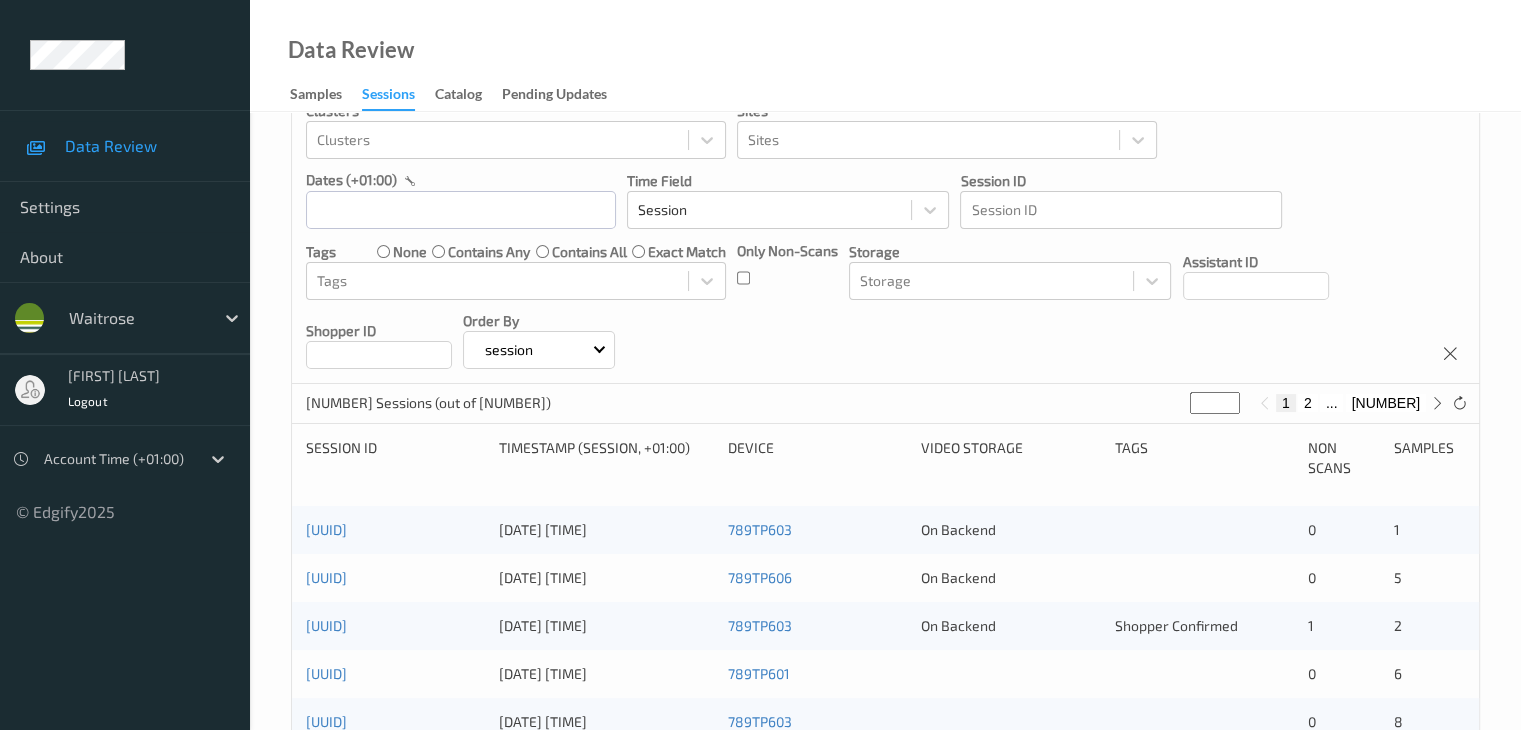 scroll, scrollTop: 0, scrollLeft: 0, axis: both 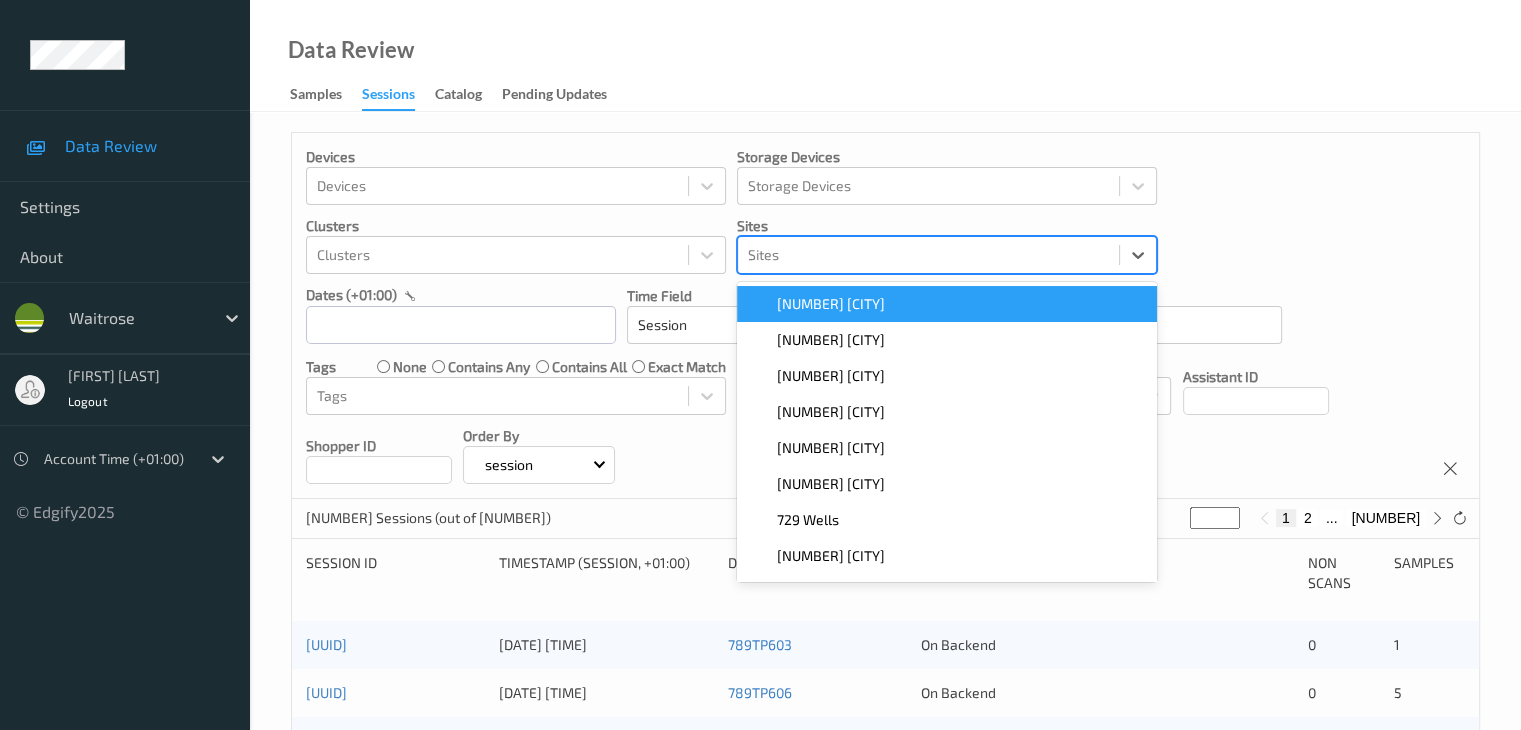 click at bounding box center [928, 255] 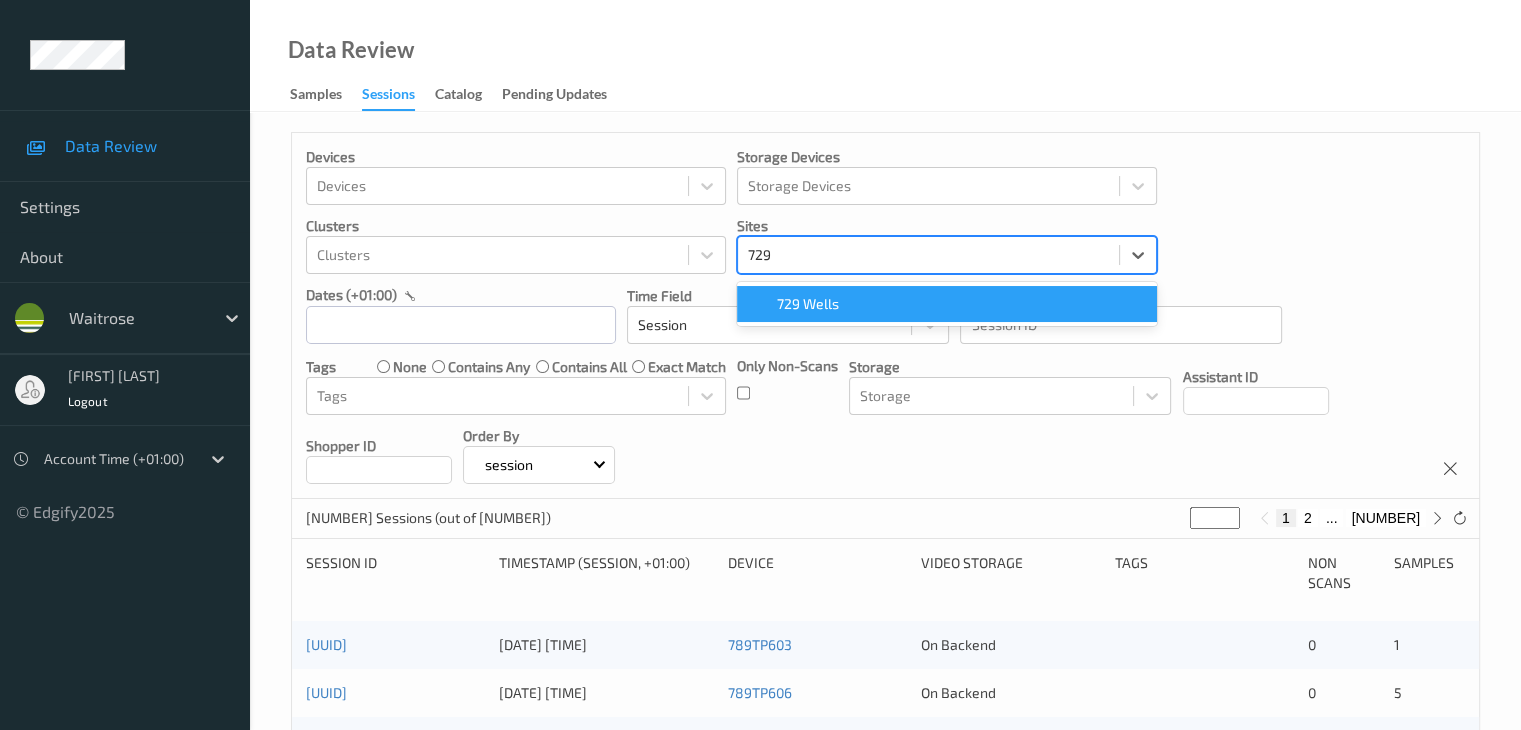 type on "729" 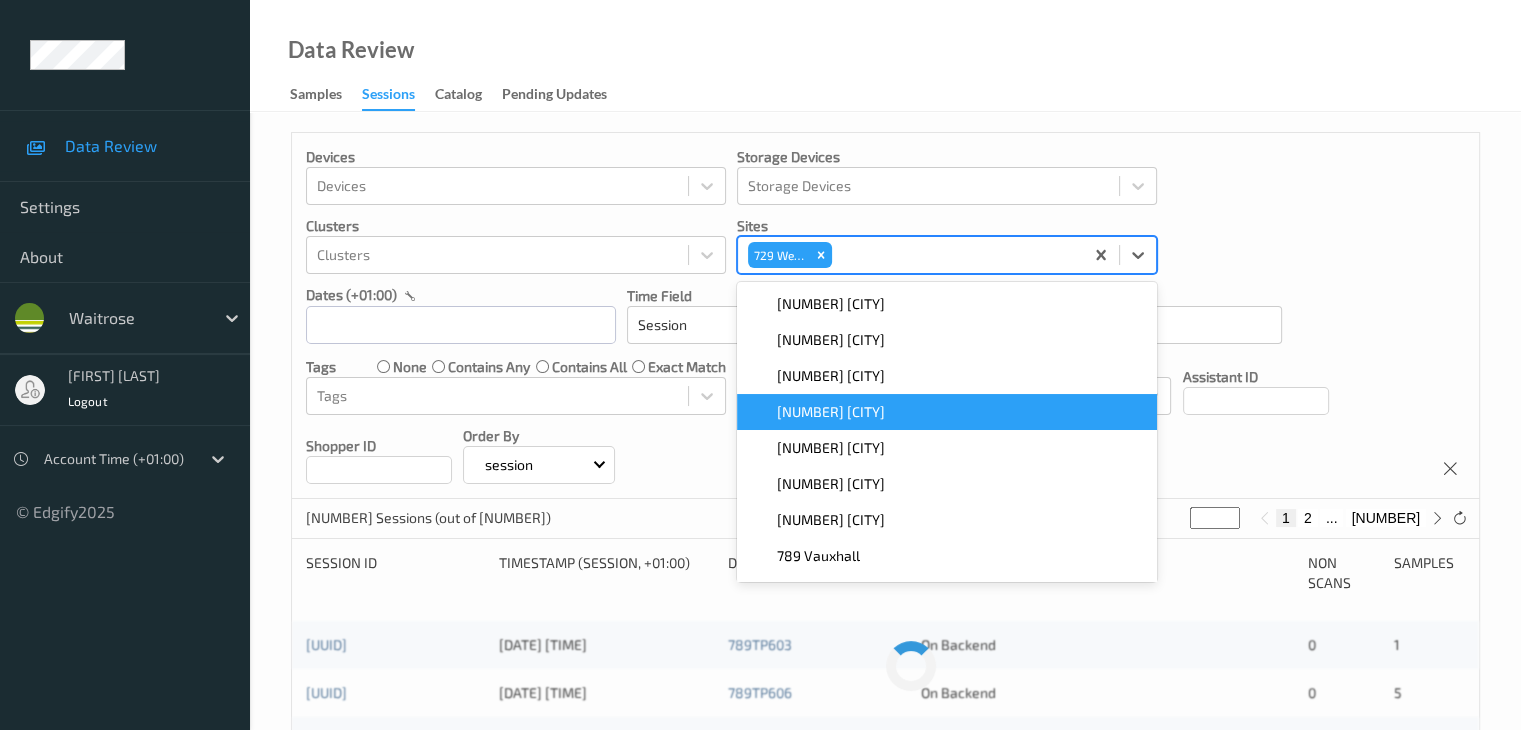 click on "Devices Devices Storage Devices Storage Devices Clusters Clusters Sites option 729	Wells, selected. option 614 Pimlico focused, 4 of 9. 9 results available. Use Up and Down to choose options, press Enter to select the currently focused option, press Escape to exit the menu, press Tab to select the option and exit the menu. 729	Wells    176 Cobham    457	 Pontprennau    494 Altrincham    614 Pimlico    670 Mill Hill    719	Balham    761	Morningside    789 Vauxhall    833 Trinity Square dates (+01:00) Time Field Session Session ID Session ID Tags none contains any contains all exact match Tags Only Non-Scans Storage Storage Assistant ID Shopper ID Order By session" at bounding box center (885, 316) 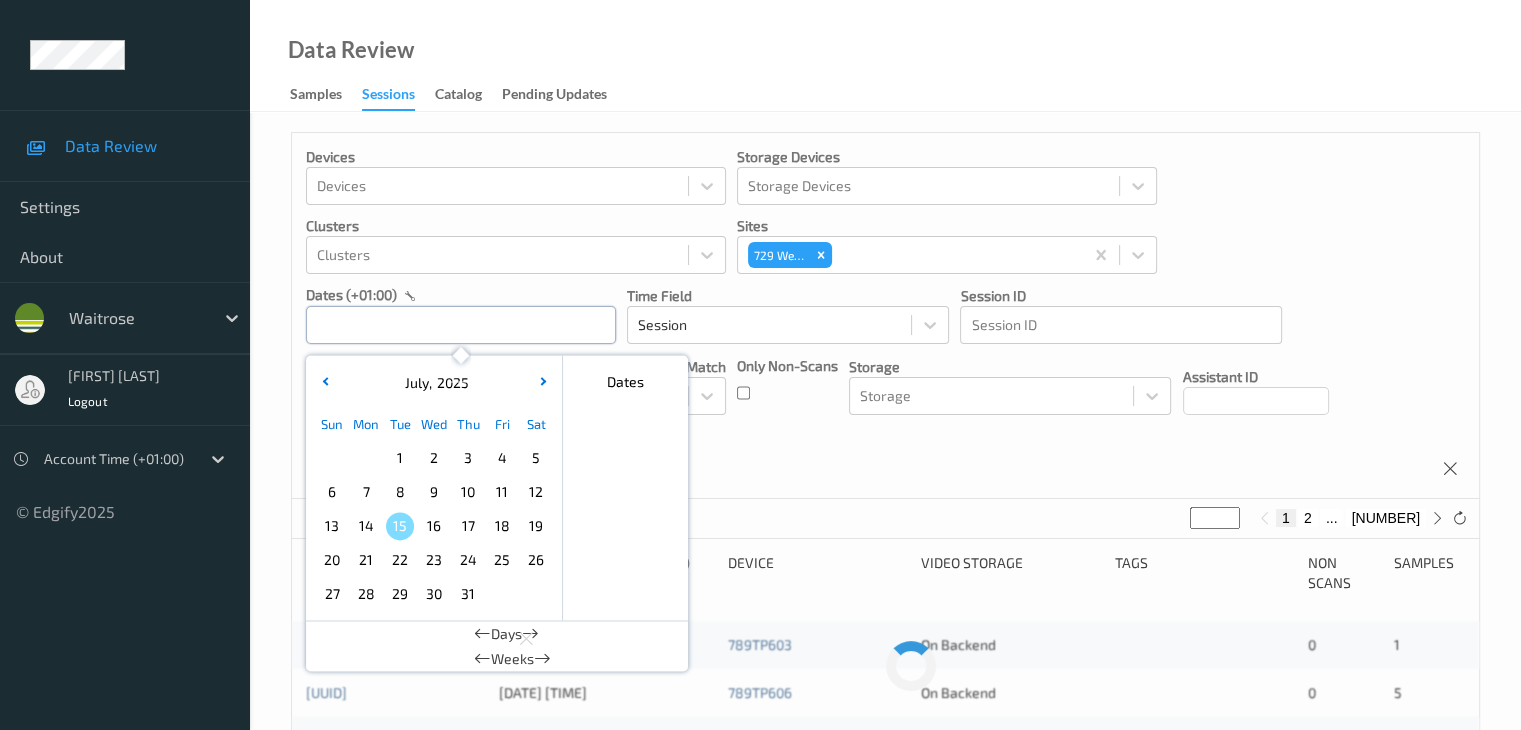 click at bounding box center [461, 325] 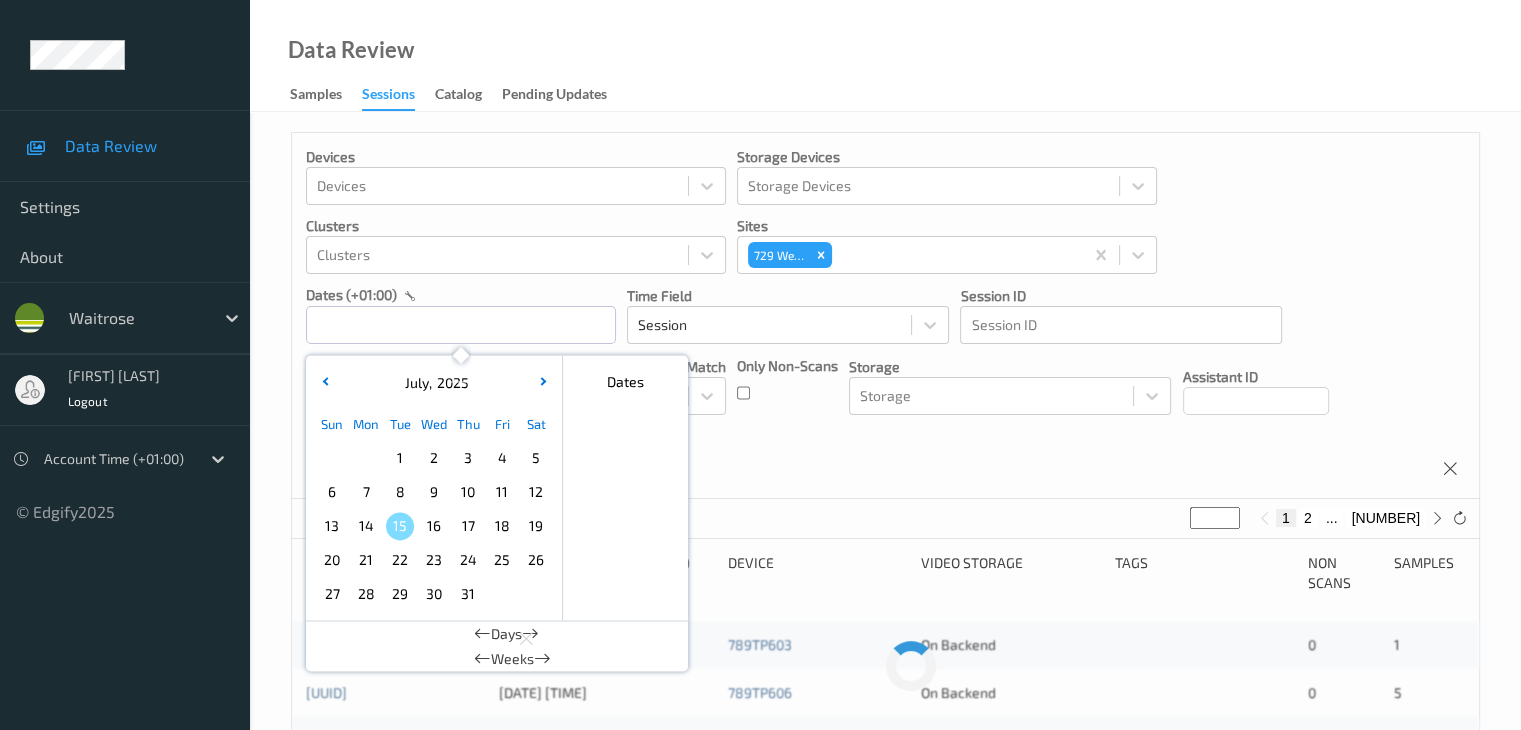 click on "8" at bounding box center (400, 492) 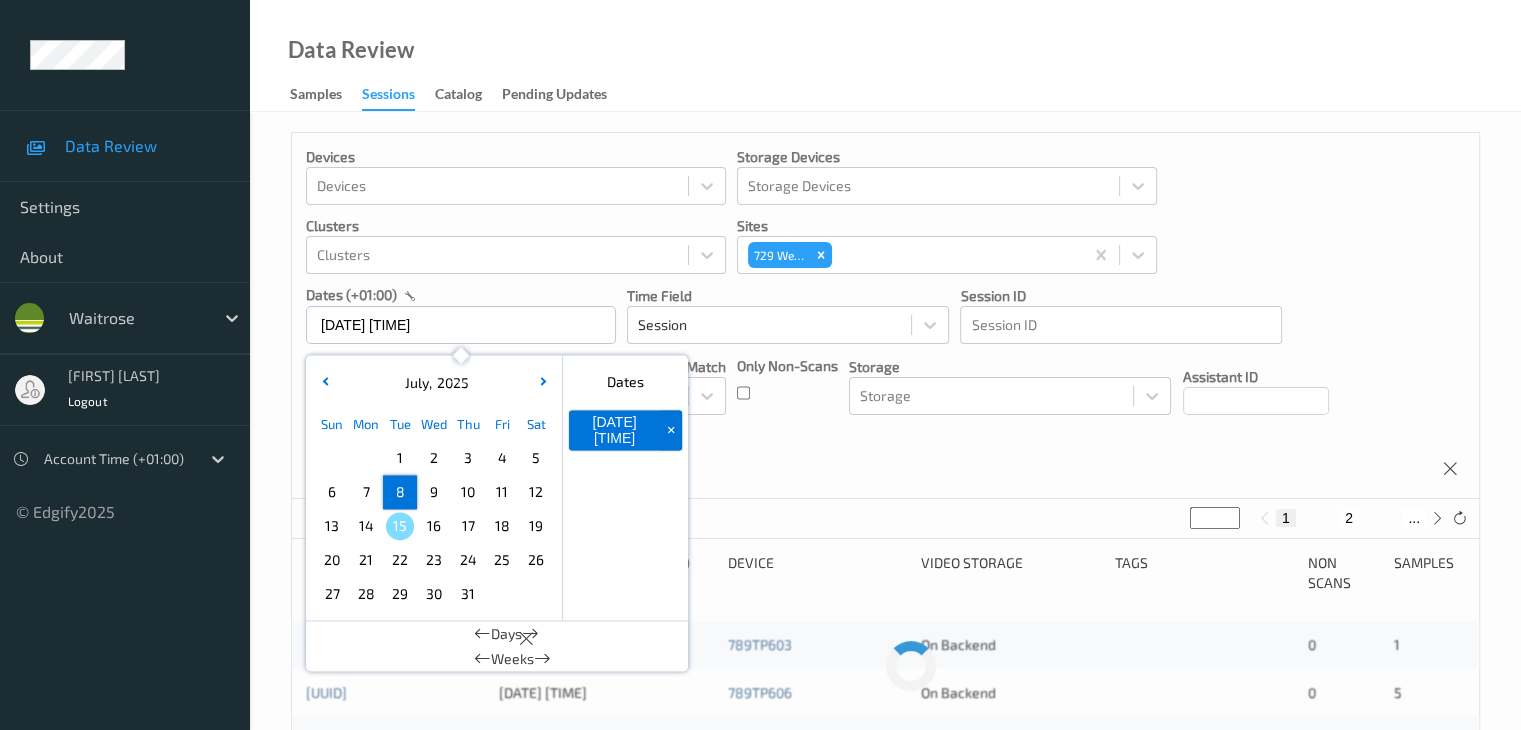click on "8" at bounding box center [400, 492] 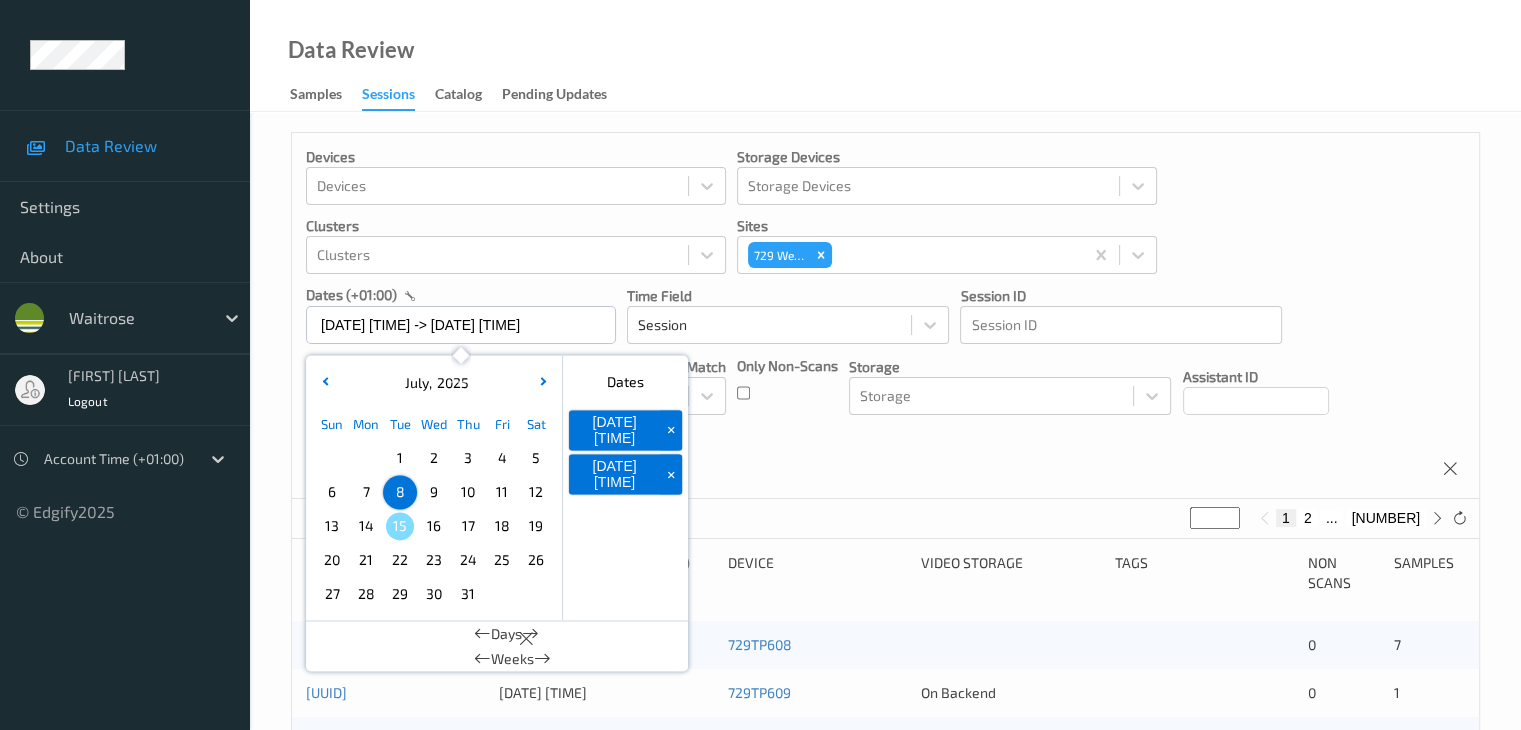 click on "Devices Devices Storage Devices Storage Devices Clusters Clusters Sites 729	Wells dates (+01:00) 08/07/2025 00:00 -> 08/07/2025 23:59 July , 2025 Sun Mon Tue Wed Thu Fri Sat 1 2 3 4 5 6 7 8 9 10 11 12 13 14 15 16 17 18 19 20 21 22 23 24 25 26 27 28 29 30 31 January February March April May June July August September October November December 2021 2022 2023 2024 2025 2026 2027 2028 2029 2030 2031 2032 Dates 08/07/2025 00:00 + 08/07/2025 23:59 + Days Weeks Time Field Session Session ID Session ID Tags none contains any contains all exact match Tags Only Non-Scans Storage Storage Assistant ID Shopper ID Order By session" at bounding box center [885, 316] 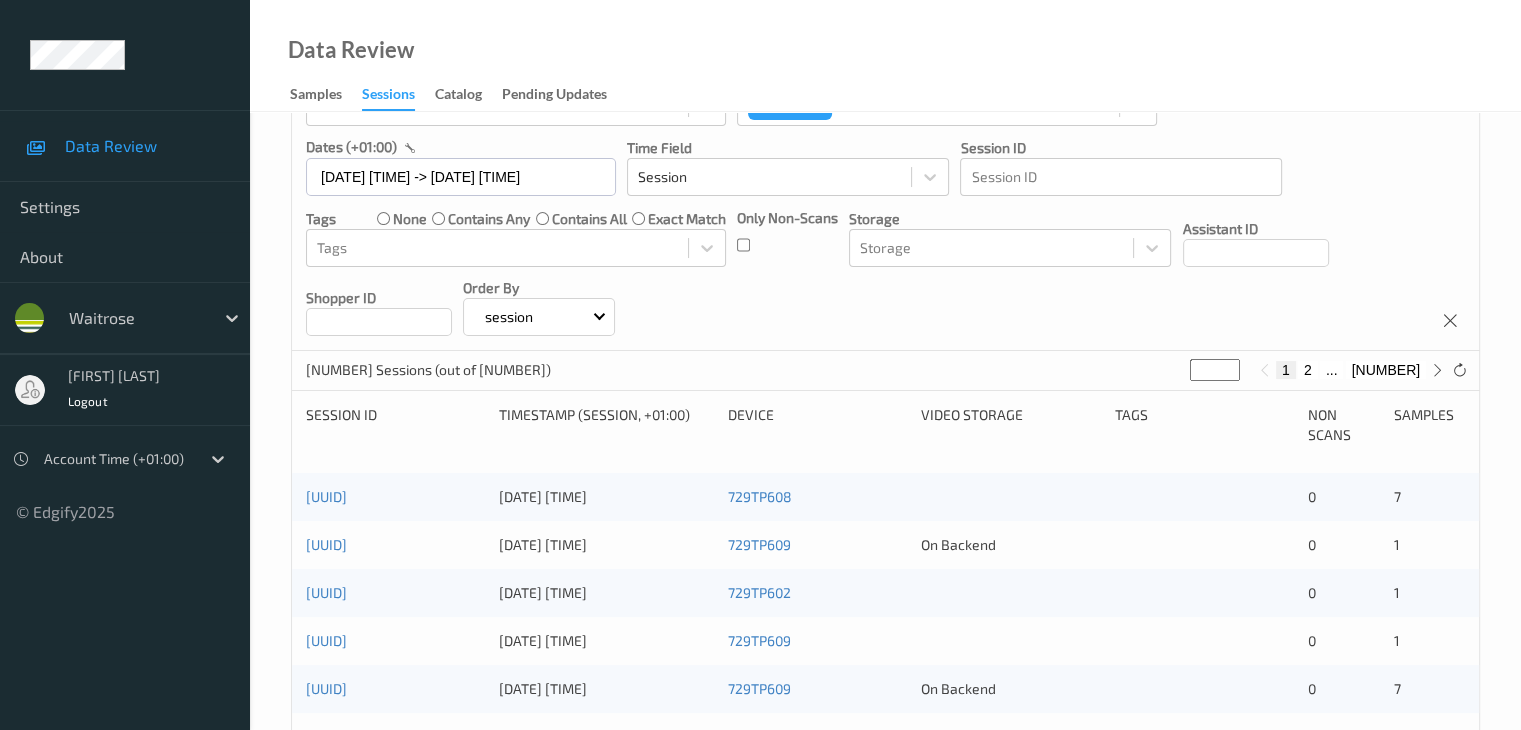 scroll, scrollTop: 200, scrollLeft: 0, axis: vertical 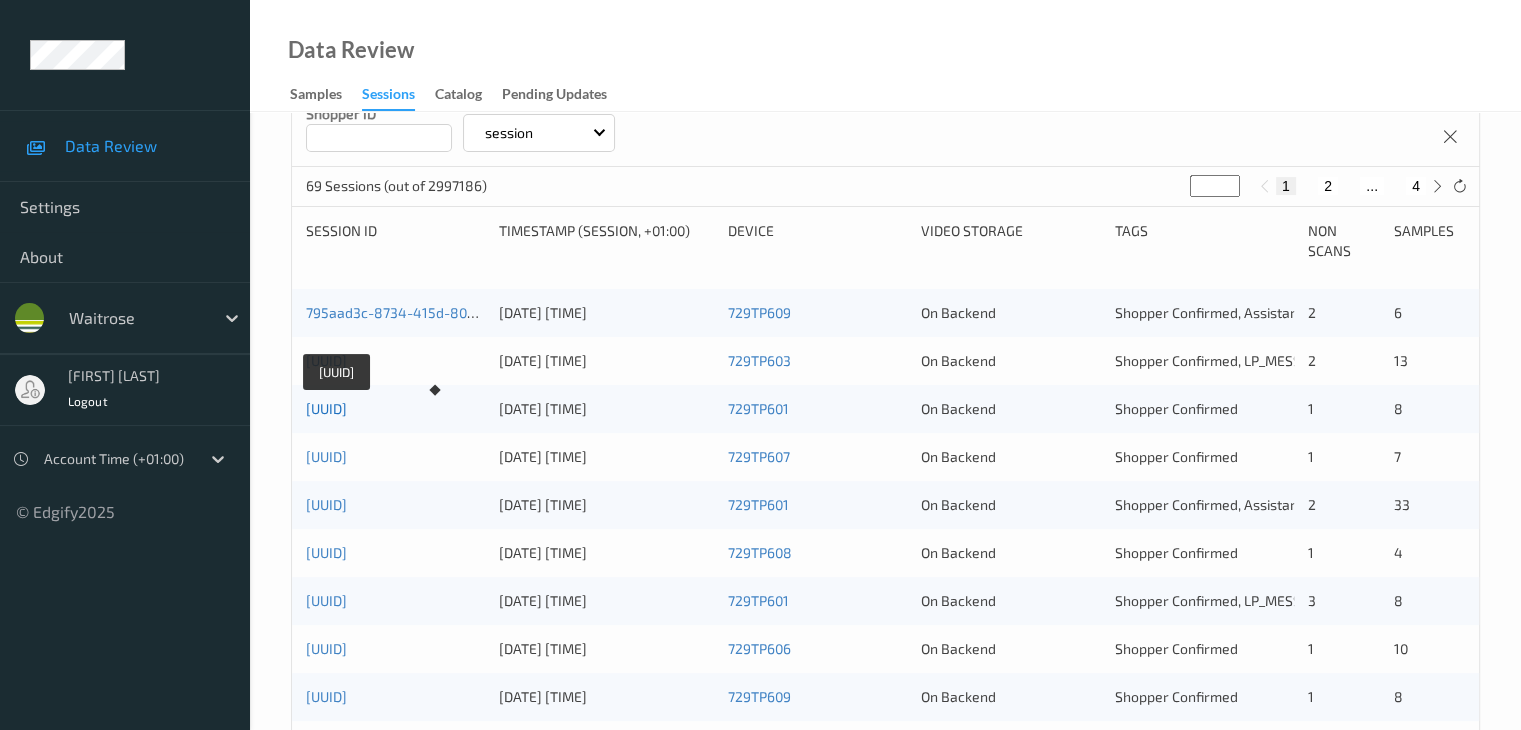 click on "[UUID]" at bounding box center [326, 408] 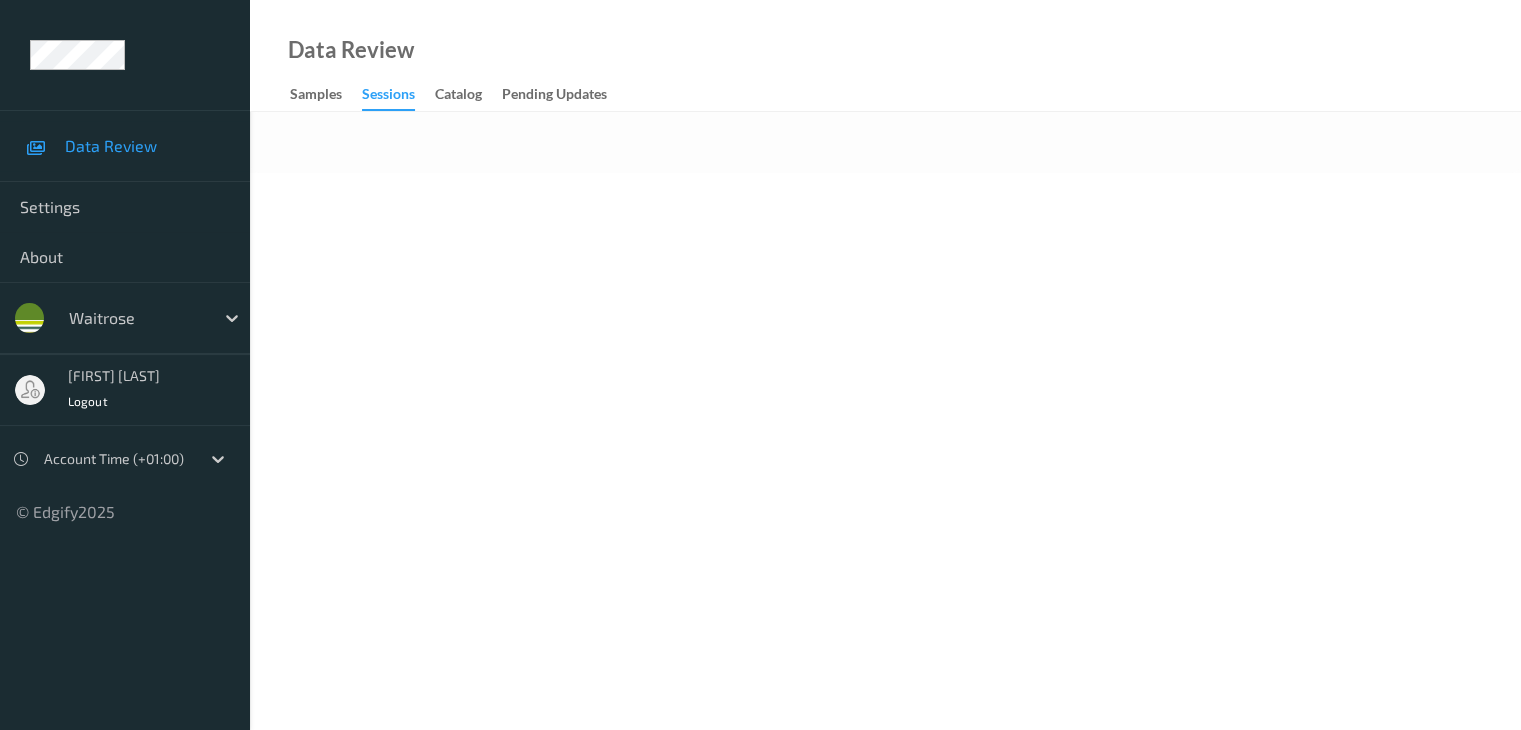 scroll, scrollTop: 0, scrollLeft: 0, axis: both 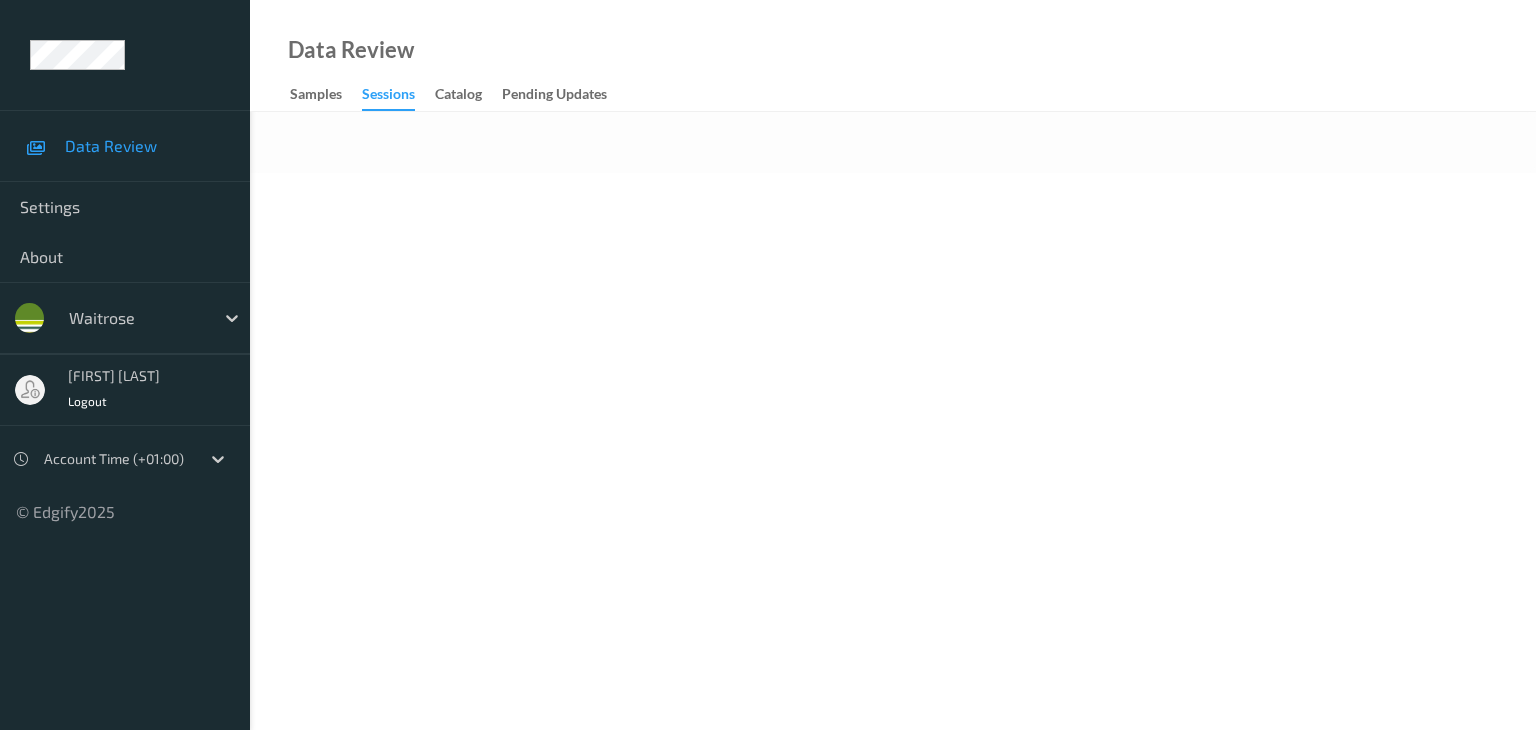 click on "Data Review   Settings   About waitrose mahesh s Logout Account Time (+01:00) © Edgify  2025 New Dashboard Experience Data Review Samples Sessions Catalog Pending Updates A" at bounding box center (768, 365) 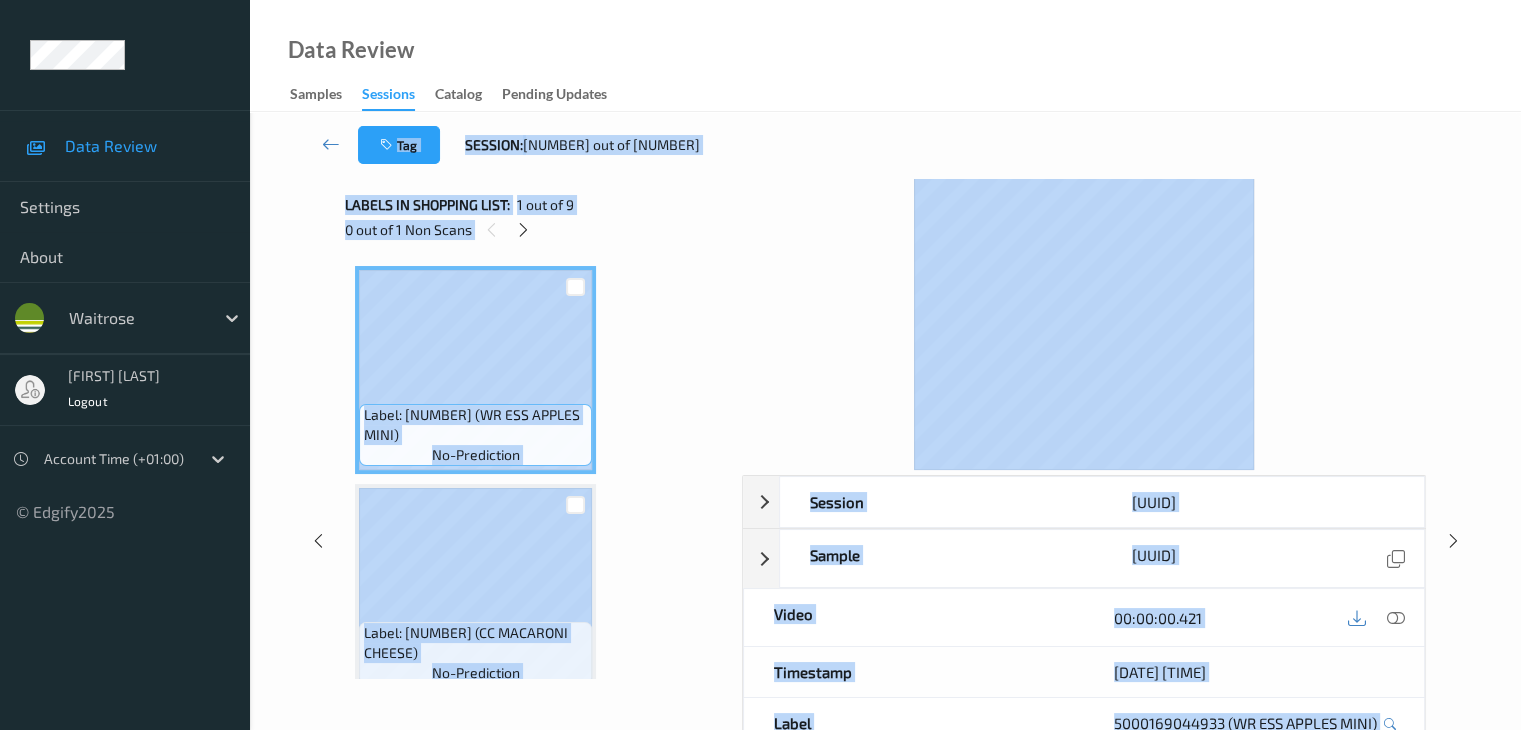 click on "Tag Session: 3 out of 69" at bounding box center [885, 145] 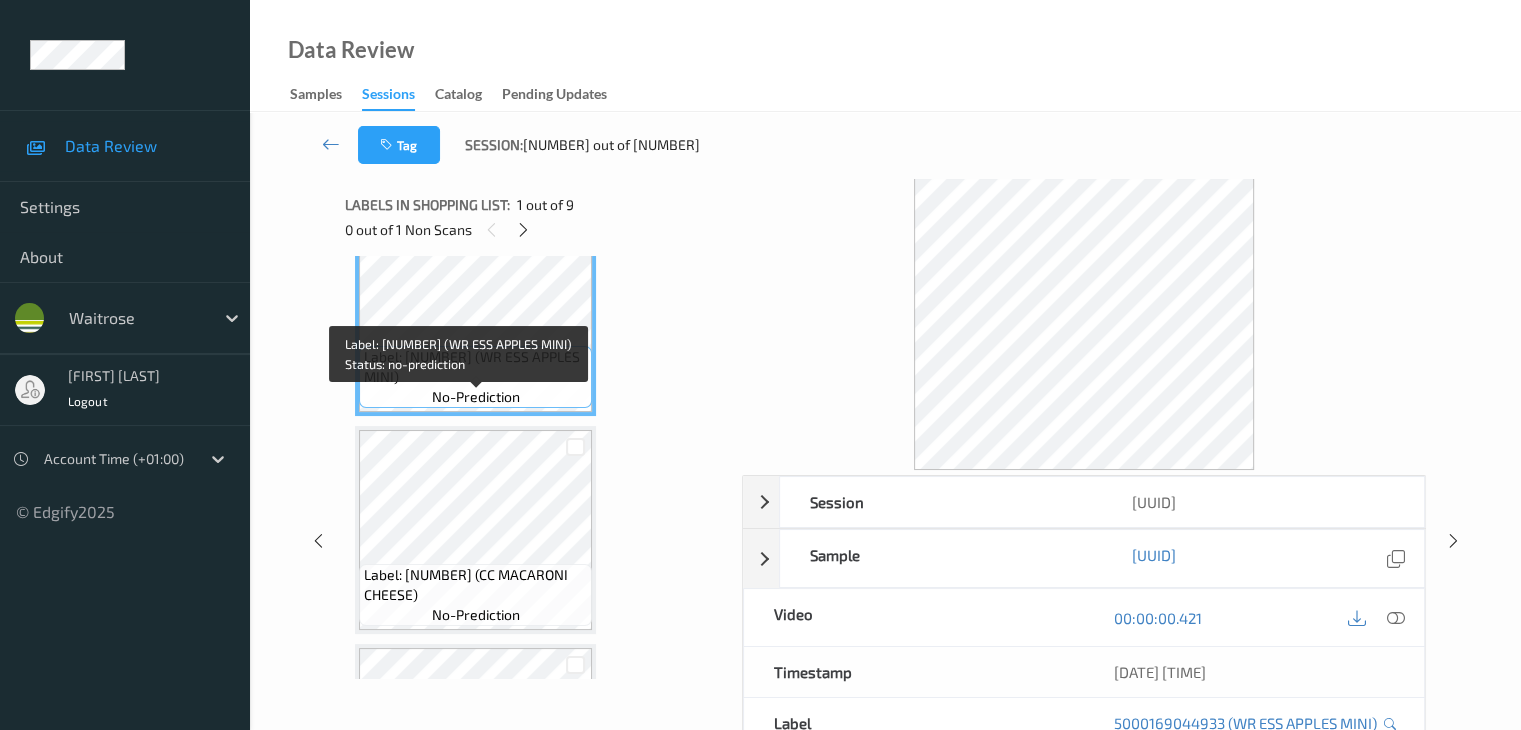 scroll, scrollTop: 0, scrollLeft: 0, axis: both 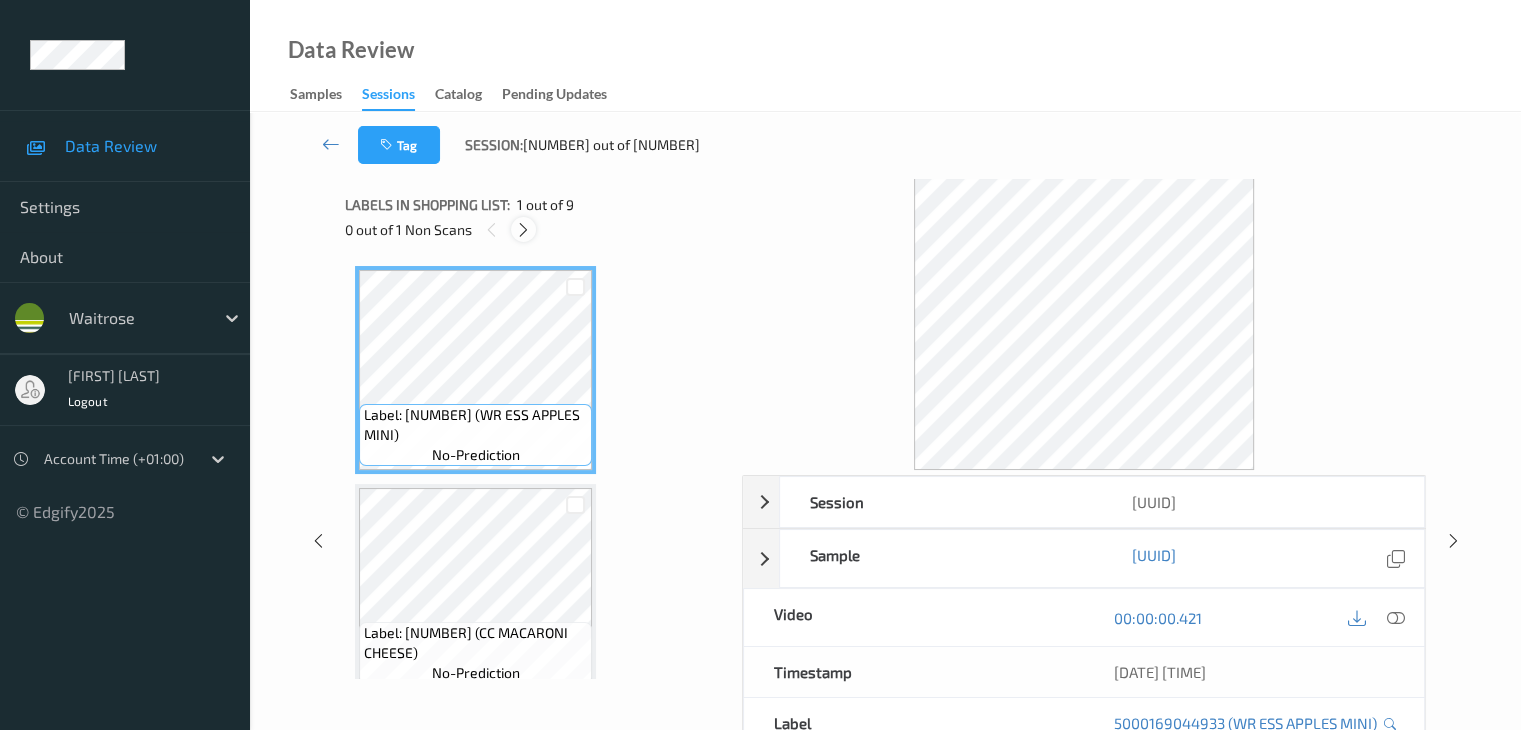 click at bounding box center [523, 230] 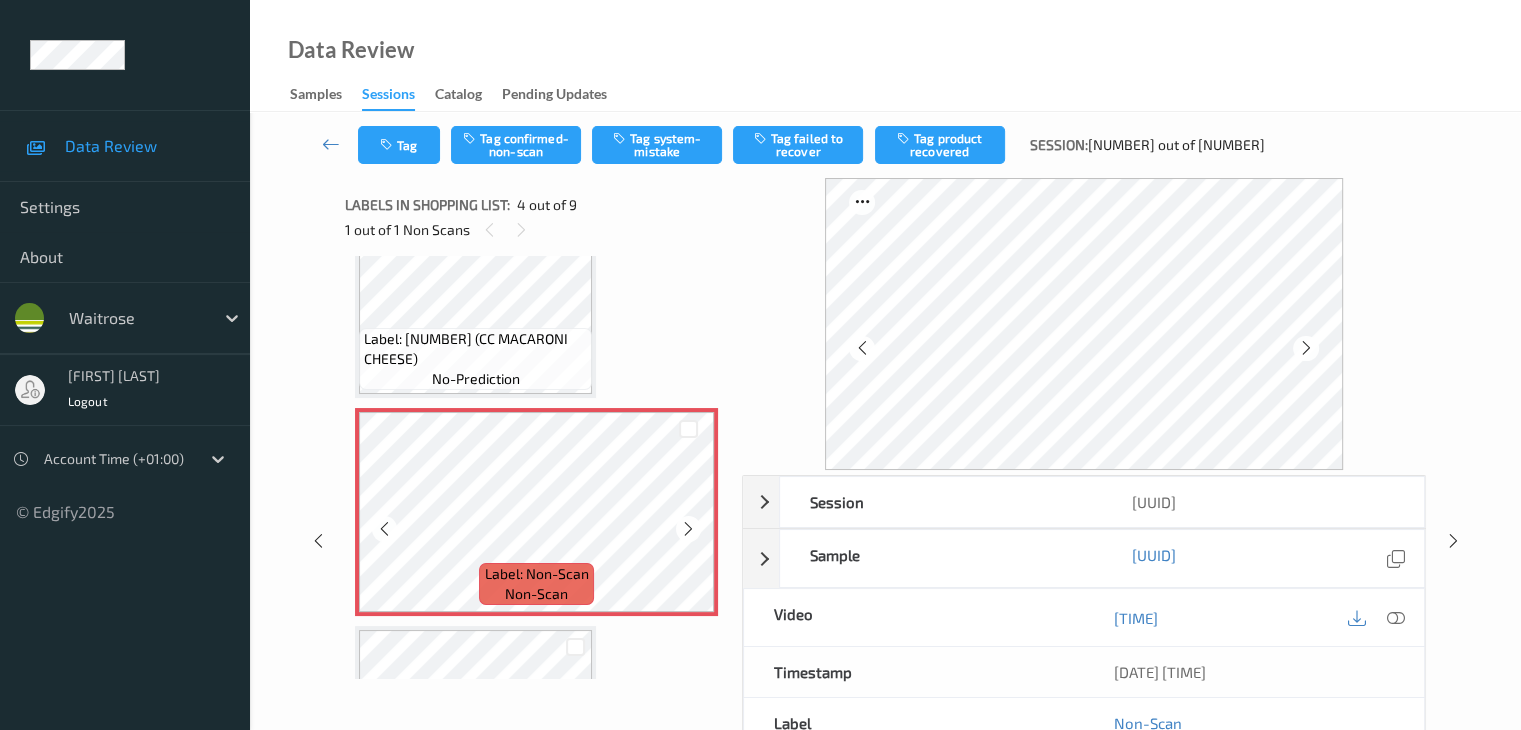 scroll, scrollTop: 646, scrollLeft: 0, axis: vertical 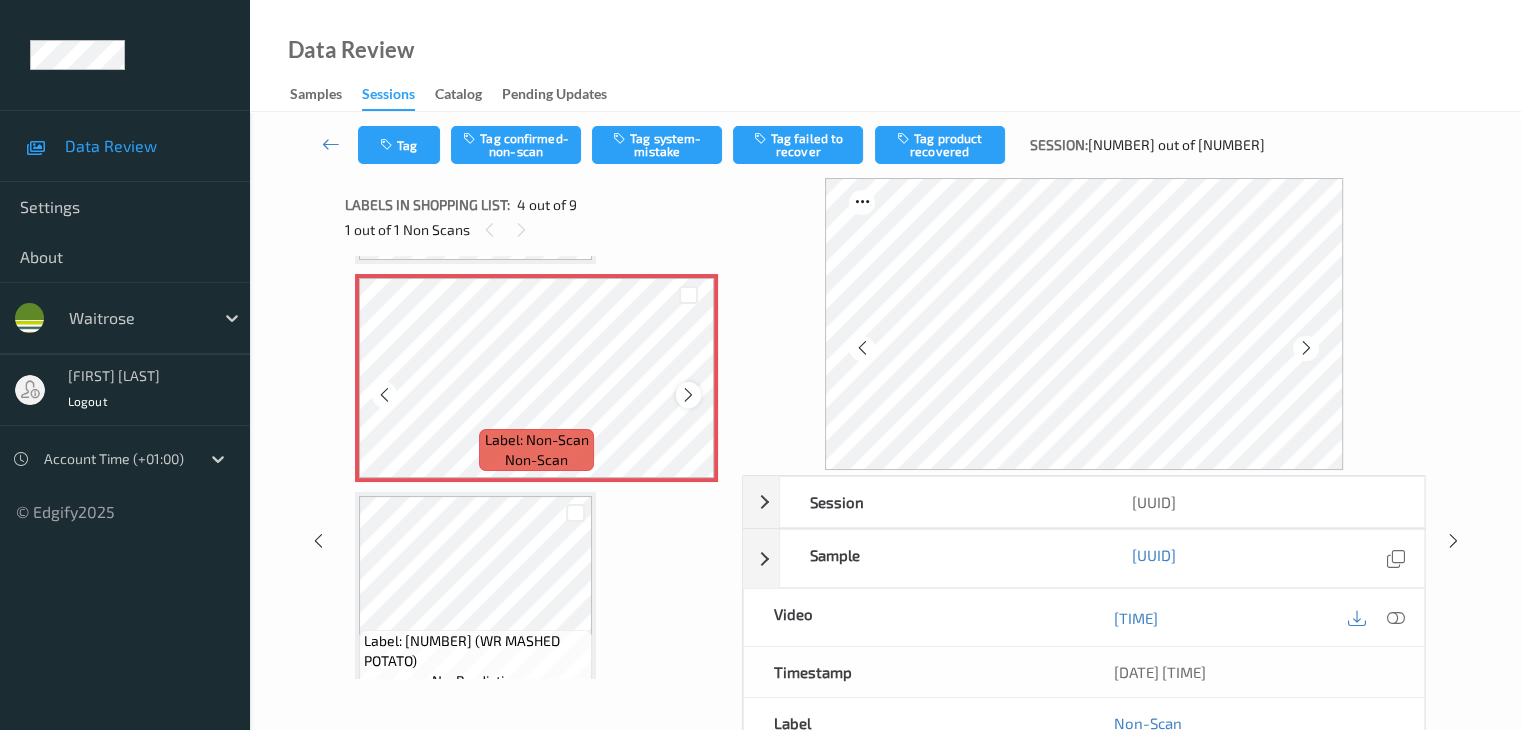 click at bounding box center (688, 395) 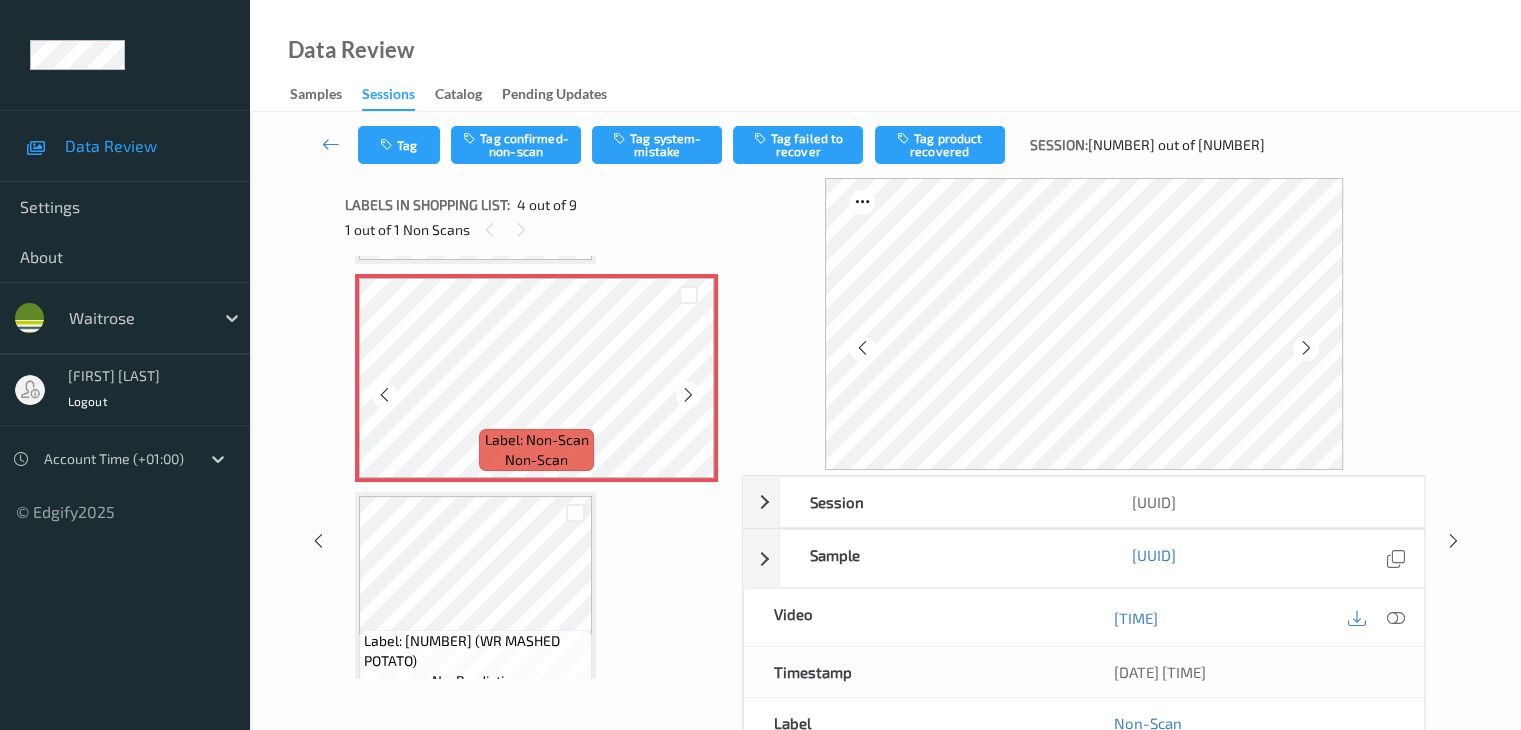 click at bounding box center (688, 395) 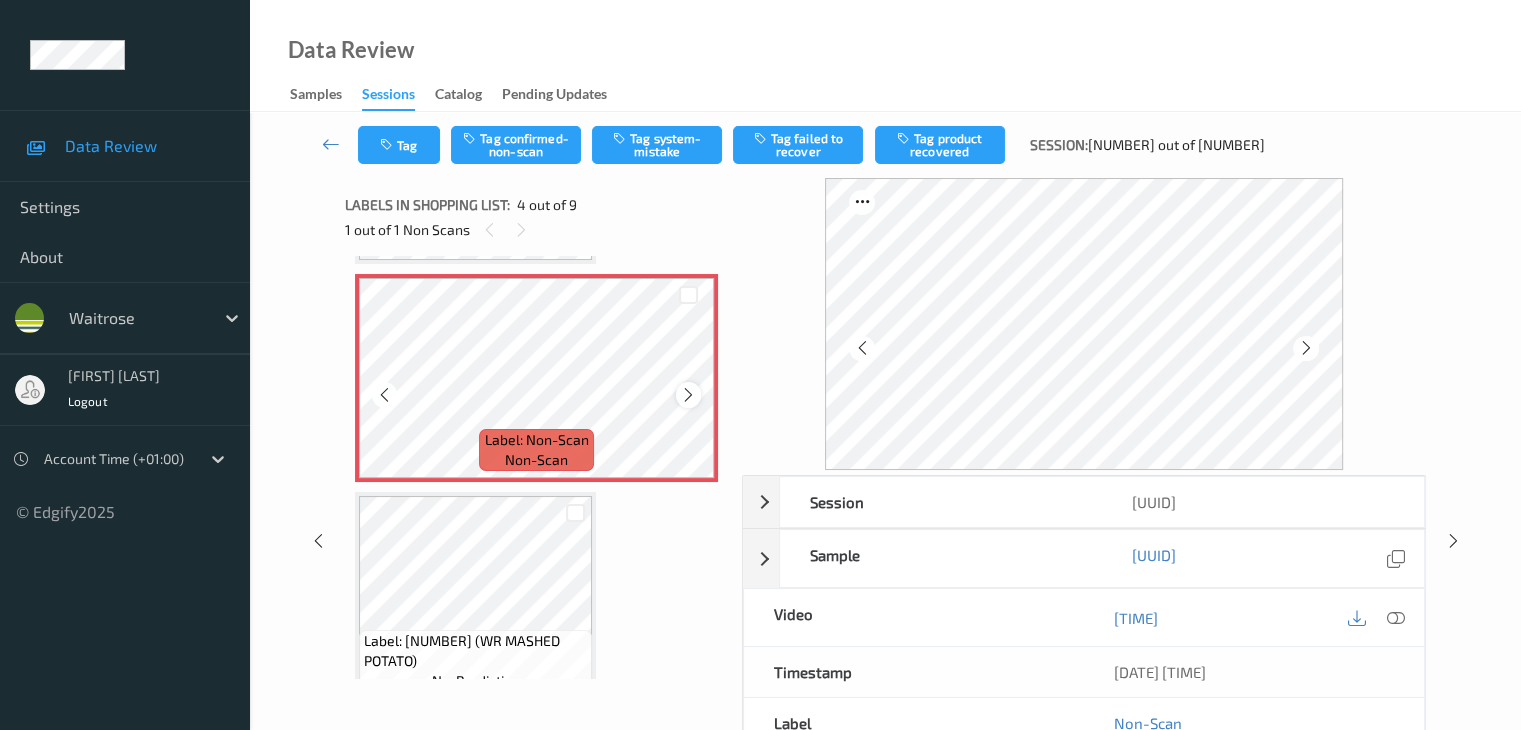 click at bounding box center [688, 395] 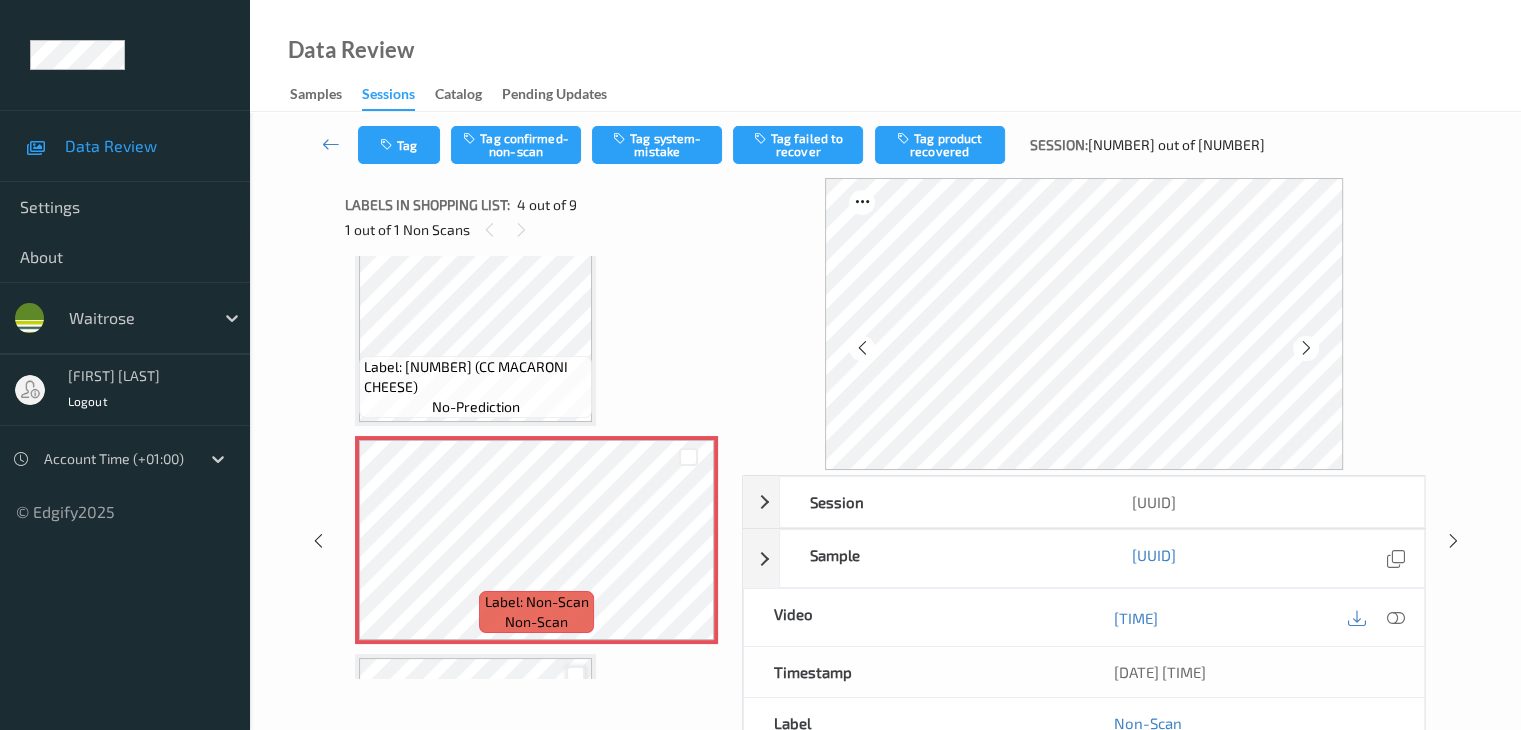 scroll, scrollTop: 446, scrollLeft: 0, axis: vertical 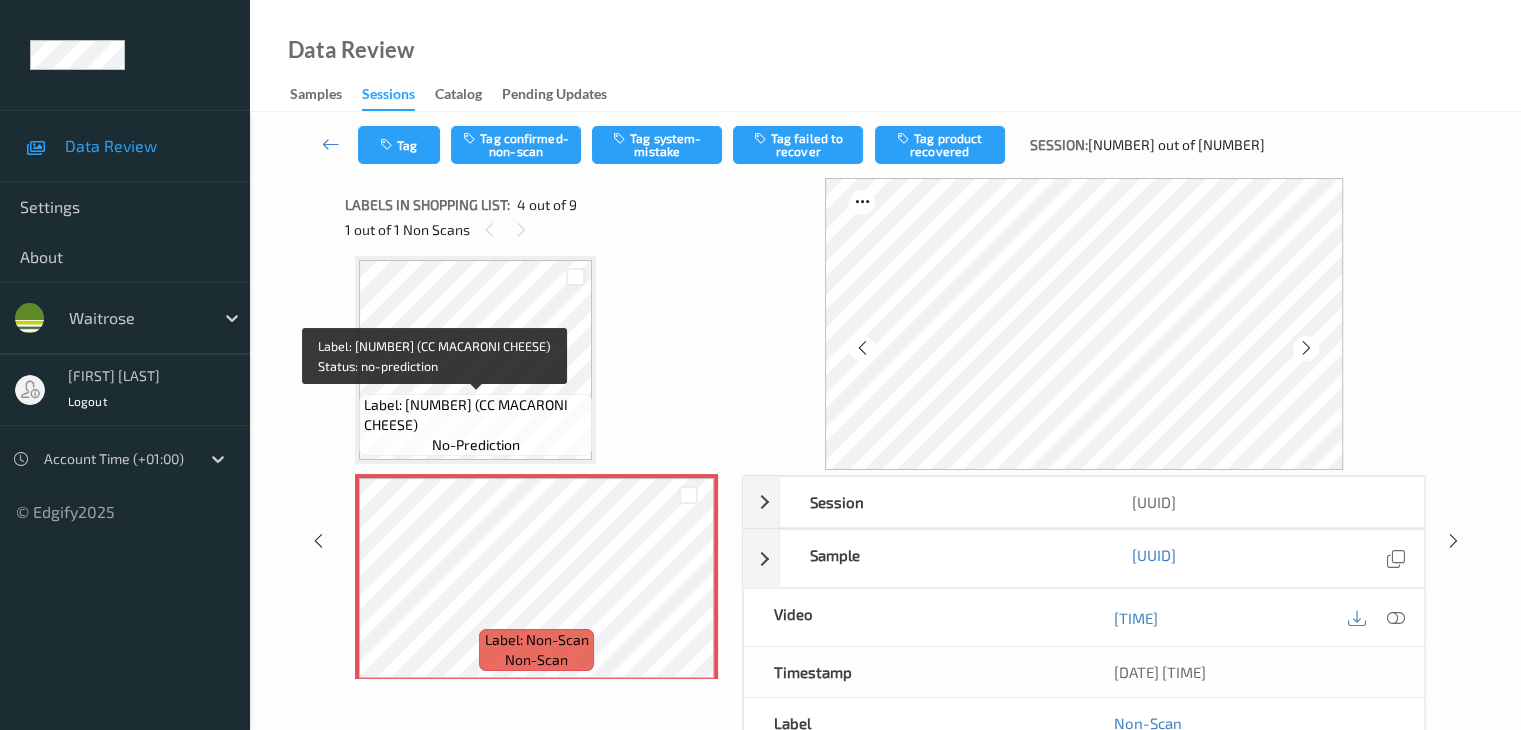 click on "Label: 10502459300062400135 (CC MACARONI CHEESE)" at bounding box center (475, 415) 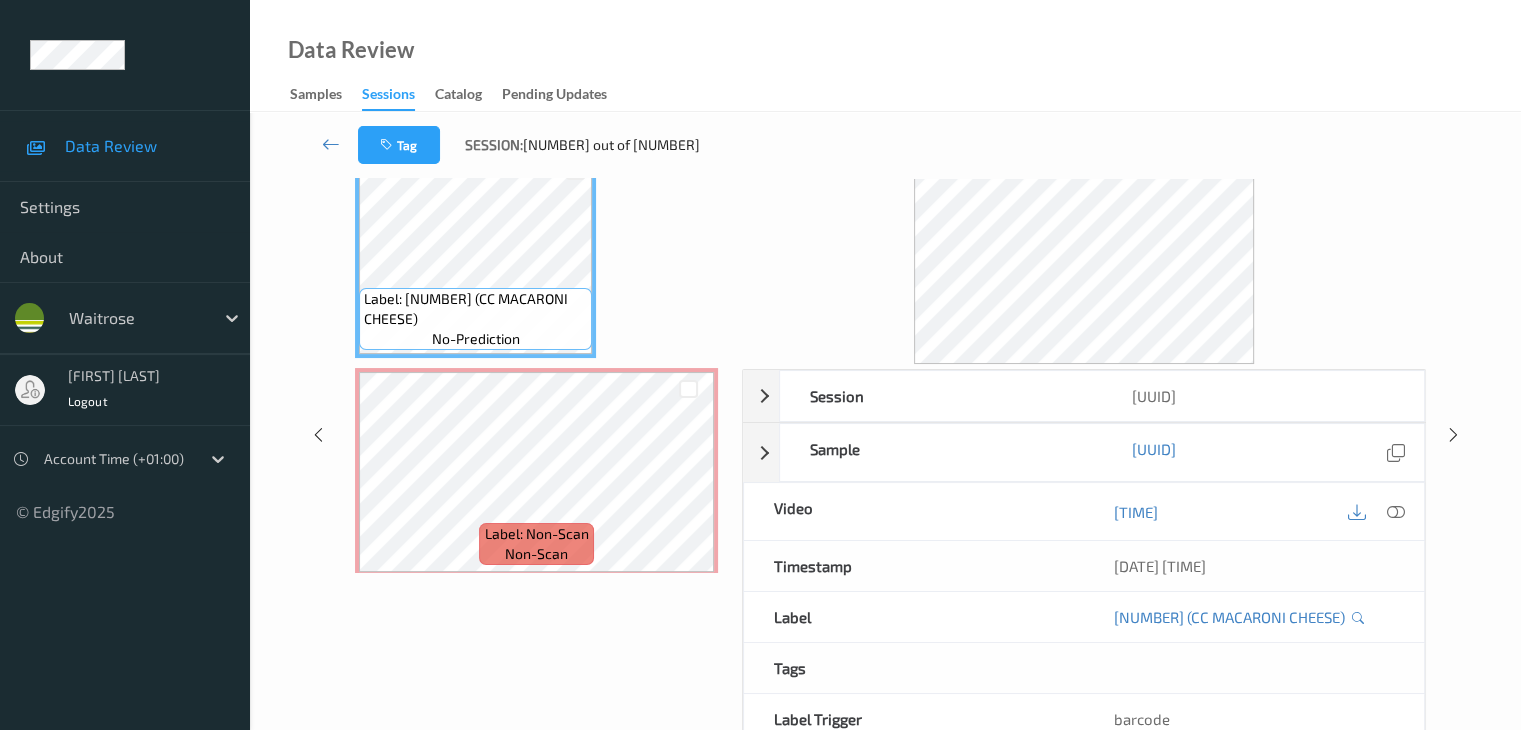 scroll, scrollTop: 0, scrollLeft: 0, axis: both 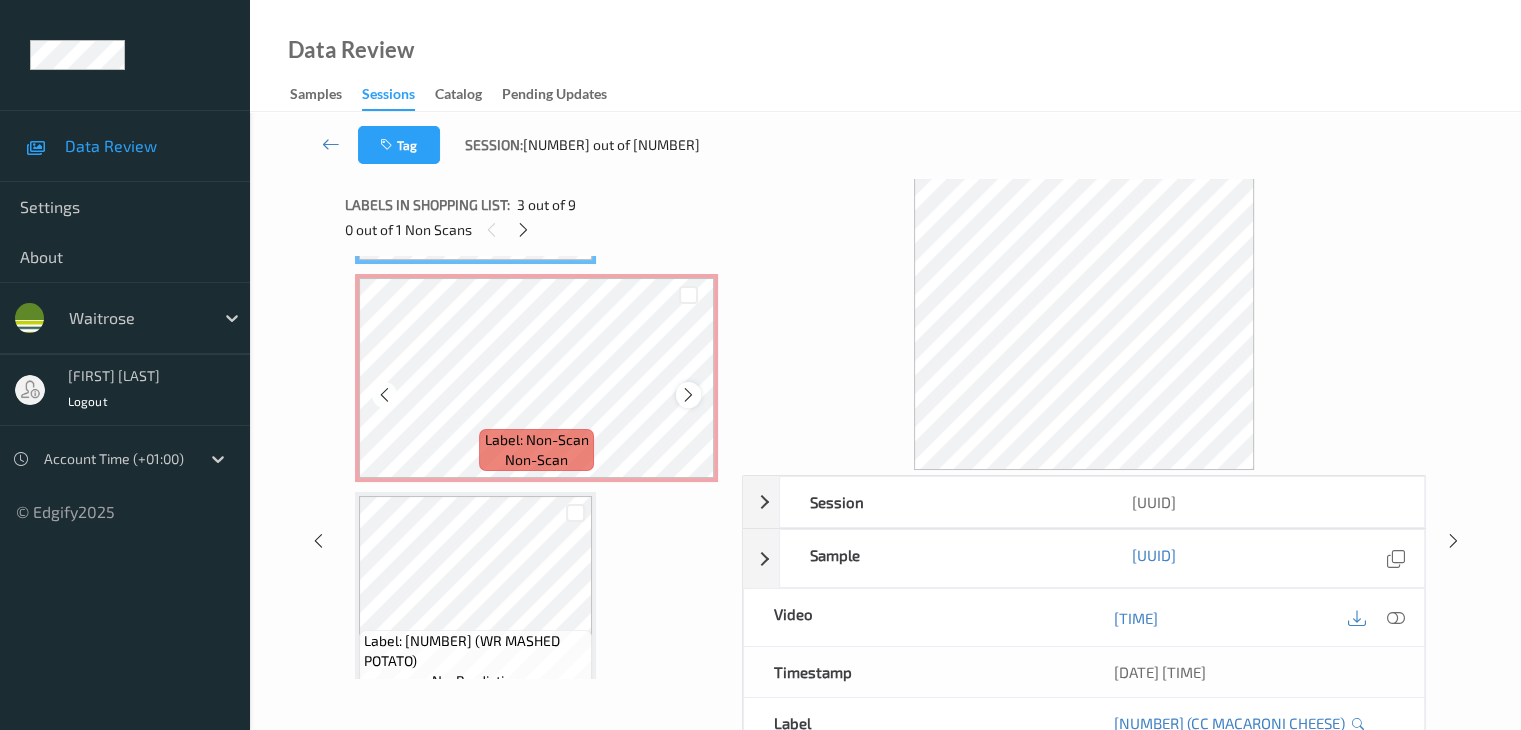 click at bounding box center [688, 395] 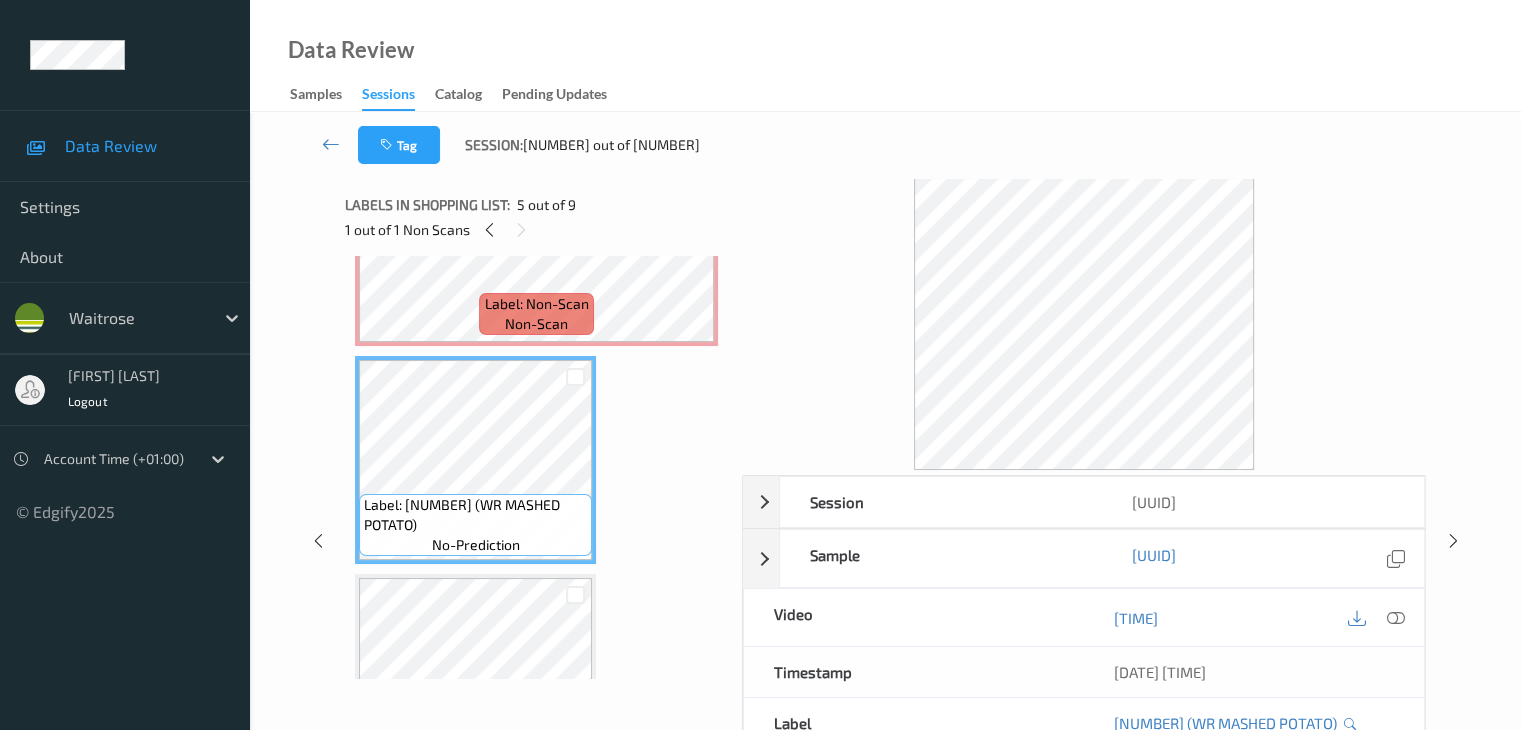 scroll, scrollTop: 900, scrollLeft: 0, axis: vertical 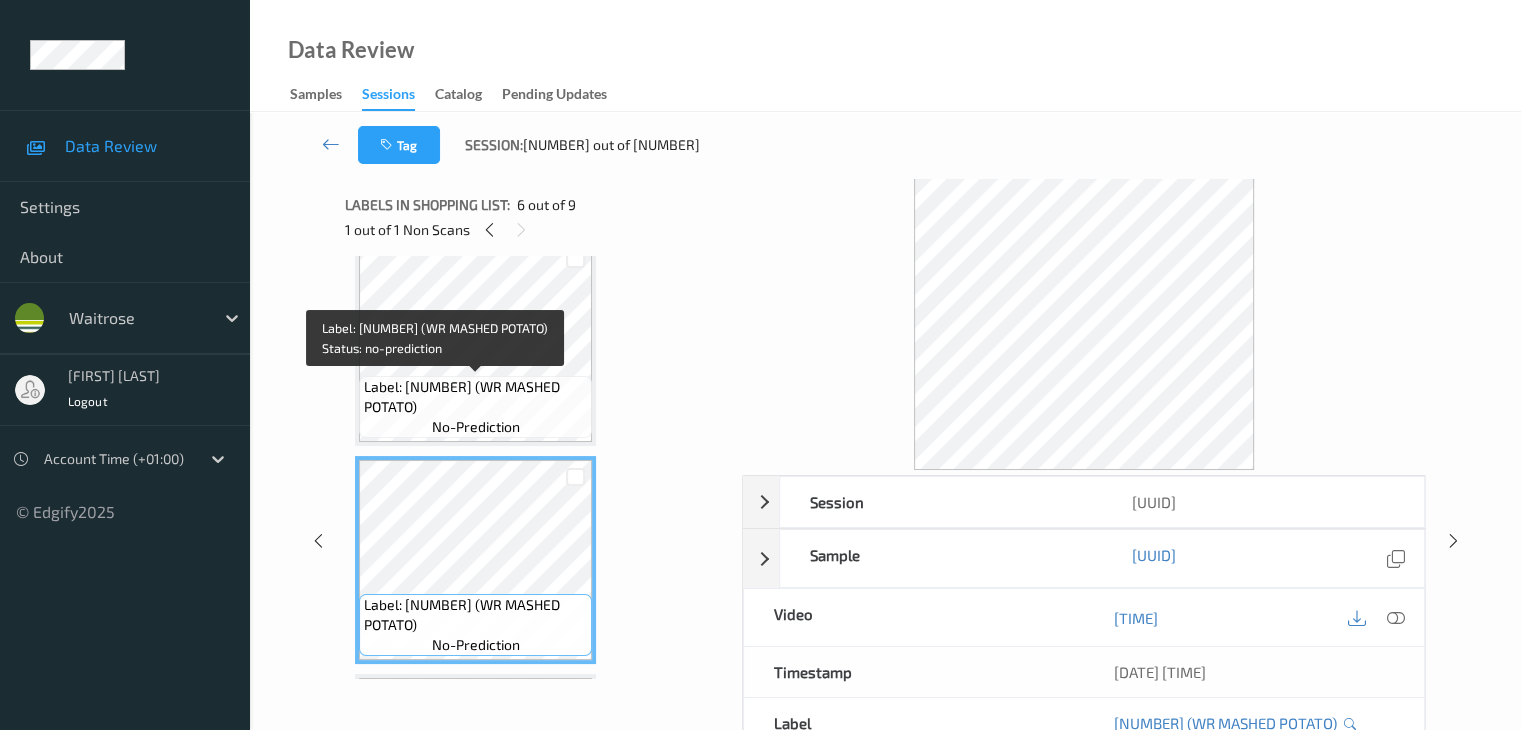 click on "Label: 10500016901560500079 (WR MASHED POTATO)" at bounding box center [475, 397] 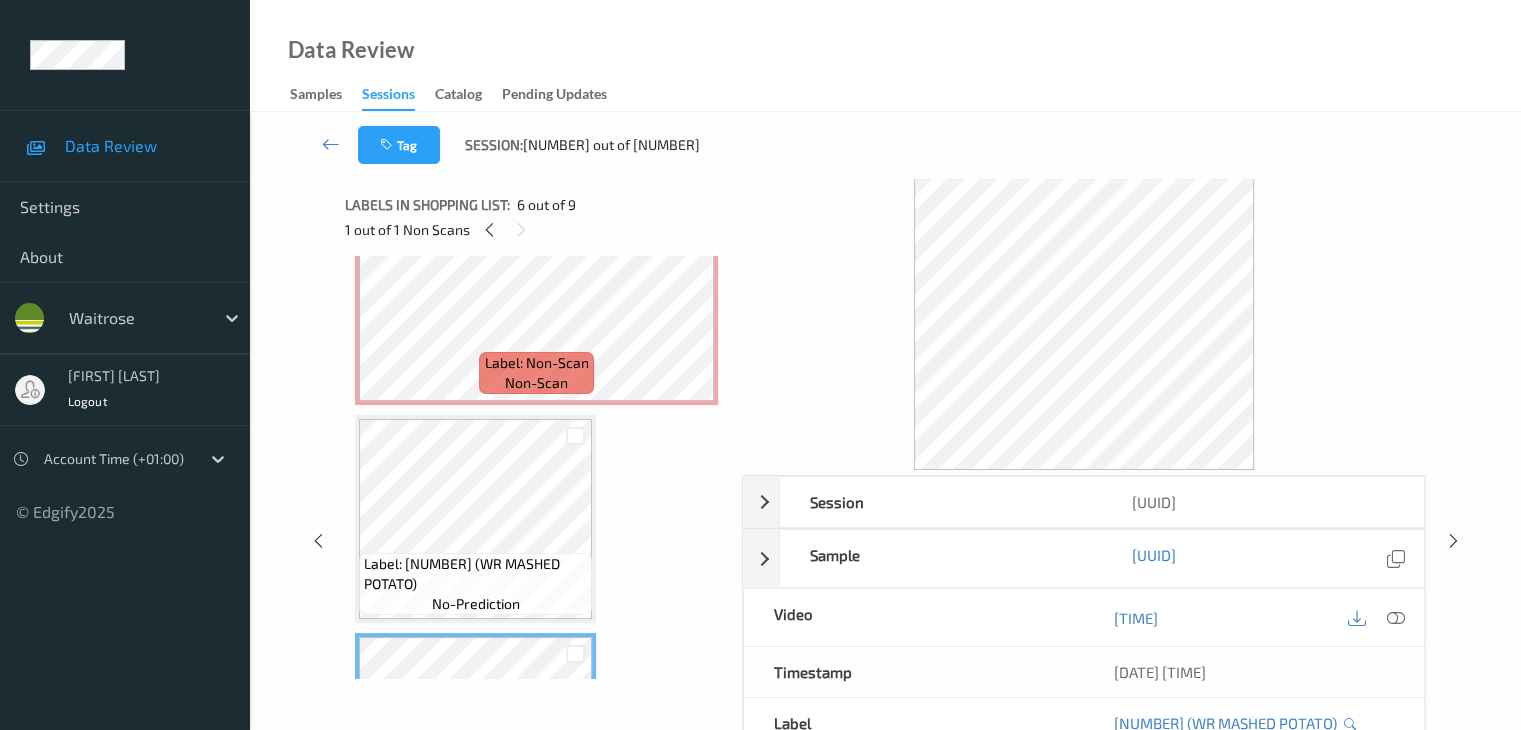 scroll, scrollTop: 700, scrollLeft: 0, axis: vertical 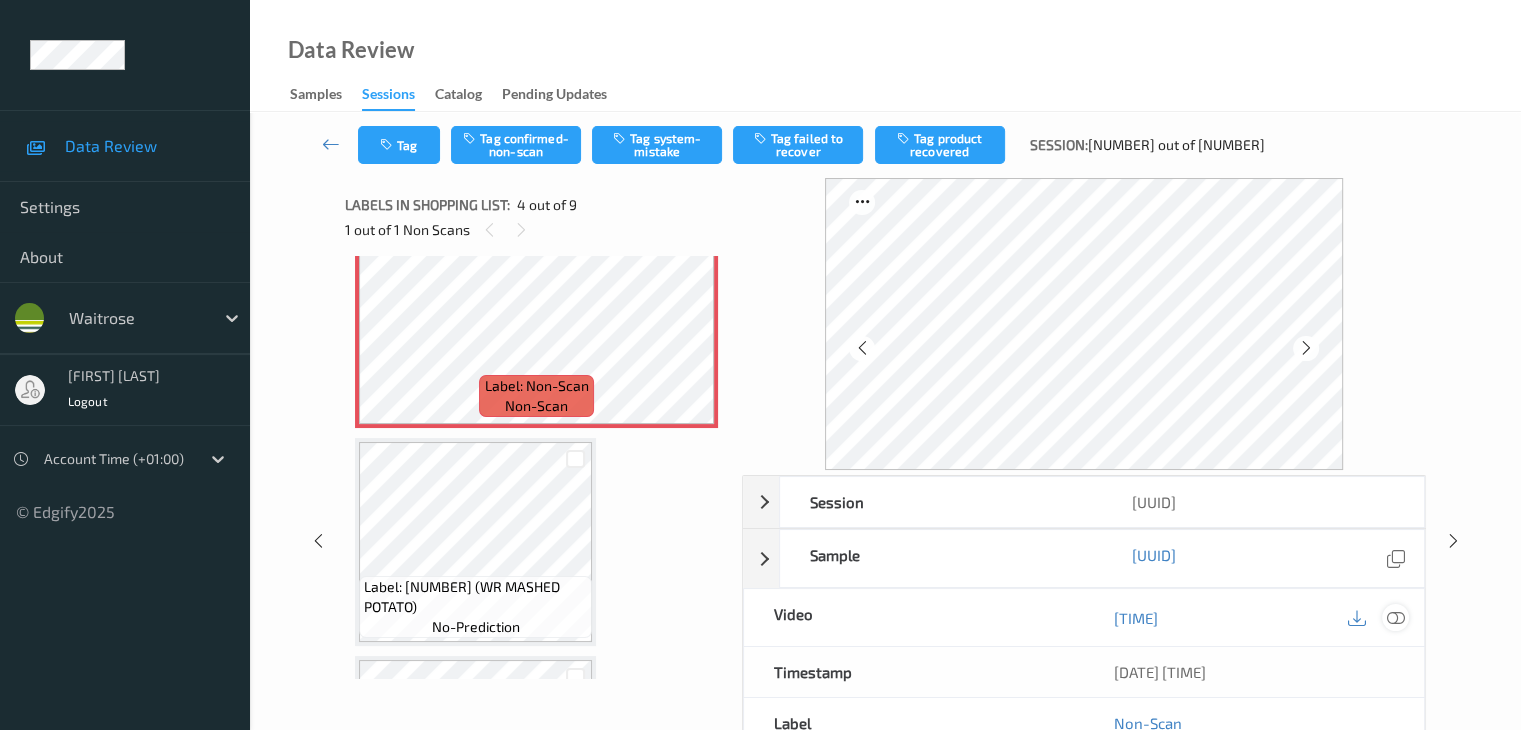 click at bounding box center [1395, 618] 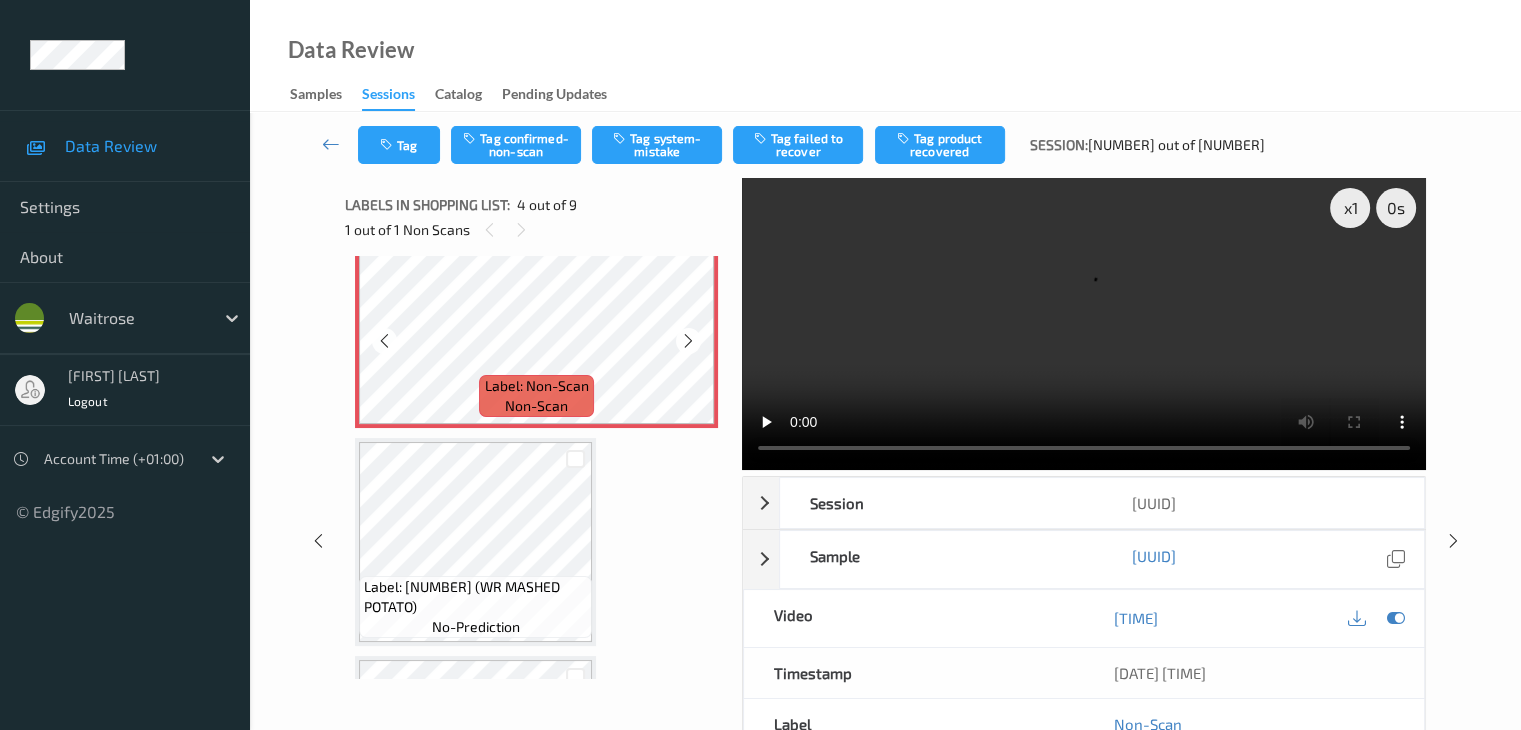 scroll, scrollTop: 600, scrollLeft: 0, axis: vertical 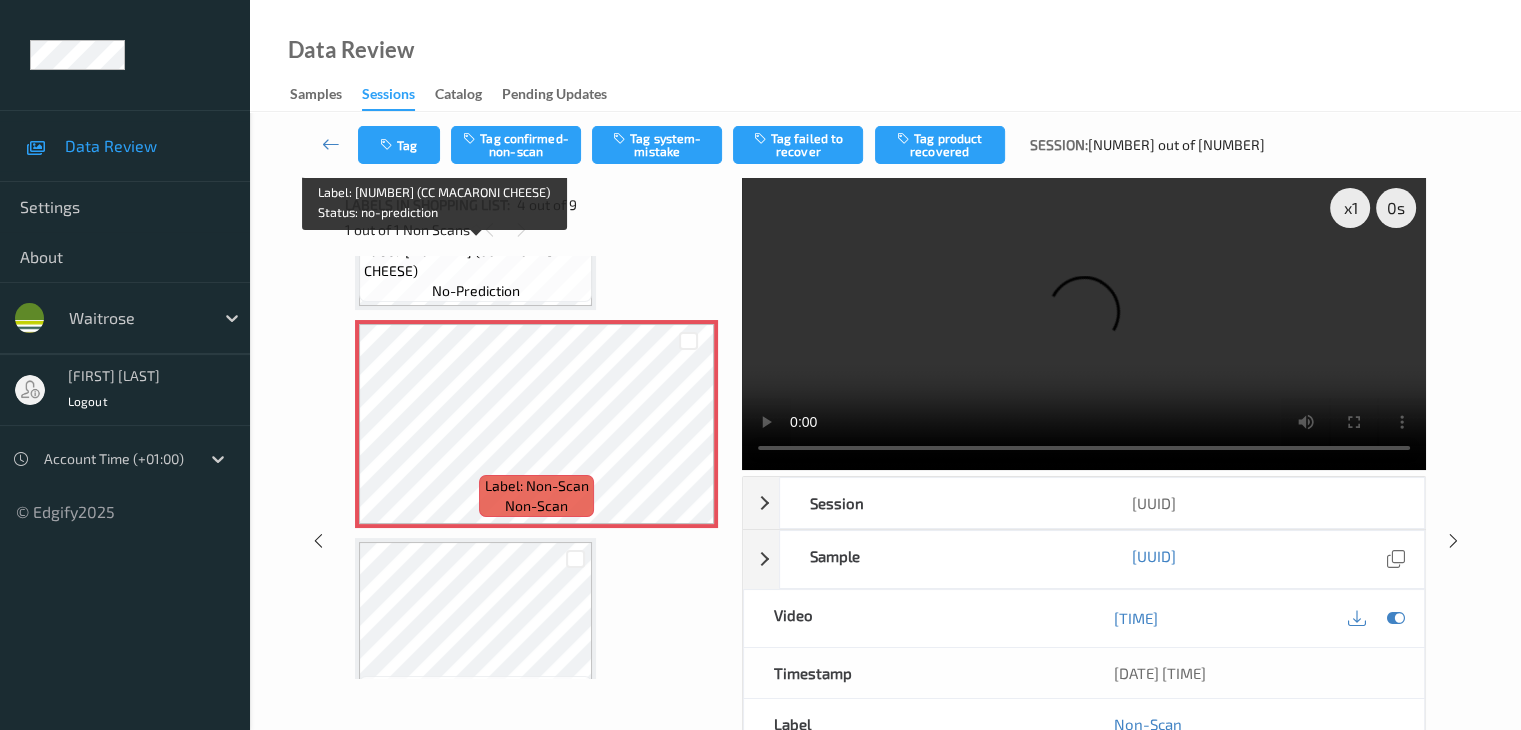 click on "Label: 10502459300062400135 (CC MACARONI CHEESE) no-prediction" at bounding box center [475, 271] 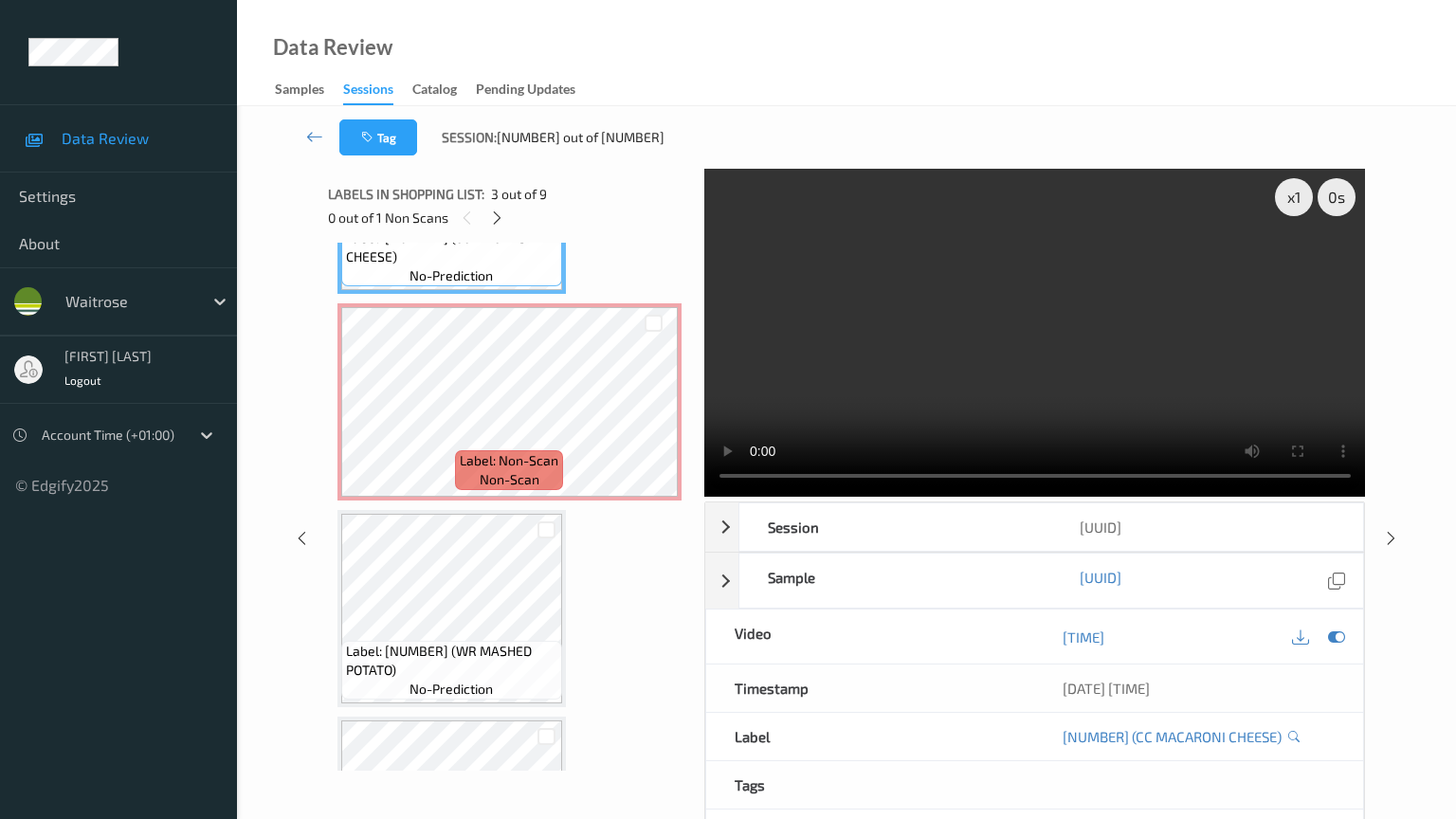 type 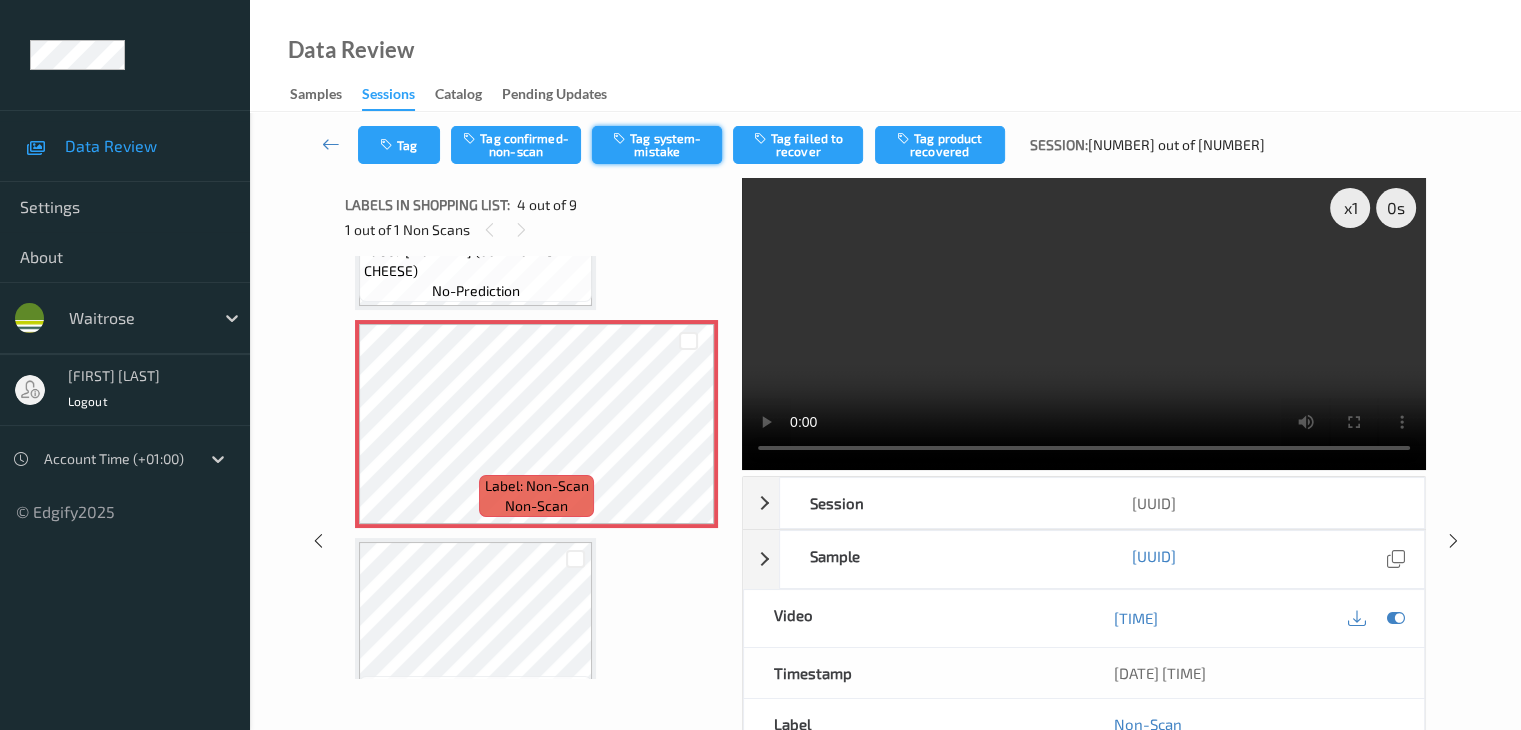 click on "Tag   system-mistake" at bounding box center (657, 145) 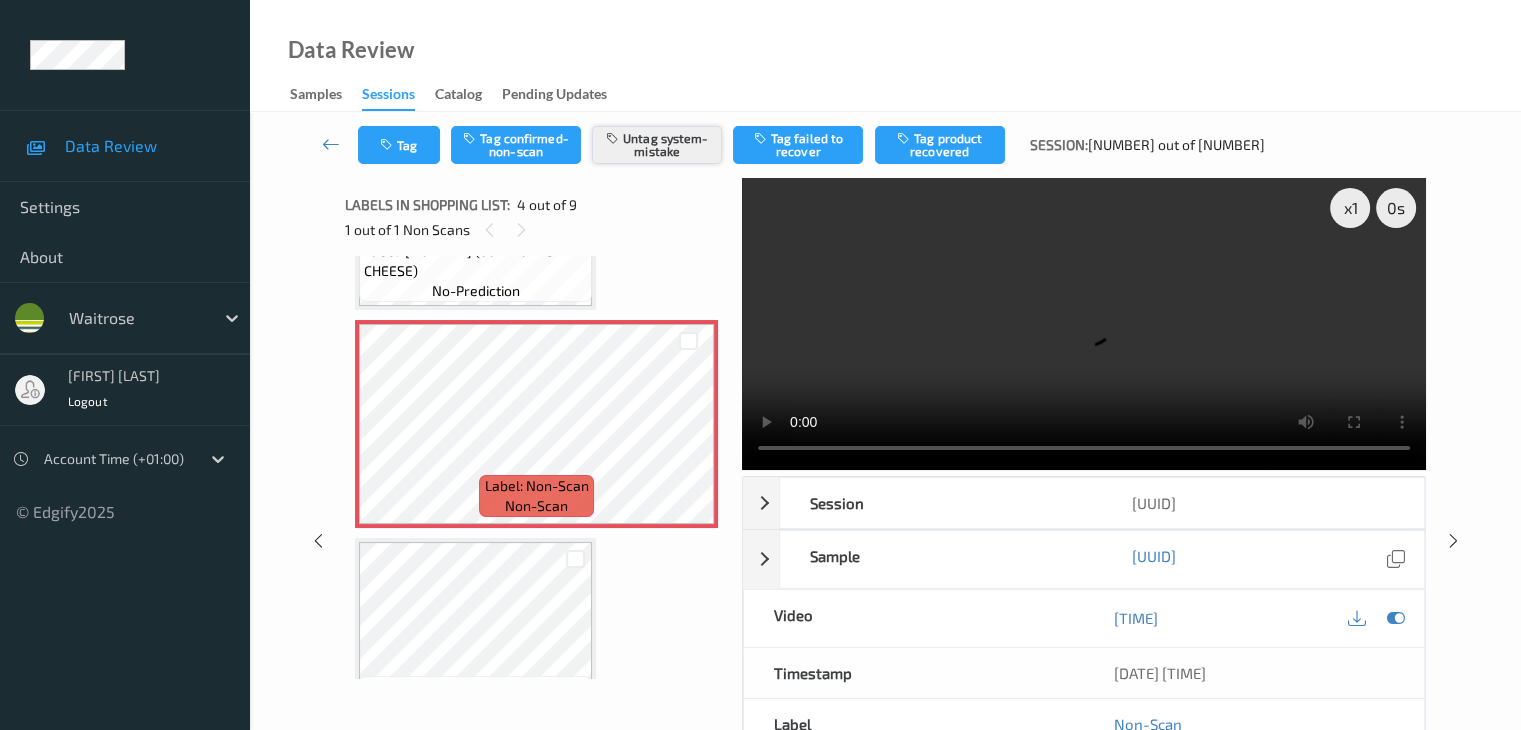 click on "Untag   system-mistake" at bounding box center [657, 145] 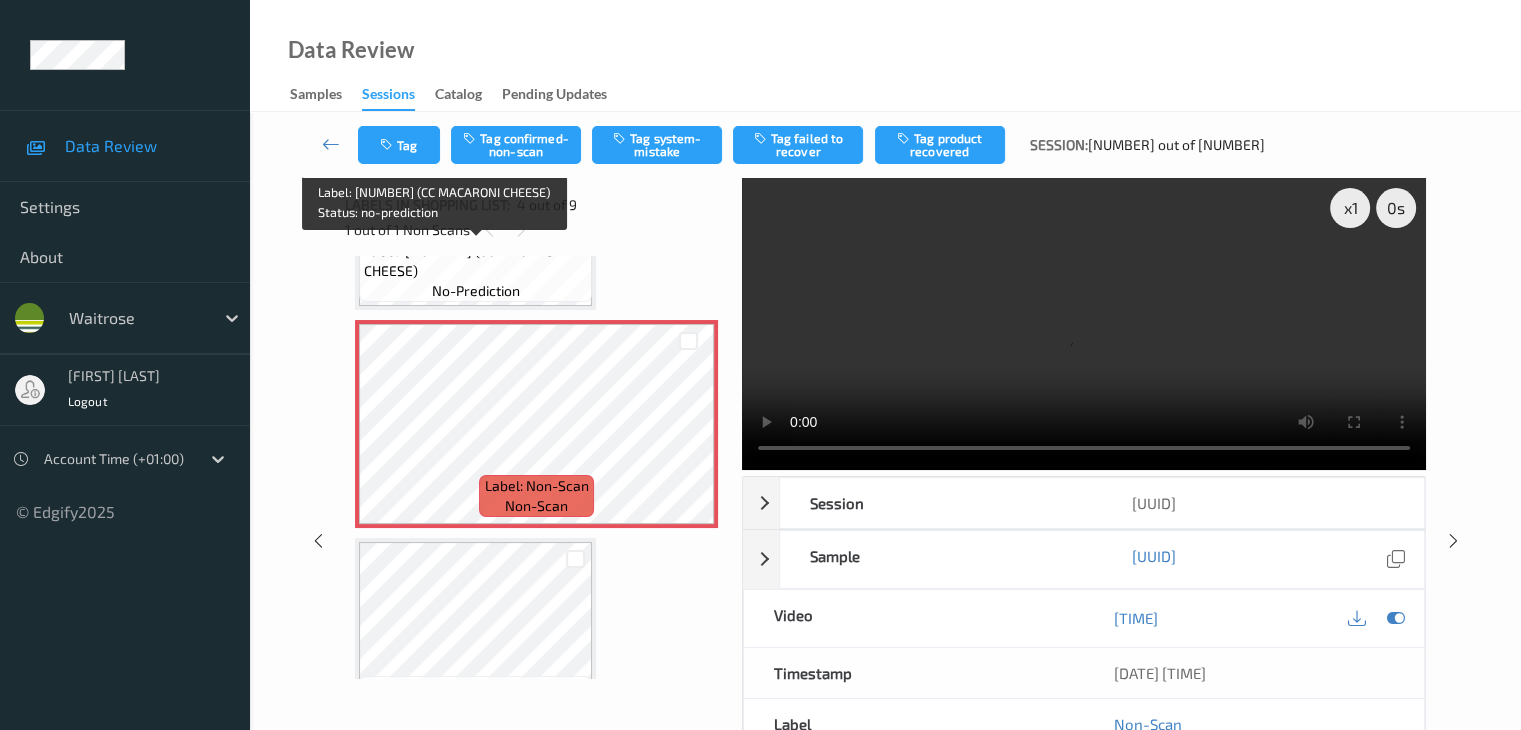 click on "Label: 10502459300062400135 (CC MACARONI CHEESE) no-prediction" at bounding box center [475, 271] 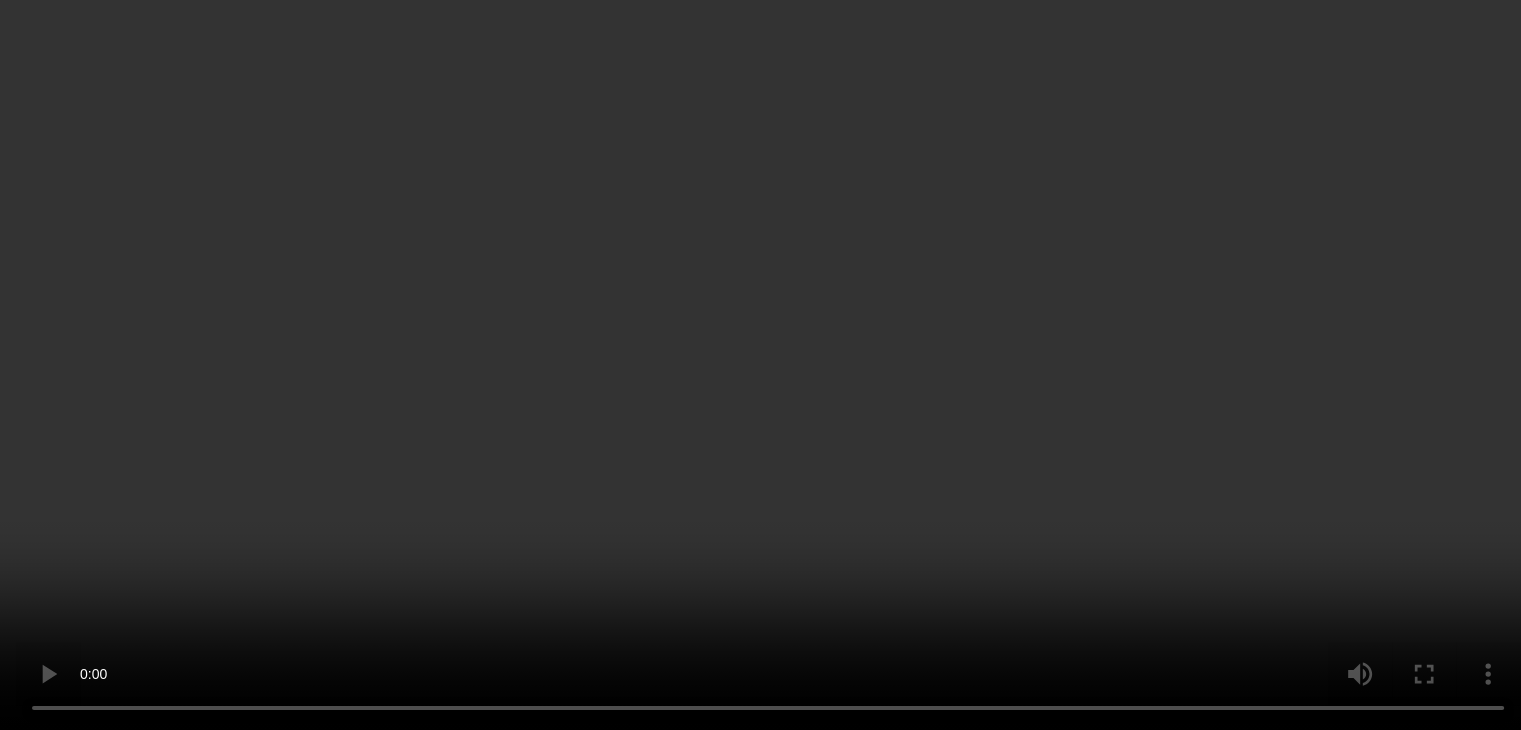 scroll, scrollTop: 900, scrollLeft: 0, axis: vertical 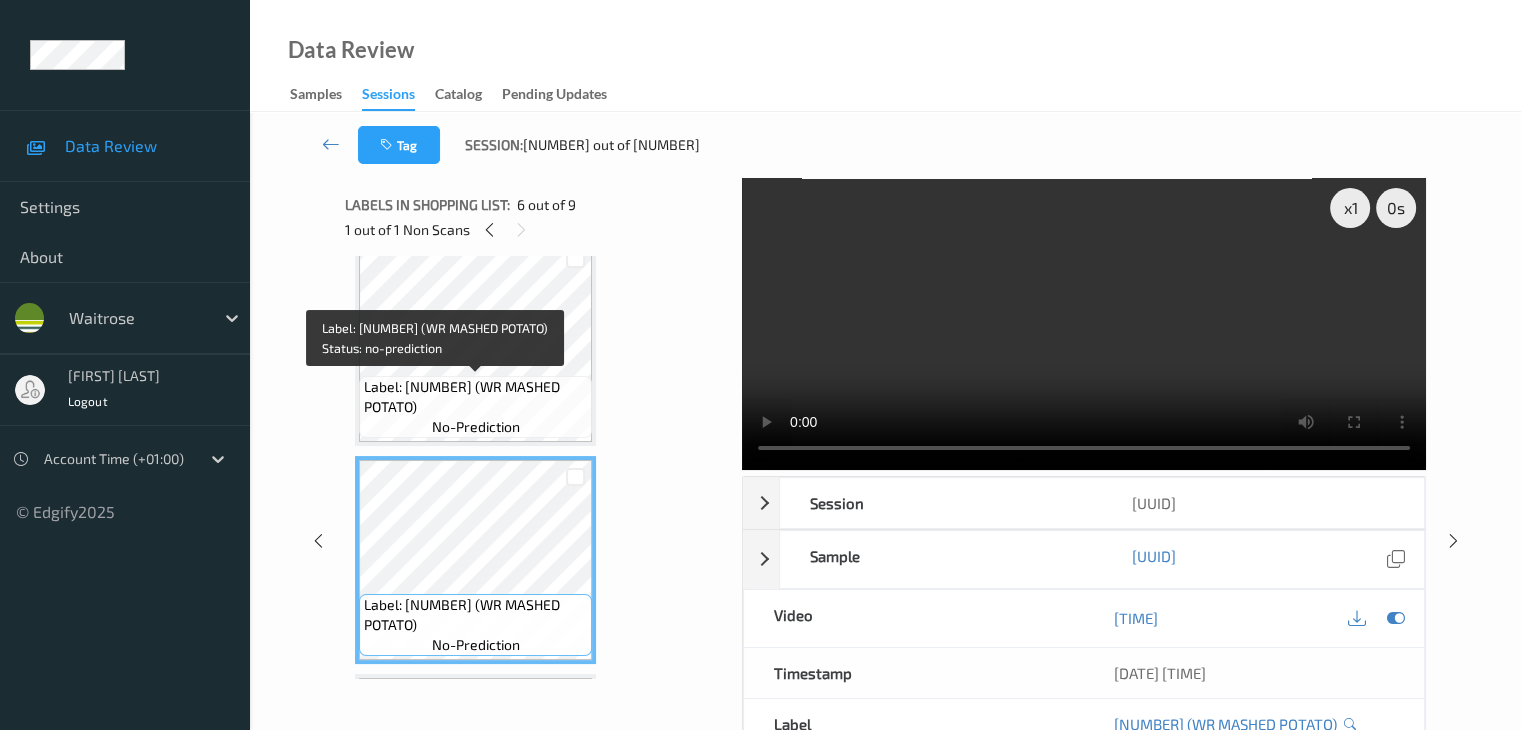 click on "Label: 10500016901560500079 (WR MASHED POTATO)" at bounding box center [475, 397] 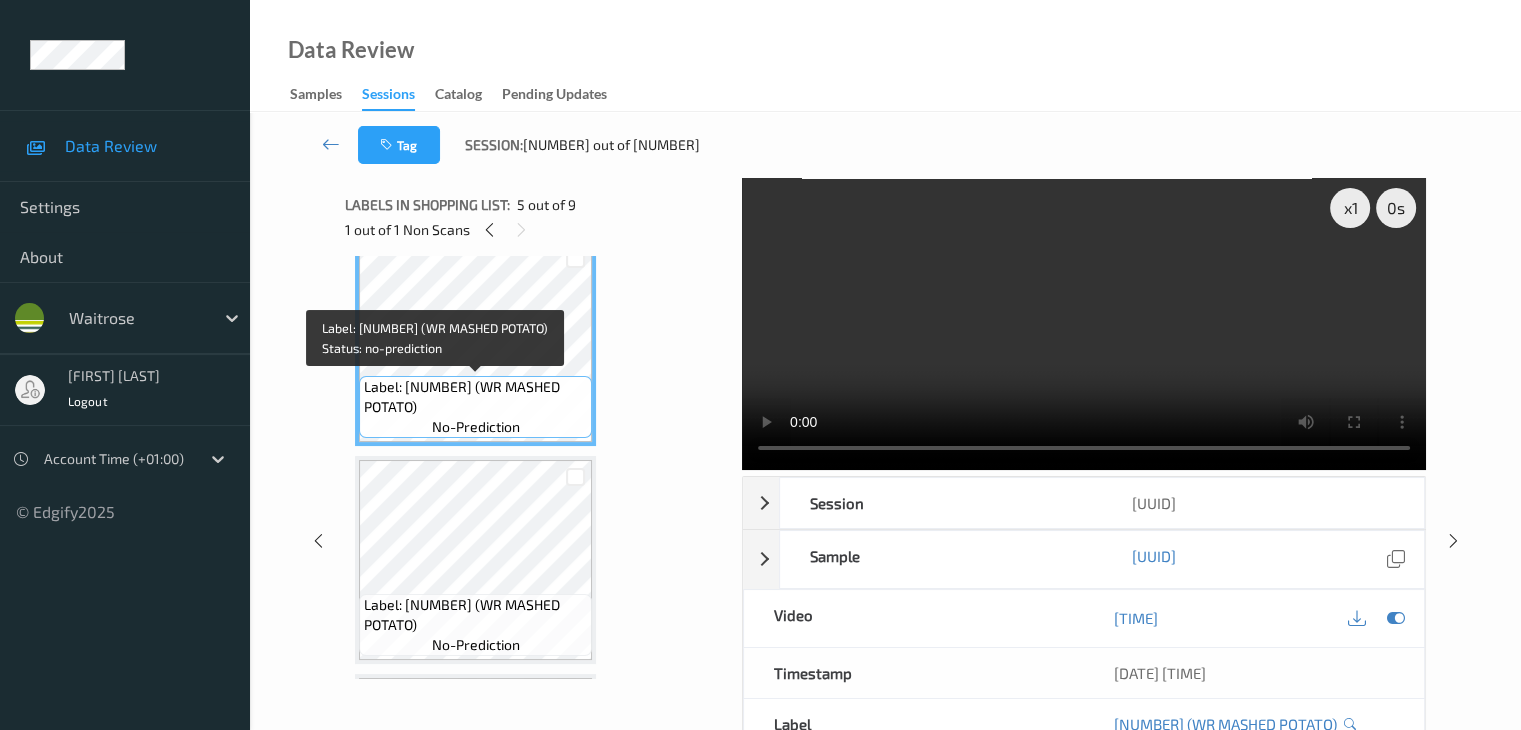 click on "Label: 10500016901560500079 (WR MASHED POTATO)" at bounding box center (475, 397) 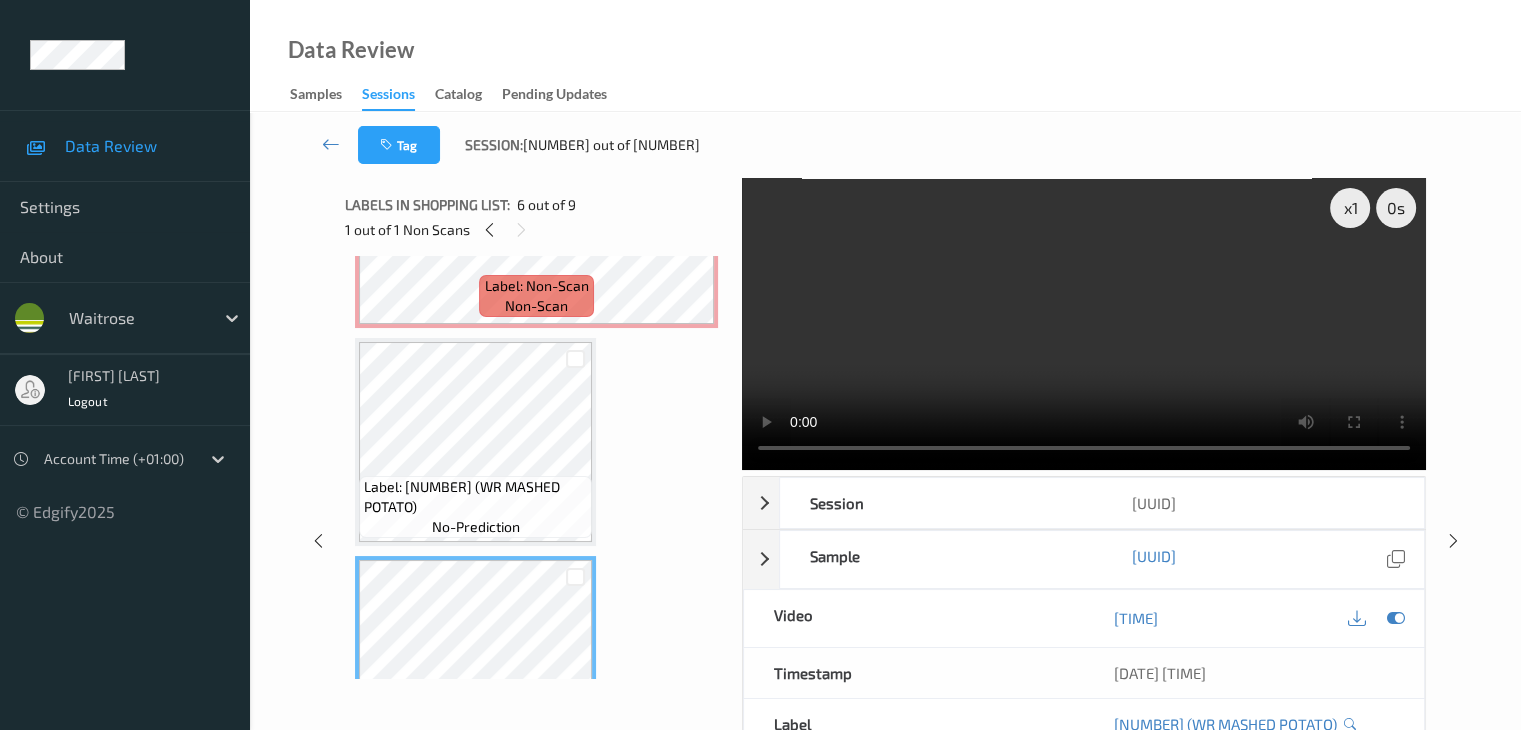scroll, scrollTop: 600, scrollLeft: 0, axis: vertical 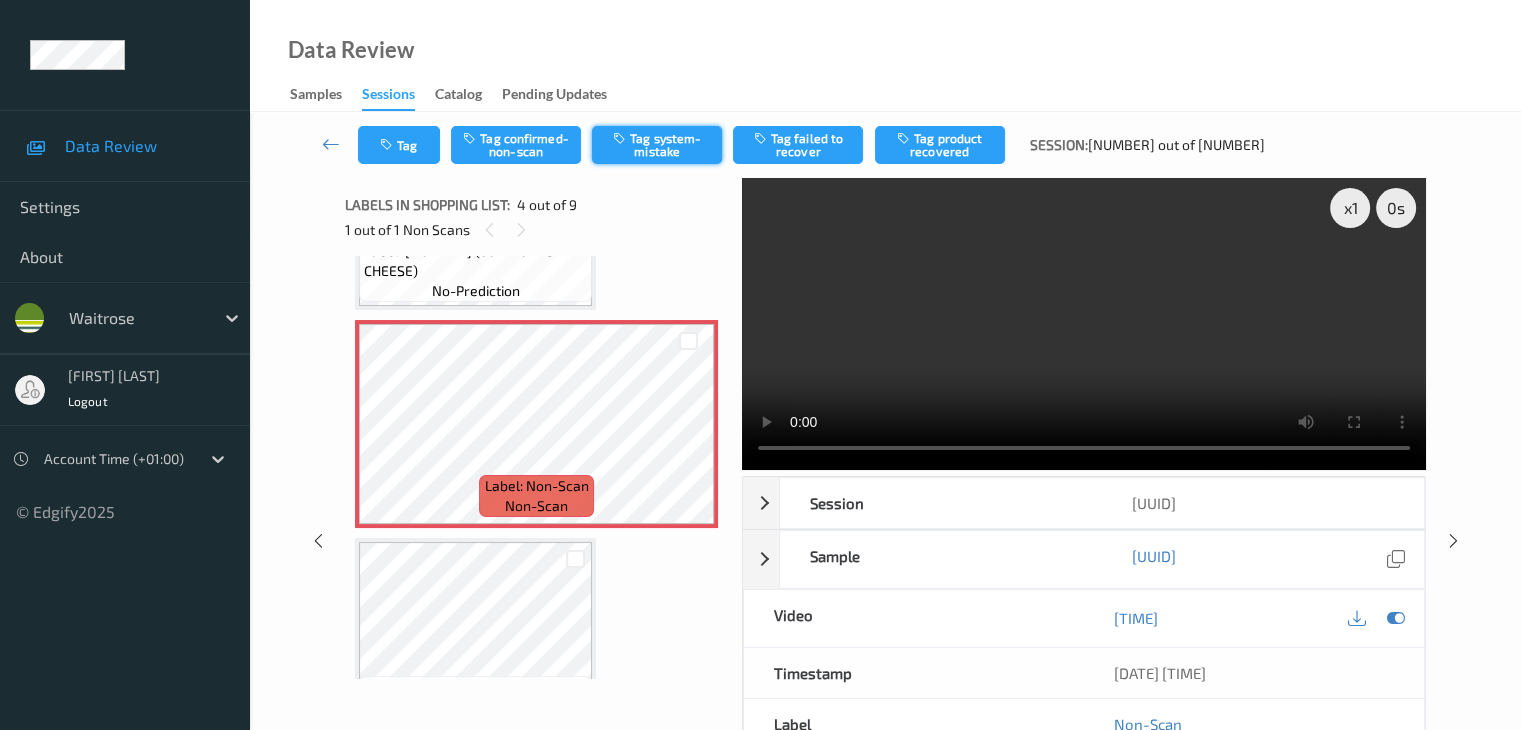 click on "Tag   system-mistake" at bounding box center [657, 145] 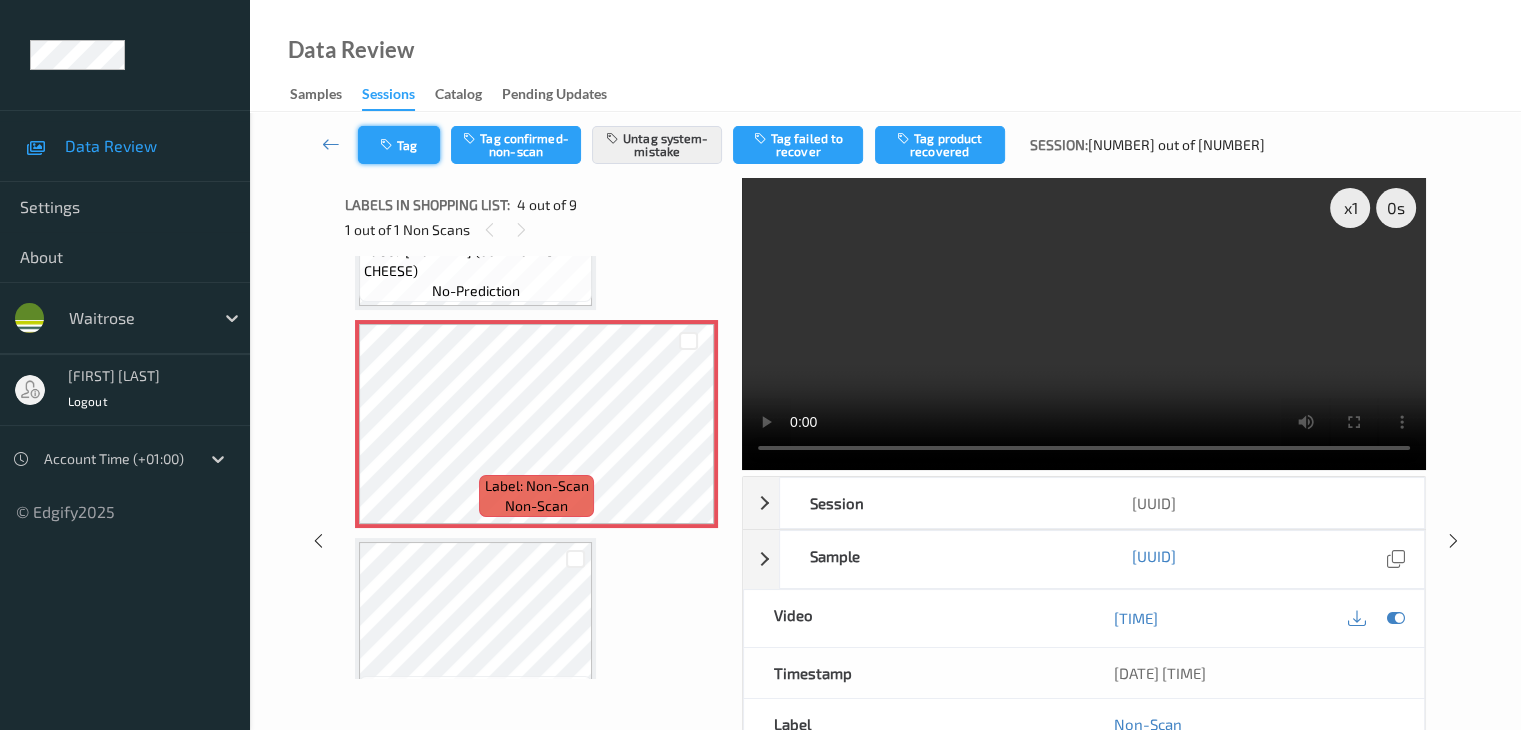 click on "Tag" at bounding box center [399, 145] 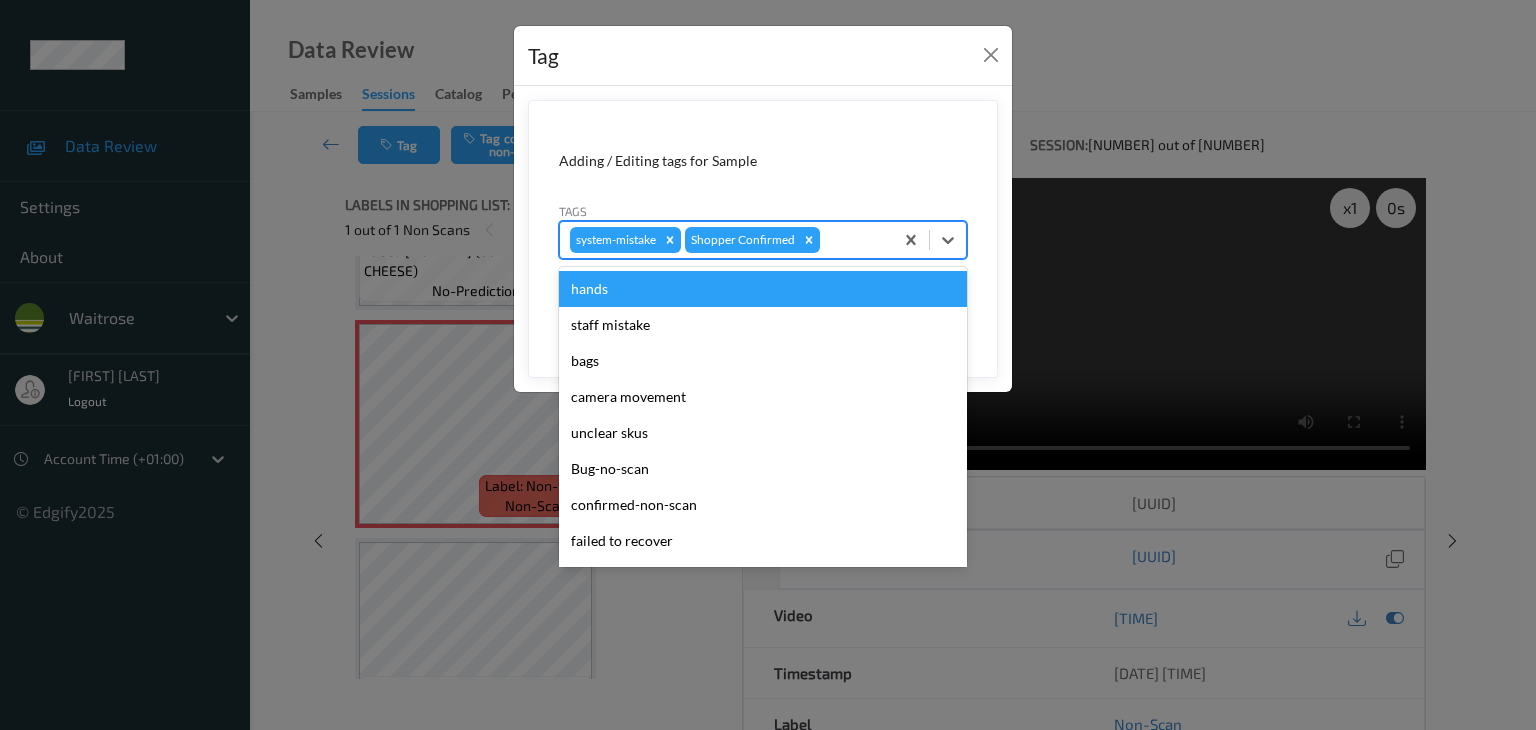 click at bounding box center [853, 240] 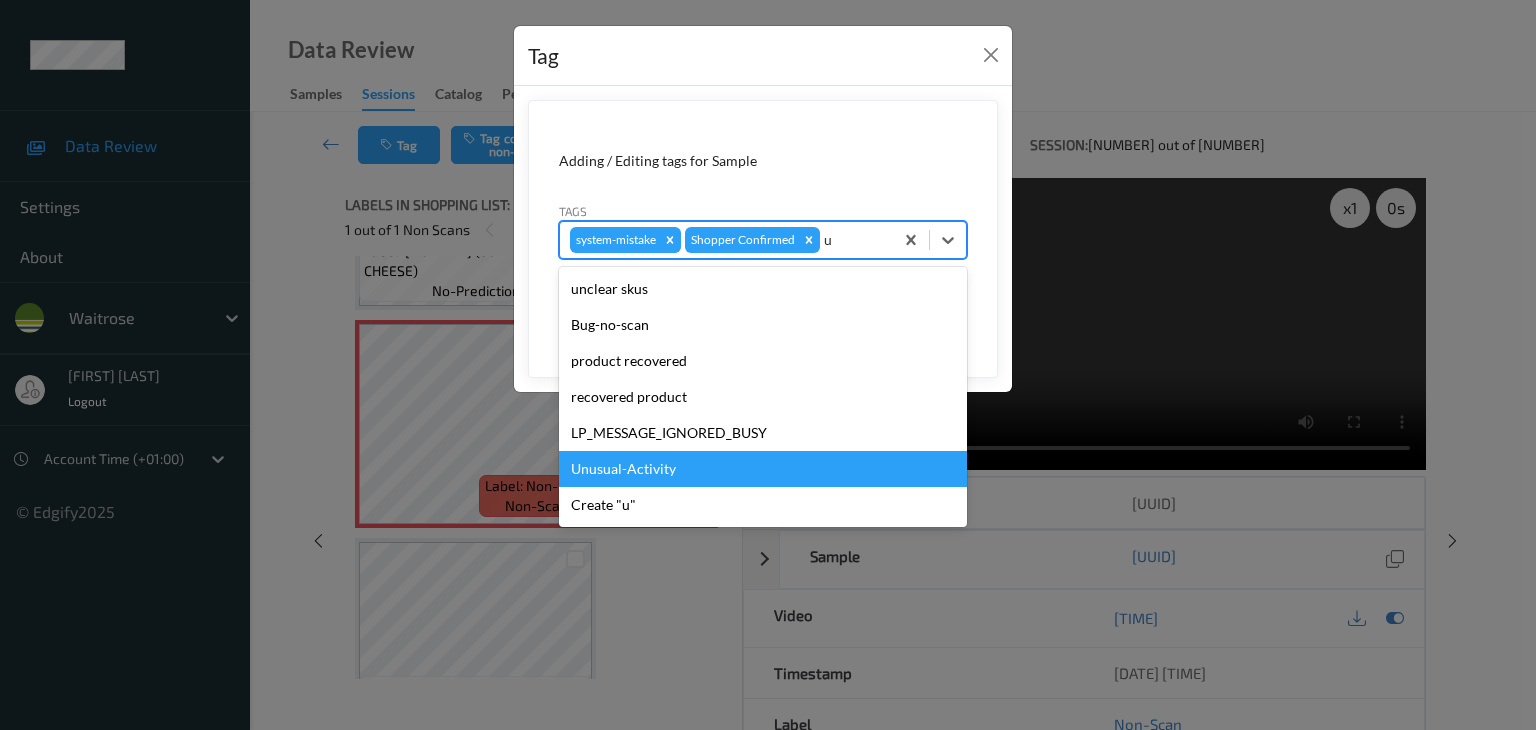 click on "Unusual-Activity" at bounding box center [763, 469] 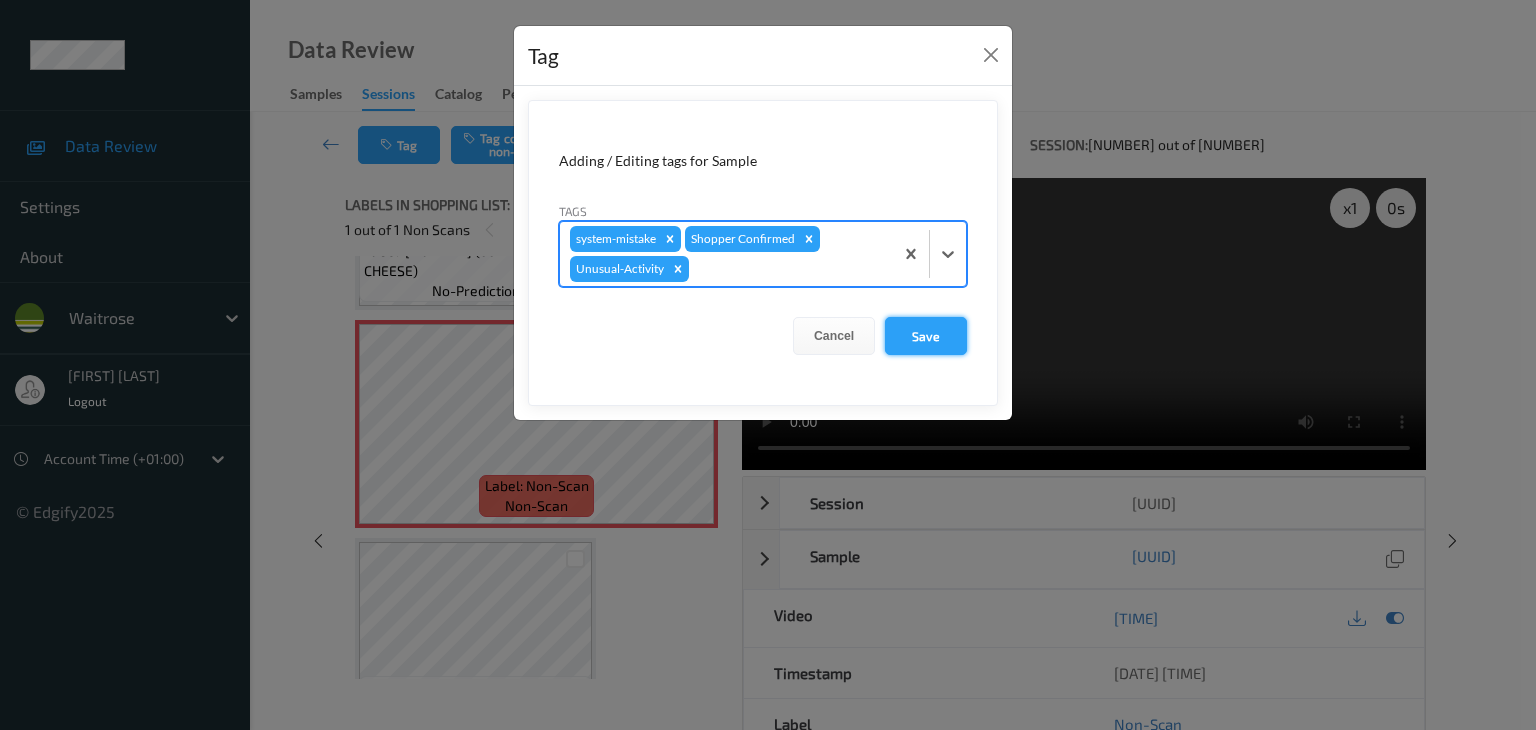 click on "Save" at bounding box center [926, 336] 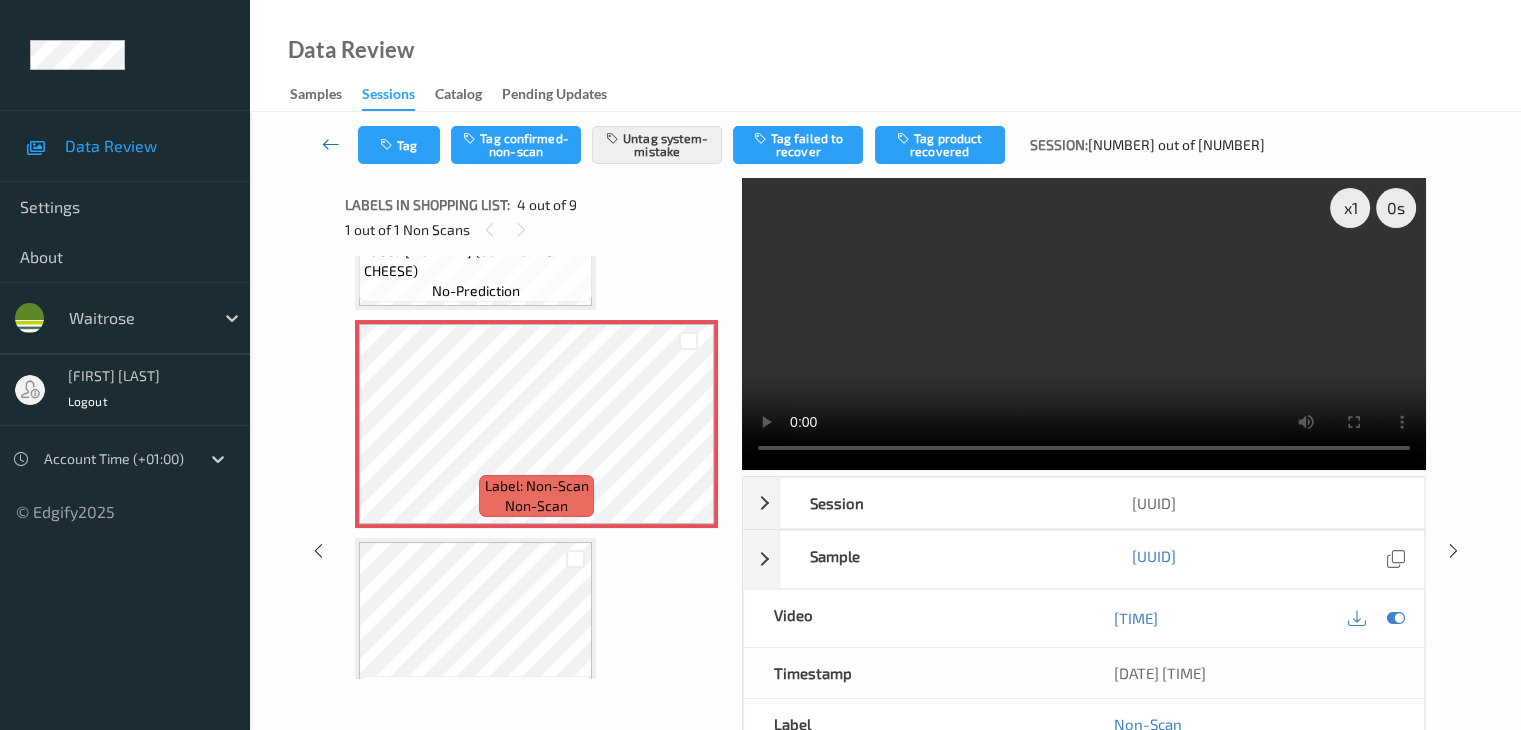 click at bounding box center (331, 144) 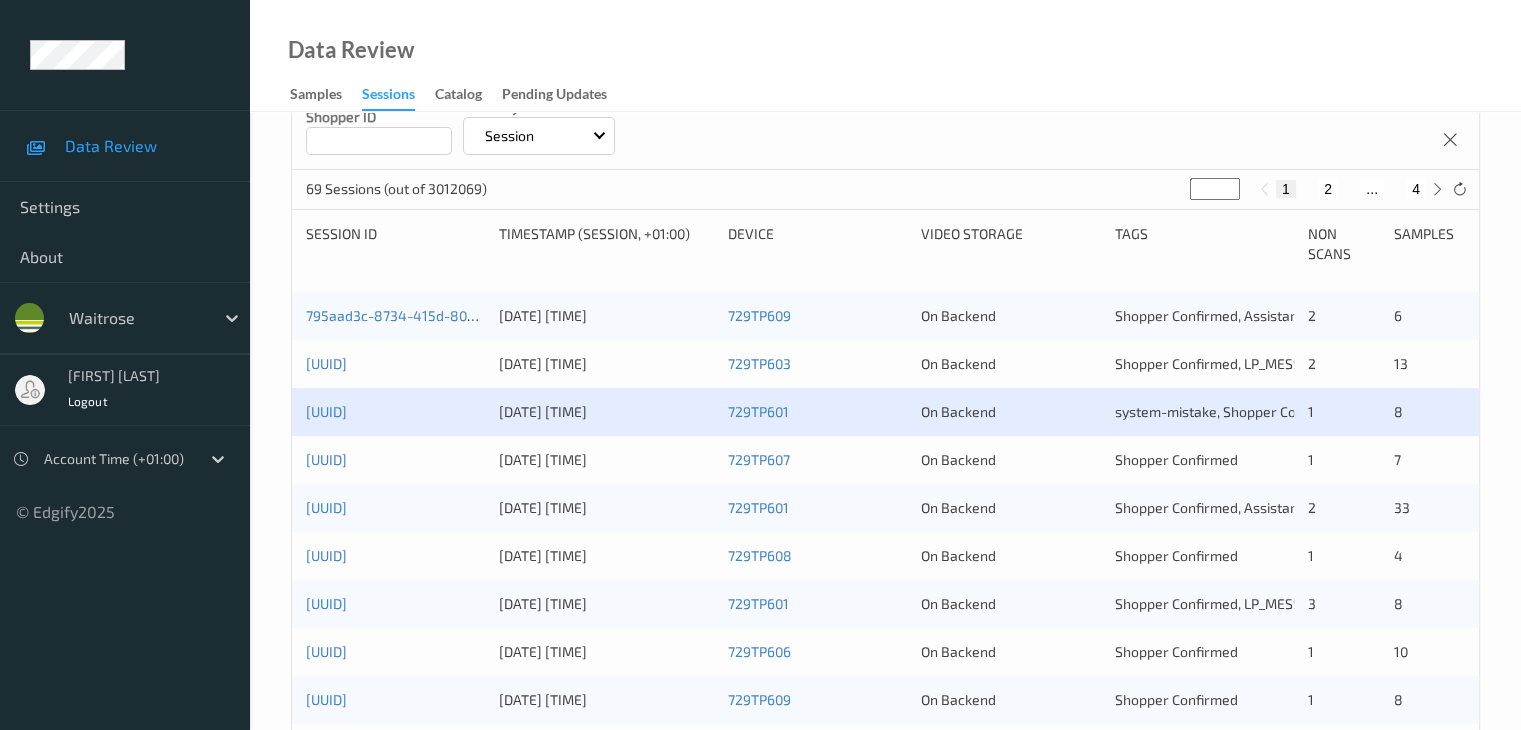 scroll, scrollTop: 300, scrollLeft: 0, axis: vertical 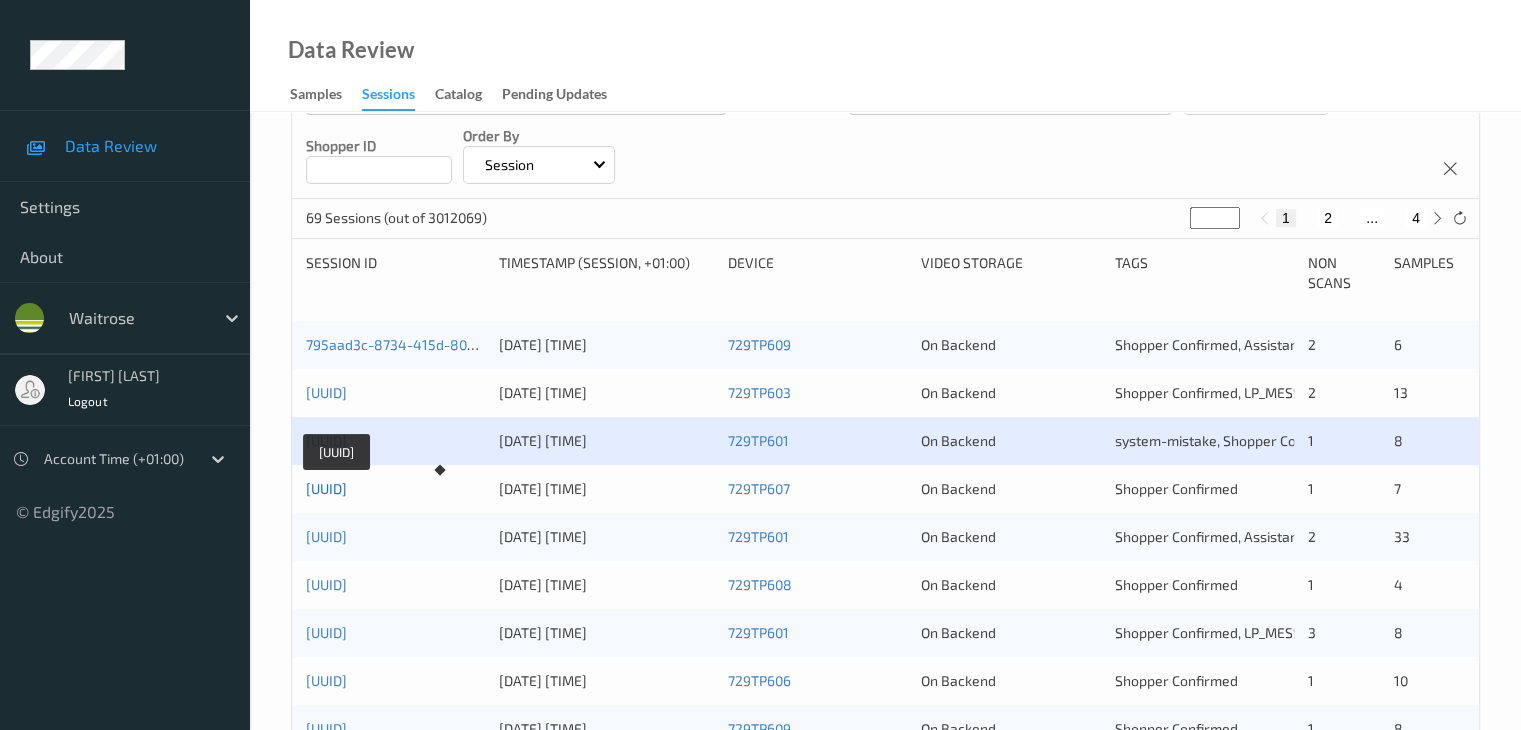 click on "[UUID]" at bounding box center (326, 488) 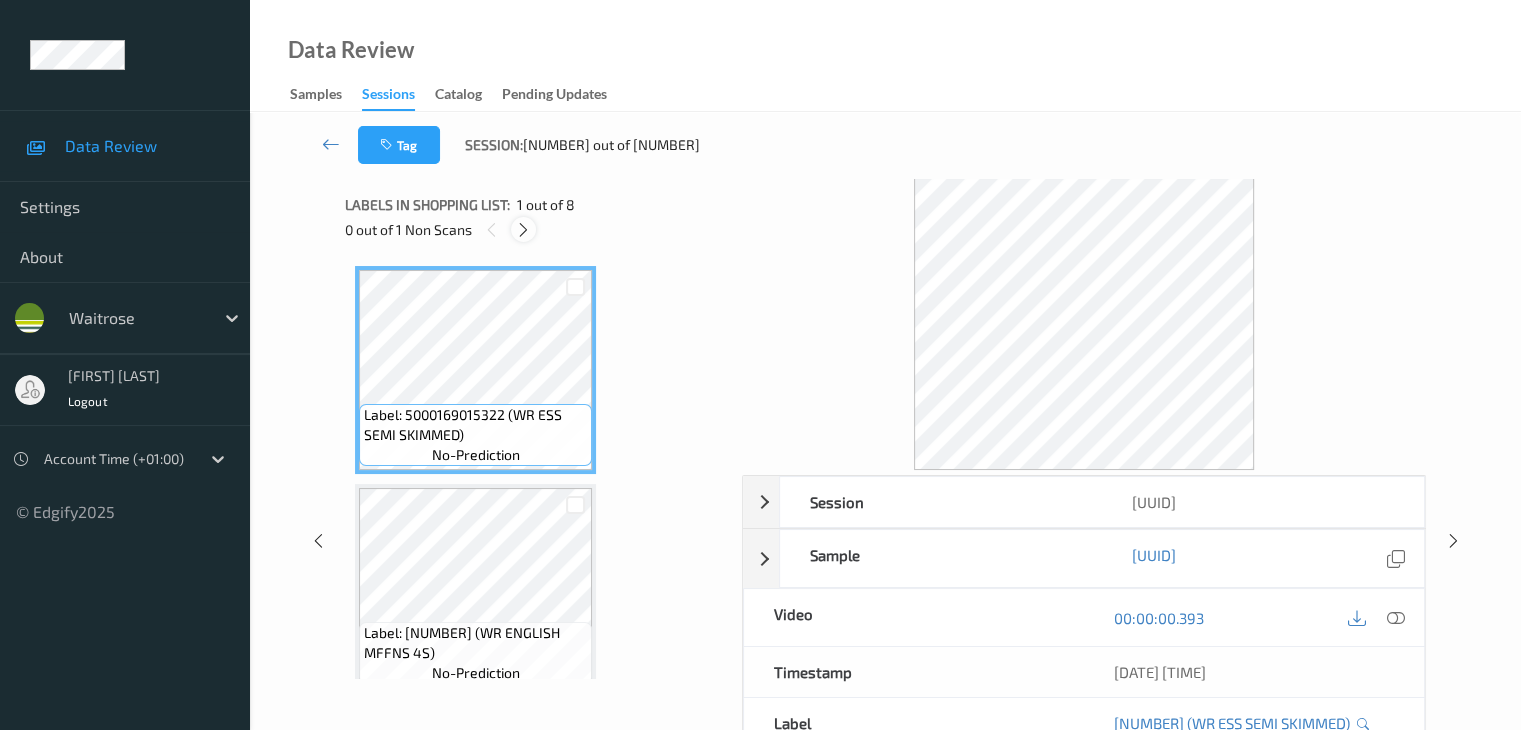 click at bounding box center (523, 230) 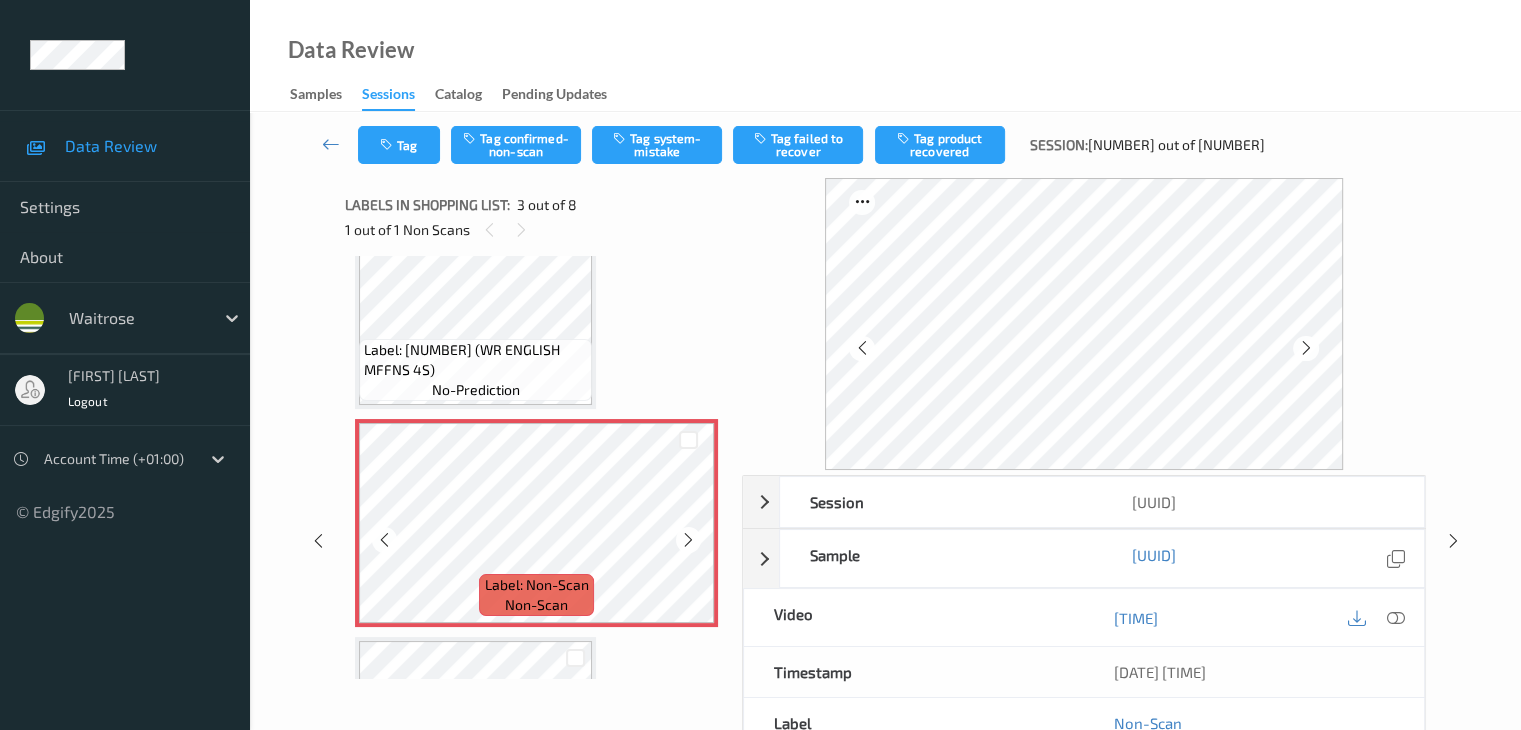 scroll, scrollTop: 328, scrollLeft: 0, axis: vertical 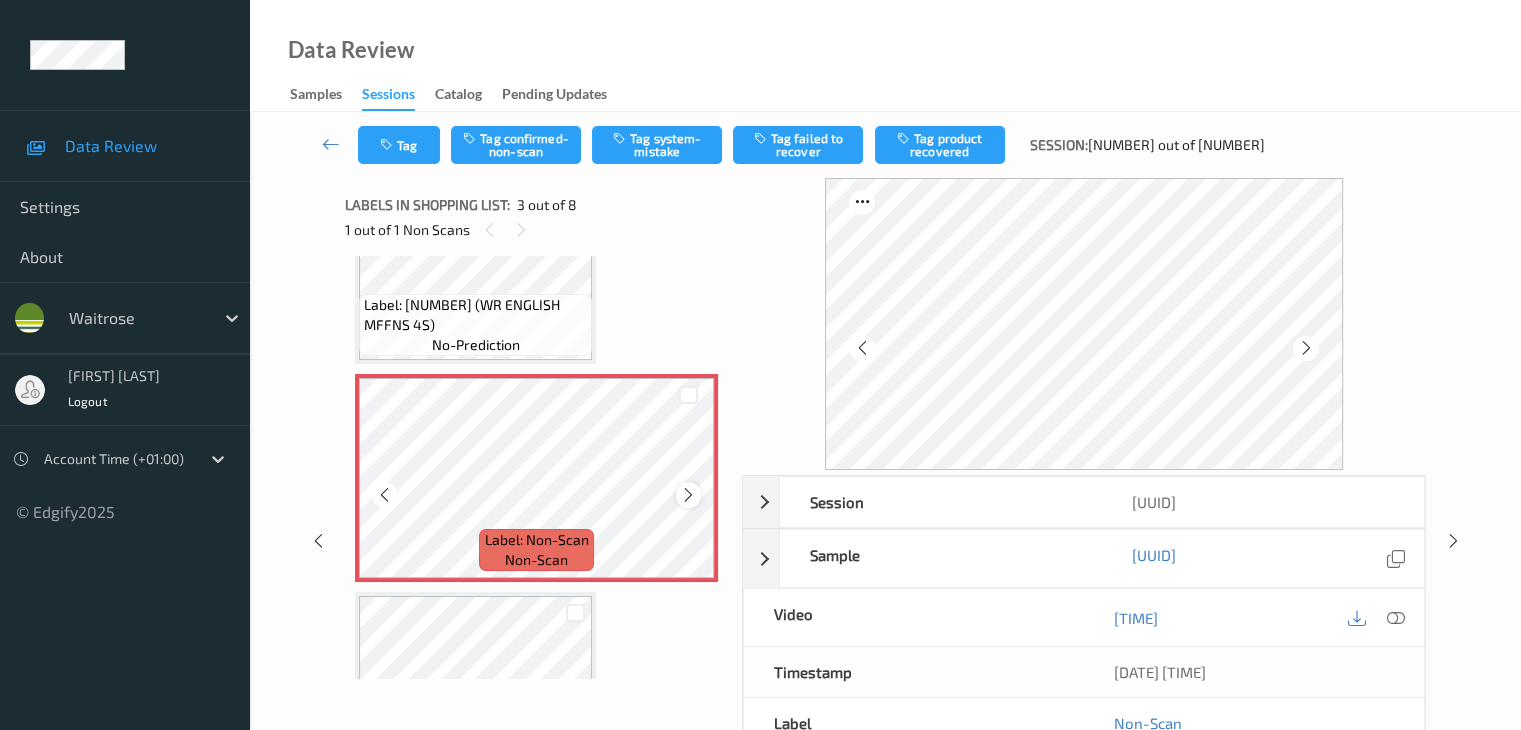 click at bounding box center (688, 495) 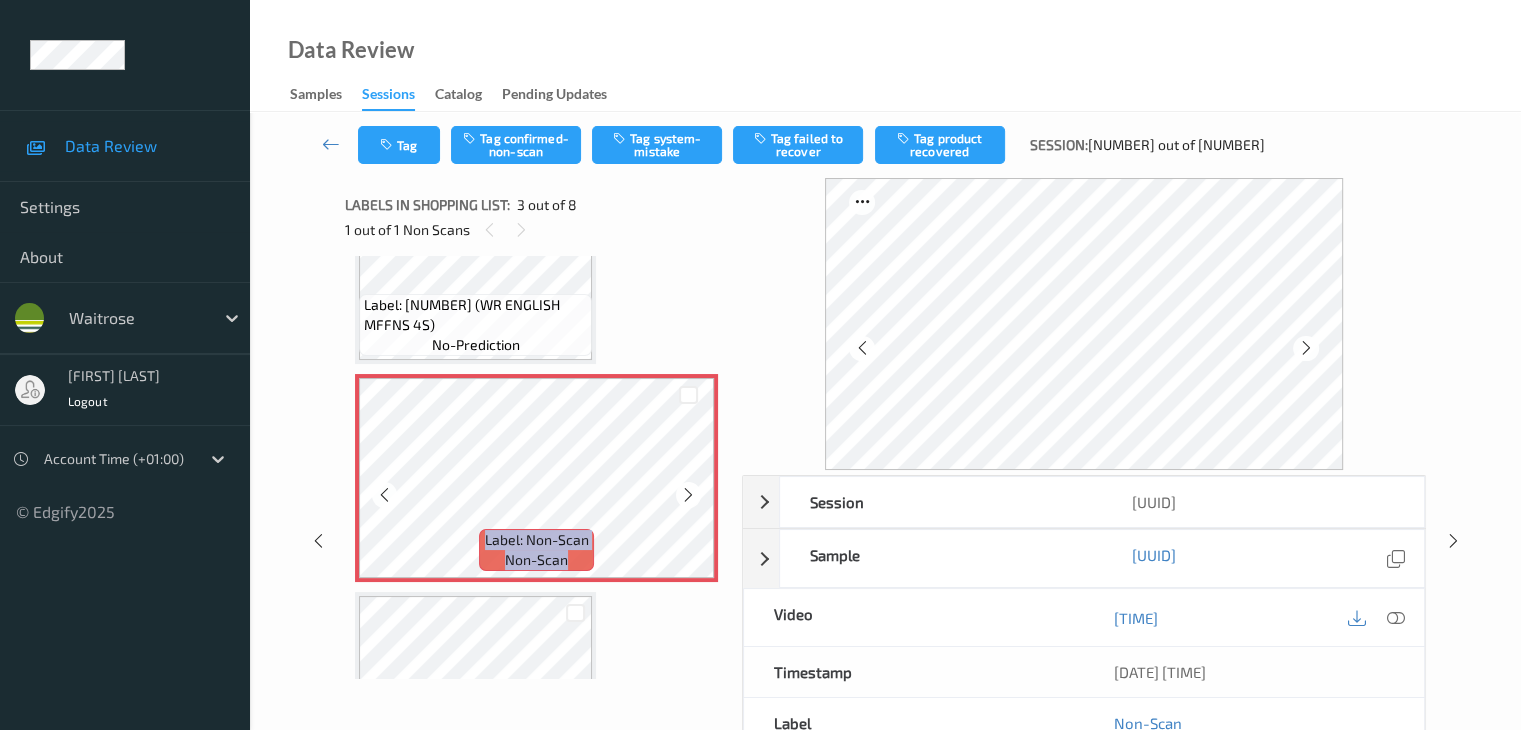 click at bounding box center (688, 495) 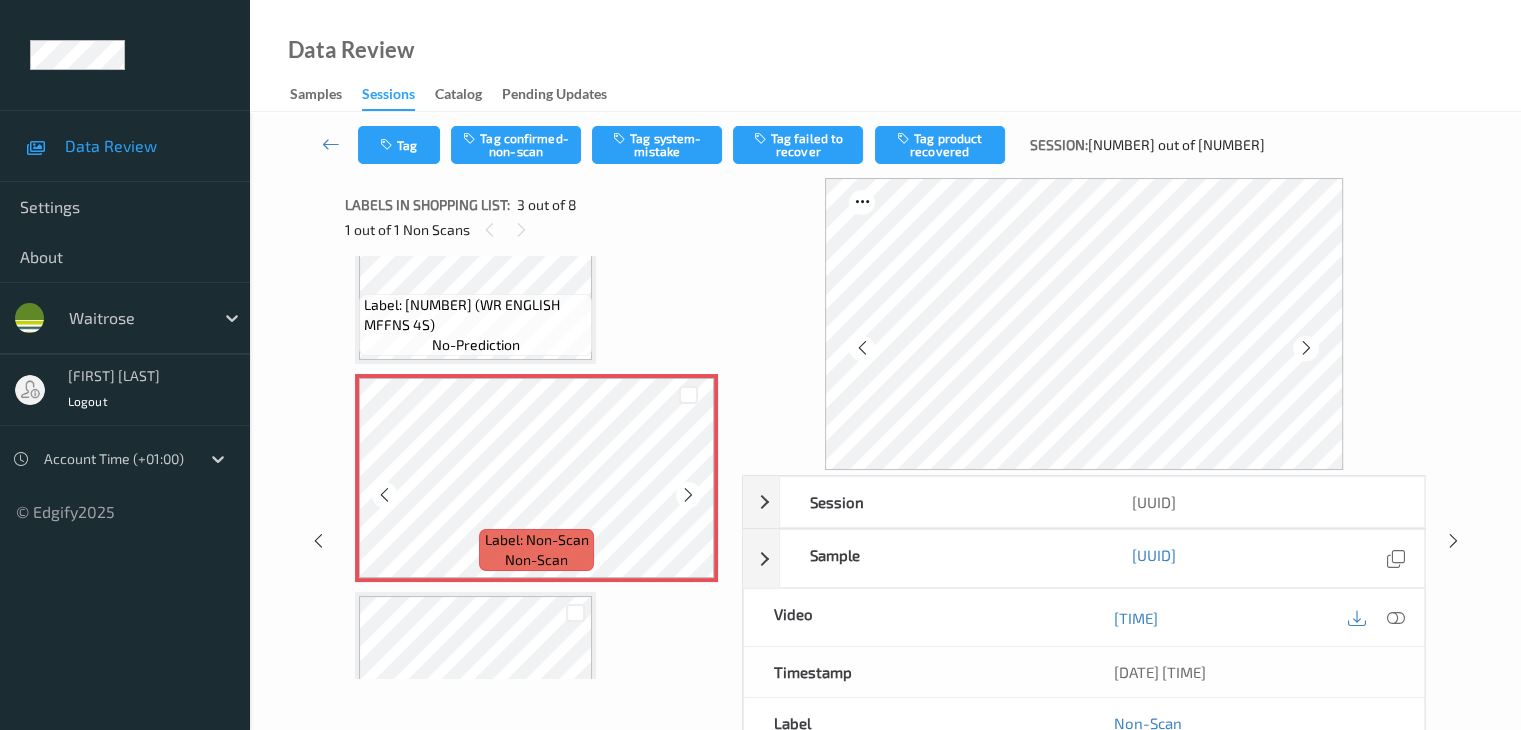 click at bounding box center (688, 495) 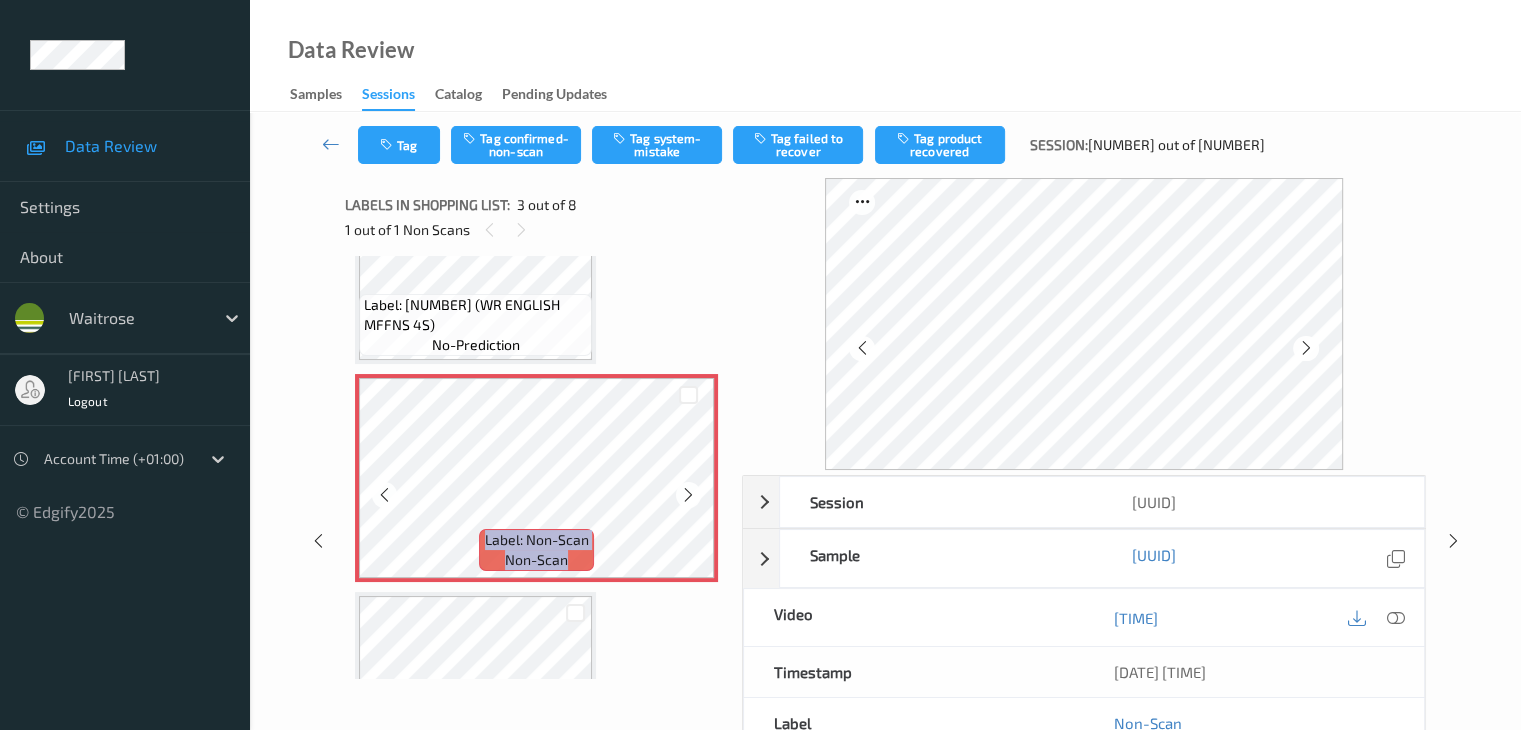 click at bounding box center [688, 495] 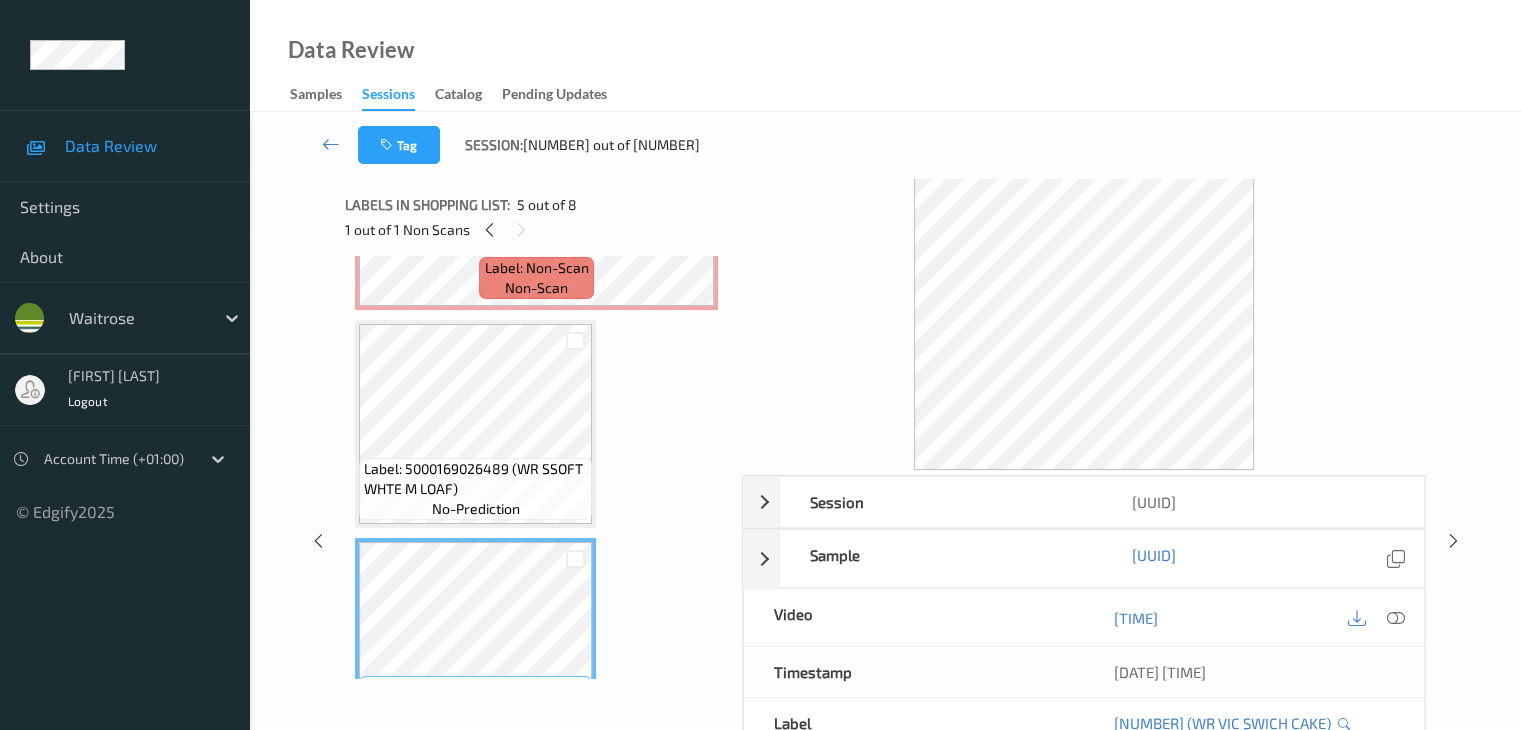 scroll, scrollTop: 500, scrollLeft: 0, axis: vertical 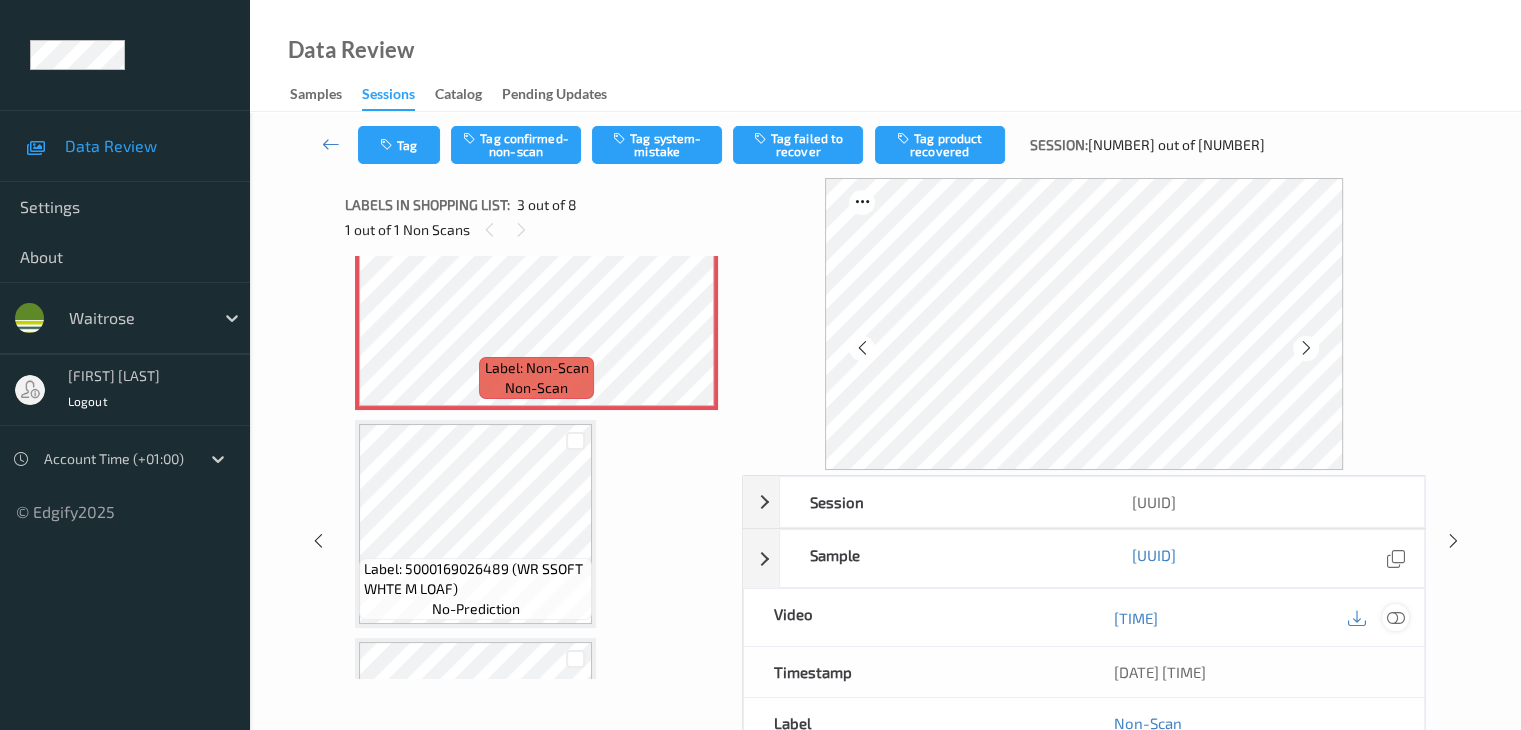 click at bounding box center (1395, 618) 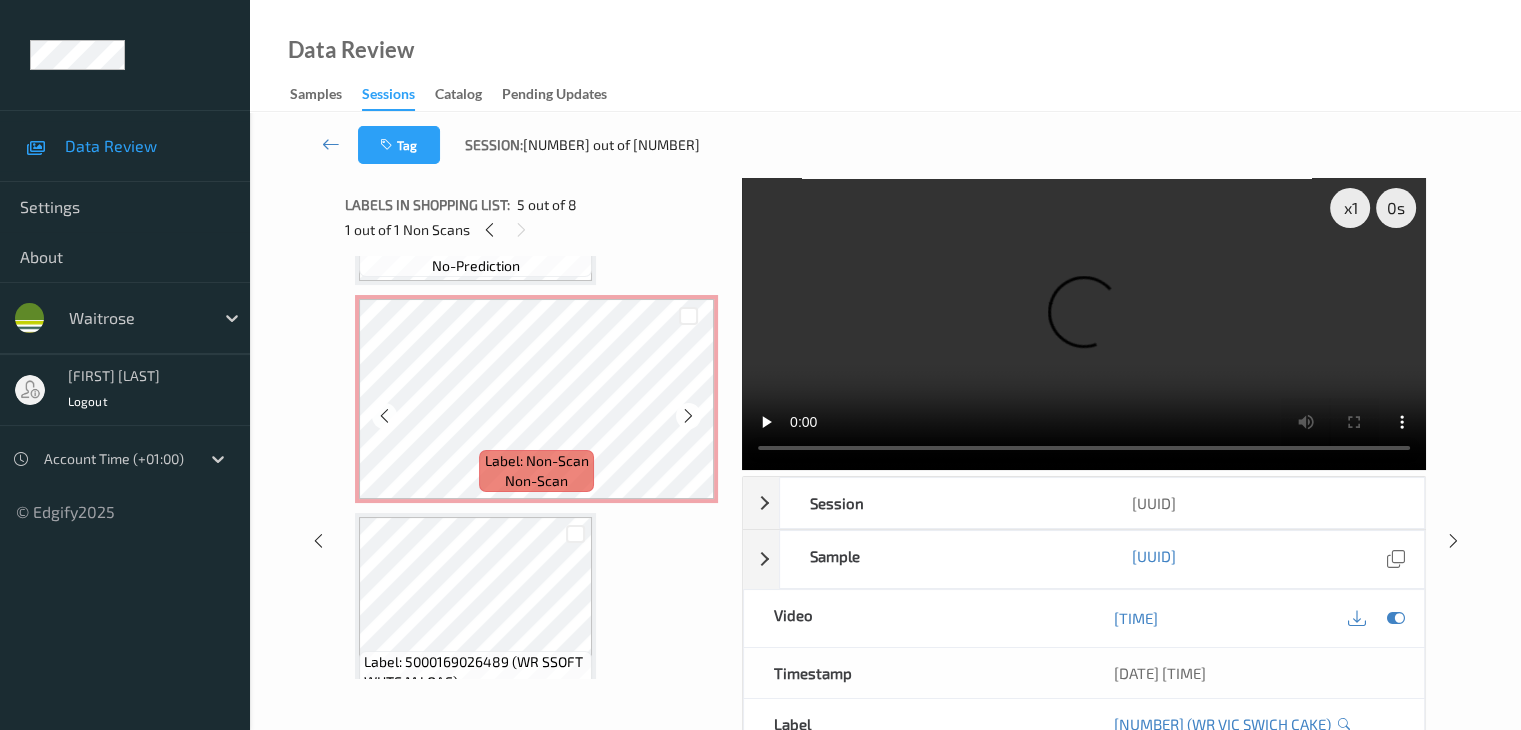 scroll, scrollTop: 300, scrollLeft: 0, axis: vertical 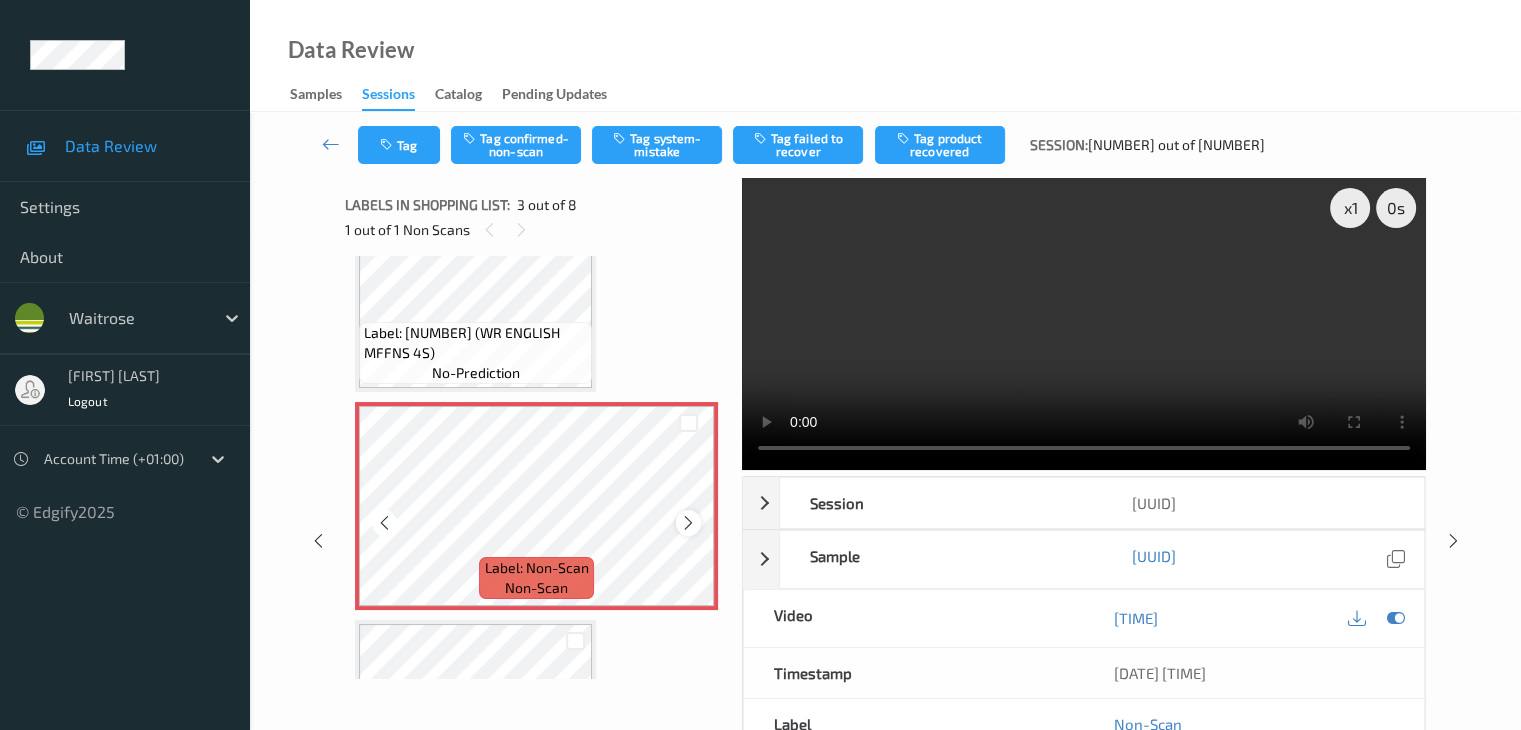 click at bounding box center [688, 523] 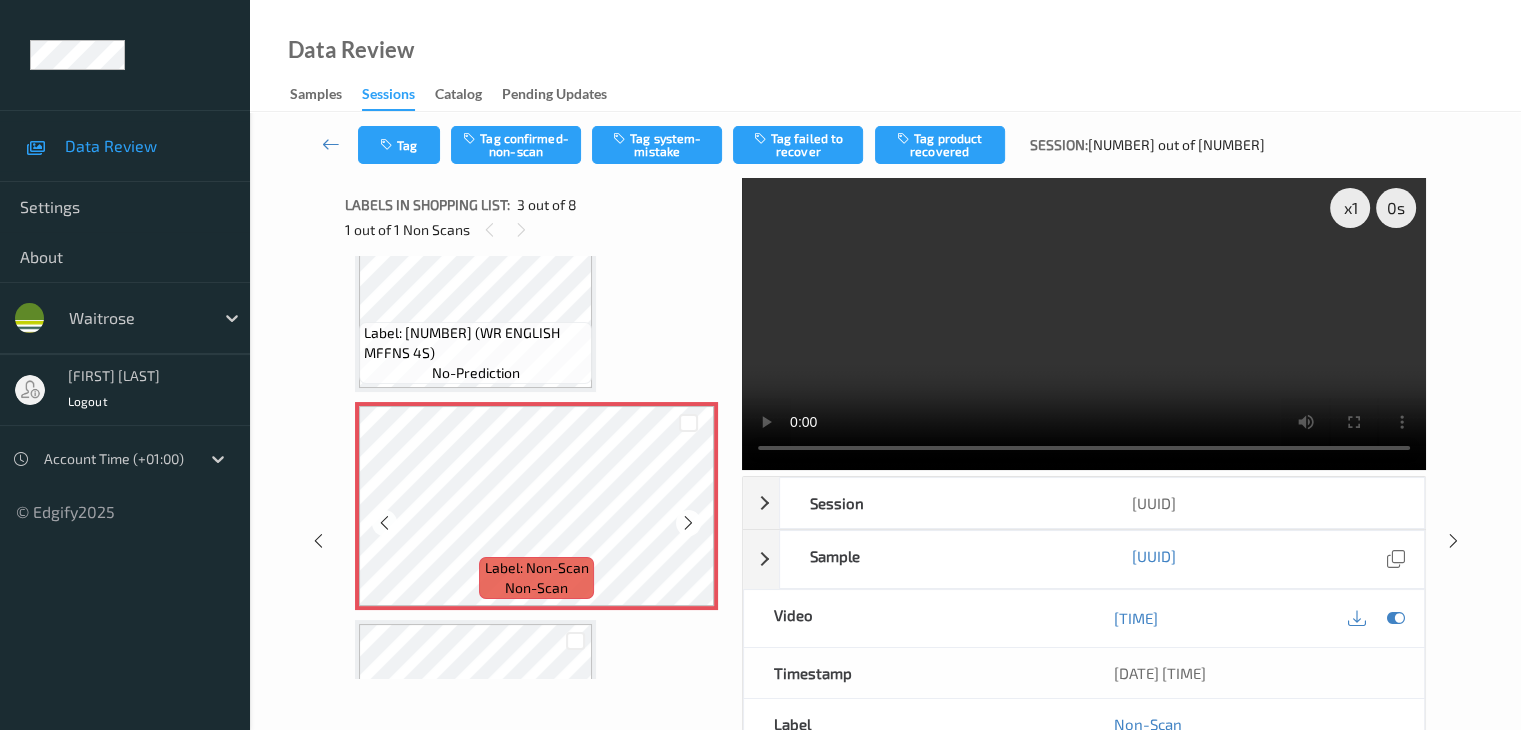 click at bounding box center [688, 523] 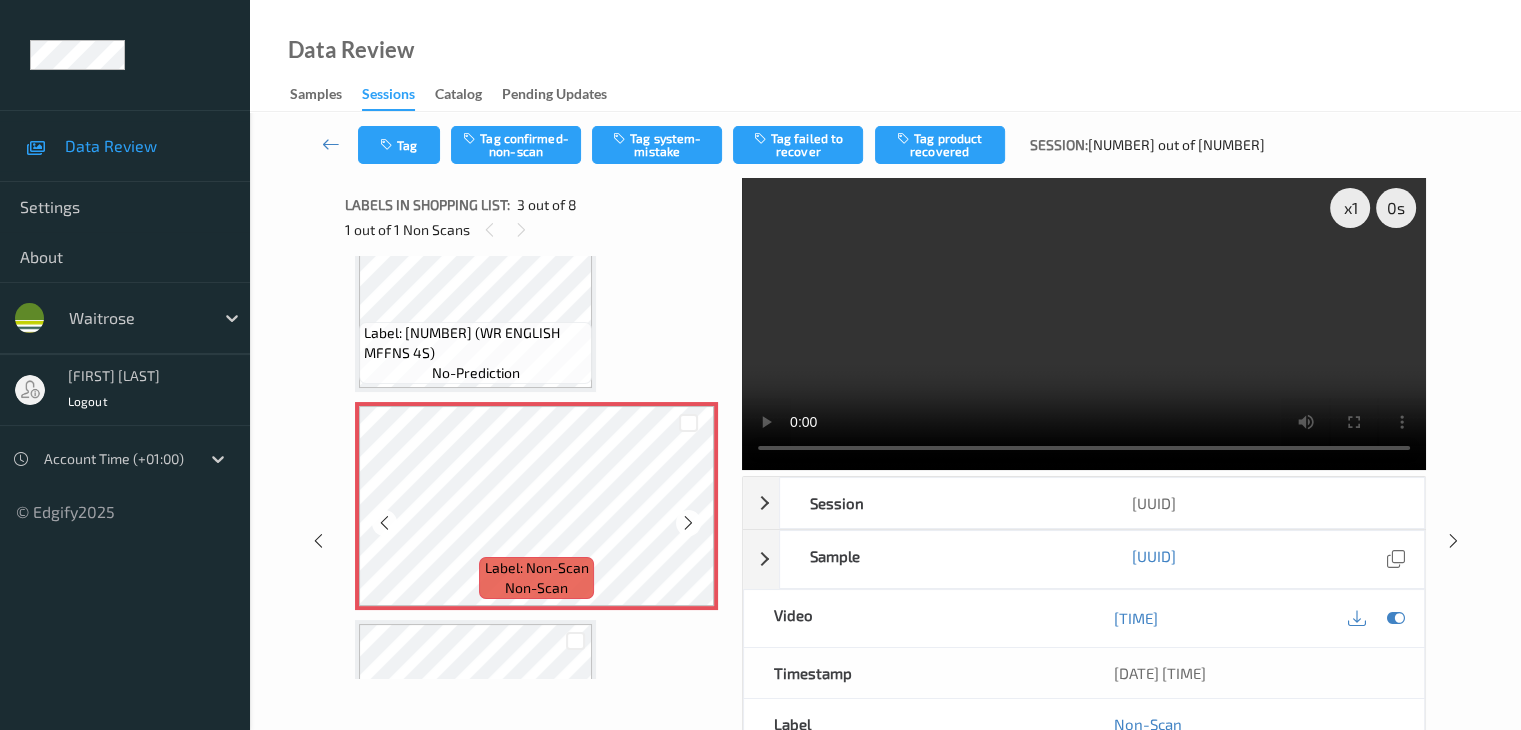 click at bounding box center (688, 523) 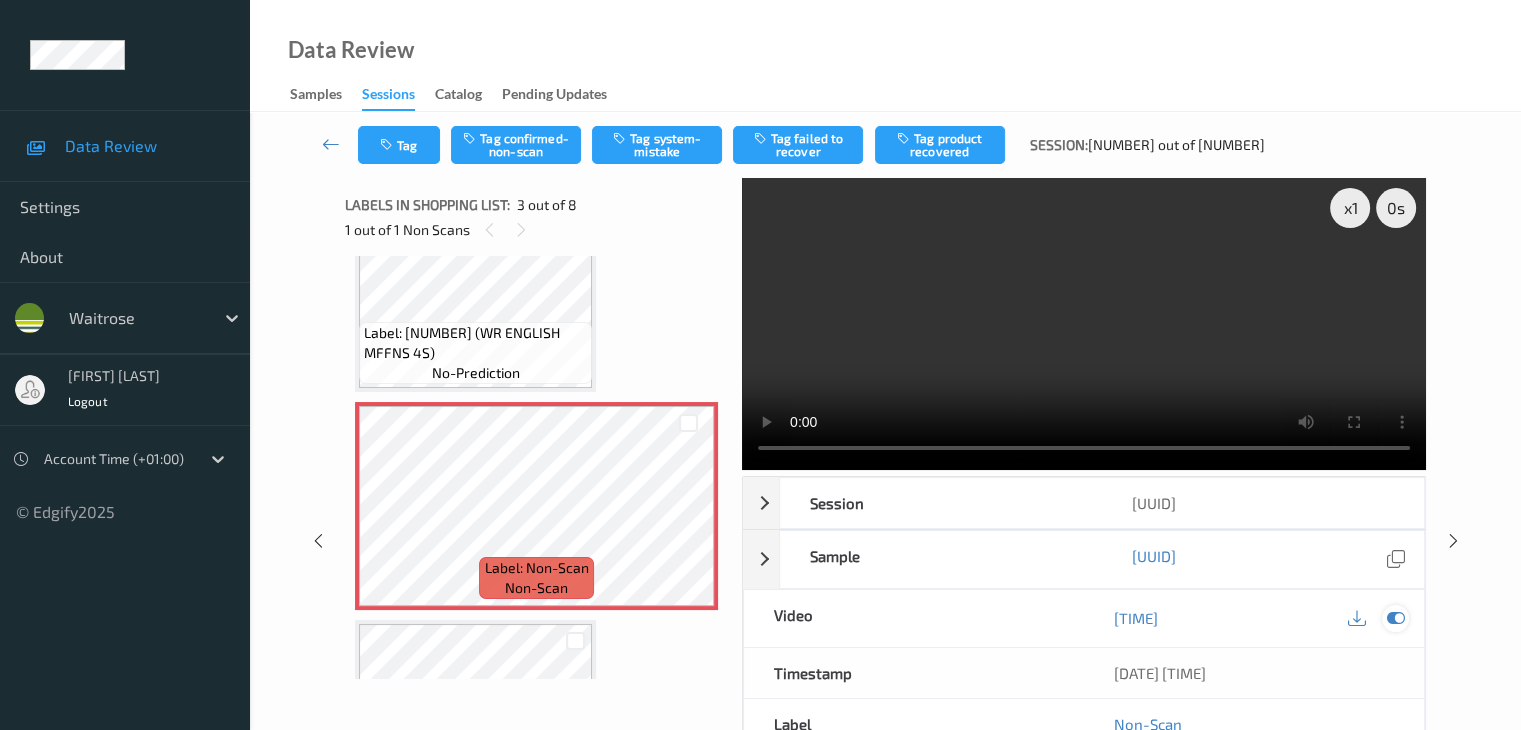 click at bounding box center [1395, 618] 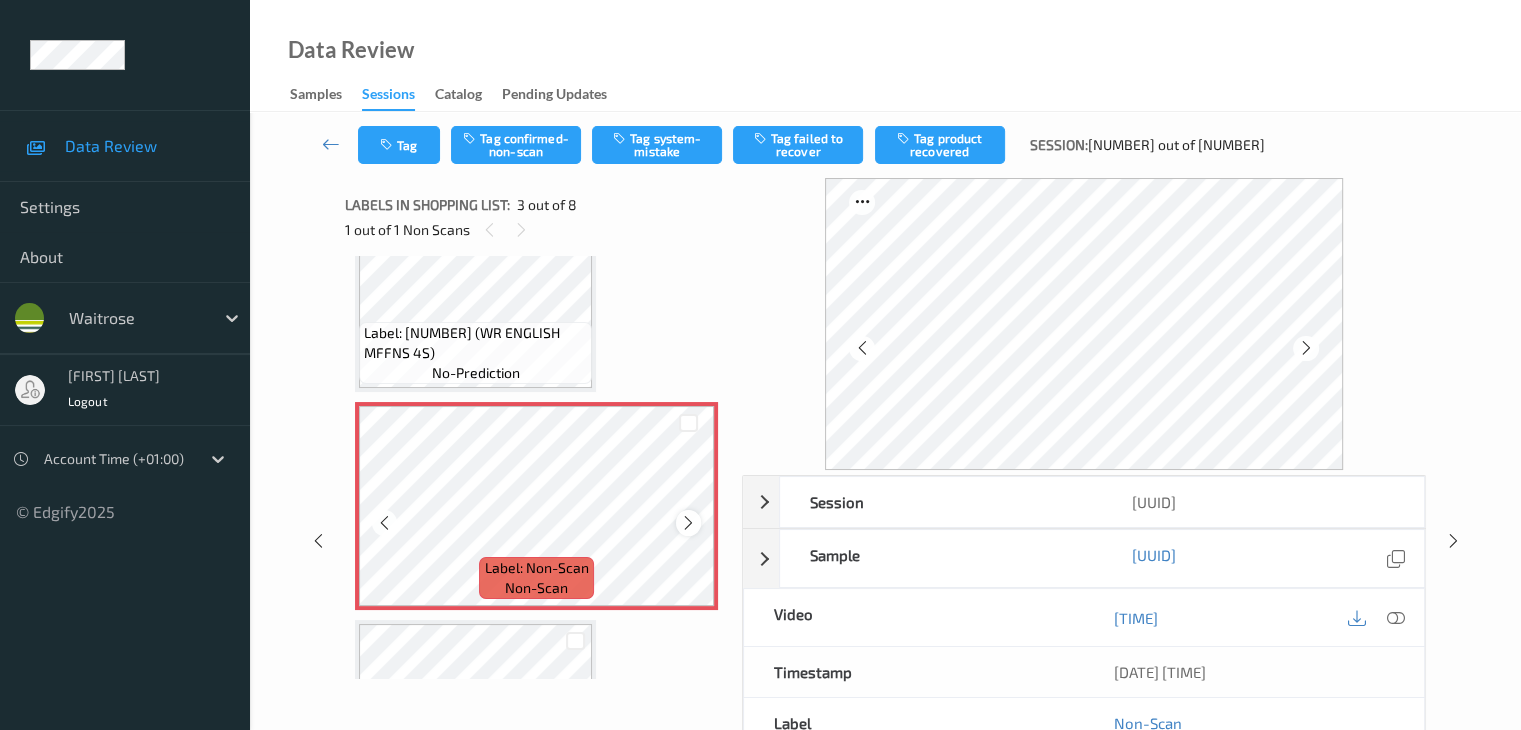 click at bounding box center (688, 523) 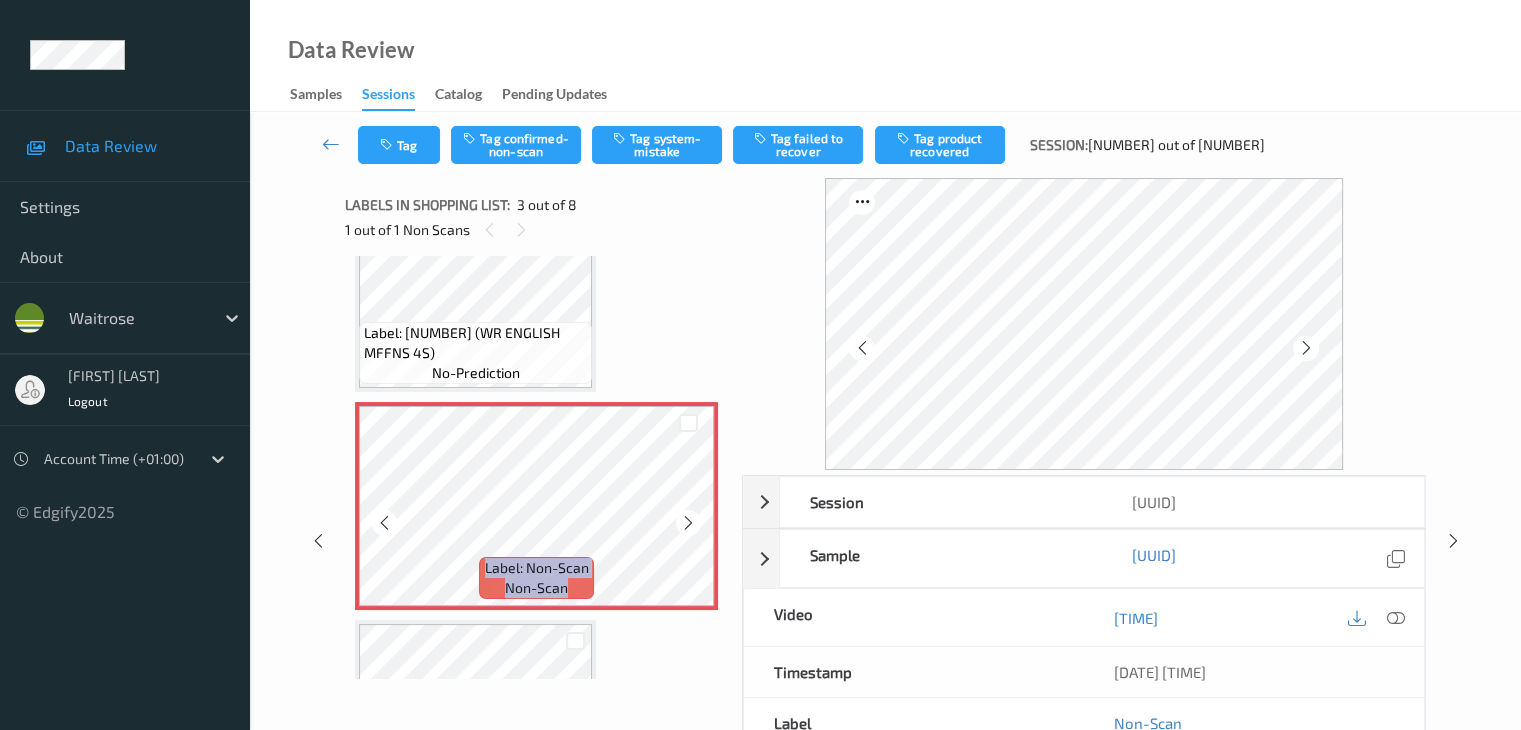 click at bounding box center [688, 523] 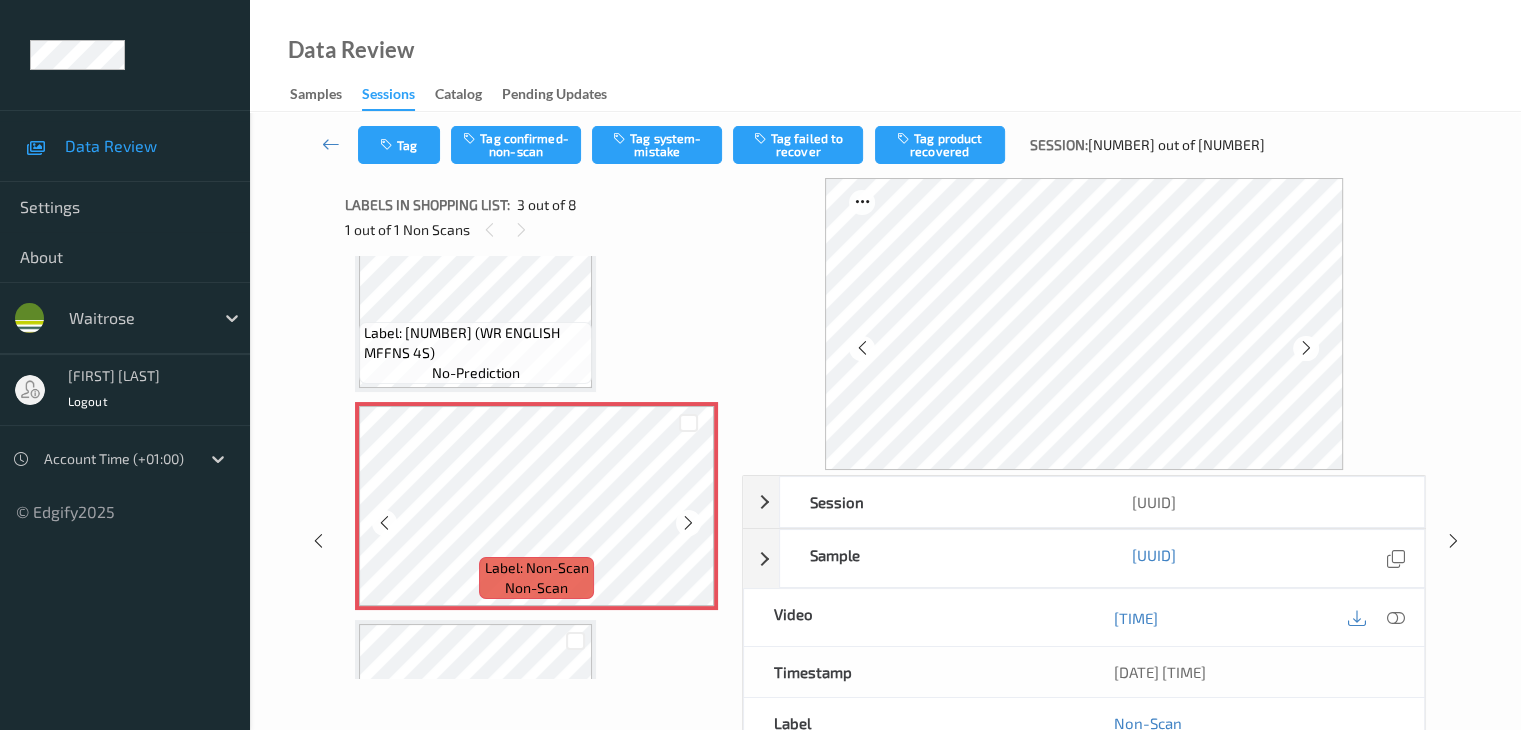 click at bounding box center (688, 523) 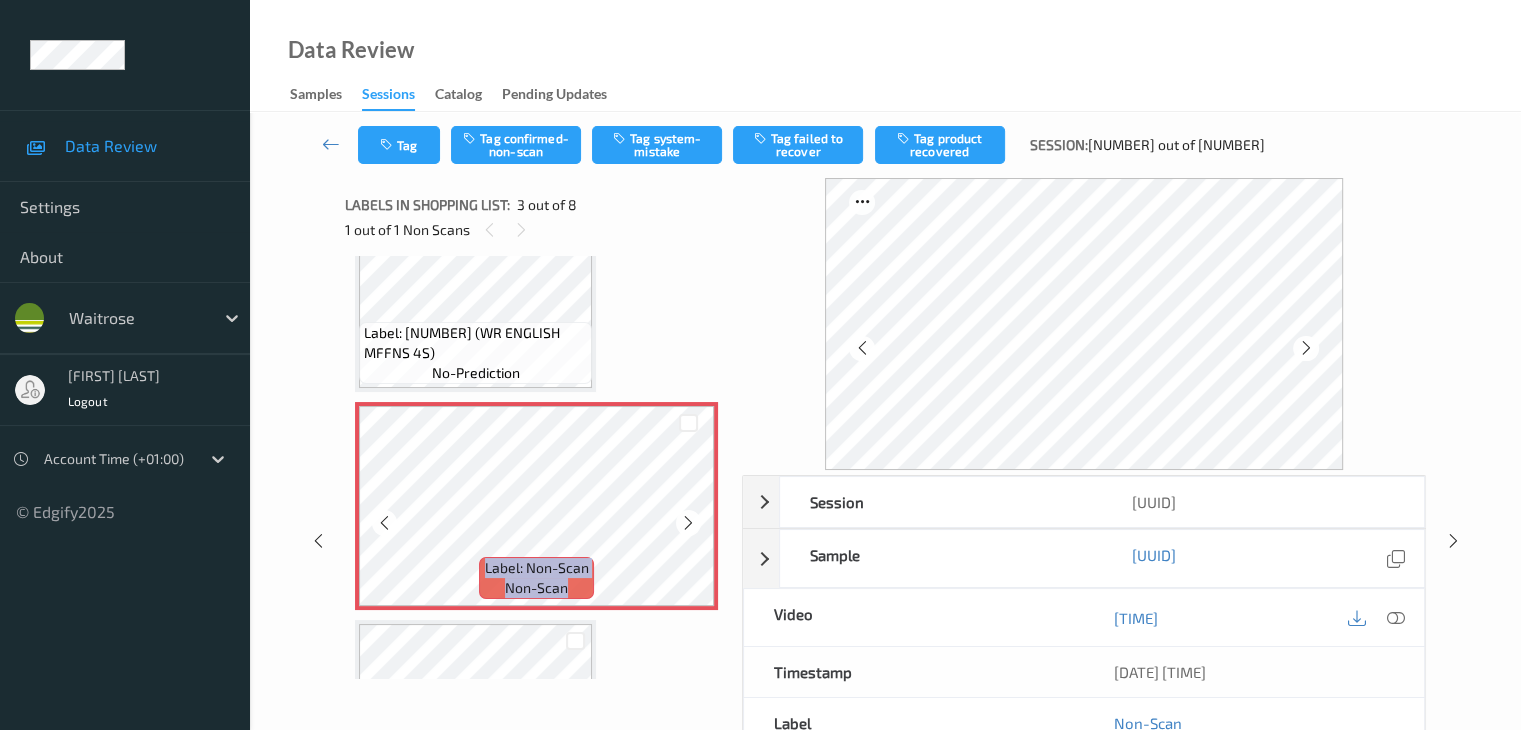 click at bounding box center (688, 523) 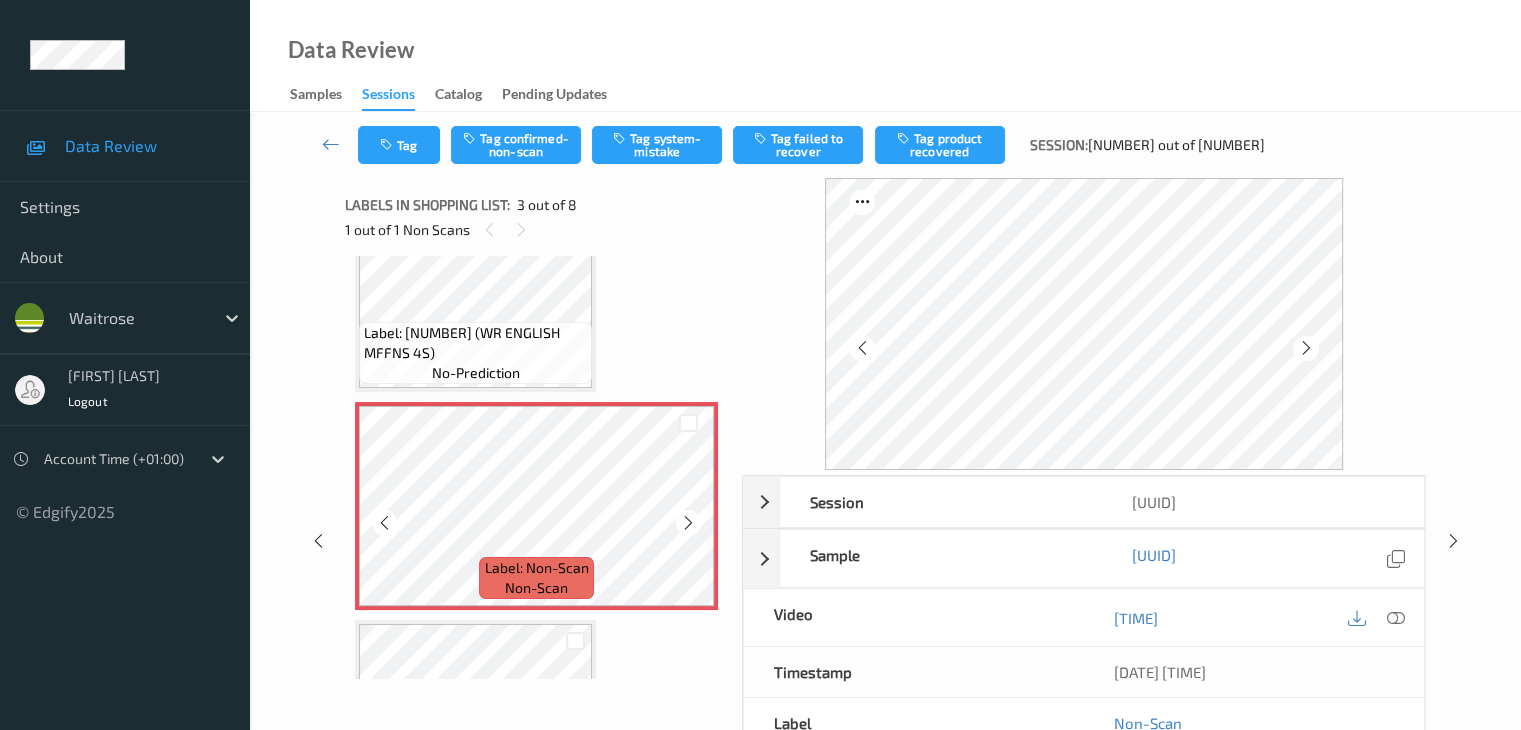 click at bounding box center [688, 523] 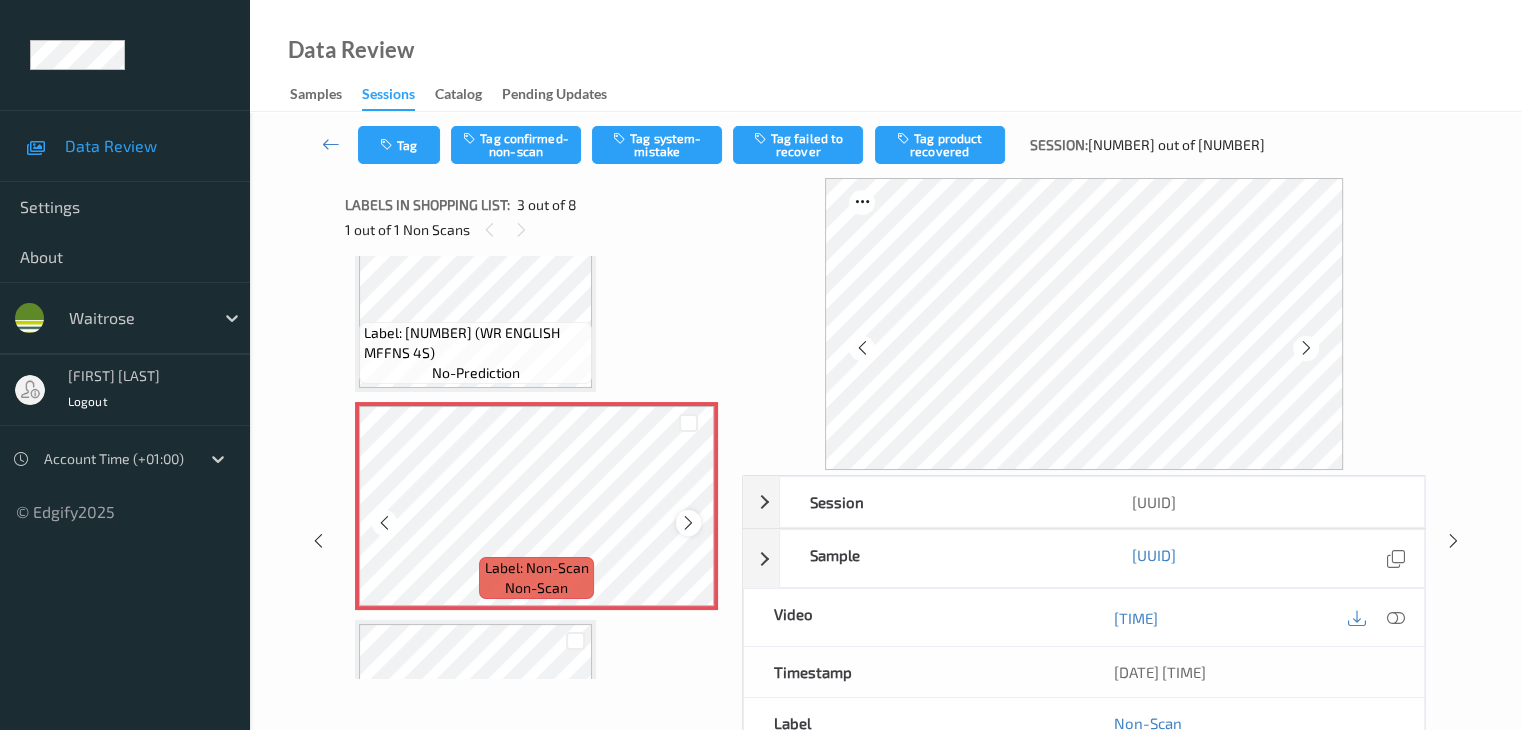 click at bounding box center (688, 523) 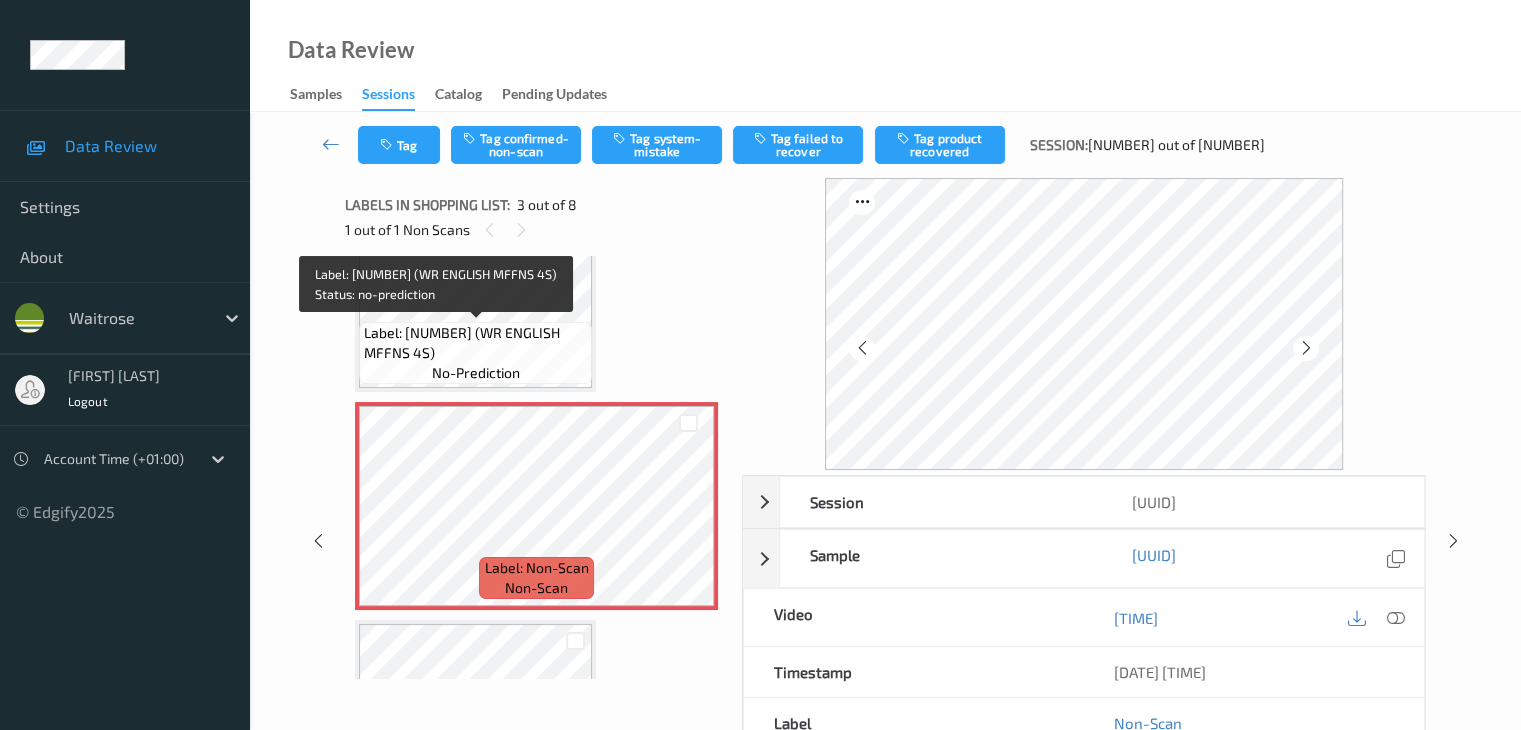 click on "Label: 10500016942517600049 (WR ENGLISH MFFNS 4S) no-prediction" at bounding box center (475, 353) 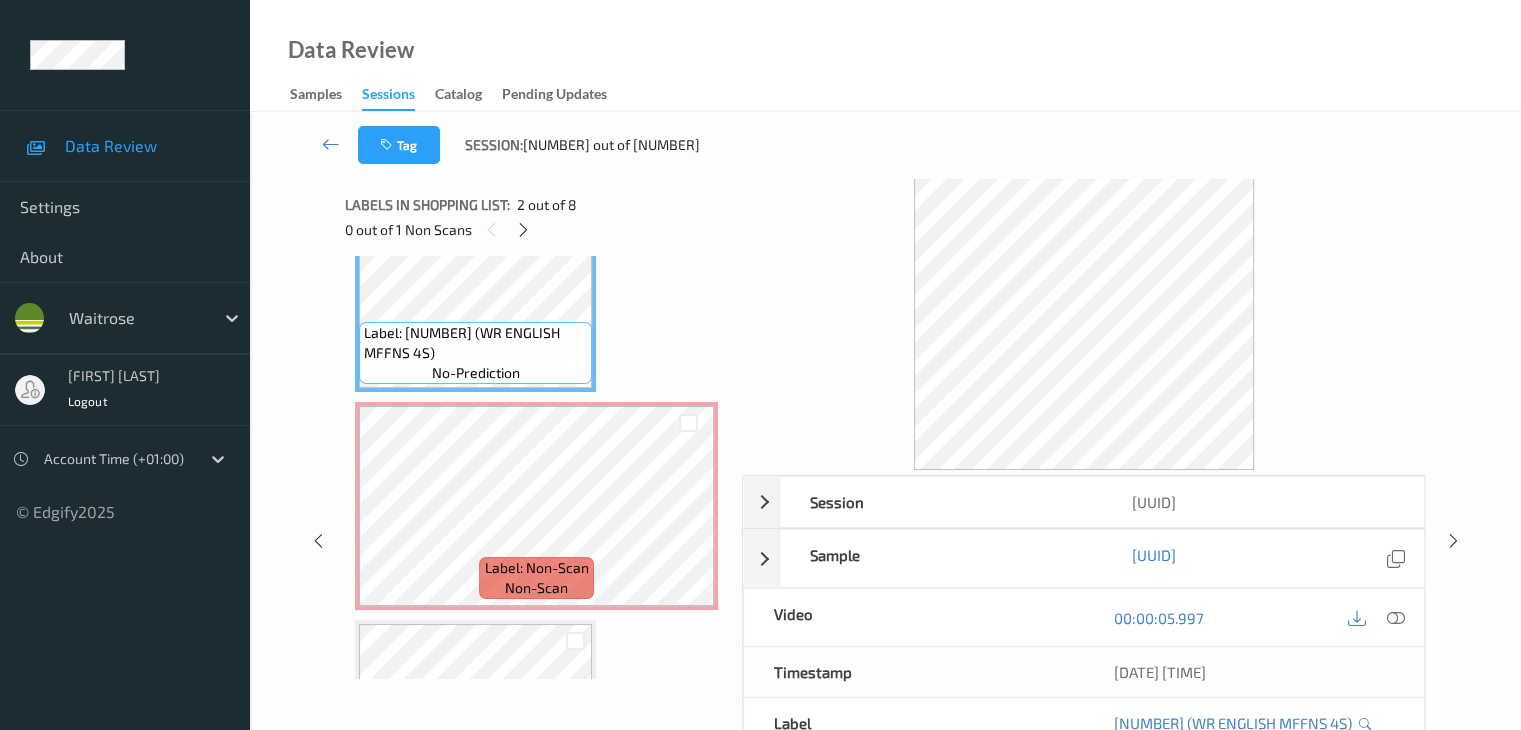 scroll, scrollTop: 100, scrollLeft: 0, axis: vertical 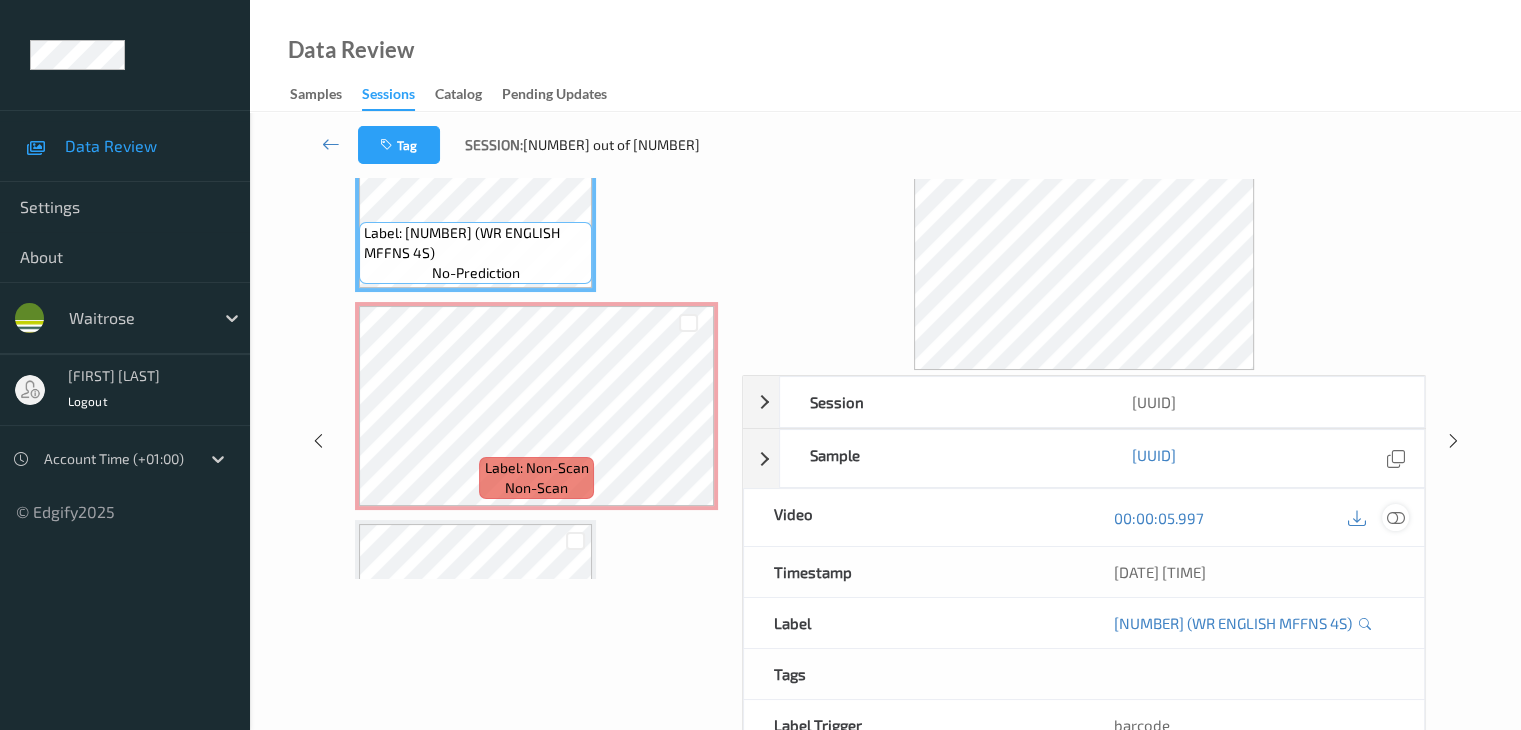 click at bounding box center (1395, 518) 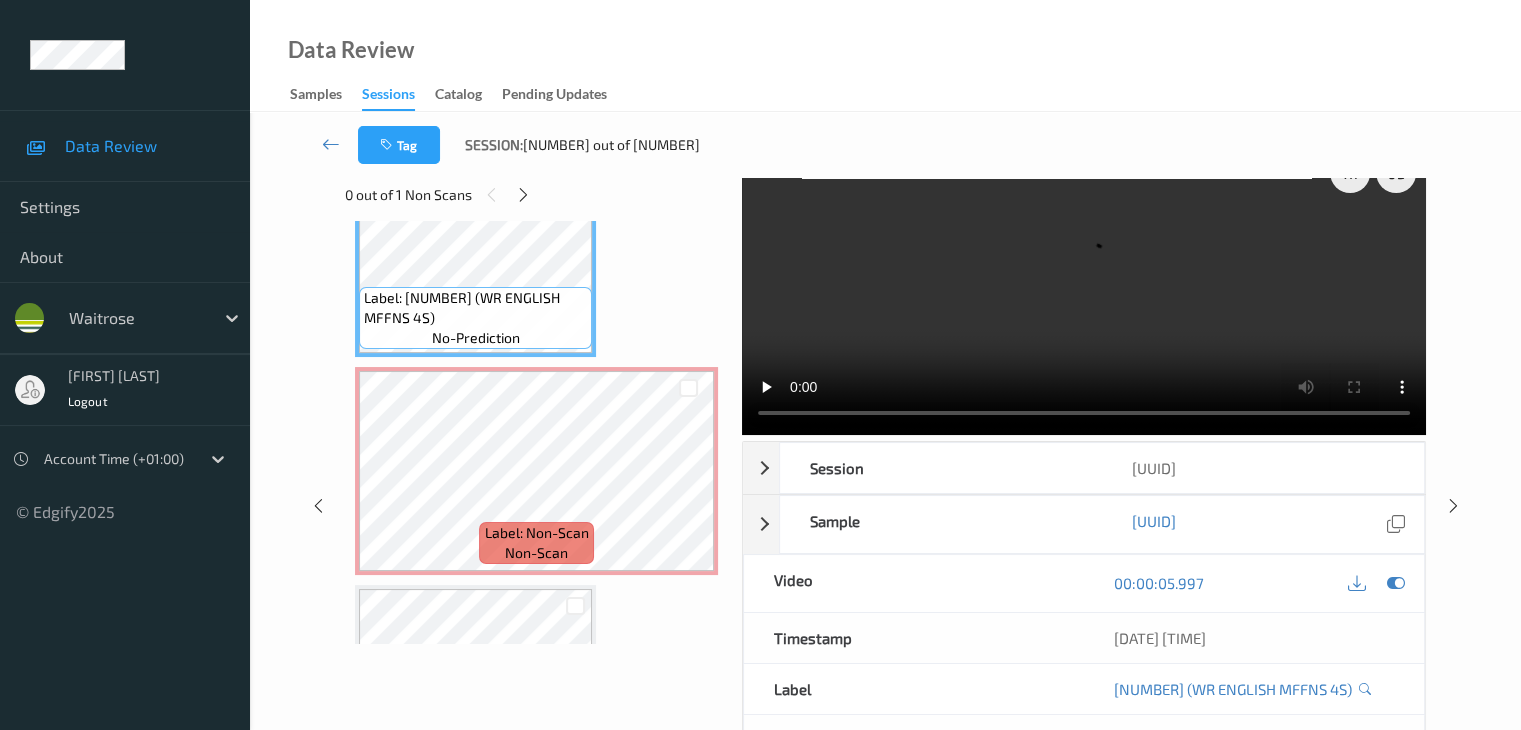 scroll, scrollTop: 0, scrollLeft: 0, axis: both 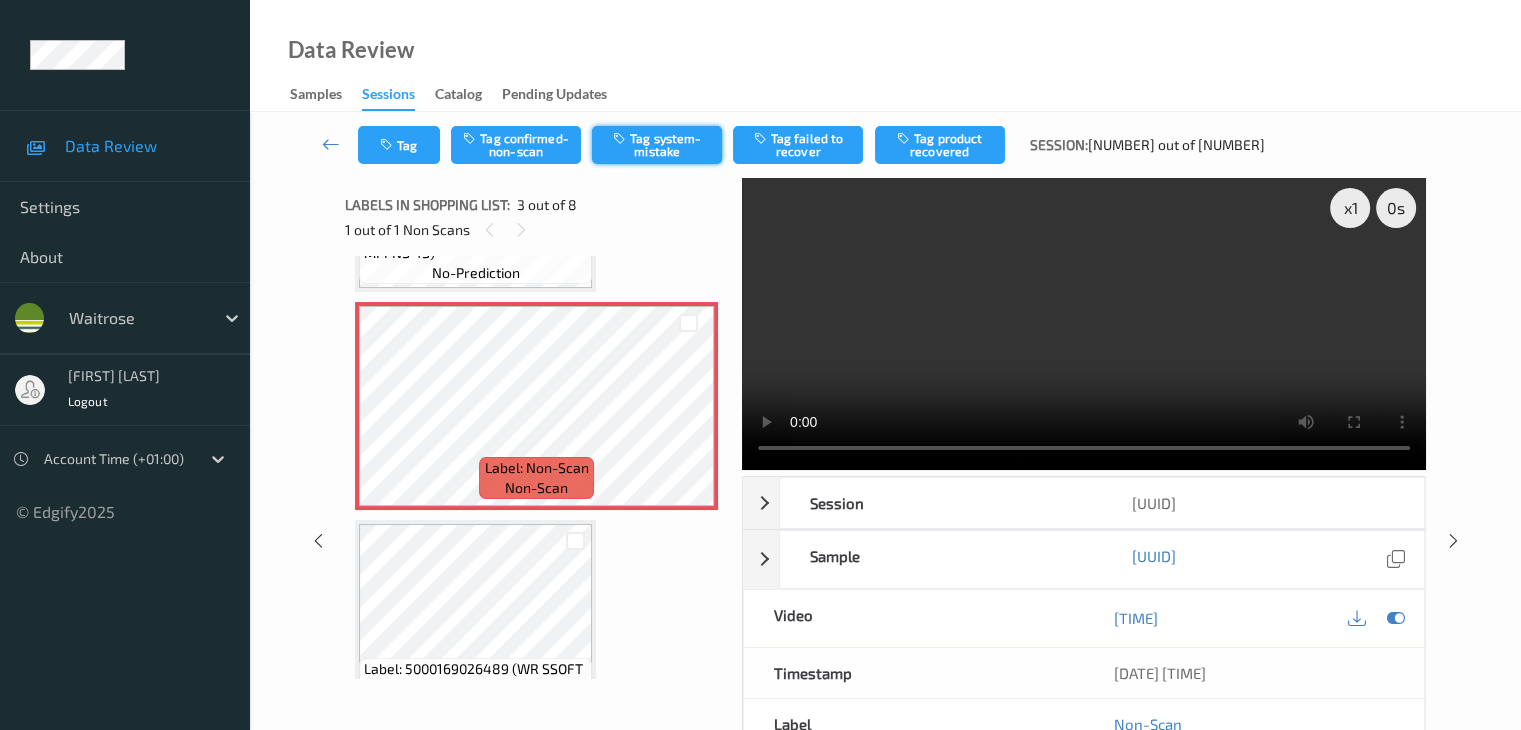 click on "Tag   system-mistake" at bounding box center [657, 145] 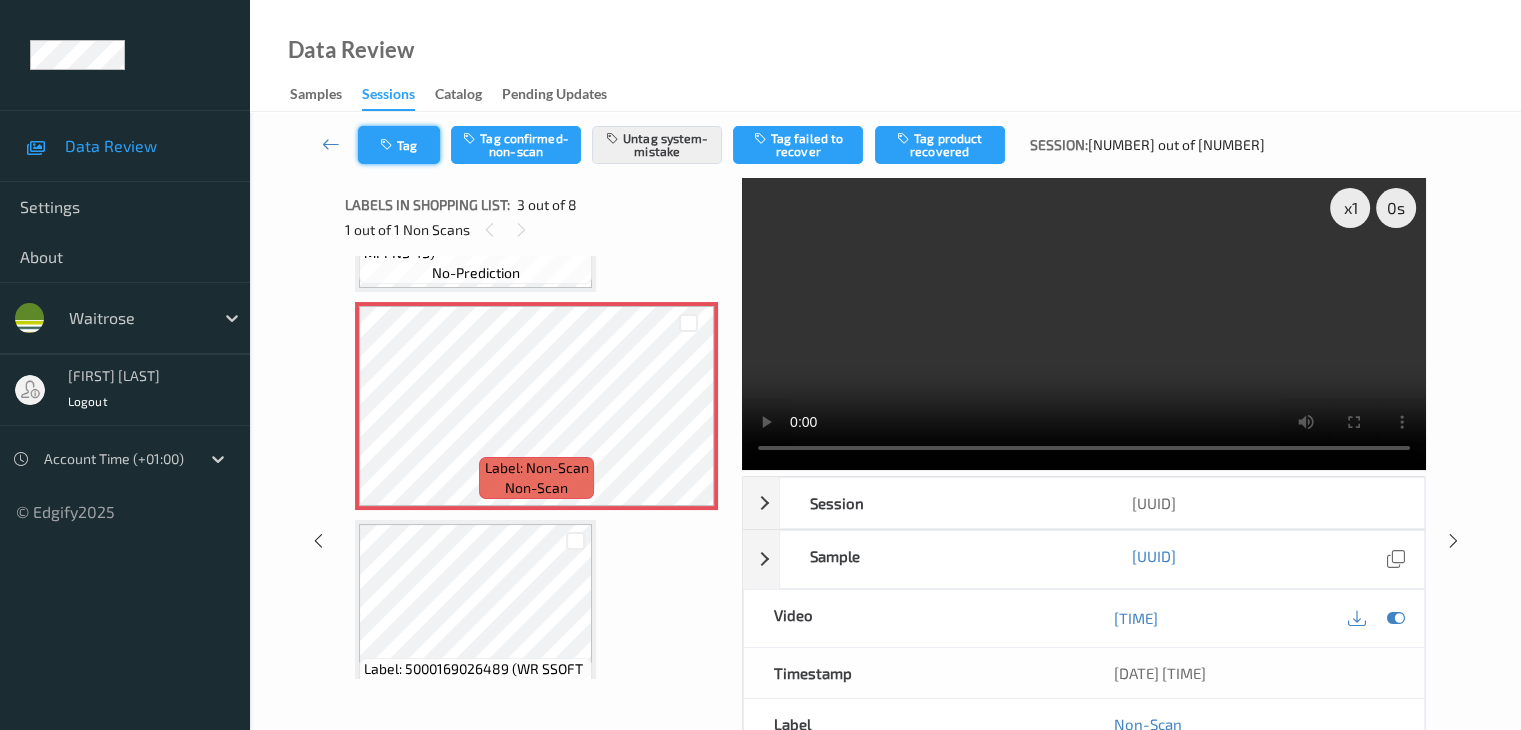 click on "Tag" at bounding box center (399, 145) 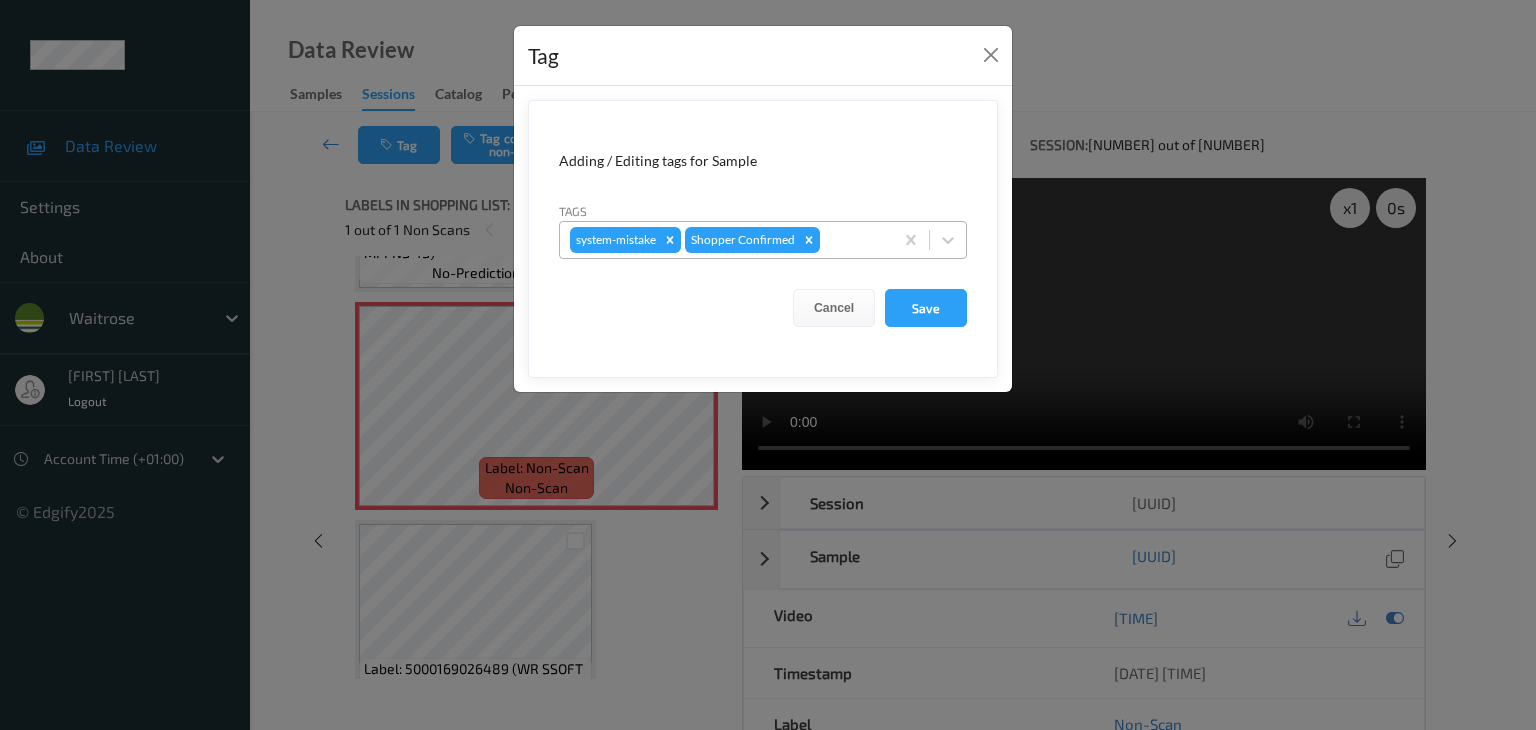click at bounding box center (853, 240) 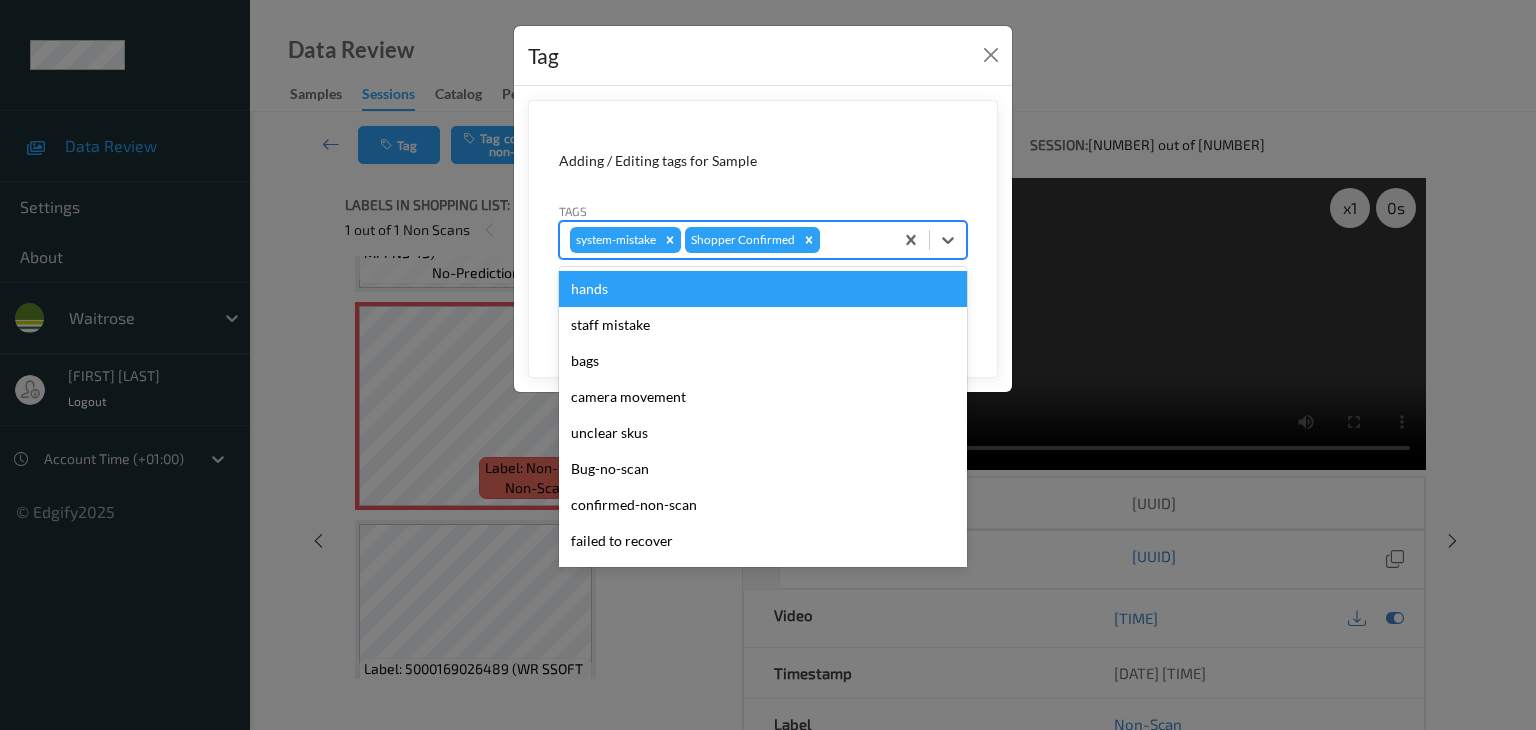 type on "u" 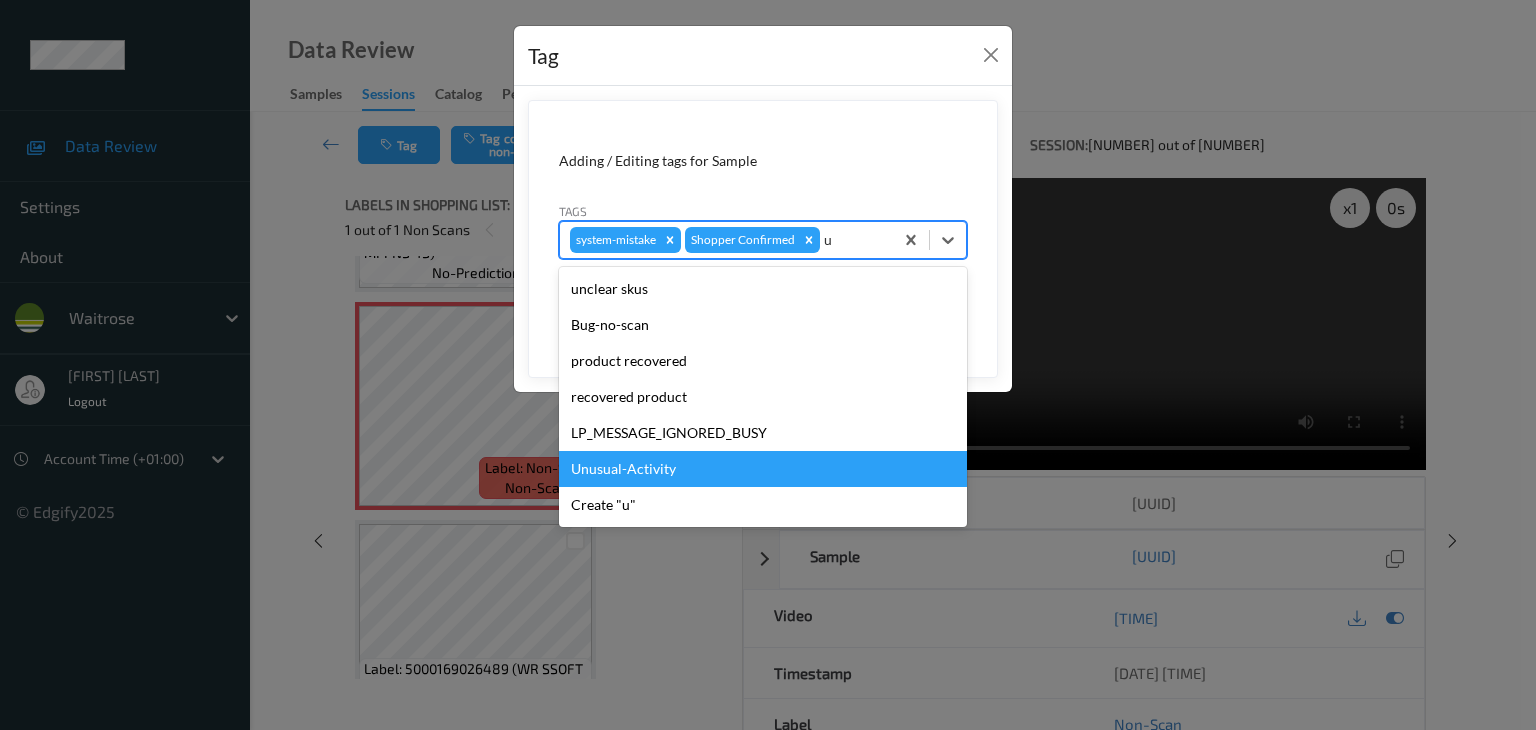click on "Unusual-Activity" at bounding box center (763, 469) 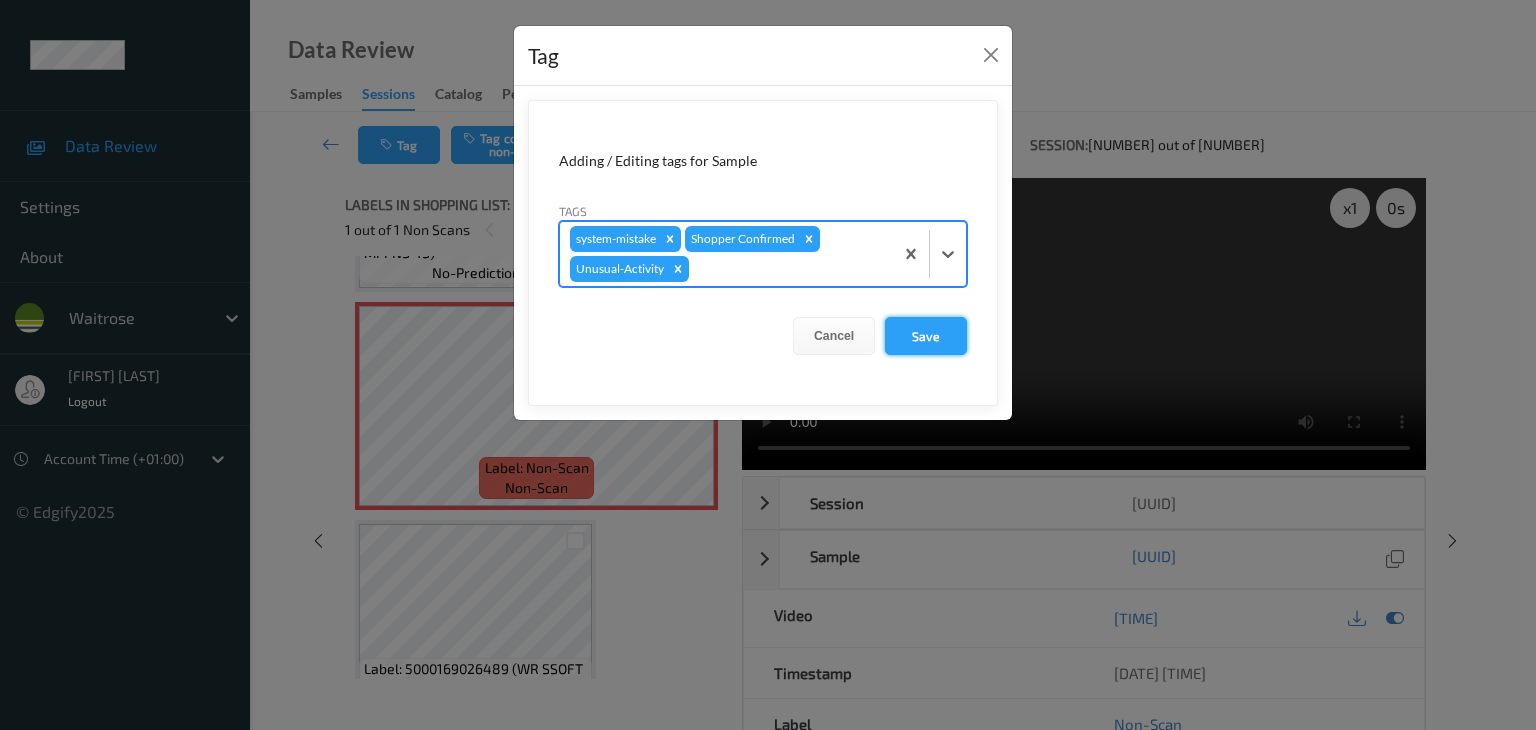 click on "Save" at bounding box center [926, 336] 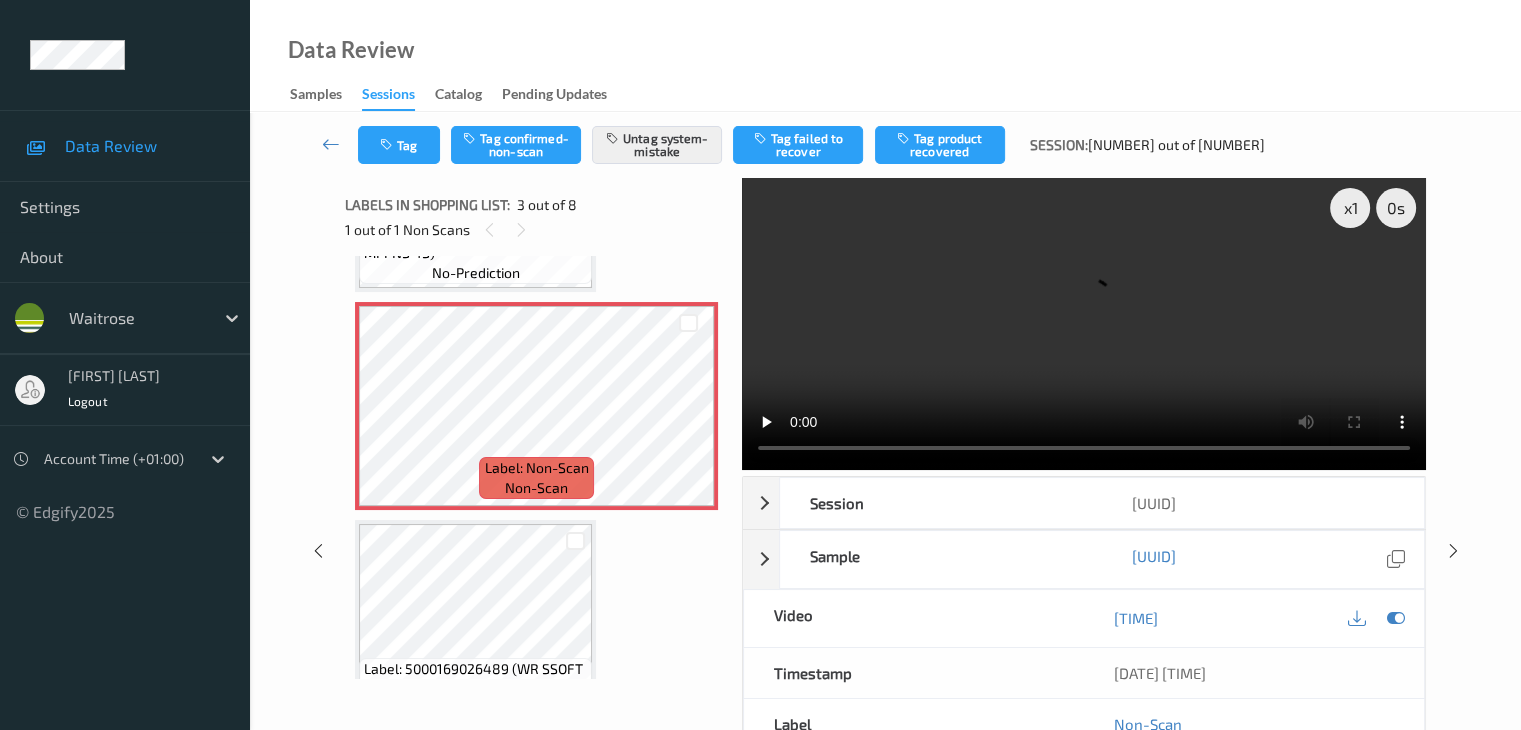 type 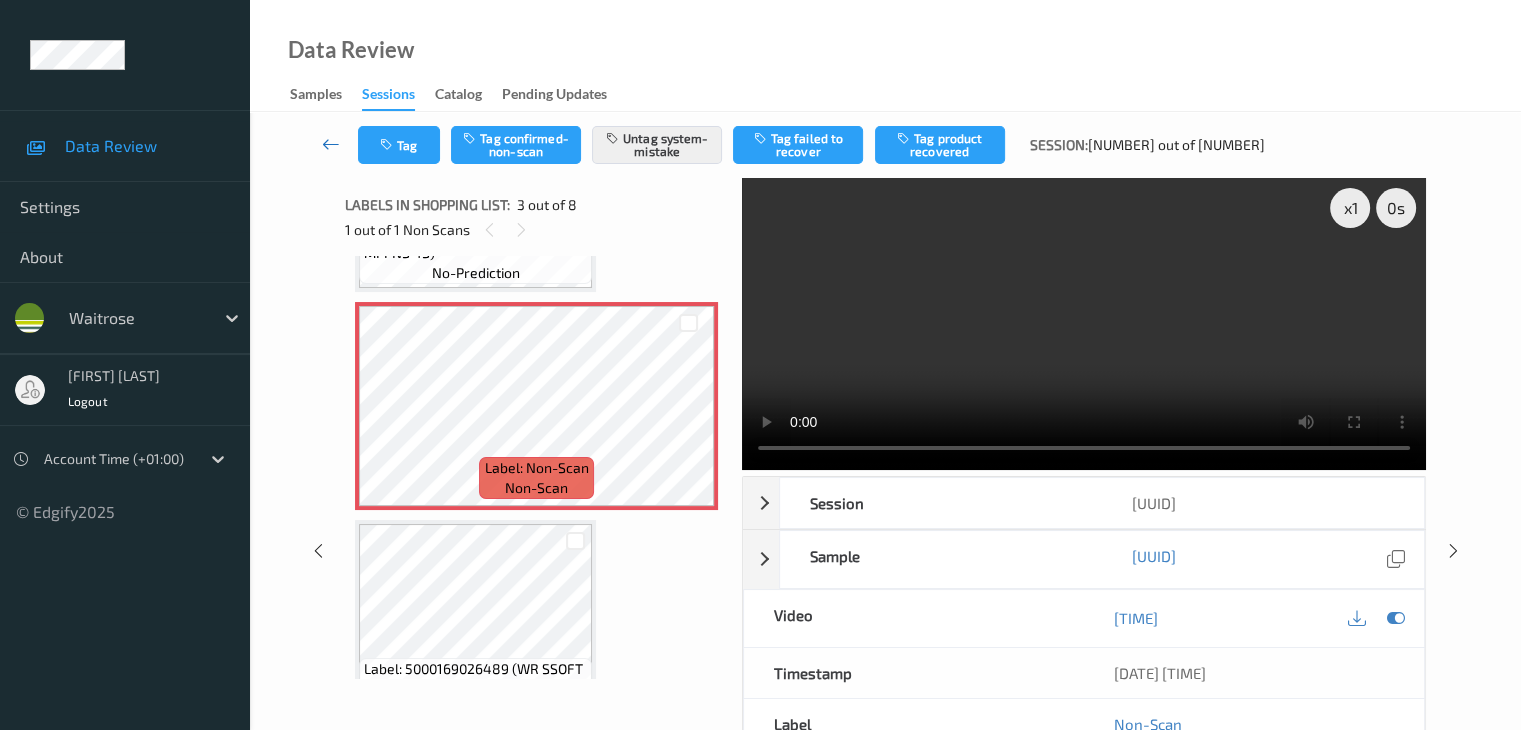 click at bounding box center [331, 144] 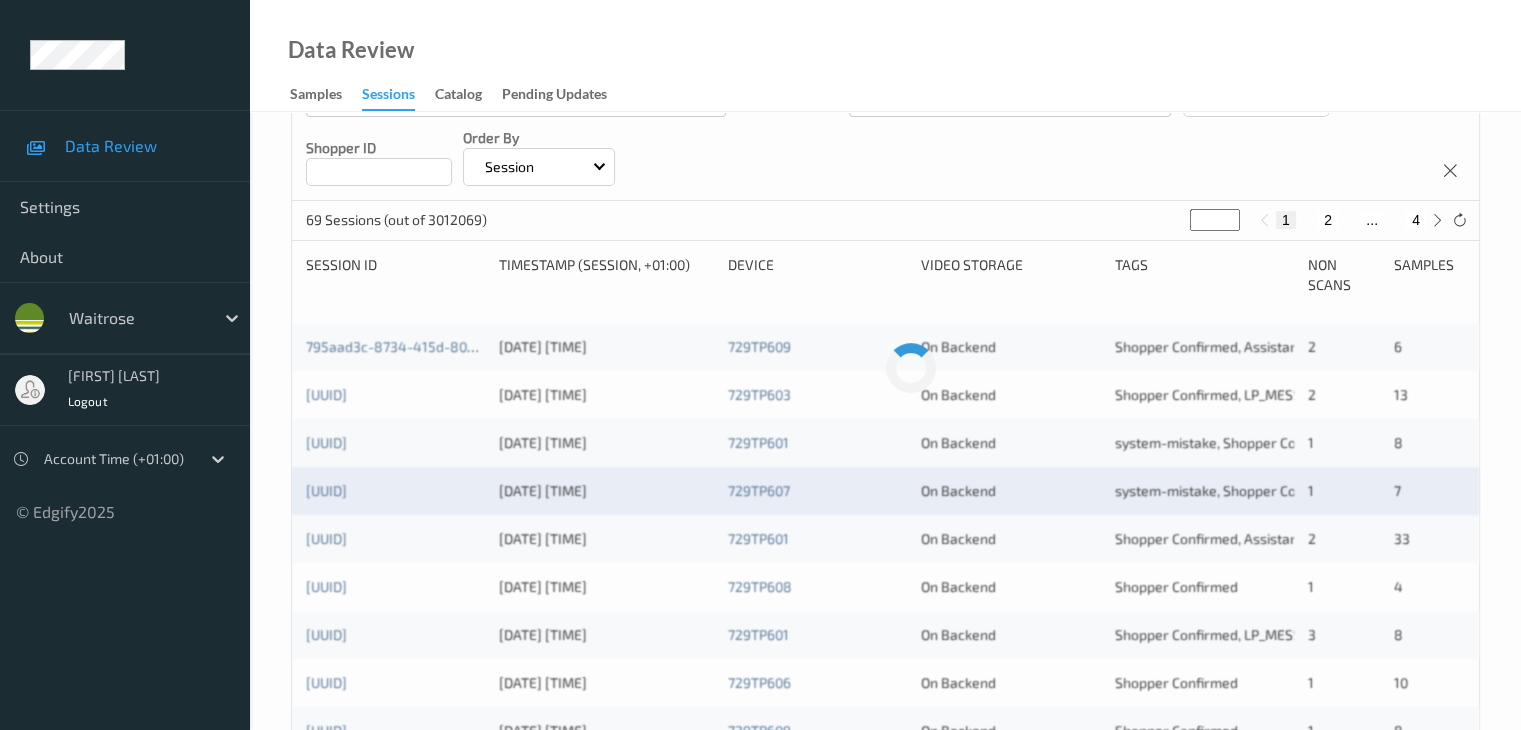 scroll, scrollTop: 300, scrollLeft: 0, axis: vertical 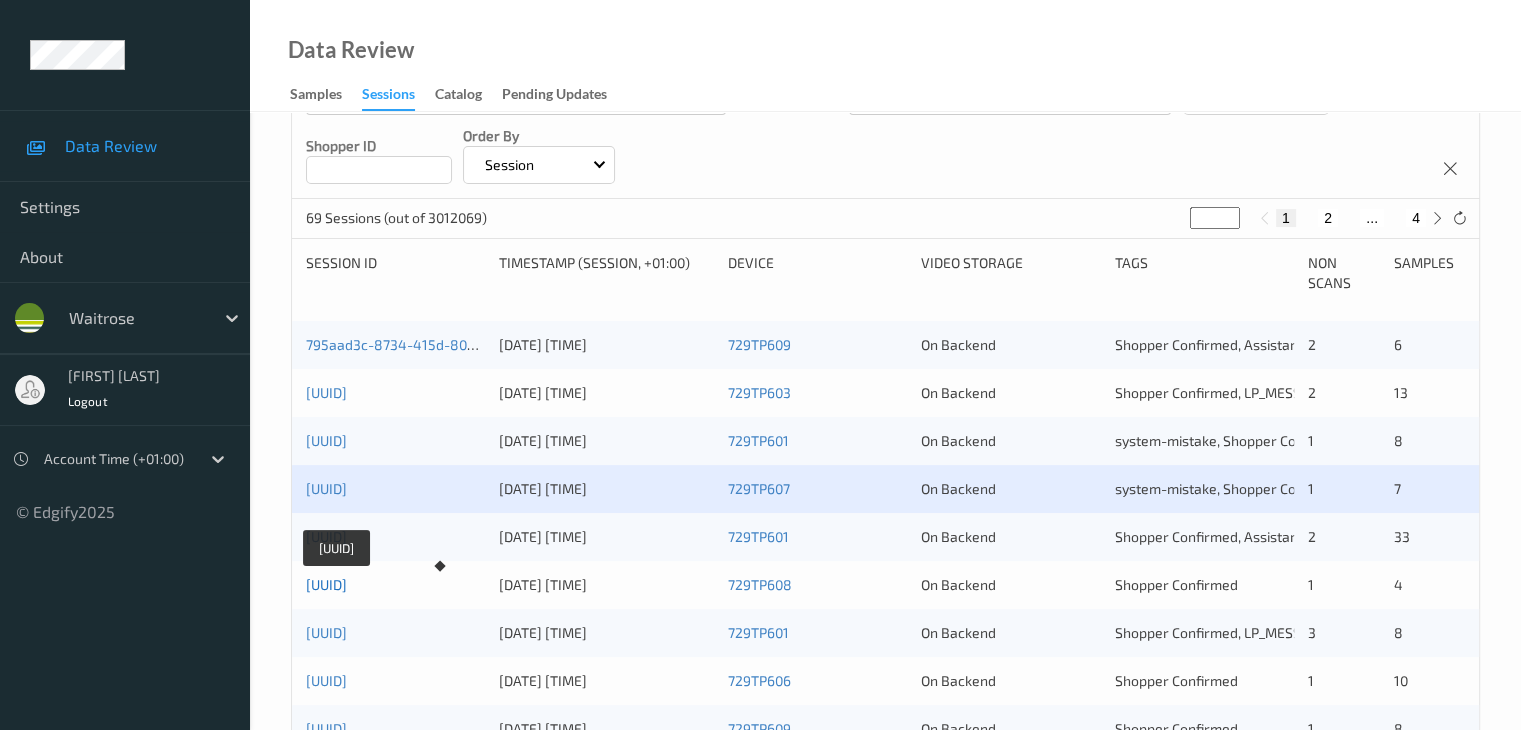click on "[UUID]" at bounding box center [326, 584] 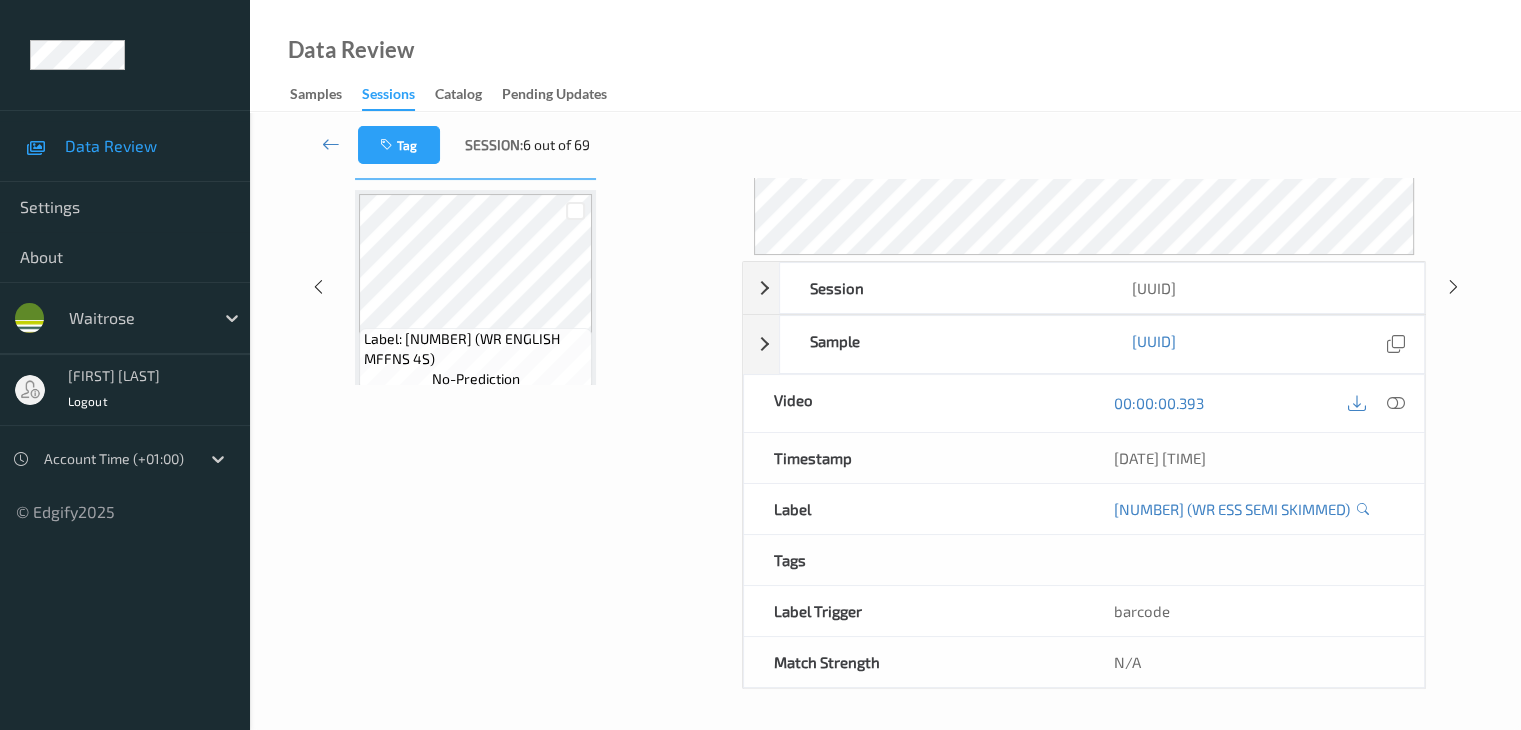 scroll, scrollTop: 0, scrollLeft: 0, axis: both 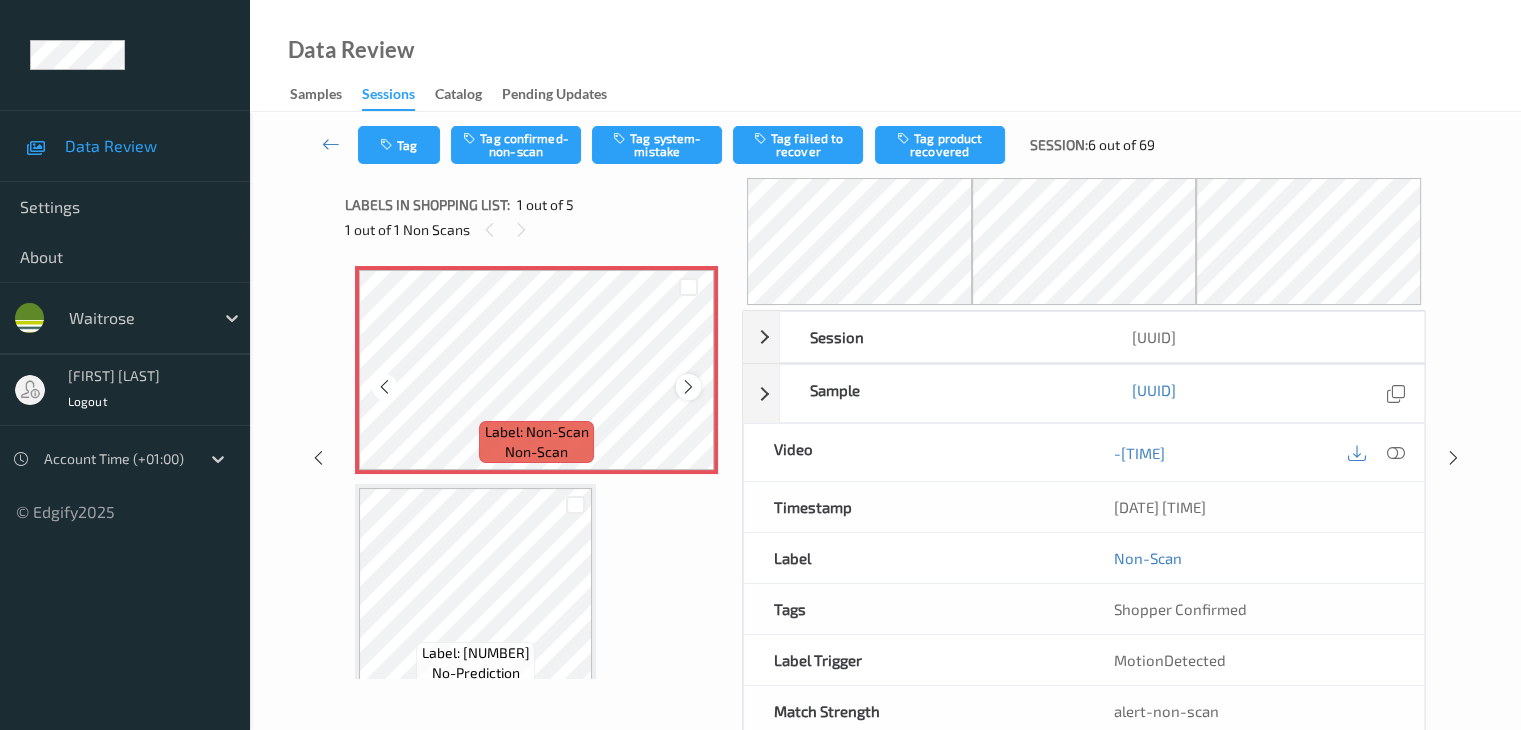 click at bounding box center (688, 387) 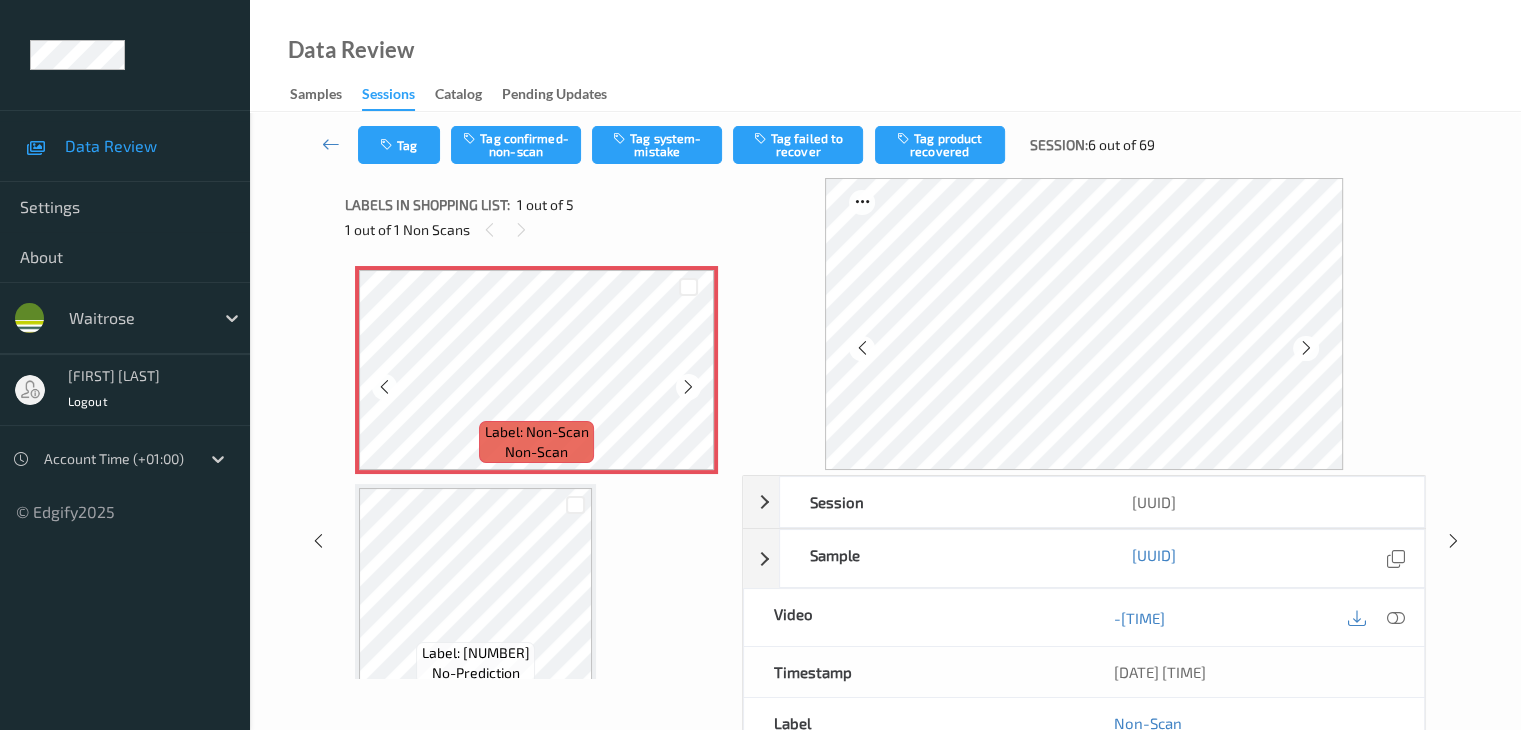 click at bounding box center (688, 387) 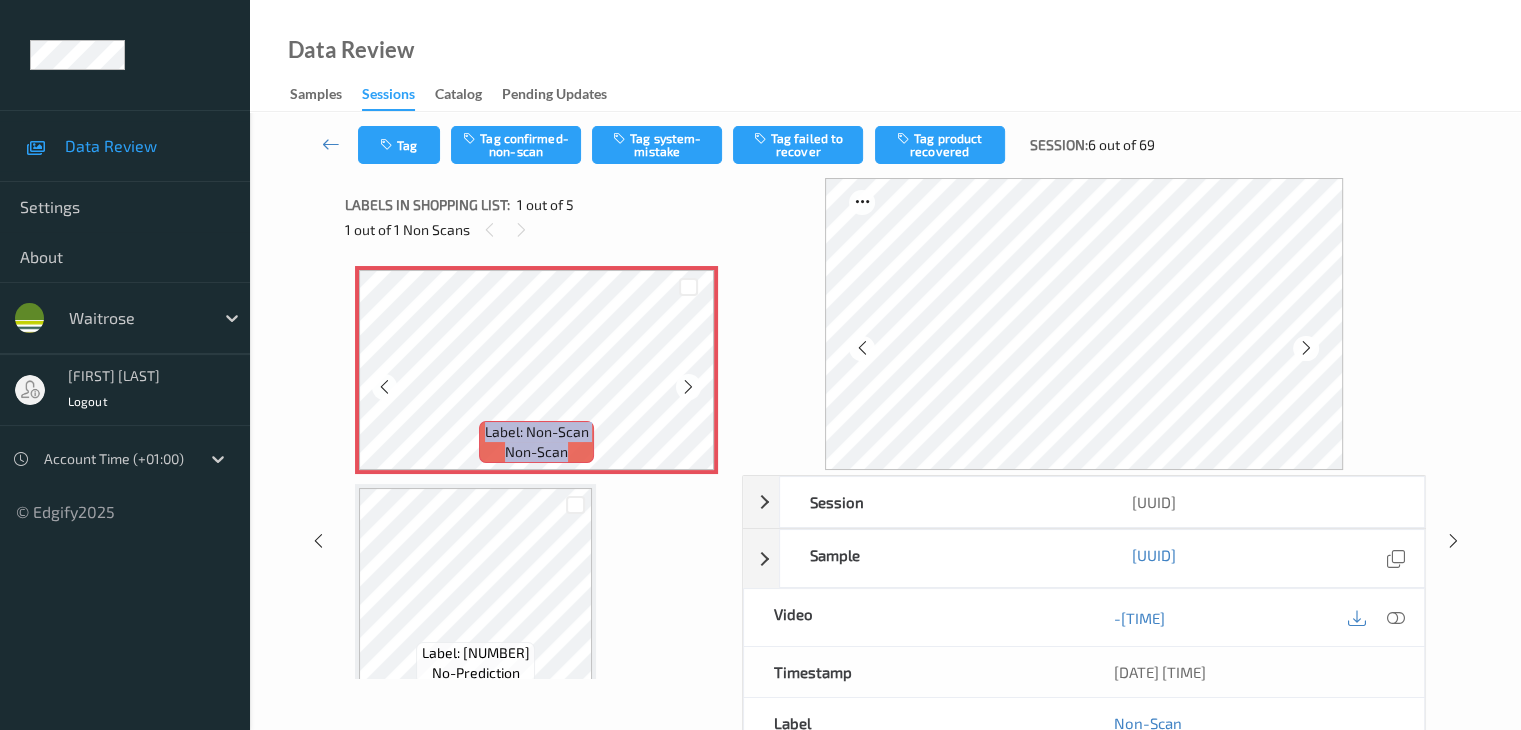 click at bounding box center [688, 387] 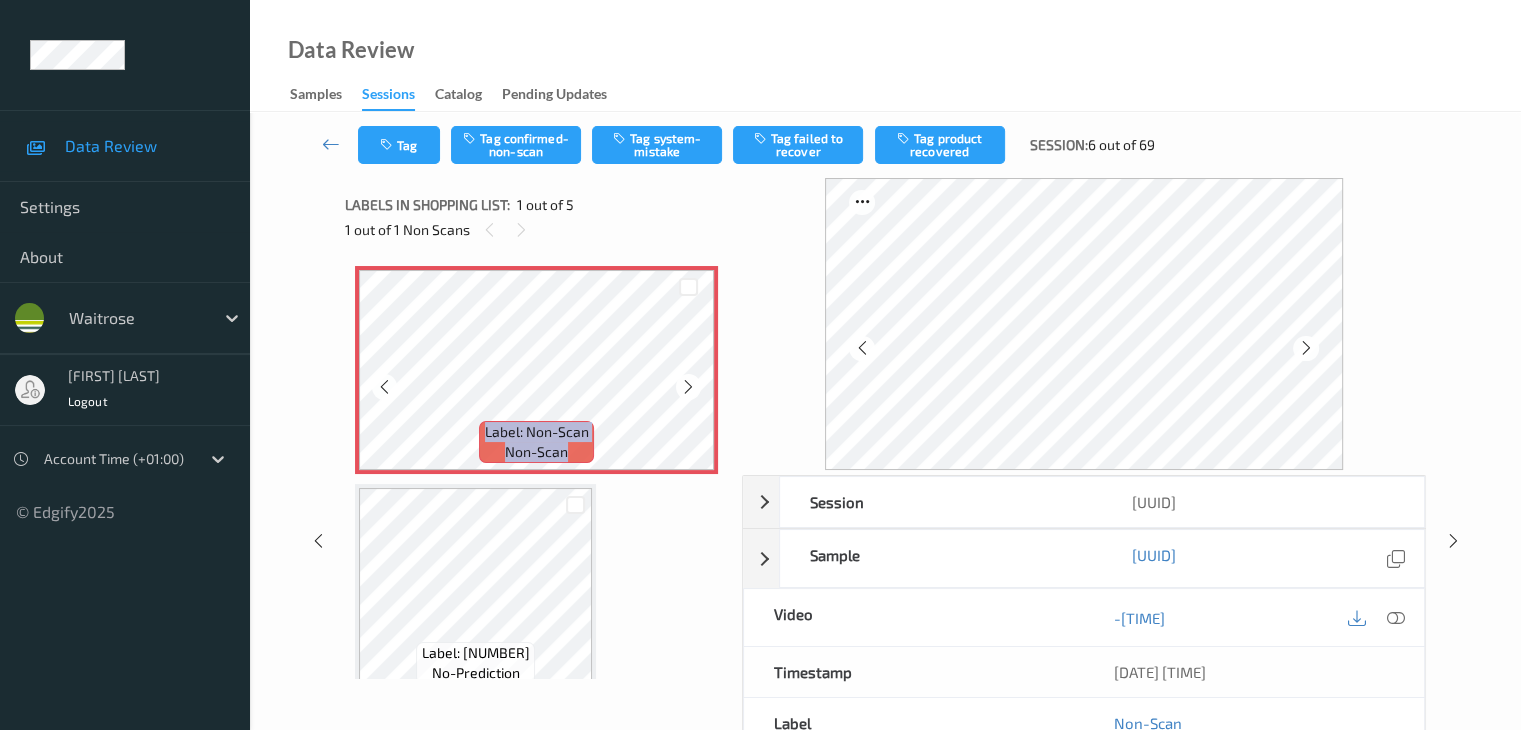 click at bounding box center [688, 387] 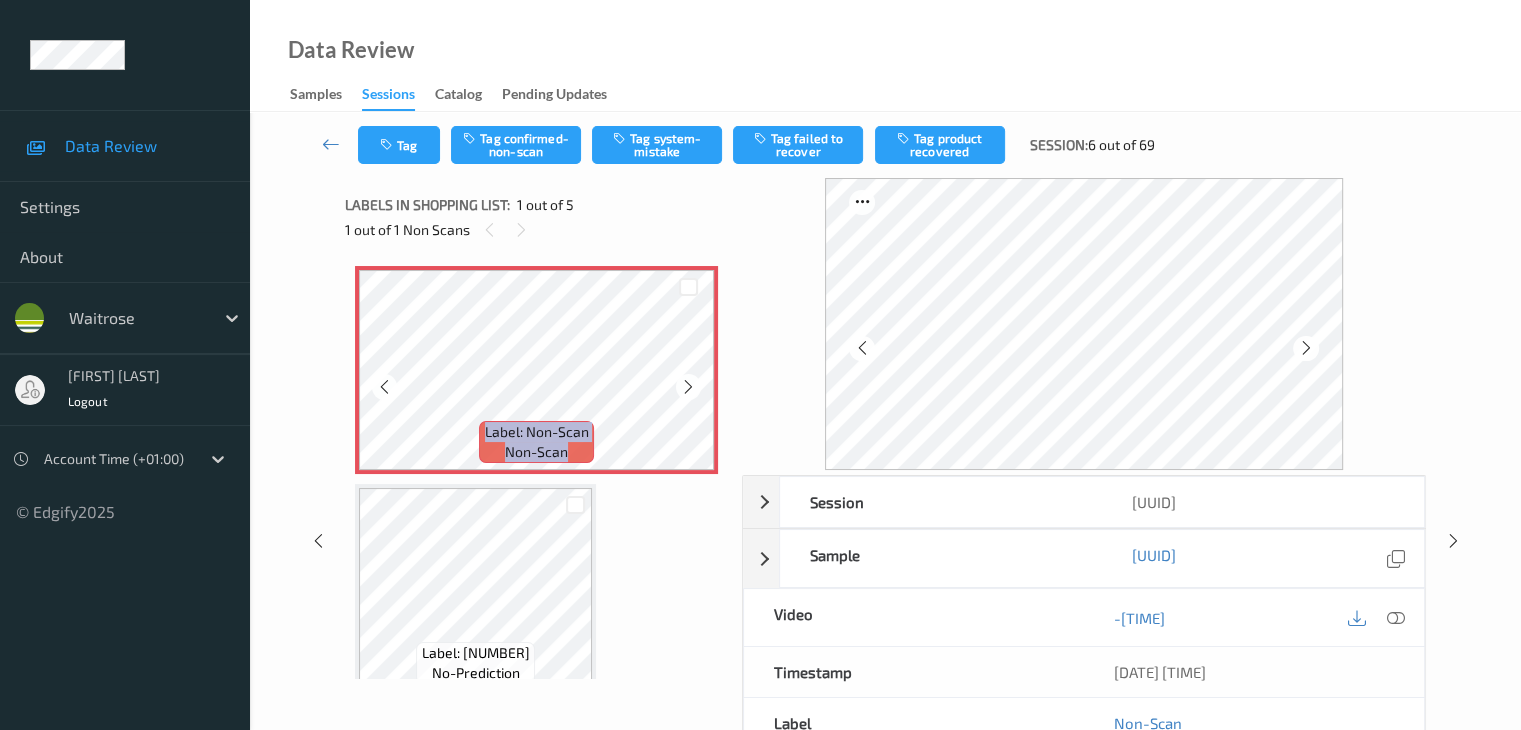 click at bounding box center (688, 387) 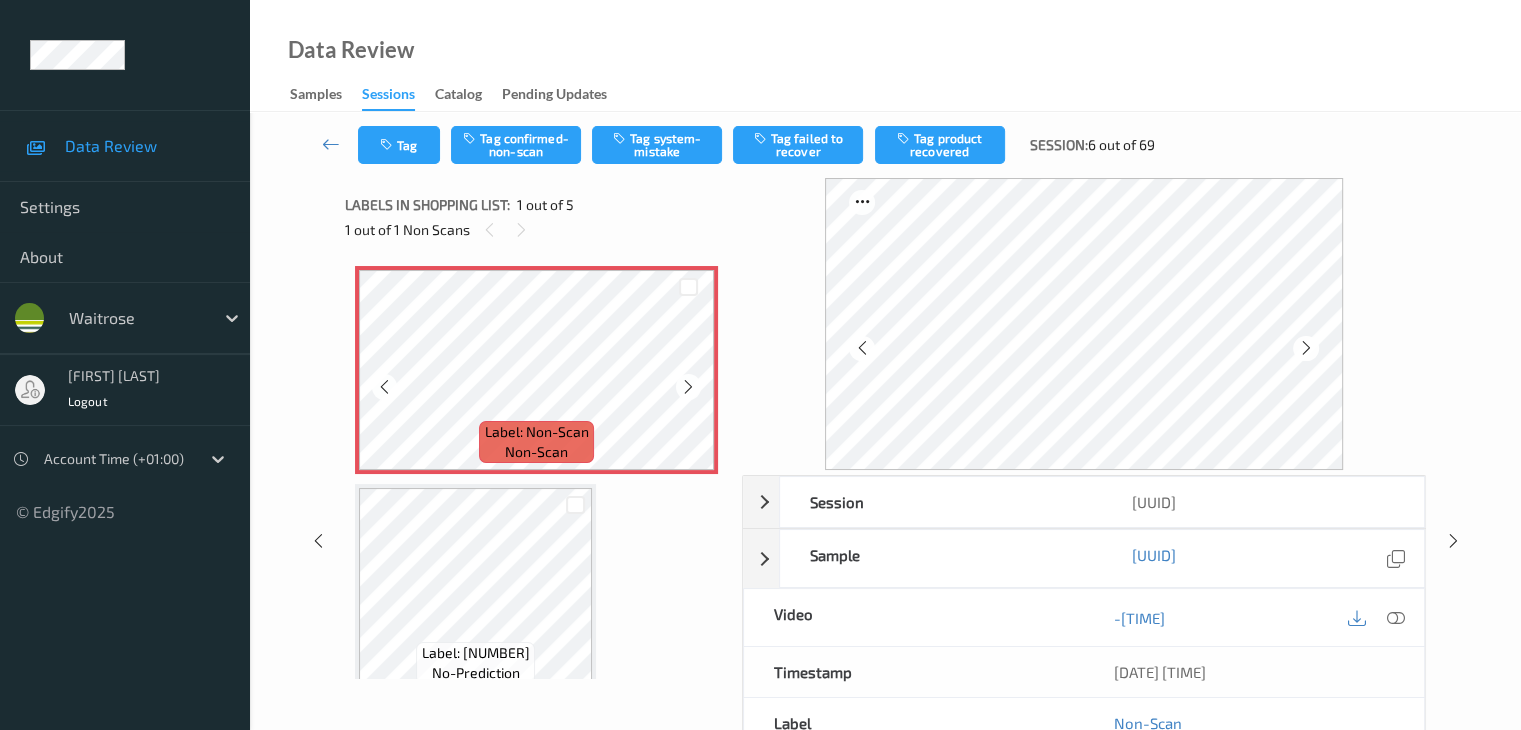 click at bounding box center [688, 387] 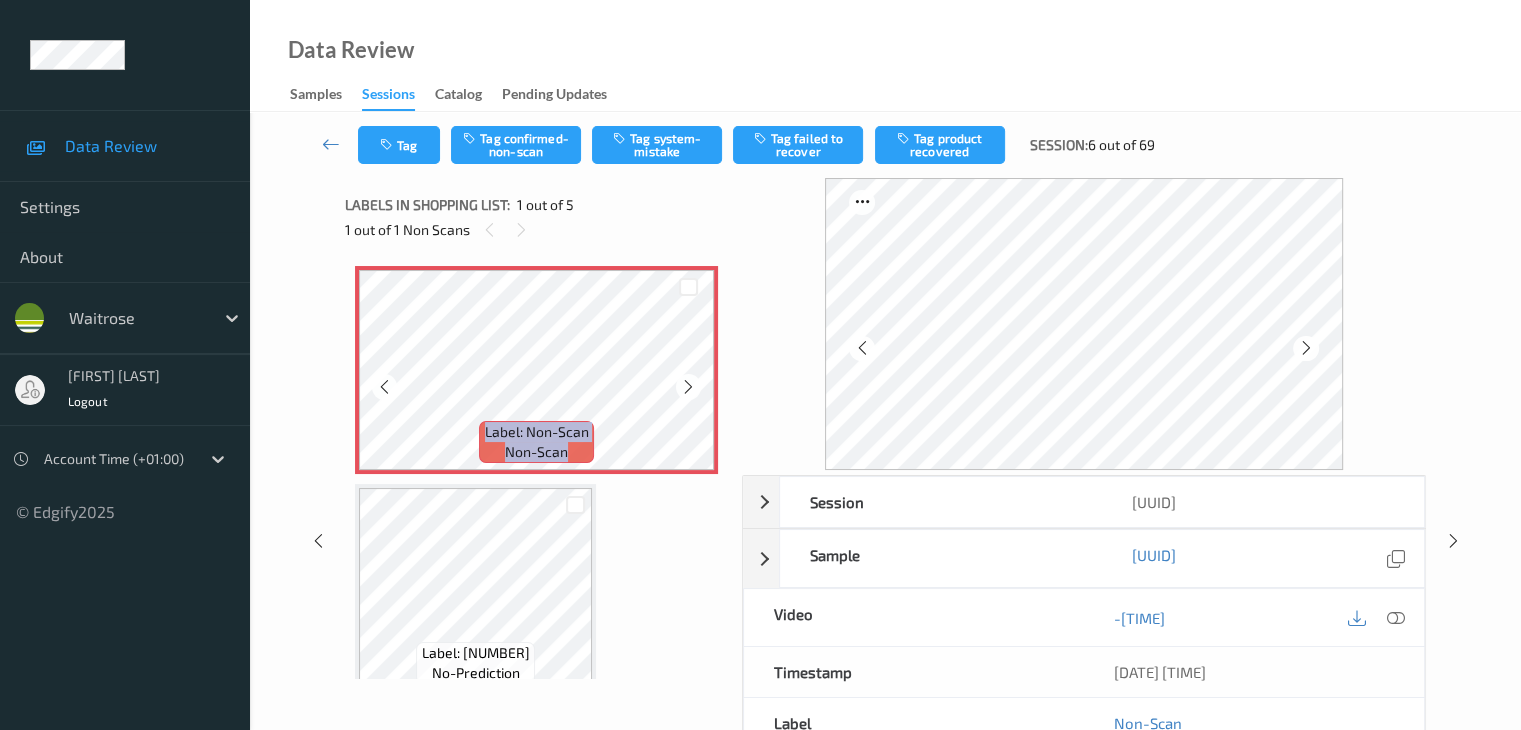 click at bounding box center [688, 387] 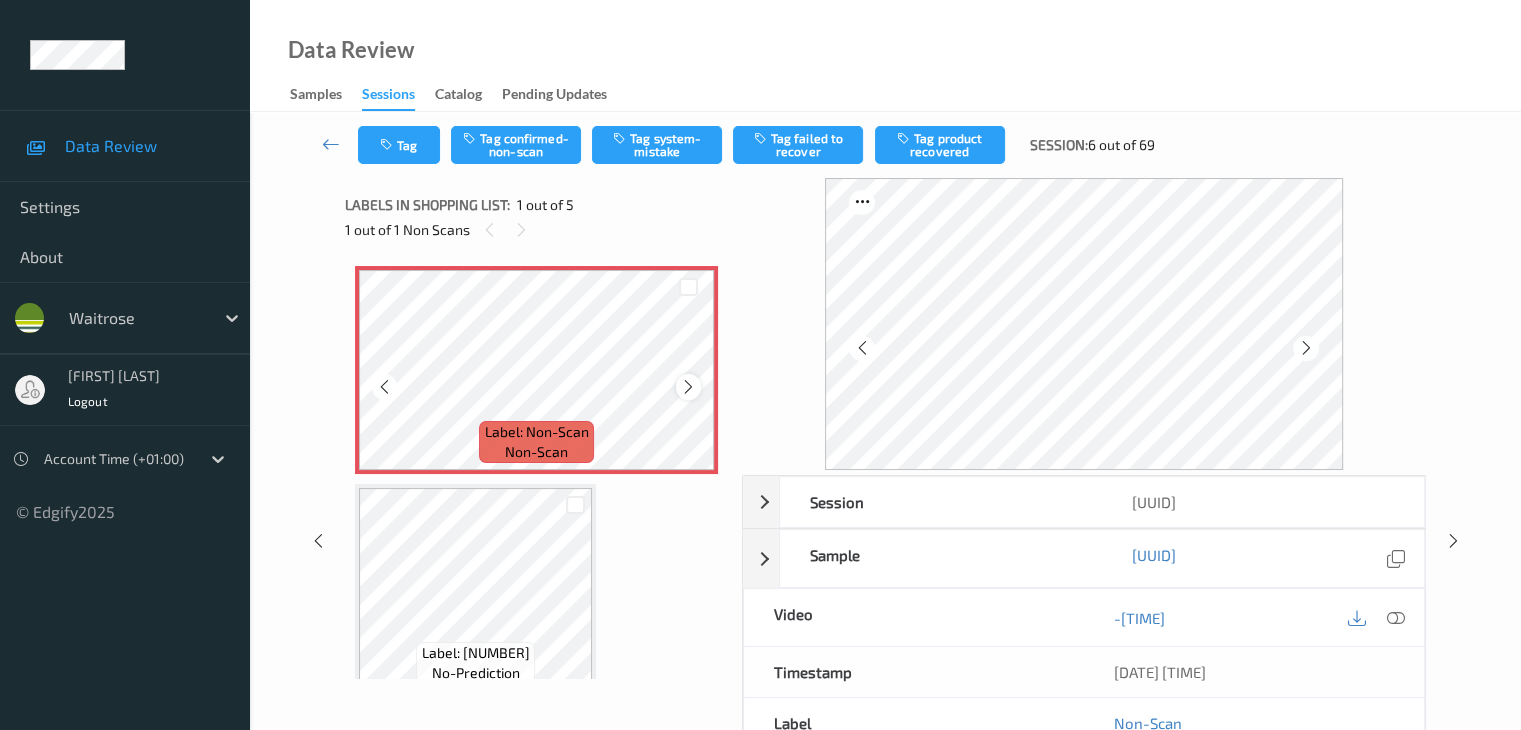 click at bounding box center [688, 386] 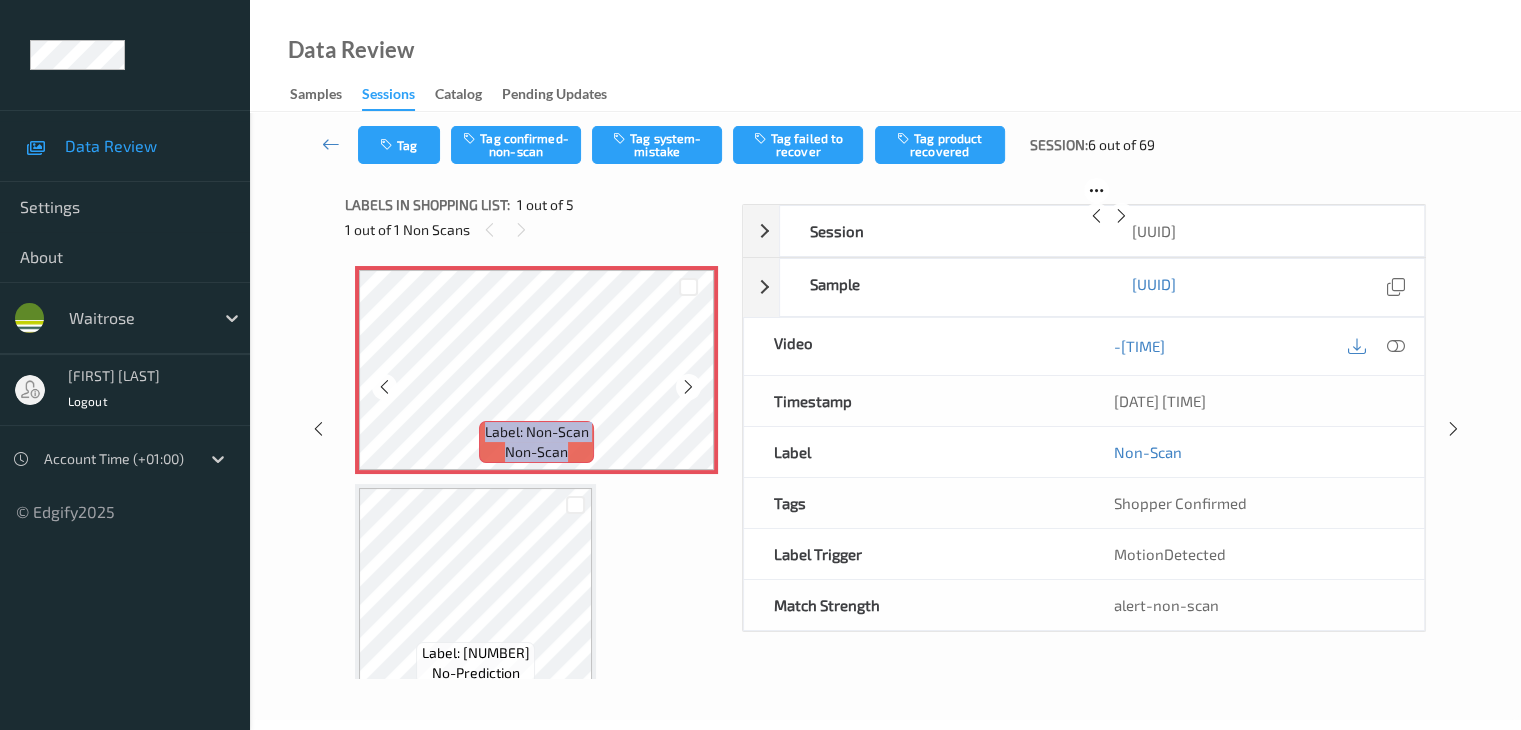 click at bounding box center [688, 386] 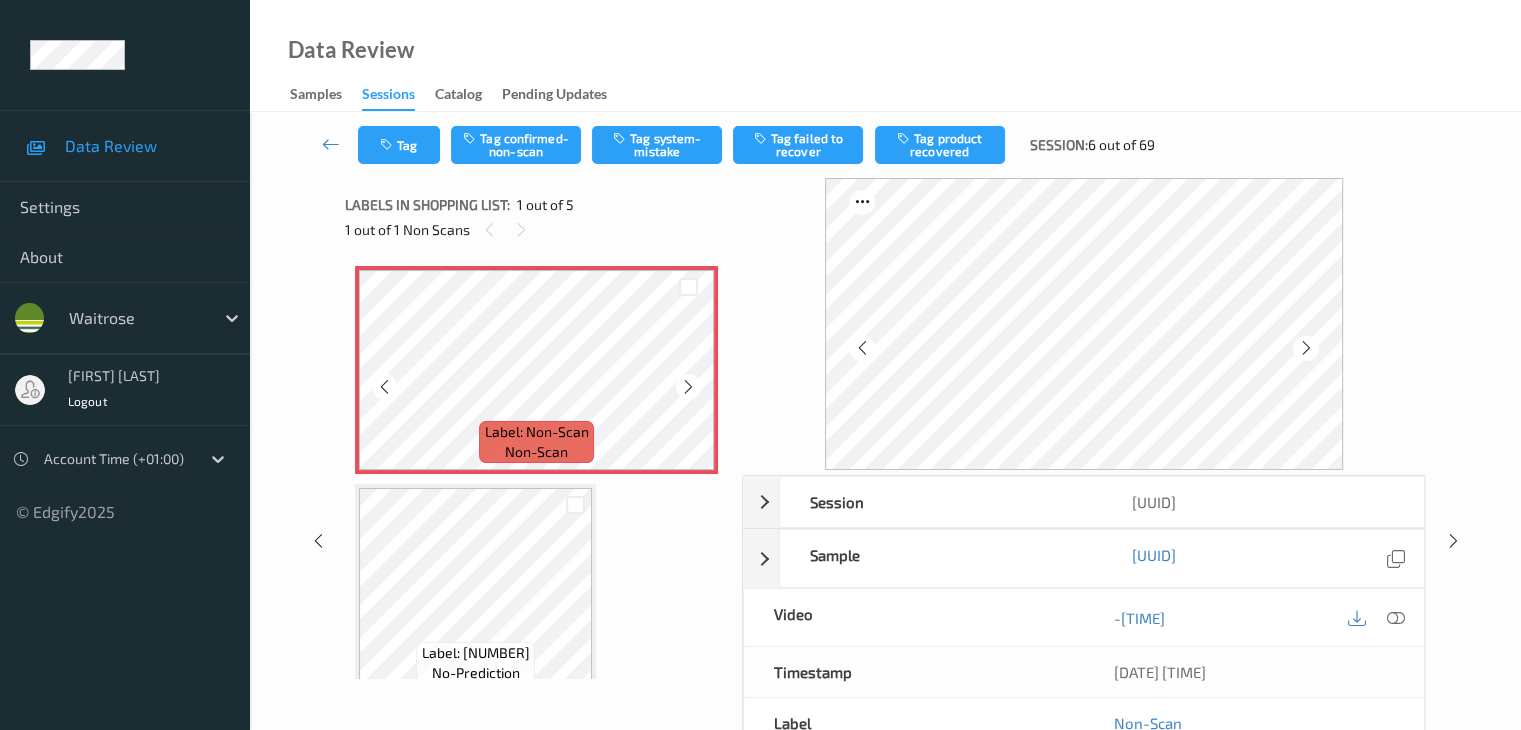 click at bounding box center [688, 386] 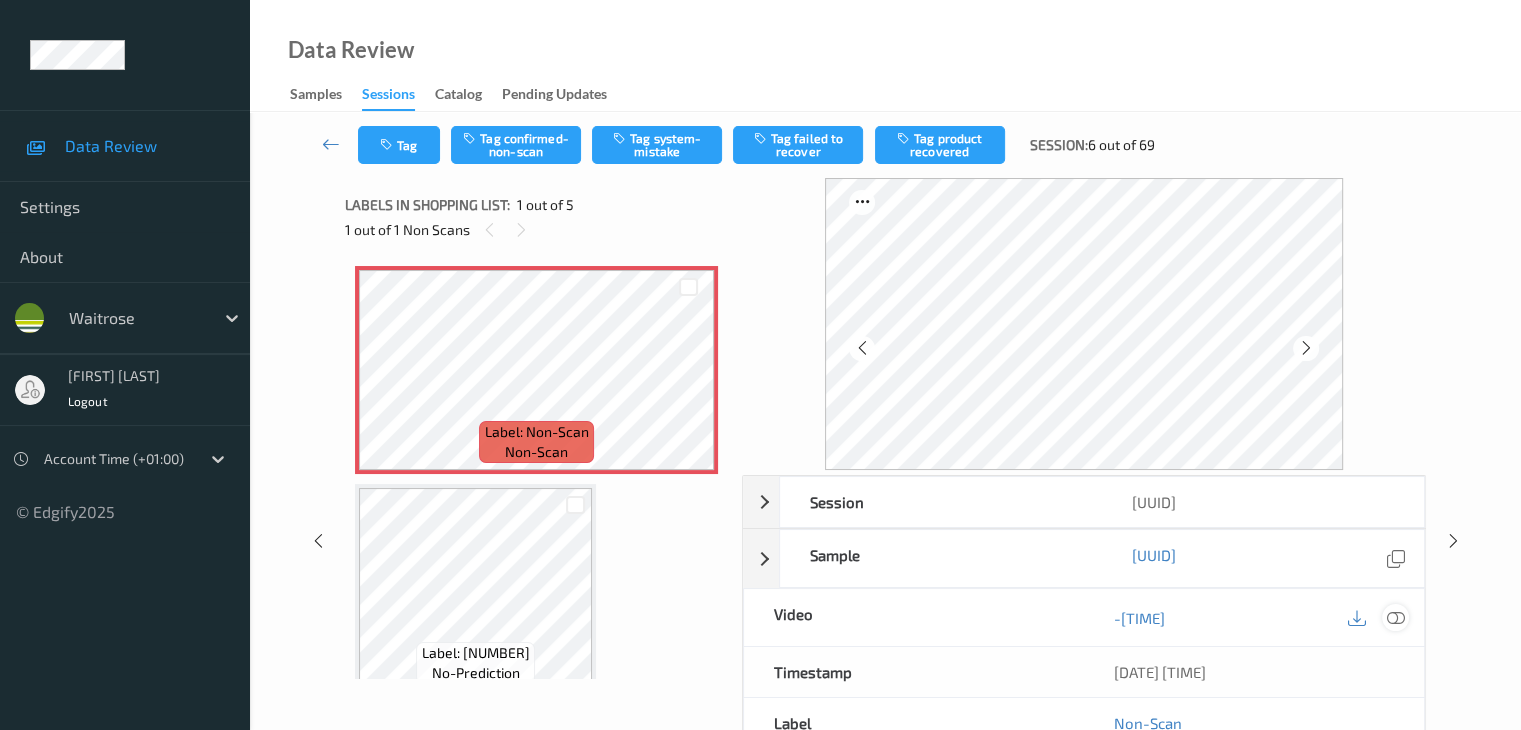 click at bounding box center (1395, 618) 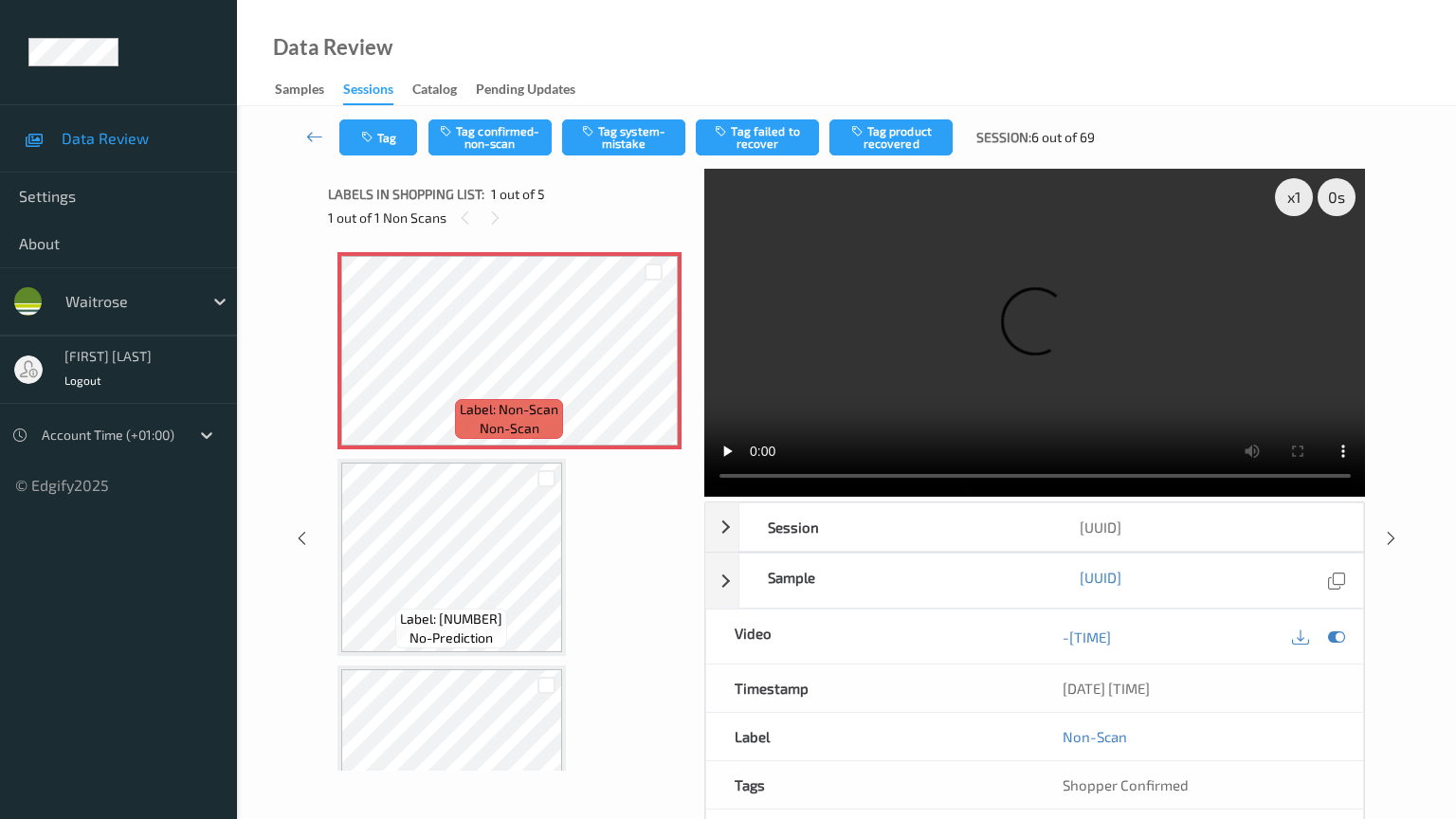 type 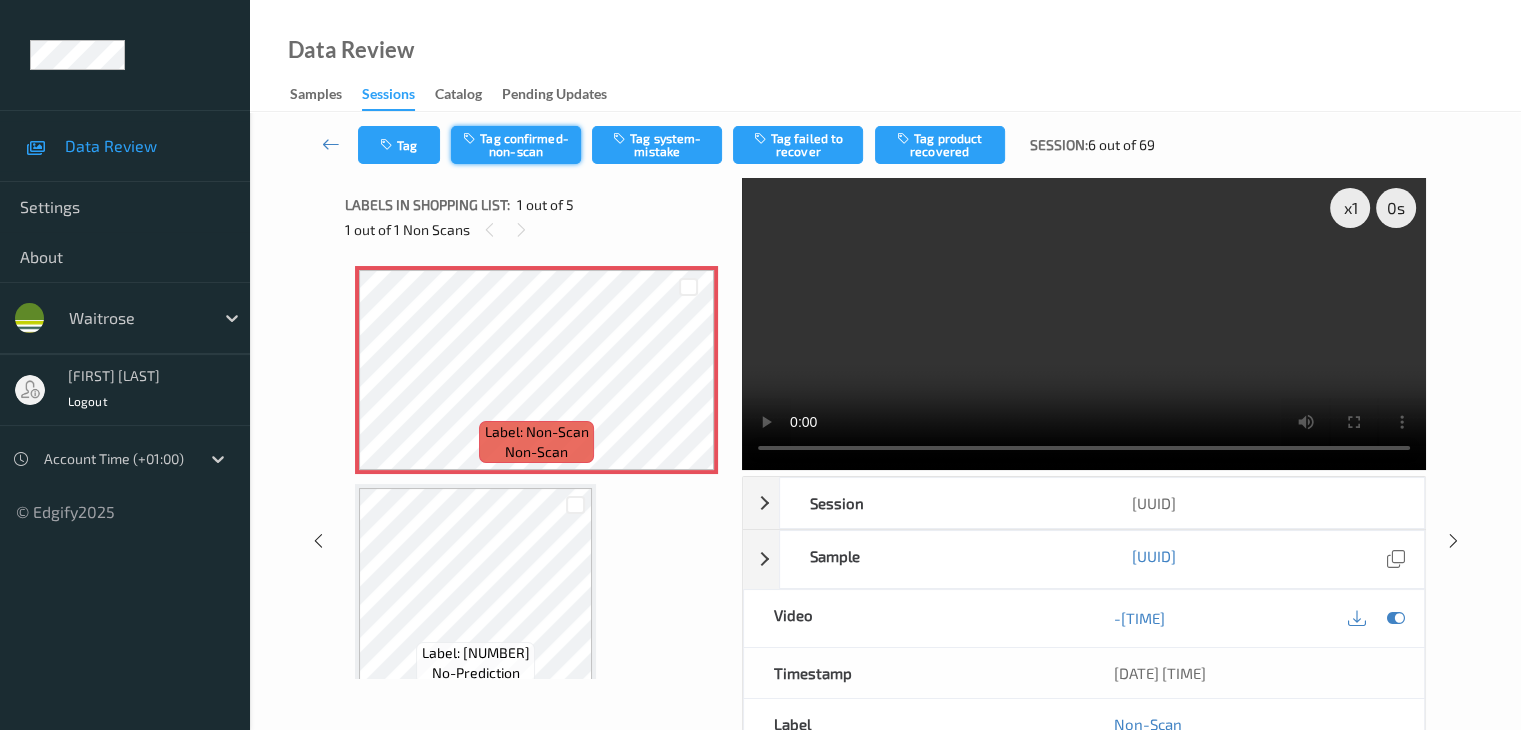 click on "Tag   confirmed-non-scan" at bounding box center [516, 145] 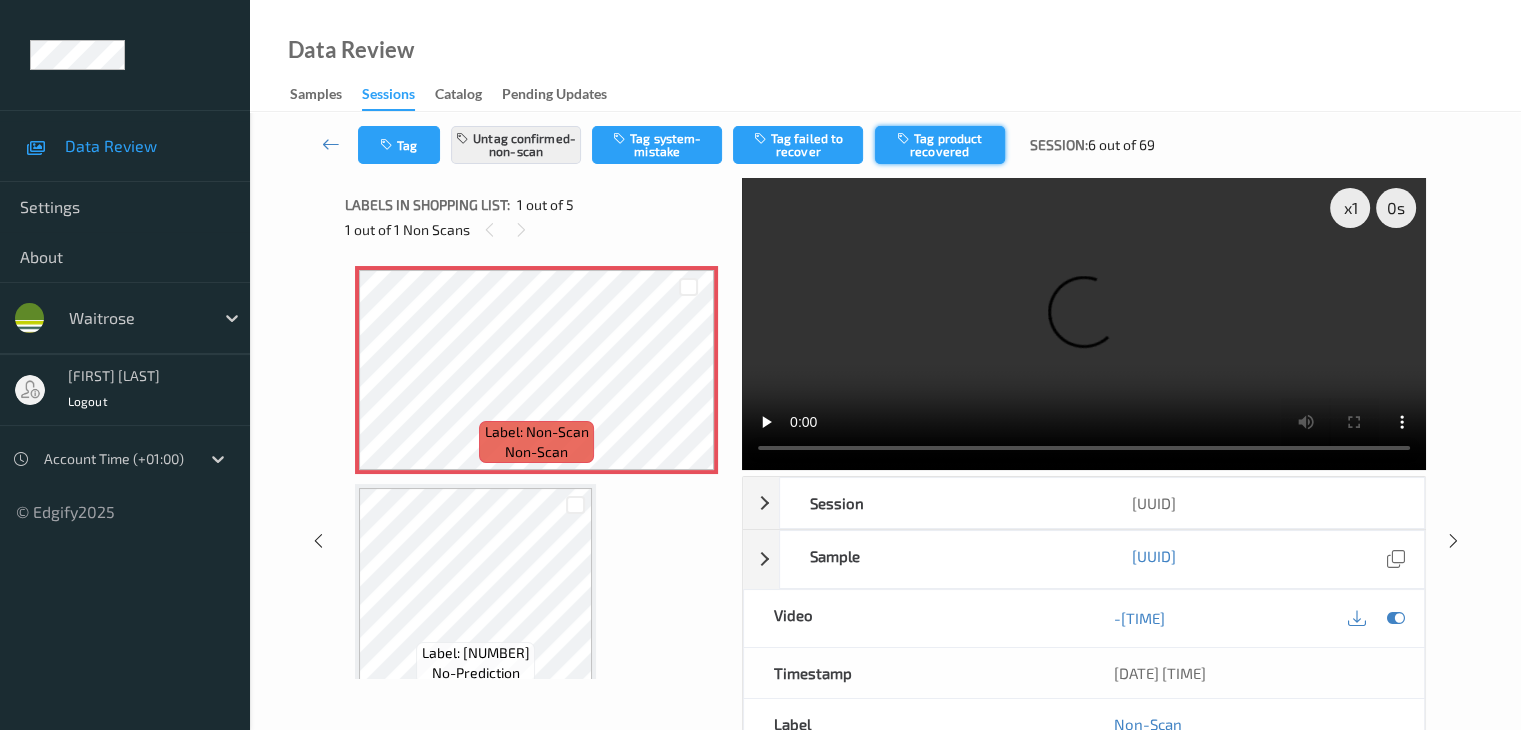 click at bounding box center [905, 138] 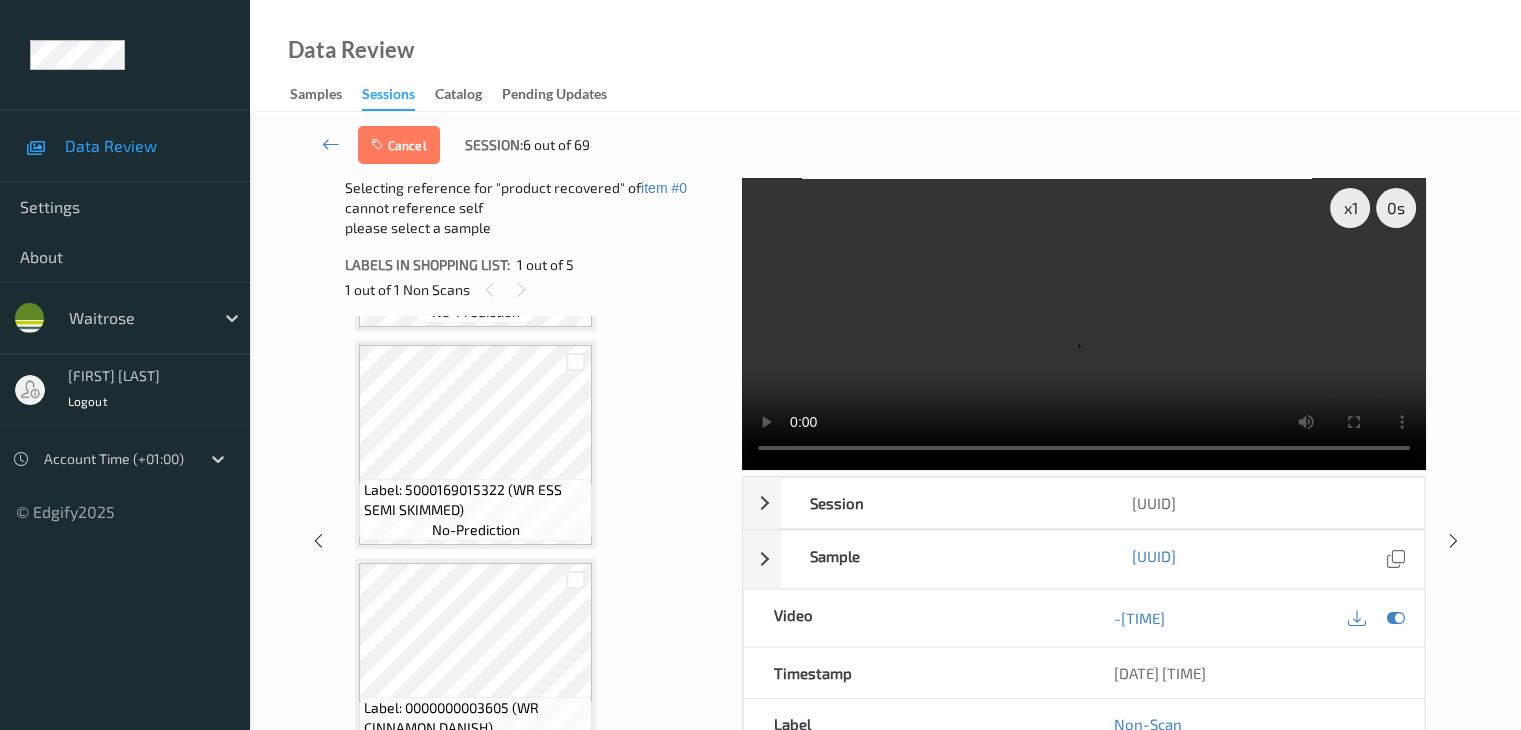 scroll, scrollTop: 677, scrollLeft: 0, axis: vertical 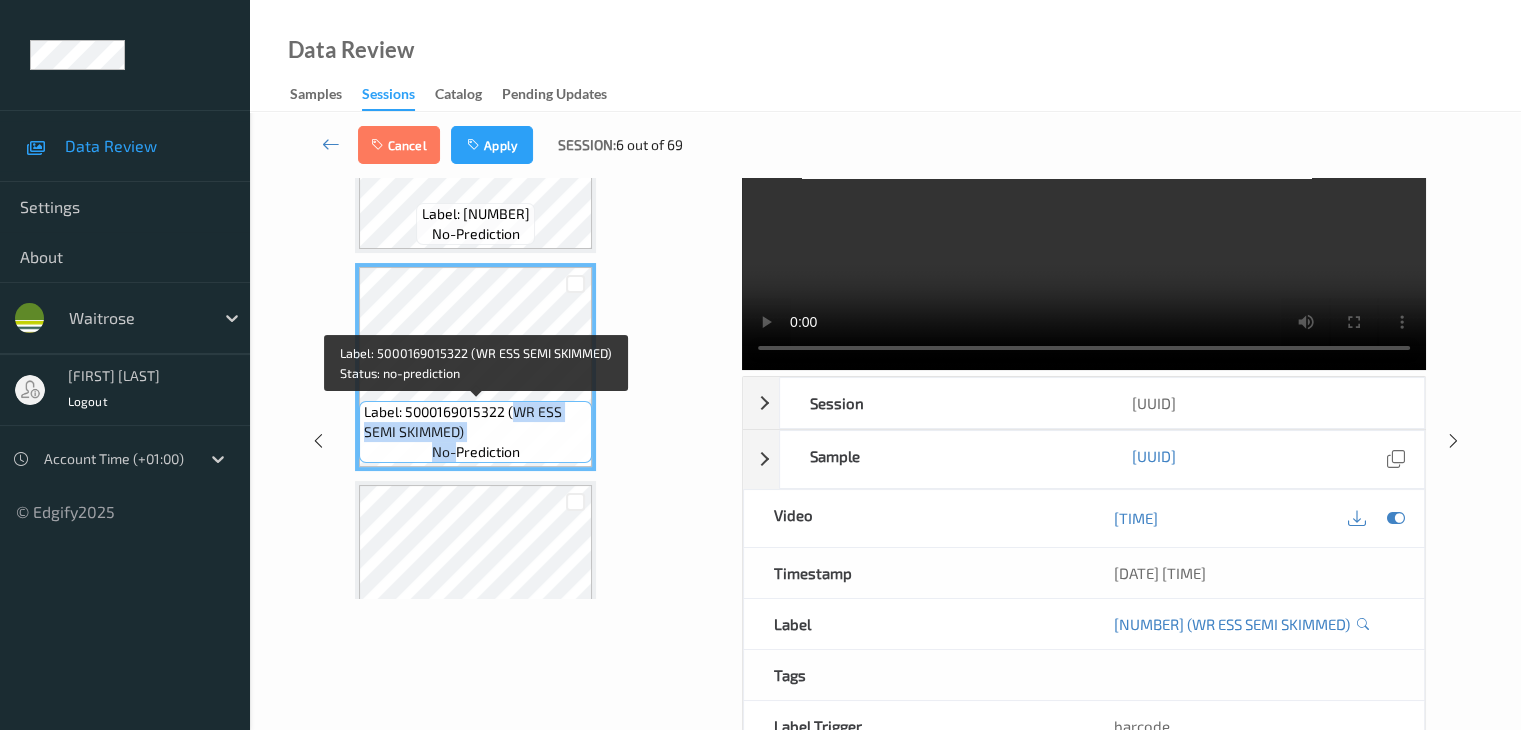 drag, startPoint x: 510, startPoint y: 413, endPoint x: 457, endPoint y: 443, distance: 60.90156 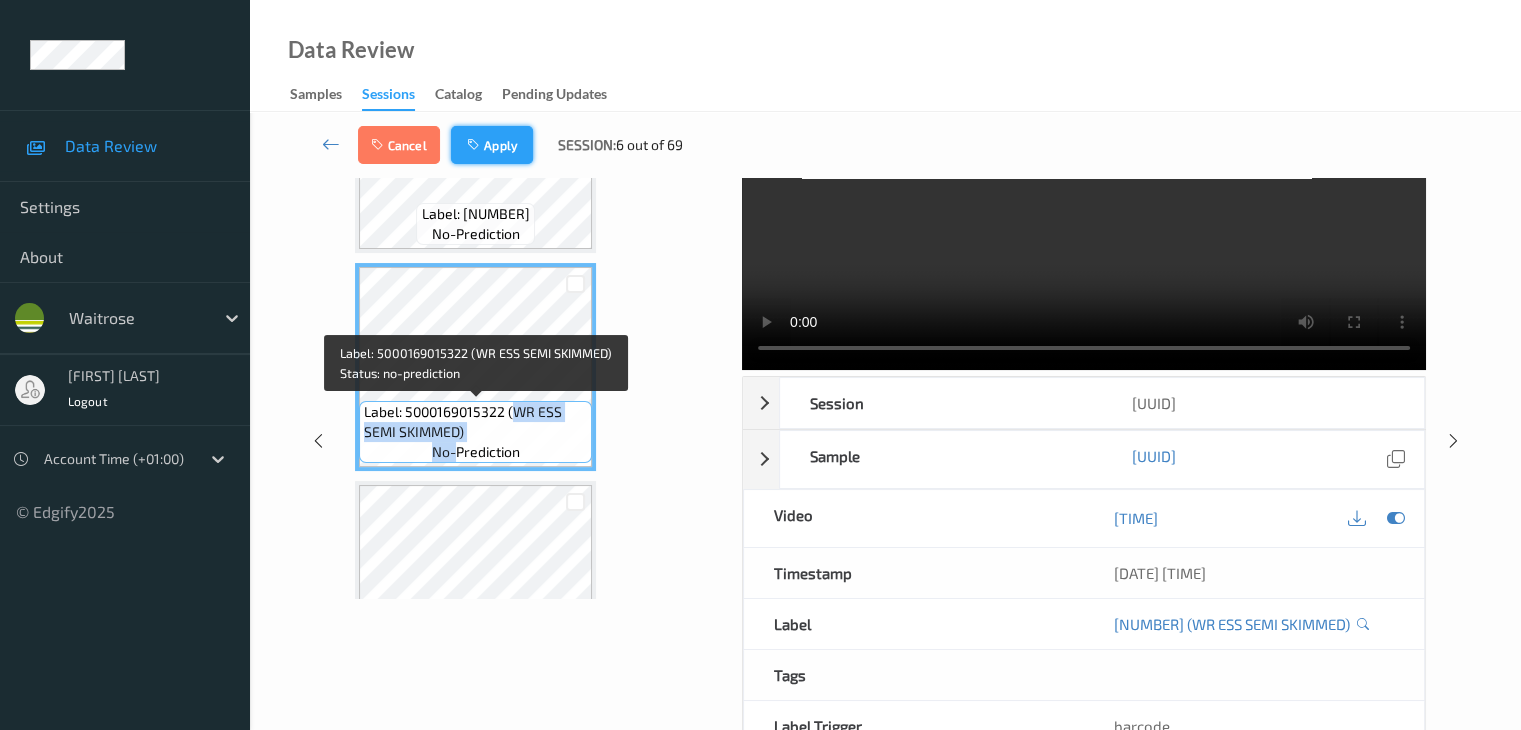 copy on "WR ESS SEMI SKIMMED) no-" 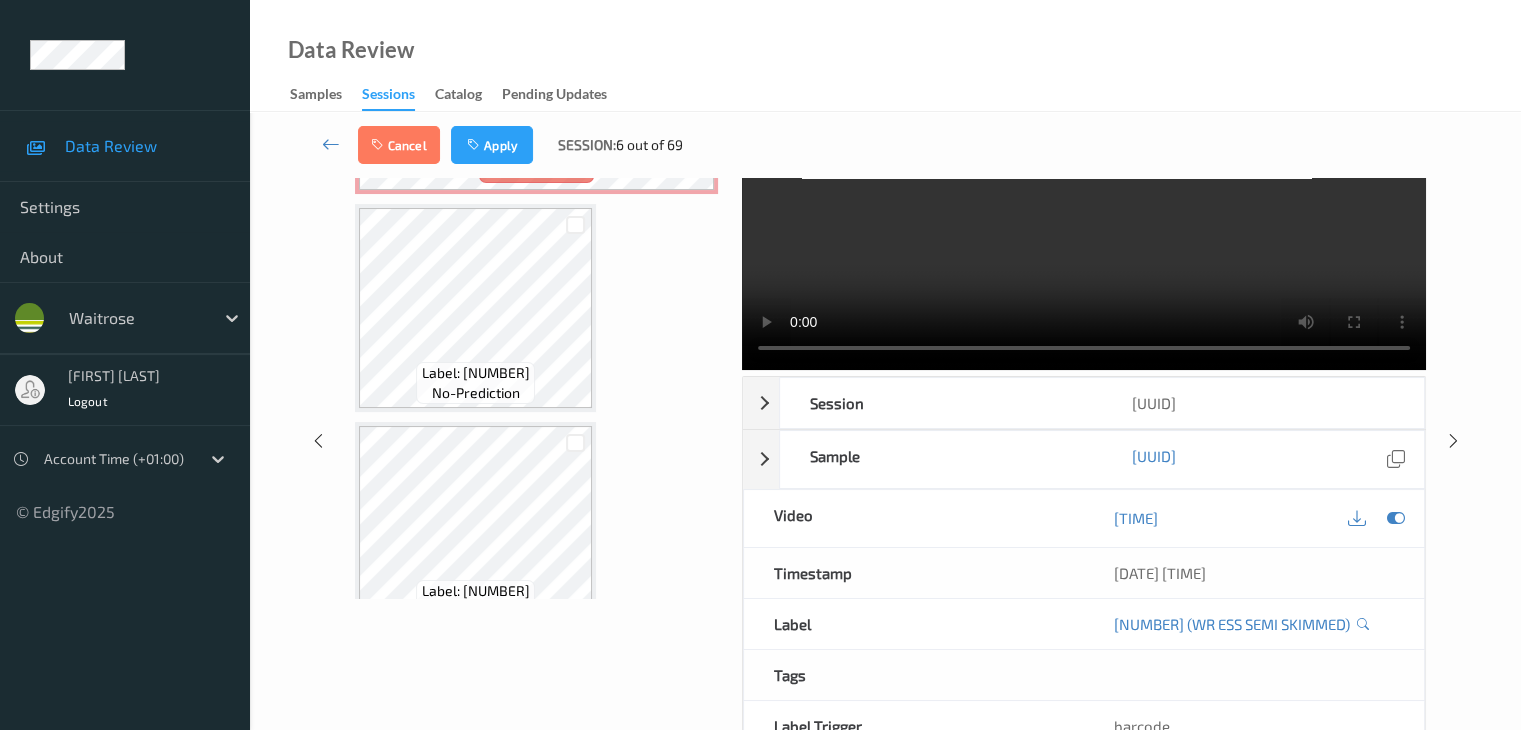 scroll, scrollTop: 300, scrollLeft: 0, axis: vertical 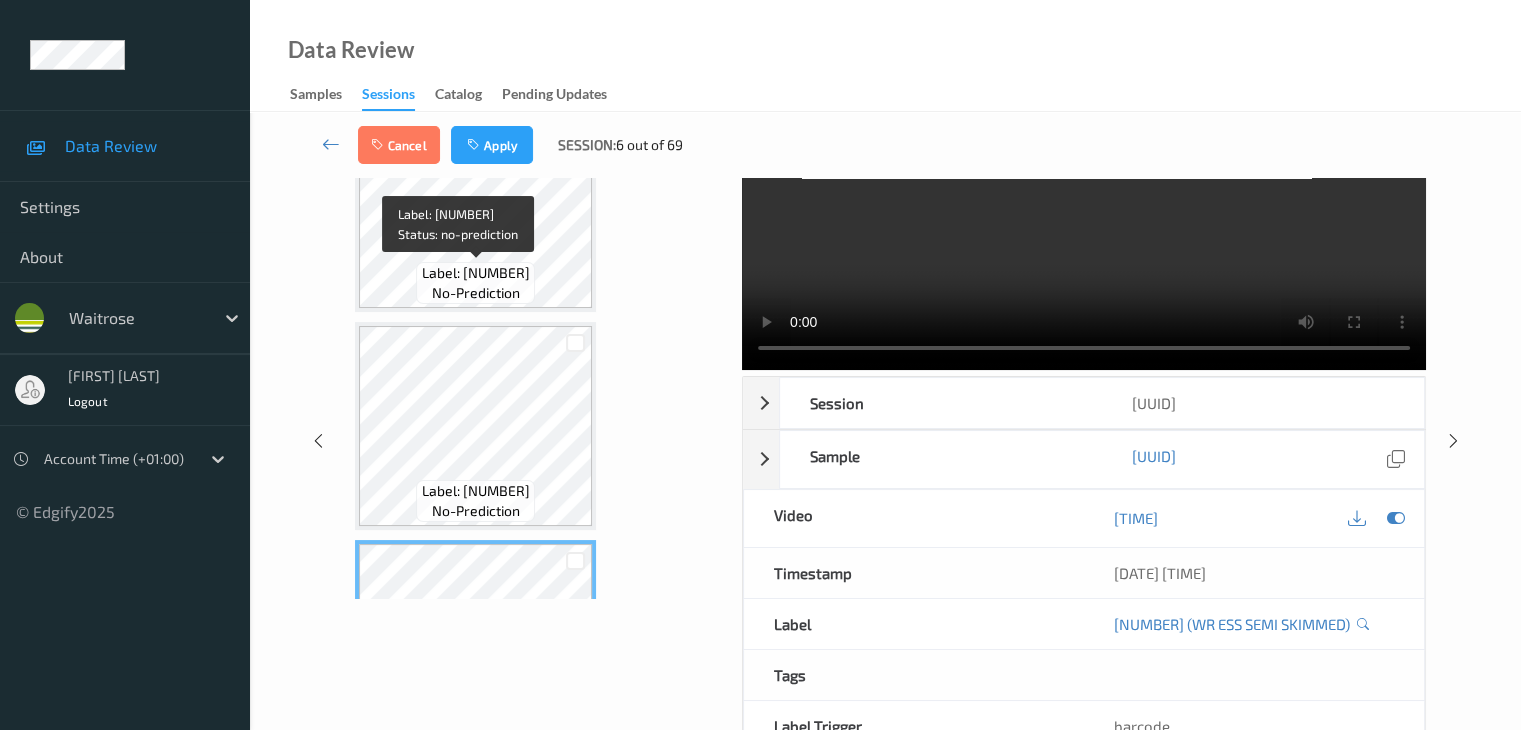click on "Label: 9230000002823949" at bounding box center (476, 273) 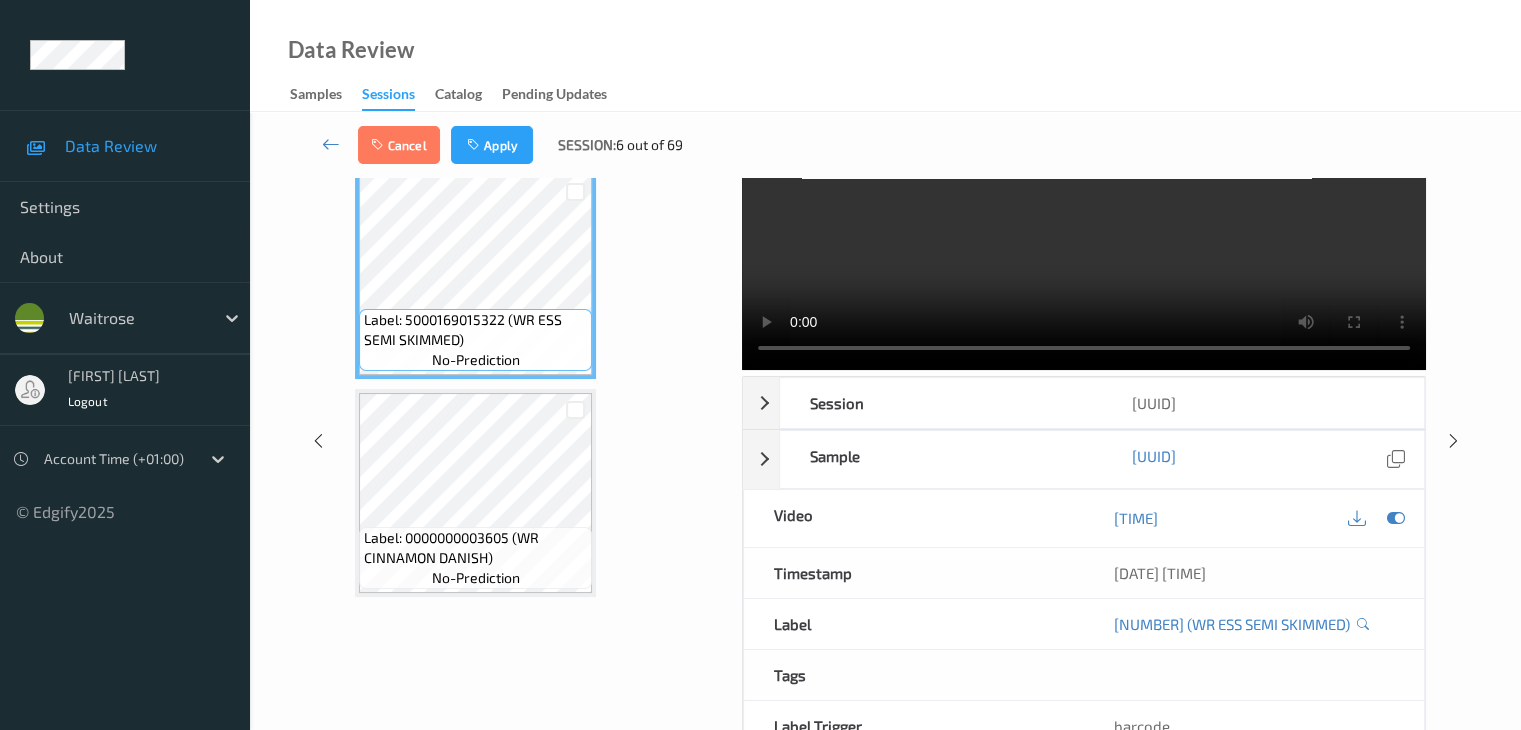 scroll, scrollTop: 677, scrollLeft: 0, axis: vertical 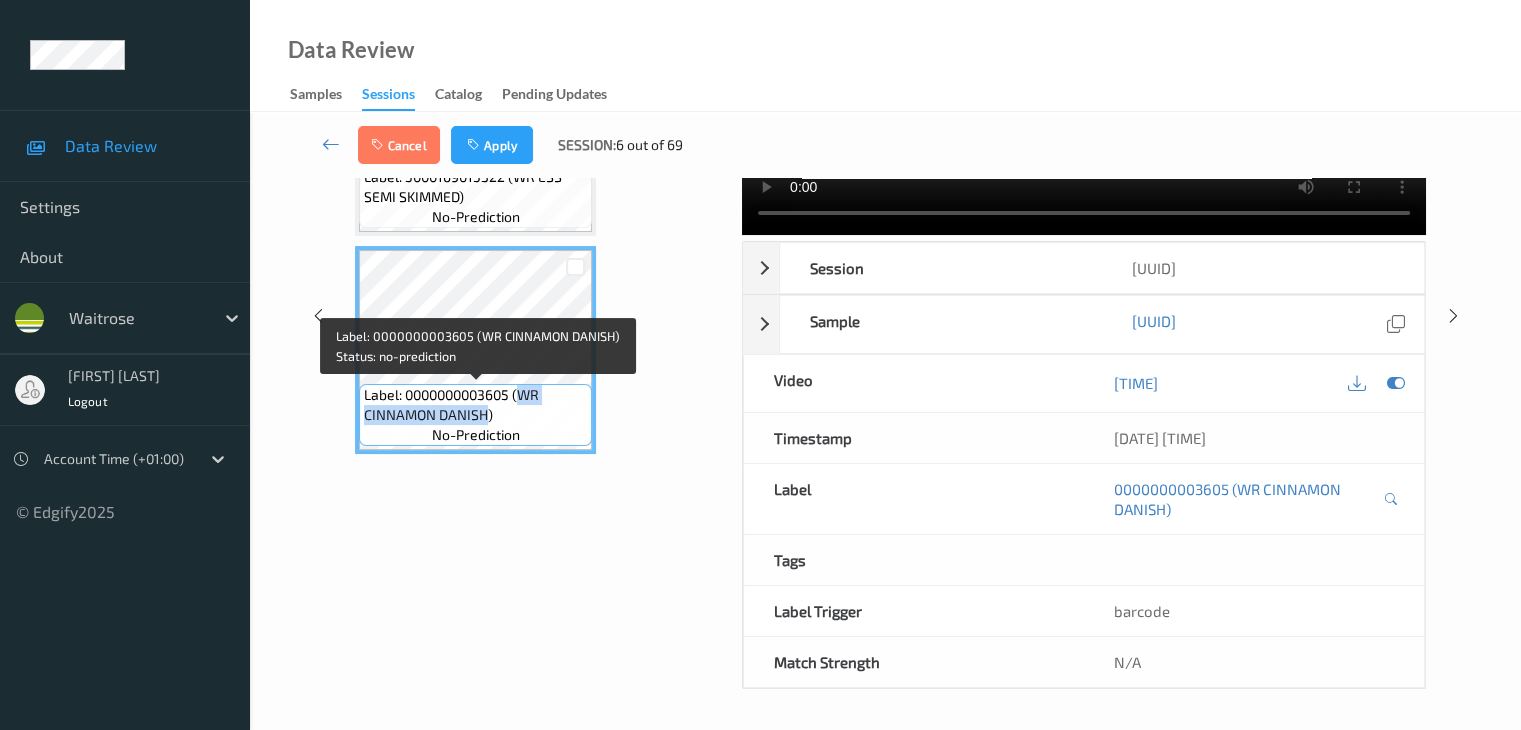 drag, startPoint x: 520, startPoint y: 366, endPoint x: 486, endPoint y: 386, distance: 39.446167 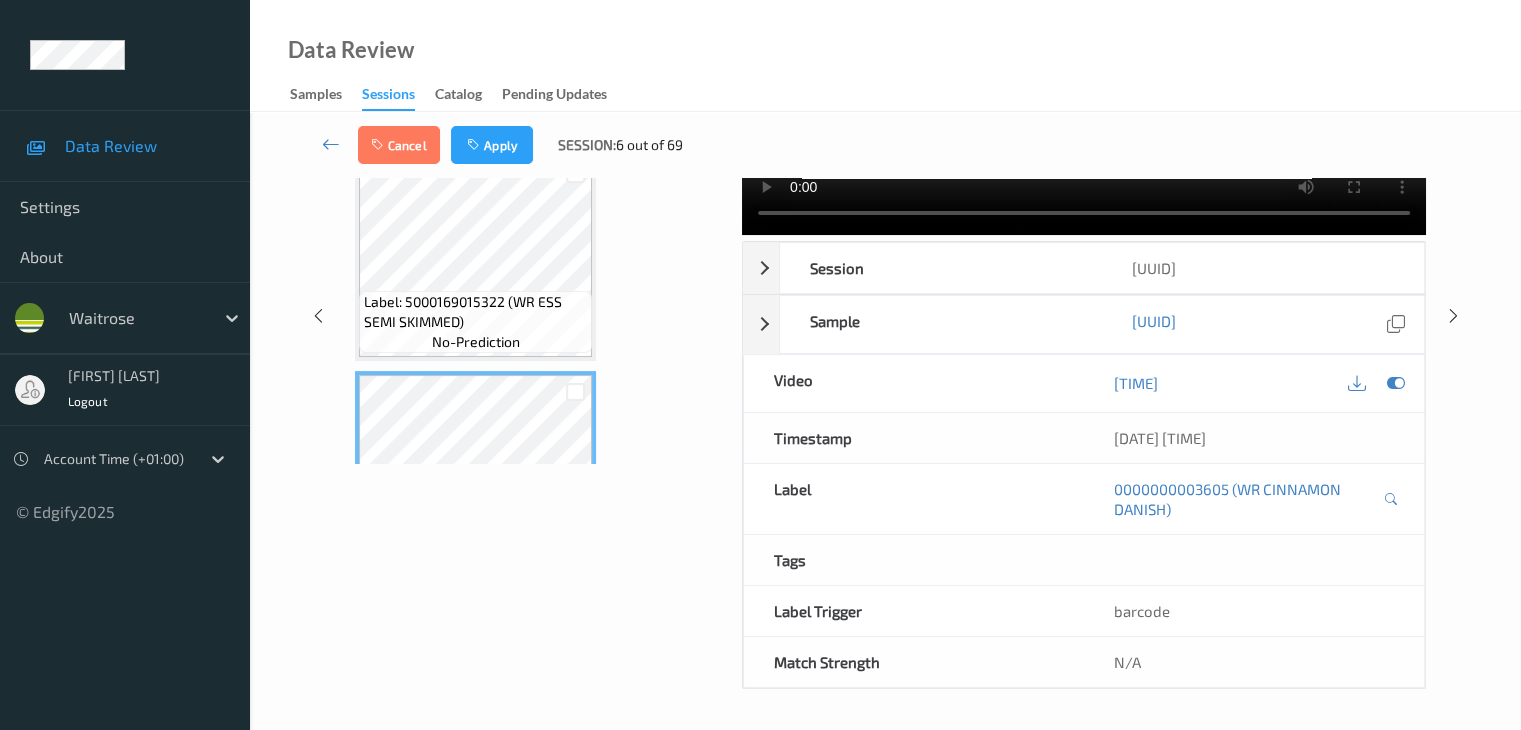 scroll, scrollTop: 477, scrollLeft: 0, axis: vertical 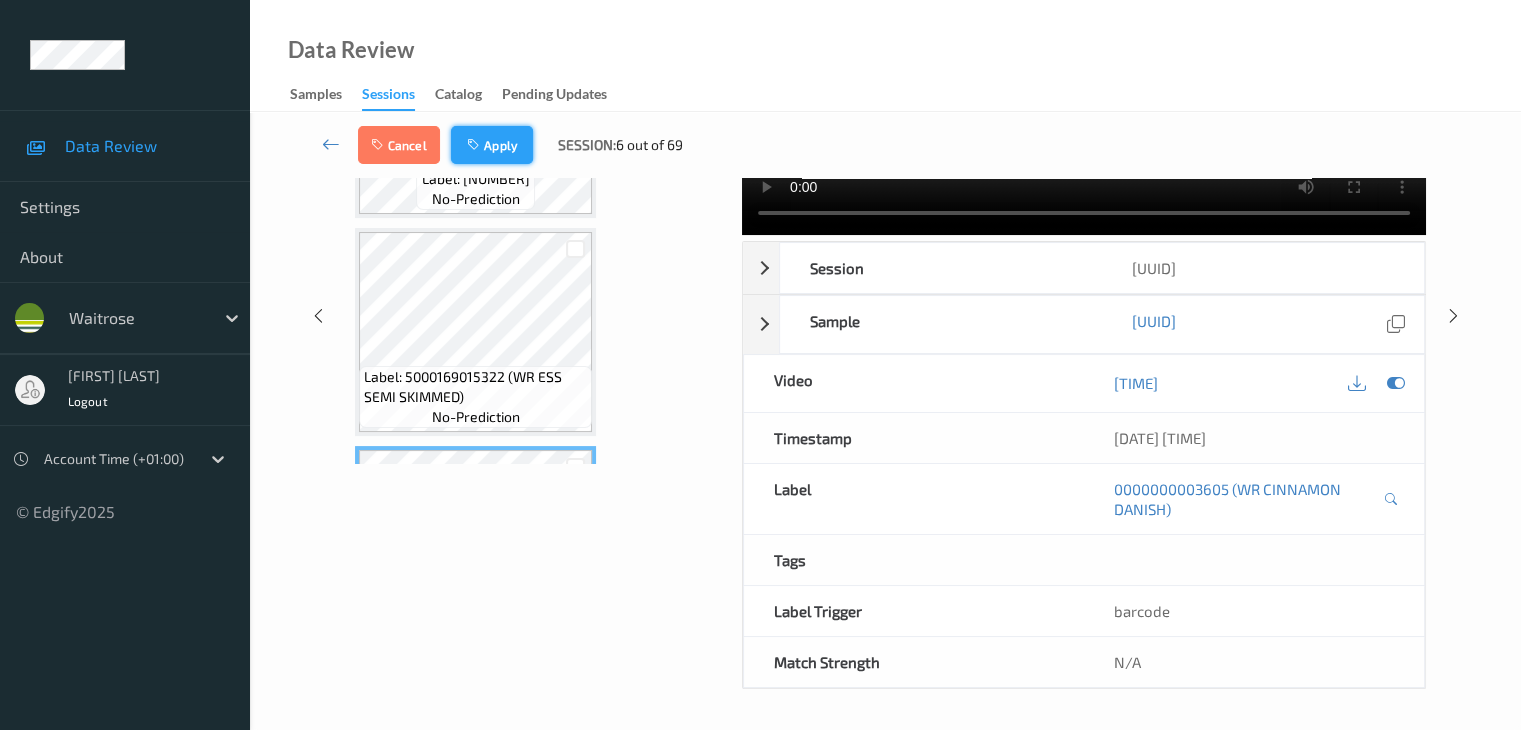 click on "Apply" at bounding box center [492, 145] 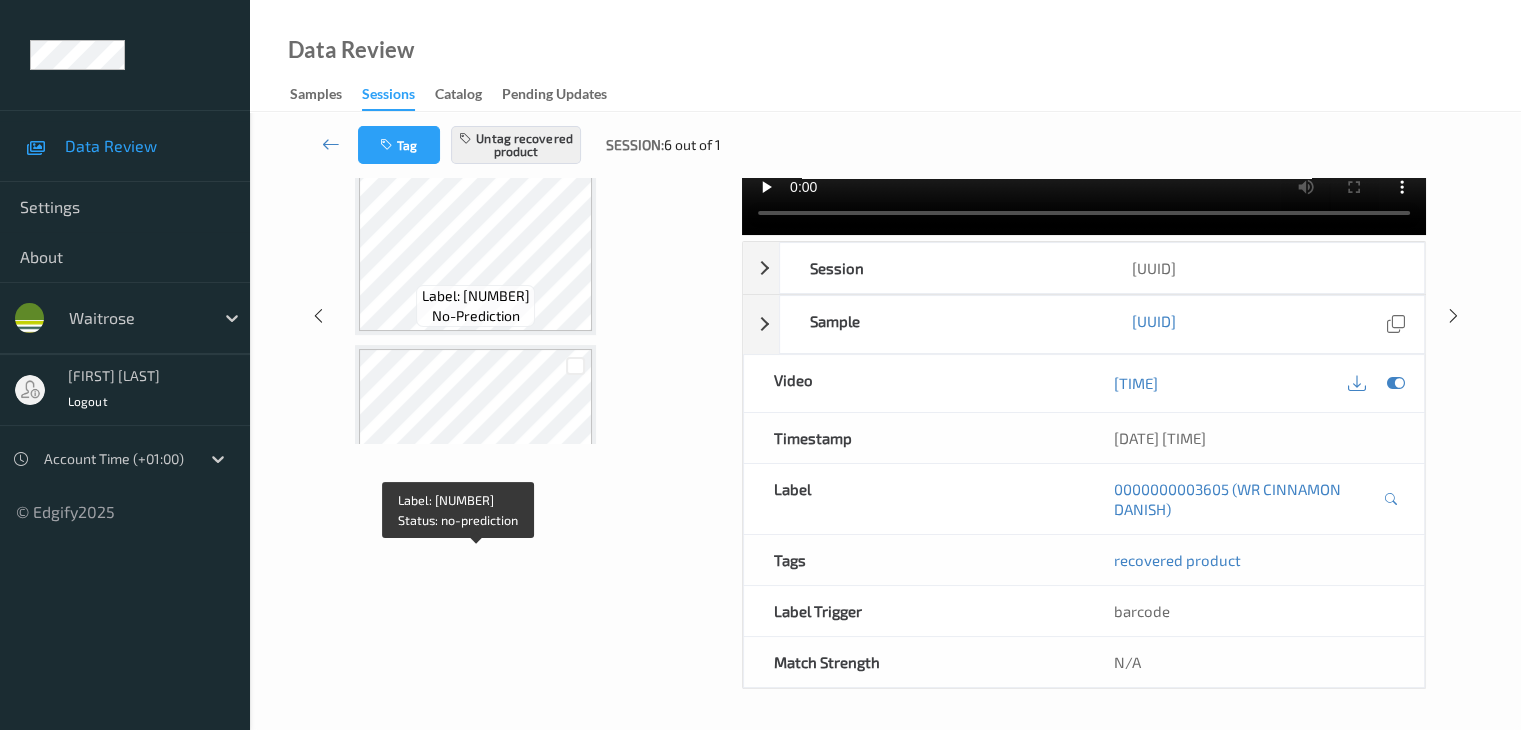 scroll, scrollTop: 0, scrollLeft: 0, axis: both 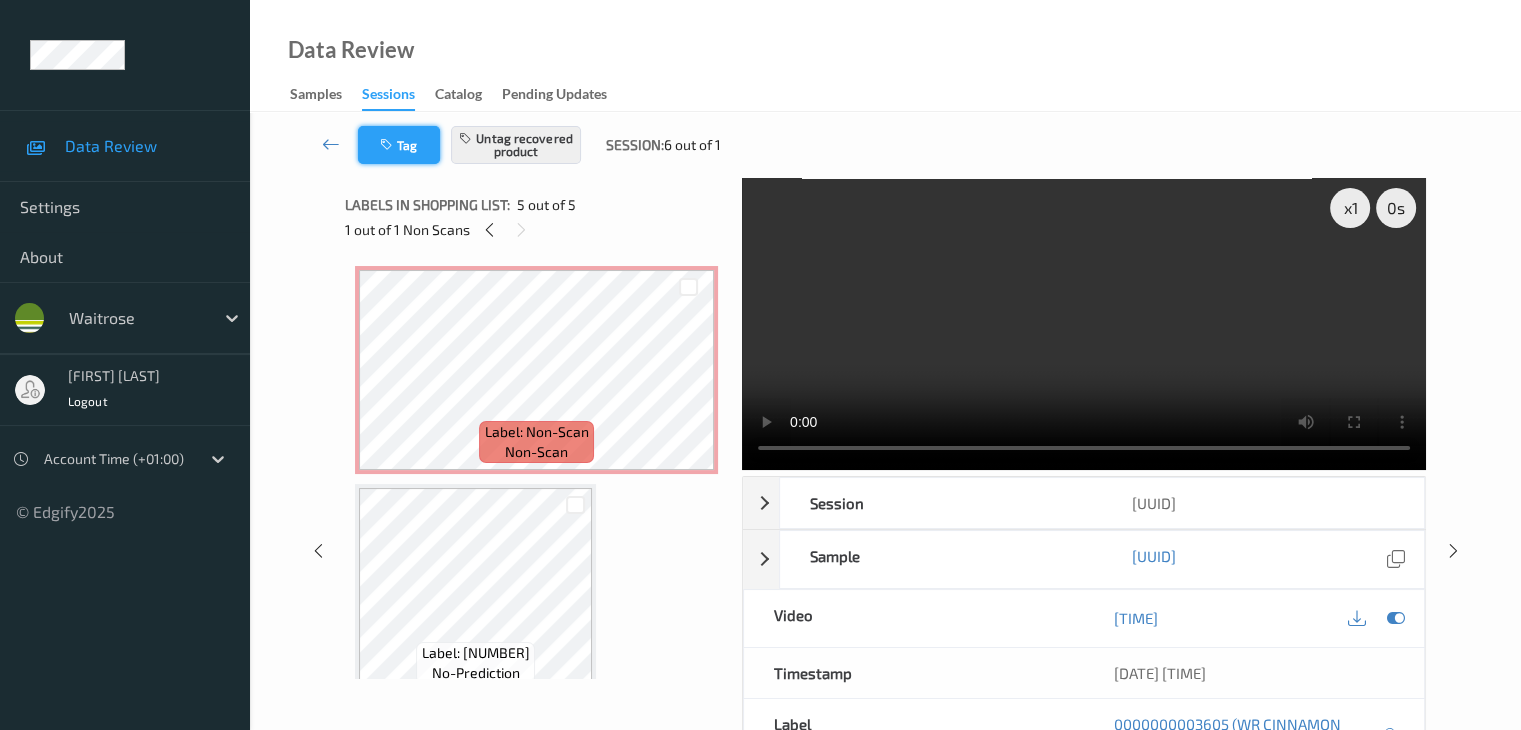 click on "Tag" at bounding box center (399, 145) 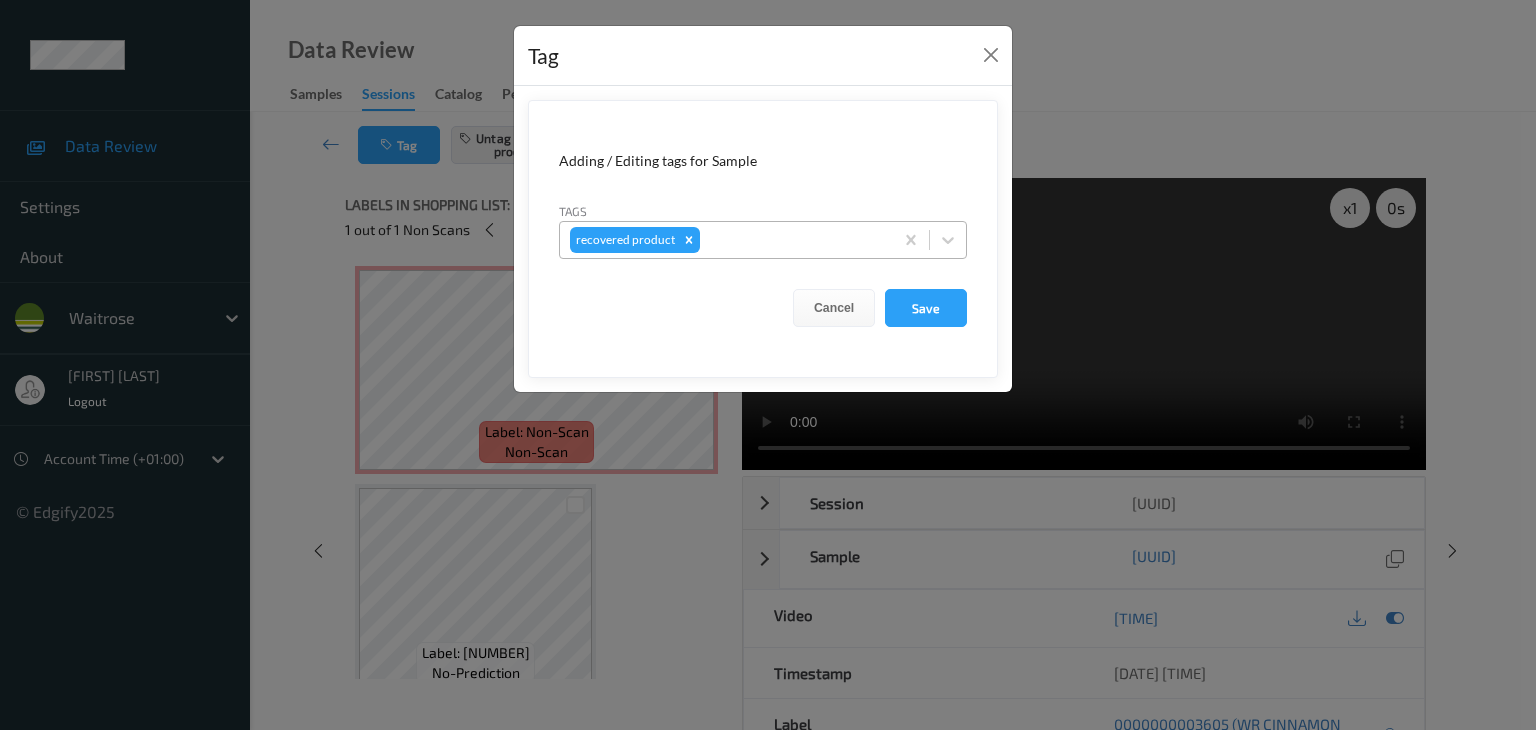 click at bounding box center [793, 240] 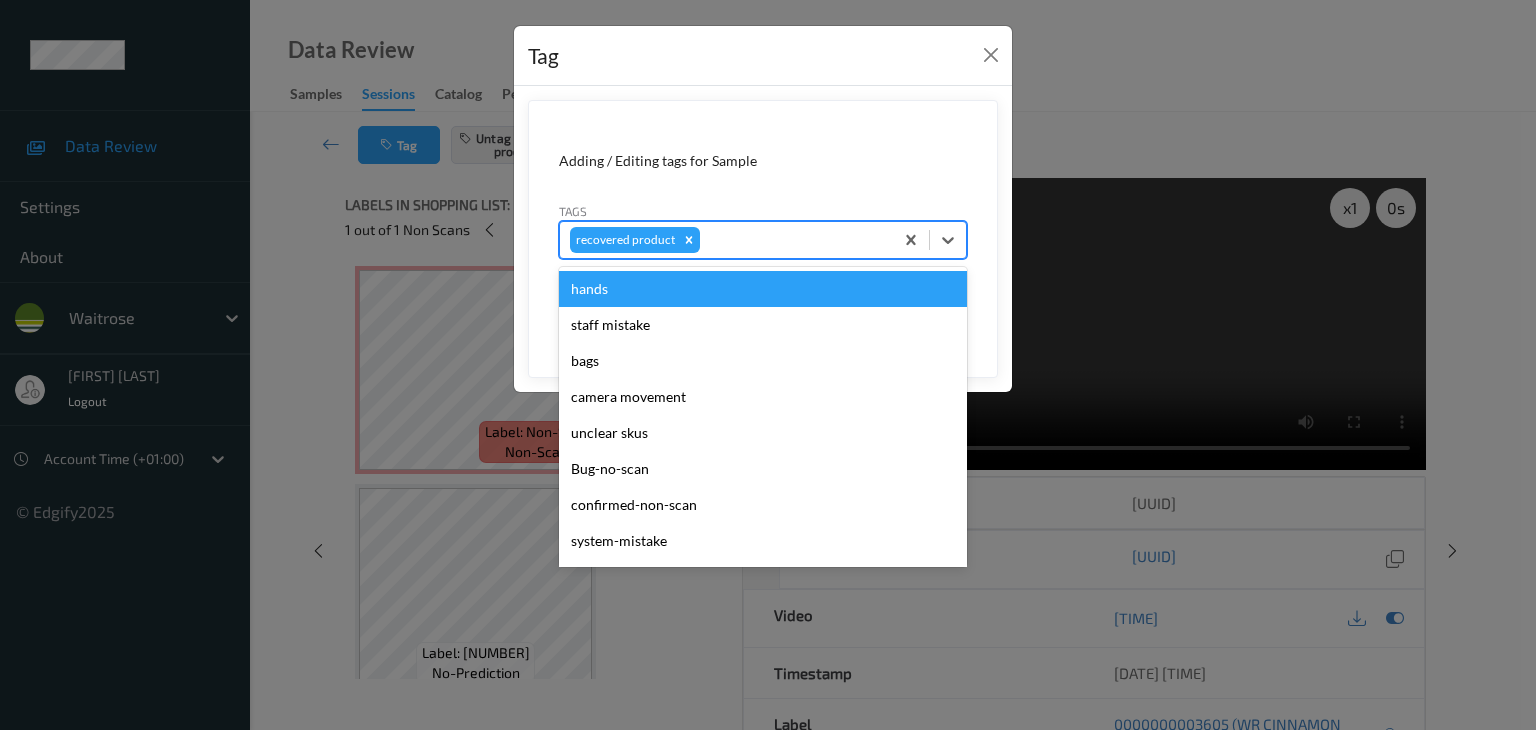 type on "u" 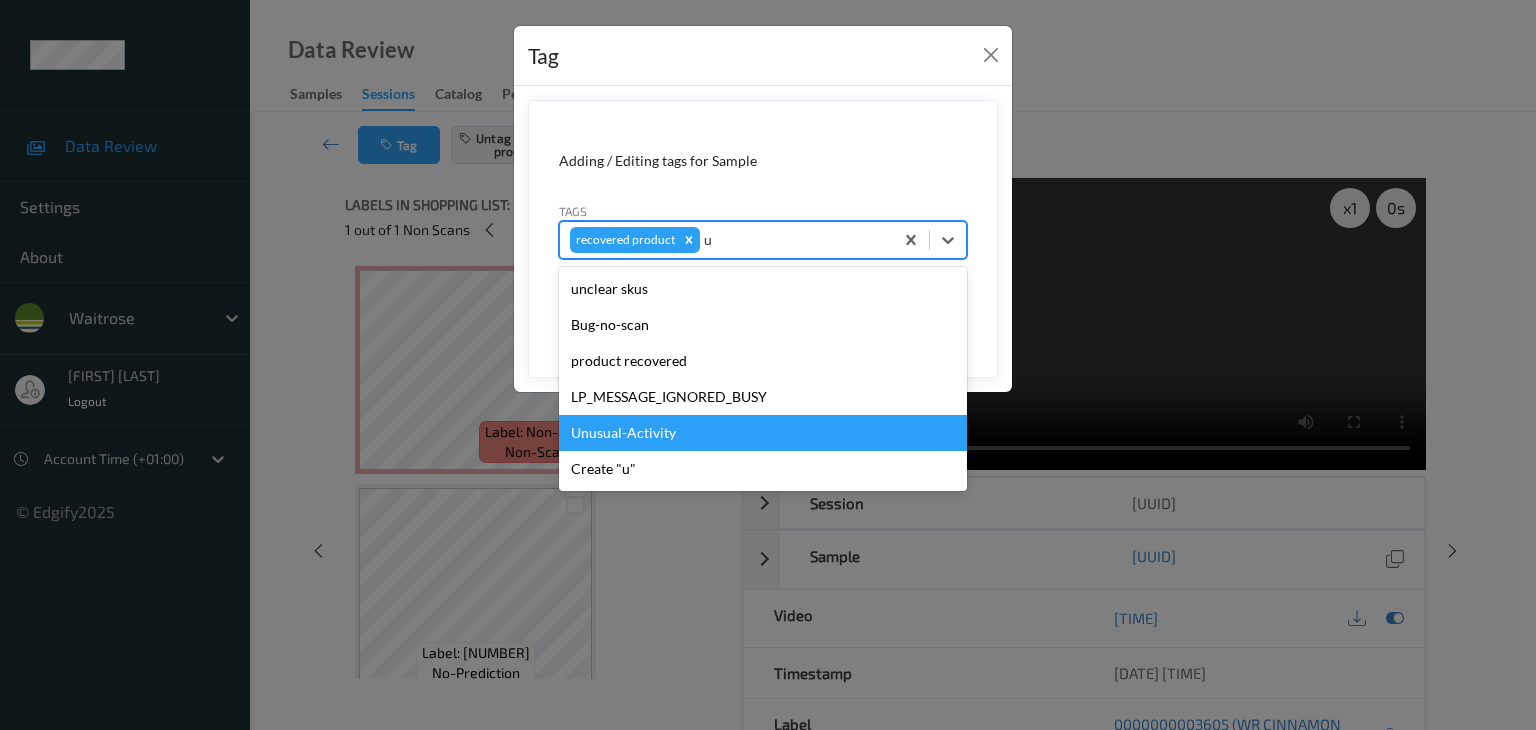 click on "Unusual-Activity" at bounding box center (763, 433) 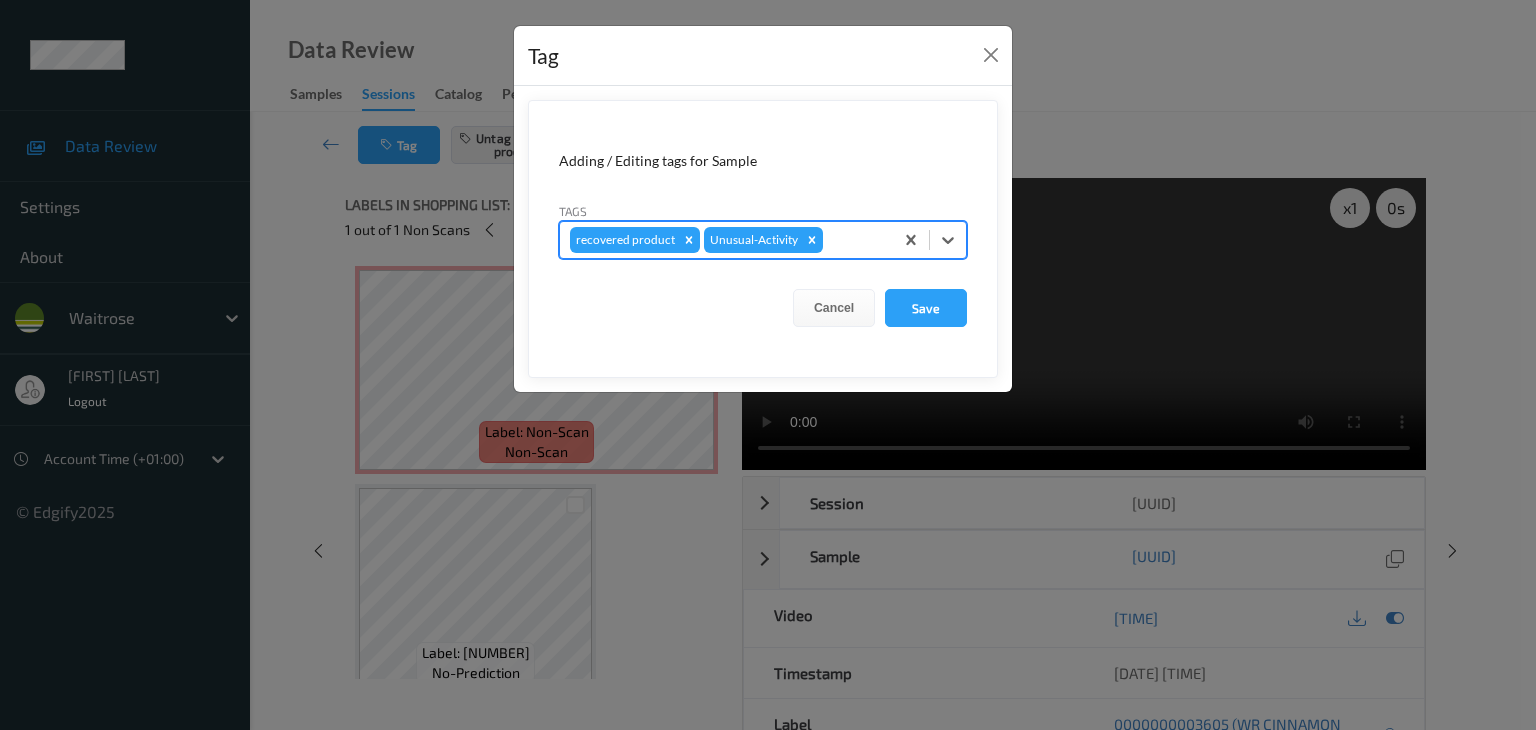 type on "p" 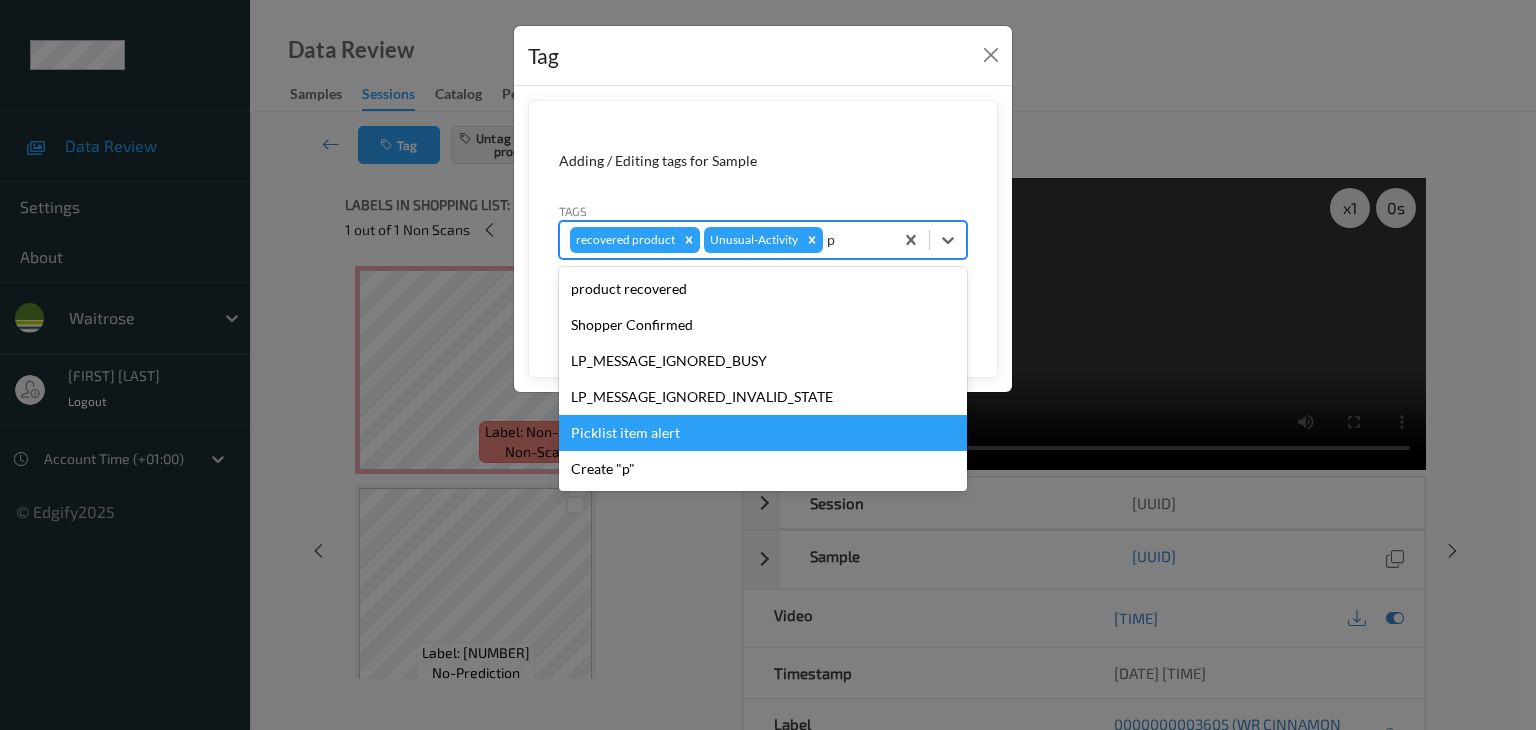 click on "Picklist item alert" at bounding box center (763, 433) 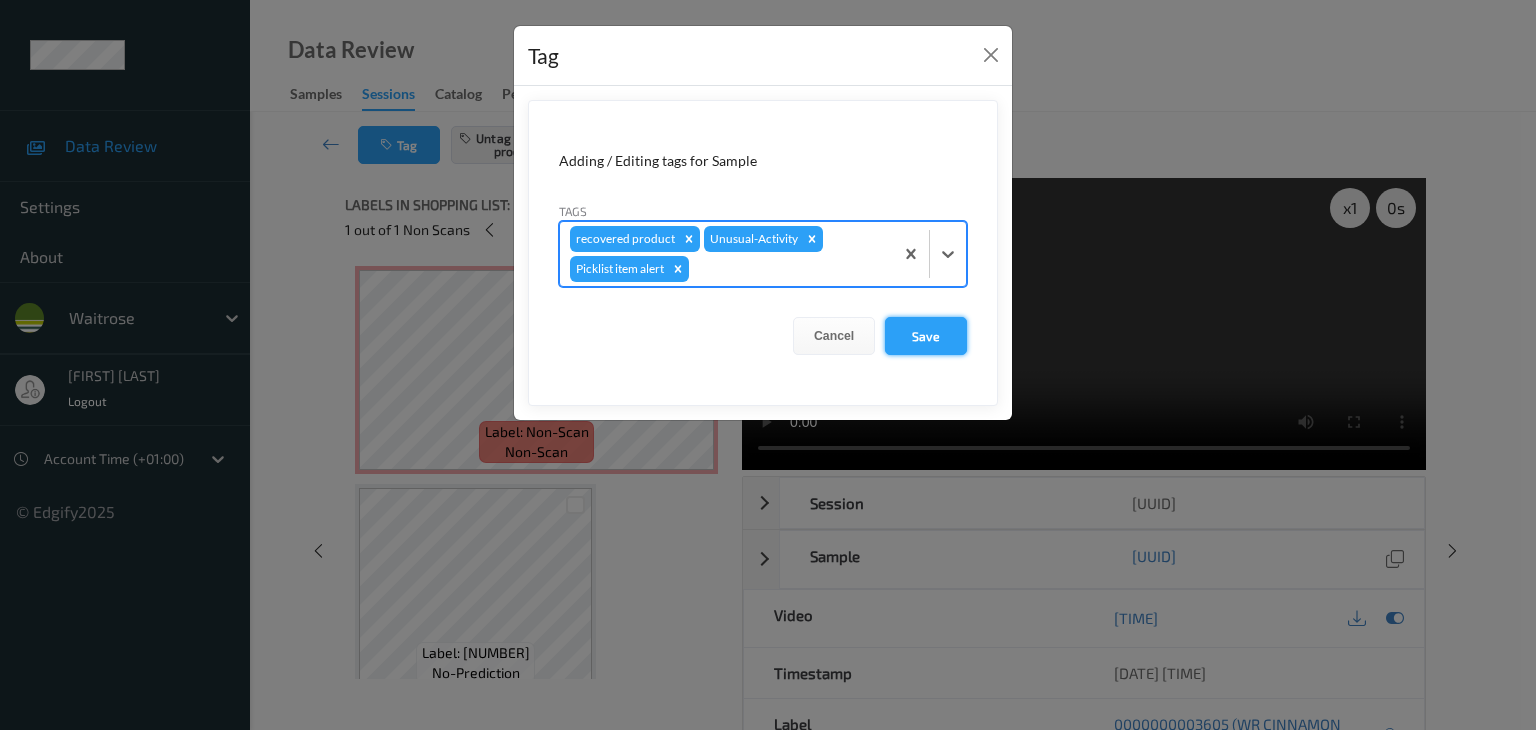 click on "Save" at bounding box center (926, 336) 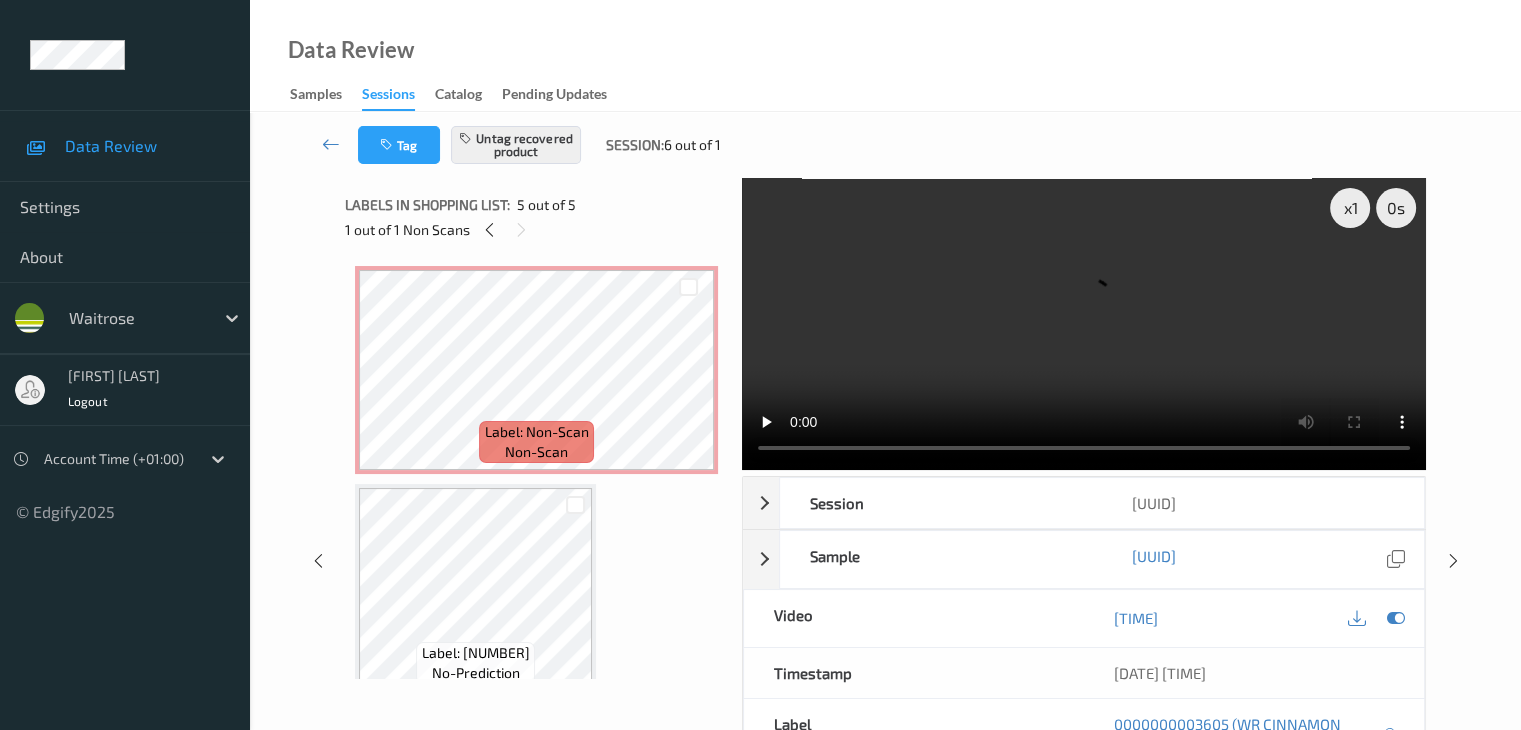 type 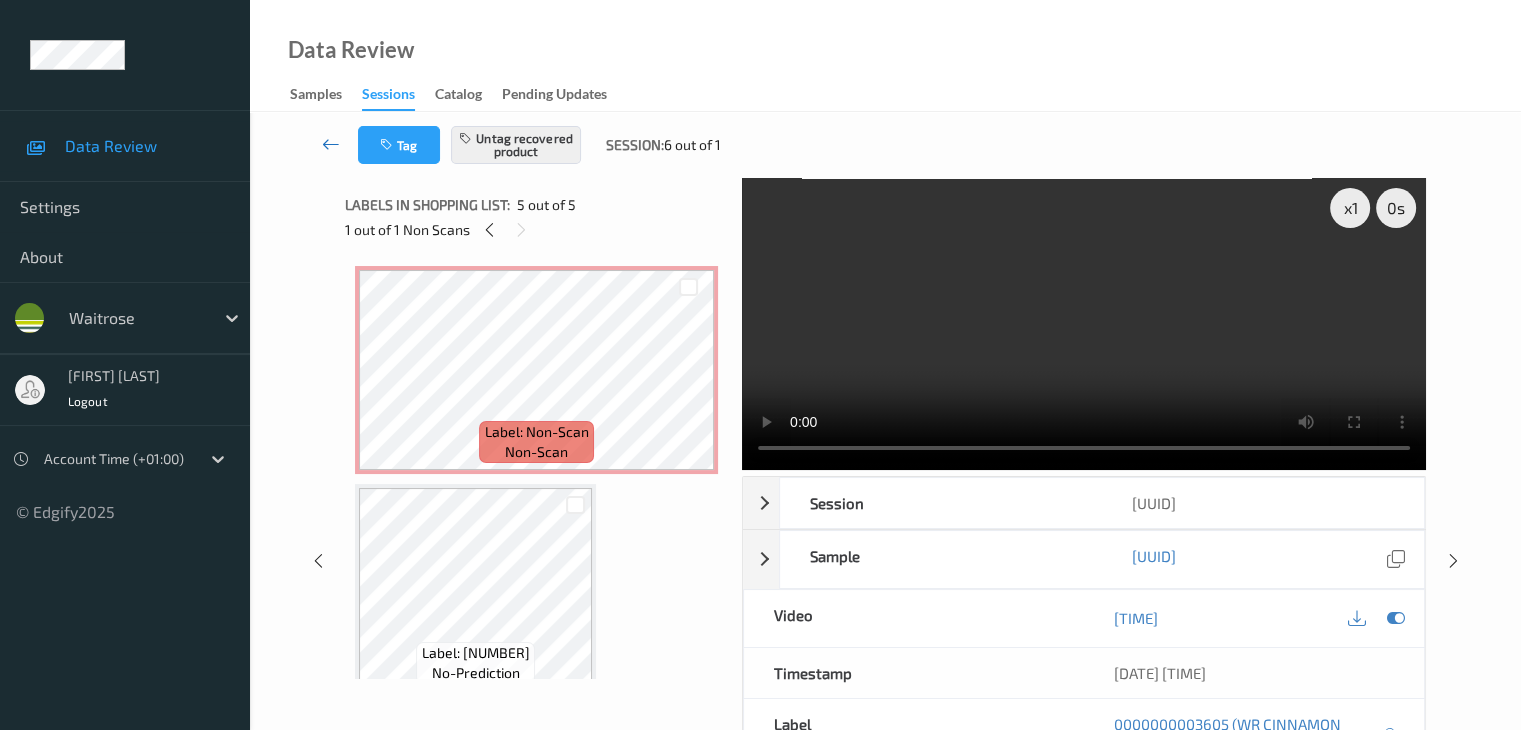 click at bounding box center [331, 144] 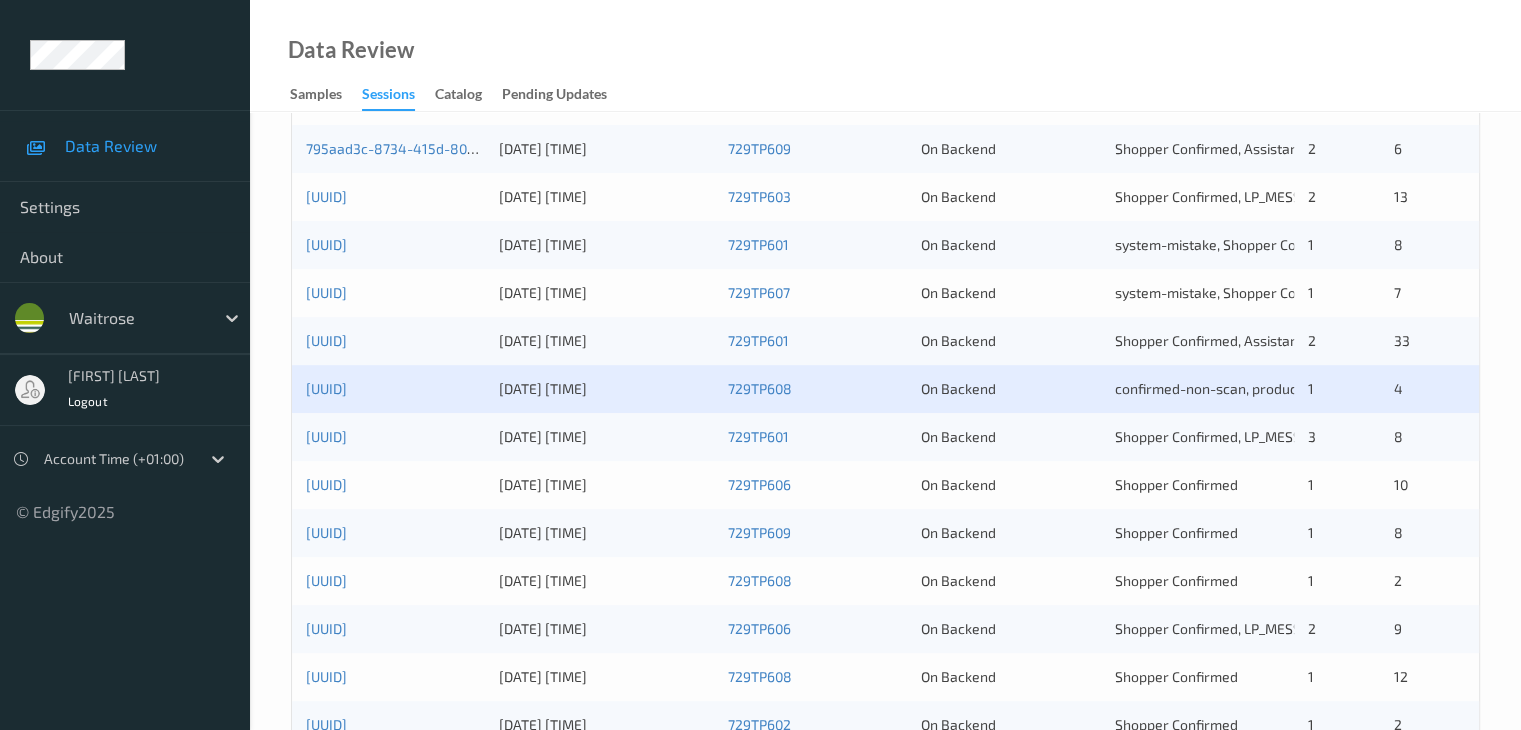 scroll, scrollTop: 500, scrollLeft: 0, axis: vertical 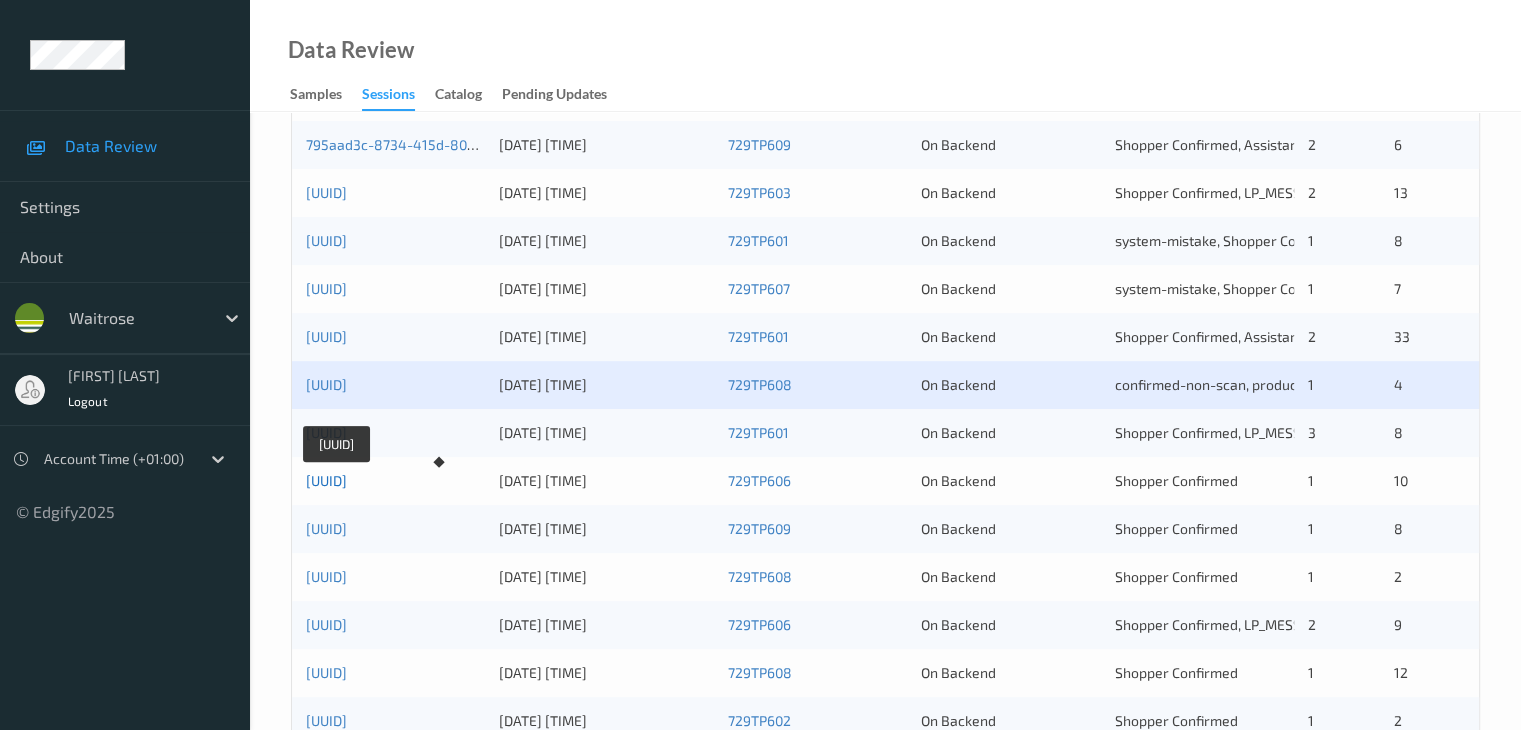 click on "[UUID]" at bounding box center [326, 480] 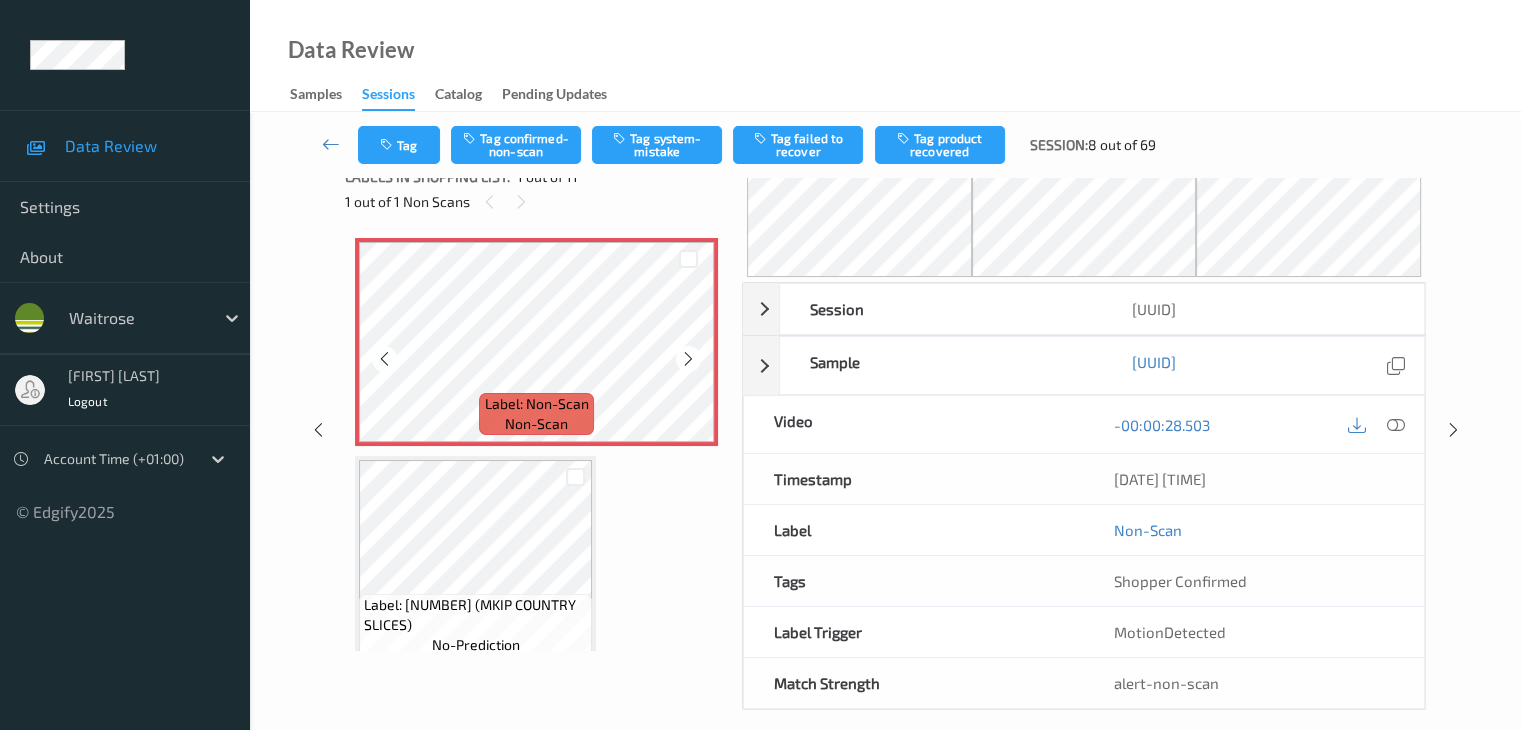 scroll, scrollTop: 0, scrollLeft: 0, axis: both 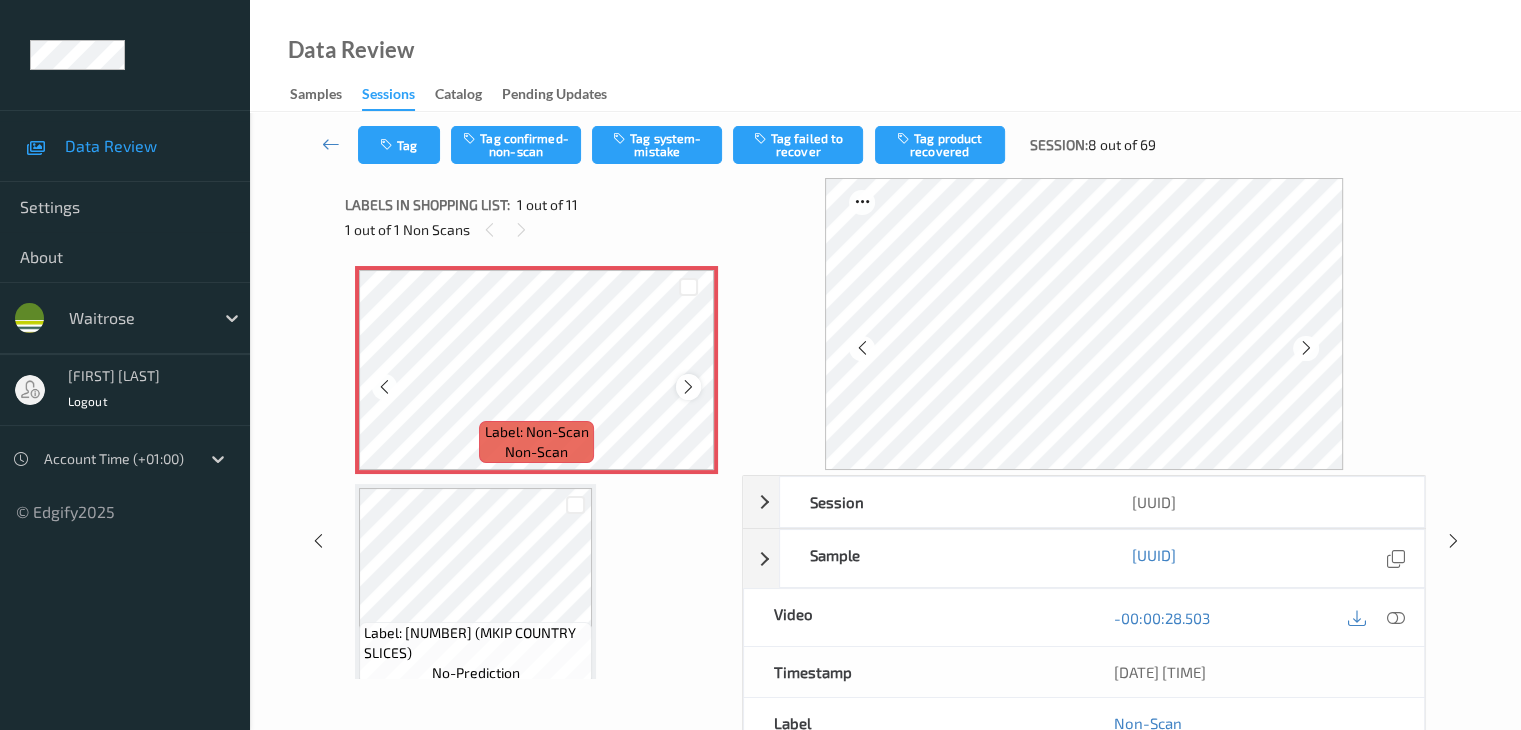 click at bounding box center (688, 387) 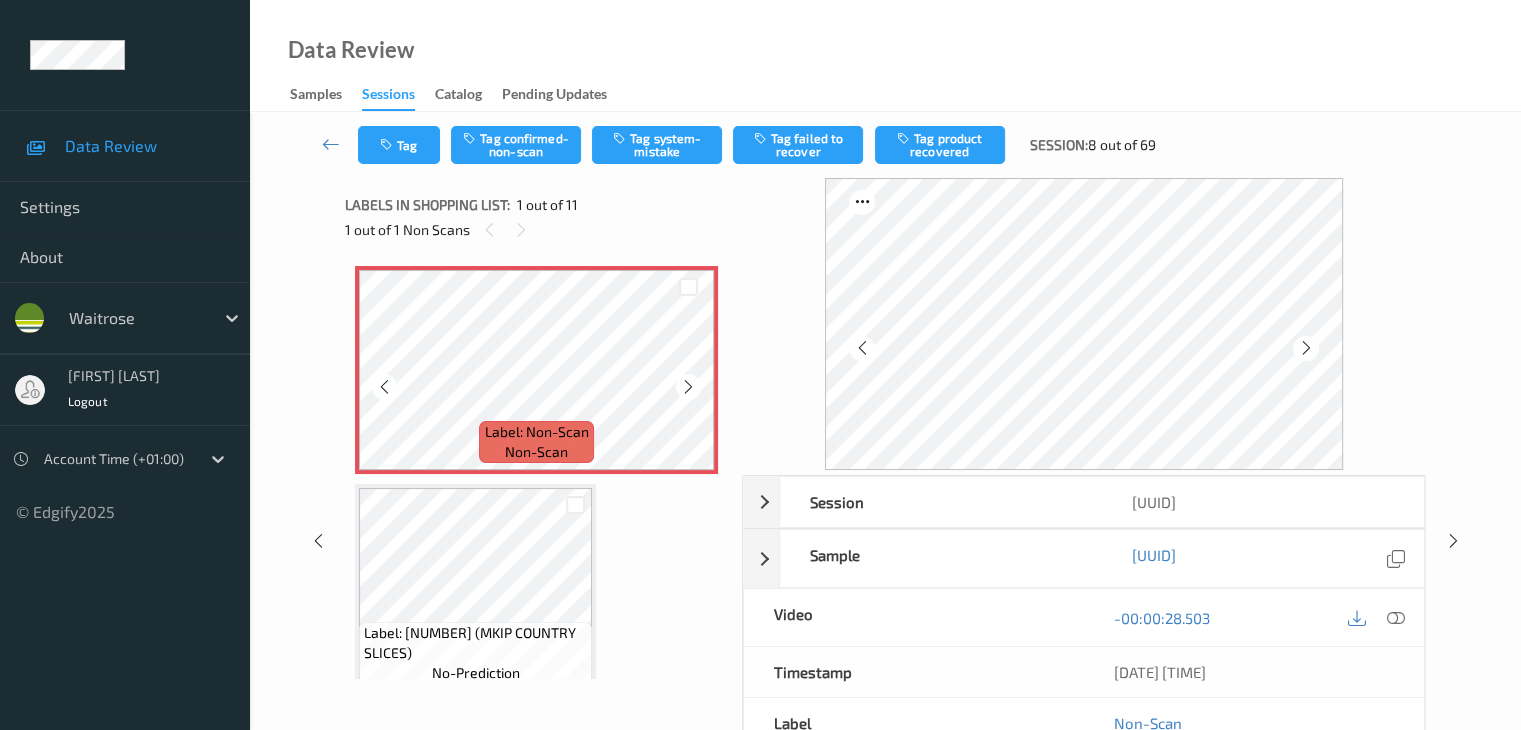 click at bounding box center [688, 387] 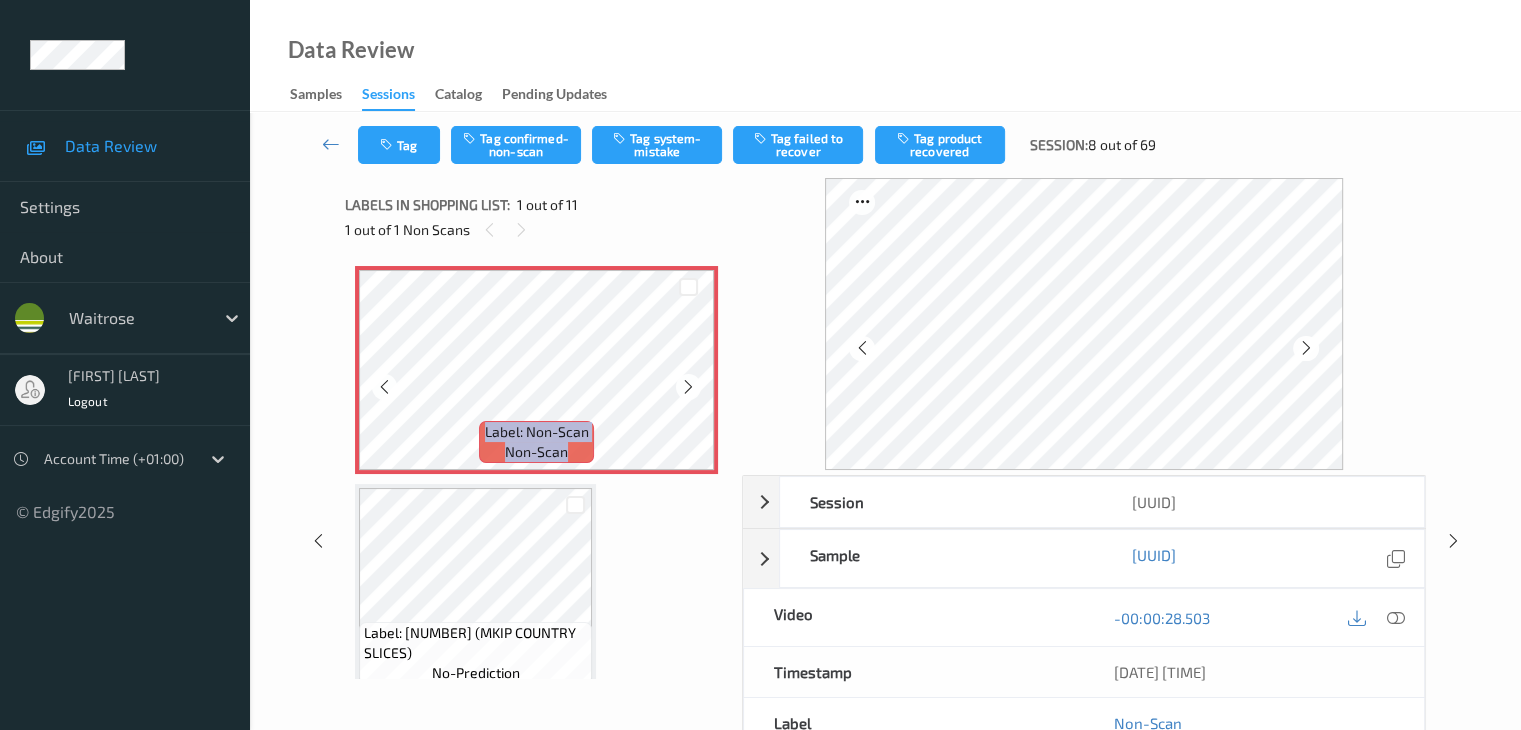 click at bounding box center [688, 387] 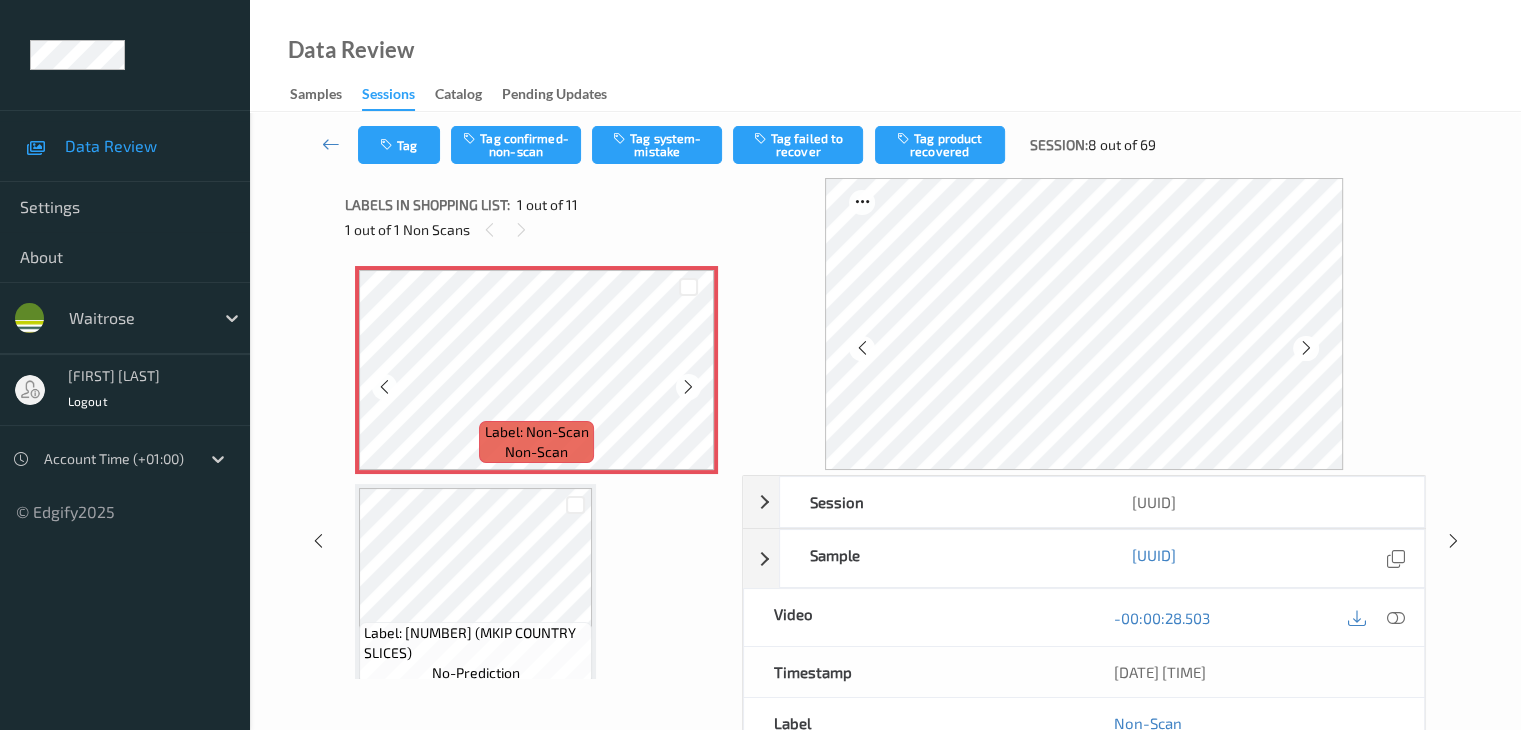 click at bounding box center (688, 387) 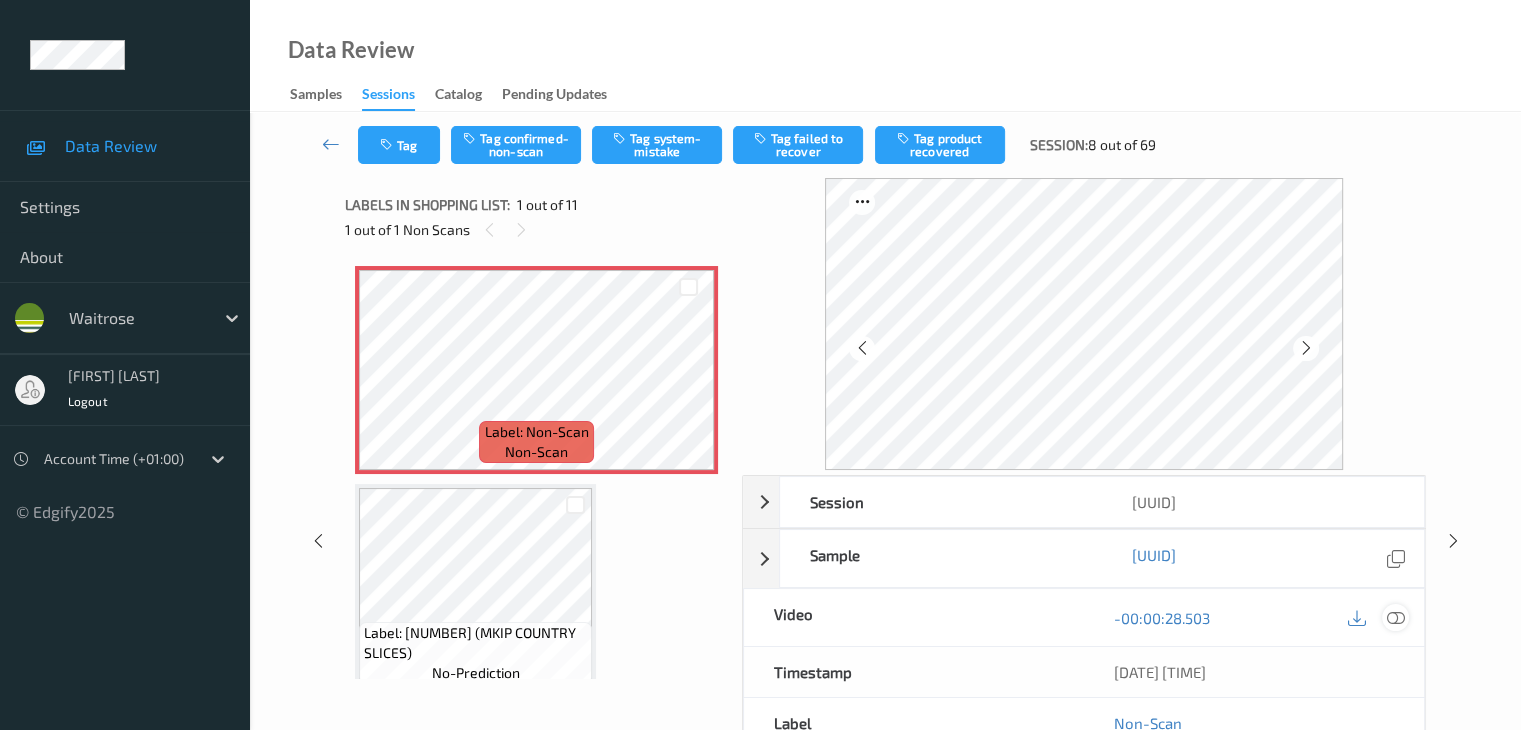 click at bounding box center (1395, 618) 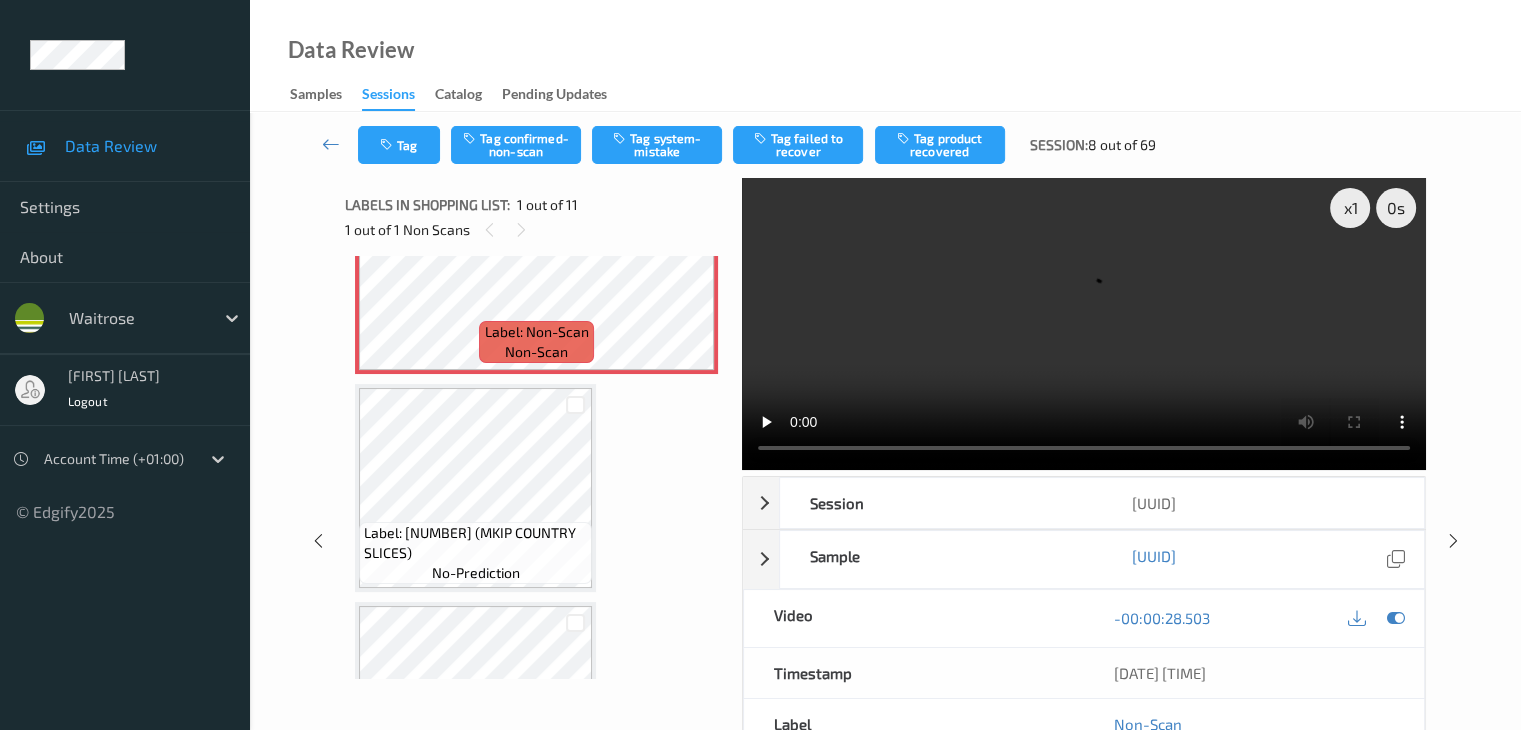 scroll, scrollTop: 0, scrollLeft: 0, axis: both 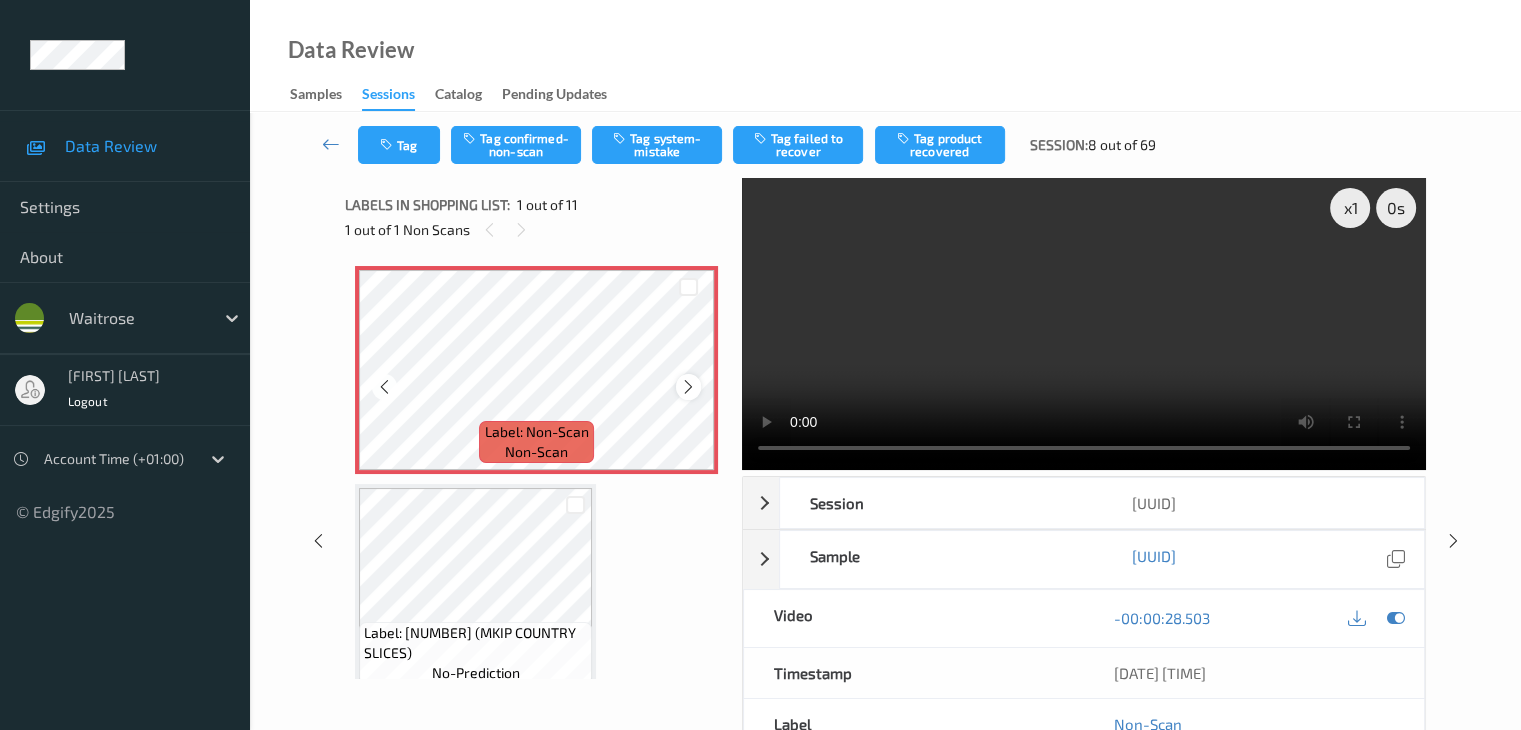 click at bounding box center [688, 387] 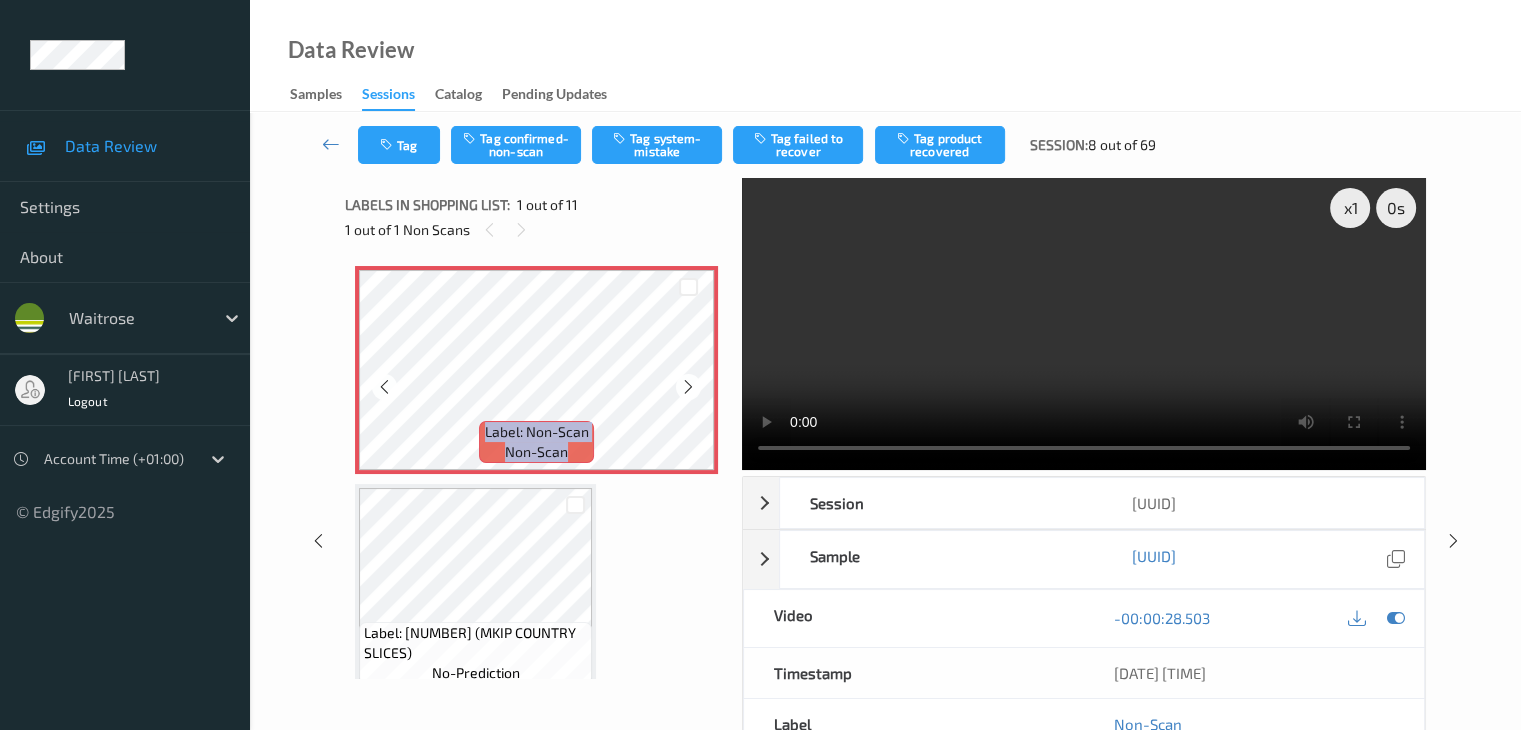 click at bounding box center [688, 387] 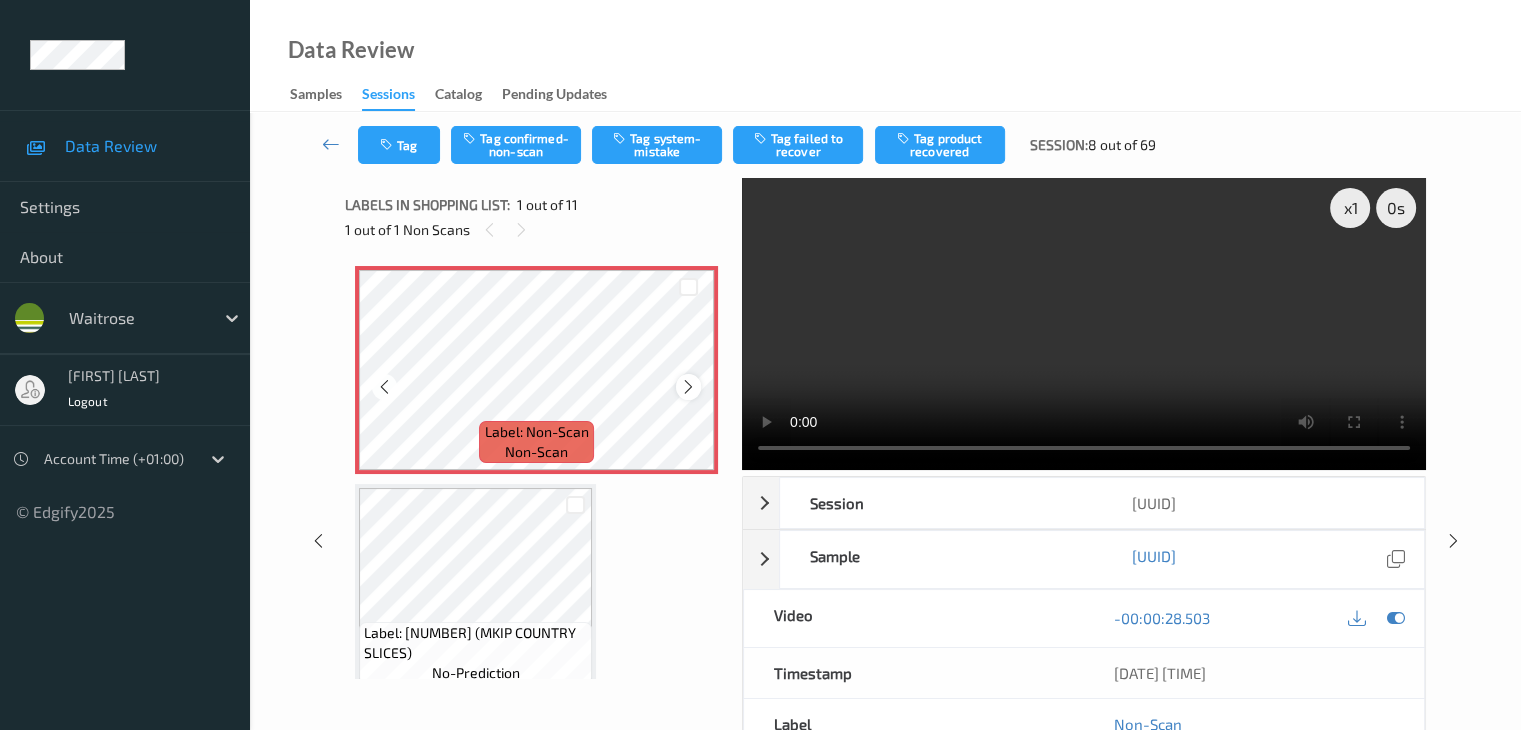 click at bounding box center (688, 387) 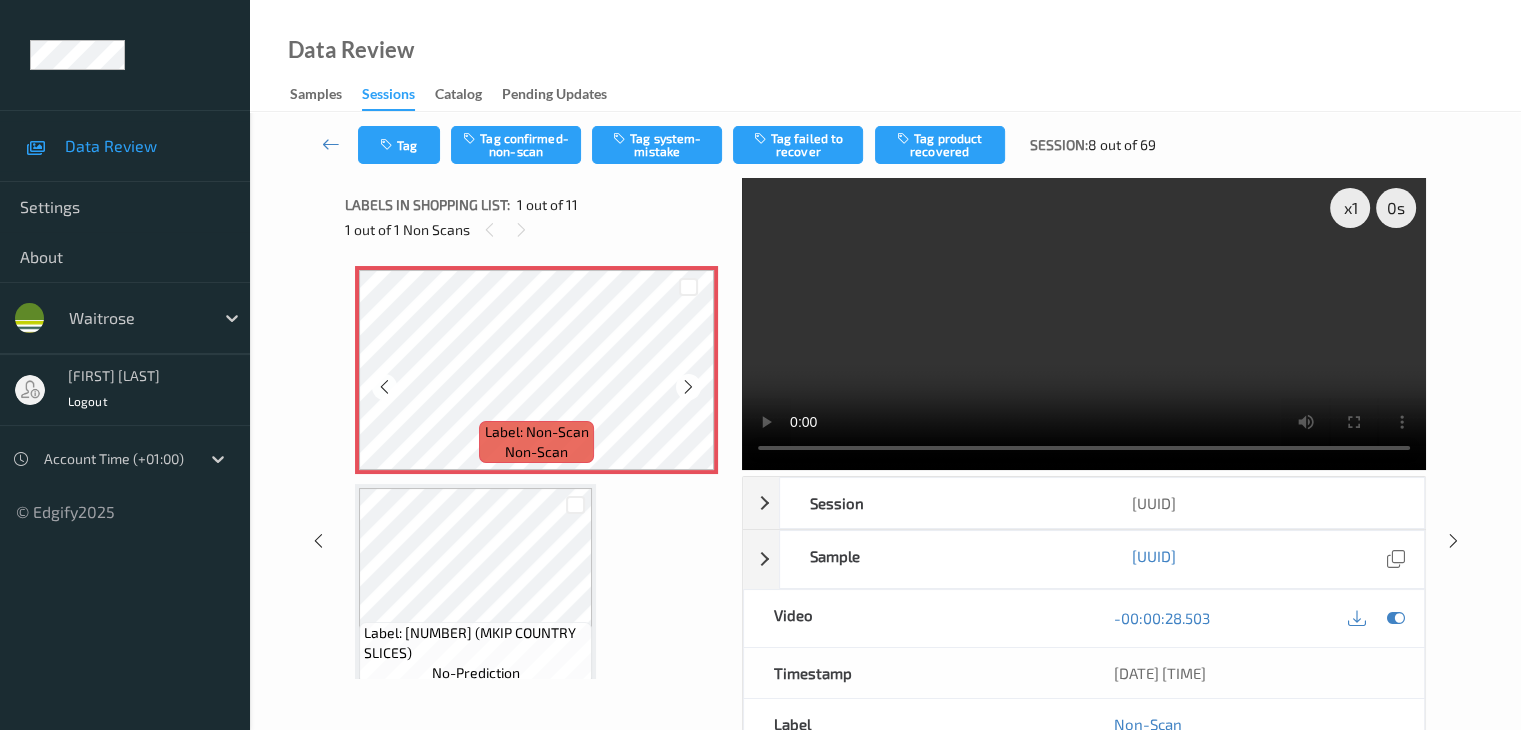 click at bounding box center (688, 387) 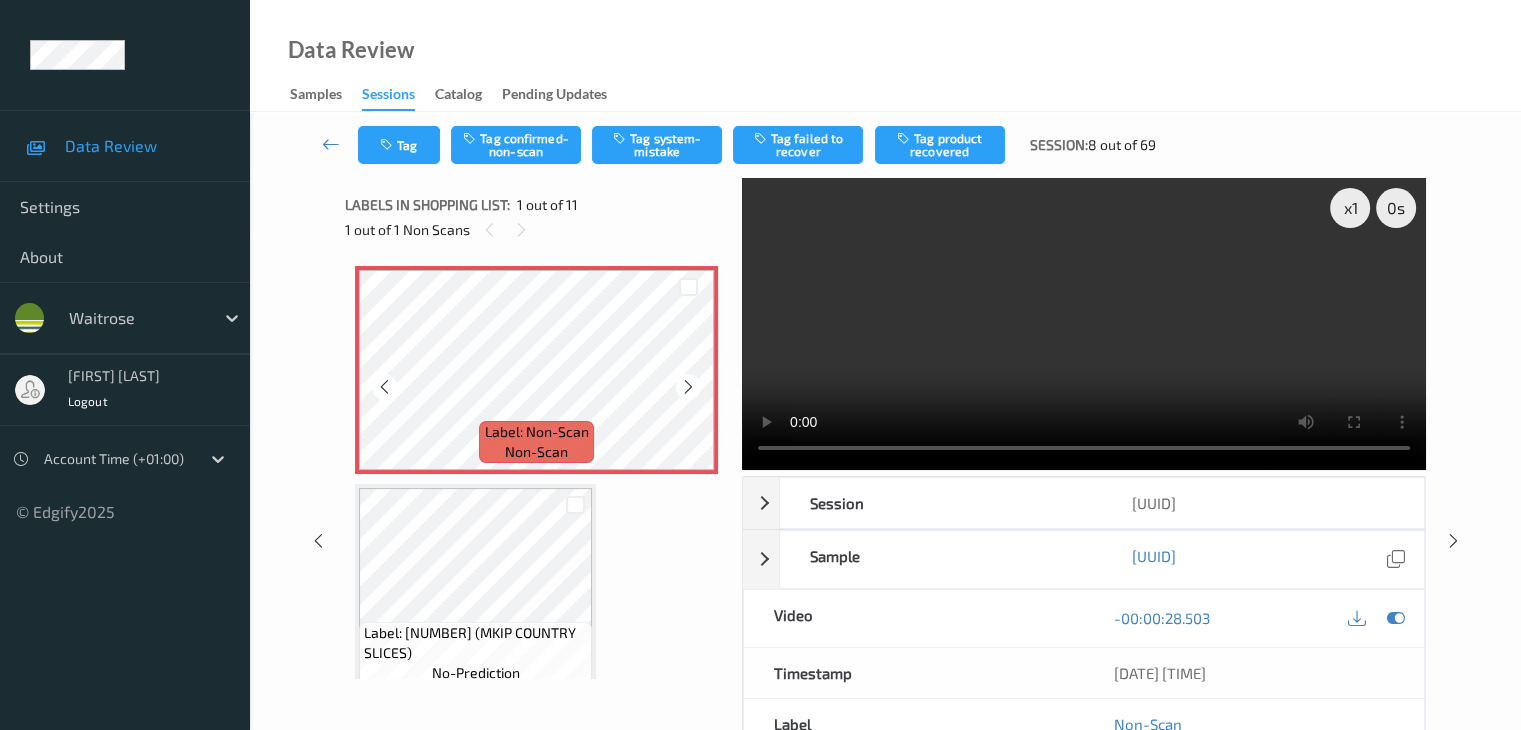 click at bounding box center [688, 387] 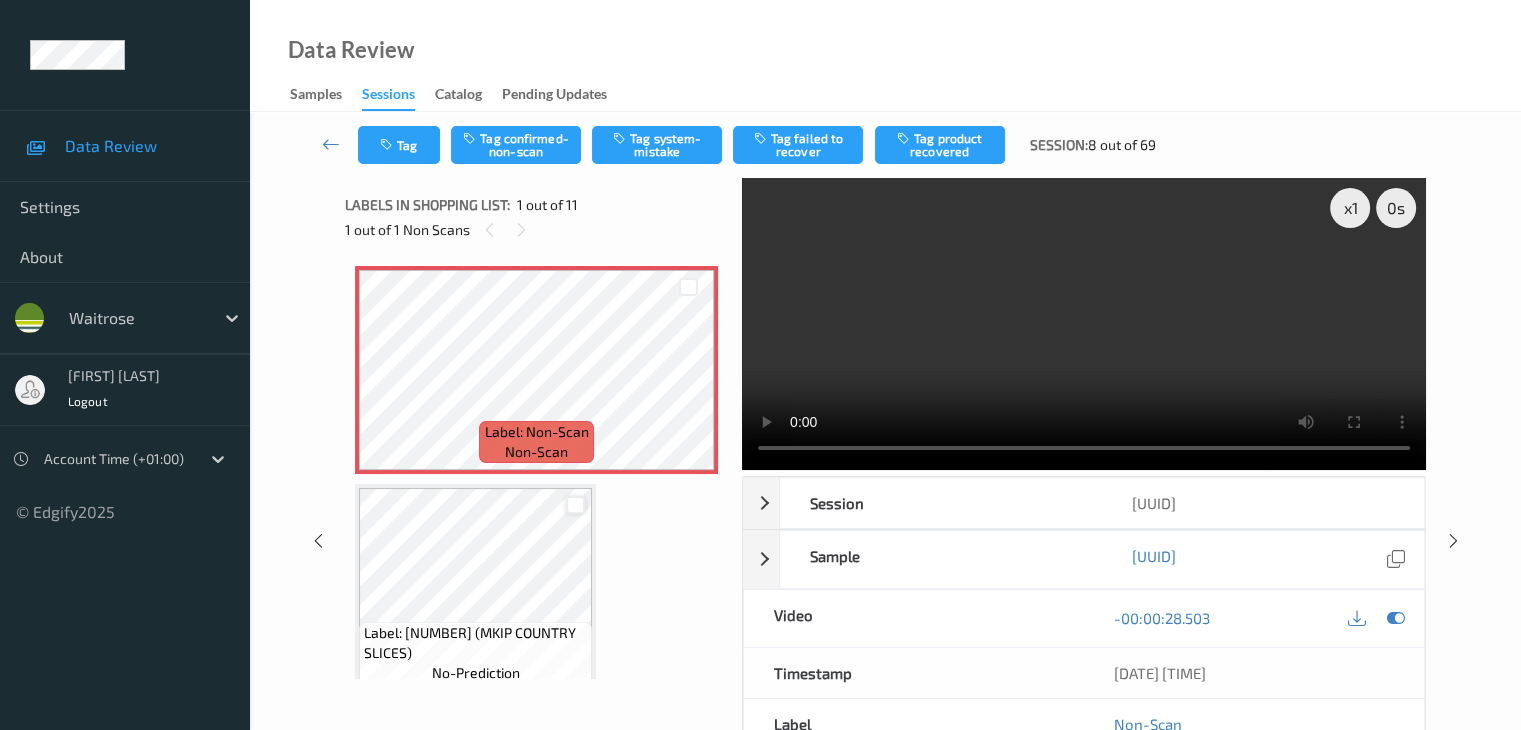 click at bounding box center [575, 505] 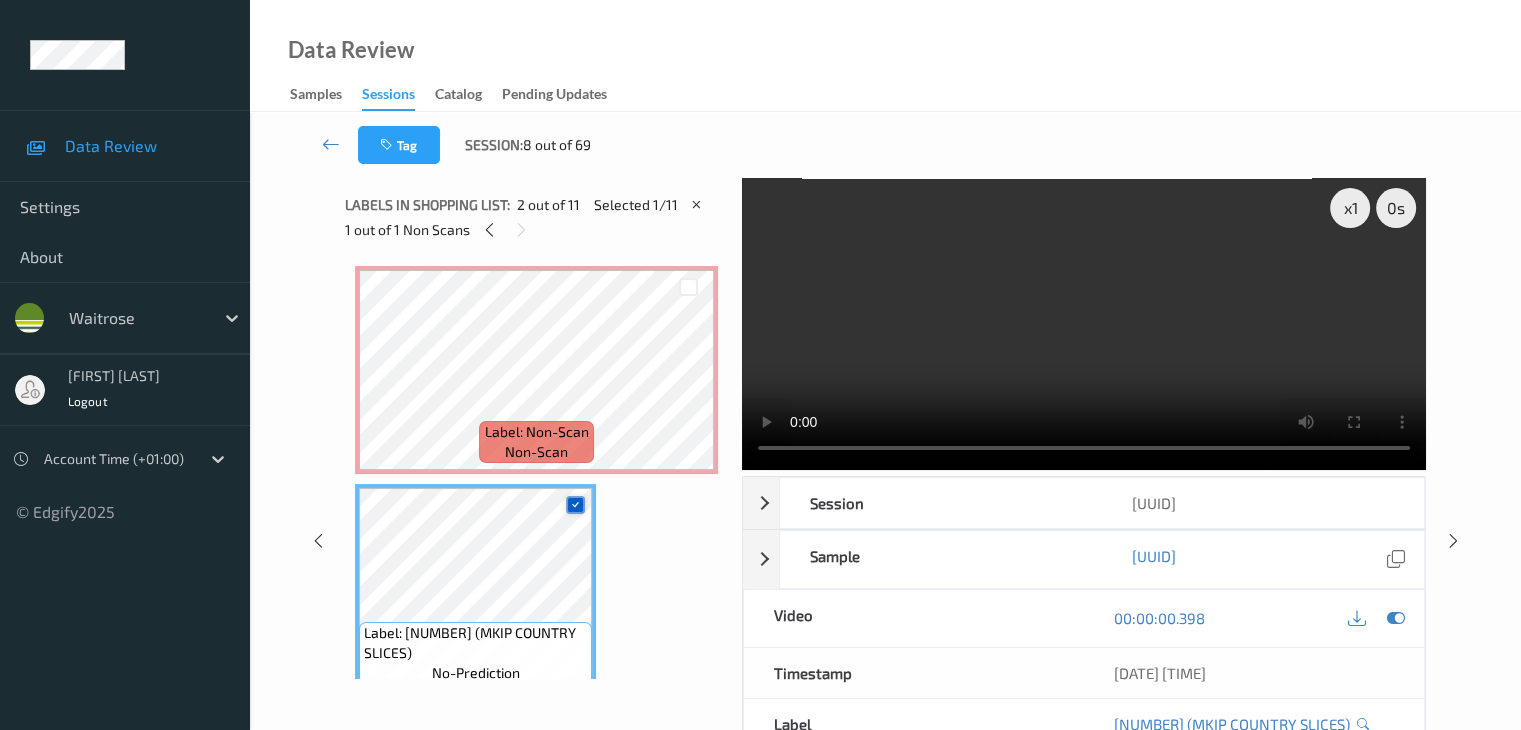 click at bounding box center (575, 505) 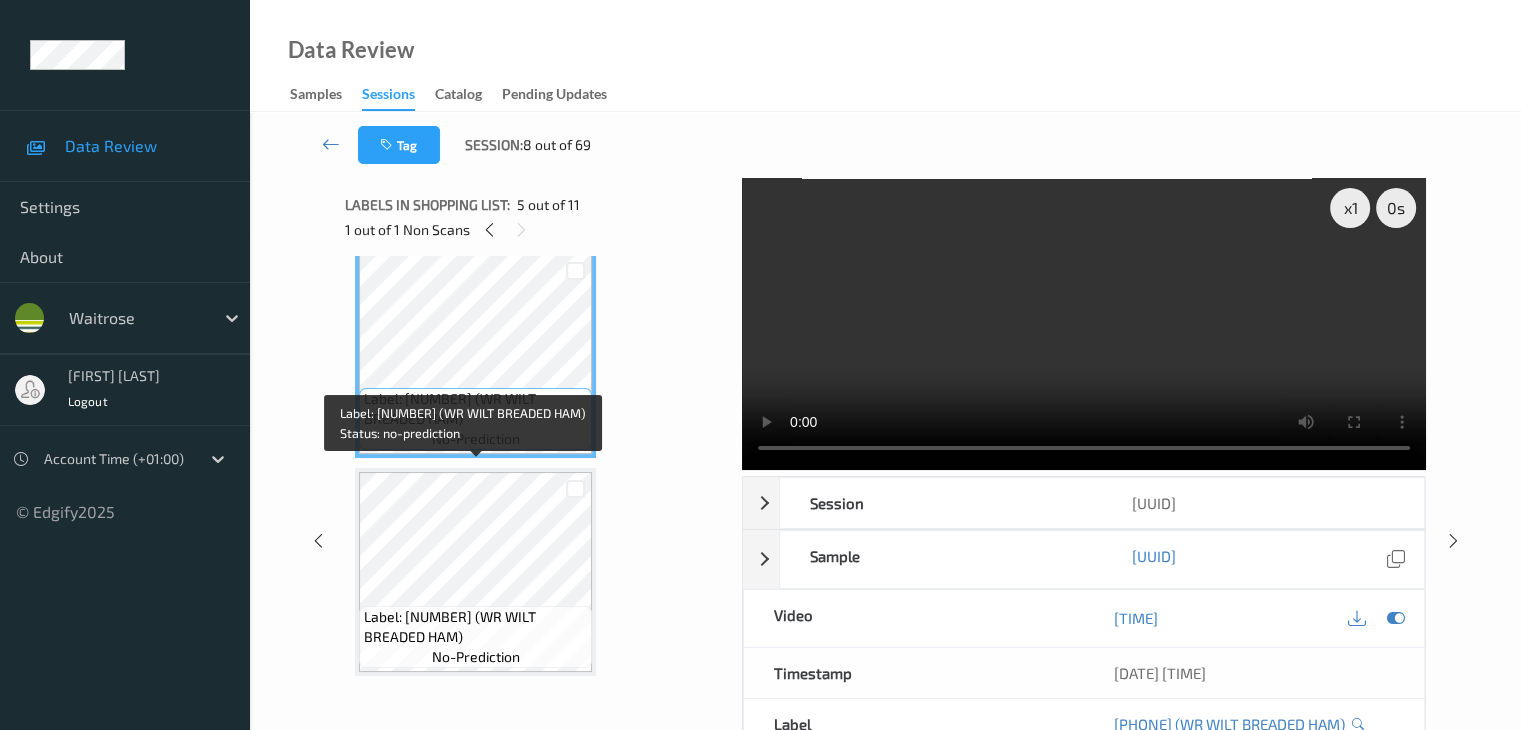 scroll, scrollTop: 900, scrollLeft: 0, axis: vertical 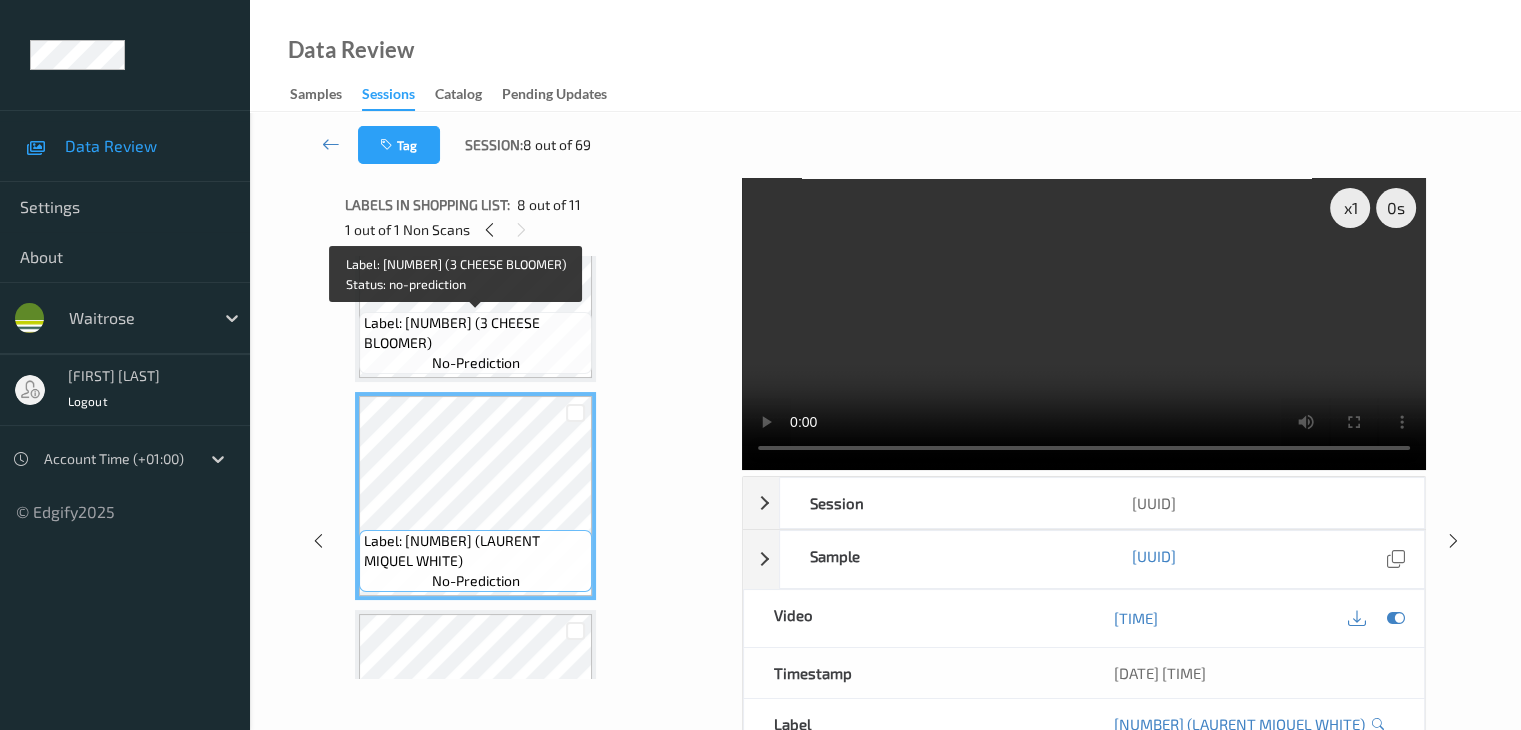 click on "Label: 0000000000284 (3 CHEESE BLOOMER) no-prediction" at bounding box center (475, 343) 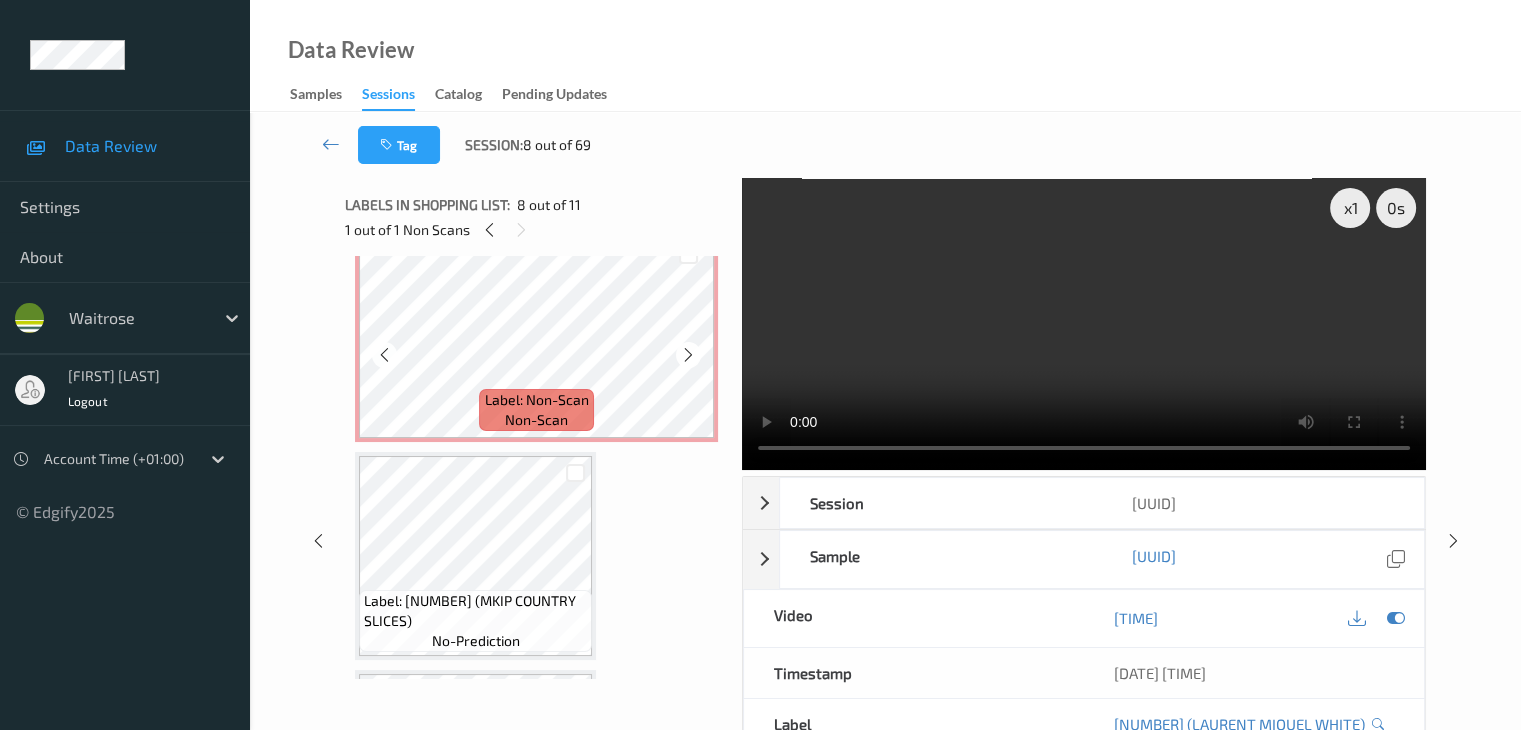 scroll, scrollTop: 0, scrollLeft: 0, axis: both 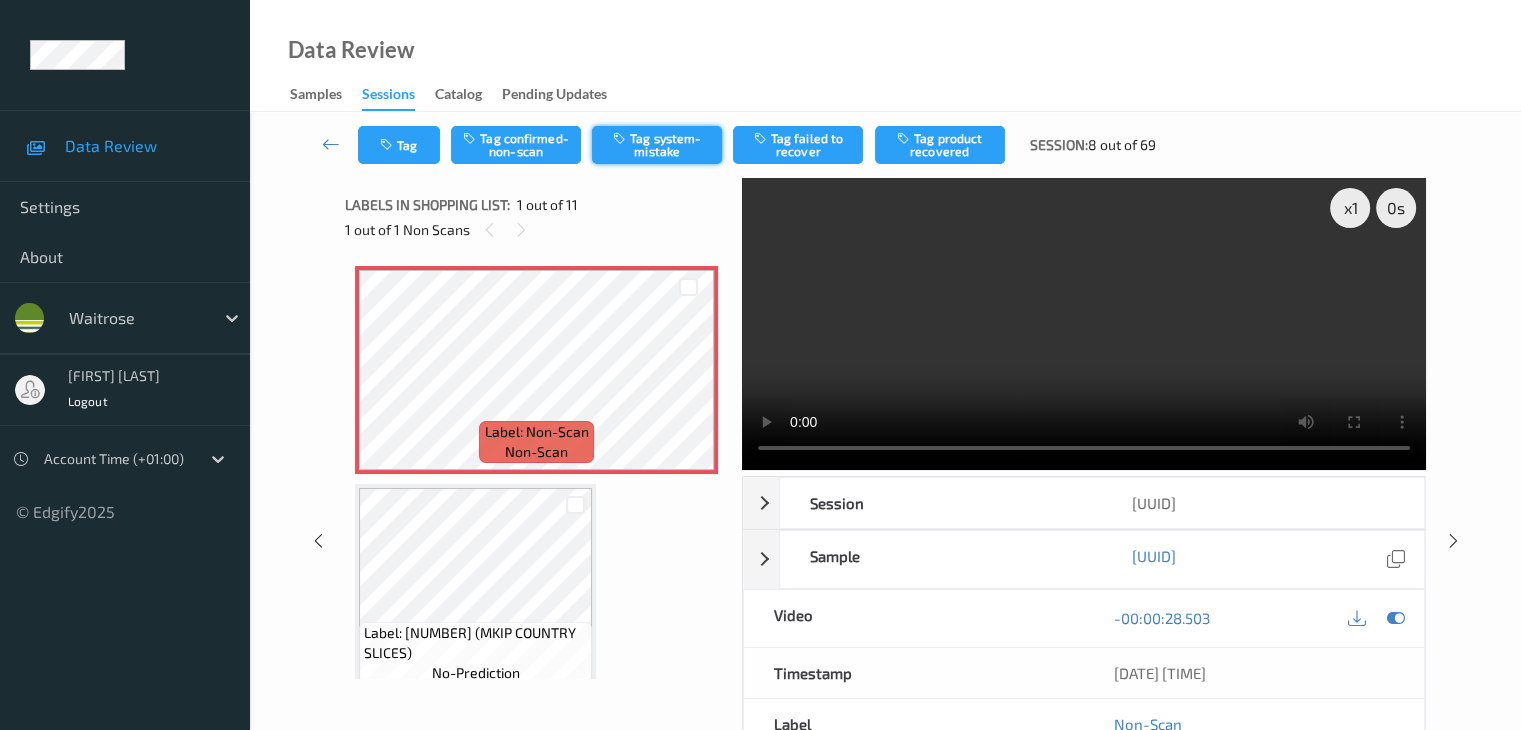 click on "Tag   system-mistake" at bounding box center [657, 145] 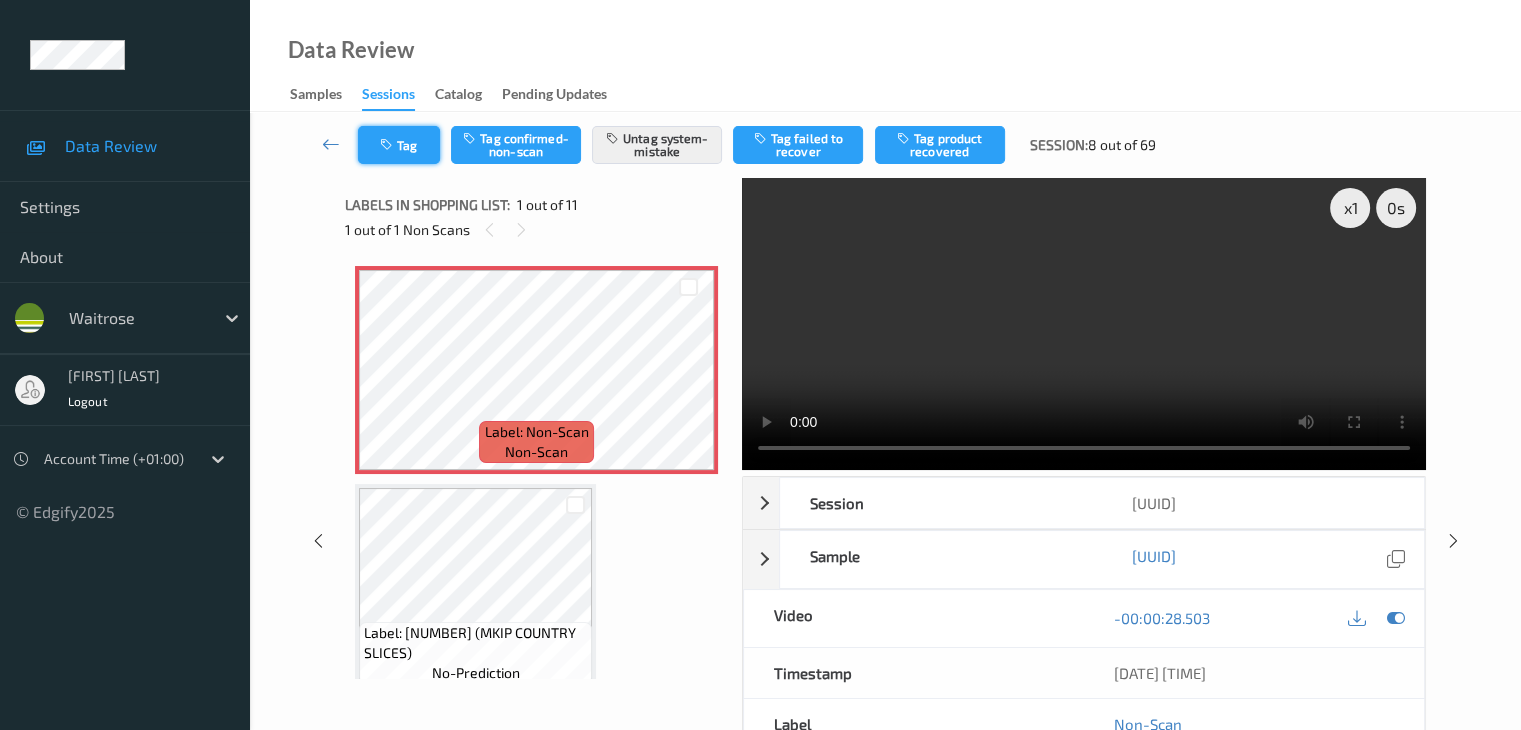 click at bounding box center [388, 145] 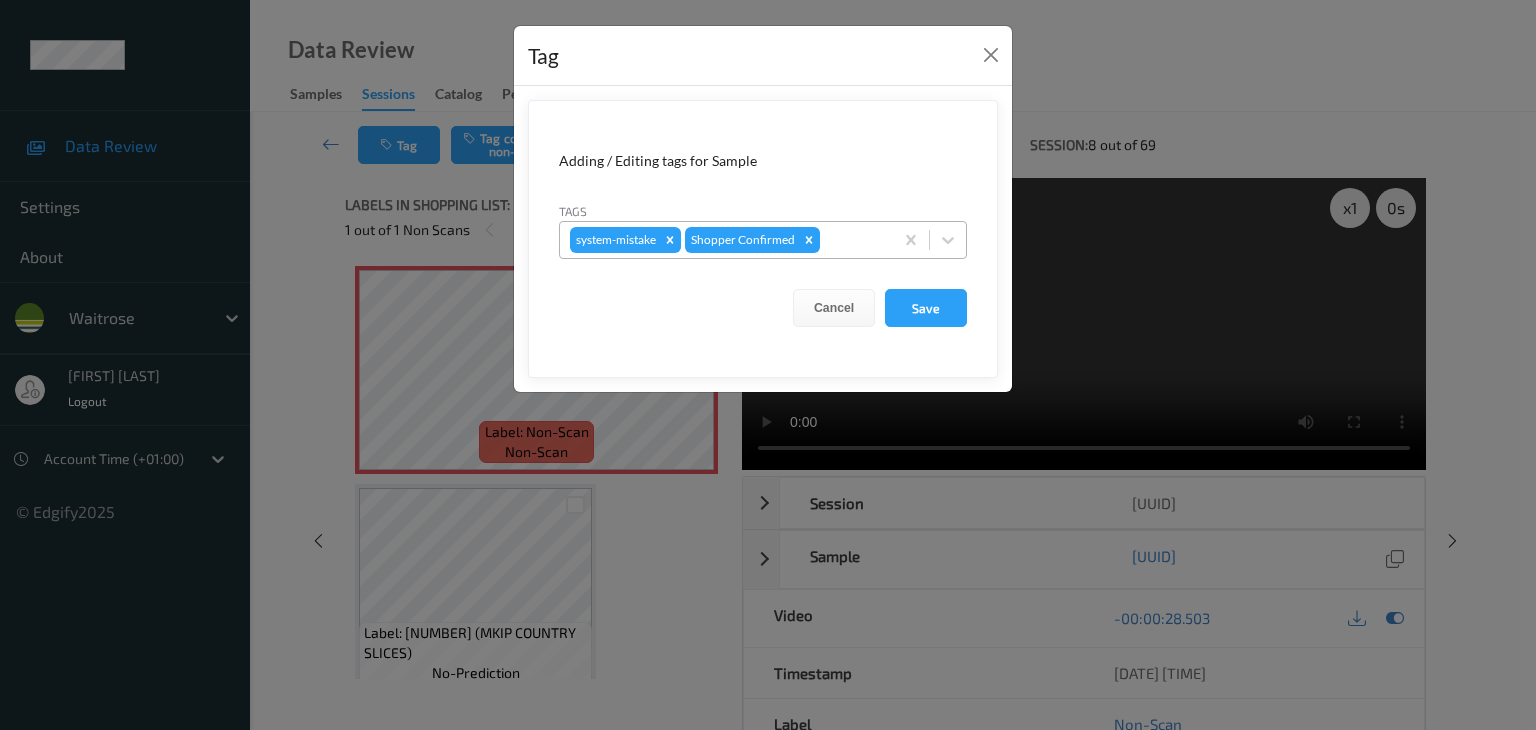 click at bounding box center [853, 240] 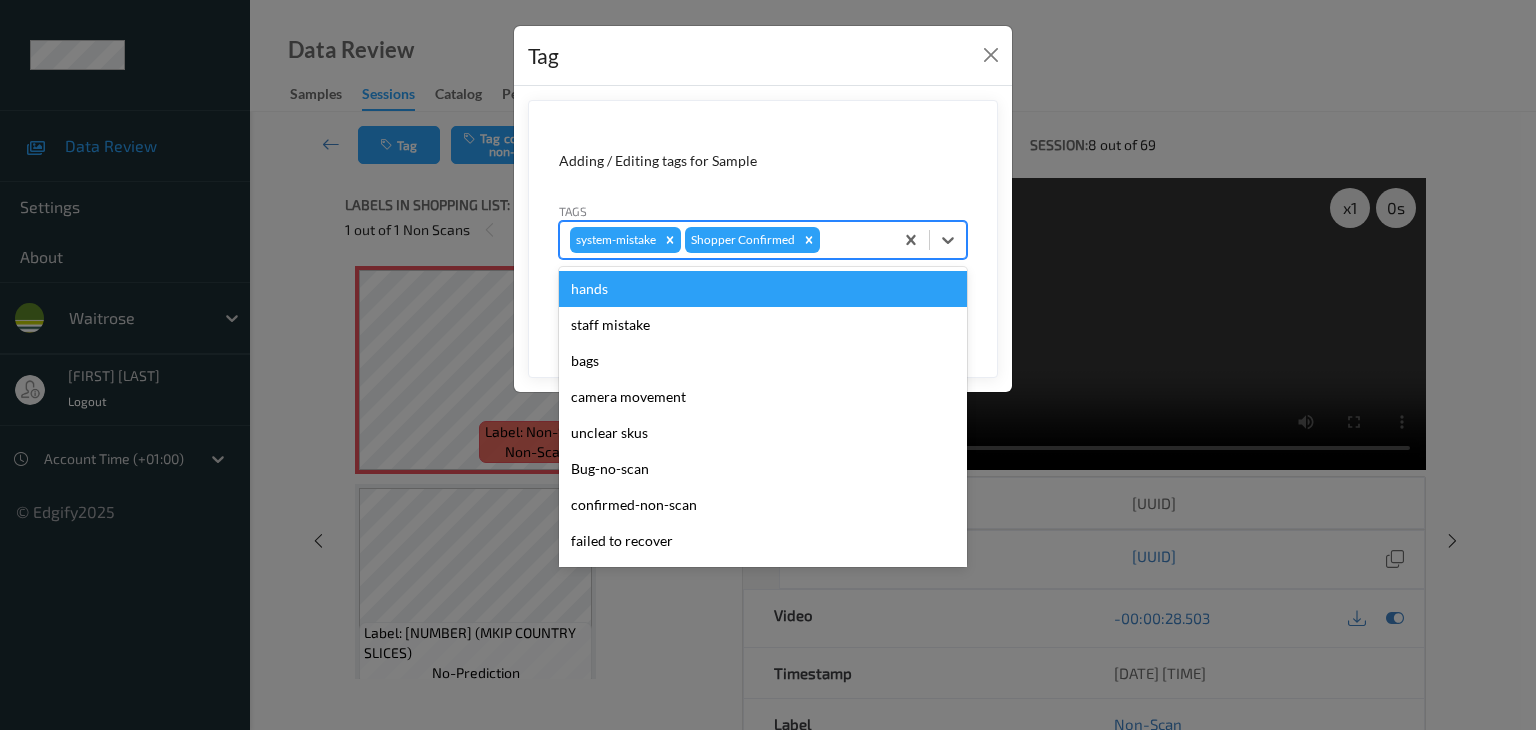 type on "u" 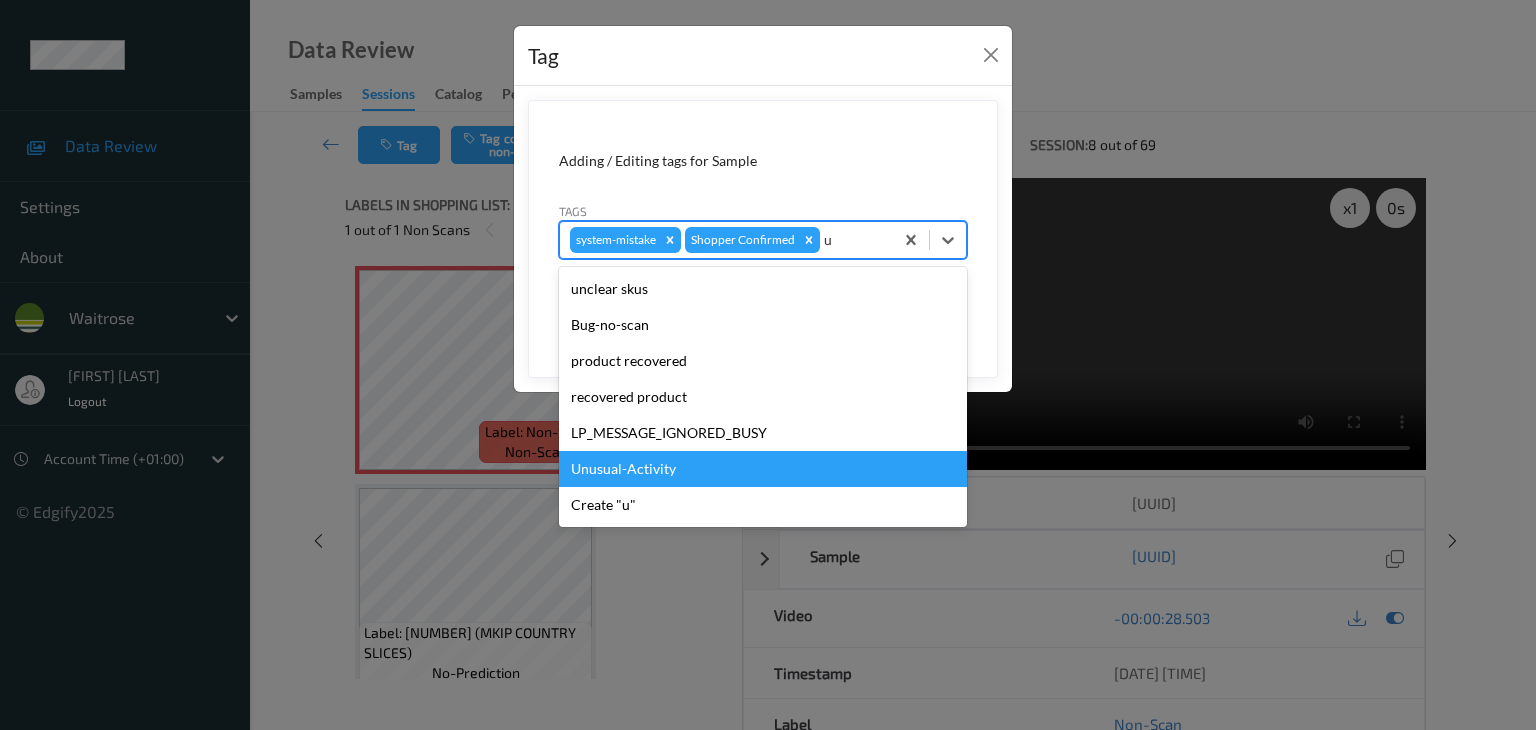 click on "Unusual-Activity" at bounding box center (763, 469) 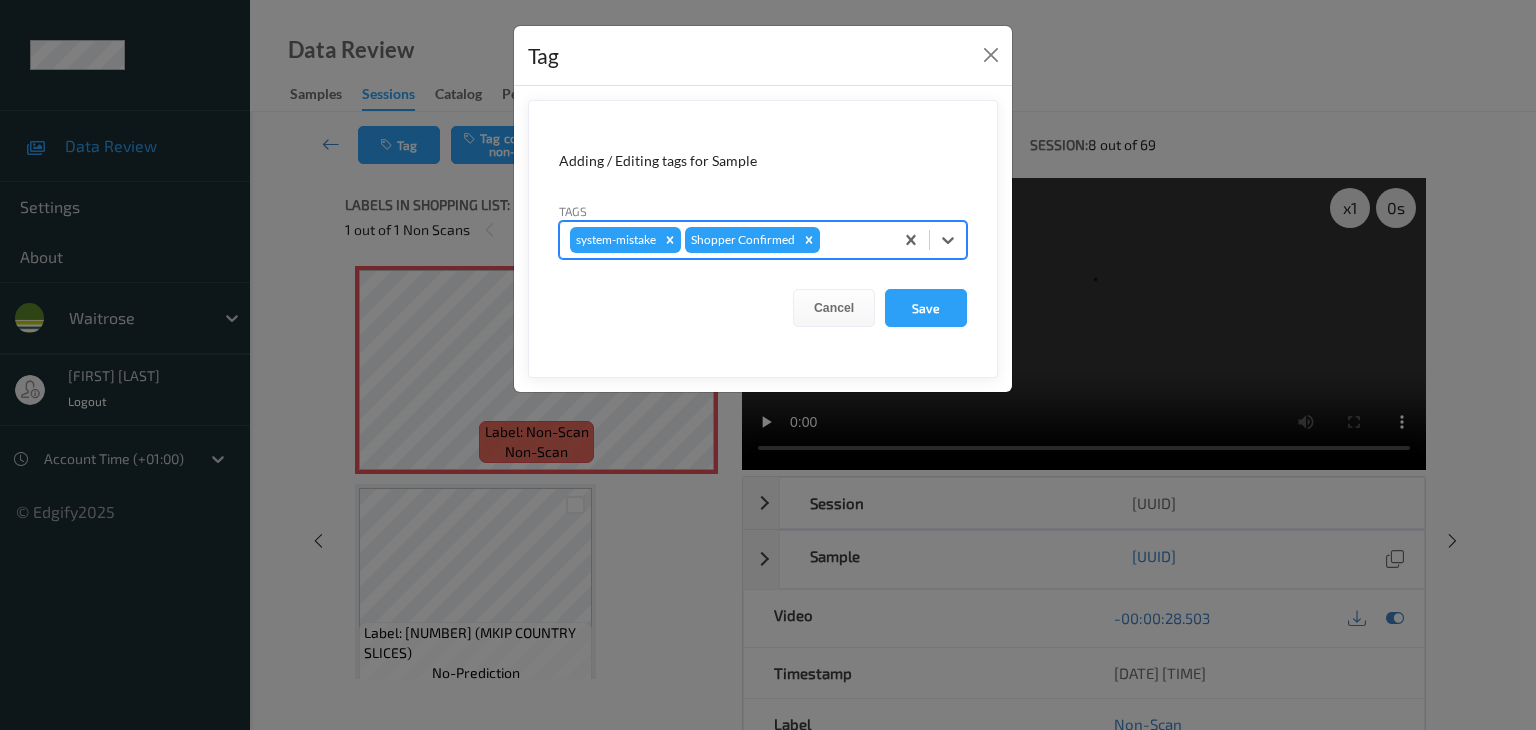 type on "p" 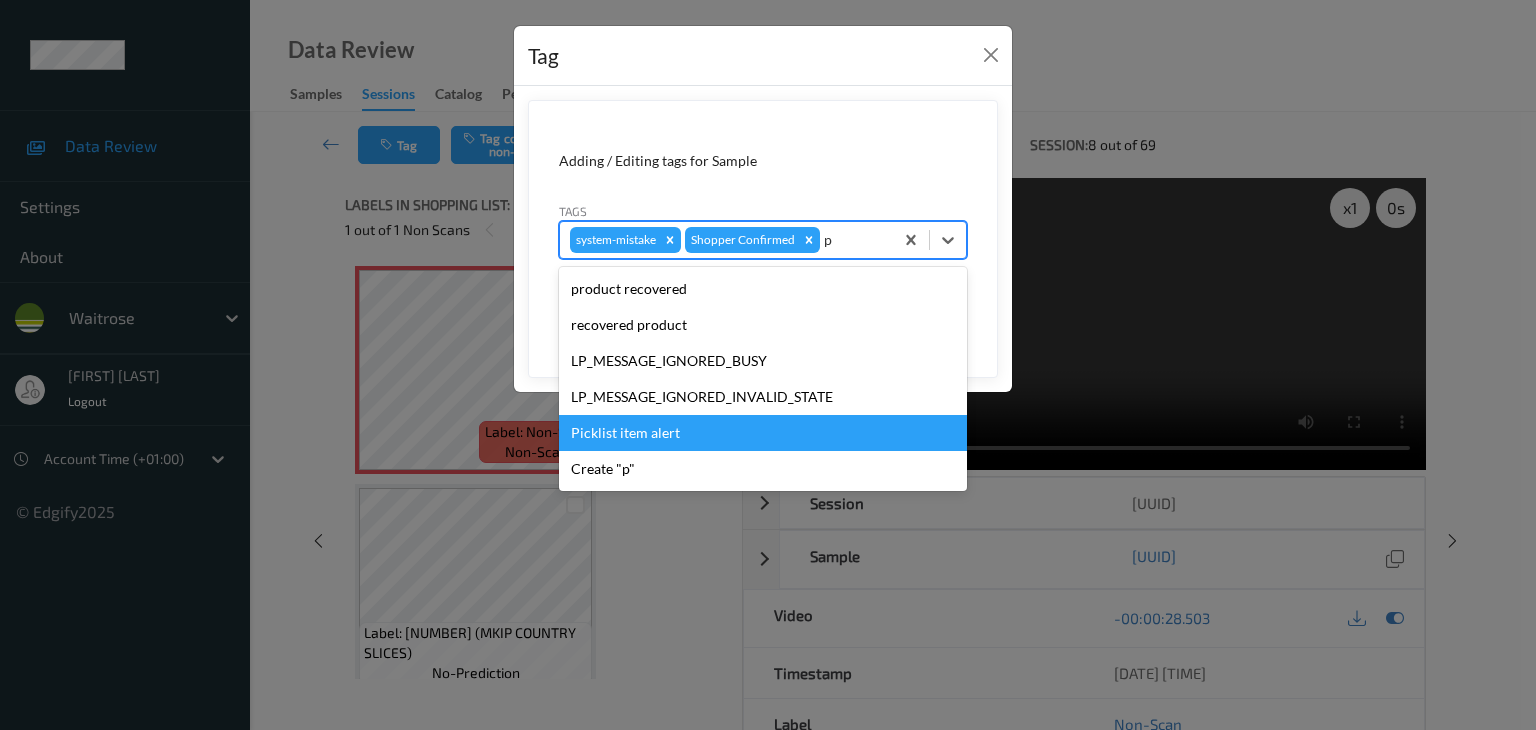 click on "Picklist item alert" at bounding box center (763, 433) 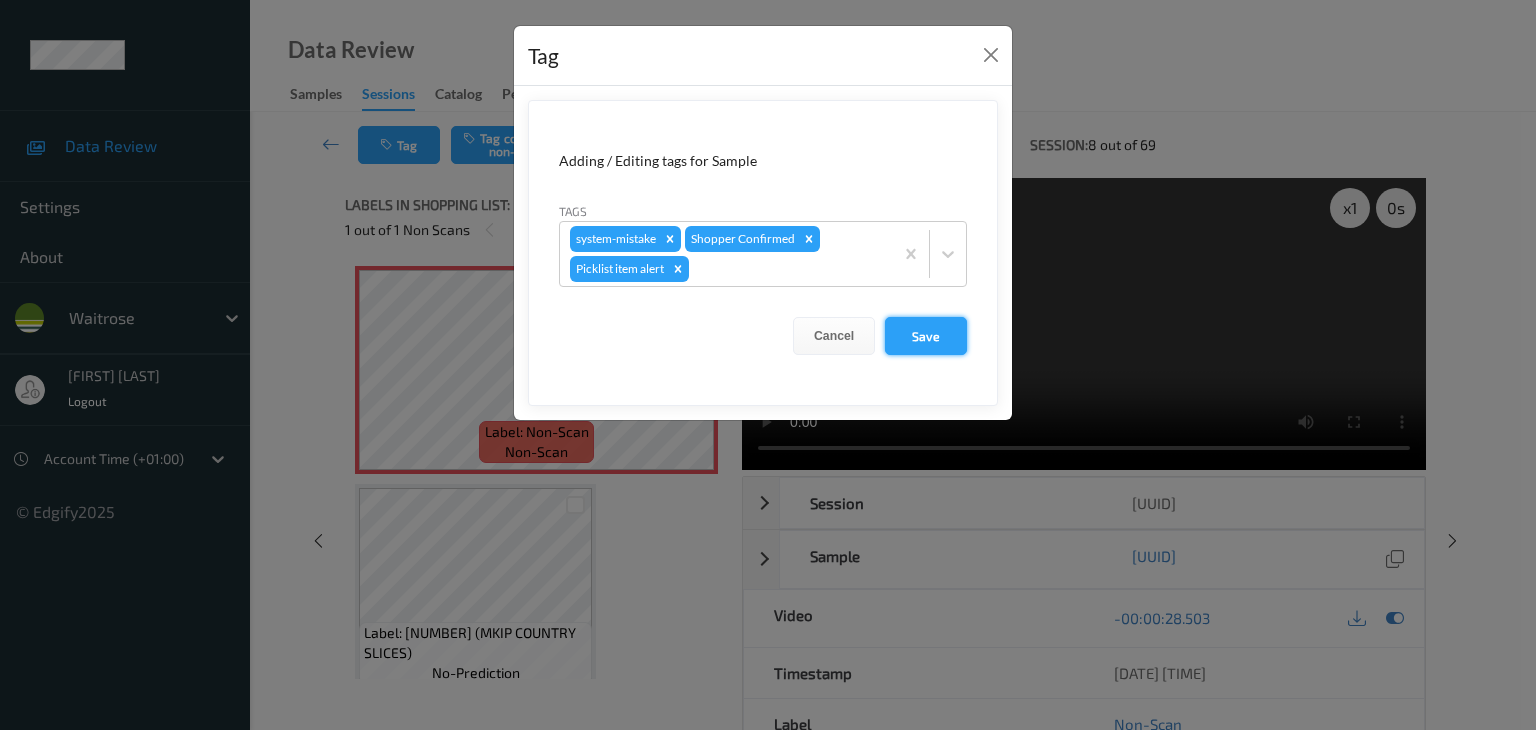 click on "Save" at bounding box center (926, 336) 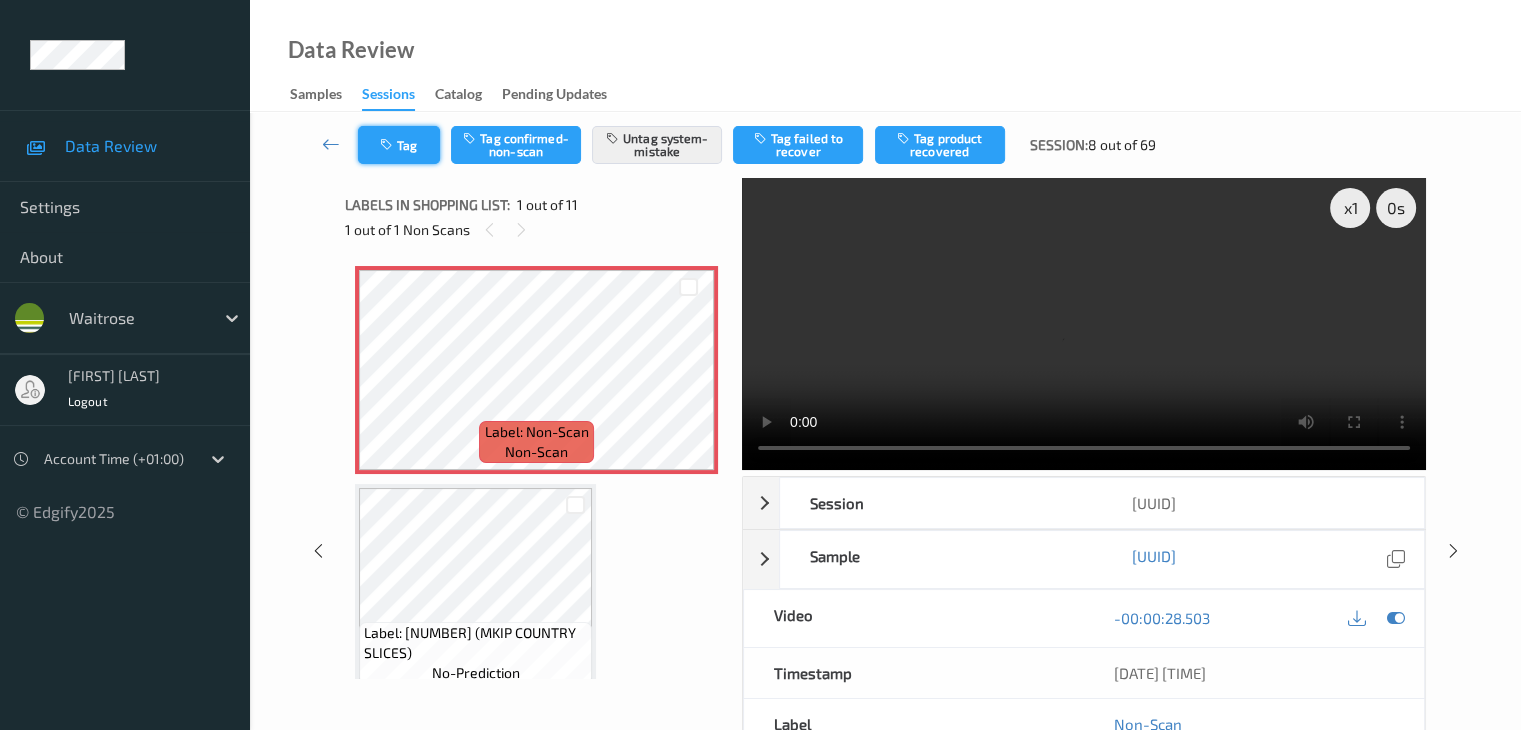 click on "Tag" at bounding box center [399, 145] 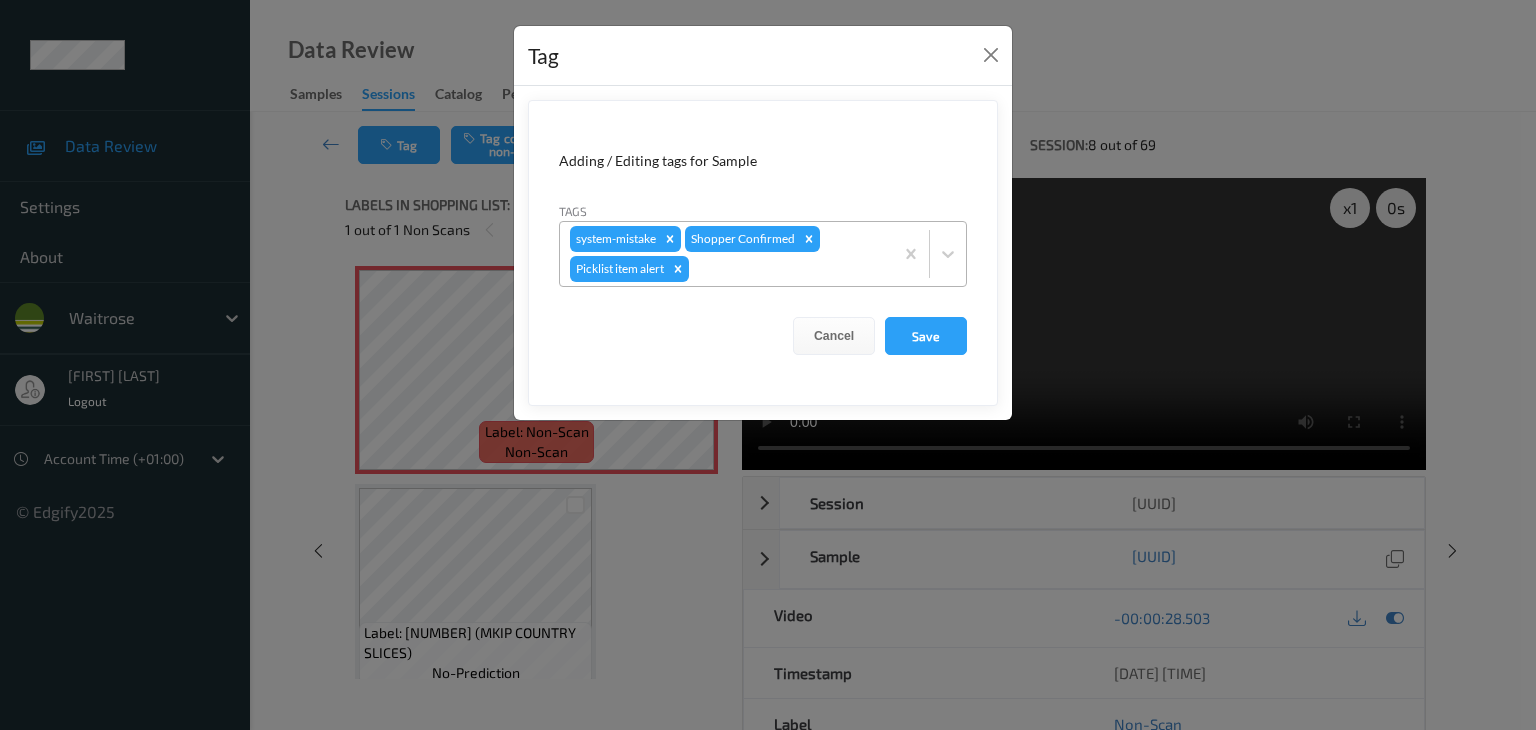 click at bounding box center [788, 269] 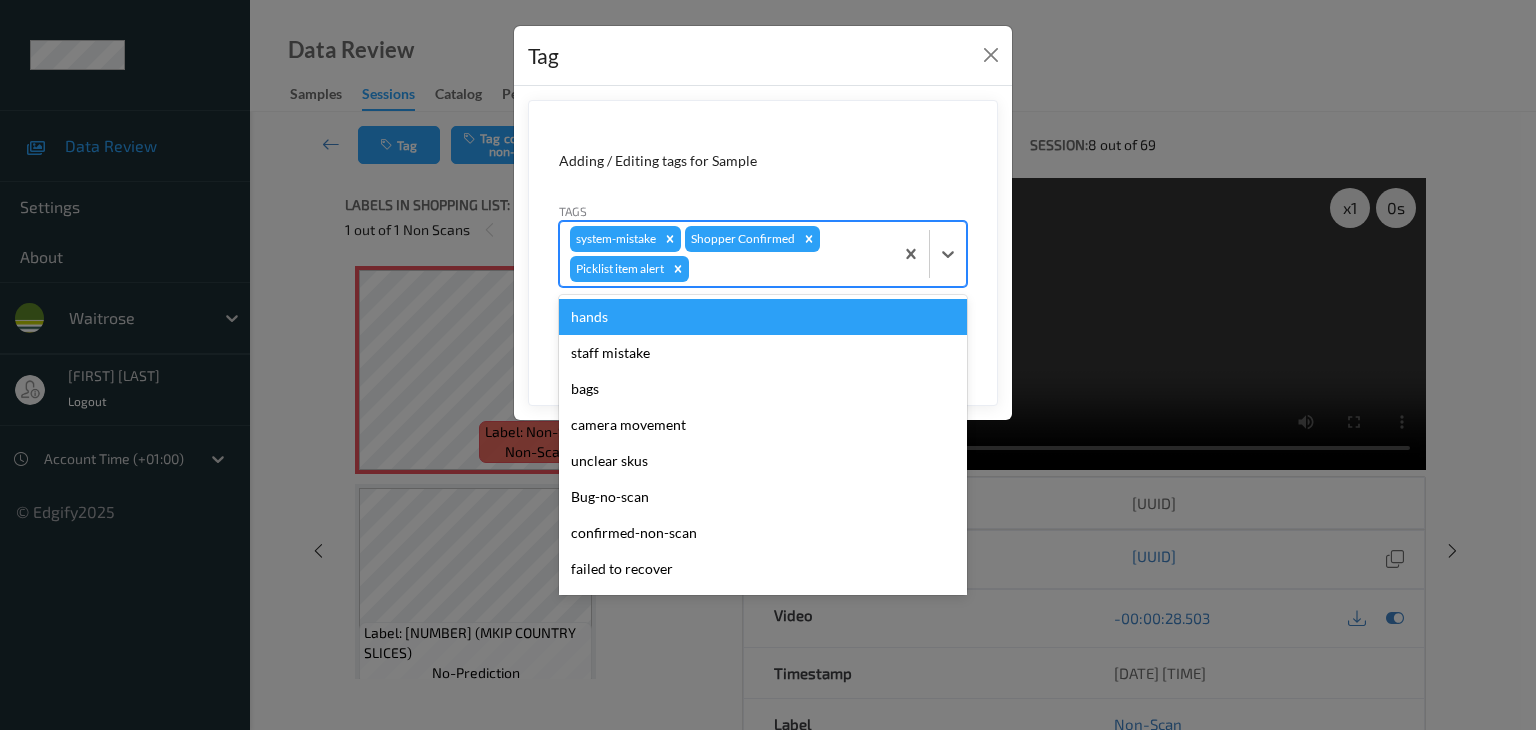 type on "u" 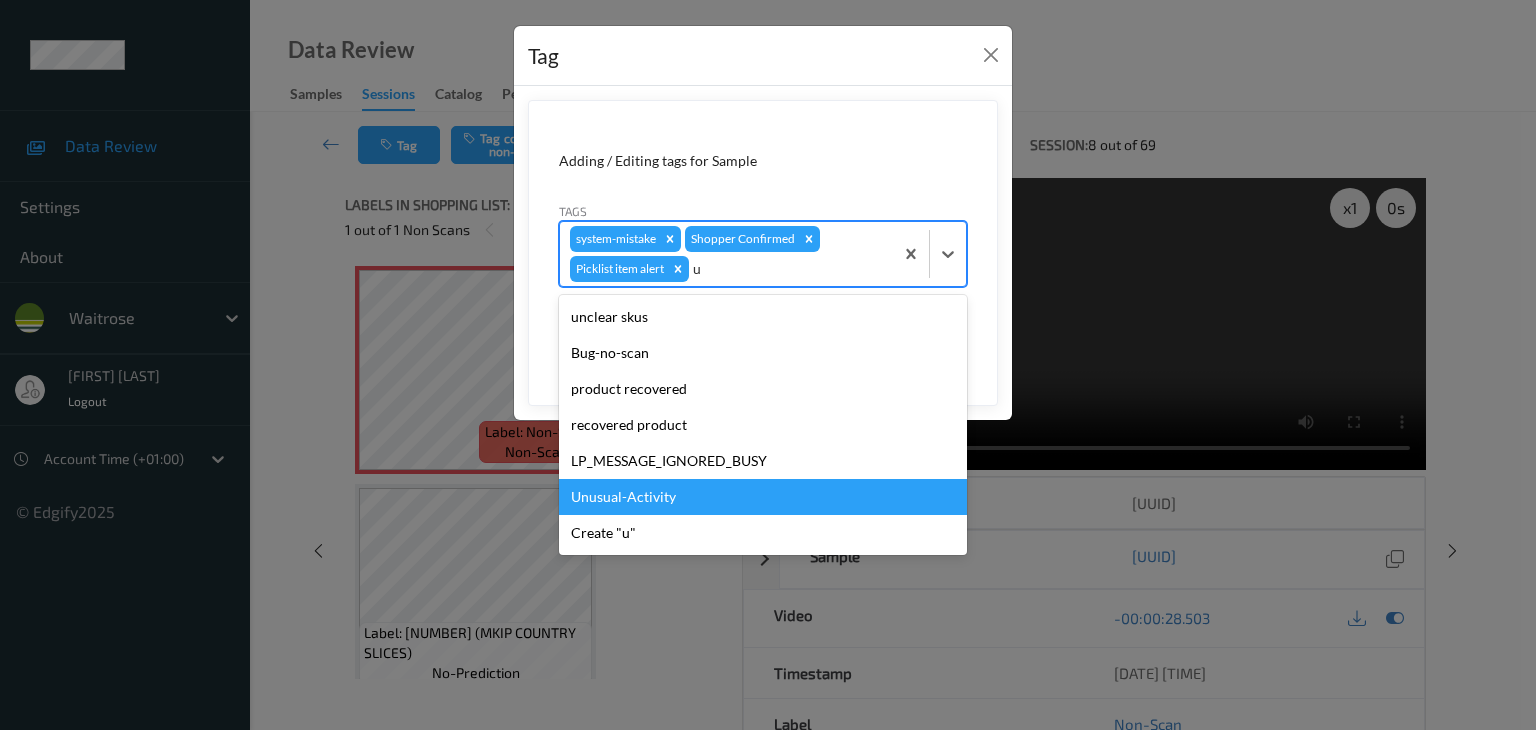 click on "Unusual-Activity" at bounding box center [763, 497] 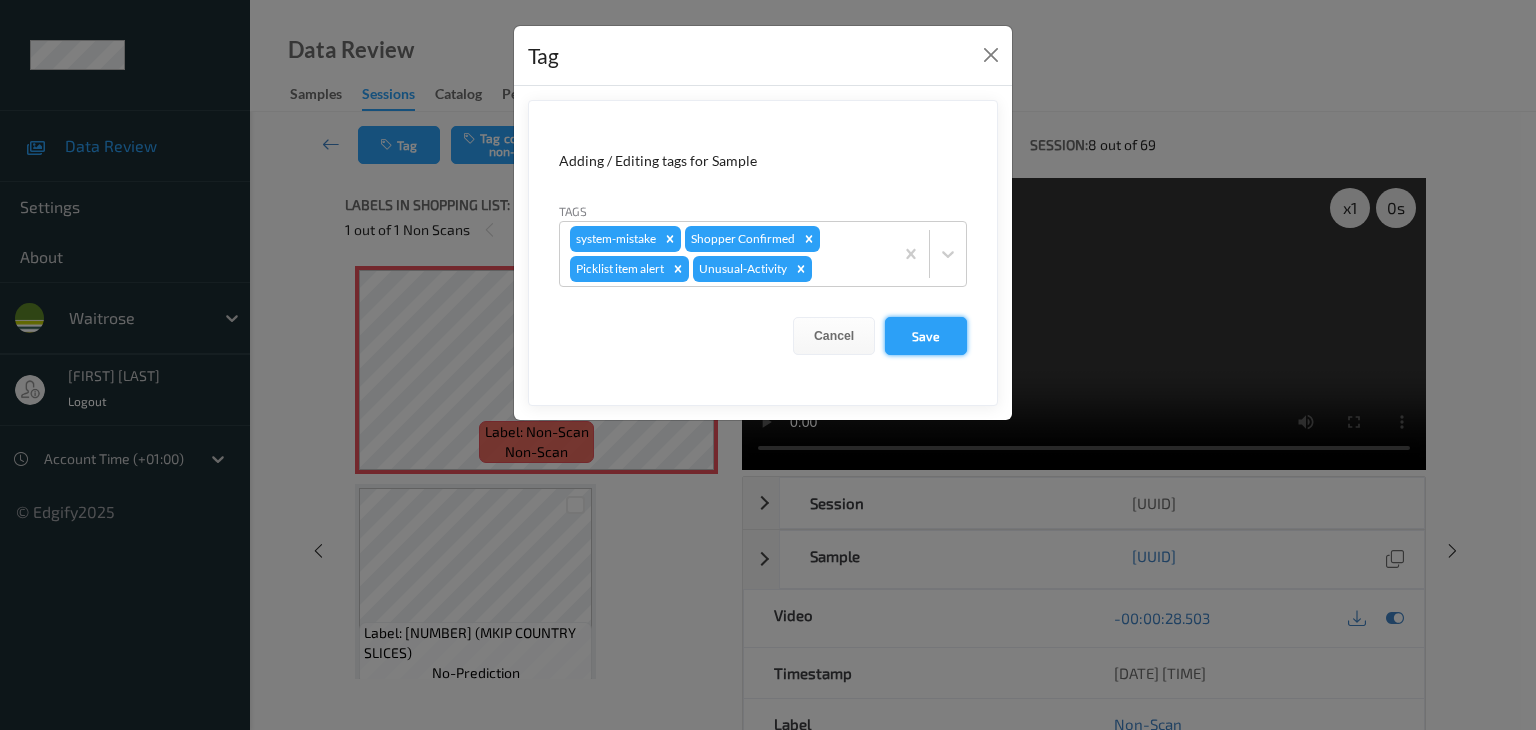 click on "Save" at bounding box center (926, 336) 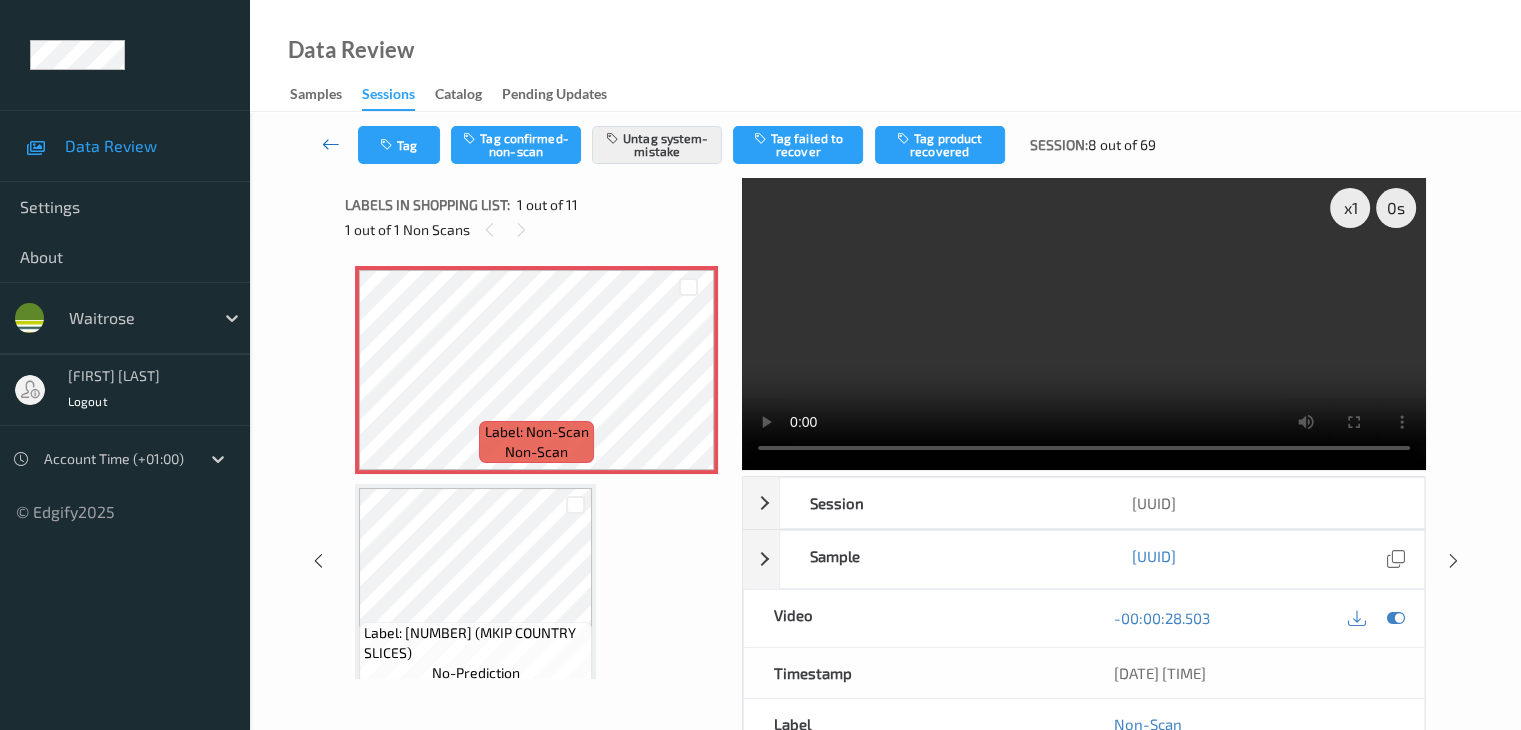click at bounding box center (331, 144) 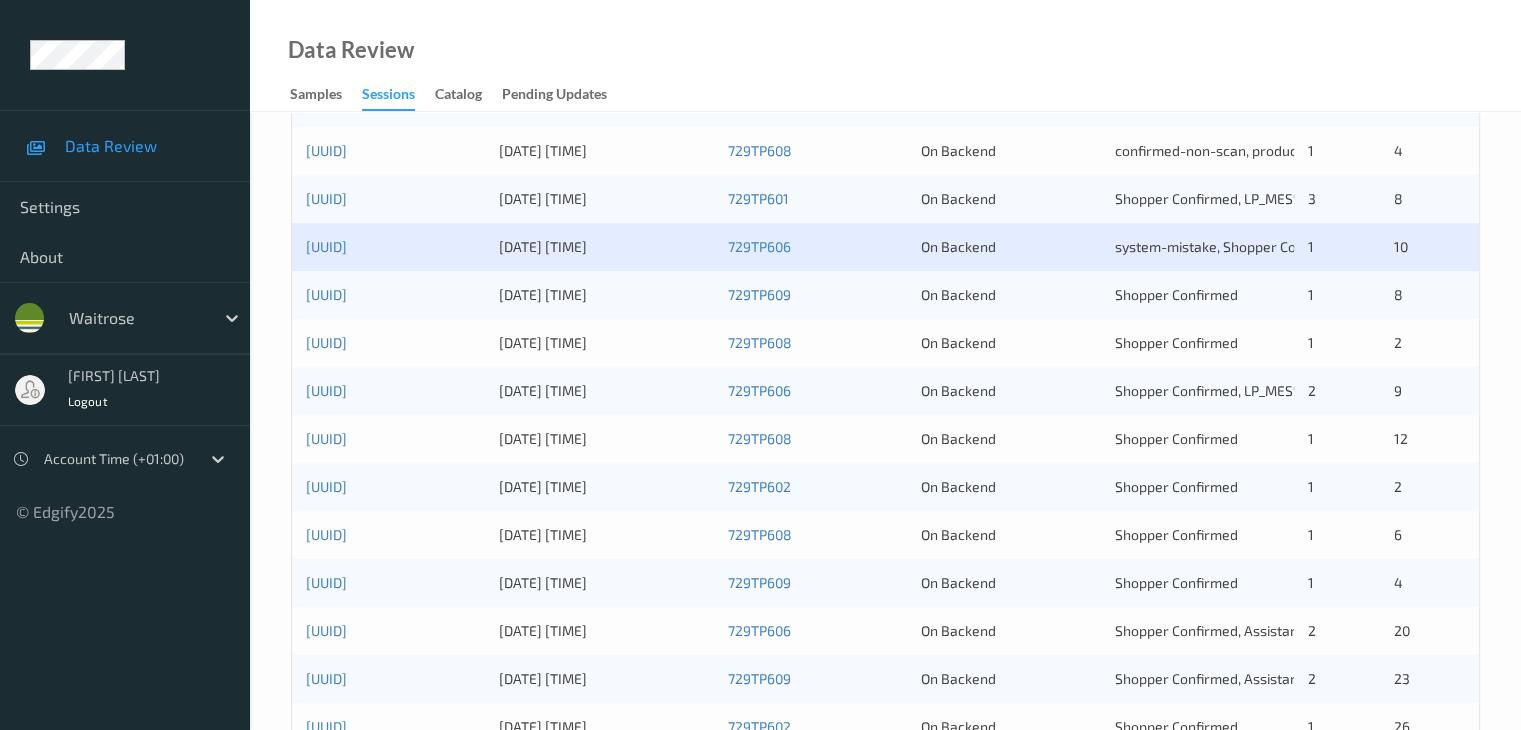 scroll, scrollTop: 700, scrollLeft: 0, axis: vertical 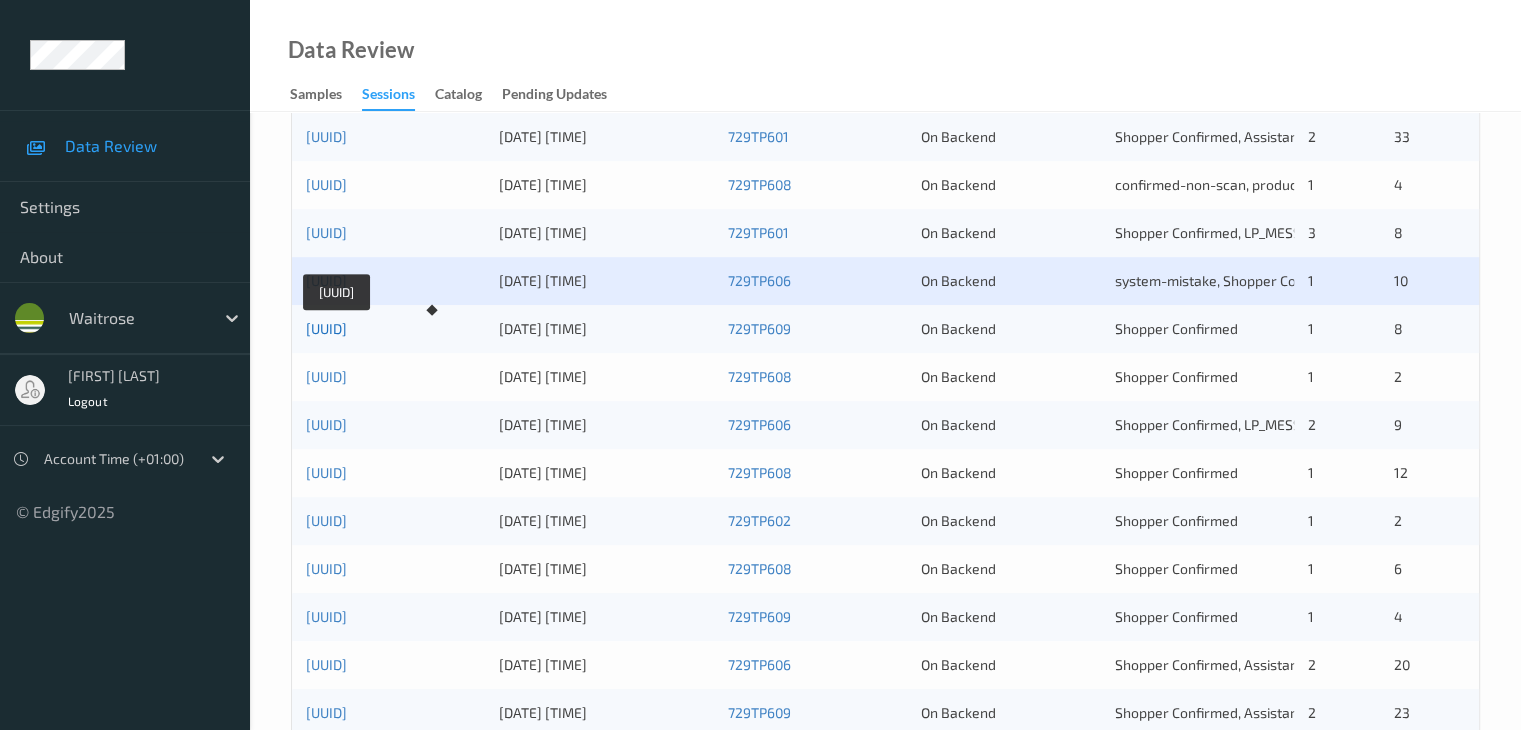 click on "[UUID]" at bounding box center (326, 328) 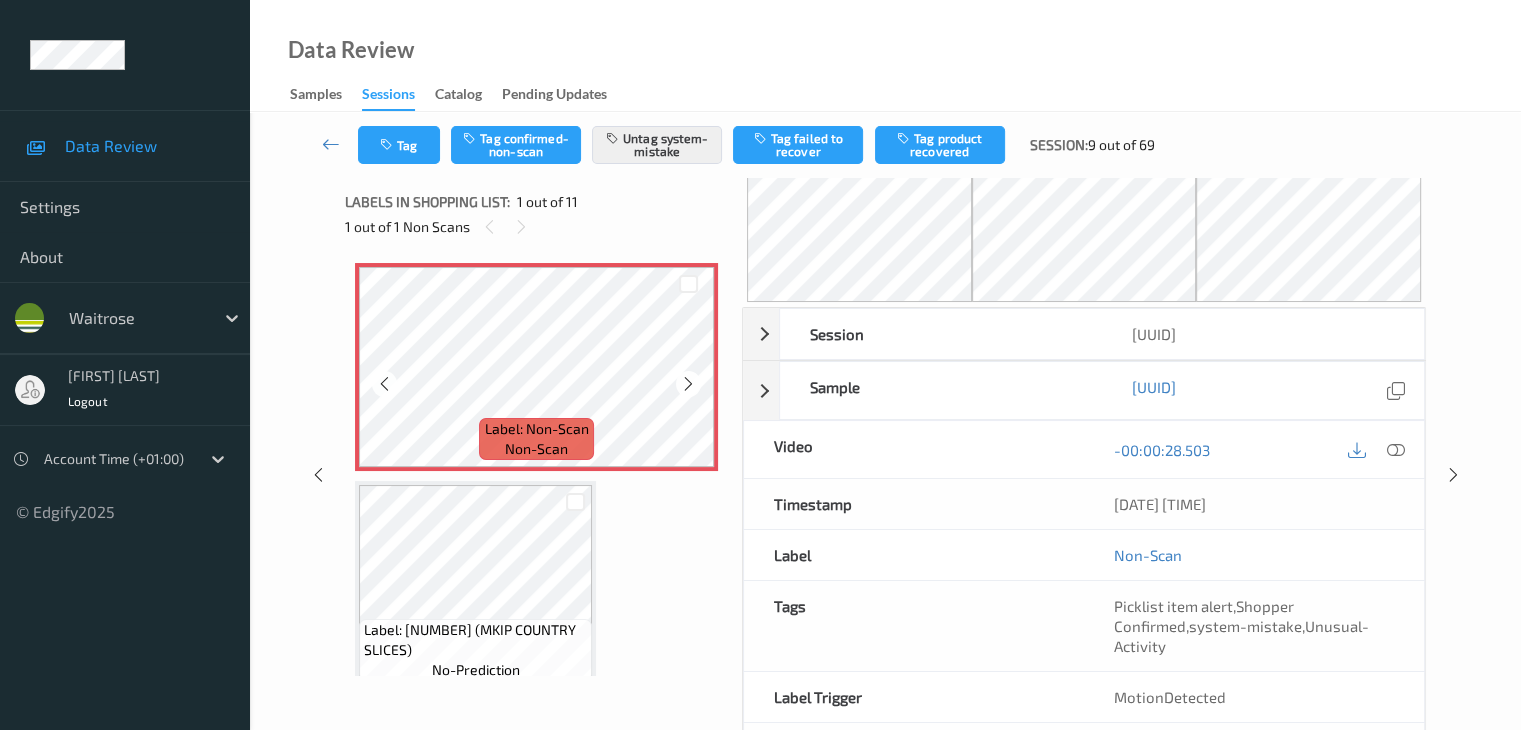 scroll, scrollTop: 0, scrollLeft: 0, axis: both 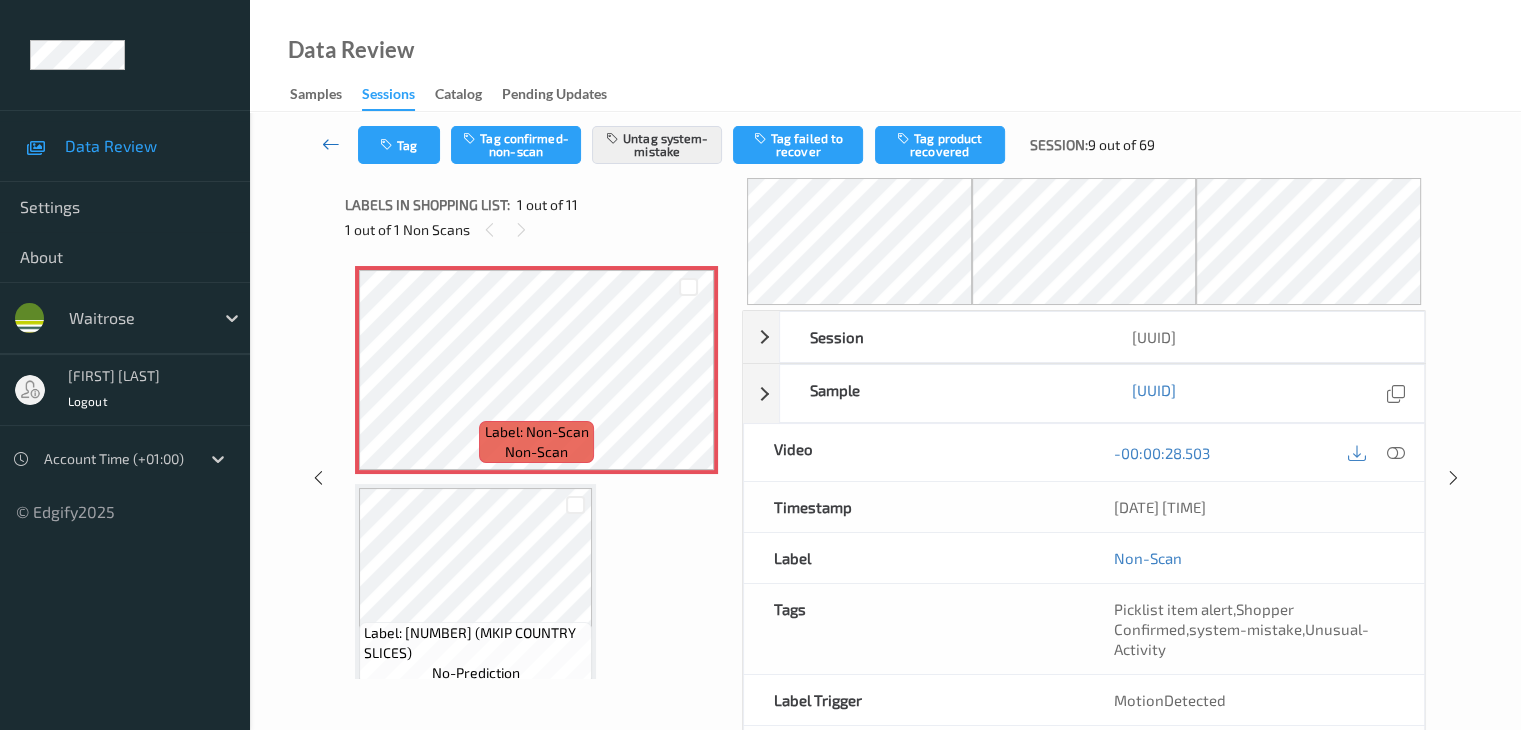 click at bounding box center [331, 144] 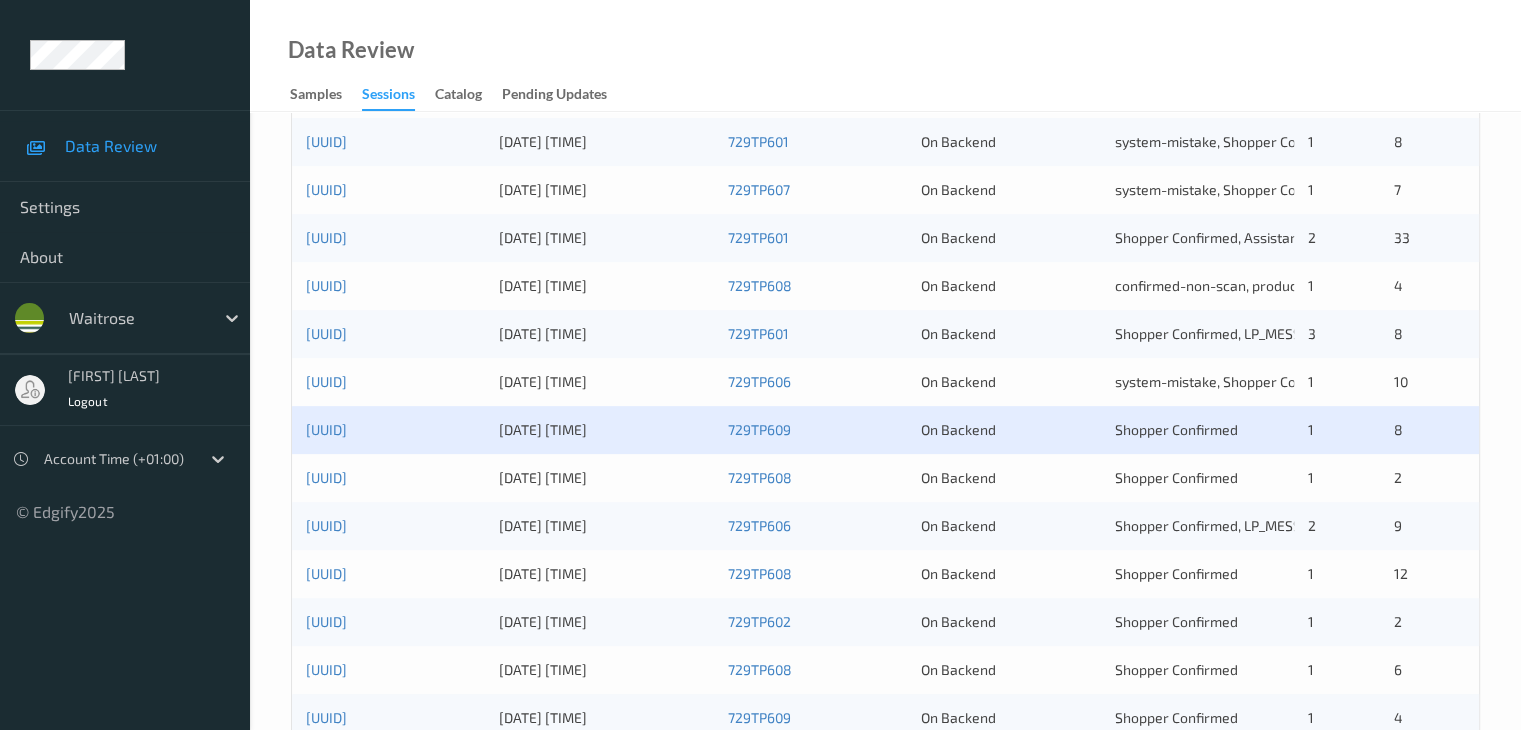 scroll, scrollTop: 600, scrollLeft: 0, axis: vertical 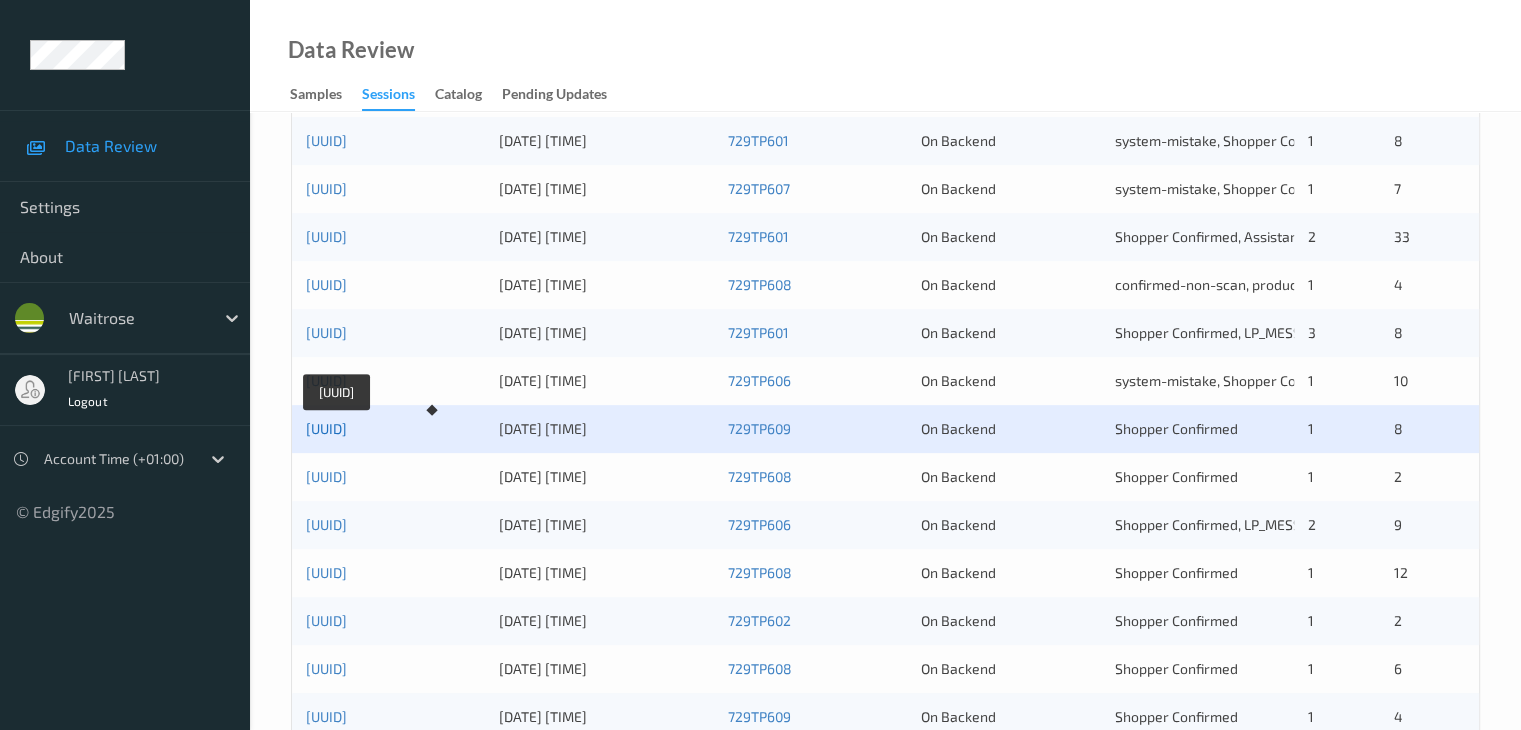 click on "[UUID]" at bounding box center (326, 428) 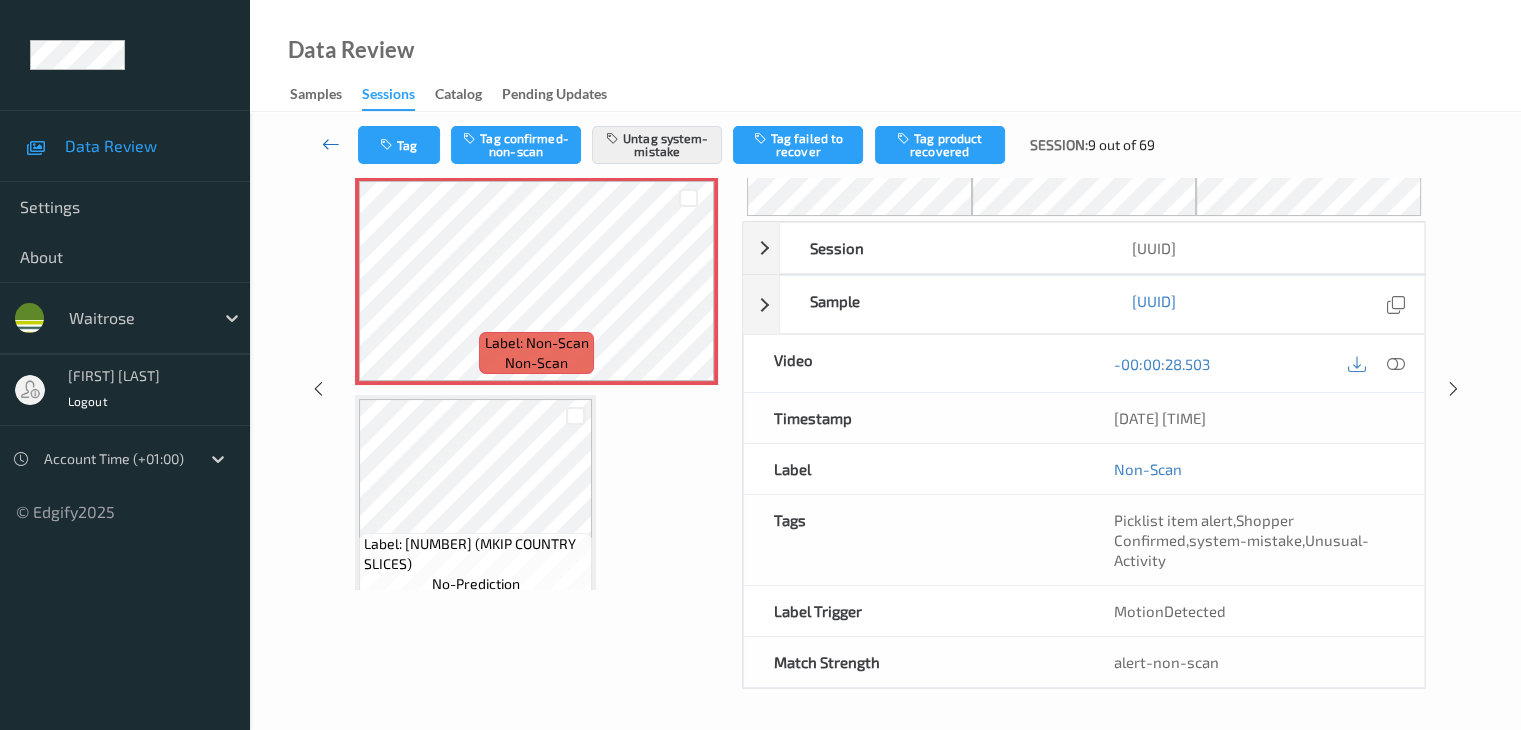 click at bounding box center (331, 144) 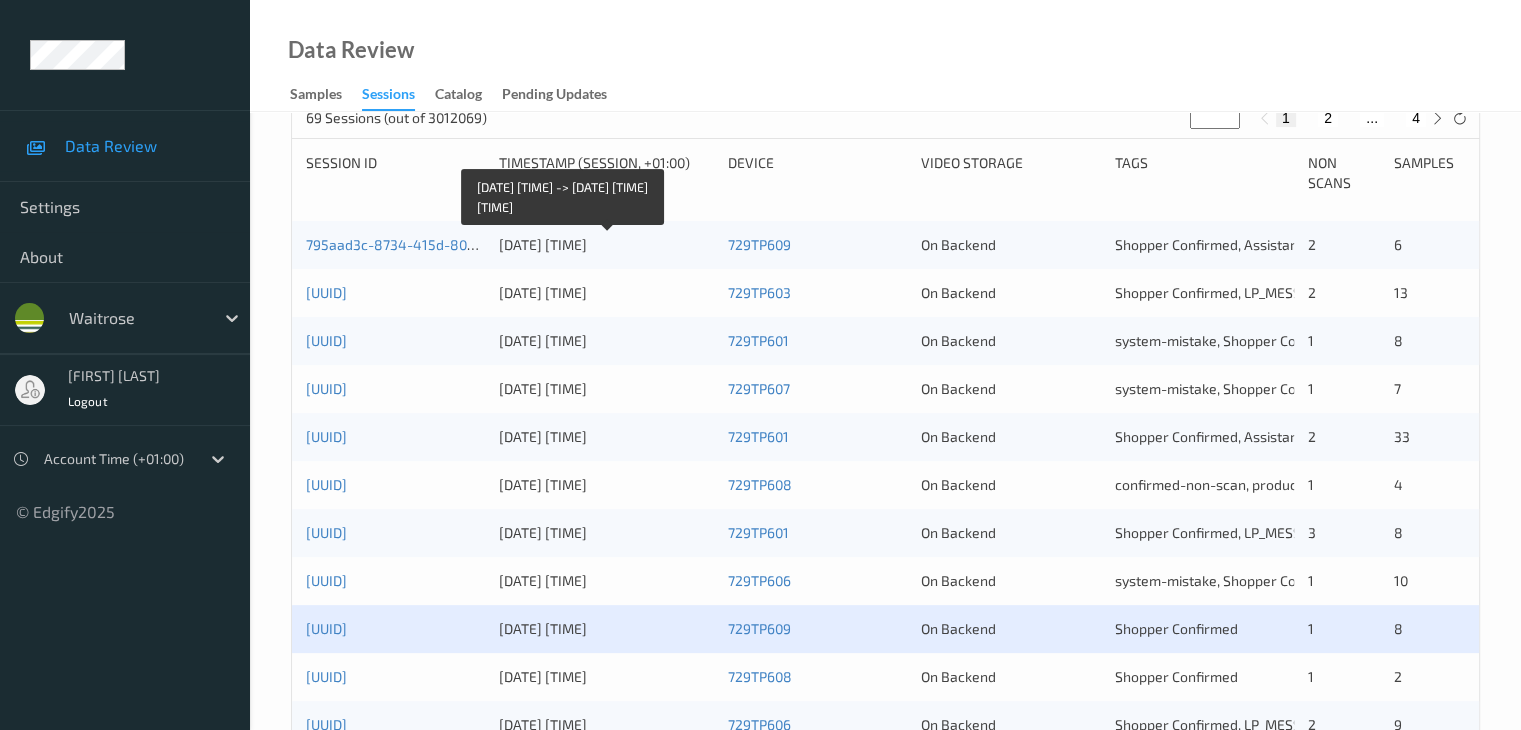 scroll, scrollTop: 500, scrollLeft: 0, axis: vertical 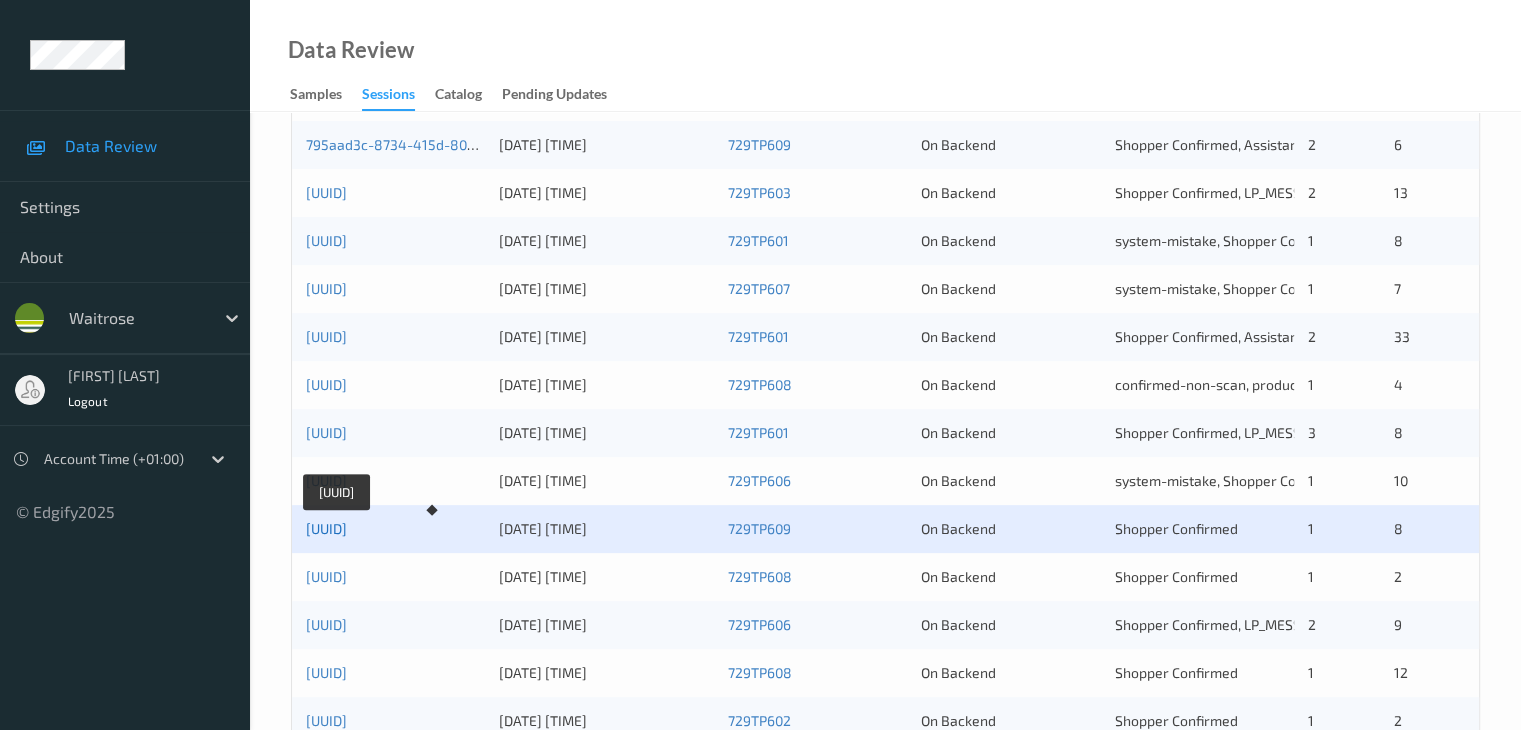 click on "[UUID]" at bounding box center [326, 528] 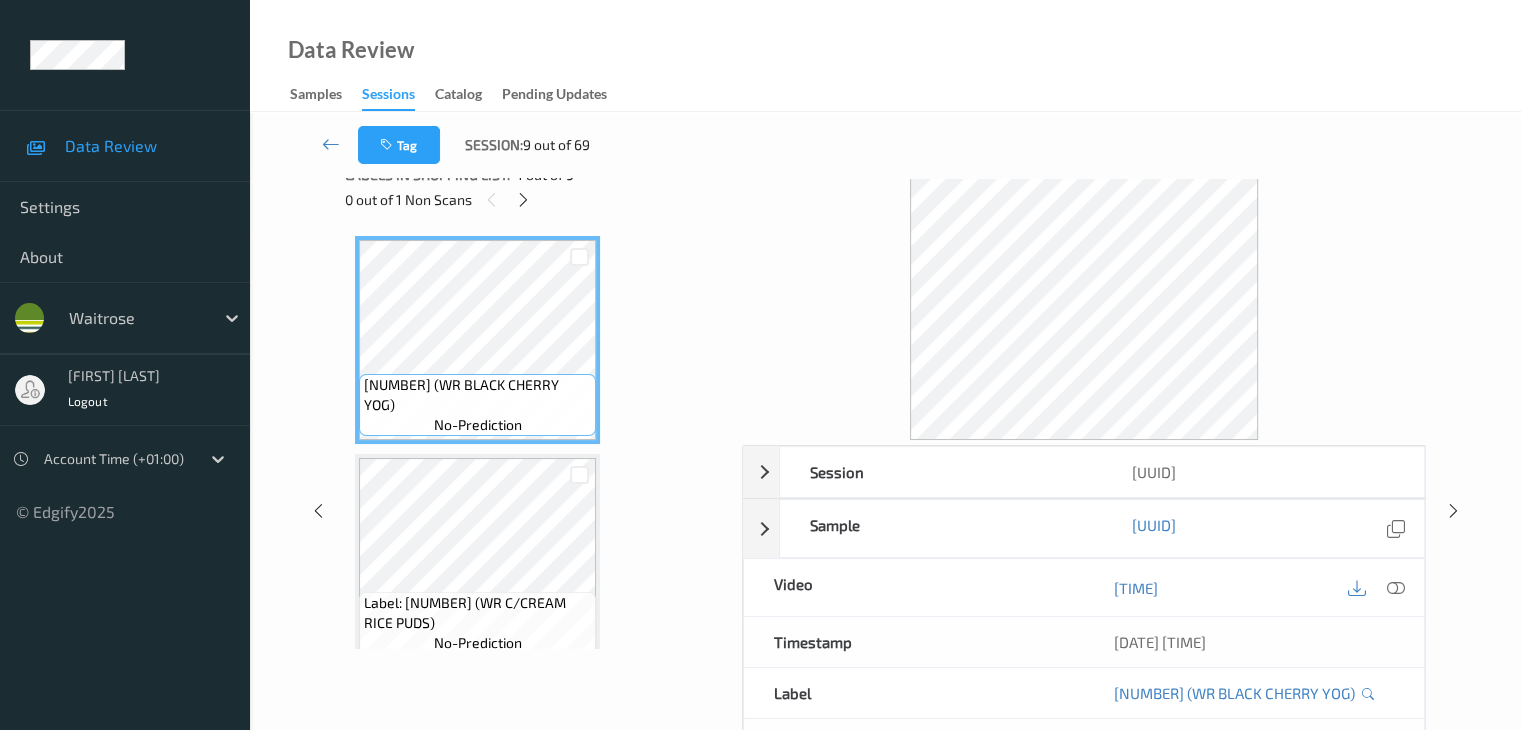 scroll, scrollTop: 0, scrollLeft: 0, axis: both 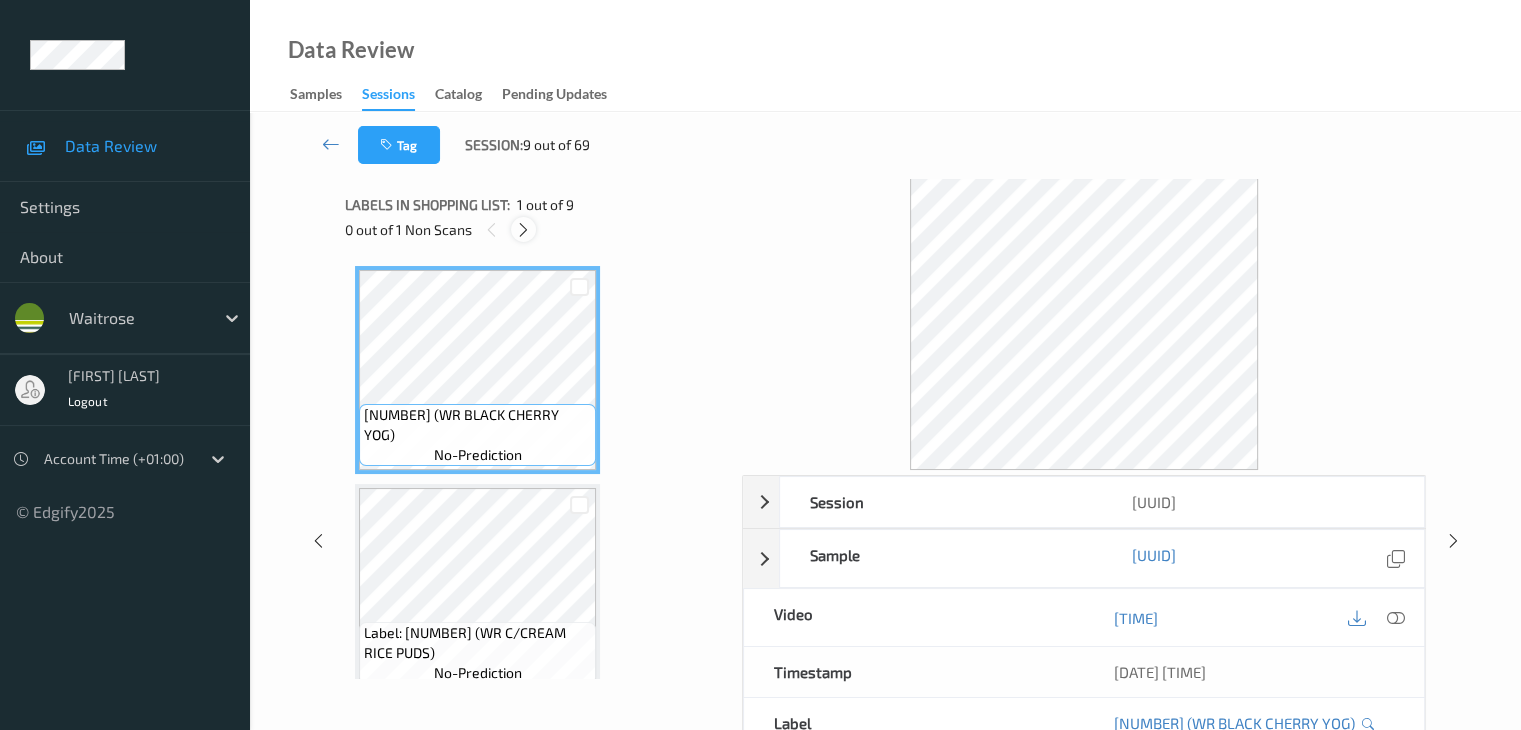 click at bounding box center (523, 230) 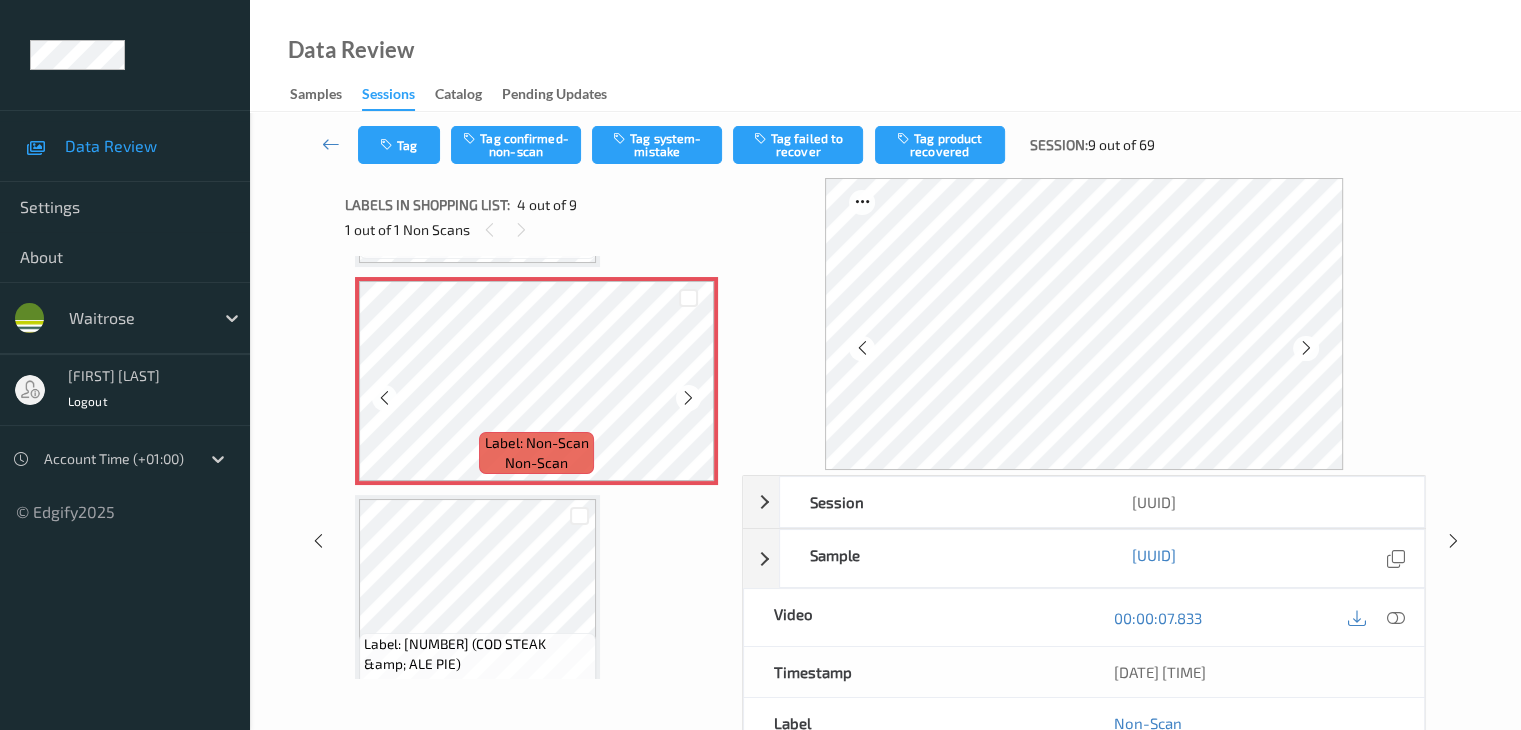 scroll, scrollTop: 646, scrollLeft: 0, axis: vertical 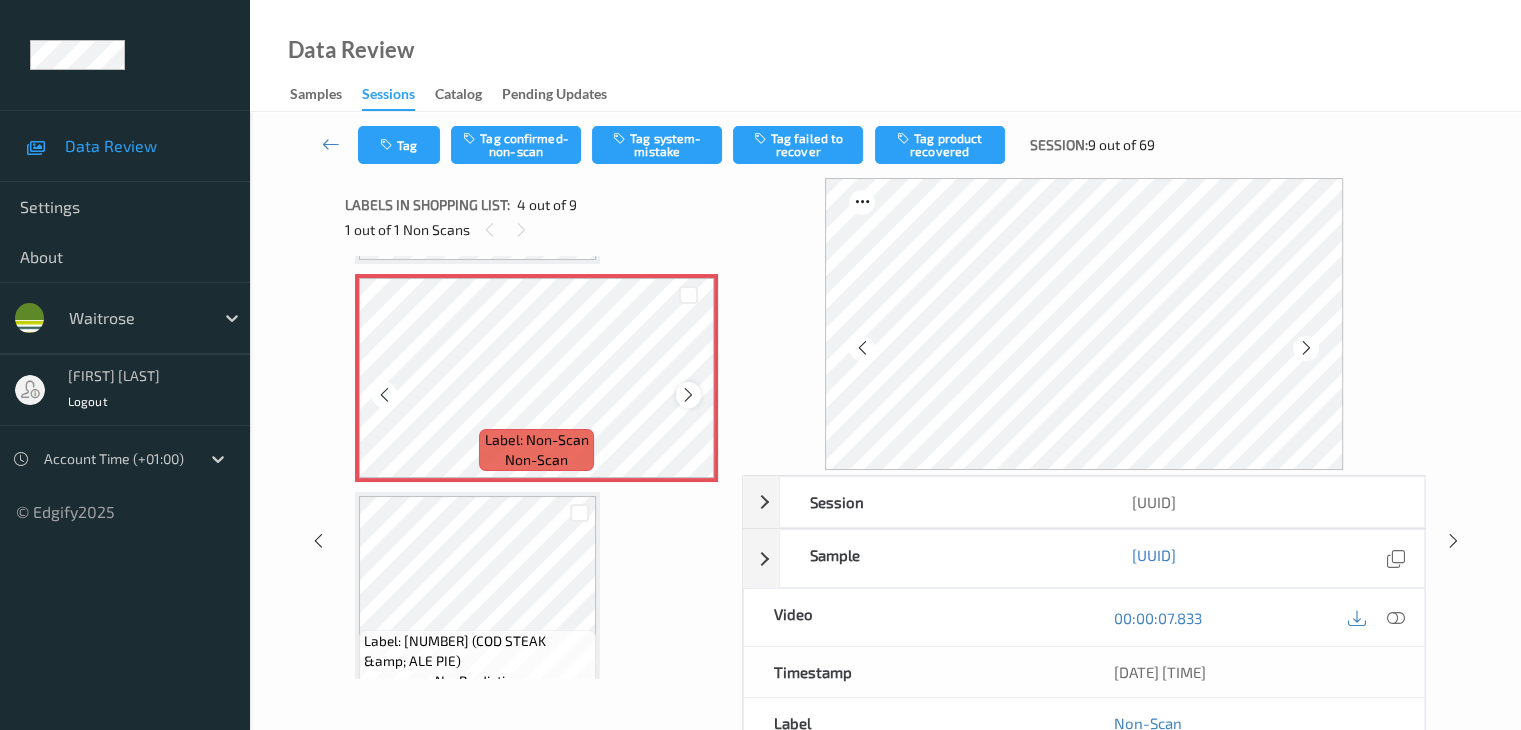 click at bounding box center (688, 395) 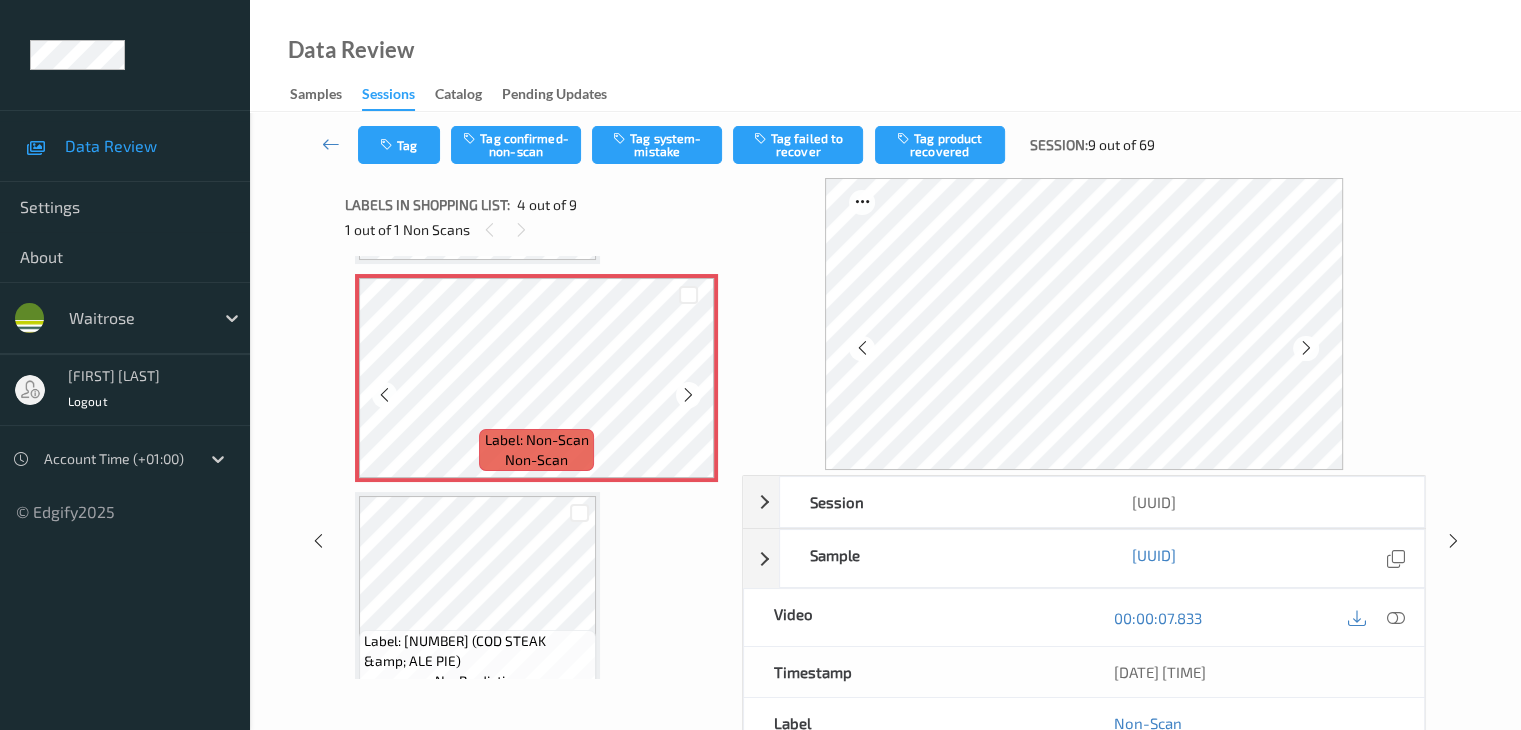 click at bounding box center [688, 395] 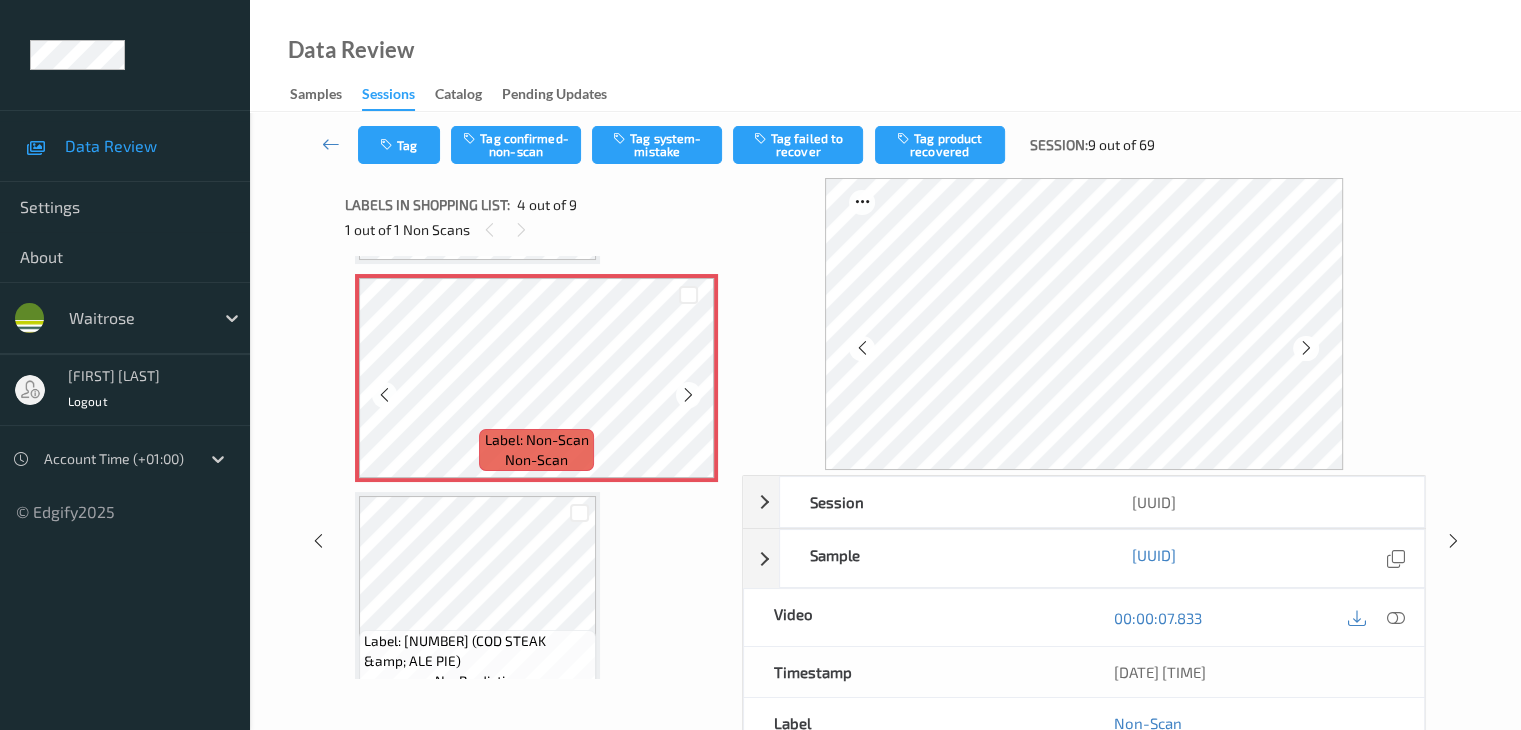 click at bounding box center [688, 395] 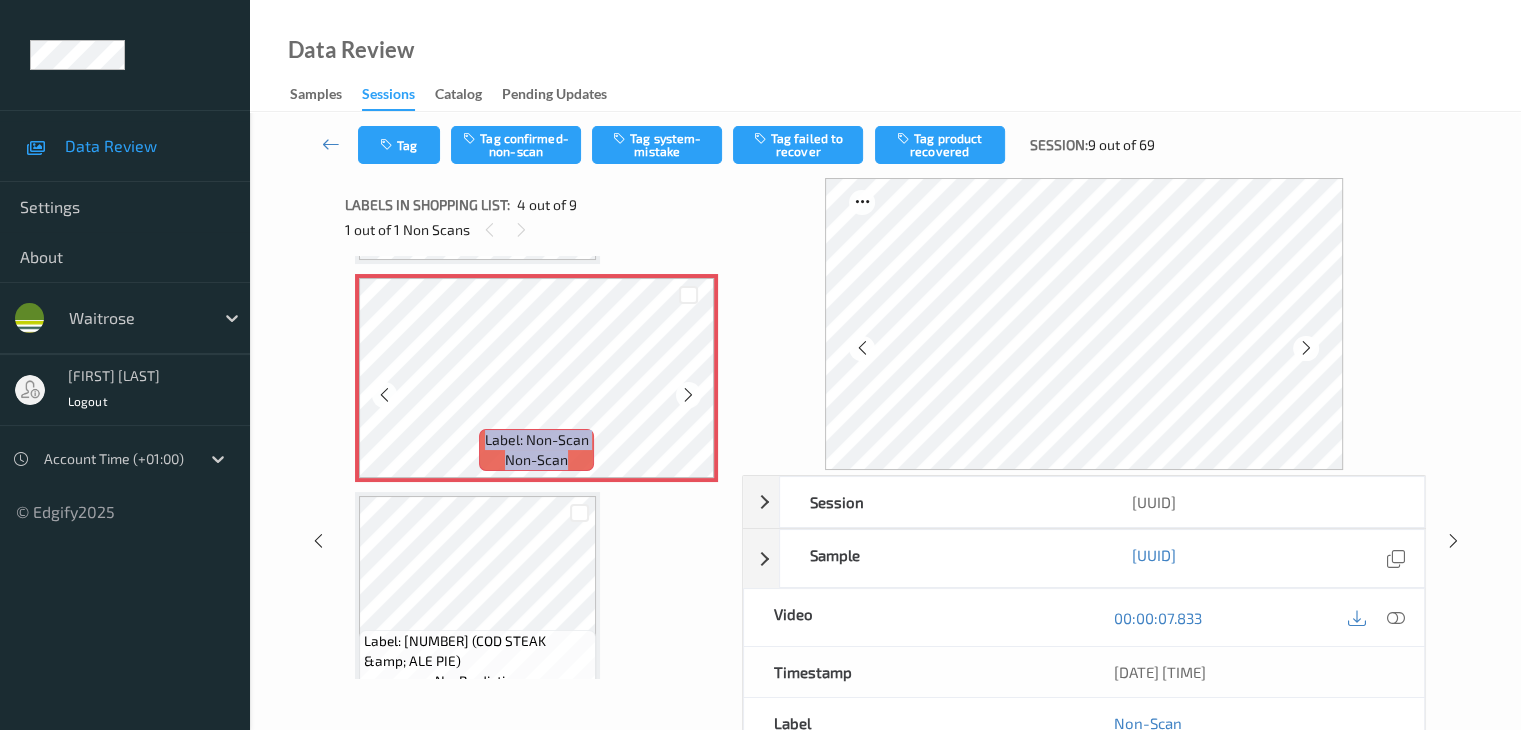 click at bounding box center [688, 395] 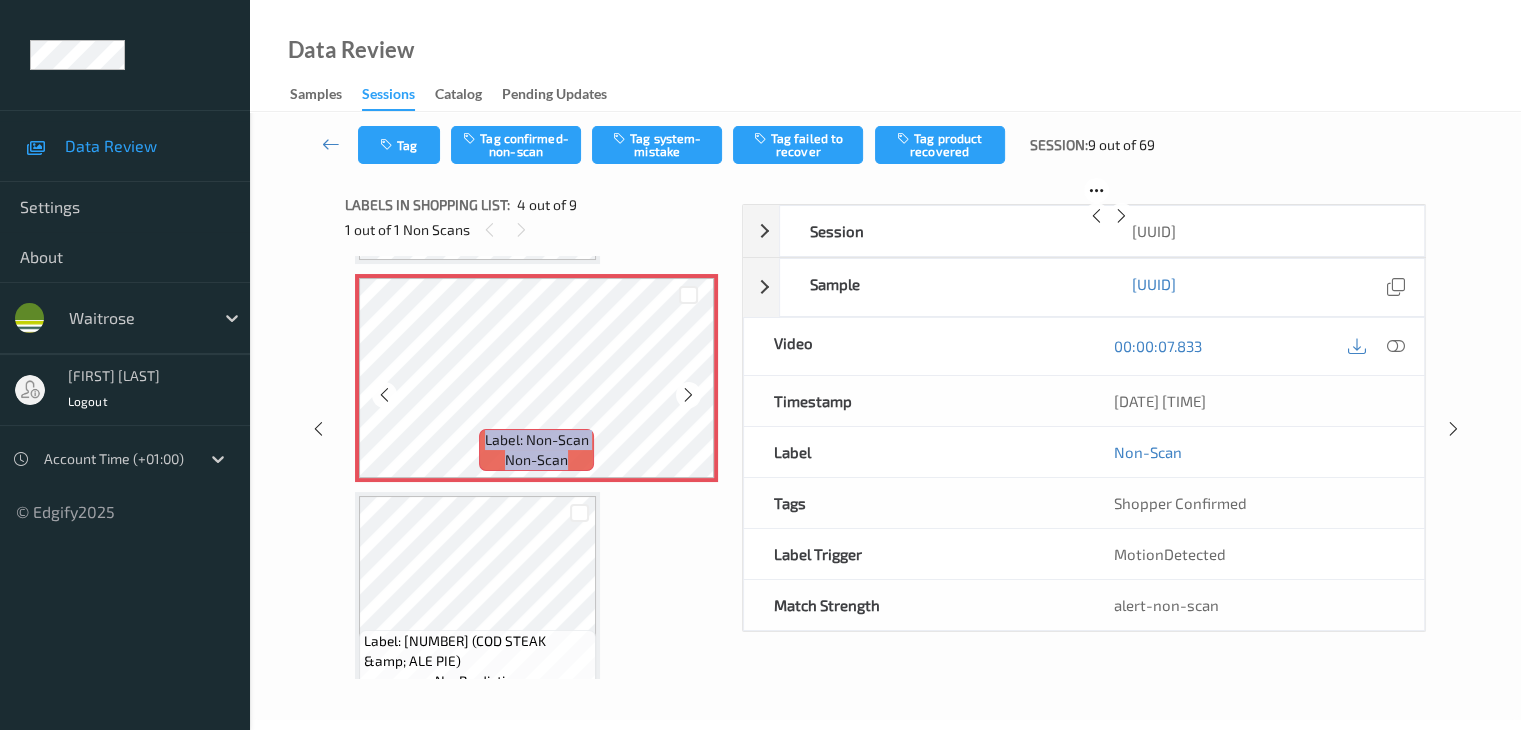 click at bounding box center (688, 395) 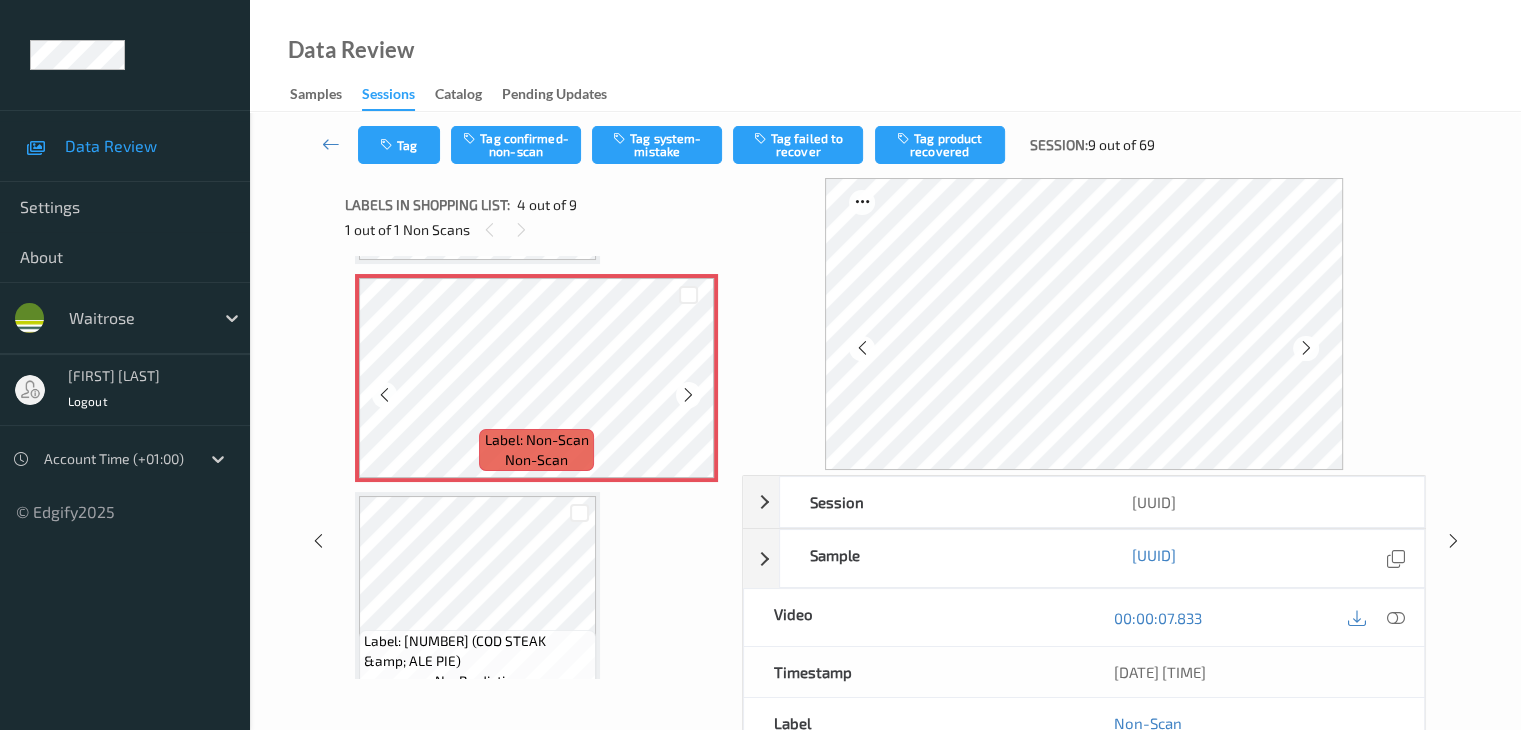 click at bounding box center (688, 395) 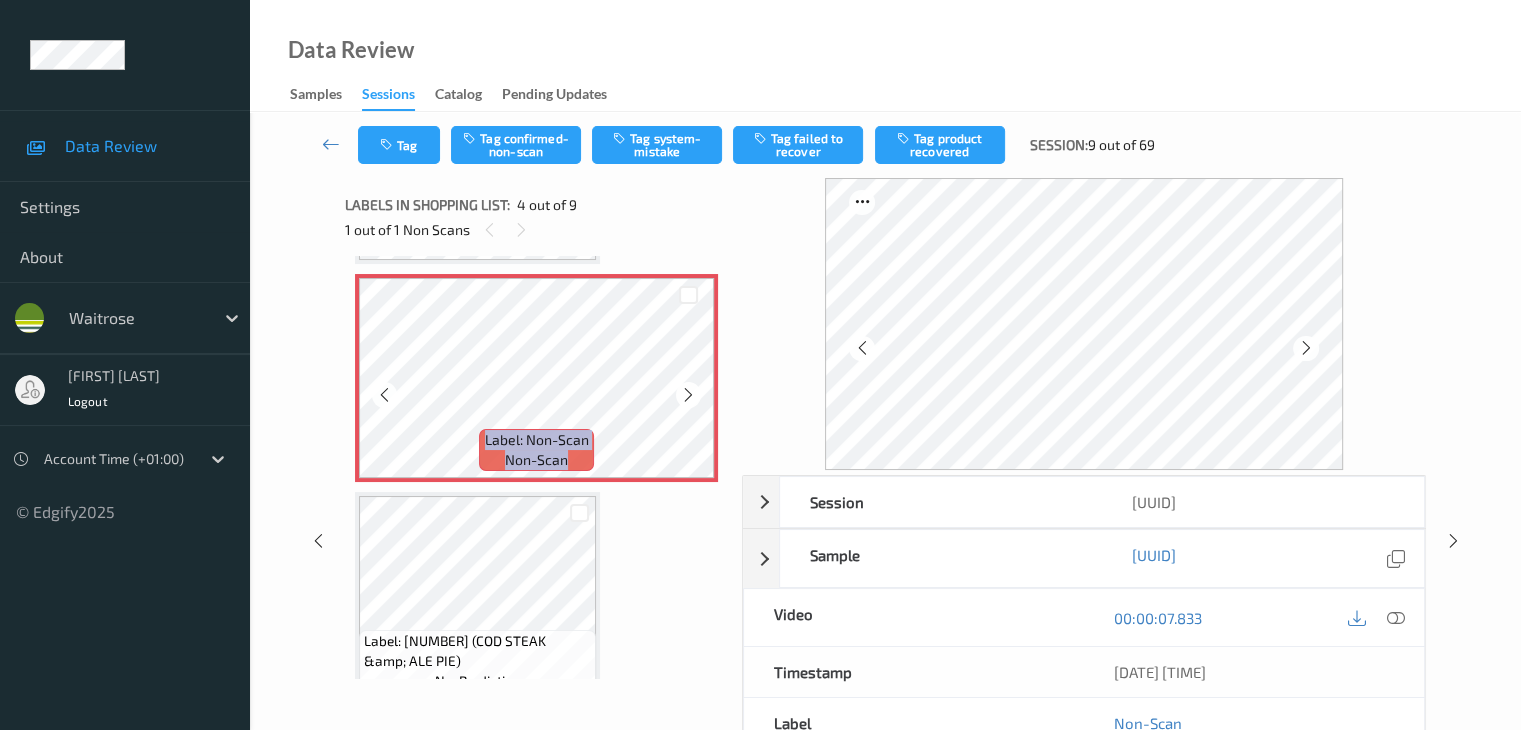 click at bounding box center [688, 395] 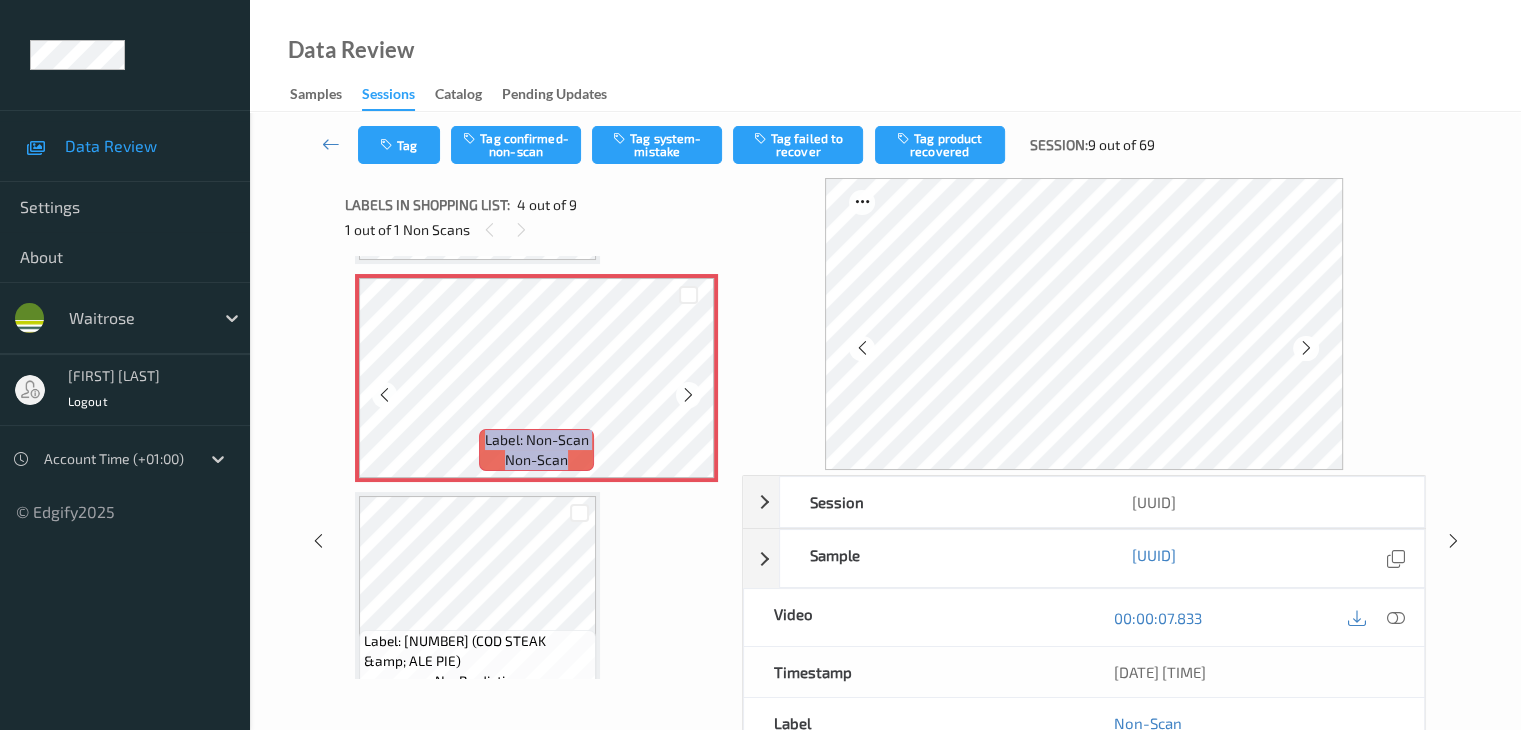 click at bounding box center (688, 395) 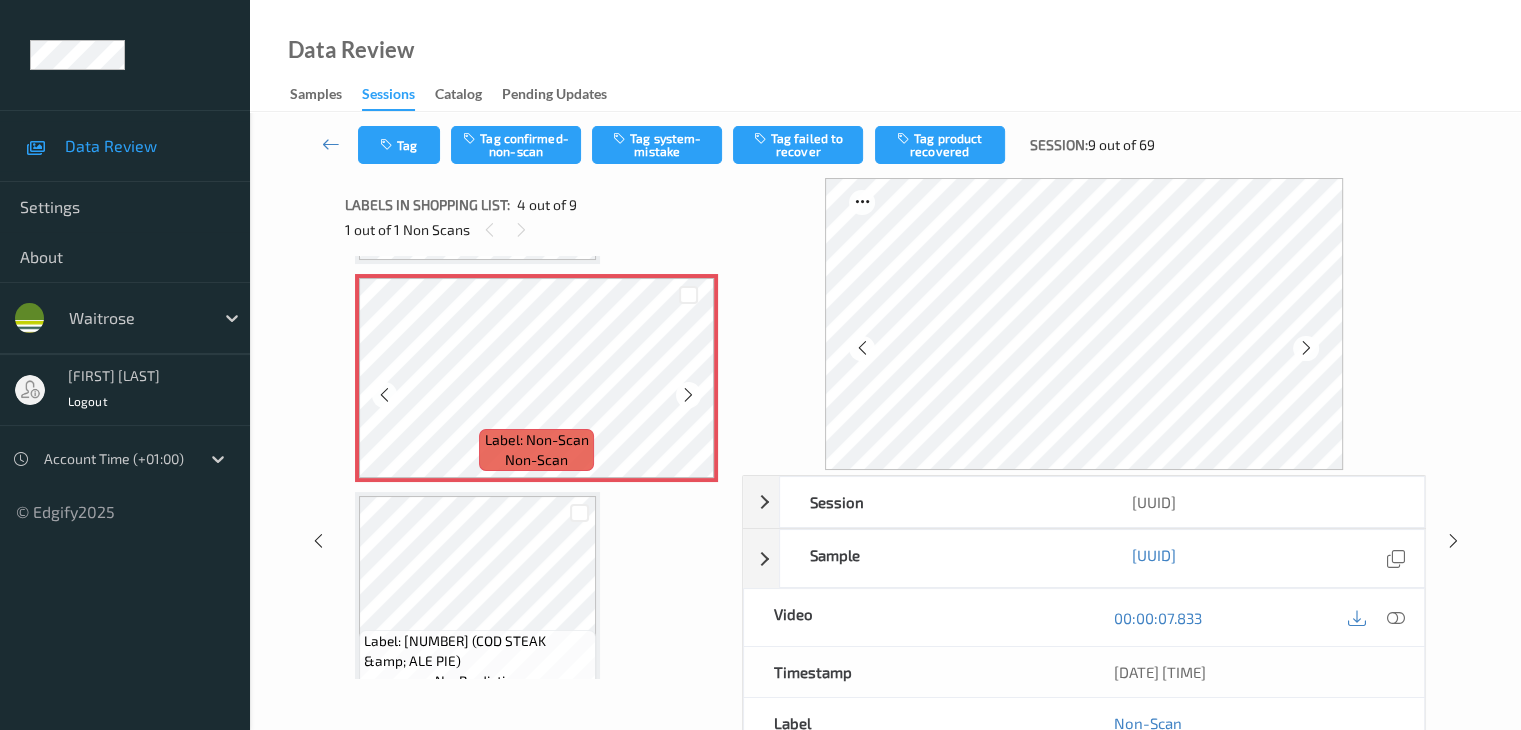 click at bounding box center (688, 395) 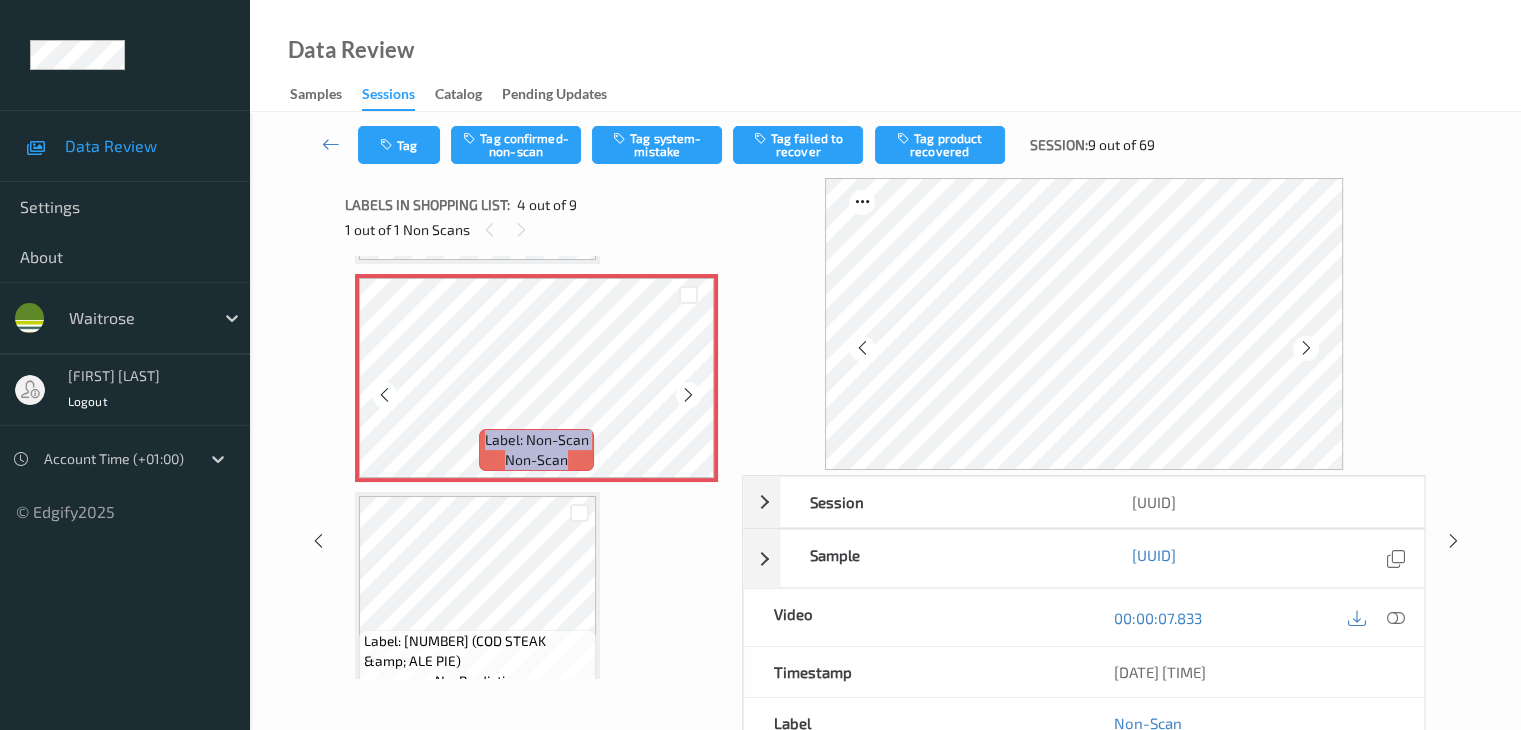 click at bounding box center [688, 395] 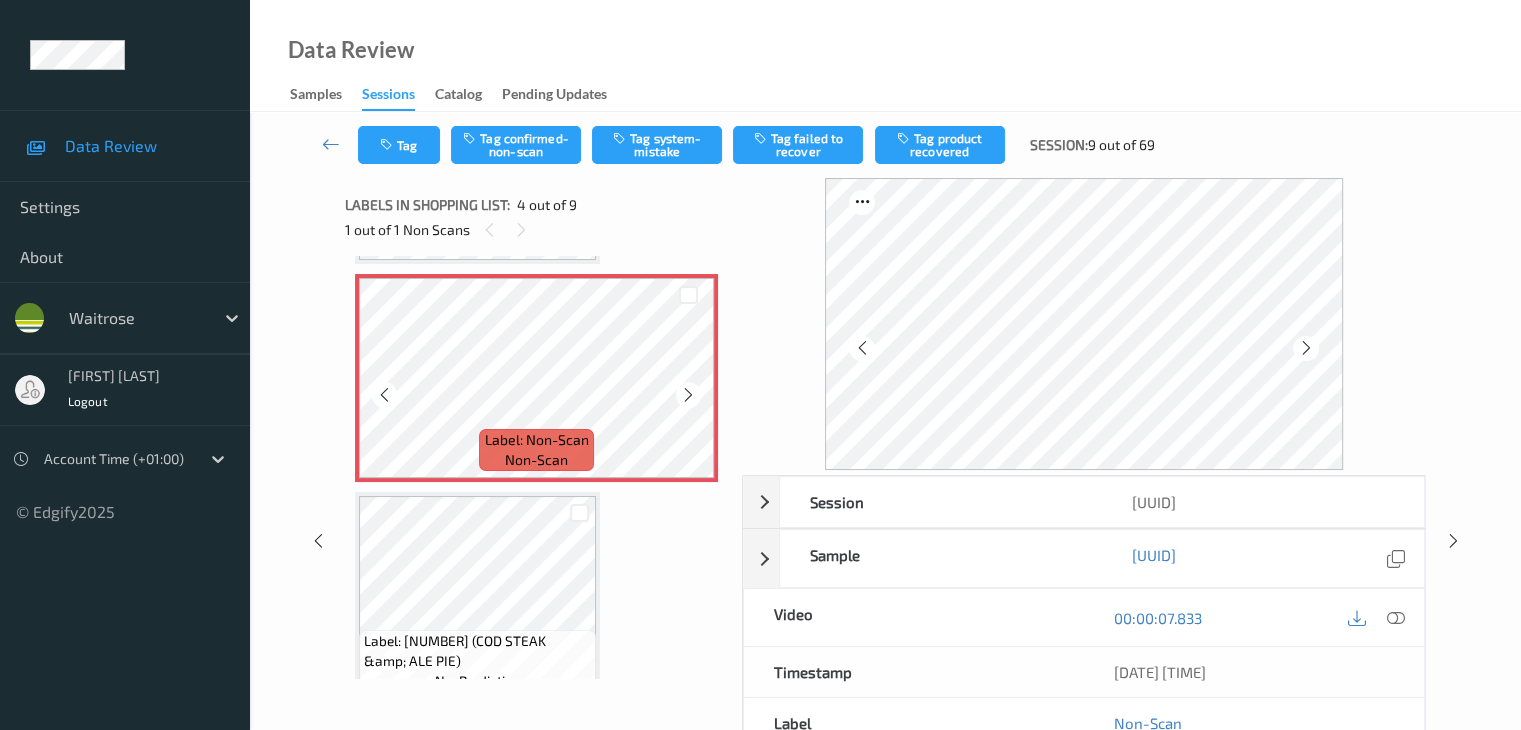 click at bounding box center (688, 395) 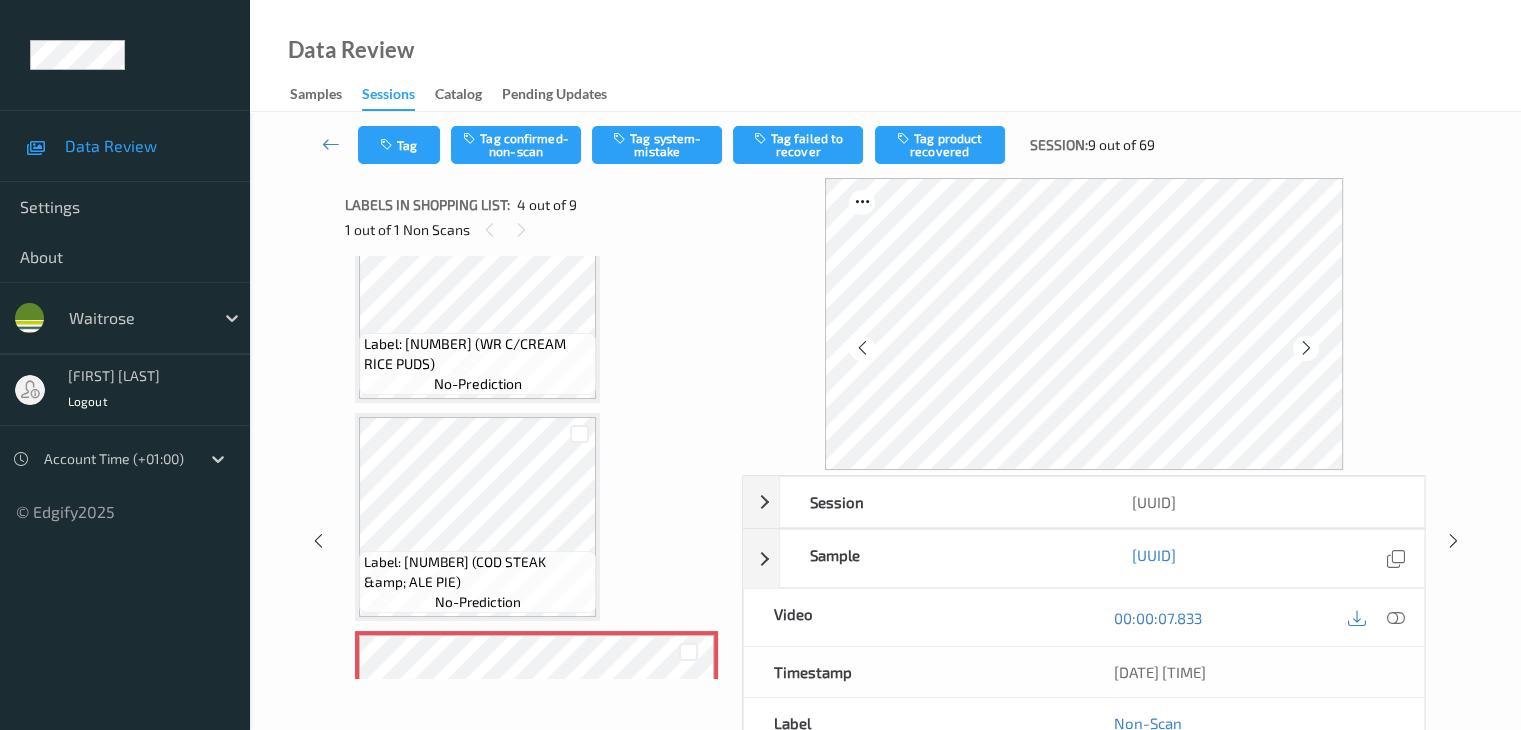 scroll, scrollTop: 246, scrollLeft: 0, axis: vertical 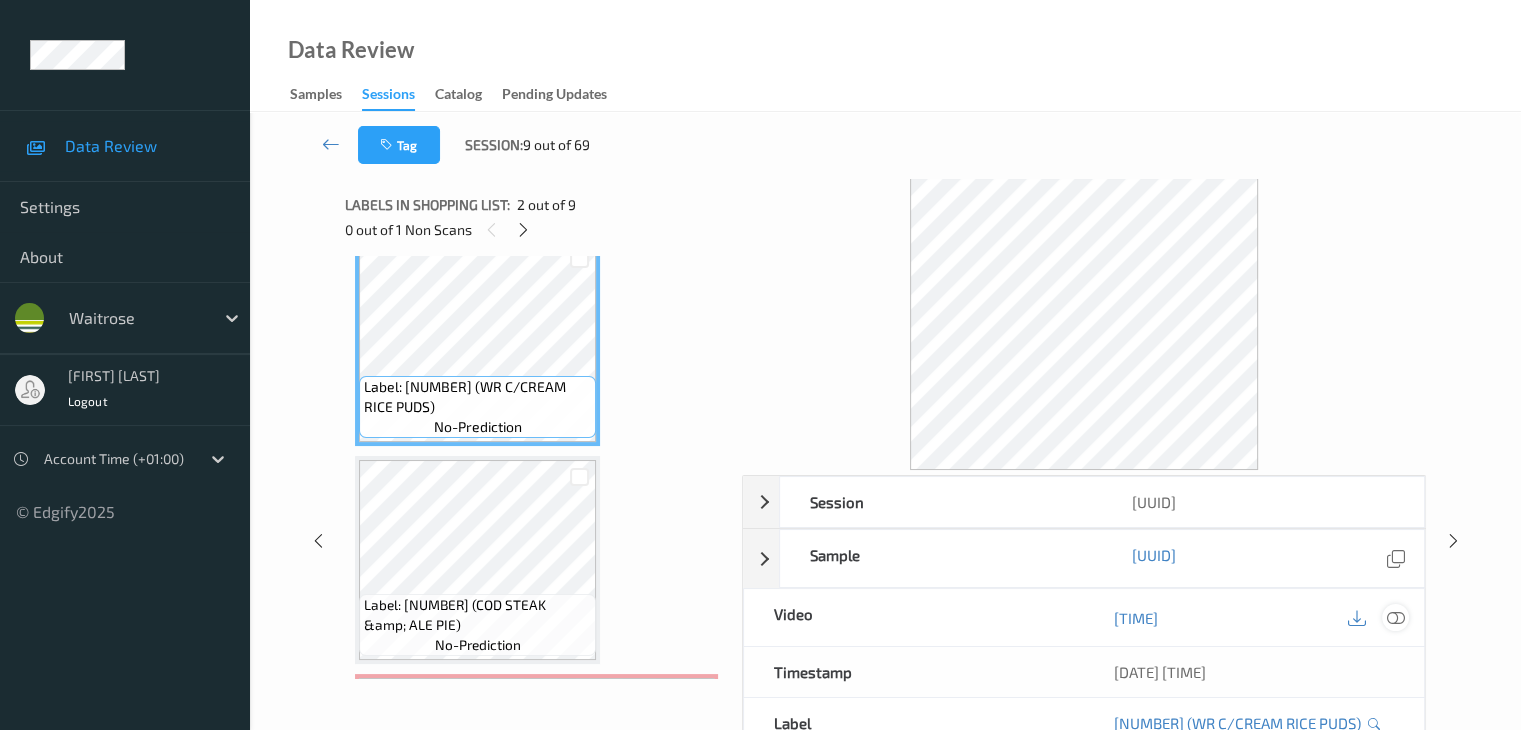 click at bounding box center (1395, 618) 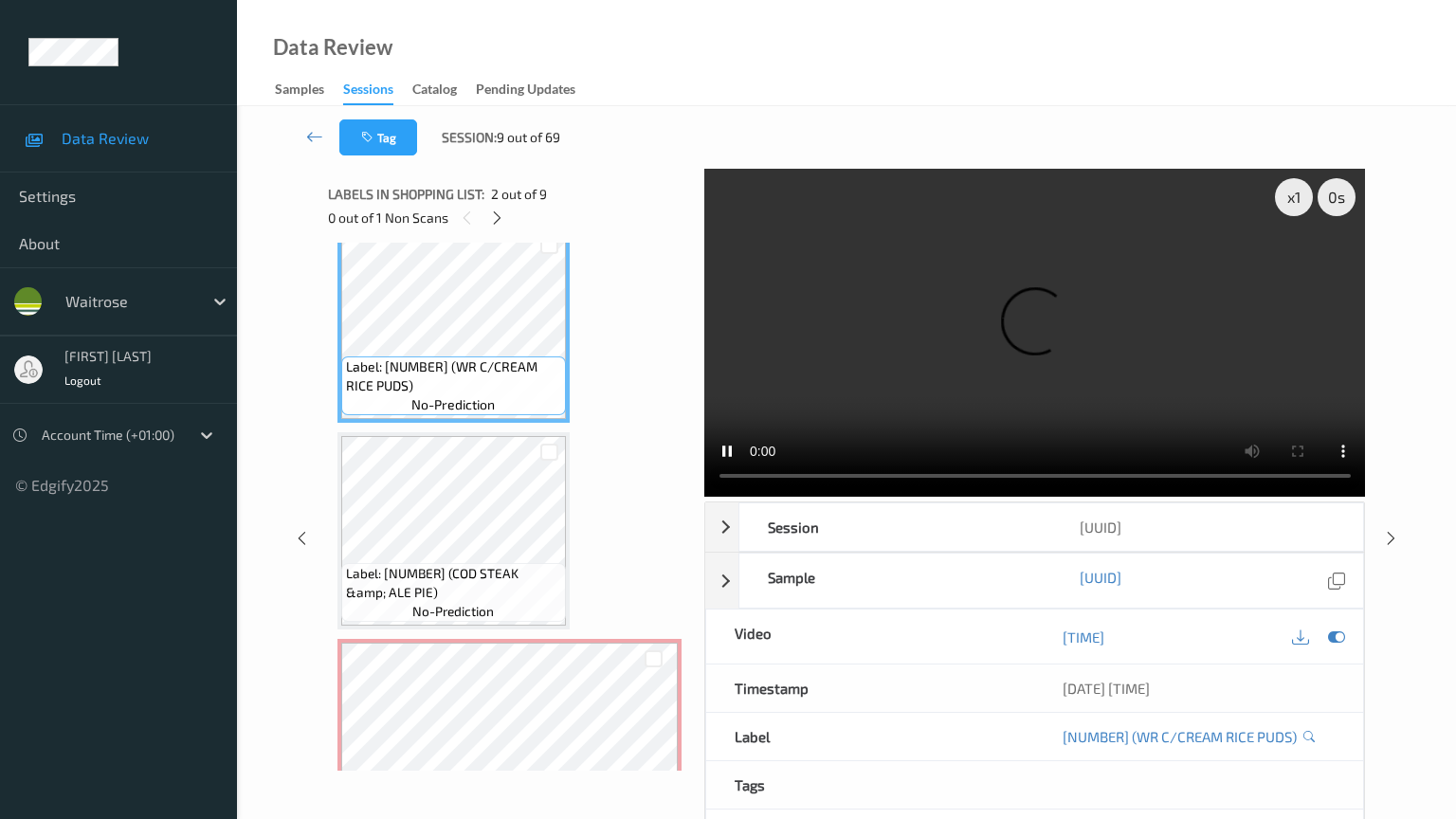 type 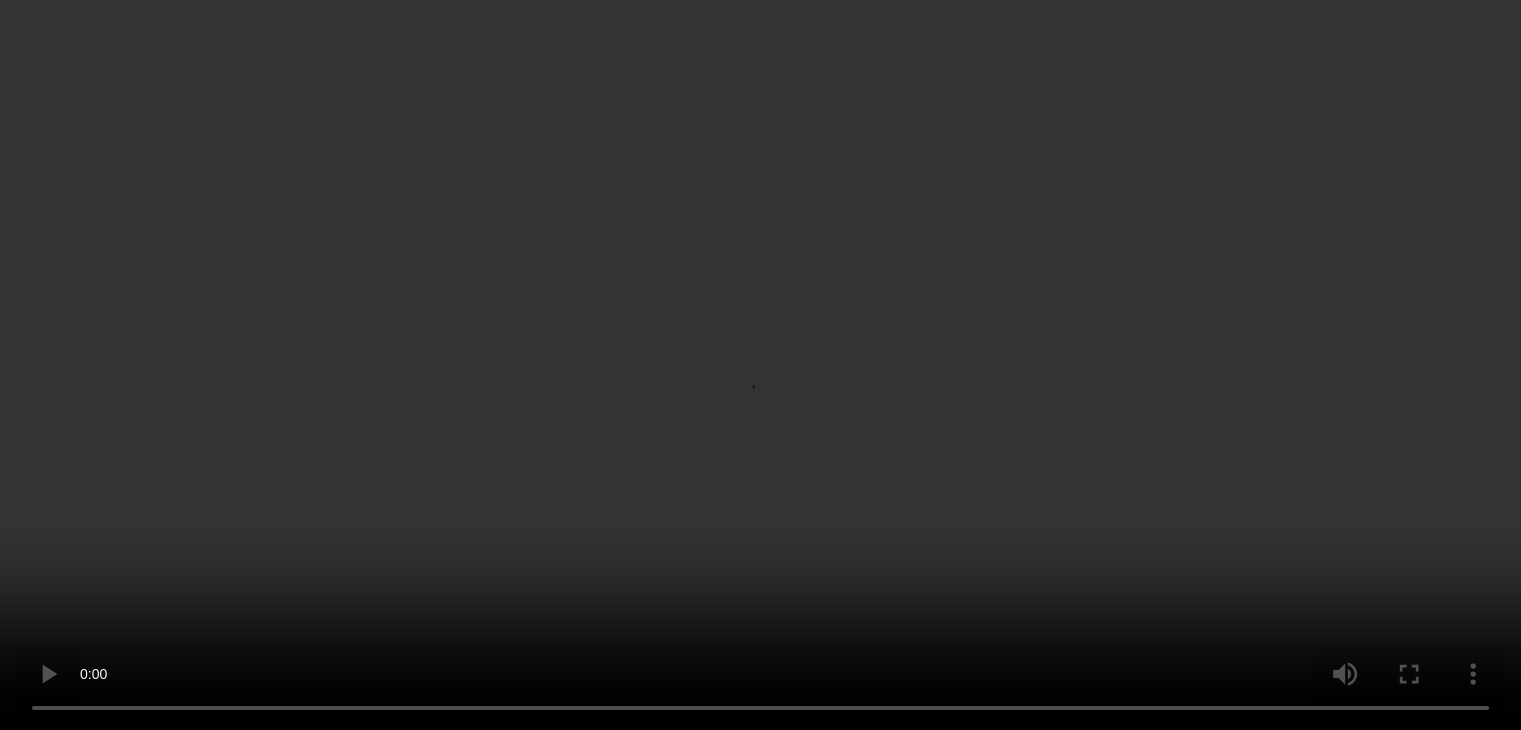scroll, scrollTop: 600, scrollLeft: 0, axis: vertical 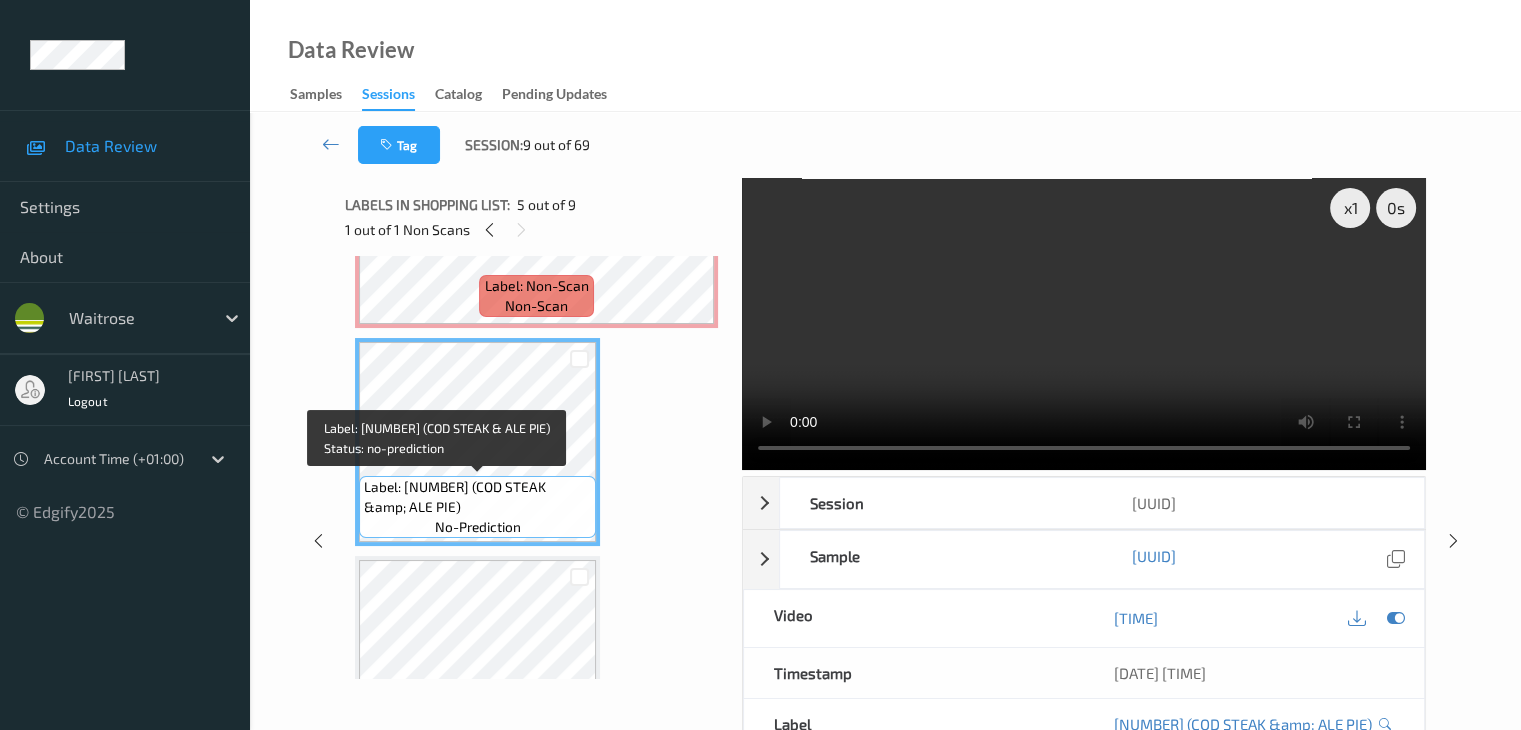 click on "Label: 10506017675003600285 (COD STEAK &amp; ALE PIE)" at bounding box center [477, 497] 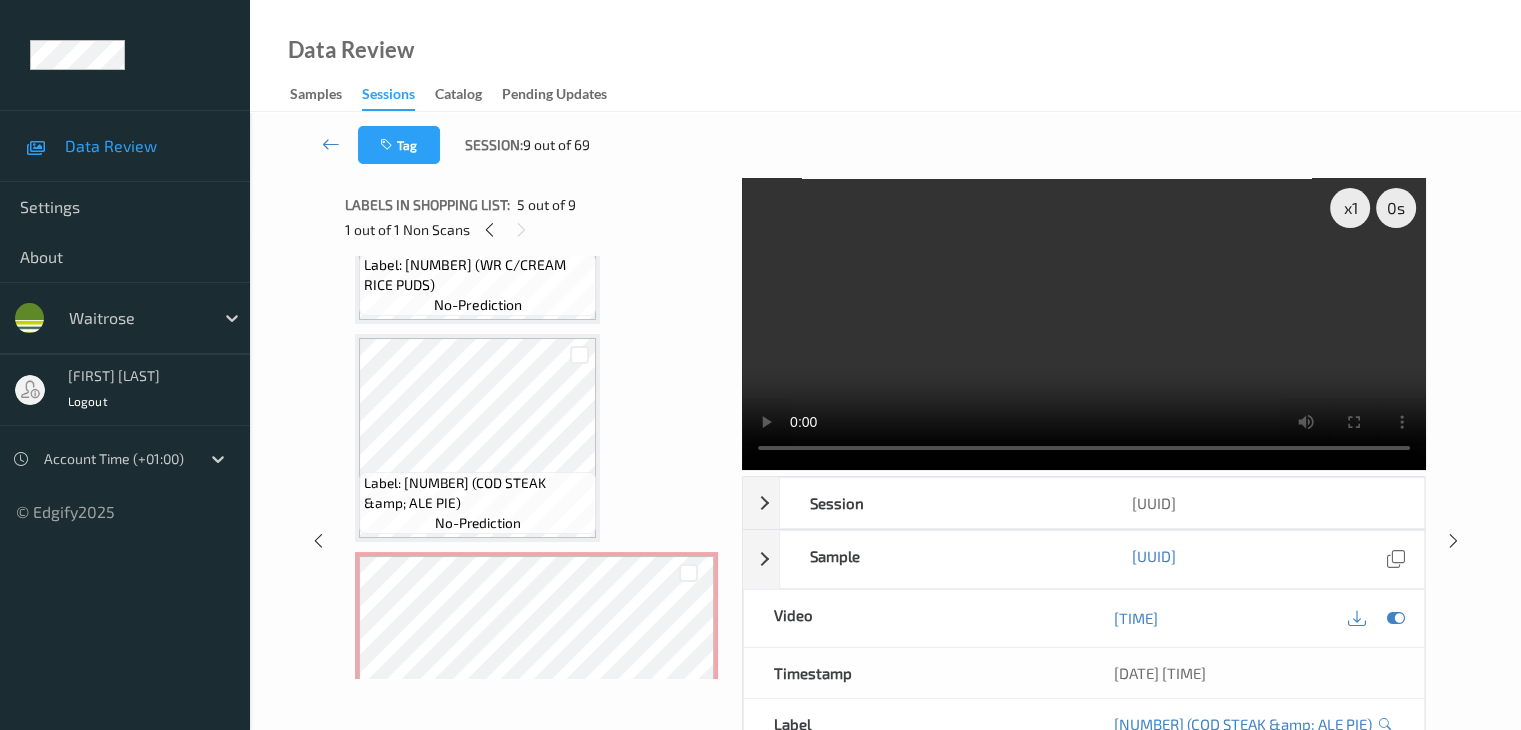 scroll, scrollTop: 400, scrollLeft: 0, axis: vertical 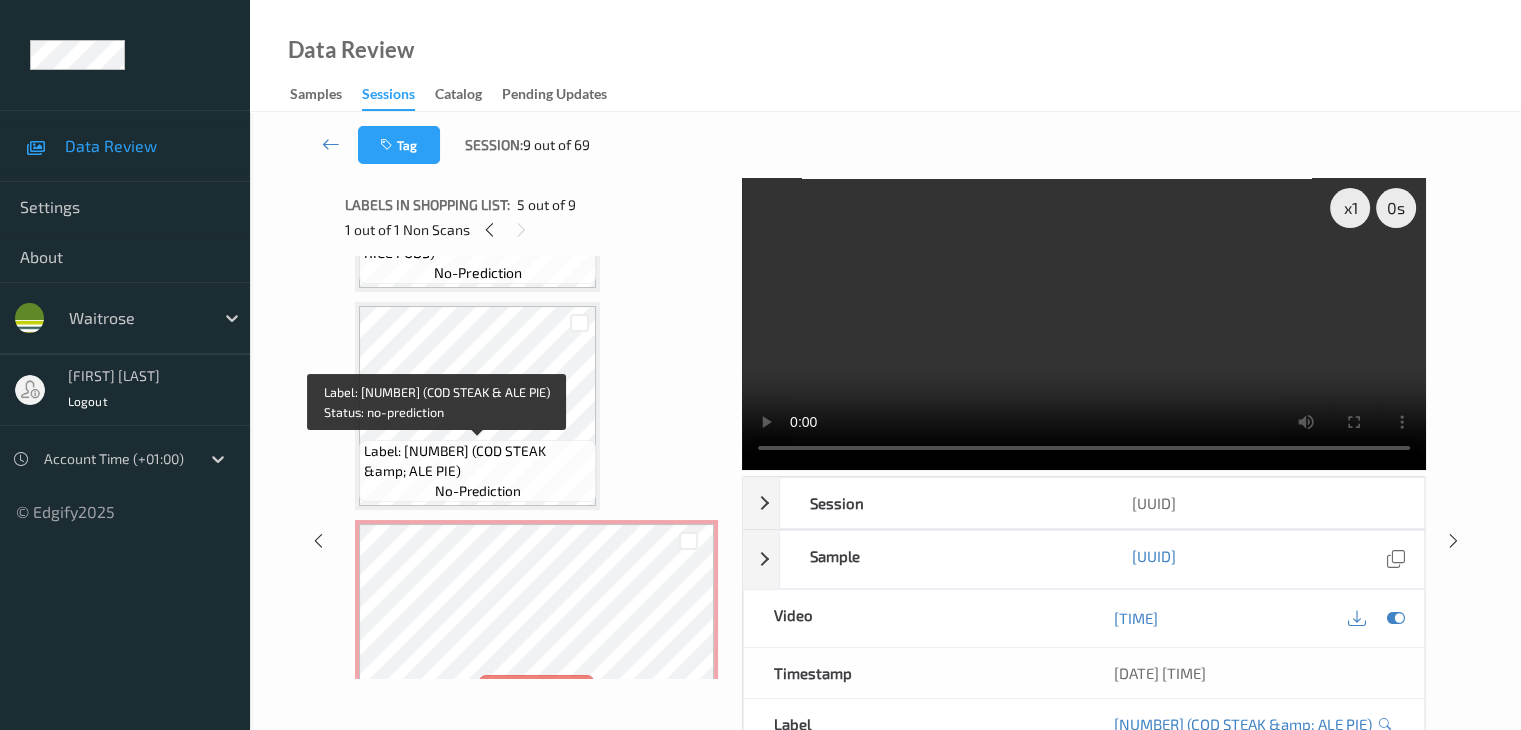 click on "Label: 10506017675003600285 (COD STEAK &amp; ALE PIE)" at bounding box center (477, 461) 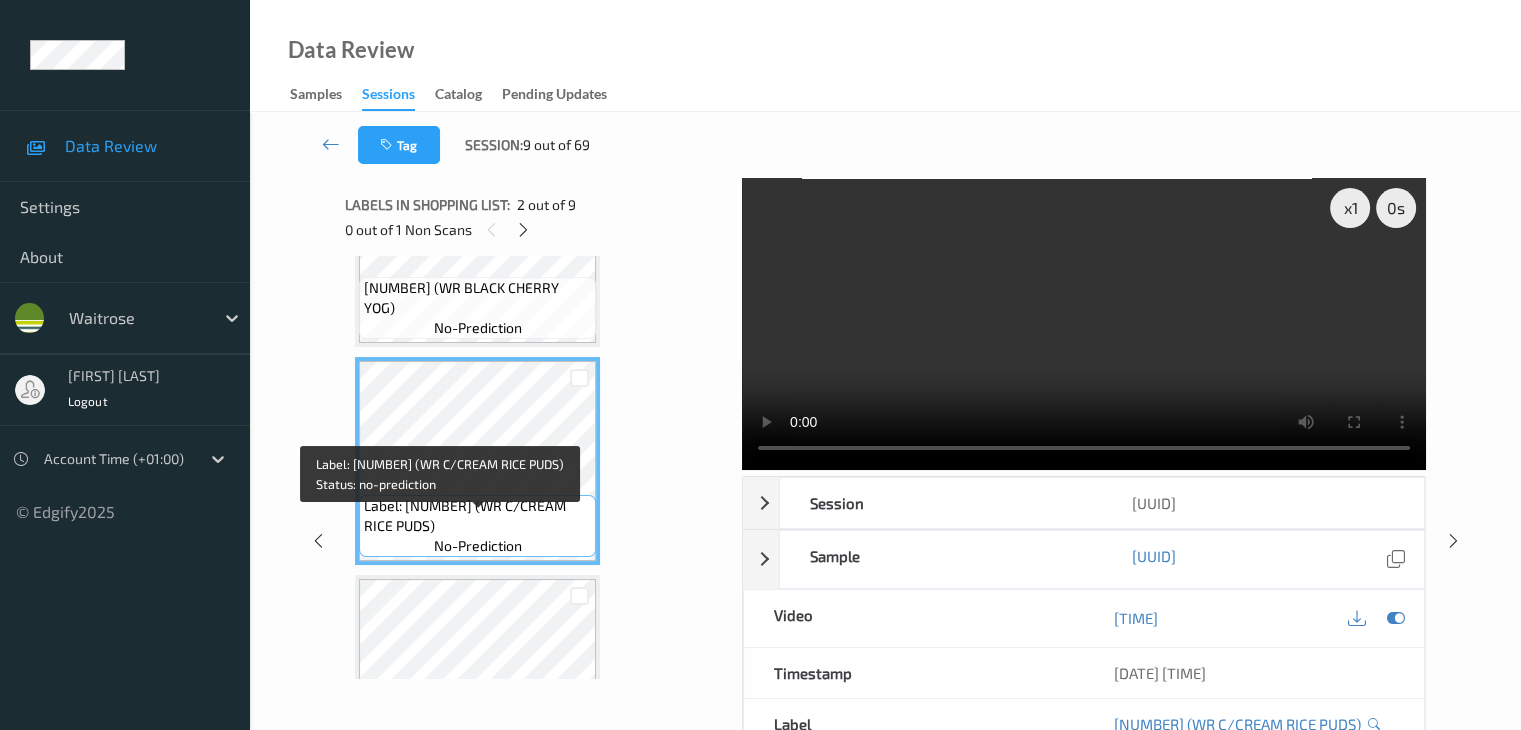 scroll, scrollTop: 200, scrollLeft: 0, axis: vertical 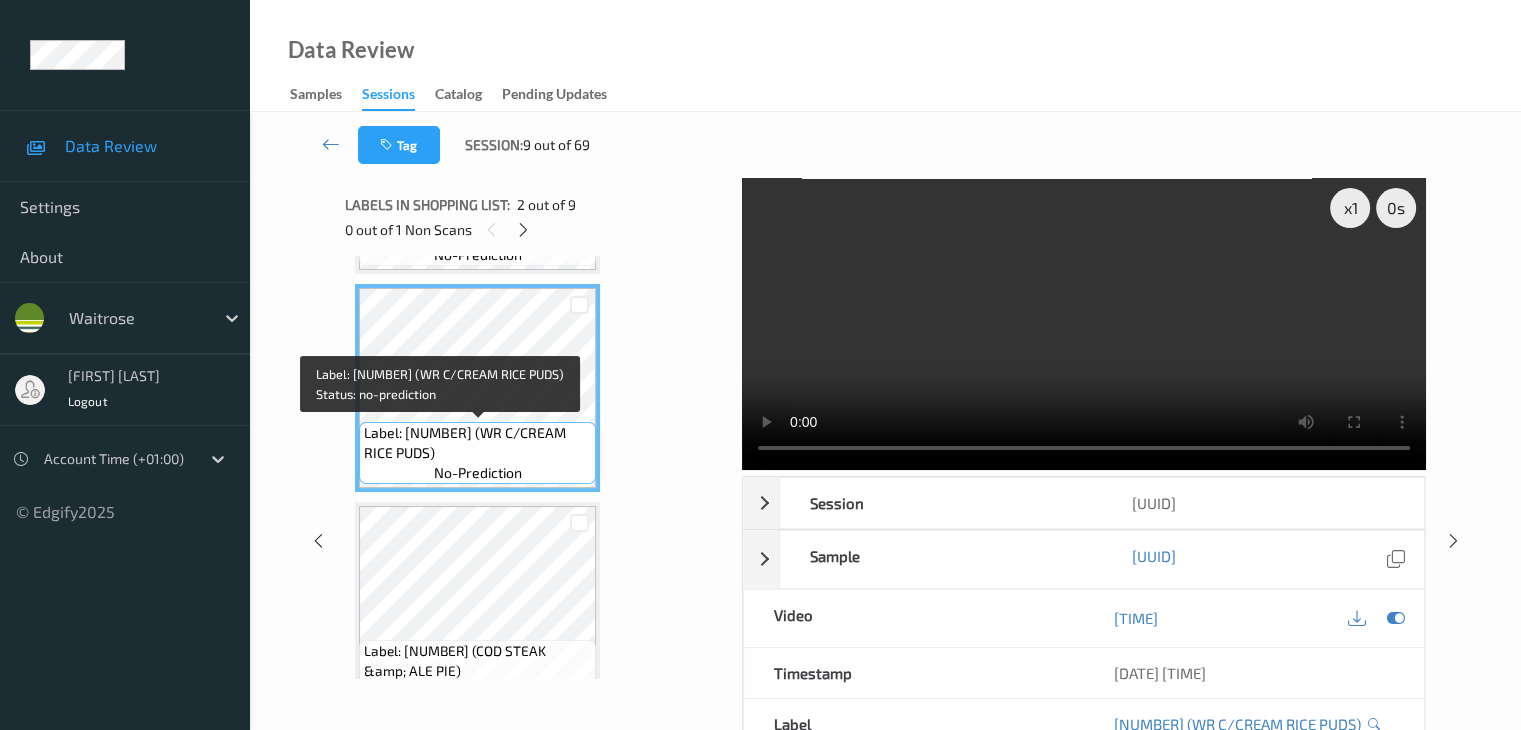 click on "Label: 10500016955055700119 (WR C/CREAM RICE PUDS)" at bounding box center [477, 443] 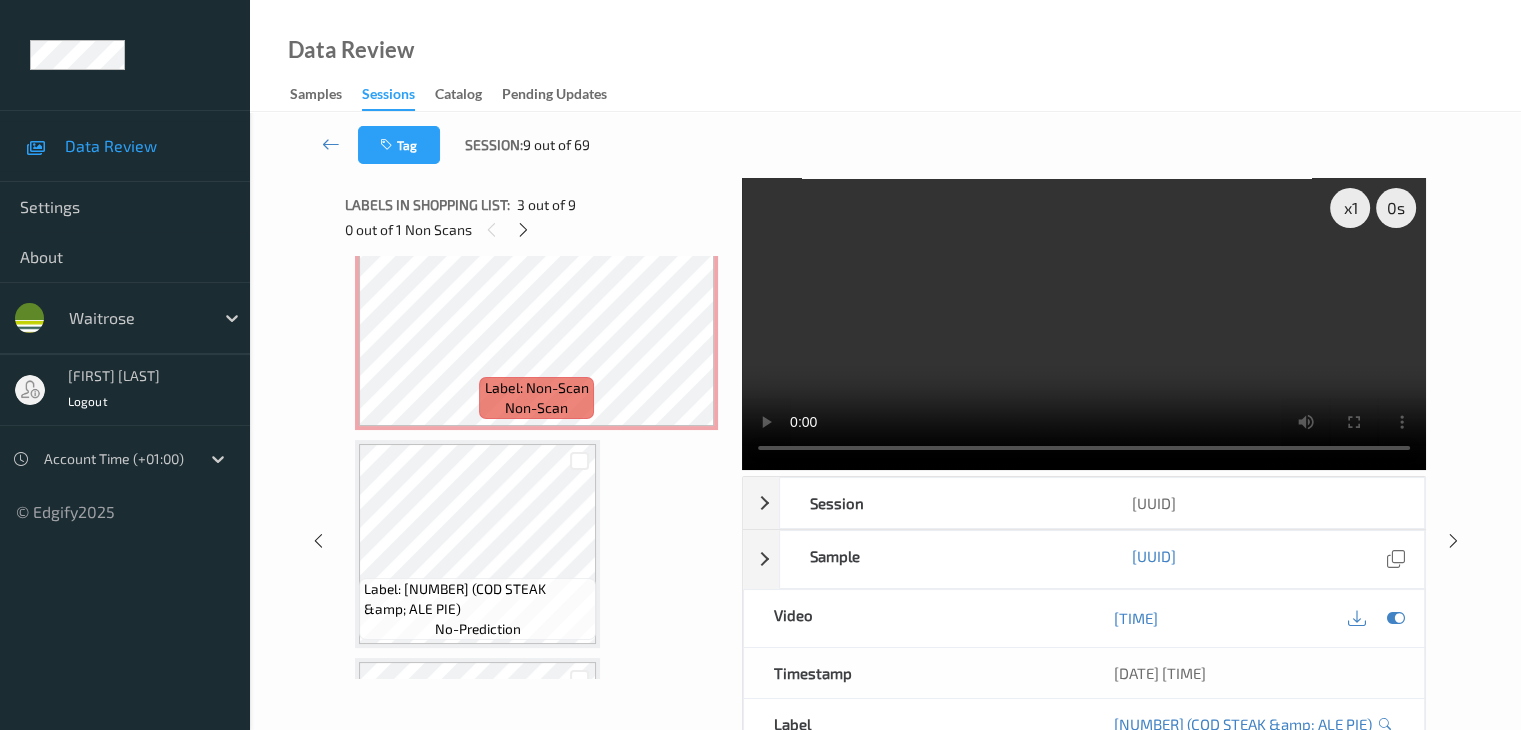 scroll, scrollTop: 700, scrollLeft: 0, axis: vertical 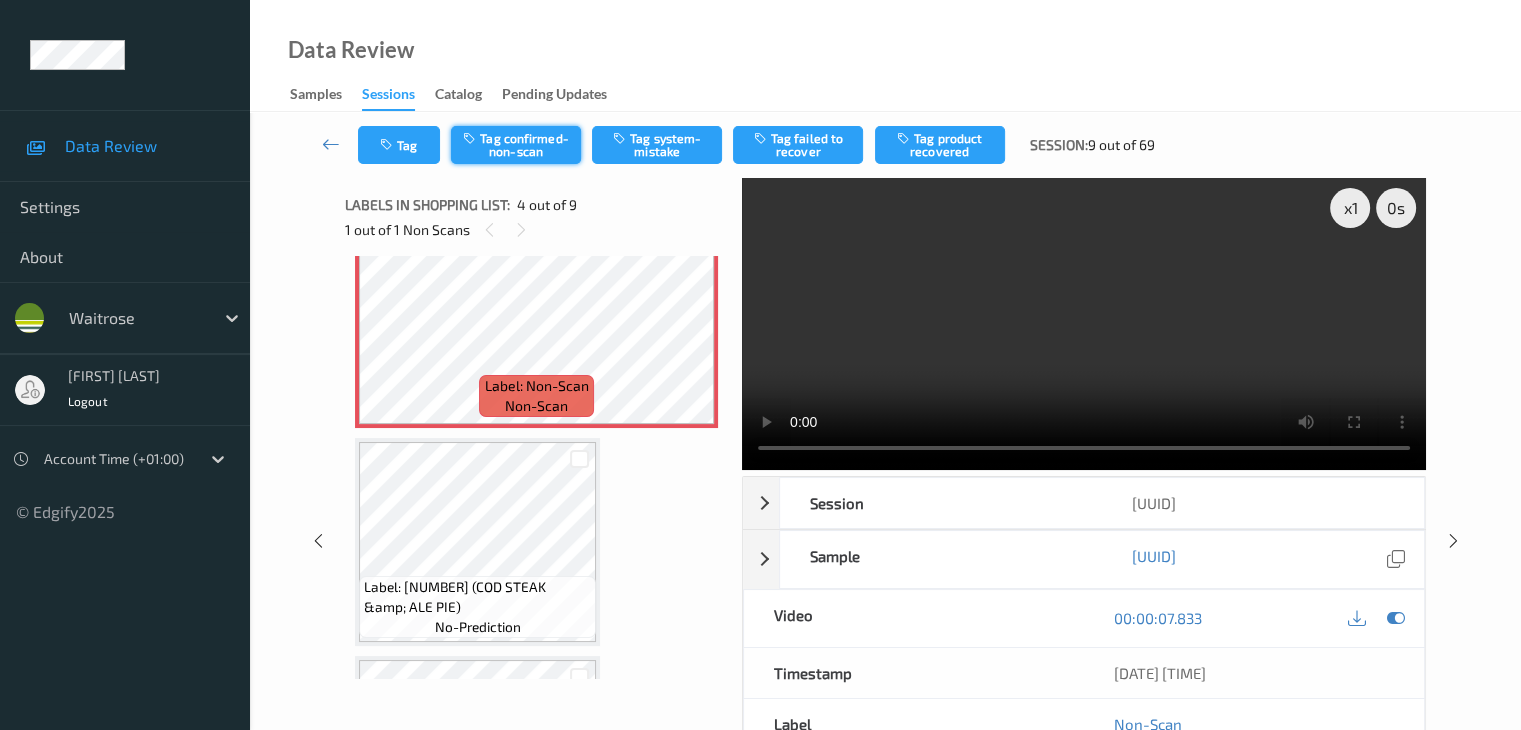 click on "Tag   confirmed-non-scan" at bounding box center (516, 145) 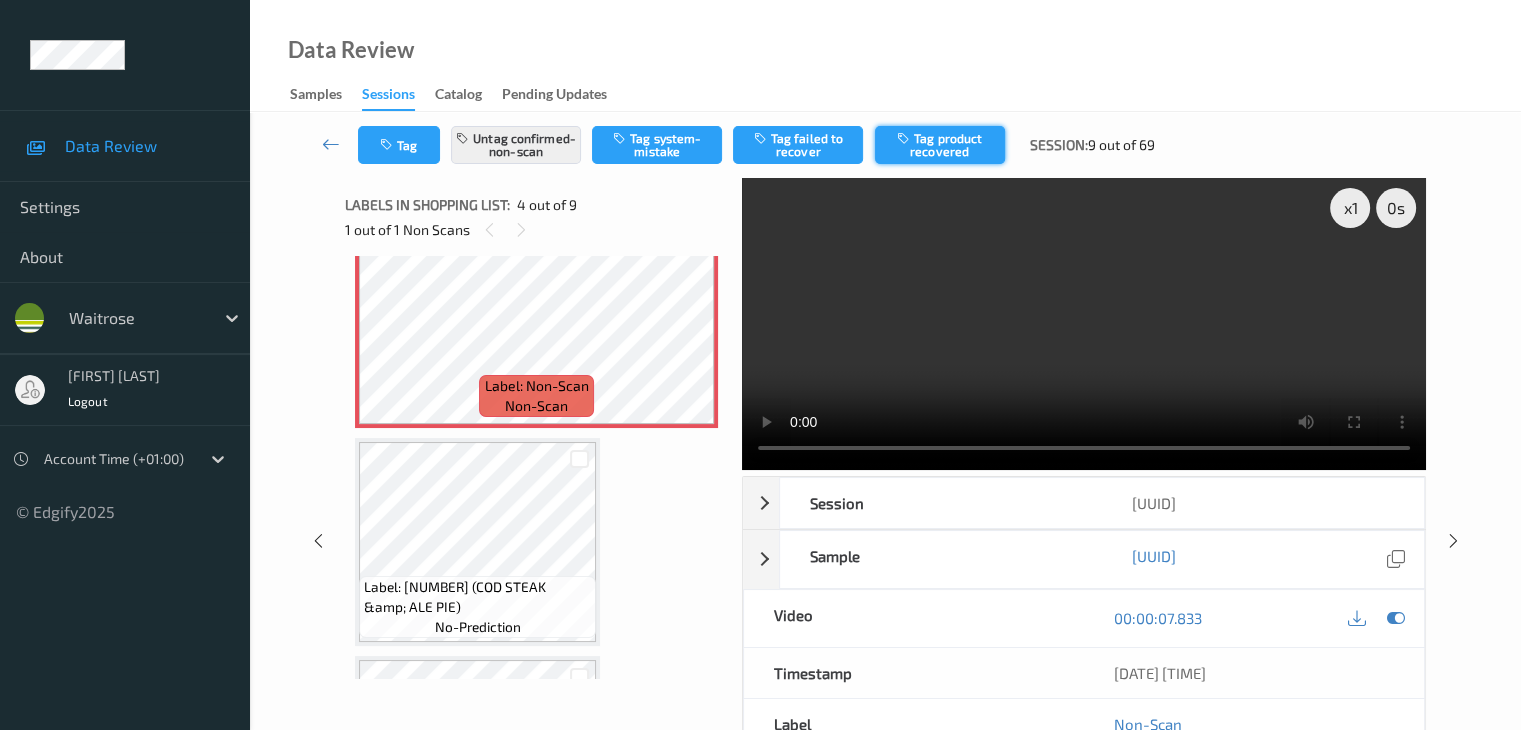 click on "Tag   product recovered" at bounding box center [940, 145] 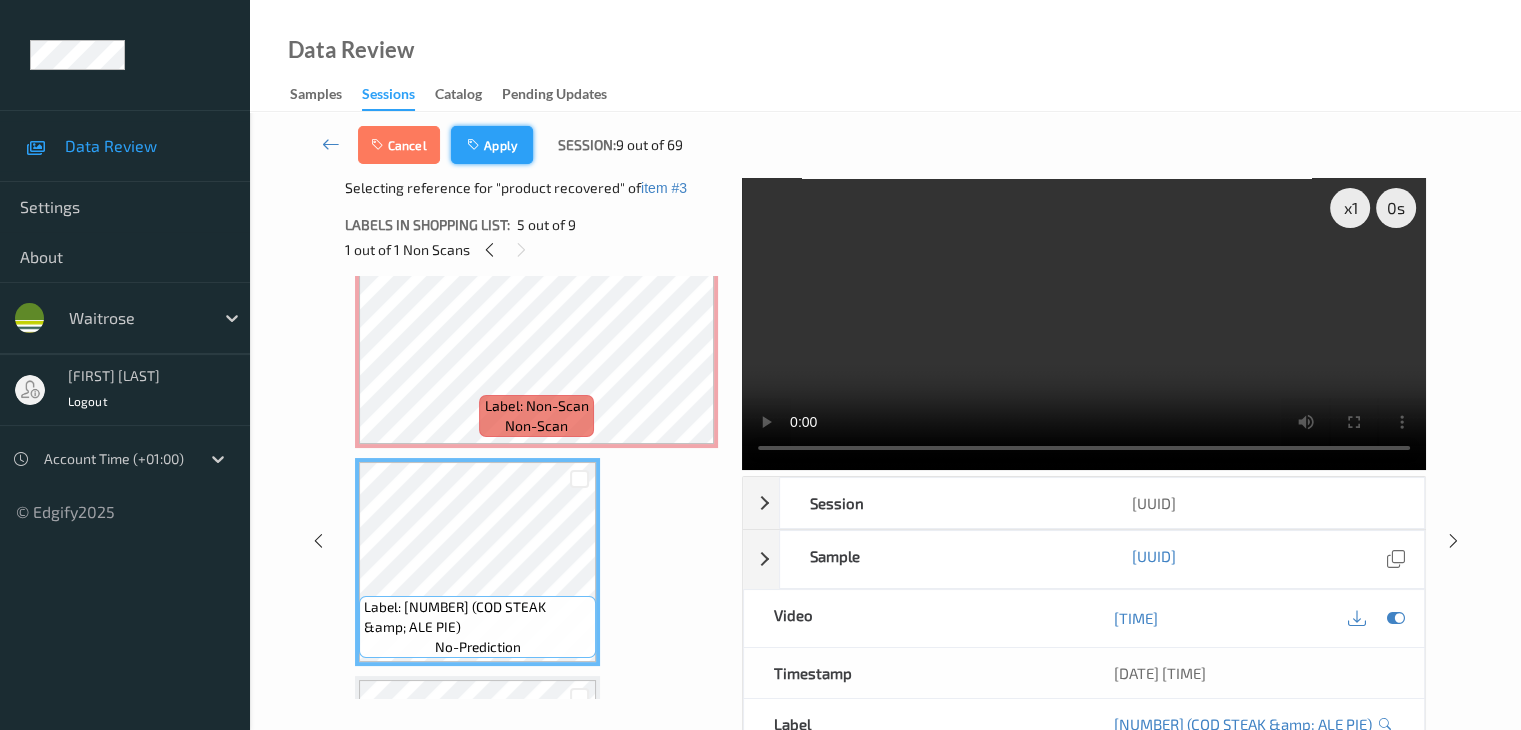 click on "Apply" at bounding box center (492, 145) 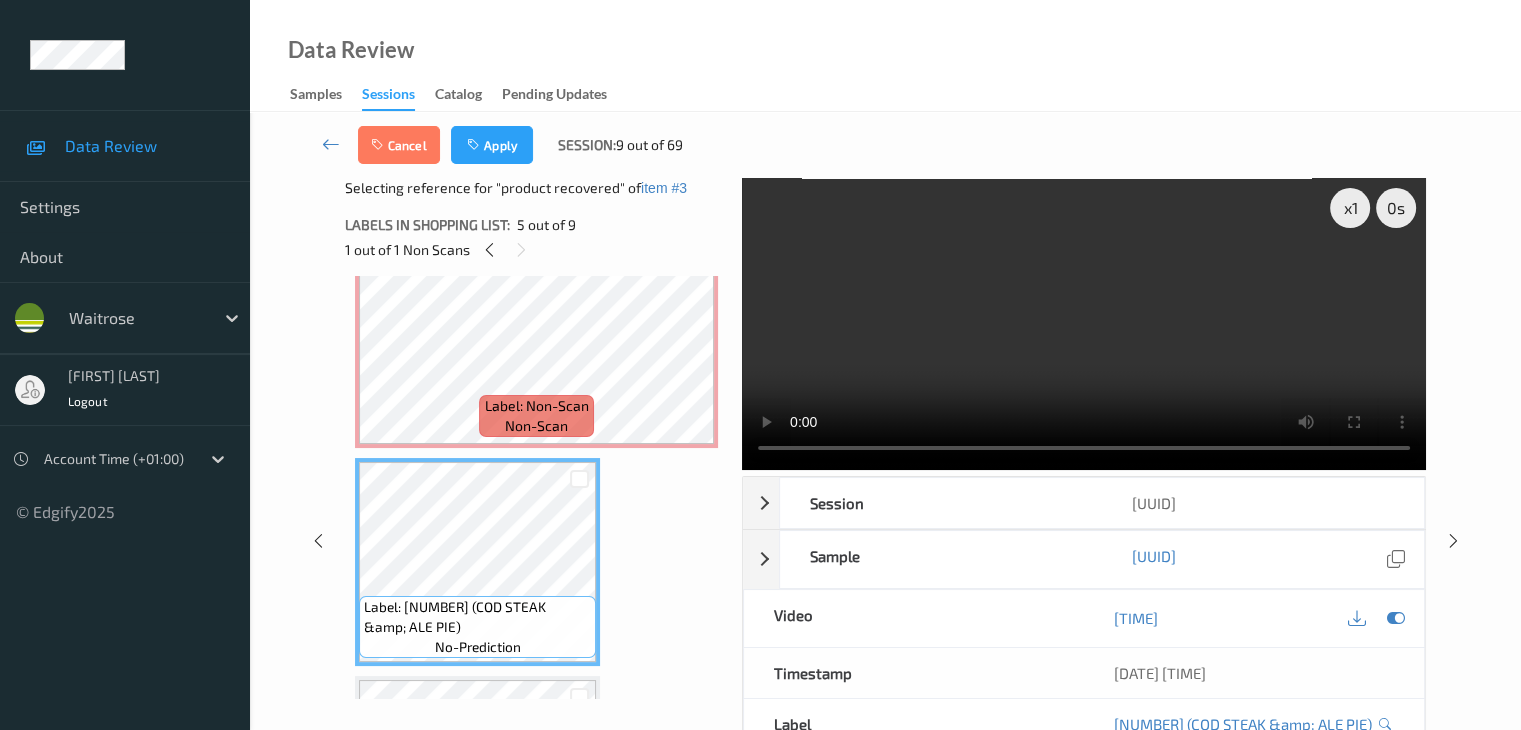 scroll, scrollTop: 446, scrollLeft: 0, axis: vertical 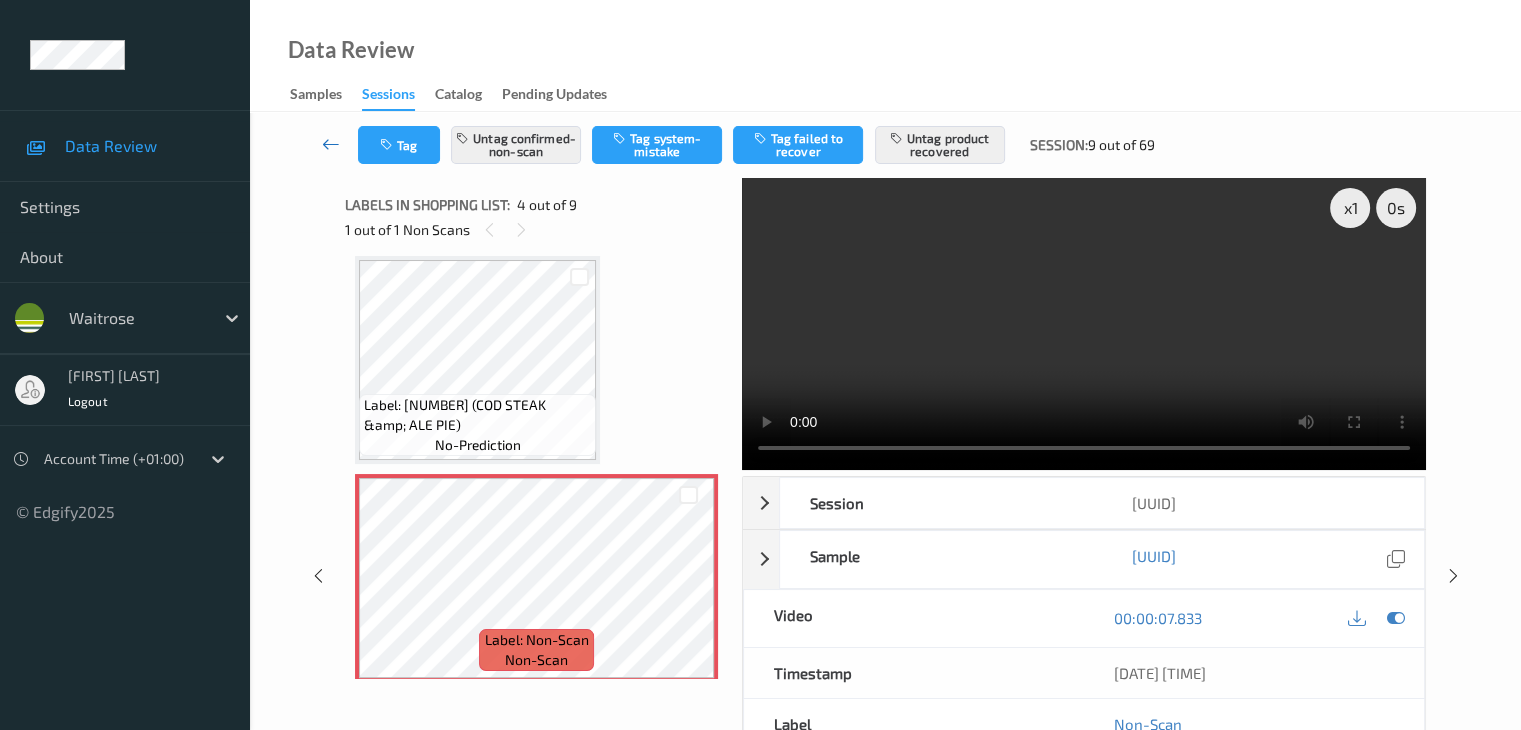 click at bounding box center [331, 144] 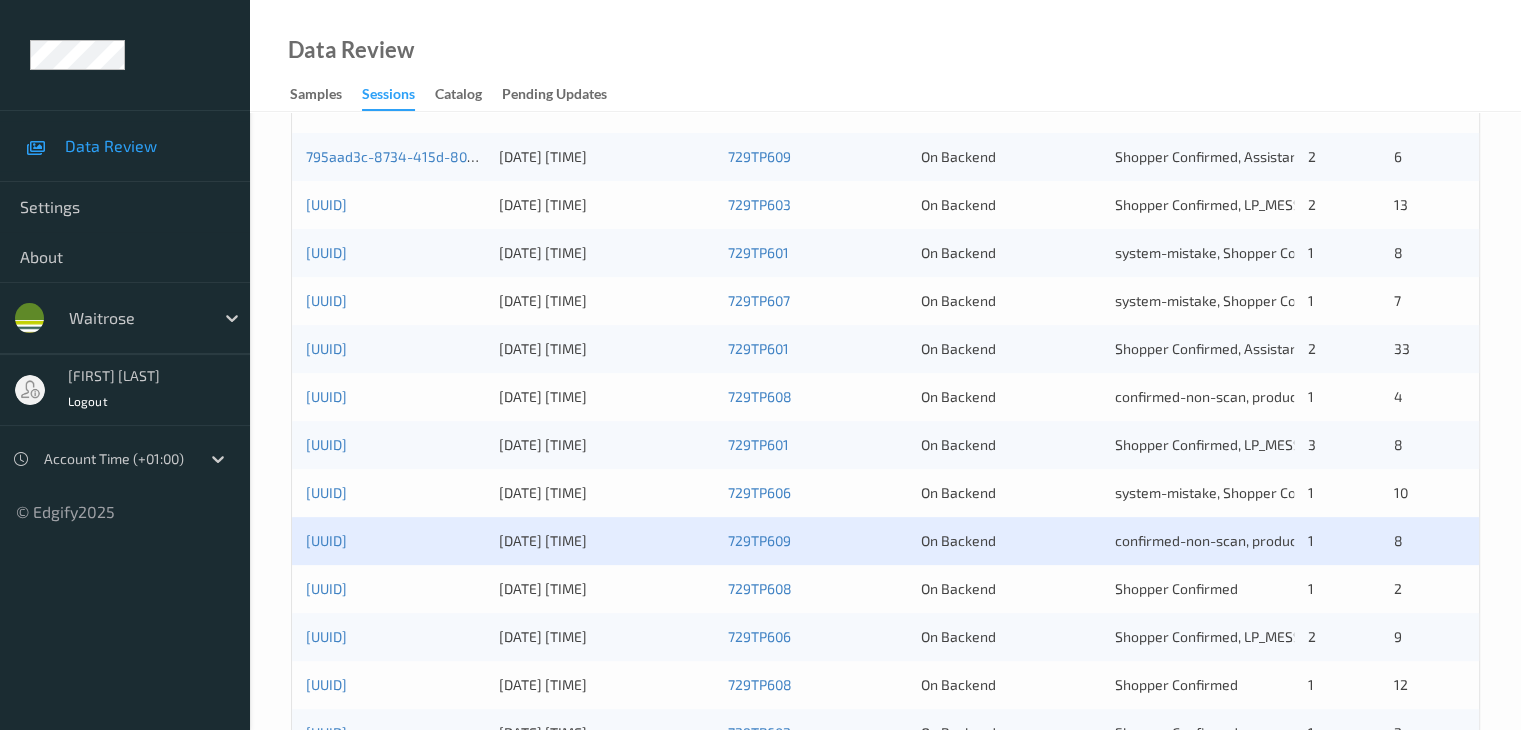 scroll, scrollTop: 600, scrollLeft: 0, axis: vertical 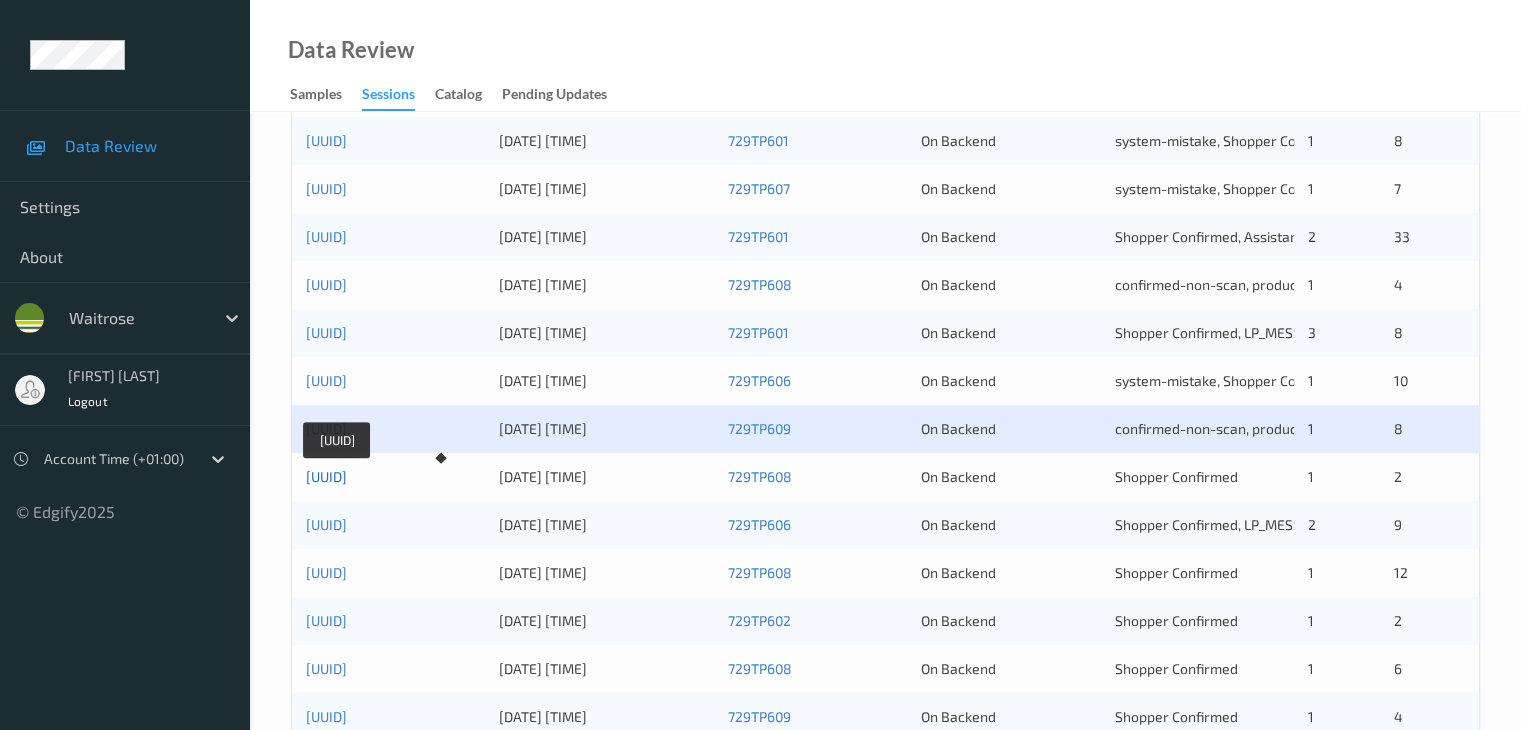 click on "[UUID]" at bounding box center (326, 476) 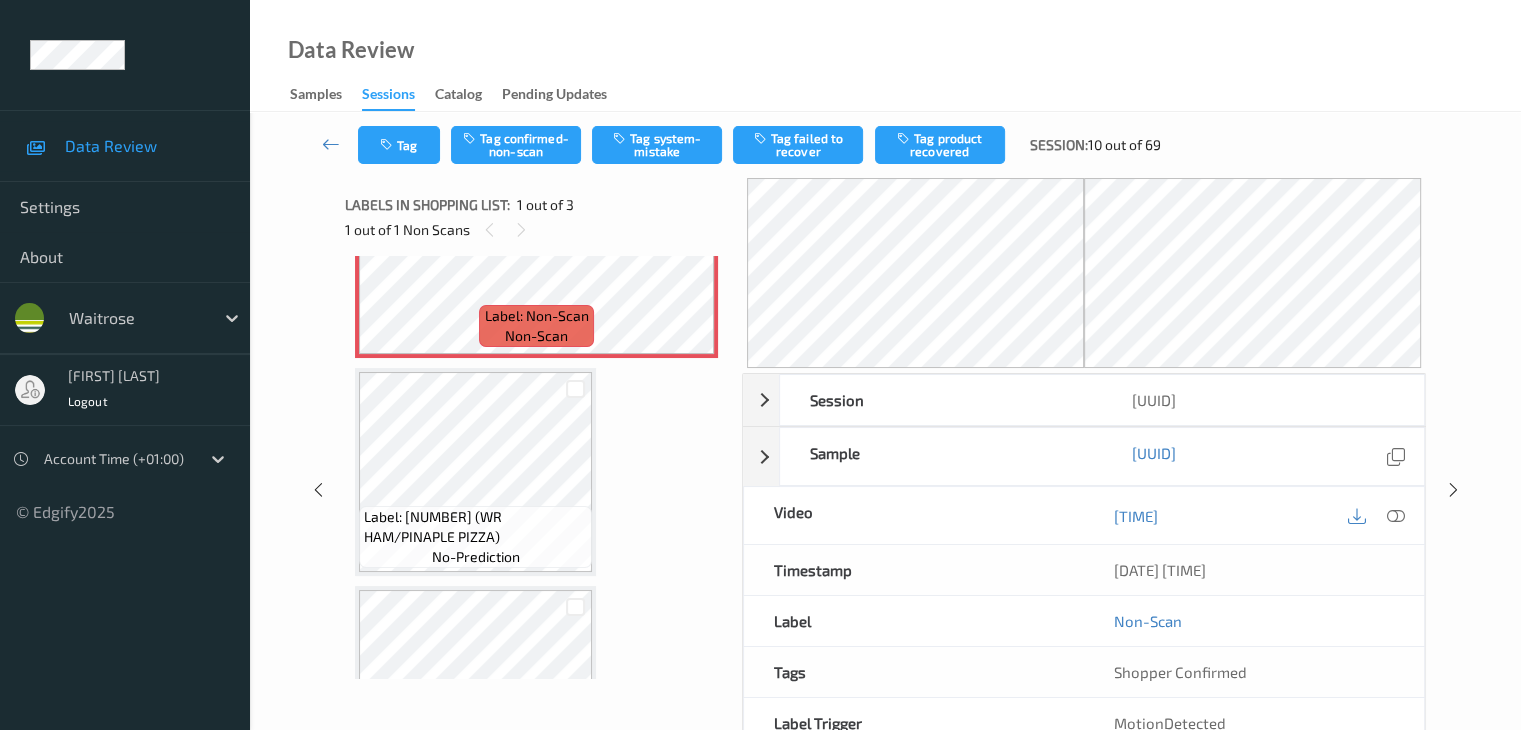 scroll, scrollTop: 0, scrollLeft: 0, axis: both 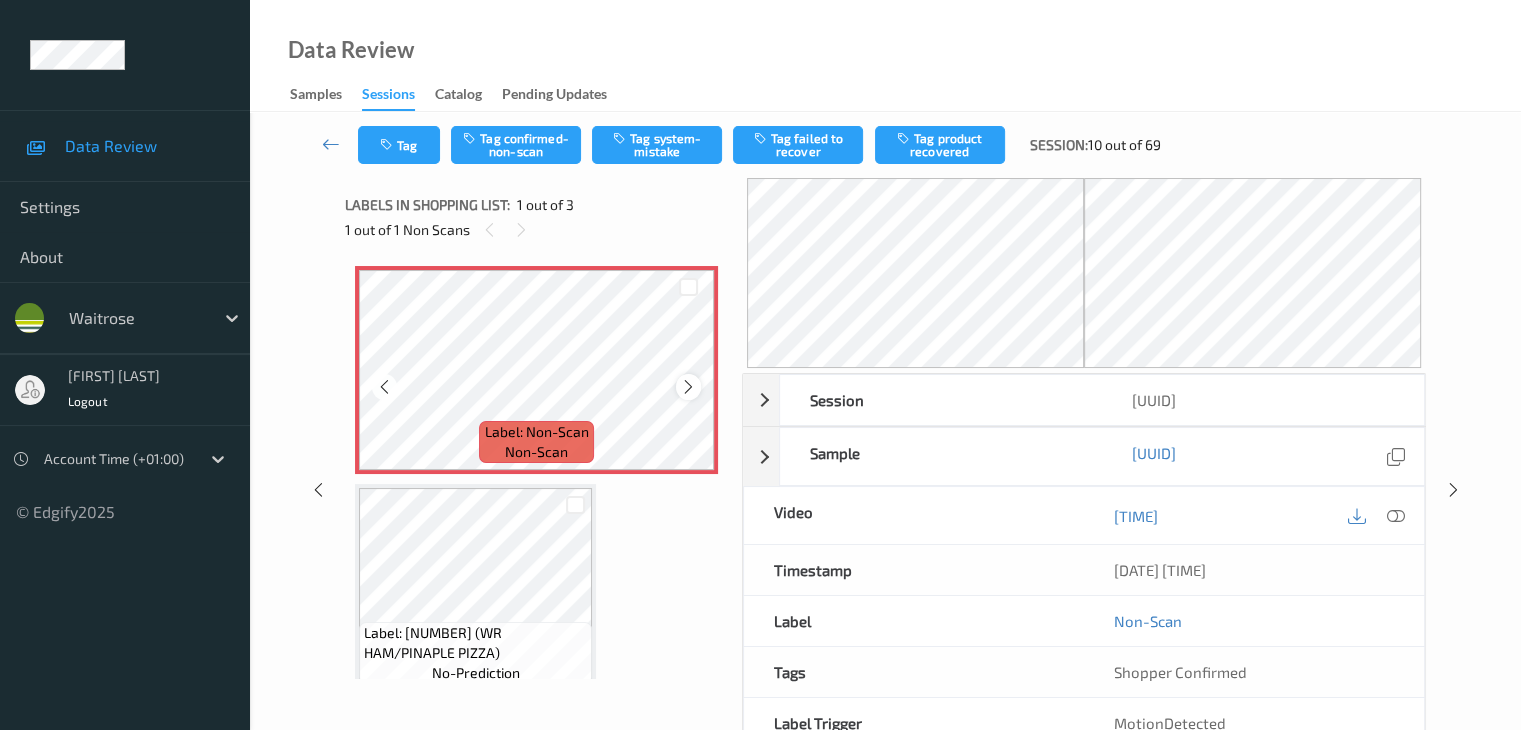 click at bounding box center (688, 387) 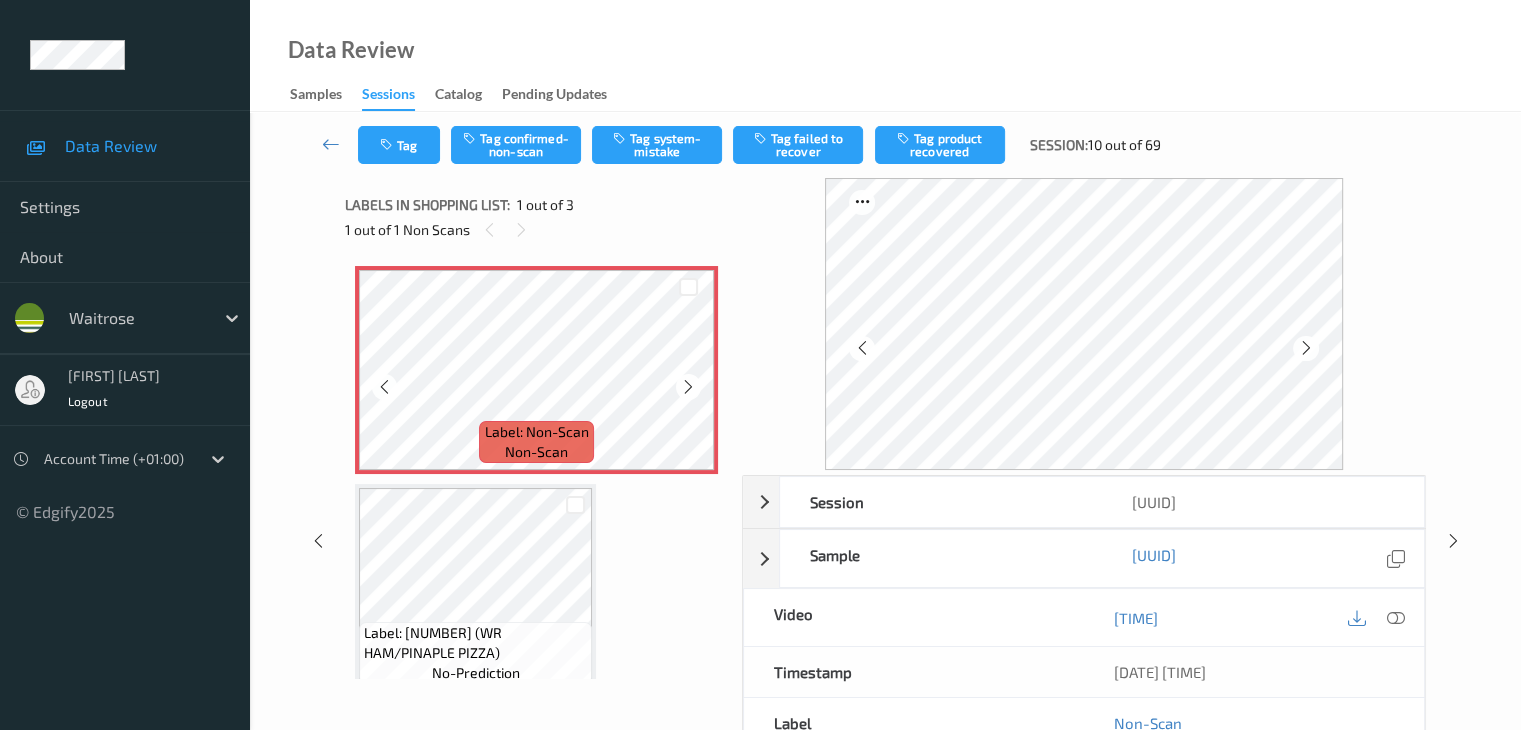 click at bounding box center [688, 387] 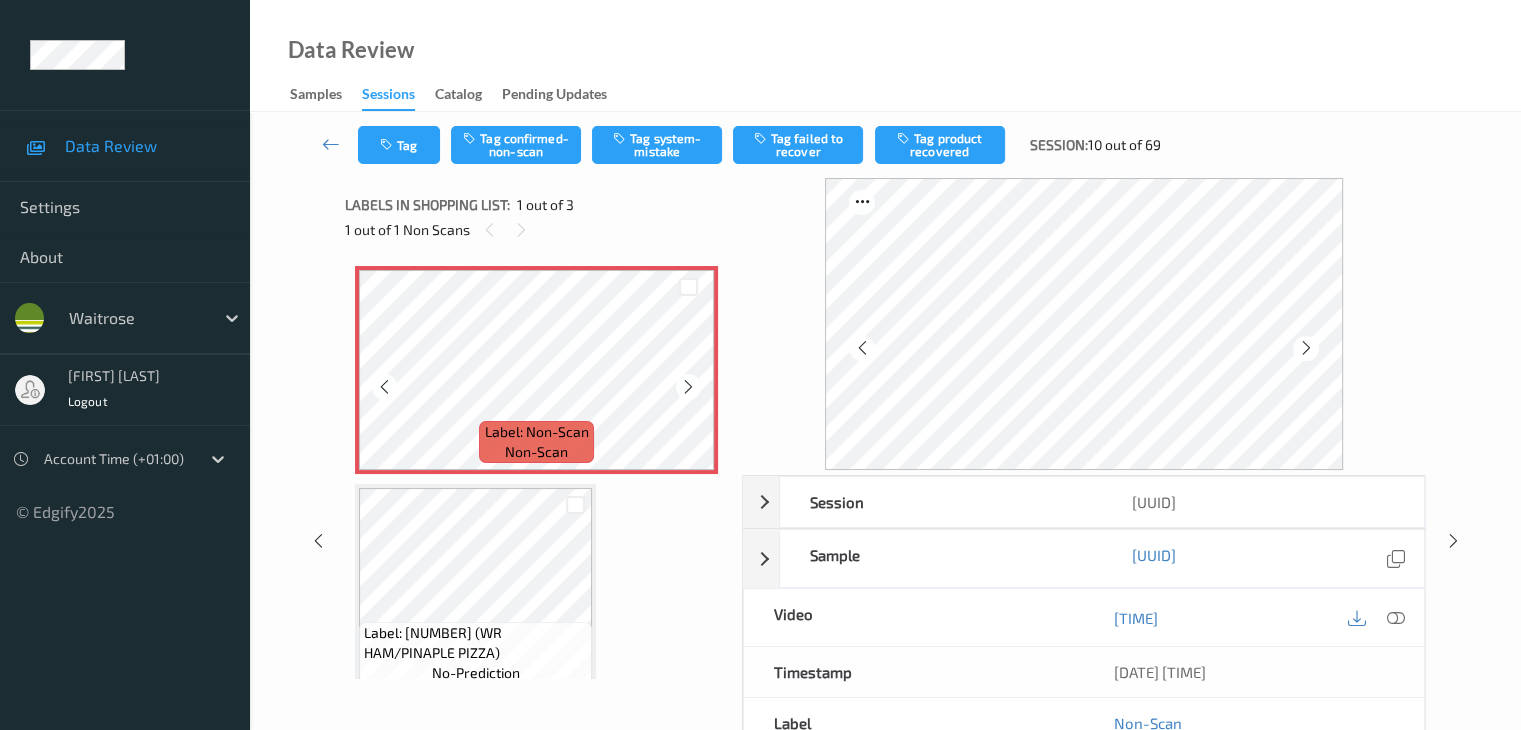 click at bounding box center [688, 387] 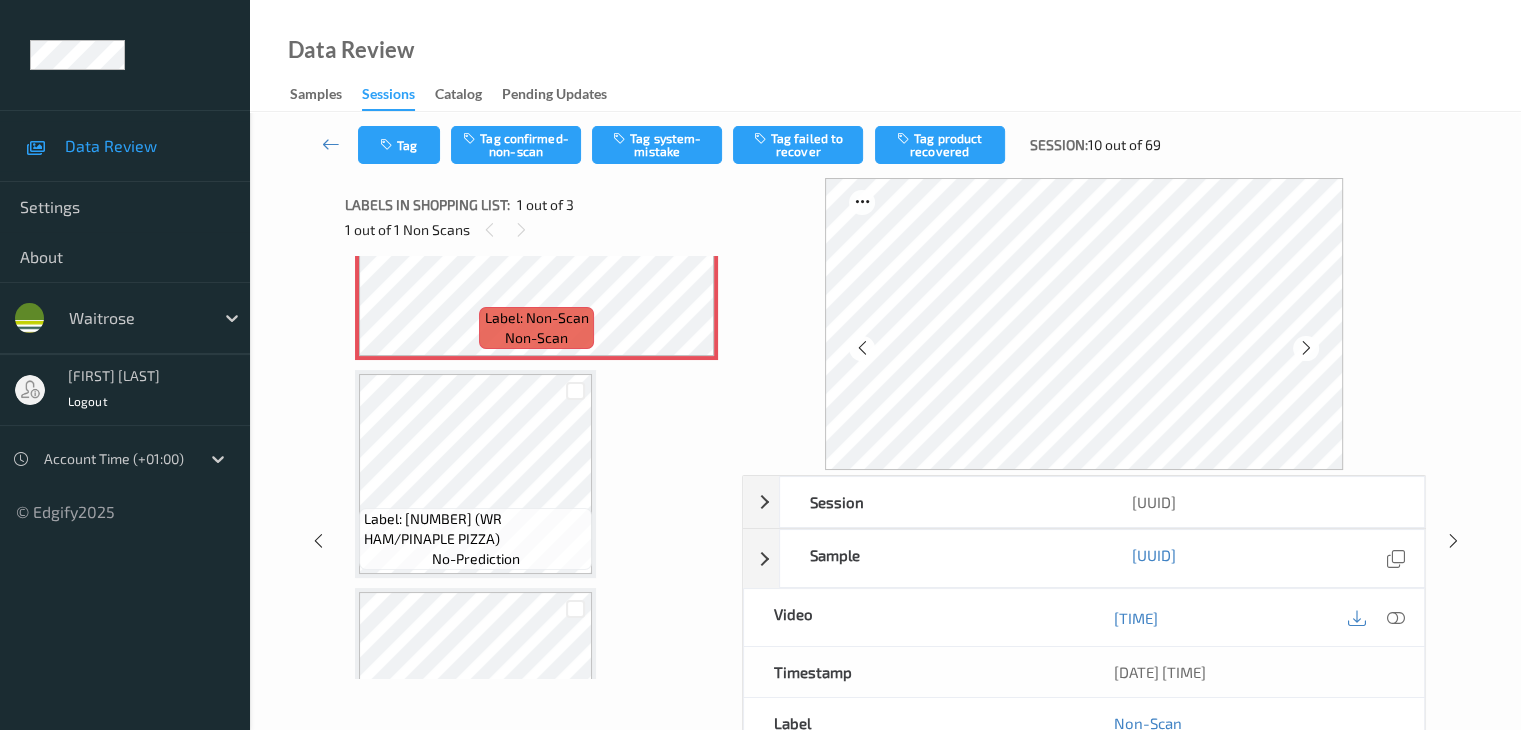 scroll, scrollTop: 200, scrollLeft: 0, axis: vertical 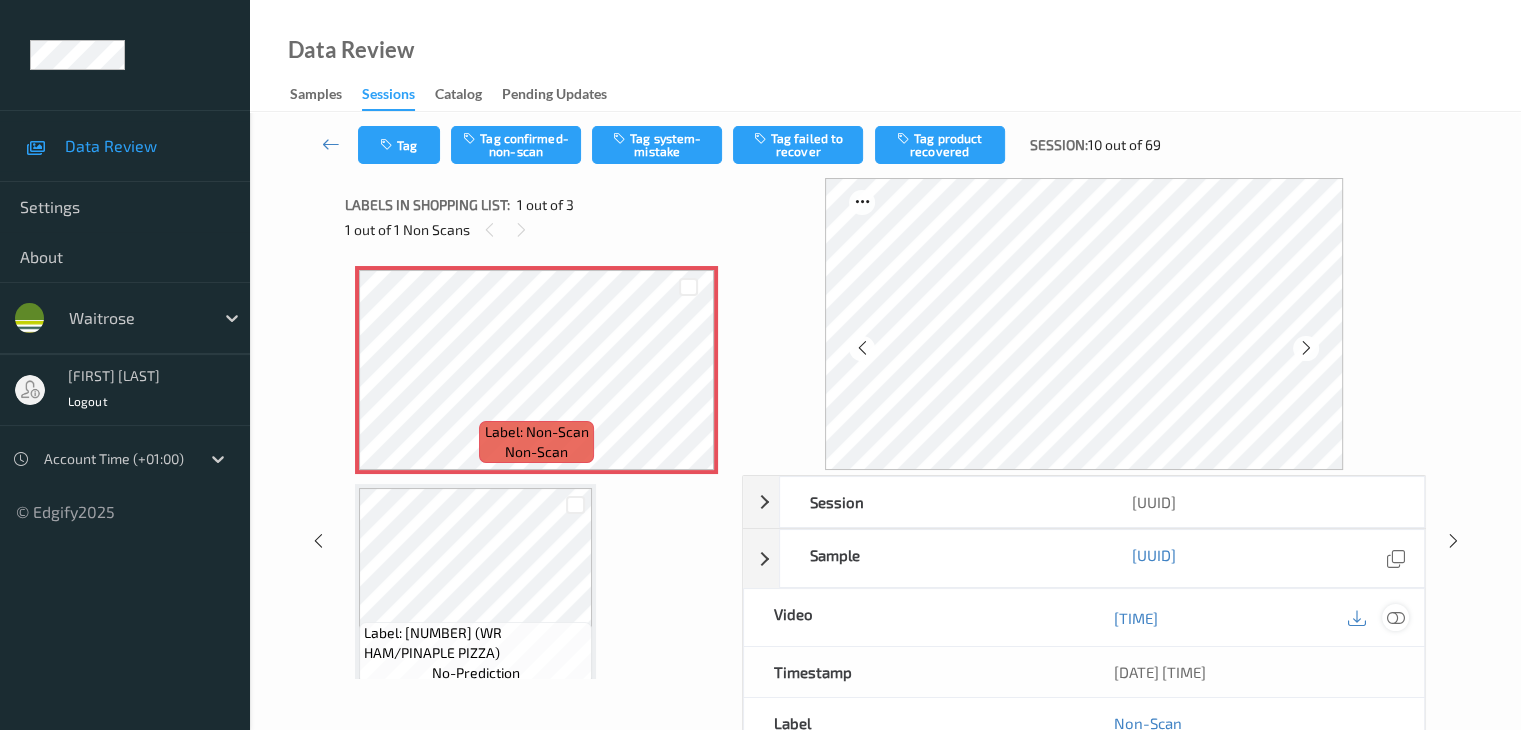 click at bounding box center (1395, 618) 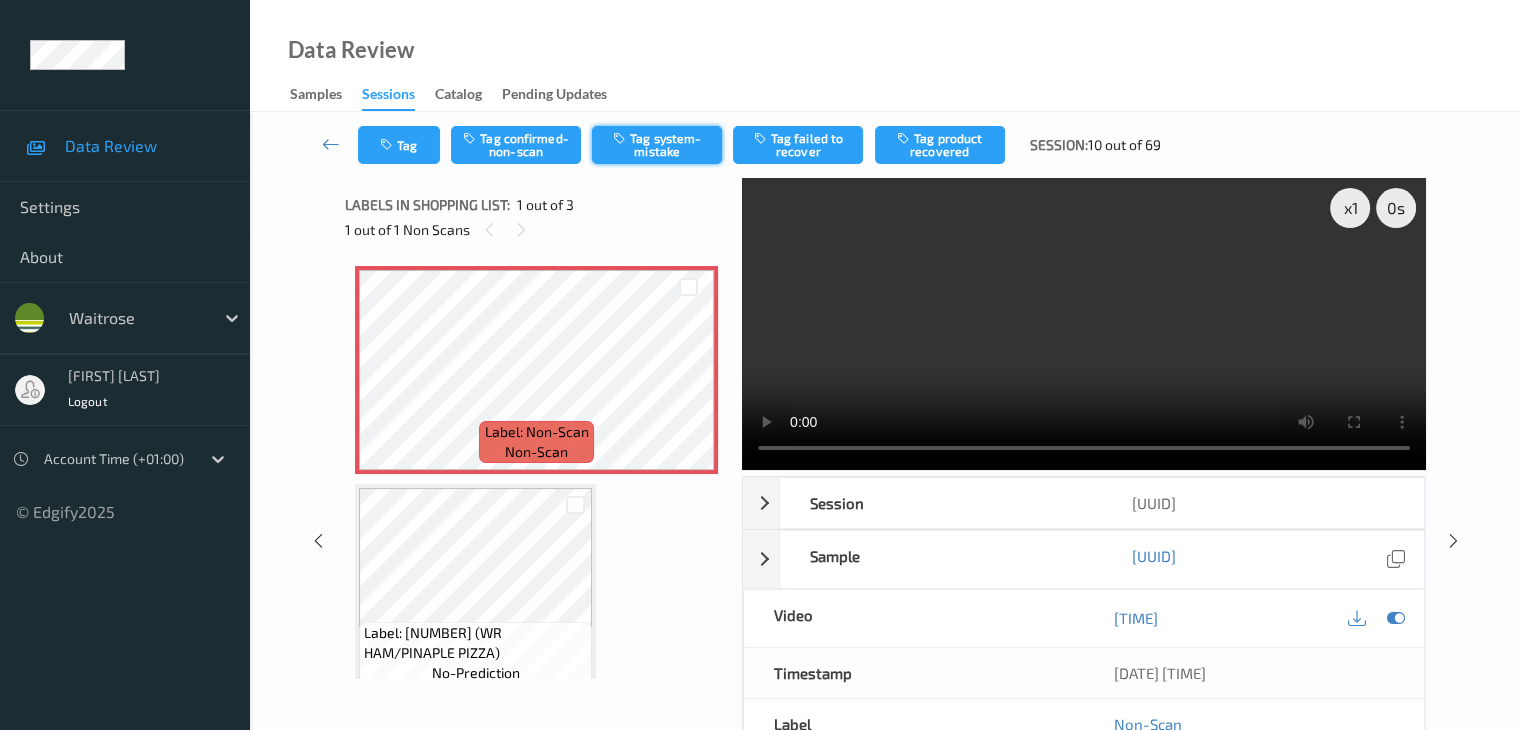 click on "Tag   system-mistake" at bounding box center [657, 145] 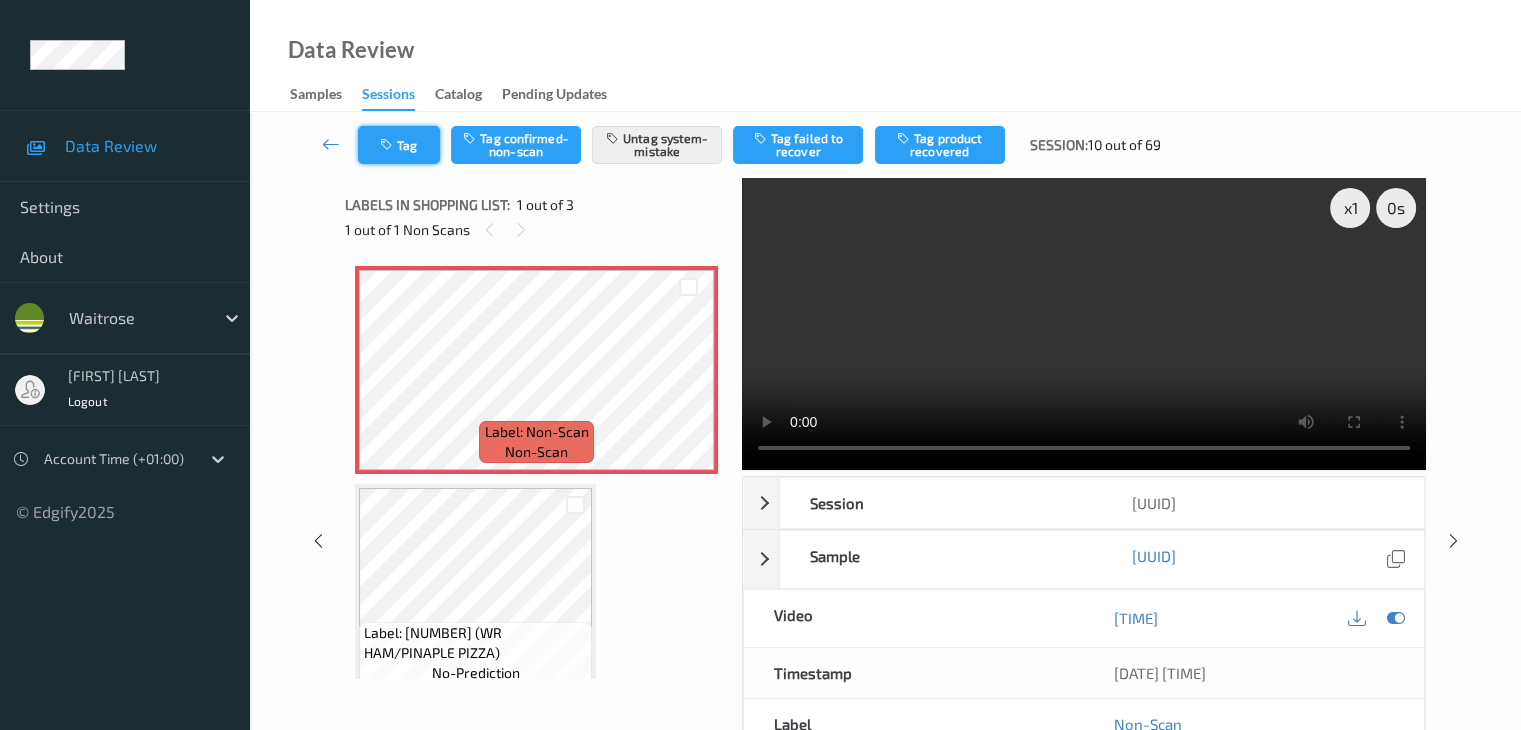 click on "Tag" at bounding box center (399, 145) 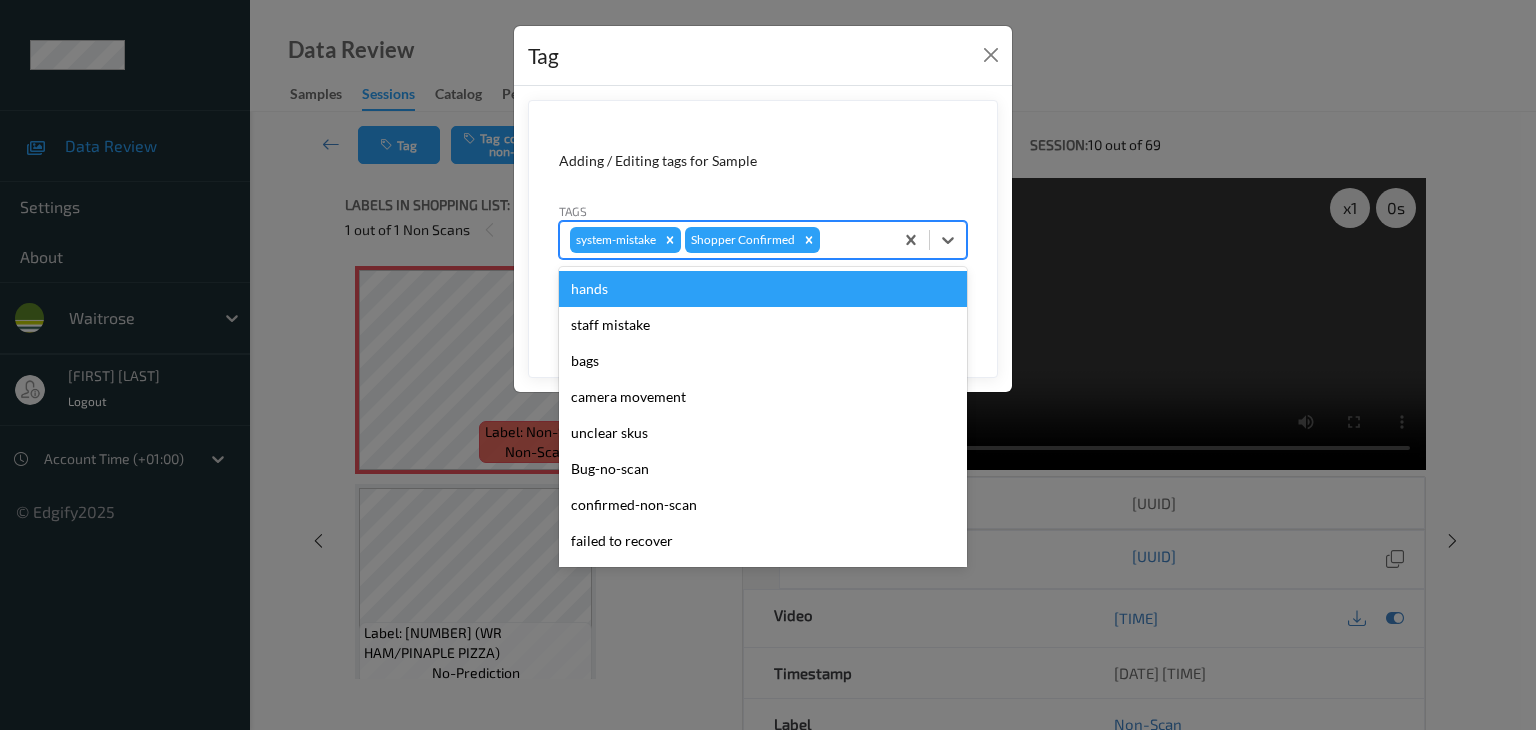 click at bounding box center (853, 240) 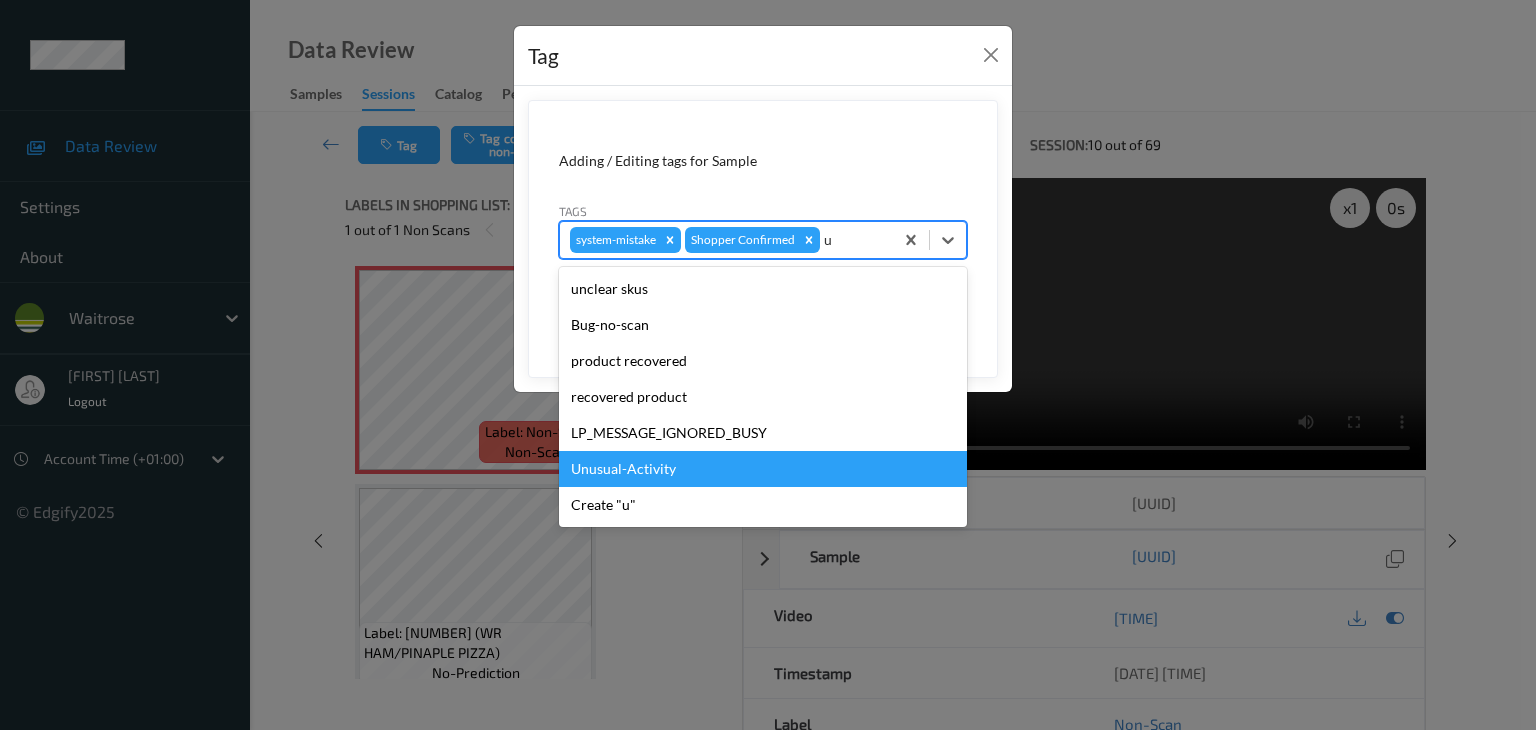 click on "Unusual-Activity" at bounding box center [763, 469] 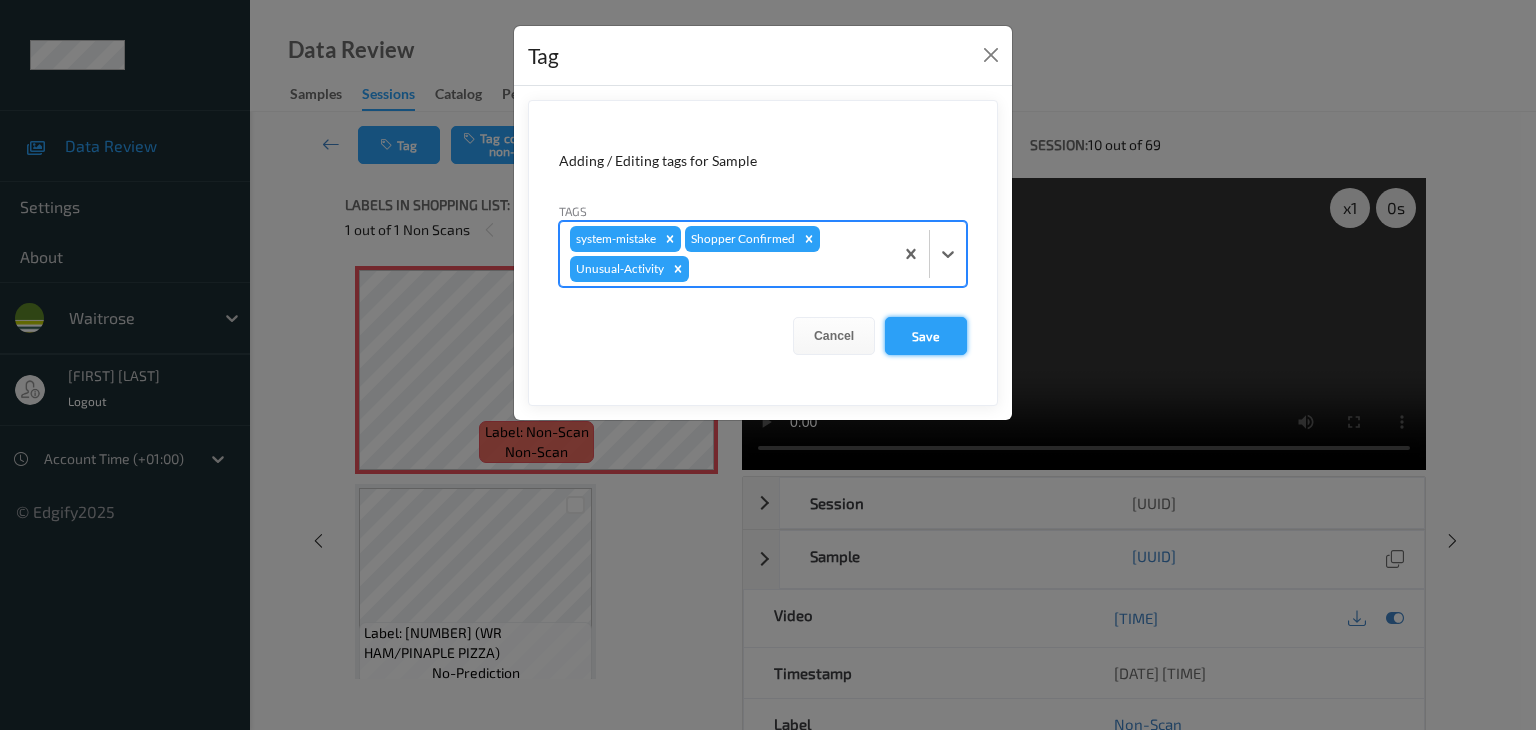 click on "Save" at bounding box center [926, 336] 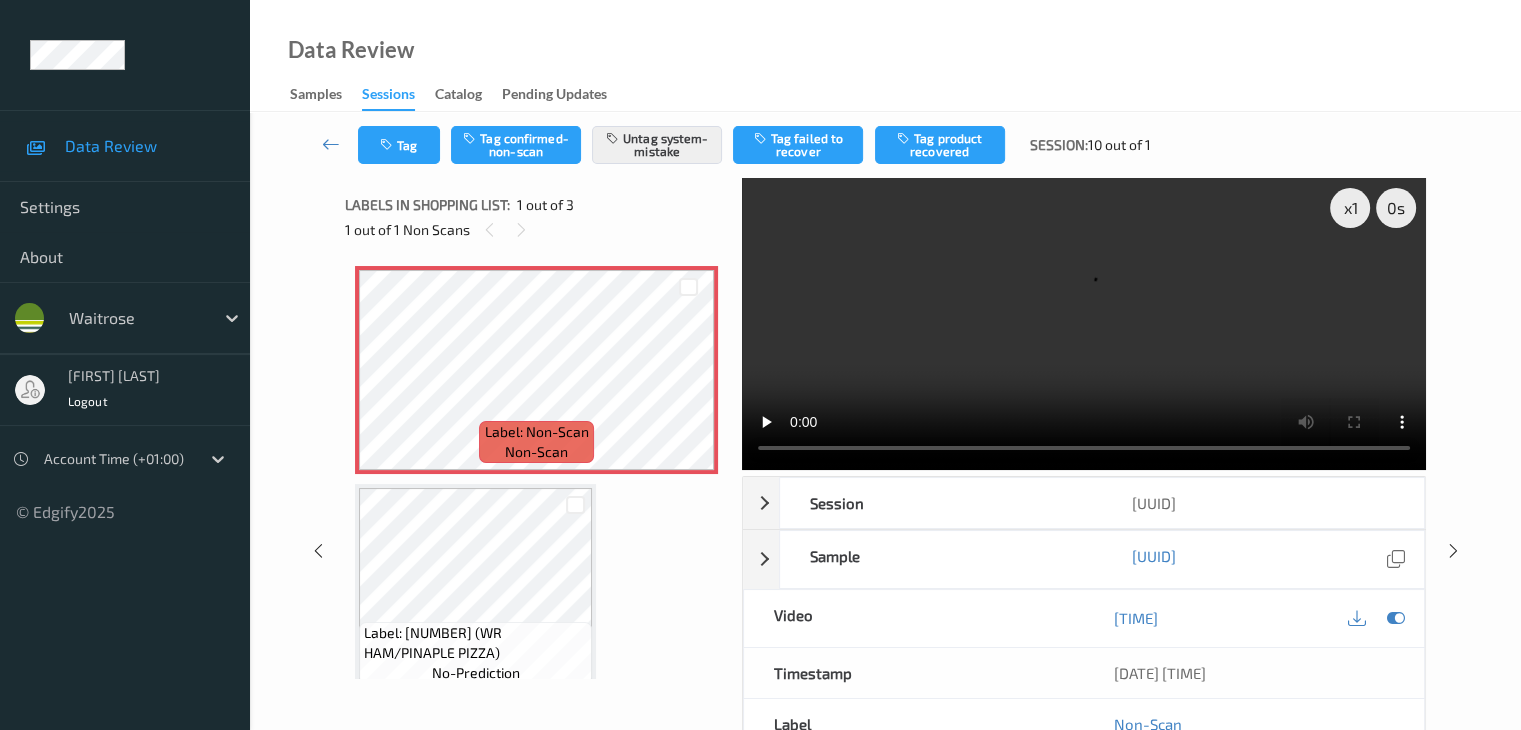 type 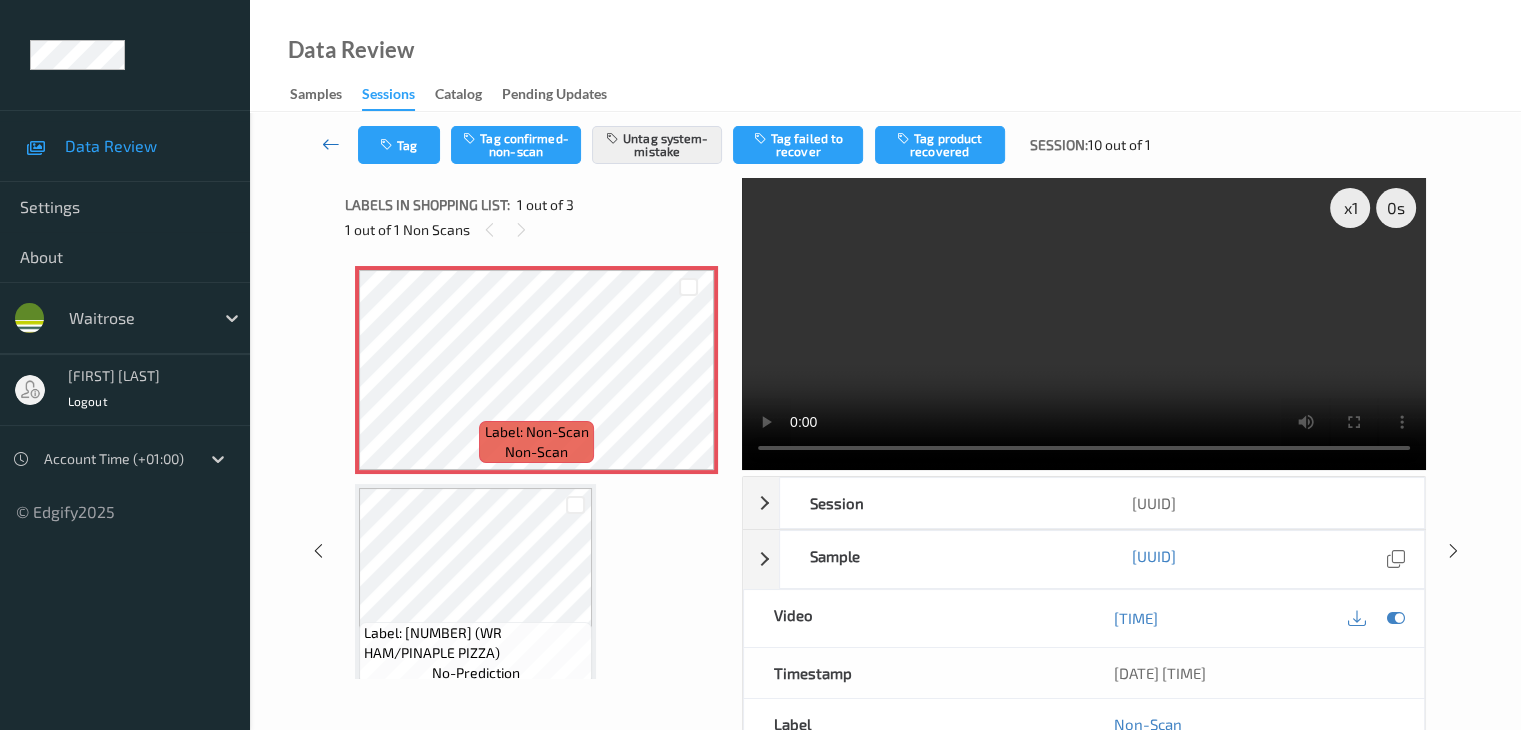 click at bounding box center (331, 144) 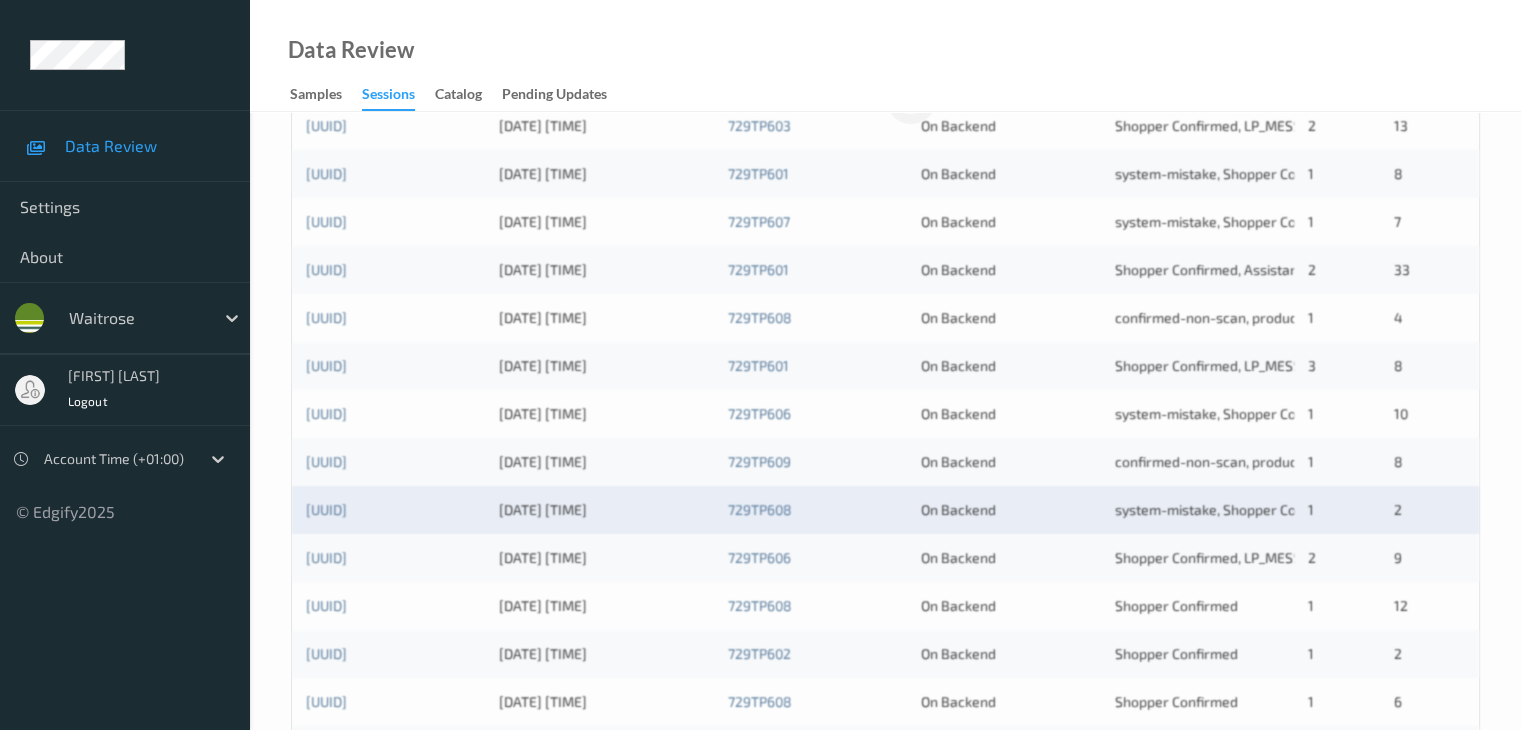 scroll, scrollTop: 600, scrollLeft: 0, axis: vertical 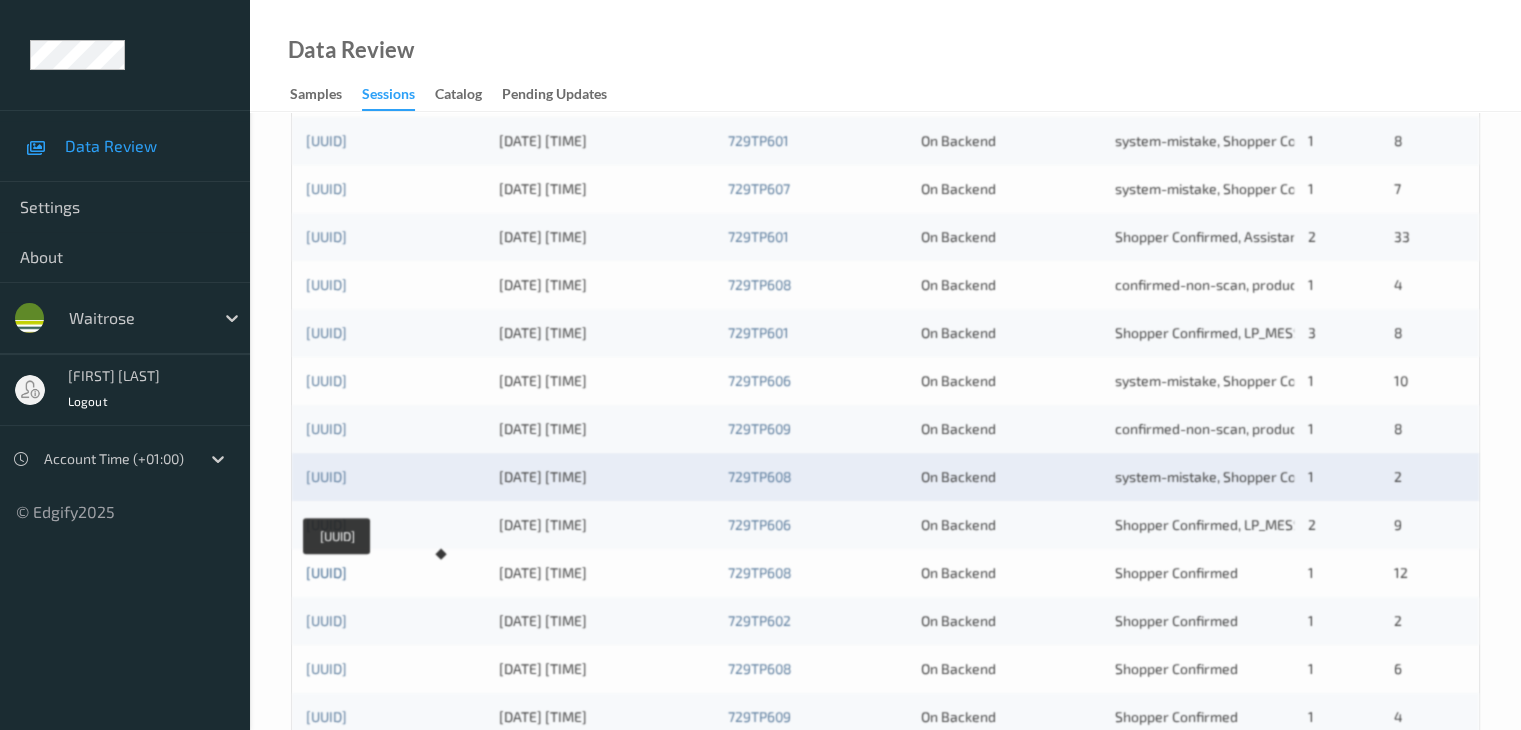 click on "[UUID]" at bounding box center (326, 572) 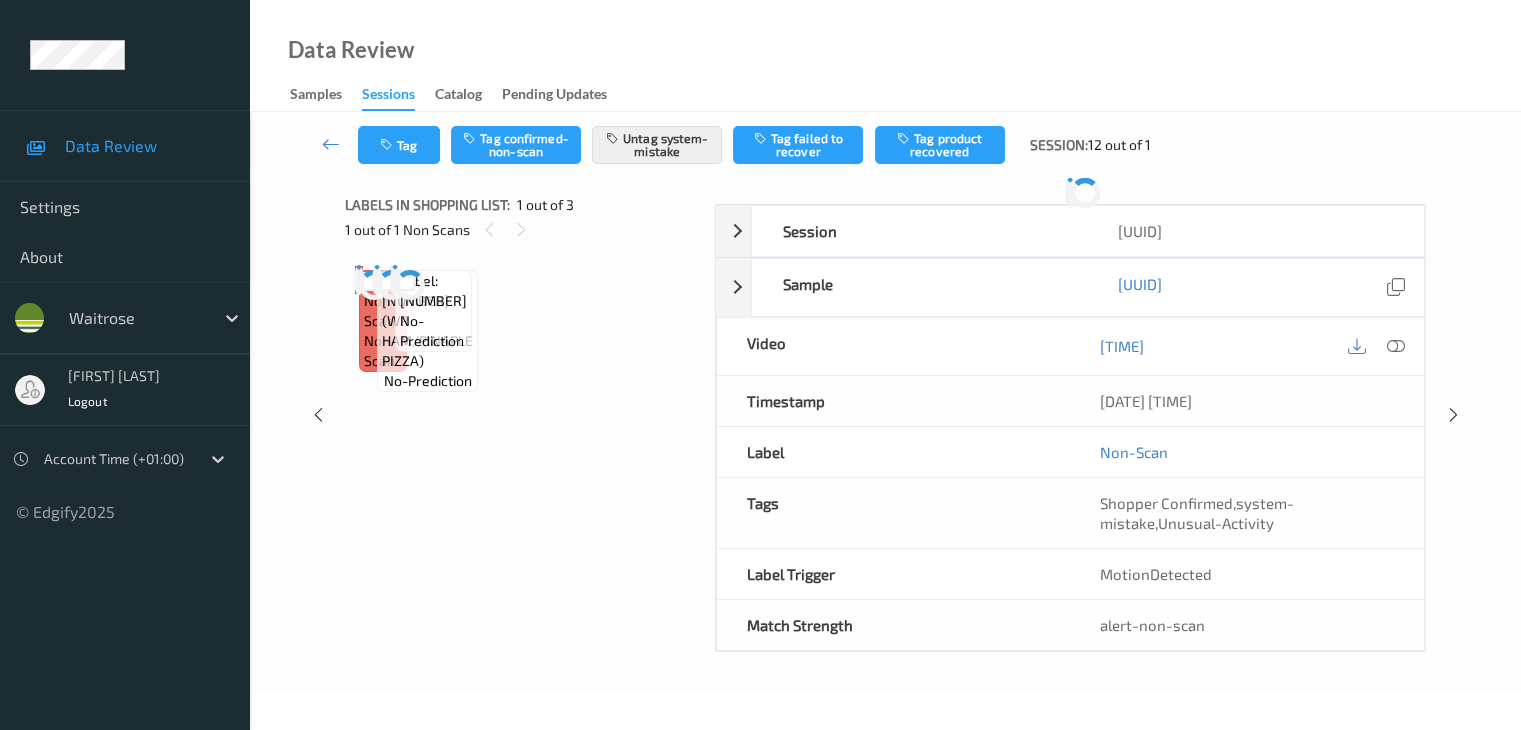 scroll, scrollTop: 0, scrollLeft: 0, axis: both 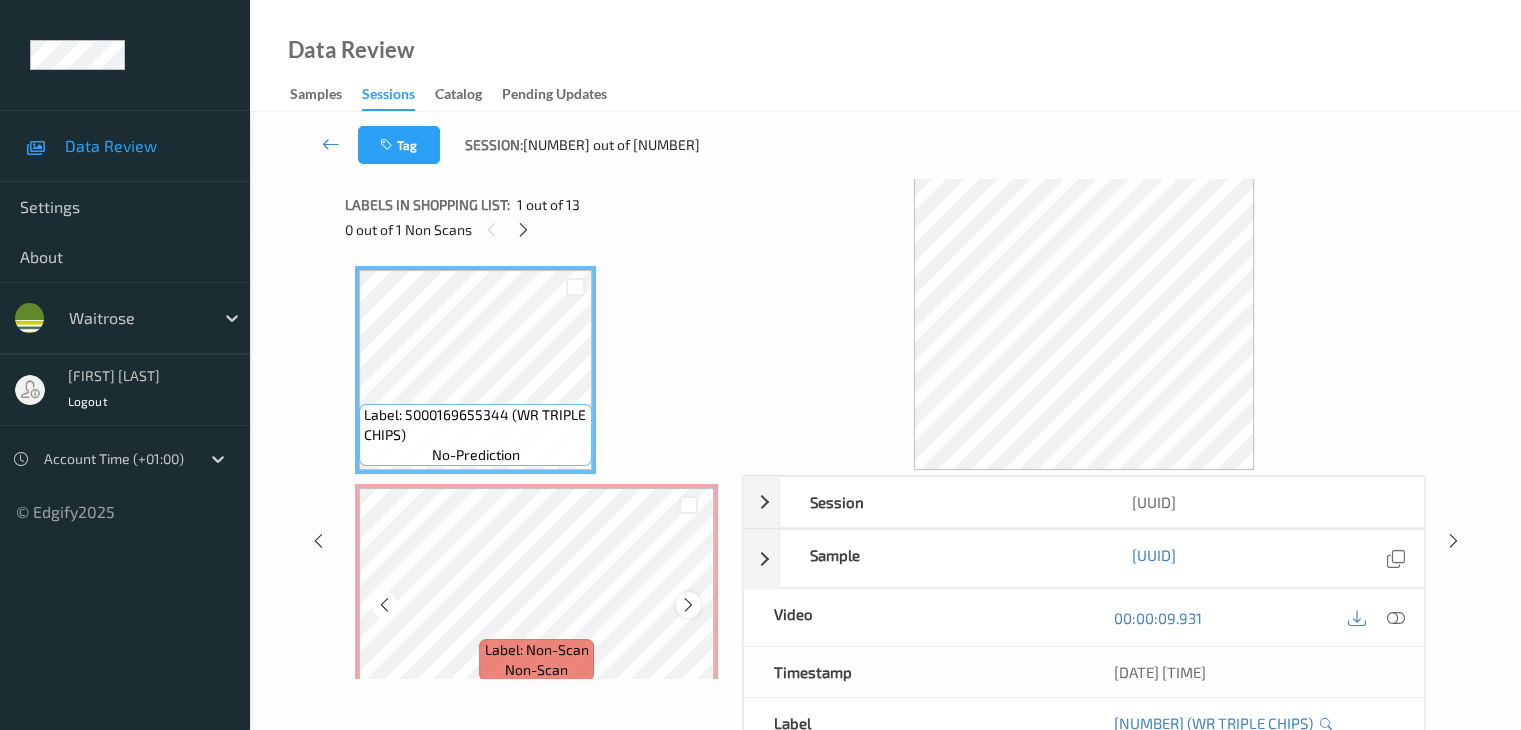 click at bounding box center (688, 605) 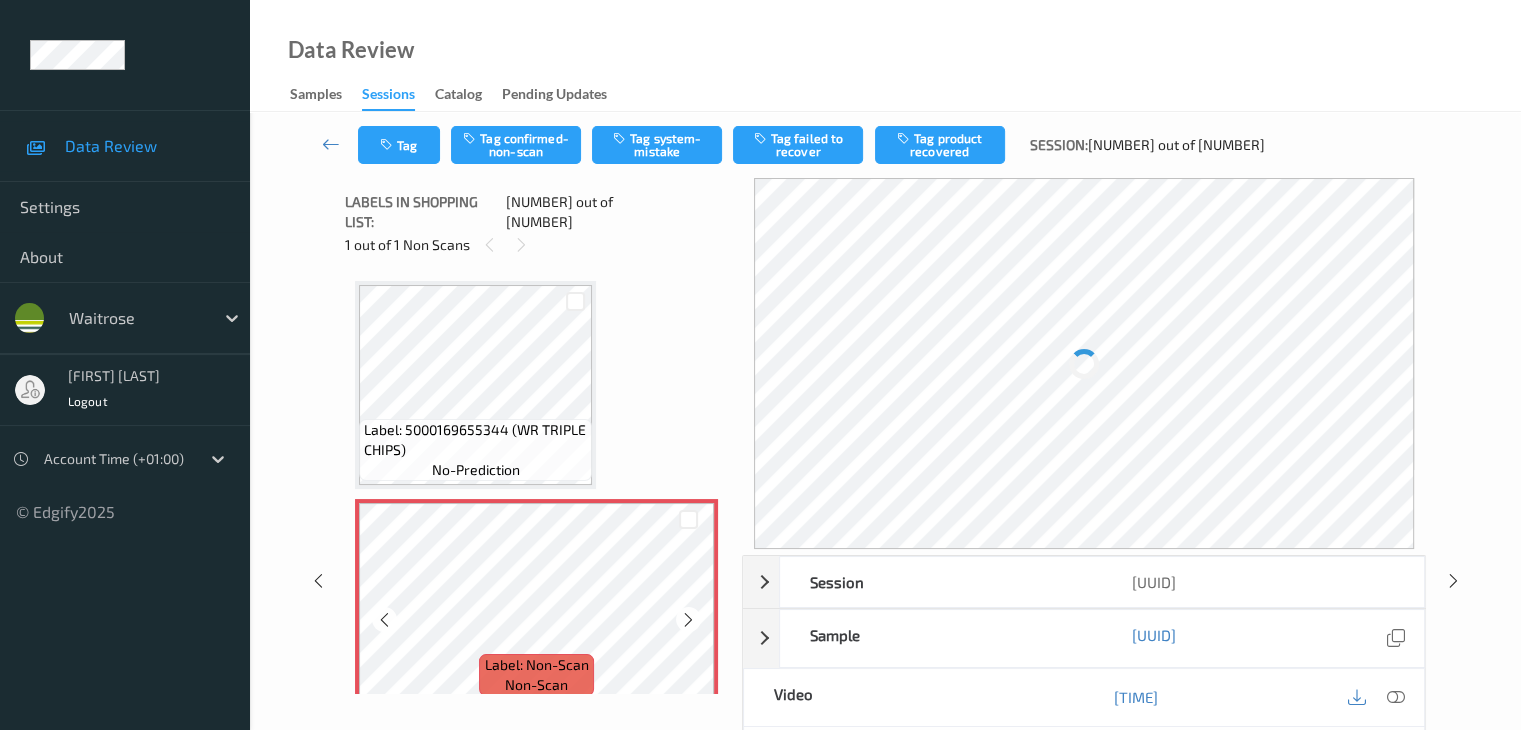 click at bounding box center (688, 620) 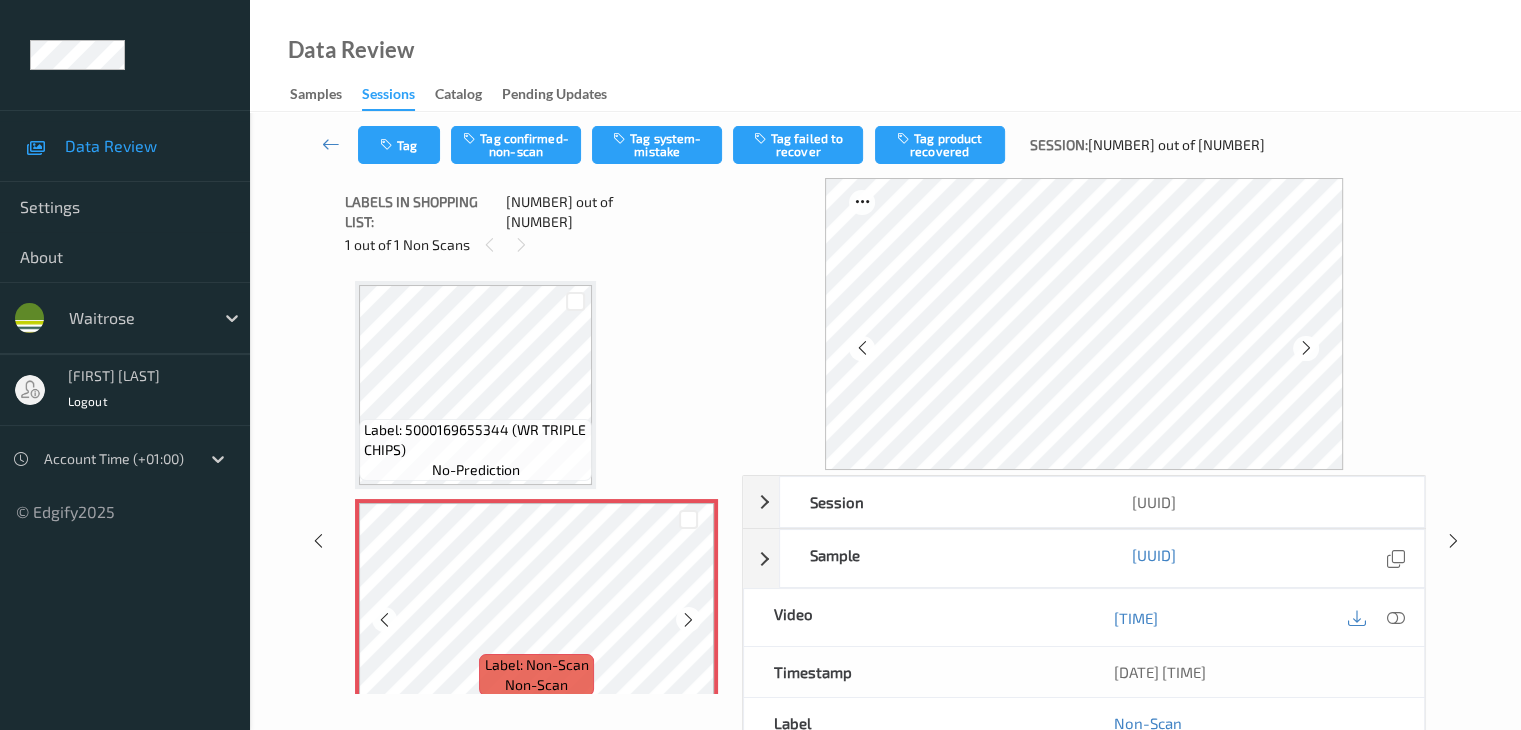 click at bounding box center [688, 620] 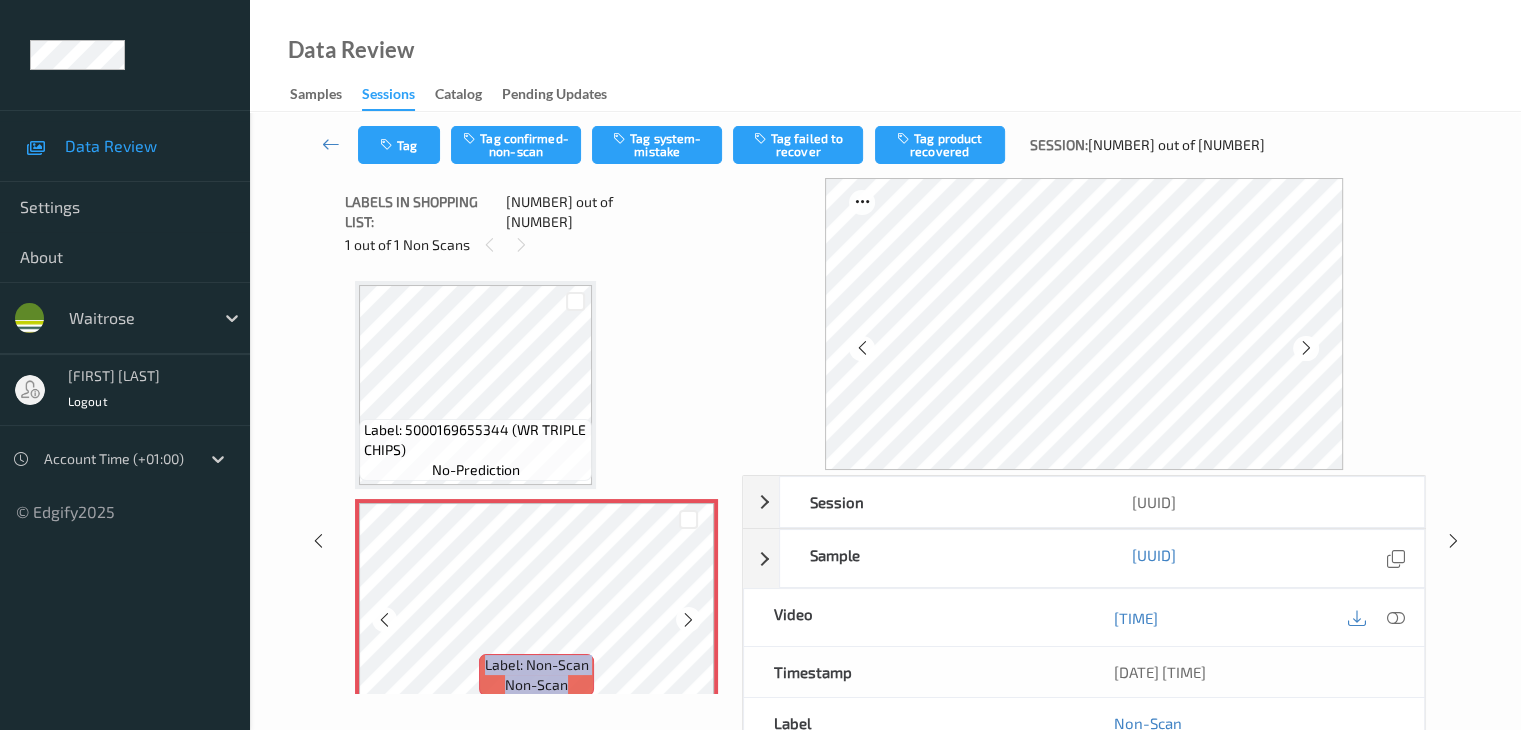 click at bounding box center [688, 620] 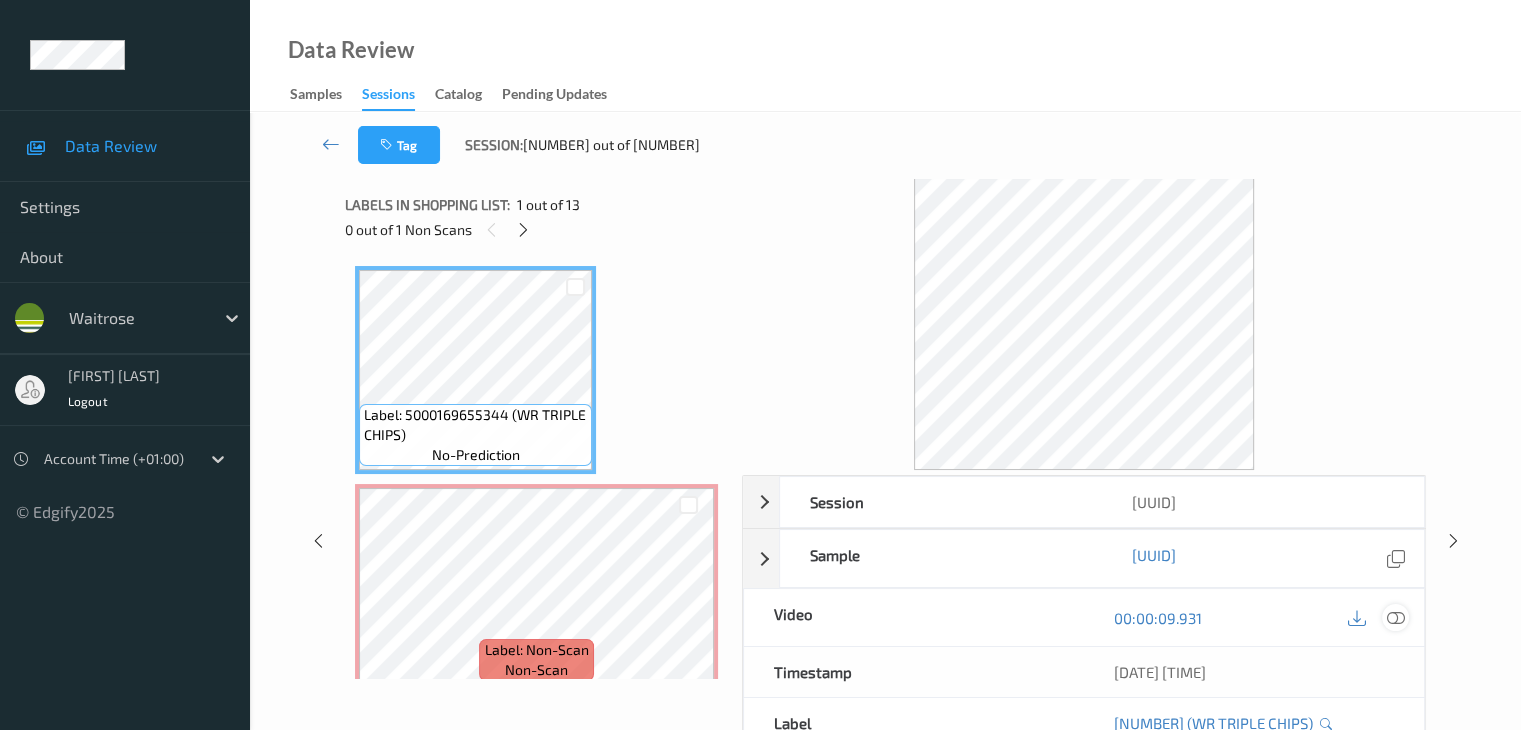 click at bounding box center [1395, 618] 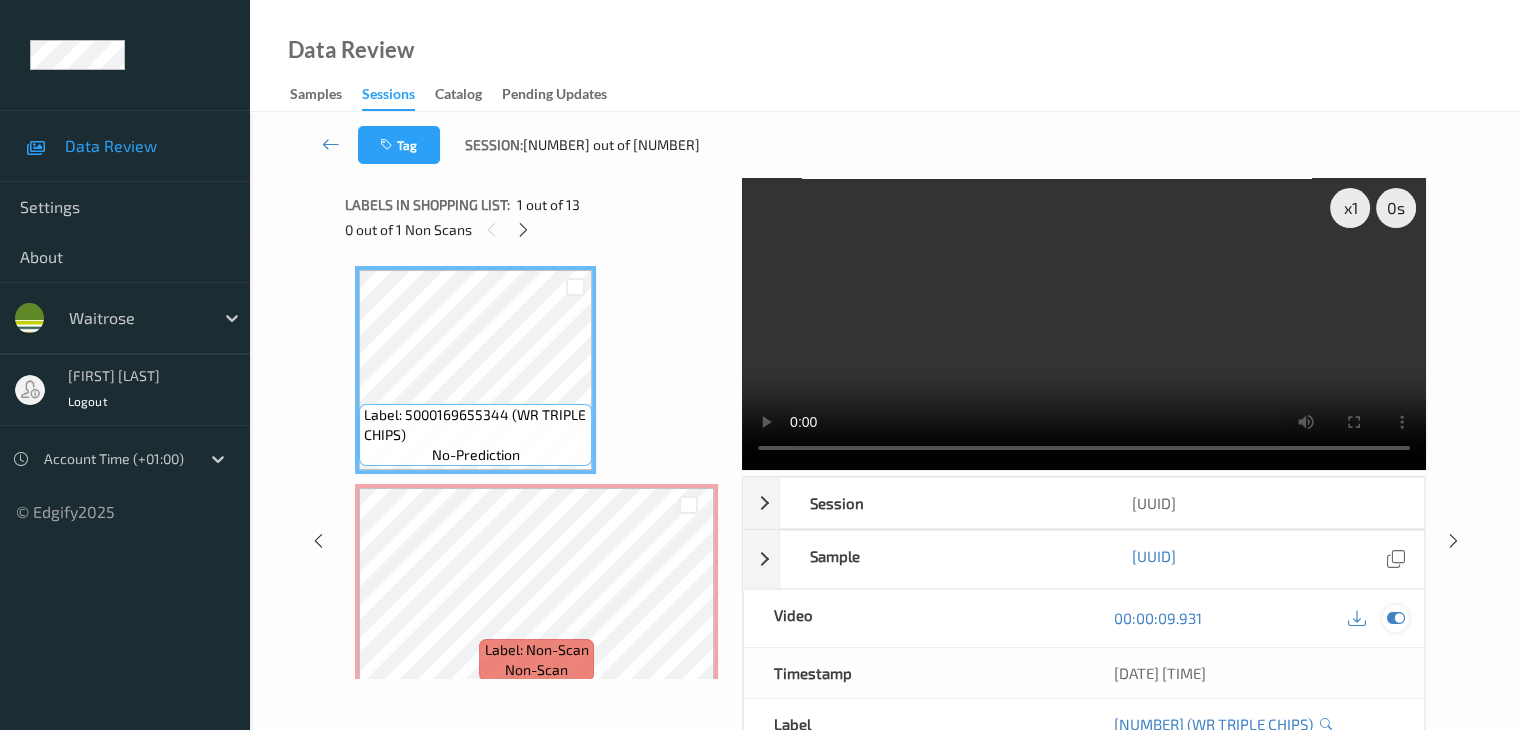 click at bounding box center [1395, 618] 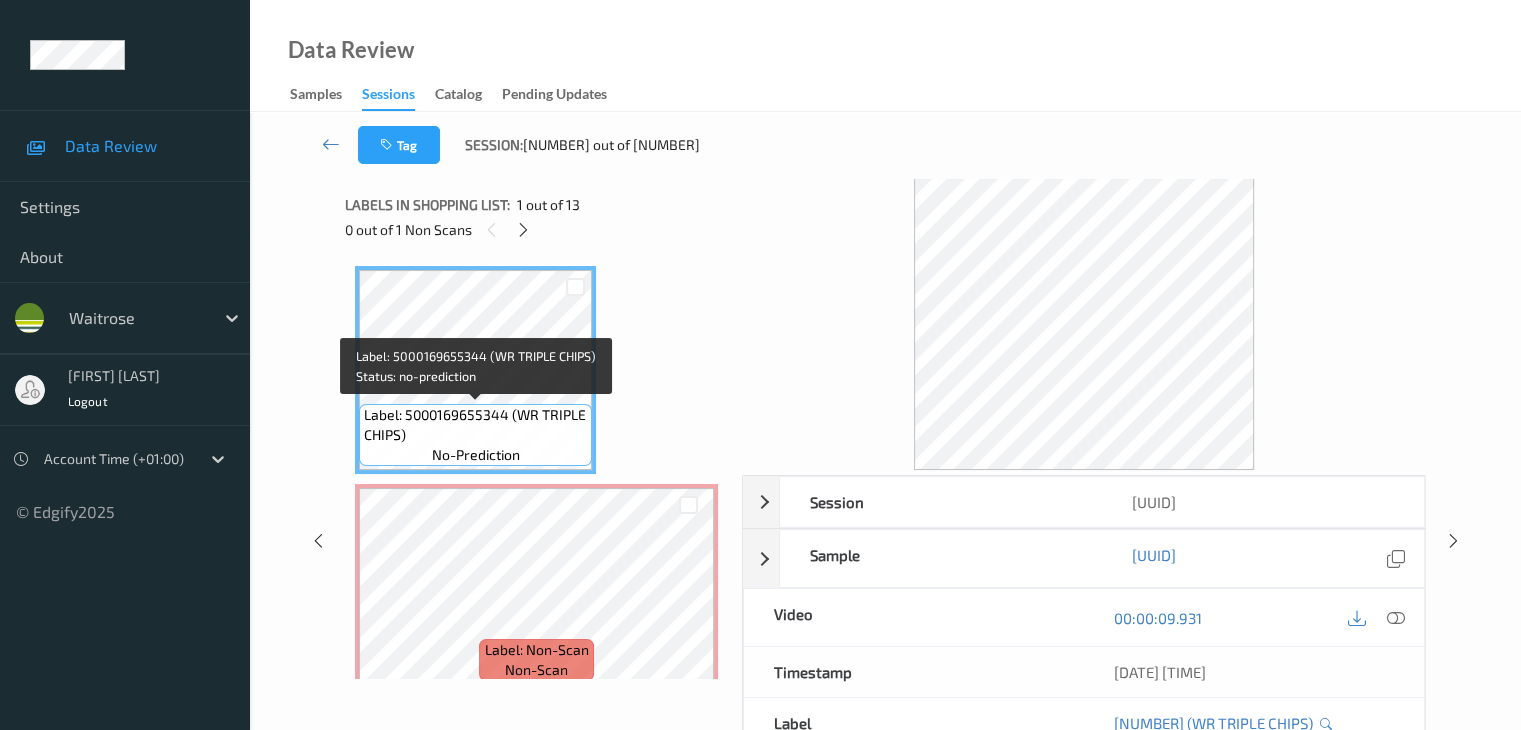 click on "Label: 5000169655344 (WR TRIPLE CHIPS)" at bounding box center [475, 425] 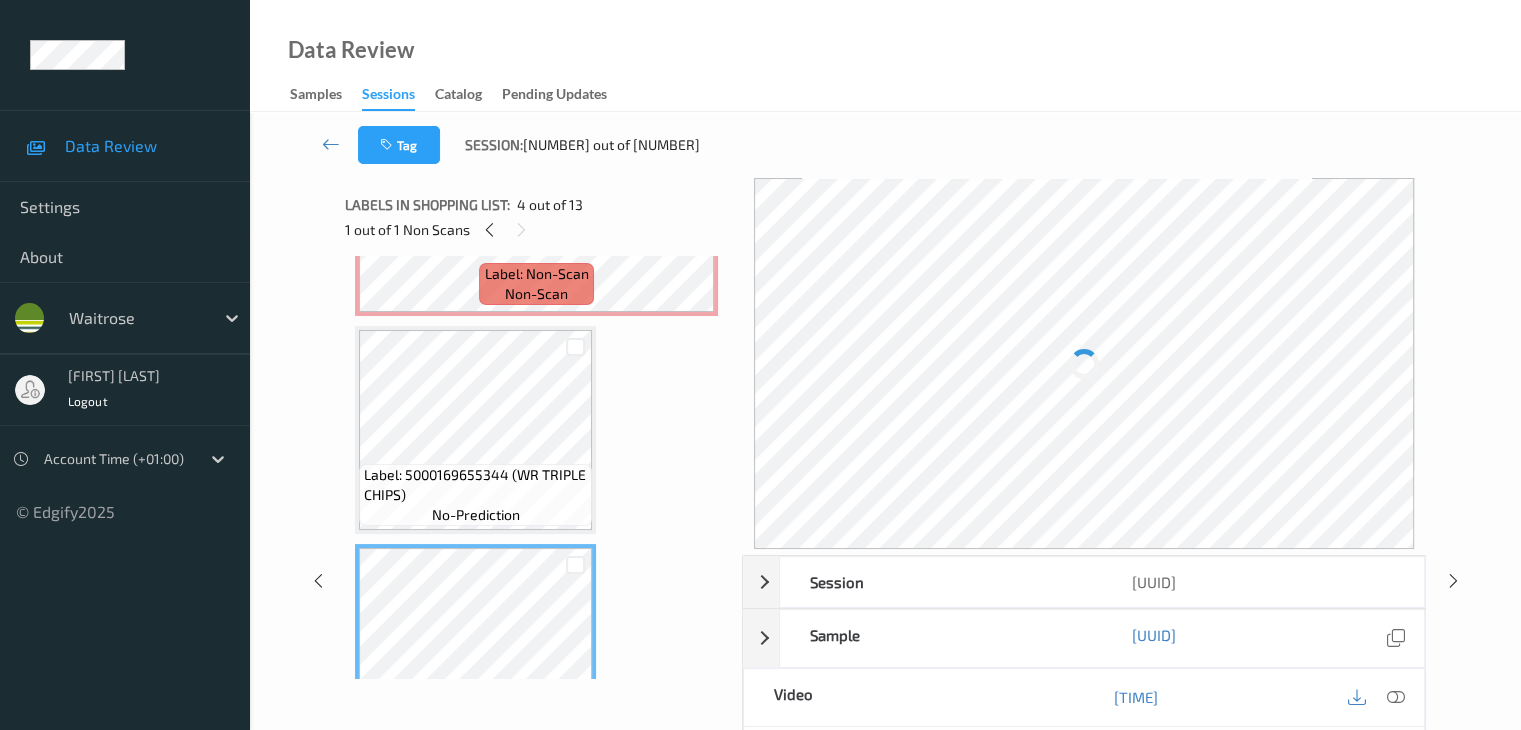 scroll, scrollTop: 200, scrollLeft: 0, axis: vertical 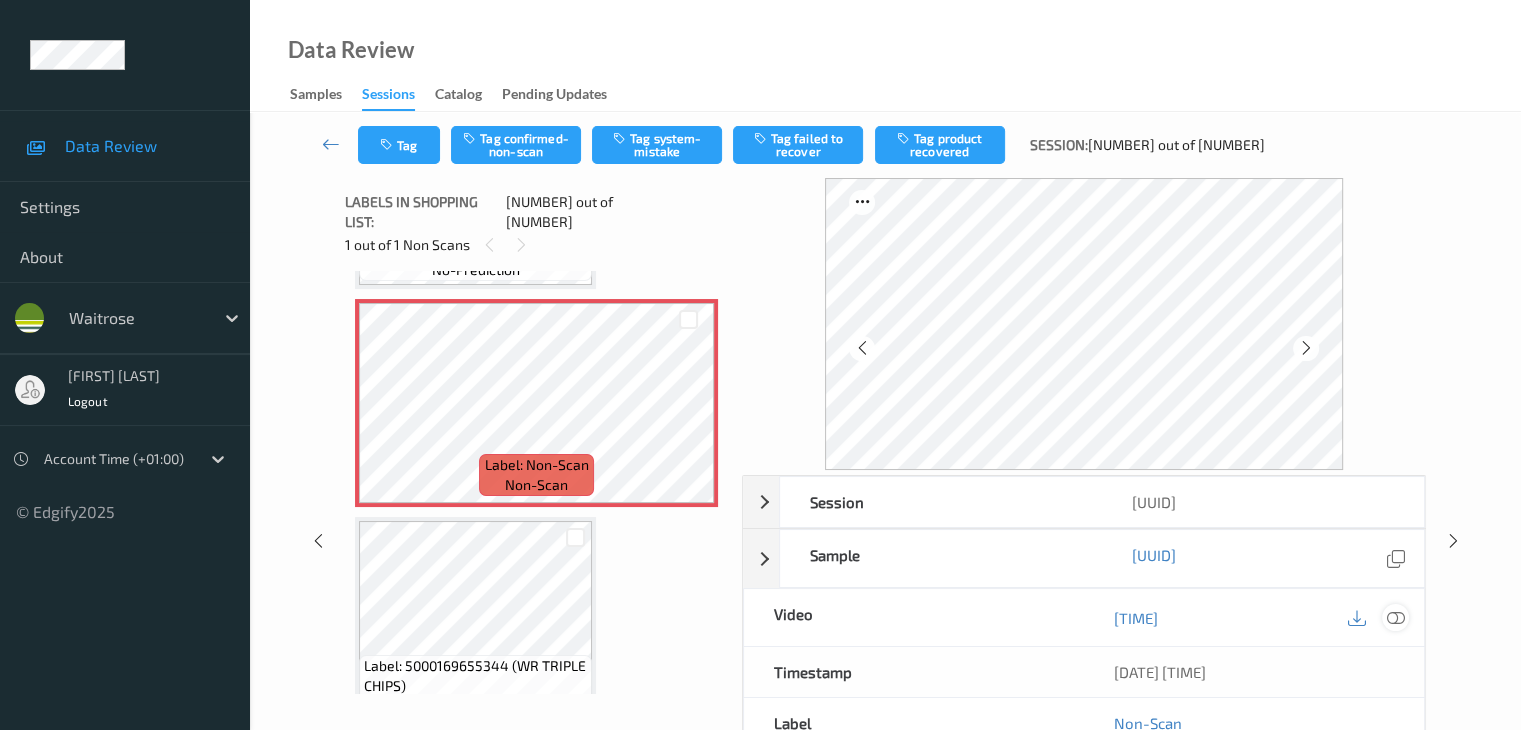 click at bounding box center (1395, 618) 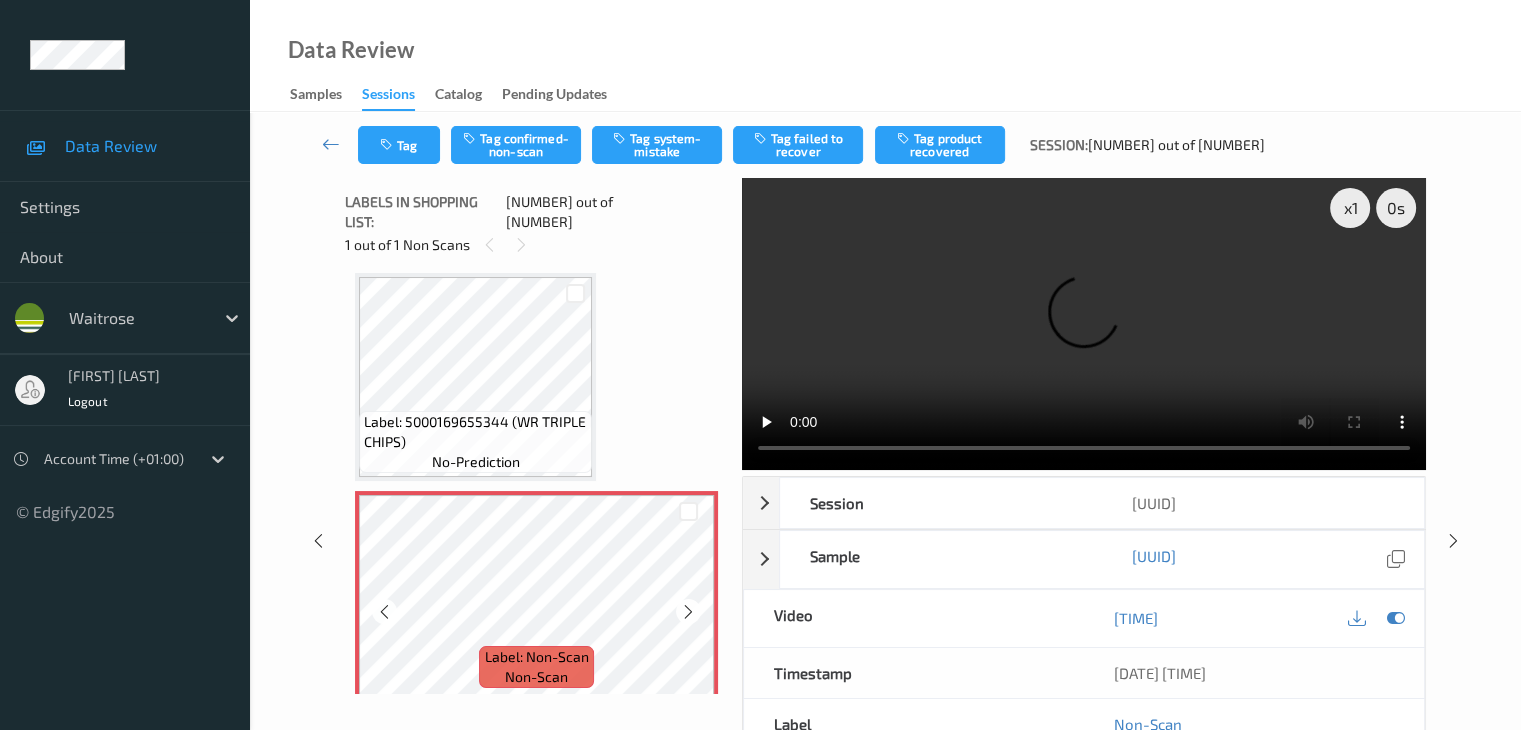 scroll, scrollTop: 0, scrollLeft: 0, axis: both 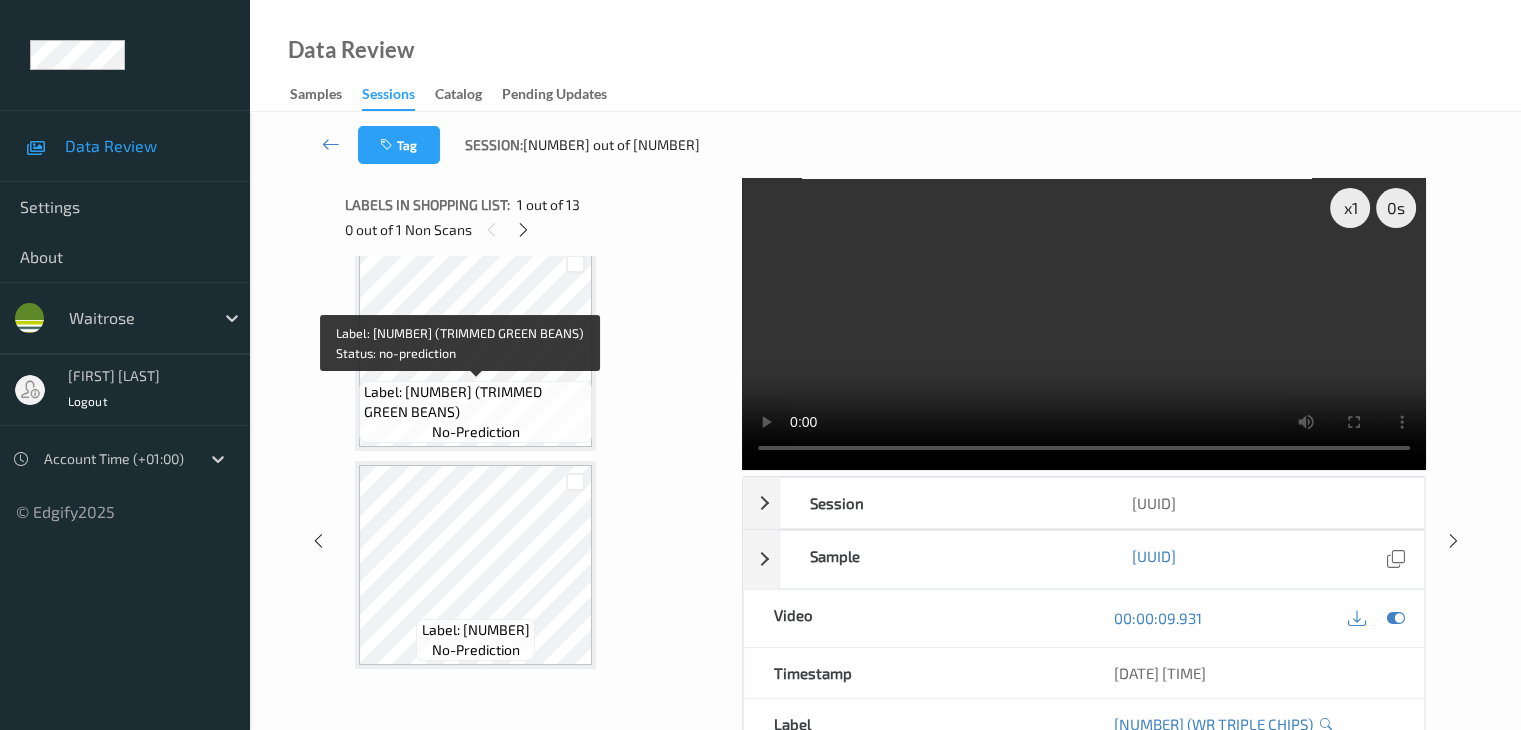 click on "Label: 5000169048597 (TRIMMED GREEN BEANS)" at bounding box center [475, 402] 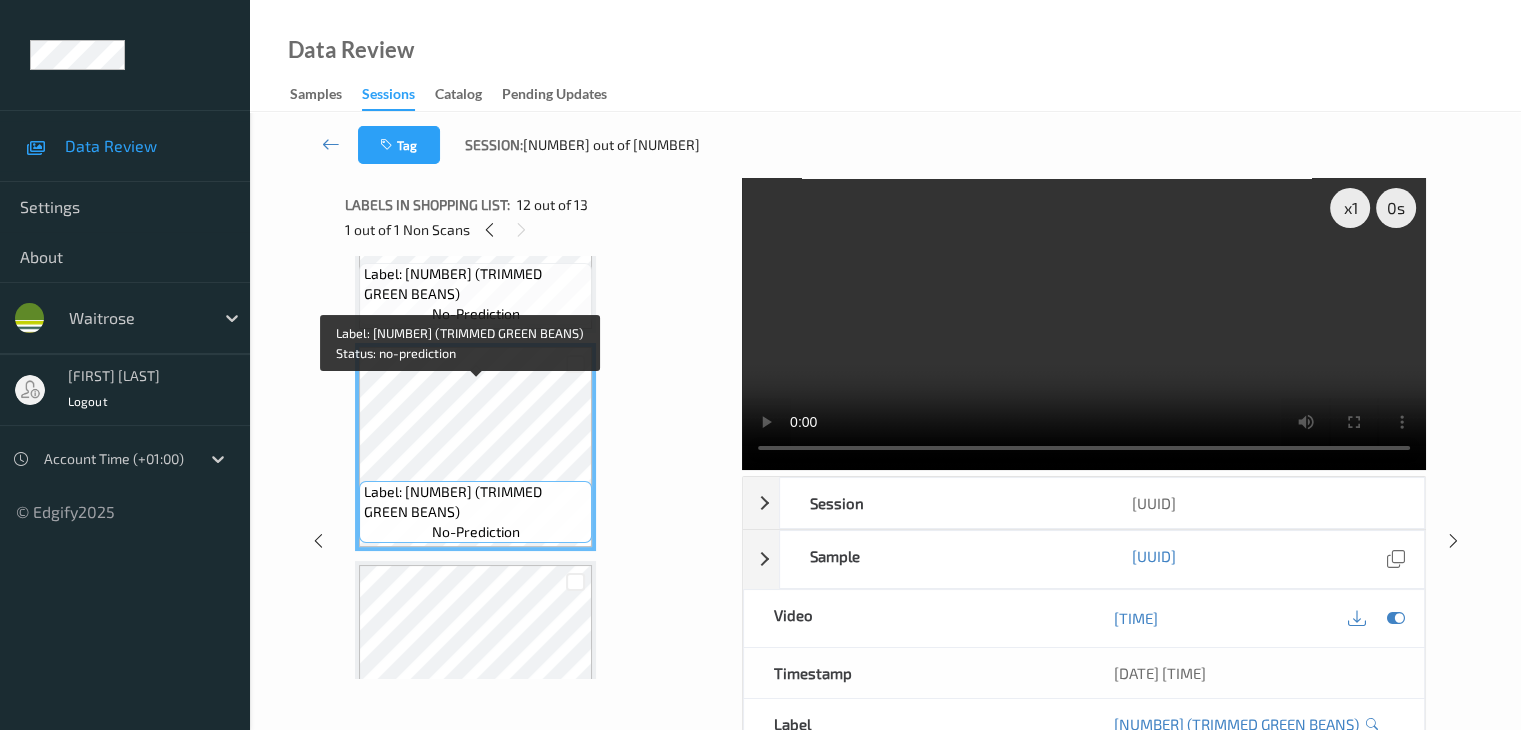 scroll, scrollTop: 2221, scrollLeft: 0, axis: vertical 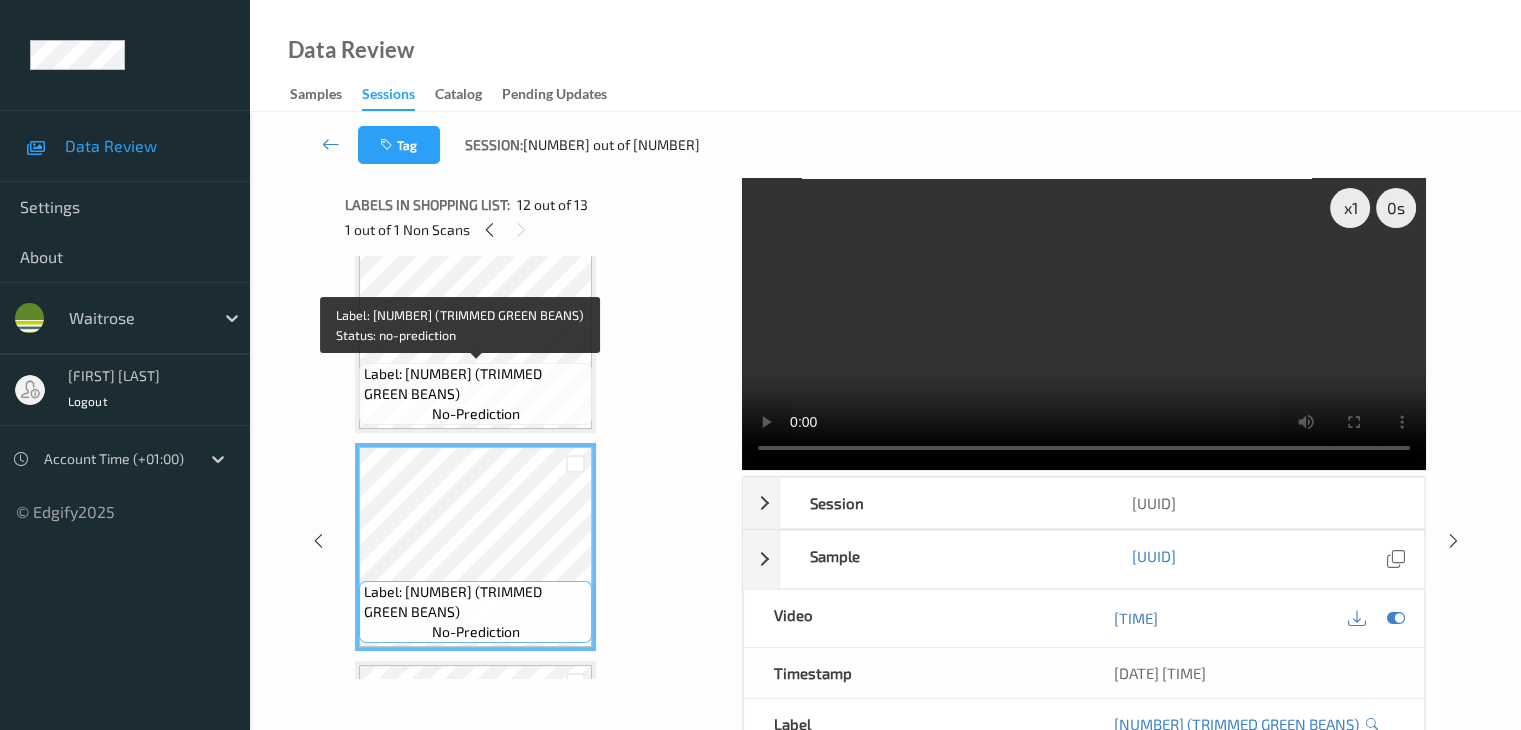 click on "Label: 5000169048597 (TRIMMED GREEN BEANS)" at bounding box center (475, 384) 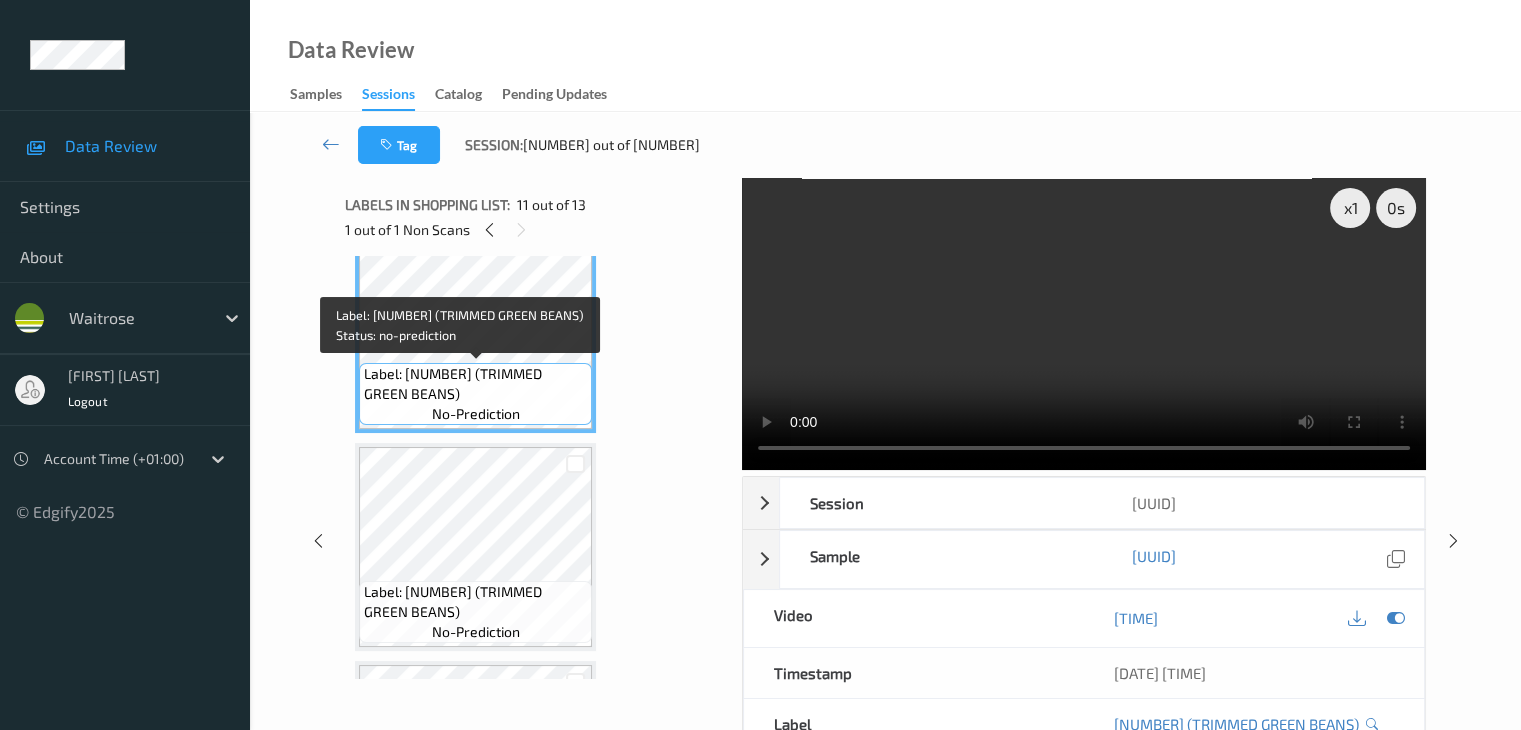 click on "Label: 5000169048597 (TRIMMED GREEN BEANS)" at bounding box center (475, 384) 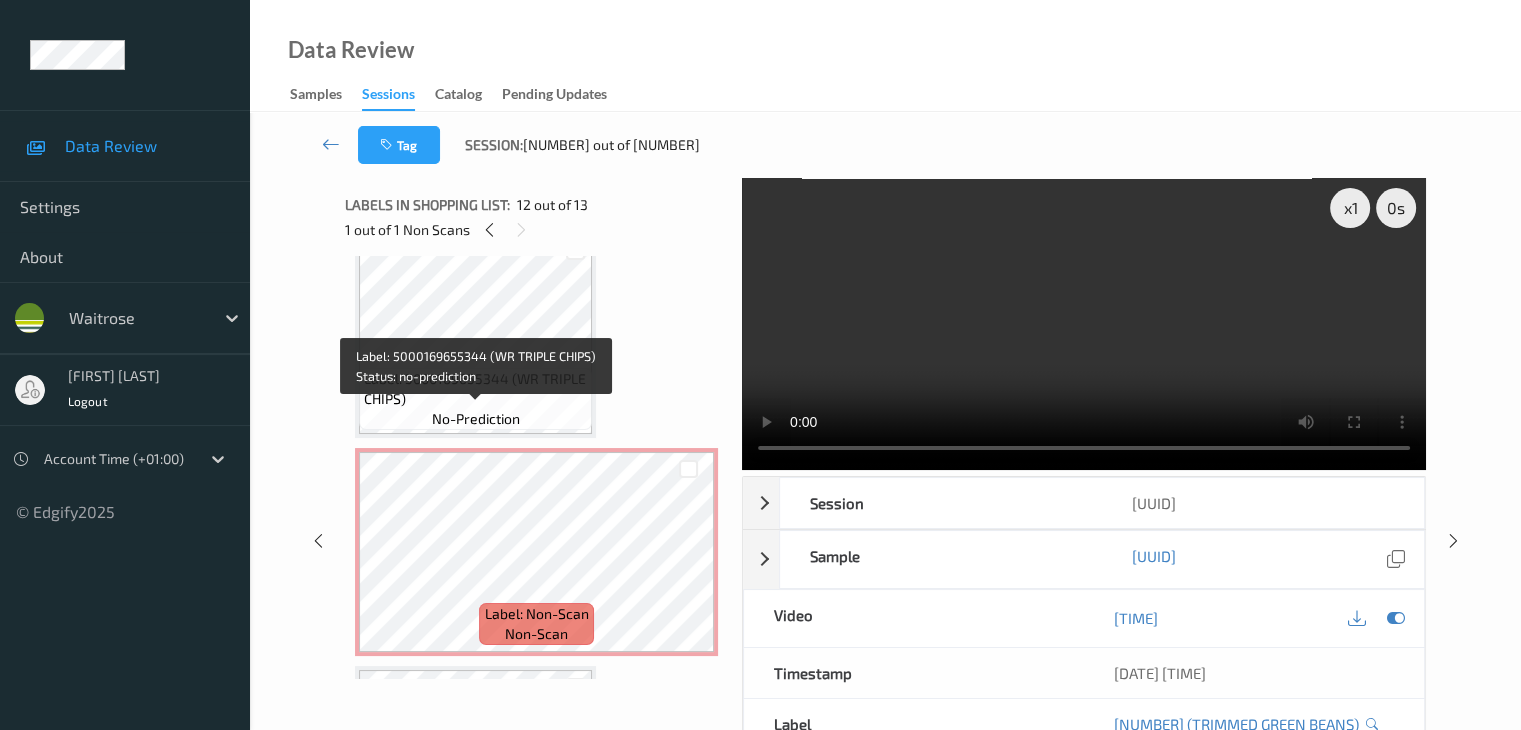 scroll, scrollTop: 0, scrollLeft: 0, axis: both 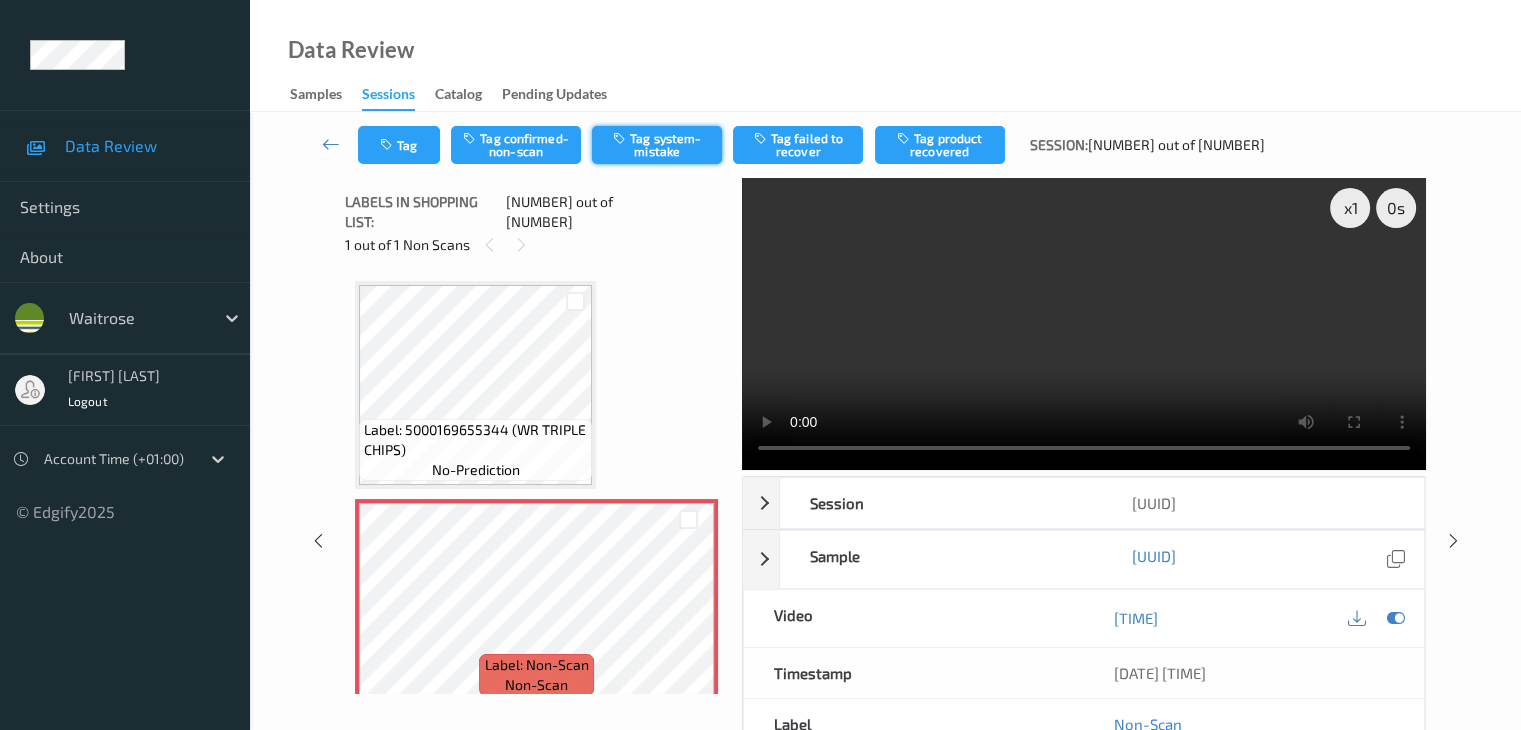 click on "Tag   system-mistake" at bounding box center (657, 145) 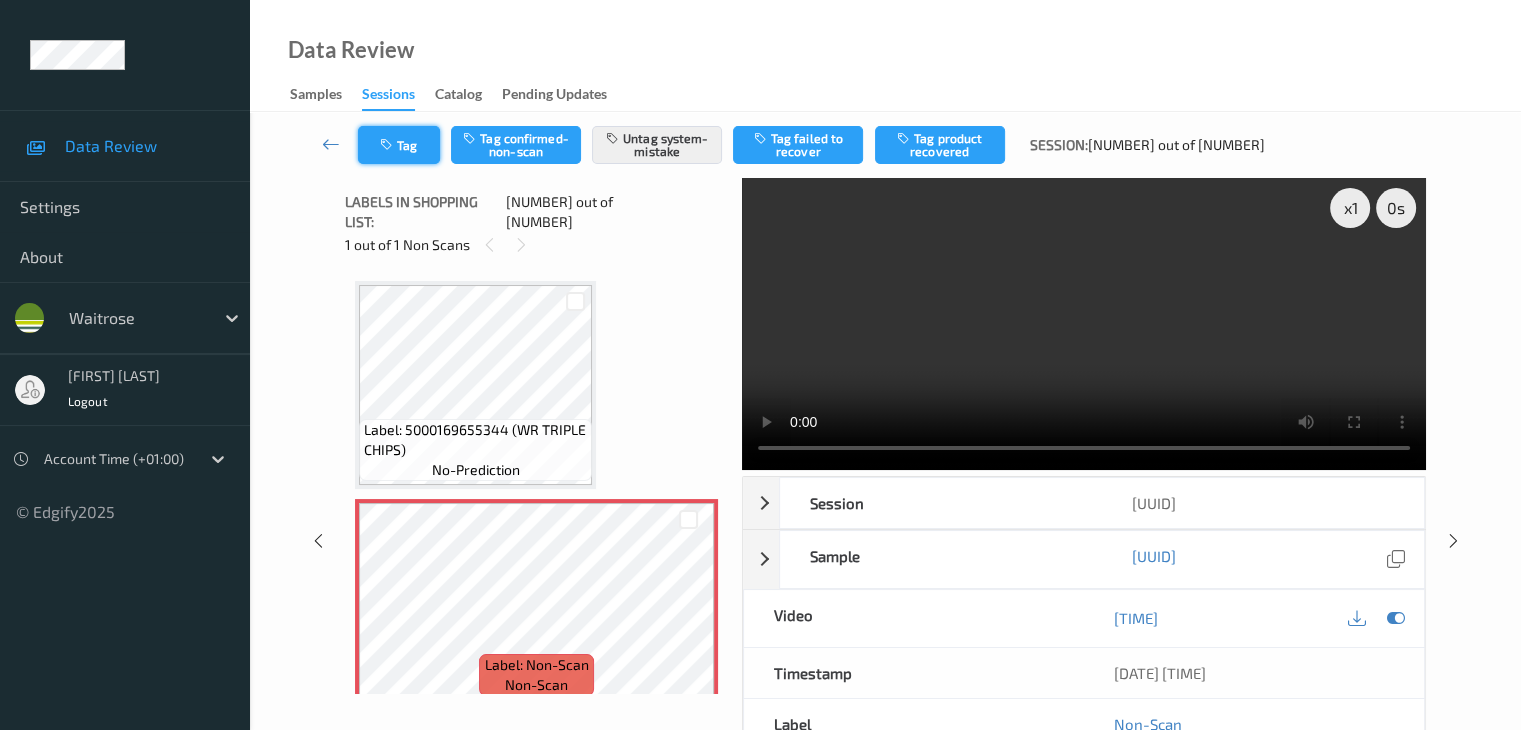 click on "Tag" at bounding box center [399, 145] 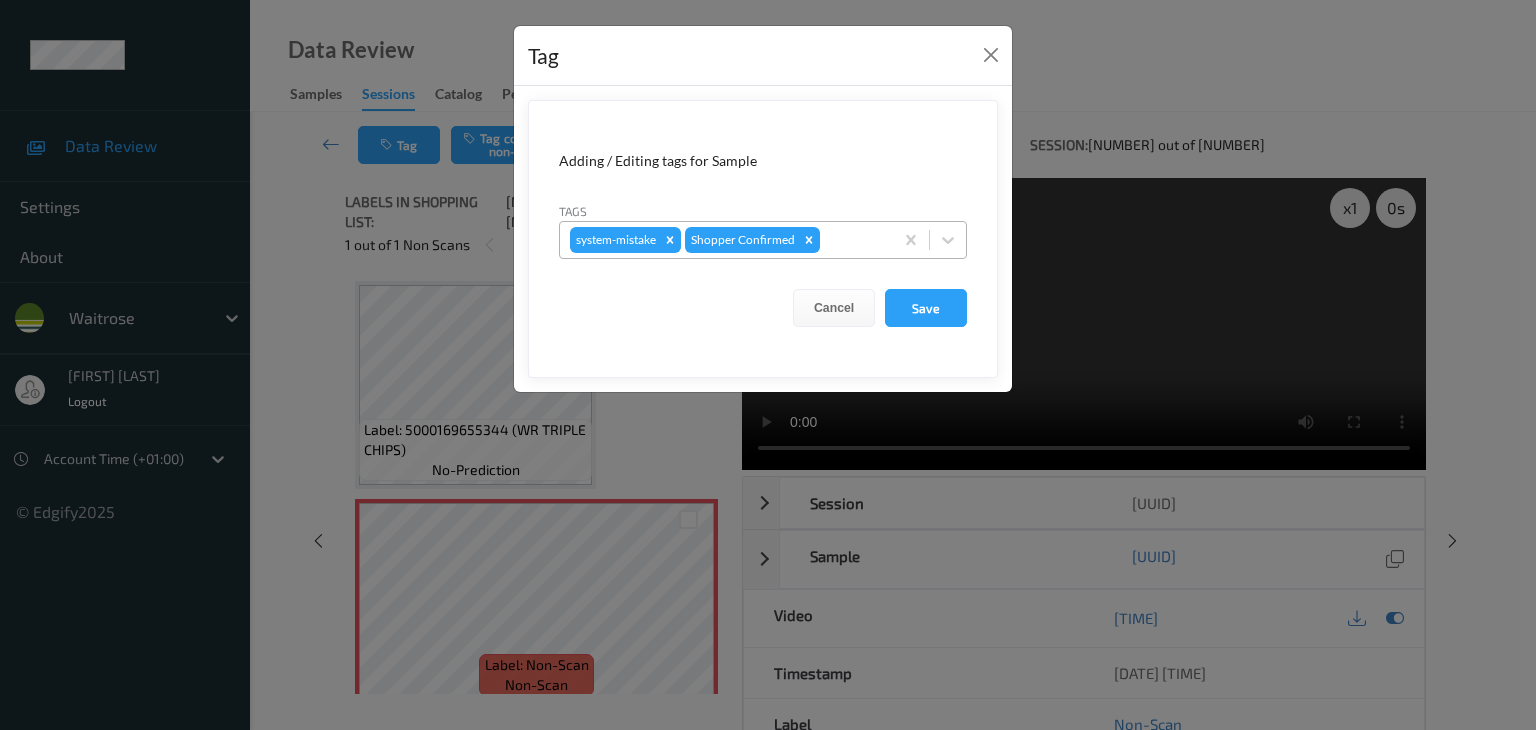 click at bounding box center (853, 240) 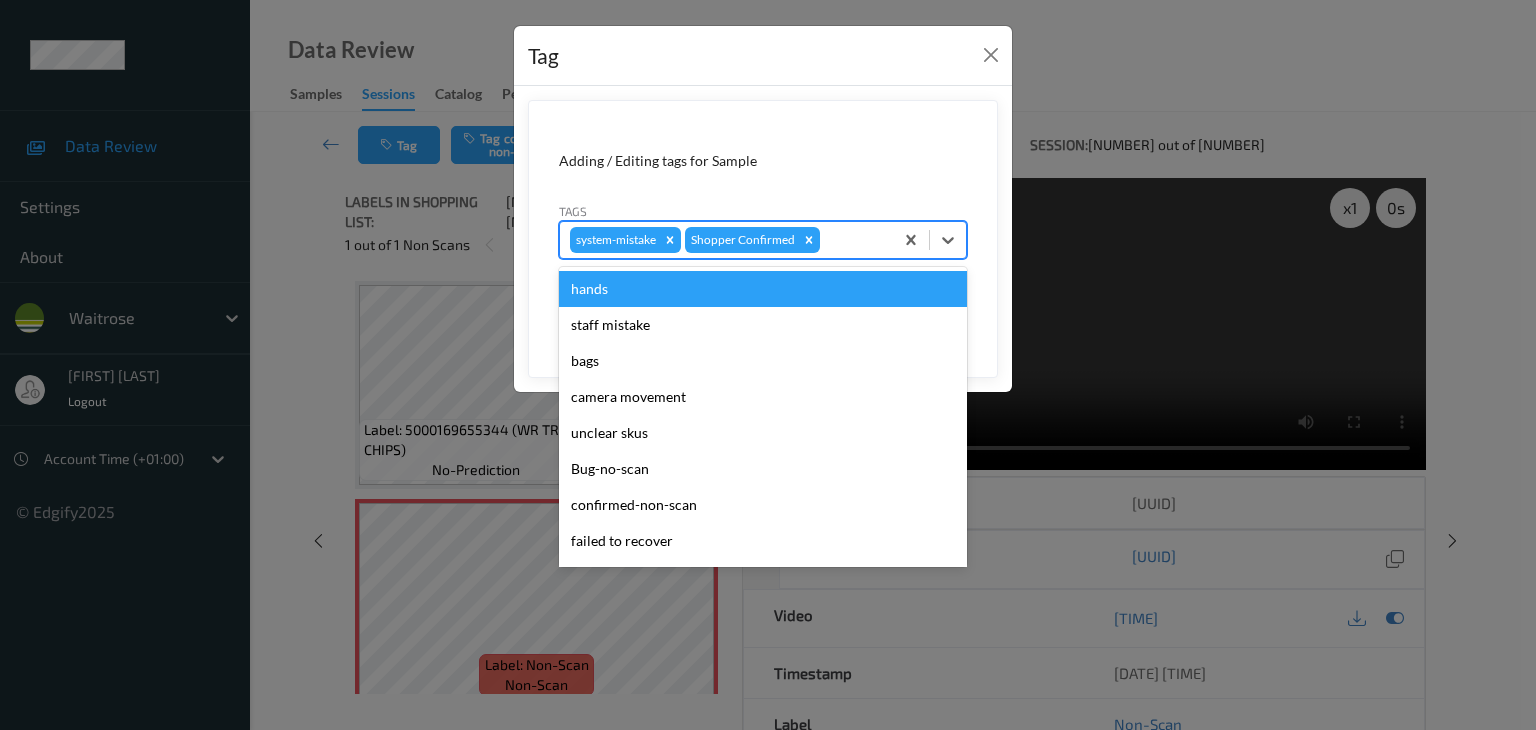 type on "u" 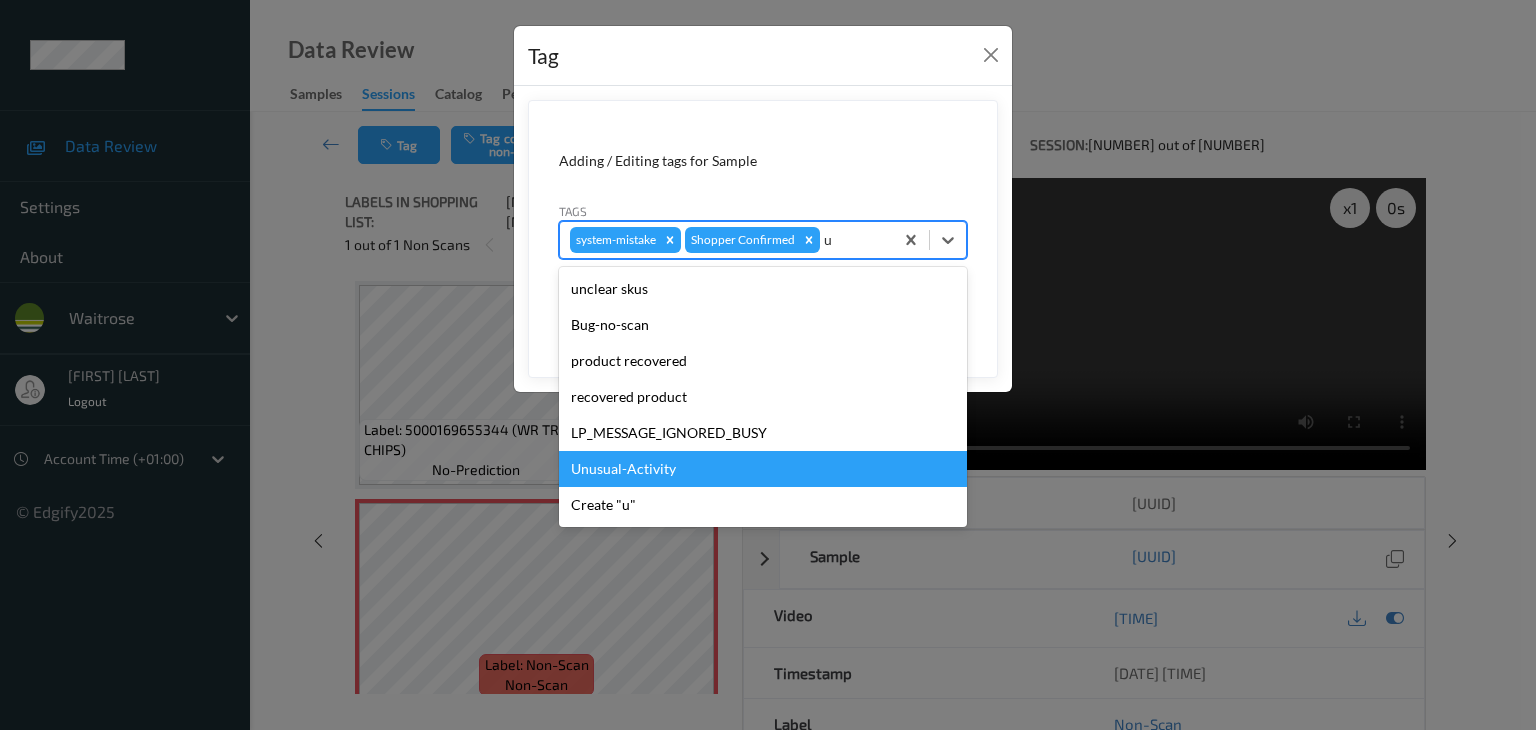 click on "Unusual-Activity" at bounding box center [763, 469] 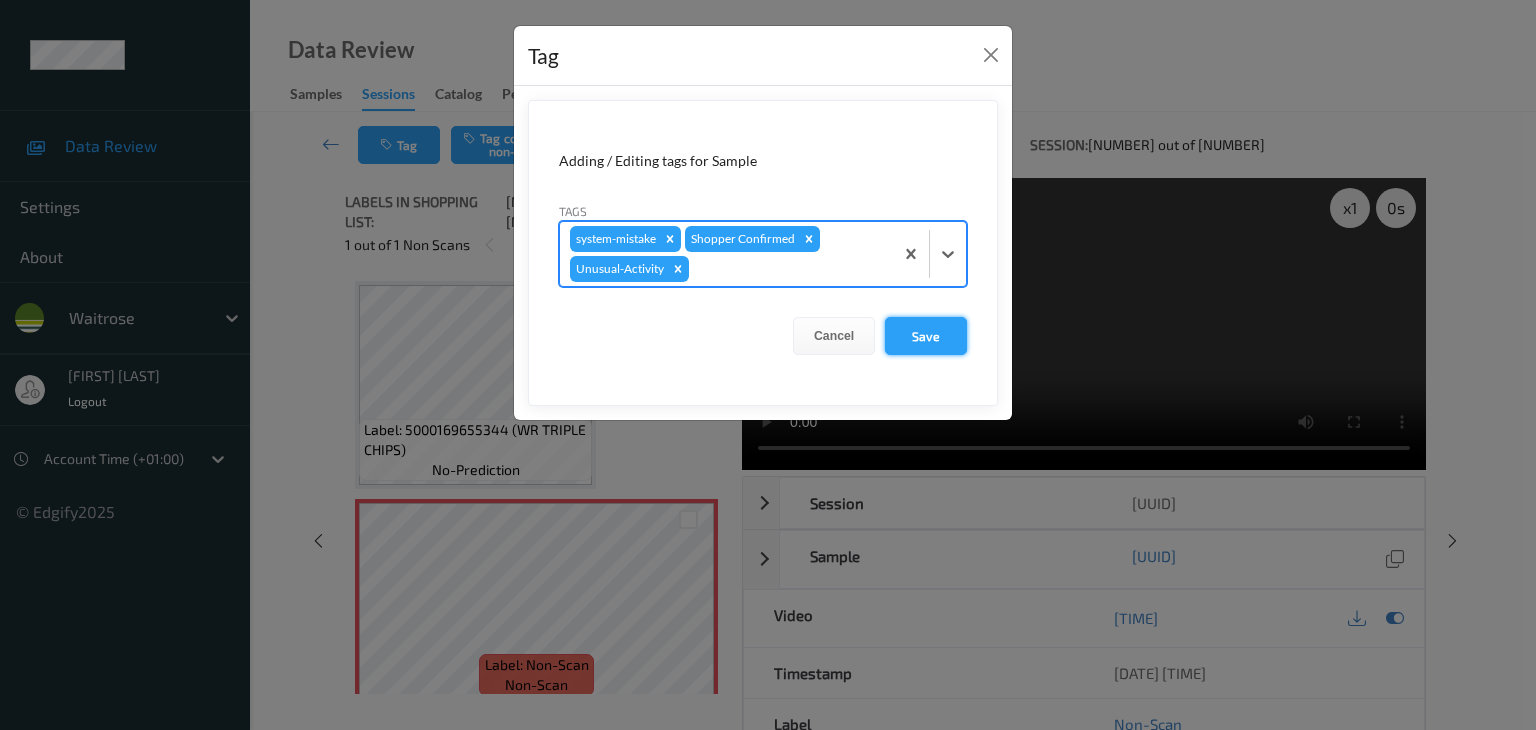 click on "Save" at bounding box center [926, 336] 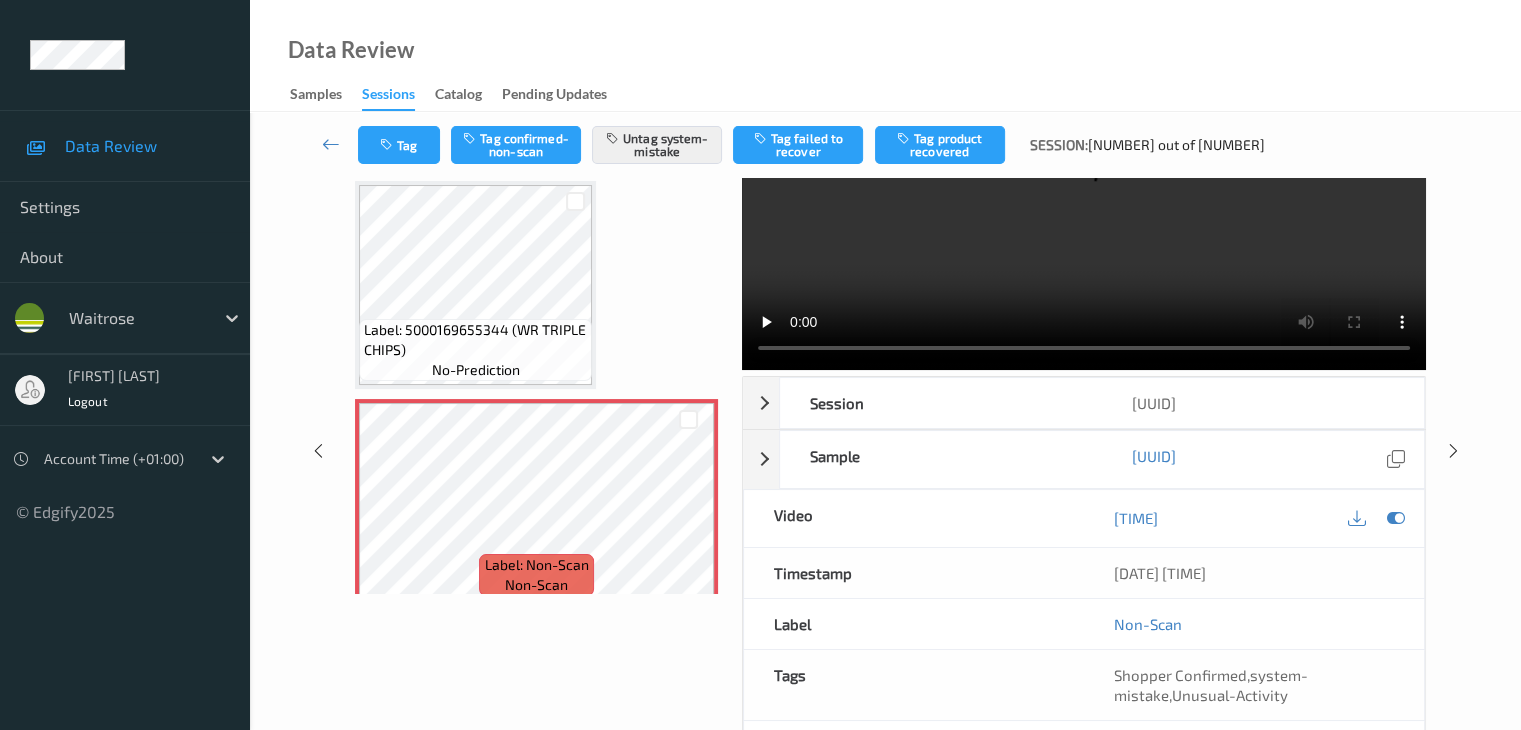 scroll, scrollTop: 0, scrollLeft: 0, axis: both 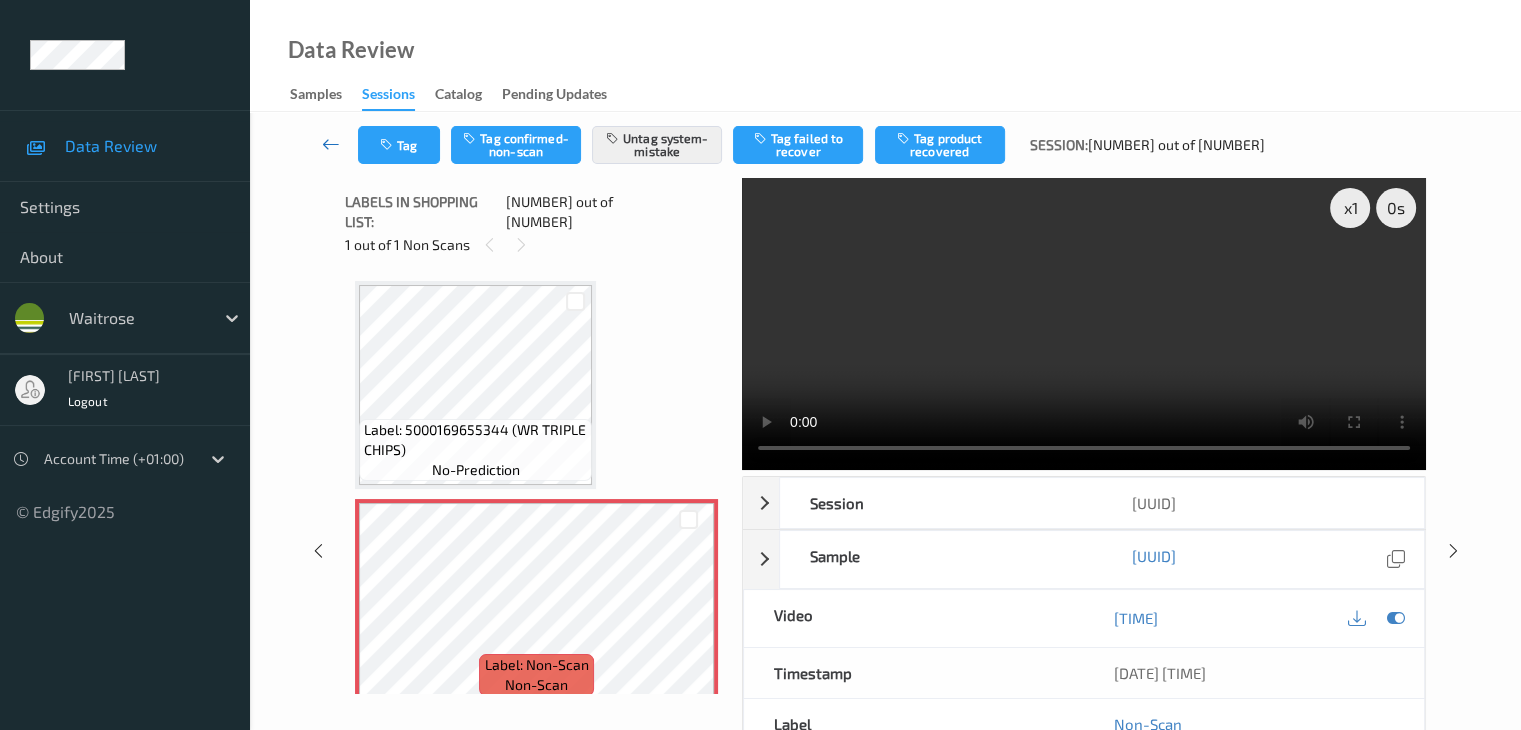click at bounding box center [331, 144] 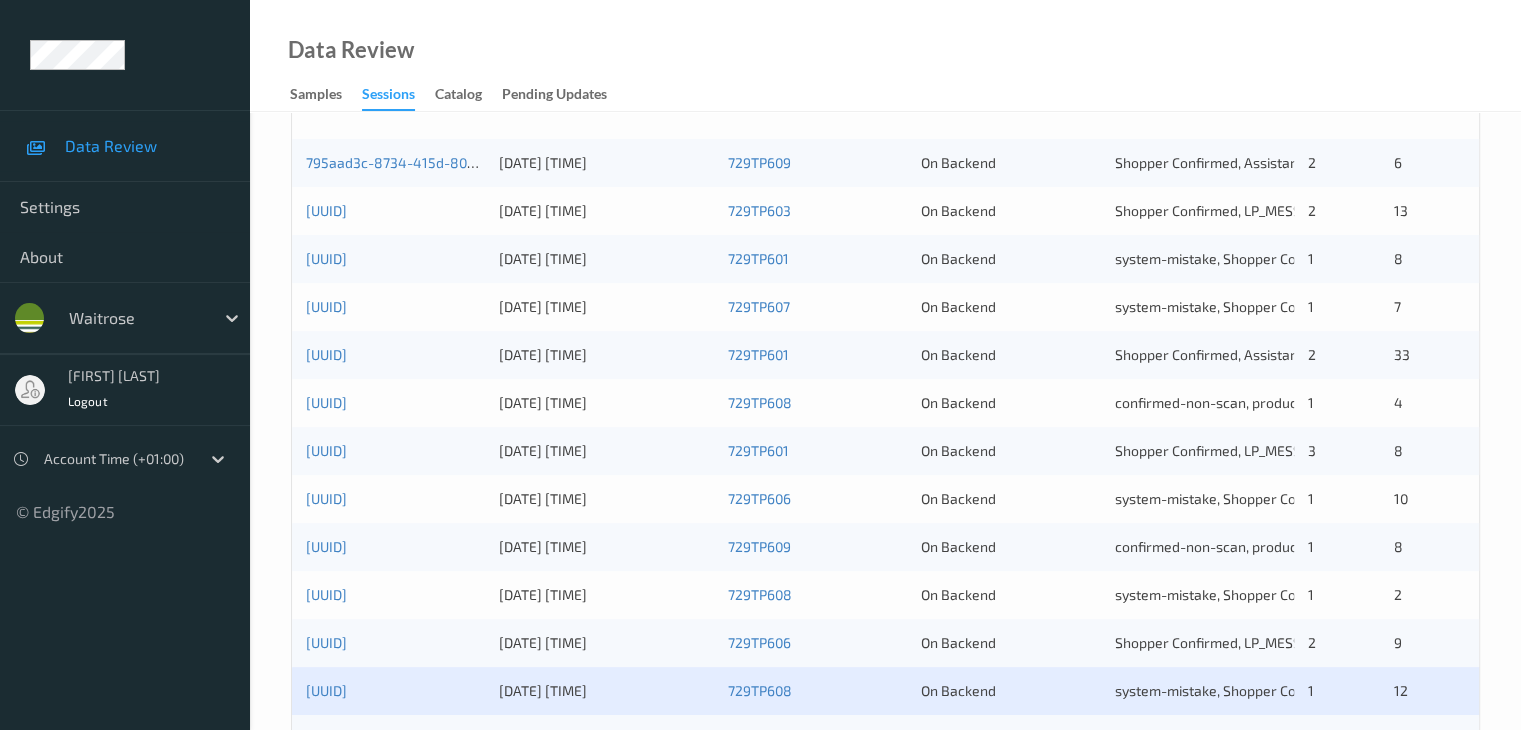 scroll, scrollTop: 600, scrollLeft: 0, axis: vertical 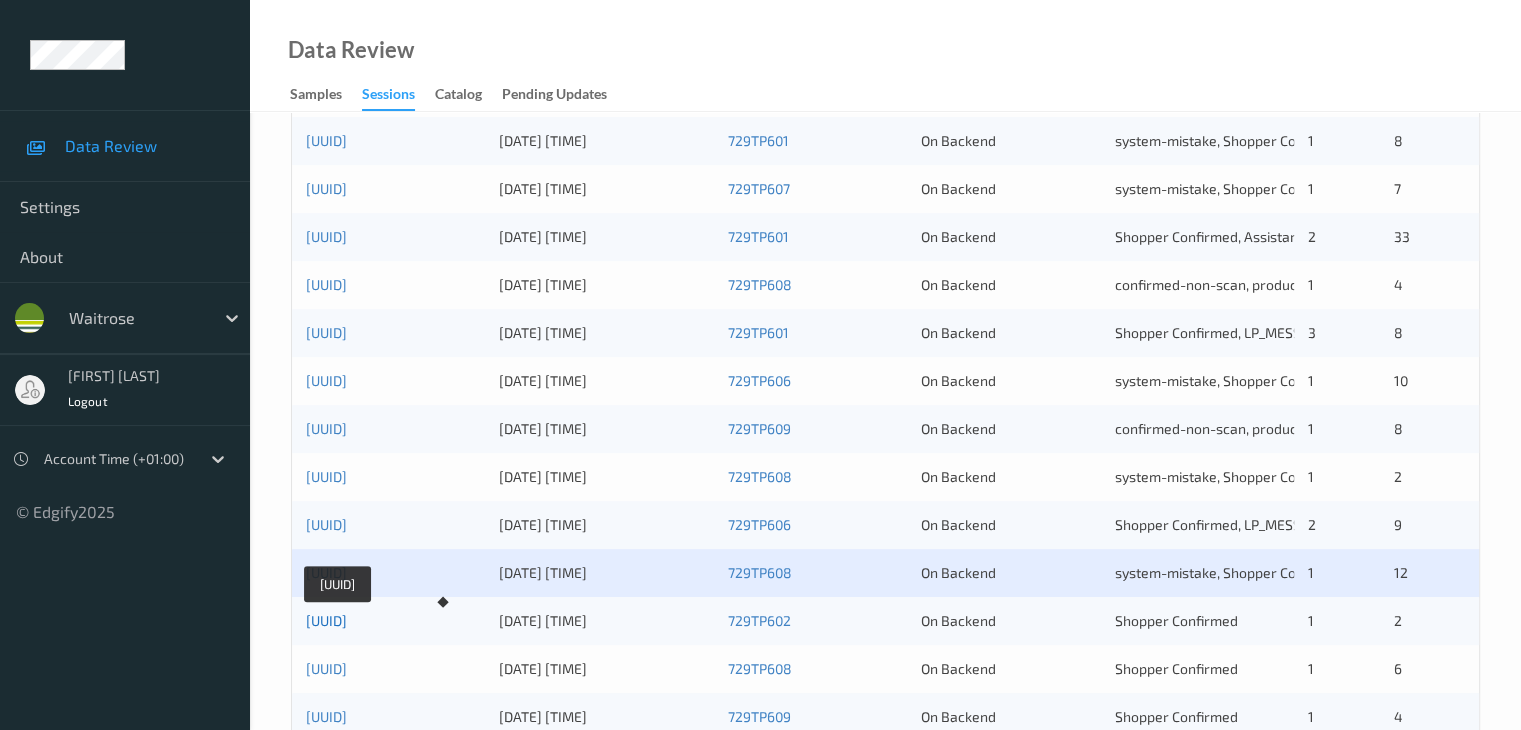 click on "[UUID]" at bounding box center (326, 620) 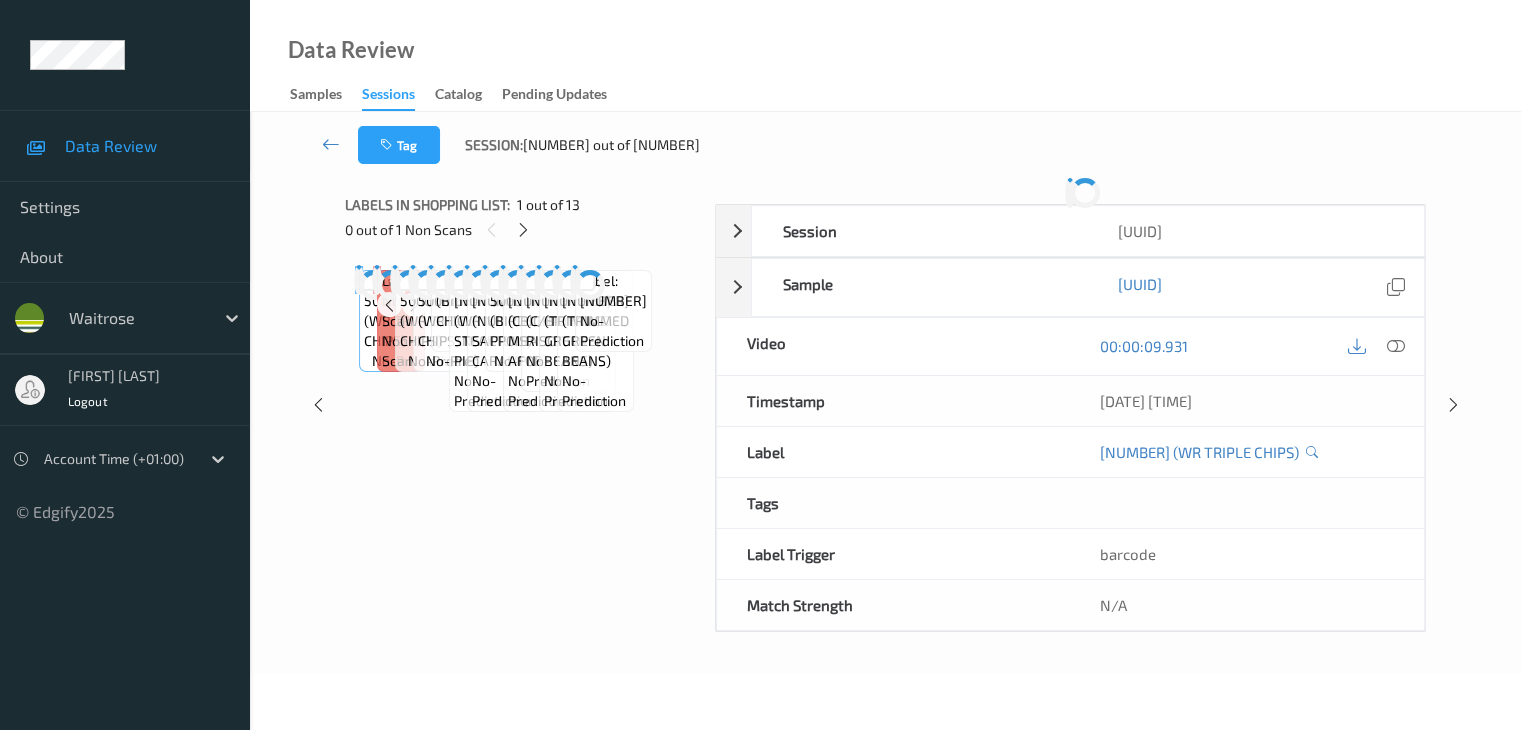 scroll, scrollTop: 0, scrollLeft: 0, axis: both 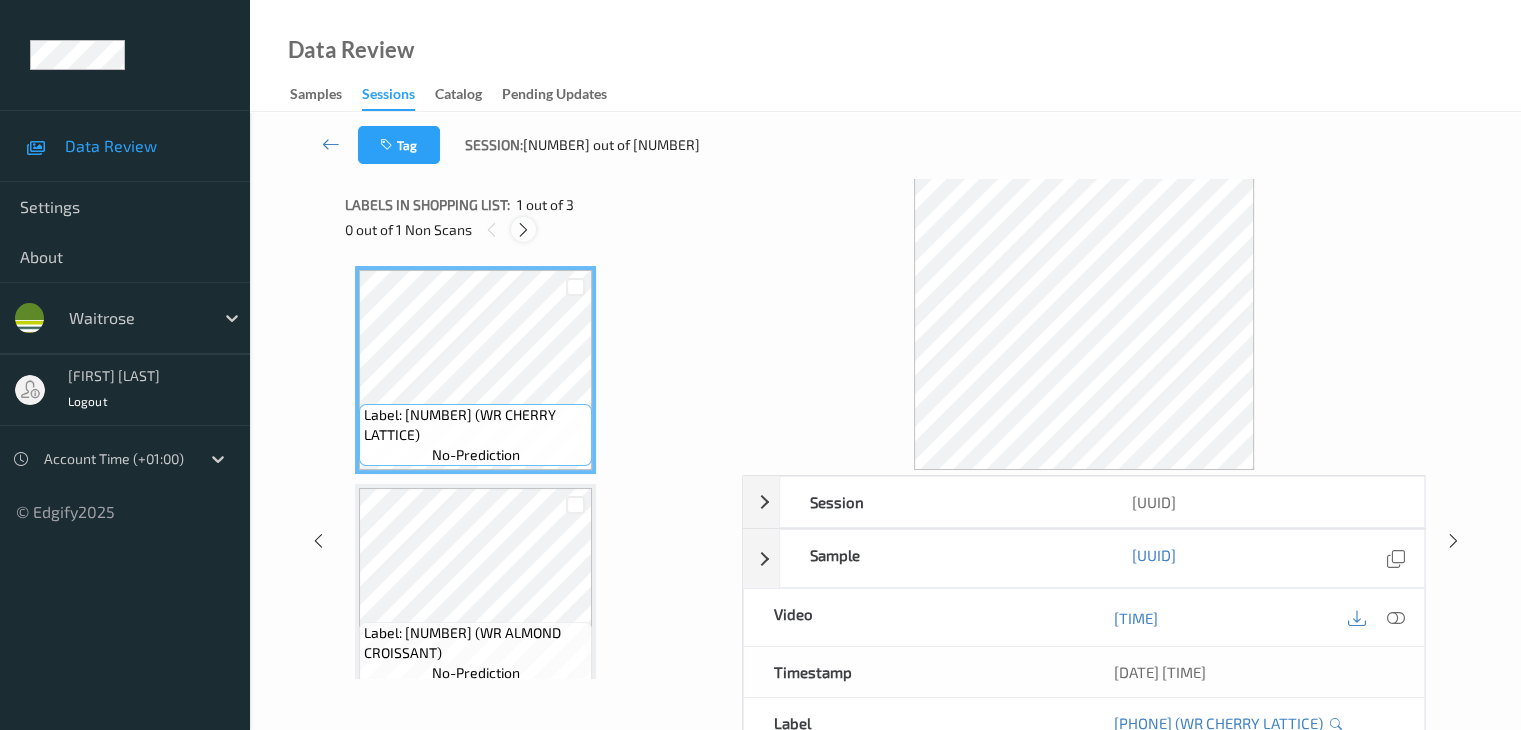 click at bounding box center [523, 230] 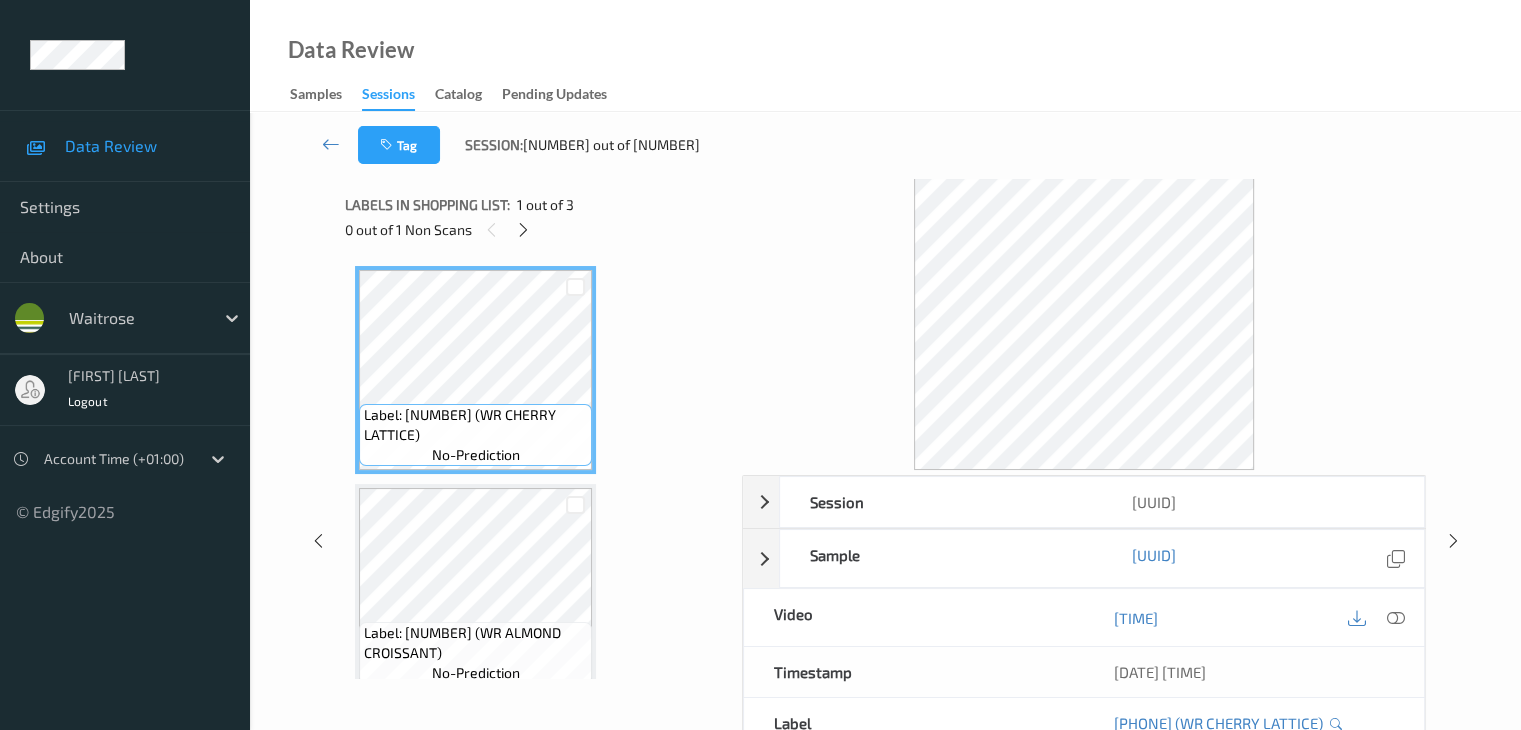scroll, scrollTop: 228, scrollLeft: 0, axis: vertical 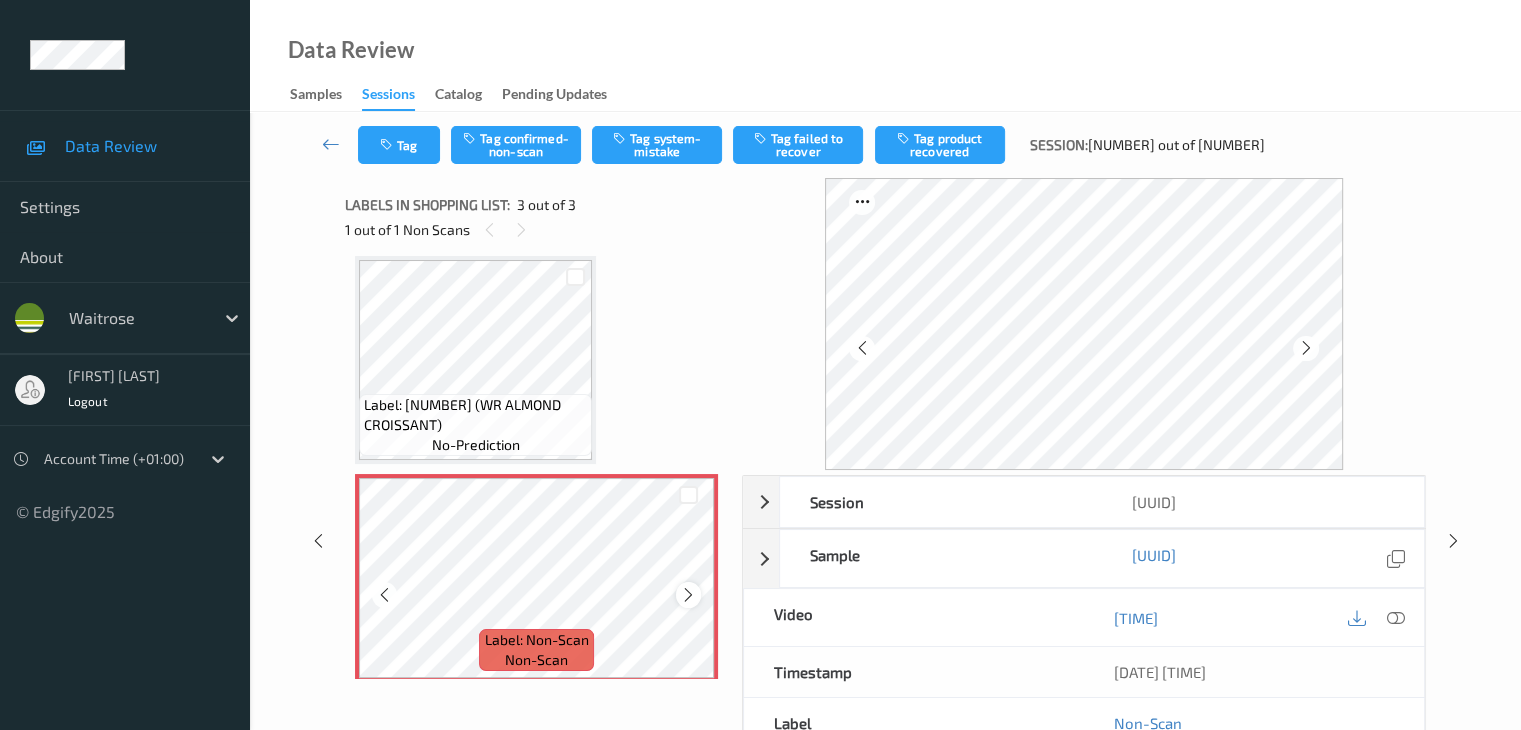 click at bounding box center [688, 595] 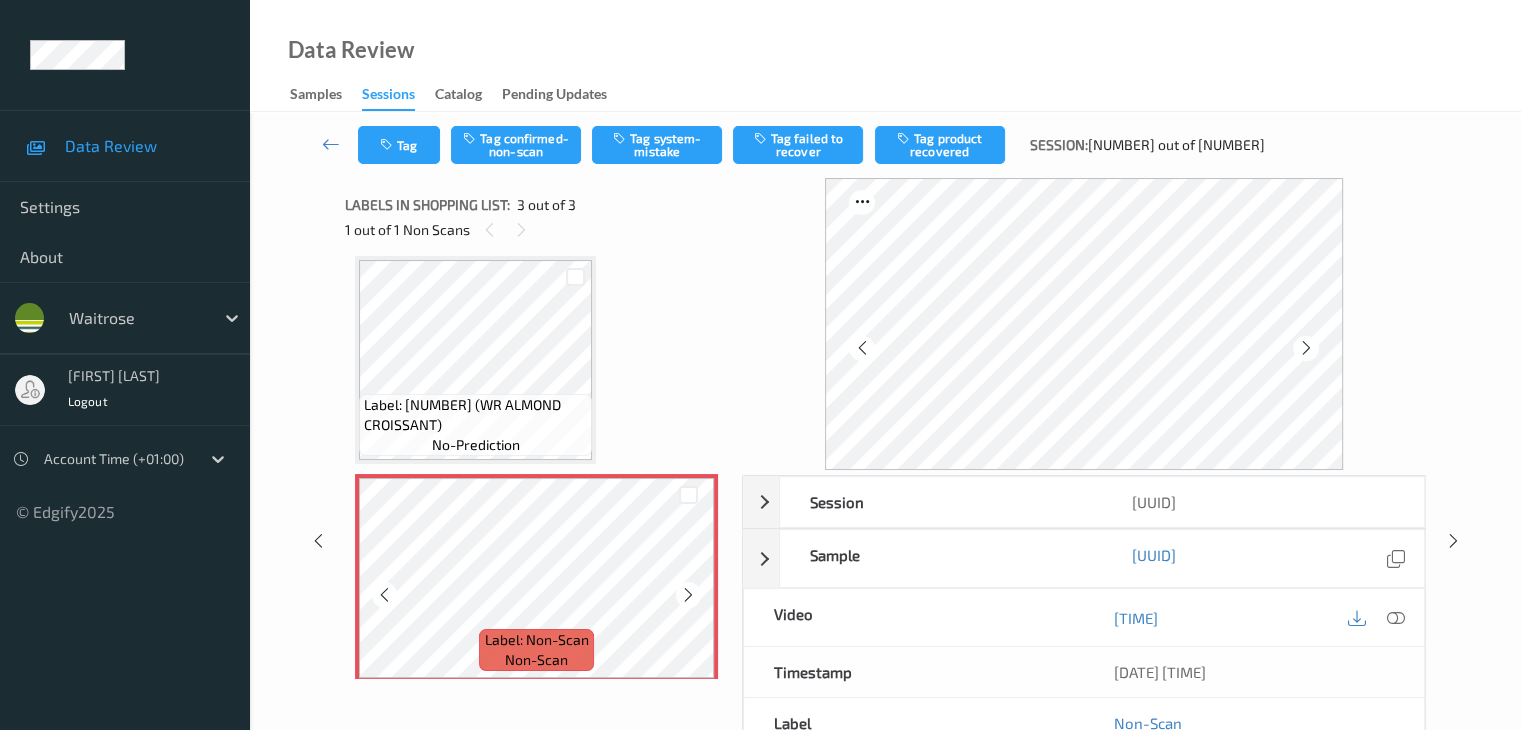 click at bounding box center (688, 595) 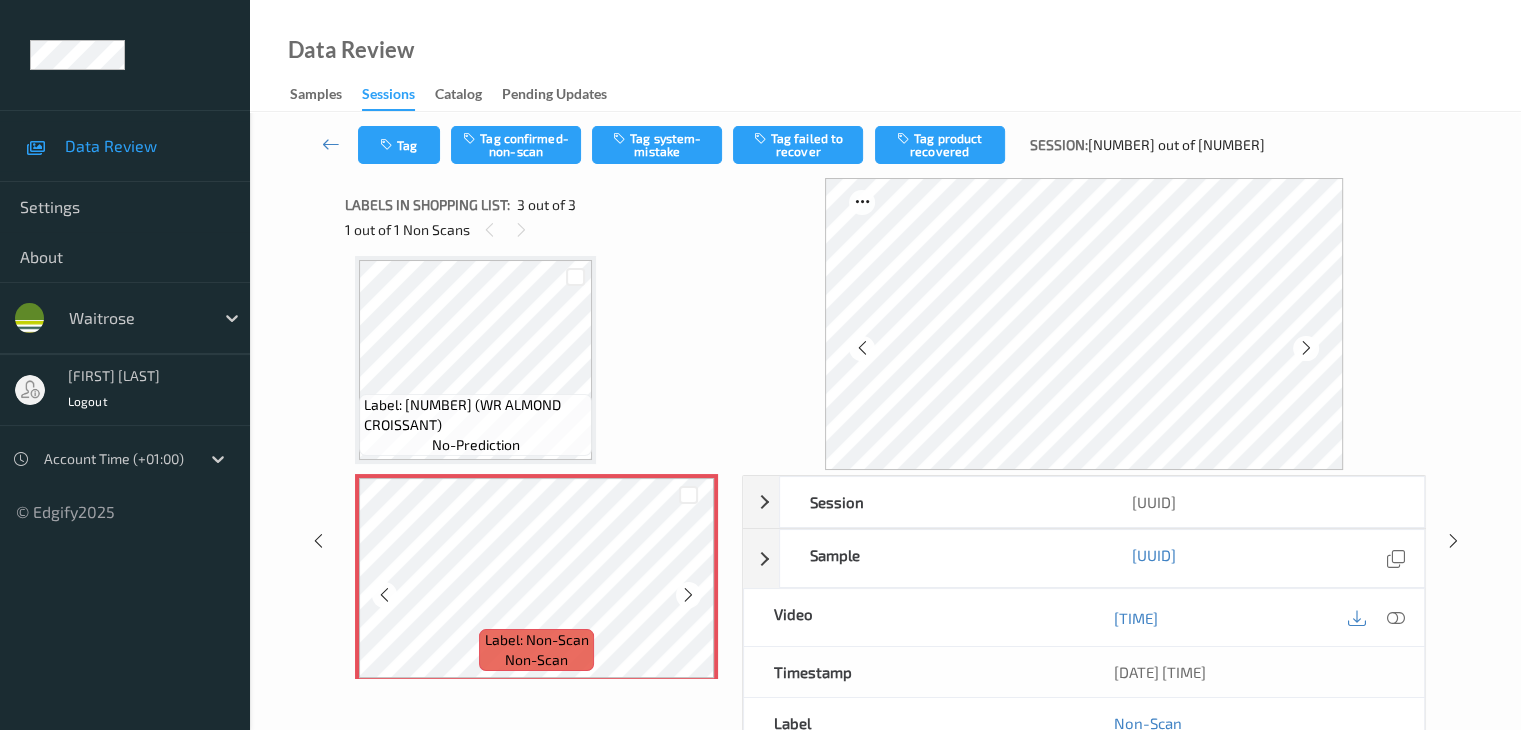 click at bounding box center [688, 595] 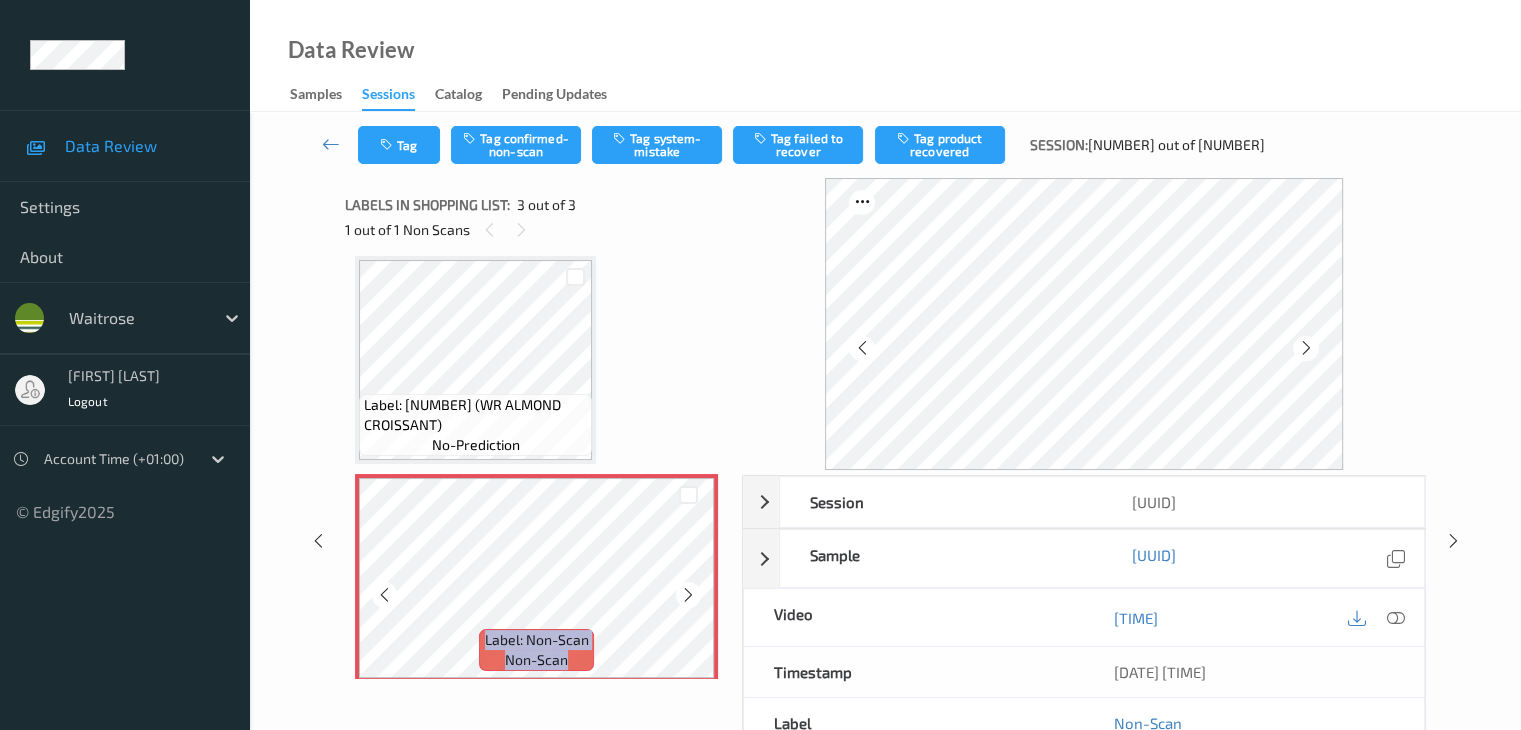 click at bounding box center [688, 595] 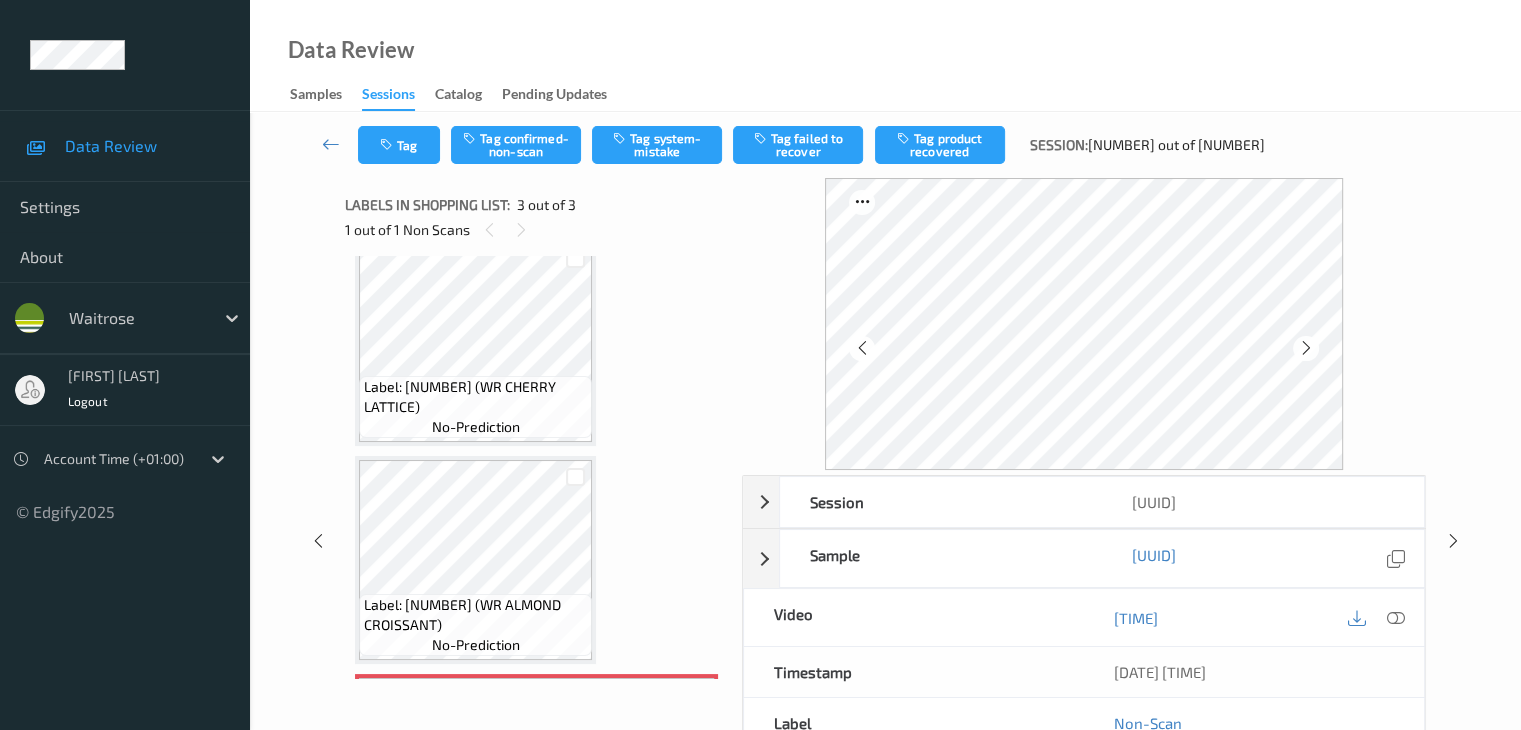 scroll, scrollTop: 0, scrollLeft: 0, axis: both 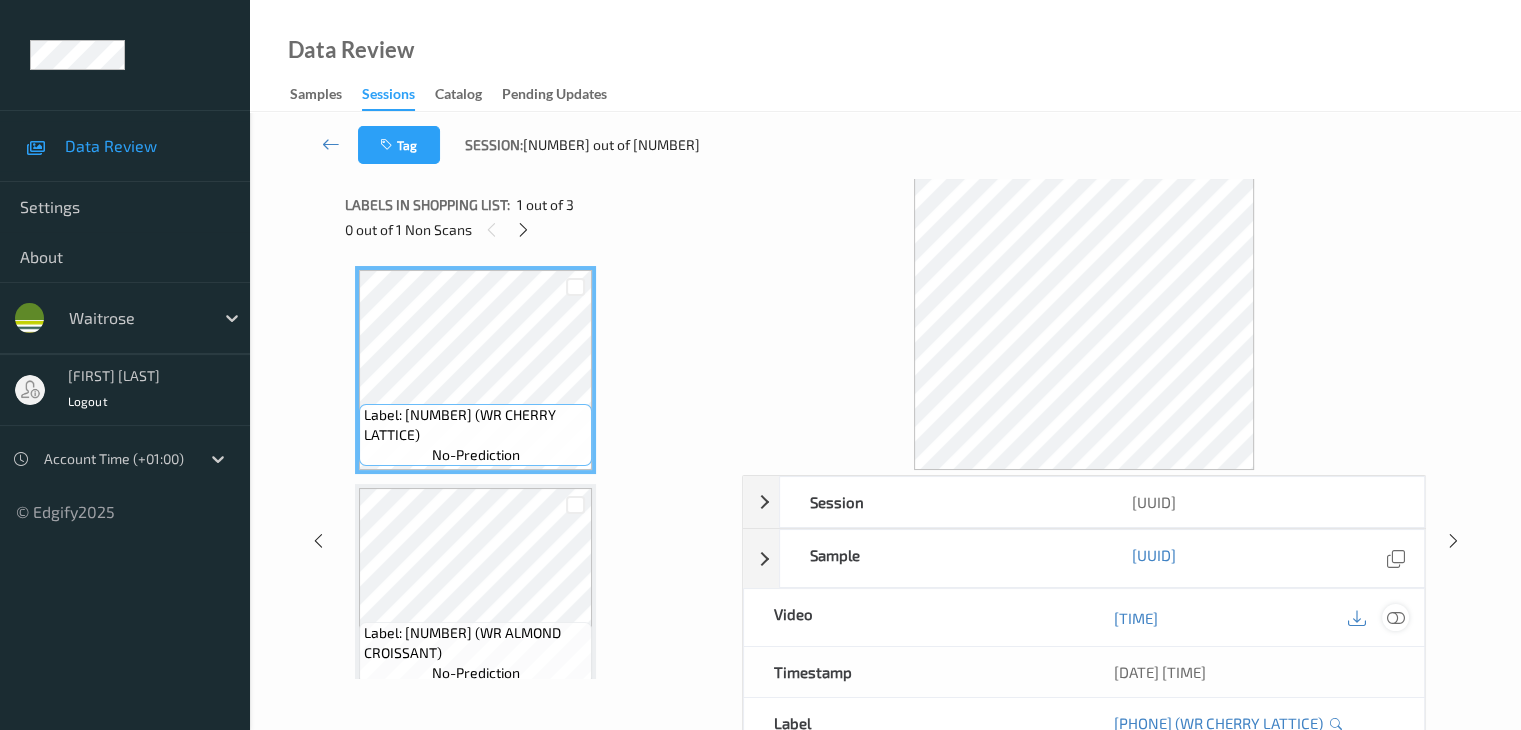 click at bounding box center (1395, 618) 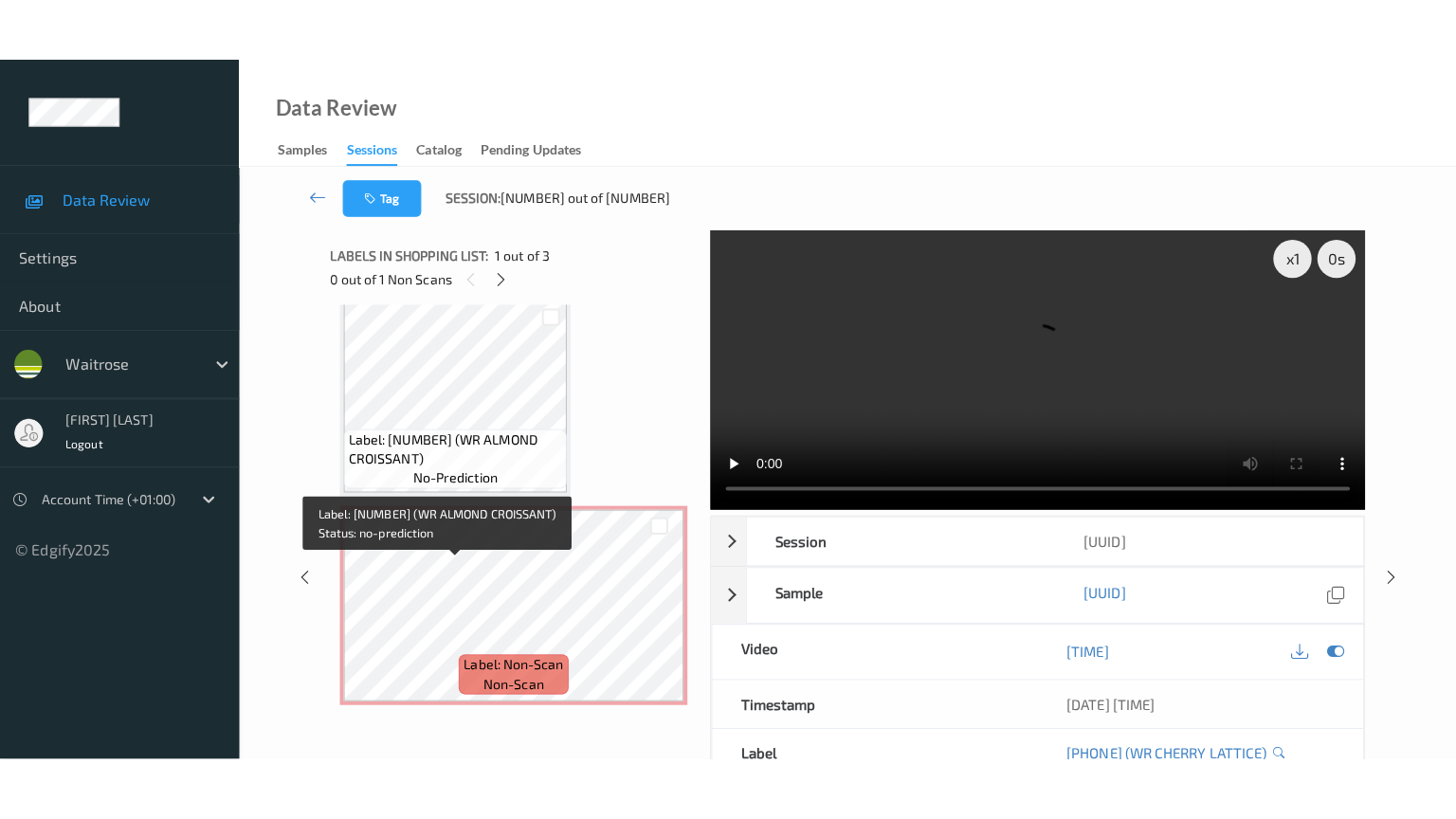 scroll, scrollTop: 228, scrollLeft: 0, axis: vertical 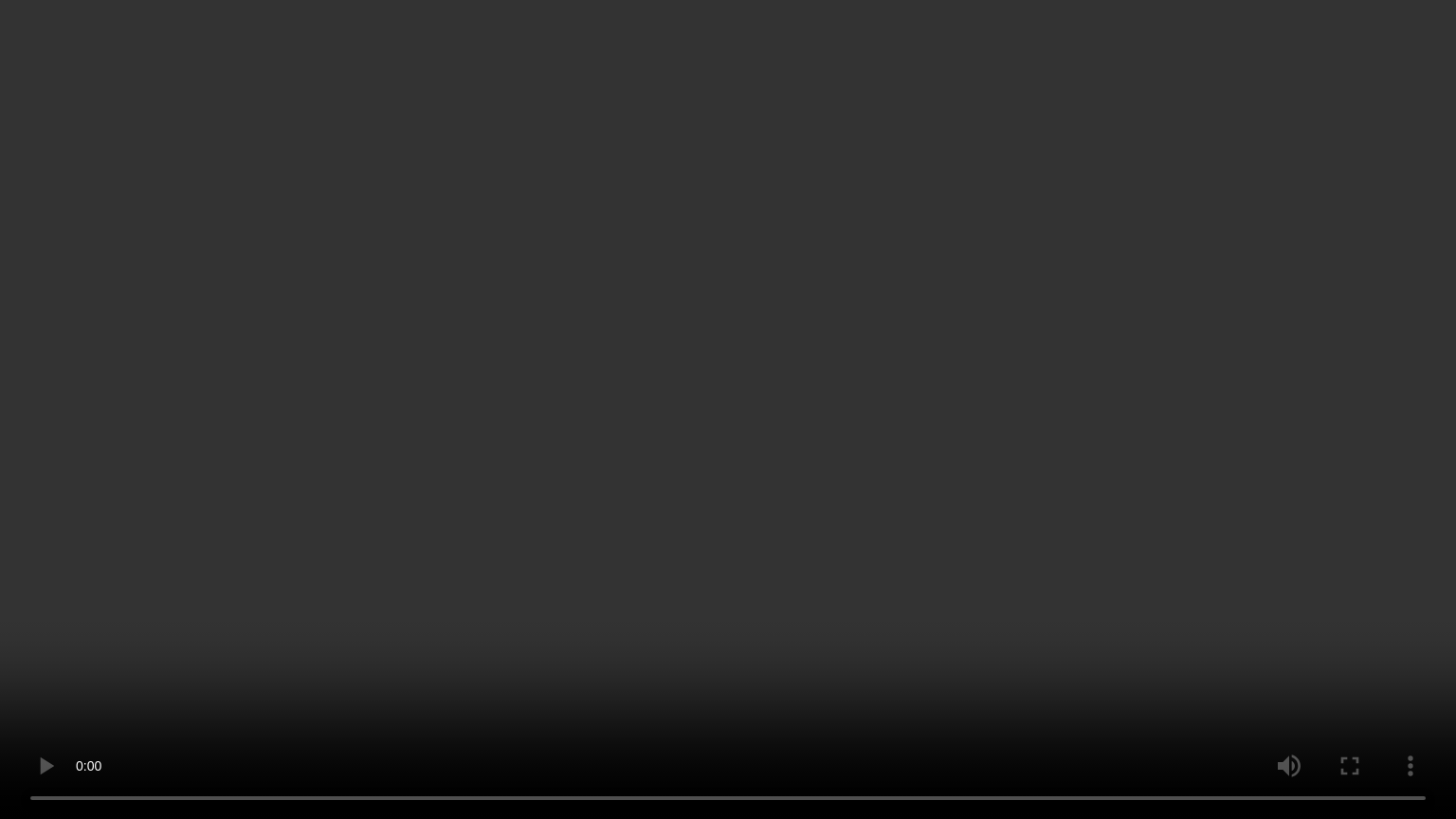 type 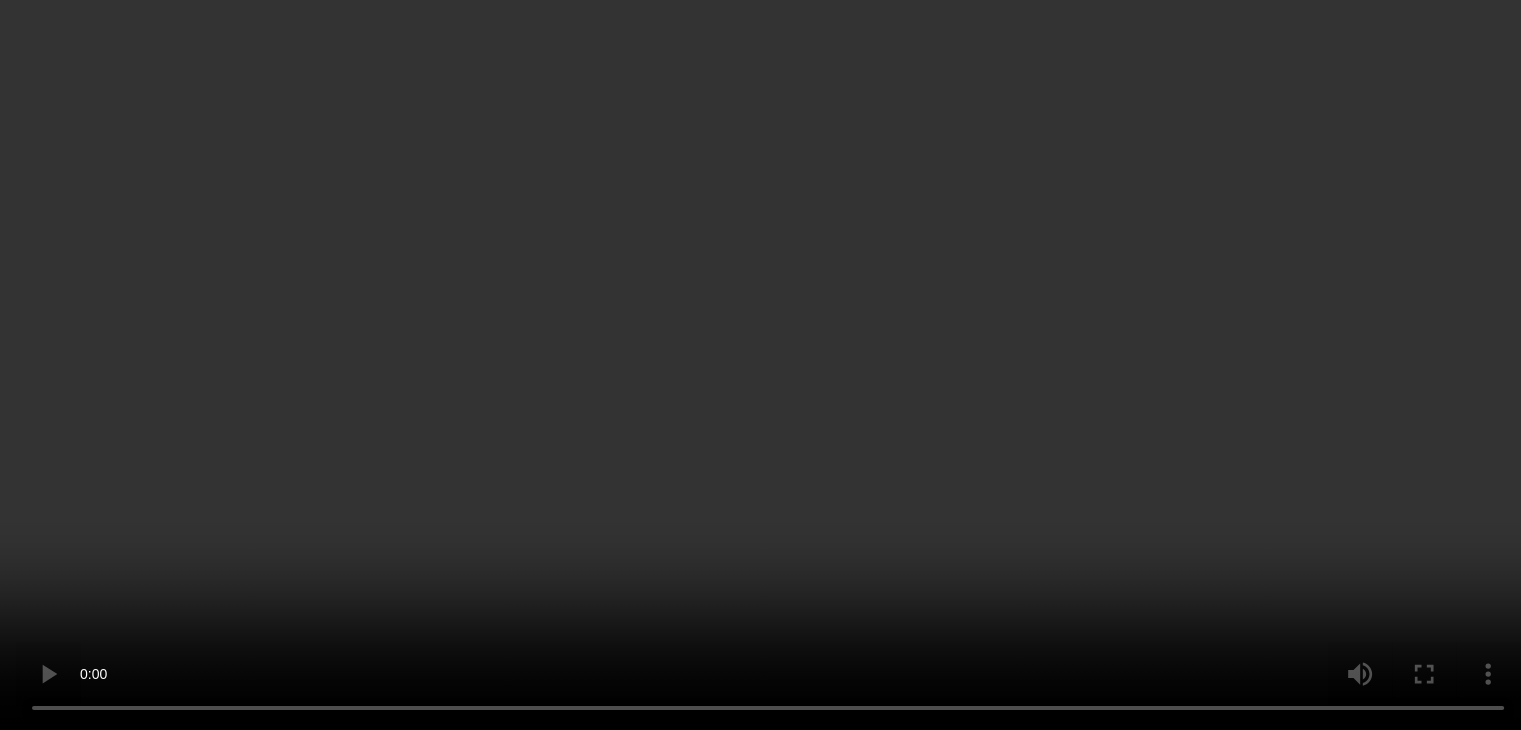 scroll, scrollTop: 241, scrollLeft: 0, axis: vertical 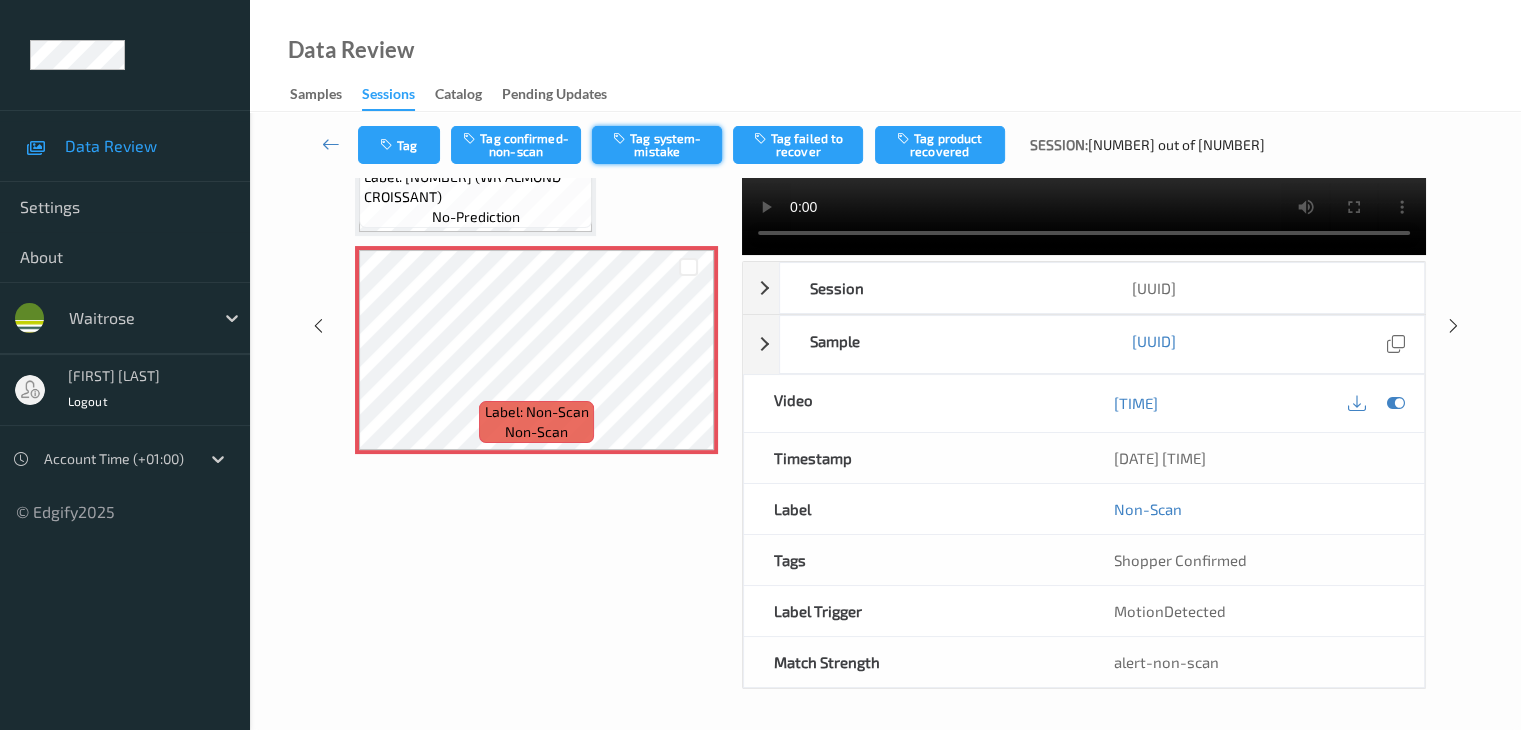 click on "Tag   system-mistake" at bounding box center (657, 145) 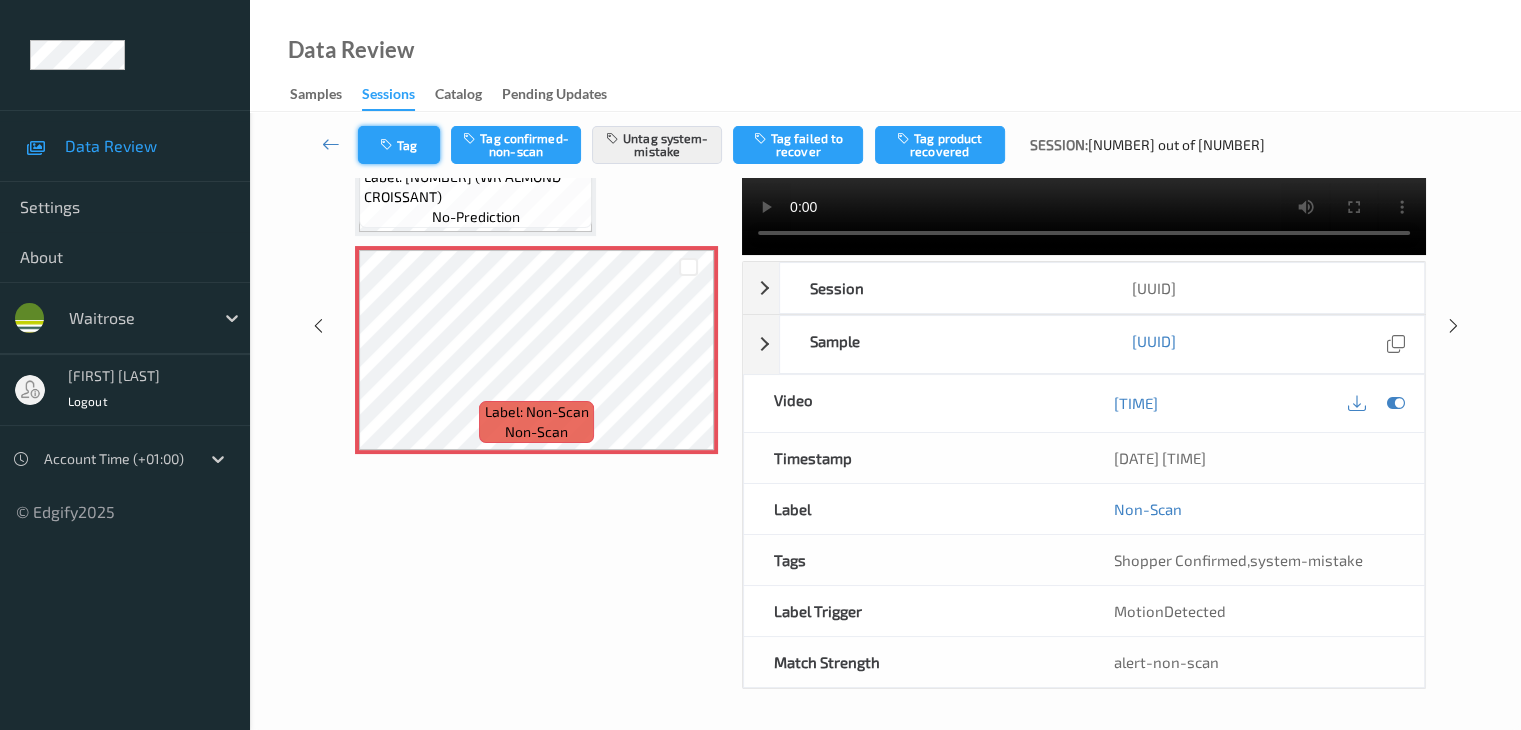 click on "Tag" at bounding box center [399, 145] 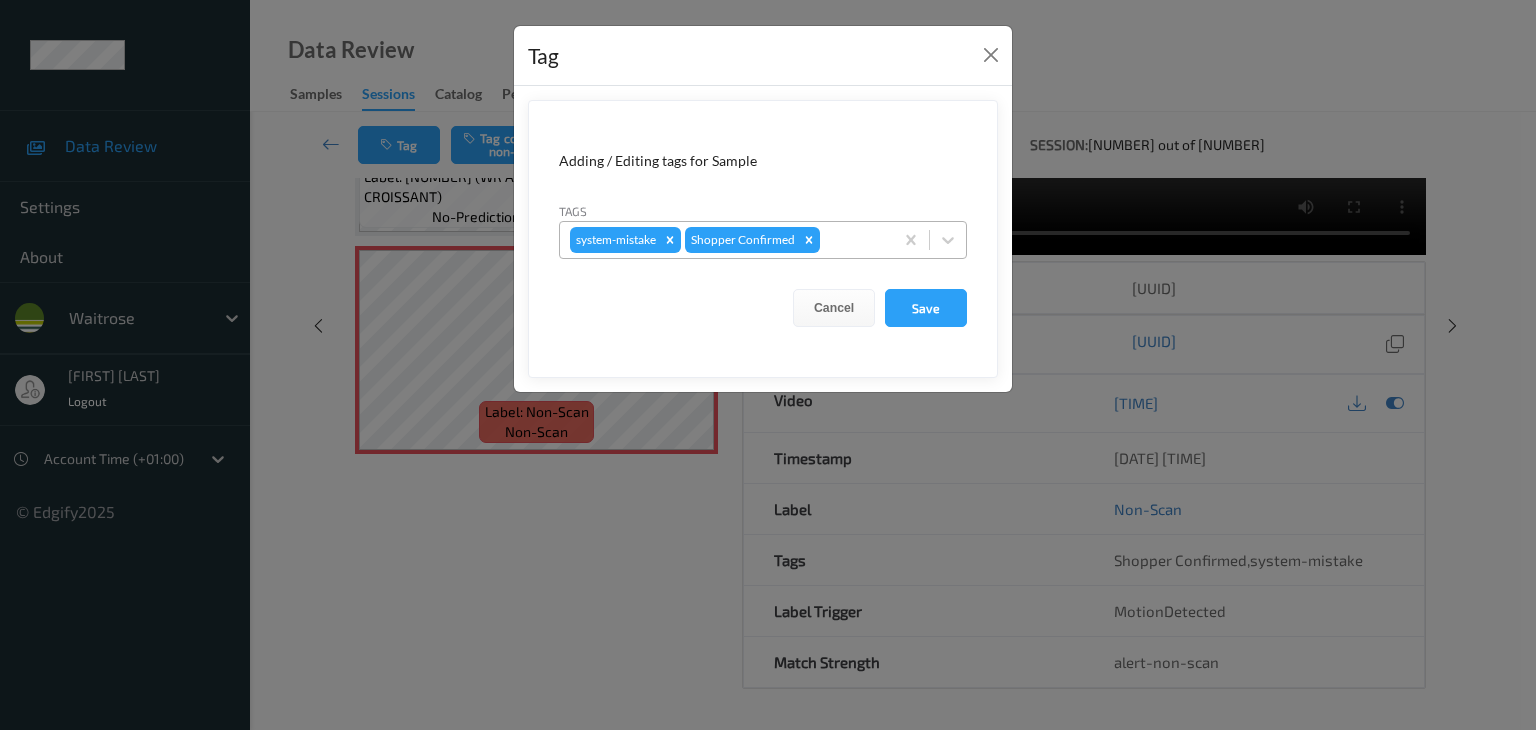 click at bounding box center [853, 240] 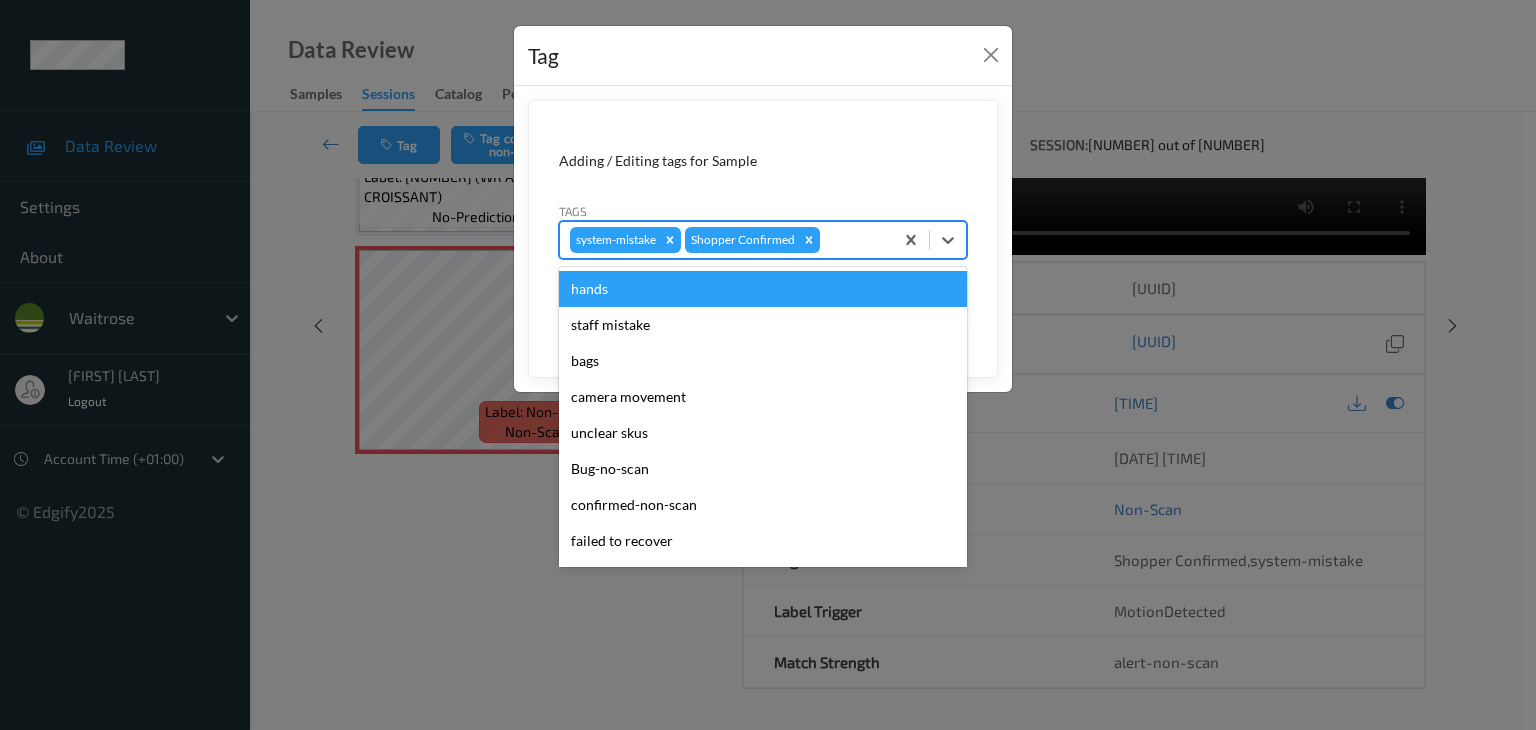 type on "u" 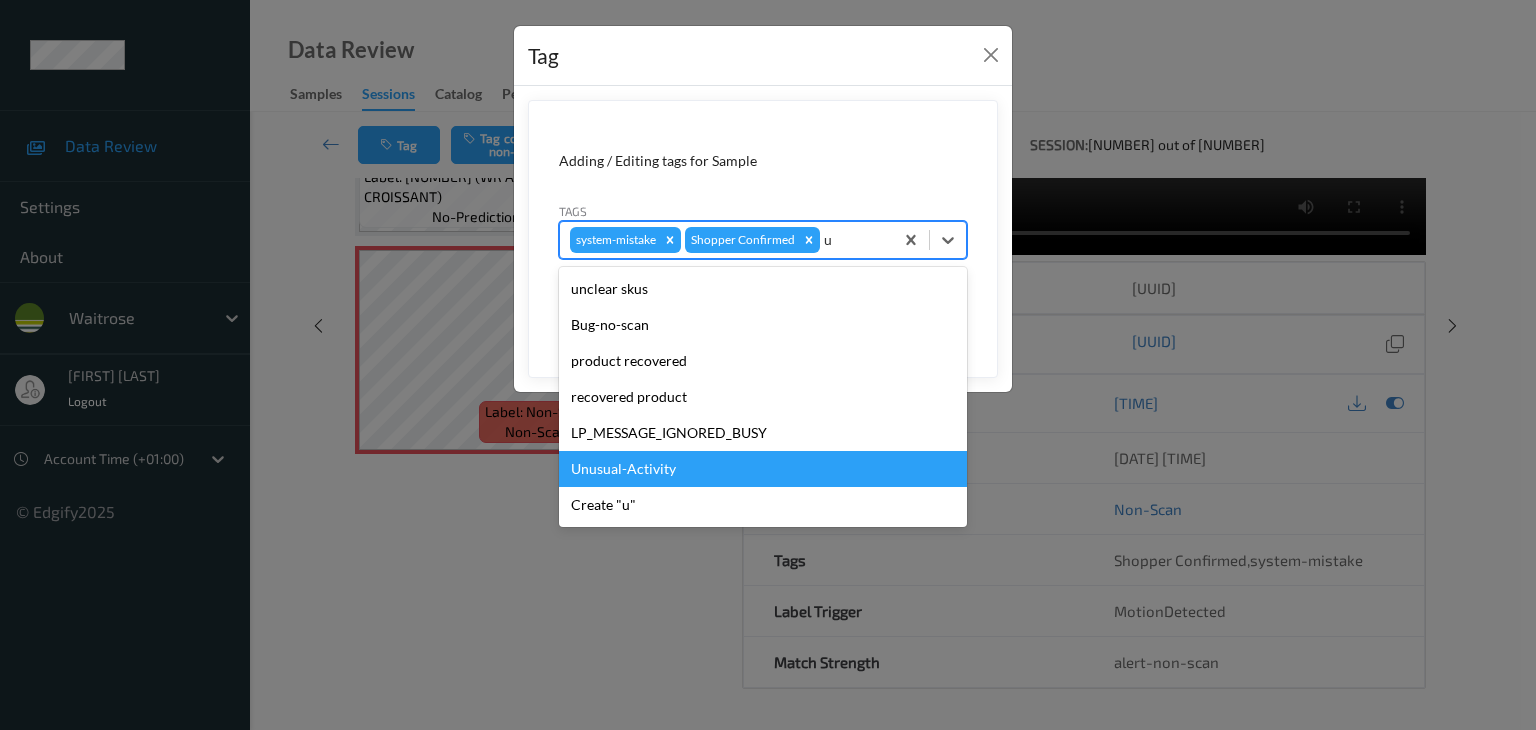 click on "Unusual-Activity" at bounding box center (763, 469) 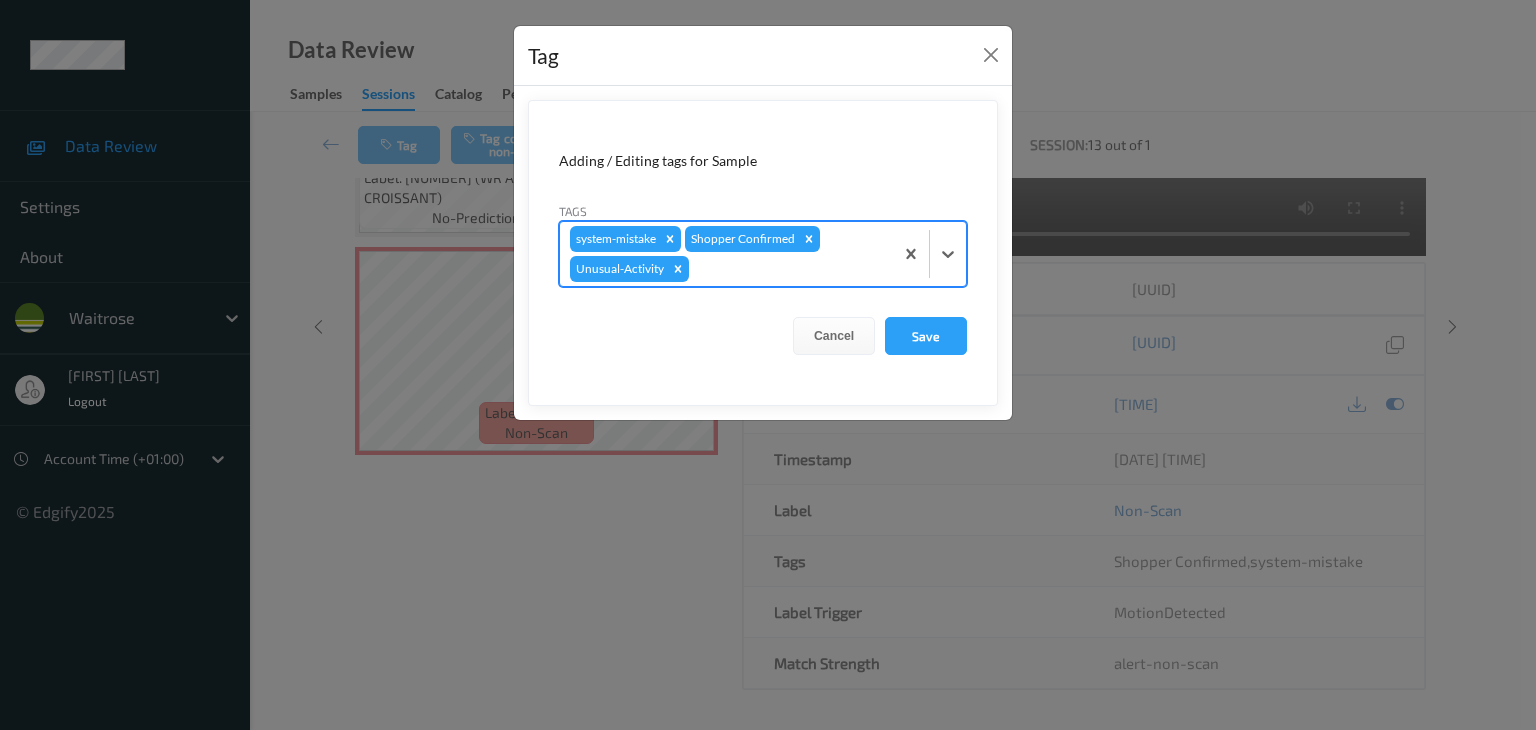 type on "u" 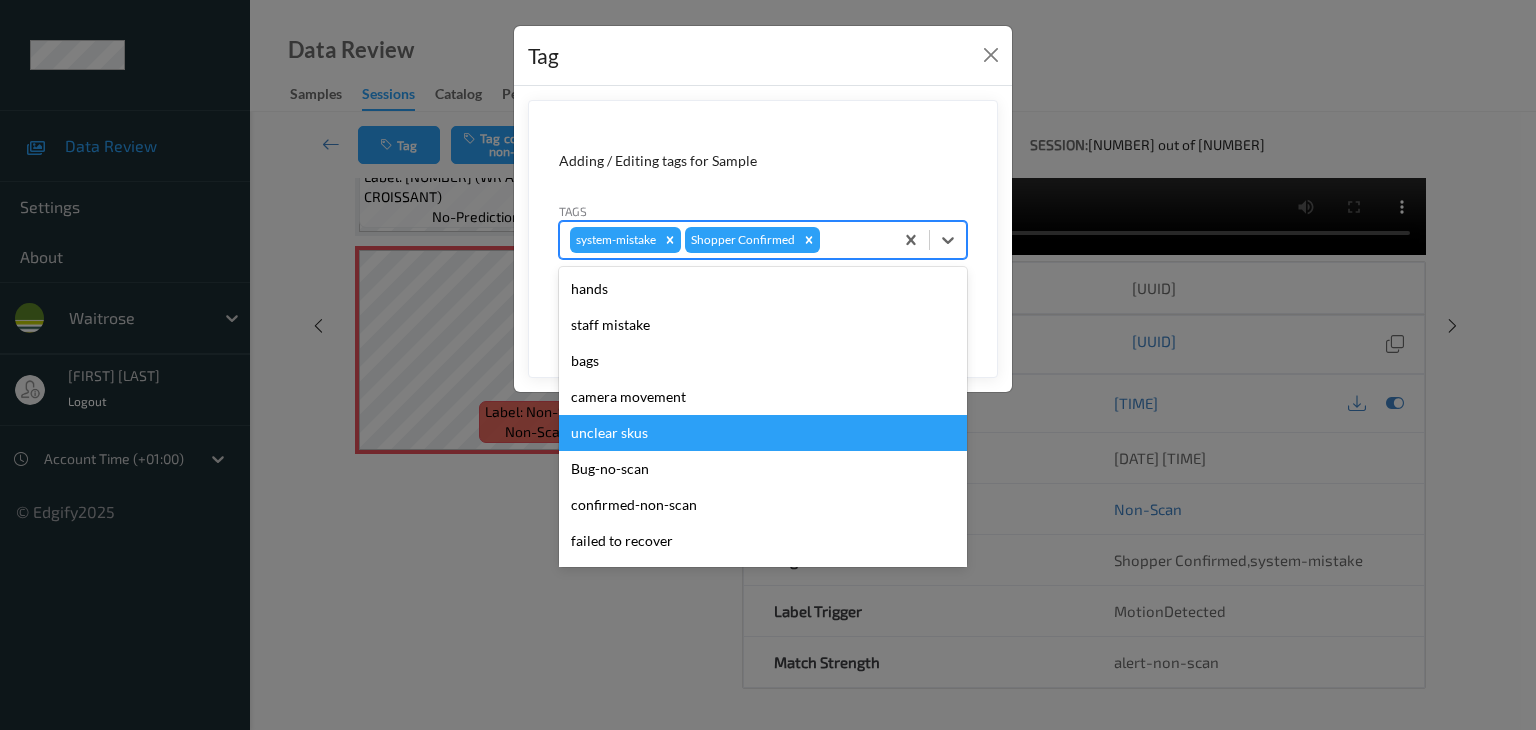 type on "u" 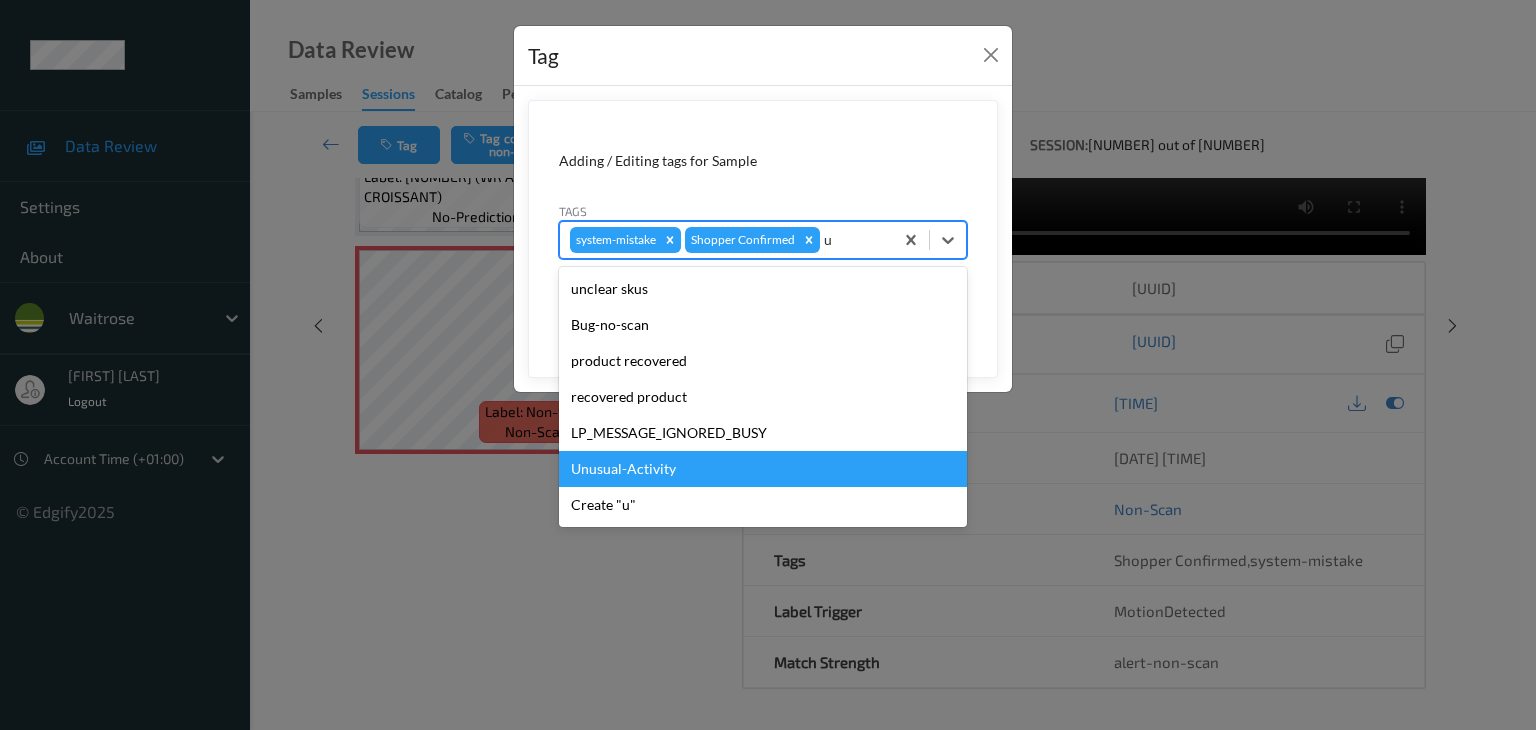 click on "Unusual-Activity" at bounding box center (763, 469) 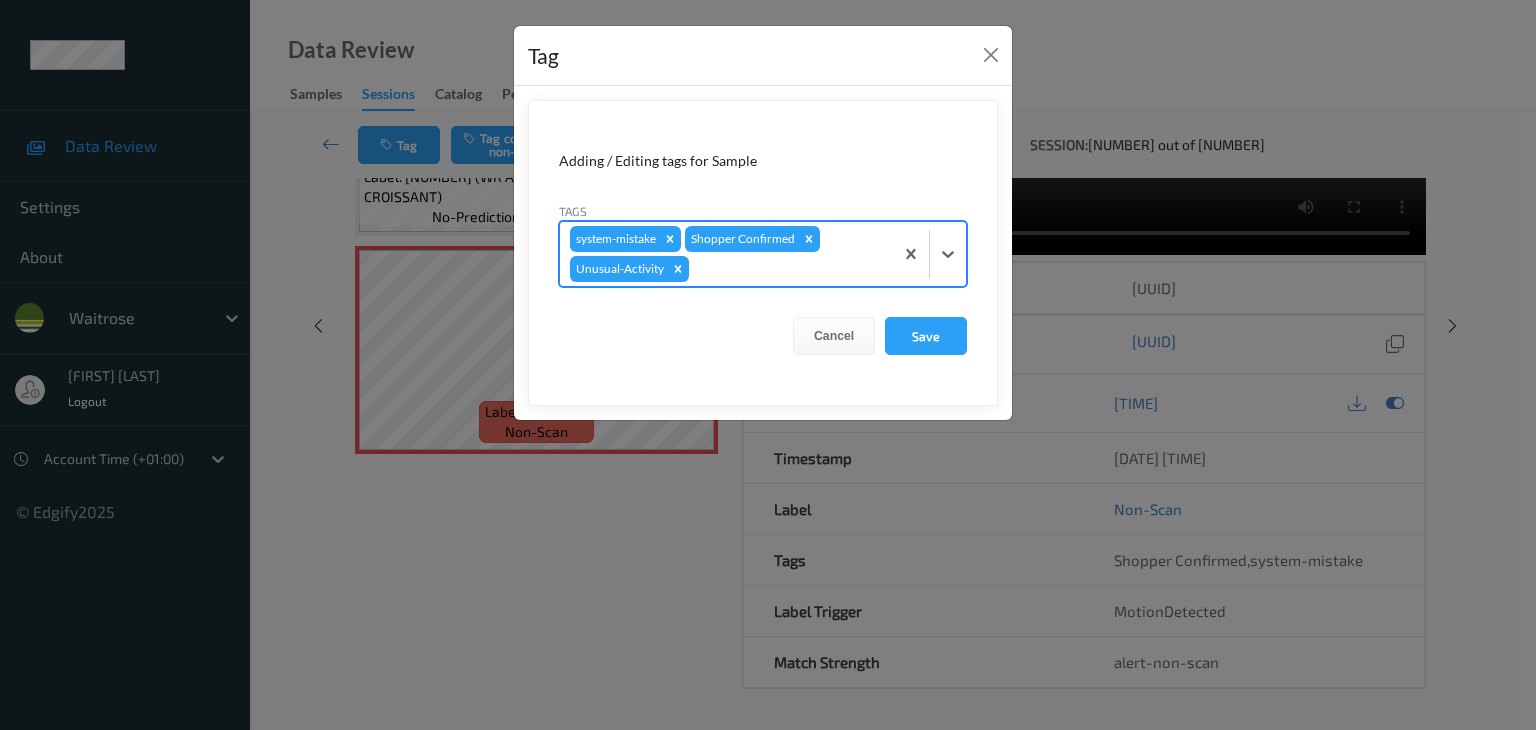 type on "p" 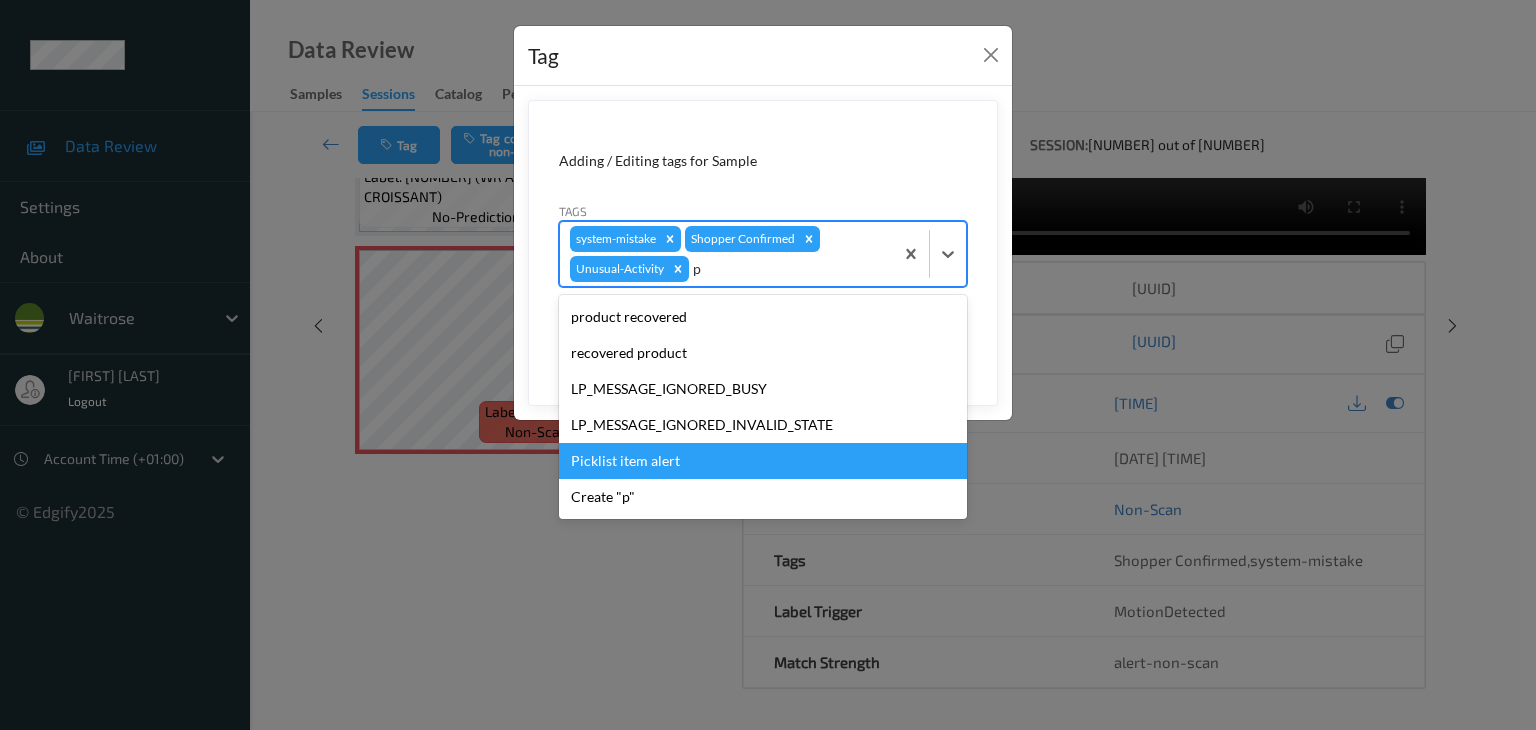 click on "Picklist item alert" at bounding box center [763, 461] 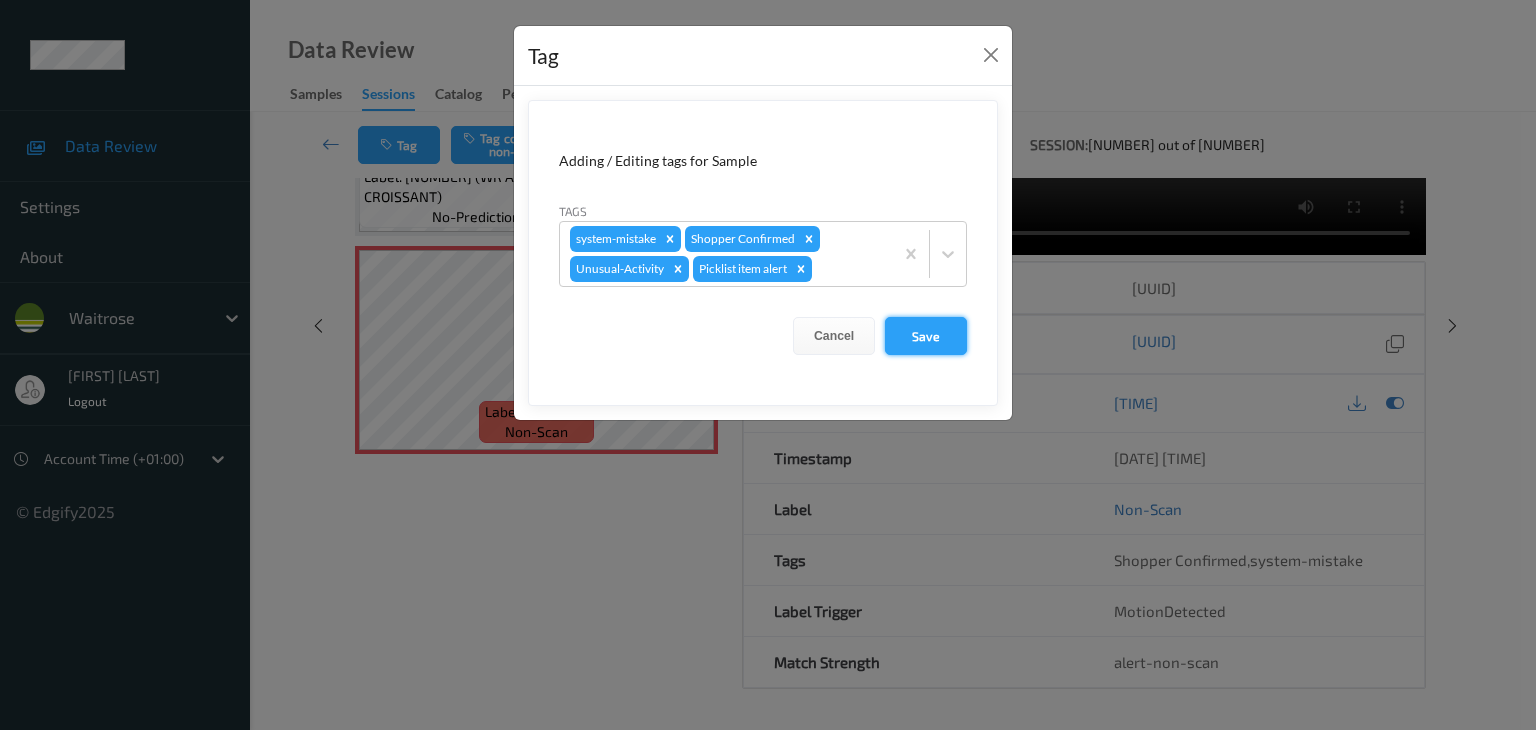 click on "Save" at bounding box center [926, 336] 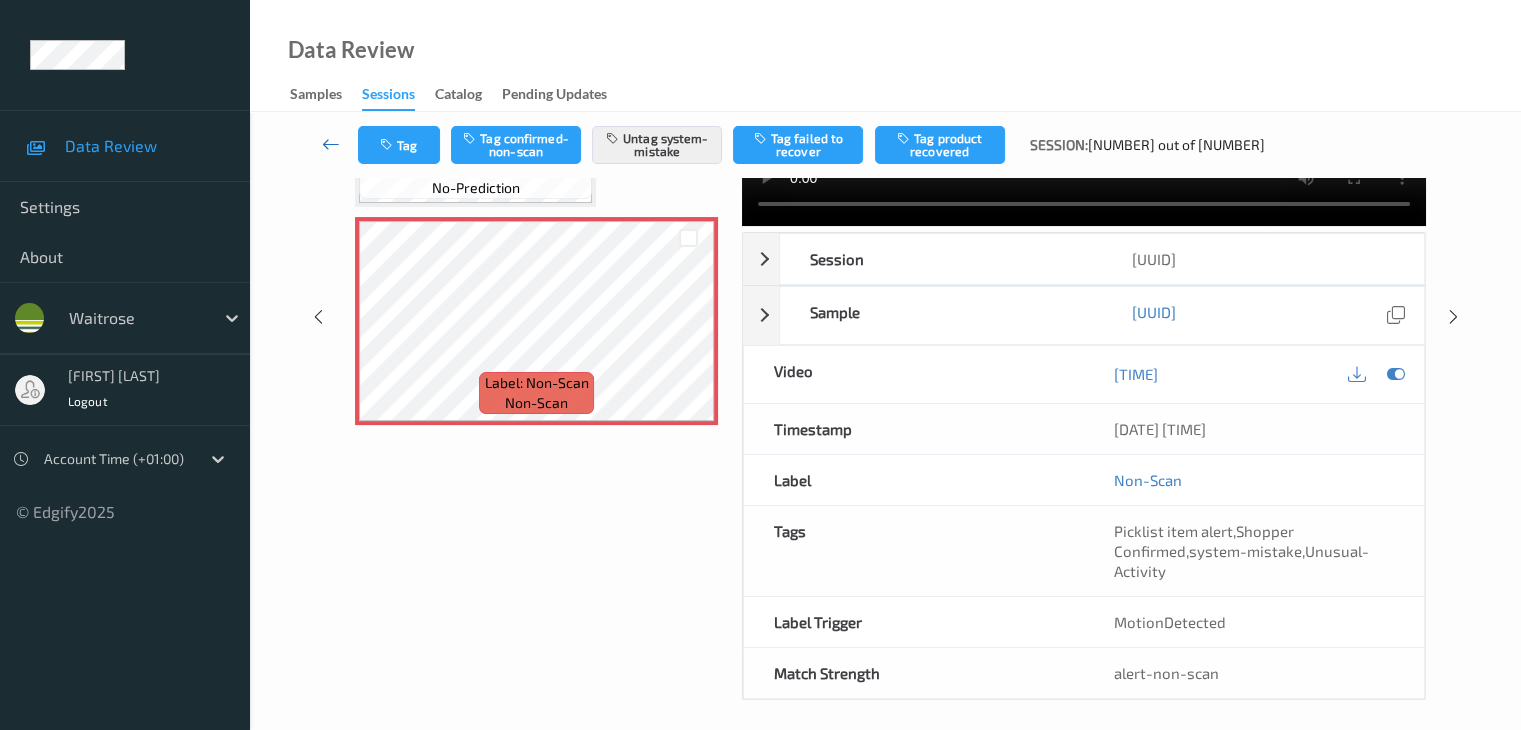 click at bounding box center [331, 144] 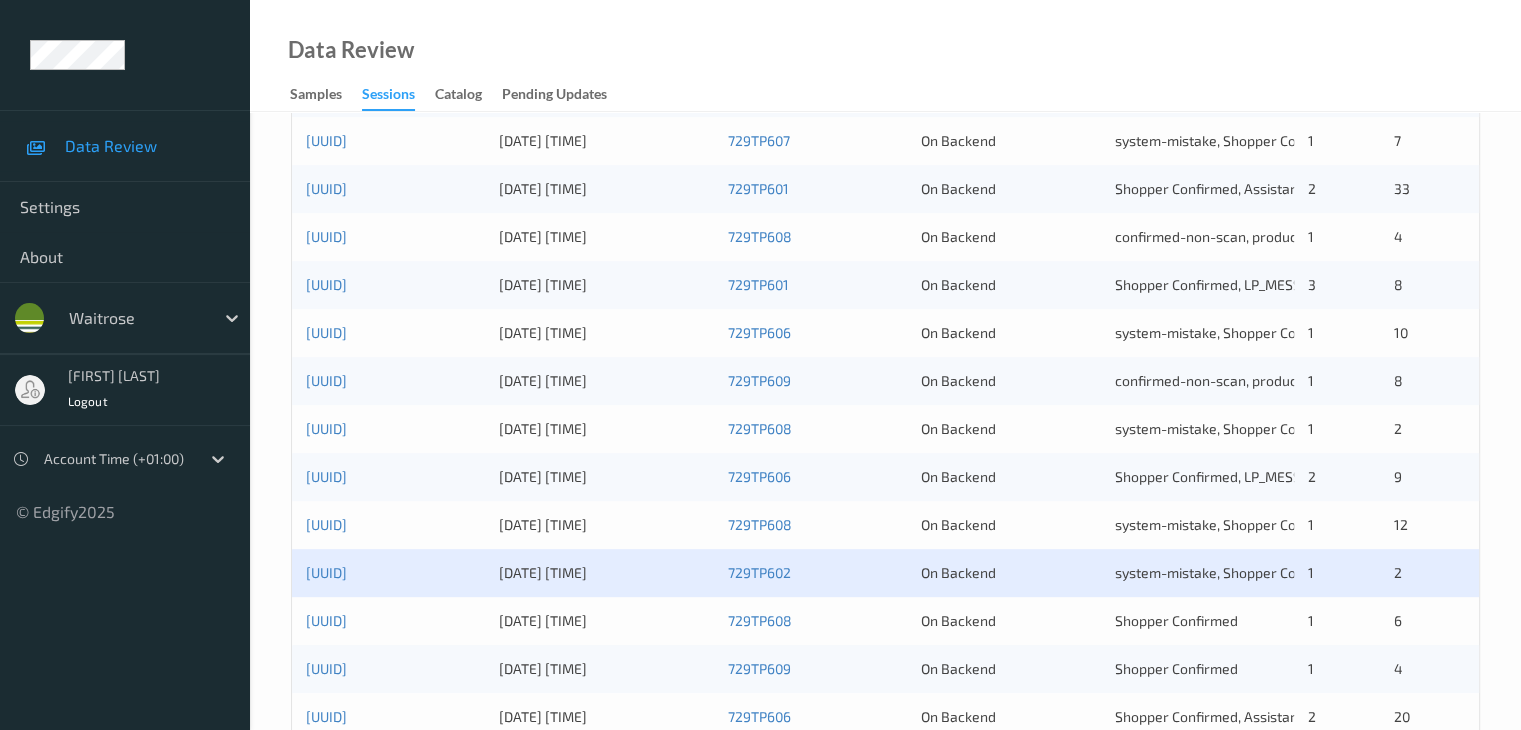 scroll, scrollTop: 800, scrollLeft: 0, axis: vertical 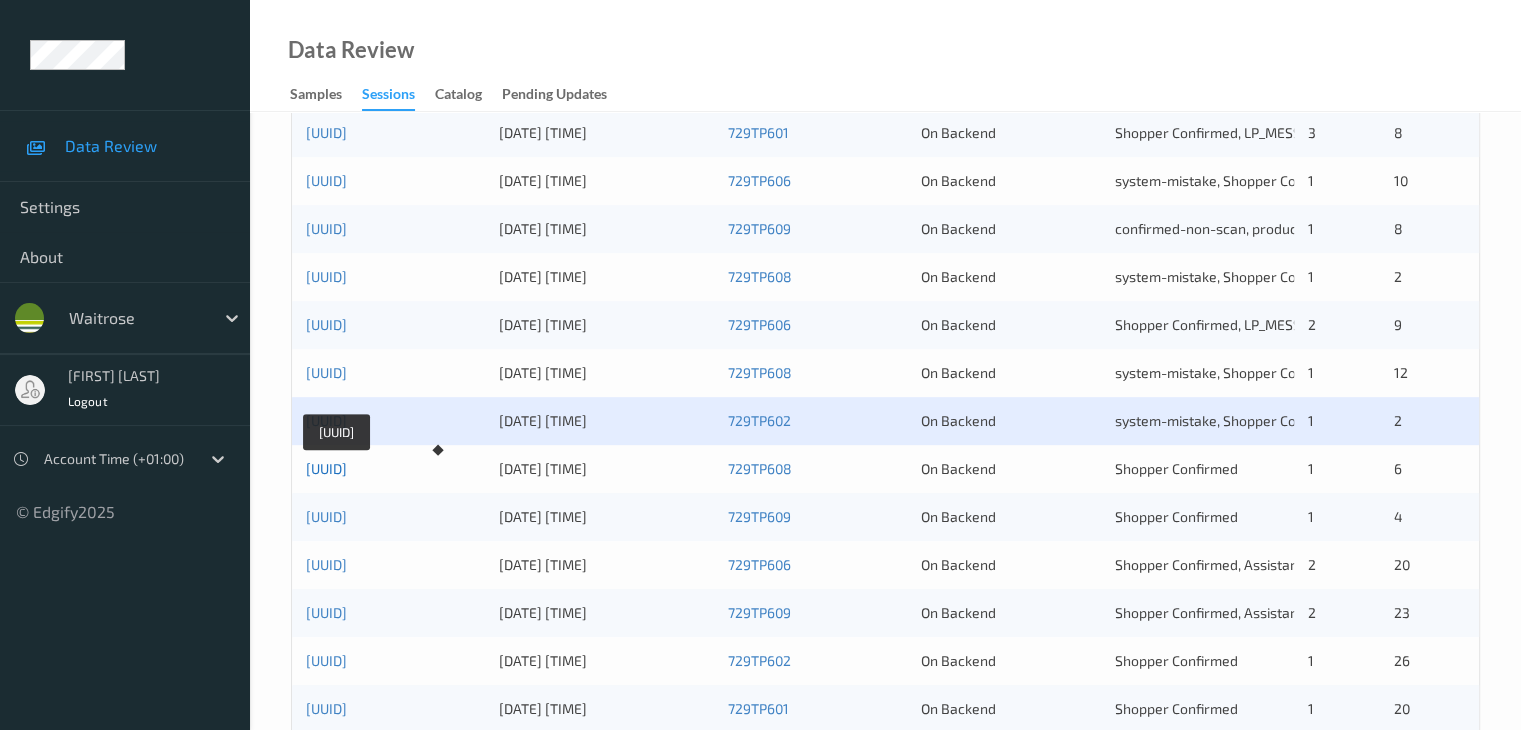 click on "[UUID]" at bounding box center (326, 468) 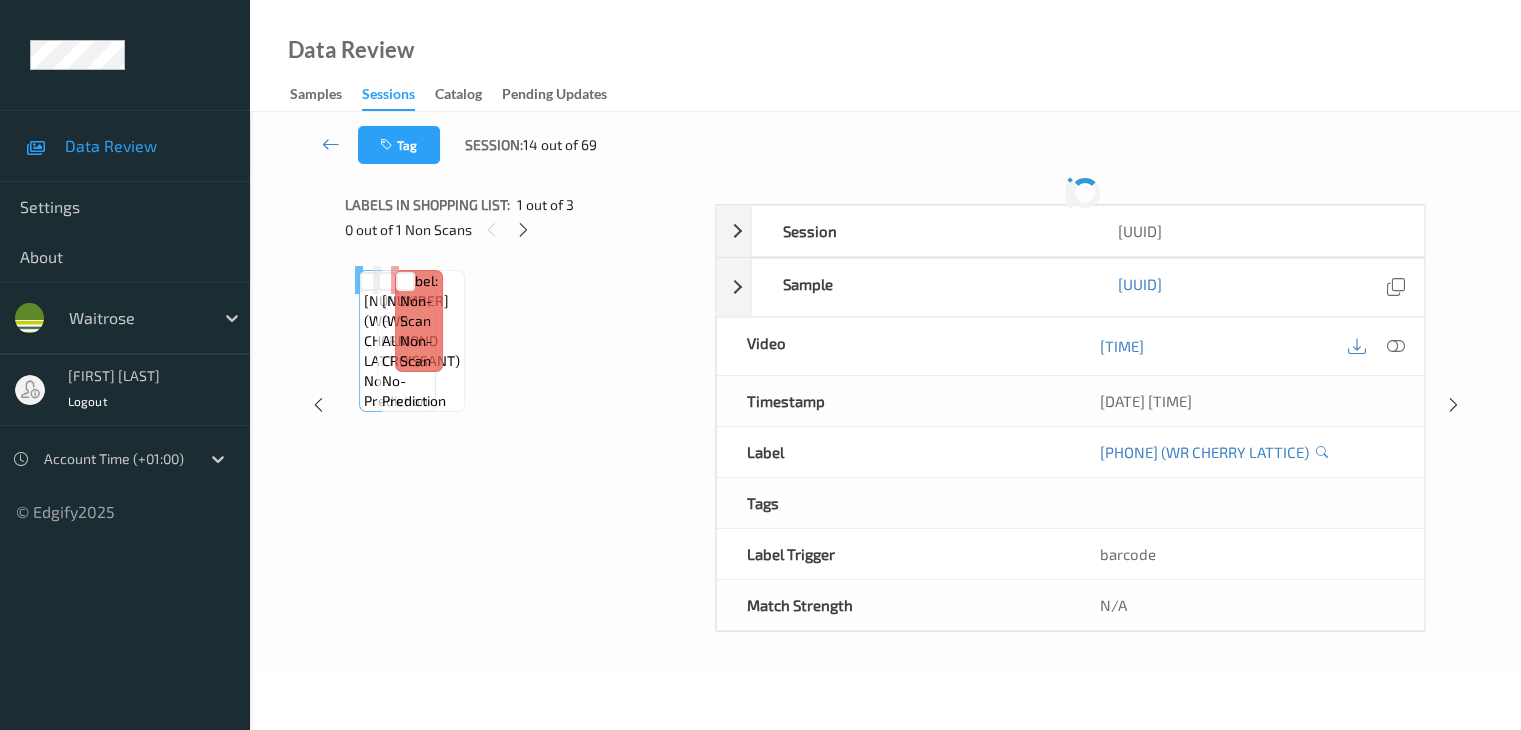 scroll, scrollTop: 0, scrollLeft: 0, axis: both 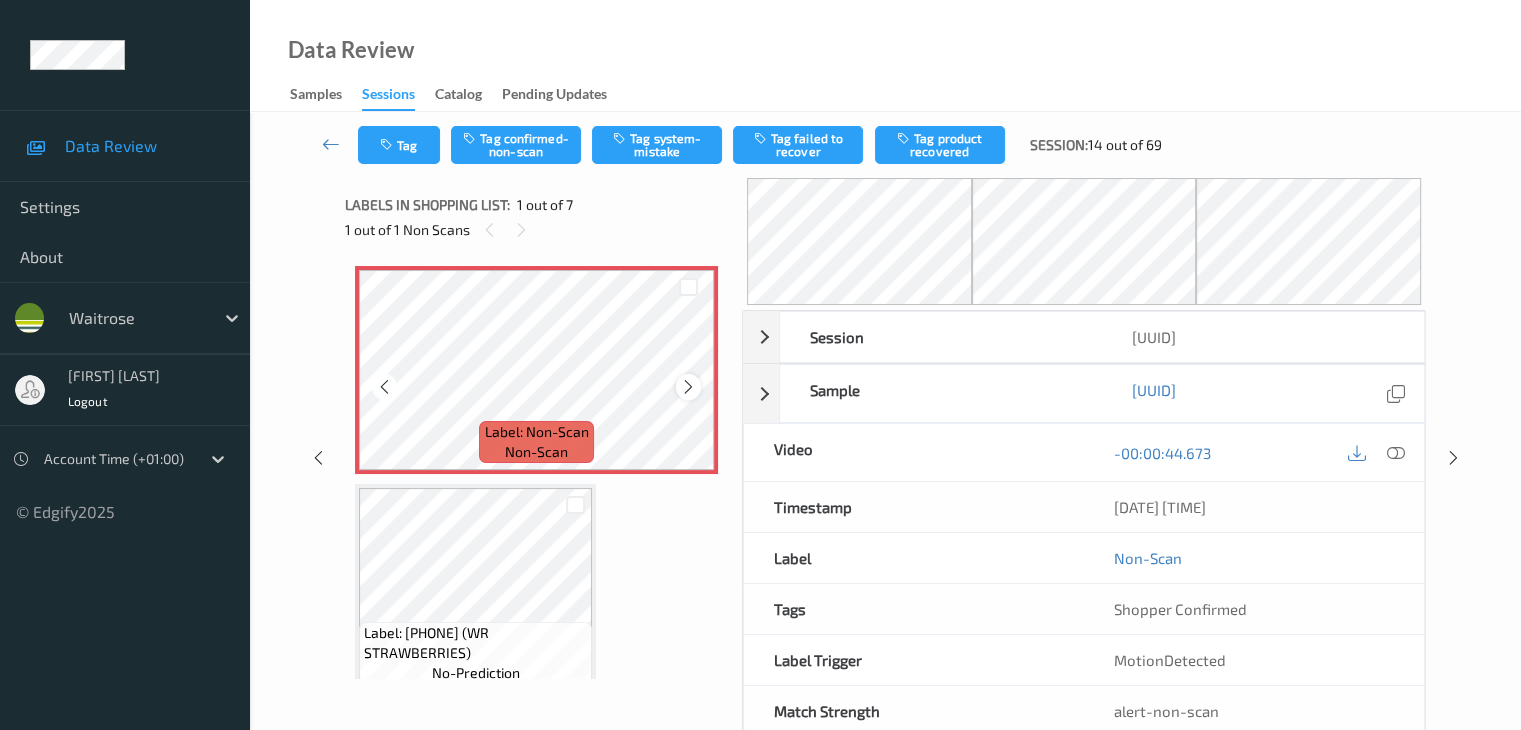 click at bounding box center [688, 387] 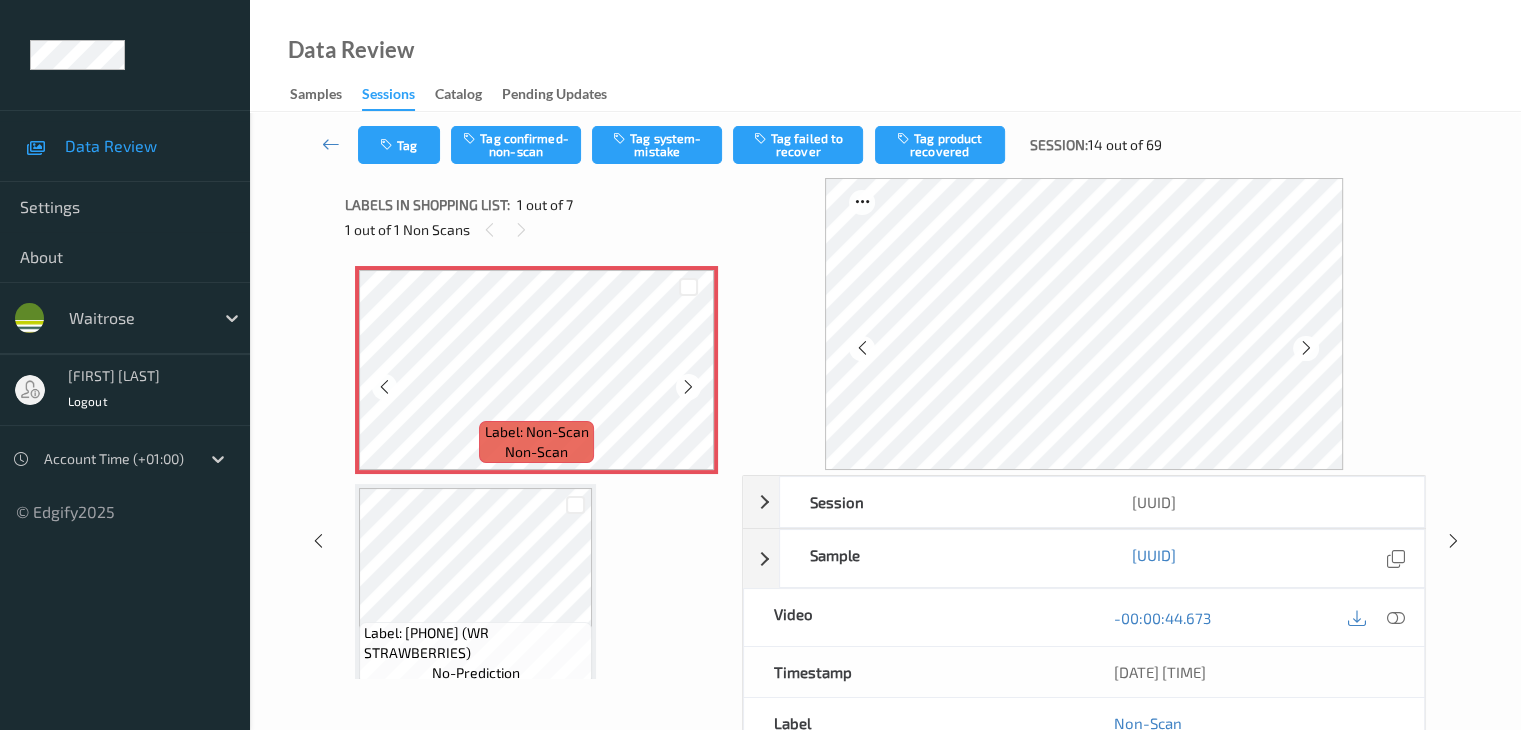 click at bounding box center [688, 387] 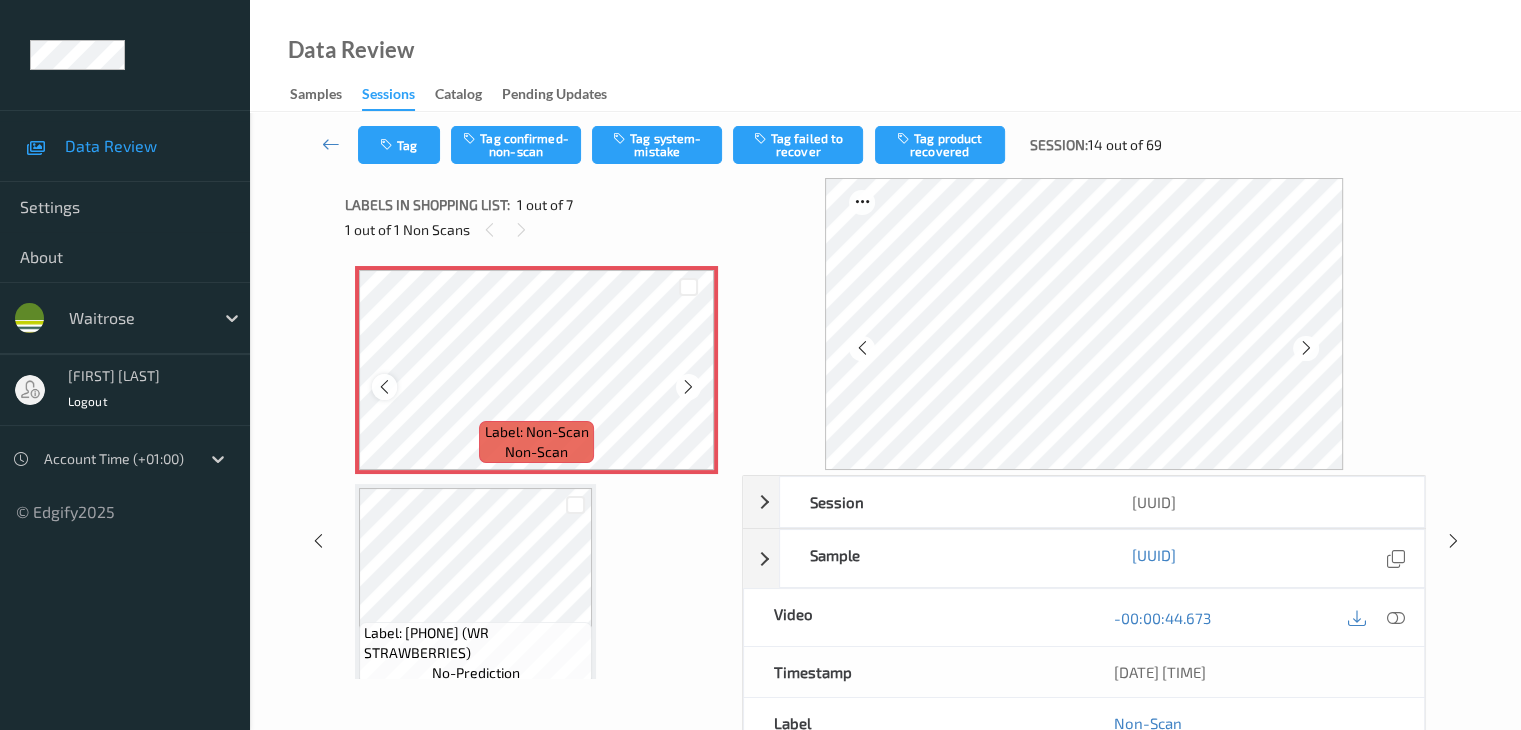 click at bounding box center (384, 387) 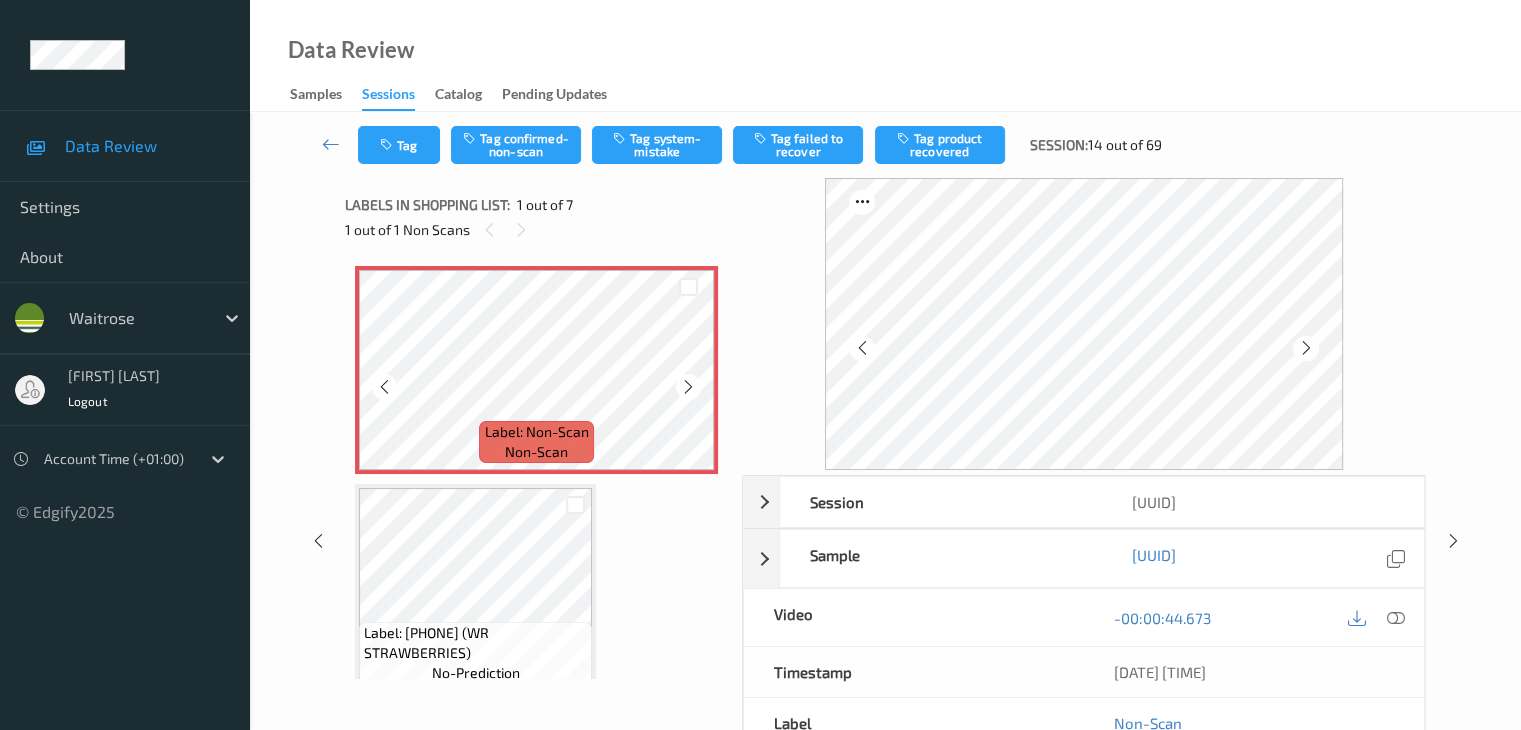 click at bounding box center (384, 387) 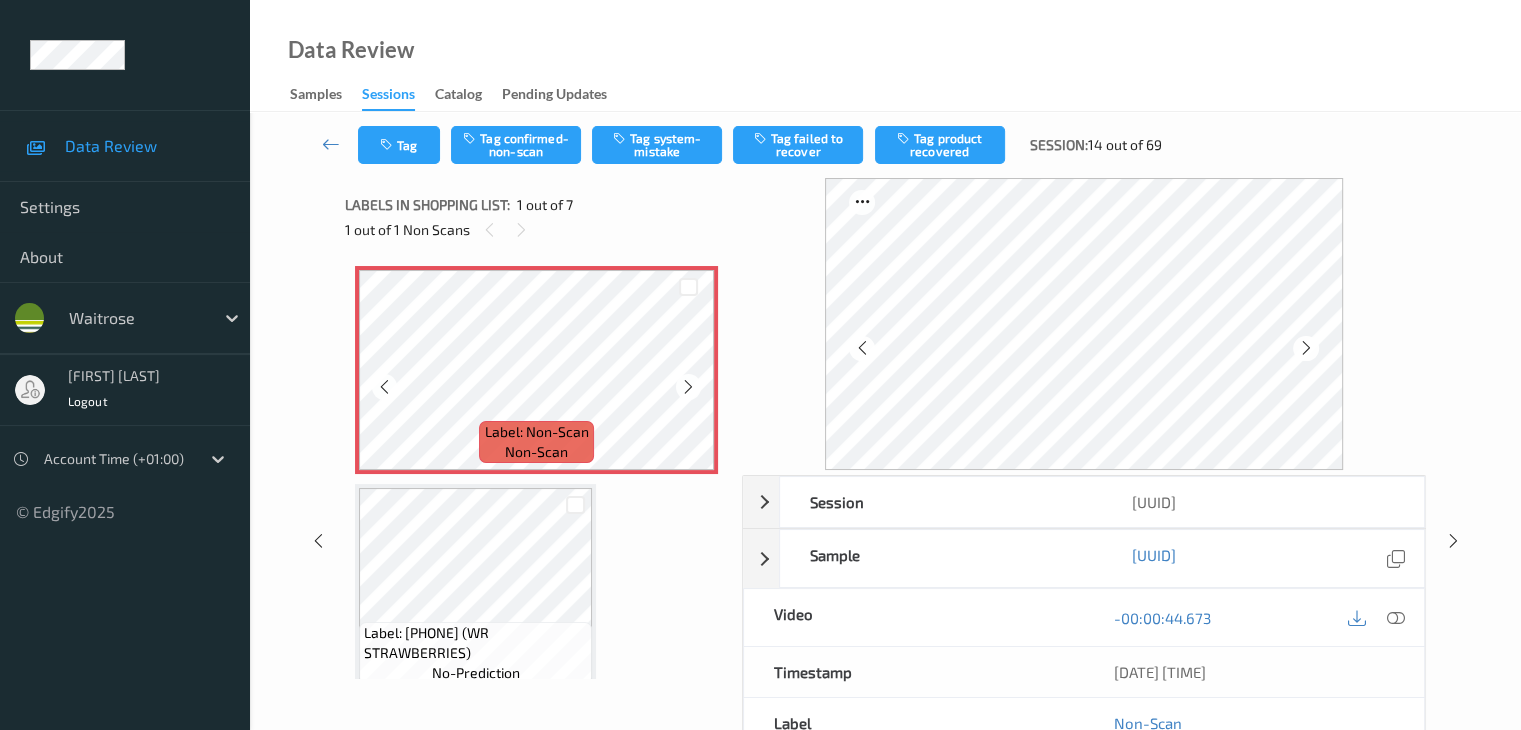 click at bounding box center (384, 387) 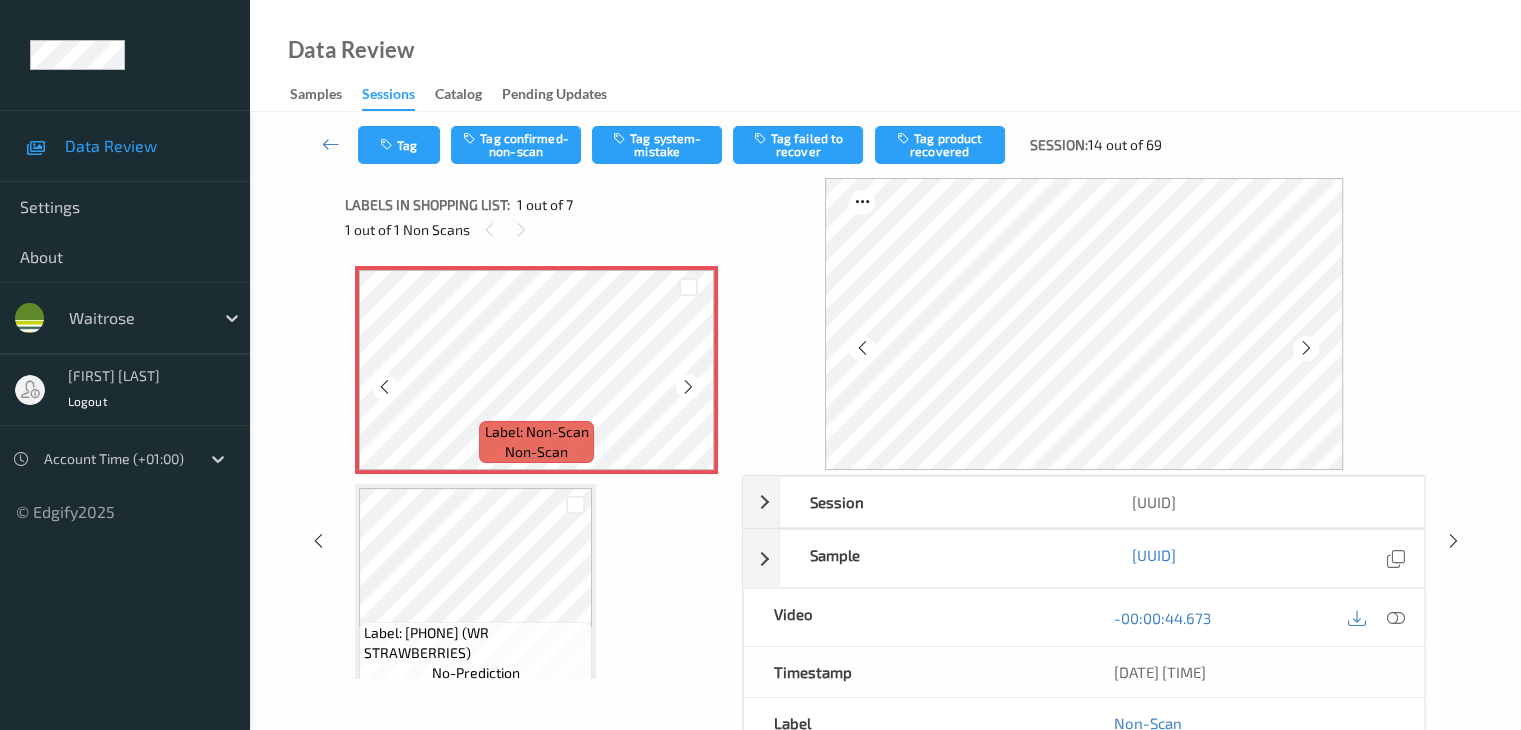 click at bounding box center (384, 387) 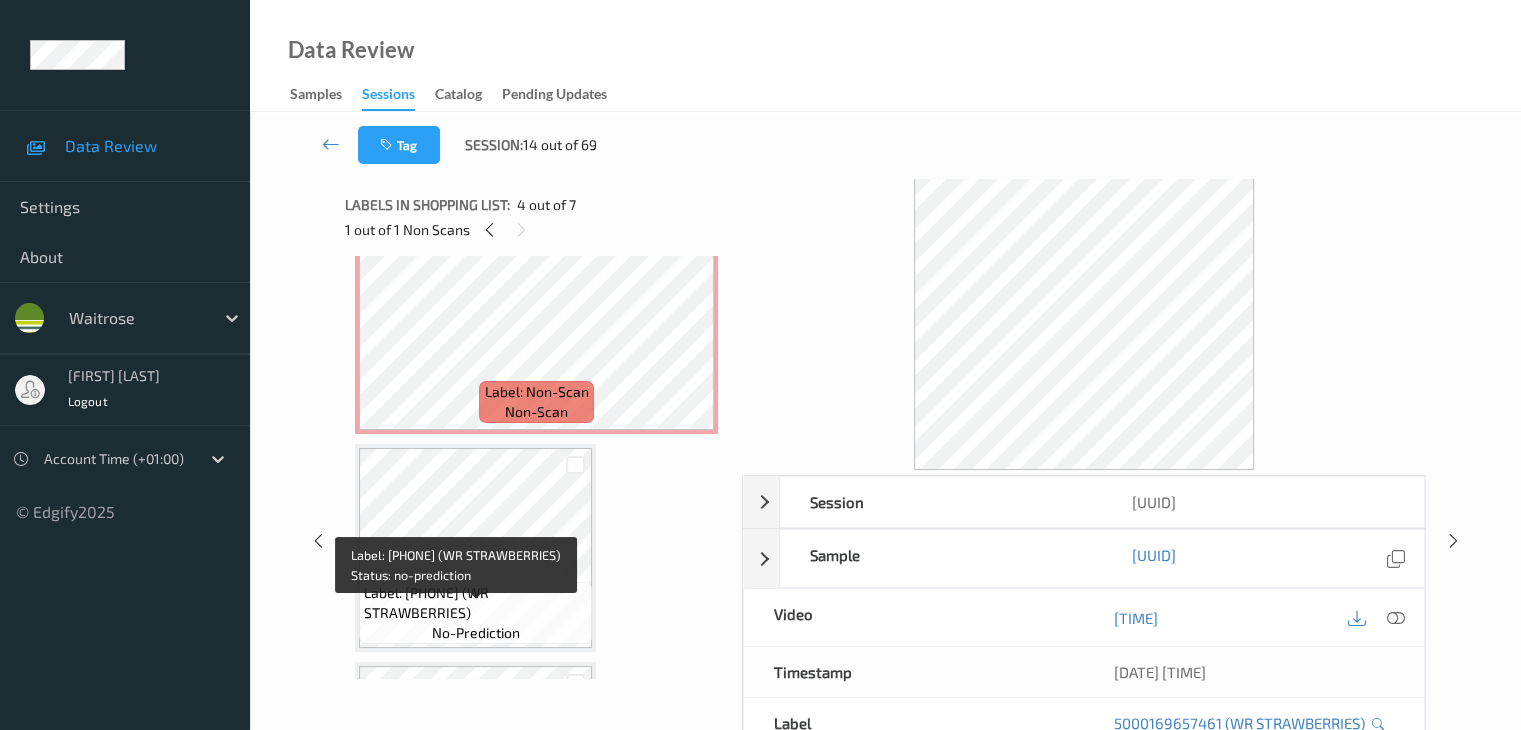 scroll, scrollTop: 0, scrollLeft: 0, axis: both 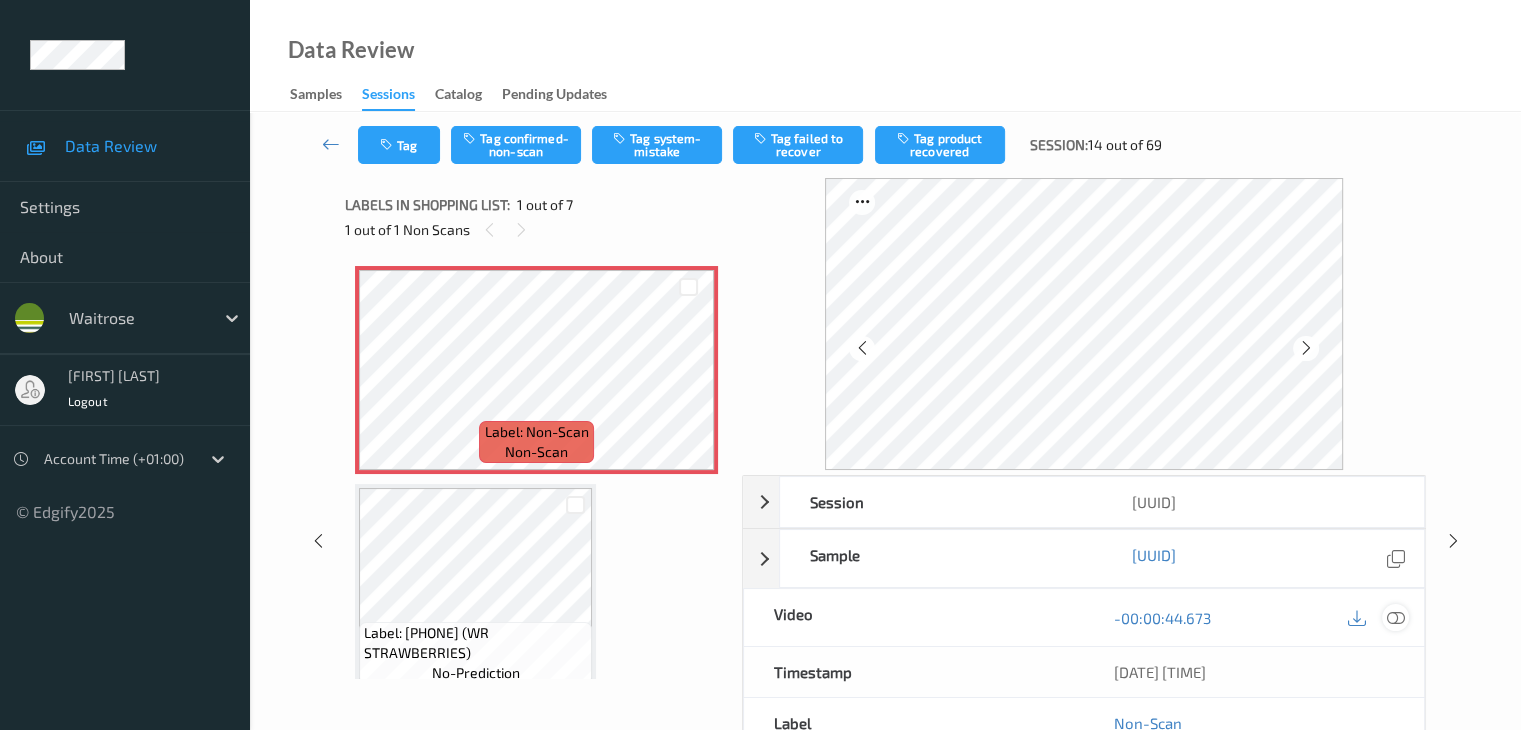 click at bounding box center (1395, 618) 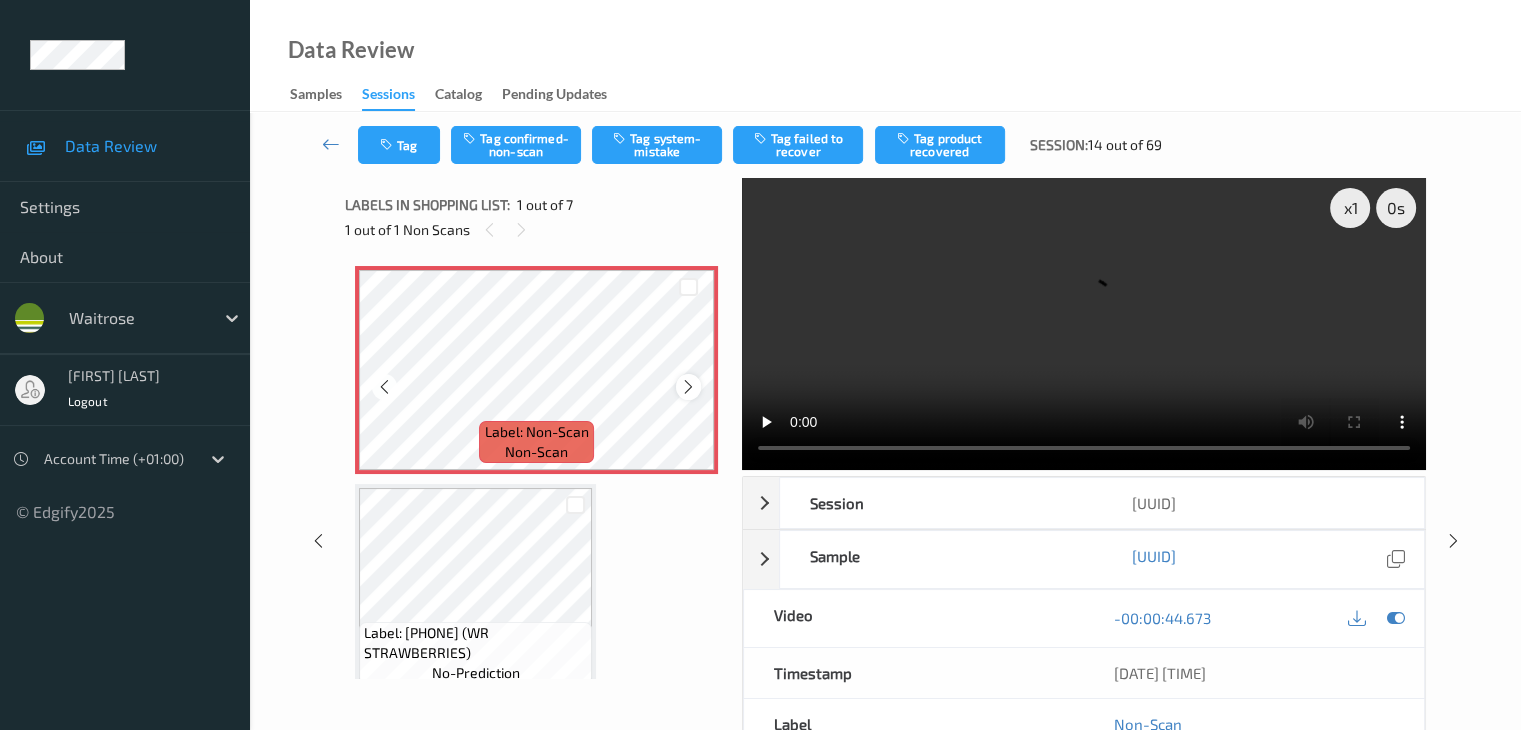 click at bounding box center [688, 387] 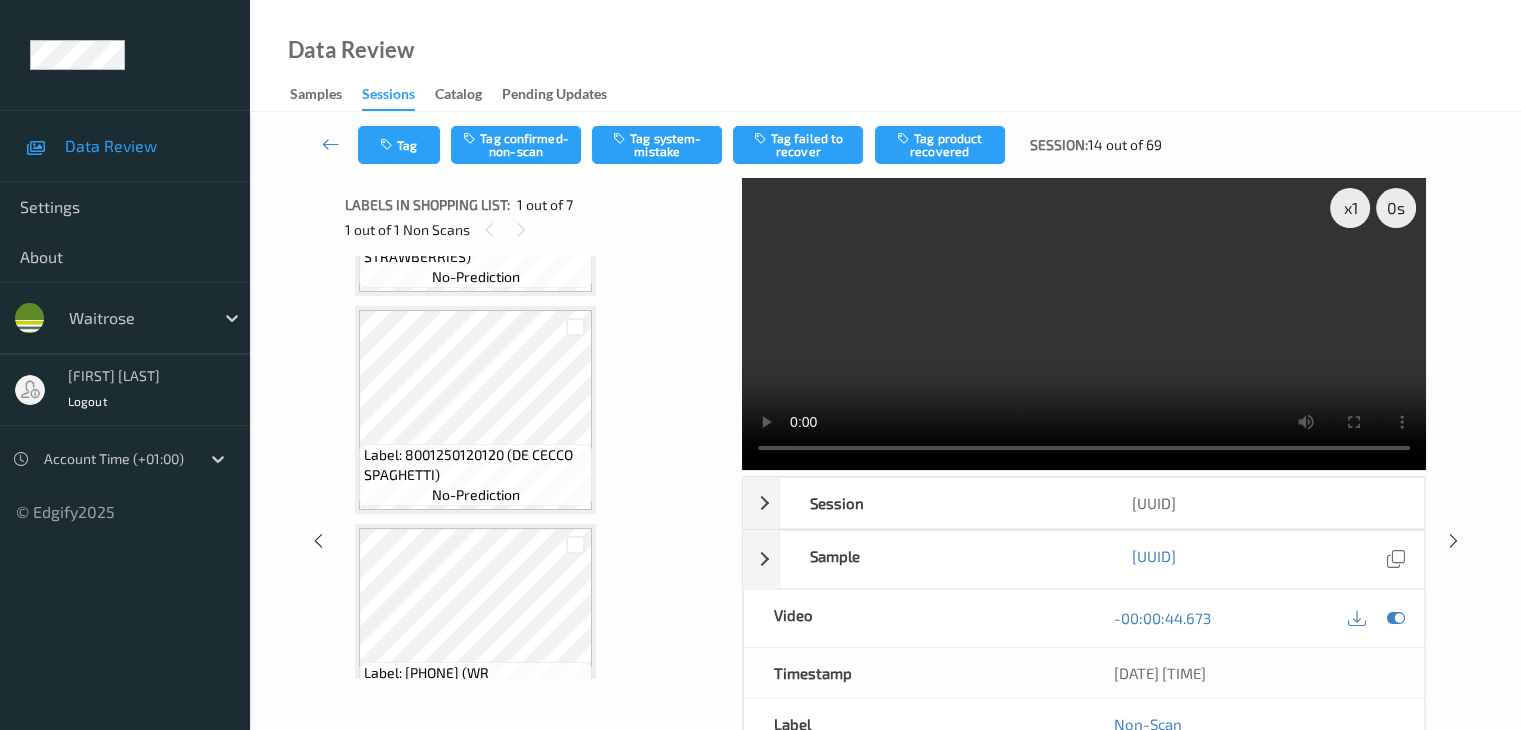 scroll, scrollTop: 400, scrollLeft: 0, axis: vertical 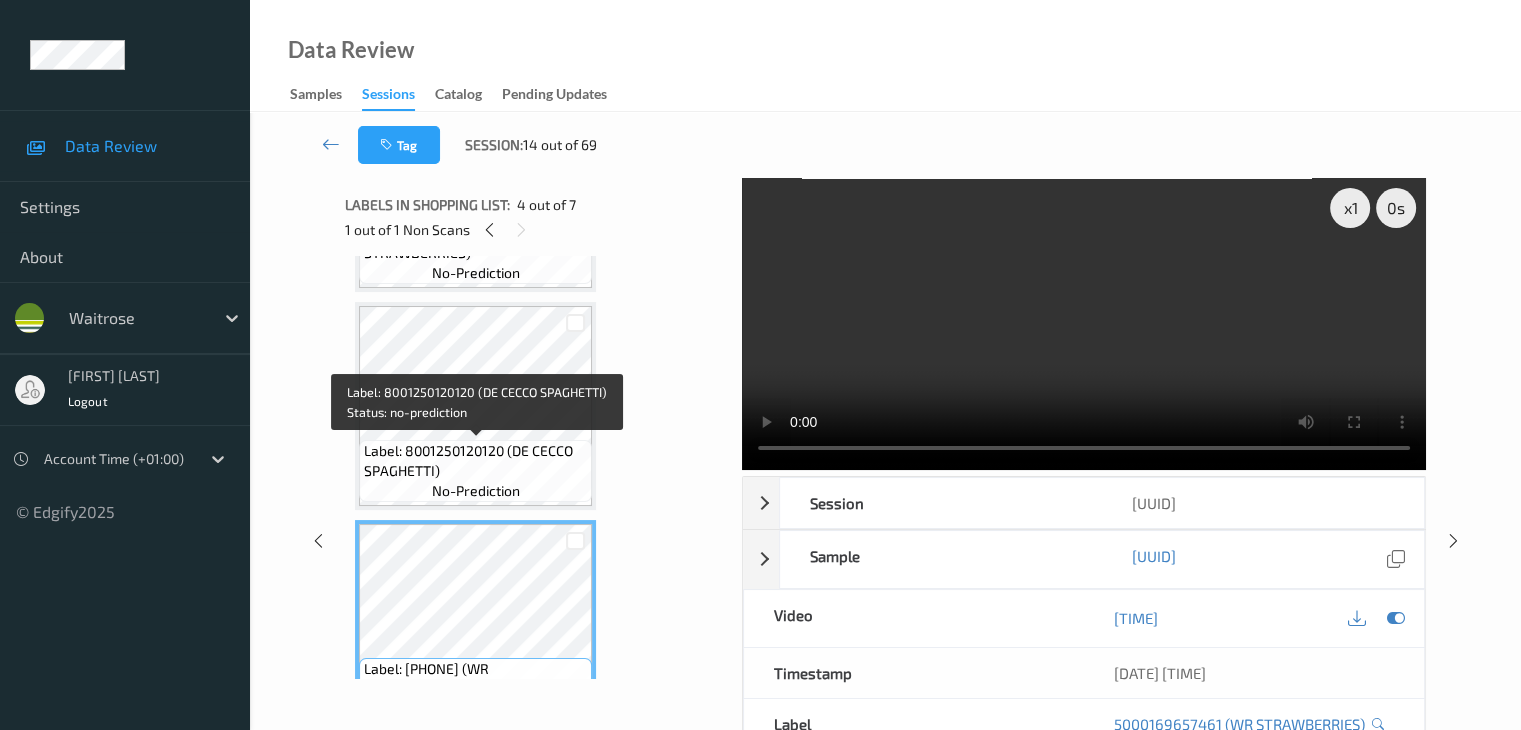 click on "Label: 8001250120120 (DE CECCO SPAGHETTI)" at bounding box center (475, 461) 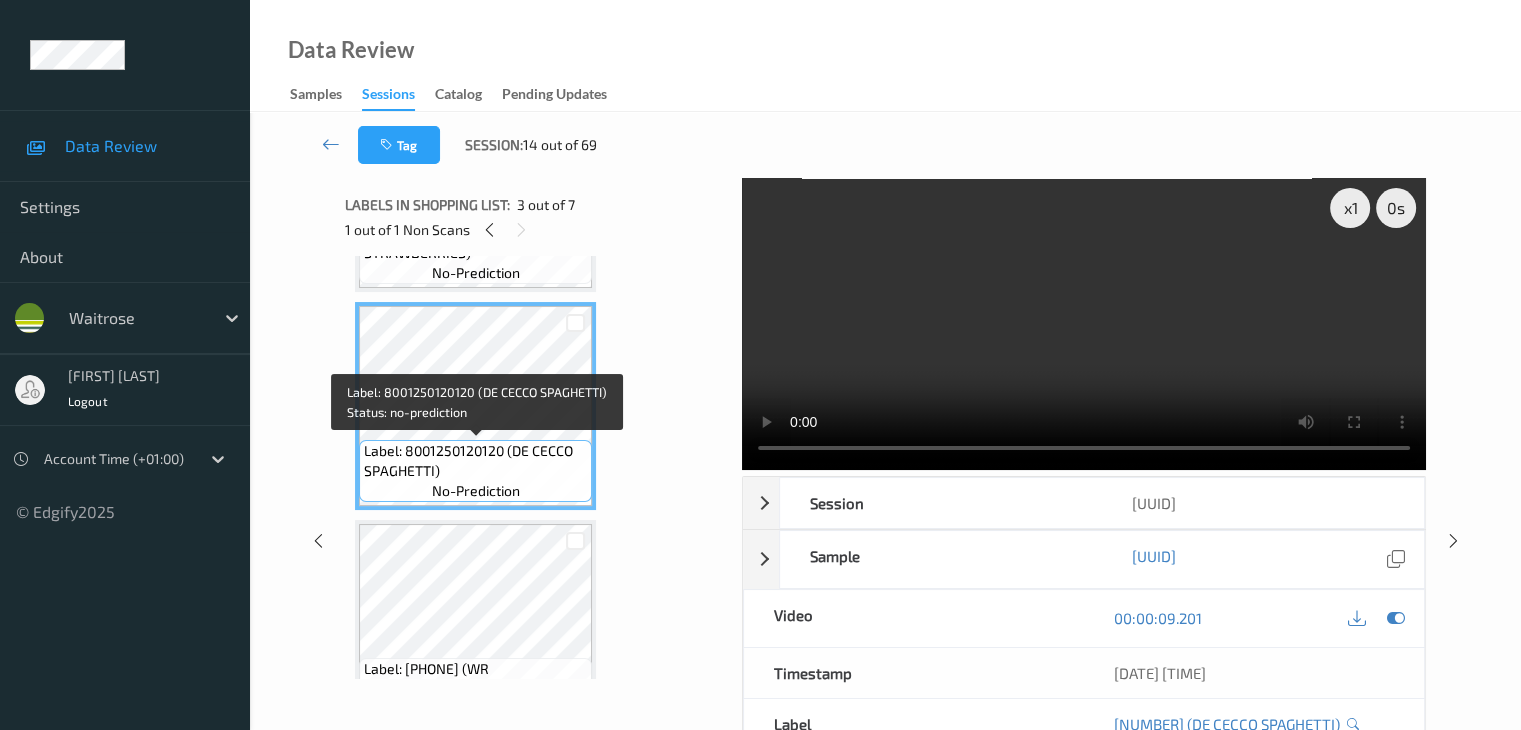 click on "Label: 8001250120120 (DE CECCO SPAGHETTI)" at bounding box center [475, 461] 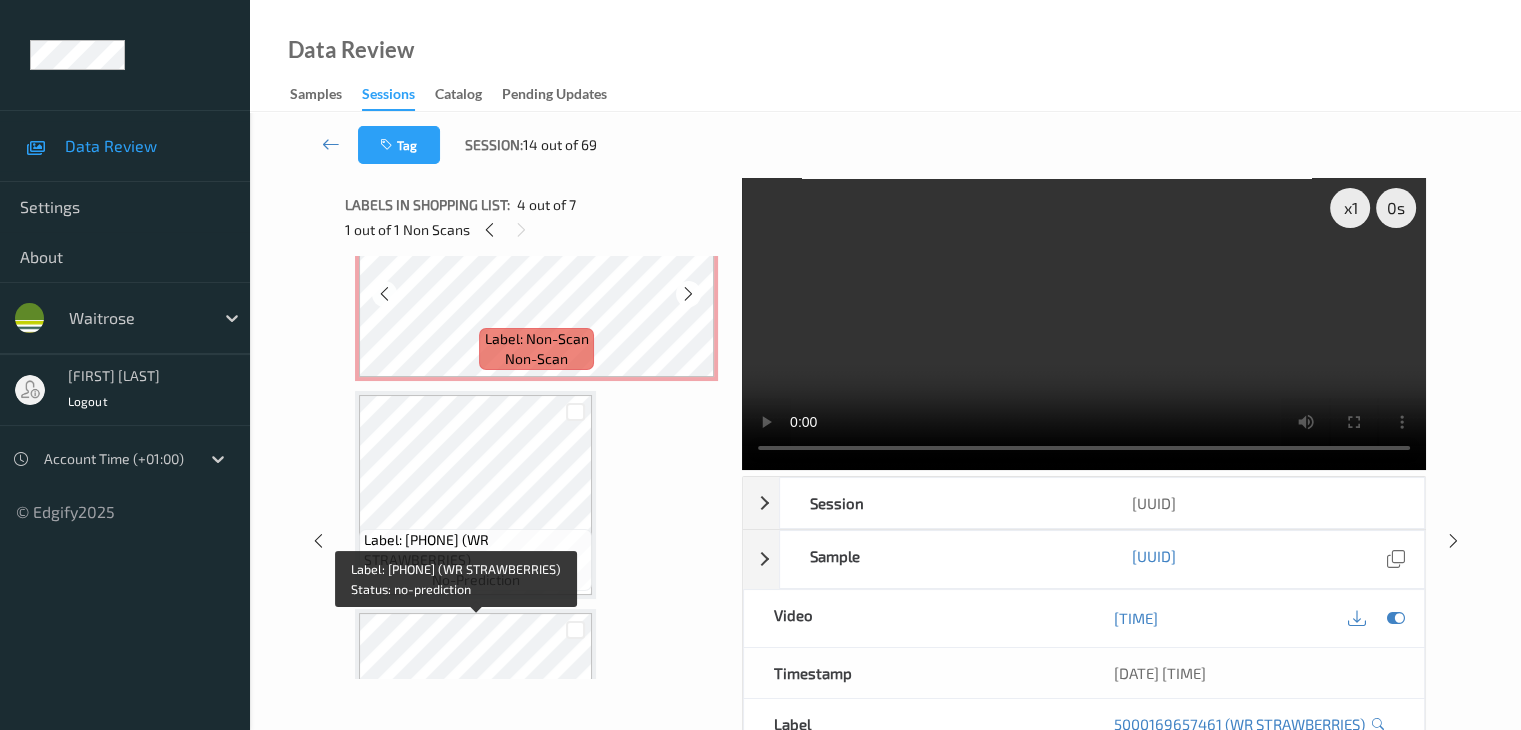scroll, scrollTop: 0, scrollLeft: 0, axis: both 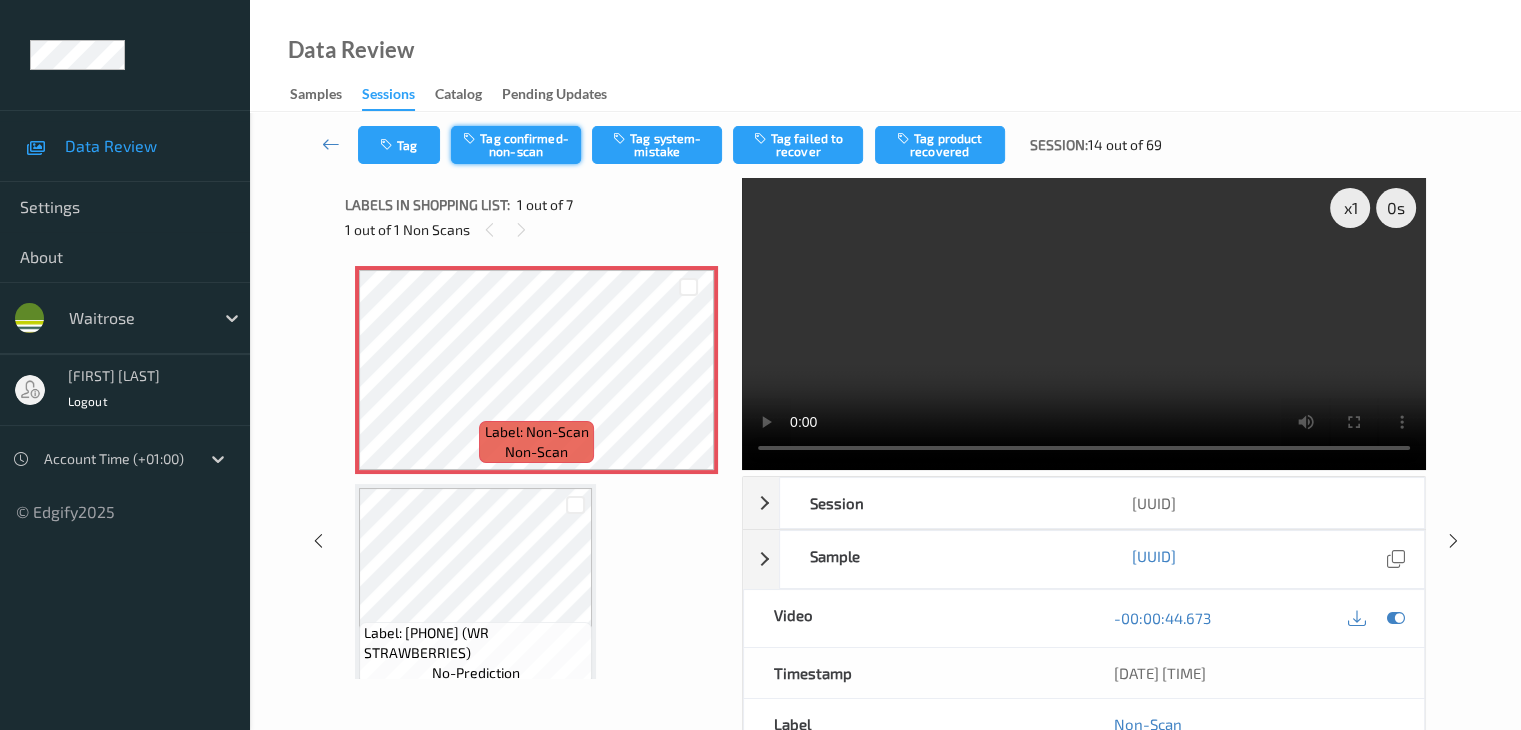 click on "Tag   confirmed-non-scan" at bounding box center [516, 145] 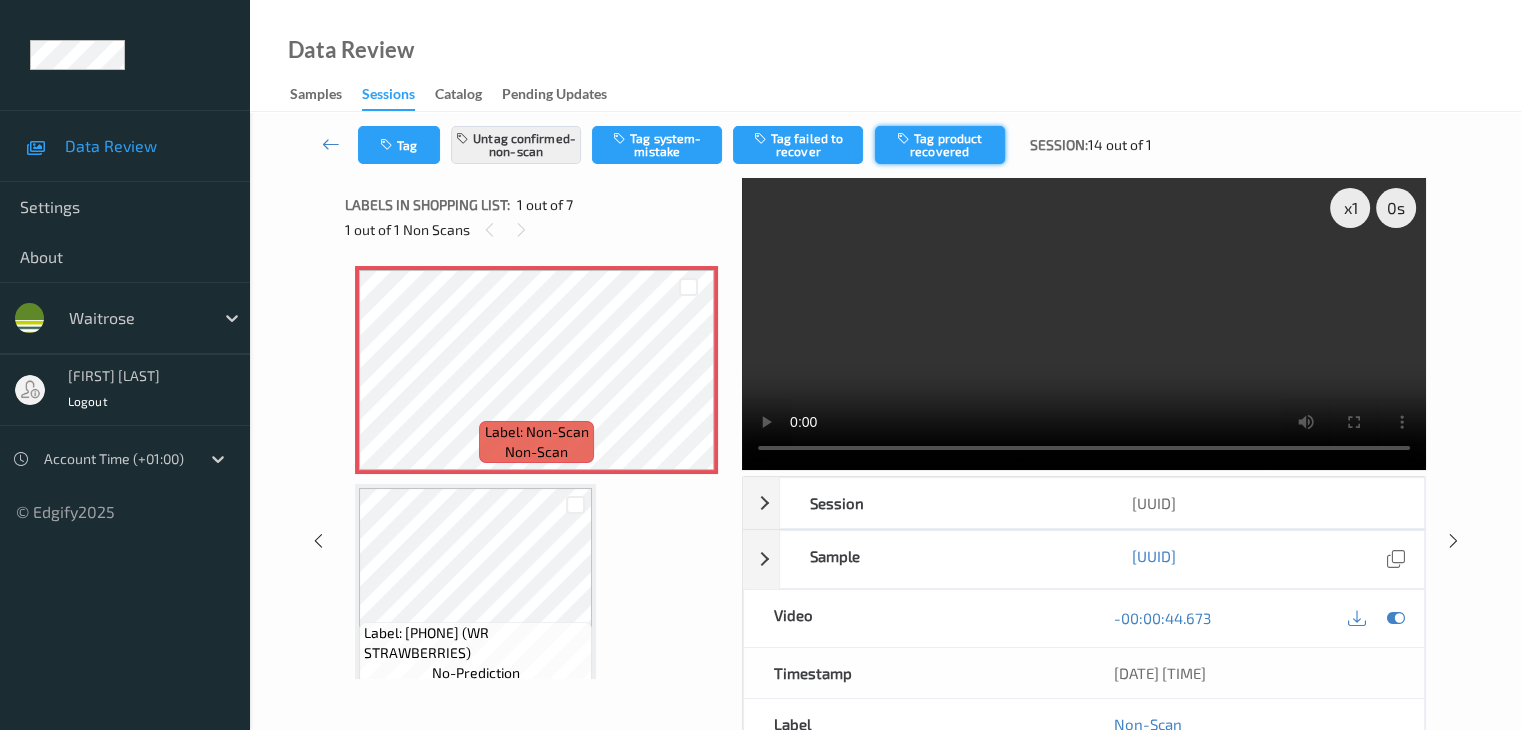 click on "Tag   product recovered" at bounding box center (940, 145) 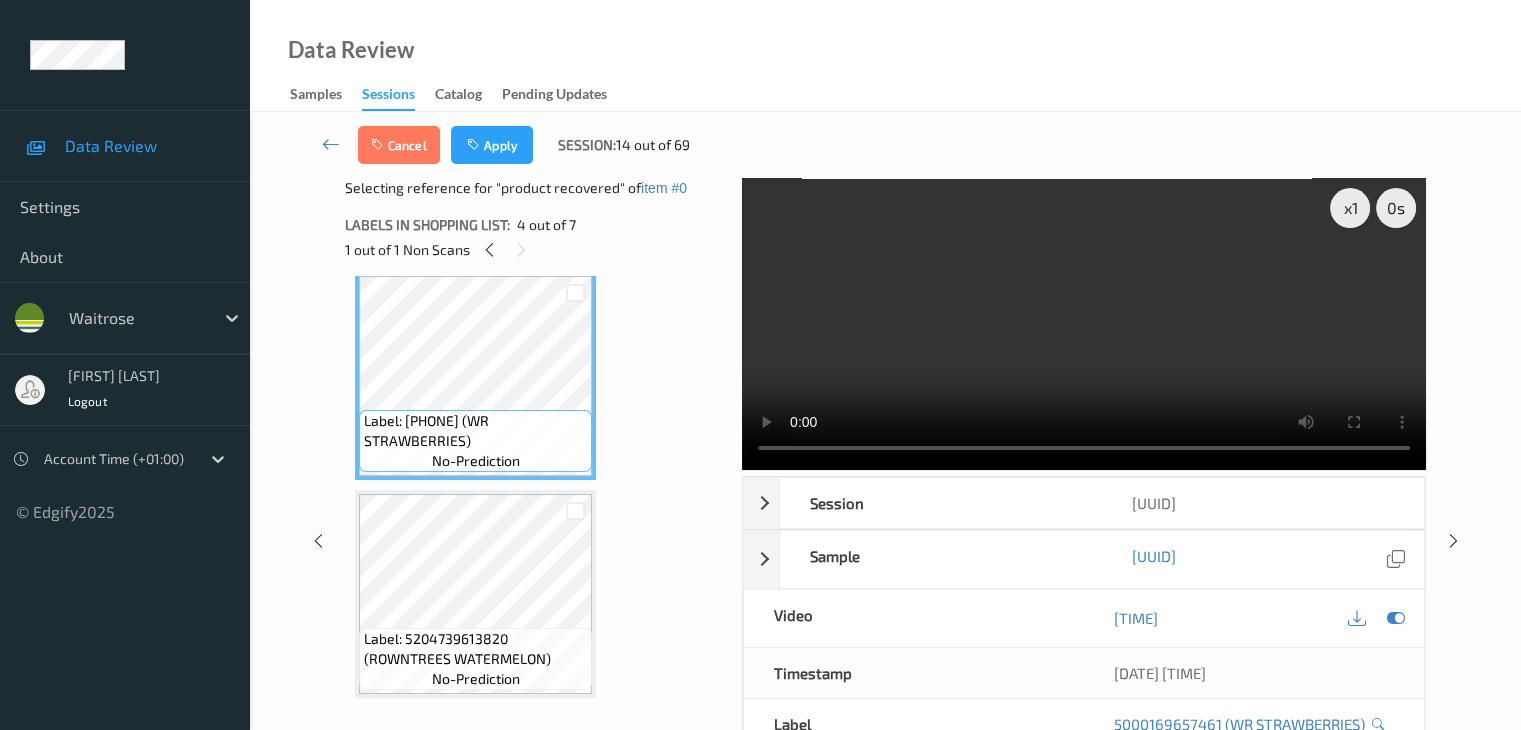 scroll, scrollTop: 700, scrollLeft: 0, axis: vertical 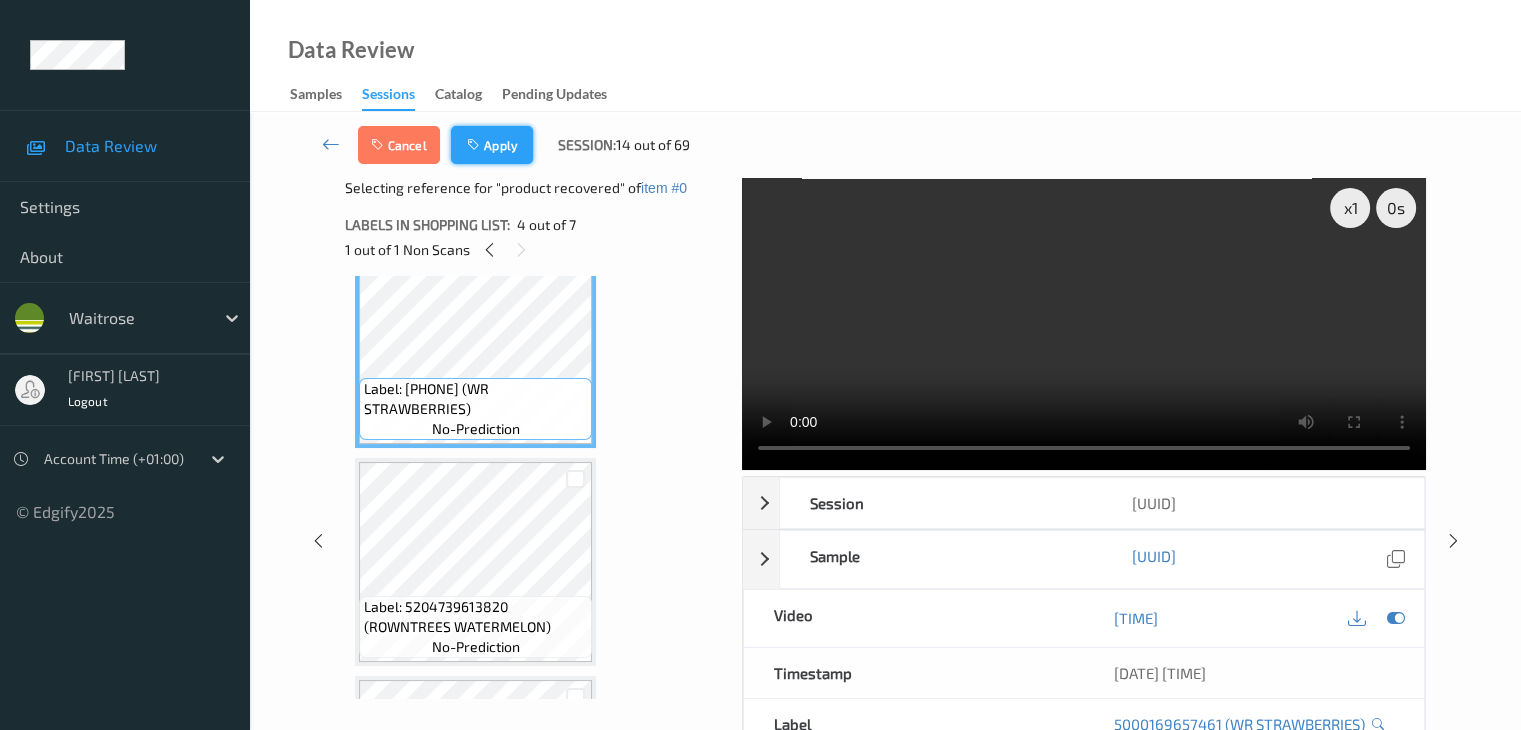 click on "Apply" at bounding box center [492, 145] 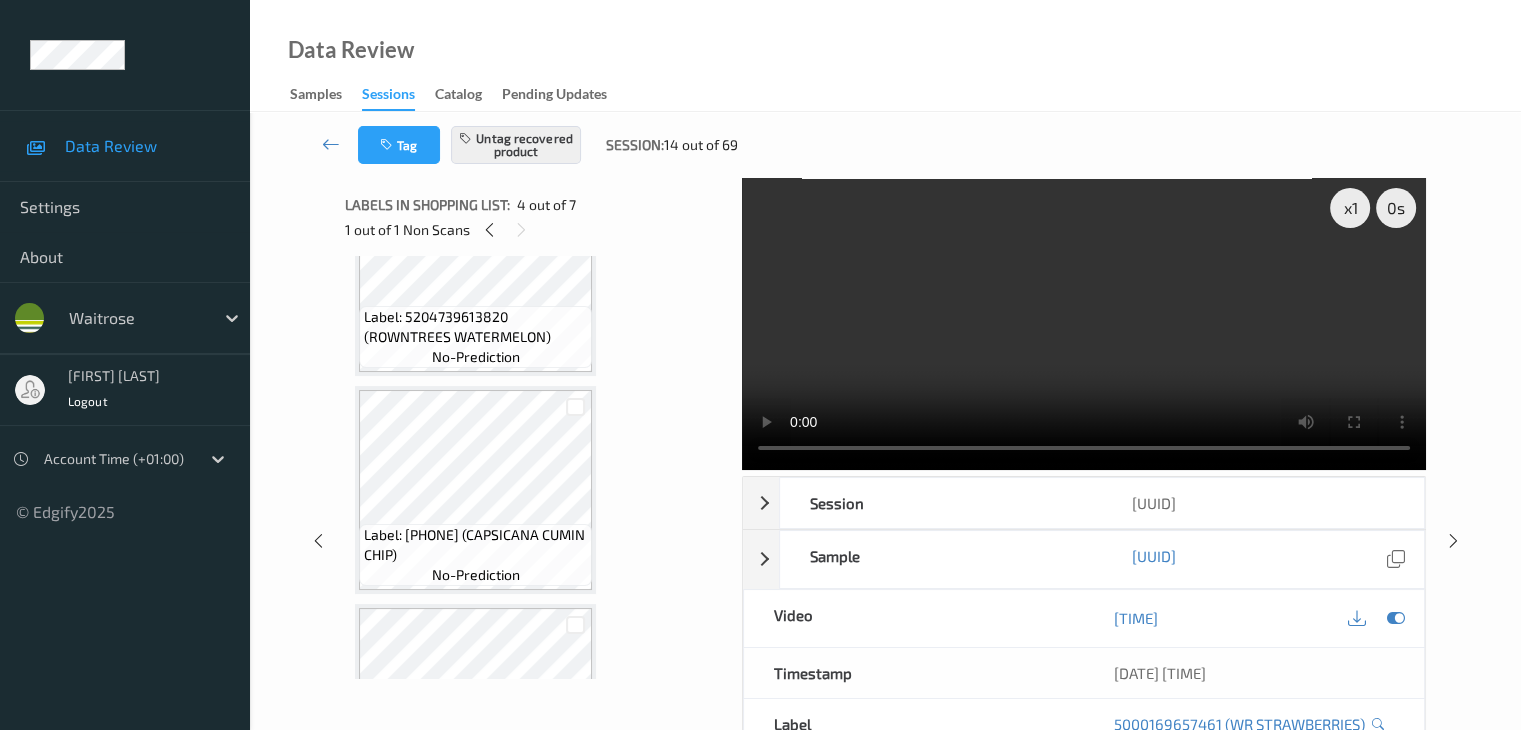 scroll, scrollTop: 1000, scrollLeft: 0, axis: vertical 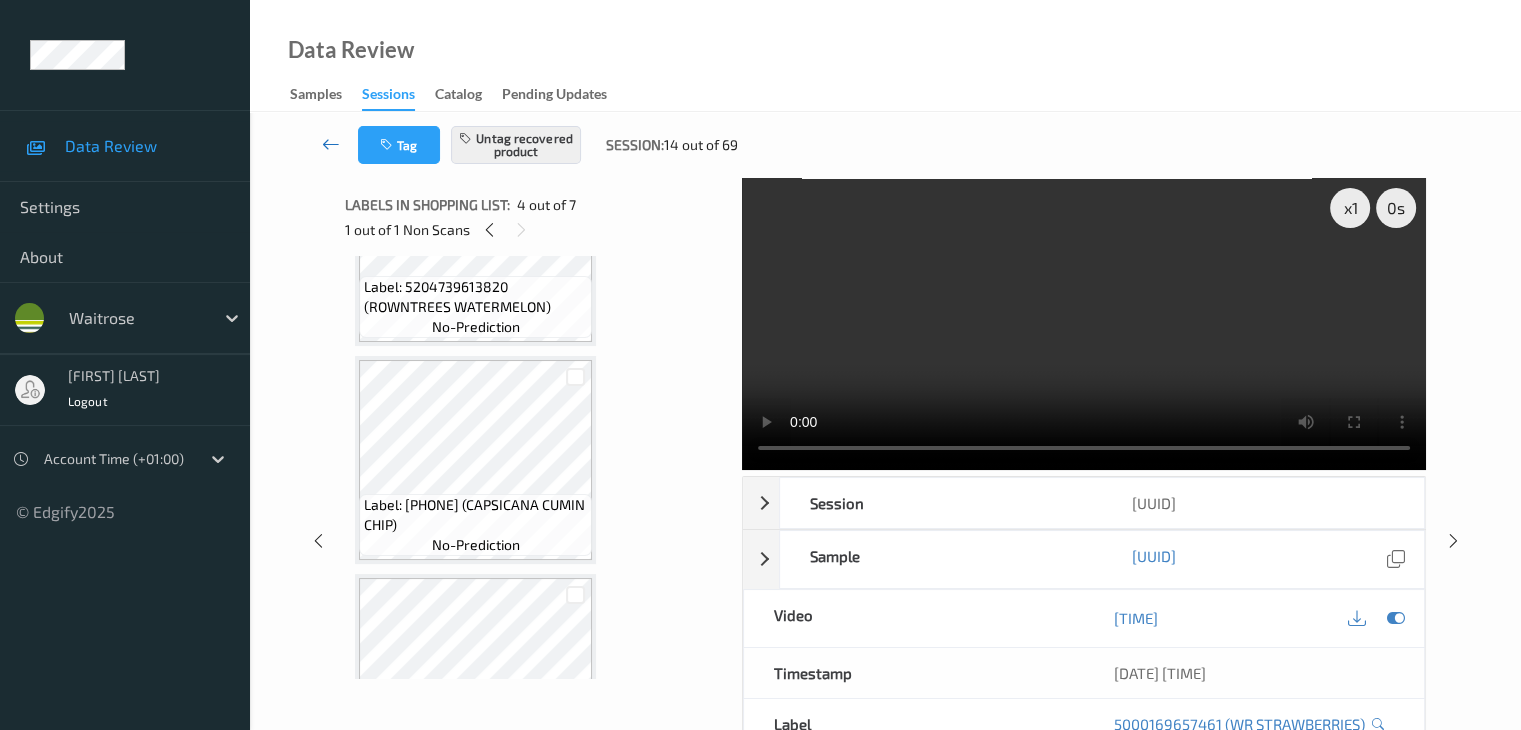 click at bounding box center (331, 144) 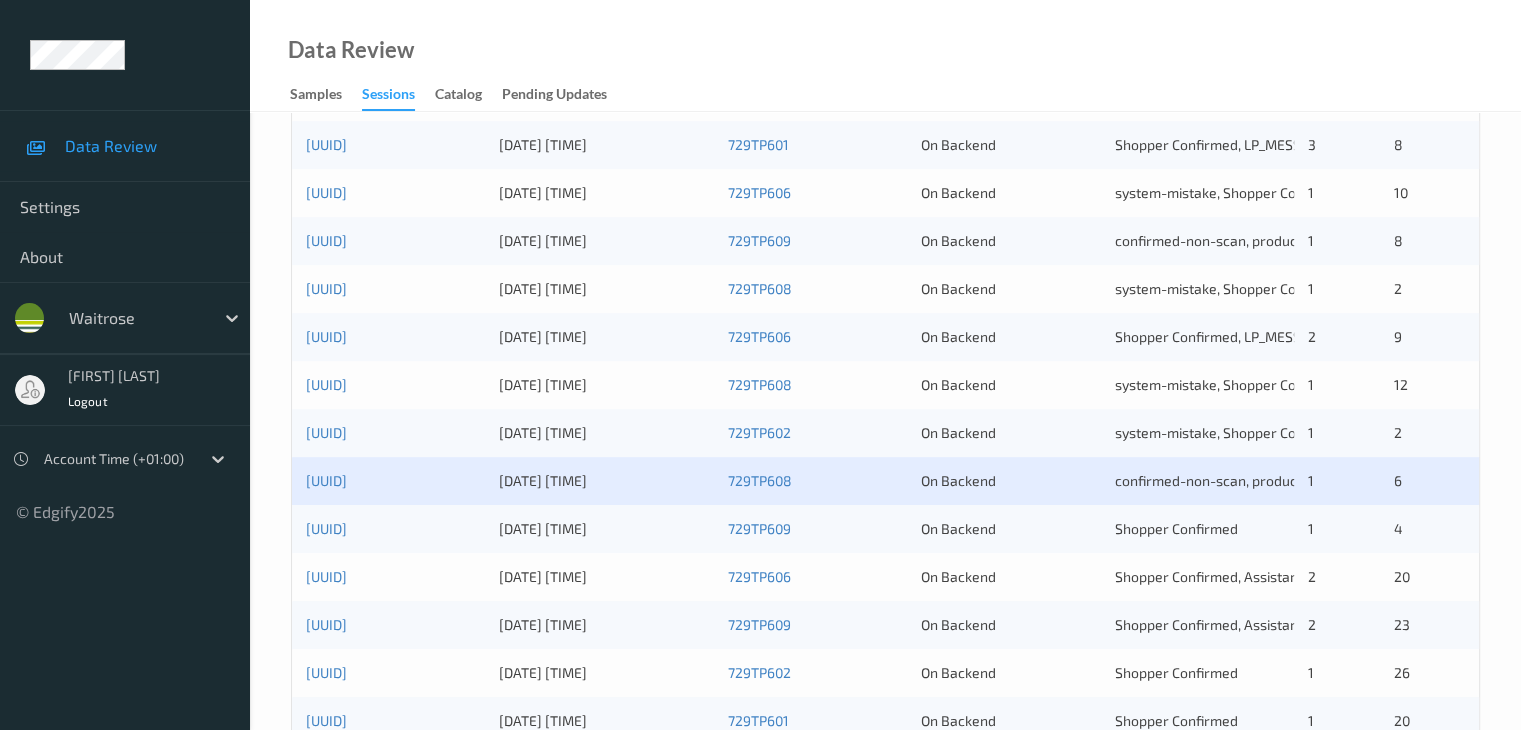 scroll, scrollTop: 932, scrollLeft: 0, axis: vertical 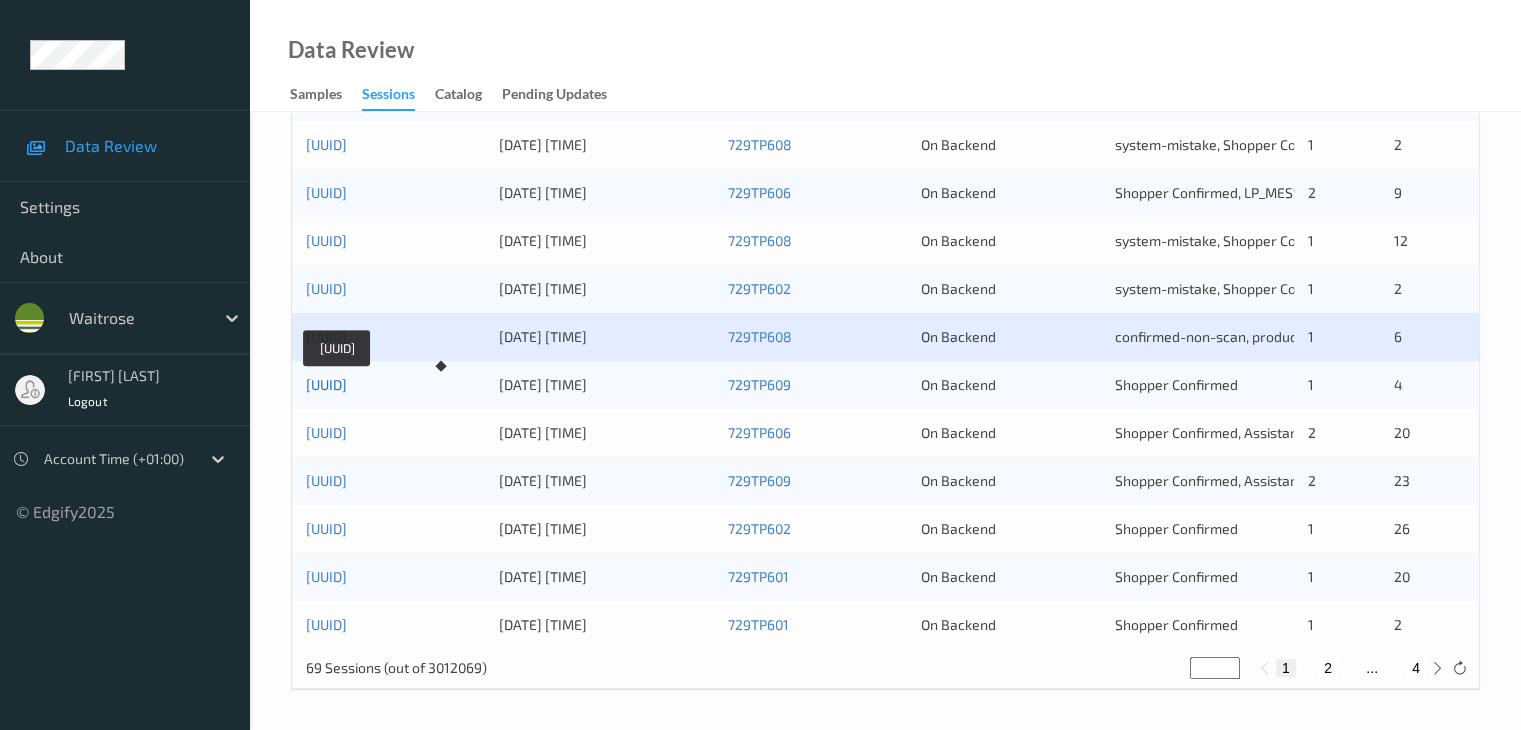 click on "[UUID]" at bounding box center (326, 384) 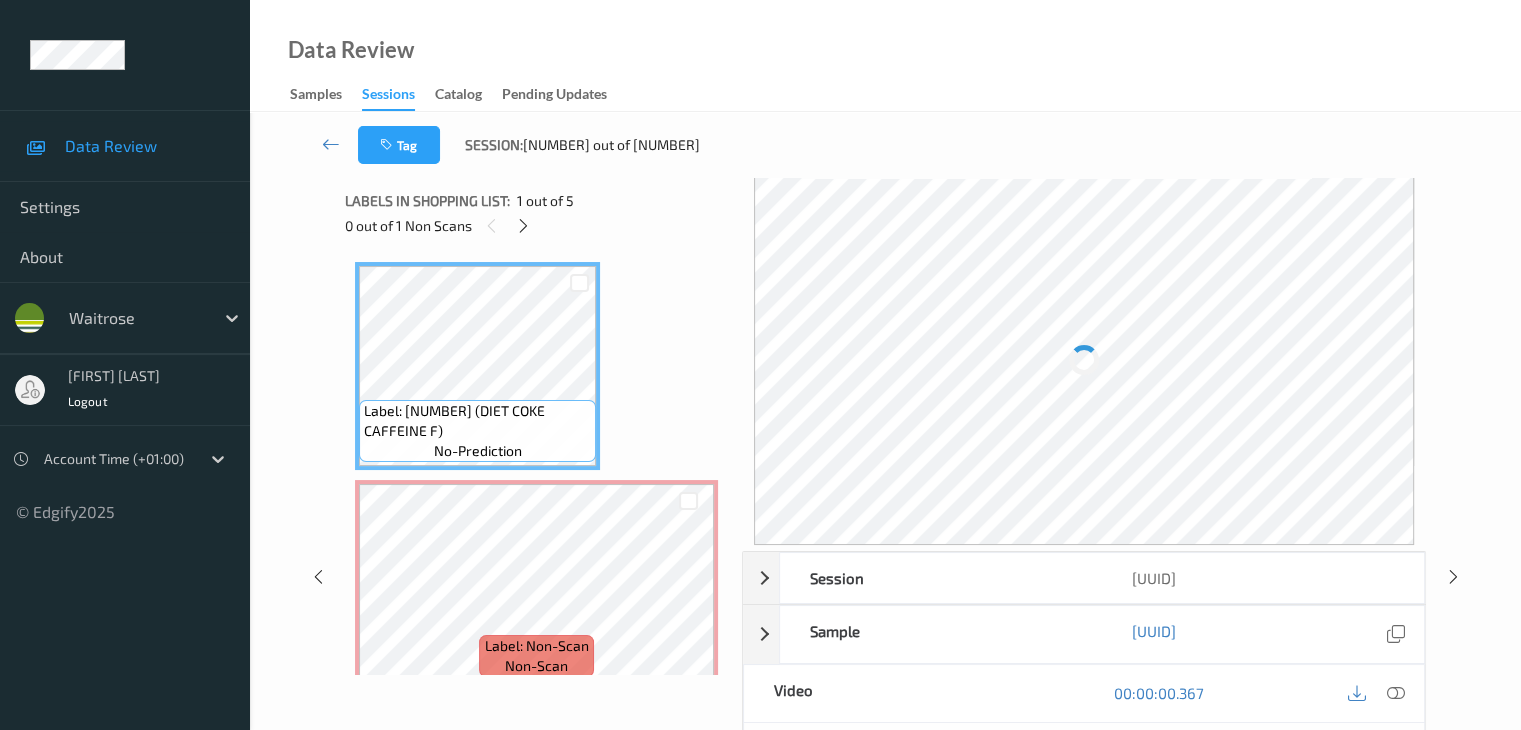 scroll, scrollTop: 0, scrollLeft: 0, axis: both 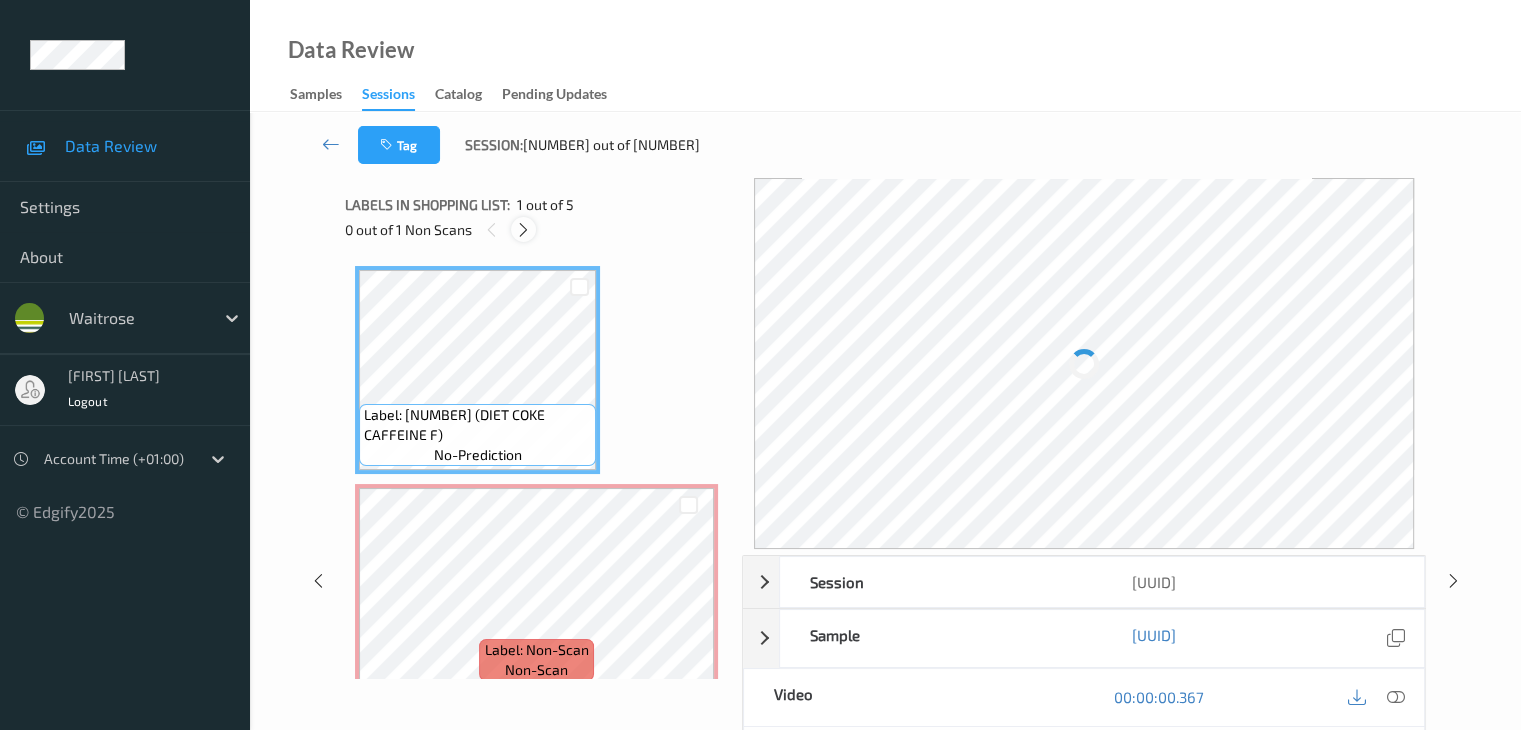 click at bounding box center [523, 230] 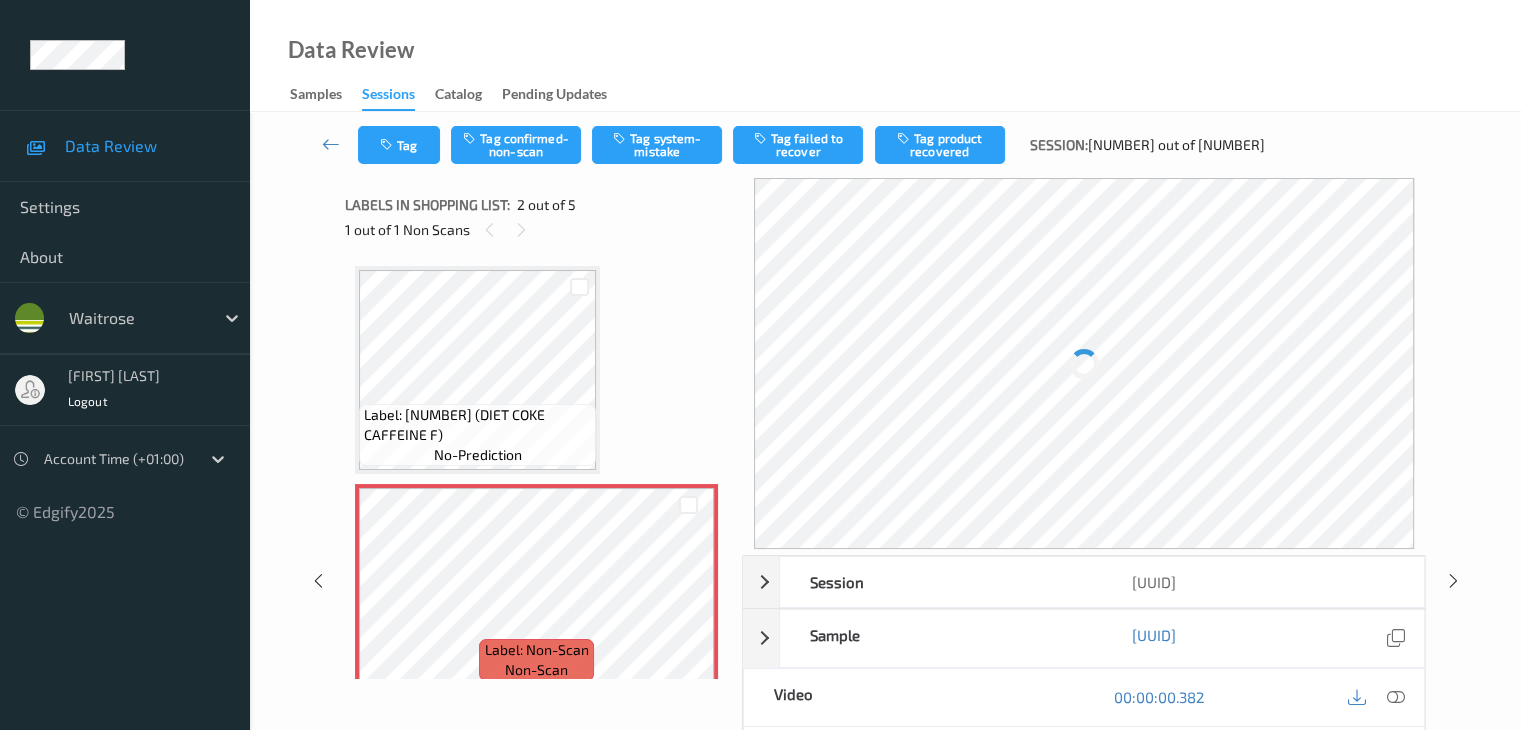 scroll, scrollTop: 10, scrollLeft: 0, axis: vertical 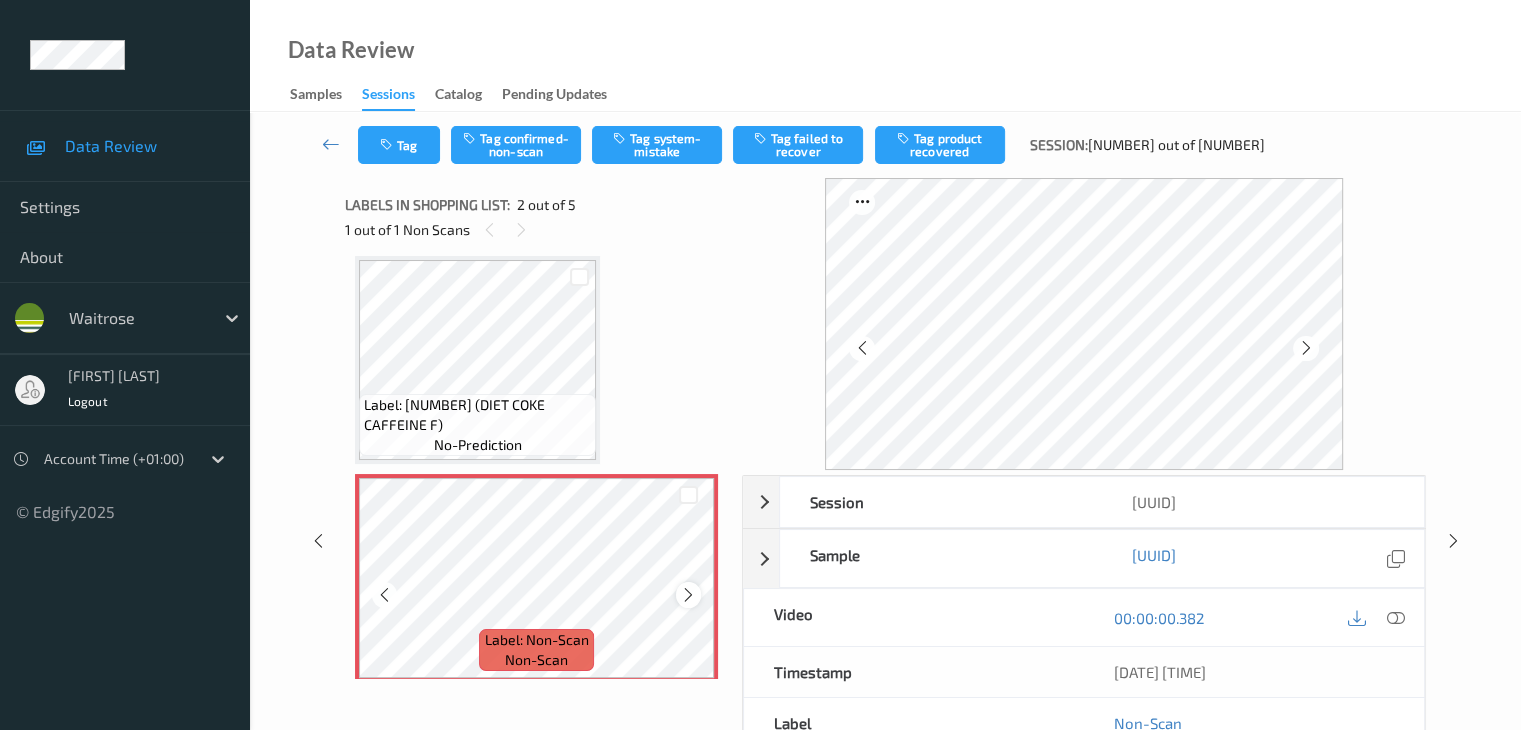 click at bounding box center [688, 594] 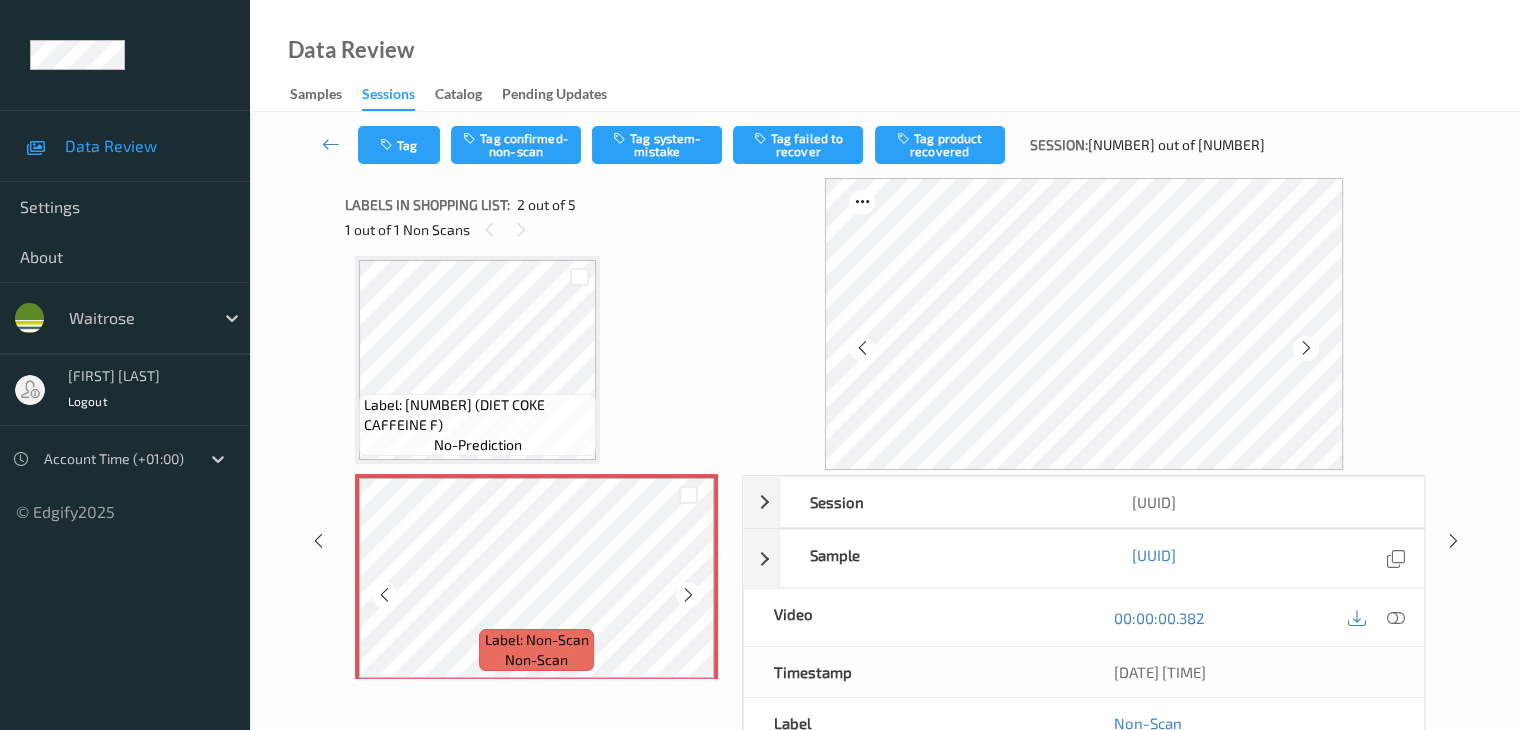 click at bounding box center [688, 594] 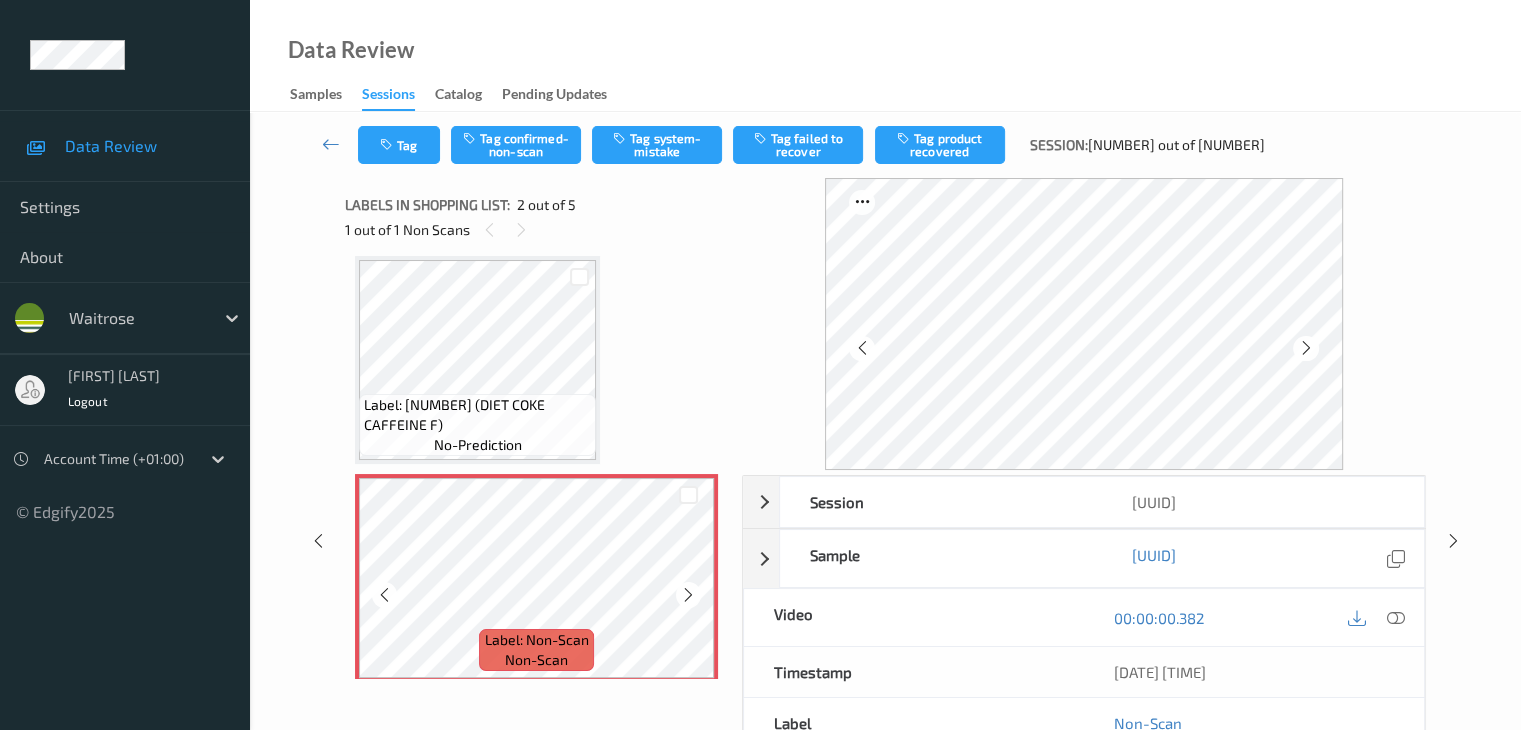 click at bounding box center (688, 594) 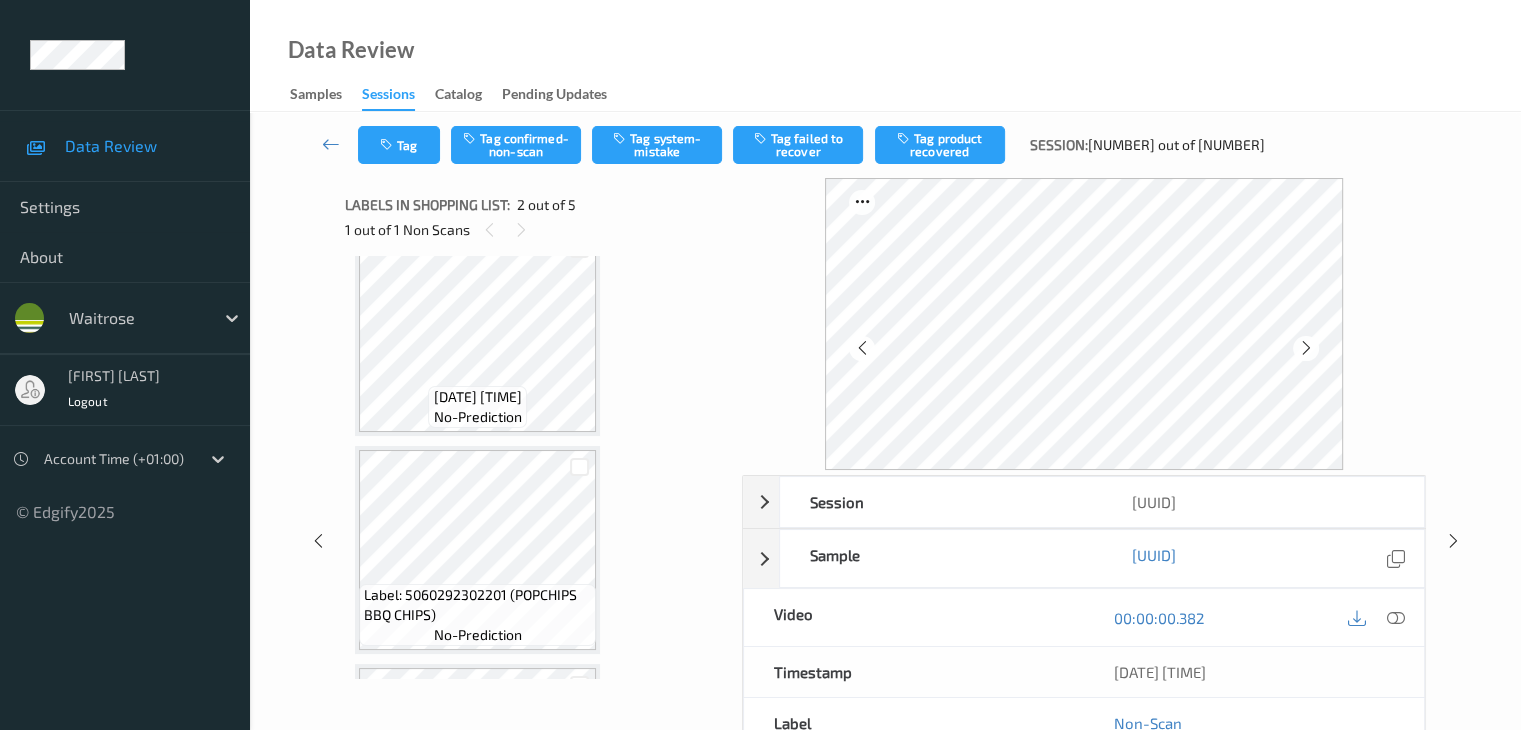 scroll, scrollTop: 510, scrollLeft: 0, axis: vertical 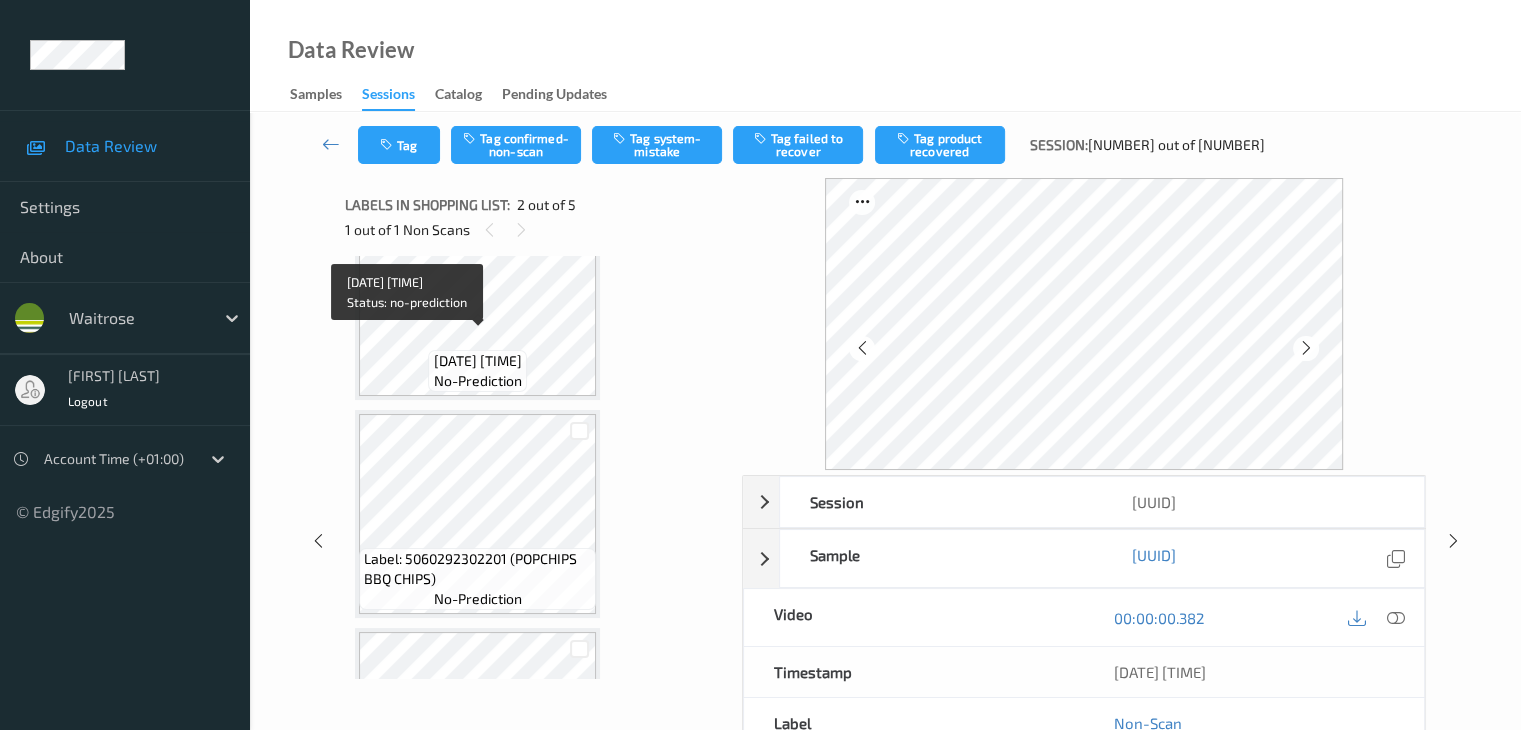 click on "Label: 5000159542661 (KIND MAPLE ALMOND)" at bounding box center (478, 361) 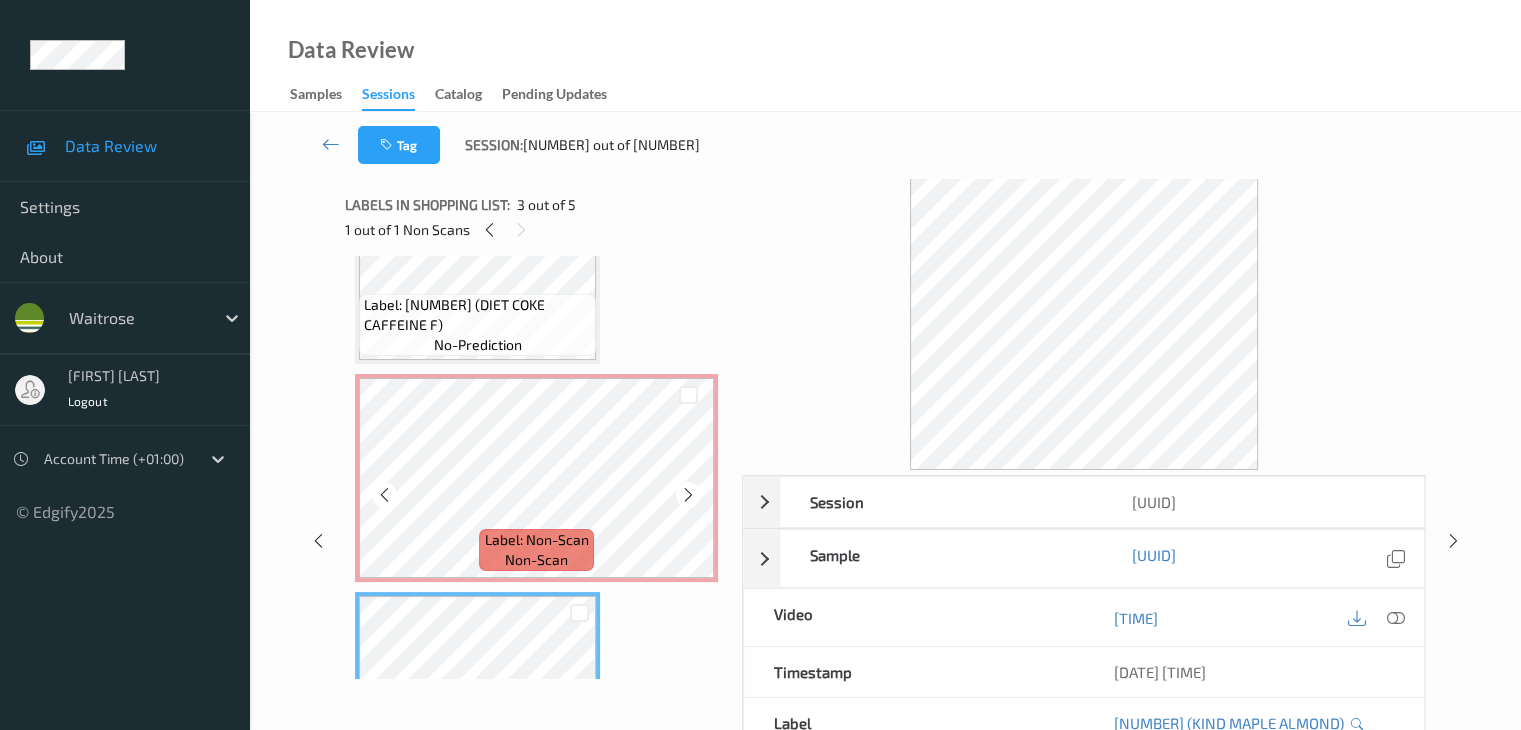 scroll, scrollTop: 0, scrollLeft: 0, axis: both 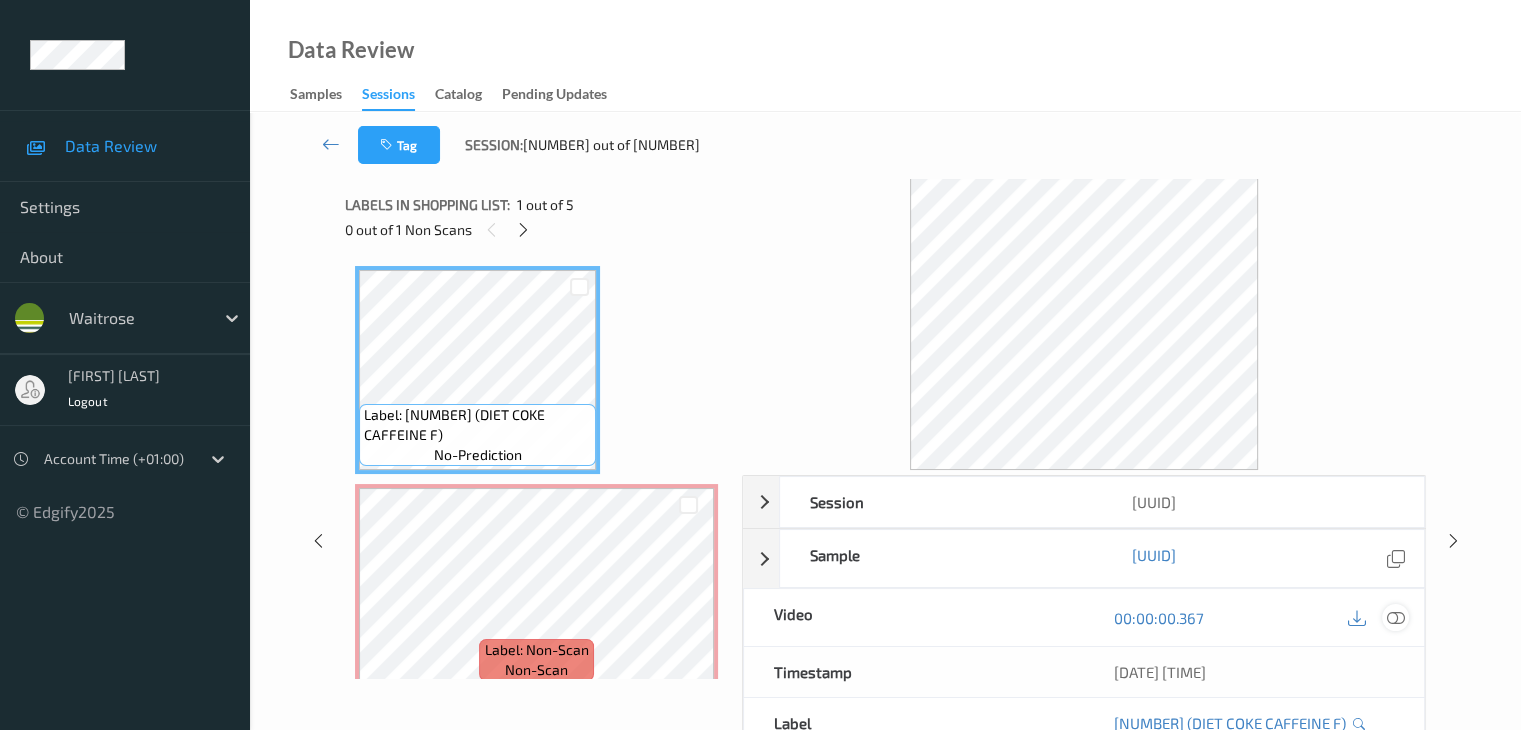 click at bounding box center [1395, 618] 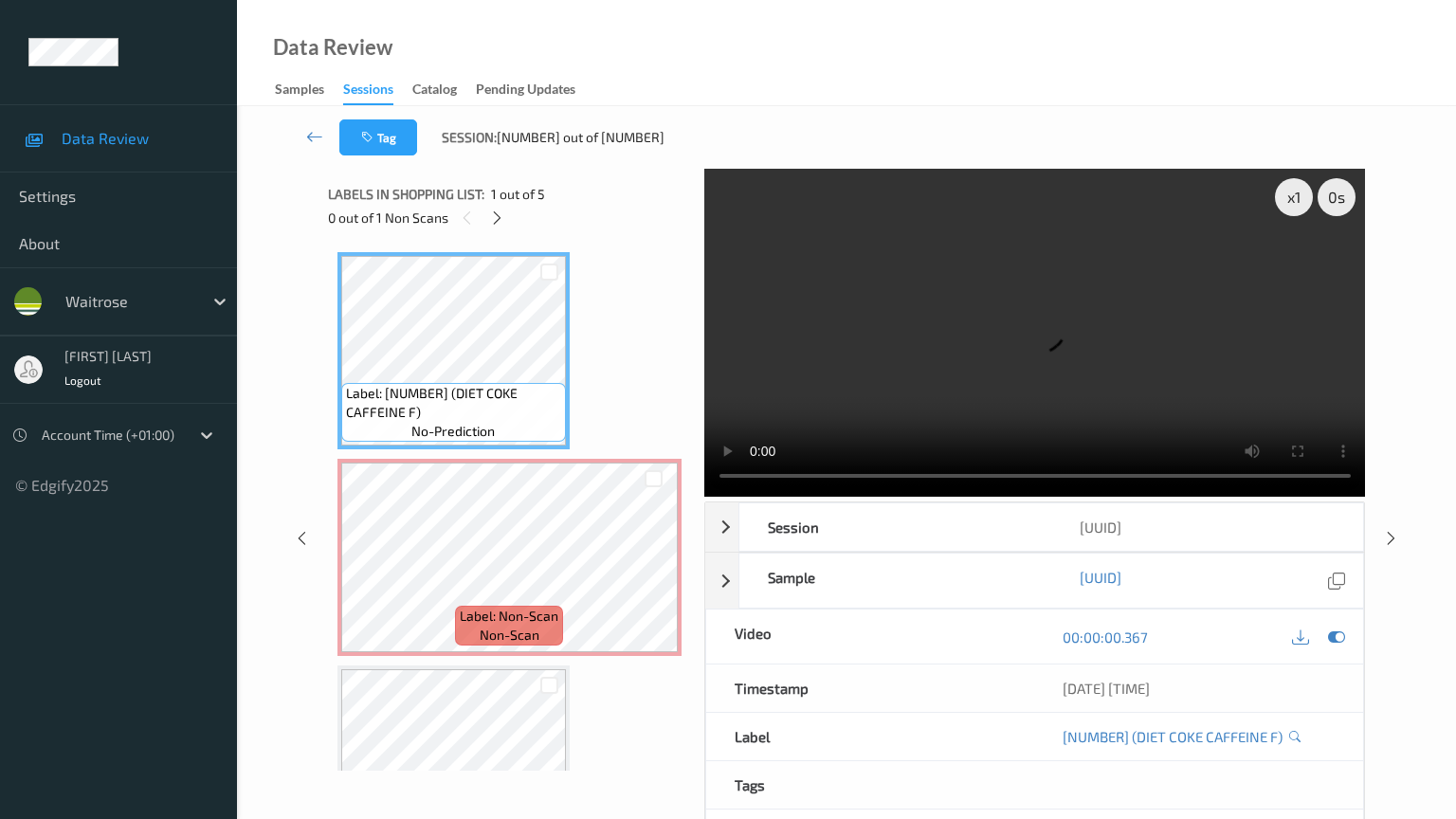 type 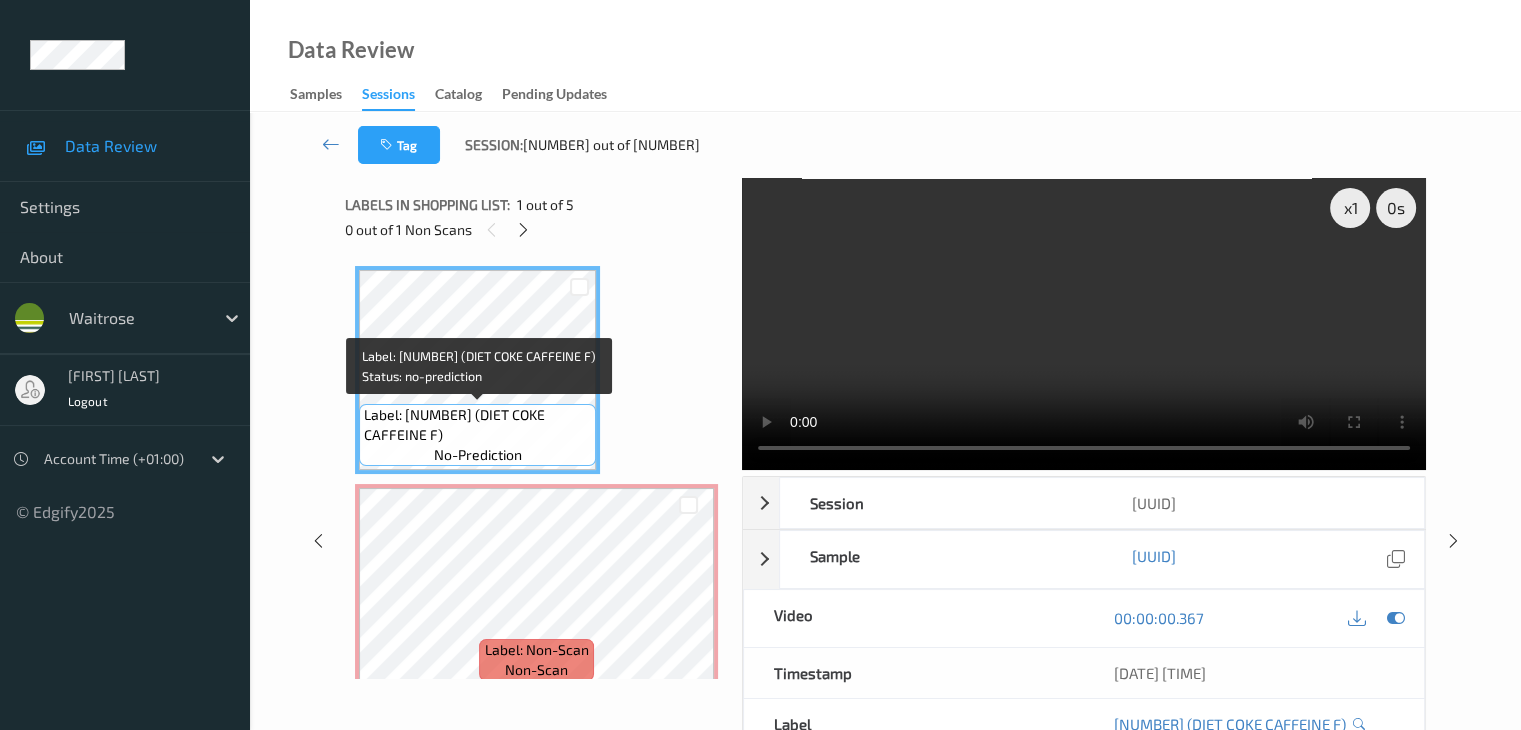 click on "Label: 54492134 (DIET COKE CAFFEINE F)" at bounding box center [477, 425] 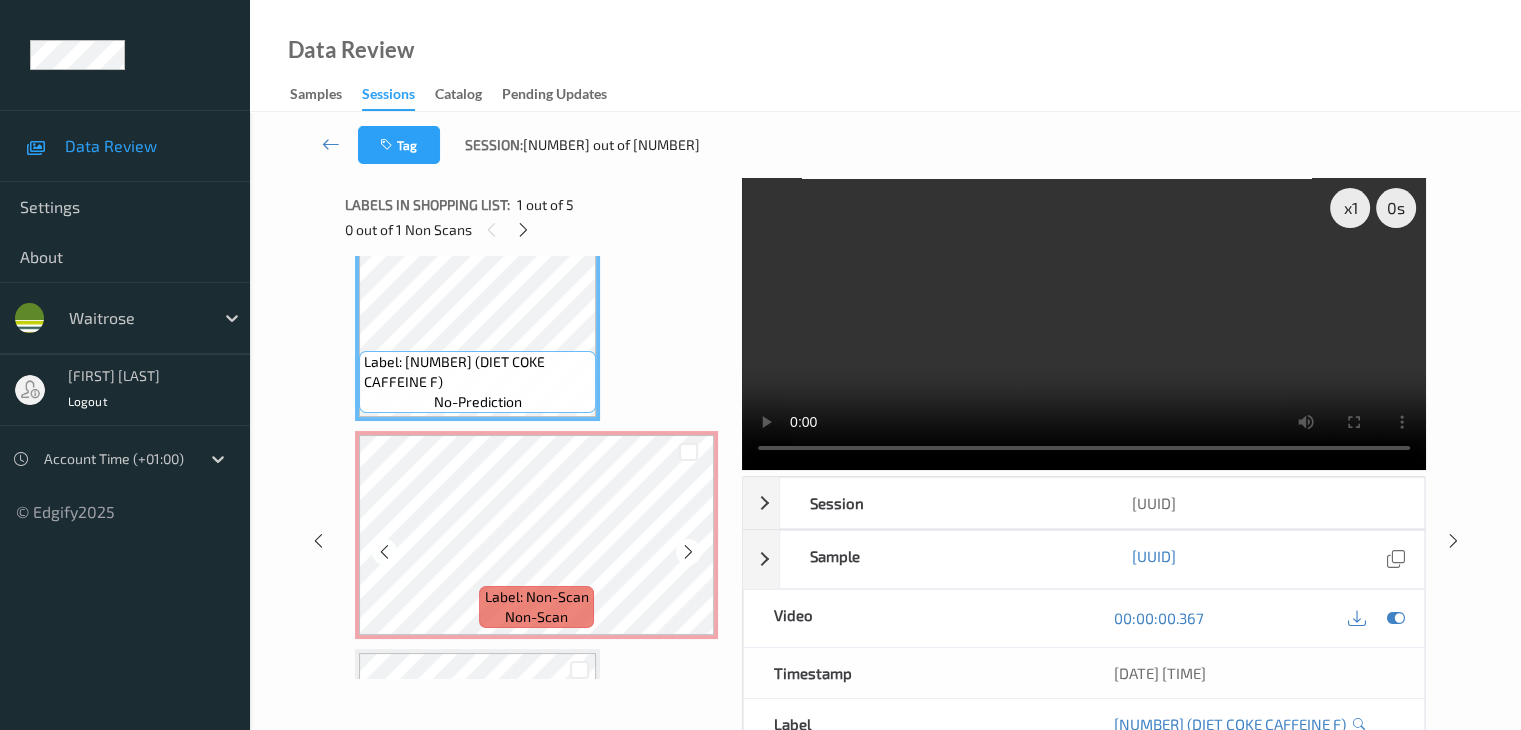 scroll, scrollTop: 100, scrollLeft: 0, axis: vertical 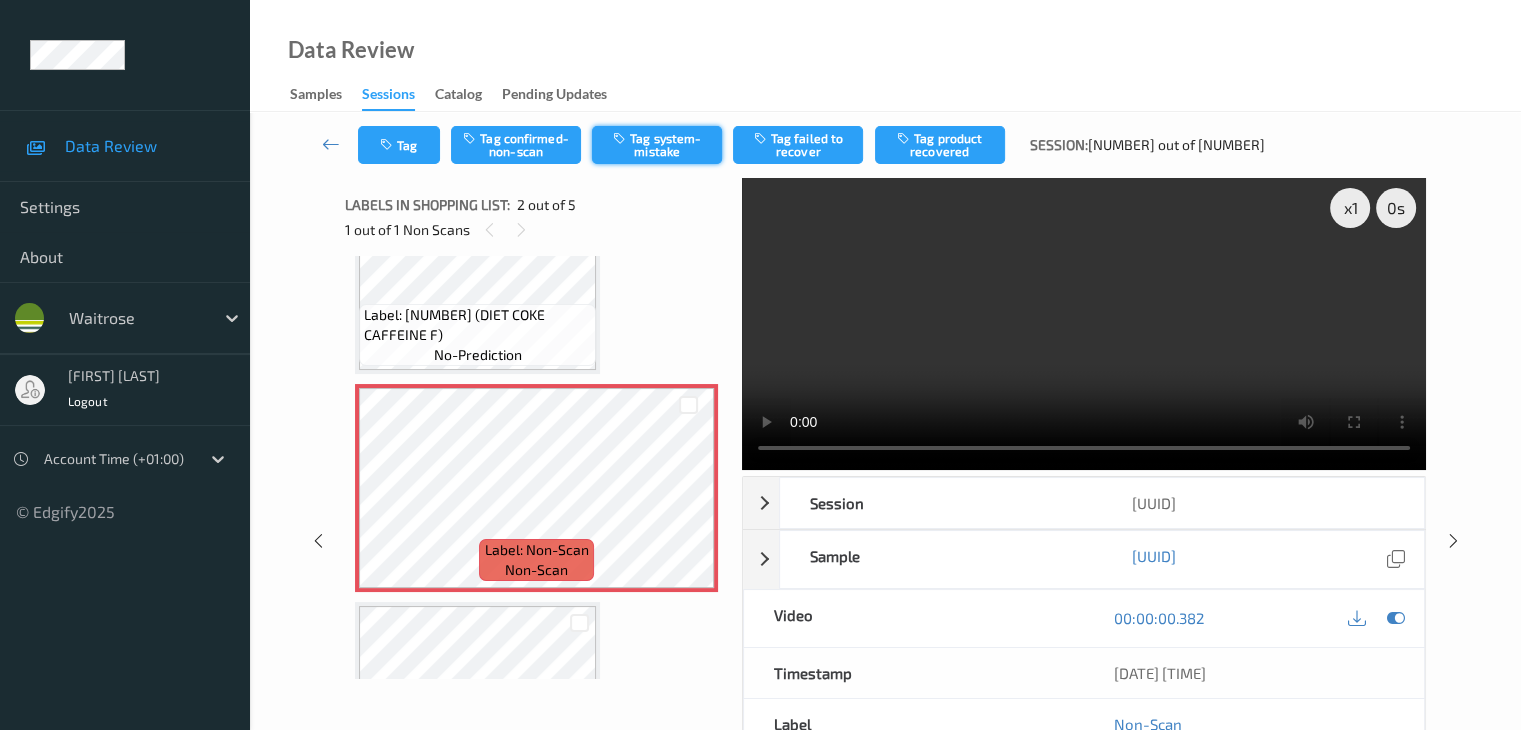 click on "Tag   system-mistake" at bounding box center [657, 145] 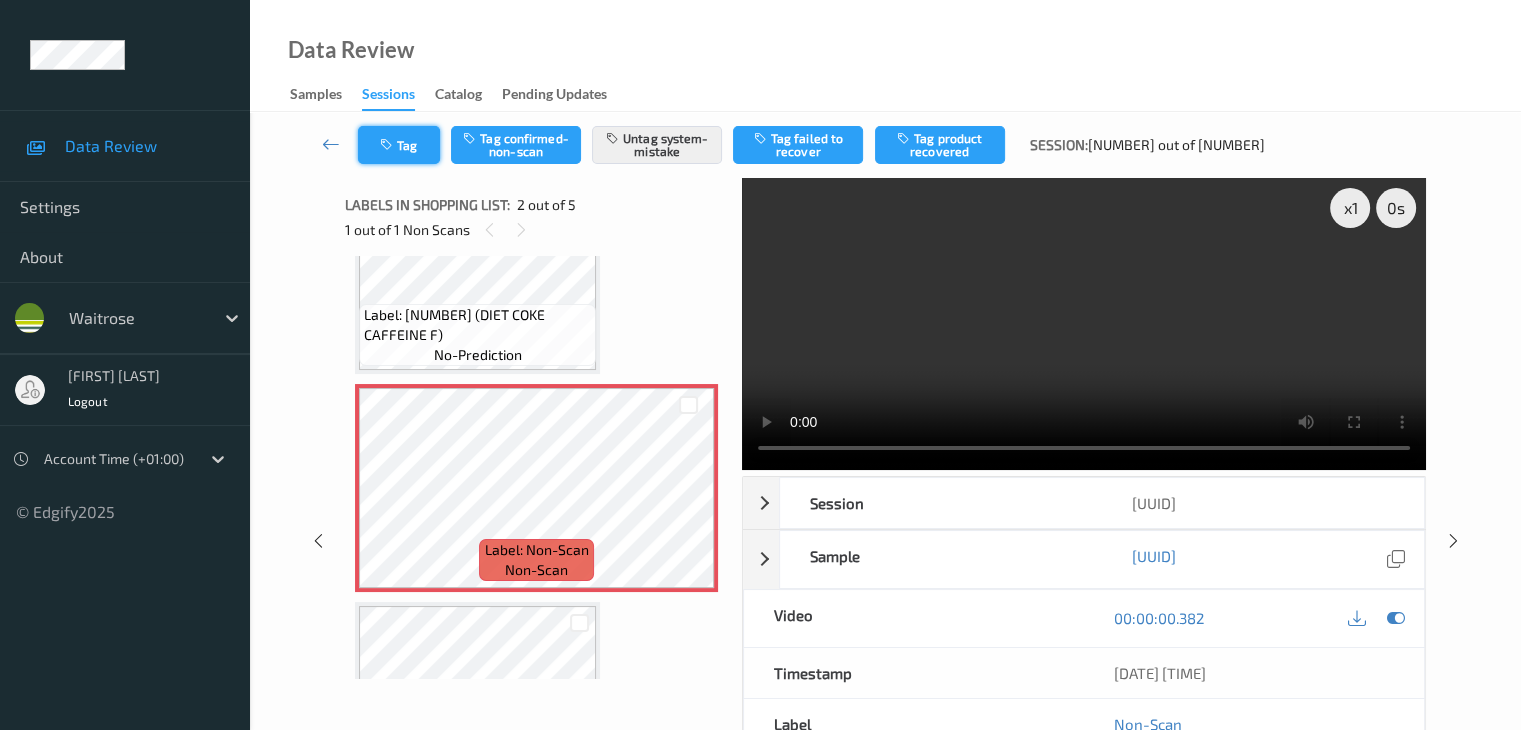 click on "Tag" at bounding box center (399, 145) 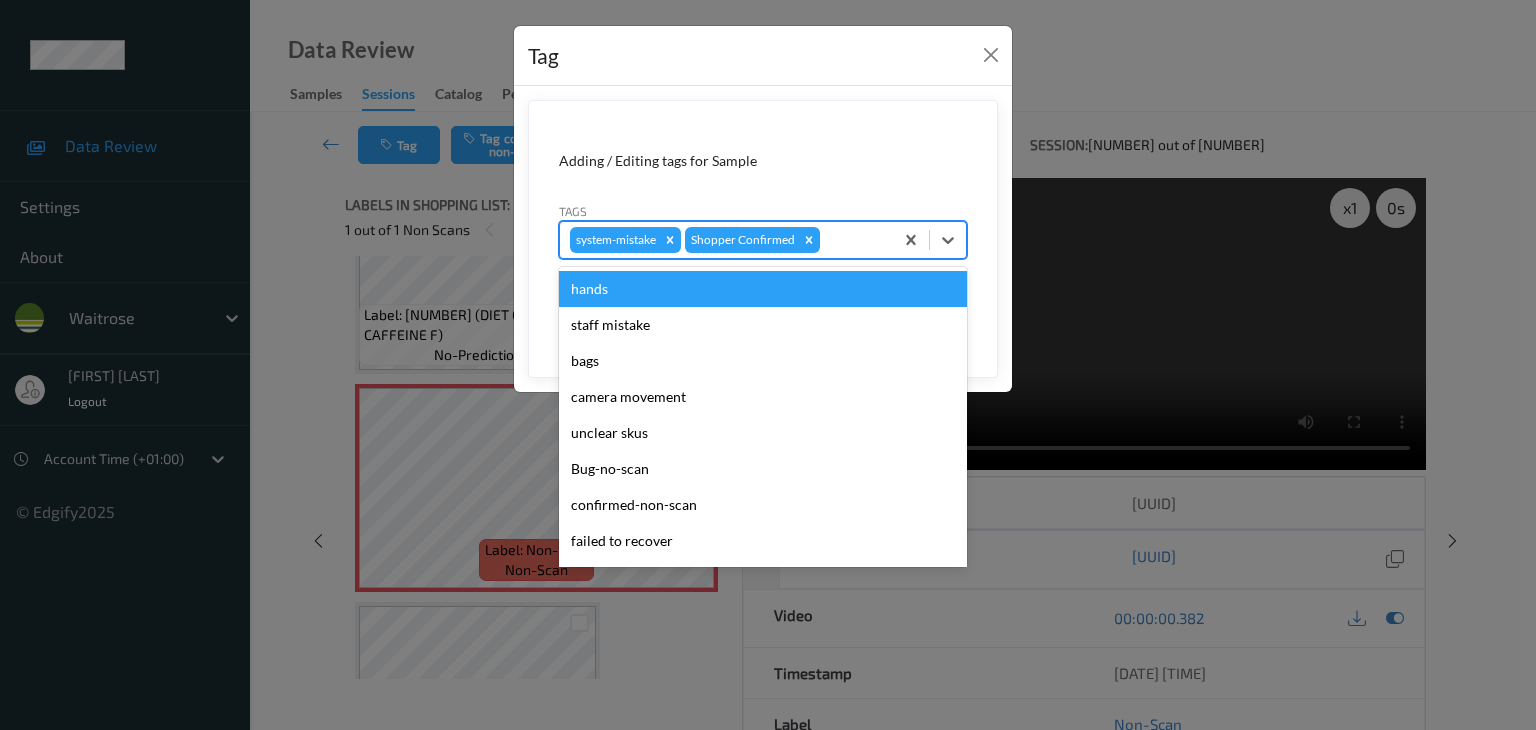click at bounding box center [853, 240] 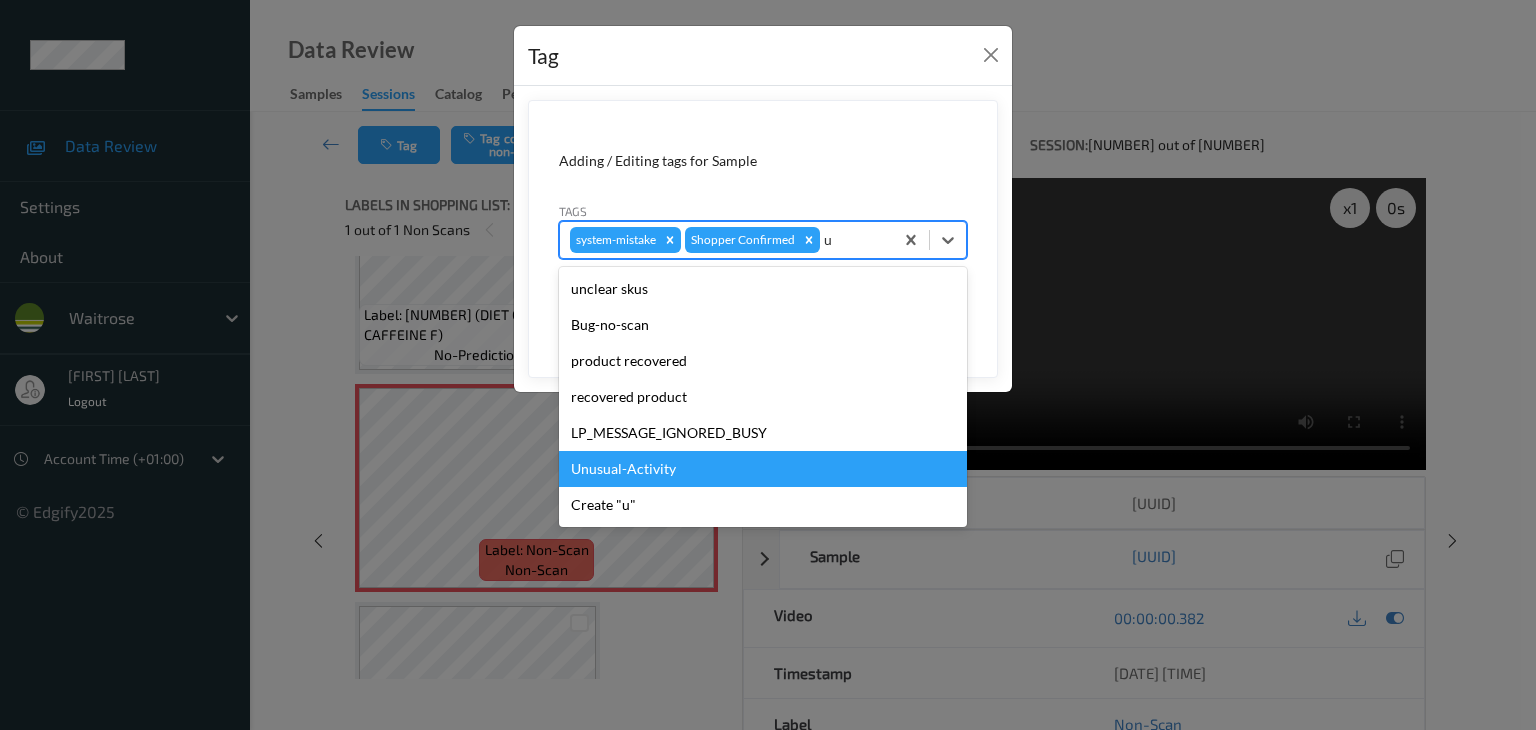 click on "Unusual-Activity" at bounding box center [763, 469] 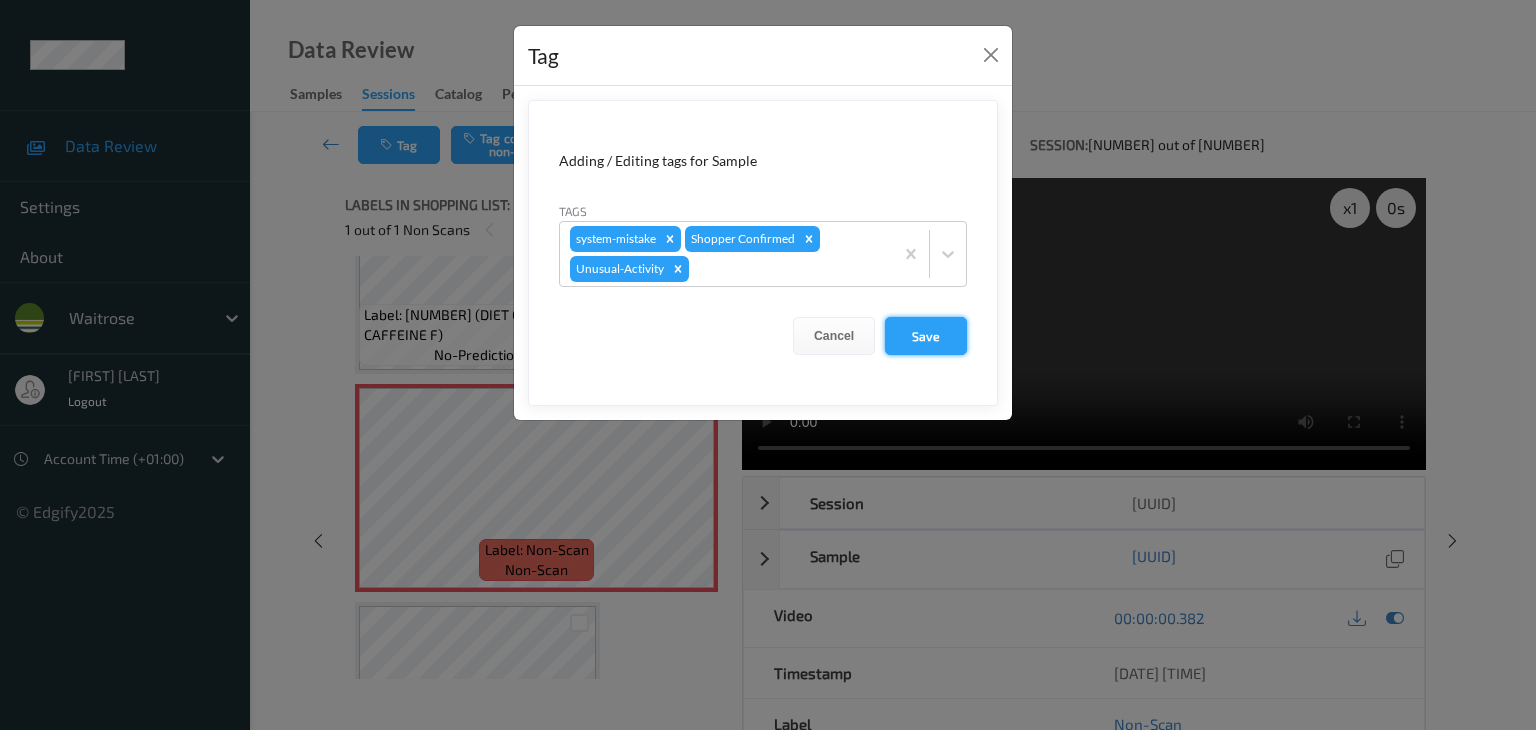 click on "Save" at bounding box center [926, 336] 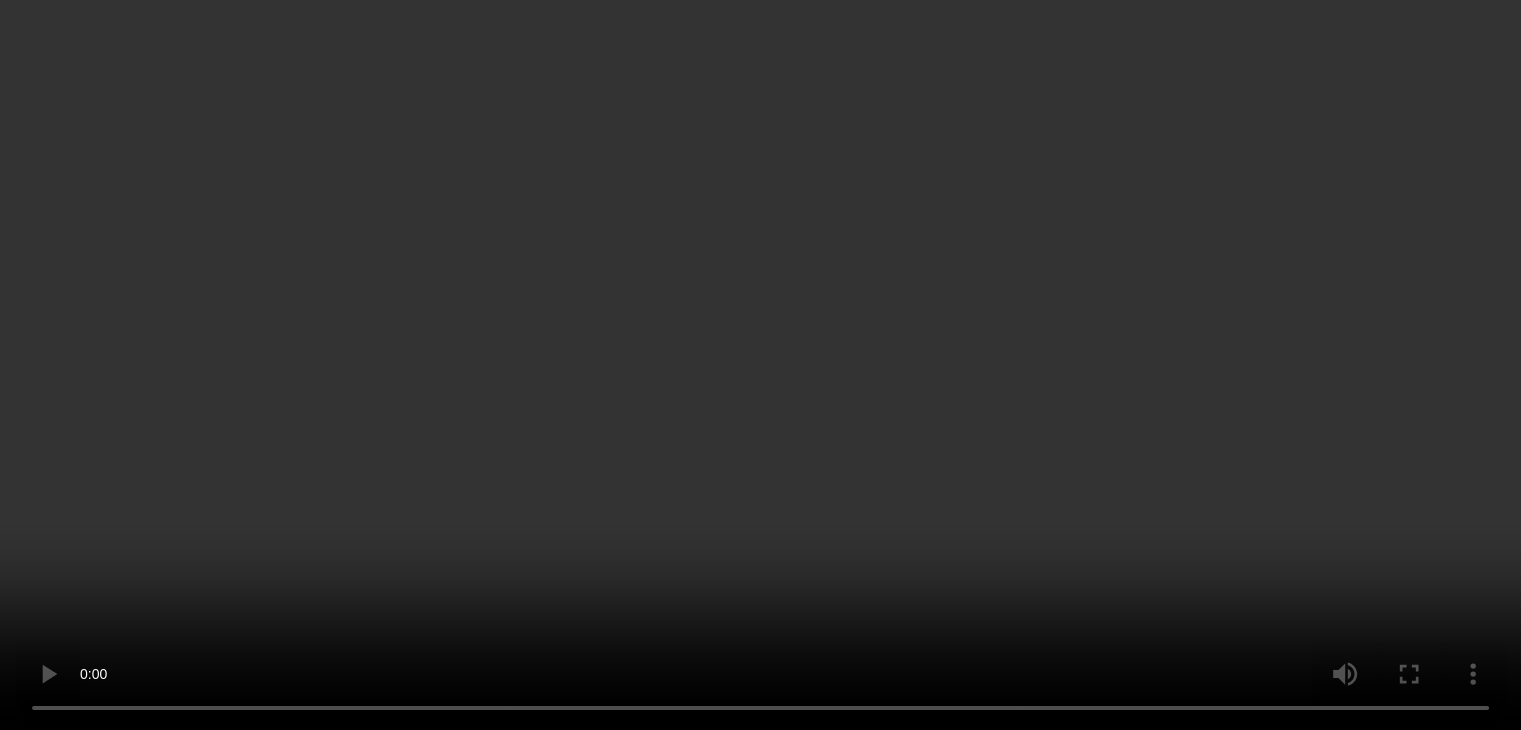 scroll, scrollTop: 600, scrollLeft: 0, axis: vertical 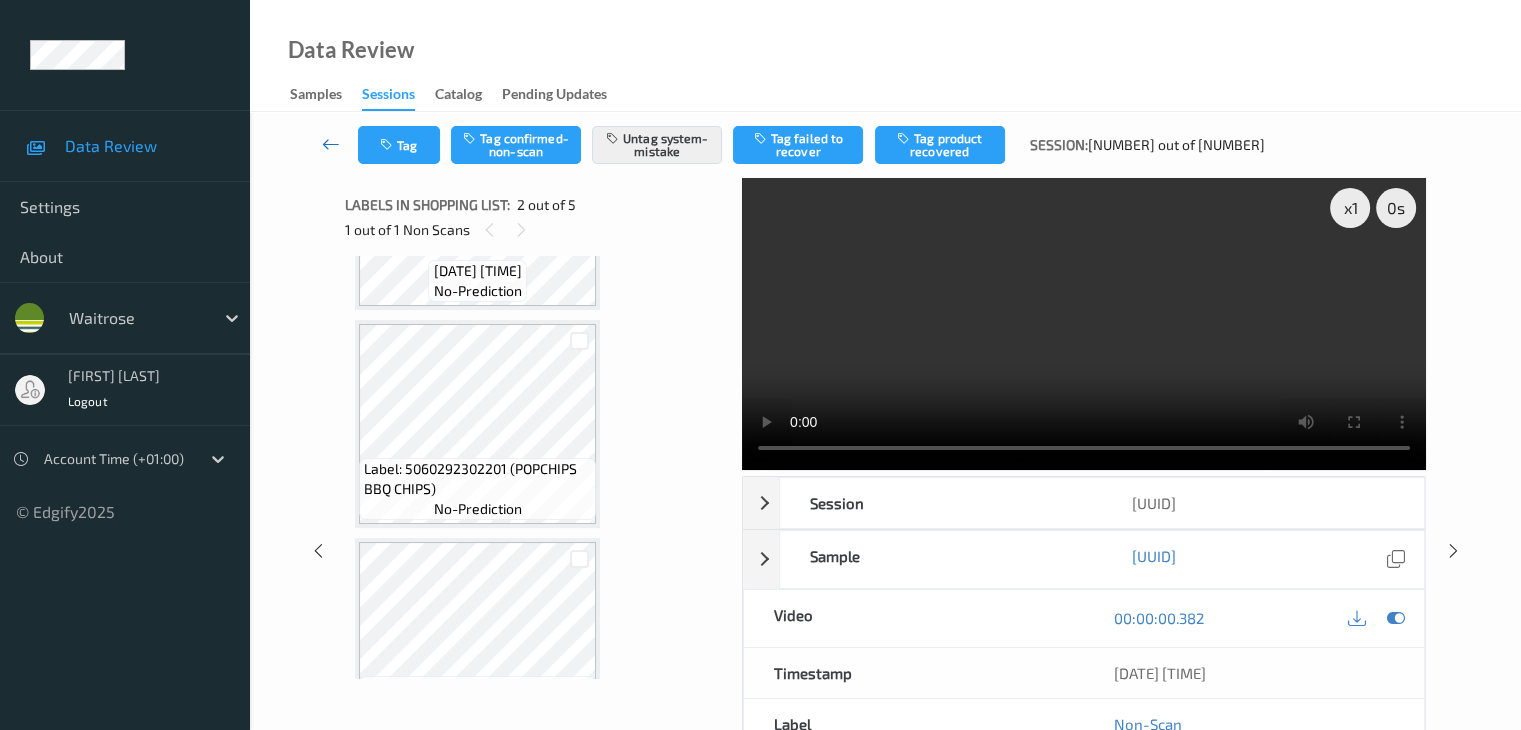 click at bounding box center (331, 144) 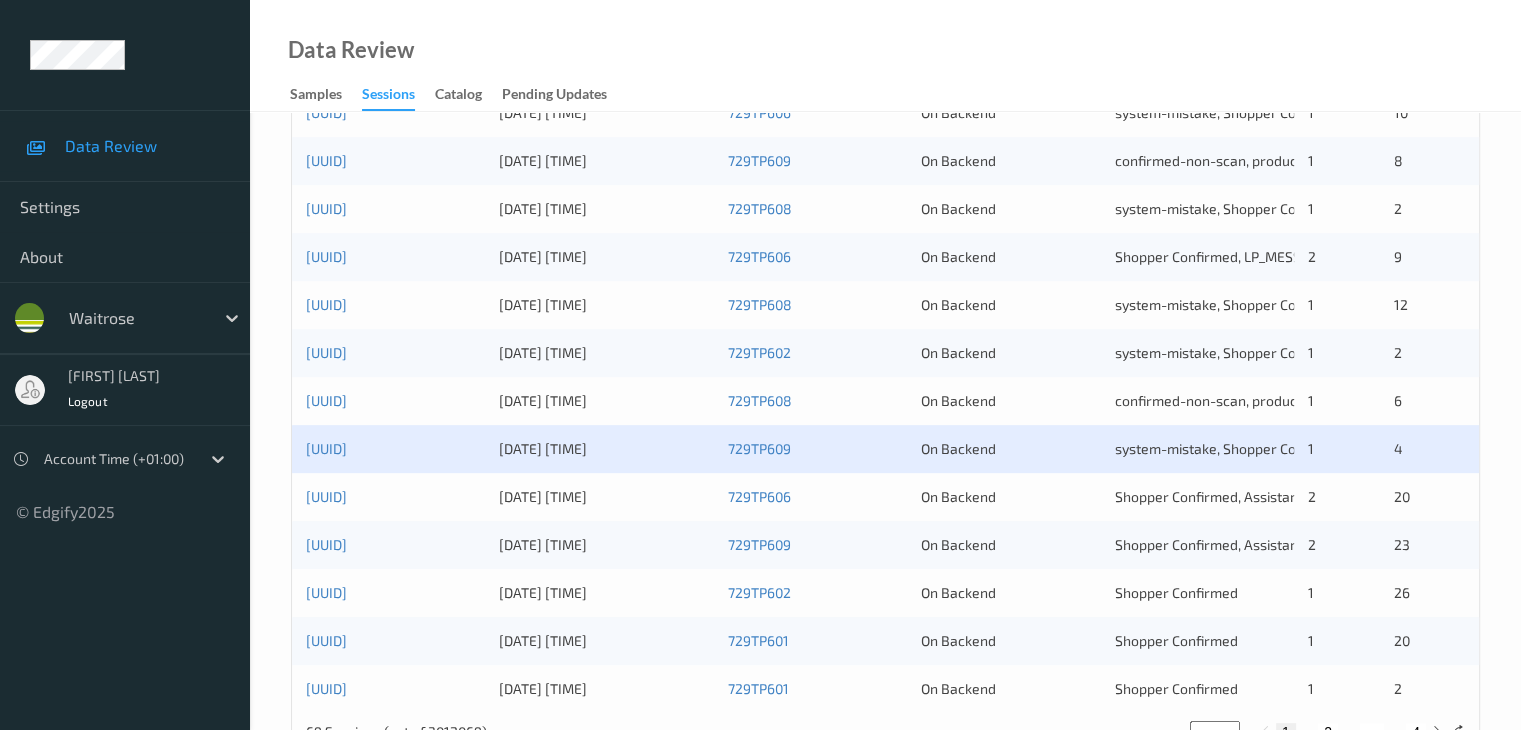 scroll, scrollTop: 900, scrollLeft: 0, axis: vertical 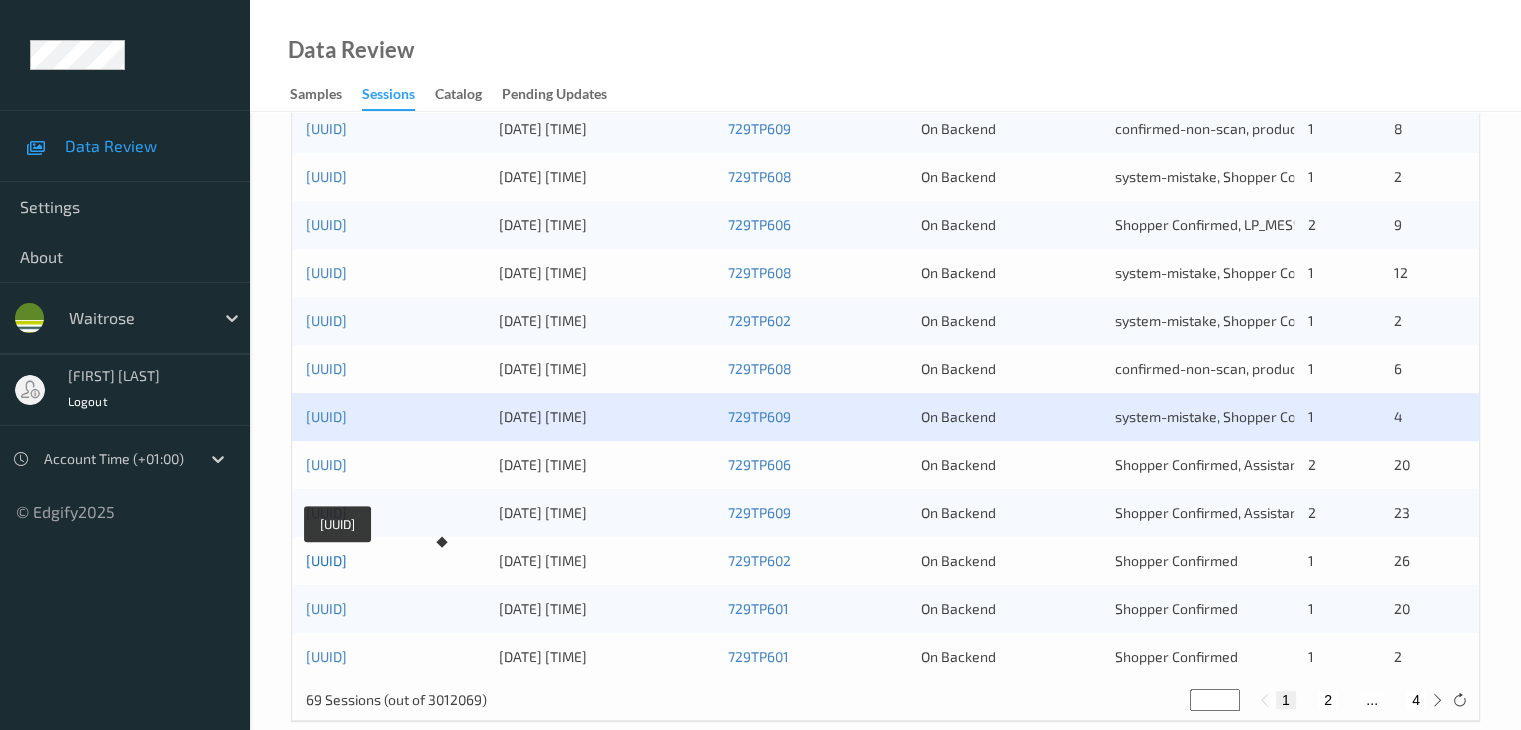 click on "[UUID]" at bounding box center (326, 560) 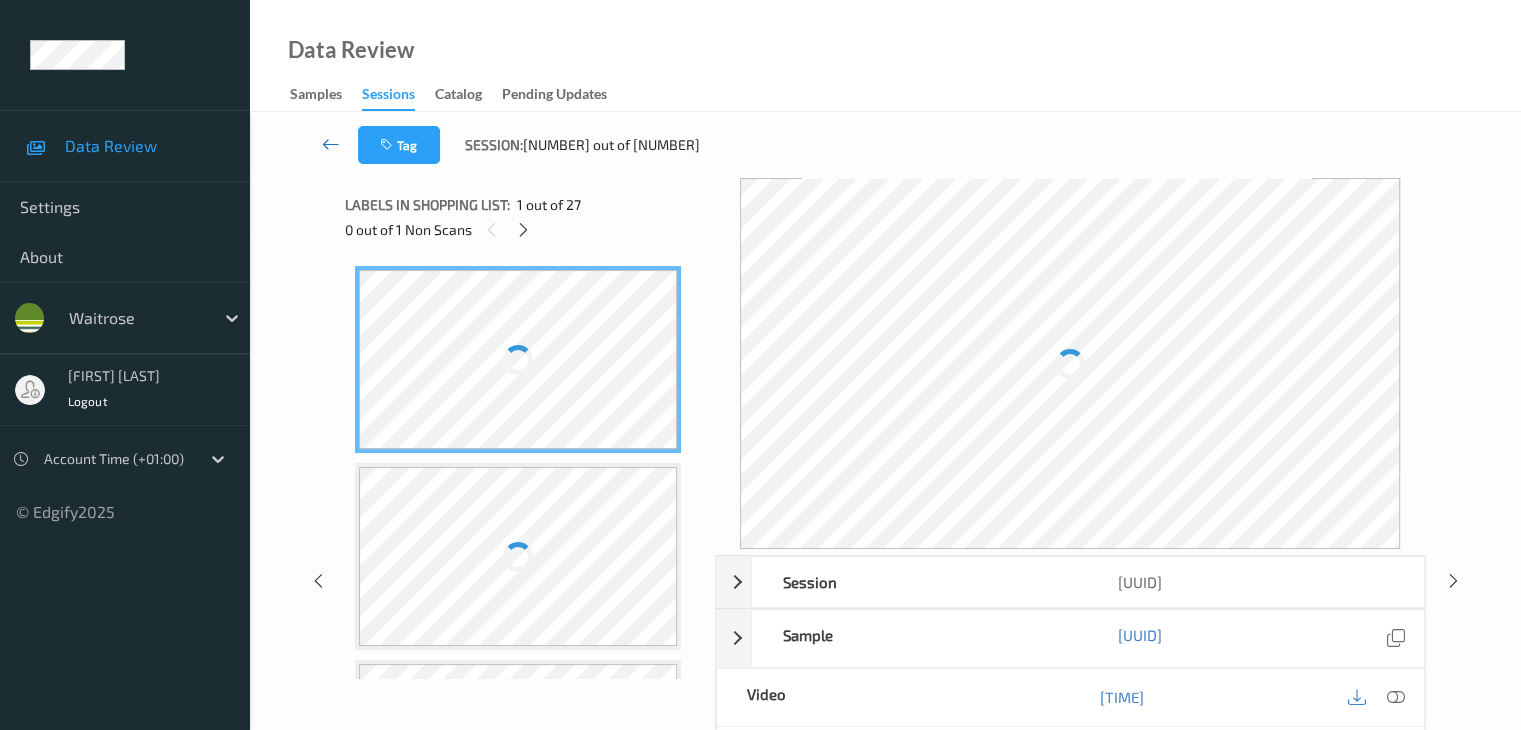 click at bounding box center (331, 144) 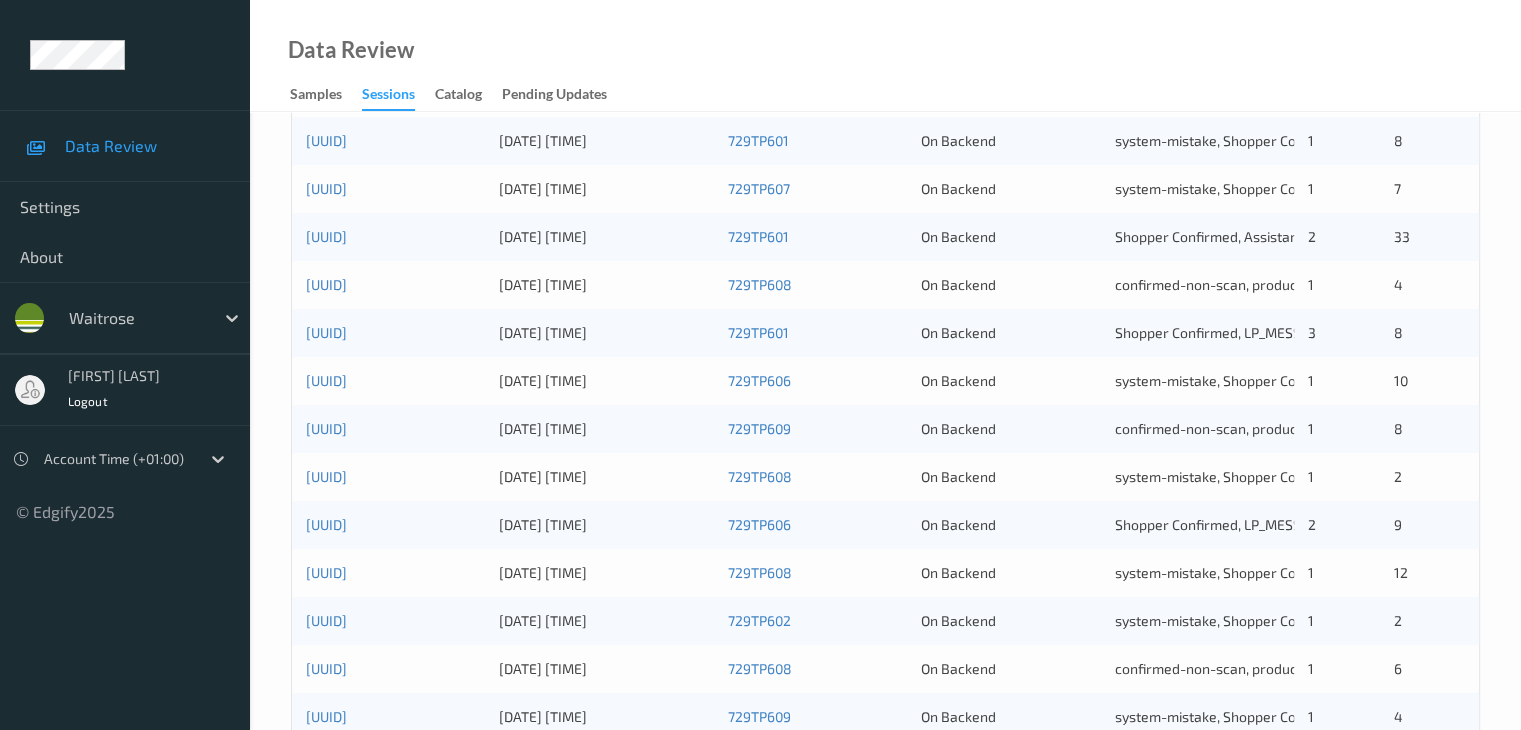 scroll, scrollTop: 932, scrollLeft: 0, axis: vertical 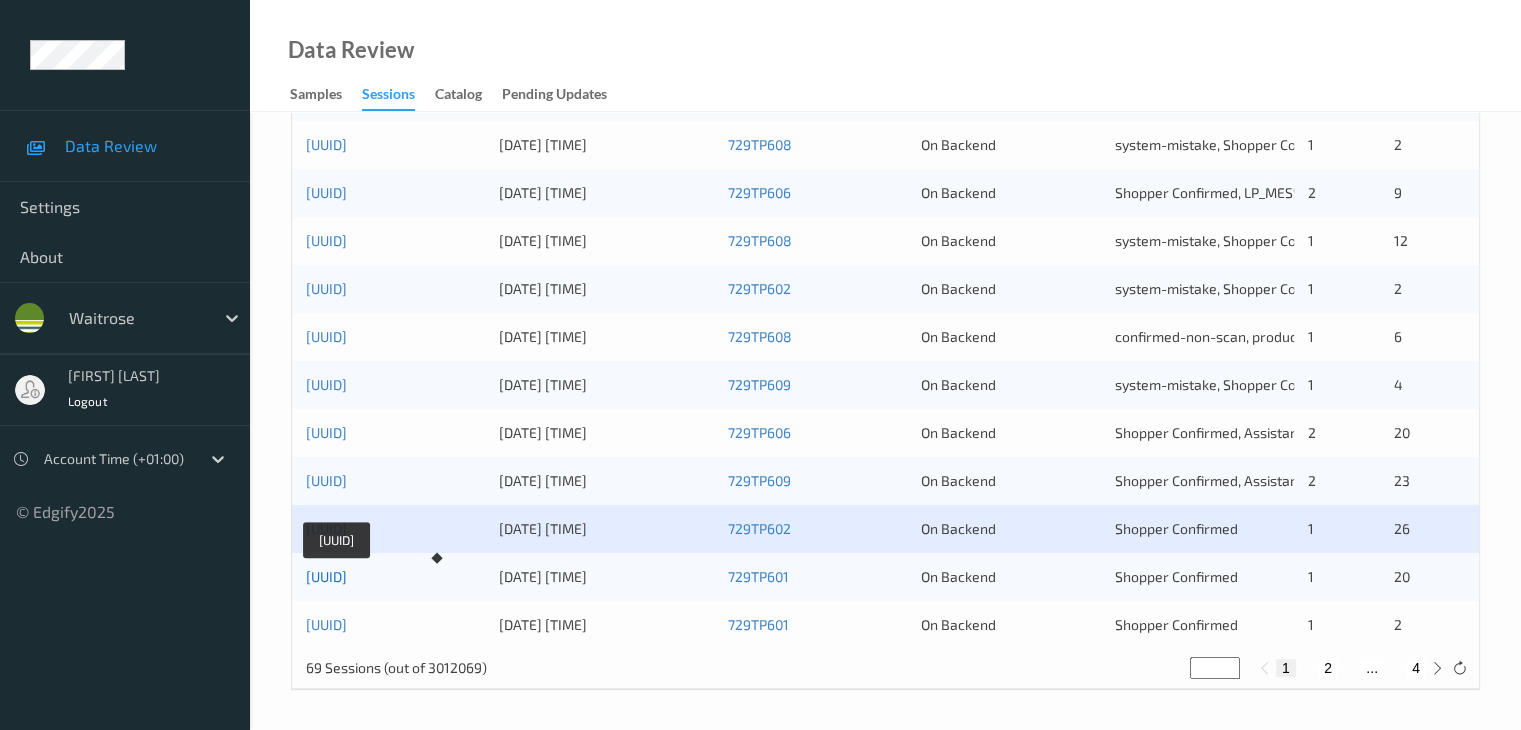 click on "a10f9f35-7004-4c96-8f96-effdc8221468" at bounding box center (326, 576) 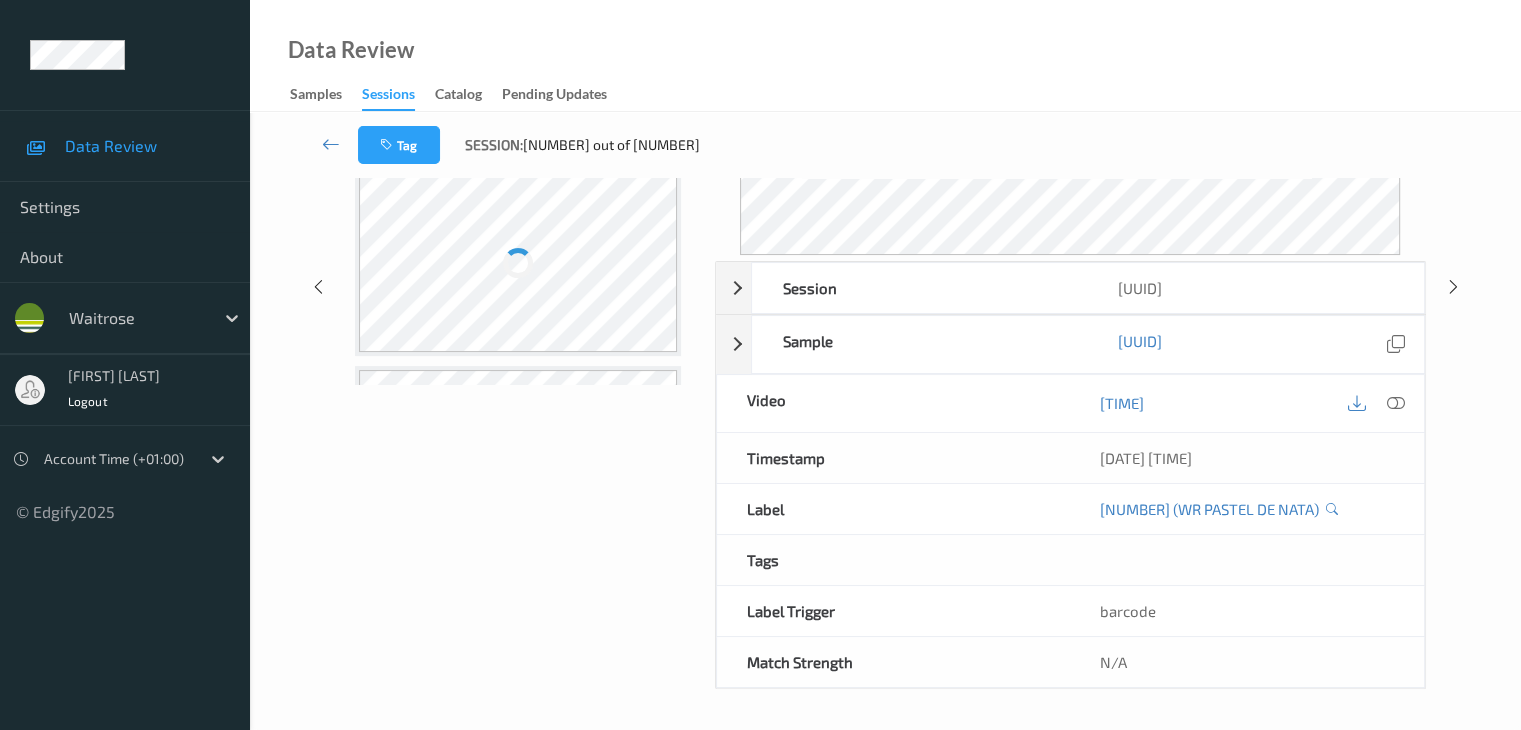 scroll, scrollTop: 0, scrollLeft: 0, axis: both 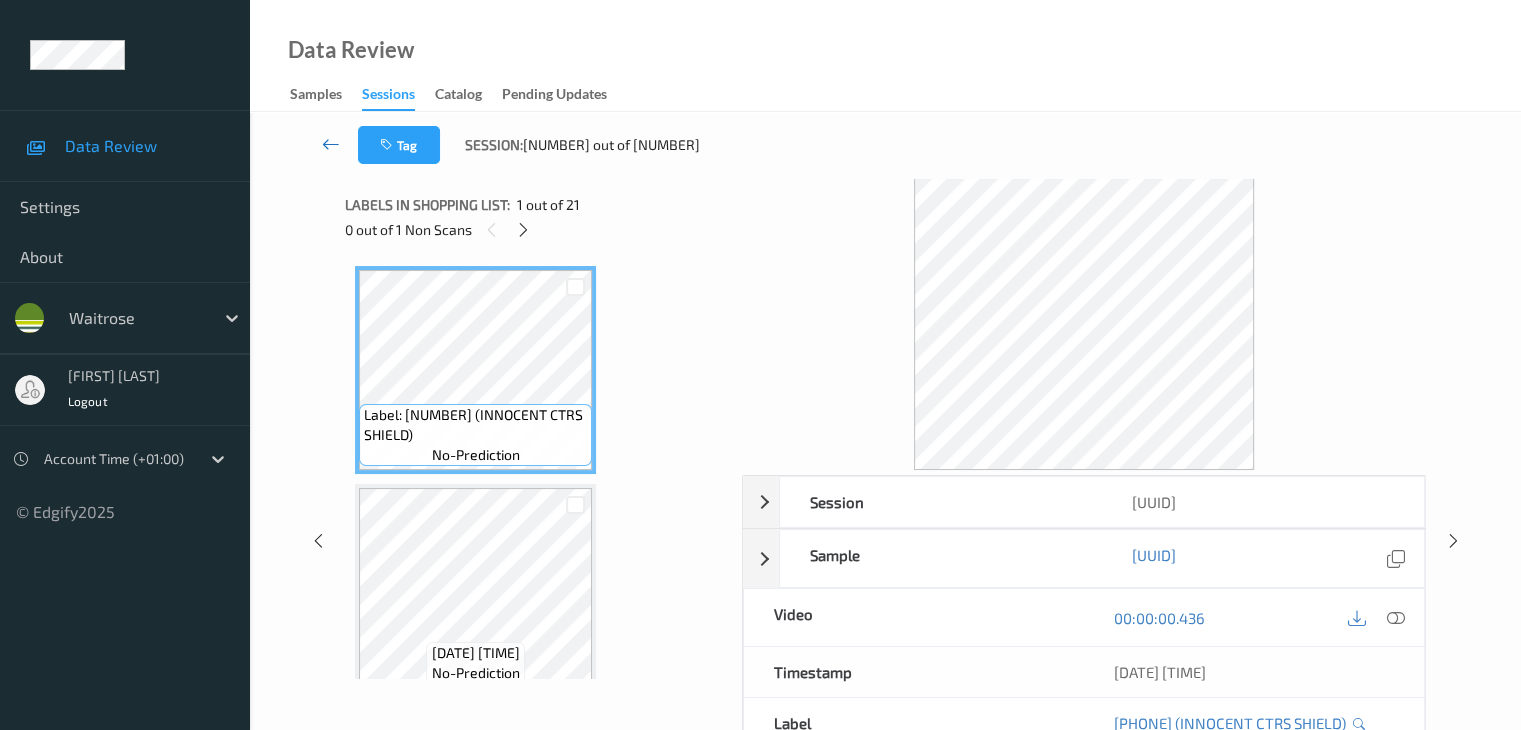click at bounding box center [331, 144] 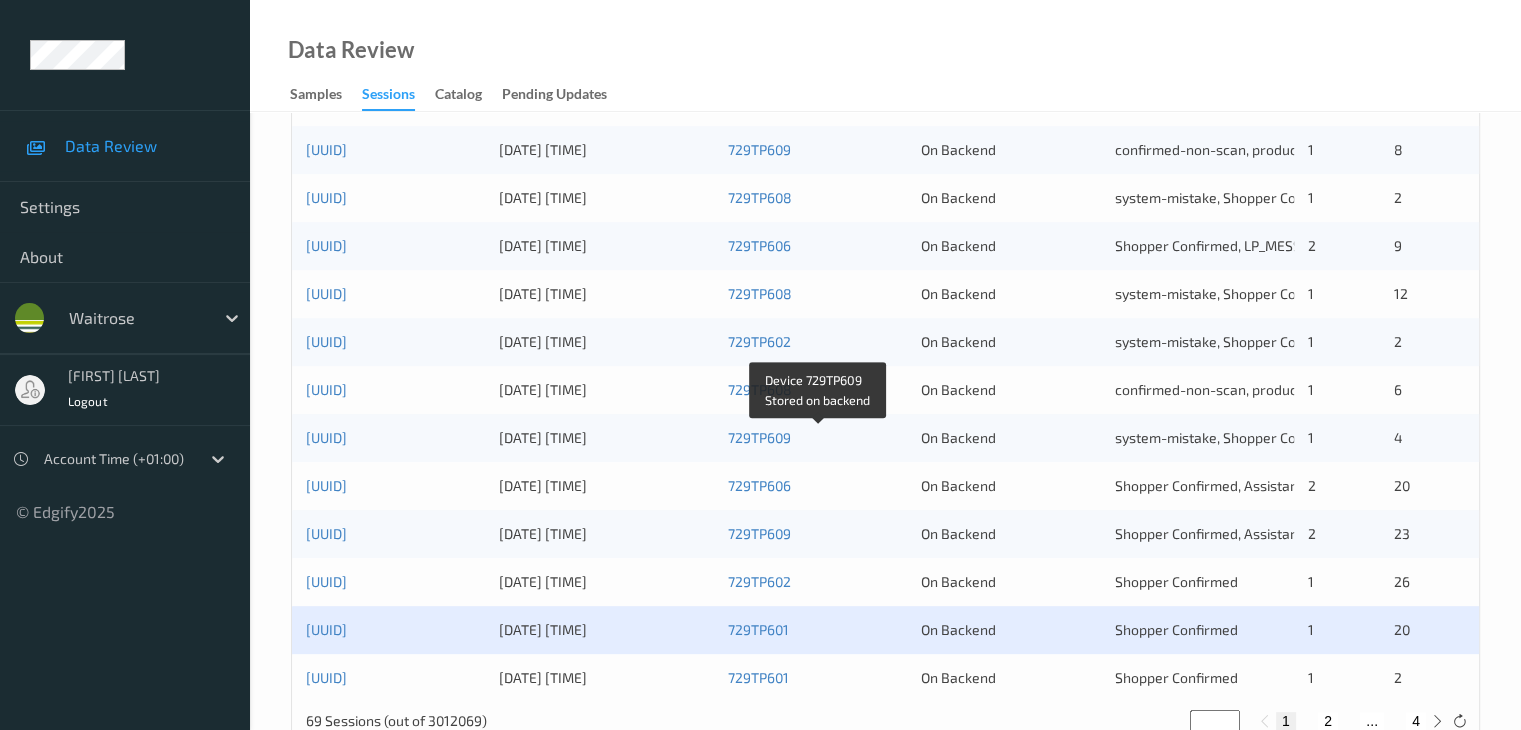 scroll, scrollTop: 932, scrollLeft: 0, axis: vertical 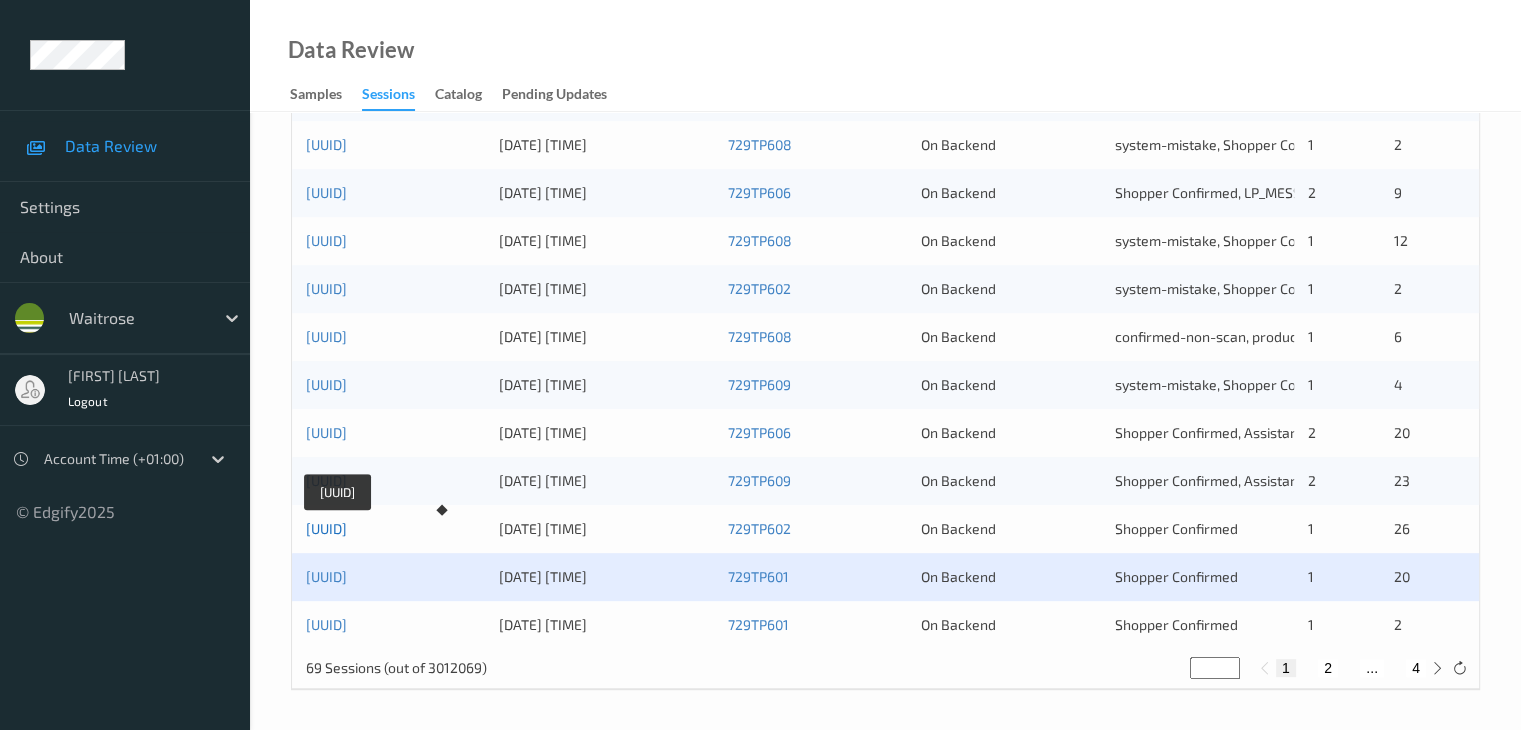 click on "[UUID]" at bounding box center [326, 528] 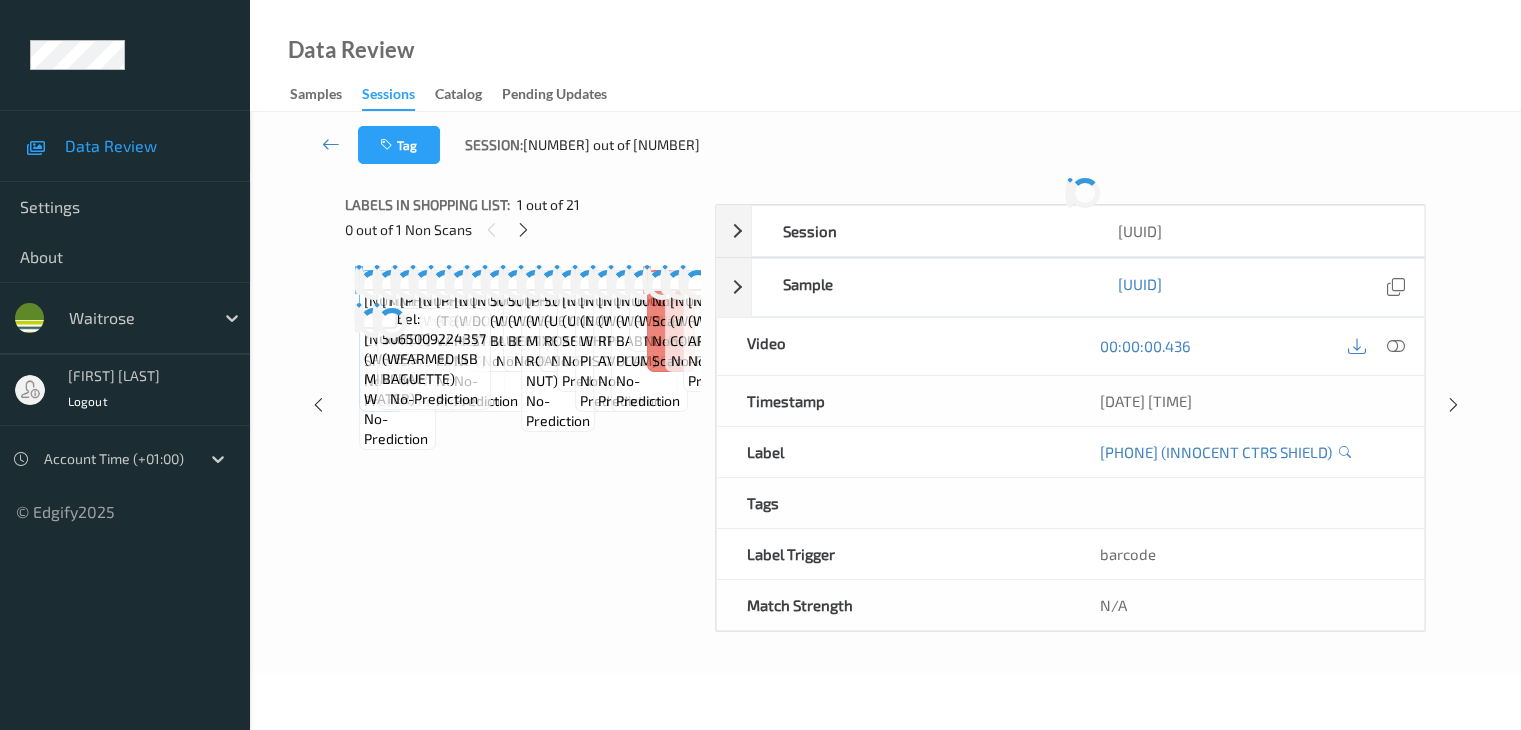 scroll, scrollTop: 0, scrollLeft: 0, axis: both 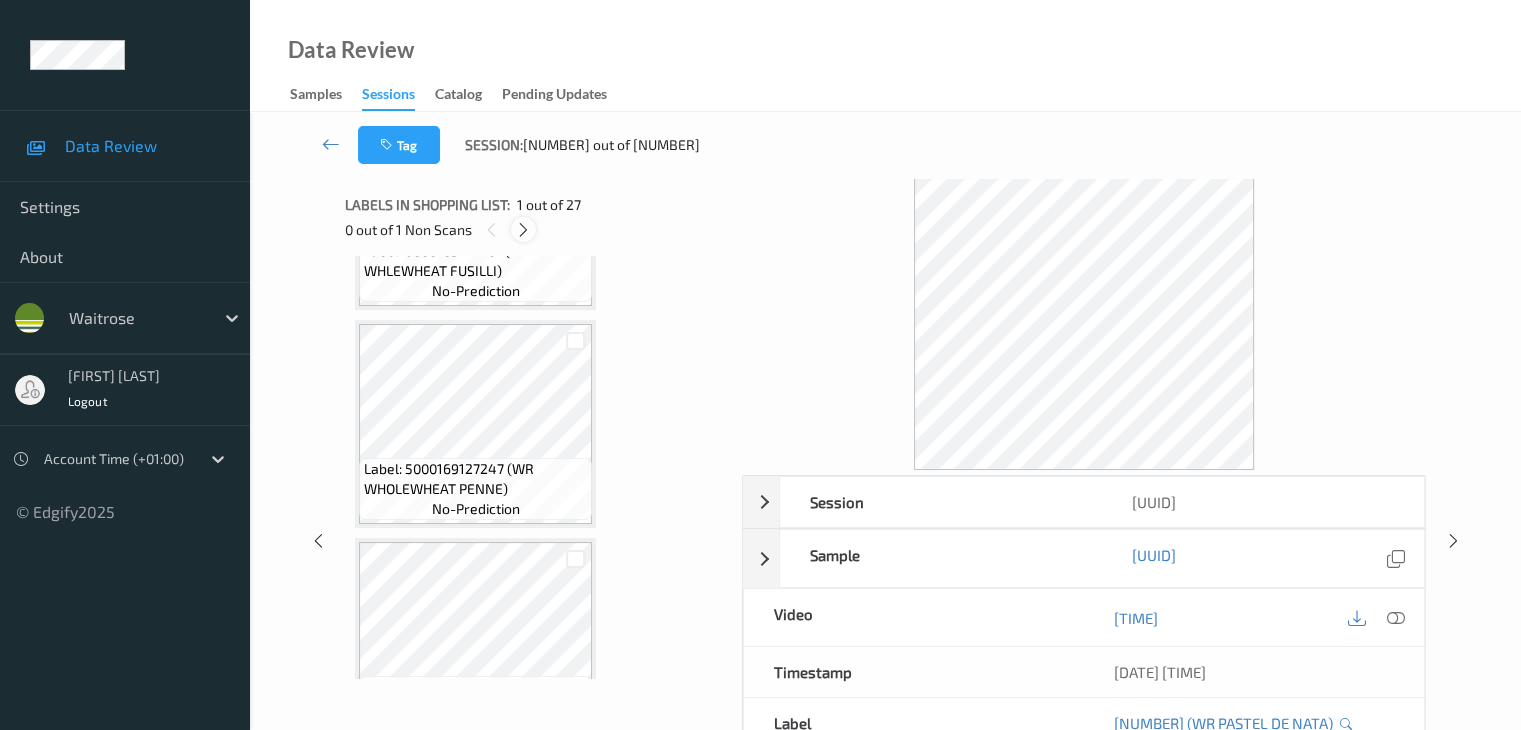 click at bounding box center [523, 230] 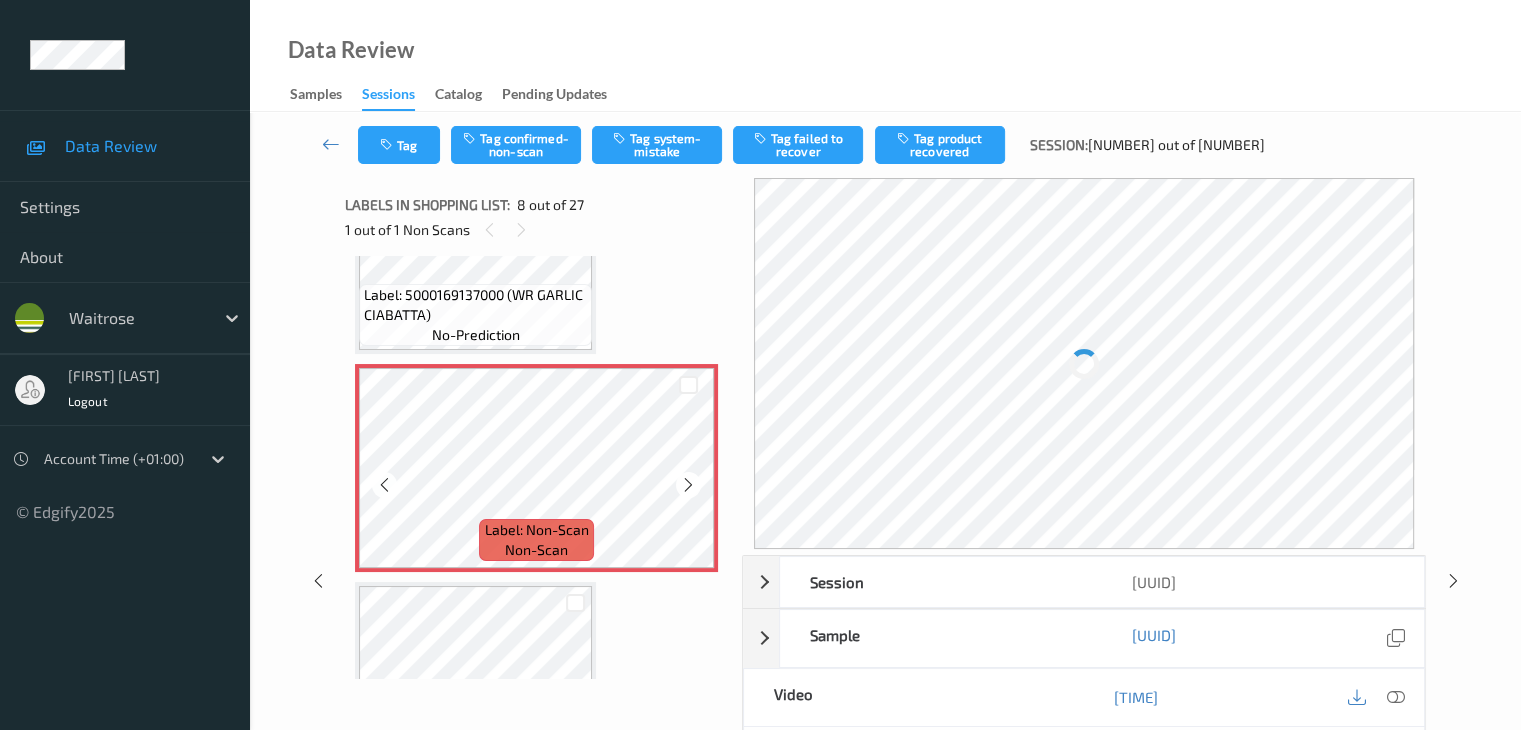 scroll, scrollTop: 1418, scrollLeft: 0, axis: vertical 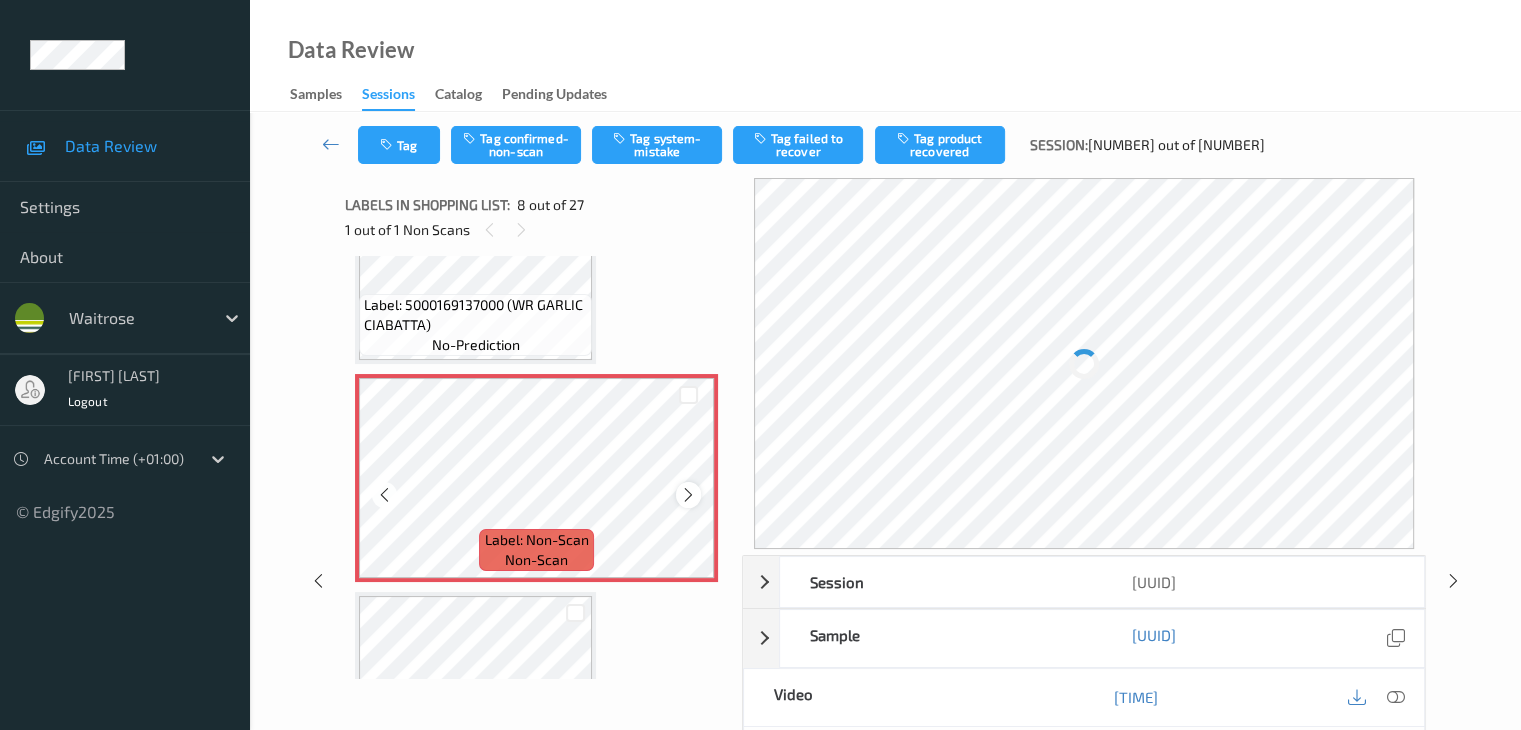 click at bounding box center (688, 495) 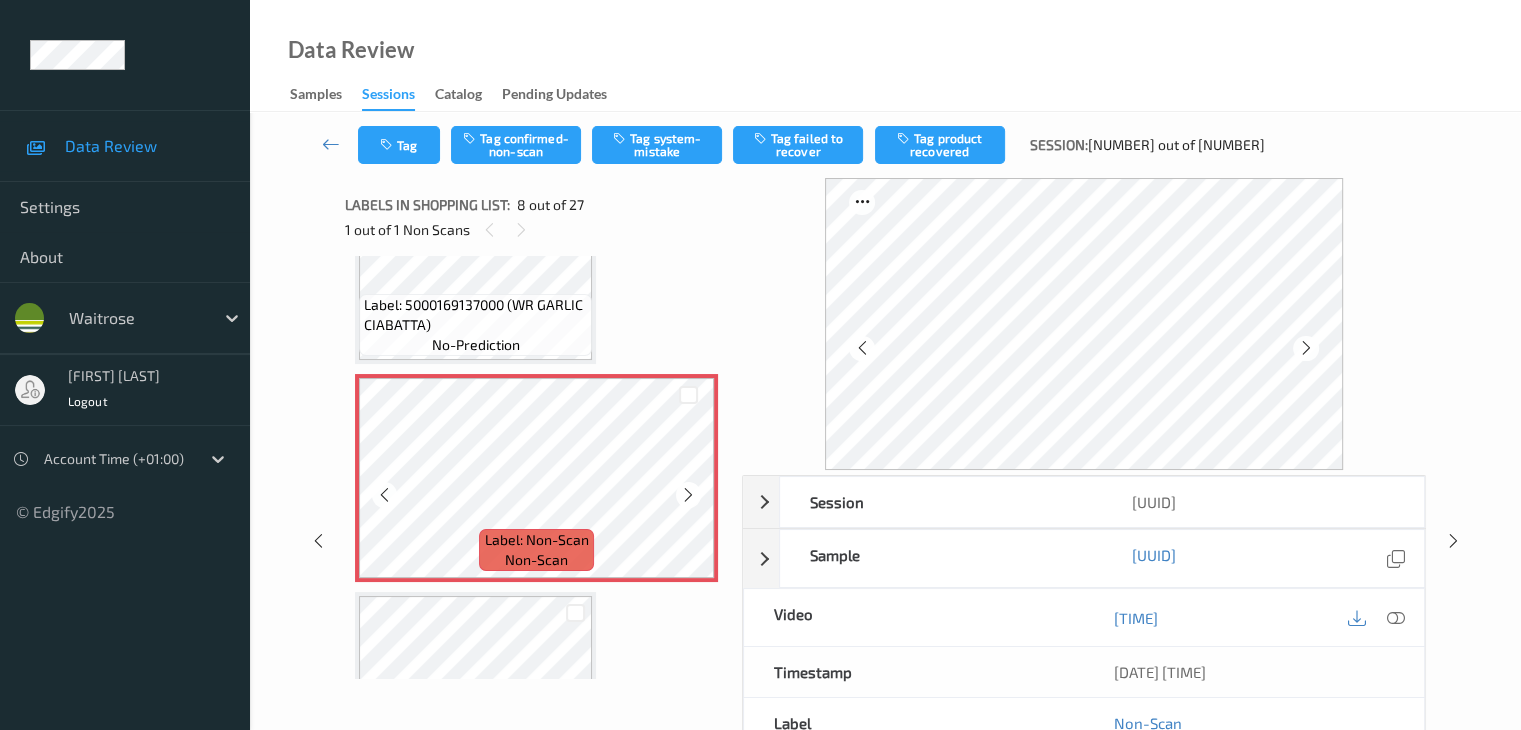 click at bounding box center (688, 495) 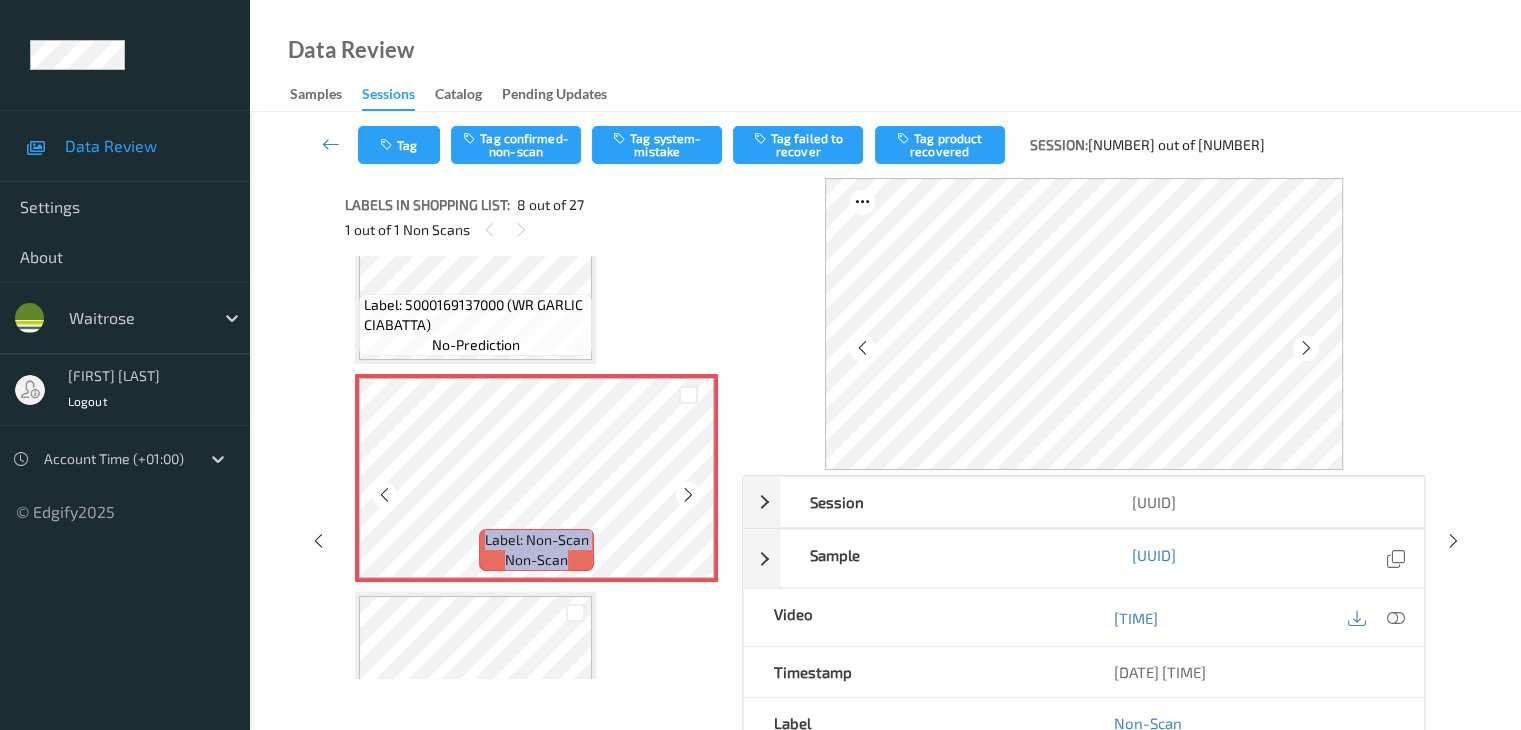 click at bounding box center (688, 495) 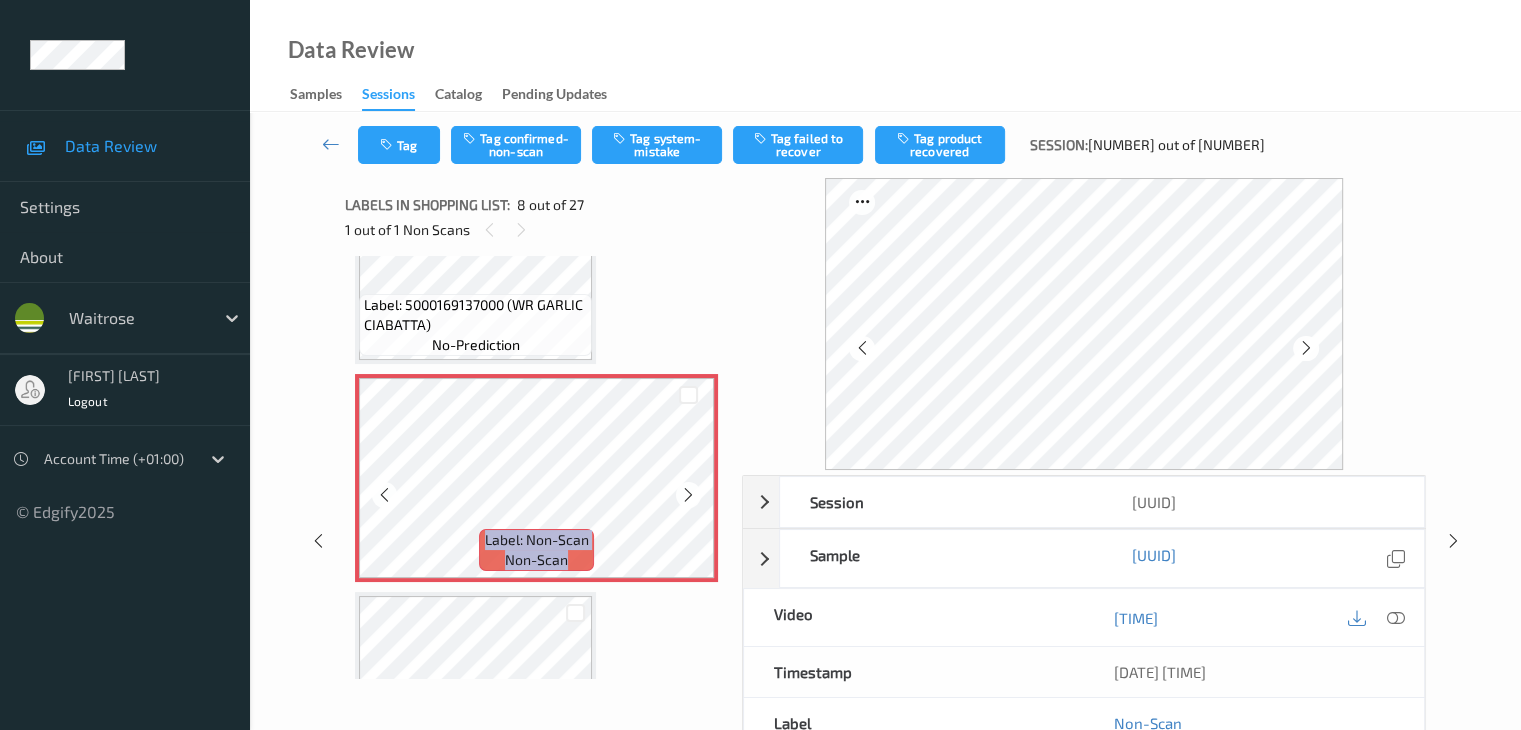 click at bounding box center [688, 495] 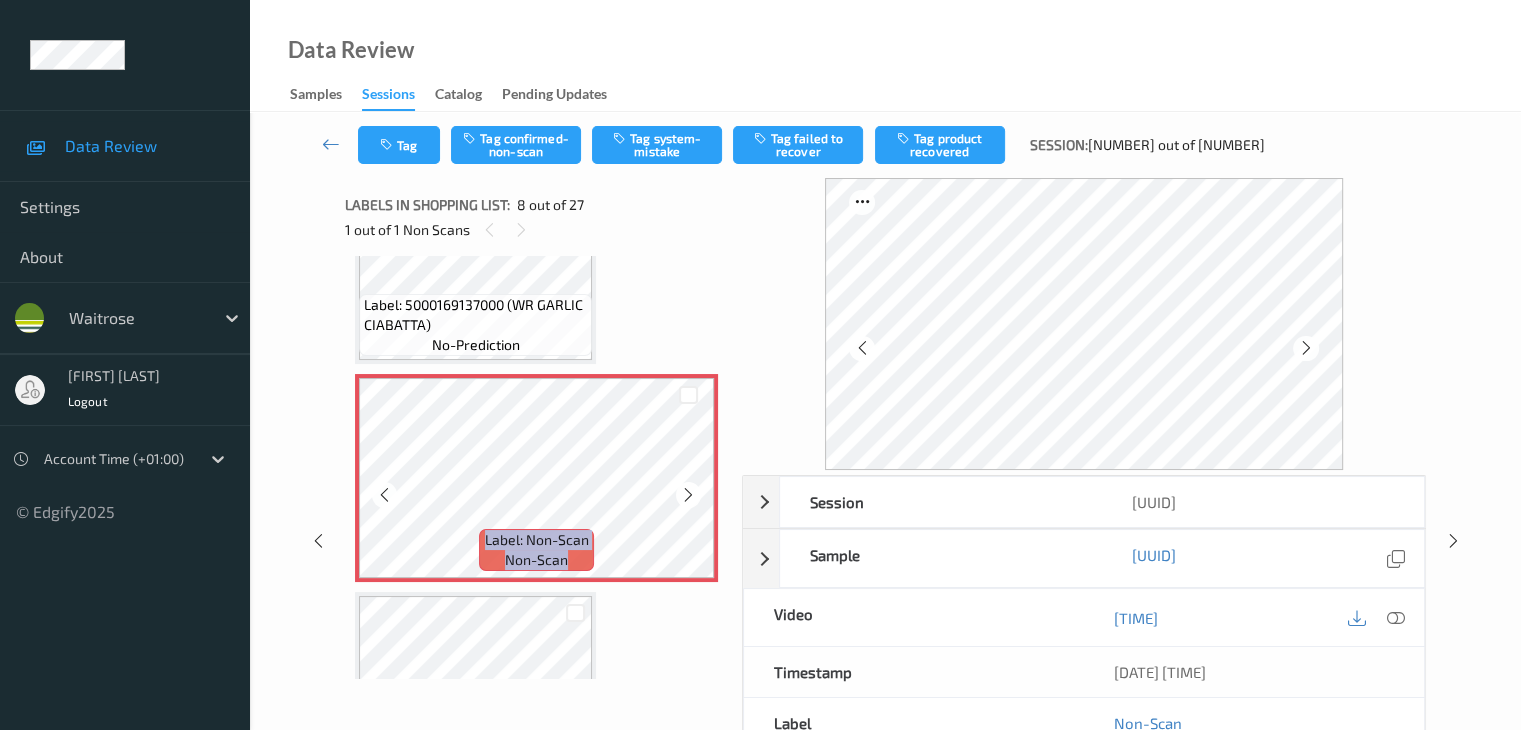 click at bounding box center [688, 495] 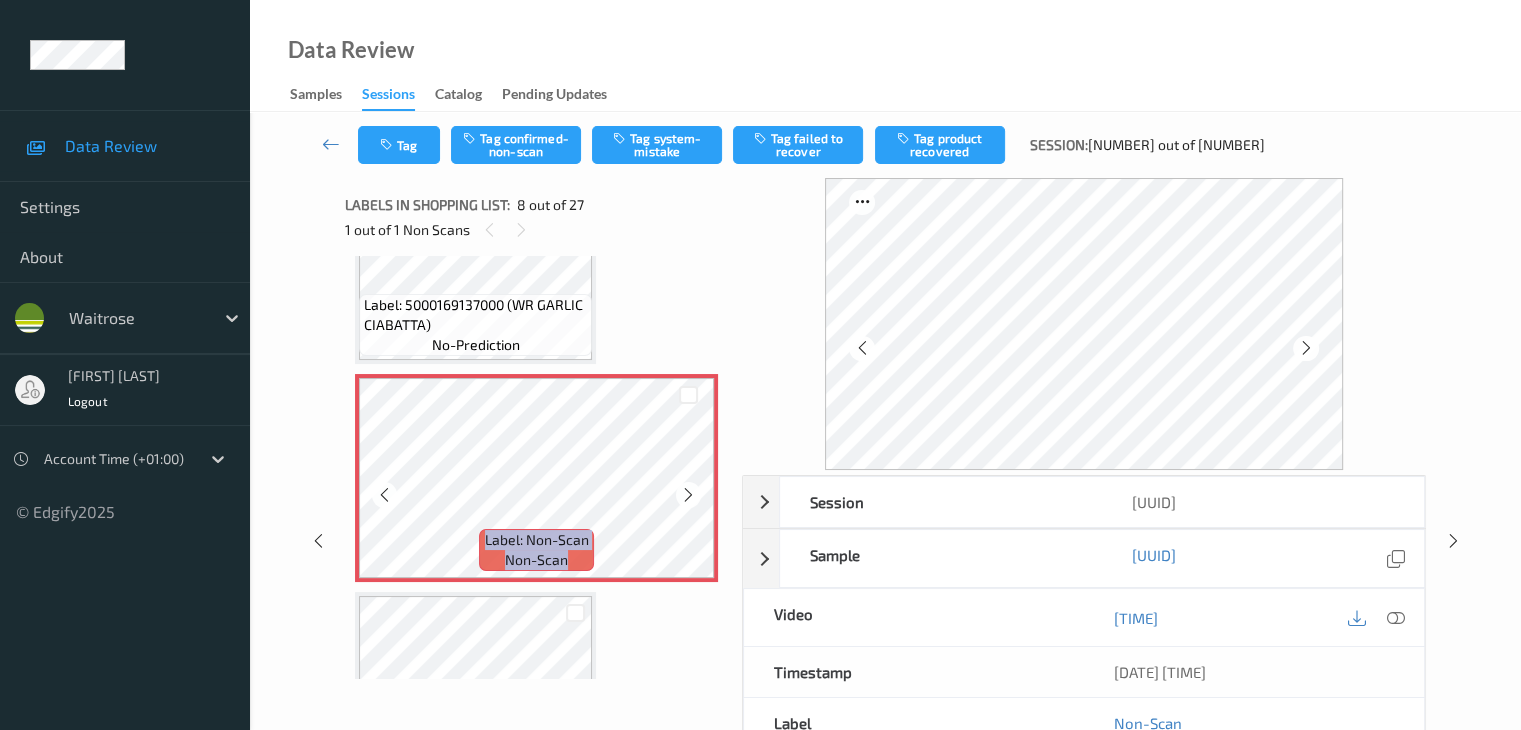click at bounding box center (688, 495) 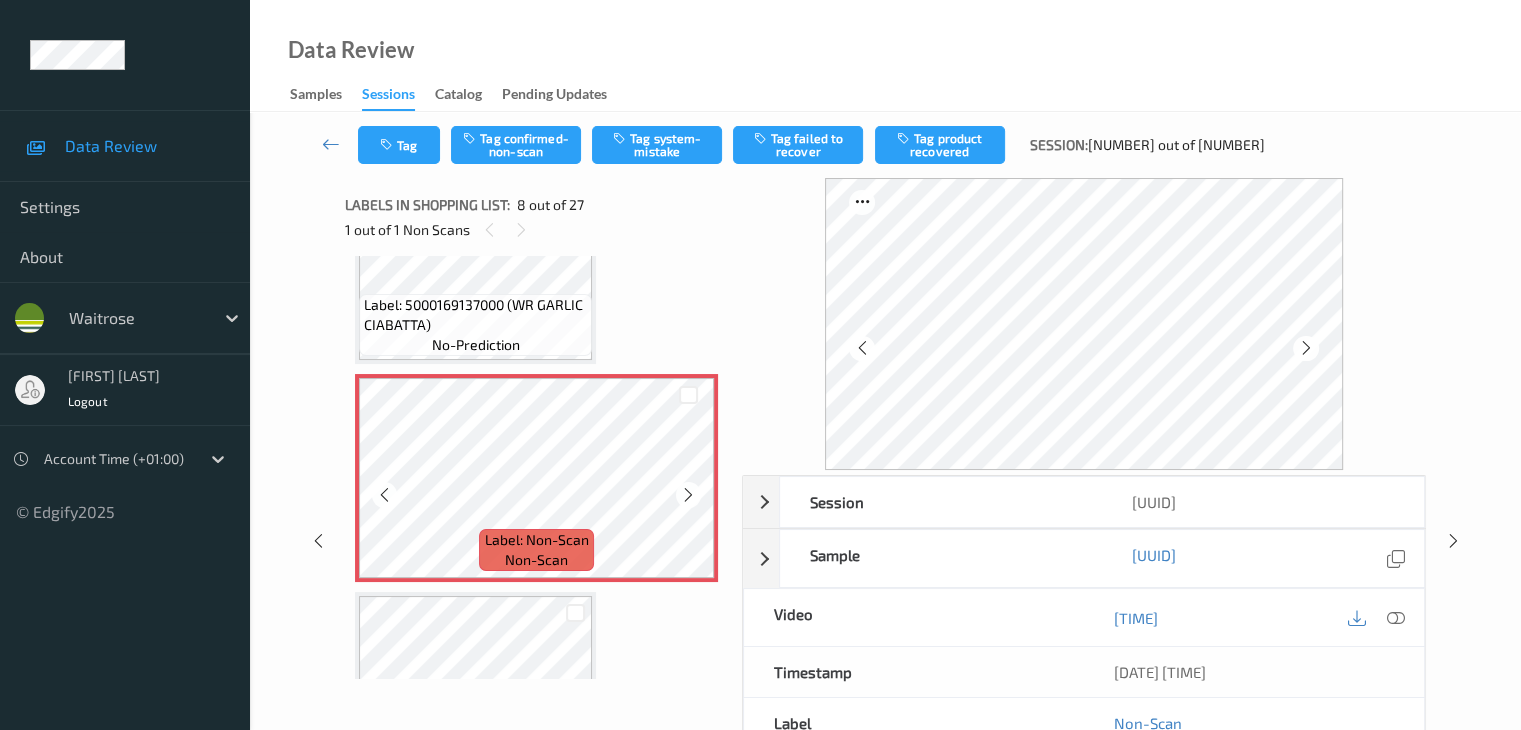 click at bounding box center [688, 495] 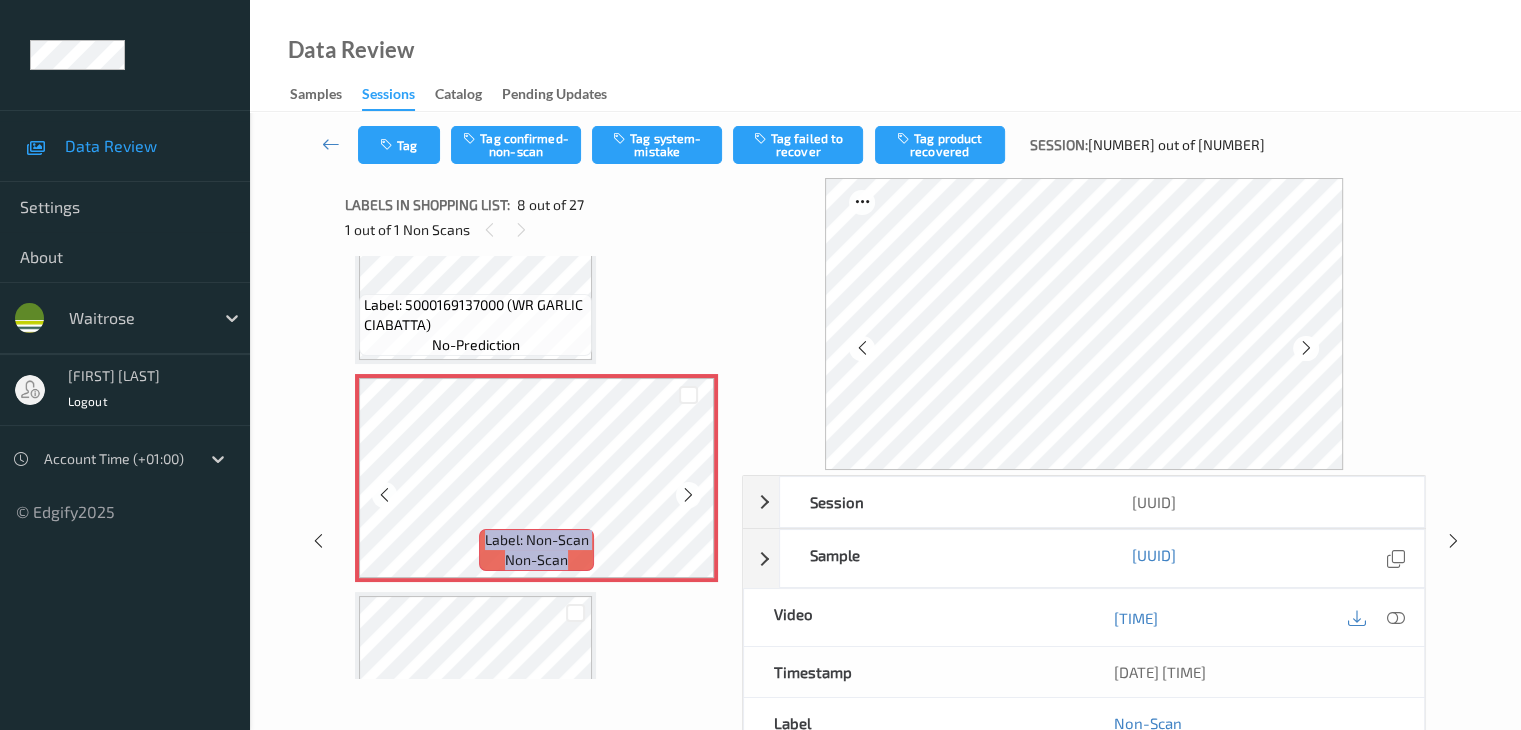 click at bounding box center [688, 495] 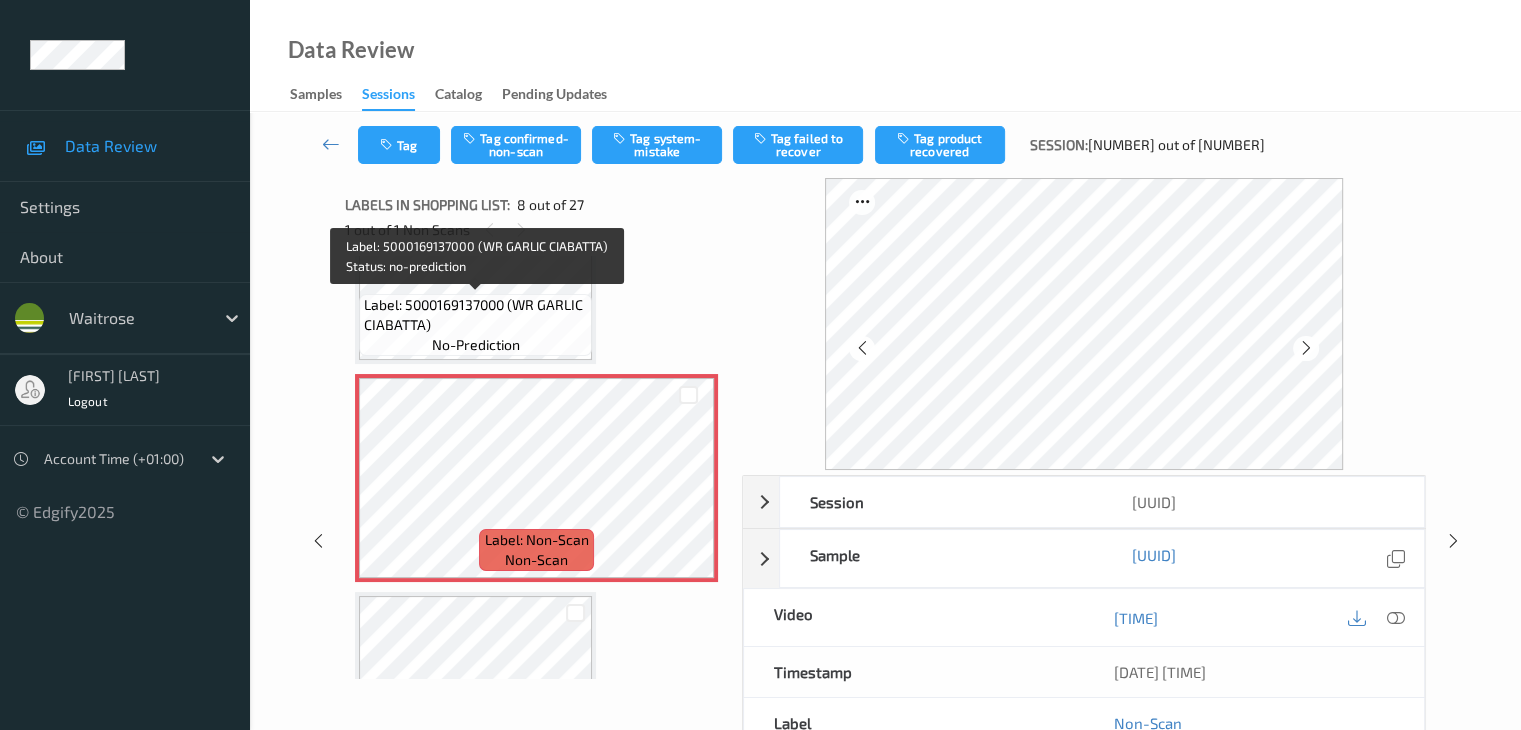 click on "Label: 5000169137000 (WR GARLIC CIABATTA)" at bounding box center [475, 315] 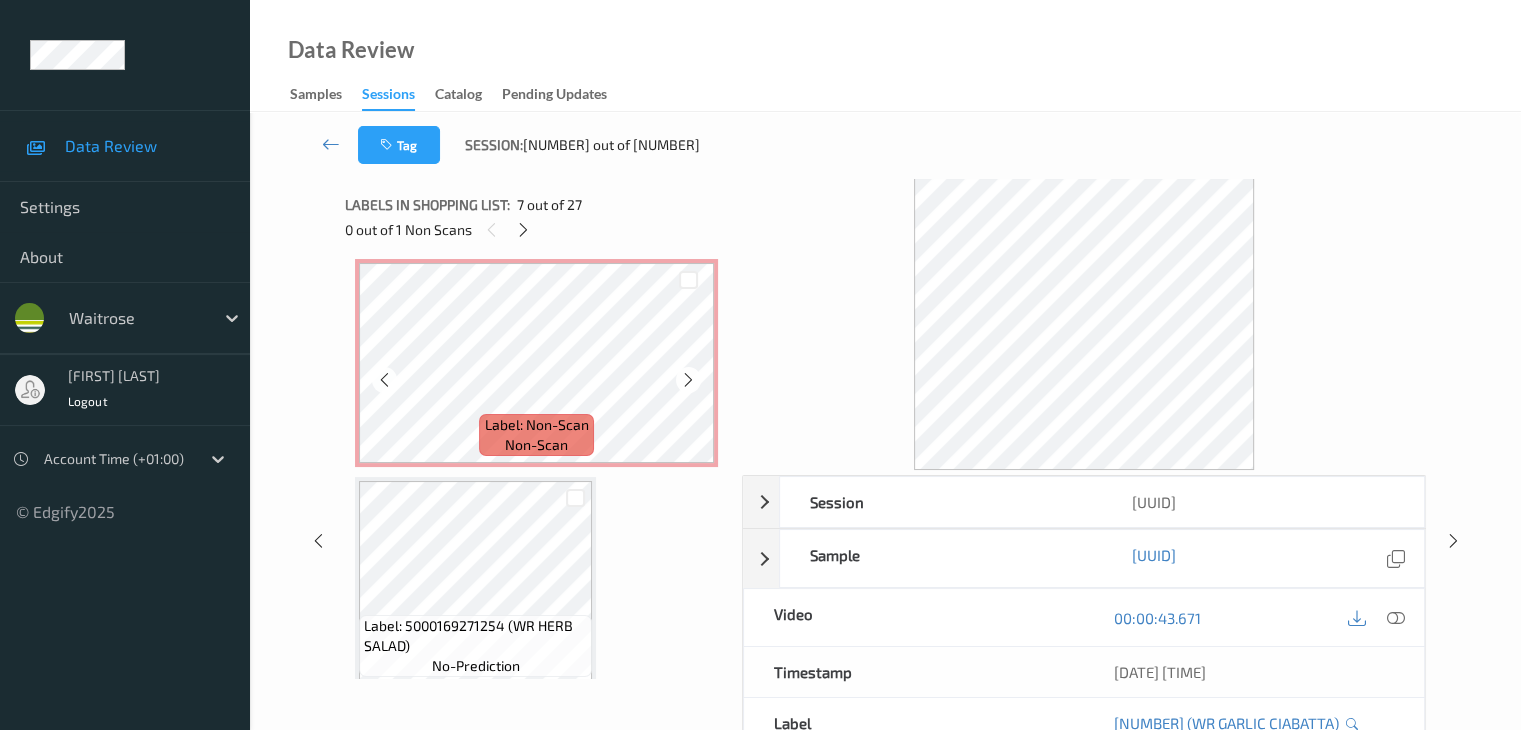 scroll, scrollTop: 1718, scrollLeft: 0, axis: vertical 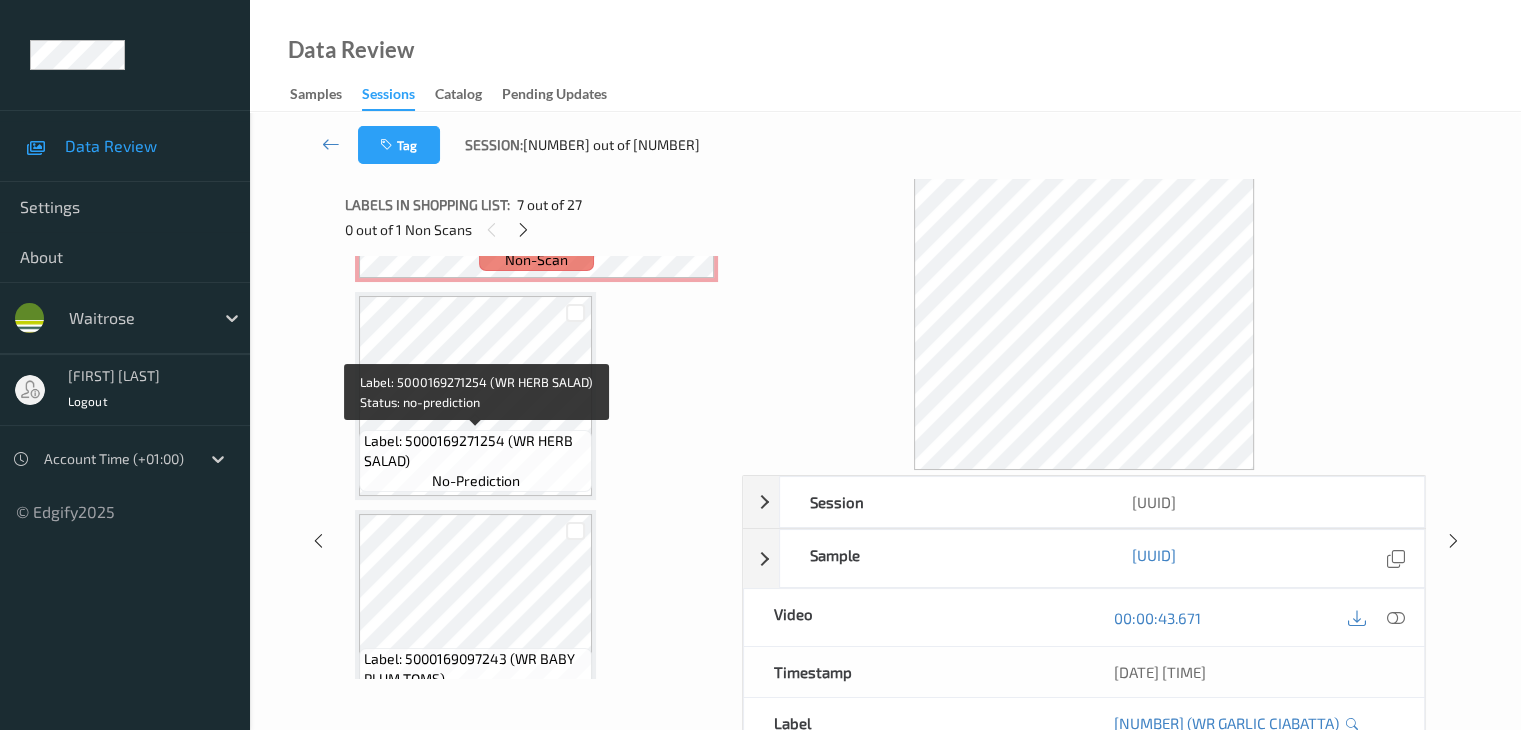 click on "Label: 5000169271254 (WR HERB SALAD)" at bounding box center [475, 451] 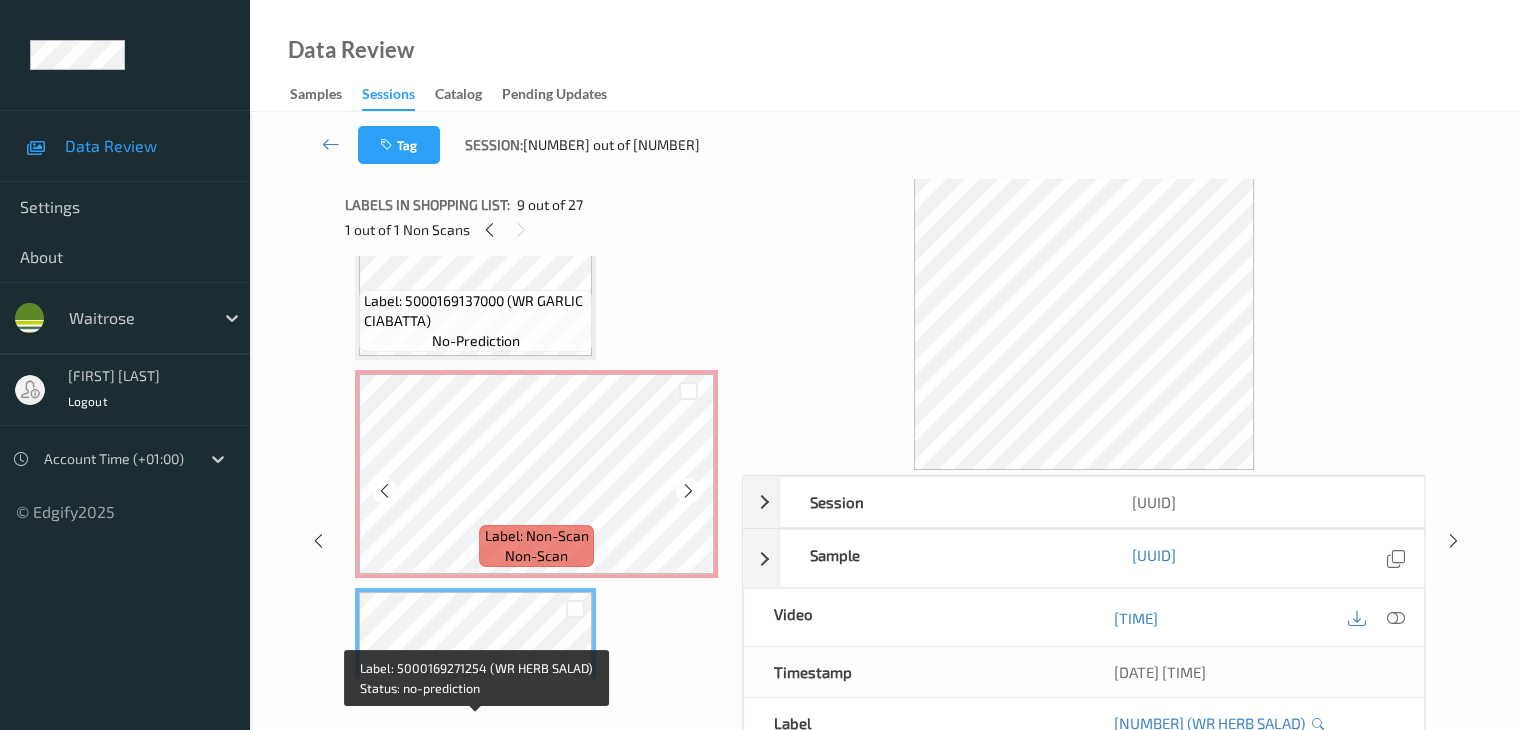 scroll, scrollTop: 1418, scrollLeft: 0, axis: vertical 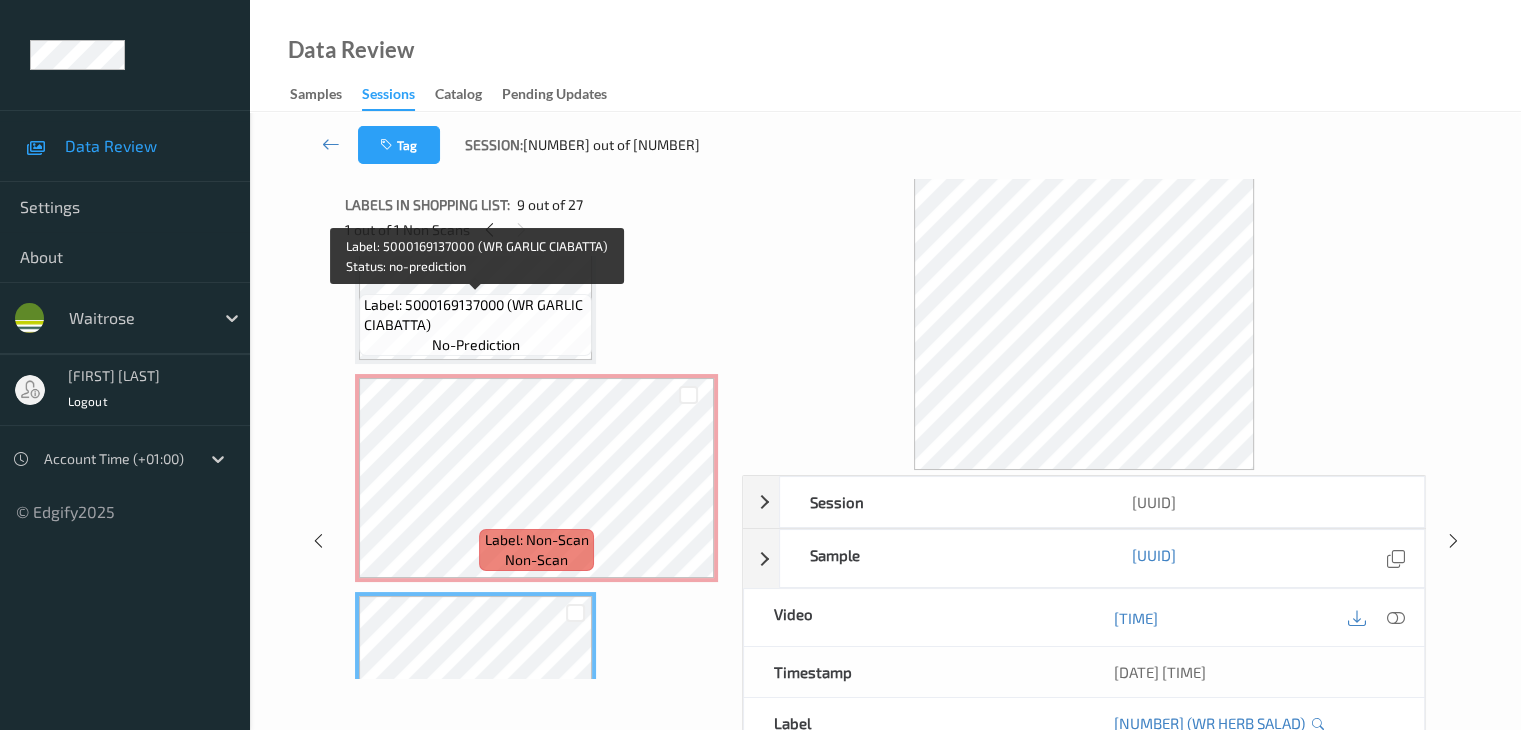 click on "Label: 5000169137000 (WR GARLIC CIABATTA)" at bounding box center [475, 315] 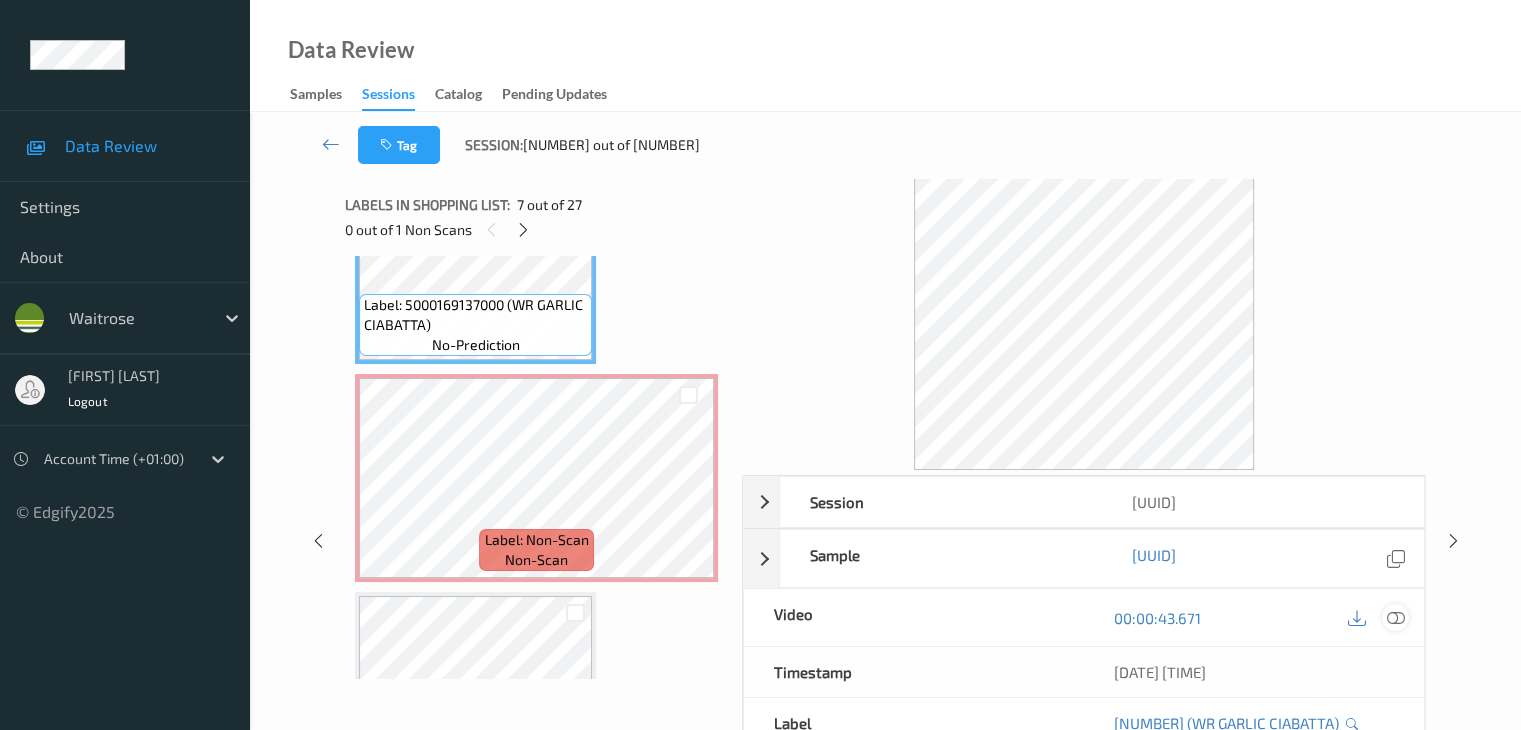 click at bounding box center [1395, 618] 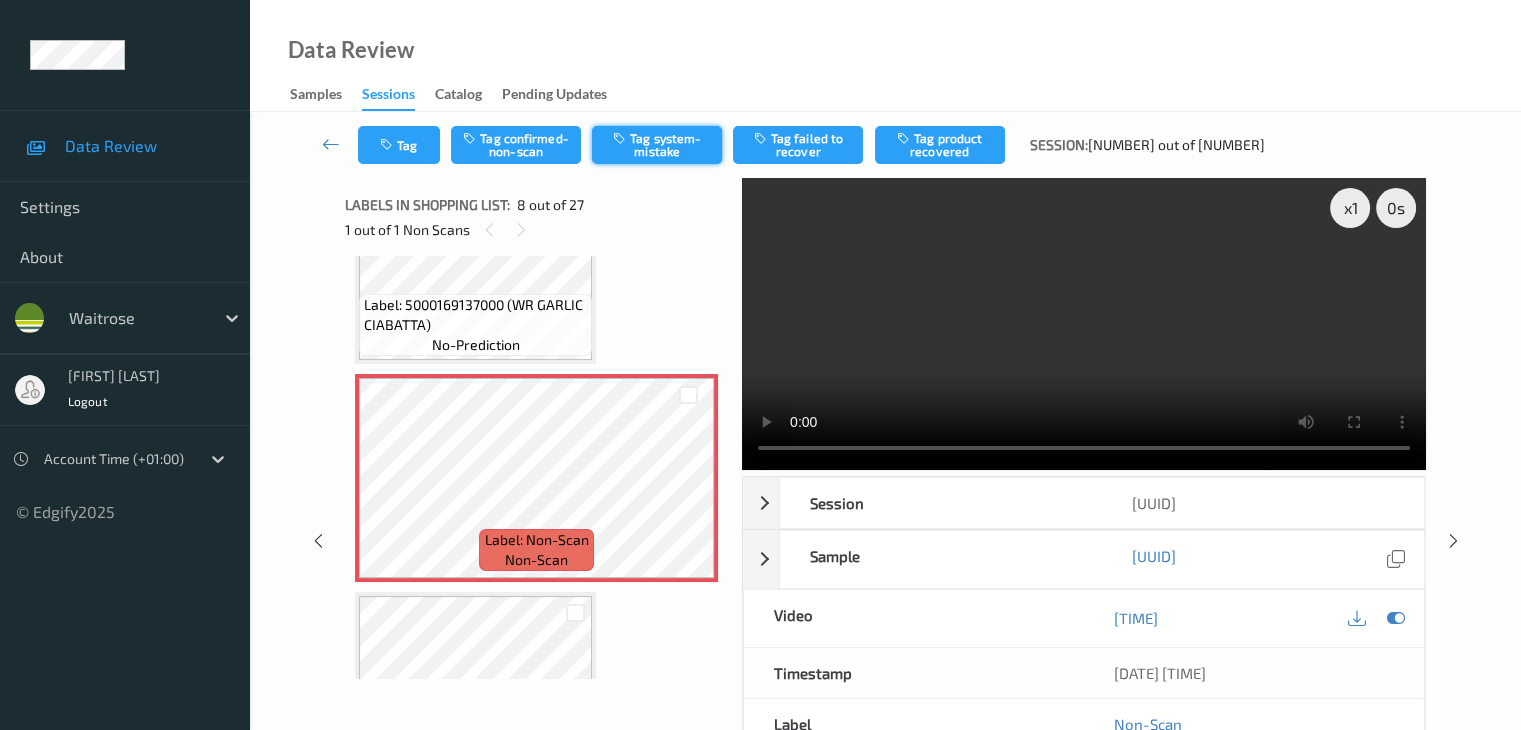 click on "Tag   system-mistake" at bounding box center (657, 145) 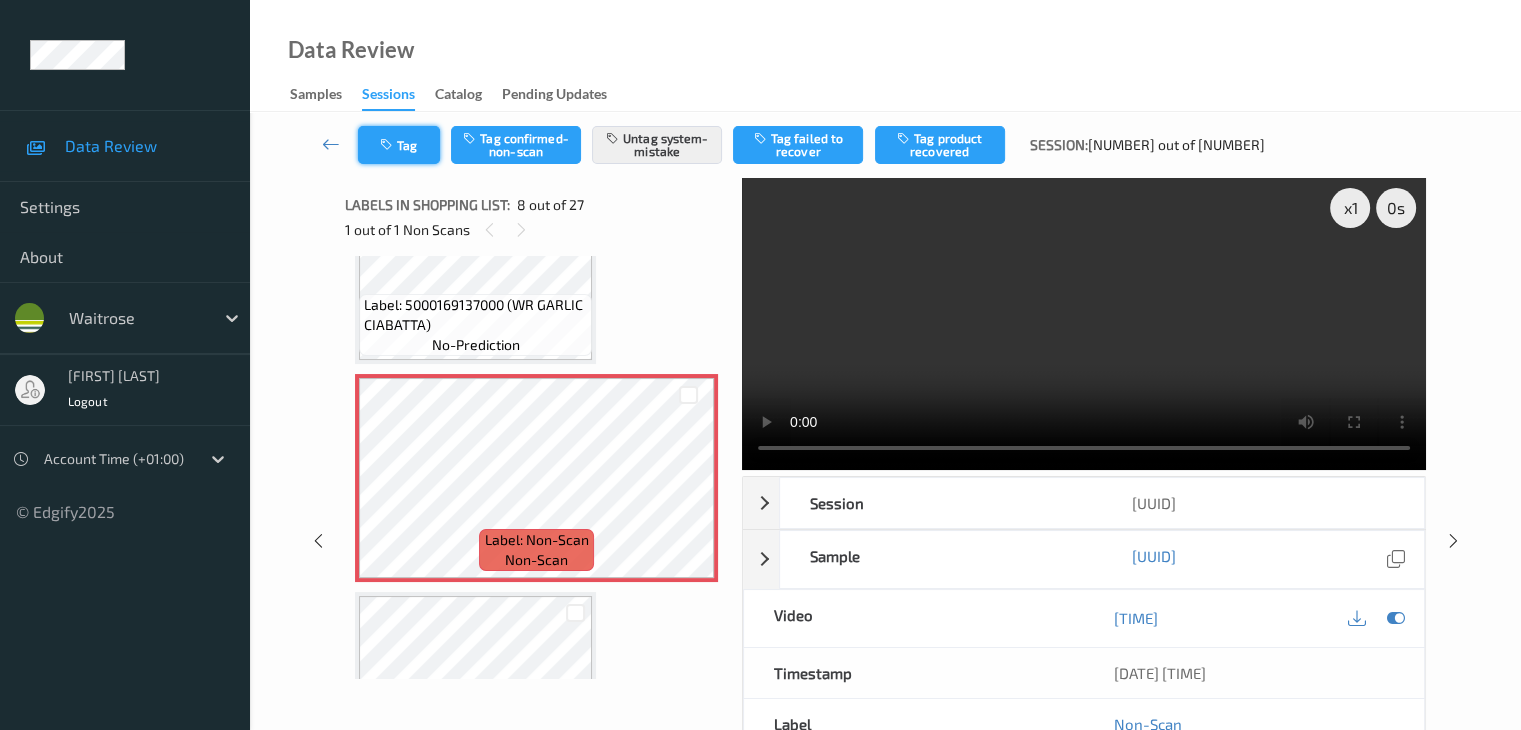 click on "Tag" at bounding box center [399, 145] 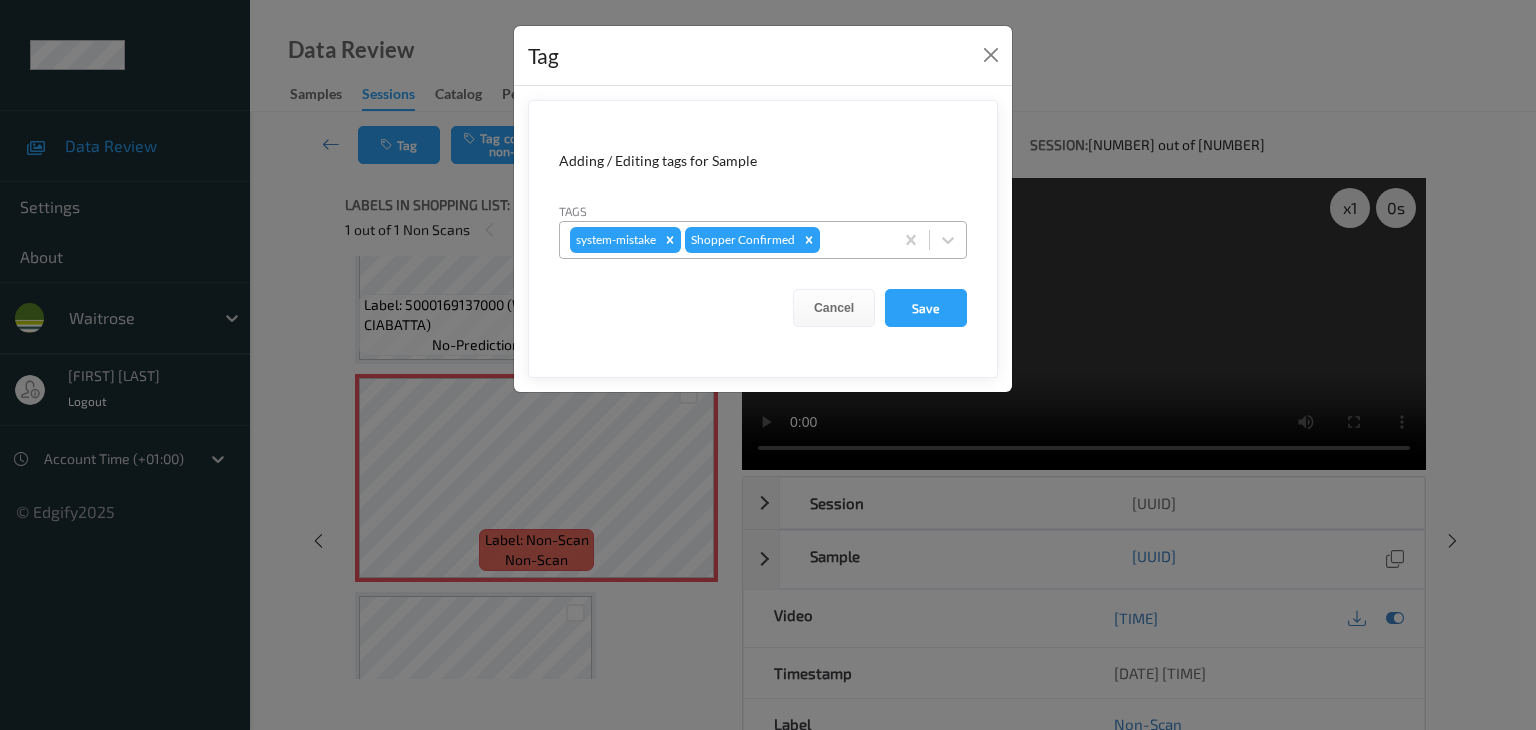 click at bounding box center (853, 240) 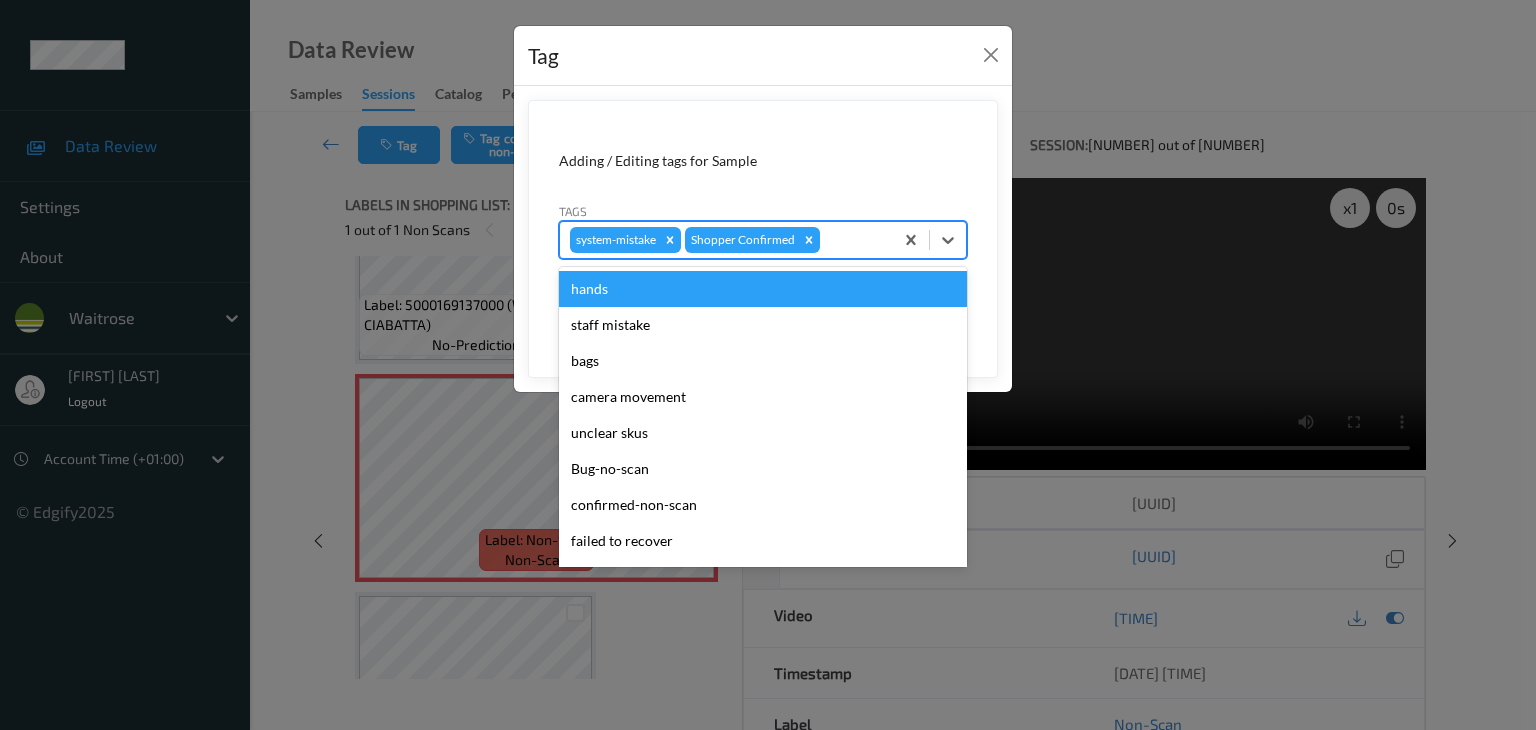 type on "u" 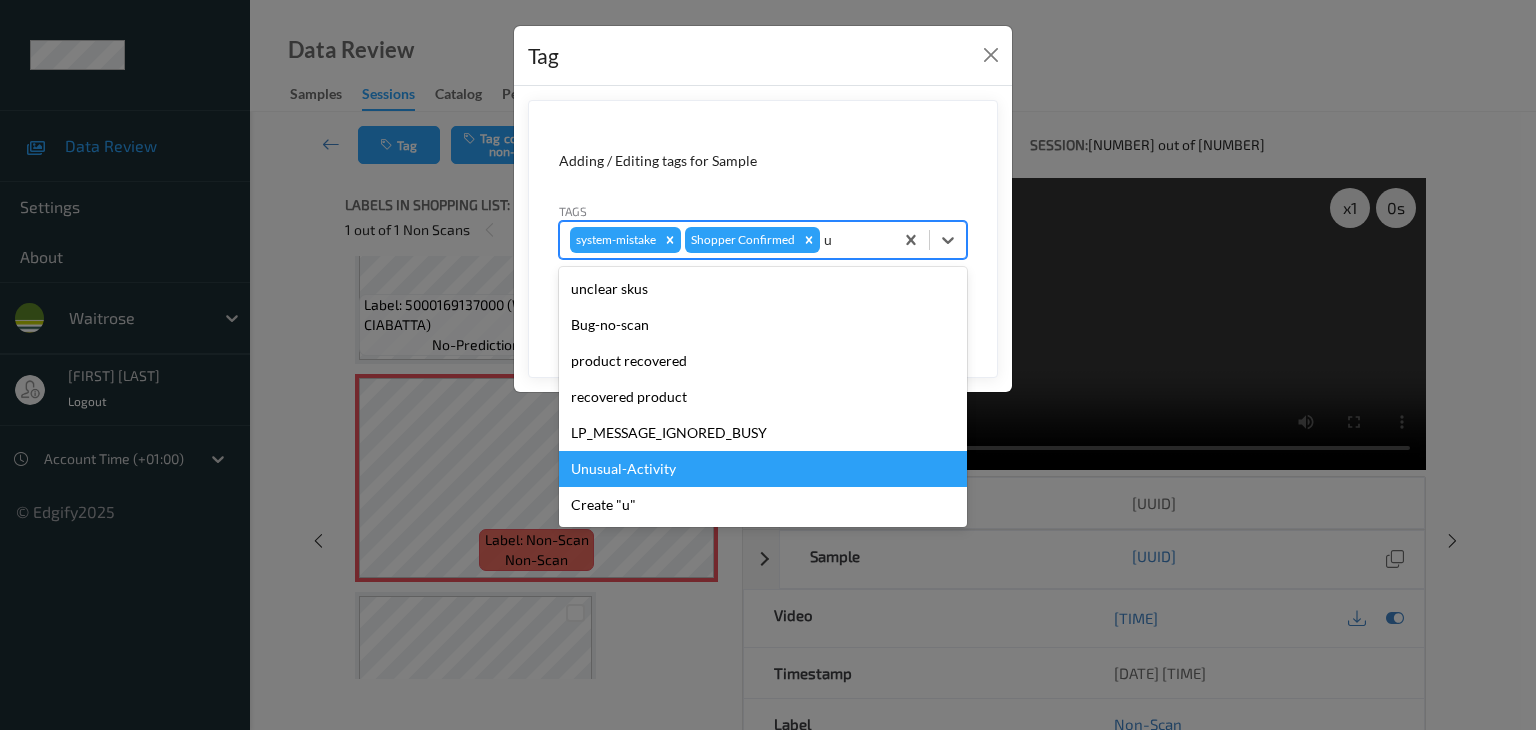 click on "Unusual-Activity" at bounding box center [763, 469] 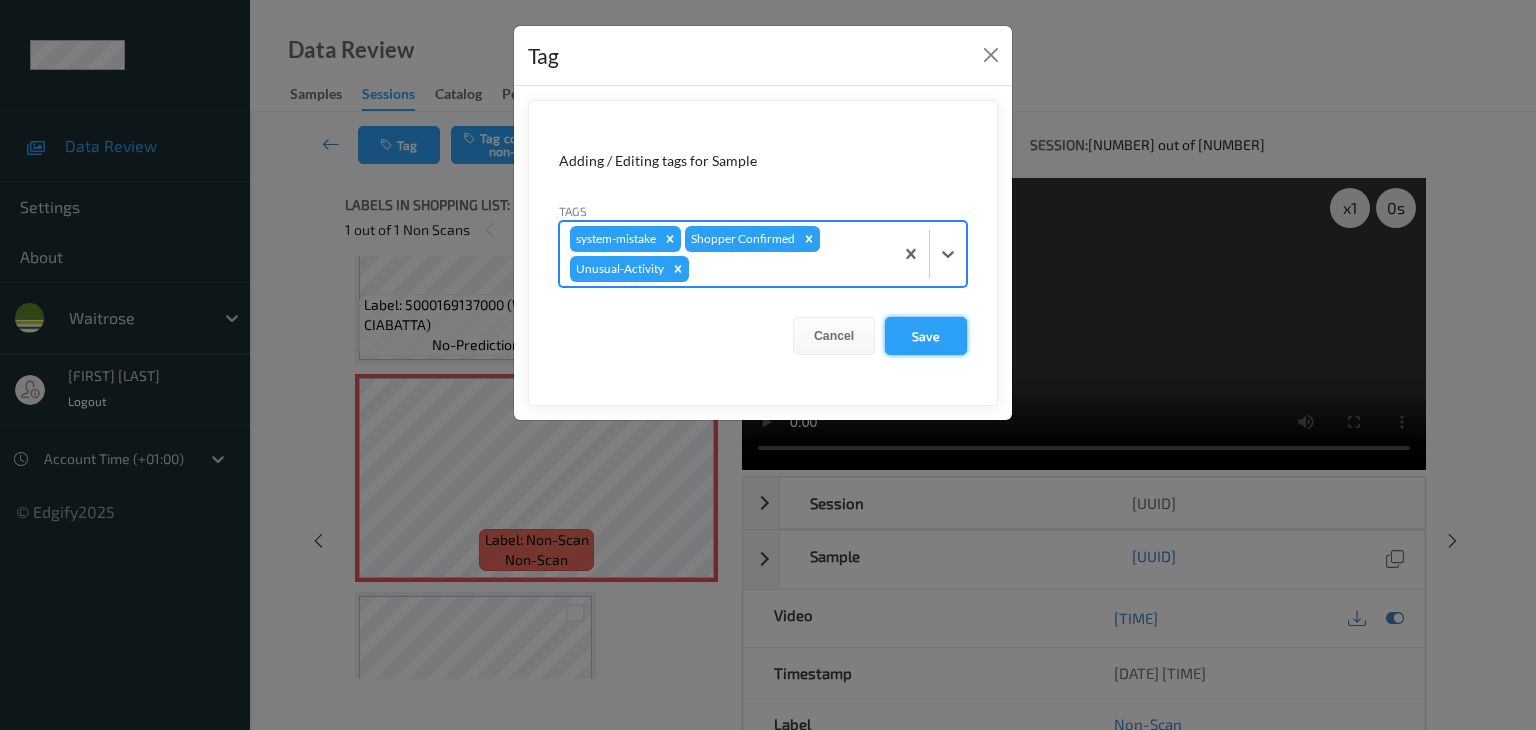 click on "Save" at bounding box center (926, 336) 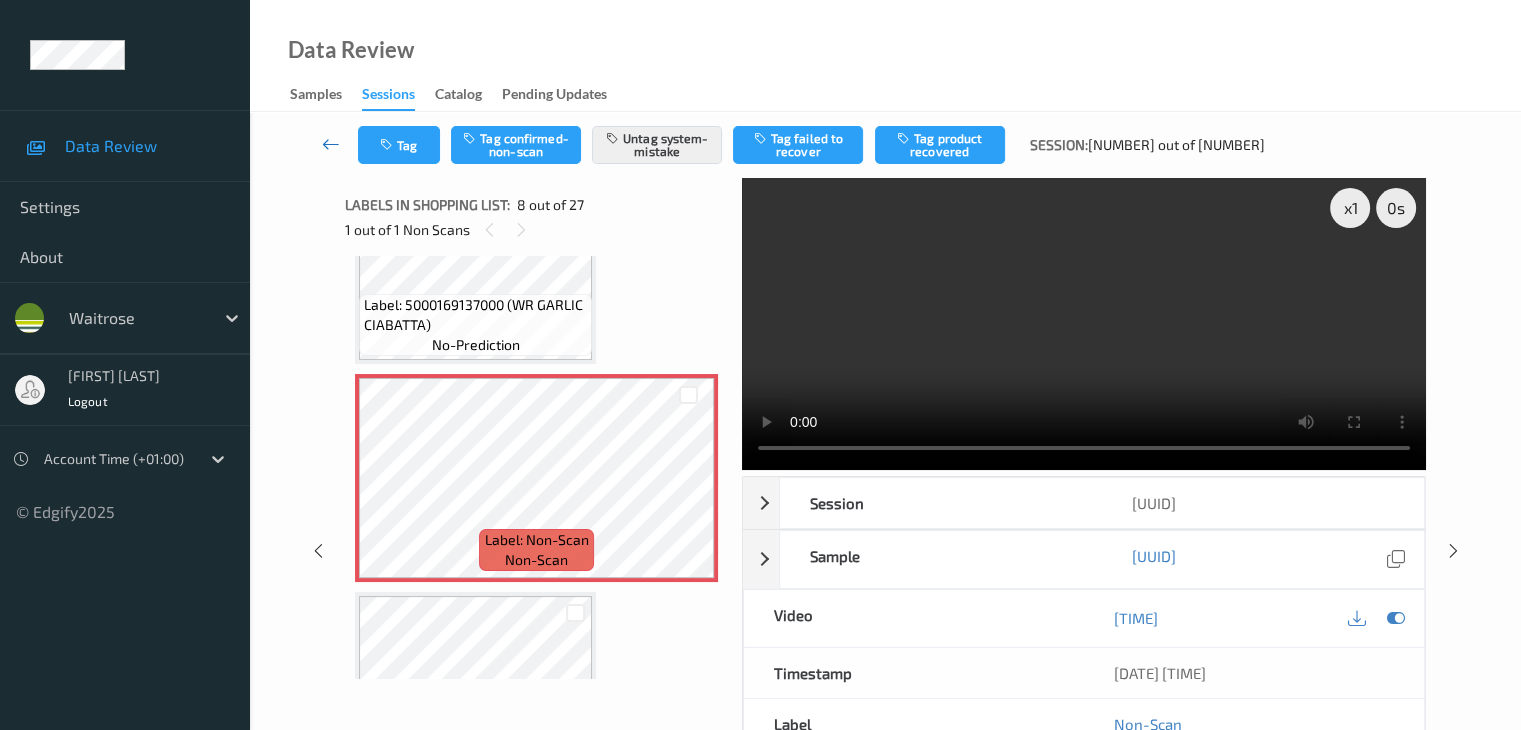 click at bounding box center (331, 144) 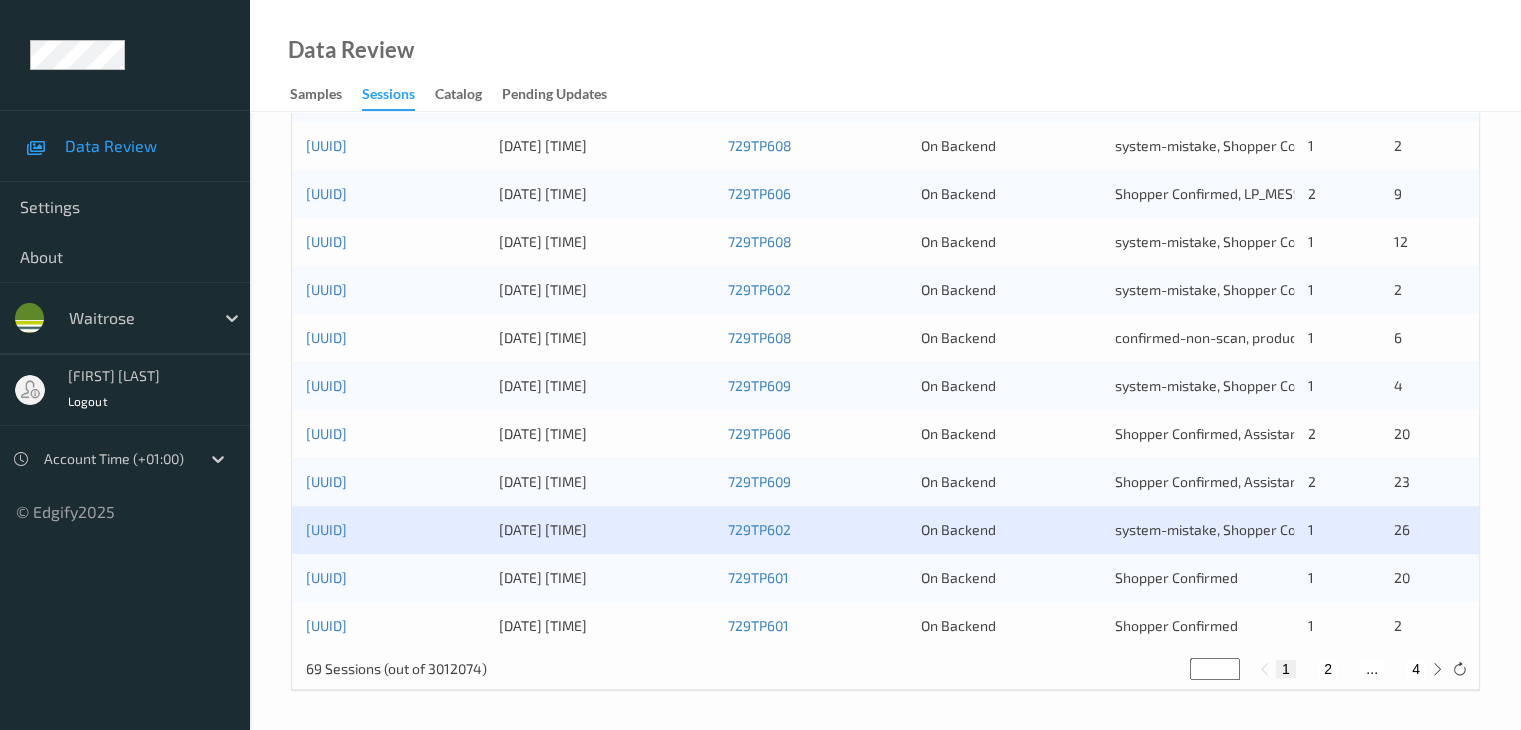 scroll, scrollTop: 932, scrollLeft: 0, axis: vertical 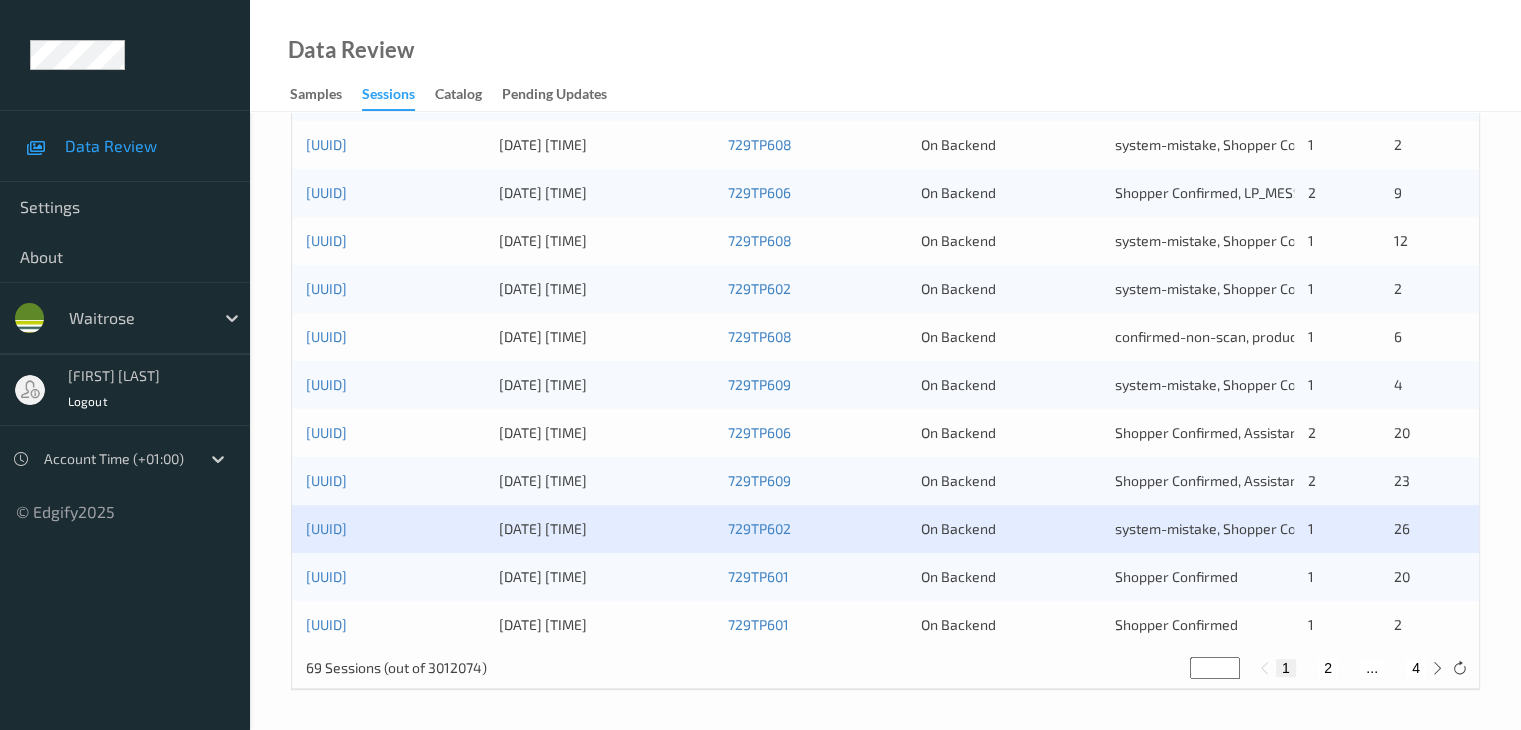 click on "a10f9f35-7004-4c96-8f96-effdc8221468" at bounding box center (395, 577) 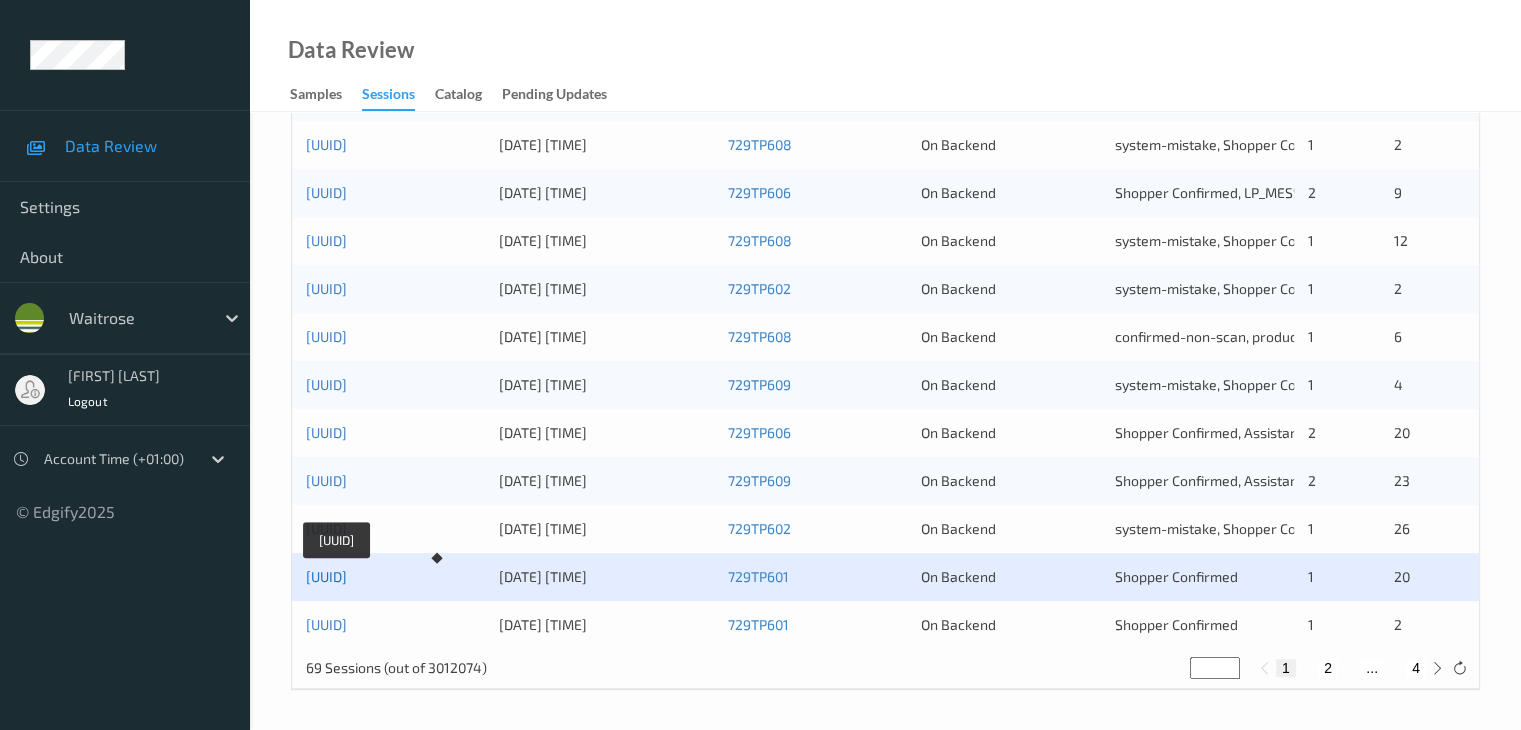 click on "a10f9f35-7004-4c96-8f96-effdc8221468" at bounding box center (326, 576) 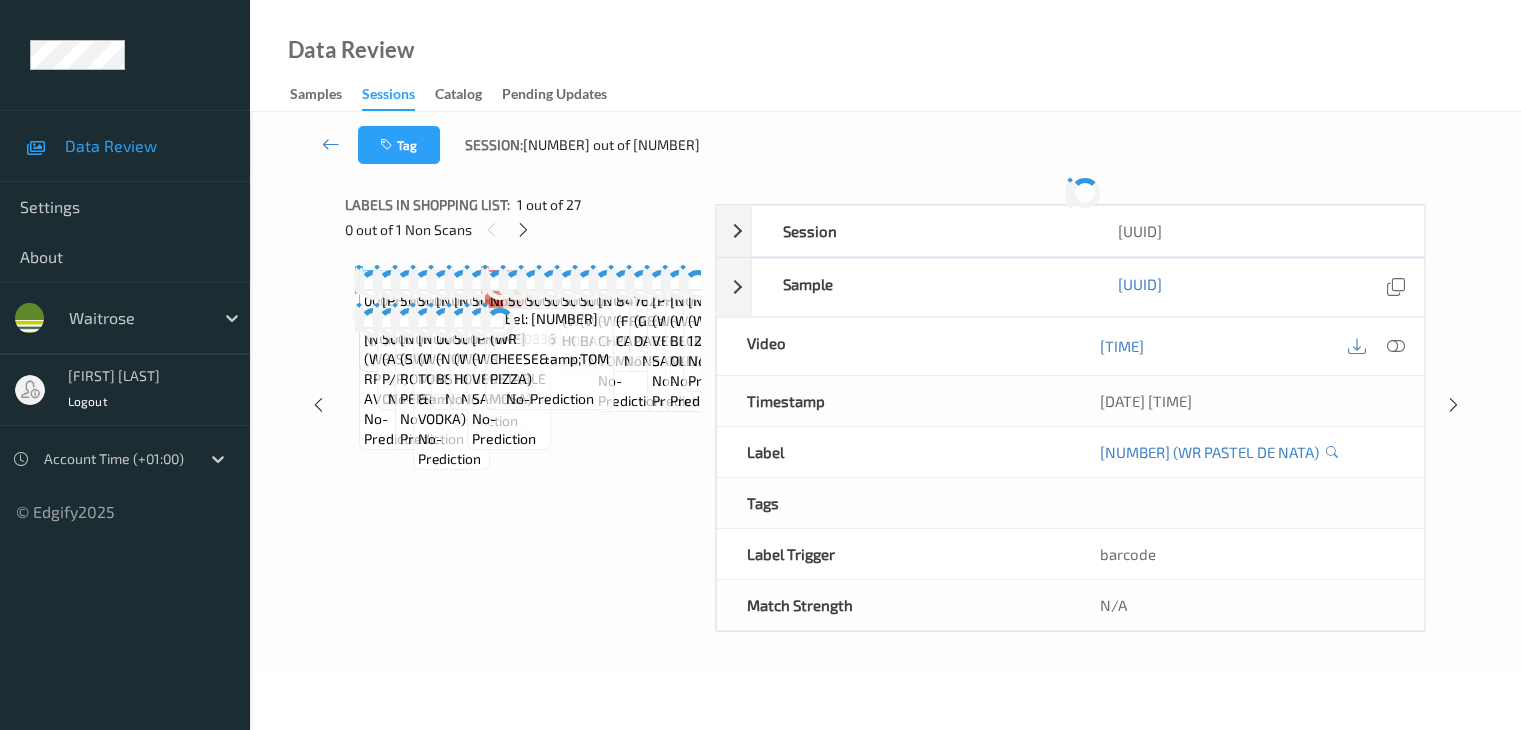 scroll, scrollTop: 0, scrollLeft: 0, axis: both 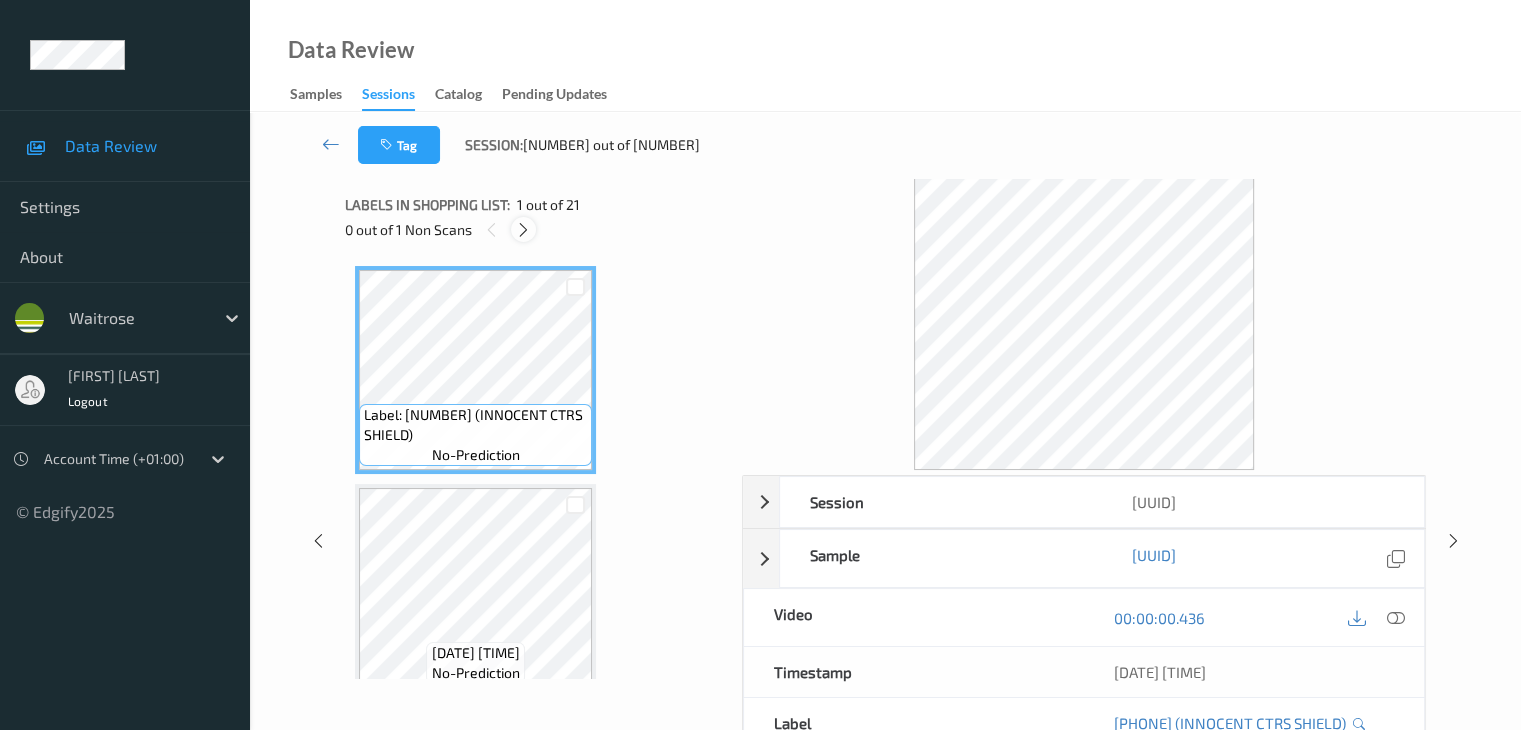 click at bounding box center [523, 230] 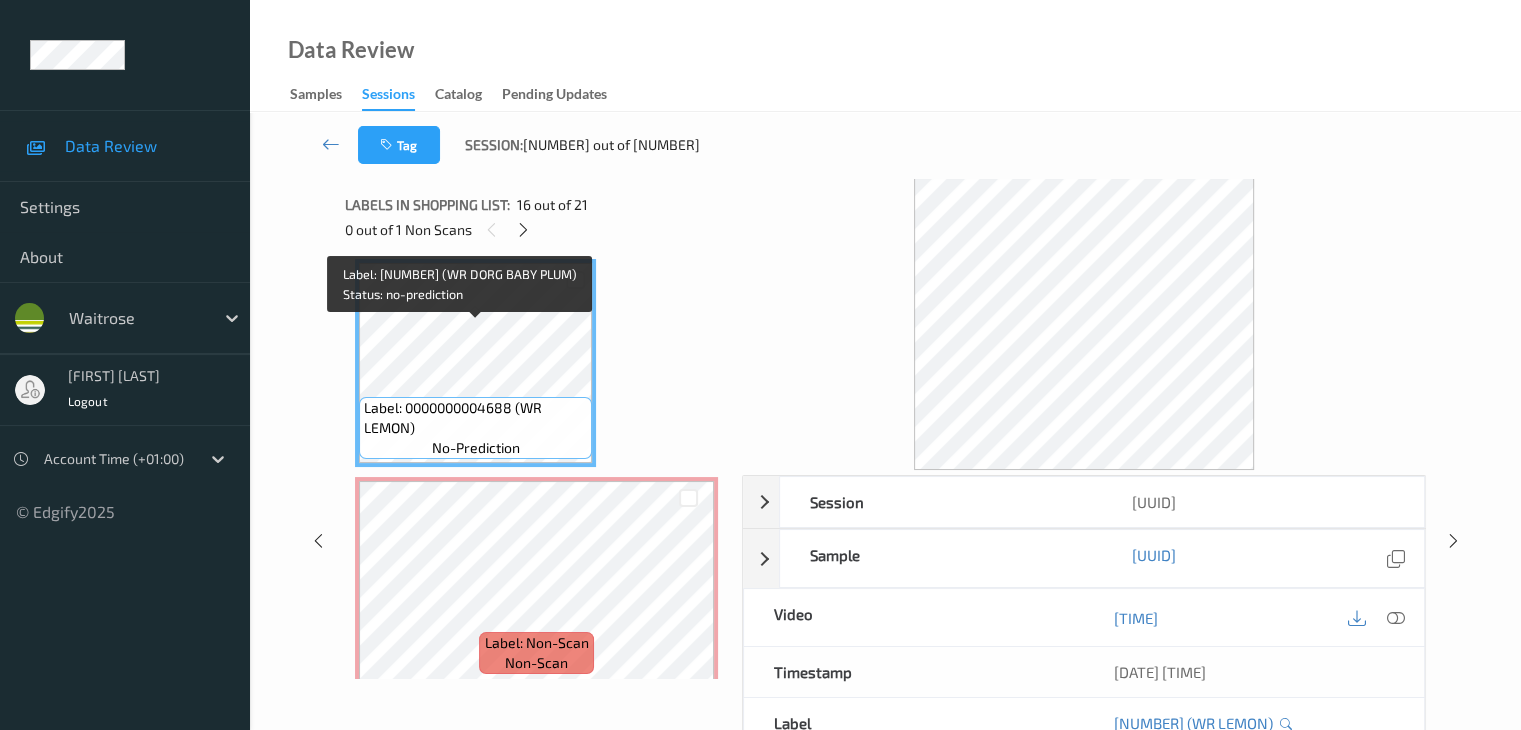 scroll, scrollTop: 3280, scrollLeft: 0, axis: vertical 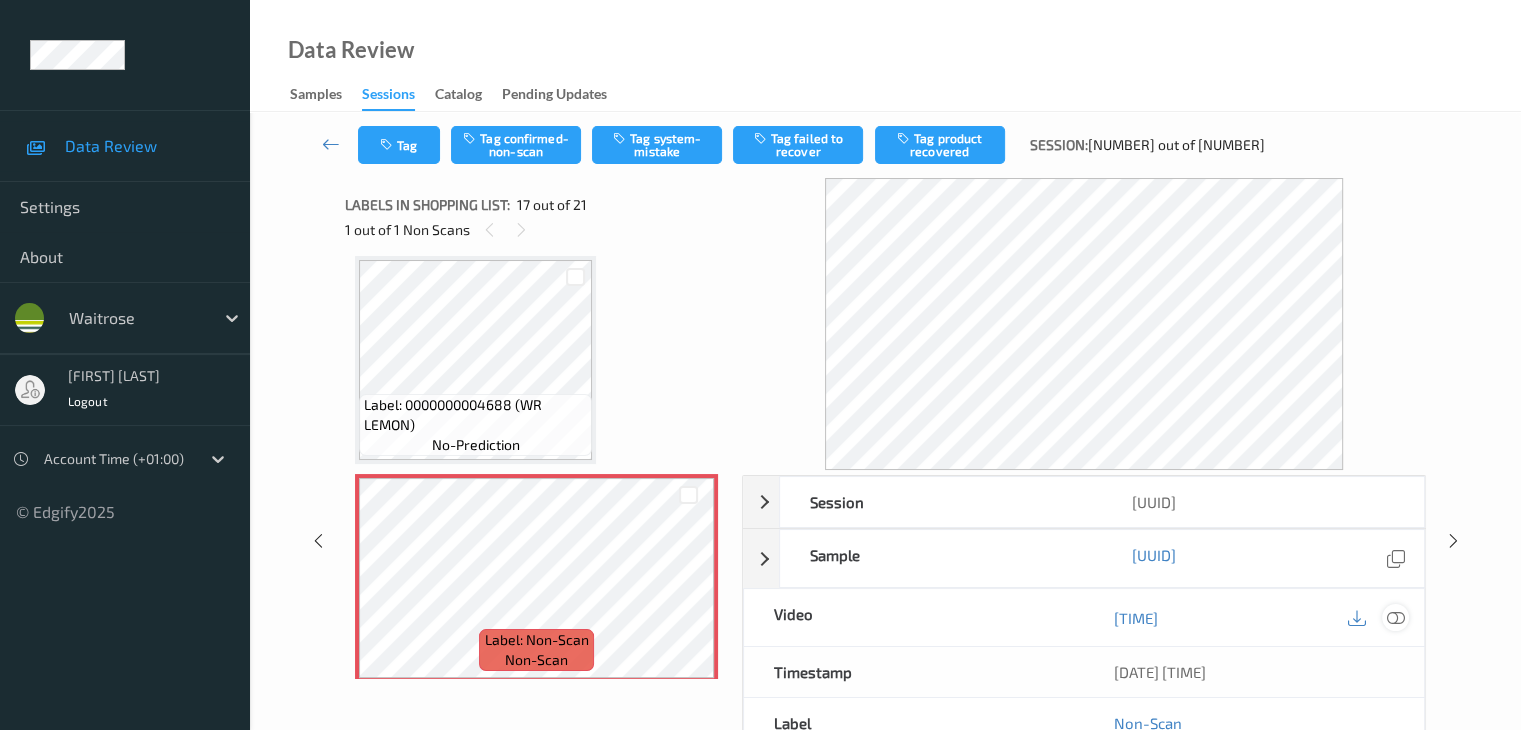 click at bounding box center [1395, 618] 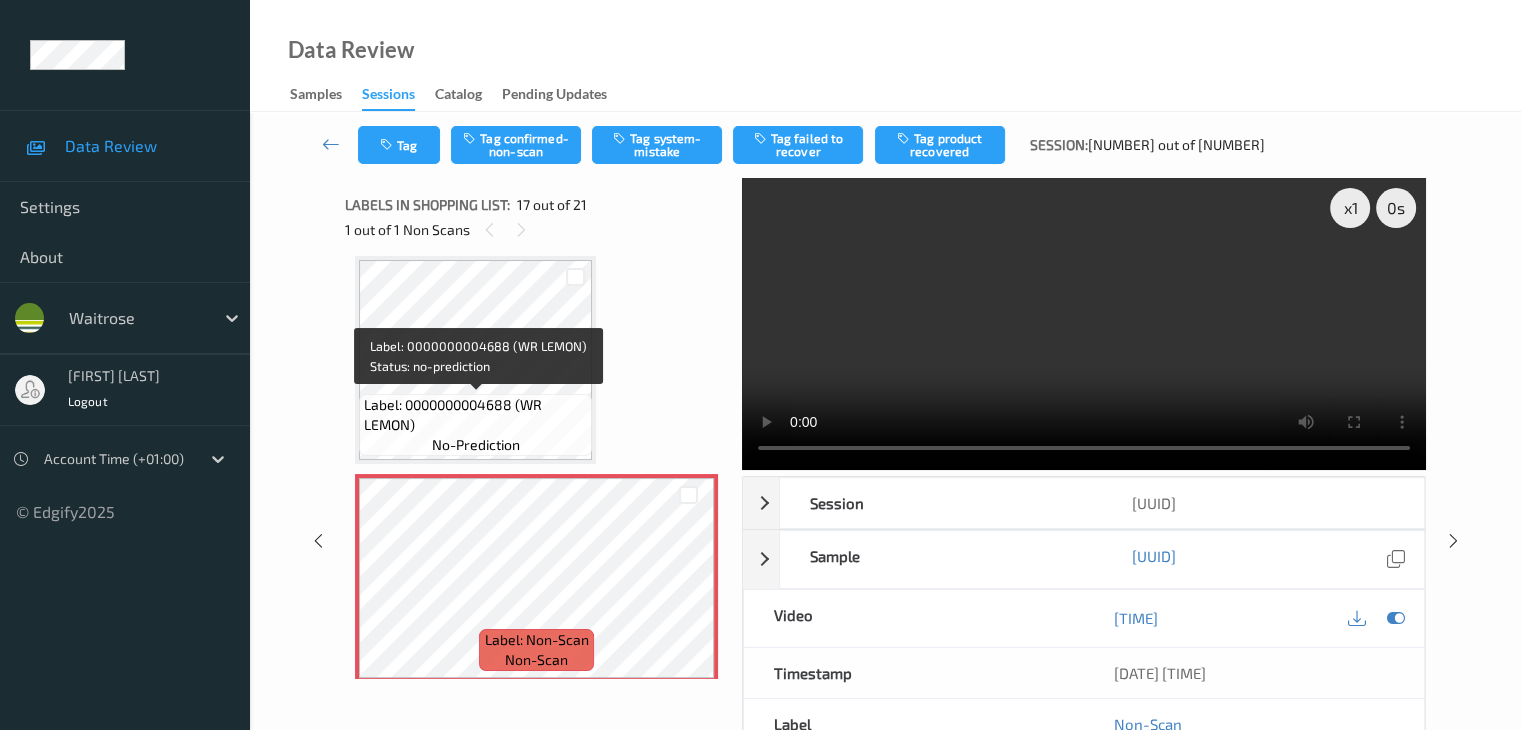 click on "Label: 0000000004688 (WR LEMON)" at bounding box center [475, 415] 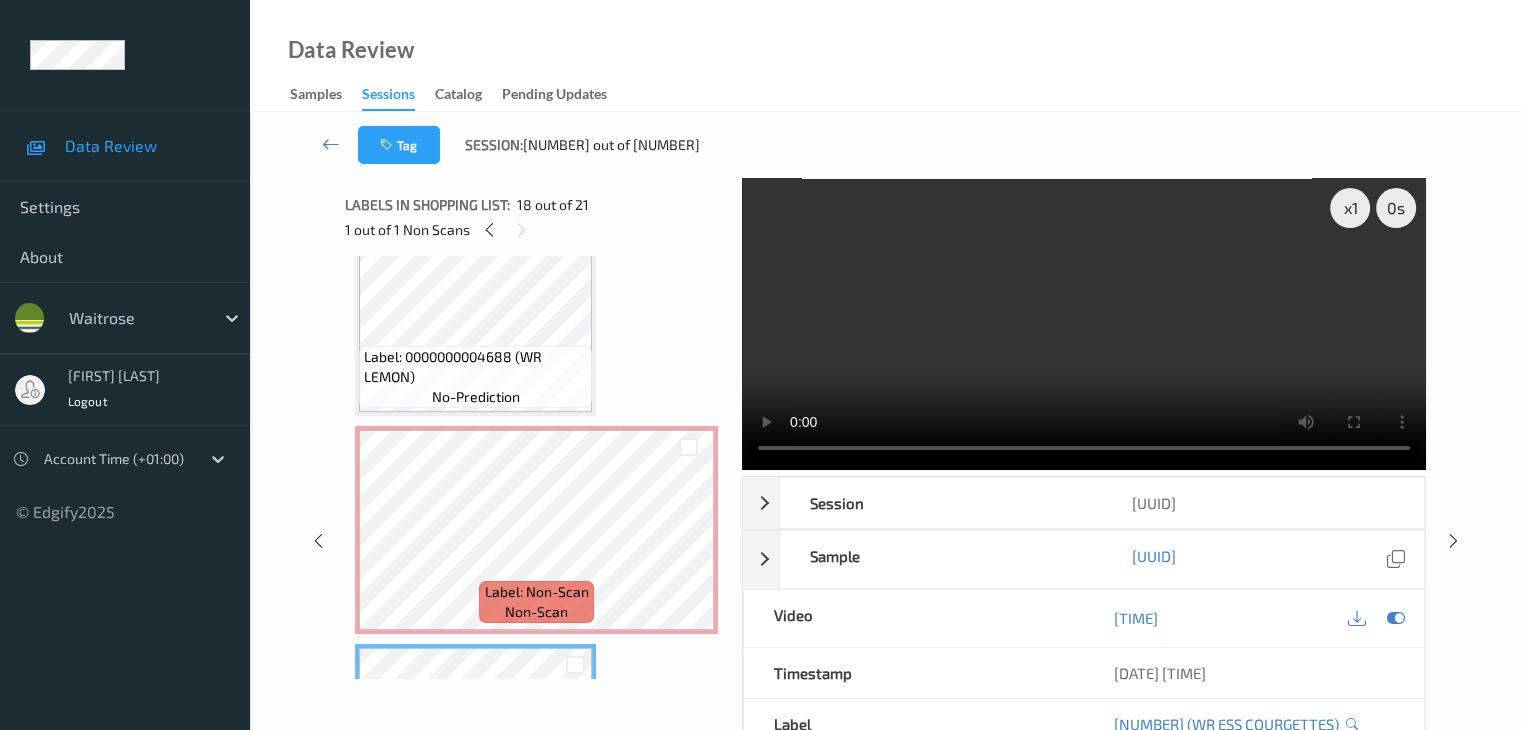 scroll, scrollTop: 3280, scrollLeft: 0, axis: vertical 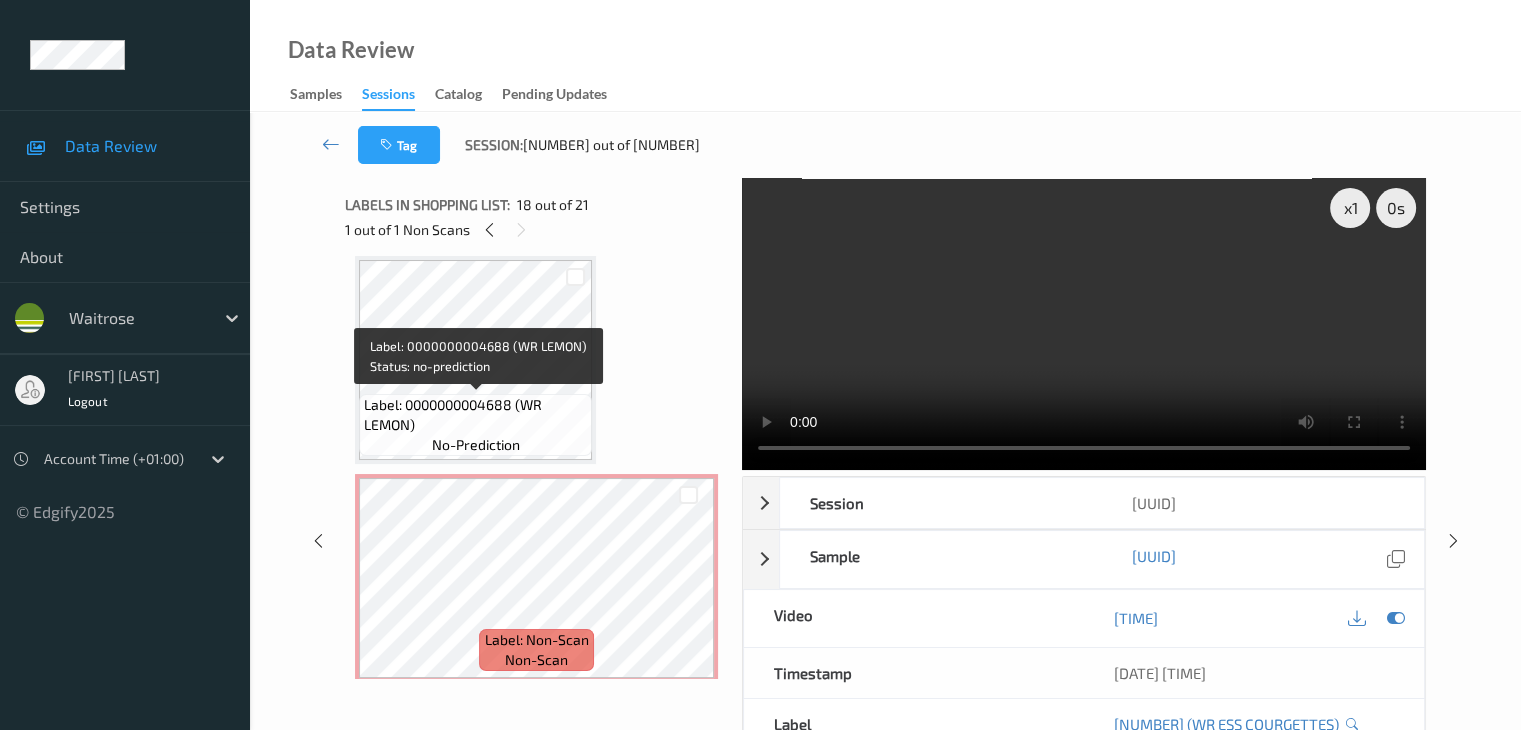 click on "Label: 0000000004688 (WR LEMON)" at bounding box center (475, 415) 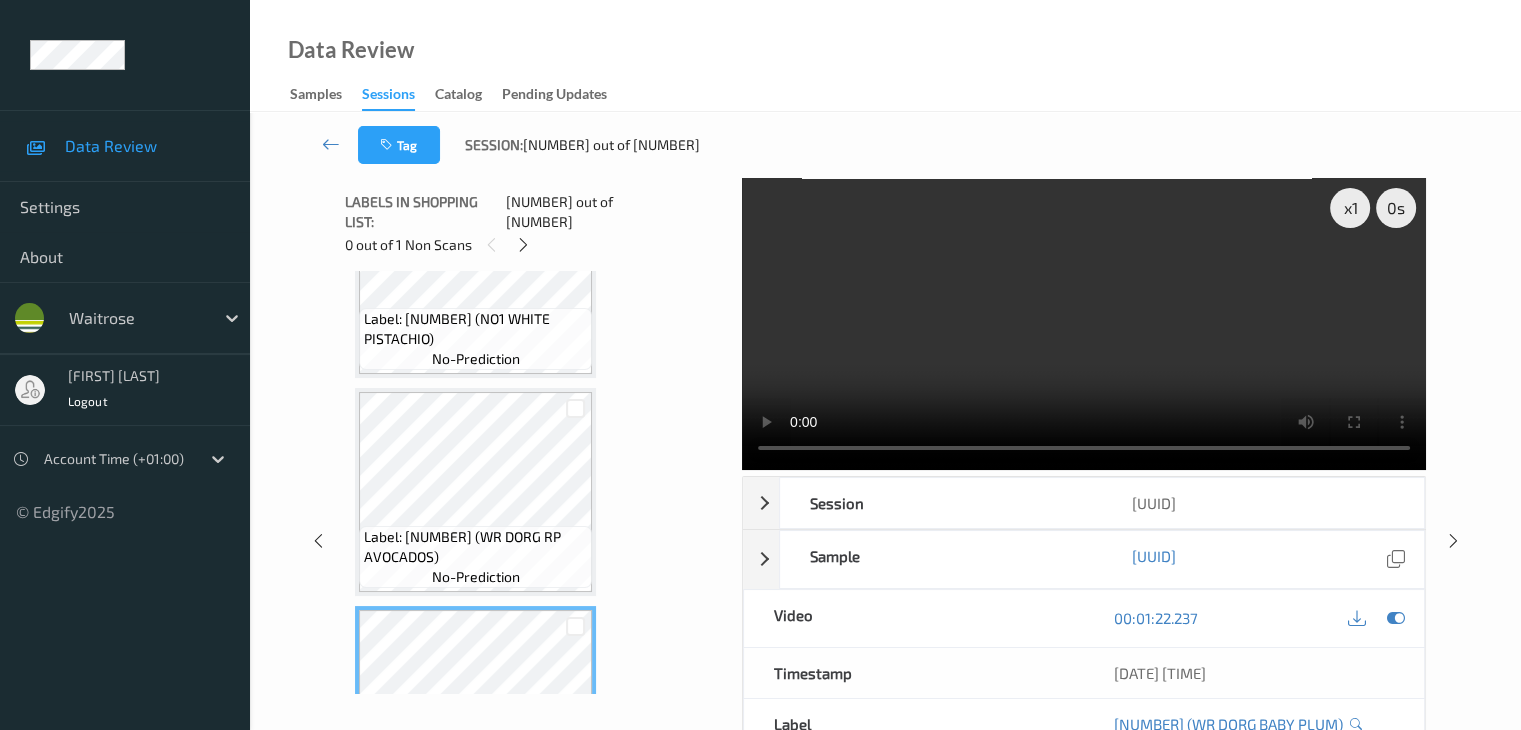 scroll, scrollTop: 2680, scrollLeft: 0, axis: vertical 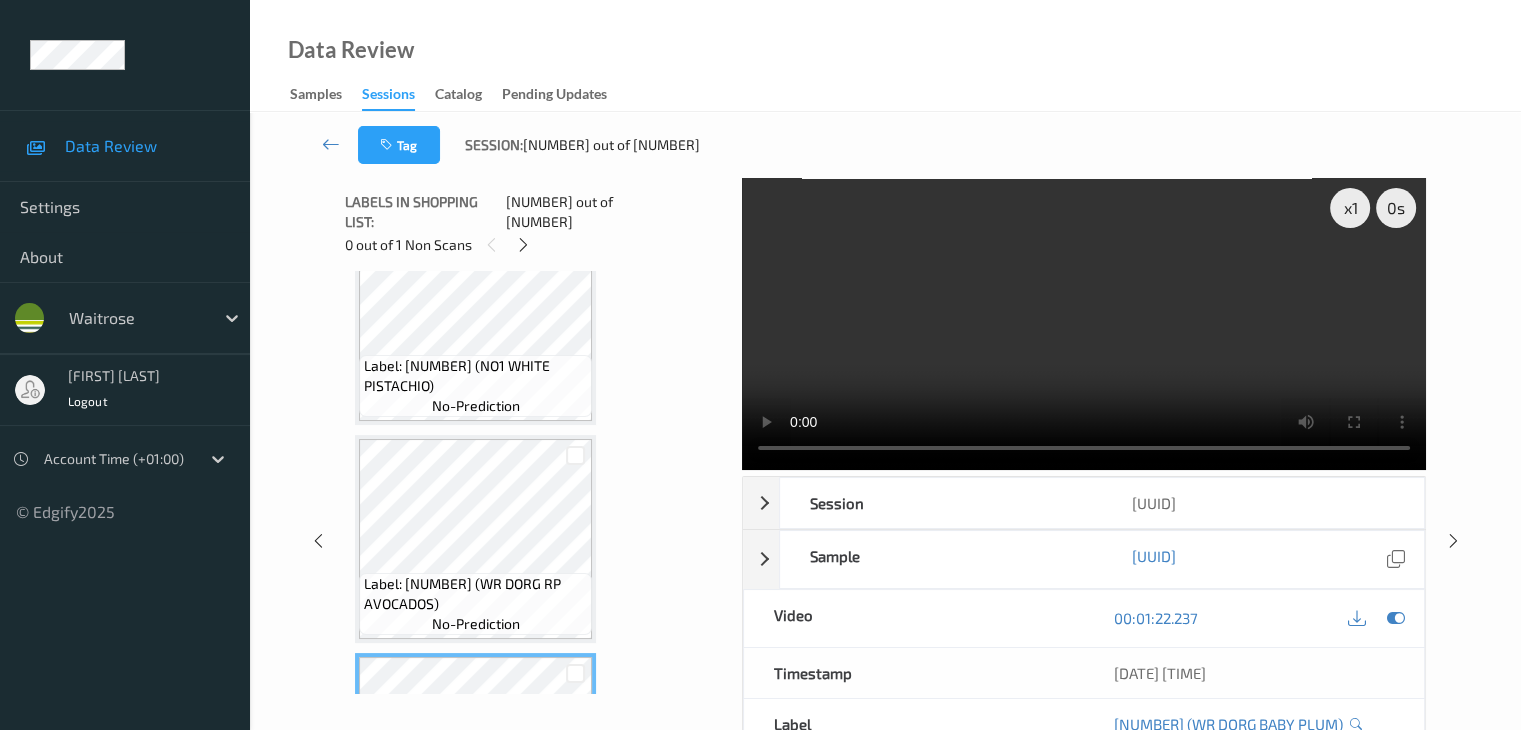 click on "Label: 5000169462034 (WR DORG RP AVOCADOS) no-prediction" at bounding box center (475, 539) 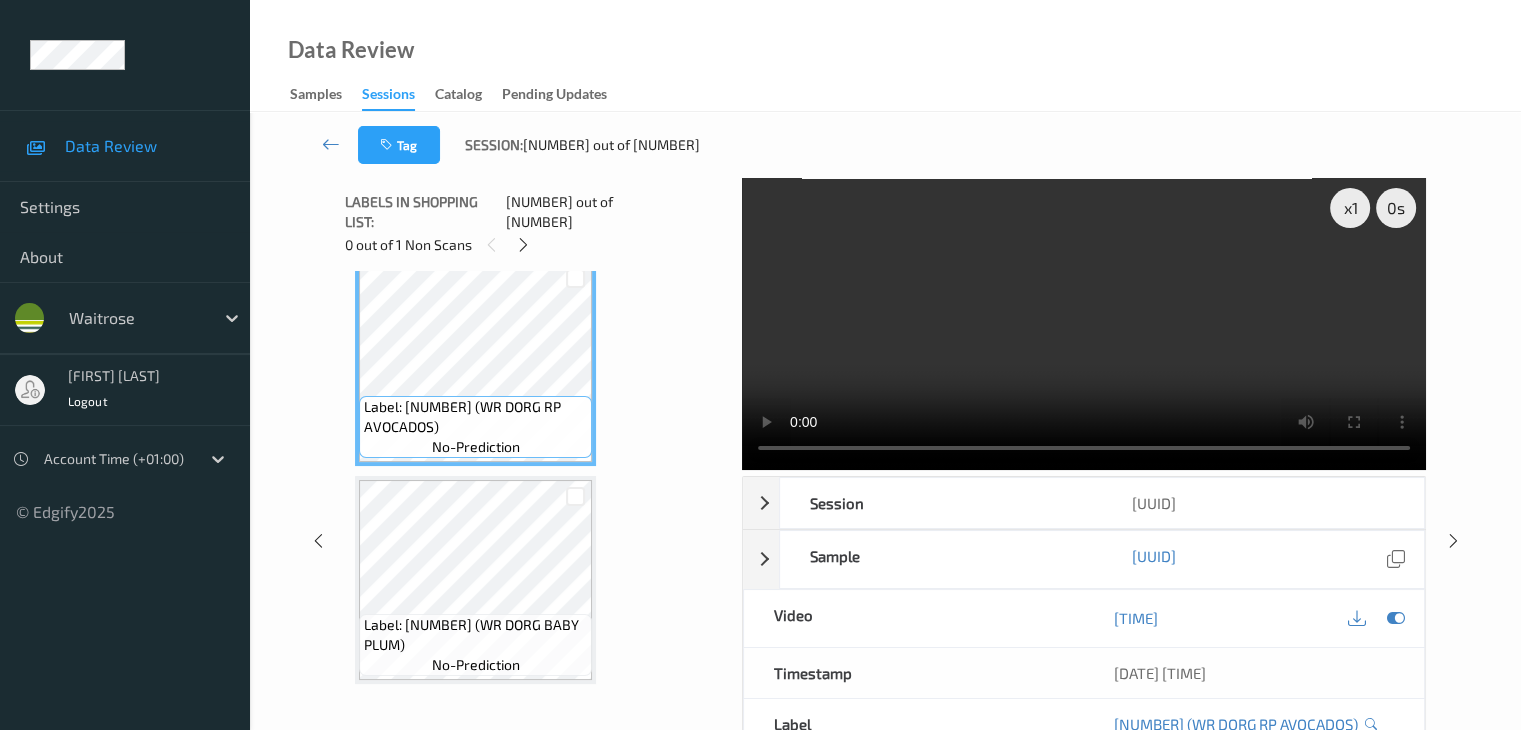 scroll, scrollTop: 2880, scrollLeft: 0, axis: vertical 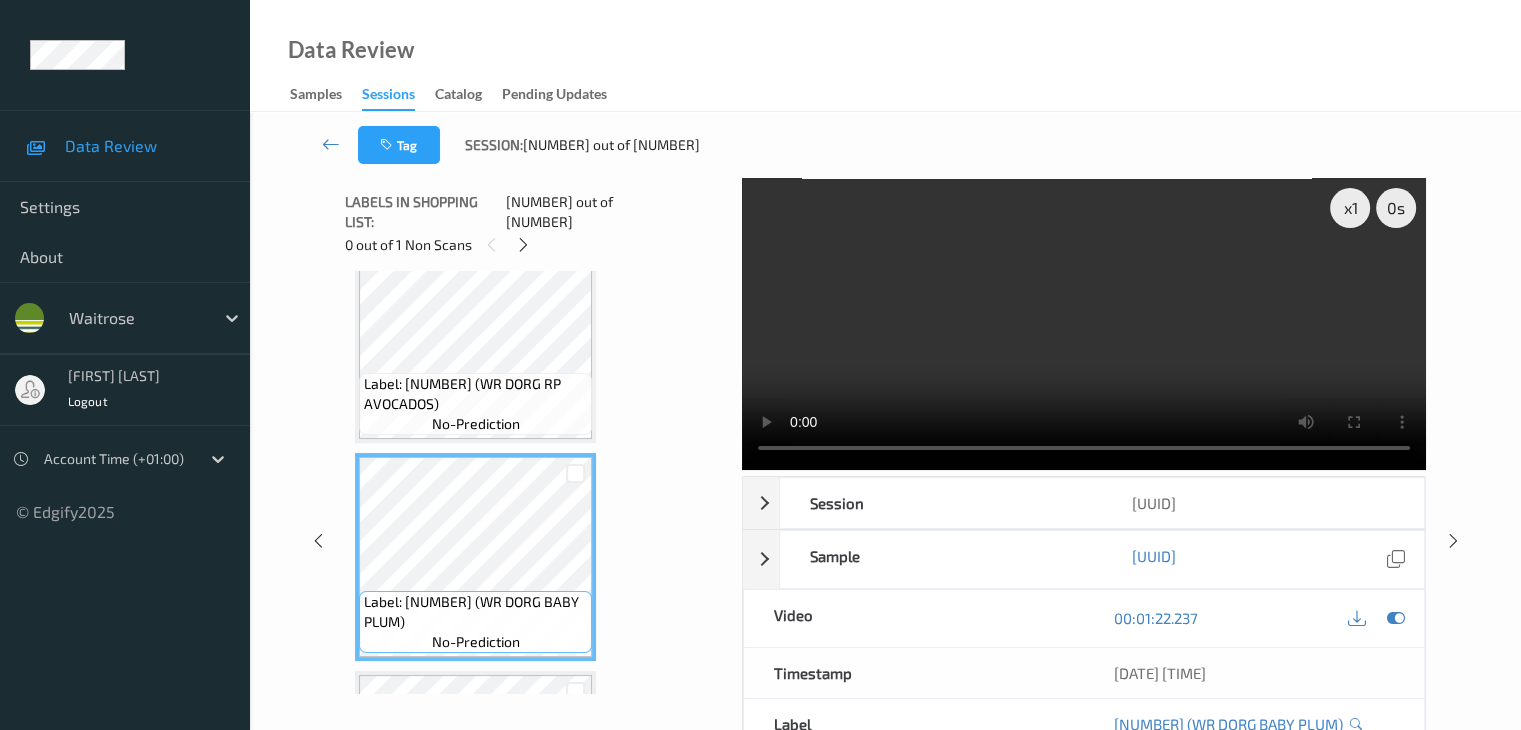 click on "Label: [PRODUCT_CODE] (WR DORG RP AVOCADOS)" at bounding box center [475, 394] 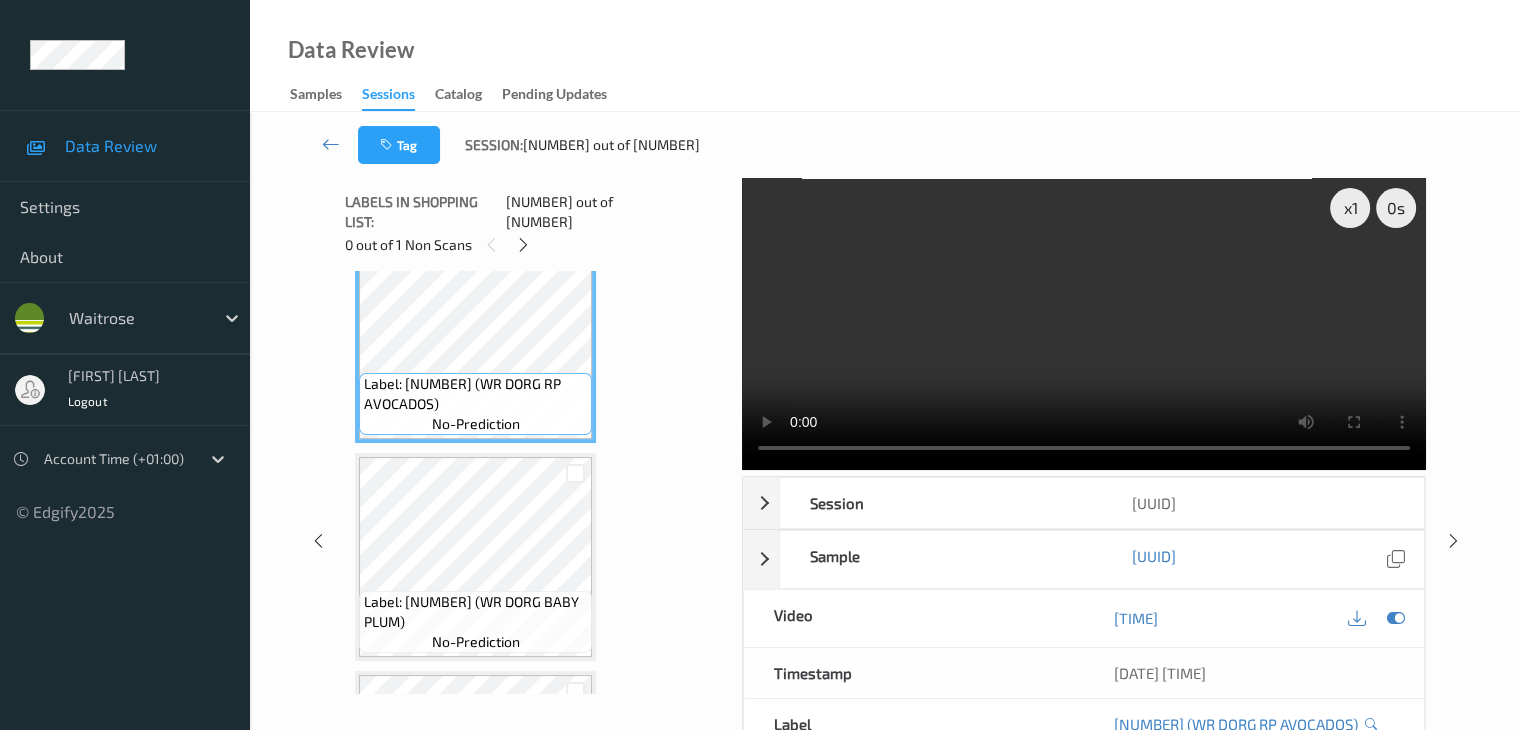 scroll, scrollTop: 2980, scrollLeft: 0, axis: vertical 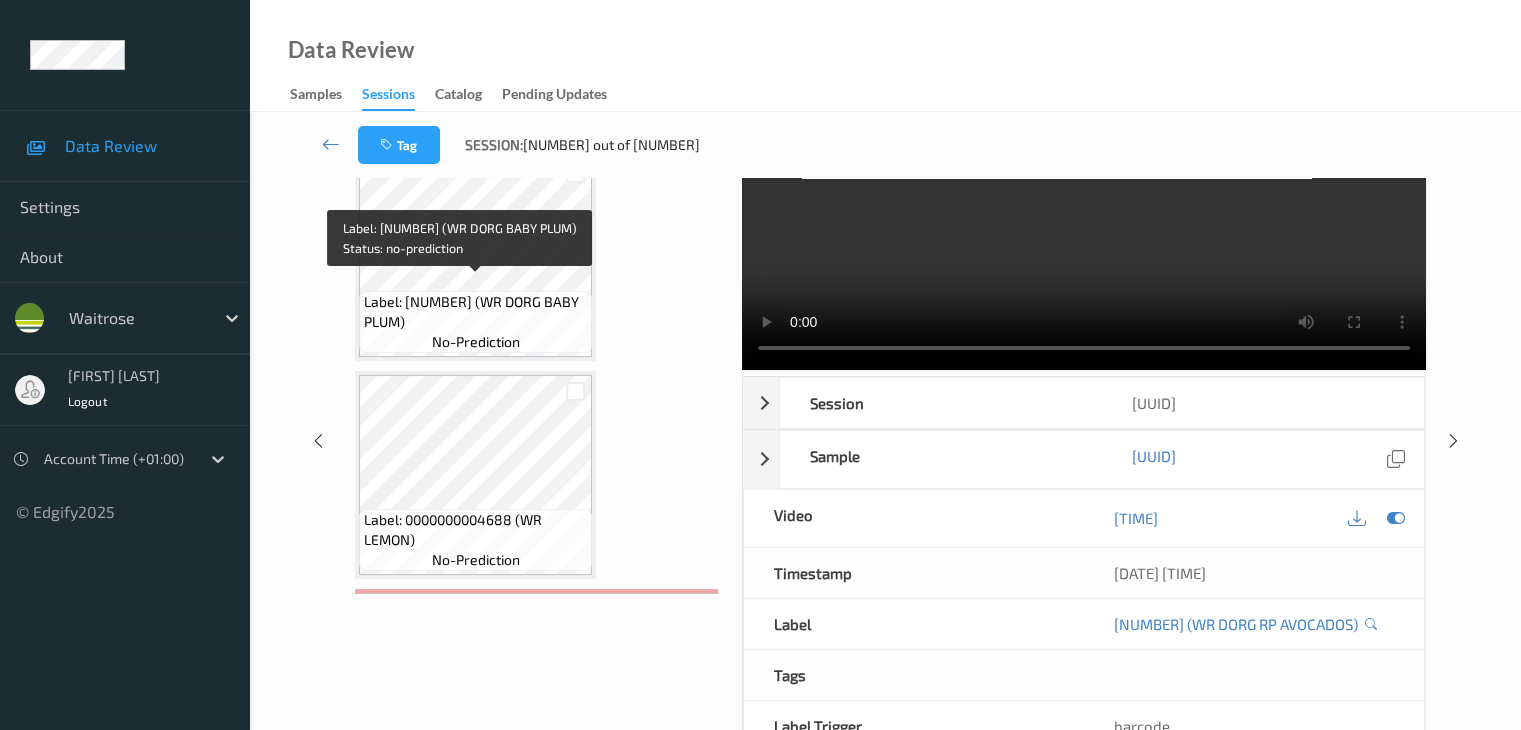 click on "Label: 5000169073063 (WR DORG BABY PLUM)" at bounding box center (475, 312) 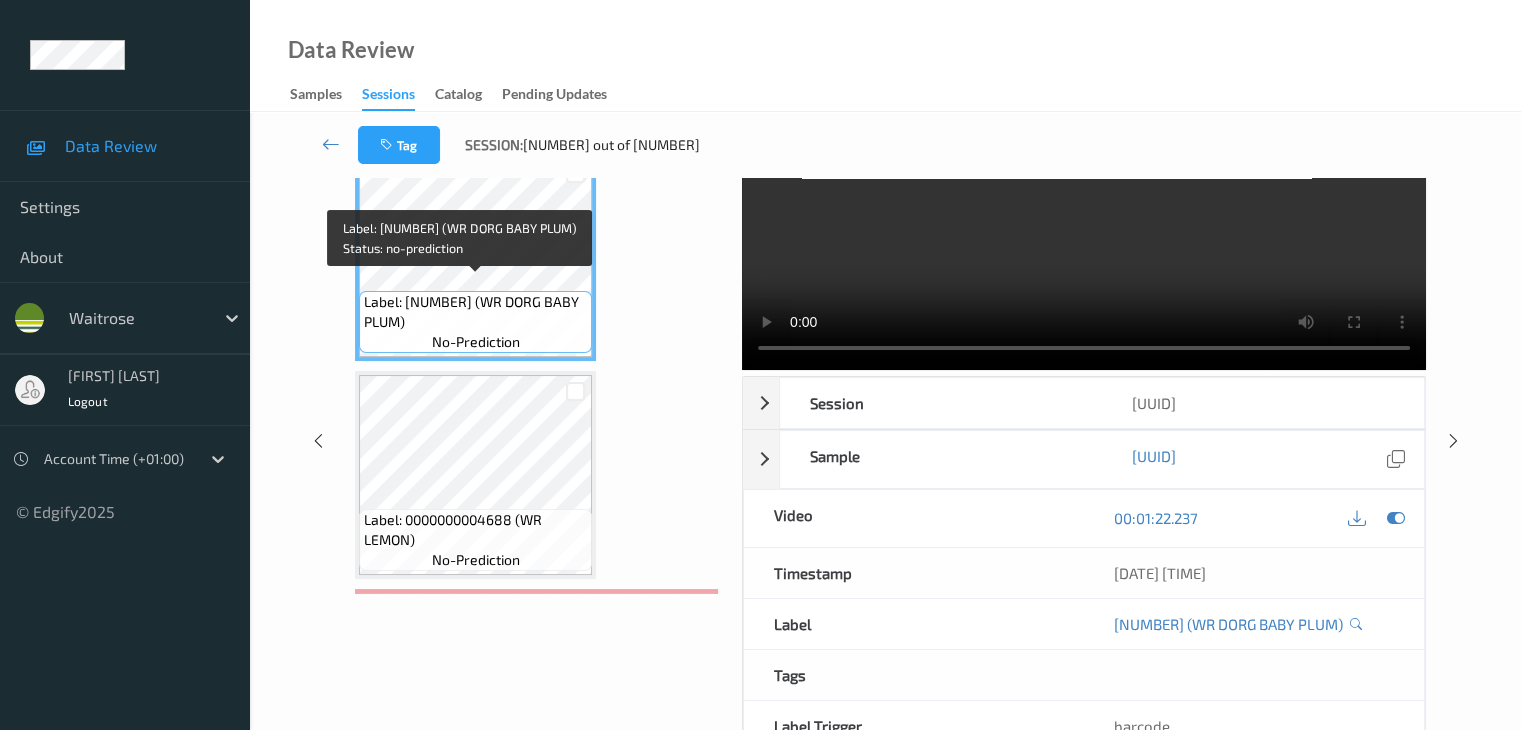 click on "Label: 5000169073063 (WR DORG BABY PLUM)" at bounding box center [475, 312] 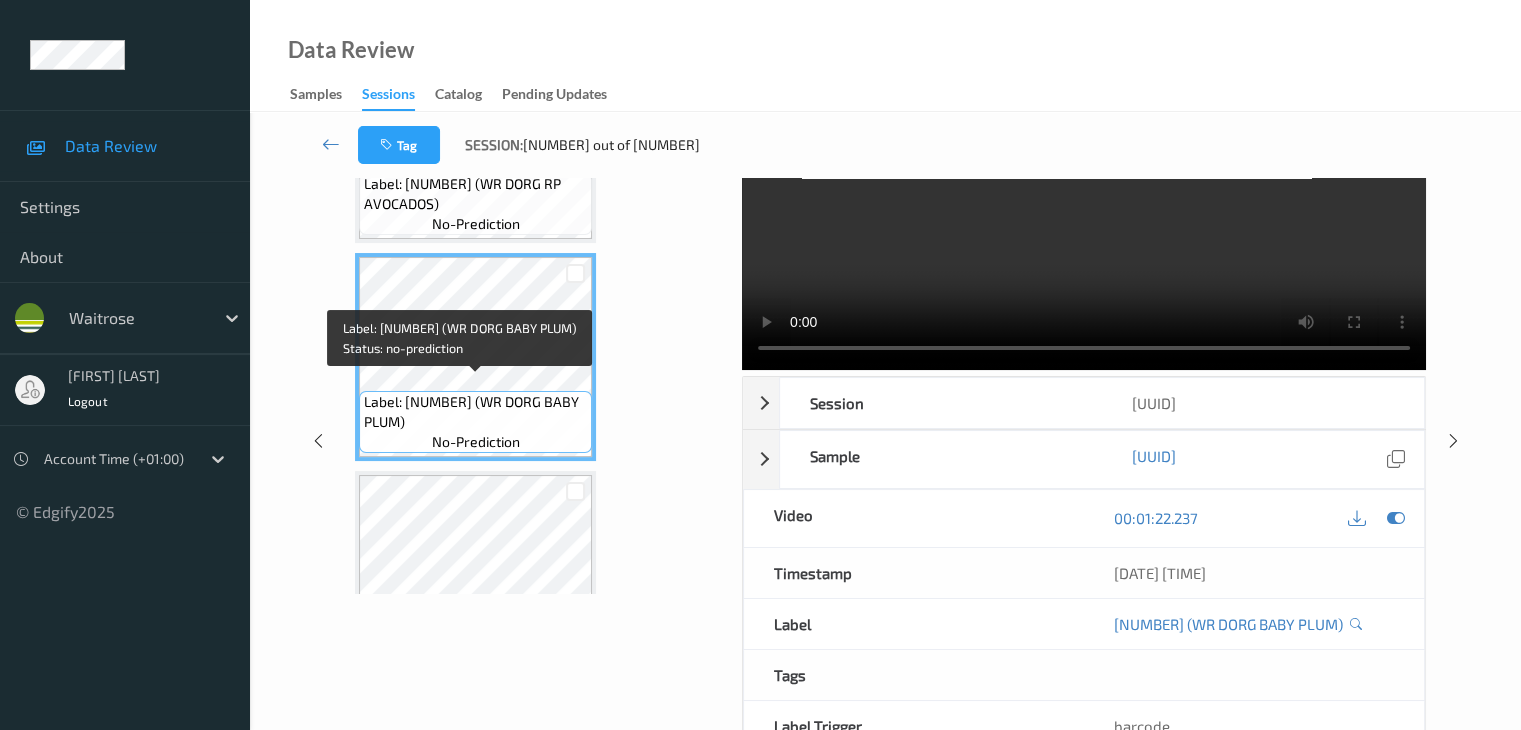 drag, startPoint x: 518, startPoint y: 391, endPoint x: 434, endPoint y: 414, distance: 87.0919 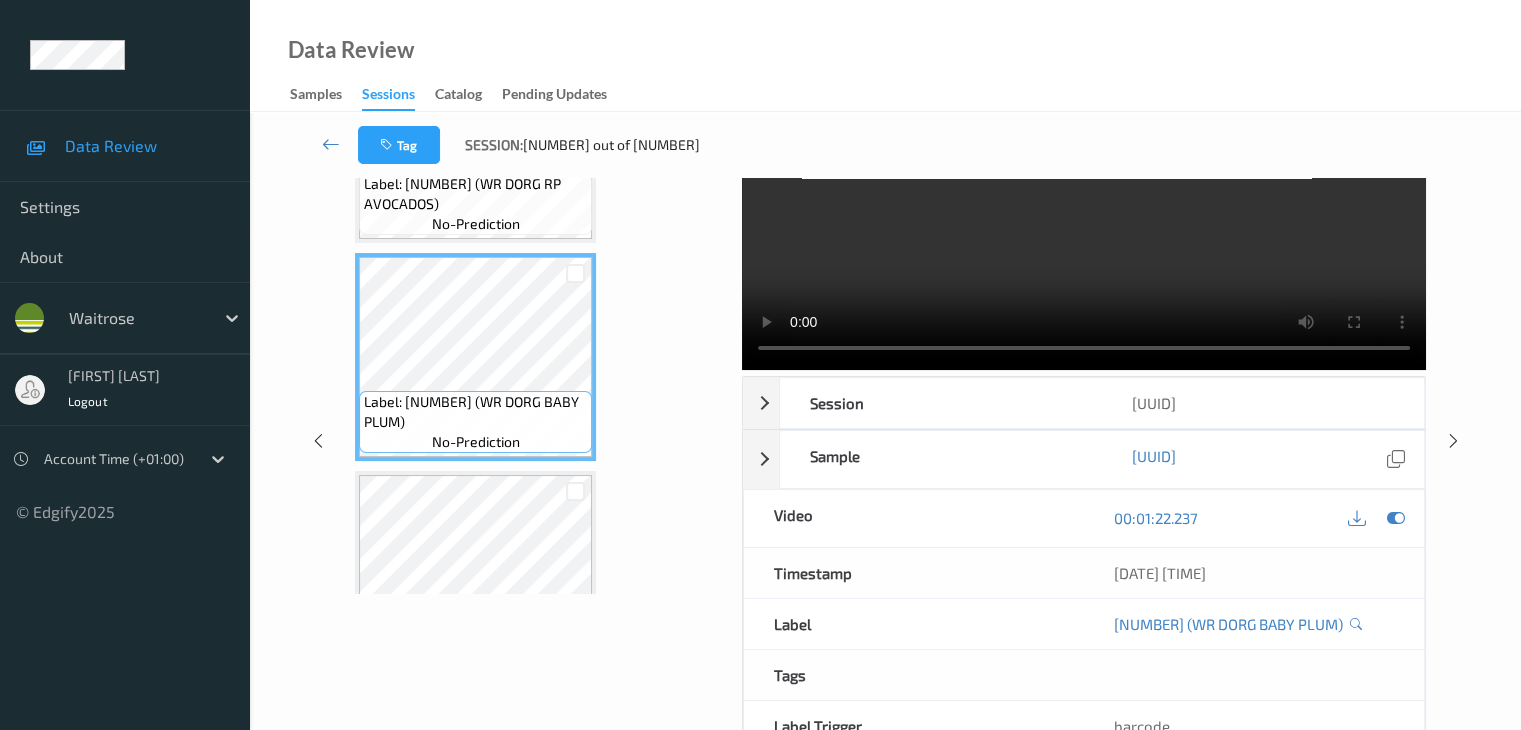 copy on "WR DORG BABY PLUM" 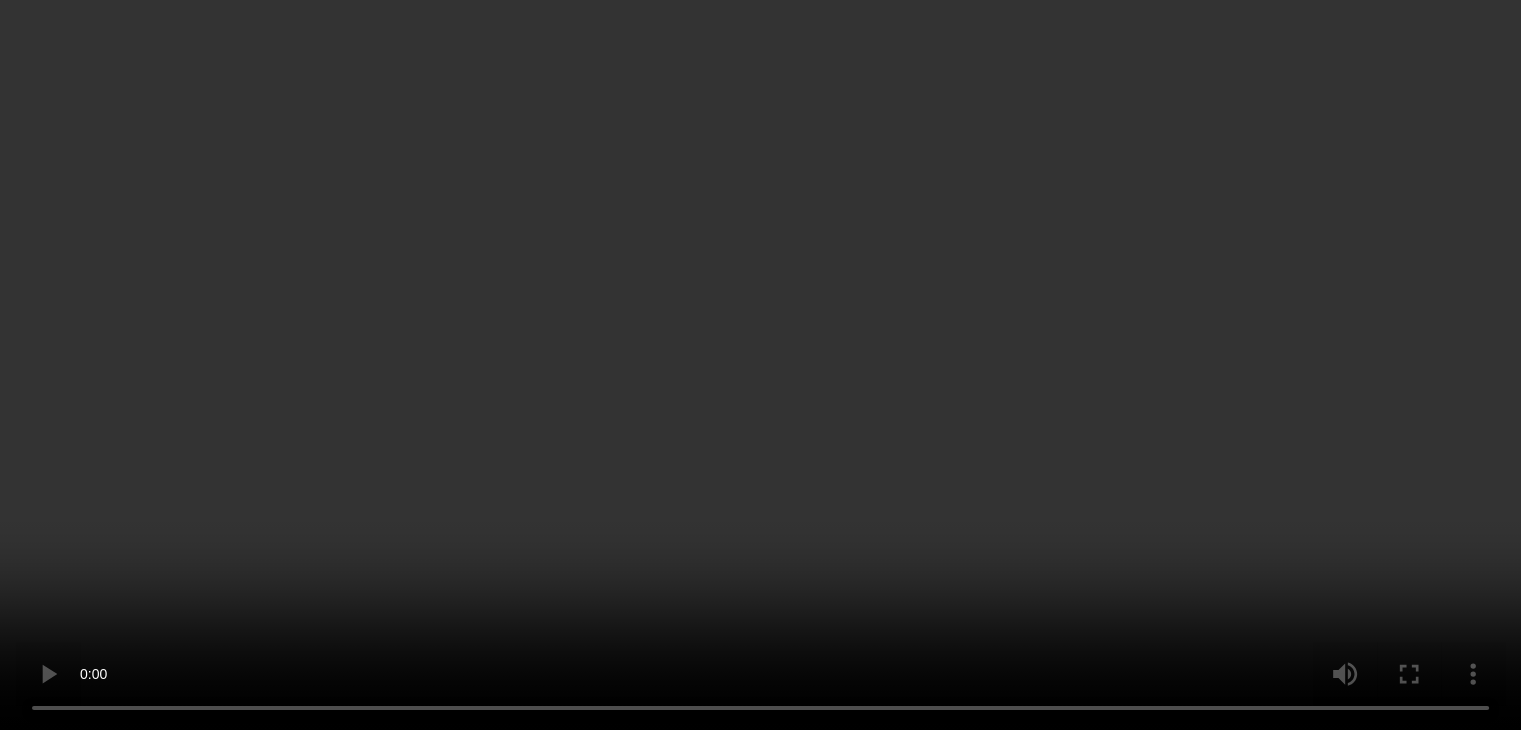scroll, scrollTop: 3180, scrollLeft: 0, axis: vertical 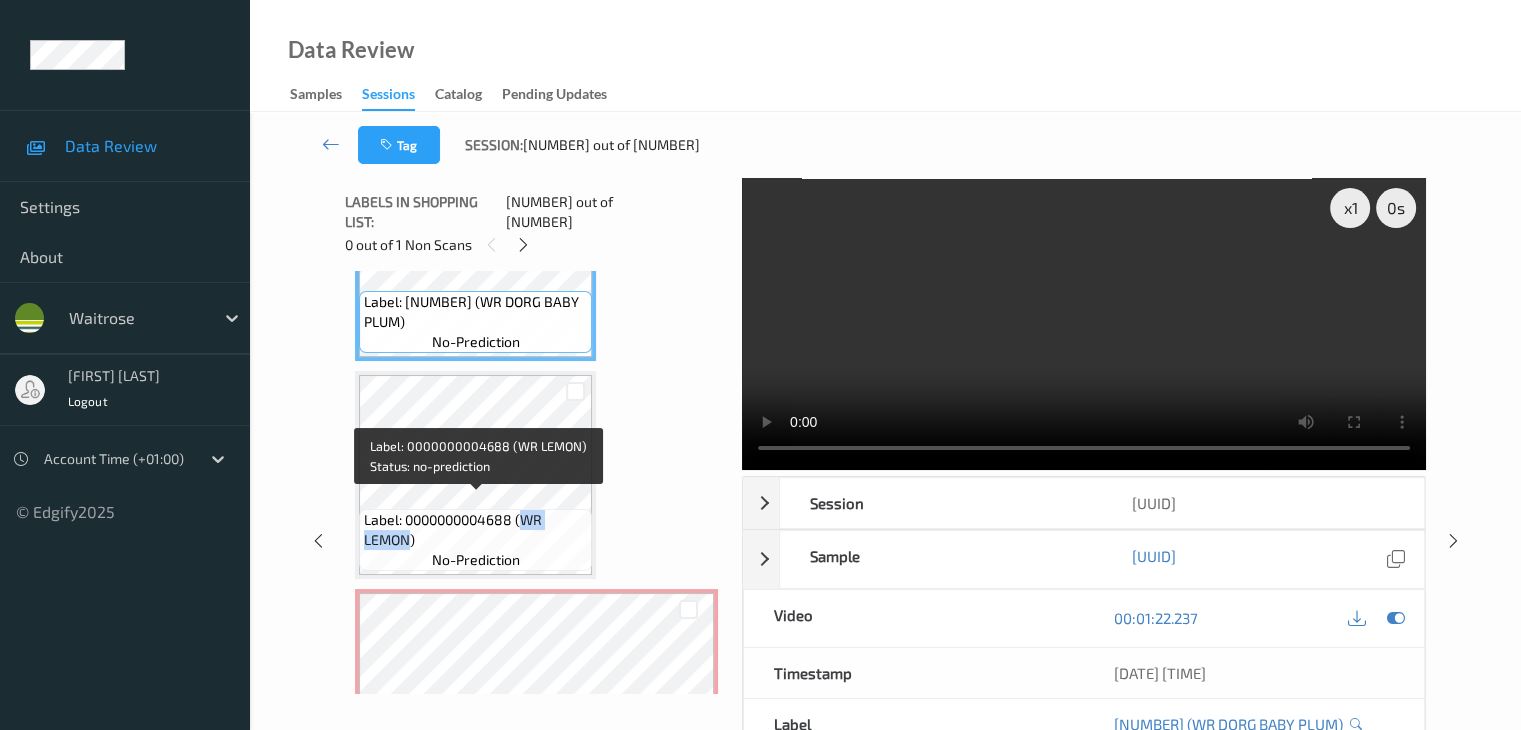 drag, startPoint x: 525, startPoint y: 505, endPoint x: 405, endPoint y: 529, distance: 122.376465 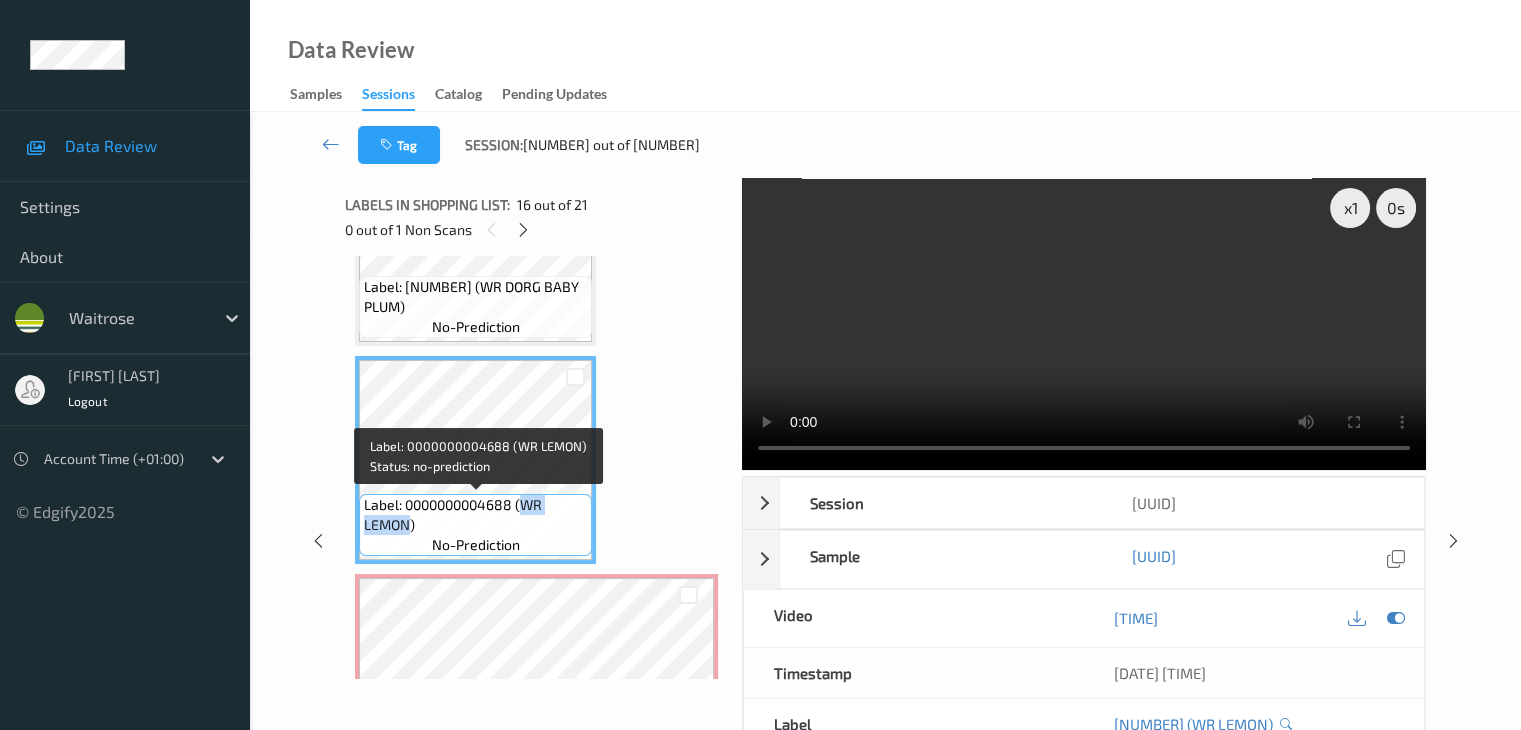 copy on "WR LEMON" 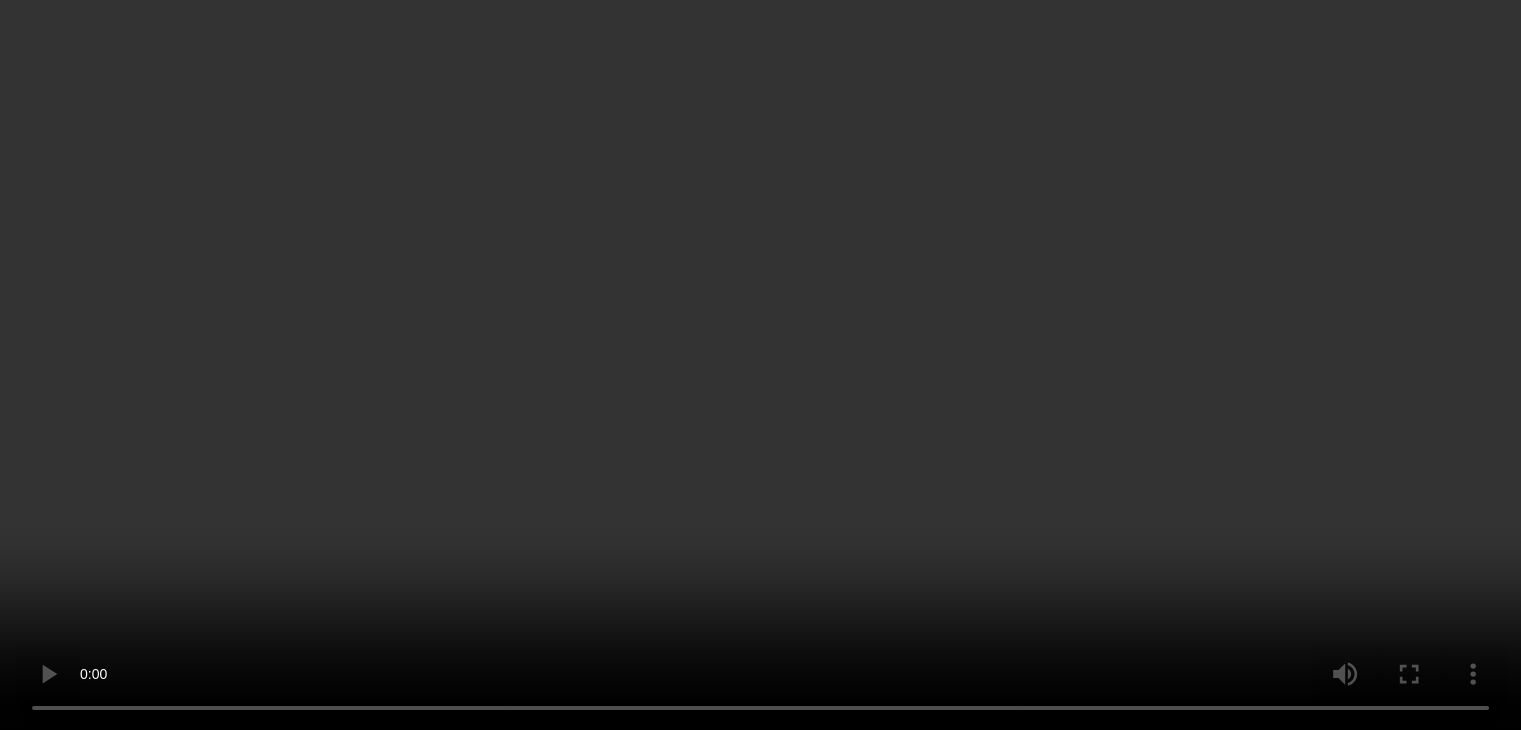 scroll, scrollTop: 3380, scrollLeft: 0, axis: vertical 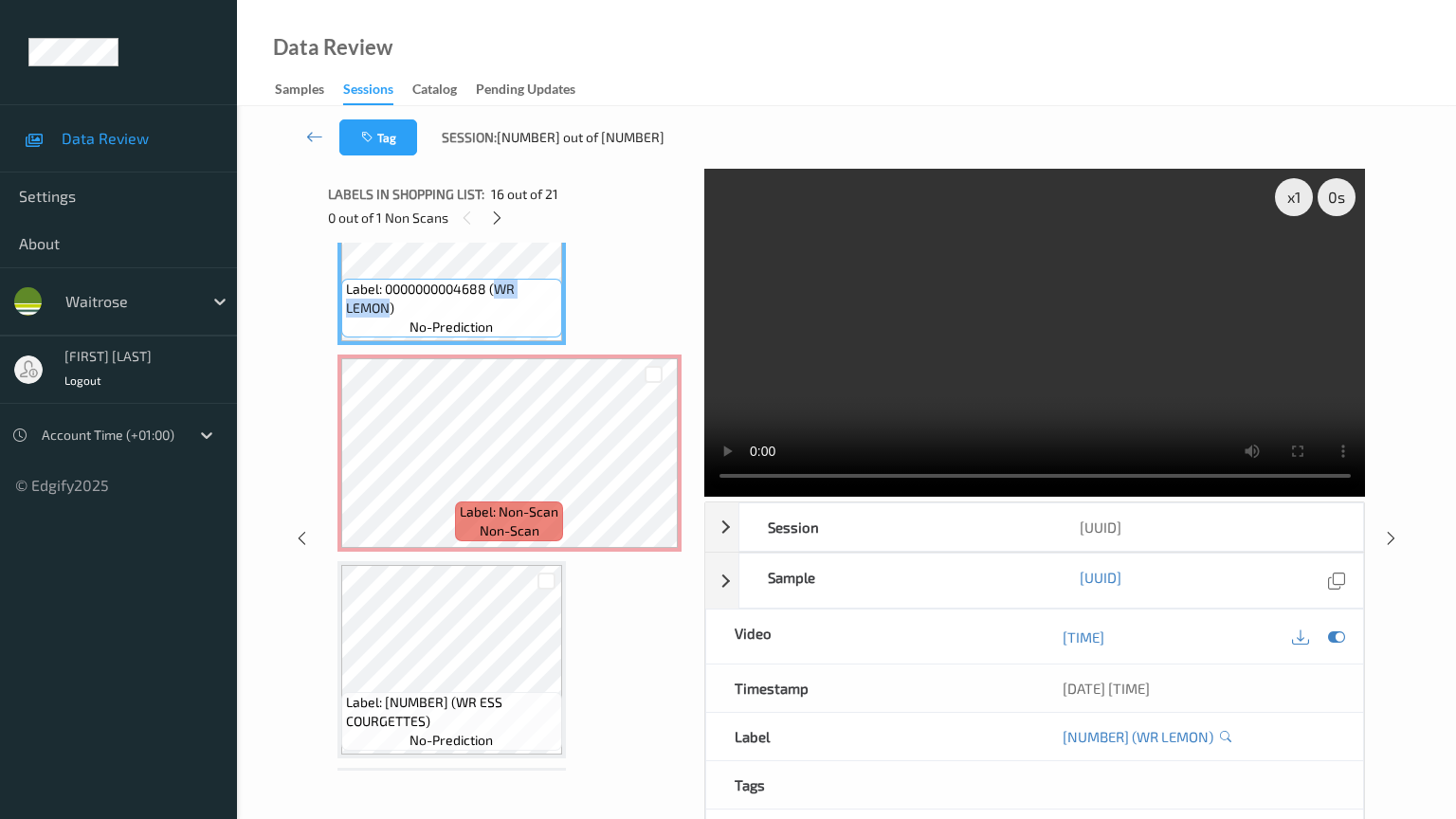 type 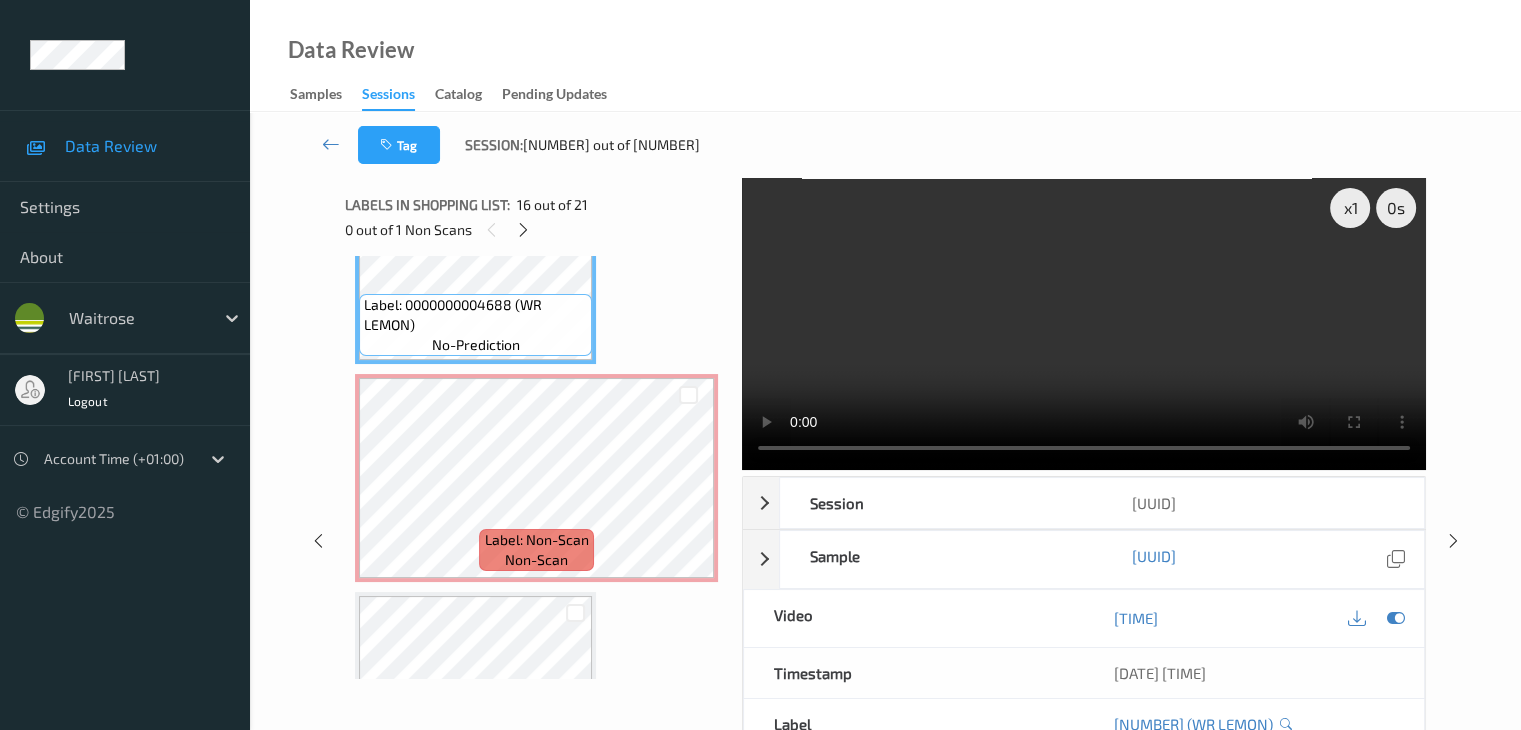 click on "Label: 5038862133555 (INNOCENT CTRS SHIELD) no-prediction Label: 5000169704424 (WR DORG ITAL OLVE OL) no-prediction Label: 5029396003100 (FENTIMANS RSE LMNADE) no-prediction Label: 5000169637456 (WR CI LEMON JUICE) no-prediction Label: 9300641001062 (T&amp;C VANILLA PASTE) no-prediction Label: 5000169663080 (WR PISTACHIOS NUT) no-prediction Label: 5000169678398 (WR DORG STRAWBERRIES) no-prediction Label: 5000169713402 (WR DORG BLUEBS) no-prediction Label: 5000169002162 (WR BABY BEETROOT) no-prediction Label: 5000169662687 (WR MIXED ROASTED NUT) no-prediction Label: 5010292970603 (UE OVEN ROAST HAM) no-prediction Label: 5010292947780 (UNEARTHED SELECTION) no-prediction Label: 5063210059522 (NO1 WHITE PISTACHIO) no-prediction Label: 5000169462034 (WR DORG RP AVOCADOS) no-prediction Label: 5000169073063 (WR DORG BABY PLUM) no-prediction Label: 0000000004688 (WR LEMON) no-prediction Label: Non-Scan non-scan Label: 0252497000685 (WR ESS COURGETTES) no-prediction Label: 5000169700624 (WR DORG APRICOTS)" at bounding box center [536, -830] 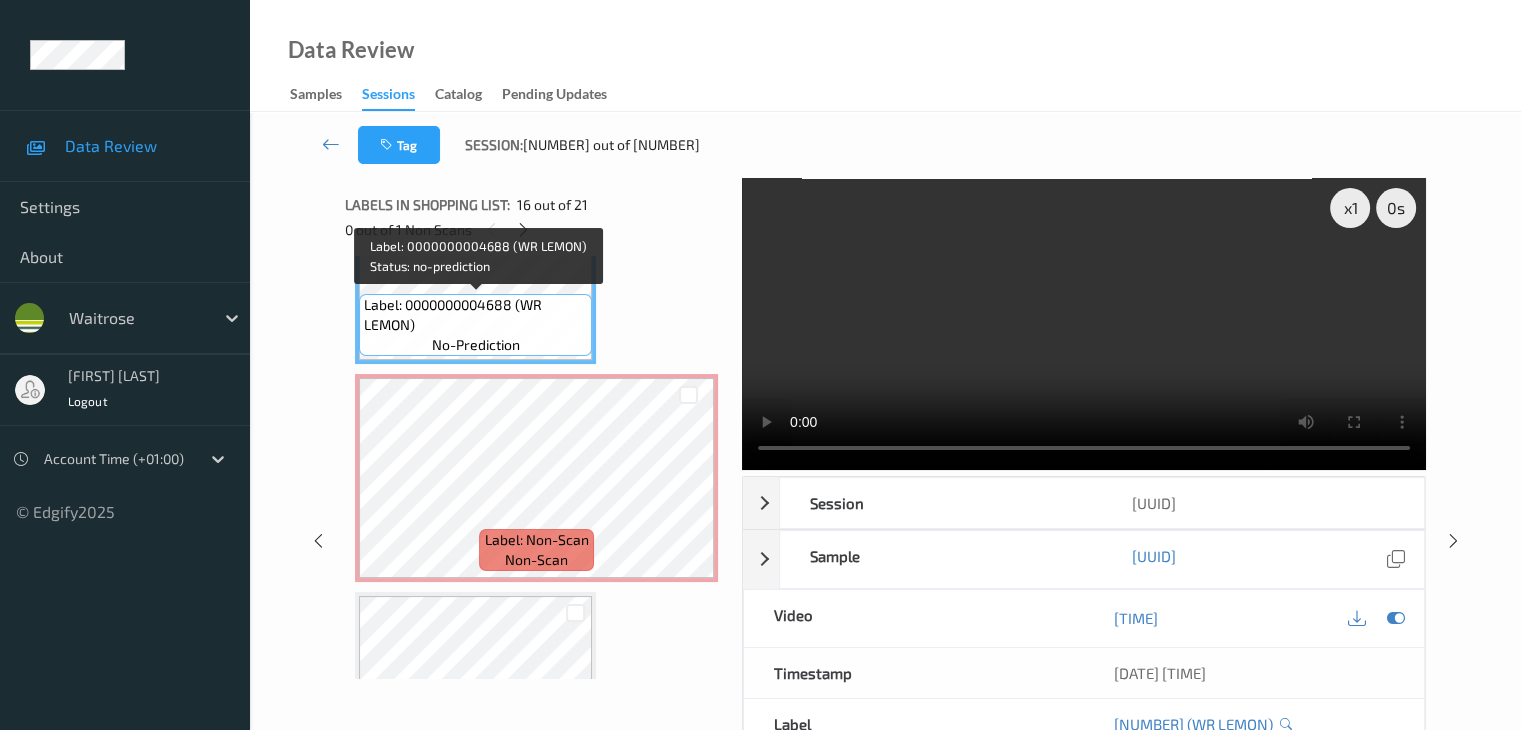 click on "Label: 0000000004688 (WR LEMON) no-prediction" at bounding box center (475, 325) 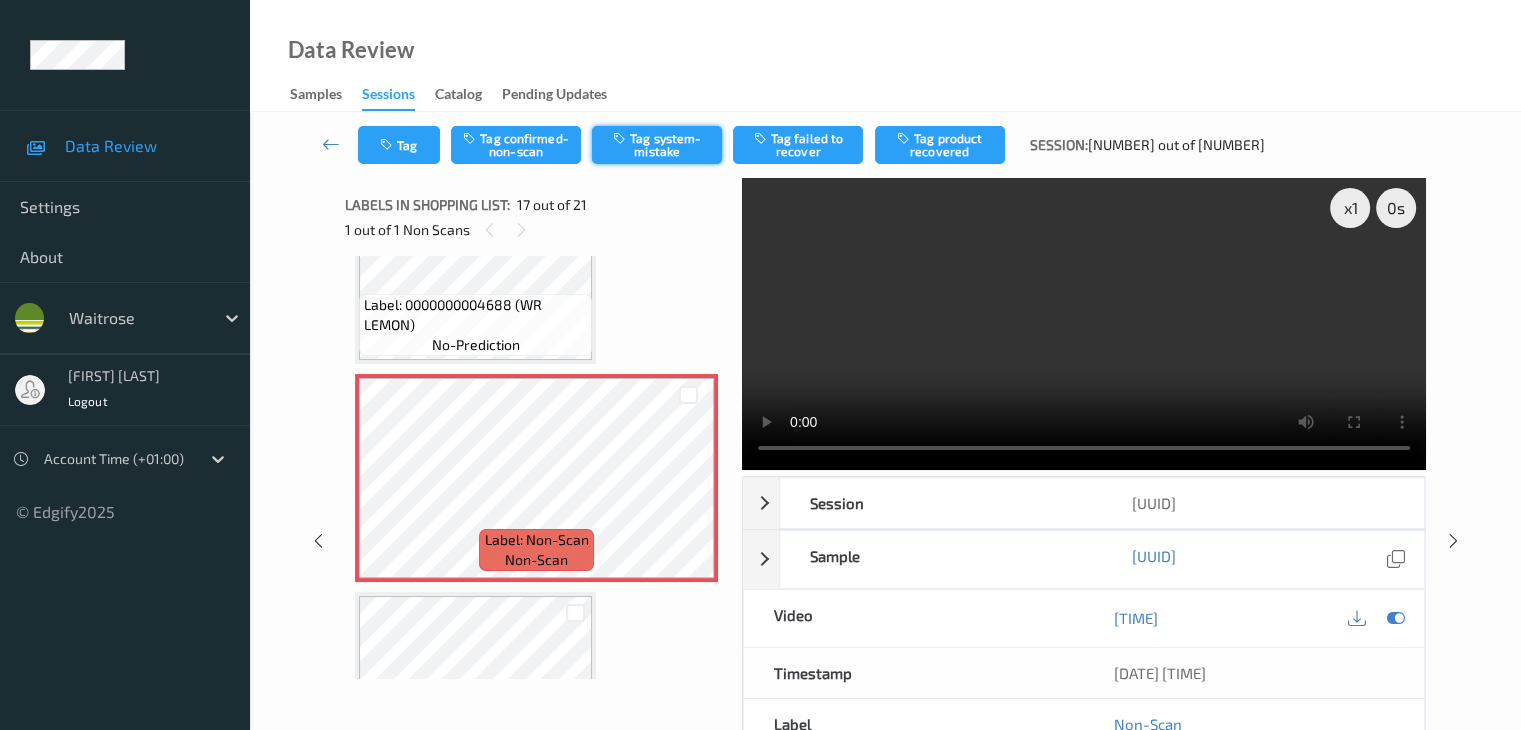 click on "Tag   system-mistake" at bounding box center [657, 145] 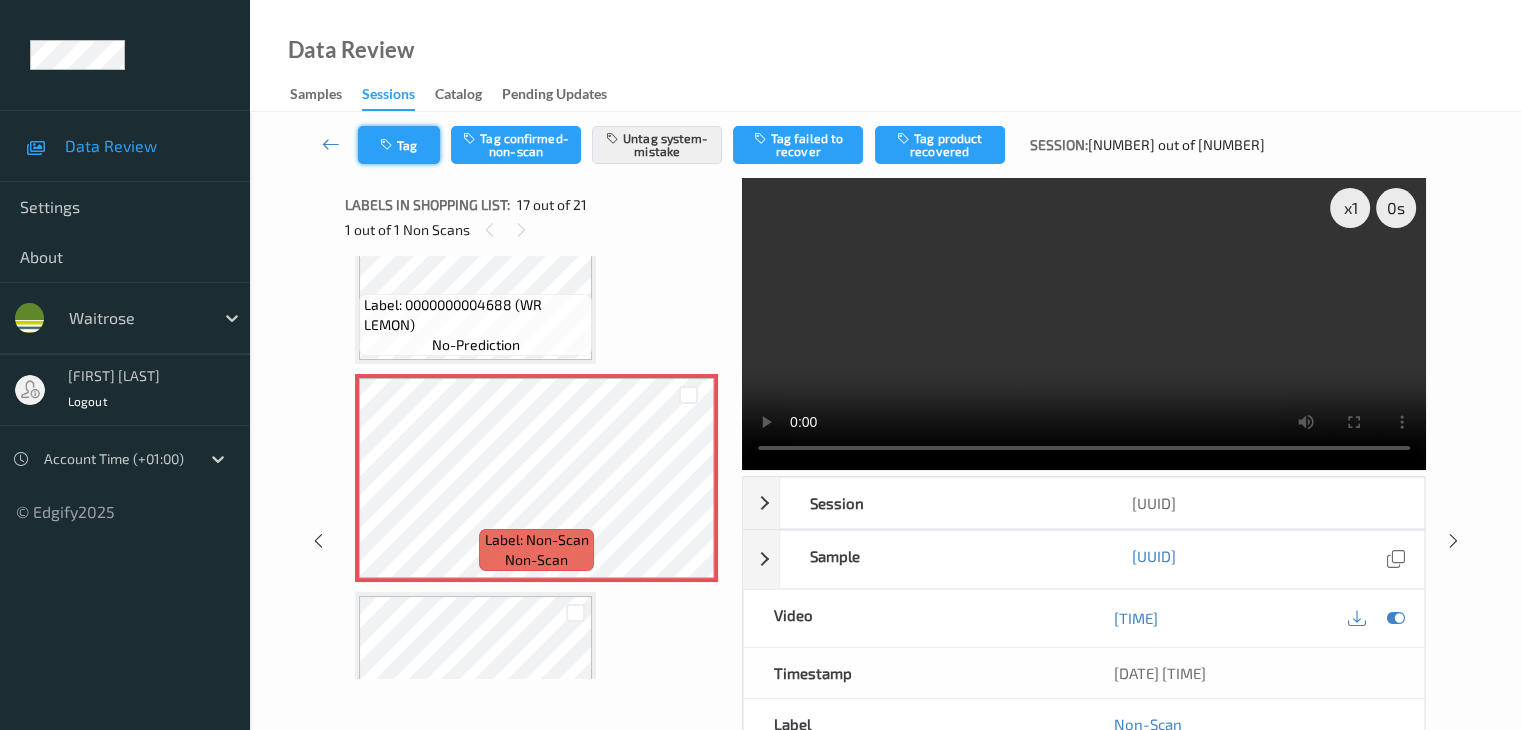 click on "Tag" at bounding box center (399, 145) 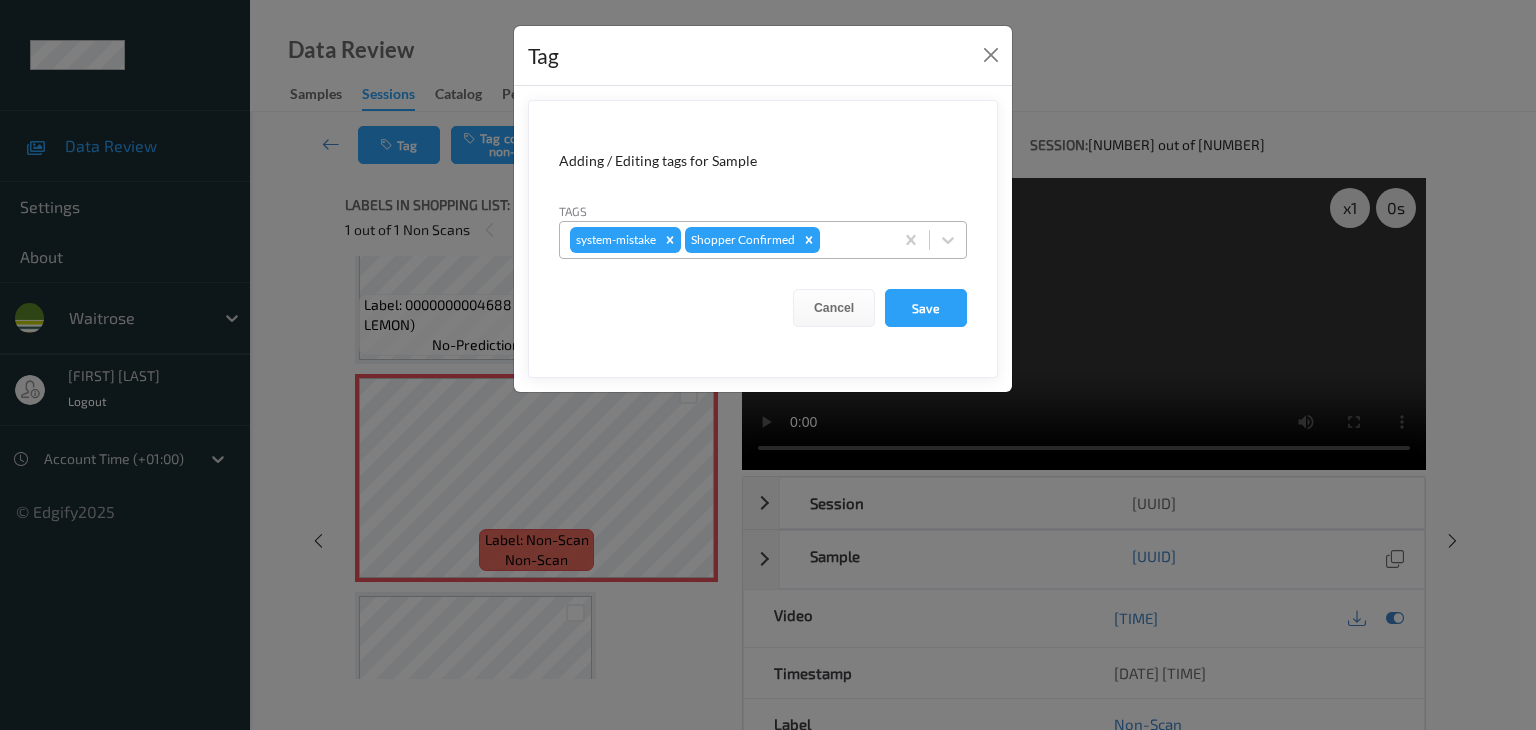 click at bounding box center [853, 240] 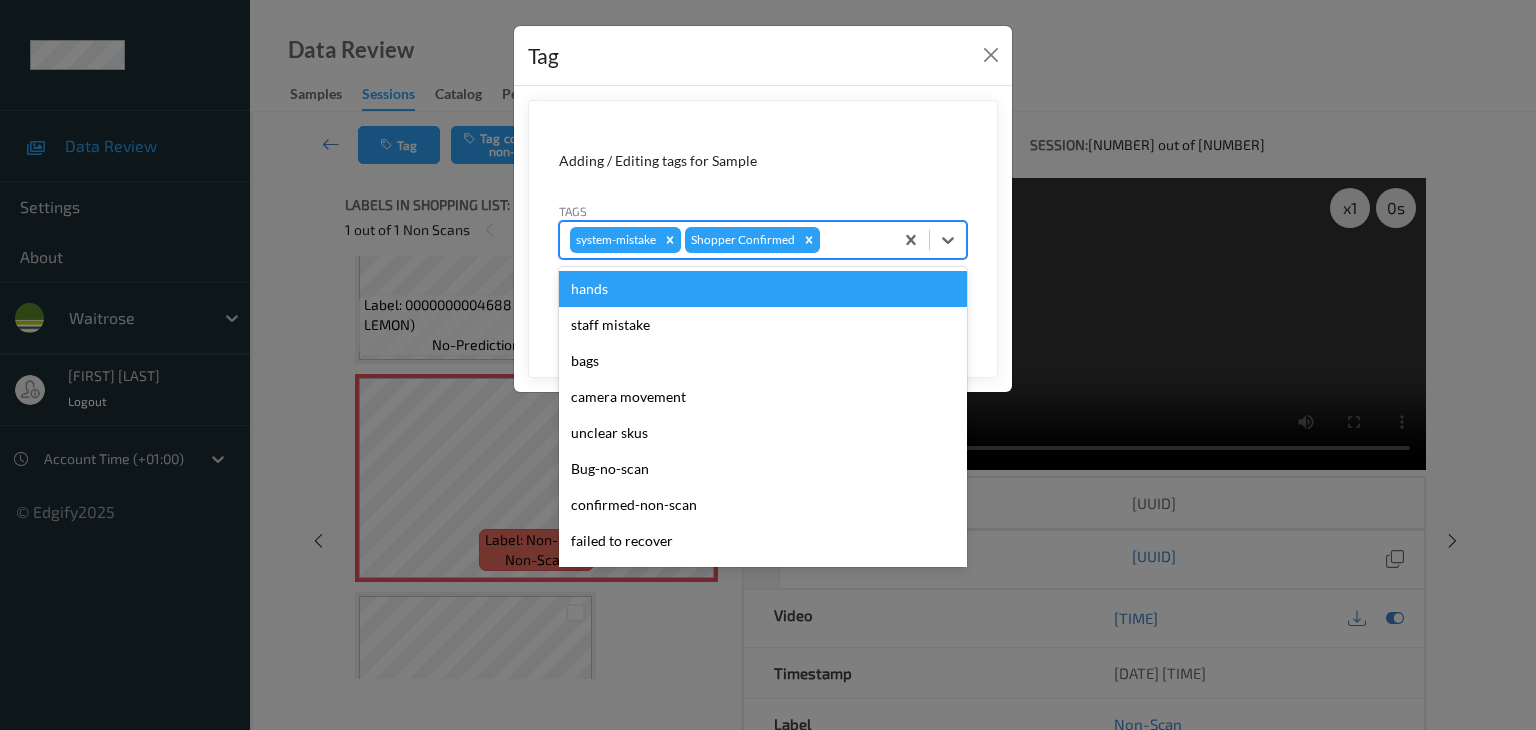 type on "p" 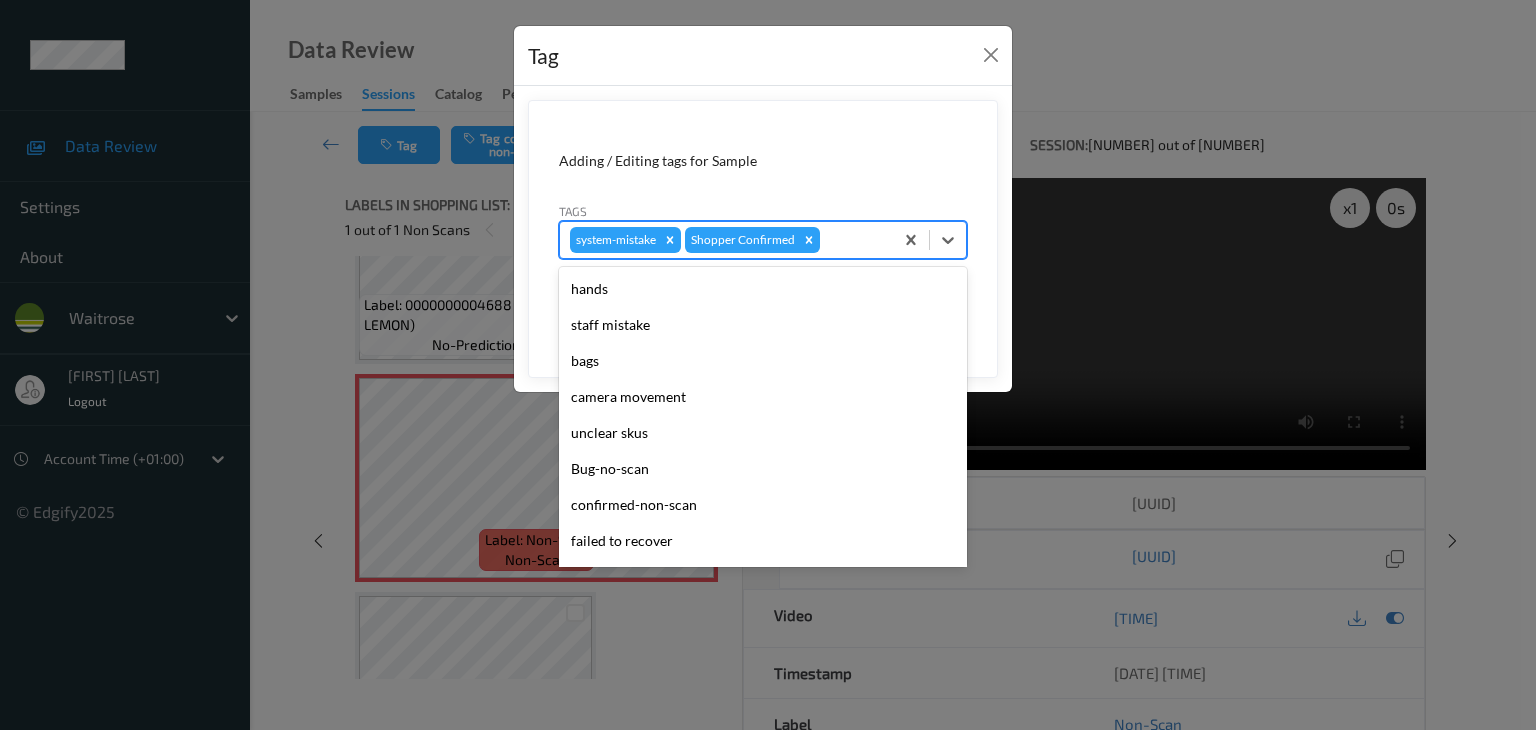type on "u" 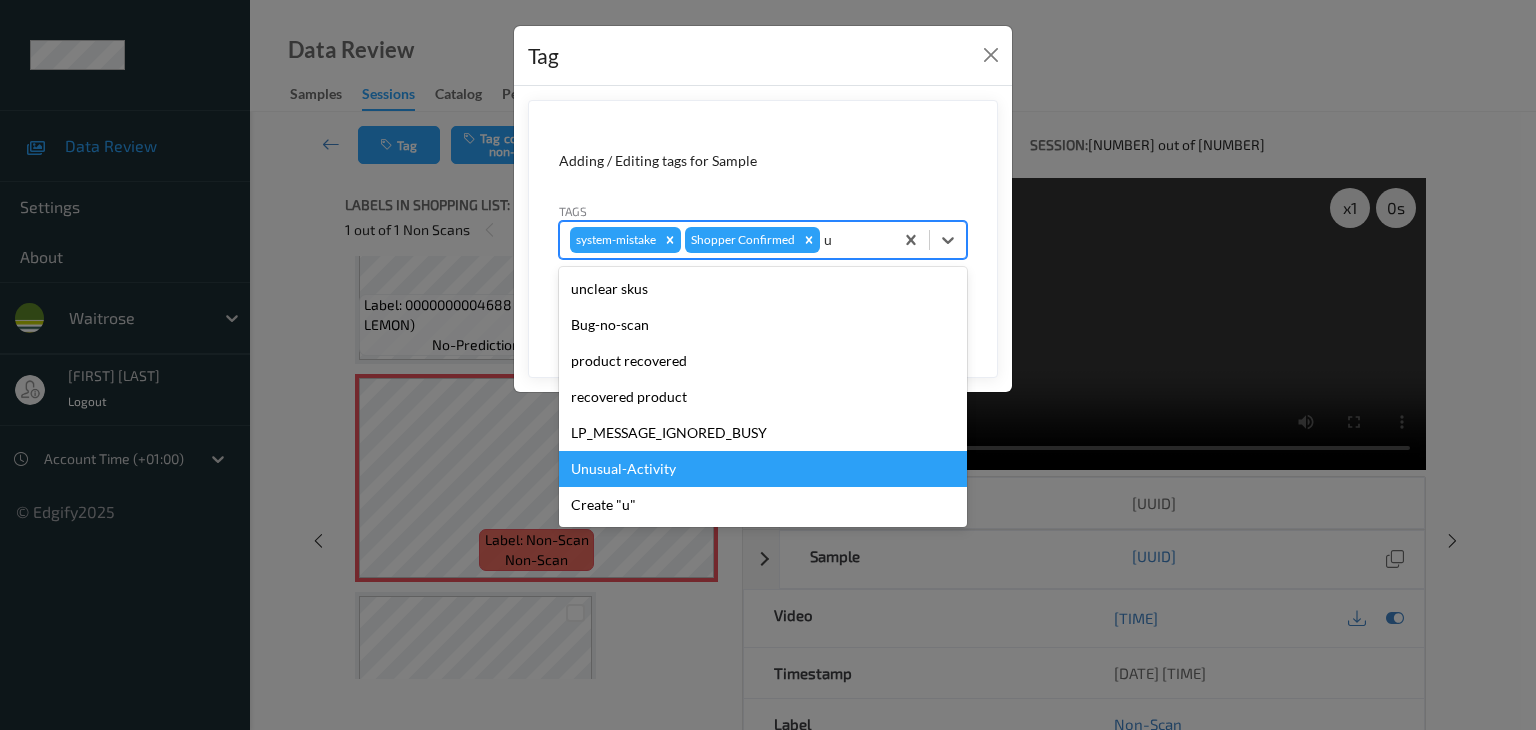 click on "Unusual-Activity" at bounding box center [763, 469] 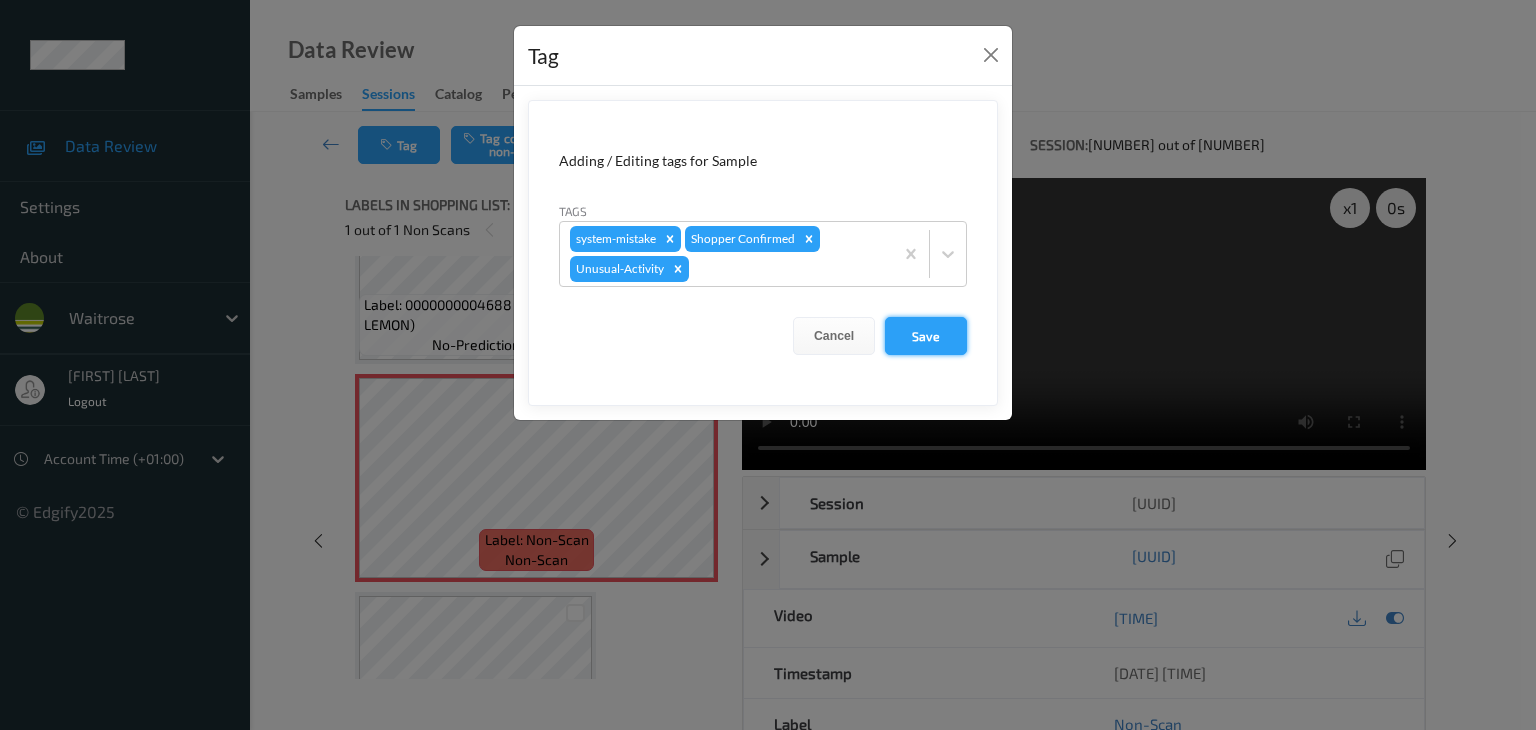 click on "Save" at bounding box center [926, 336] 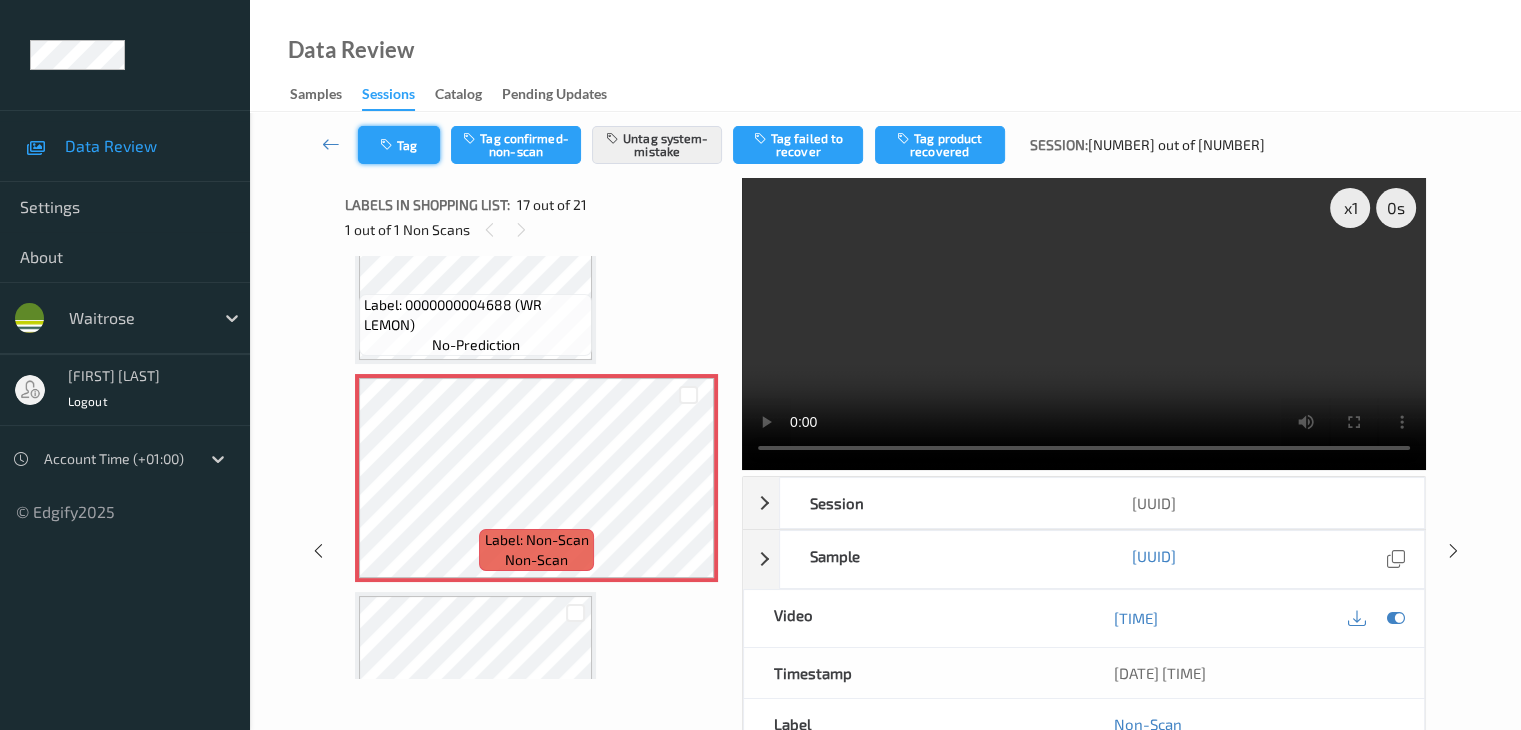 click on "Tag" at bounding box center [399, 145] 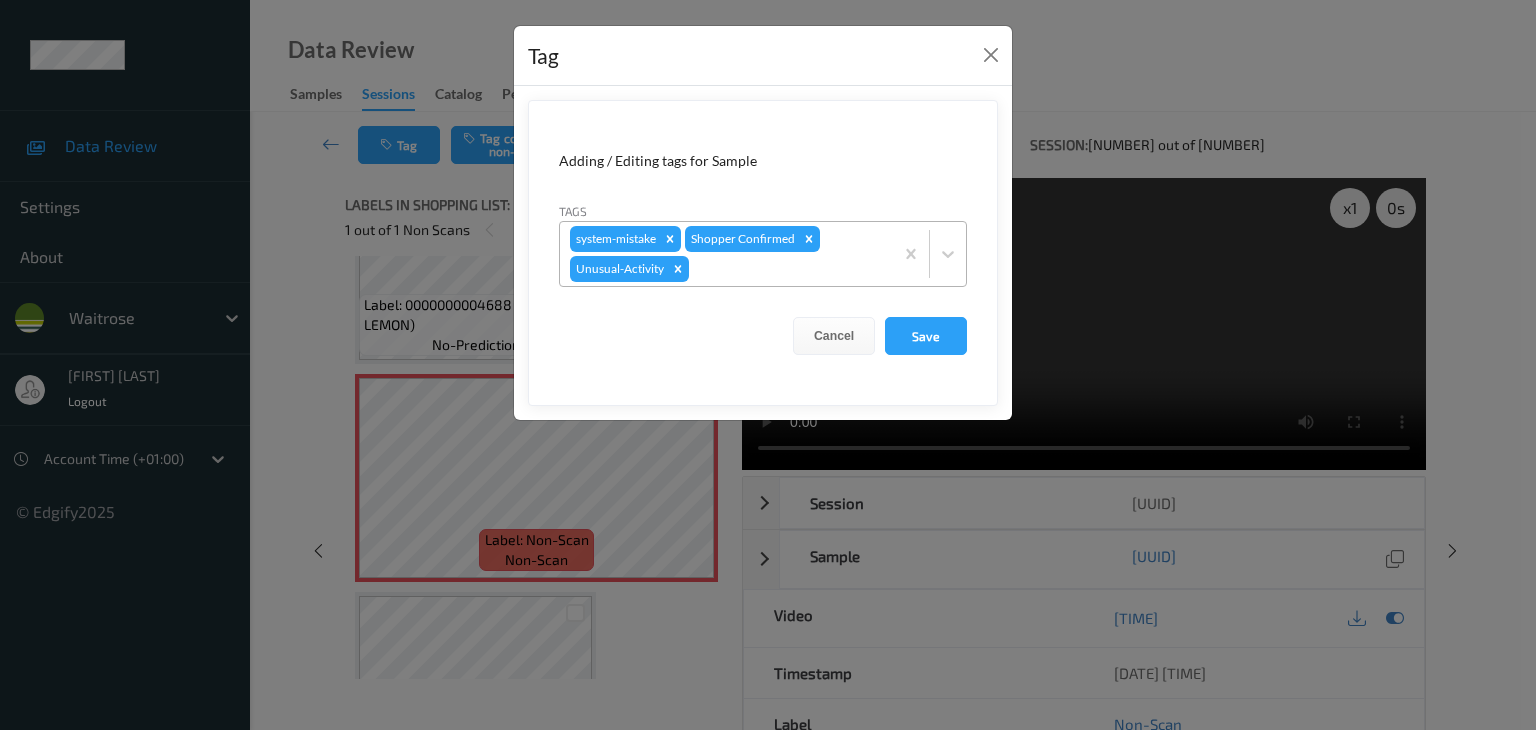 click at bounding box center (788, 269) 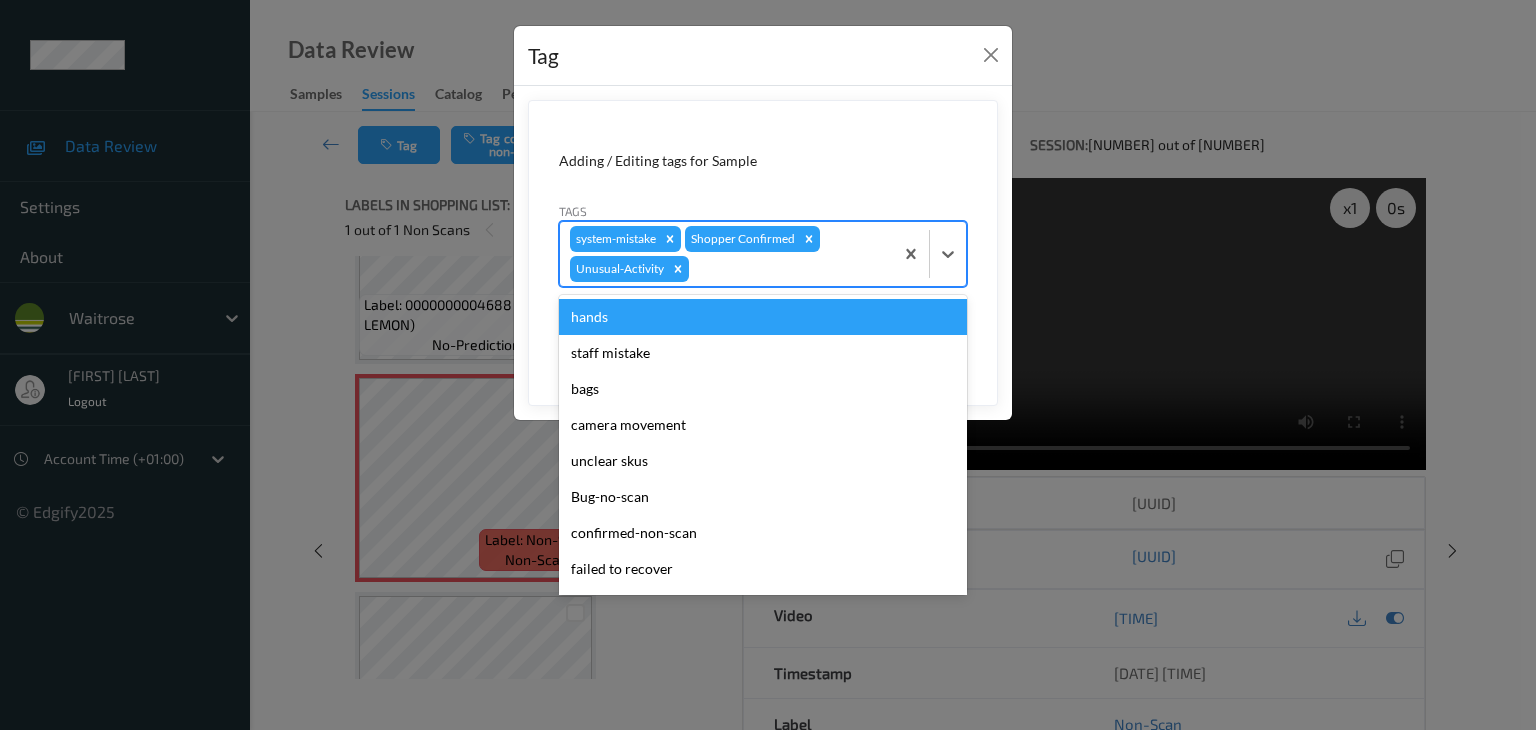 type on "p" 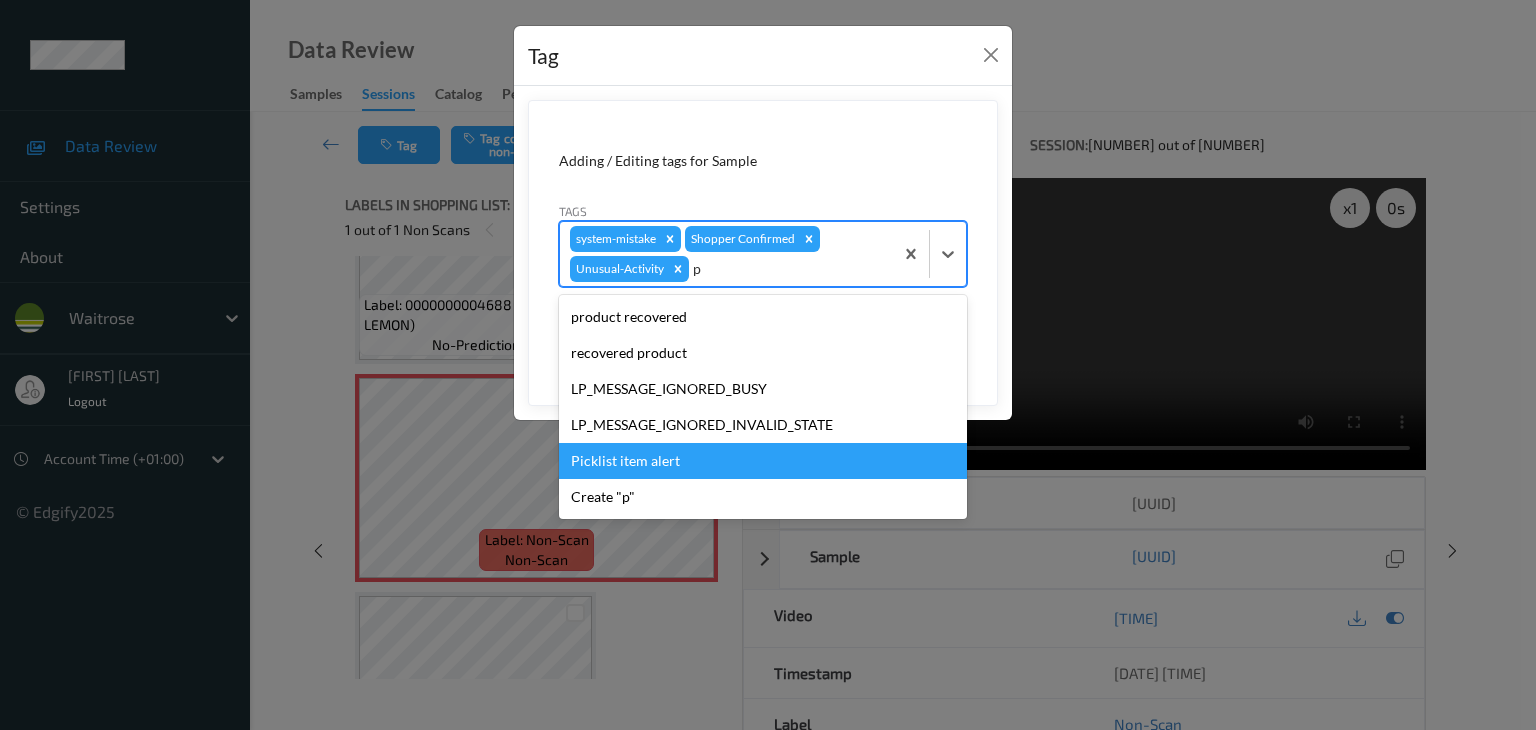 click on "Picklist item alert" at bounding box center [763, 461] 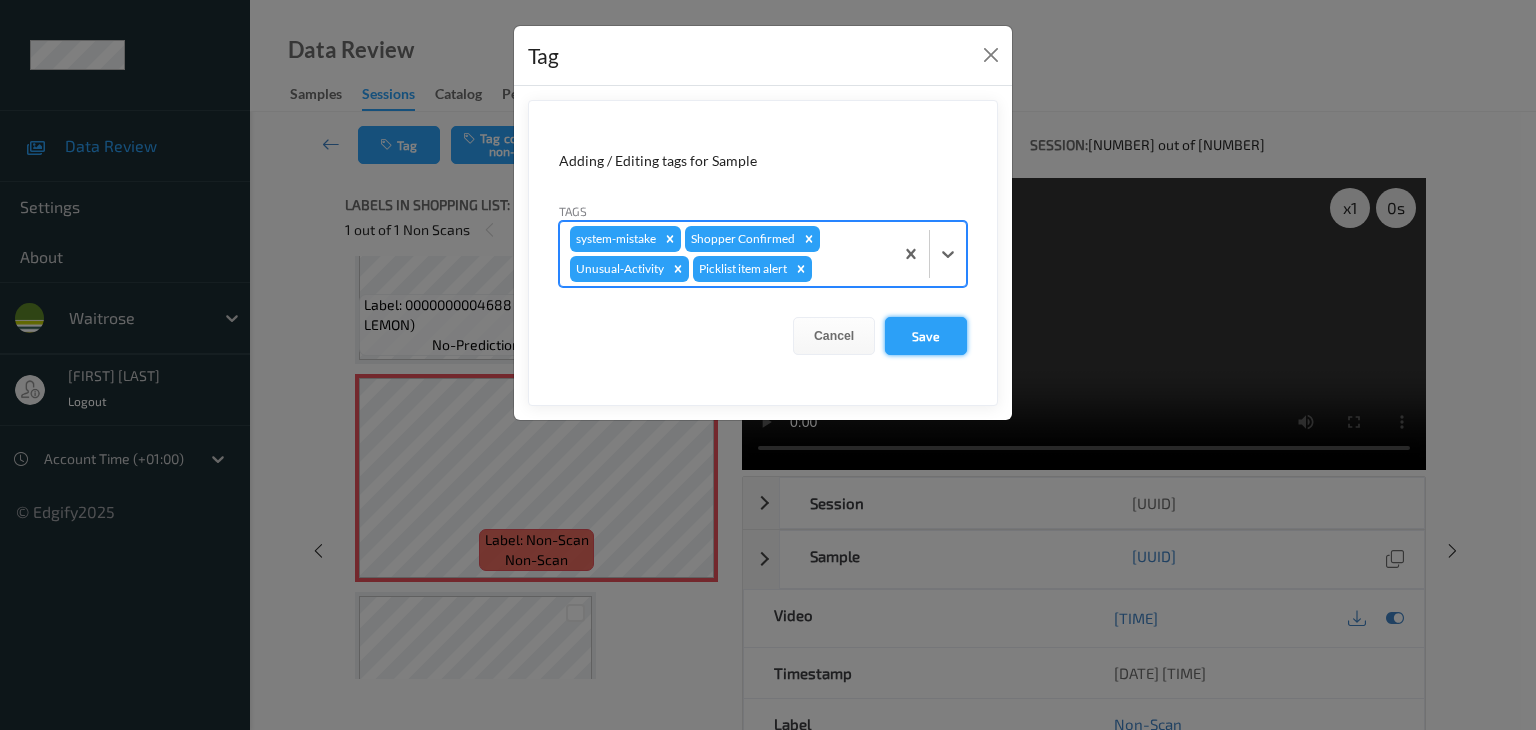 click on "Save" at bounding box center [926, 336] 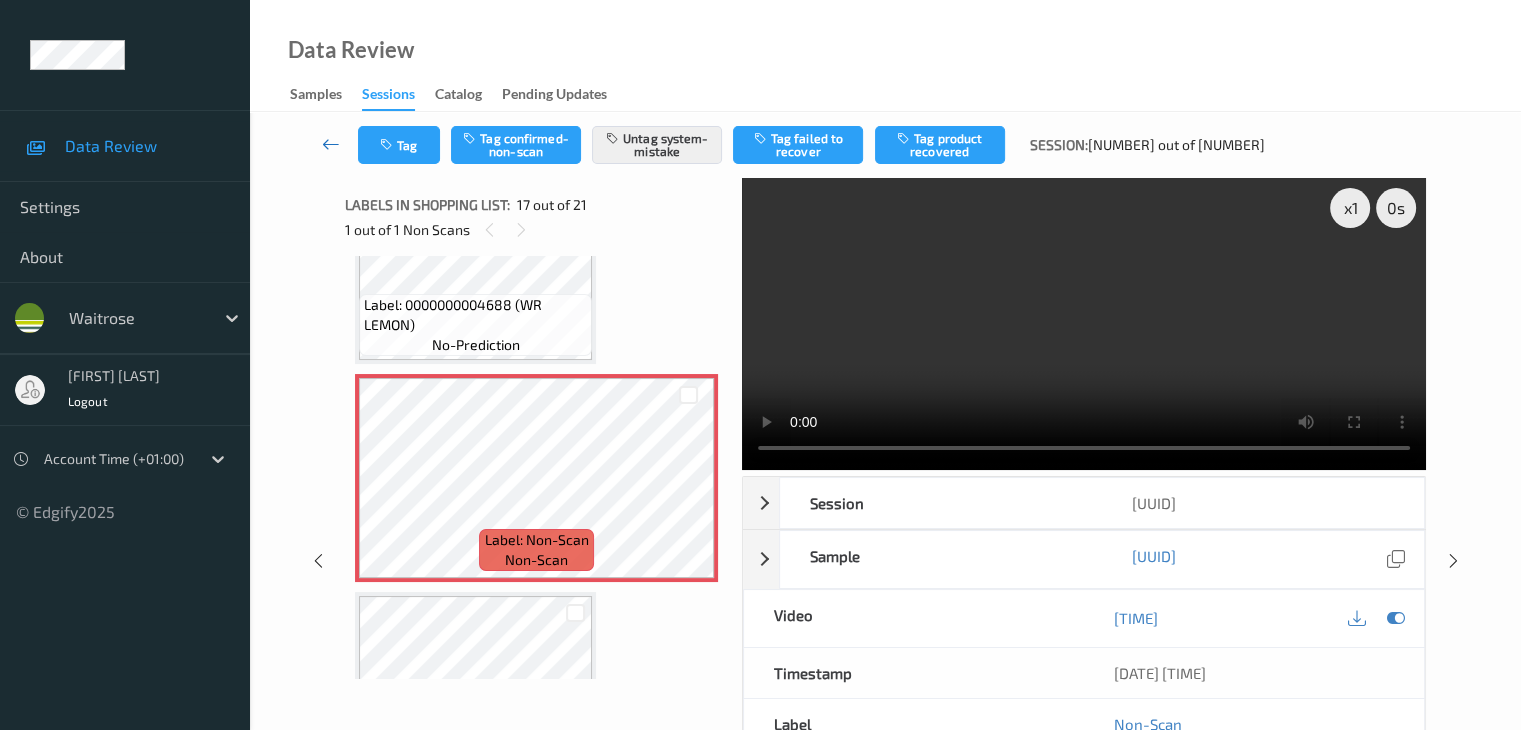 click at bounding box center [331, 144] 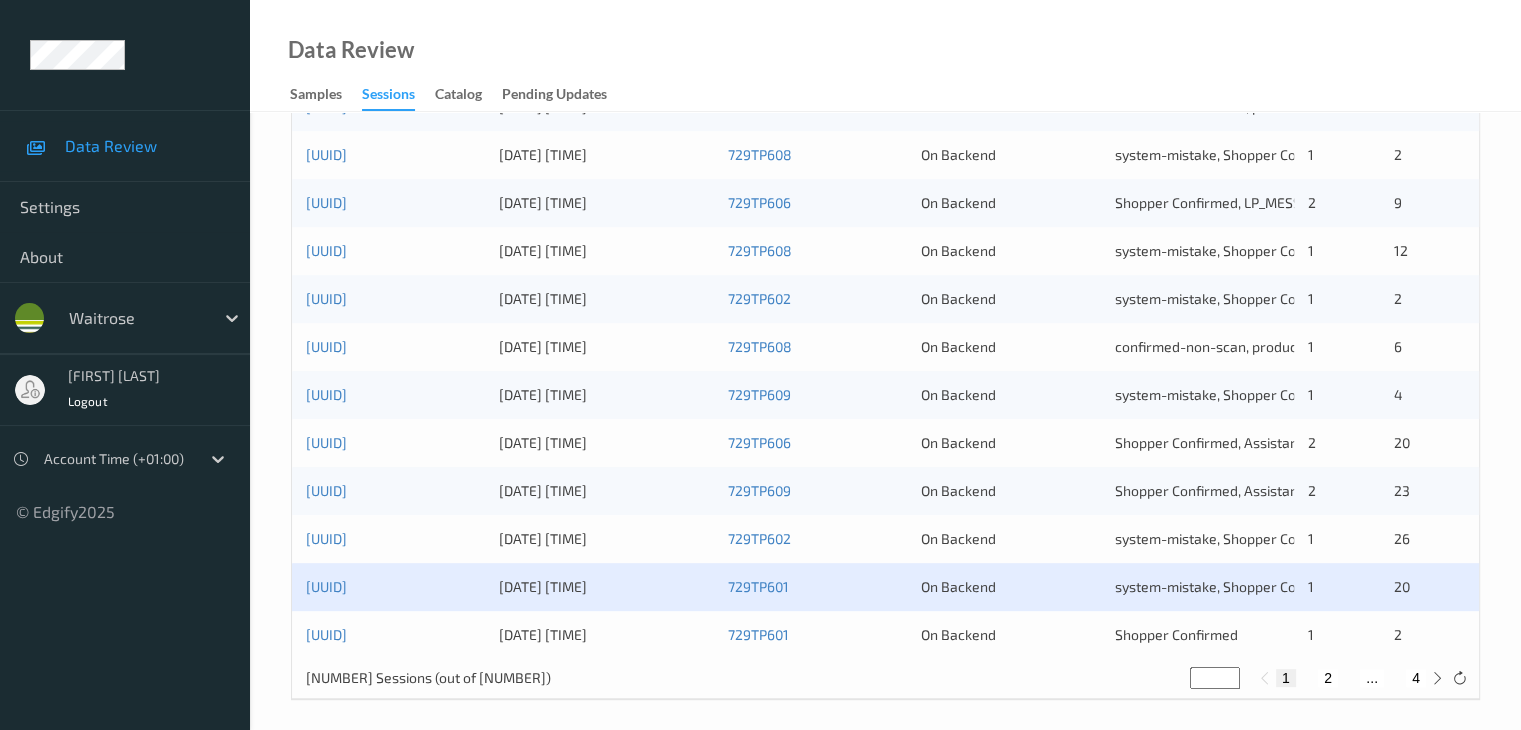 scroll, scrollTop: 932, scrollLeft: 0, axis: vertical 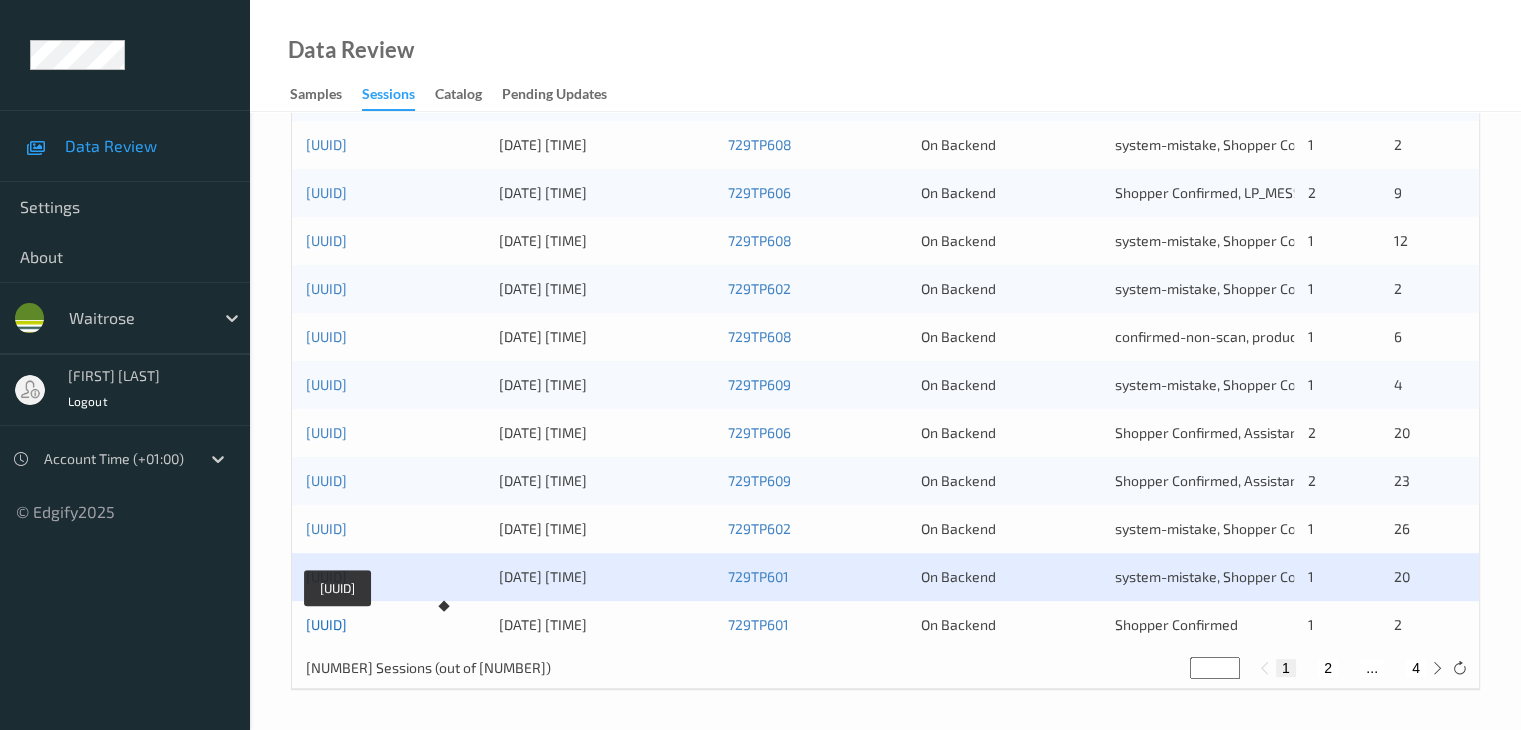 click on "[UUID]" at bounding box center (326, 624) 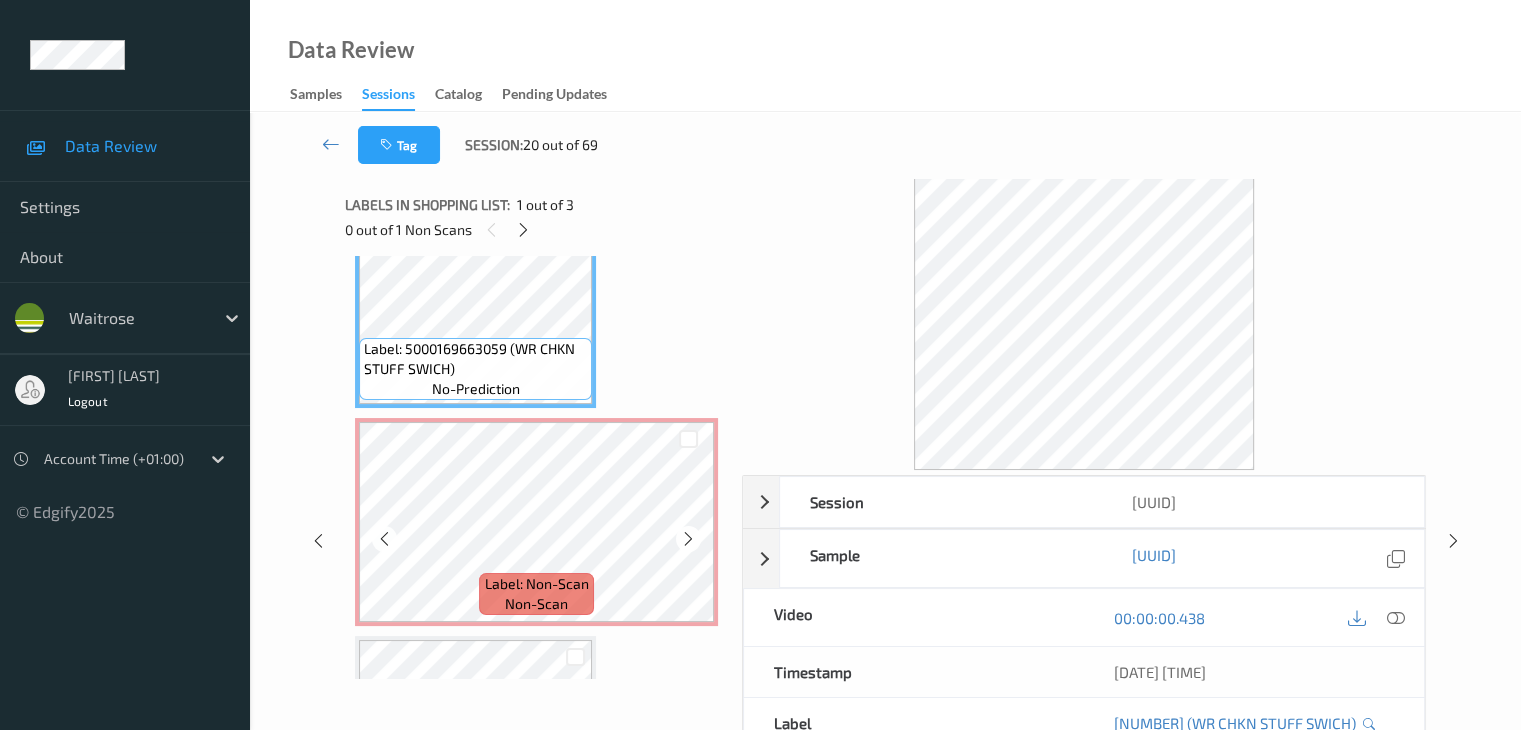 scroll, scrollTop: 100, scrollLeft: 0, axis: vertical 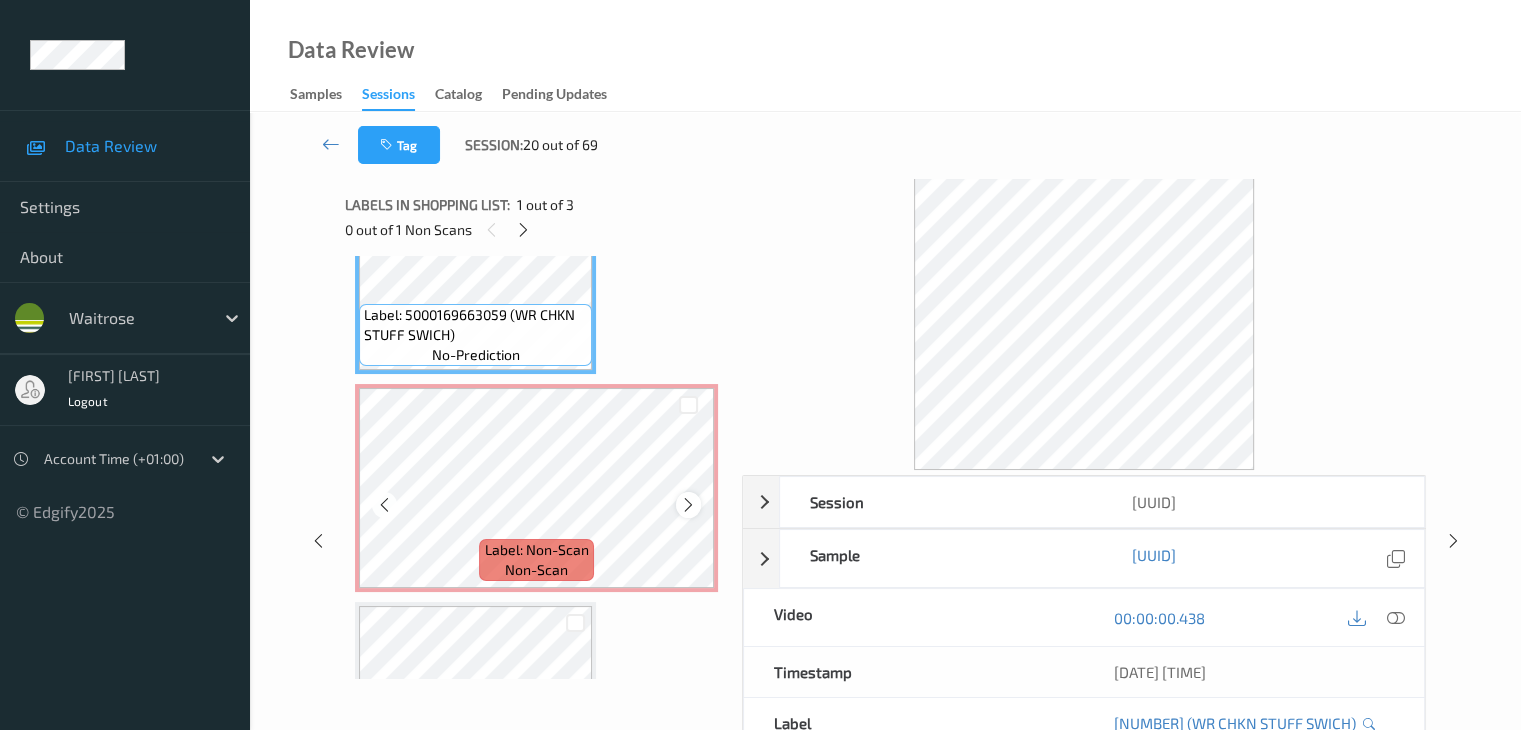 click at bounding box center (688, 505) 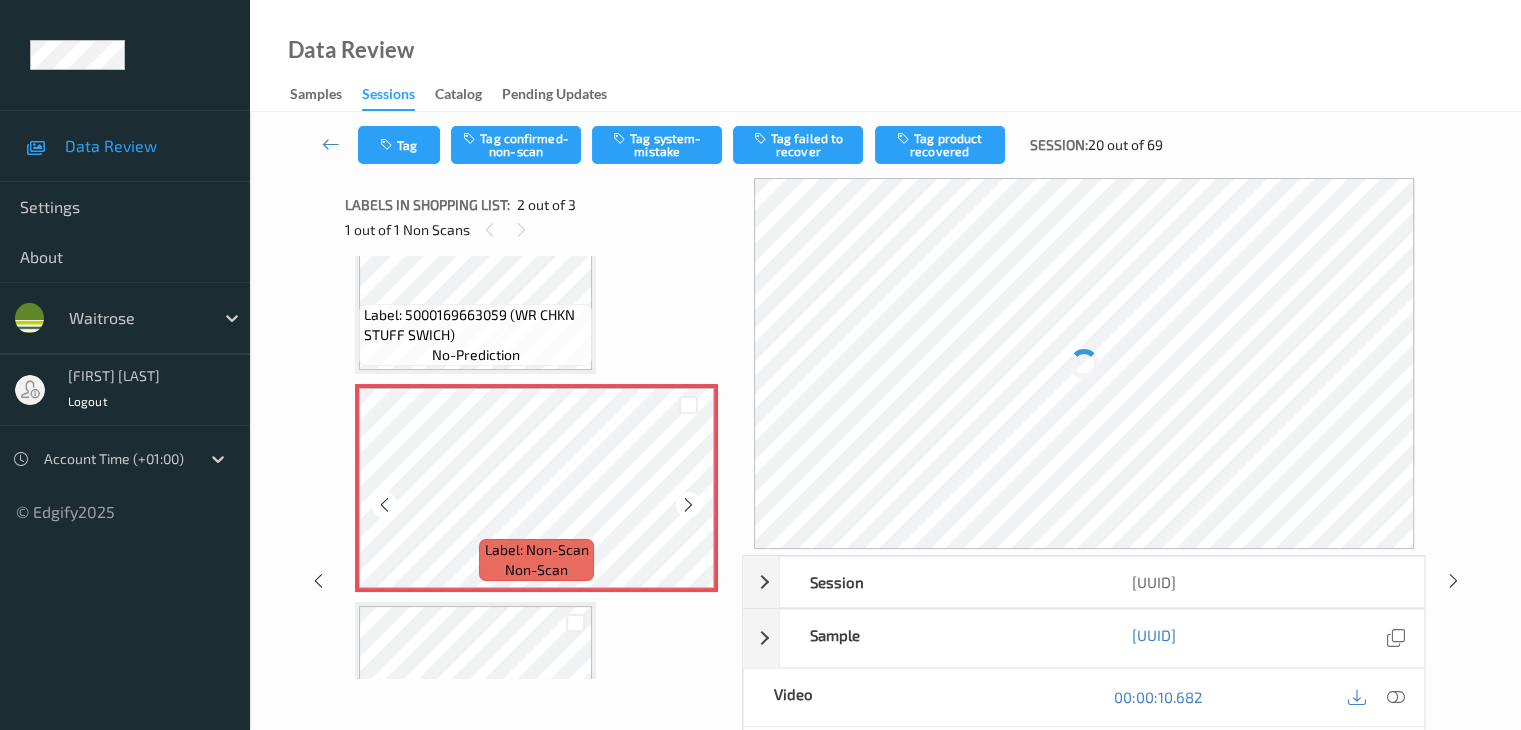click at bounding box center [688, 505] 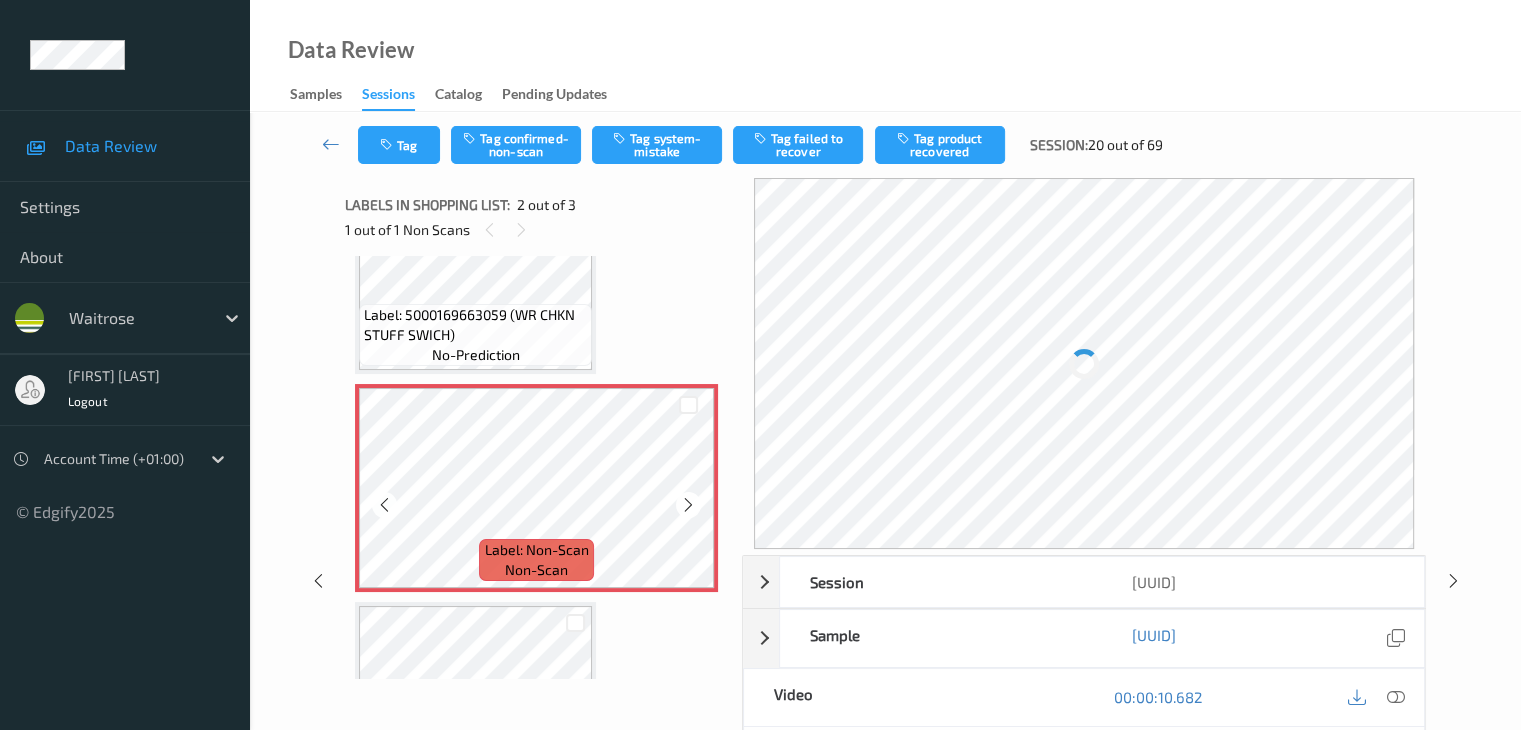 click at bounding box center [688, 505] 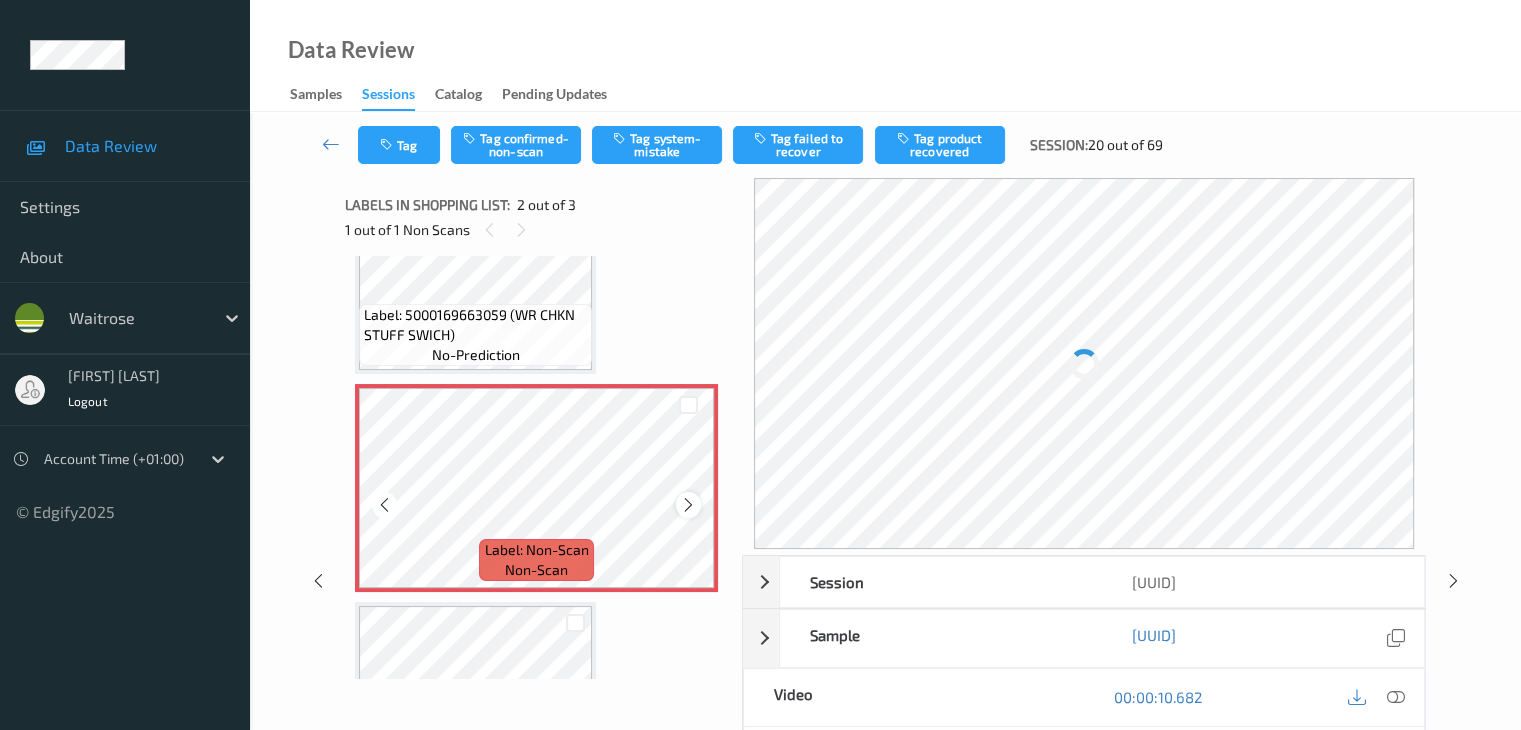 scroll, scrollTop: 0, scrollLeft: 0, axis: both 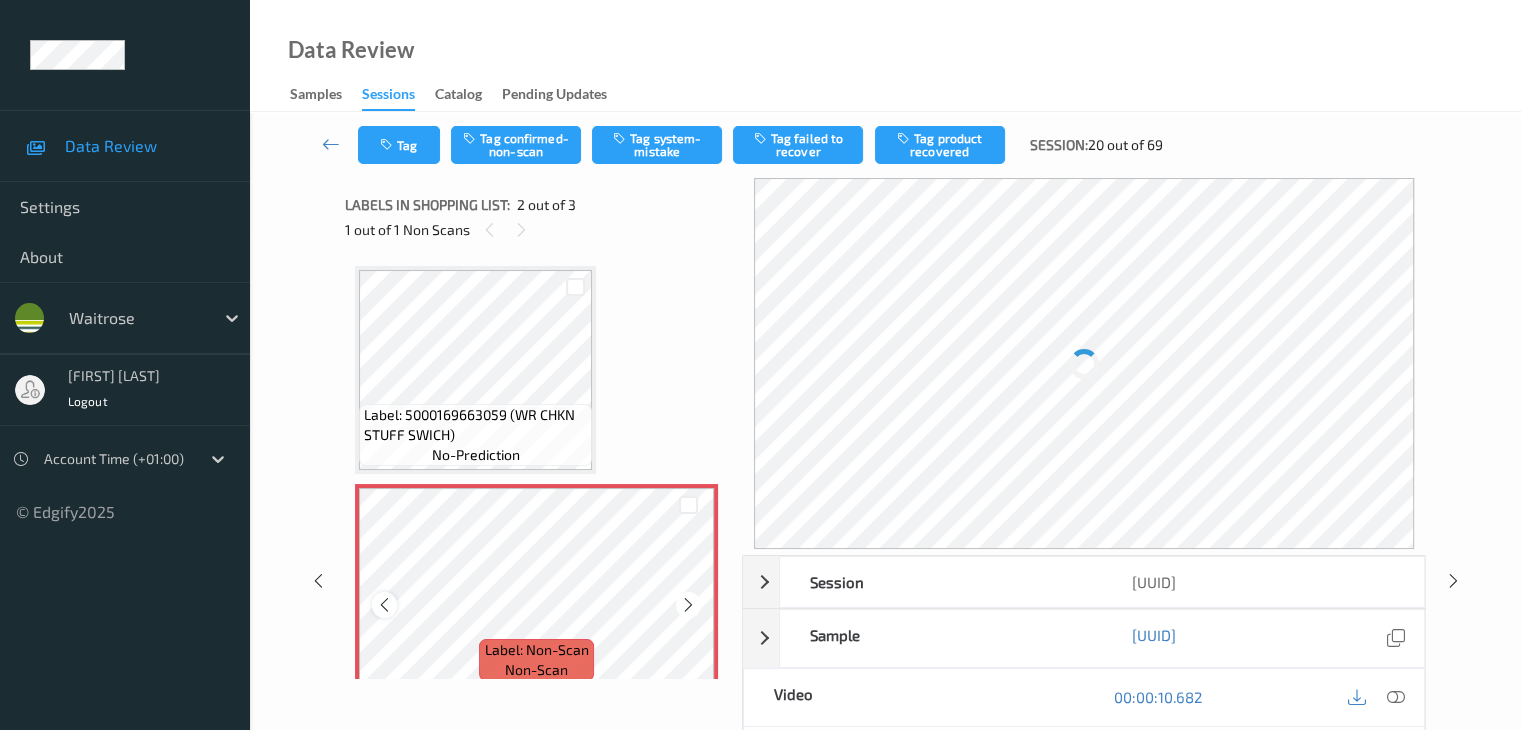 click at bounding box center [384, 605] 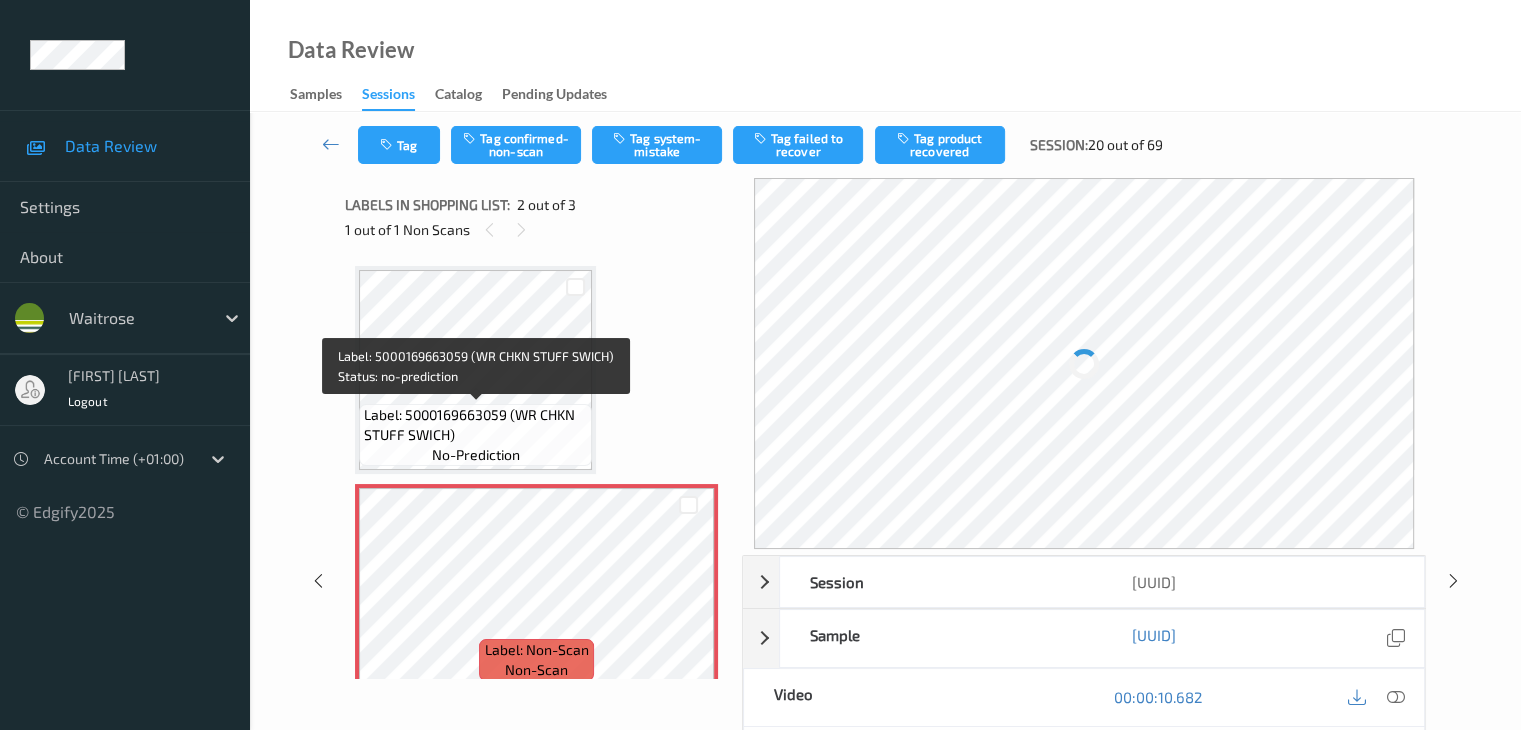 click on "Label: 5000169663059 (WR CHKN STUFF SWICH)" at bounding box center (475, 425) 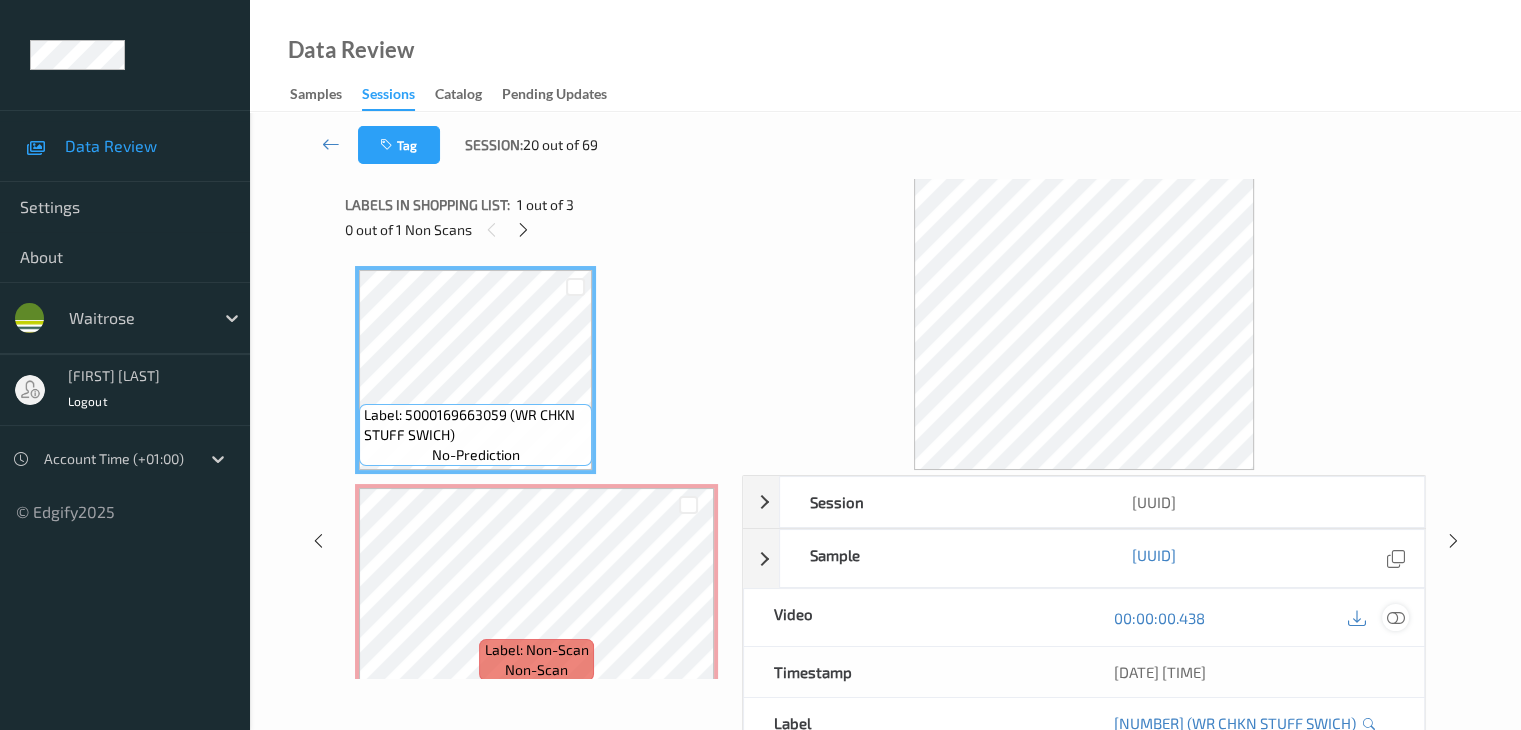 click at bounding box center (1395, 618) 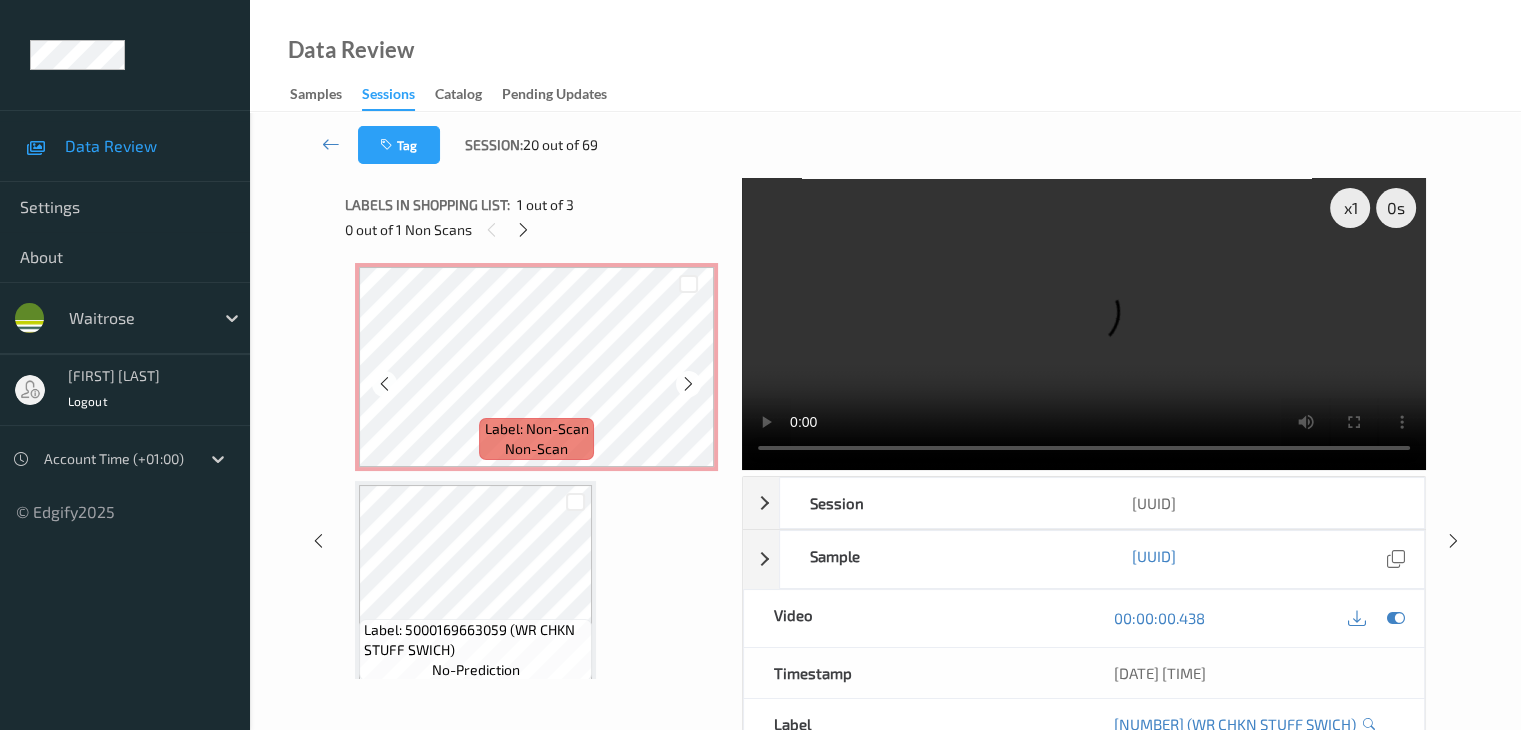 scroll, scrollTop: 241, scrollLeft: 0, axis: vertical 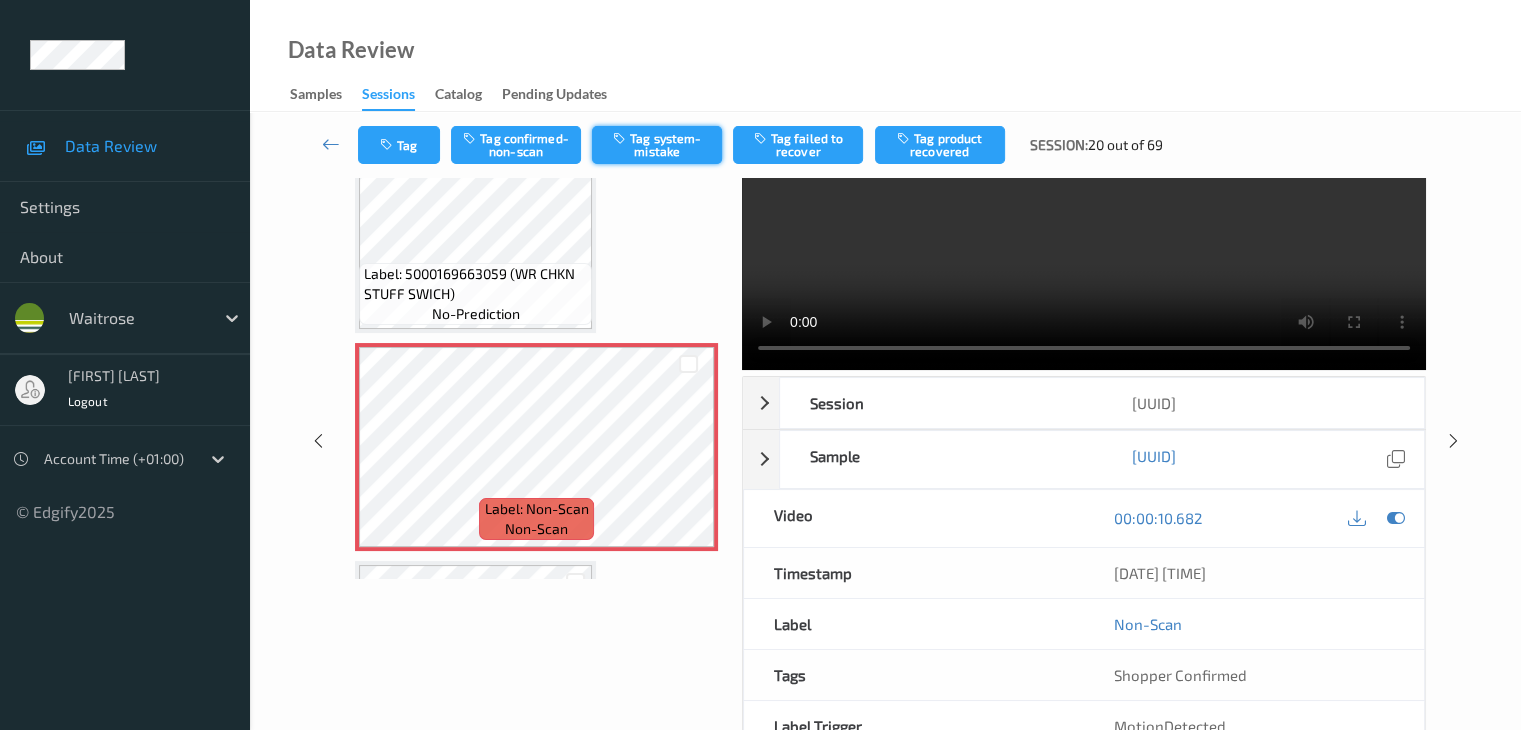 click on "Tag   system-mistake" at bounding box center [657, 145] 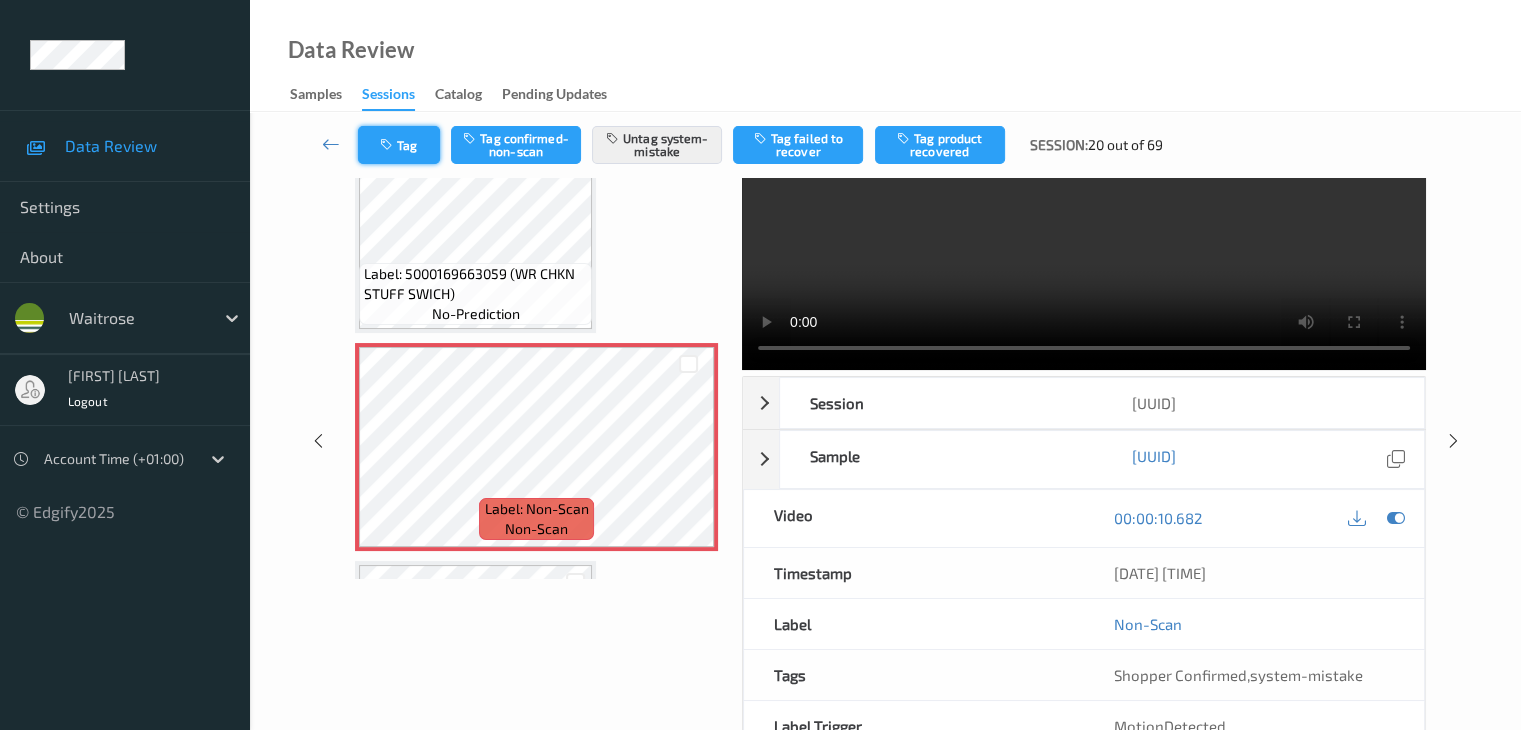 click on "Tag" at bounding box center (399, 145) 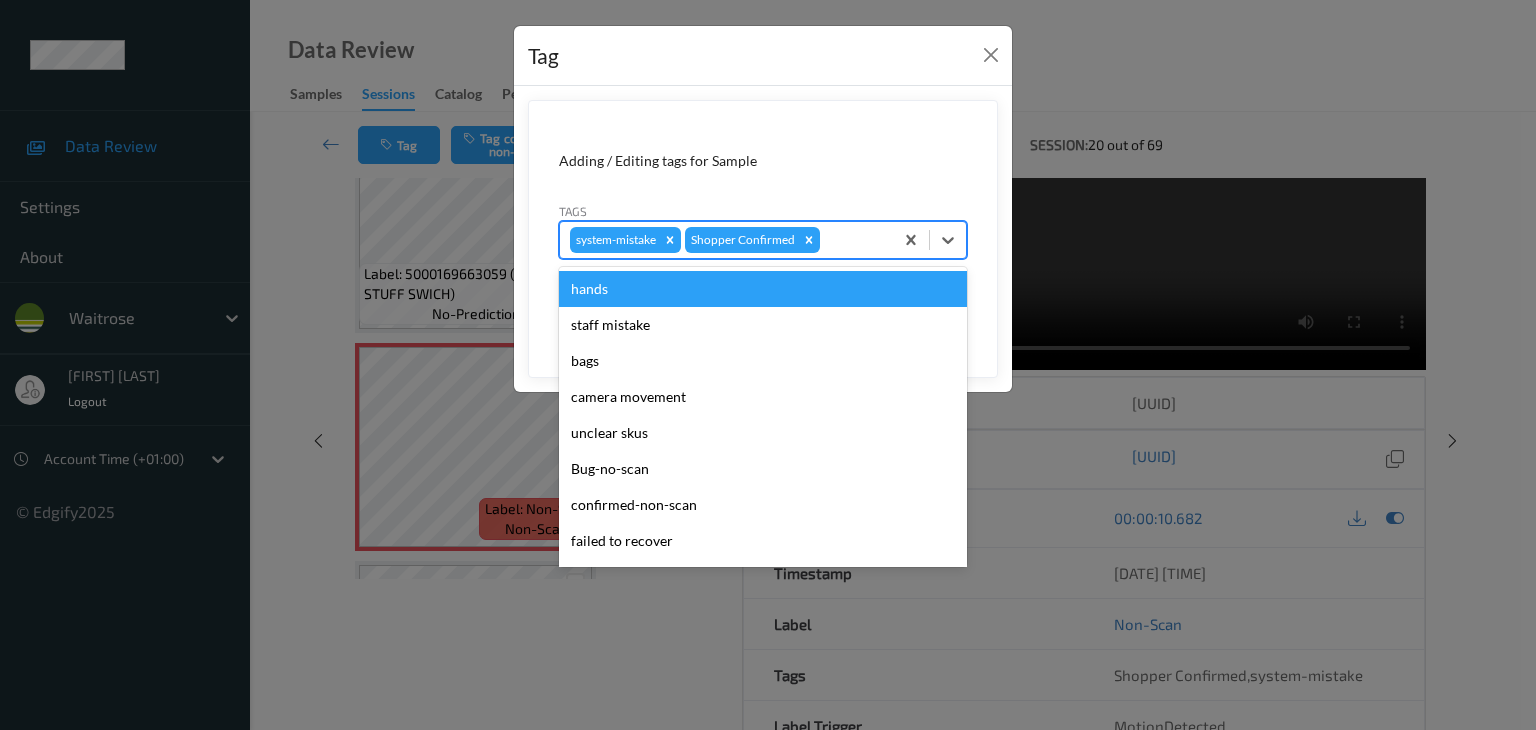 click at bounding box center (853, 240) 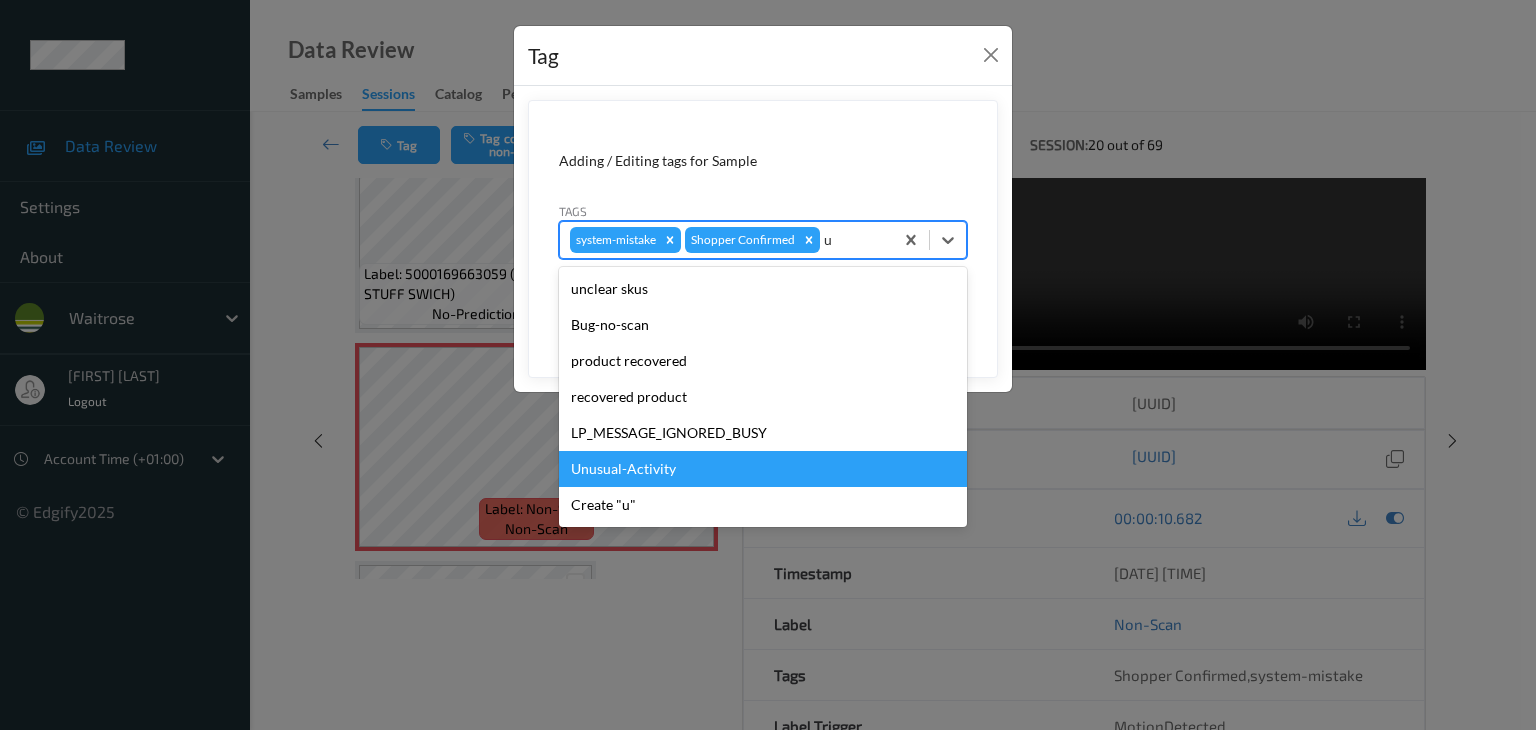 click on "Unusual-Activity" at bounding box center (763, 469) 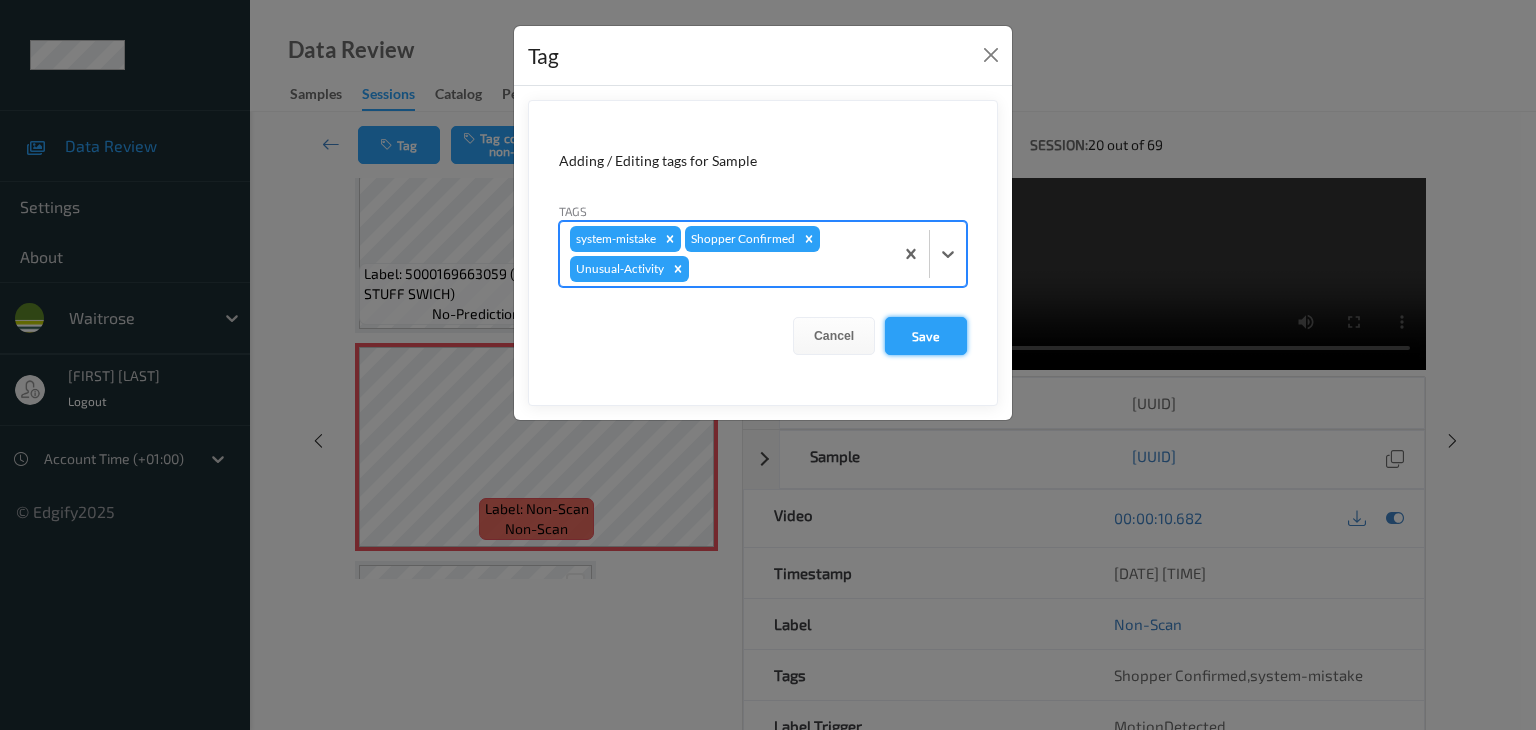 click on "Save" at bounding box center (926, 336) 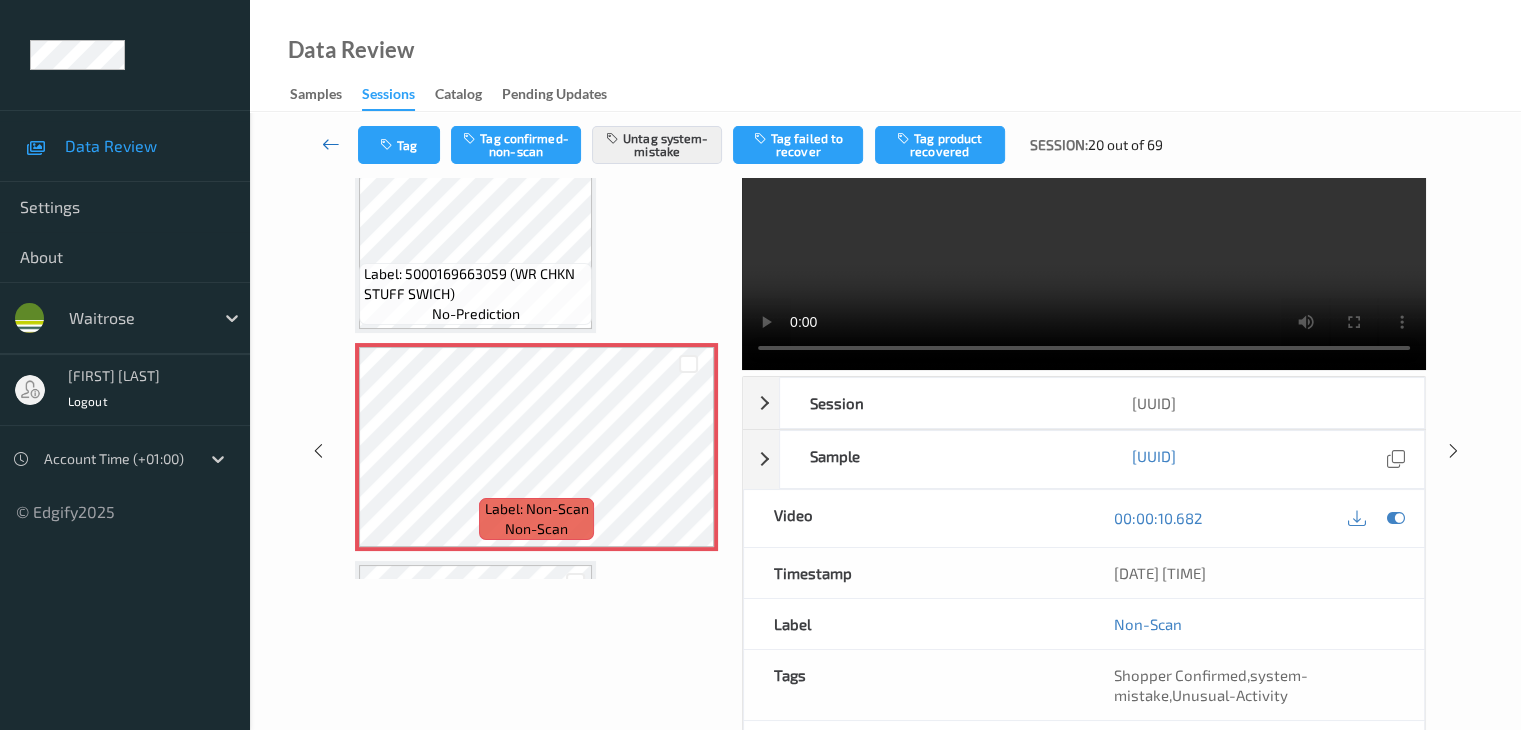 click at bounding box center [331, 144] 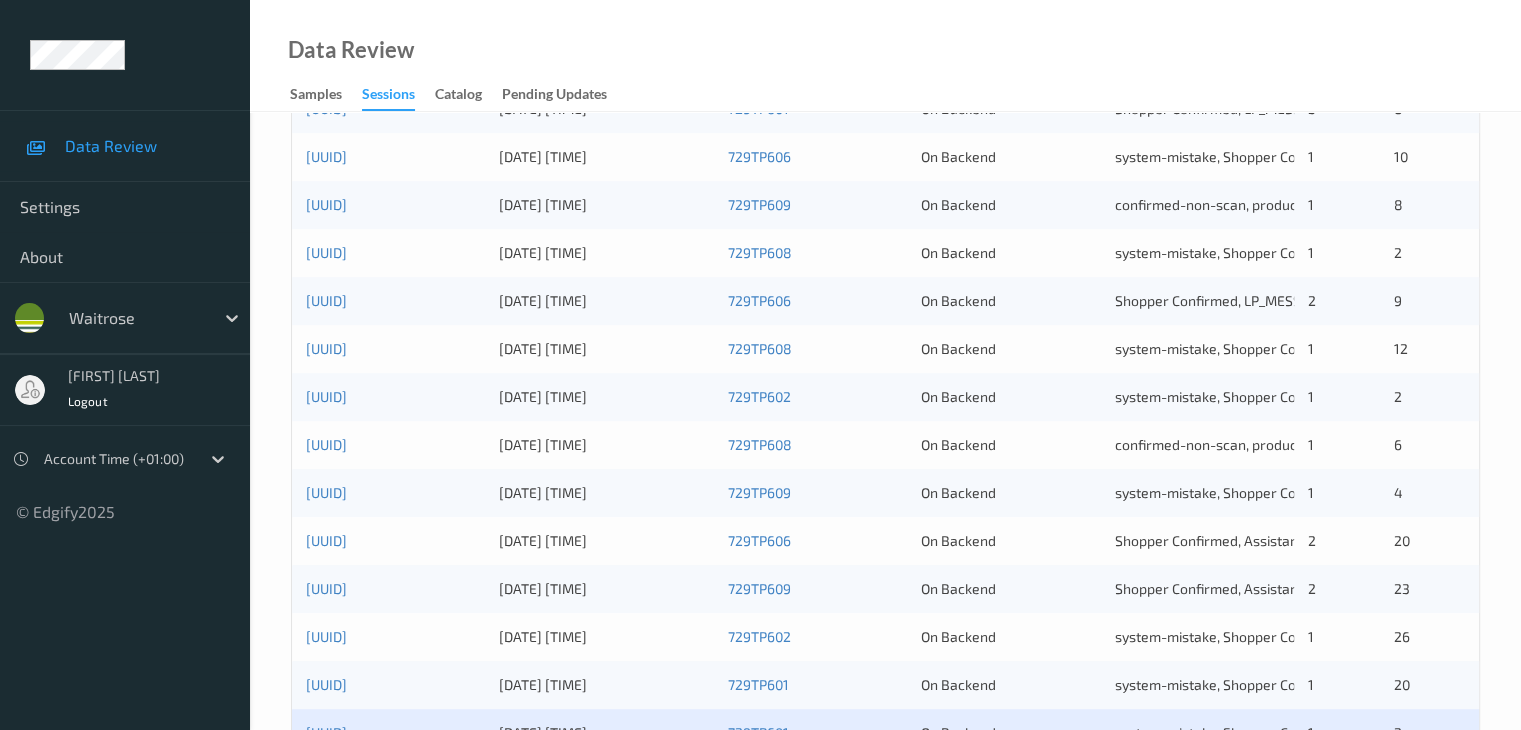 scroll, scrollTop: 932, scrollLeft: 0, axis: vertical 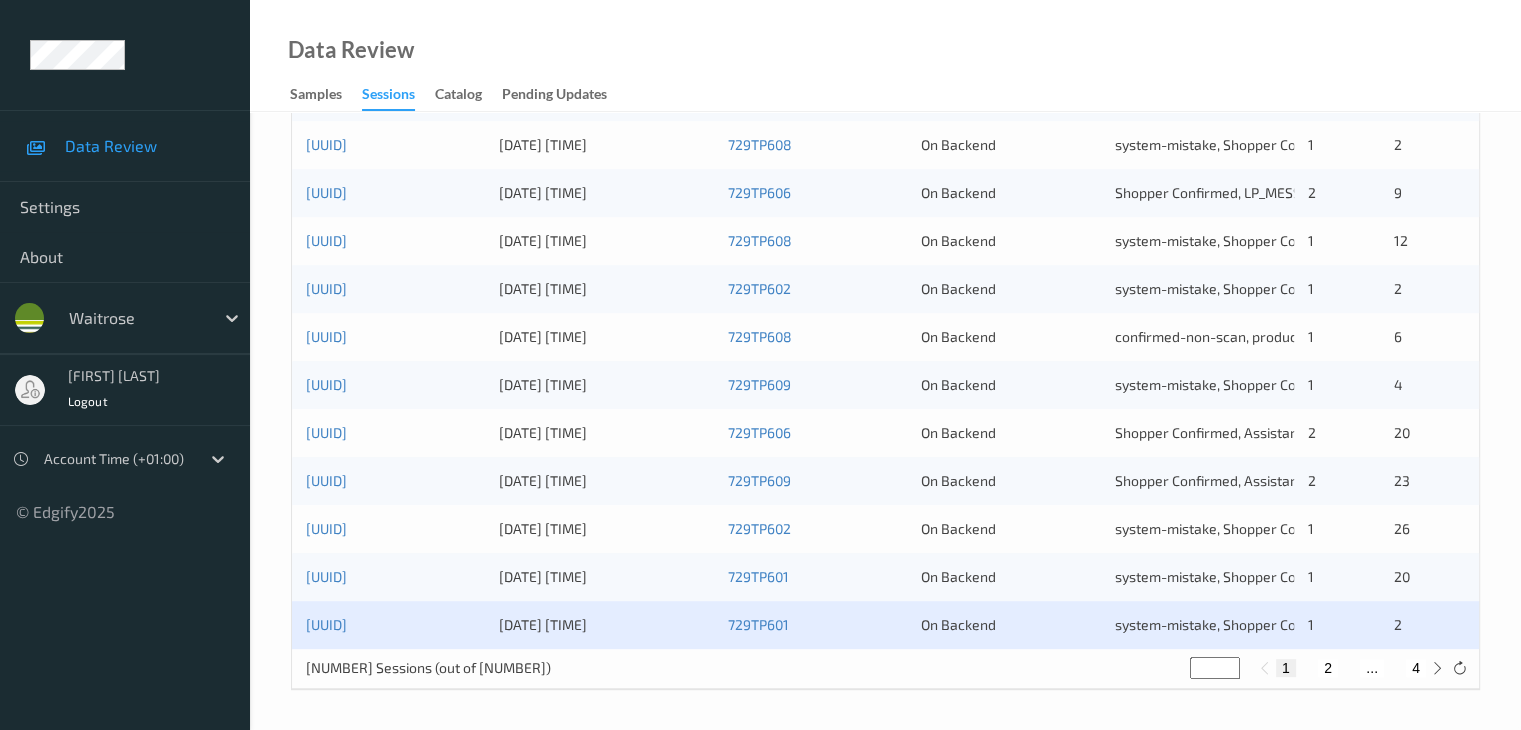 click on "2" at bounding box center [1328, 668] 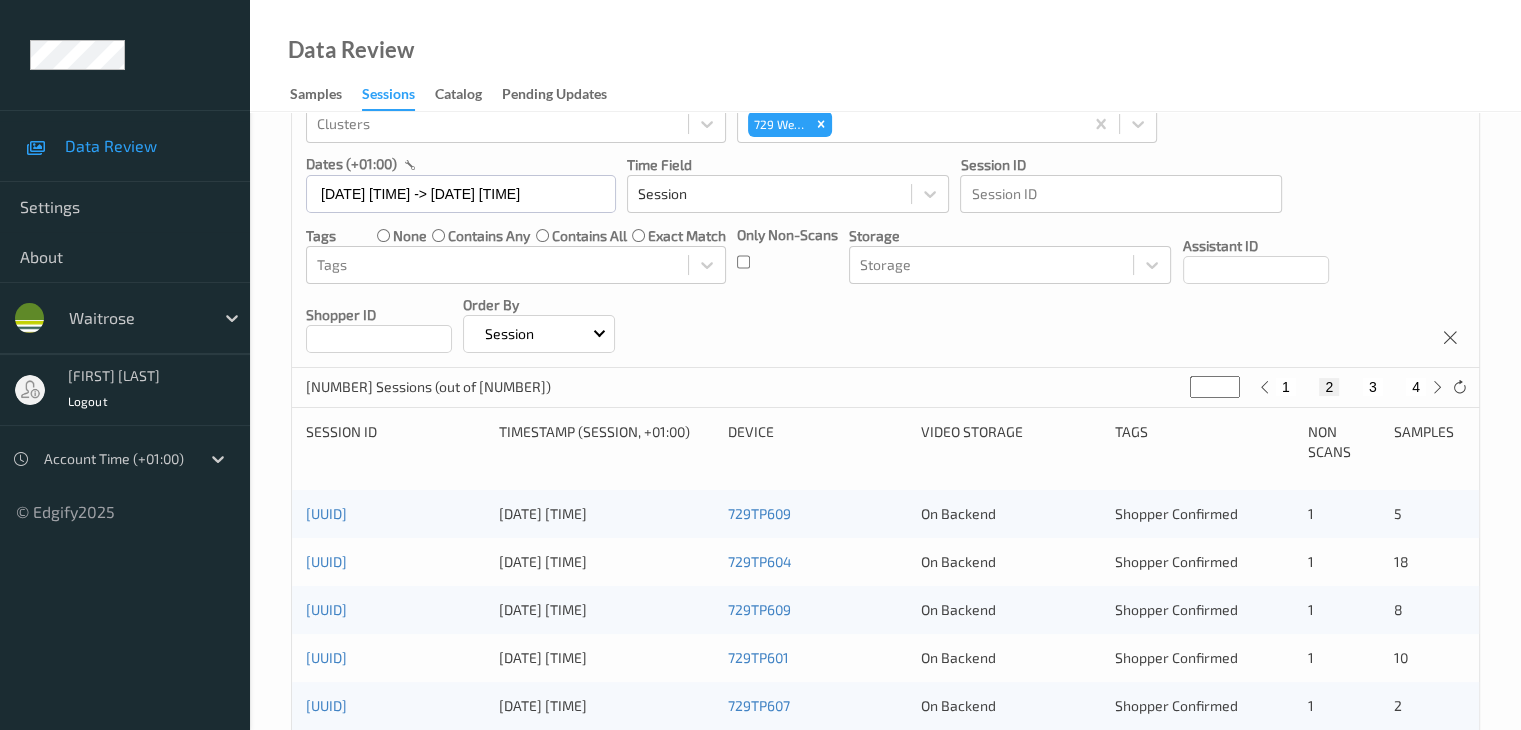 scroll, scrollTop: 300, scrollLeft: 0, axis: vertical 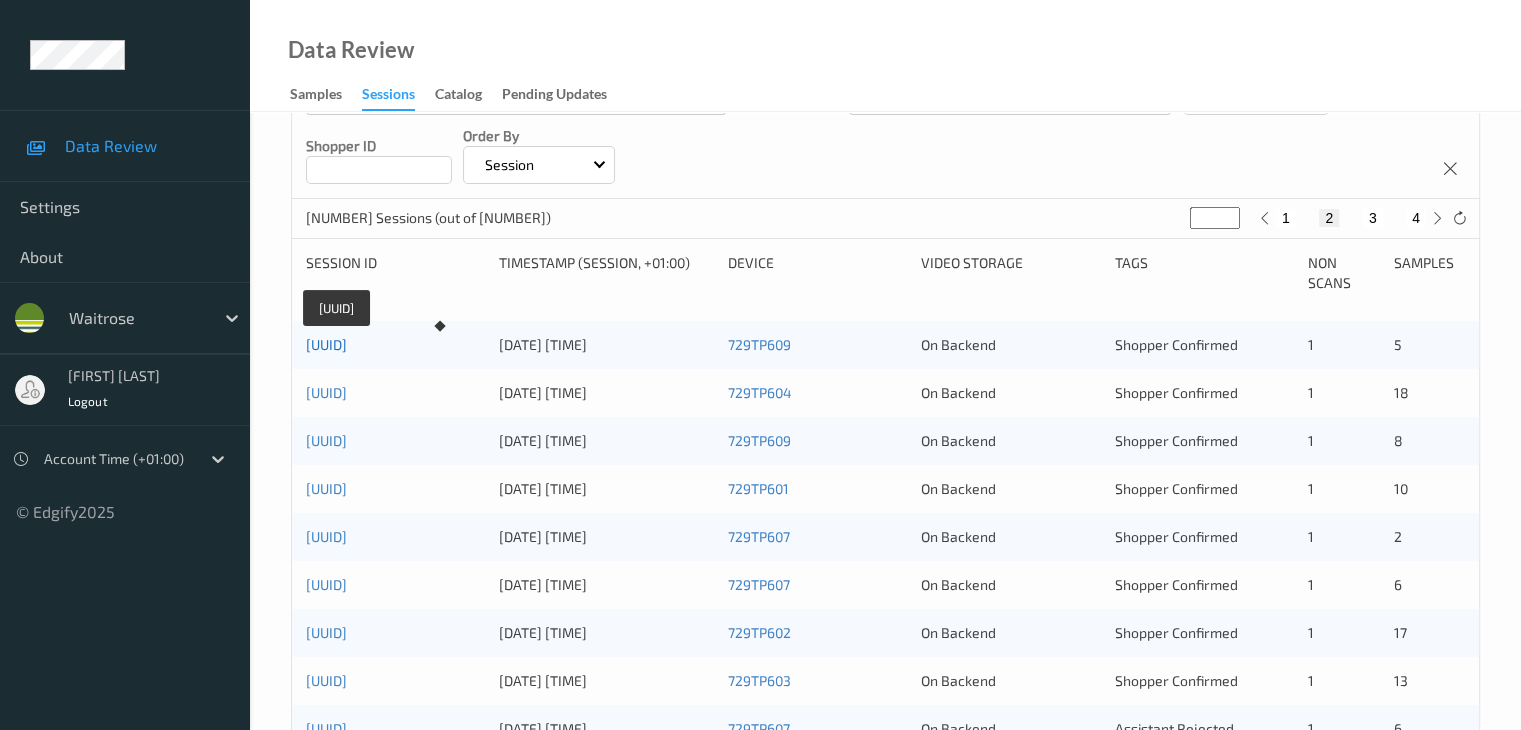click on "[UUID]" at bounding box center (326, 344) 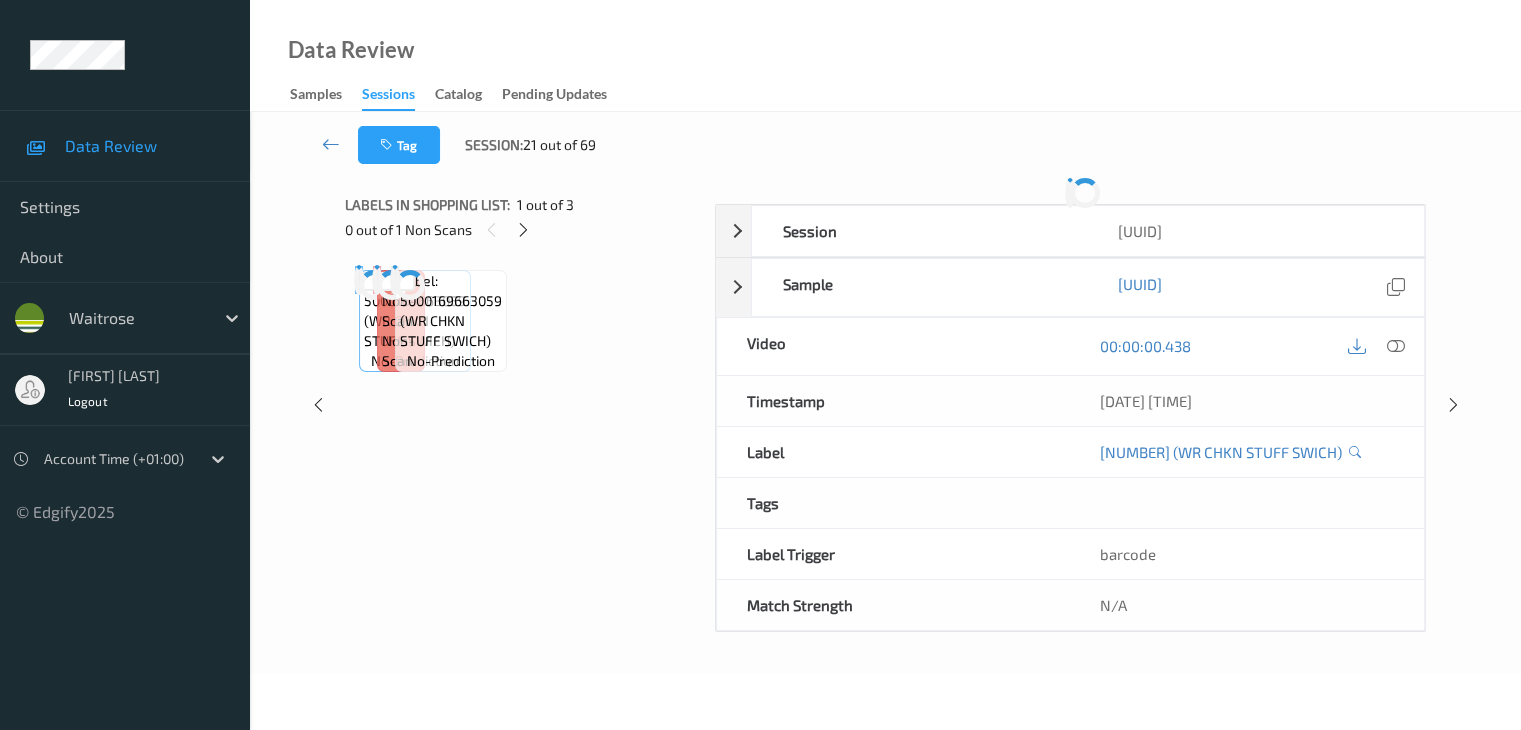 scroll, scrollTop: 0, scrollLeft: 0, axis: both 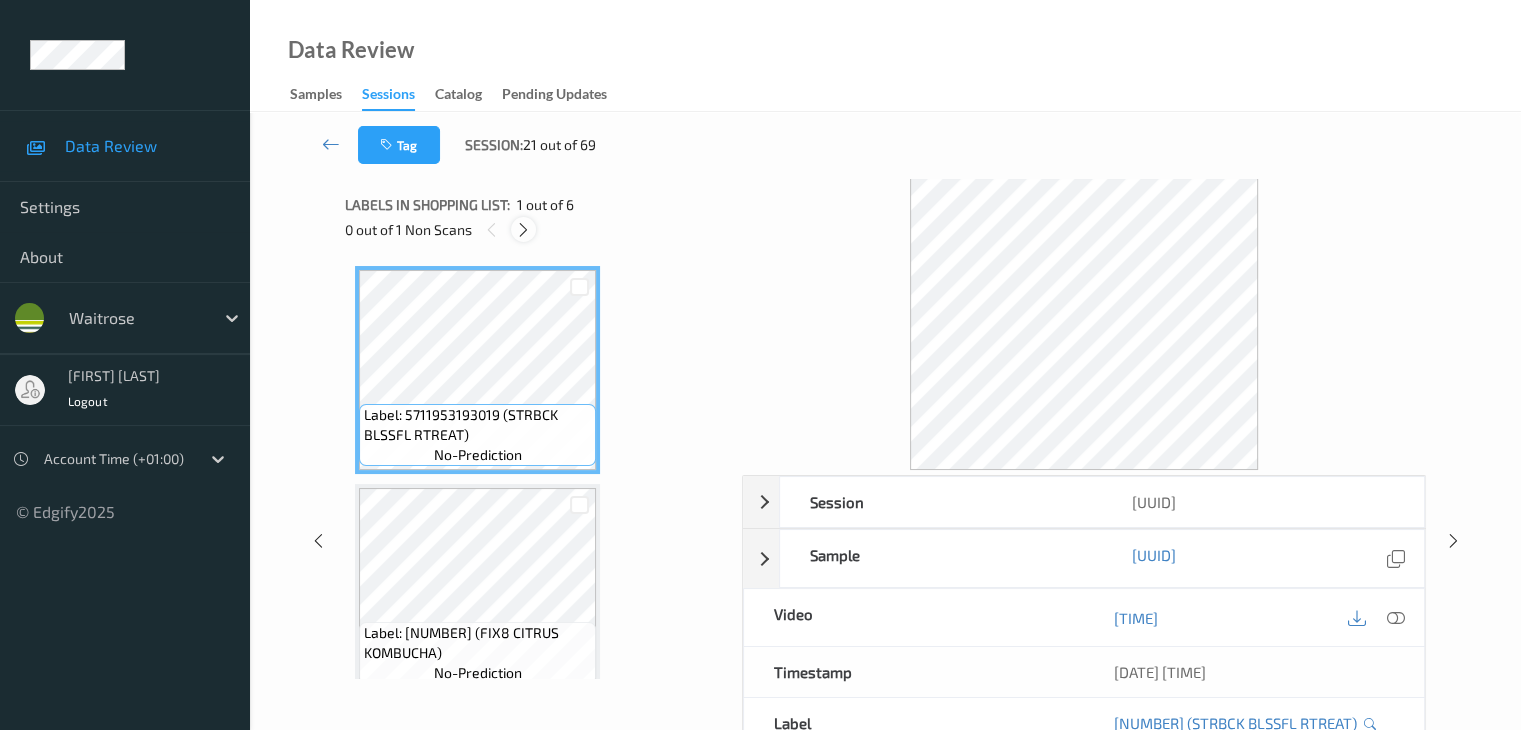 click at bounding box center [523, 230] 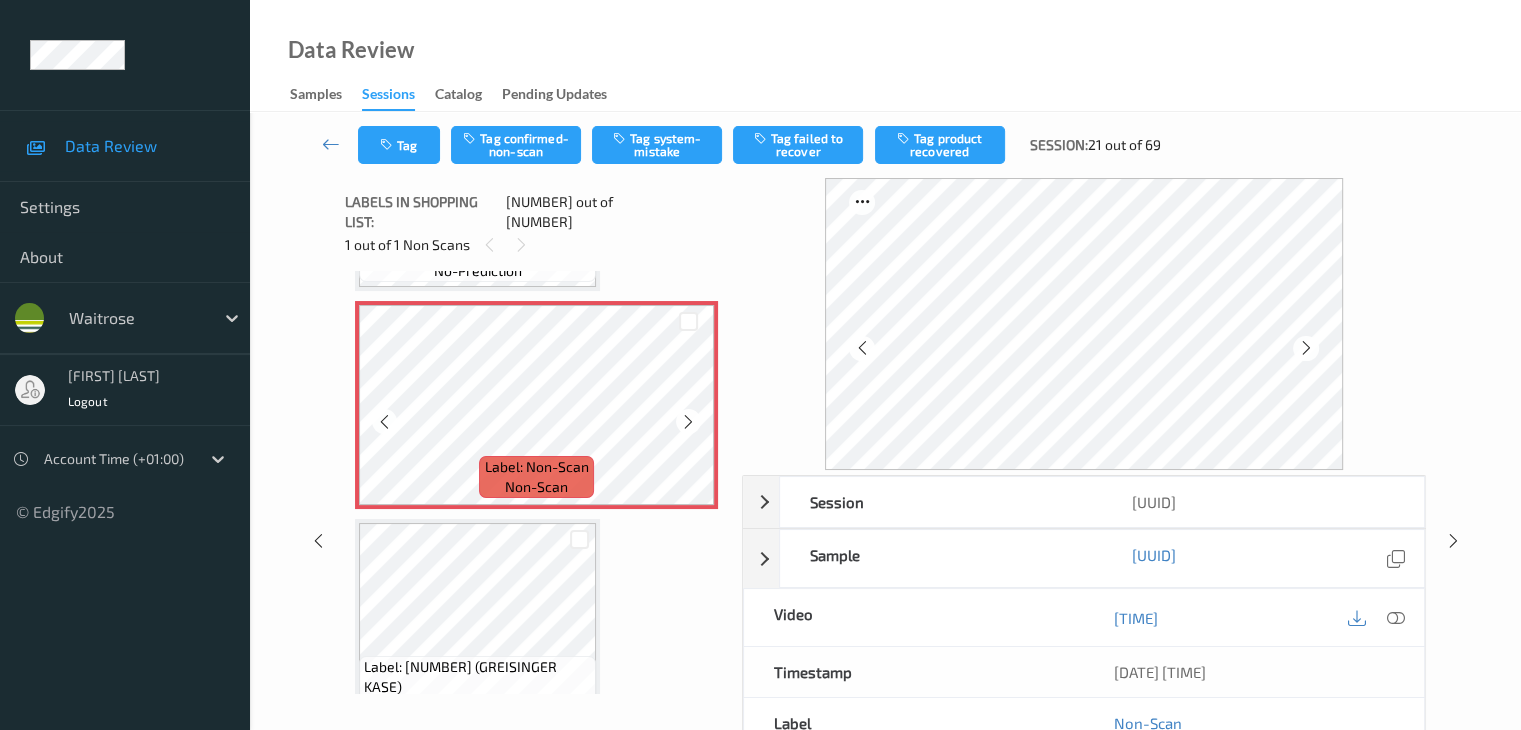 scroll, scrollTop: 646, scrollLeft: 0, axis: vertical 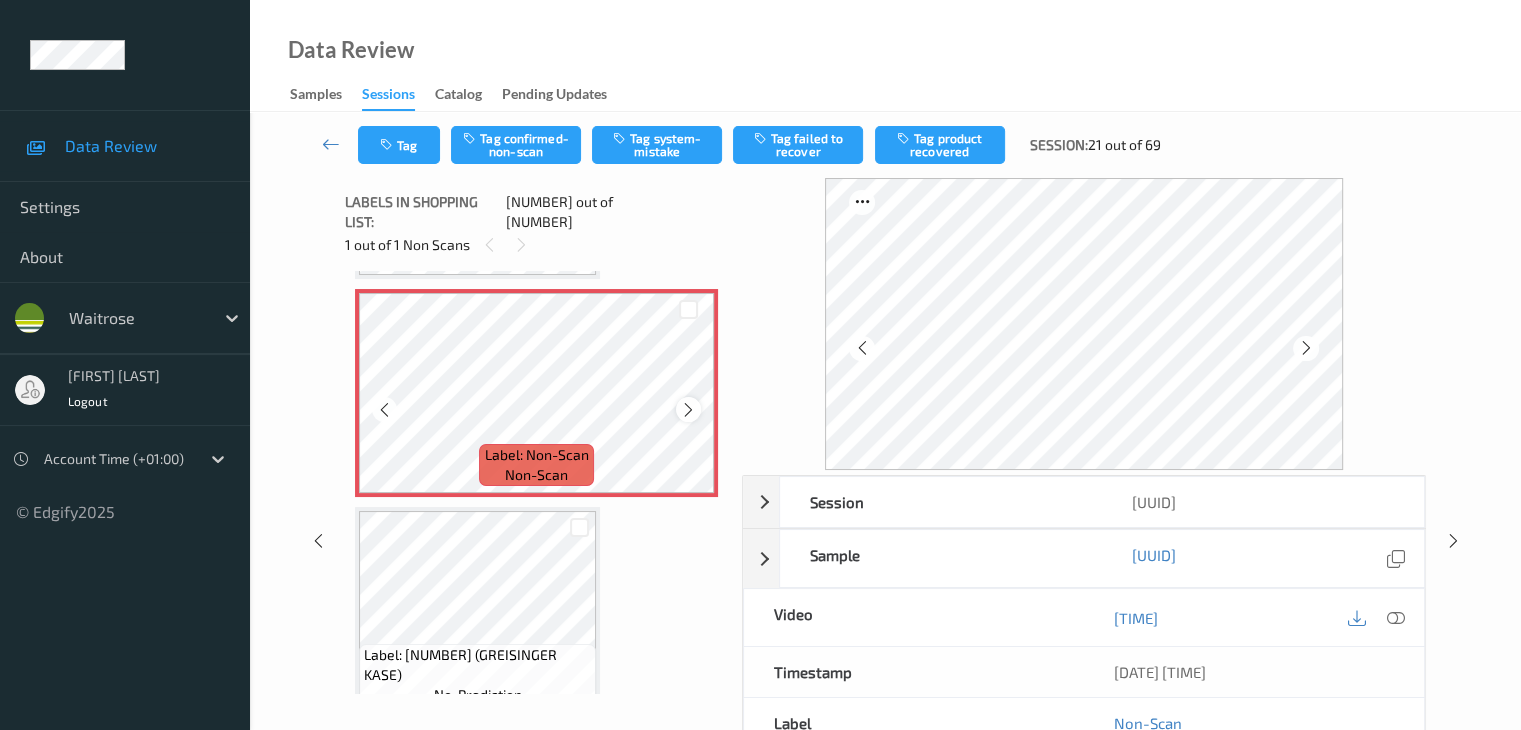 click at bounding box center [688, 410] 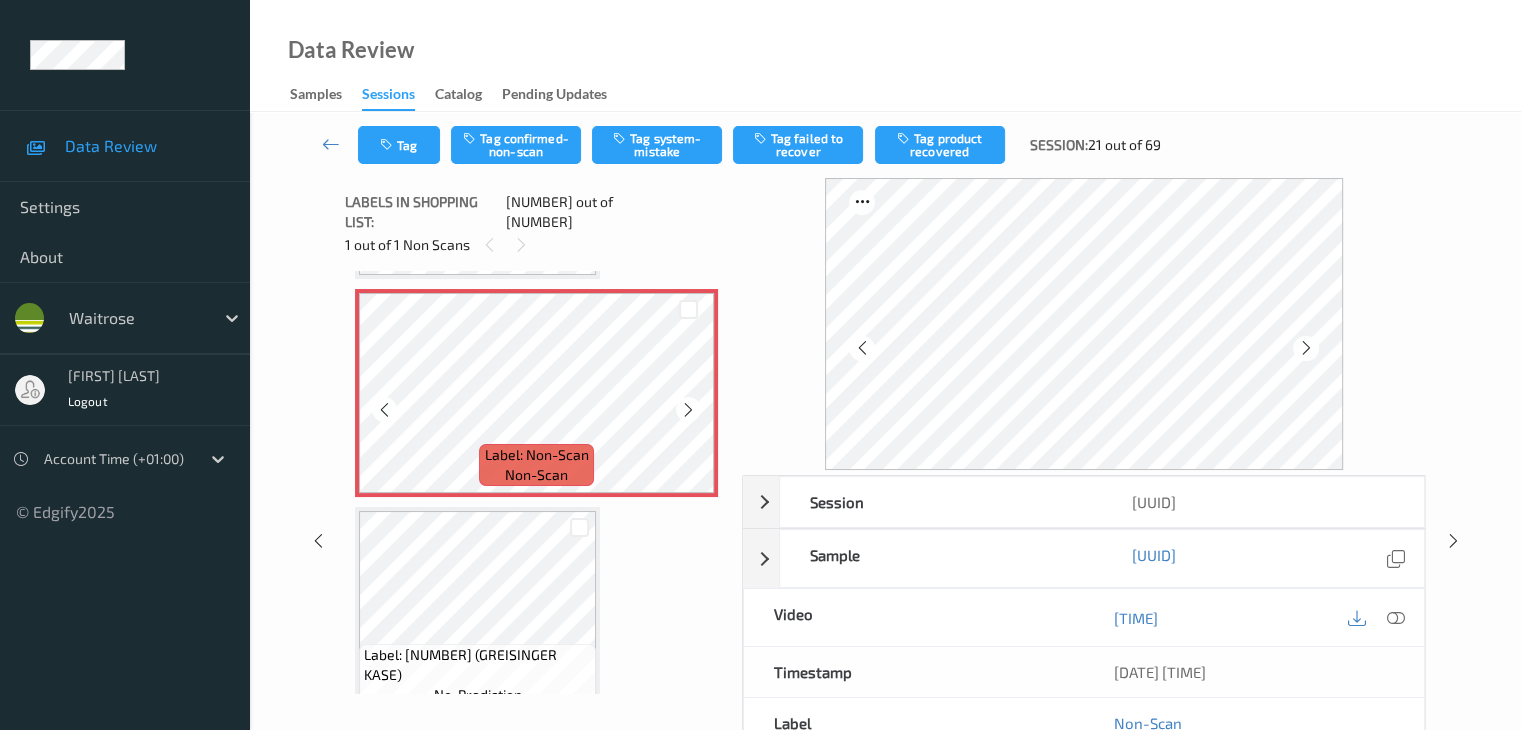 click at bounding box center (688, 410) 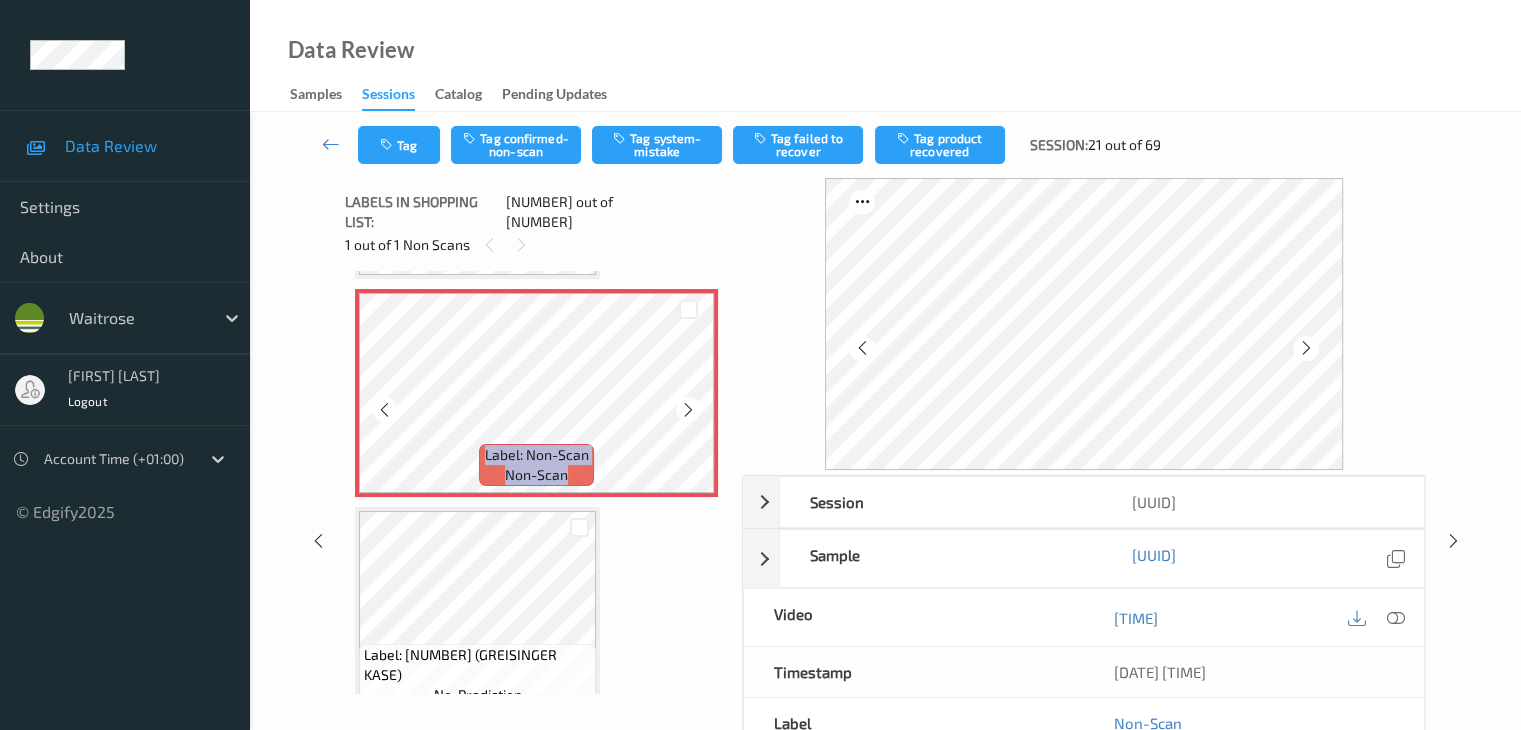 click at bounding box center [688, 410] 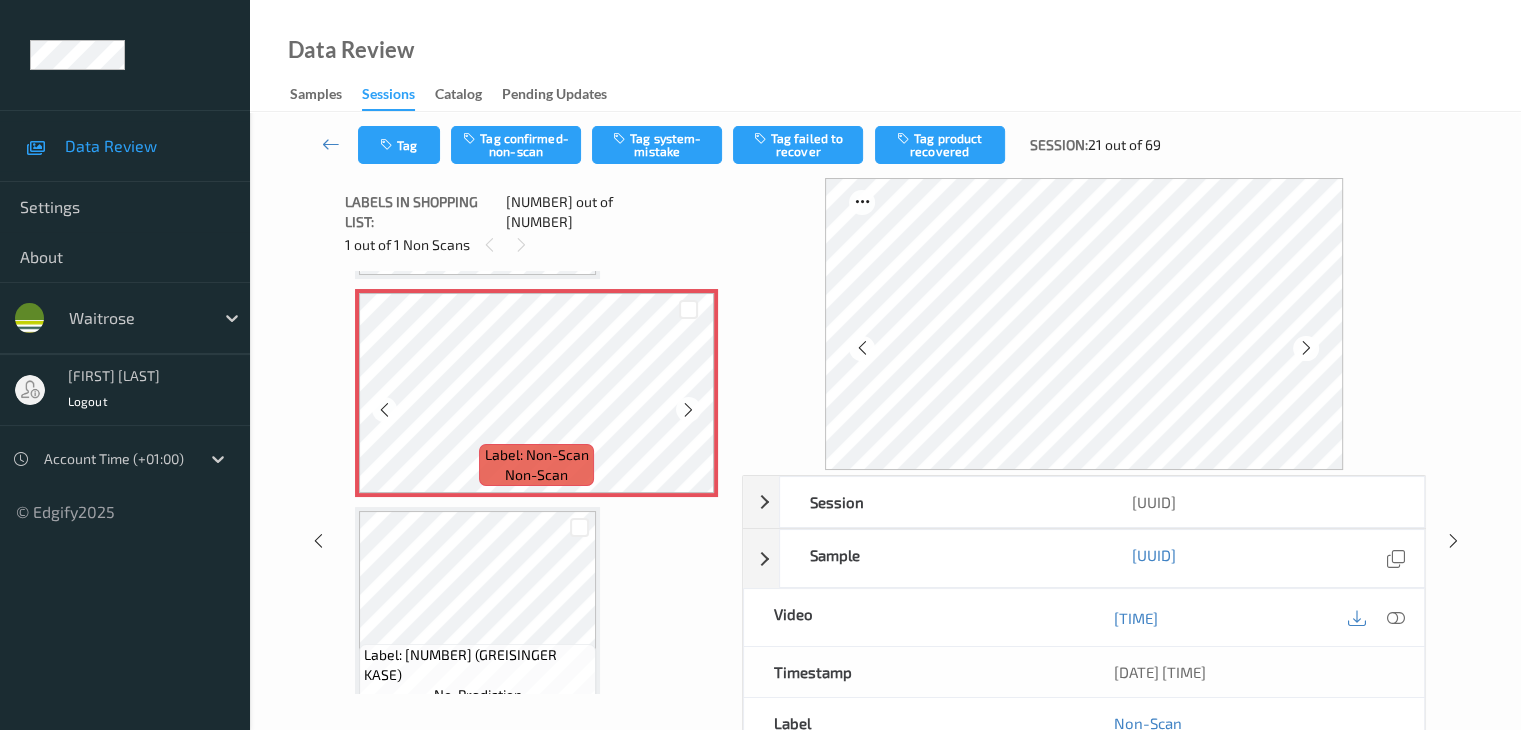 click at bounding box center [688, 410] 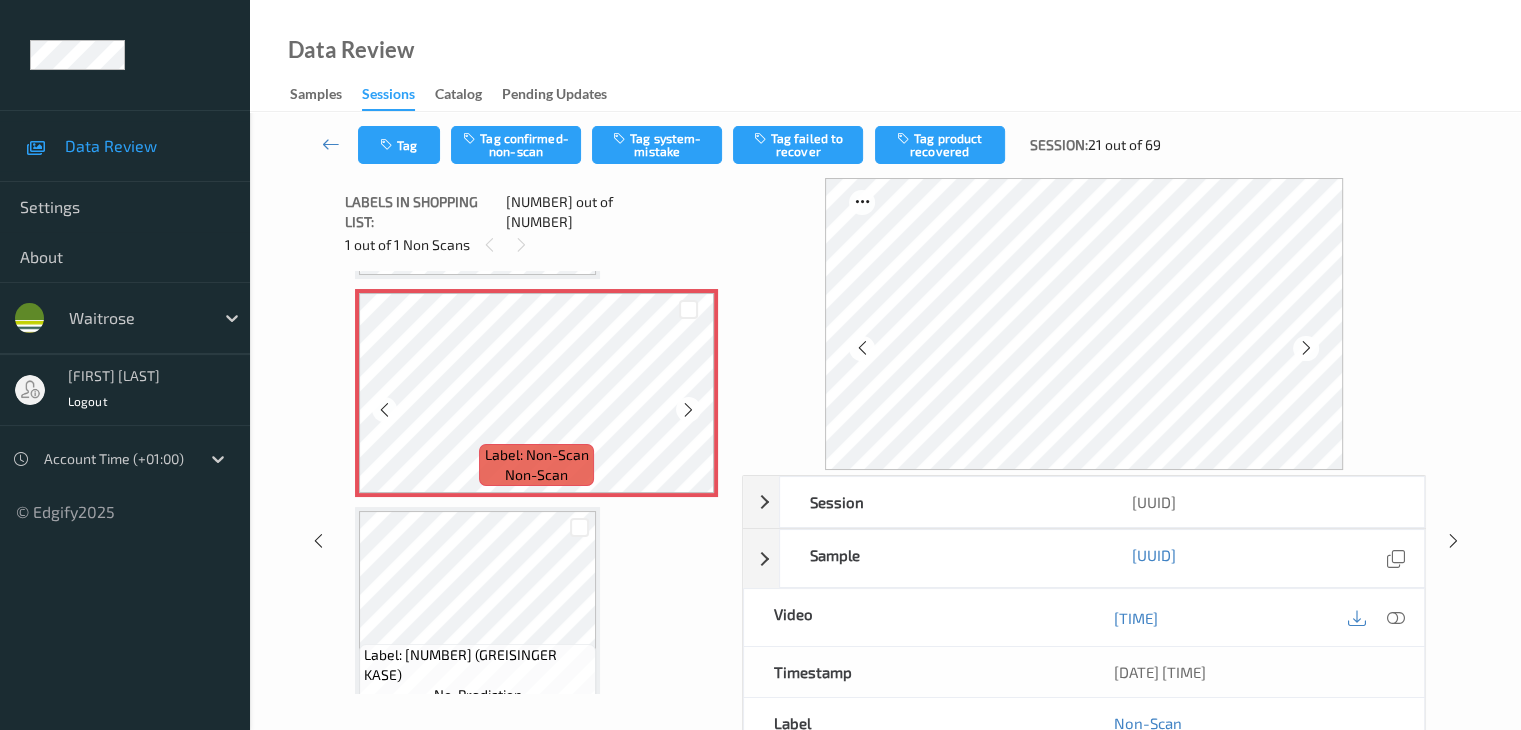 scroll, scrollTop: 446, scrollLeft: 0, axis: vertical 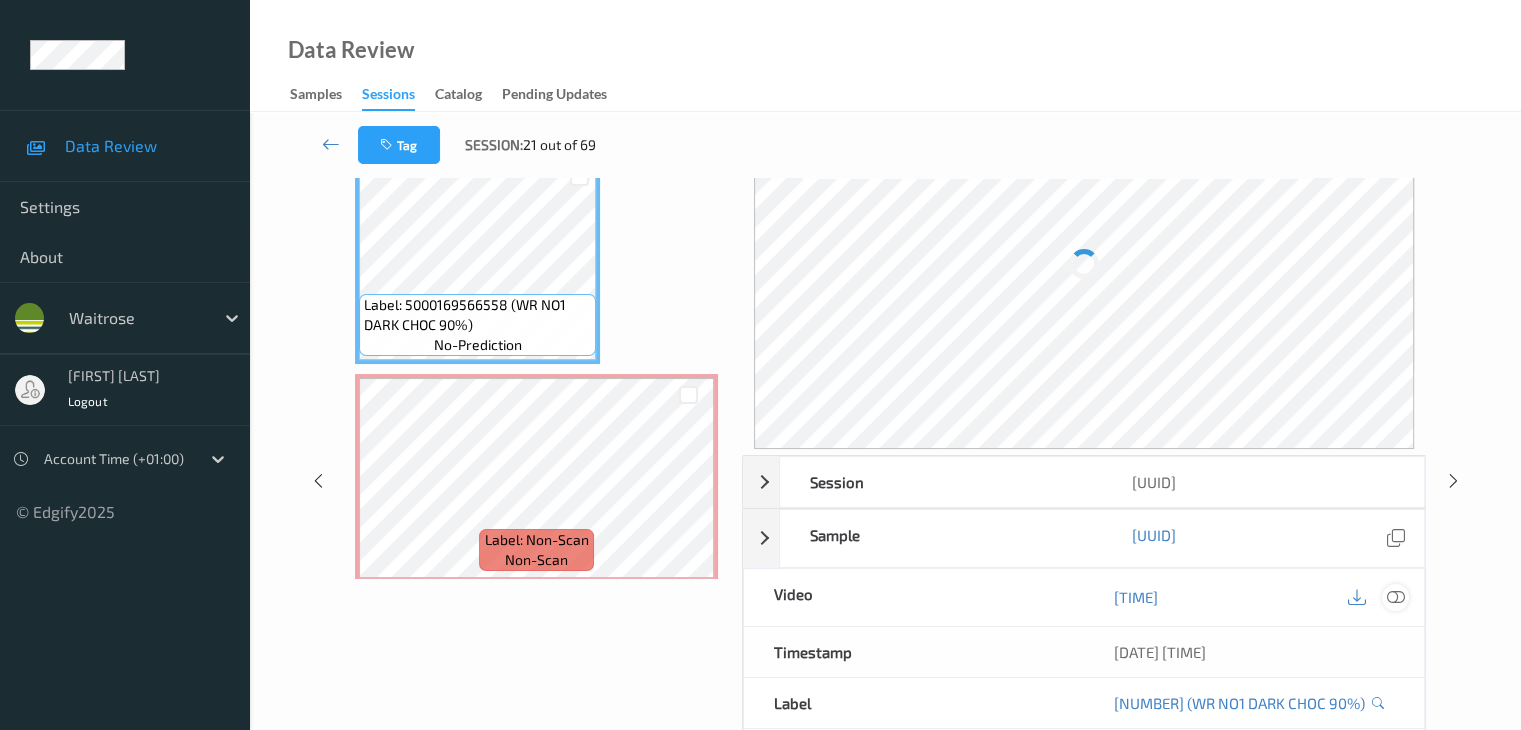 click at bounding box center [1395, 597] 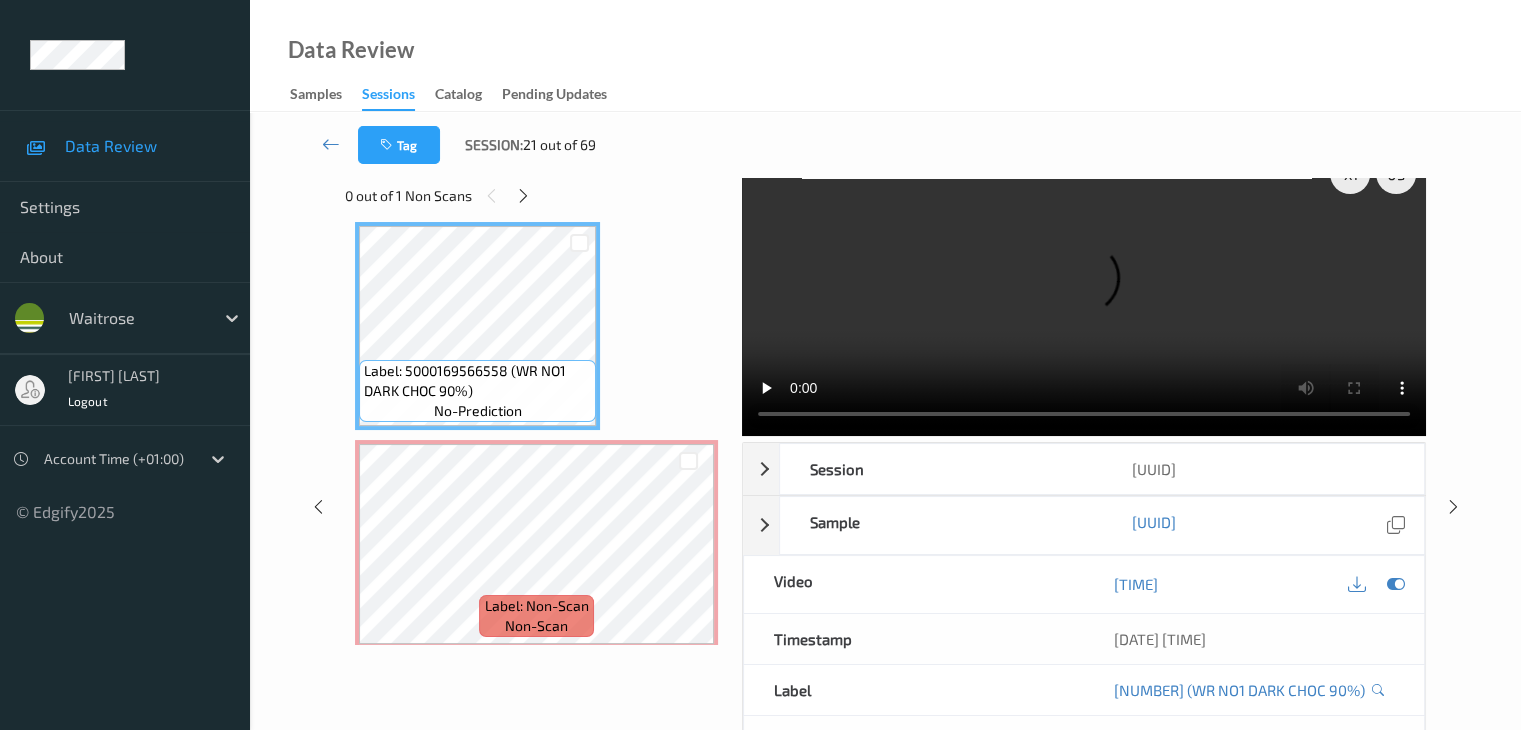 scroll, scrollTop: 0, scrollLeft: 0, axis: both 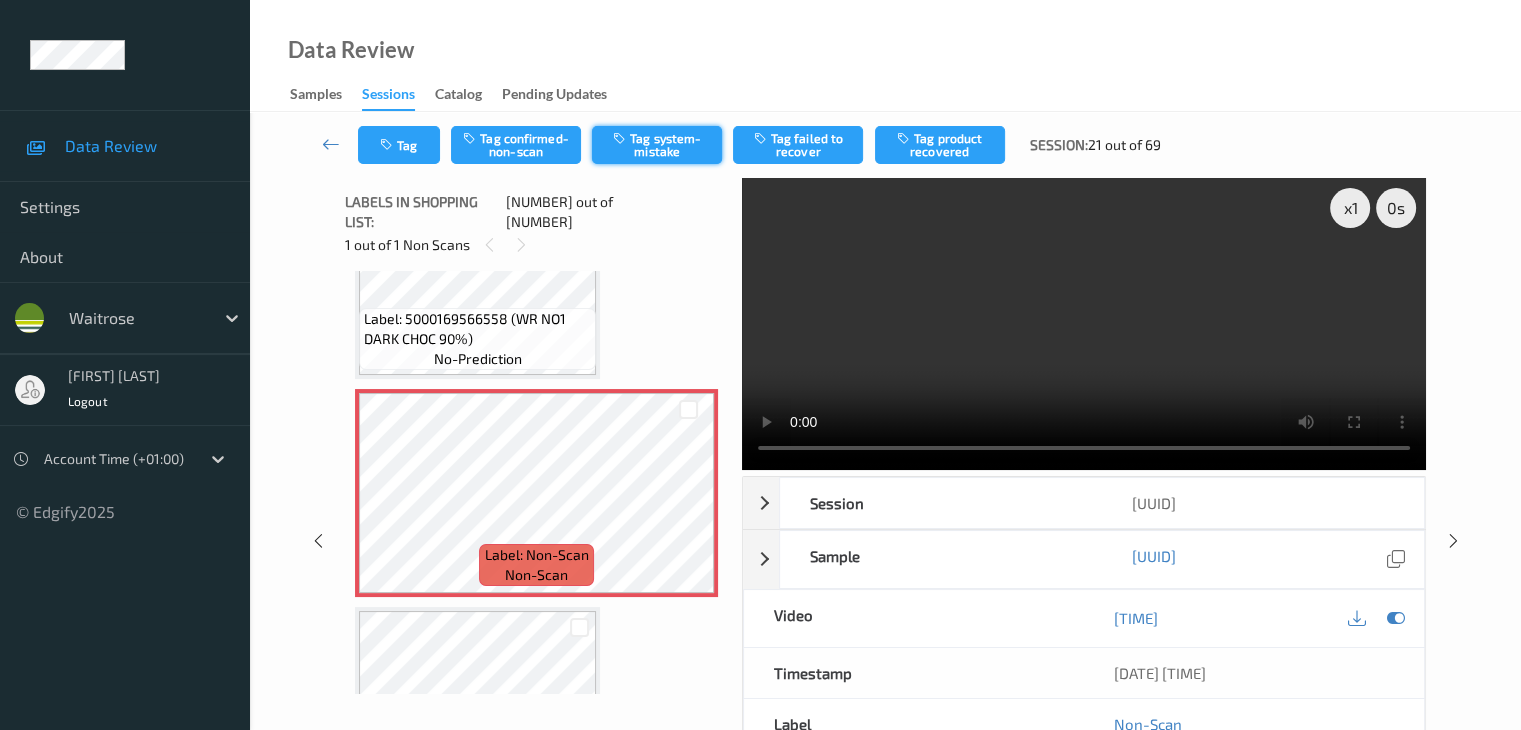 click on "Tag   system-mistake" at bounding box center [657, 145] 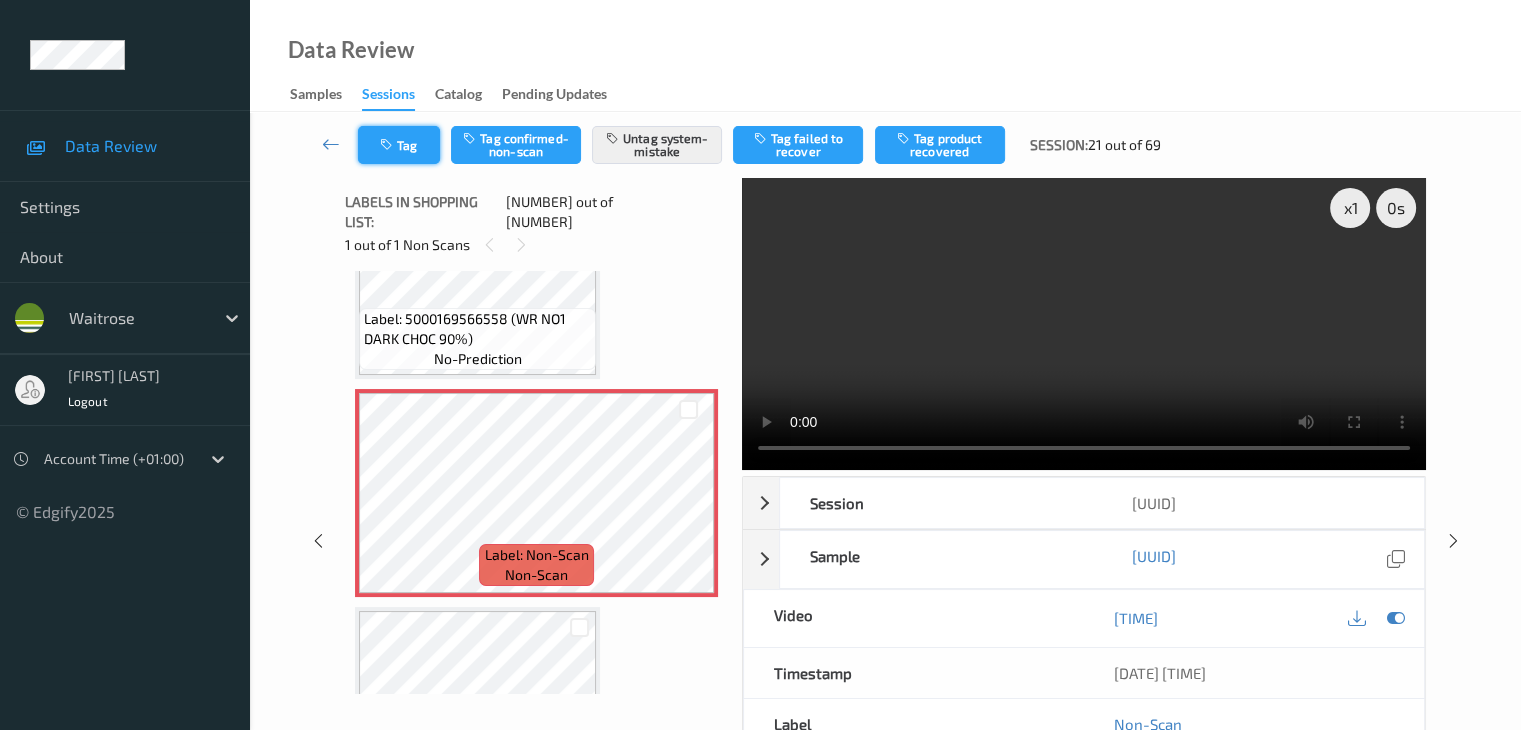 click on "Tag" at bounding box center [399, 145] 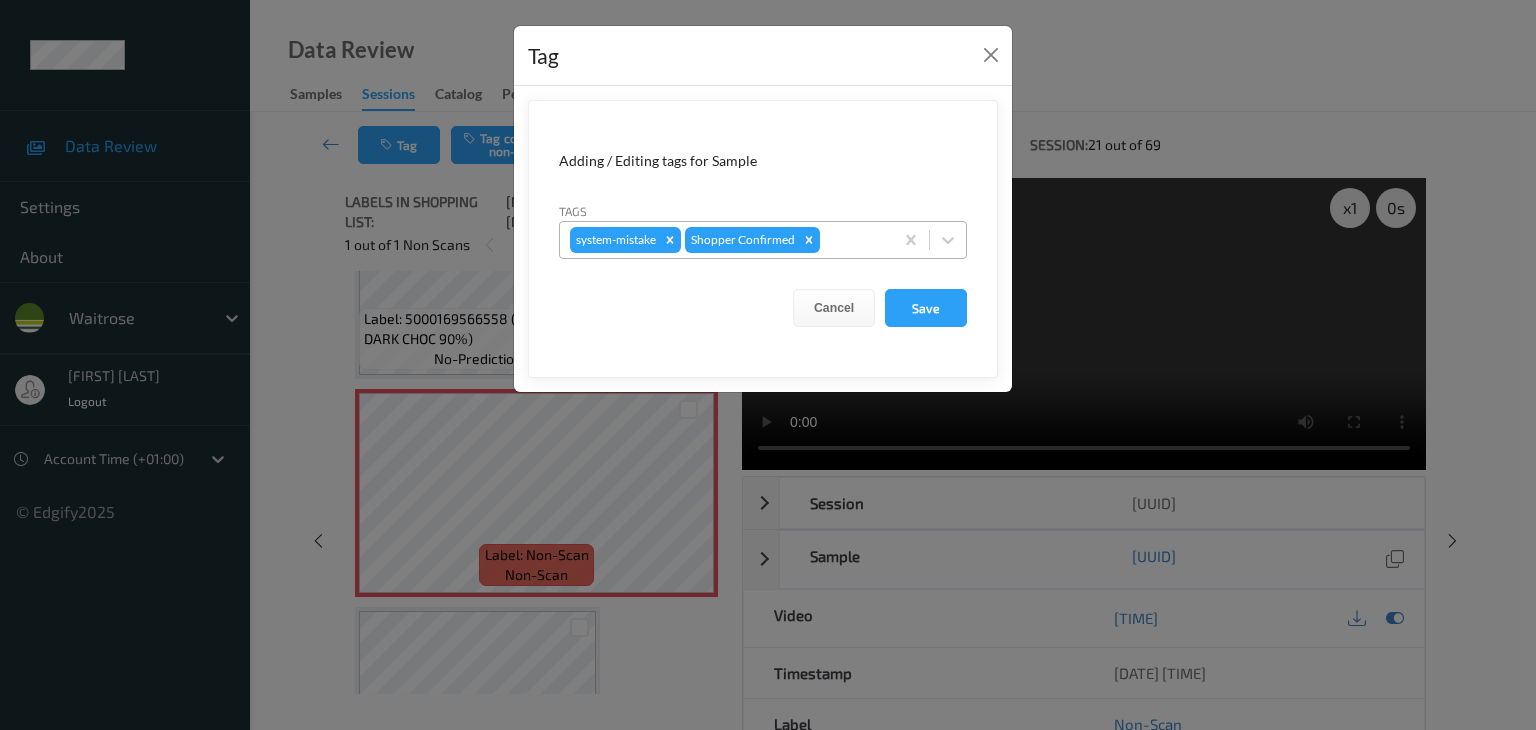 click at bounding box center [853, 240] 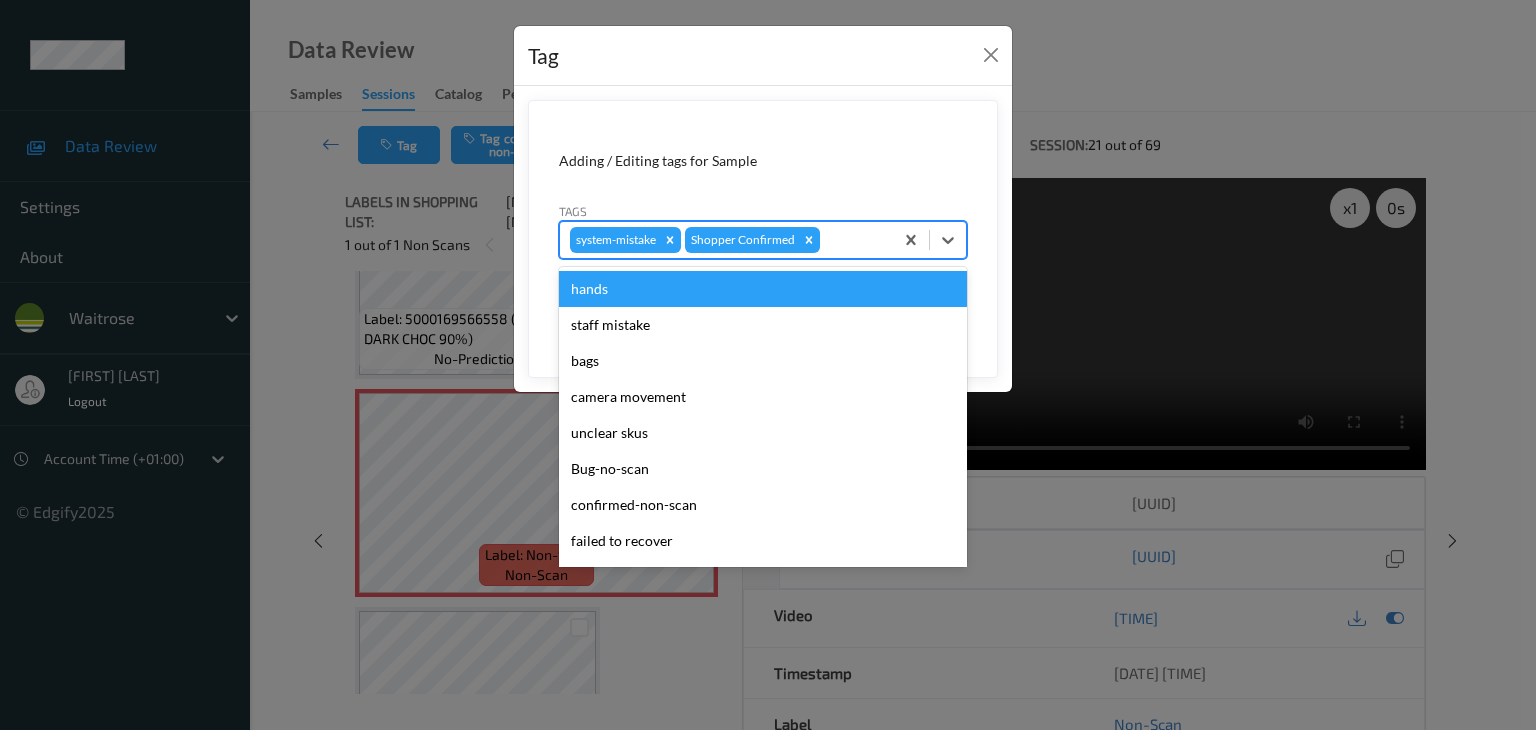 type on "u" 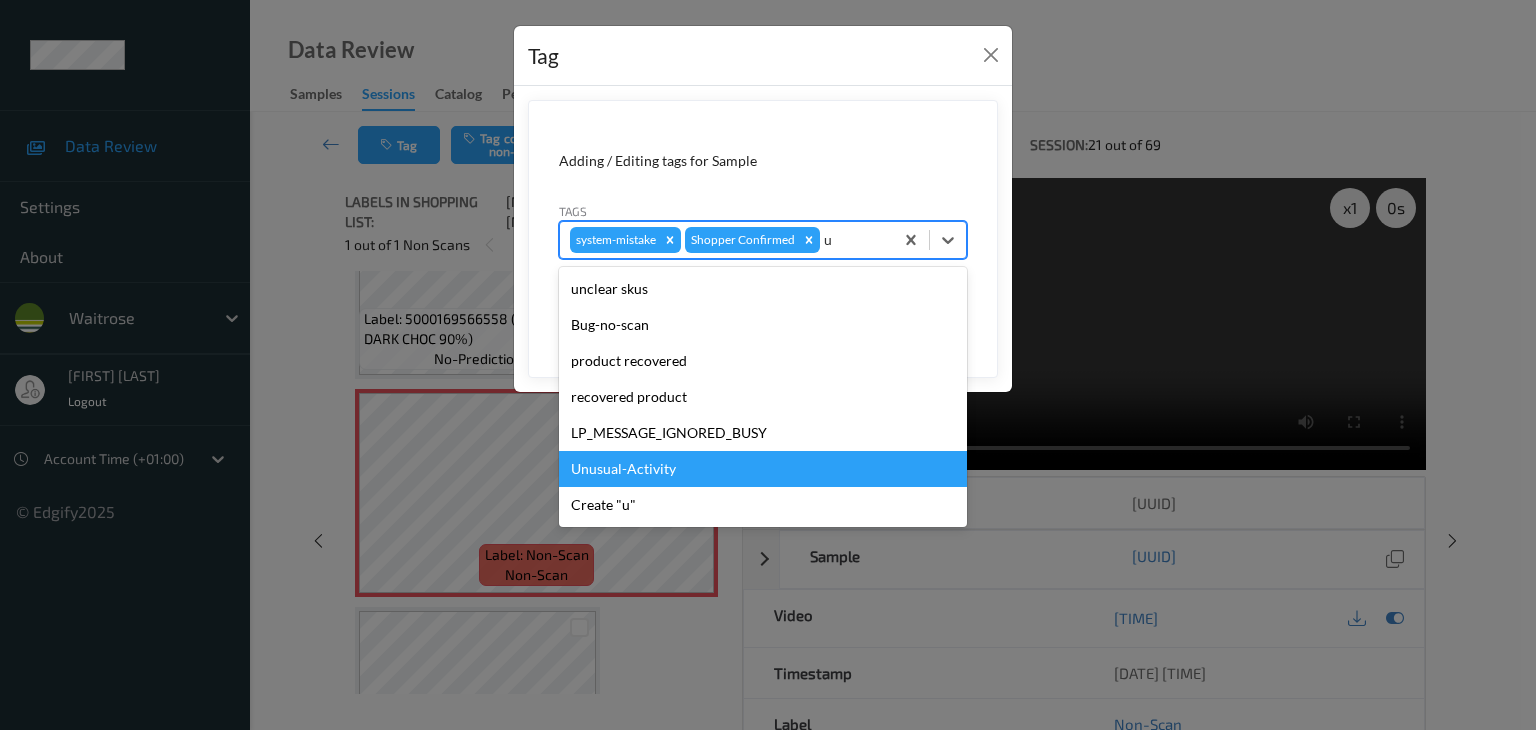 click on "Unusual-Activity" at bounding box center (763, 469) 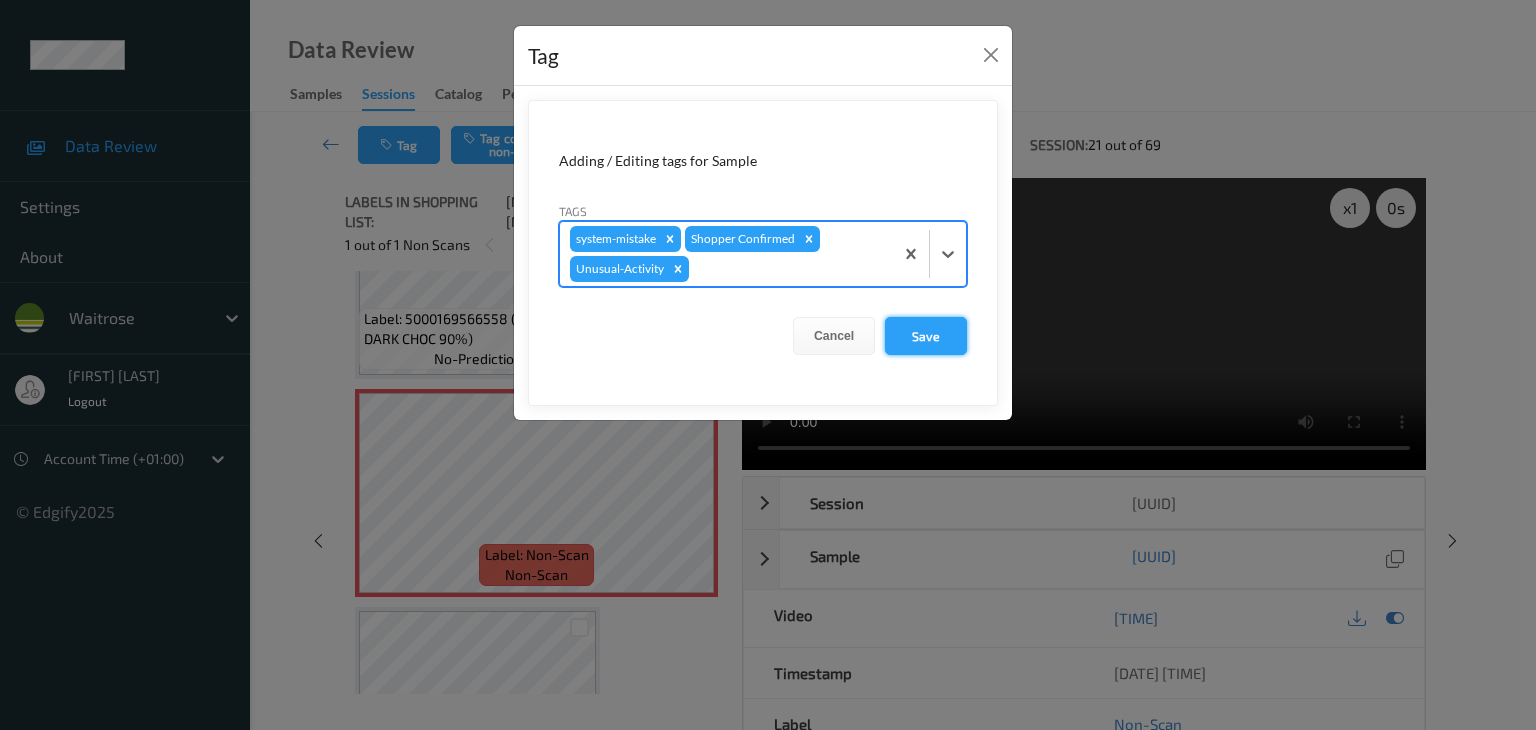 click on "Save" at bounding box center [926, 336] 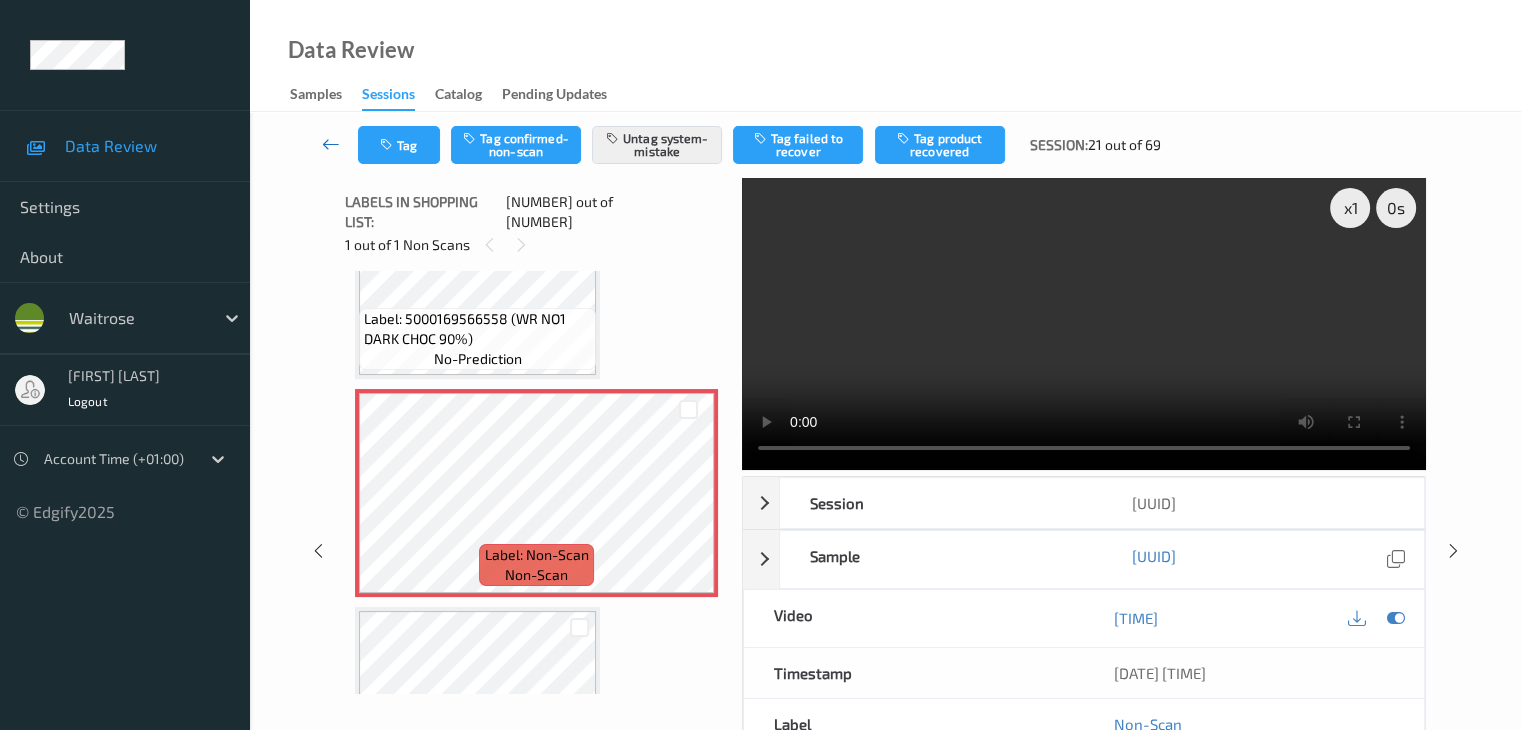 click at bounding box center (331, 144) 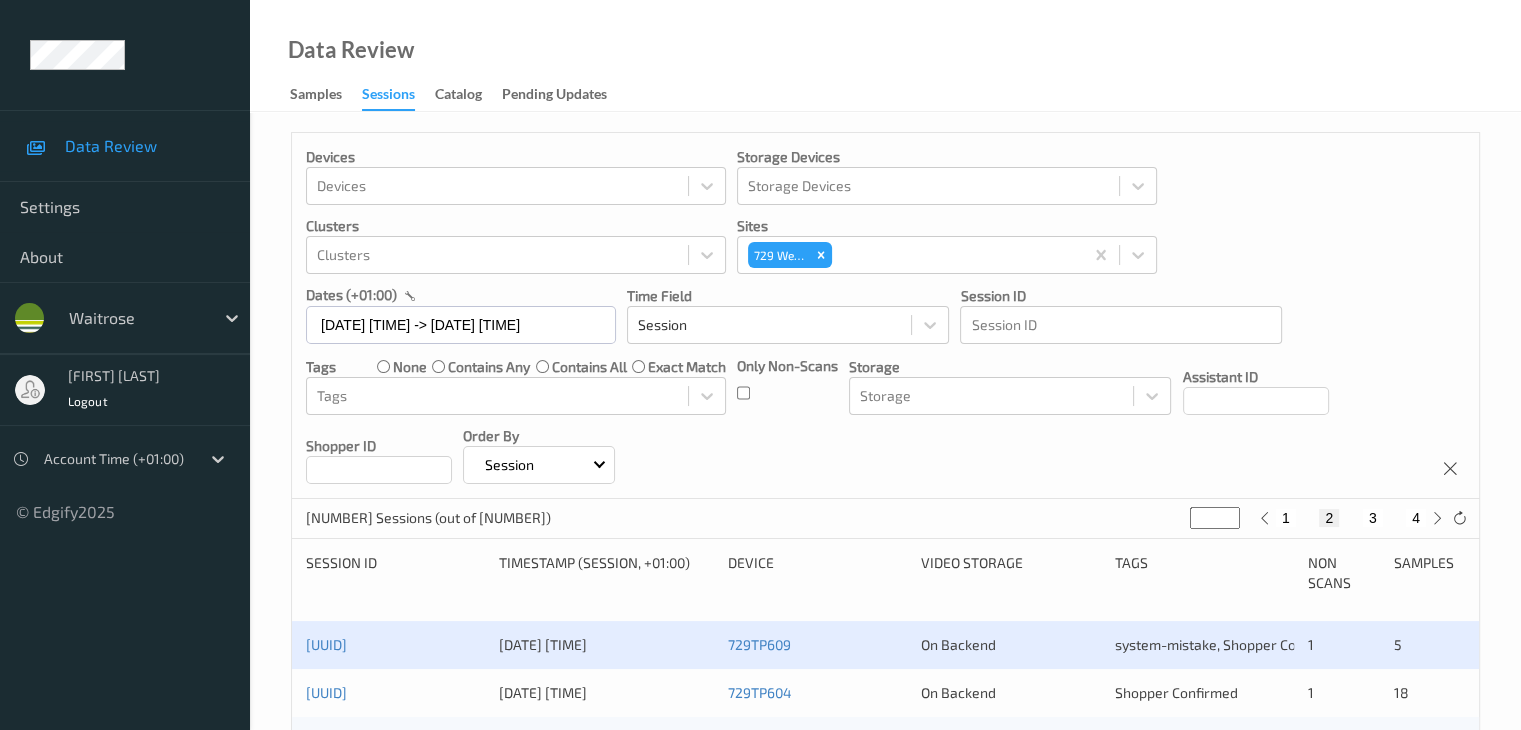 scroll, scrollTop: 500, scrollLeft: 0, axis: vertical 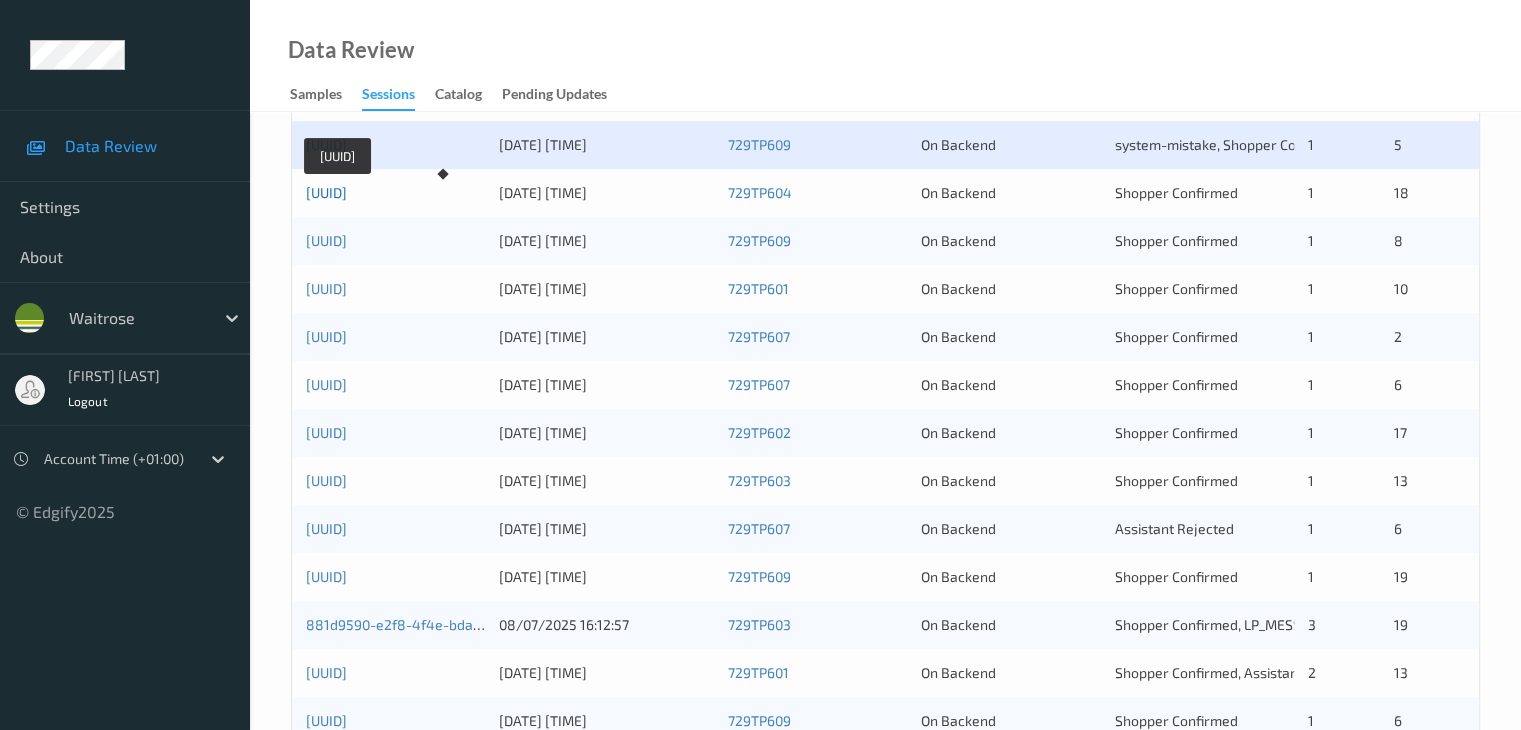 click on "717d498f-ca6b-4020-b907-0a0c6b98a629" at bounding box center (326, 192) 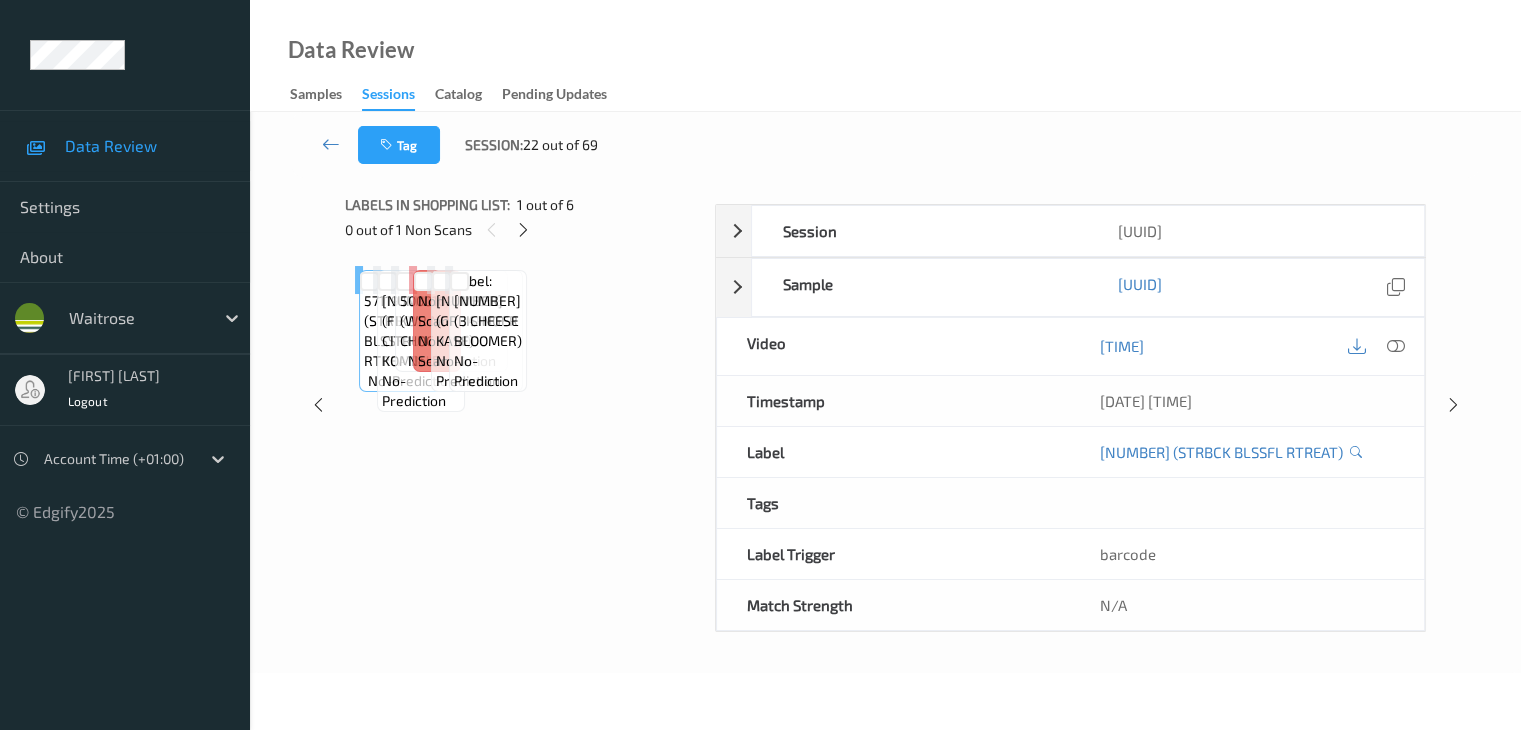scroll, scrollTop: 0, scrollLeft: 0, axis: both 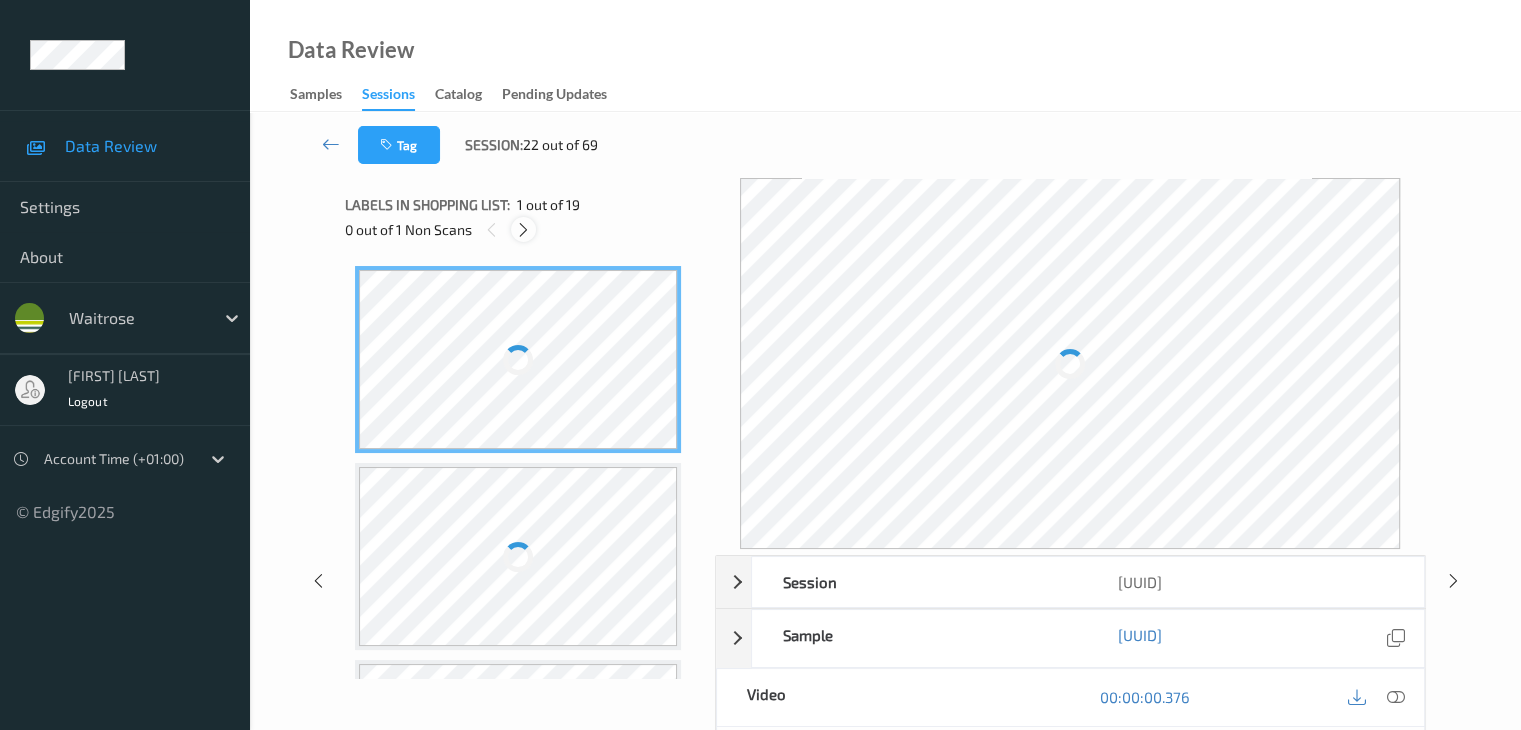 click at bounding box center (523, 230) 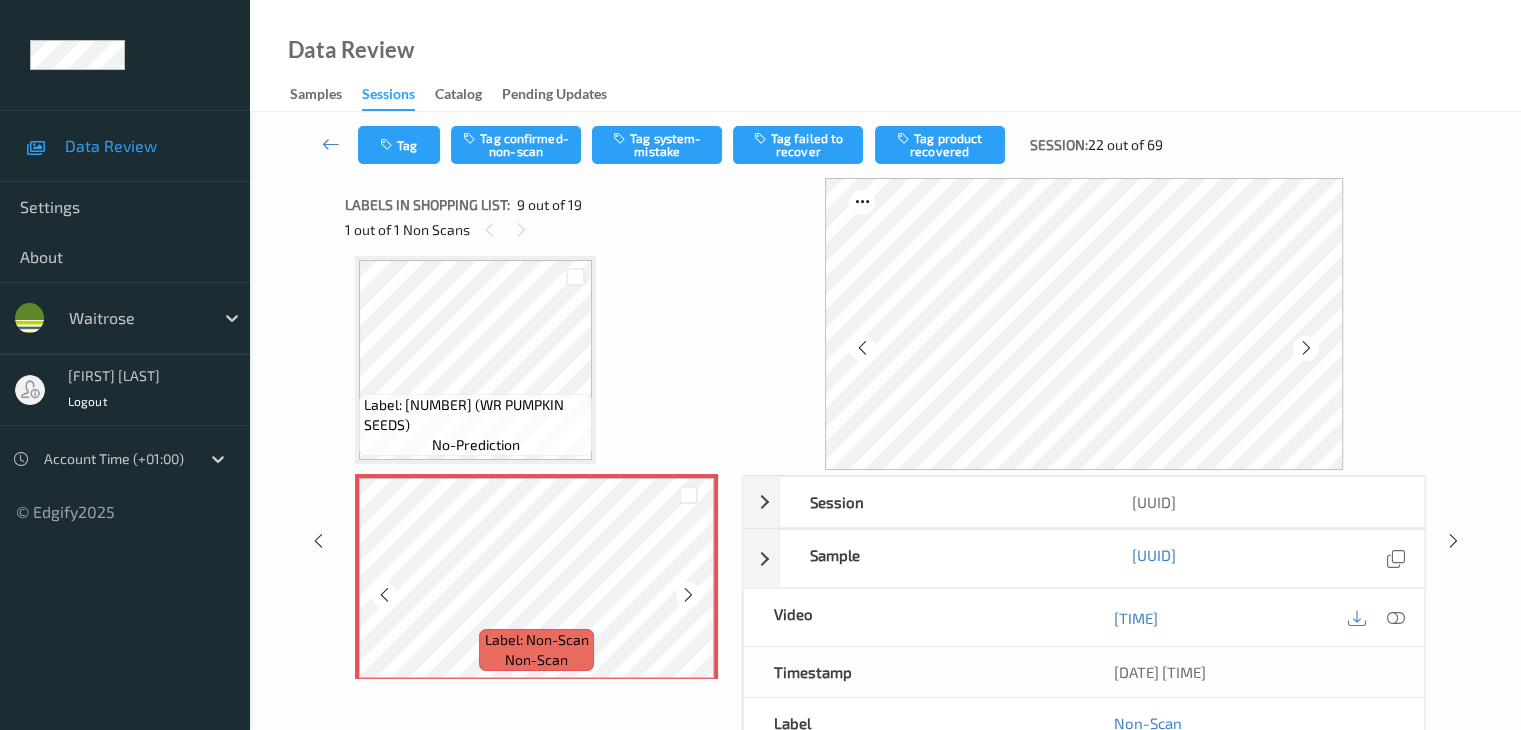 scroll, scrollTop: 1636, scrollLeft: 0, axis: vertical 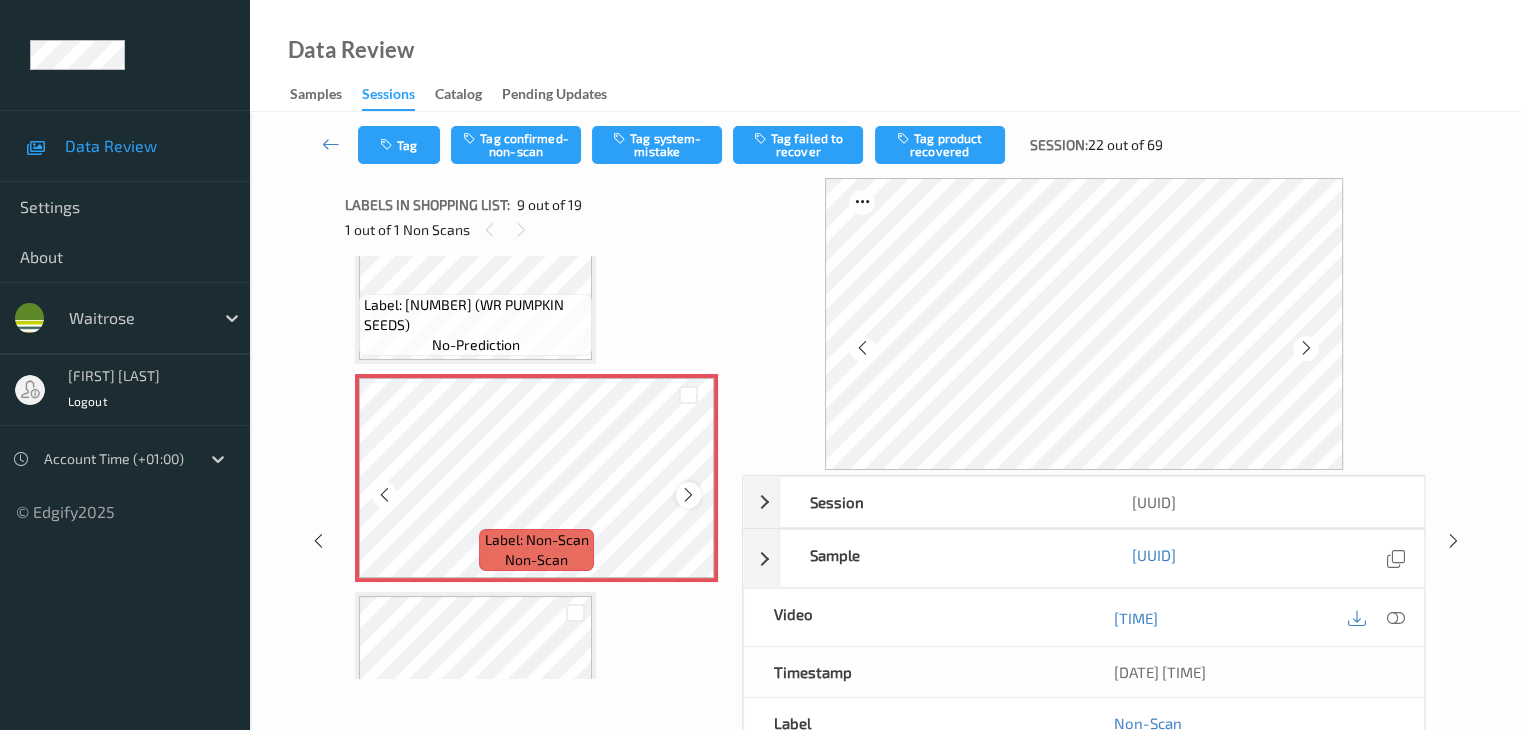 click at bounding box center (688, 495) 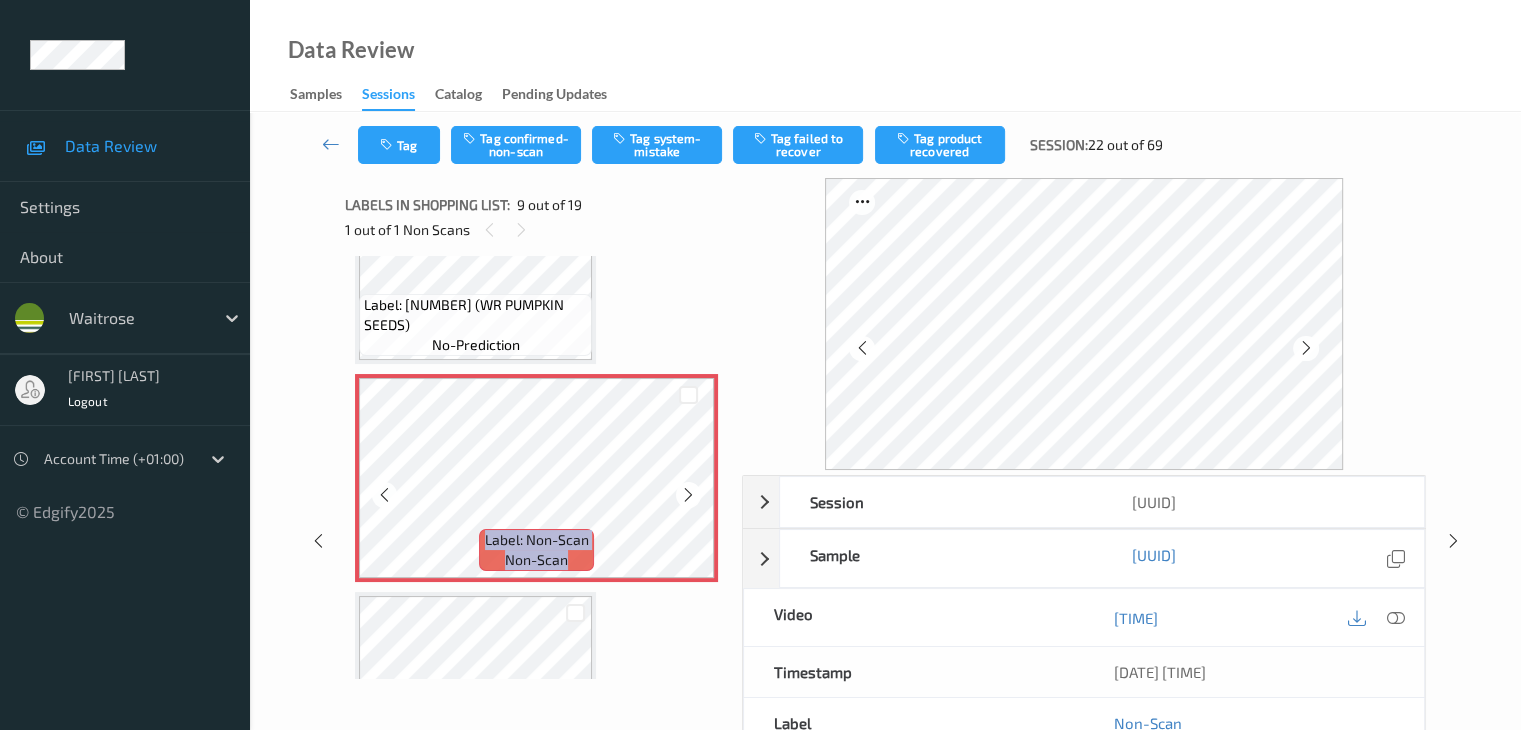 click at bounding box center (688, 495) 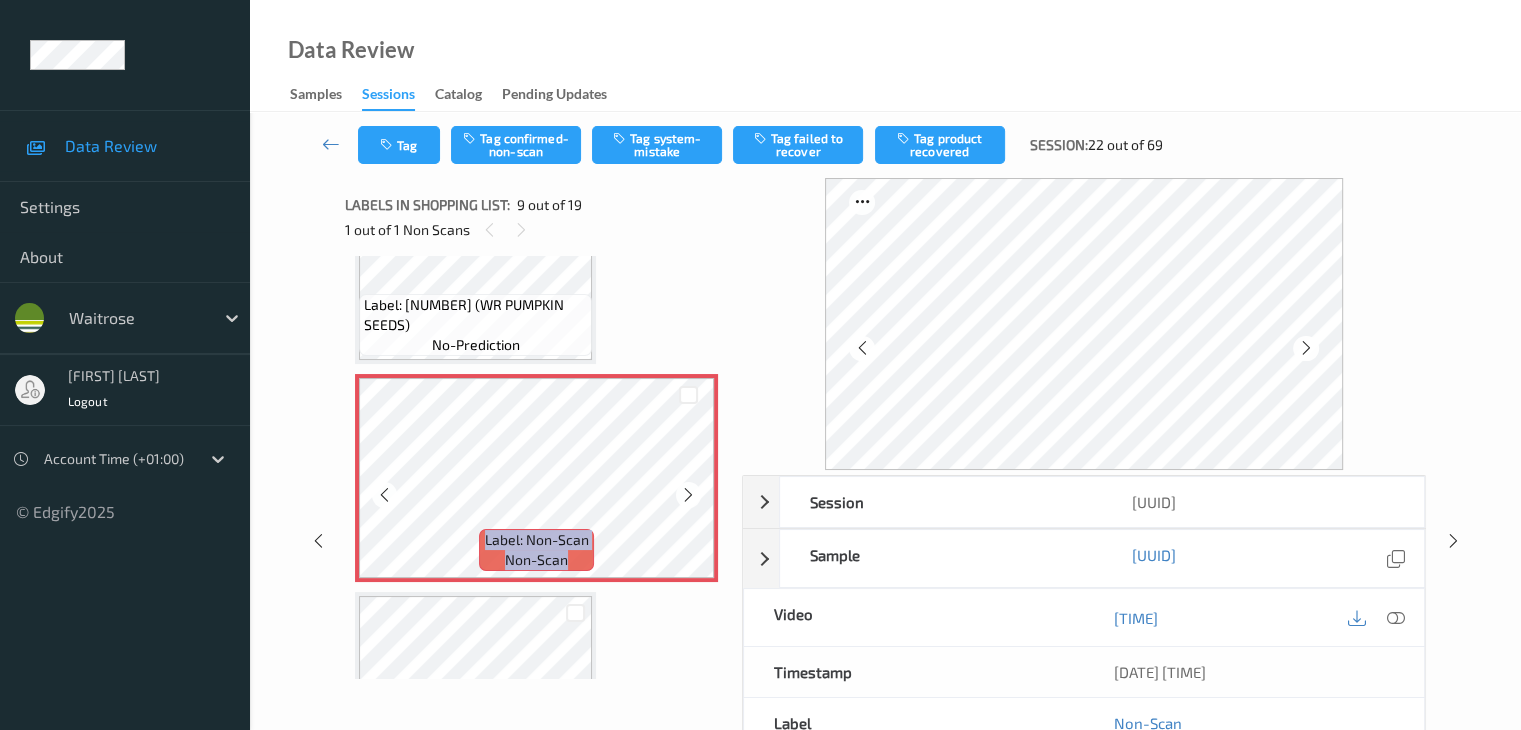 click at bounding box center (688, 495) 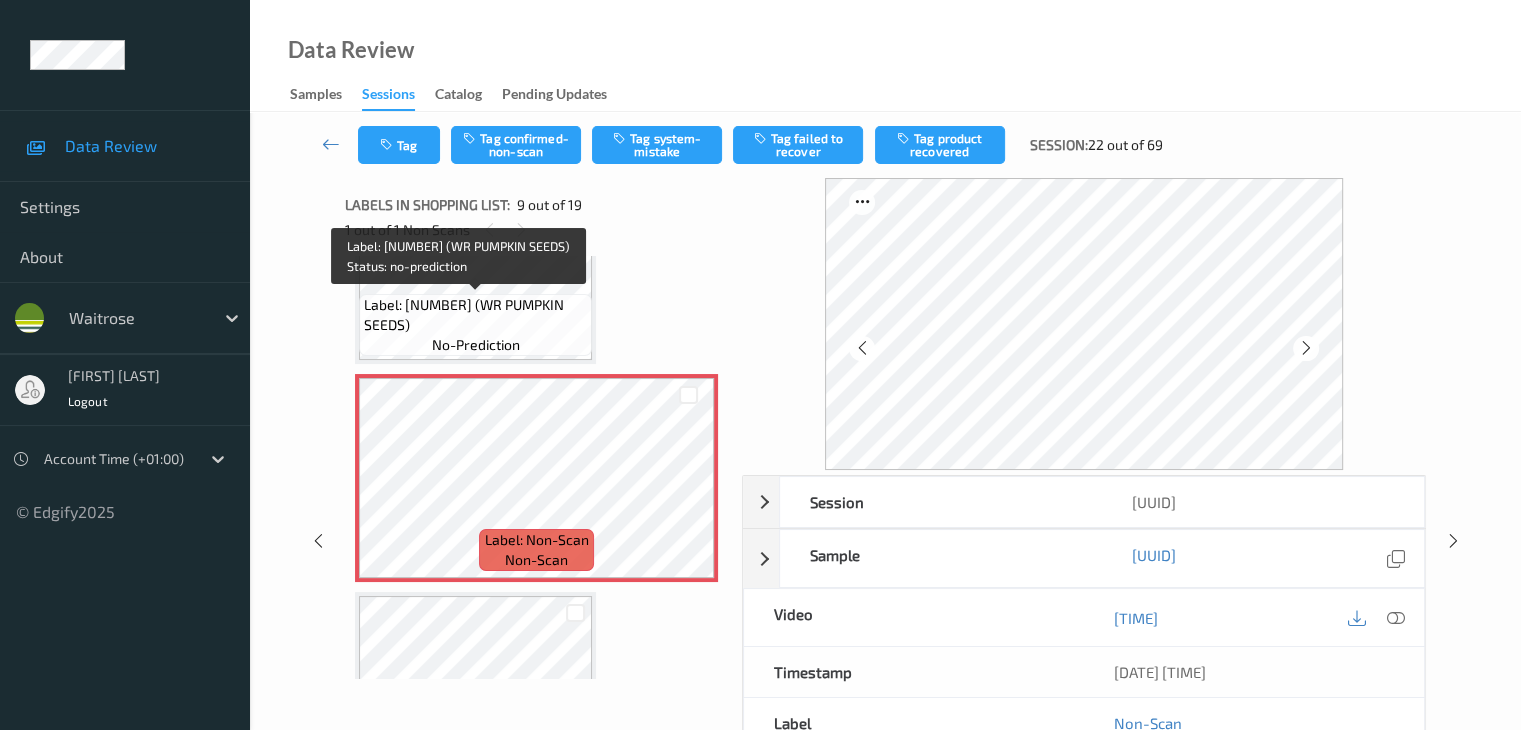 click on "Label: 5000169663288 (WR PUMPKIN SEEDS)" at bounding box center [475, 315] 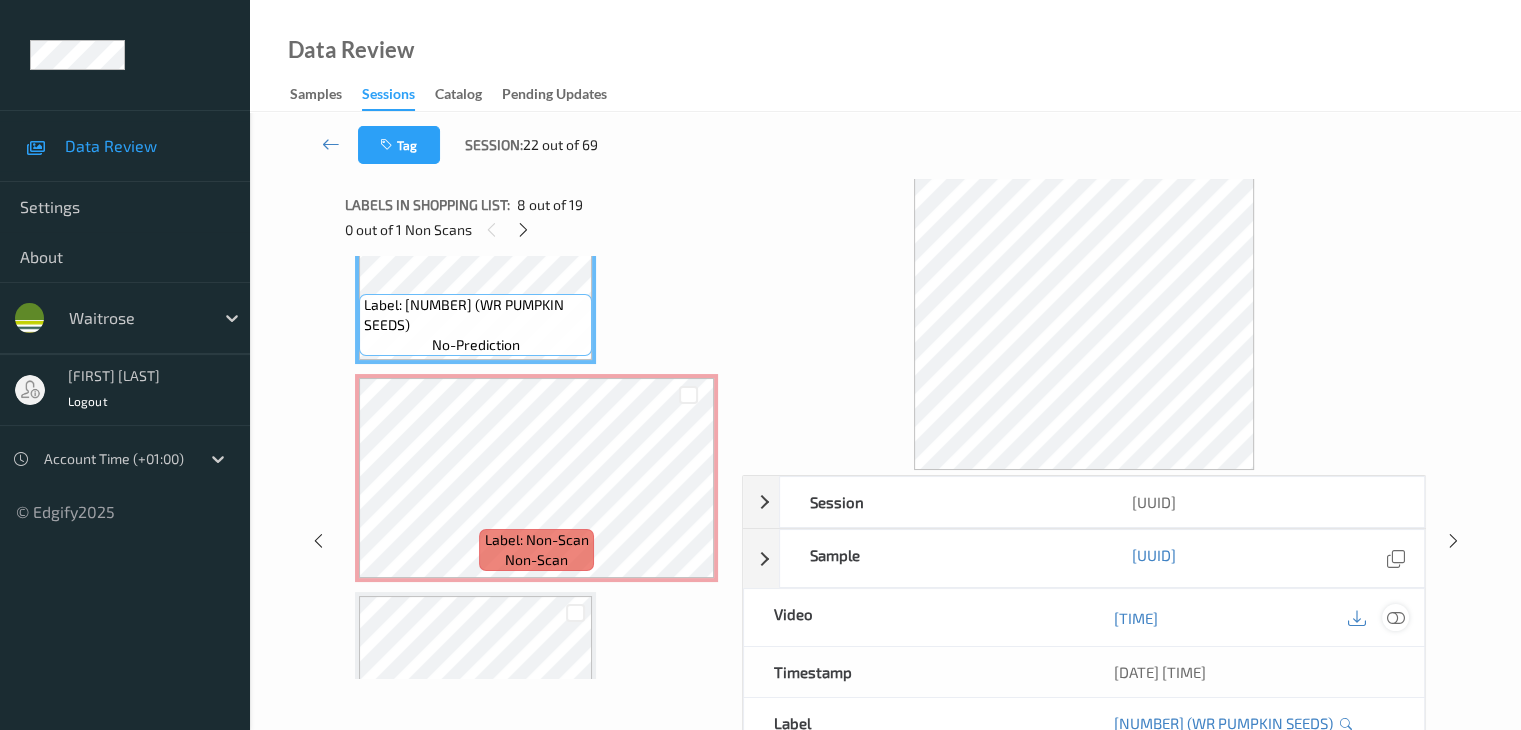 click at bounding box center (1395, 618) 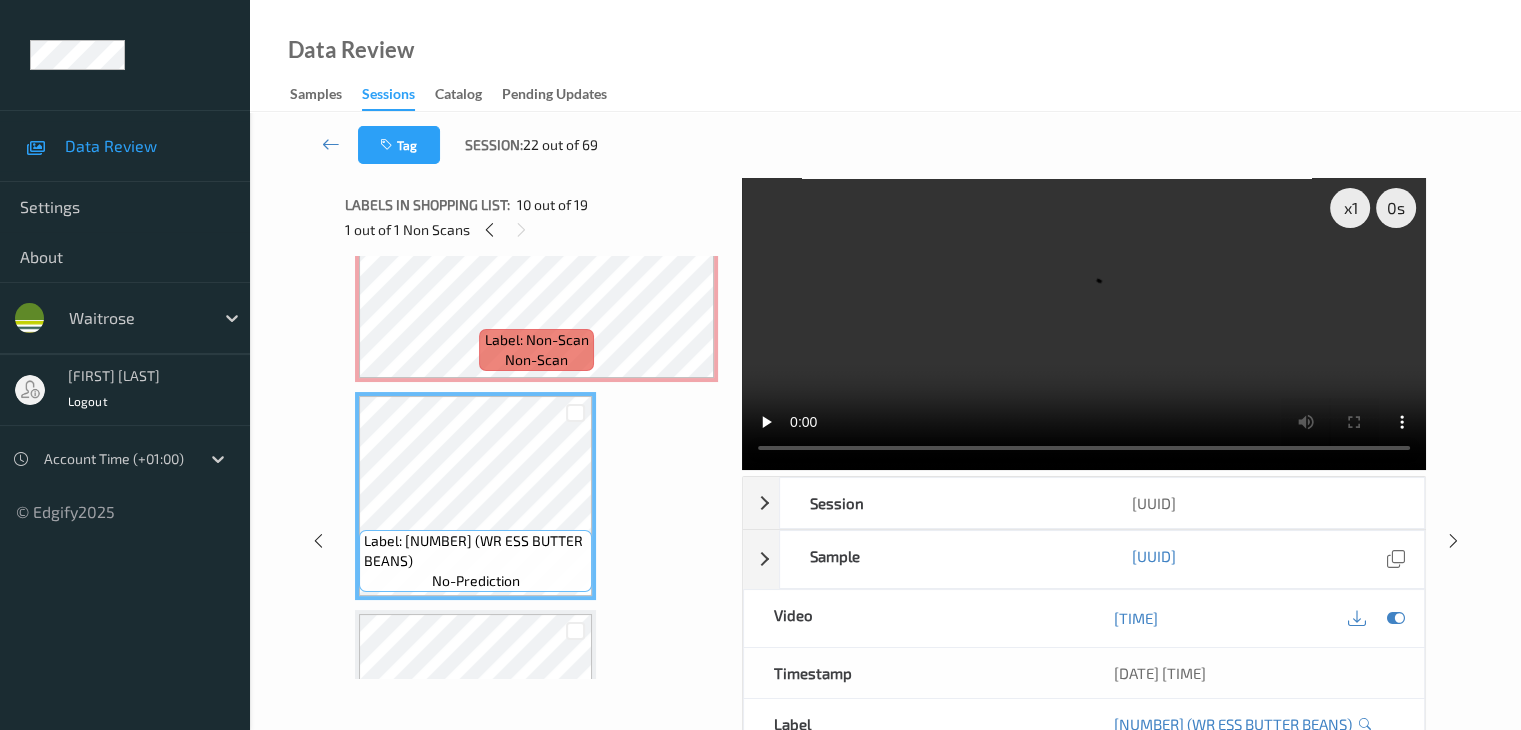 scroll, scrollTop: 1536, scrollLeft: 0, axis: vertical 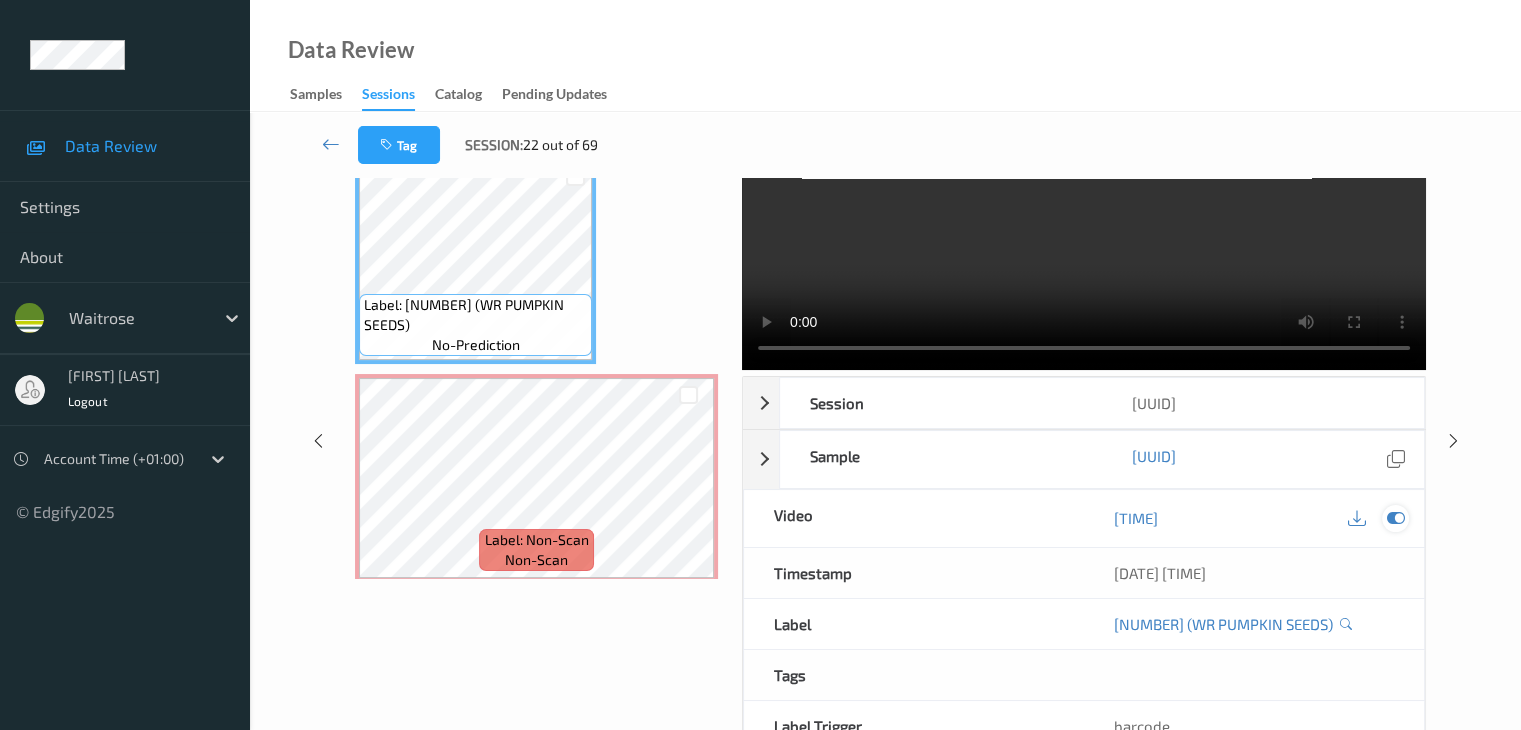 click at bounding box center (1395, 518) 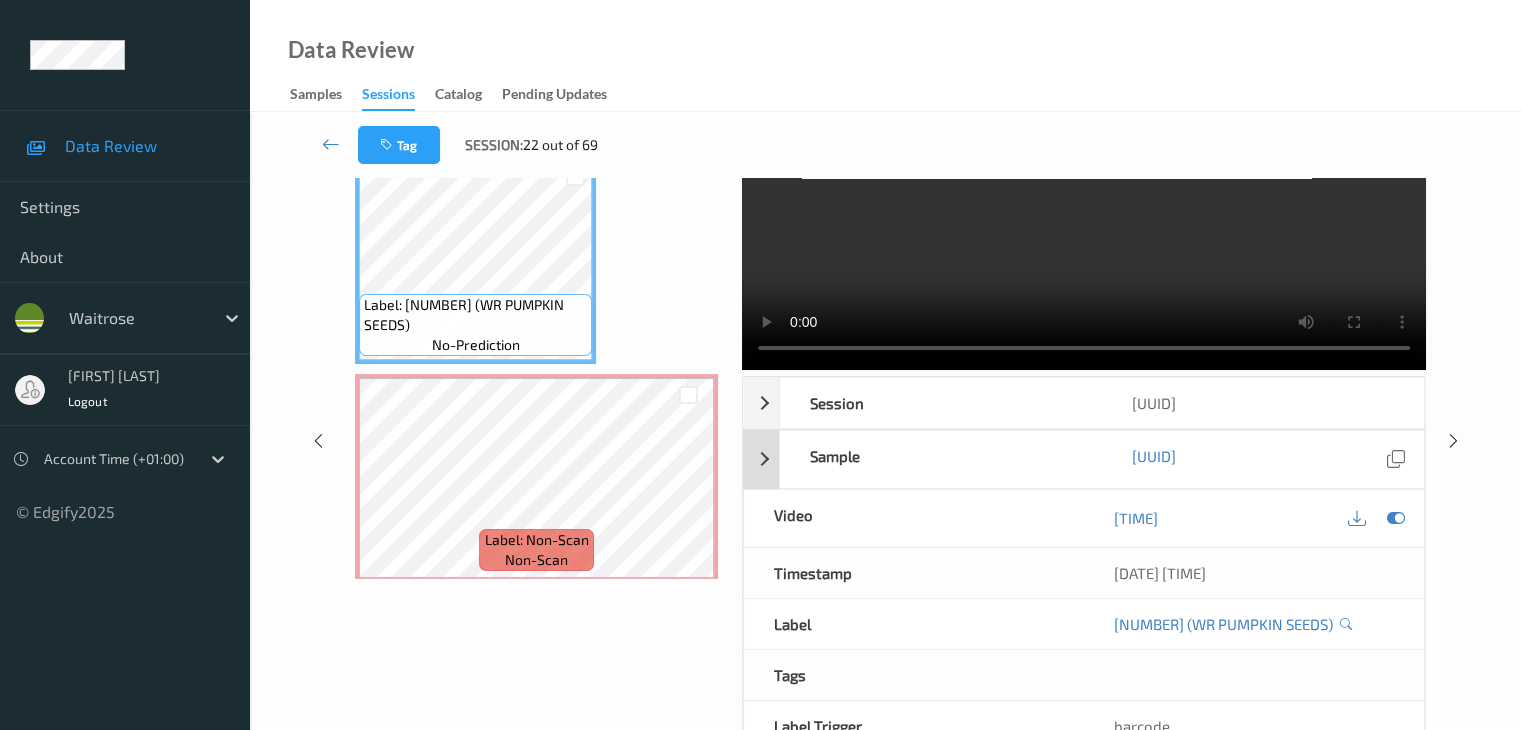 scroll, scrollTop: 0, scrollLeft: 0, axis: both 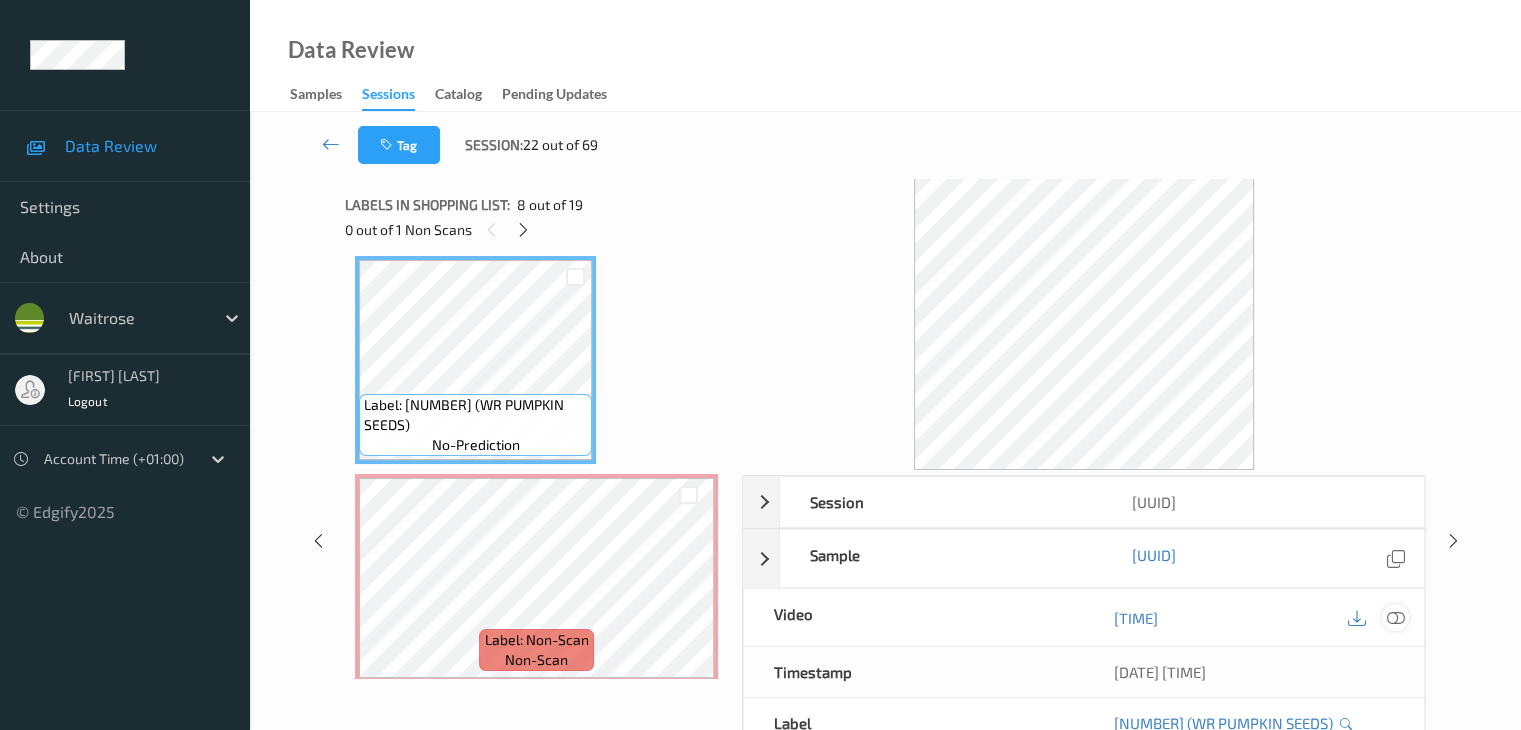 click at bounding box center (1395, 618) 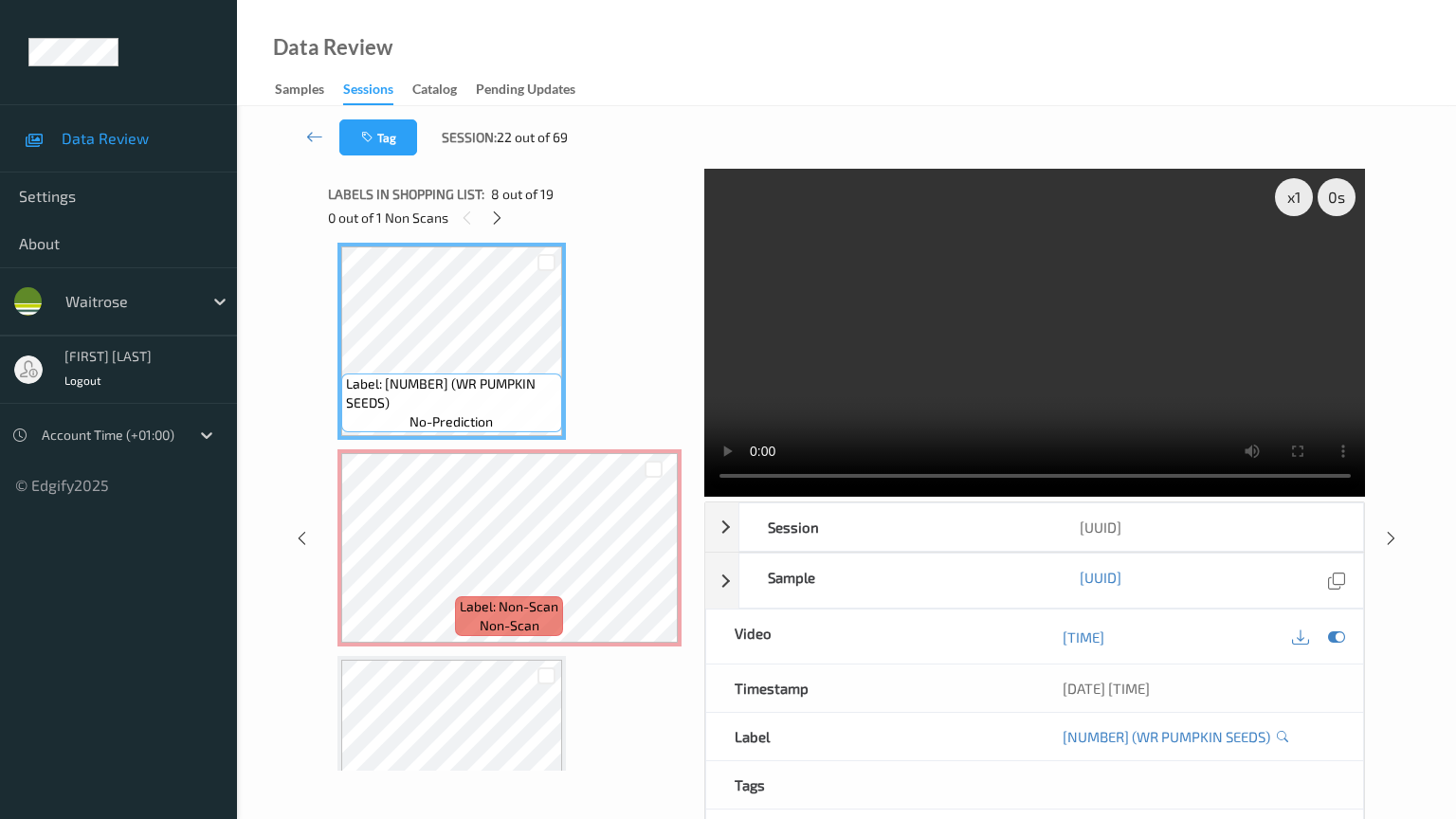 type 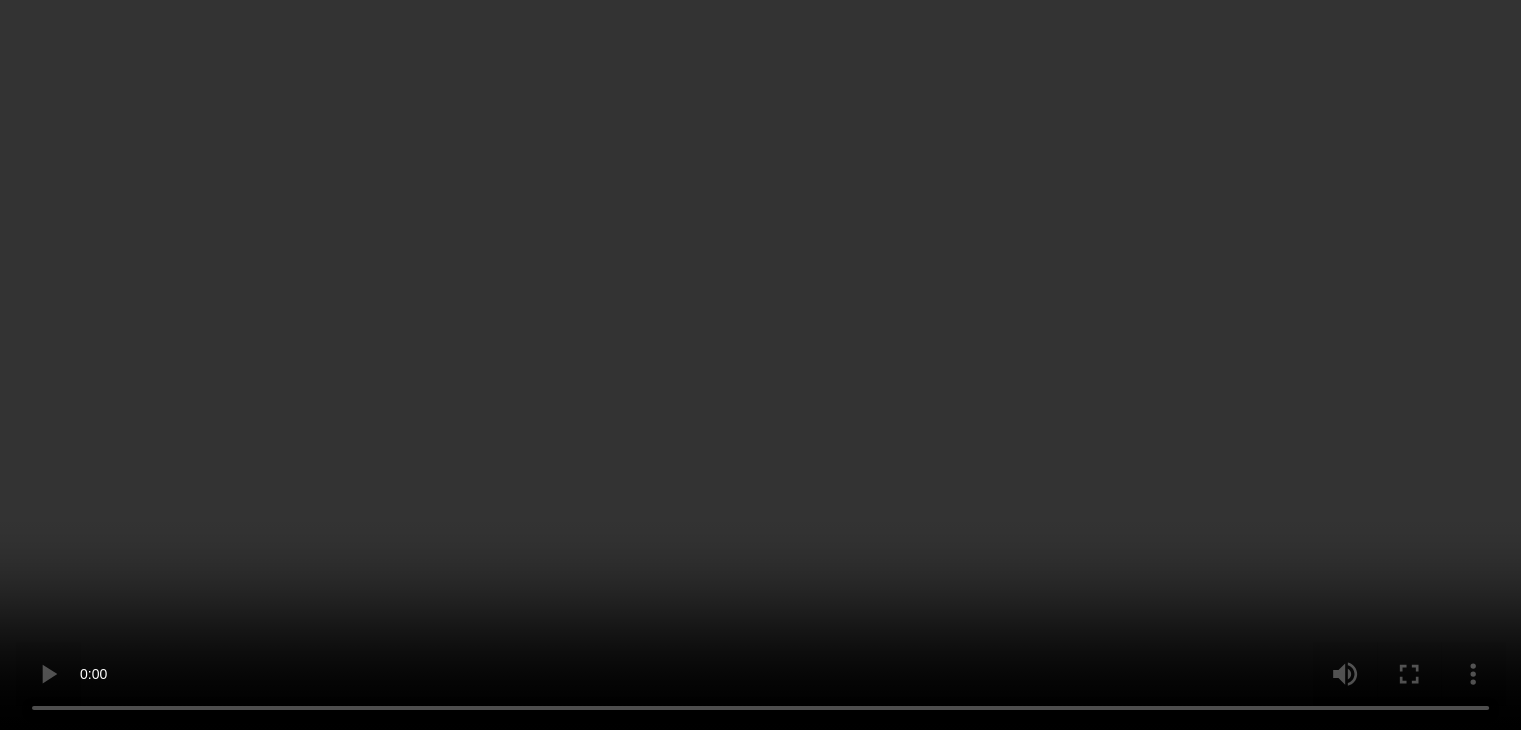 scroll, scrollTop: 264, scrollLeft: 0, axis: vertical 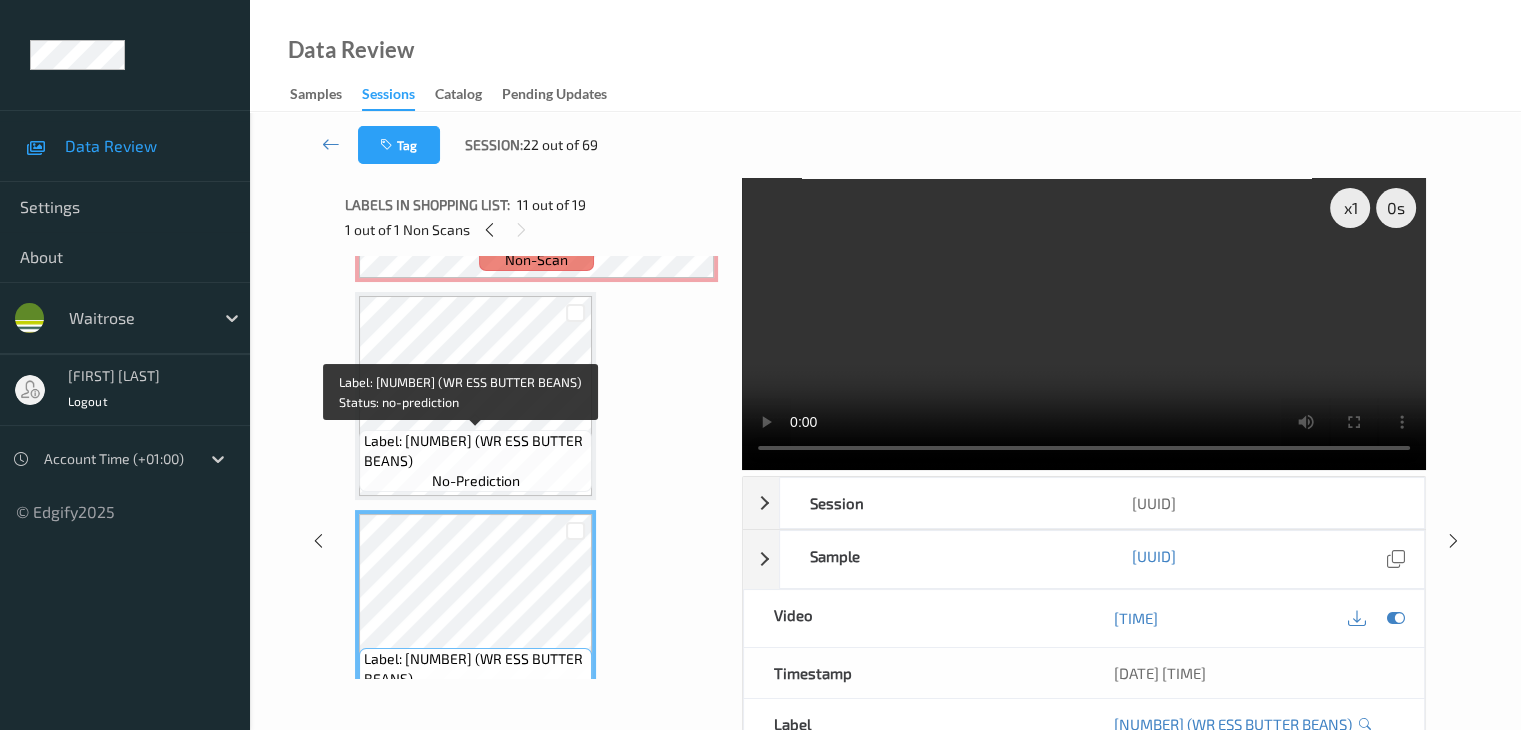 click on "Label: 5000169647547 (WR ESS BUTTER BEANS)" at bounding box center [475, 451] 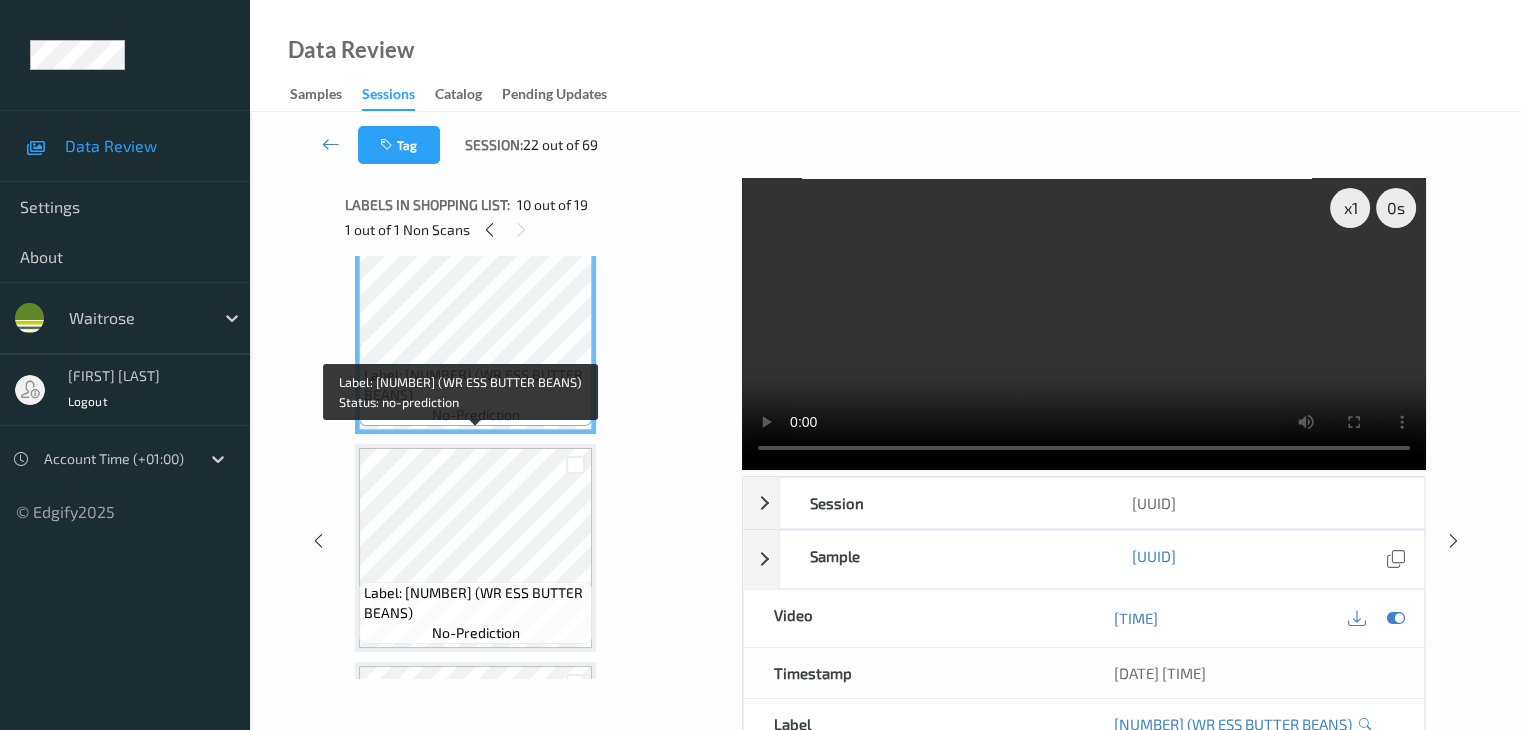 scroll, scrollTop: 2036, scrollLeft: 0, axis: vertical 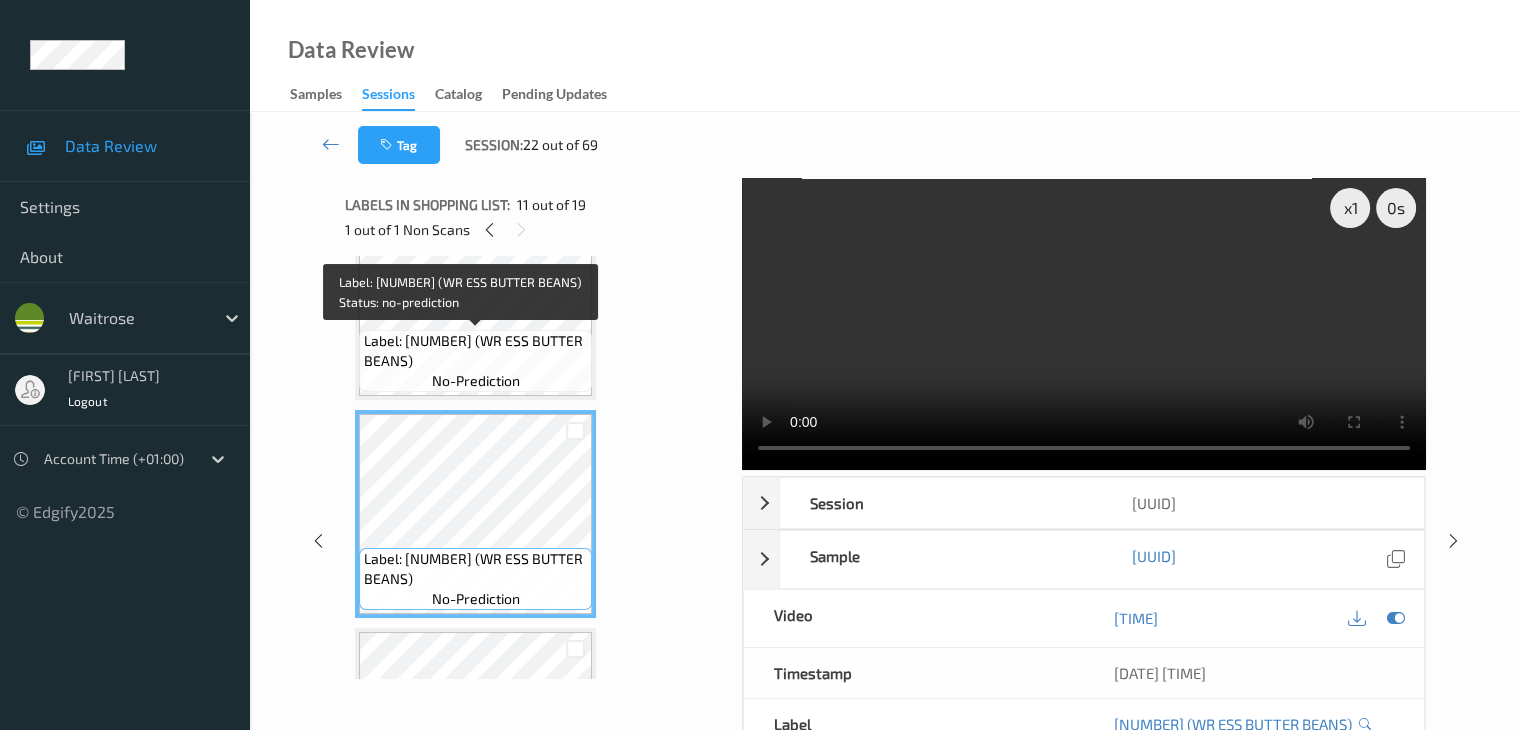 click on "Label: 5000169647547 (WR ESS BUTTER BEANS)" at bounding box center [475, 351] 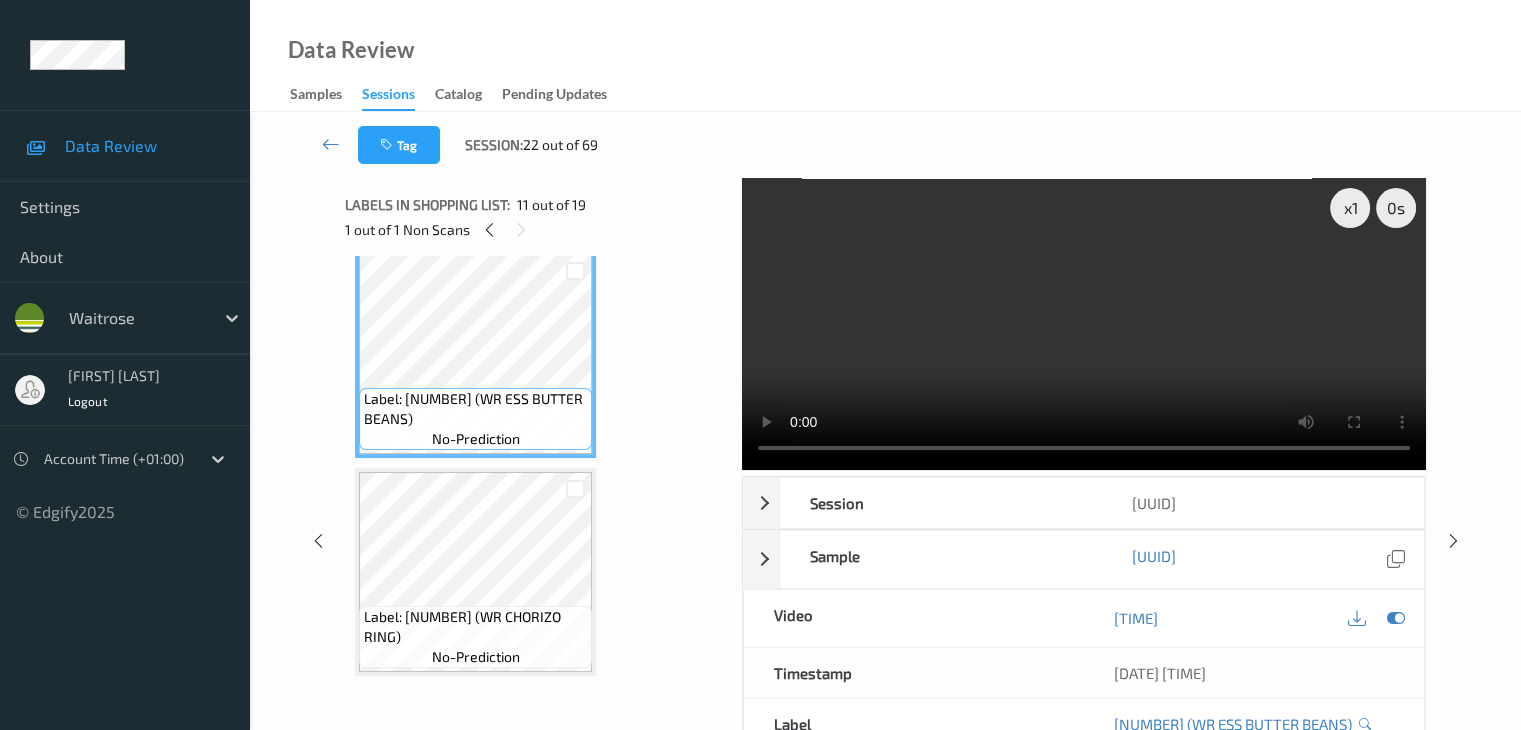 scroll, scrollTop: 2236, scrollLeft: 0, axis: vertical 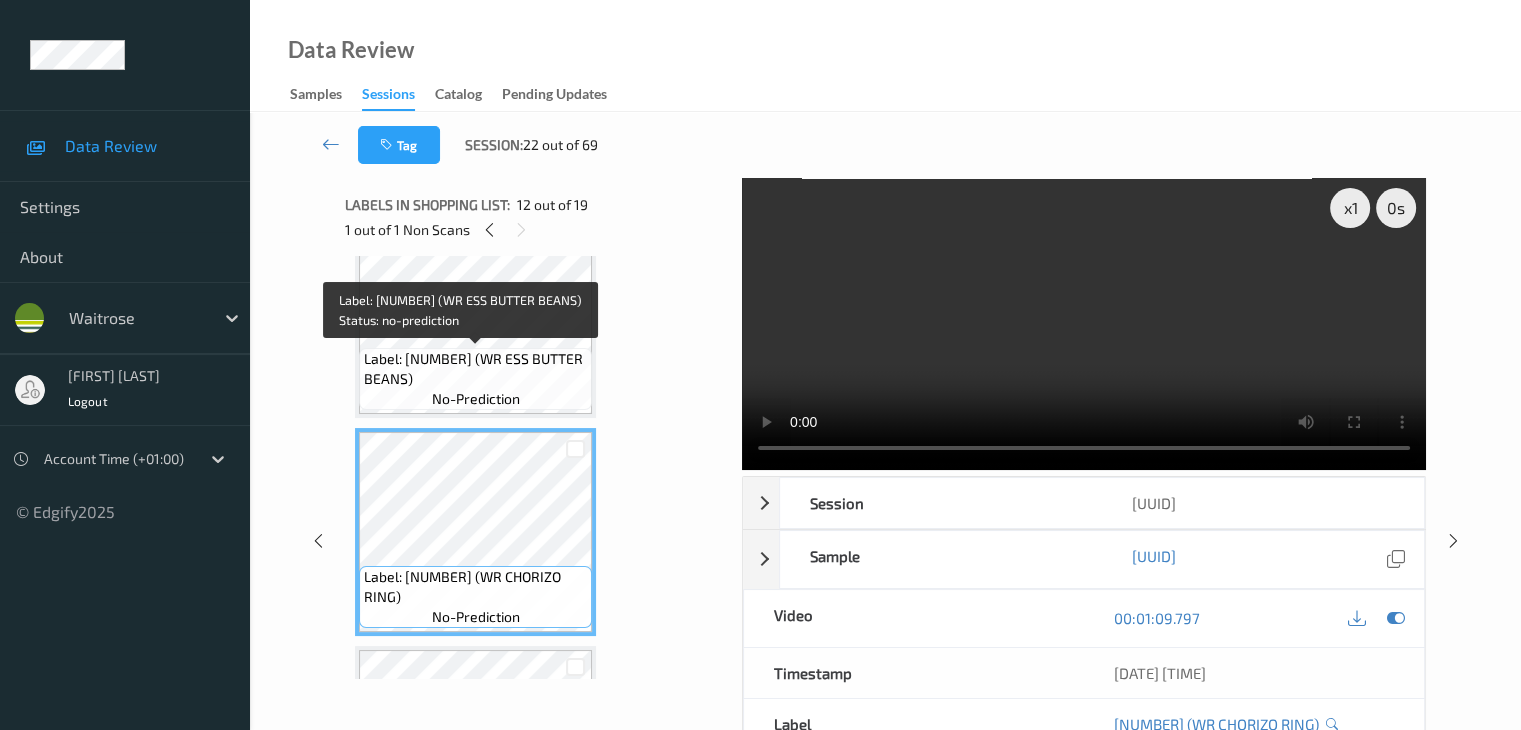 click on "no-prediction" at bounding box center (476, 399) 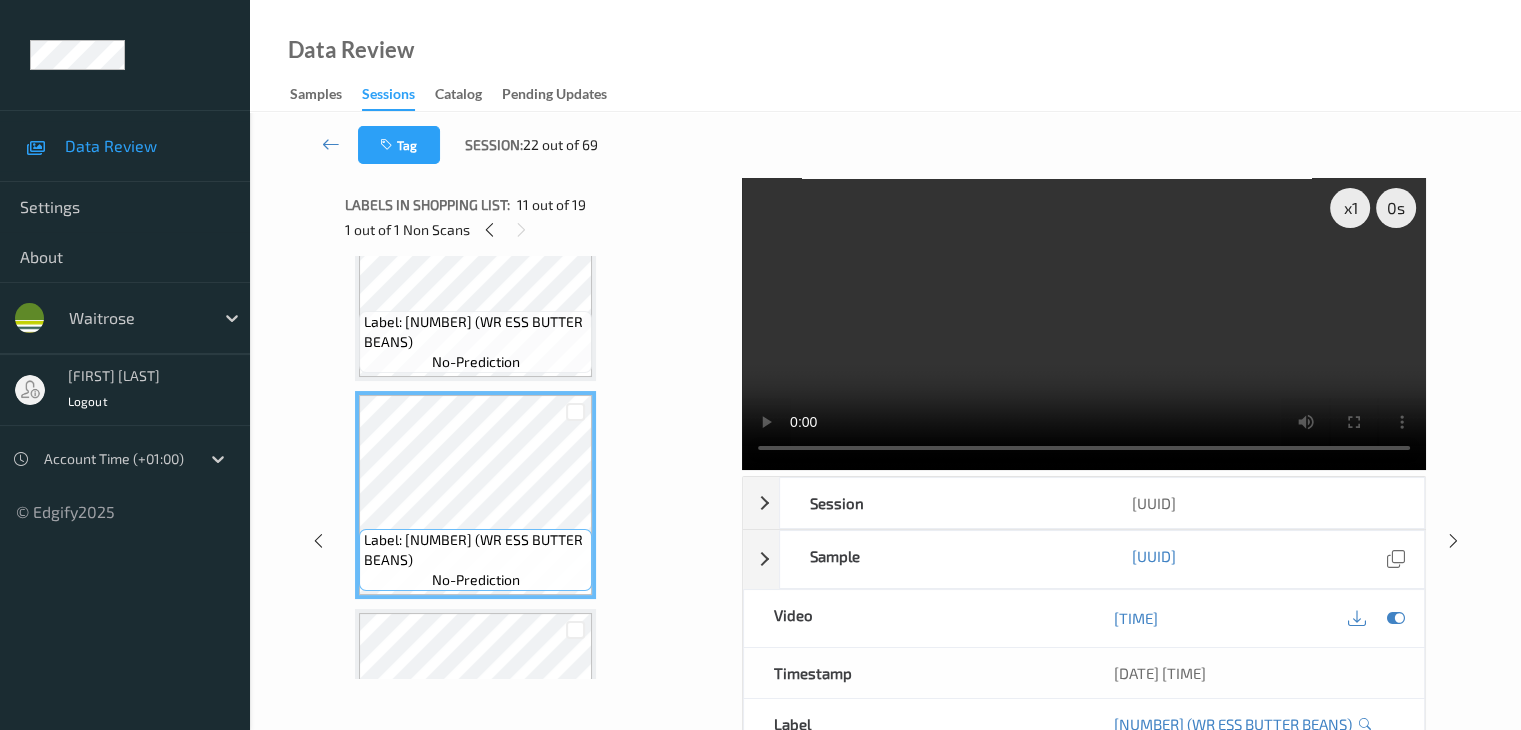 scroll, scrollTop: 1936, scrollLeft: 0, axis: vertical 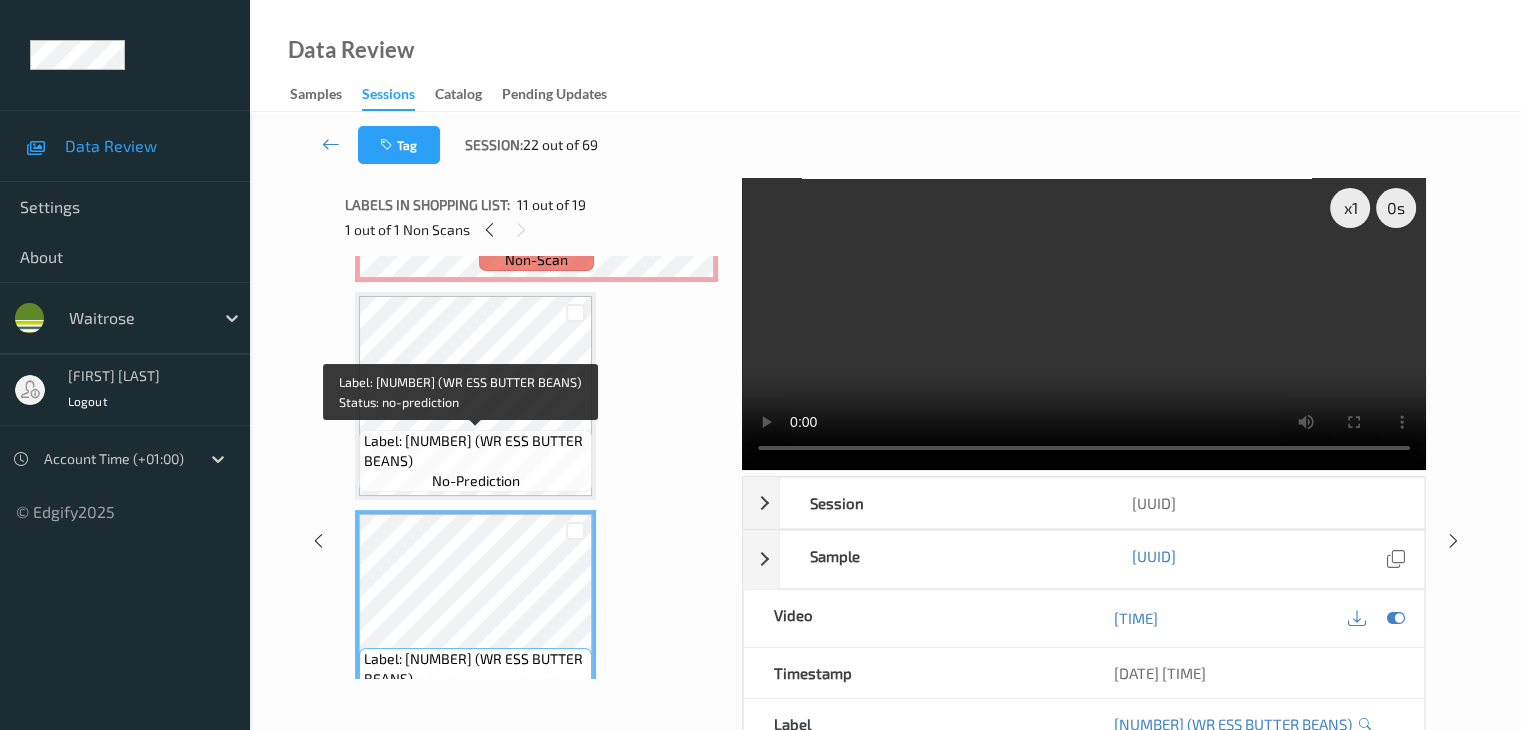 click on "Label: 5000169647547 (WR ESS BUTTER BEANS)" at bounding box center [475, 451] 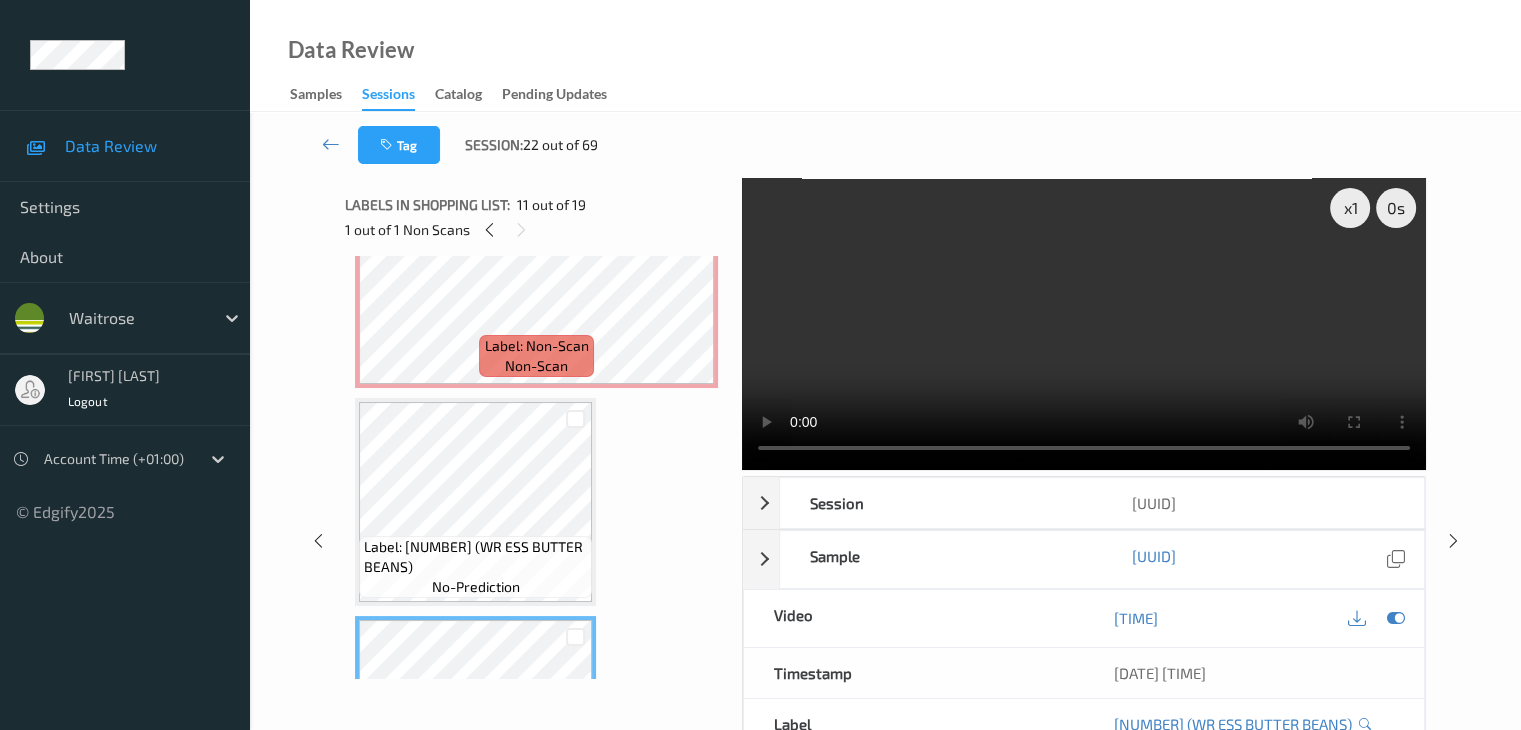 scroll, scrollTop: 1736, scrollLeft: 0, axis: vertical 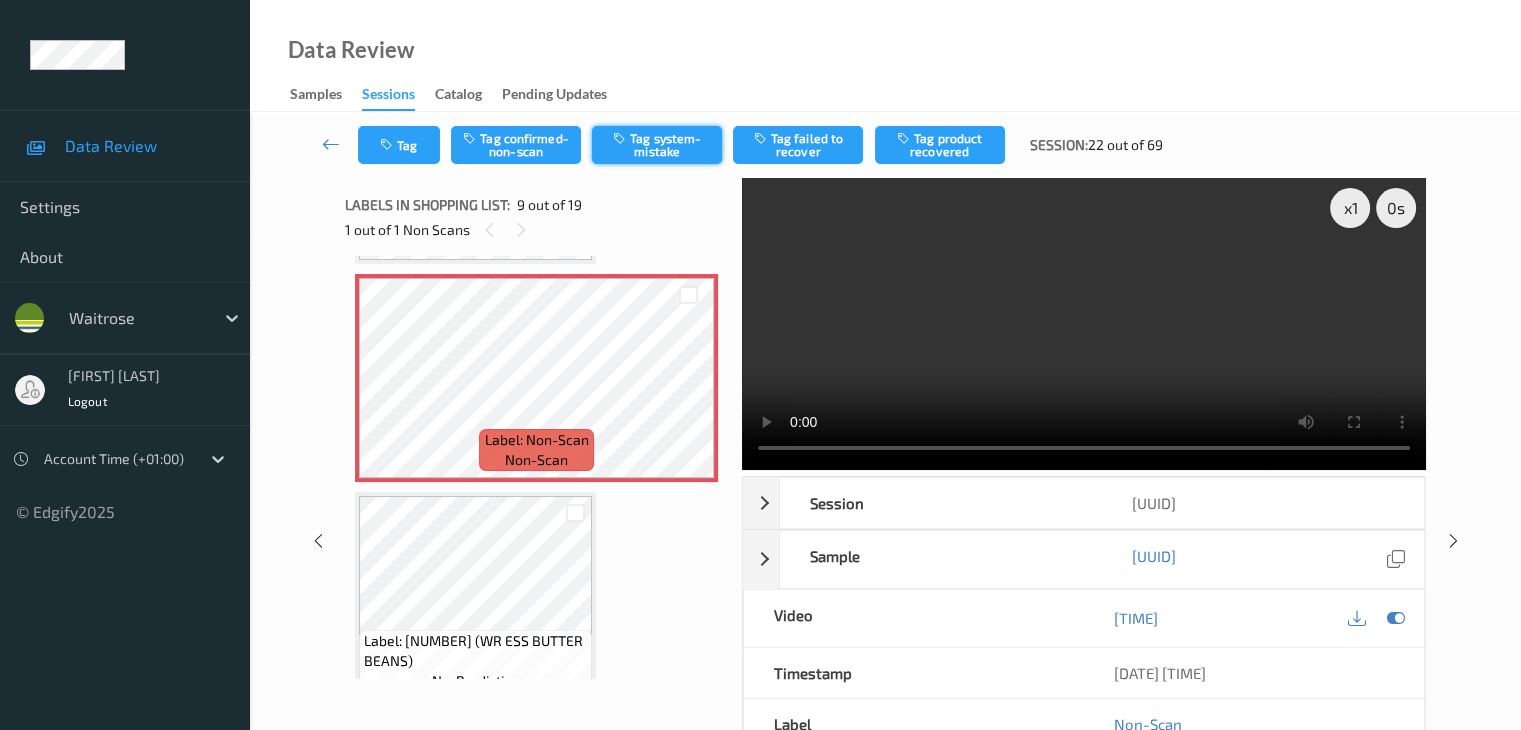click on "Tag   system-mistake" at bounding box center [657, 145] 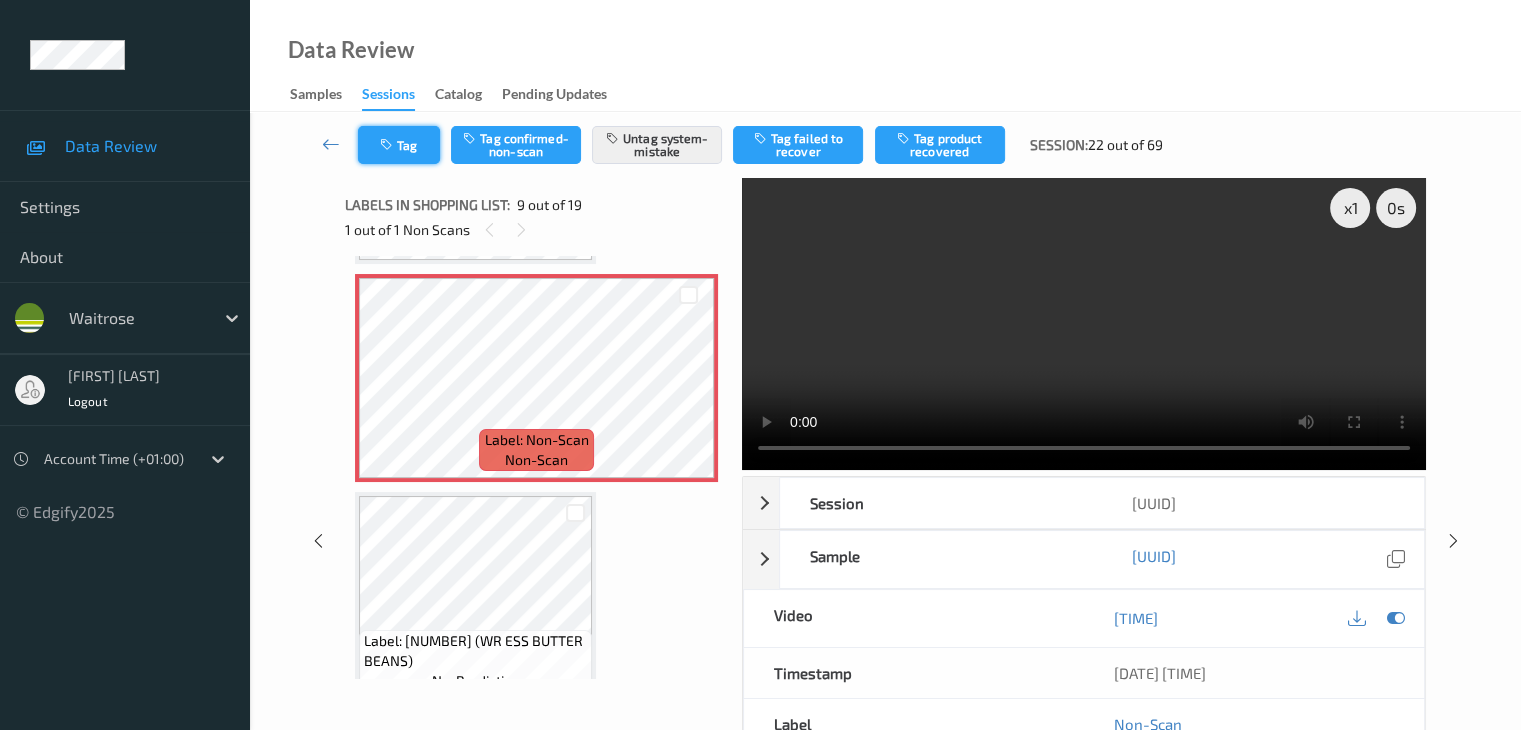 click on "Tag" at bounding box center (399, 145) 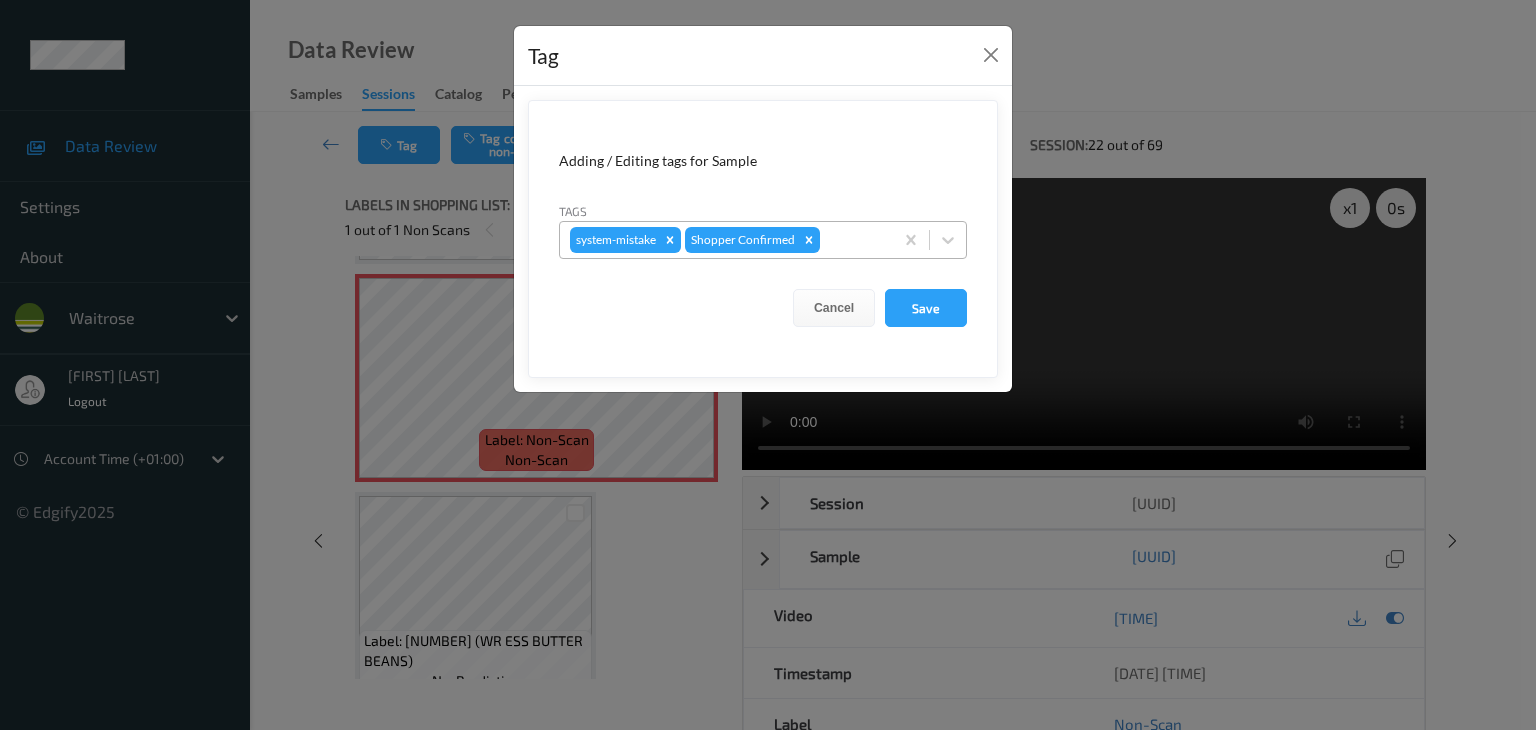 click at bounding box center (853, 240) 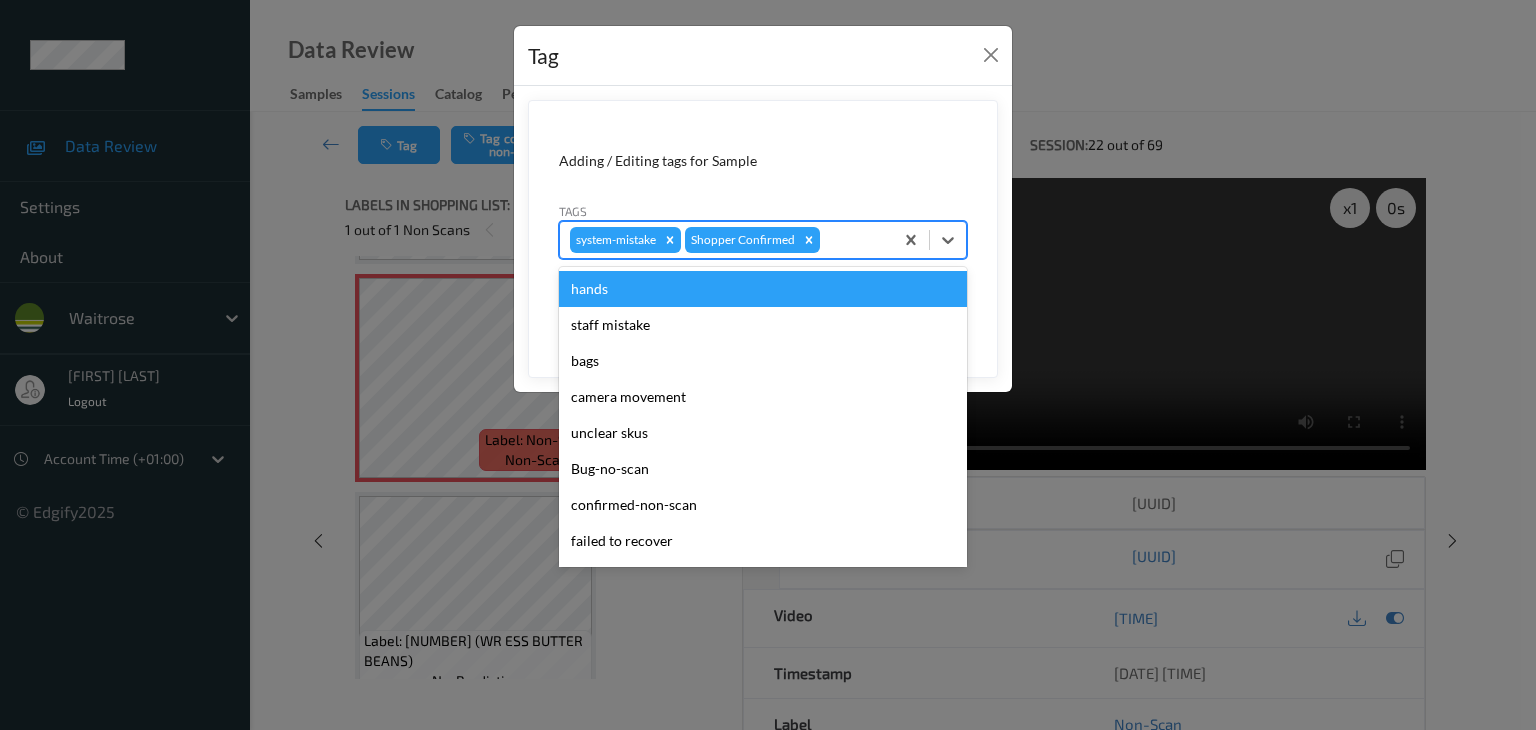 type on "u" 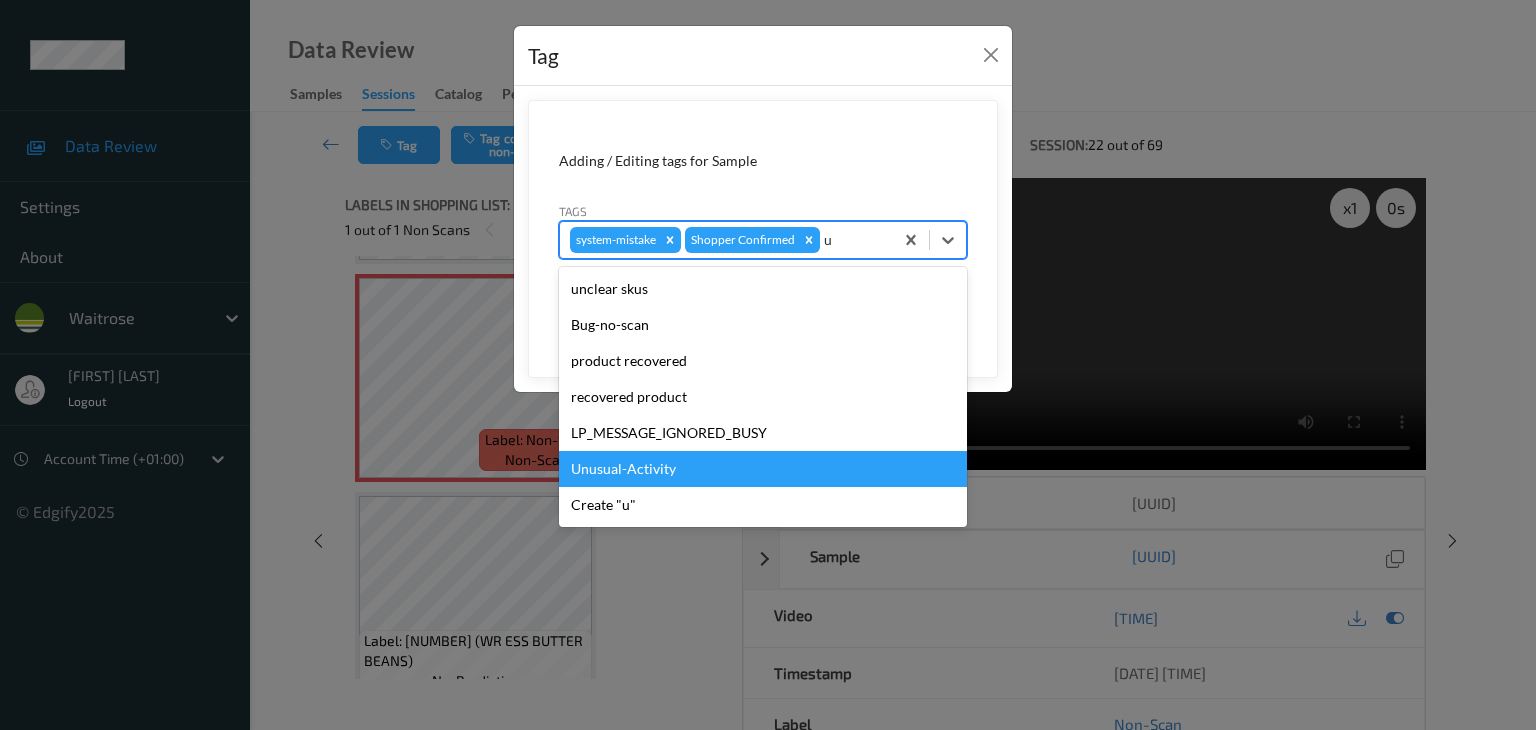 click on "Unusual-Activity" at bounding box center [763, 469] 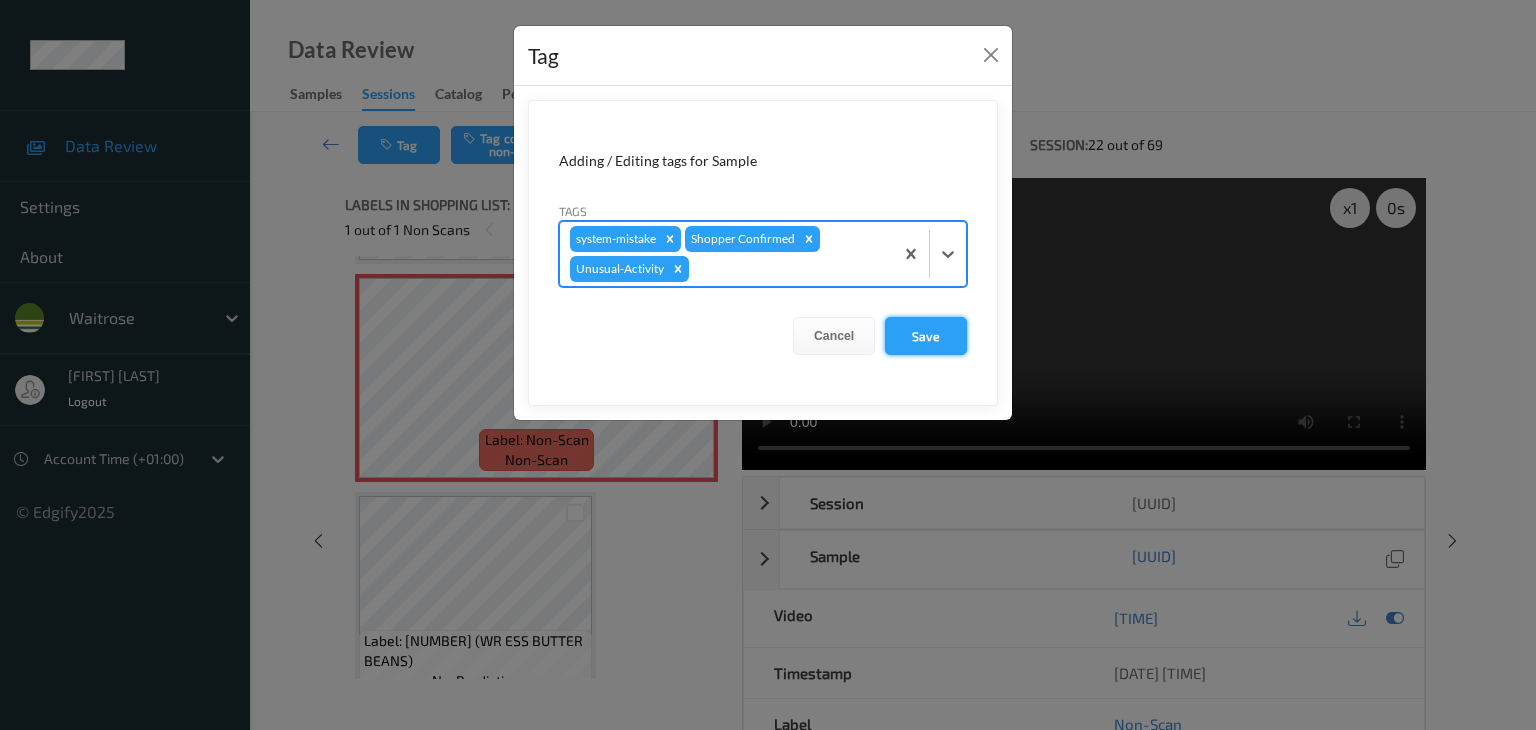 click on "Save" at bounding box center [926, 336] 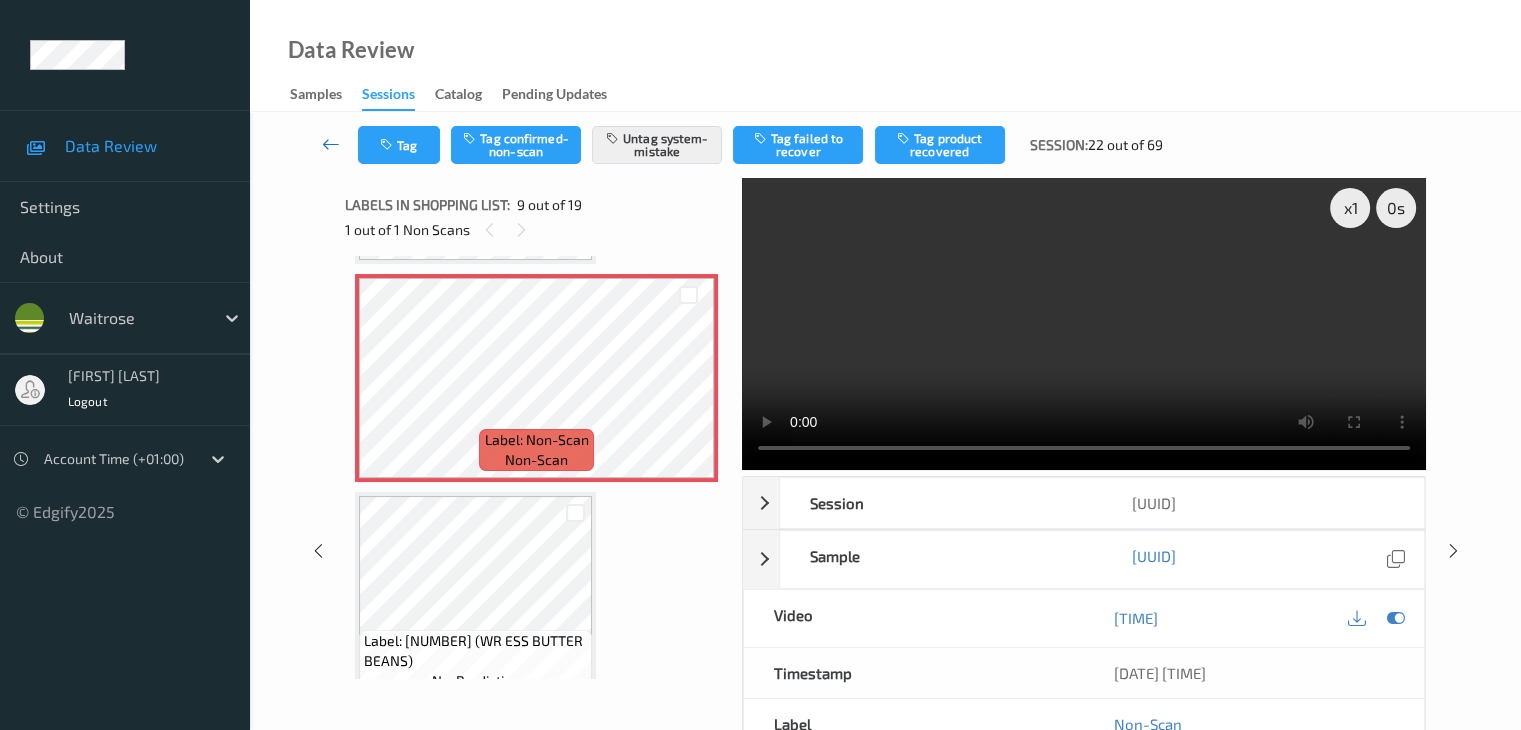 click at bounding box center (331, 144) 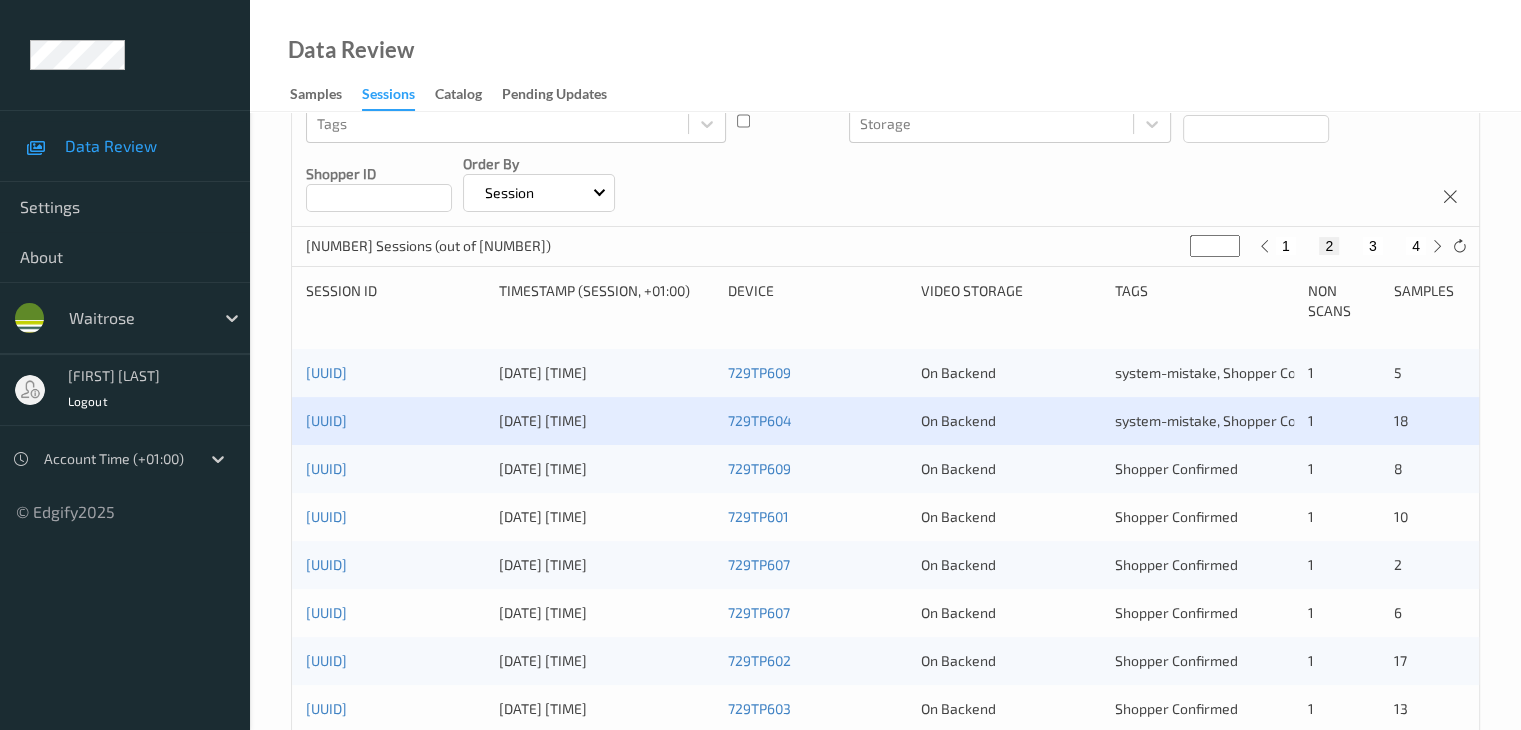 scroll, scrollTop: 400, scrollLeft: 0, axis: vertical 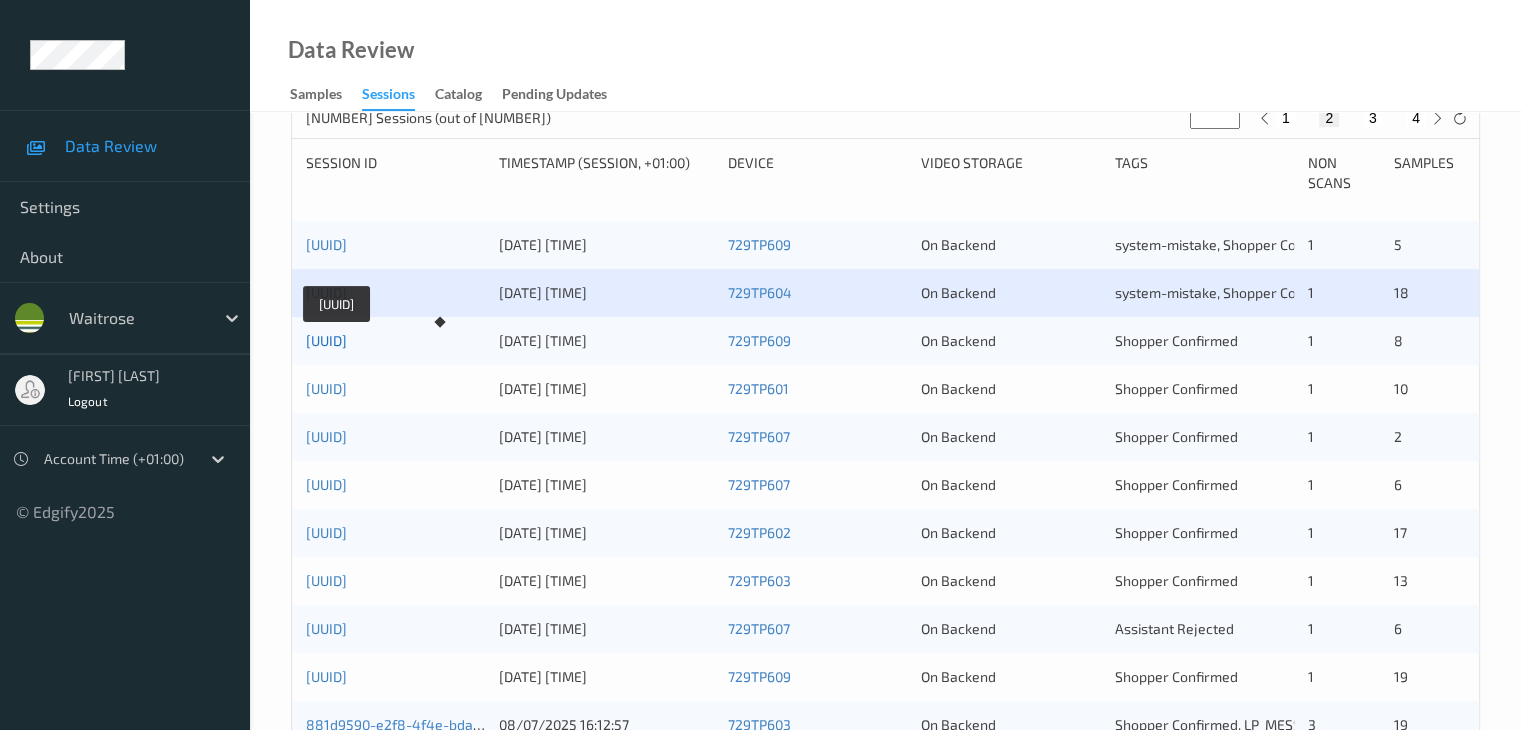 click on "[UUID]" at bounding box center [326, 340] 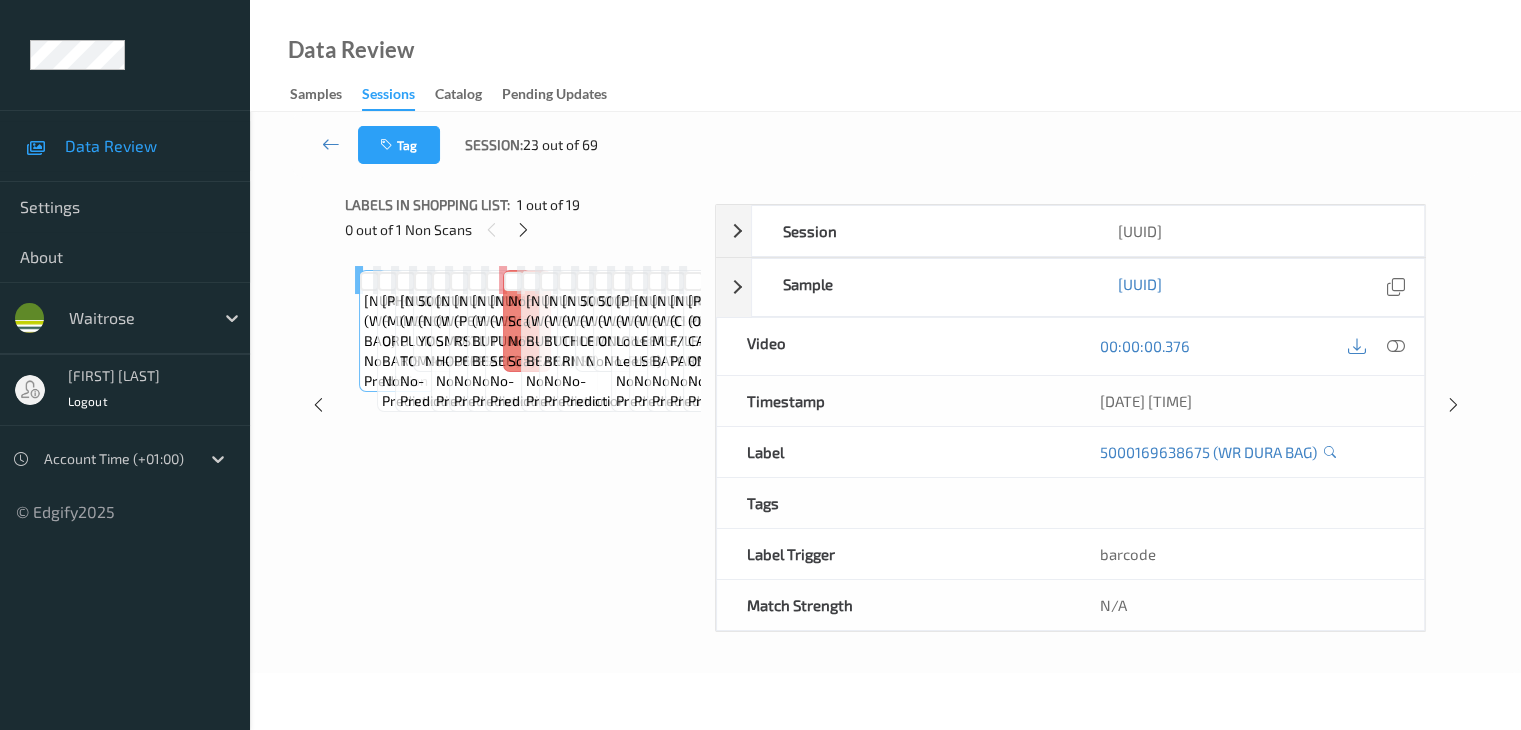scroll, scrollTop: 0, scrollLeft: 0, axis: both 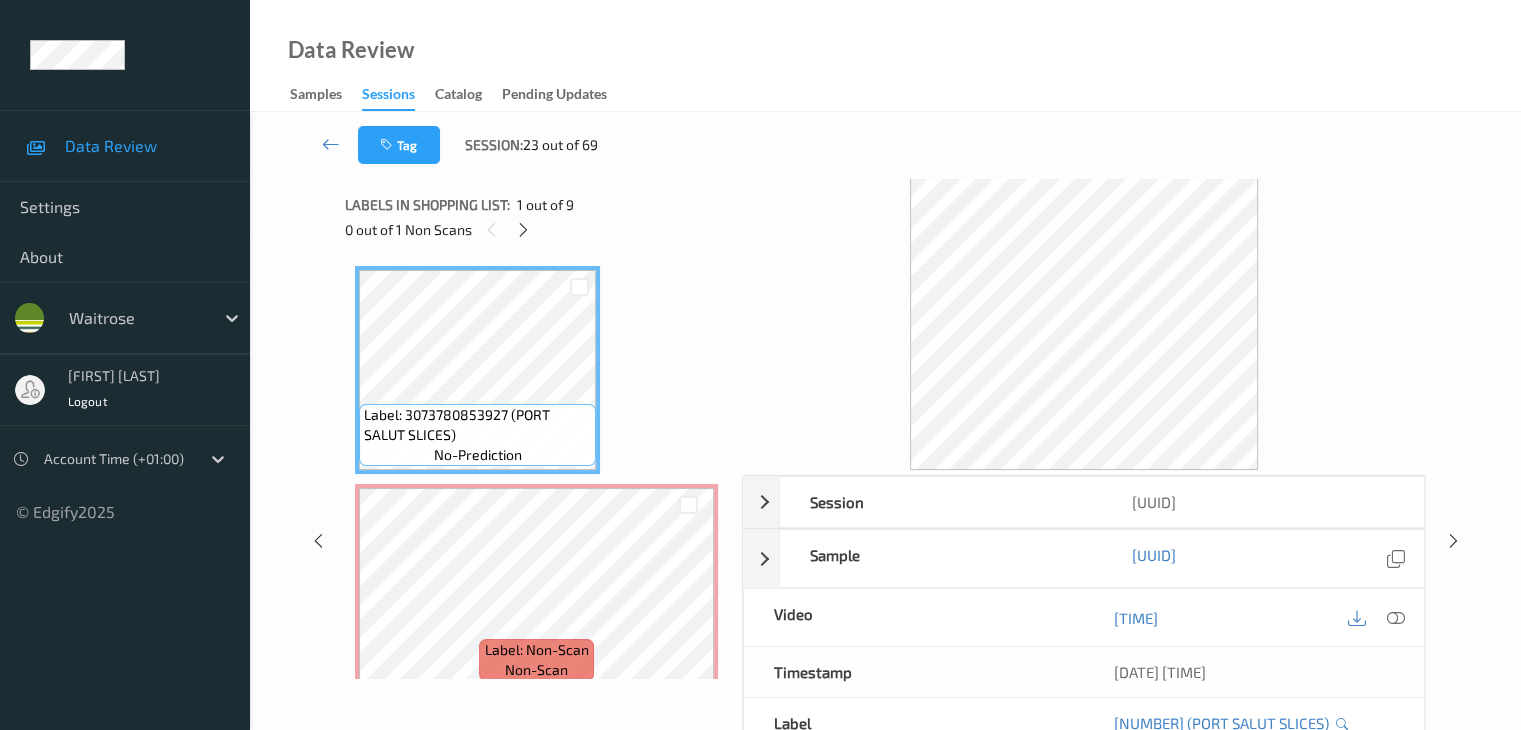 click on "0 out of 1 Non Scans" at bounding box center (536, 229) 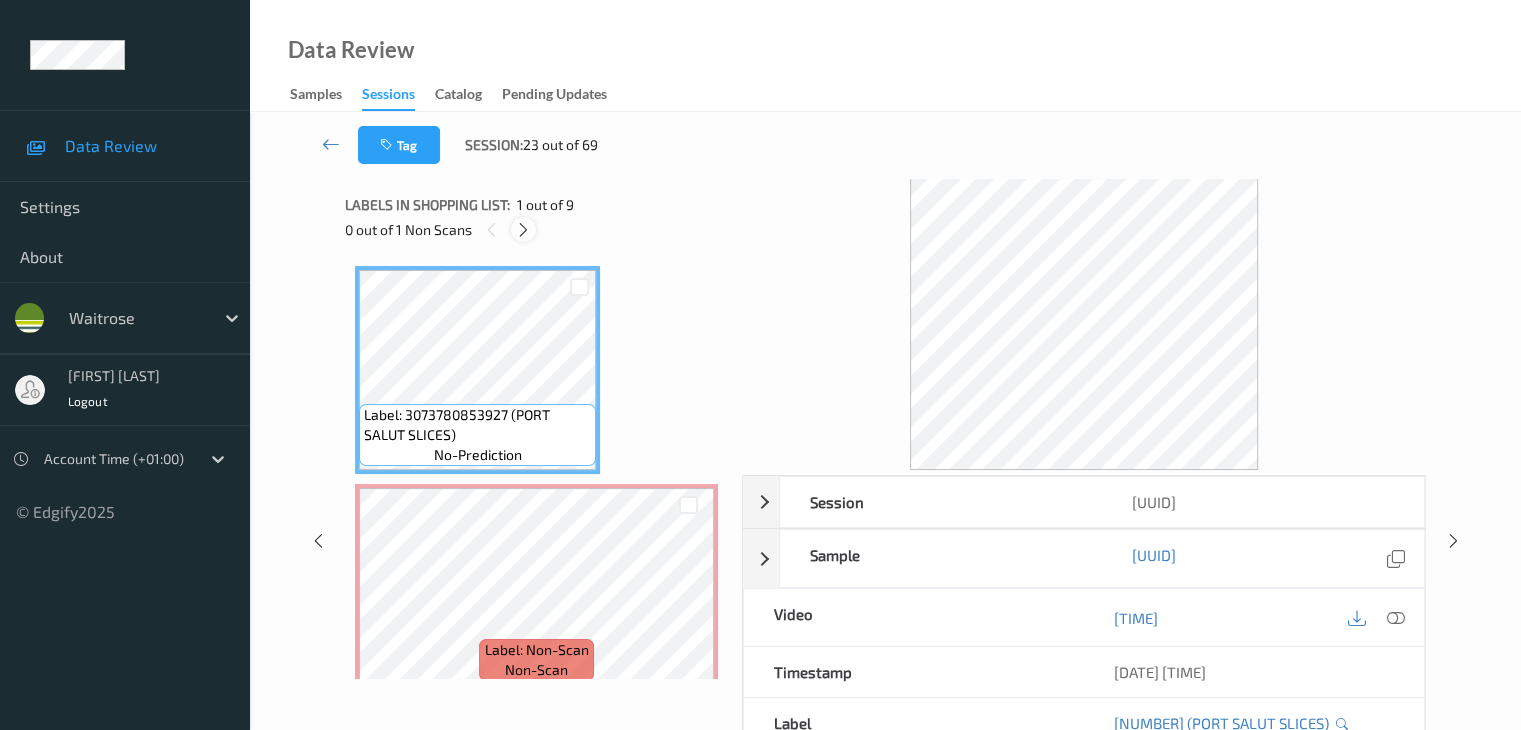 click at bounding box center (523, 230) 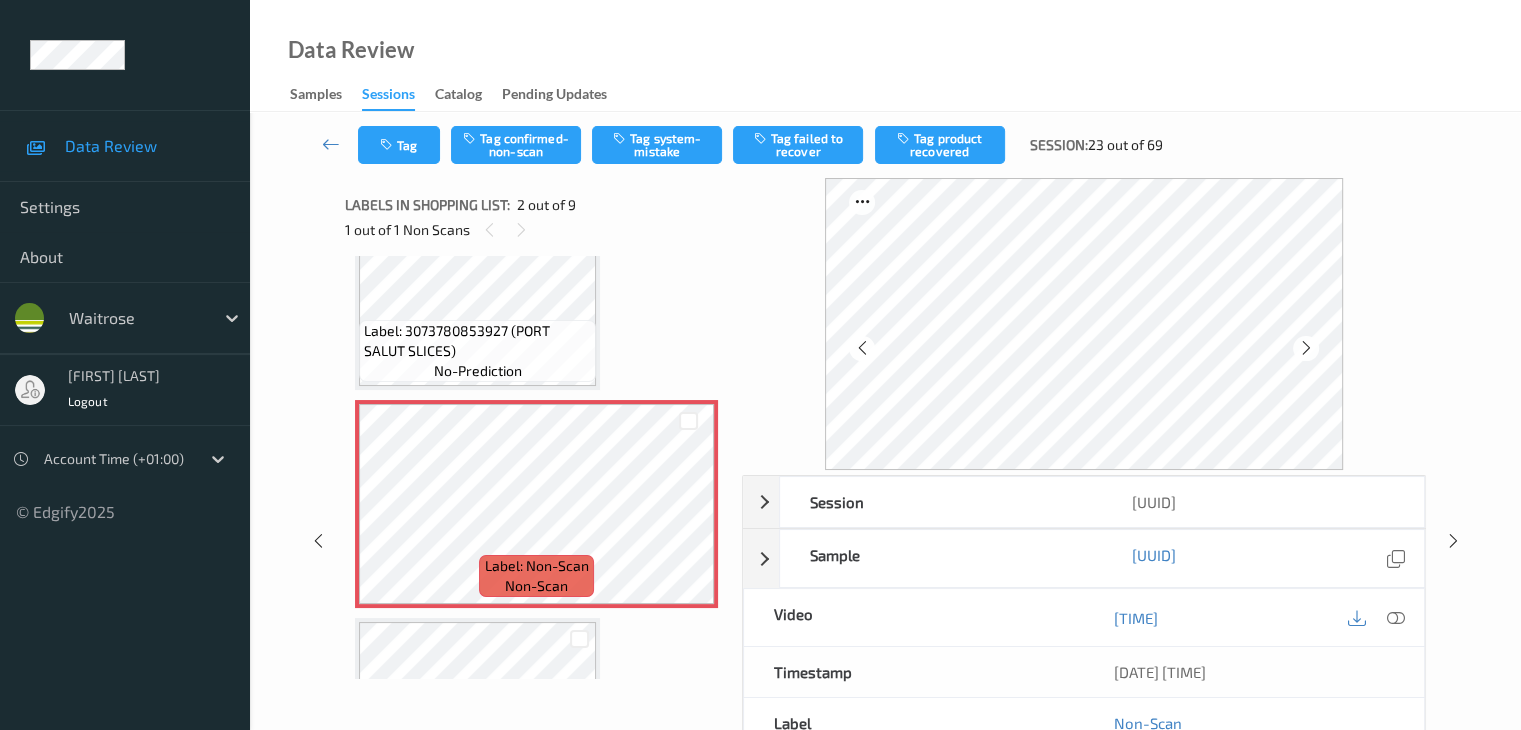 scroll, scrollTop: 110, scrollLeft: 0, axis: vertical 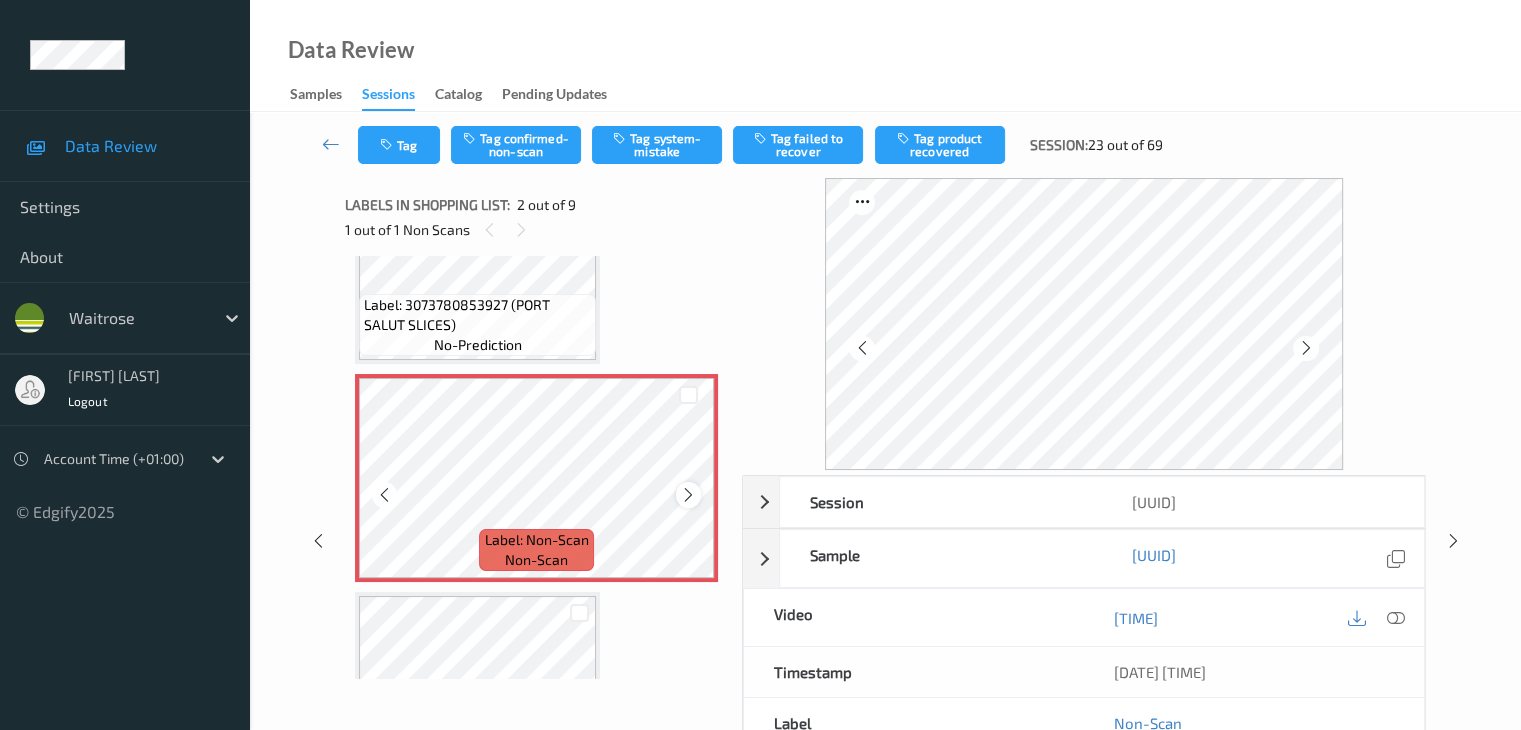 click at bounding box center [688, 495] 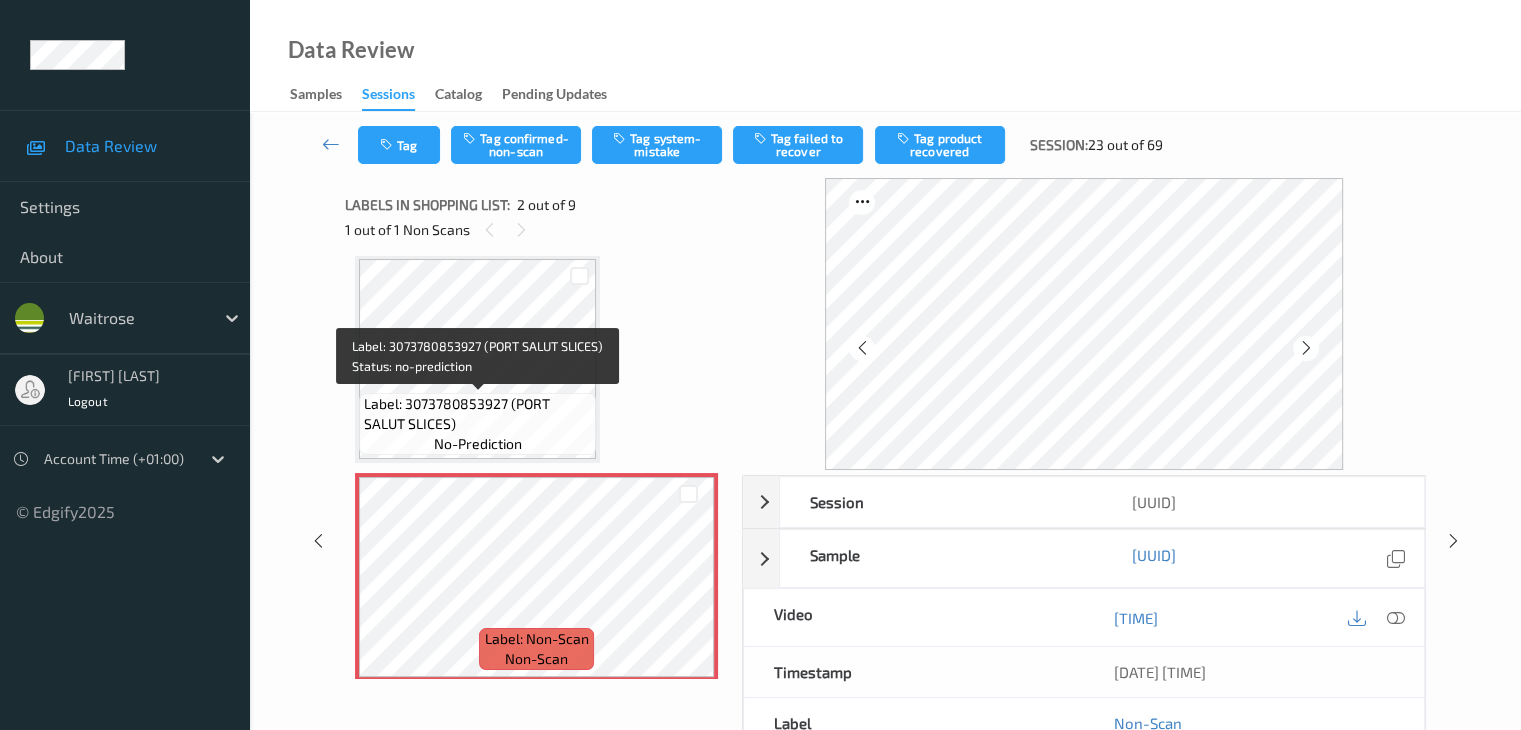 scroll, scrollTop: 10, scrollLeft: 0, axis: vertical 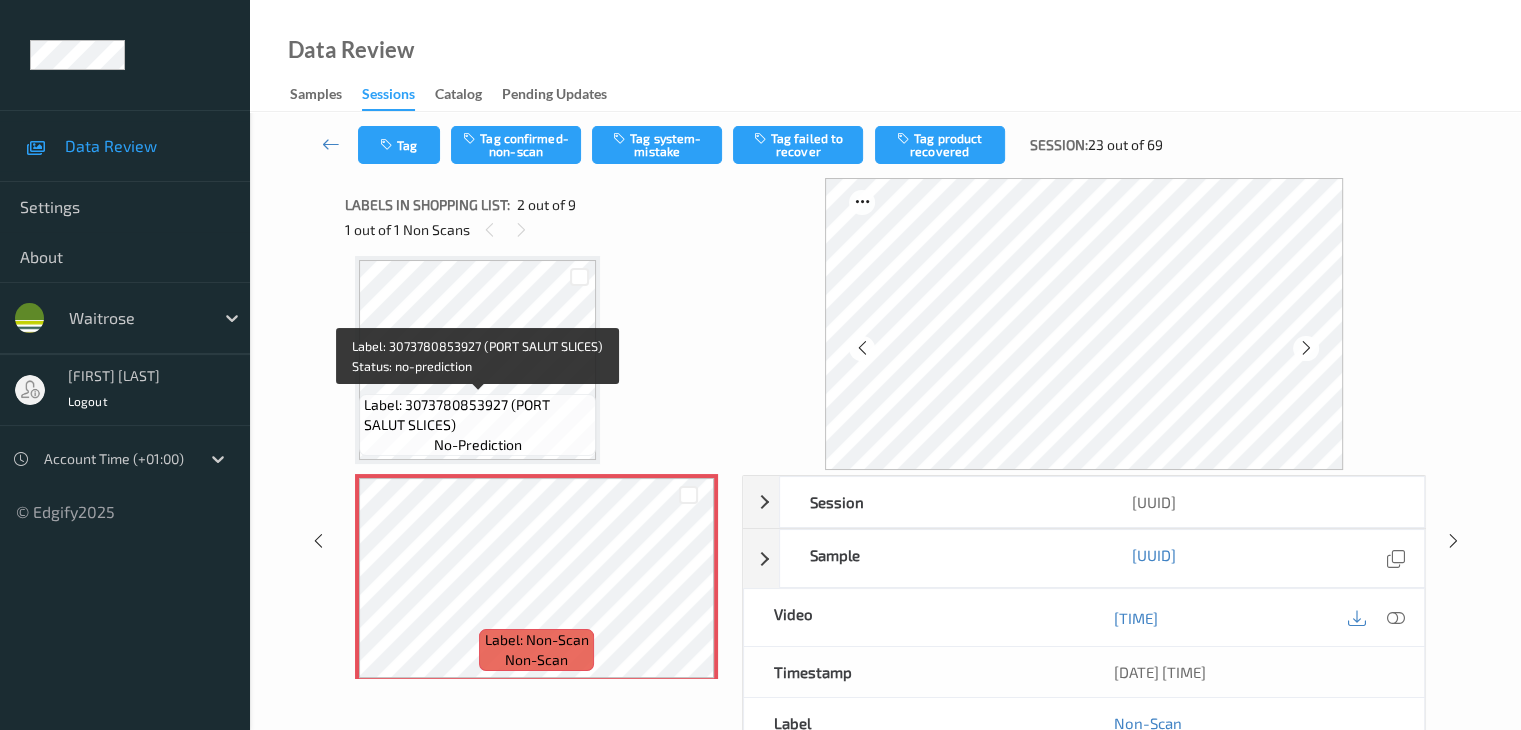 click on "Label: 3073780853927 (PORT SALUT SLICES)" at bounding box center [477, 415] 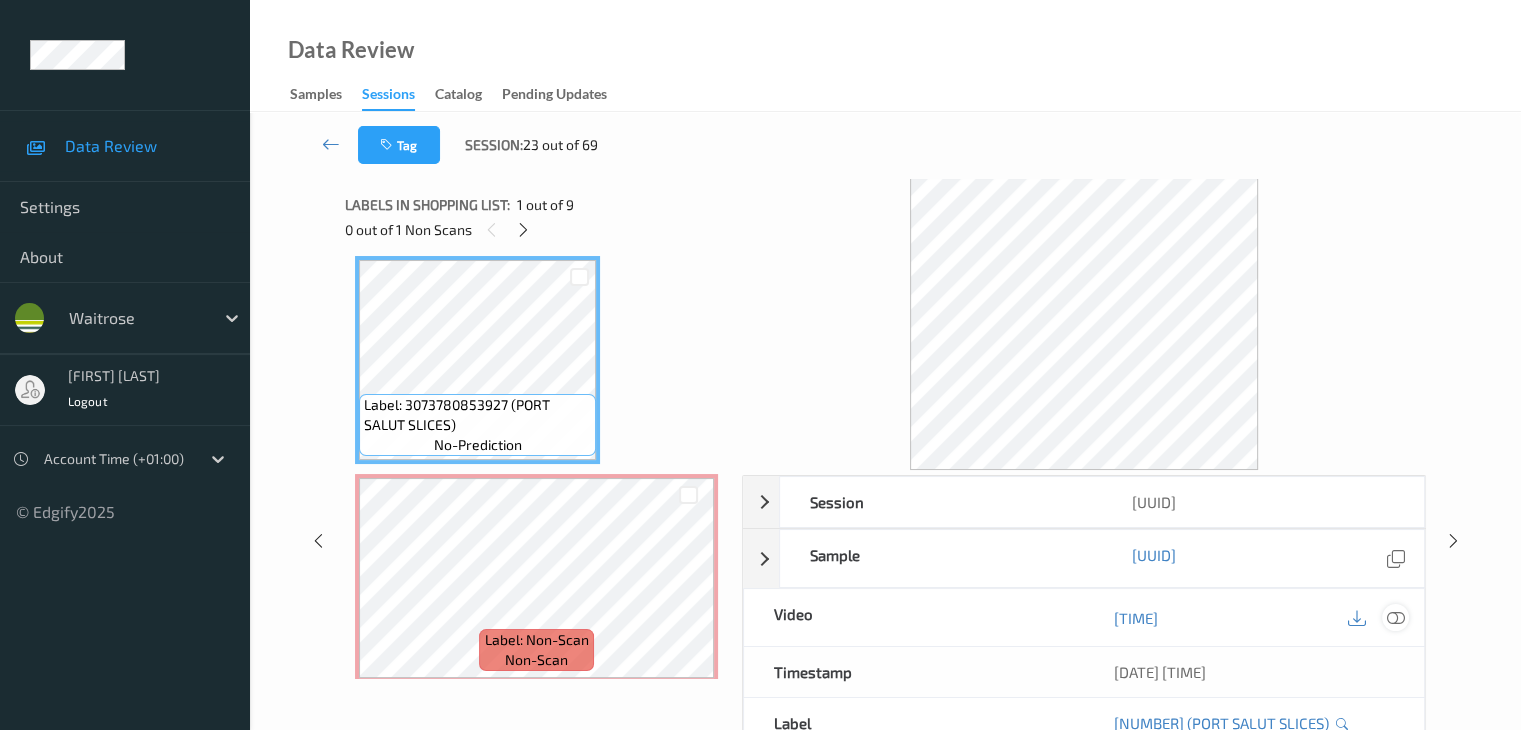 click at bounding box center [1395, 618] 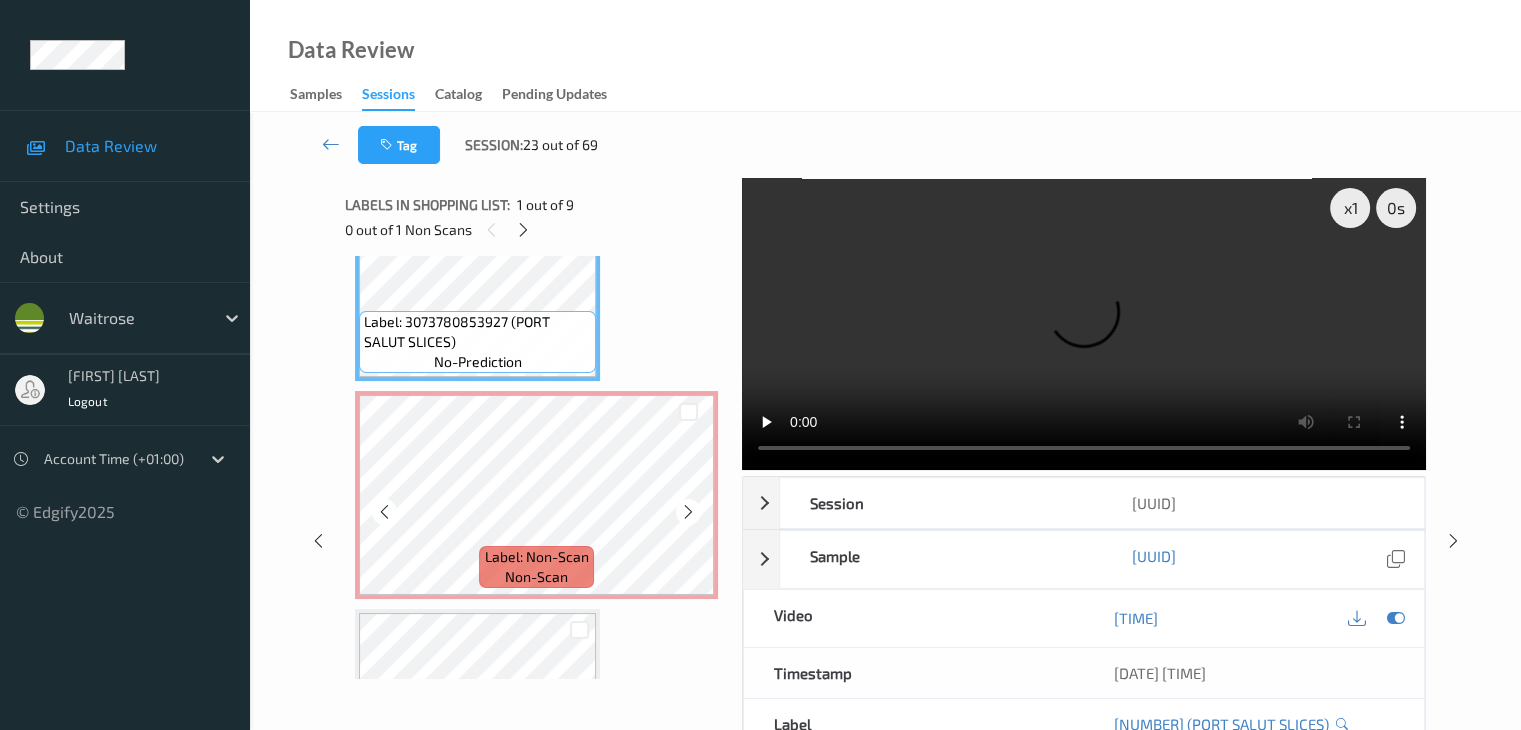 scroll, scrollTop: 210, scrollLeft: 0, axis: vertical 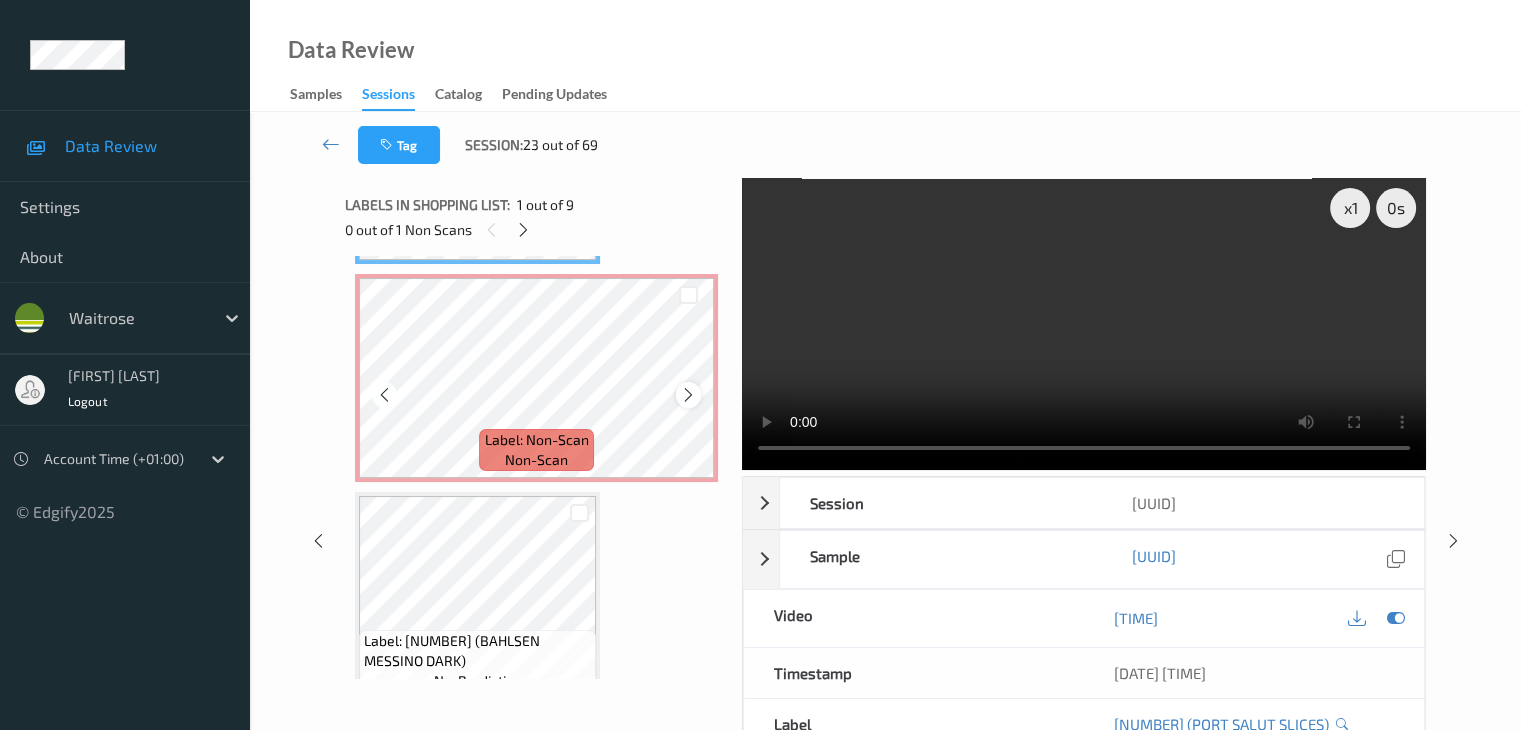 click at bounding box center [688, 394] 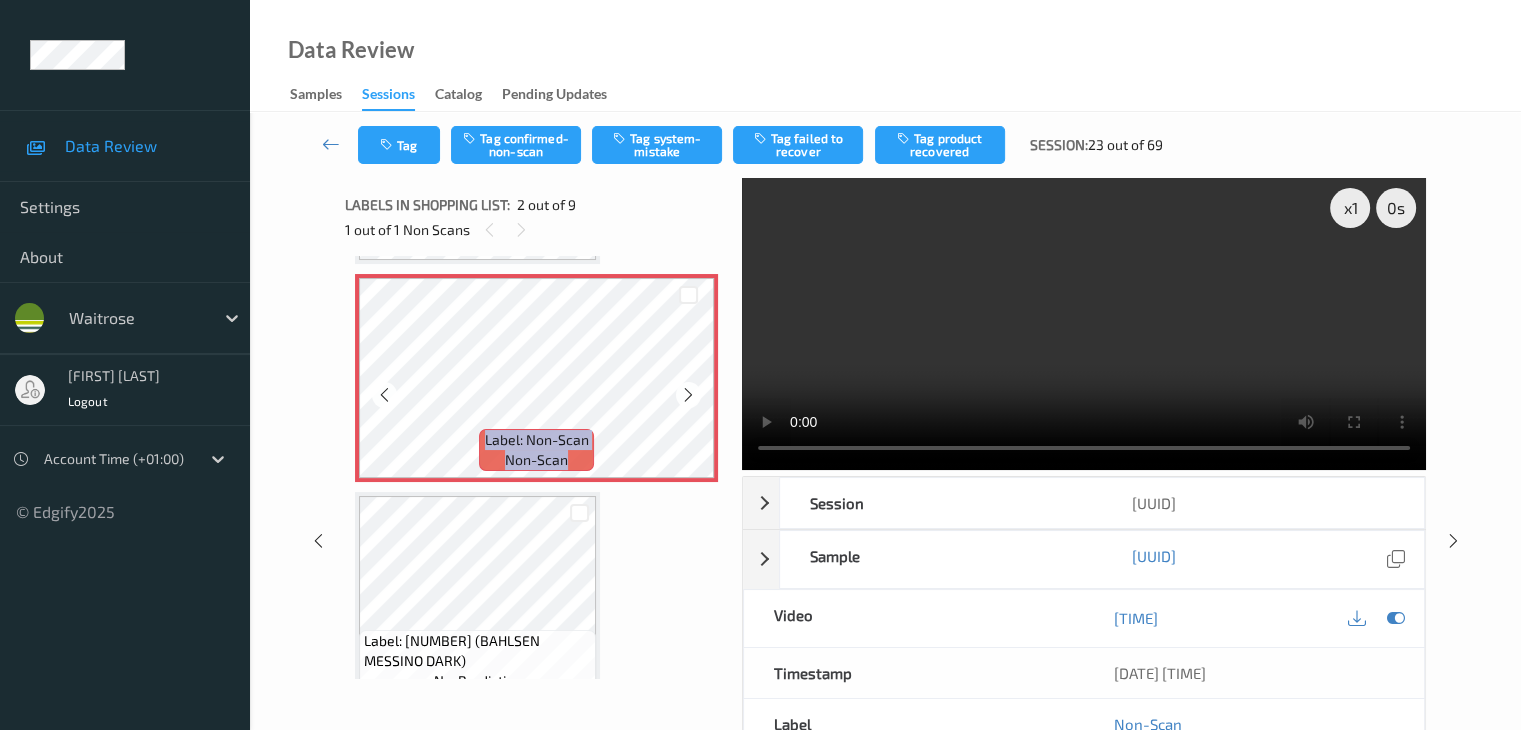 click at bounding box center [688, 394] 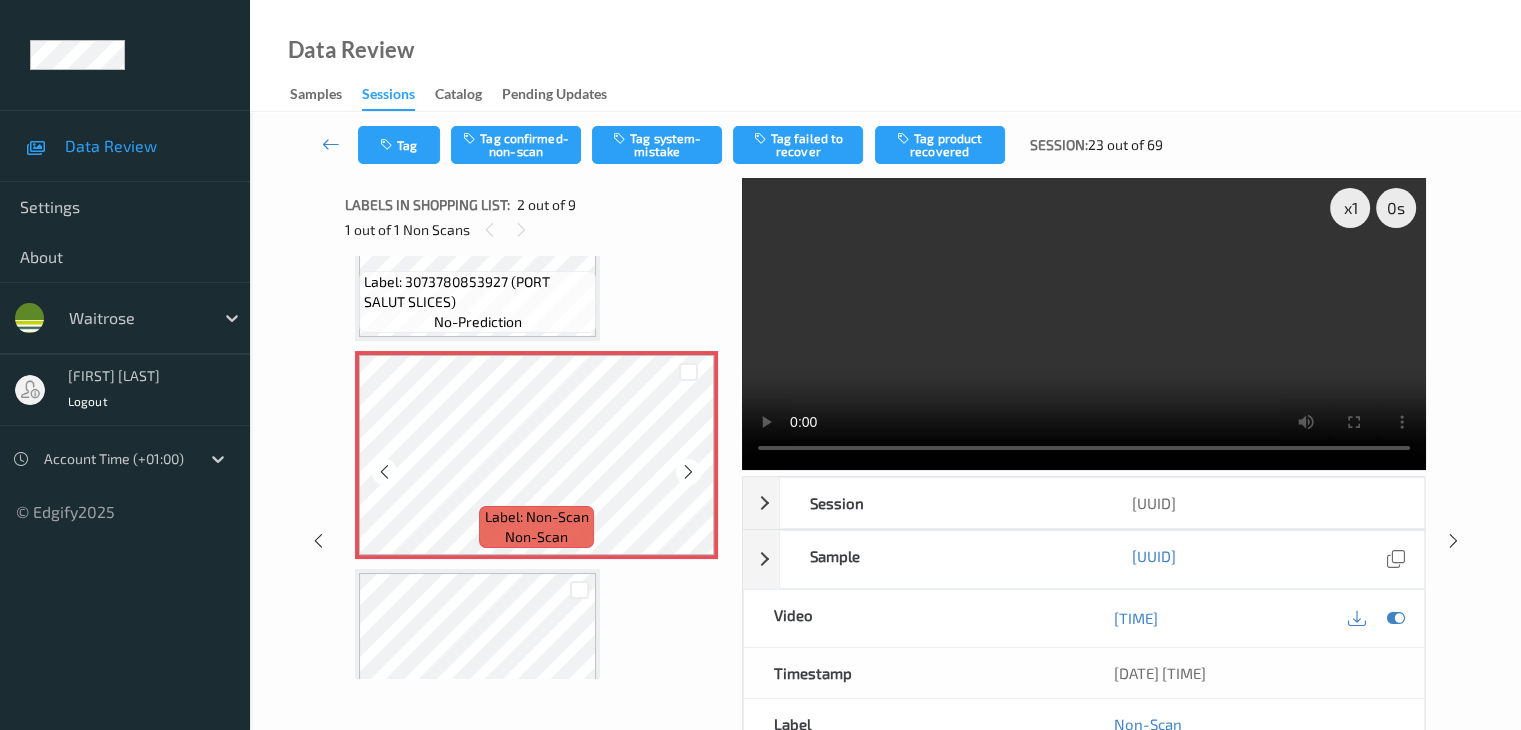 scroll, scrollTop: 10, scrollLeft: 0, axis: vertical 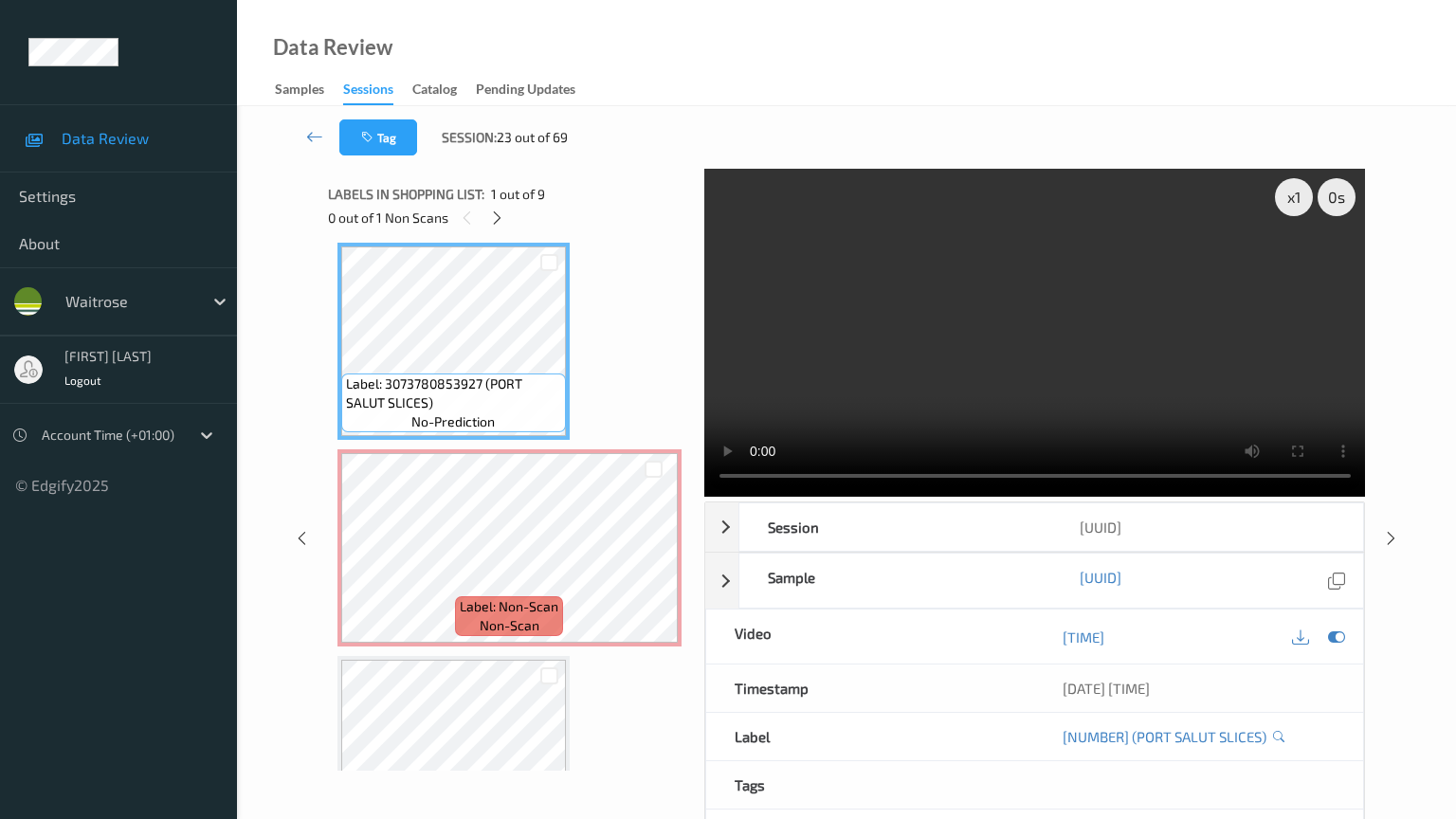 type 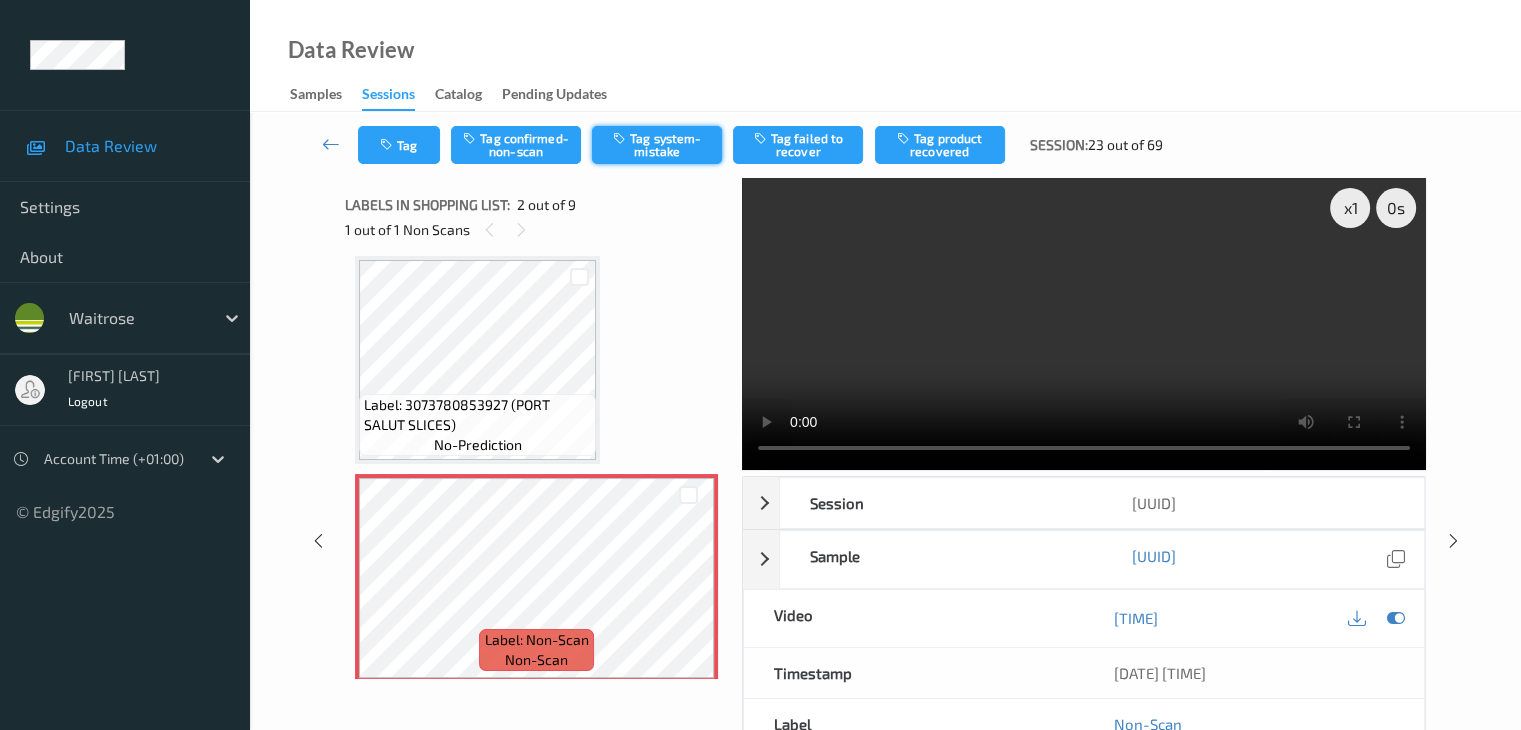 click on "Tag   system-mistake" at bounding box center (657, 145) 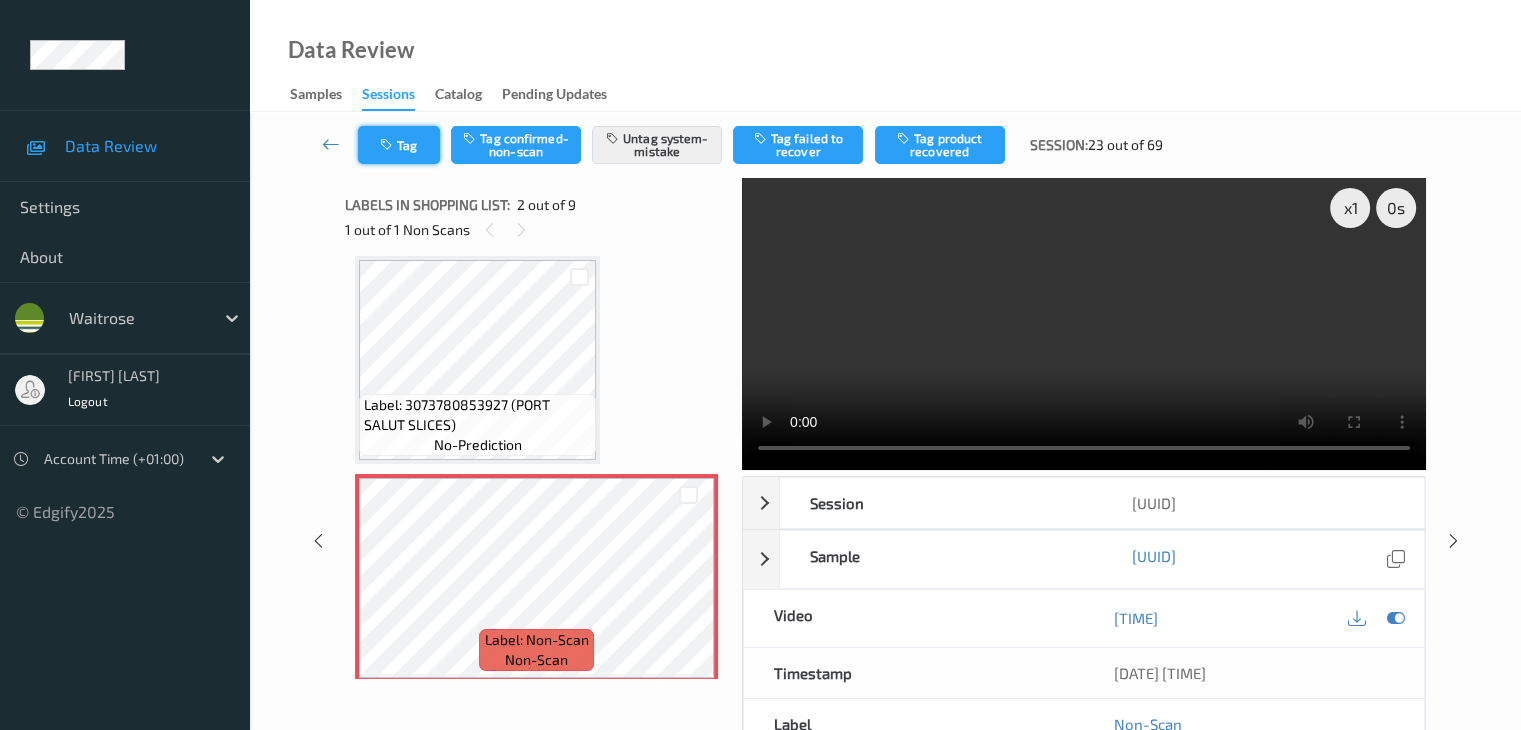 click on "Tag" at bounding box center [399, 145] 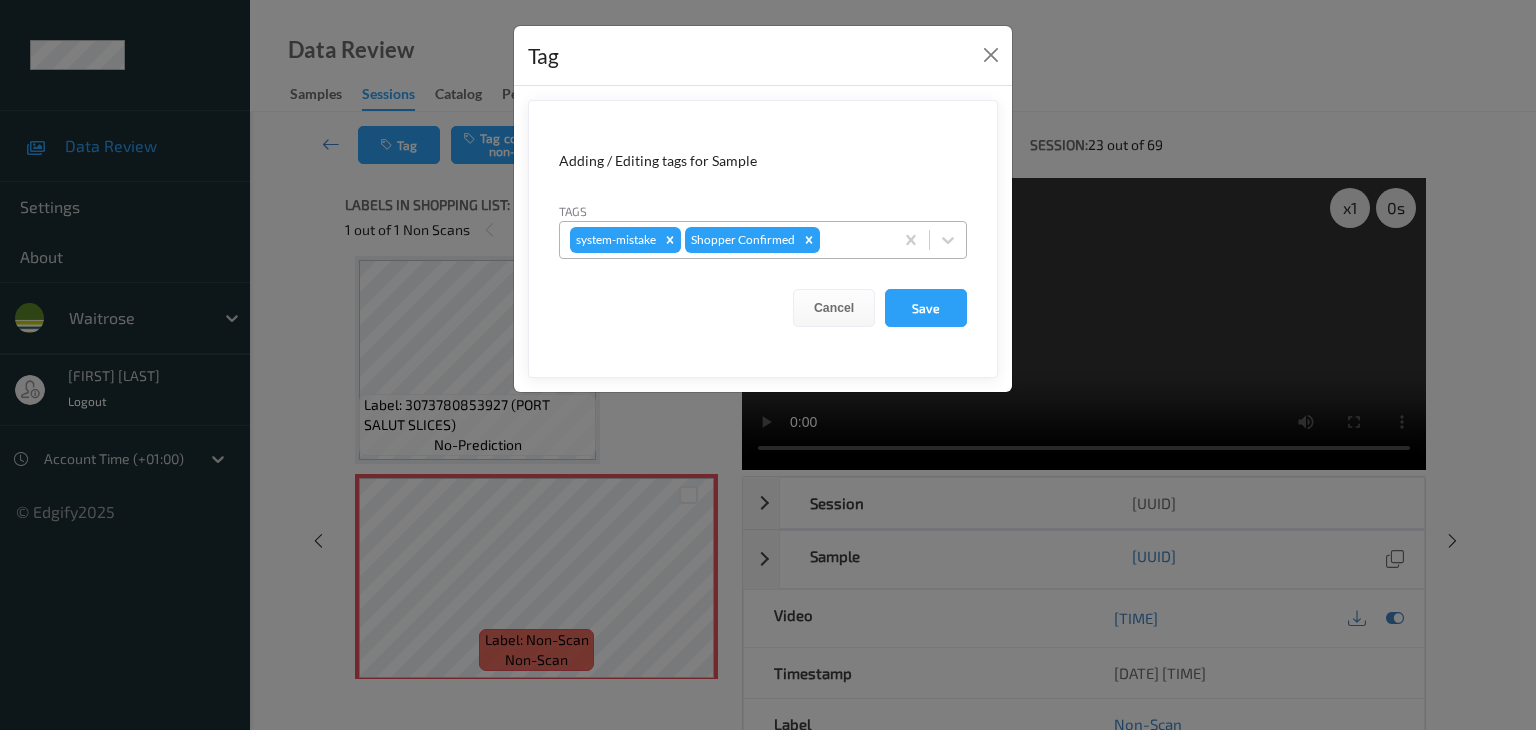 click at bounding box center (853, 240) 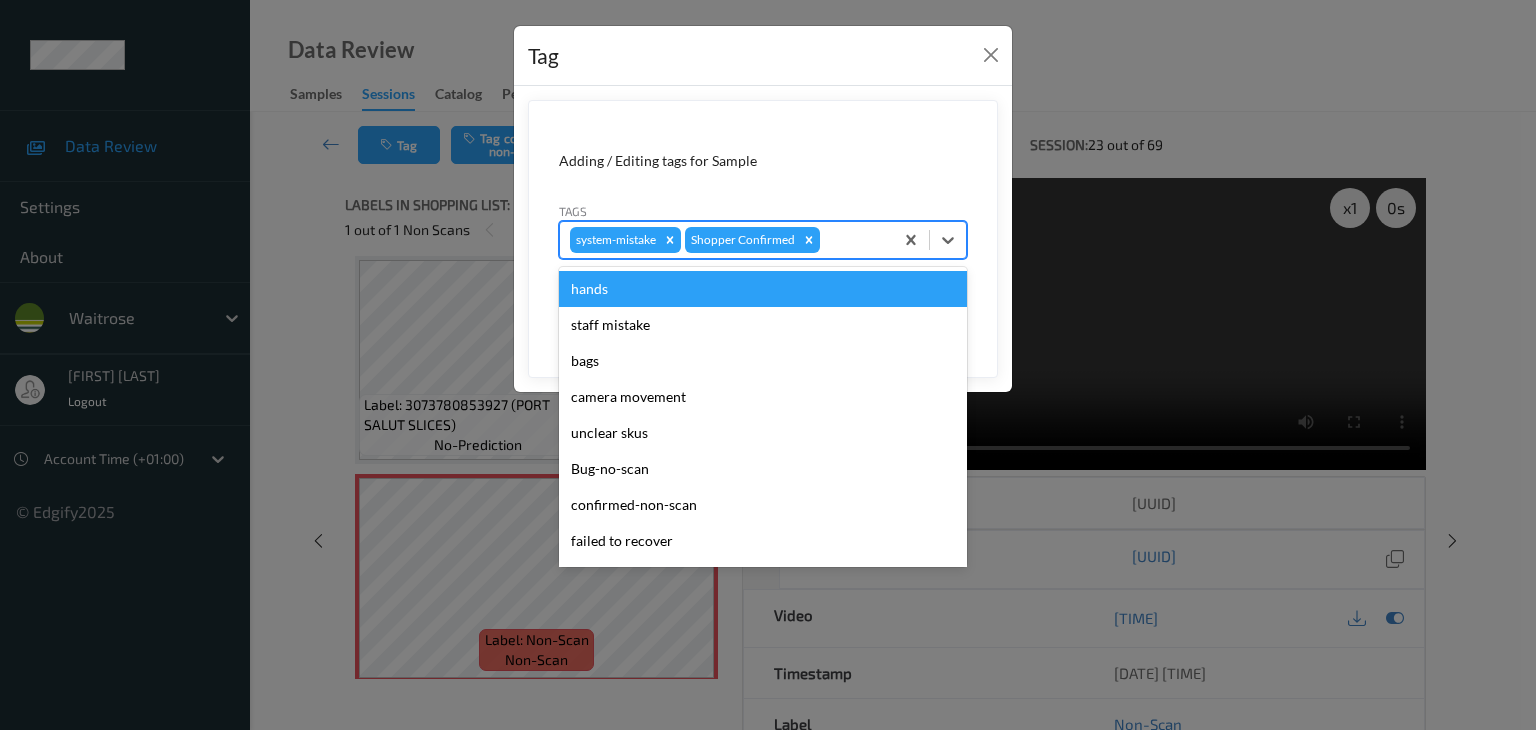 type on "u" 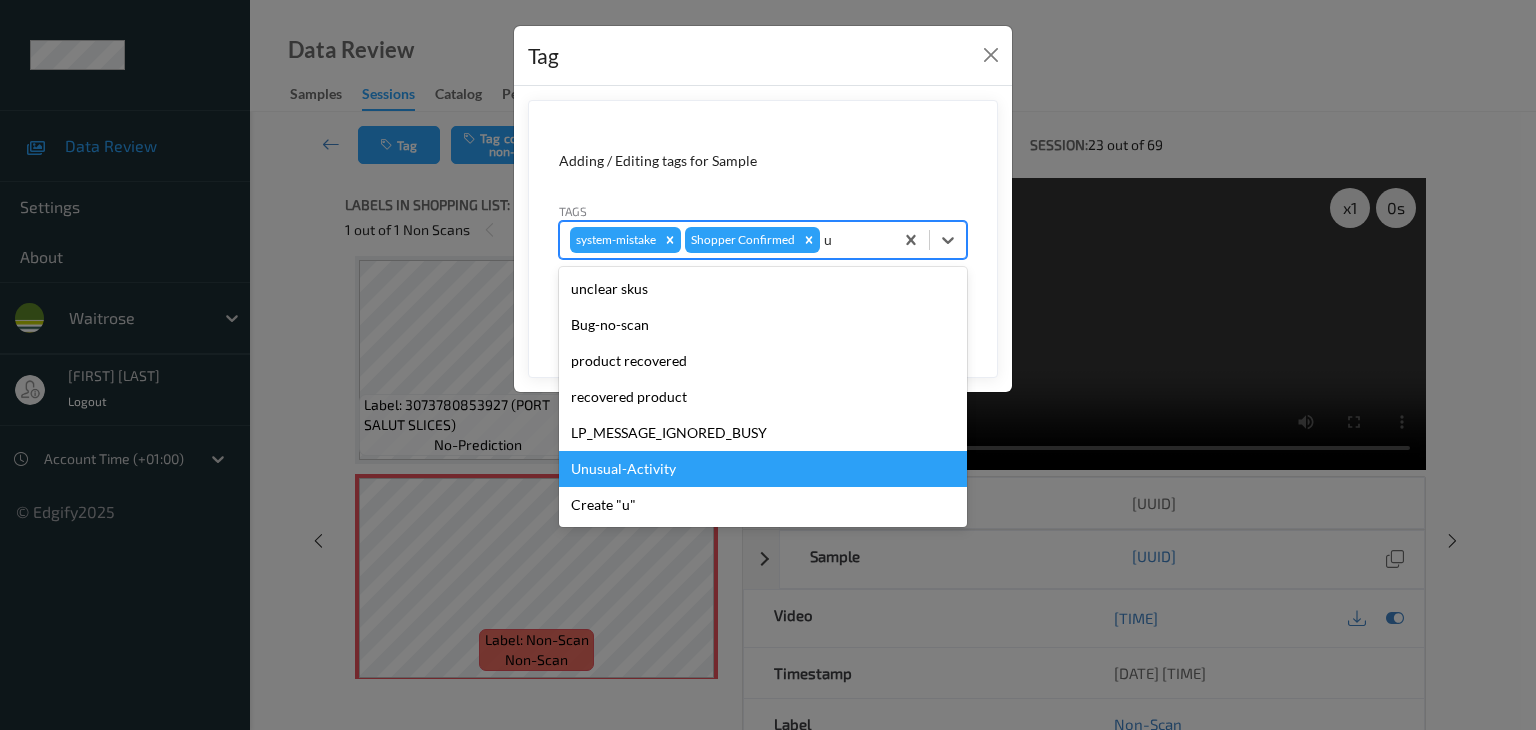 click on "Unusual-Activity" at bounding box center (763, 469) 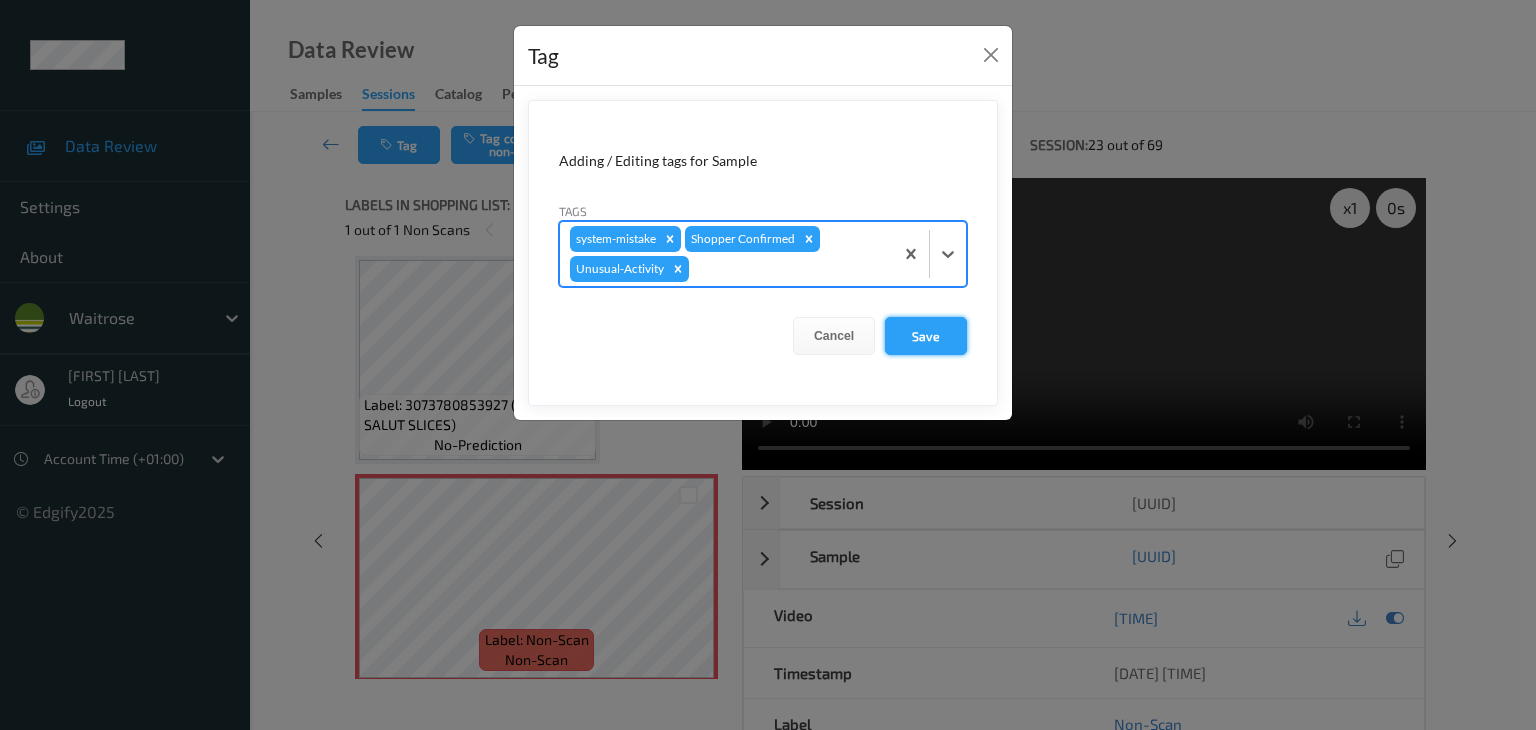 click on "Save" at bounding box center (926, 336) 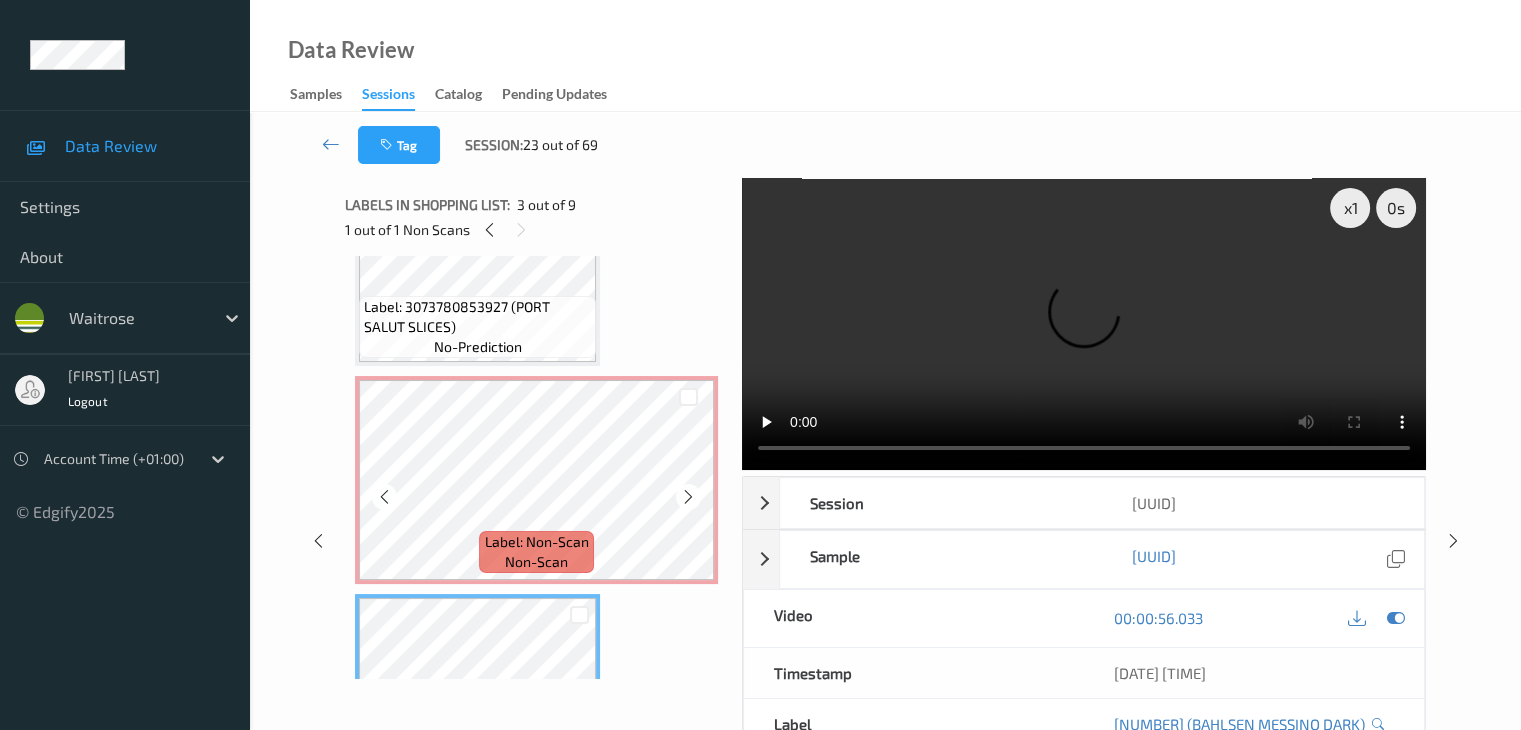 scroll, scrollTop: 0, scrollLeft: 0, axis: both 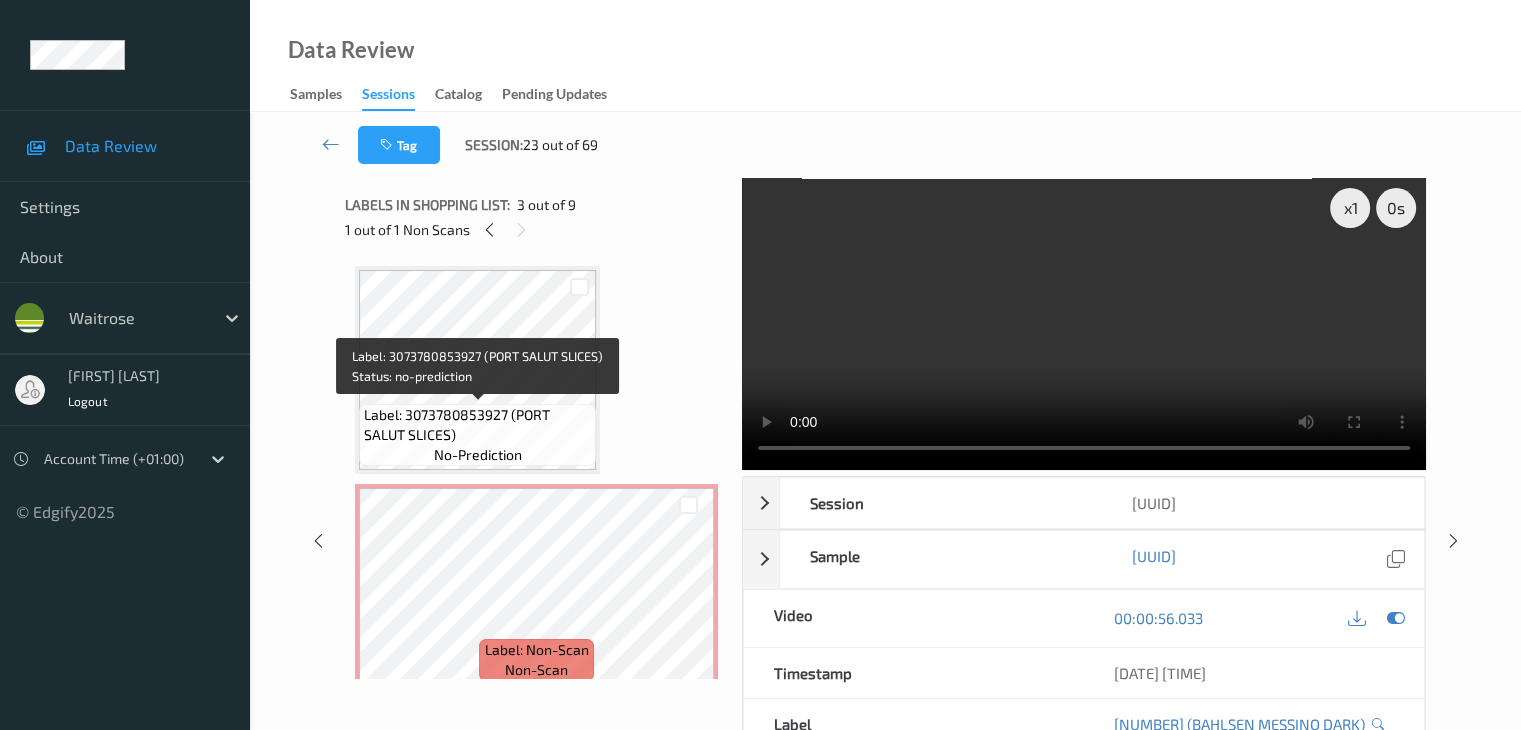 click on "Label: 3073780853927 (PORT SALUT SLICES) no-prediction" at bounding box center [477, 435] 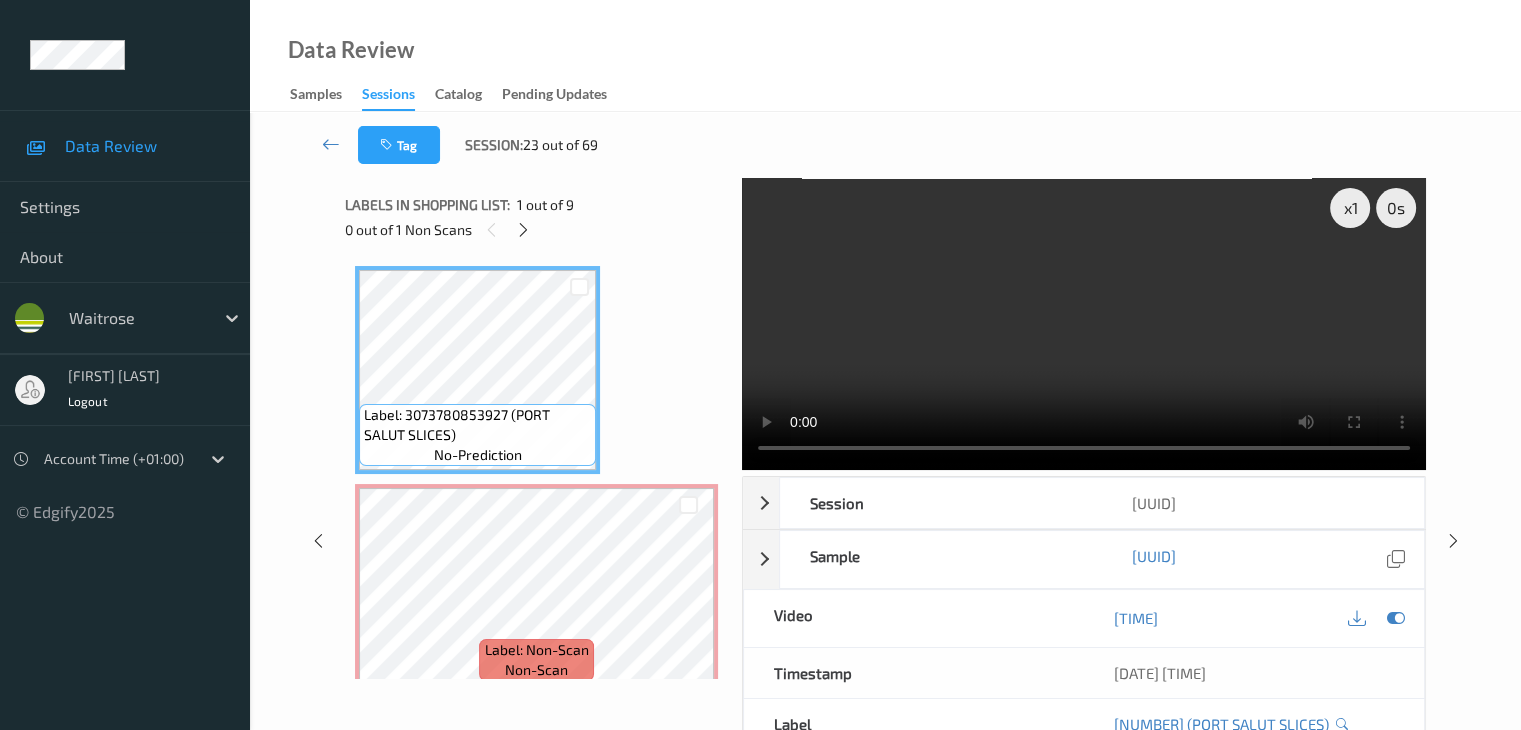 click on "Label: 3073780853927 (PORT SALUT SLICES) no-prediction Label: Non-Scan non-scan Label: Non-Scan non-scan Label: Non-Scan non-scan Label: 4017100305054 (BAHLSEN MESSINO DARK) no-prediction Label: 5000169673096 (WR PRAWN COCKTAIL) no-prediction Label: 5000169623695 (WR BRIOCHE BRGR BUNS) no-prediction Label: 5000169922552 (JAZZ  APPLES) no-prediction Label: 7622201675349 (CADBURY TWIRL DUO) no-prediction Label: 5000169207086 (WR C&amp;F ITALIAN WHITE) no-prediction Label: 9210315310608442 no-prediction" at bounding box center (536, 1242) 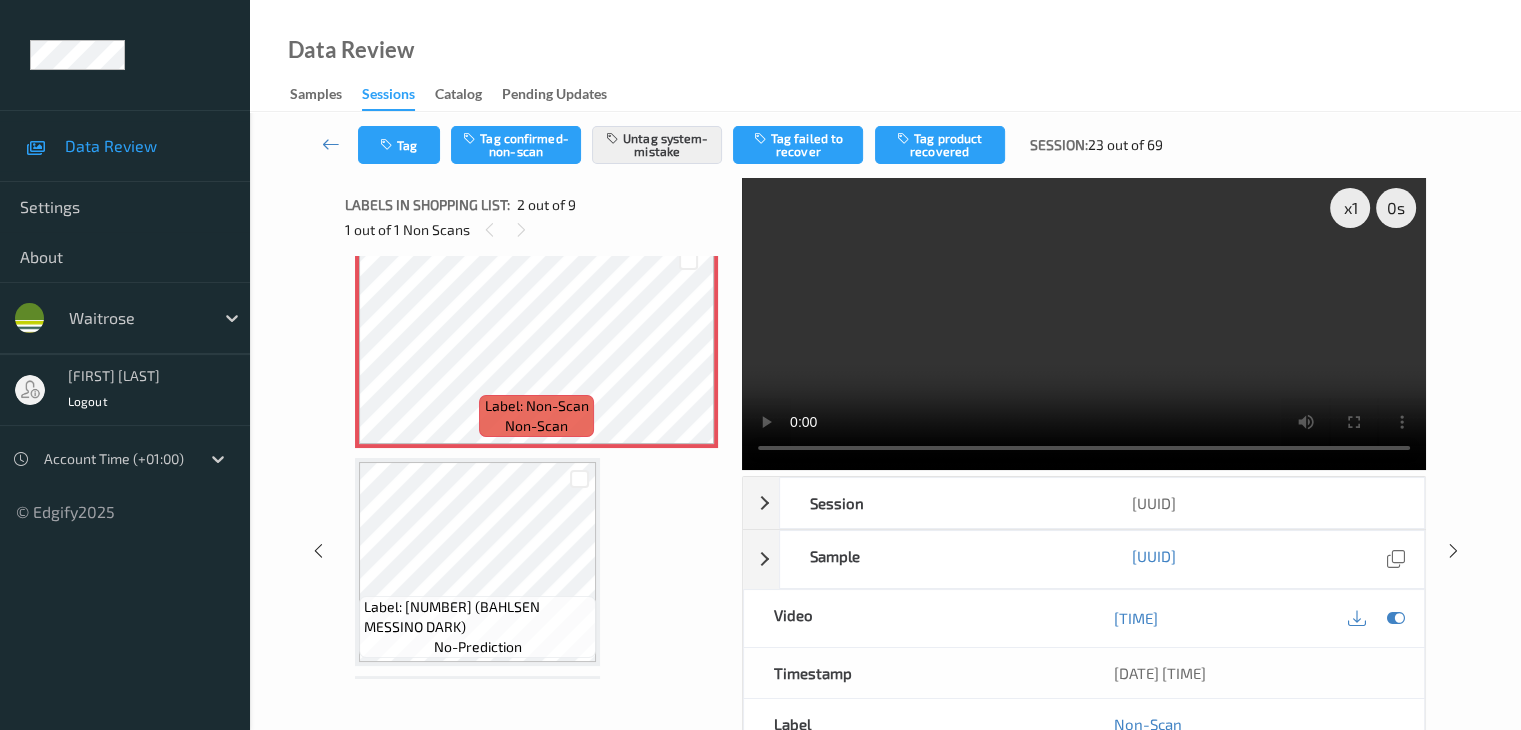 scroll, scrollTop: 300, scrollLeft: 0, axis: vertical 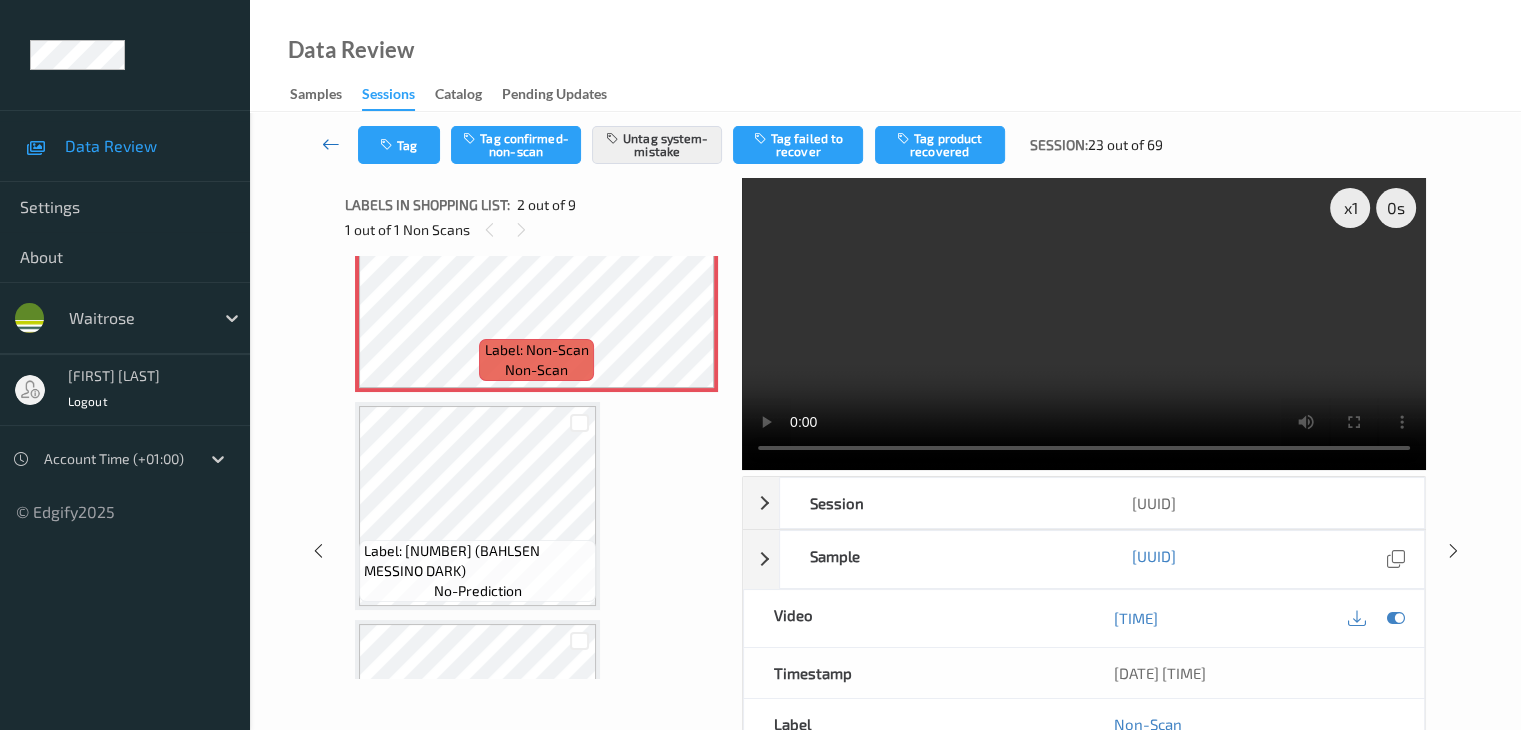 click at bounding box center (331, 144) 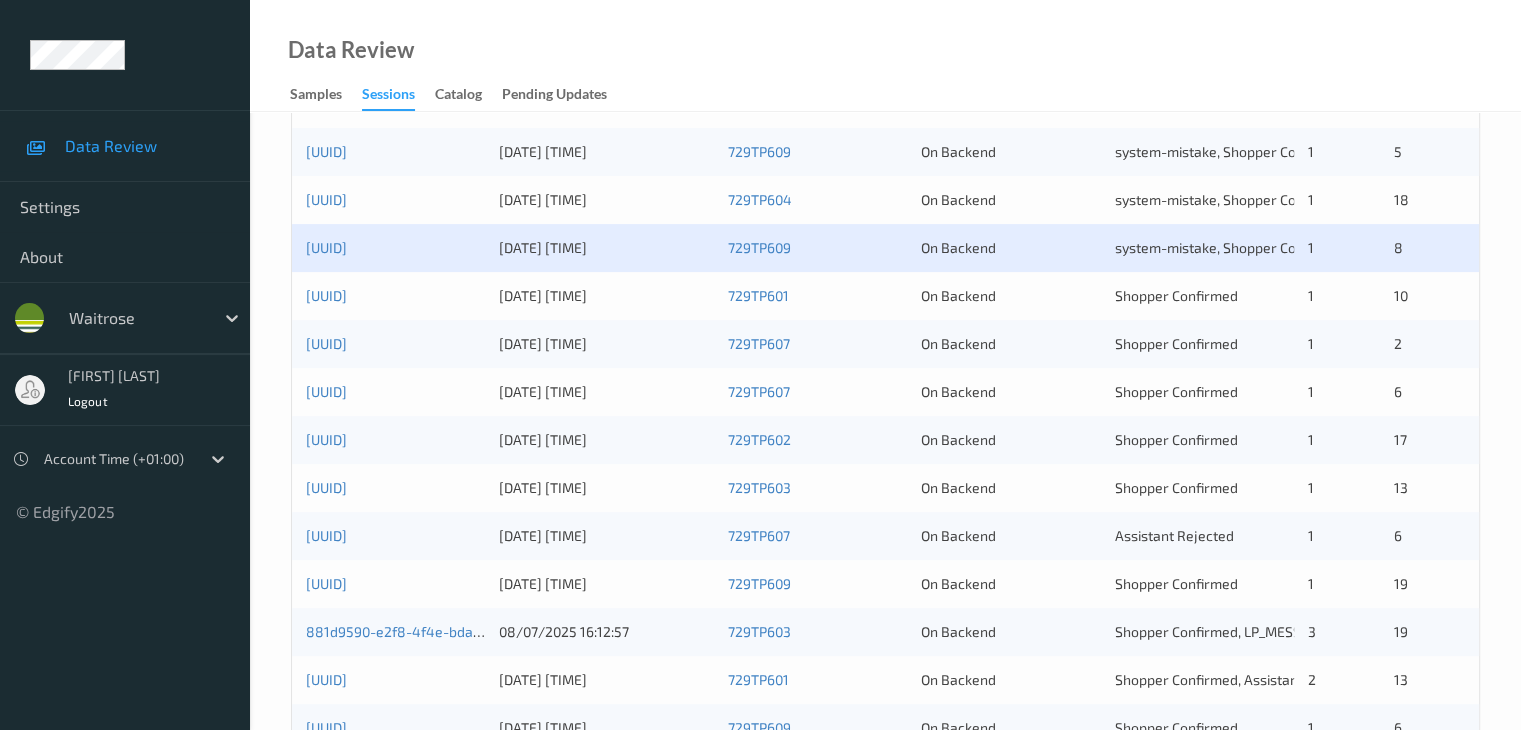 scroll, scrollTop: 500, scrollLeft: 0, axis: vertical 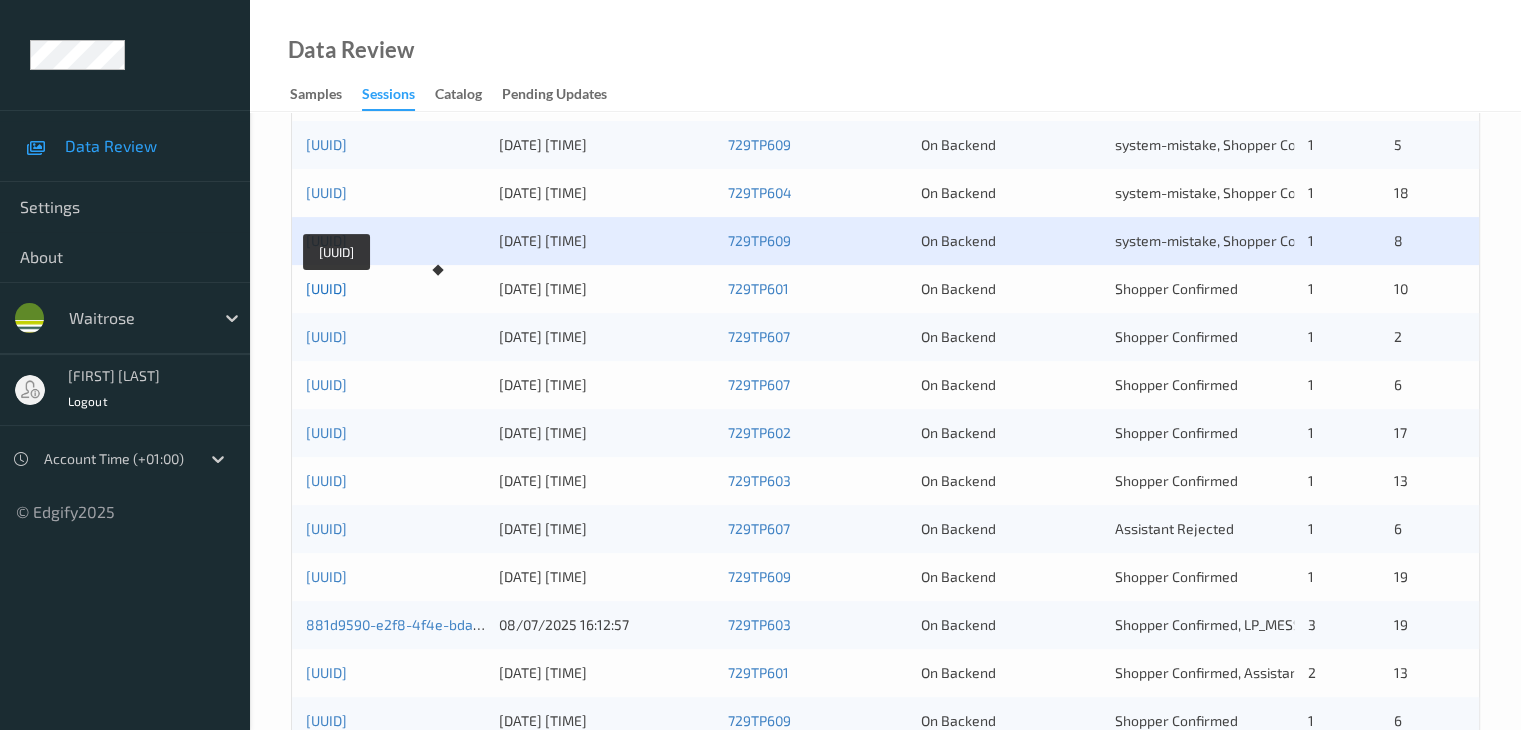 click on "[UUID]" at bounding box center (326, 288) 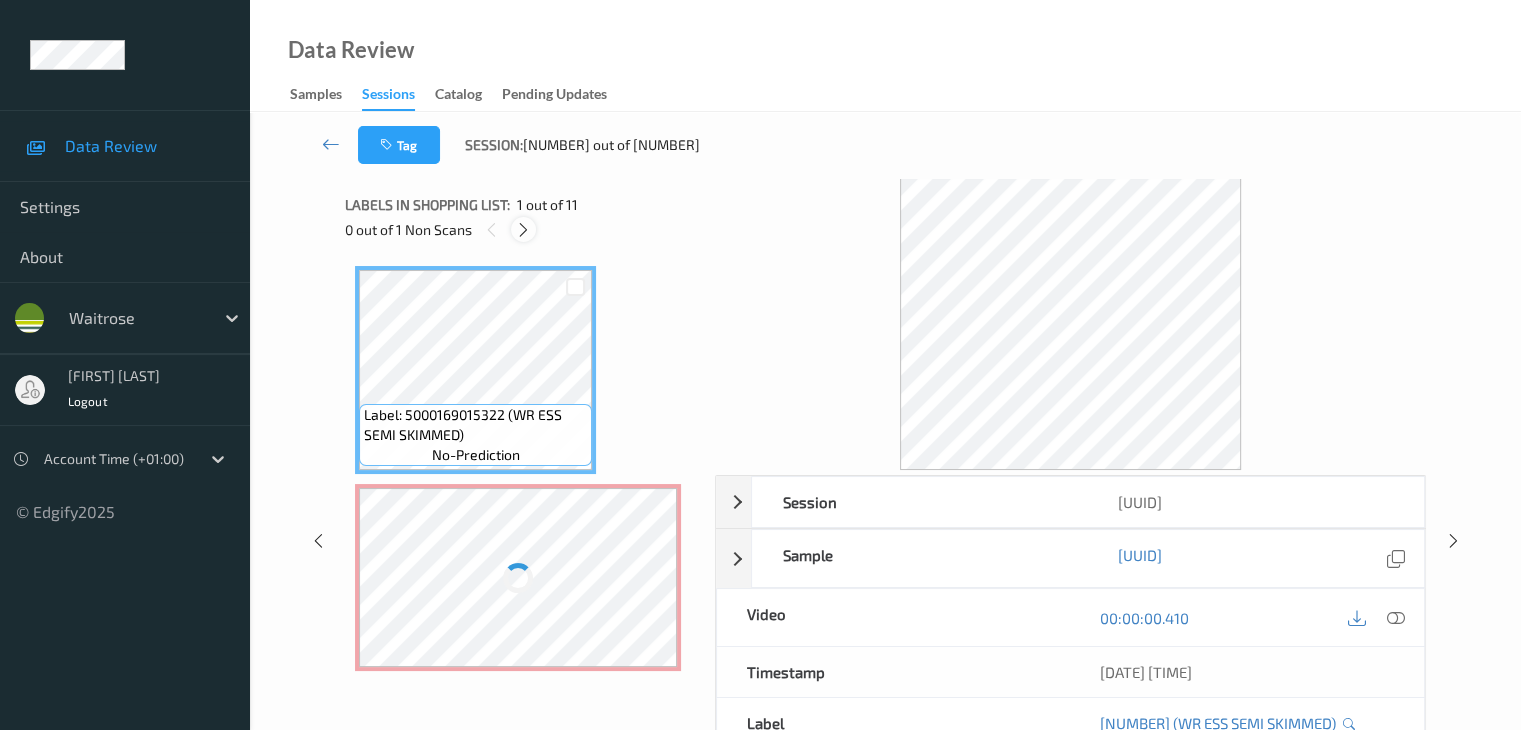 click at bounding box center [523, 230] 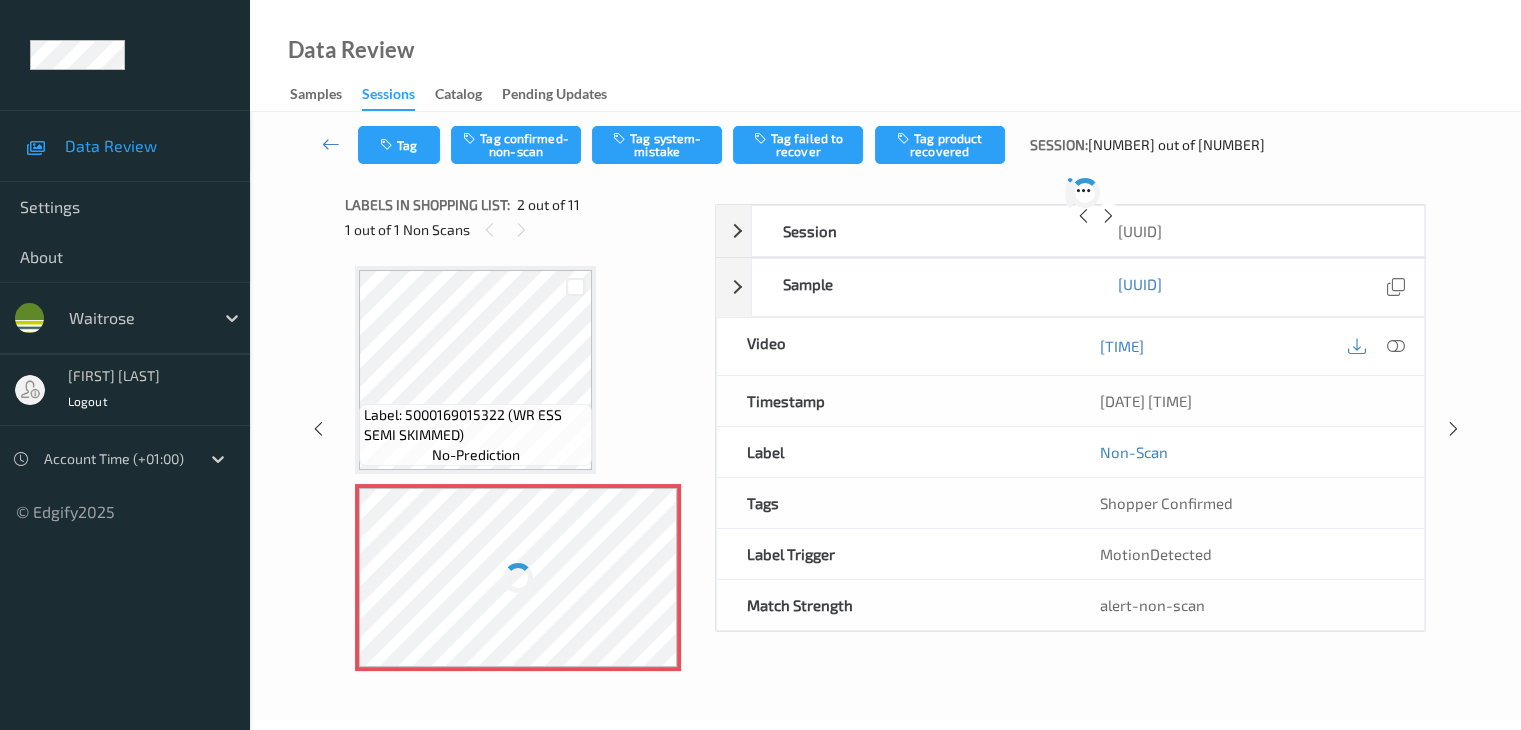 scroll, scrollTop: 10, scrollLeft: 0, axis: vertical 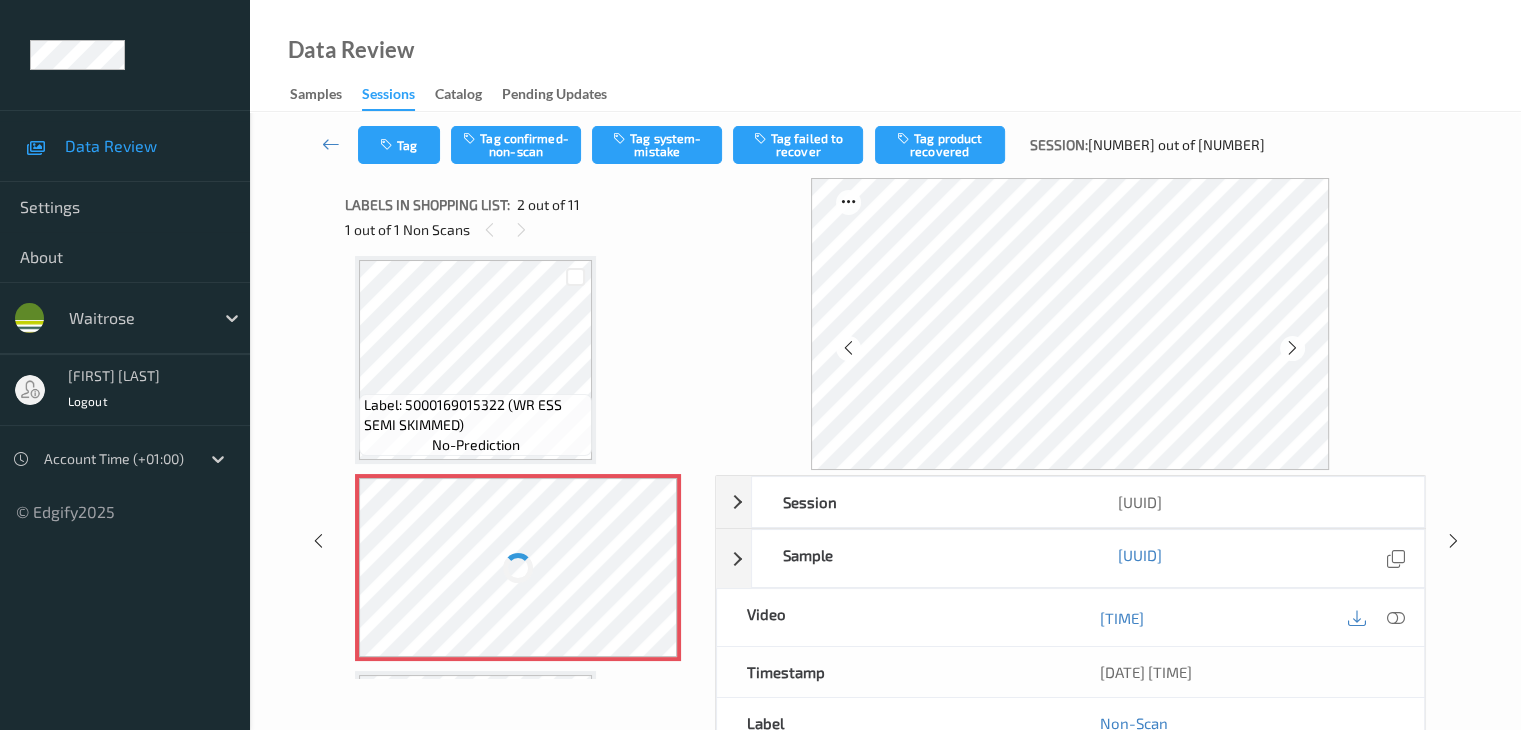 click at bounding box center [518, 567] 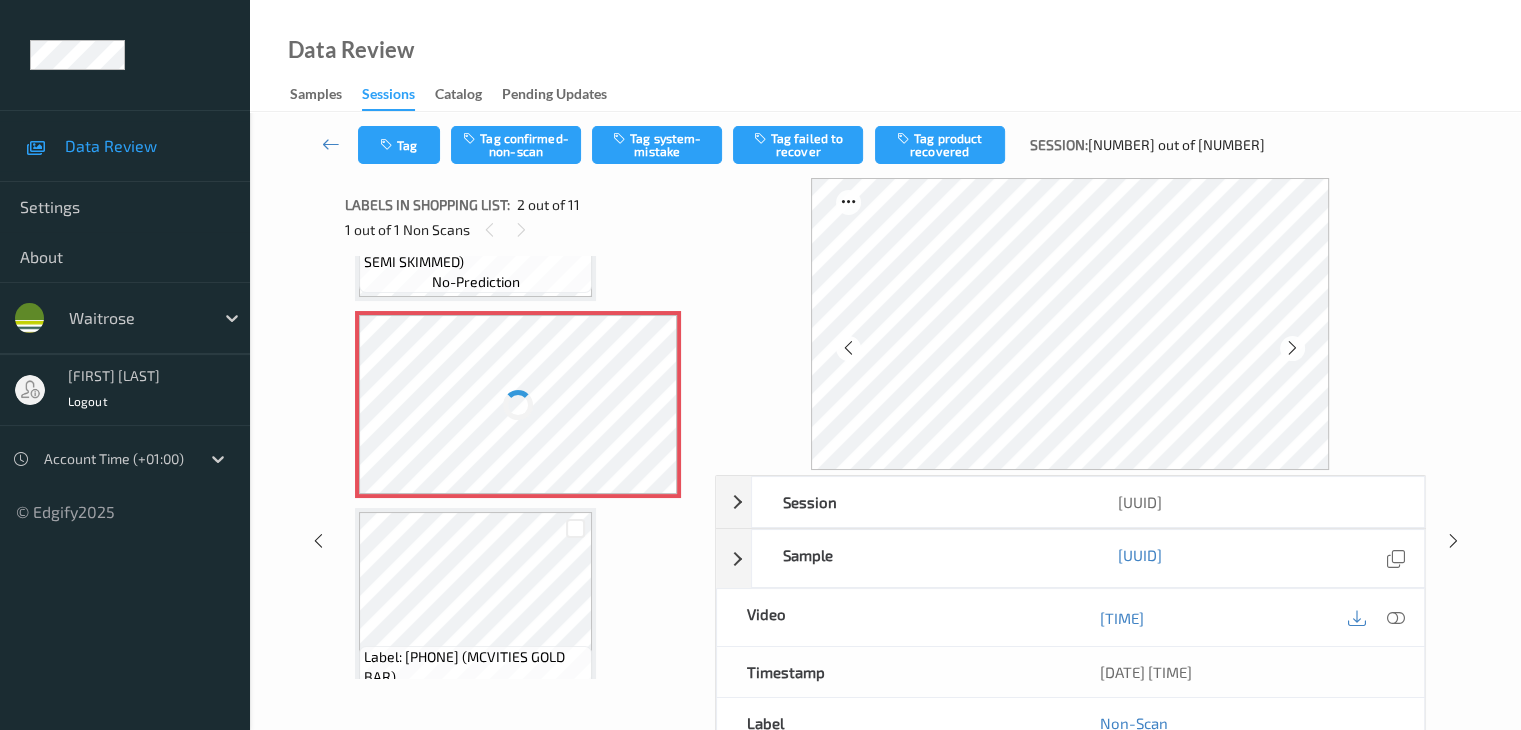 scroll, scrollTop: 210, scrollLeft: 0, axis: vertical 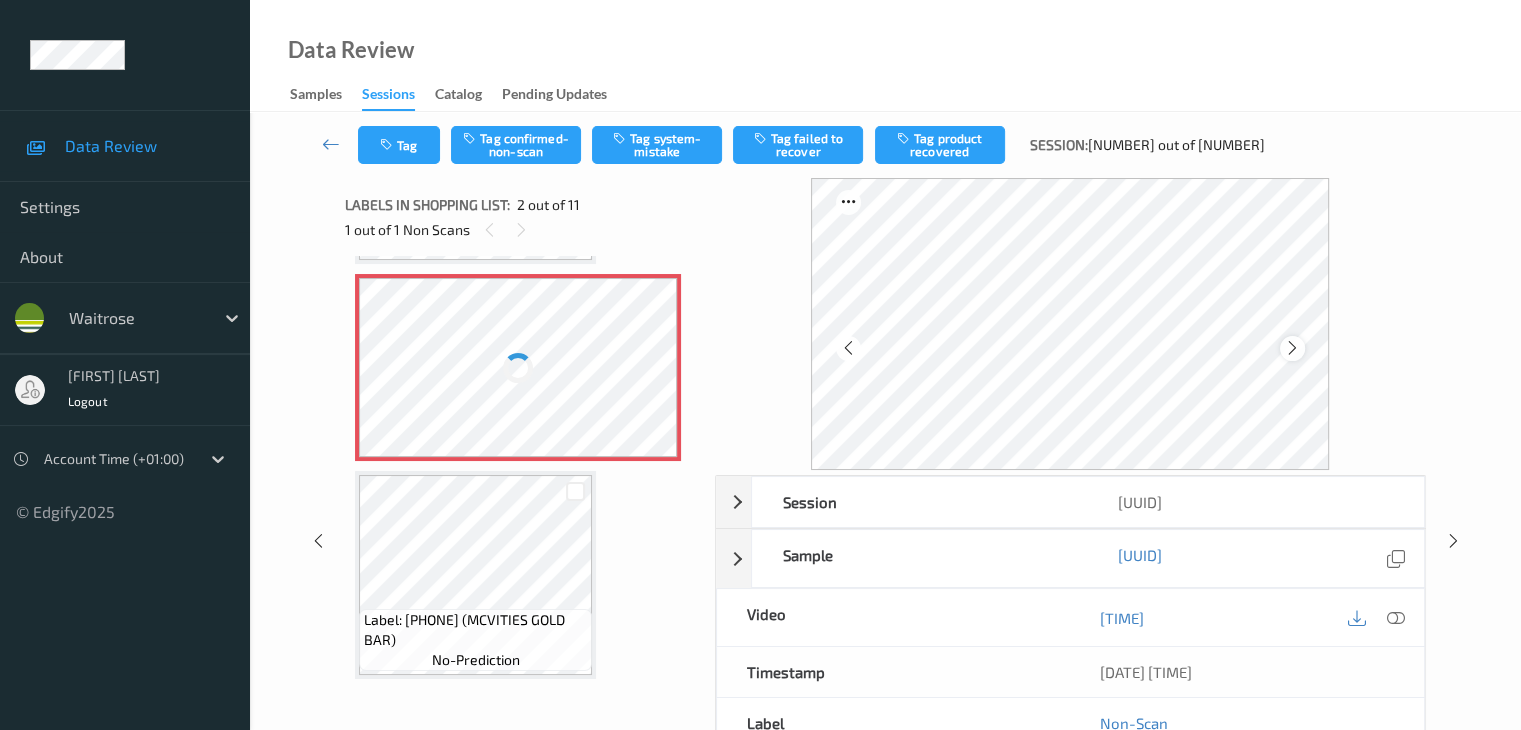click at bounding box center [1070, 324] 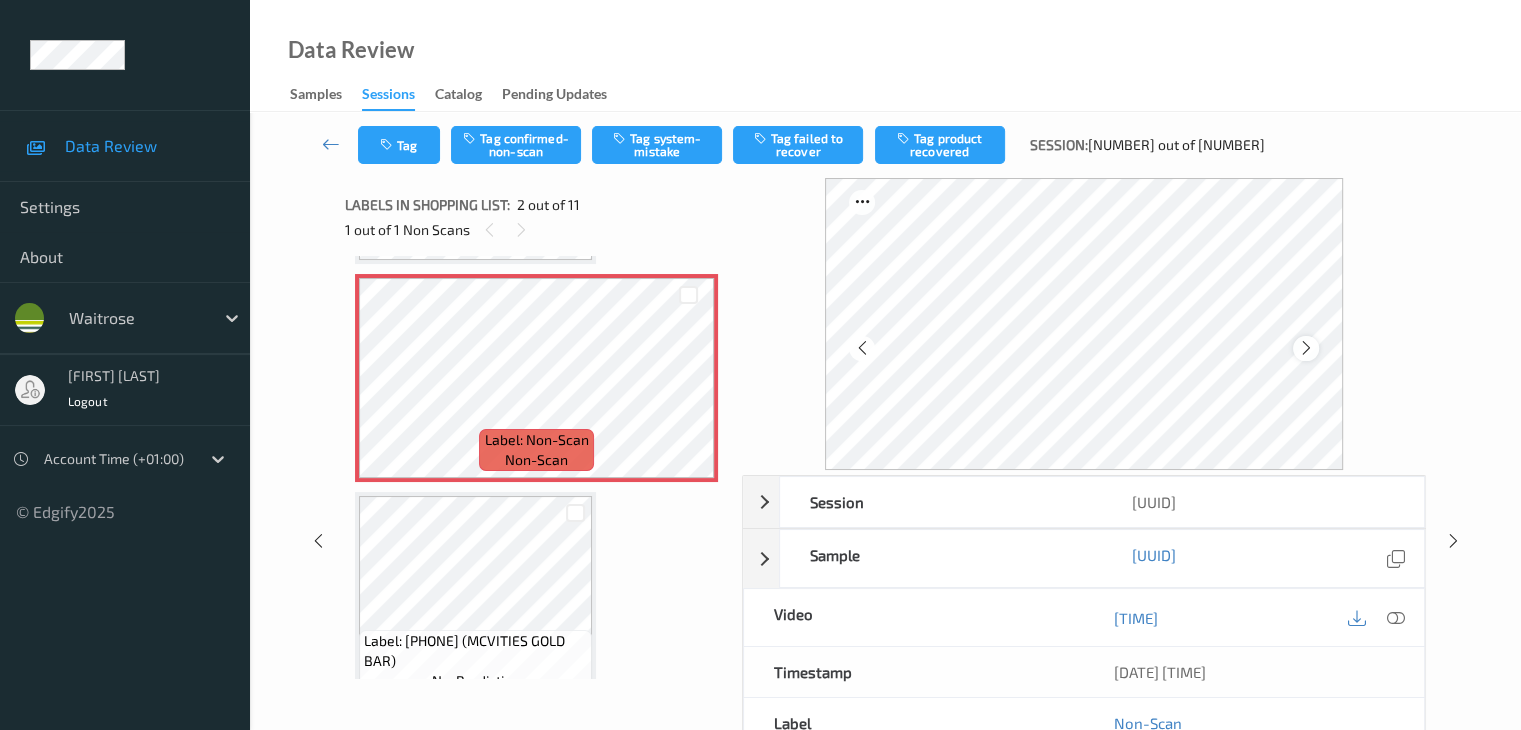 click at bounding box center (1306, 348) 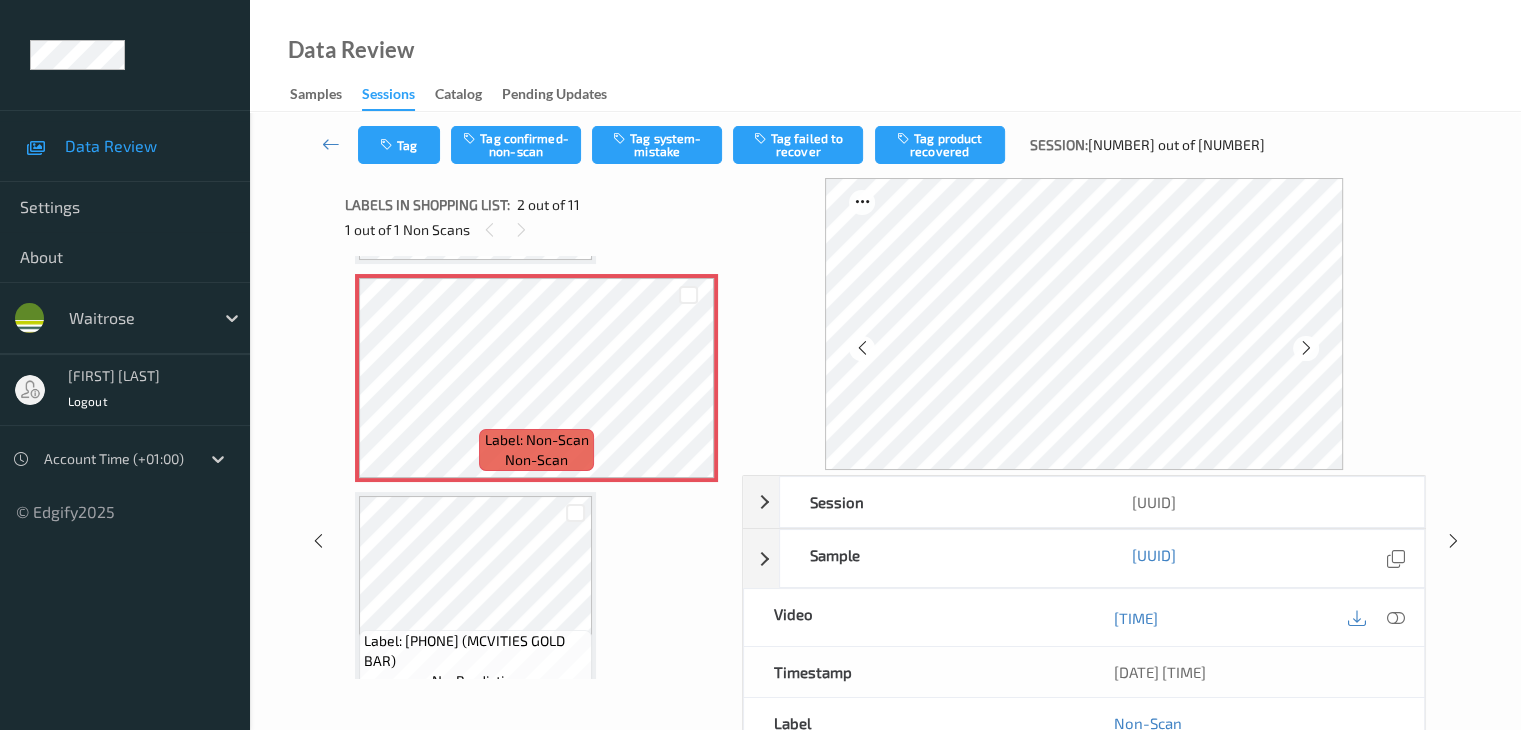 click at bounding box center [1306, 348] 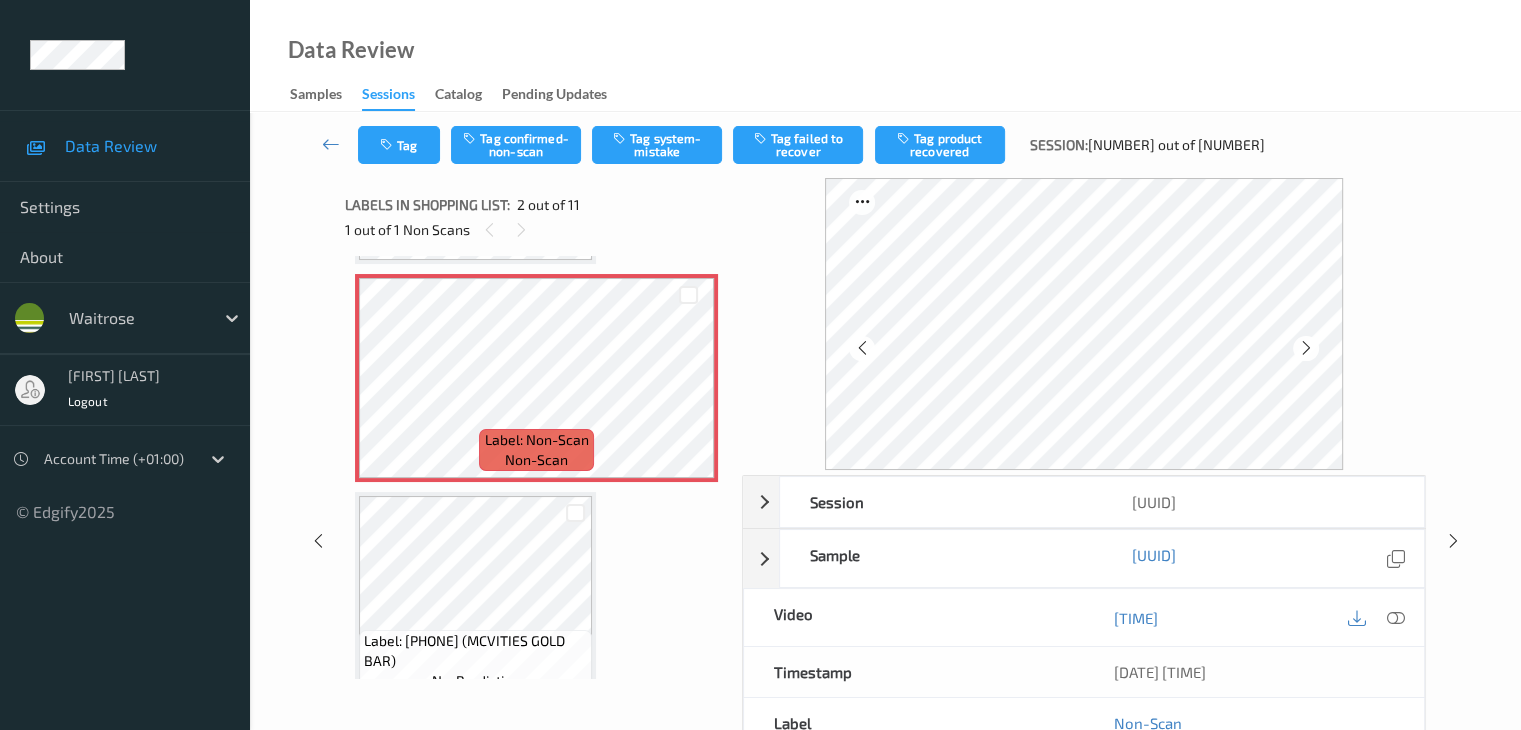 click at bounding box center (1306, 348) 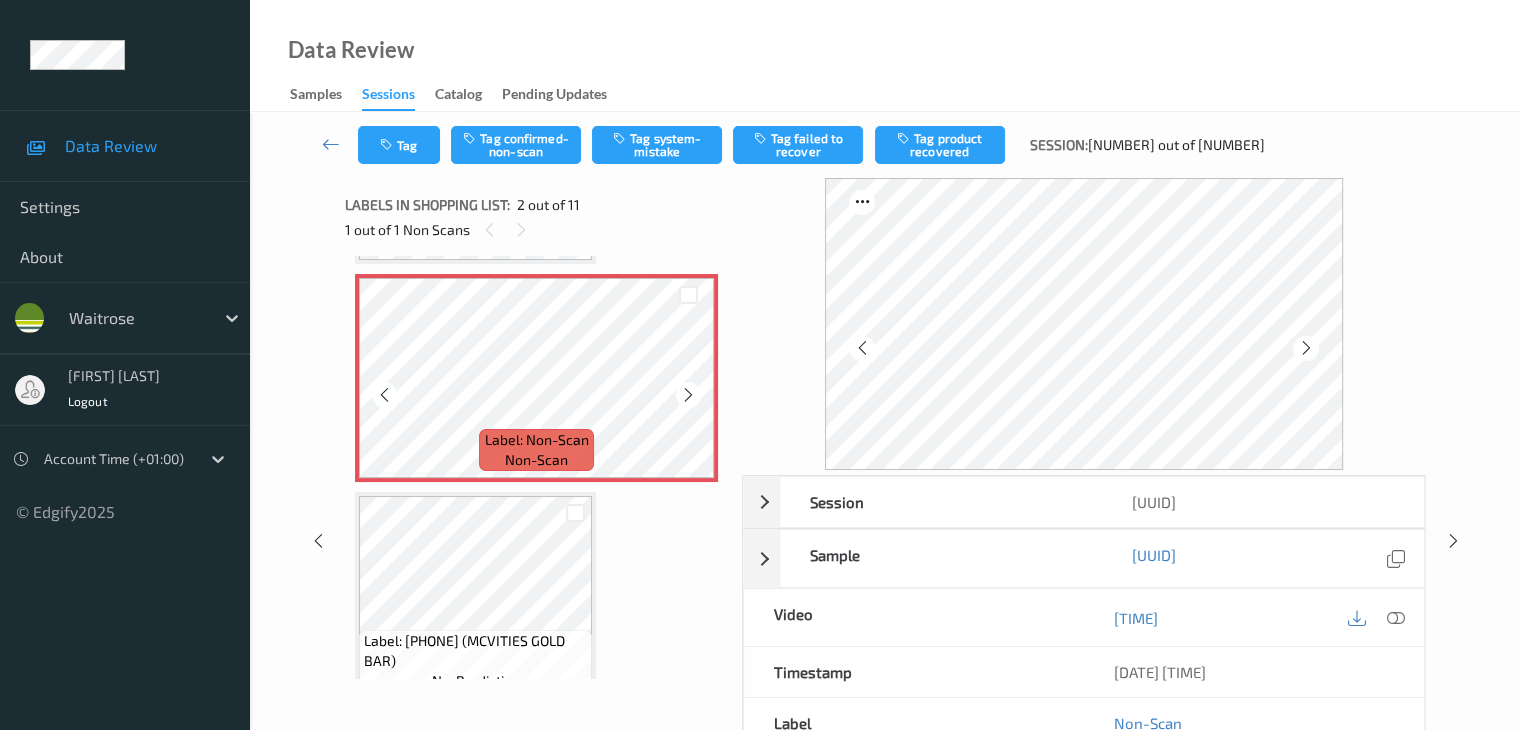 scroll, scrollTop: 10, scrollLeft: 0, axis: vertical 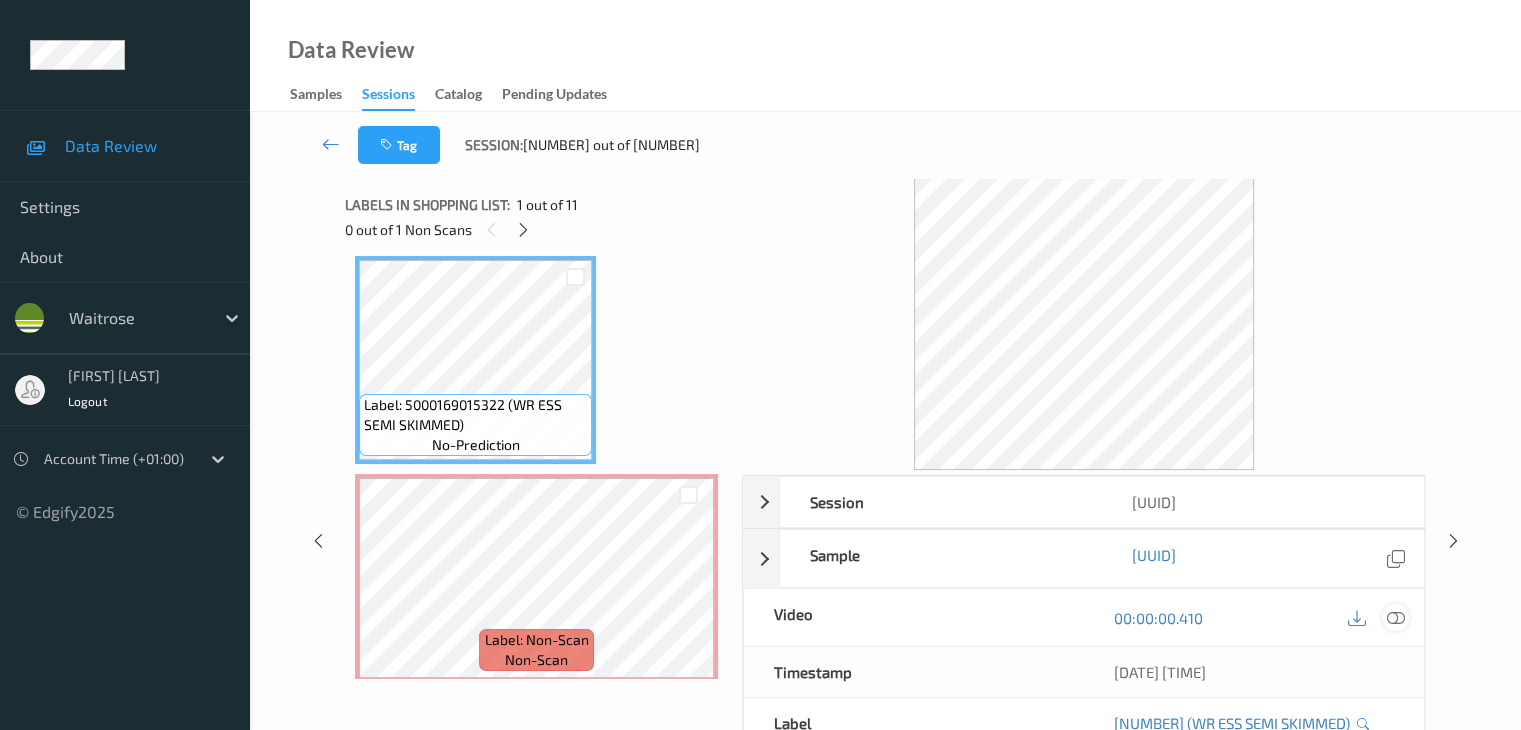 click at bounding box center (1395, 618) 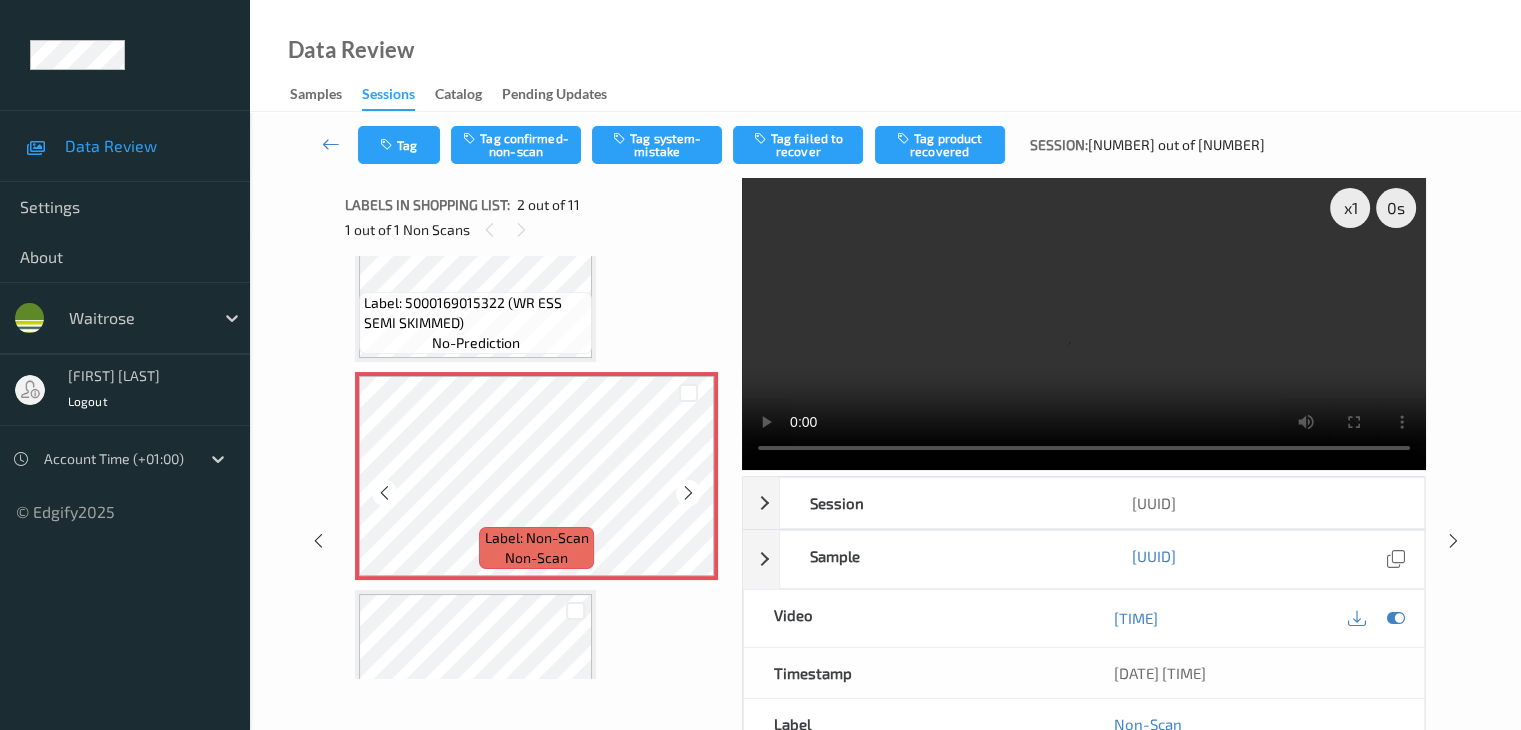 scroll, scrollTop: 110, scrollLeft: 0, axis: vertical 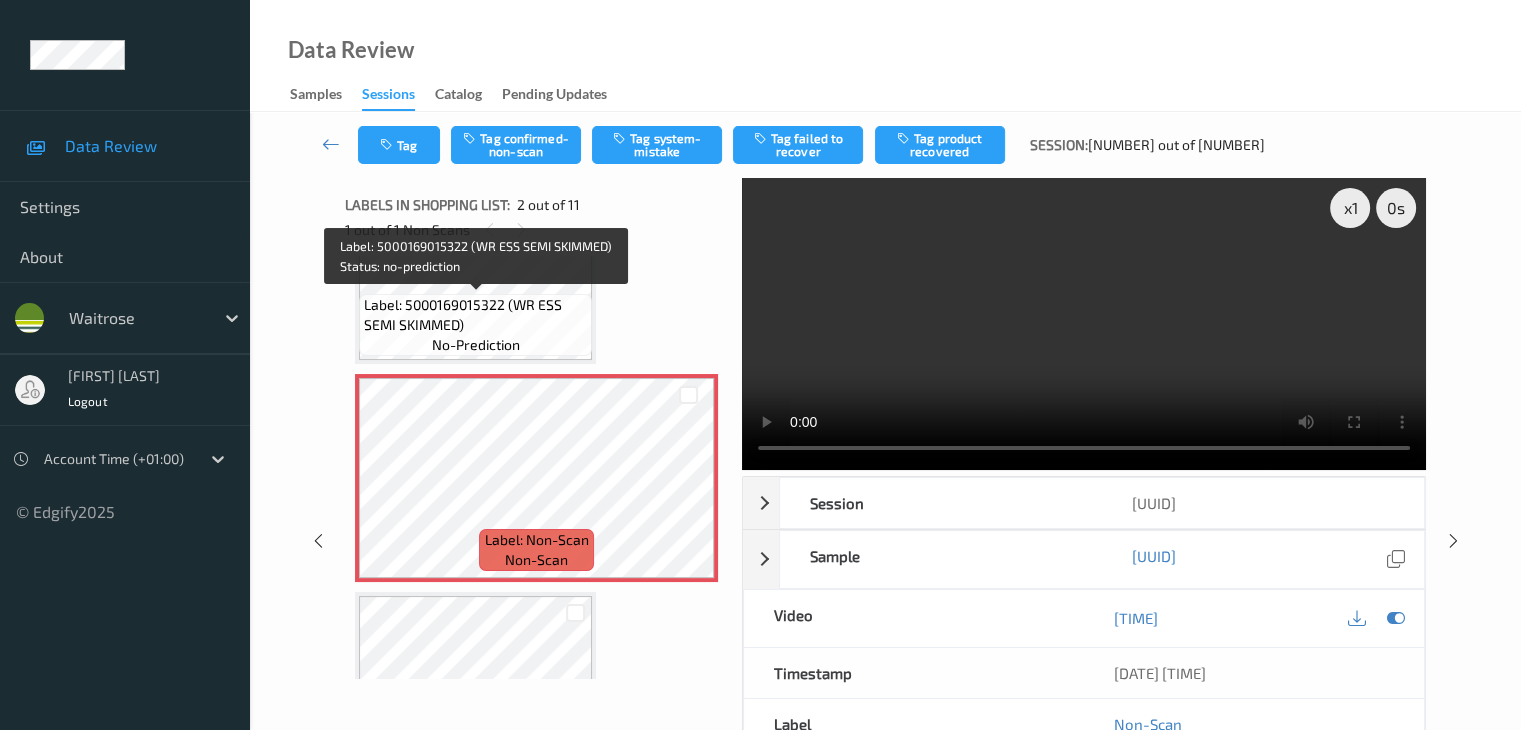 click on "Label: 5000169015322 (WR ESS SEMI SKIMMED)" at bounding box center [475, 315] 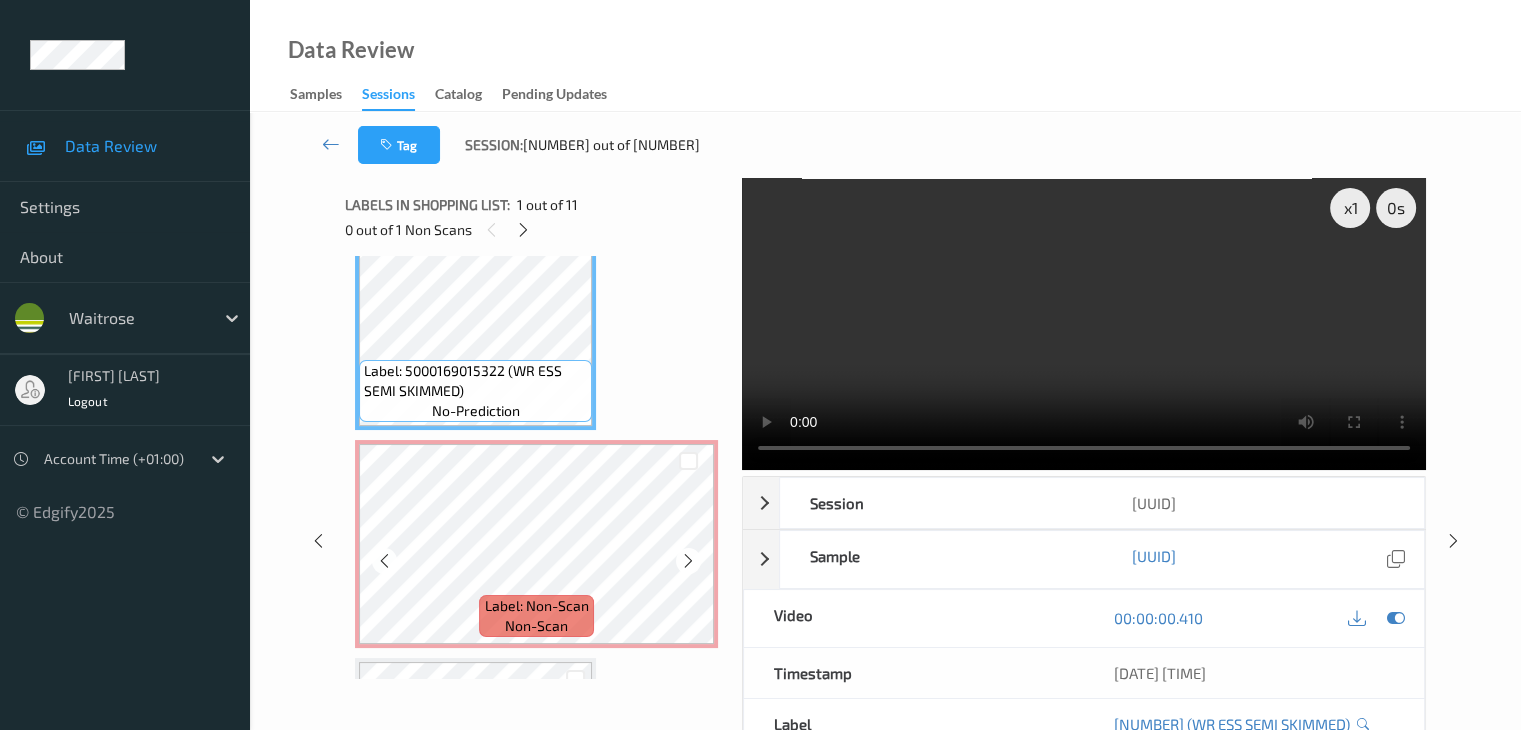 scroll, scrollTop: 10, scrollLeft: 0, axis: vertical 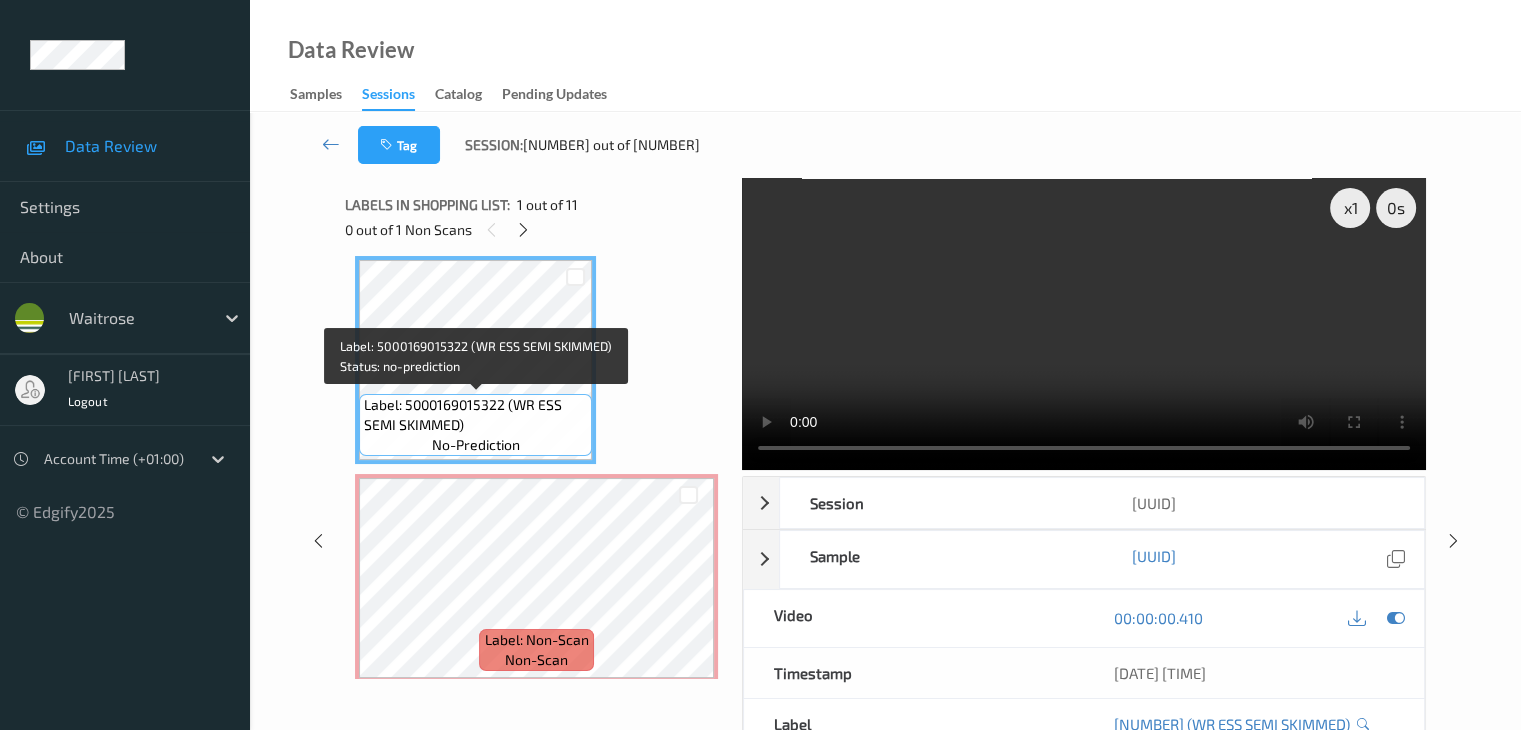 click on "Label: 5000169015322 (WR ESS SEMI SKIMMED)" at bounding box center (475, 415) 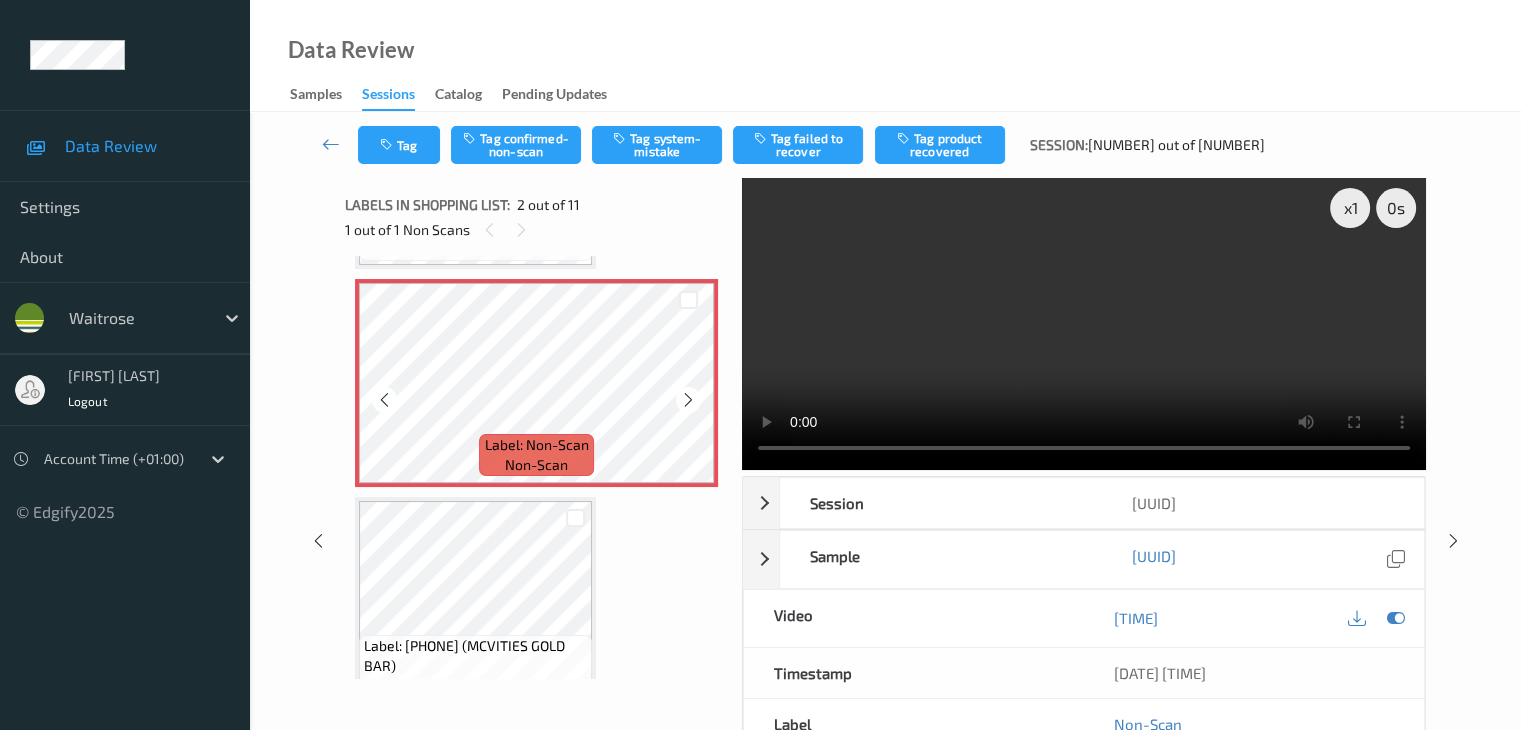 scroll, scrollTop: 210, scrollLeft: 0, axis: vertical 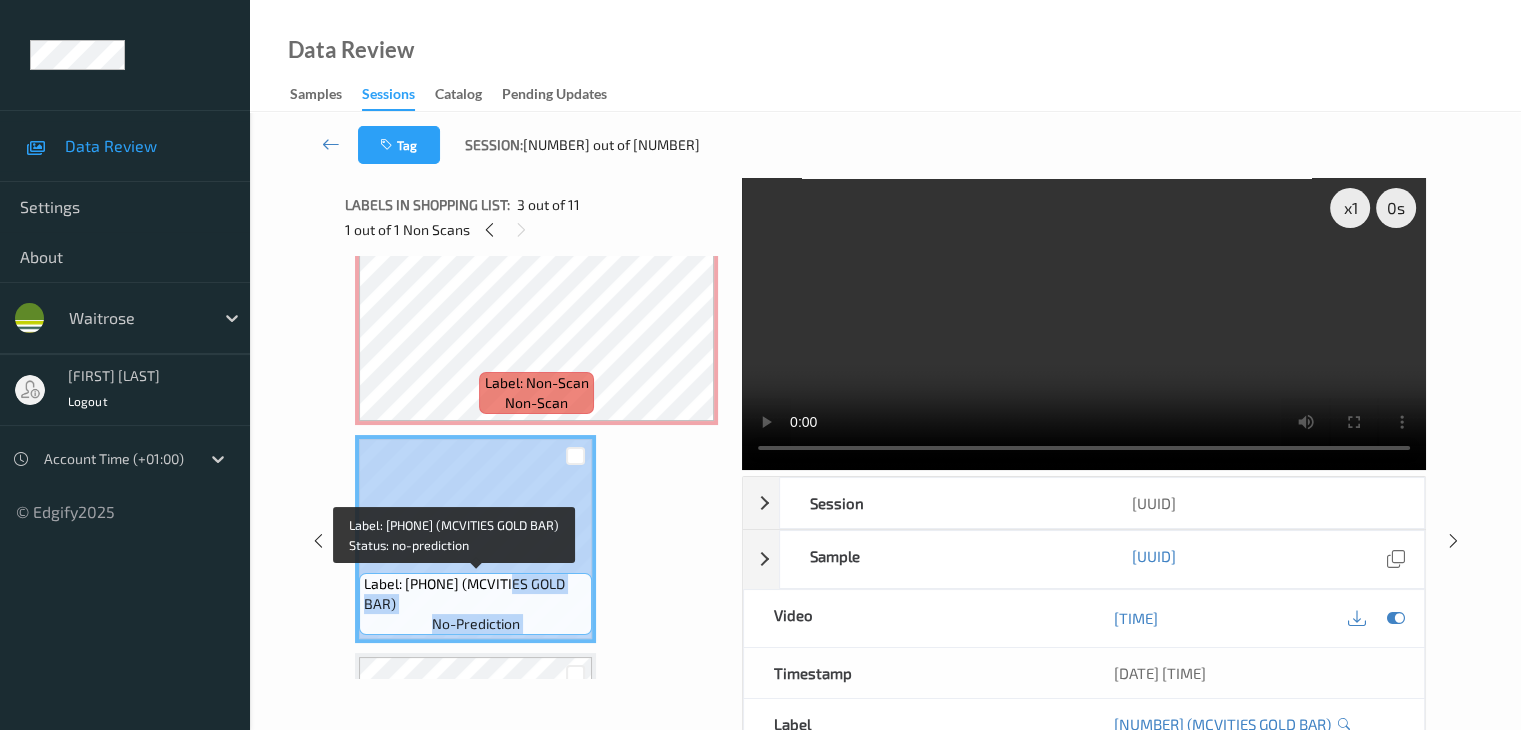 drag, startPoint x: 513, startPoint y: 645, endPoint x: 428, endPoint y: 601, distance: 95.71311 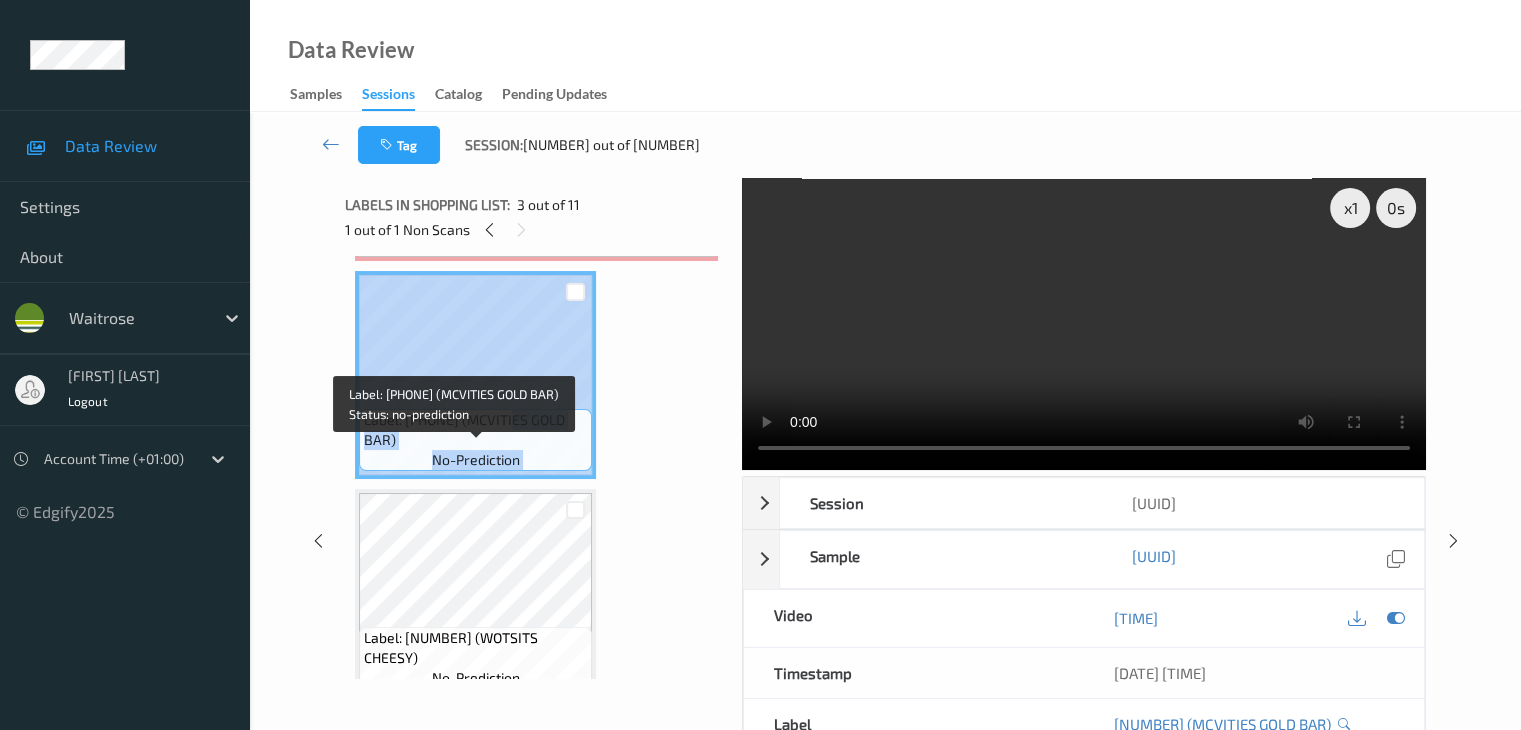 scroll, scrollTop: 467, scrollLeft: 0, axis: vertical 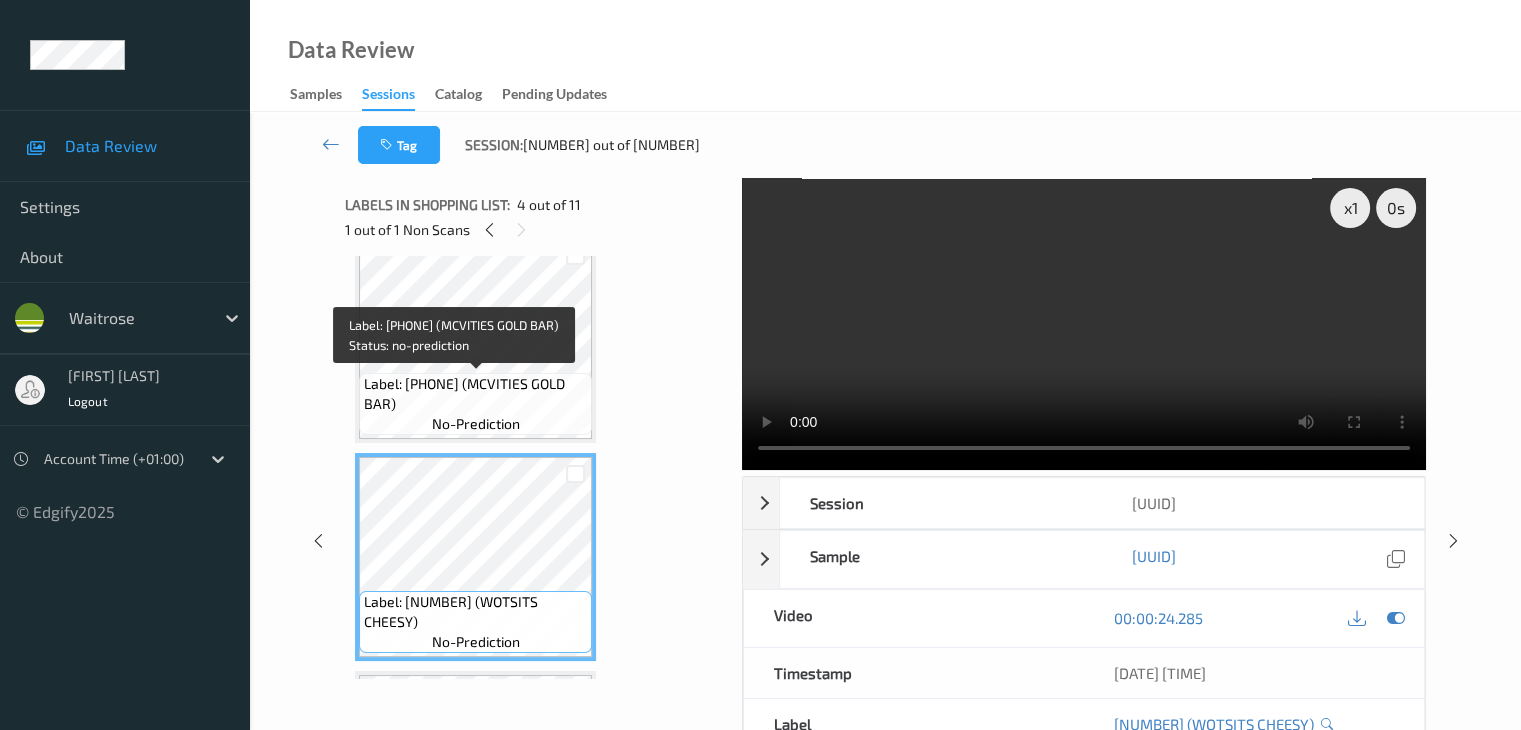 click on "Label: 5000168218663 (MCVITIES GOLD BAR) no-prediction" at bounding box center [475, 404] 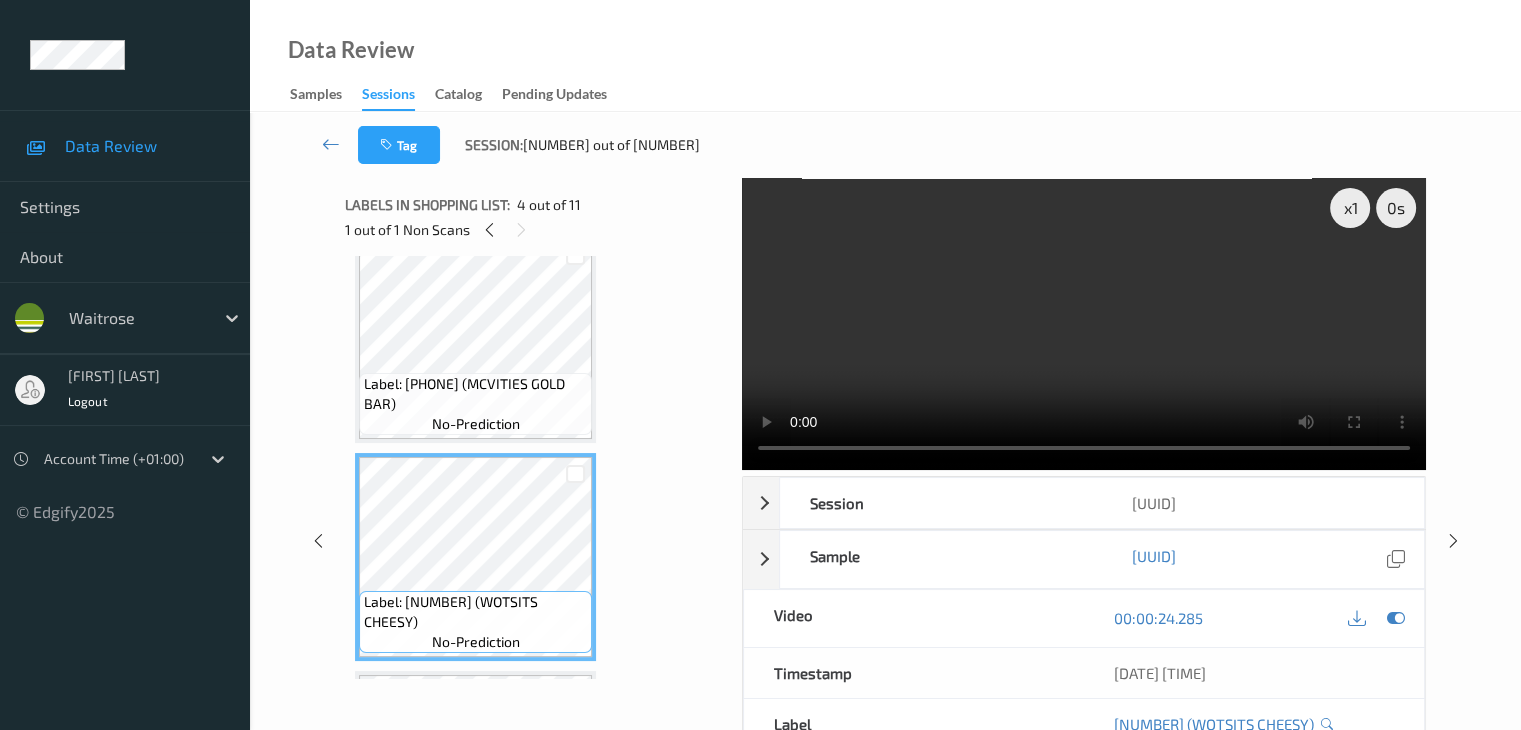 scroll, scrollTop: 367, scrollLeft: 0, axis: vertical 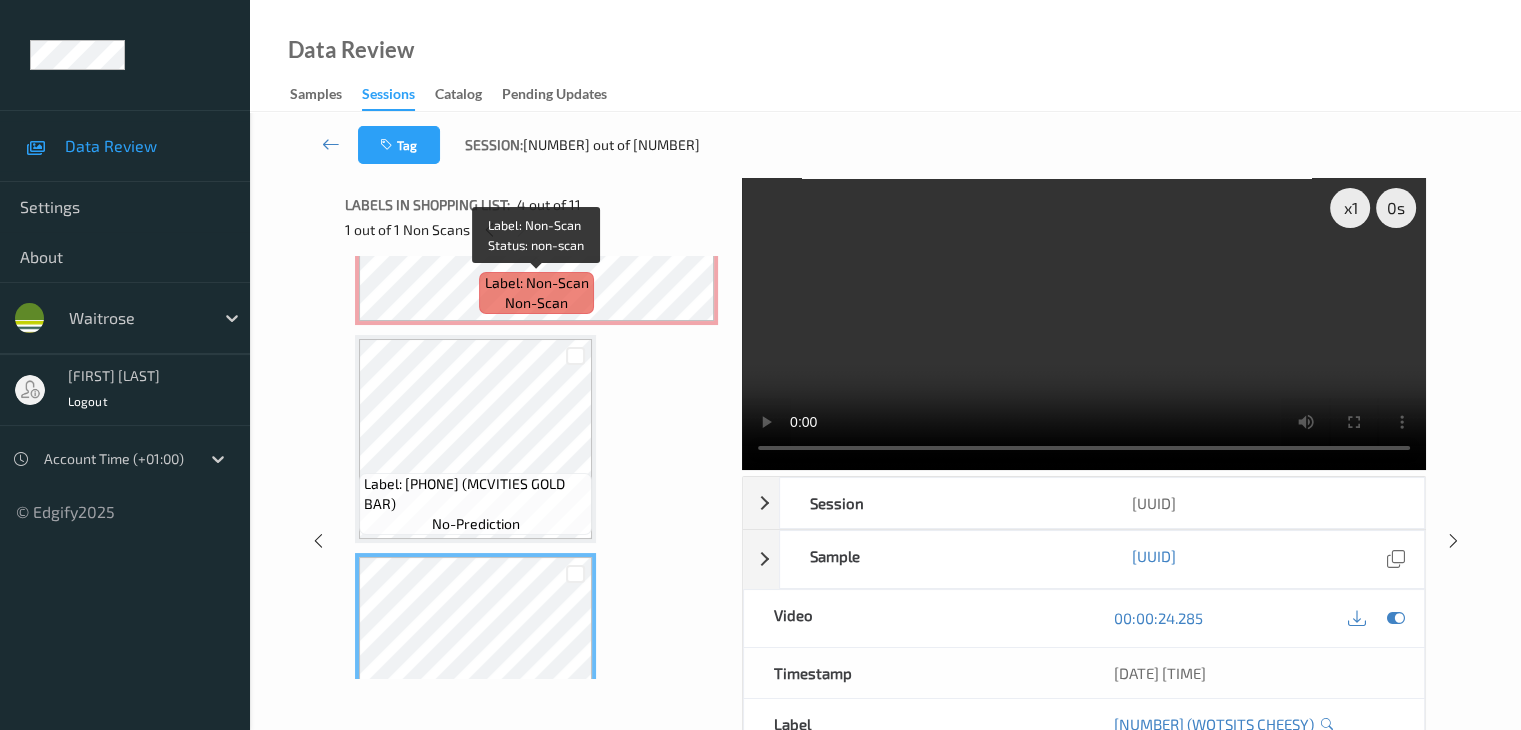 click on "non-scan" at bounding box center (536, 303) 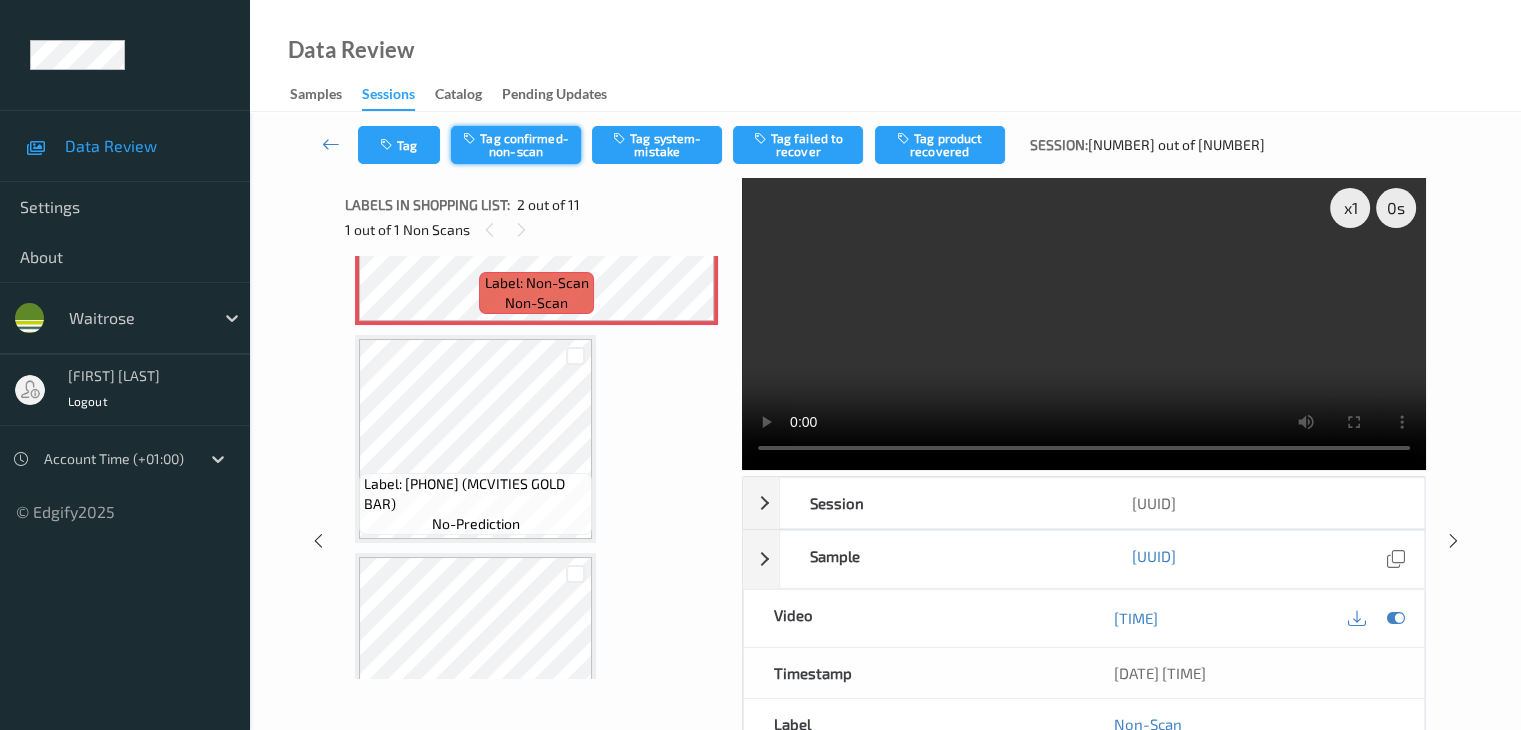 click on "Tag   confirmed-non-scan" at bounding box center [516, 145] 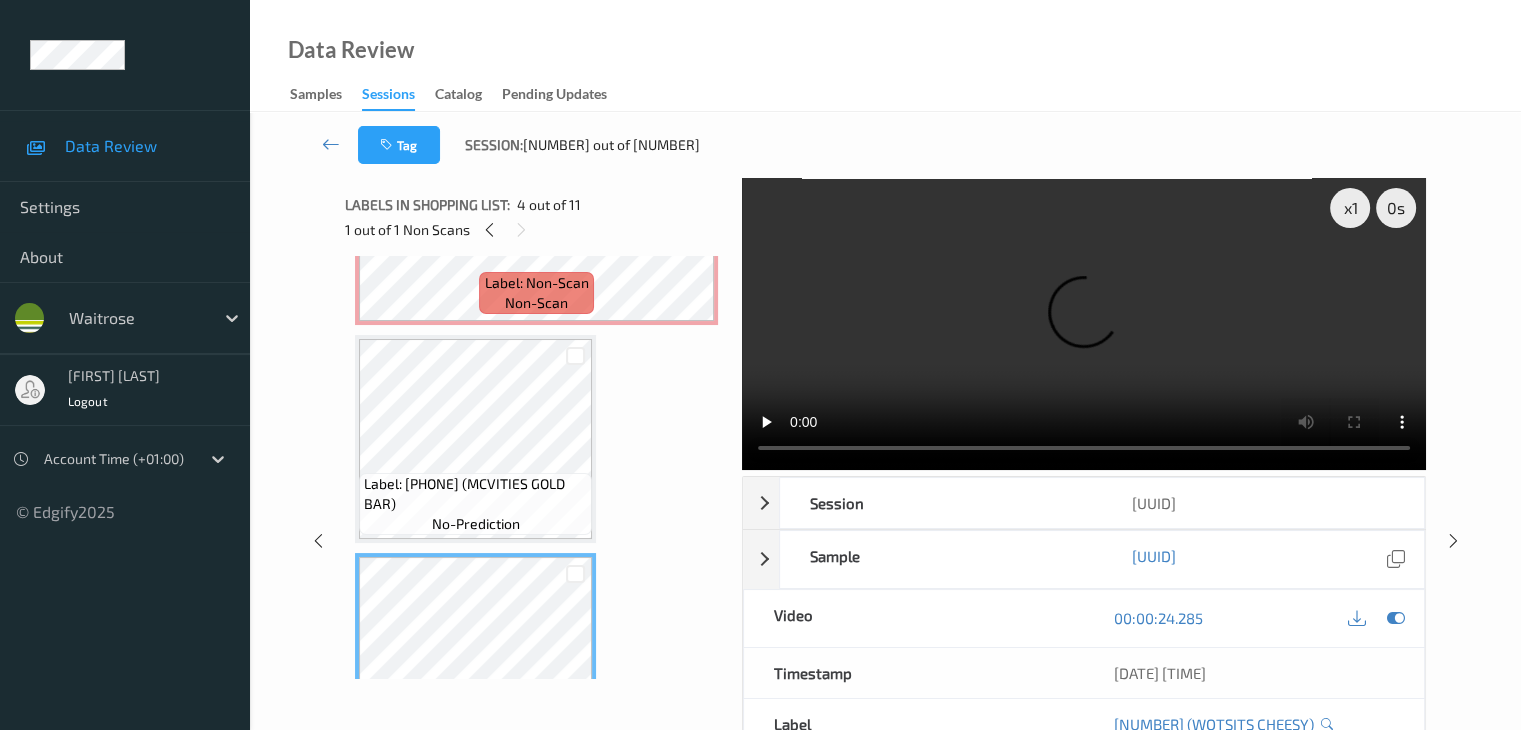 scroll, scrollTop: 467, scrollLeft: 0, axis: vertical 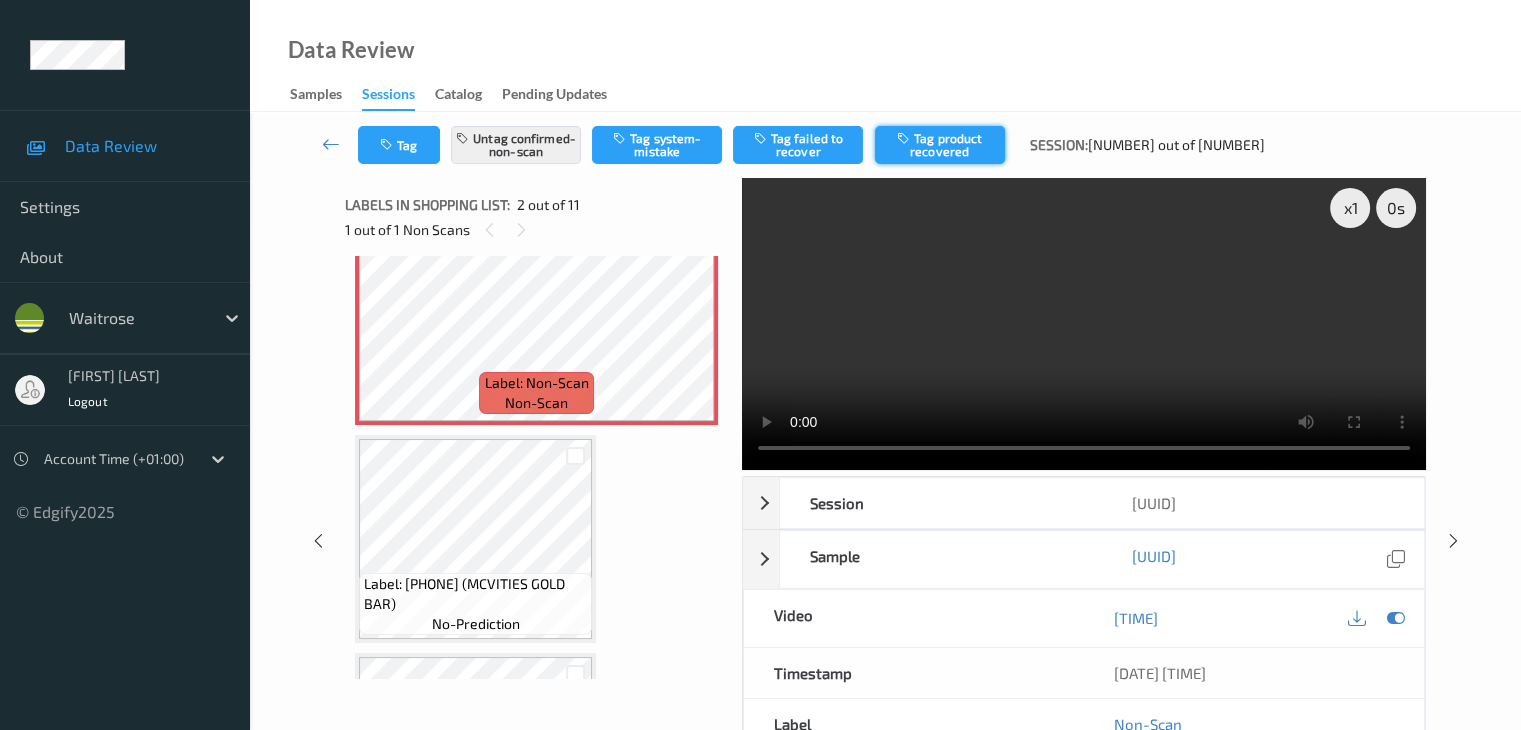 click on "Tag   product recovered" at bounding box center [940, 145] 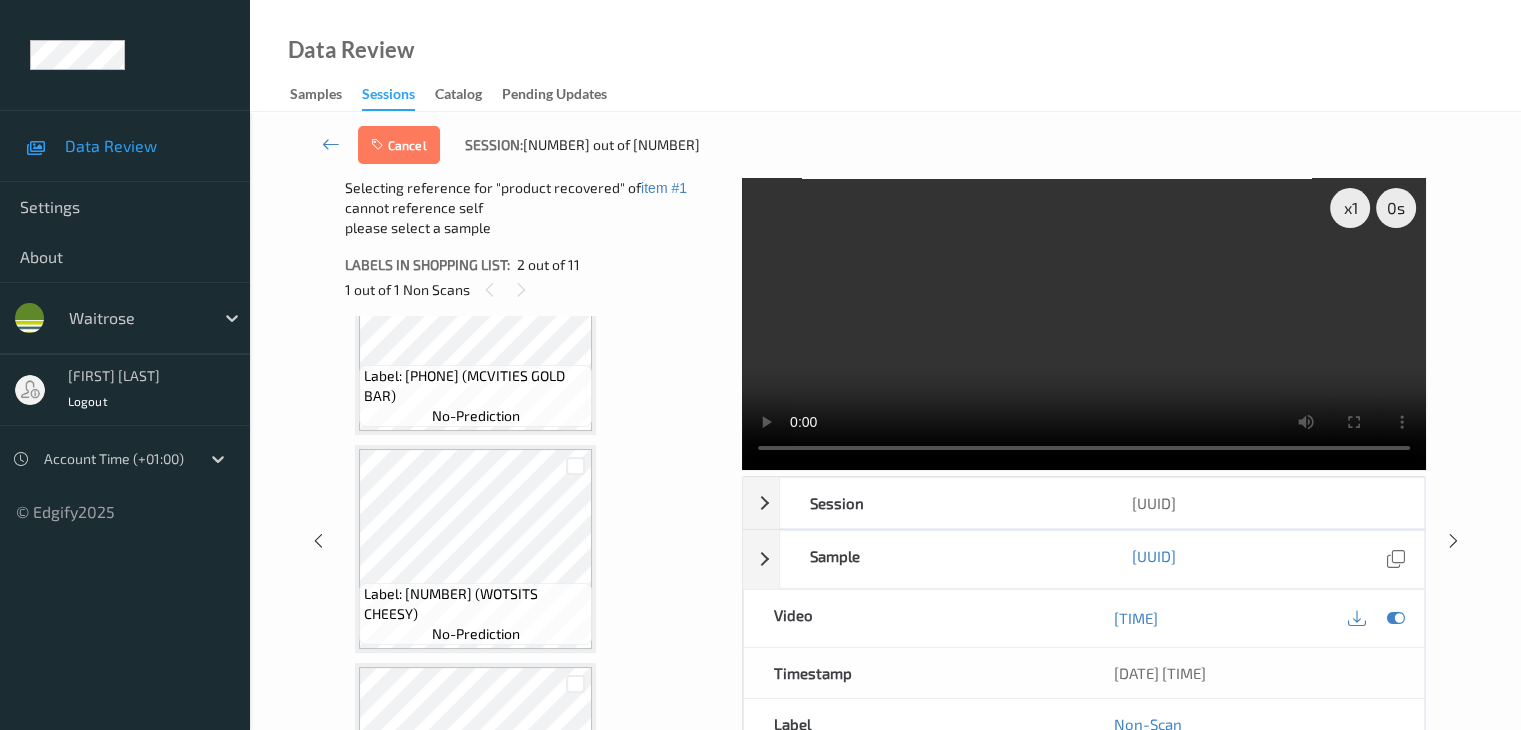 scroll, scrollTop: 567, scrollLeft: 0, axis: vertical 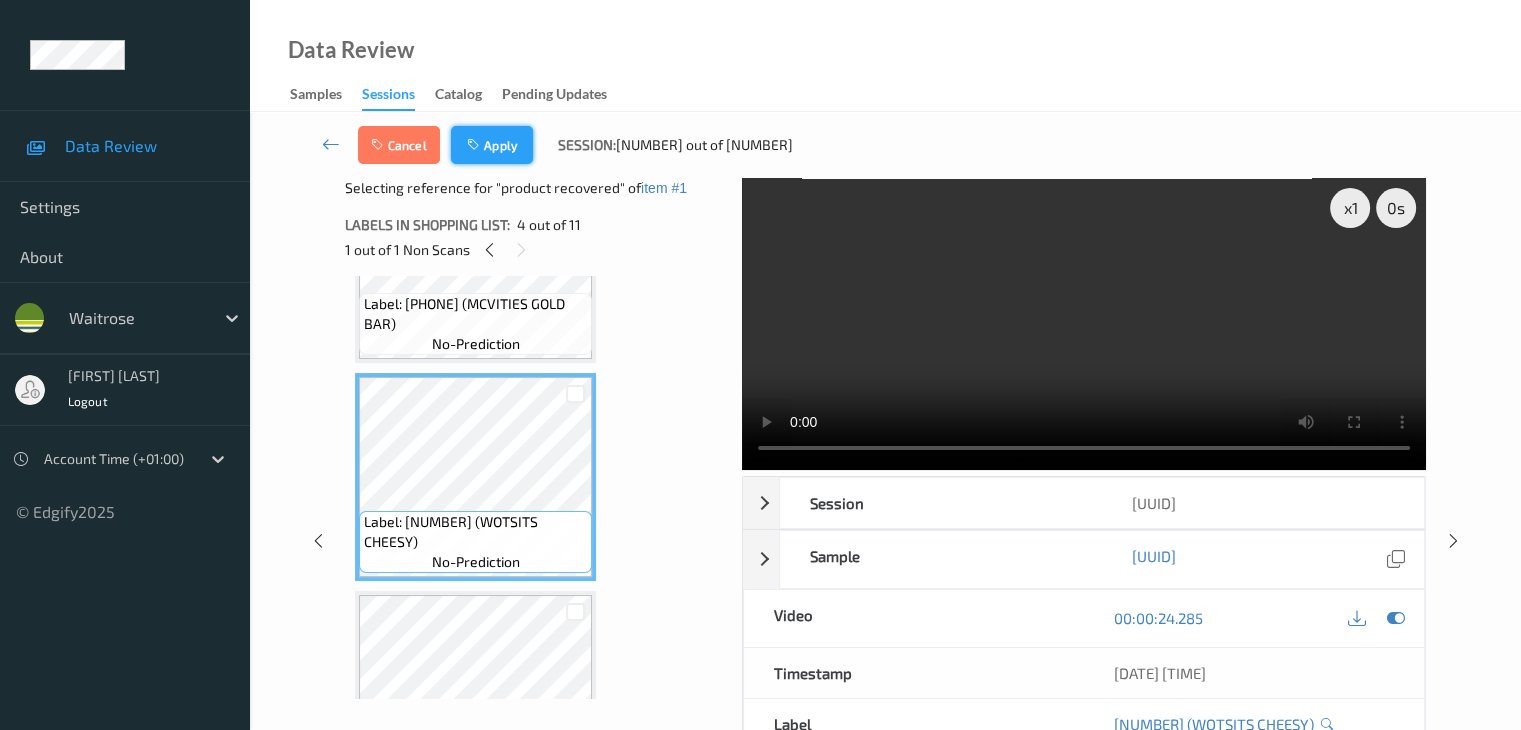 click on "Apply" at bounding box center (492, 145) 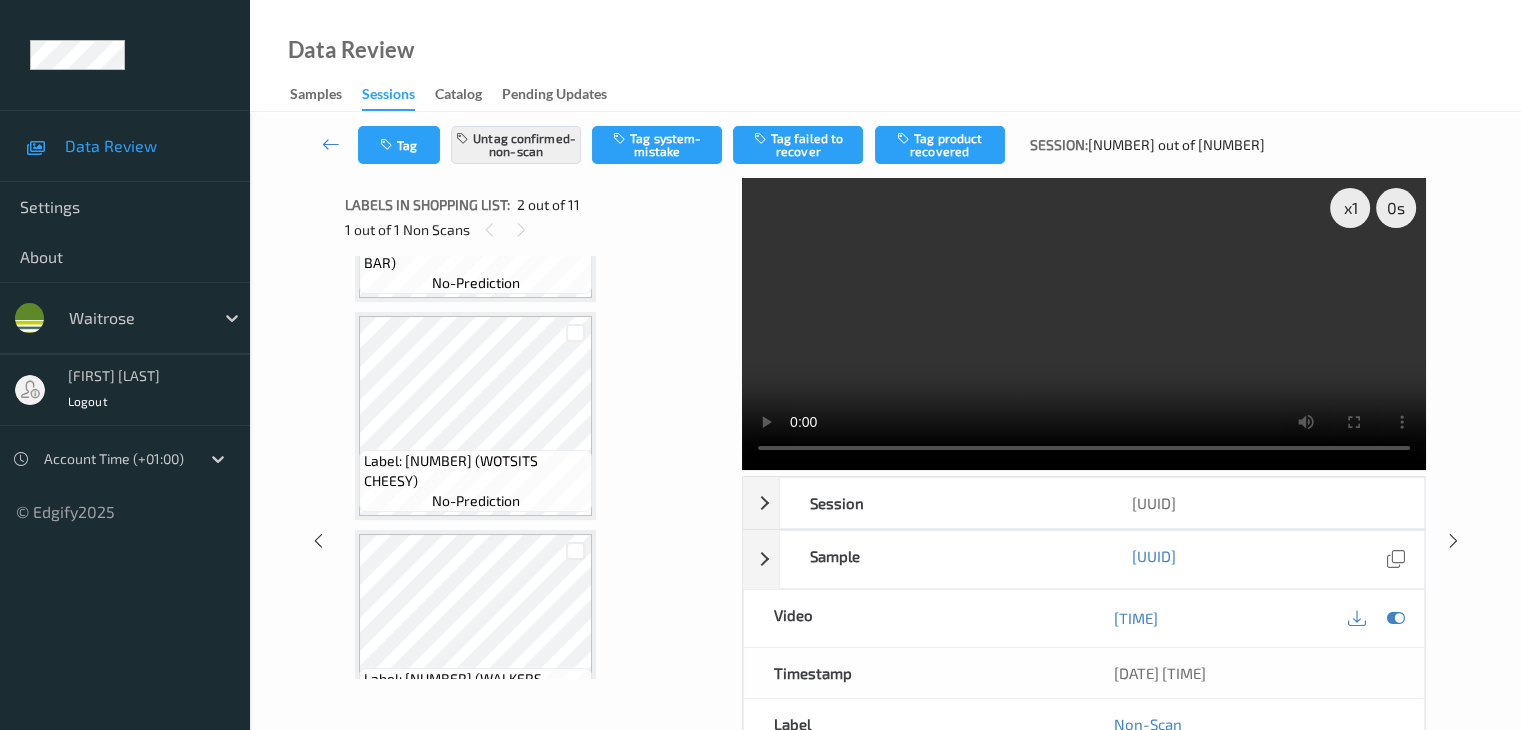 scroll, scrollTop: 610, scrollLeft: 0, axis: vertical 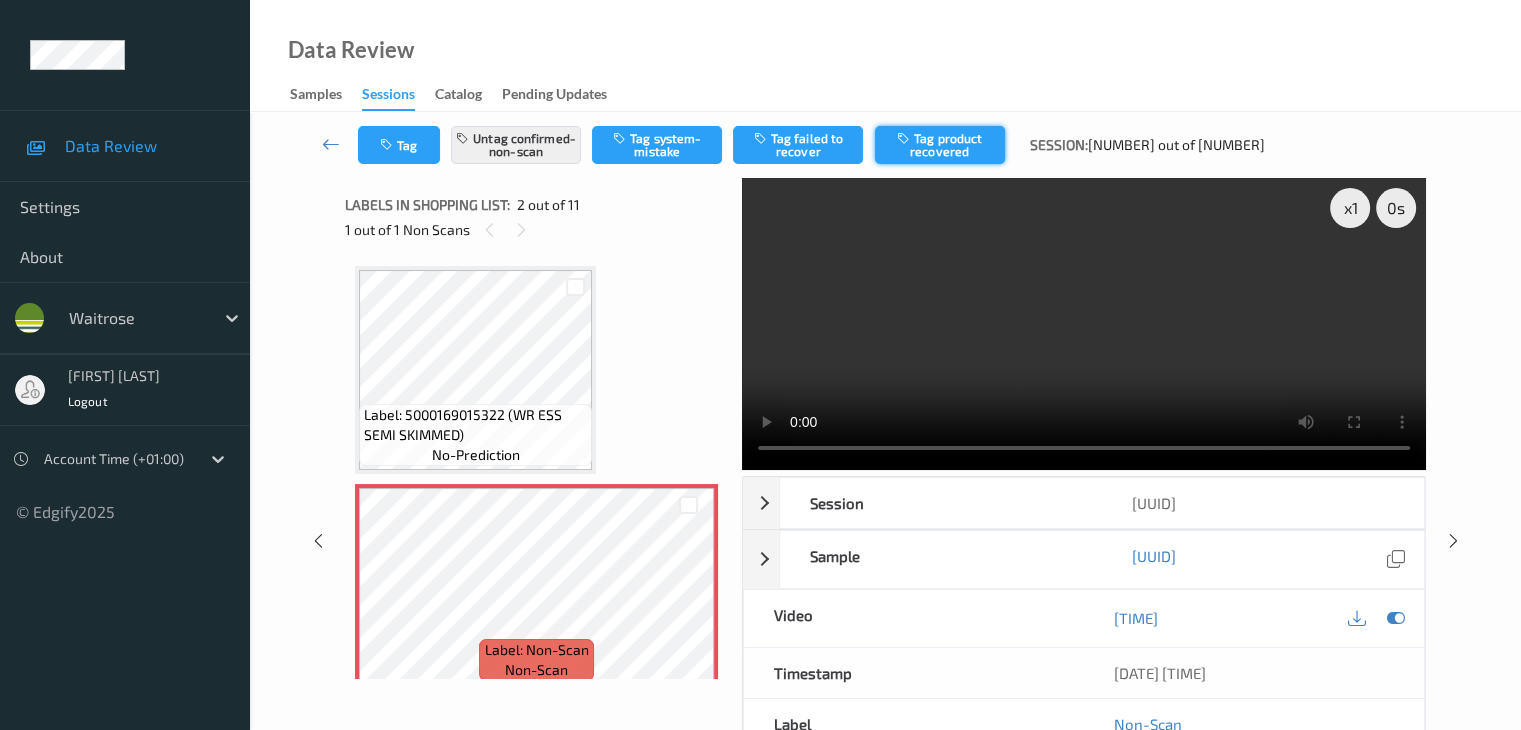 click on "Tag   product recovered" at bounding box center [940, 145] 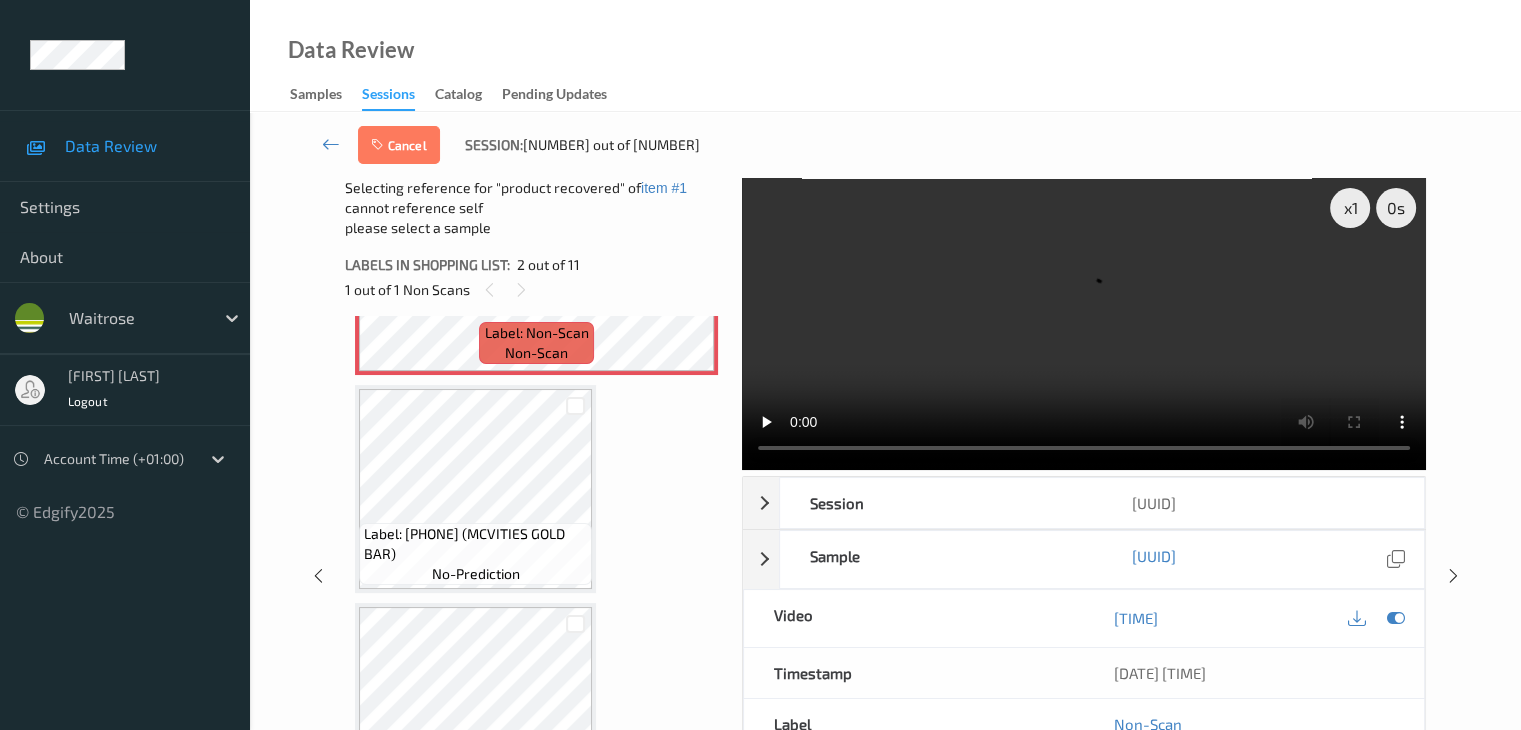 scroll, scrollTop: 500, scrollLeft: 0, axis: vertical 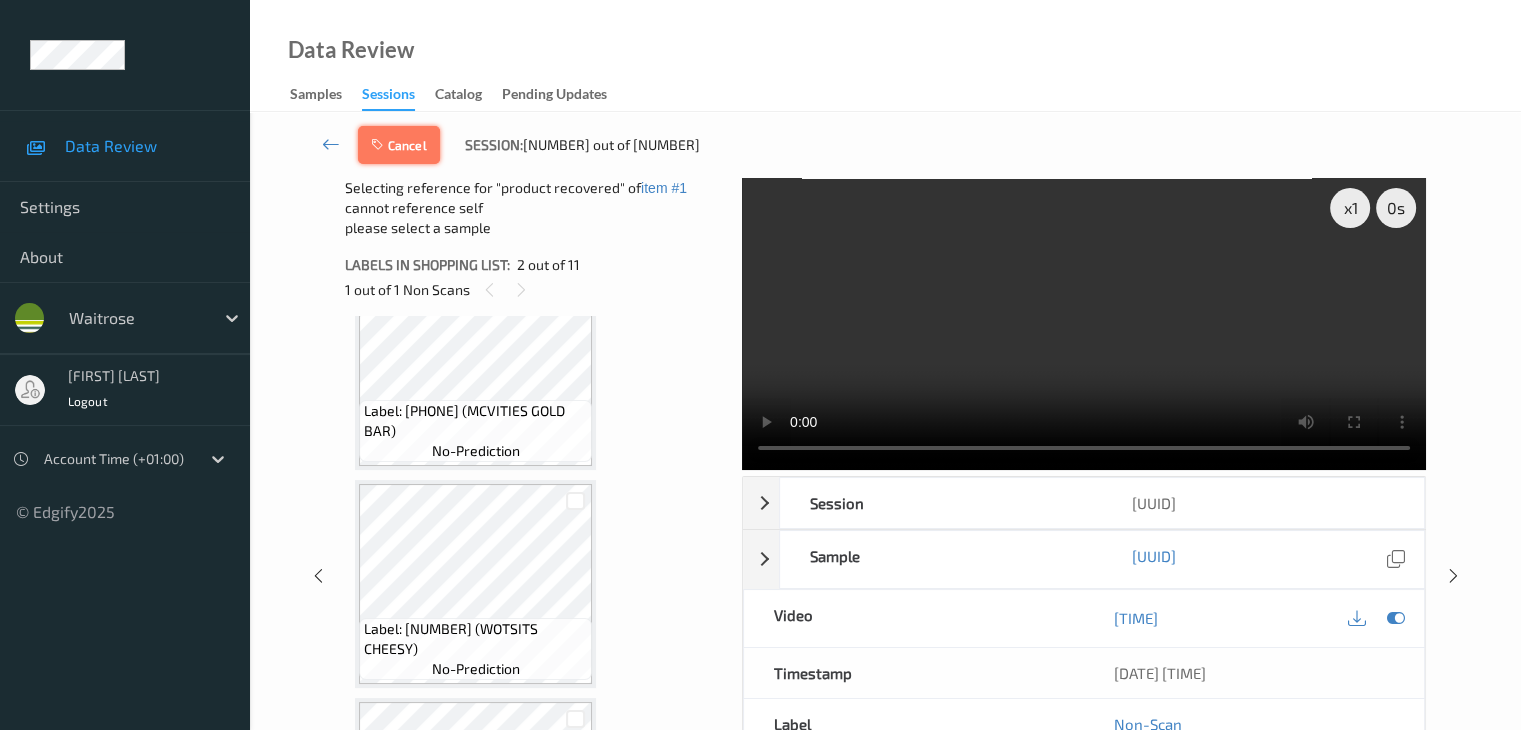 click on "Cancel" at bounding box center (399, 145) 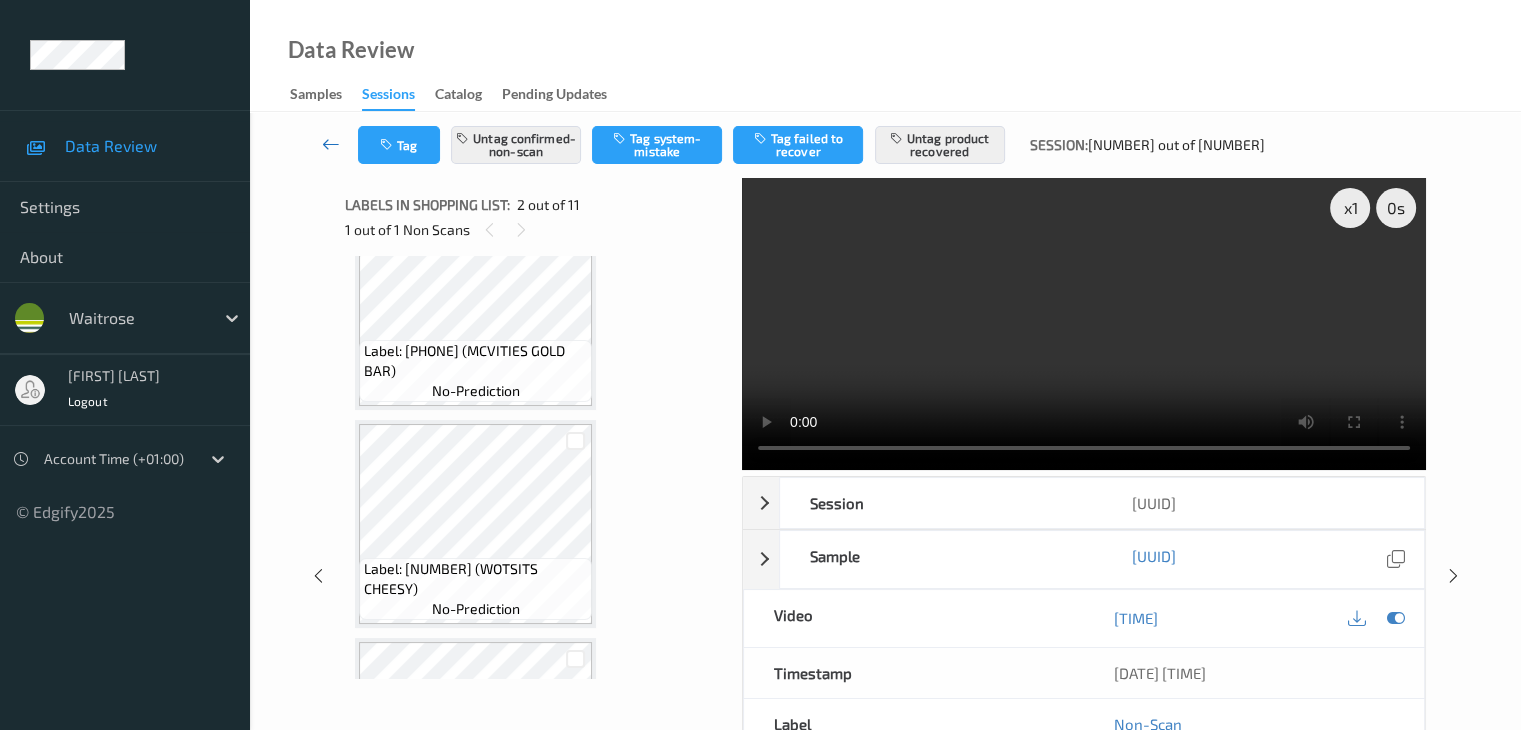 click at bounding box center (331, 144) 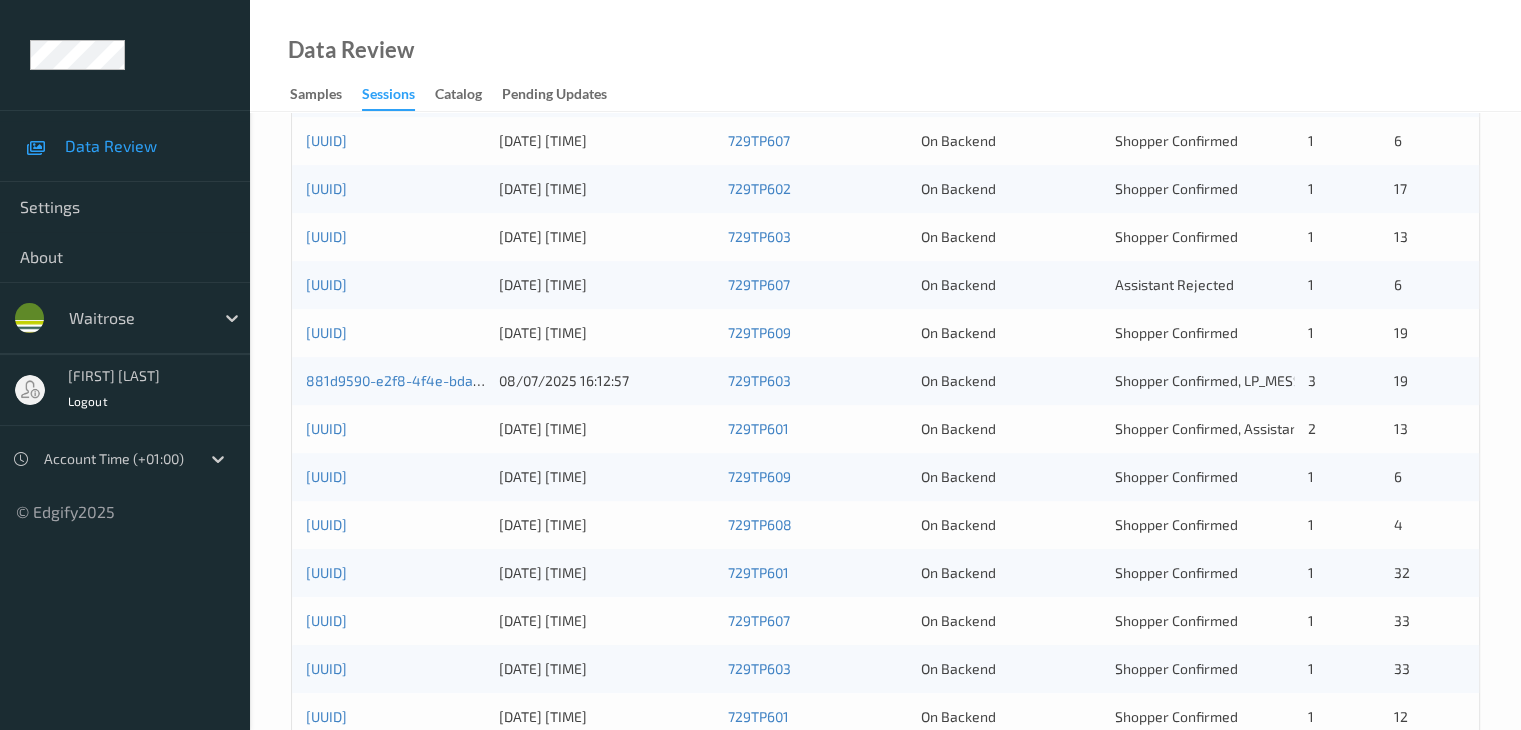 scroll, scrollTop: 600, scrollLeft: 0, axis: vertical 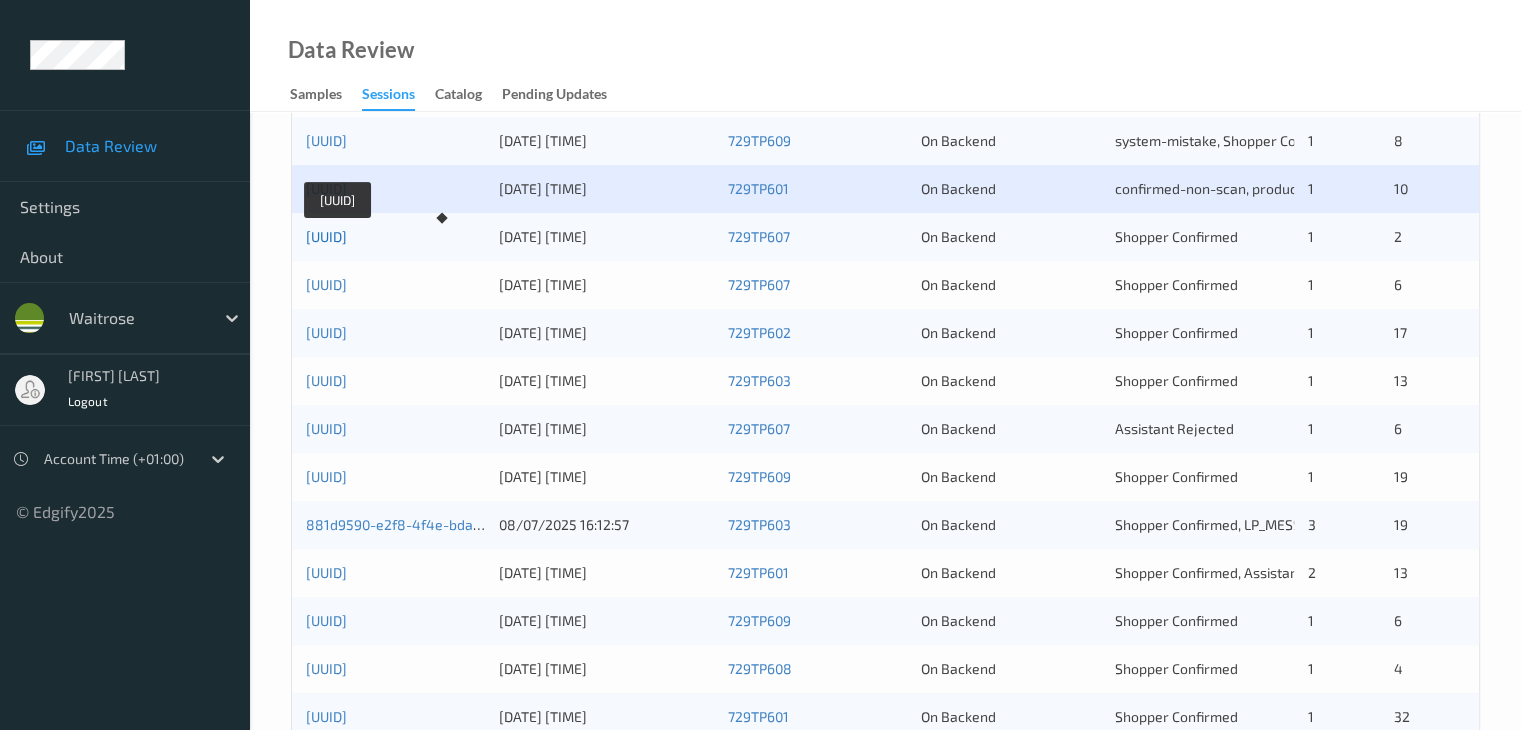 click on "[UUID]" at bounding box center (326, 236) 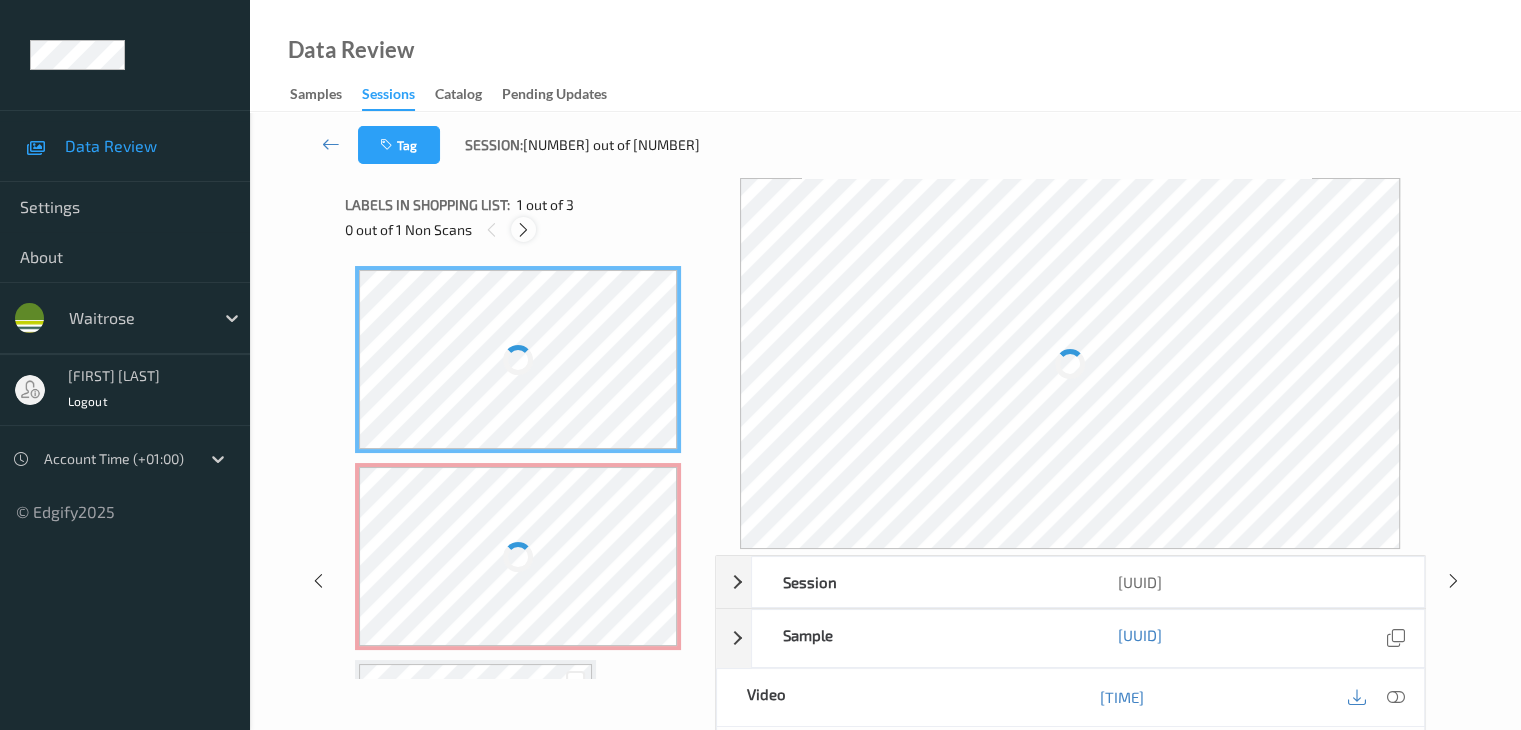 click at bounding box center [523, 230] 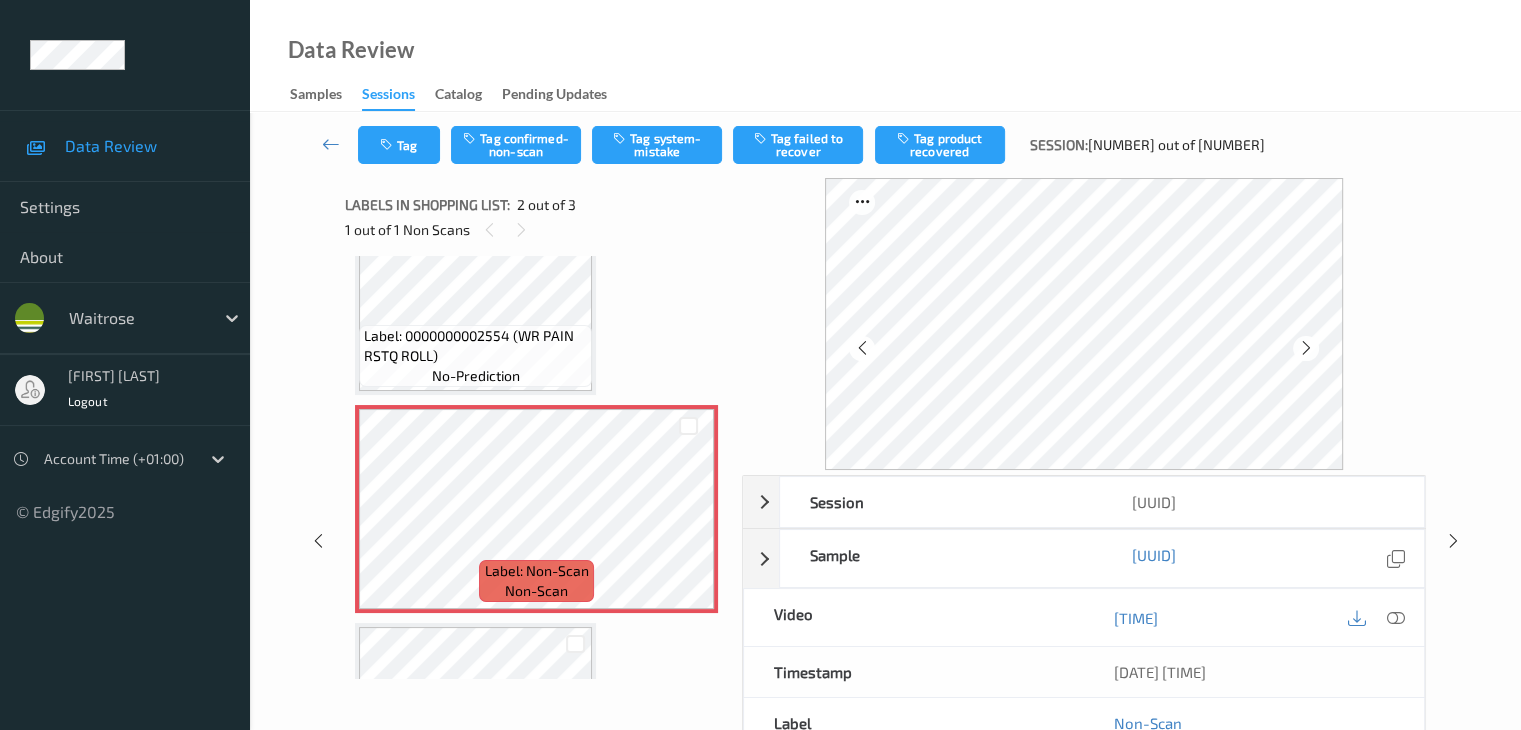 scroll, scrollTop: 110, scrollLeft: 0, axis: vertical 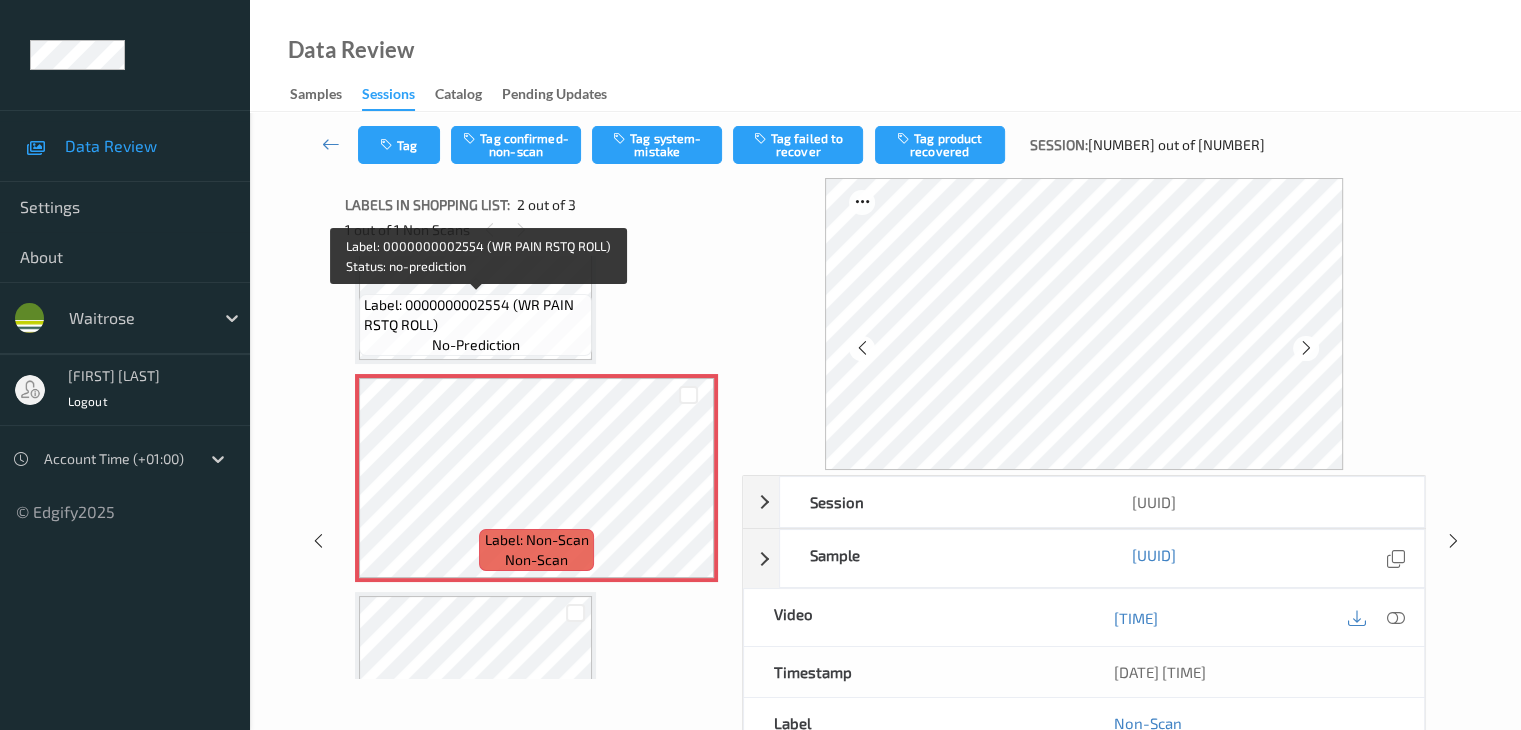 click on "Label: 0000000002554 (WR PAIN RSTQ ROLL)" at bounding box center [475, 315] 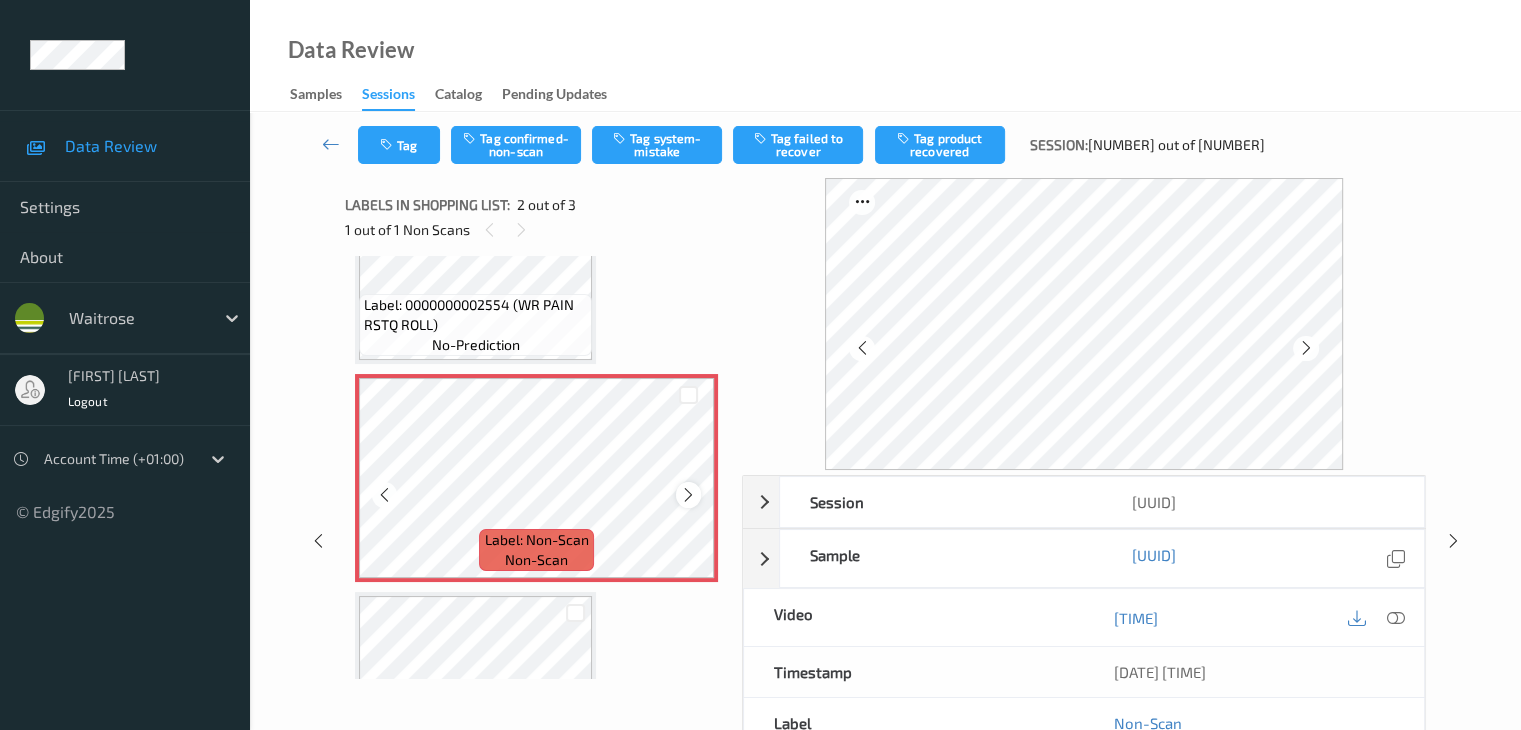 click at bounding box center (688, 494) 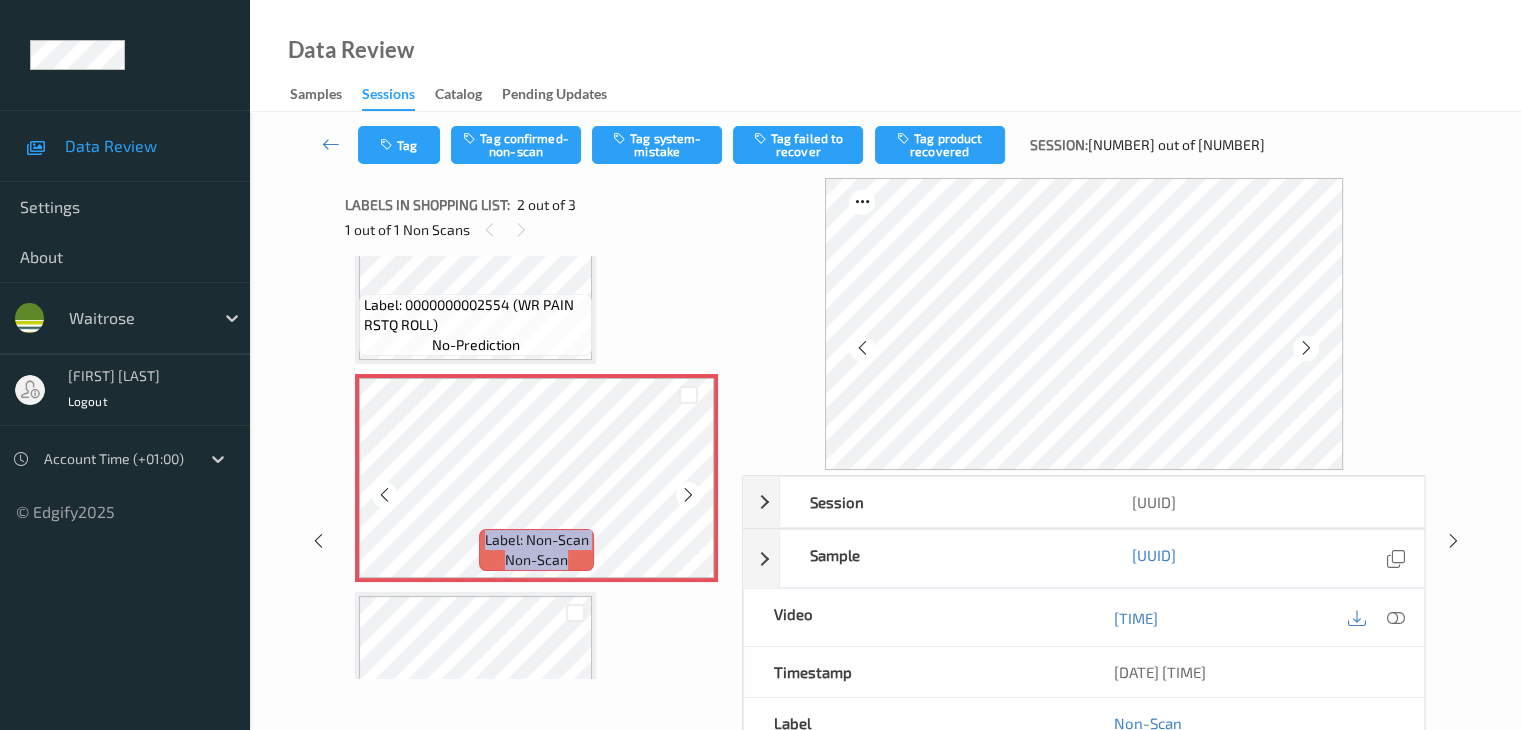 click at bounding box center [688, 494] 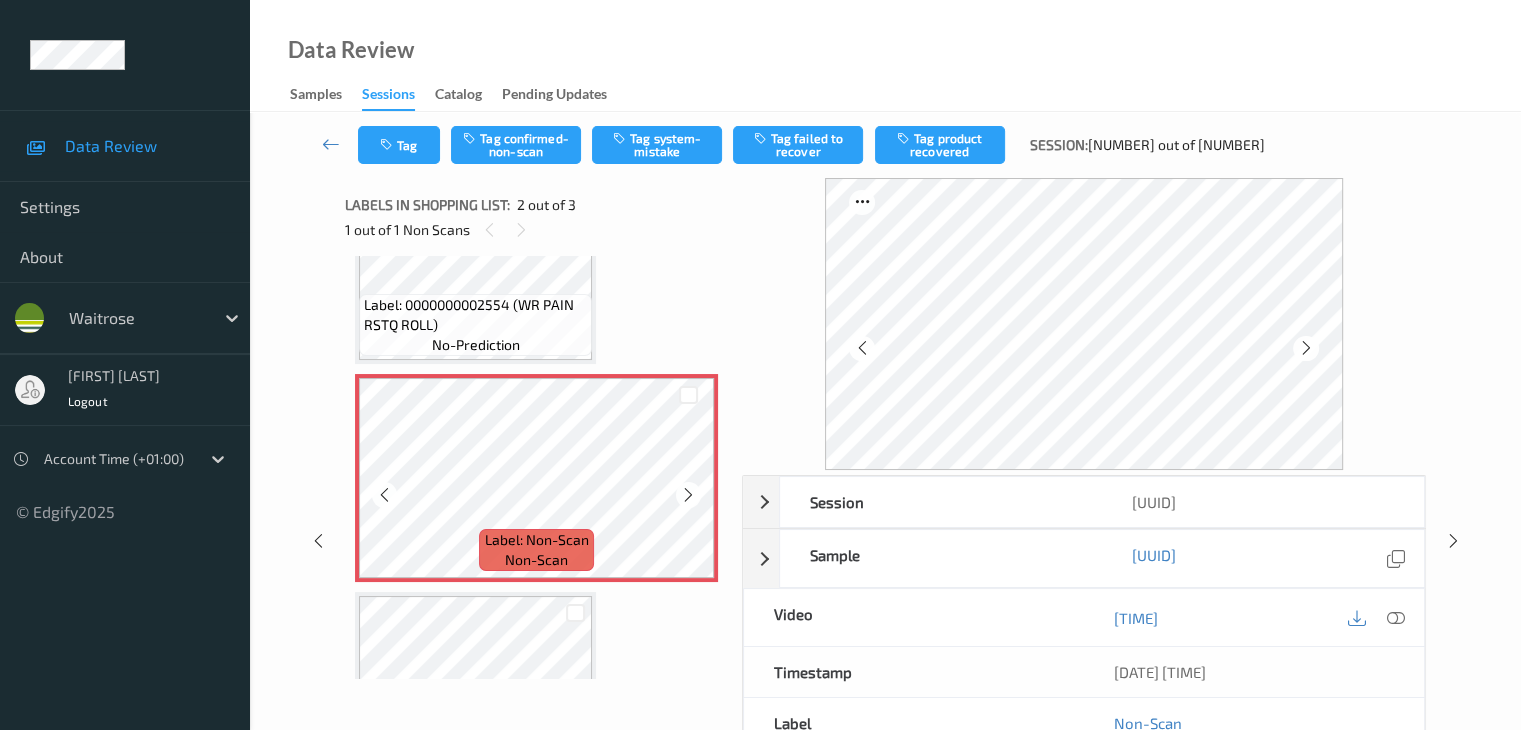 click at bounding box center (688, 494) 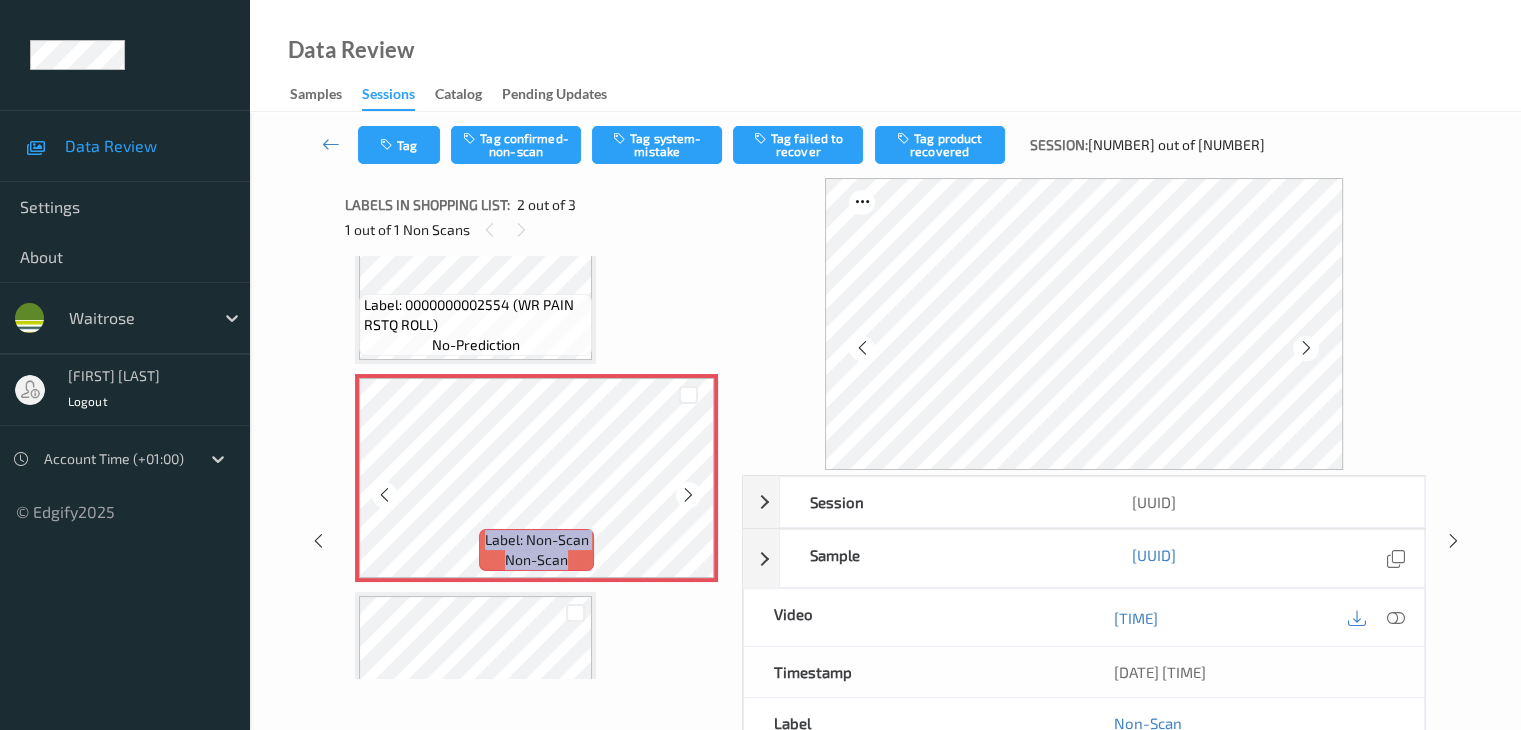 click at bounding box center [688, 494] 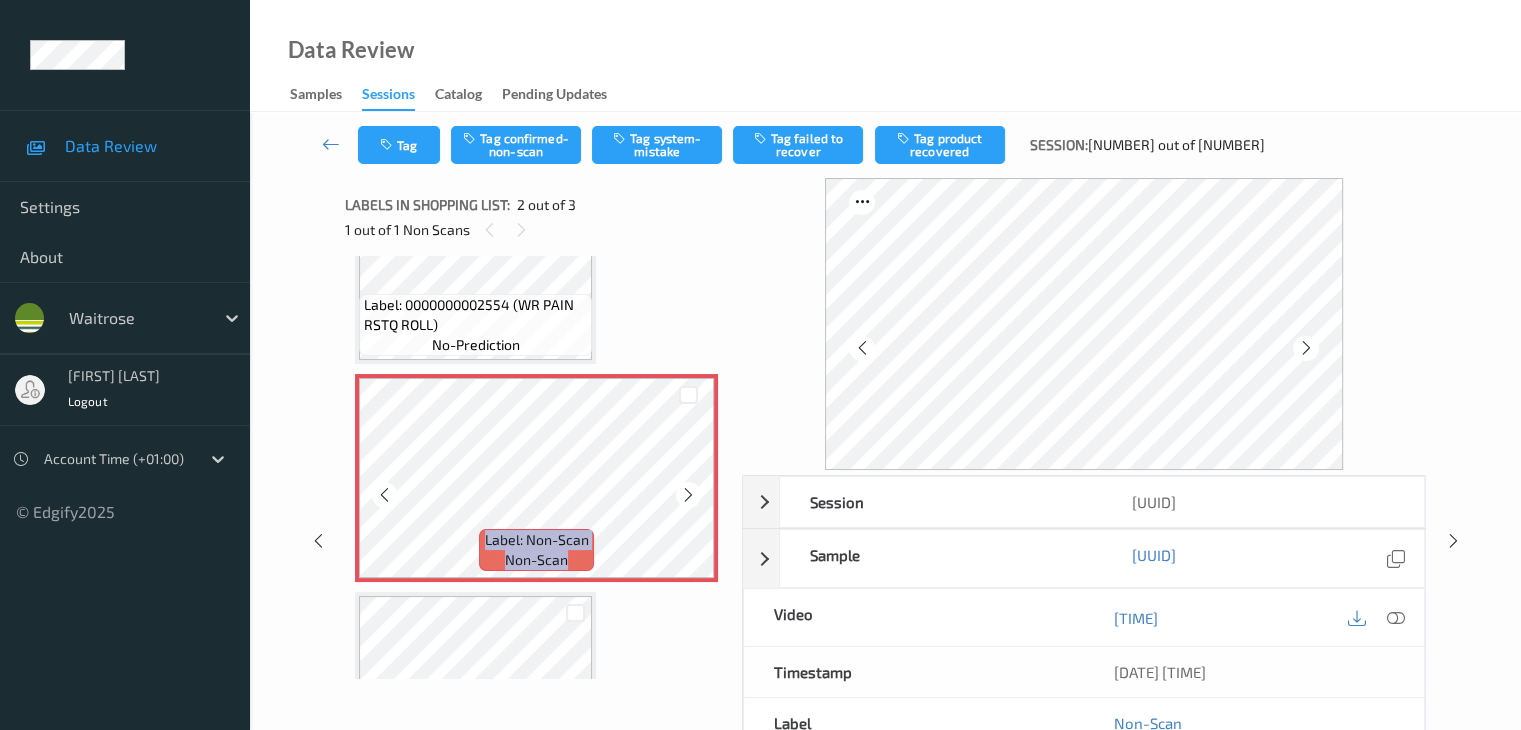 click at bounding box center [688, 494] 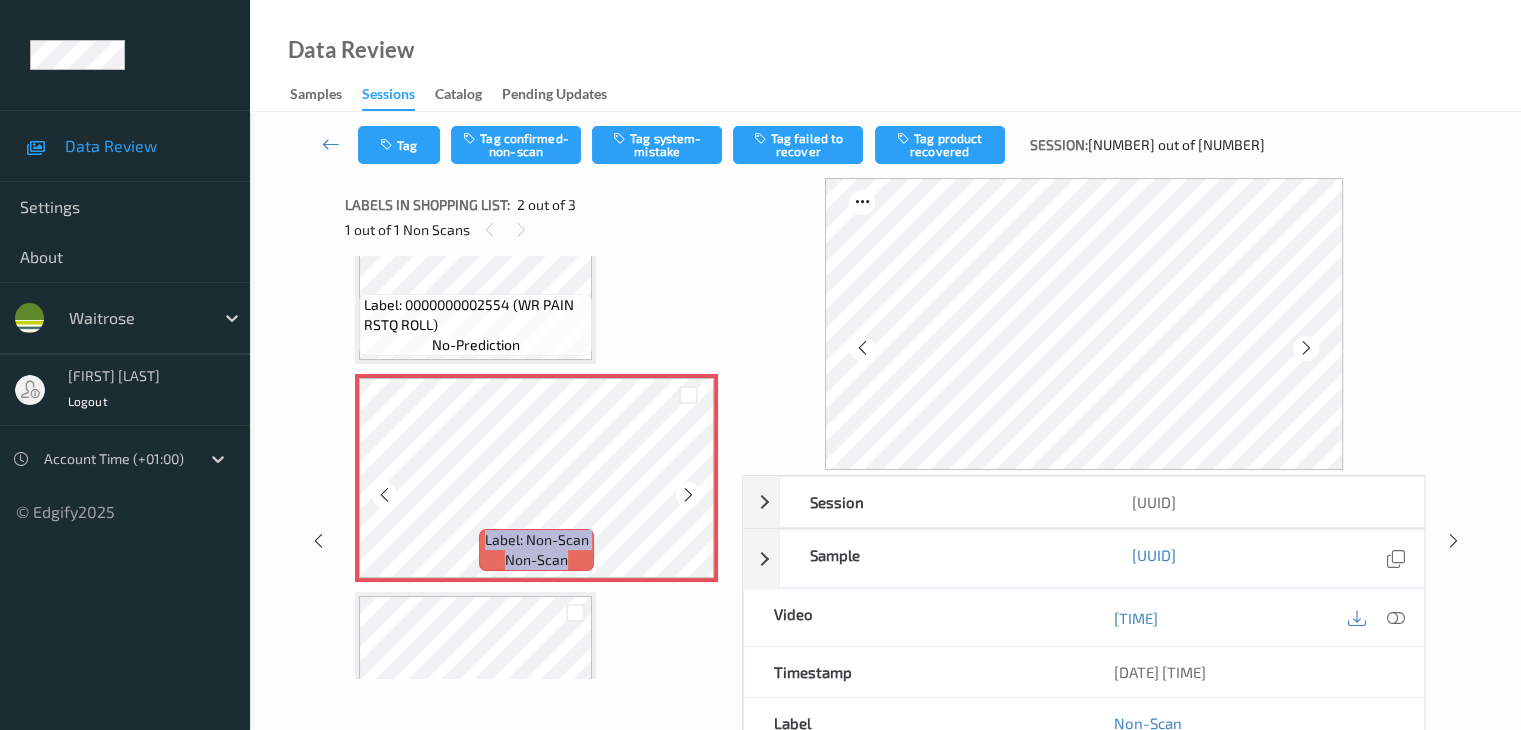 click at bounding box center (688, 494) 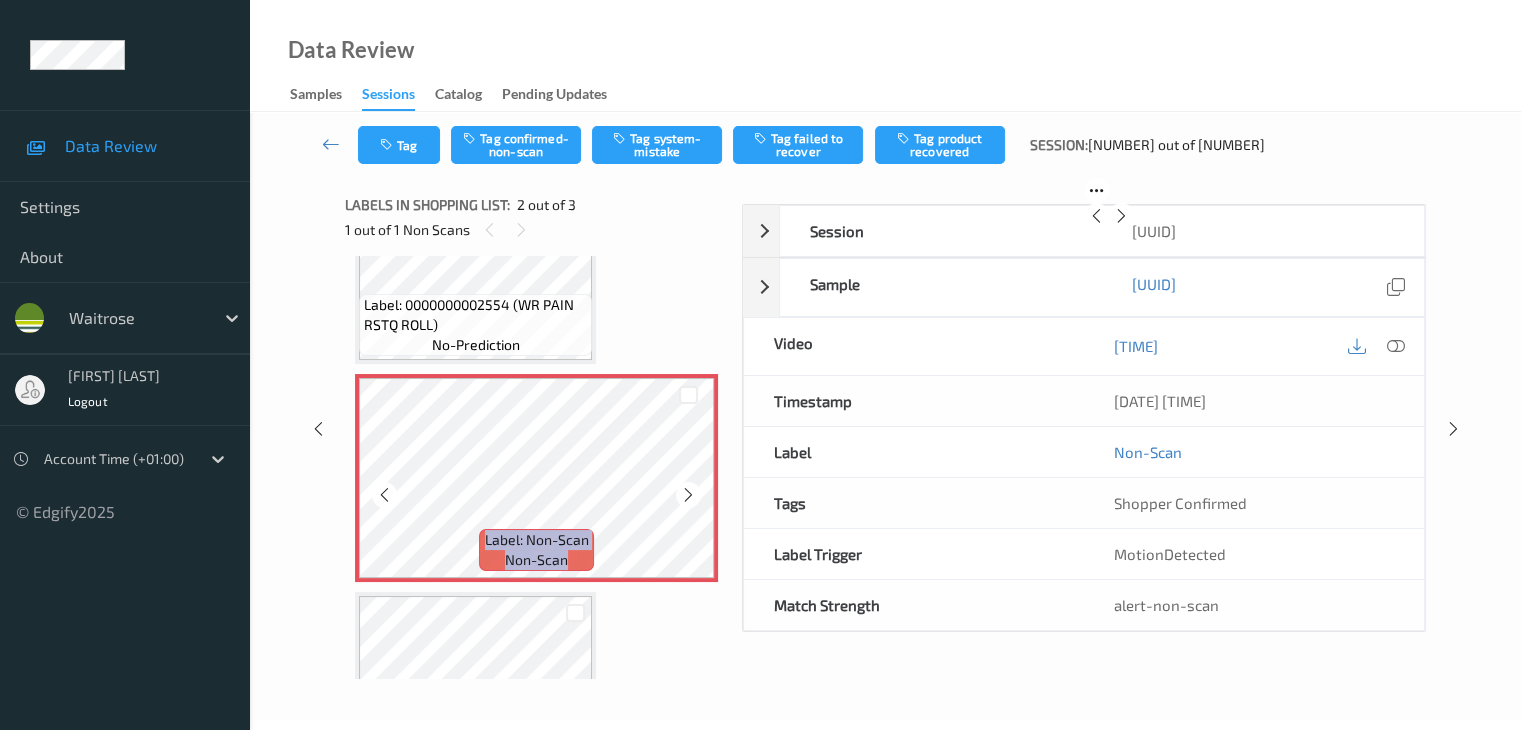 click at bounding box center [688, 494] 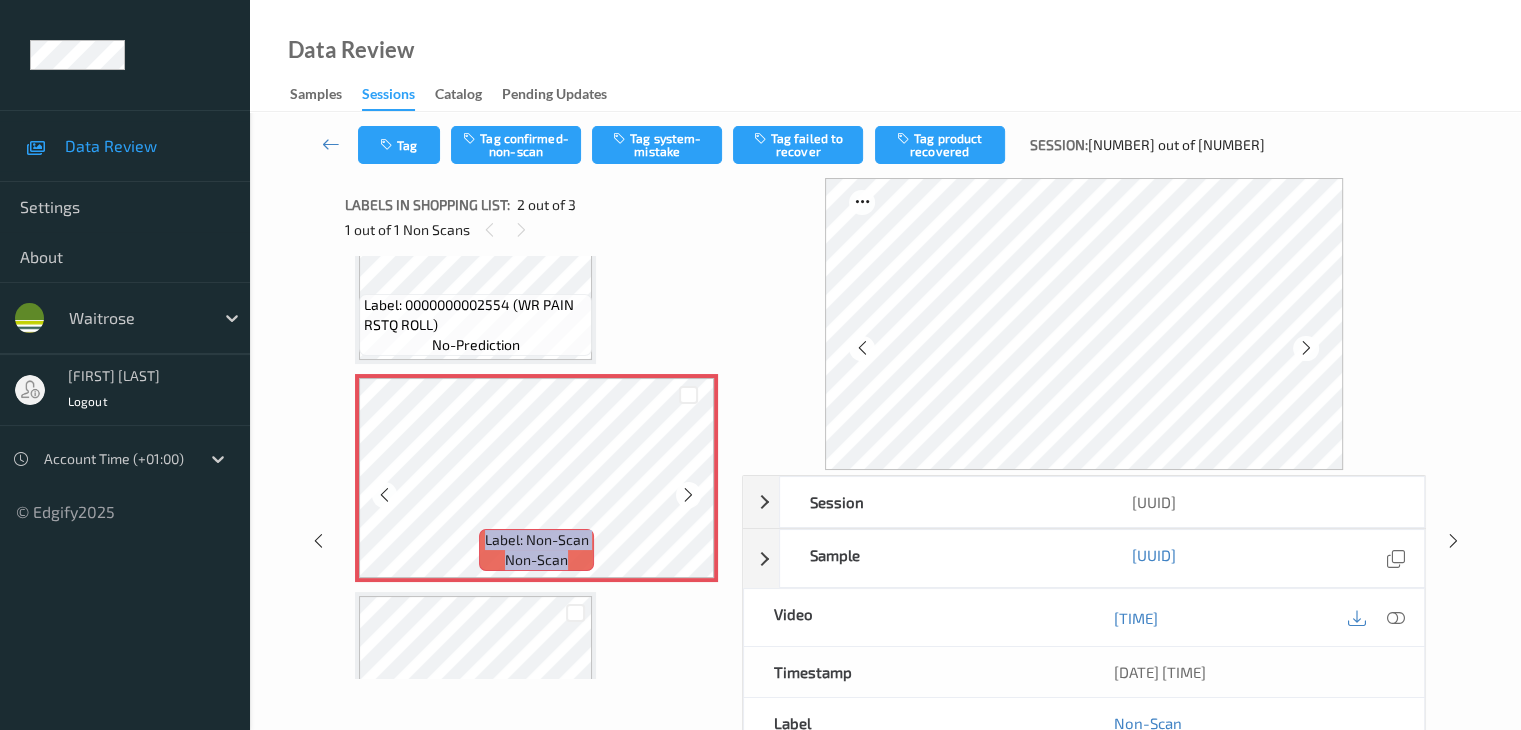 click at bounding box center (688, 494) 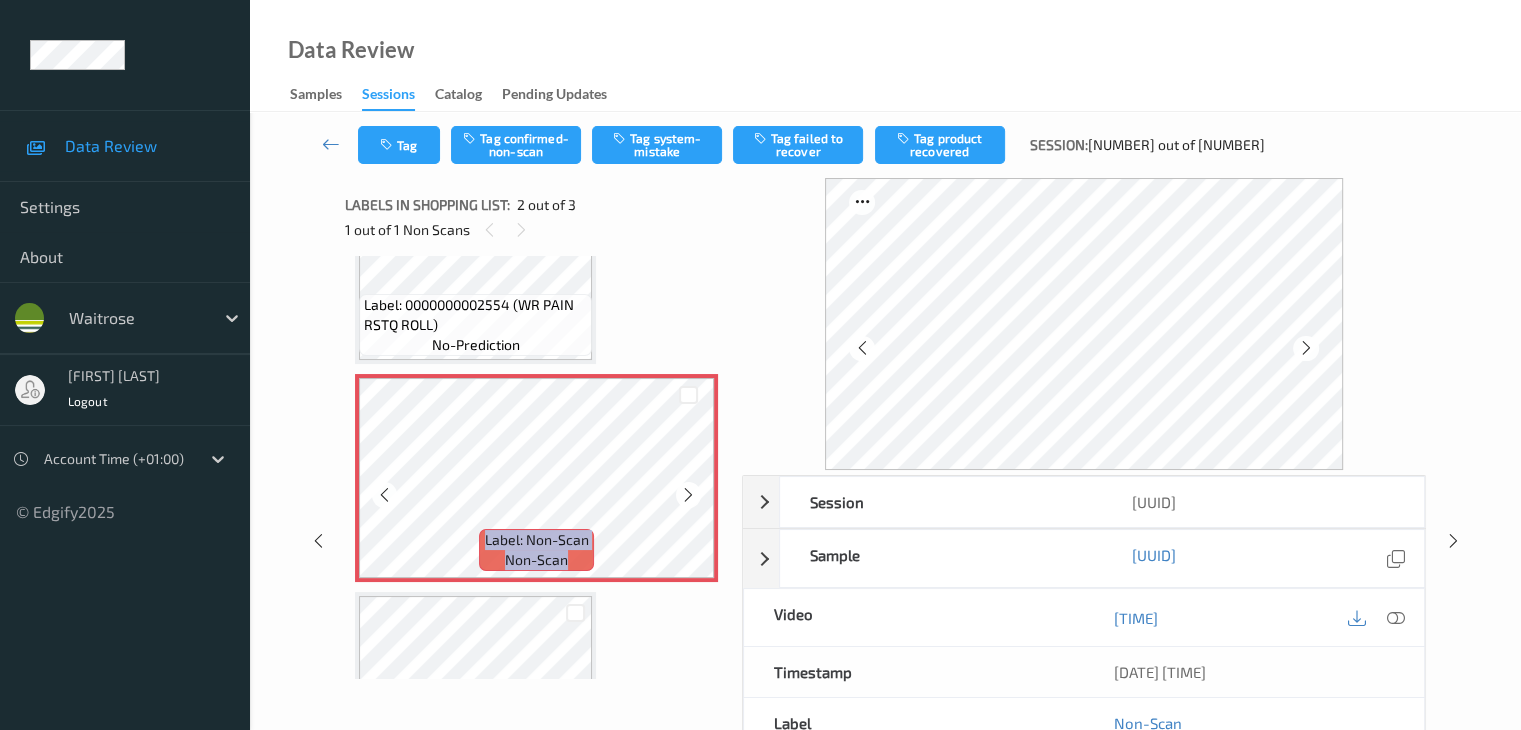 click at bounding box center (688, 494) 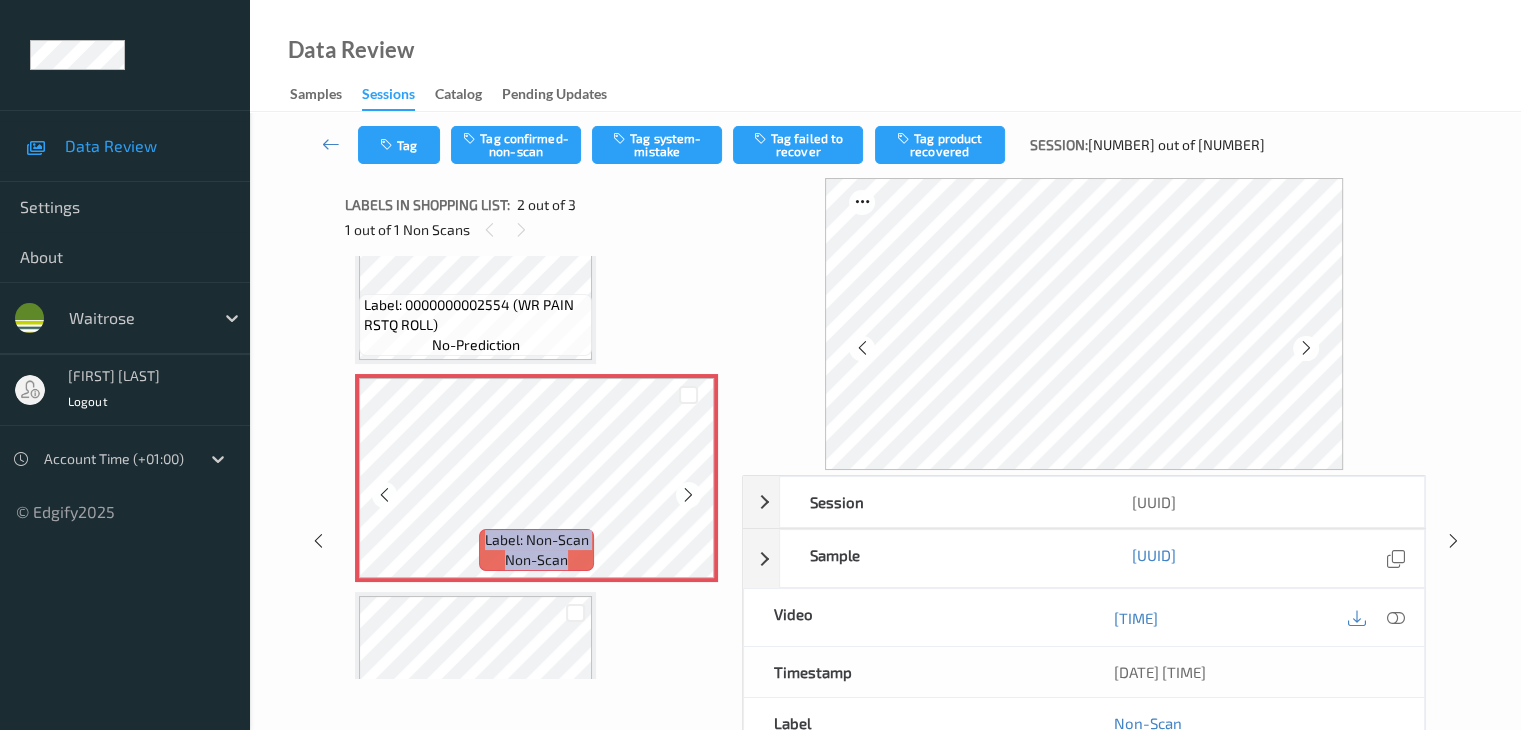 click at bounding box center [688, 494] 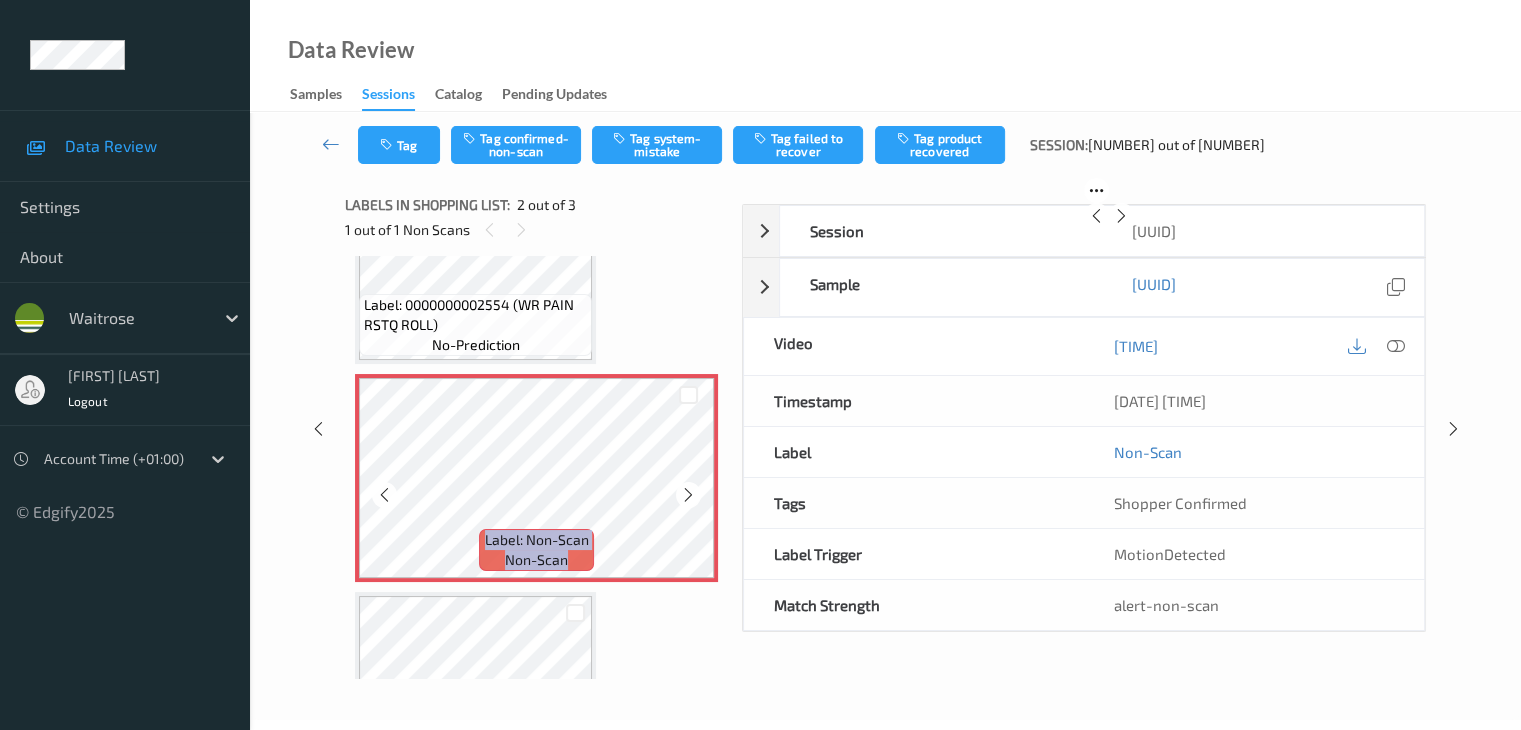 click at bounding box center (688, 494) 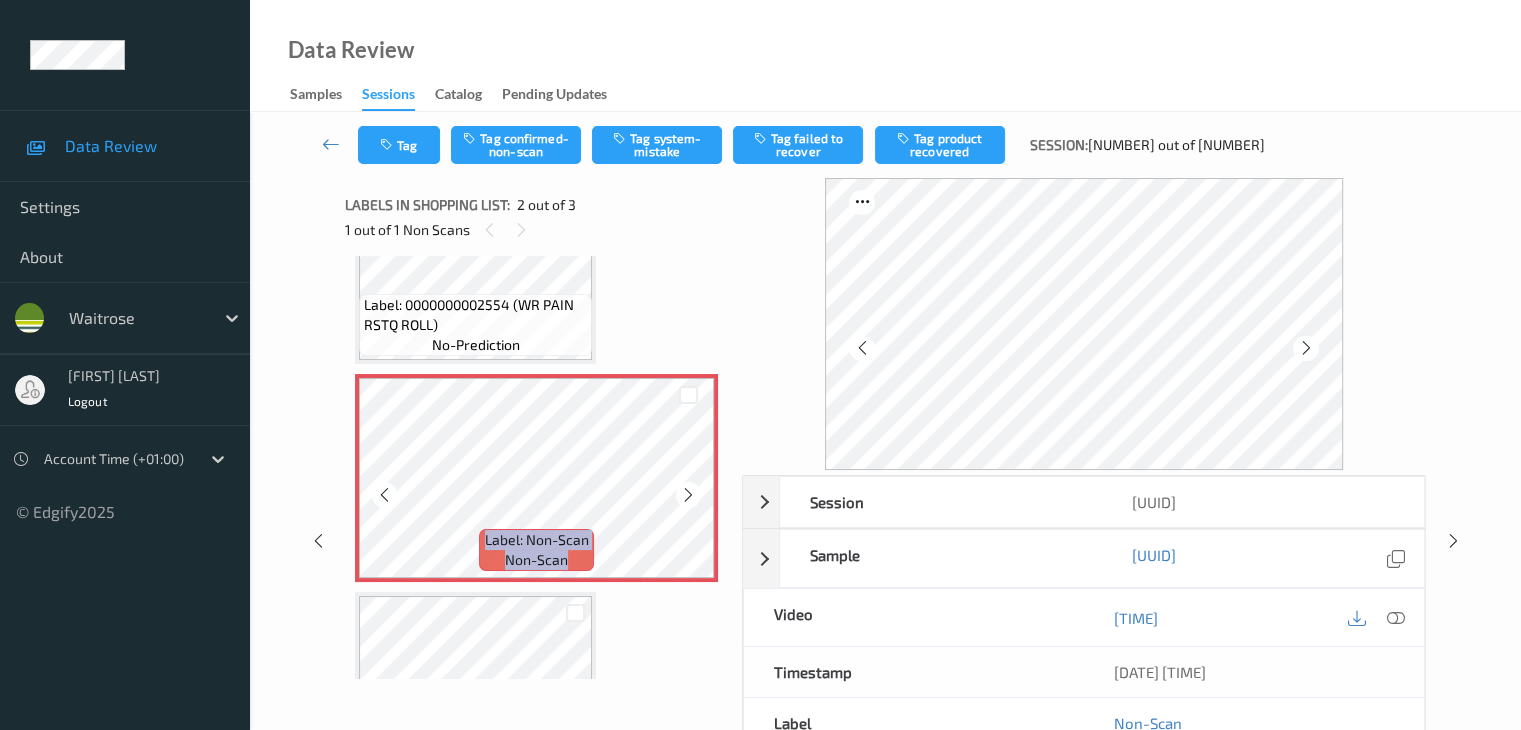click at bounding box center (688, 494) 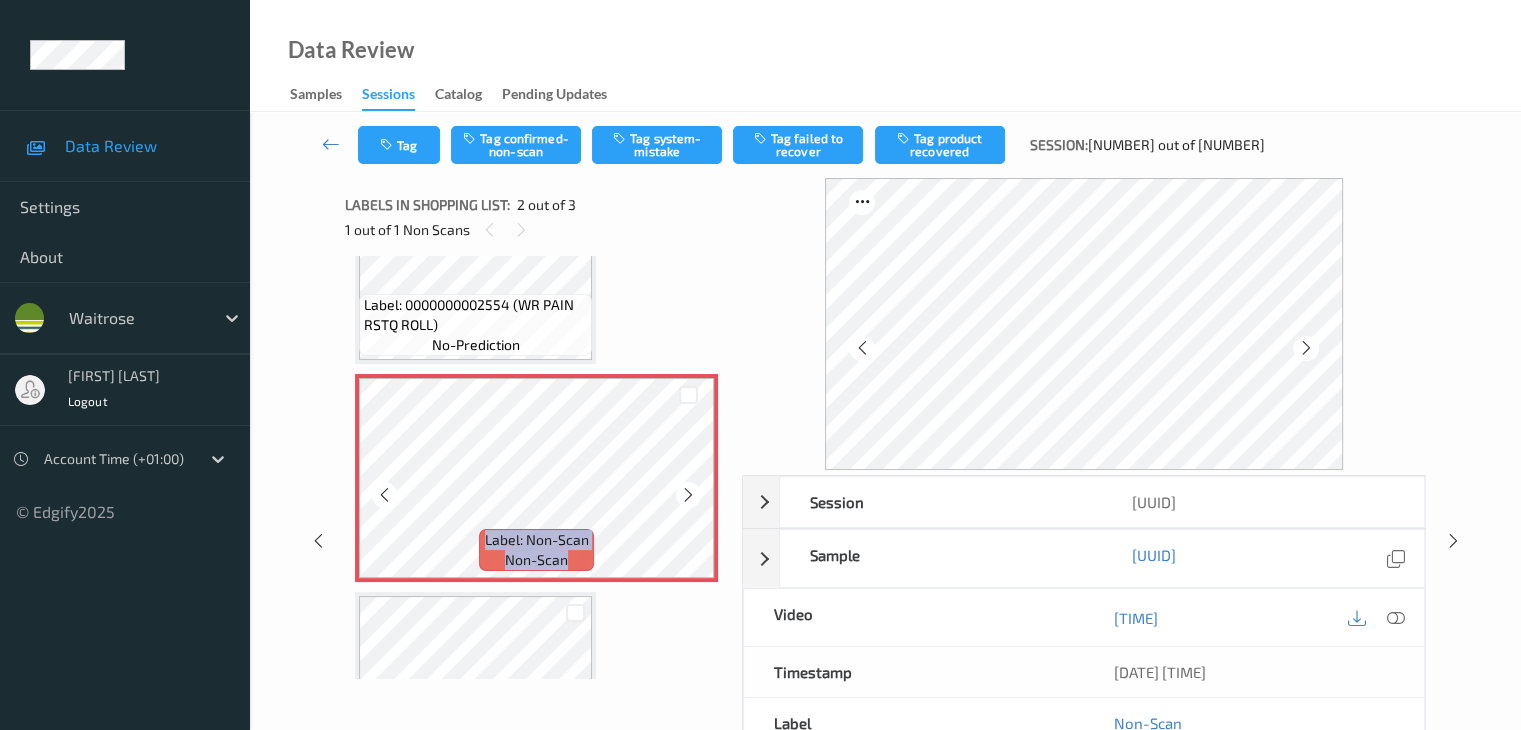 click at bounding box center [688, 494] 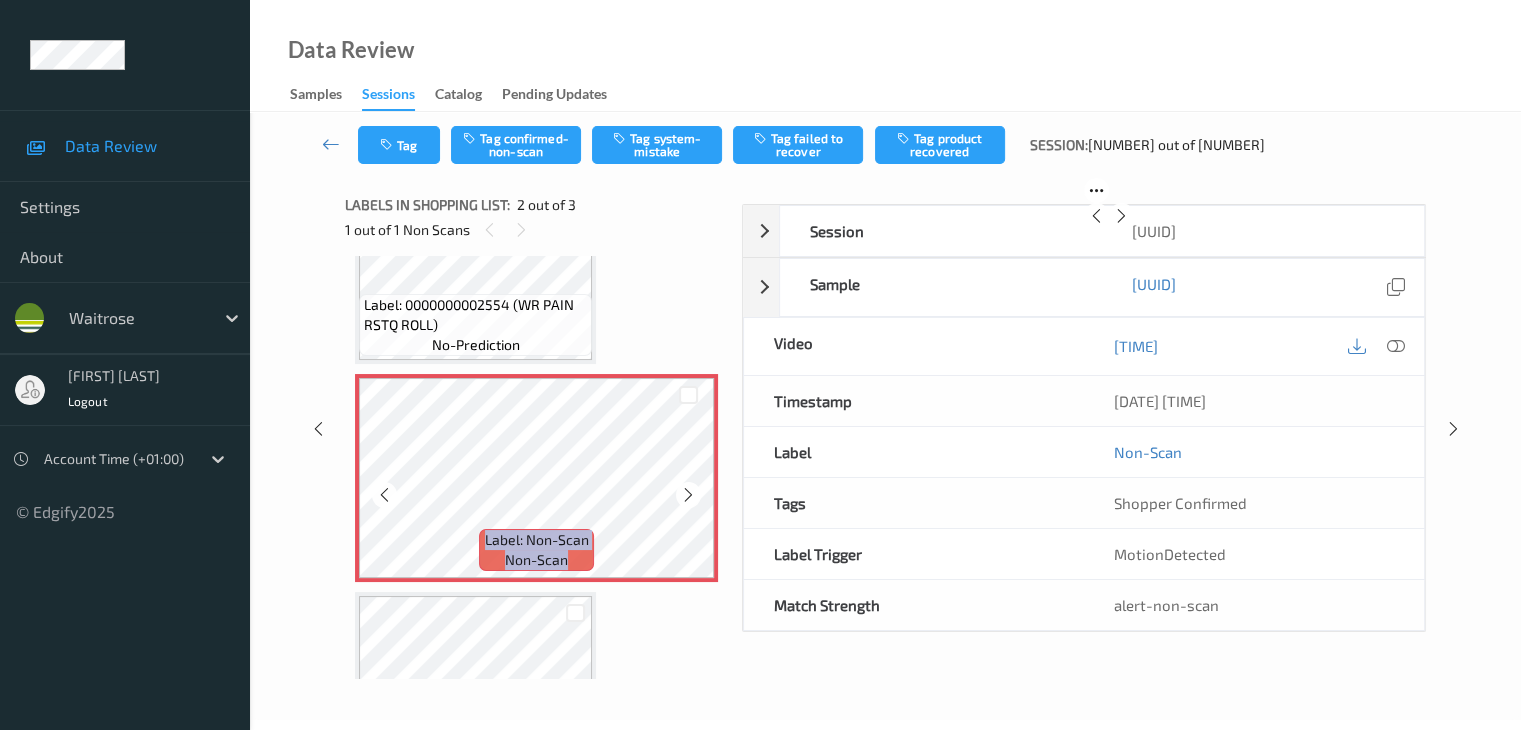 click at bounding box center [688, 494] 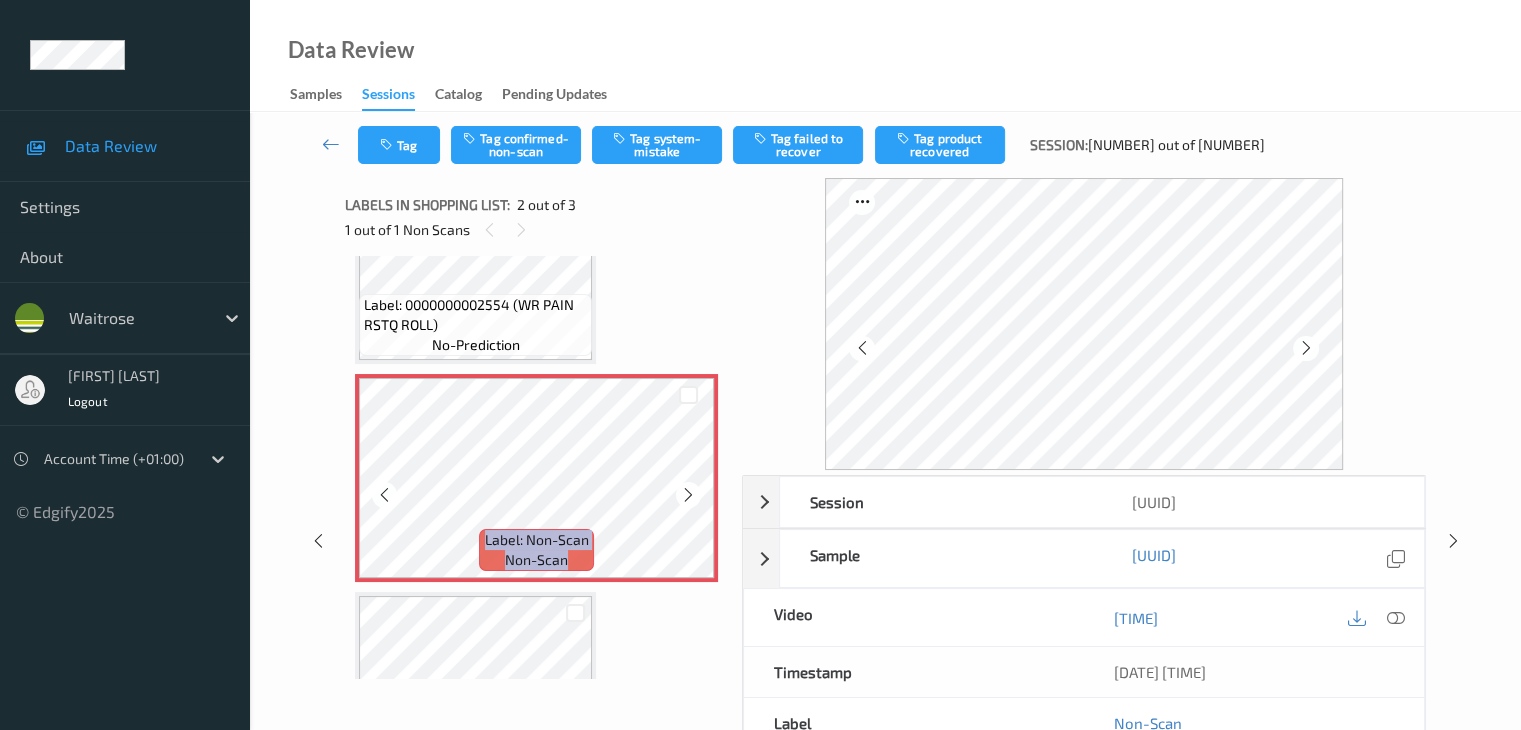 click at bounding box center (688, 494) 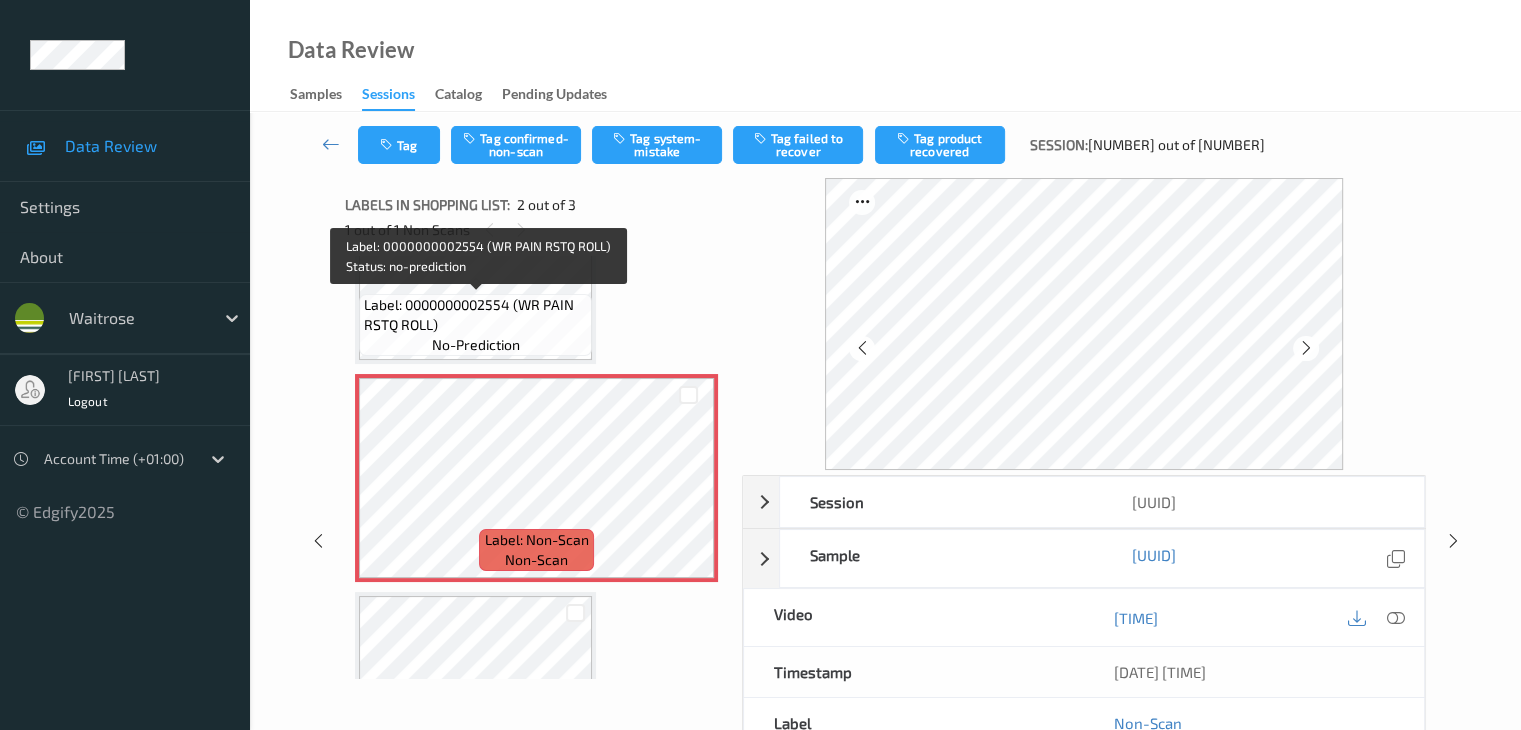 click on "Label: 0000000002554 (WR PAIN RSTQ ROLL)" at bounding box center (475, 315) 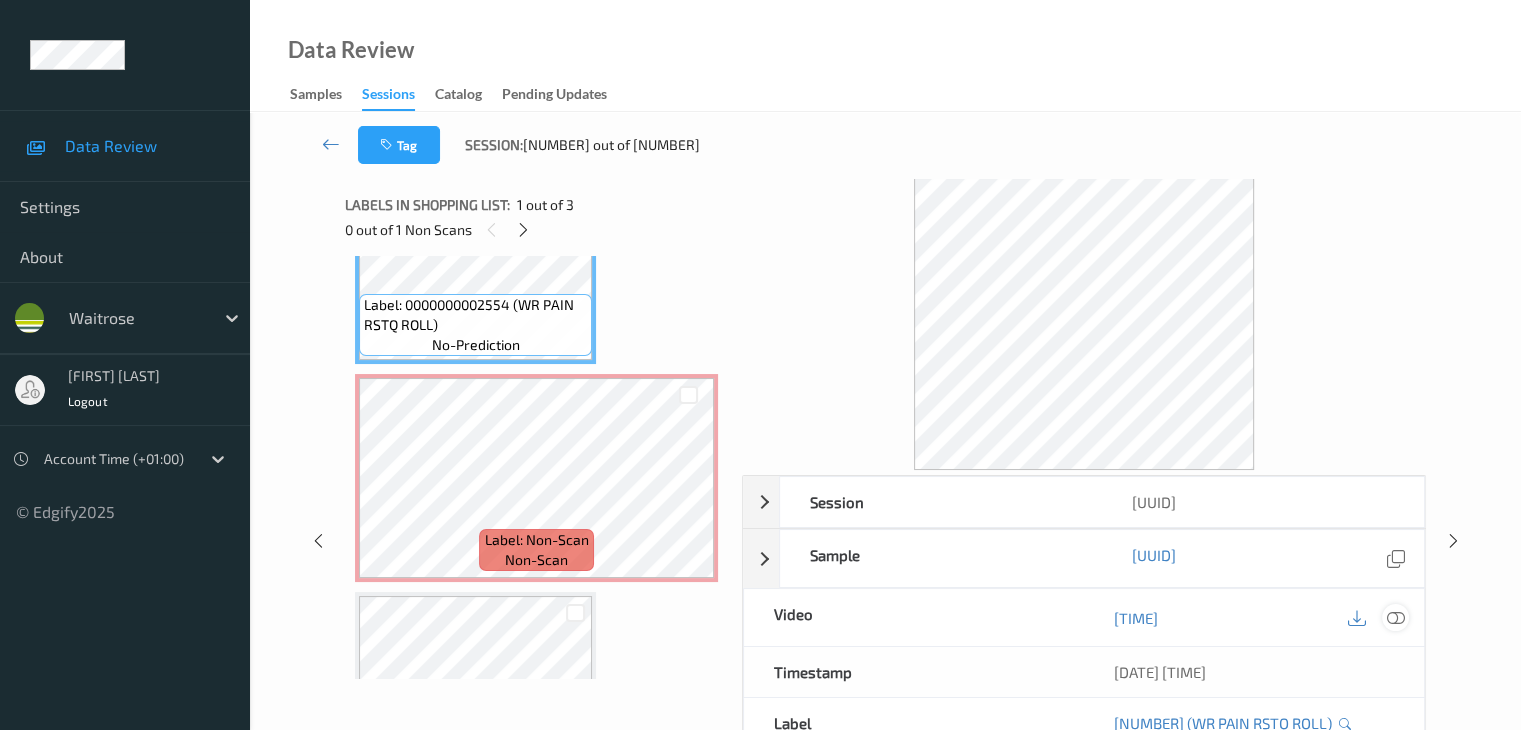 click at bounding box center (1395, 618) 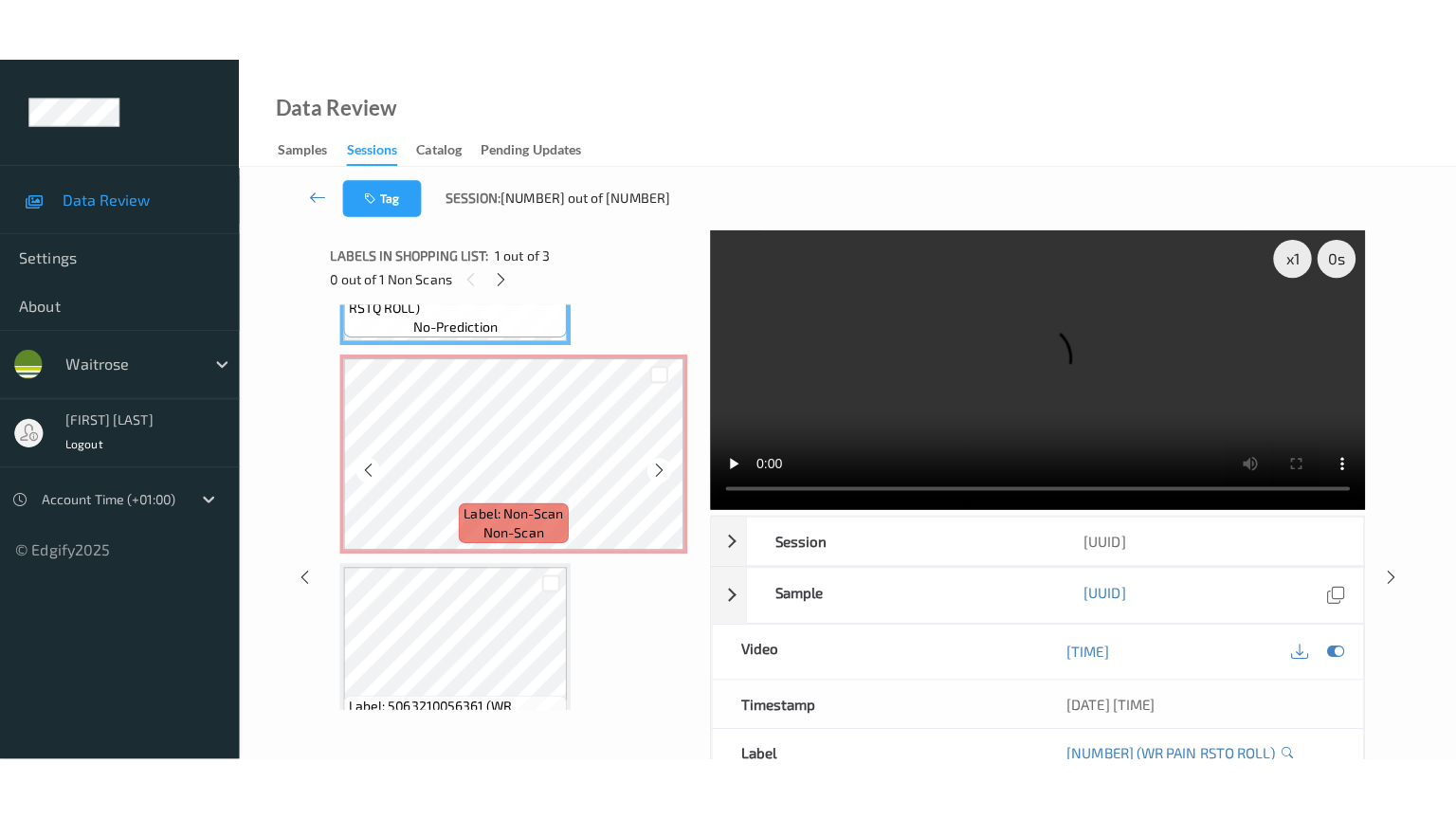 scroll, scrollTop: 199, scrollLeft: 0, axis: vertical 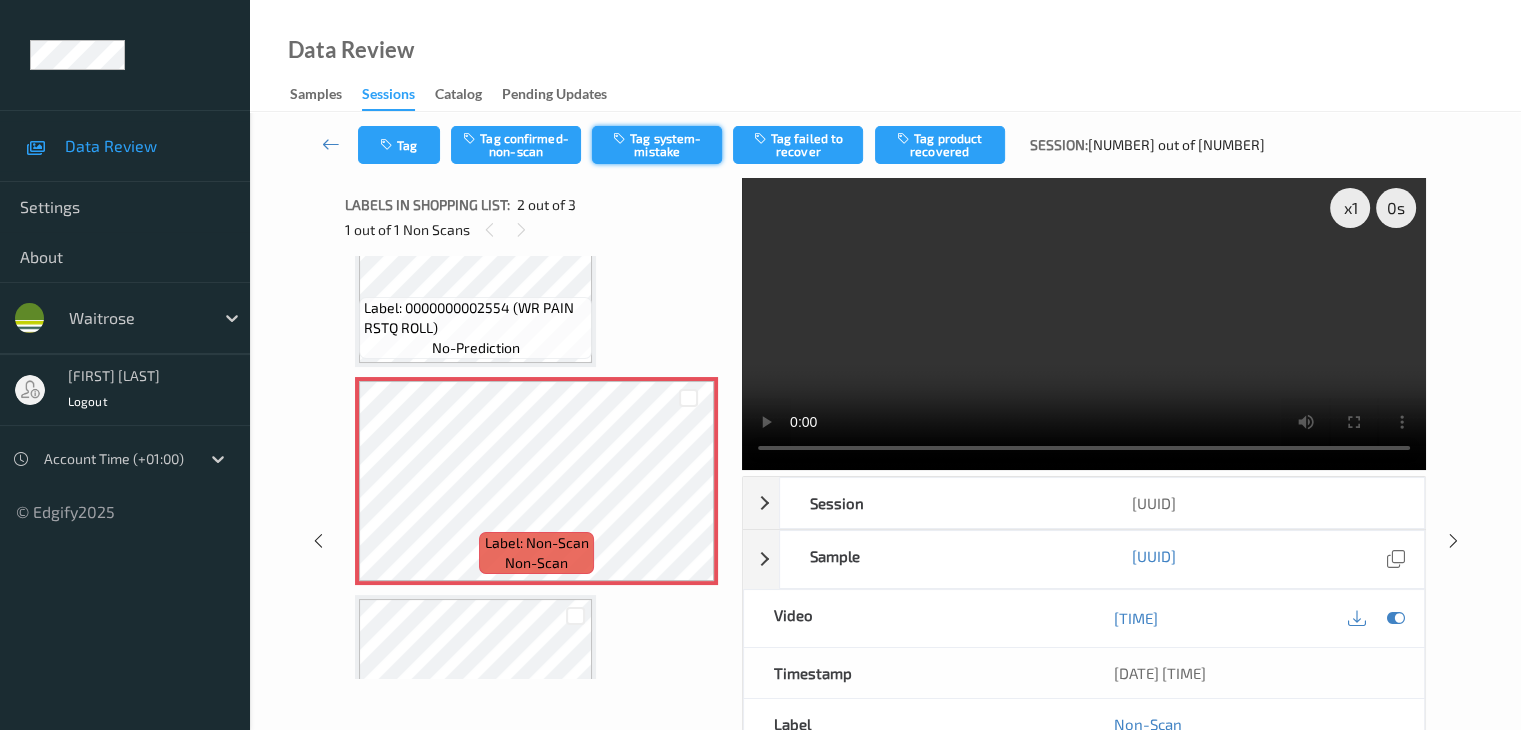 click on "Tag   system-mistake" at bounding box center [657, 145] 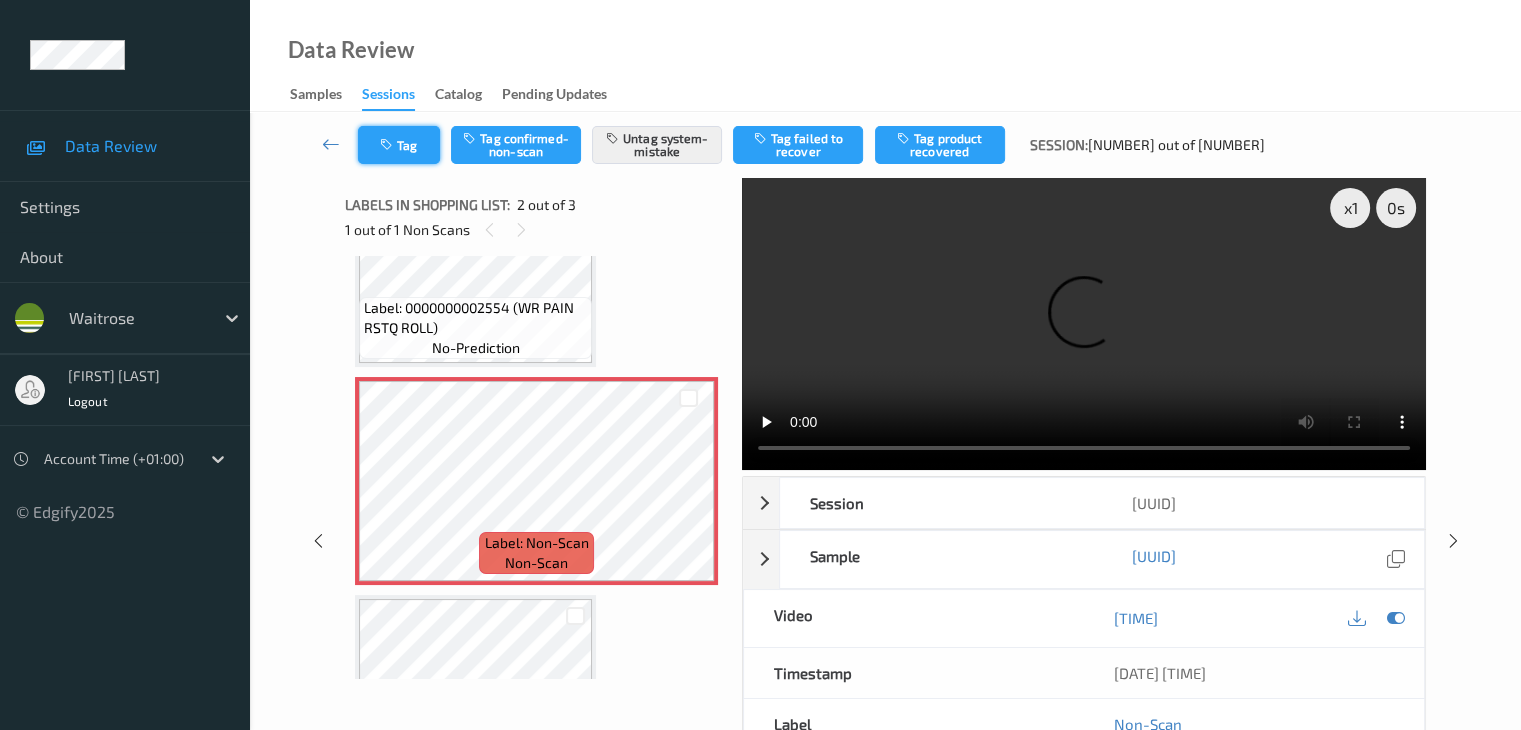 click on "Tag" at bounding box center [399, 145] 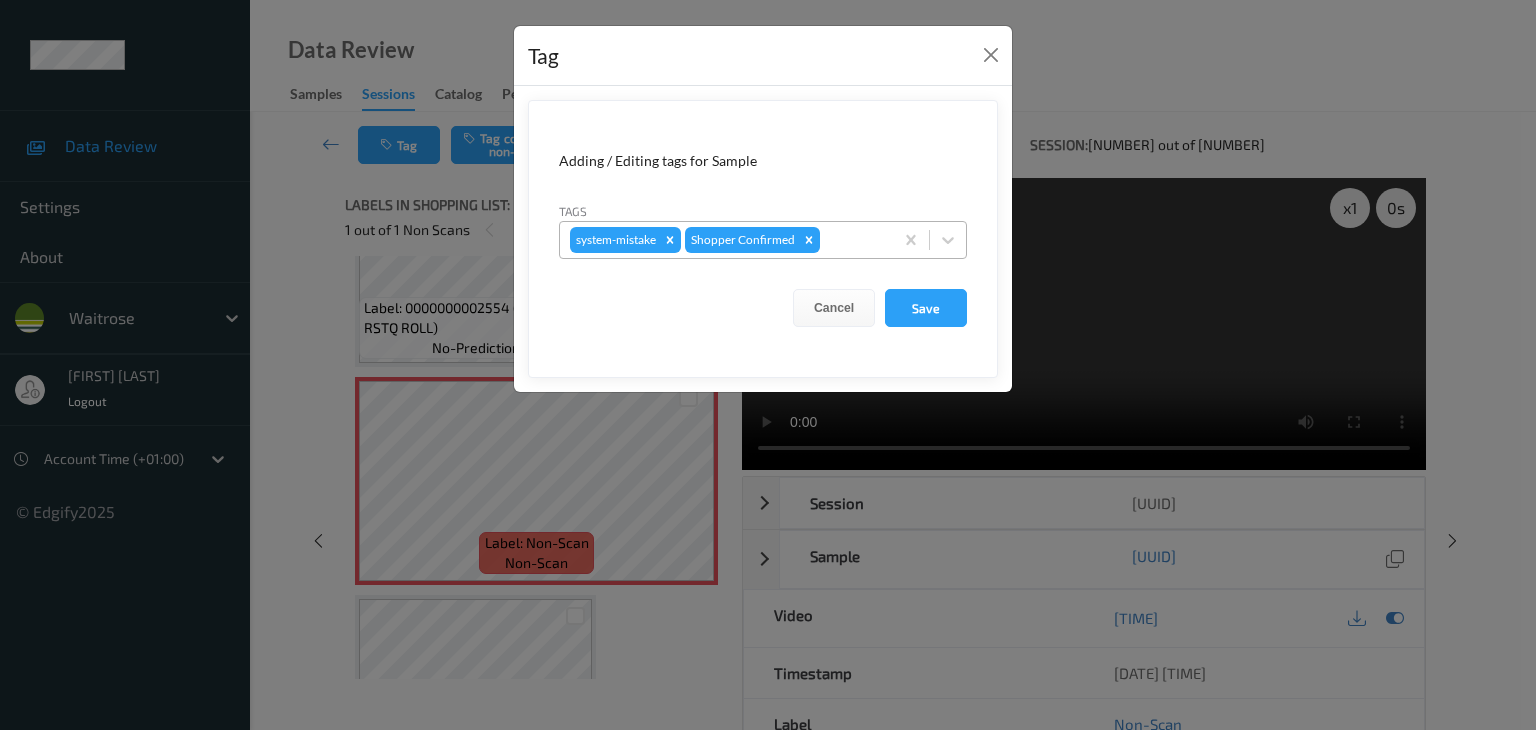 click at bounding box center [853, 240] 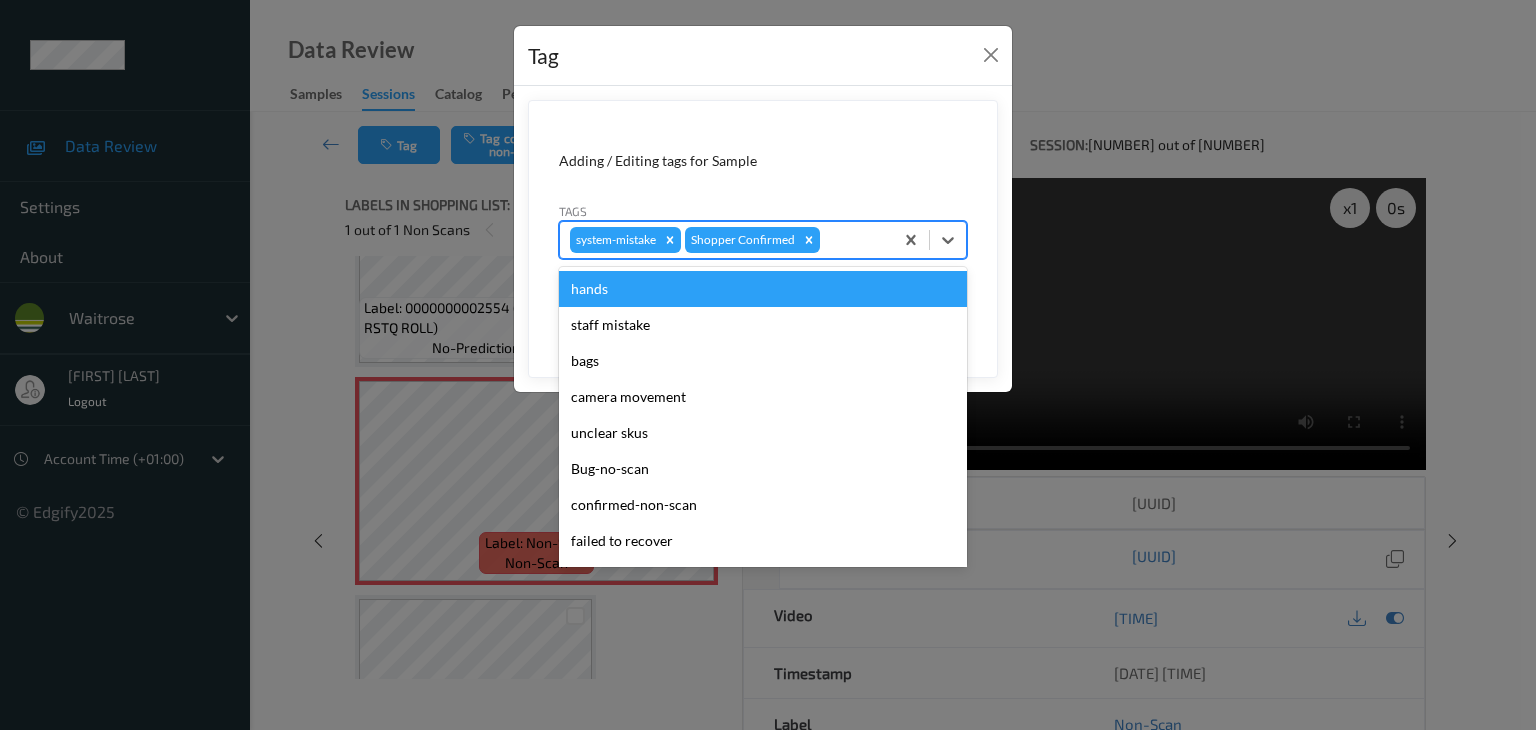 type on "u" 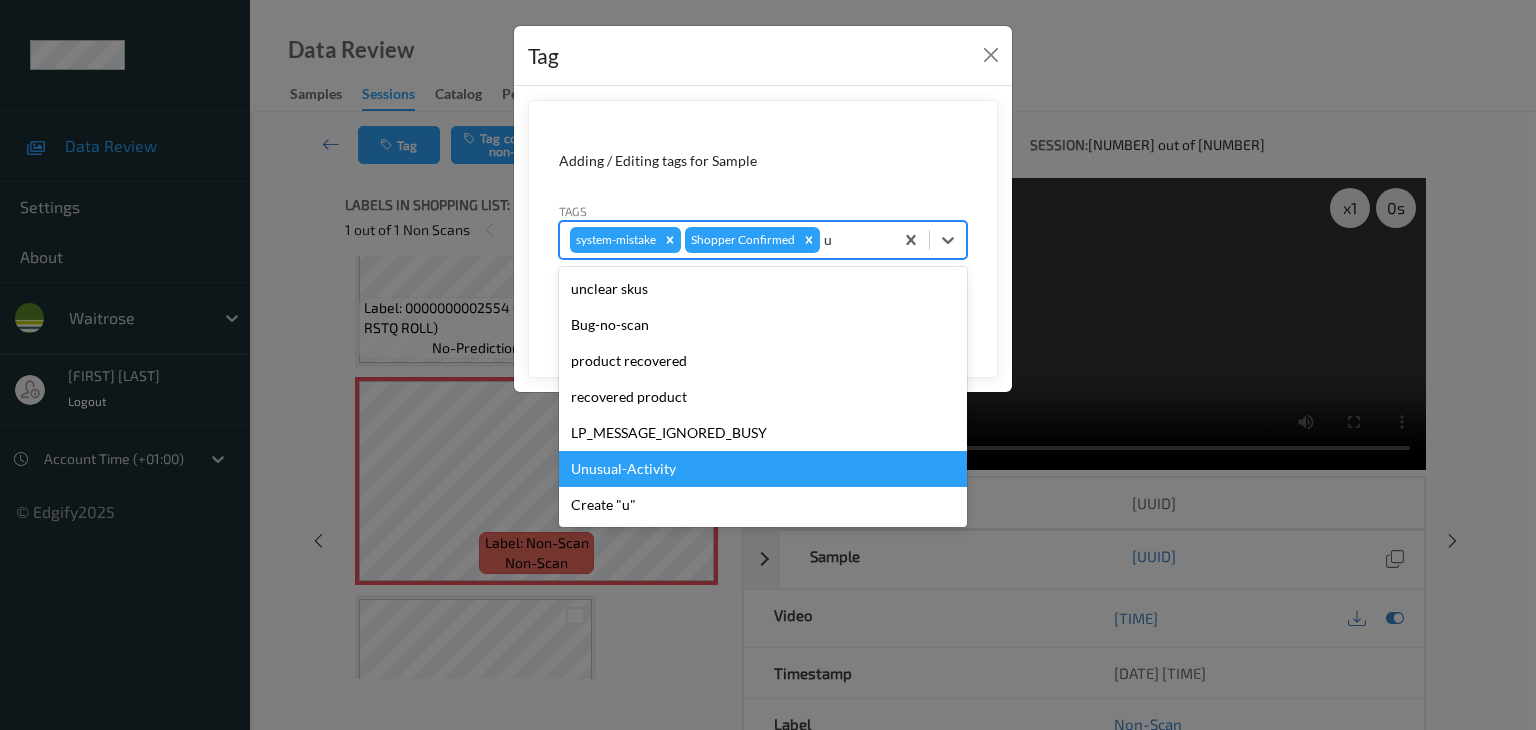 click on "Unusual-Activity" at bounding box center [763, 469] 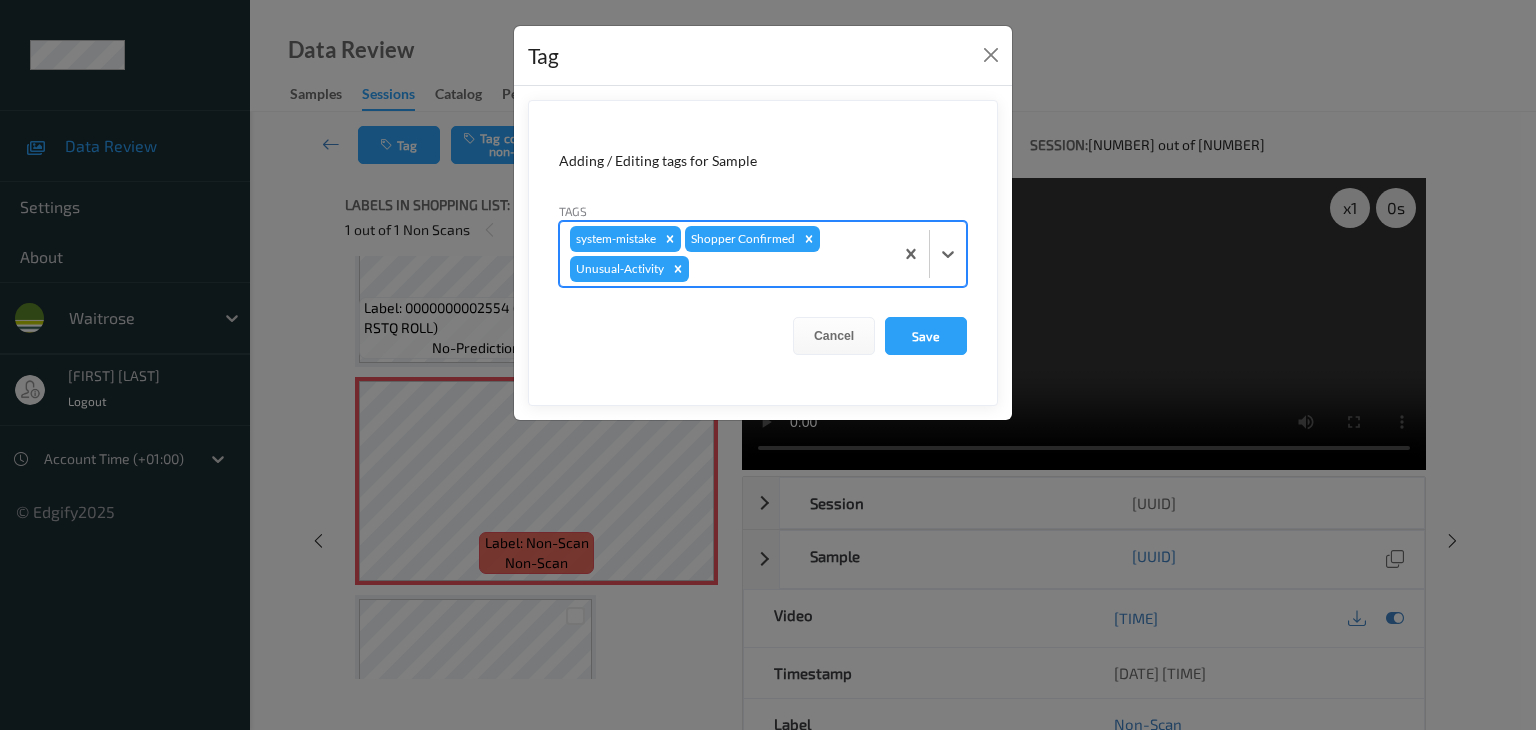 type on "p" 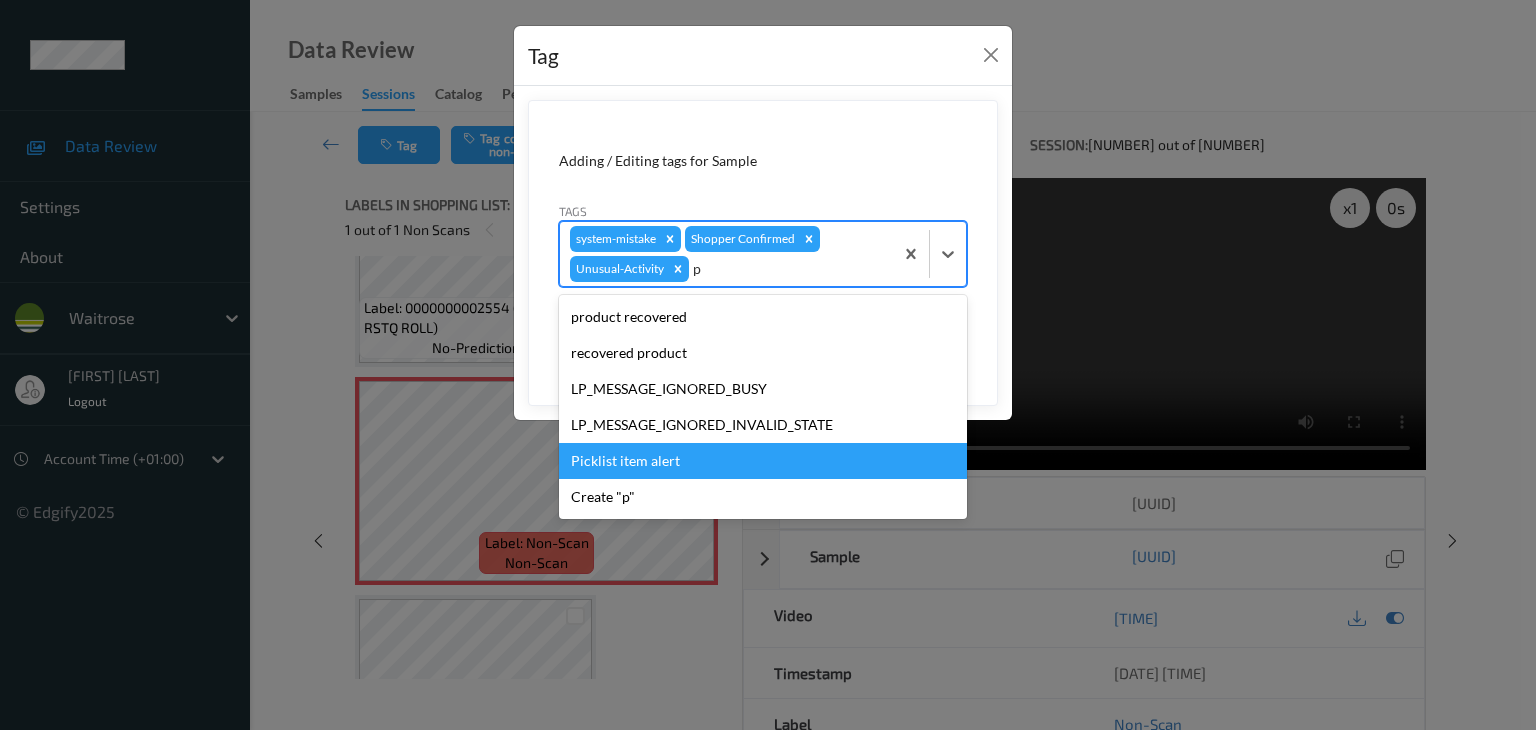 click on "Picklist item alert" at bounding box center (763, 461) 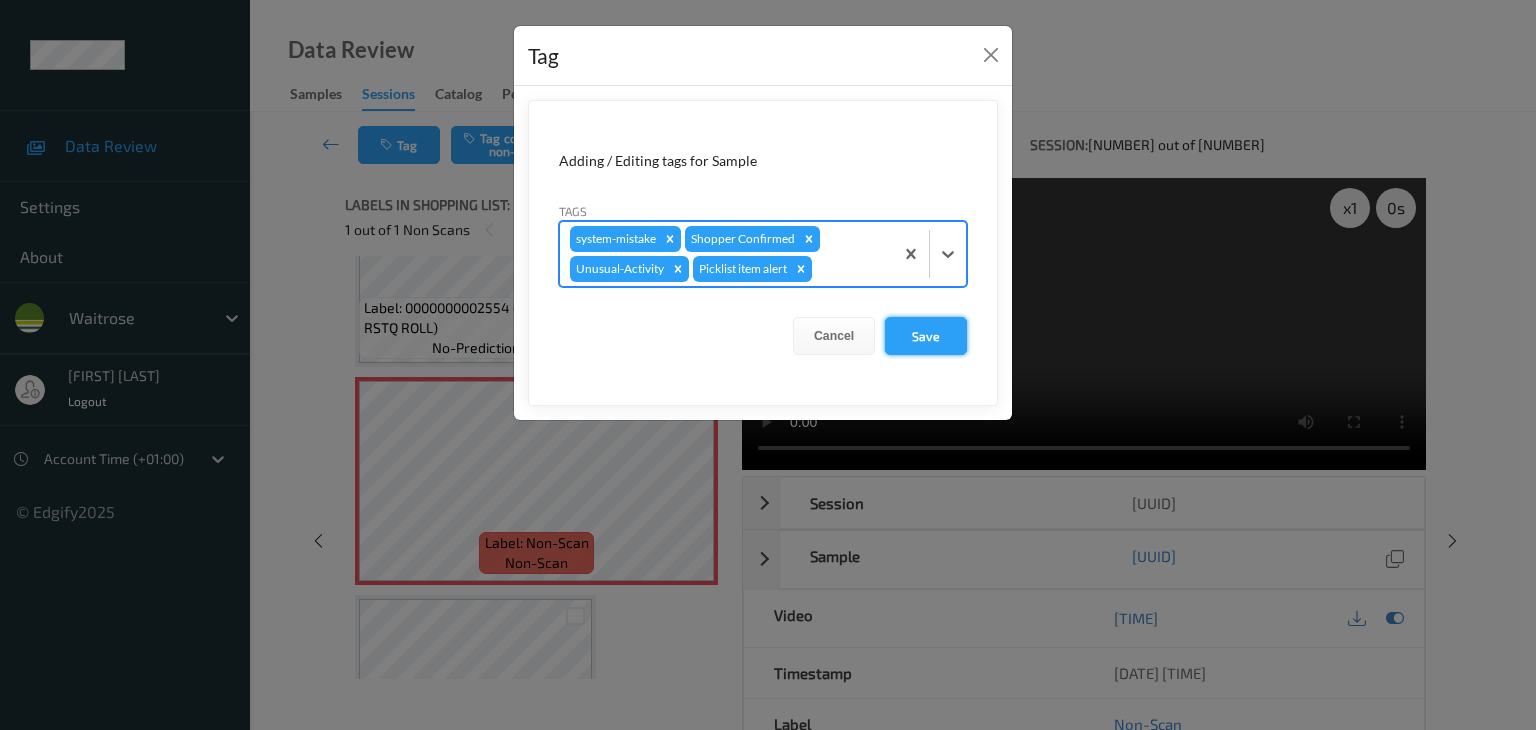 click on "Save" at bounding box center (926, 336) 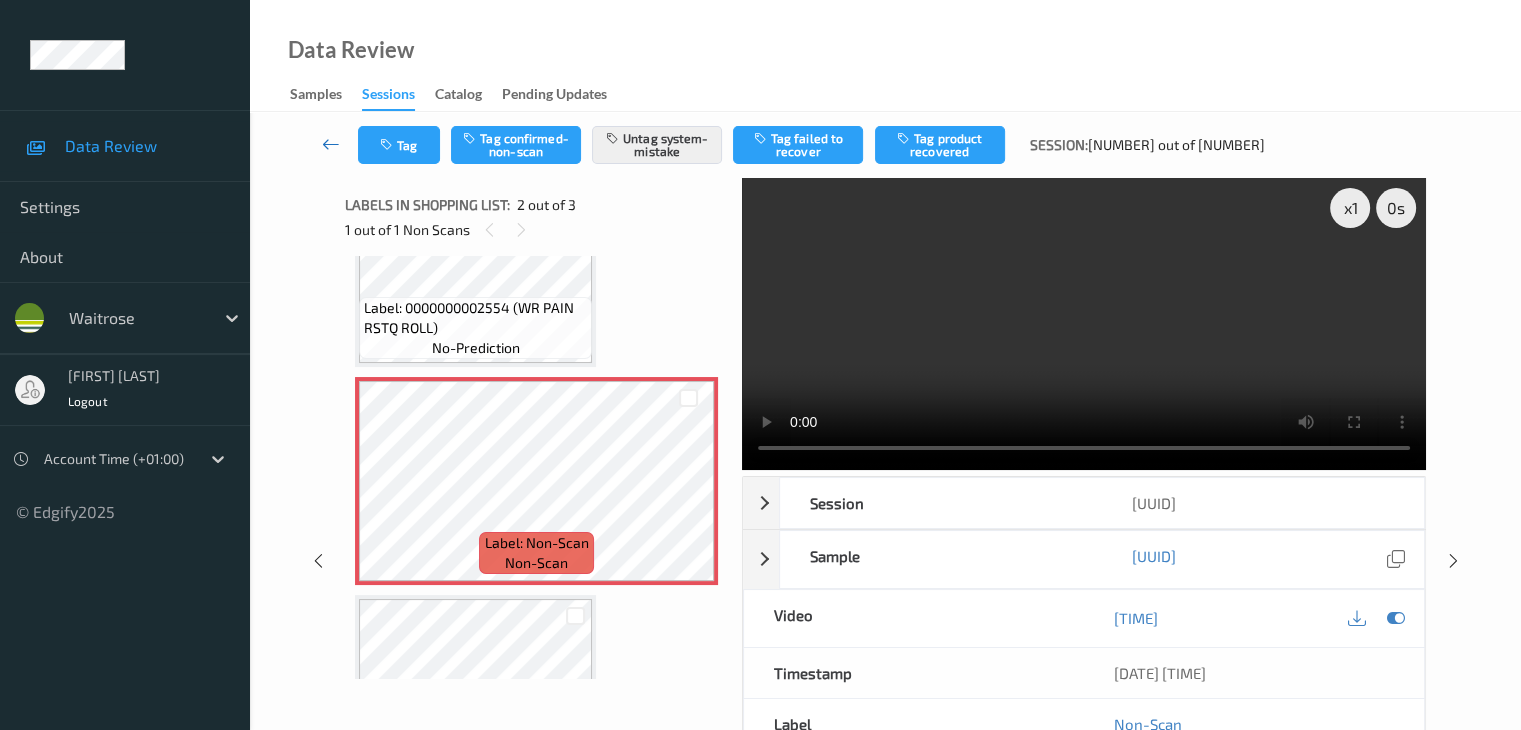 click at bounding box center [331, 144] 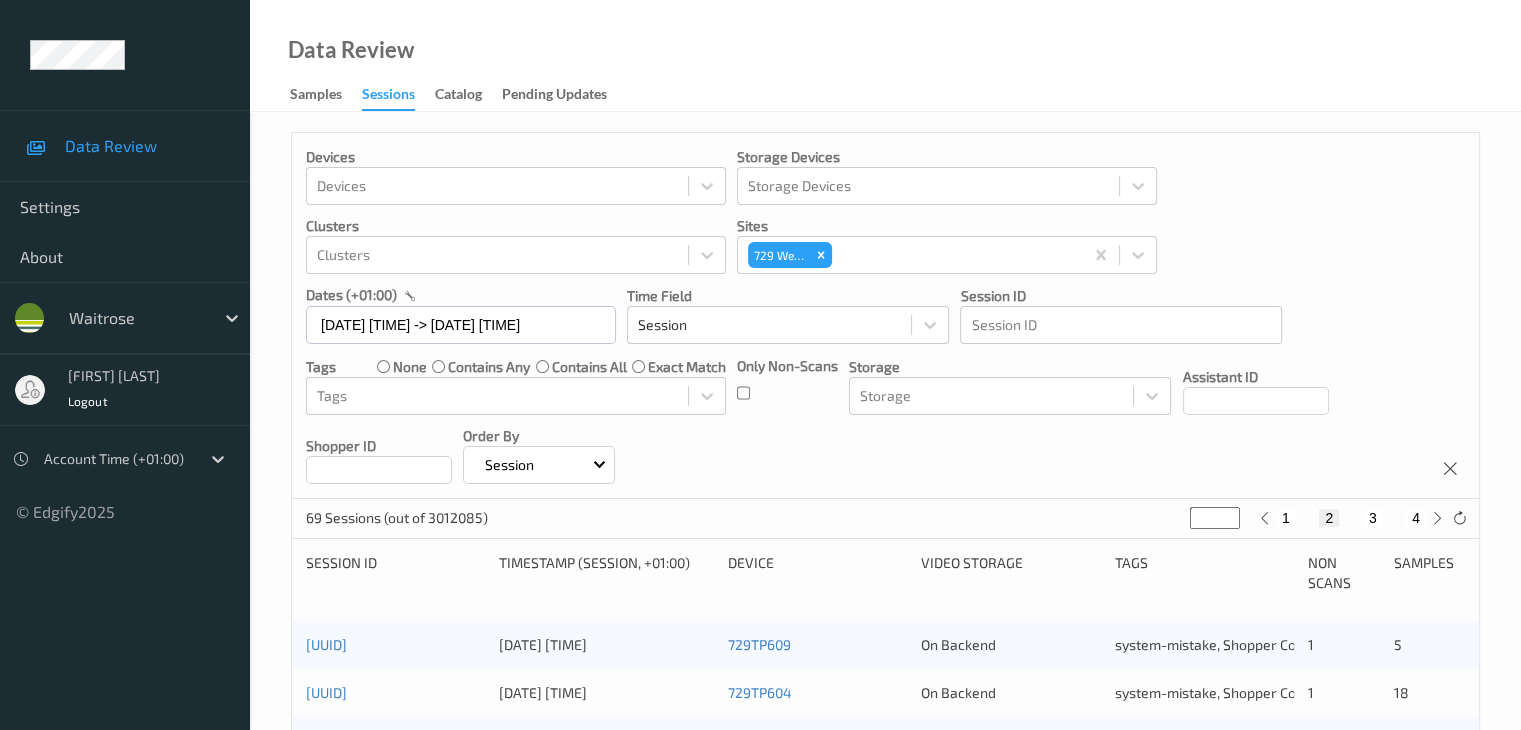 scroll, scrollTop: 400, scrollLeft: 0, axis: vertical 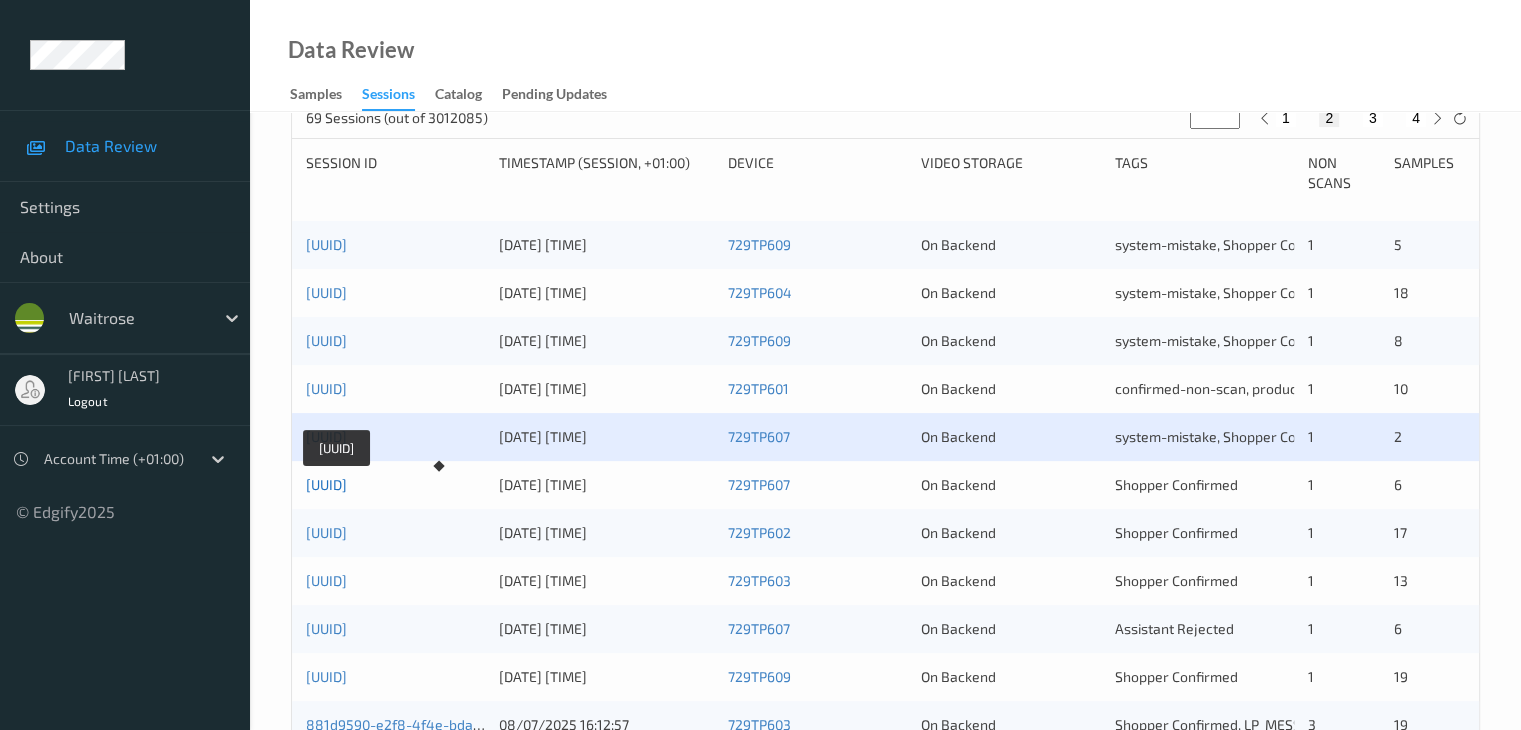 click on "[UUID]" at bounding box center (326, 484) 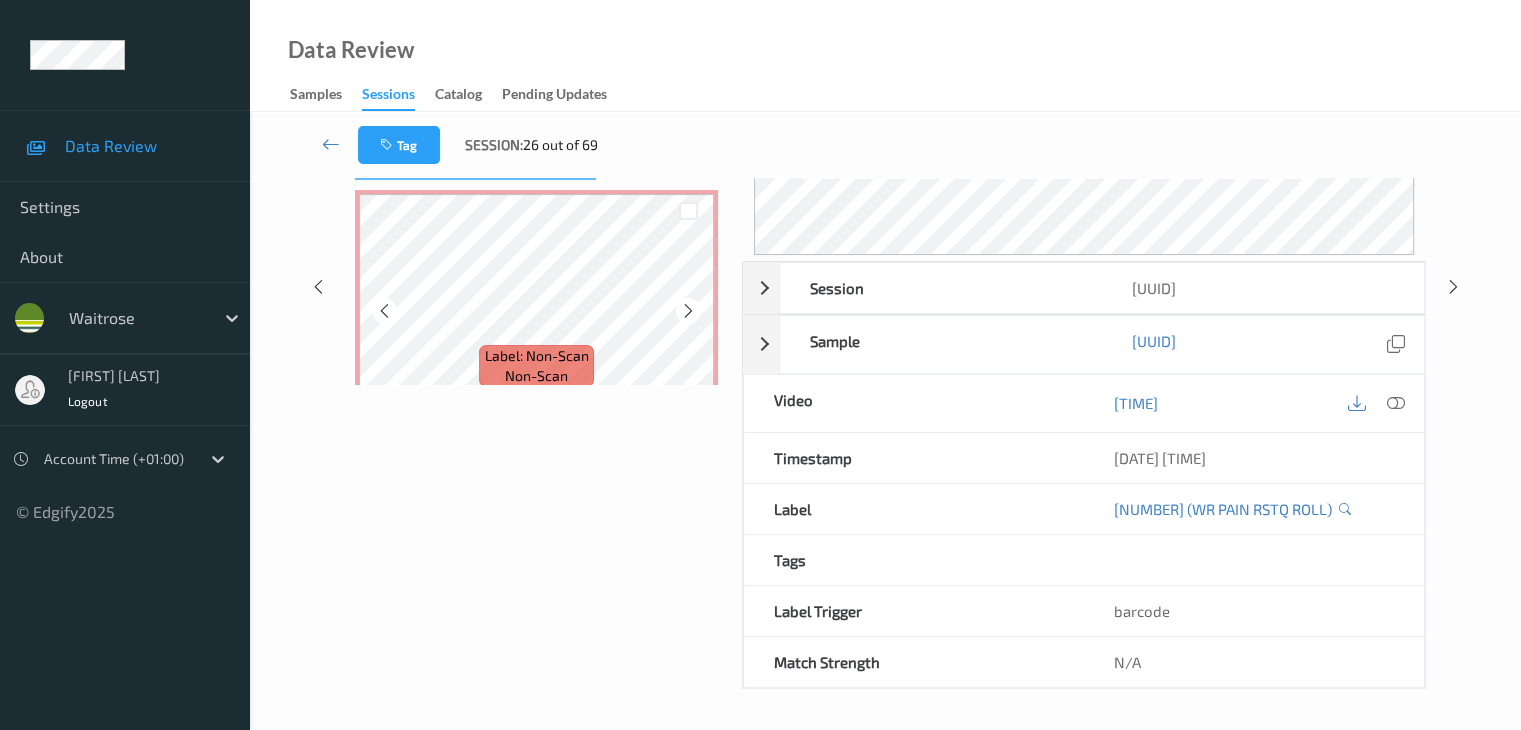 scroll, scrollTop: 0, scrollLeft: 0, axis: both 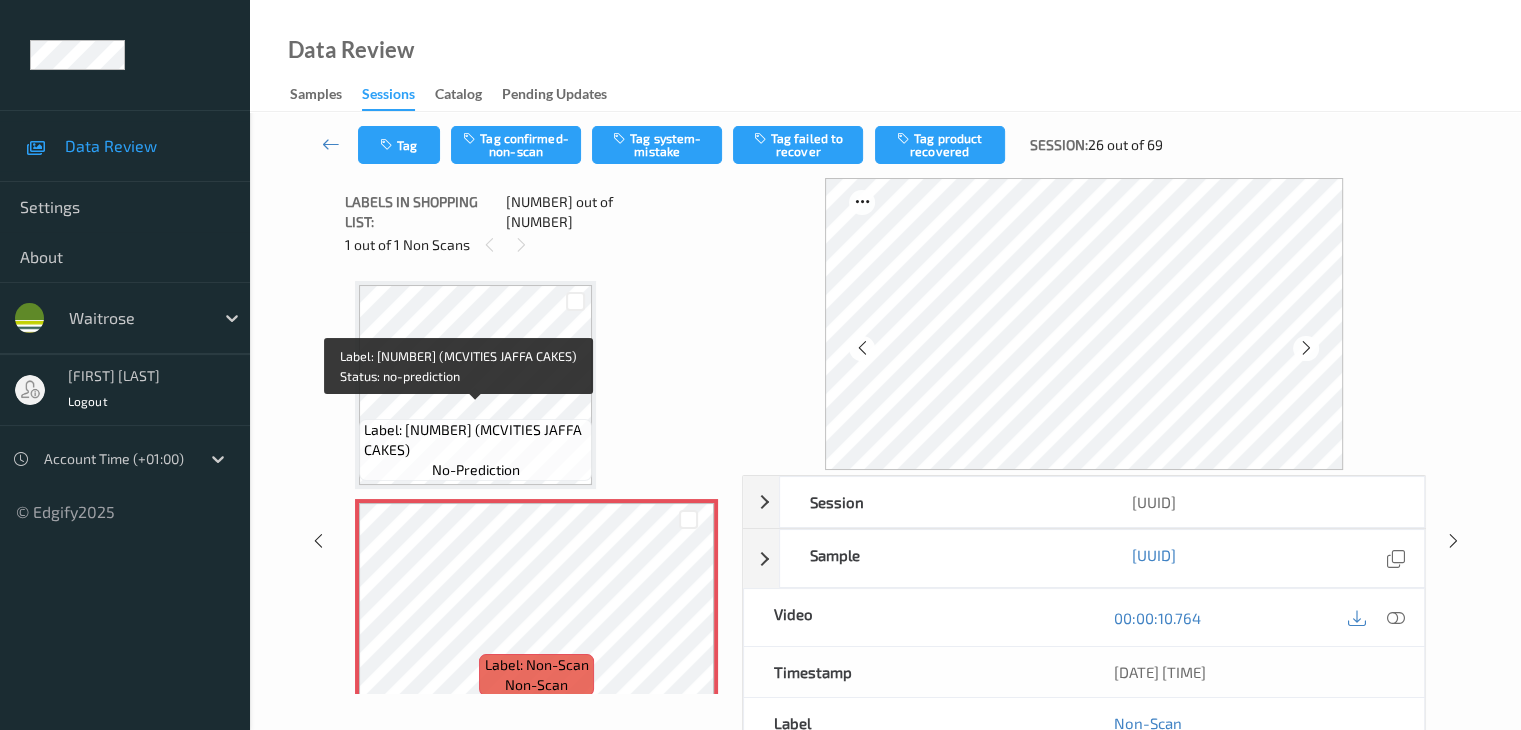 click on "Label: 5000168040028 (MCVITIES JAFFA CAKES)" at bounding box center (475, 440) 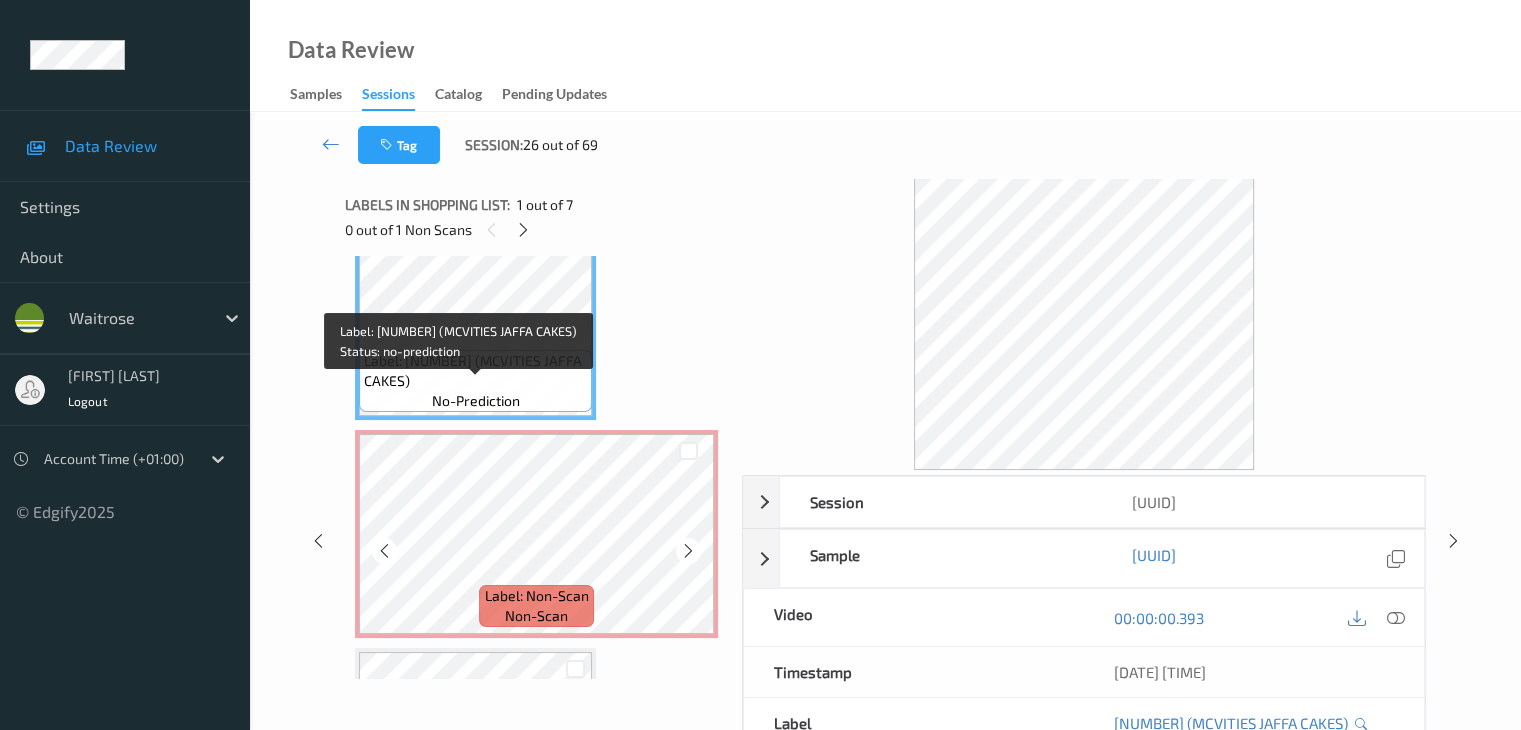 scroll, scrollTop: 100, scrollLeft: 0, axis: vertical 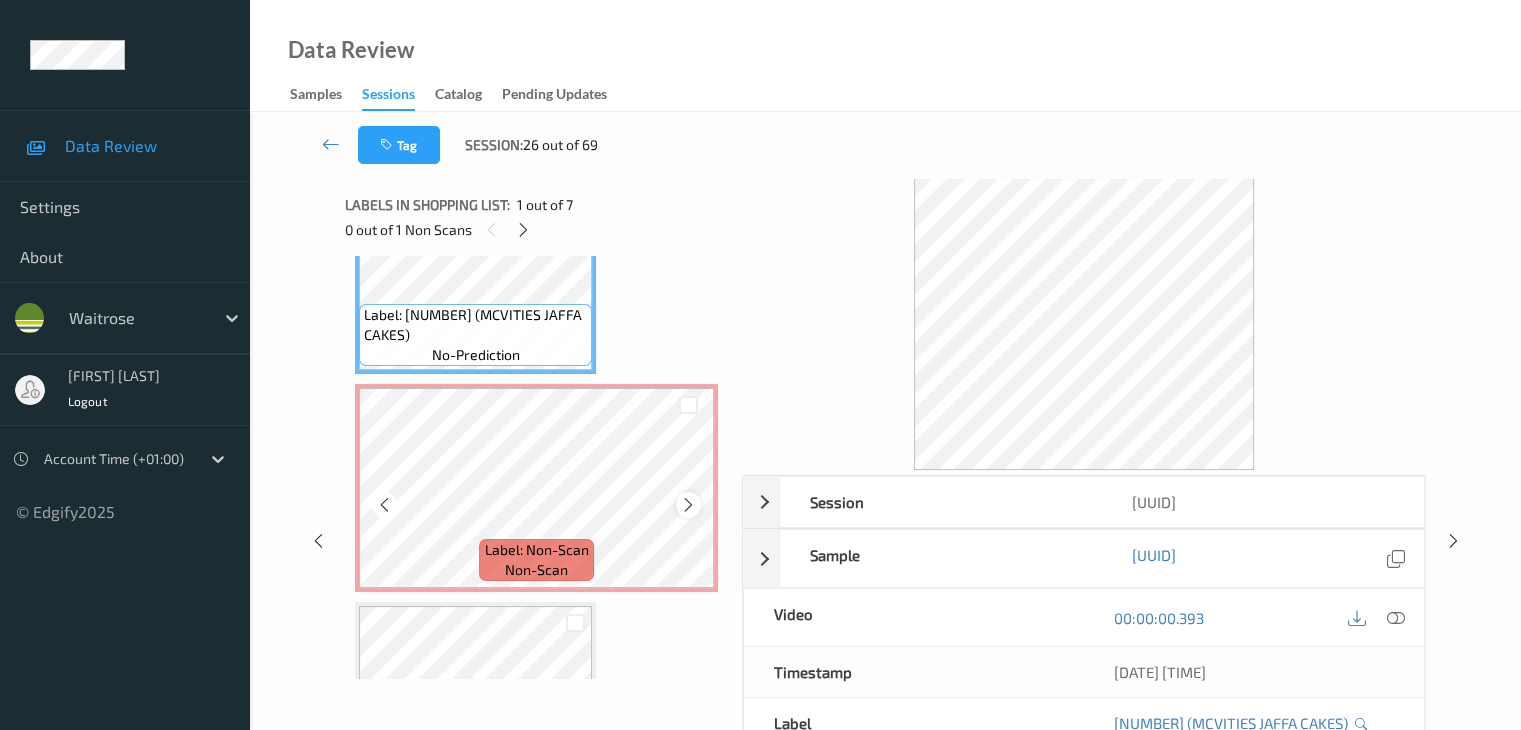 click at bounding box center [688, 505] 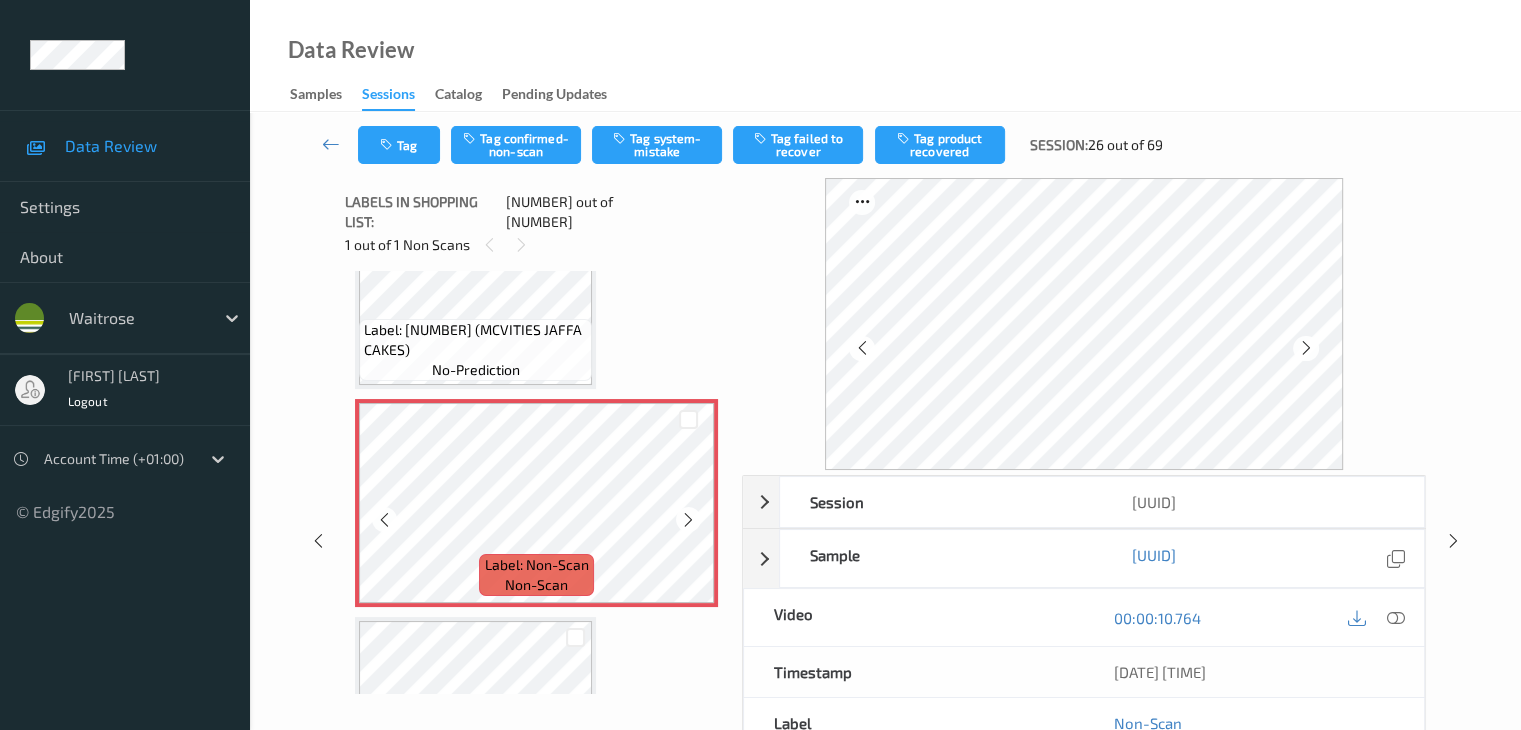 click at bounding box center (688, 520) 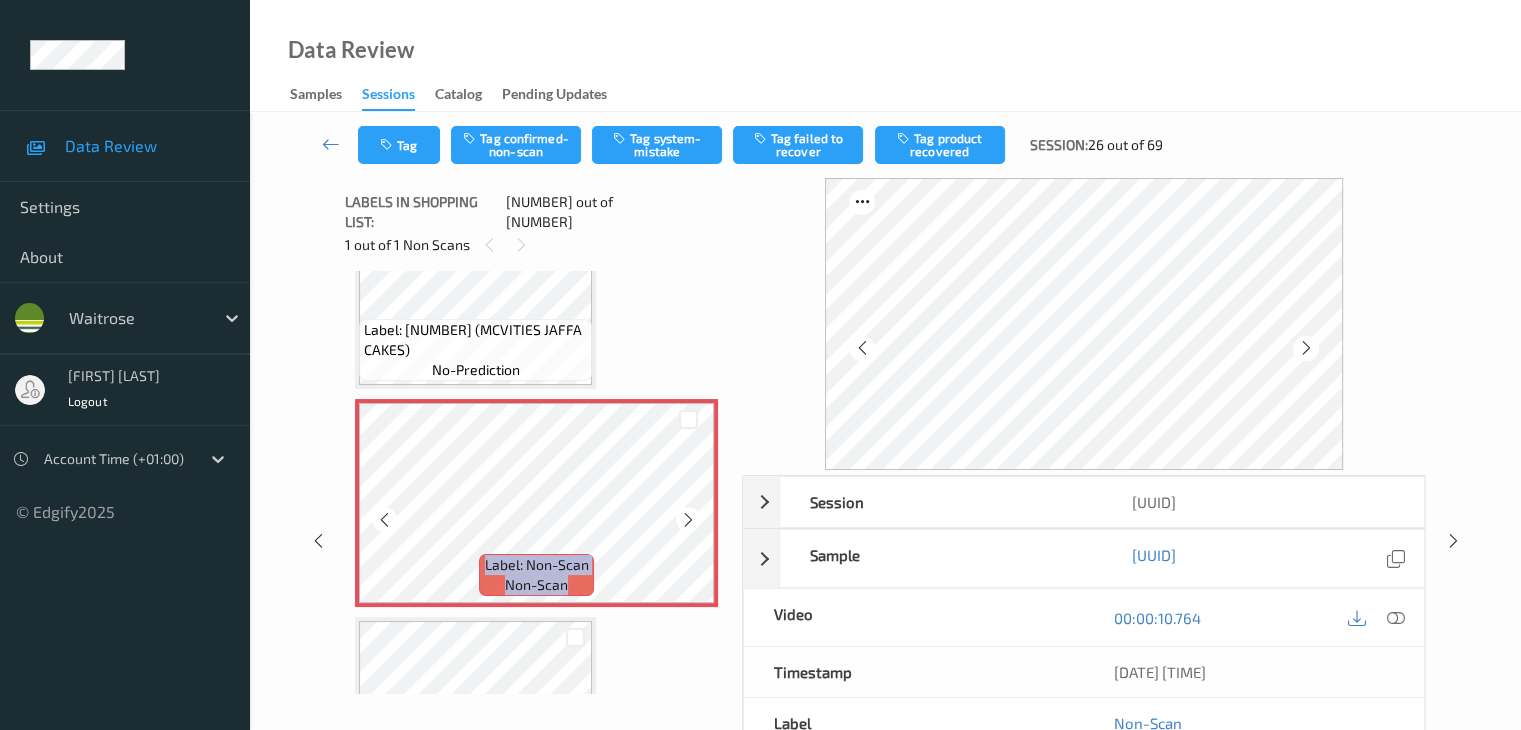 click at bounding box center [688, 520] 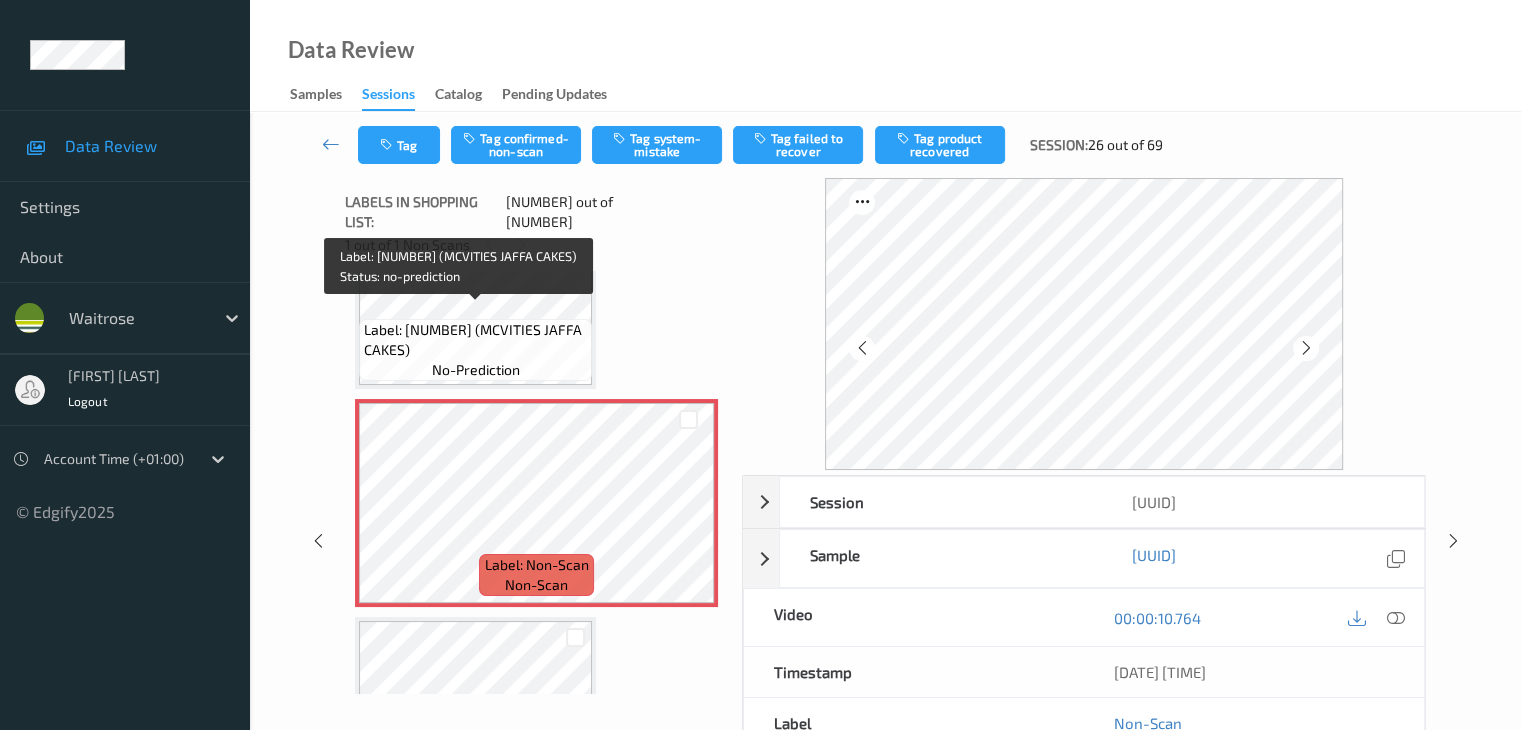 click on "Label: 5000168040028 (MCVITIES JAFFA CAKES)" at bounding box center [475, 340] 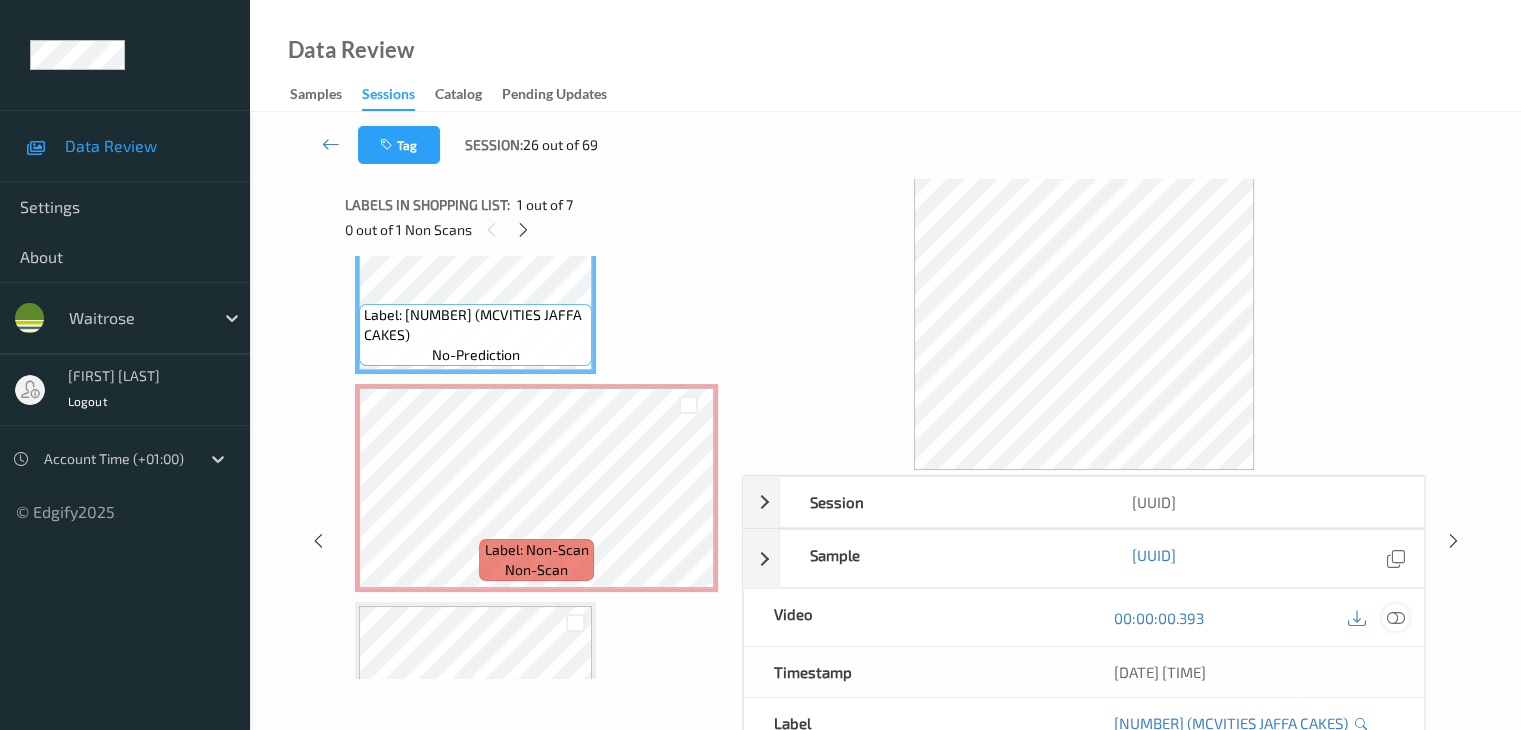 click at bounding box center (1395, 618) 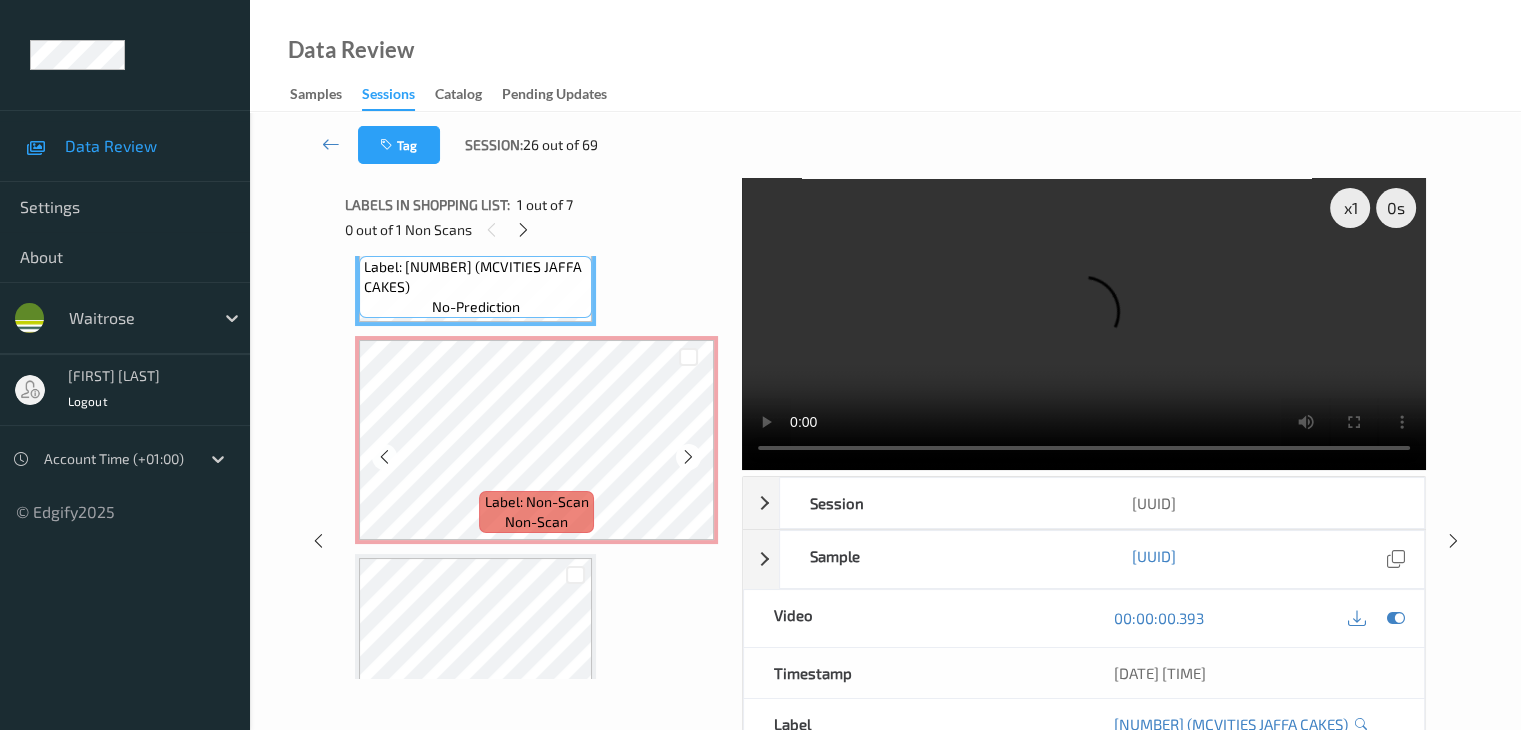 scroll, scrollTop: 100, scrollLeft: 0, axis: vertical 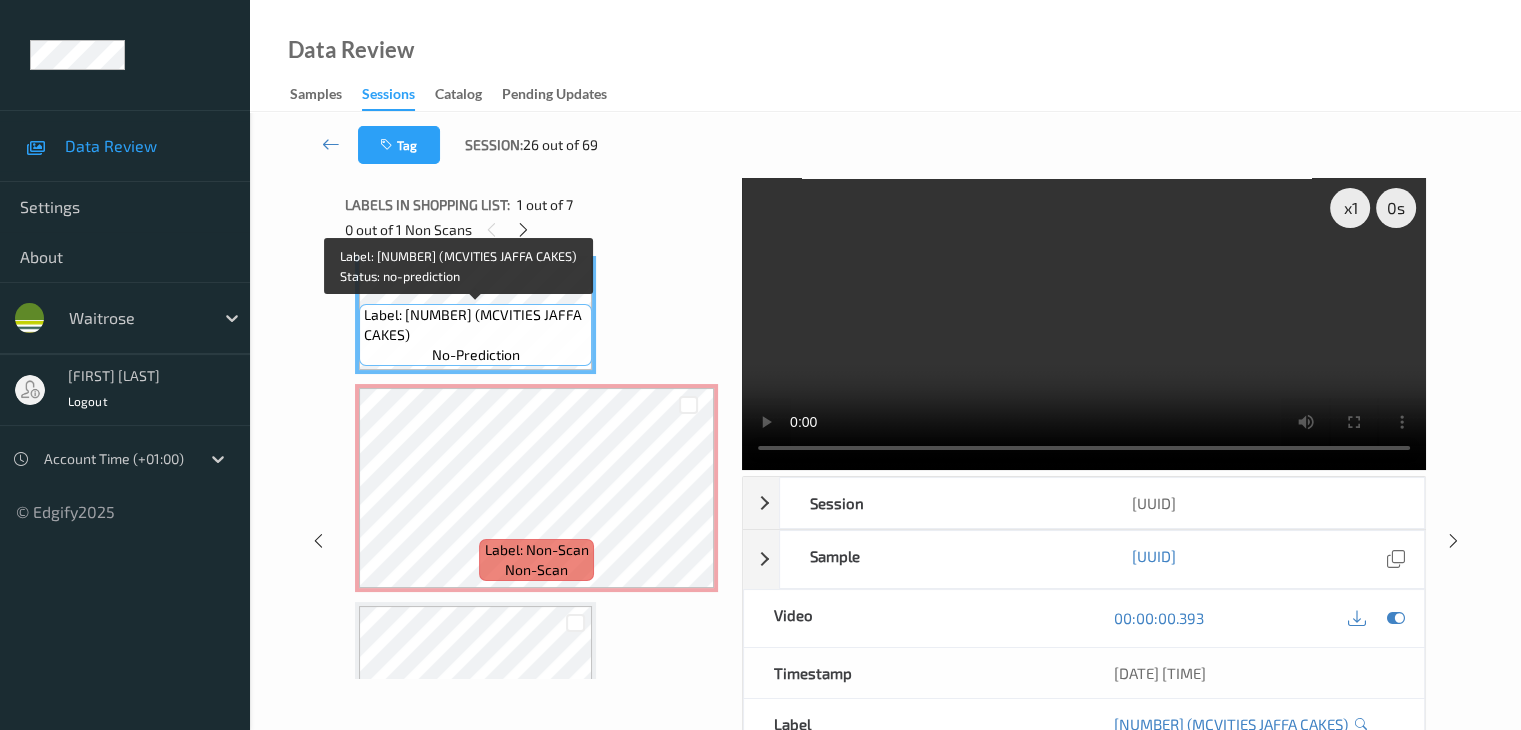 click on "Label: 5000168040028 (MCVITIES JAFFA CAKES)" at bounding box center (475, 325) 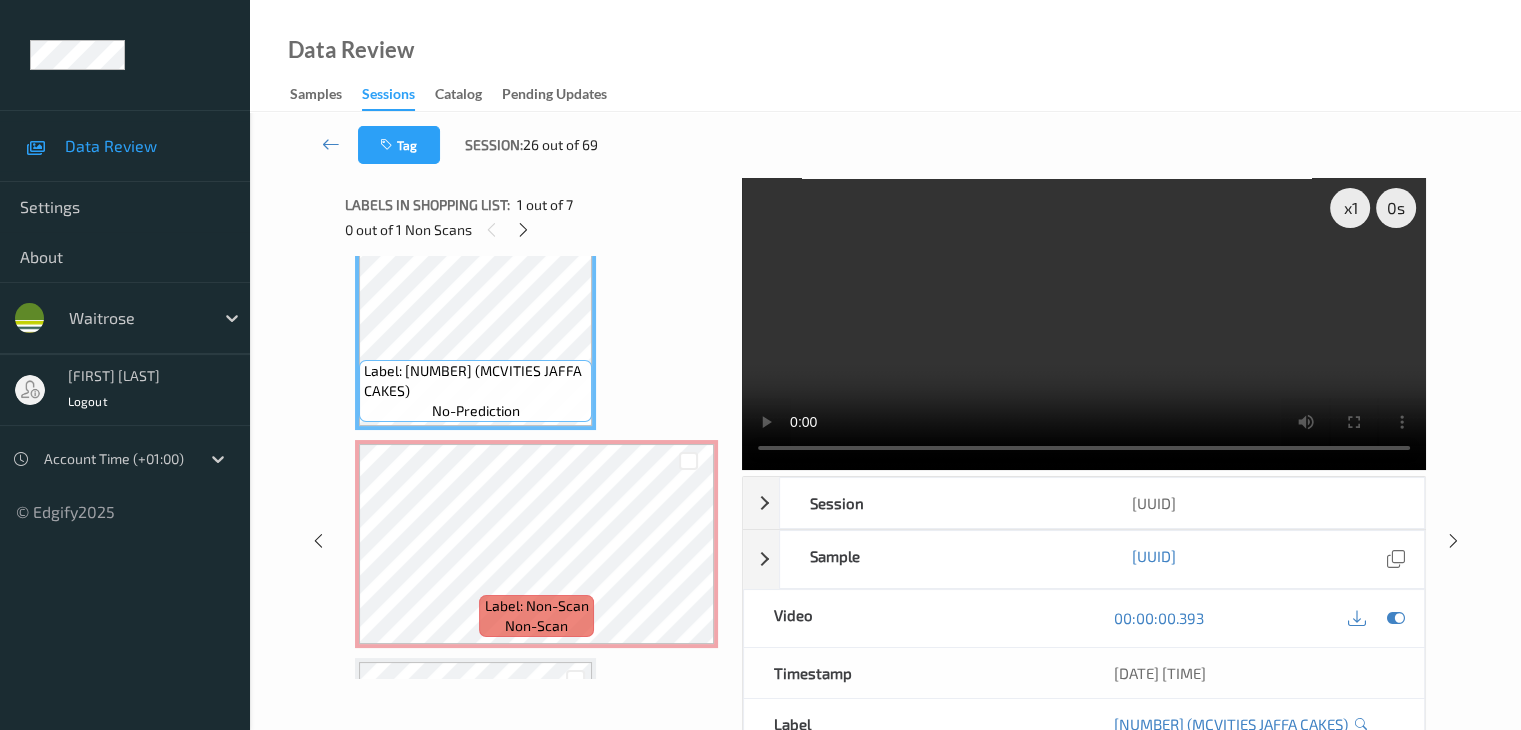scroll, scrollTop: 0, scrollLeft: 0, axis: both 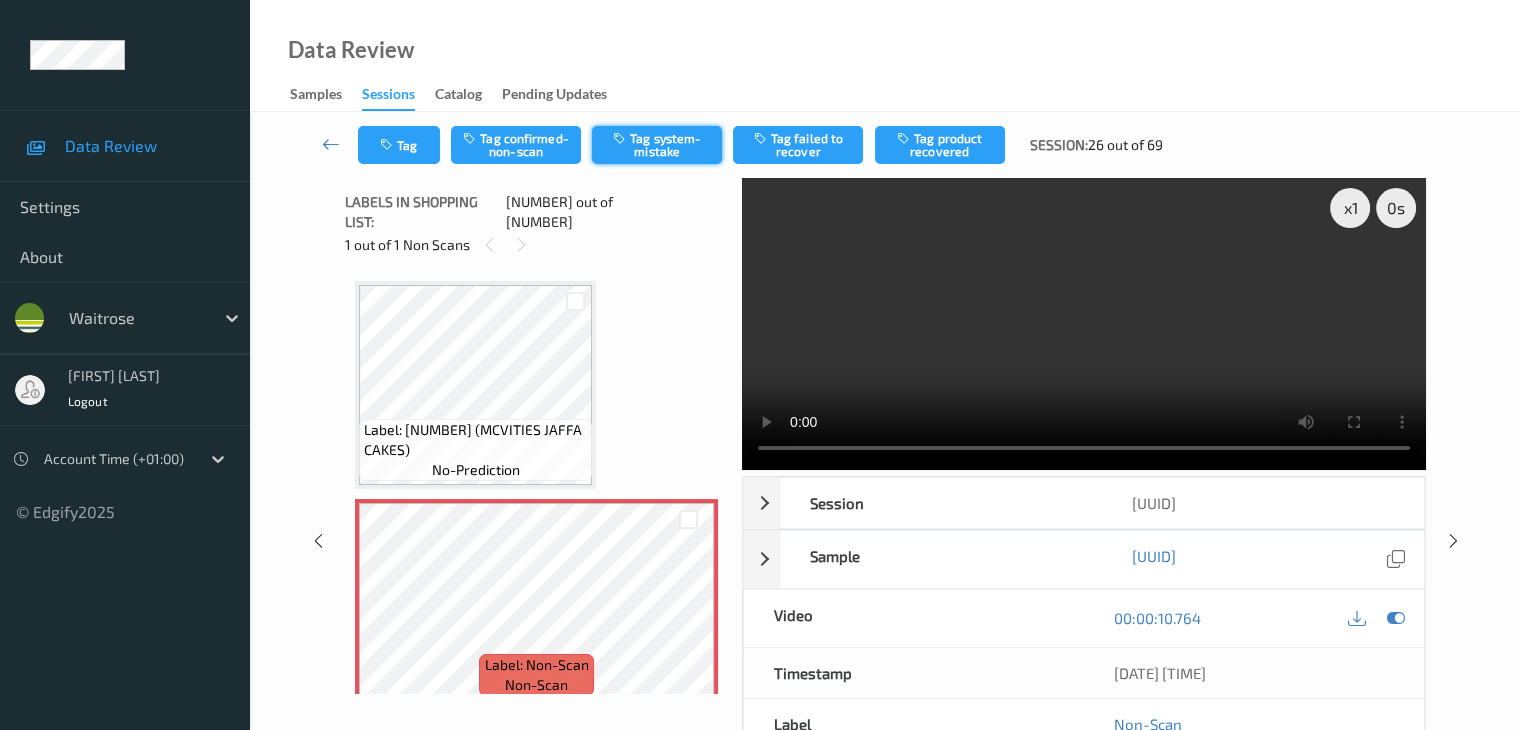click on "Tag   system-mistake" at bounding box center [657, 145] 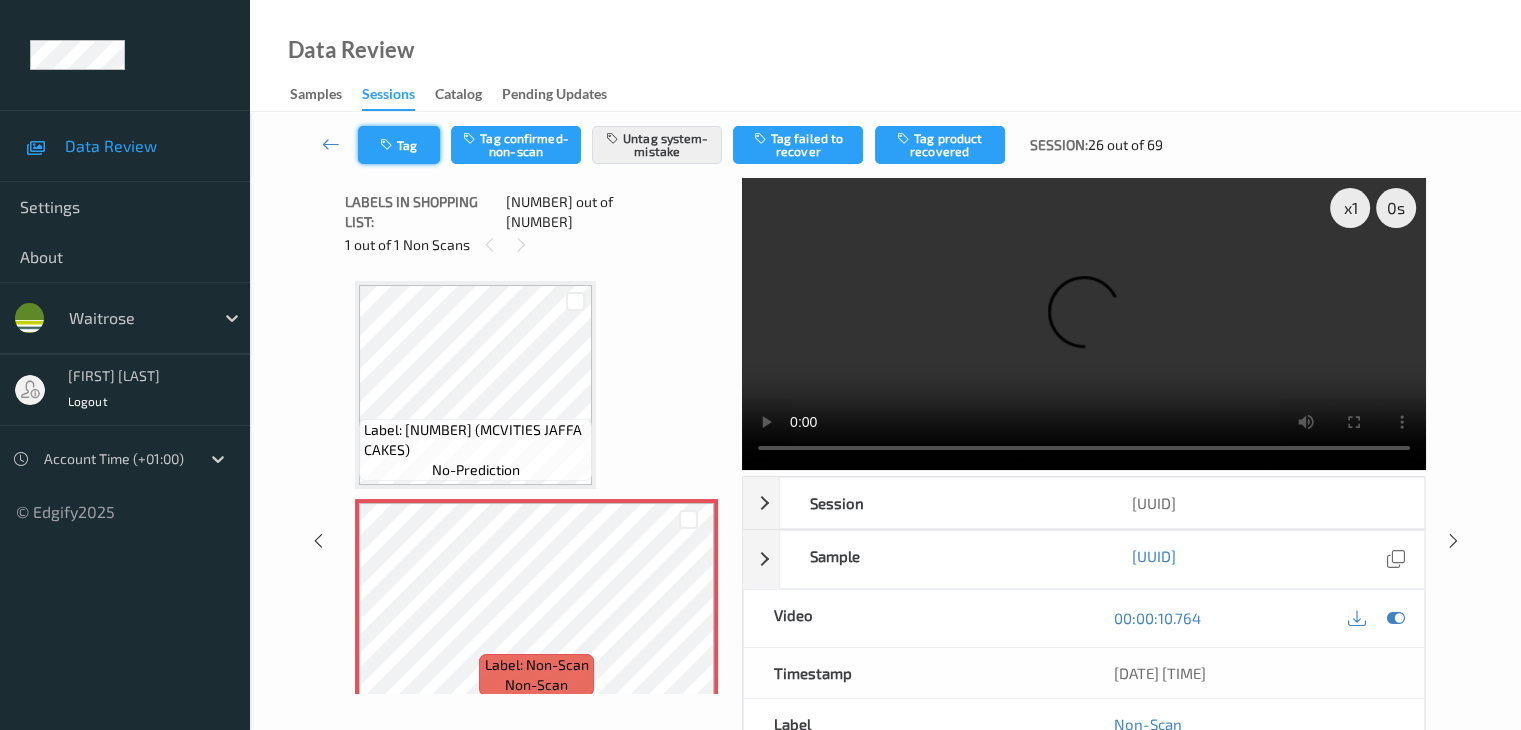 click on "Tag" at bounding box center [399, 145] 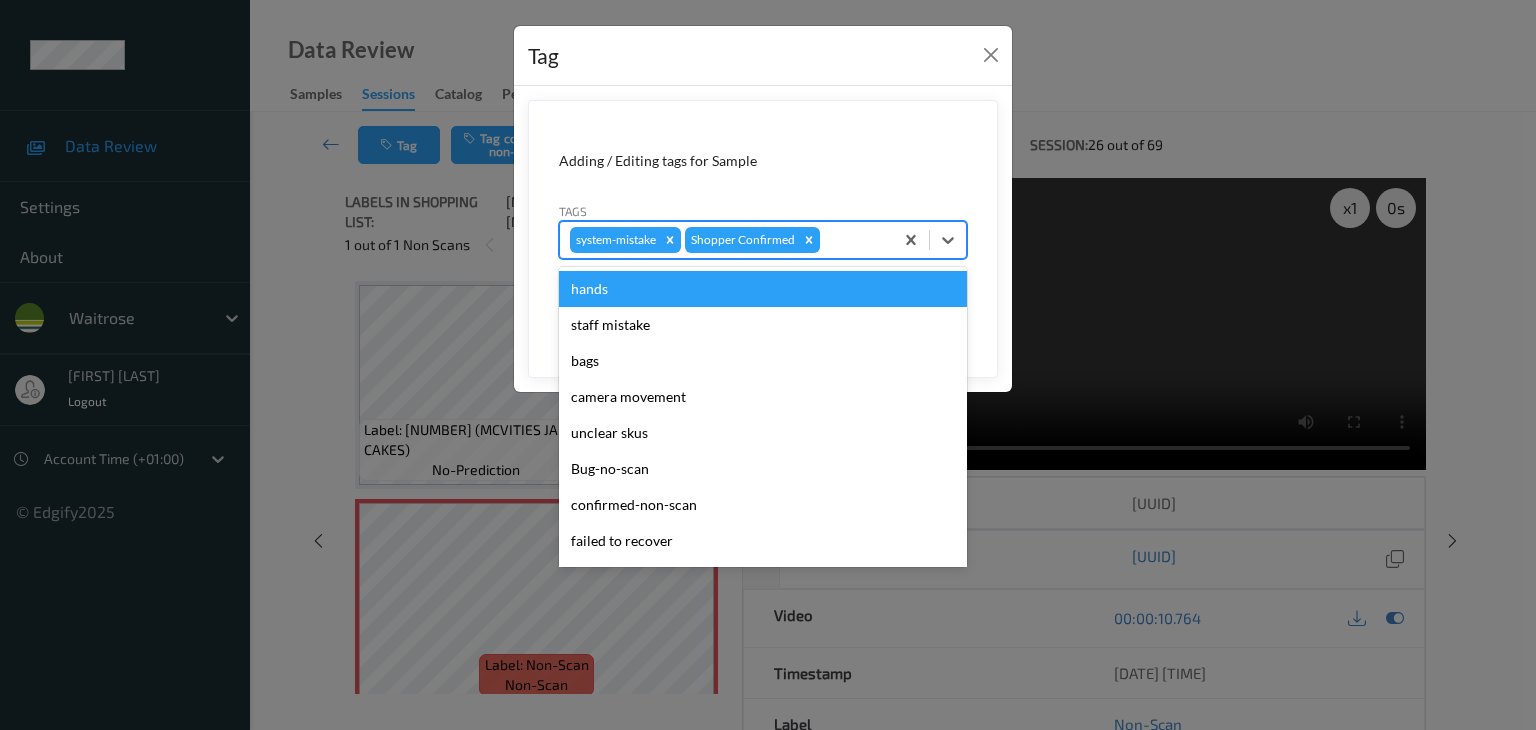 click at bounding box center [853, 240] 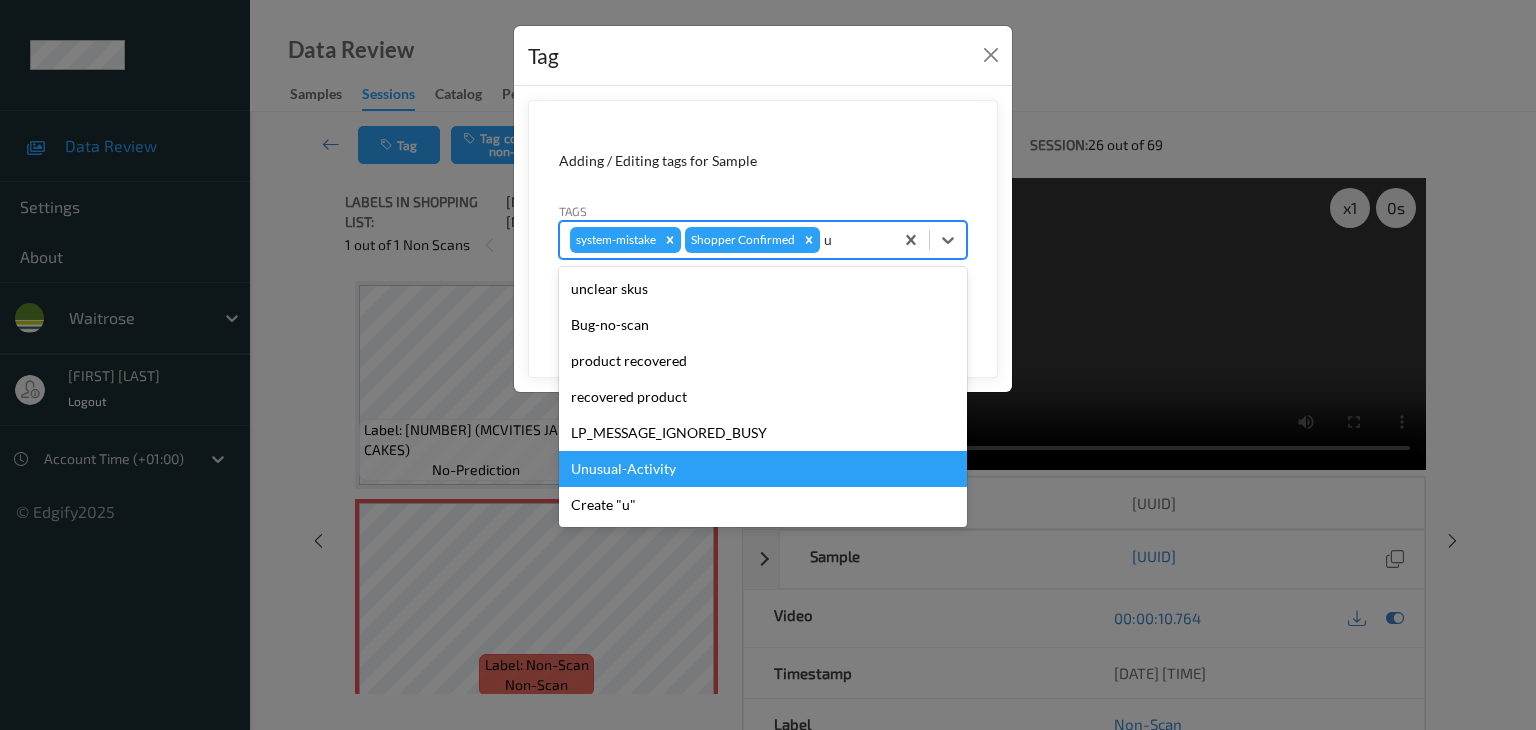 click on "Unusual-Activity" at bounding box center (763, 469) 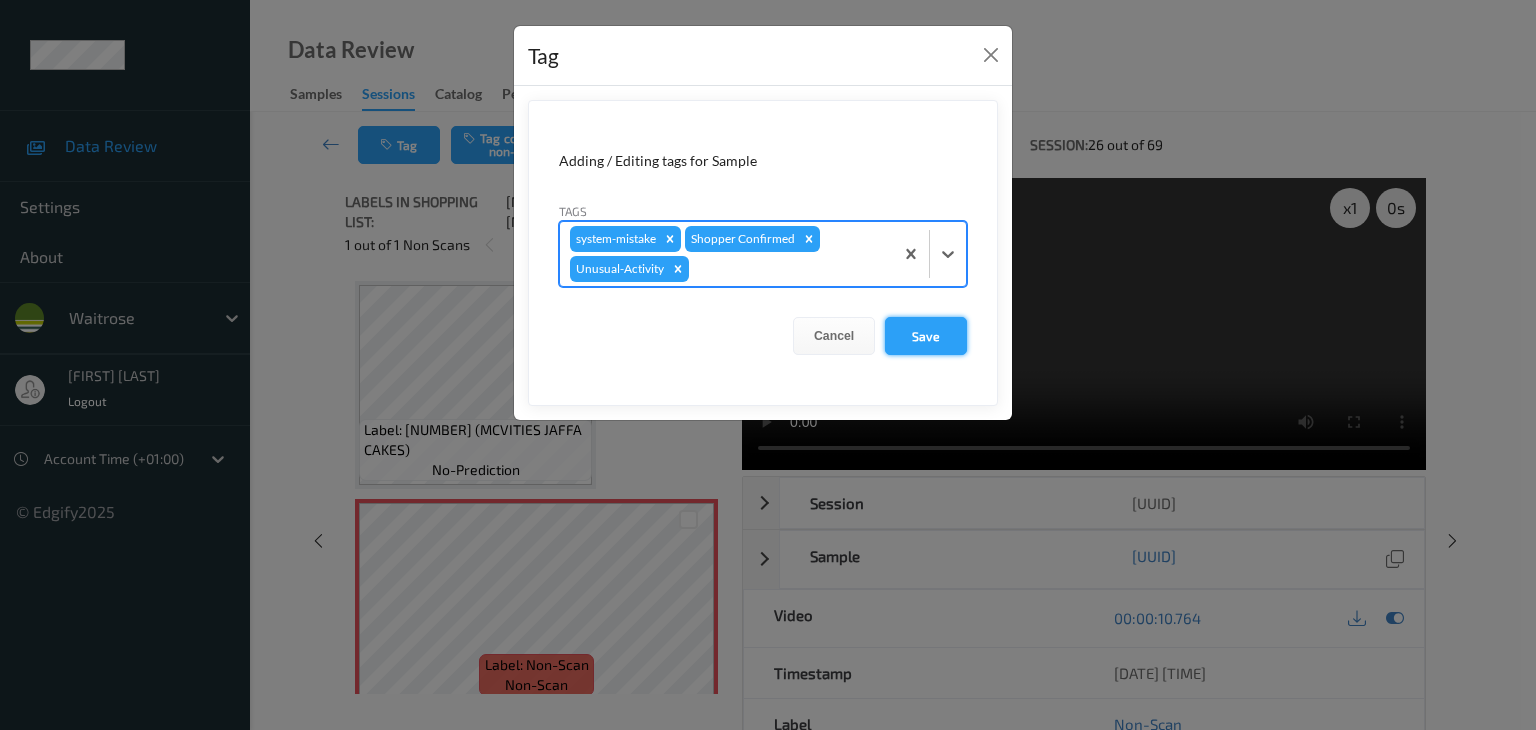 click on "Save" at bounding box center [926, 336] 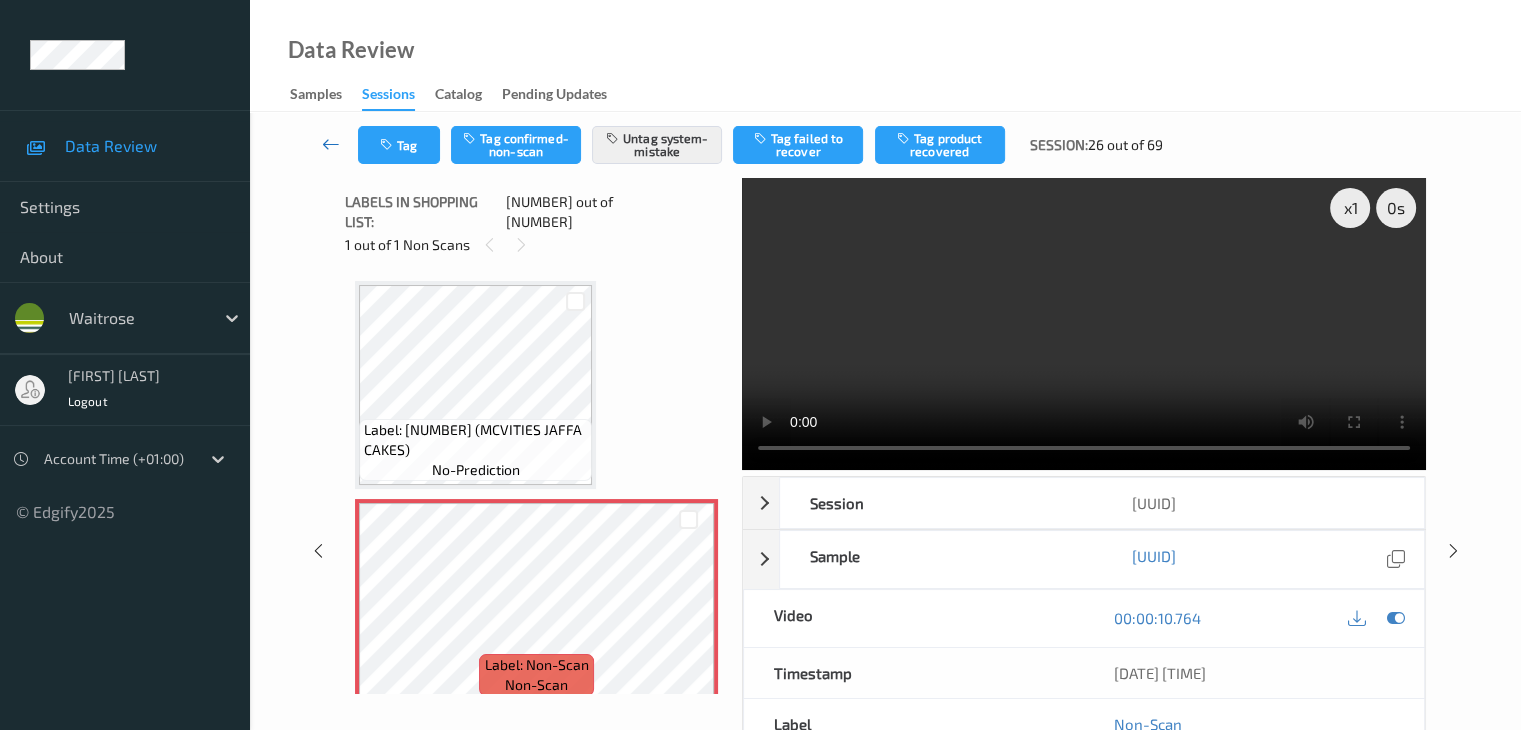 click at bounding box center [331, 144] 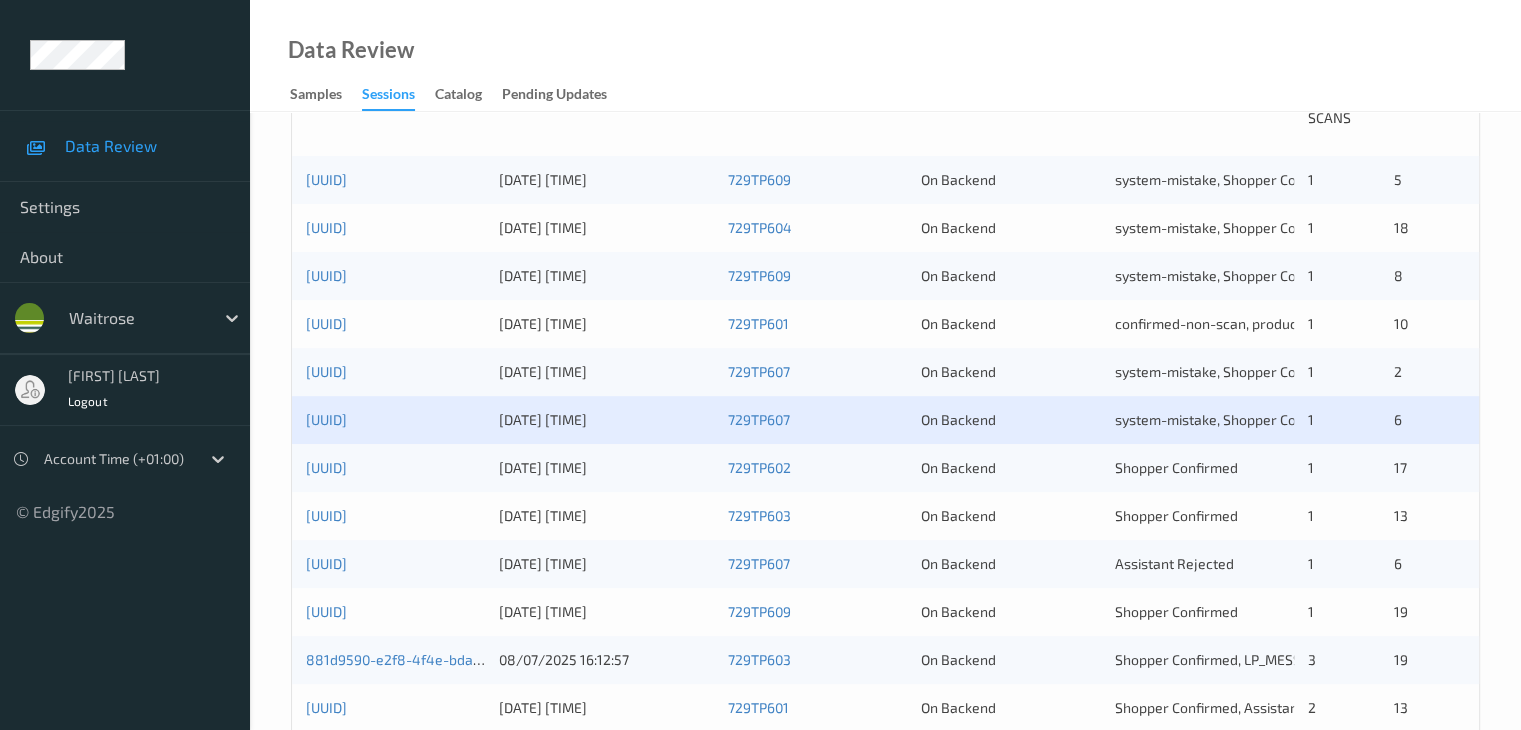 scroll, scrollTop: 500, scrollLeft: 0, axis: vertical 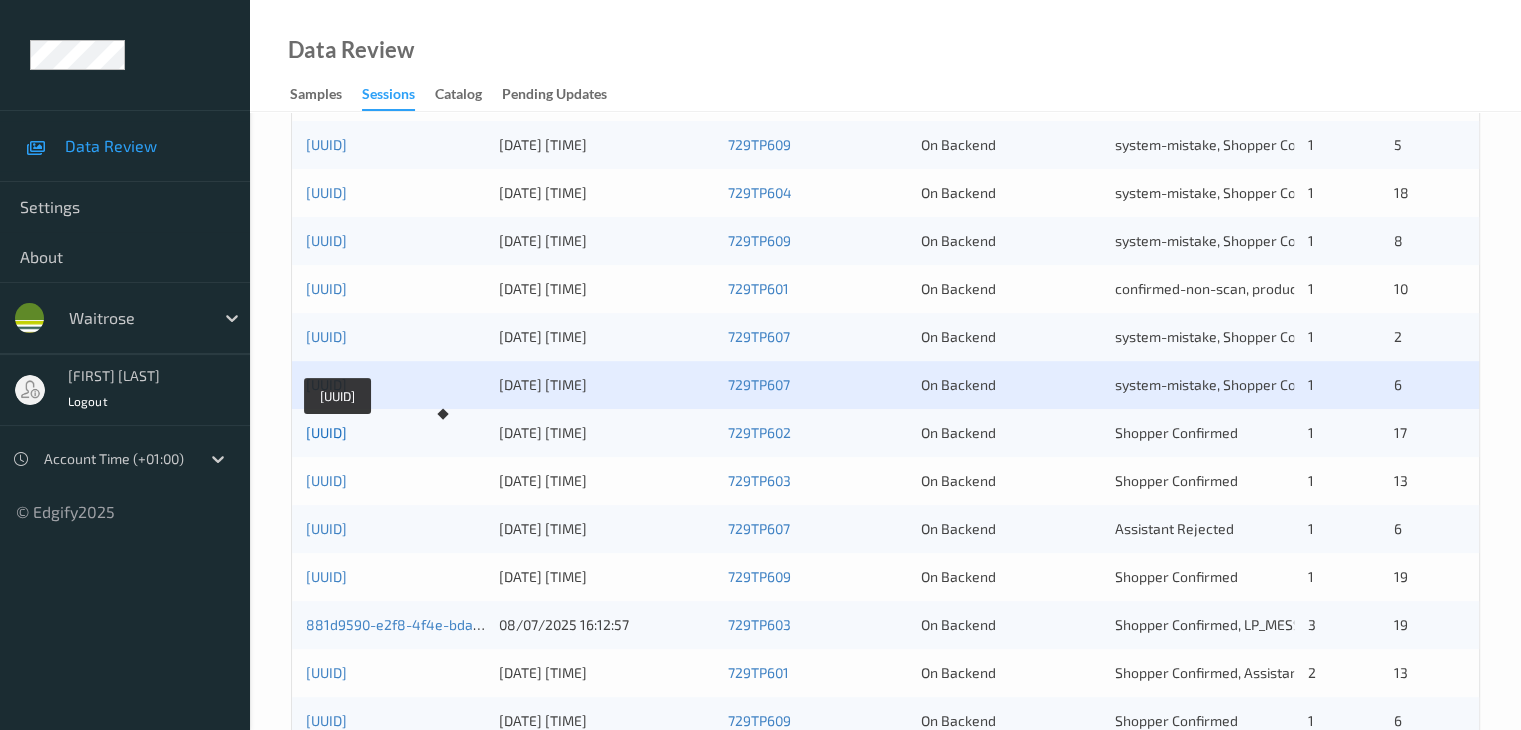 click on "[UUID]" at bounding box center (326, 432) 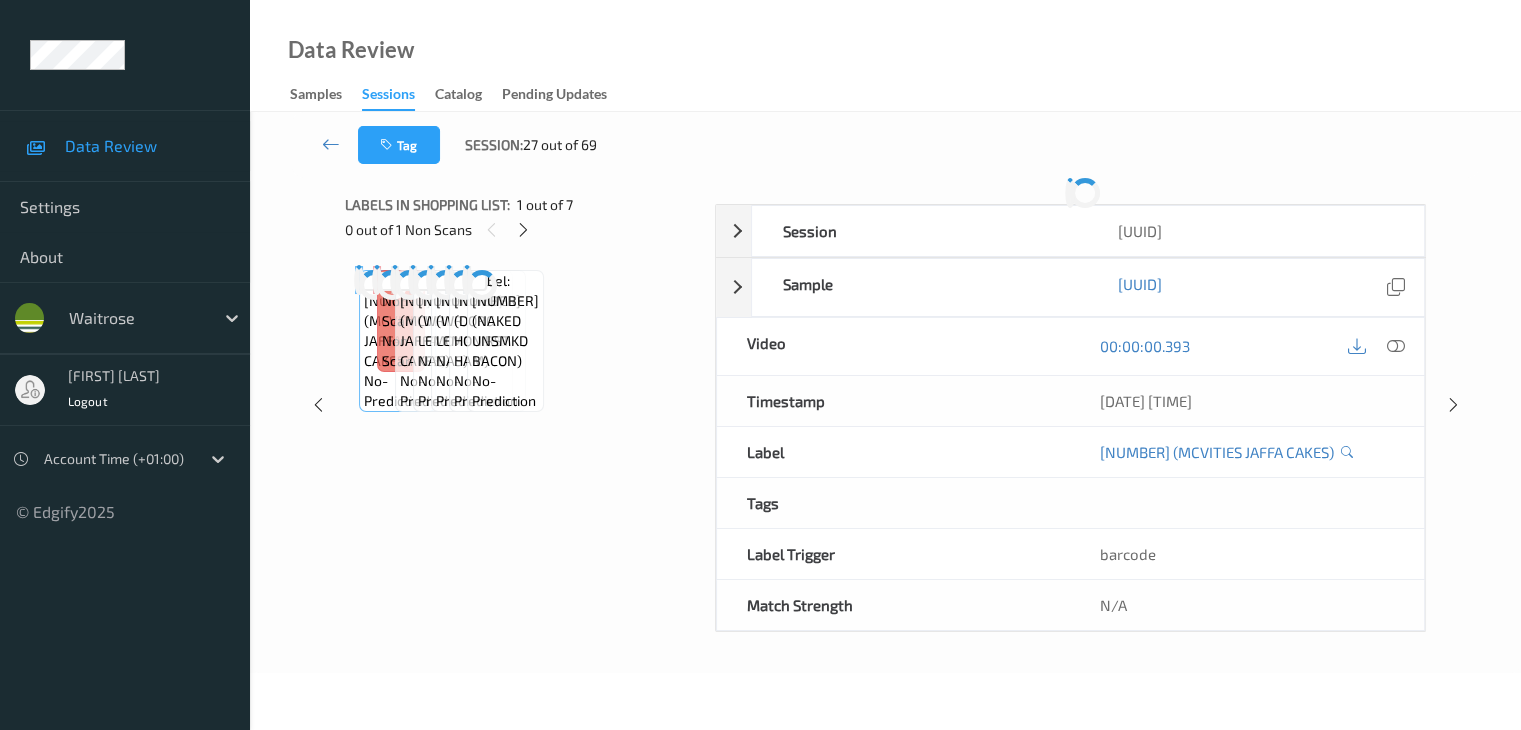 scroll, scrollTop: 0, scrollLeft: 0, axis: both 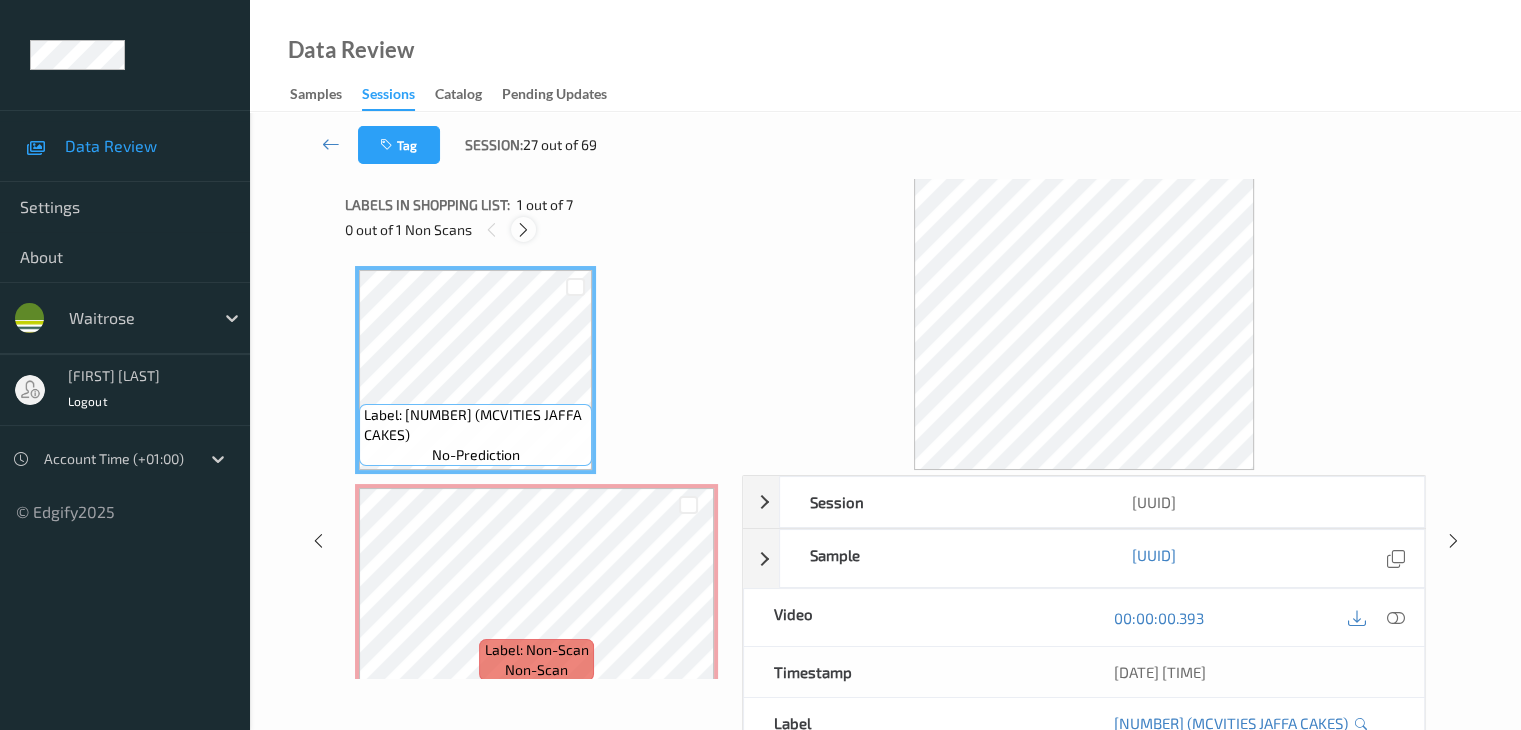 click at bounding box center (523, 230) 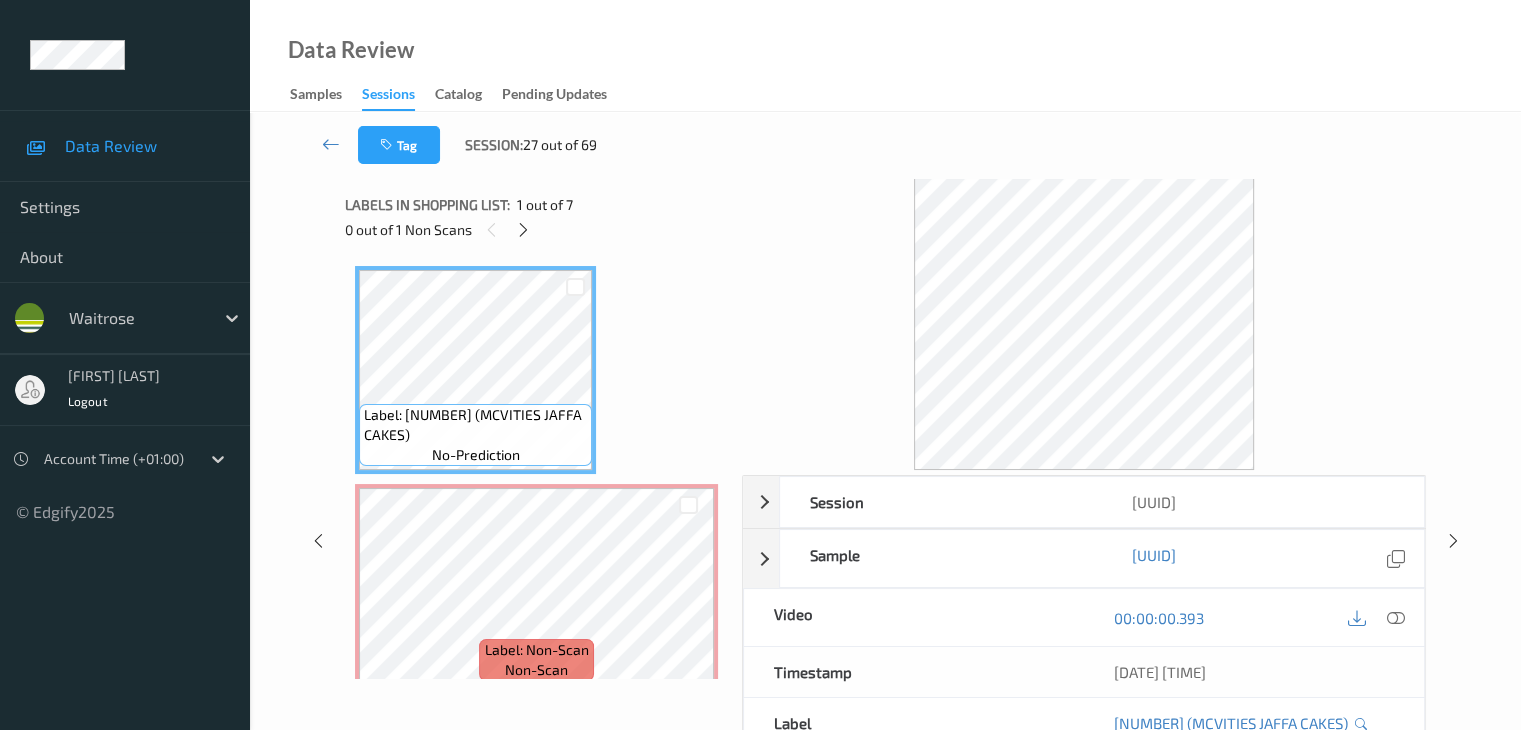 scroll, scrollTop: 10, scrollLeft: 0, axis: vertical 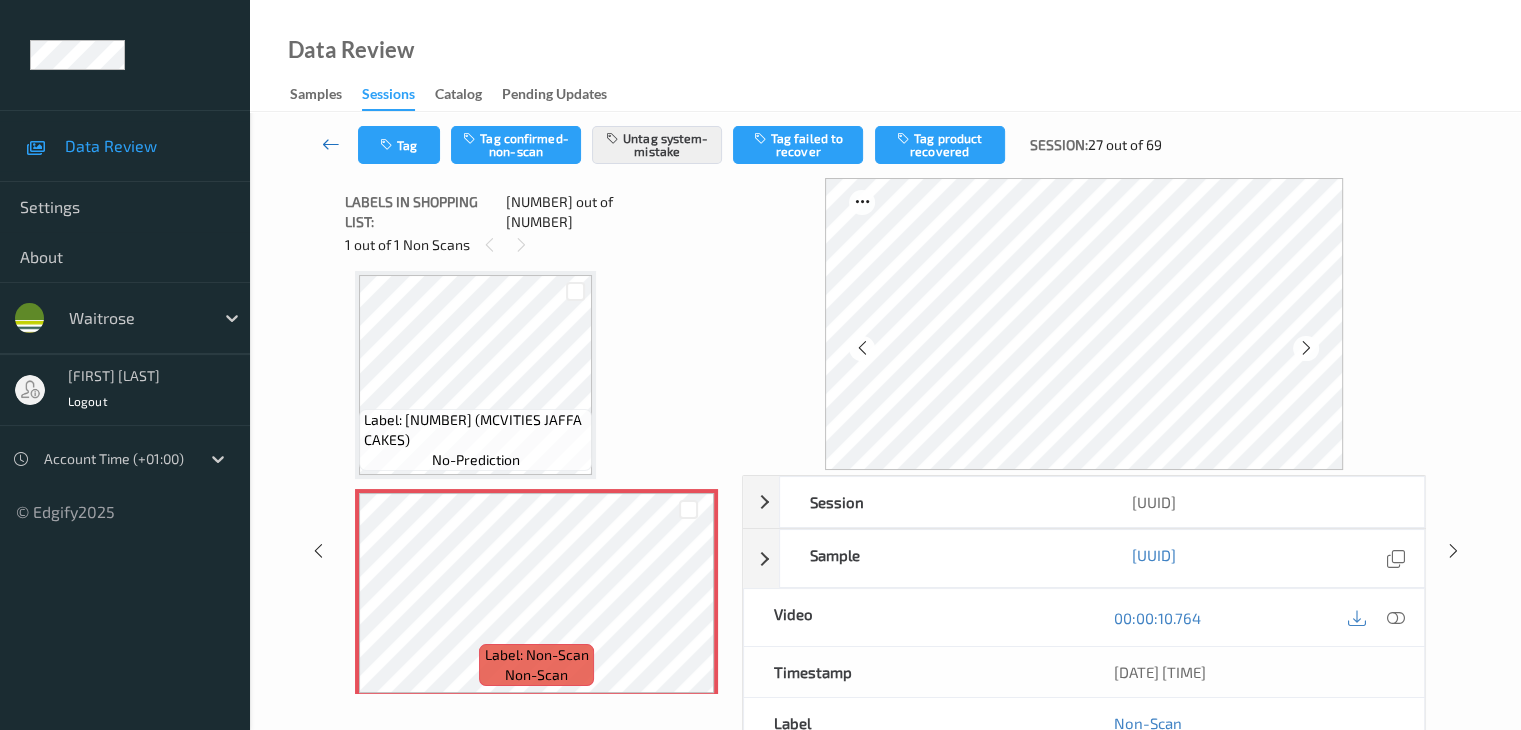 click at bounding box center (331, 144) 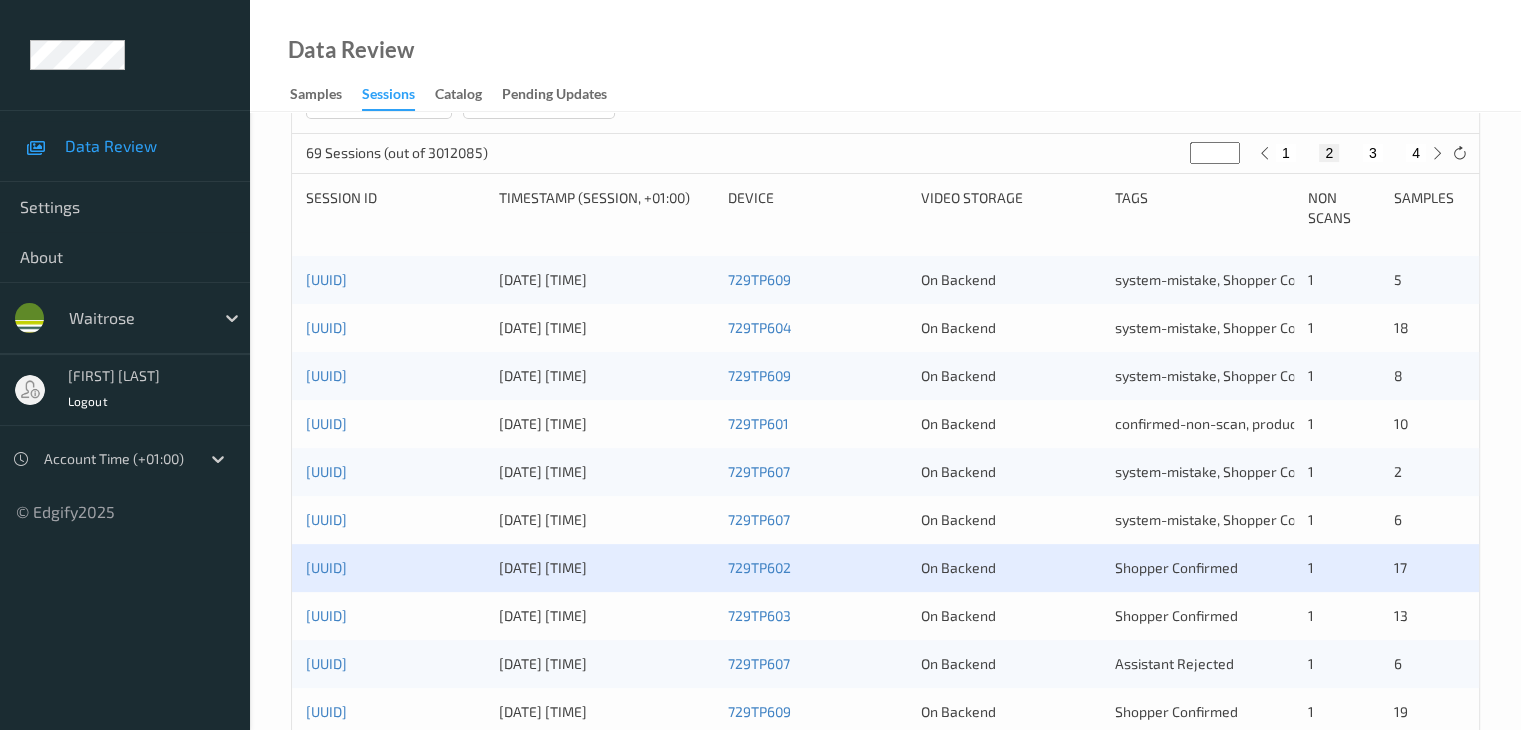 scroll, scrollTop: 400, scrollLeft: 0, axis: vertical 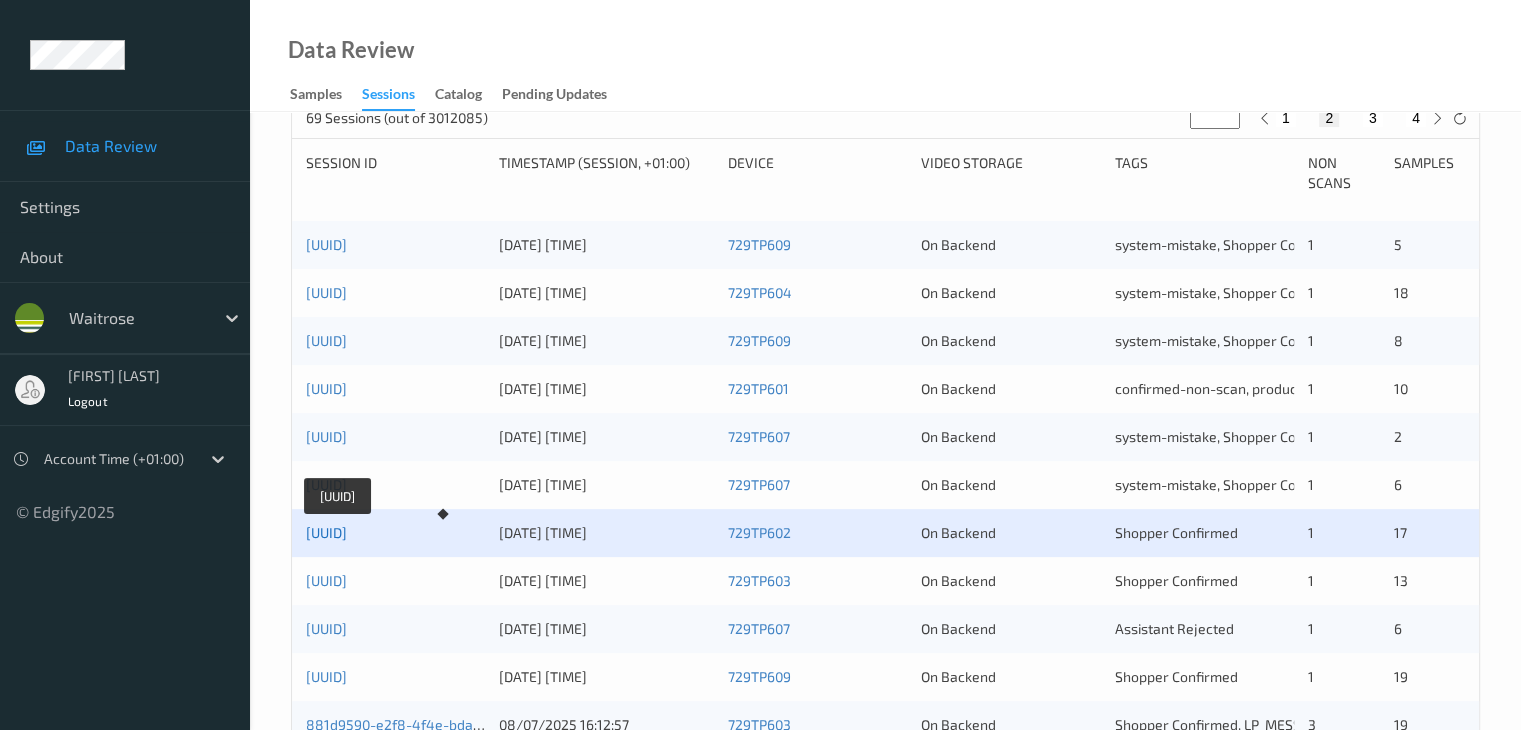 click on "[UUID]" at bounding box center [326, 532] 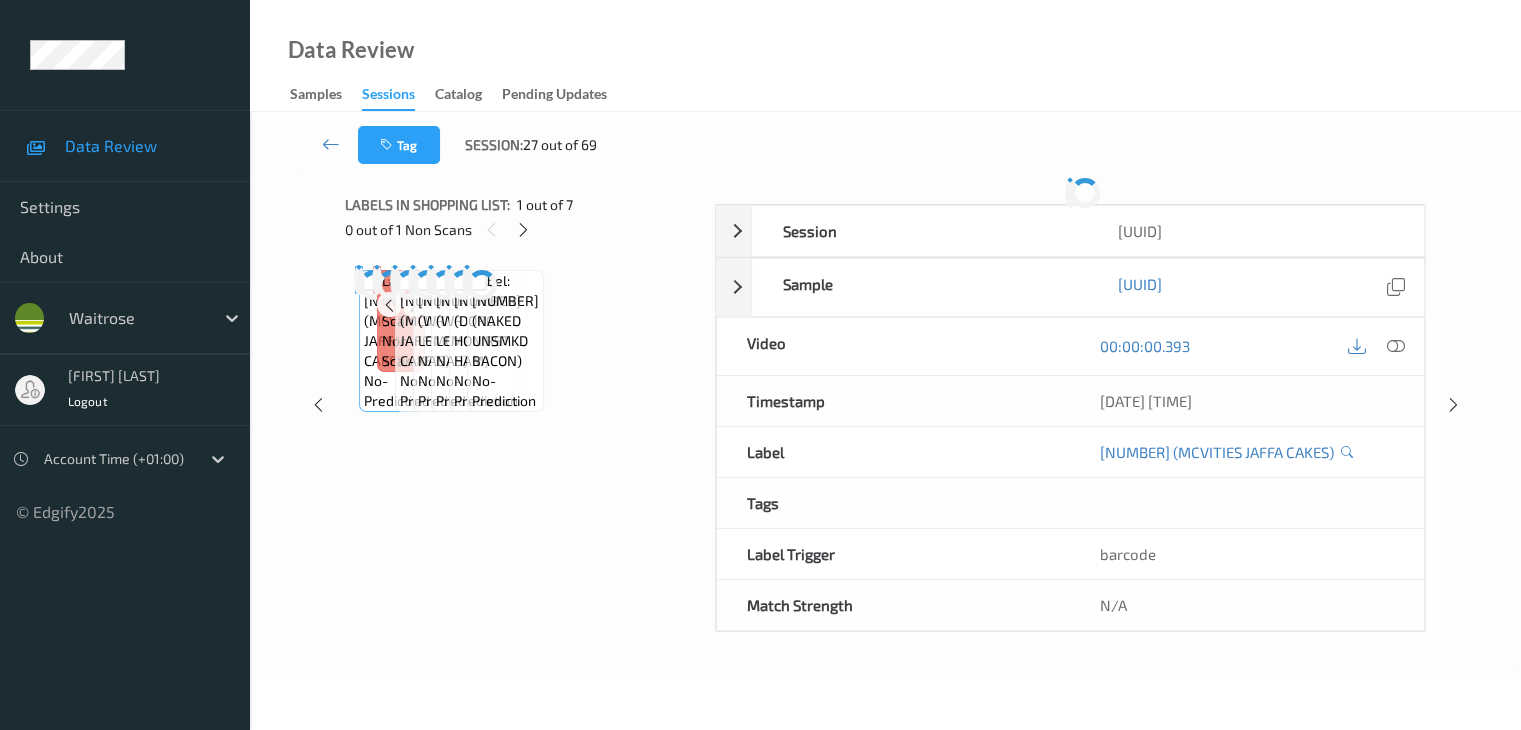 scroll, scrollTop: 0, scrollLeft: 0, axis: both 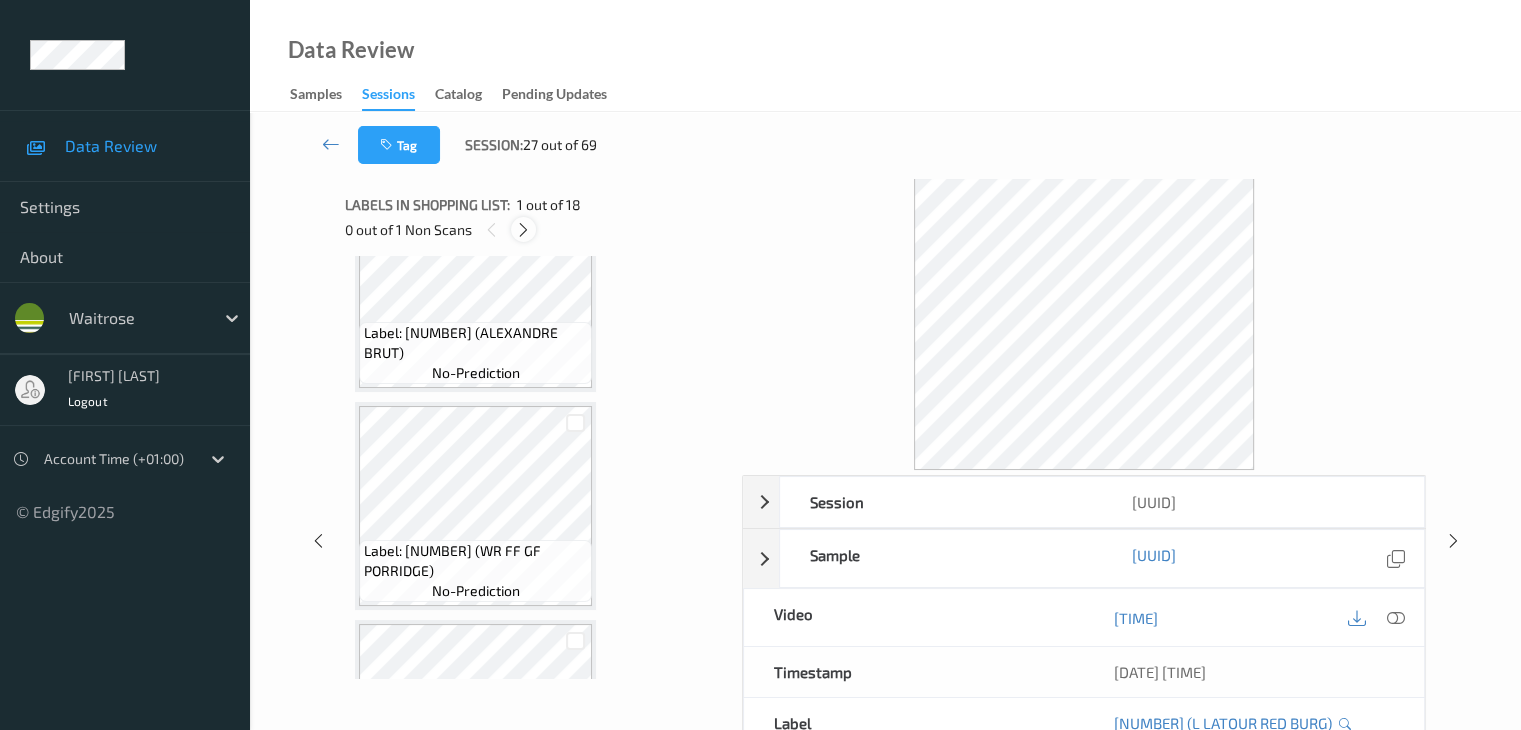 click at bounding box center (523, 230) 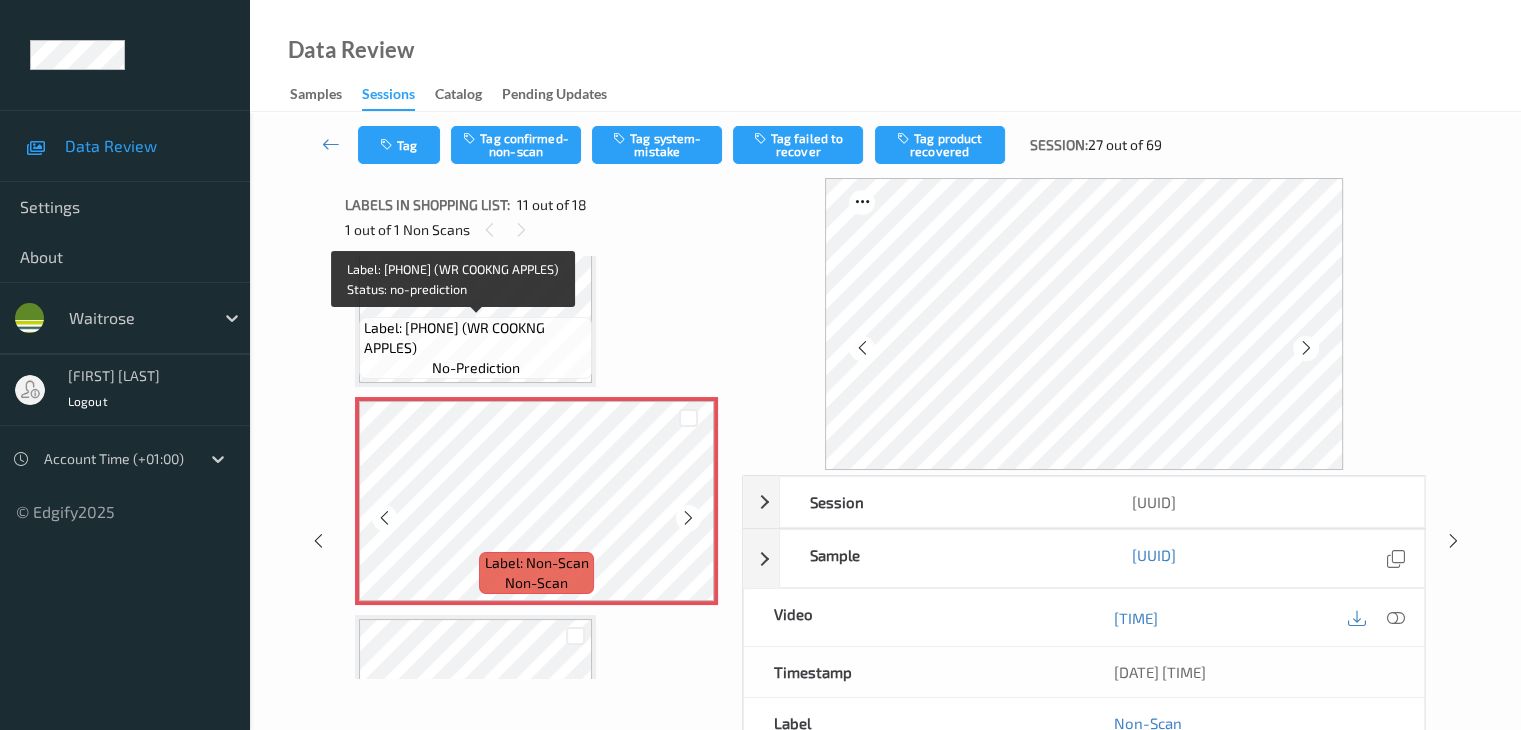 scroll, scrollTop: 2172, scrollLeft: 0, axis: vertical 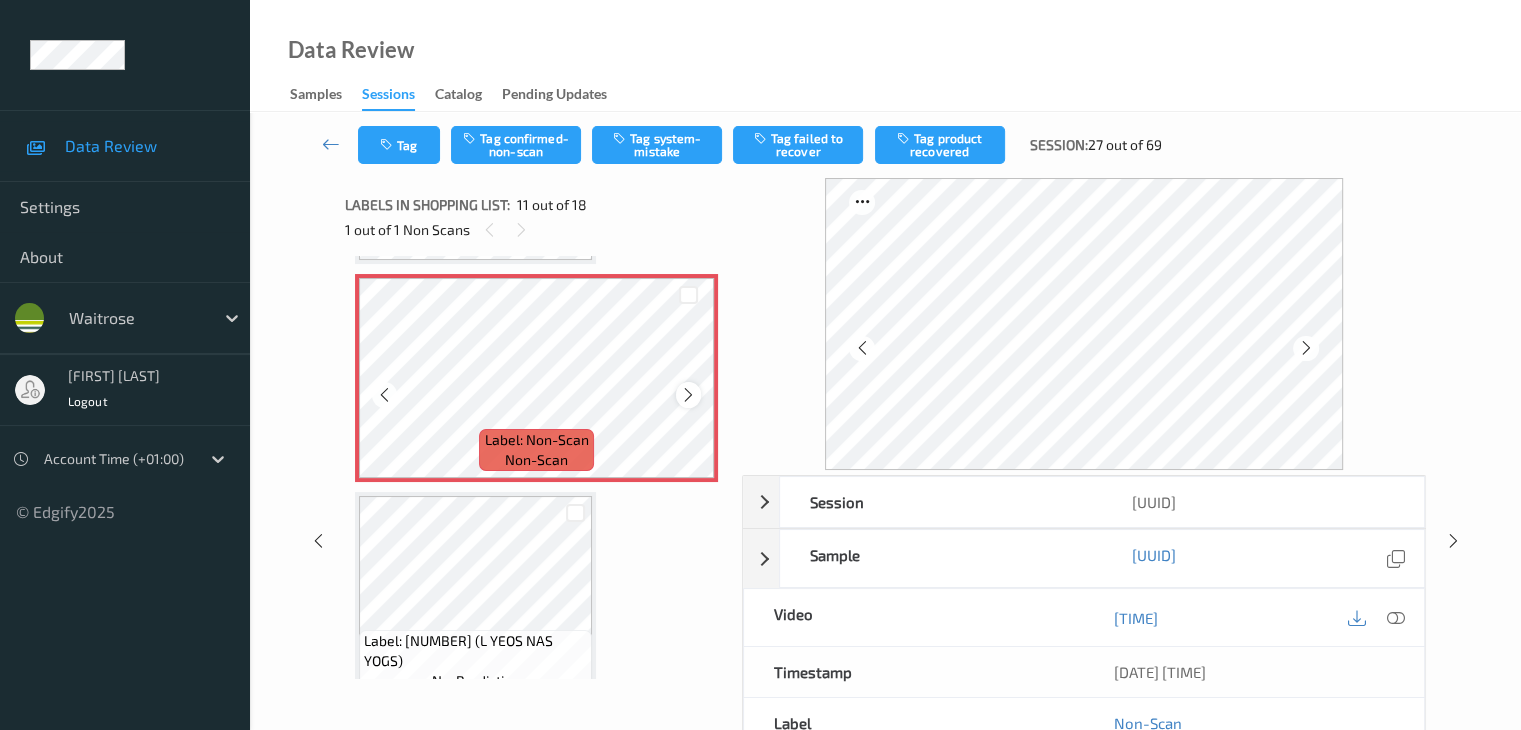 click at bounding box center [688, 395] 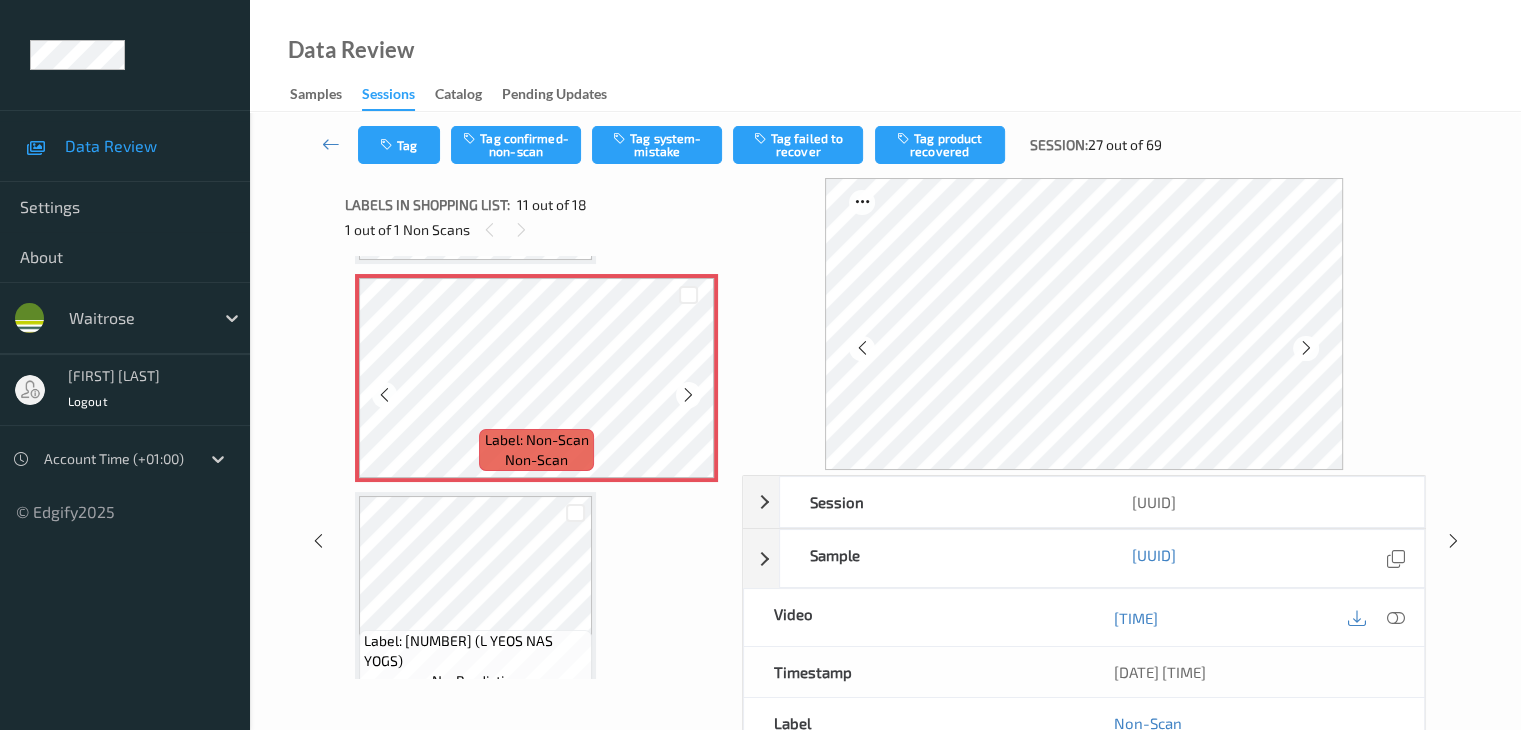 click at bounding box center (688, 395) 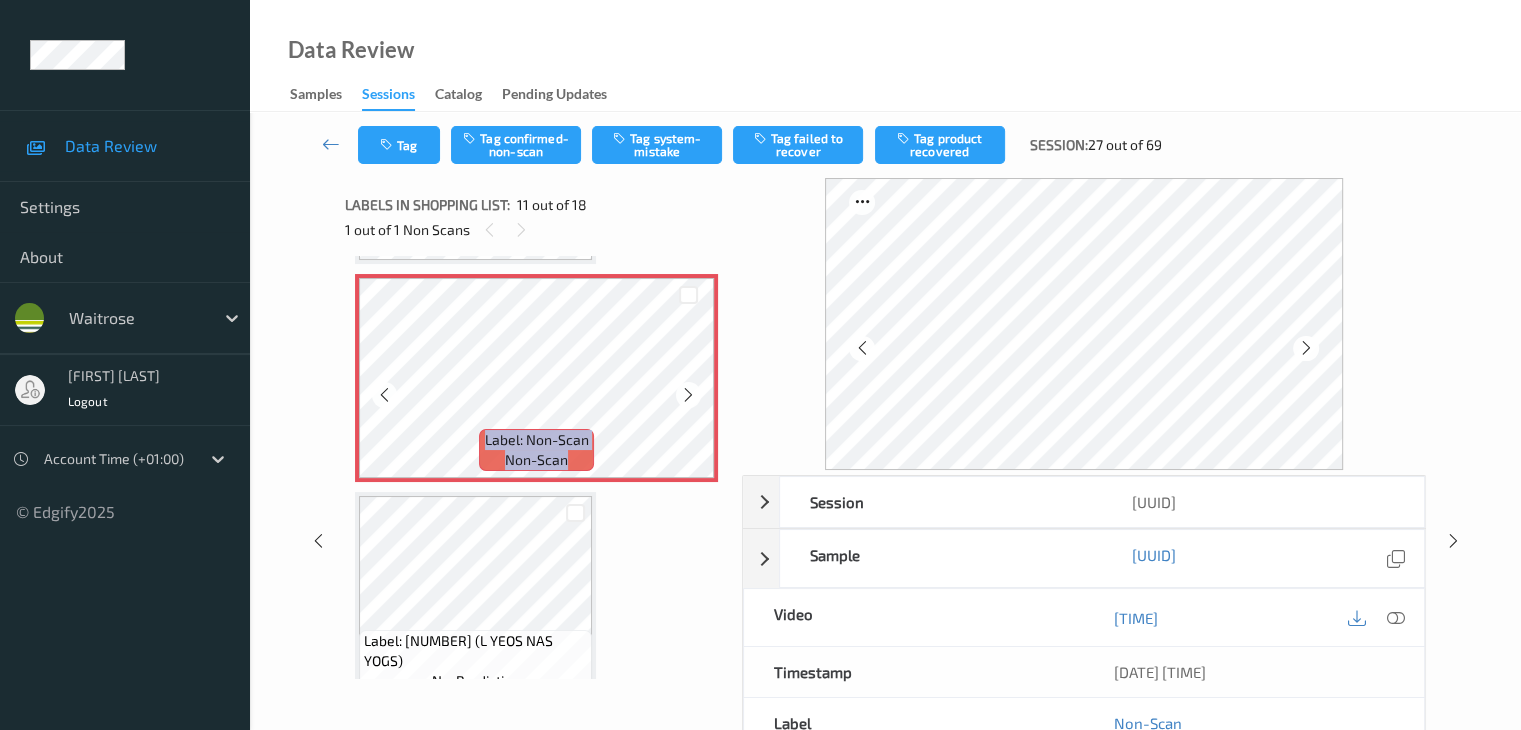 click at bounding box center (688, 395) 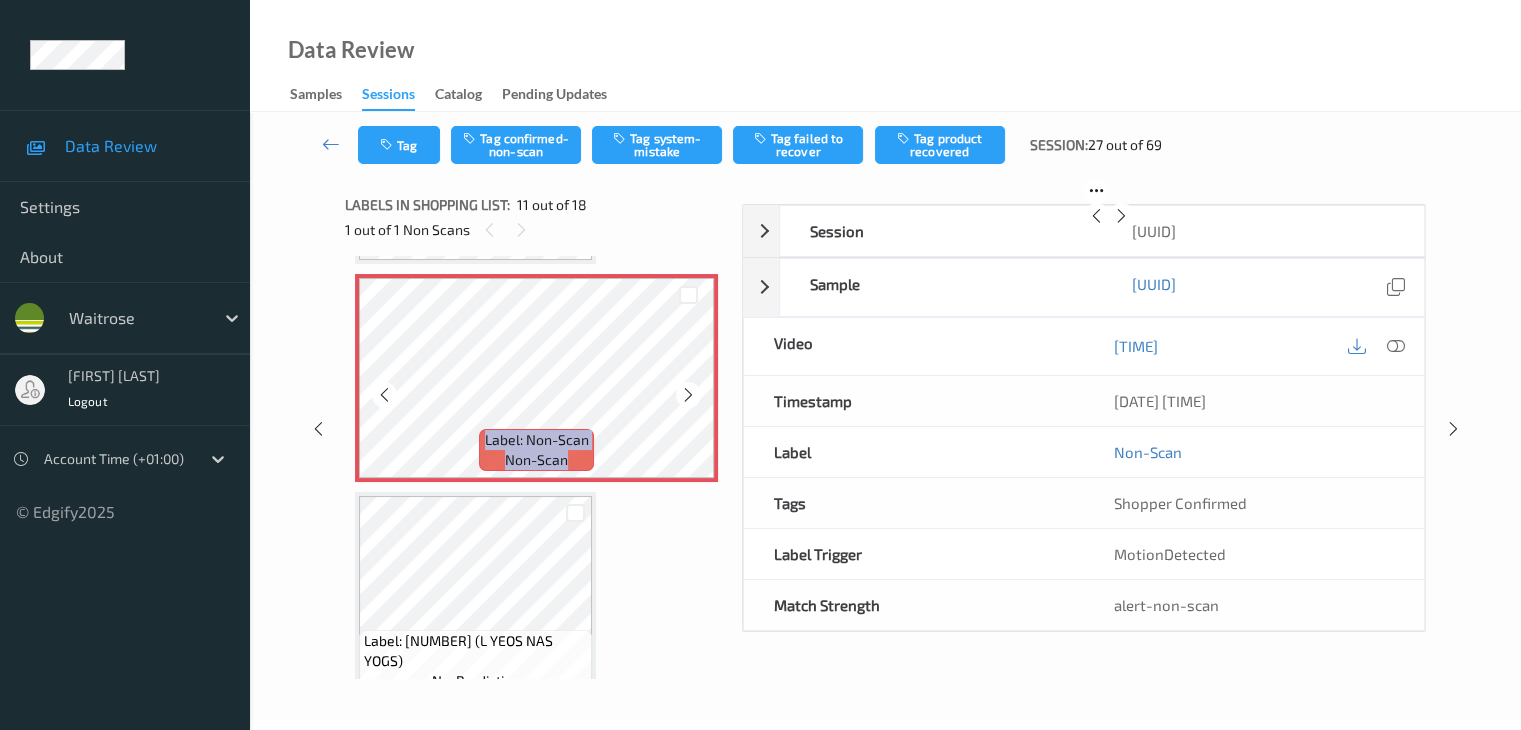 click at bounding box center (688, 395) 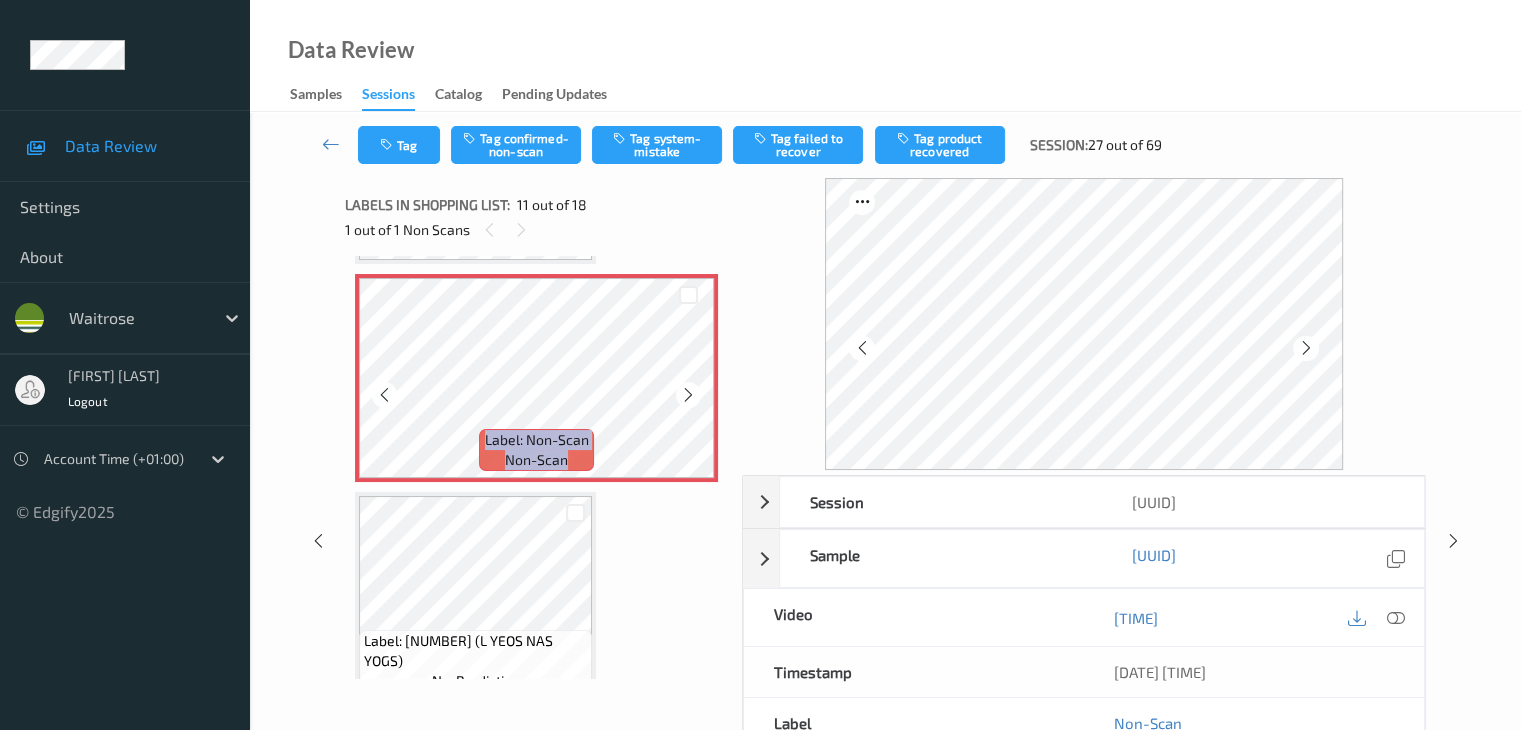click at bounding box center [688, 395] 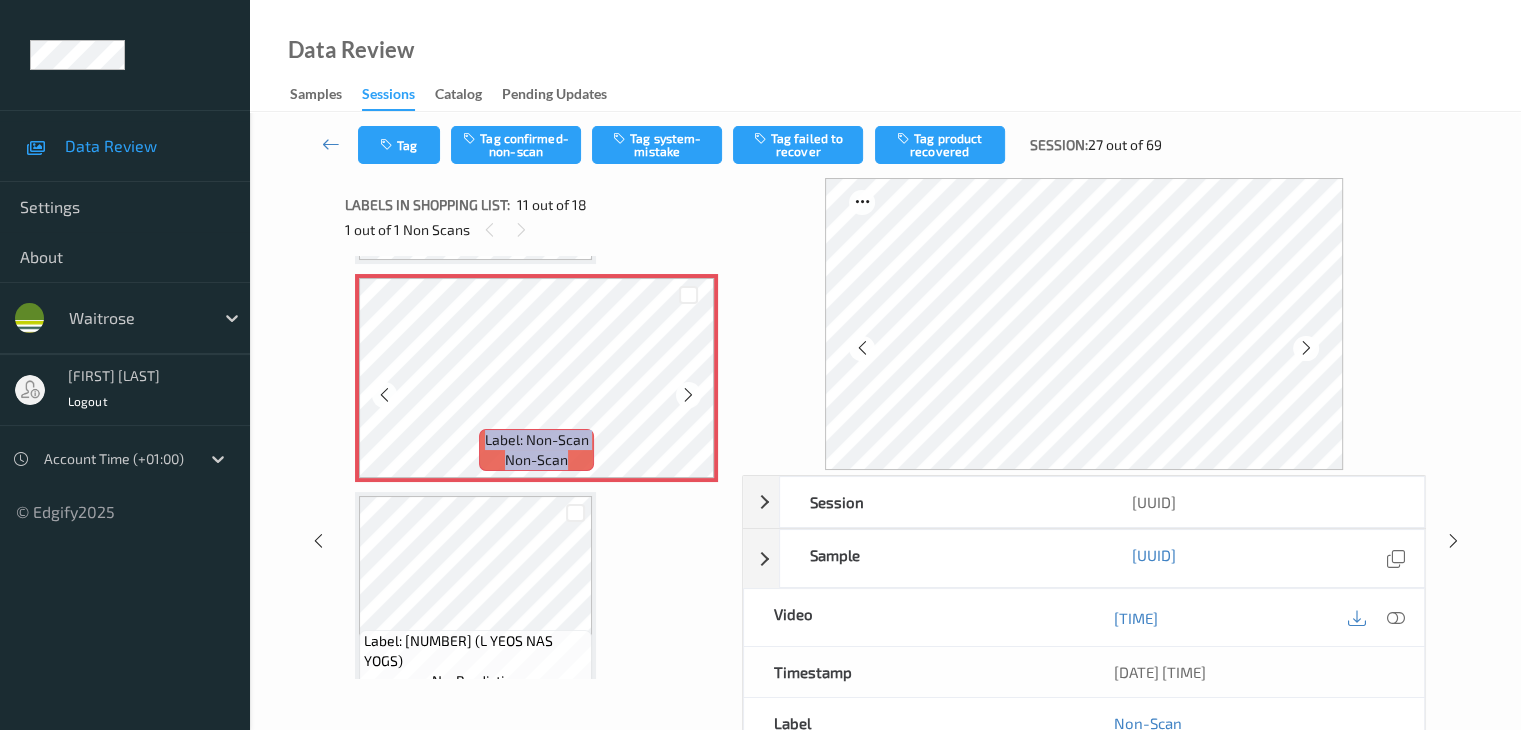 click at bounding box center (688, 395) 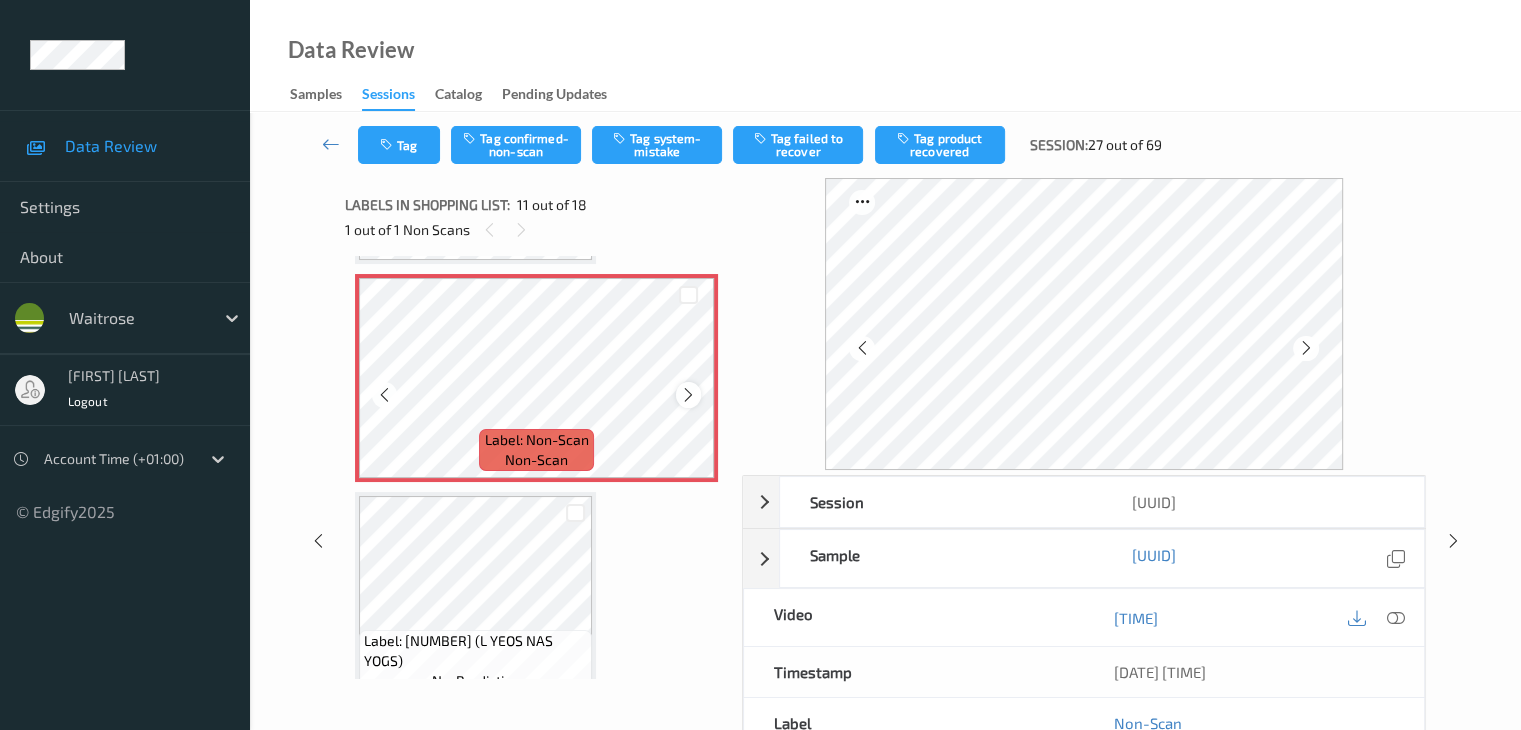 scroll, scrollTop: 2072, scrollLeft: 0, axis: vertical 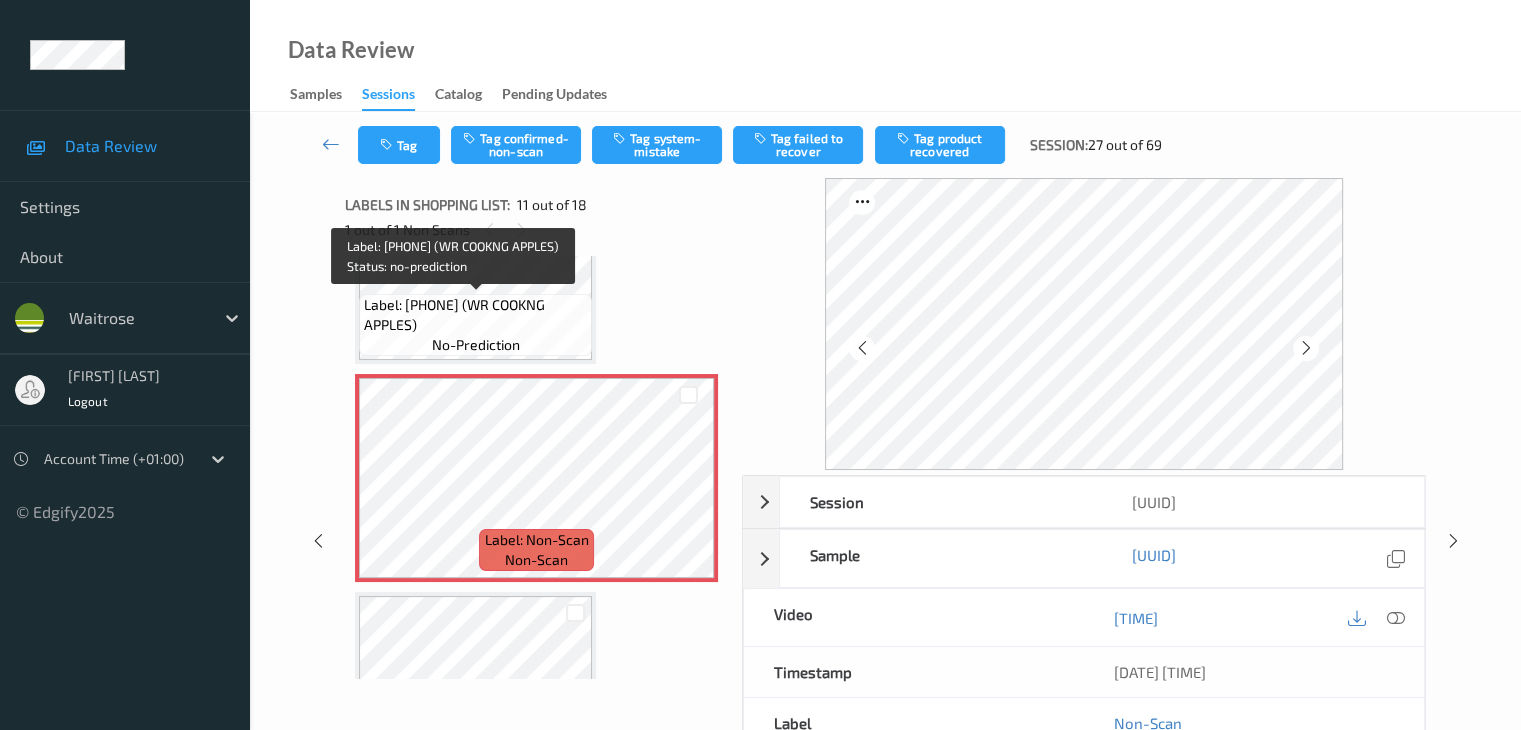 click on "Label: 0267670002134 (WR COOKNG APPLES)" at bounding box center (475, 315) 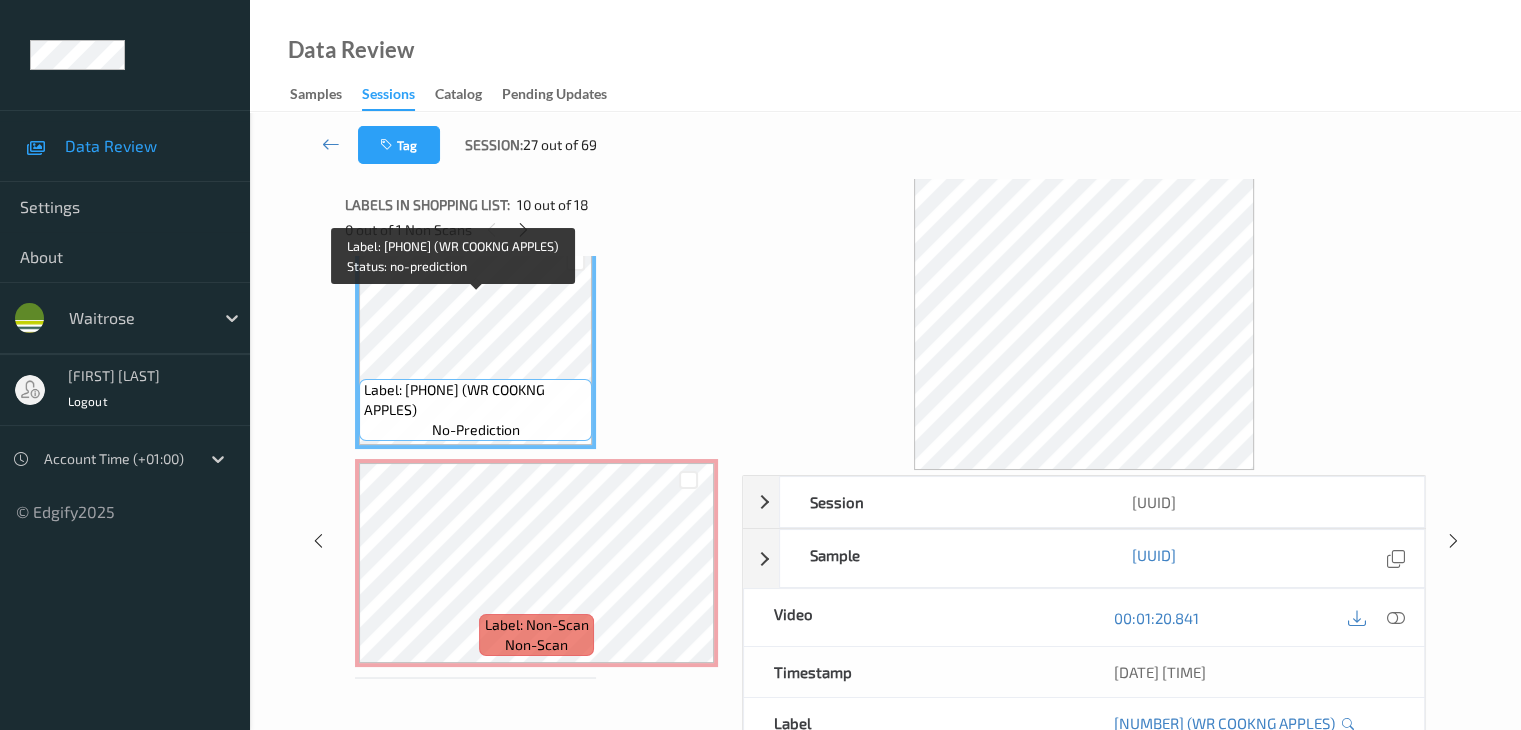 scroll, scrollTop: 1872, scrollLeft: 0, axis: vertical 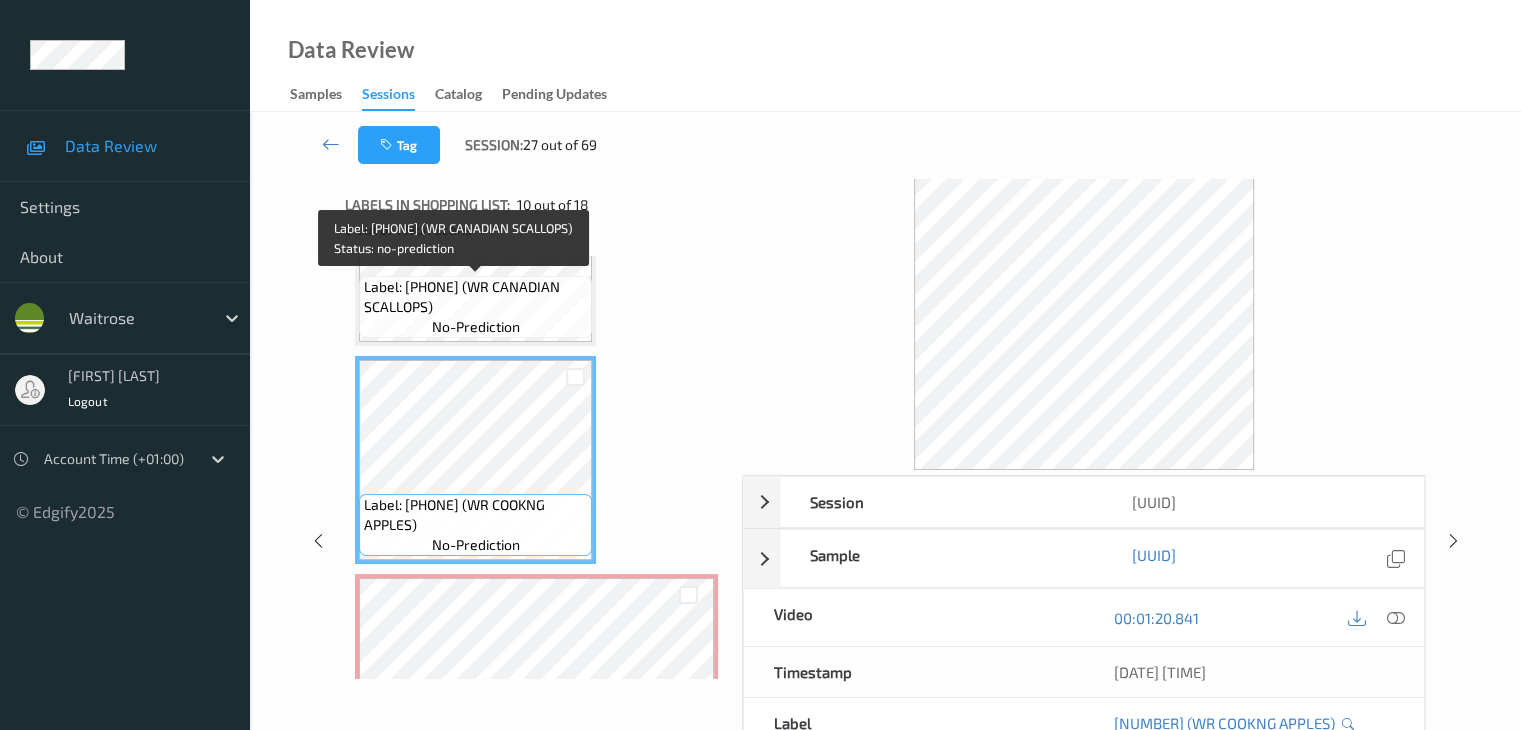 click on "Label: 5000169675076 (WR CANADIAN SCALLOPS)" at bounding box center [475, 297] 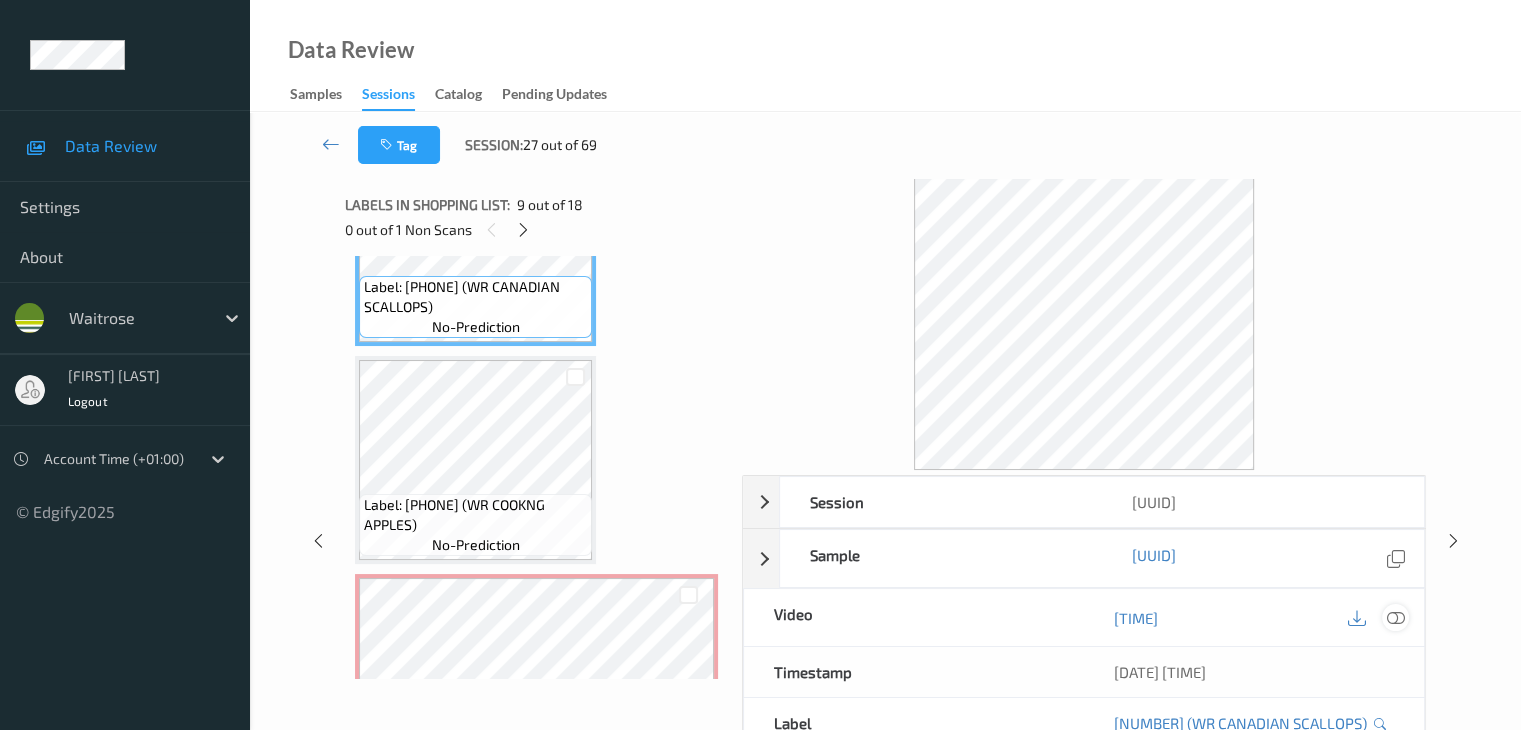 click at bounding box center (1395, 618) 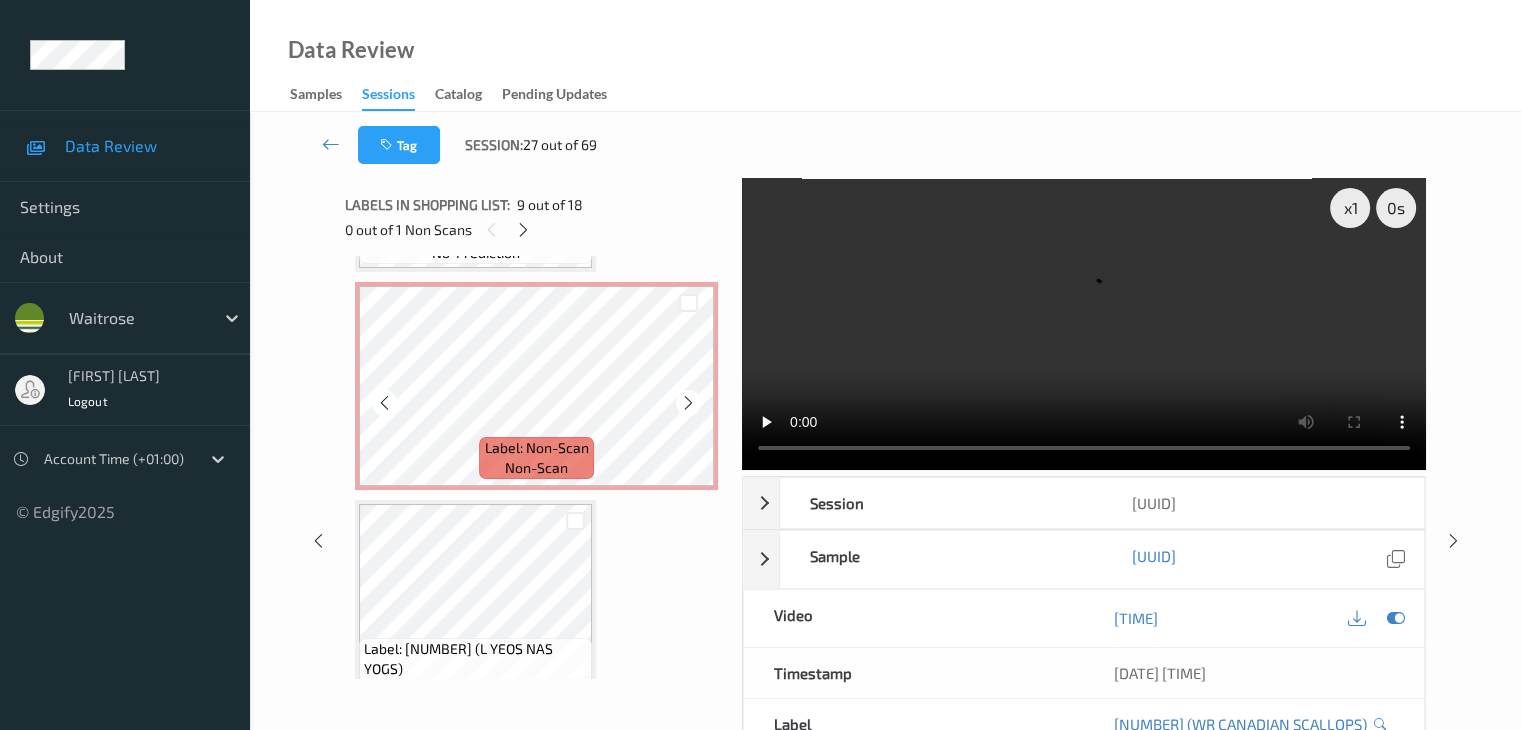 scroll, scrollTop: 2072, scrollLeft: 0, axis: vertical 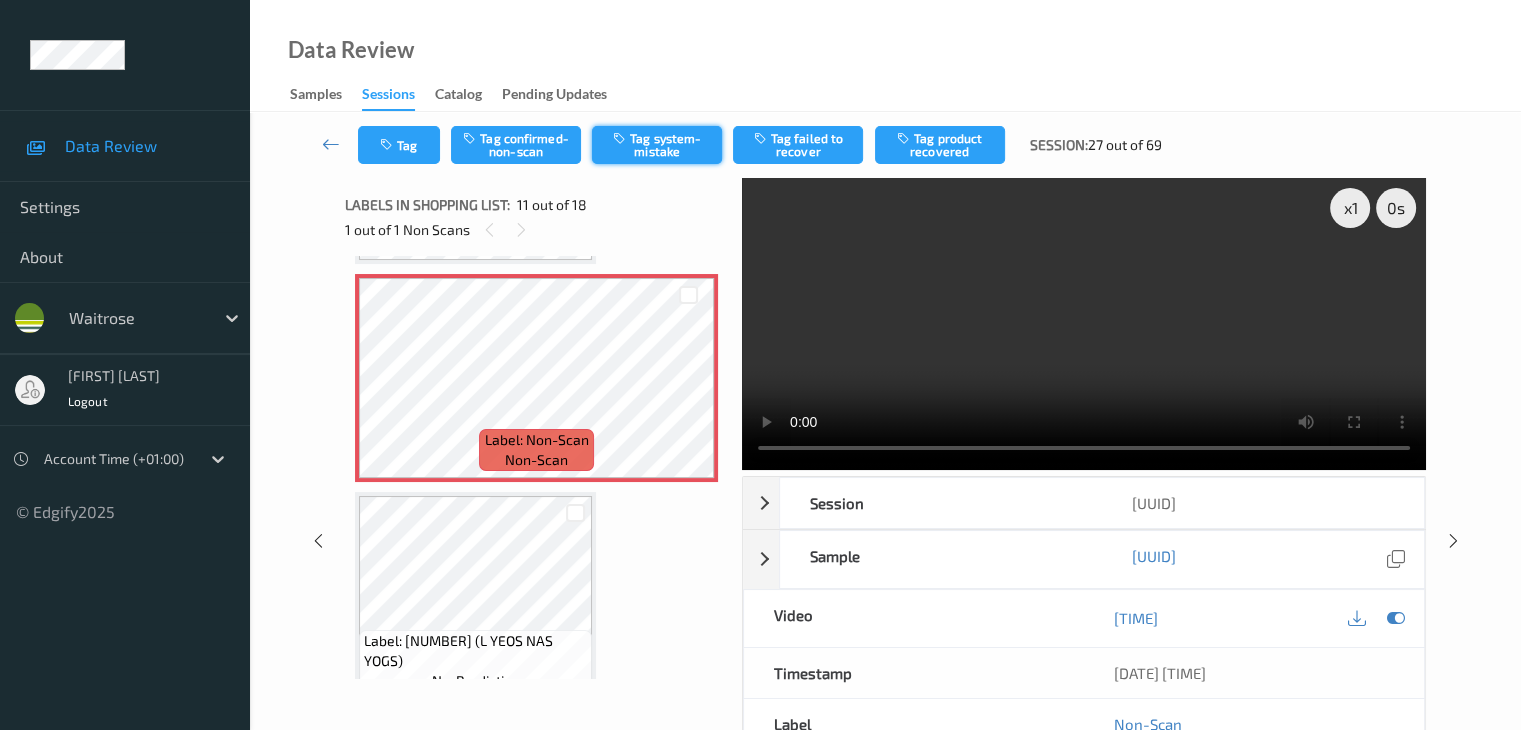 click on "Tag   system-mistake" at bounding box center (657, 145) 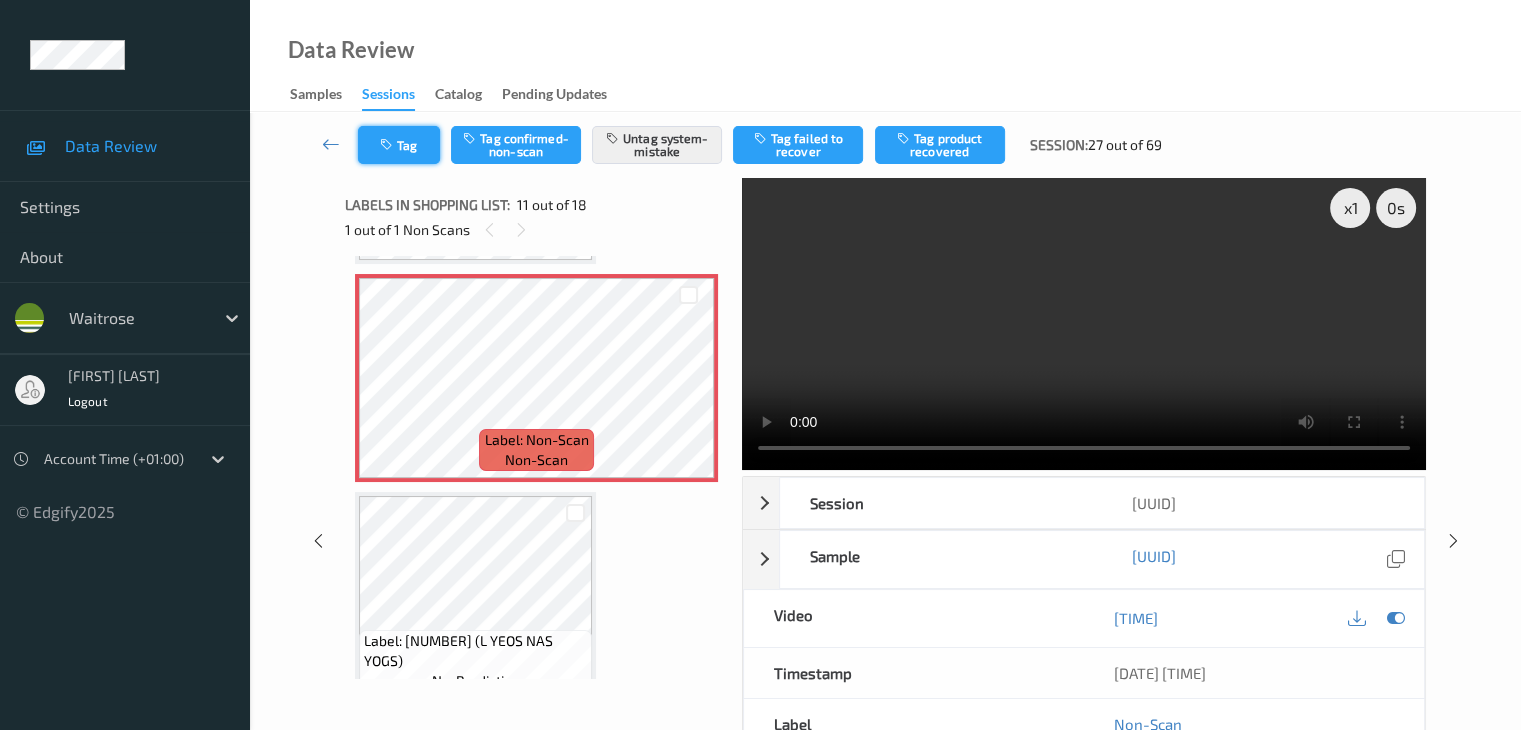 click on "Tag" at bounding box center (399, 145) 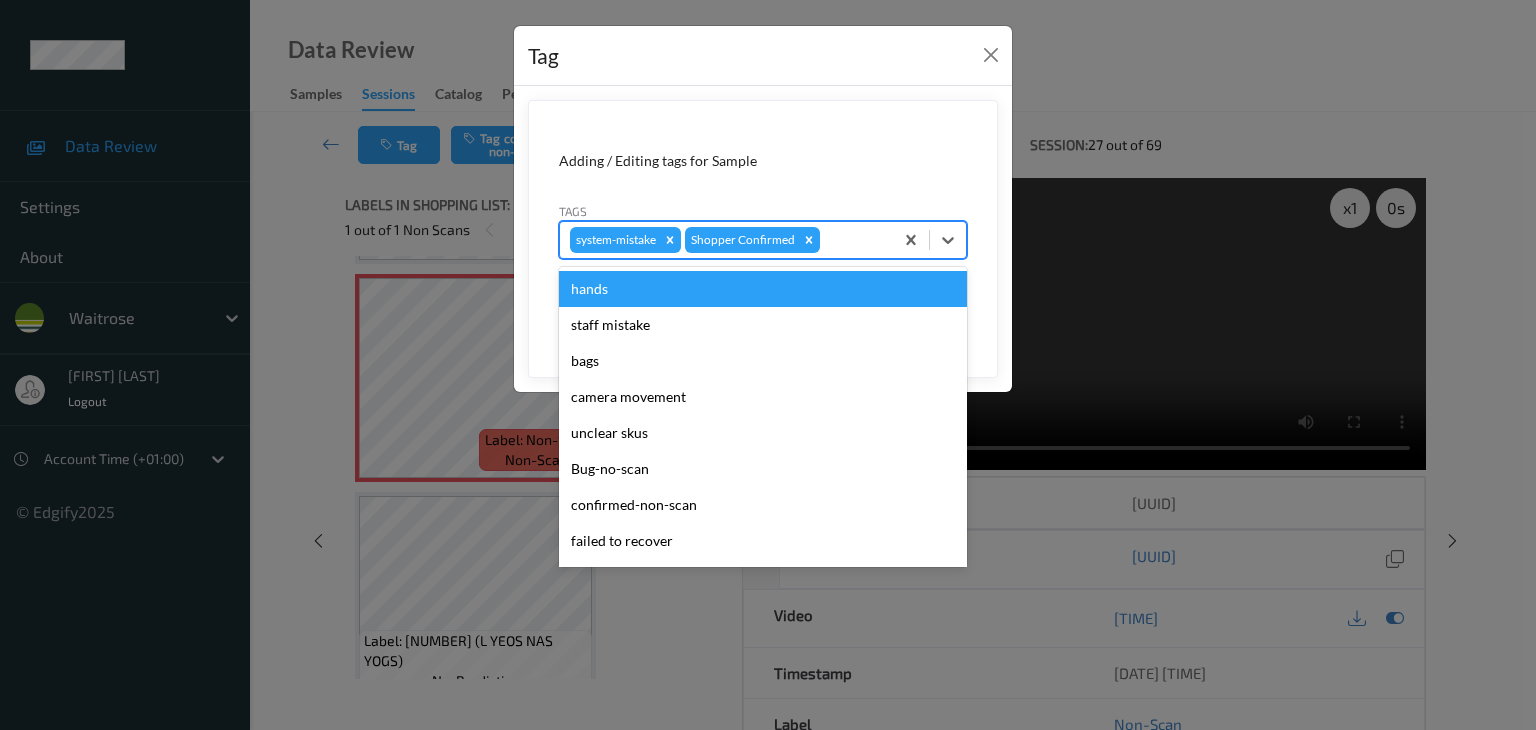click at bounding box center (853, 240) 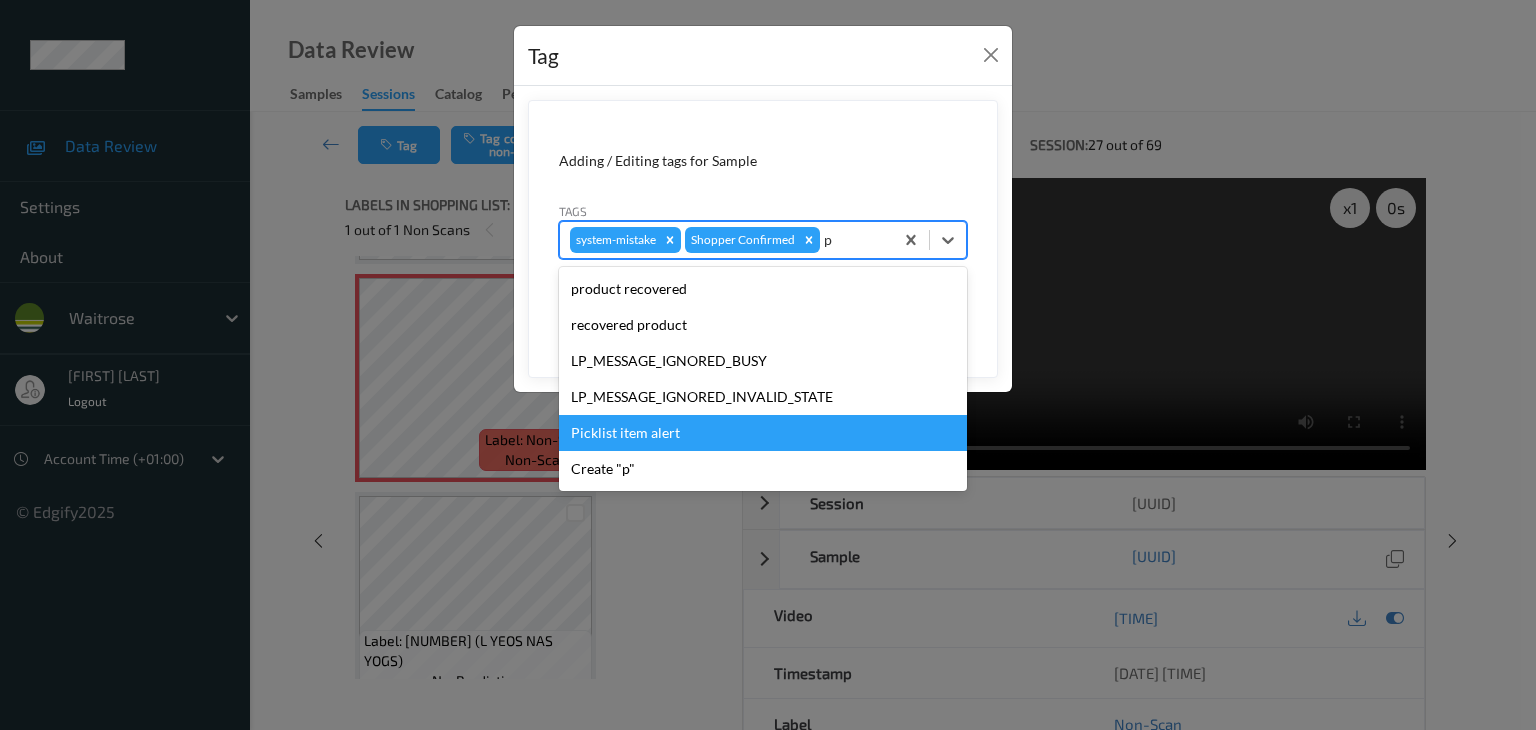 click on "Picklist item alert" at bounding box center (763, 433) 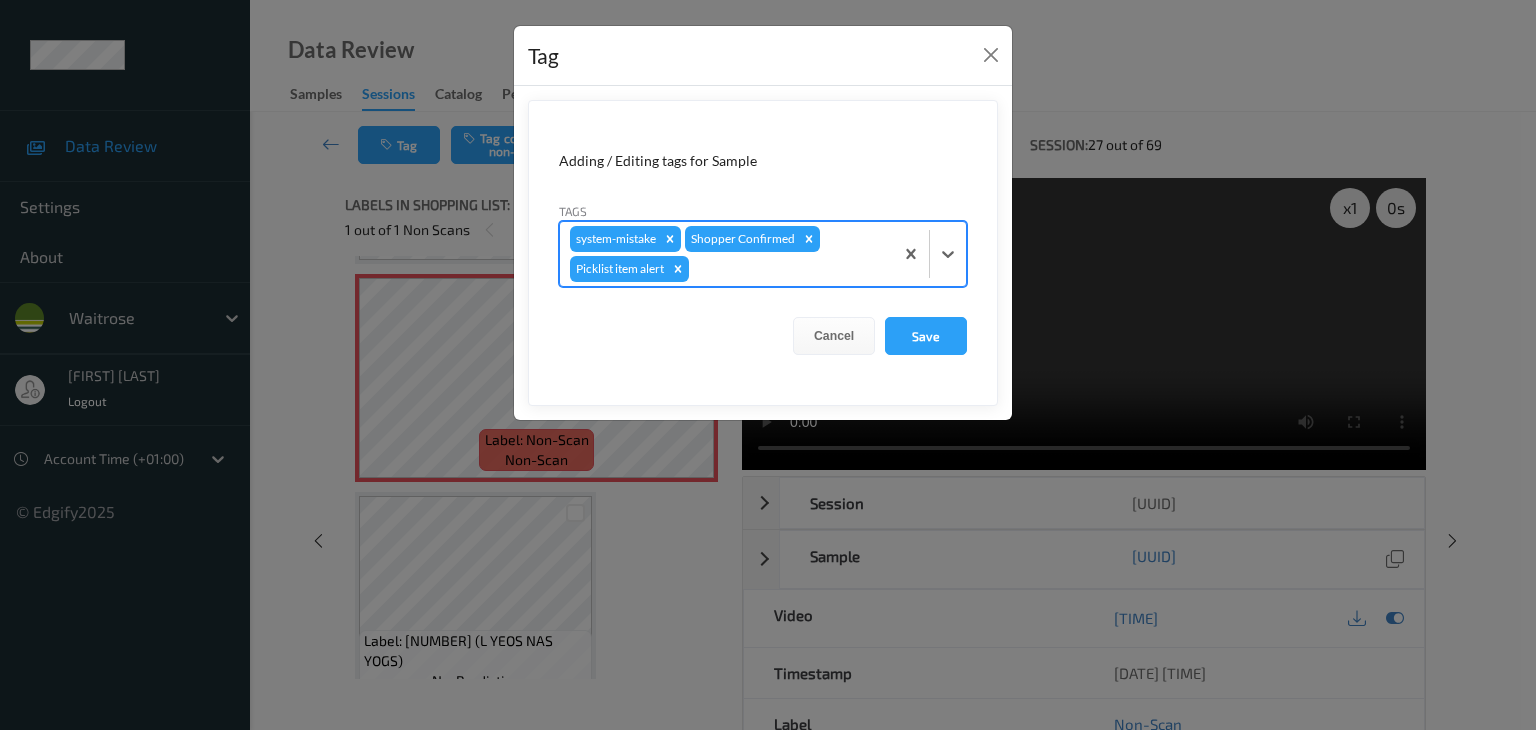 type on "u" 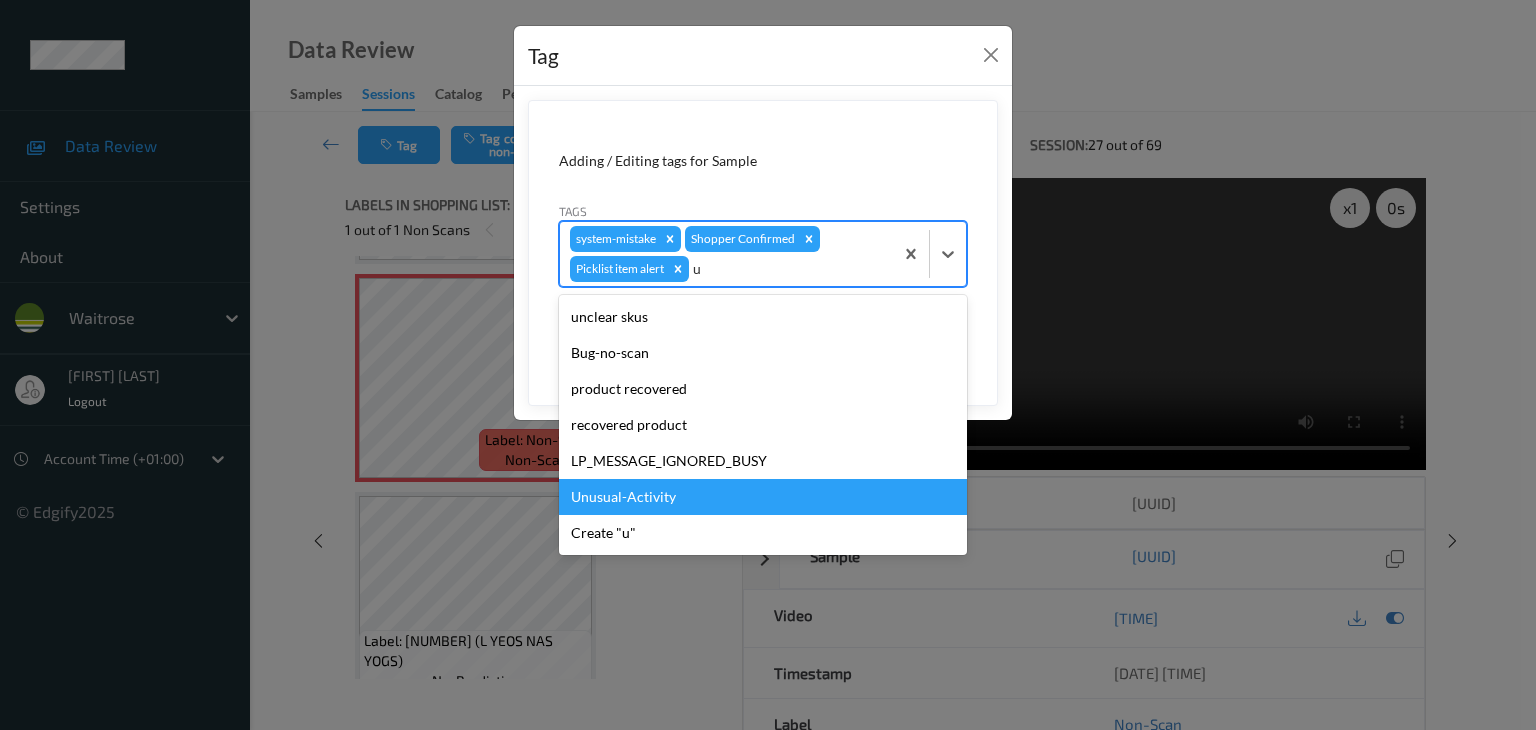 click on "Unusual-Activity" at bounding box center (763, 497) 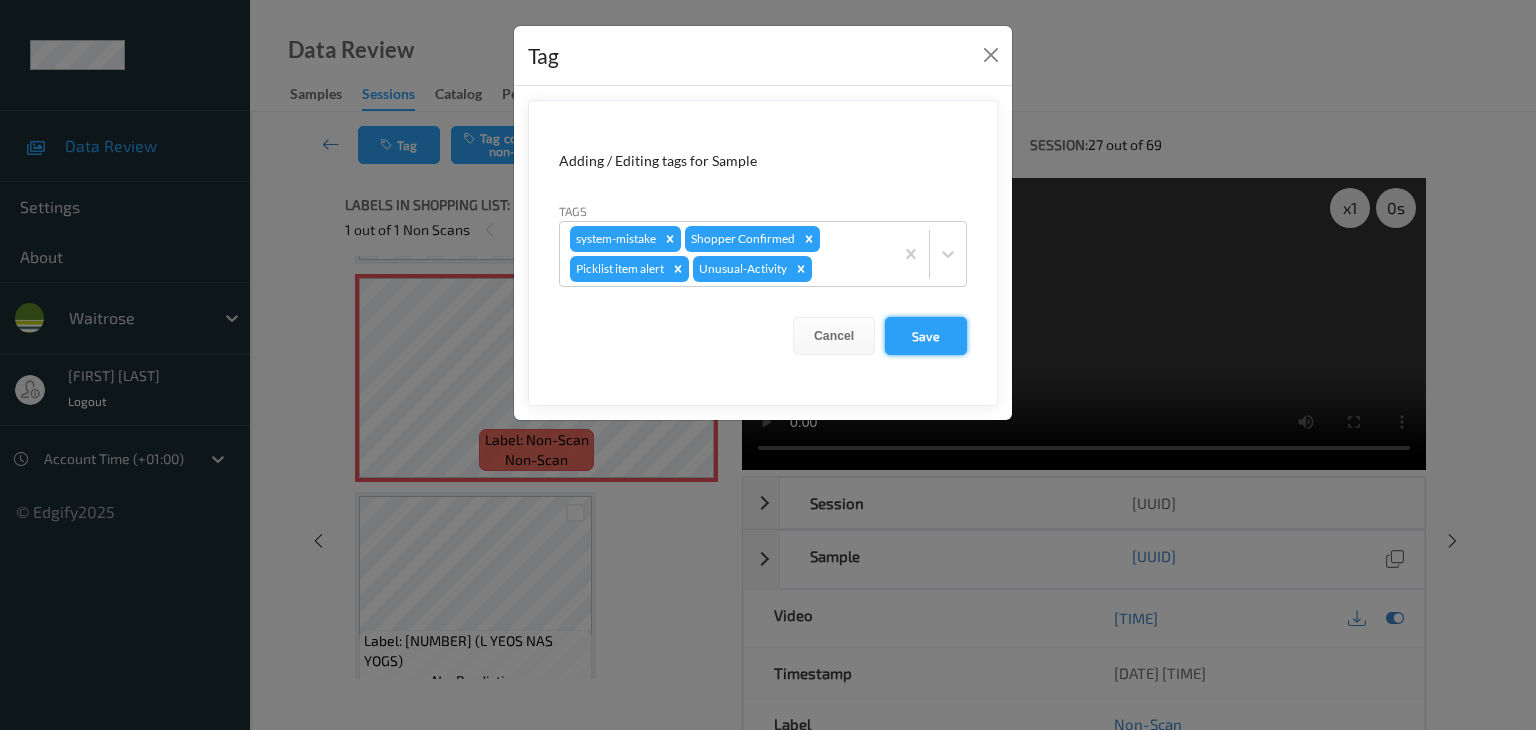 click on "Save" at bounding box center [926, 336] 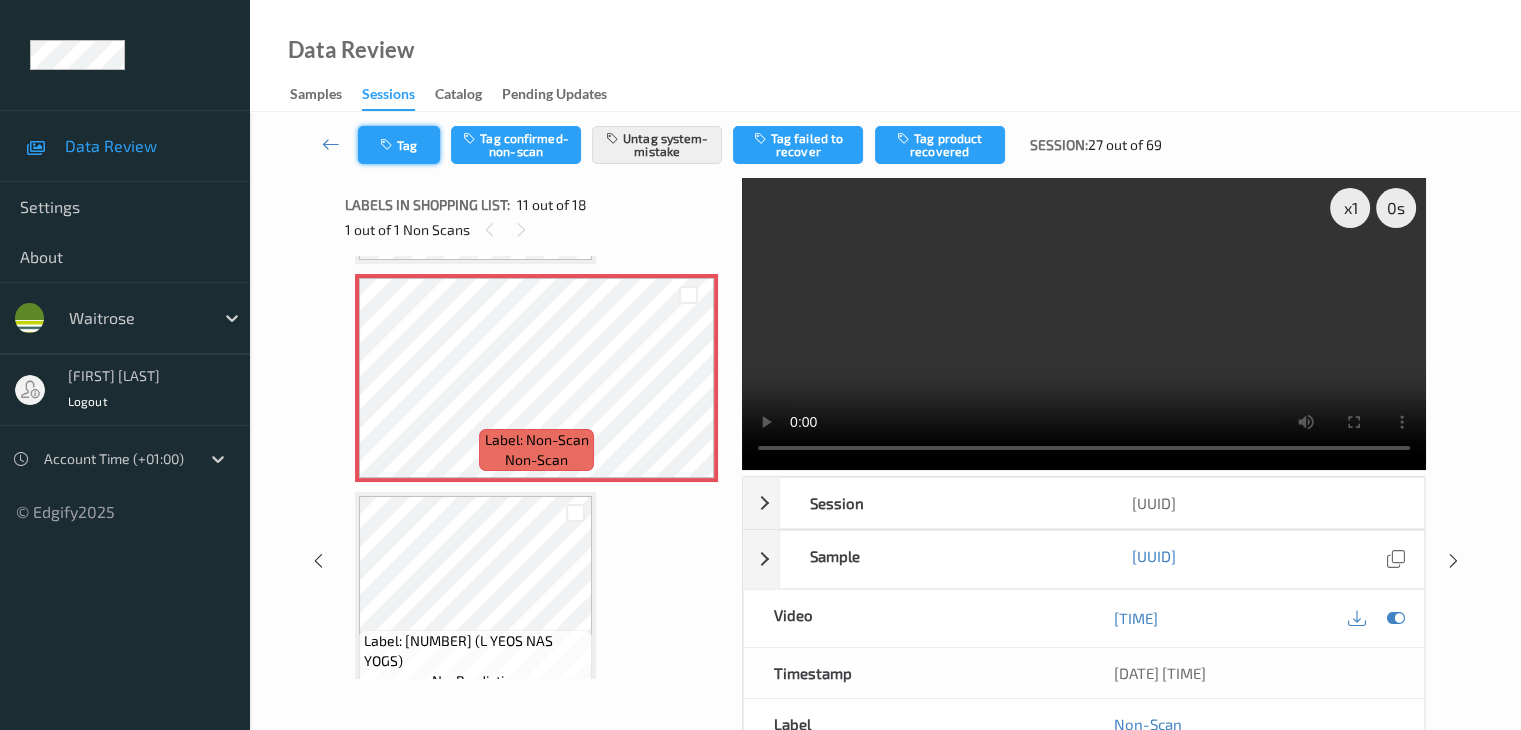 click at bounding box center (388, 145) 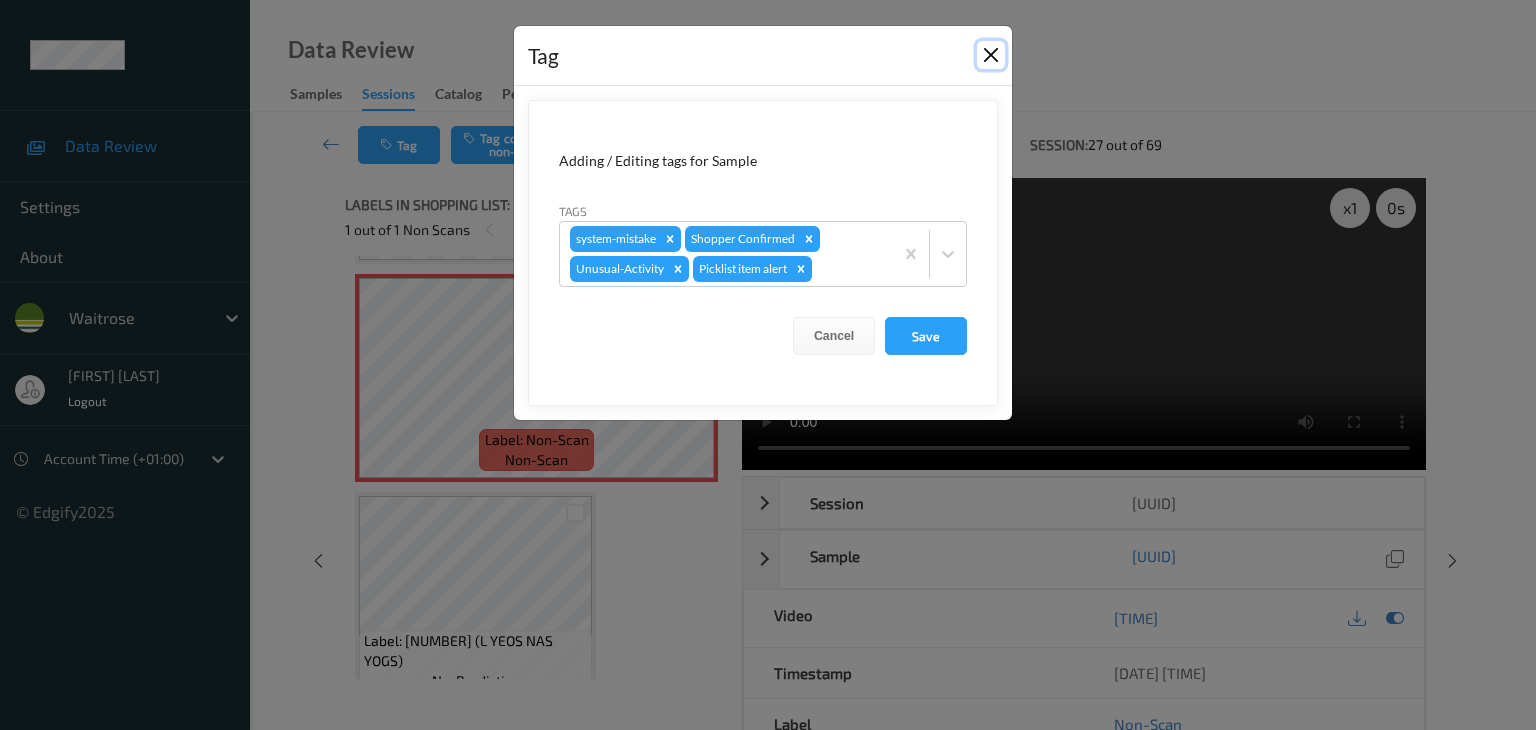click at bounding box center [991, 55] 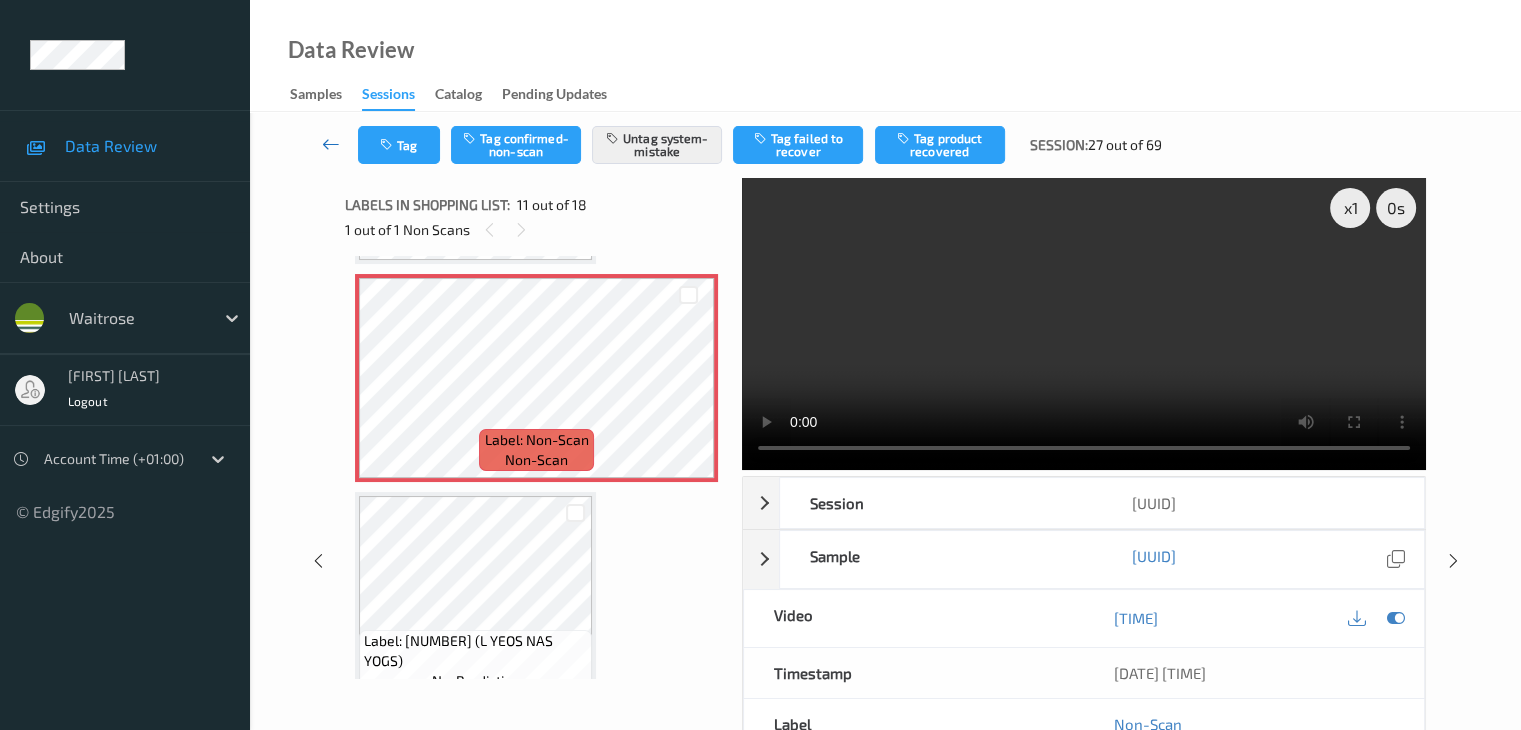 click at bounding box center (331, 144) 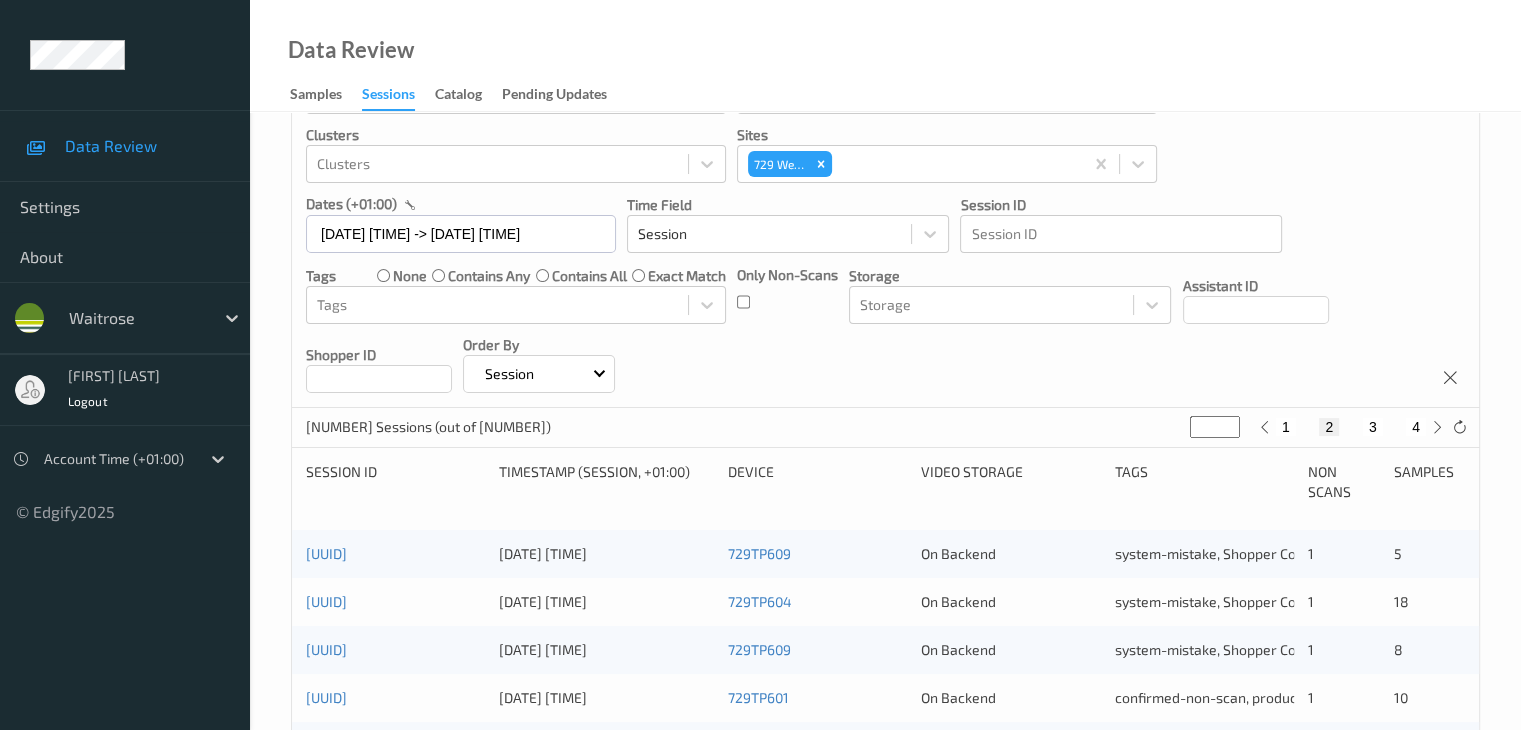 scroll, scrollTop: 400, scrollLeft: 0, axis: vertical 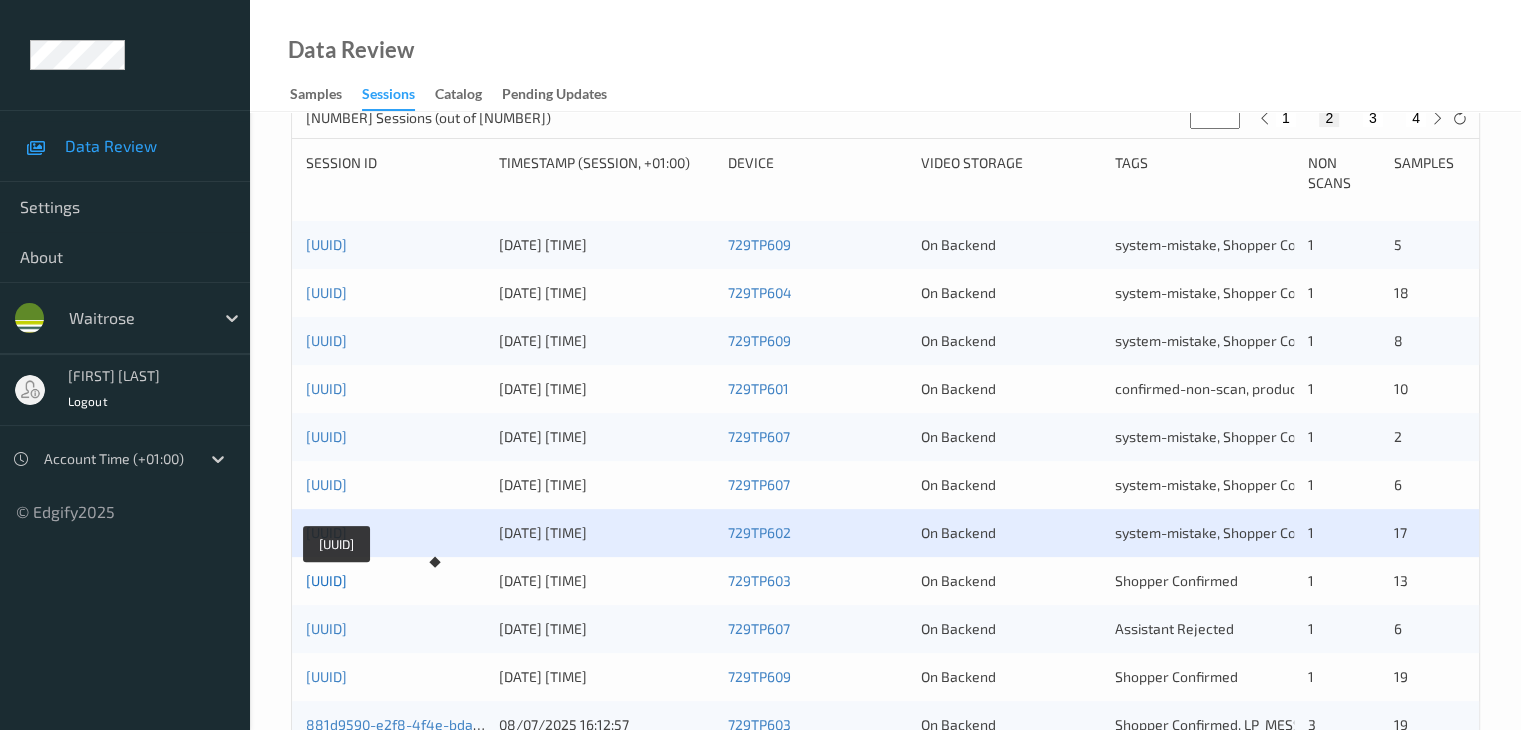 click on "[UUID]" at bounding box center [326, 580] 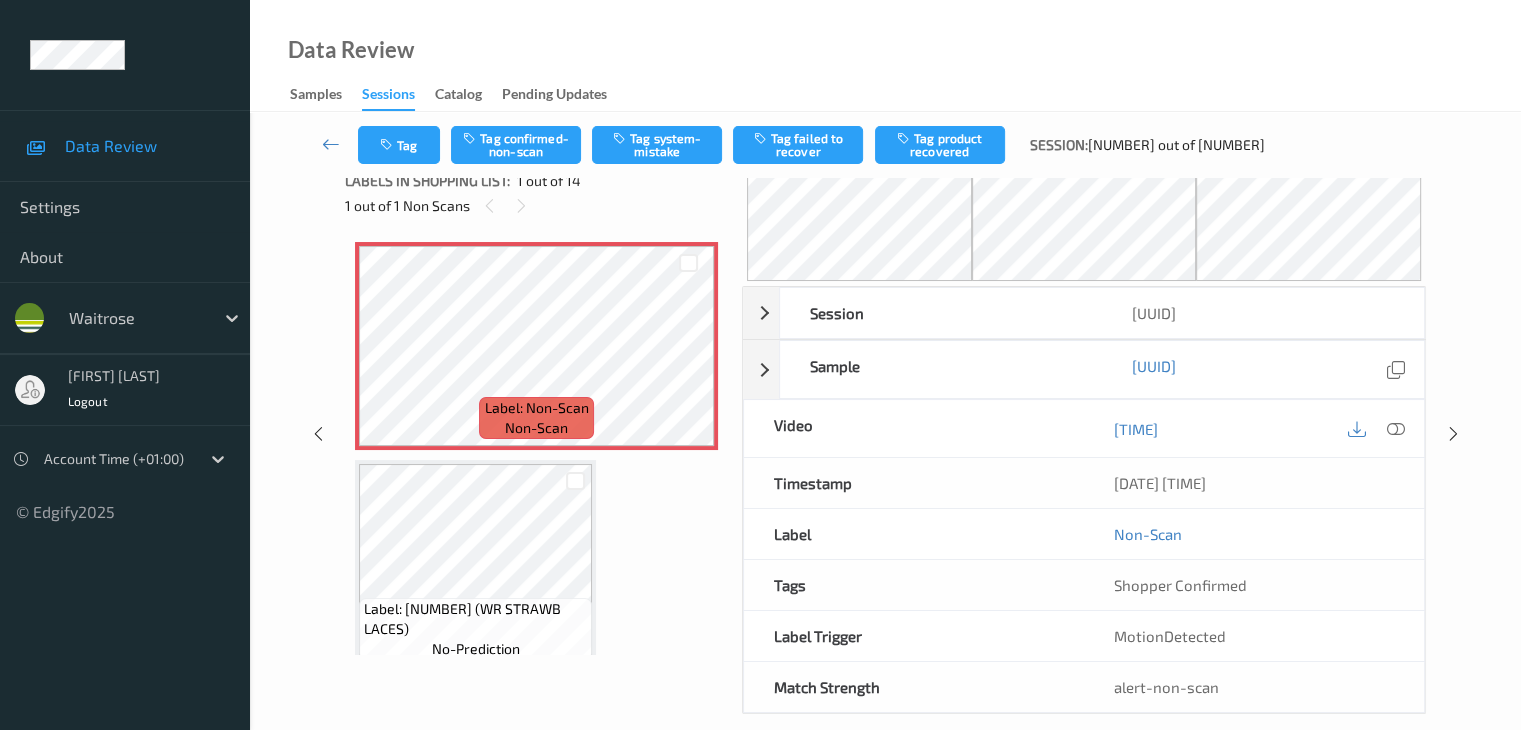 scroll, scrollTop: 0, scrollLeft: 0, axis: both 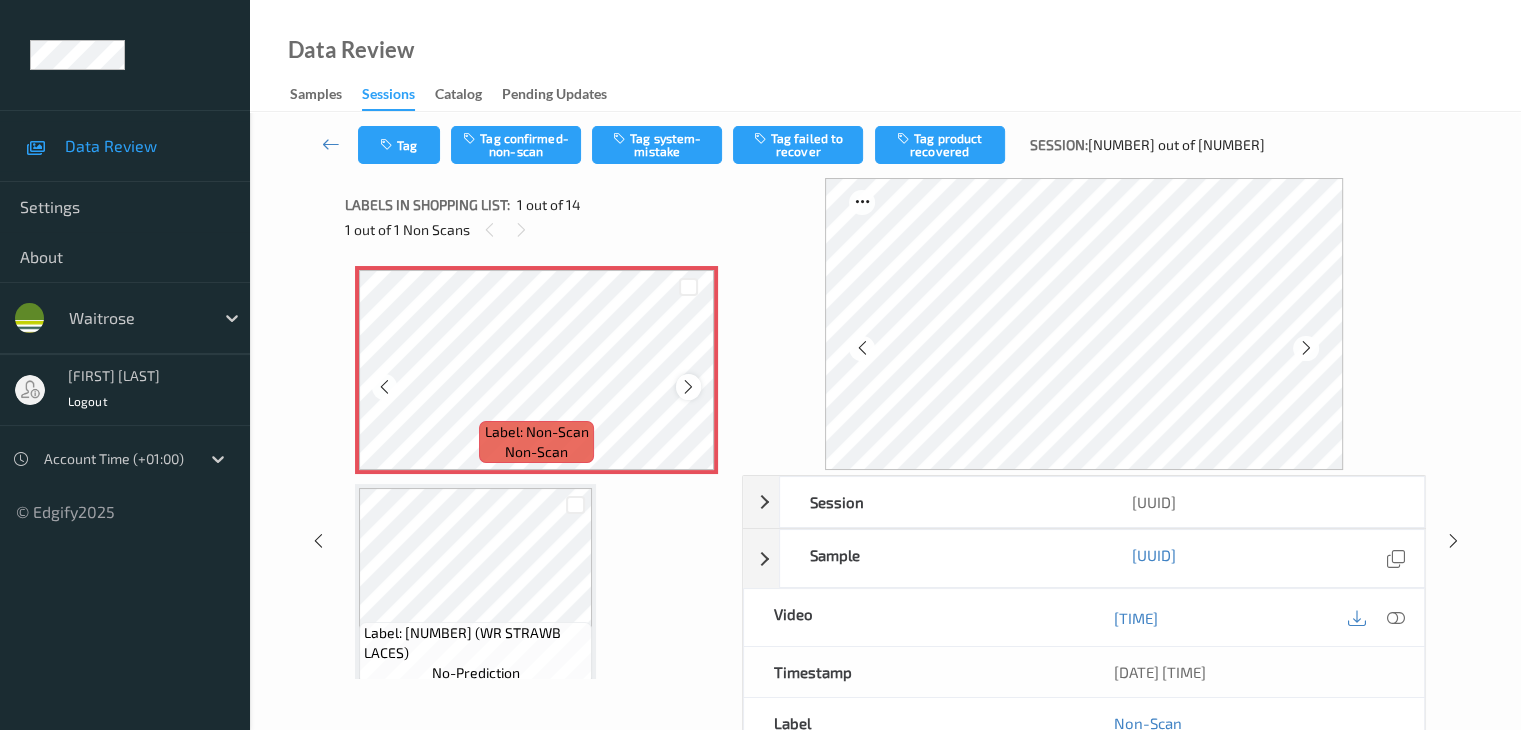 click at bounding box center (688, 387) 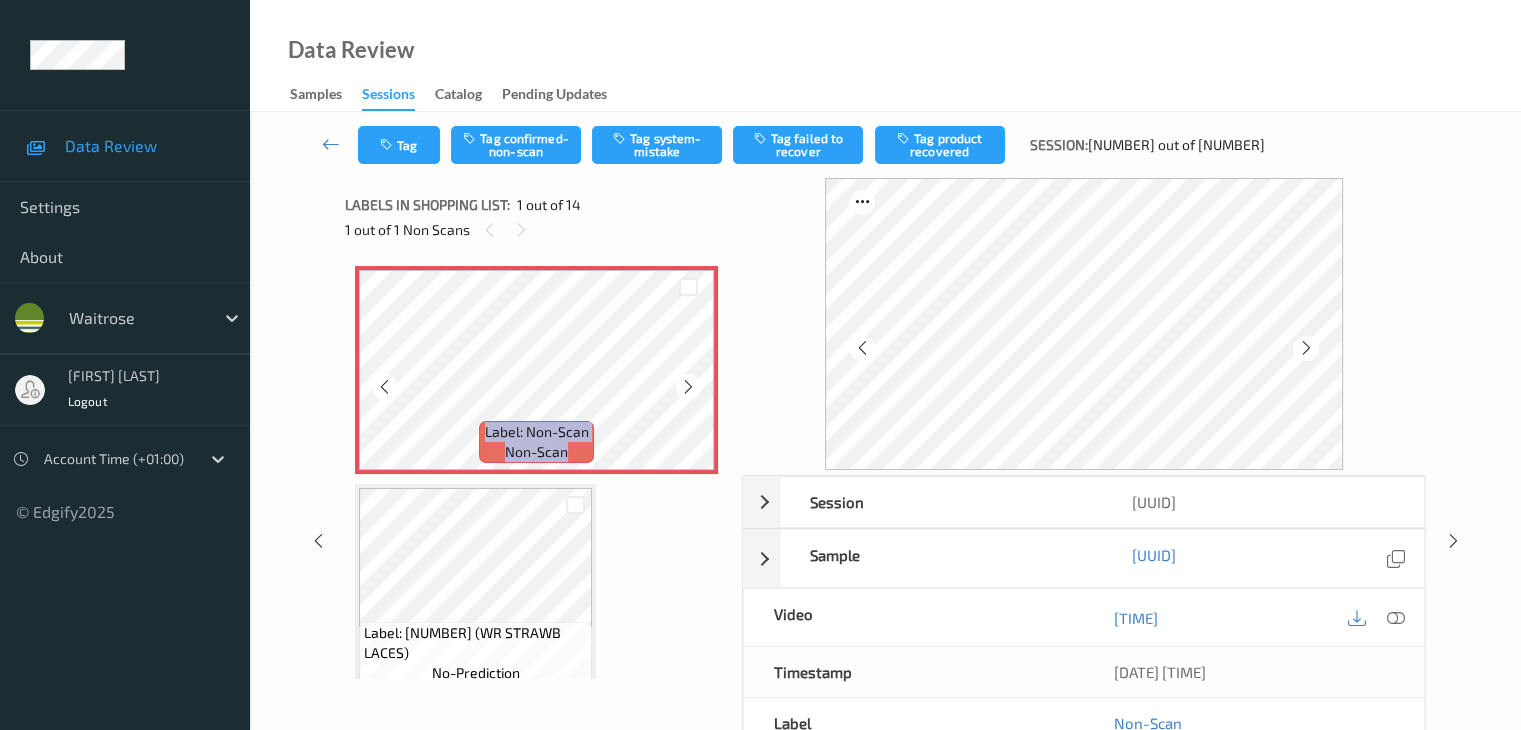 click at bounding box center [688, 387] 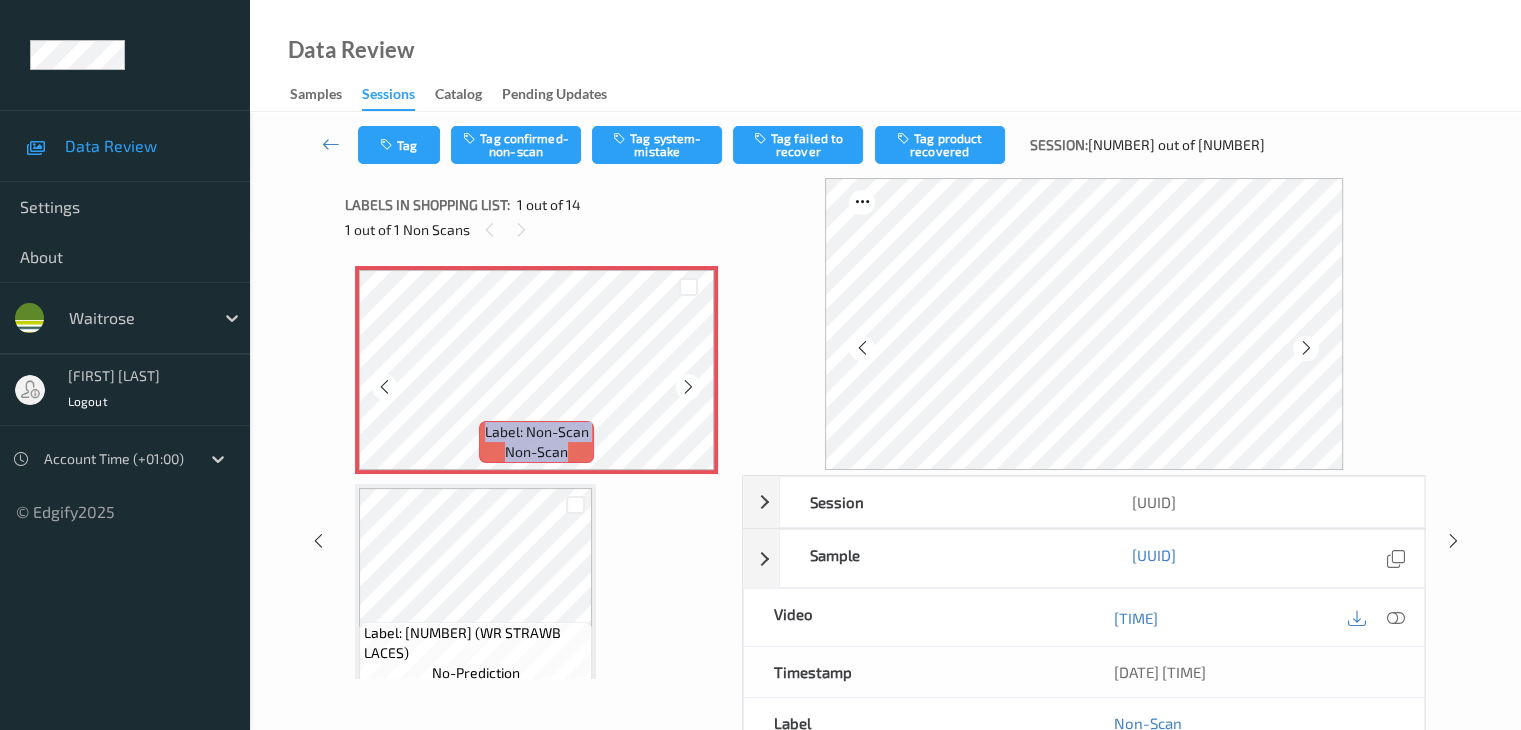 click at bounding box center (688, 387) 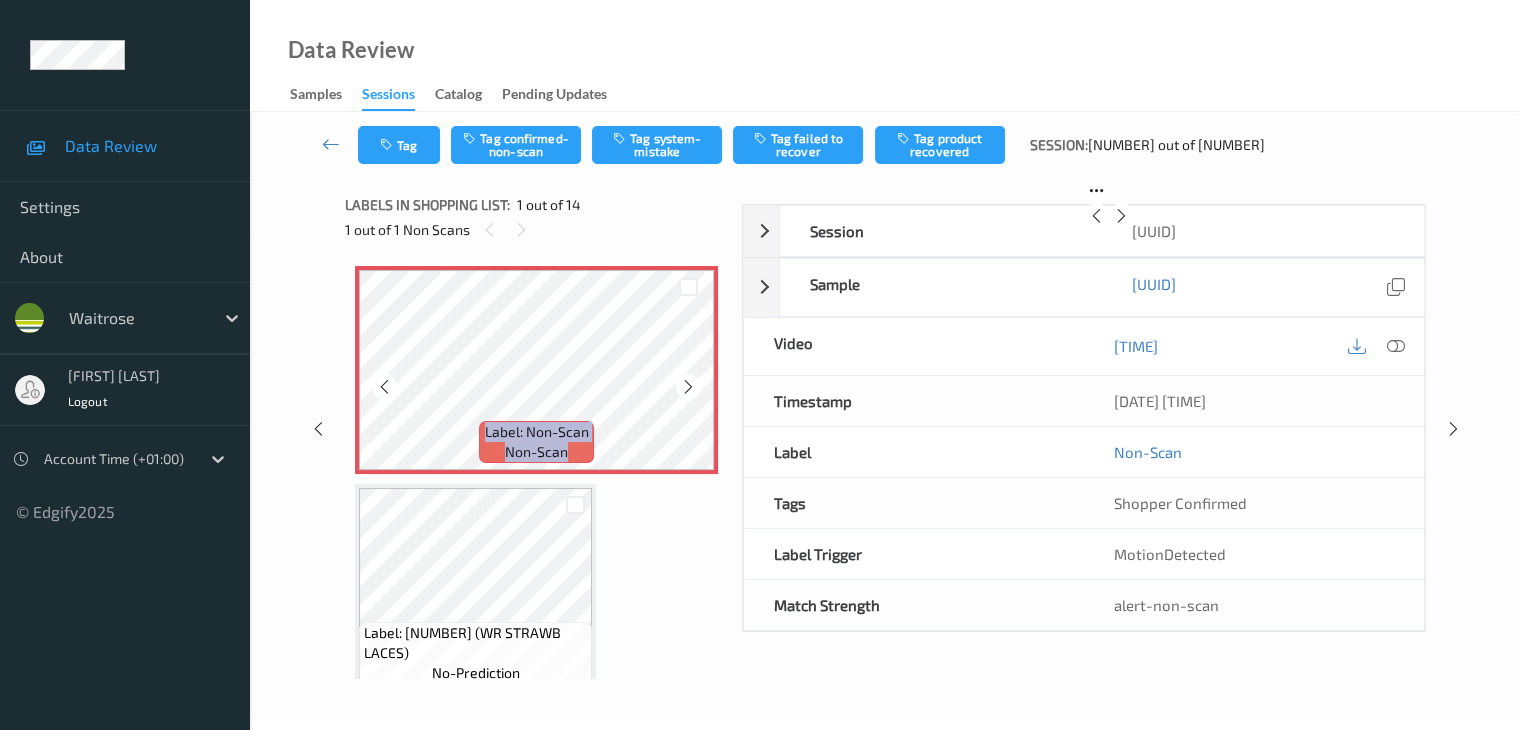 click at bounding box center (688, 387) 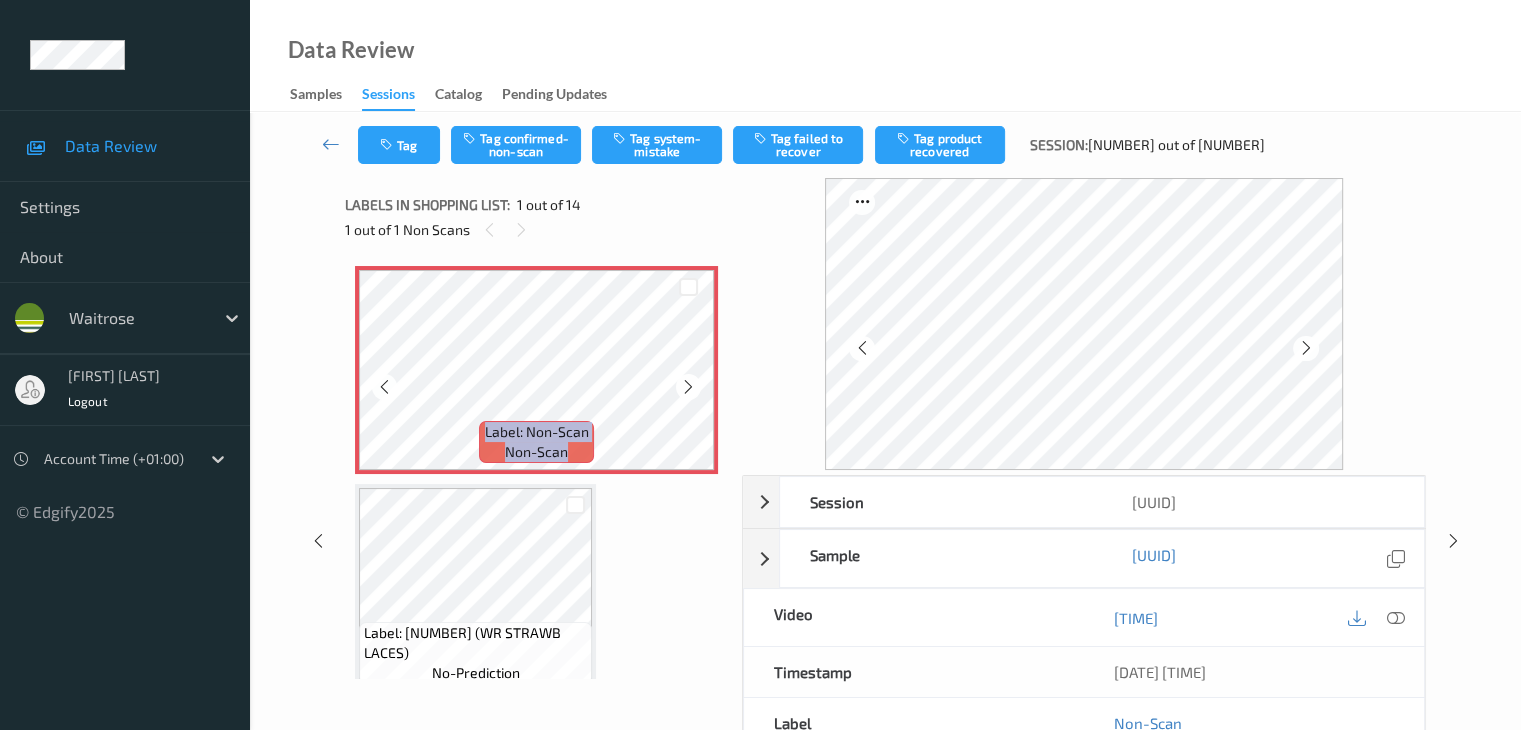 click at bounding box center (688, 387) 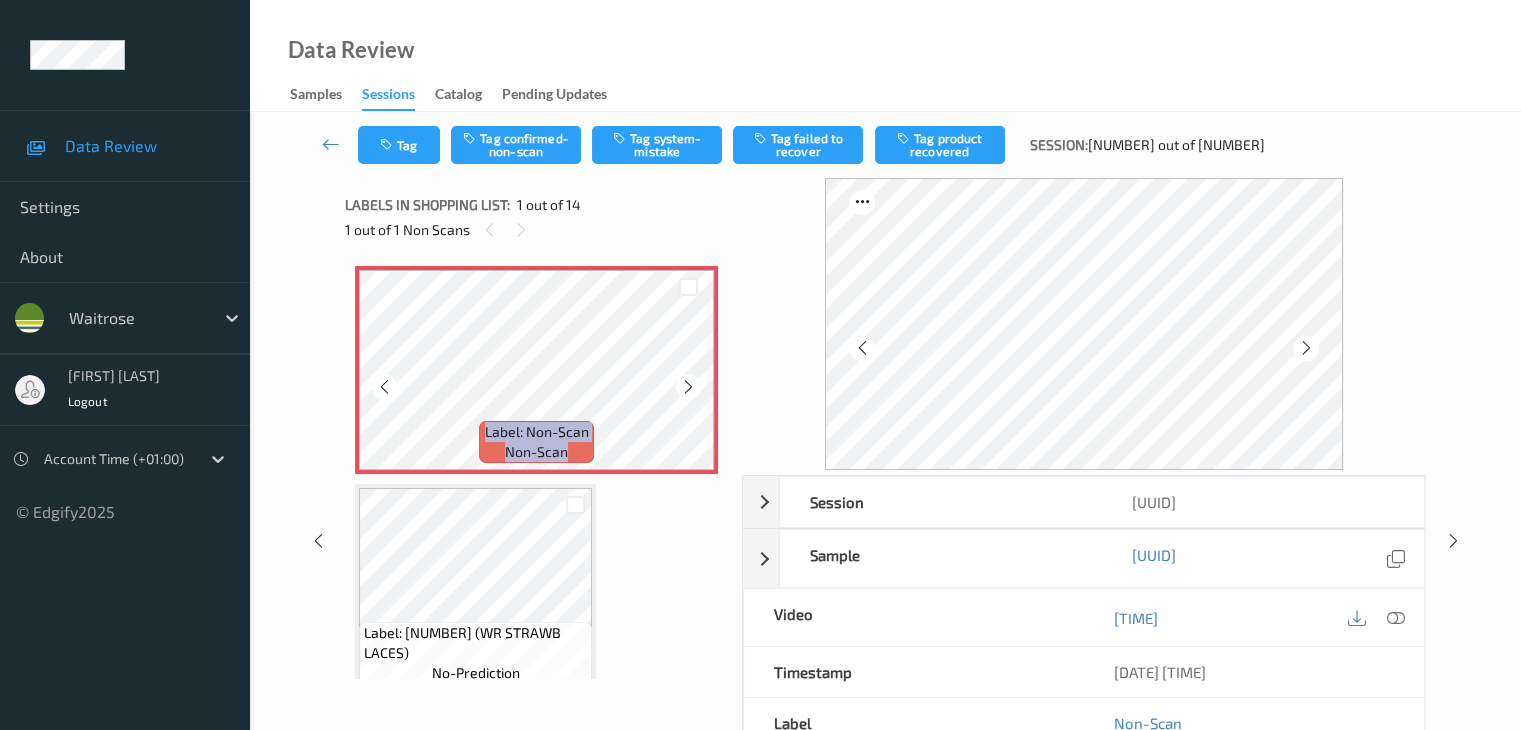 click at bounding box center (688, 387) 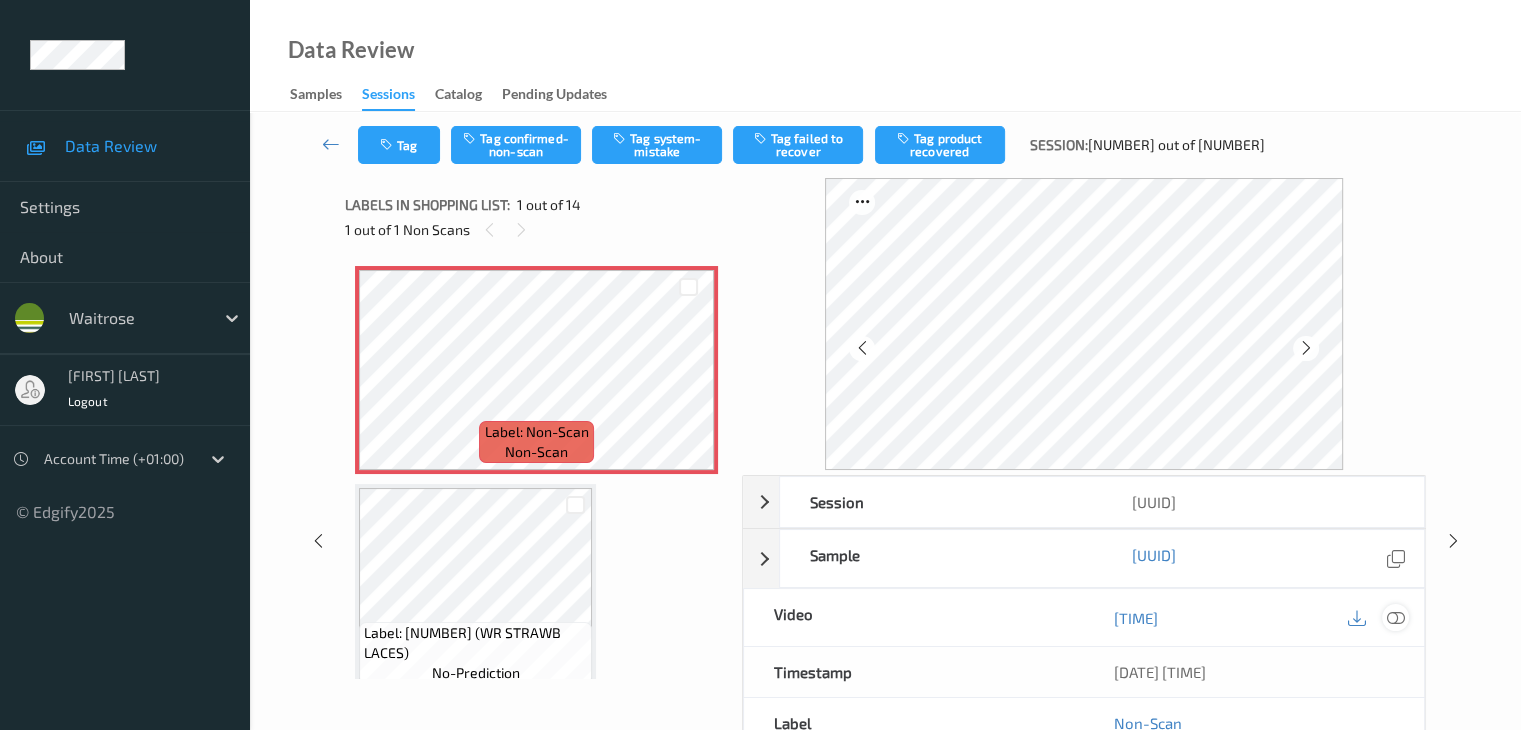 click at bounding box center [1395, 618] 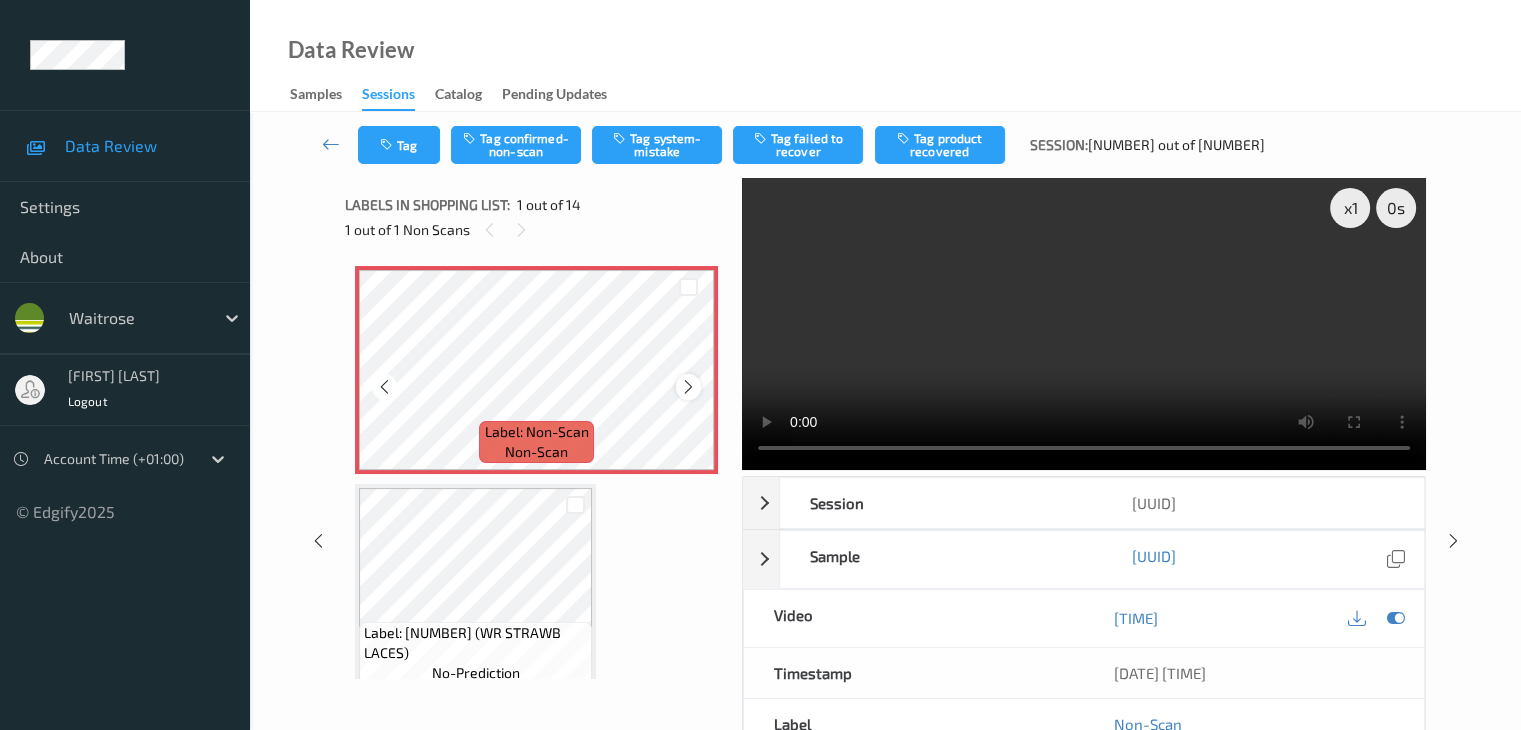 click at bounding box center (688, 387) 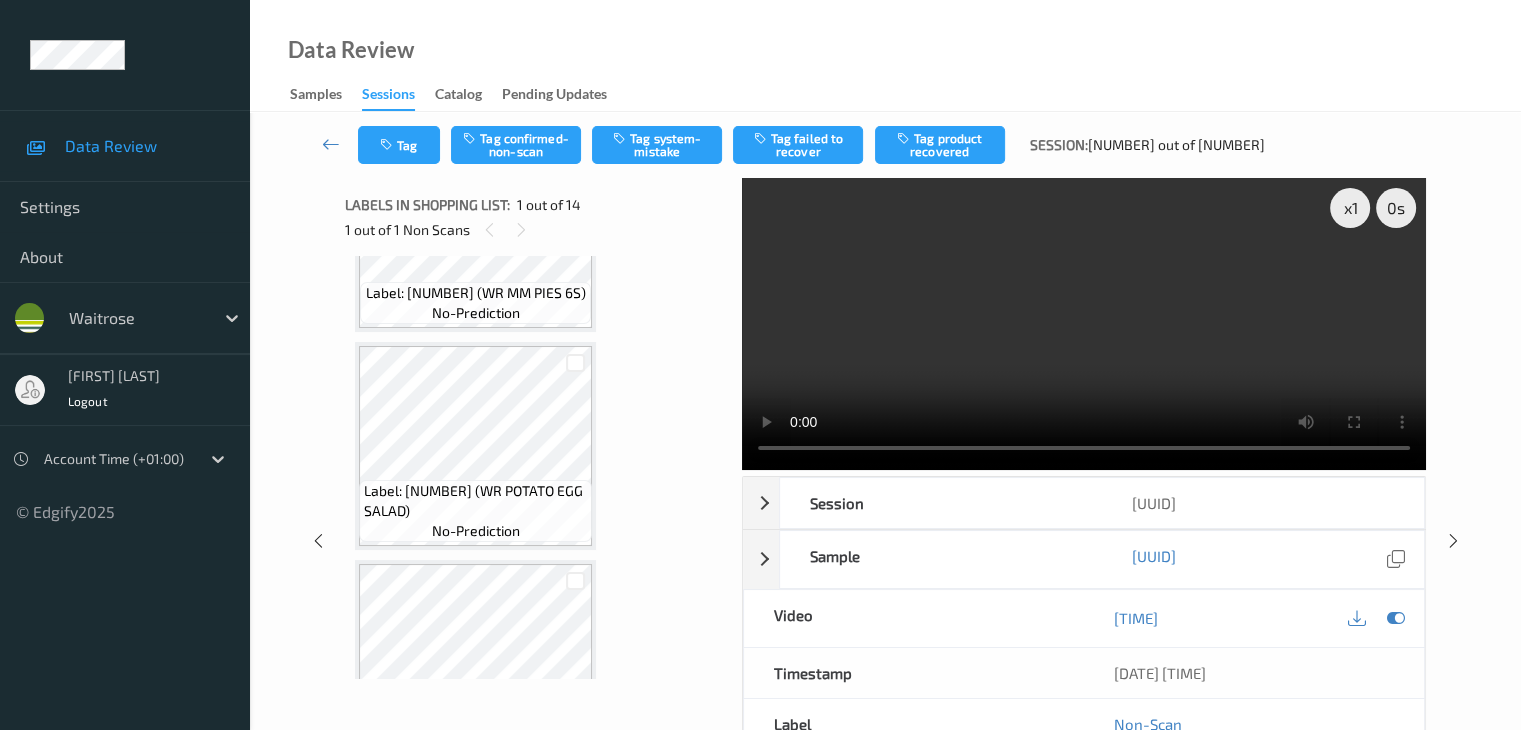 scroll, scrollTop: 800, scrollLeft: 0, axis: vertical 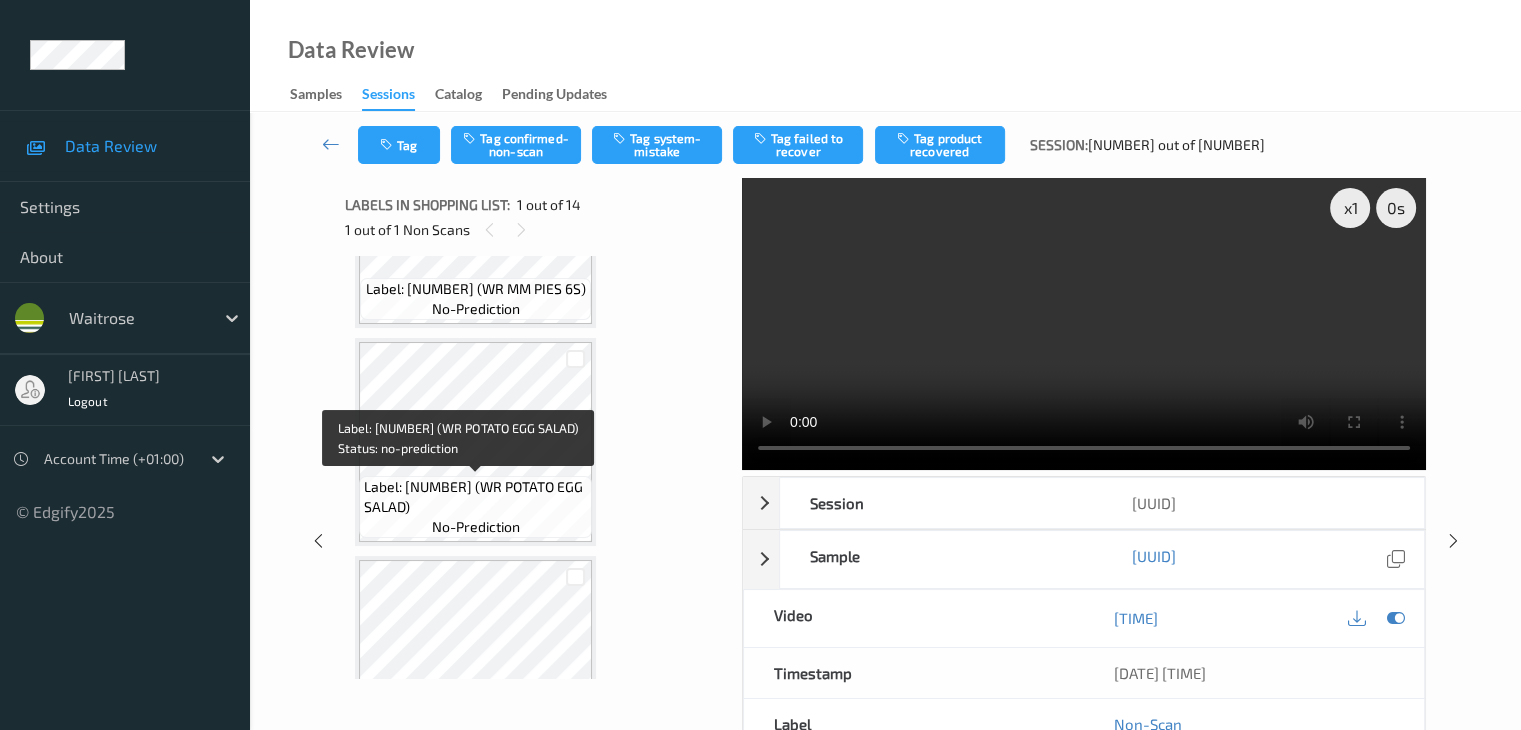 click on "Label: 5000169227480 (WR POTATO EGG SALAD)" at bounding box center [475, 497] 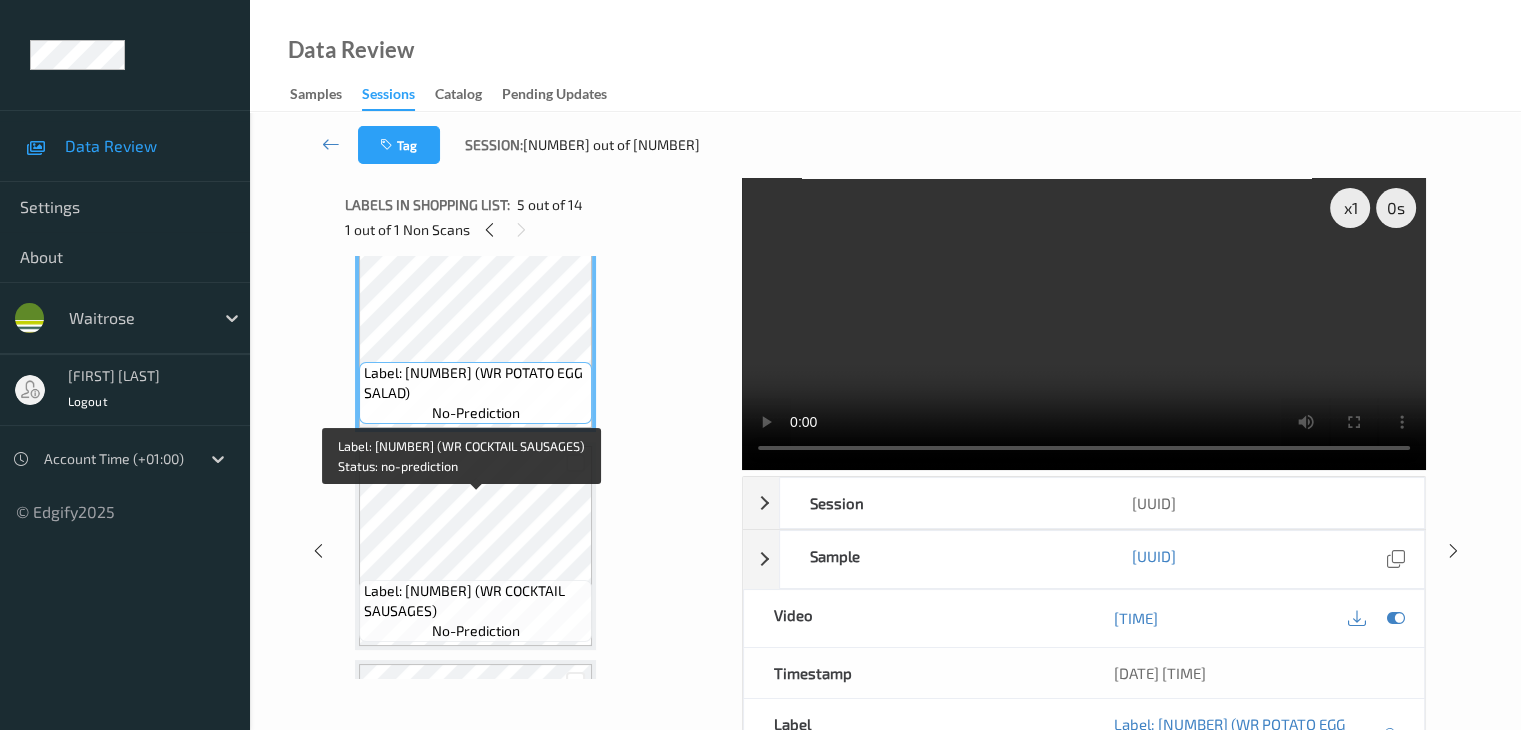 scroll, scrollTop: 1000, scrollLeft: 0, axis: vertical 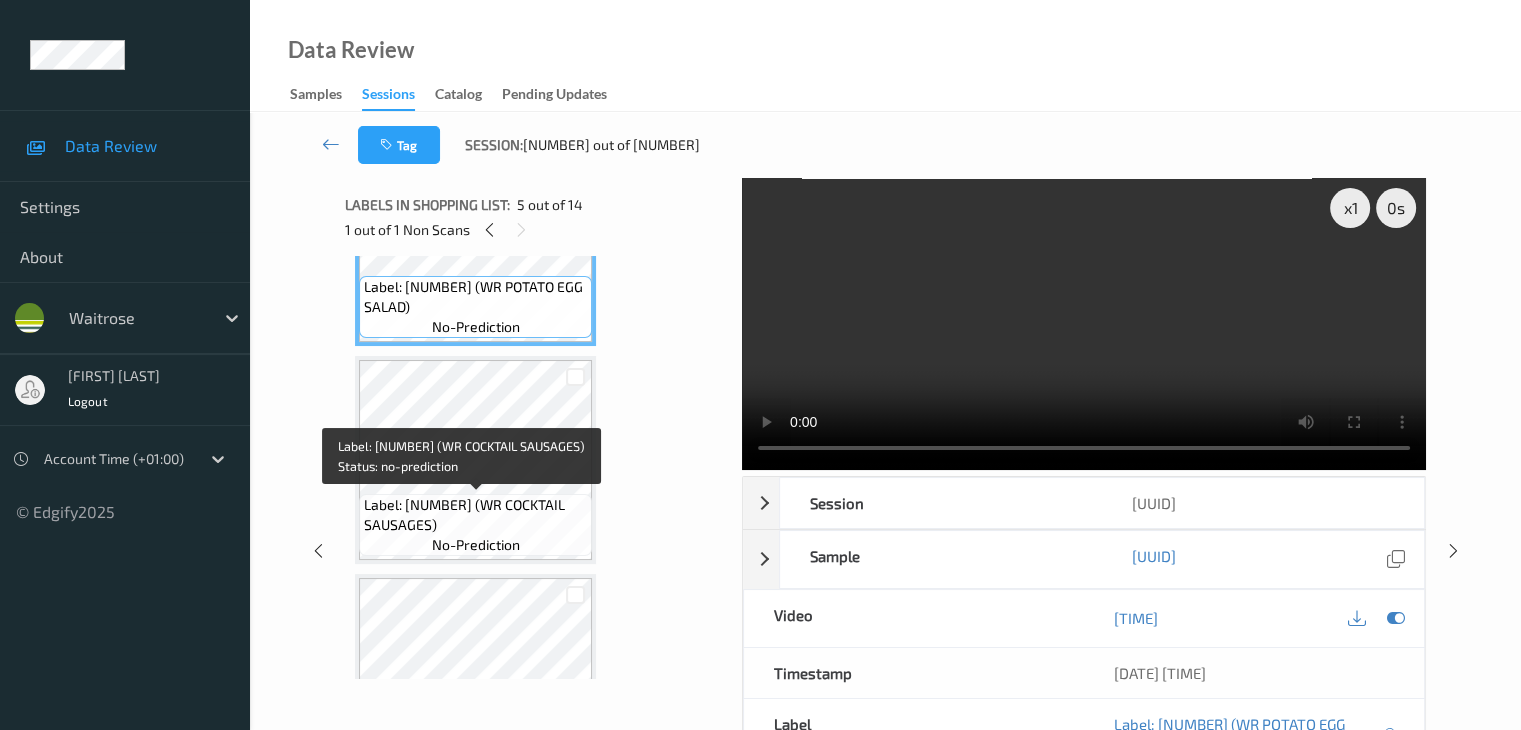 click on "Label: [PHONE] (WR COCKTAIL SAUSAGES)" at bounding box center (475, 515) 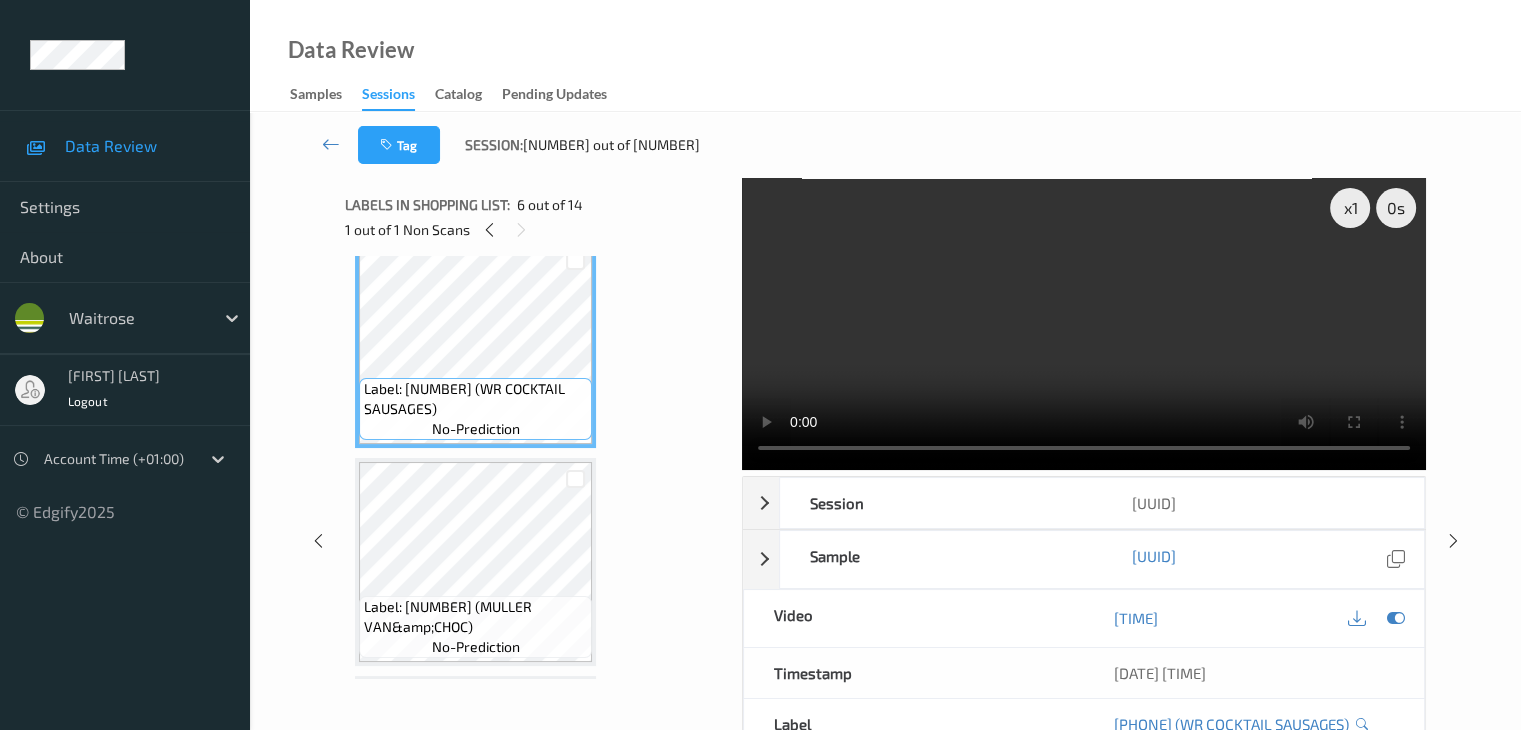 scroll, scrollTop: 1200, scrollLeft: 0, axis: vertical 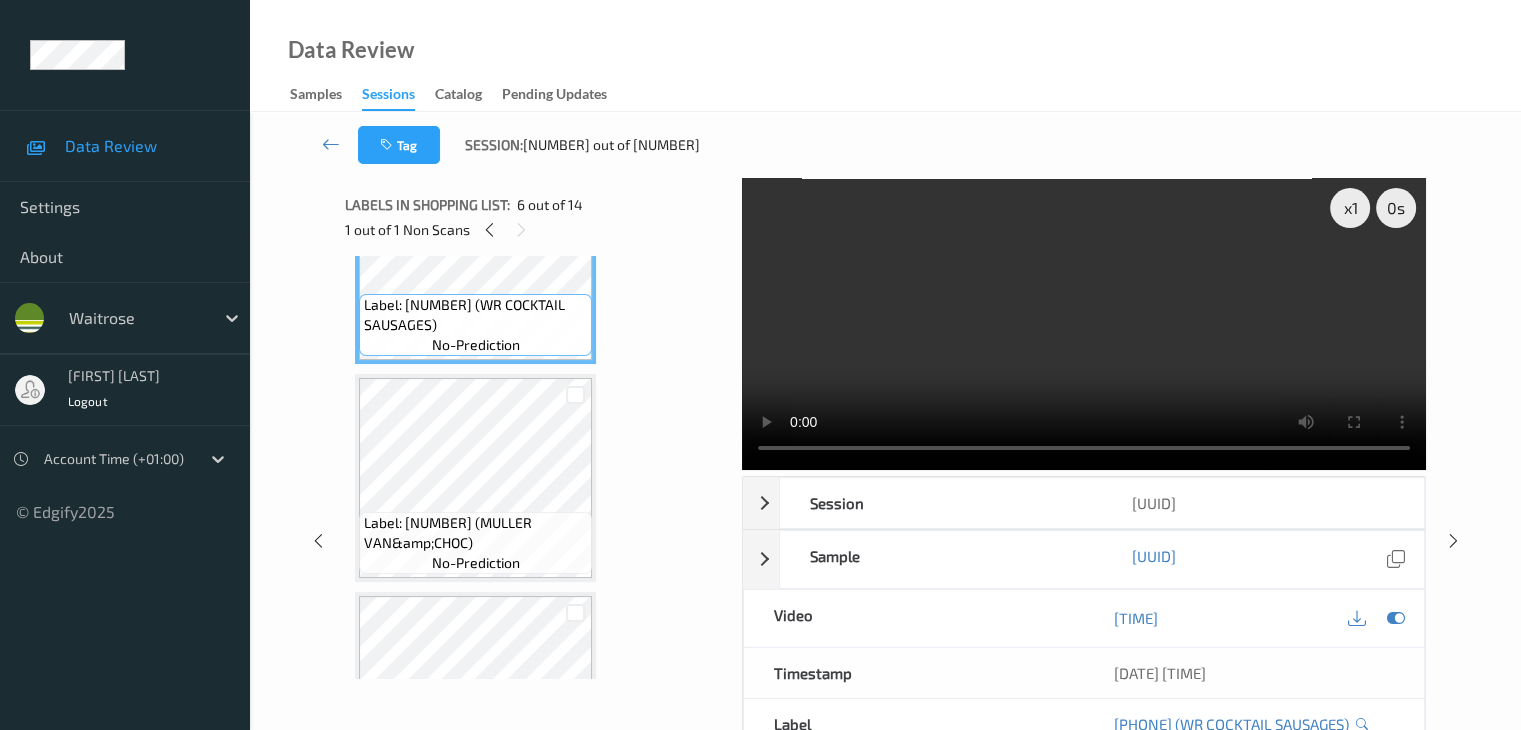 click on "Label: 4025500277031 (MULLER VAN&amp;CHOC)" at bounding box center [475, 533] 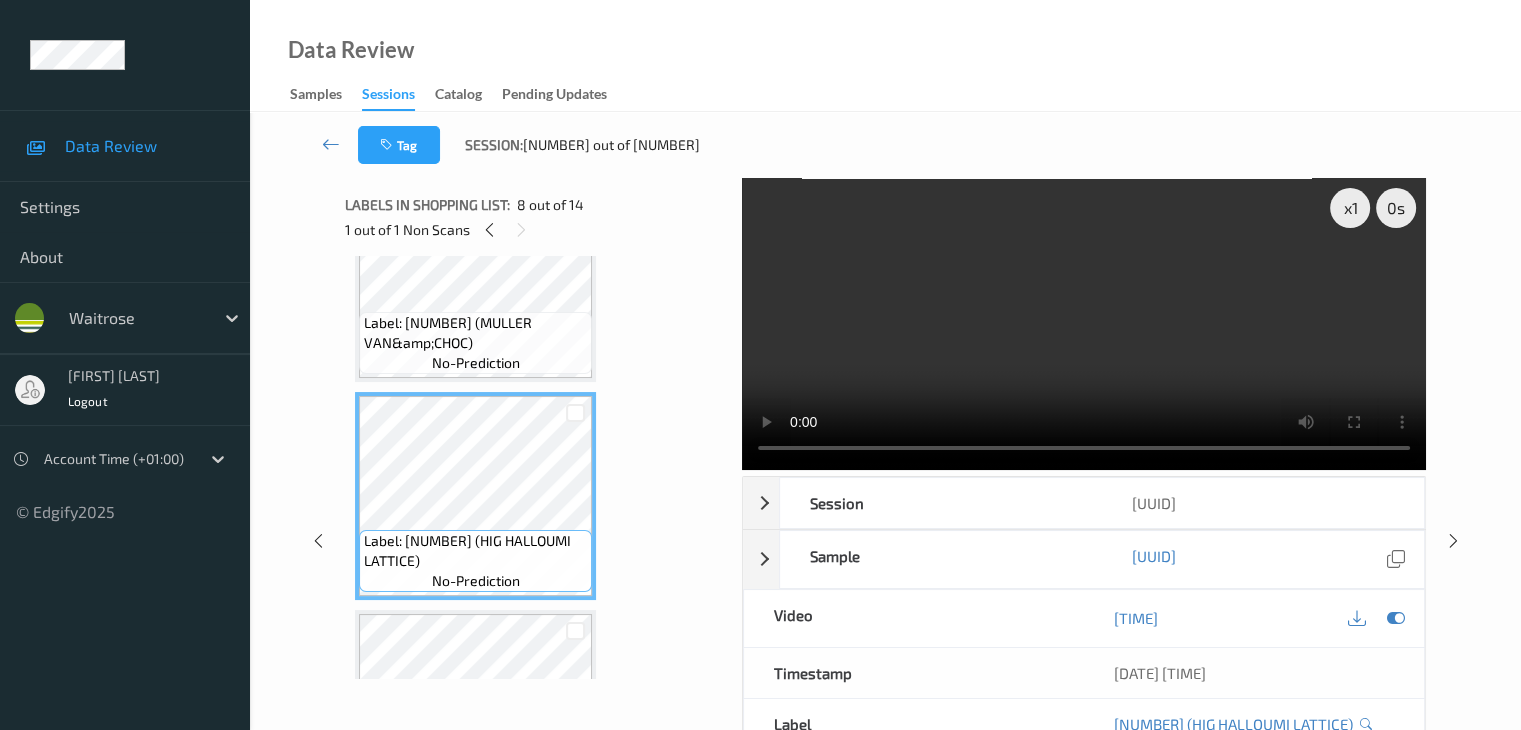 scroll, scrollTop: 1600, scrollLeft: 0, axis: vertical 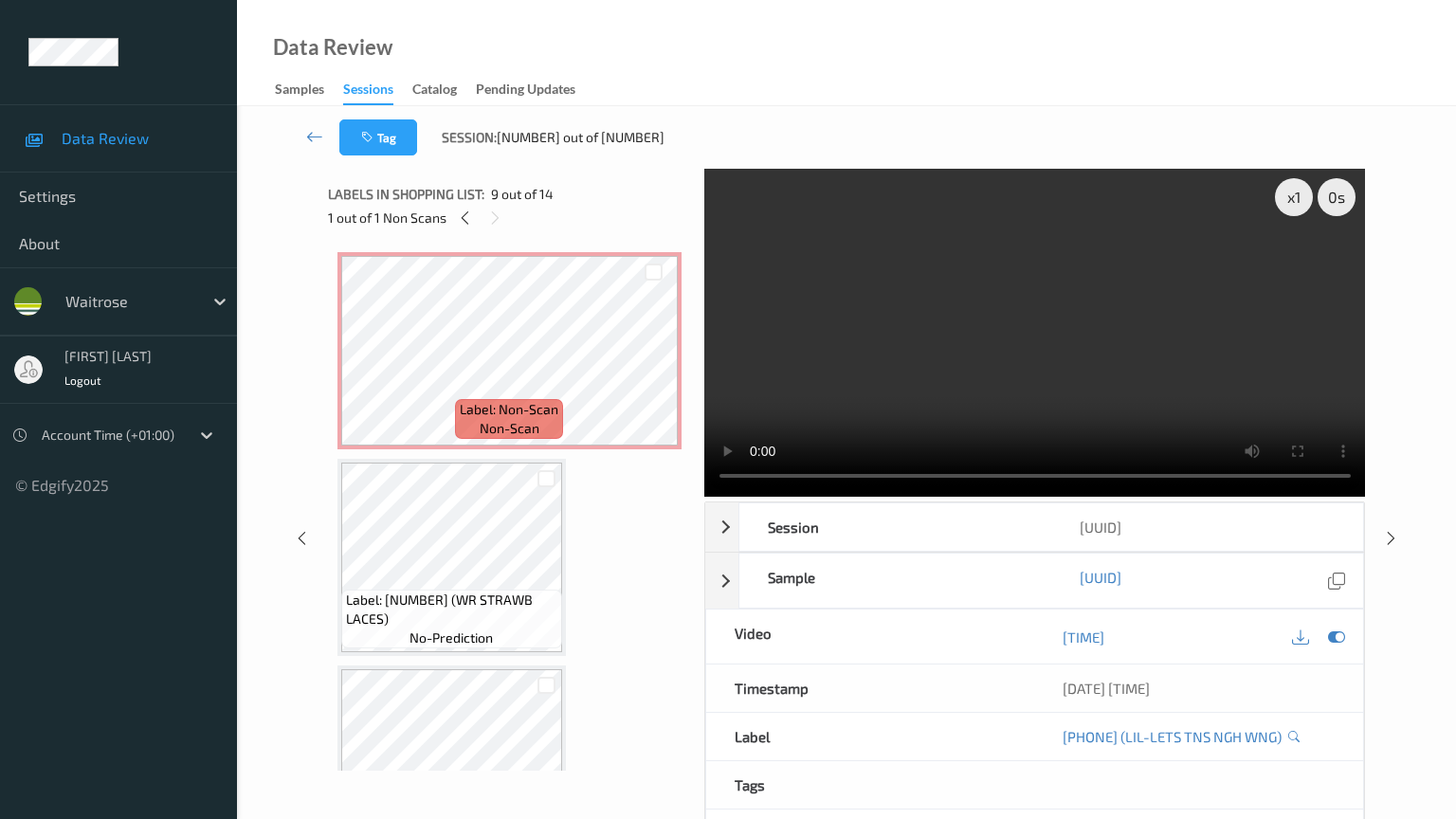 type 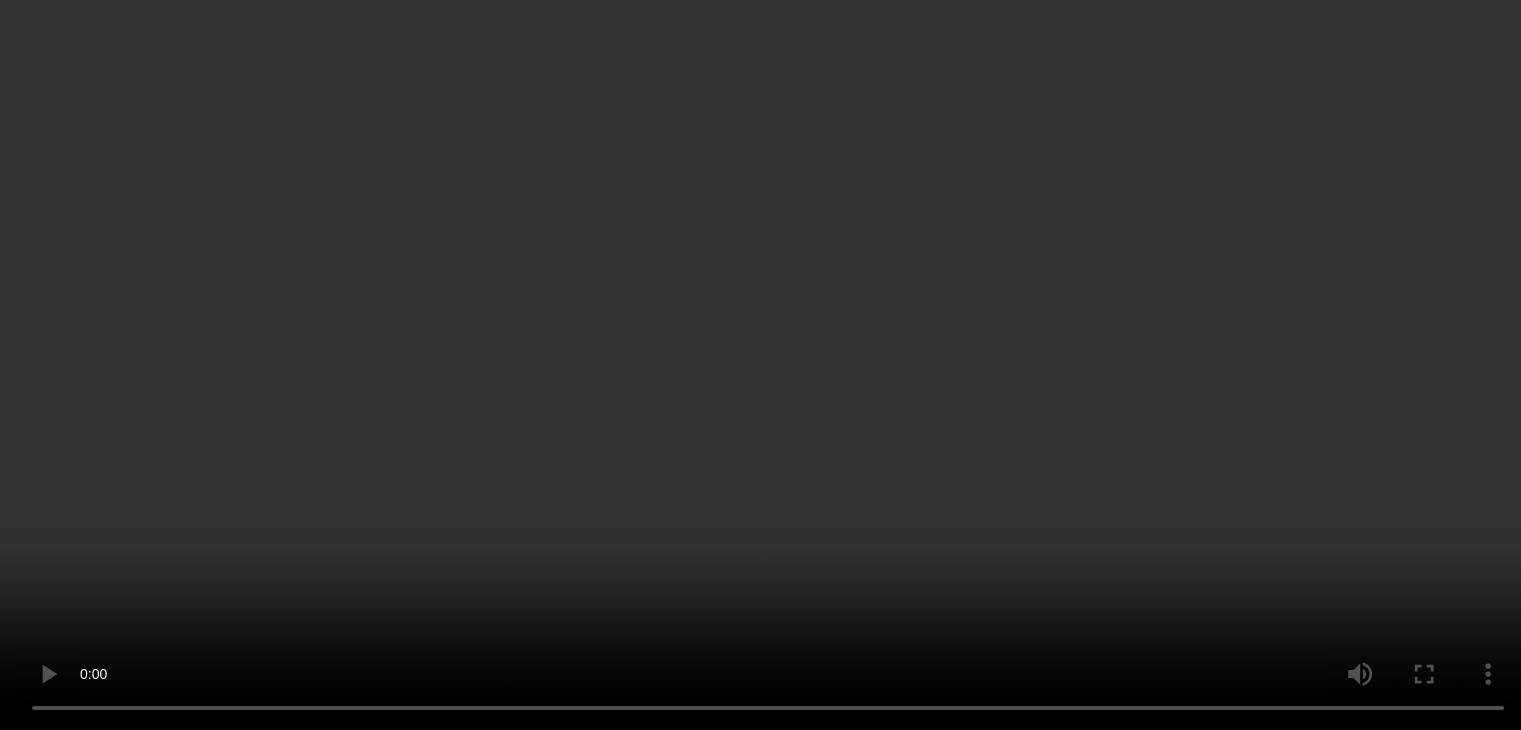 scroll, scrollTop: 2000, scrollLeft: 0, axis: vertical 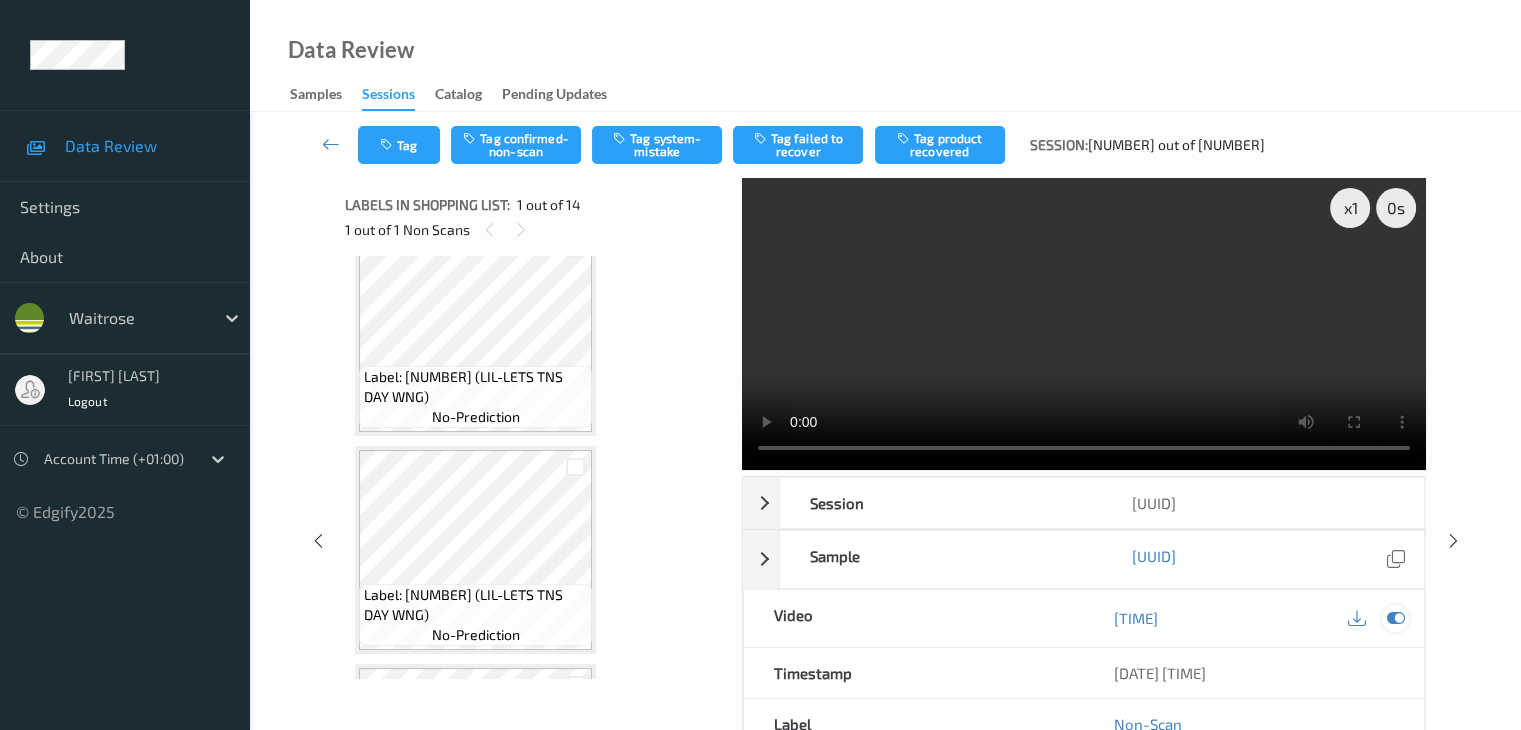 click at bounding box center (1395, 618) 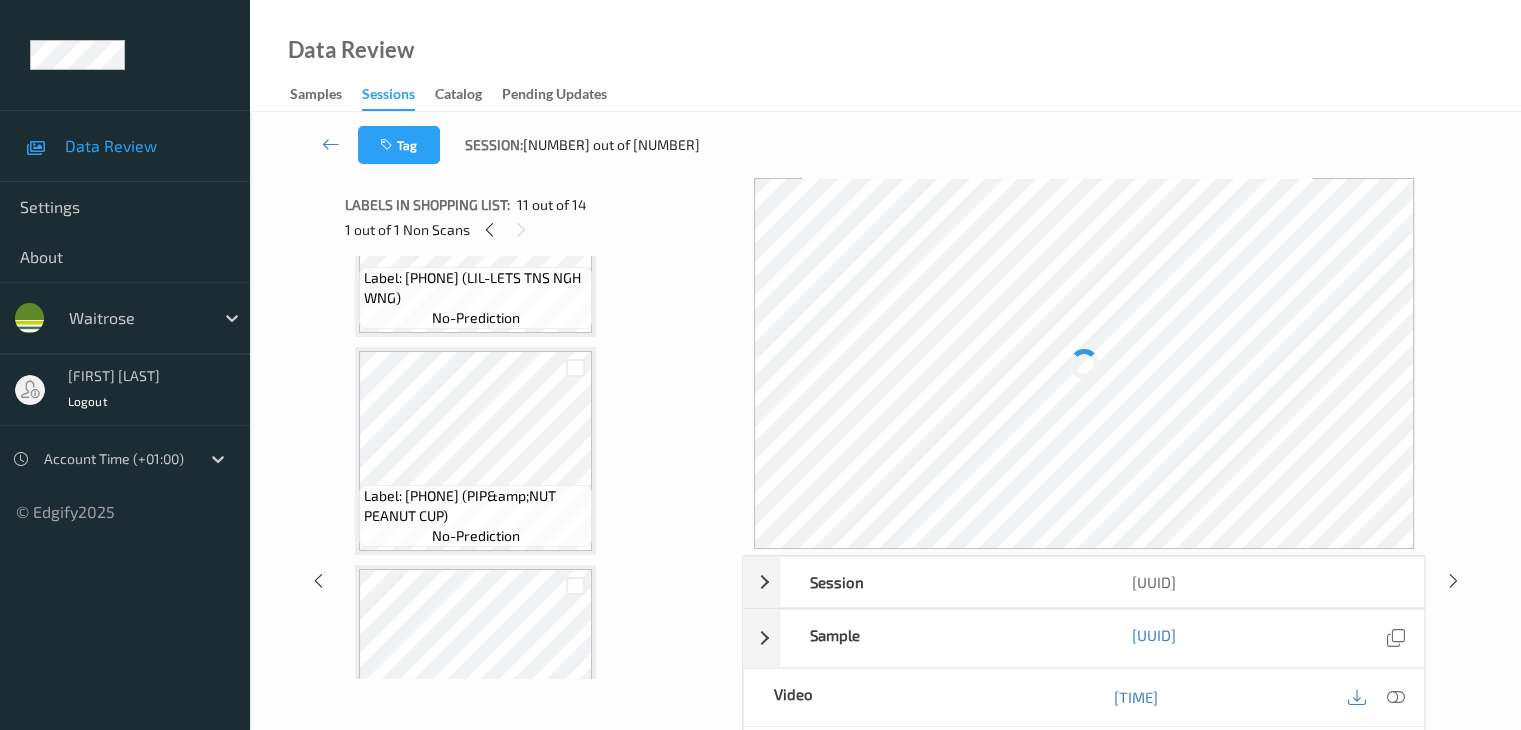 scroll, scrollTop: 2639, scrollLeft: 0, axis: vertical 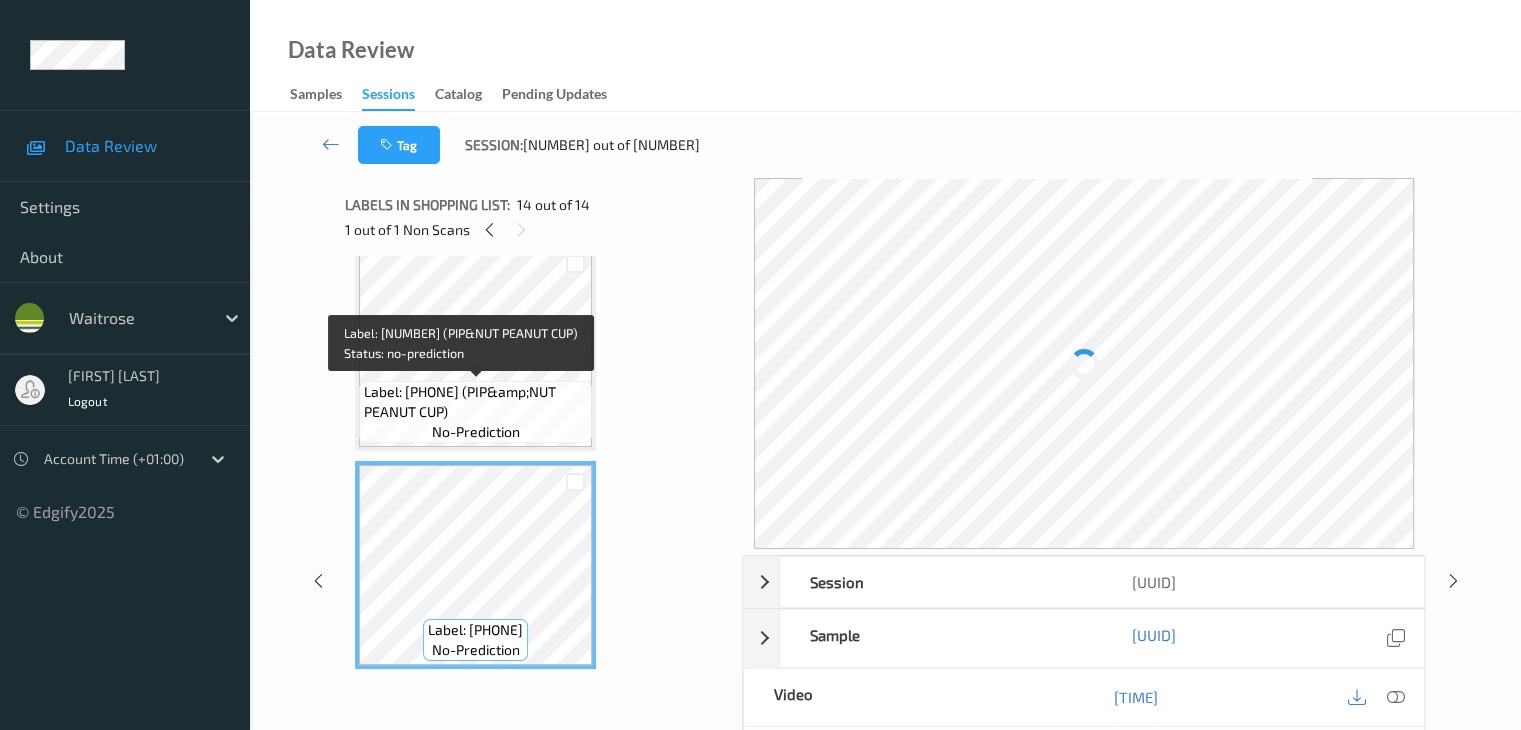 click on "Label: 5060367182110 (PIP&amp;NUT PEANUT CUP) no-prediction" at bounding box center [475, 412] 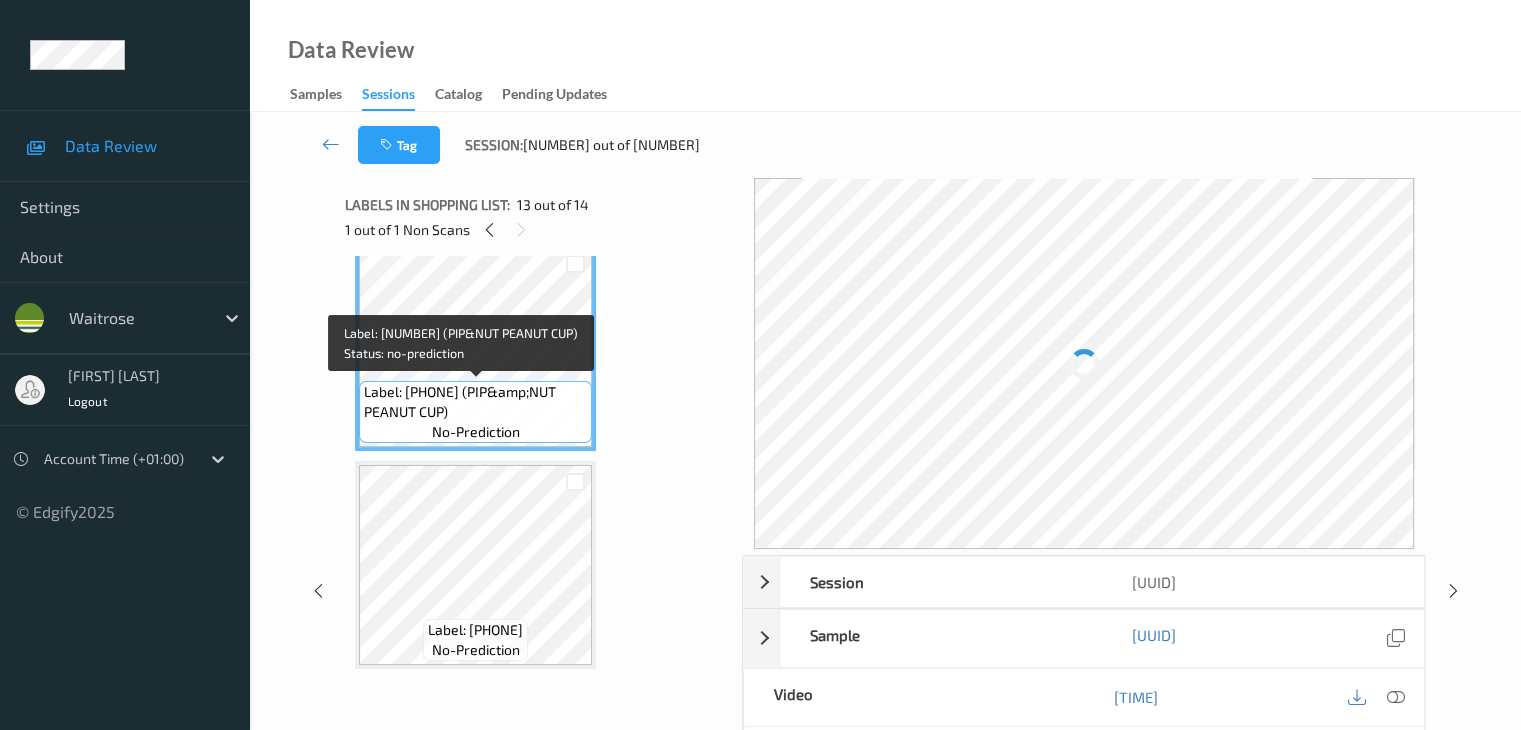 scroll, scrollTop: 2439, scrollLeft: 0, axis: vertical 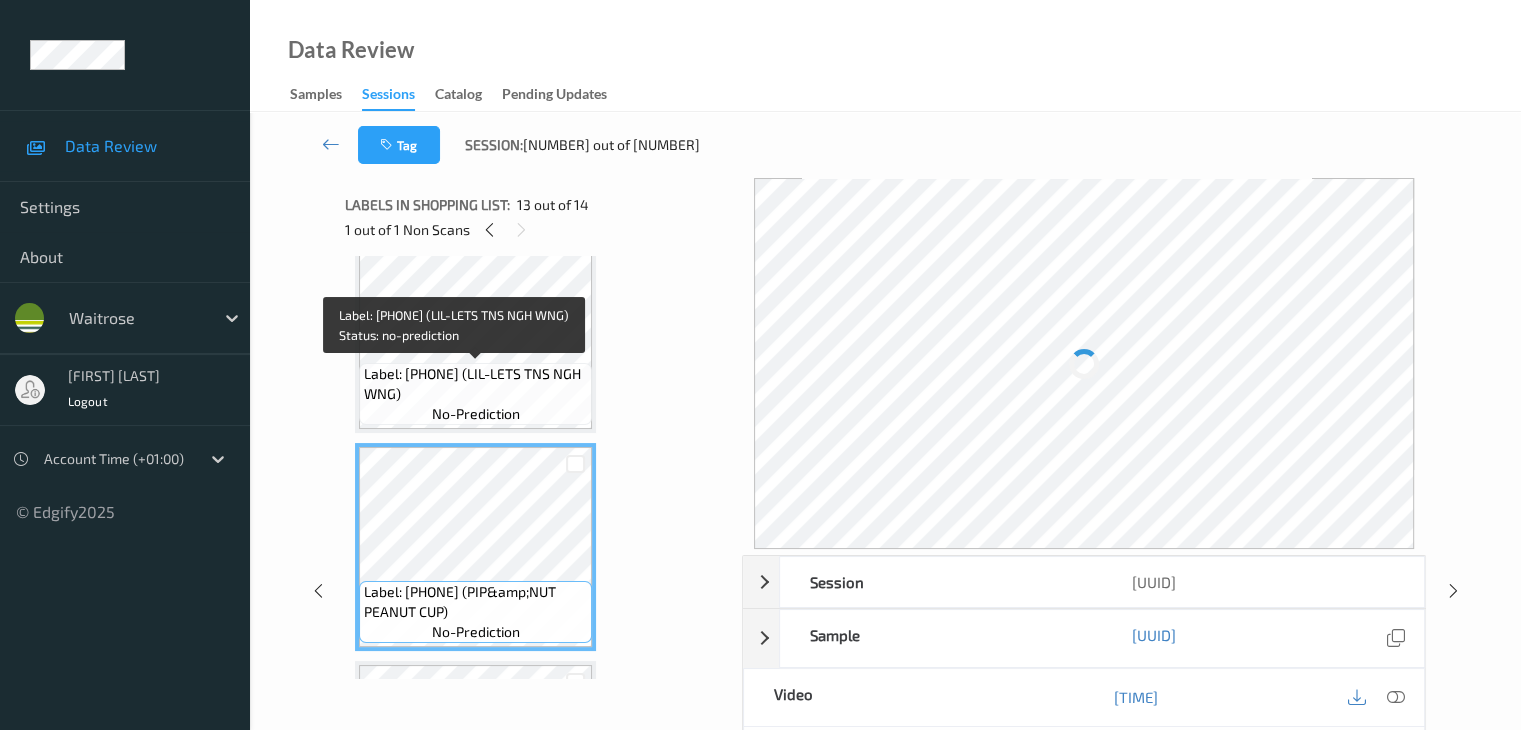 click on "Label: 5025971102404 (LIL-LETS TNS NGH WNG)" at bounding box center (475, 384) 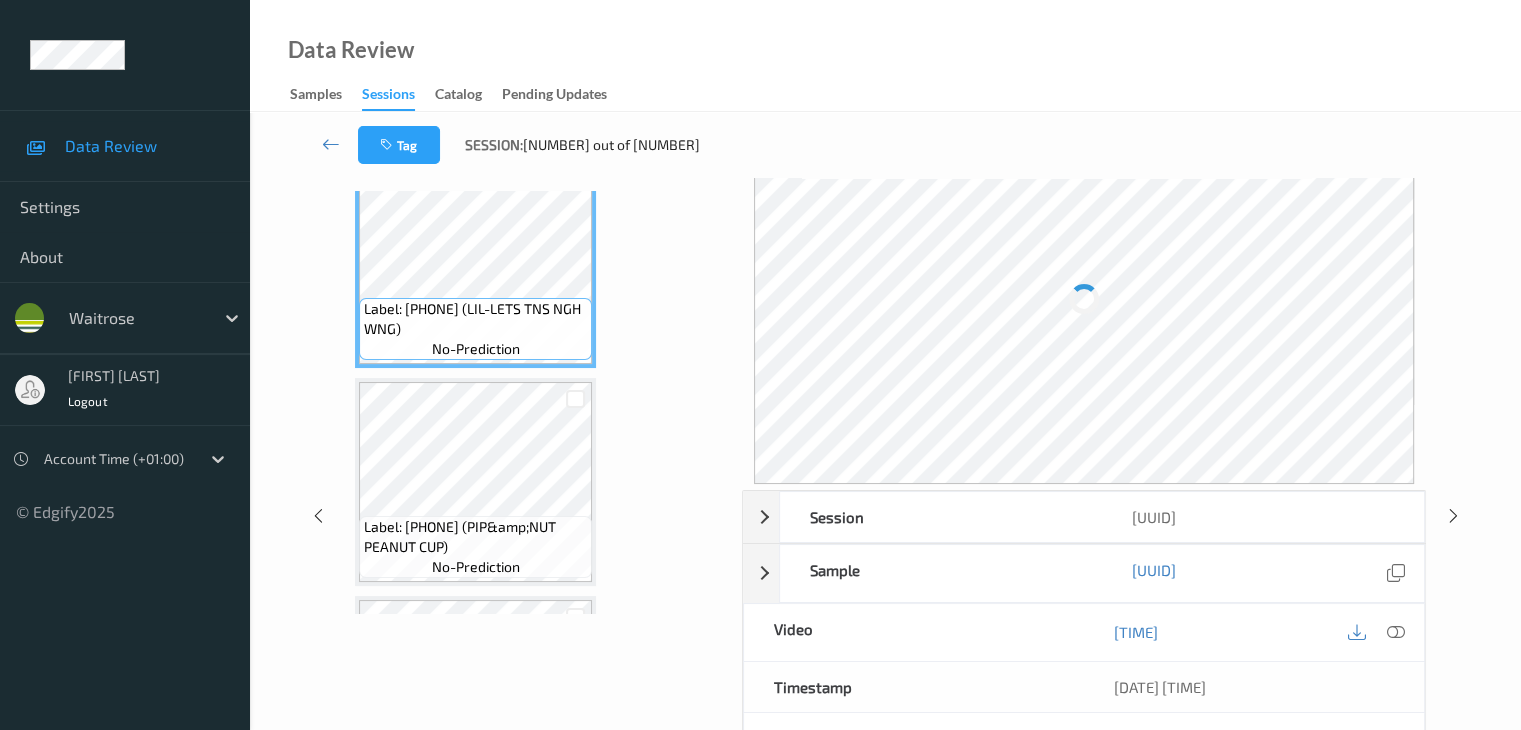 scroll, scrollTop: 100, scrollLeft: 0, axis: vertical 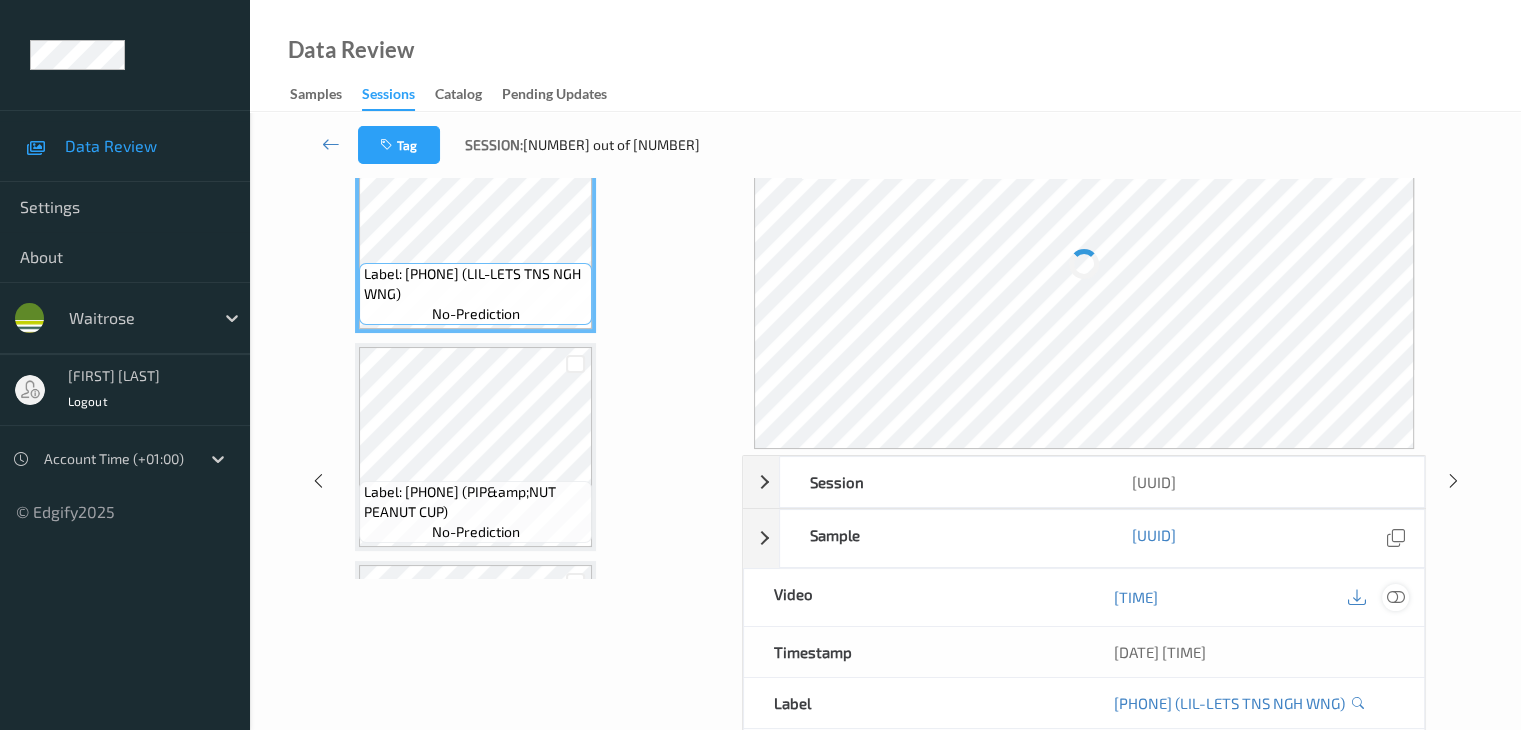 click at bounding box center [1395, 597] 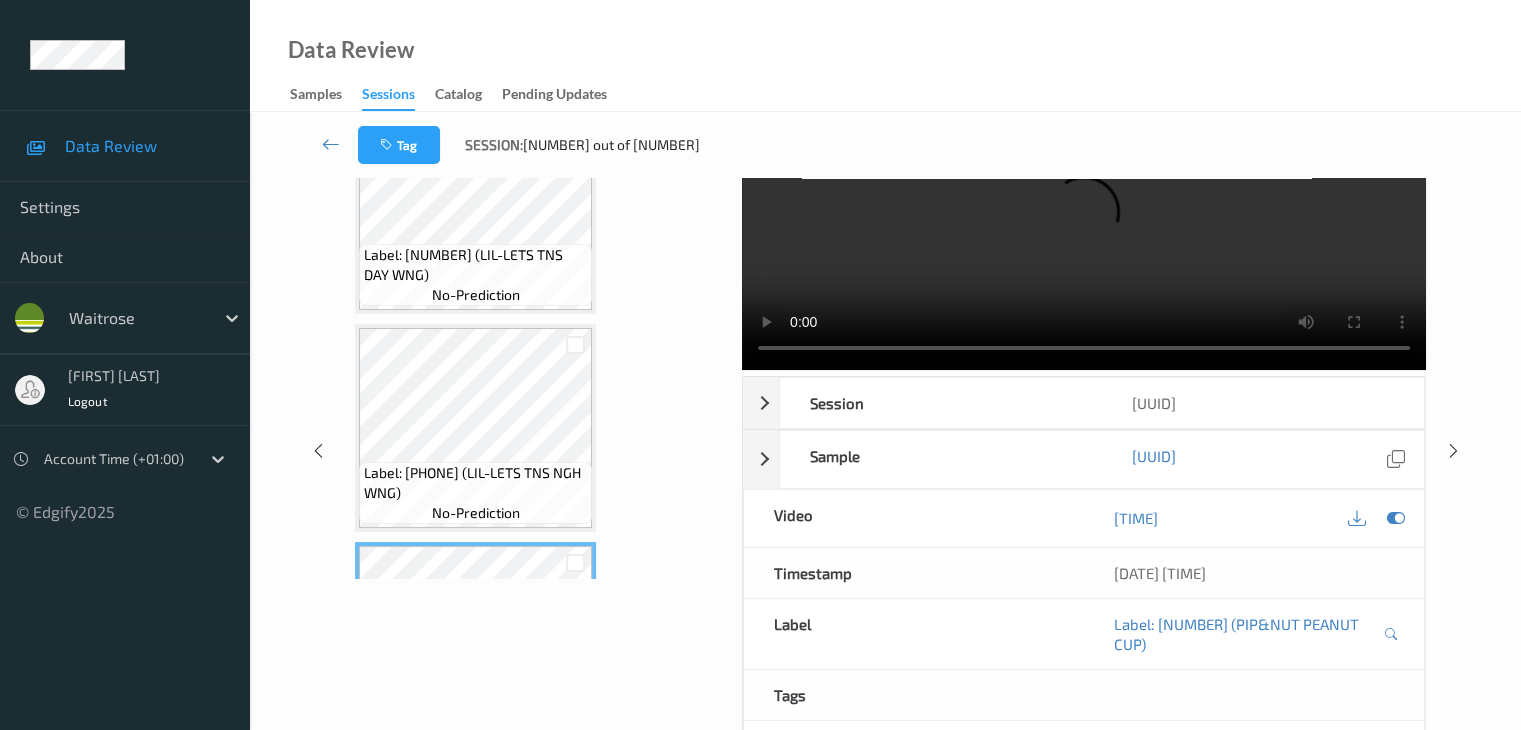 scroll, scrollTop: 2239, scrollLeft: 0, axis: vertical 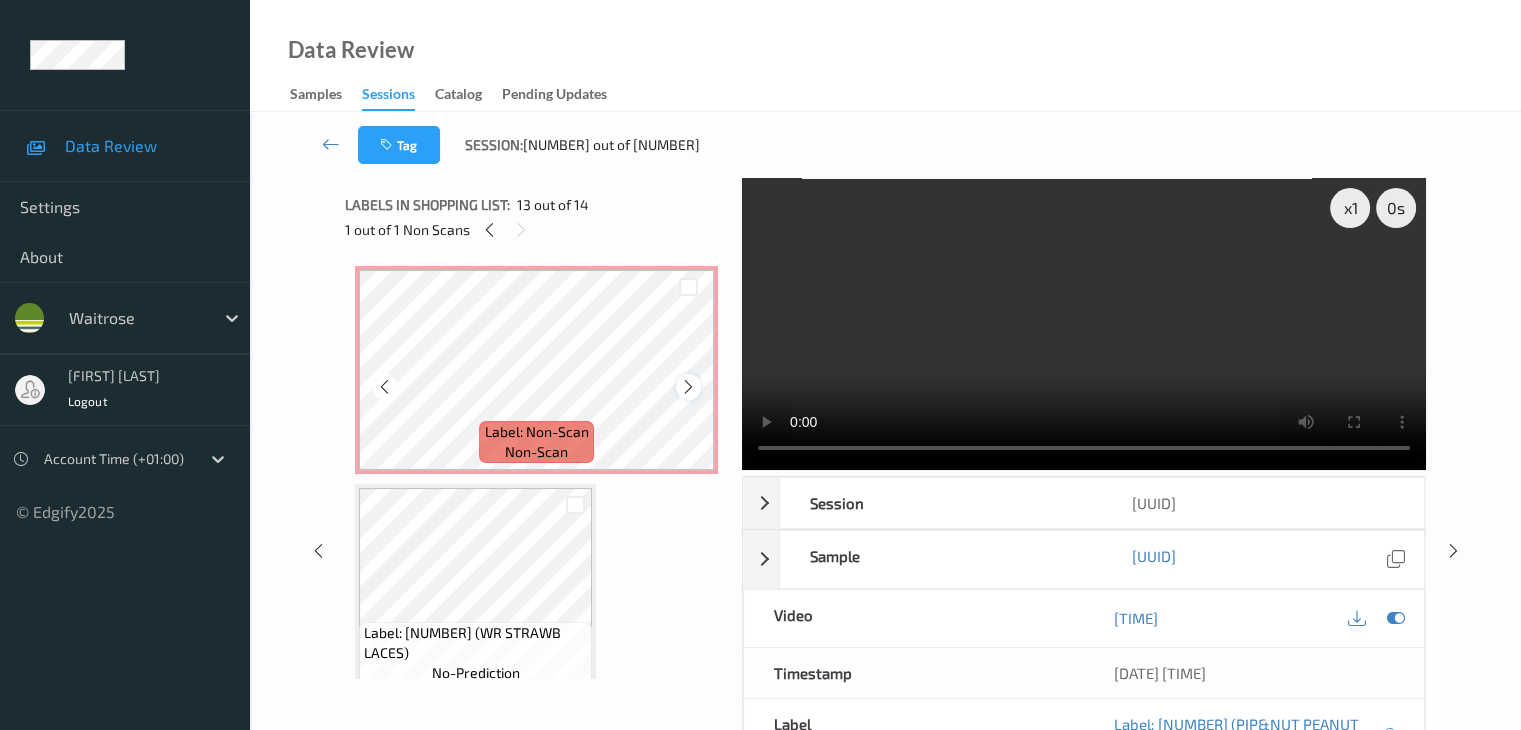 click at bounding box center (688, 387) 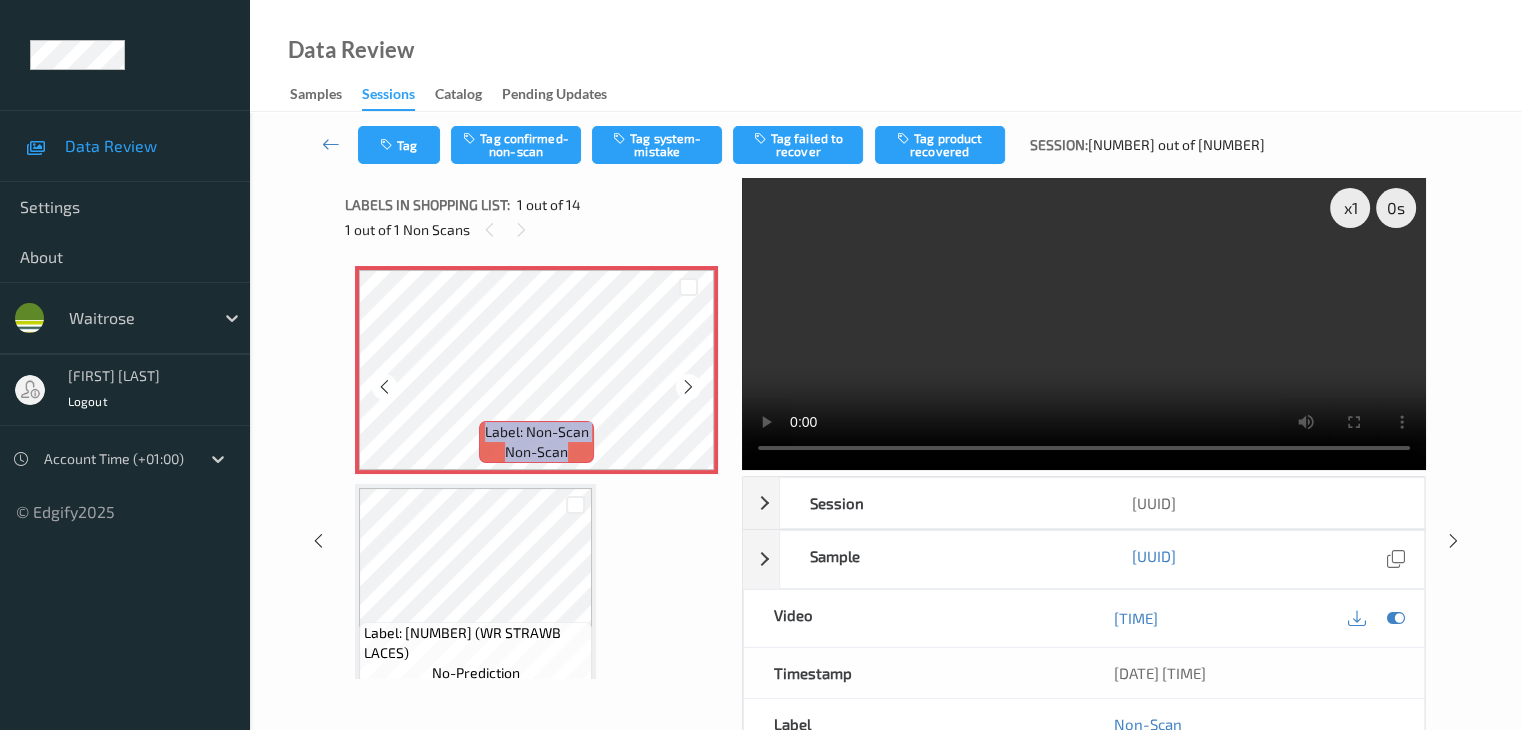 click at bounding box center [688, 387] 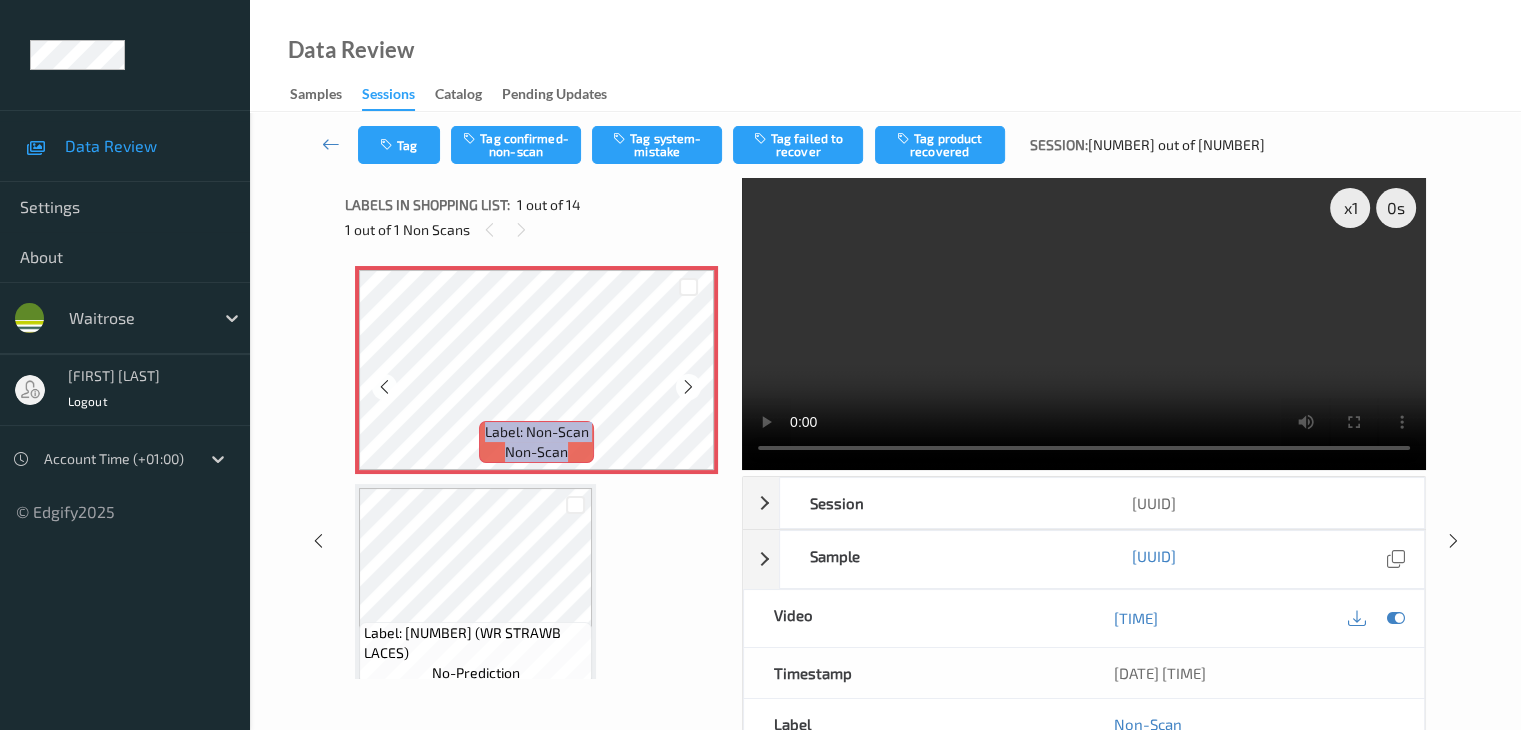 click at bounding box center [688, 387] 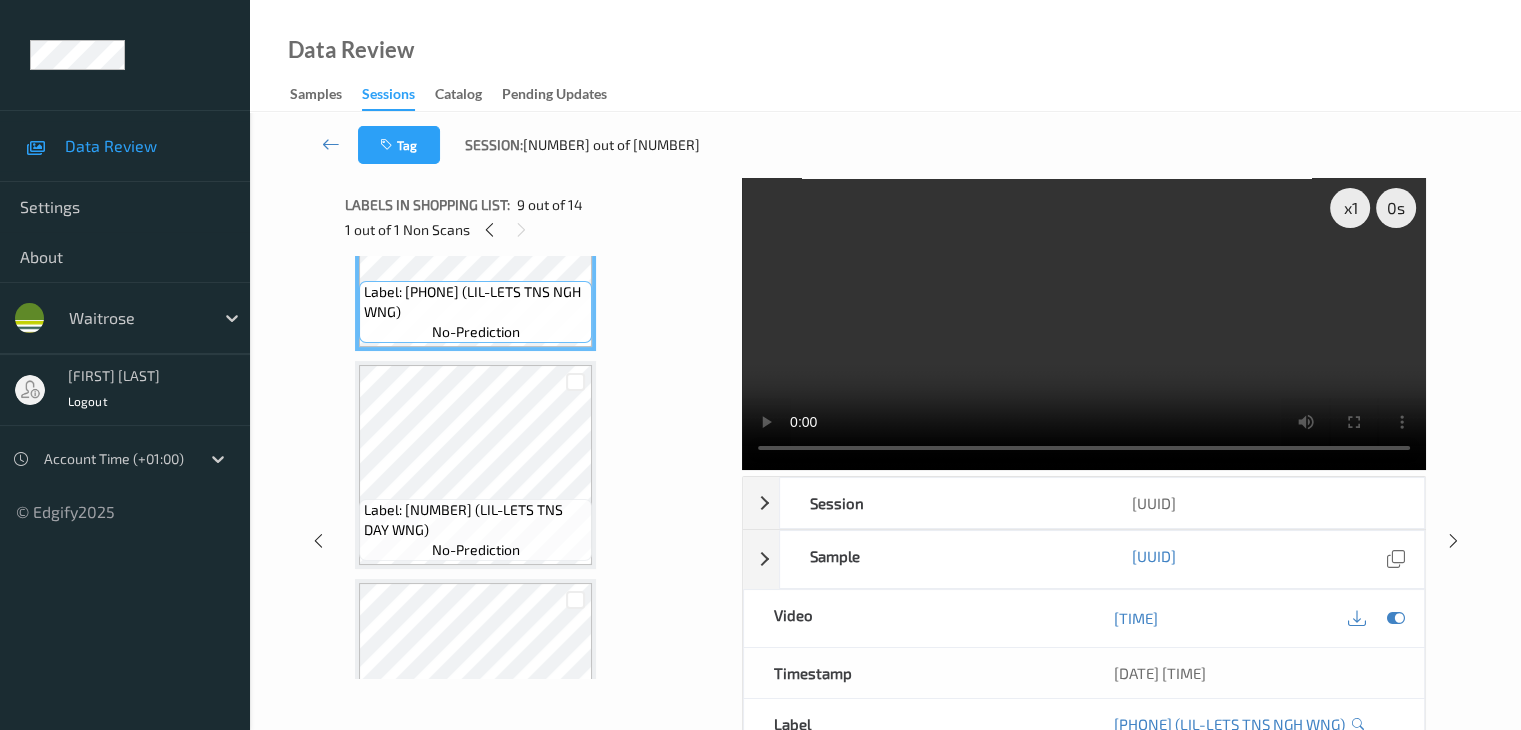 scroll, scrollTop: 1900, scrollLeft: 0, axis: vertical 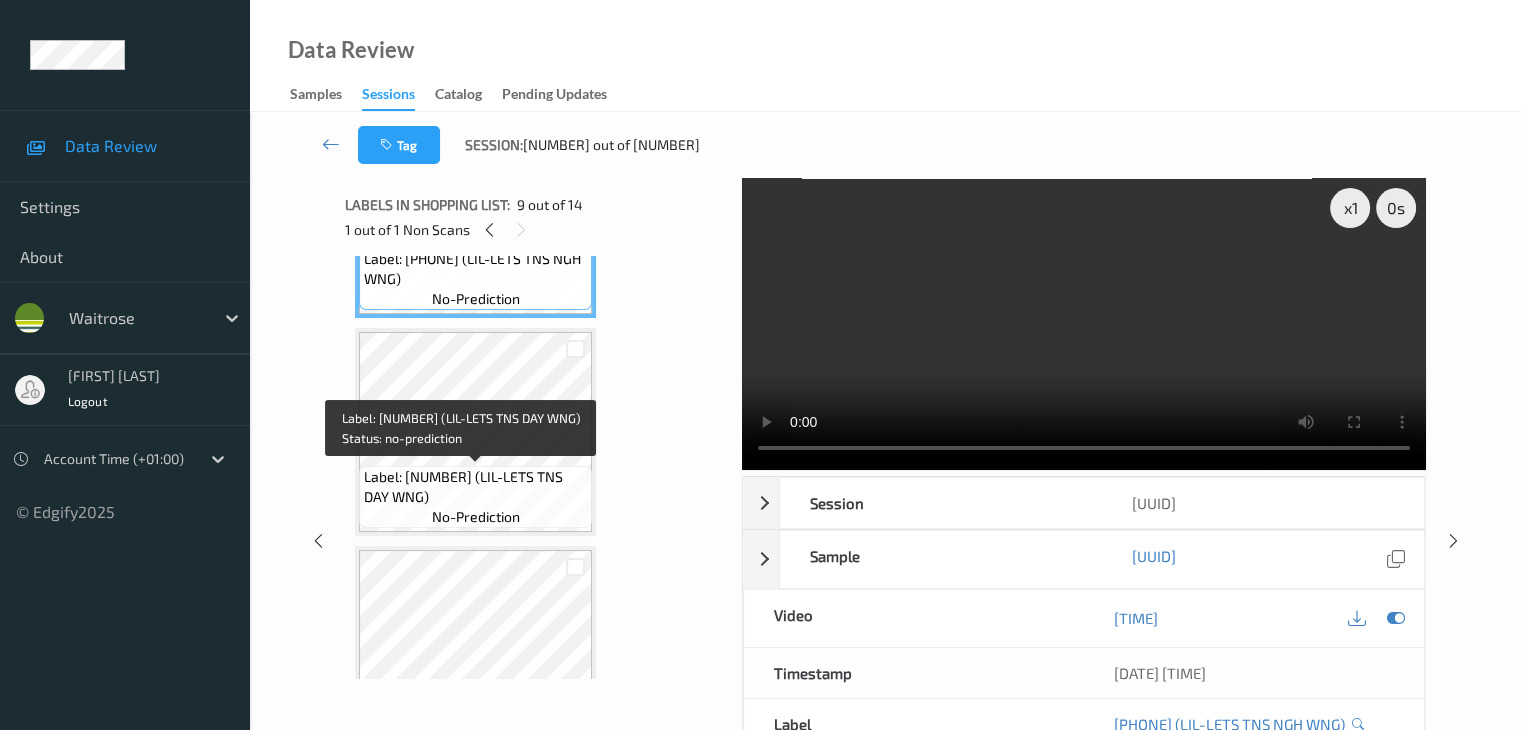 click on "Label: 5025971102398 (LIL-LETS TNS DAY WNG)" at bounding box center (475, 487) 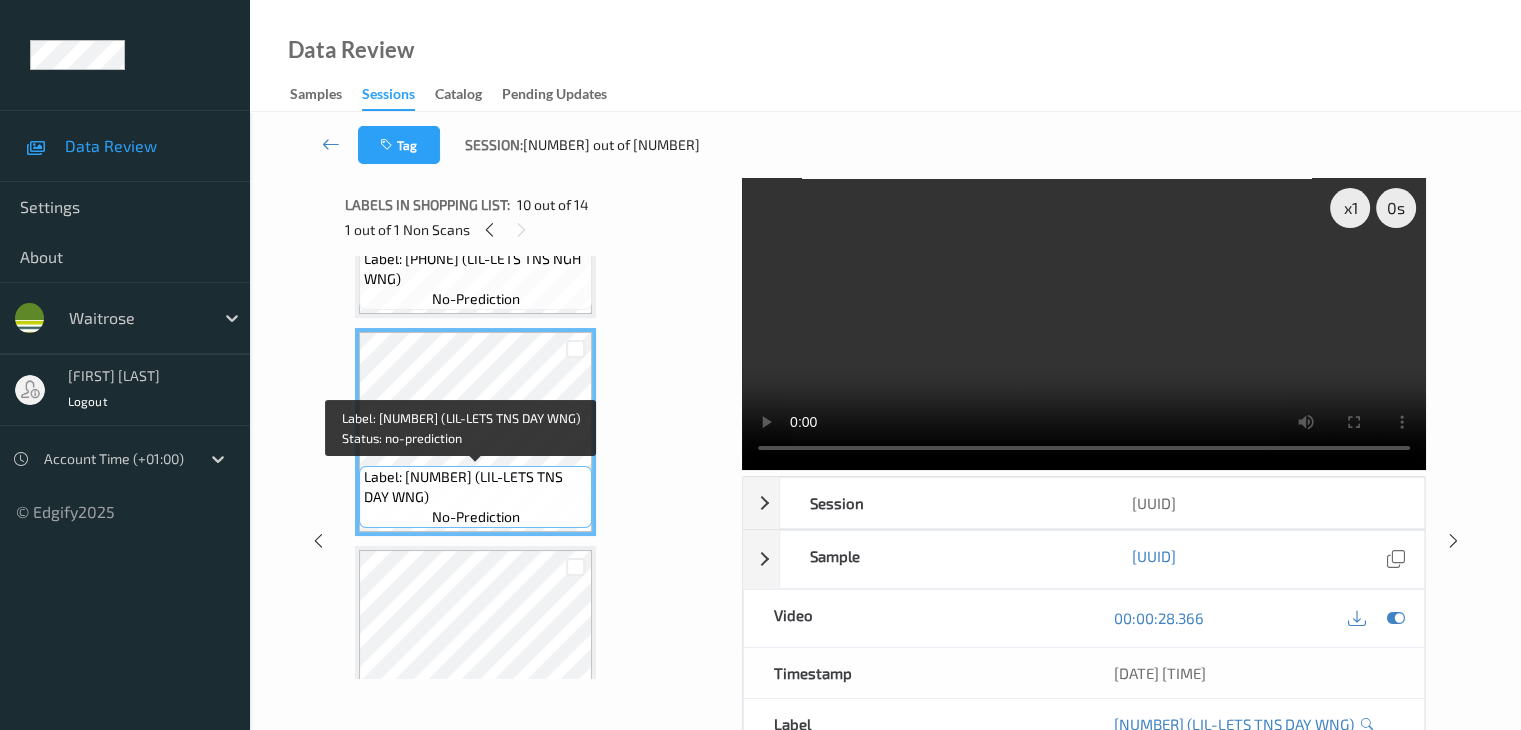 click on "Label: 5025971102398 (LIL-LETS TNS DAY WNG)" at bounding box center (475, 487) 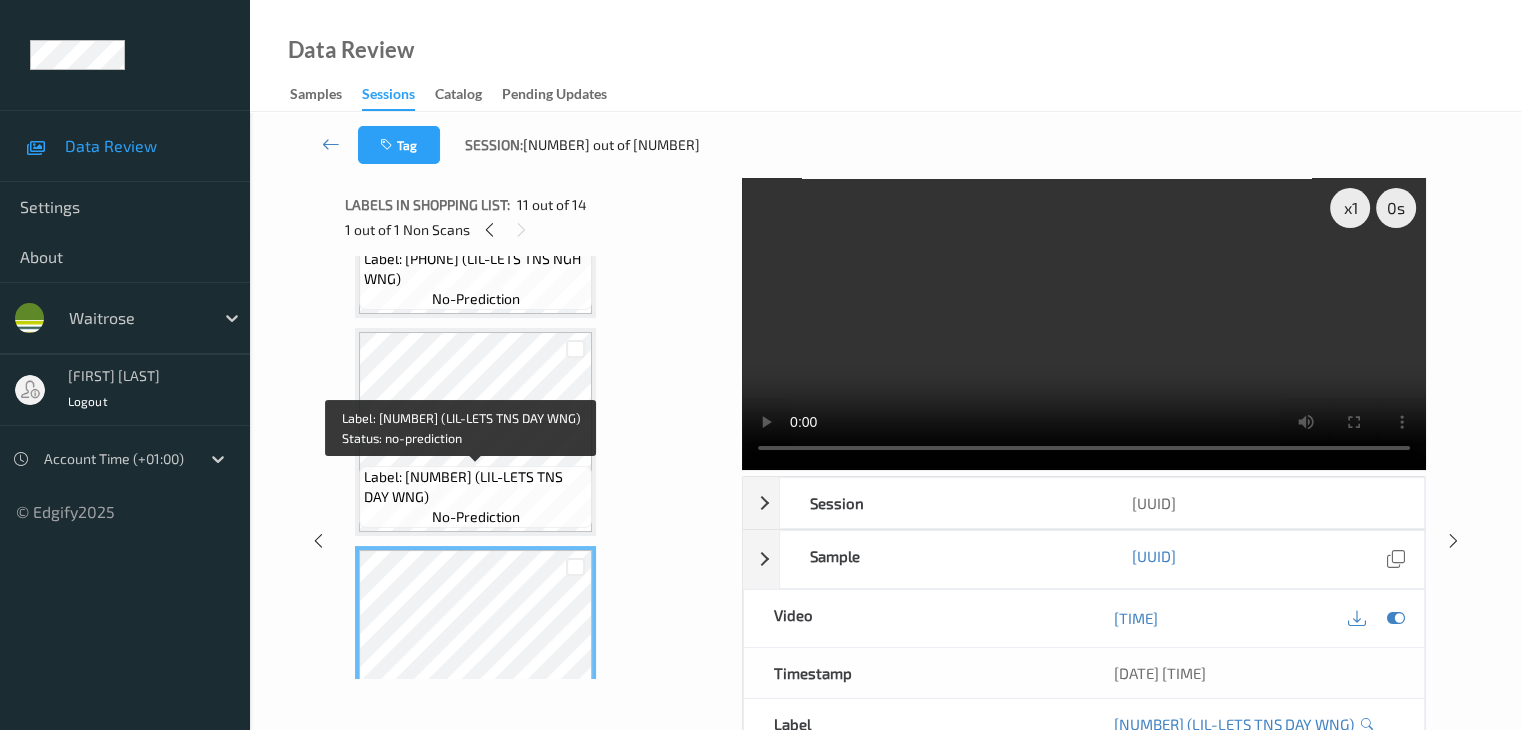 click on "Label: 5025971102398 (LIL-LETS TNS DAY WNG)" at bounding box center [475, 487] 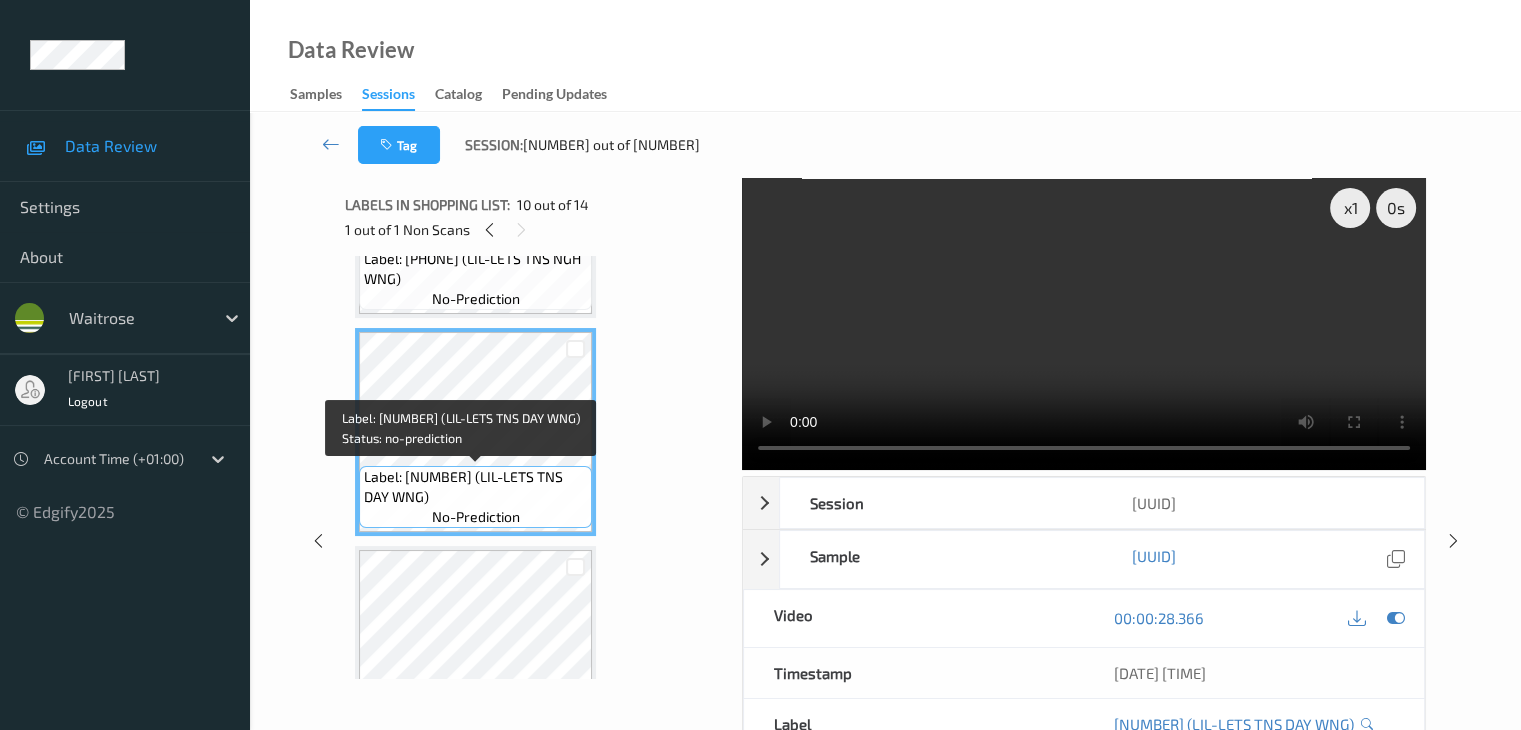 click on "Label: 5025971102398 (LIL-LETS TNS DAY WNG)" at bounding box center (475, 487) 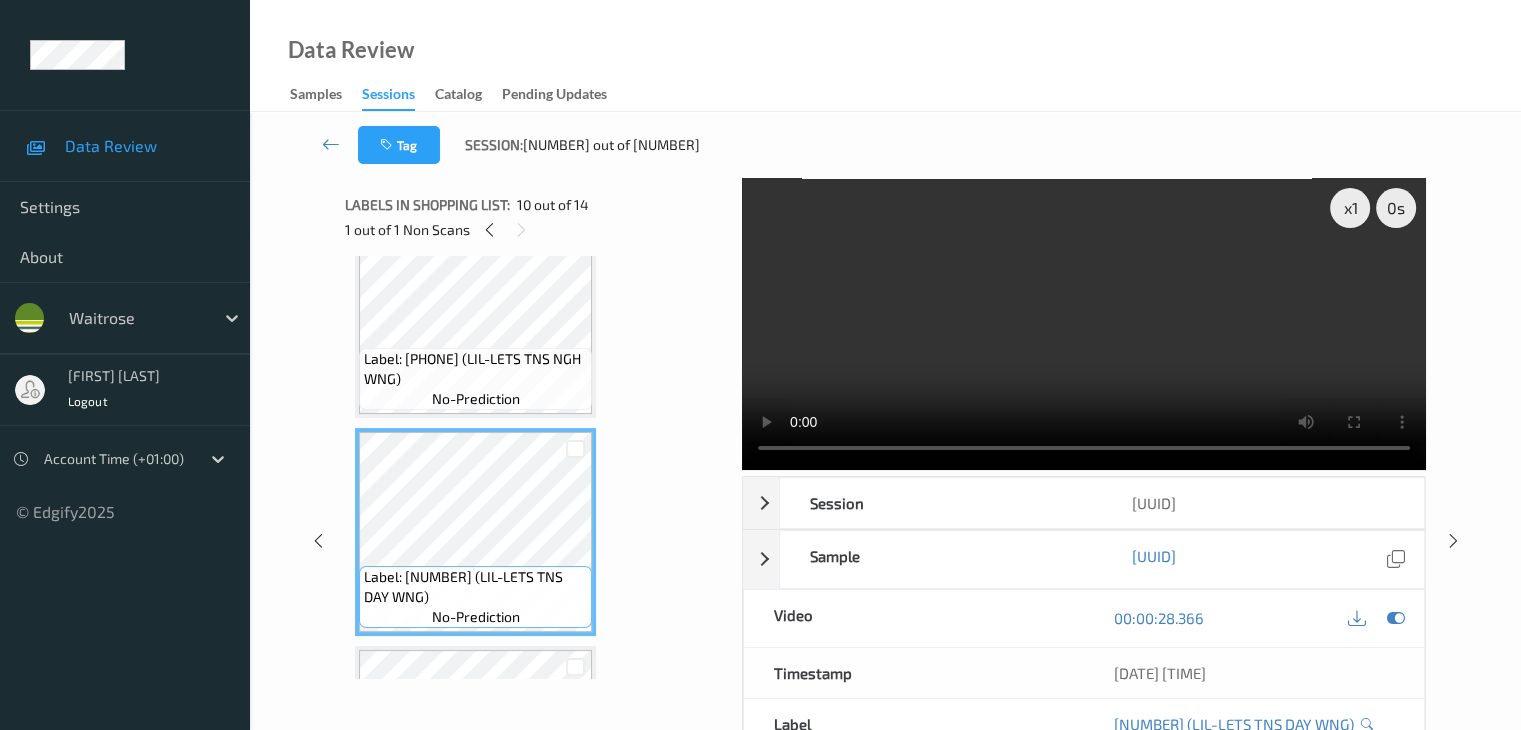 scroll, scrollTop: 1700, scrollLeft: 0, axis: vertical 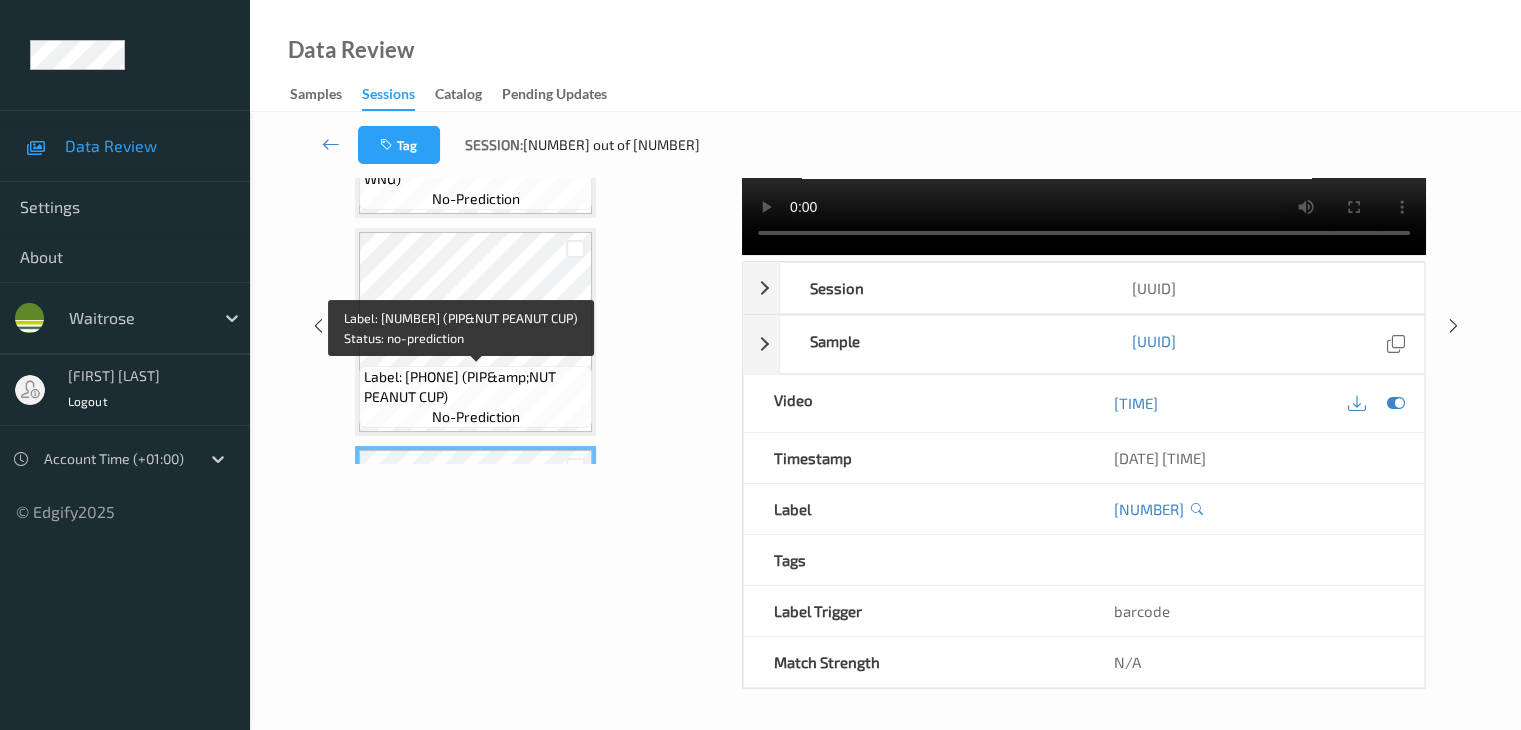 click on "Label: 5060367182110 (PIP&amp;NUT PEANUT CUP)" at bounding box center (475, 387) 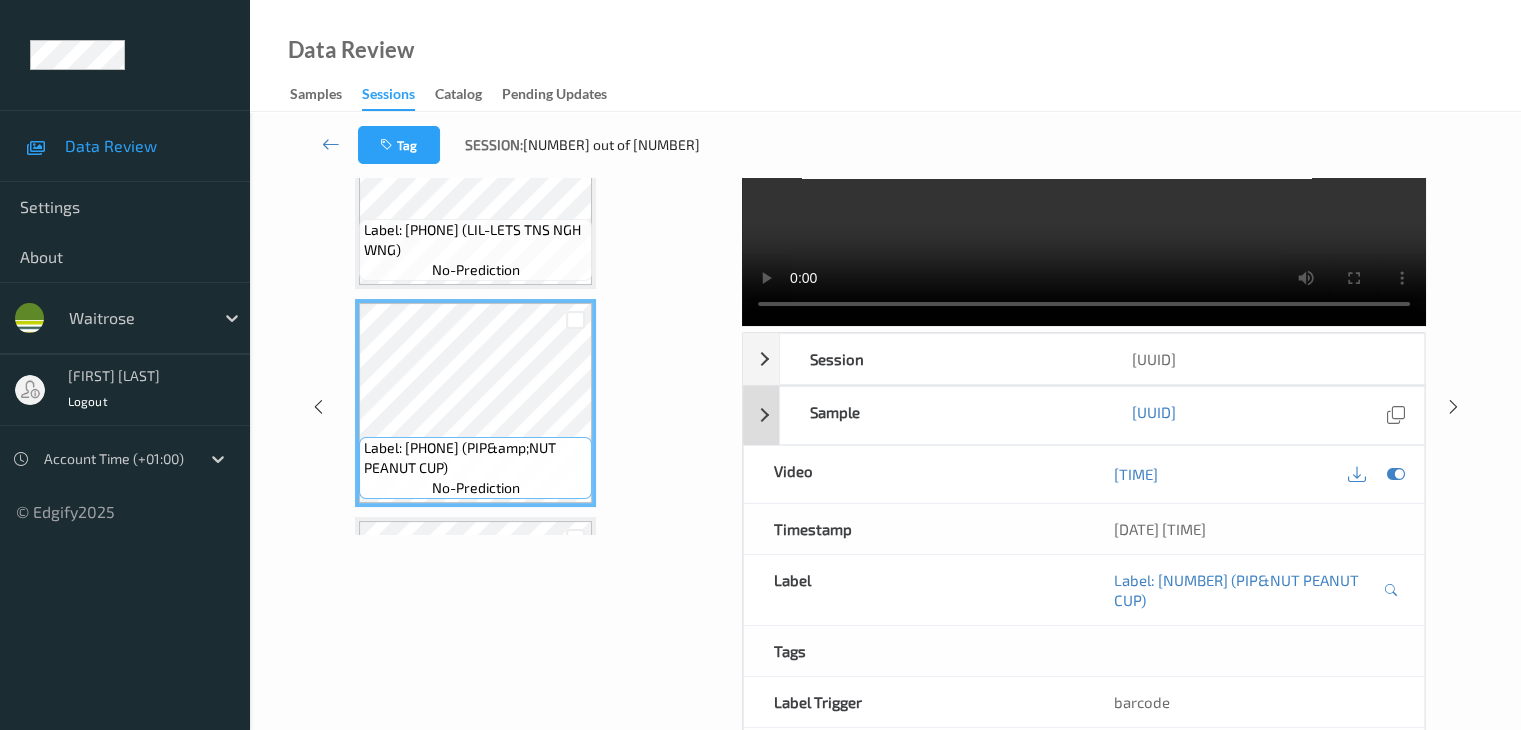 scroll, scrollTop: 44, scrollLeft: 0, axis: vertical 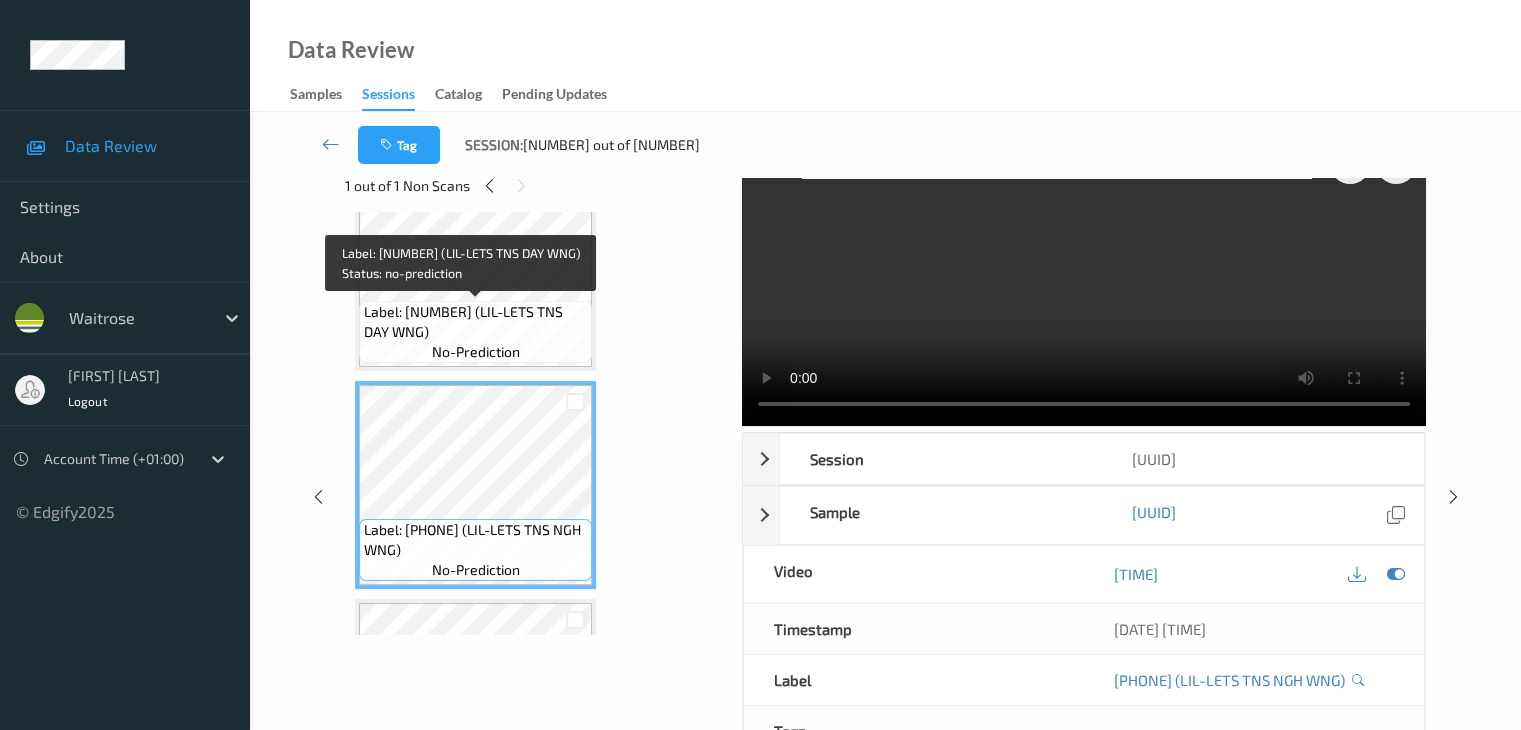 click on "Label: 5025971102398 (LIL-LETS TNS DAY WNG)" at bounding box center (475, 322) 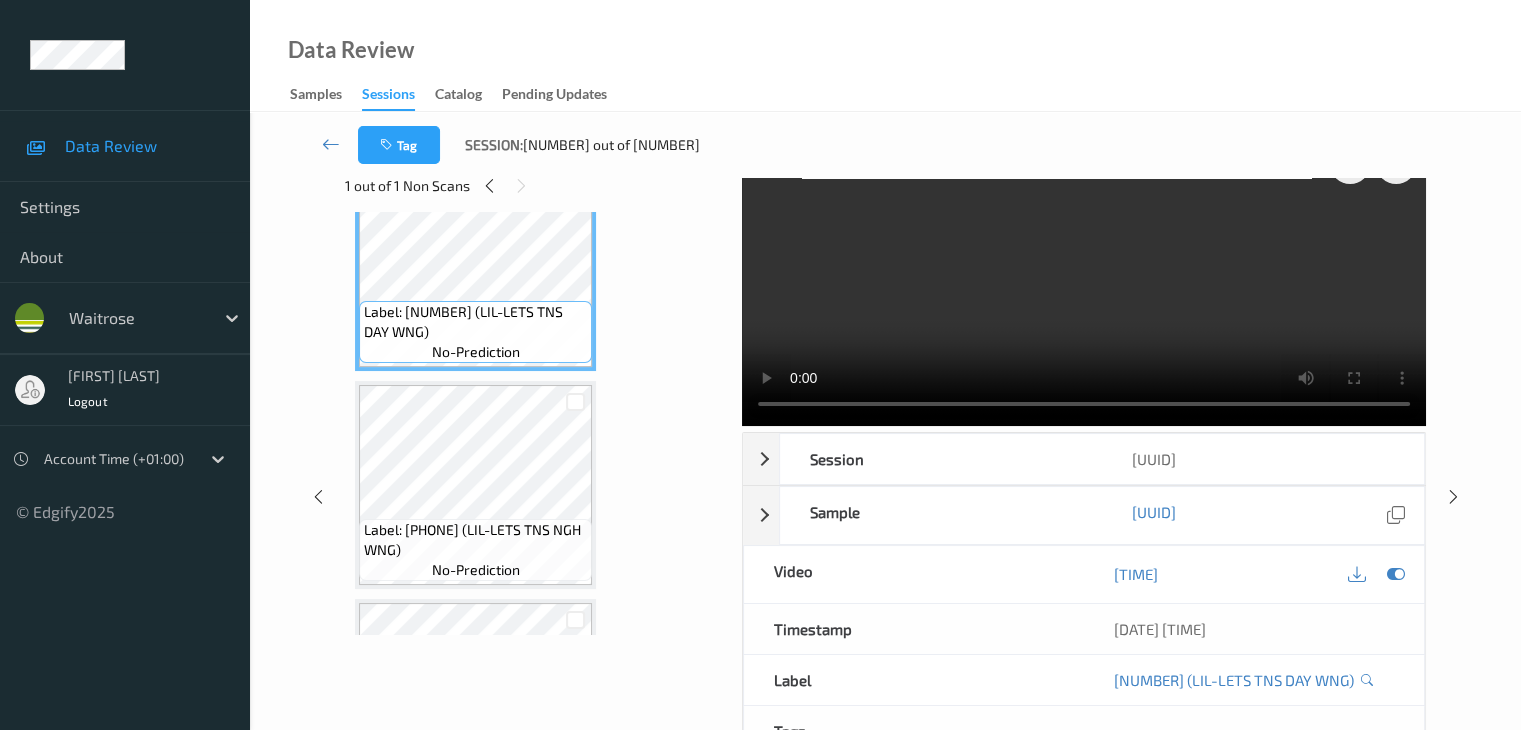 scroll, scrollTop: 0, scrollLeft: 0, axis: both 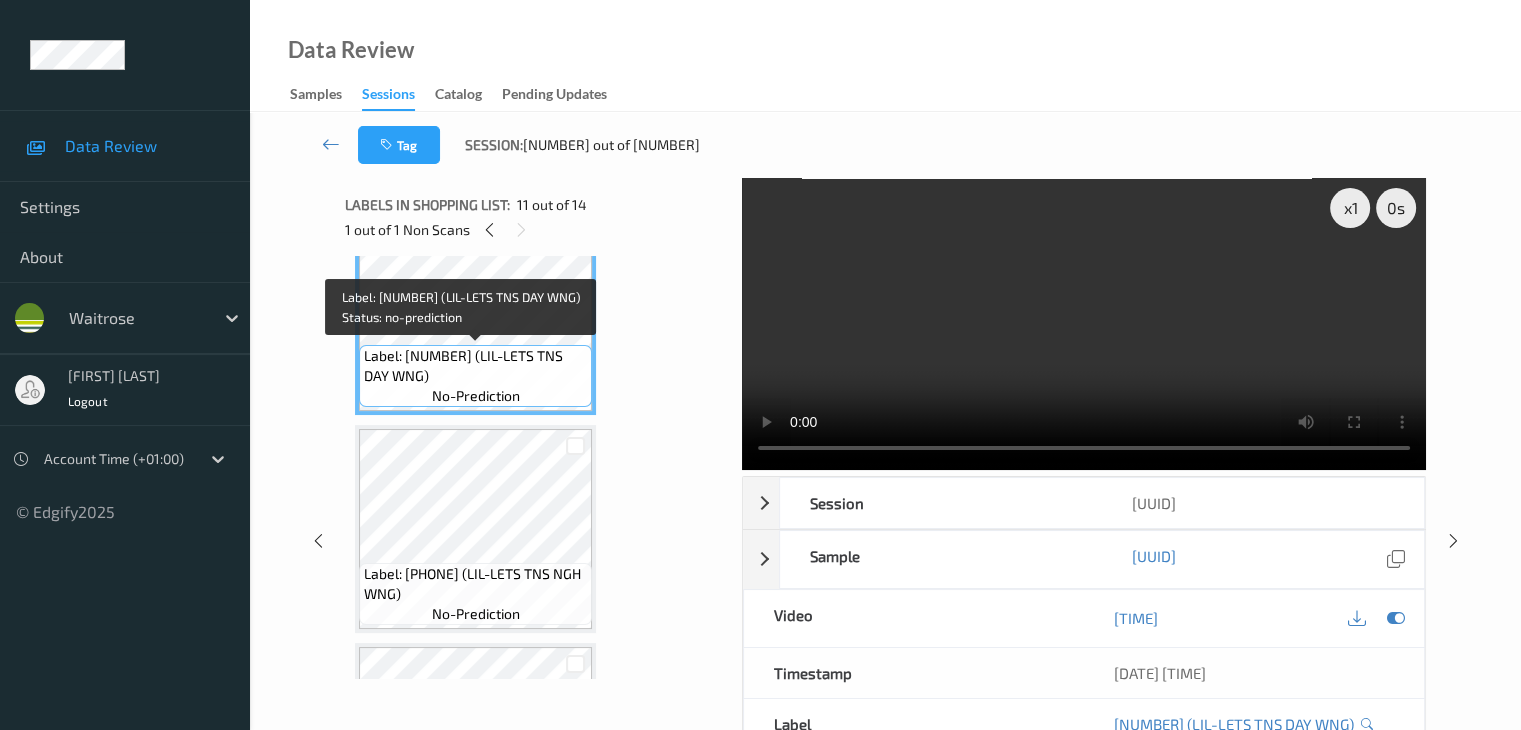 click on "Label: 5025971102398 (LIL-LETS TNS DAY WNG)" at bounding box center [475, 366] 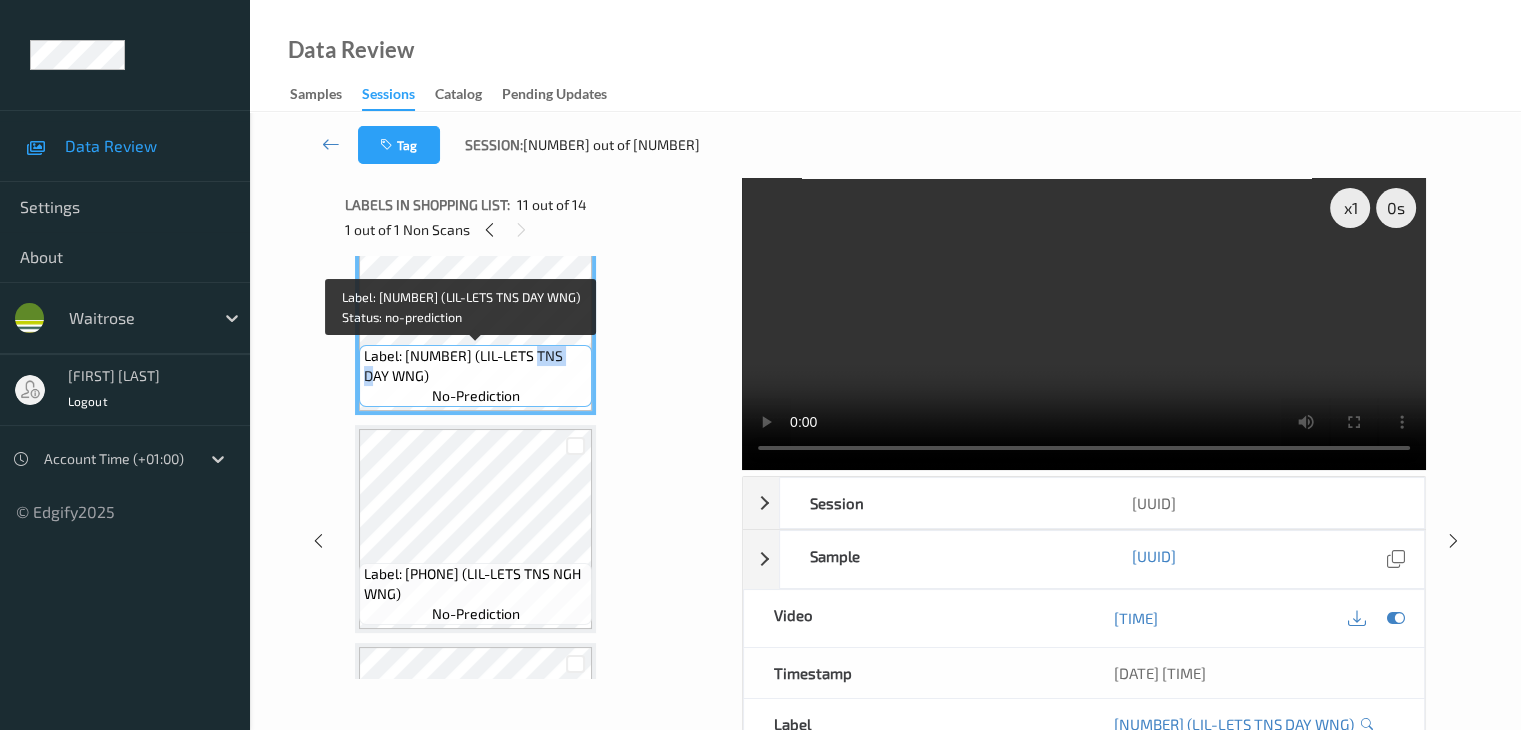click on "Label: 5025971102398 (LIL-LETS TNS DAY WNG)" at bounding box center [475, 366] 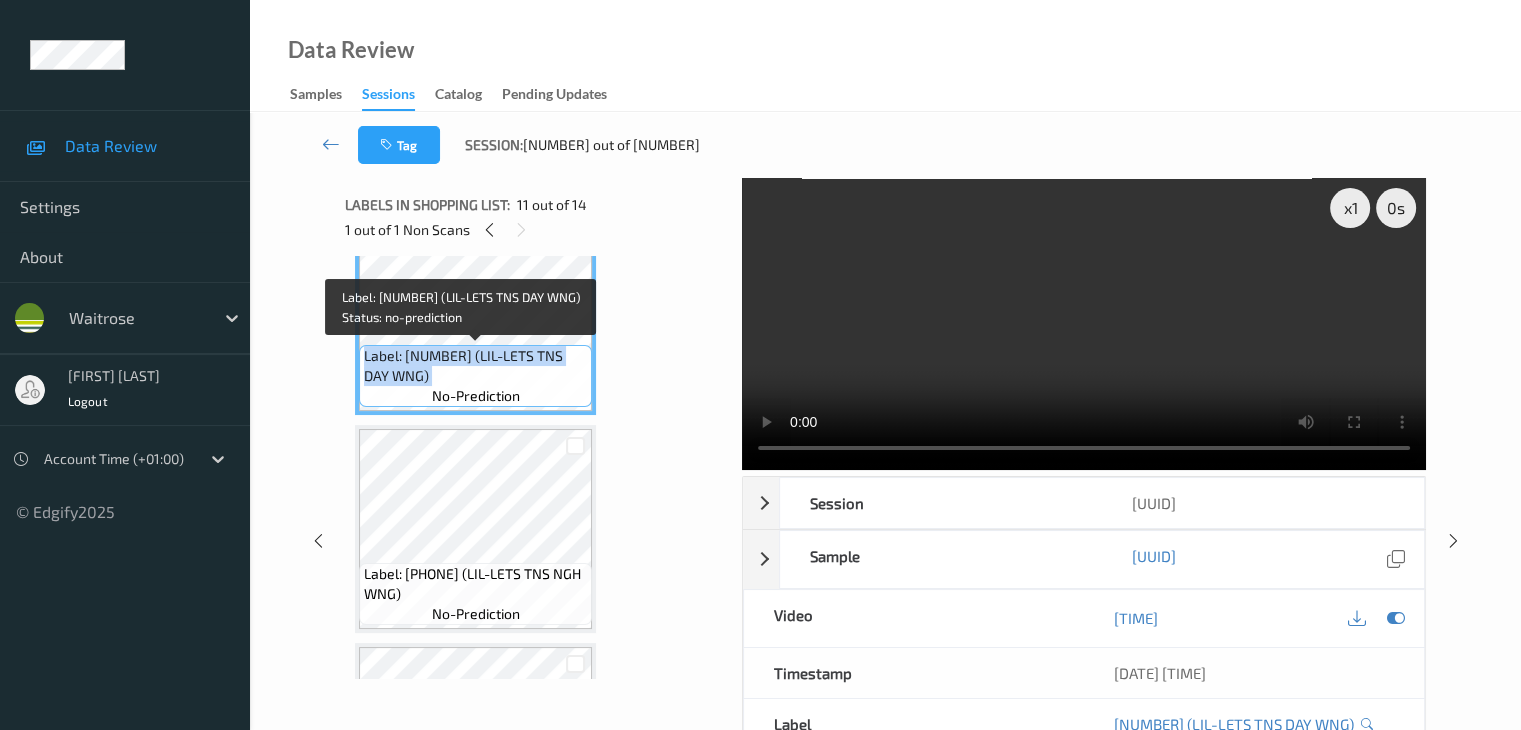 click on "Label: 5025971102398 (LIL-LETS TNS DAY WNG)" at bounding box center [475, 366] 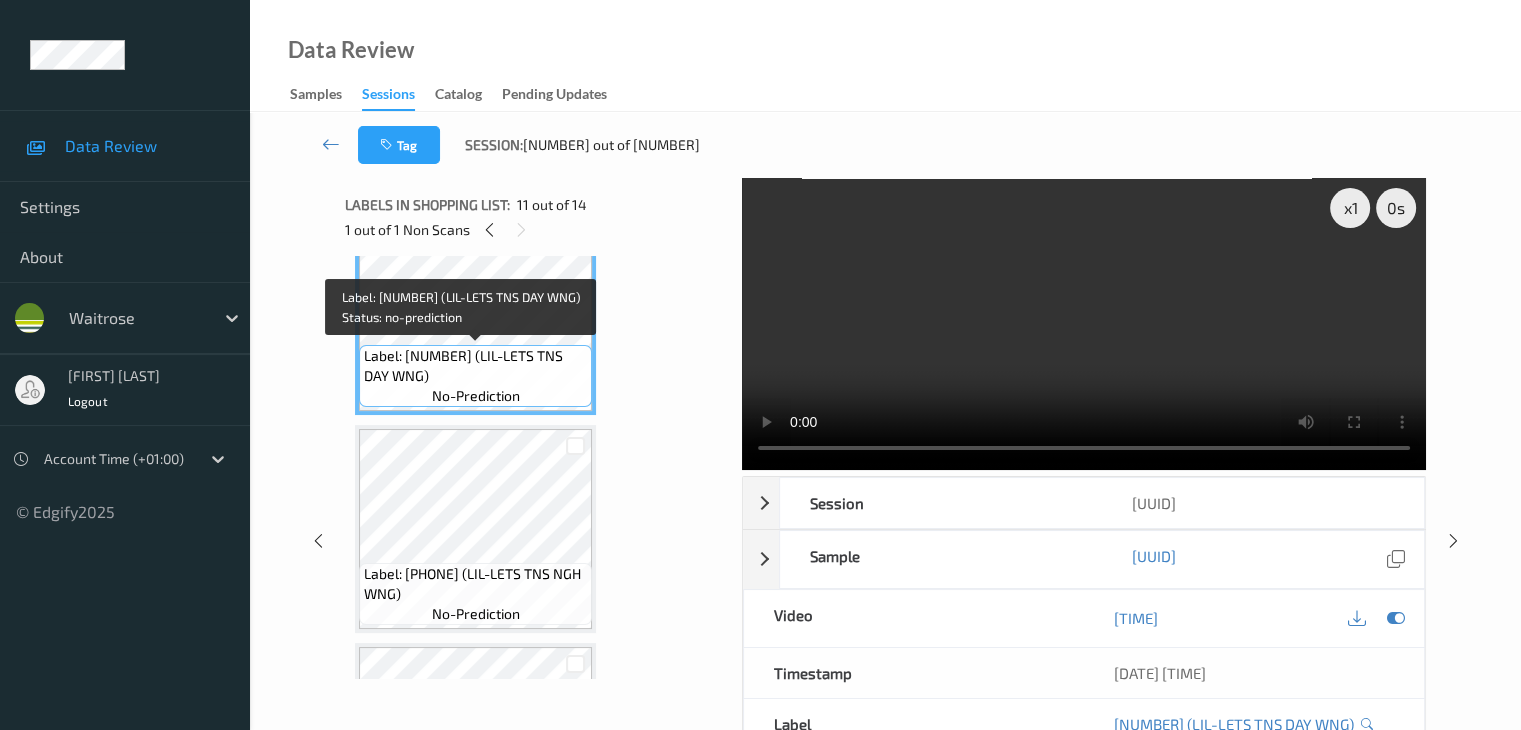 click on "Label: 5025971102398 (LIL-LETS TNS DAY WNG)" at bounding box center (475, 366) 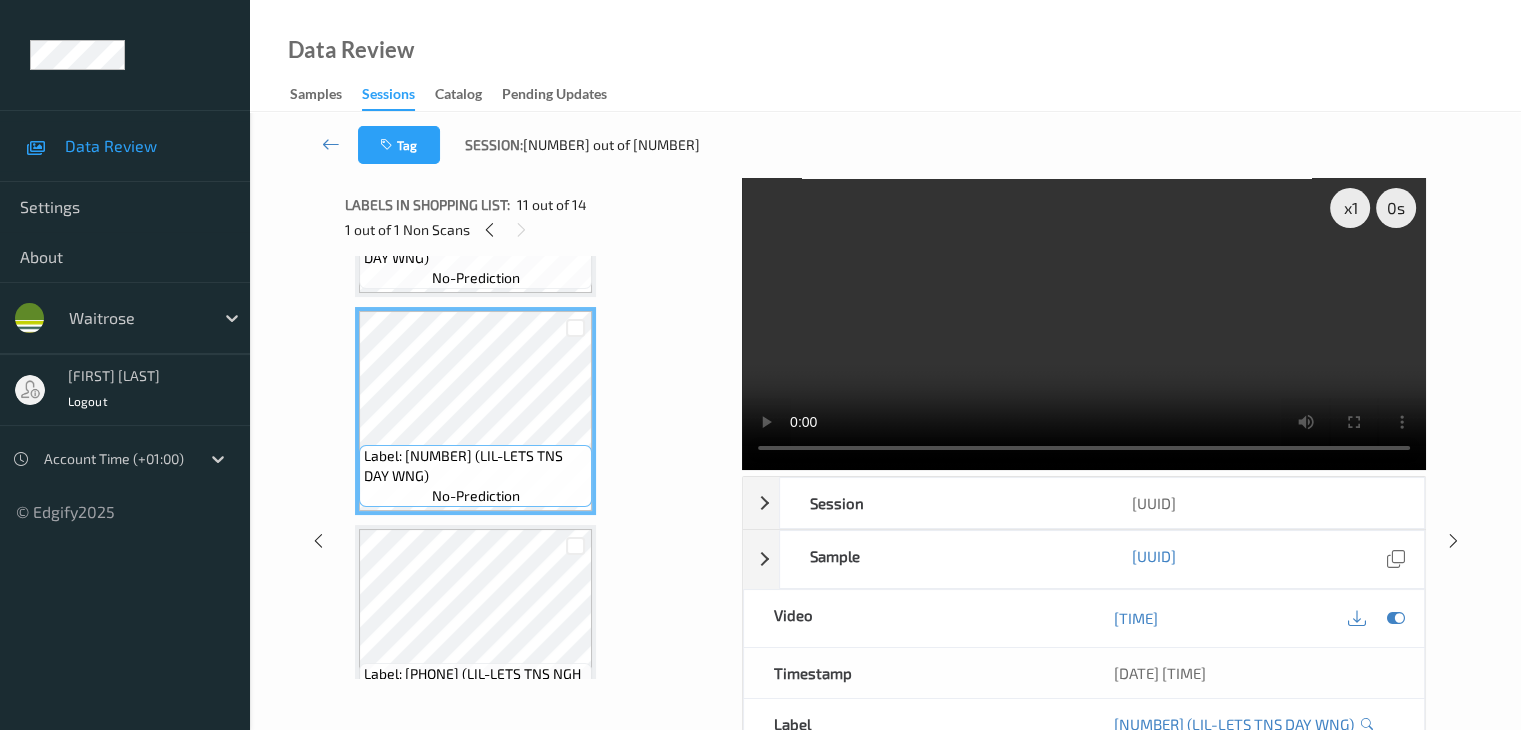 scroll, scrollTop: 2039, scrollLeft: 0, axis: vertical 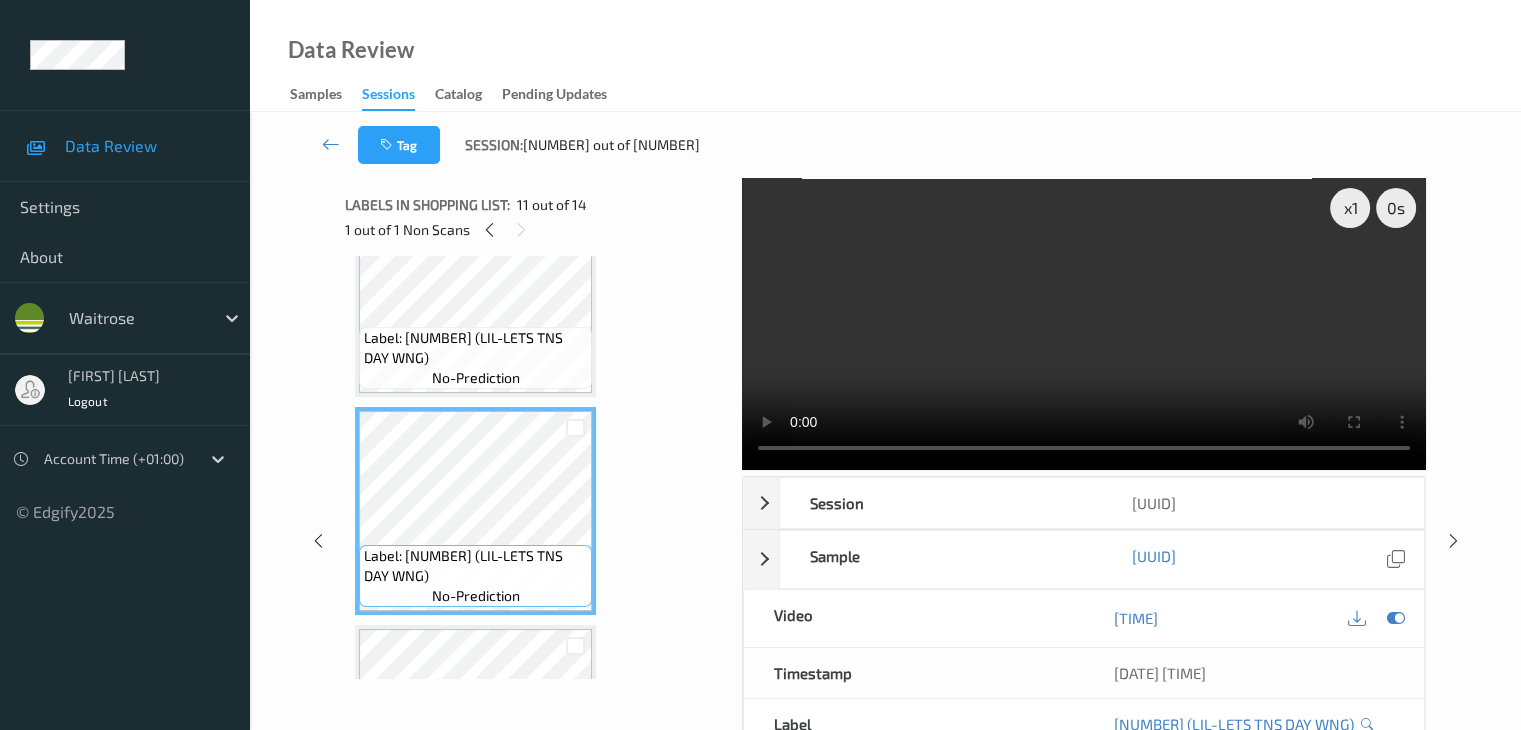 click on "Label: 5025971102398 (LIL-LETS TNS DAY WNG) no-prediction" at bounding box center (475, 358) 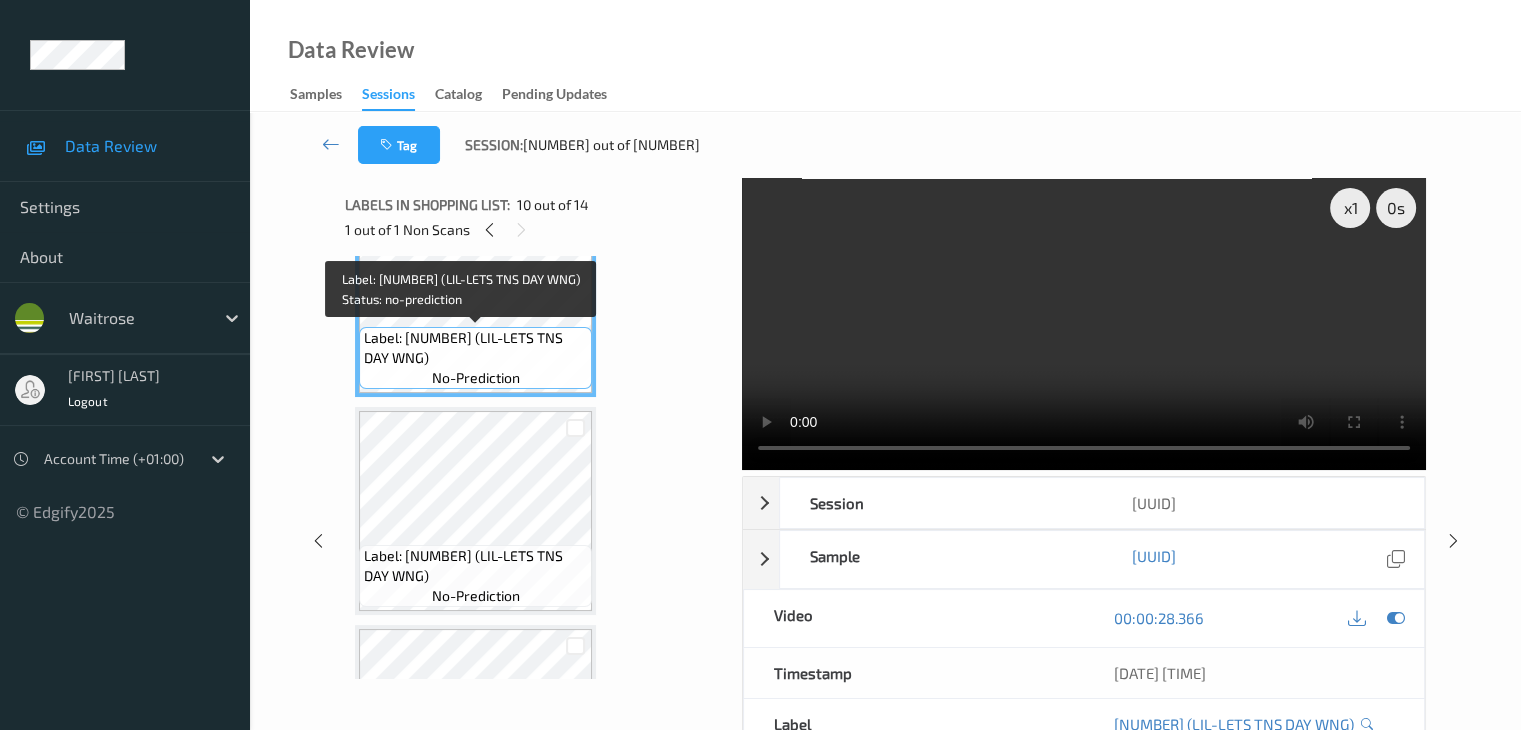click on "Label: 5025971102398 (LIL-LETS TNS DAY WNG) no-prediction" at bounding box center (475, 358) 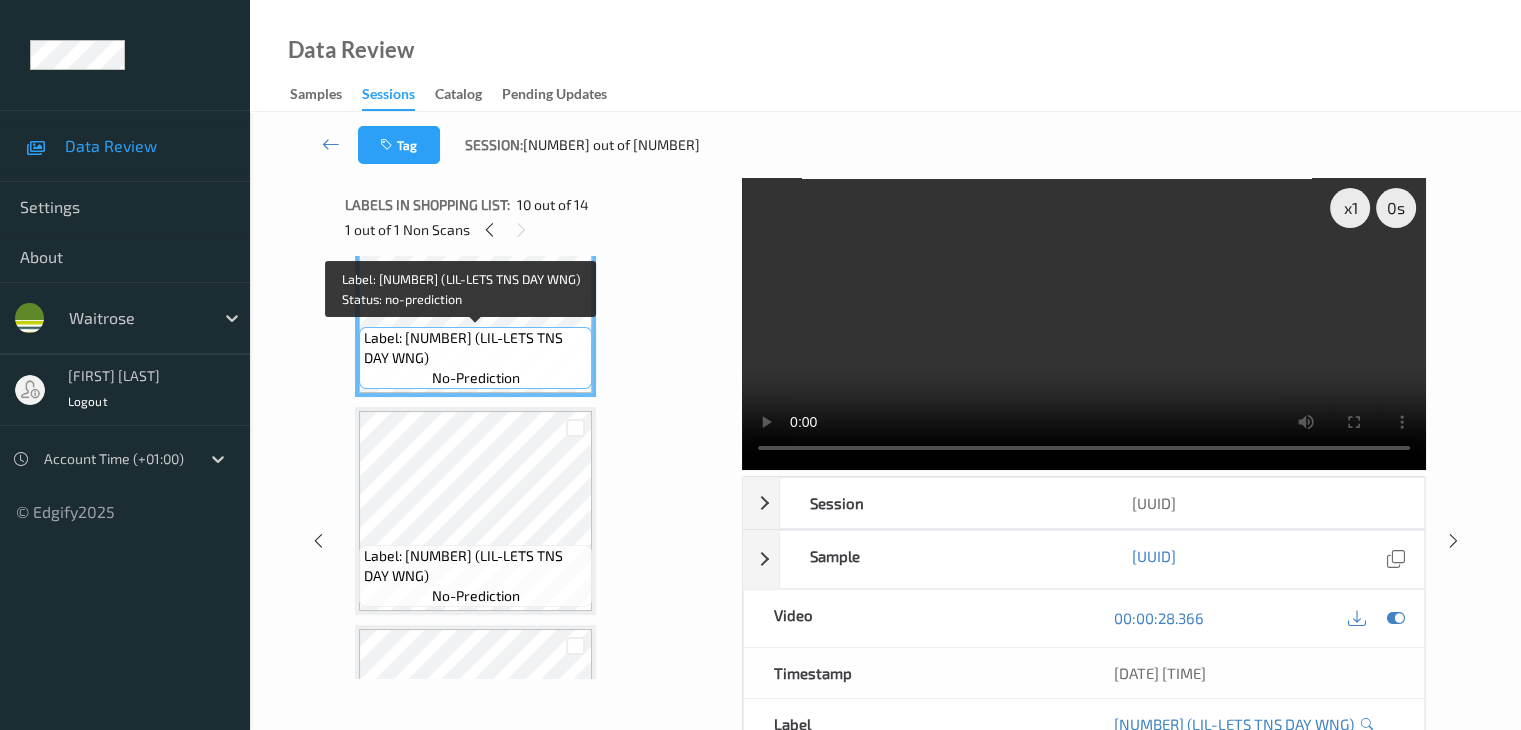 drag, startPoint x: 513, startPoint y: 339, endPoint x: 452, endPoint y: 362, distance: 65.192024 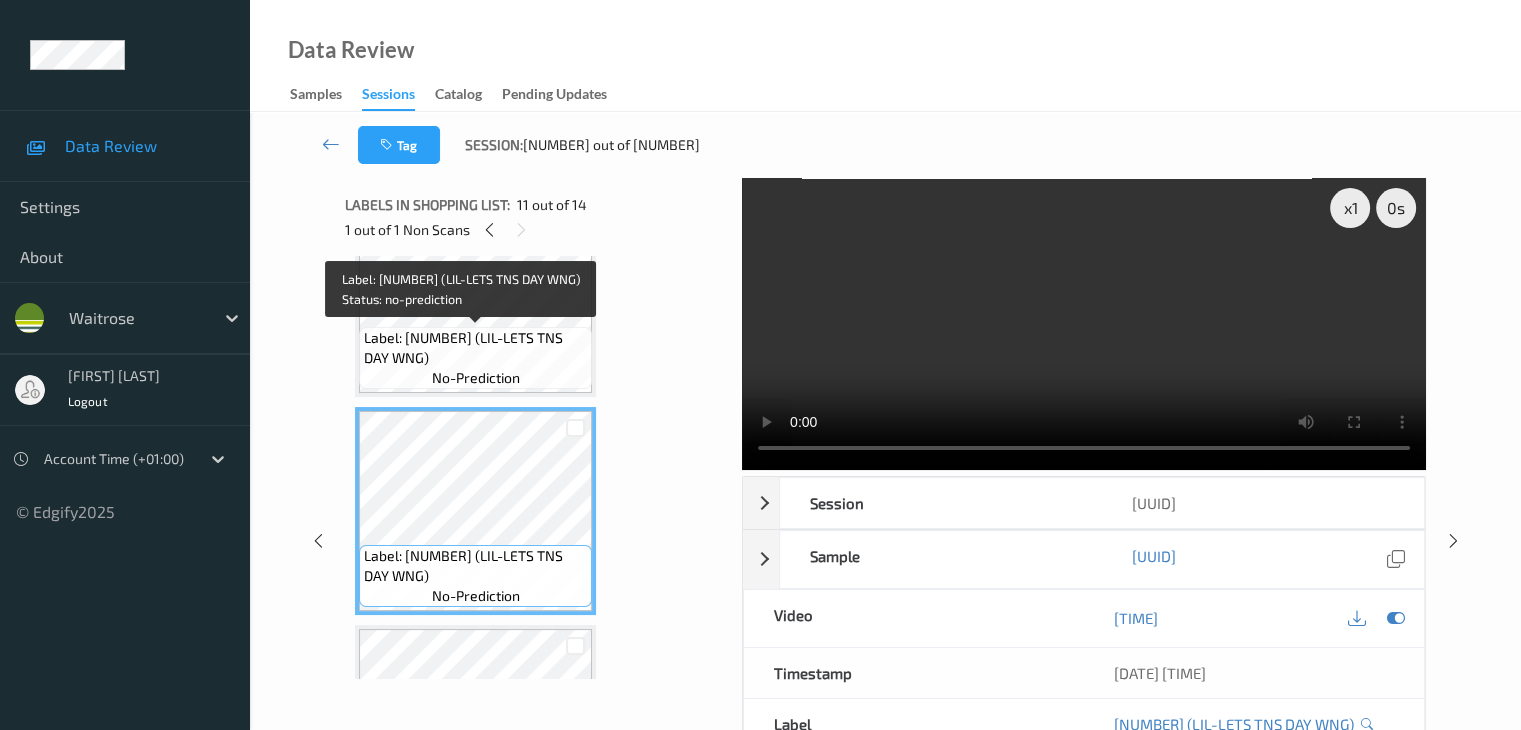 click on "Label: 5025971102398 (LIL-LETS TNS DAY WNG)" at bounding box center (475, 348) 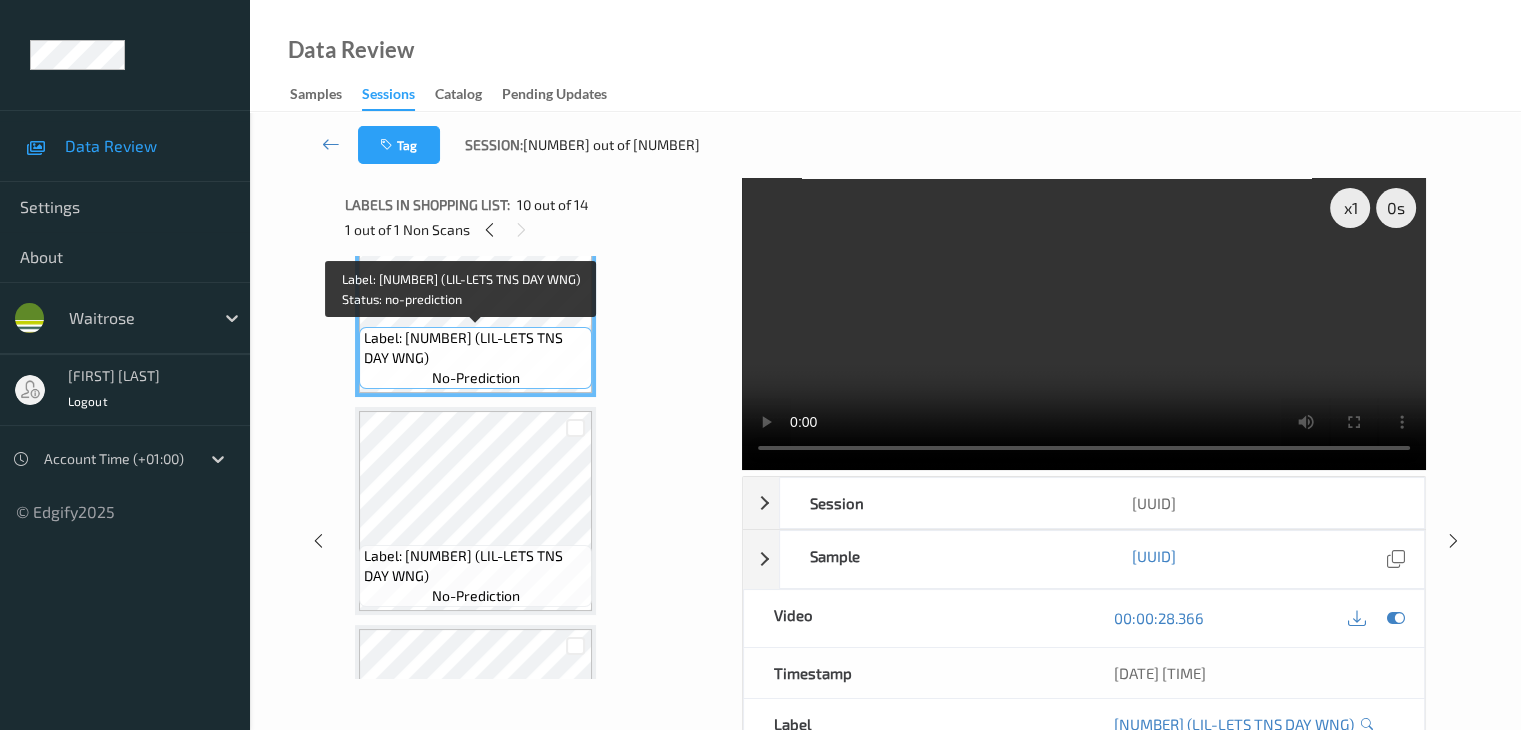 click on "Label: 5025971102398 (LIL-LETS TNS DAY WNG)" at bounding box center (475, 348) 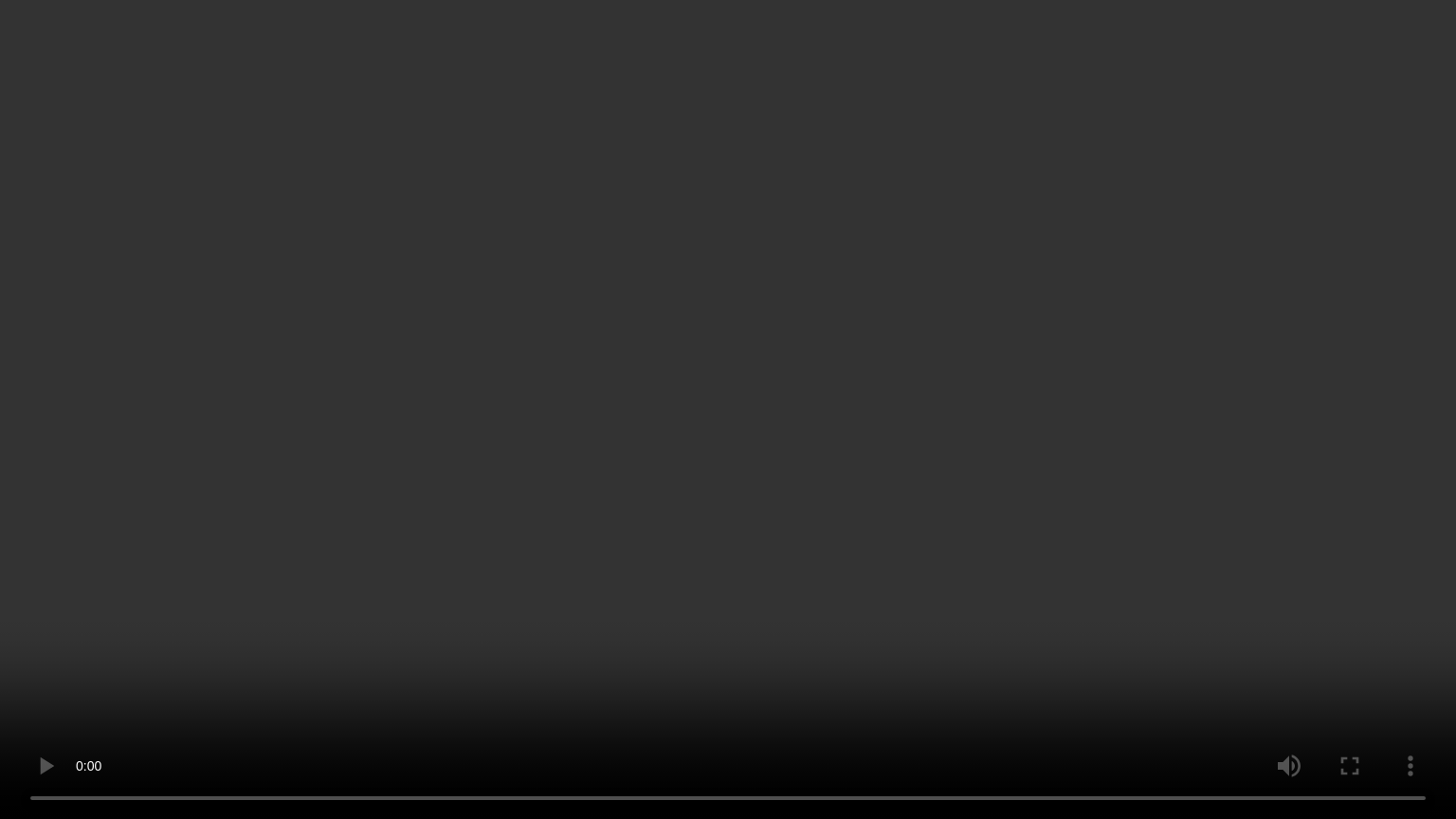 type 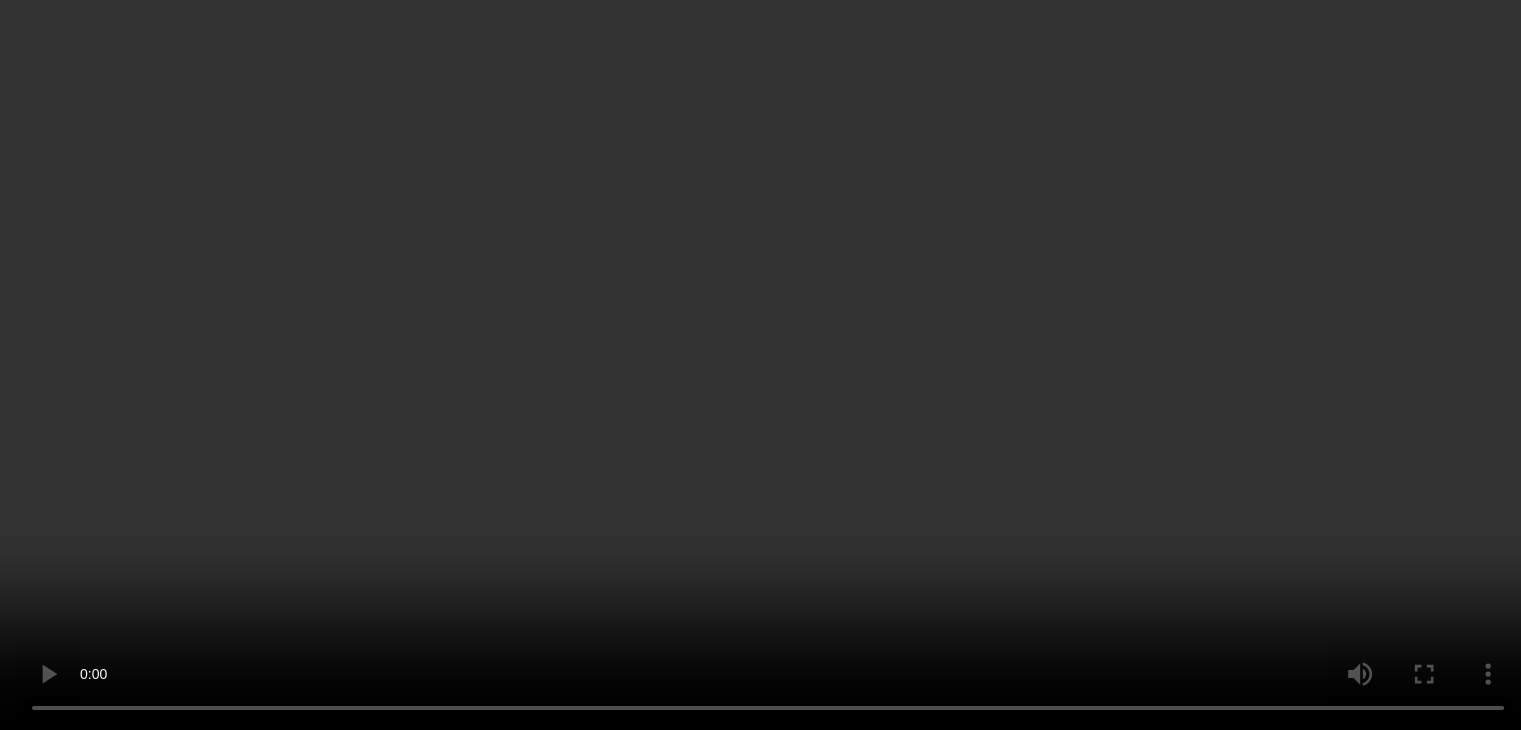 scroll, scrollTop: 1839, scrollLeft: 0, axis: vertical 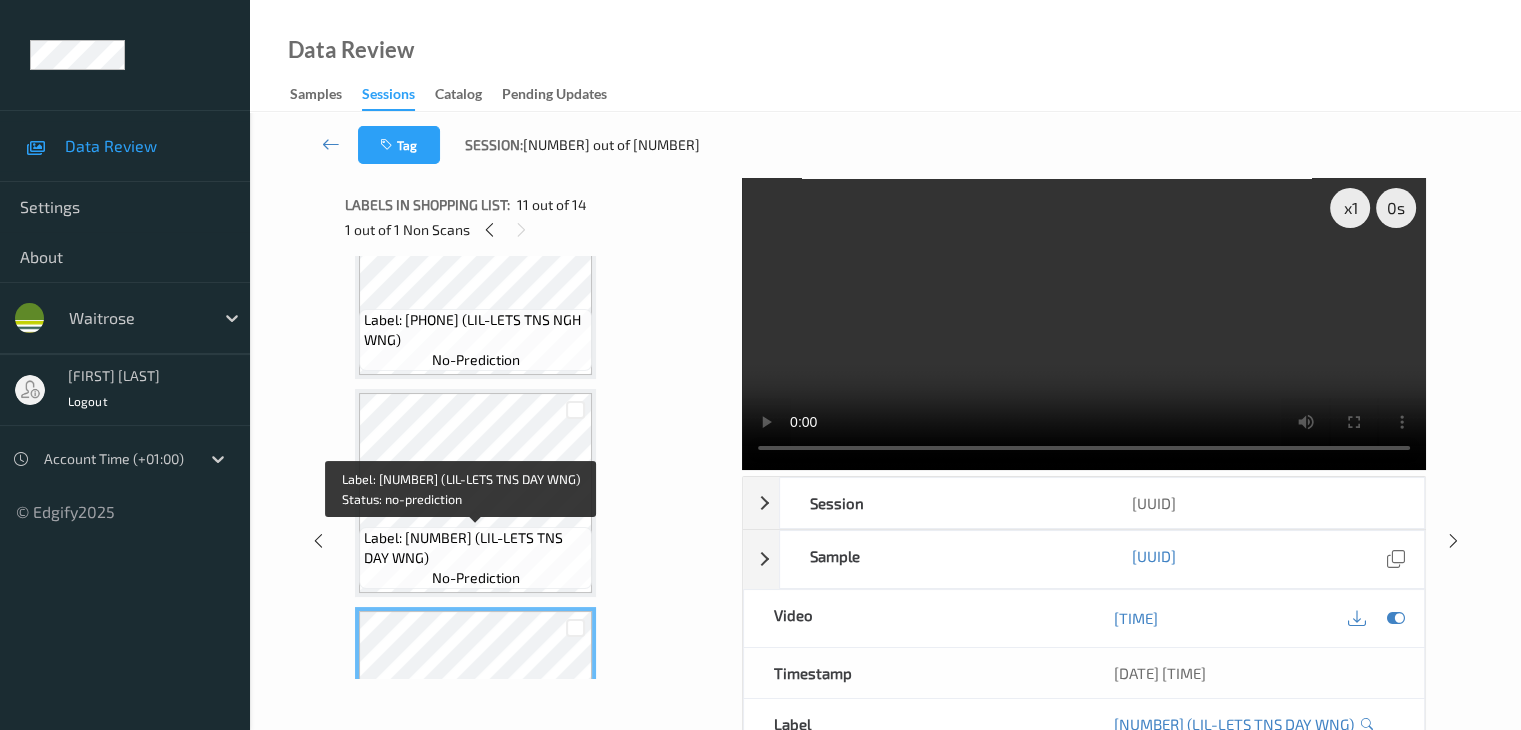click on "Label: 5025971102398 (LIL-LETS TNS DAY WNG)" at bounding box center (475, 548) 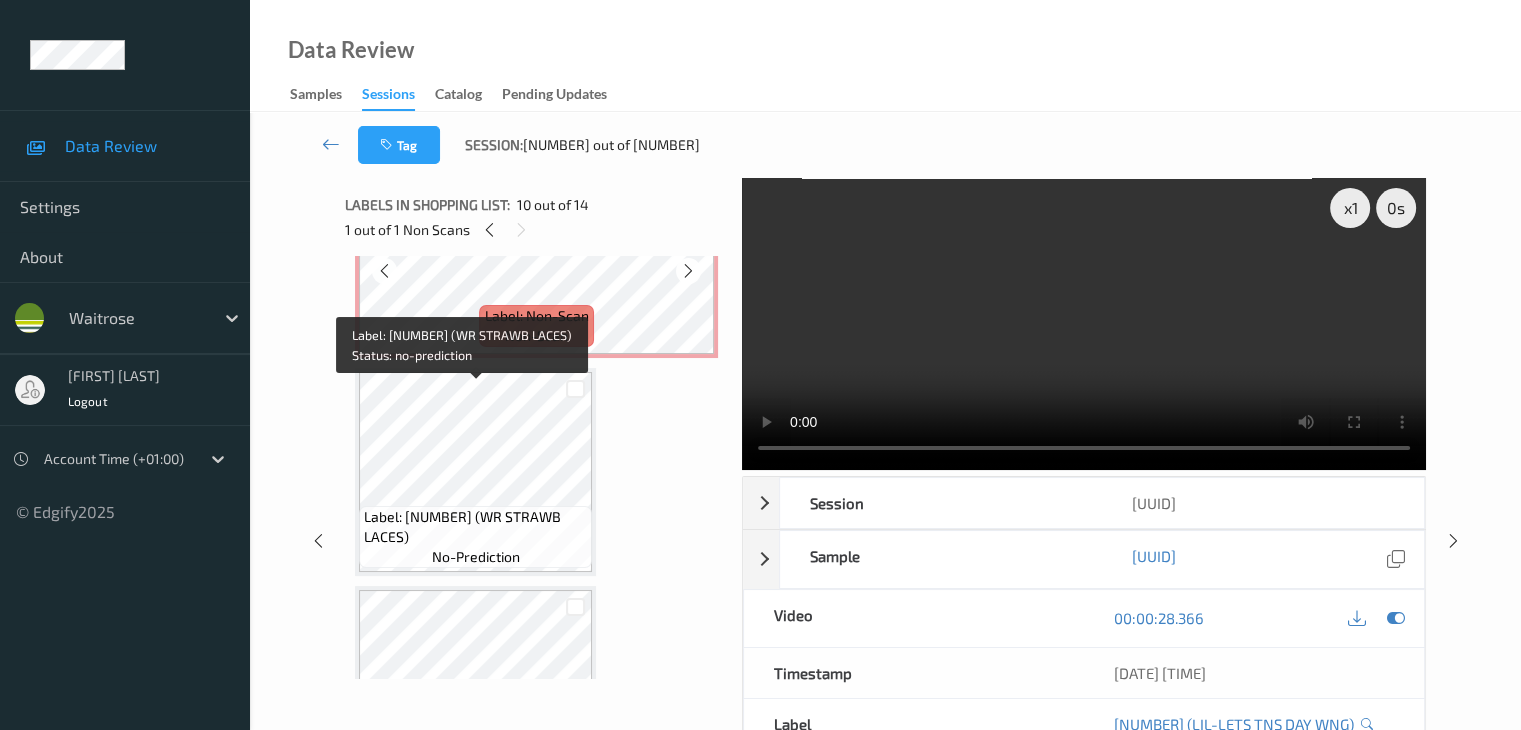 scroll, scrollTop: 0, scrollLeft: 0, axis: both 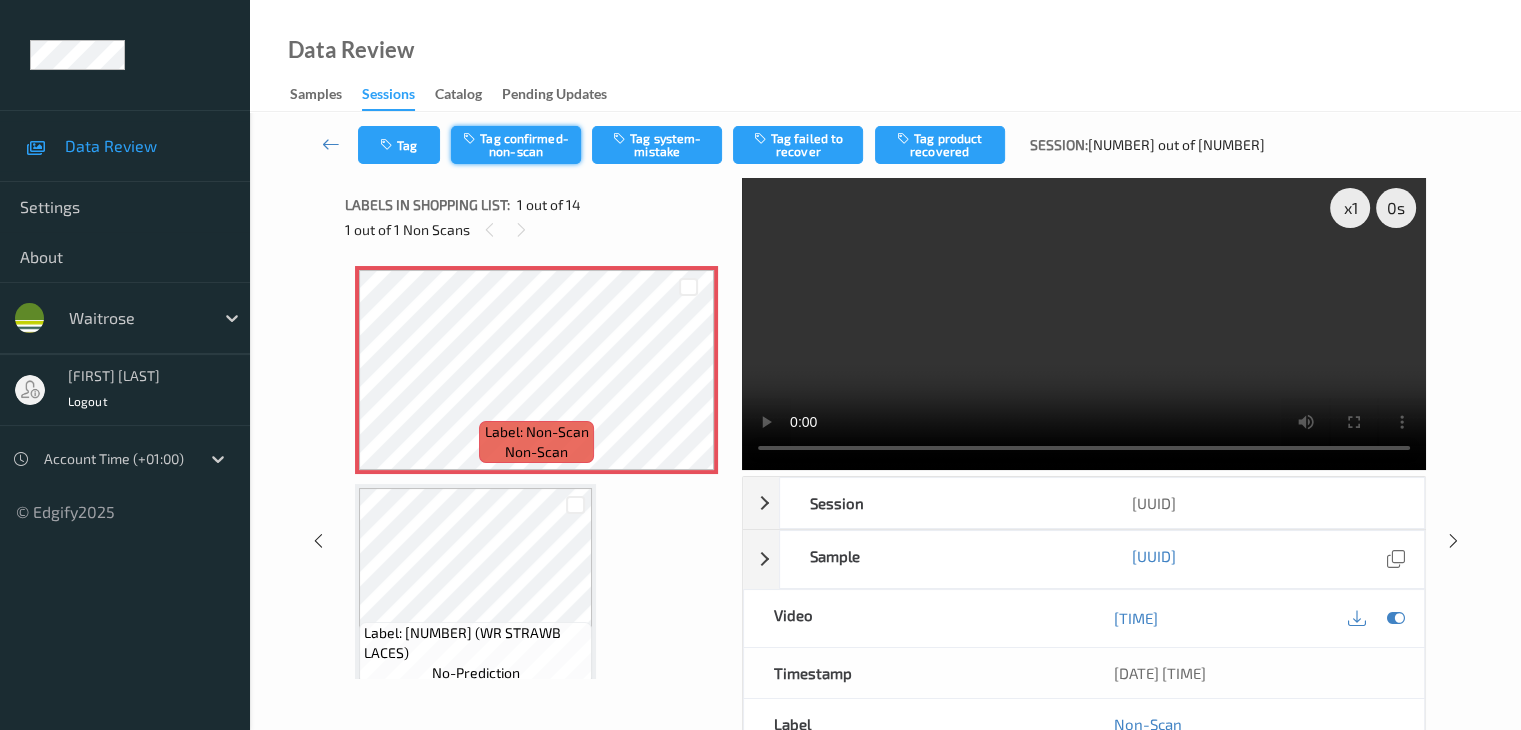 click on "Tag   confirmed-non-scan" at bounding box center [516, 145] 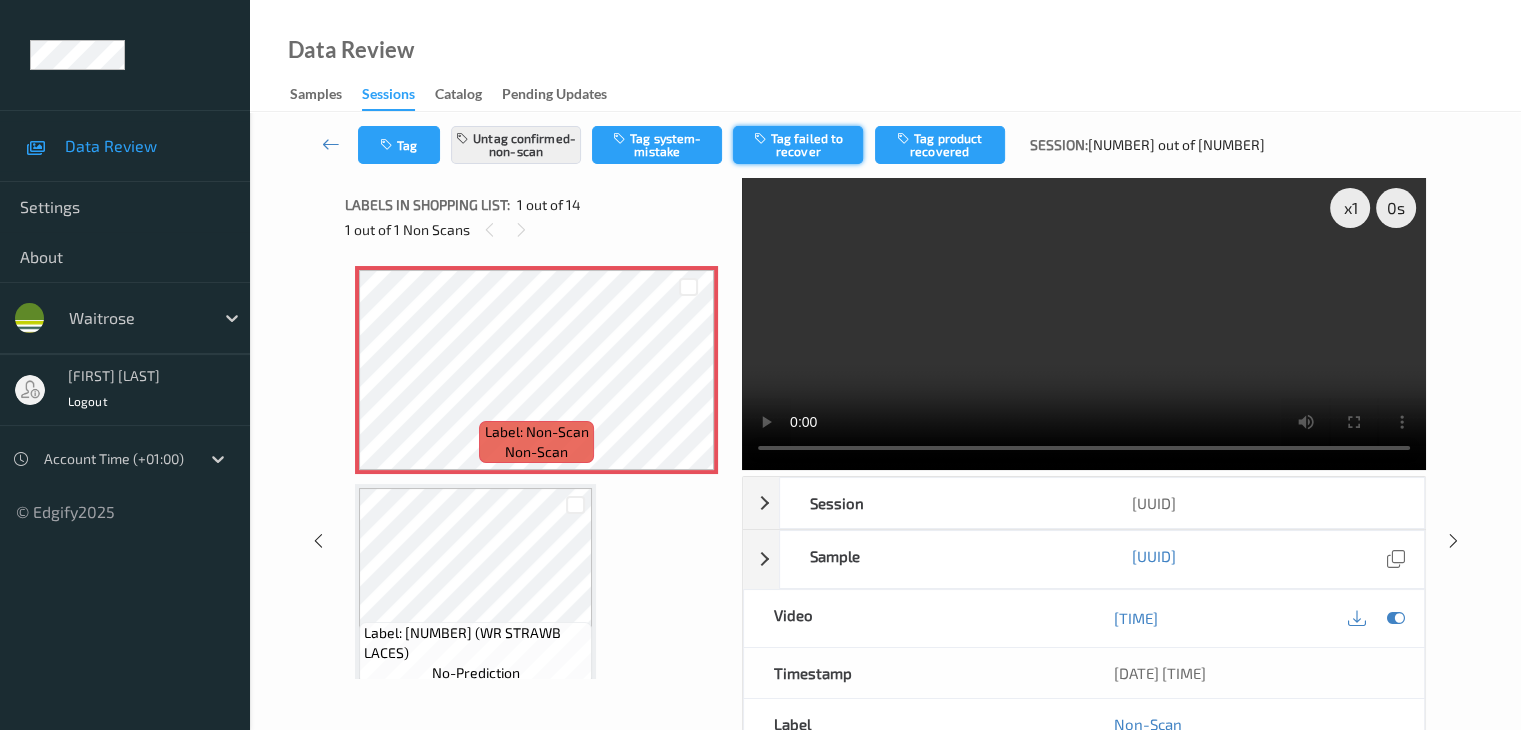 click on "Tag   failed to recover" at bounding box center [798, 145] 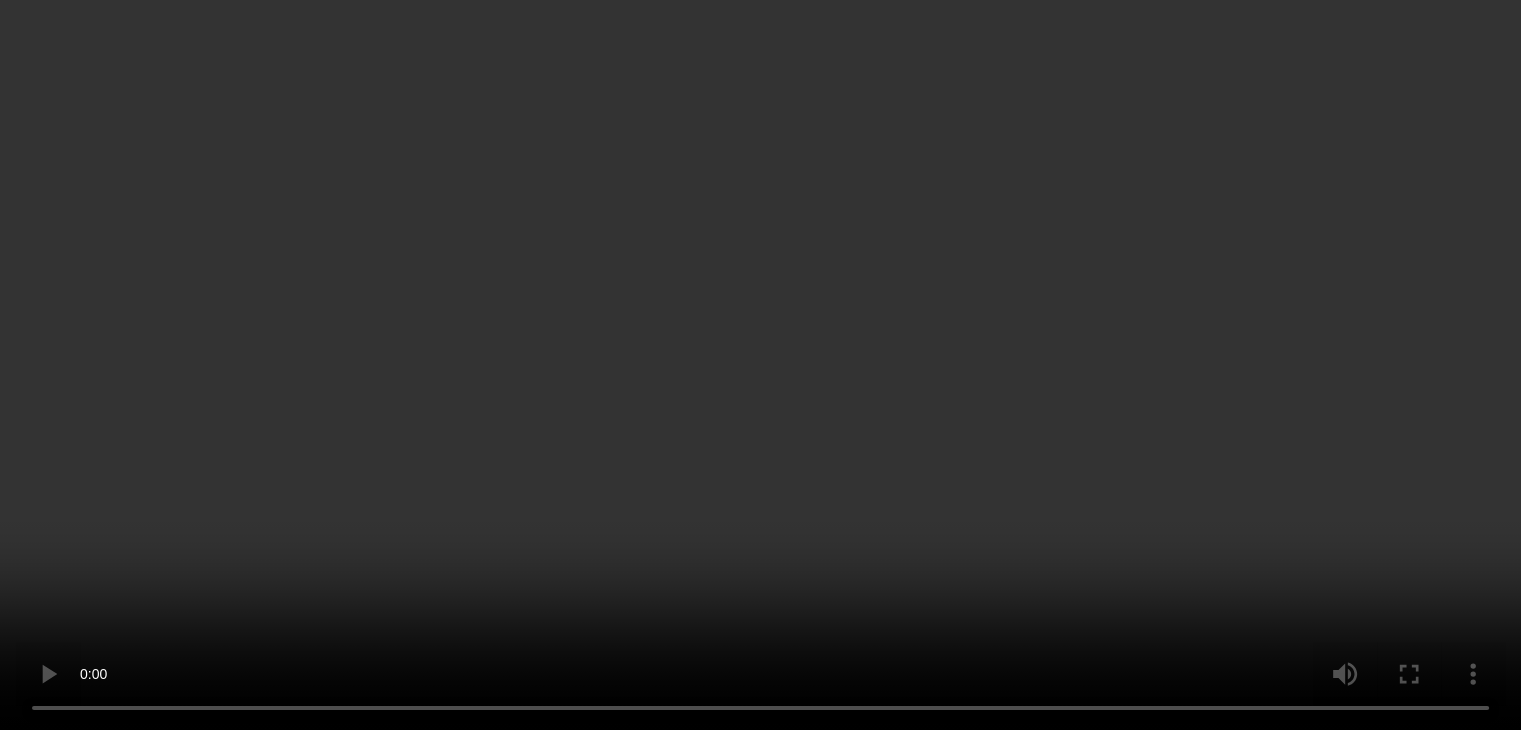 scroll, scrollTop: 300, scrollLeft: 0, axis: vertical 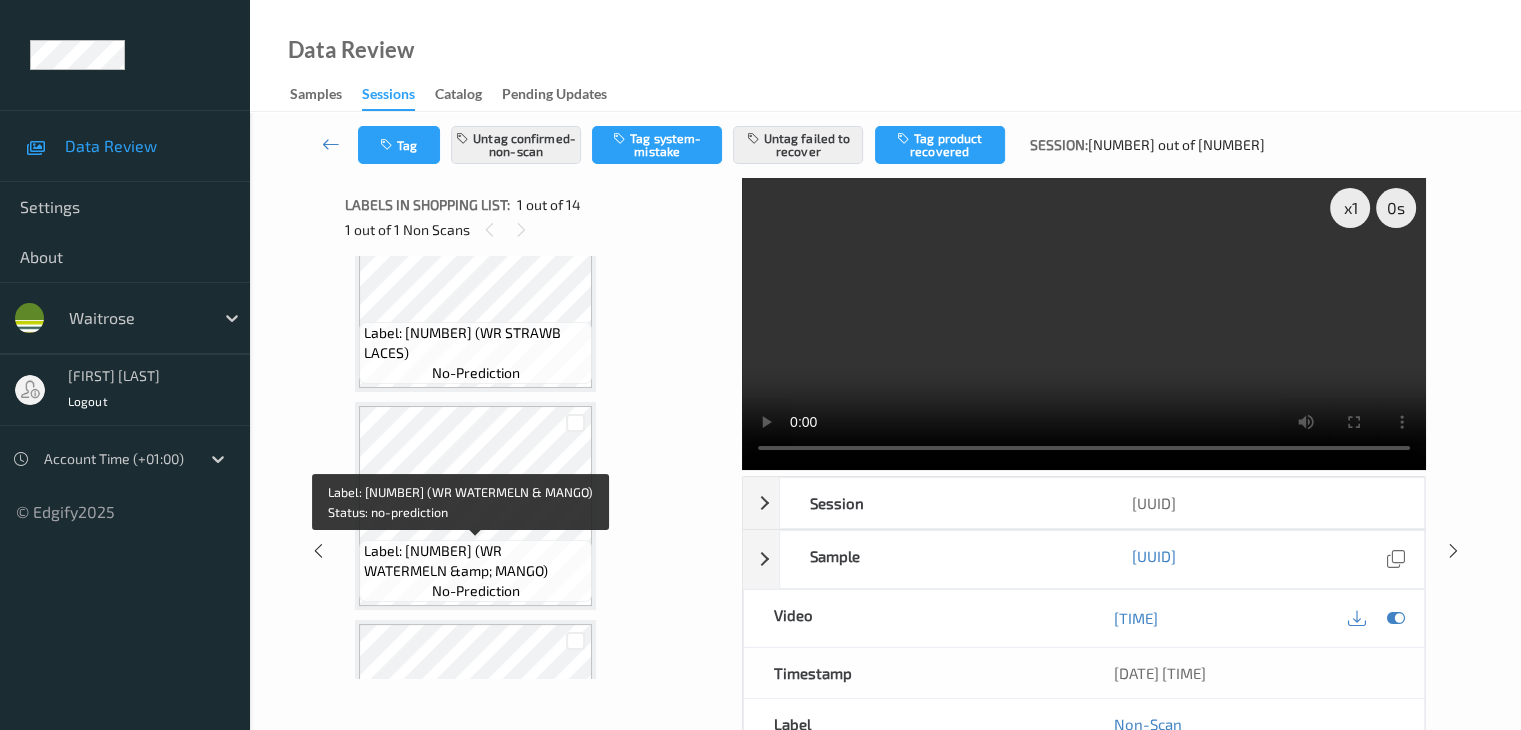 click on "Label: 5000169620816 (WR WATERMELN &amp; MANGO)" at bounding box center (475, 561) 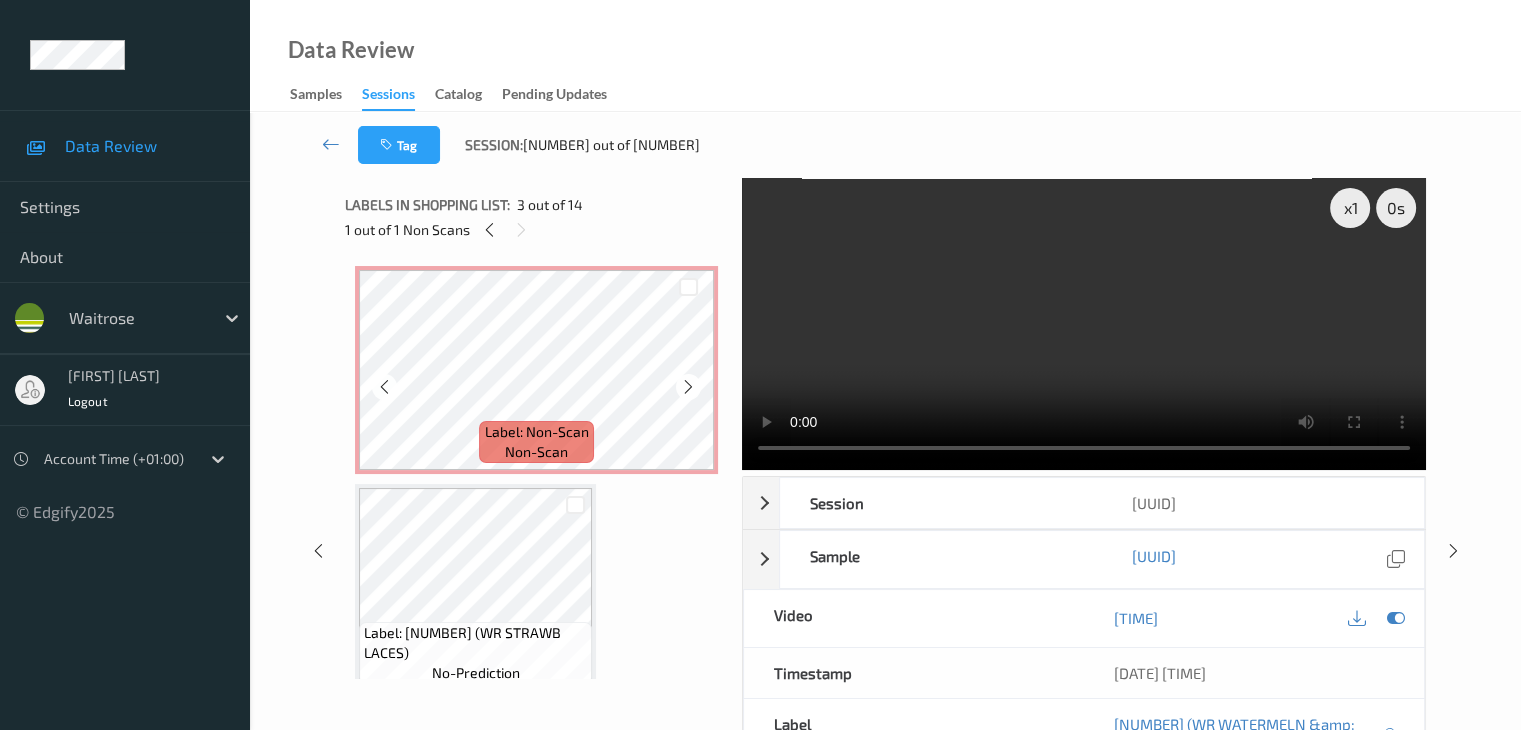 scroll, scrollTop: 200, scrollLeft: 0, axis: vertical 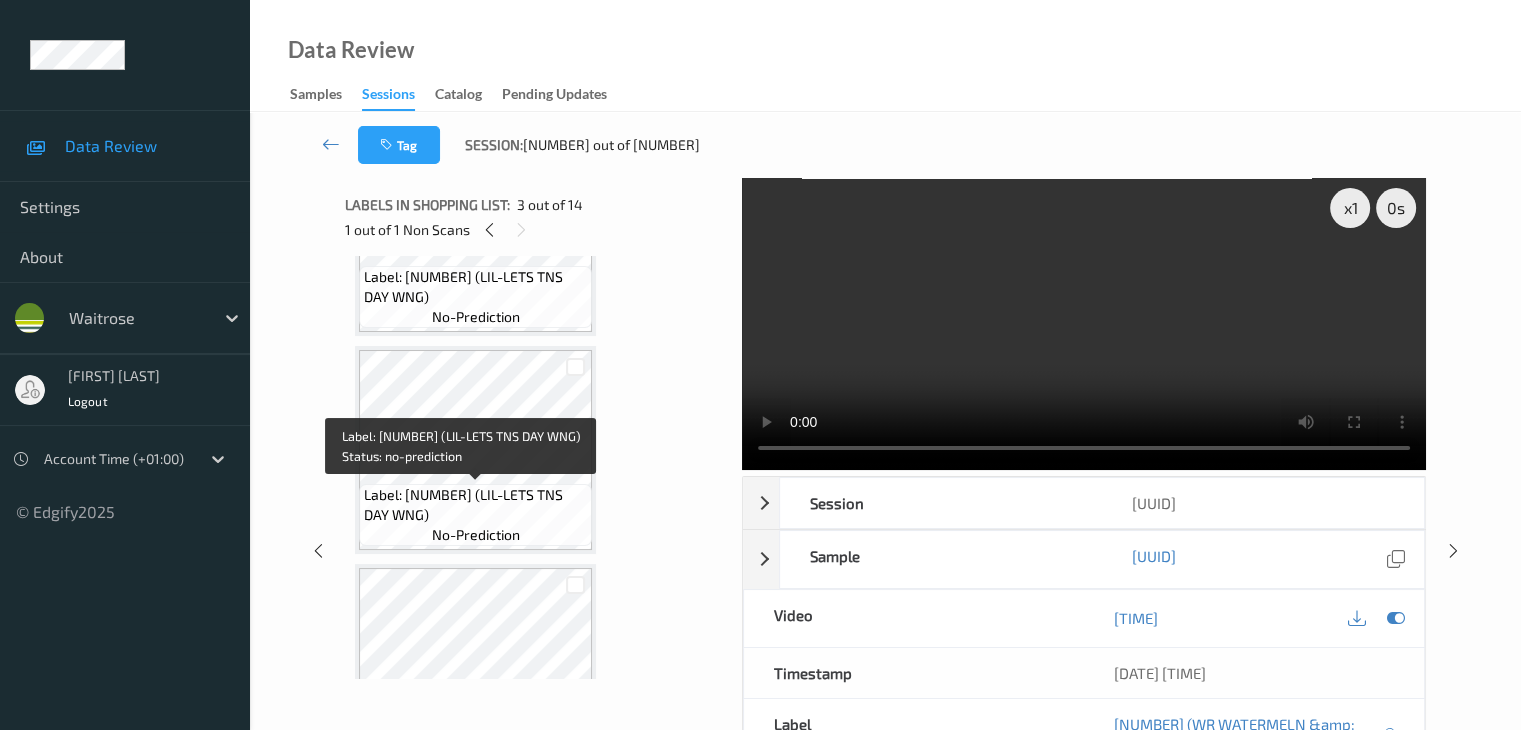 click on "Label: 5025971102398 (LIL-LETS TNS DAY WNG)" at bounding box center [475, 505] 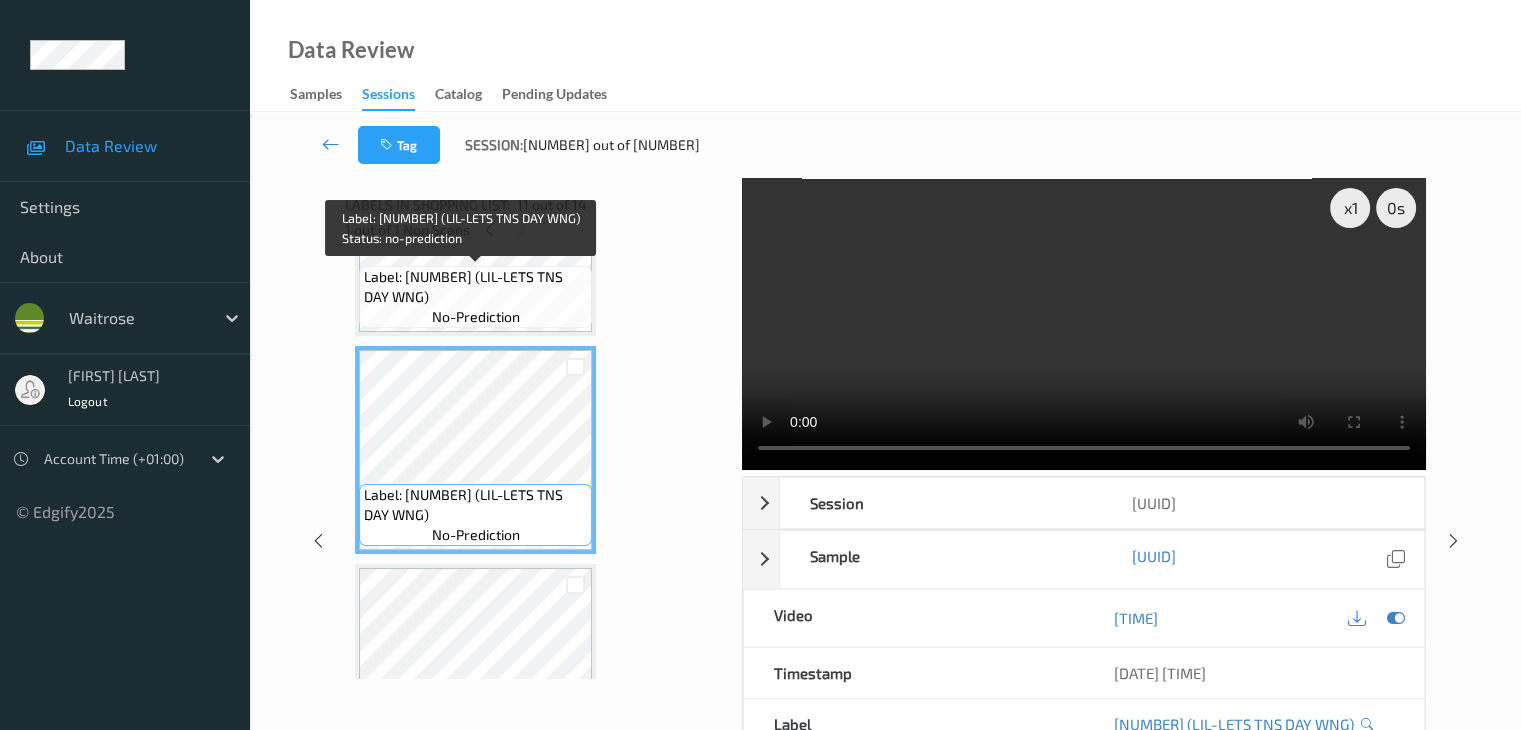 click on "Label: 5025971102398 (LIL-LETS TNS DAY WNG)" at bounding box center [475, 287] 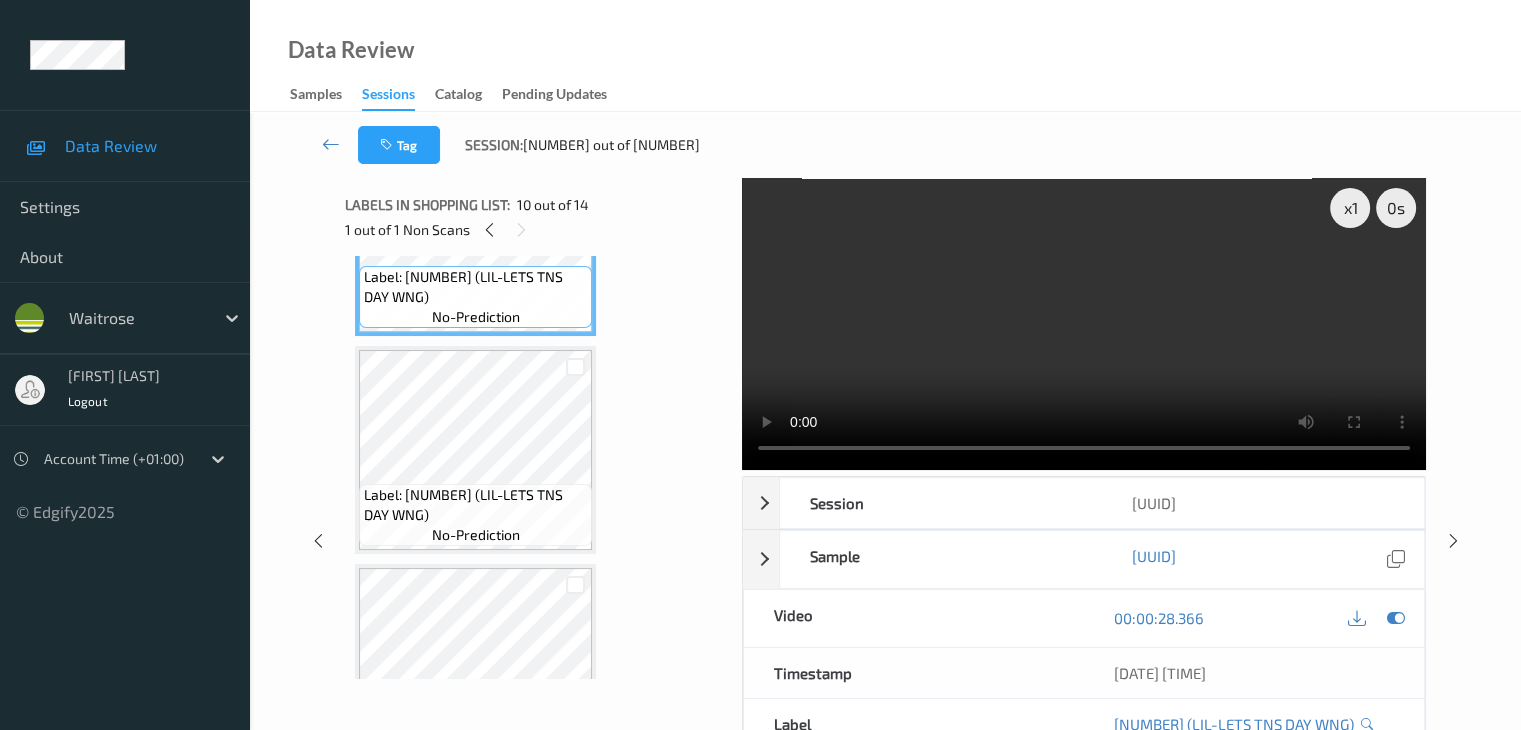 scroll, scrollTop: 2000, scrollLeft: 0, axis: vertical 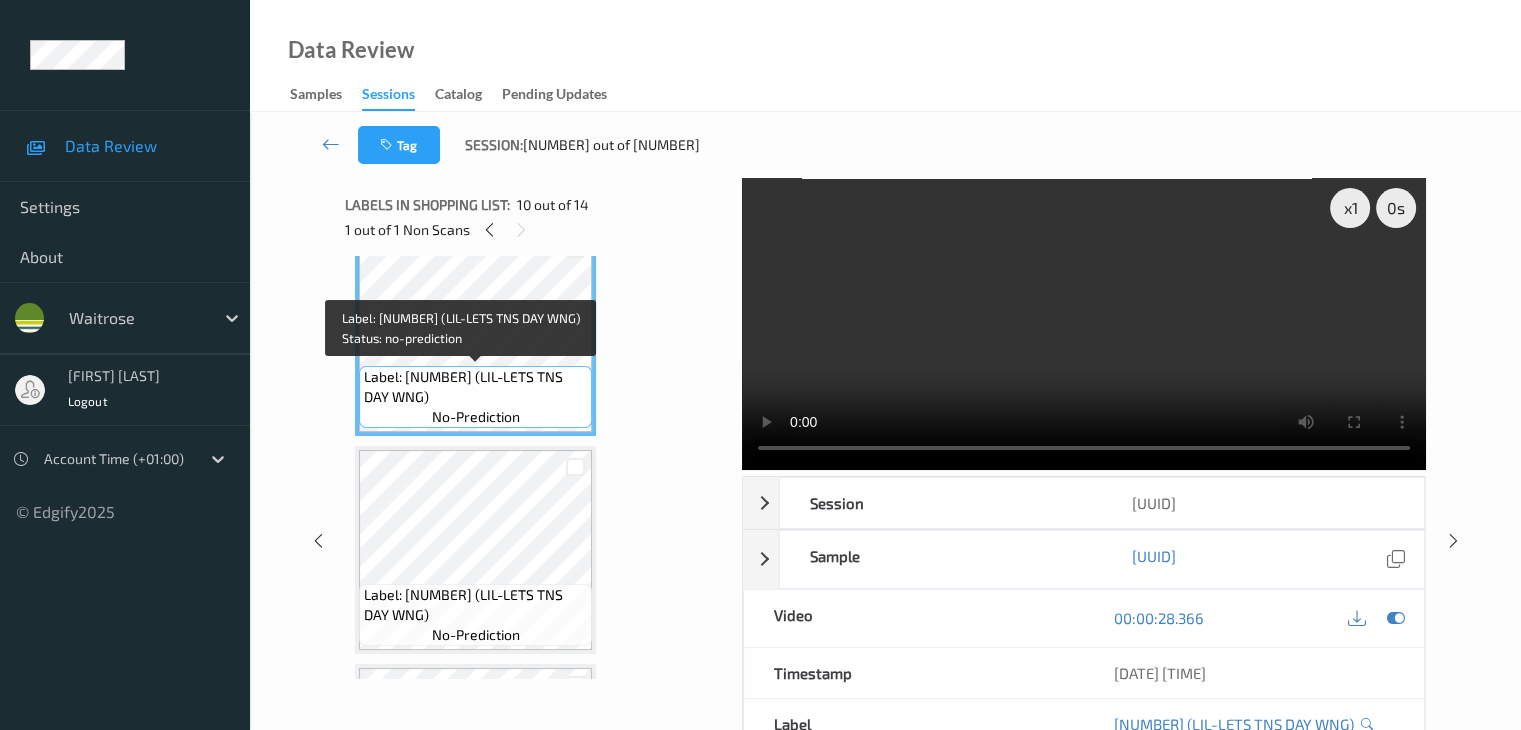 click on "Label: 5025971102398 (LIL-LETS TNS DAY WNG)" at bounding box center [475, 387] 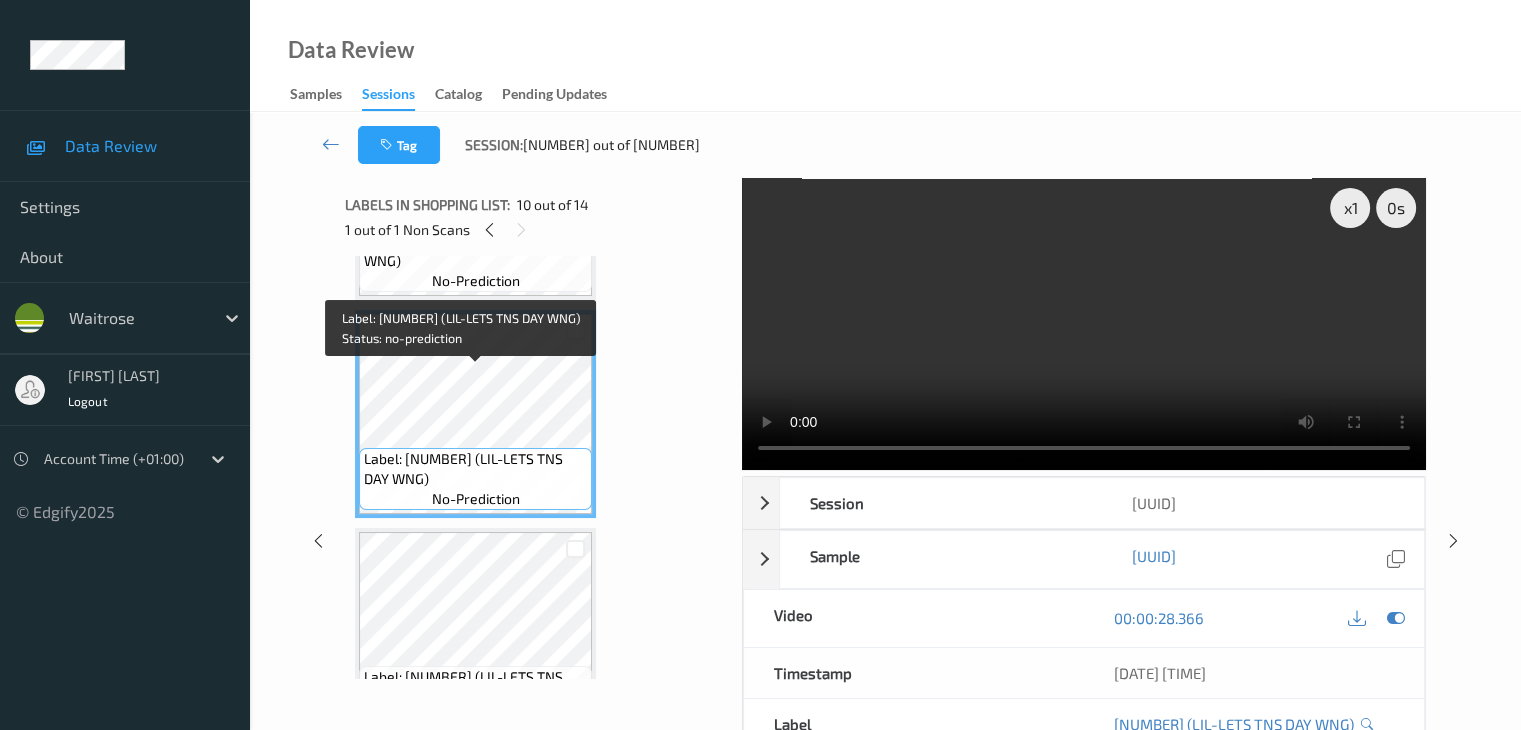 scroll, scrollTop: 1800, scrollLeft: 0, axis: vertical 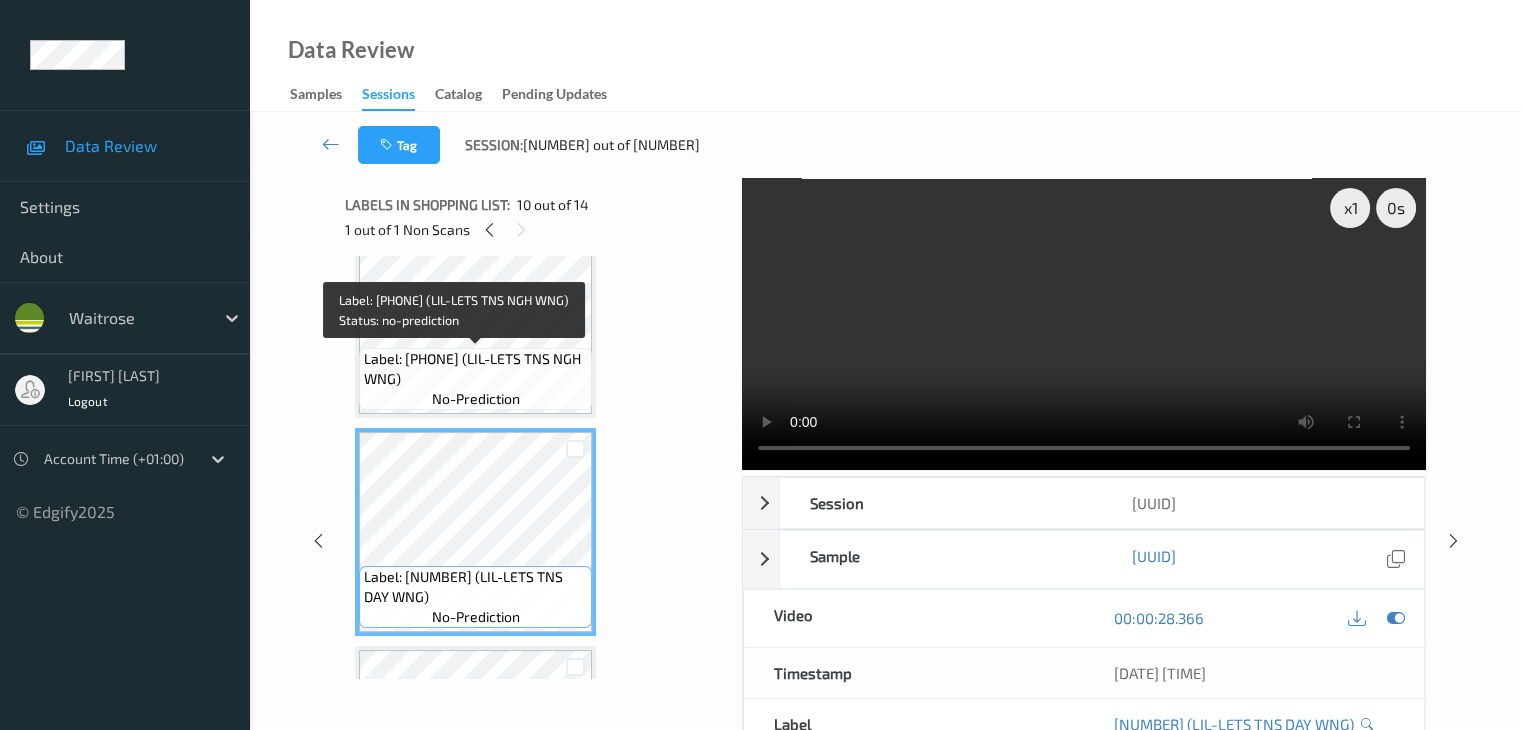 click on "Label: 5025971102404 (LIL-LETS TNS NGH WNG)" at bounding box center [475, 369] 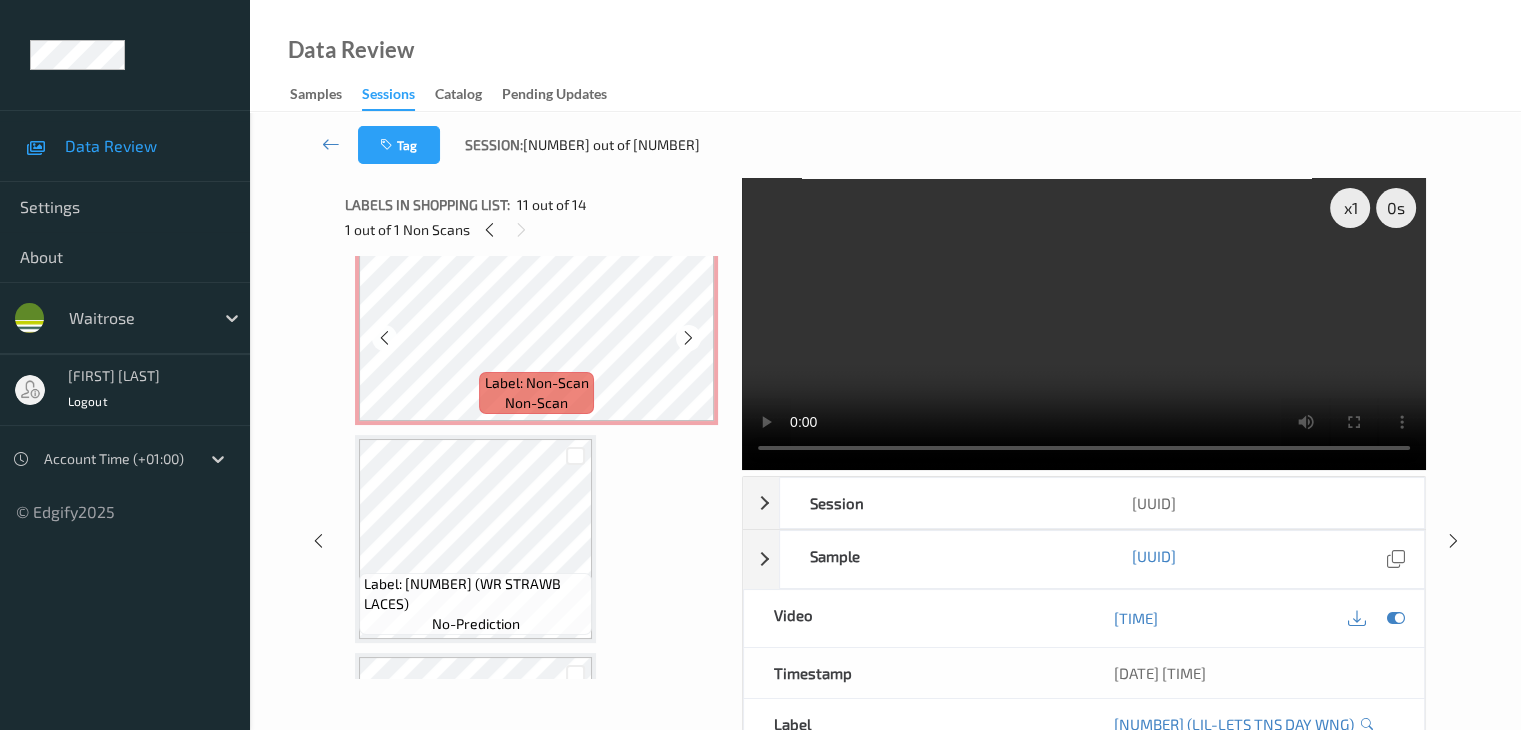 scroll, scrollTop: 0, scrollLeft: 0, axis: both 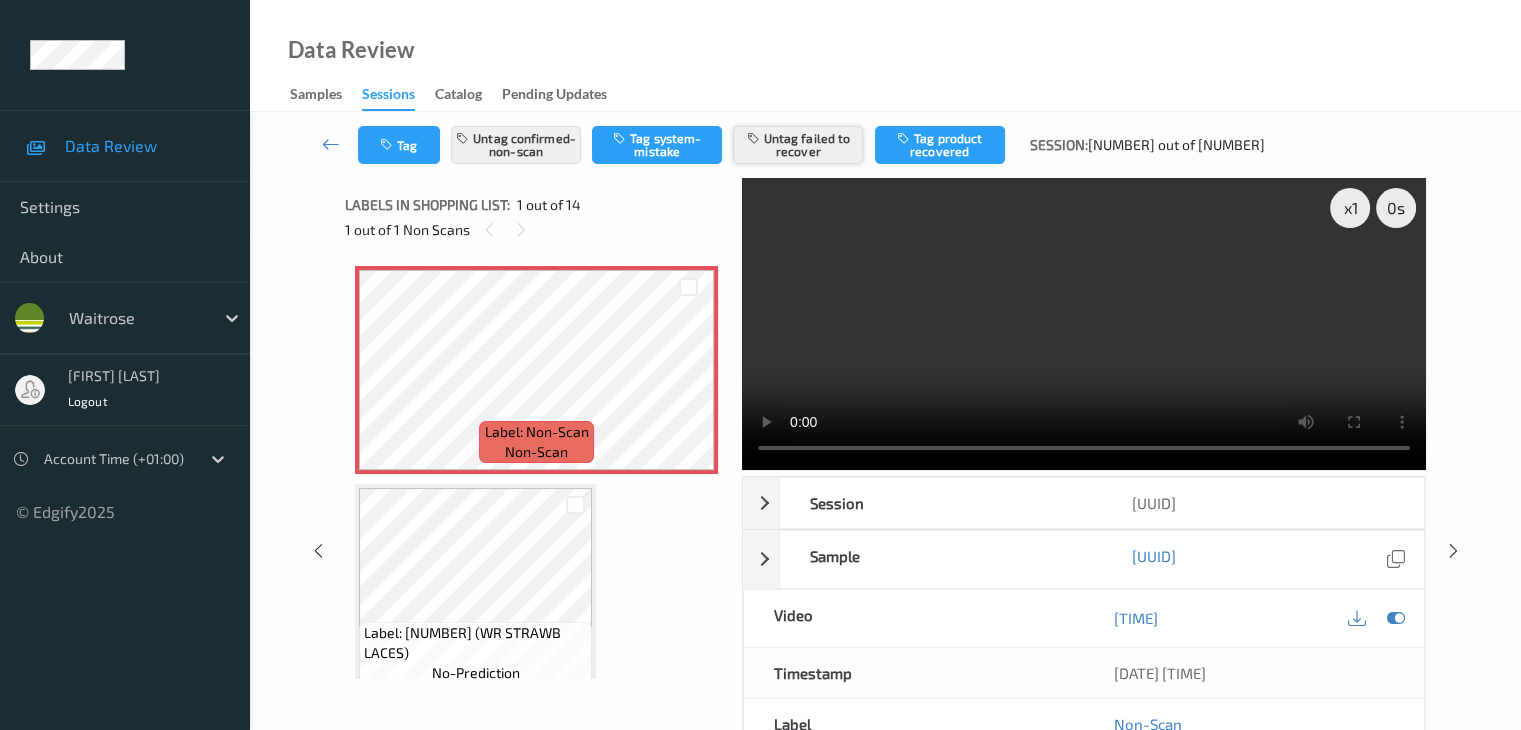 click on "Untag   failed to recover" at bounding box center [798, 145] 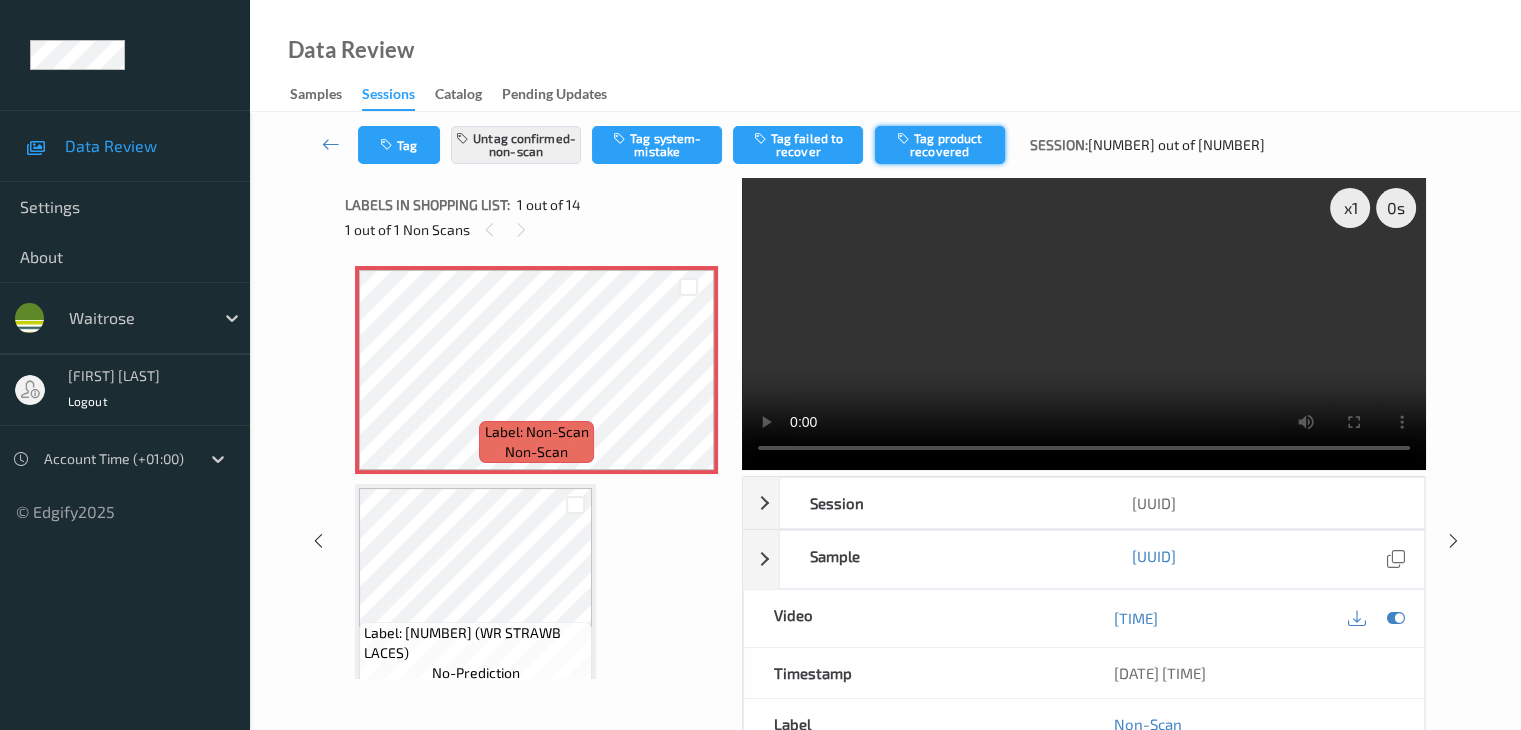 click on "Tag   product recovered" at bounding box center (940, 145) 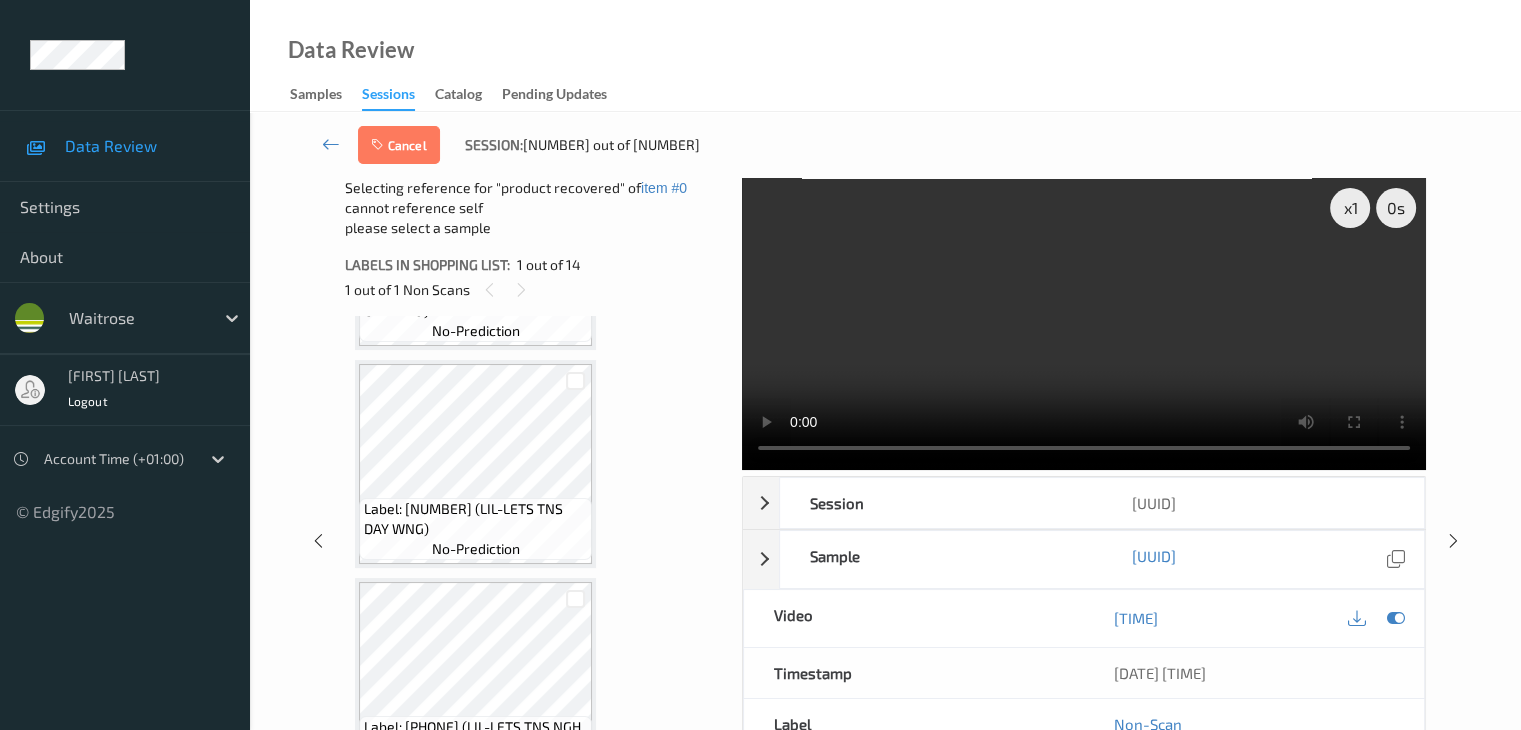 scroll, scrollTop: 2100, scrollLeft: 0, axis: vertical 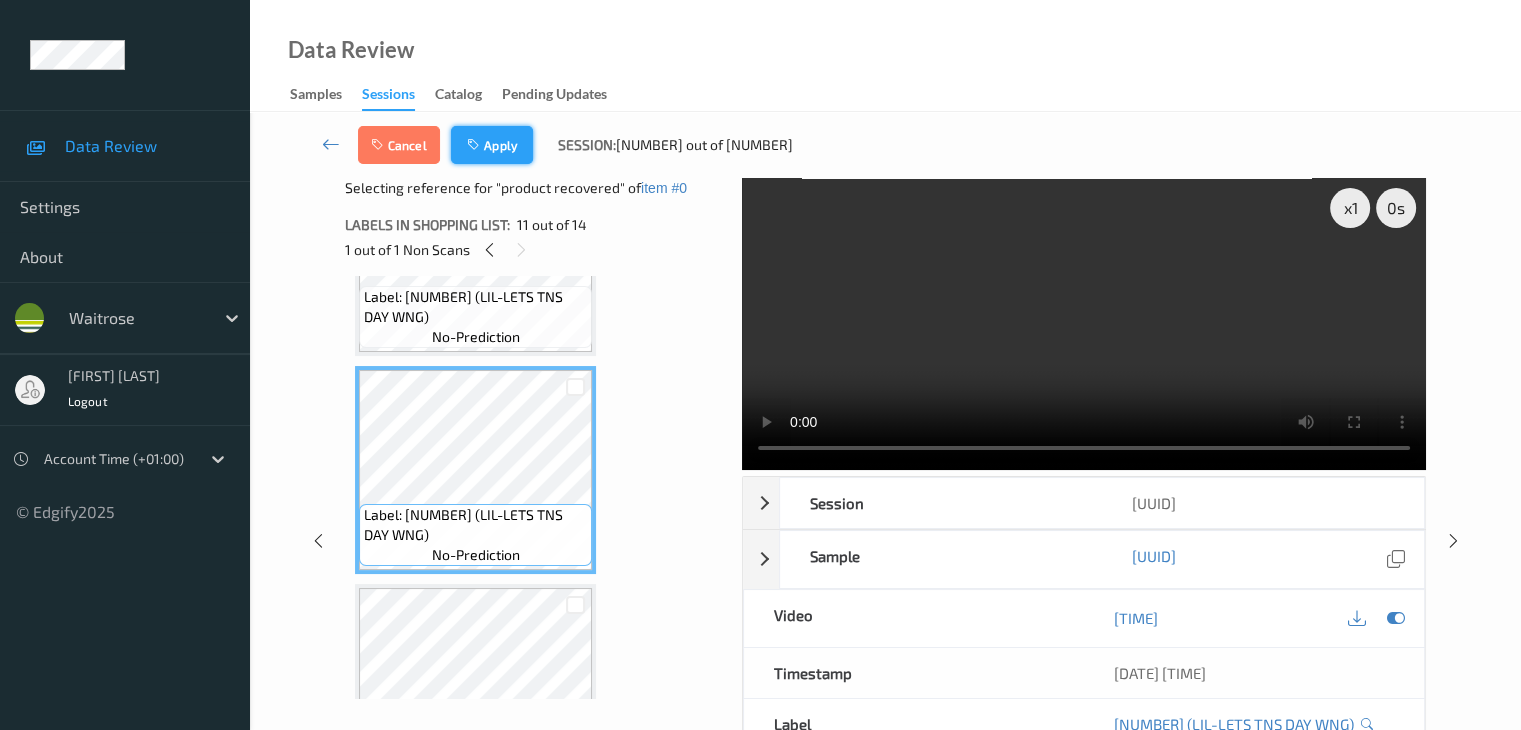 click on "Apply" at bounding box center (492, 145) 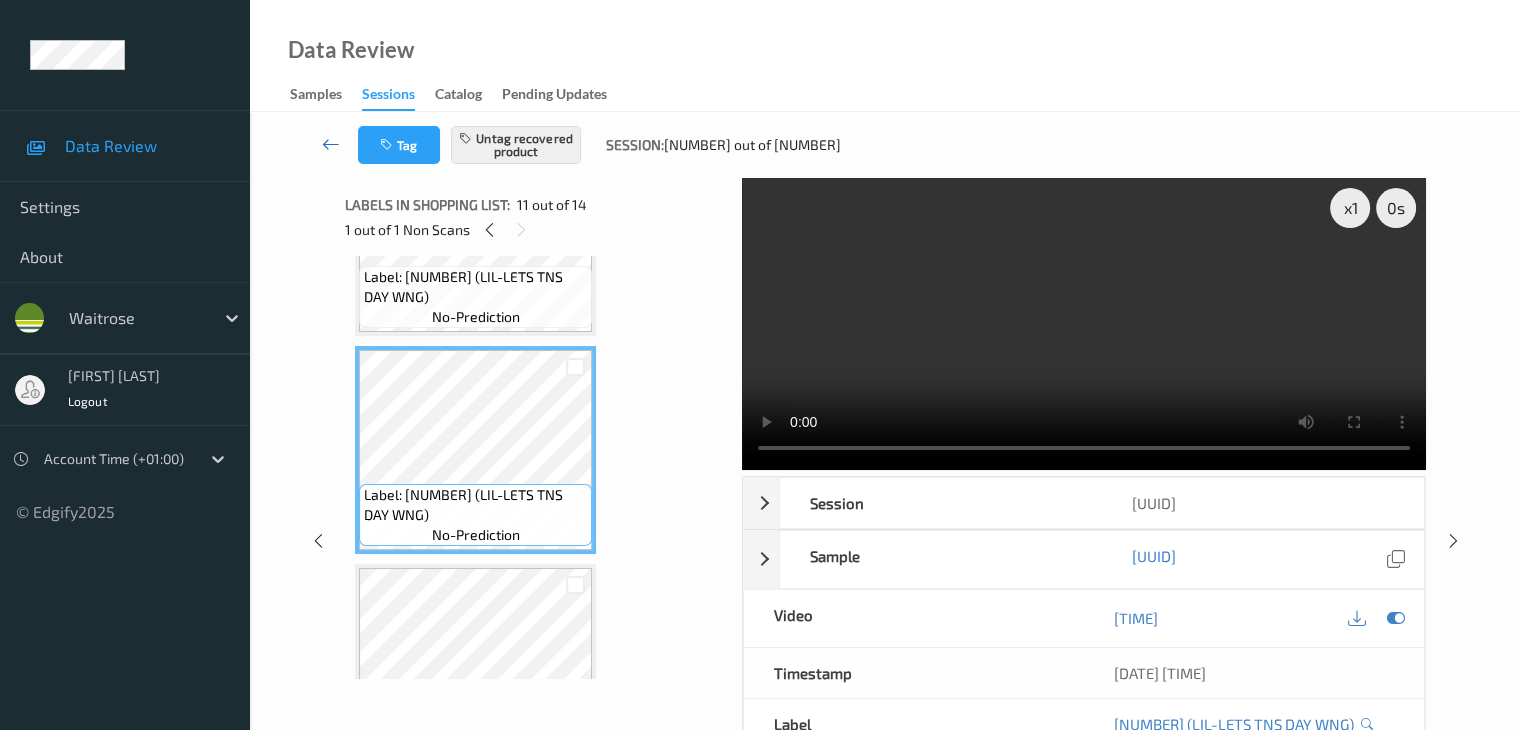 click at bounding box center (331, 144) 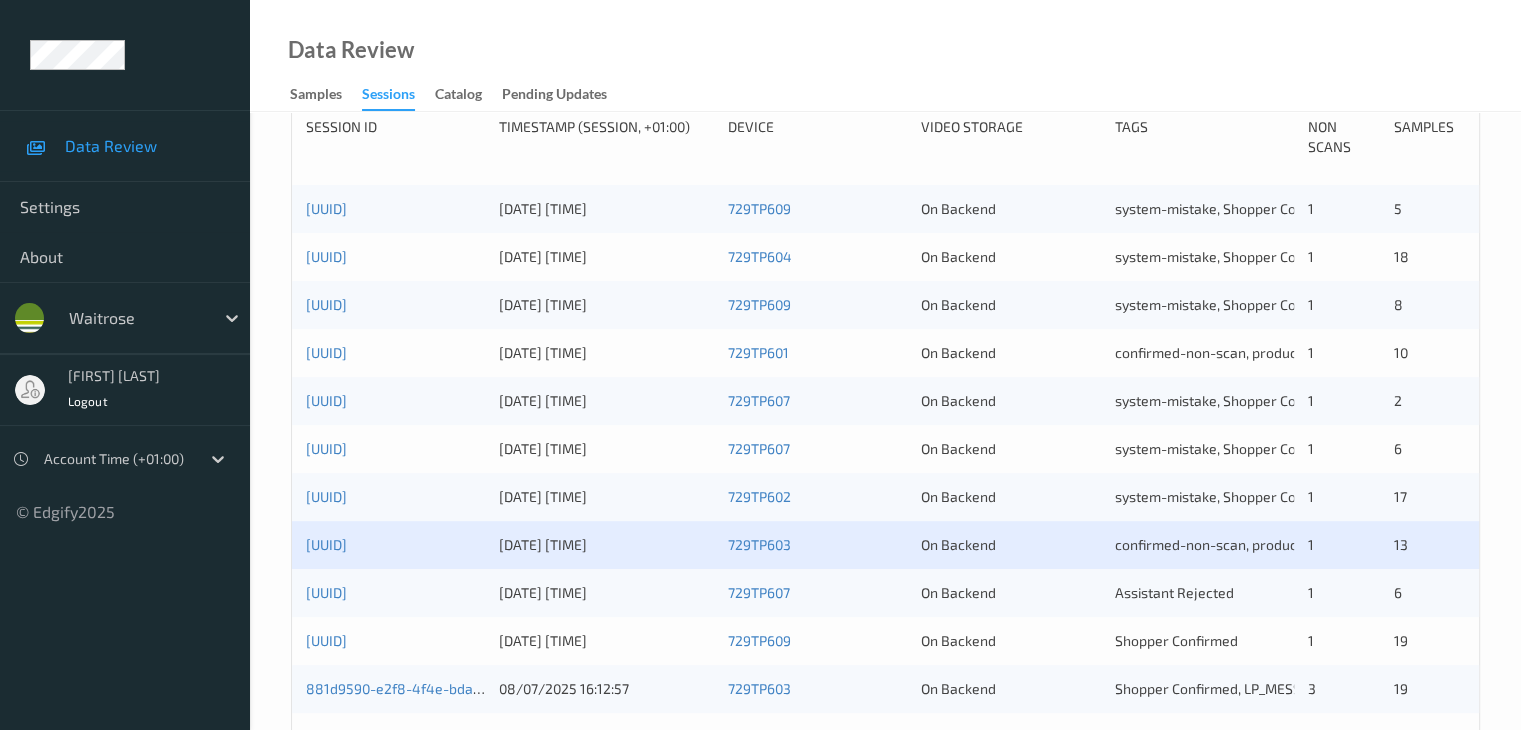 scroll, scrollTop: 600, scrollLeft: 0, axis: vertical 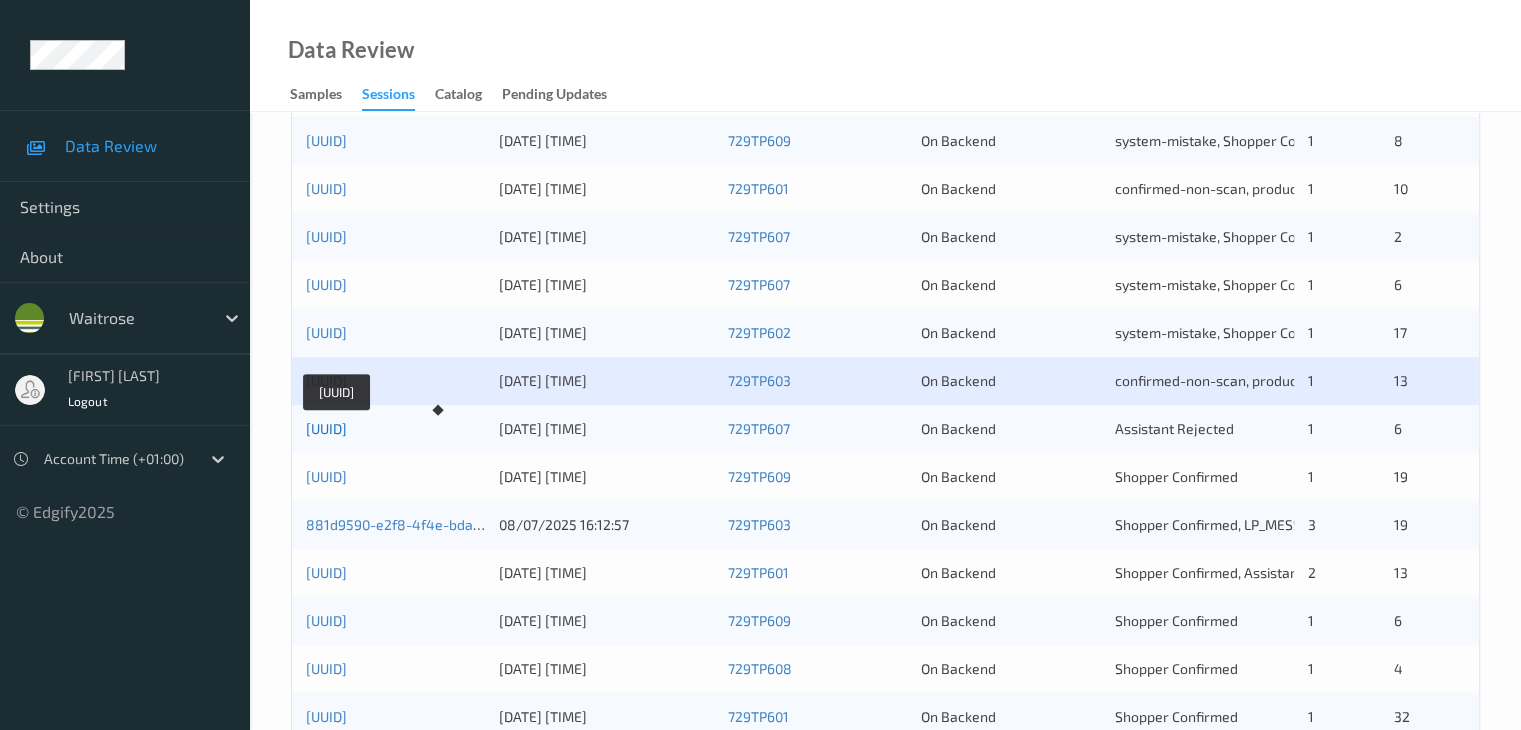 click on "[UUID]" at bounding box center (326, 428) 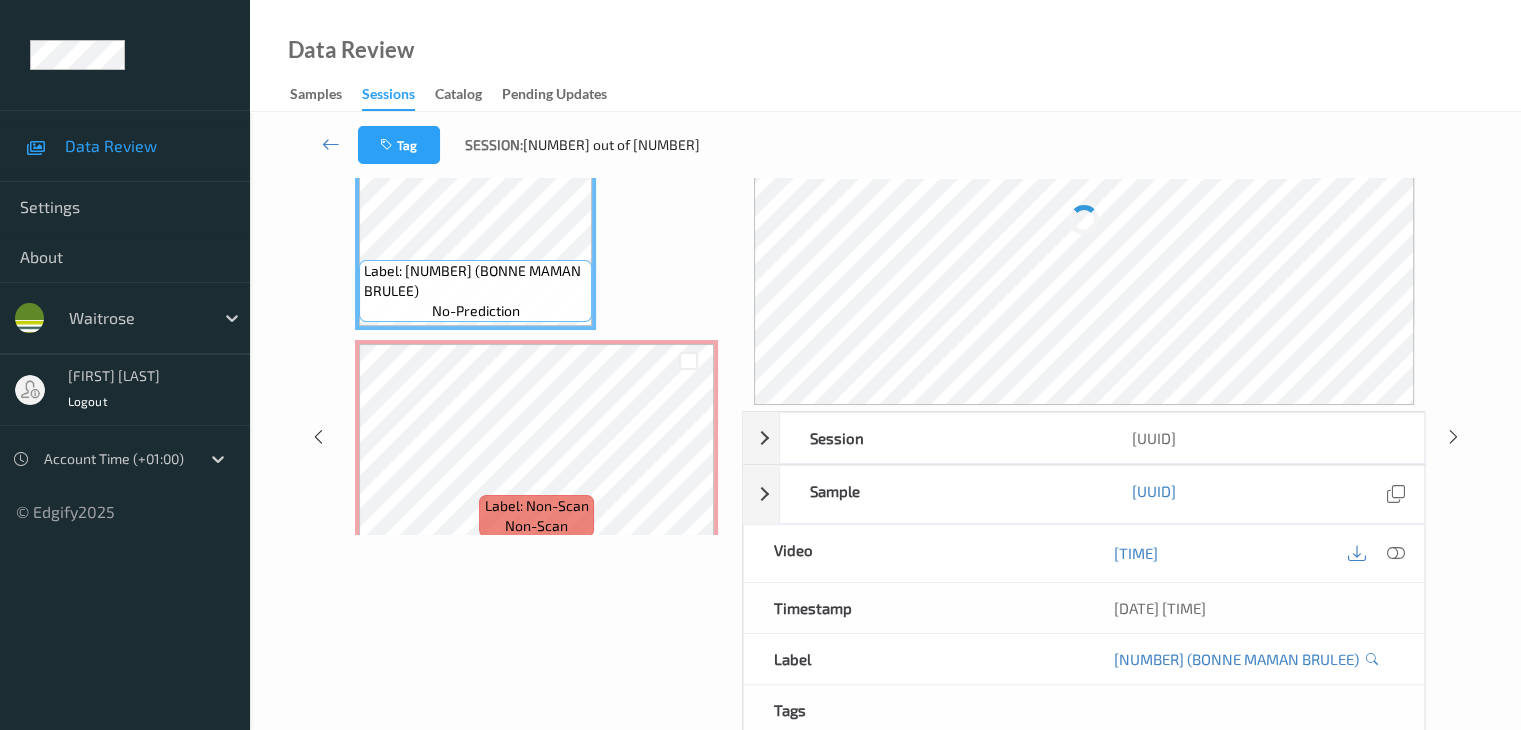 scroll, scrollTop: 0, scrollLeft: 0, axis: both 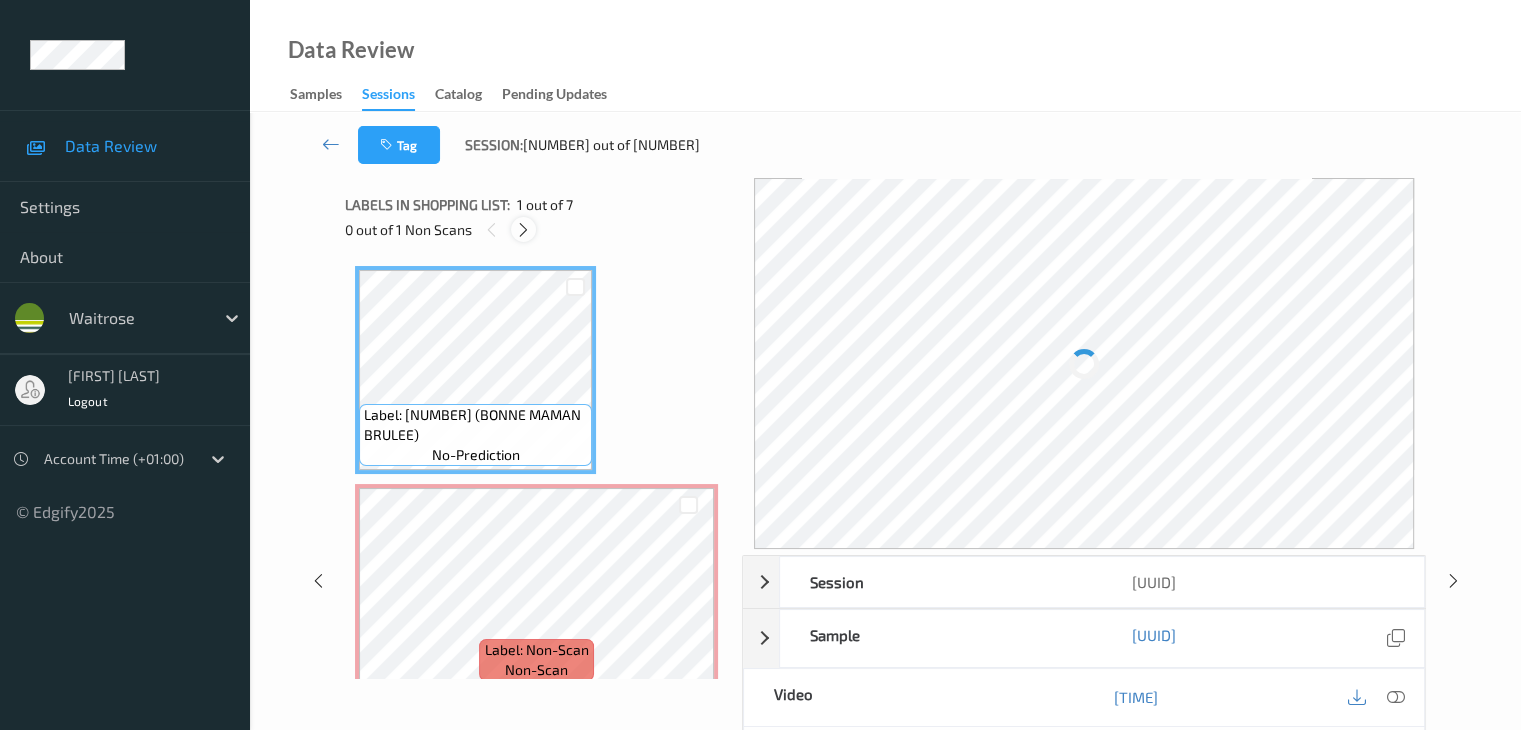 click at bounding box center (523, 230) 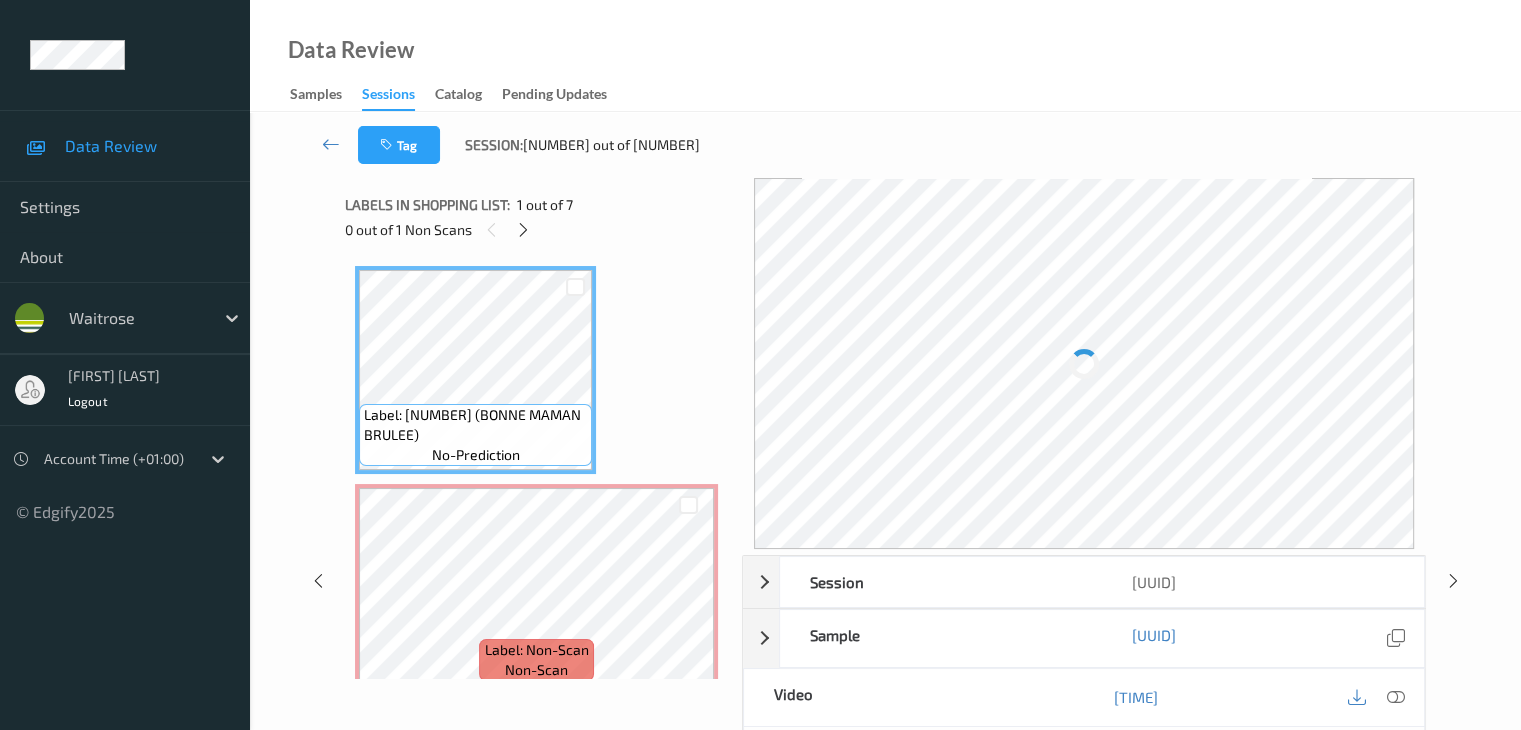 scroll, scrollTop: 10, scrollLeft: 0, axis: vertical 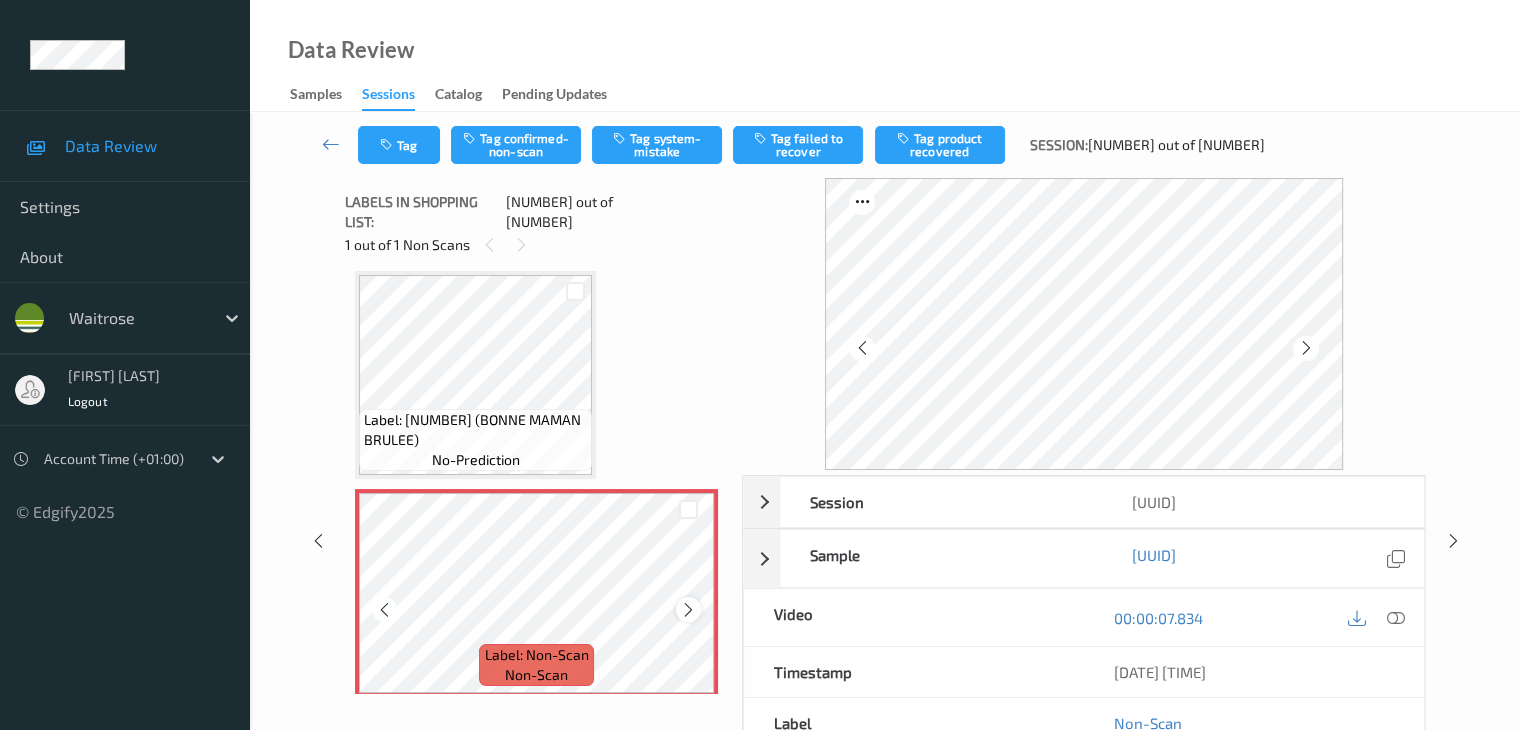 click at bounding box center [688, 610] 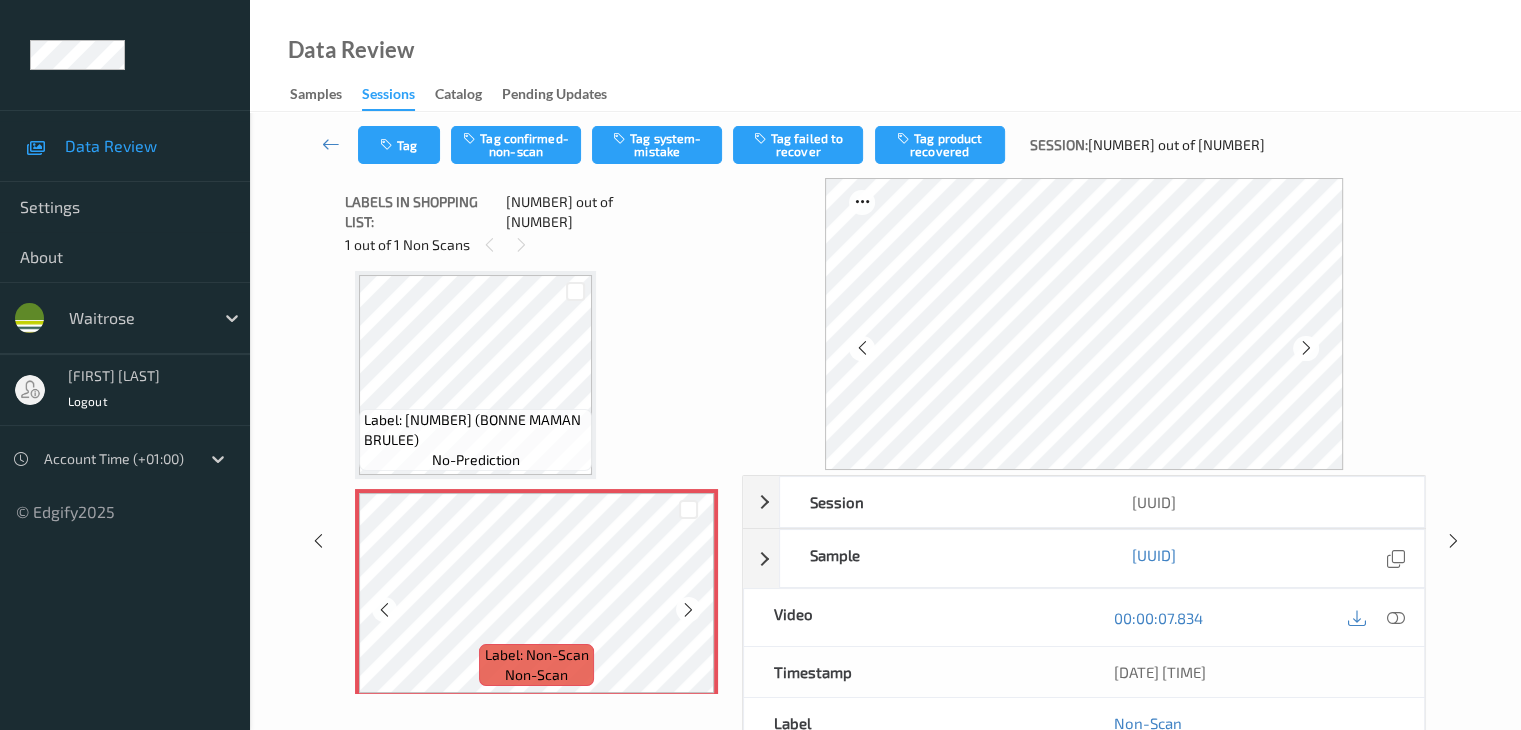 click at bounding box center (688, 610) 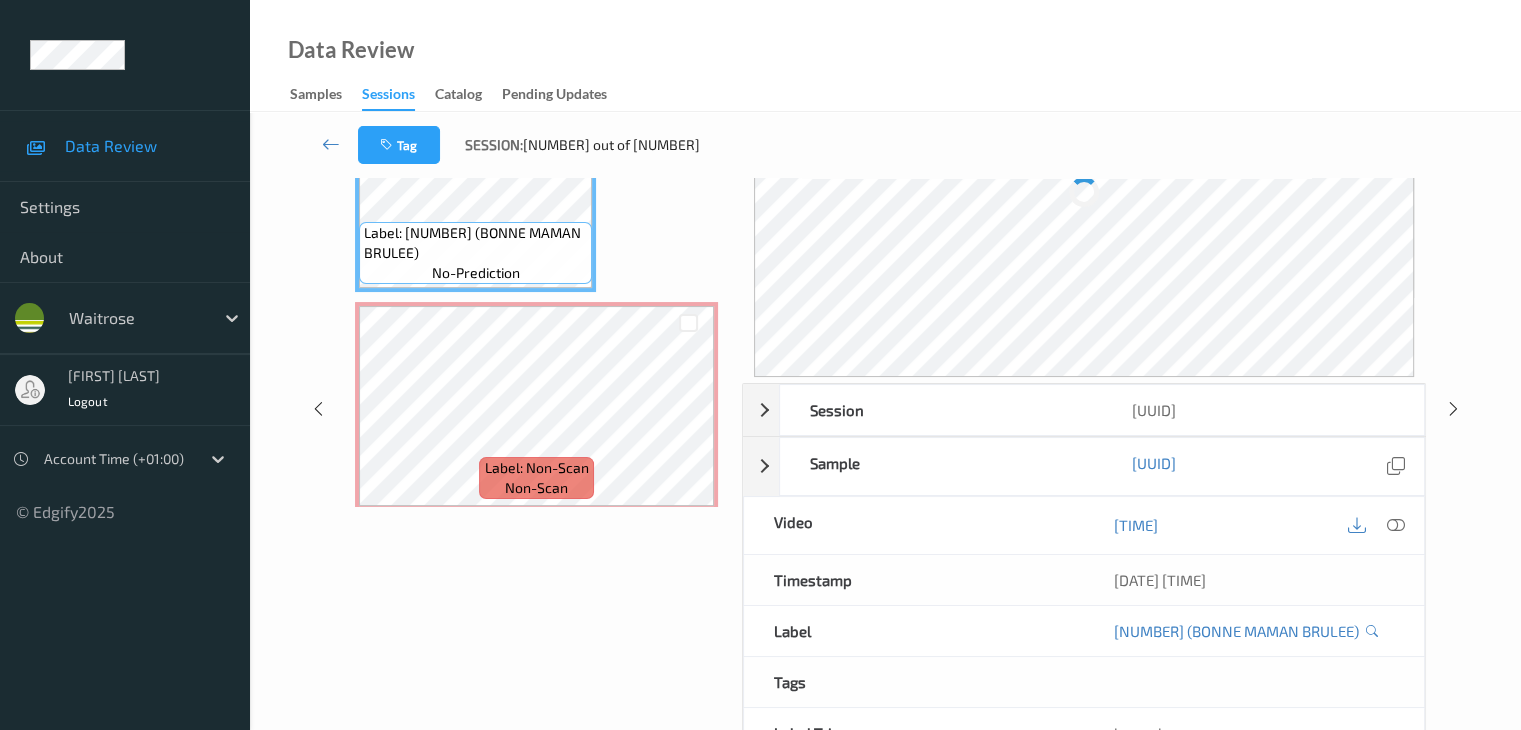 scroll, scrollTop: 0, scrollLeft: 0, axis: both 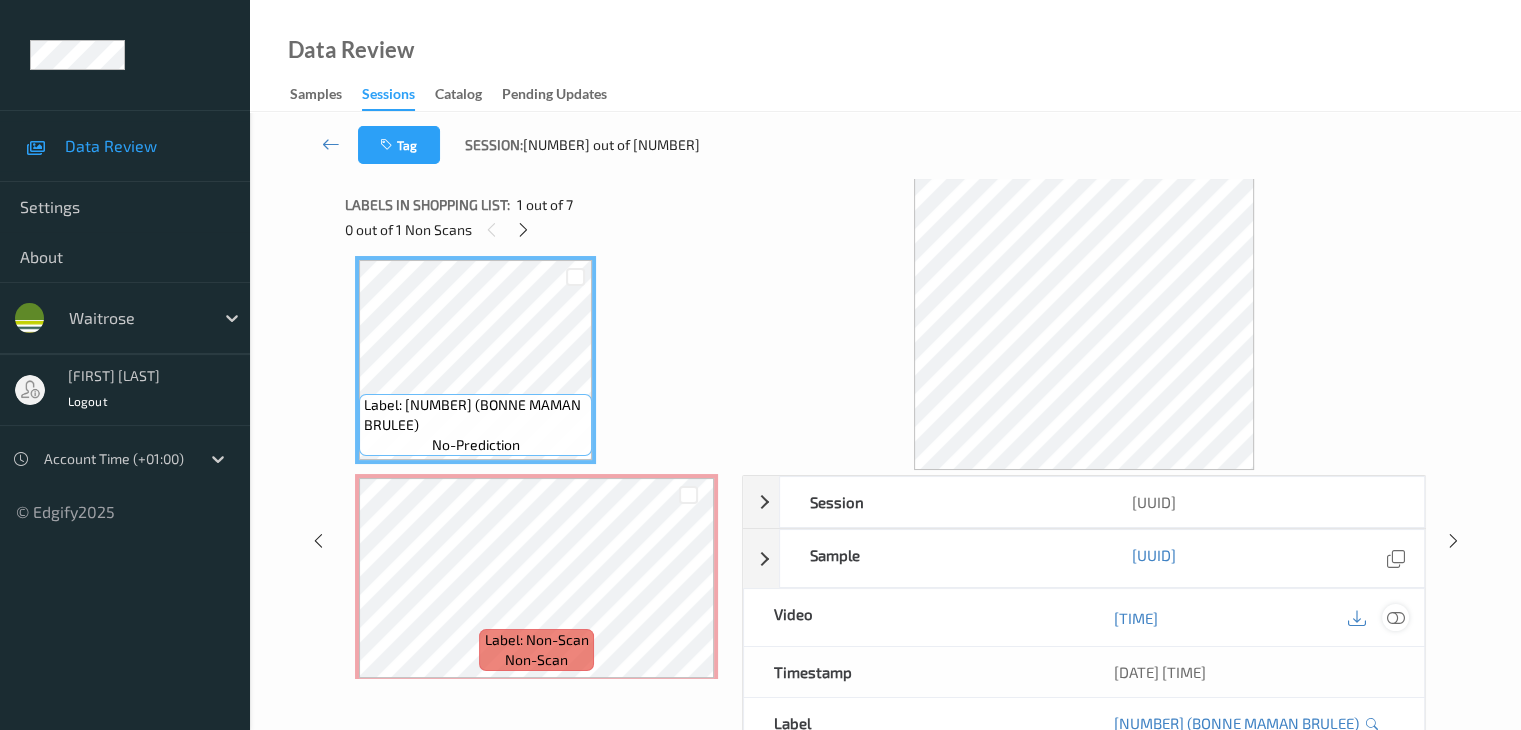 click at bounding box center [1395, 618] 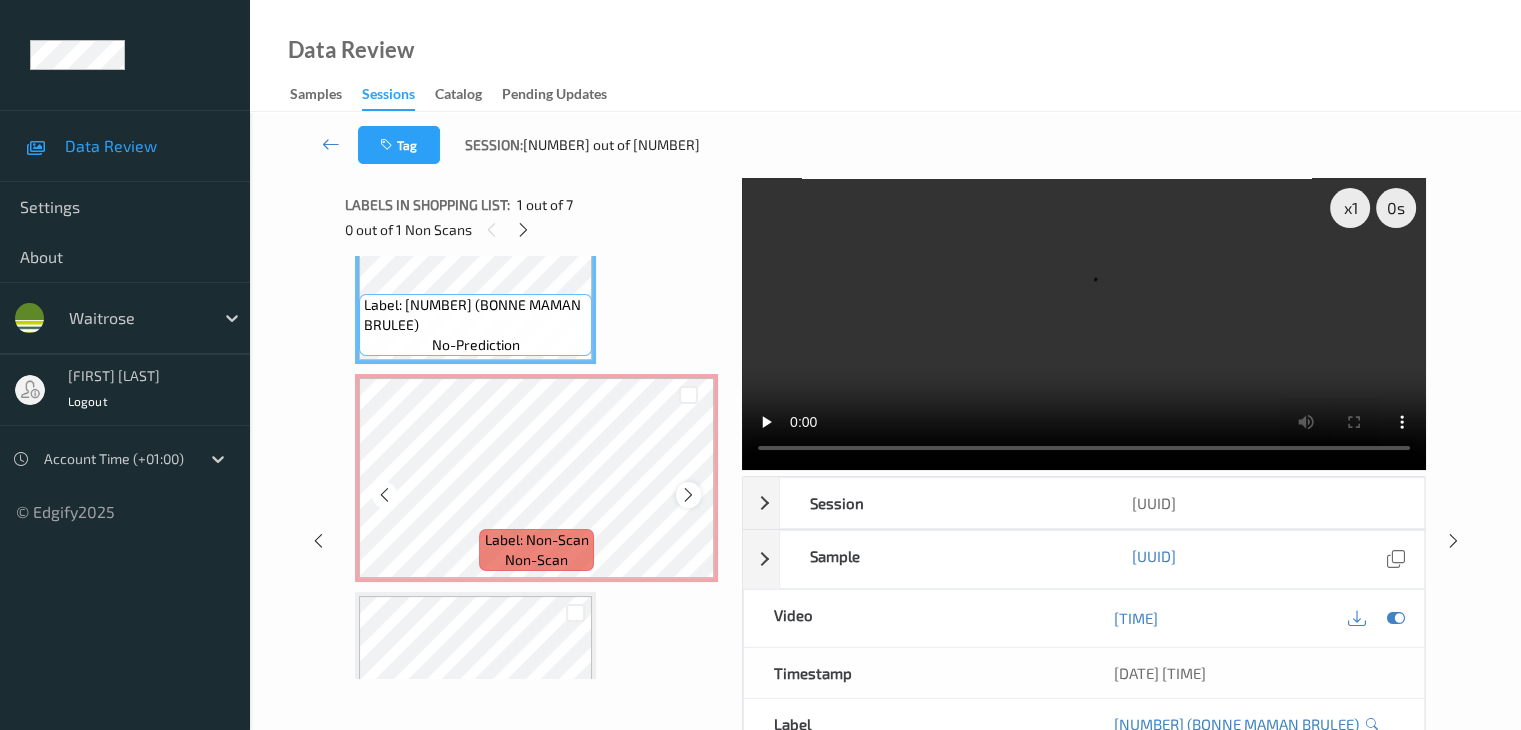scroll, scrollTop: 210, scrollLeft: 0, axis: vertical 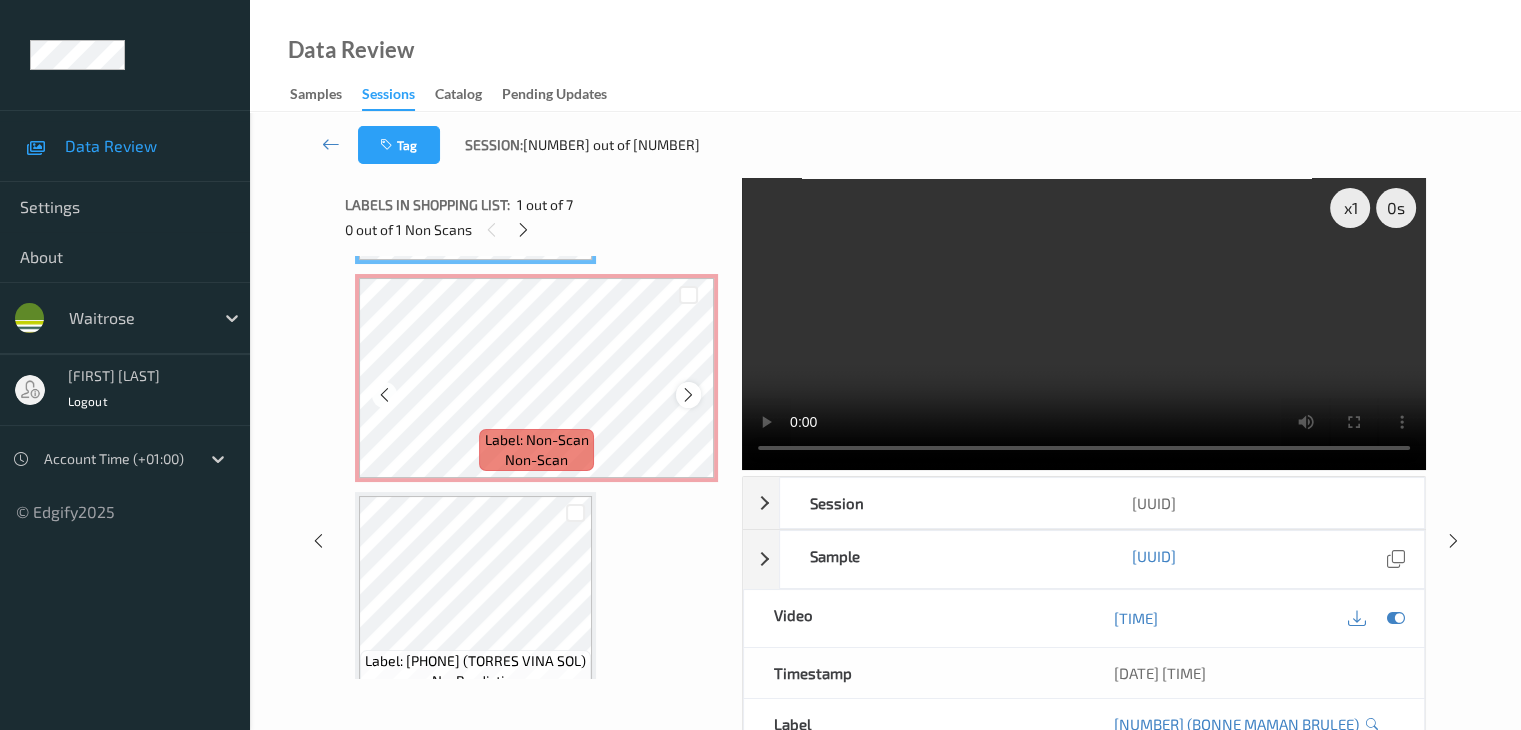 click at bounding box center [688, 395] 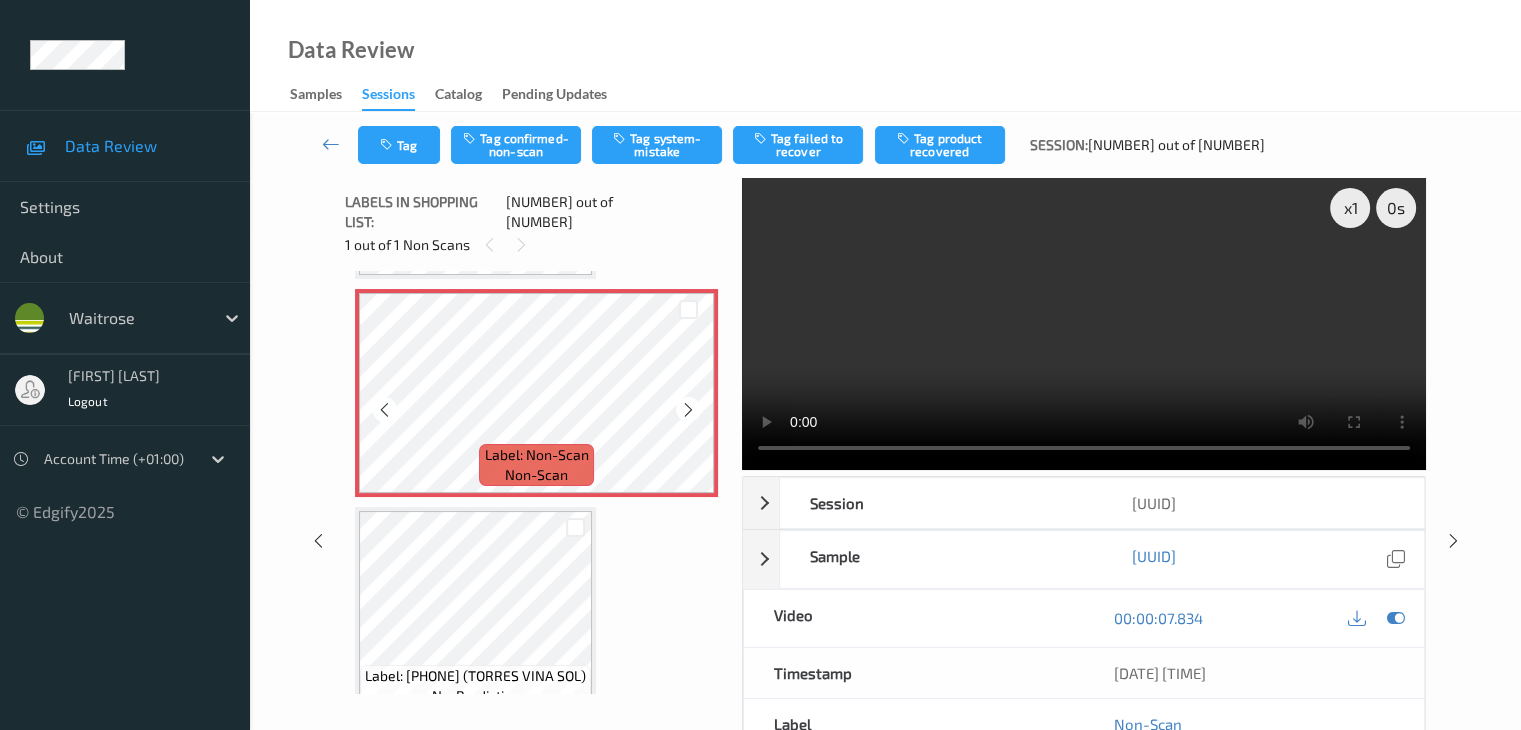 click at bounding box center (688, 410) 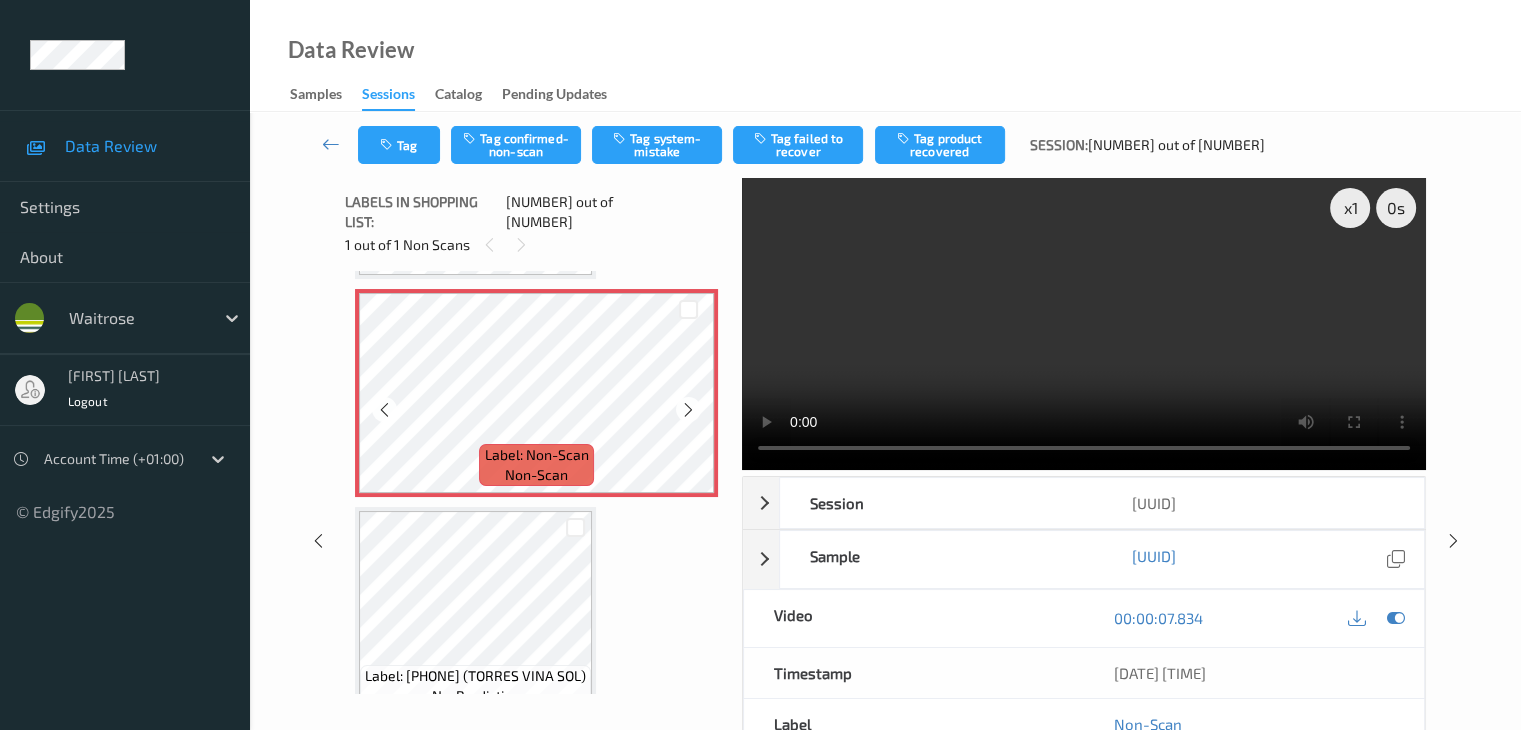 click at bounding box center [688, 410] 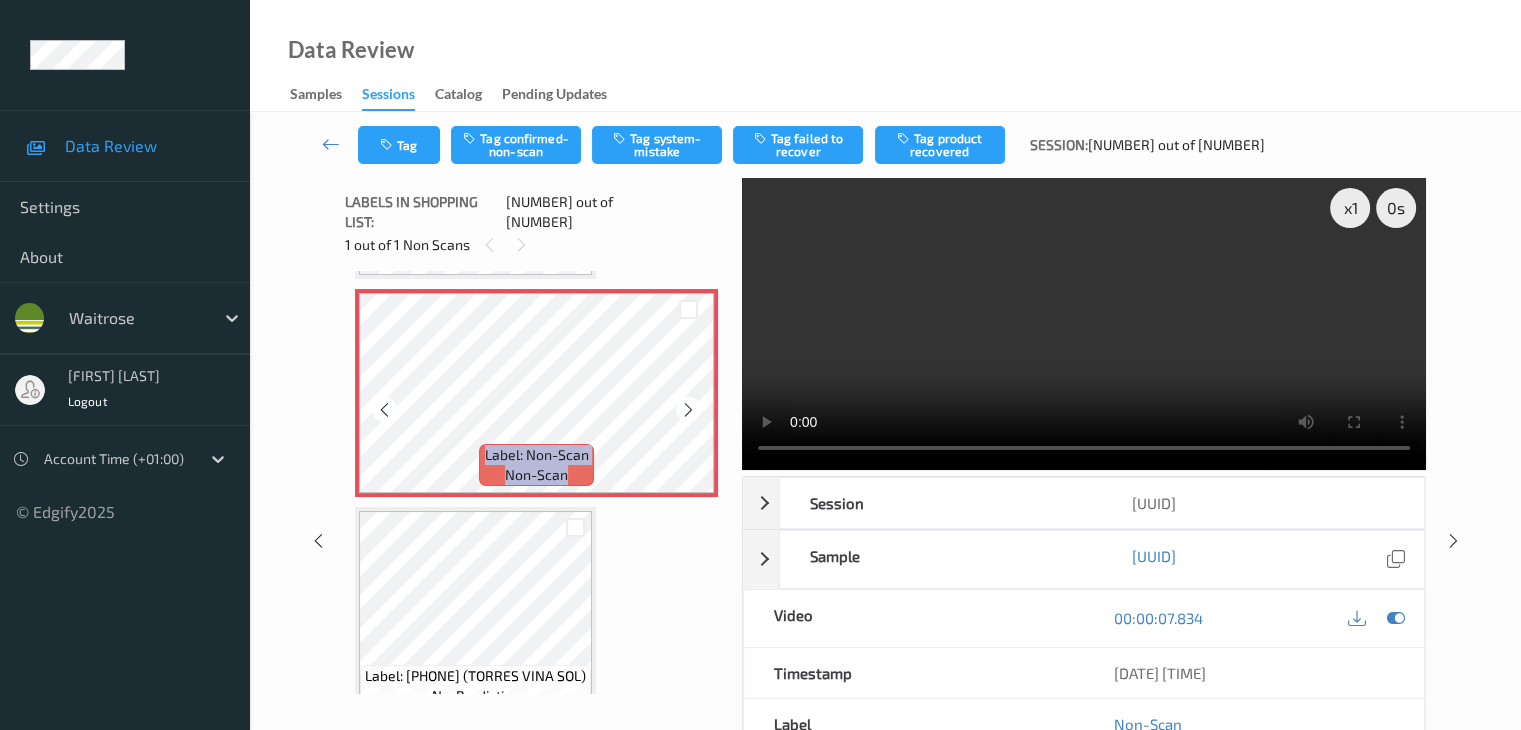click at bounding box center [688, 410] 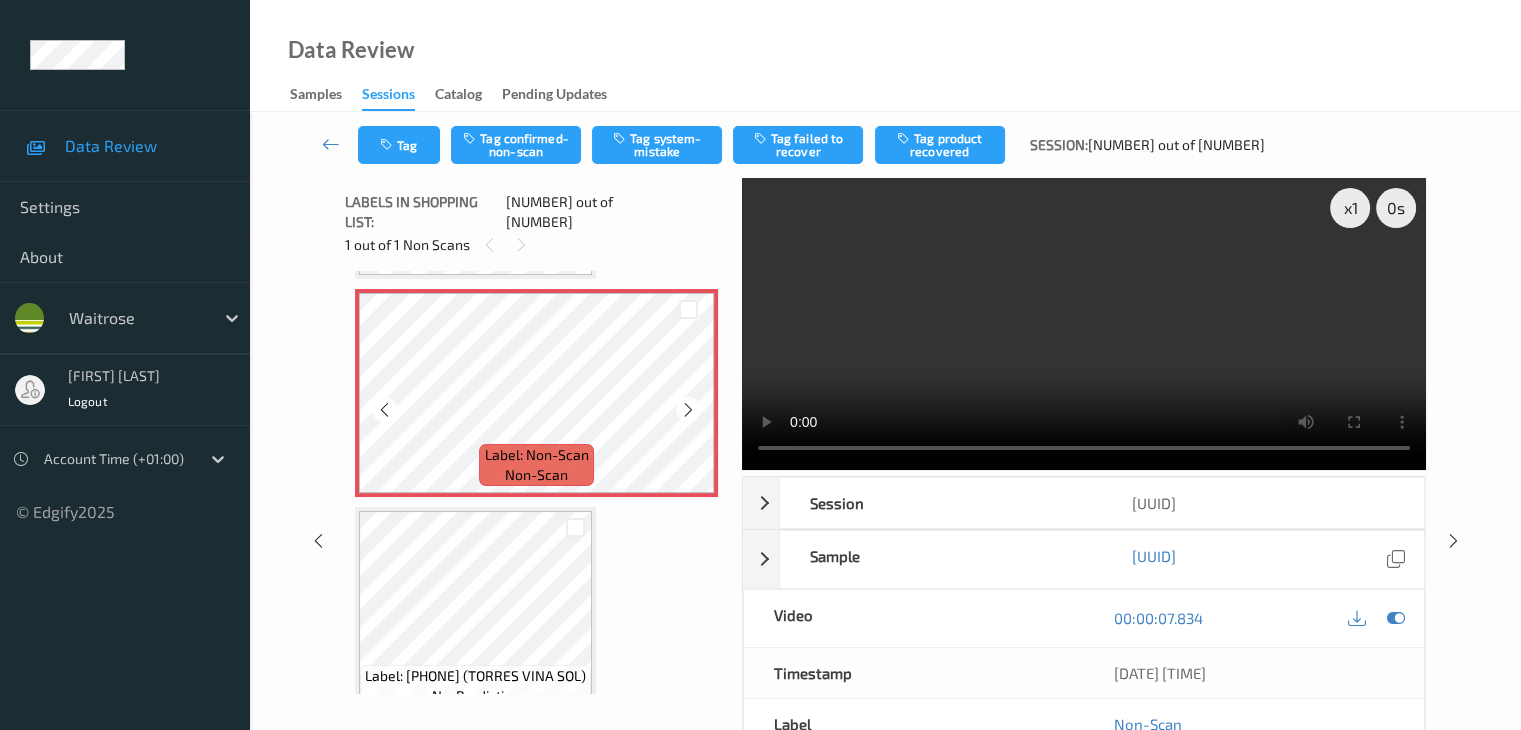 click at bounding box center (688, 410) 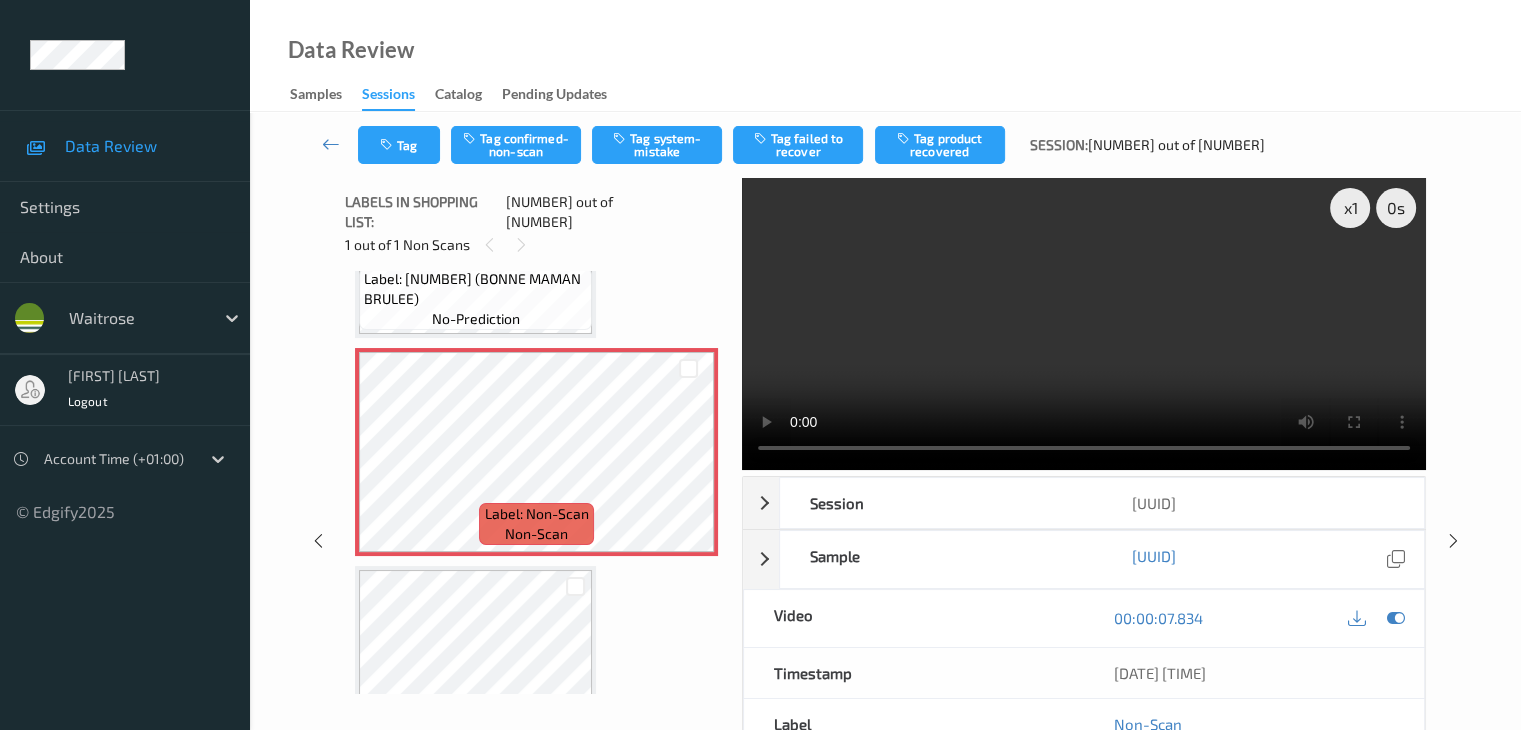 scroll, scrollTop: 10, scrollLeft: 0, axis: vertical 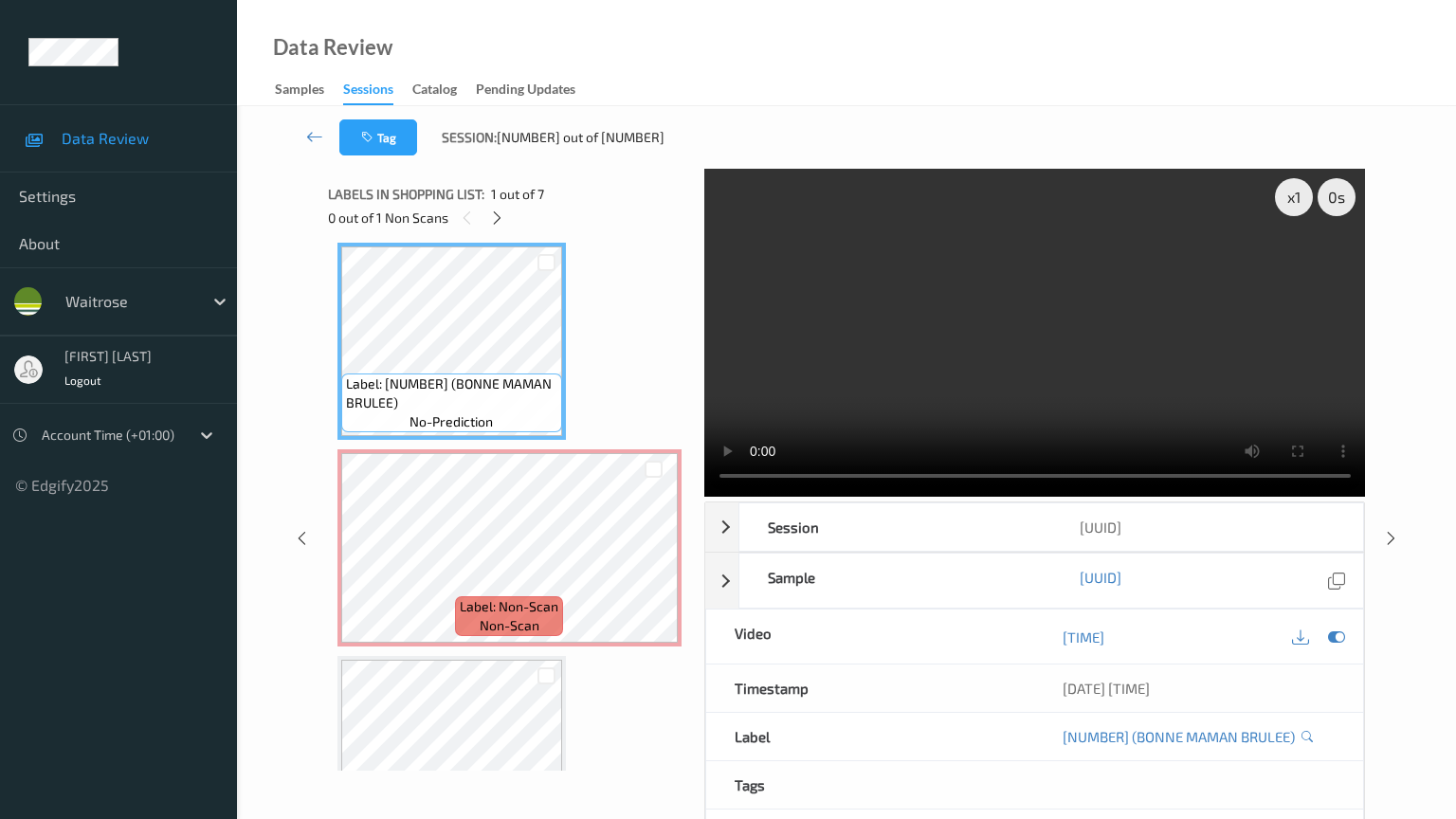 type 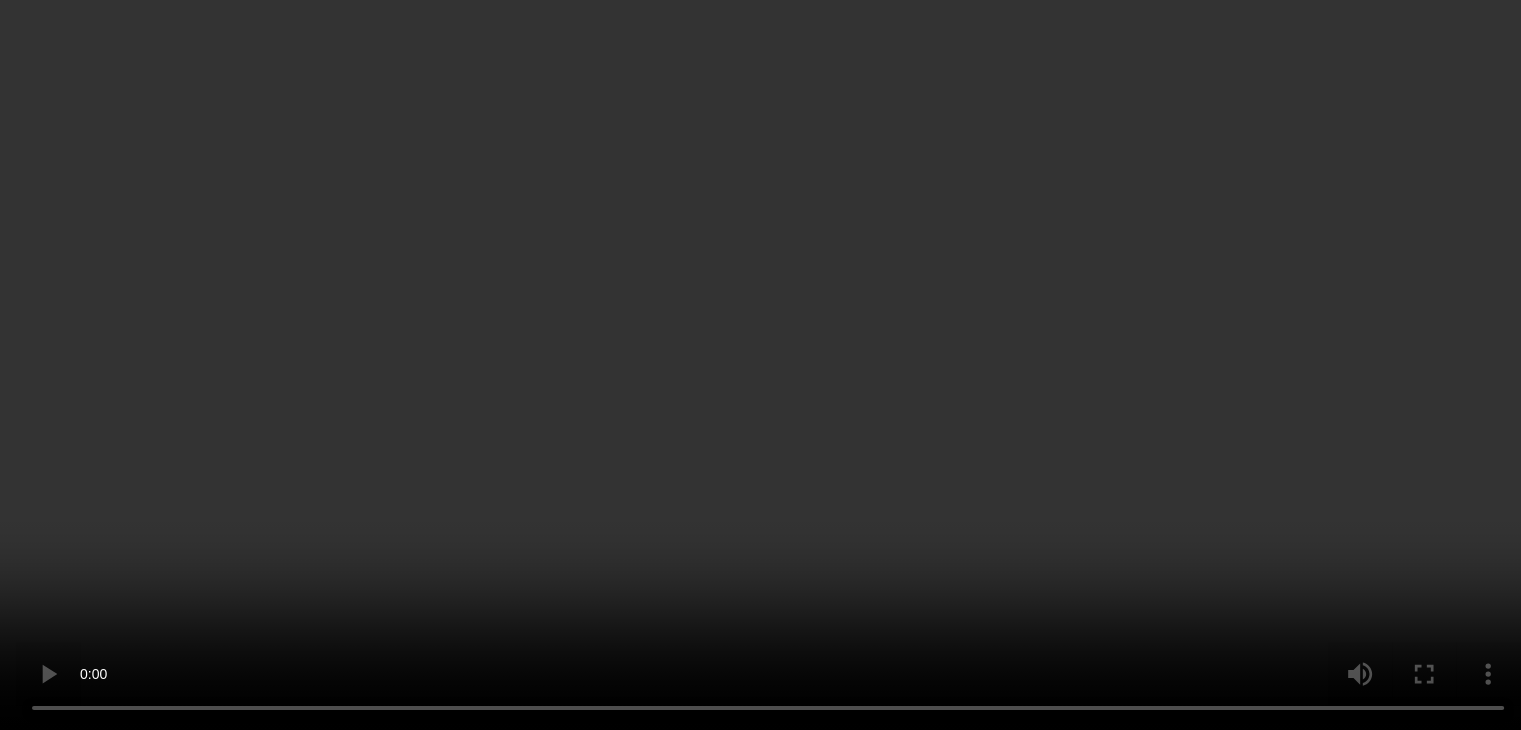 scroll, scrollTop: 110, scrollLeft: 0, axis: vertical 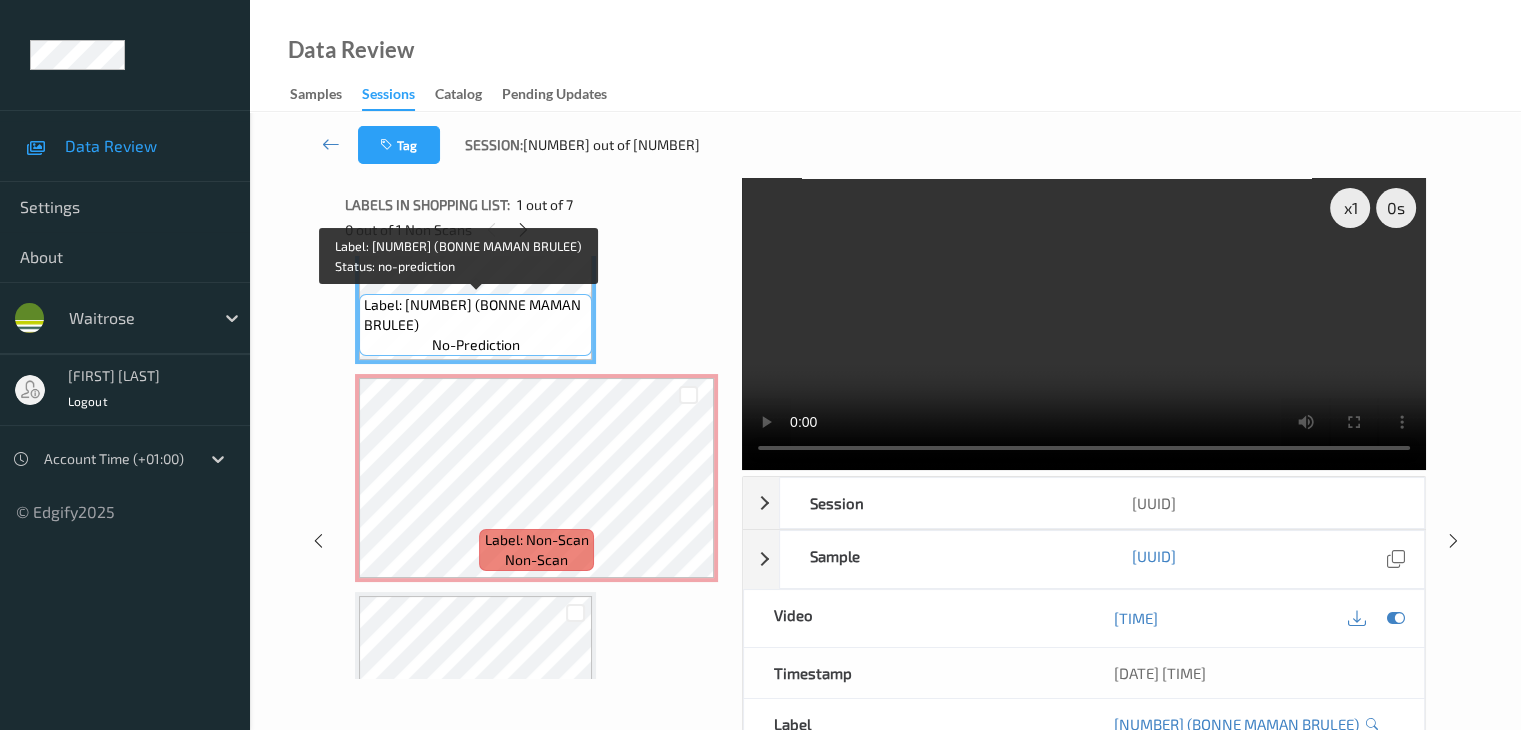 click on "Label: 3608580005469 (BONNE MAMAN BRULEE) no-prediction" at bounding box center [475, 325] 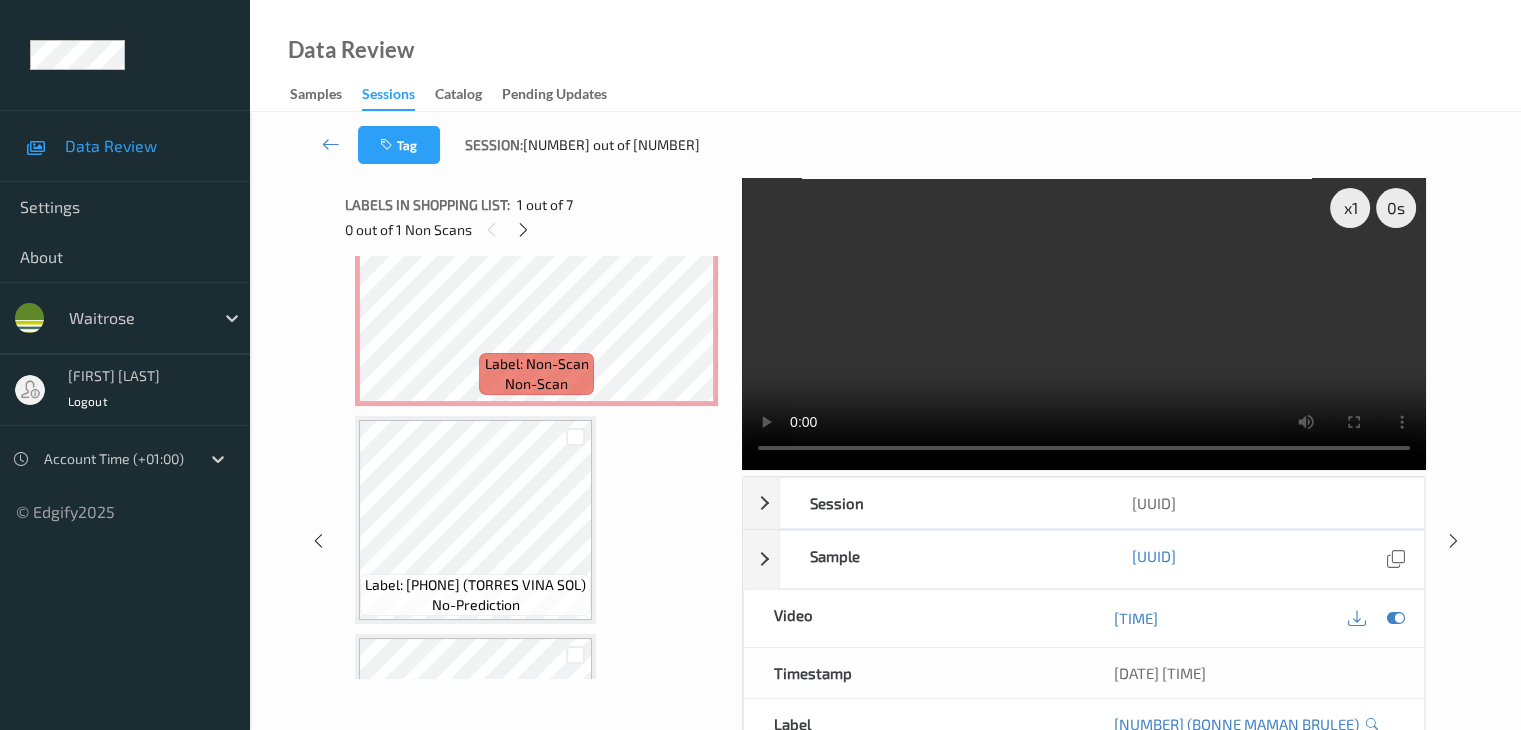 scroll, scrollTop: 310, scrollLeft: 0, axis: vertical 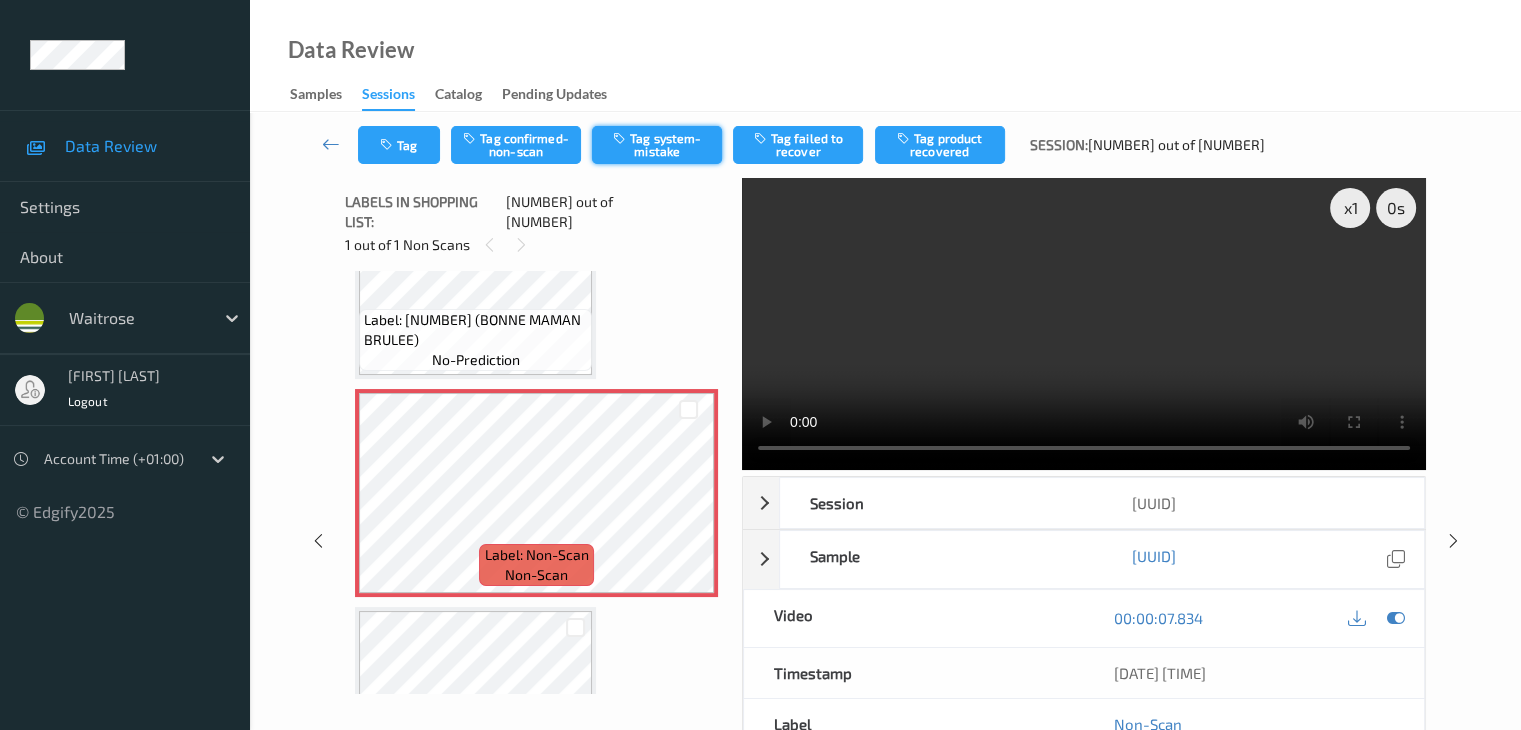 click on "Tag   system-mistake" at bounding box center [657, 145] 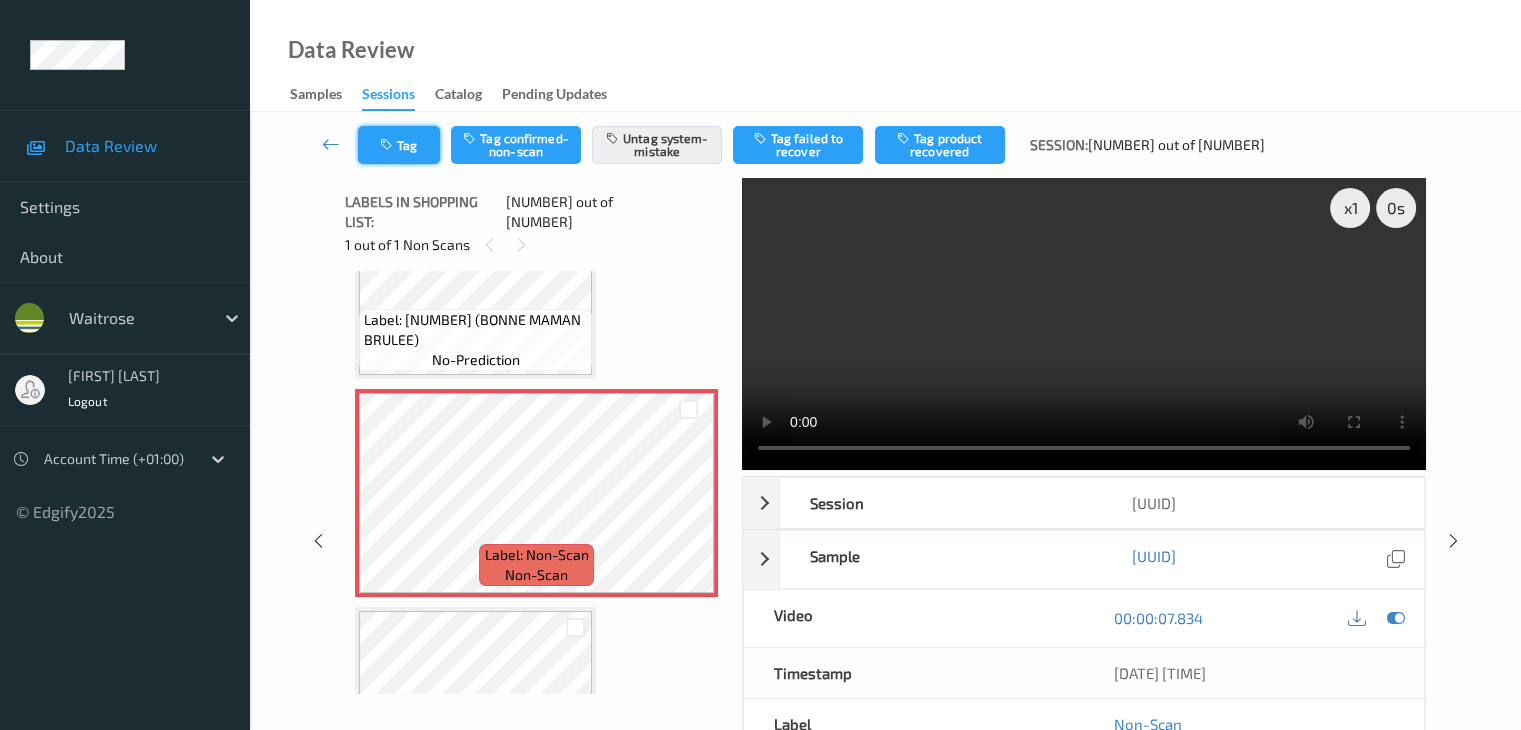 click at bounding box center [388, 145] 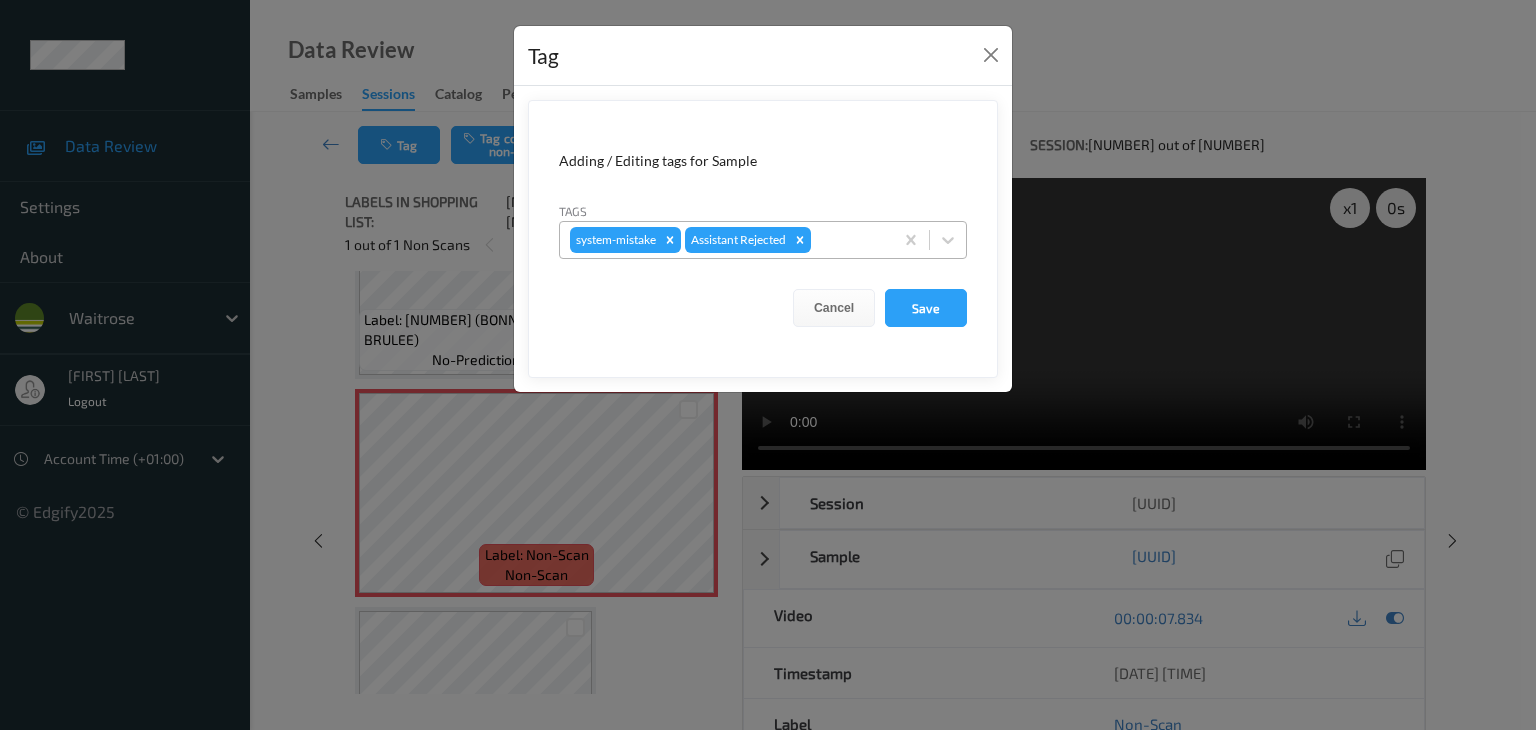 click at bounding box center (849, 240) 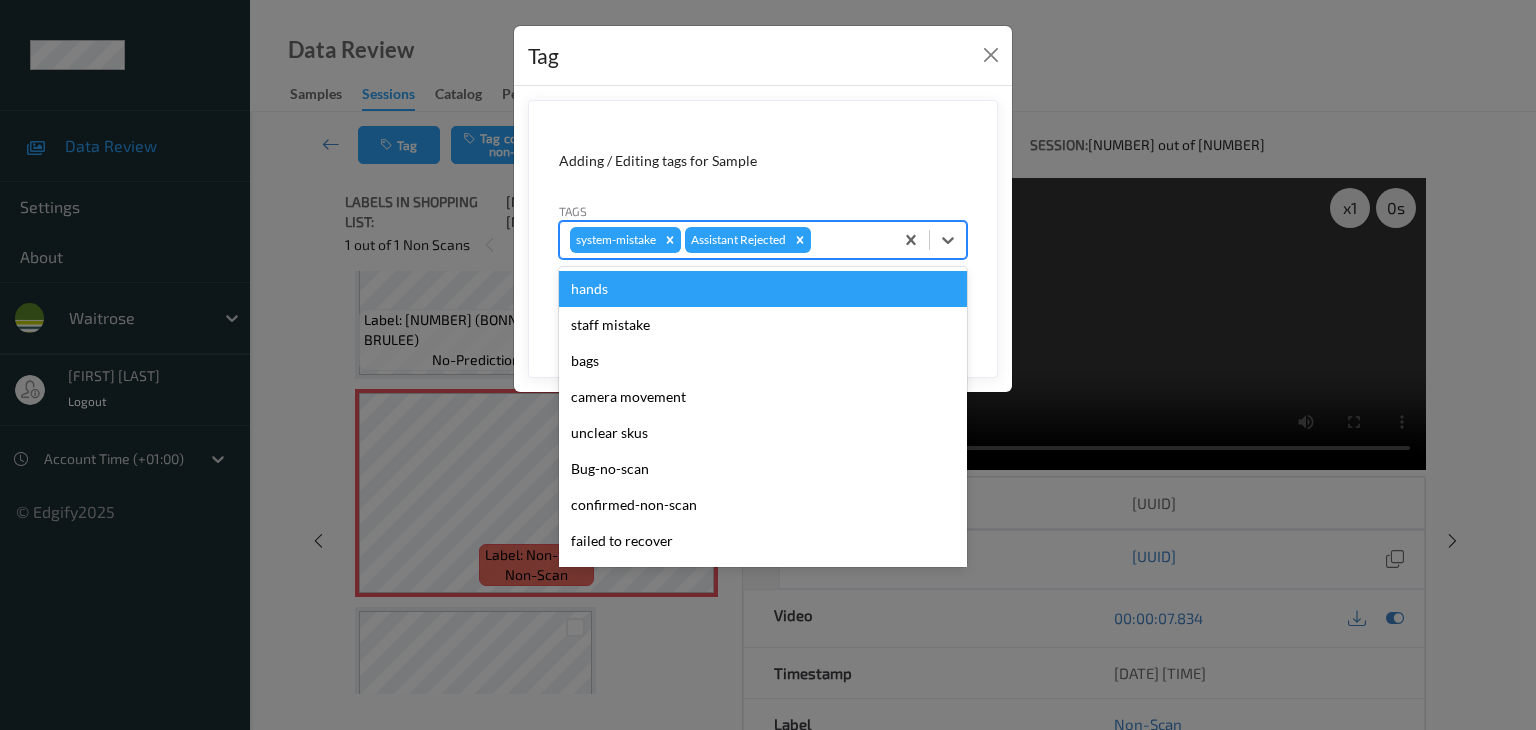 type on "u" 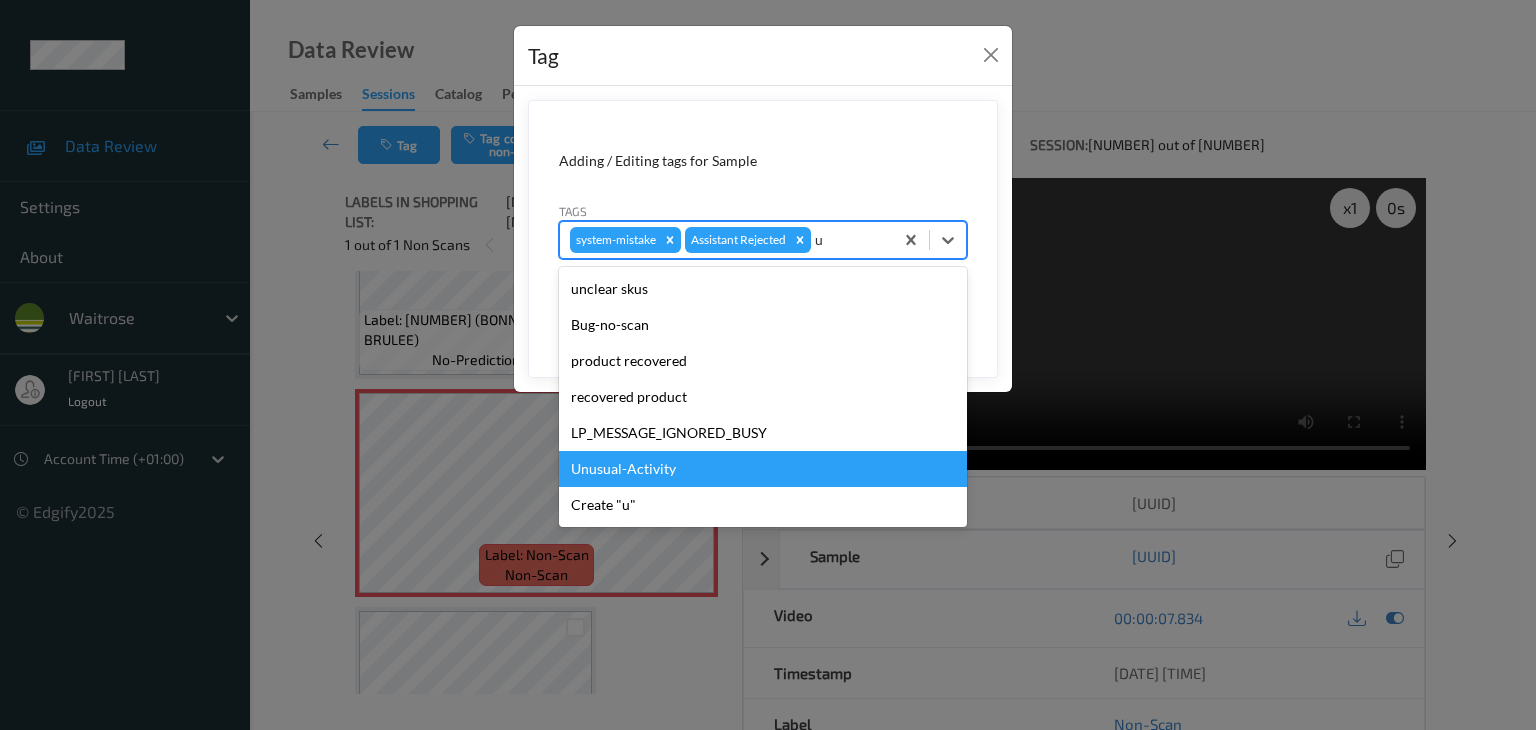 click on "Unusual-Activity" at bounding box center (763, 469) 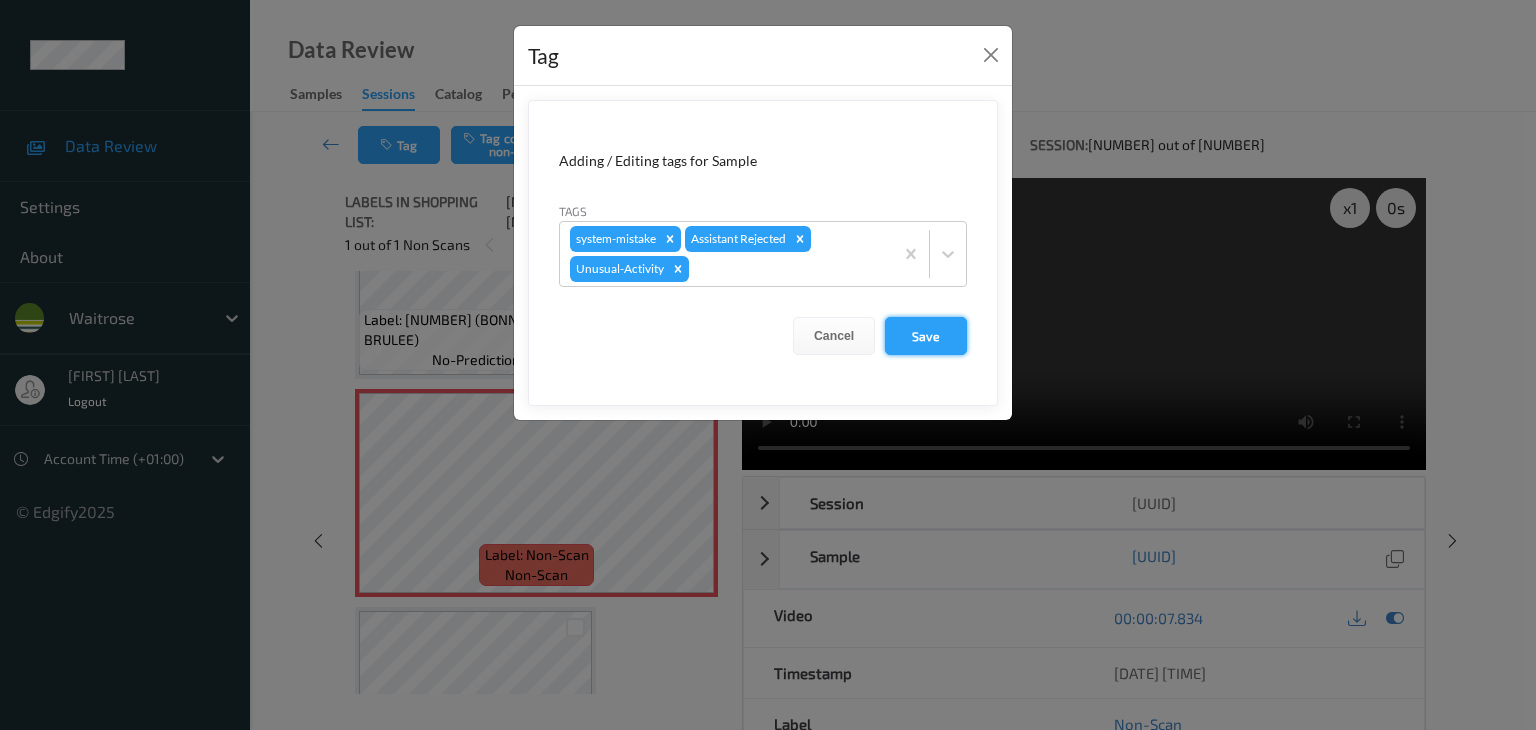 click on "Save" at bounding box center (926, 336) 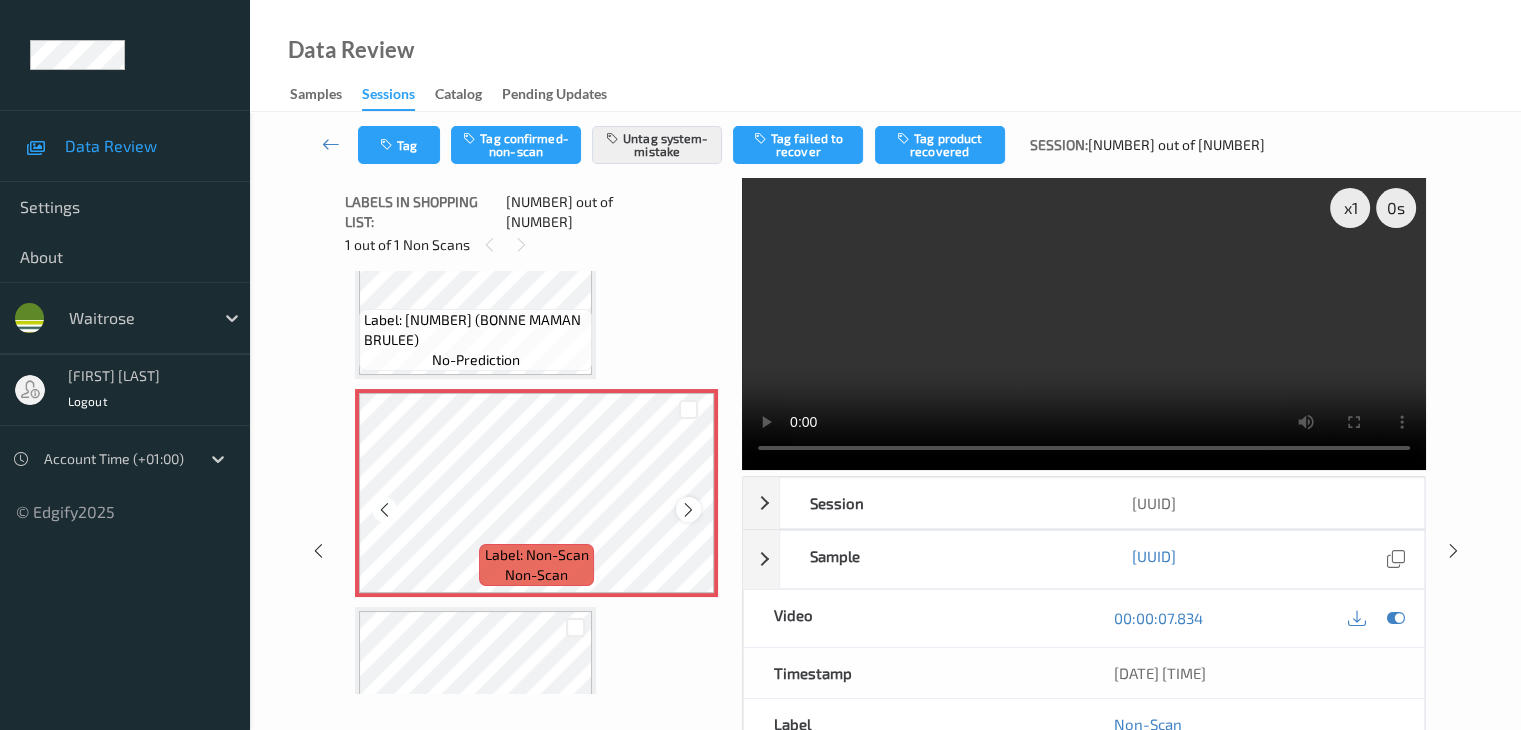 click at bounding box center (688, 510) 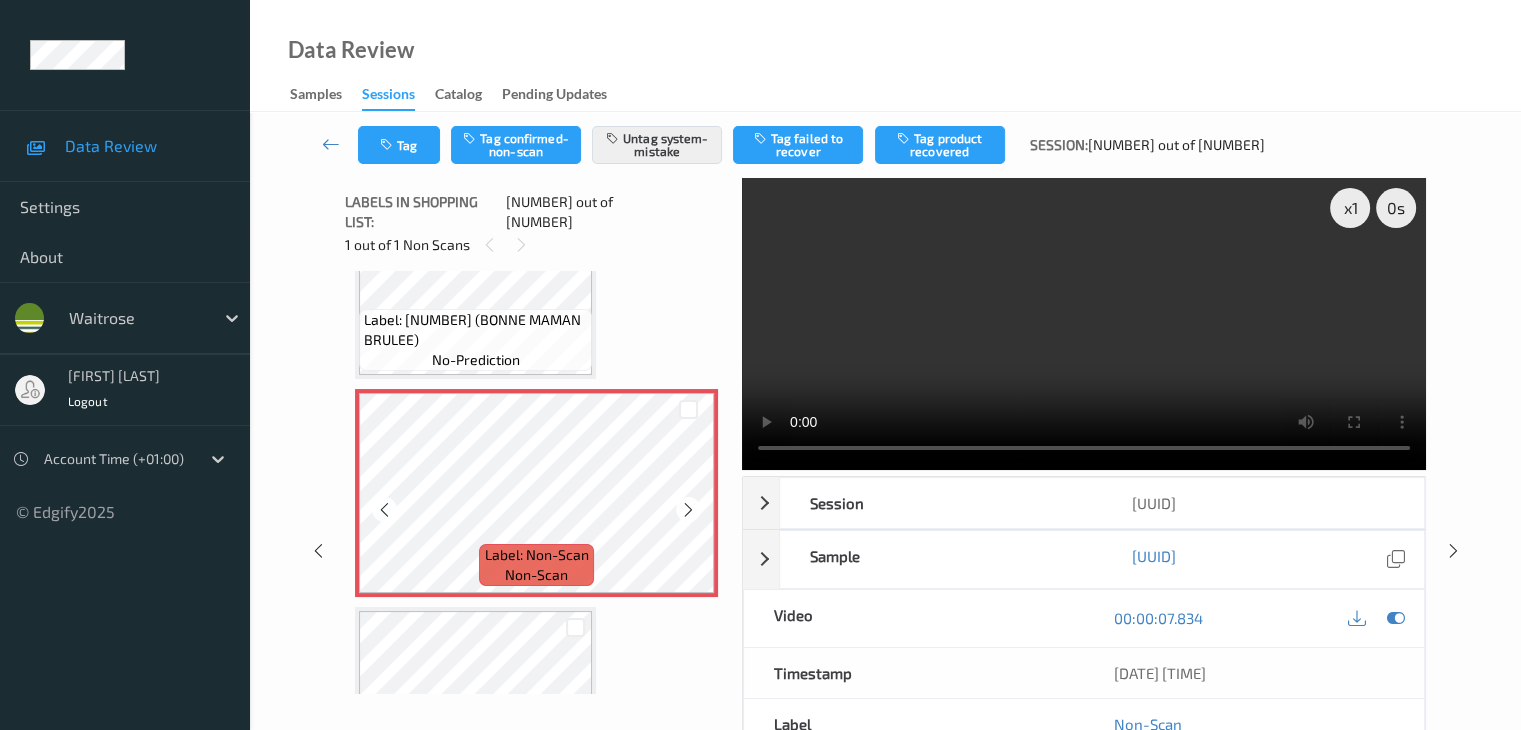 click at bounding box center [688, 510] 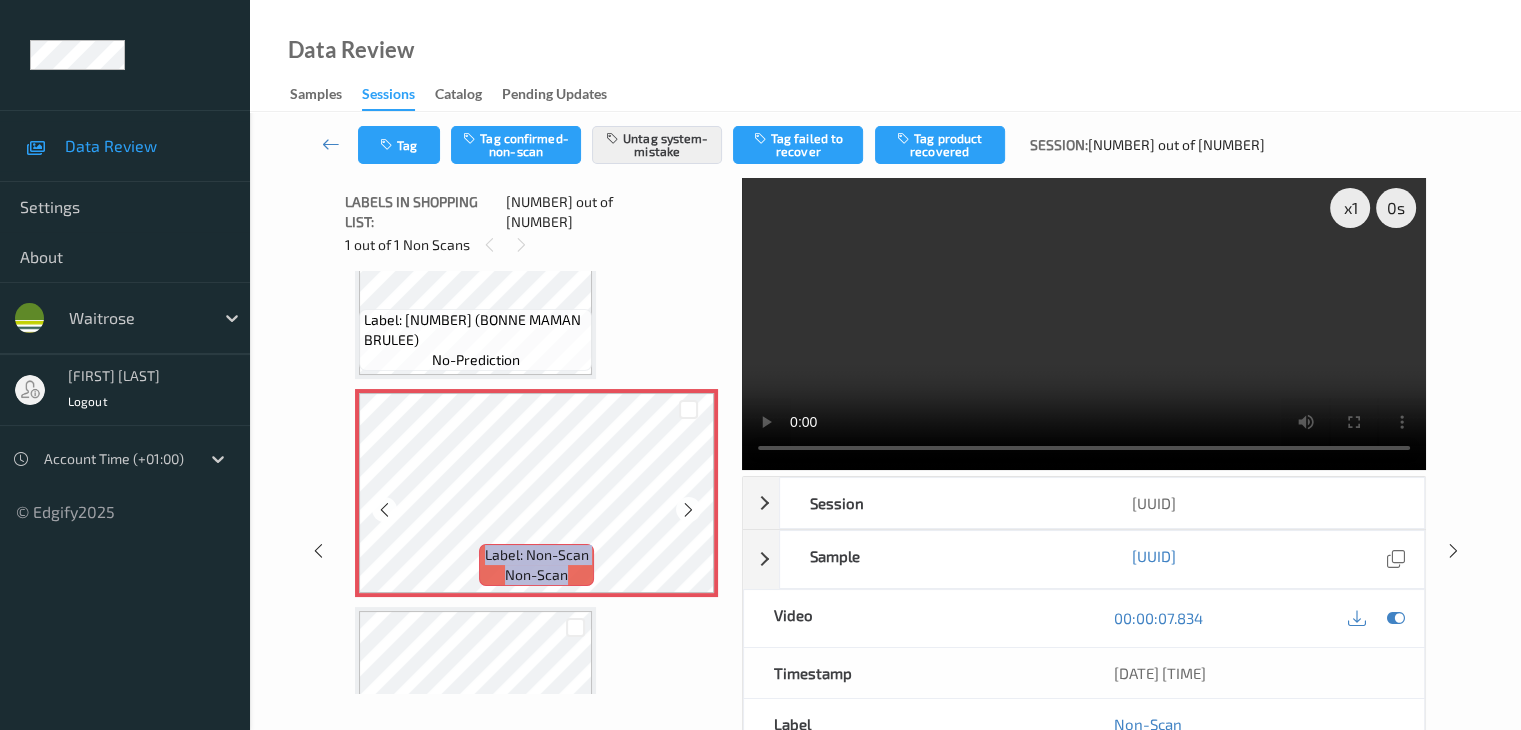 click at bounding box center (688, 510) 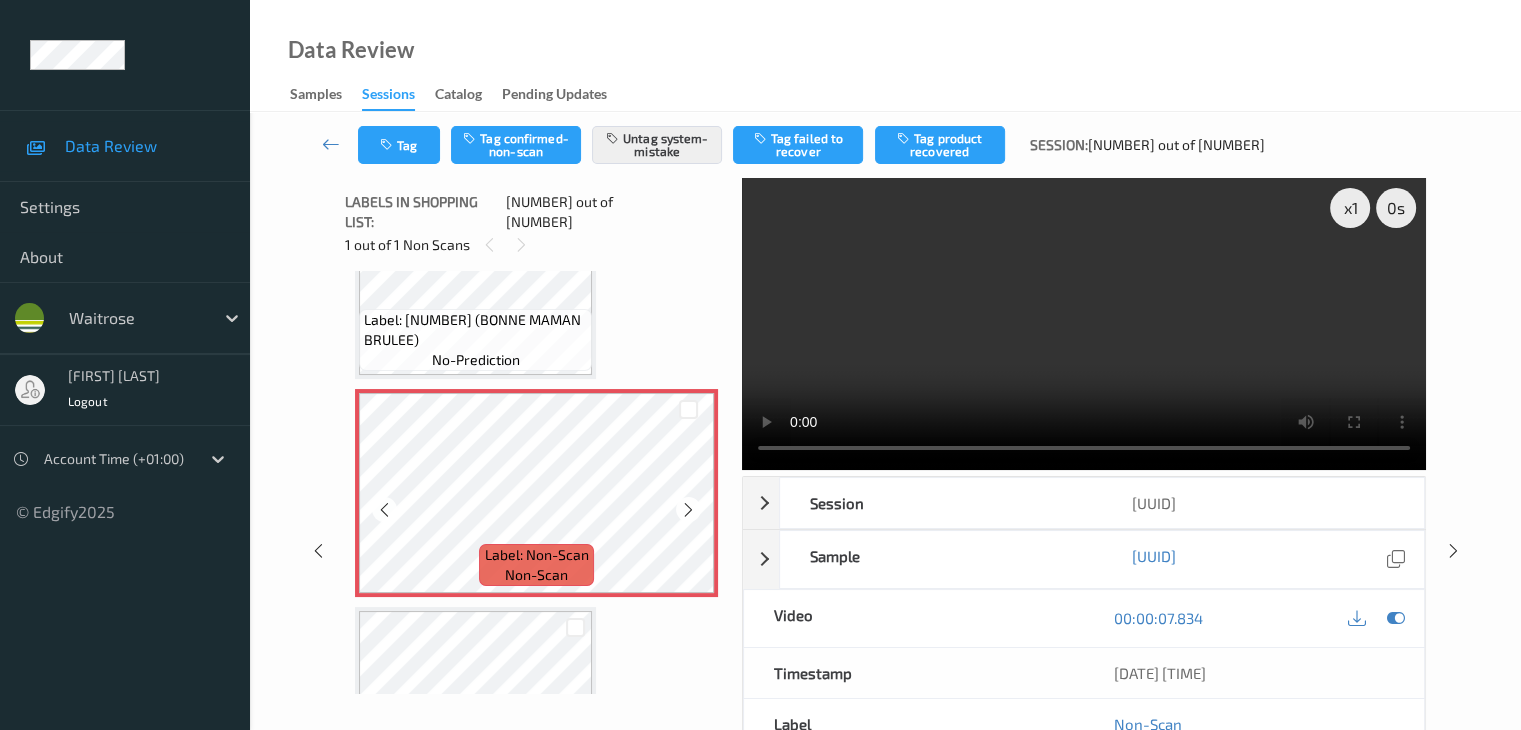 click at bounding box center (688, 510) 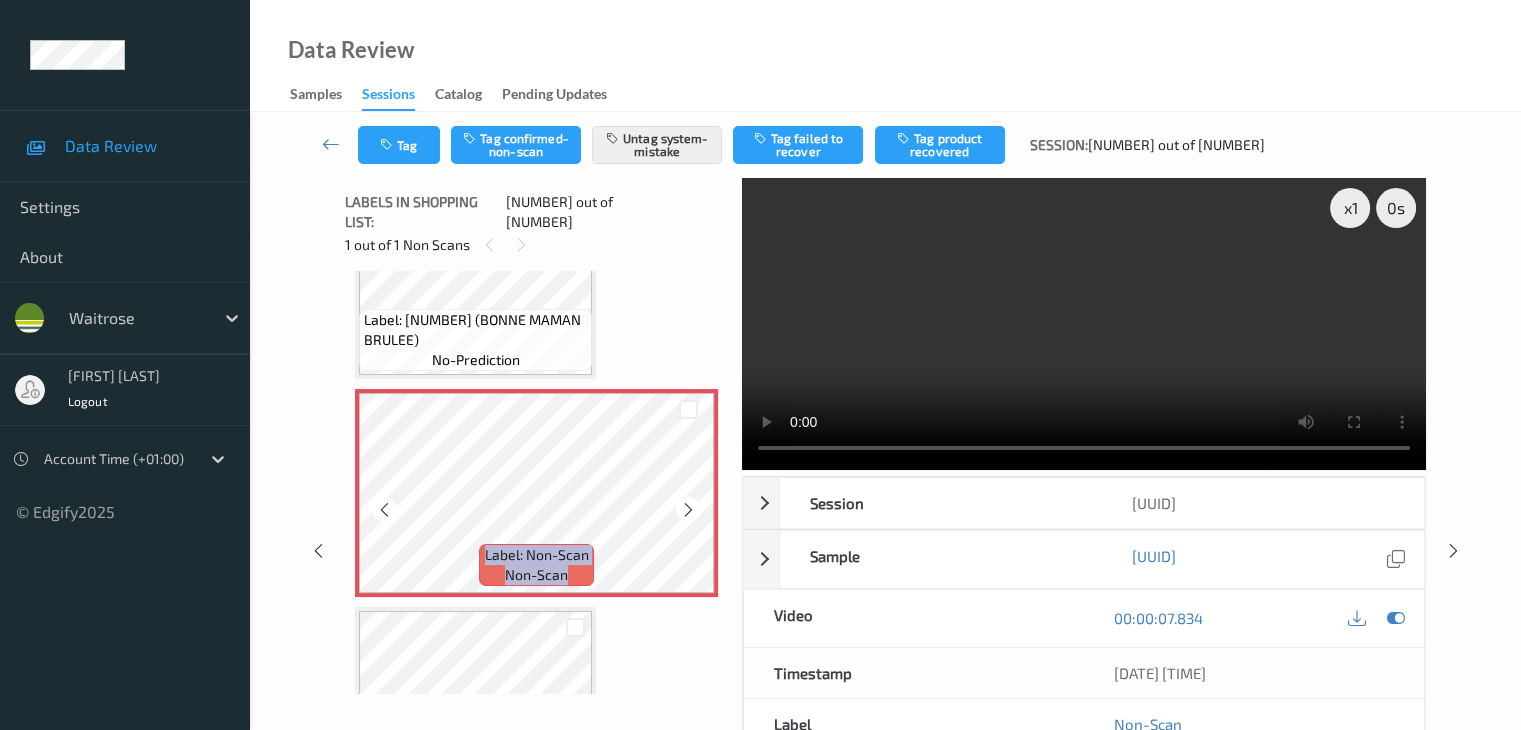 click at bounding box center (688, 510) 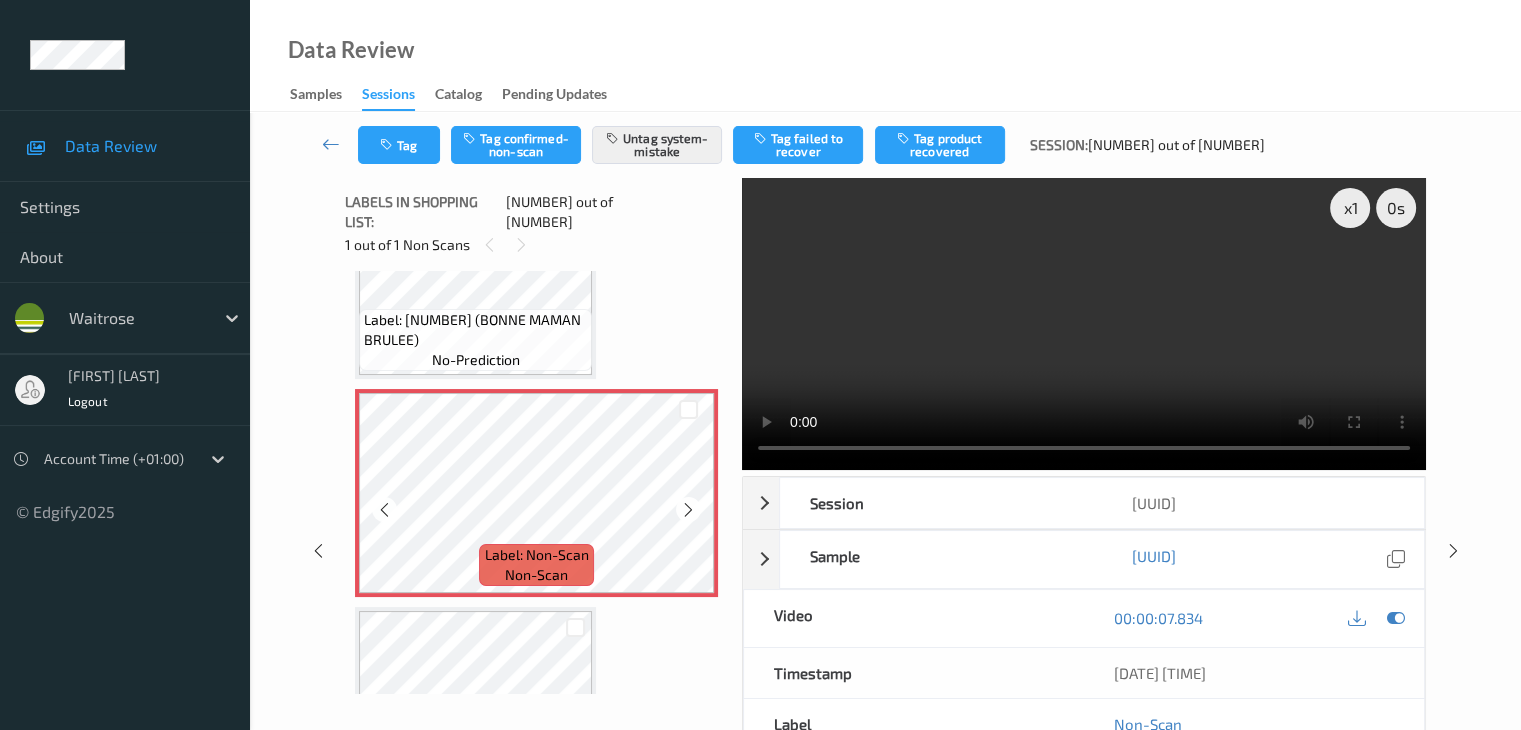 click at bounding box center (688, 510) 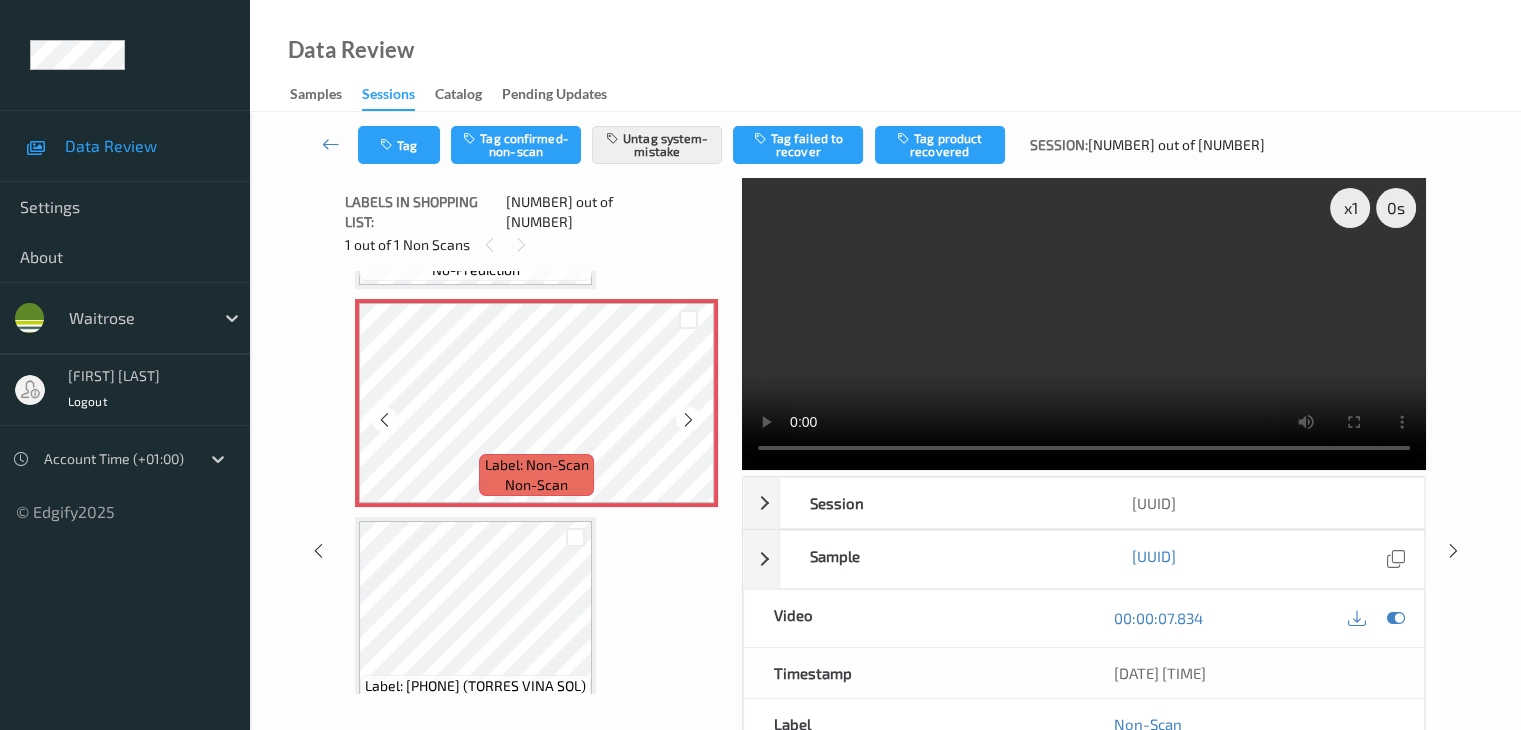 scroll, scrollTop: 0, scrollLeft: 0, axis: both 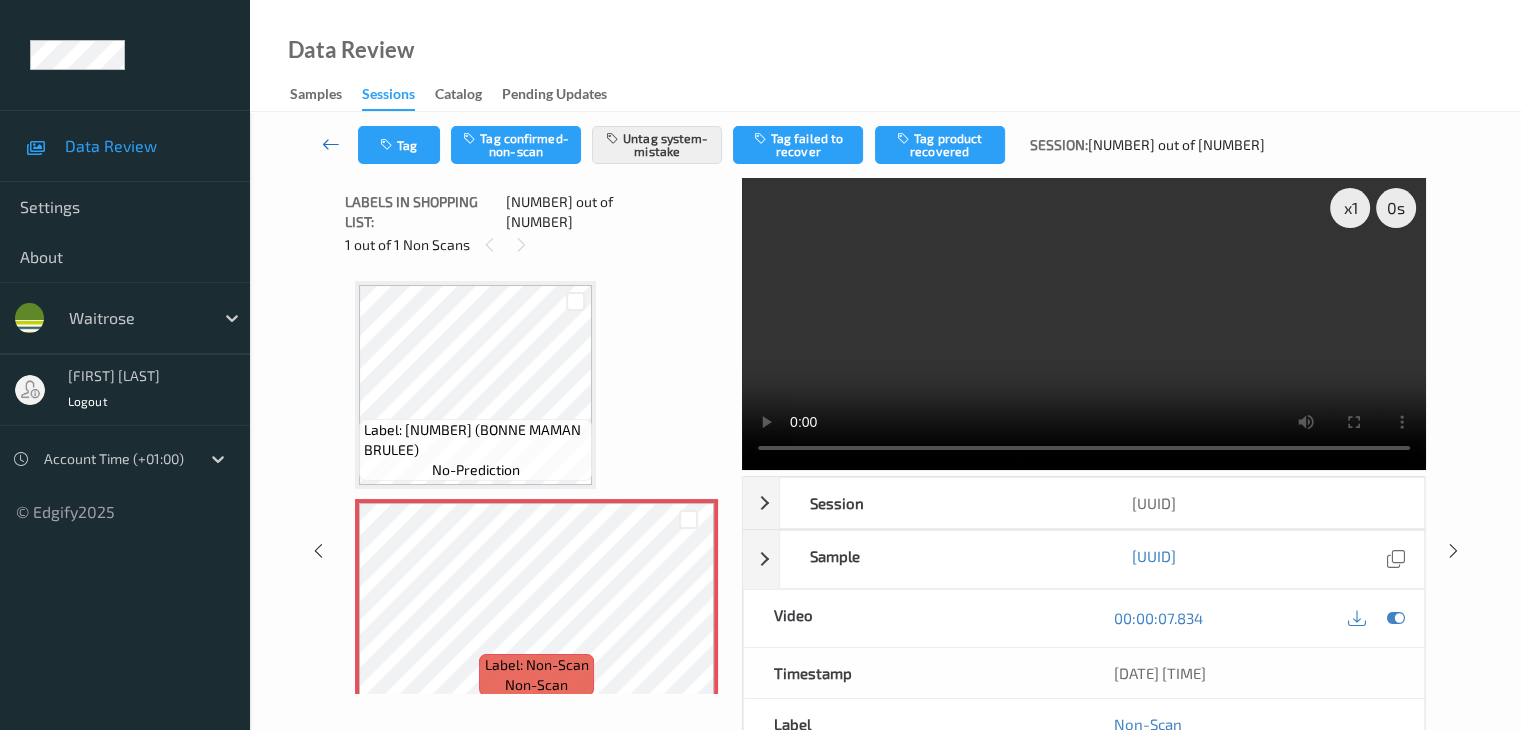click at bounding box center (331, 144) 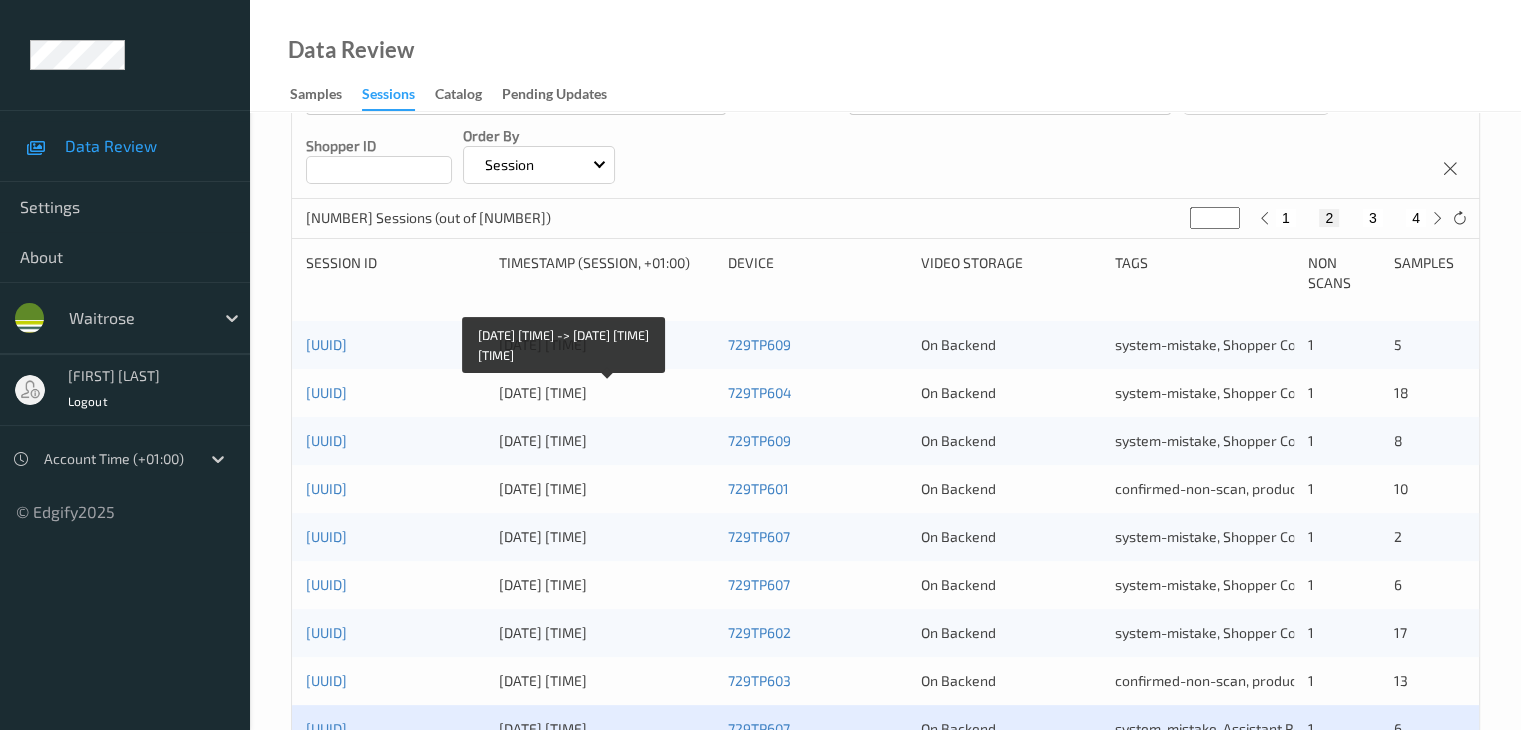 scroll, scrollTop: 600, scrollLeft: 0, axis: vertical 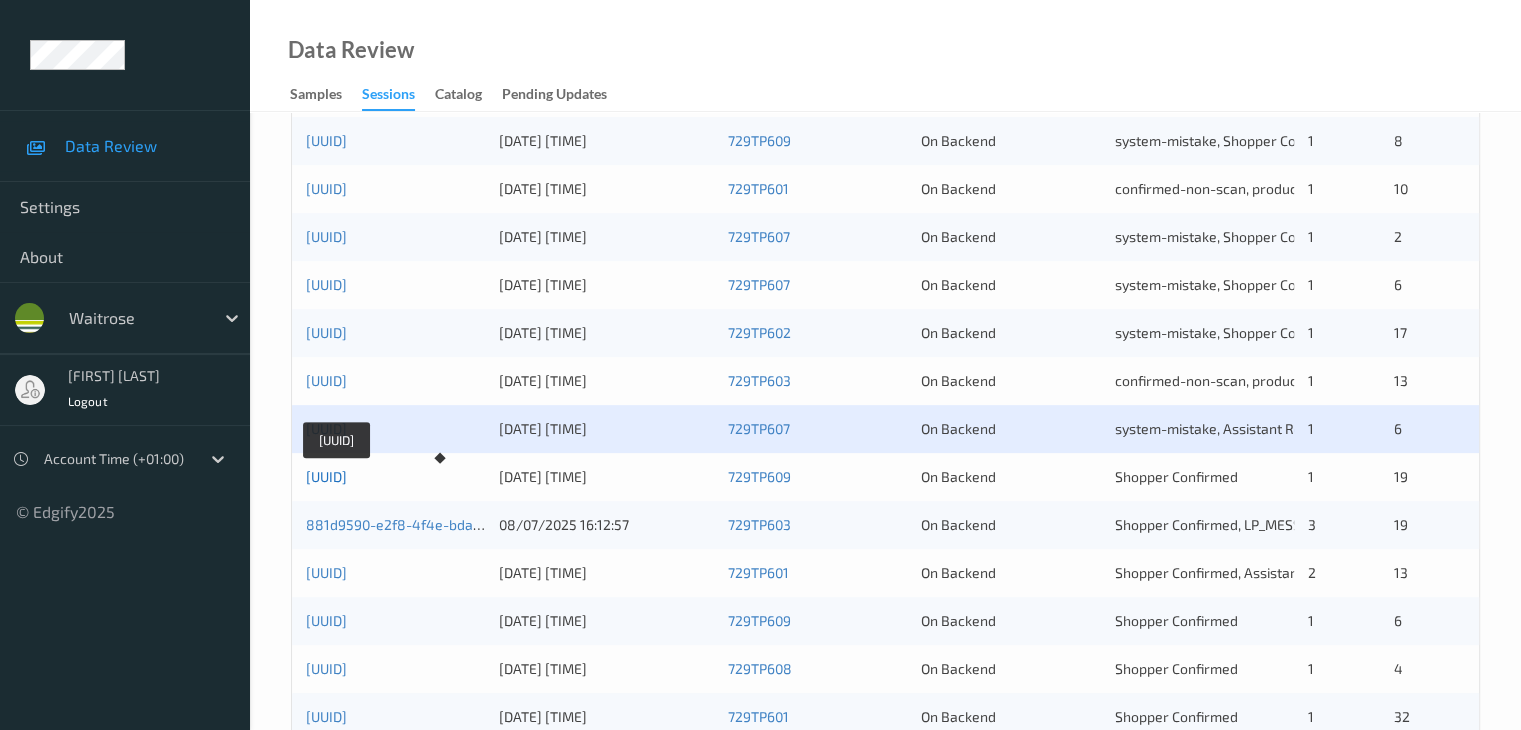 click on "[UUID]" at bounding box center [326, 476] 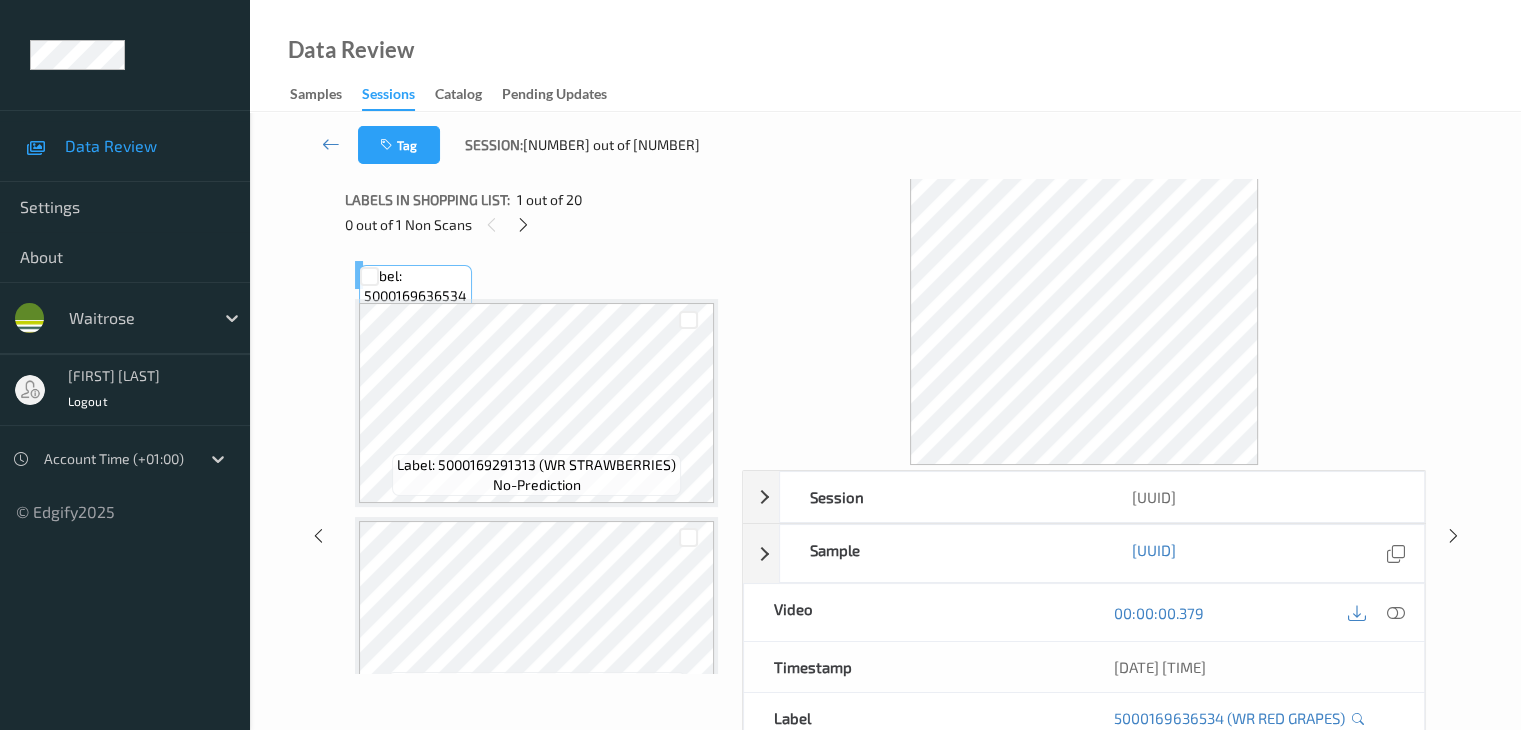 scroll, scrollTop: 0, scrollLeft: 0, axis: both 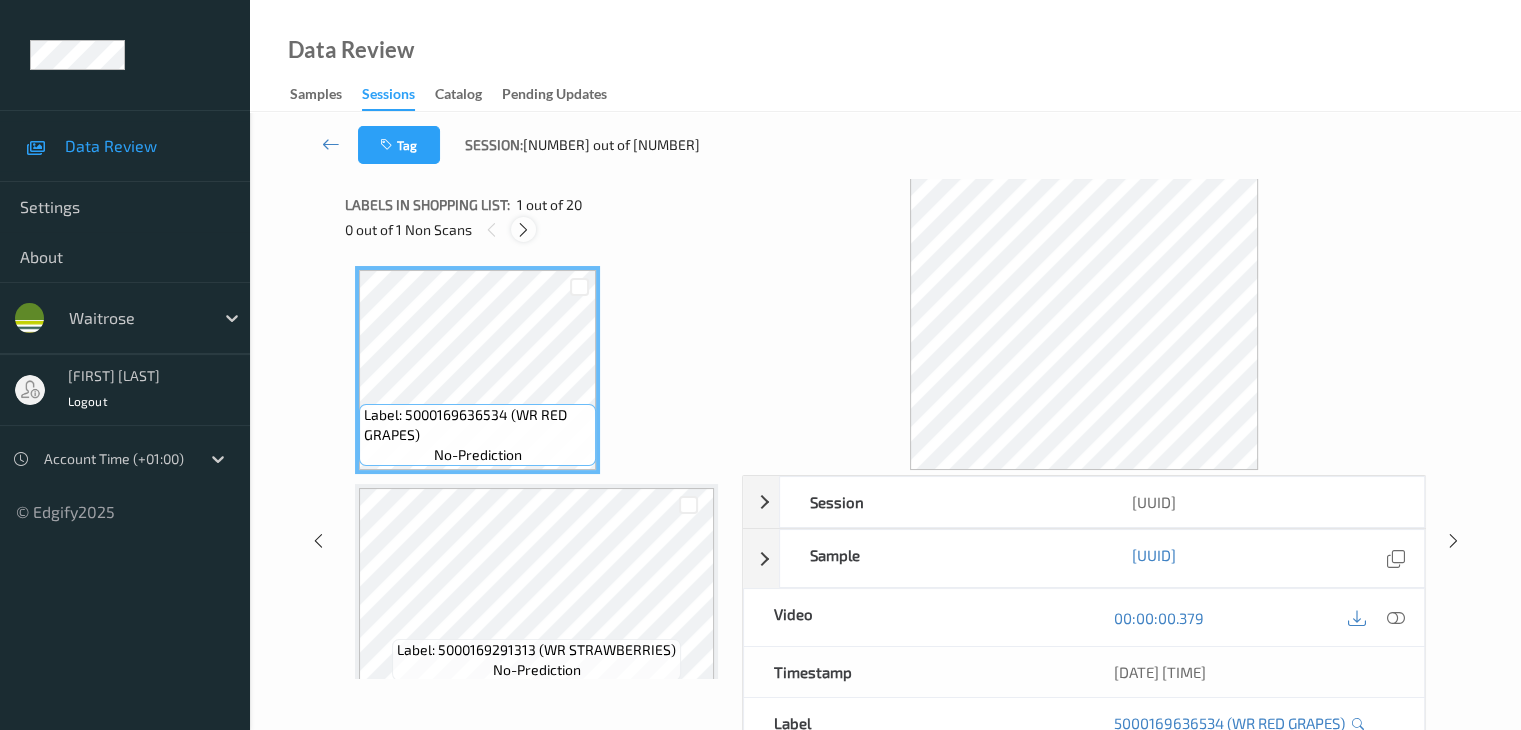click at bounding box center [523, 230] 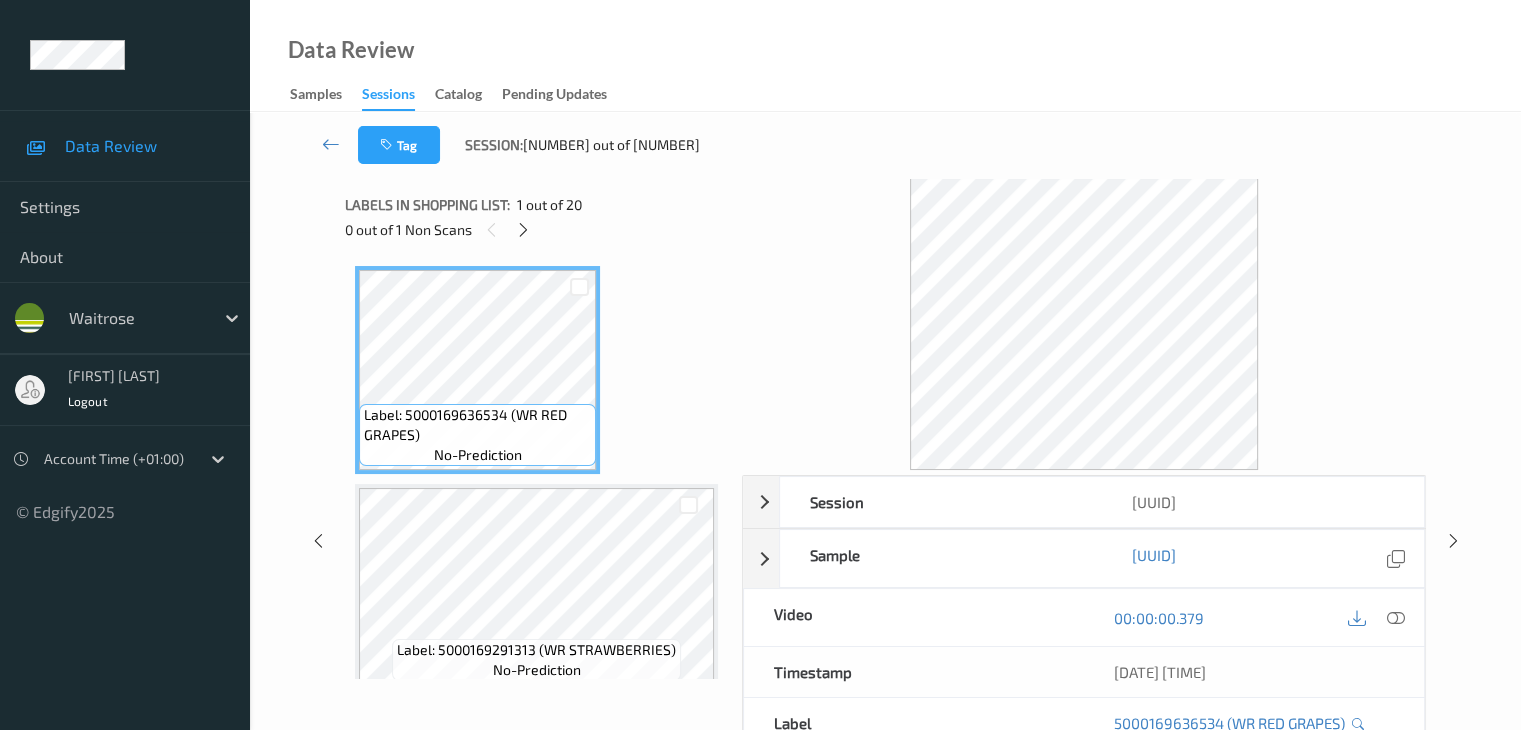 scroll, scrollTop: 2407, scrollLeft: 0, axis: vertical 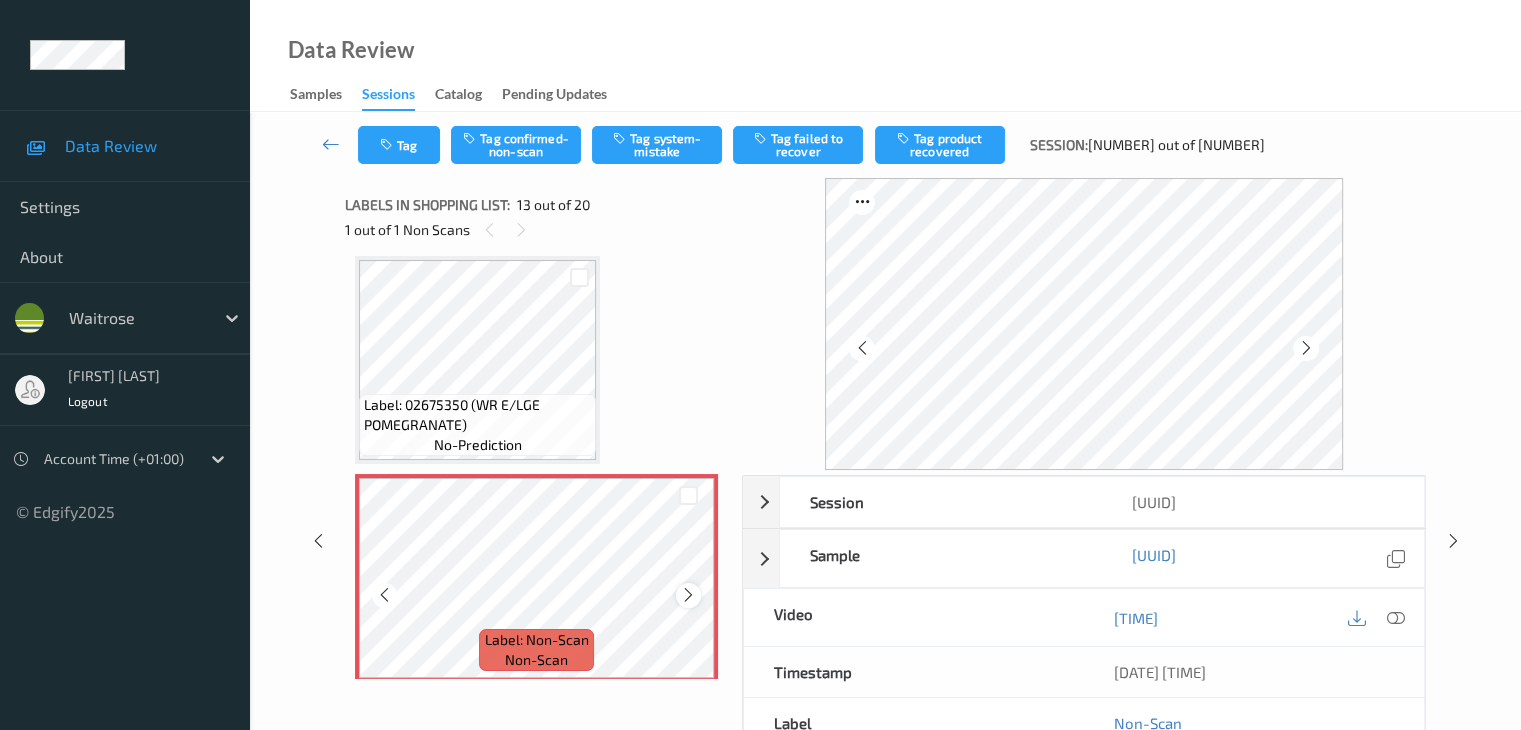 click at bounding box center (688, 595) 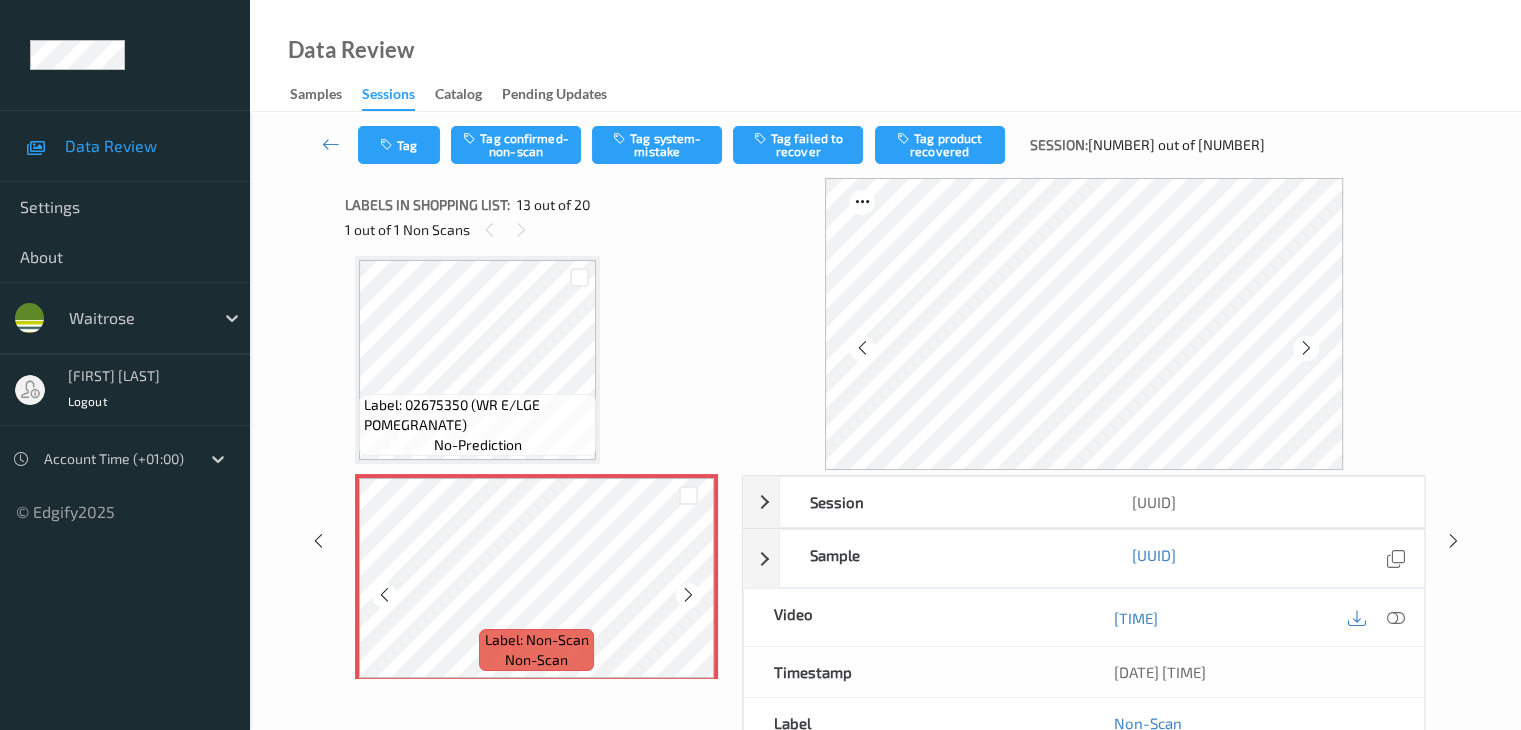 click at bounding box center [688, 595] 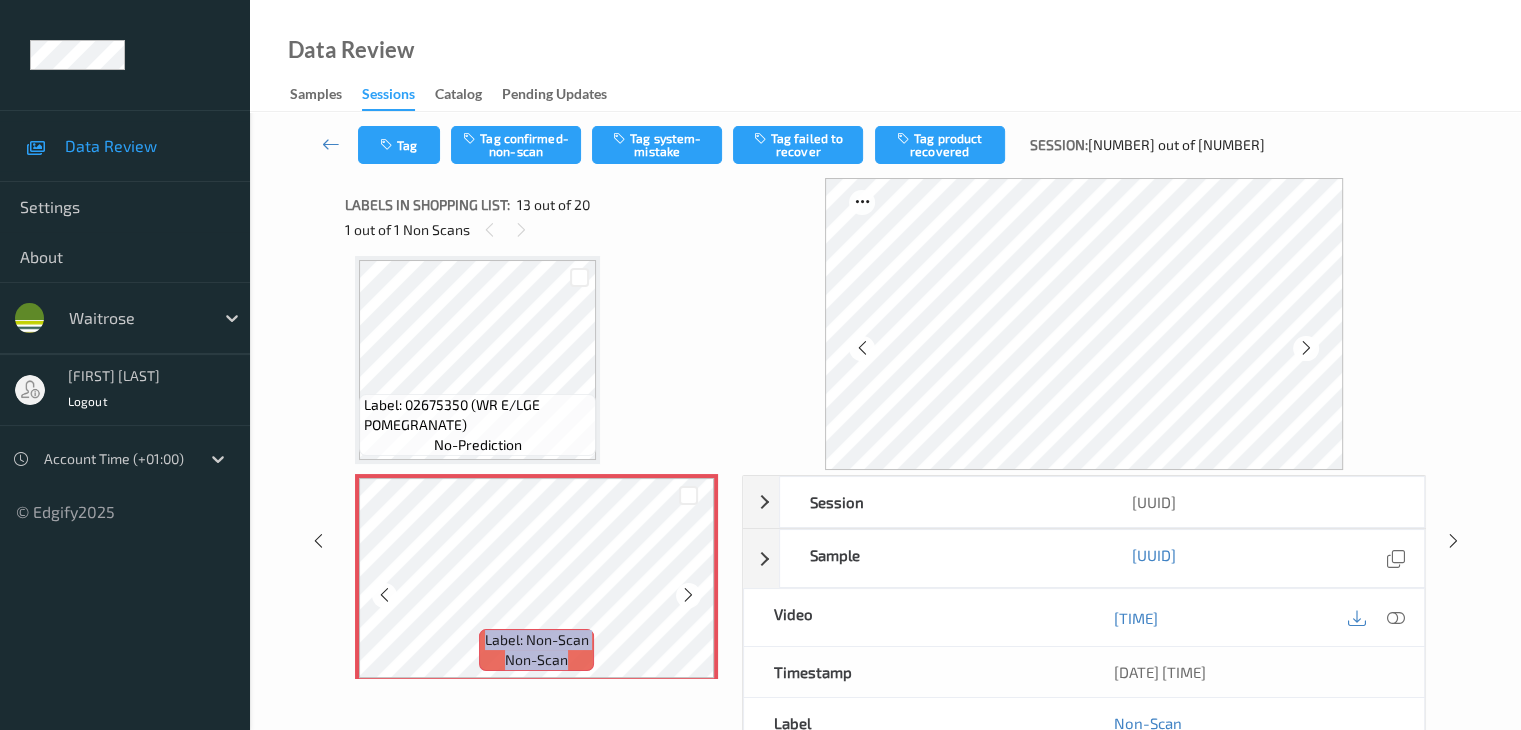 click at bounding box center (688, 595) 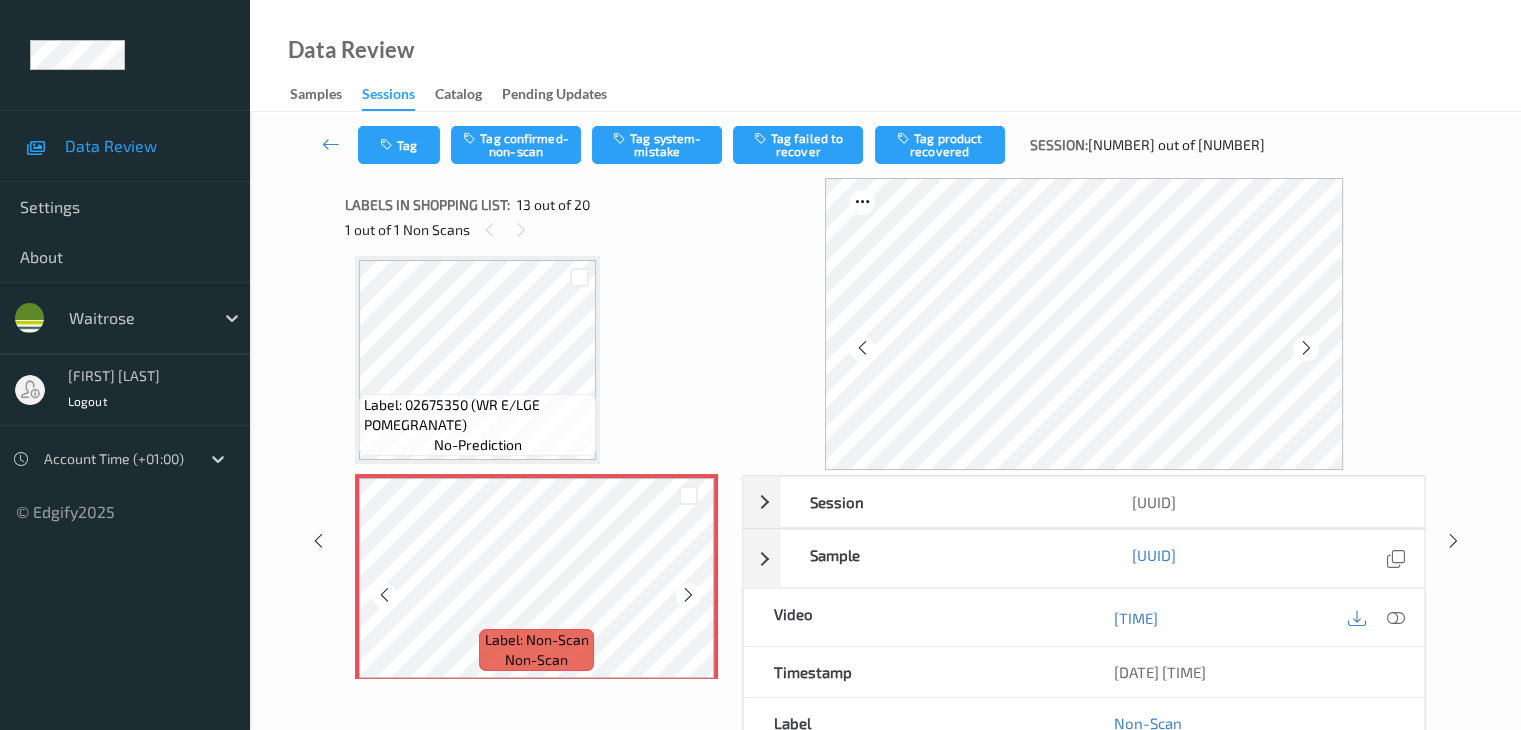 click at bounding box center (688, 595) 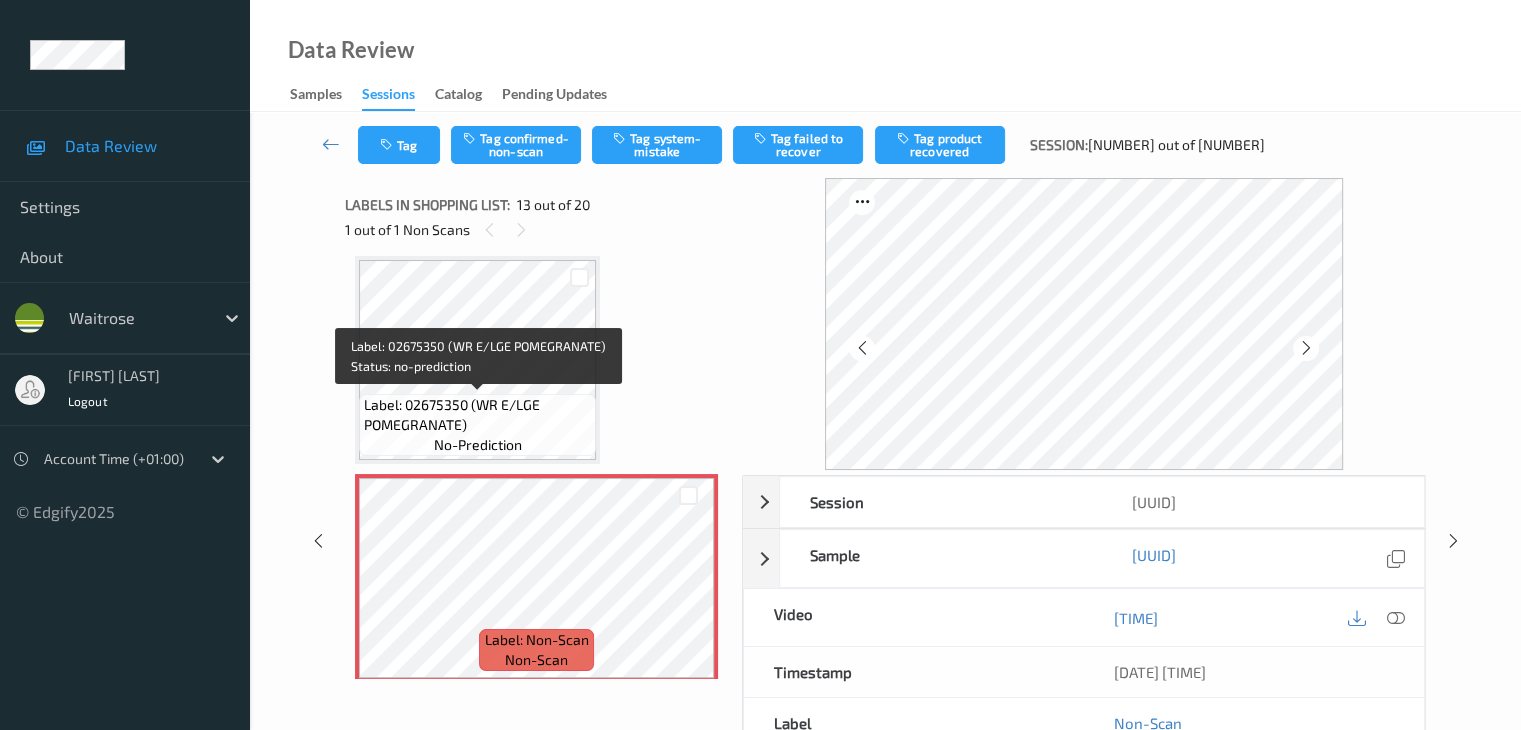 click on "Label: 02675350 (WR E/LGE POMEGRANATE)" at bounding box center (477, 415) 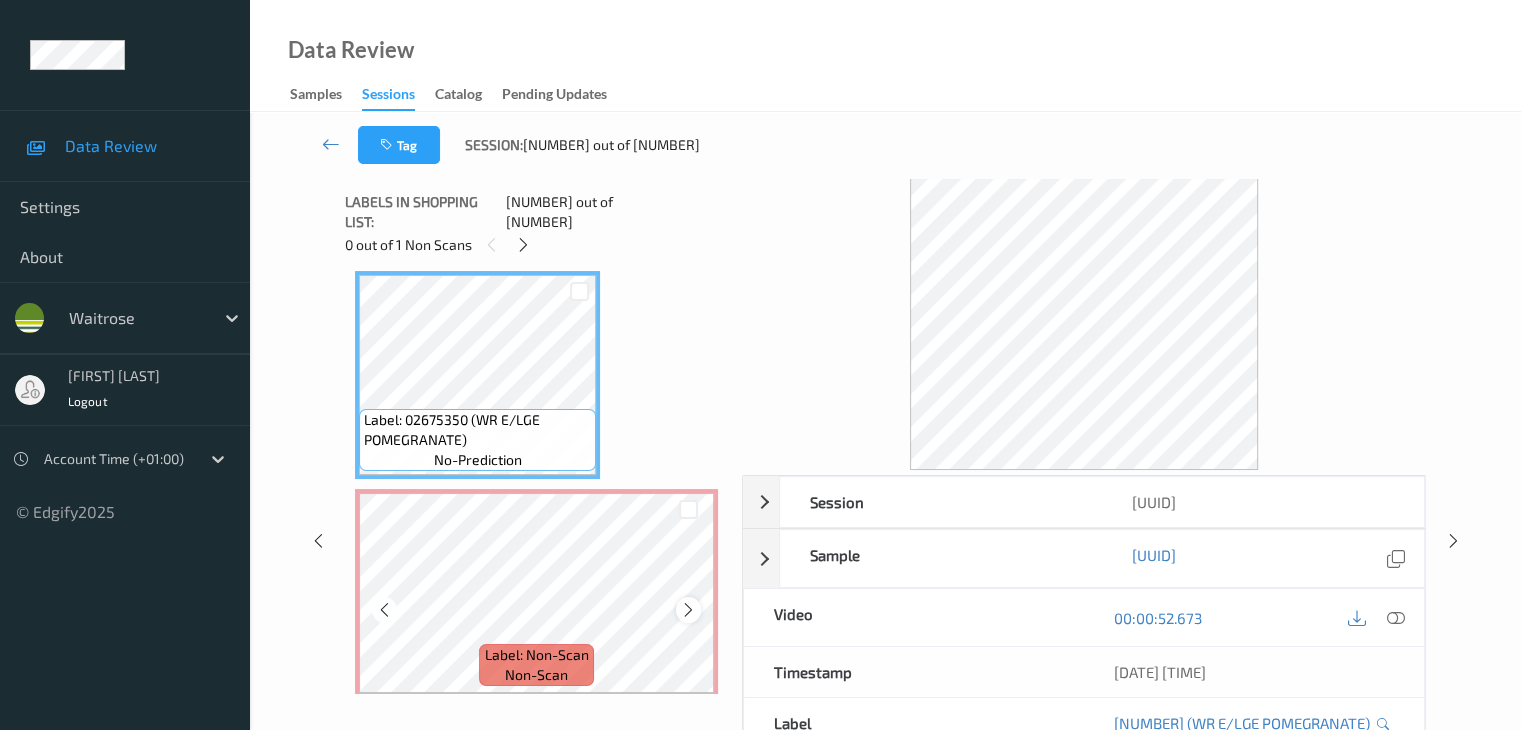 click at bounding box center [688, 610] 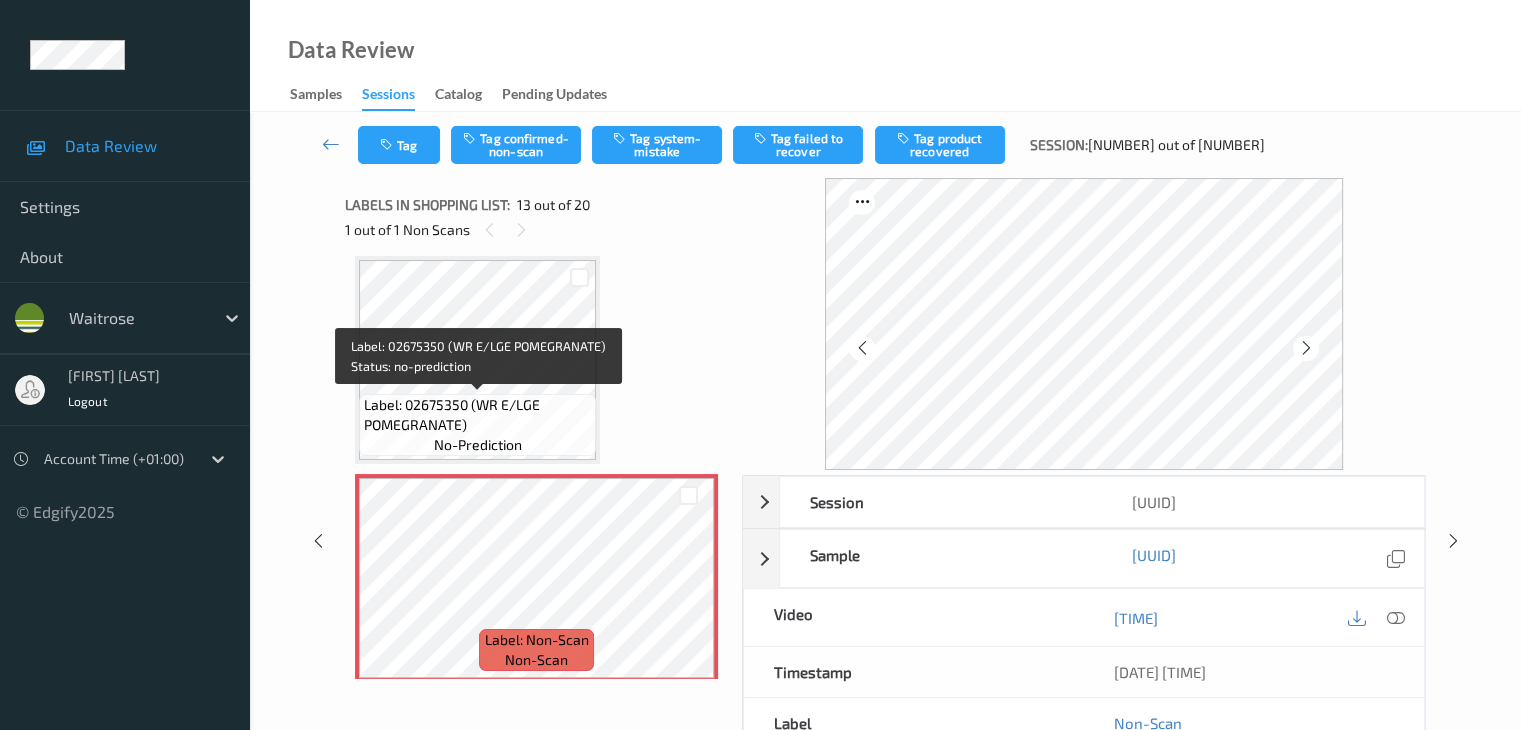 click on "Label: 02675350 (WR E/LGE POMEGRANATE)" at bounding box center [477, 415] 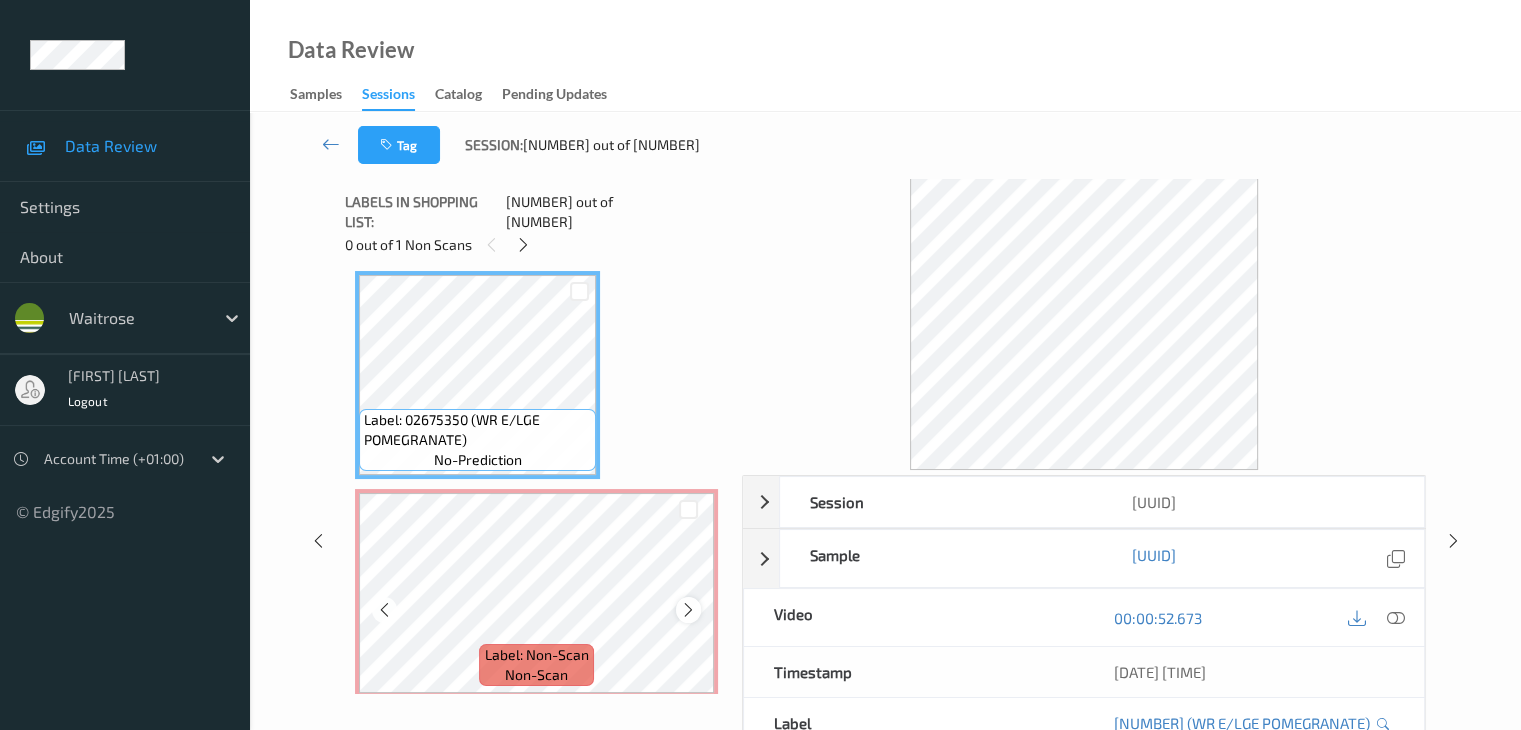 click at bounding box center [688, 610] 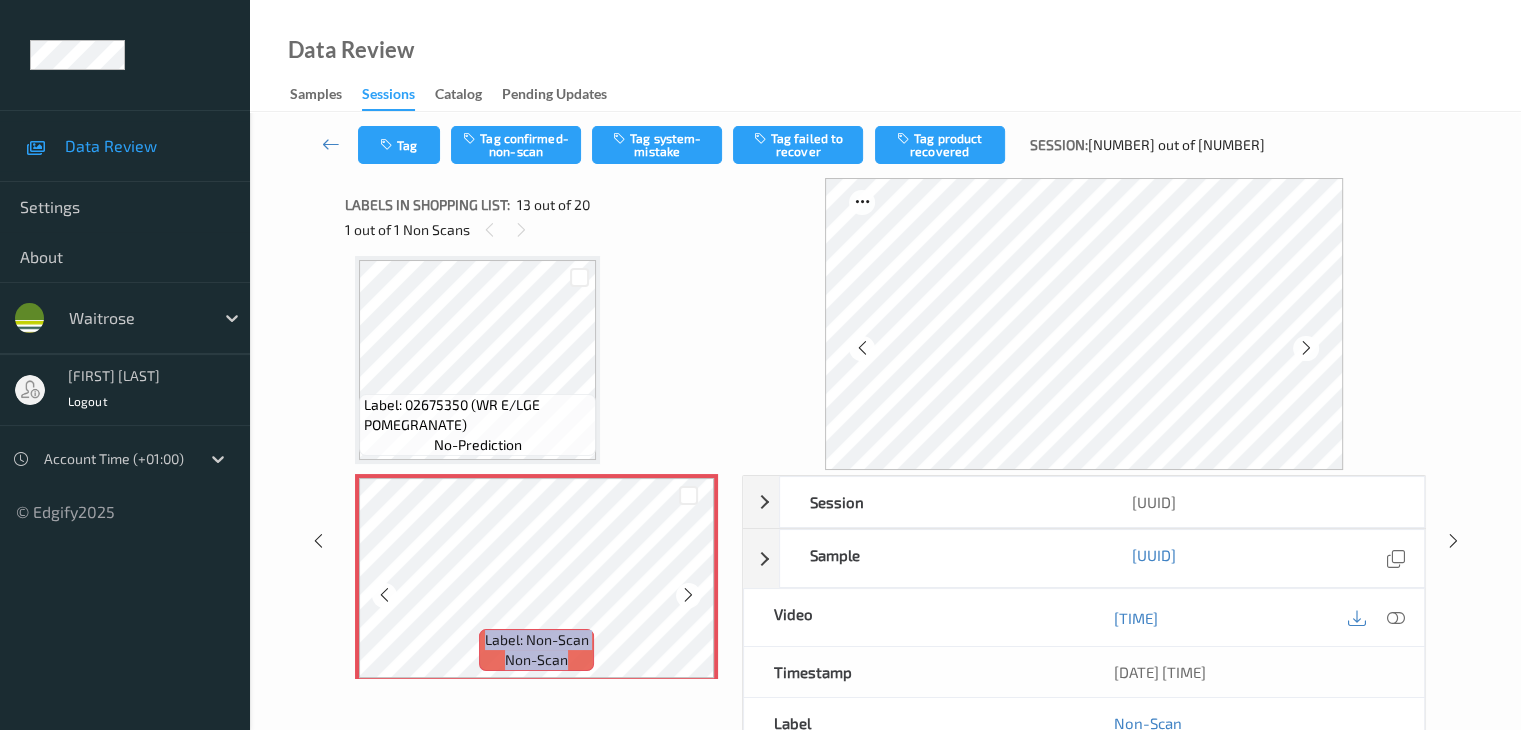 click at bounding box center (688, 595) 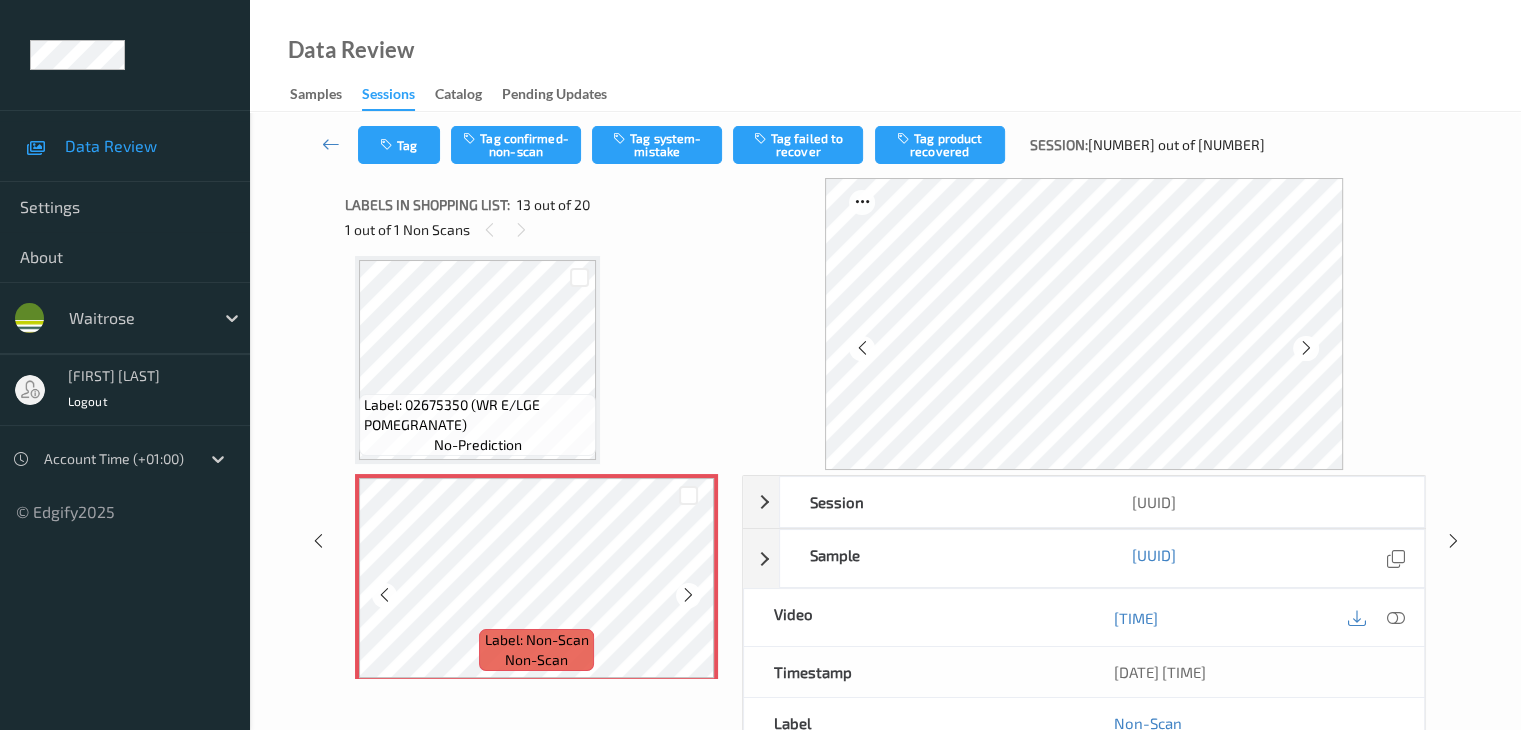 click at bounding box center [688, 595] 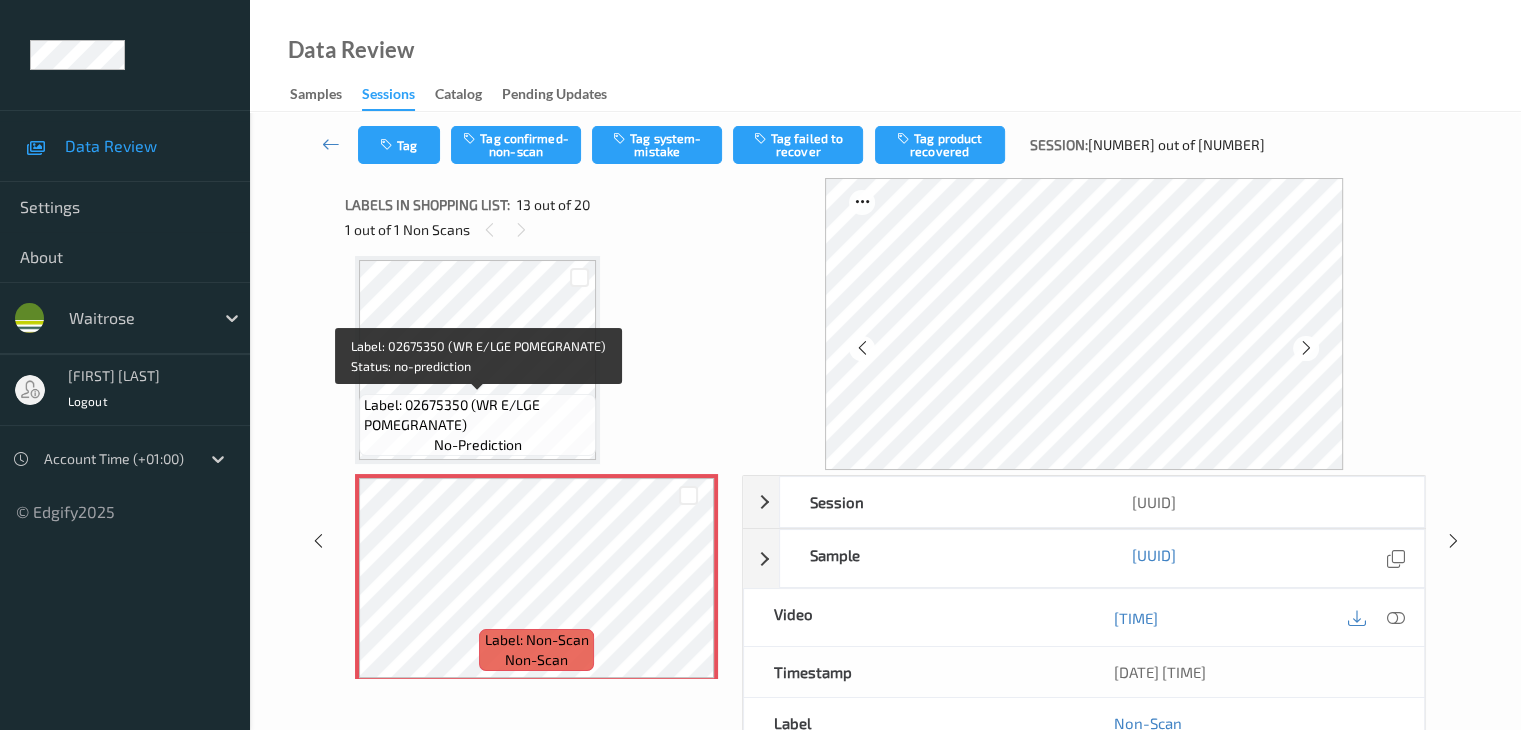 click on "Label: 02675350 (WR E/LGE POMEGRANATE)" at bounding box center (477, 415) 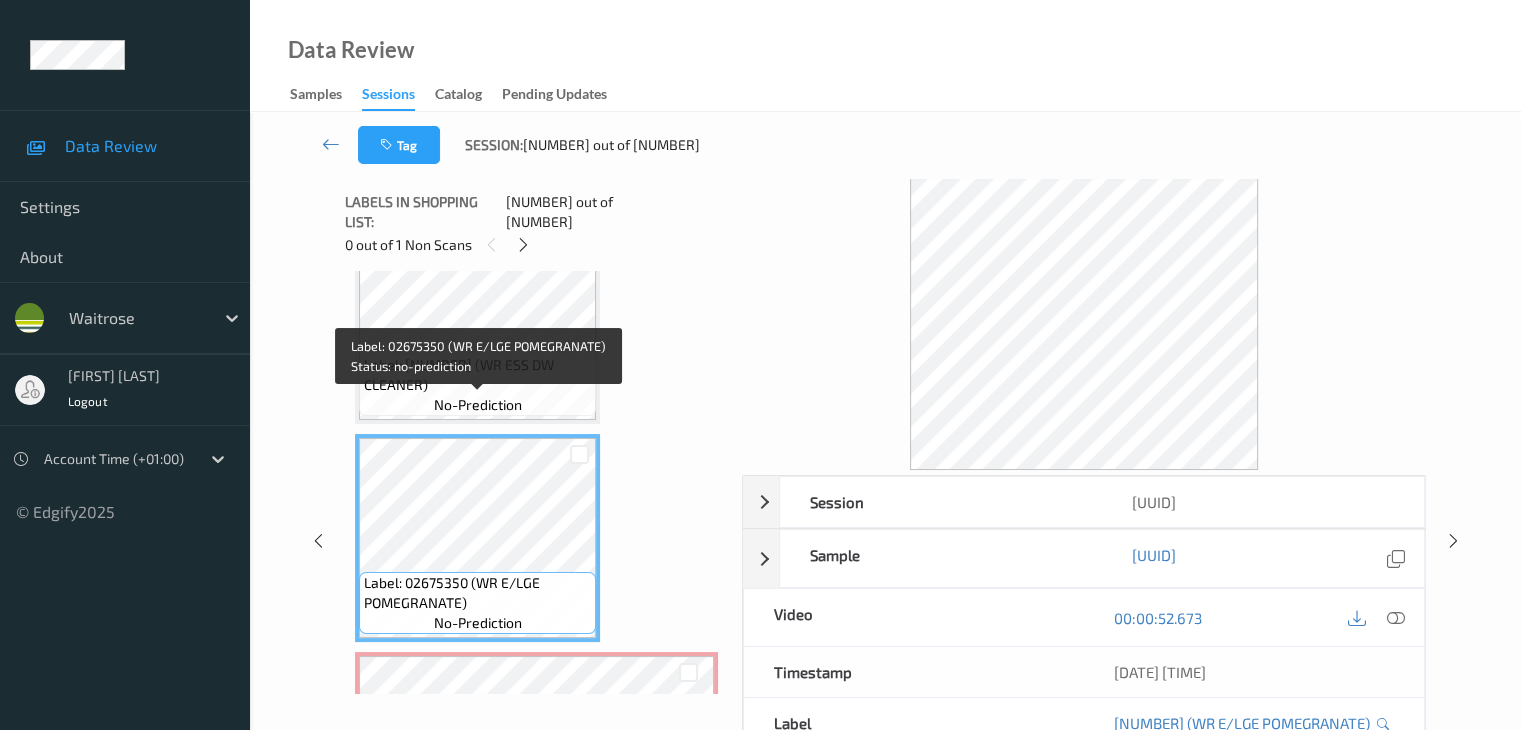 scroll, scrollTop: 2207, scrollLeft: 0, axis: vertical 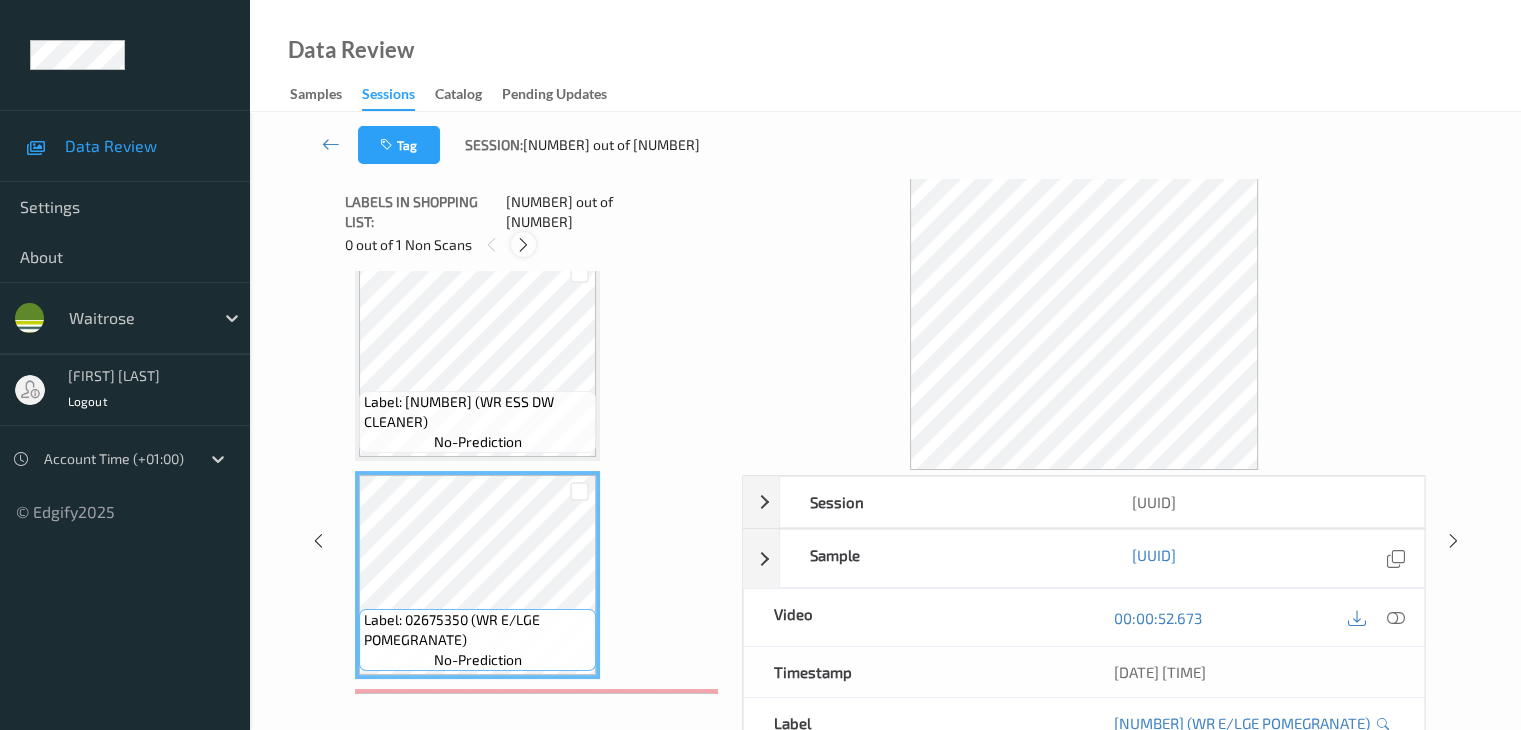 click at bounding box center [523, 245] 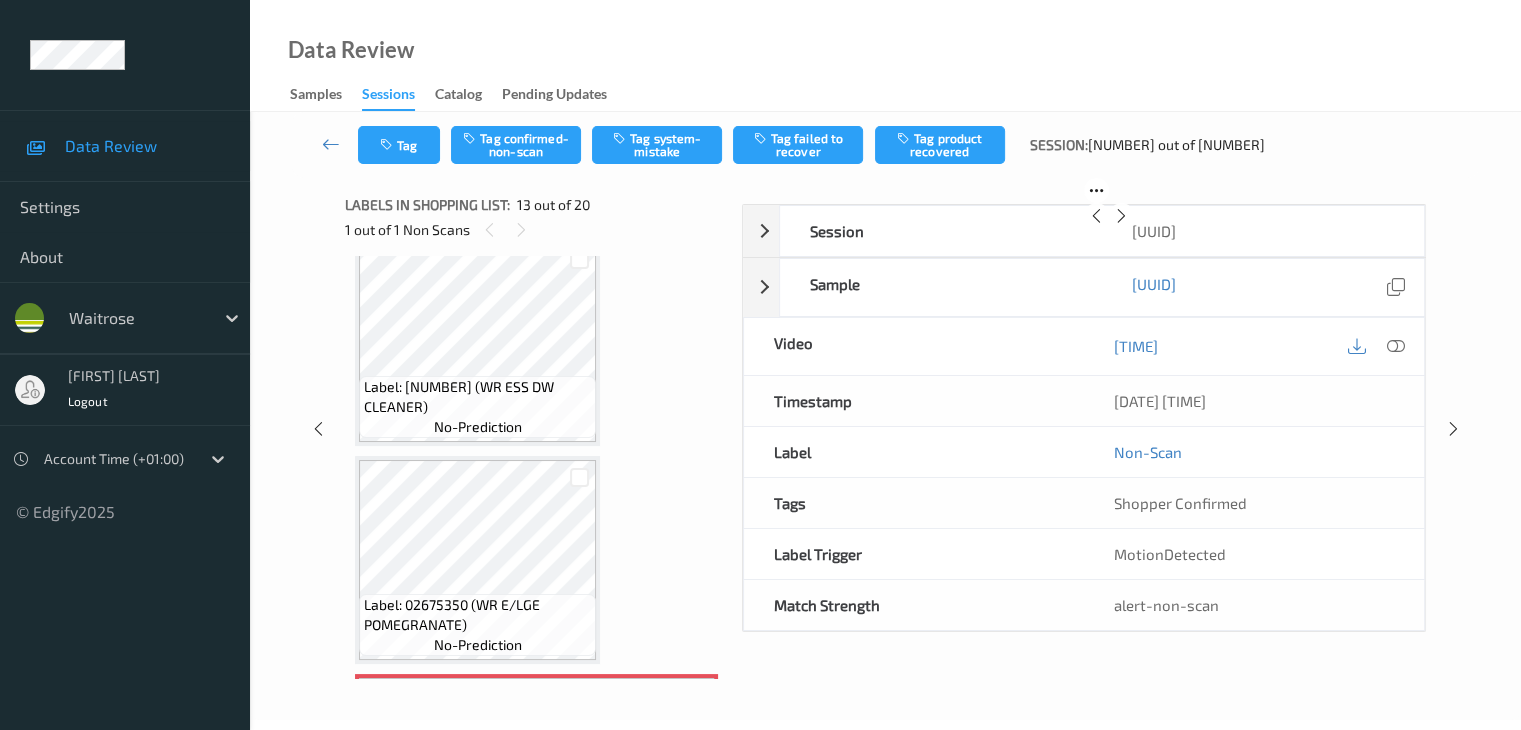 scroll, scrollTop: 2407, scrollLeft: 0, axis: vertical 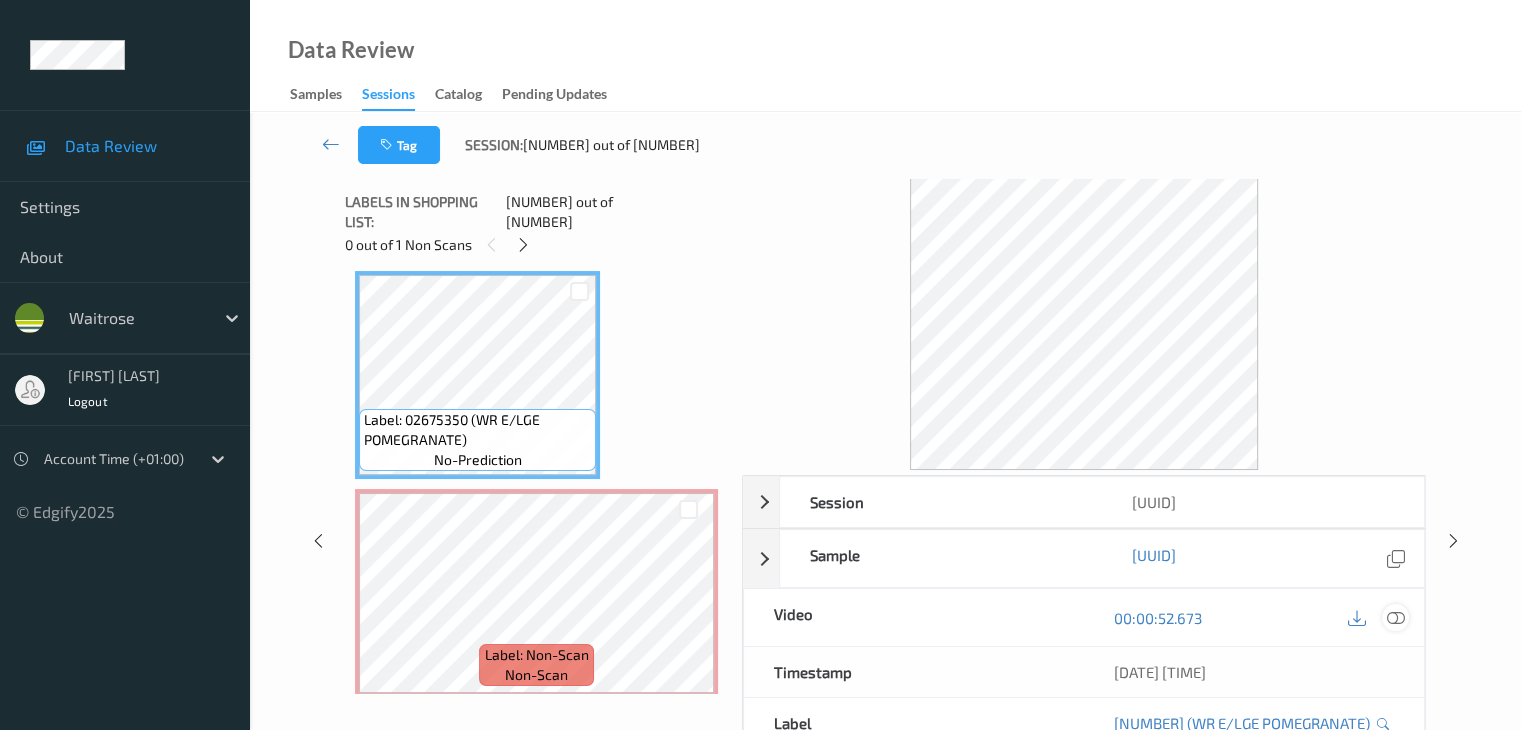 click at bounding box center (1395, 618) 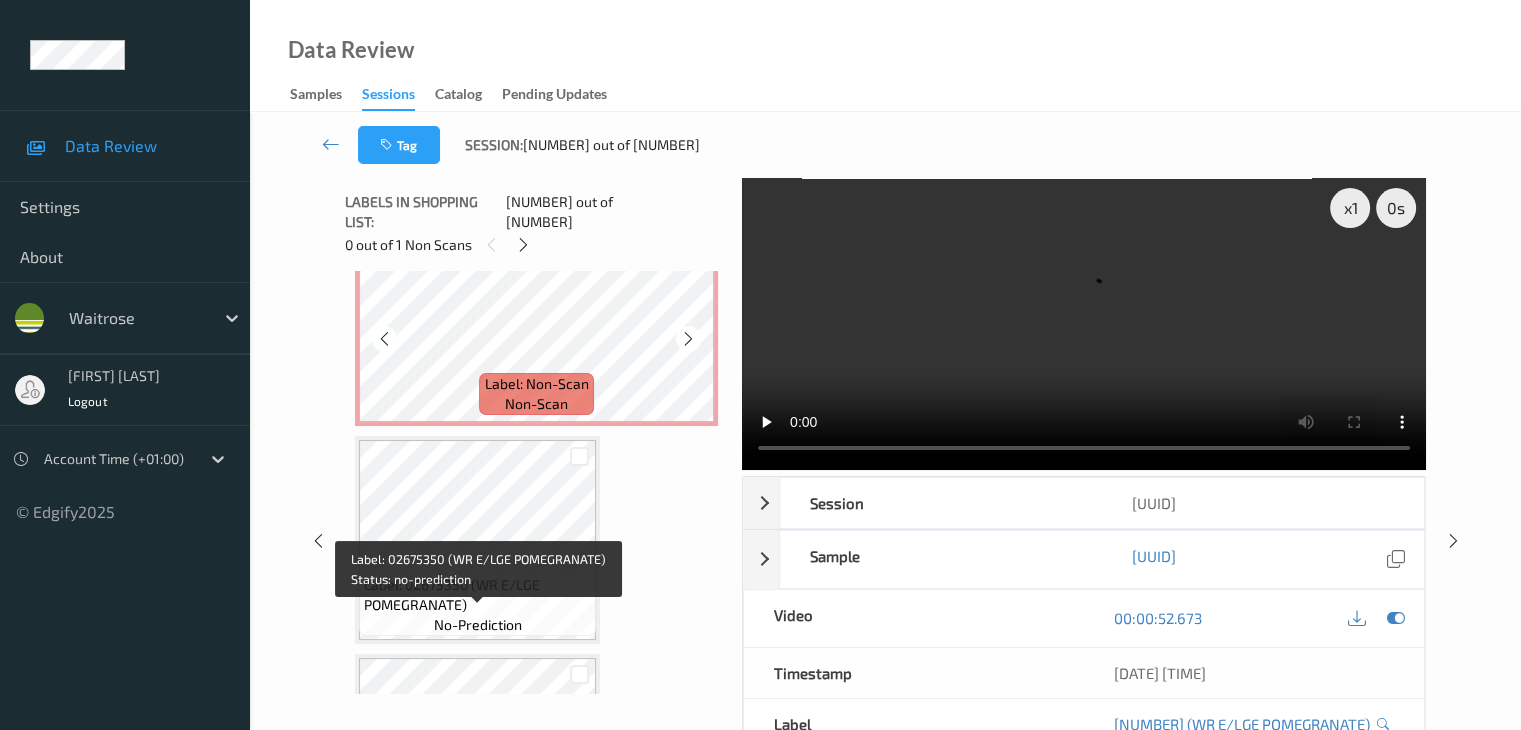 scroll, scrollTop: 2607, scrollLeft: 0, axis: vertical 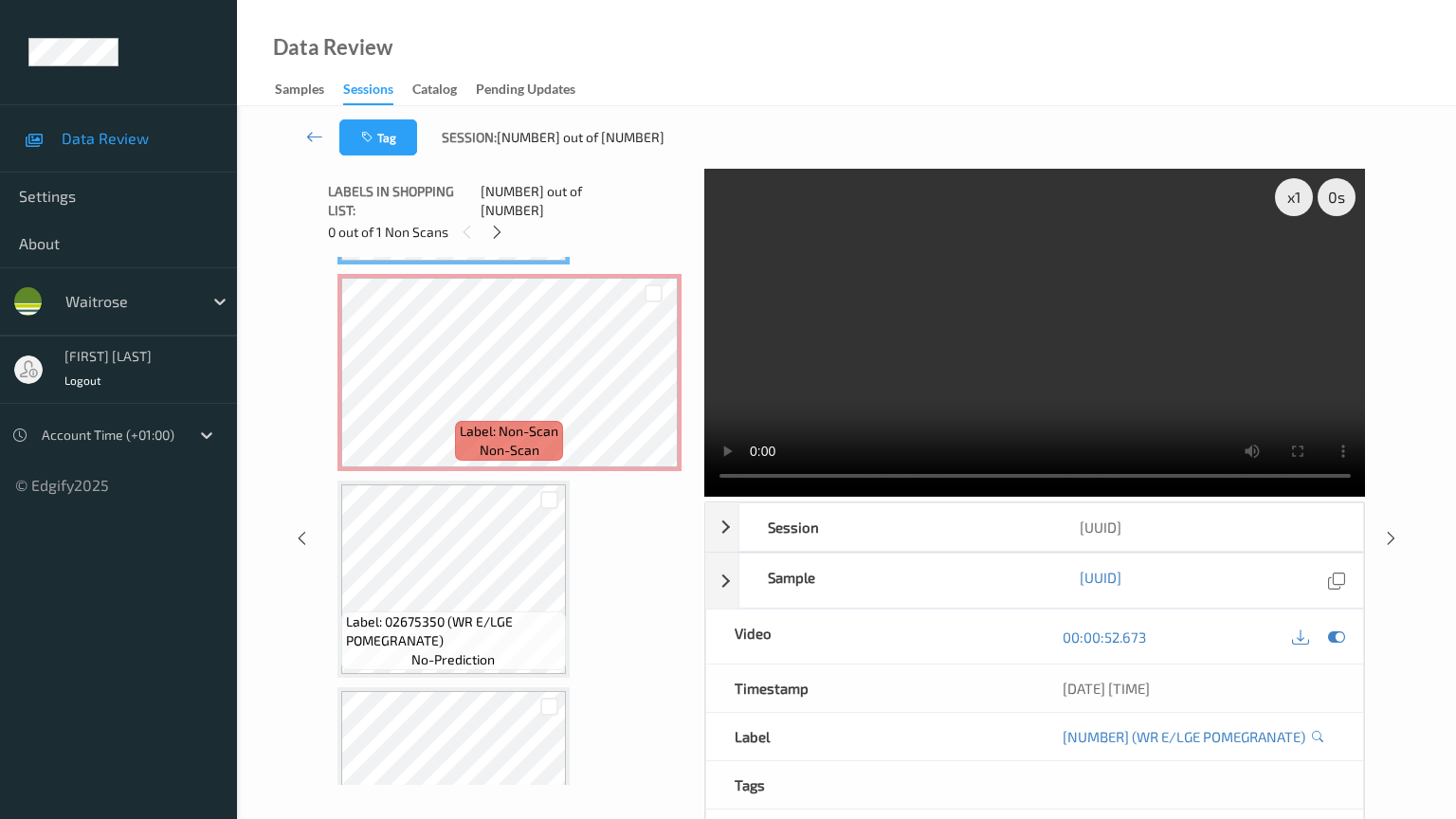 type 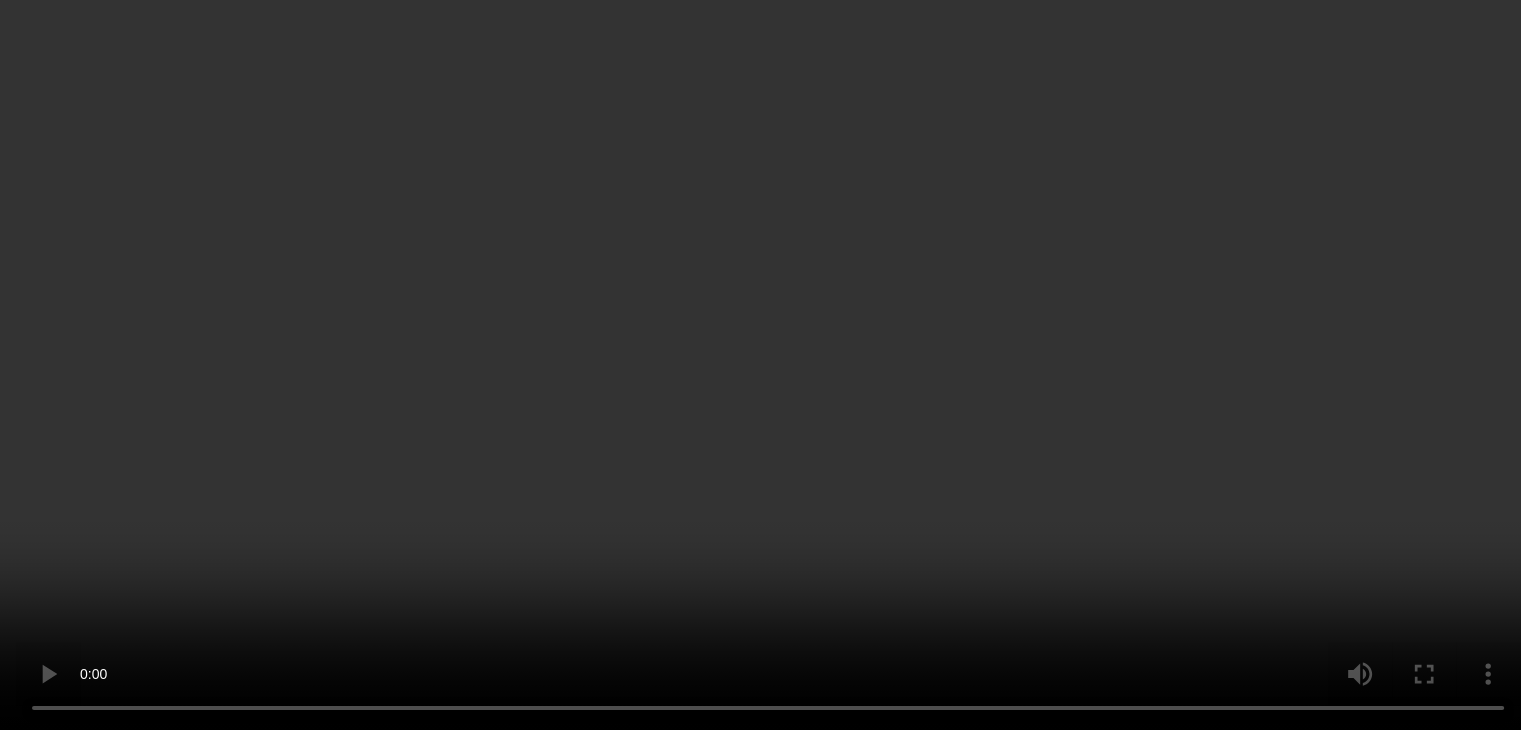 scroll, scrollTop: 2707, scrollLeft: 0, axis: vertical 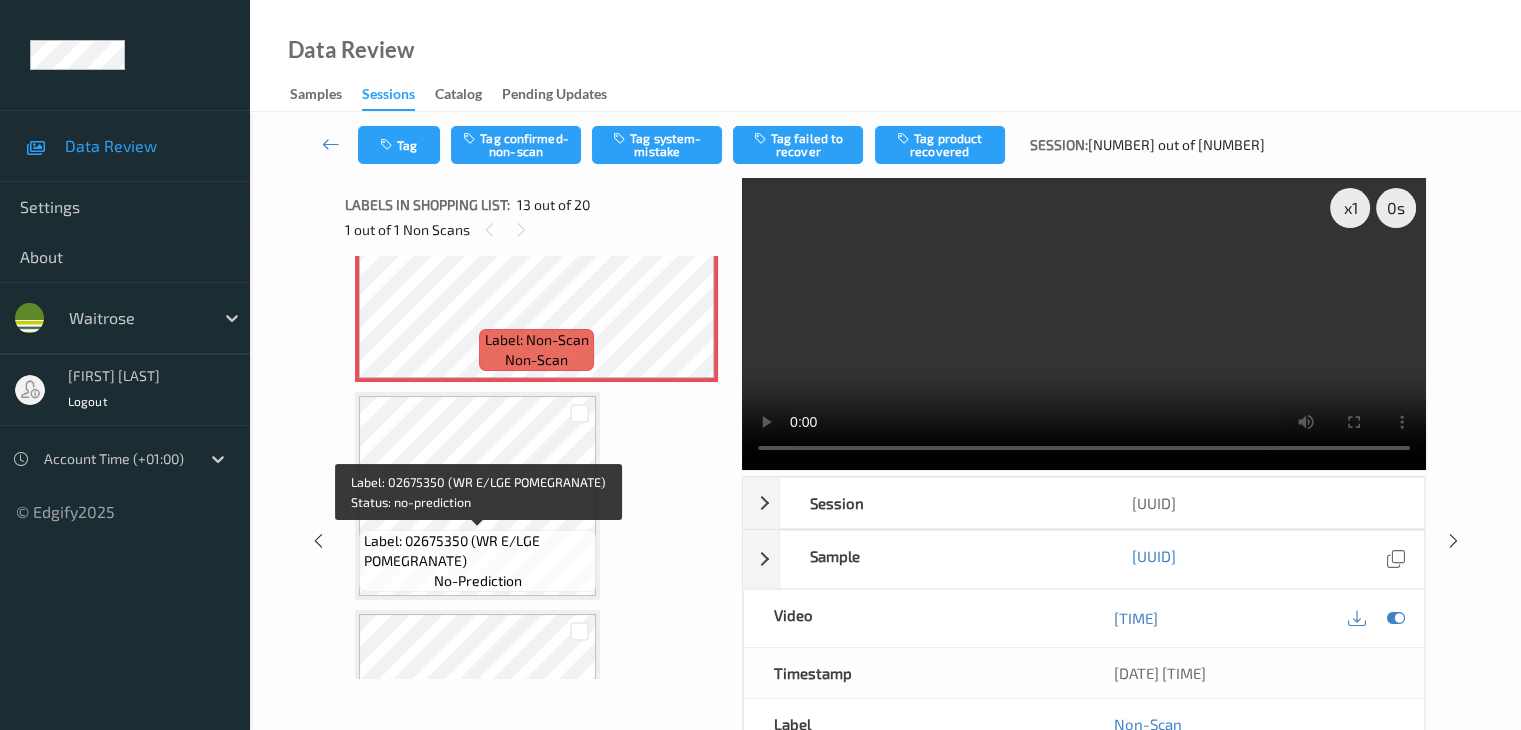 click on "Label: 02675350 (WR E/LGE POMEGRANATE)" at bounding box center (477, 551) 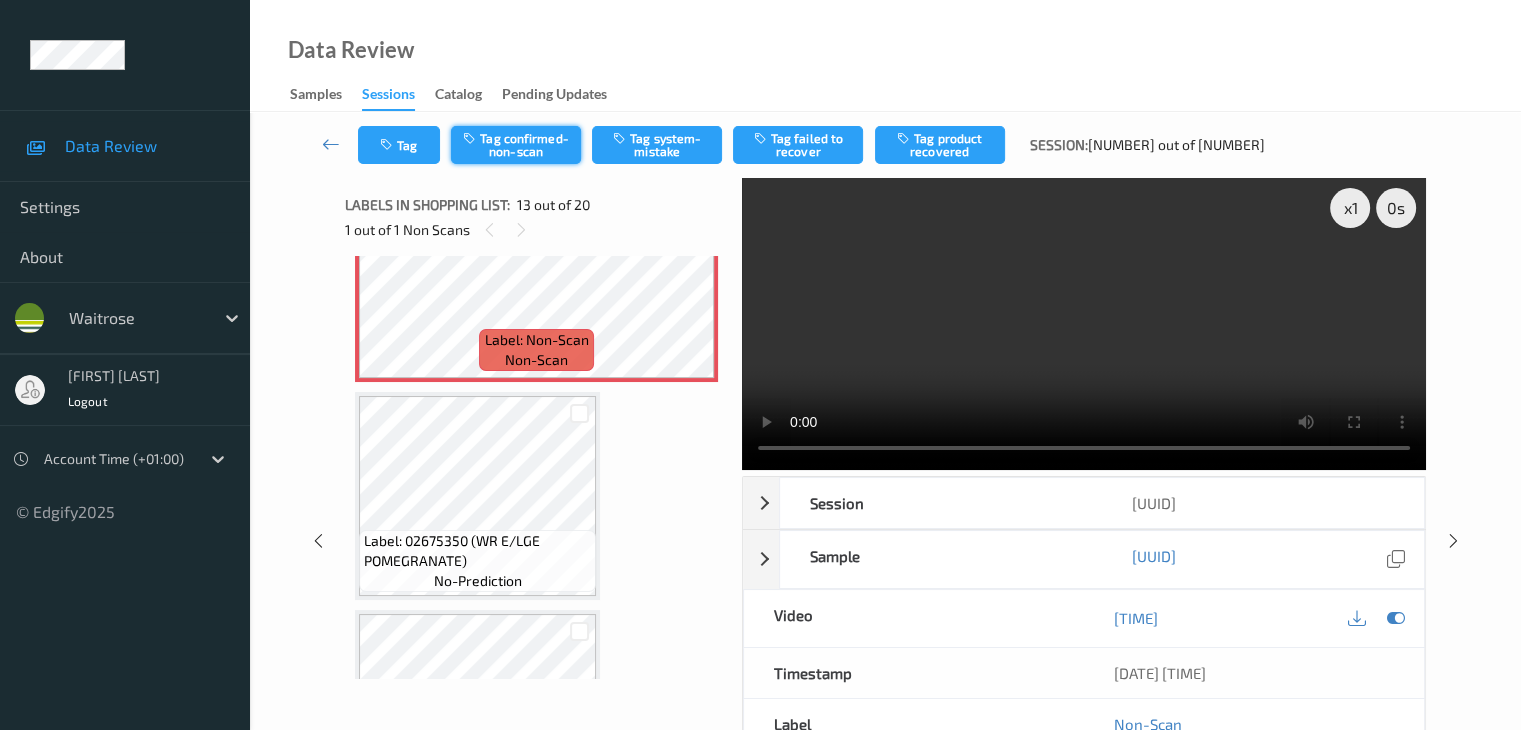 click on "Tag   confirmed-non-scan" at bounding box center [516, 145] 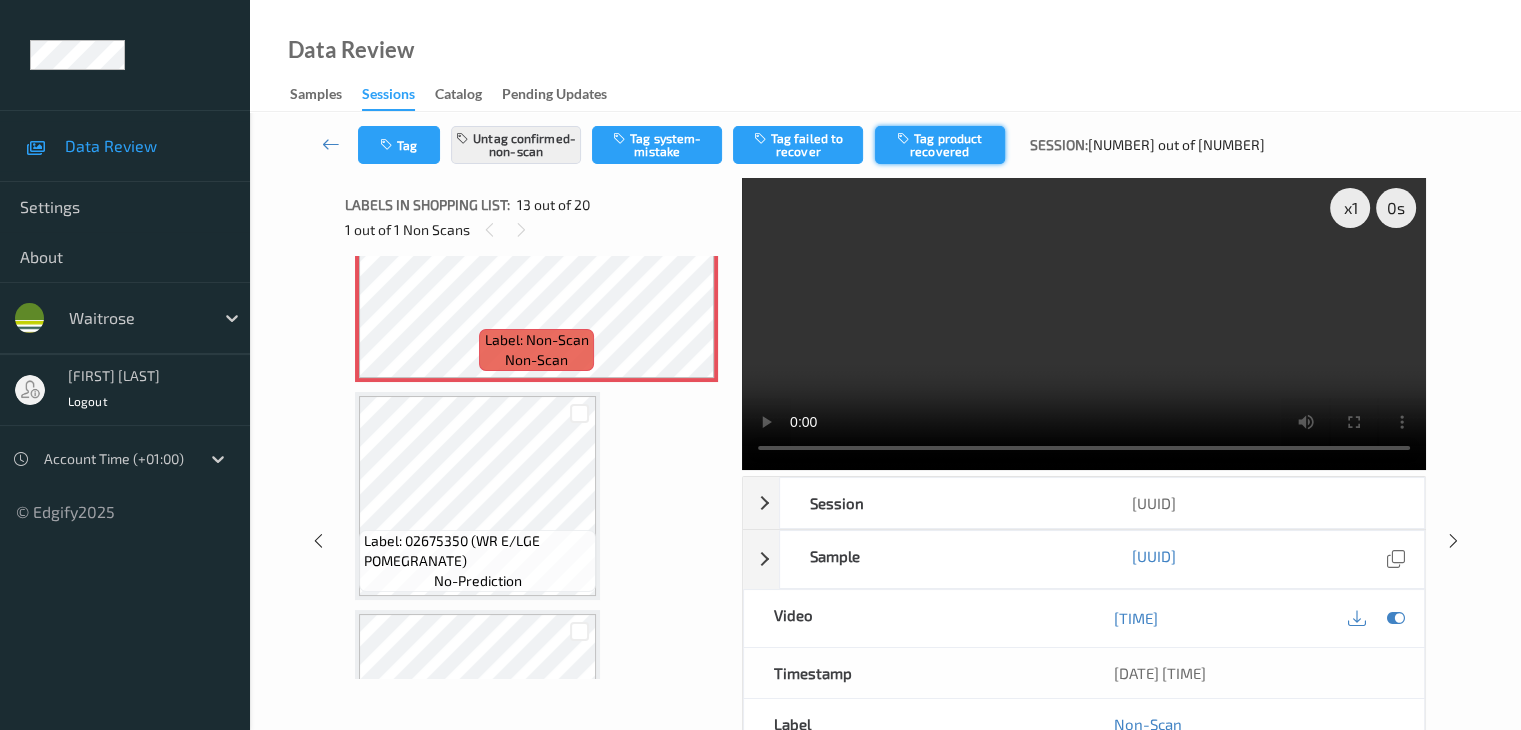 click on "Tag   product recovered" at bounding box center [940, 145] 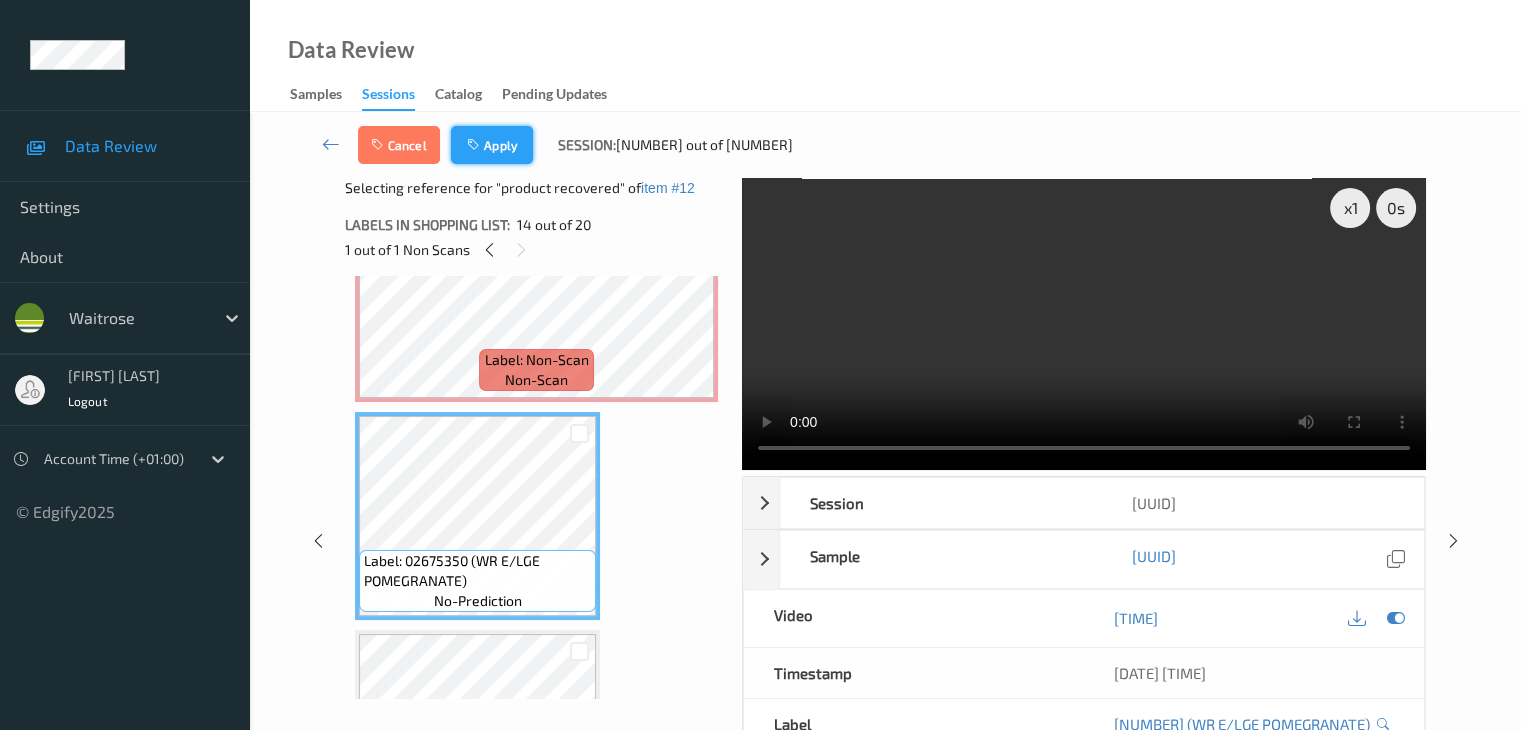 click at bounding box center (475, 145) 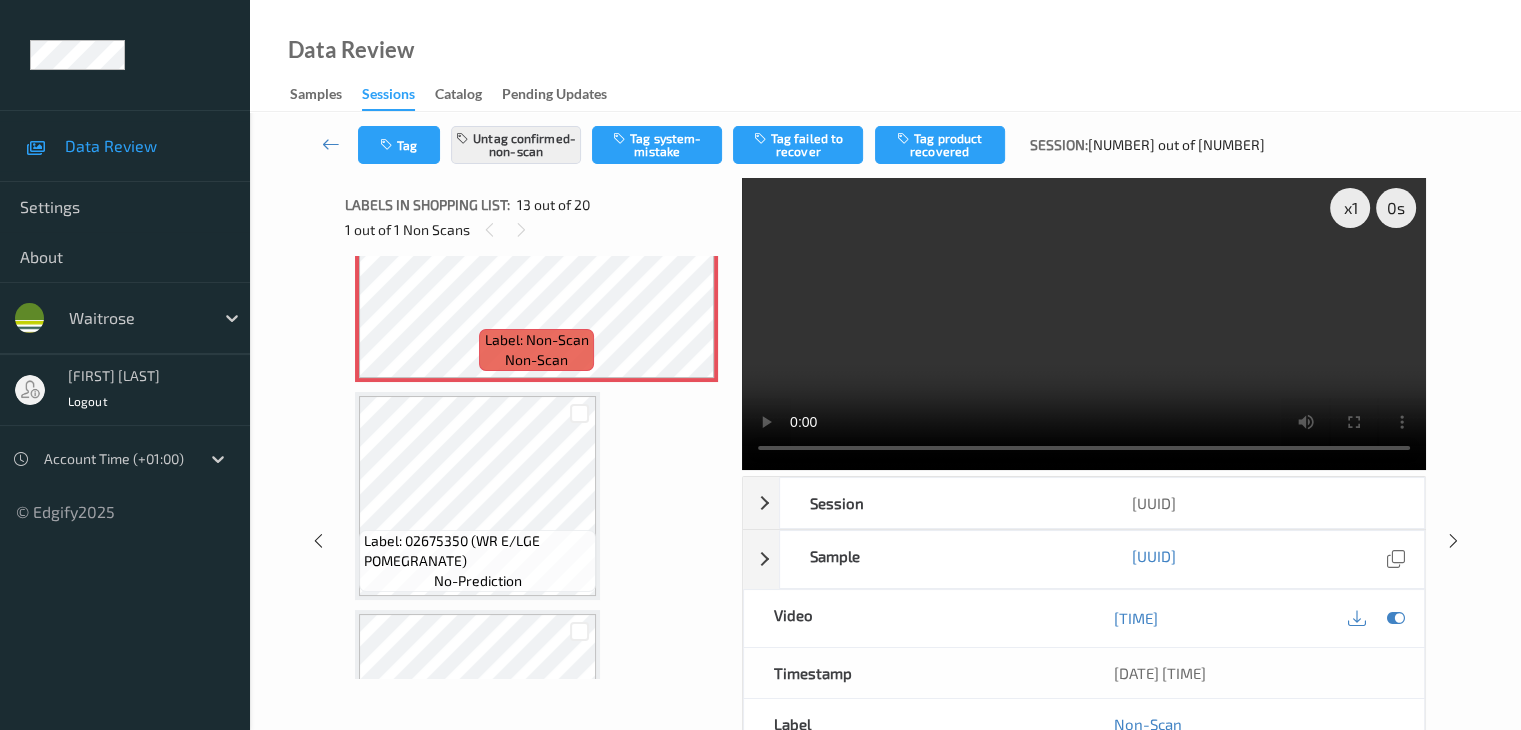 scroll, scrollTop: 2407, scrollLeft: 0, axis: vertical 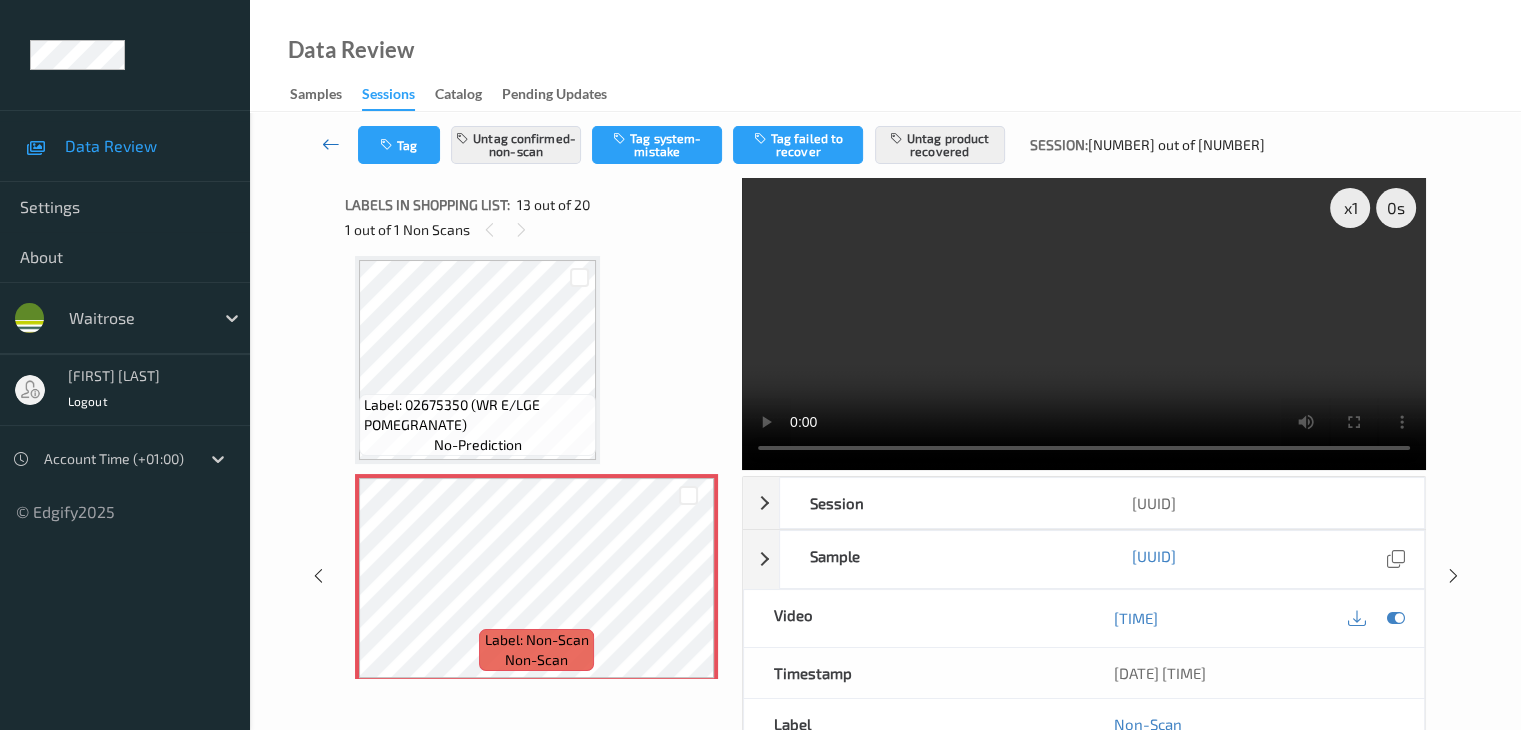click at bounding box center [331, 144] 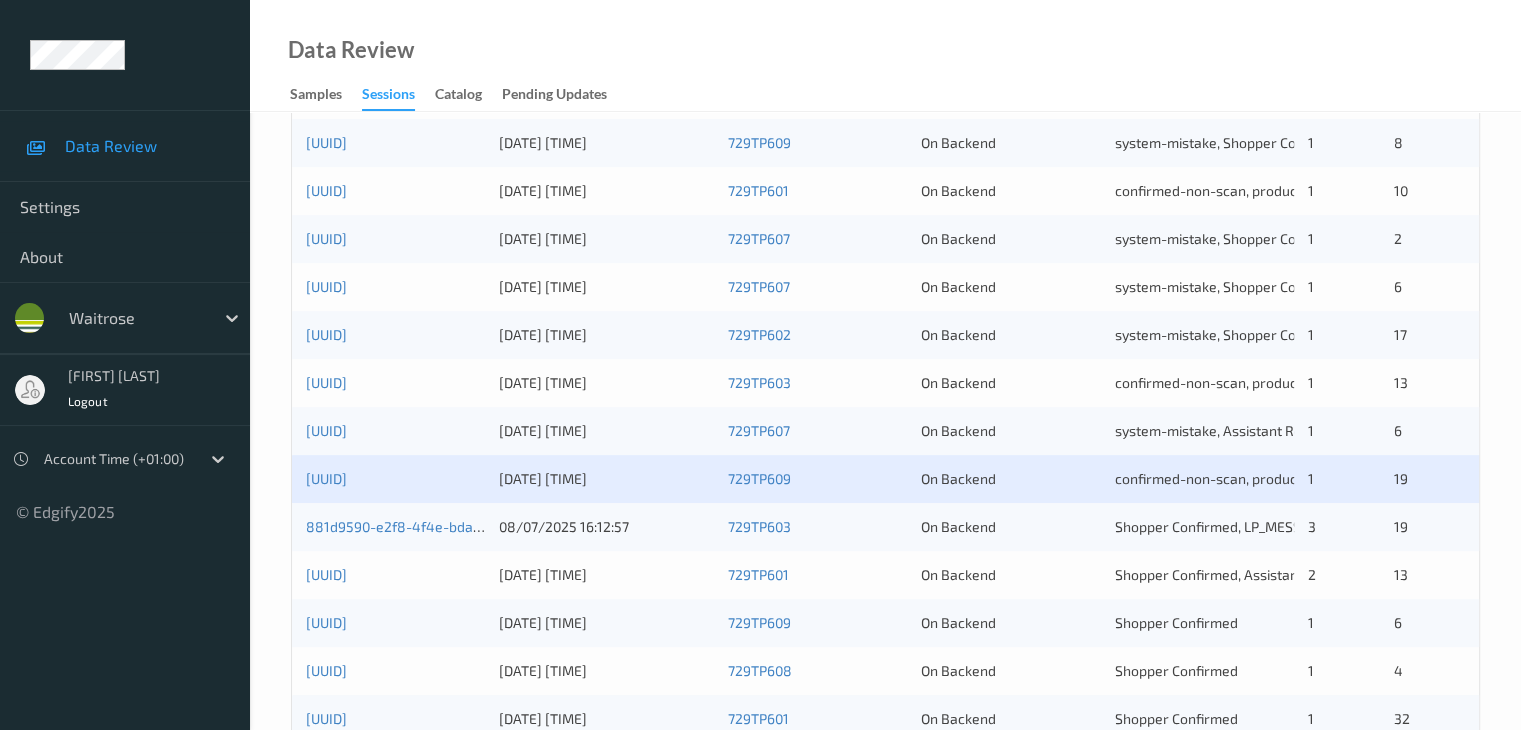 scroll, scrollTop: 600, scrollLeft: 0, axis: vertical 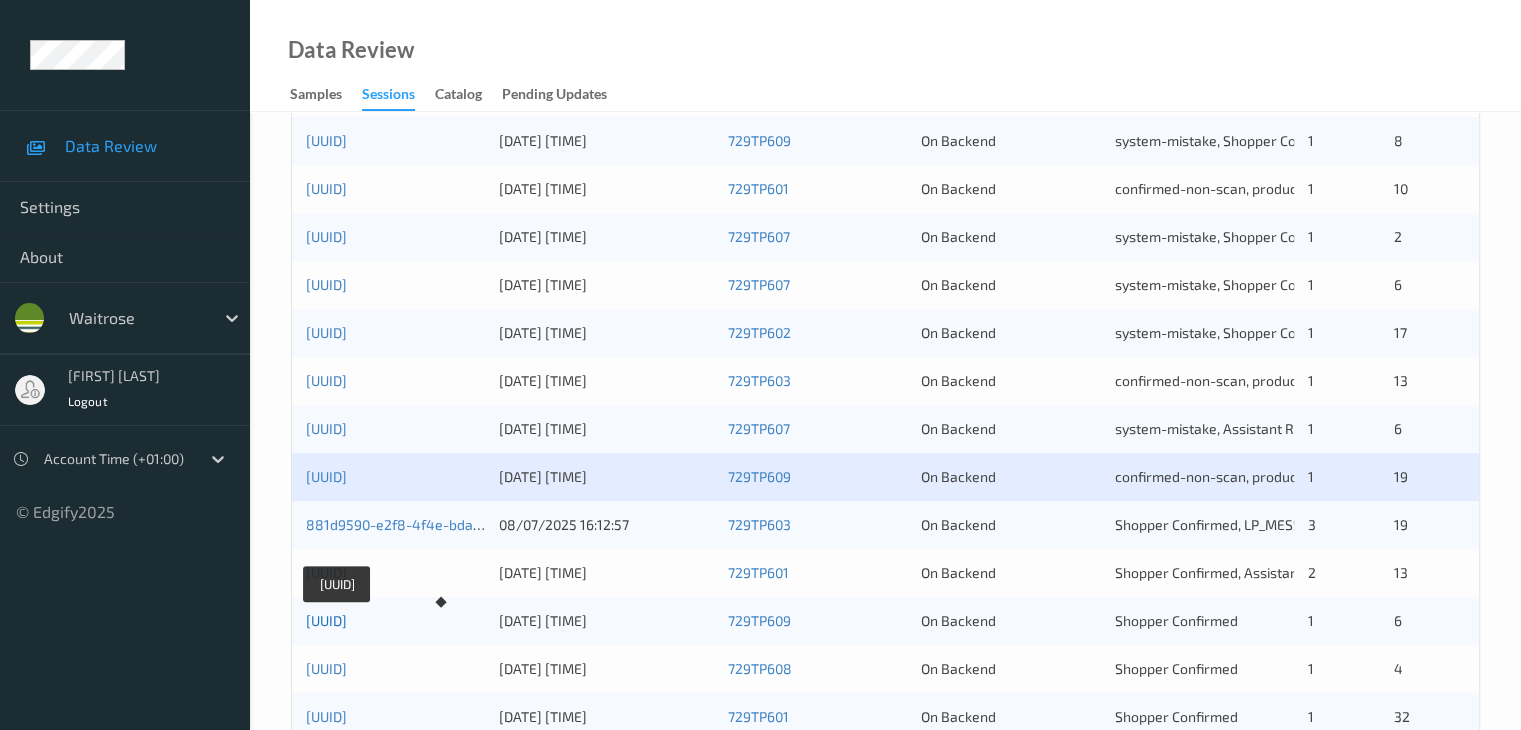 click on "[UUID]" at bounding box center [326, 620] 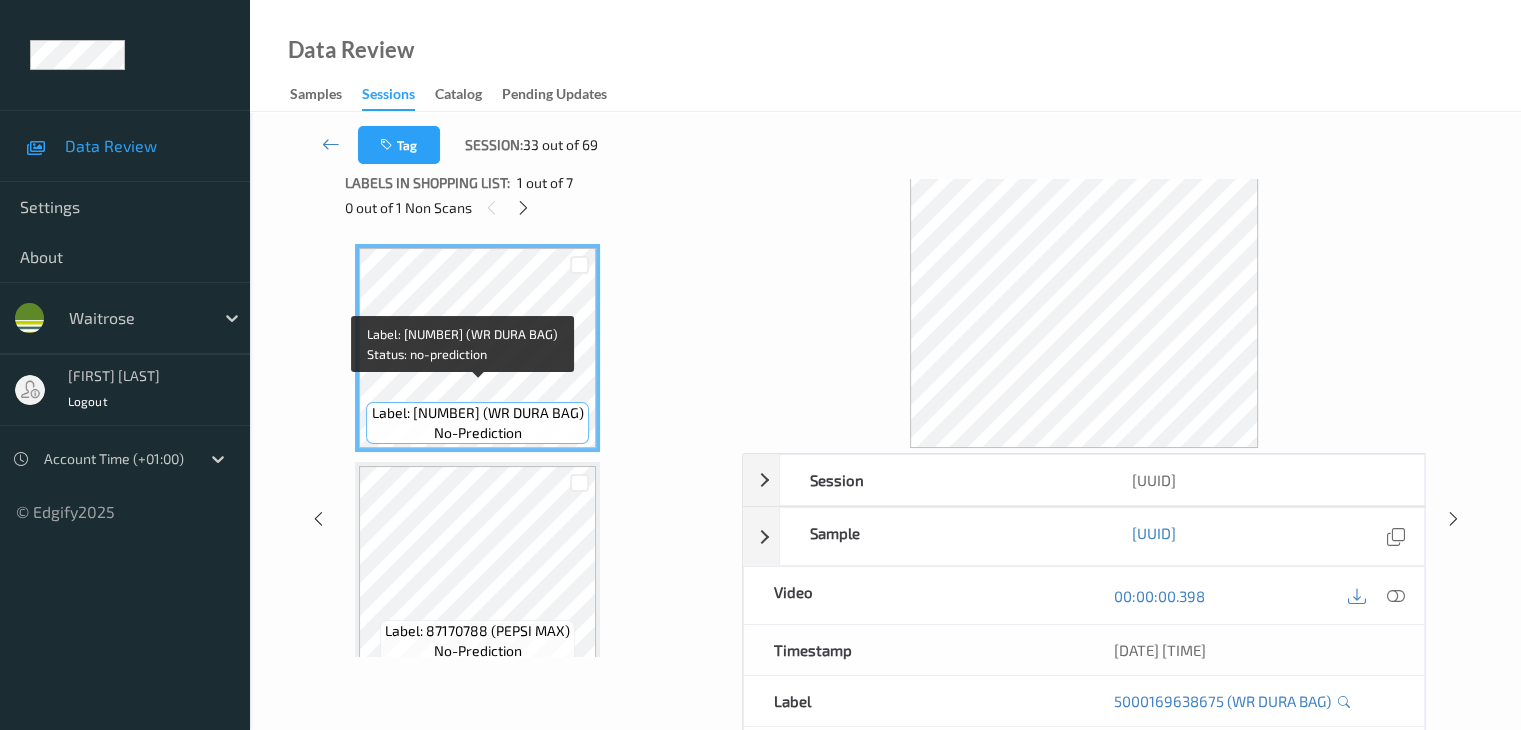 scroll, scrollTop: 0, scrollLeft: 0, axis: both 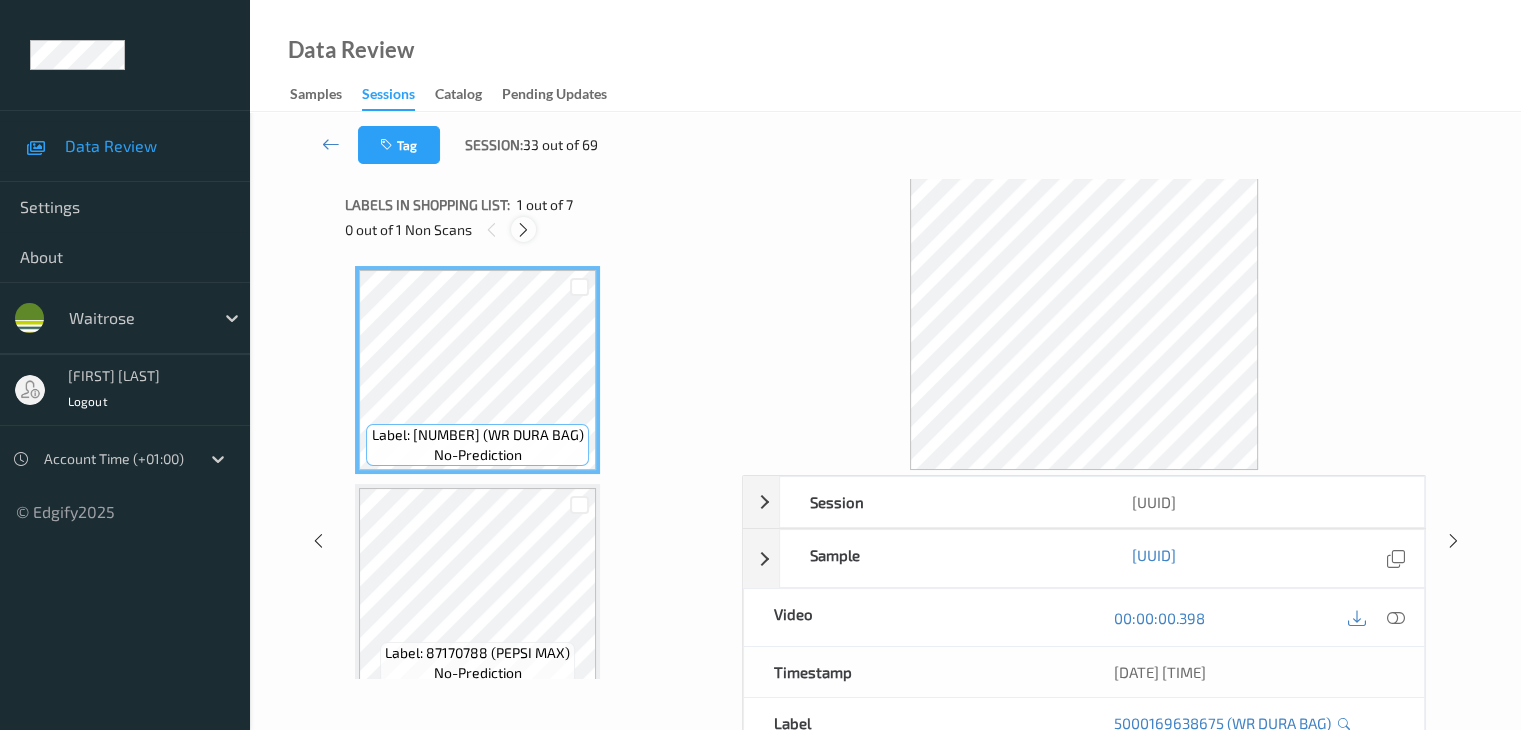 click at bounding box center (523, 230) 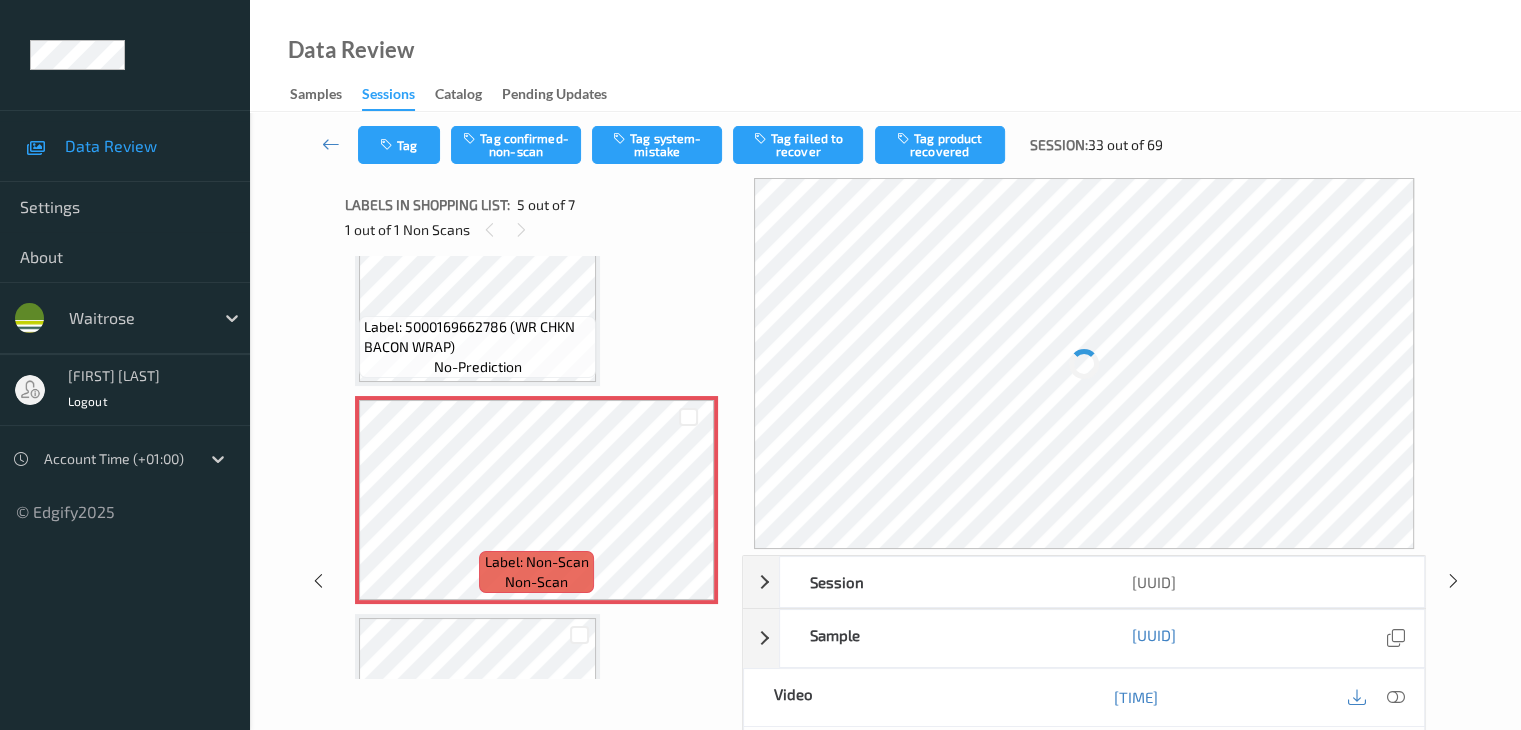 scroll, scrollTop: 864, scrollLeft: 0, axis: vertical 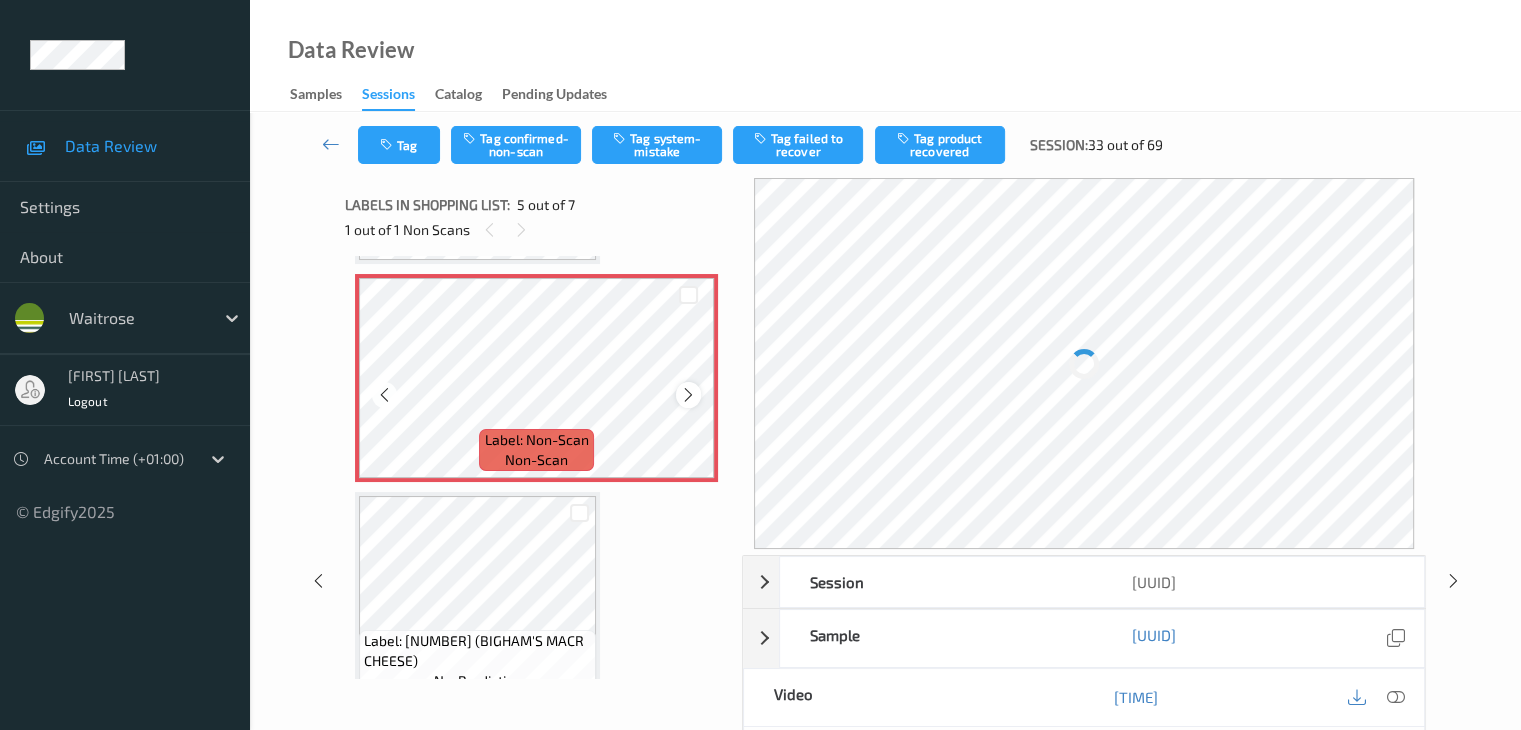 click at bounding box center [688, 395] 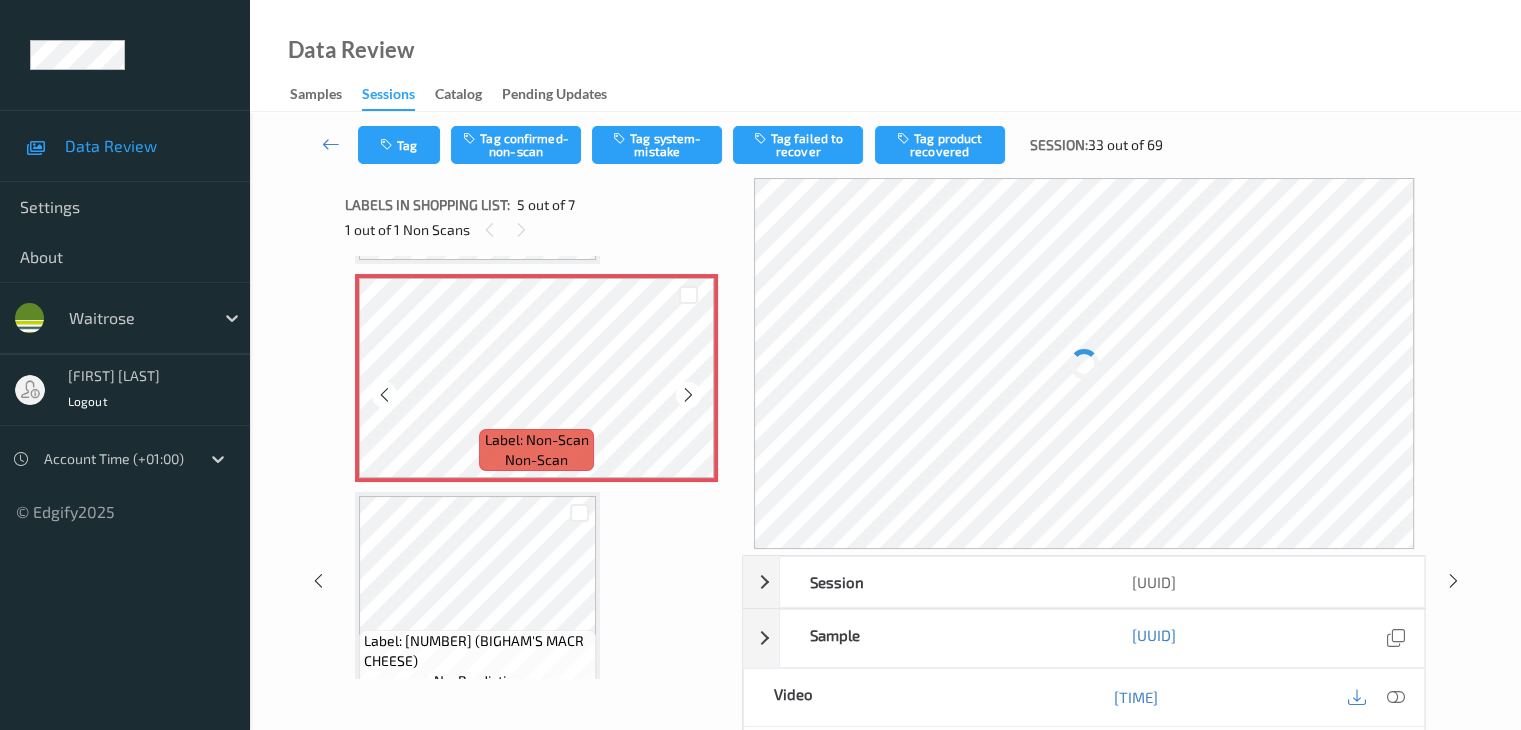 click at bounding box center [688, 395] 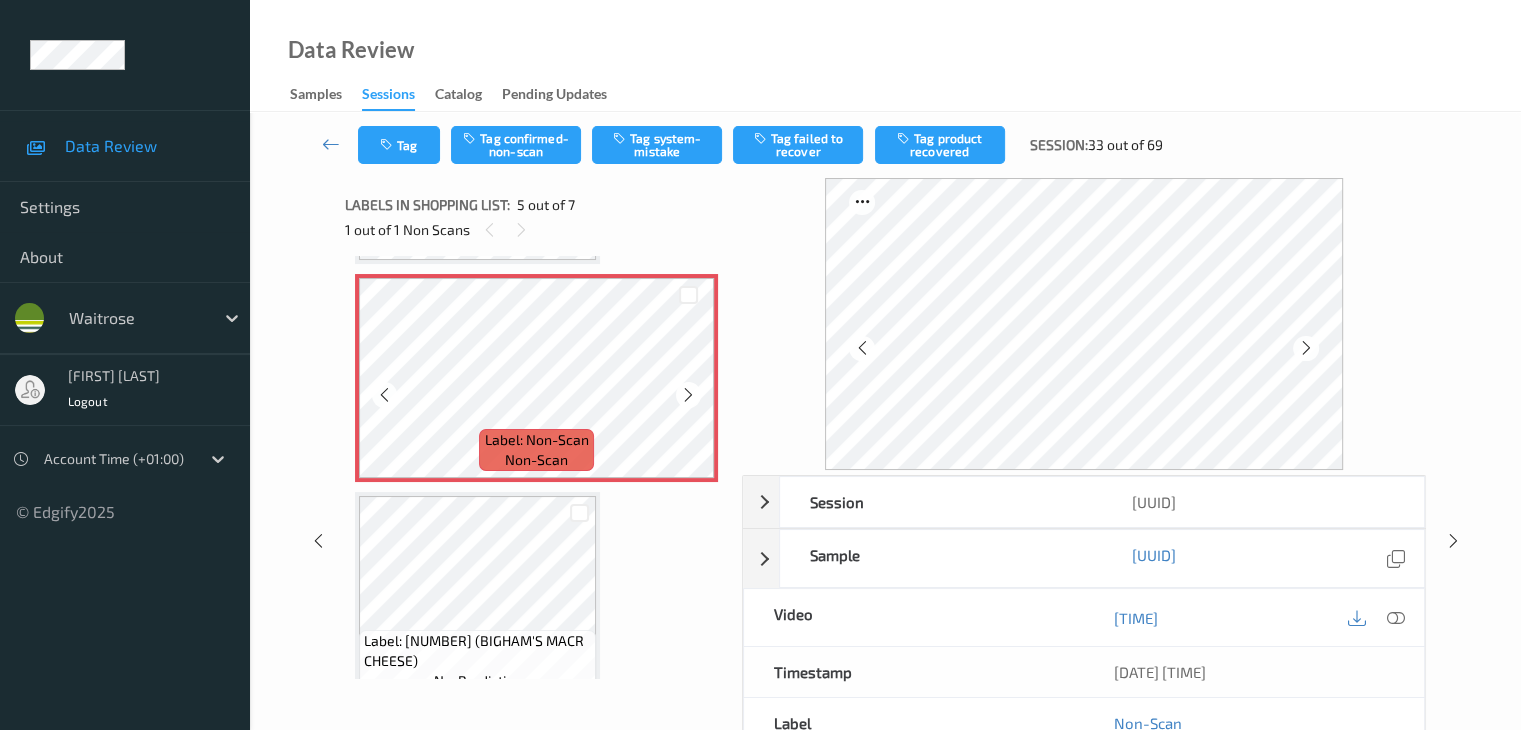 click at bounding box center (688, 395) 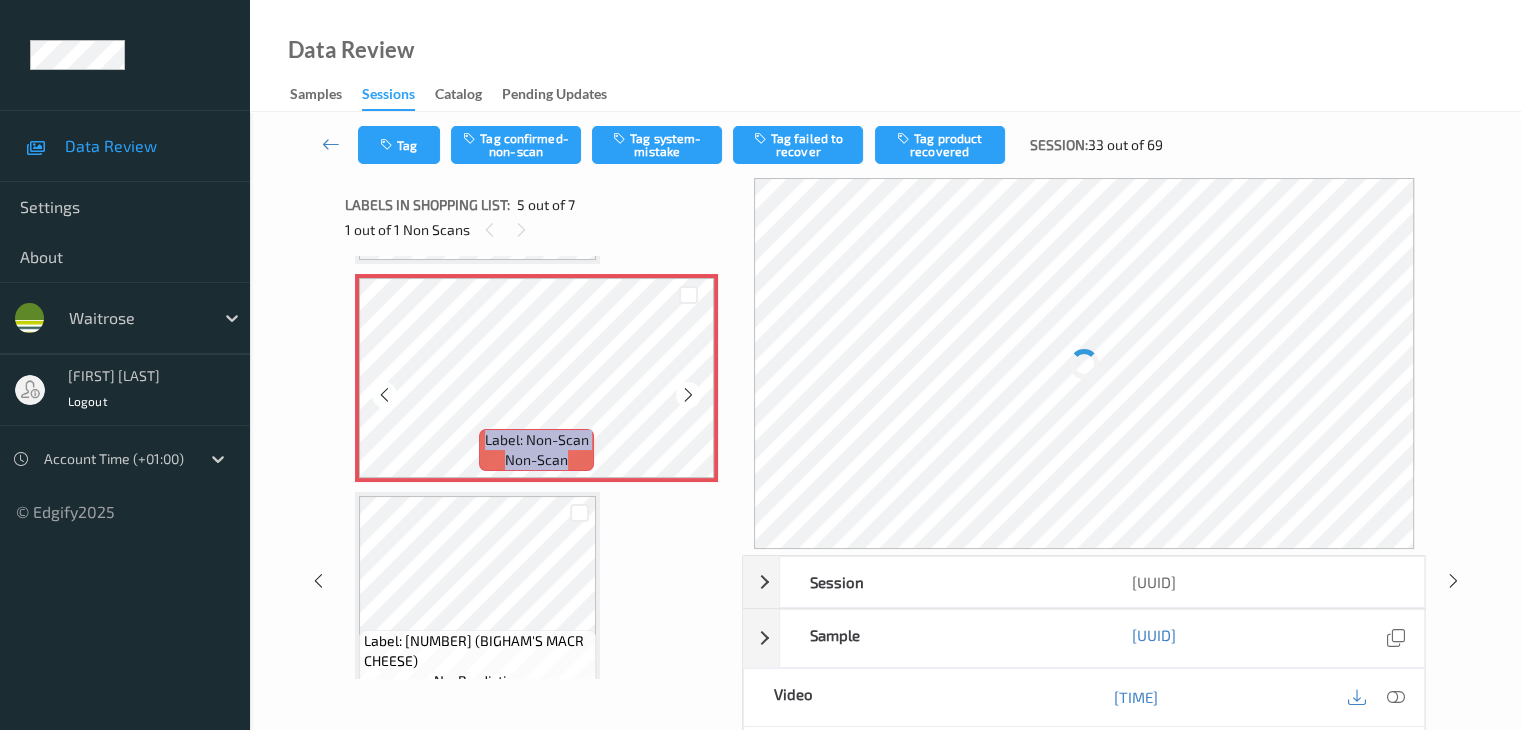 click at bounding box center [688, 395] 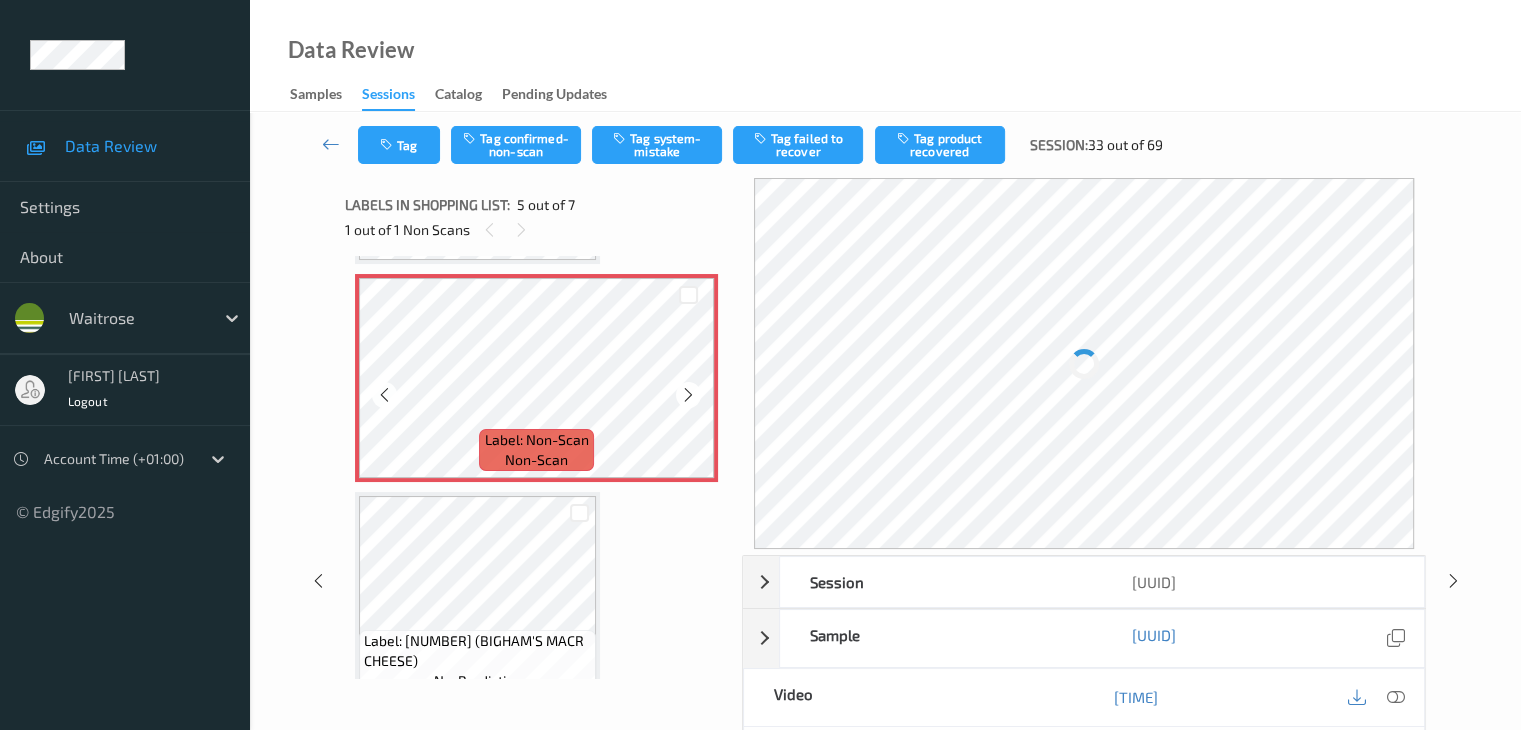 click at bounding box center (688, 395) 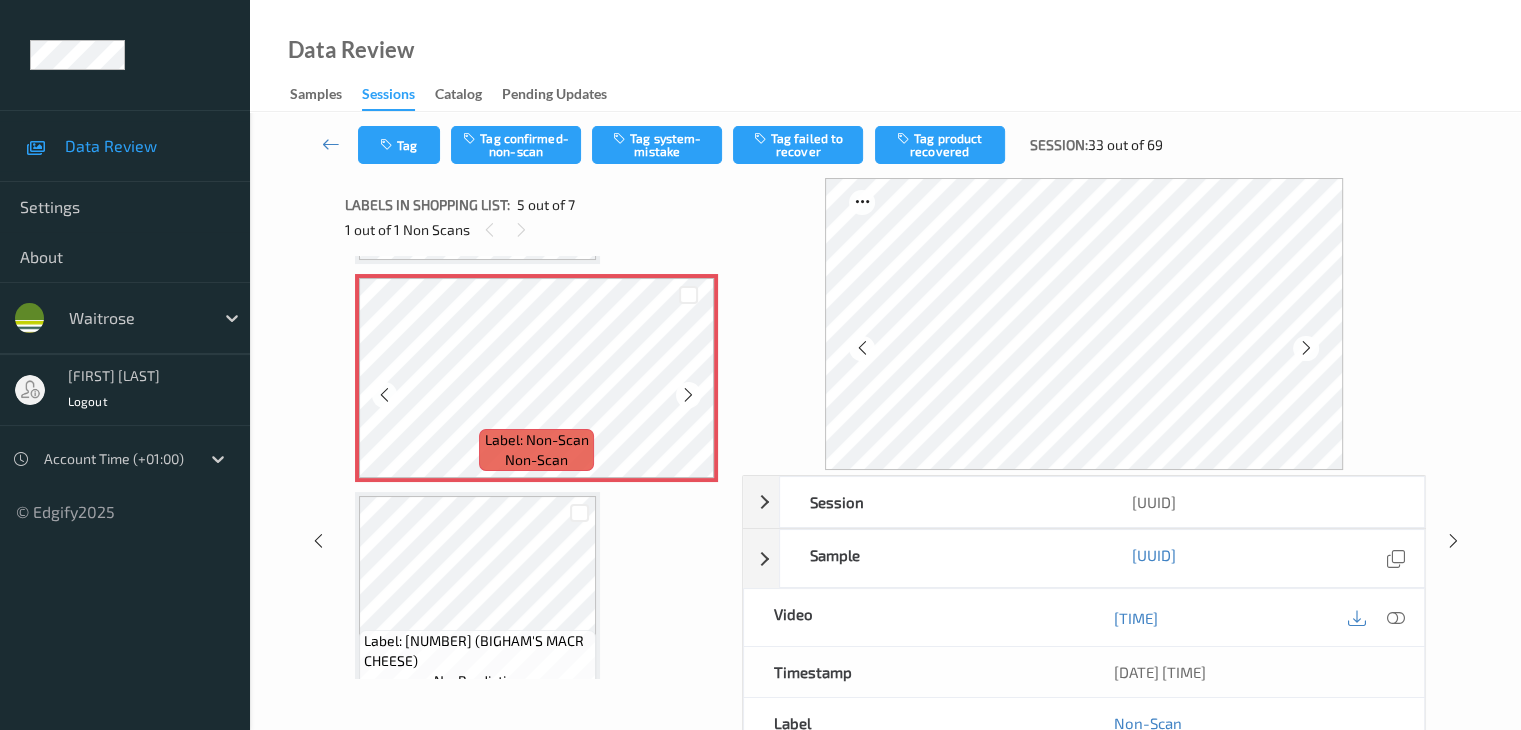 click at bounding box center [688, 395] 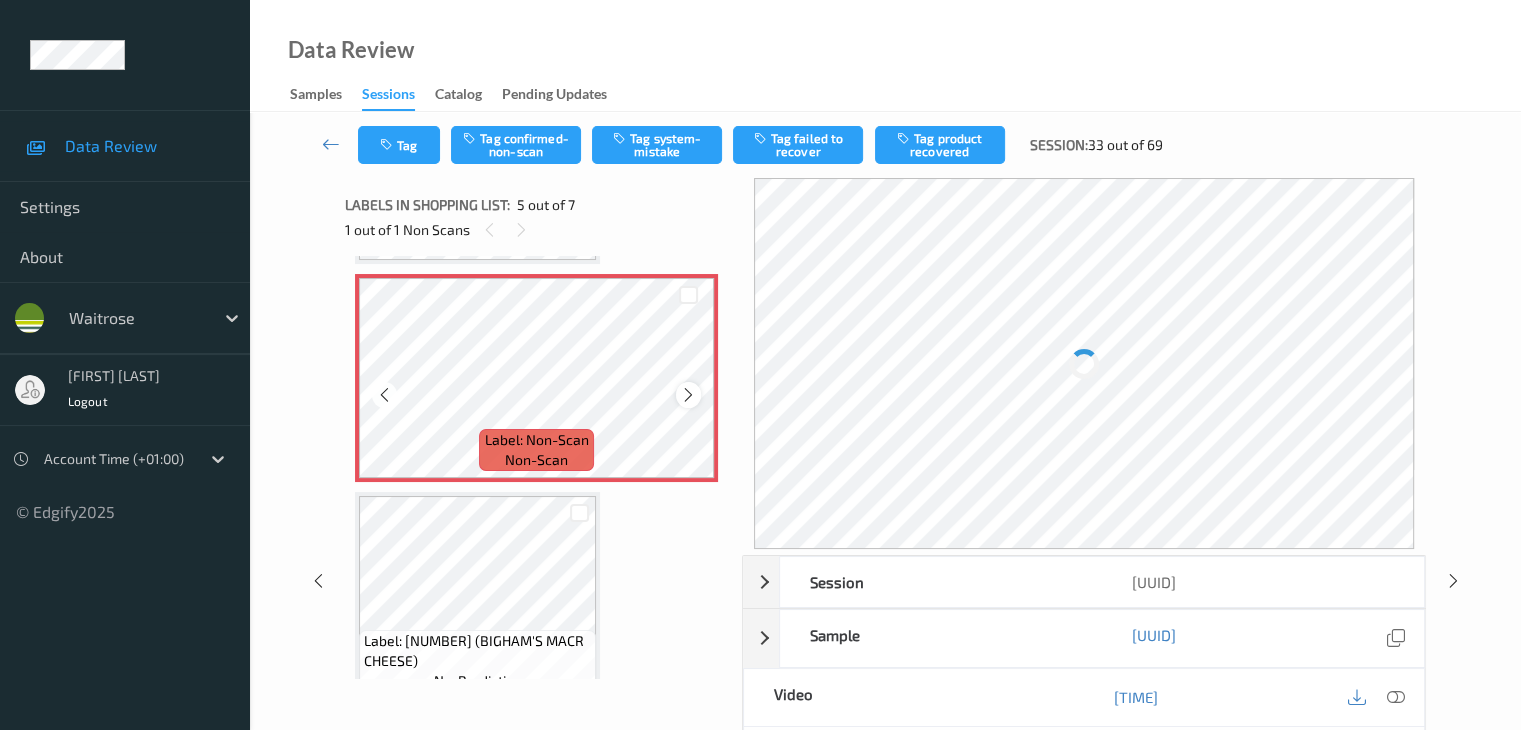 click at bounding box center [688, 395] 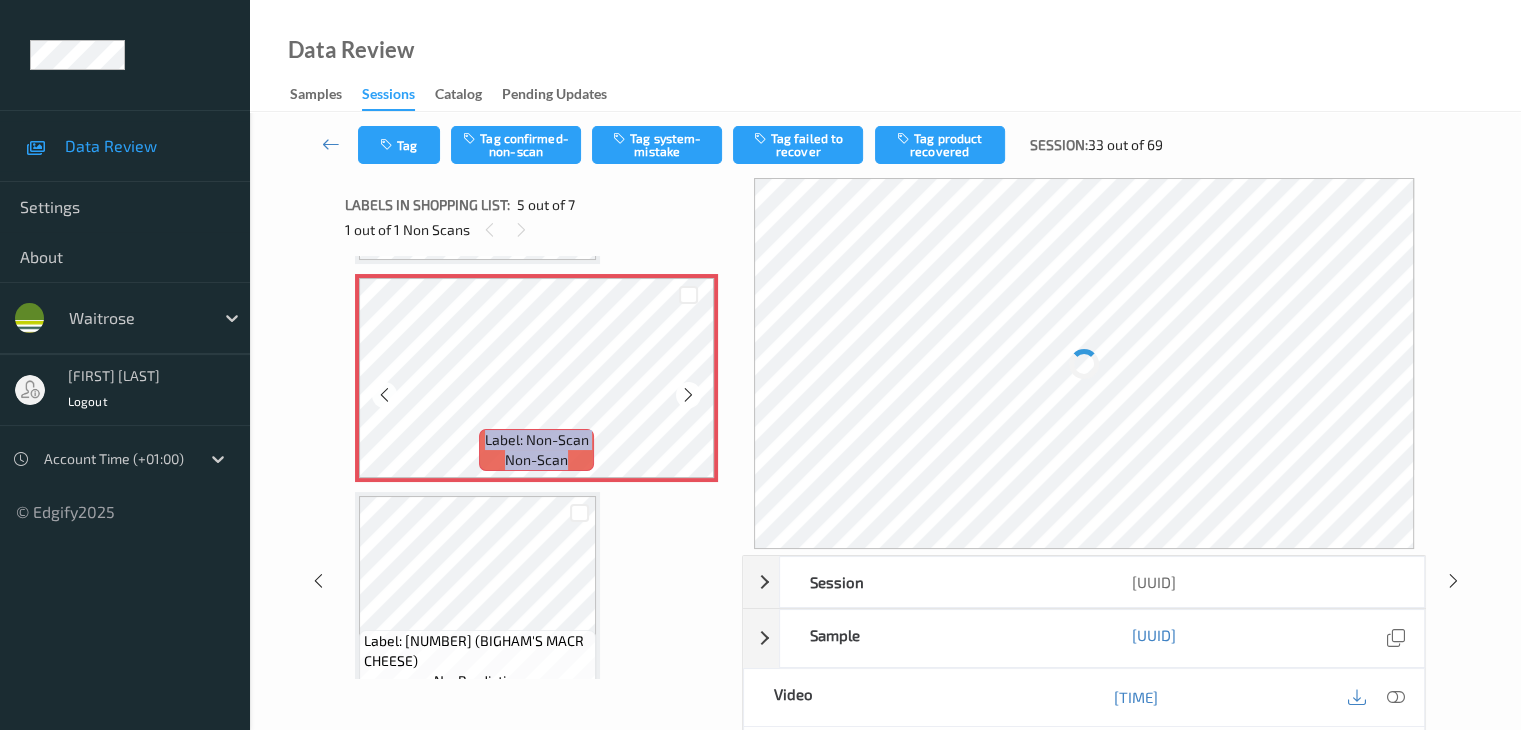 click at bounding box center (688, 395) 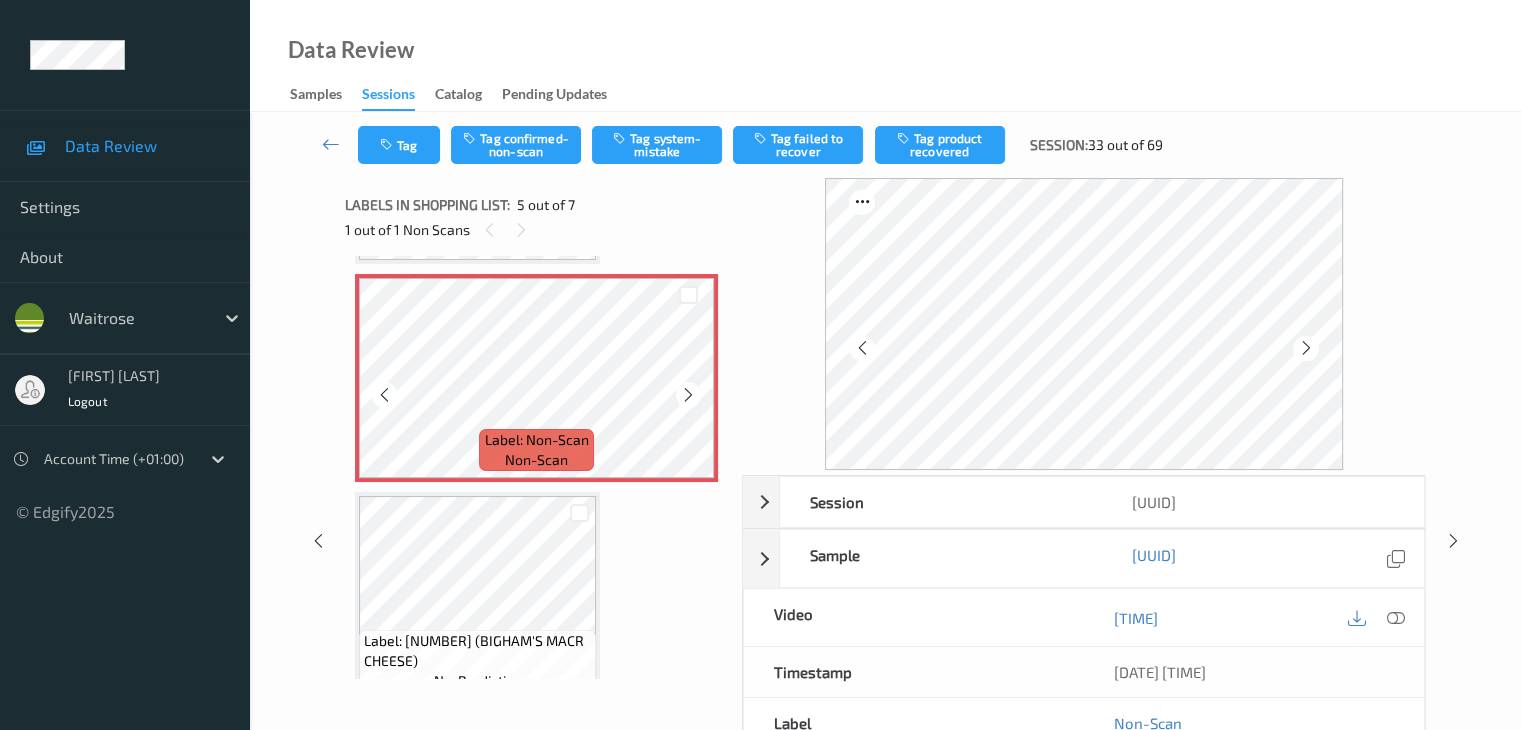 click at bounding box center [688, 395] 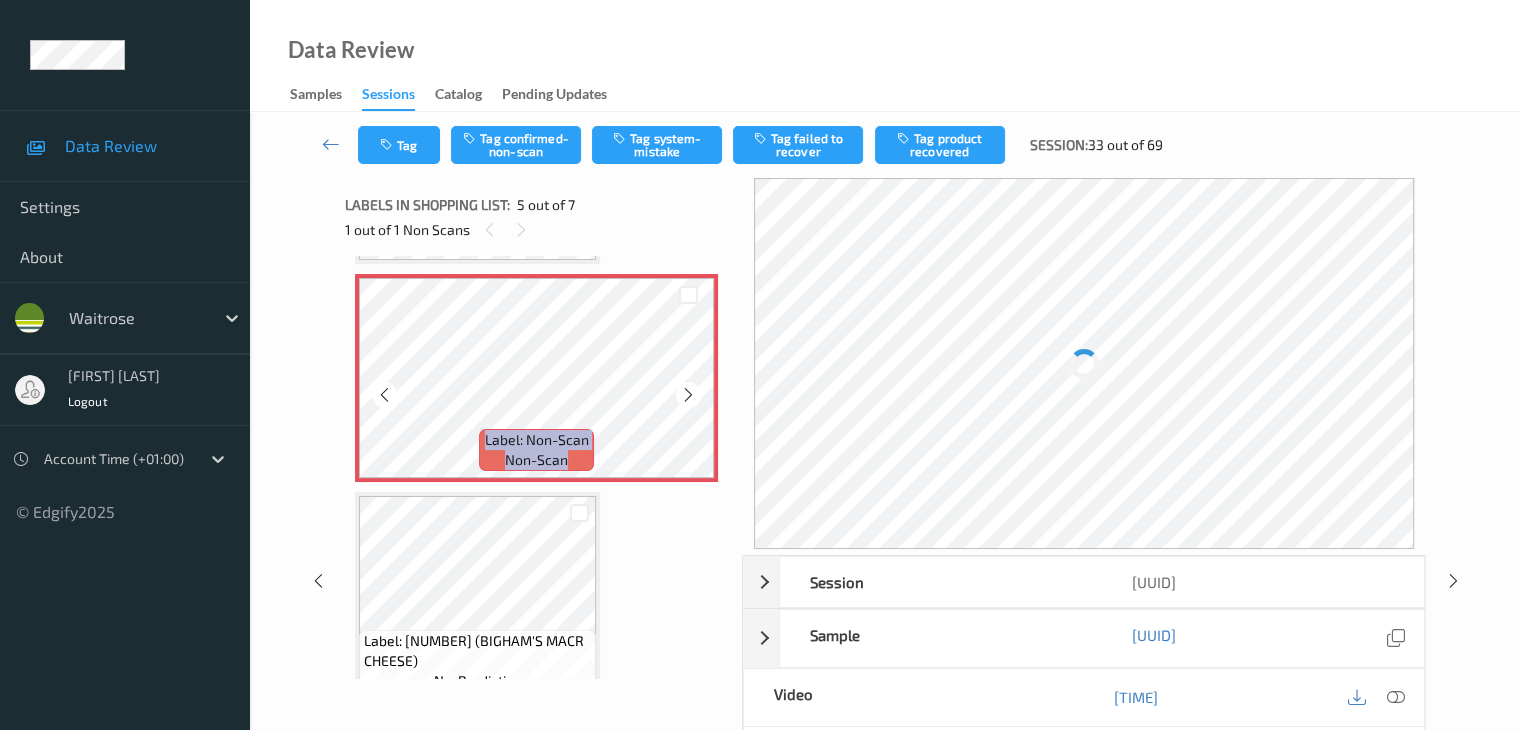 click at bounding box center [688, 395] 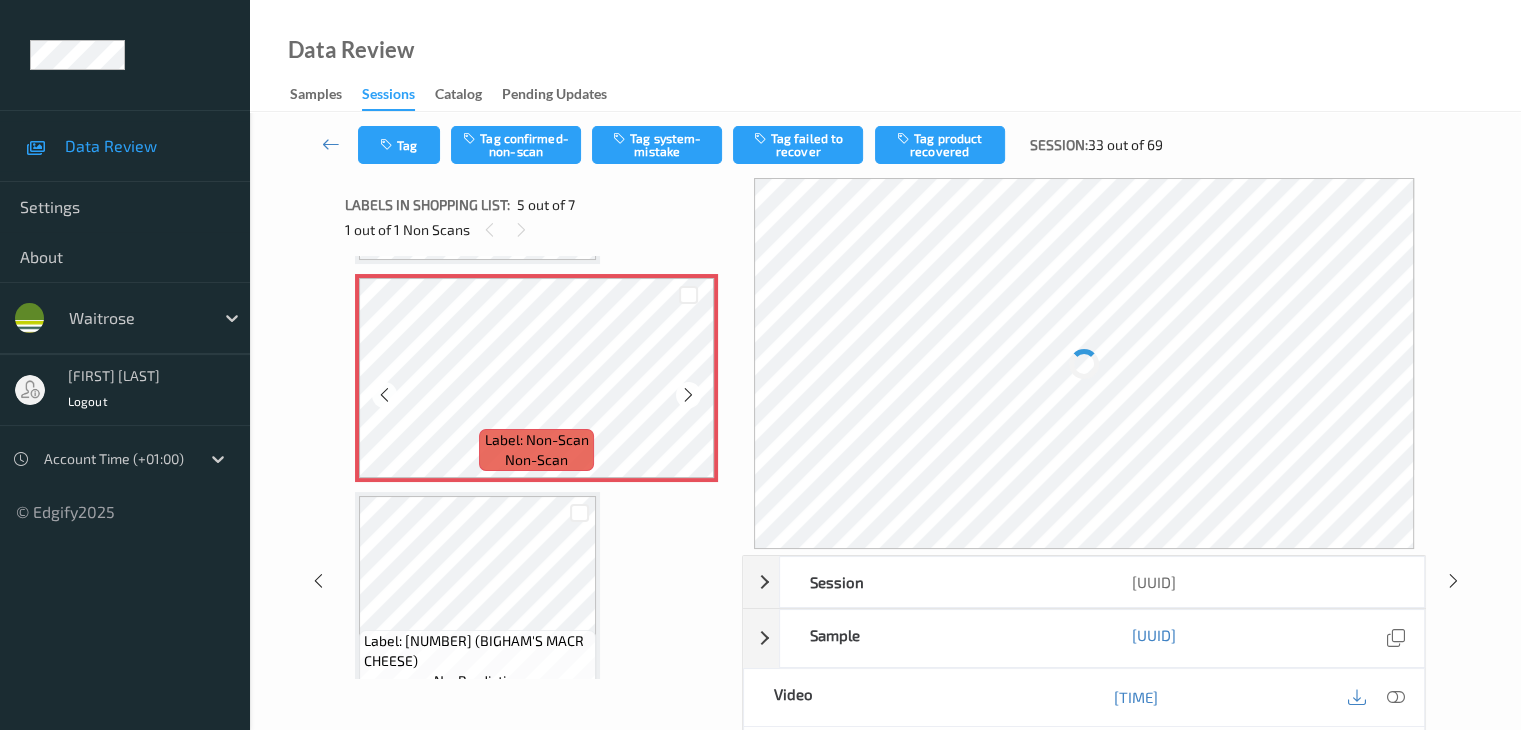 click at bounding box center (688, 395) 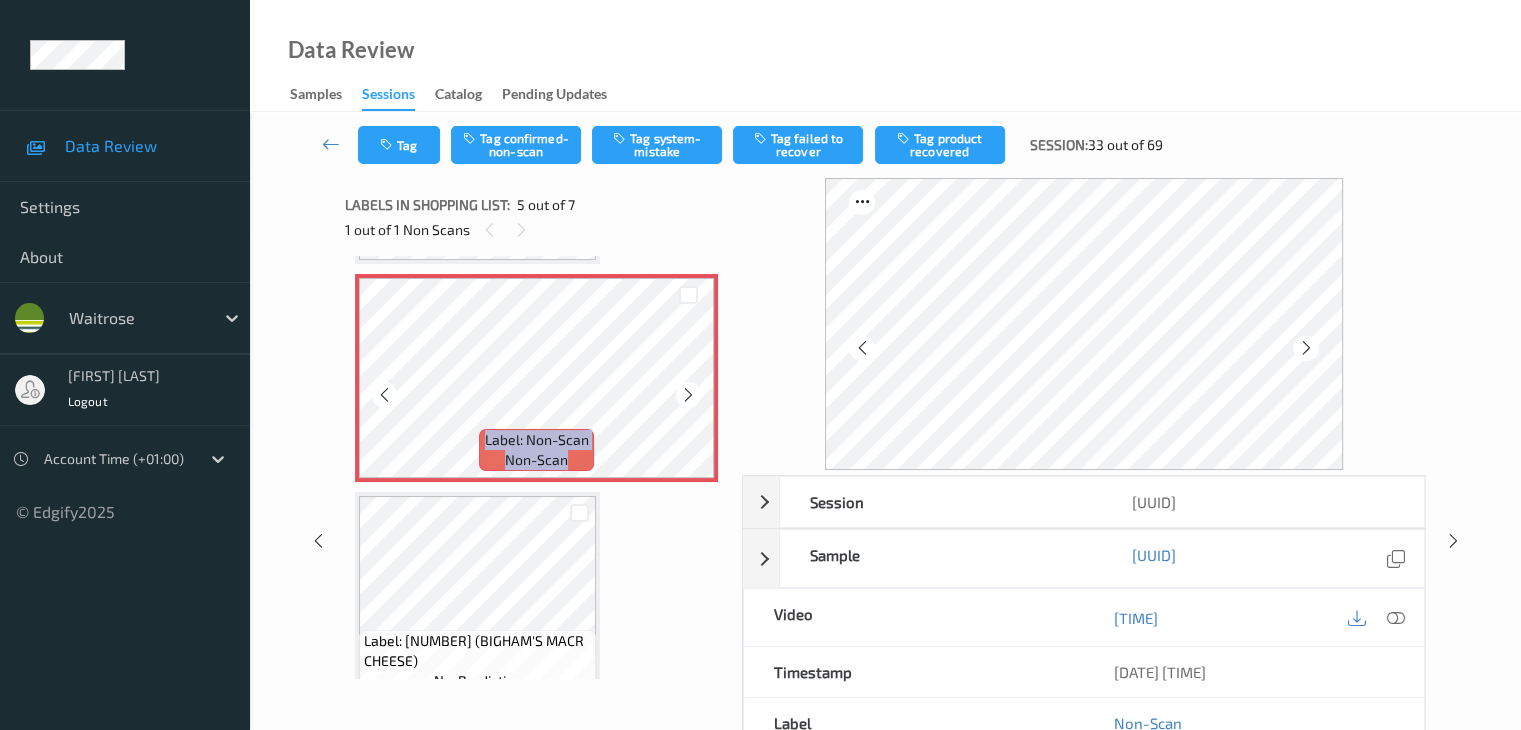 click at bounding box center (688, 395) 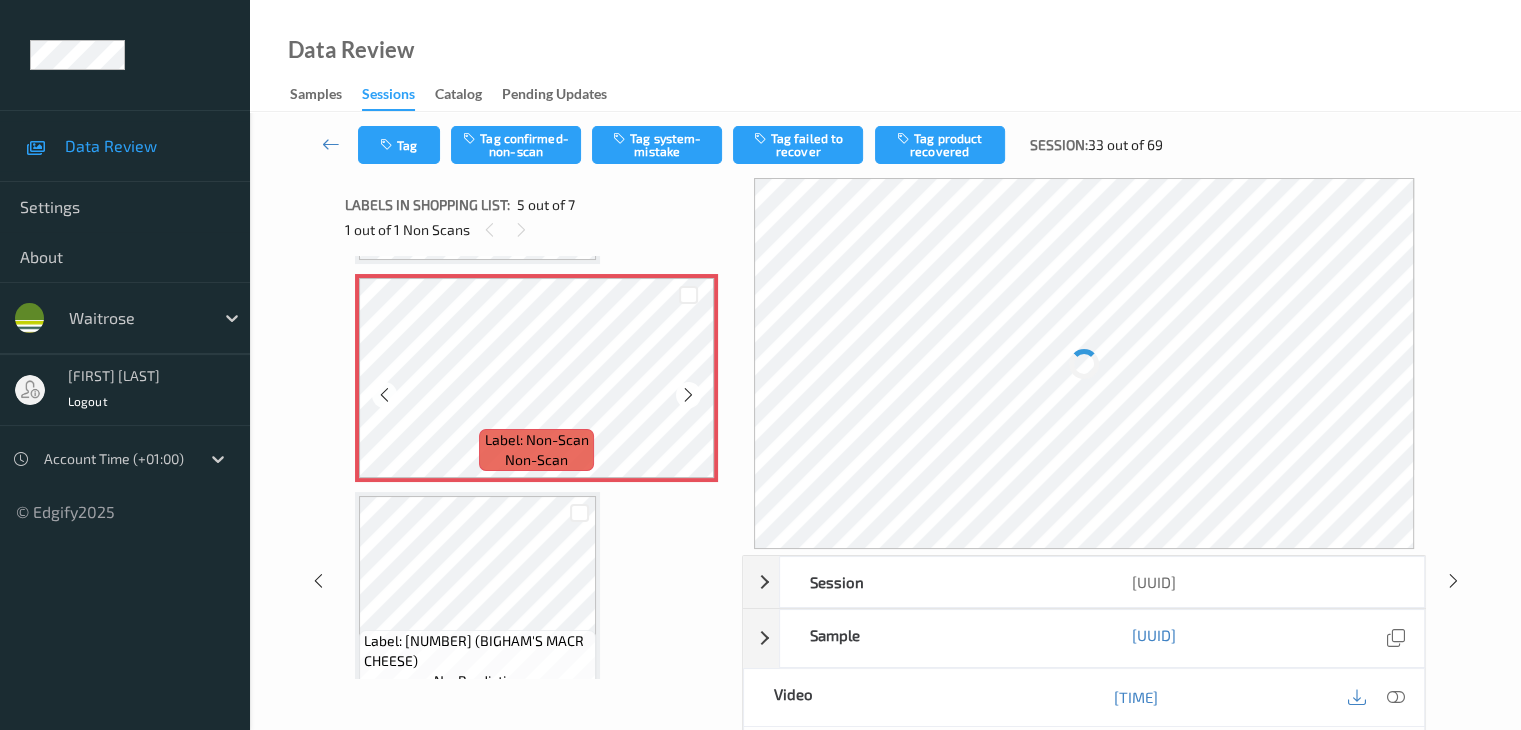 click at bounding box center (688, 395) 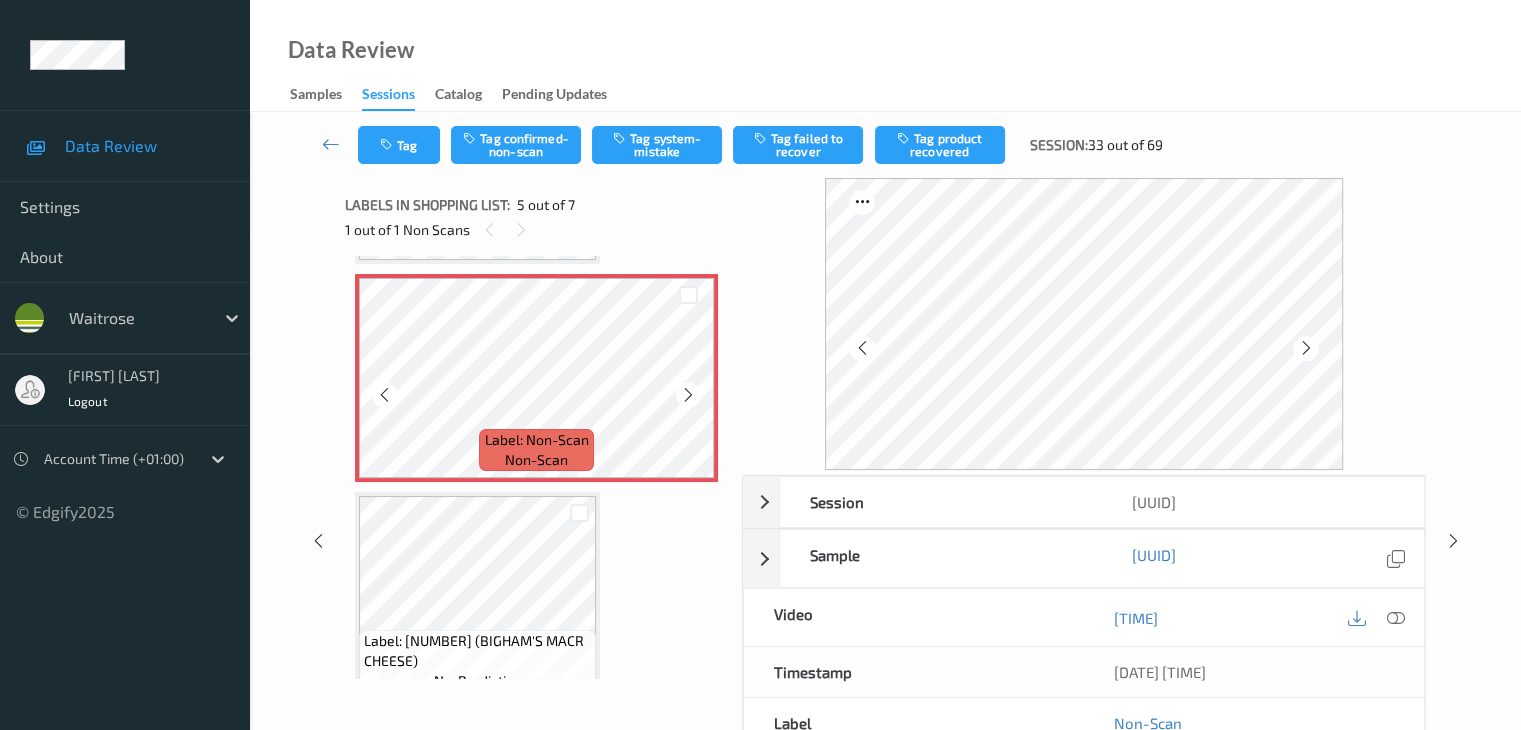 scroll, scrollTop: 664, scrollLeft: 0, axis: vertical 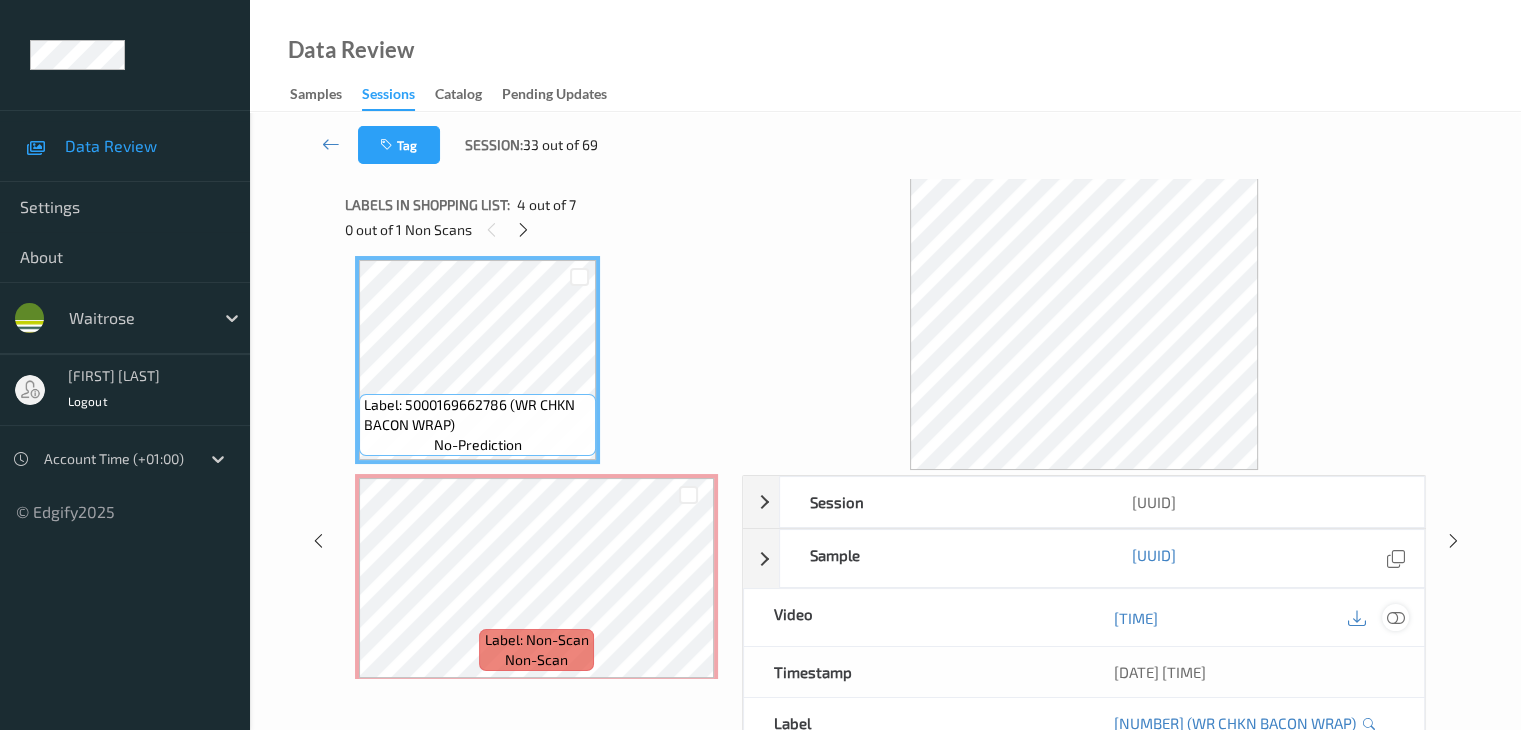 click at bounding box center (1395, 618) 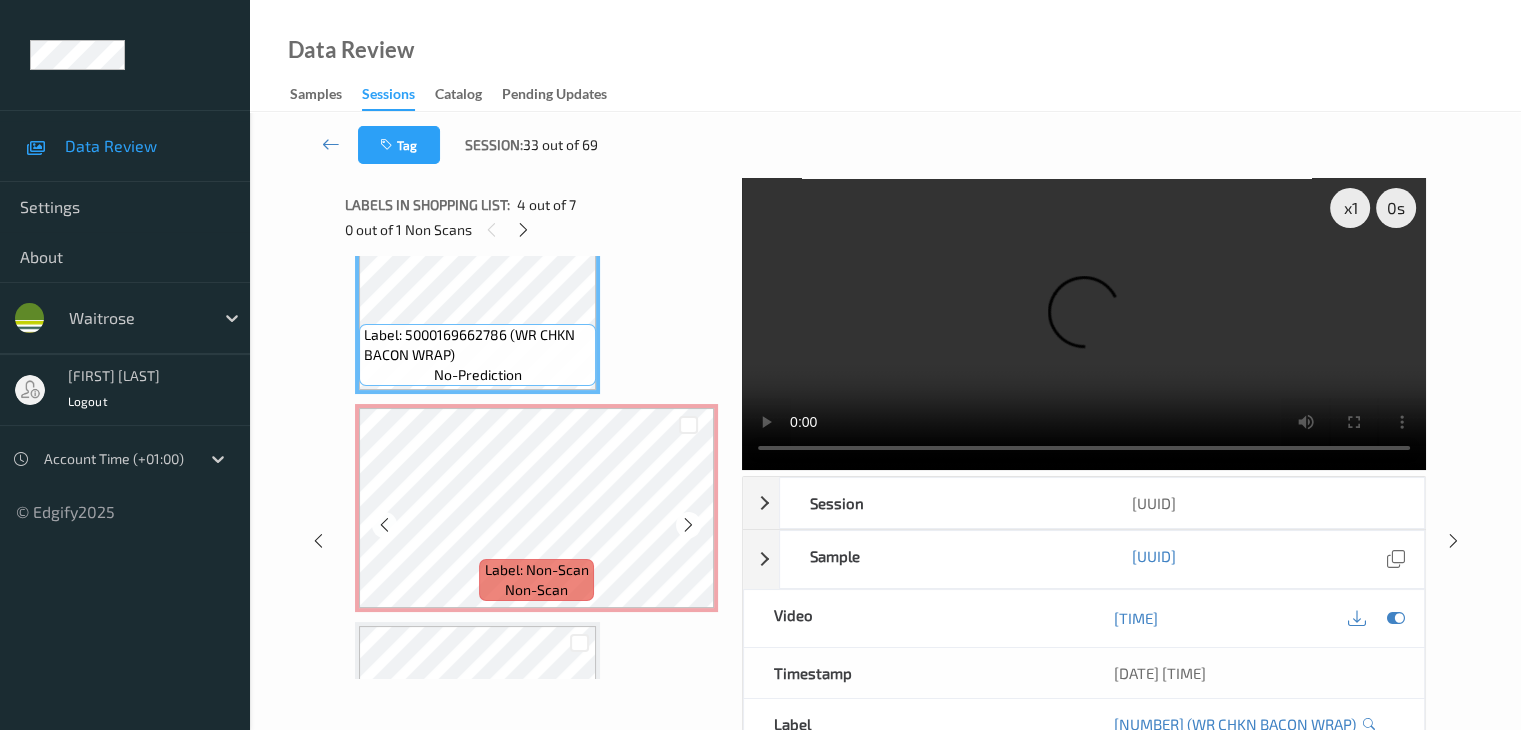 scroll, scrollTop: 764, scrollLeft: 0, axis: vertical 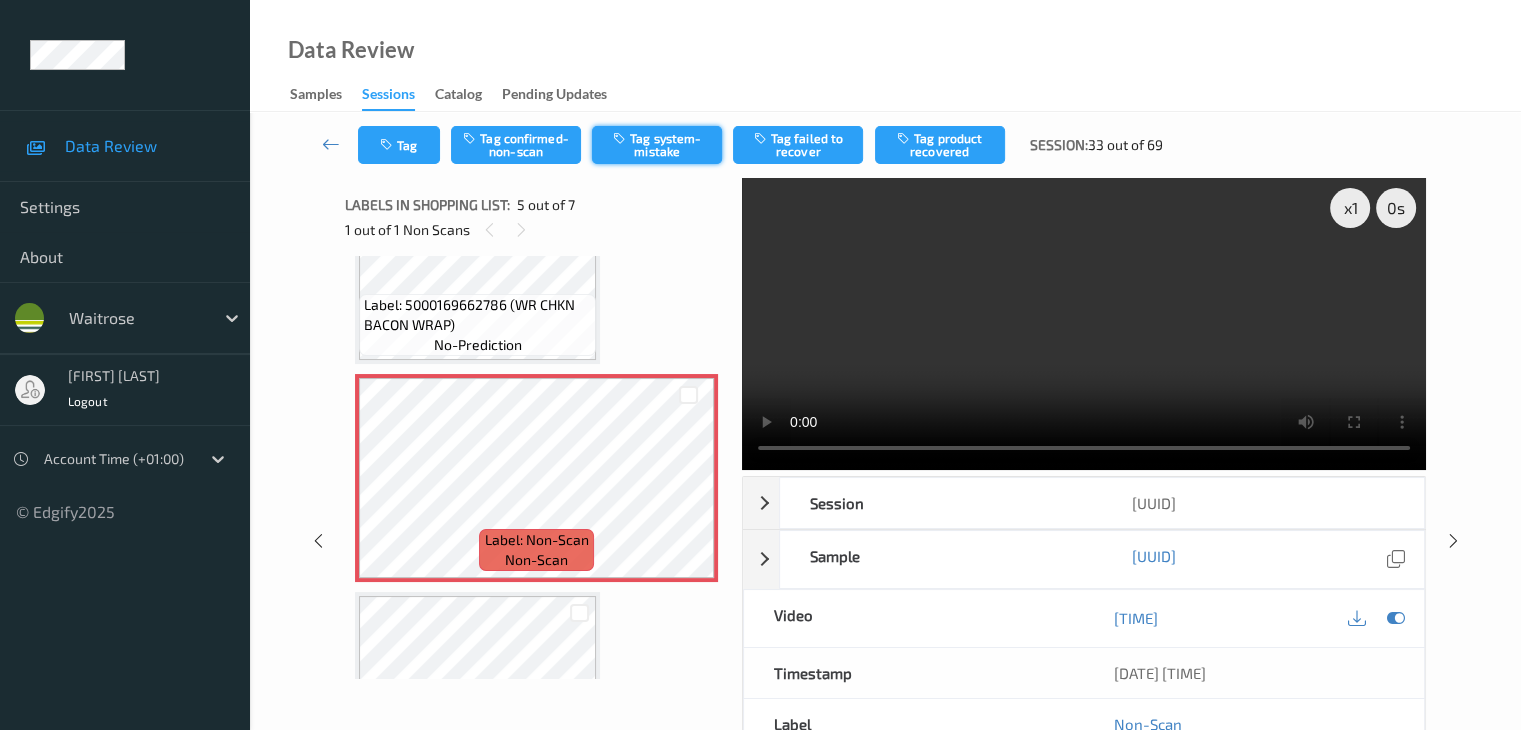 click on "Tag   system-mistake" at bounding box center (657, 145) 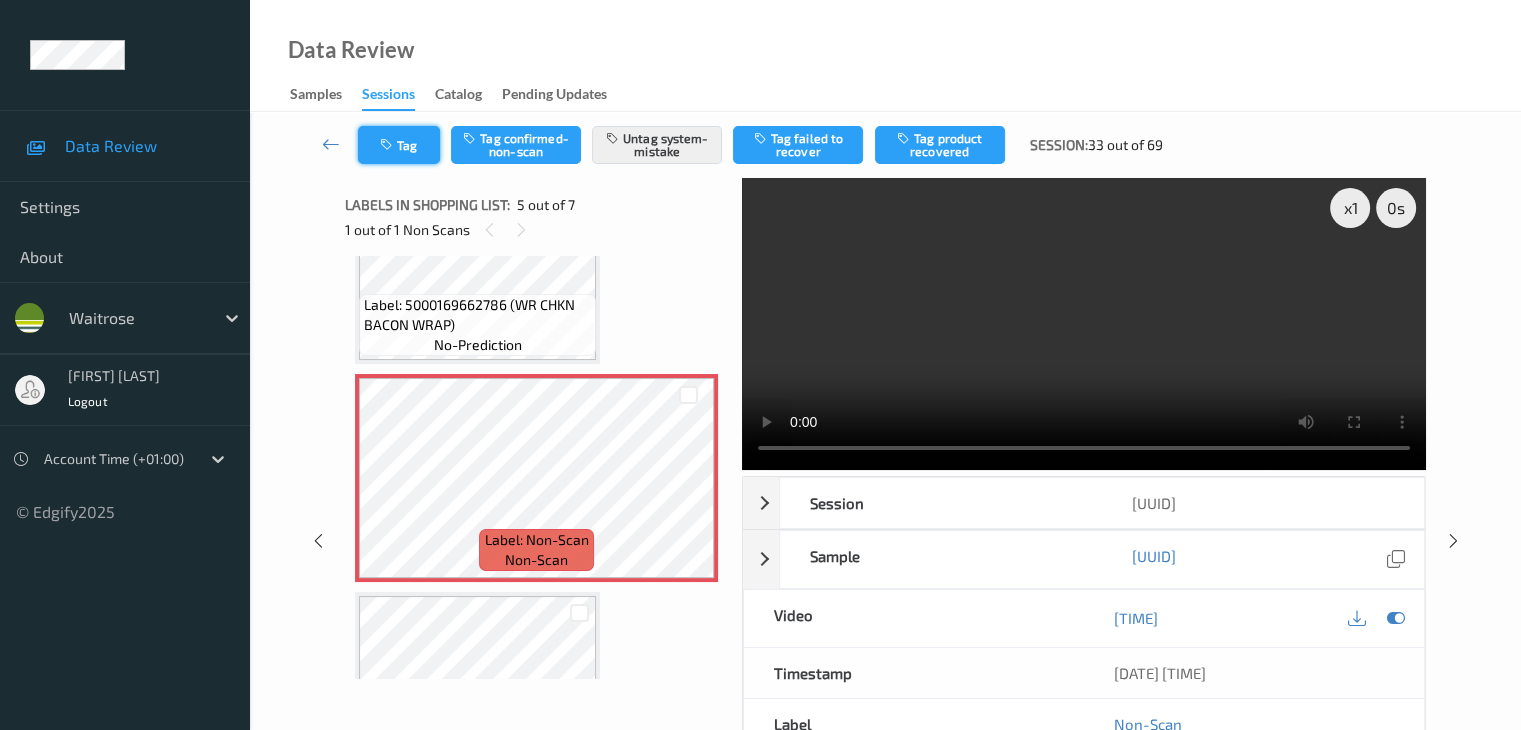 click on "Tag" at bounding box center [399, 145] 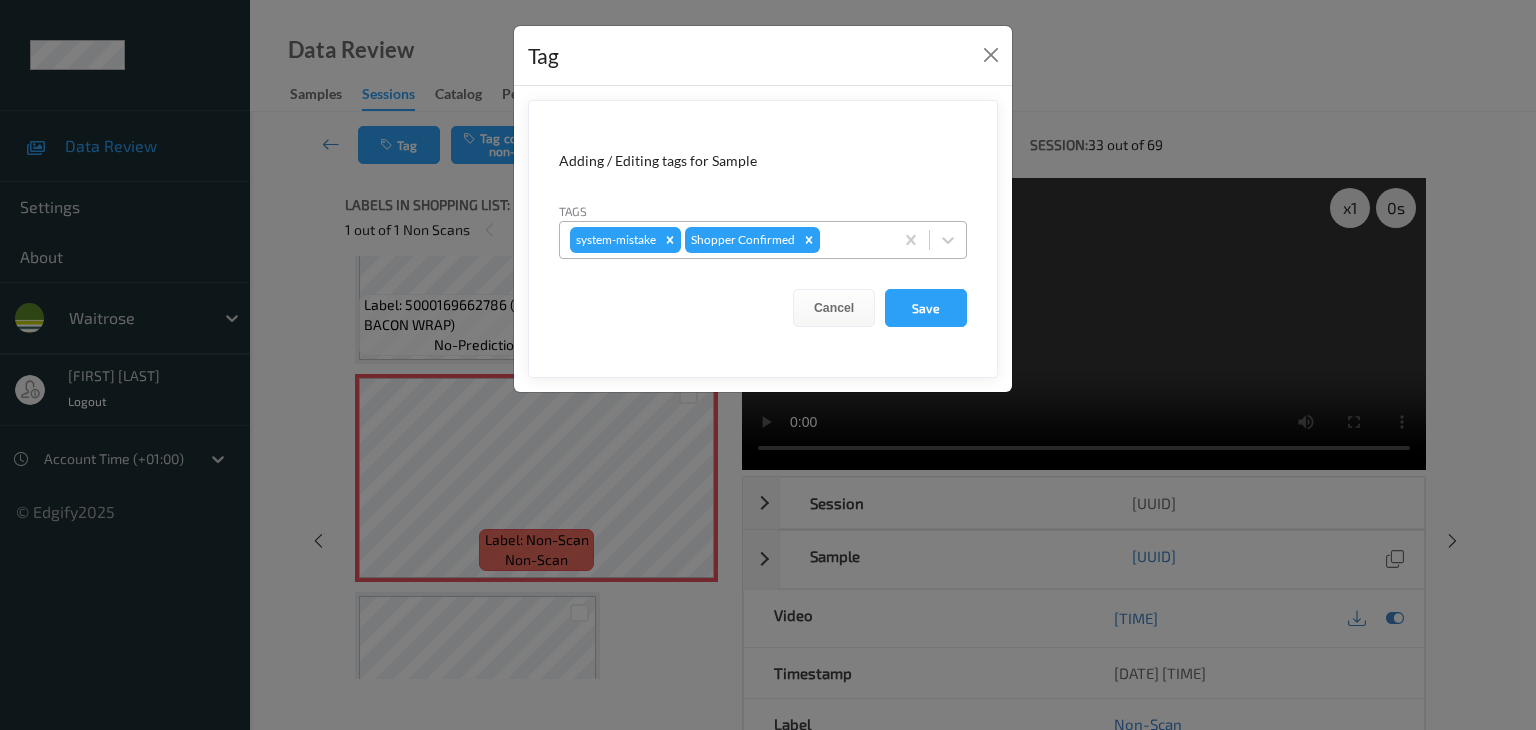 click on "system-mistake Shopper Confirmed" at bounding box center [726, 240] 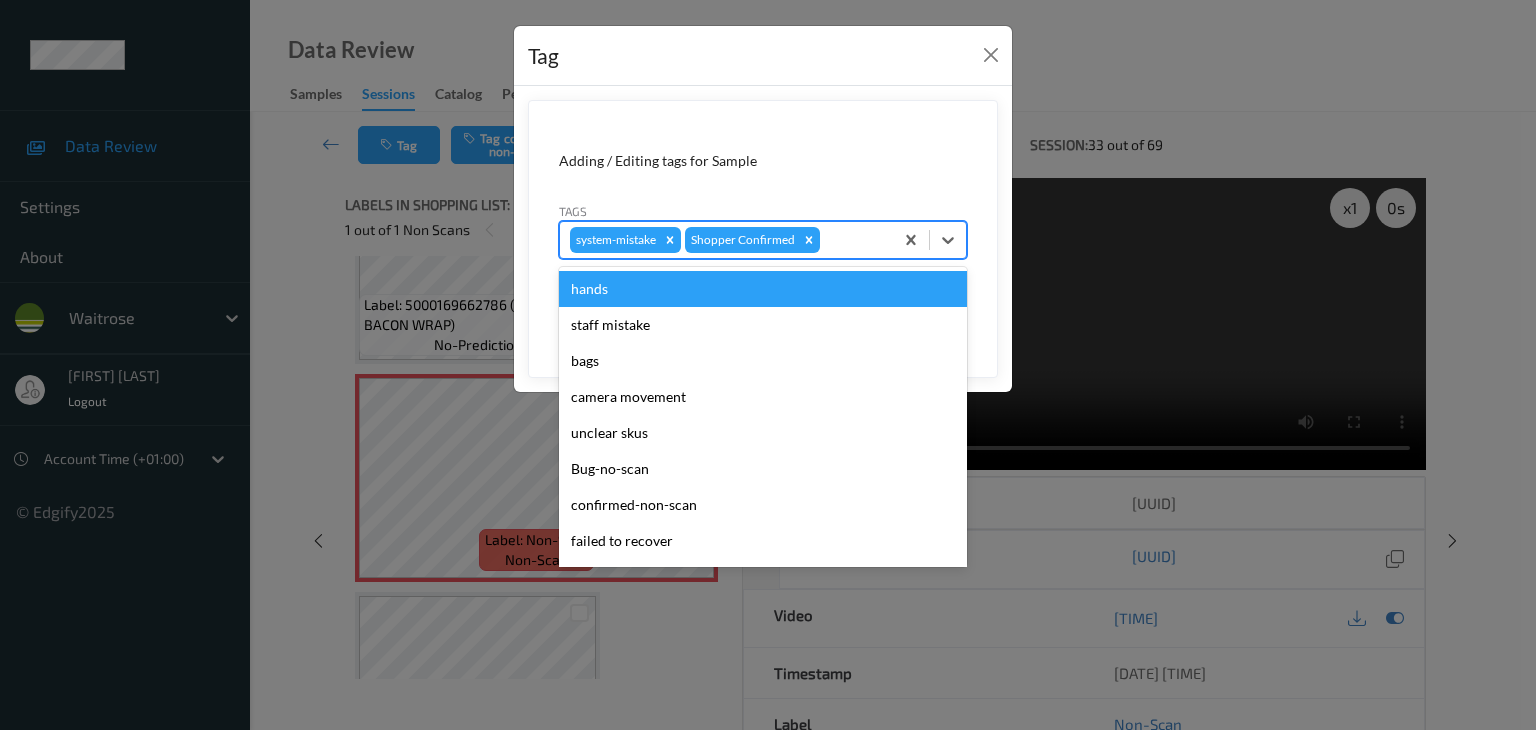 type on "u" 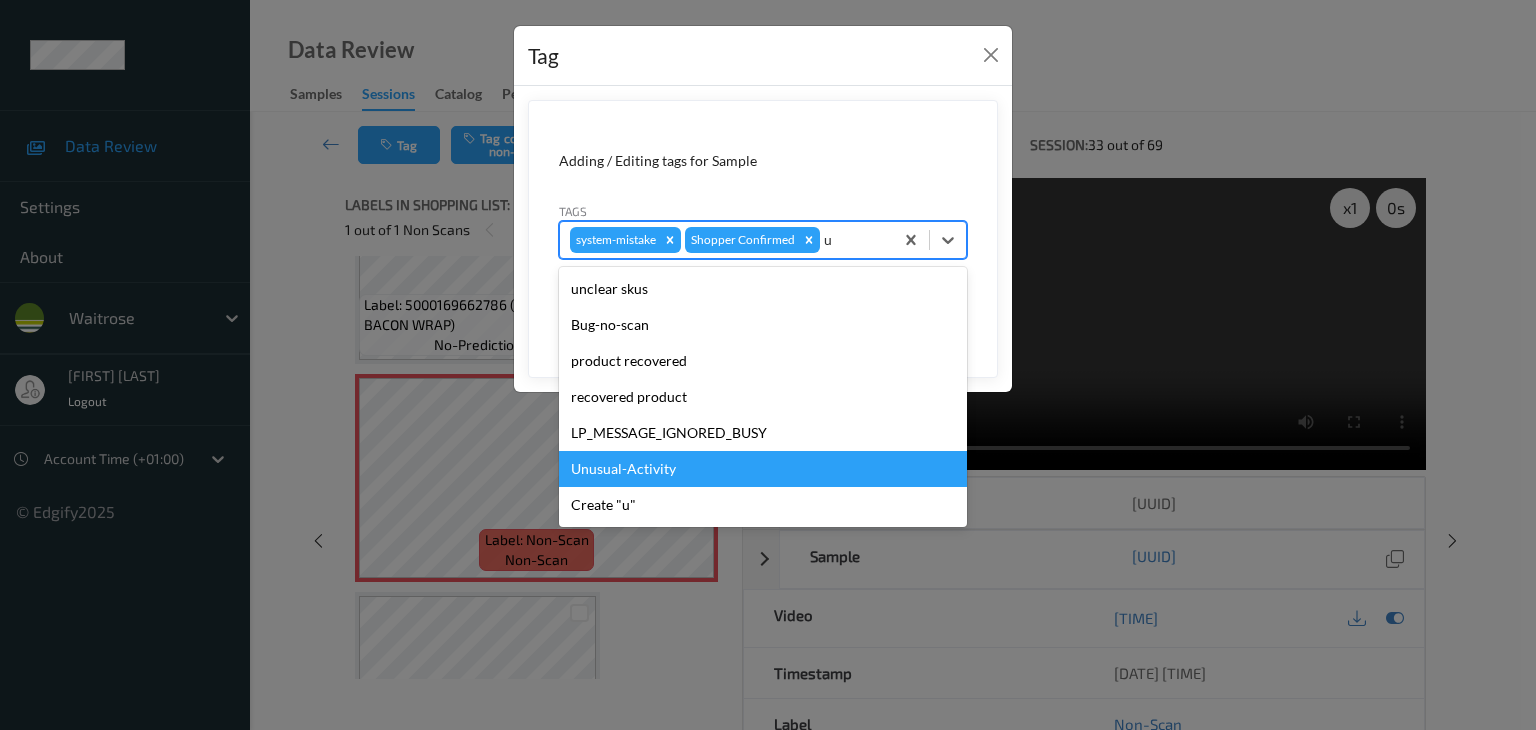 click on "Unusual-Activity" at bounding box center [763, 469] 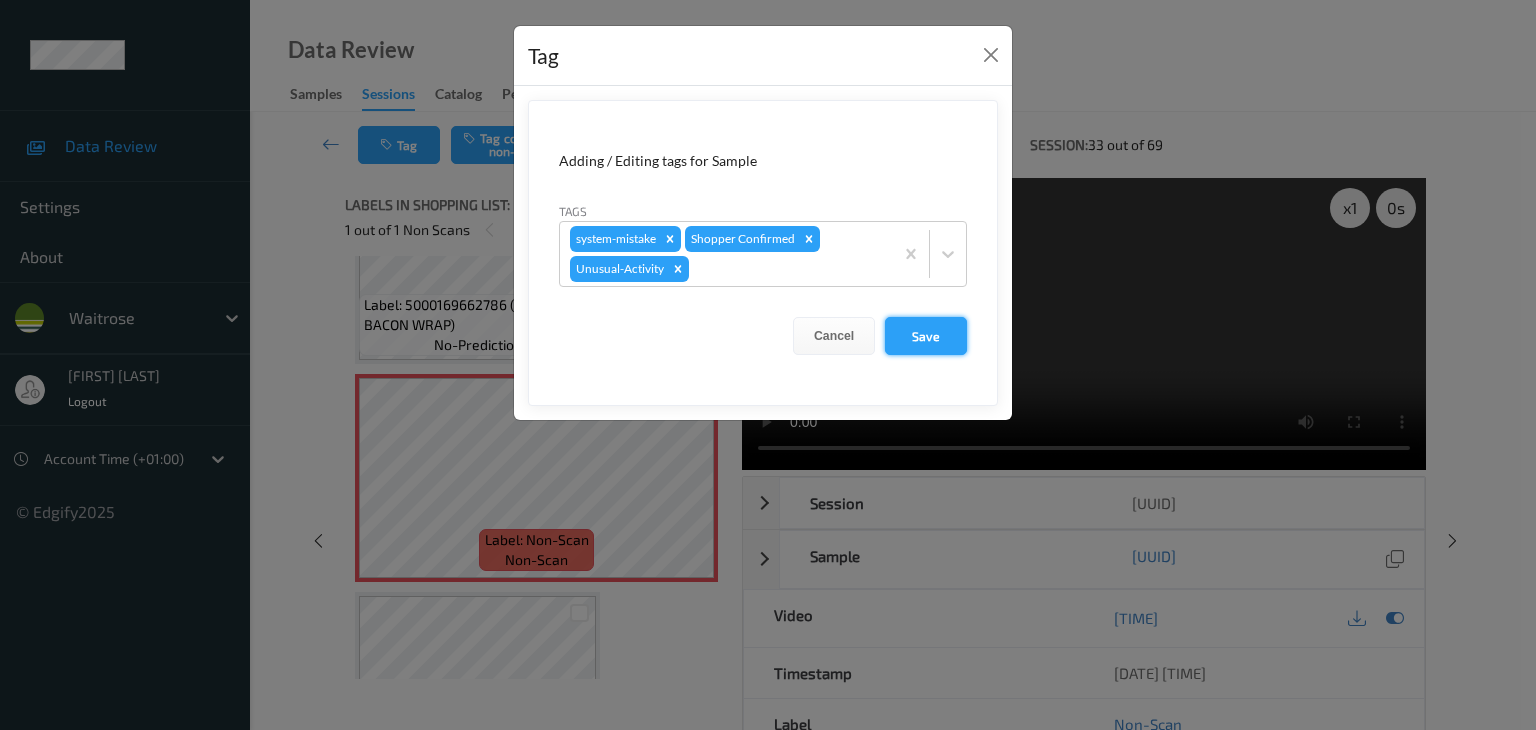 click on "Save" at bounding box center [926, 336] 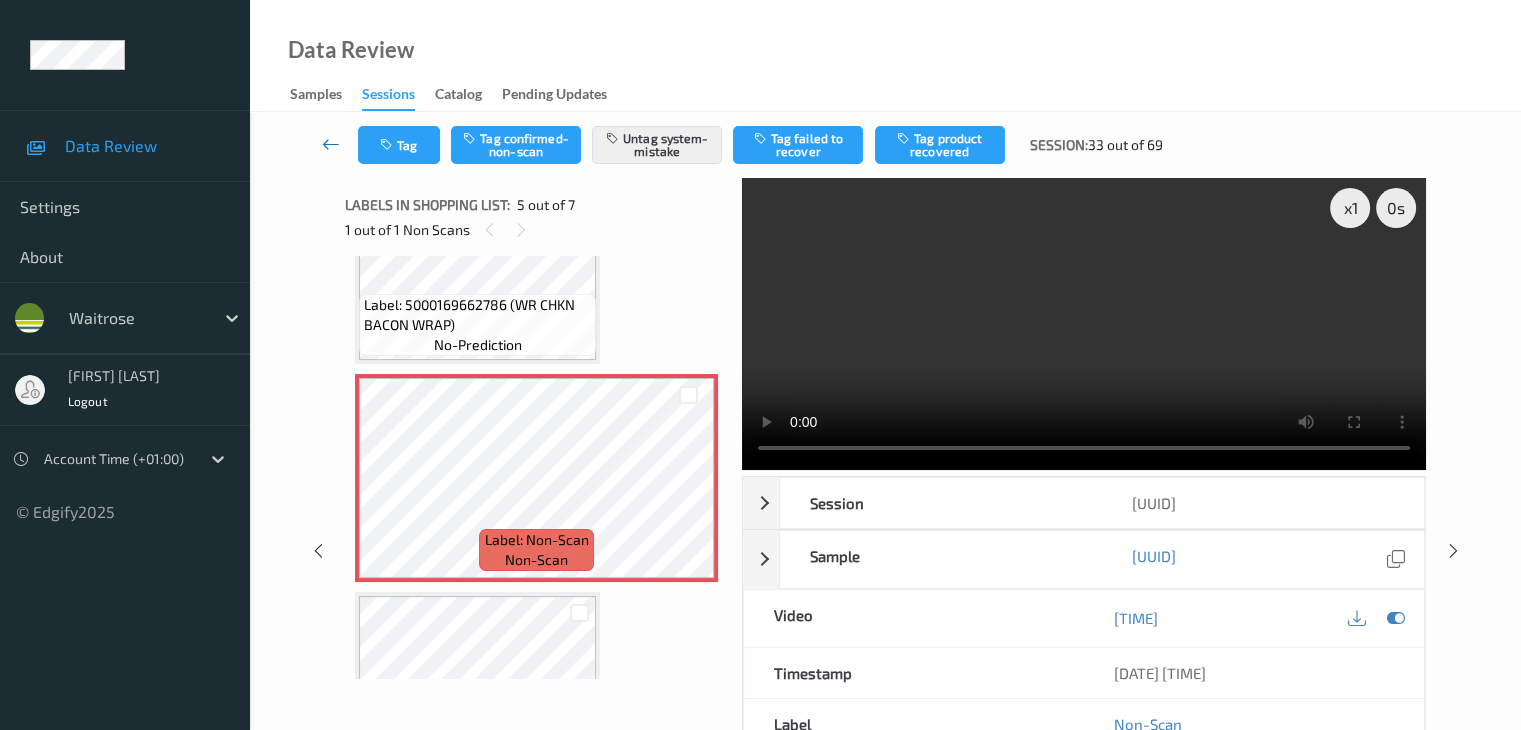 click at bounding box center [331, 144] 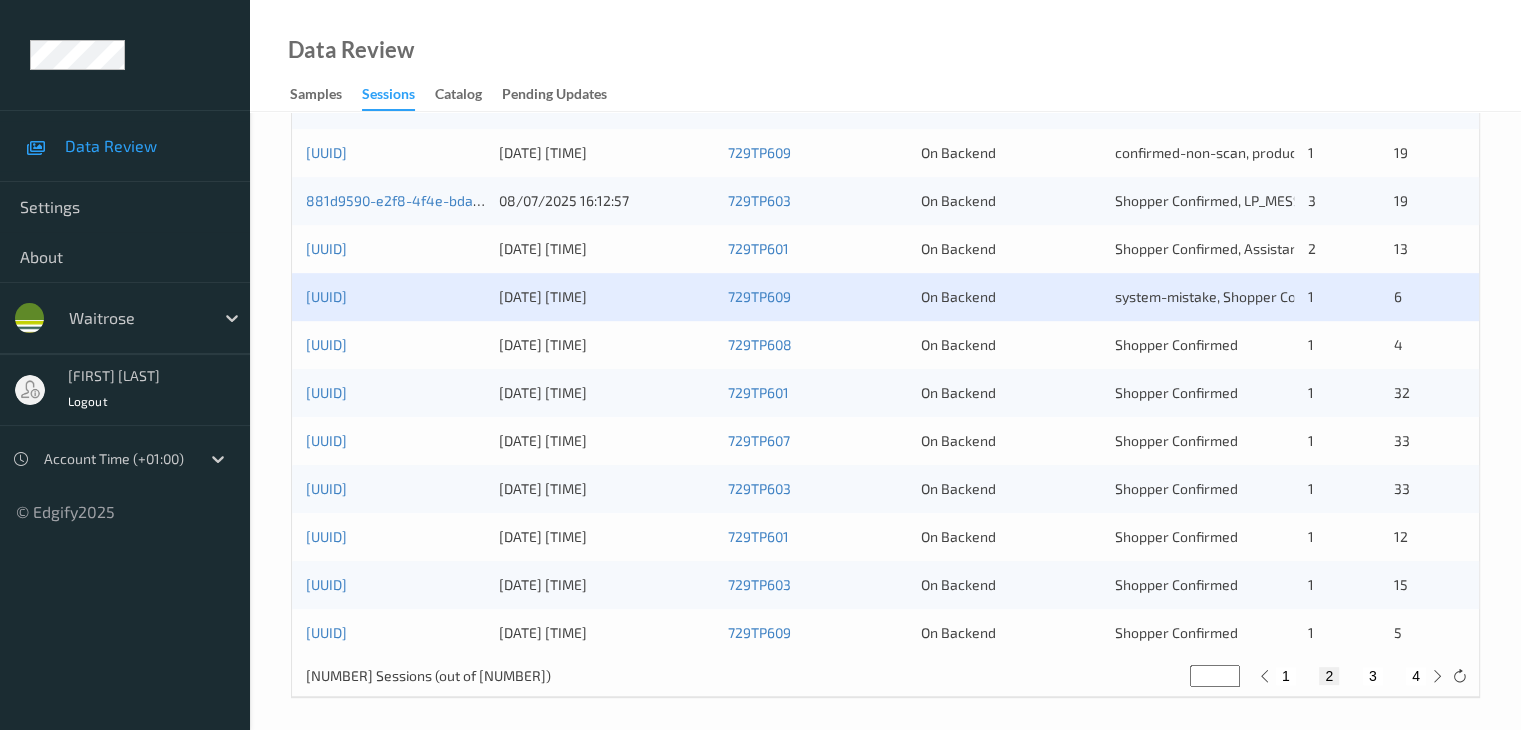 scroll, scrollTop: 932, scrollLeft: 0, axis: vertical 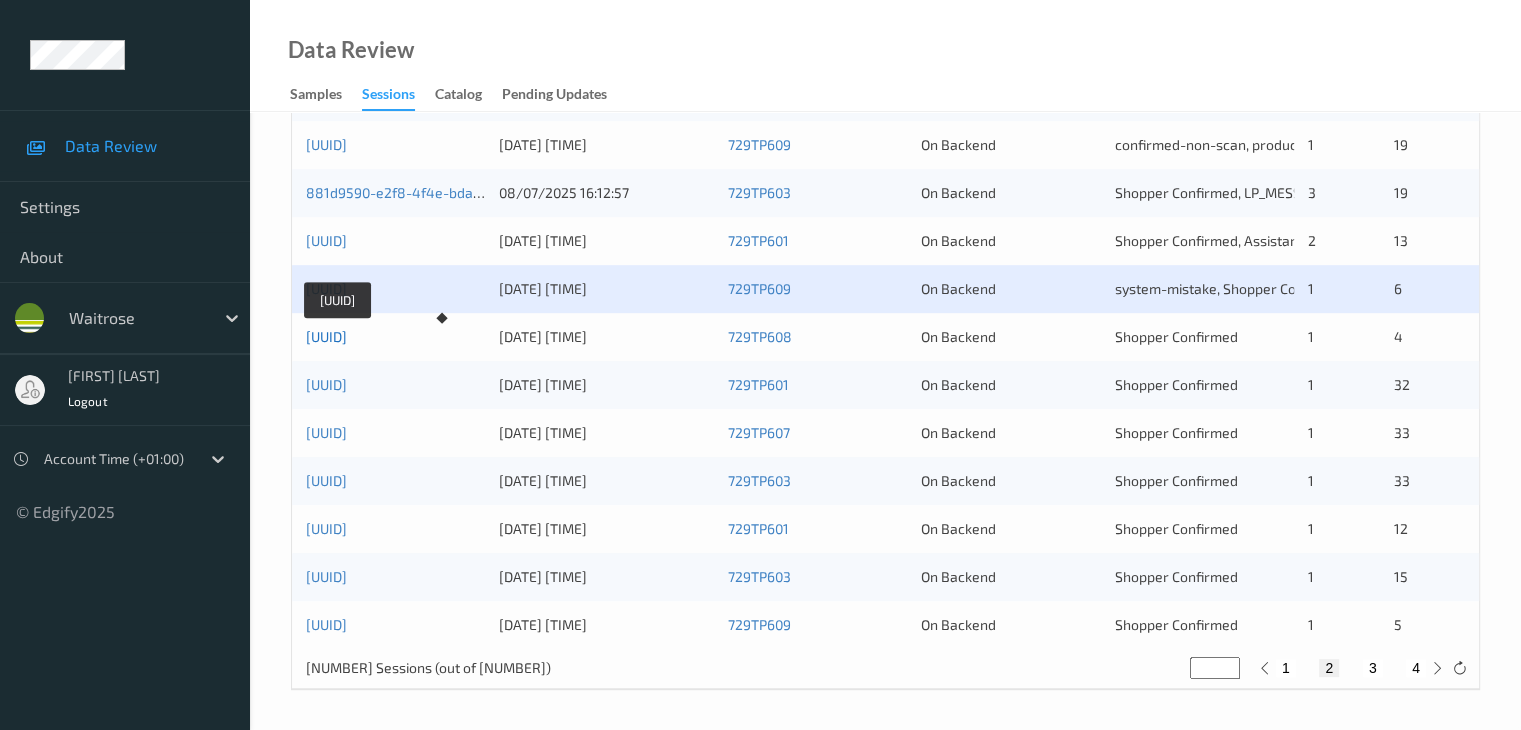 click on "[UUID]" at bounding box center [326, 336] 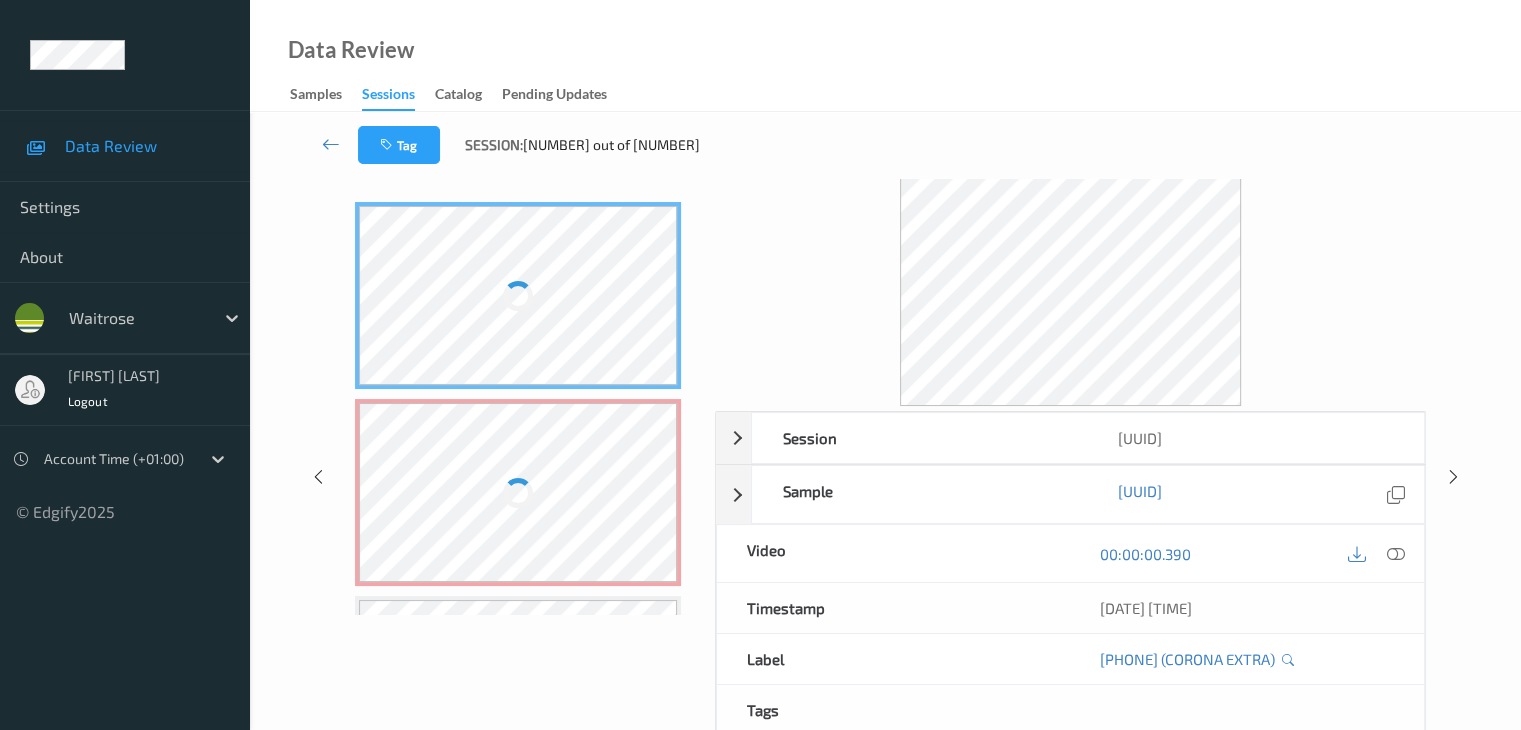 scroll, scrollTop: 0, scrollLeft: 0, axis: both 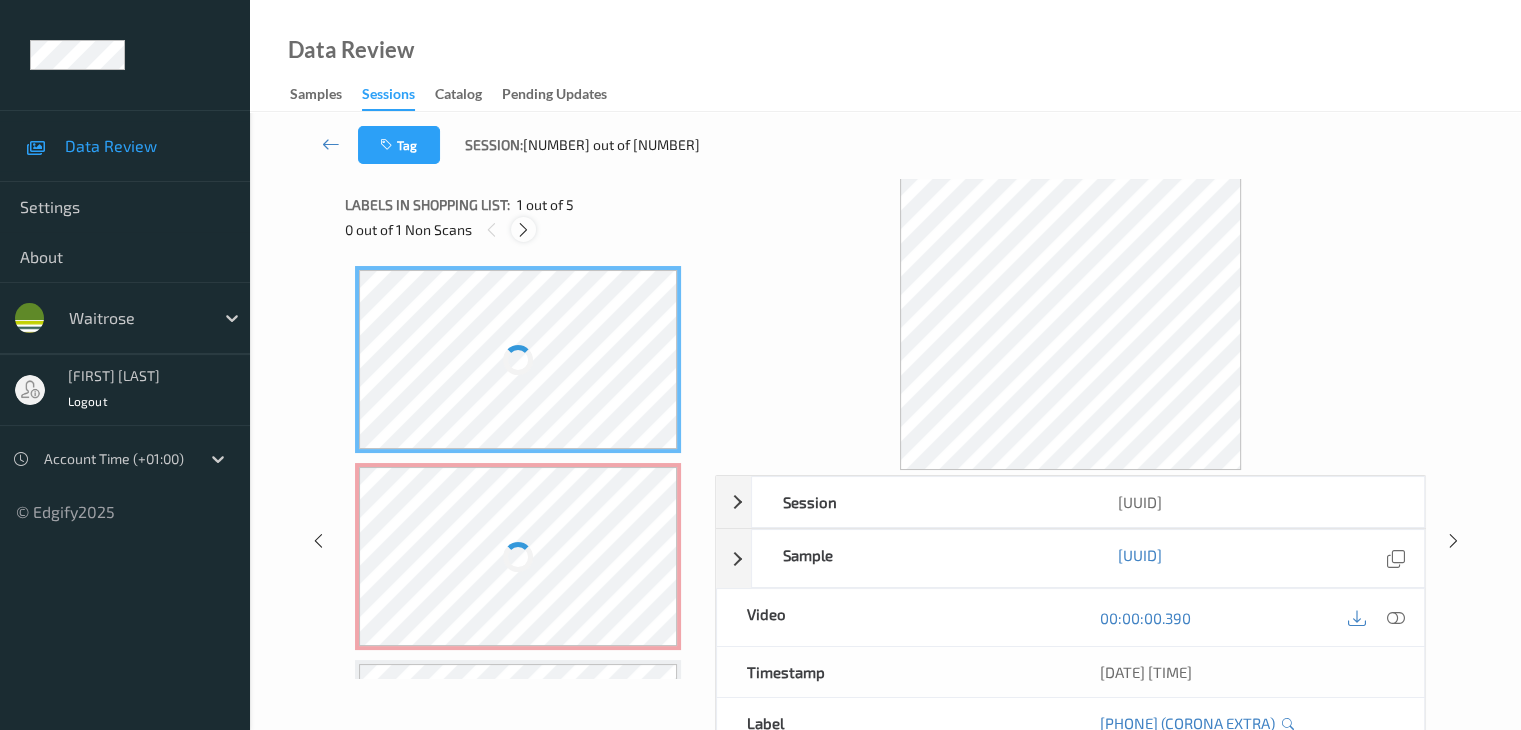 click at bounding box center (523, 229) 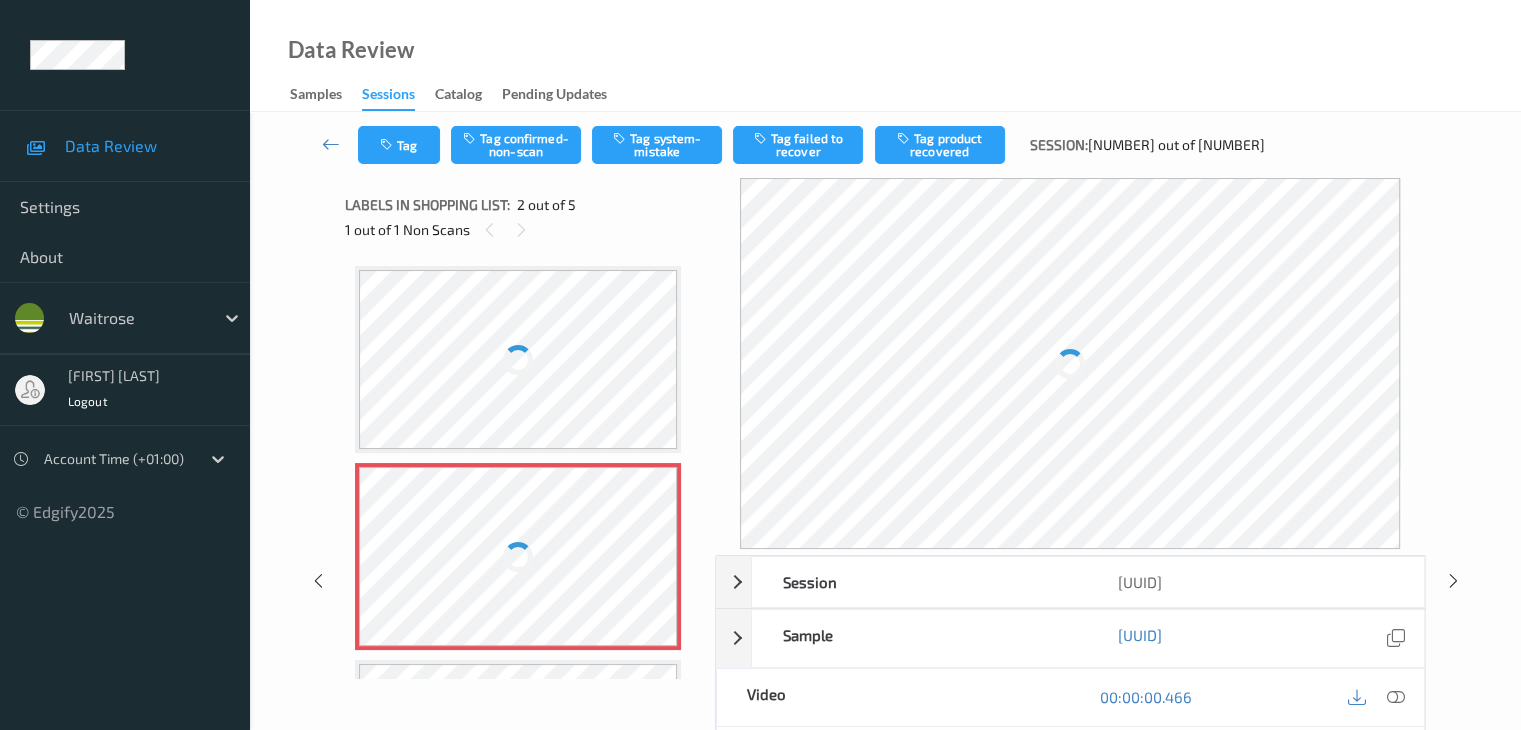 scroll, scrollTop: 10, scrollLeft: 0, axis: vertical 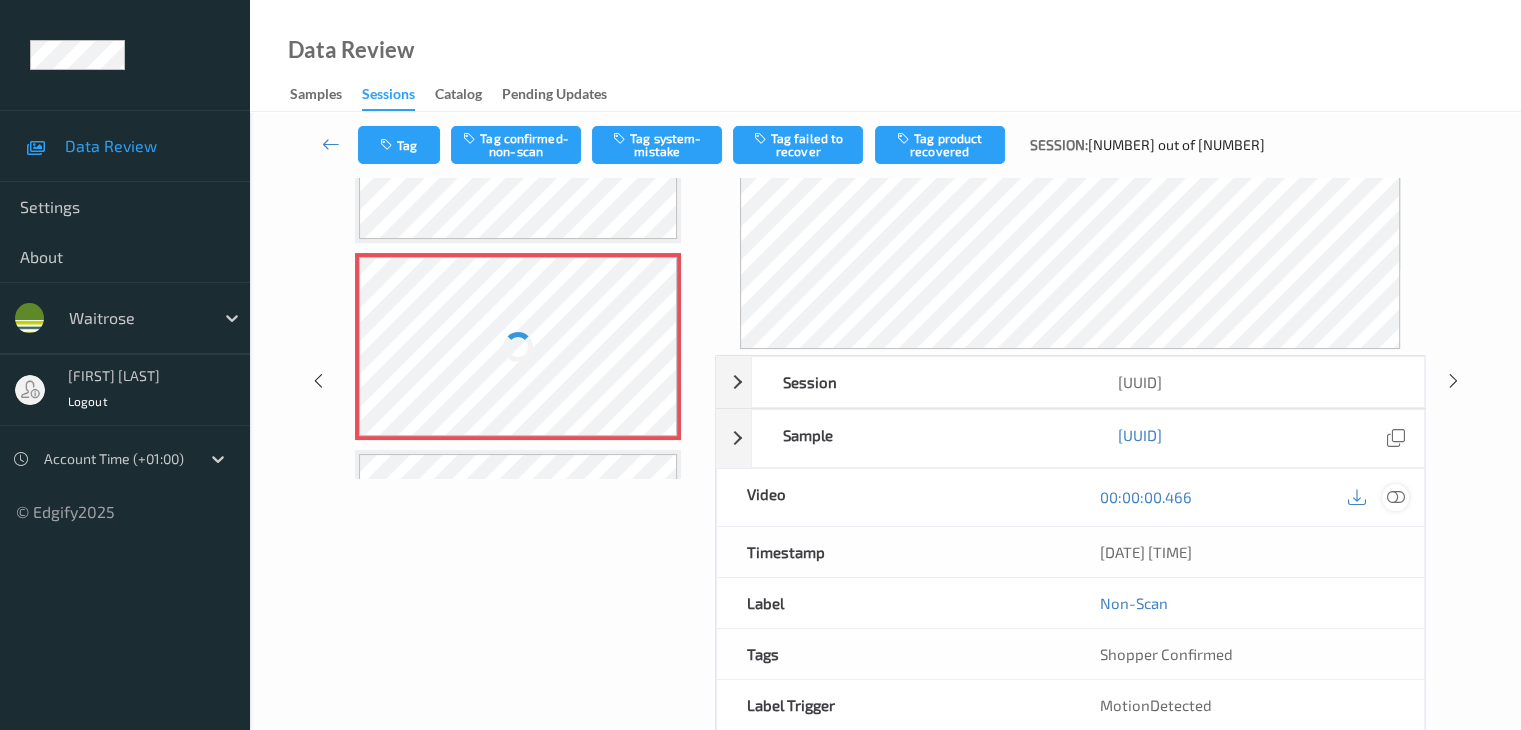 click at bounding box center (1395, 497) 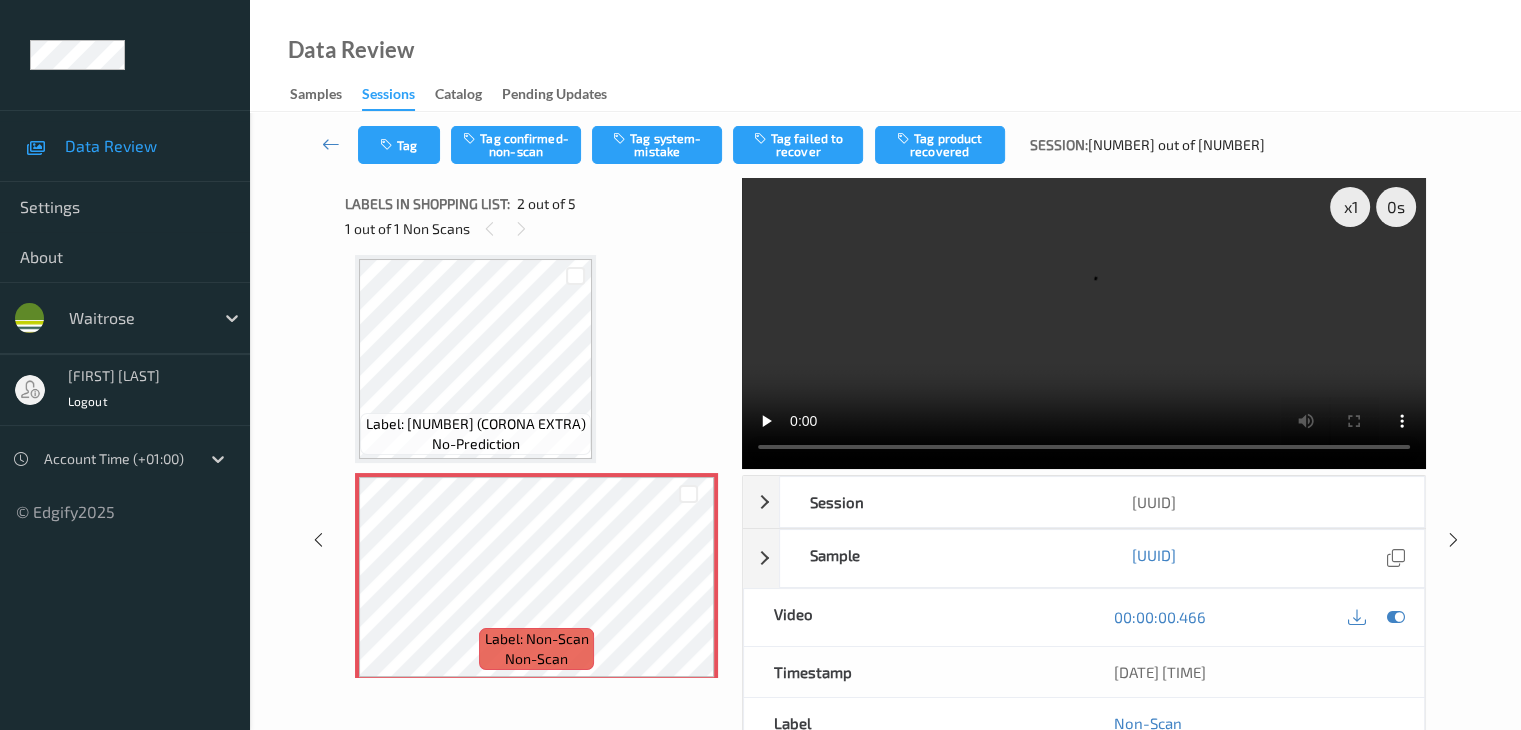 scroll, scrollTop: 0, scrollLeft: 0, axis: both 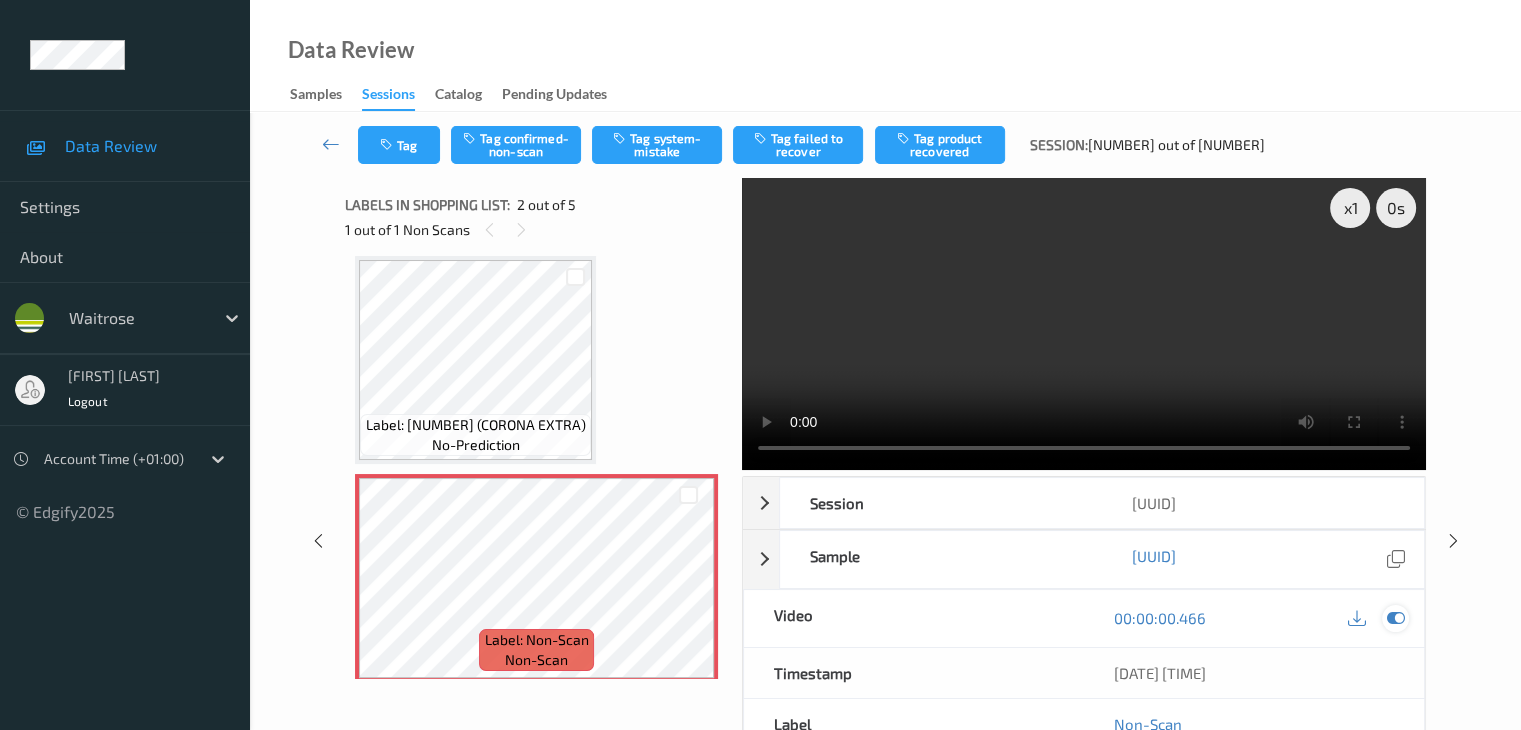 click at bounding box center [1395, 618] 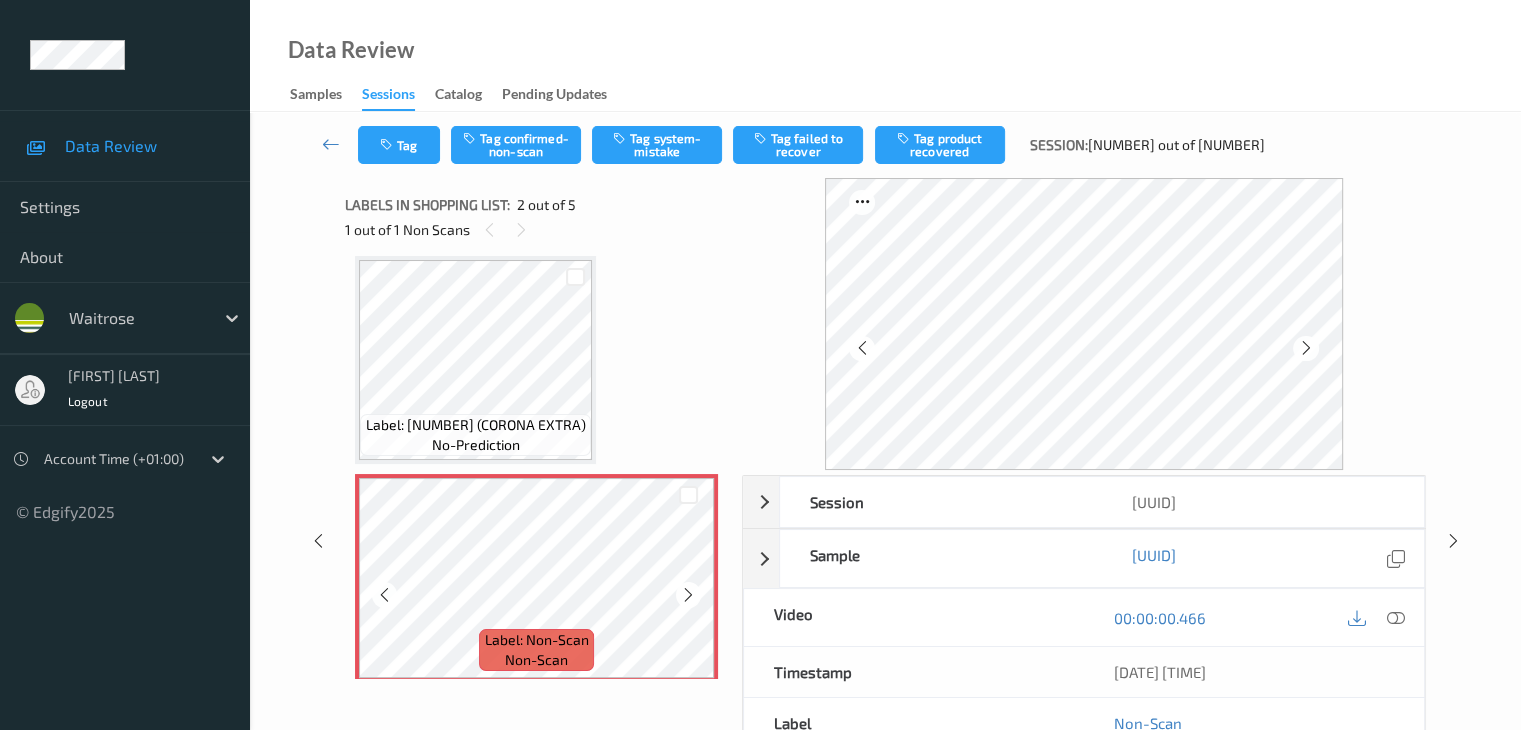 scroll, scrollTop: 210, scrollLeft: 0, axis: vertical 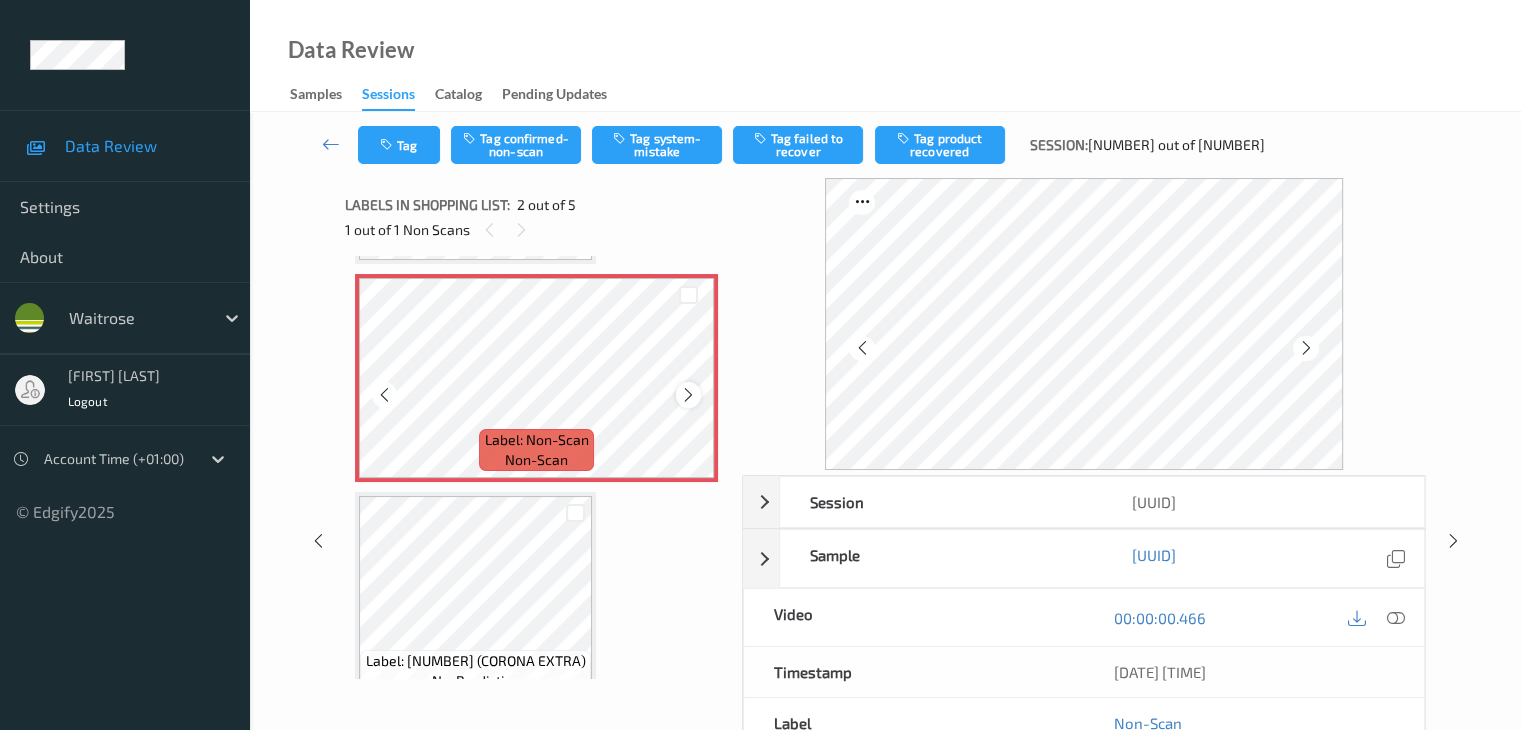 click at bounding box center (688, 395) 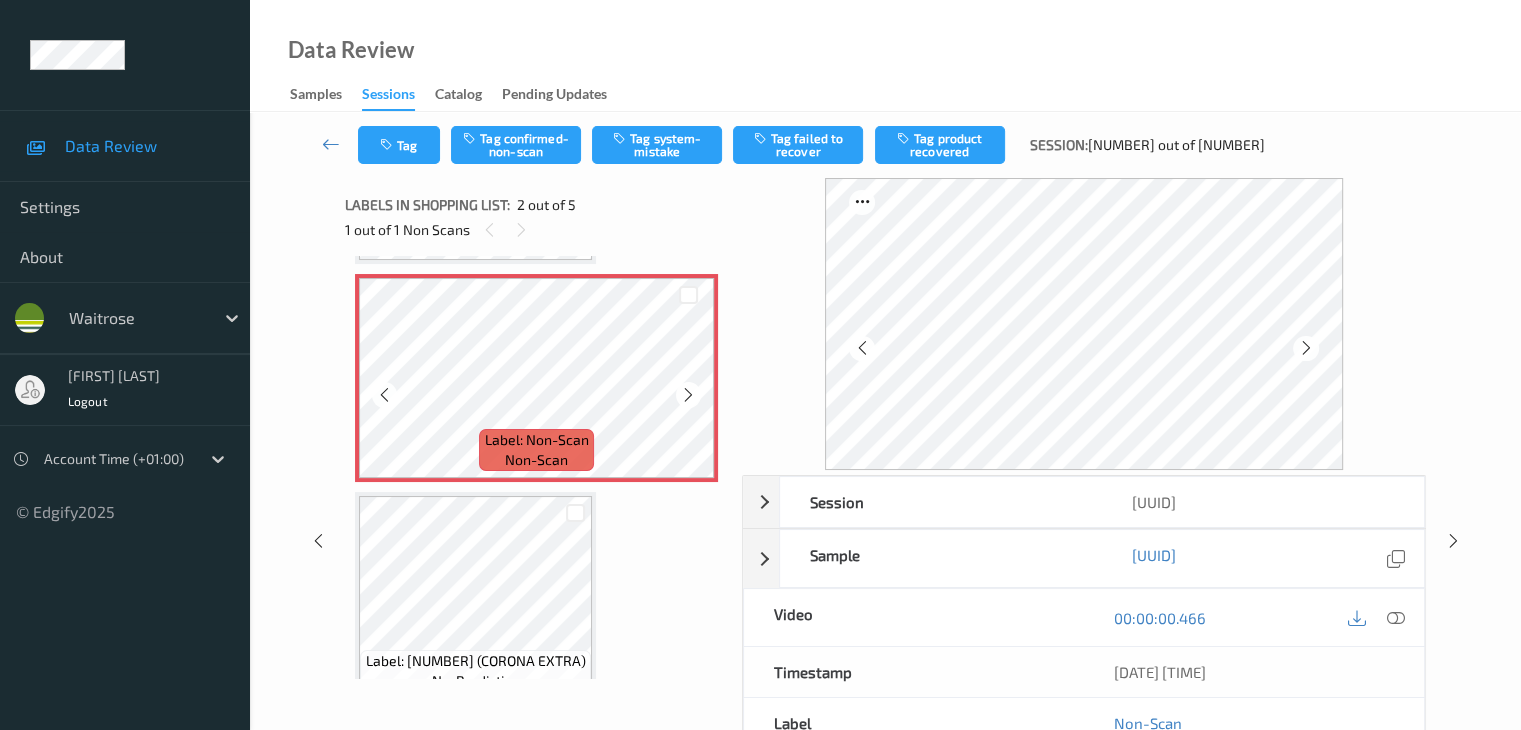 click at bounding box center [688, 395] 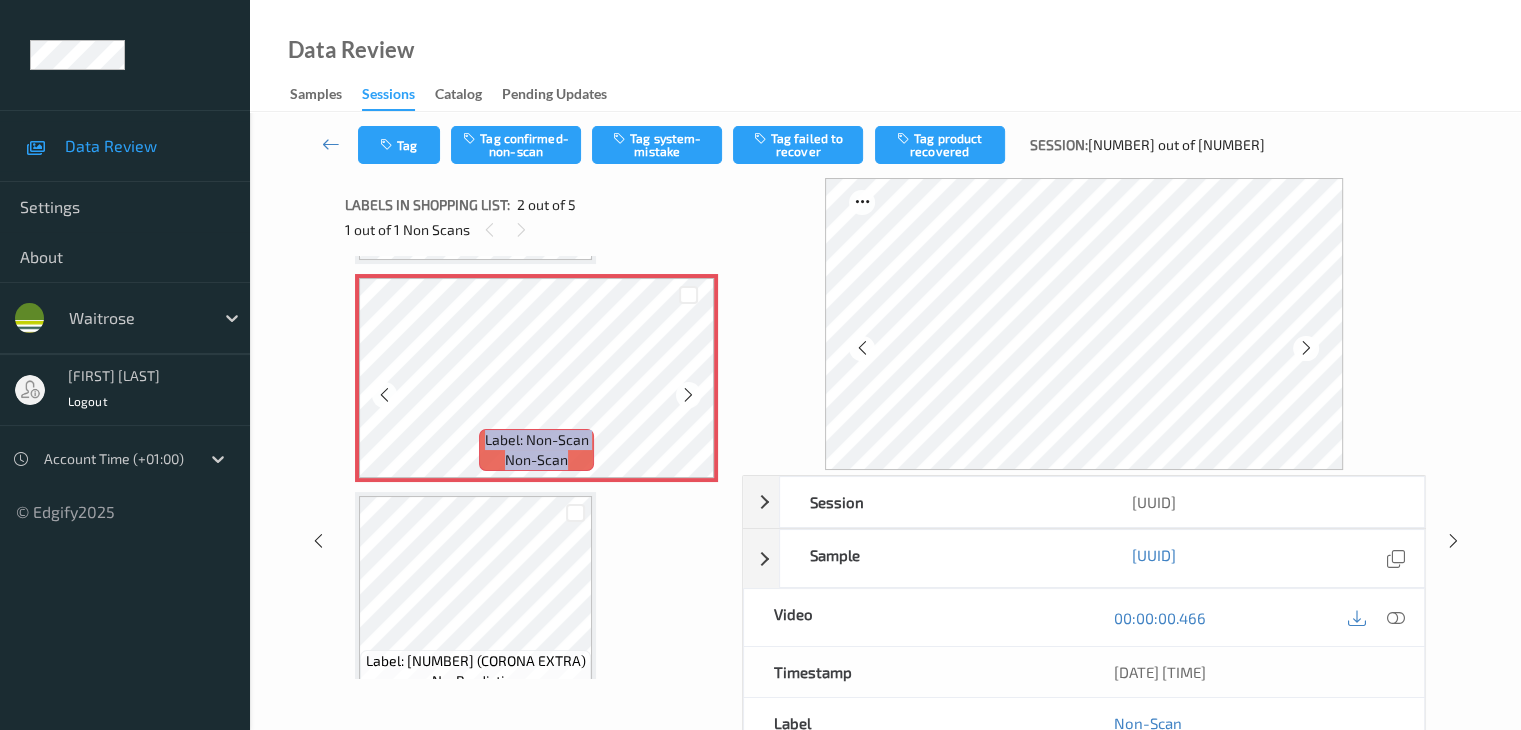 click at bounding box center [688, 395] 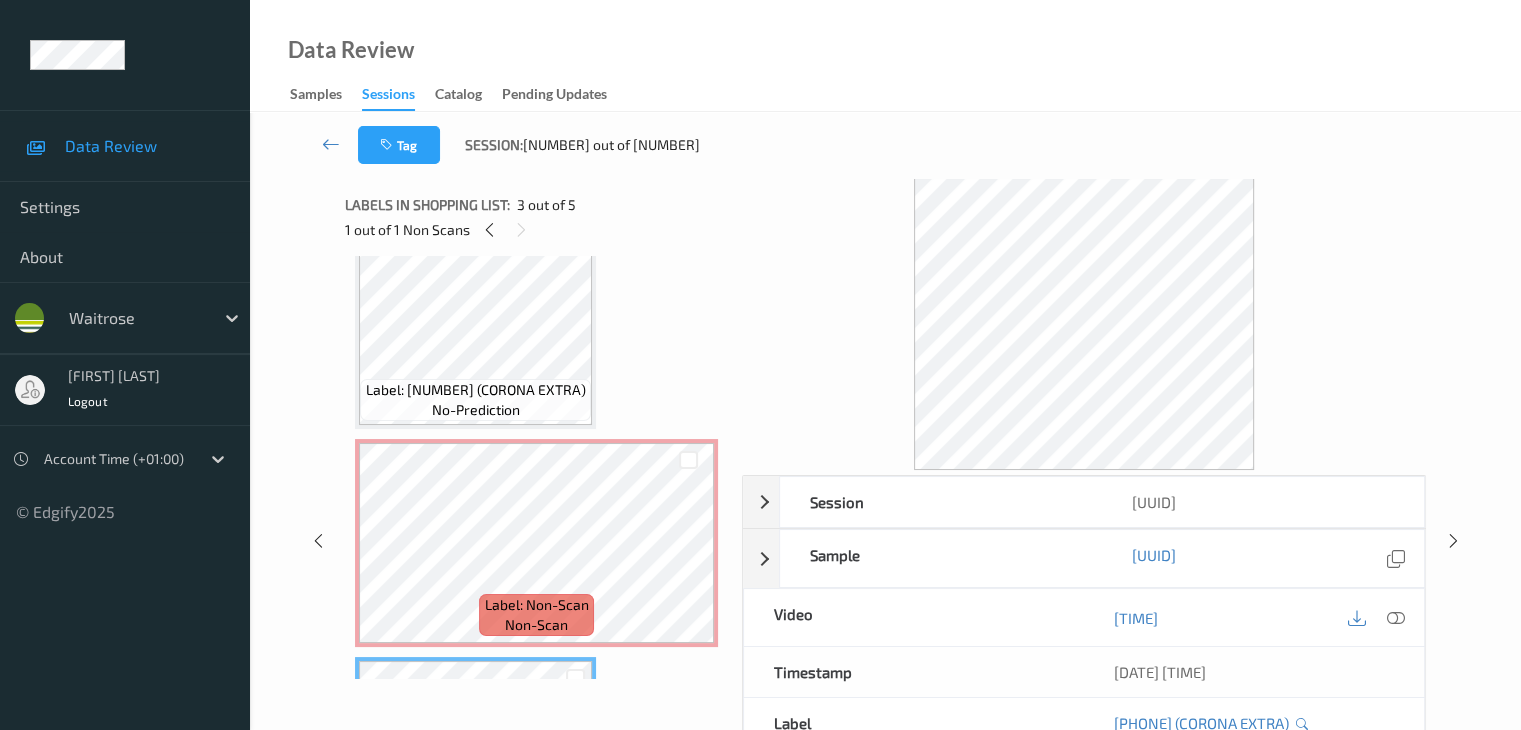 scroll, scrollTop: 10, scrollLeft: 0, axis: vertical 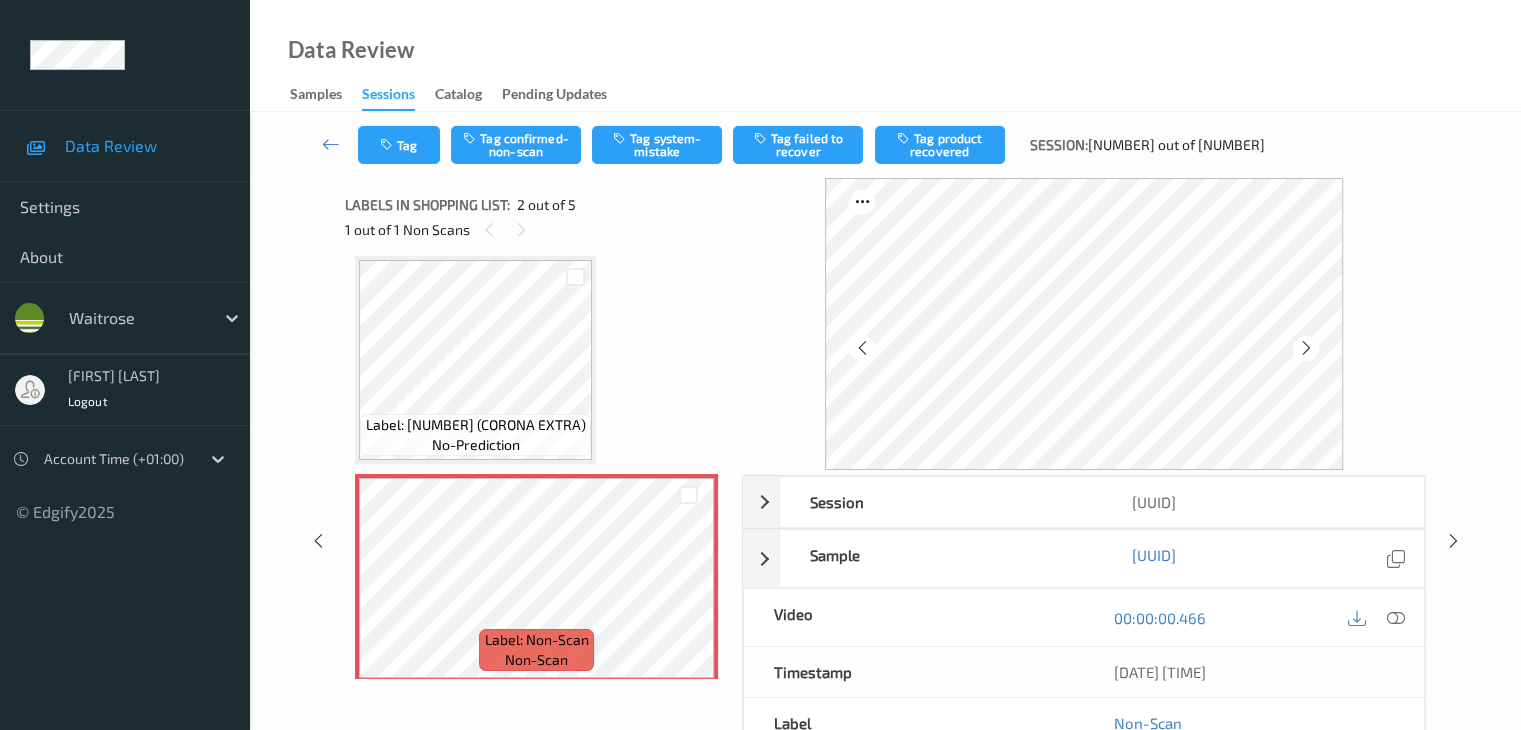 click on "Label: 7501064193101 (CORONA EXTRA)" at bounding box center (476, 425) 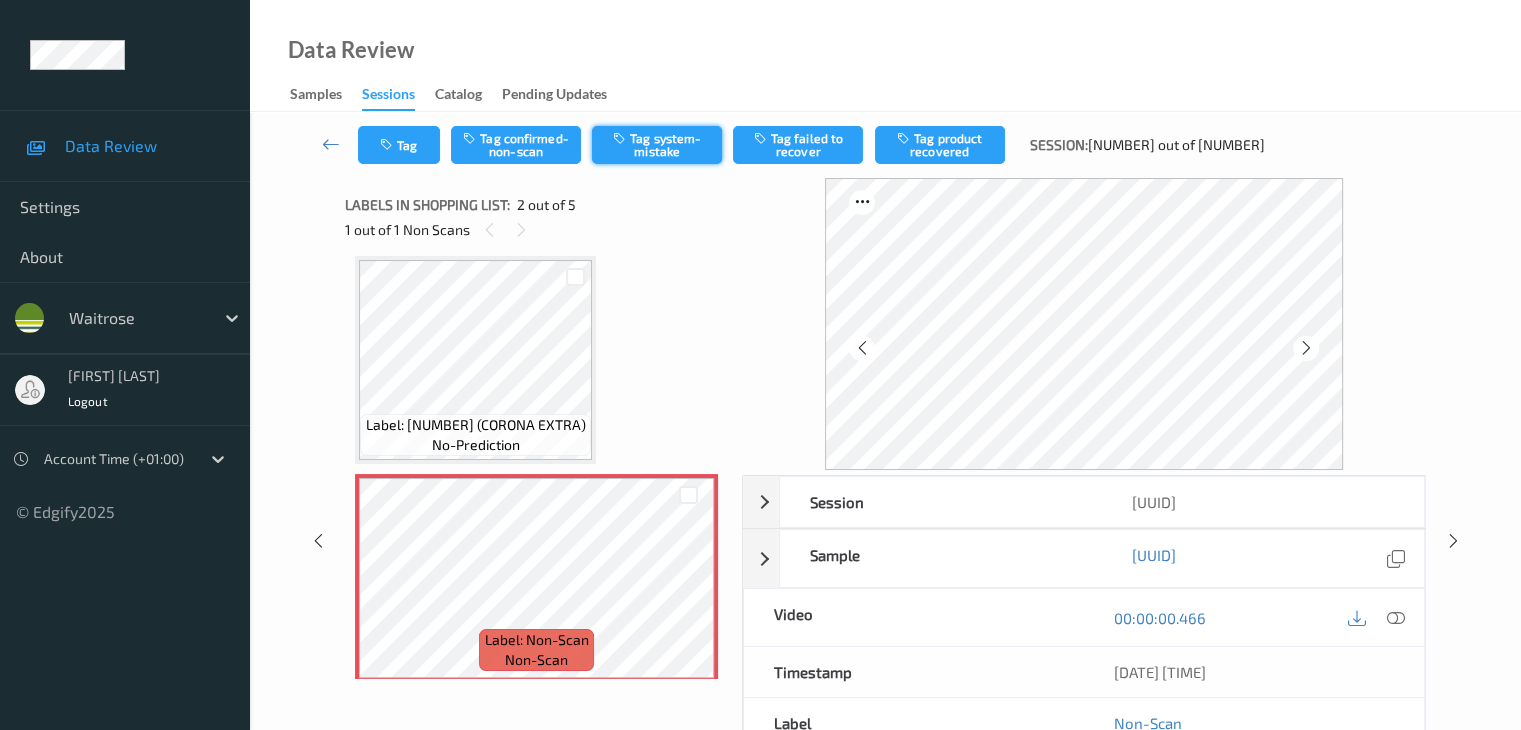 click on "Tag   system-mistake" at bounding box center (657, 145) 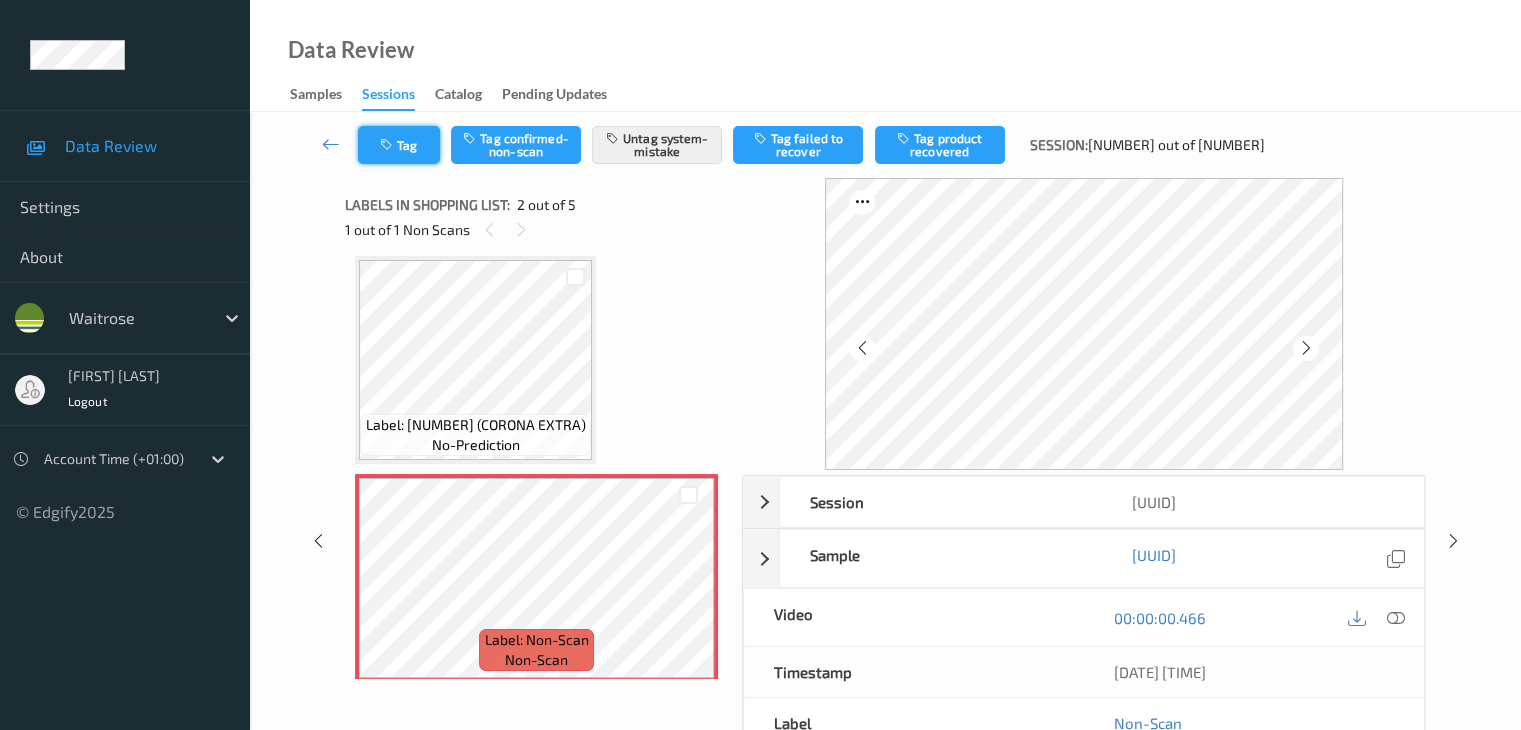 click at bounding box center [388, 145] 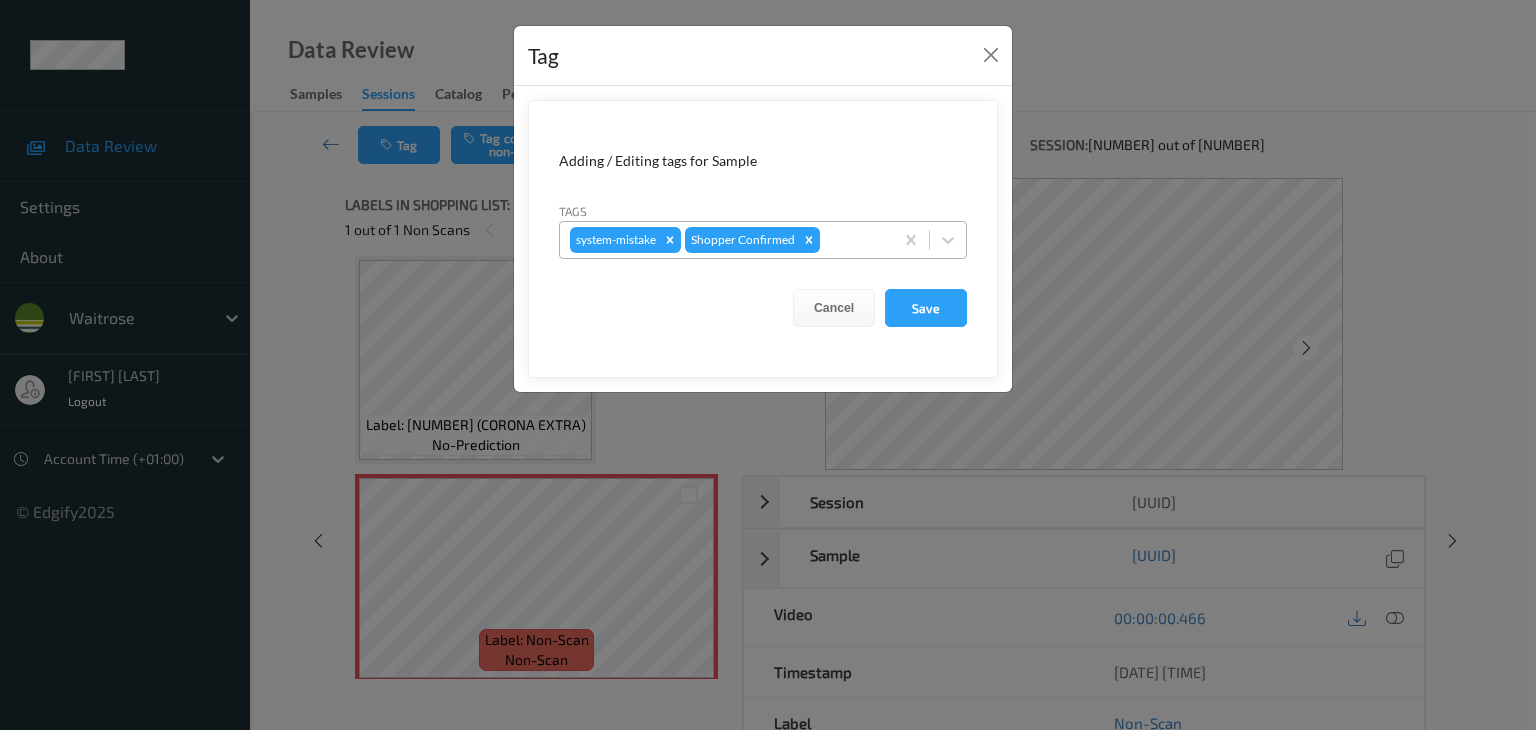 click at bounding box center (853, 240) 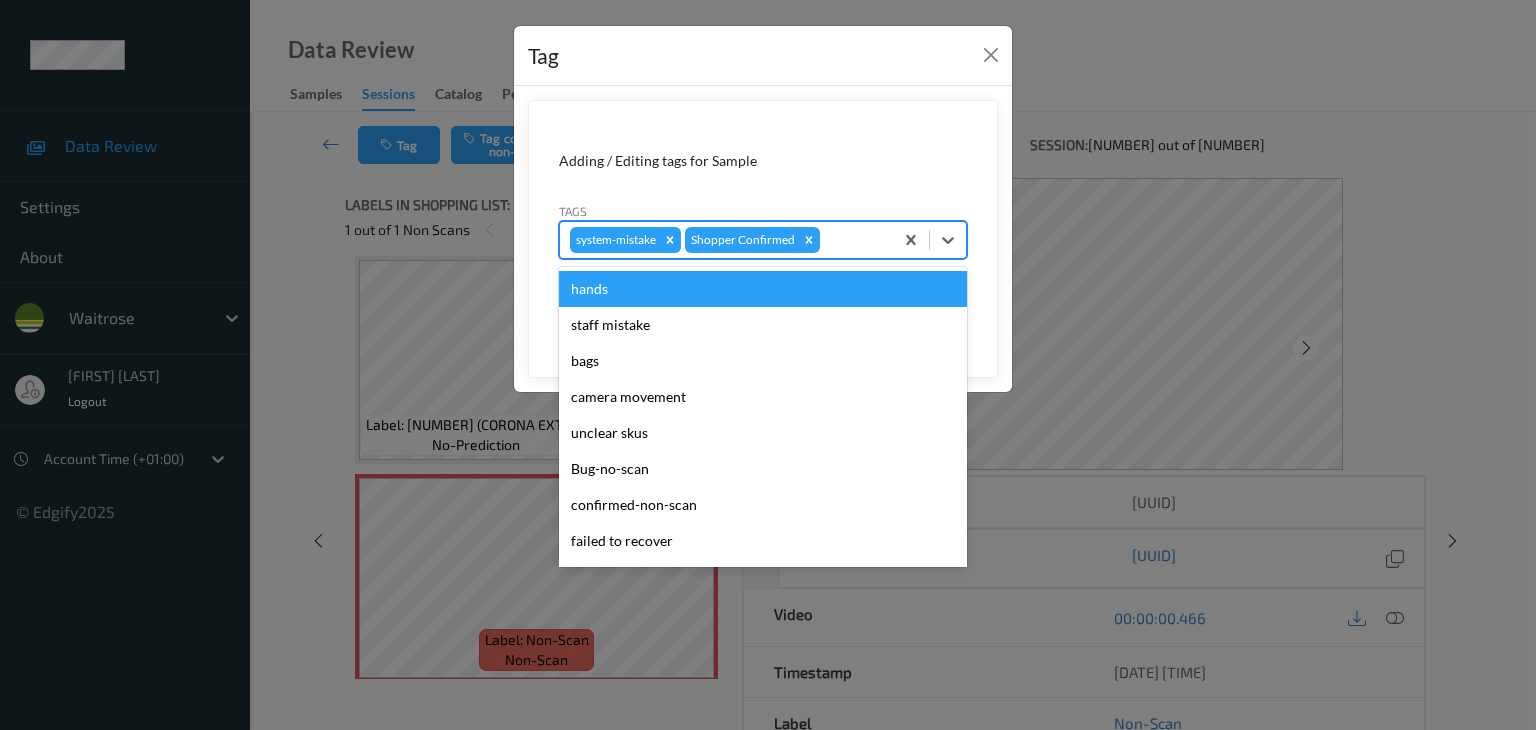 type on "u" 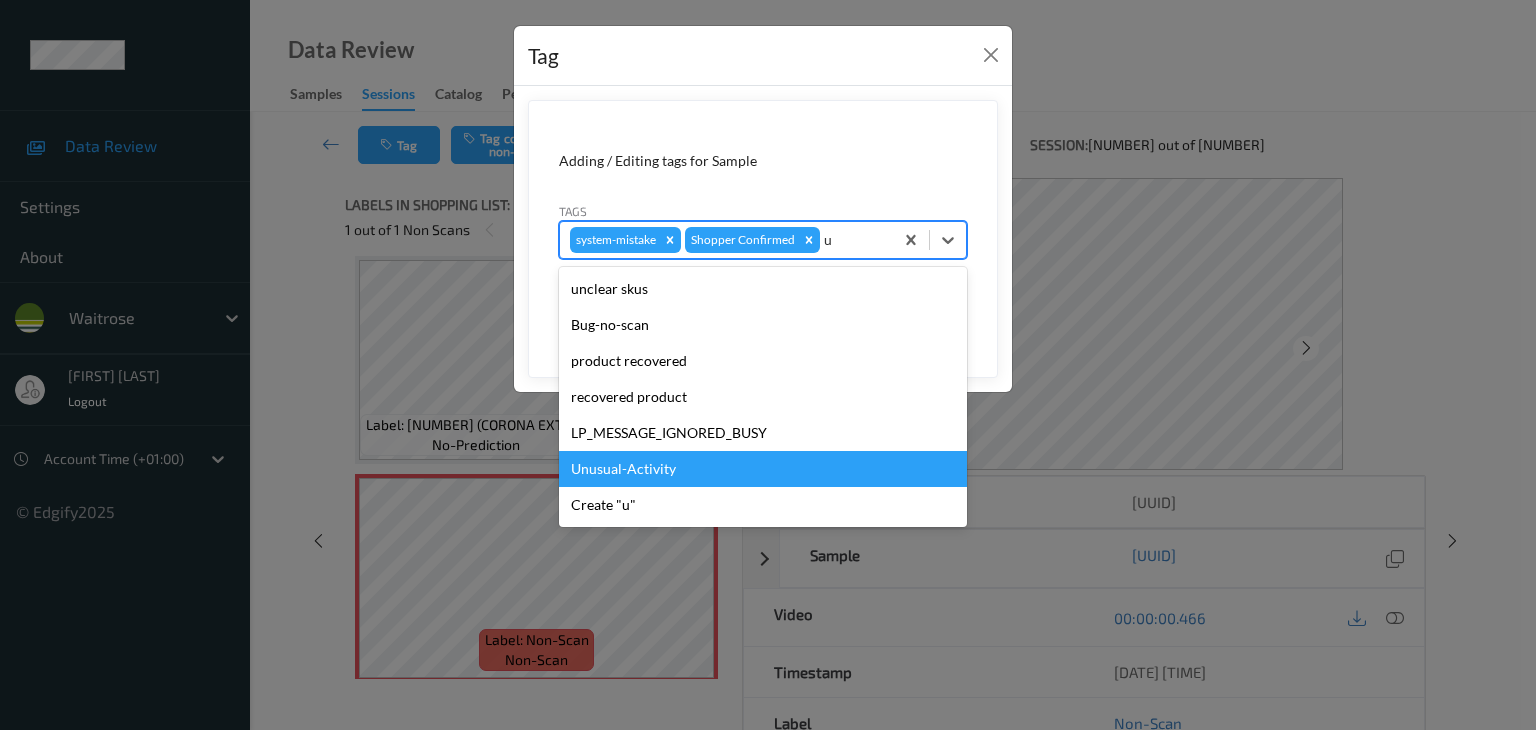 click on "Unusual-Activity" at bounding box center [763, 469] 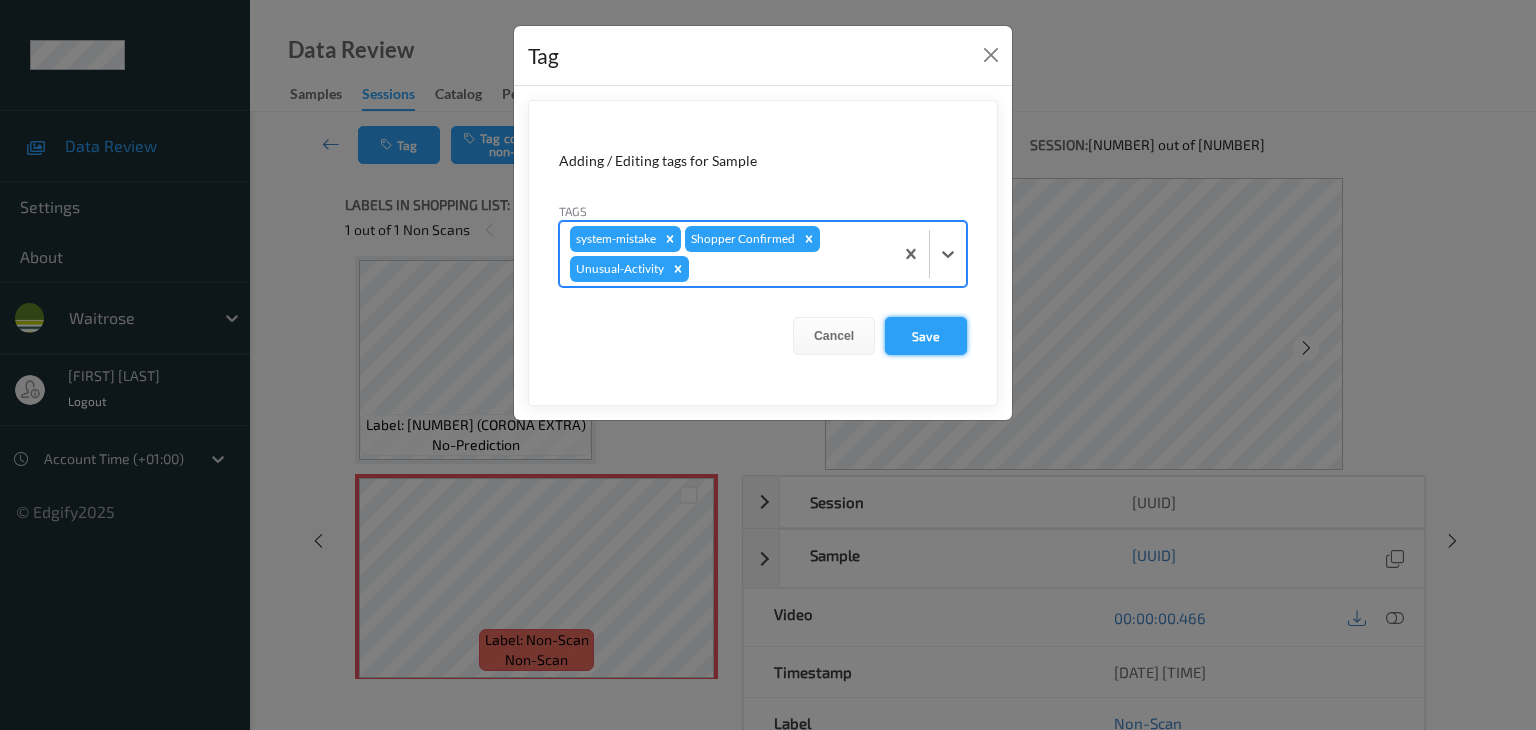 click on "Save" at bounding box center (926, 336) 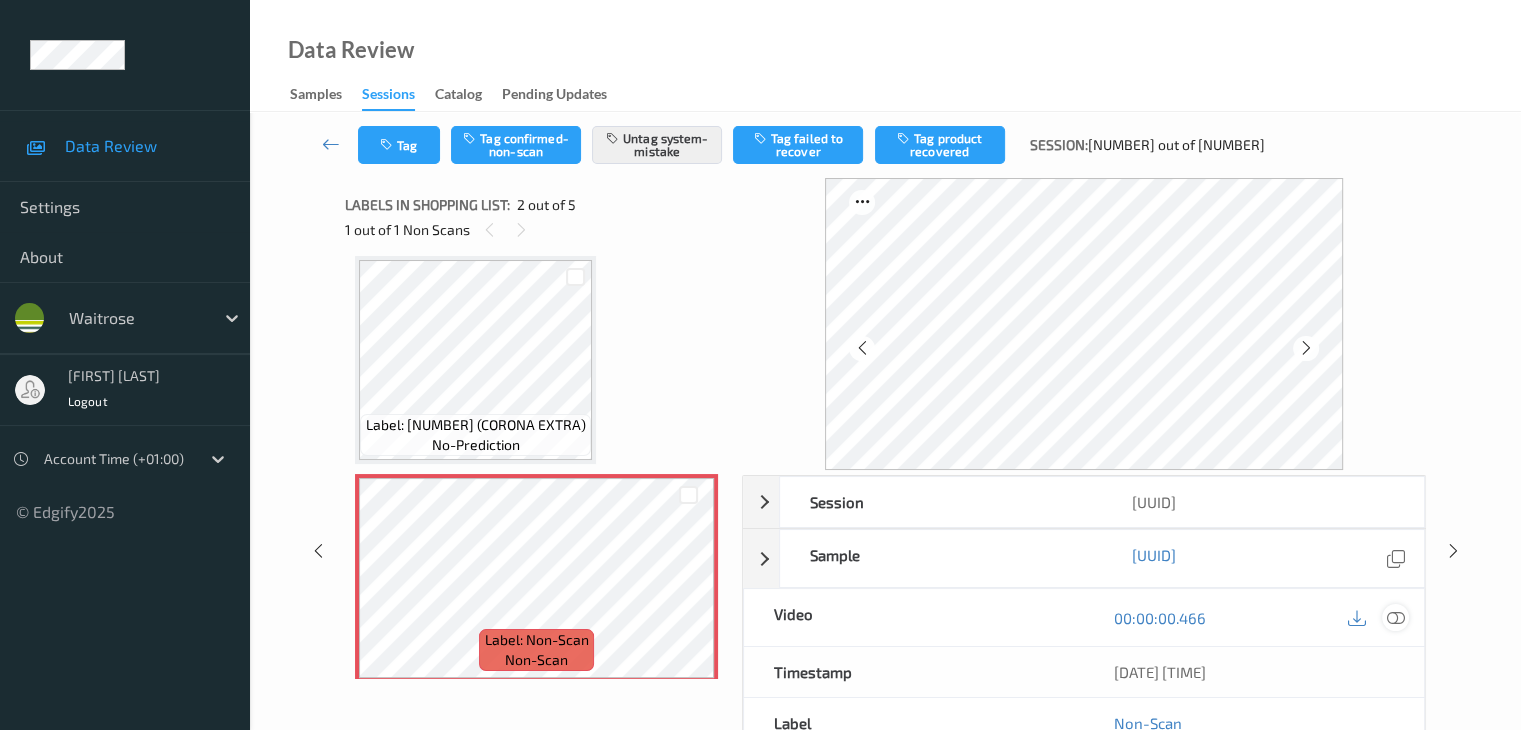 click at bounding box center (1395, 618) 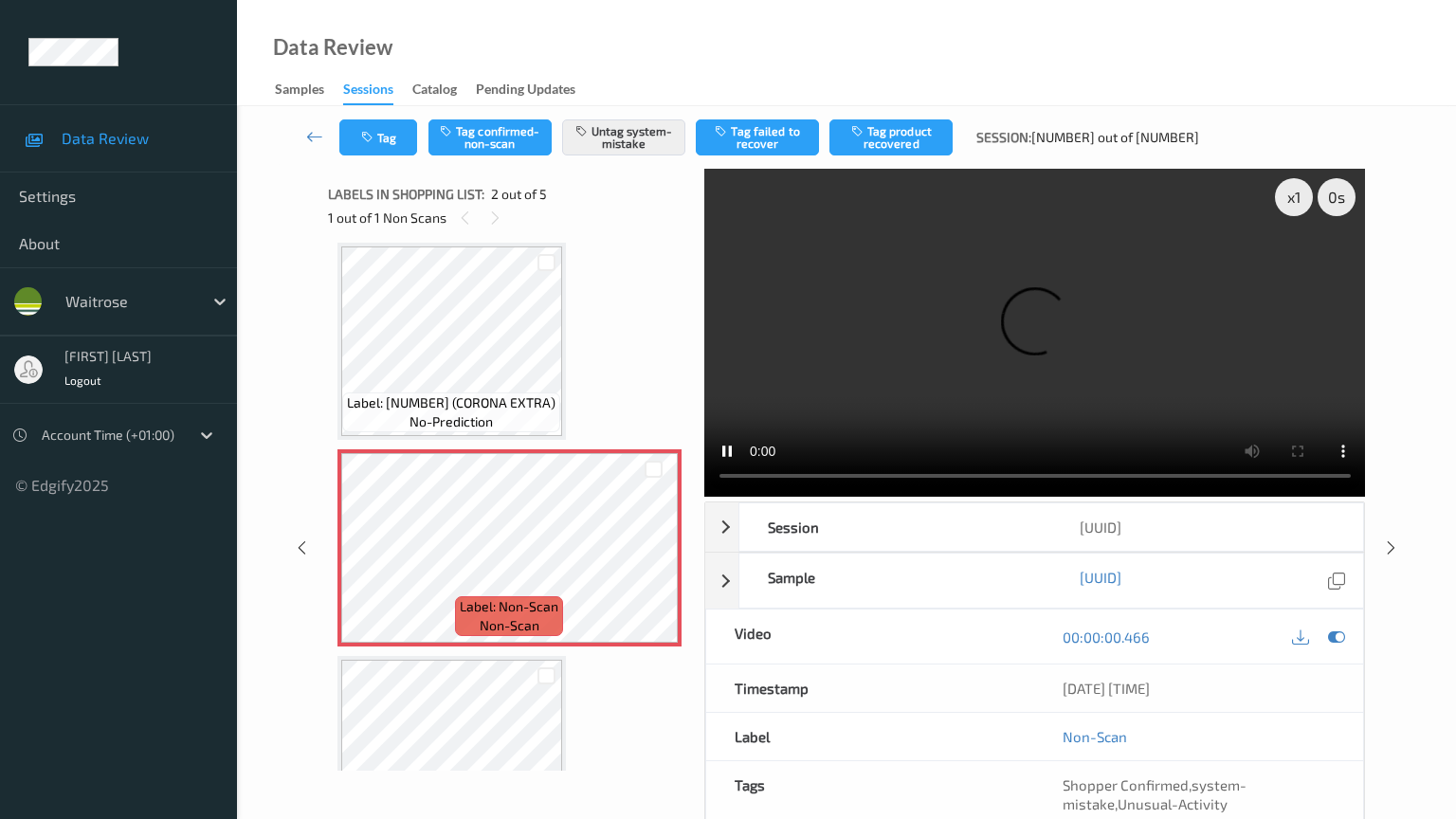 type 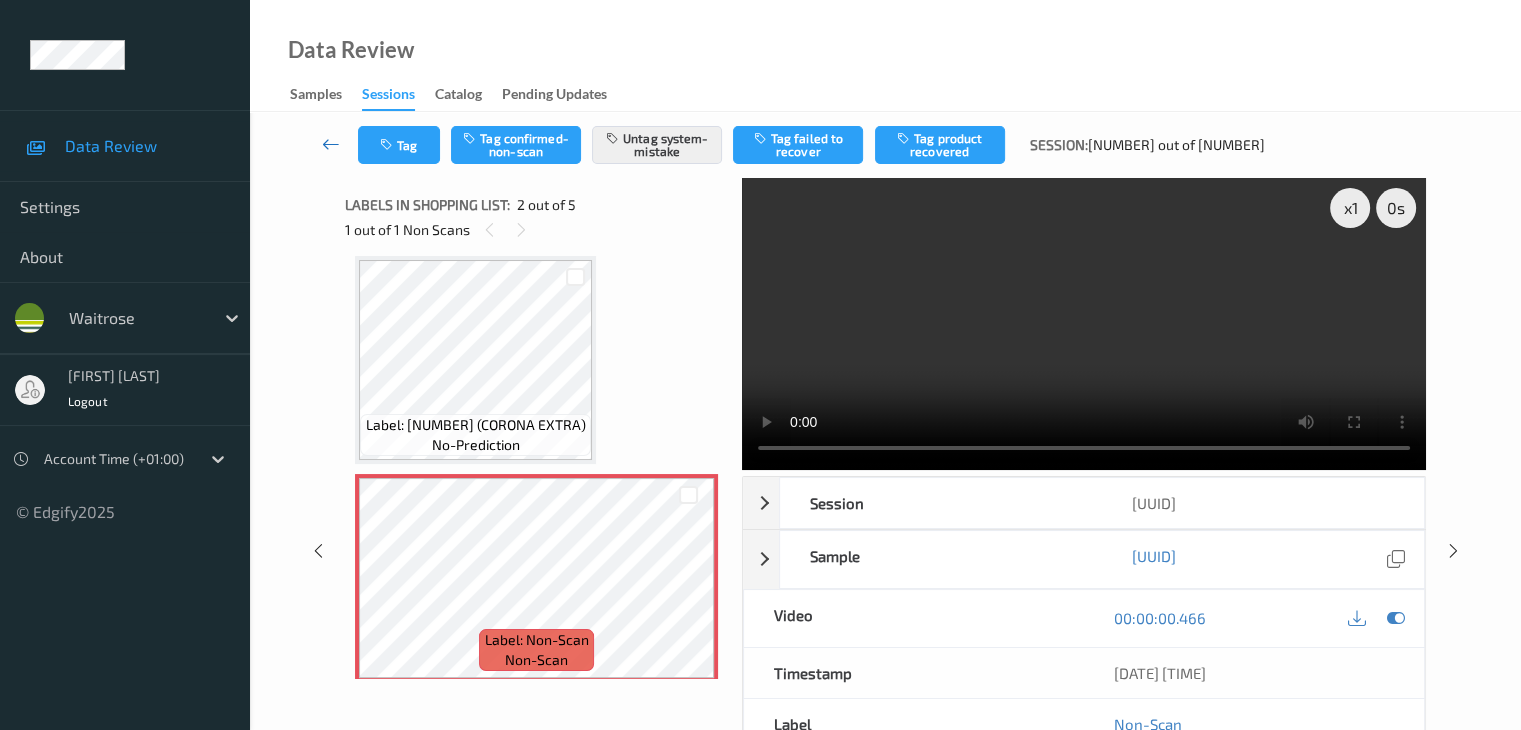 click at bounding box center [331, 144] 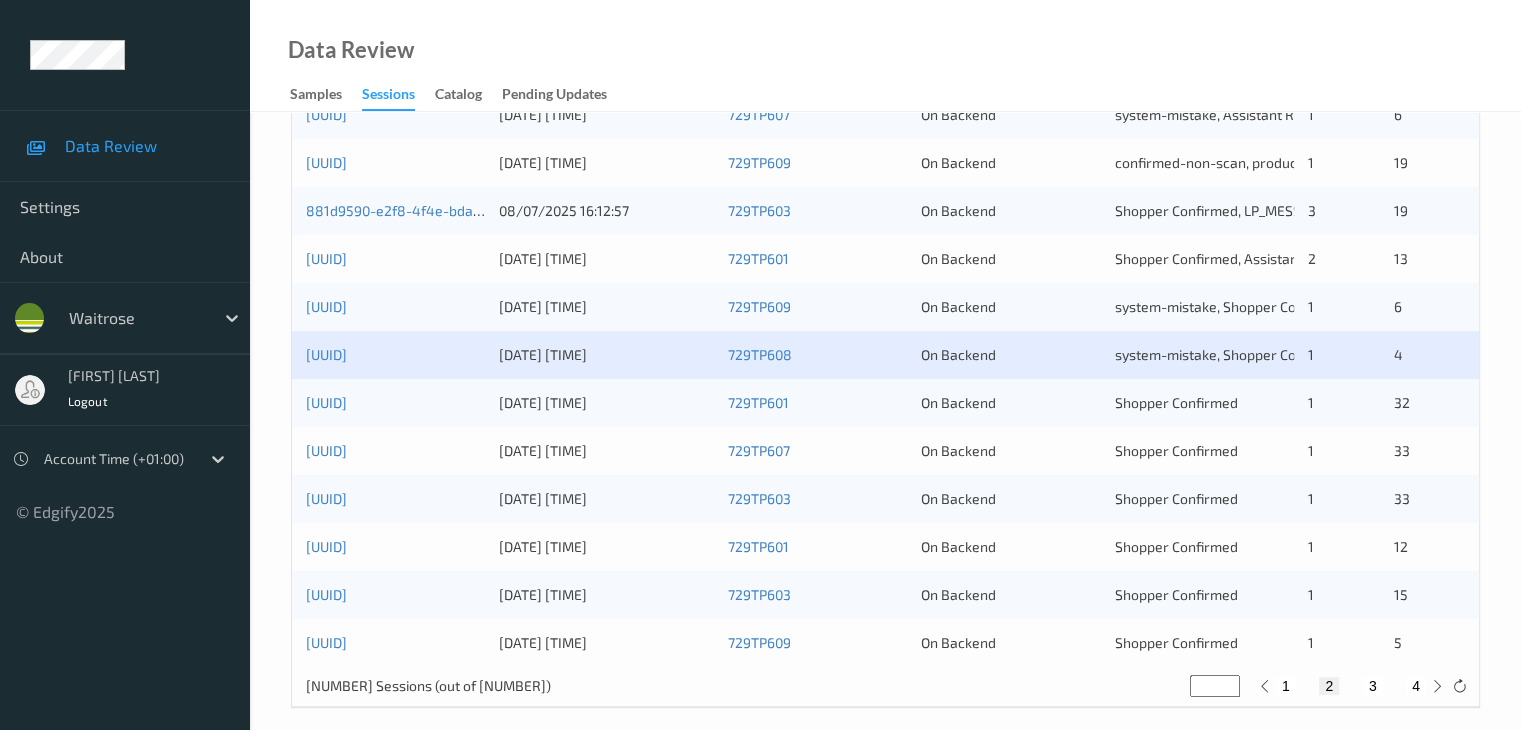scroll, scrollTop: 932, scrollLeft: 0, axis: vertical 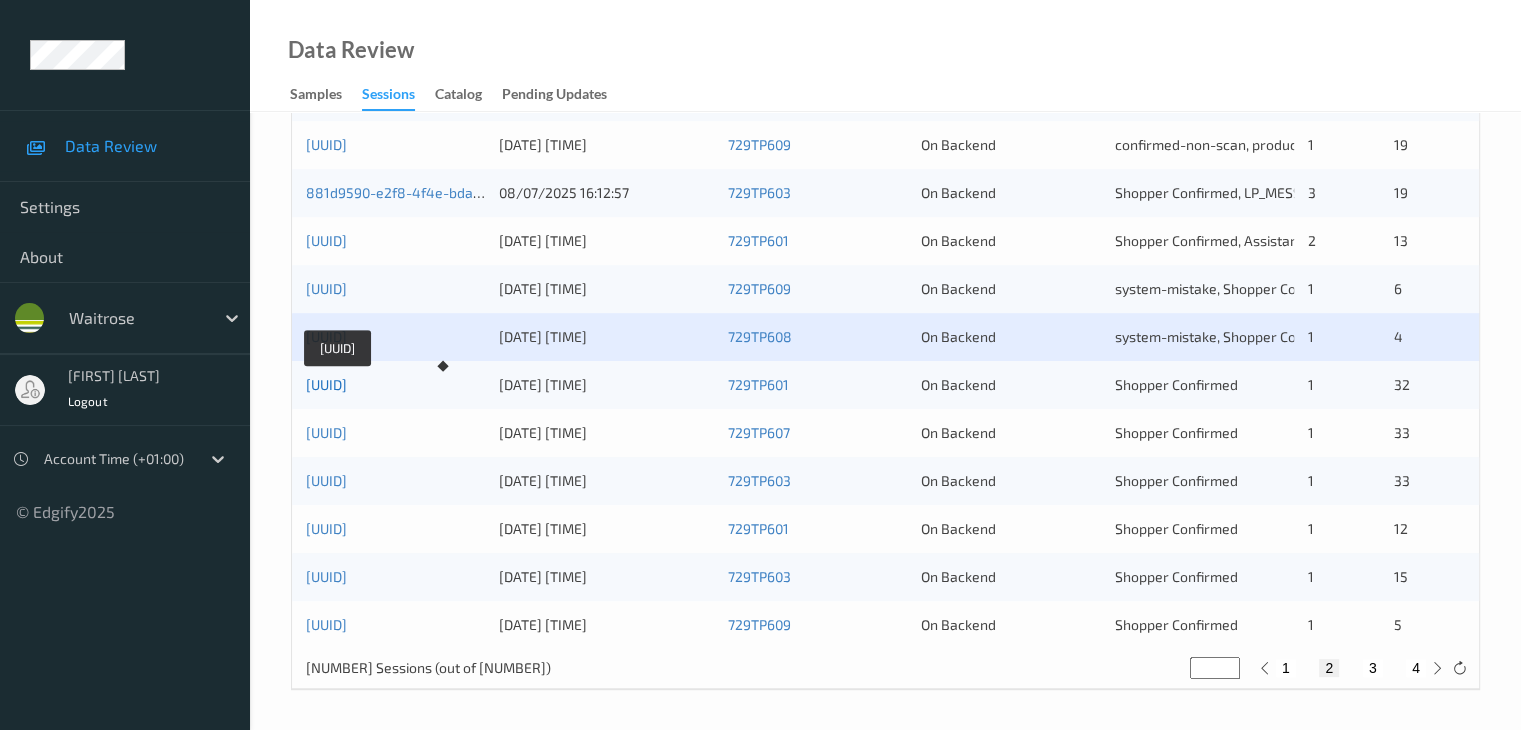 click on "6a97262e-b252-486e-ad2d-095f3e016308" at bounding box center (326, 384) 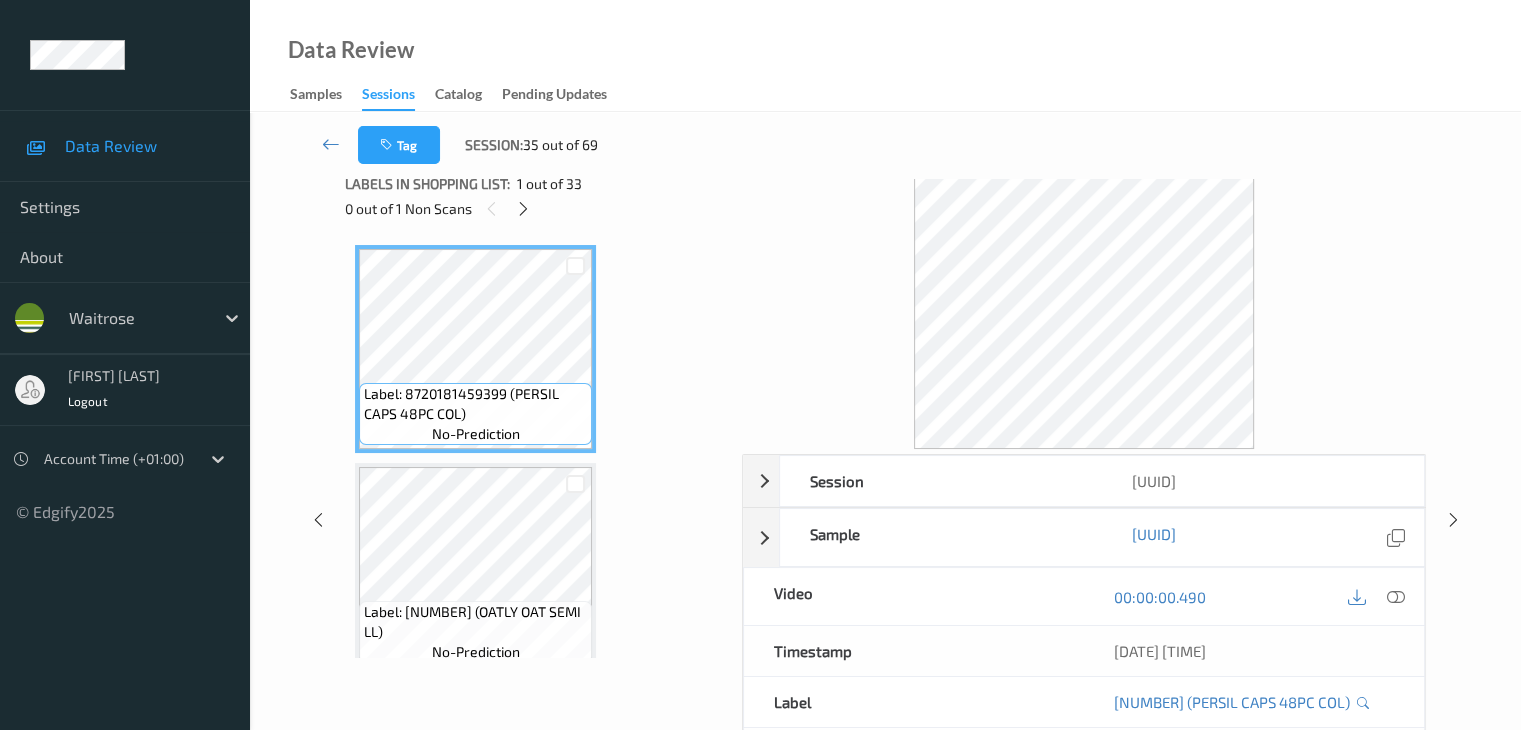scroll, scrollTop: 0, scrollLeft: 0, axis: both 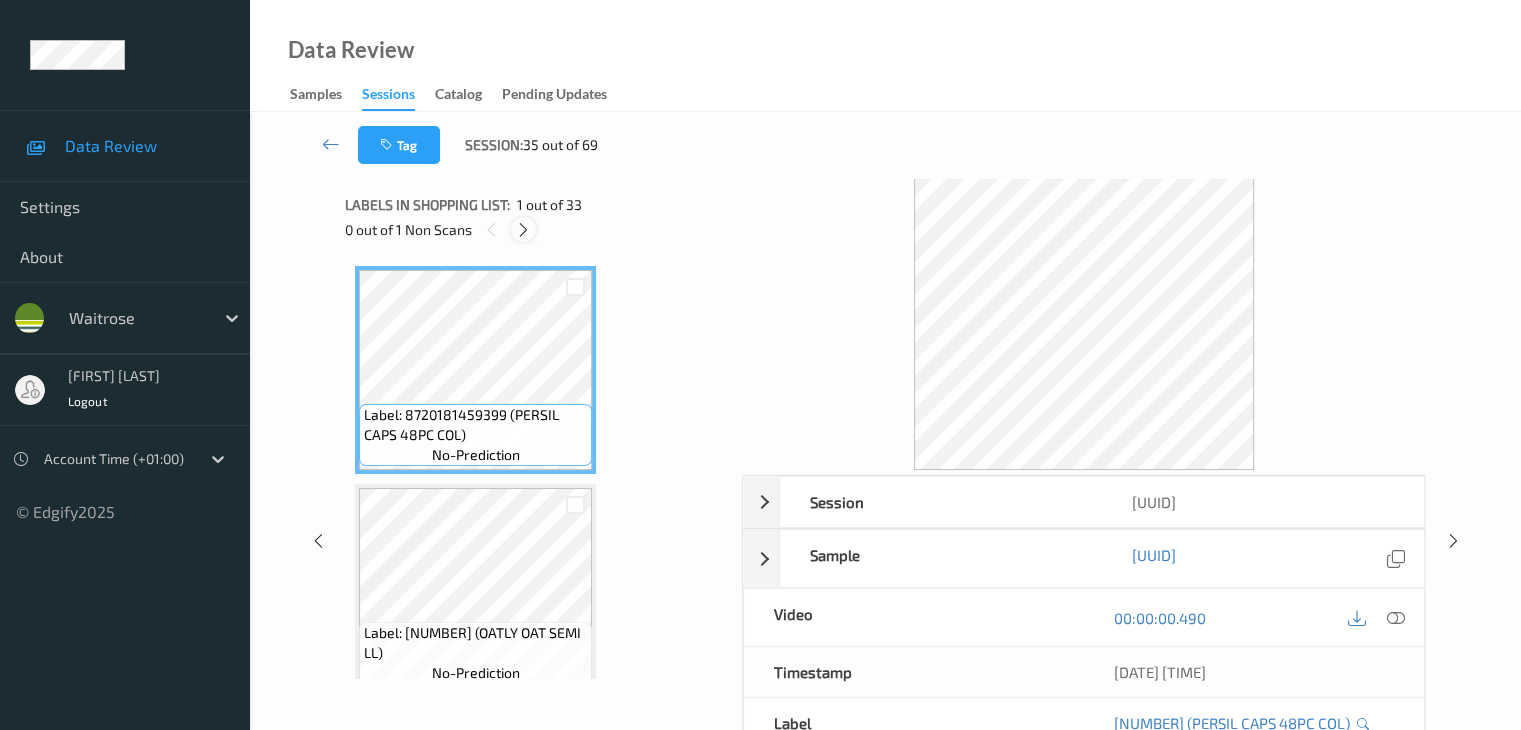 click at bounding box center (523, 230) 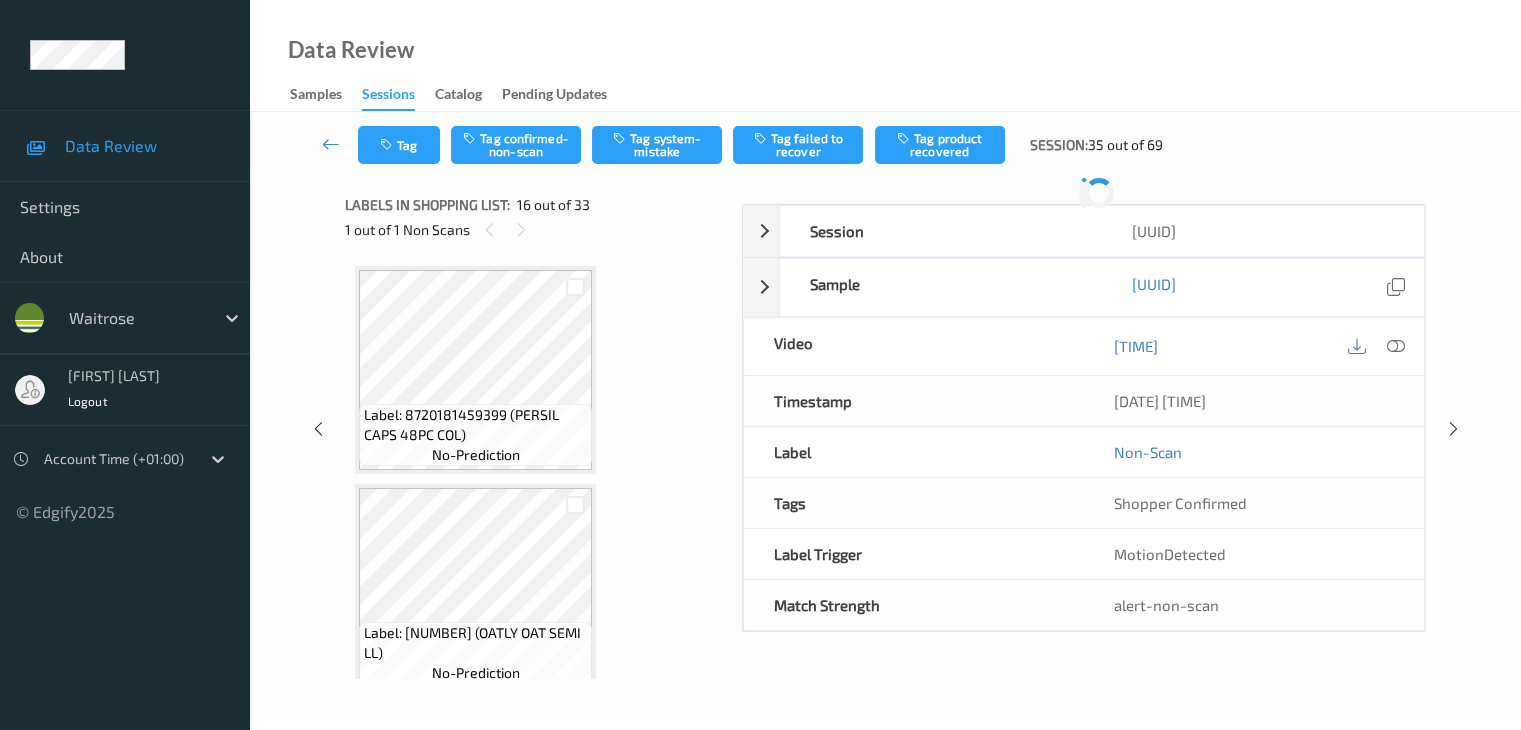 scroll, scrollTop: 3062, scrollLeft: 0, axis: vertical 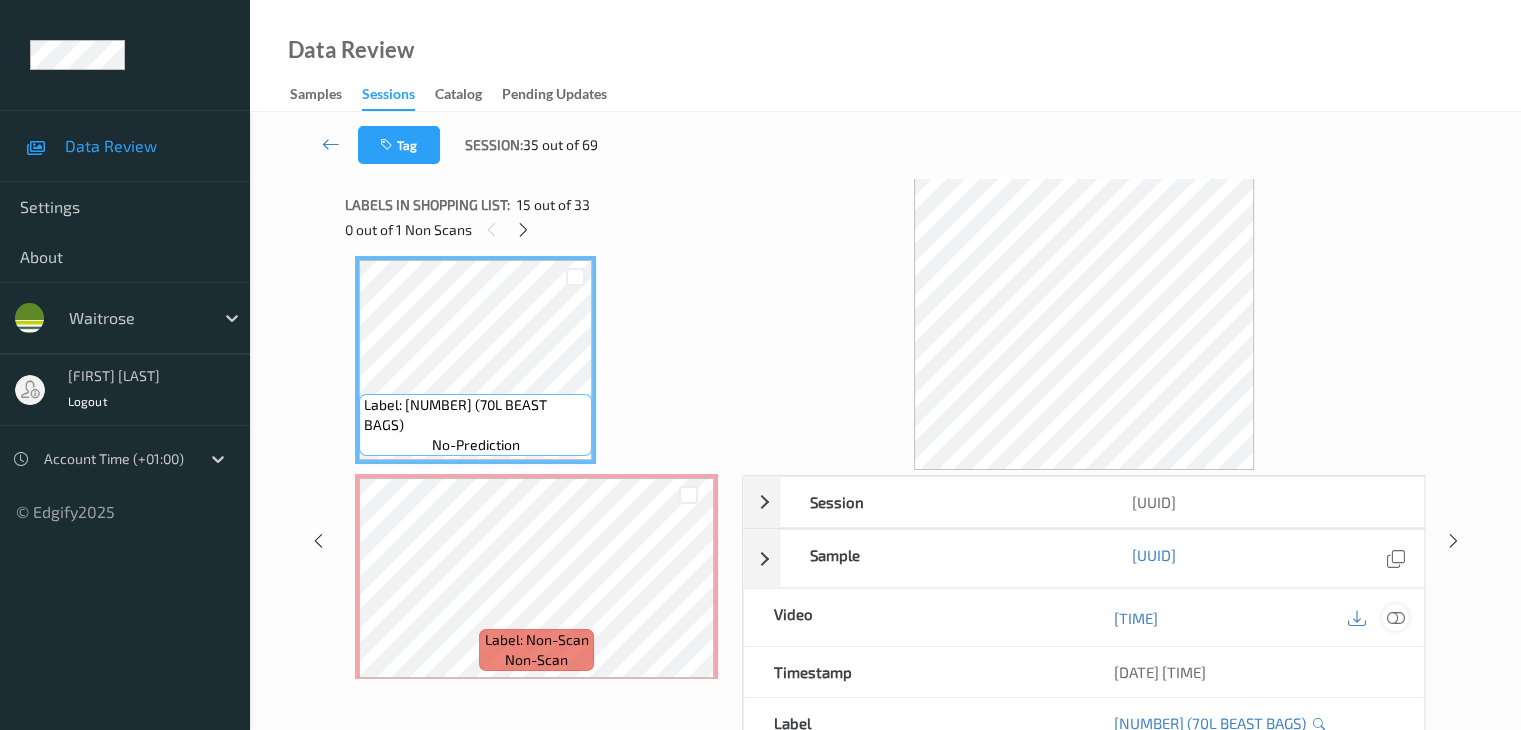click at bounding box center [1395, 618] 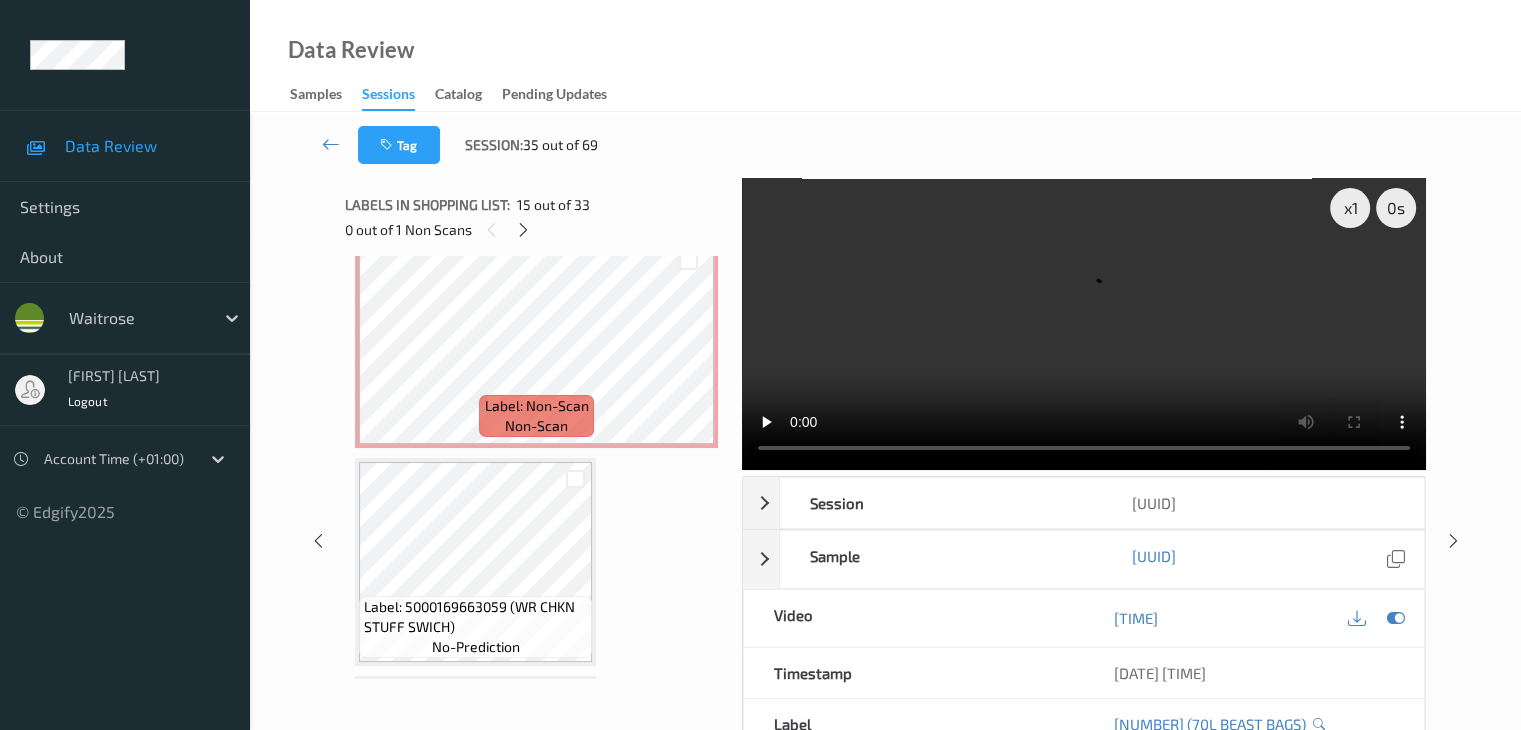 scroll, scrollTop: 3262, scrollLeft: 0, axis: vertical 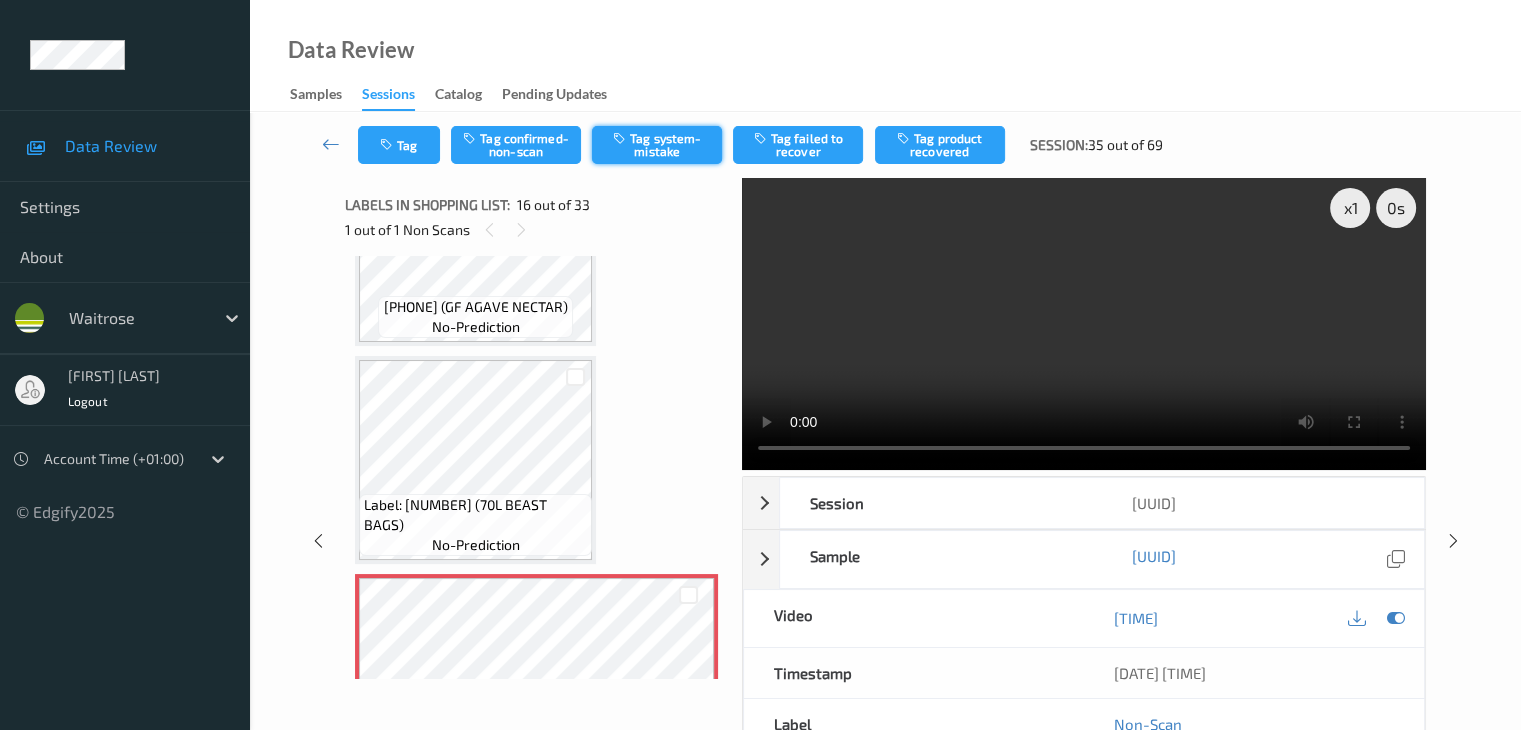 click on "Tag   system-mistake" at bounding box center (657, 145) 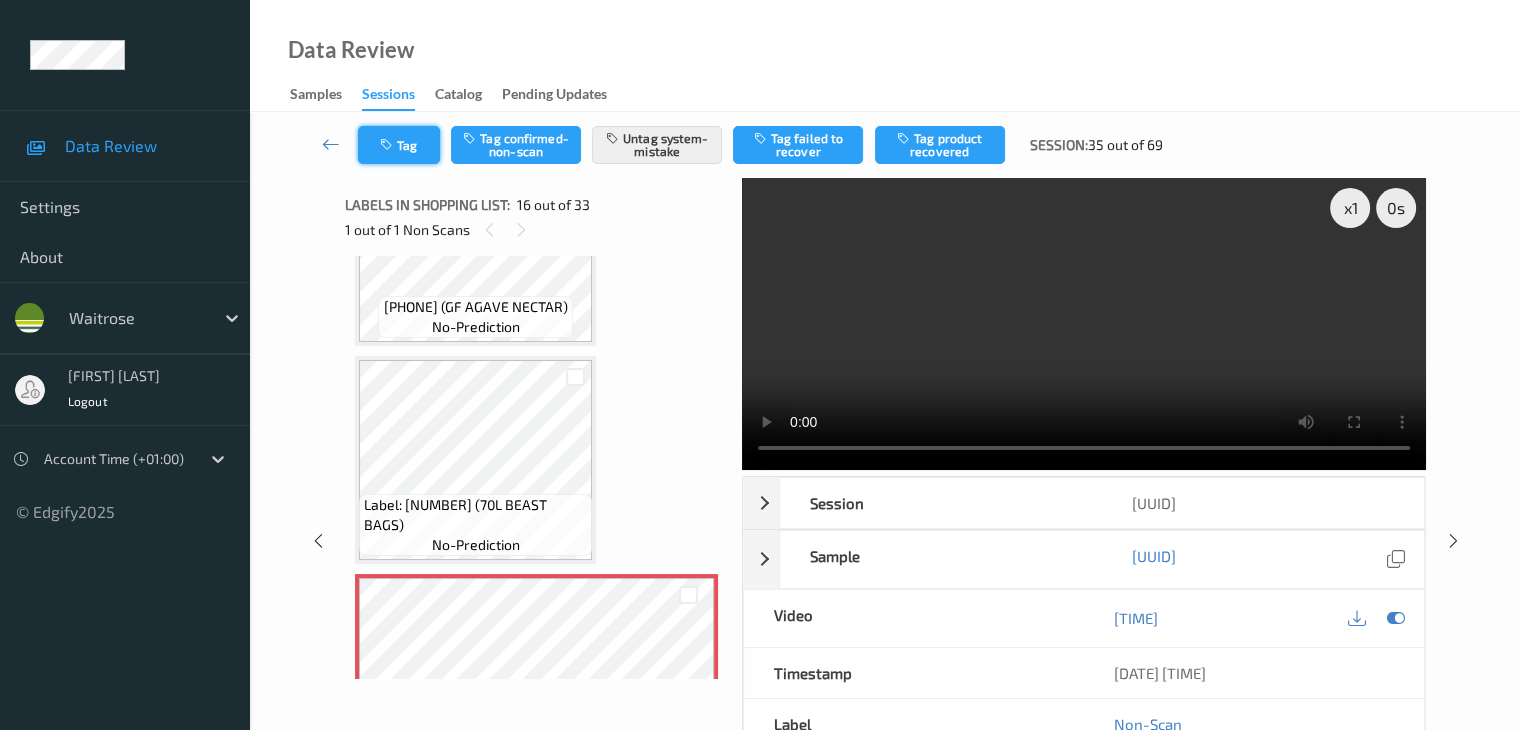 click on "Tag" at bounding box center (399, 145) 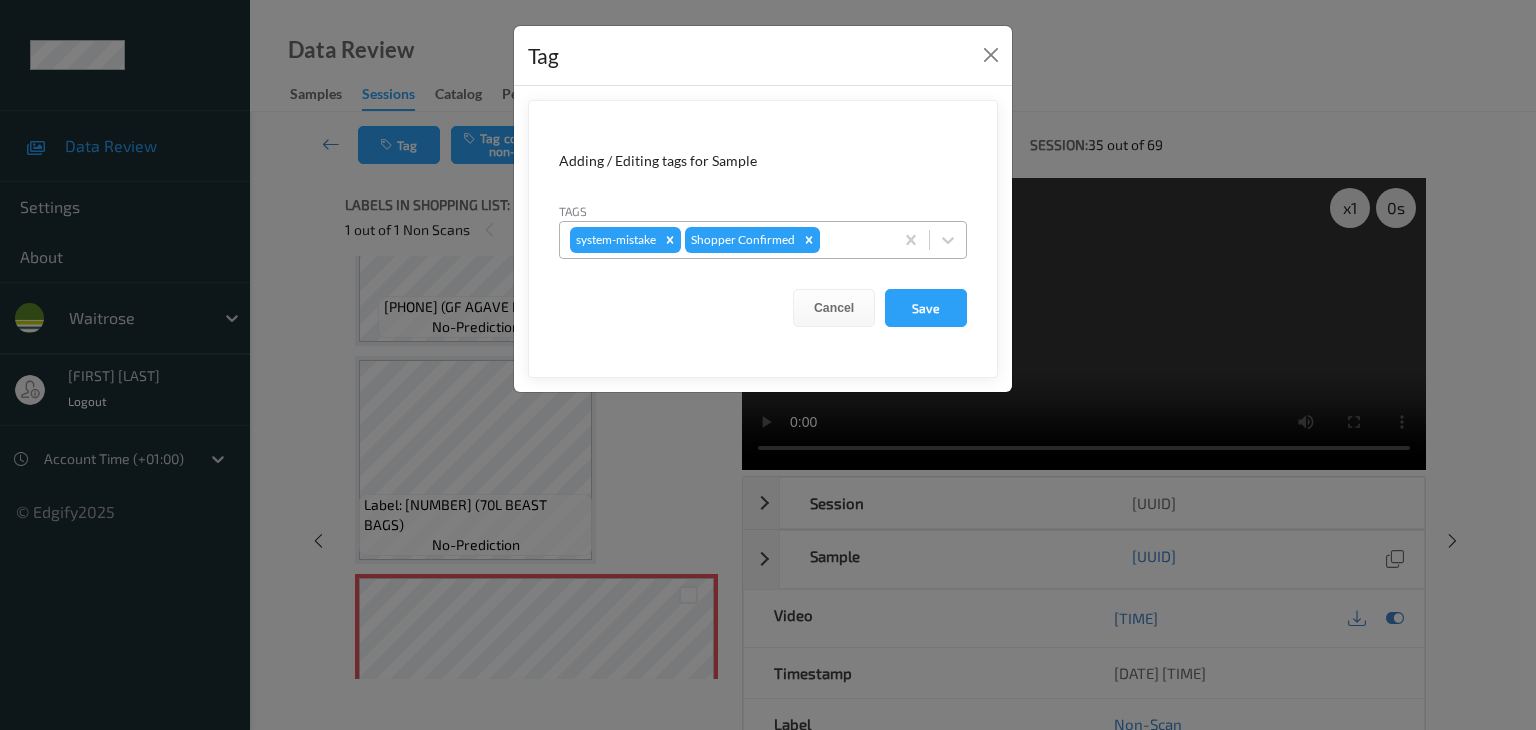 click at bounding box center [853, 240] 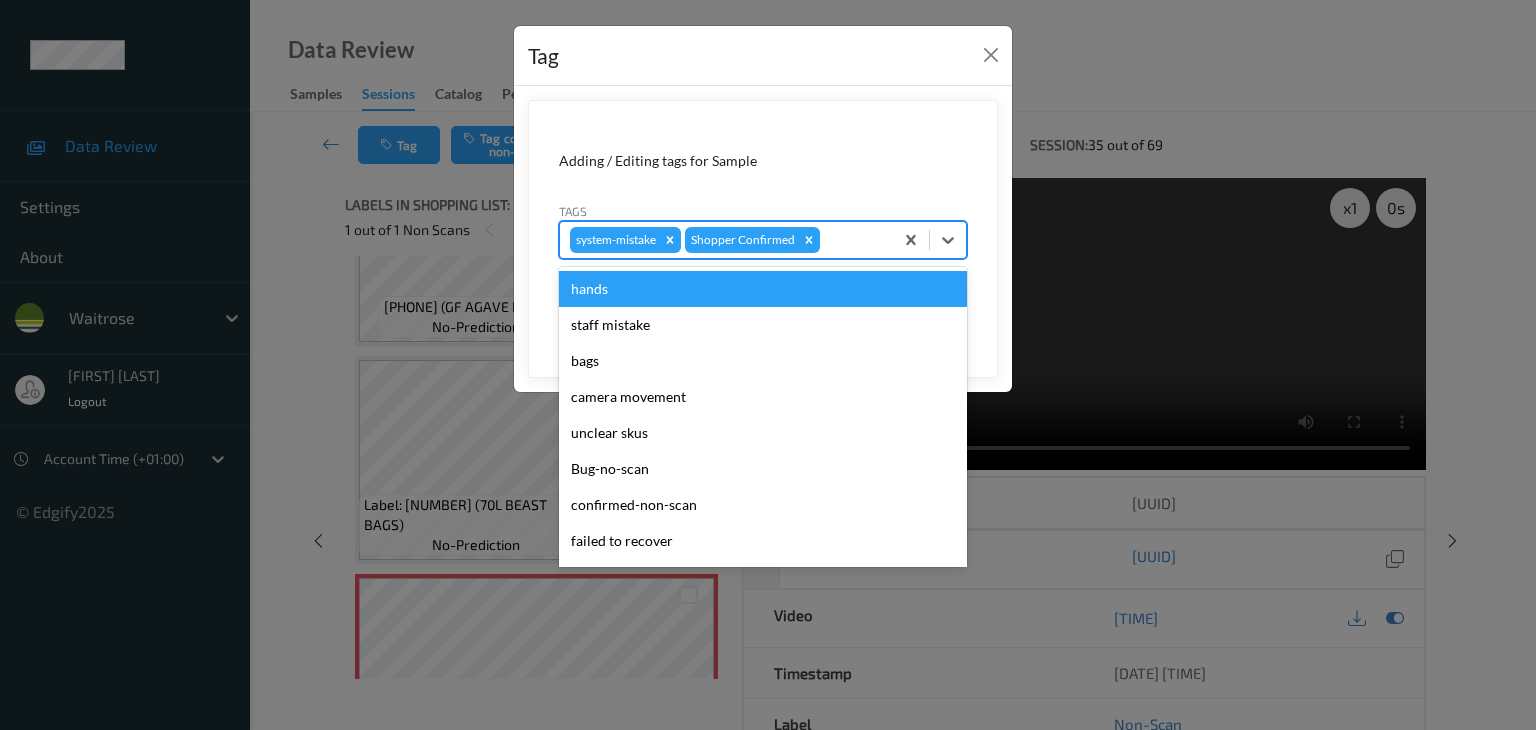 type on "u" 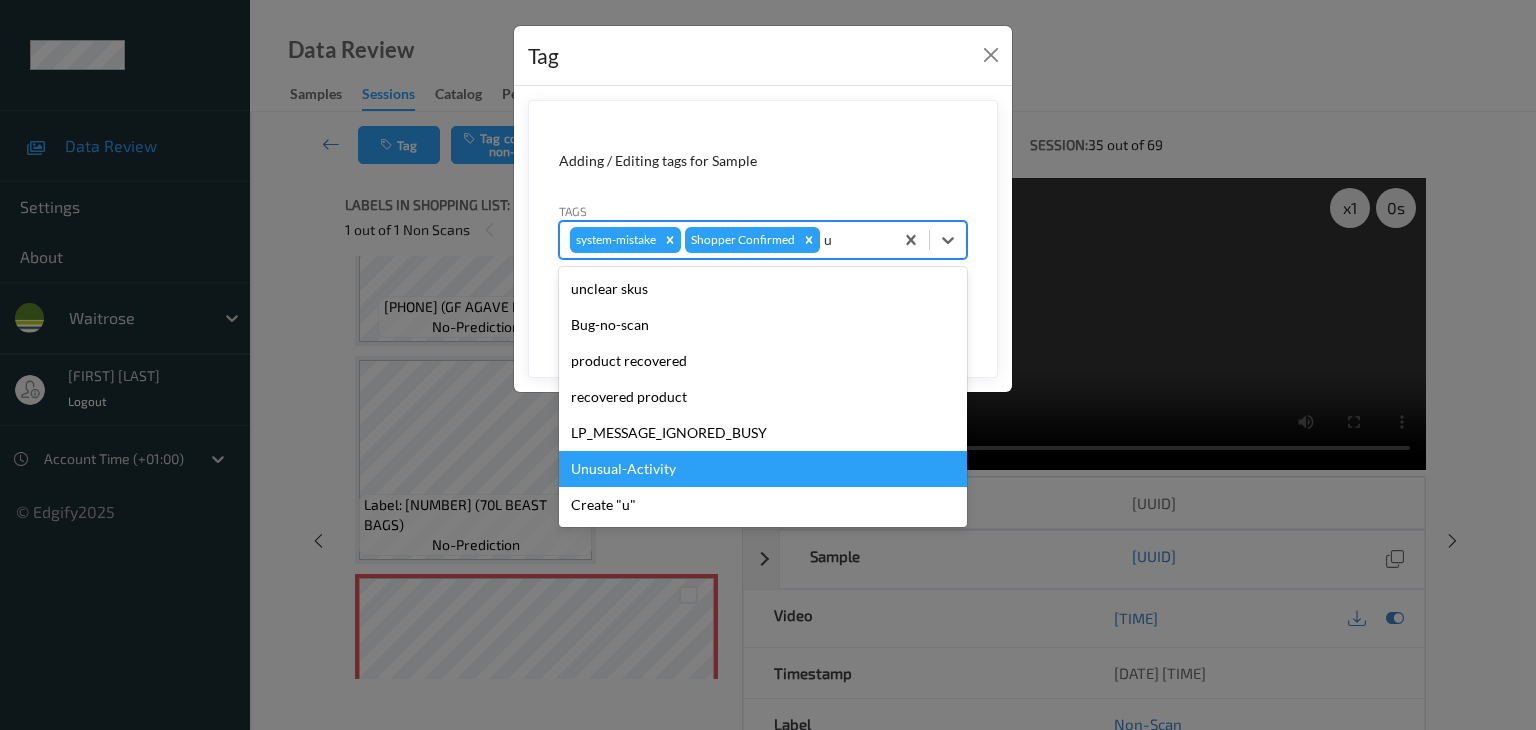 click on "Unusual-Activity" at bounding box center (763, 469) 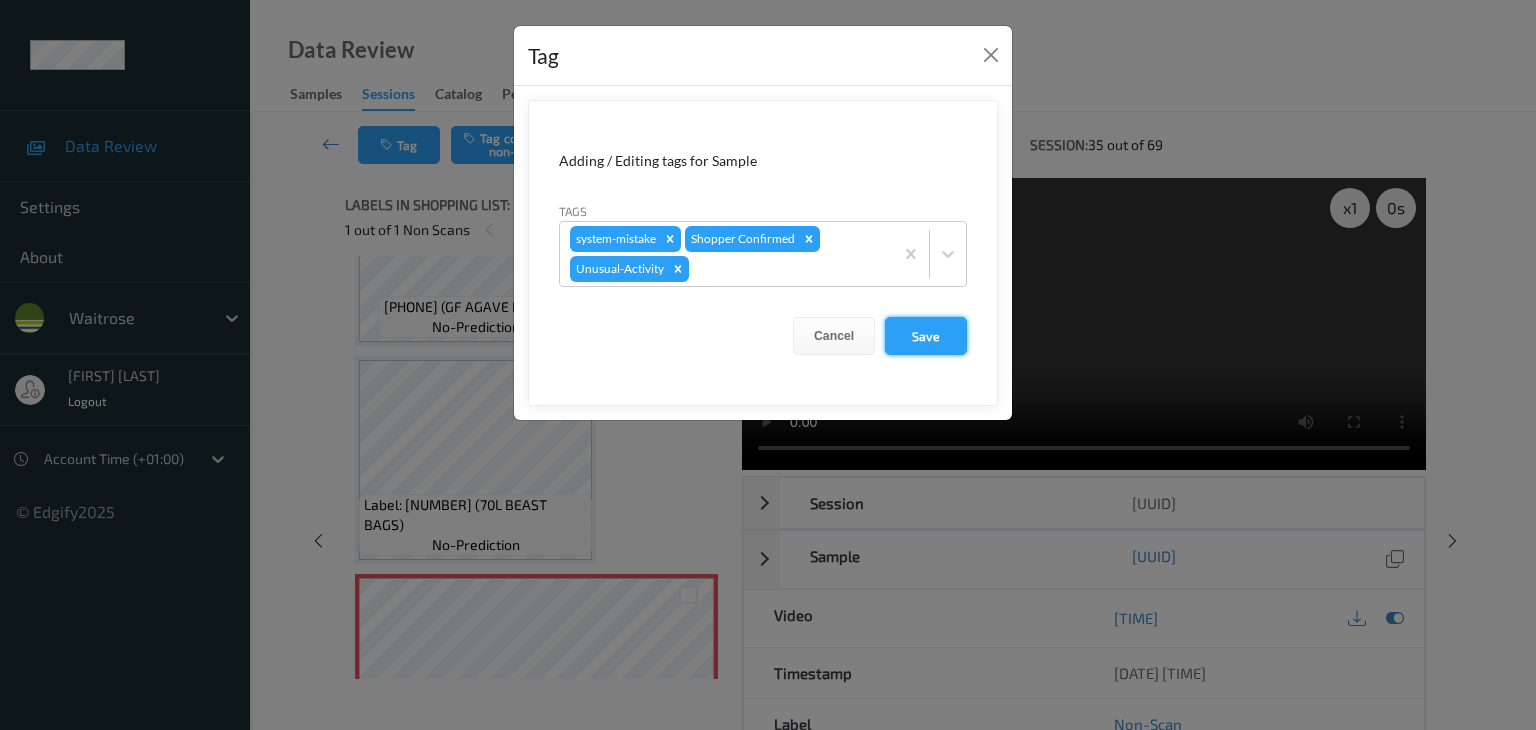 click on "Save" at bounding box center [926, 336] 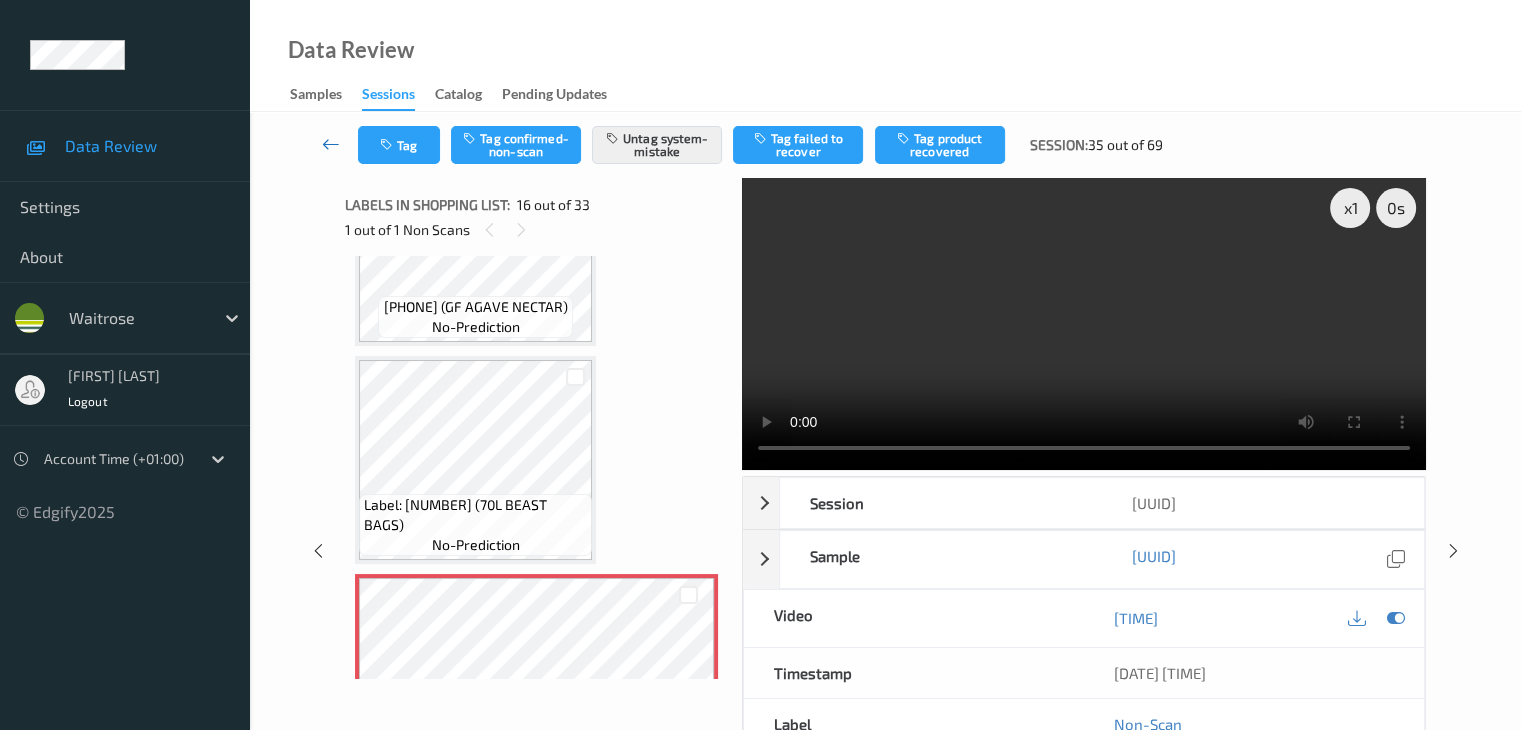 click at bounding box center [331, 144] 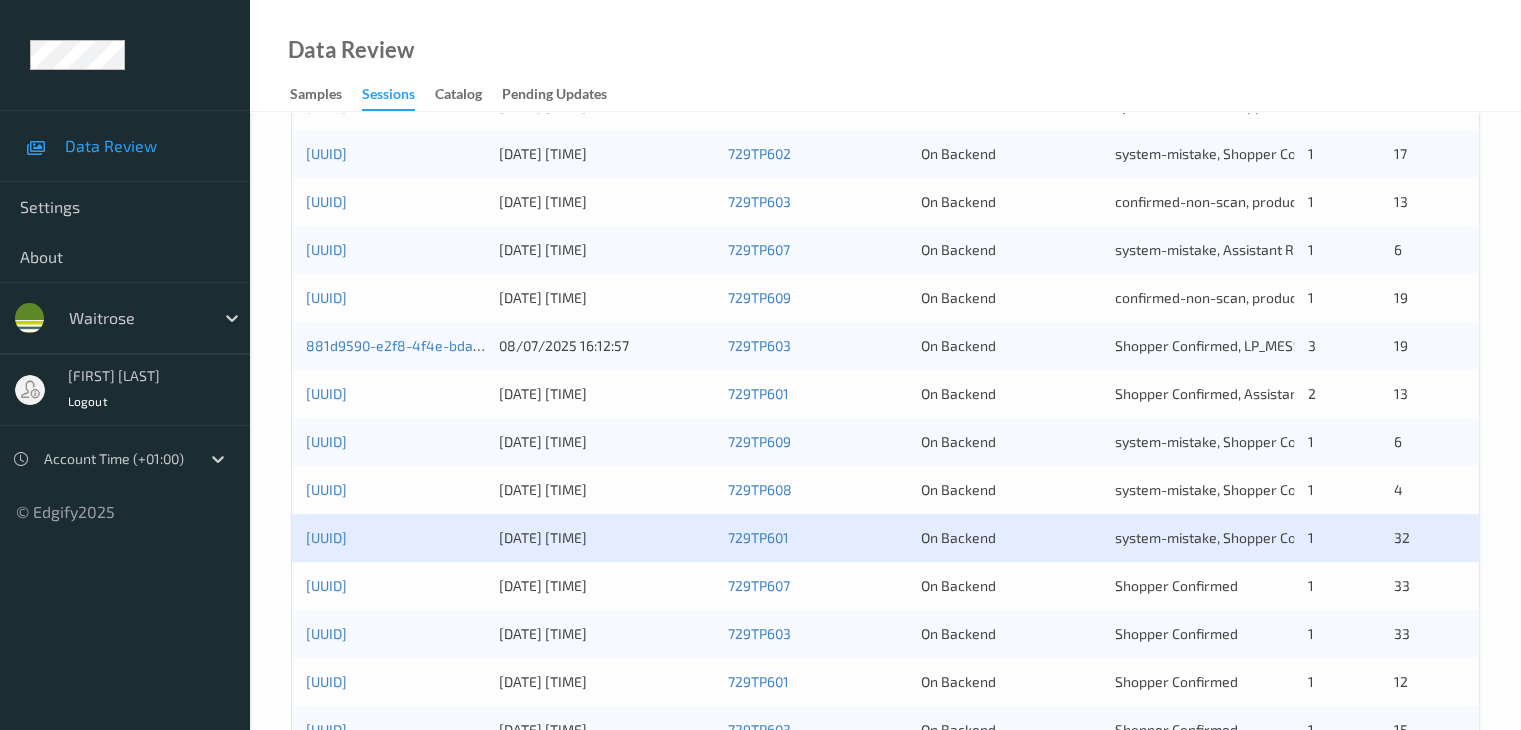scroll, scrollTop: 900, scrollLeft: 0, axis: vertical 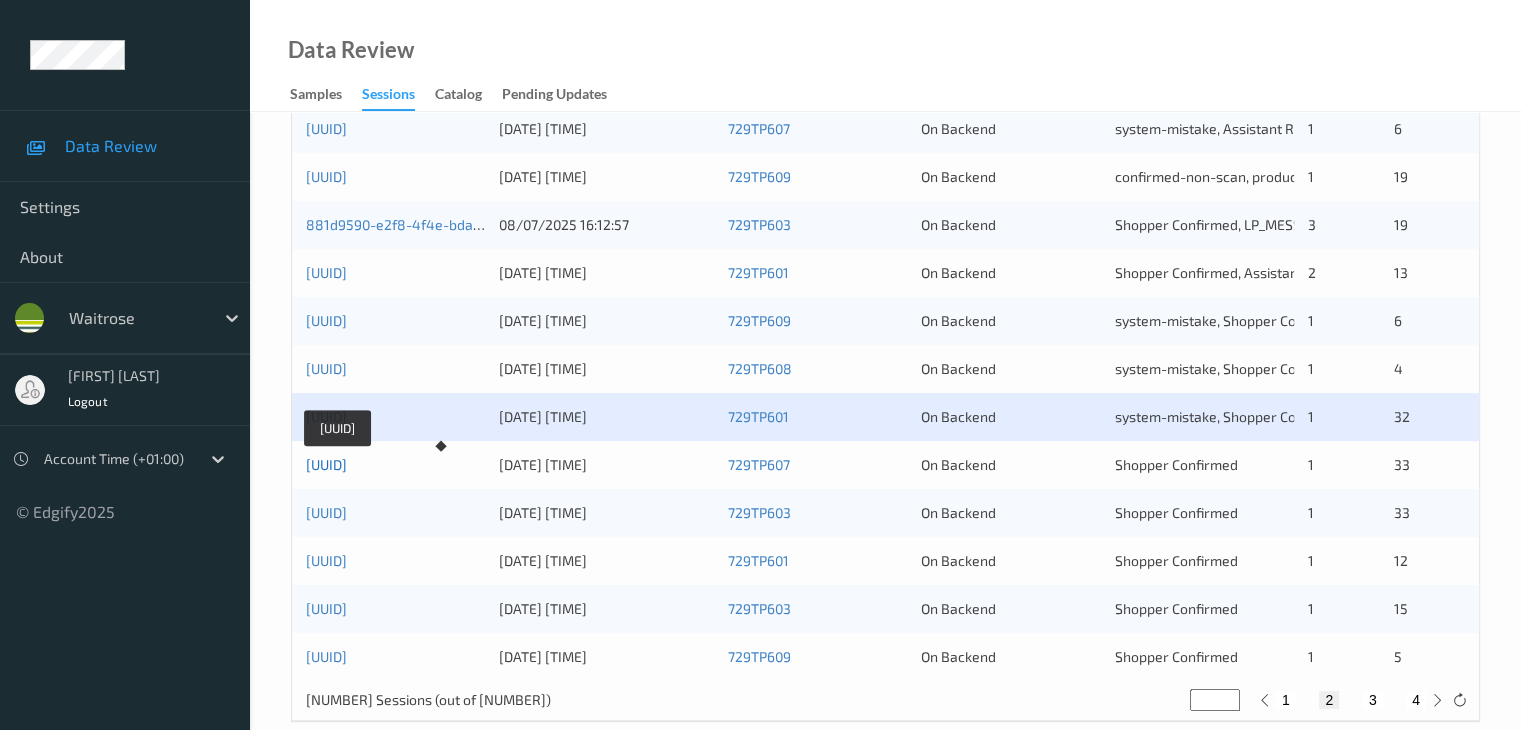 click on "[UUID]" at bounding box center (326, 464) 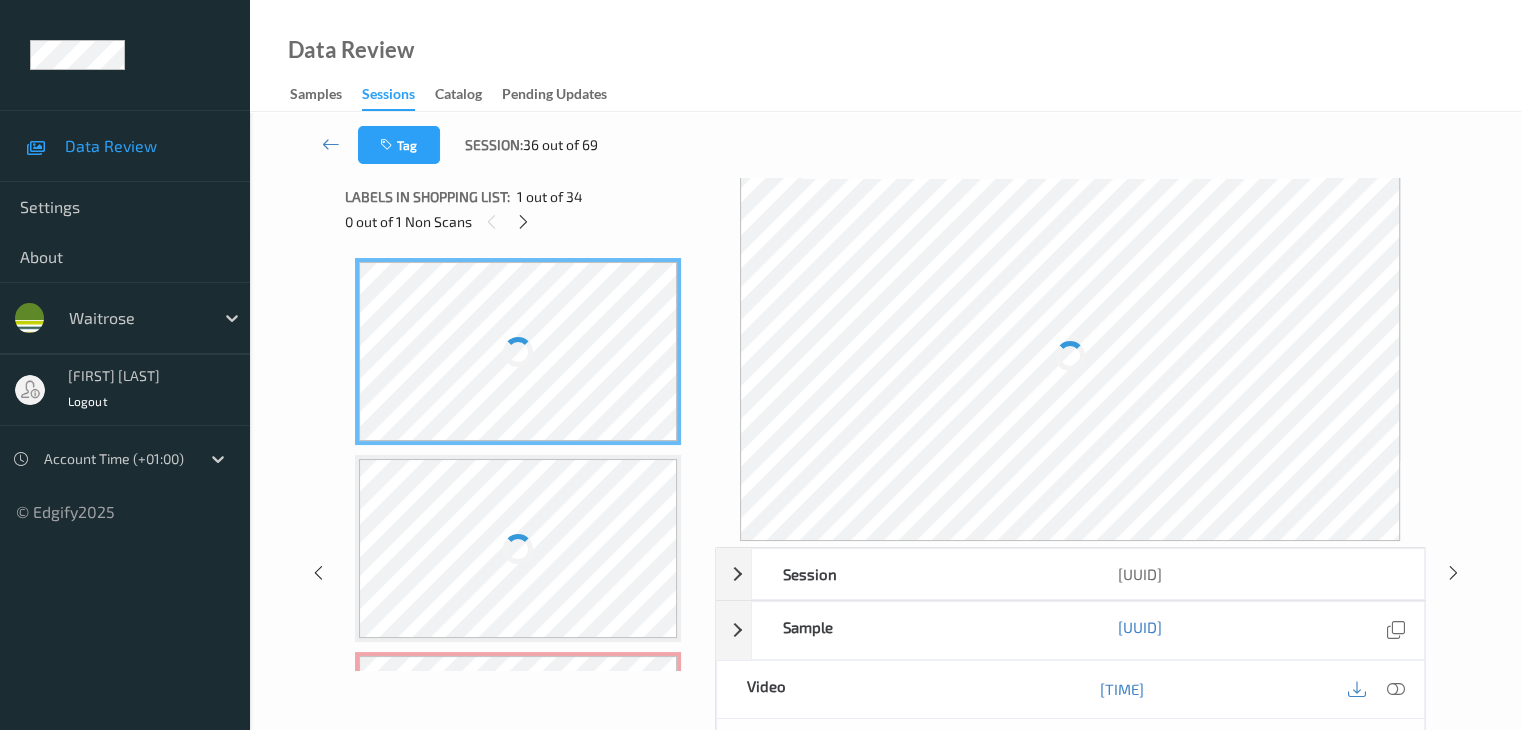 scroll, scrollTop: 0, scrollLeft: 0, axis: both 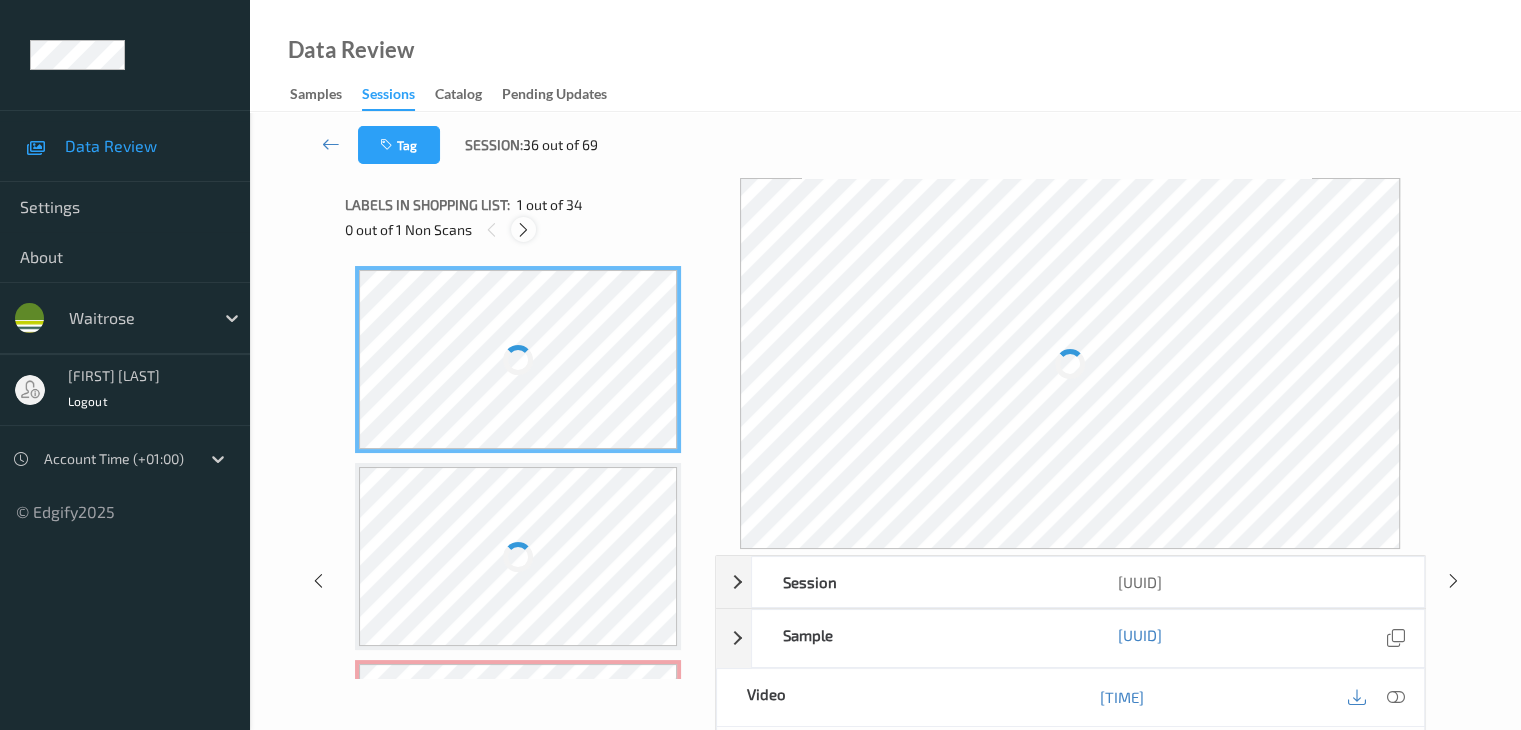 click at bounding box center [523, 230] 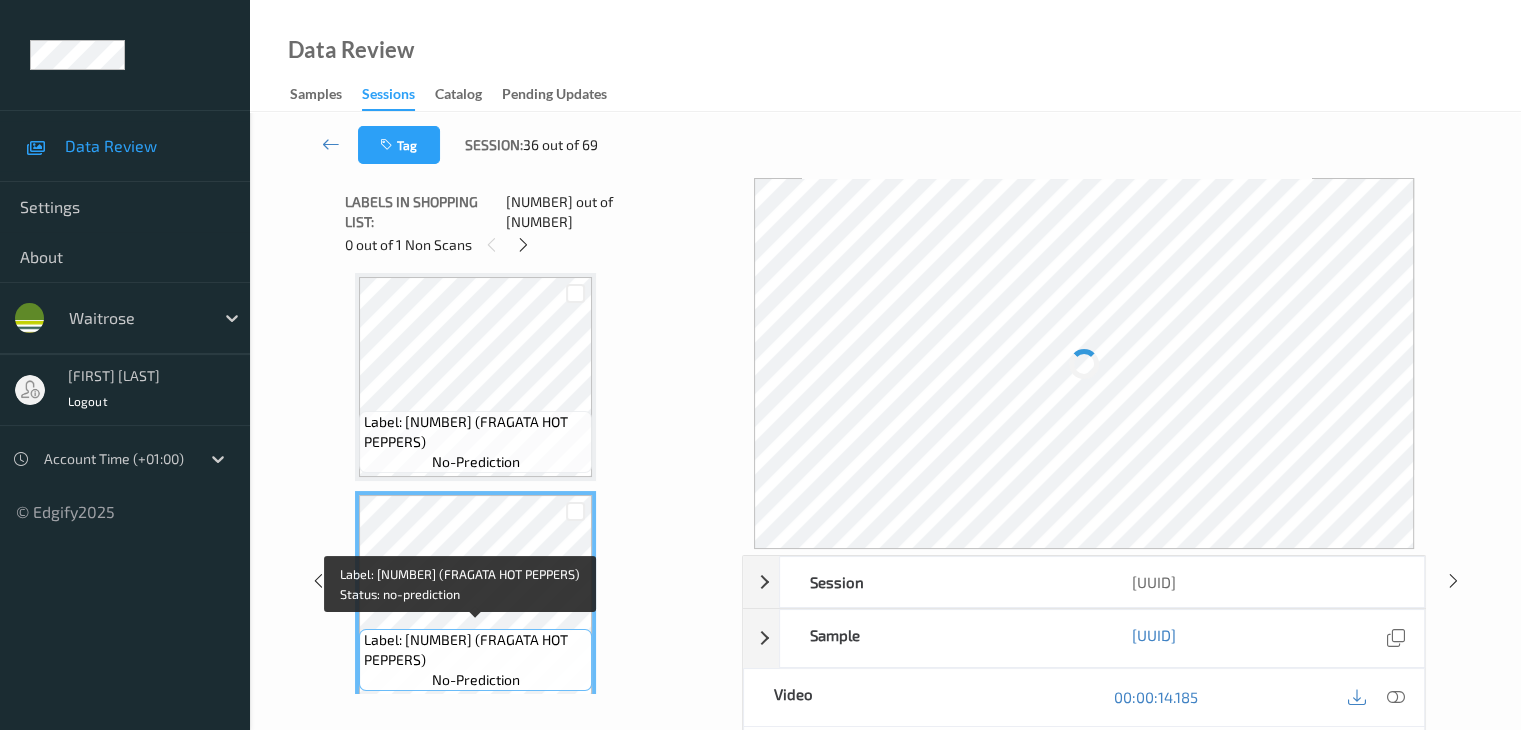 scroll, scrollTop: 0, scrollLeft: 0, axis: both 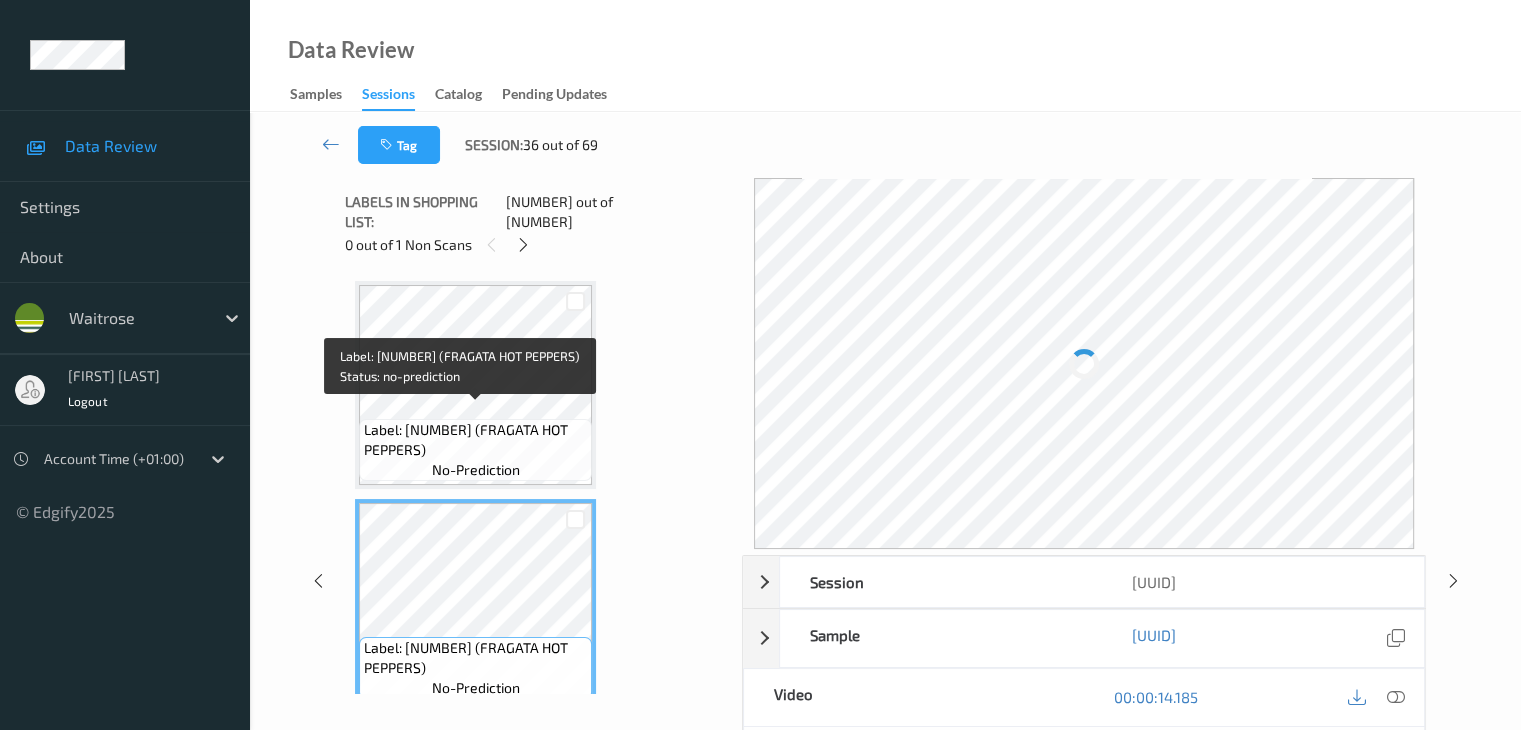click on "Label: 8410134024377 (FRAGATA HOT PEPPERS)" at bounding box center [475, 440] 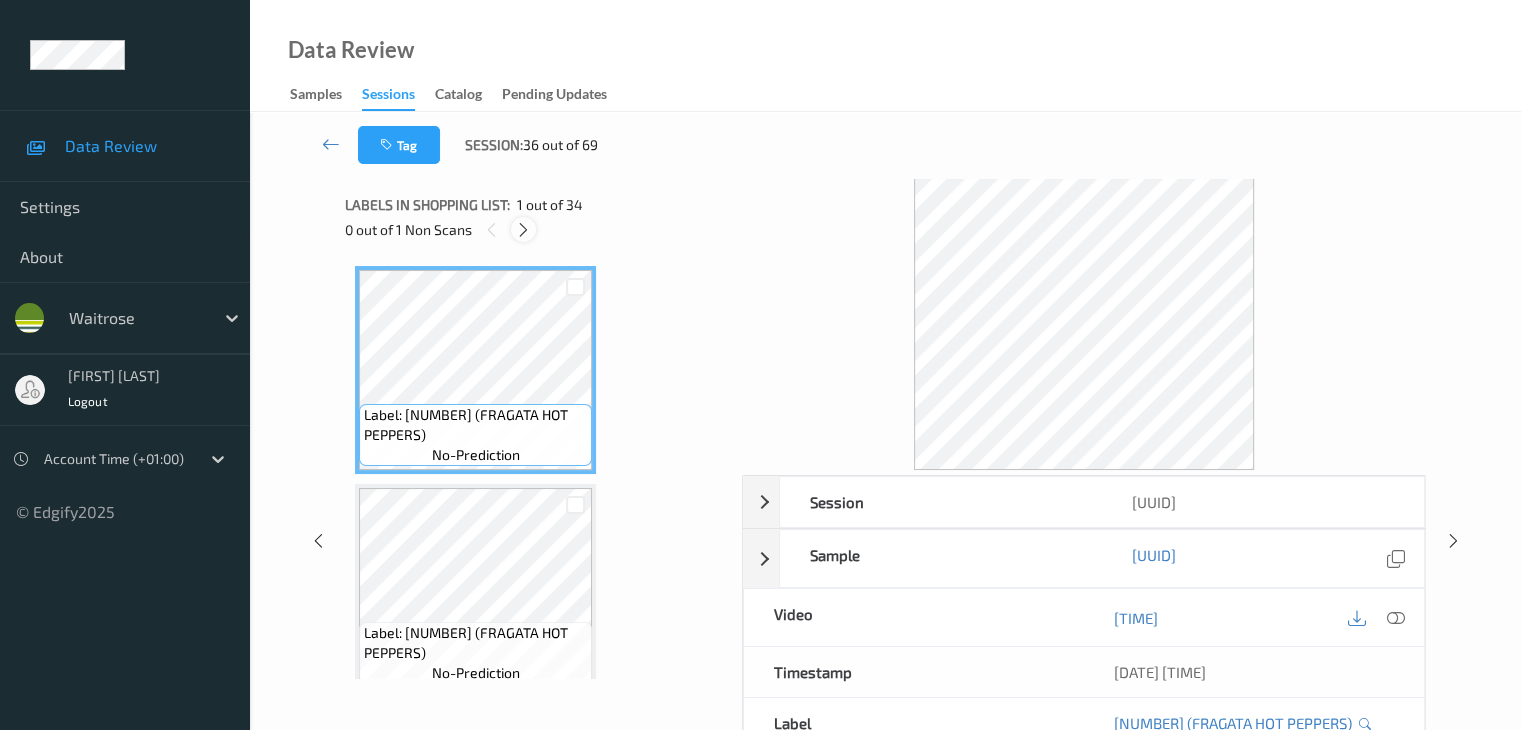 click at bounding box center (523, 230) 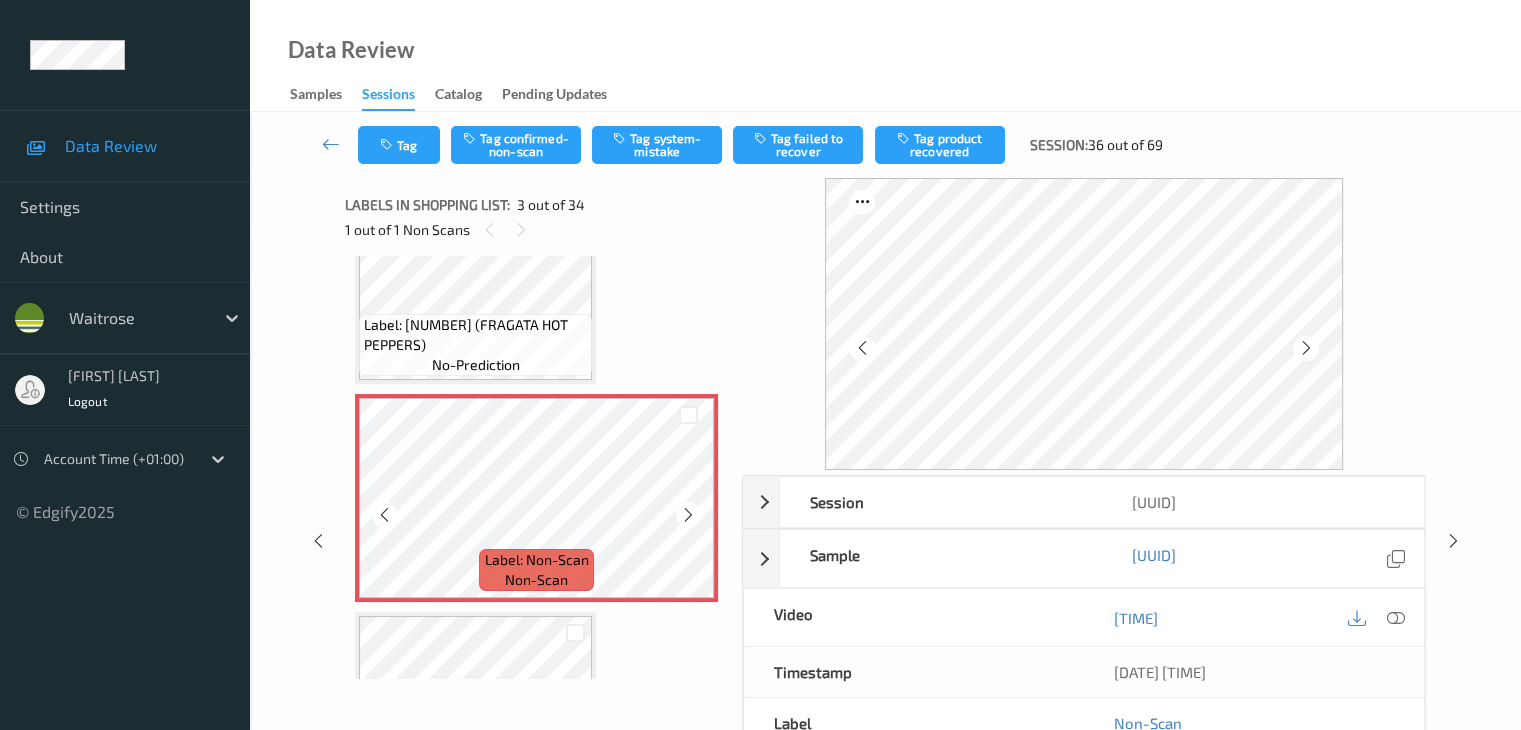 scroll, scrollTop: 428, scrollLeft: 0, axis: vertical 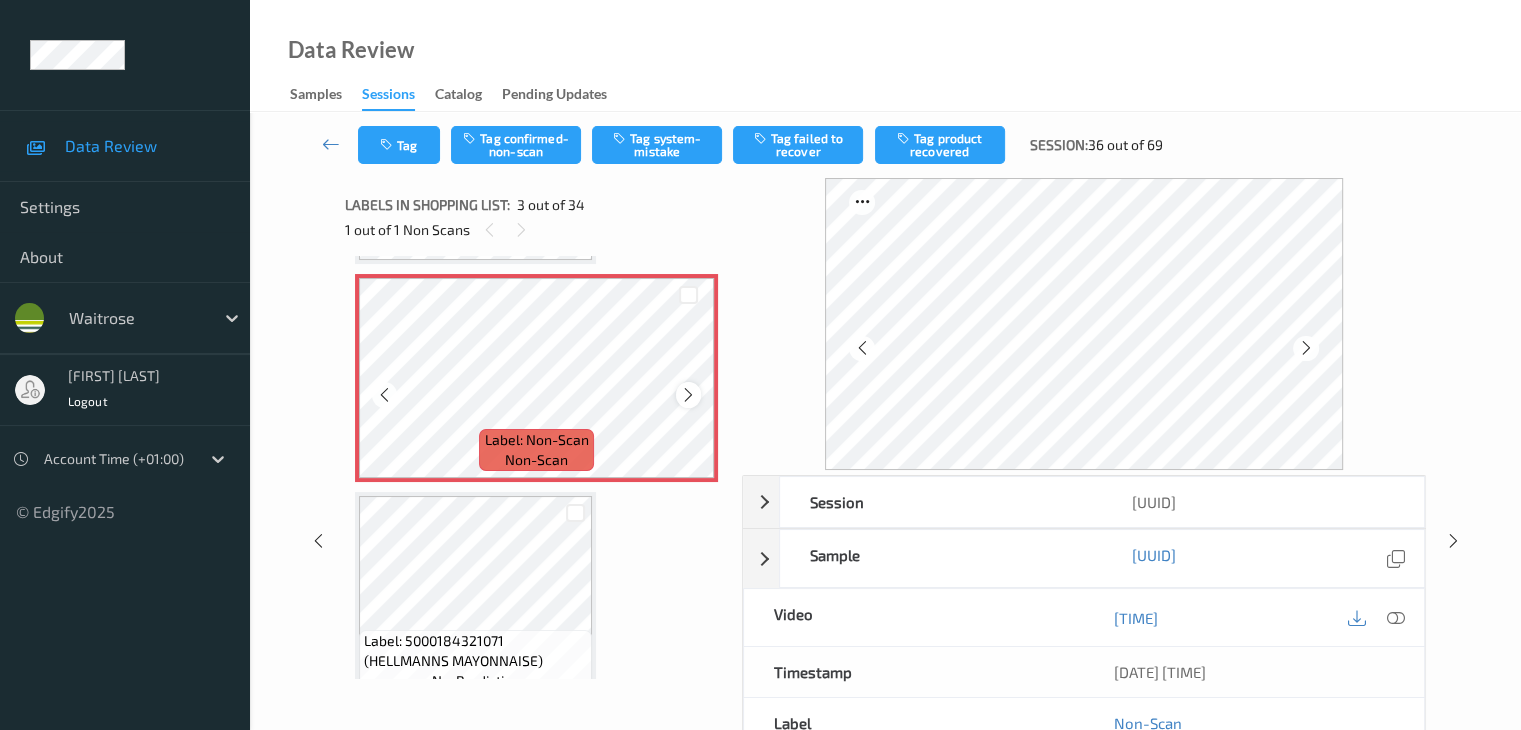 click at bounding box center [688, 395] 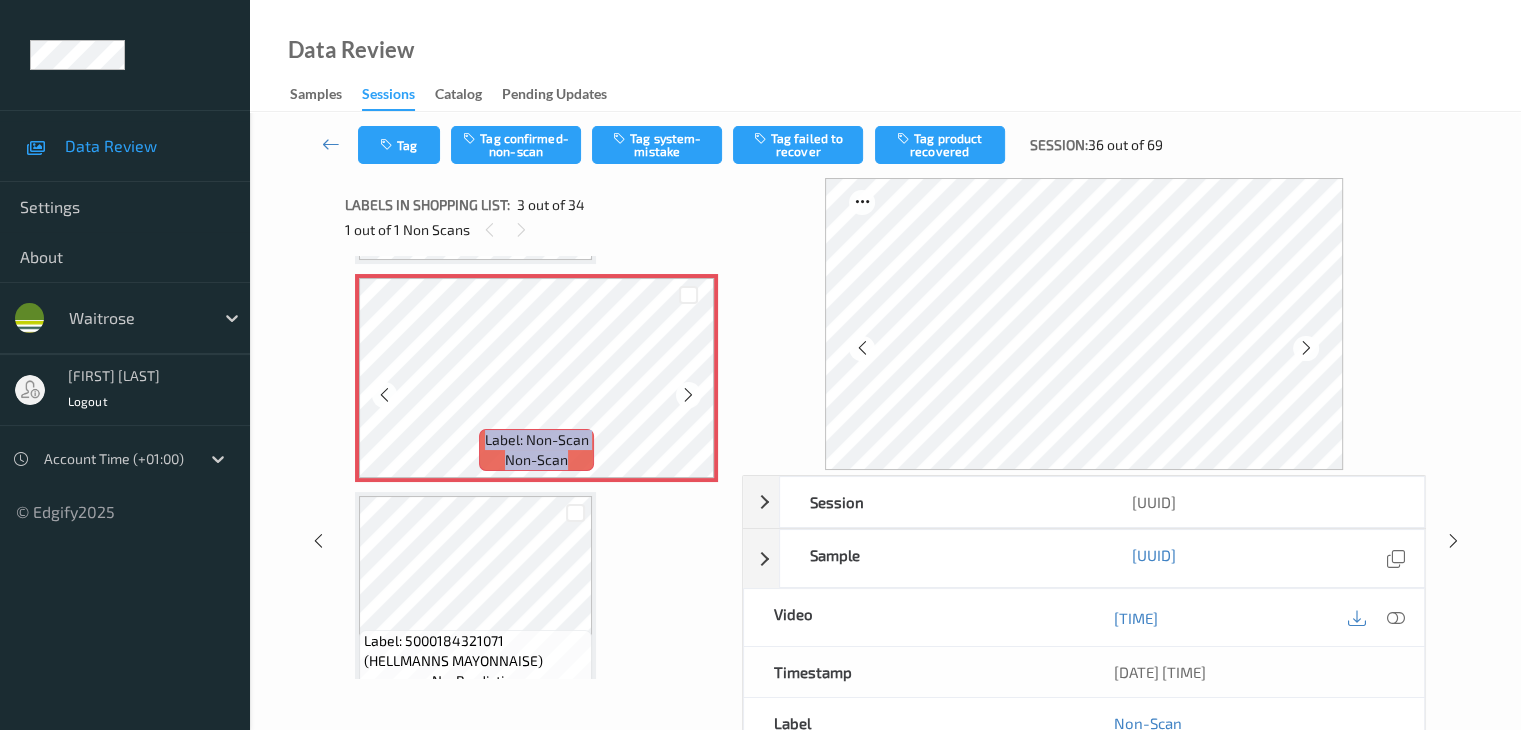 click at bounding box center [688, 395] 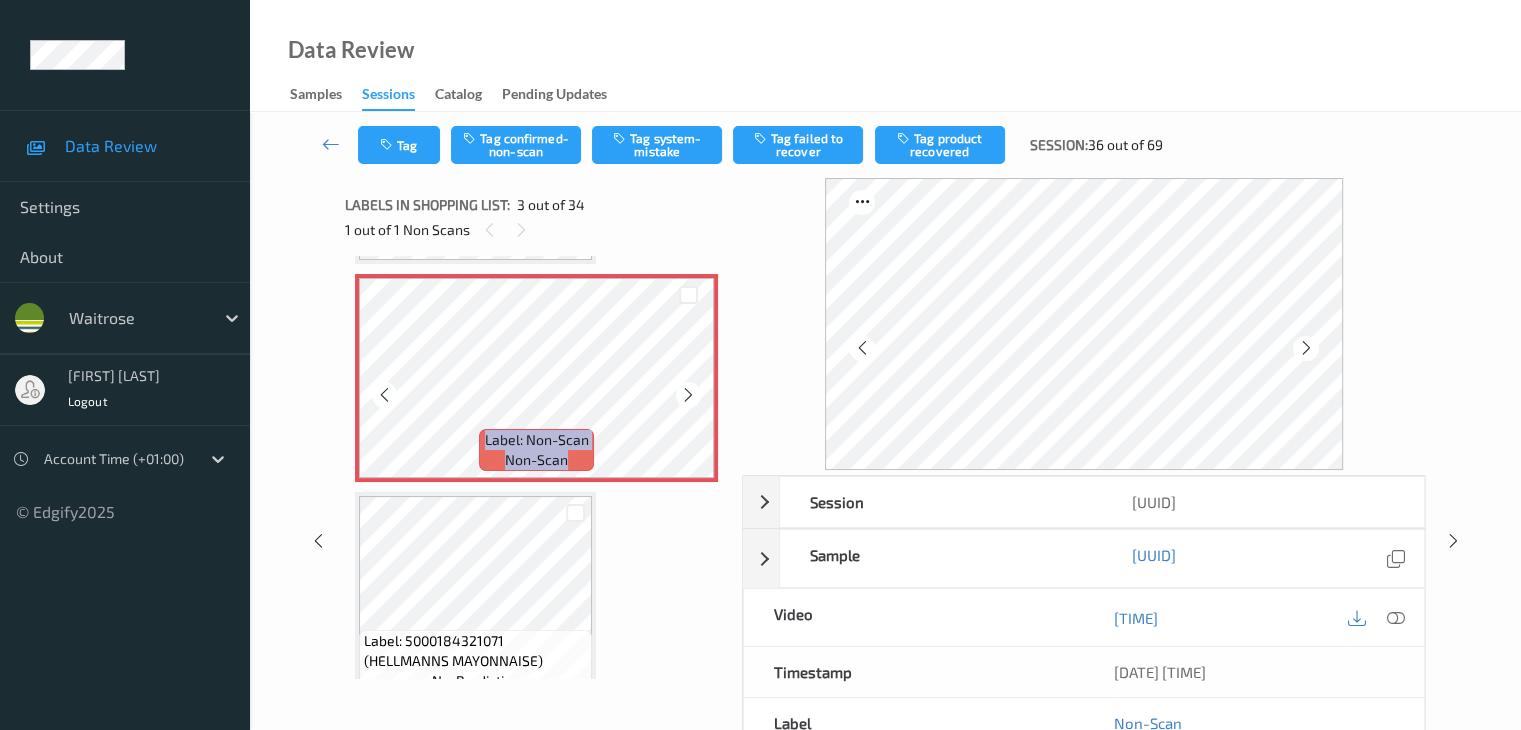 click at bounding box center (688, 395) 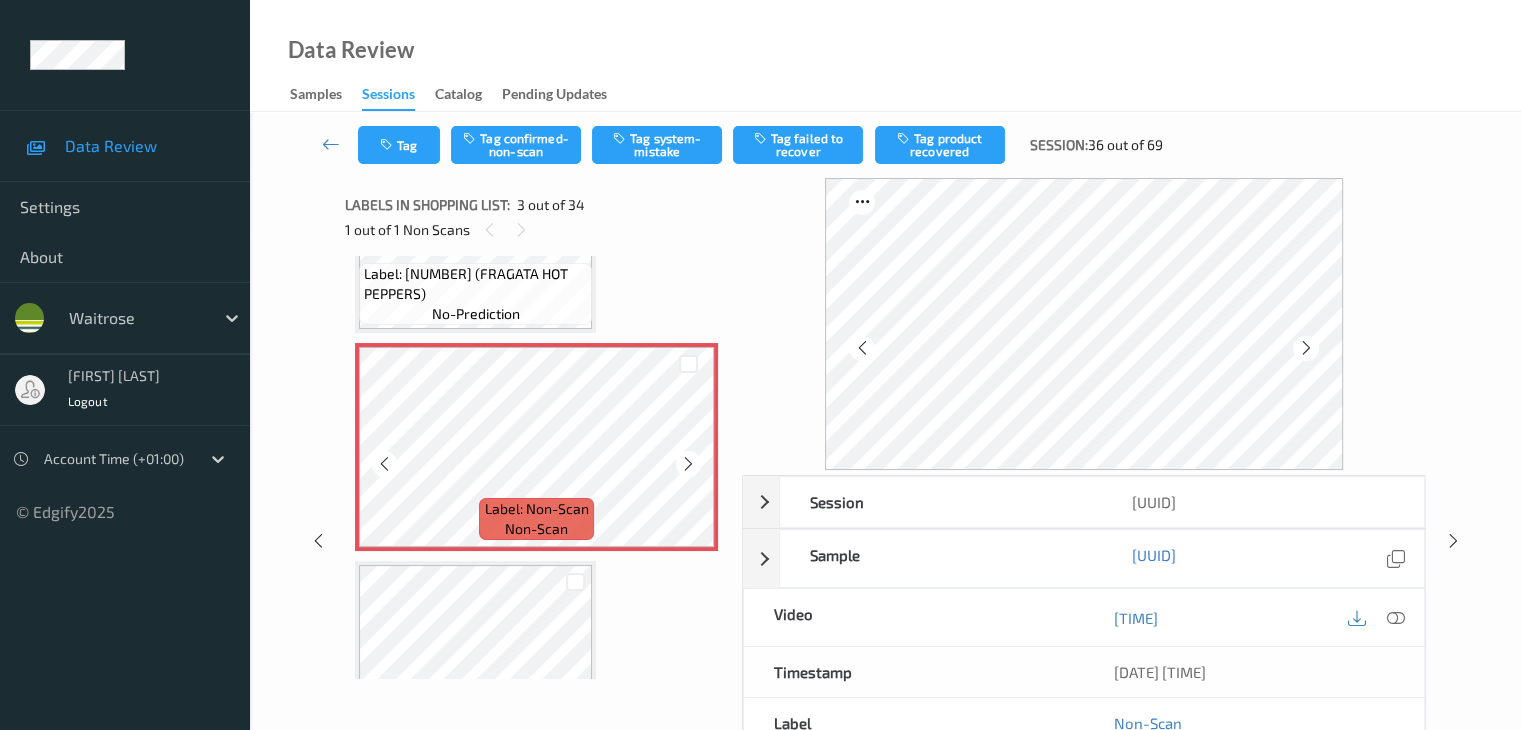 scroll, scrollTop: 328, scrollLeft: 0, axis: vertical 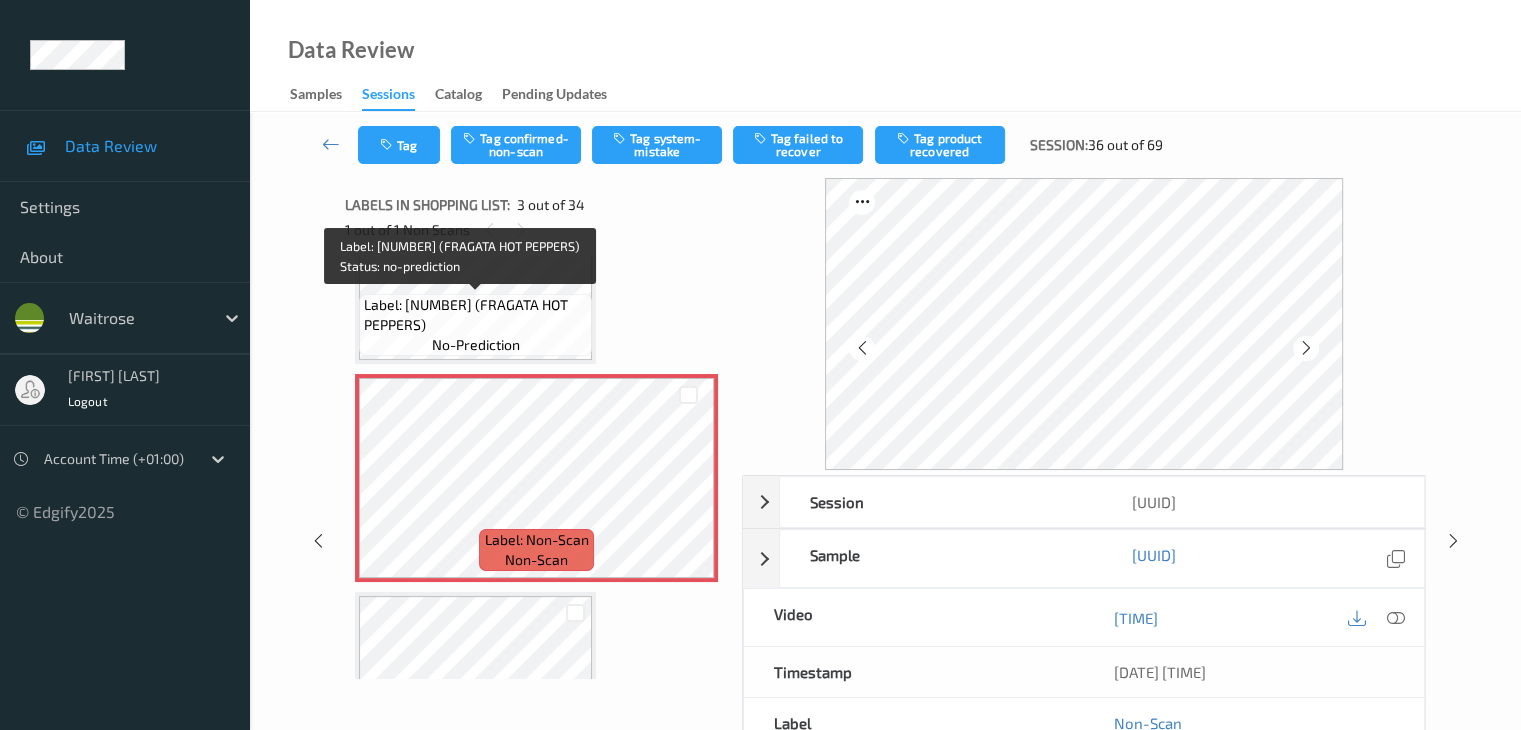 click on "no-prediction" at bounding box center (476, 345) 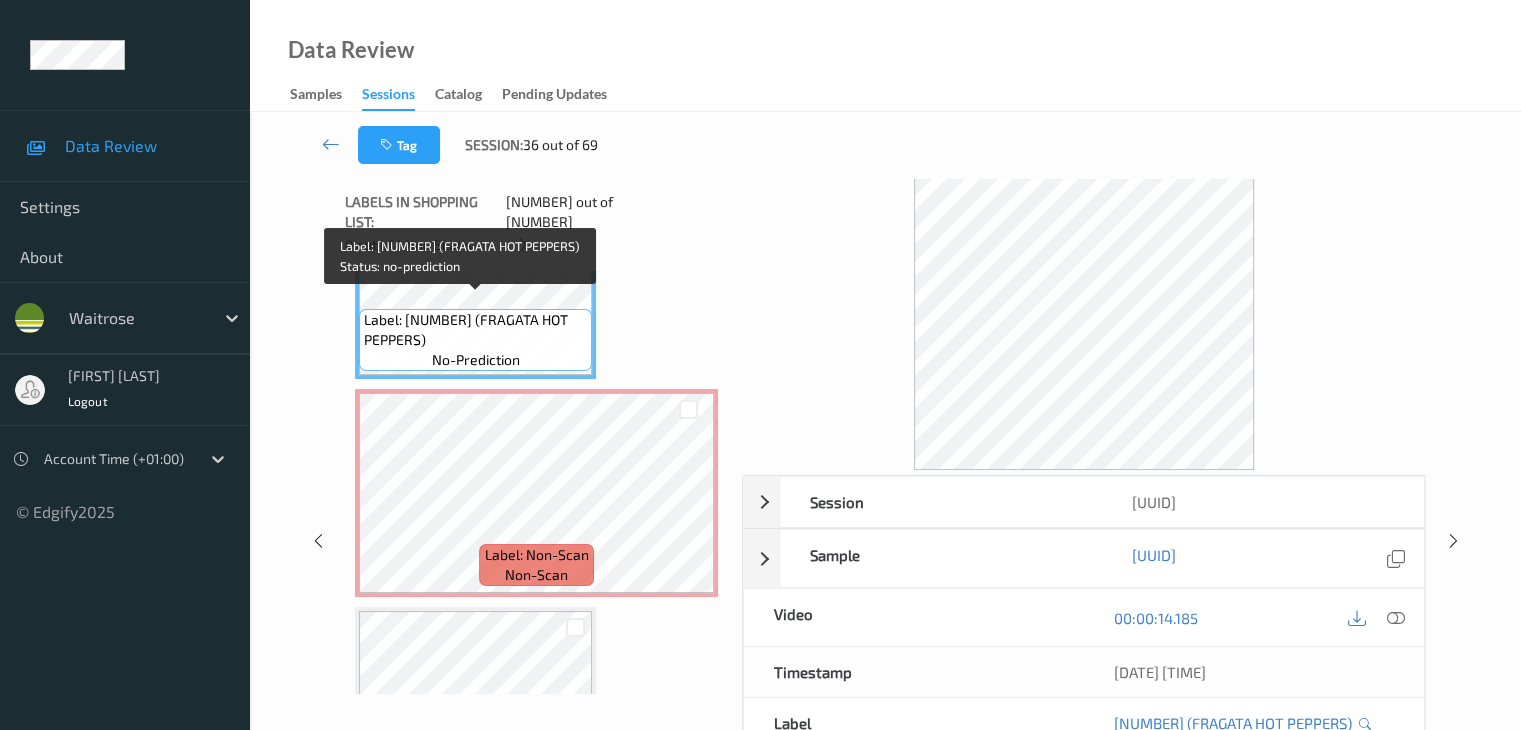 click on "Label: 8410134024377 (FRAGATA HOT PEPPERS)" at bounding box center [475, 330] 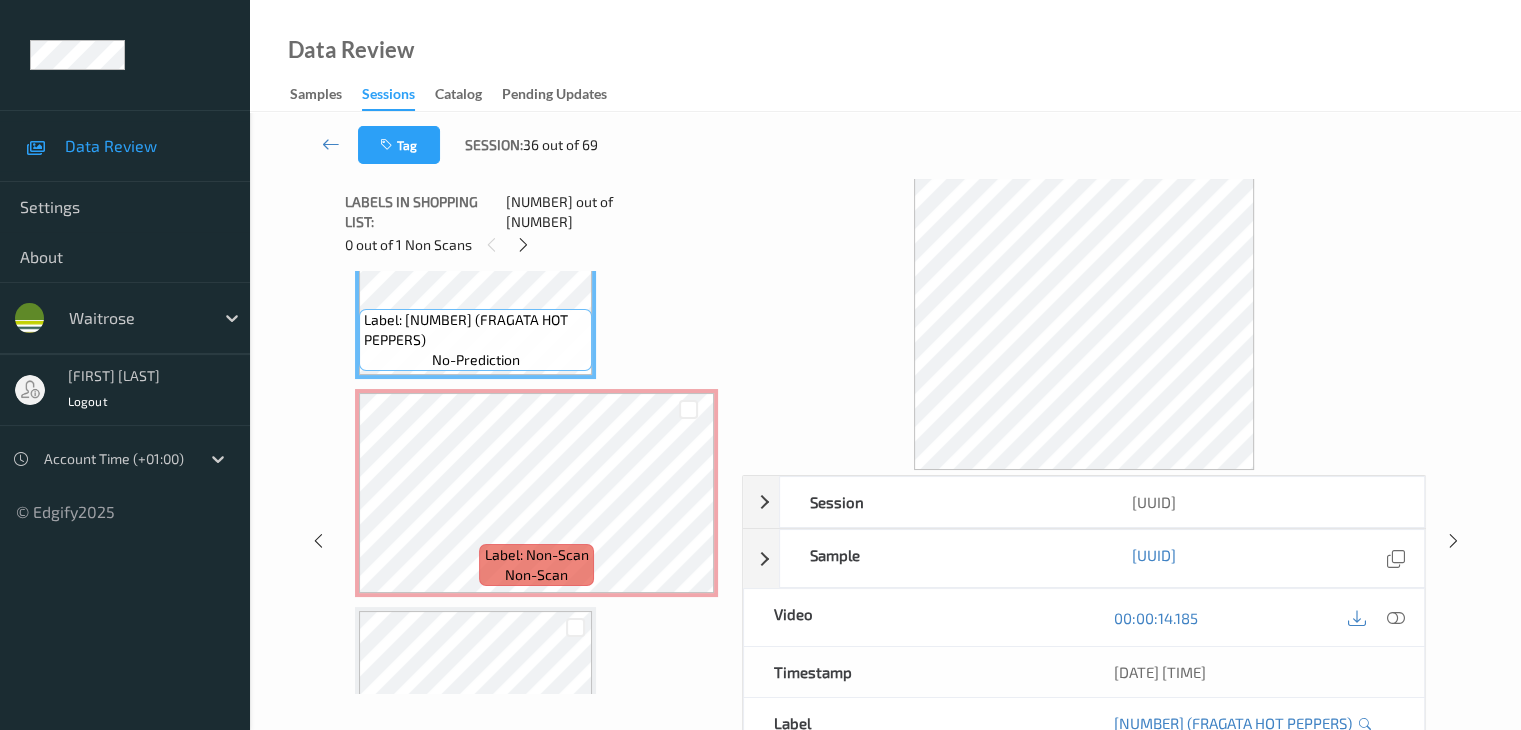 scroll, scrollTop: 228, scrollLeft: 0, axis: vertical 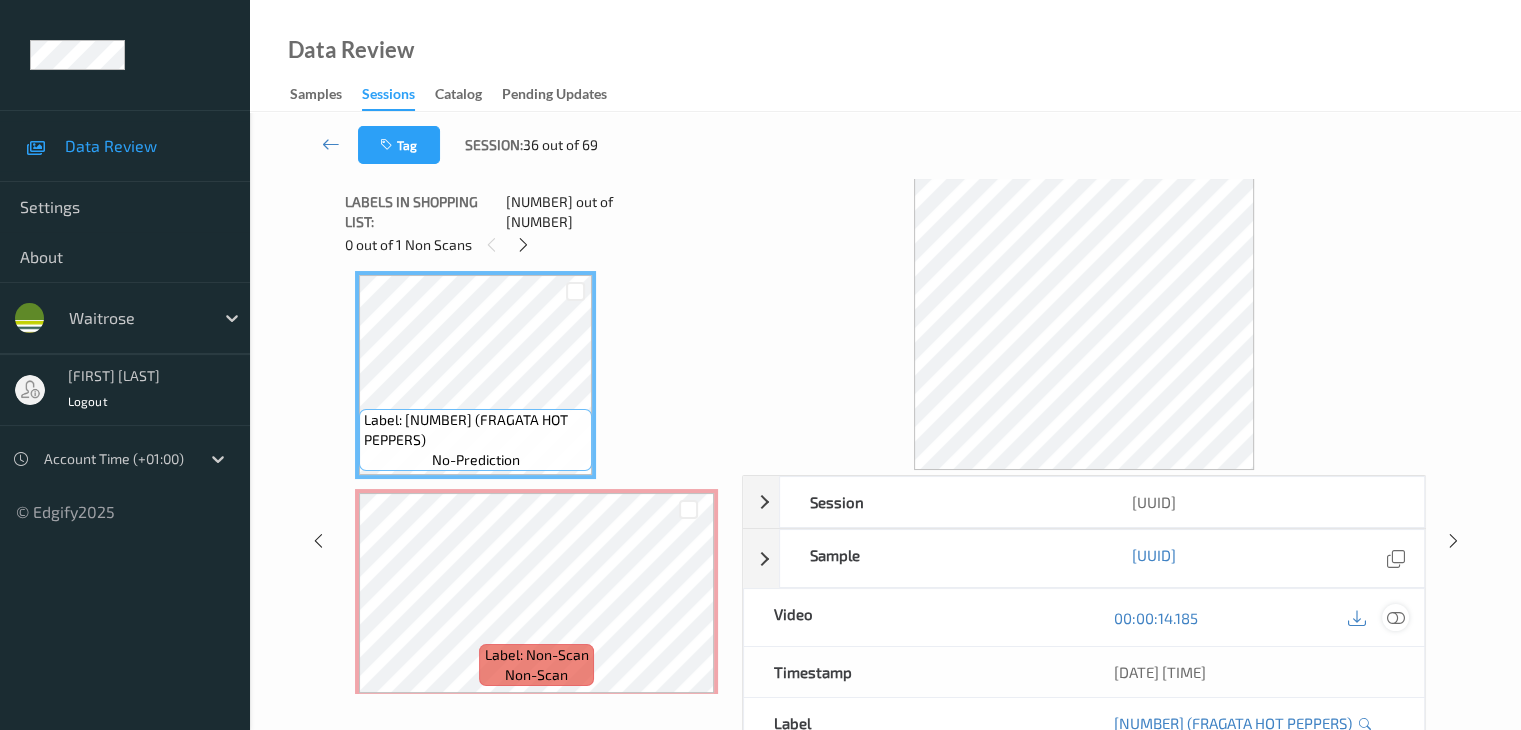 click at bounding box center [1395, 618] 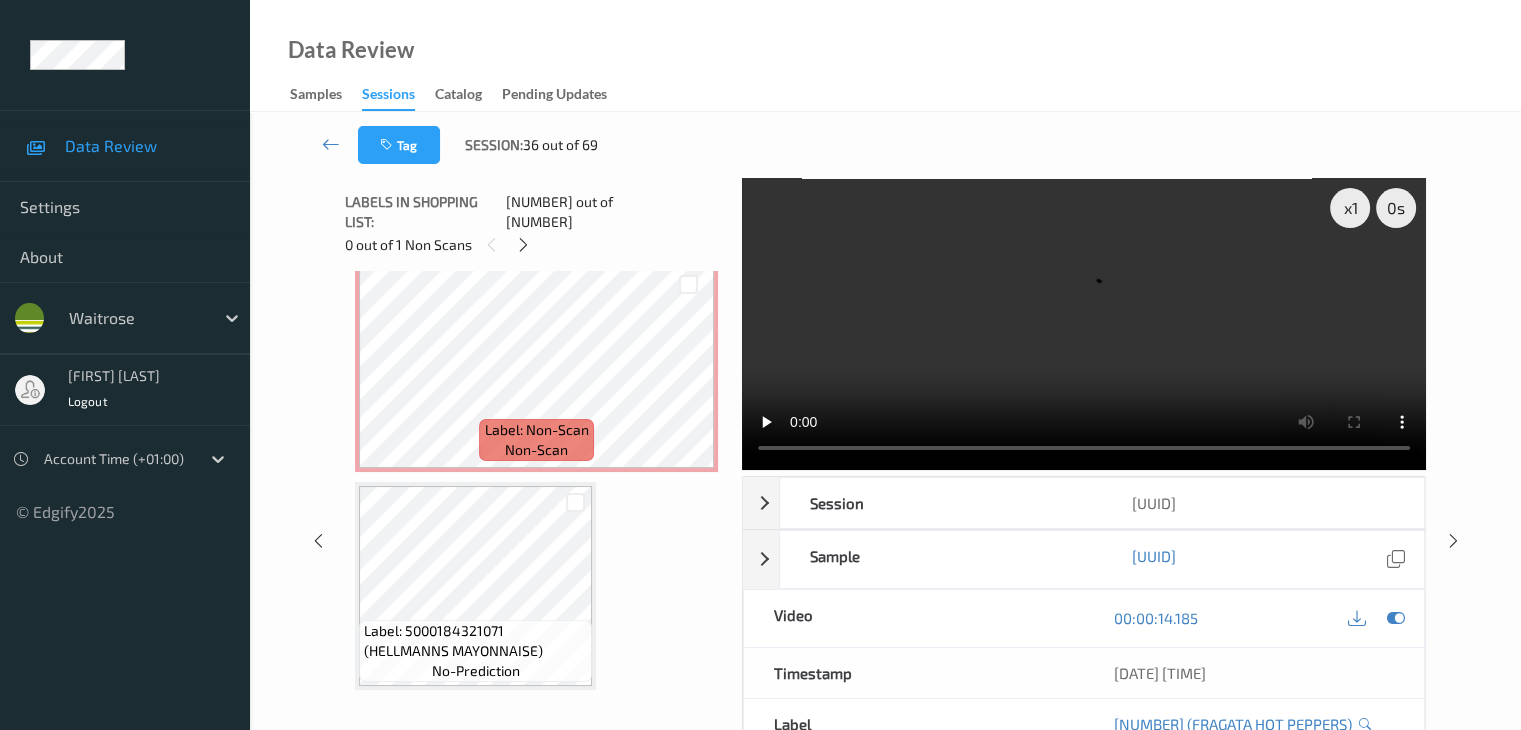 scroll, scrollTop: 500, scrollLeft: 0, axis: vertical 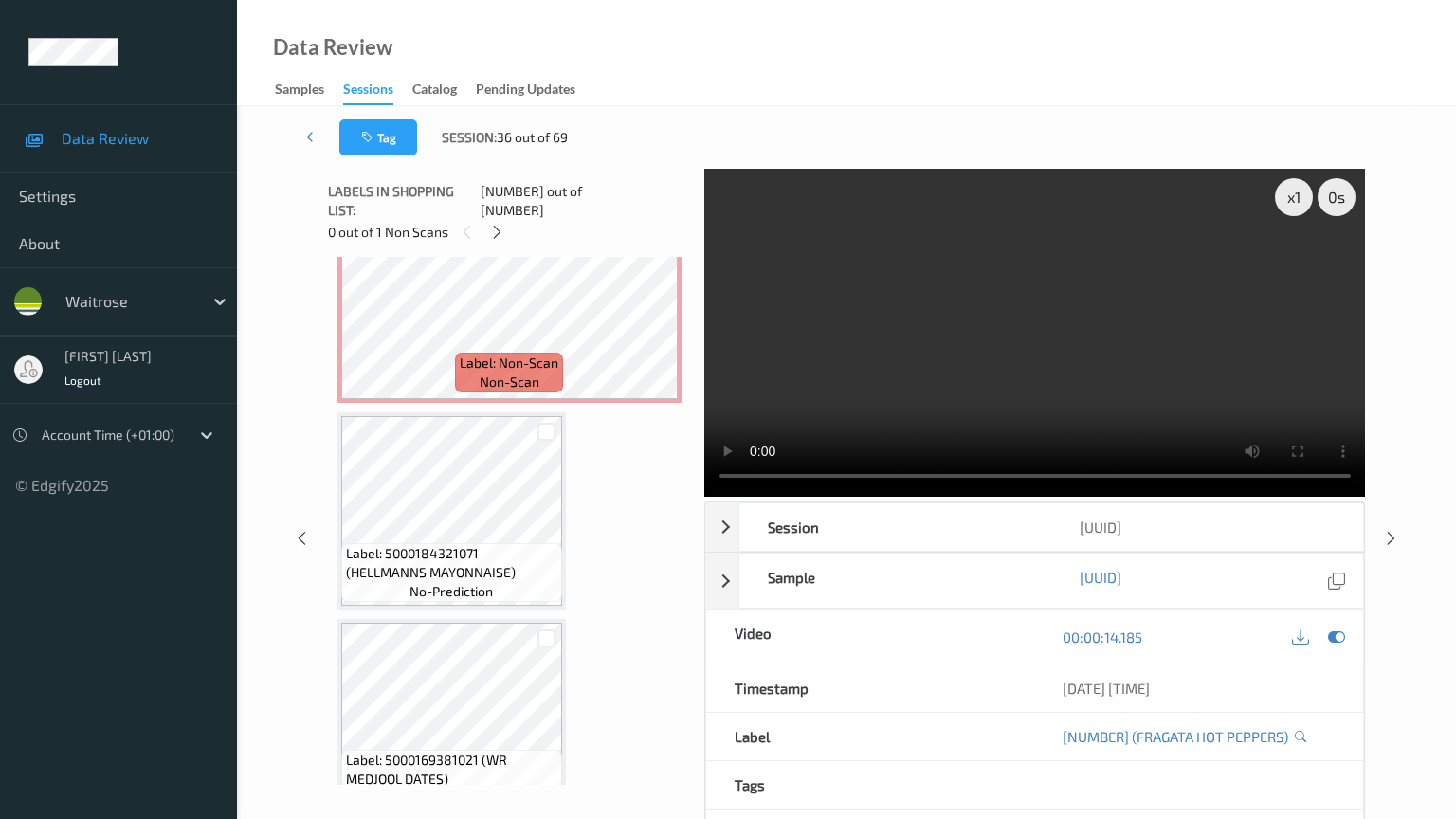 type 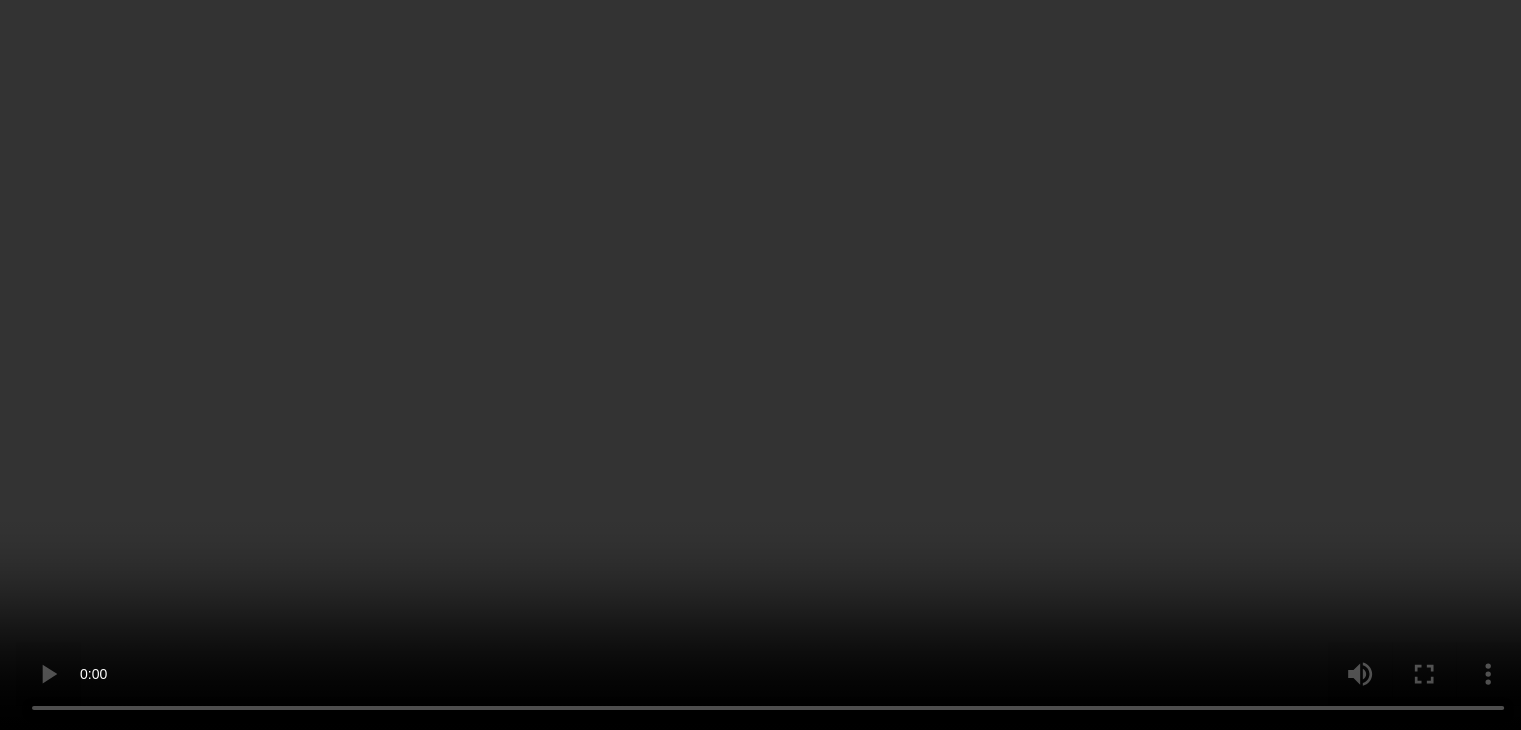 scroll, scrollTop: 200, scrollLeft: 0, axis: vertical 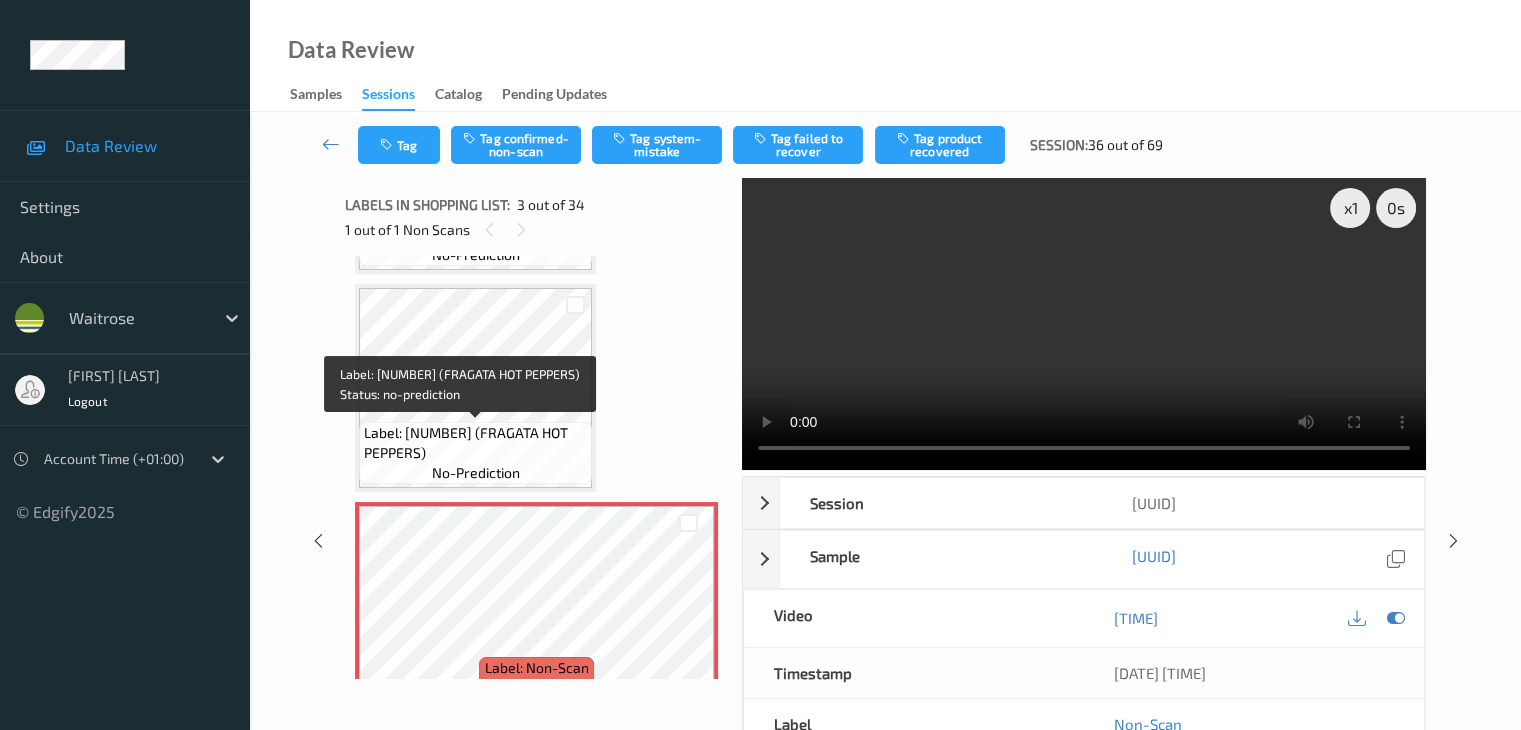 click on "Label: 8410134024377 (FRAGATA HOT PEPPERS)" at bounding box center [475, 443] 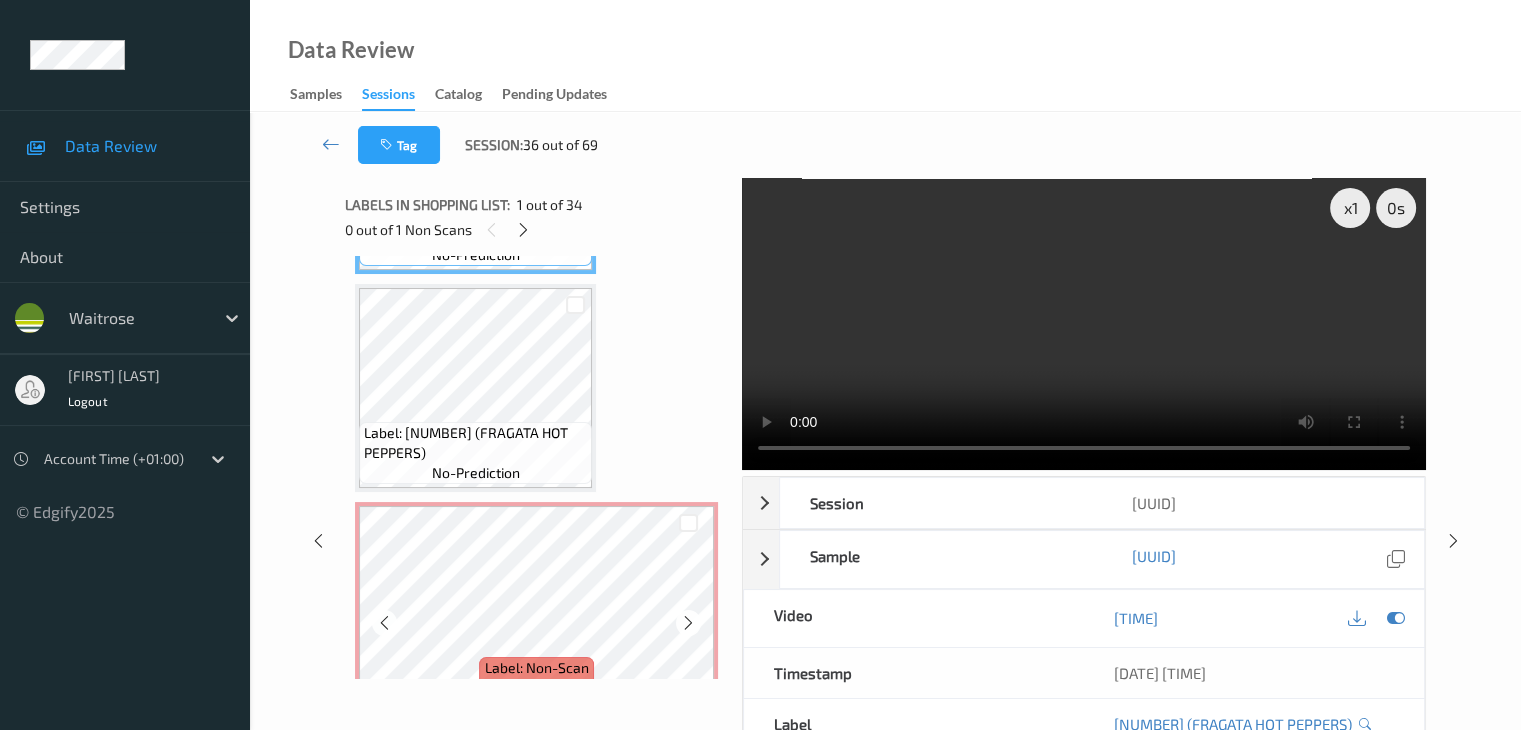 scroll, scrollTop: 500, scrollLeft: 0, axis: vertical 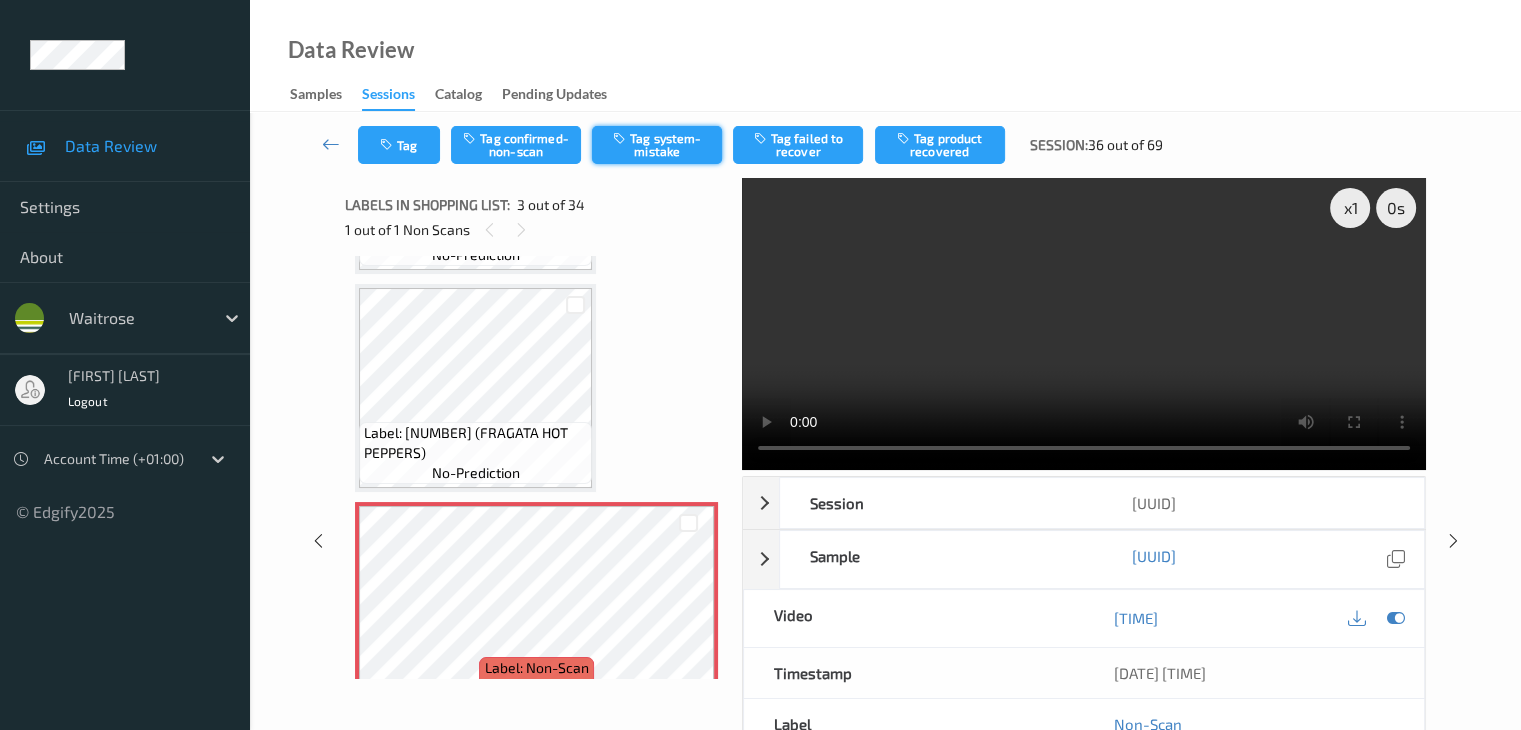 click on "Tag   system-mistake" at bounding box center (657, 145) 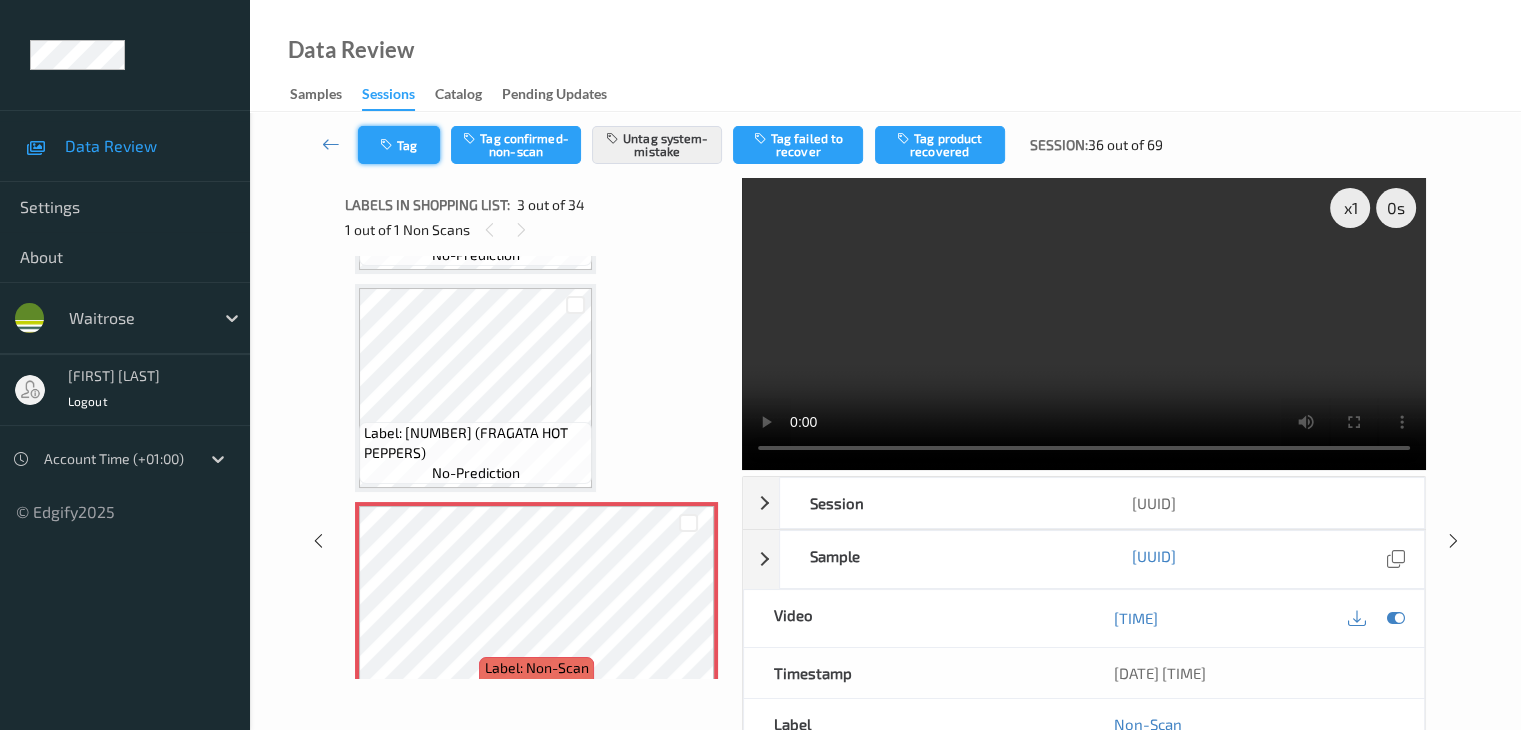 click on "Tag" at bounding box center (399, 145) 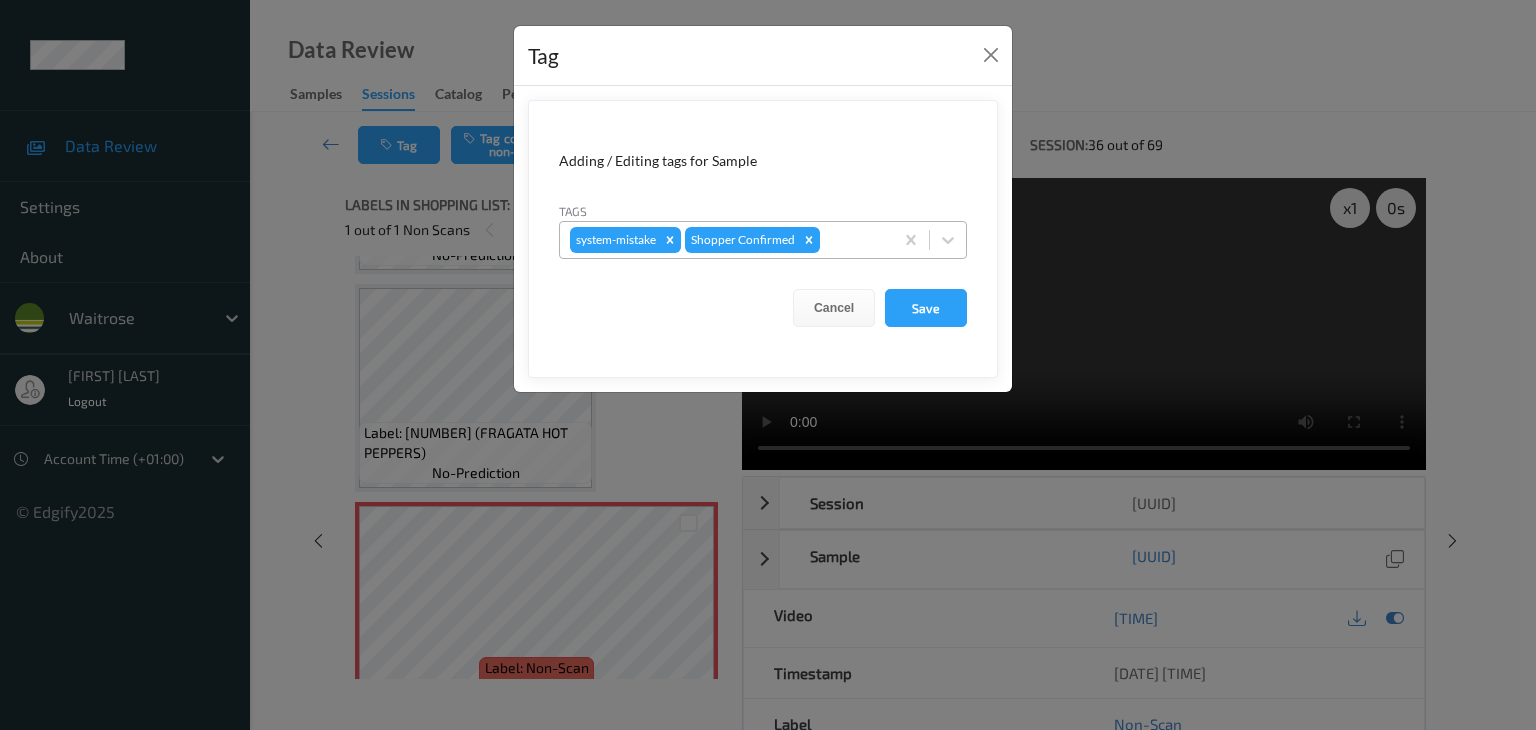 click at bounding box center [853, 240] 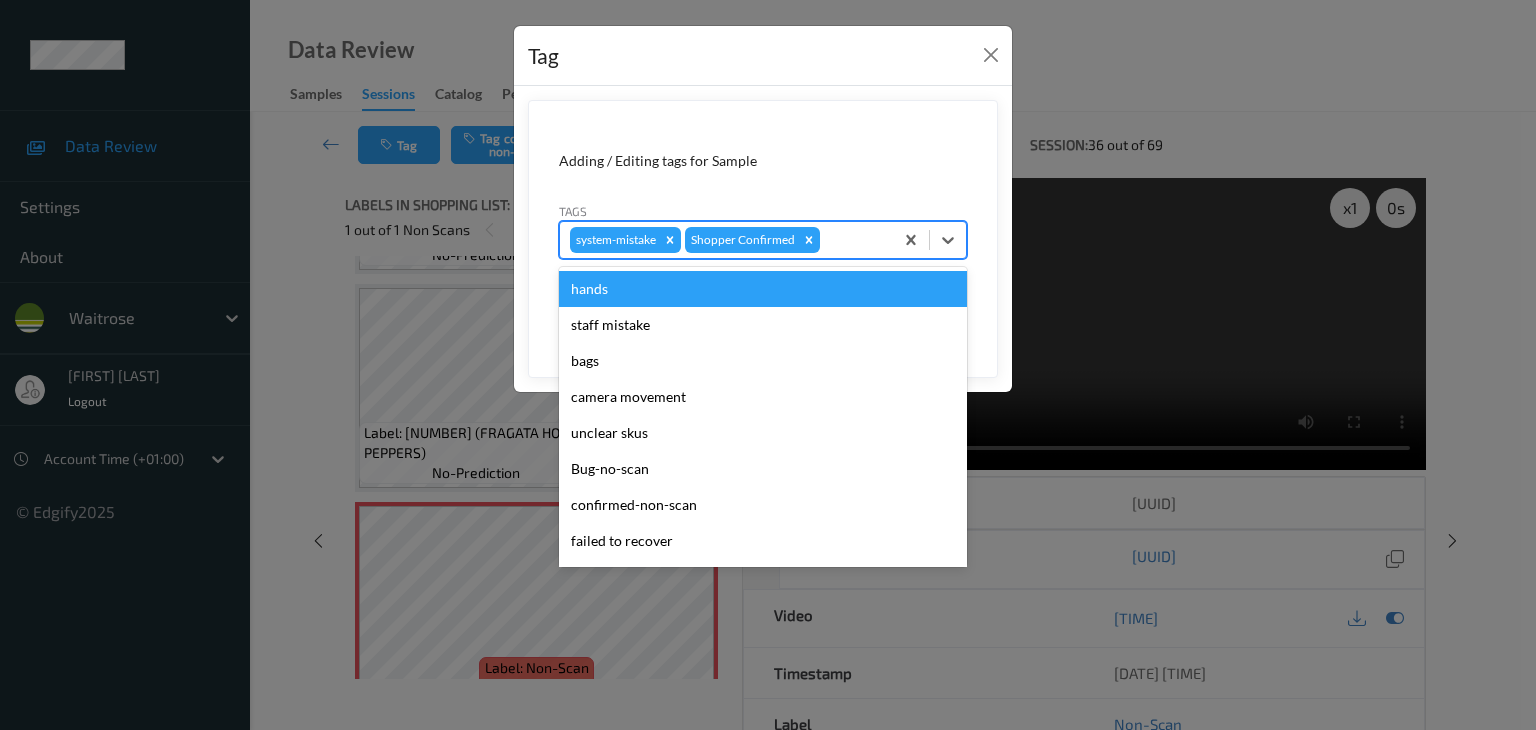 type on "u" 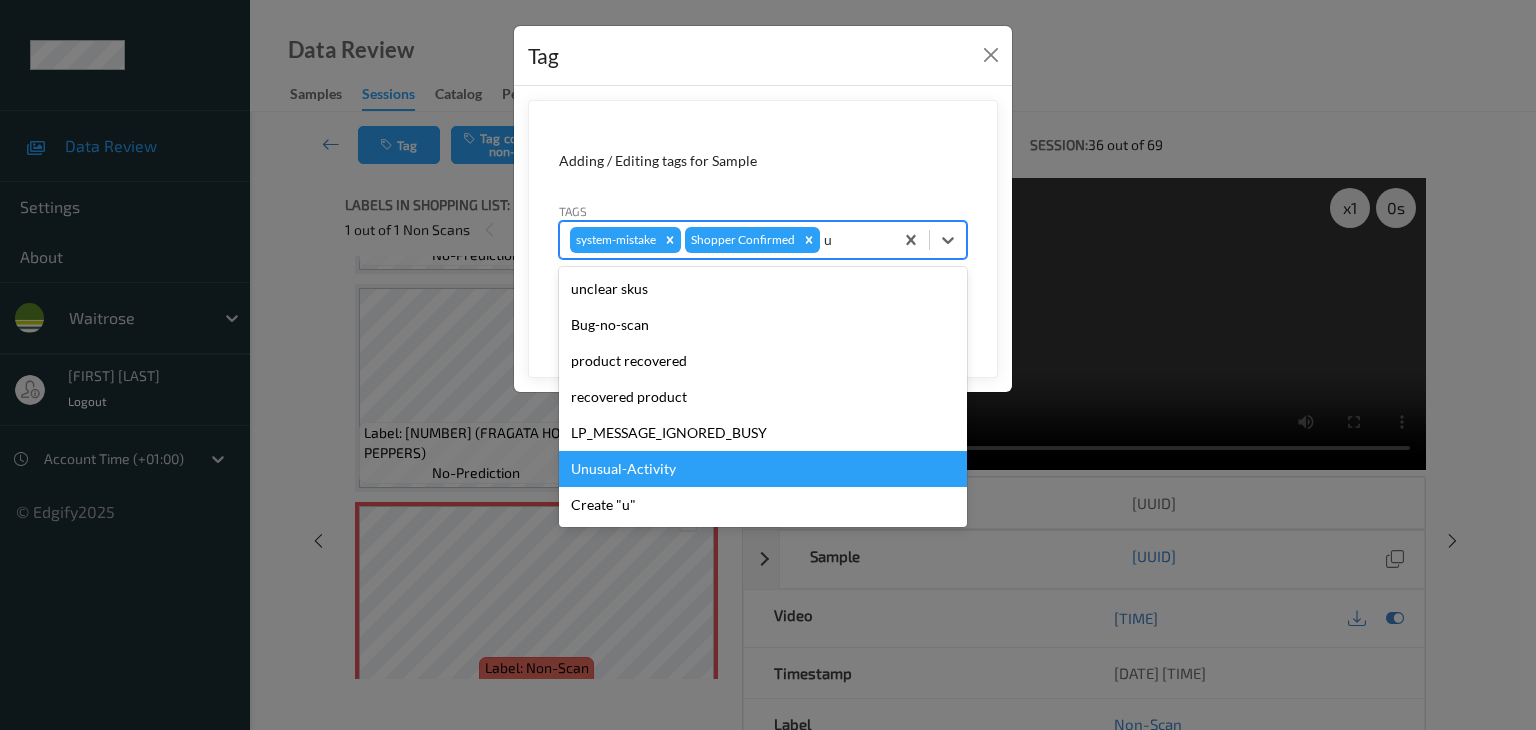 click on "Unusual-Activity" at bounding box center [763, 469] 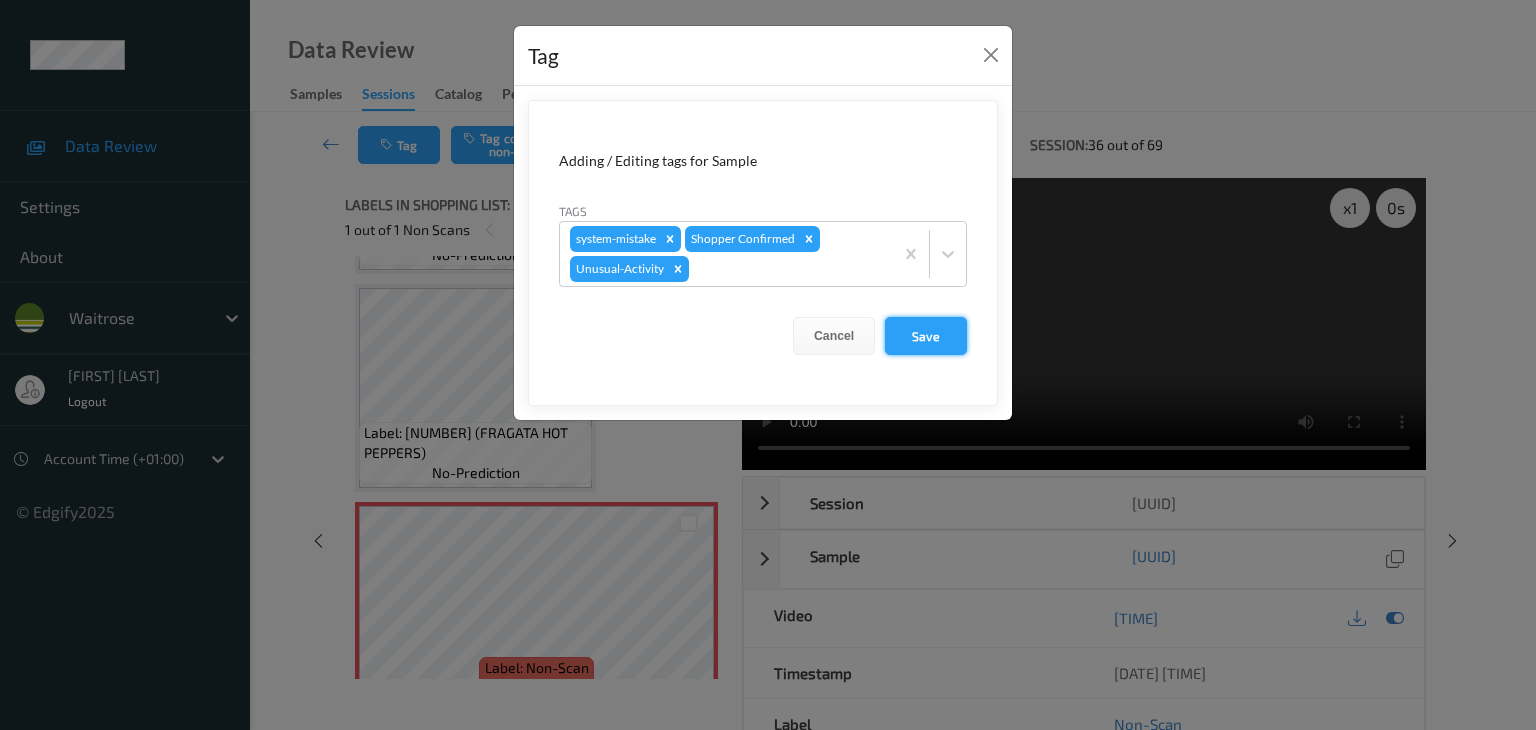 drag, startPoint x: 921, startPoint y: 329, endPoint x: 936, endPoint y: 197, distance: 132.84953 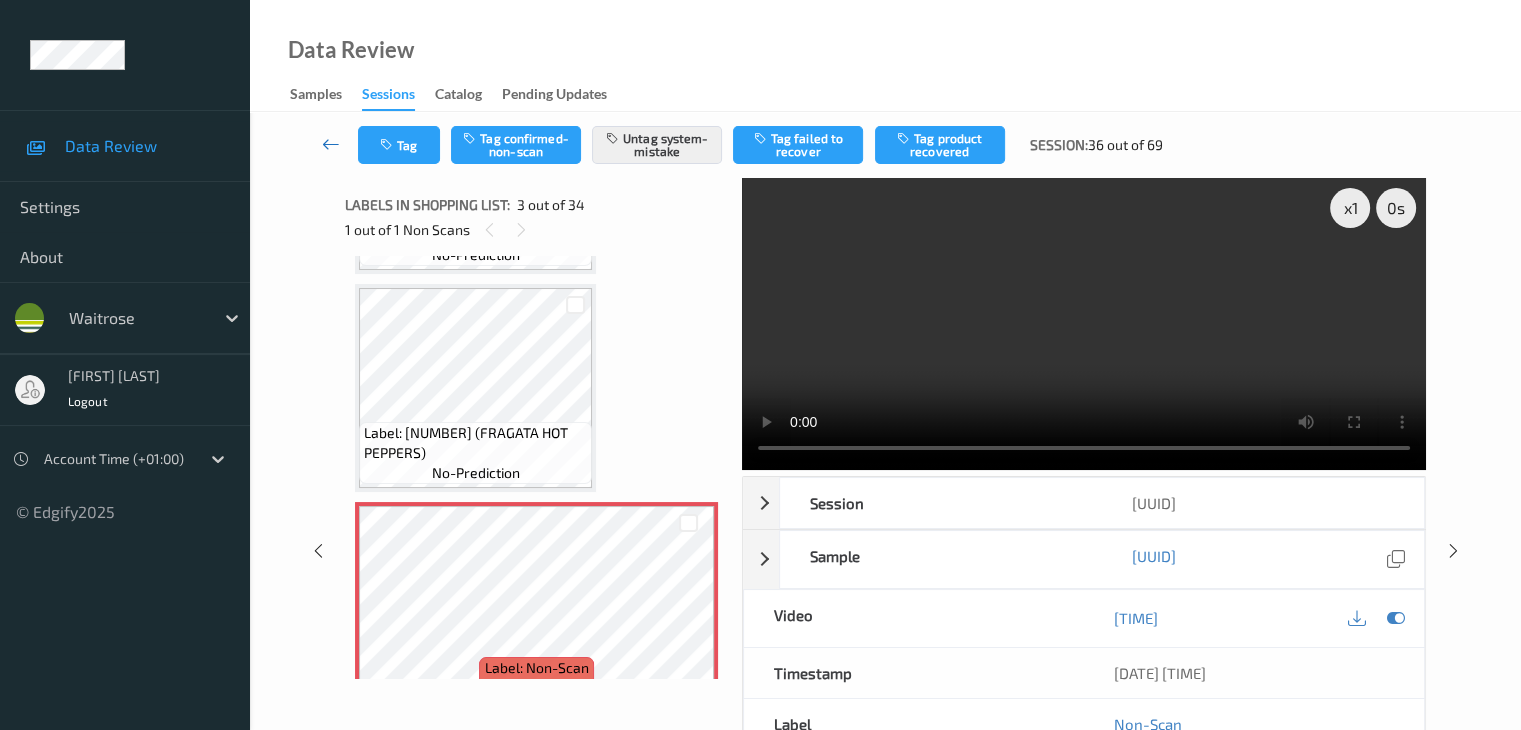 click at bounding box center [331, 144] 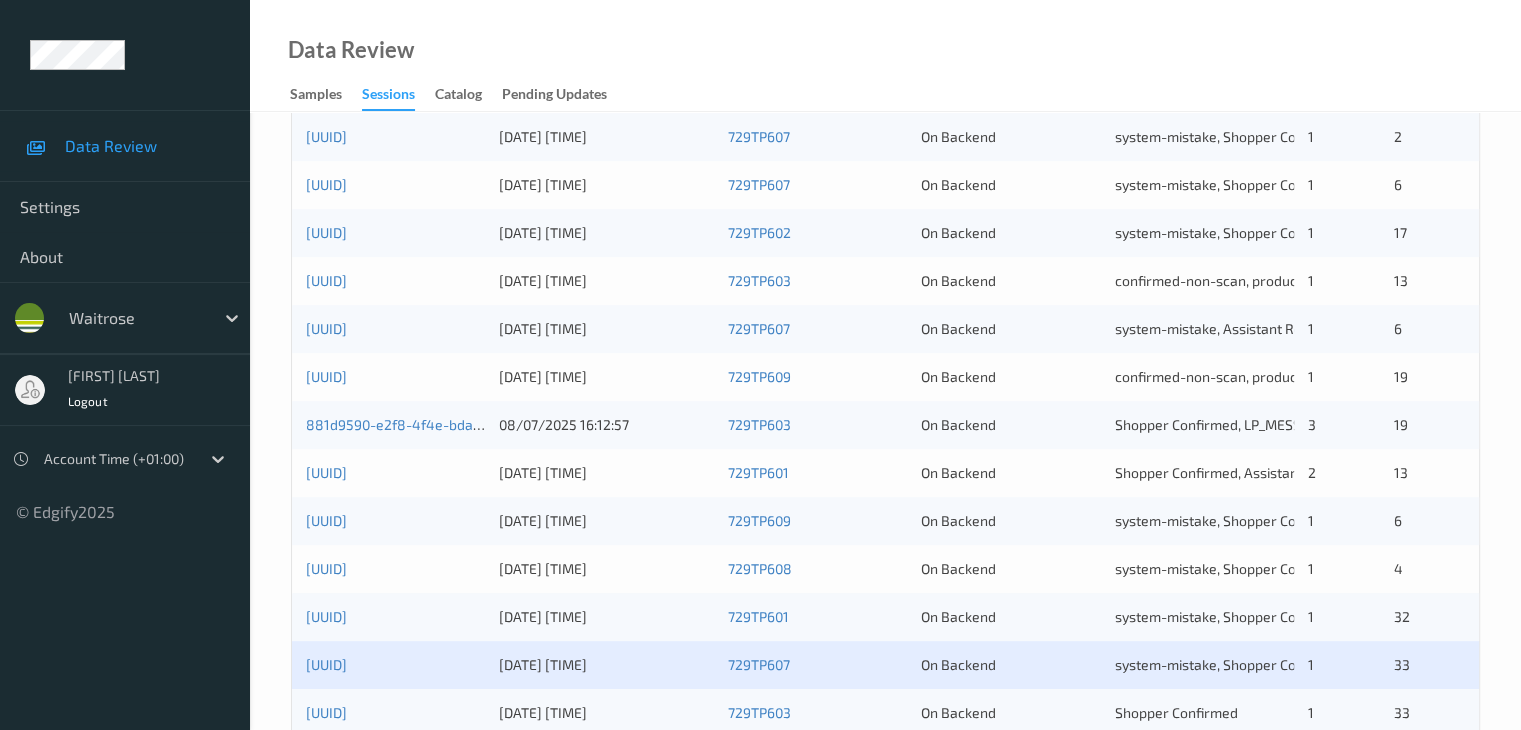 scroll, scrollTop: 932, scrollLeft: 0, axis: vertical 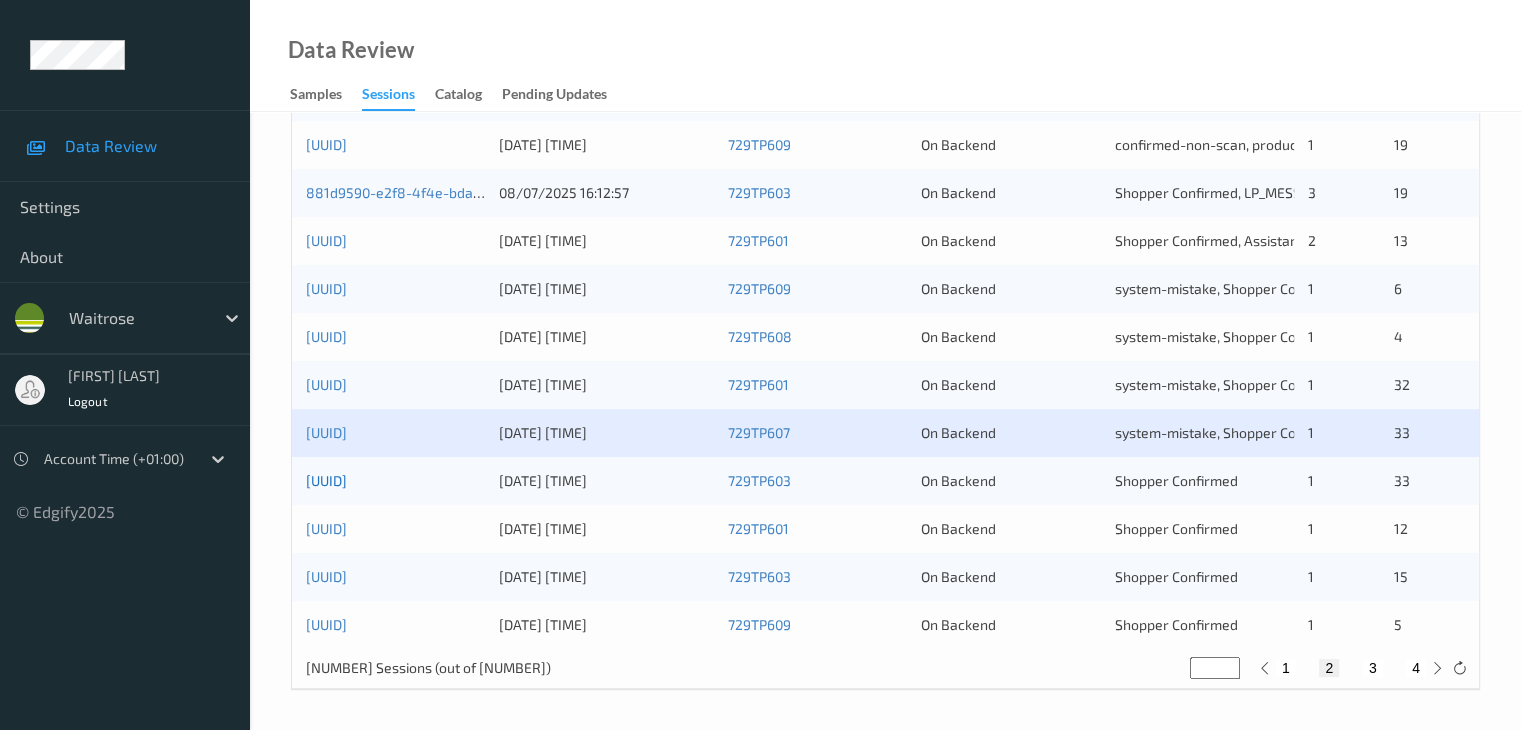 click on "[UUID]" at bounding box center (326, 480) 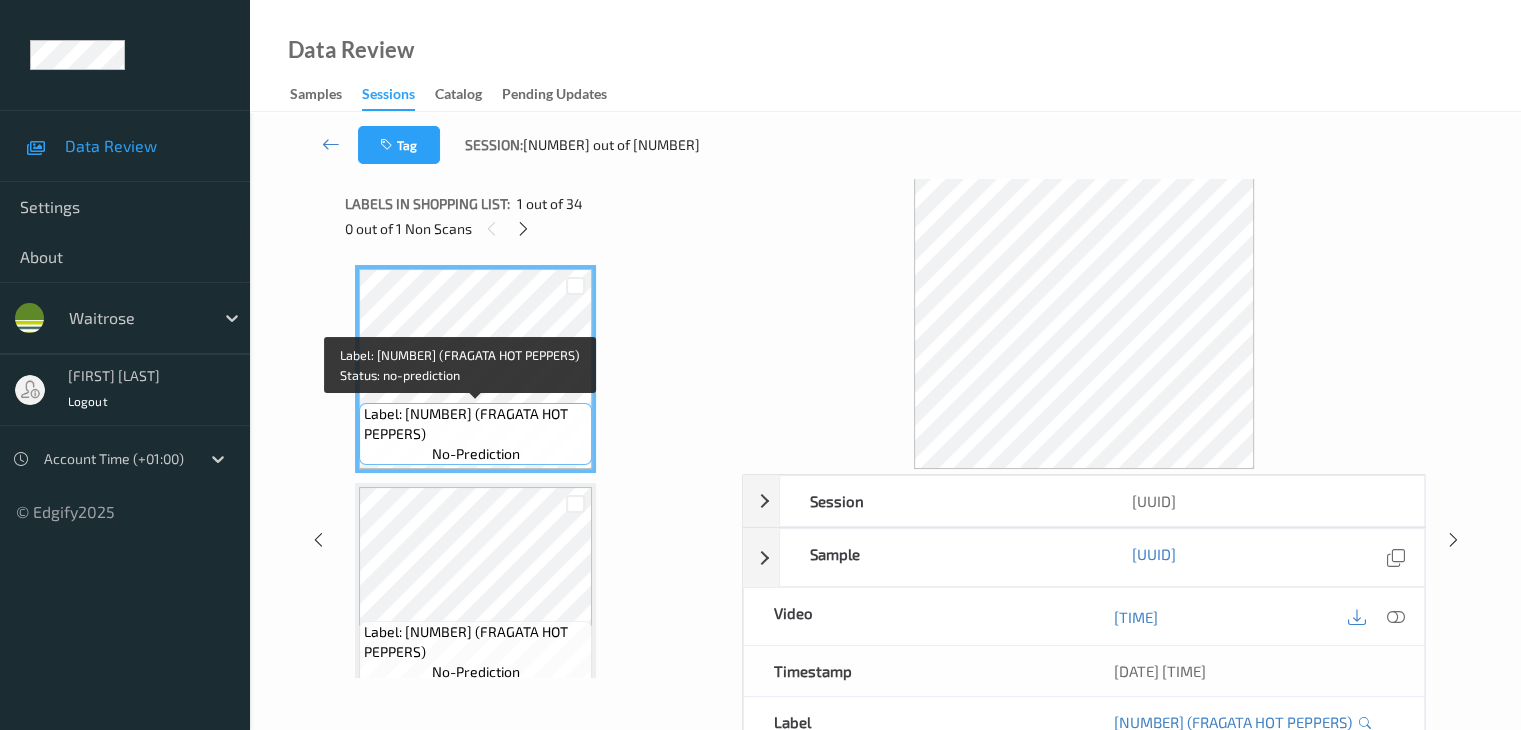 scroll, scrollTop: 0, scrollLeft: 0, axis: both 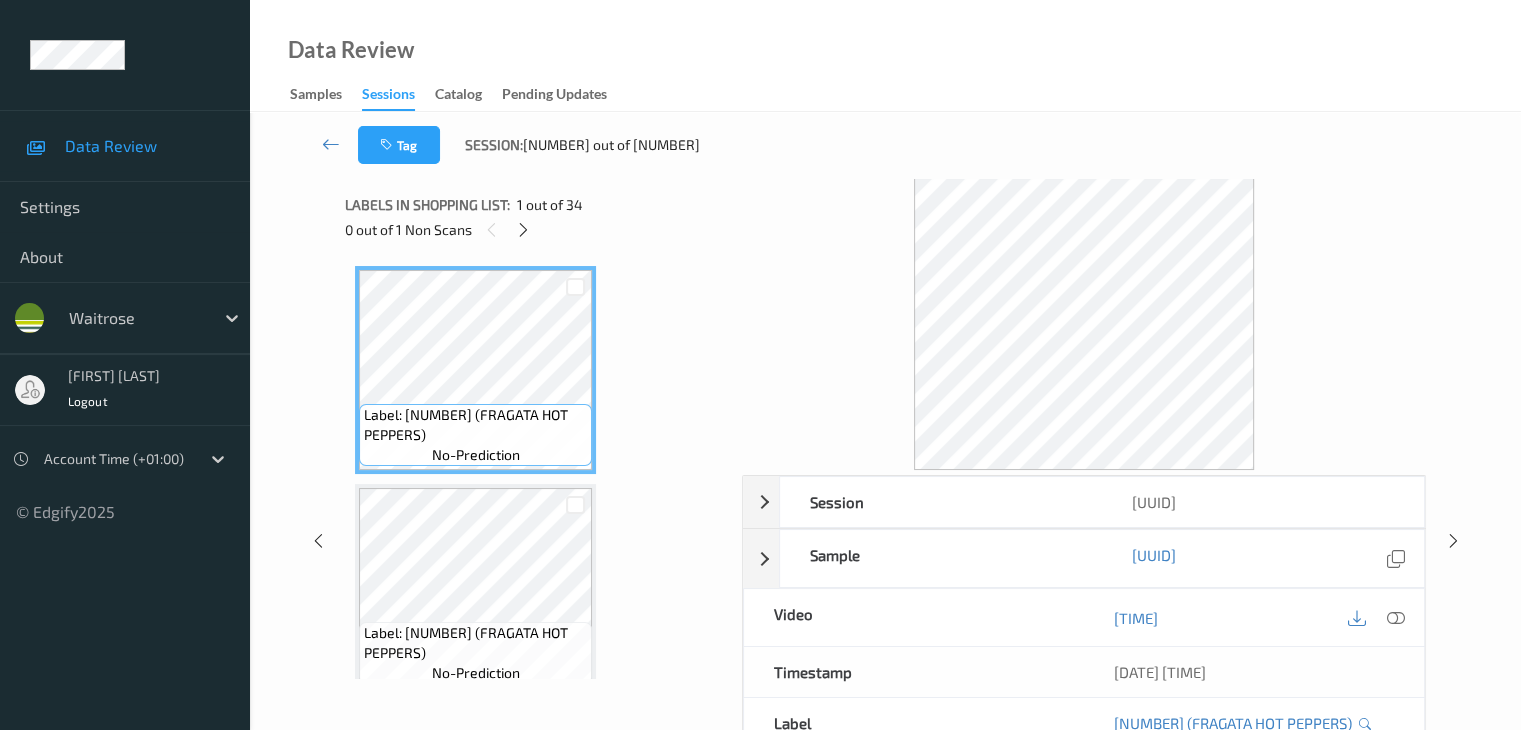 click on "0 out of 1 Non Scans" at bounding box center [536, 229] 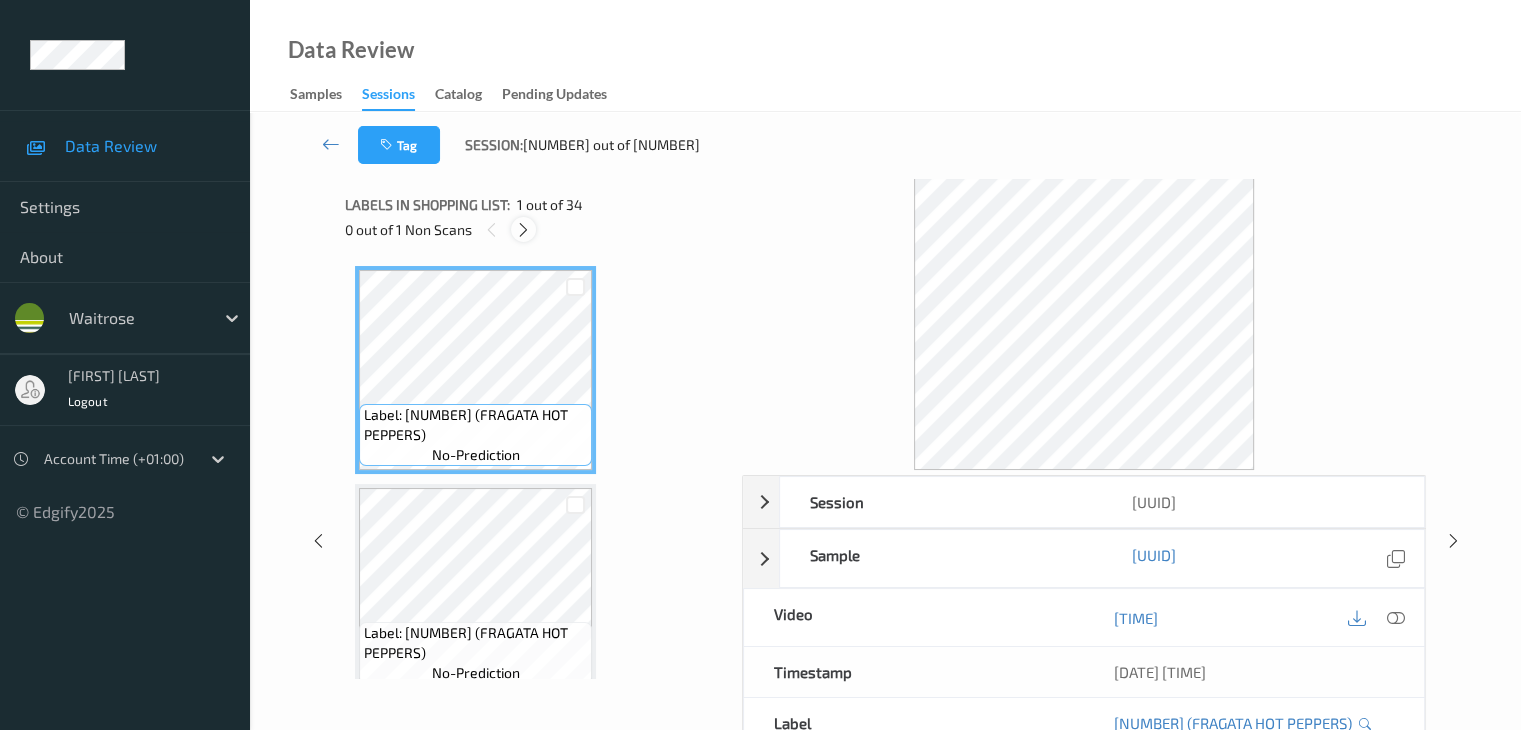 click at bounding box center (523, 230) 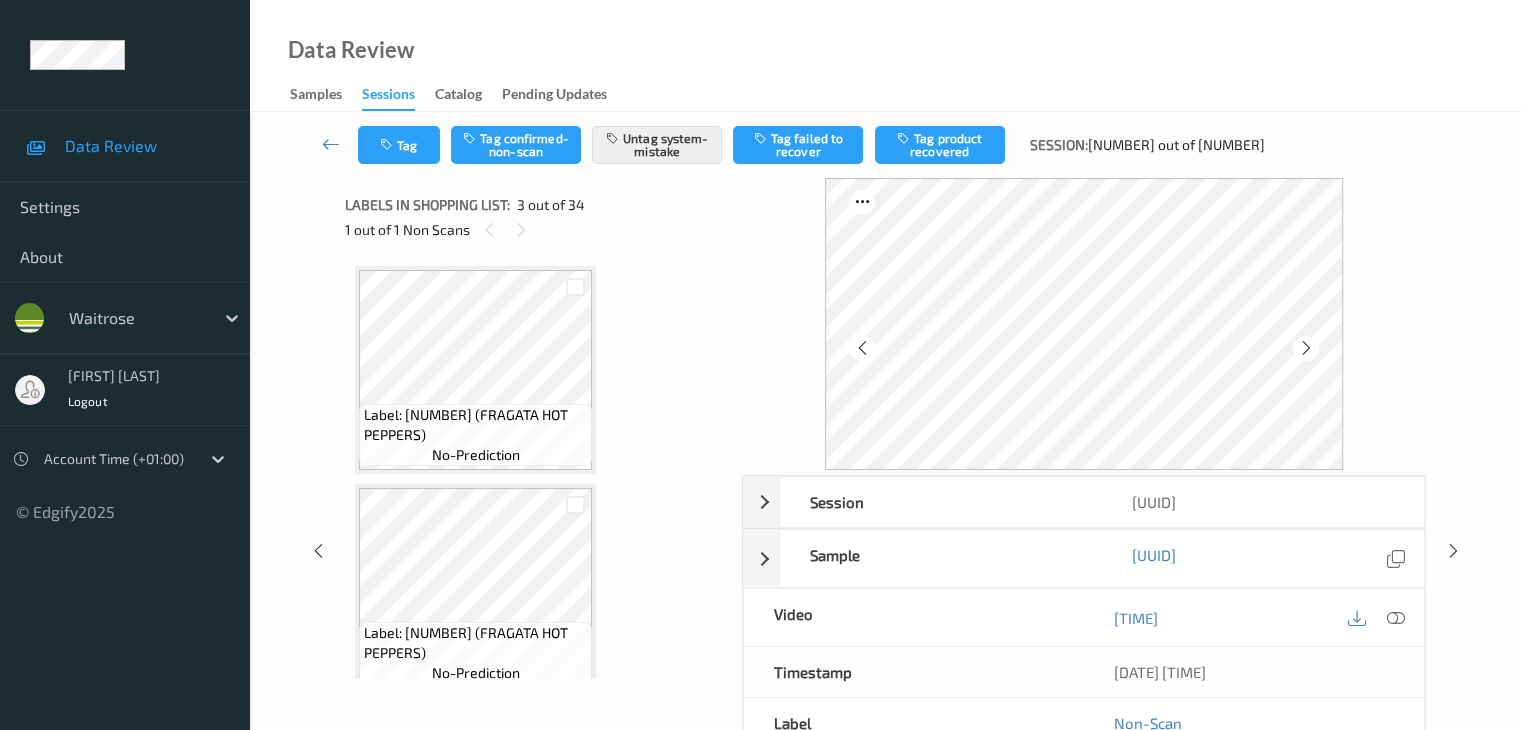 scroll, scrollTop: 228, scrollLeft: 0, axis: vertical 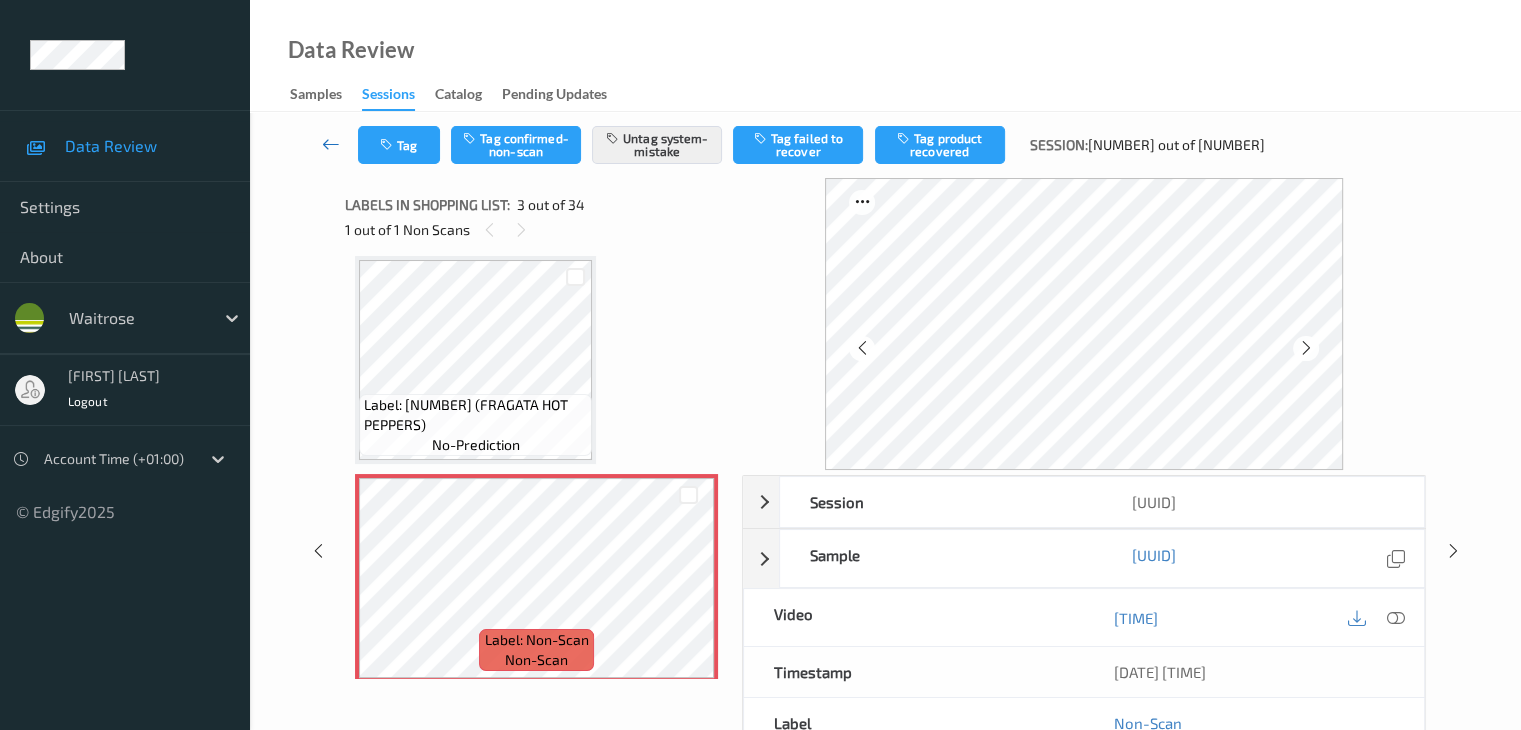 click at bounding box center (331, 144) 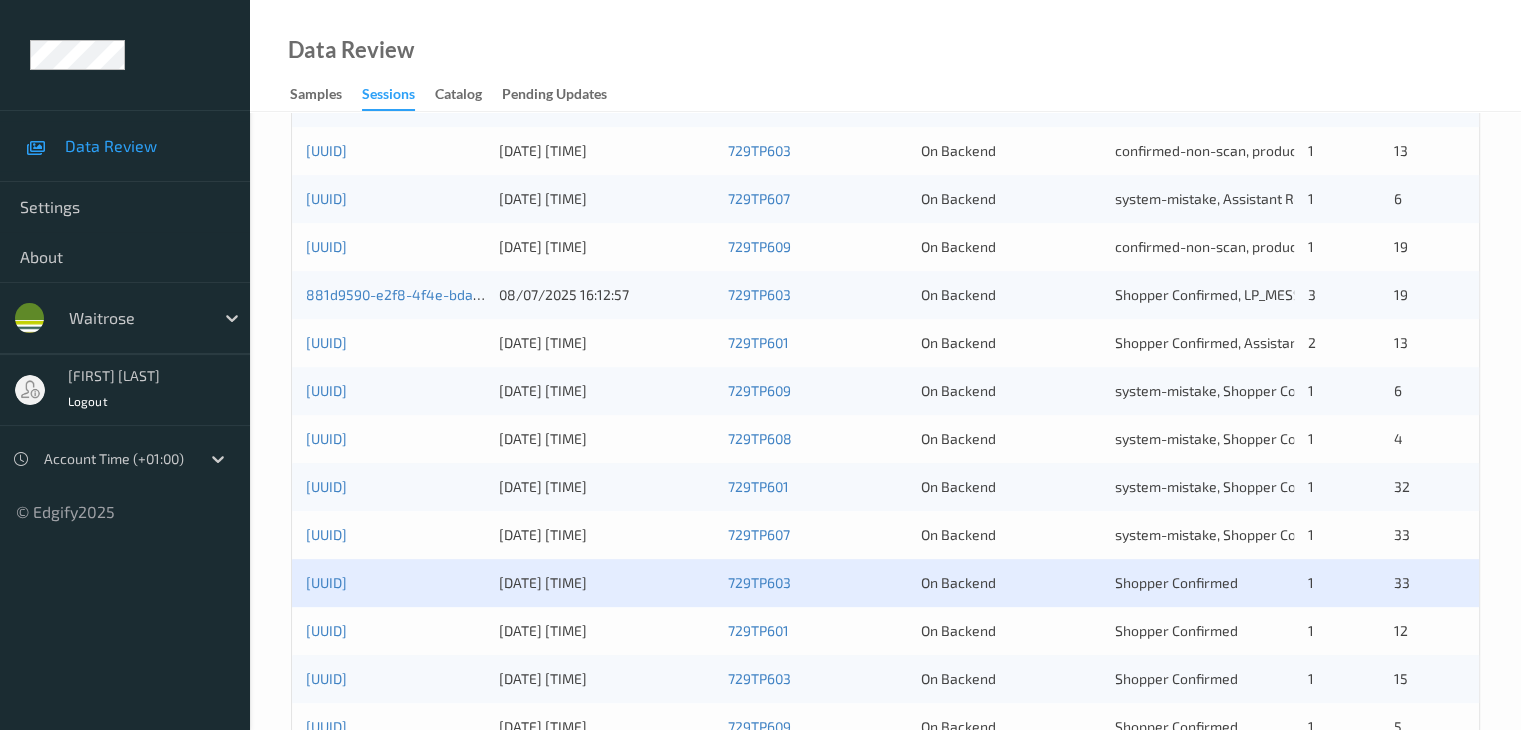 scroll, scrollTop: 932, scrollLeft: 0, axis: vertical 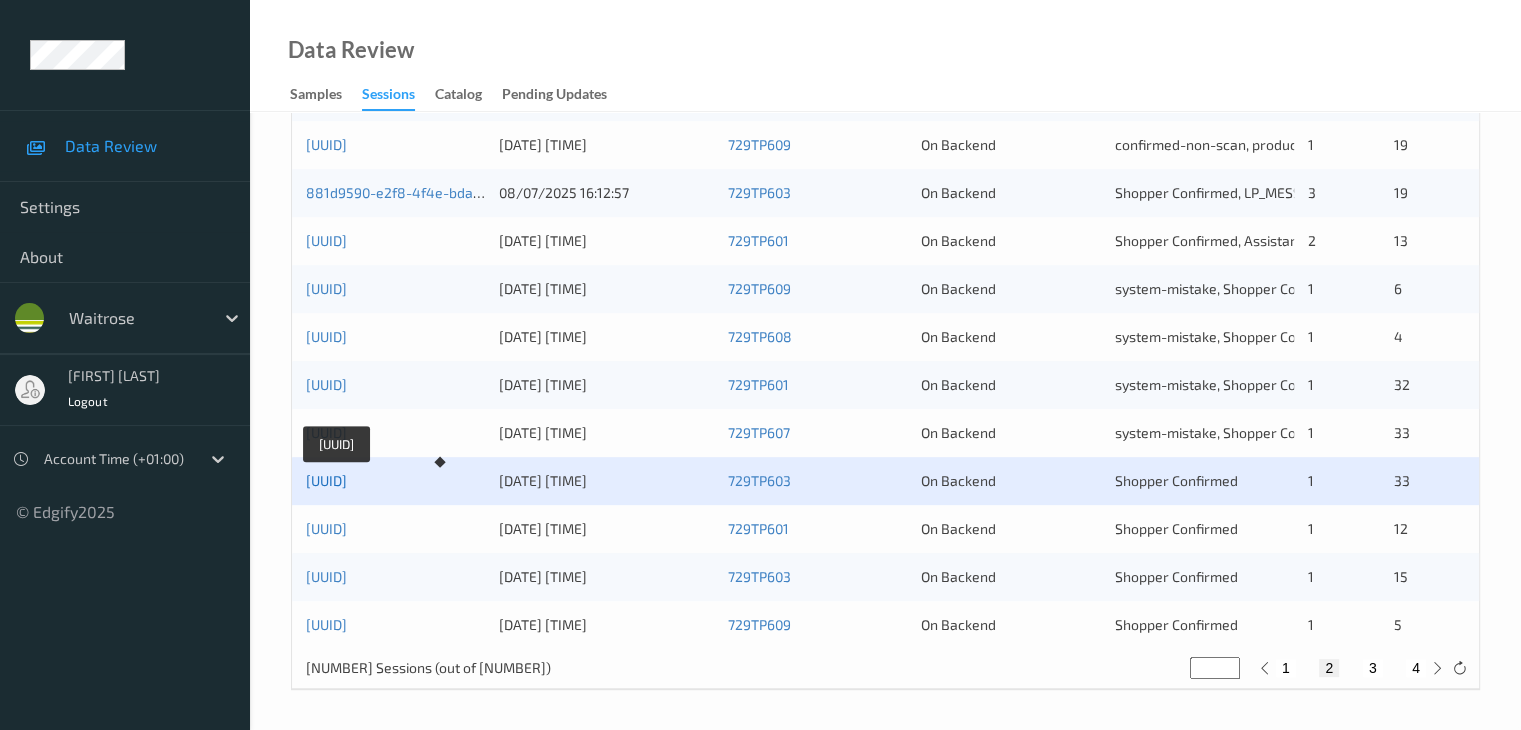 click on "[UUID]" at bounding box center (326, 480) 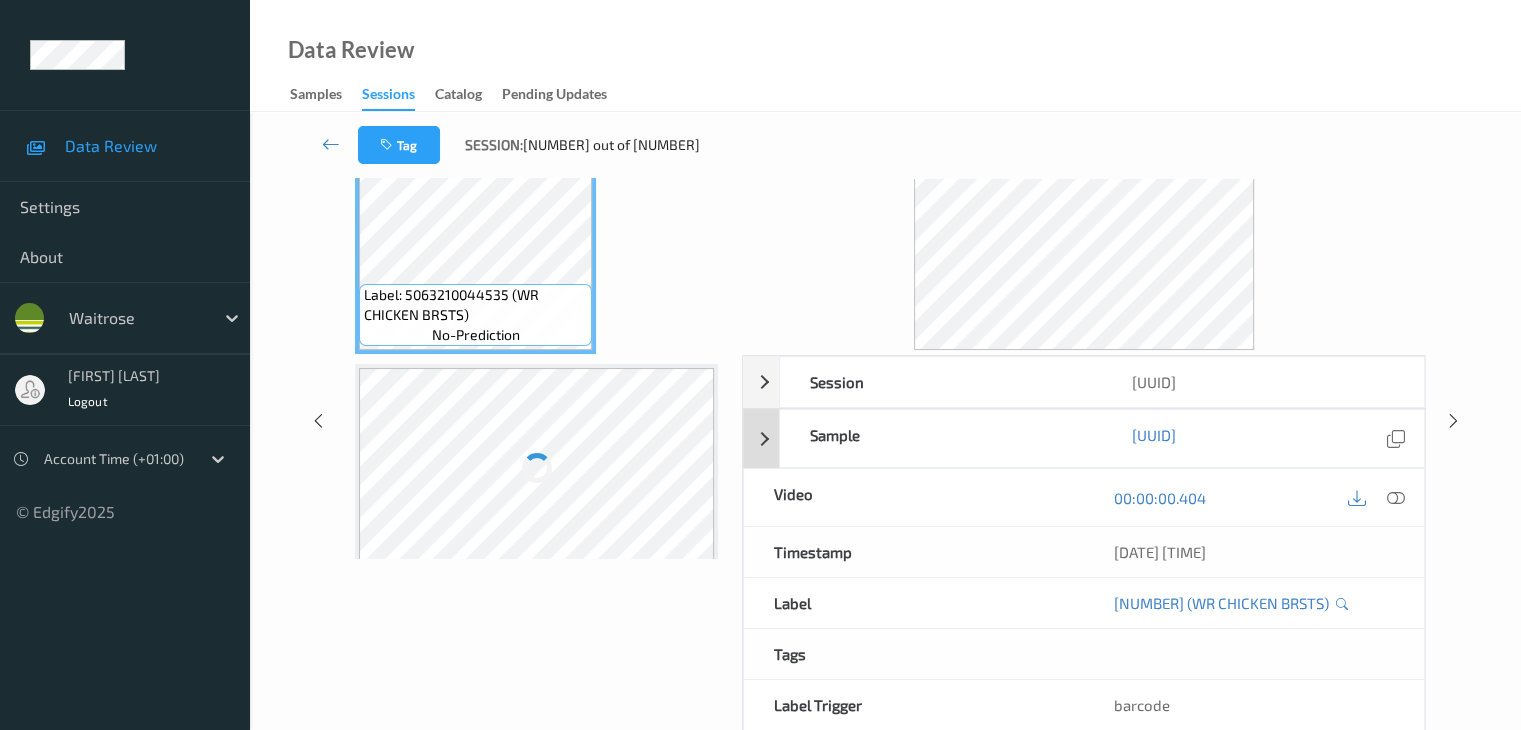 scroll, scrollTop: 0, scrollLeft: 0, axis: both 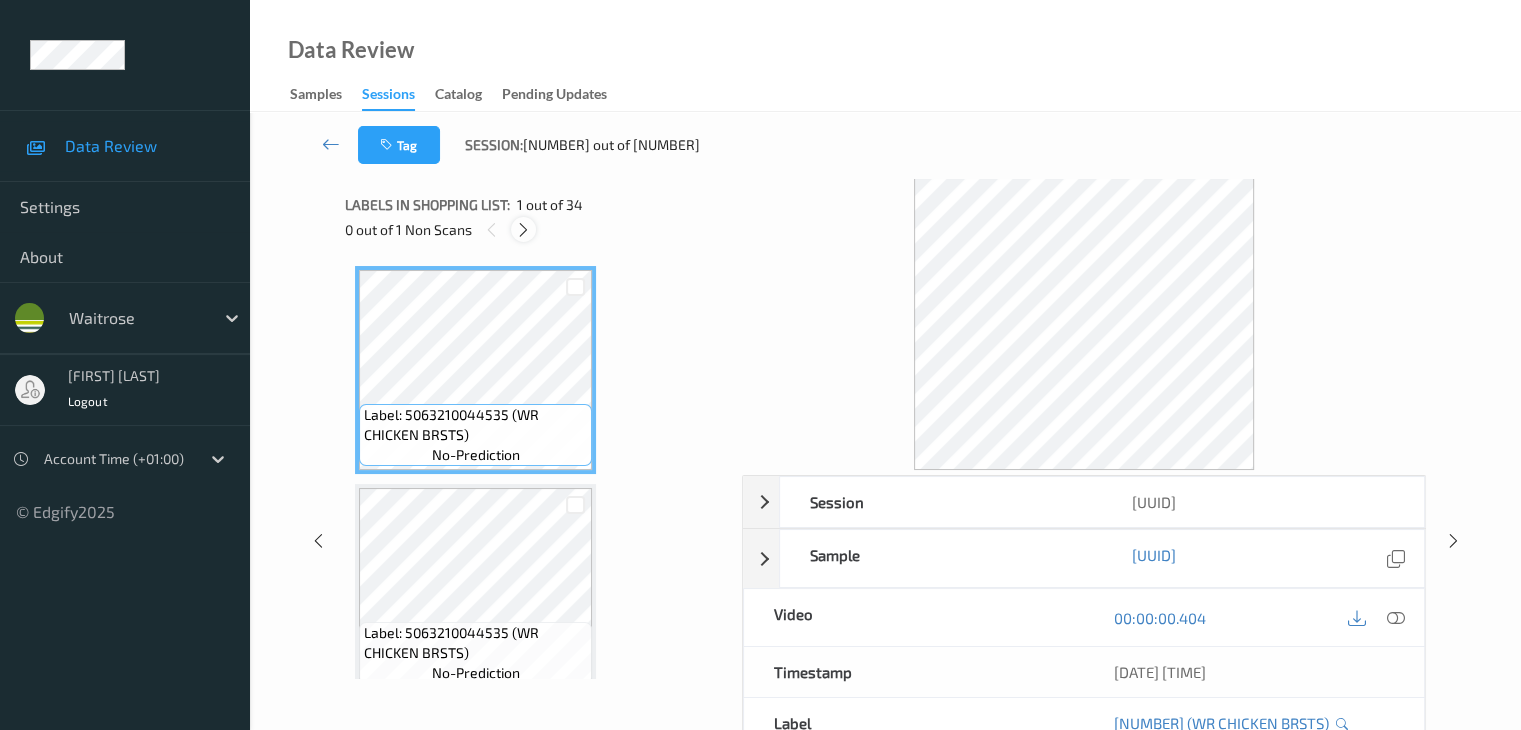 click at bounding box center [523, 230] 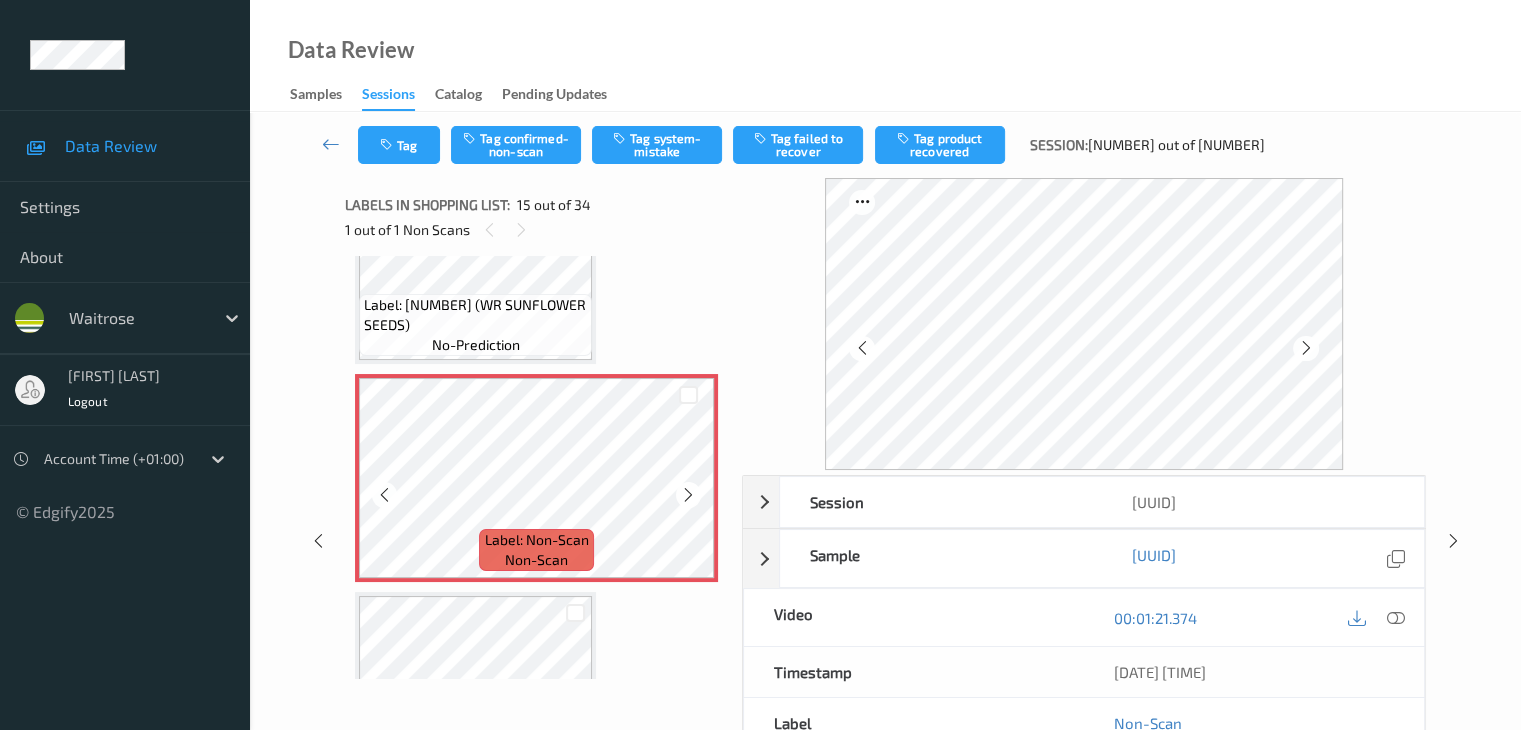 scroll, scrollTop: 2844, scrollLeft: 0, axis: vertical 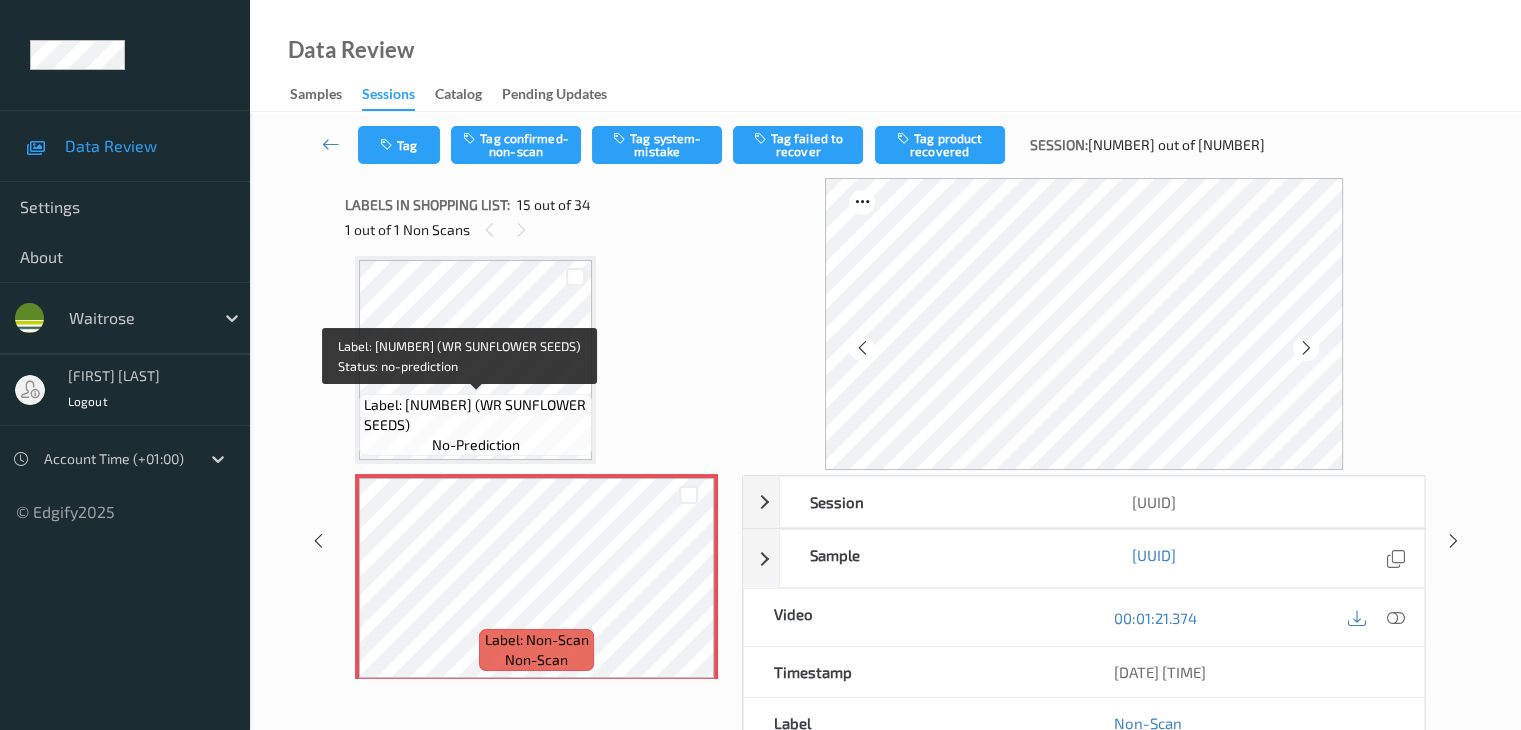 click on "Label: 5000169376096 (WR SUNFLOWER SEEDS)" at bounding box center [475, 415] 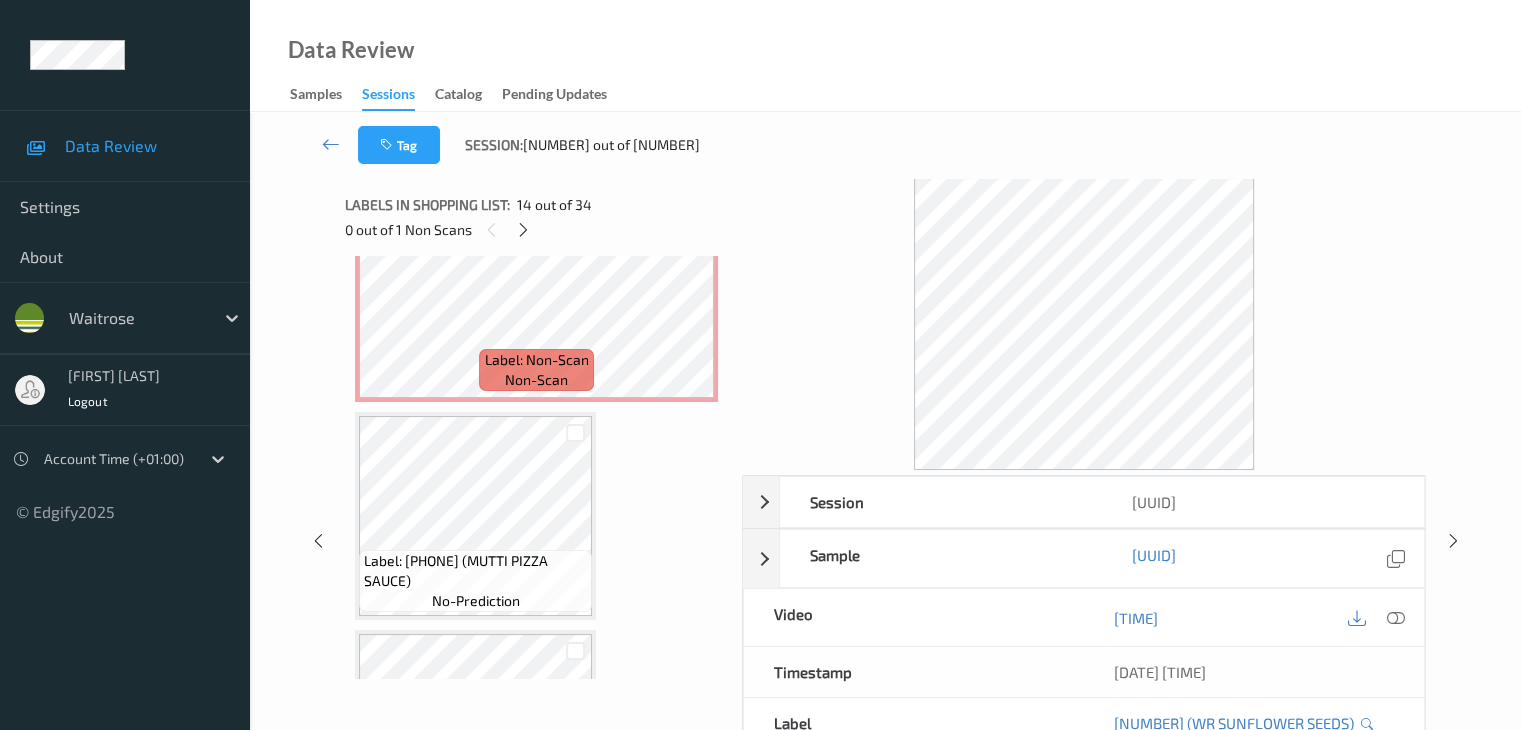scroll, scrollTop: 3244, scrollLeft: 0, axis: vertical 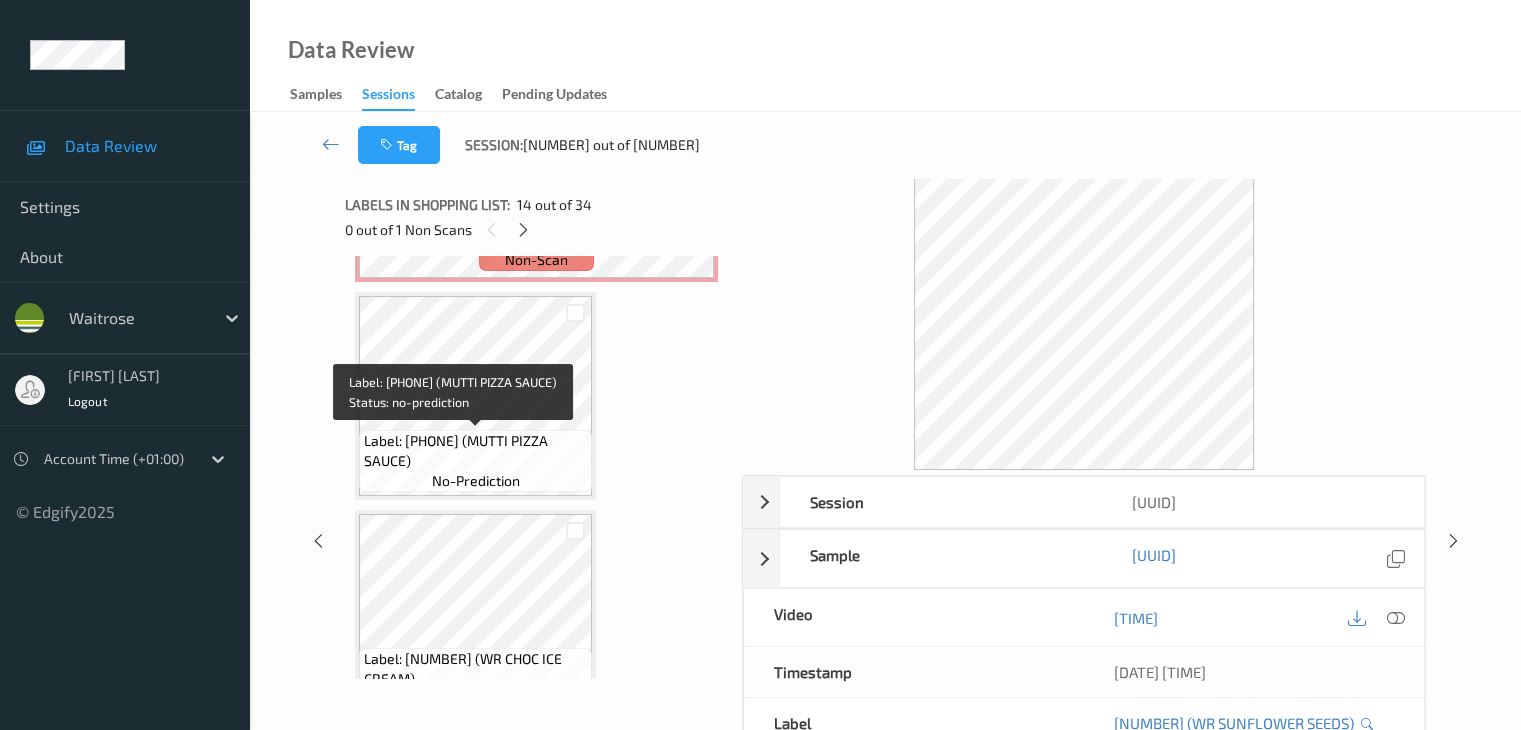 click on "Label: 8005110002052 (MUTTI PIZZA SAUCE)" at bounding box center (475, 451) 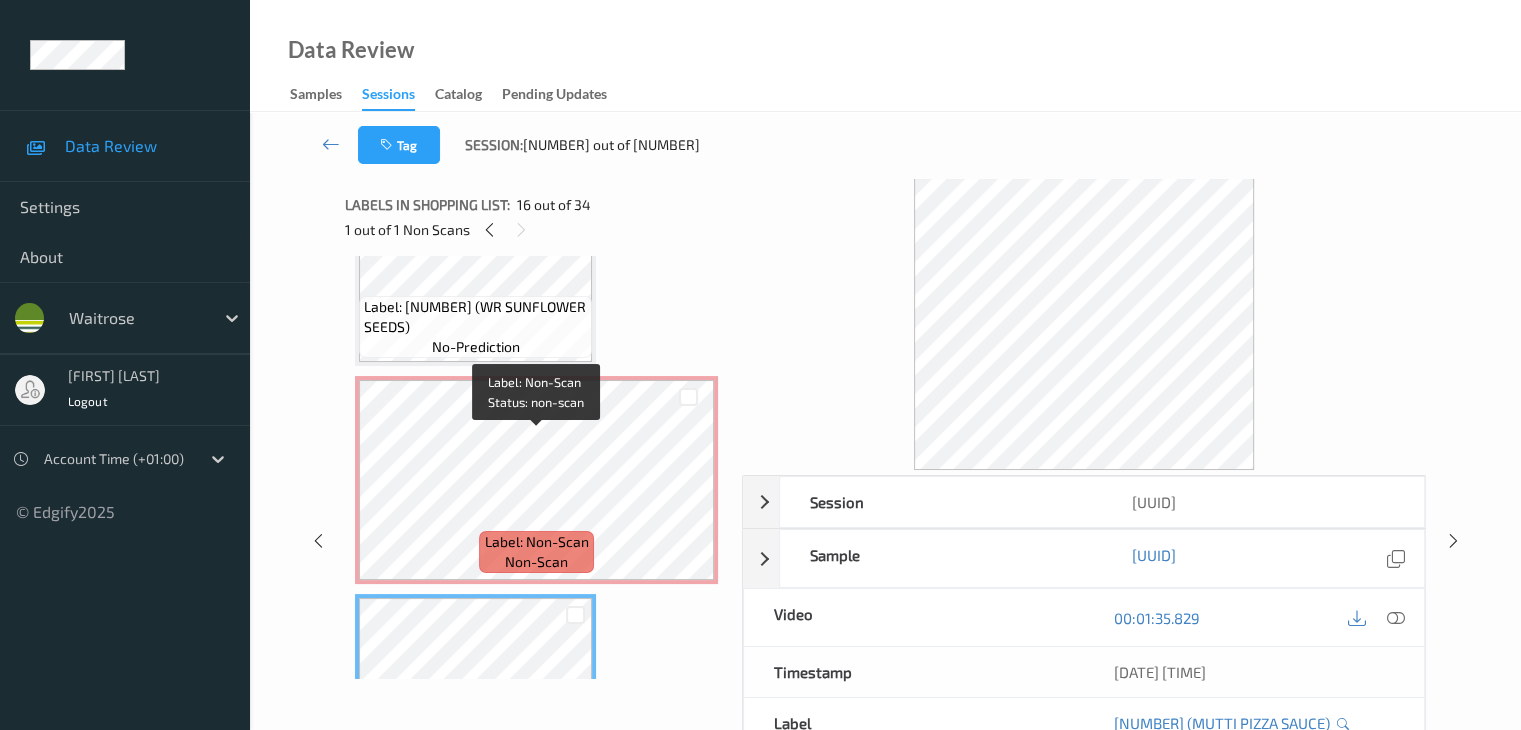 scroll, scrollTop: 2844, scrollLeft: 0, axis: vertical 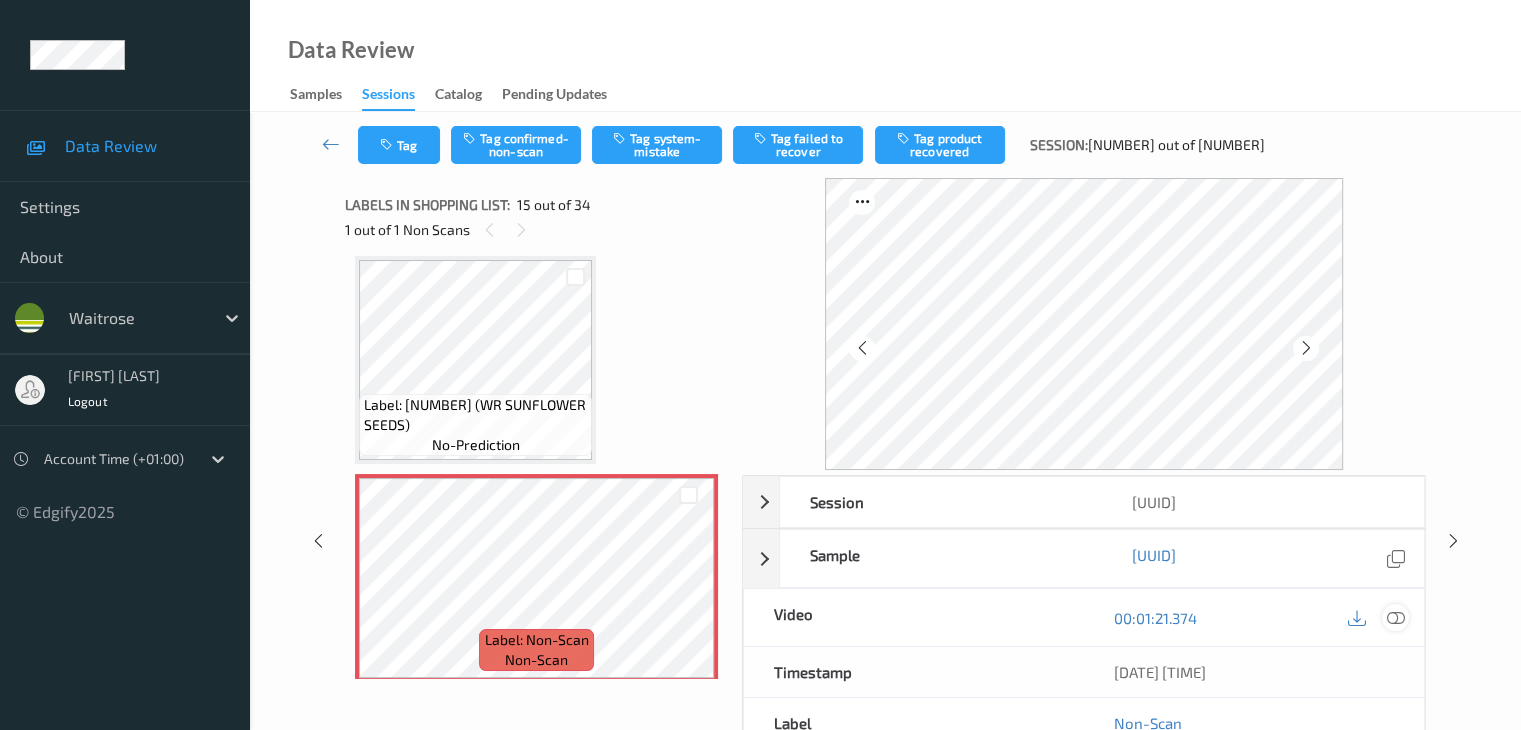 click at bounding box center (1395, 618) 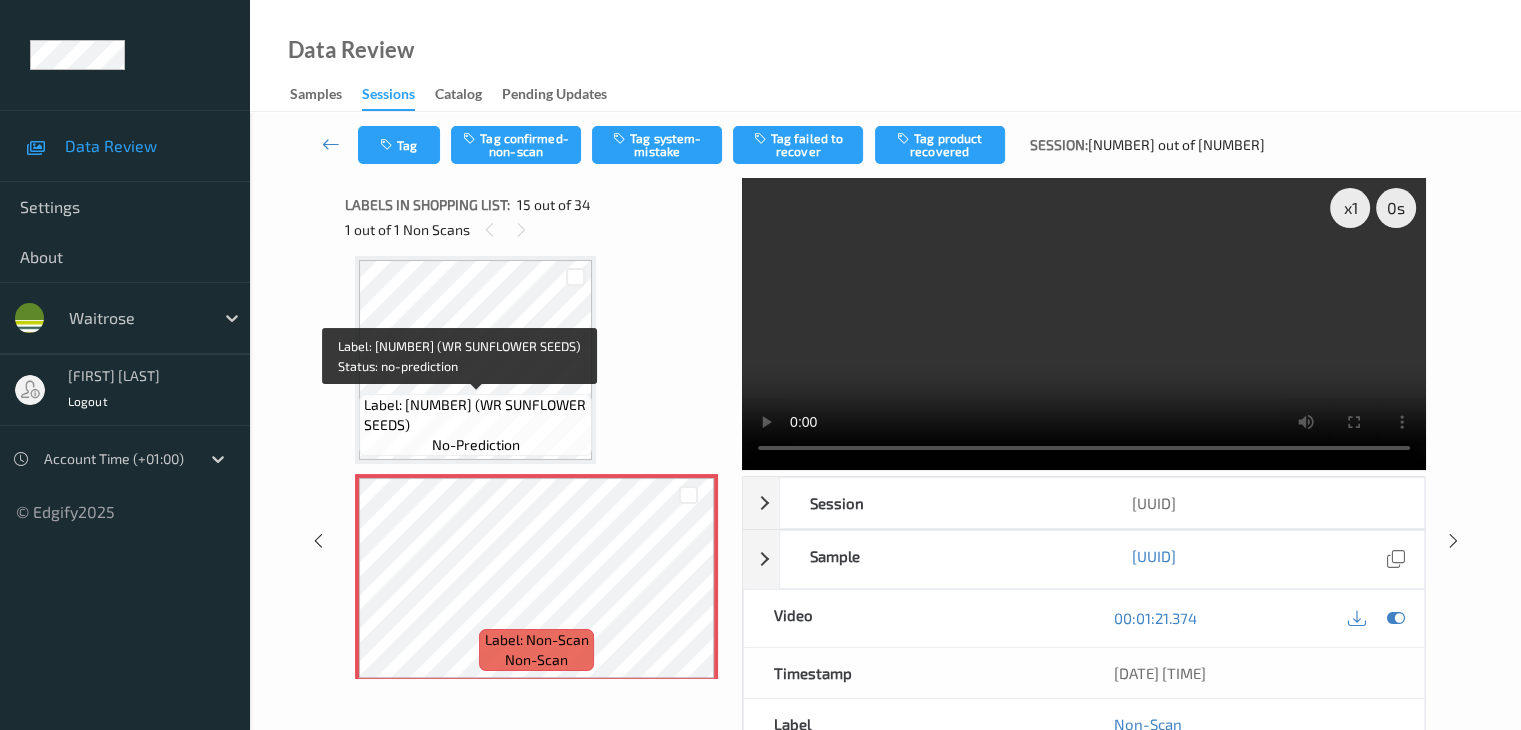 click on "Label: 5000169376096 (WR SUNFLOWER SEEDS)" at bounding box center (475, 415) 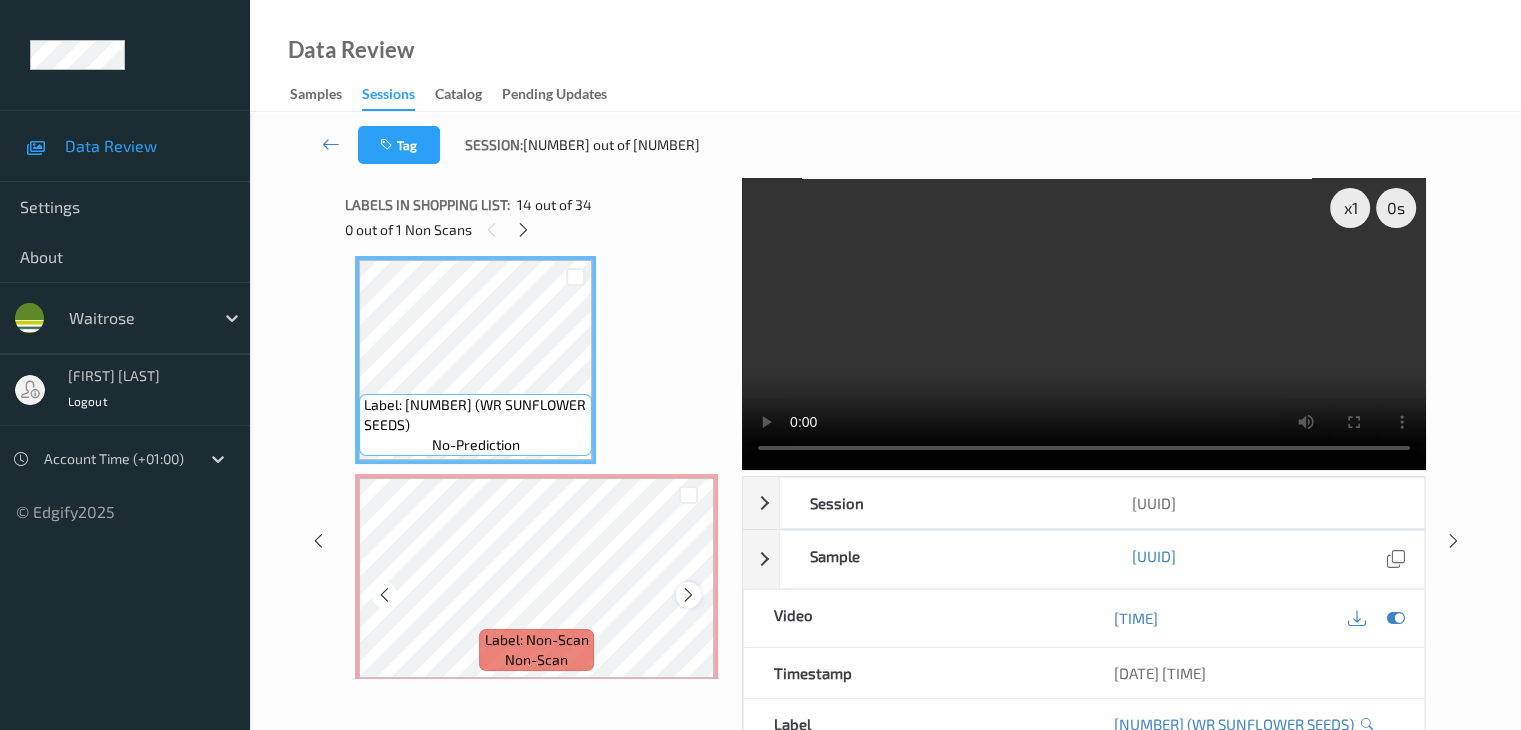 click at bounding box center [688, 595] 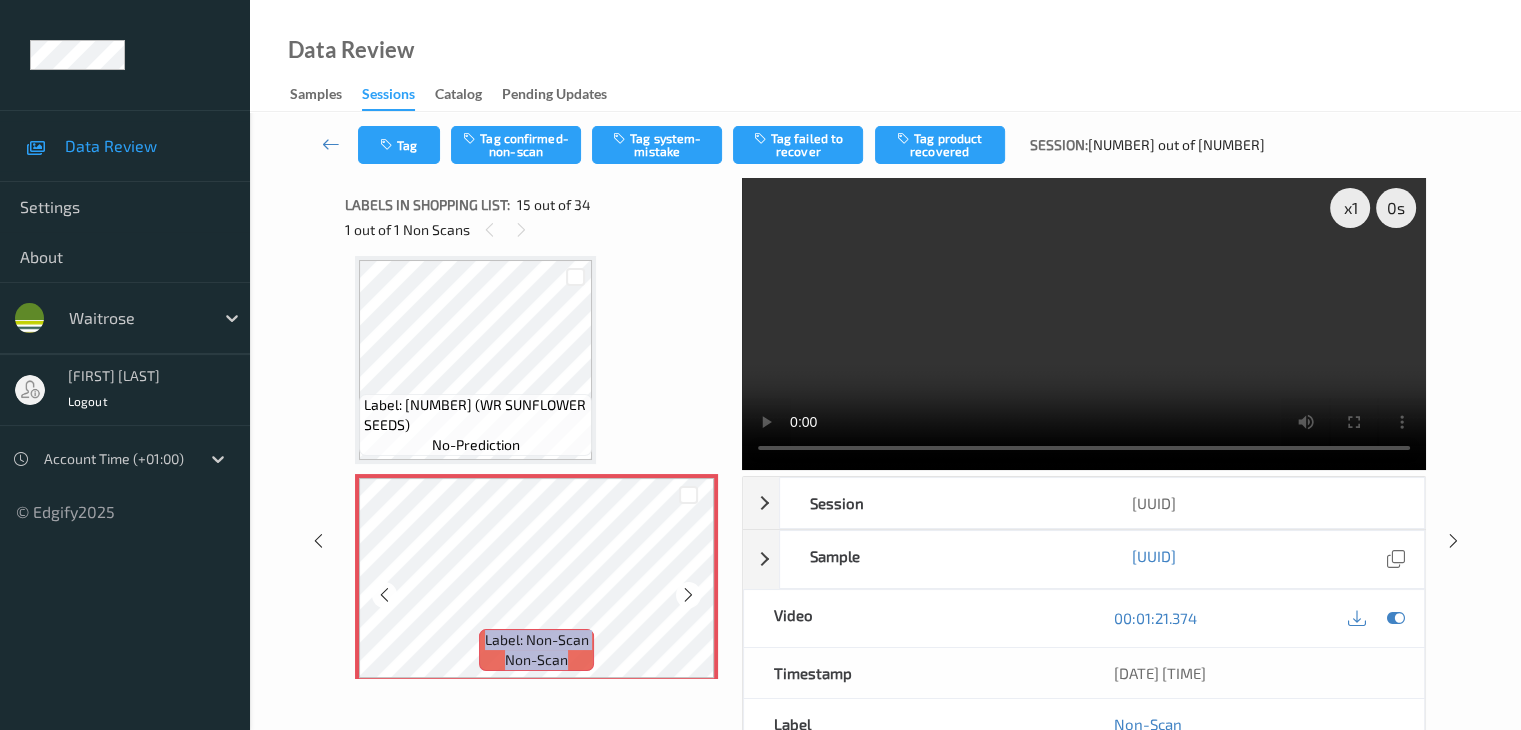 click at bounding box center [688, 595] 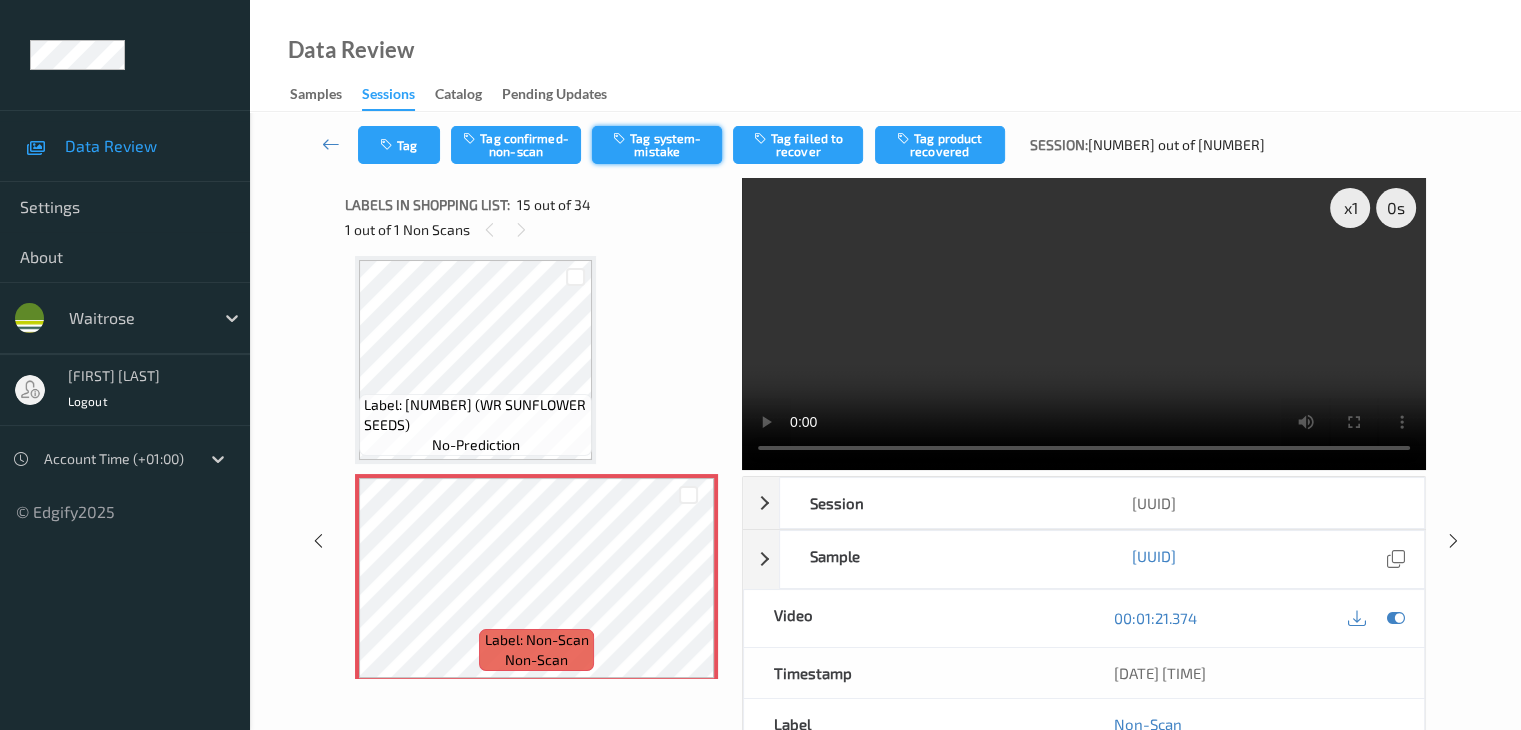 click on "Tag   system-mistake" at bounding box center [657, 145] 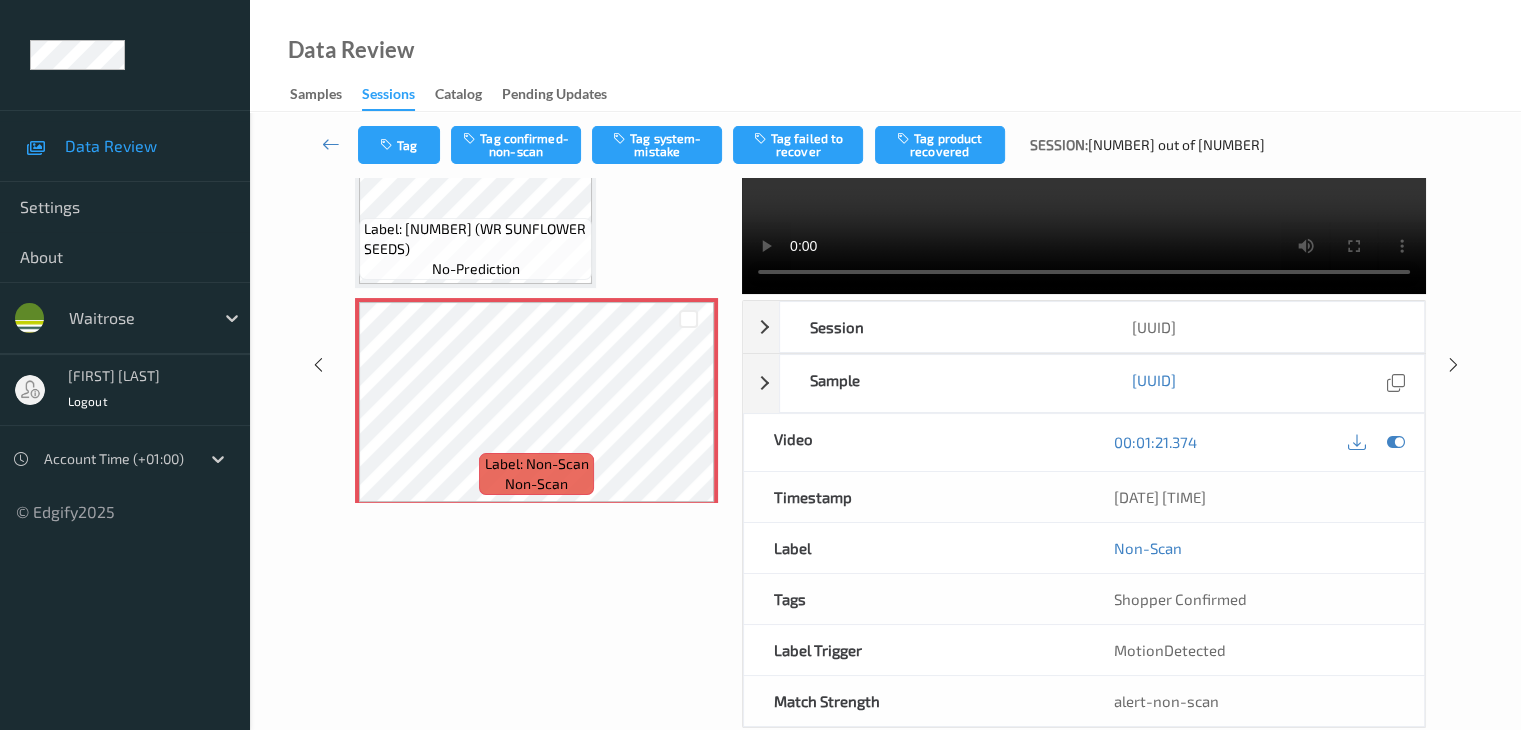 scroll, scrollTop: 0, scrollLeft: 0, axis: both 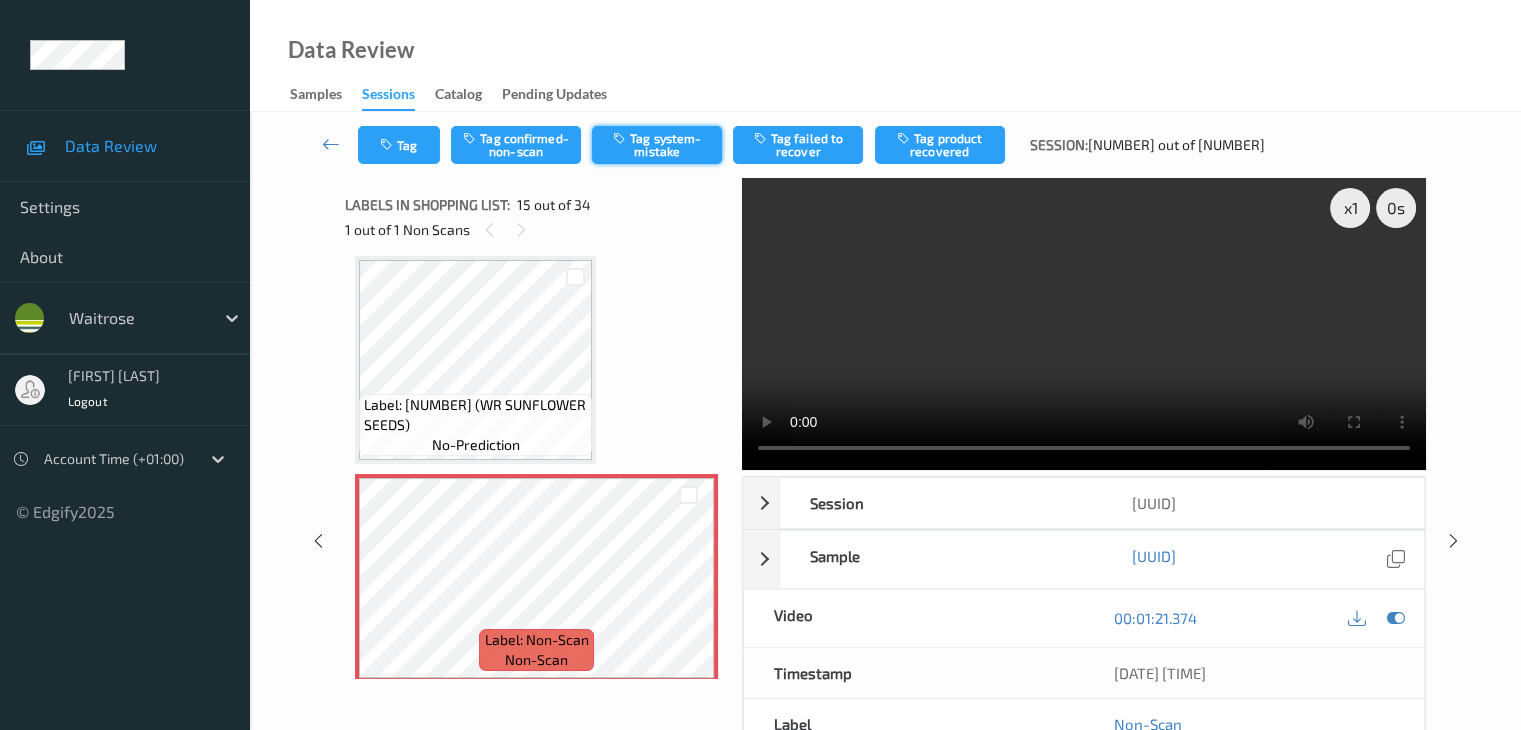 click on "Tag   system-mistake" at bounding box center (657, 145) 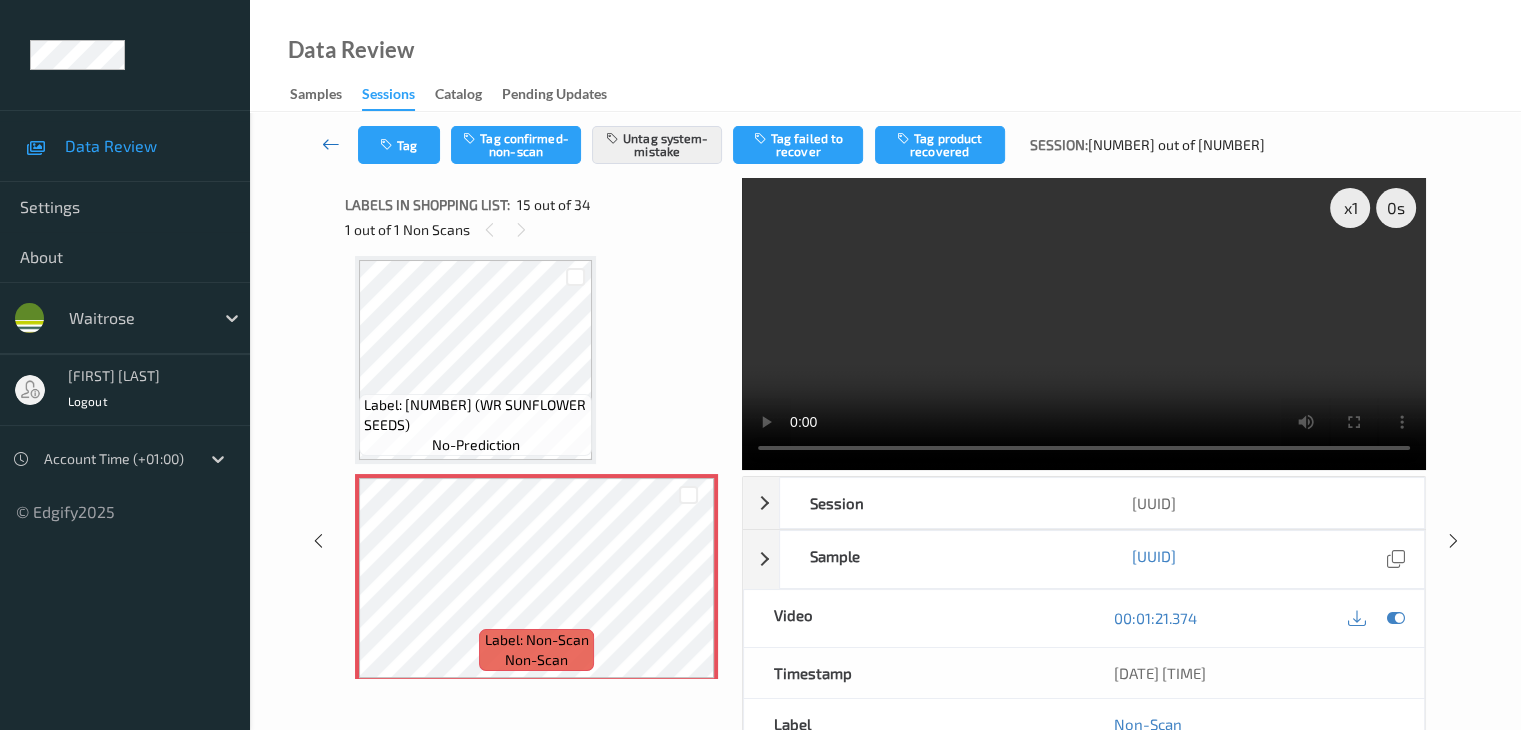 click at bounding box center (331, 144) 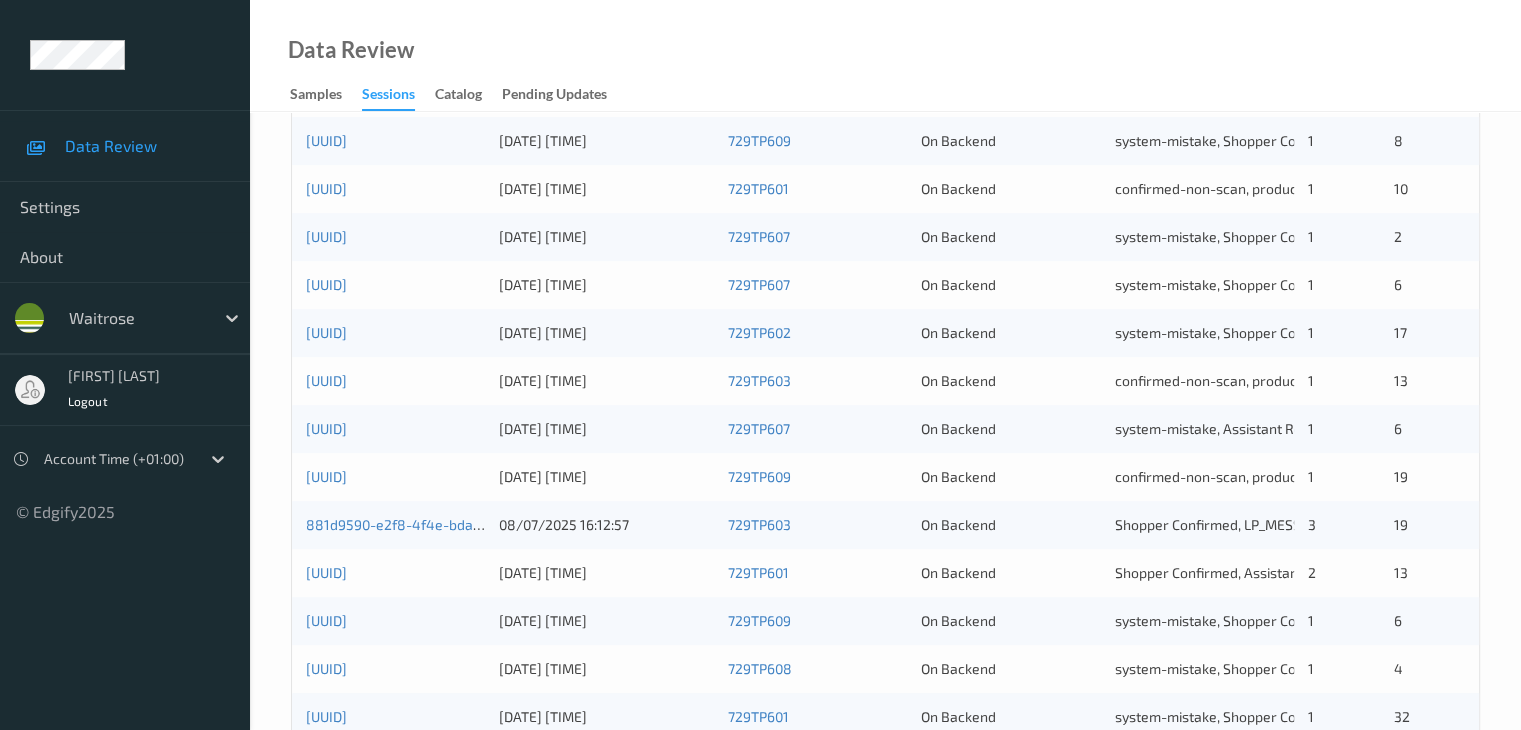 scroll, scrollTop: 900, scrollLeft: 0, axis: vertical 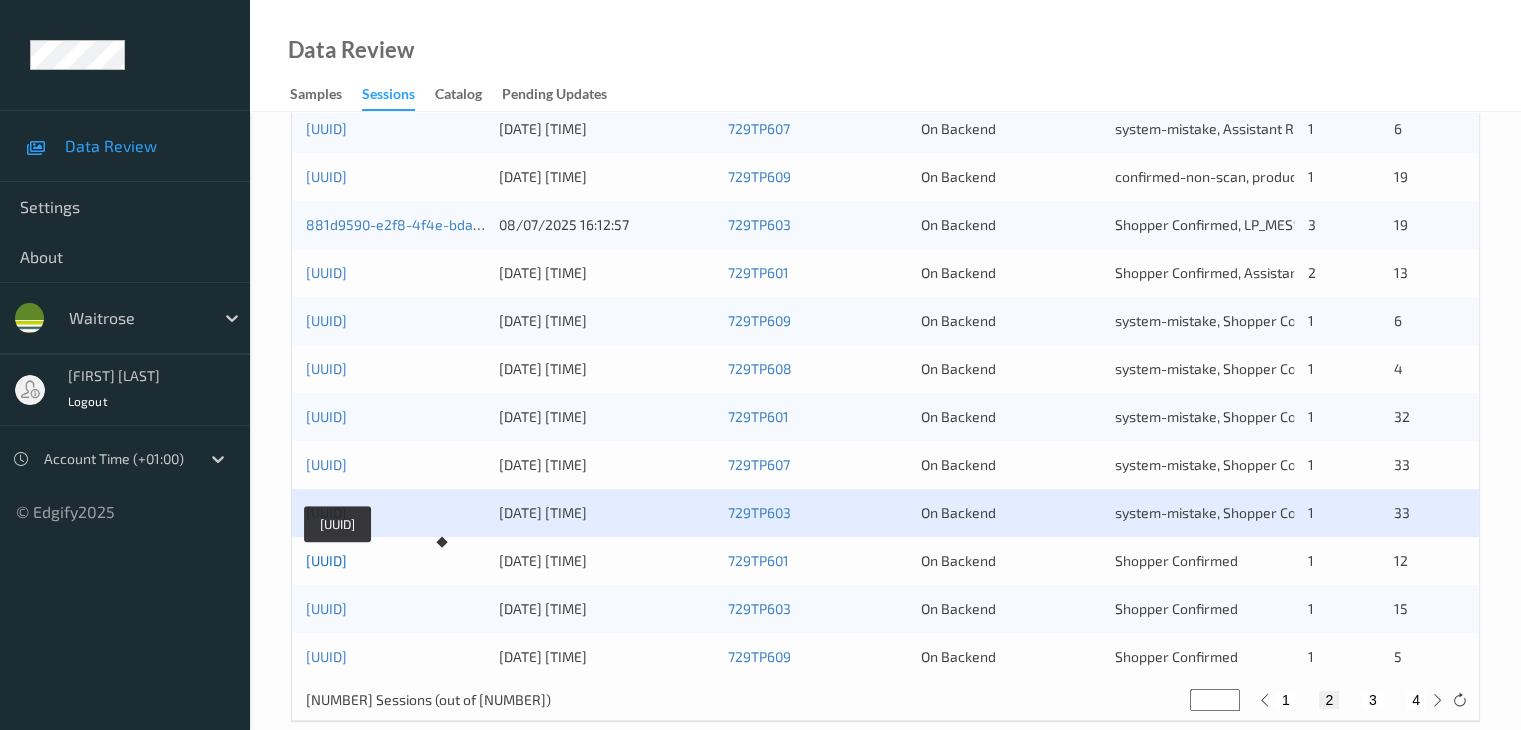 click on "[UUID]" at bounding box center (326, 560) 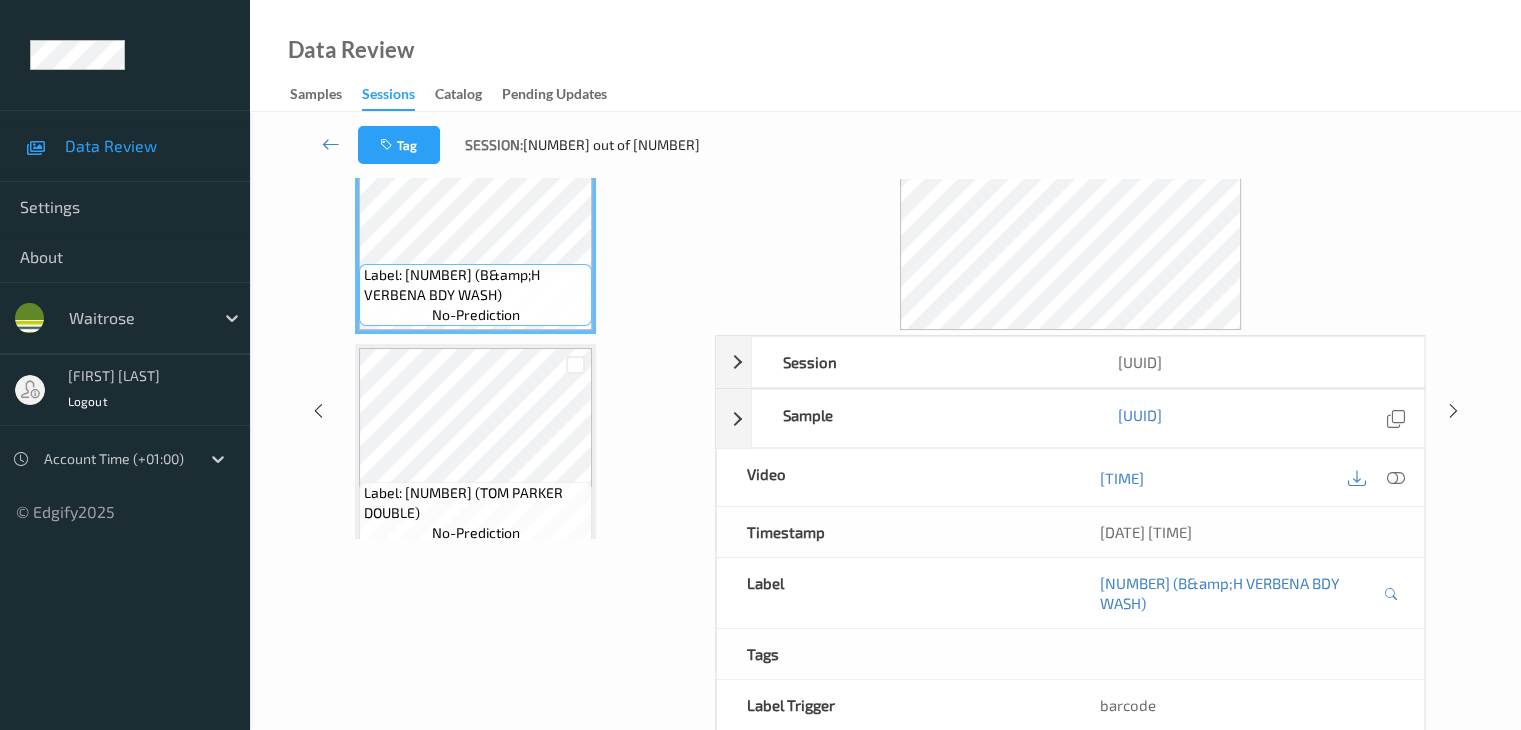 scroll, scrollTop: 0, scrollLeft: 0, axis: both 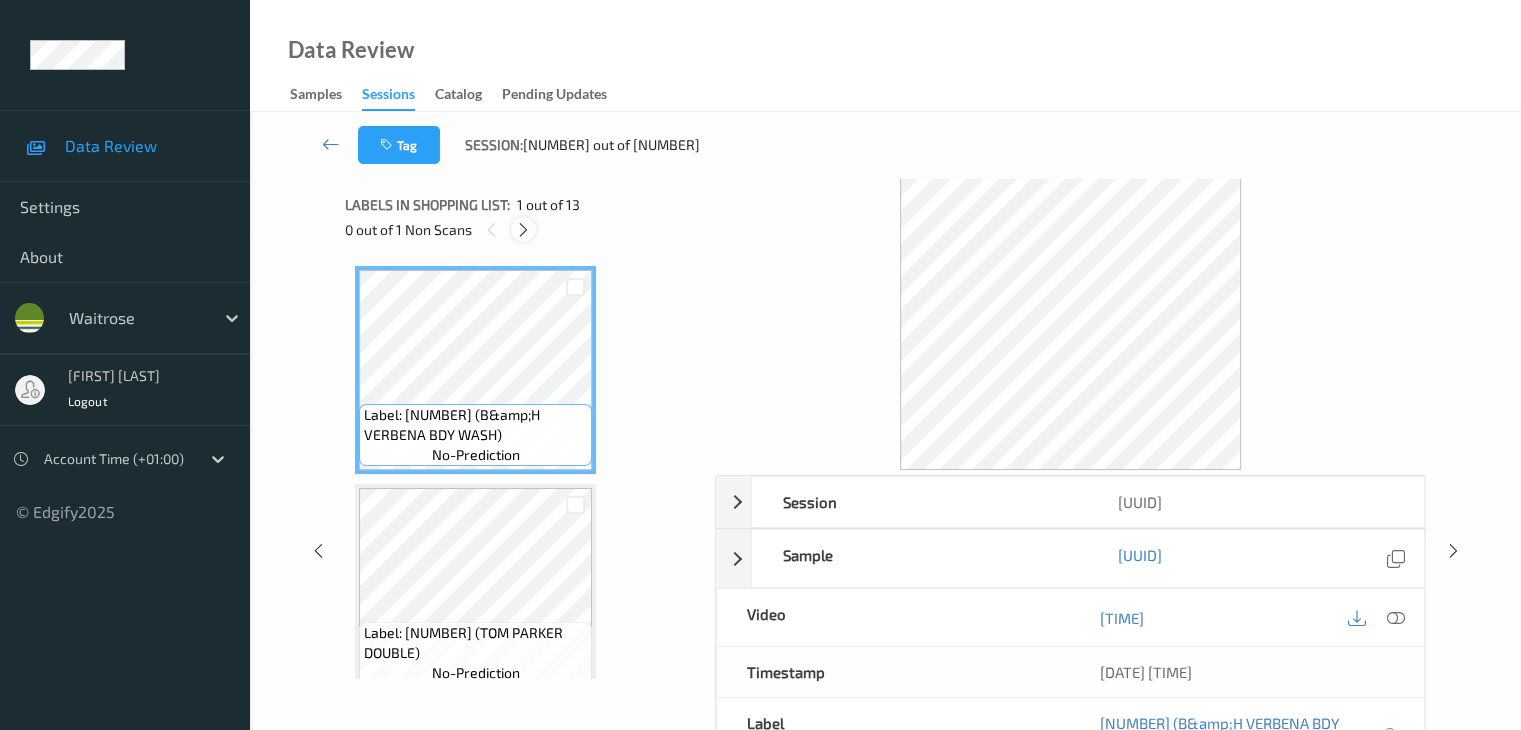 click at bounding box center (523, 230) 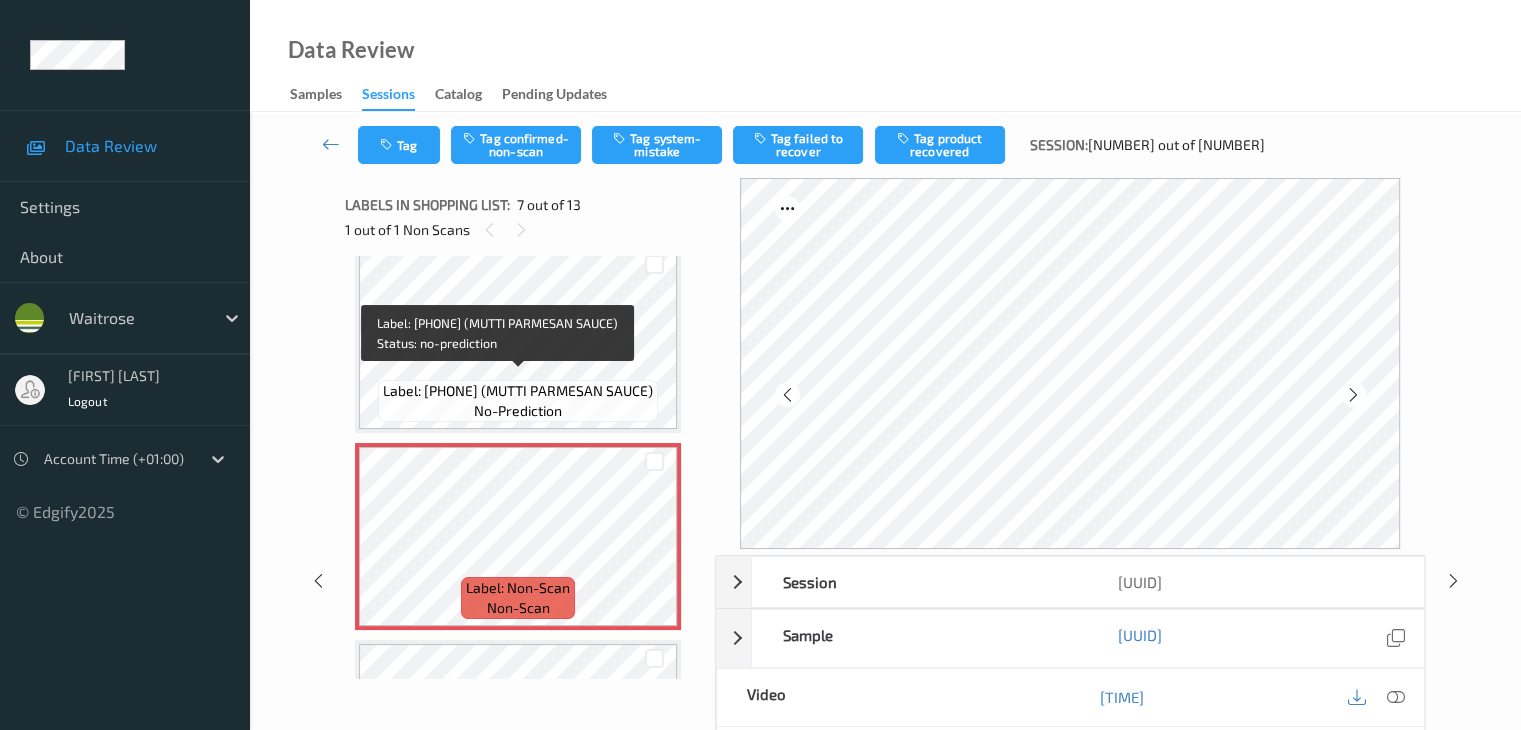 scroll, scrollTop: 1036, scrollLeft: 0, axis: vertical 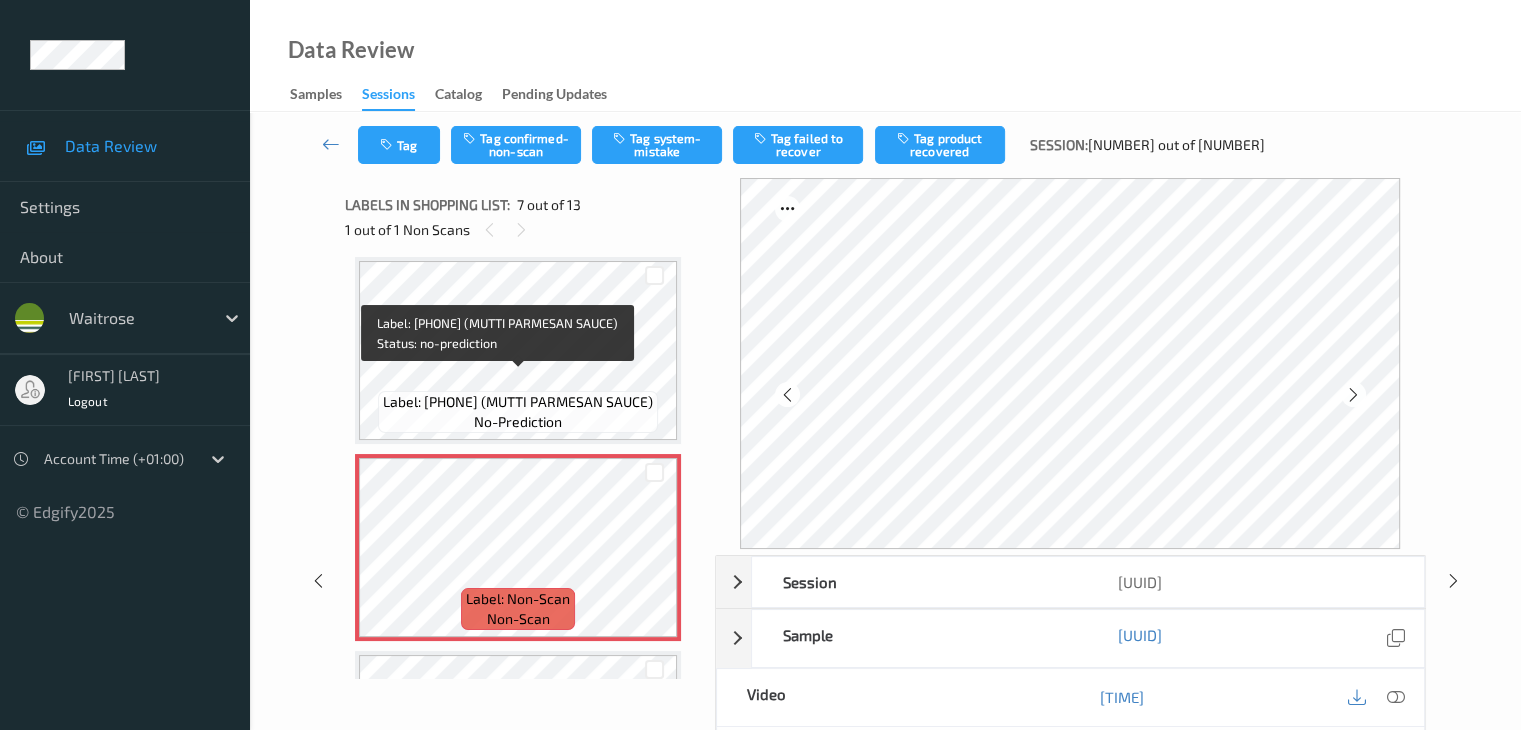 click on "Label: 8005110000775 (MUTTI PARMESAN SAUCE)" at bounding box center [518, 402] 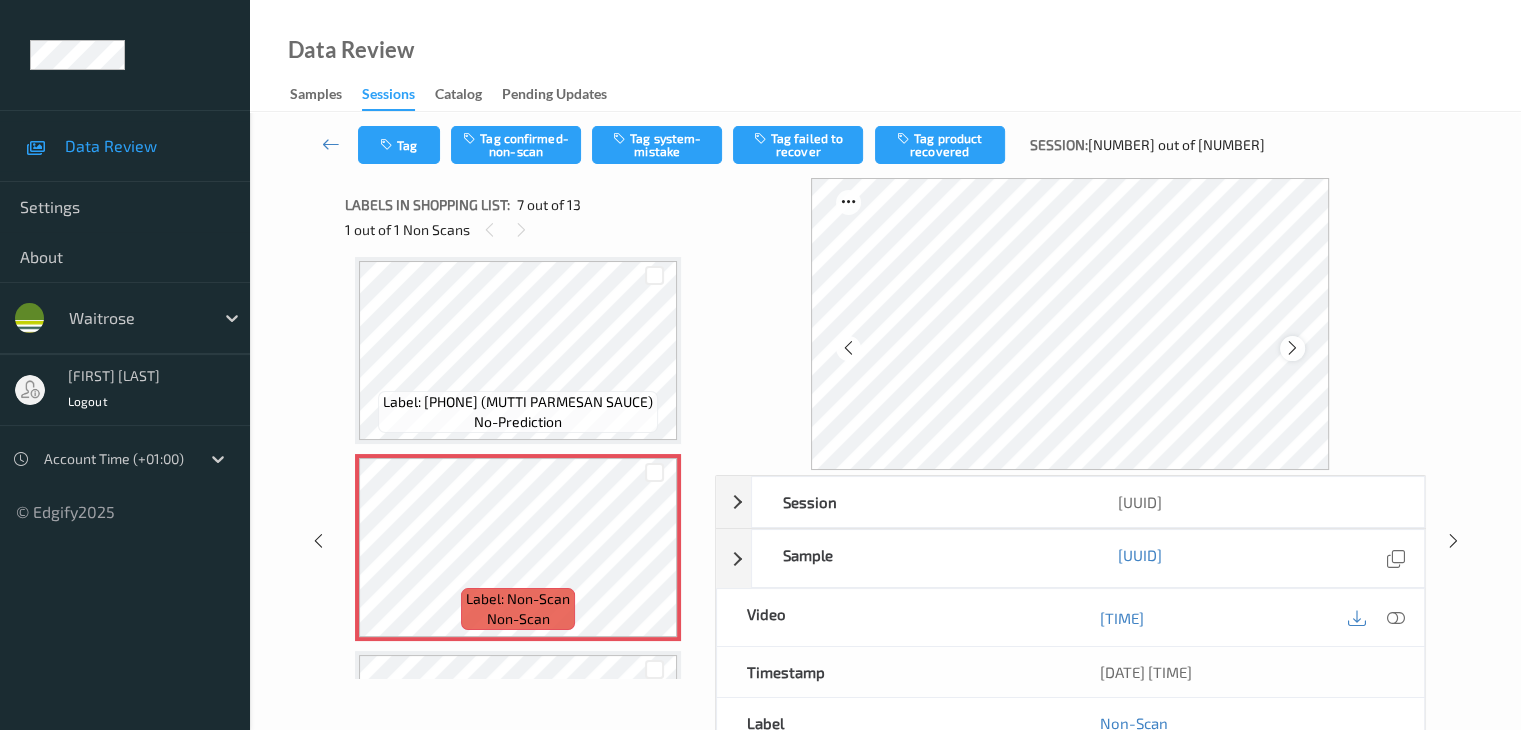 click at bounding box center (1292, 348) 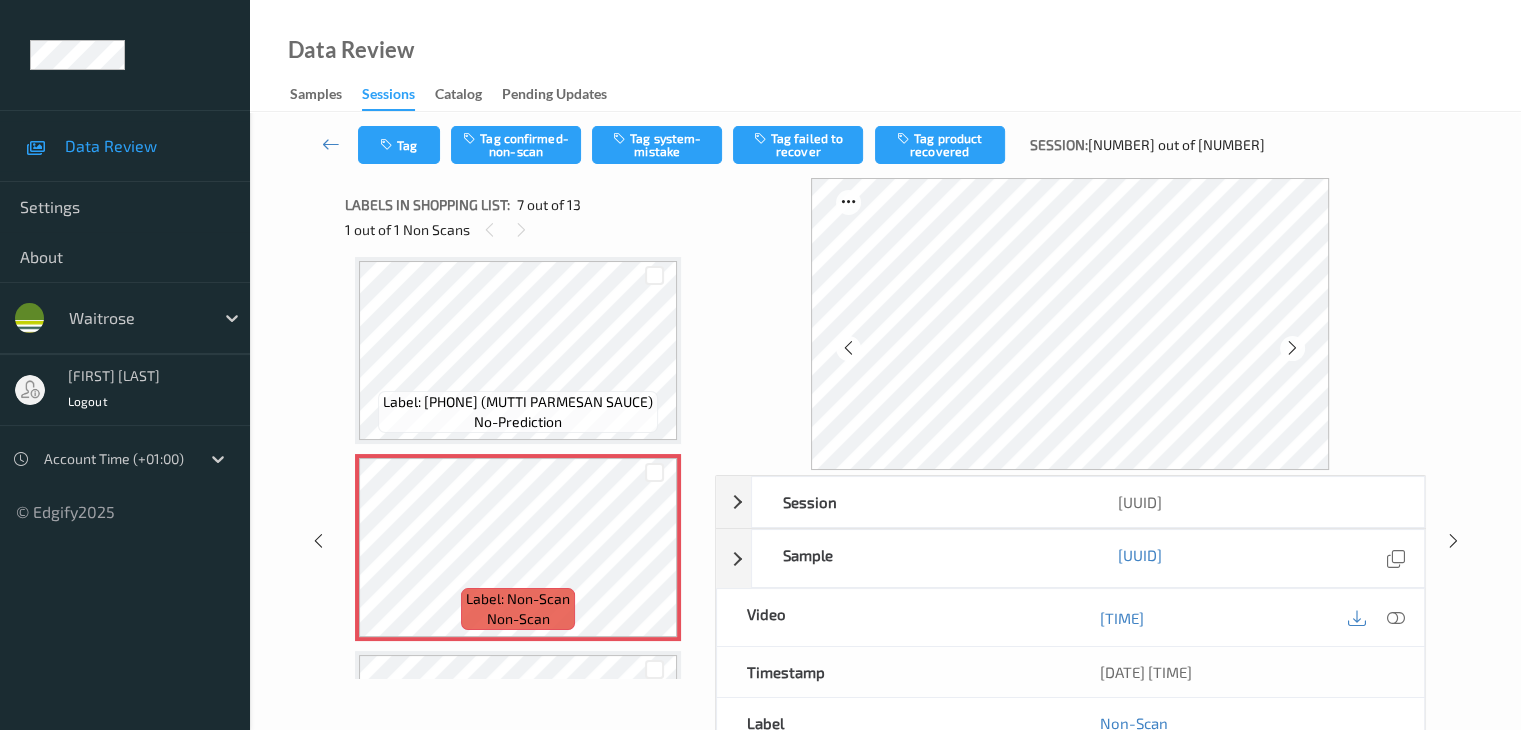 click at bounding box center (1292, 348) 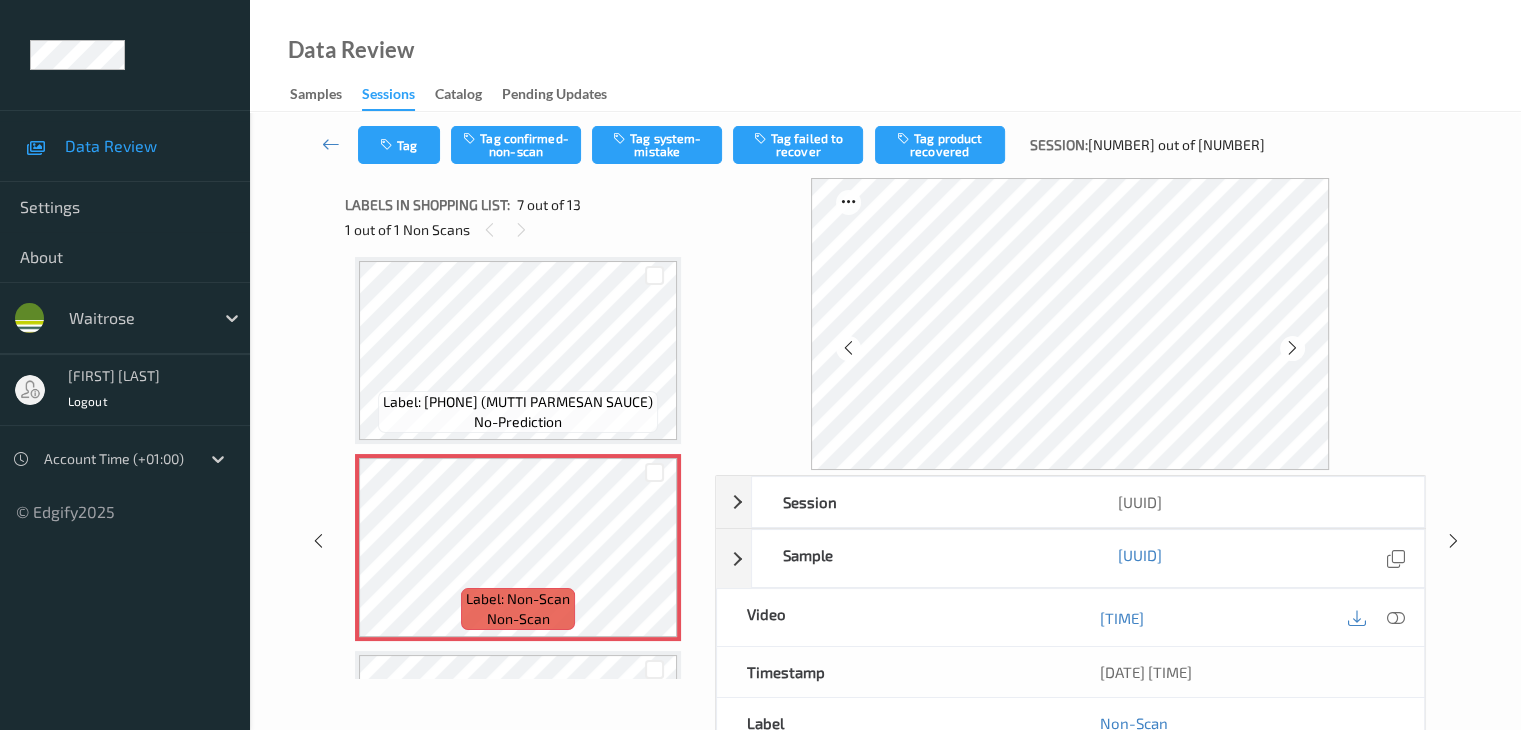 click at bounding box center [1292, 348] 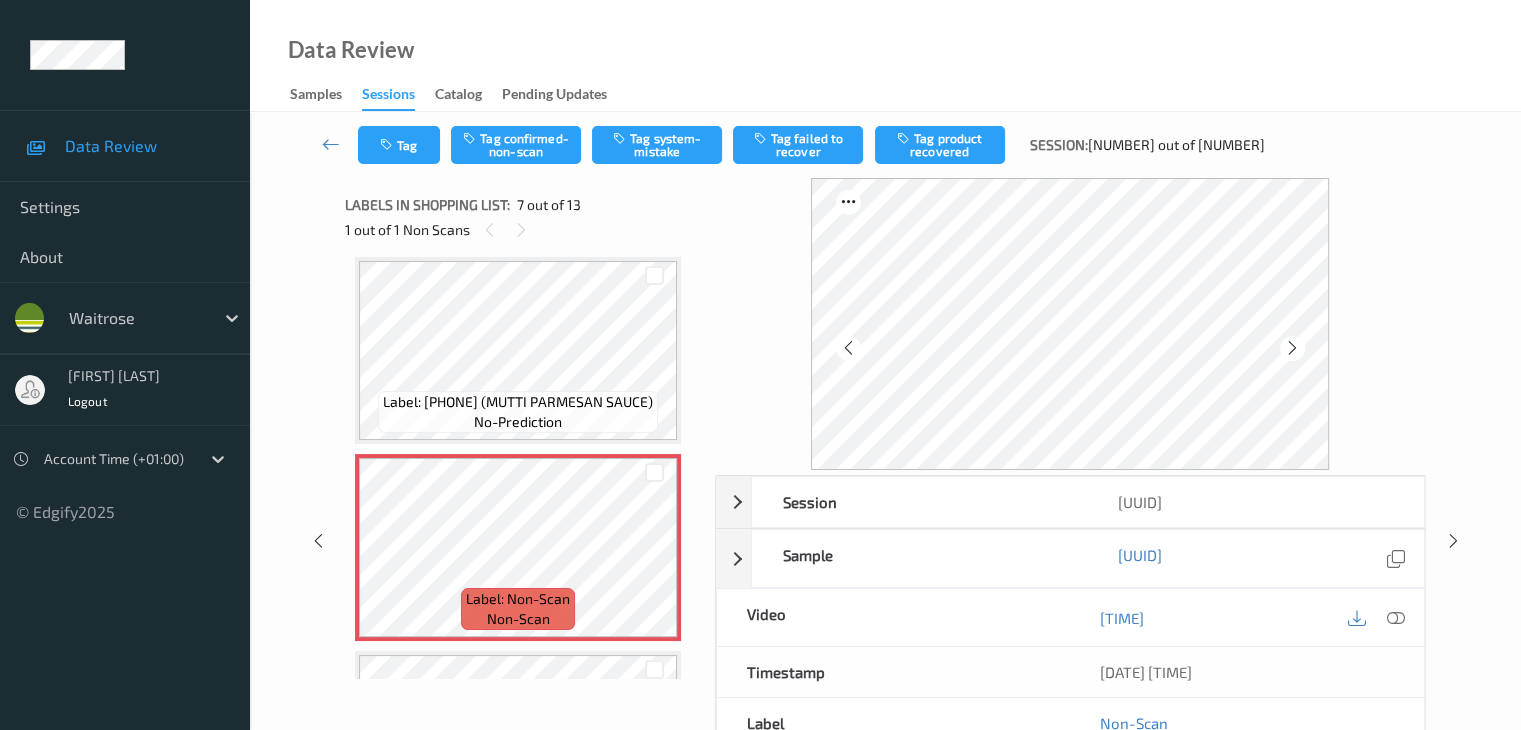 click at bounding box center (1292, 348) 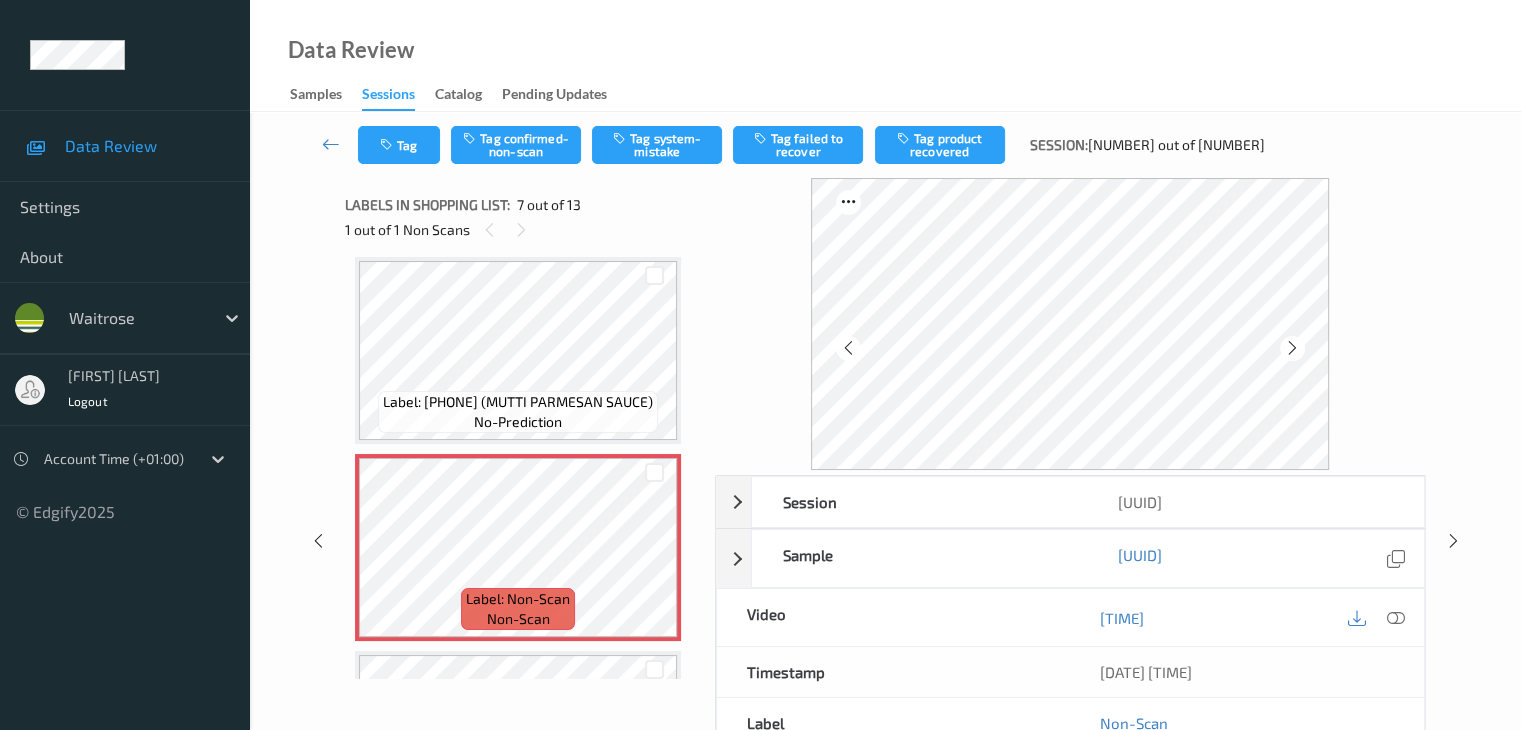 click at bounding box center [1292, 348] 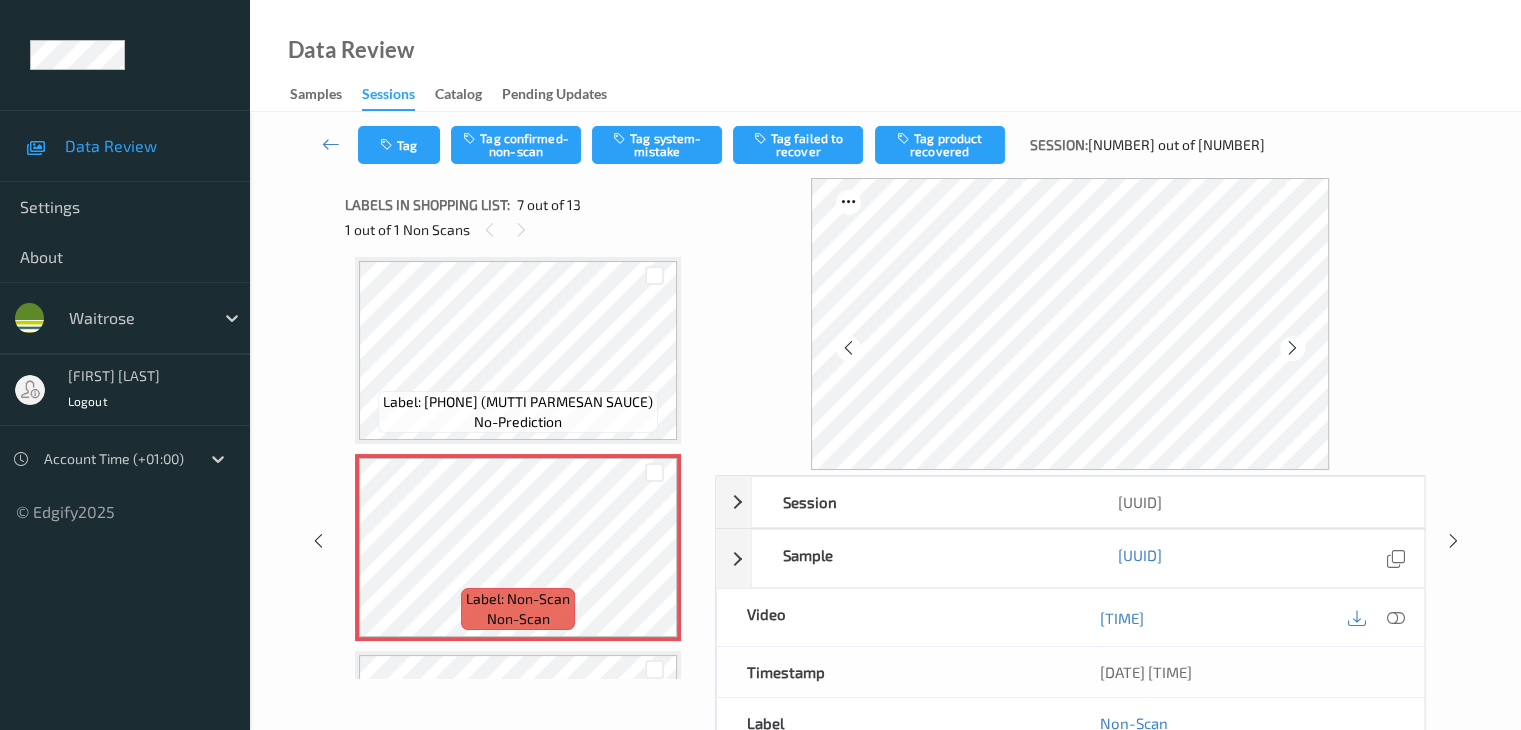 click at bounding box center [1292, 348] 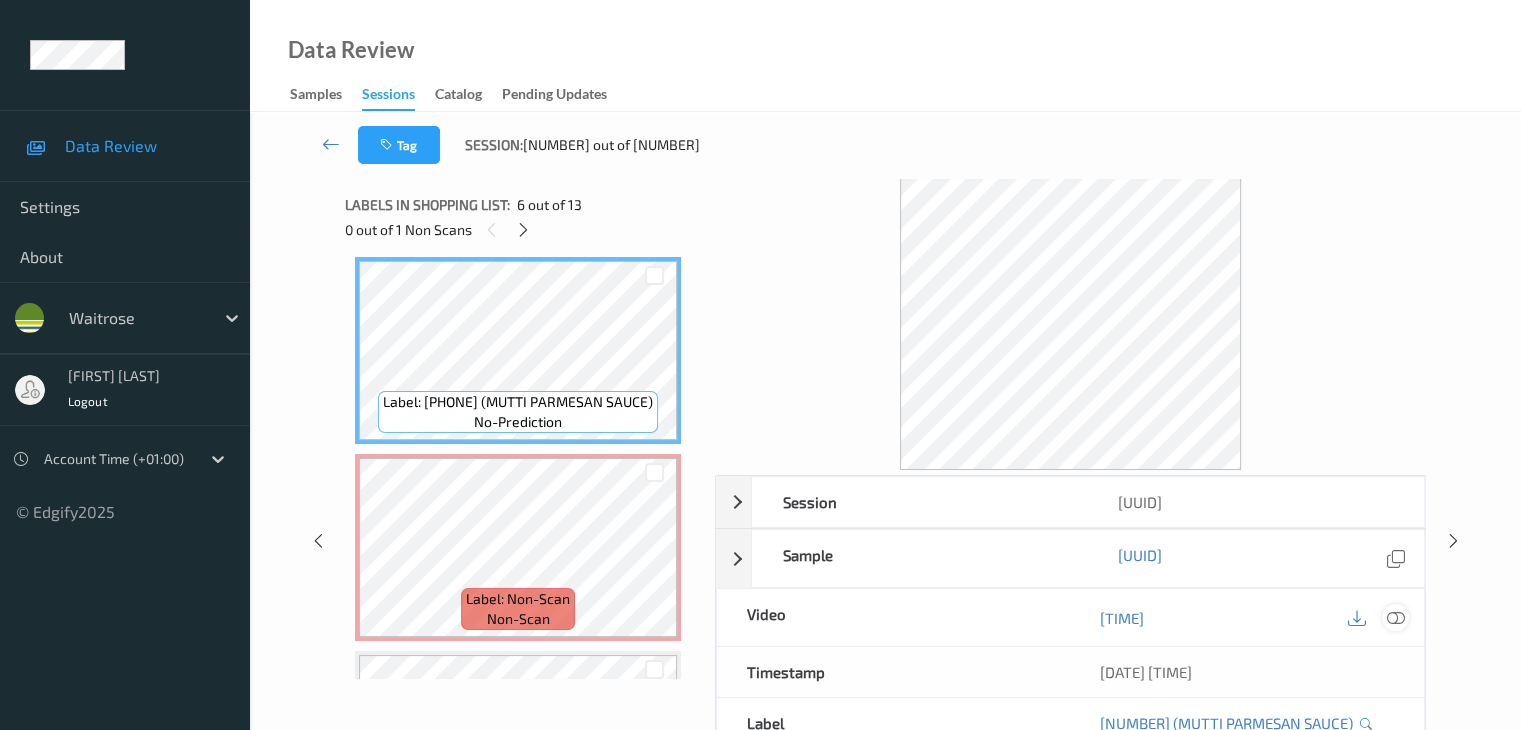 click at bounding box center [1395, 618] 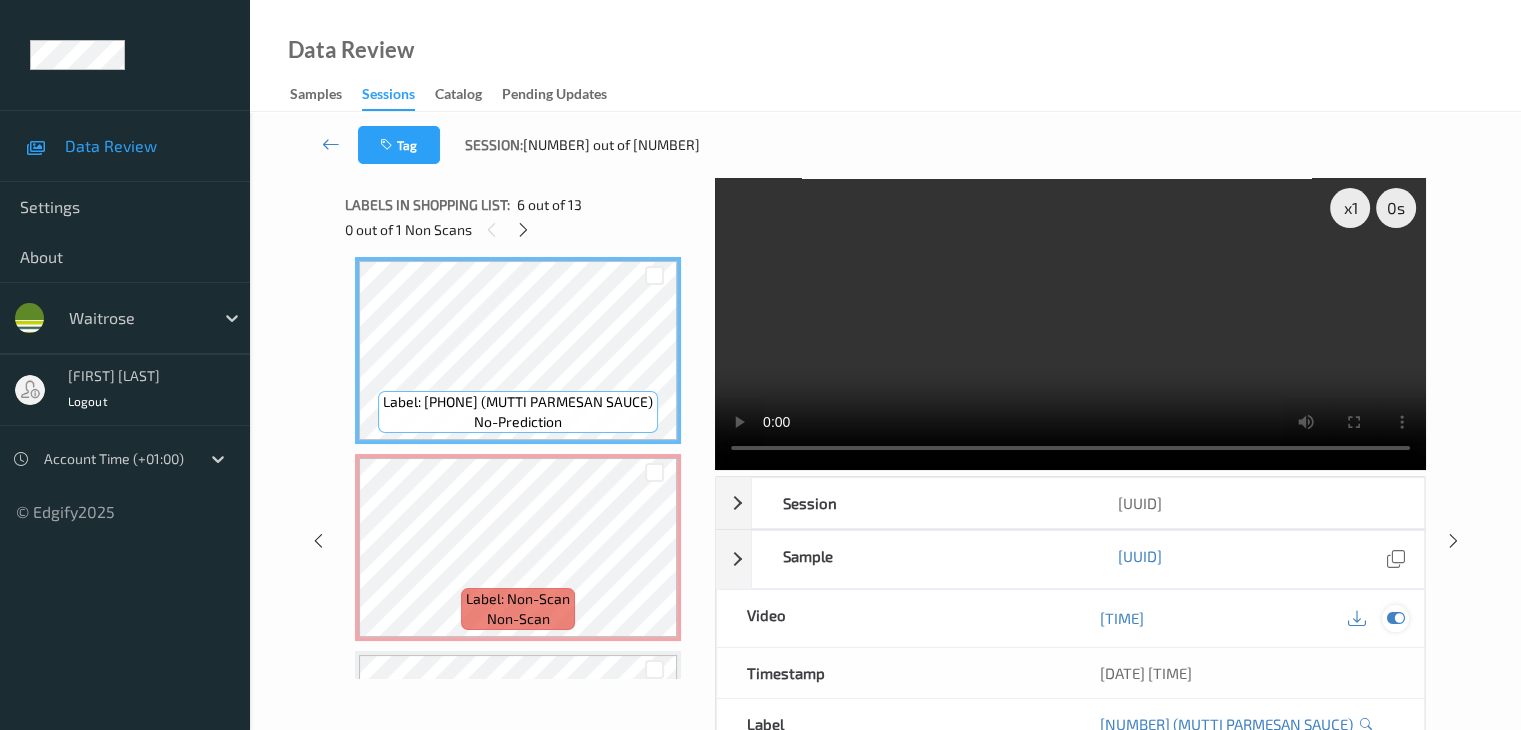 click at bounding box center (1395, 618) 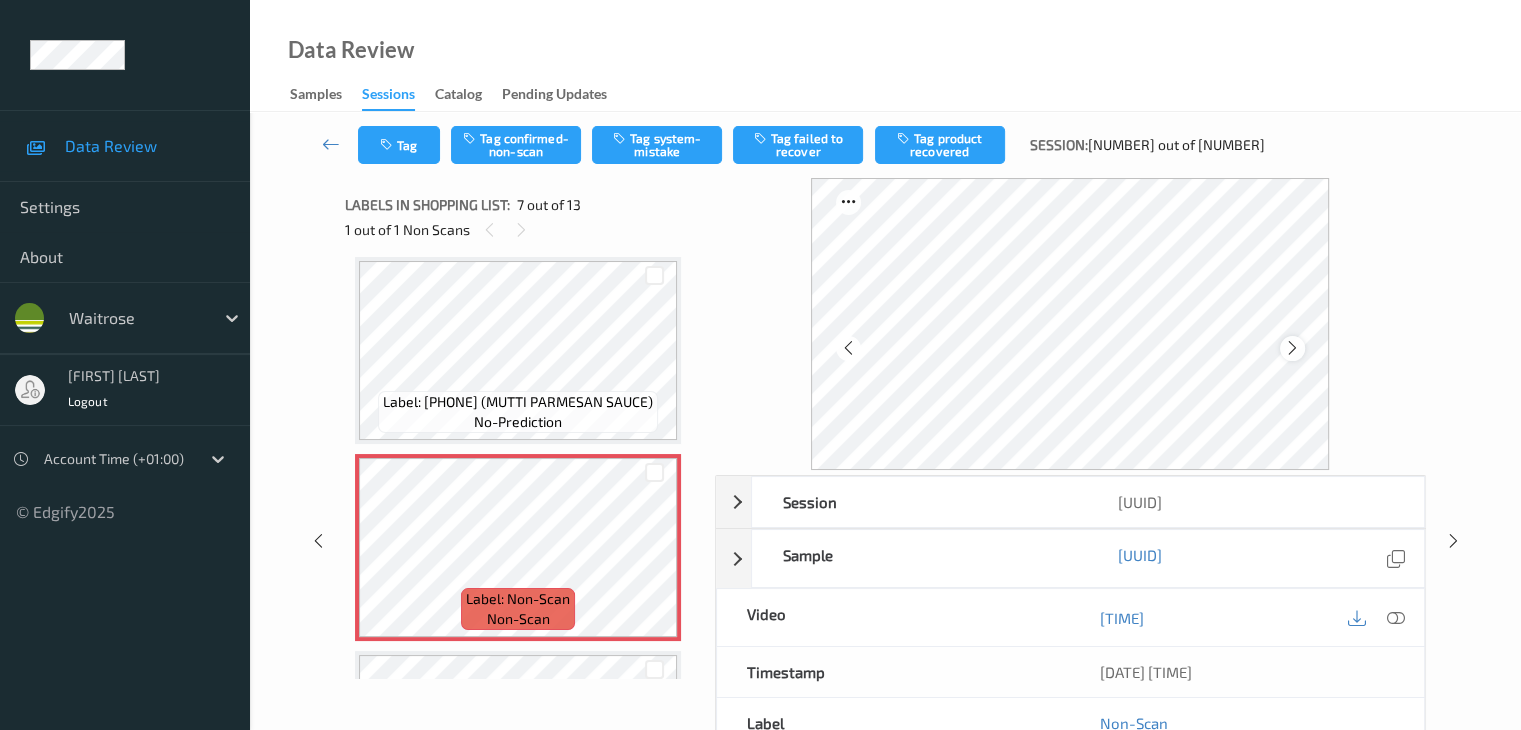click at bounding box center [1292, 348] 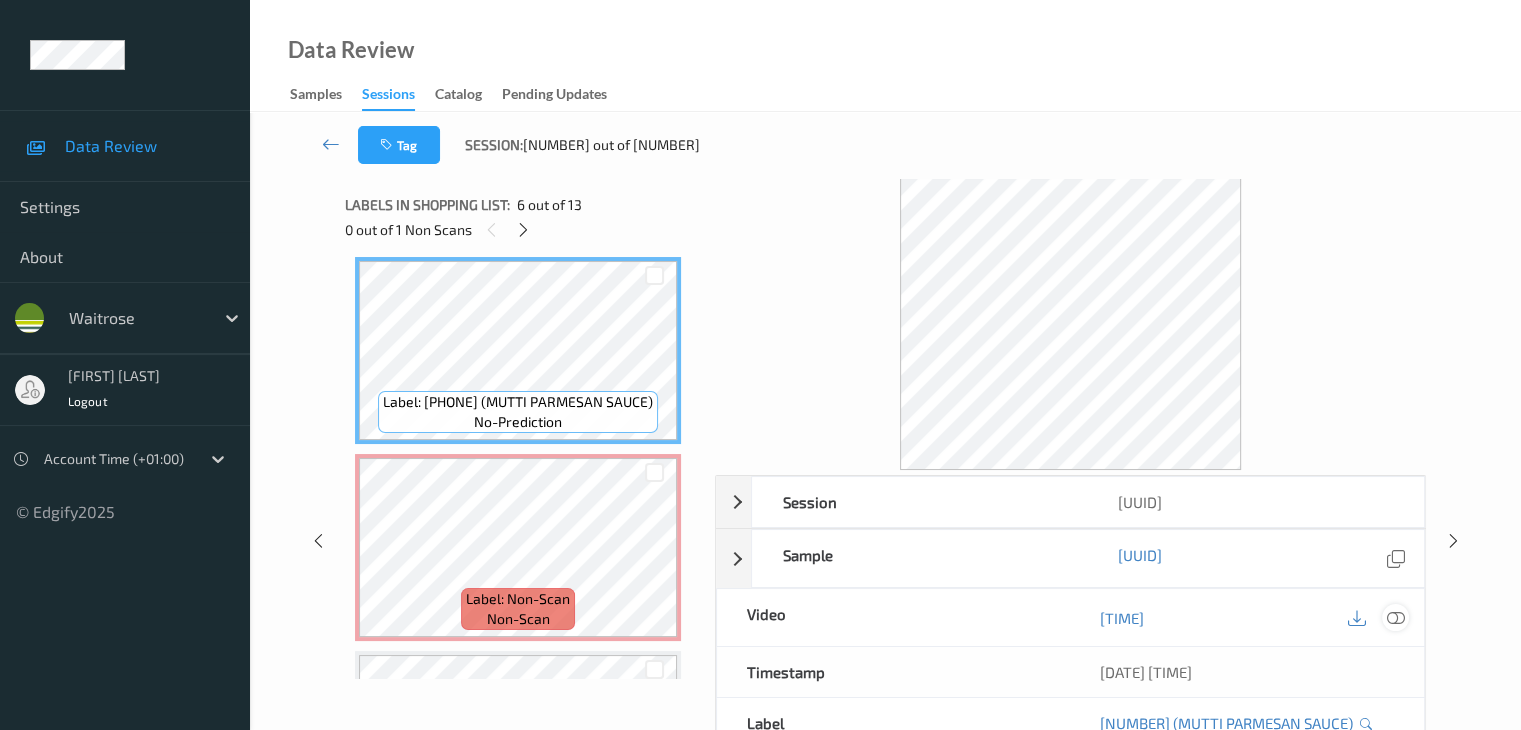 click at bounding box center (1395, 618) 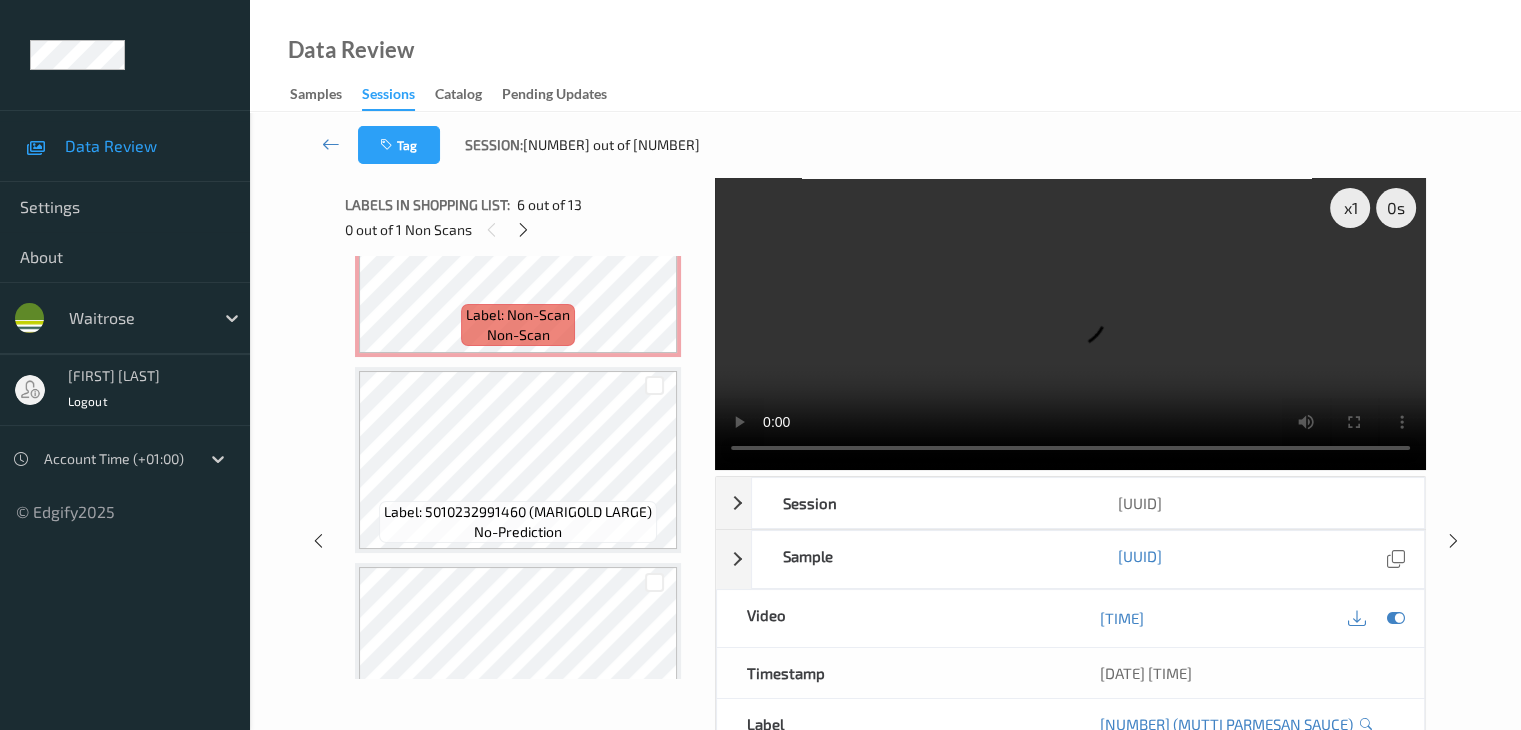 scroll, scrollTop: 1336, scrollLeft: 0, axis: vertical 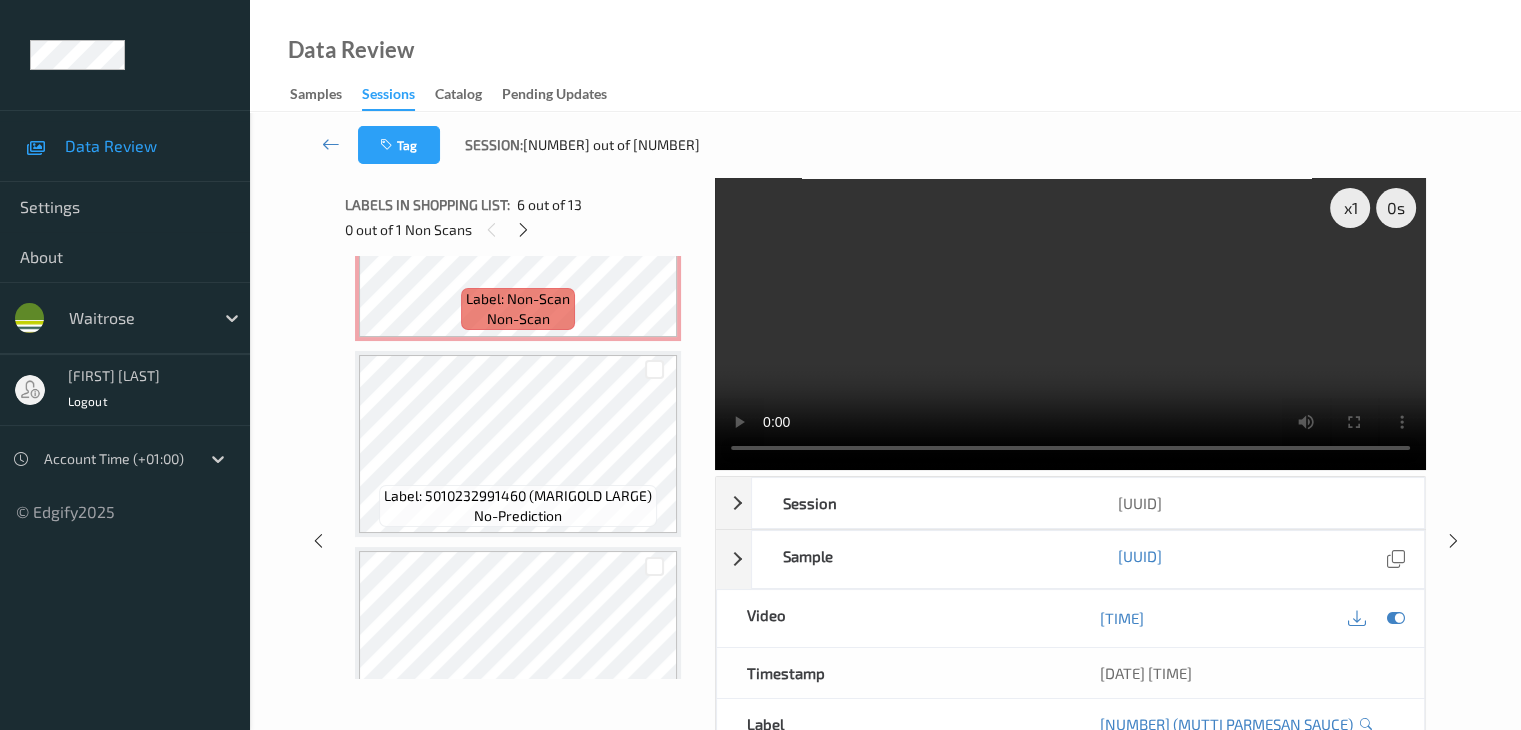 type 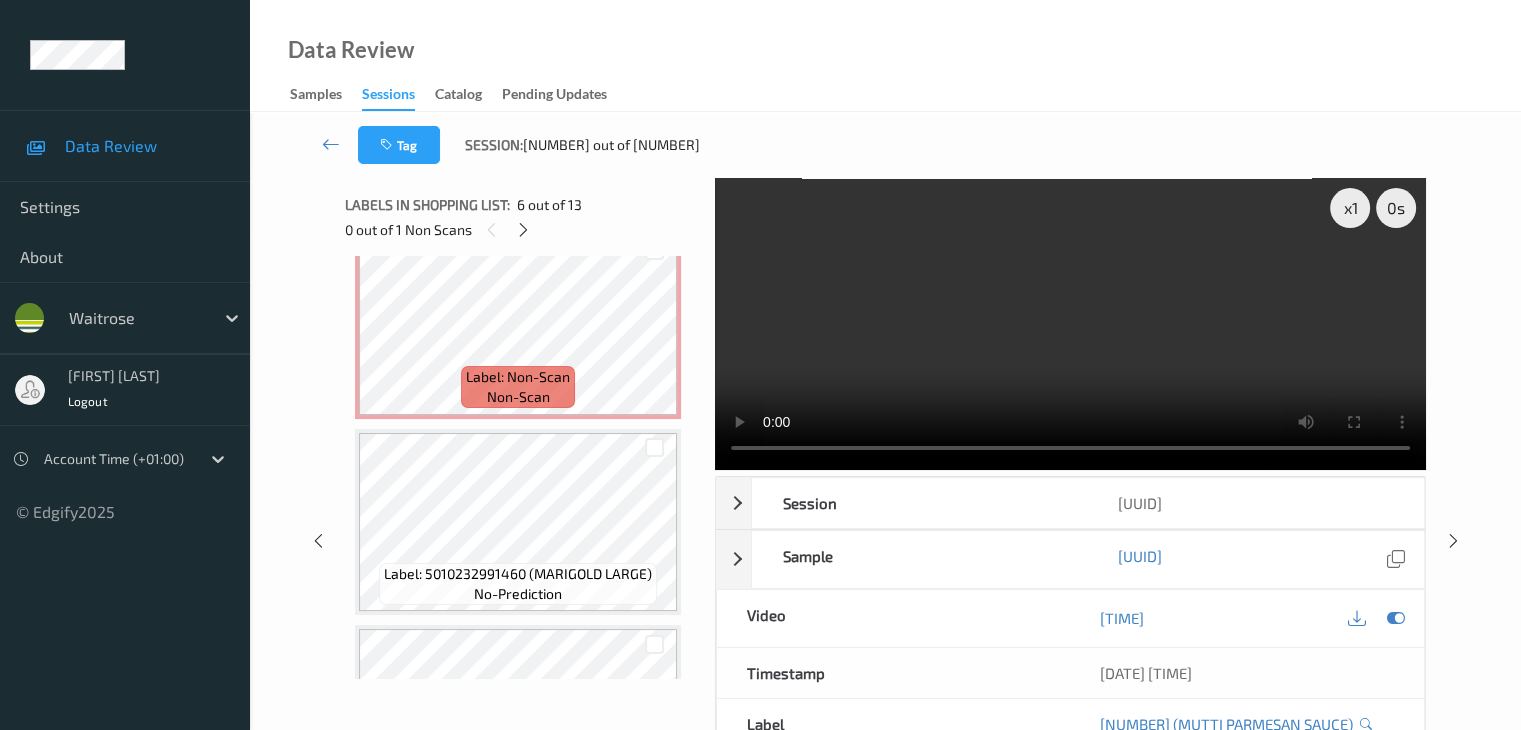 scroll, scrollTop: 1136, scrollLeft: 0, axis: vertical 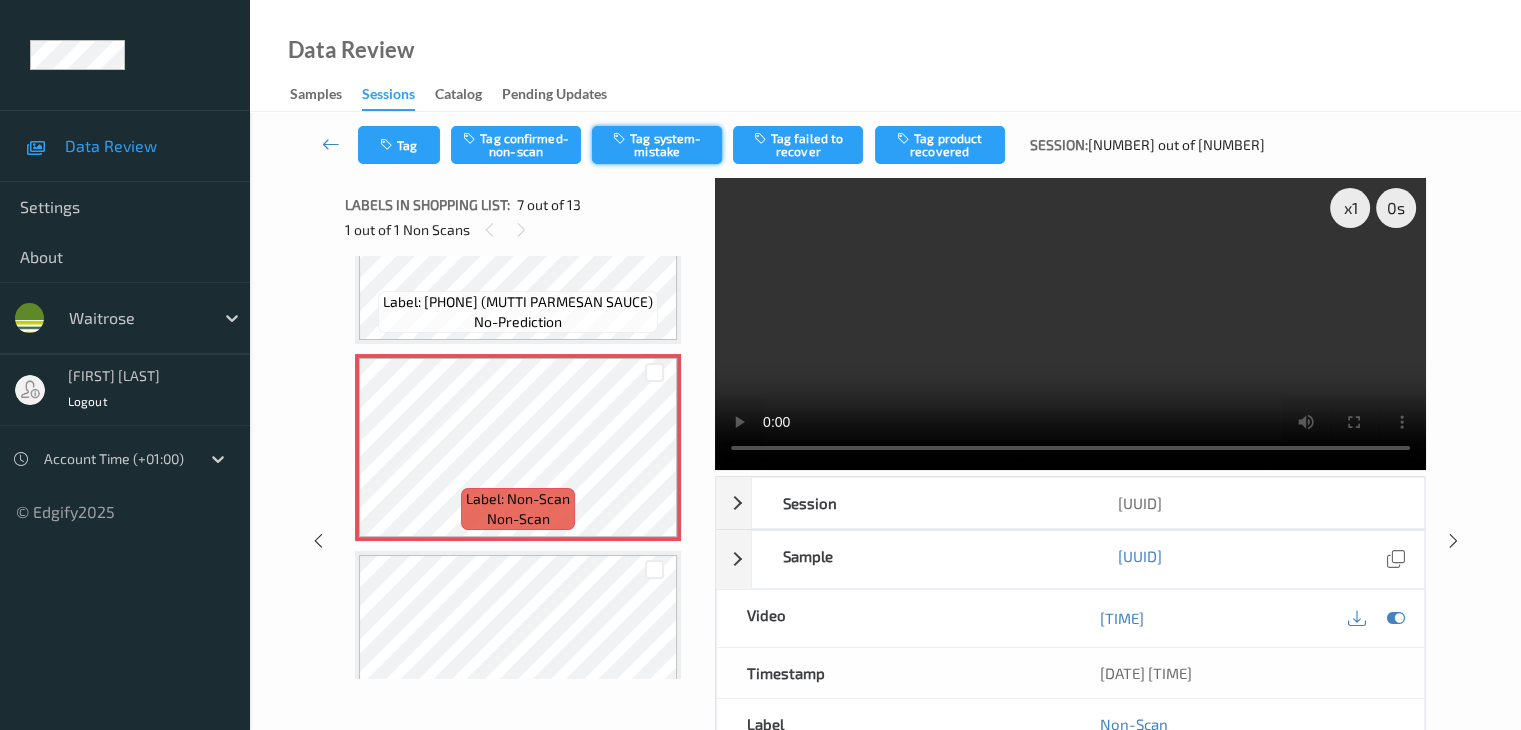 click on "Tag   system-mistake" at bounding box center [657, 145] 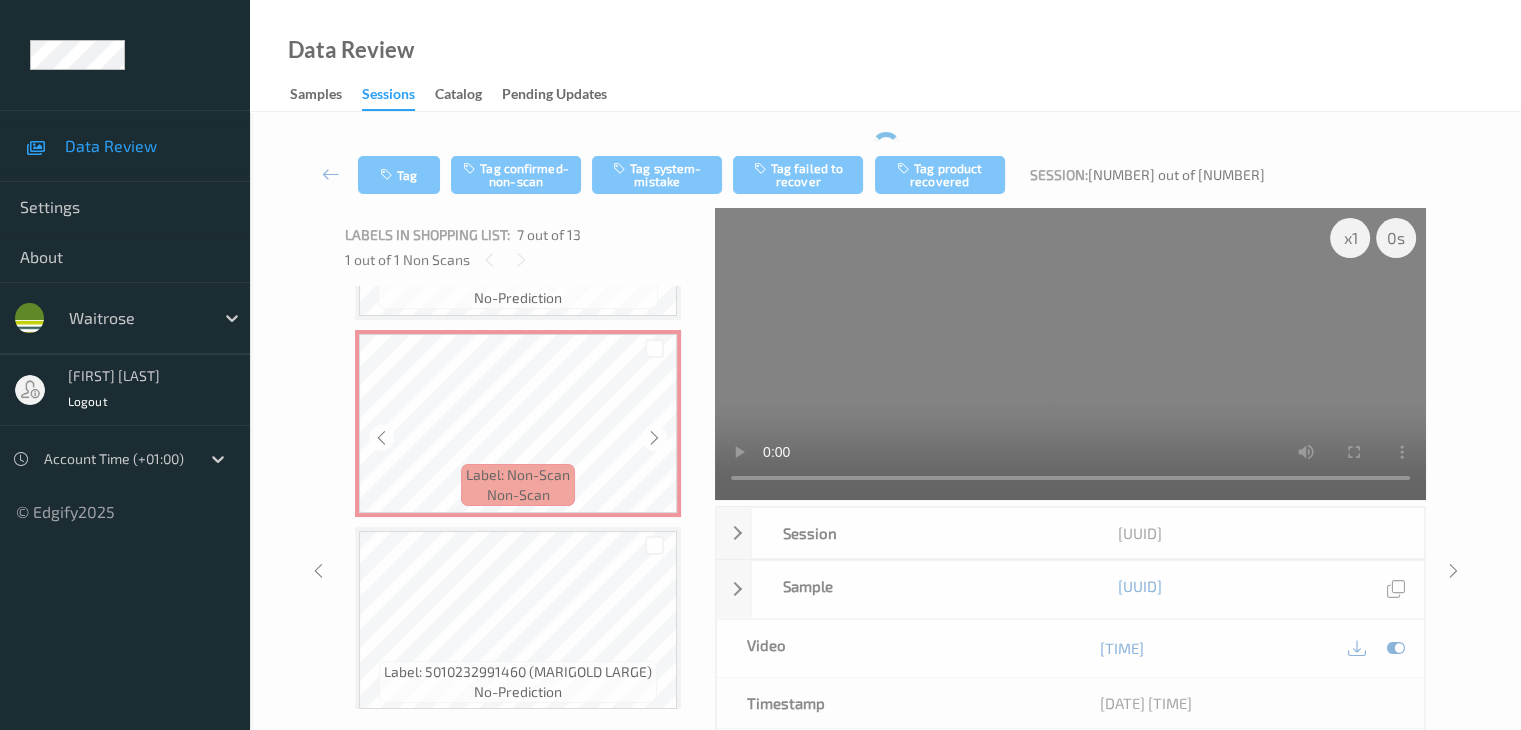 scroll, scrollTop: 1236, scrollLeft: 0, axis: vertical 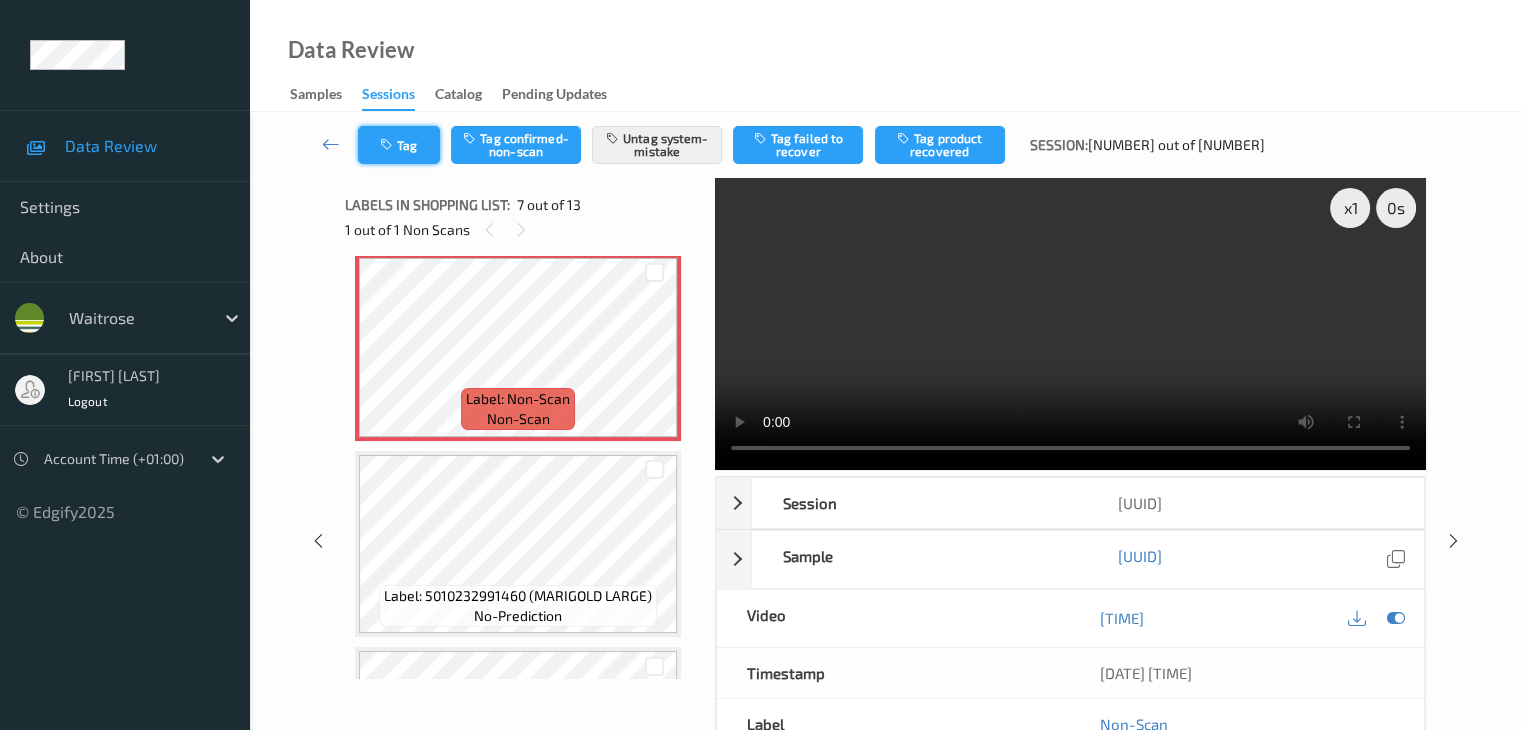 click at bounding box center (388, 145) 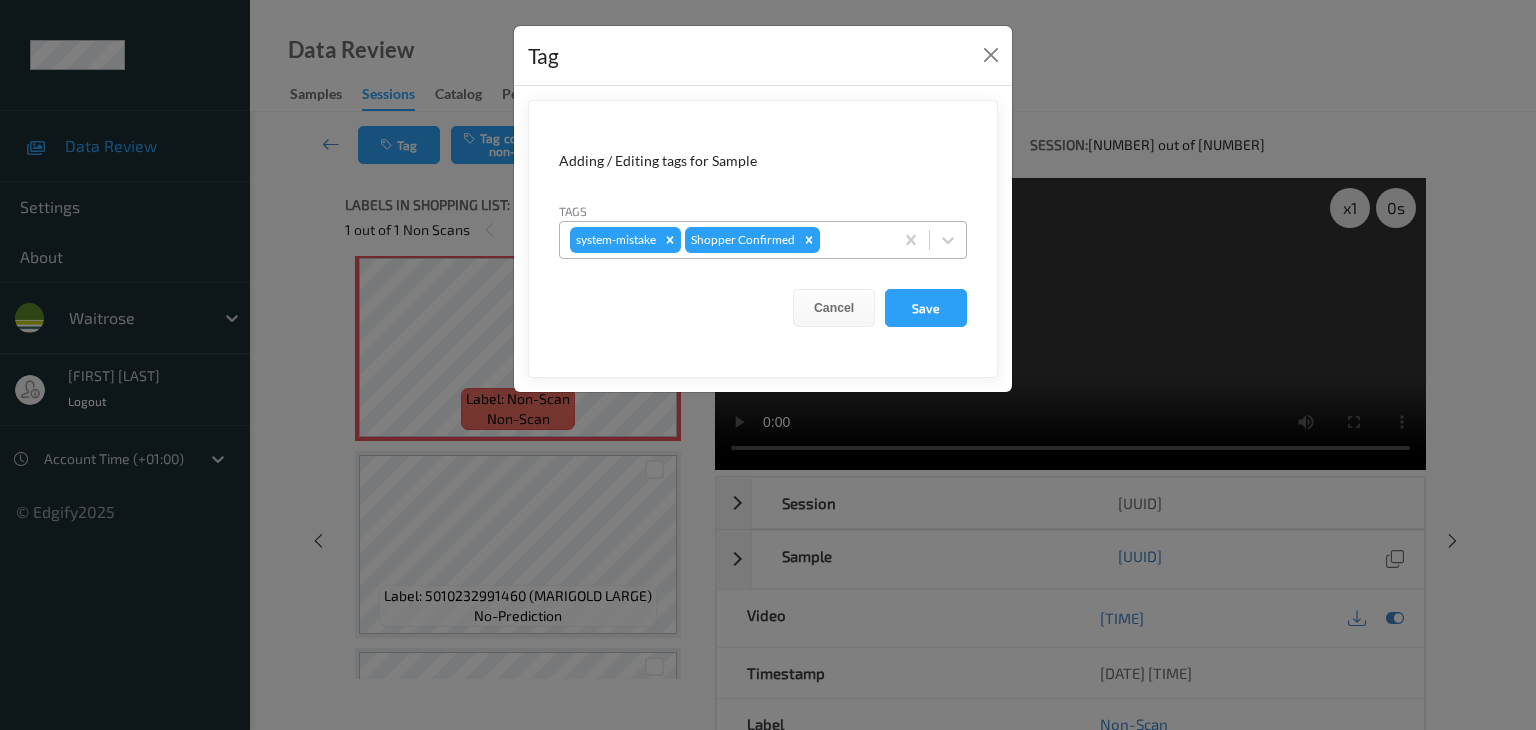 click at bounding box center [853, 240] 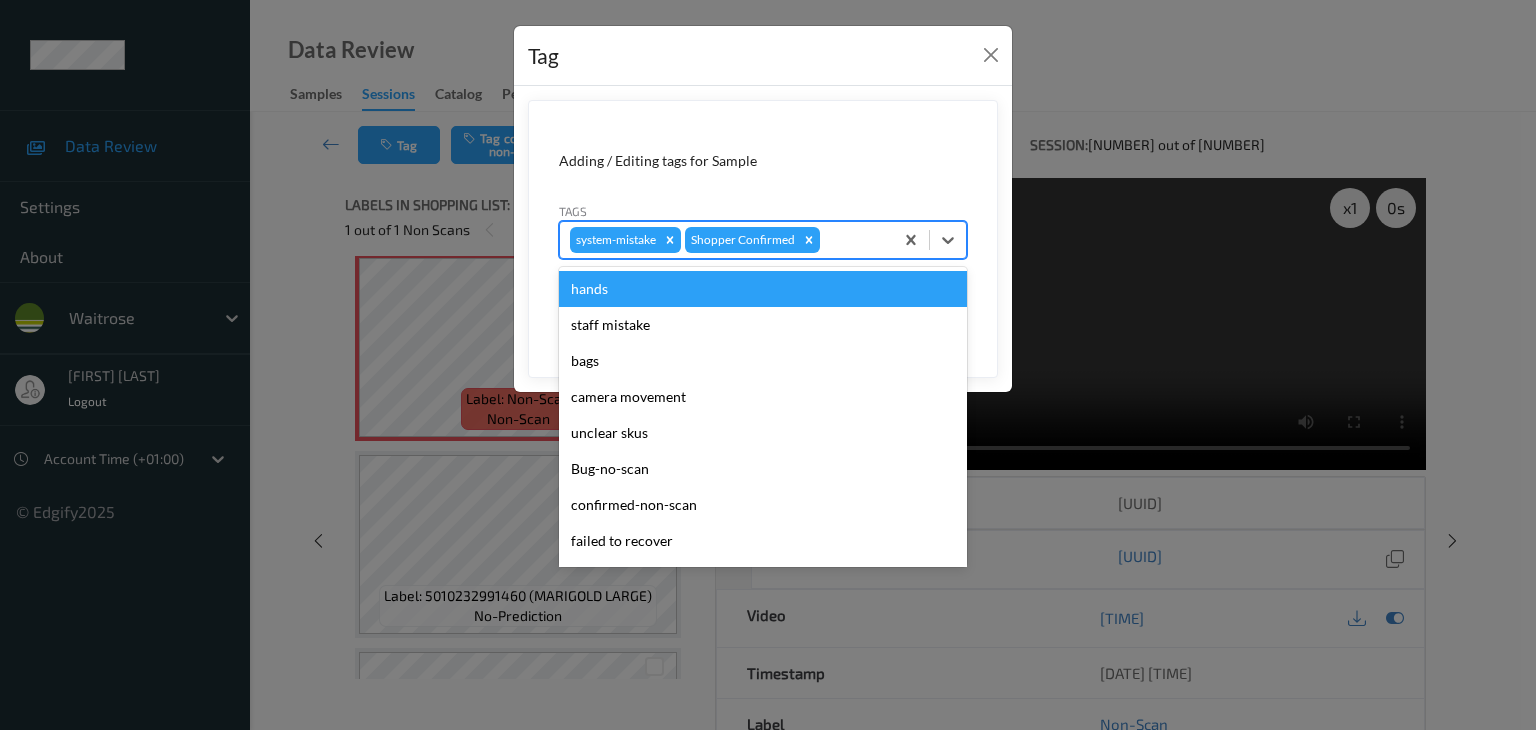 type on "u" 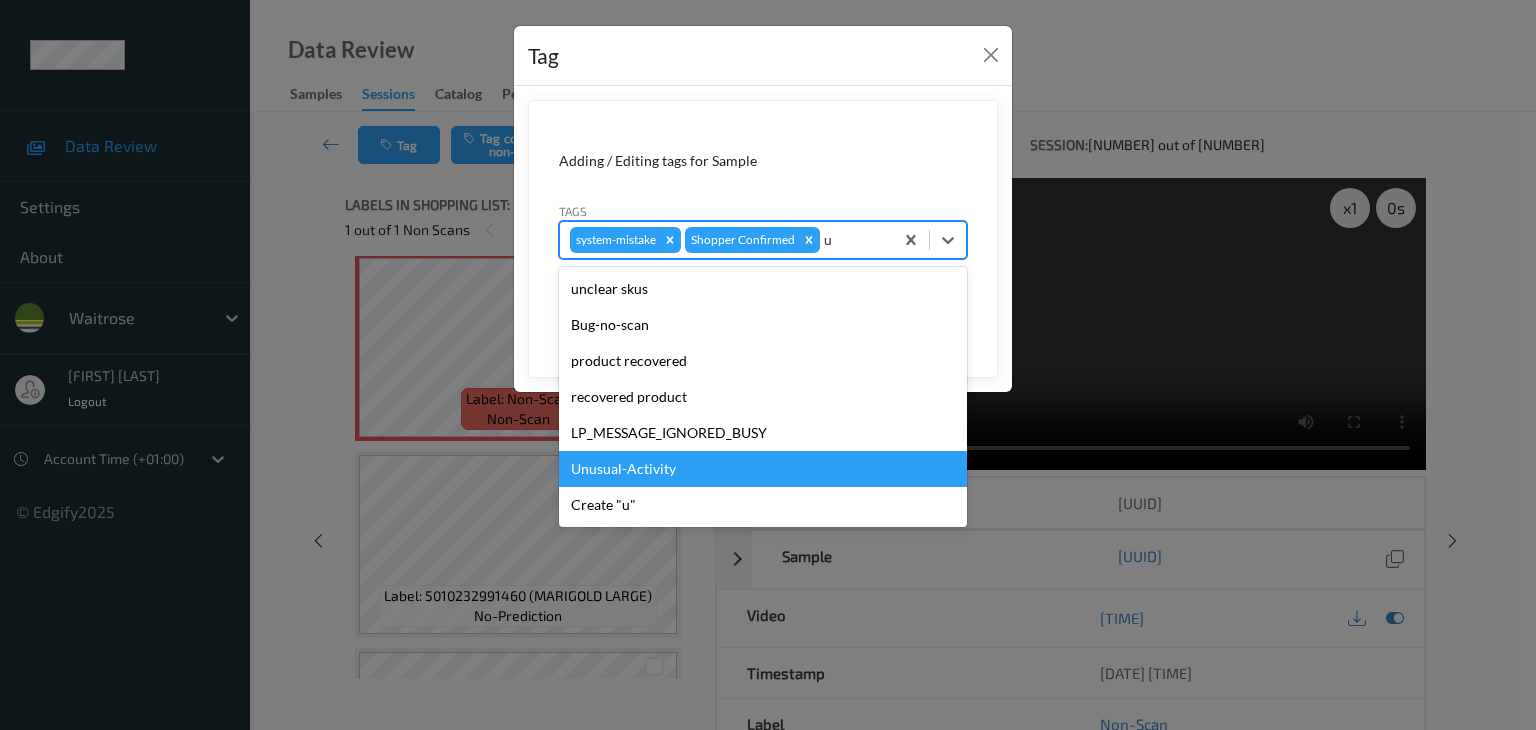 click on "Unusual-Activity" at bounding box center [763, 469] 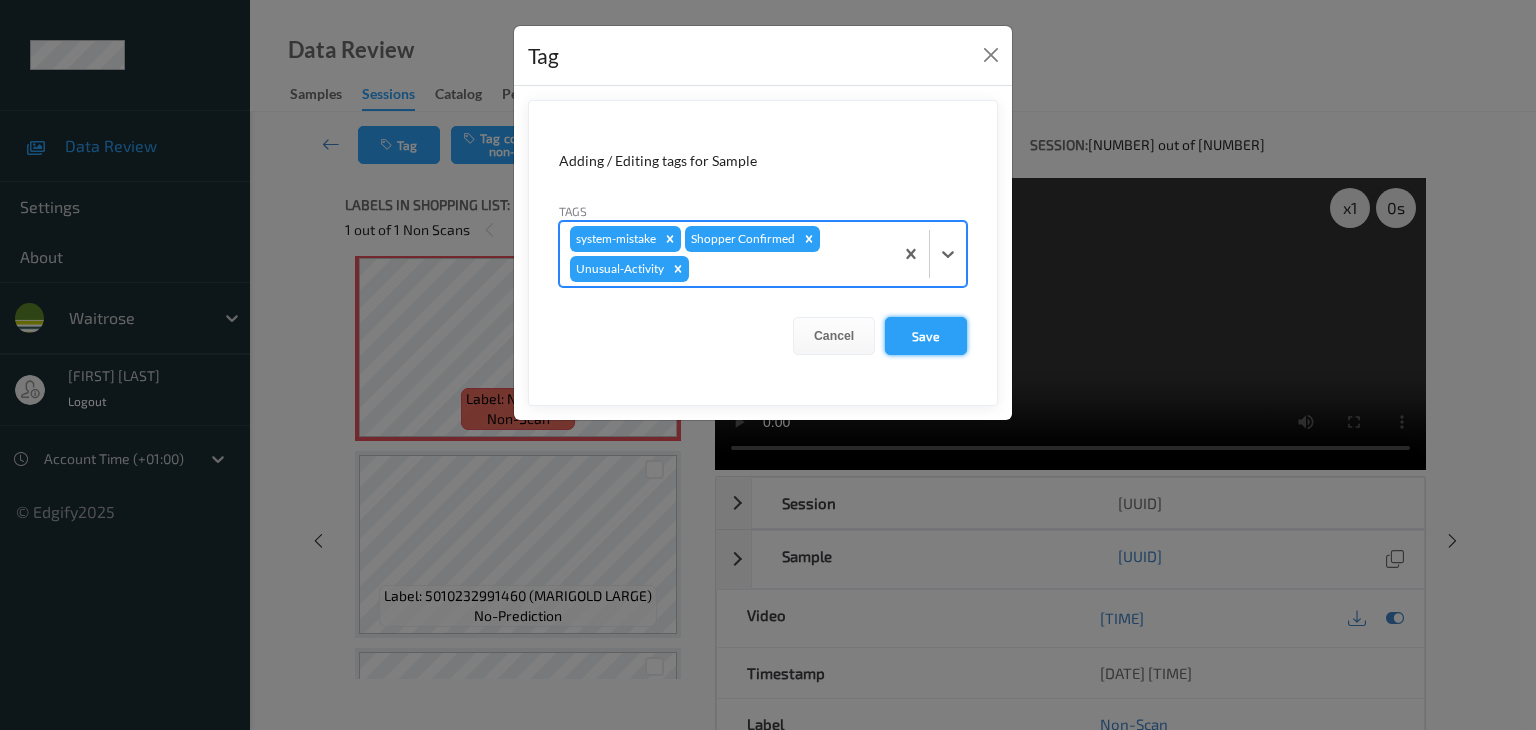click on "Save" at bounding box center (926, 336) 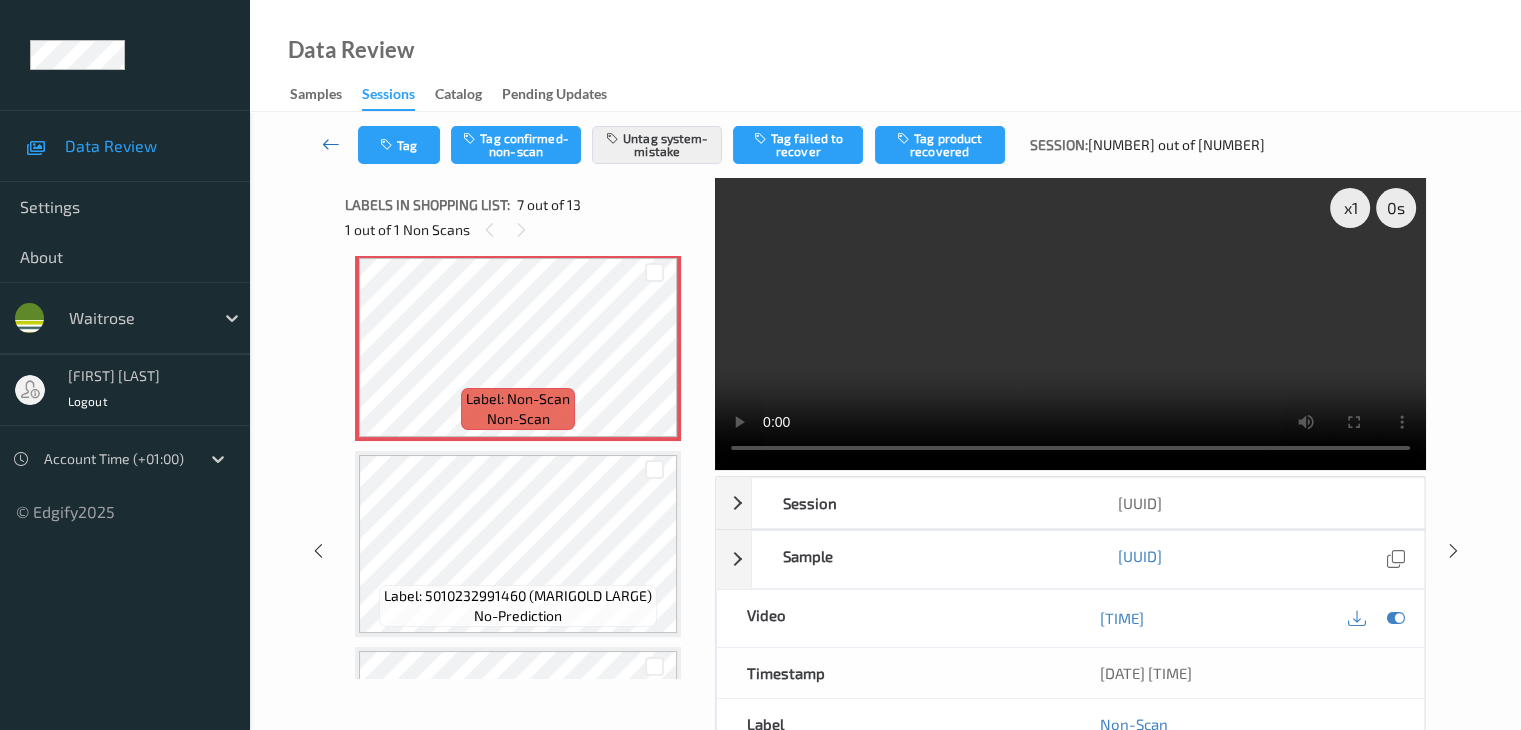 click at bounding box center (331, 144) 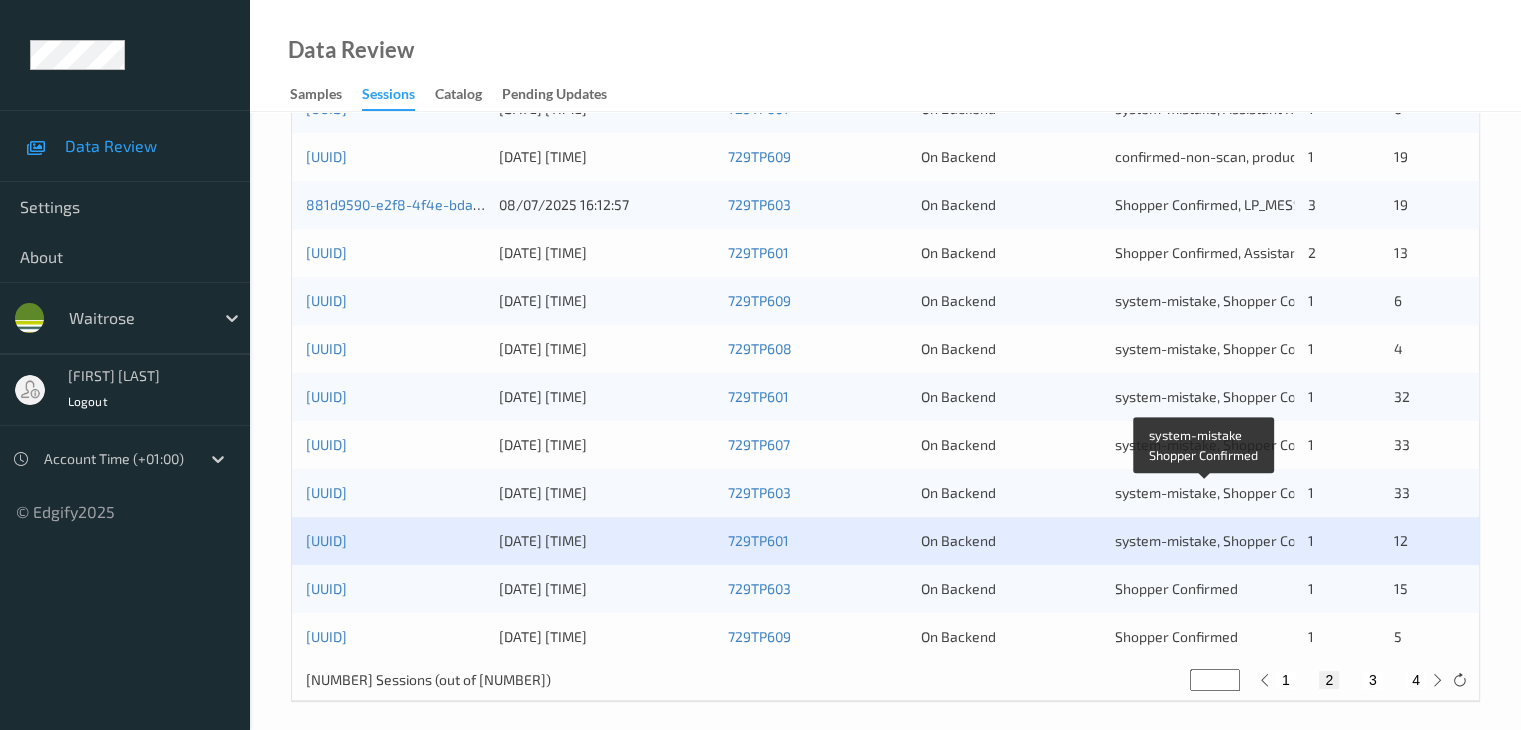 scroll, scrollTop: 932, scrollLeft: 0, axis: vertical 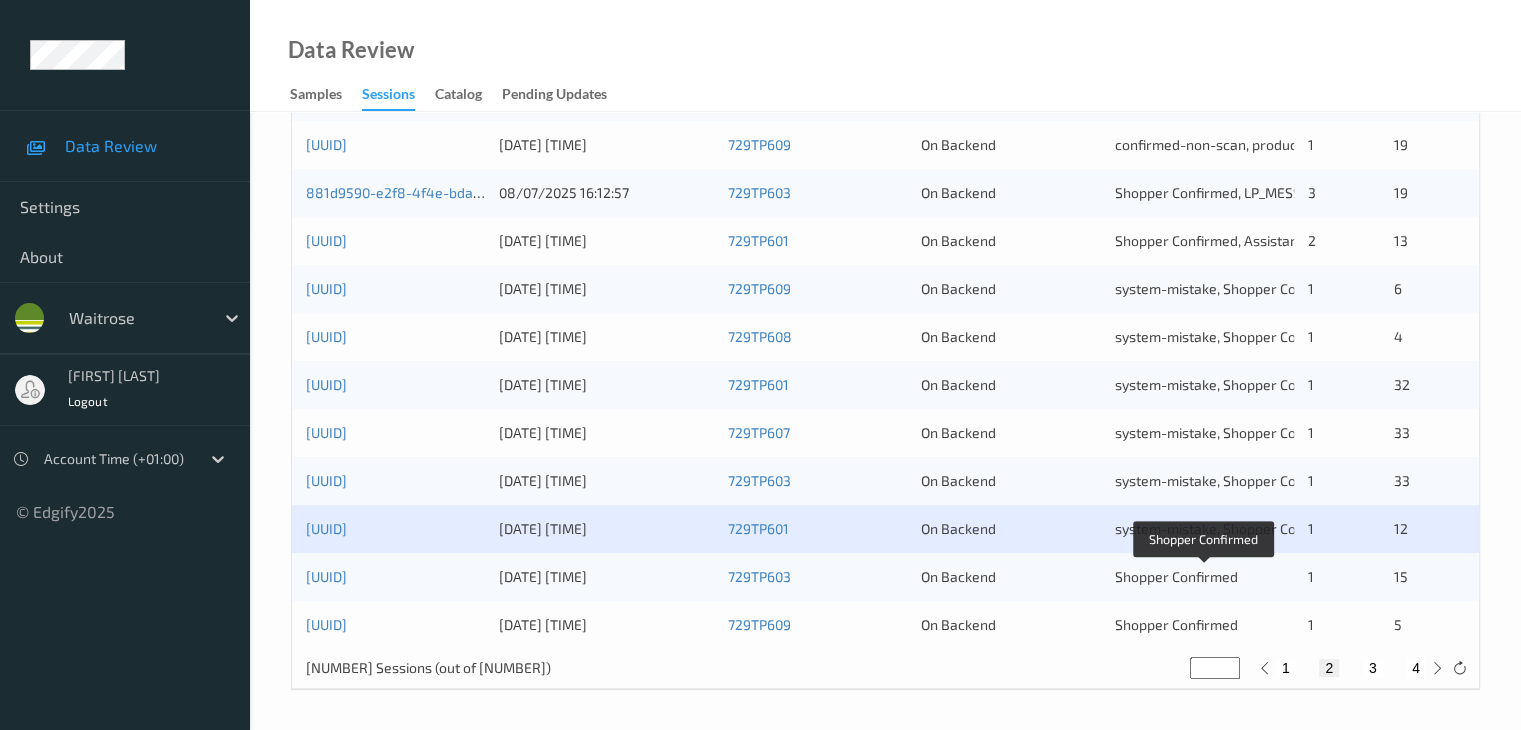 click on "Shopper Confirmed" at bounding box center (1176, 576) 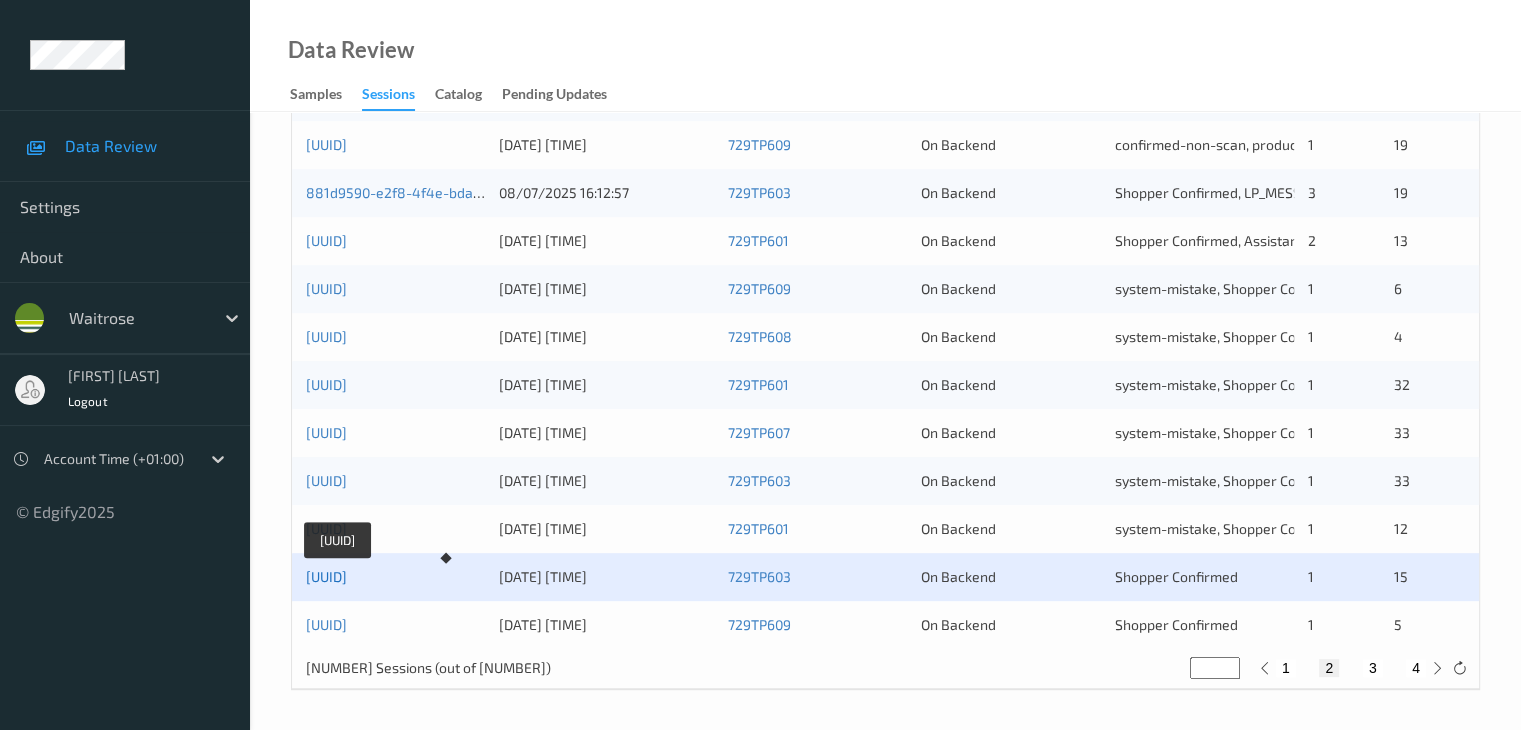 click on "[UUID]" at bounding box center (326, 576) 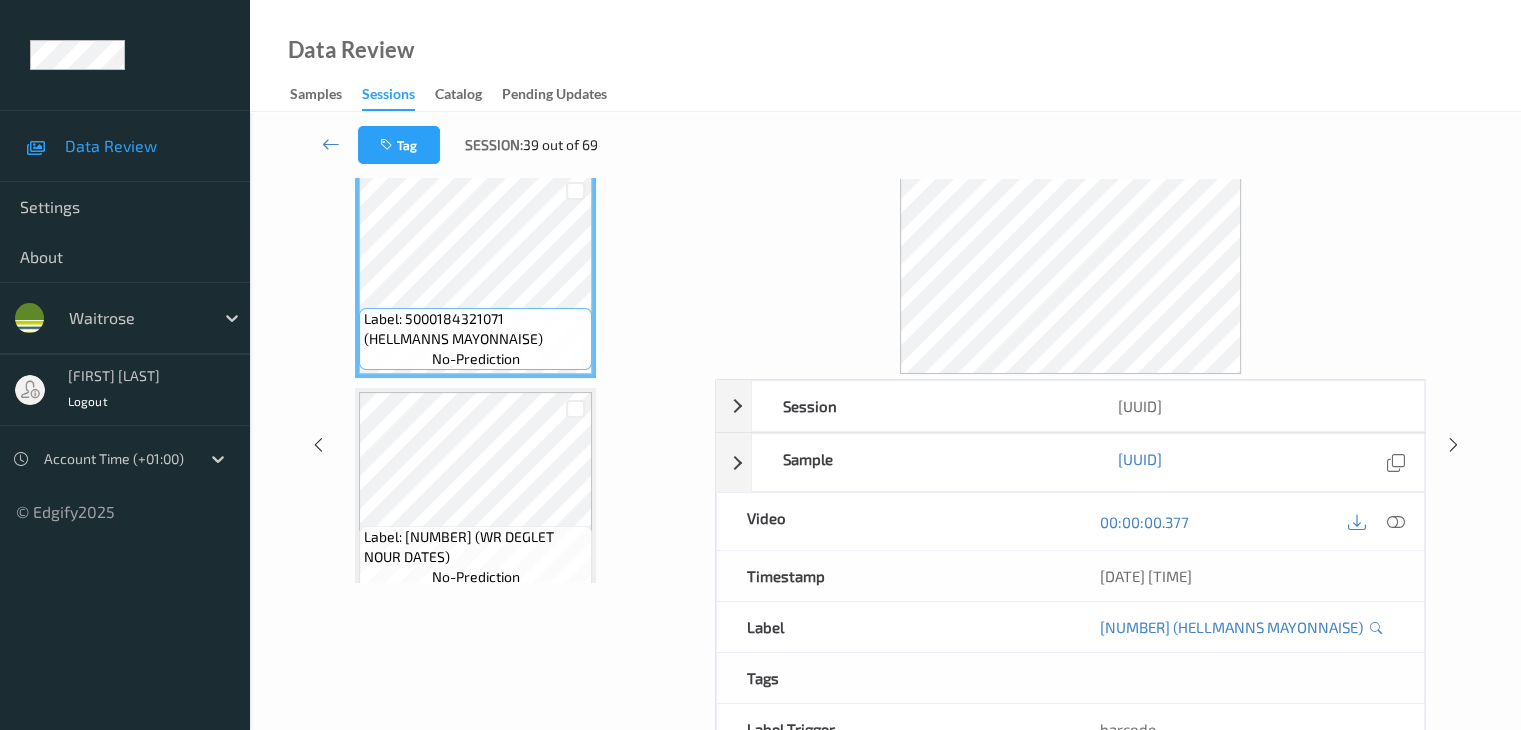 scroll, scrollTop: 0, scrollLeft: 0, axis: both 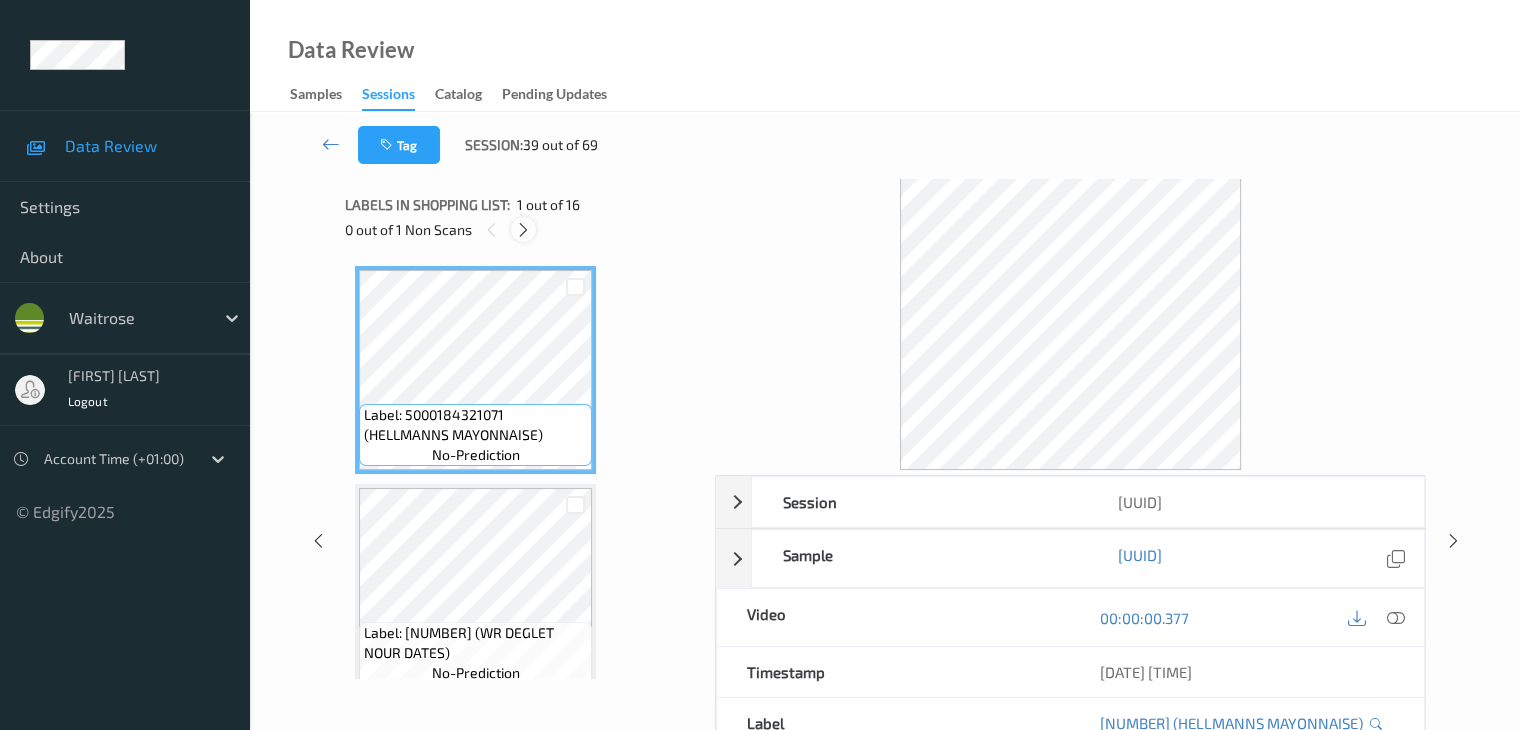 click at bounding box center [523, 230] 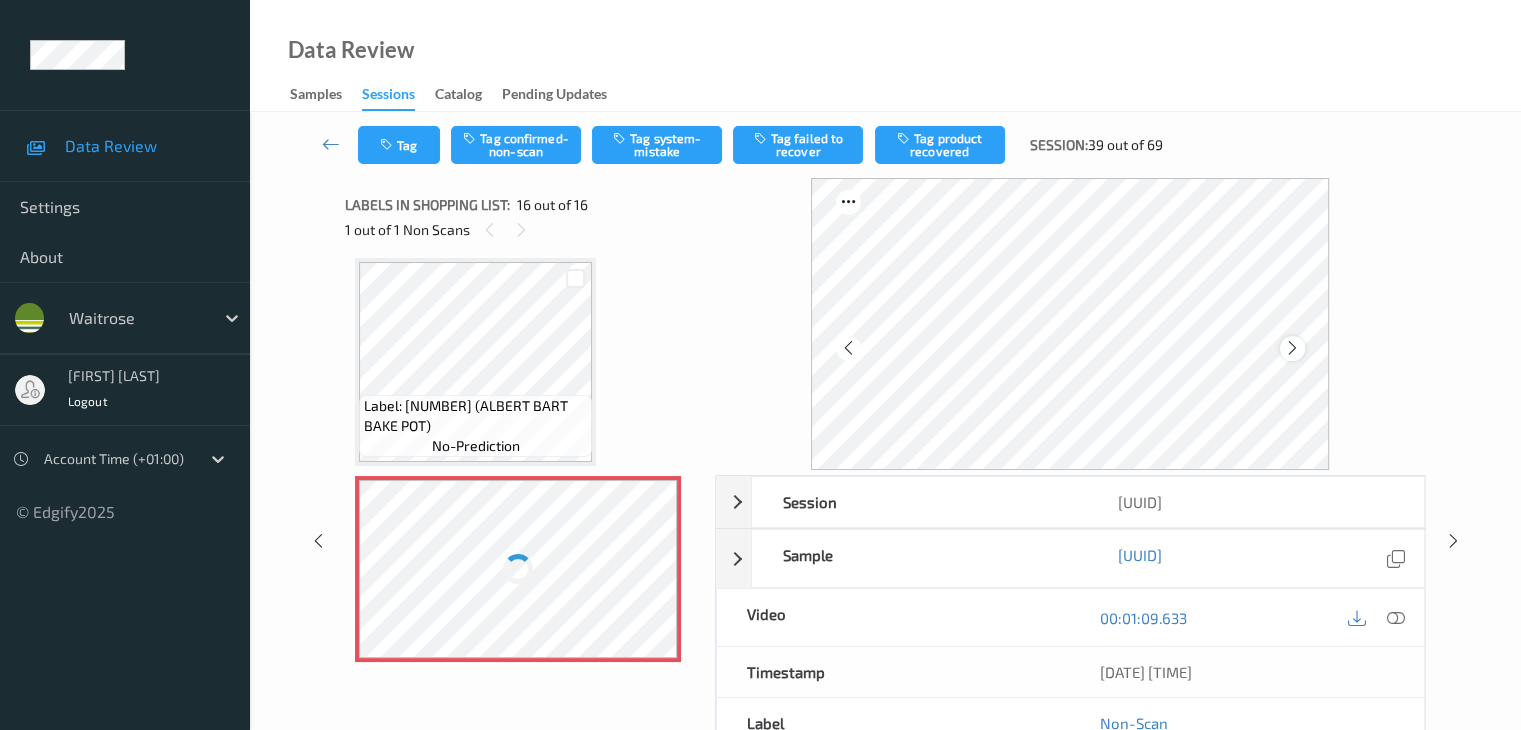 click at bounding box center (1292, 348) 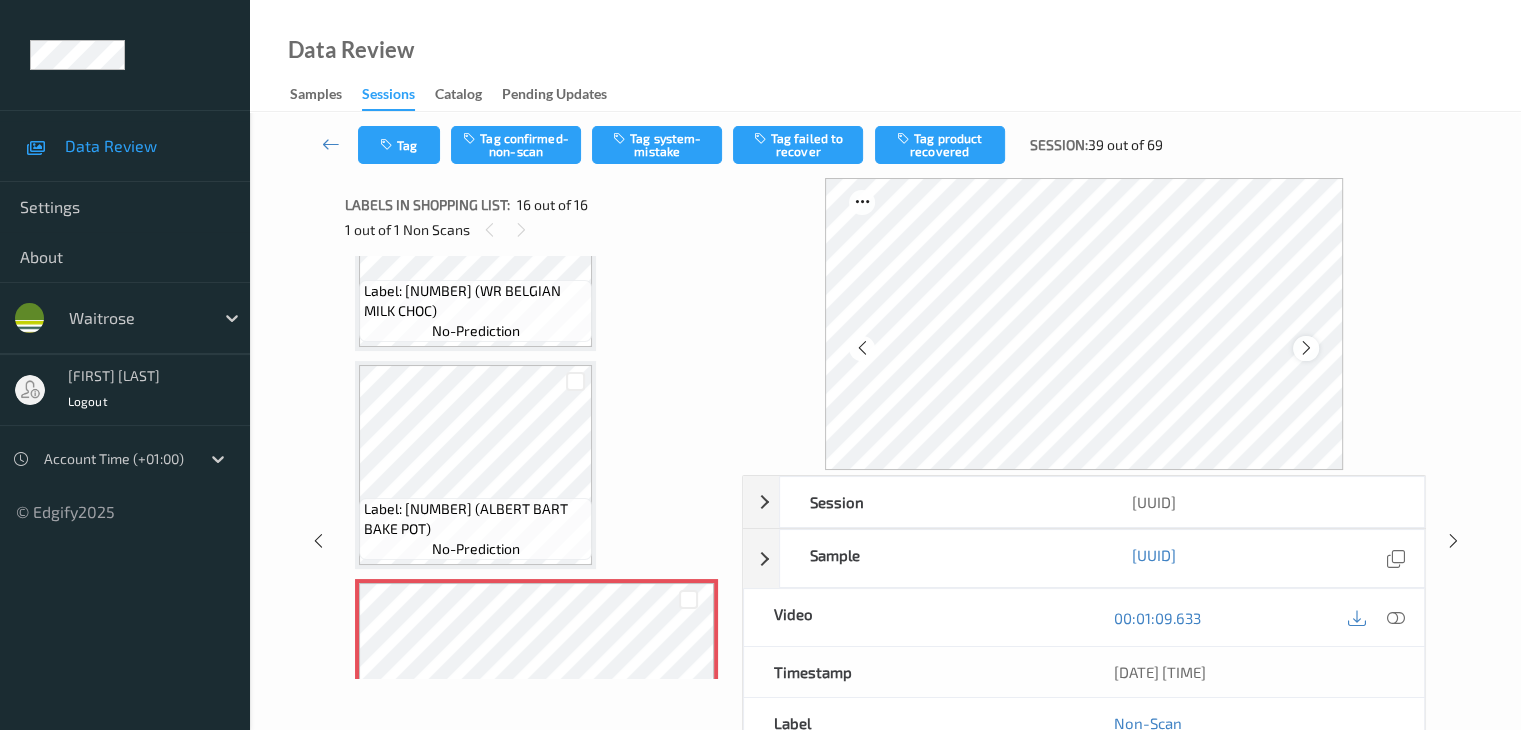 click at bounding box center (1306, 348) 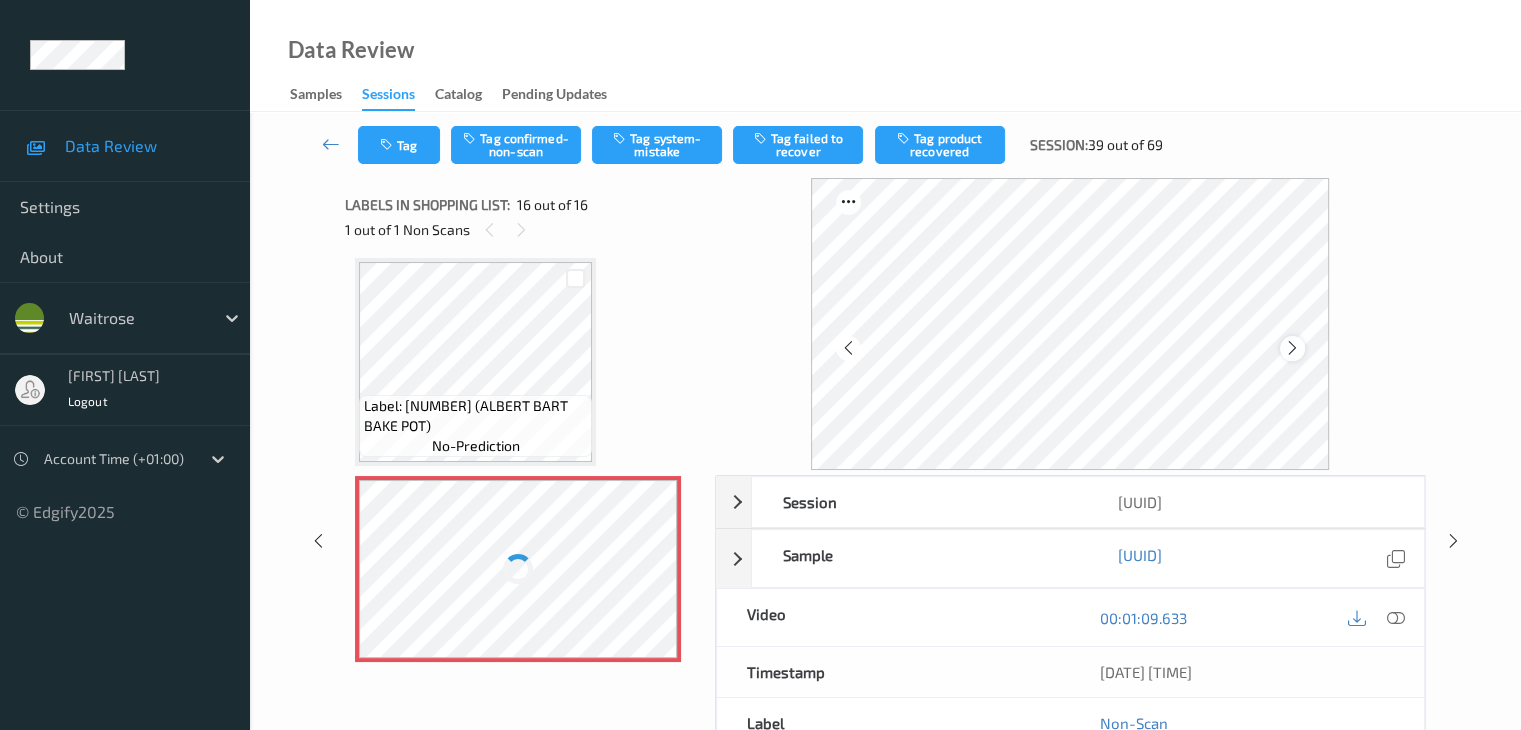 click at bounding box center [1292, 348] 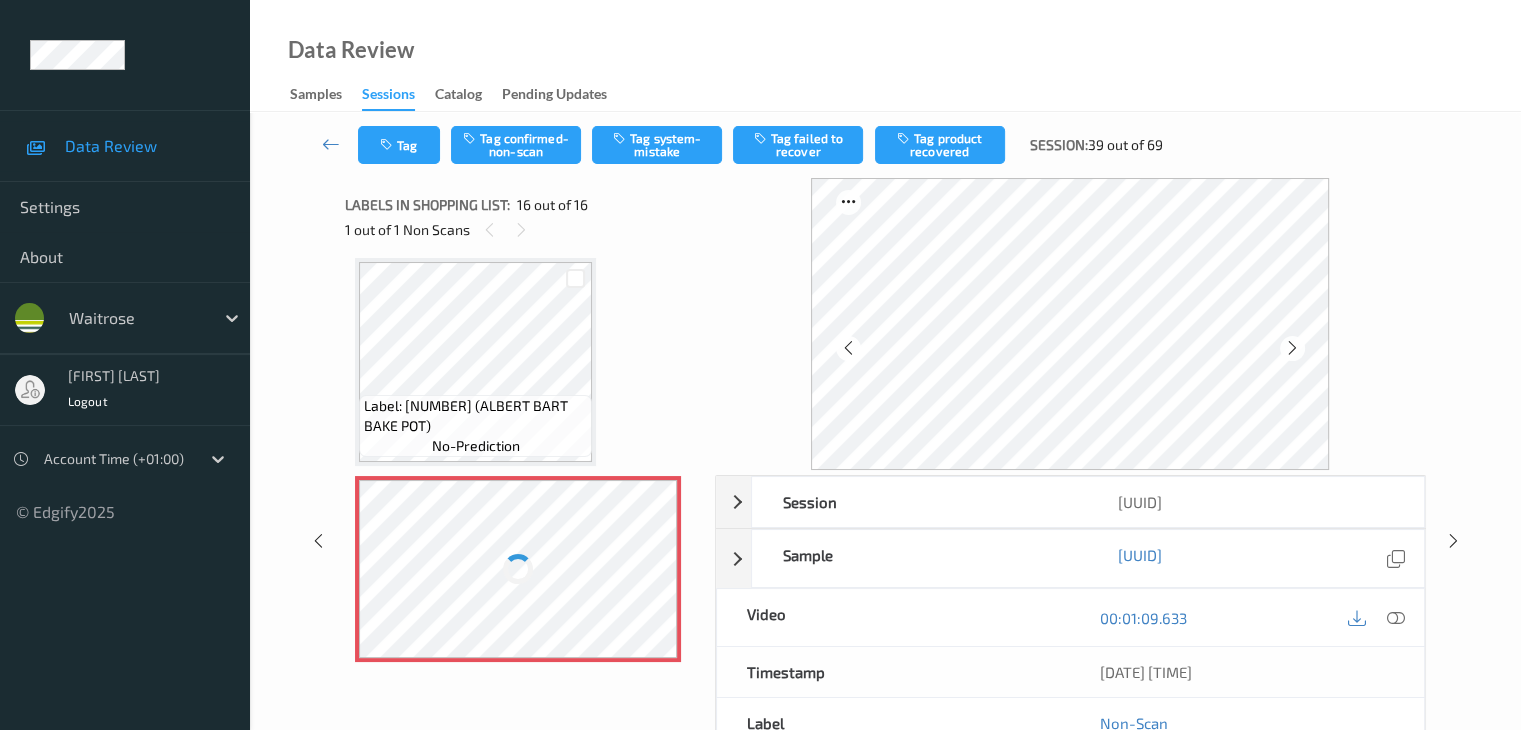 click at bounding box center (1292, 348) 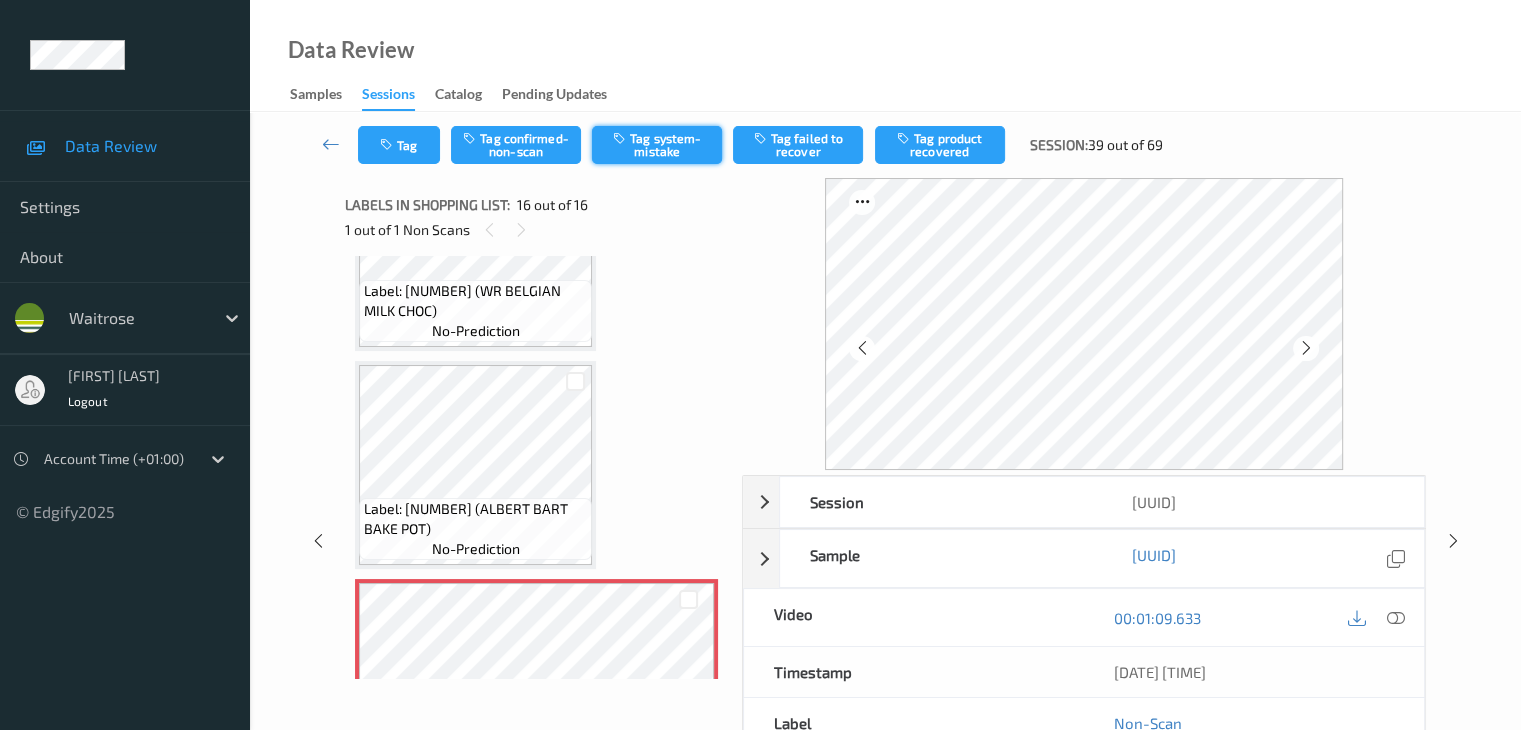 click on "Tag   system-mistake" at bounding box center (657, 145) 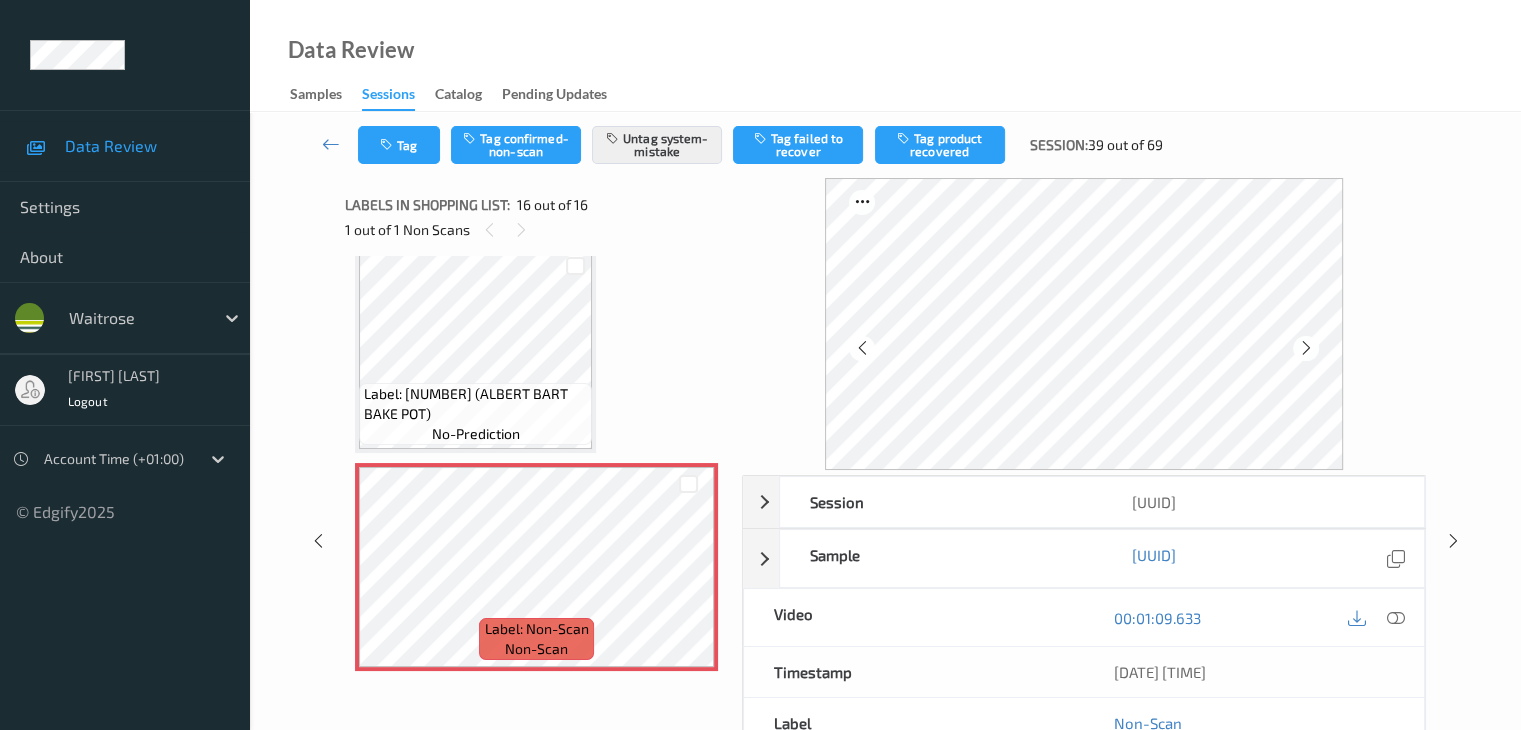 scroll, scrollTop: 3075, scrollLeft: 0, axis: vertical 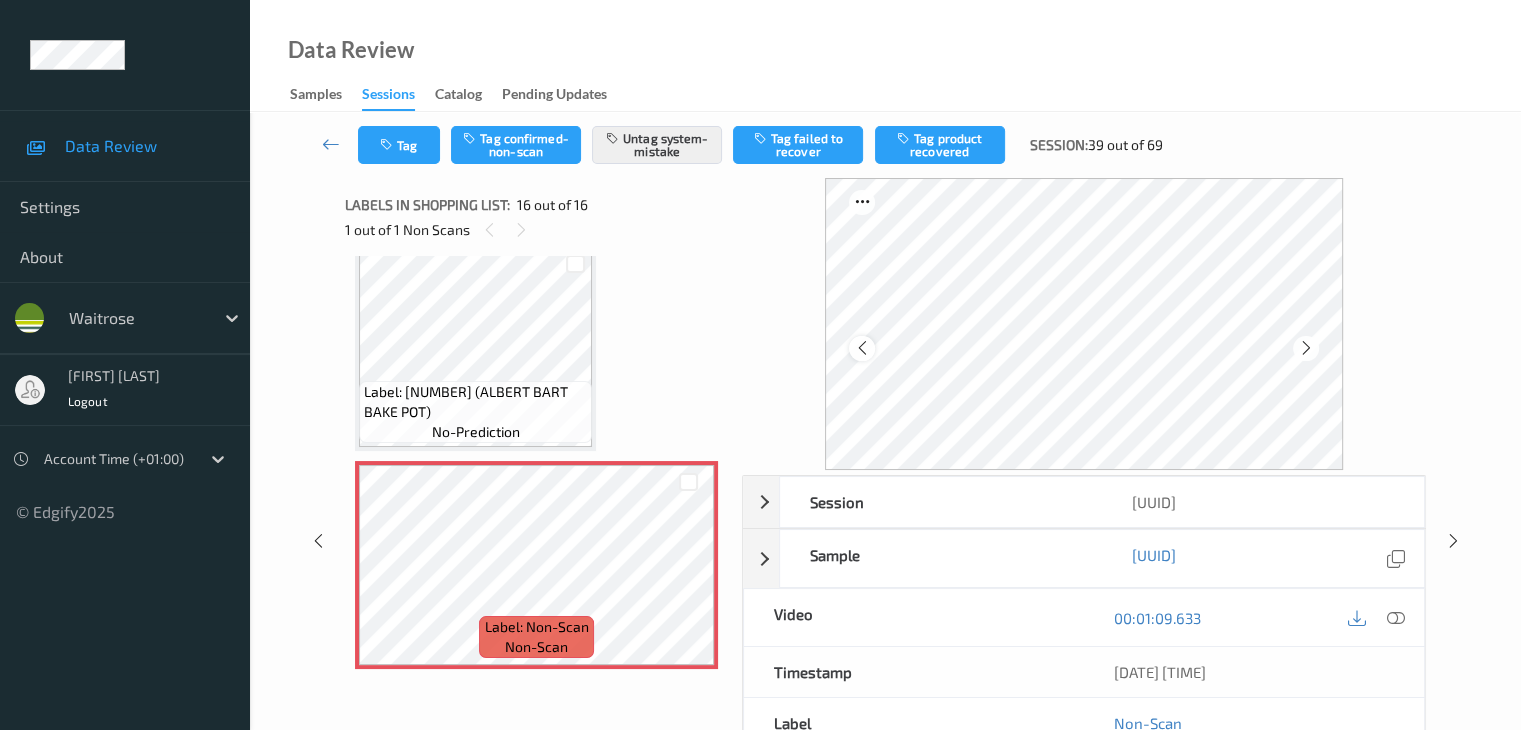 click at bounding box center [861, 348] 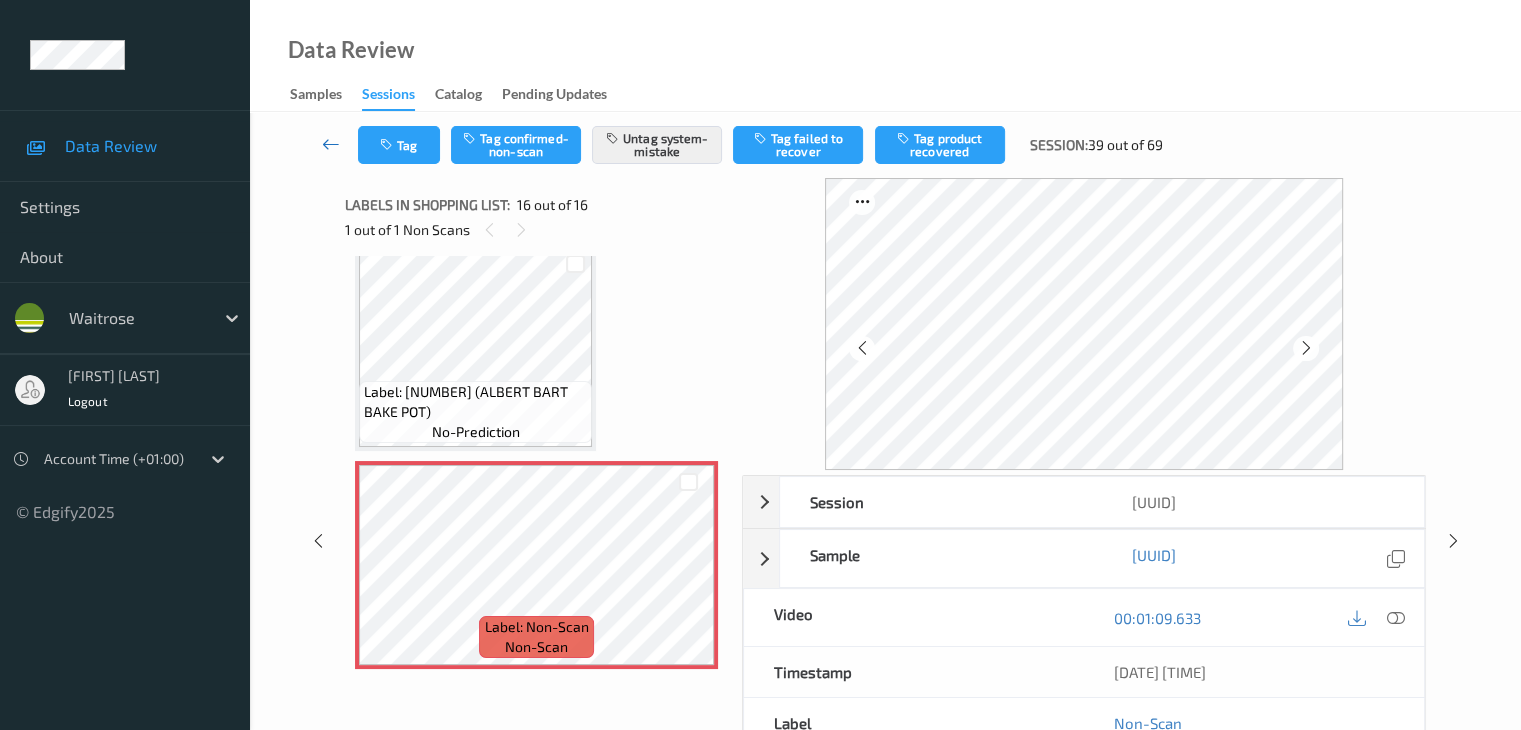 click at bounding box center [331, 144] 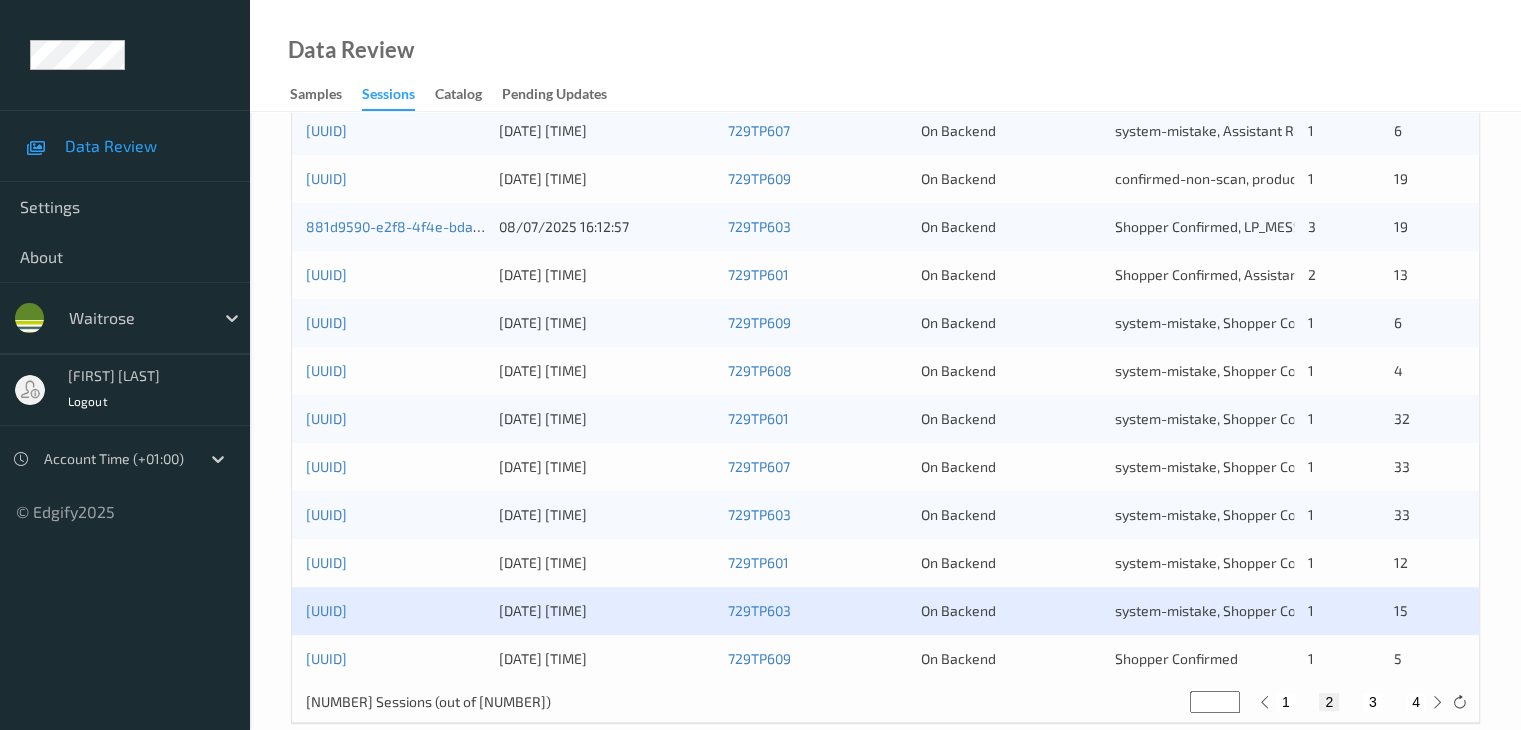 scroll, scrollTop: 932, scrollLeft: 0, axis: vertical 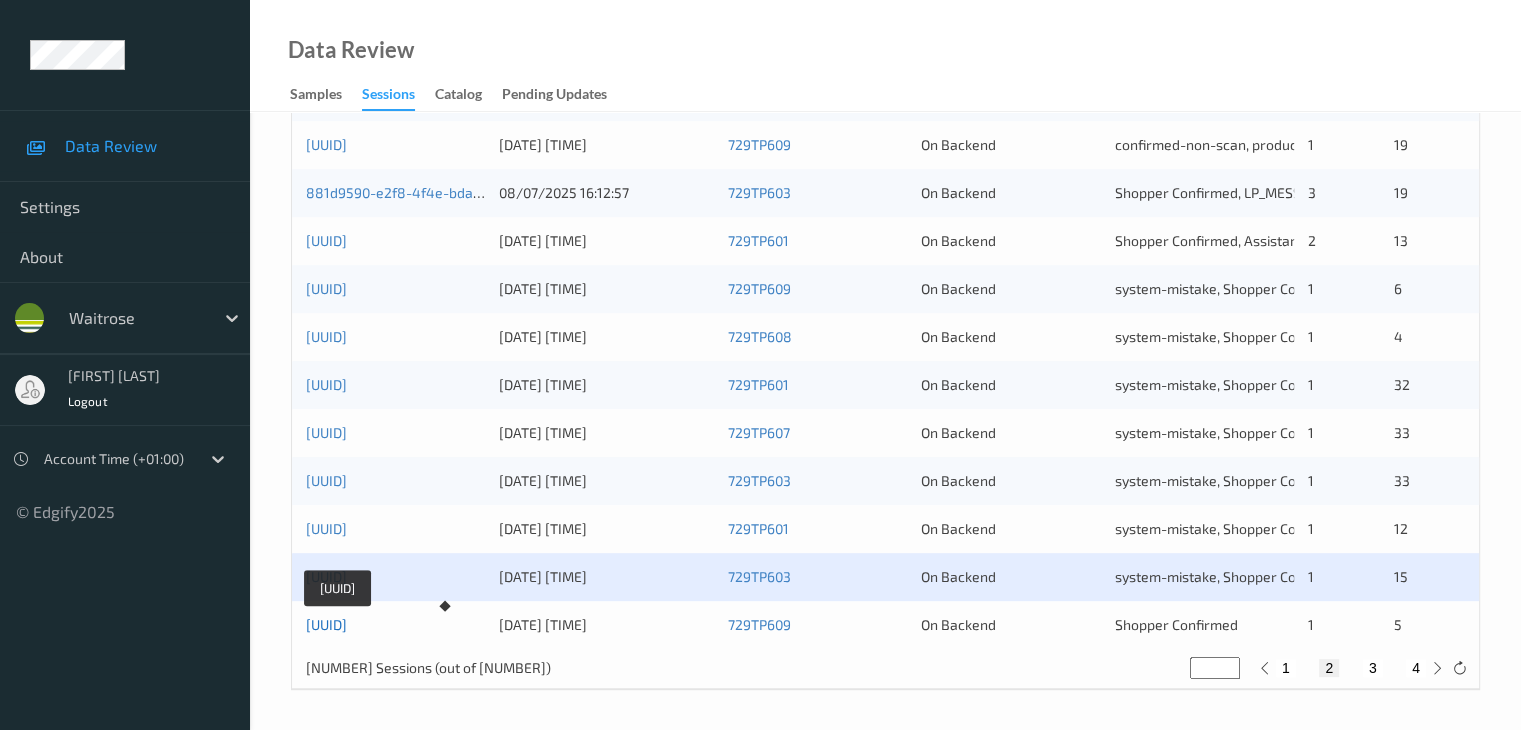 click on "[UUID]" at bounding box center (326, 624) 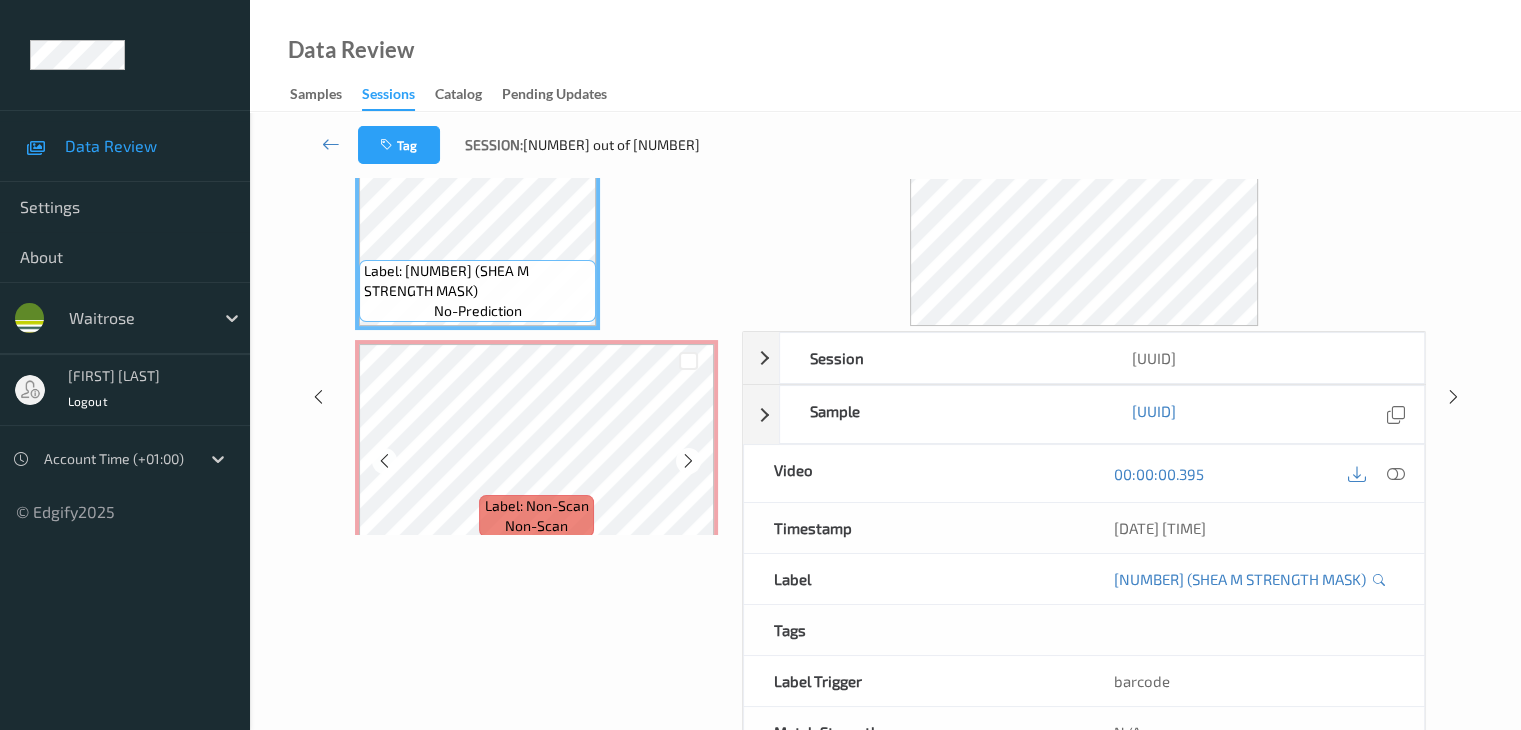 scroll, scrollTop: 64, scrollLeft: 0, axis: vertical 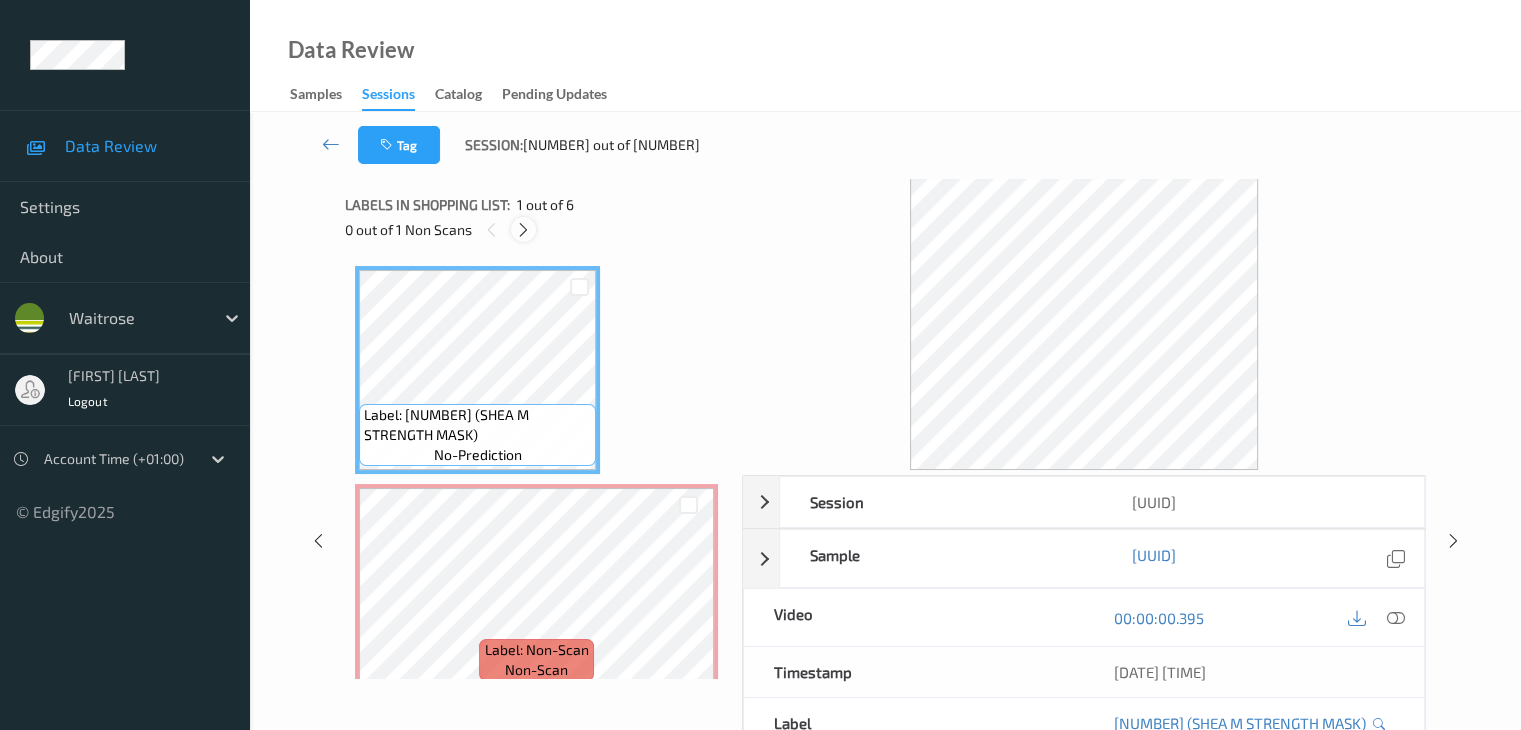 click at bounding box center (523, 230) 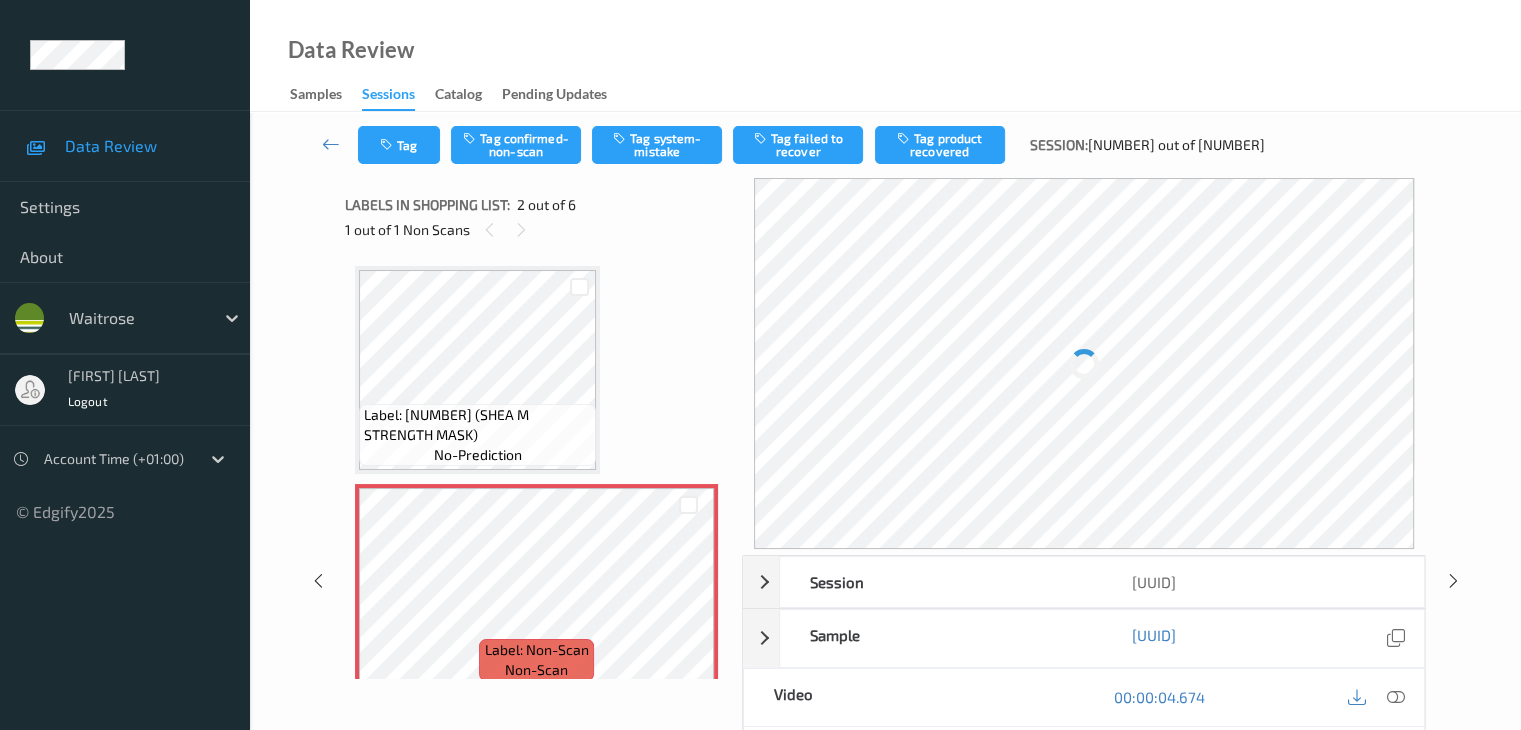 scroll, scrollTop: 10, scrollLeft: 0, axis: vertical 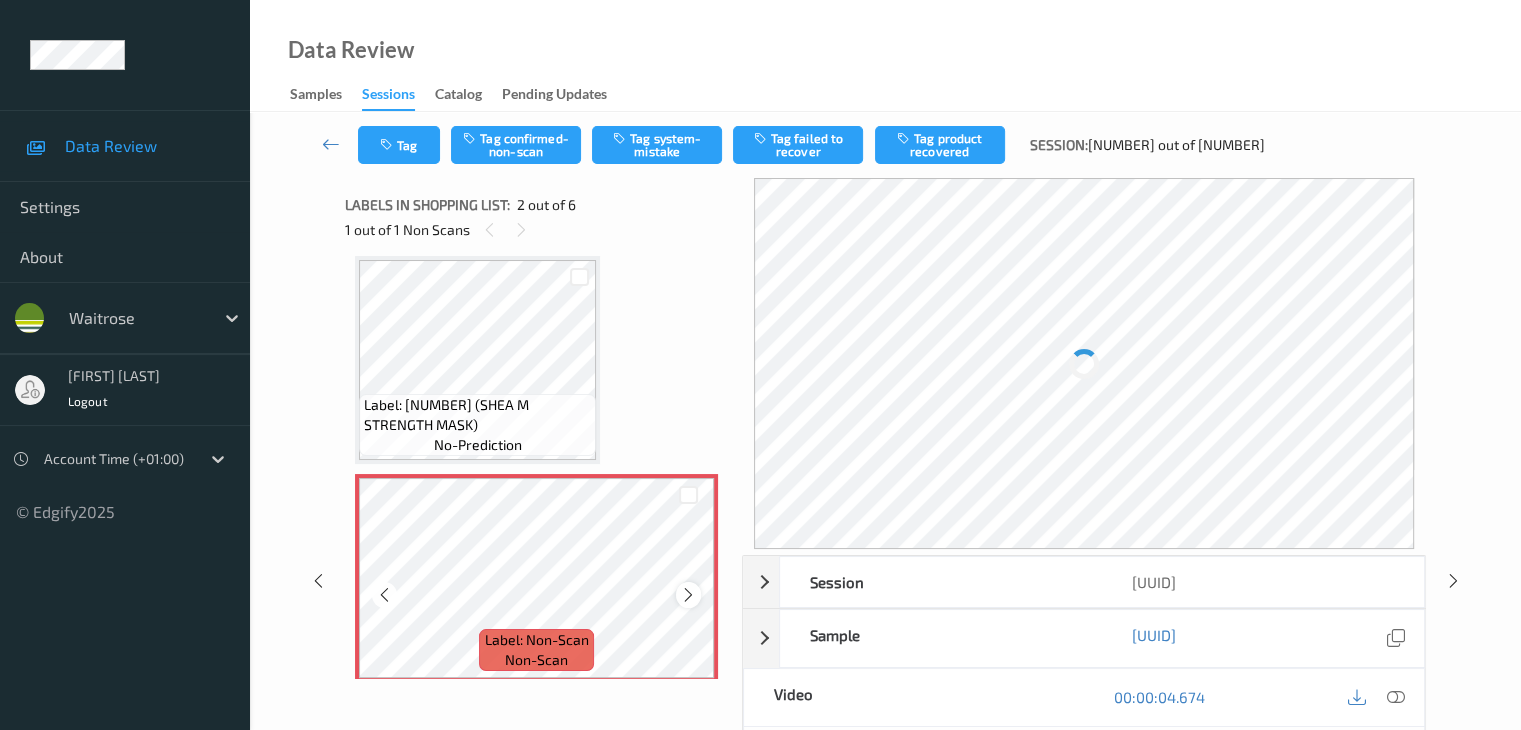 click at bounding box center (688, 595) 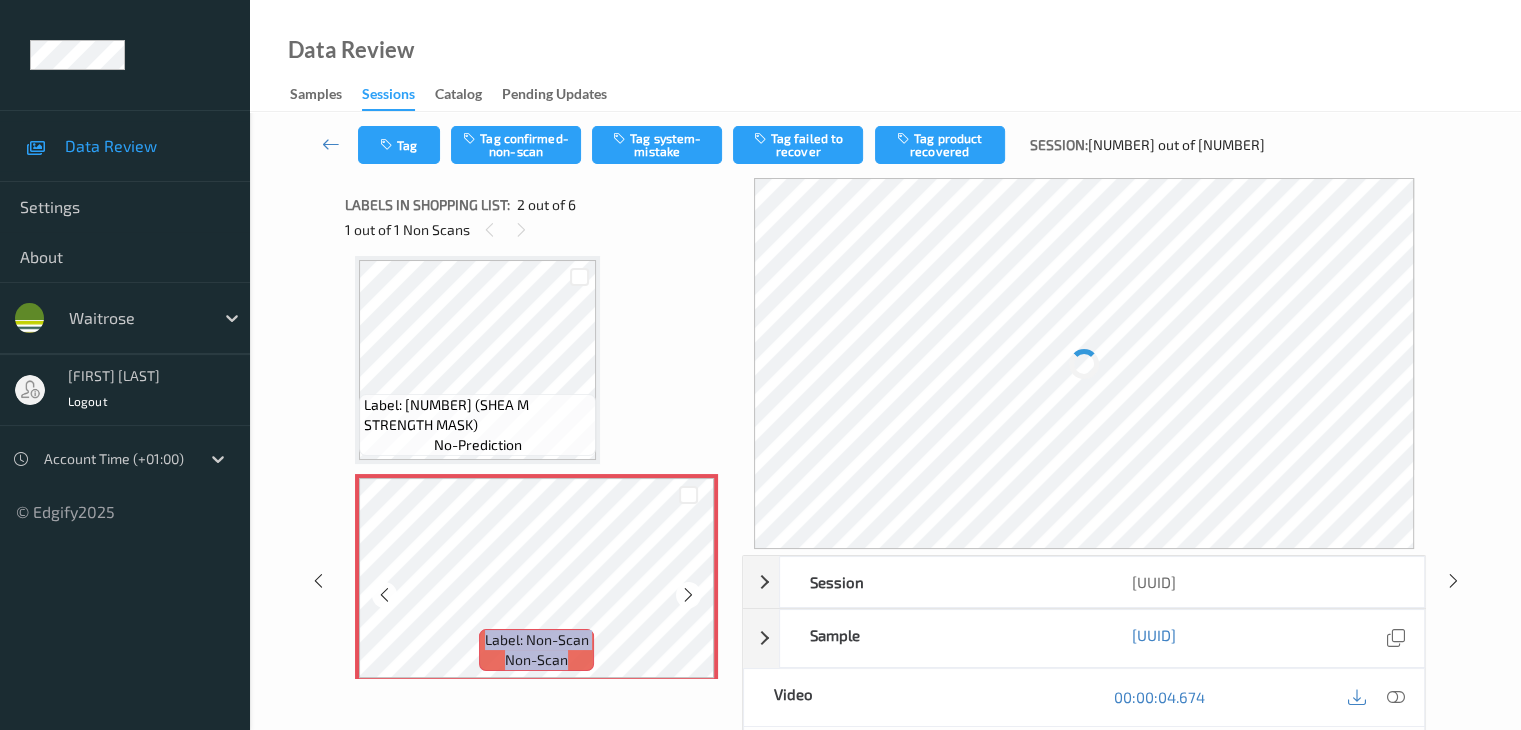 click at bounding box center (688, 595) 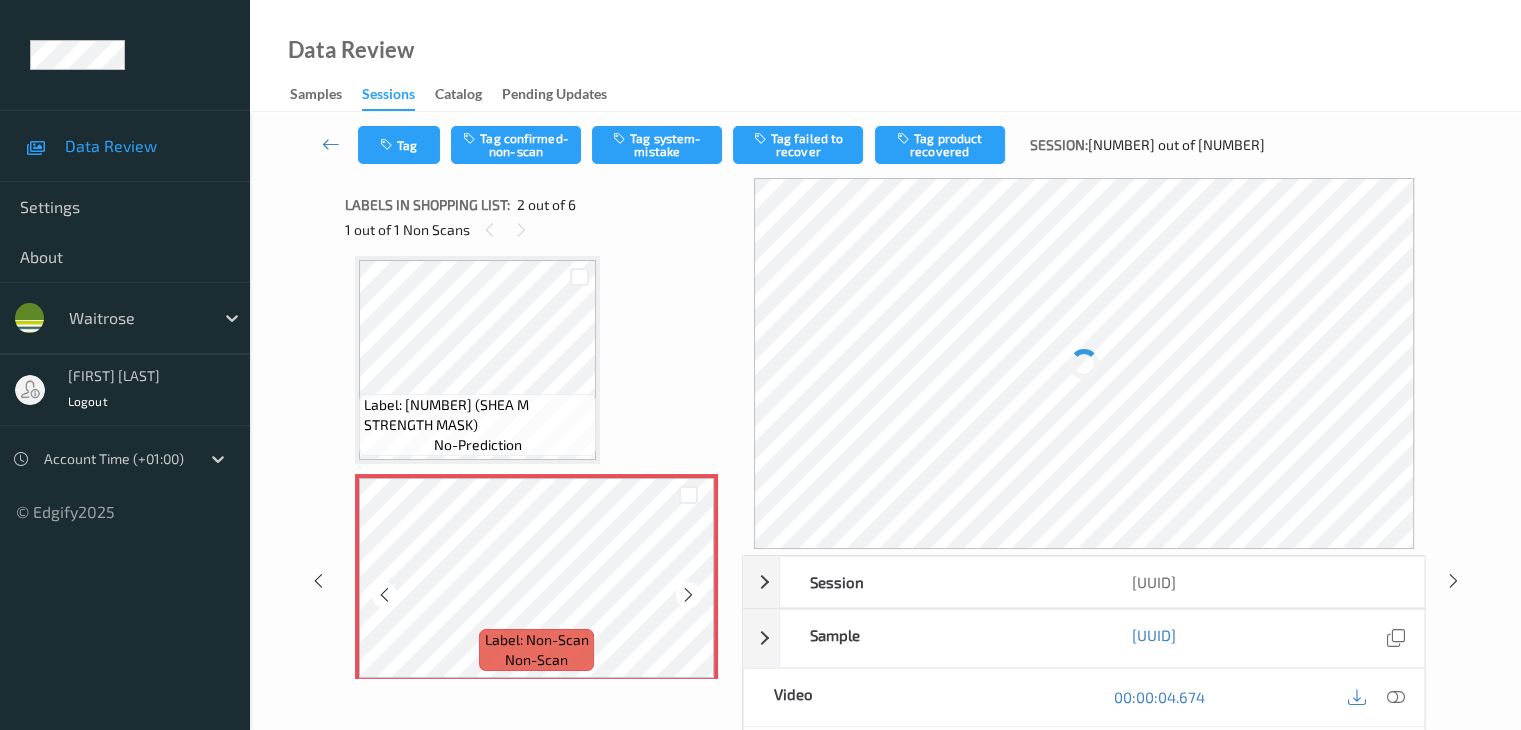 click at bounding box center [688, 595] 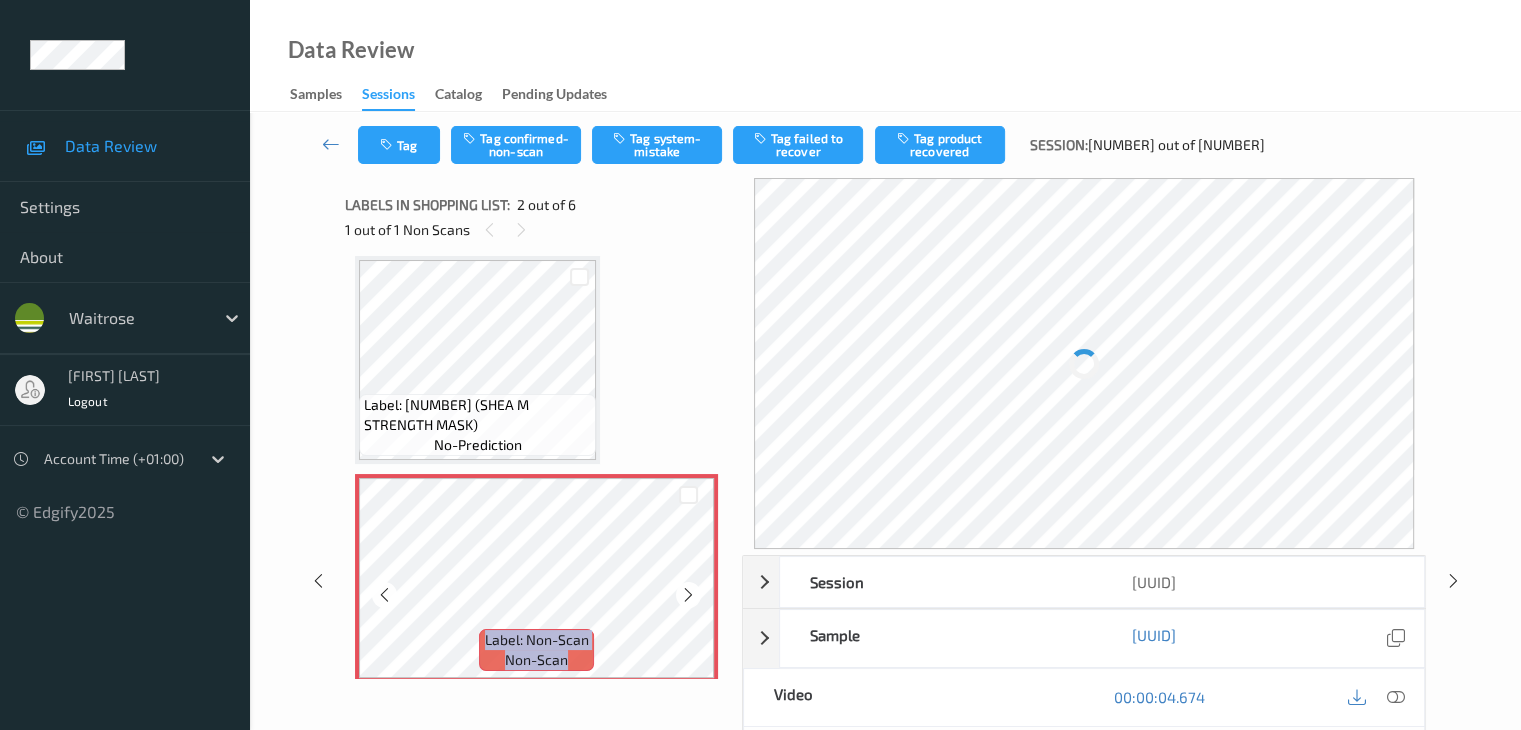 click at bounding box center [688, 595] 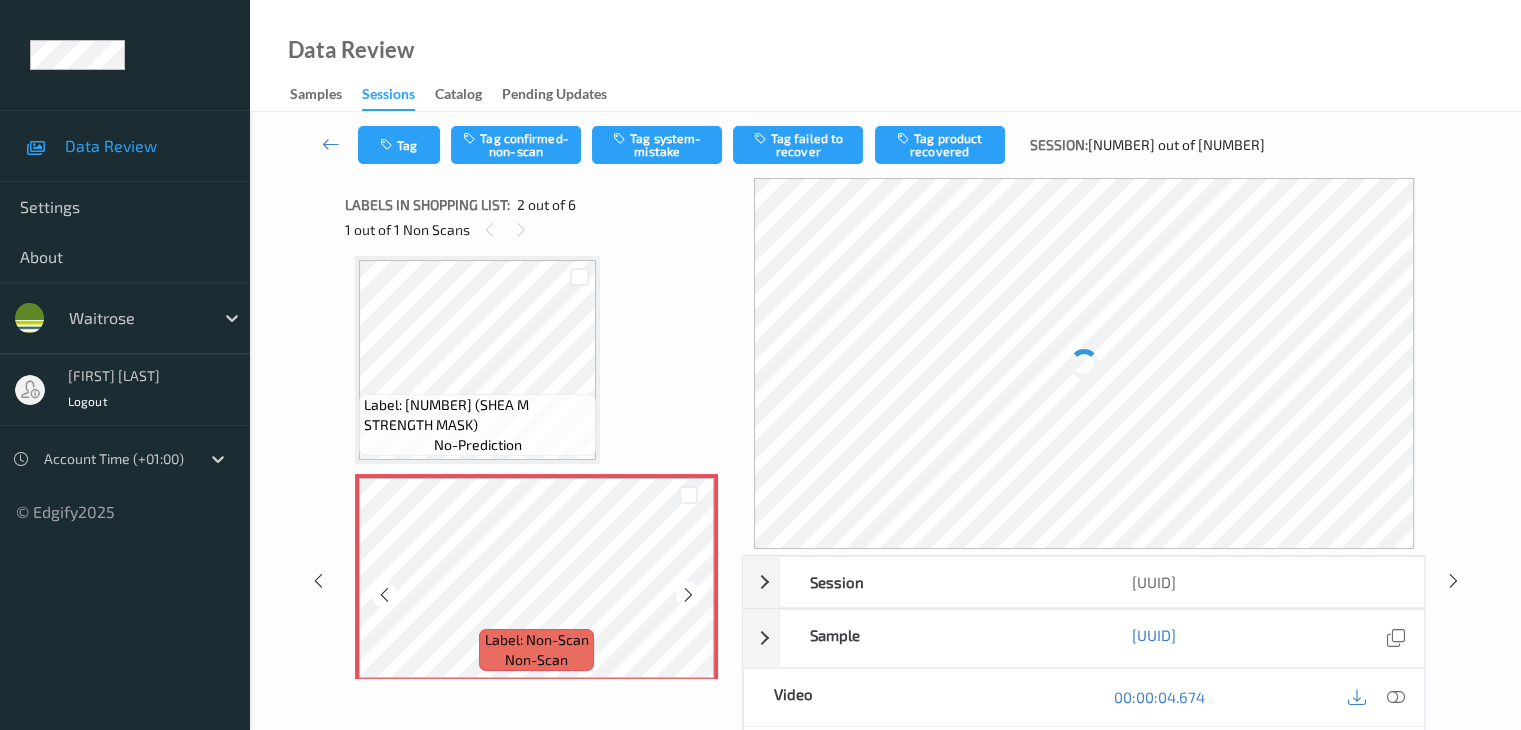 click at bounding box center (688, 595) 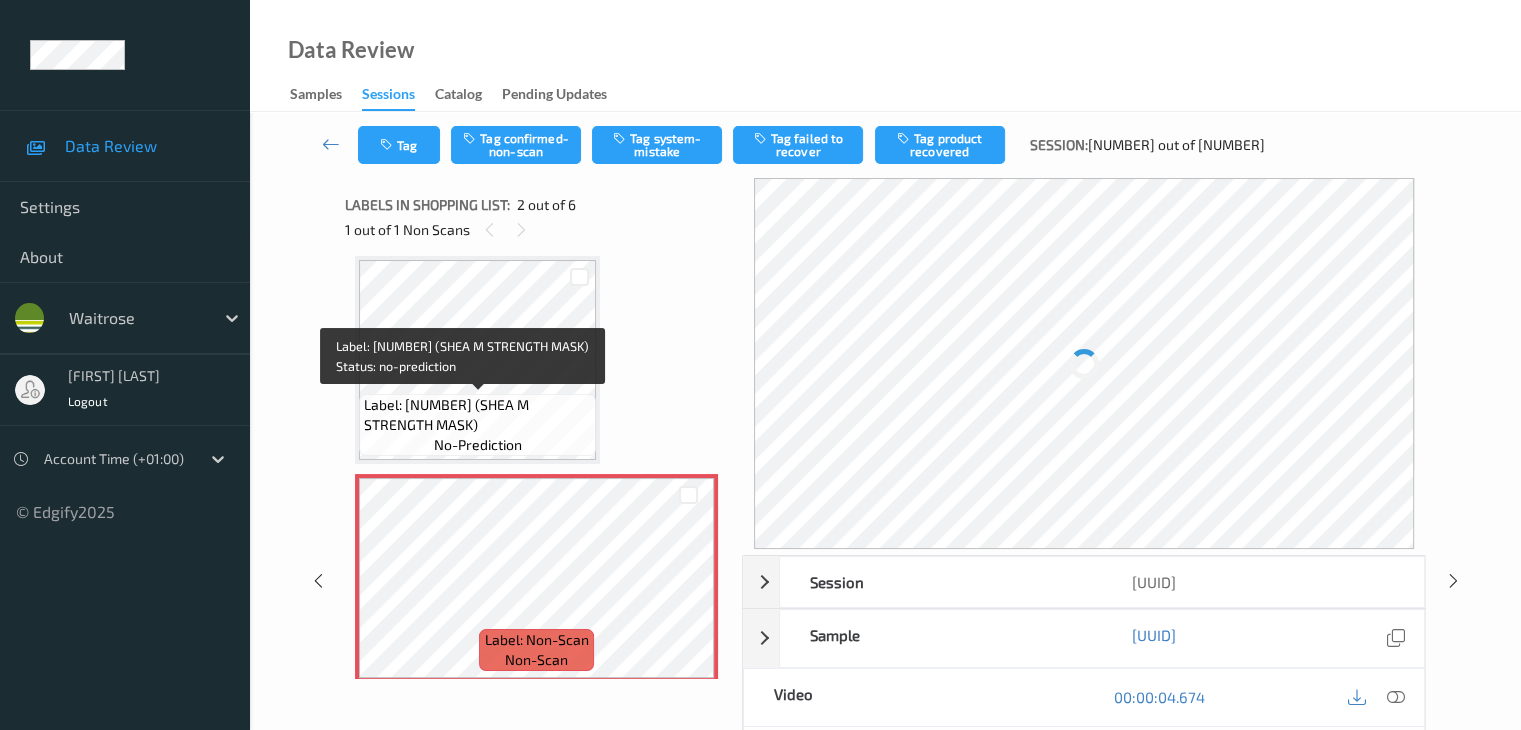 click on "Label: 7643022213022 ([PRODUCT])" at bounding box center (477, 415) 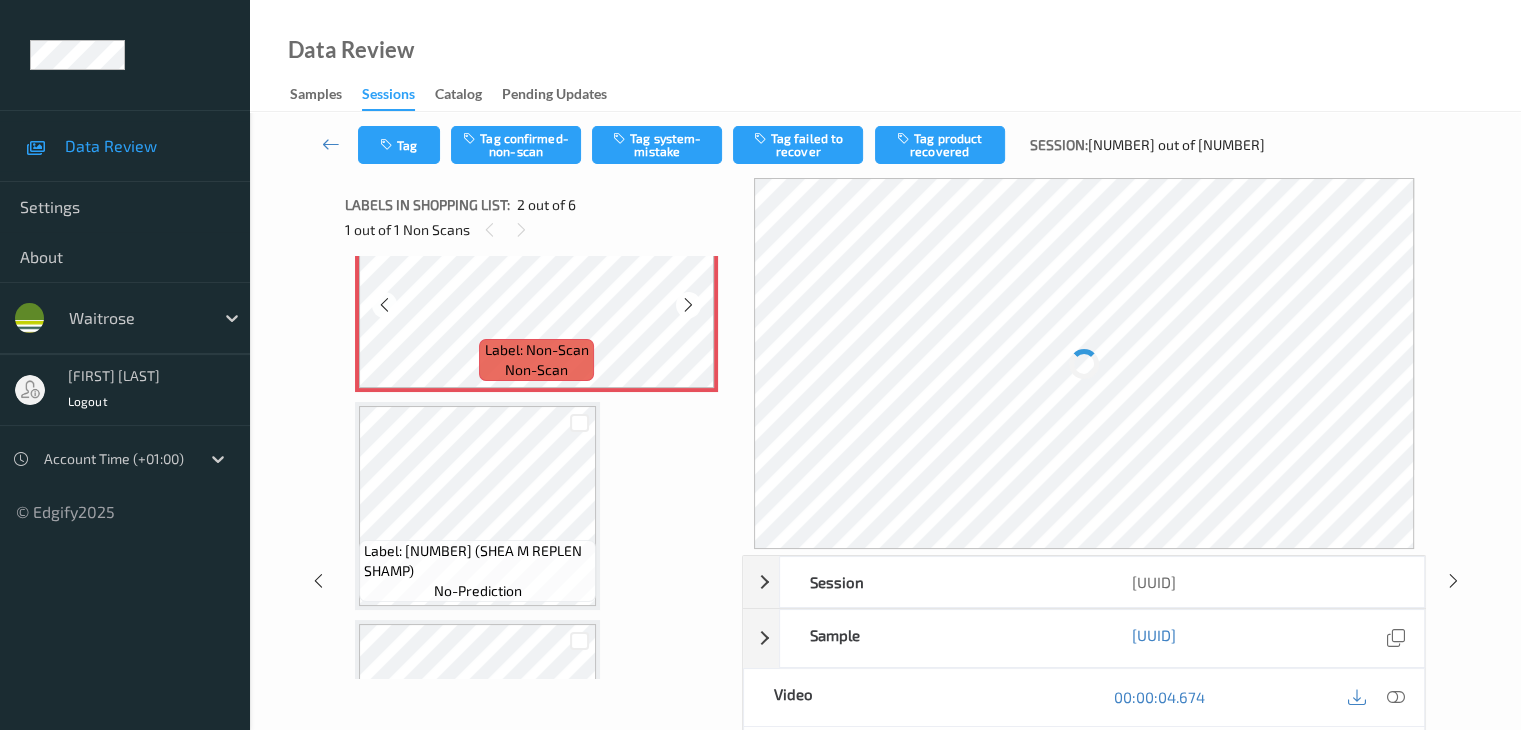scroll, scrollTop: 100, scrollLeft: 0, axis: vertical 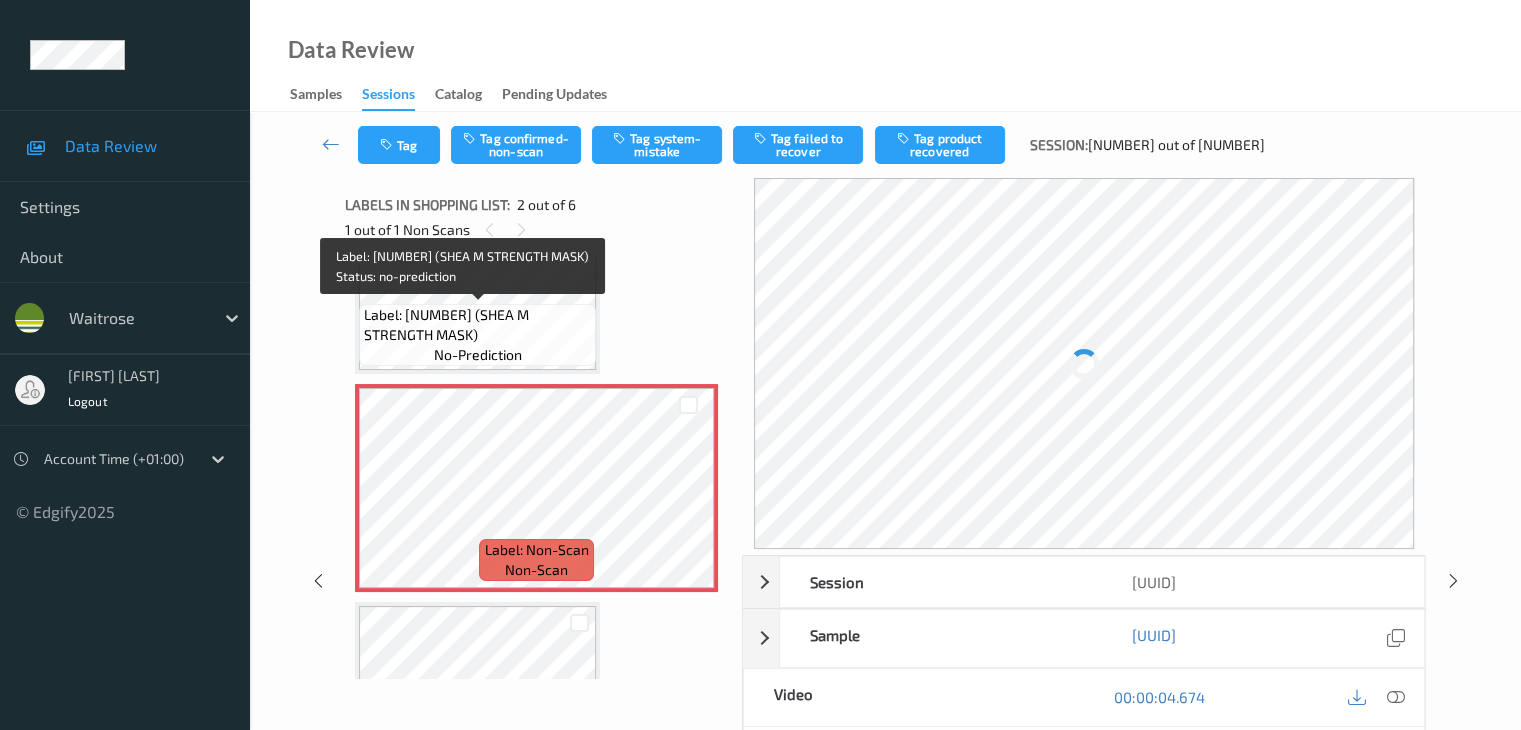 click on "Label: 7643022213022 ([PRODUCT])" at bounding box center [477, 325] 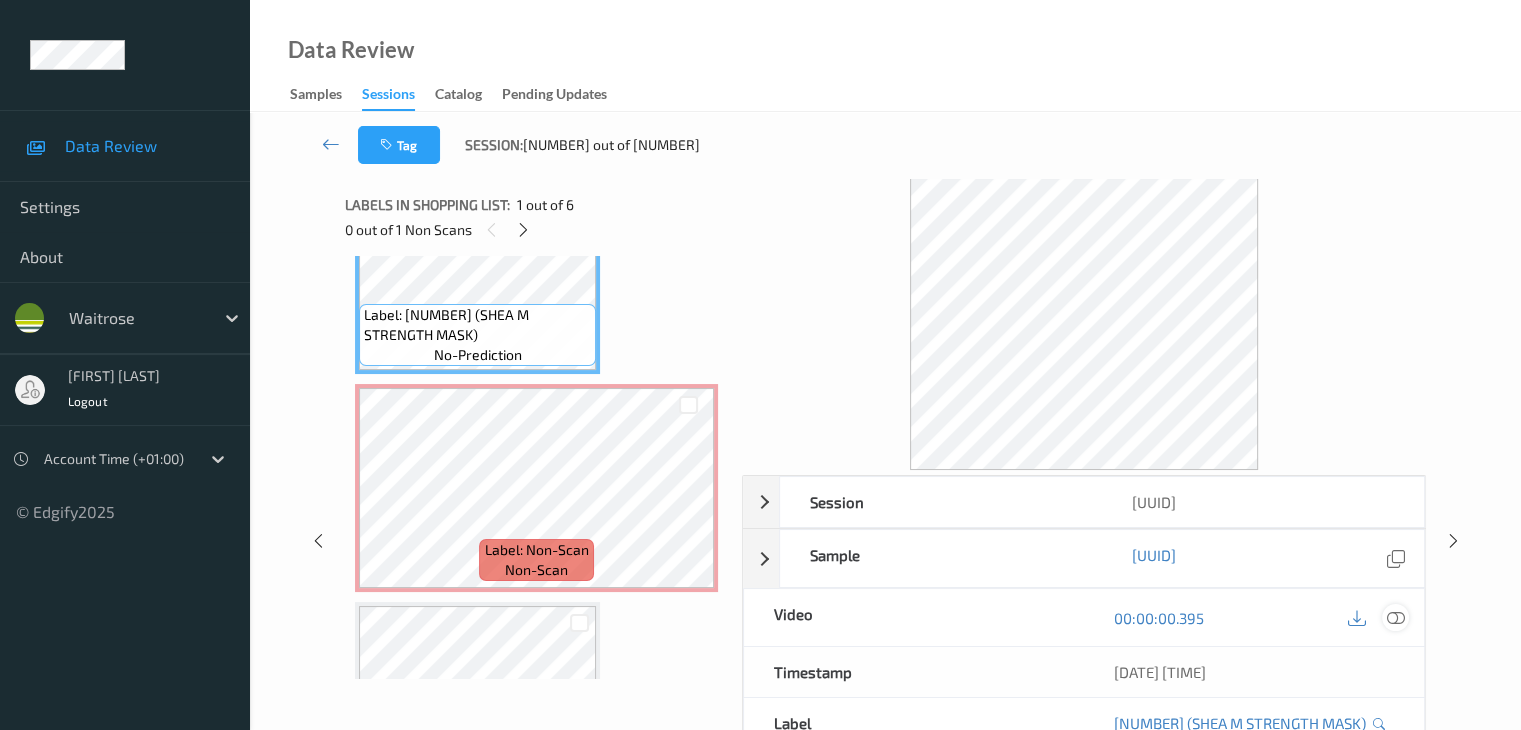click at bounding box center (1395, 618) 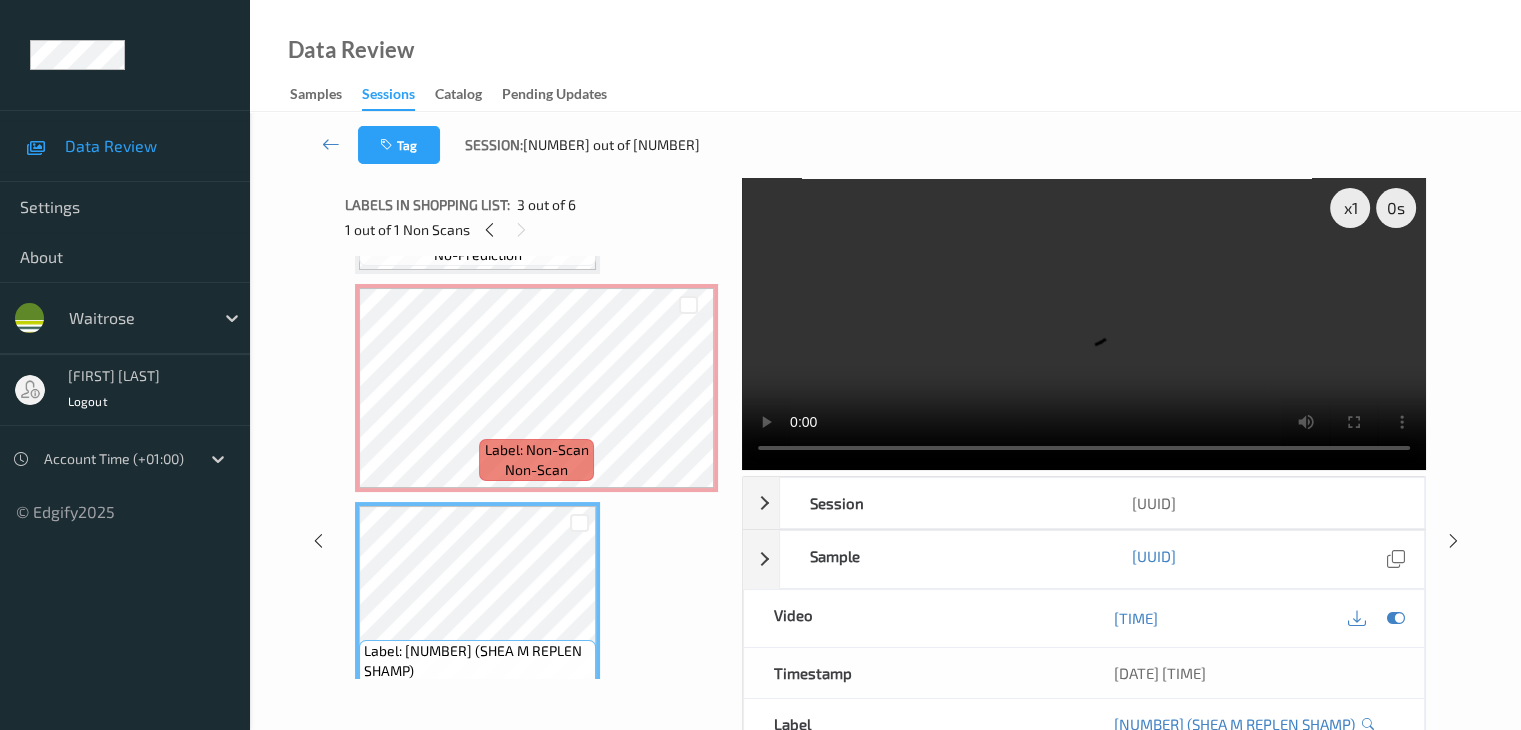scroll, scrollTop: 300, scrollLeft: 0, axis: vertical 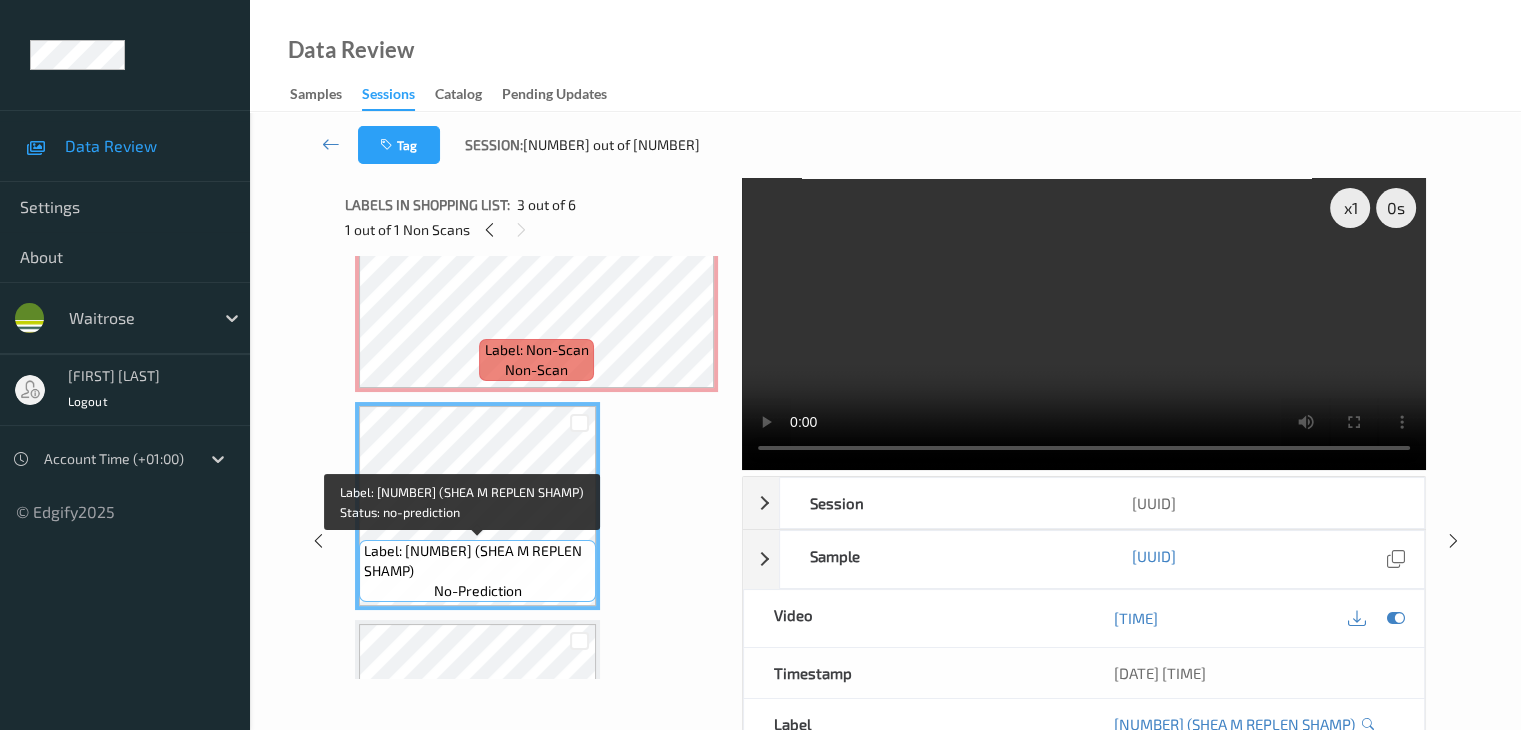 click on "Label: [NUMBER] (SHEA M REPLEN SHAMP)" at bounding box center [477, 561] 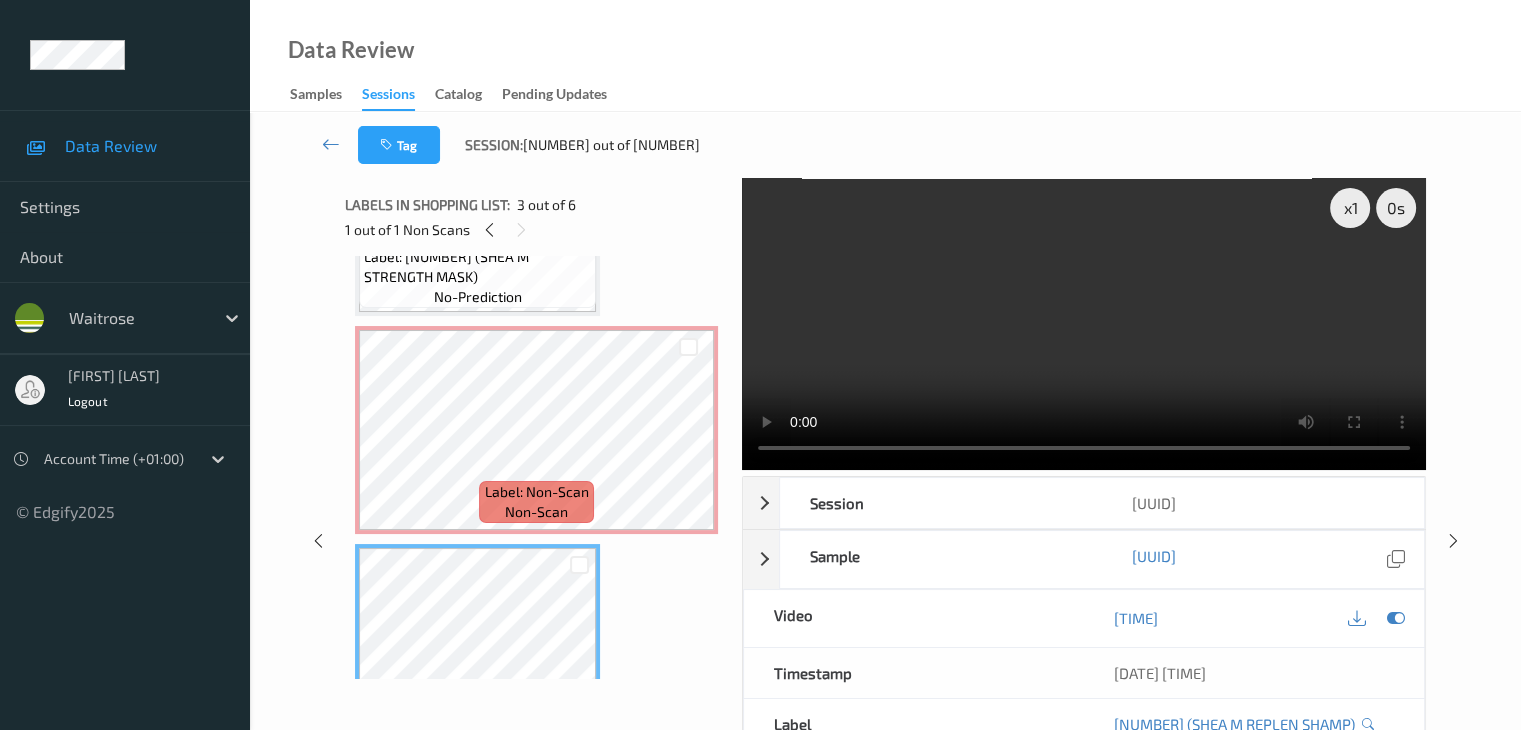 scroll, scrollTop: 100, scrollLeft: 0, axis: vertical 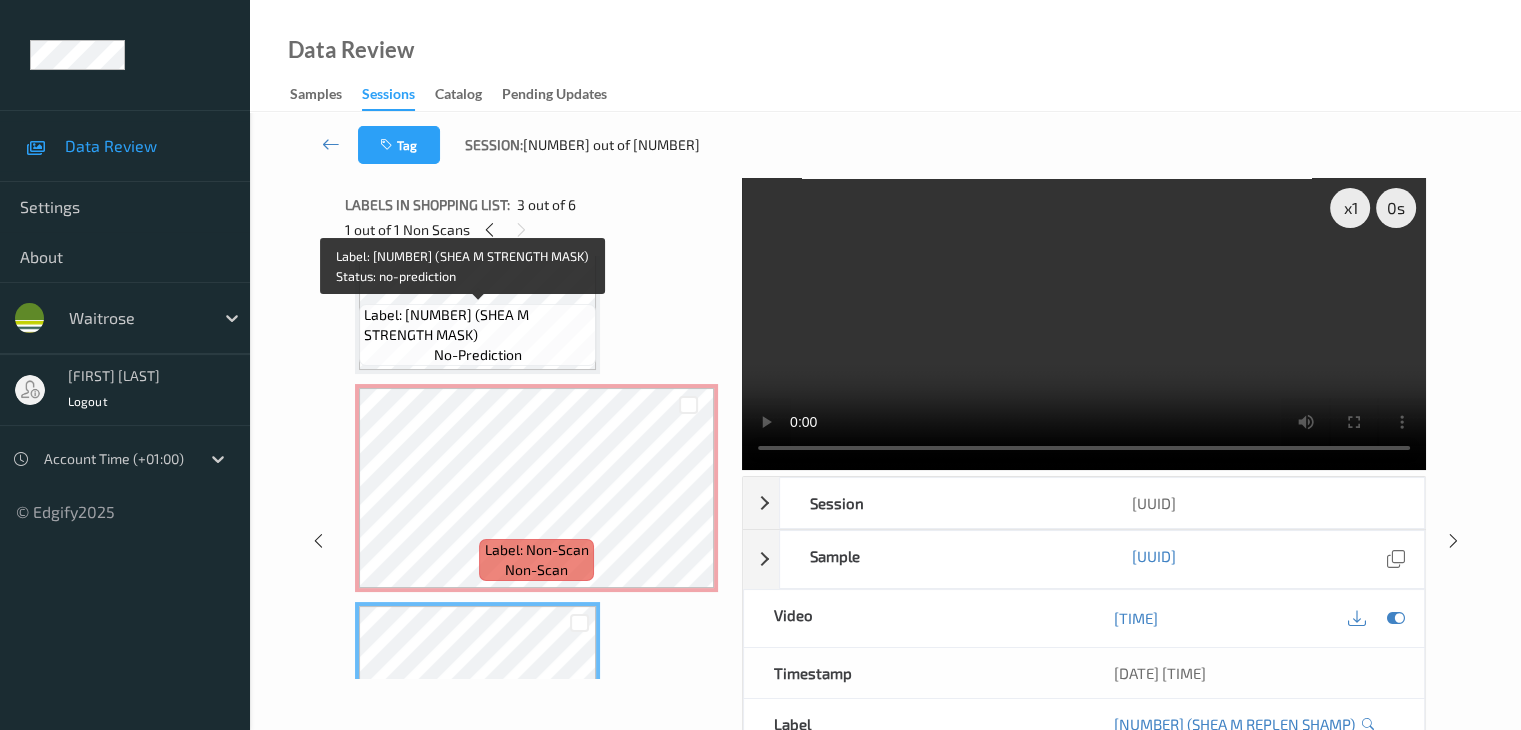 click on "Label: 7643022213022 ([PRODUCT])" at bounding box center [477, 325] 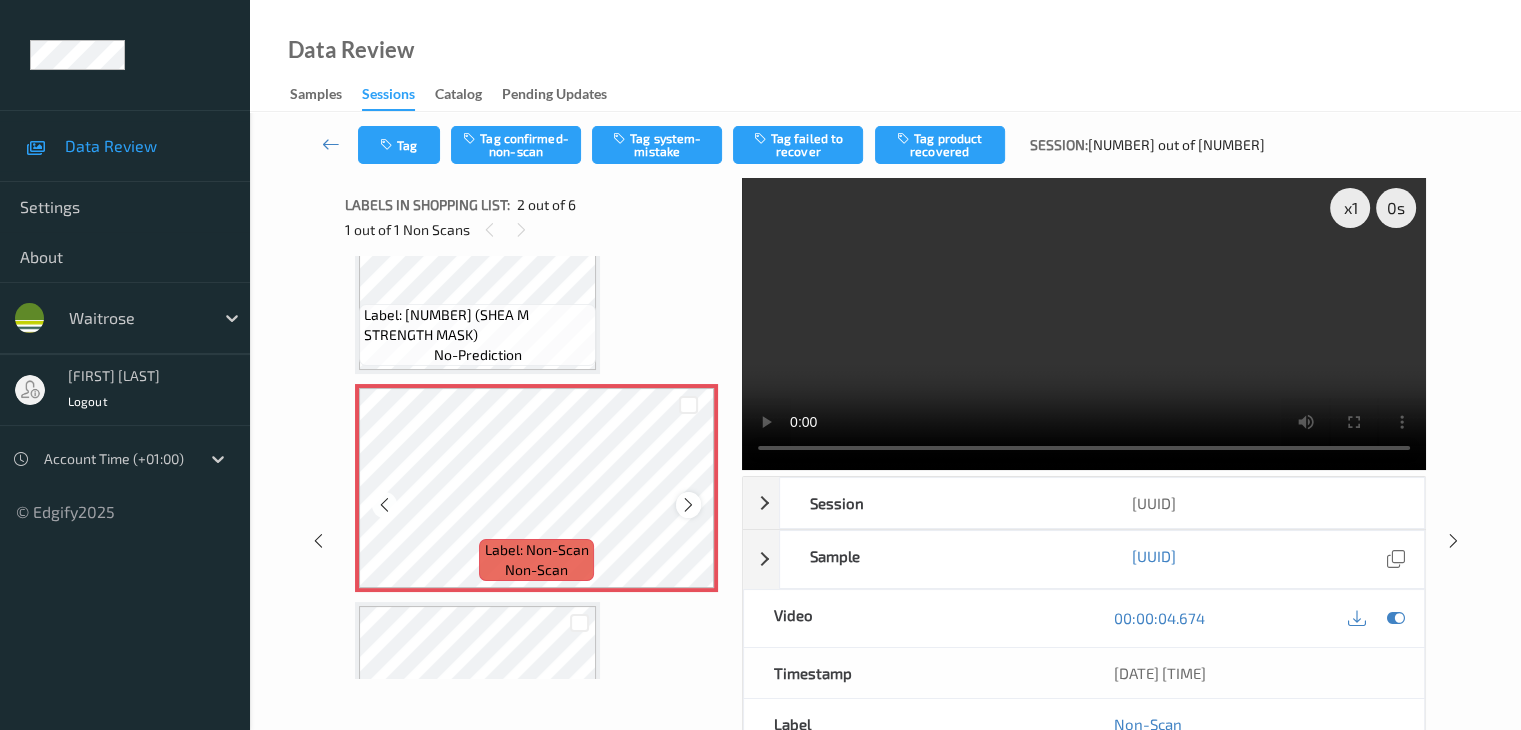 click at bounding box center [688, 504] 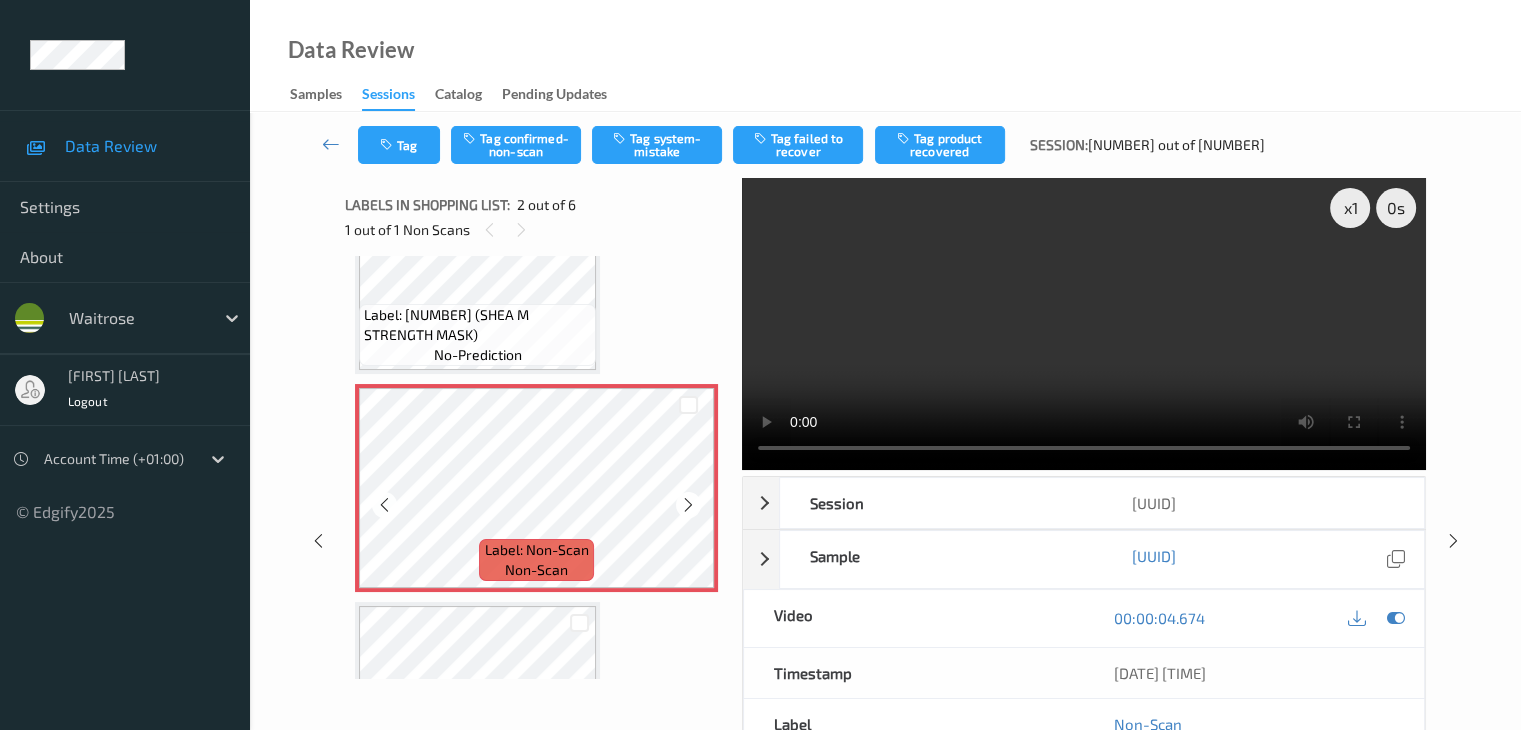 click at bounding box center (688, 504) 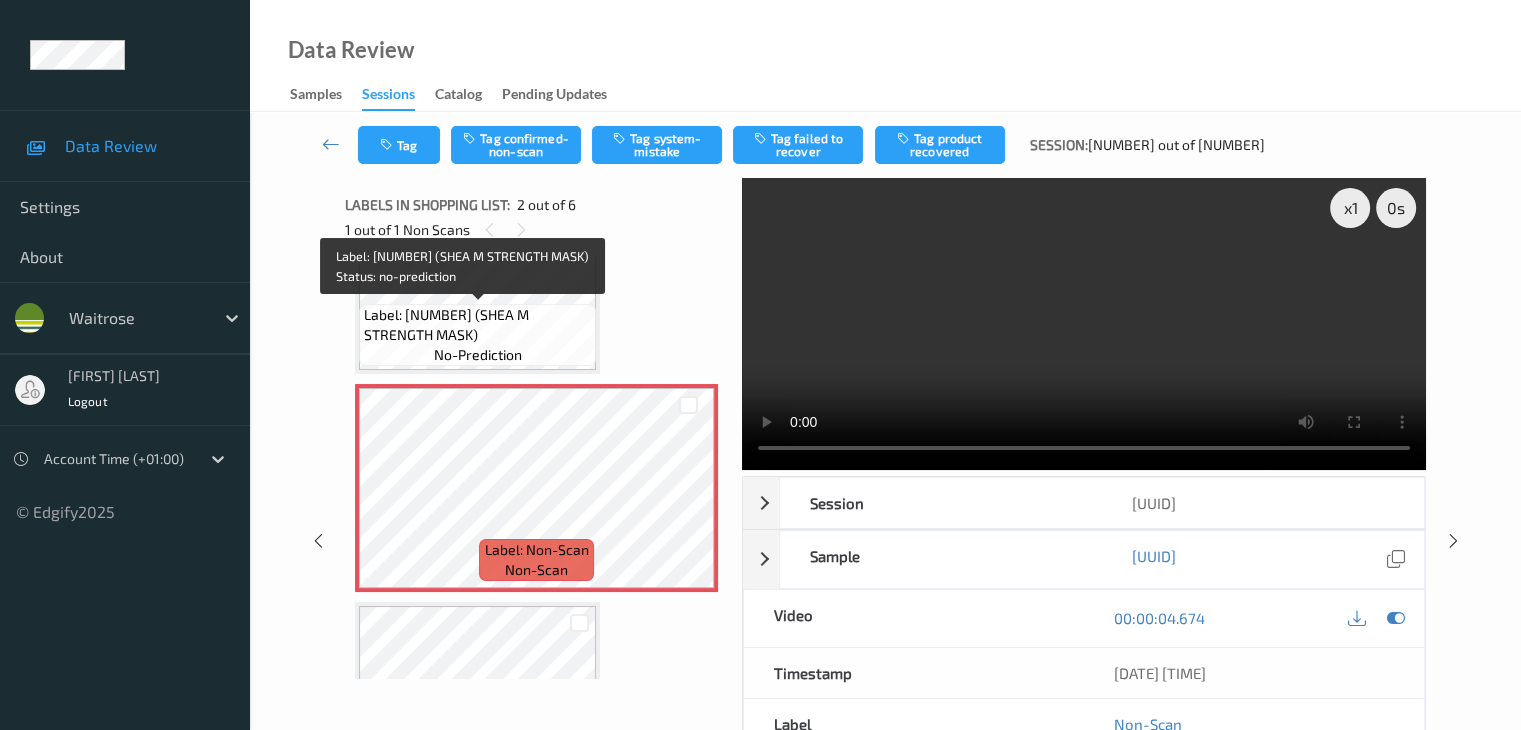 click on "Label: 7643022213022 ([PRODUCT])" at bounding box center [477, 325] 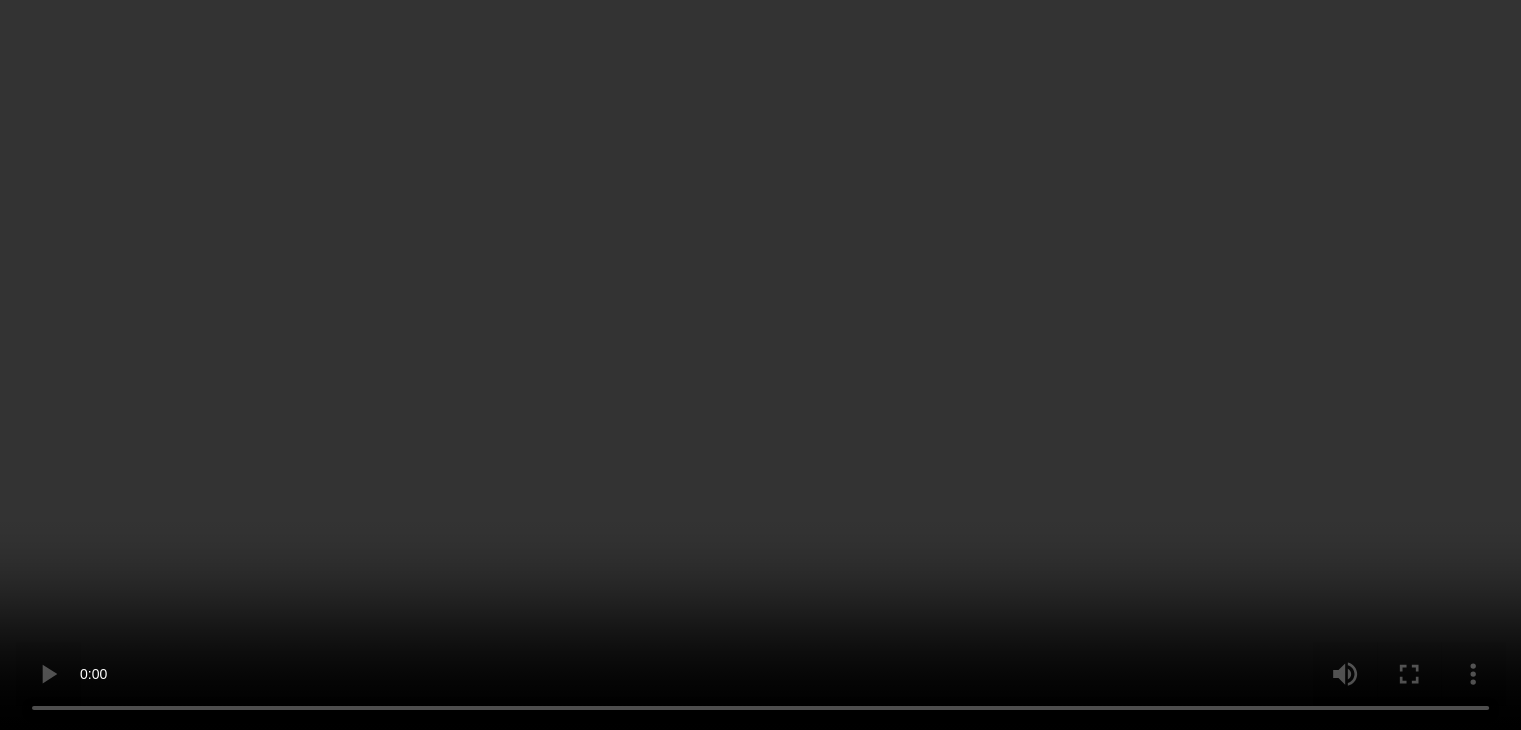 scroll, scrollTop: 400, scrollLeft: 0, axis: vertical 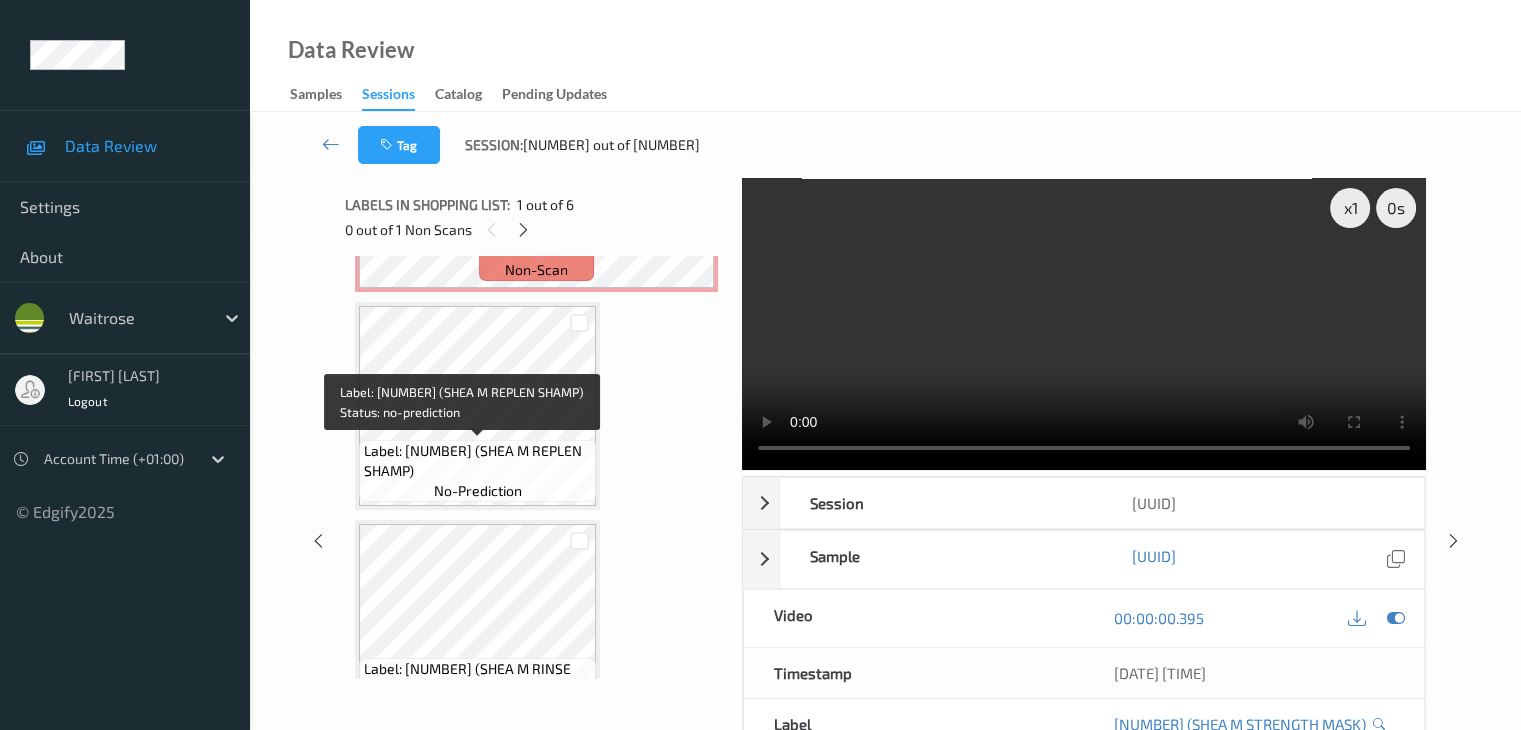 click on "Label: [NUMBER] (SHEA M REPLEN SHAMP)" at bounding box center (477, 461) 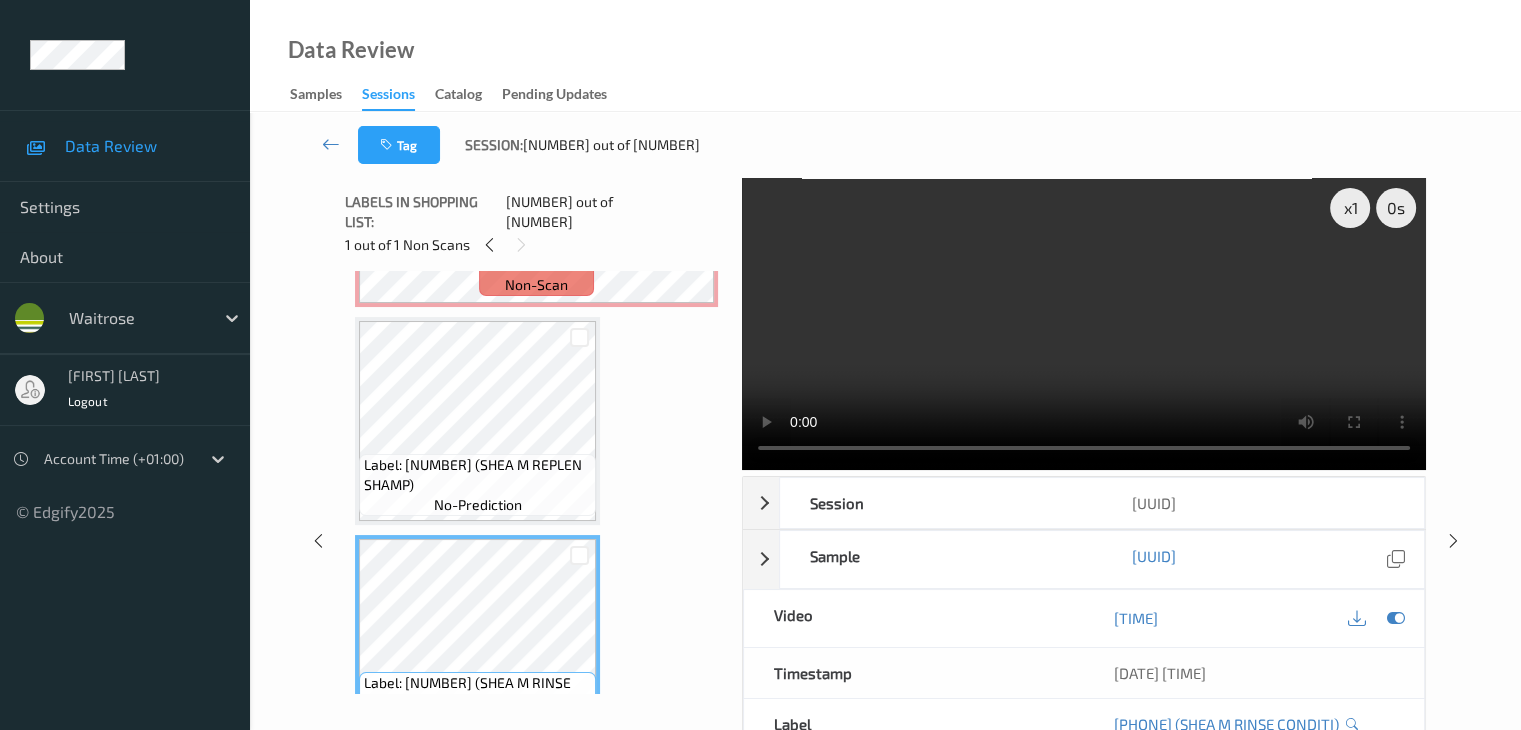 scroll, scrollTop: 200, scrollLeft: 0, axis: vertical 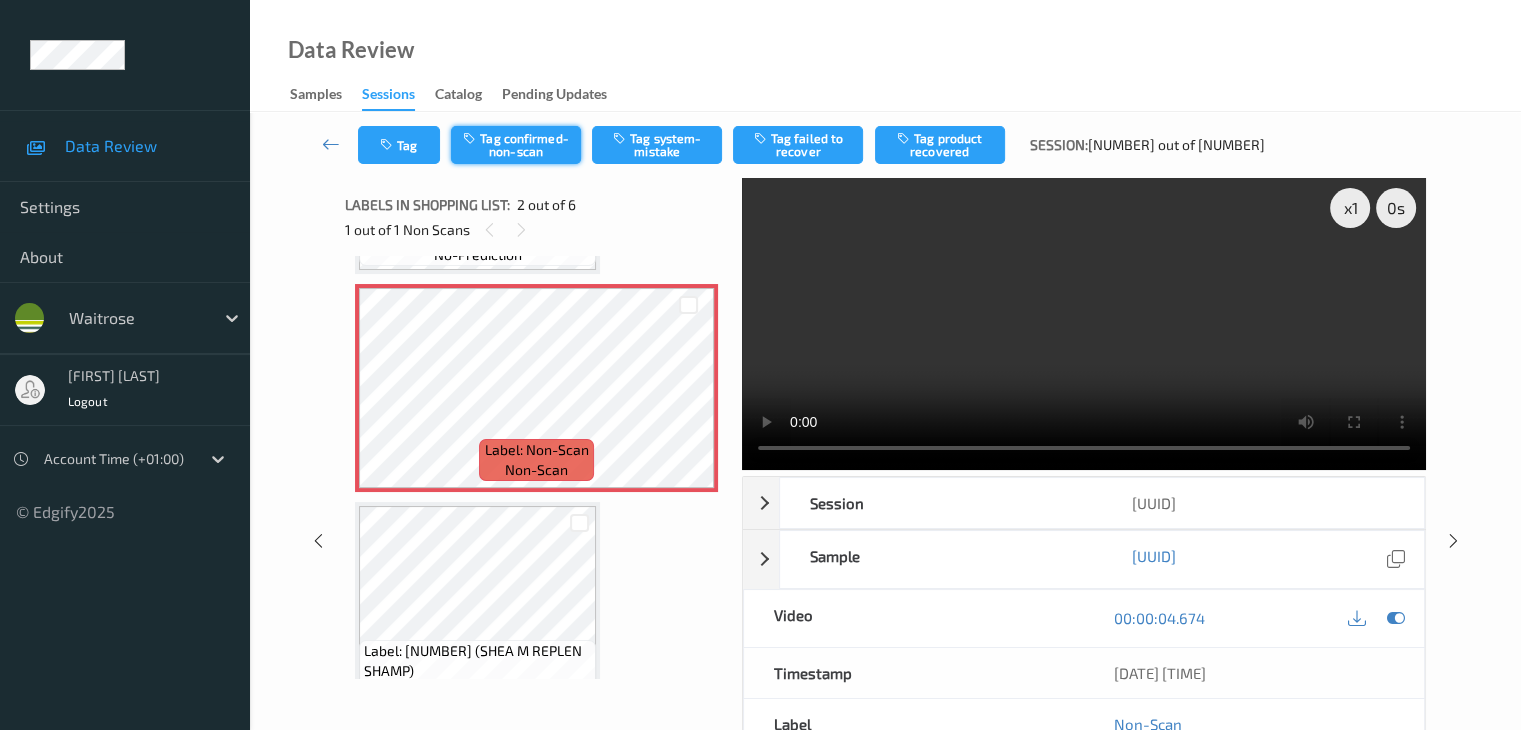 click on "Tag   confirmed-non-scan" at bounding box center (516, 145) 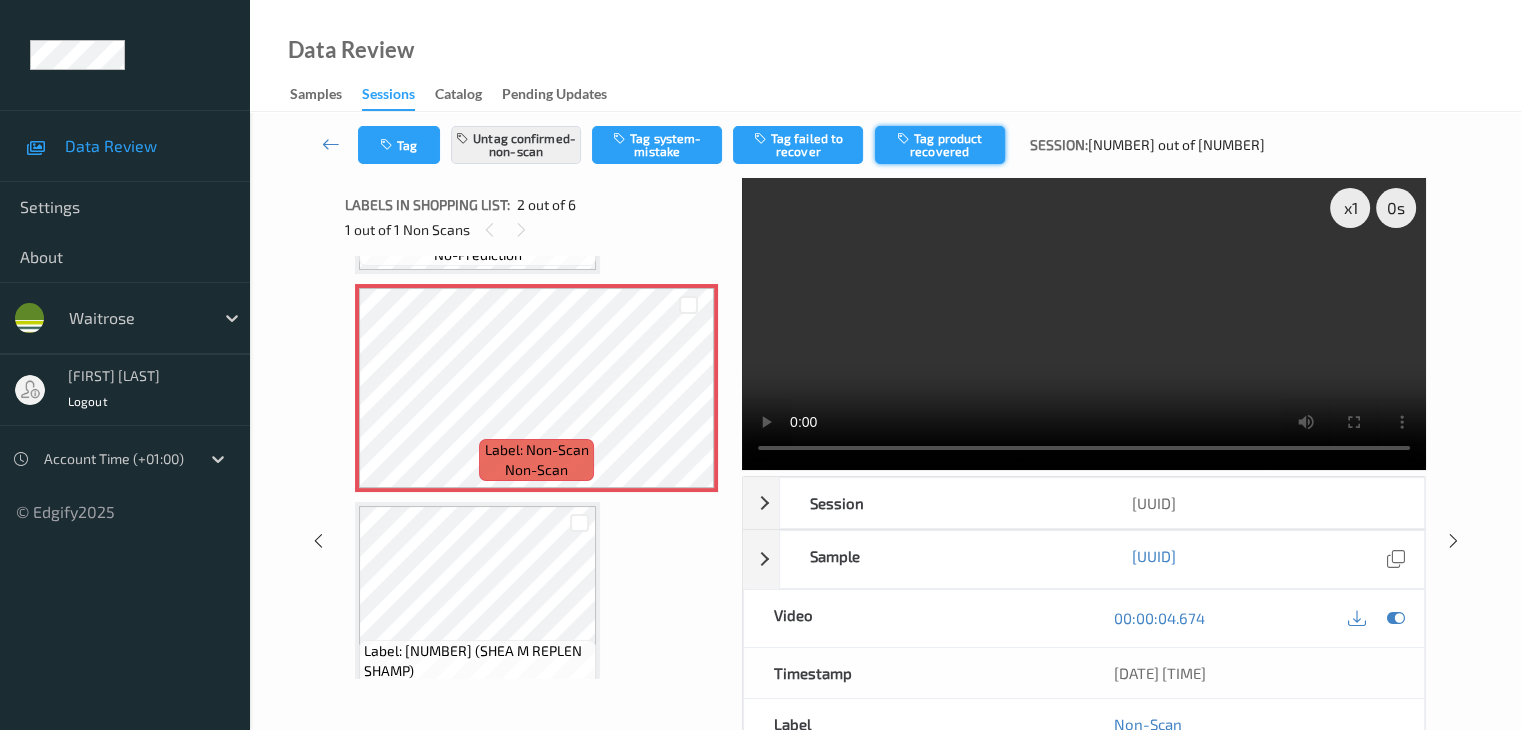 click on "Tag   product recovered" at bounding box center [940, 145] 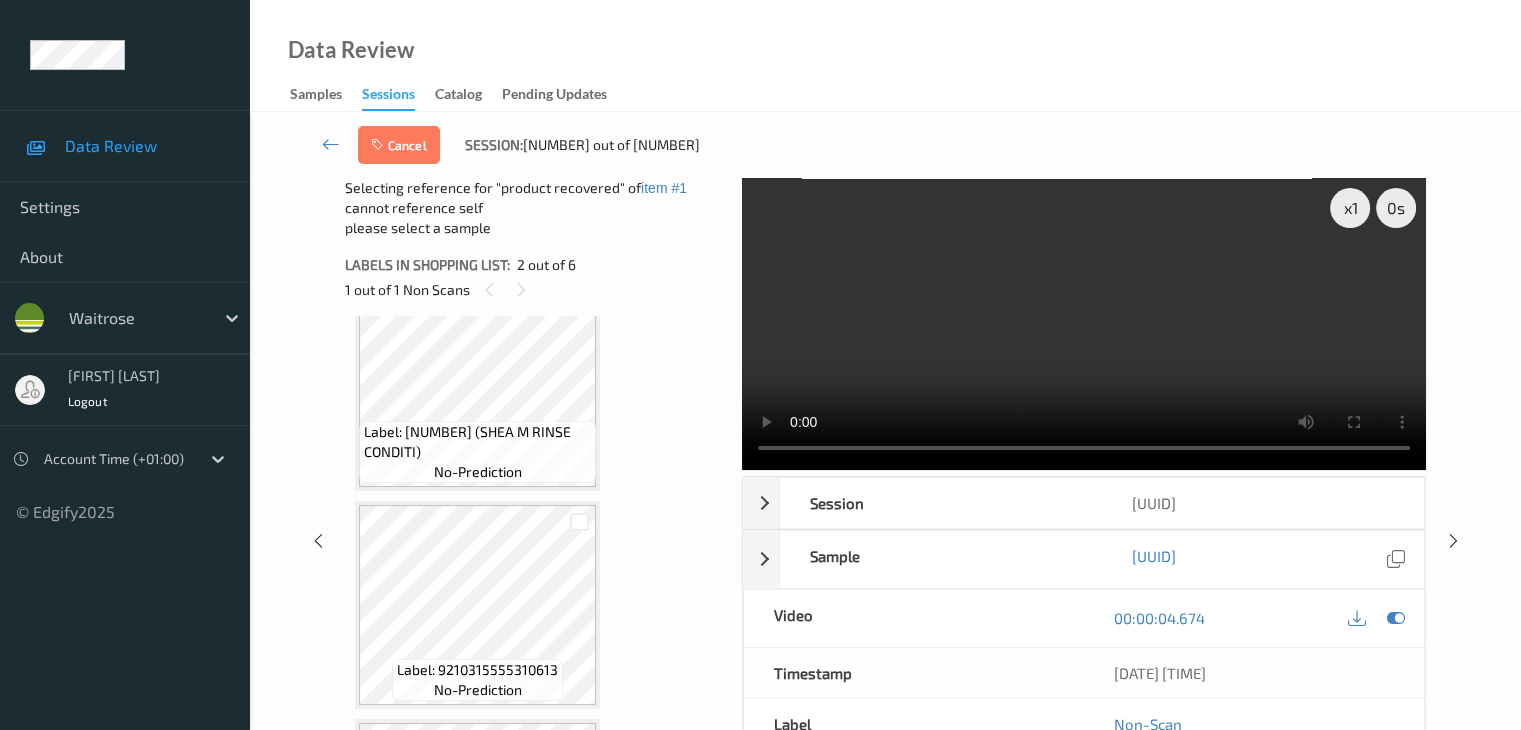 scroll, scrollTop: 700, scrollLeft: 0, axis: vertical 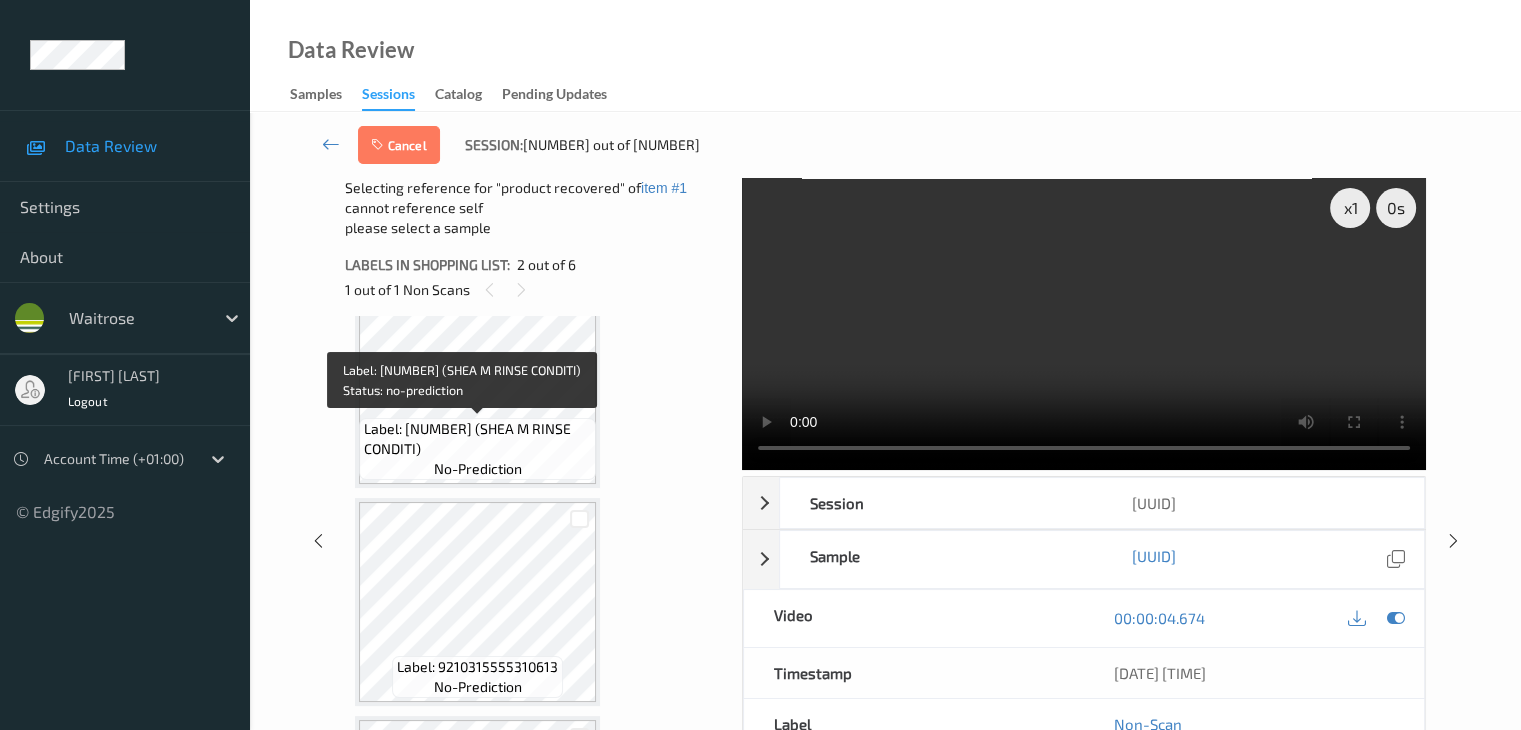 click on "Label: [NUMBER] ([PRODUCT])" at bounding box center (477, 439) 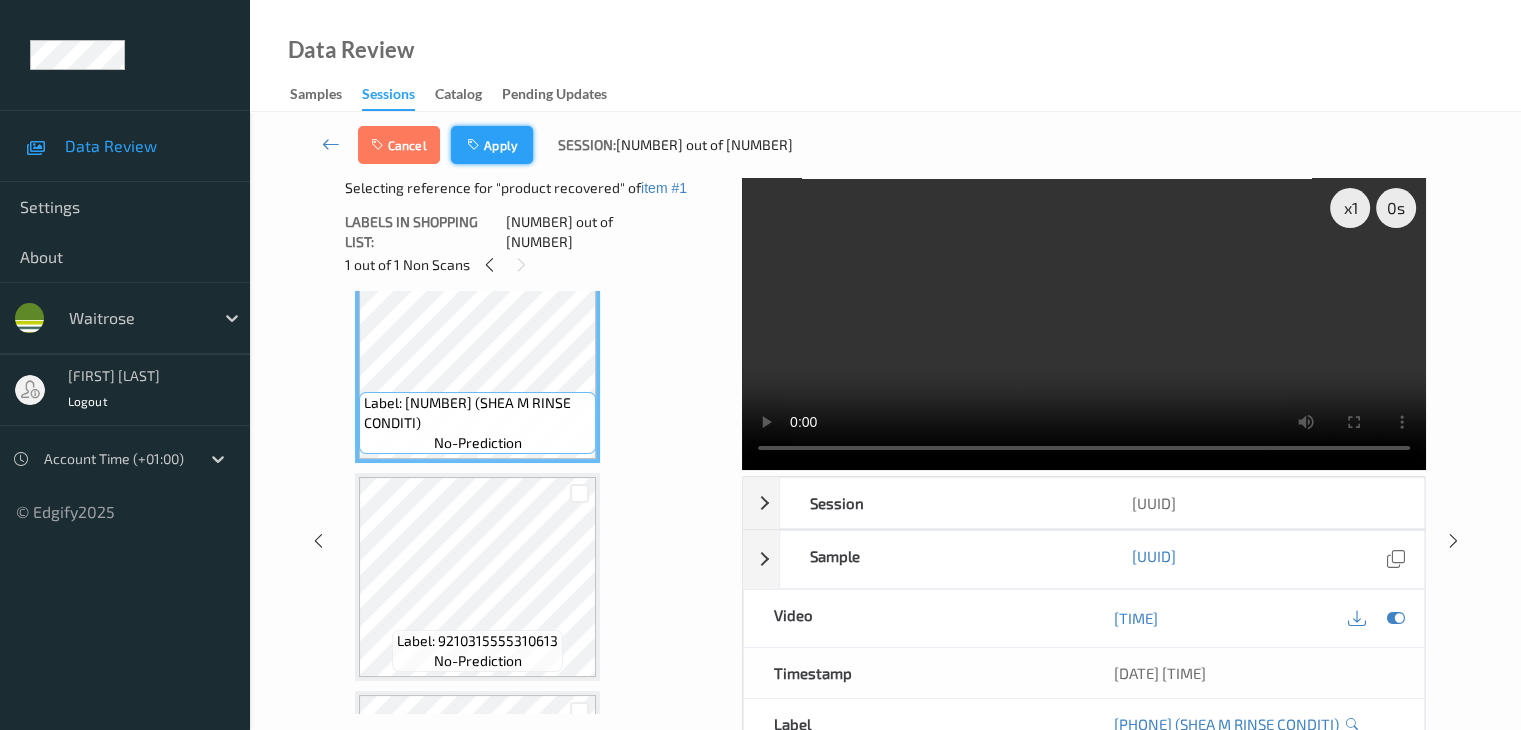 click on "Apply" at bounding box center (492, 145) 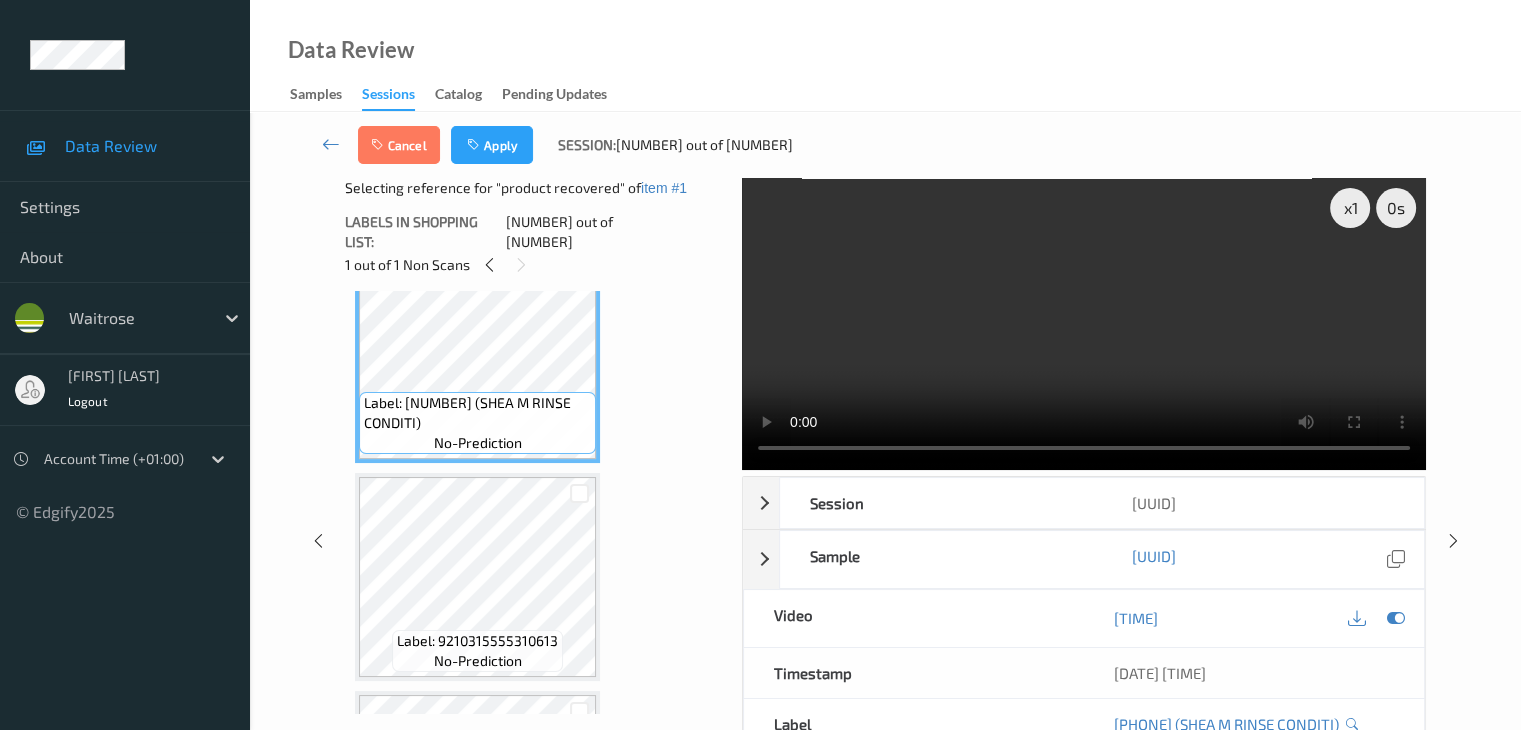 scroll, scrollTop: 10, scrollLeft: 0, axis: vertical 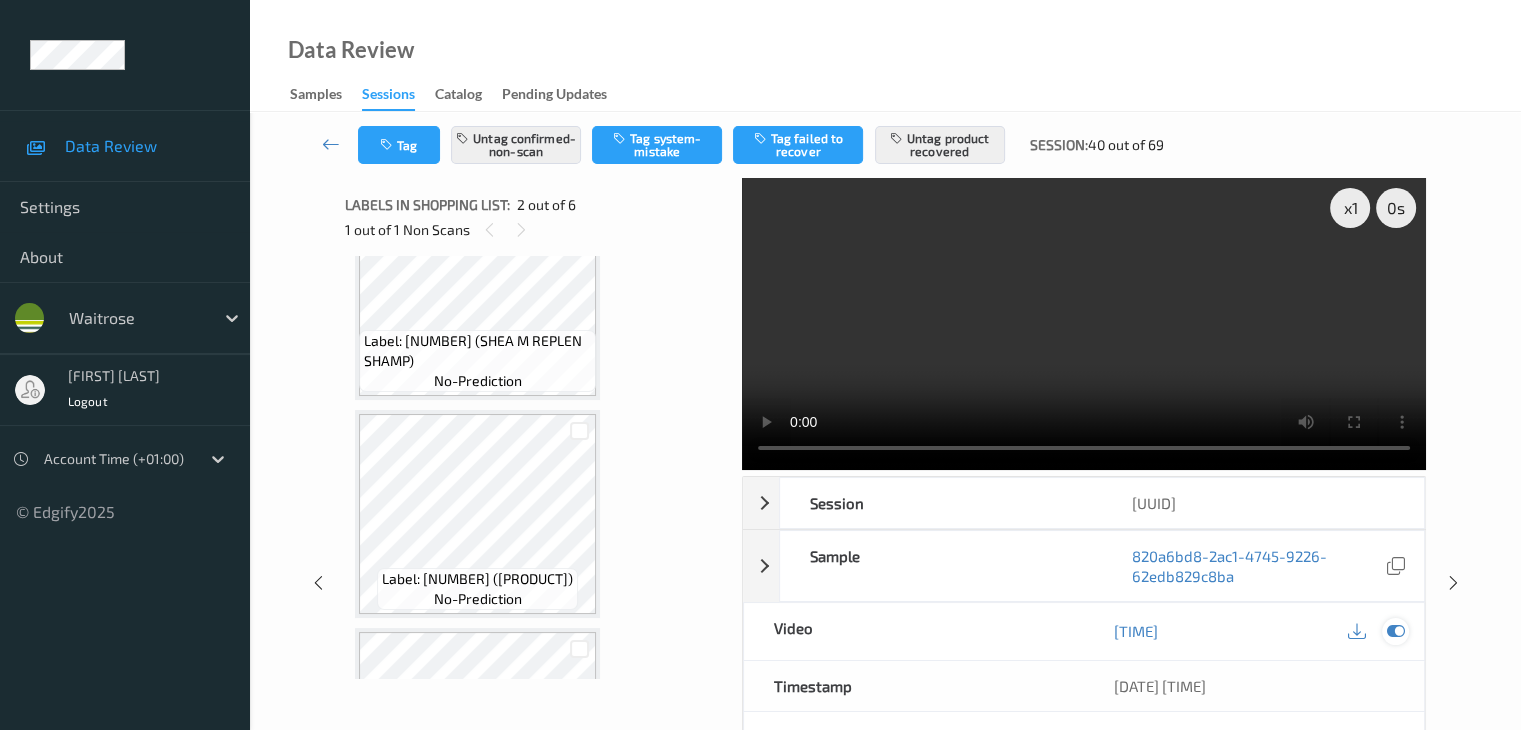 click at bounding box center [1395, 631] 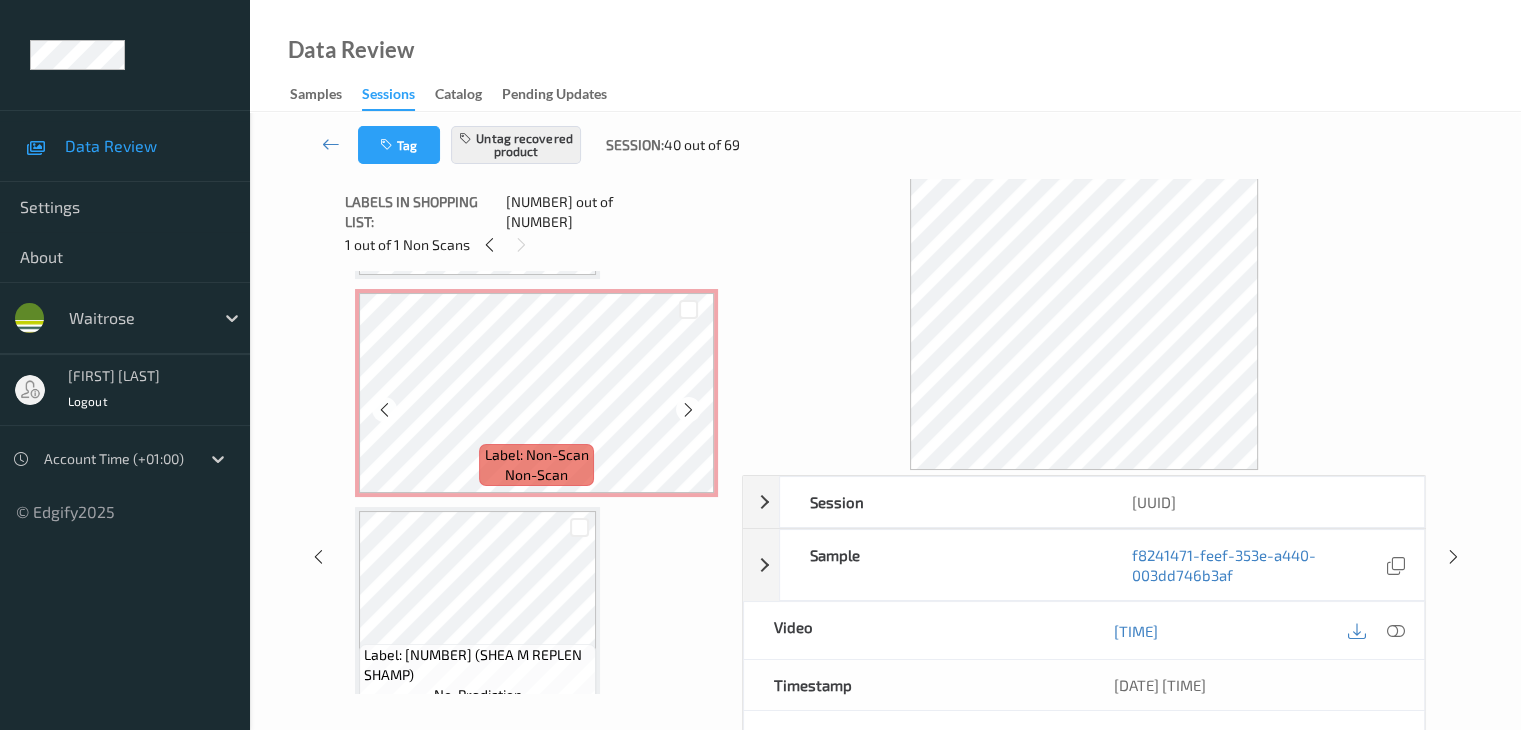 scroll, scrollTop: 0, scrollLeft: 0, axis: both 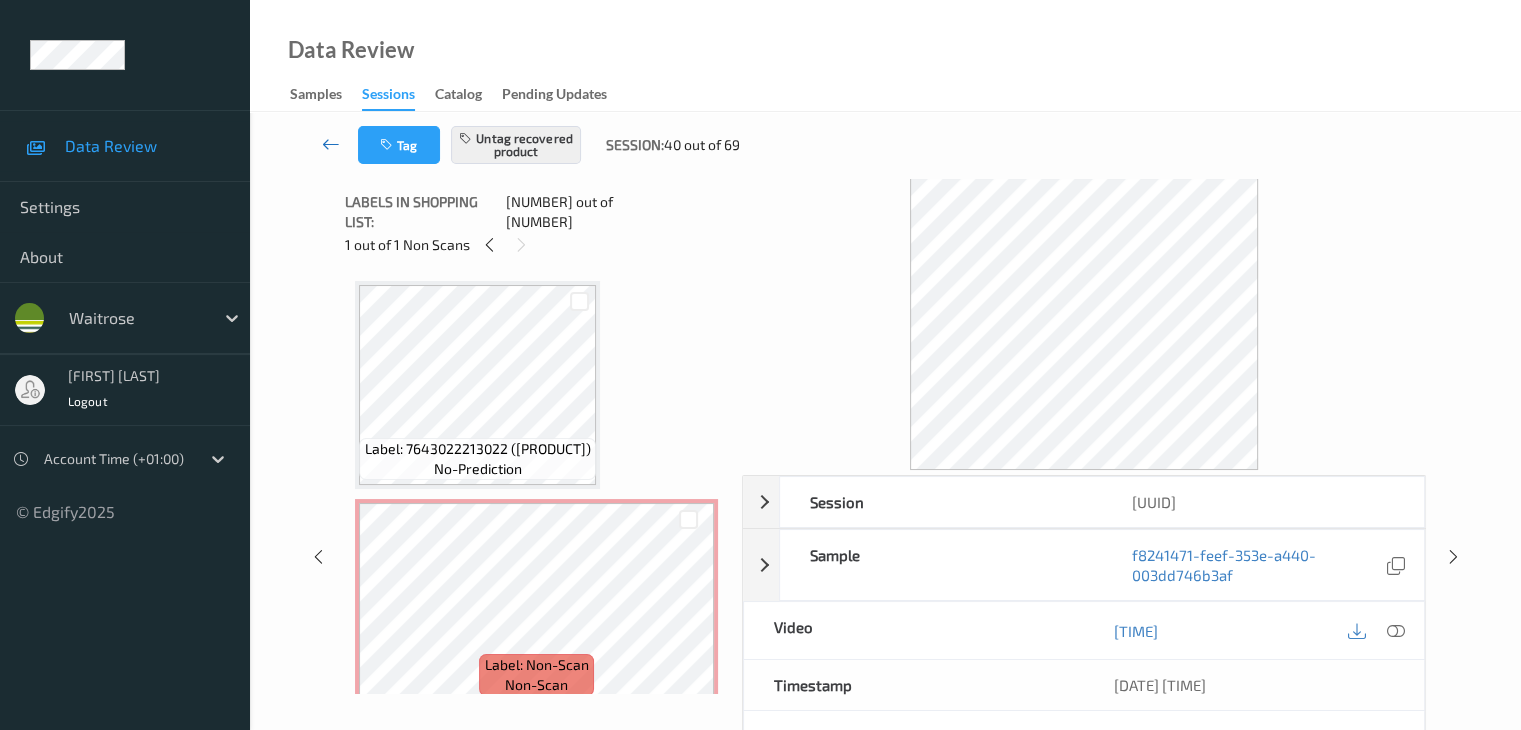 click at bounding box center [331, 144] 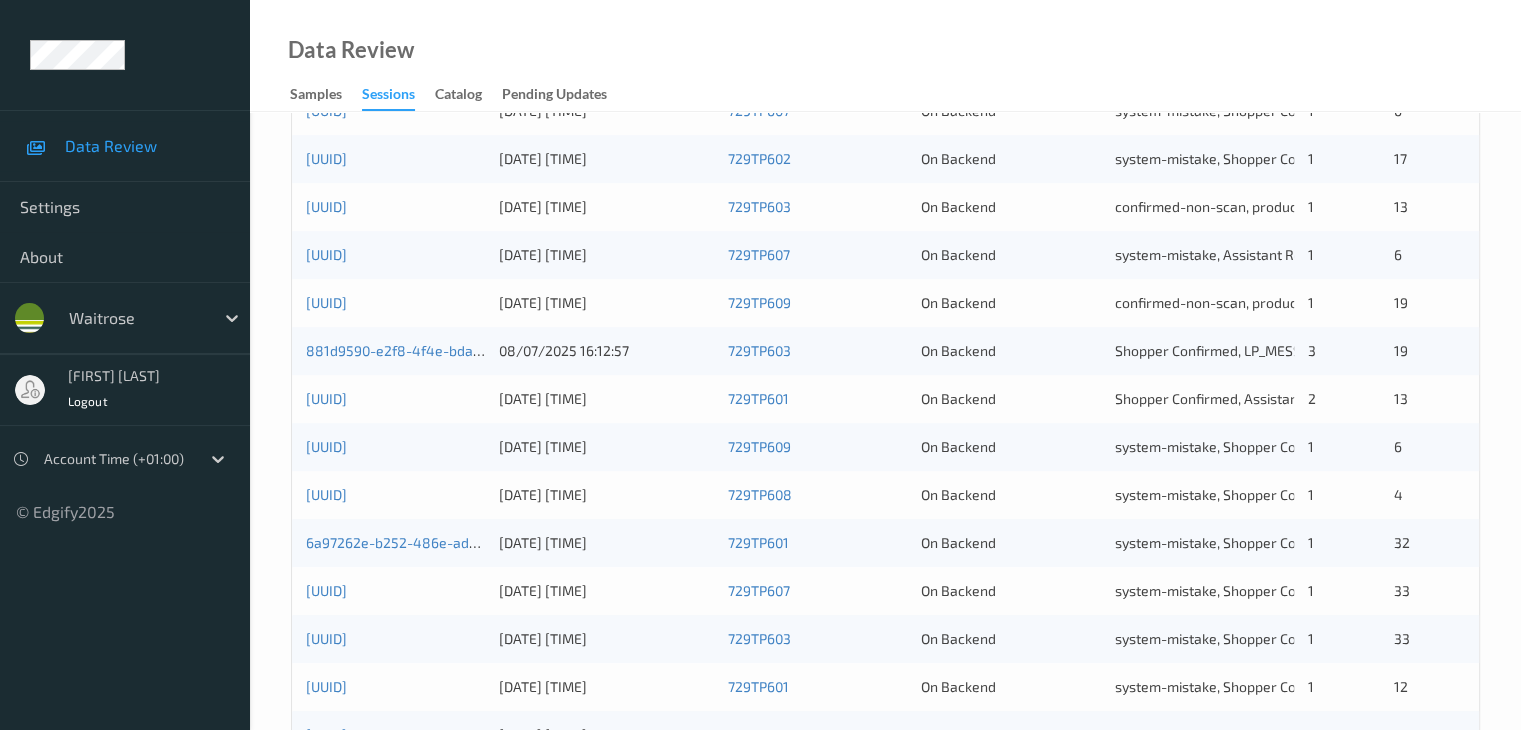 scroll, scrollTop: 900, scrollLeft: 0, axis: vertical 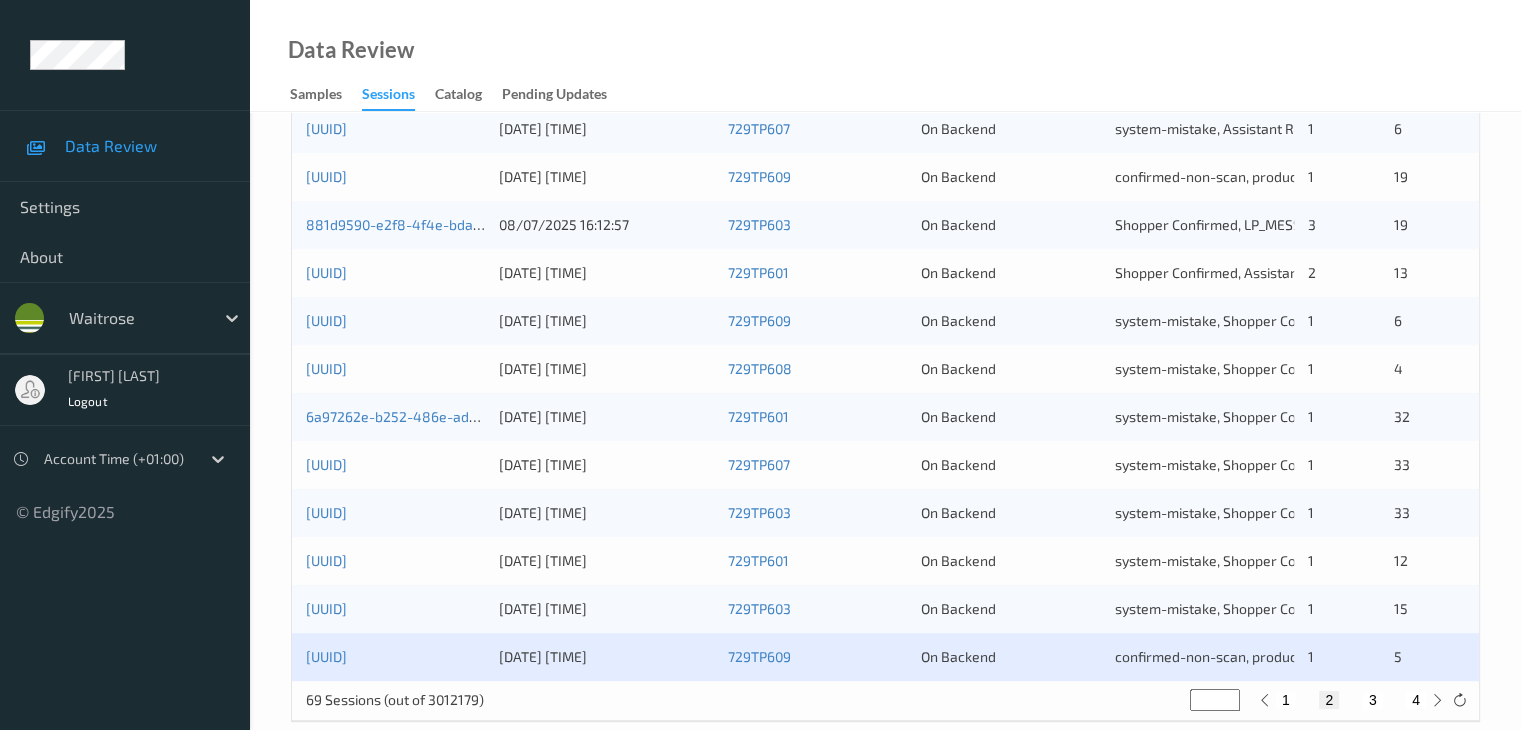 click on "[UUID]" at bounding box center (395, 657) 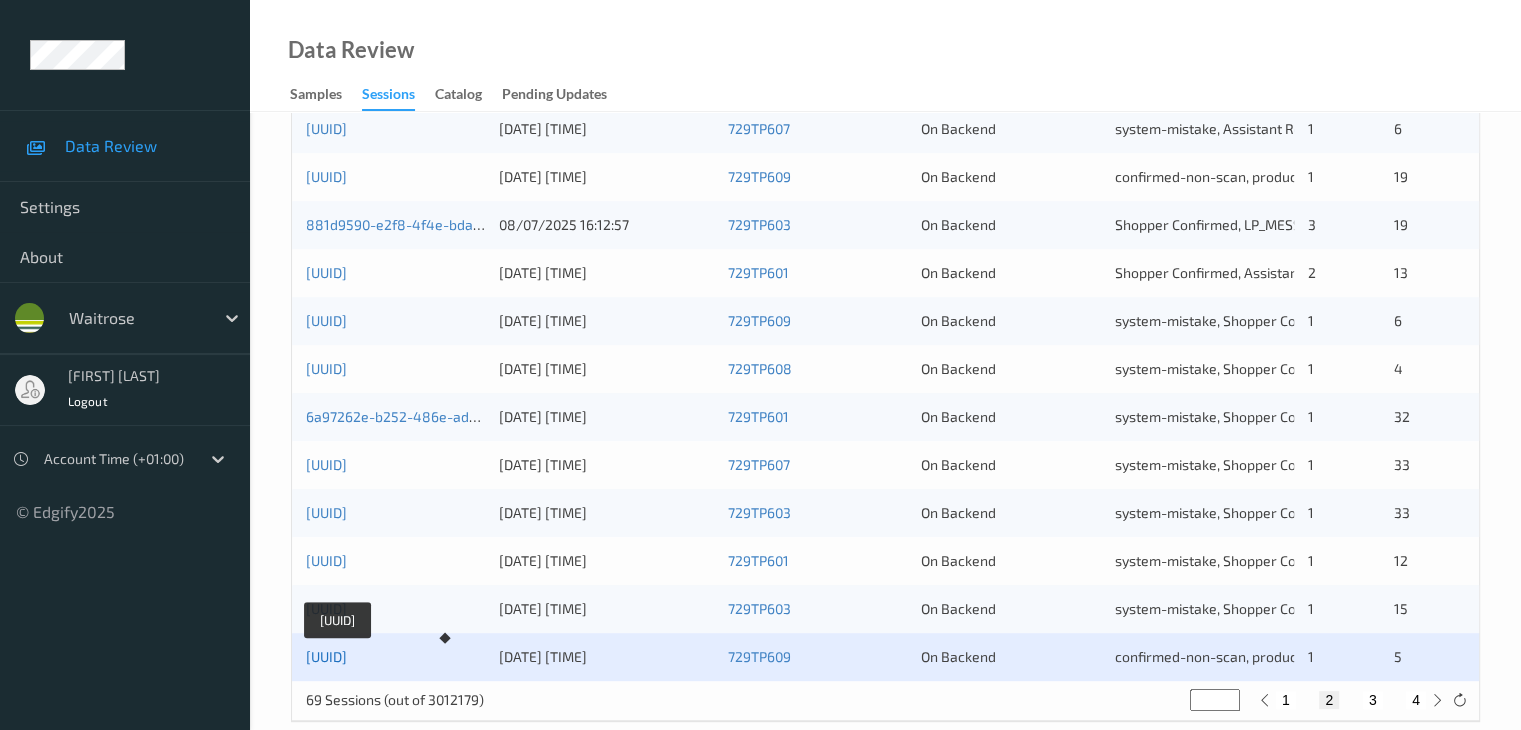 click on "[UUID]" at bounding box center (326, 656) 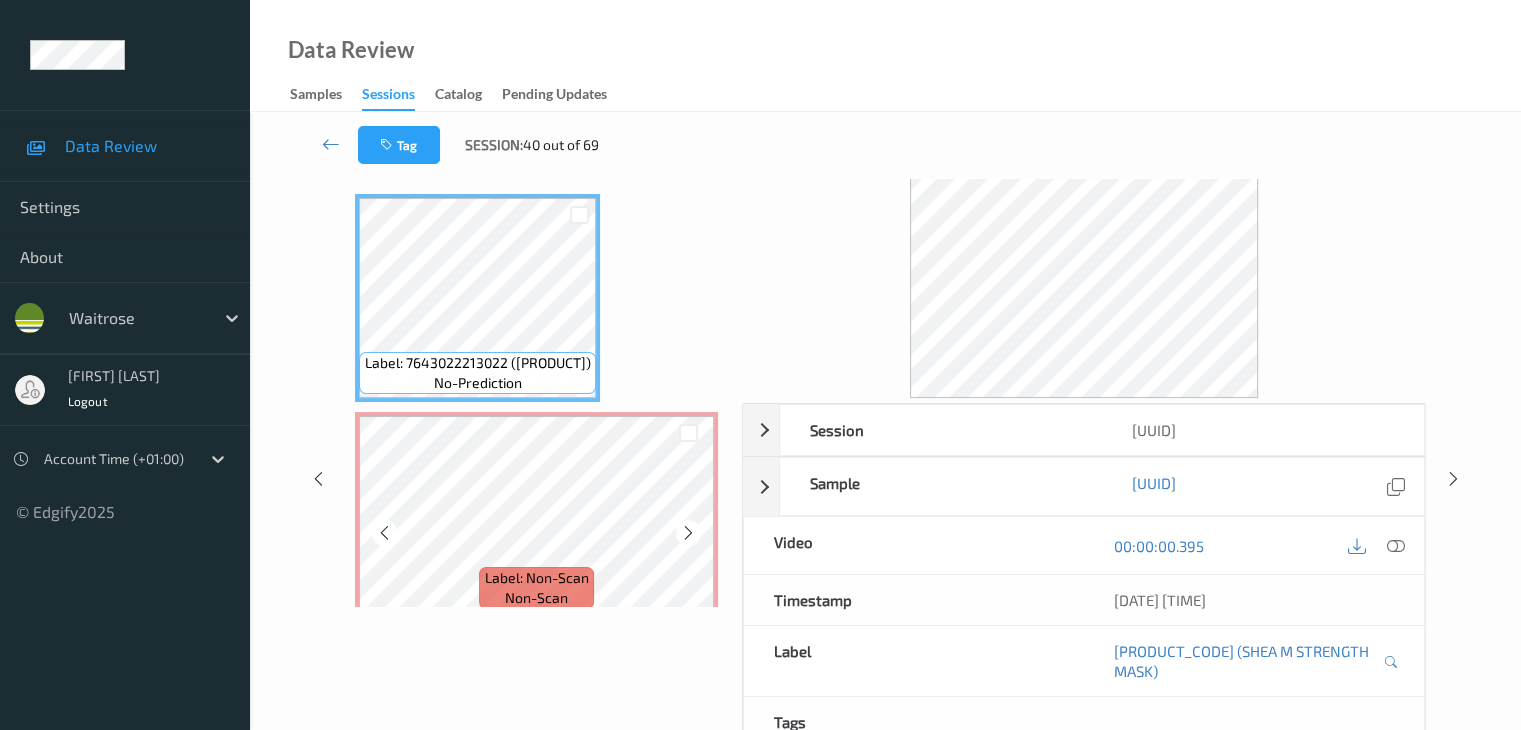 scroll, scrollTop: 0, scrollLeft: 0, axis: both 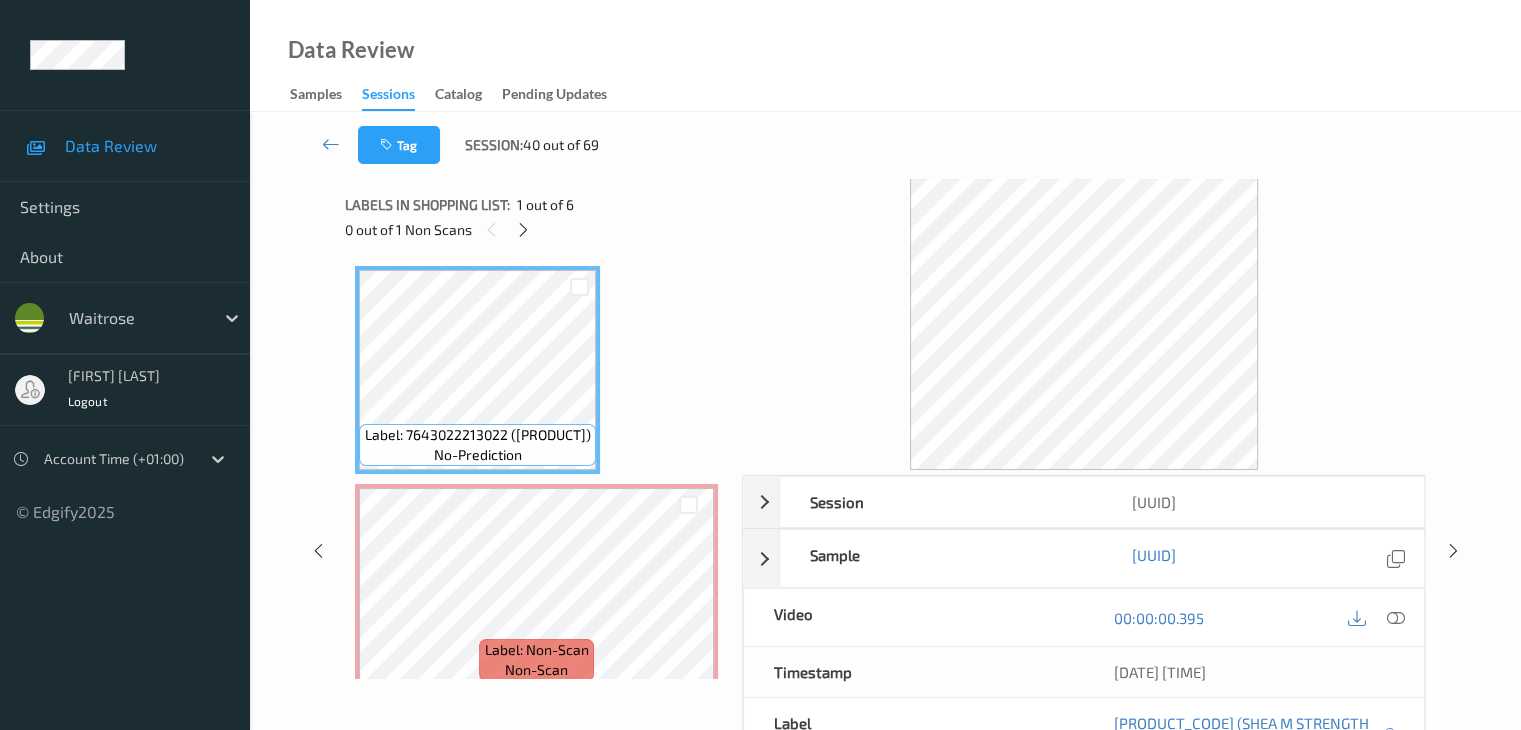 click on "Label: [PHONE] (SHEA M STRENGTH MASK) no-prediction Label: Non-Scan non-scan Label: Non-Scan non-scan Label: Non-Scan non-scan Label: [PHONE] (SHEA M REPLEN SHAMP) no-prediction Label: [PHONE] (SHEA M RINSE CONDITI) no-prediction Label: [PHONE] no-prediction Label: [PHONE] (WR DURAFOLD BAG) no-prediction" at bounding box center [536, 915] 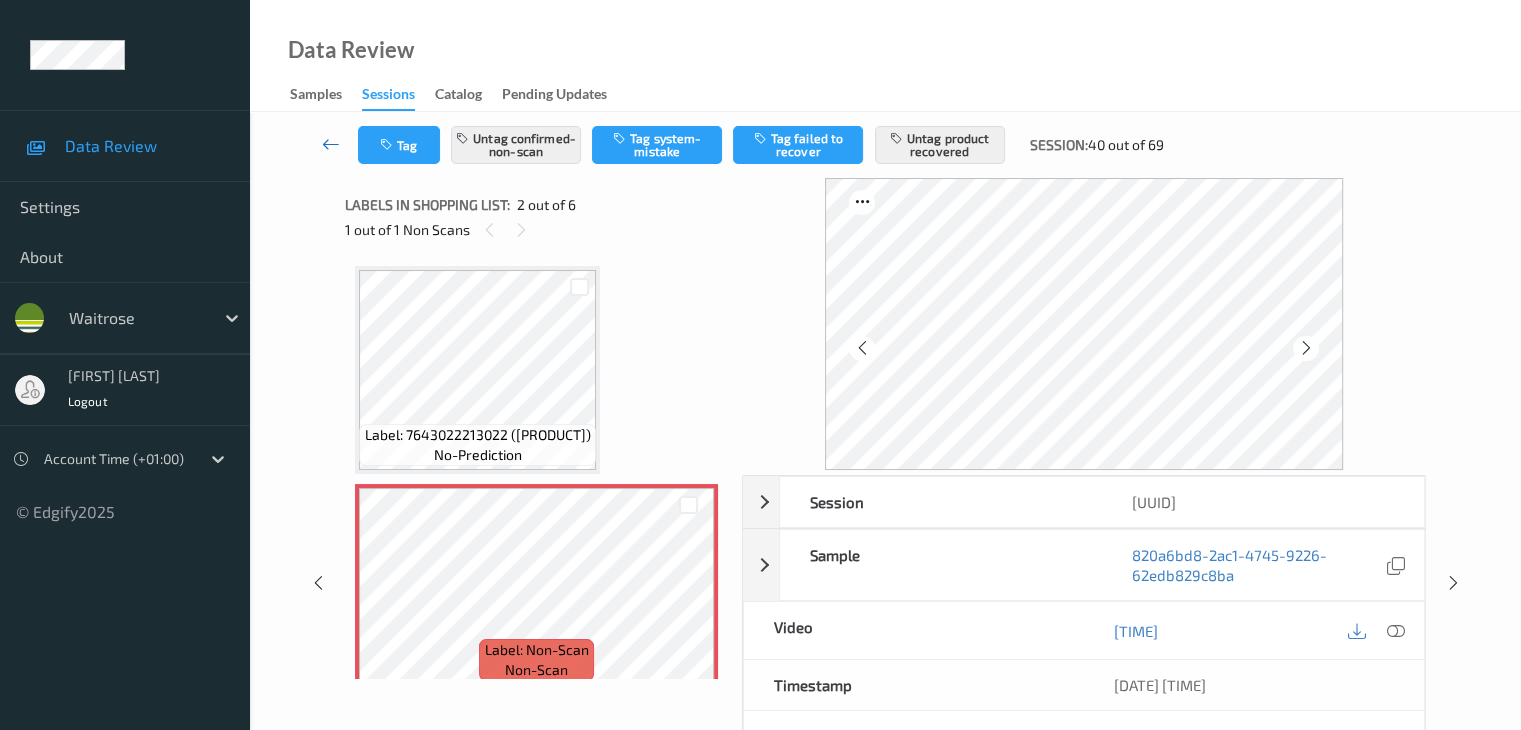 click at bounding box center (331, 144) 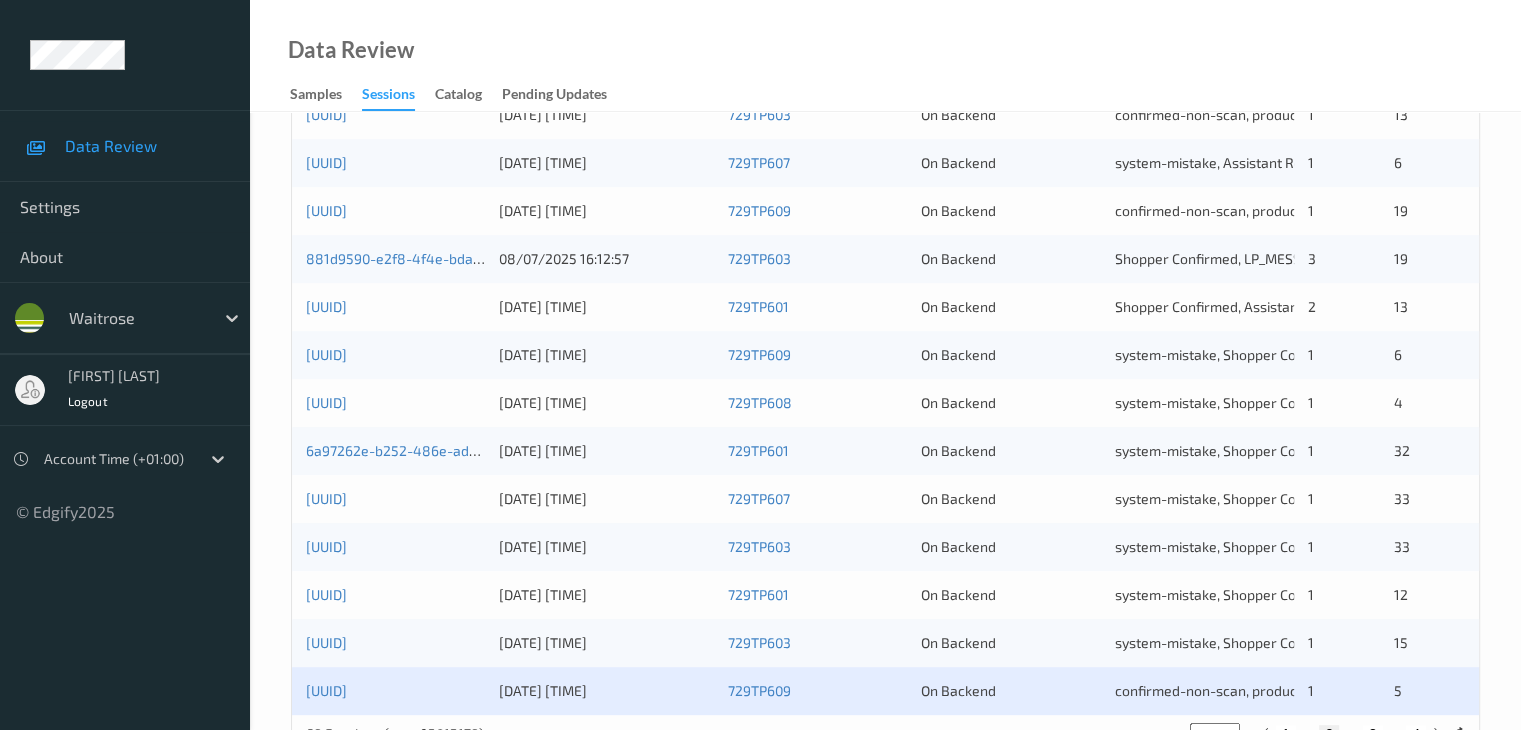 scroll, scrollTop: 832, scrollLeft: 0, axis: vertical 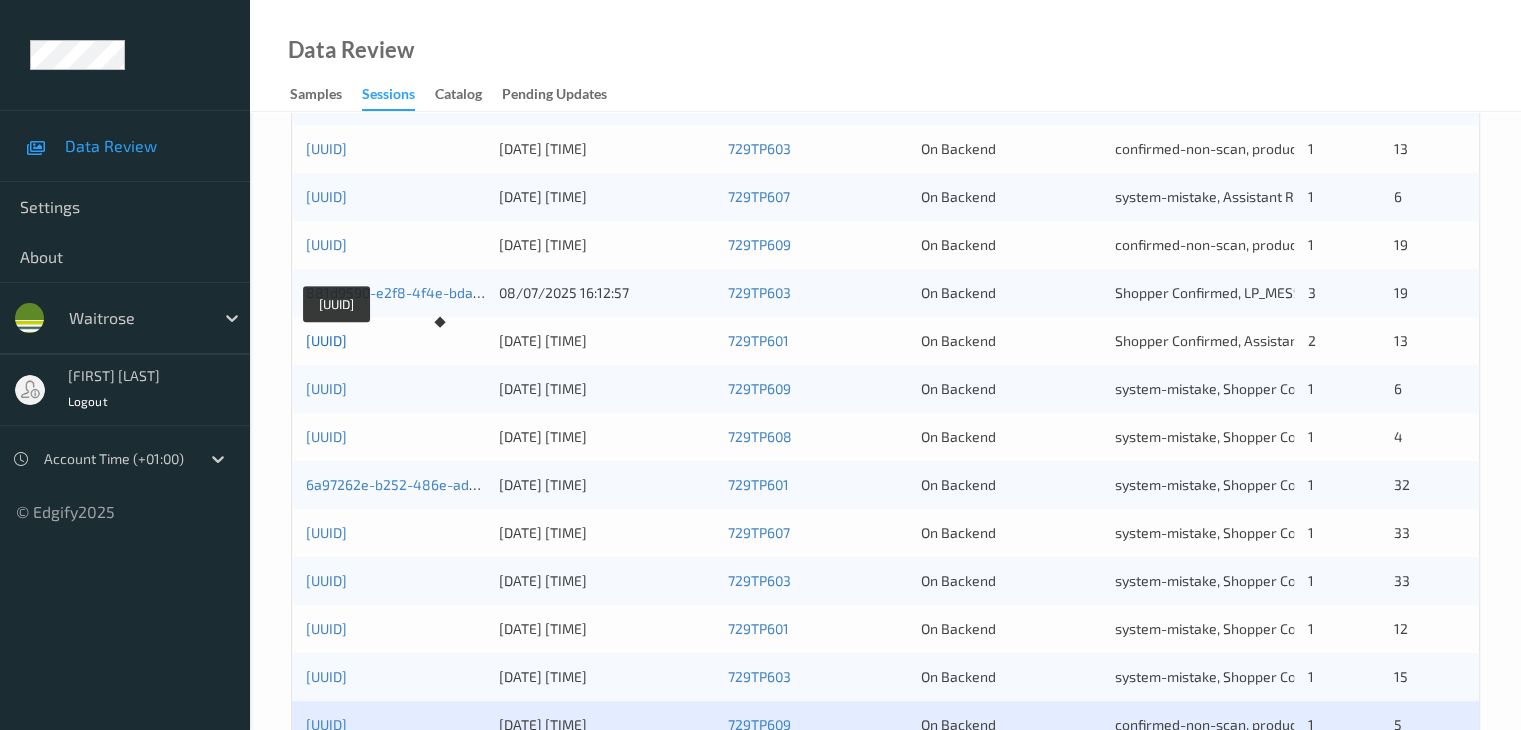 click on "[UUID]" at bounding box center [326, 340] 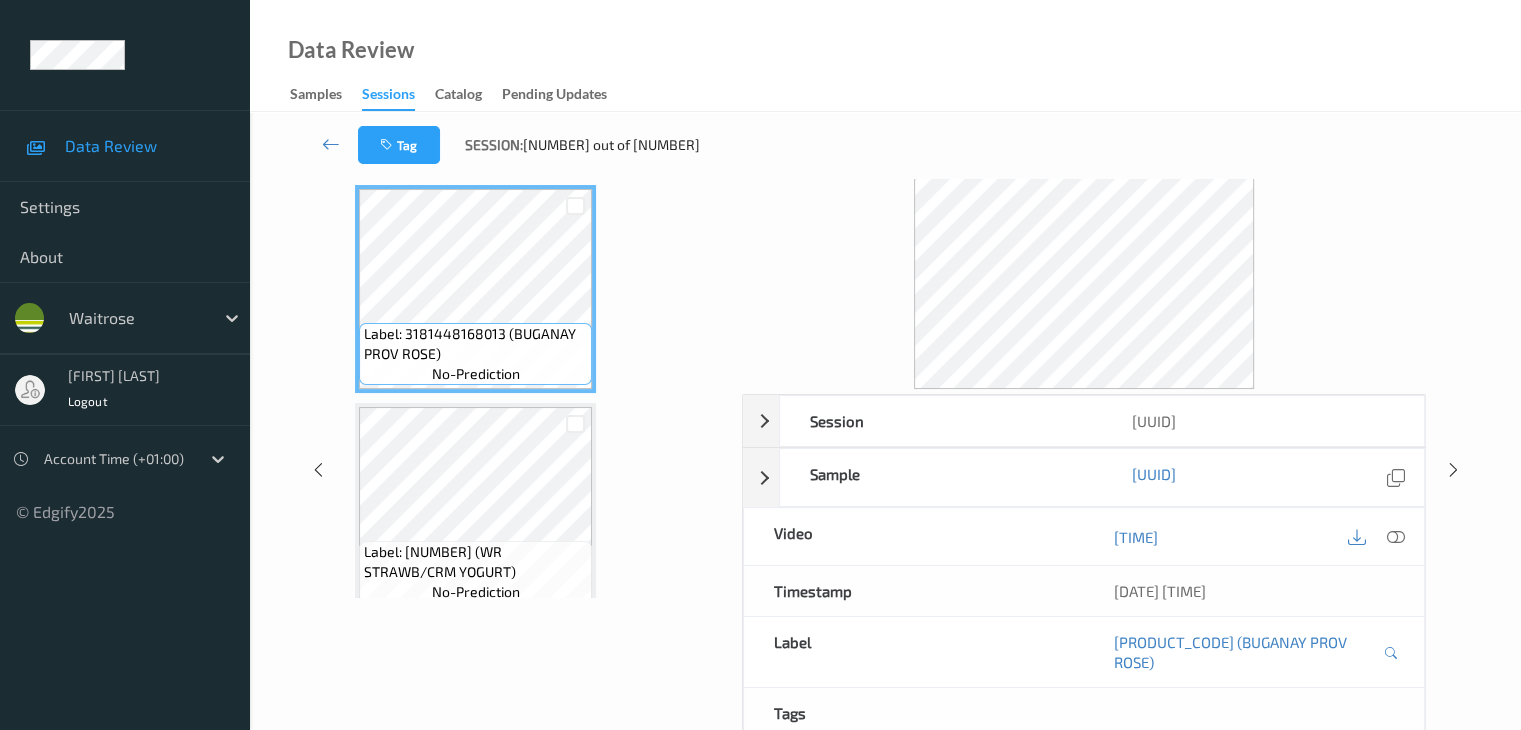 scroll, scrollTop: 0, scrollLeft: 0, axis: both 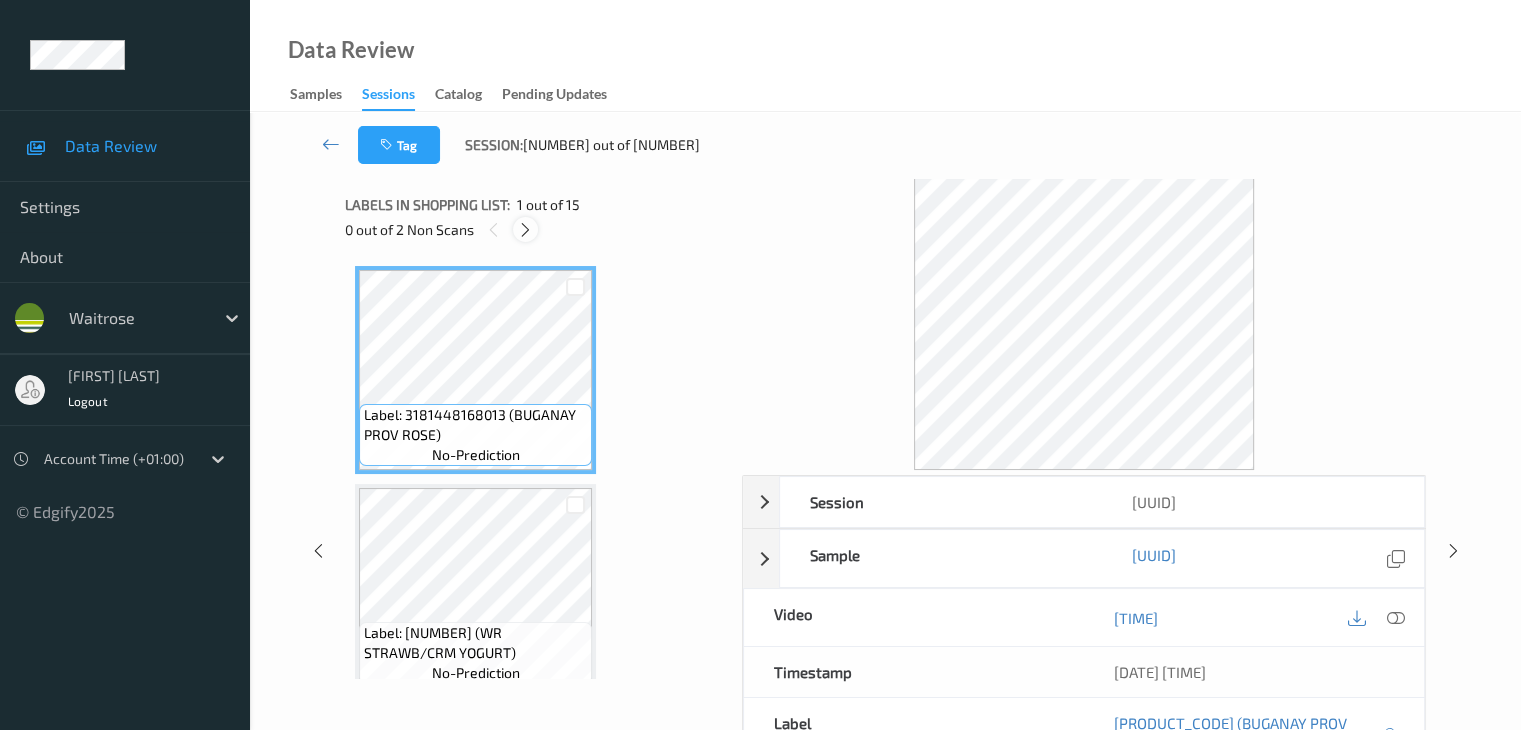 click at bounding box center [525, 230] 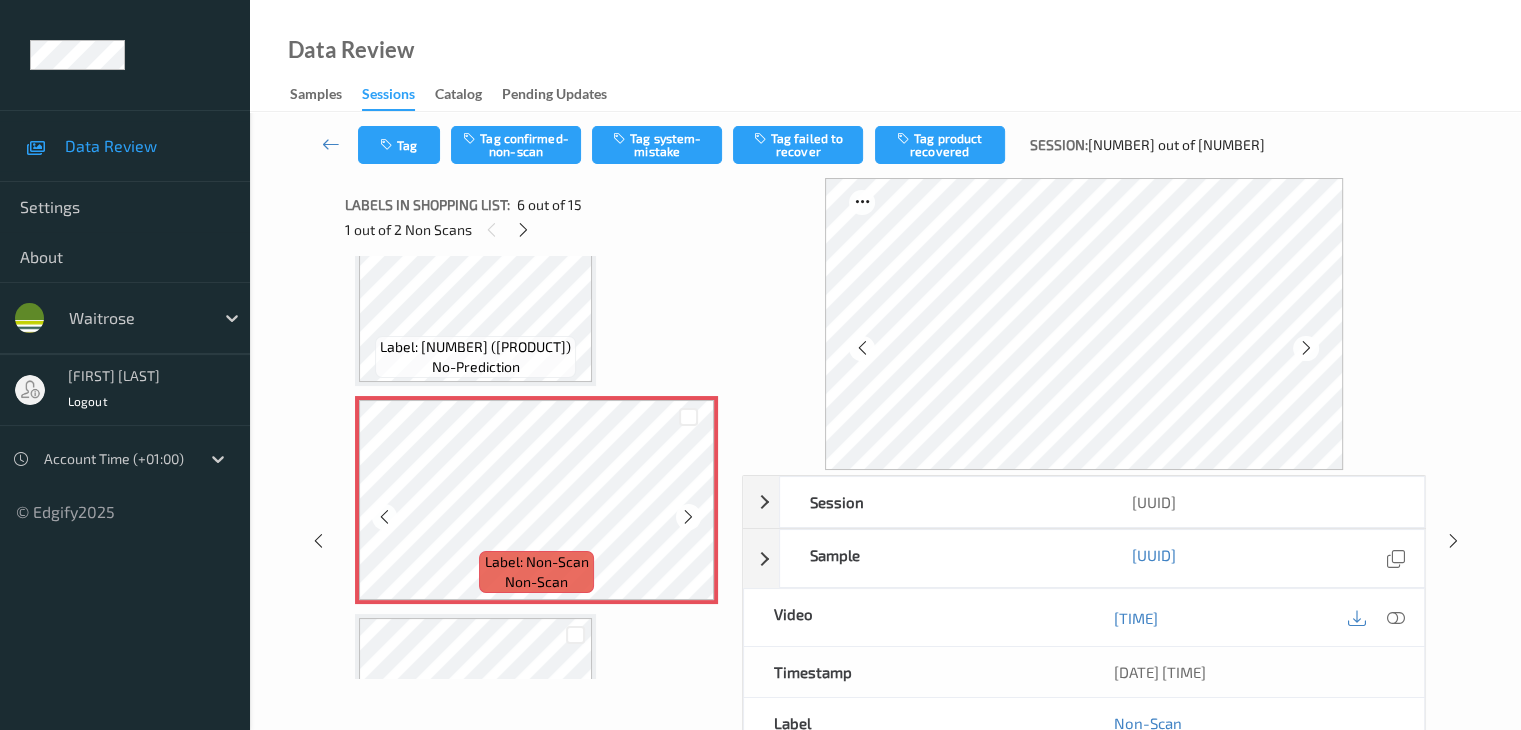 scroll, scrollTop: 1082, scrollLeft: 0, axis: vertical 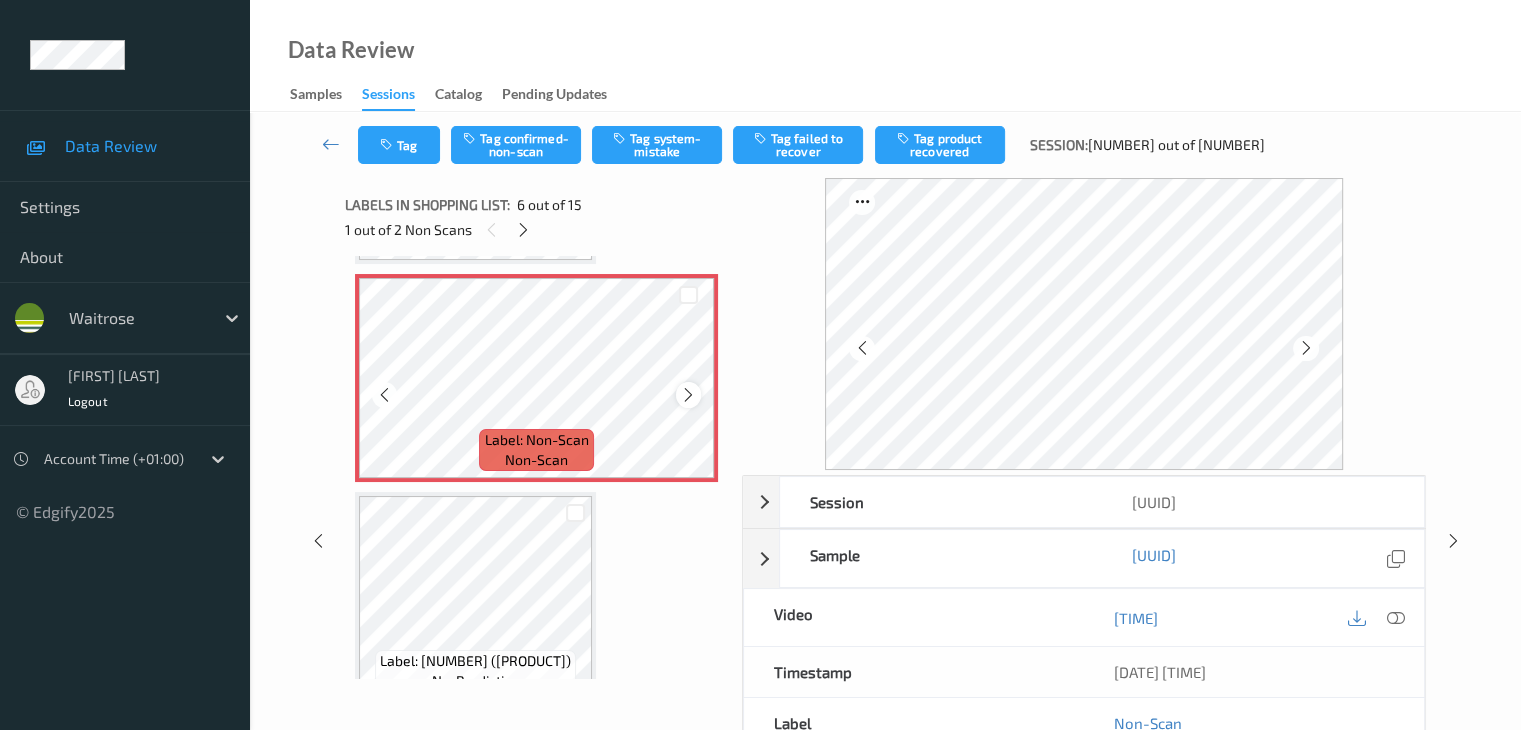 click at bounding box center (688, 395) 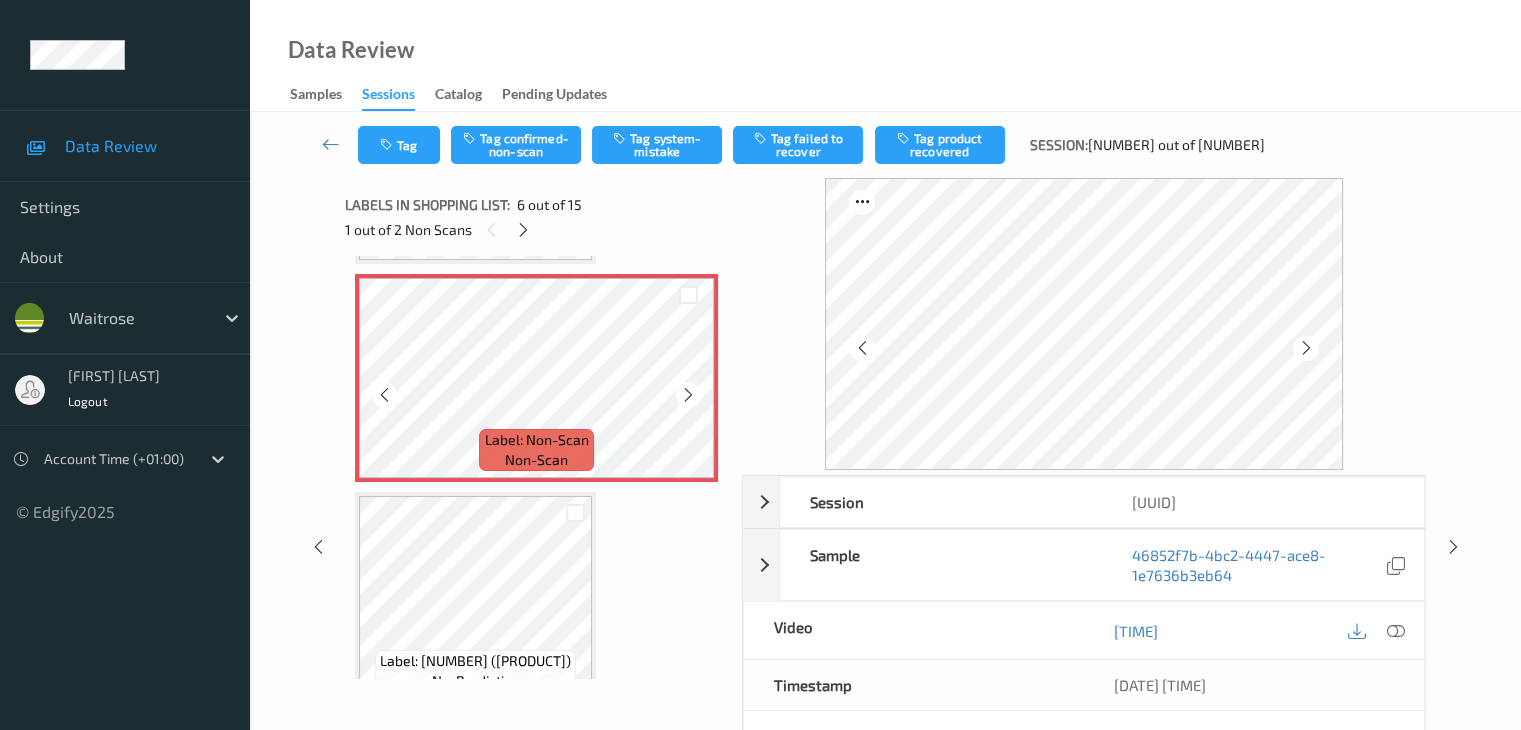 click at bounding box center (688, 395) 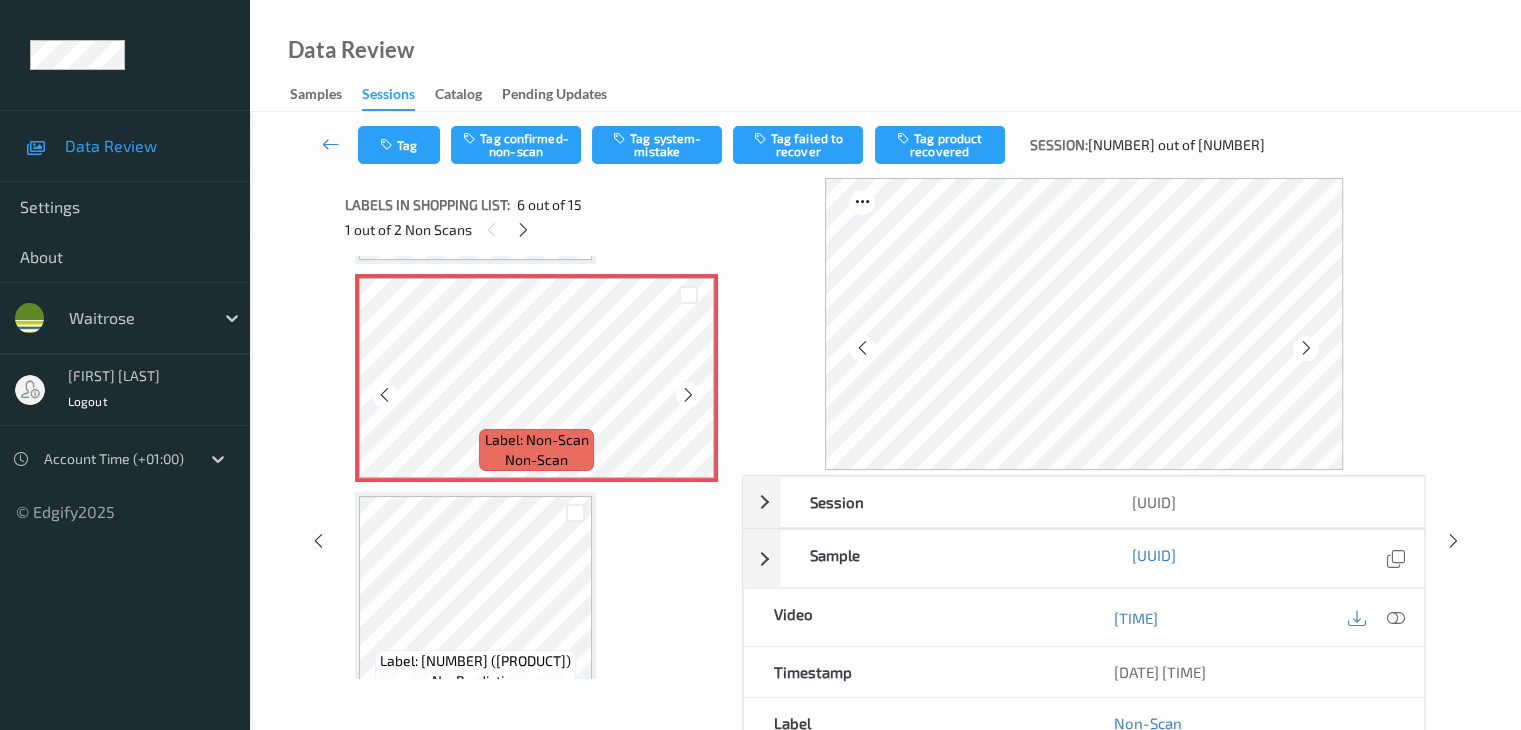 click at bounding box center (688, 395) 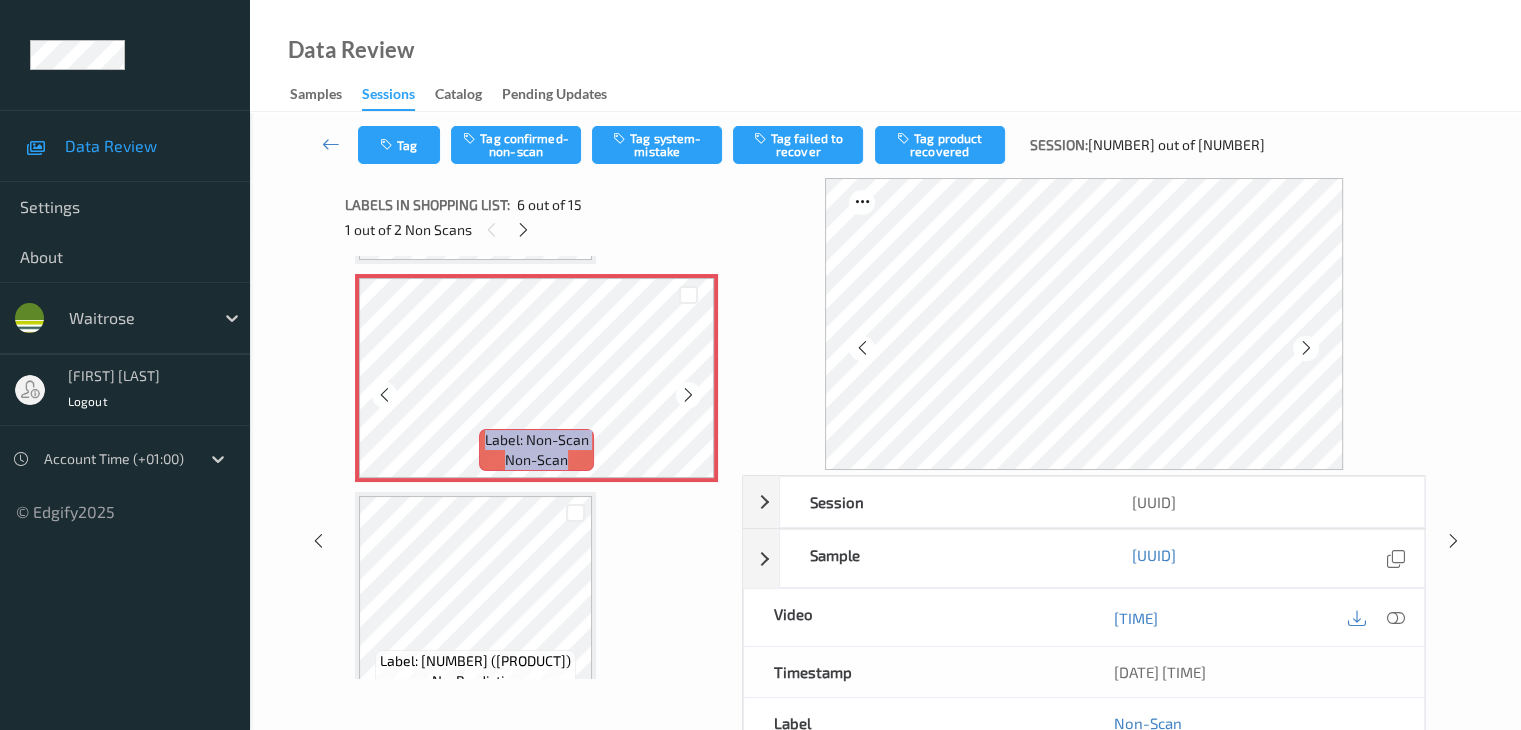 click at bounding box center [688, 395] 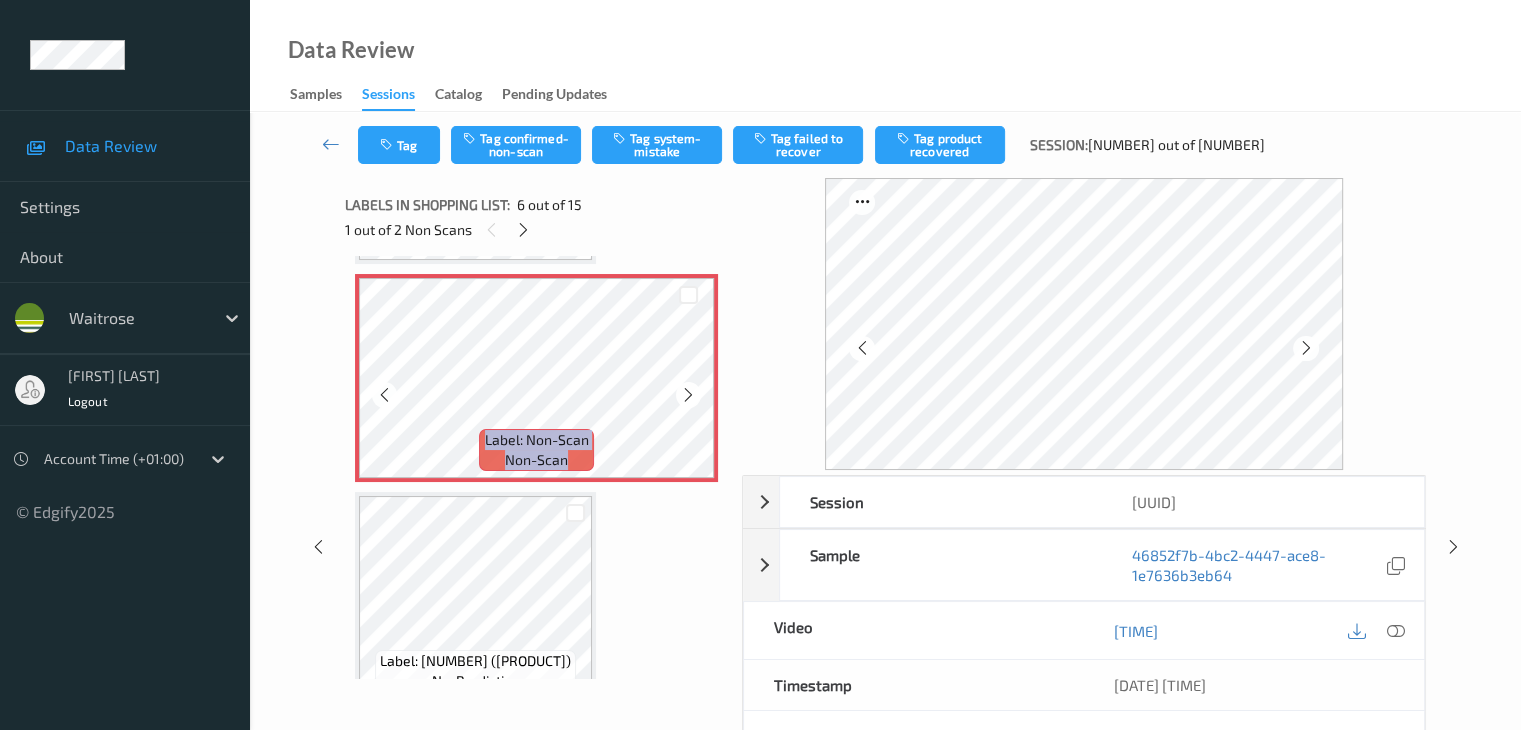 click at bounding box center [688, 395] 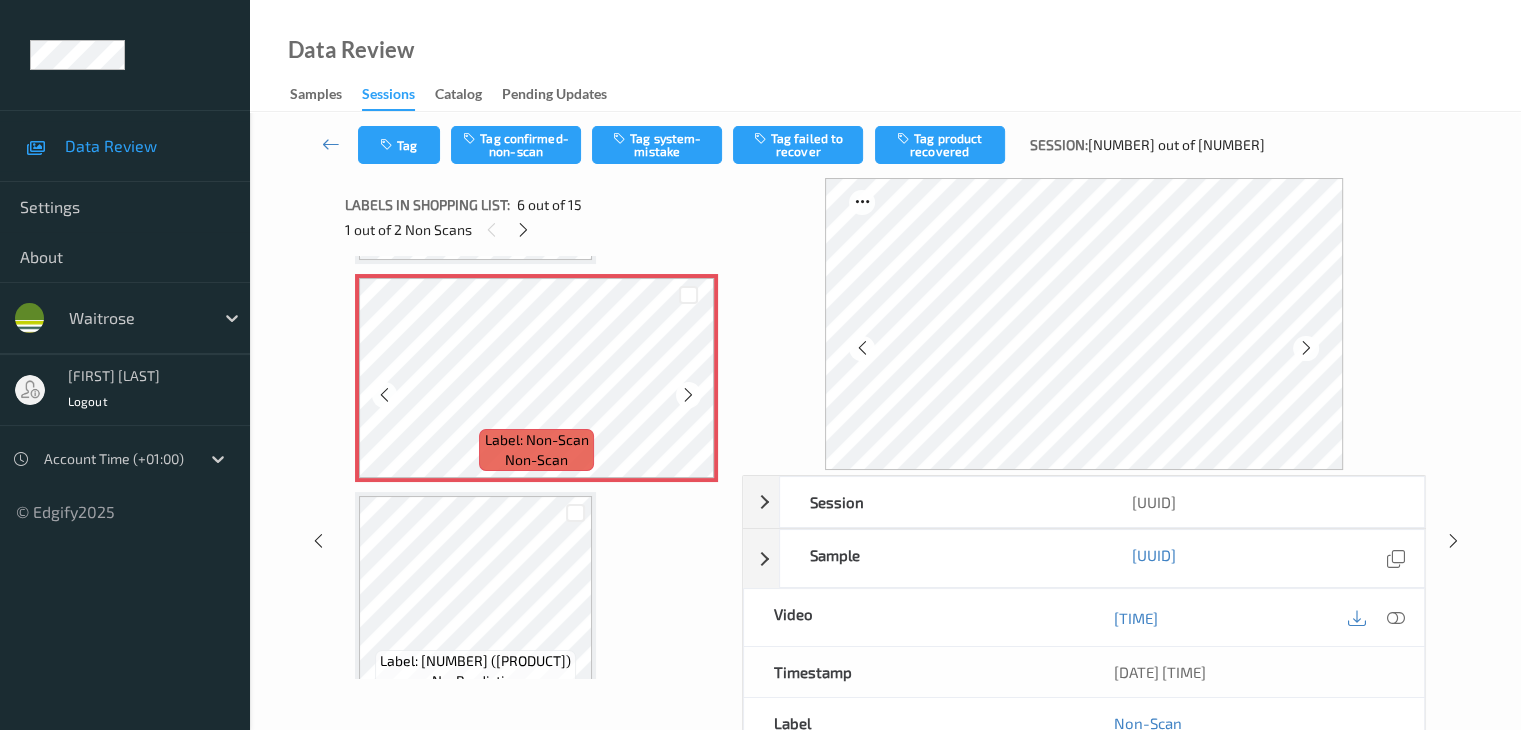 click at bounding box center [688, 395] 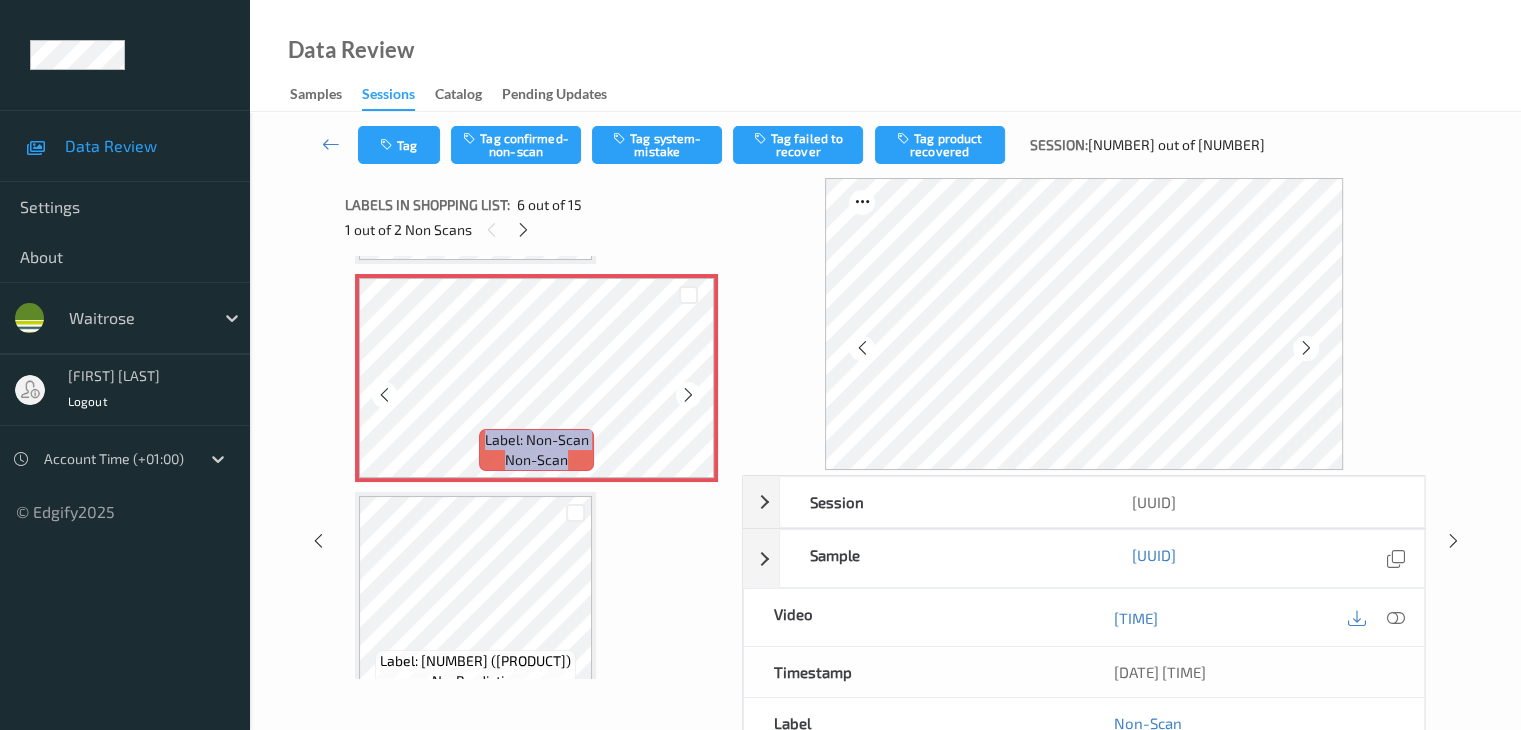 click at bounding box center [688, 395] 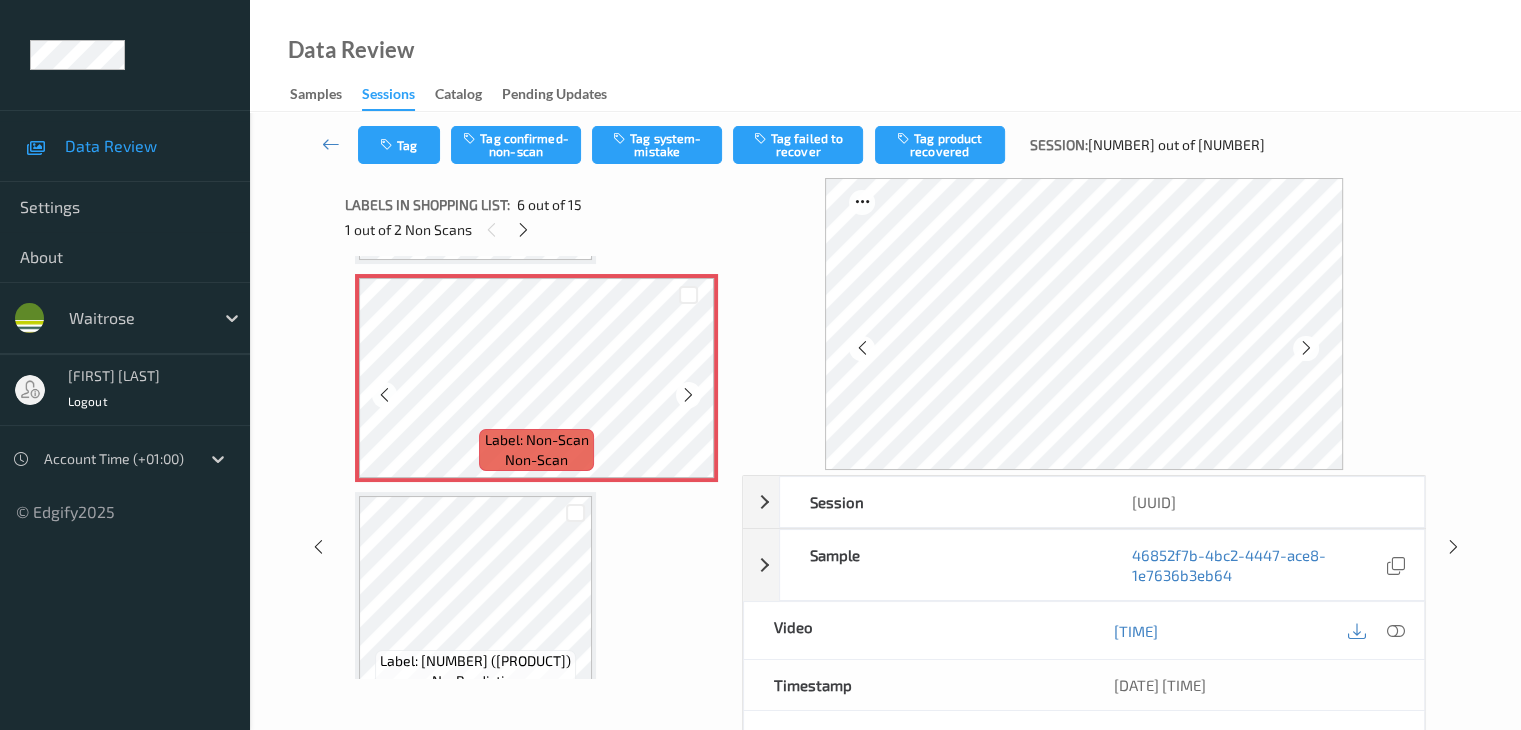 click at bounding box center (688, 395) 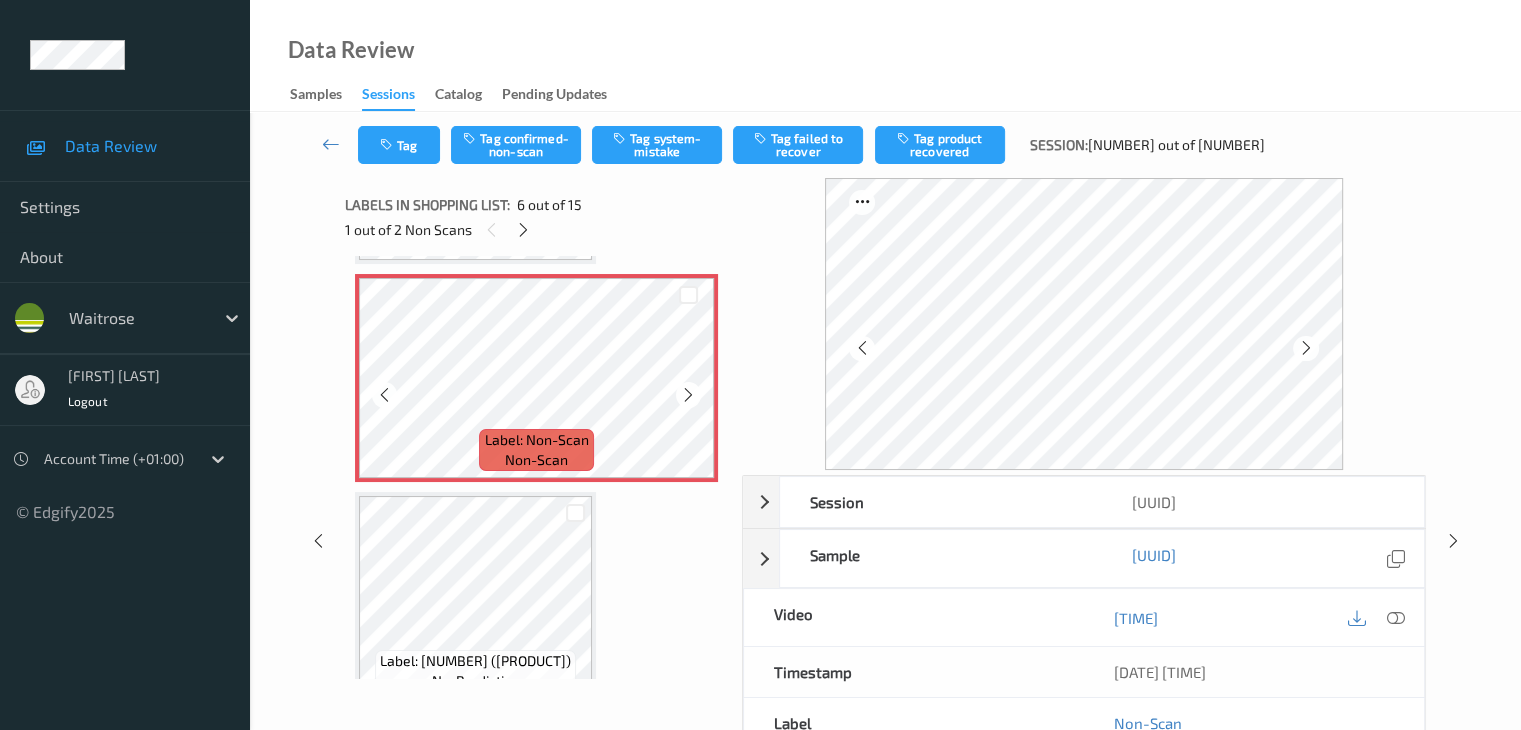 click at bounding box center (688, 395) 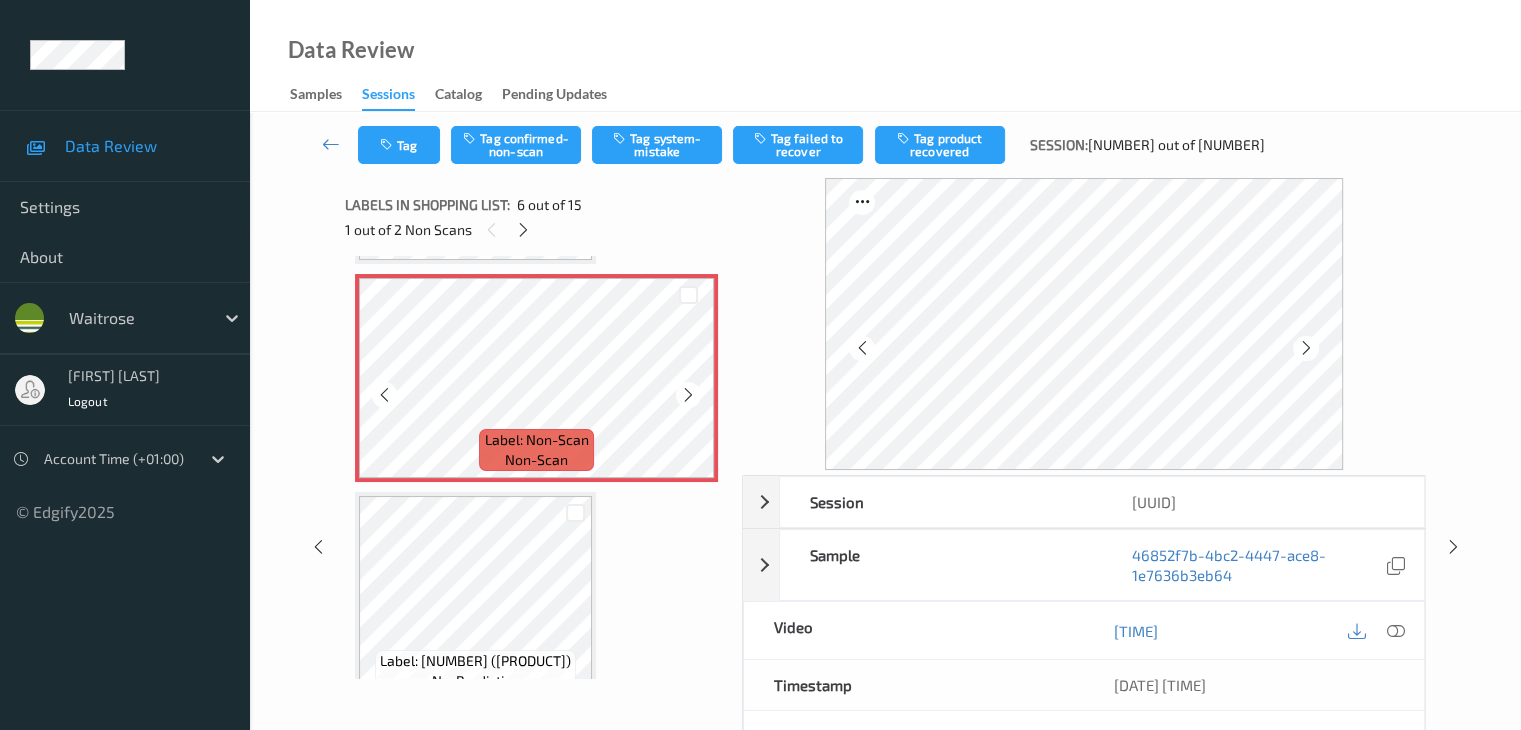 click at bounding box center [688, 395] 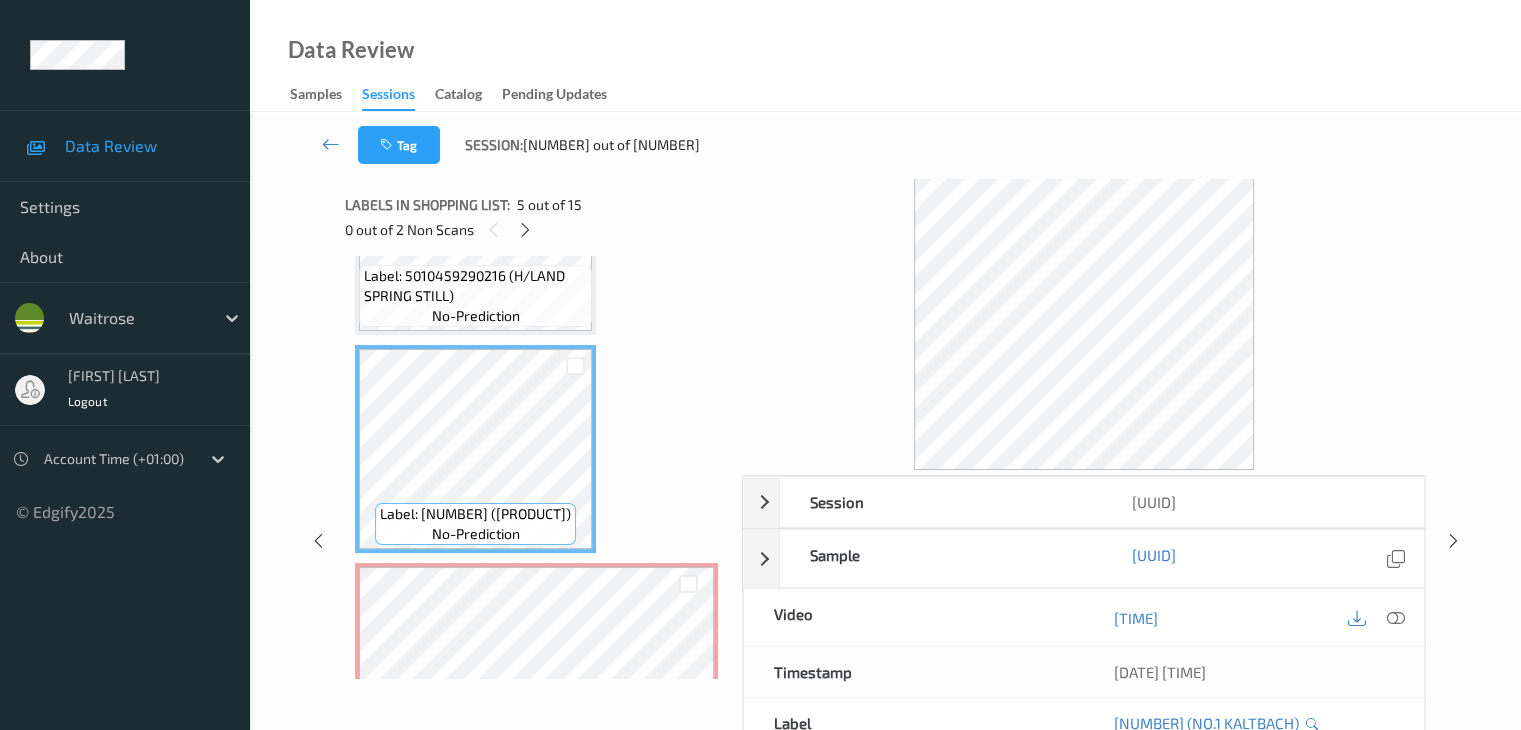 scroll, scrollTop: 782, scrollLeft: 0, axis: vertical 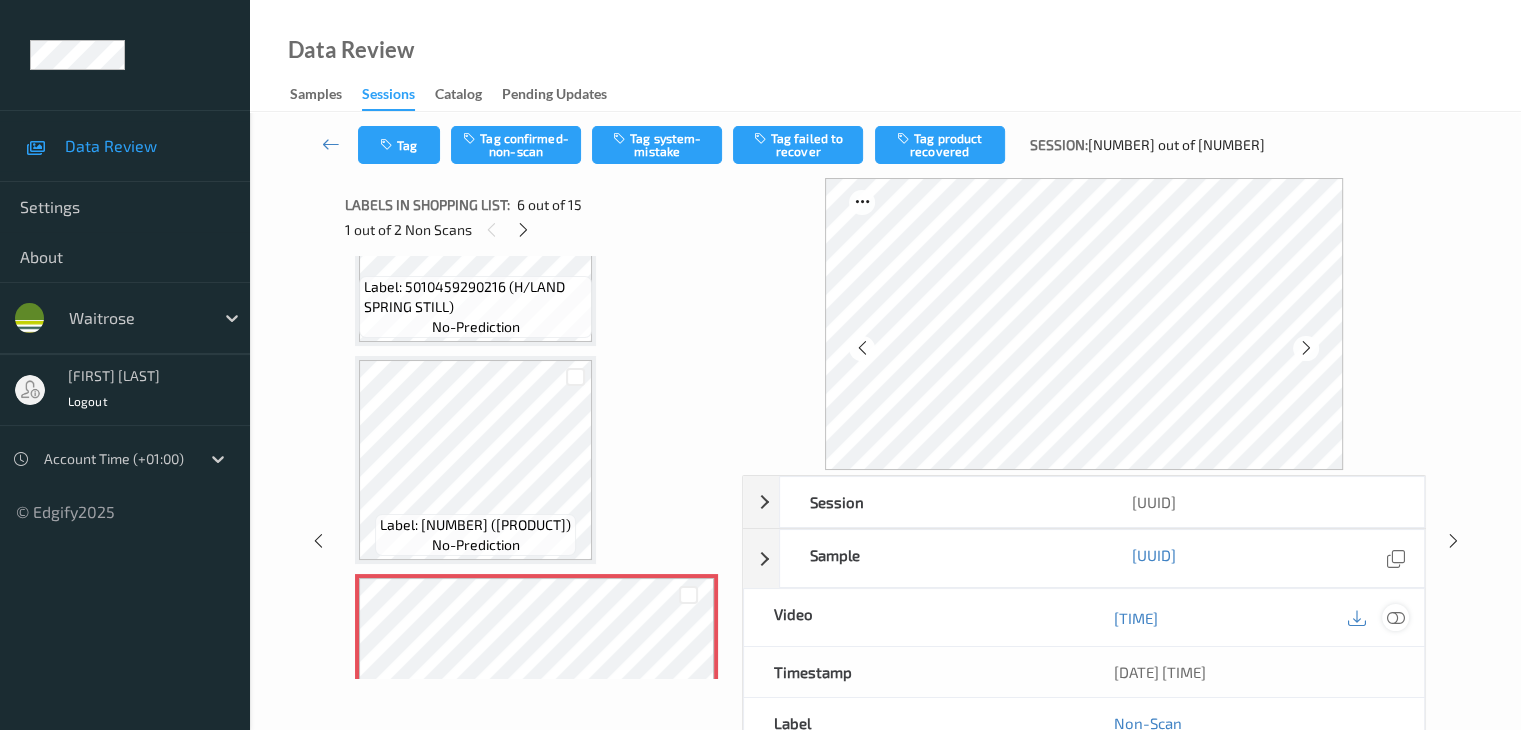 click at bounding box center [1395, 618] 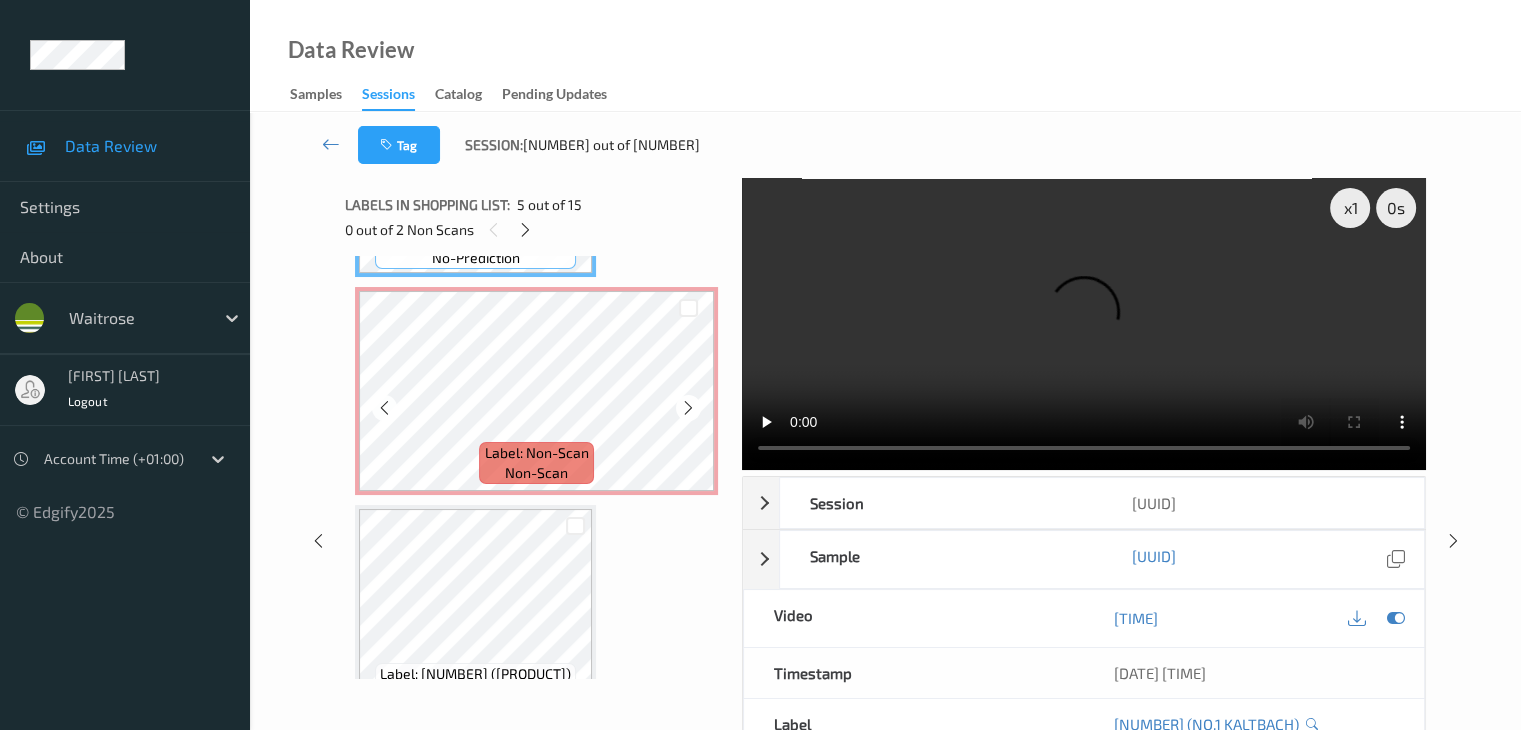 scroll, scrollTop: 1100, scrollLeft: 0, axis: vertical 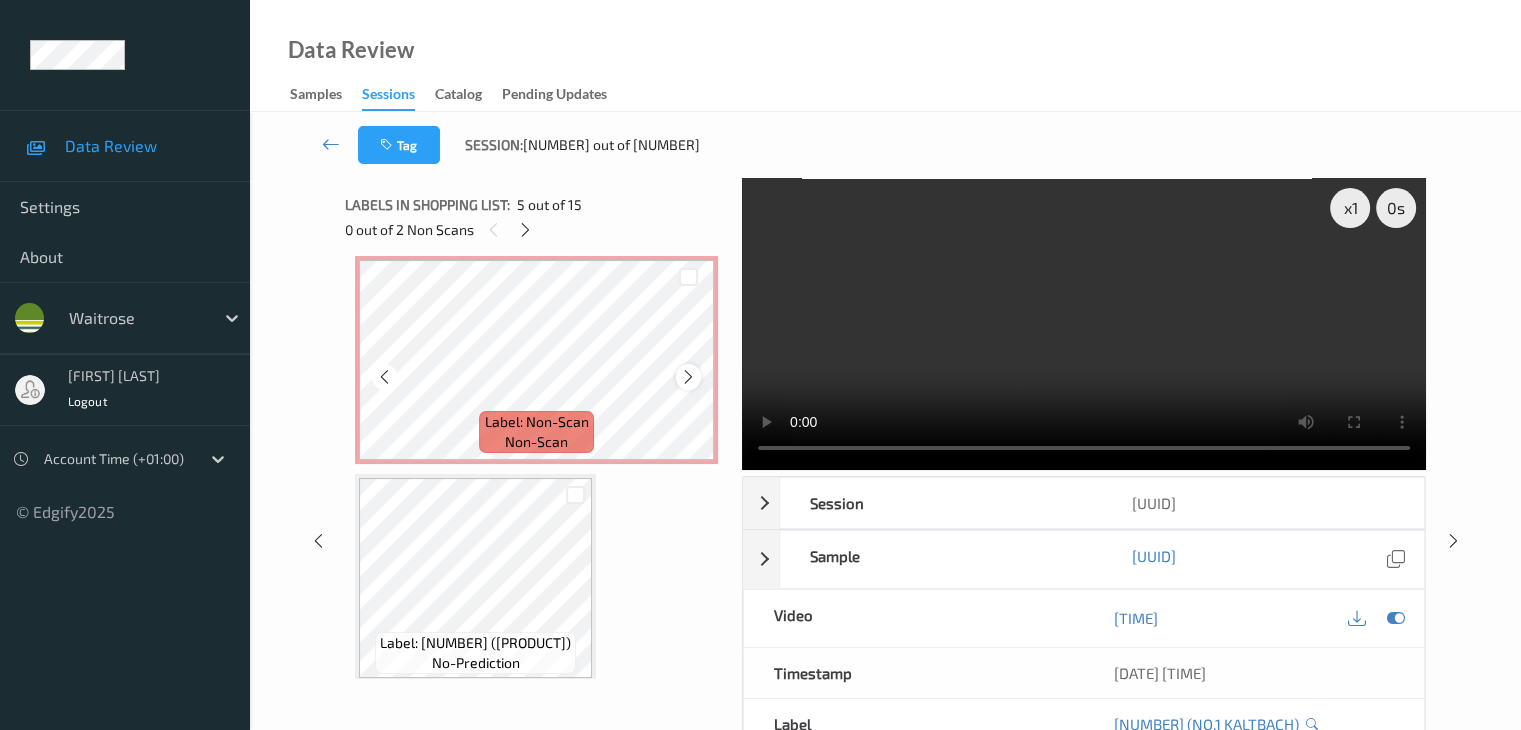click at bounding box center (688, 377) 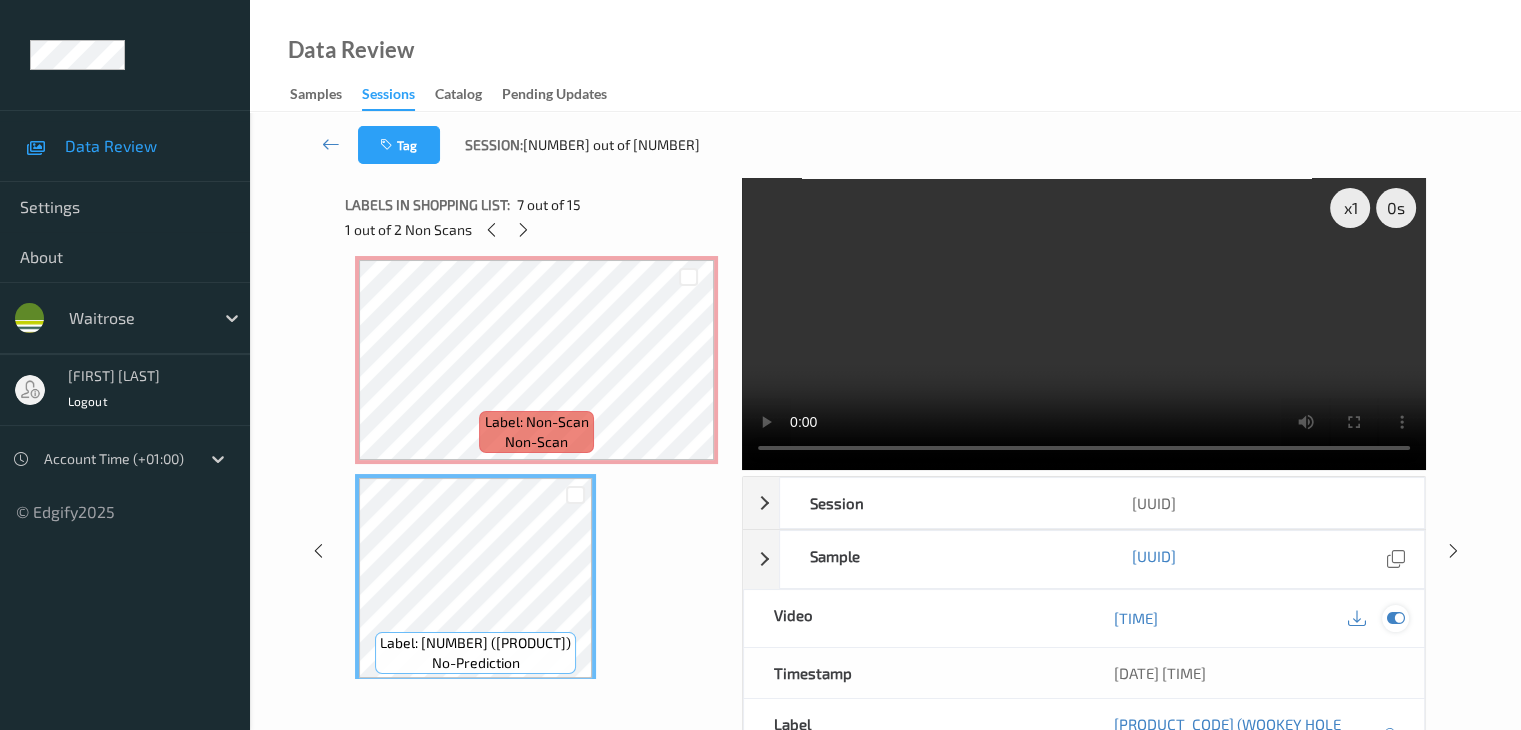 click at bounding box center [1395, 618] 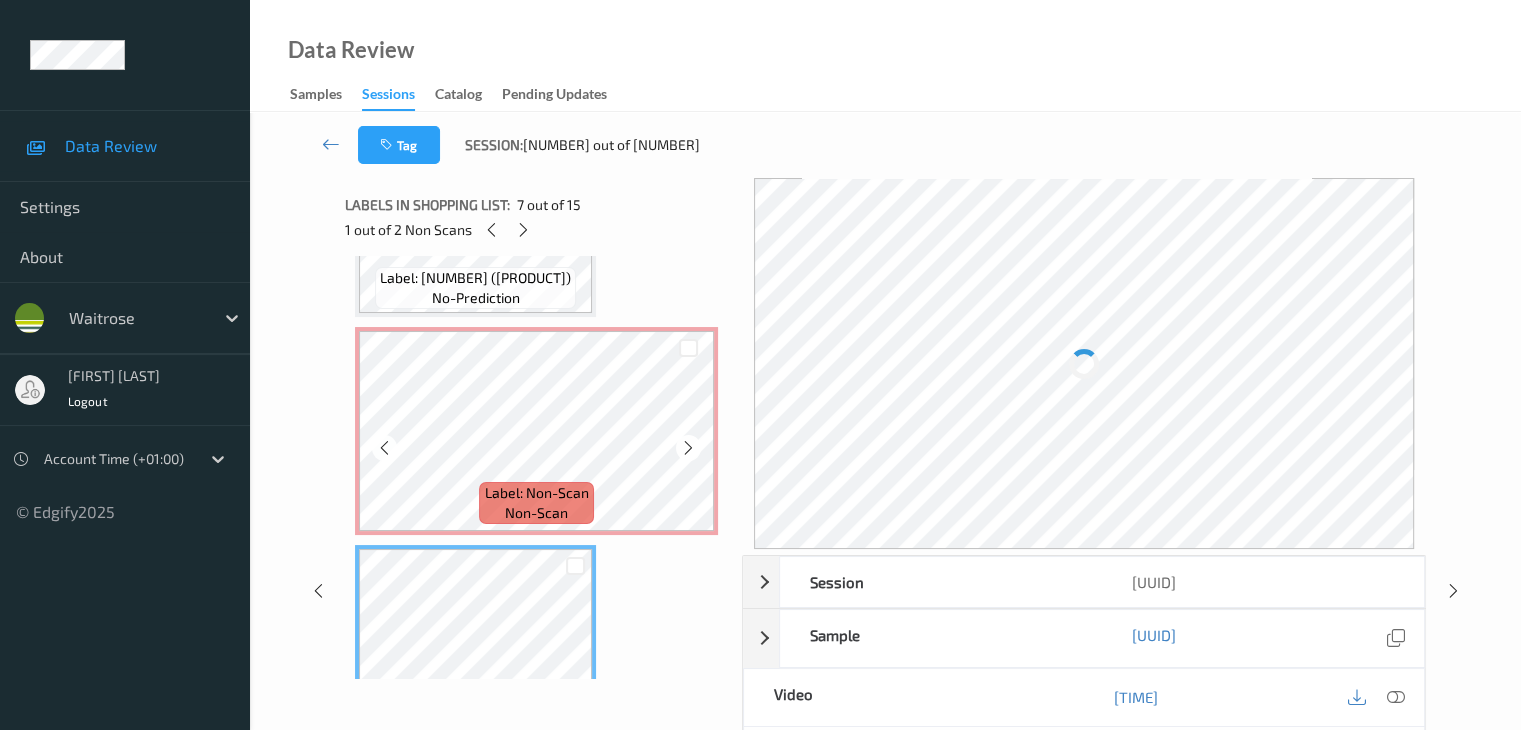 scroll, scrollTop: 900, scrollLeft: 0, axis: vertical 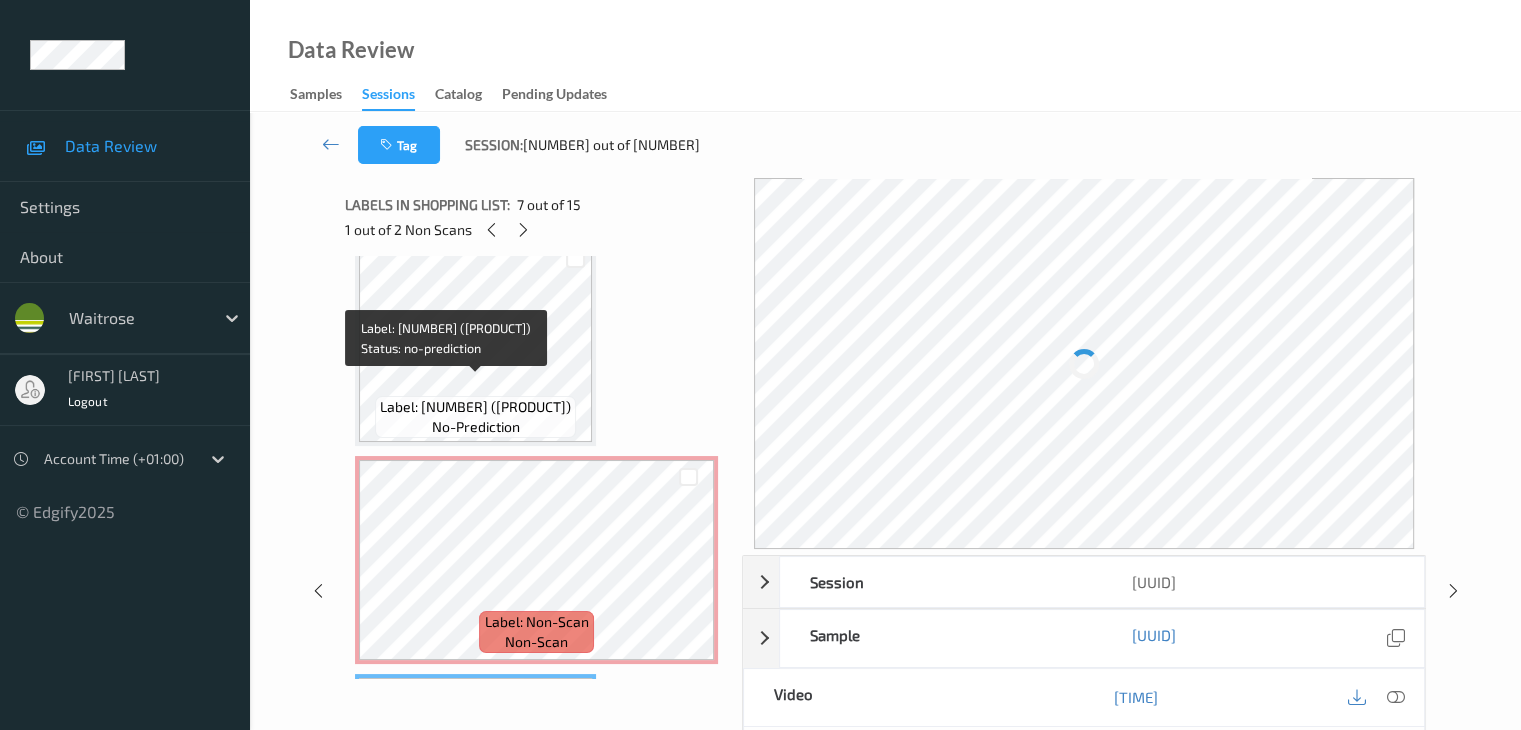 click on "Label: [NUMBER] ([PRODUCT])" at bounding box center (475, 407) 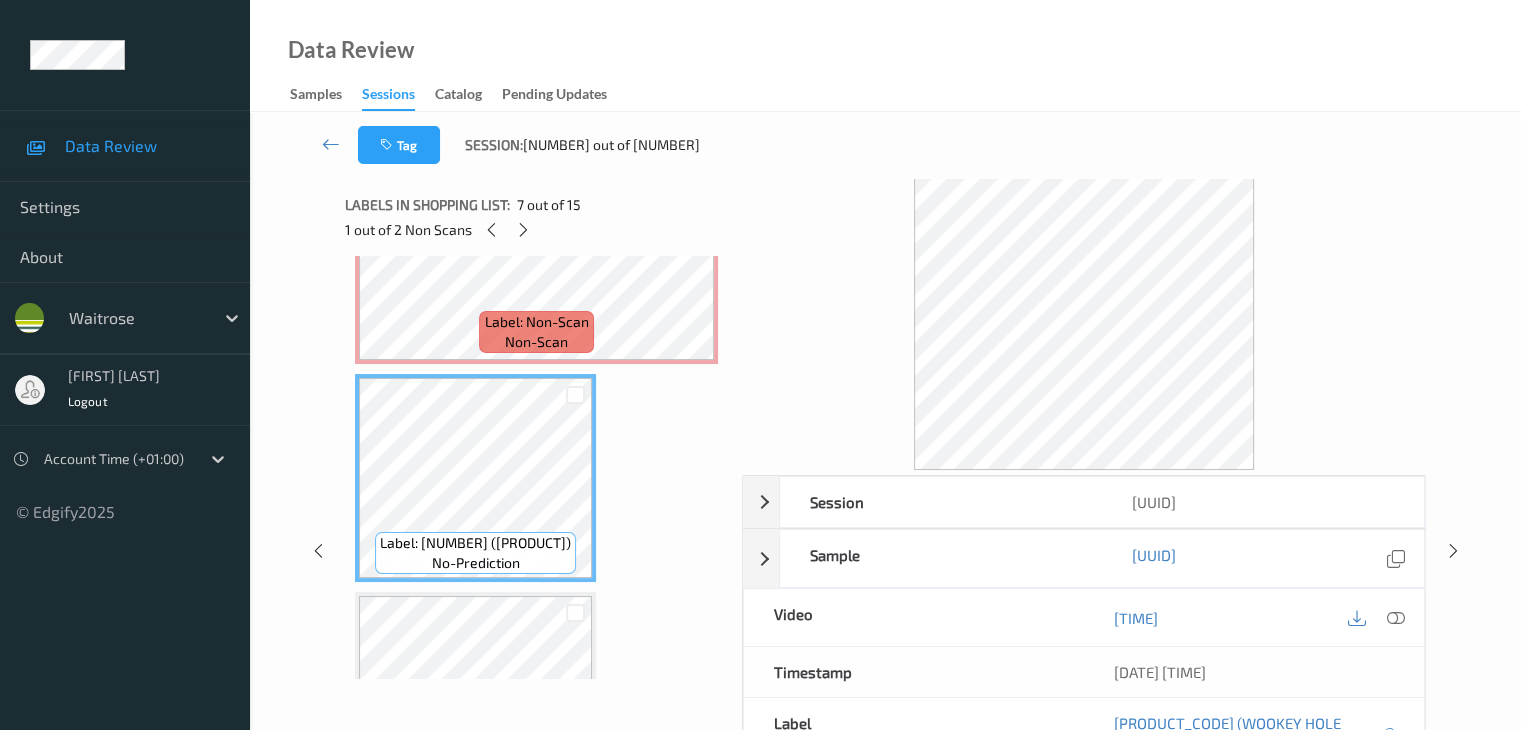 scroll, scrollTop: 1100, scrollLeft: 0, axis: vertical 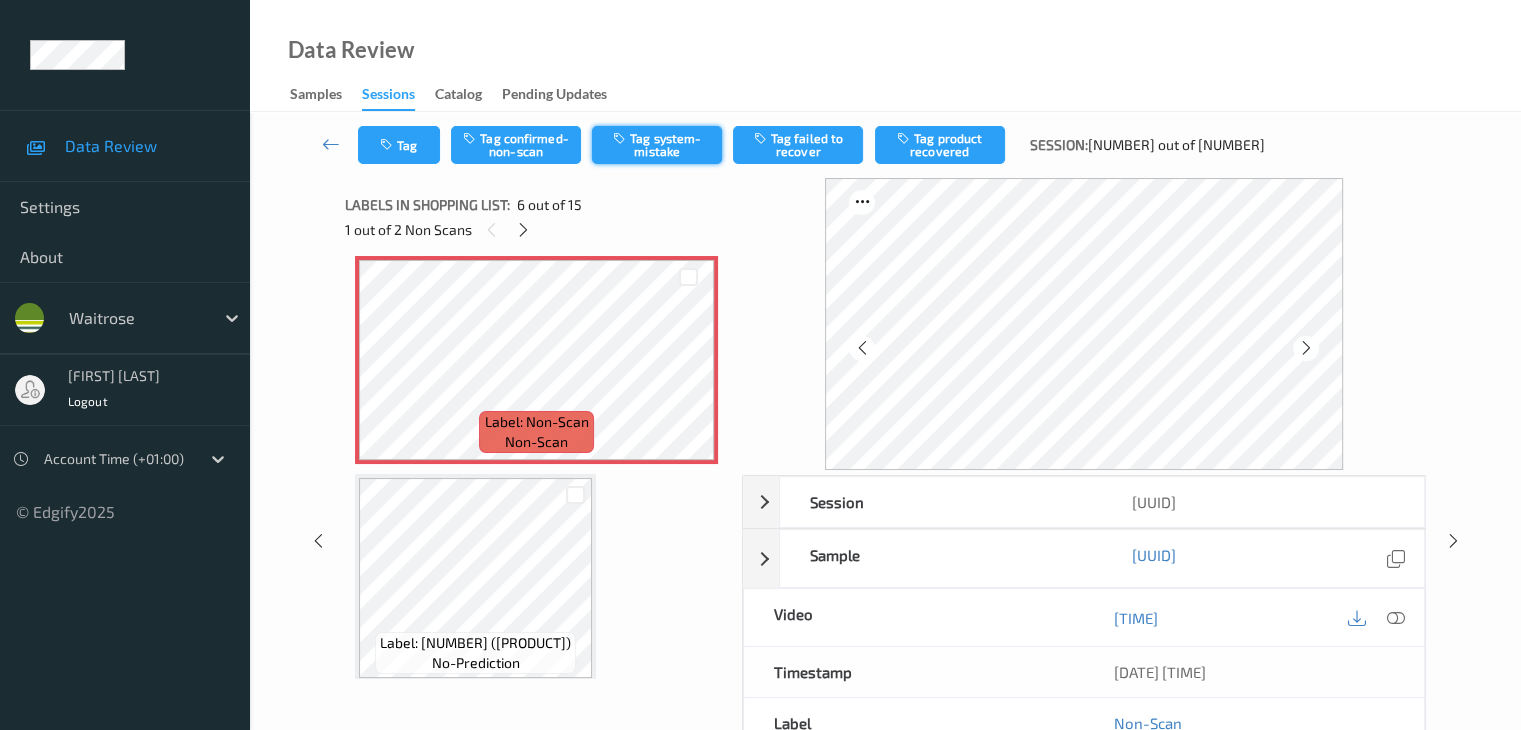 click on "Tag   system-mistake" at bounding box center (657, 145) 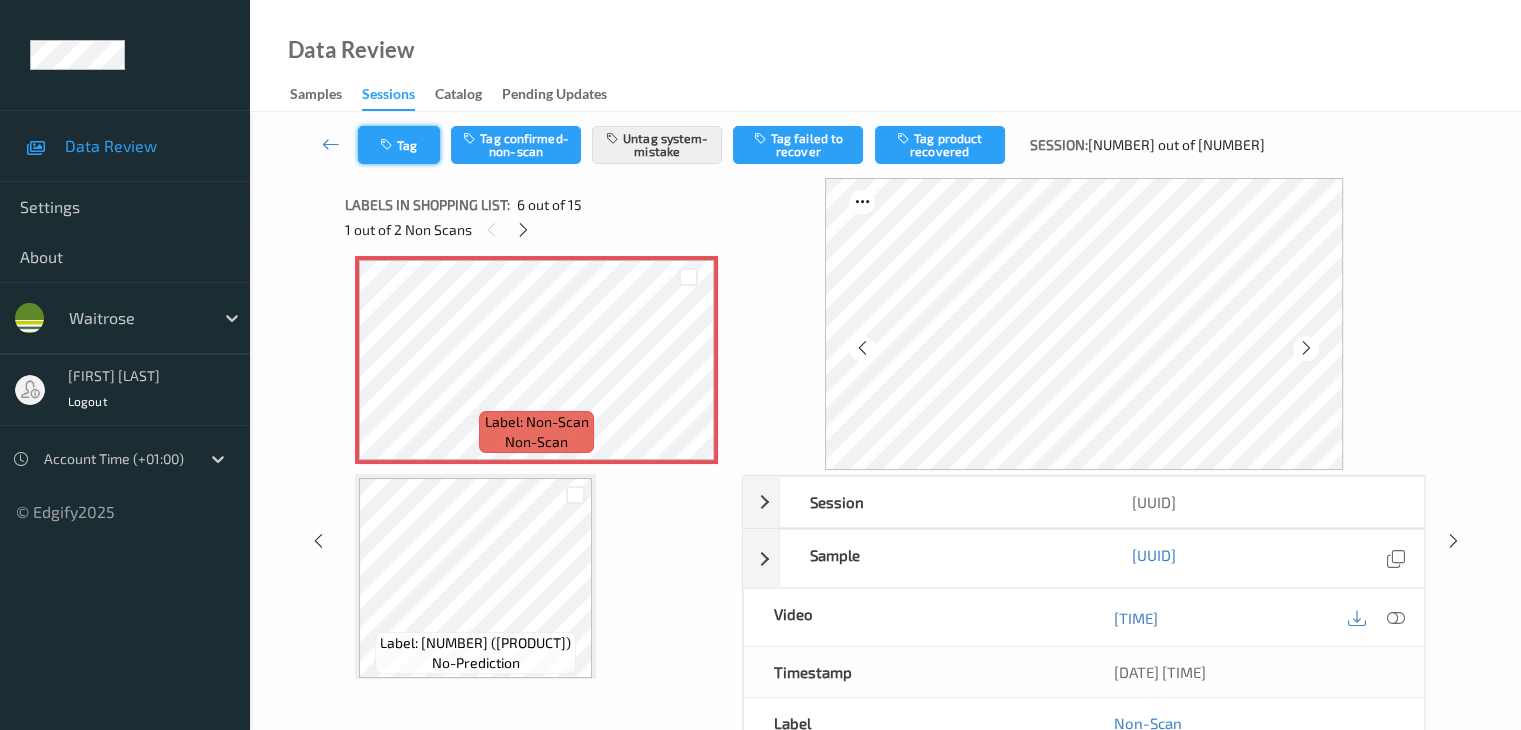 click on "Tag" at bounding box center (399, 145) 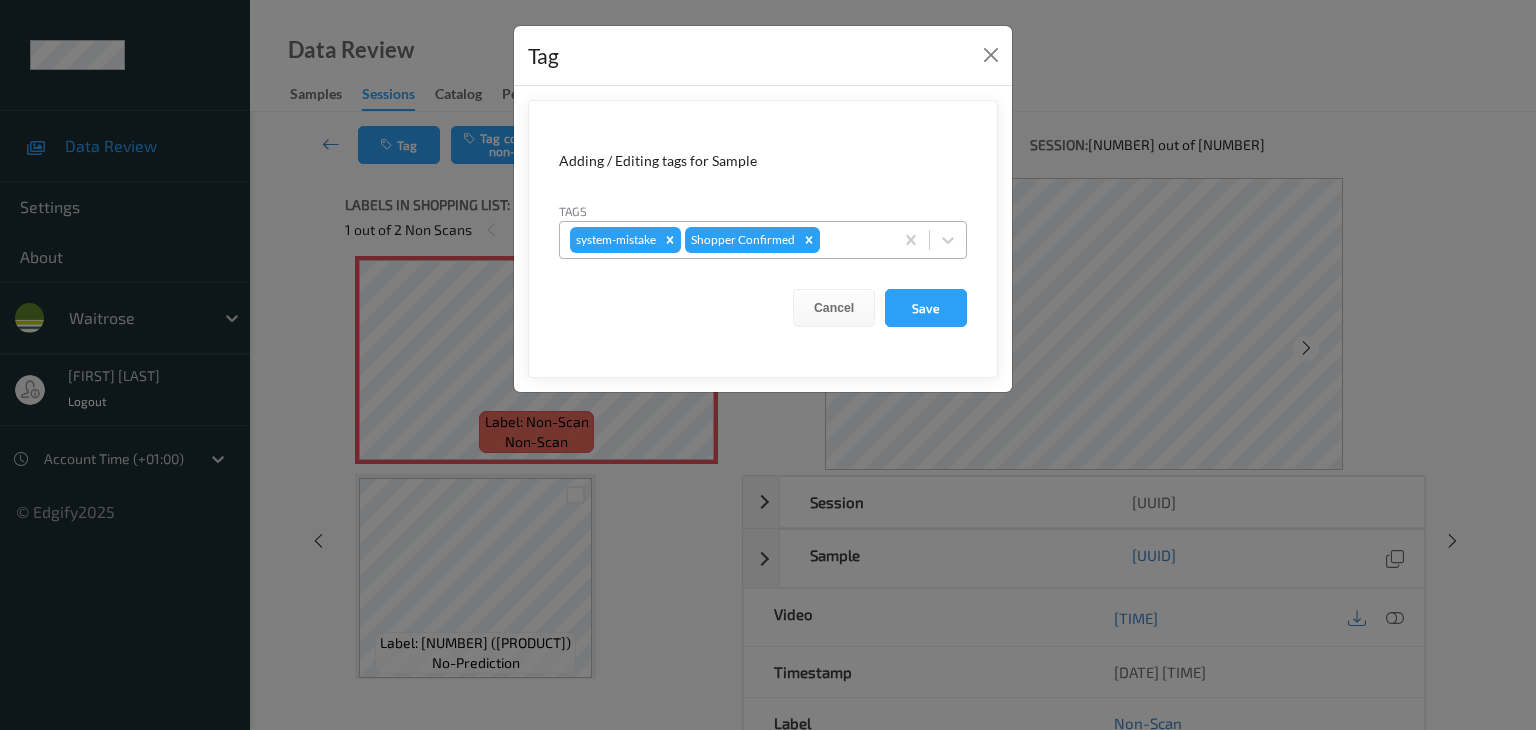click at bounding box center (853, 240) 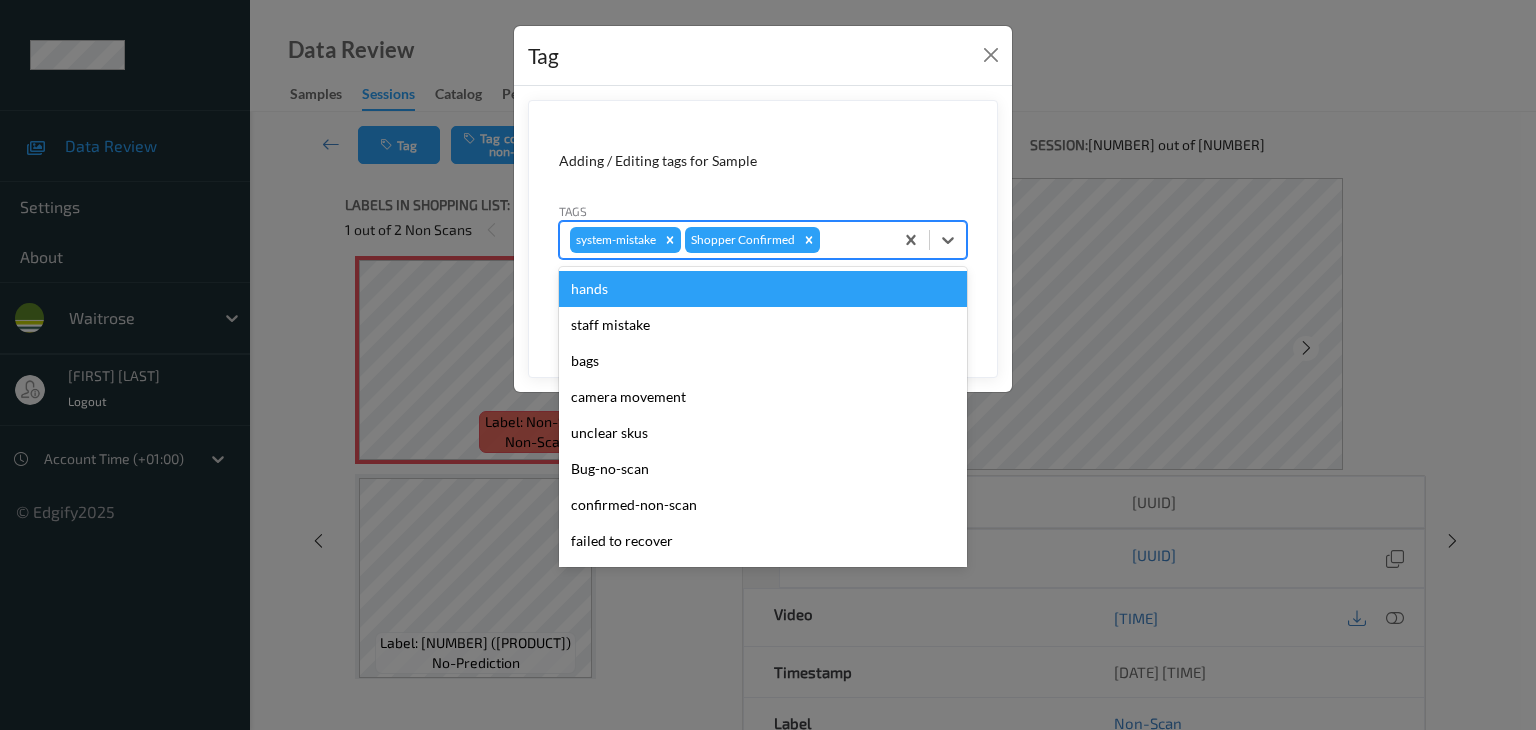 type on "u" 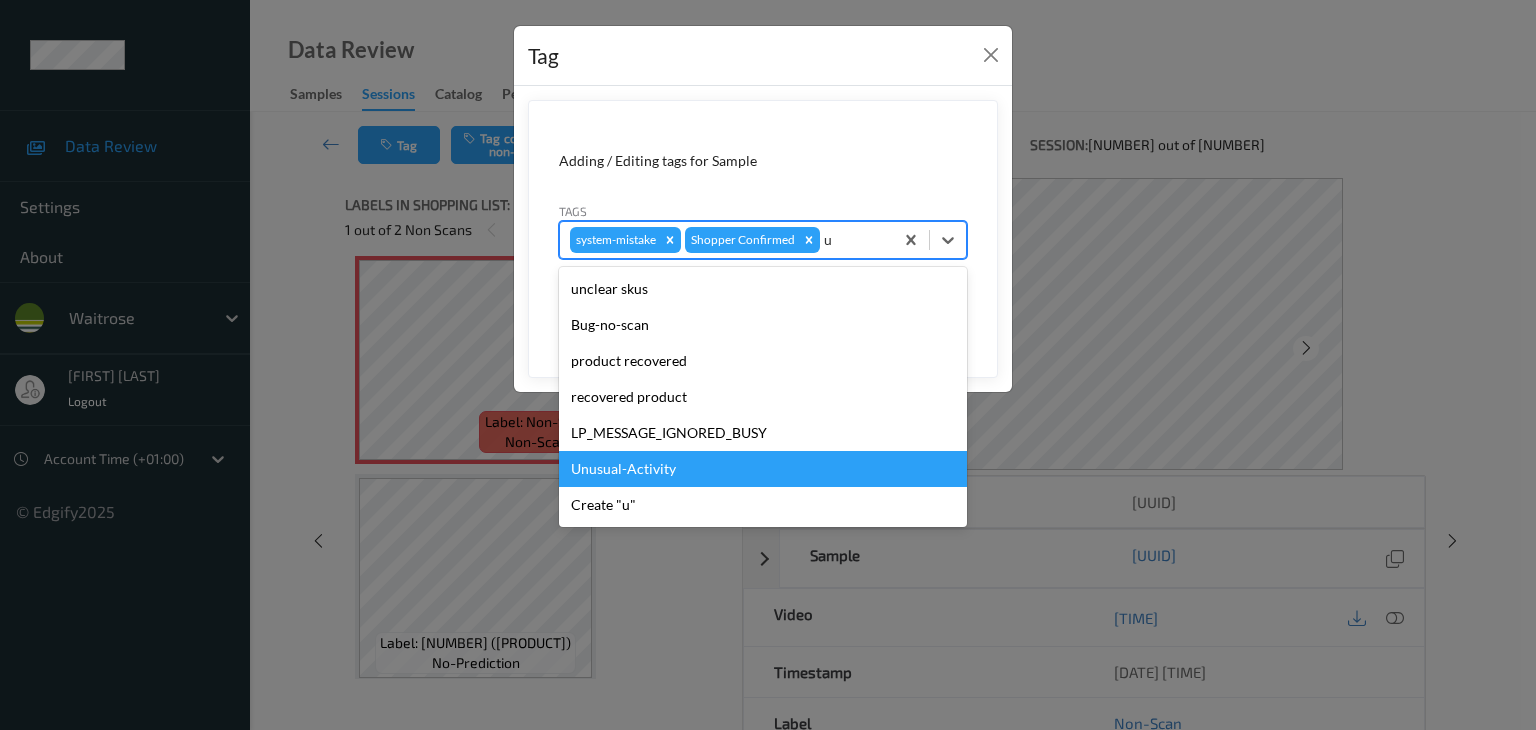 click on "Unusual-Activity" at bounding box center (763, 469) 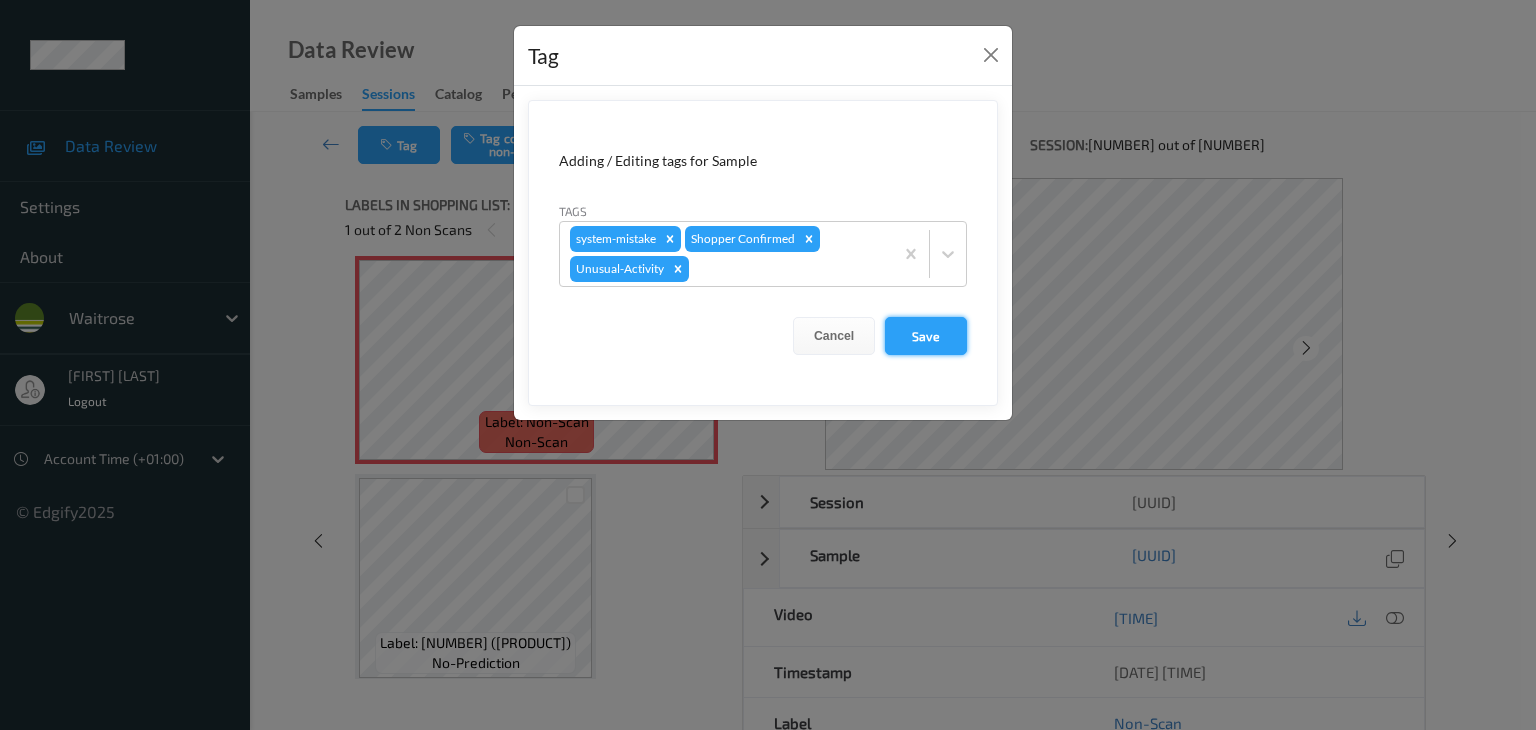 click on "Save" at bounding box center (926, 336) 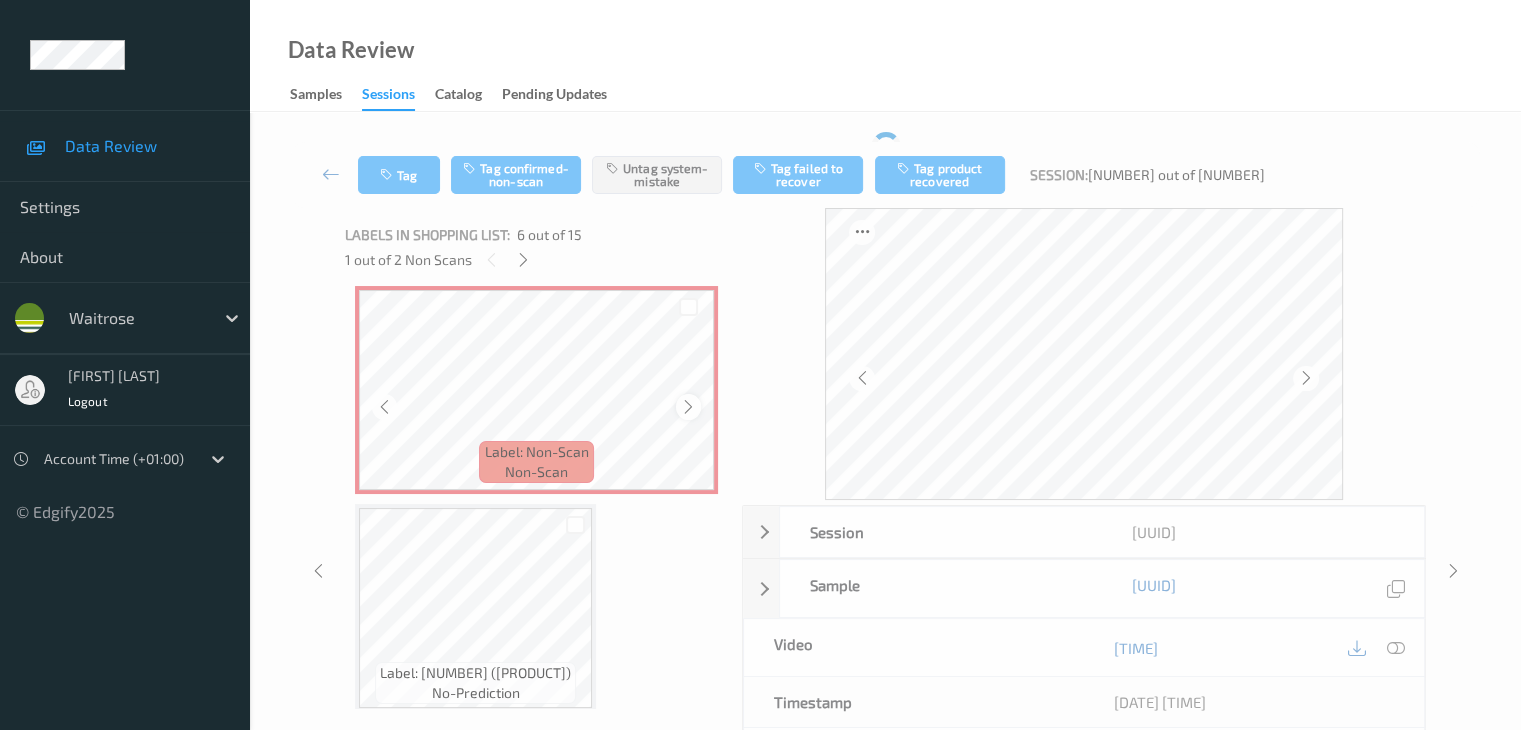click on "Label: Non-Scan non-scan" at bounding box center (536, 390) 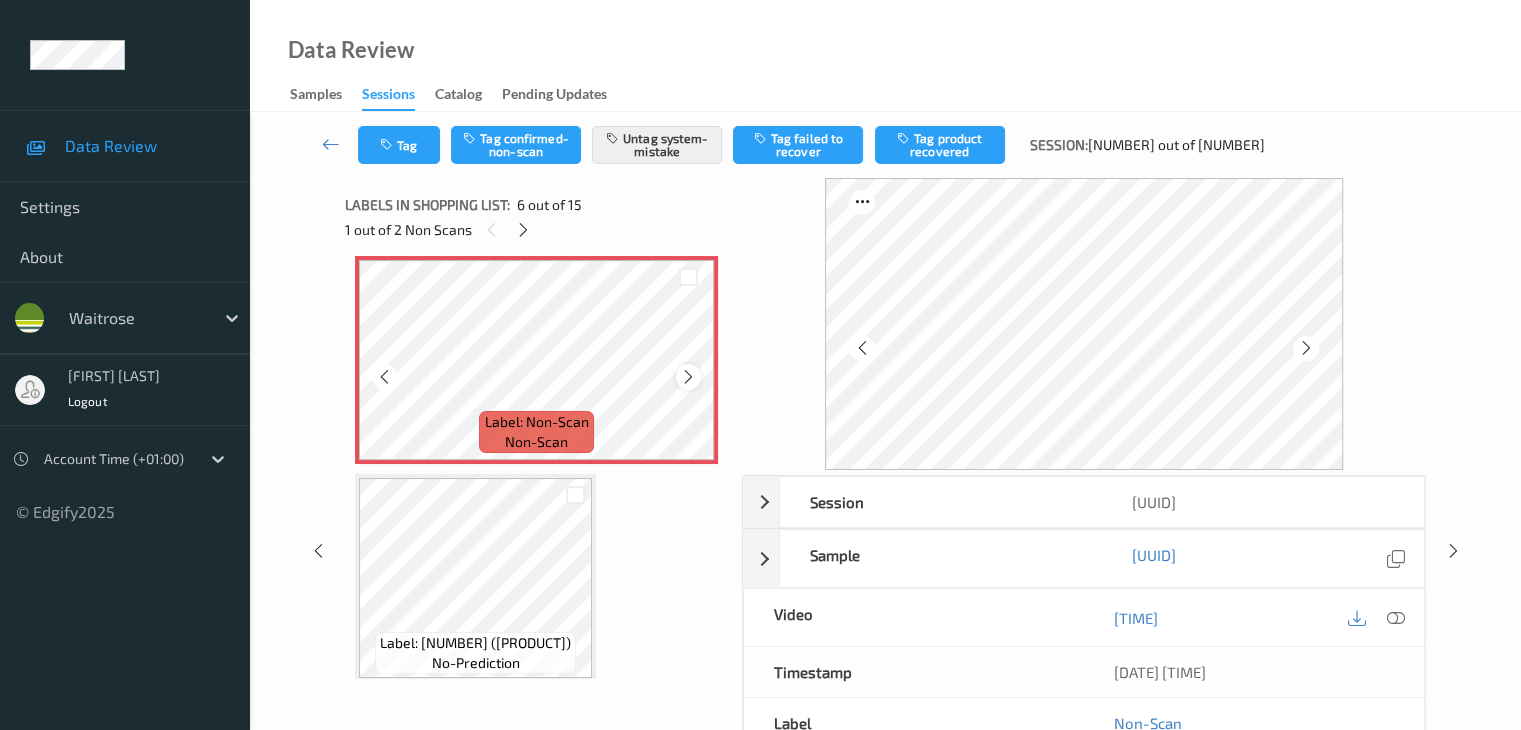 click at bounding box center (688, 377) 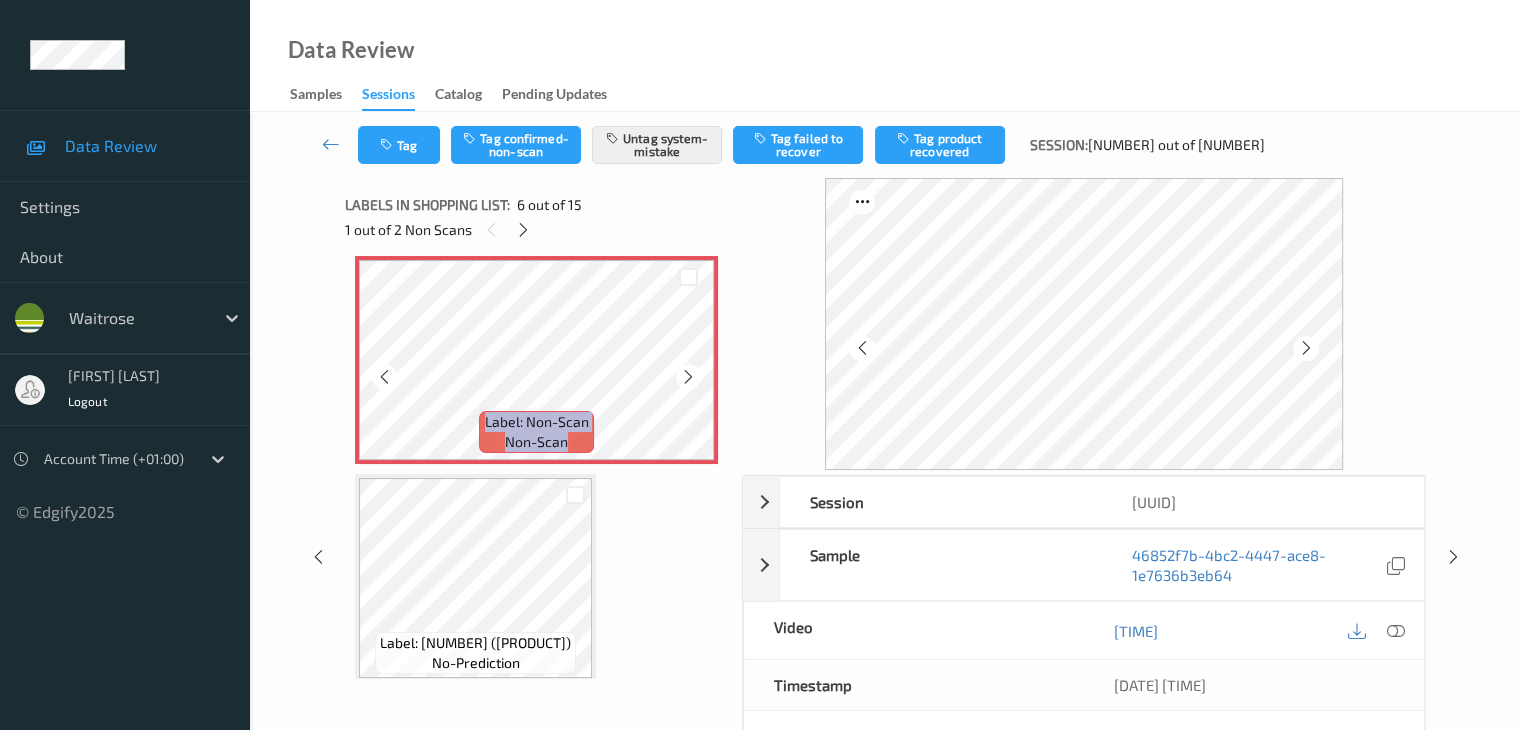 click at bounding box center [688, 377] 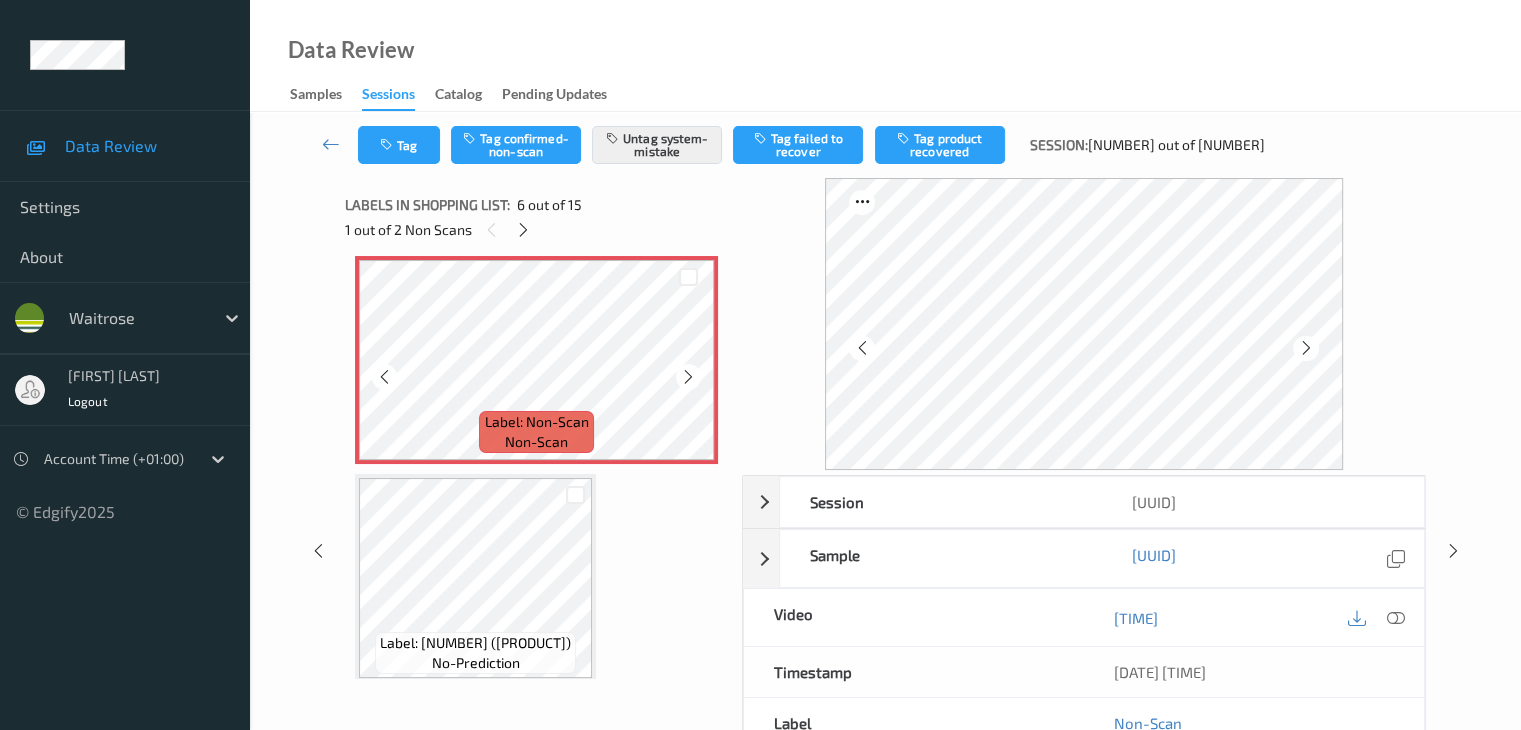click at bounding box center (688, 377) 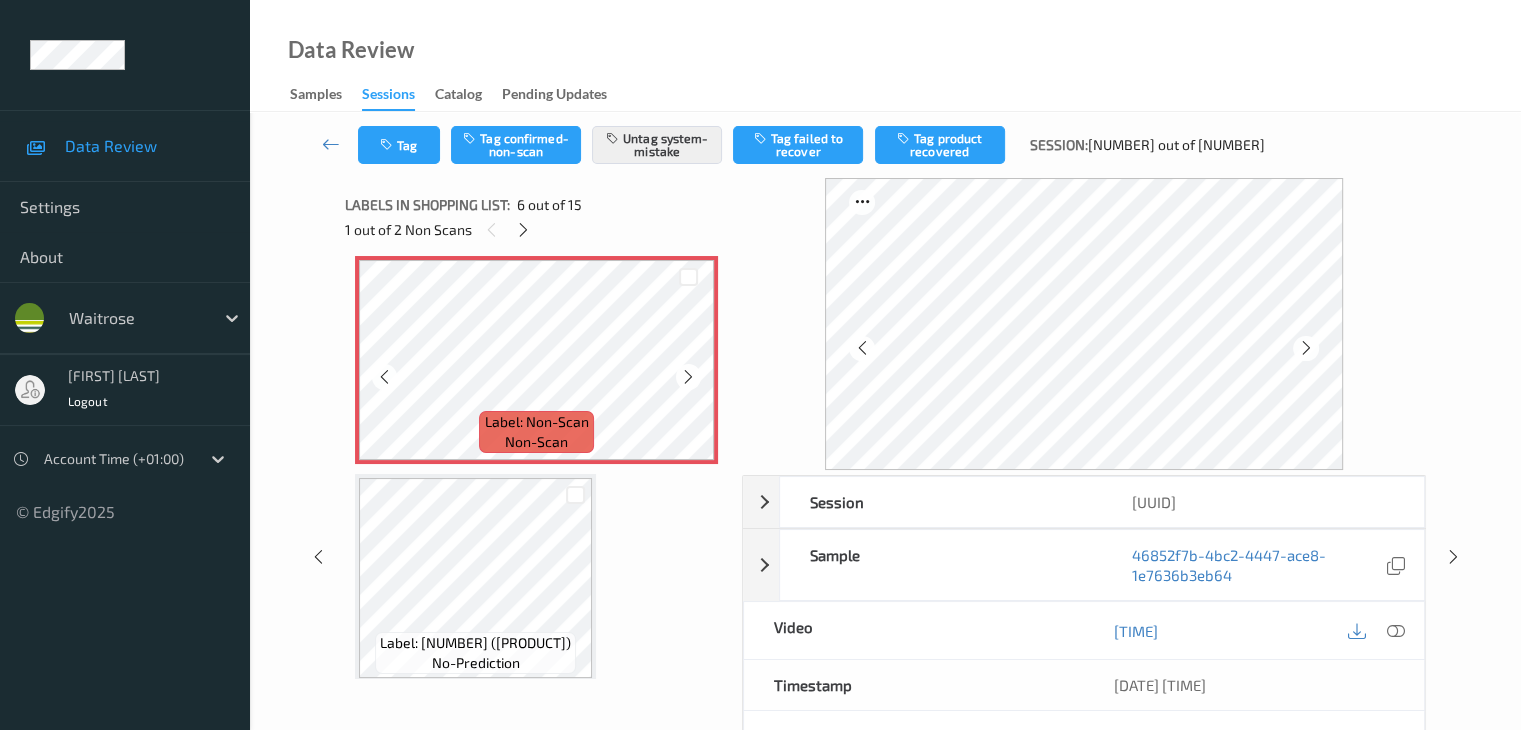 click at bounding box center (688, 377) 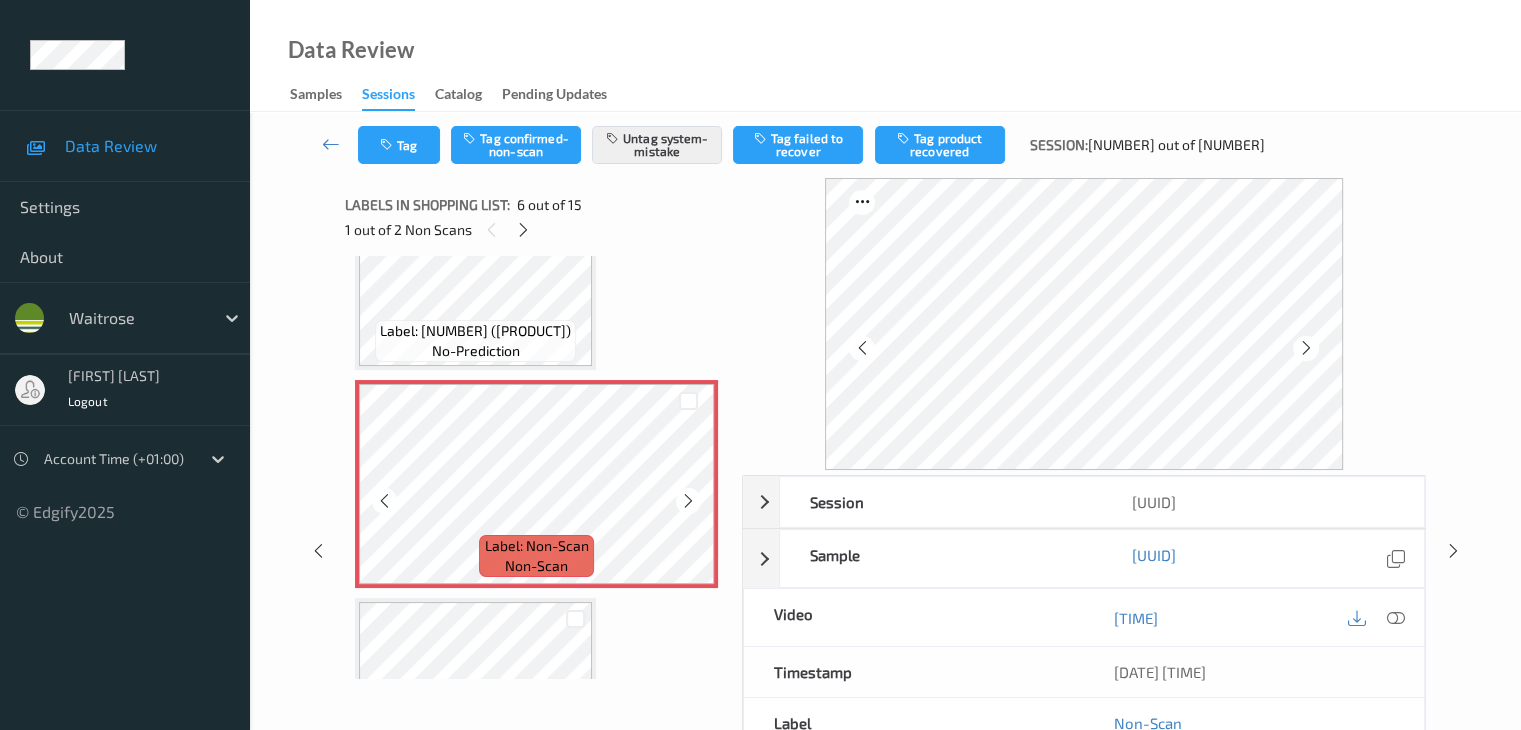scroll, scrollTop: 900, scrollLeft: 0, axis: vertical 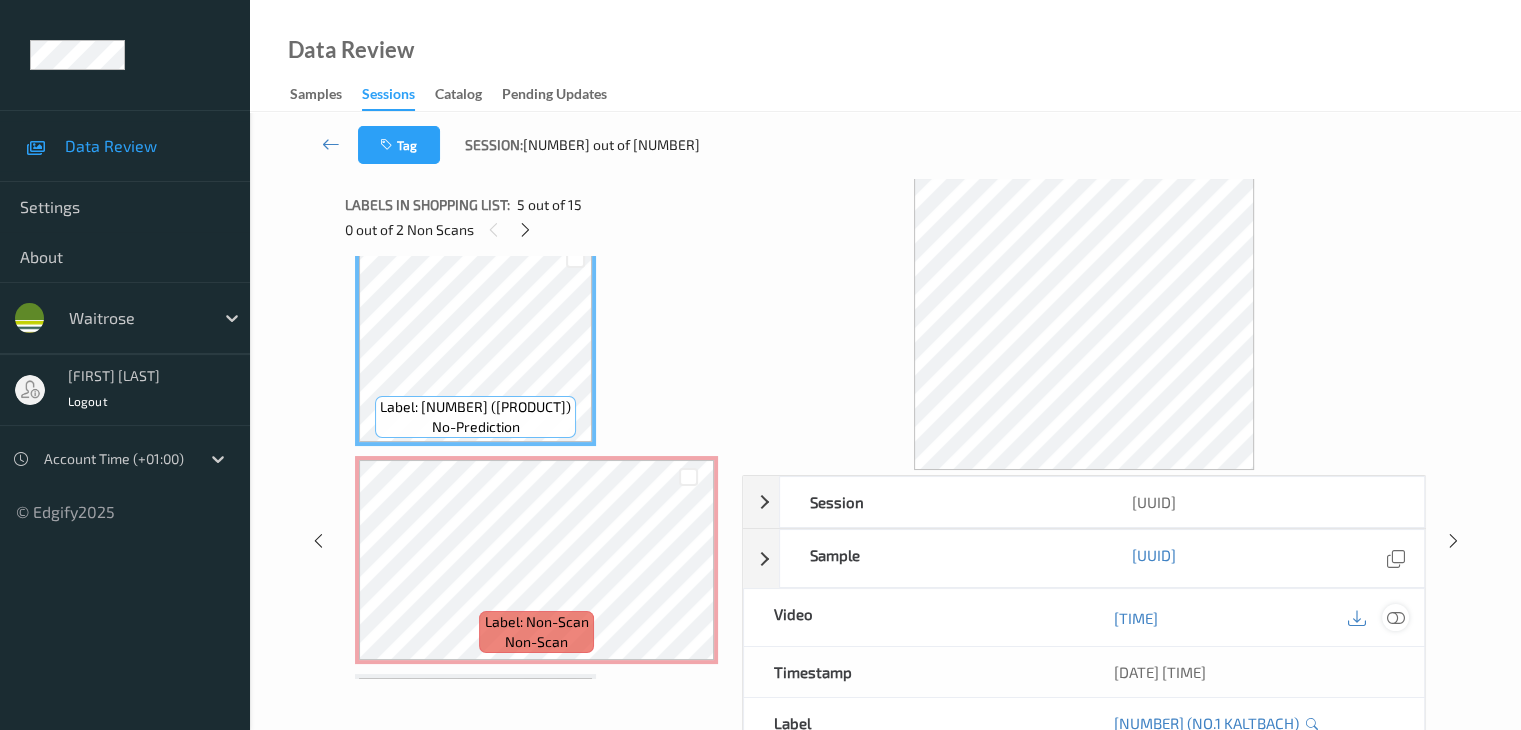 click at bounding box center (1395, 618) 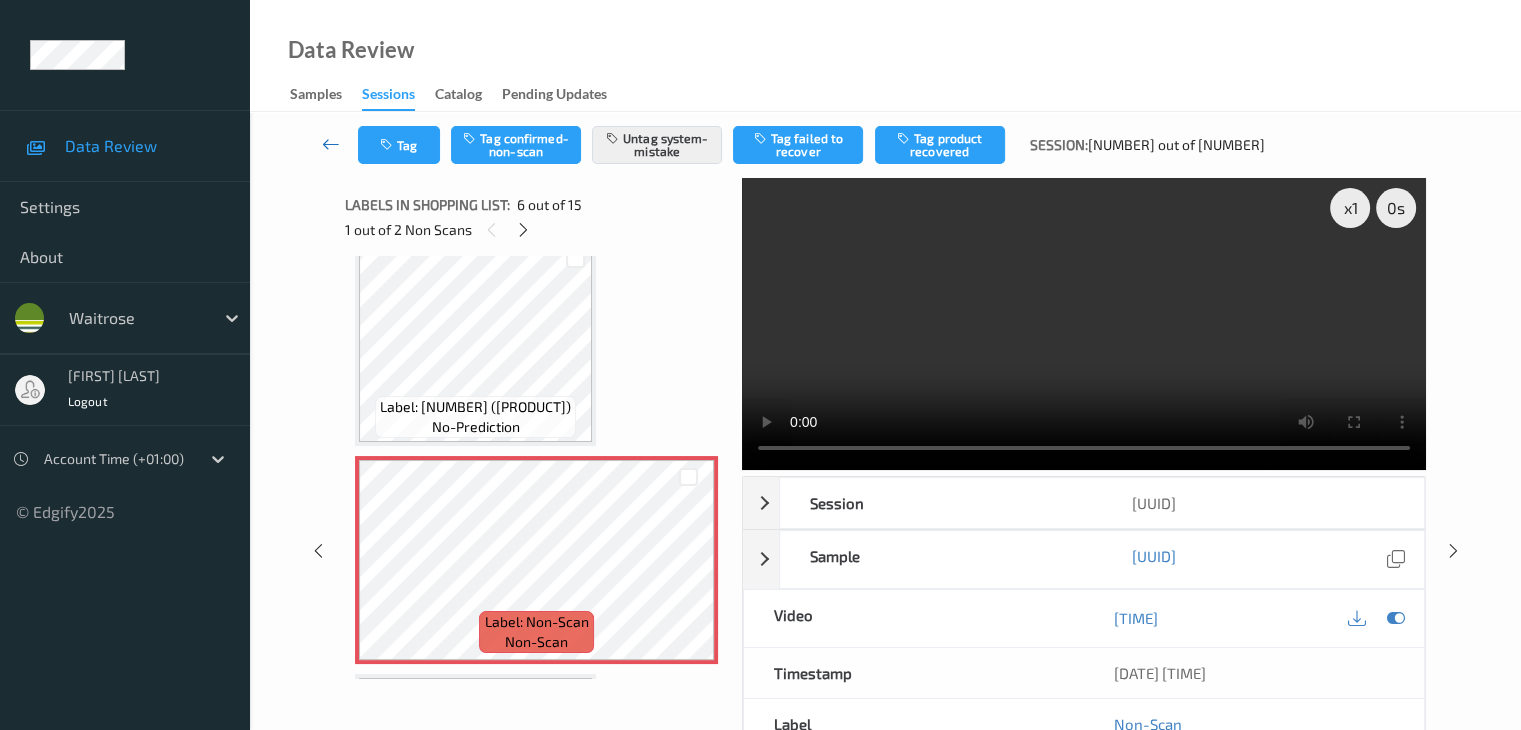 click at bounding box center (331, 144) 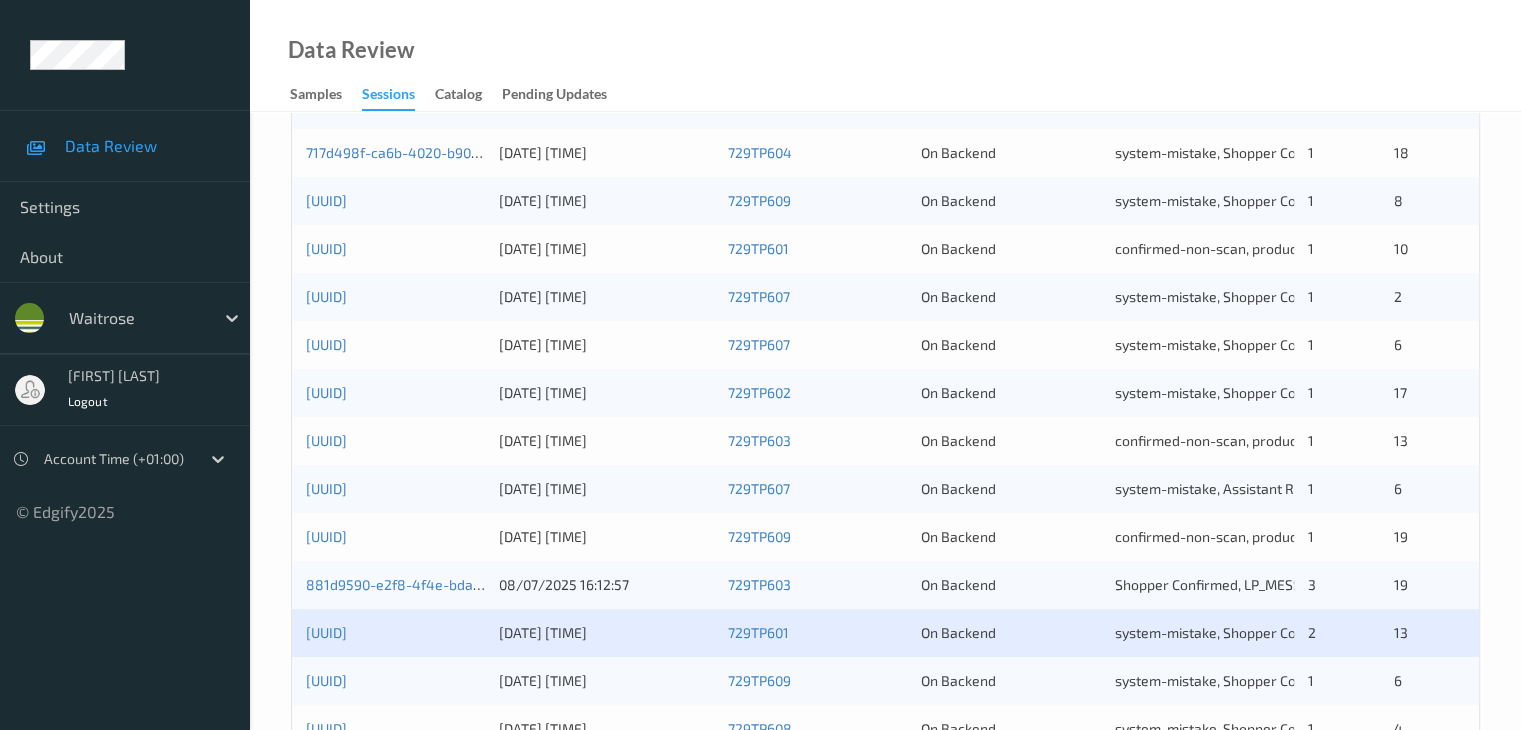 scroll, scrollTop: 500, scrollLeft: 0, axis: vertical 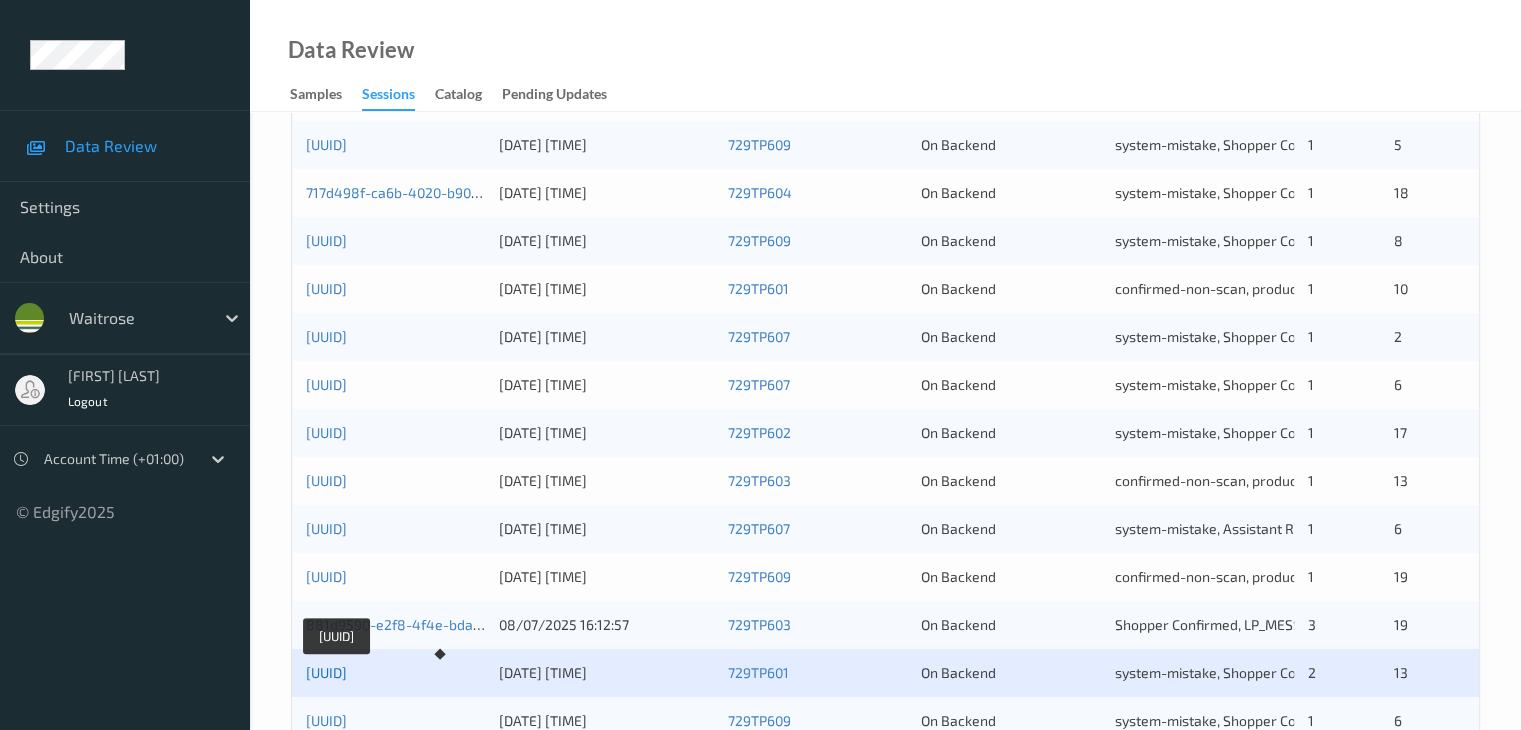 click on "[UUID]" at bounding box center (326, 672) 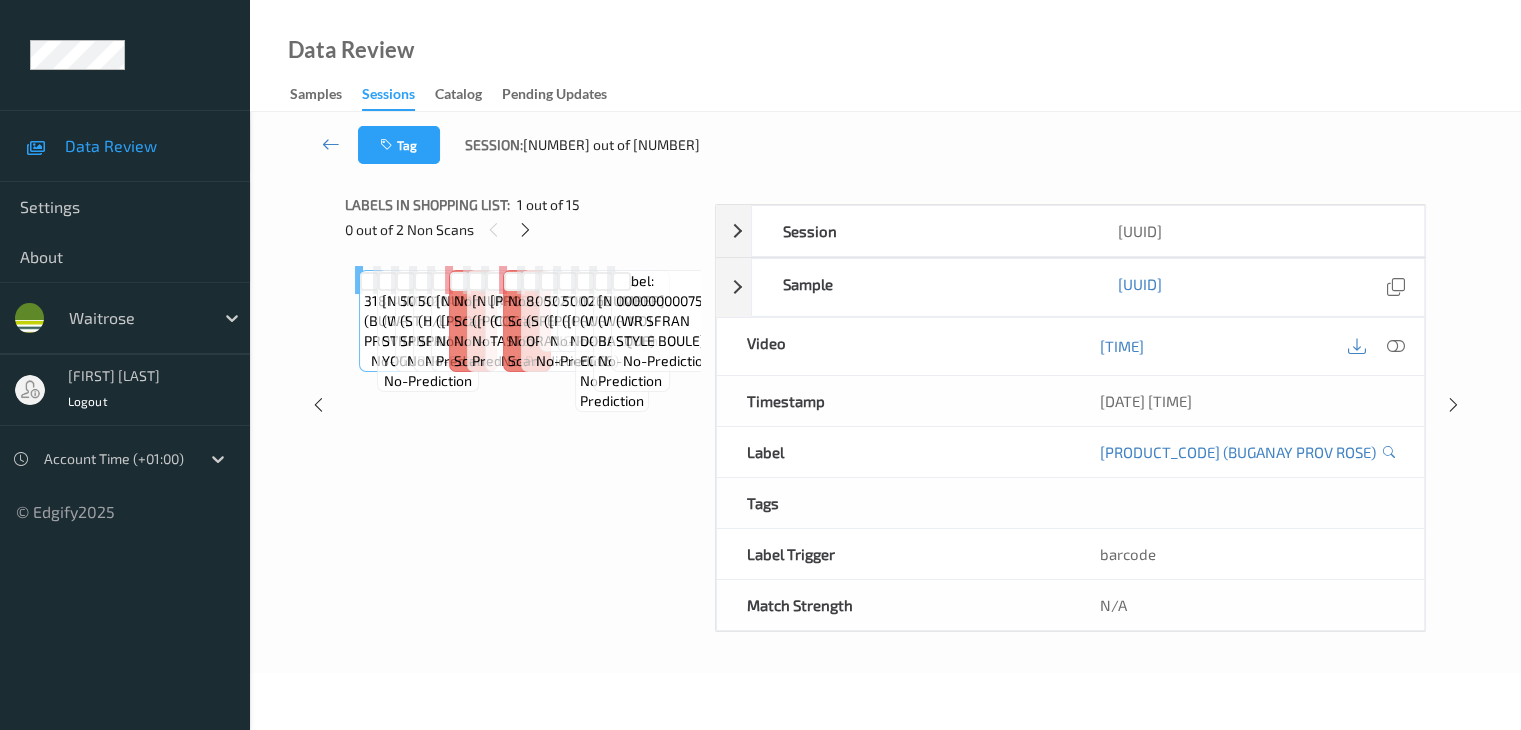scroll, scrollTop: 264, scrollLeft: 0, axis: vertical 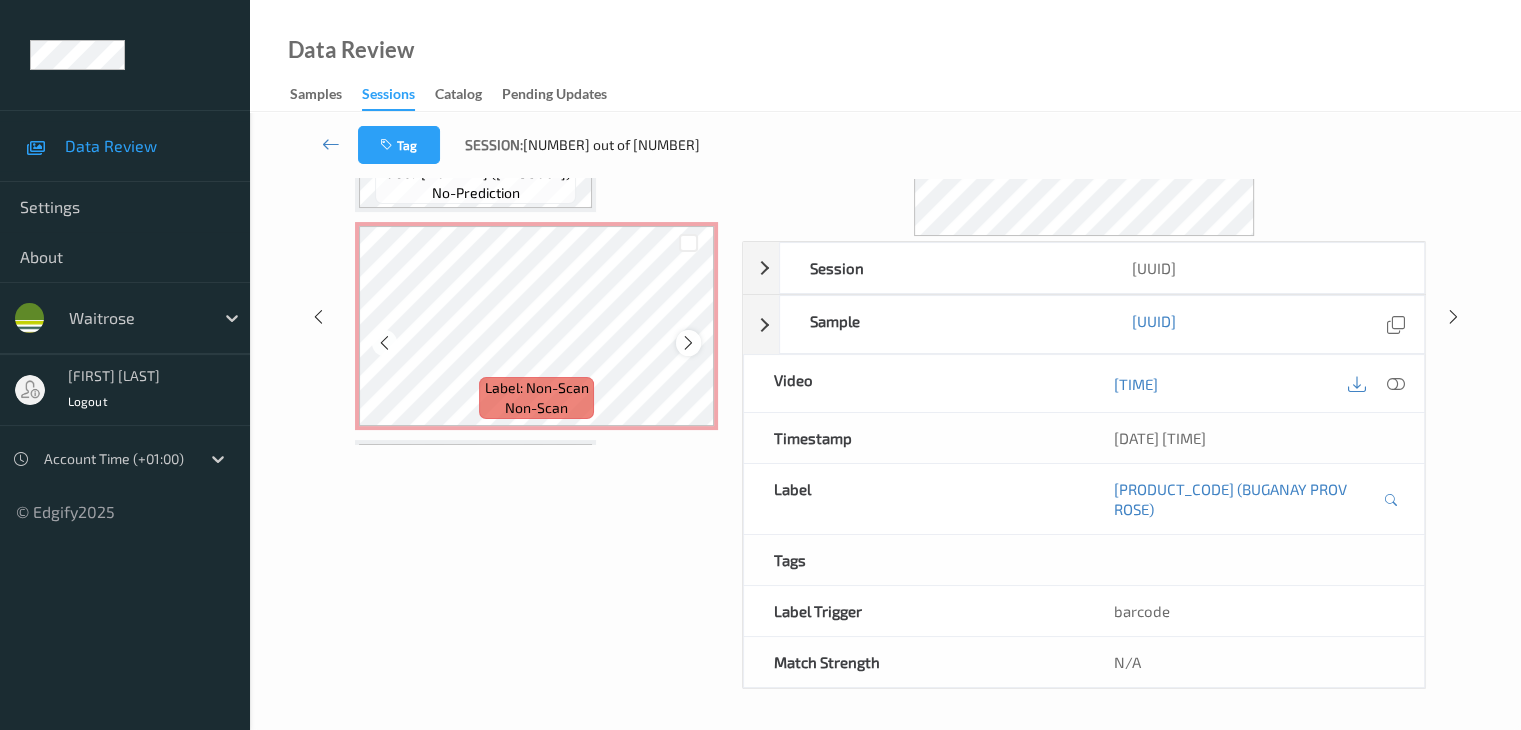 click at bounding box center (688, 343) 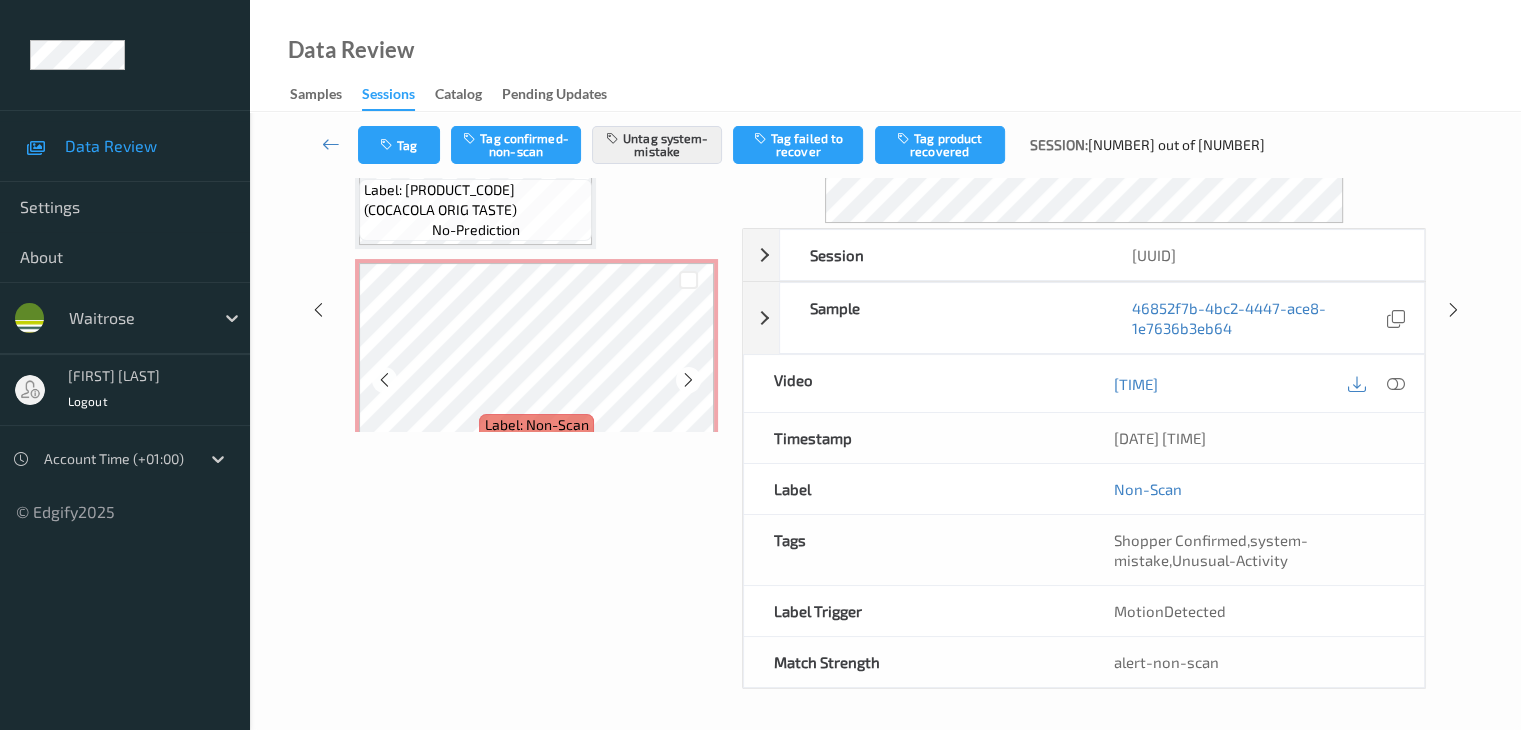 scroll, scrollTop: 1500, scrollLeft: 0, axis: vertical 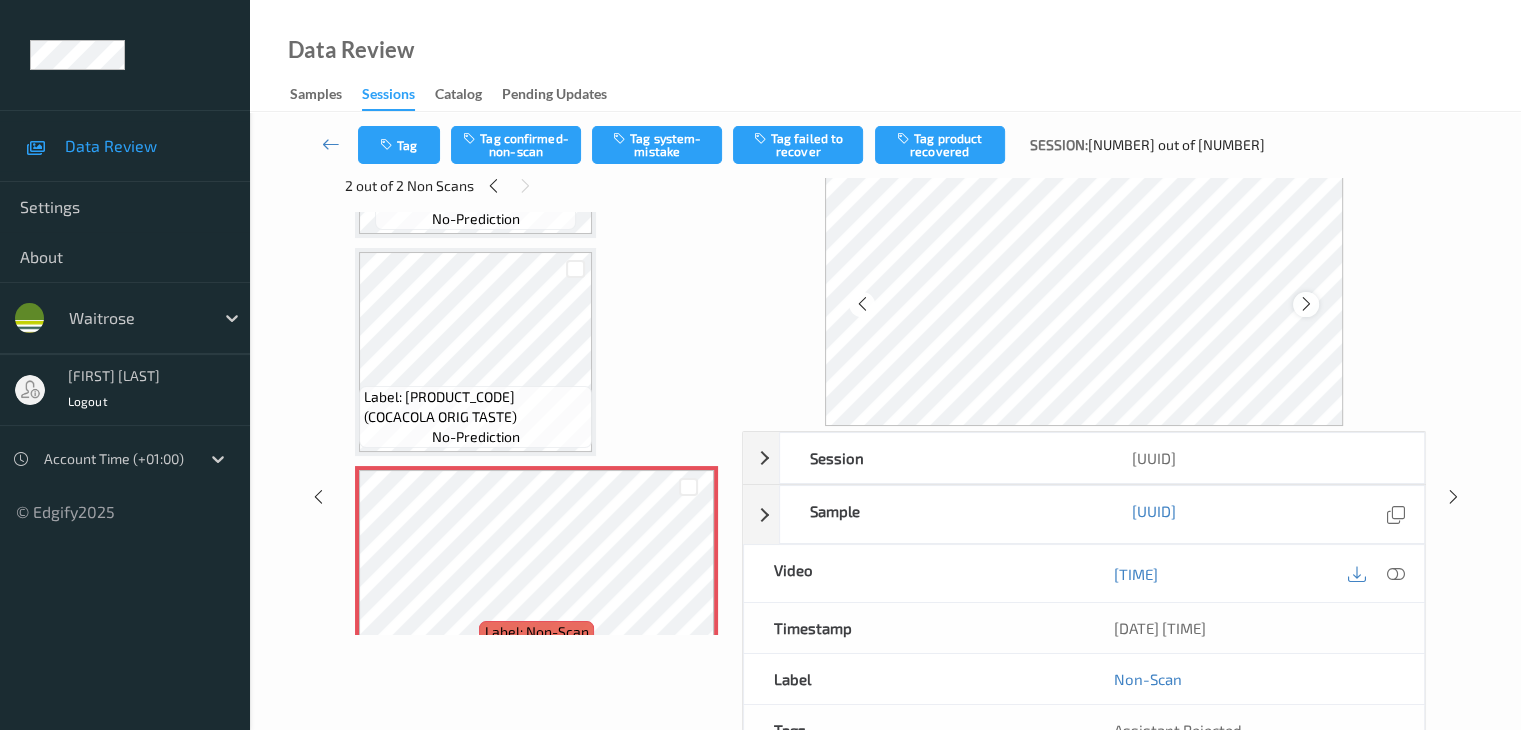 click at bounding box center [1306, 304] 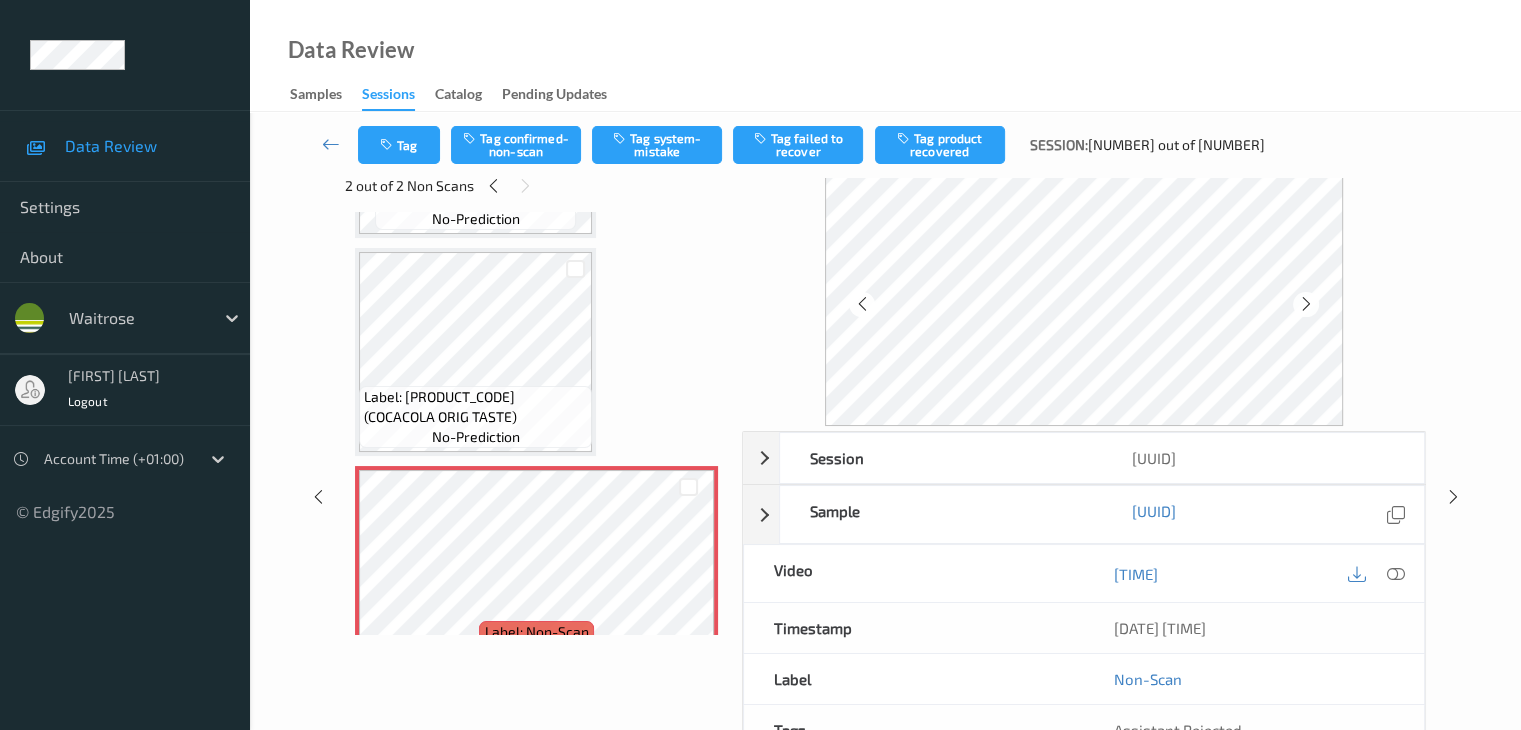 click at bounding box center [1306, 304] 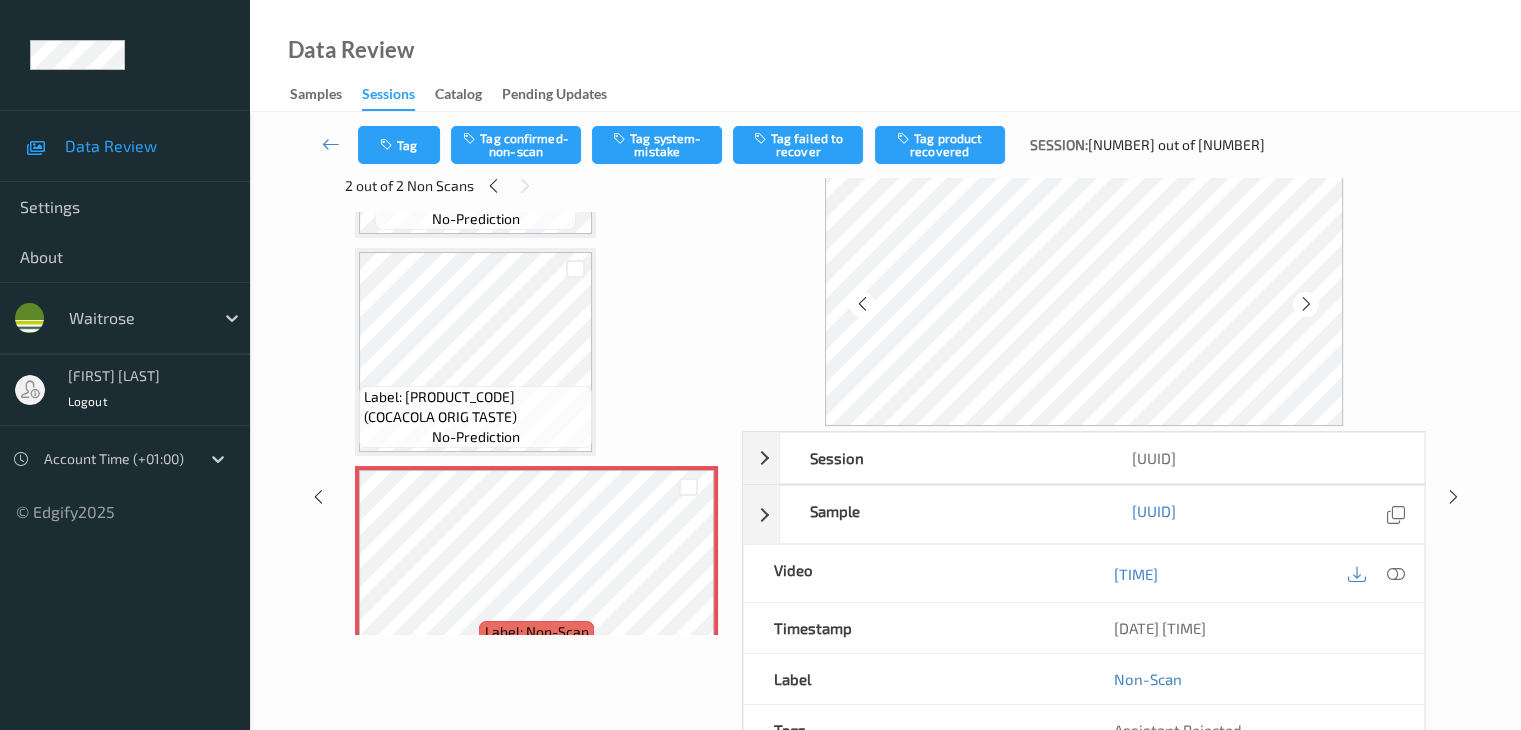click at bounding box center [1306, 304] 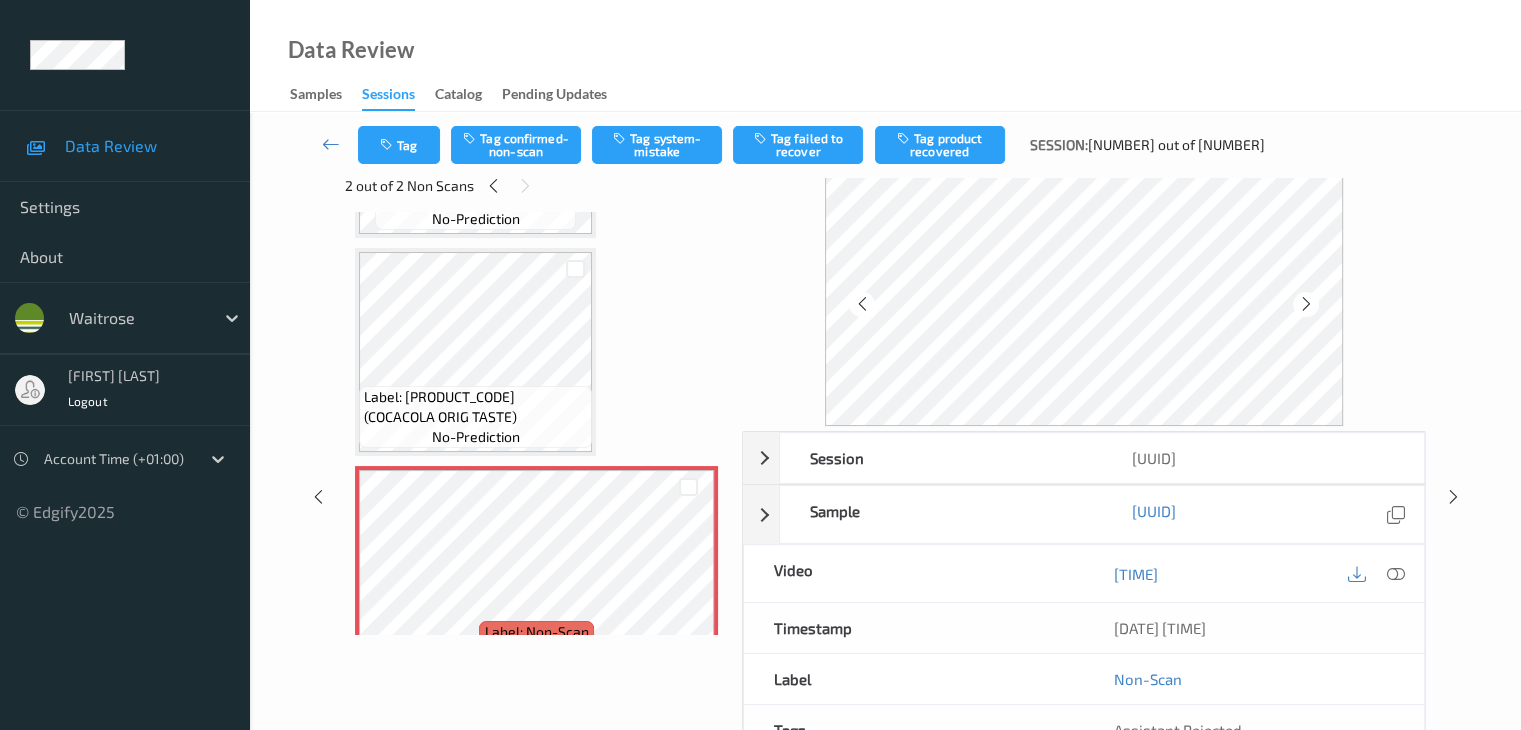 click at bounding box center (1306, 304) 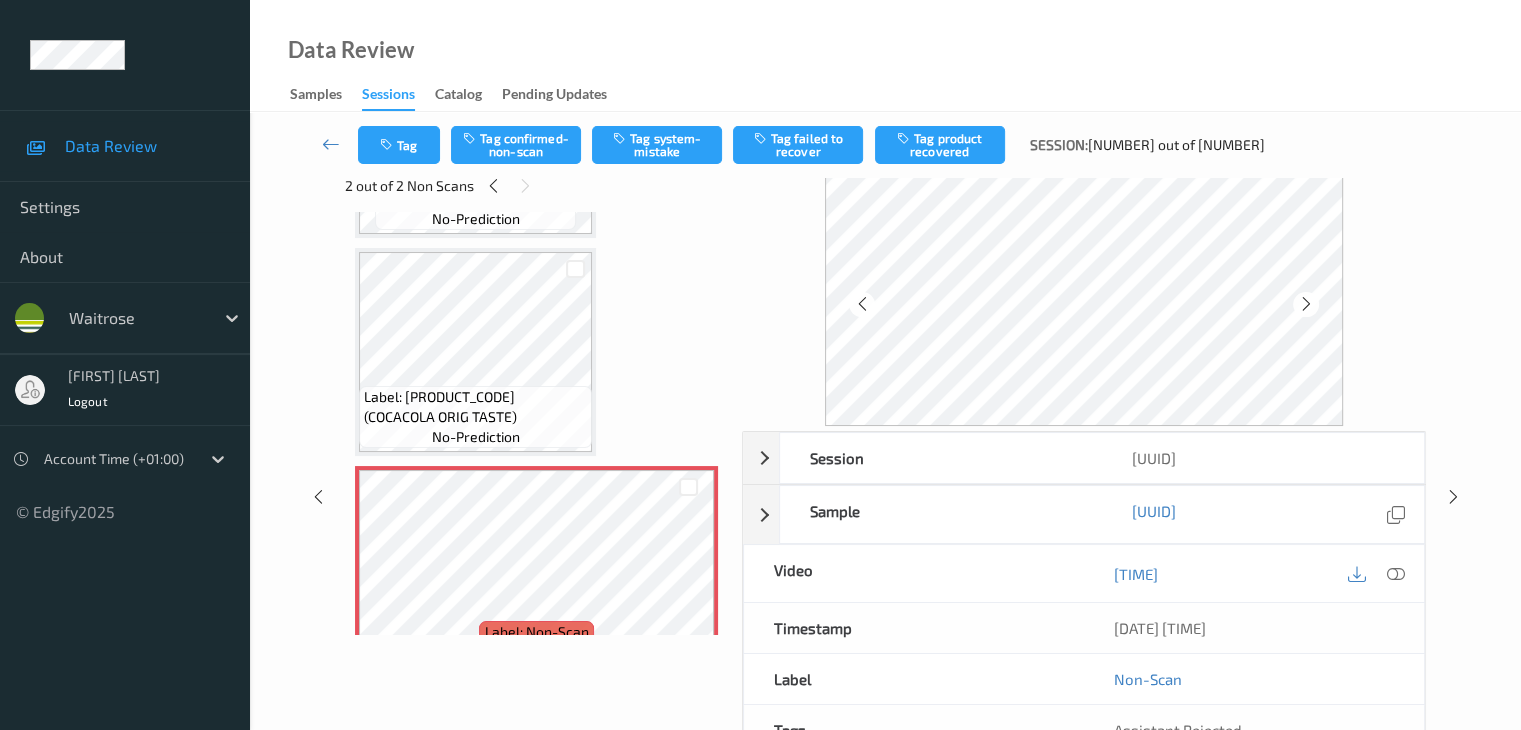 click at bounding box center (1306, 304) 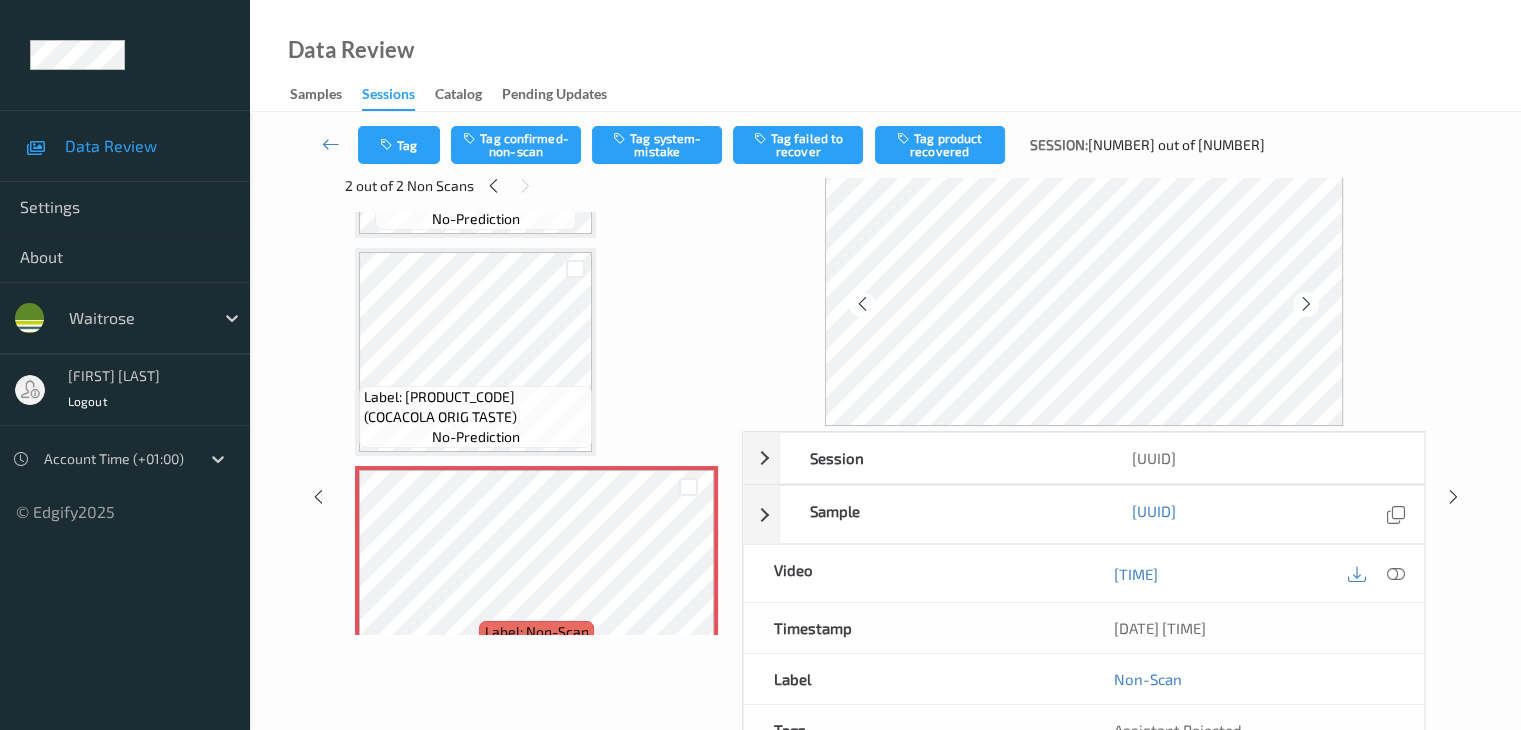 click at bounding box center [1306, 304] 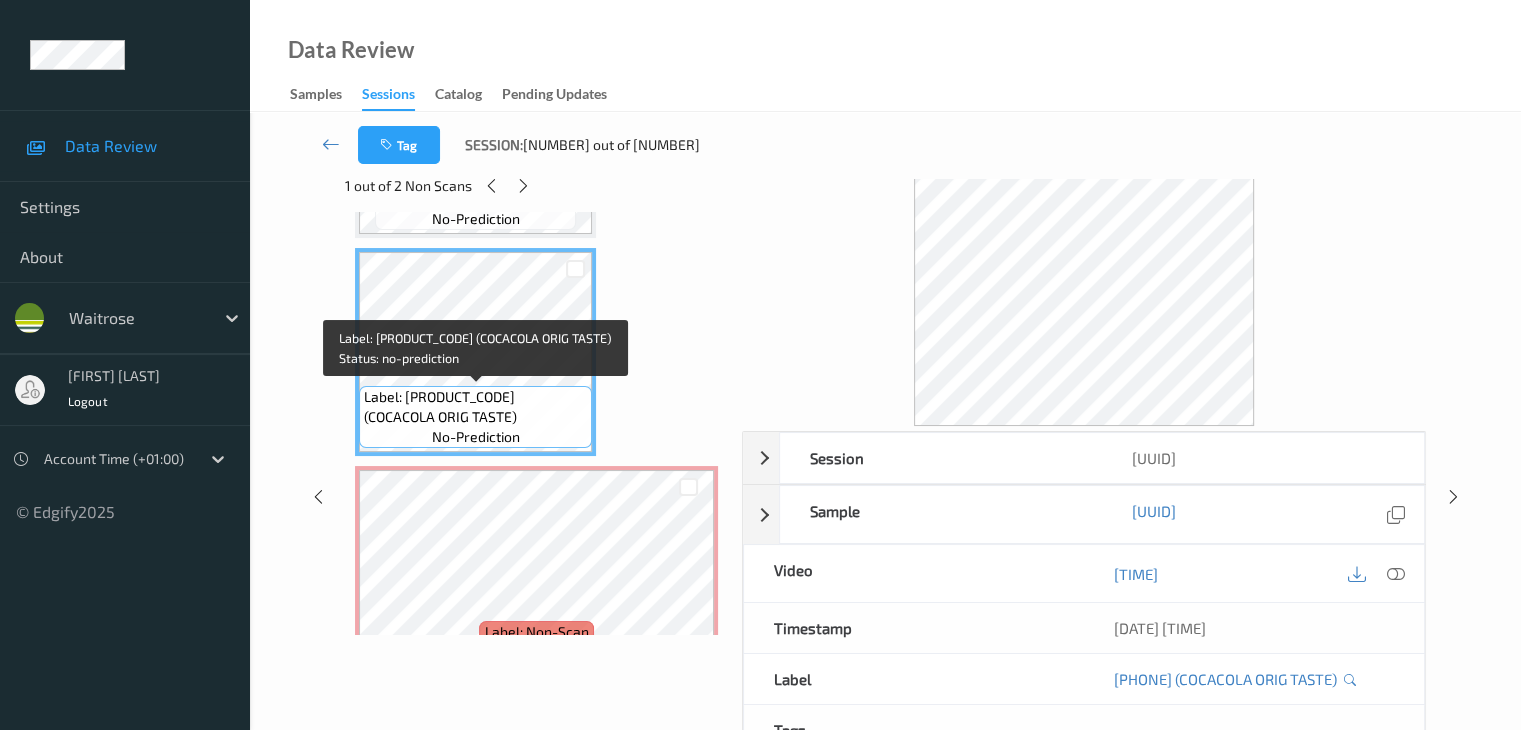 scroll, scrollTop: 1300, scrollLeft: 0, axis: vertical 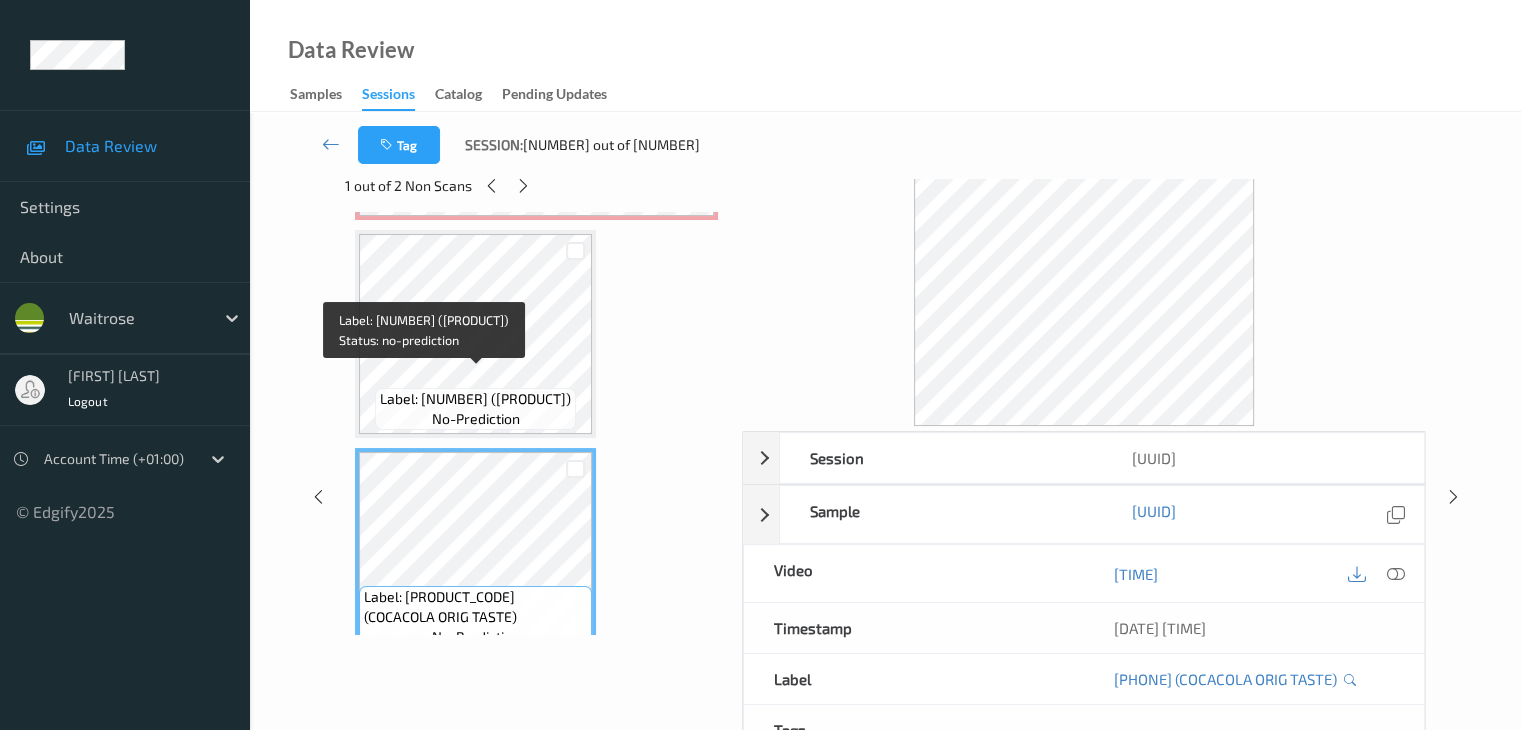 click on "Label: [NUMBER] ([PRODUCT])" at bounding box center [475, 399] 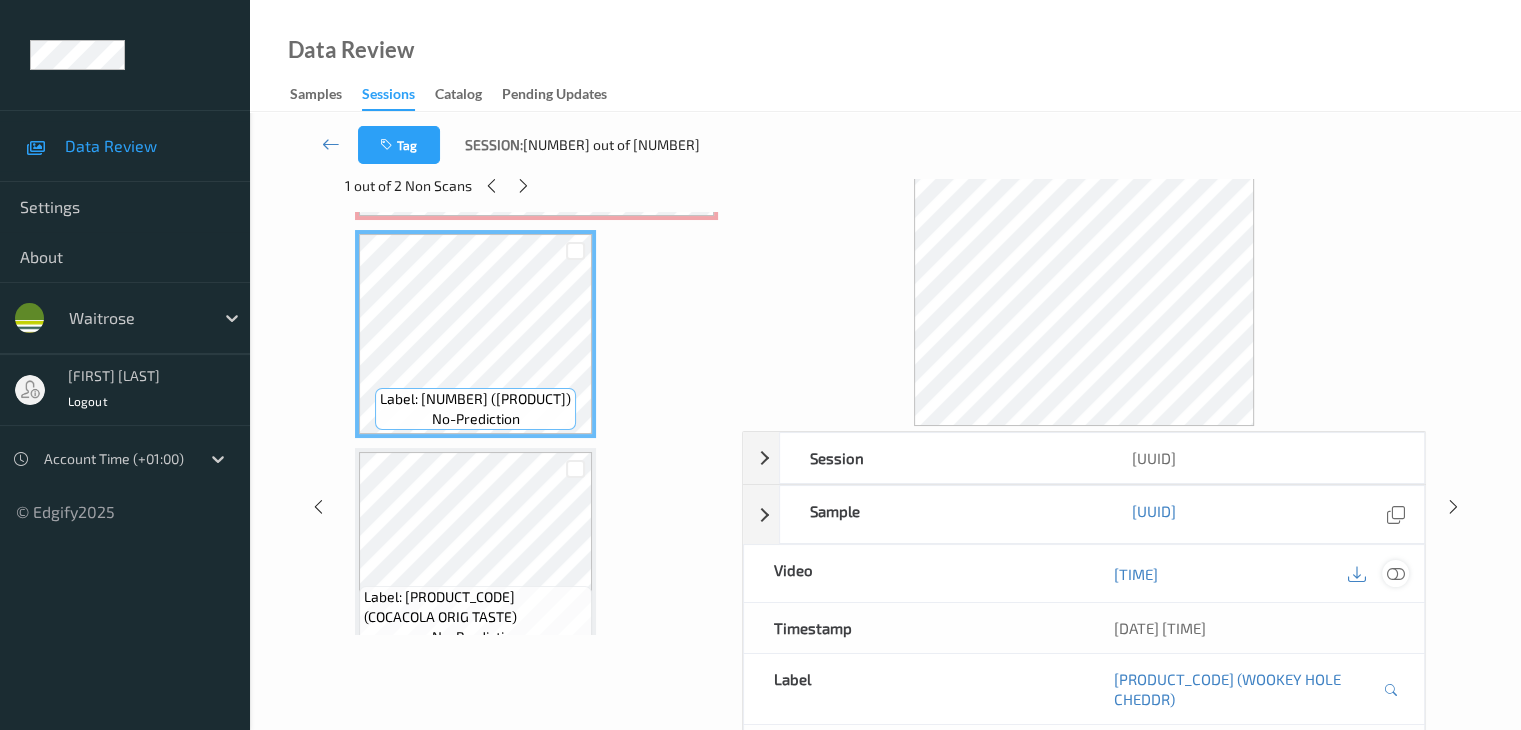 click at bounding box center (1395, 574) 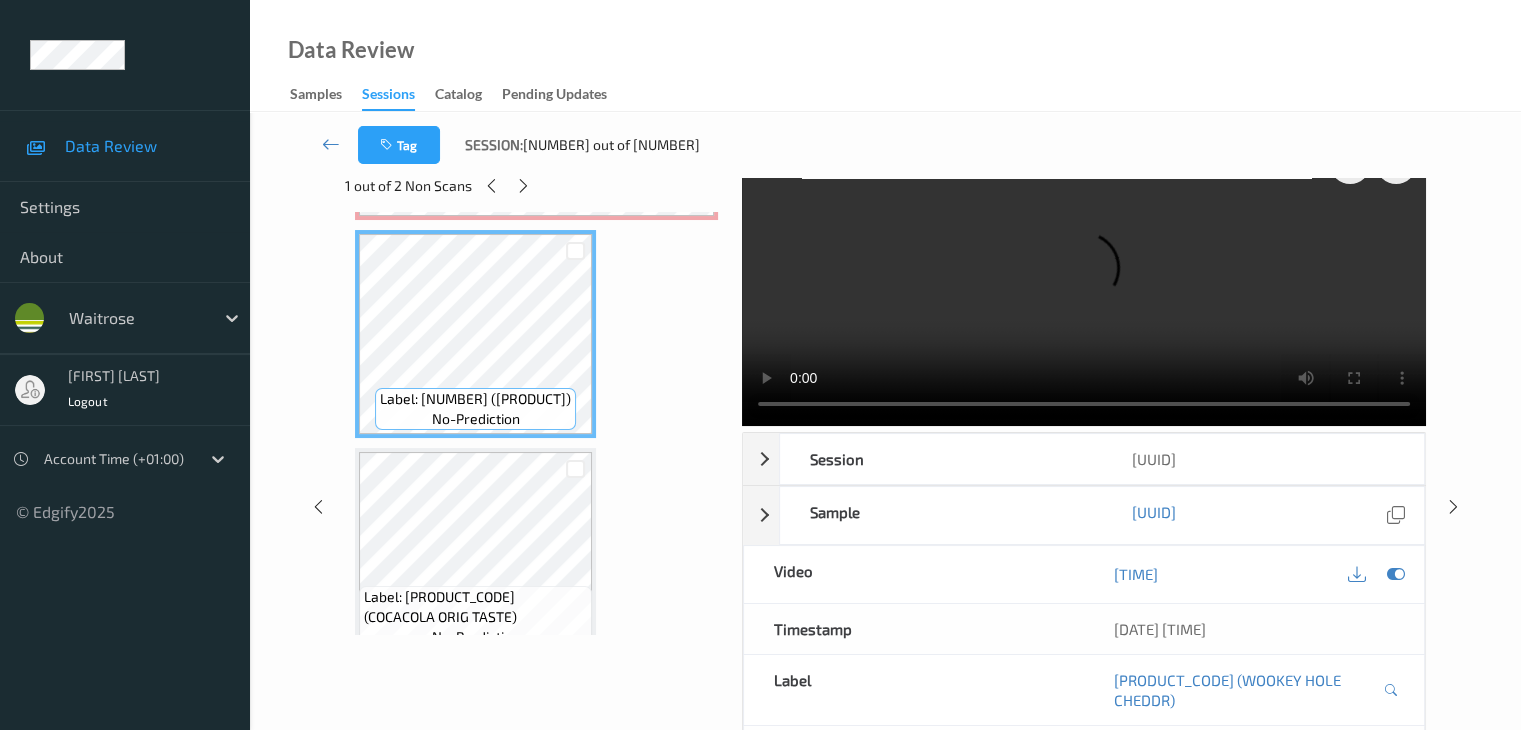scroll, scrollTop: 0, scrollLeft: 0, axis: both 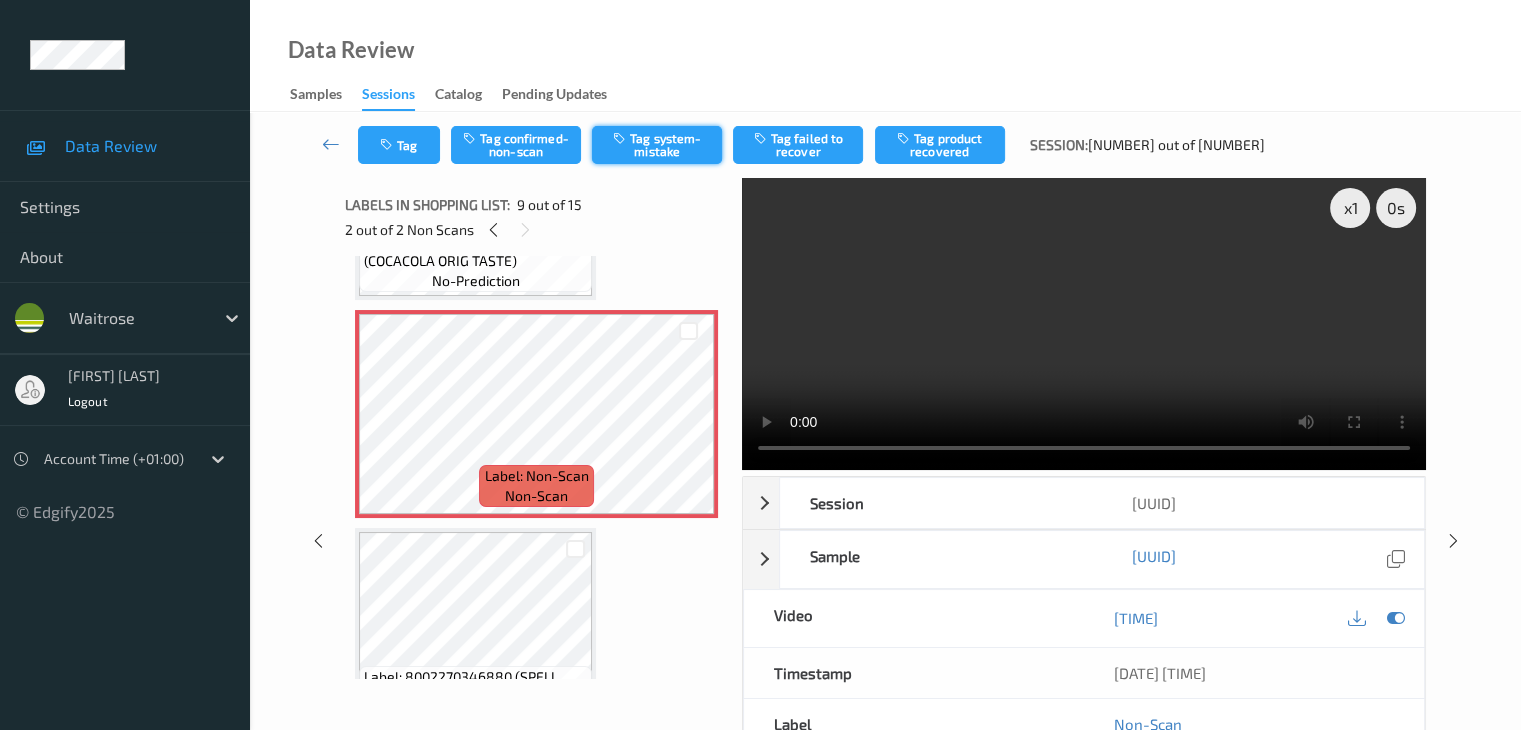 click on "Tag   system-mistake" at bounding box center (657, 145) 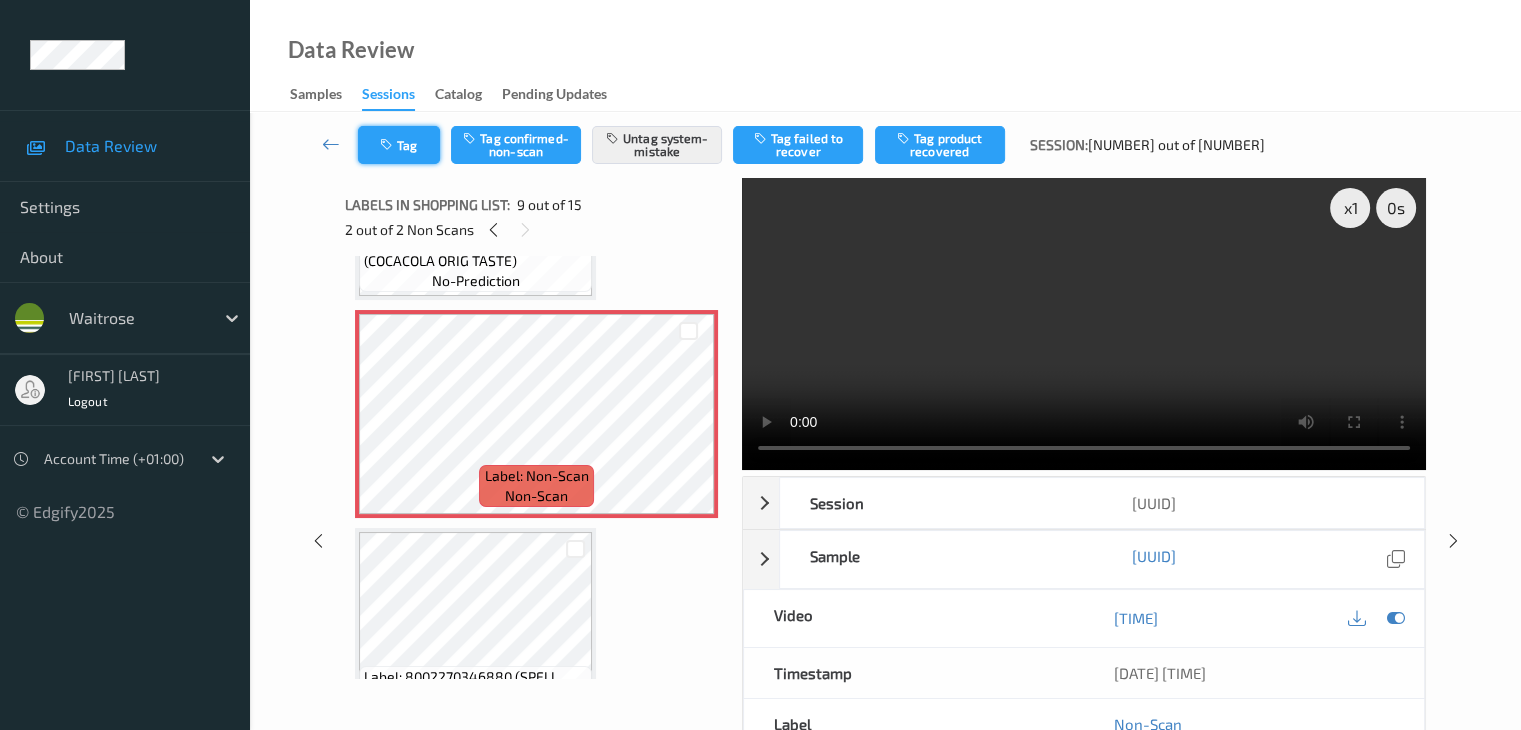 click on "Tag" at bounding box center (399, 145) 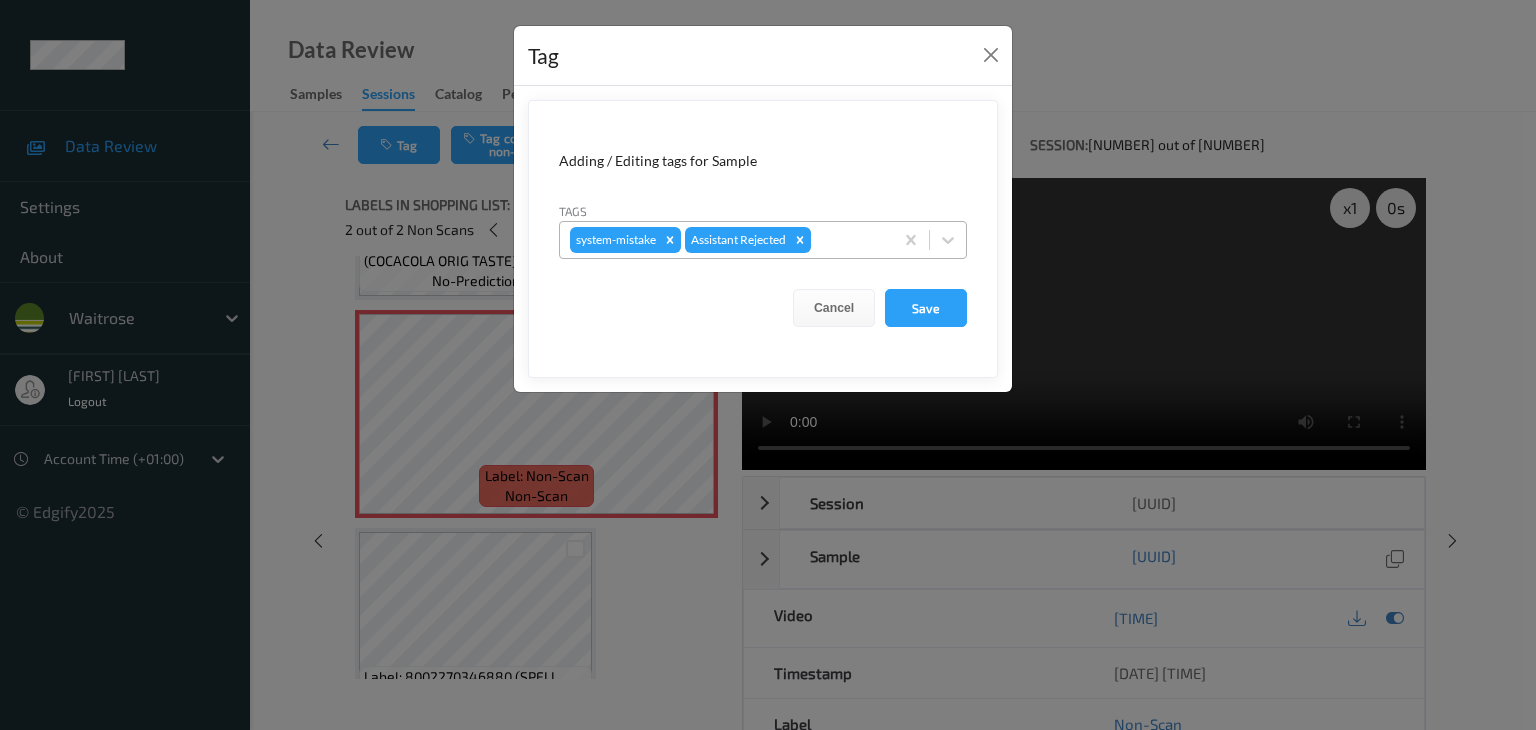 click at bounding box center (849, 240) 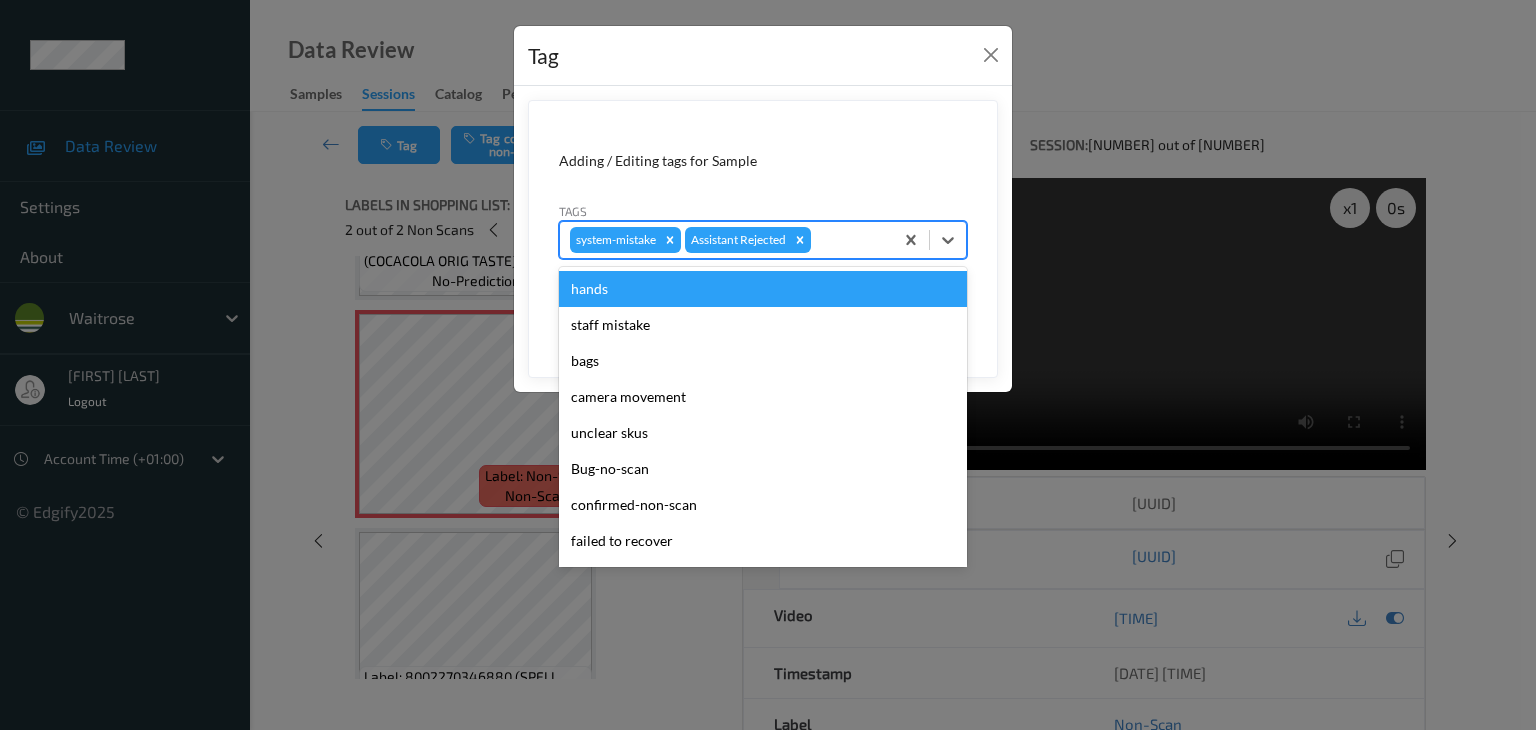 type on "u" 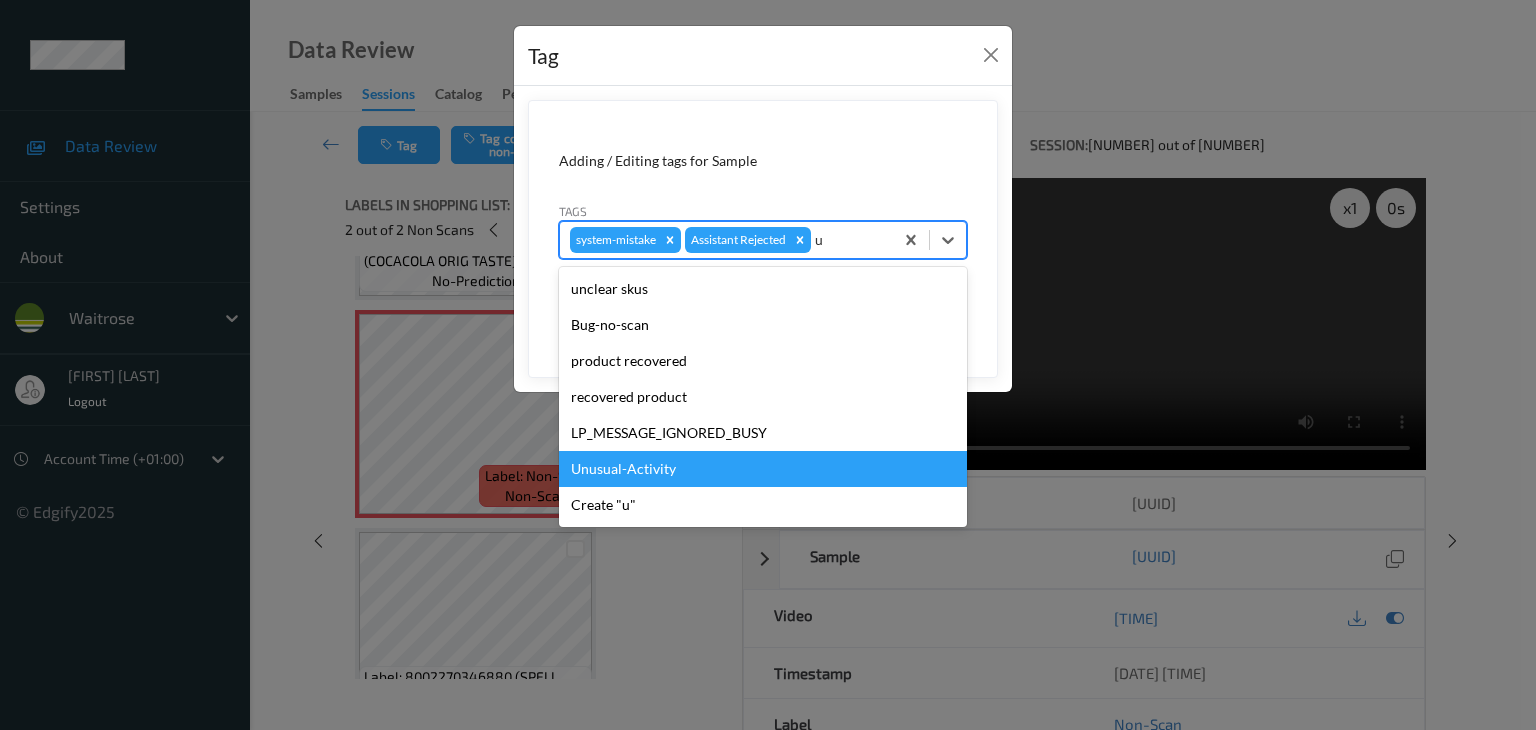 click on "Unusual-Activity" at bounding box center (763, 469) 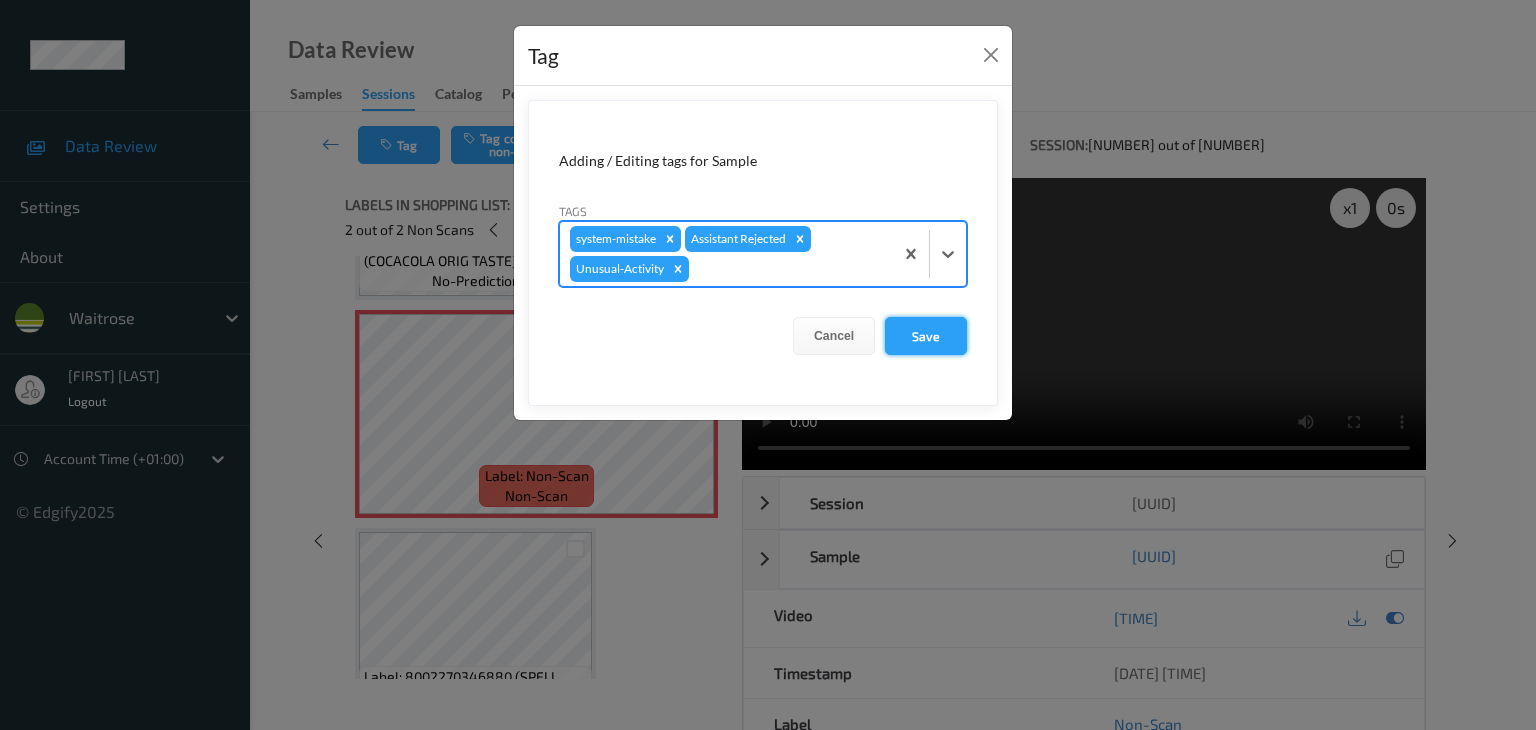 click on "Save" at bounding box center [926, 336] 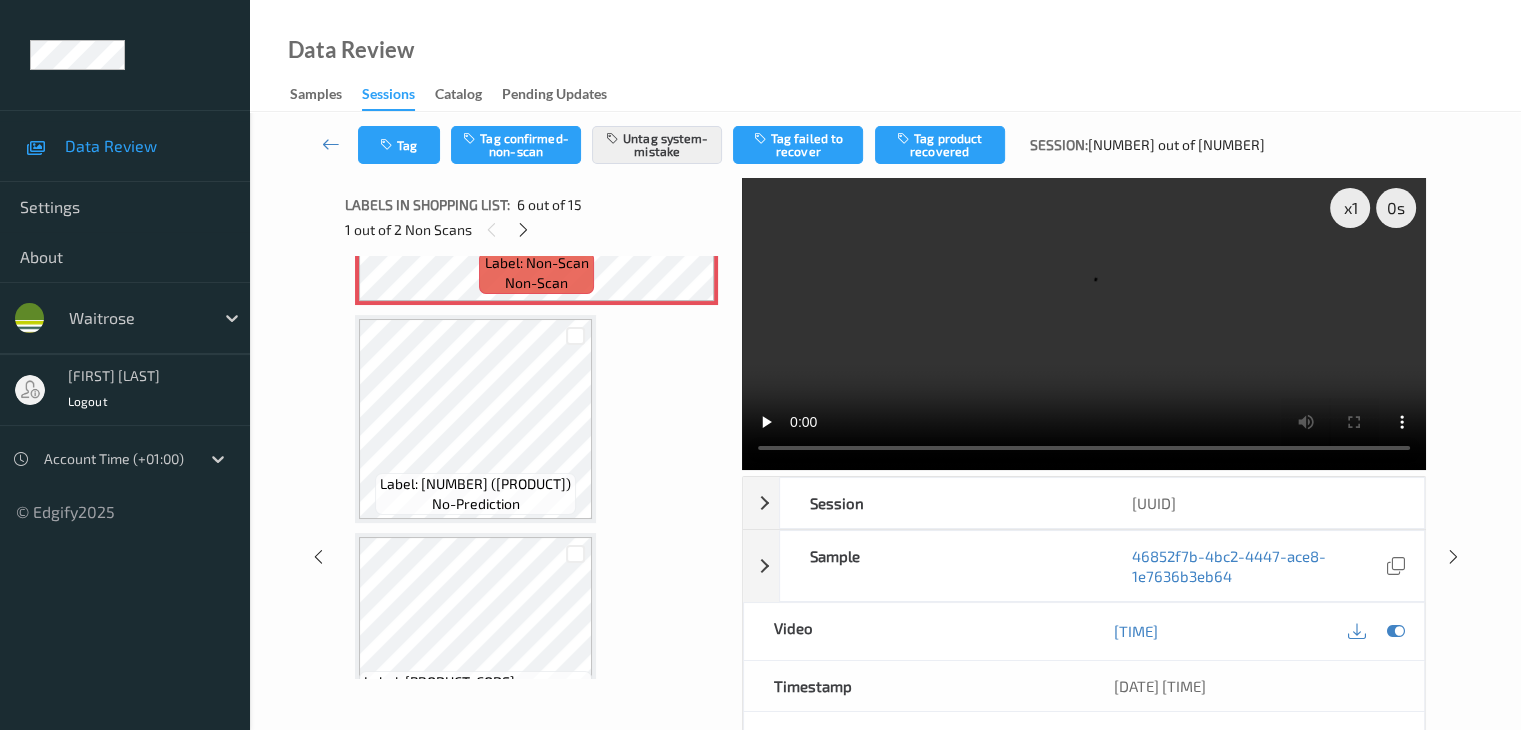 scroll, scrollTop: 1600, scrollLeft: 0, axis: vertical 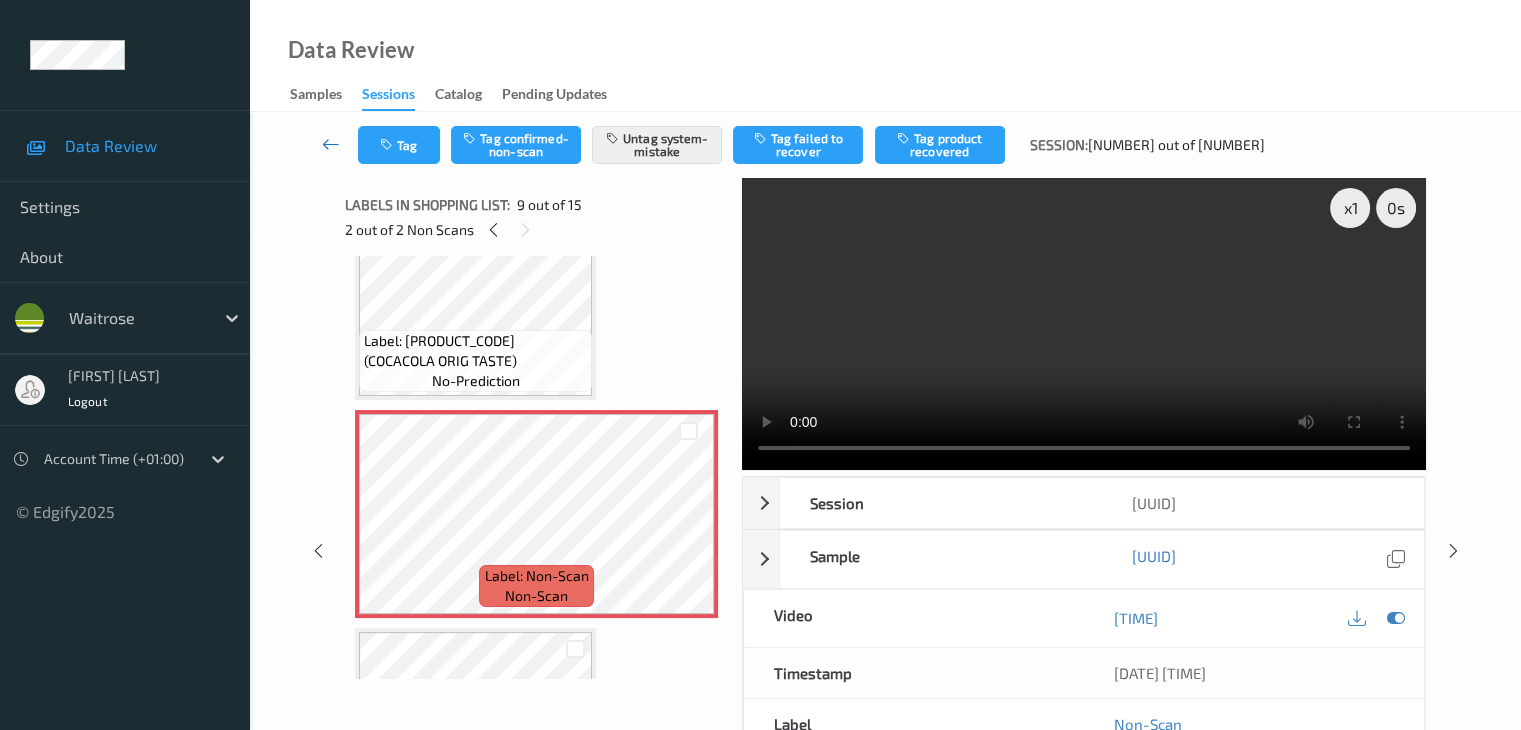 click at bounding box center (331, 144) 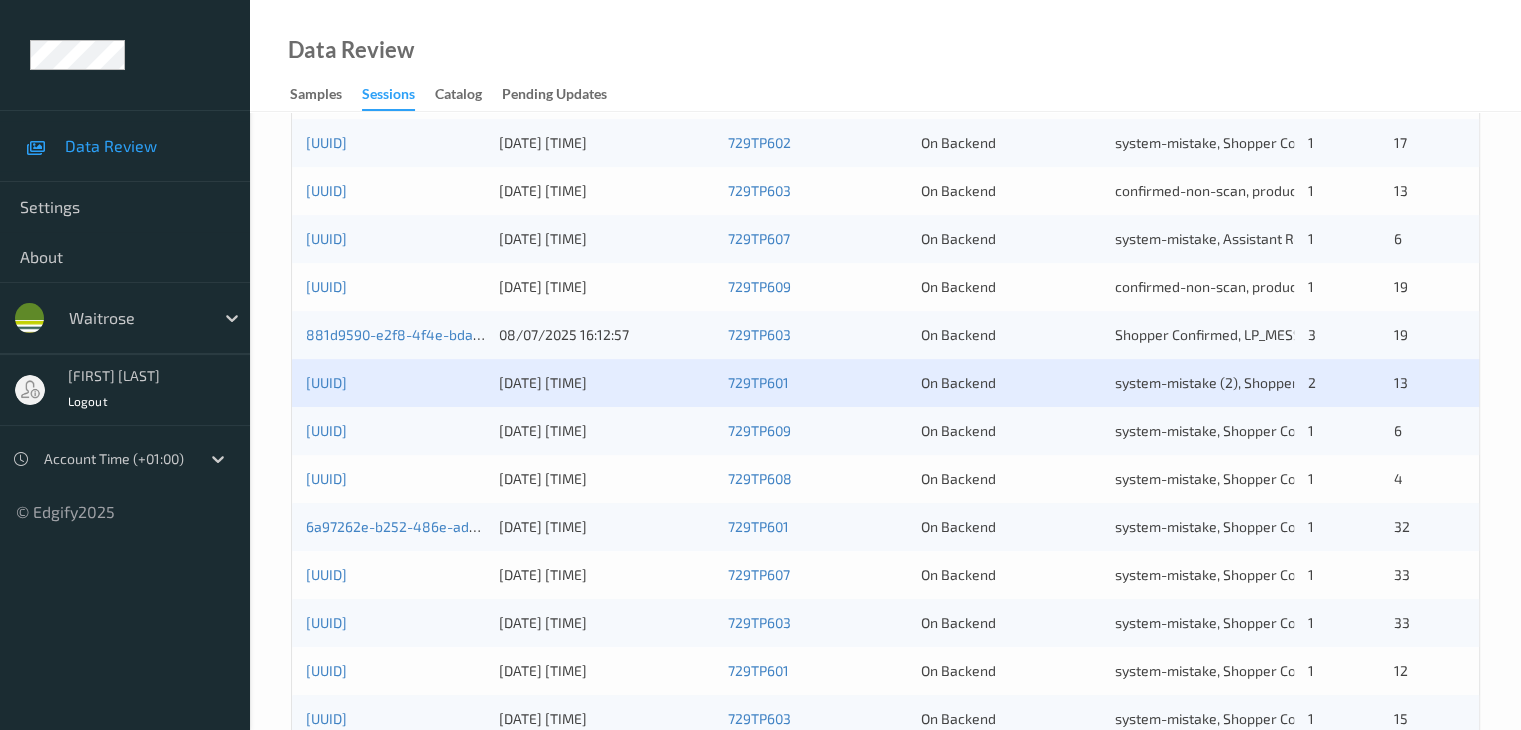 scroll, scrollTop: 800, scrollLeft: 0, axis: vertical 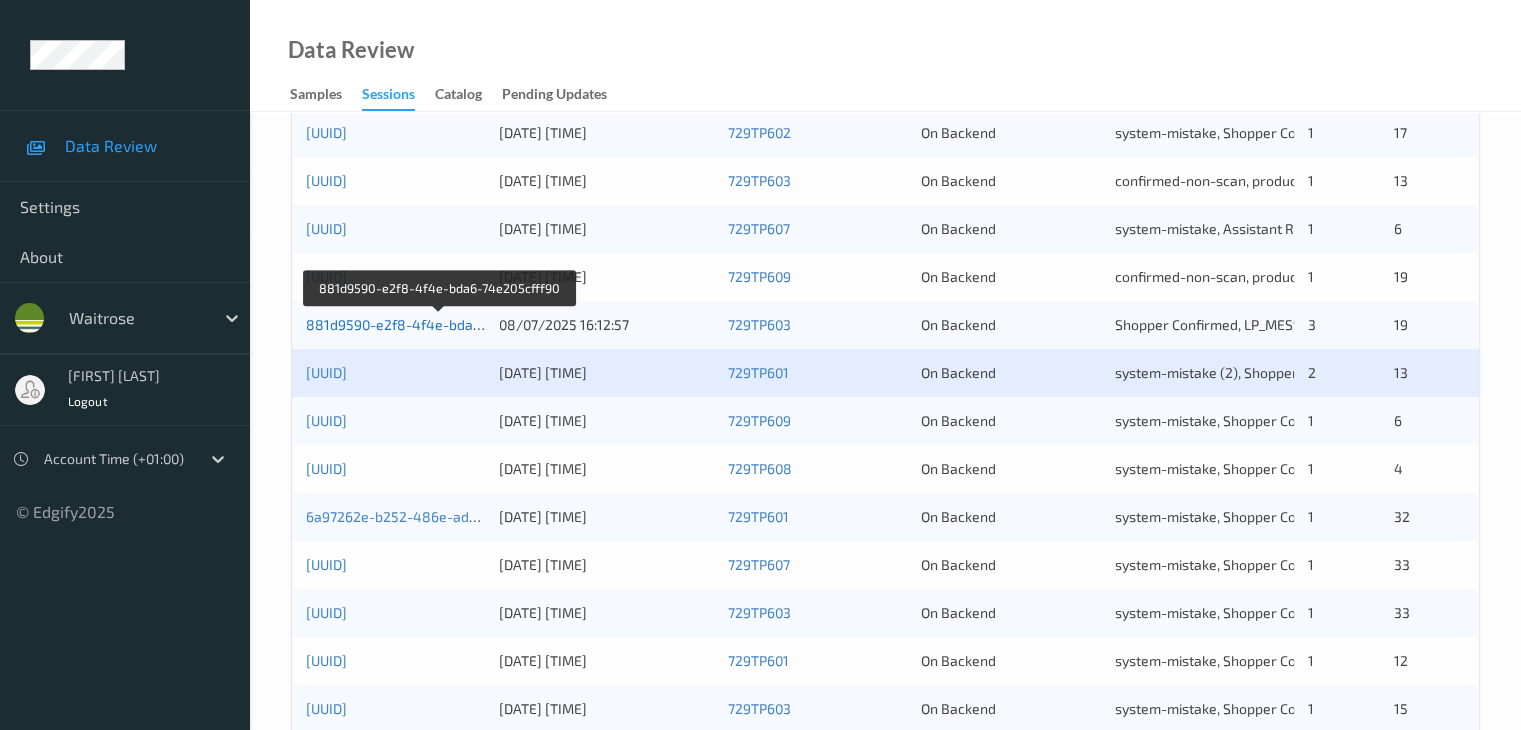 click on "881d9590-e2f8-4f4e-bda6-74e205cfff90" at bounding box center (439, 324) 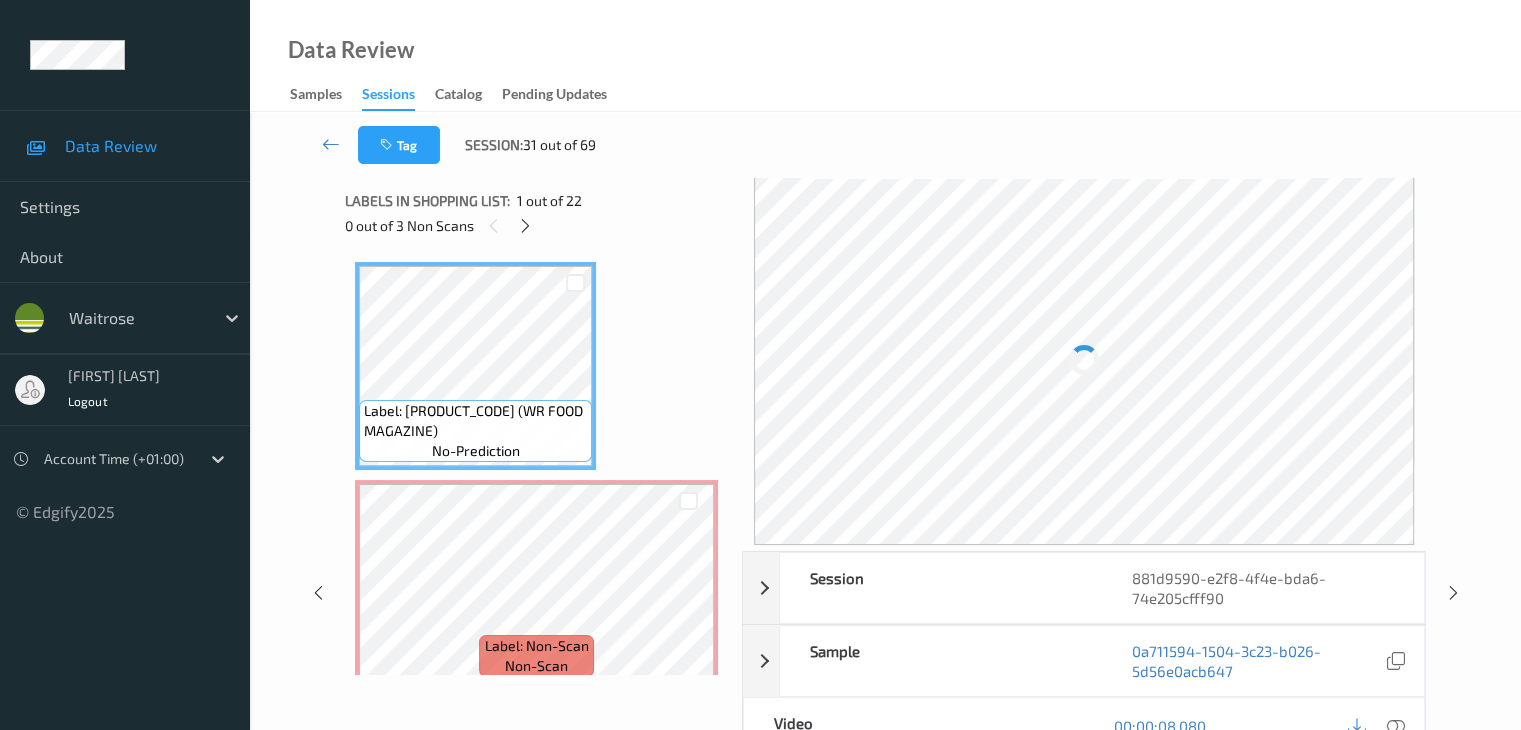 scroll, scrollTop: 0, scrollLeft: 0, axis: both 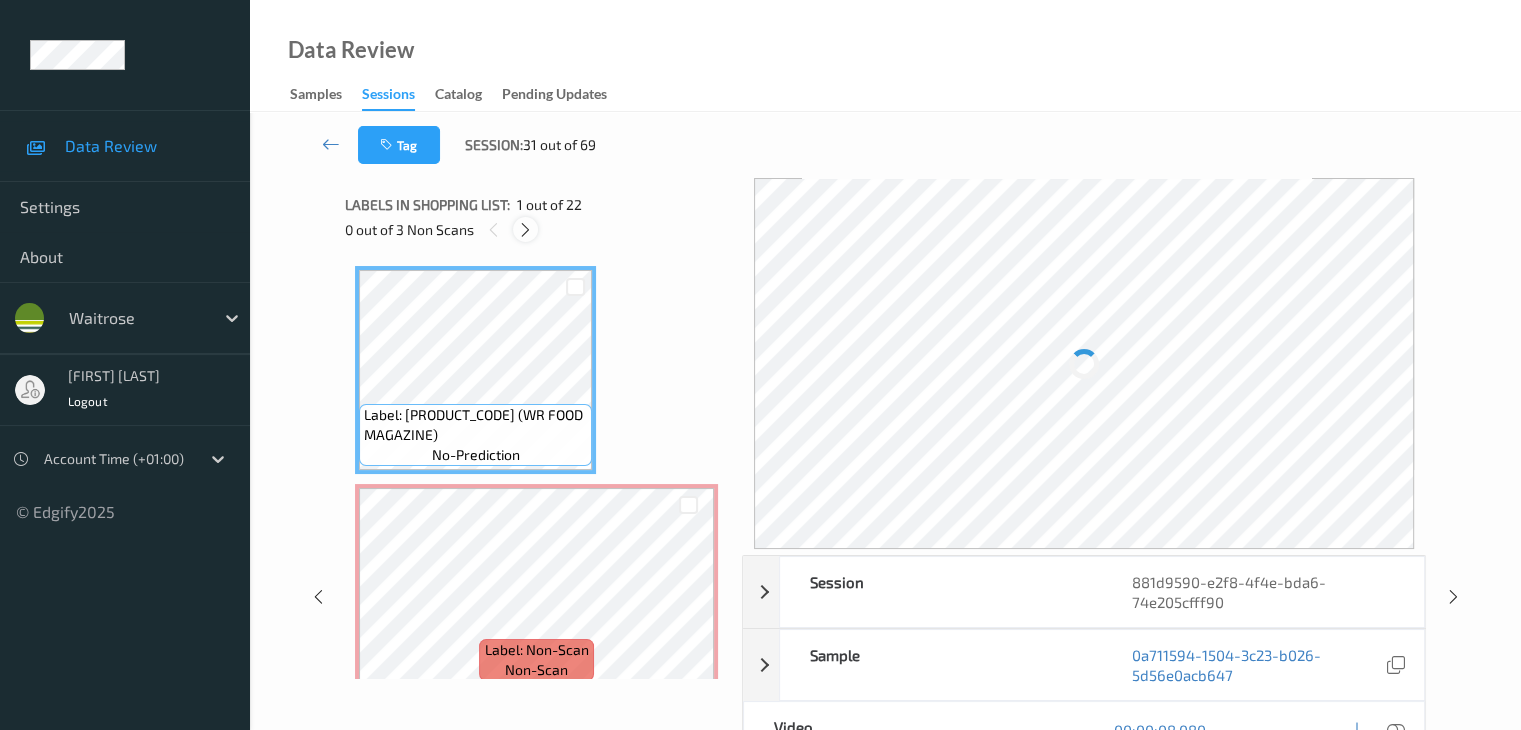 click at bounding box center [525, 230] 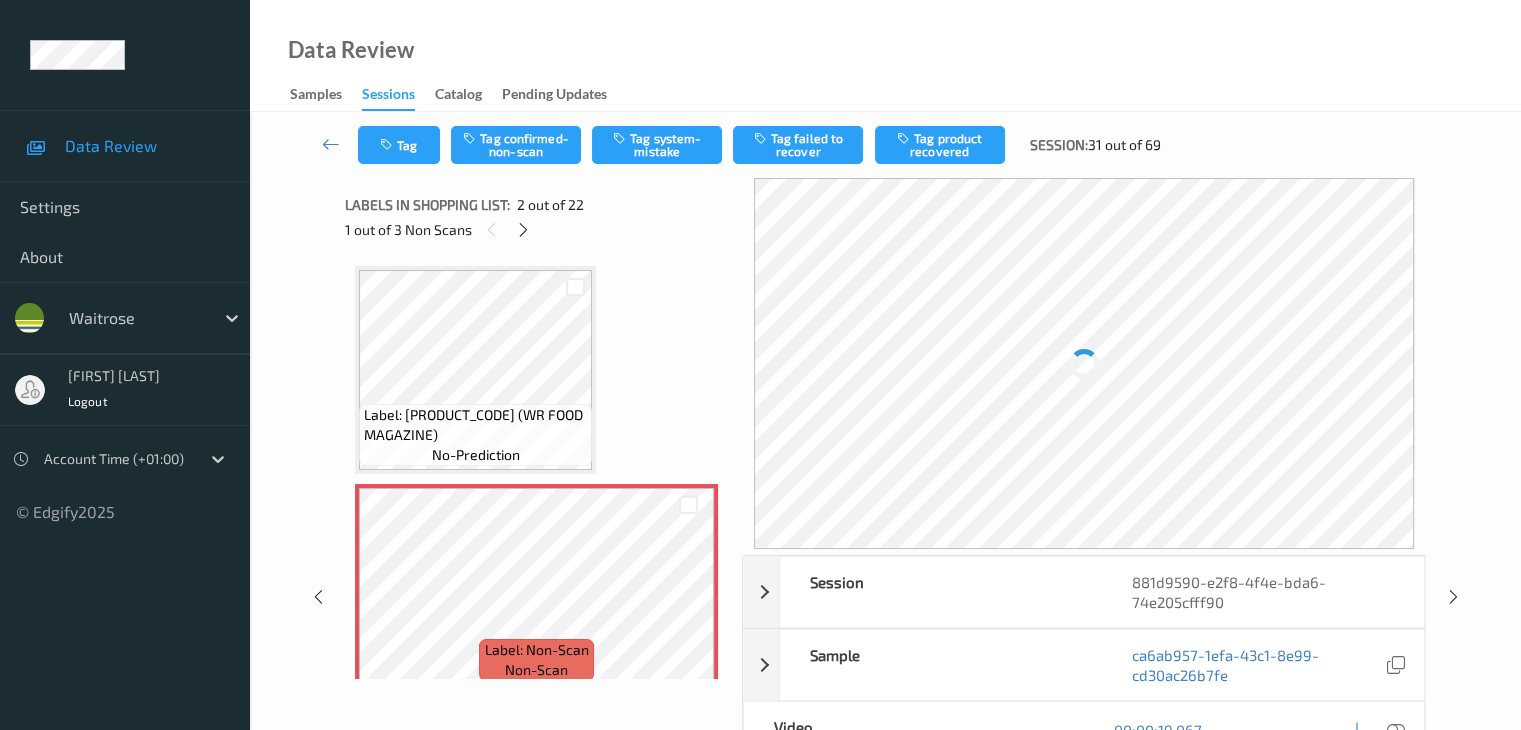 scroll, scrollTop: 10, scrollLeft: 0, axis: vertical 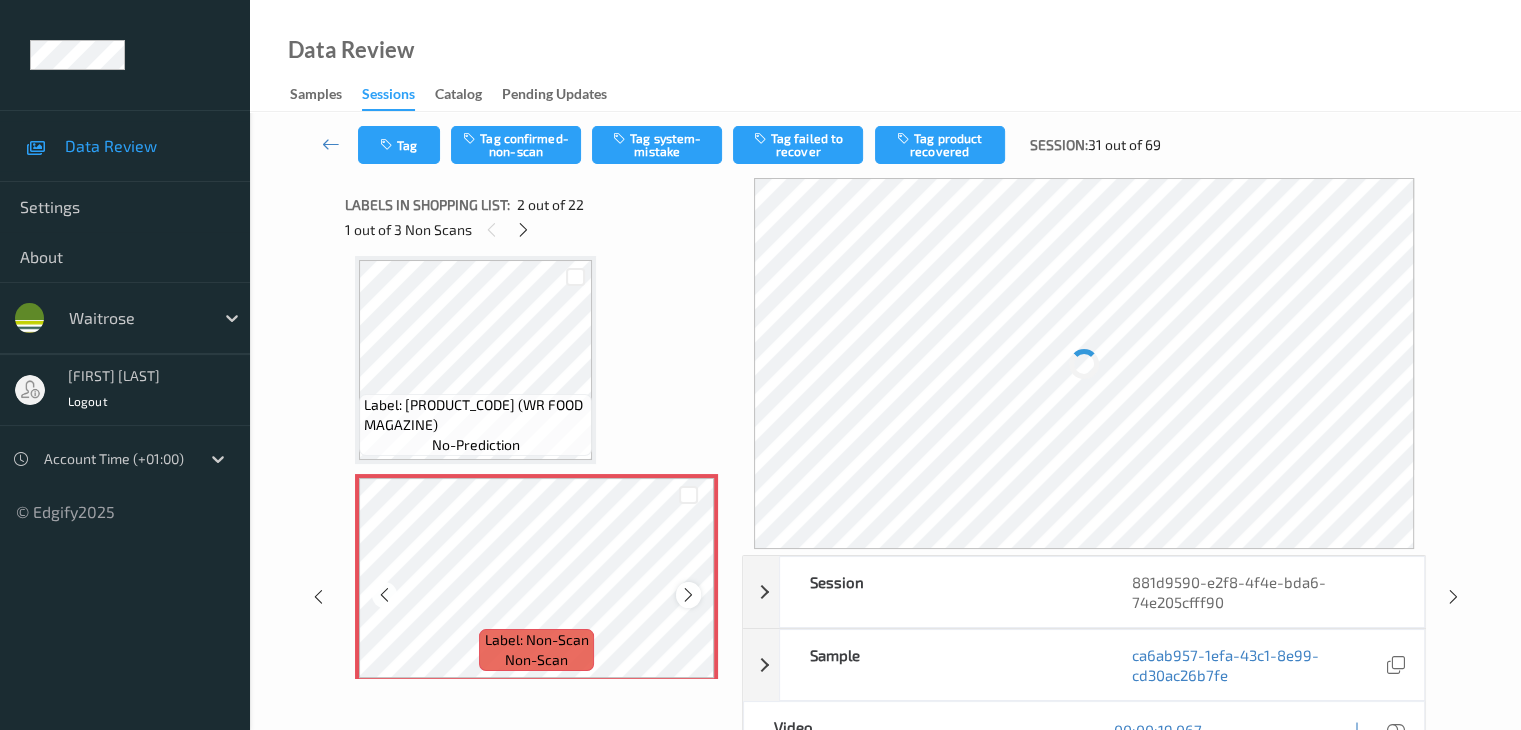 click at bounding box center (688, 595) 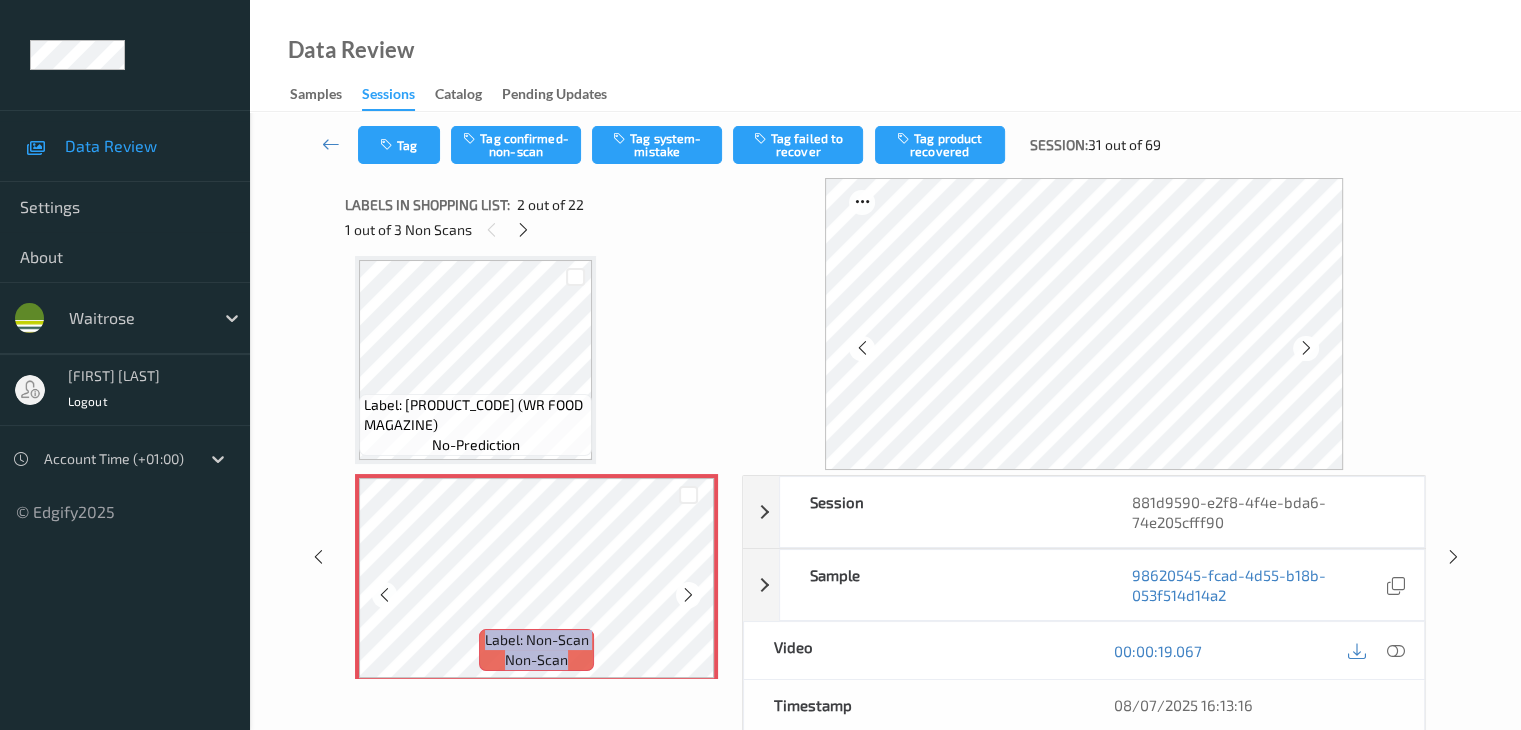 click at bounding box center [688, 595] 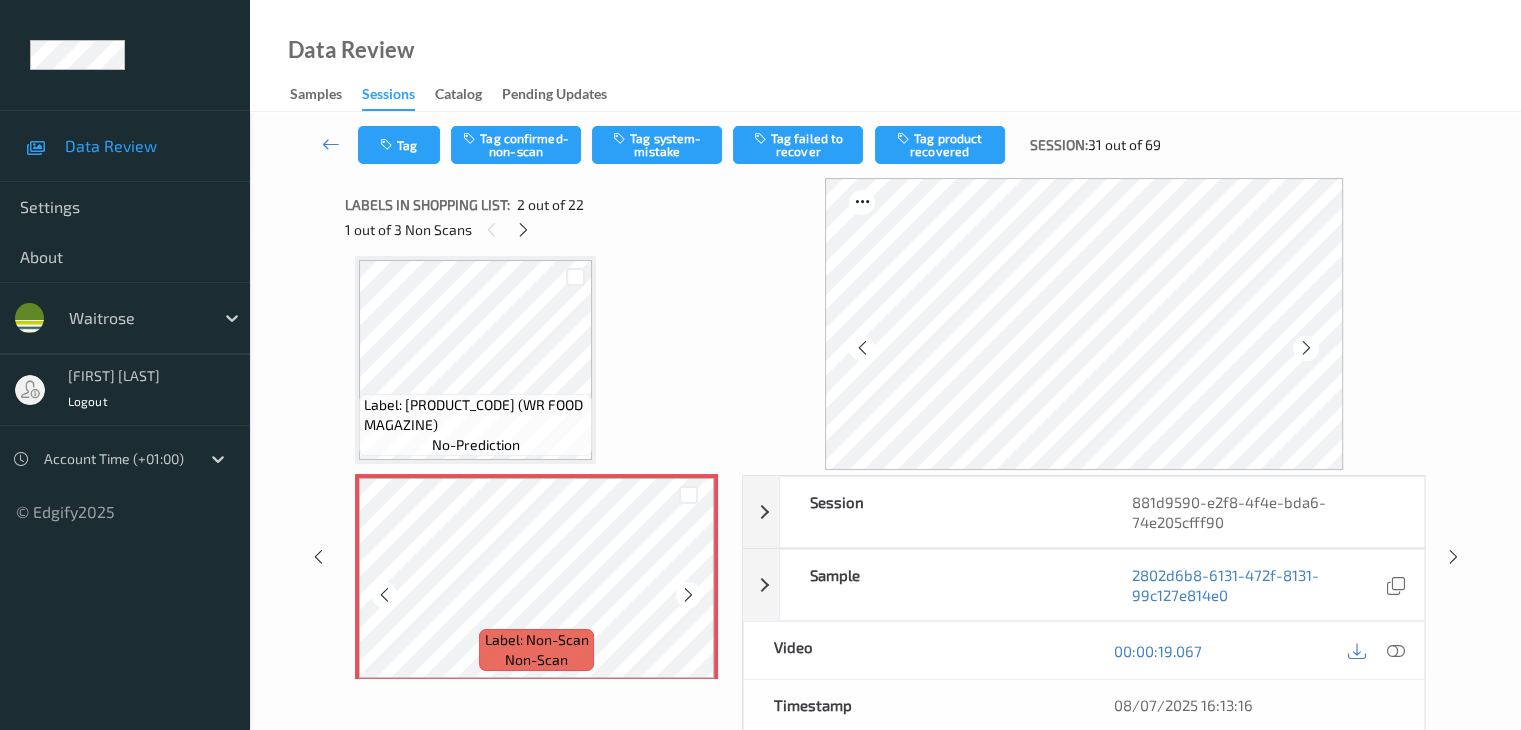 click at bounding box center (688, 595) 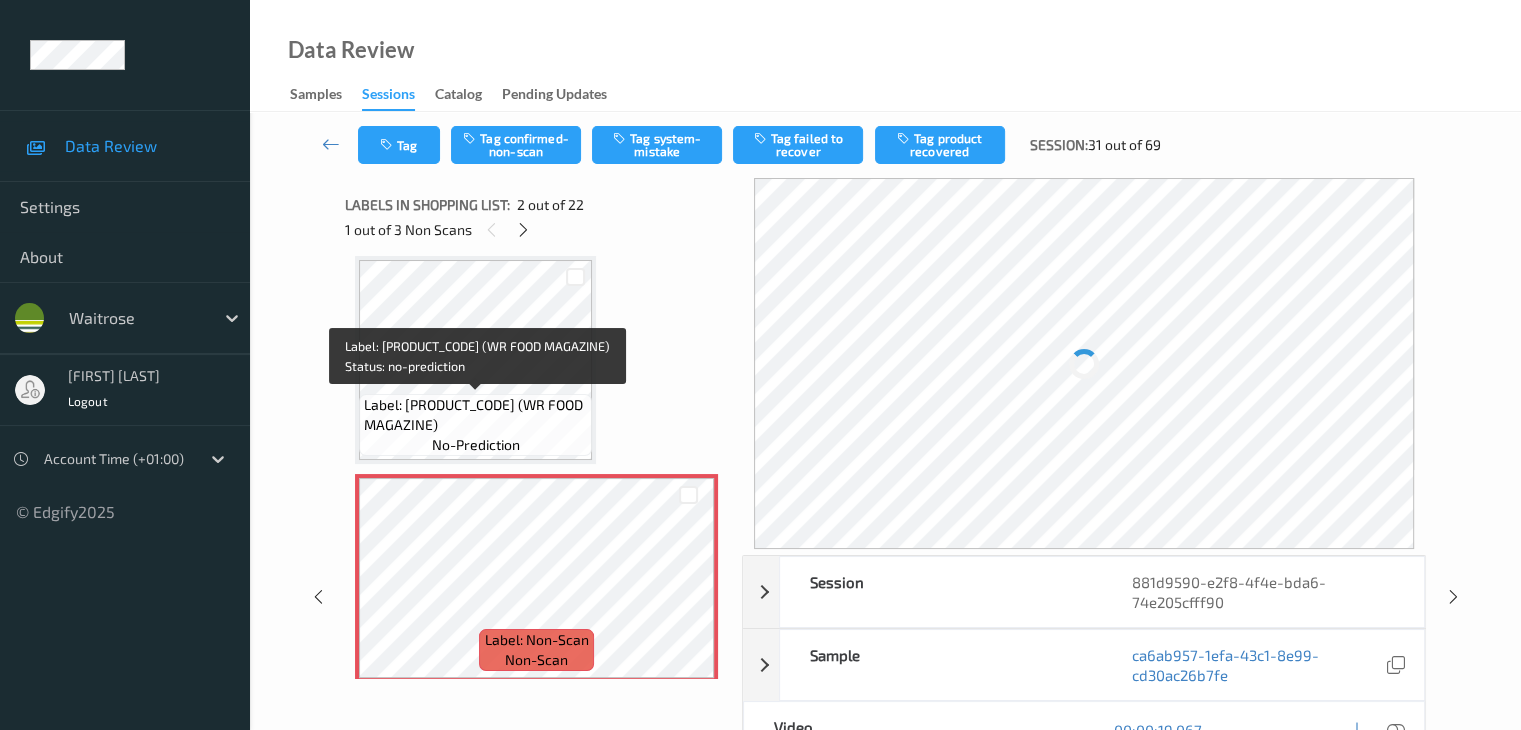 click on "Label: [PRODUCT_CODE] (WR FOOD MAGAZINE)" at bounding box center (475, 415) 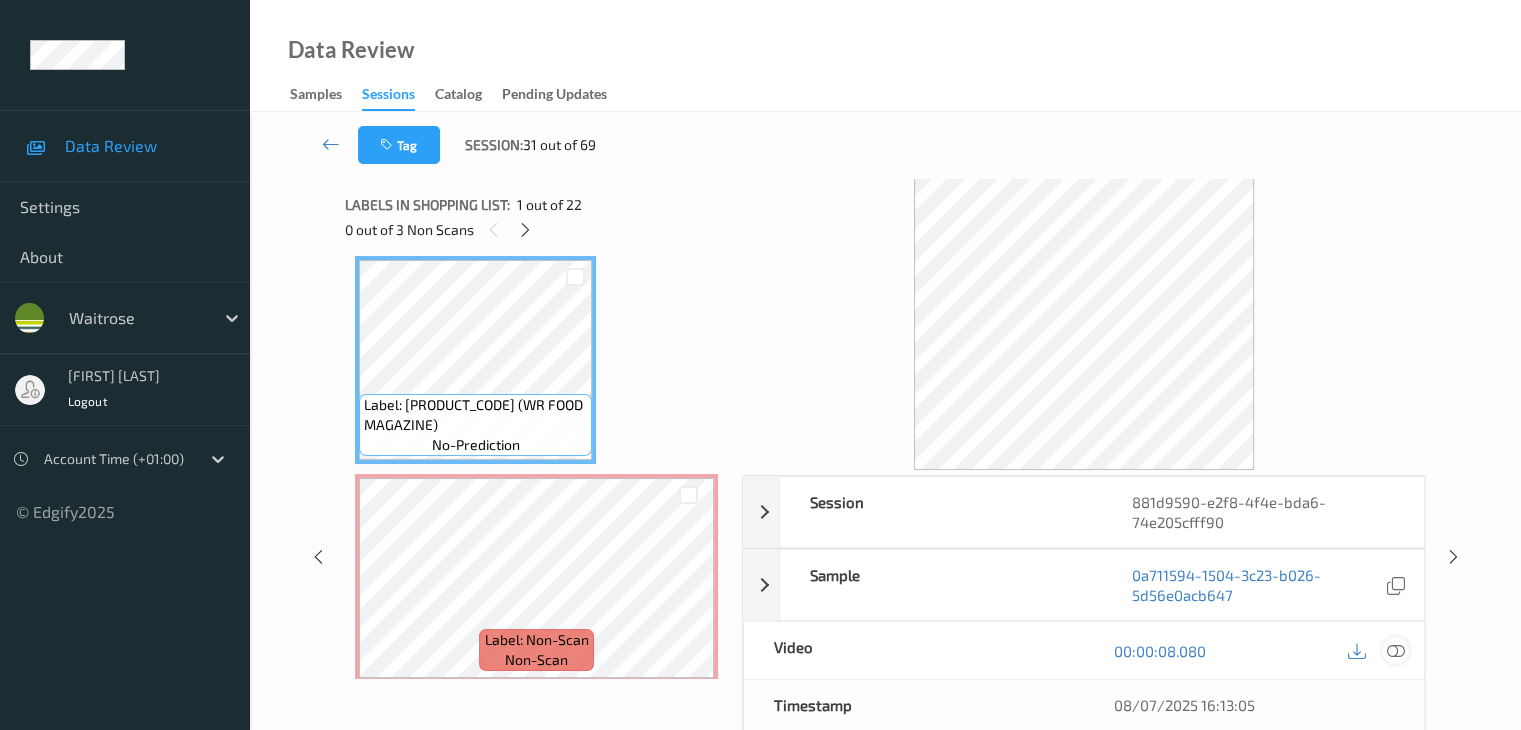 click at bounding box center [1395, 651] 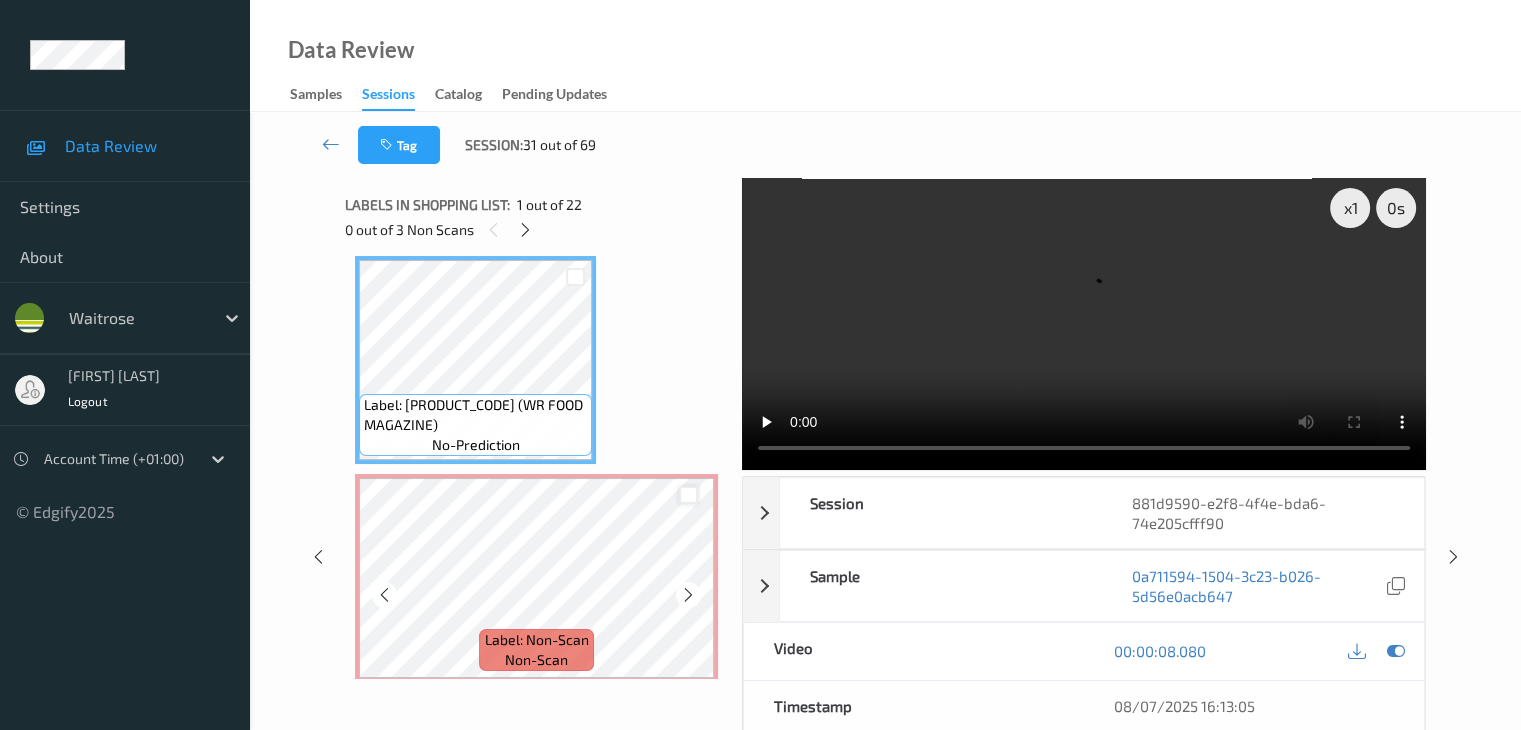 scroll, scrollTop: 210, scrollLeft: 0, axis: vertical 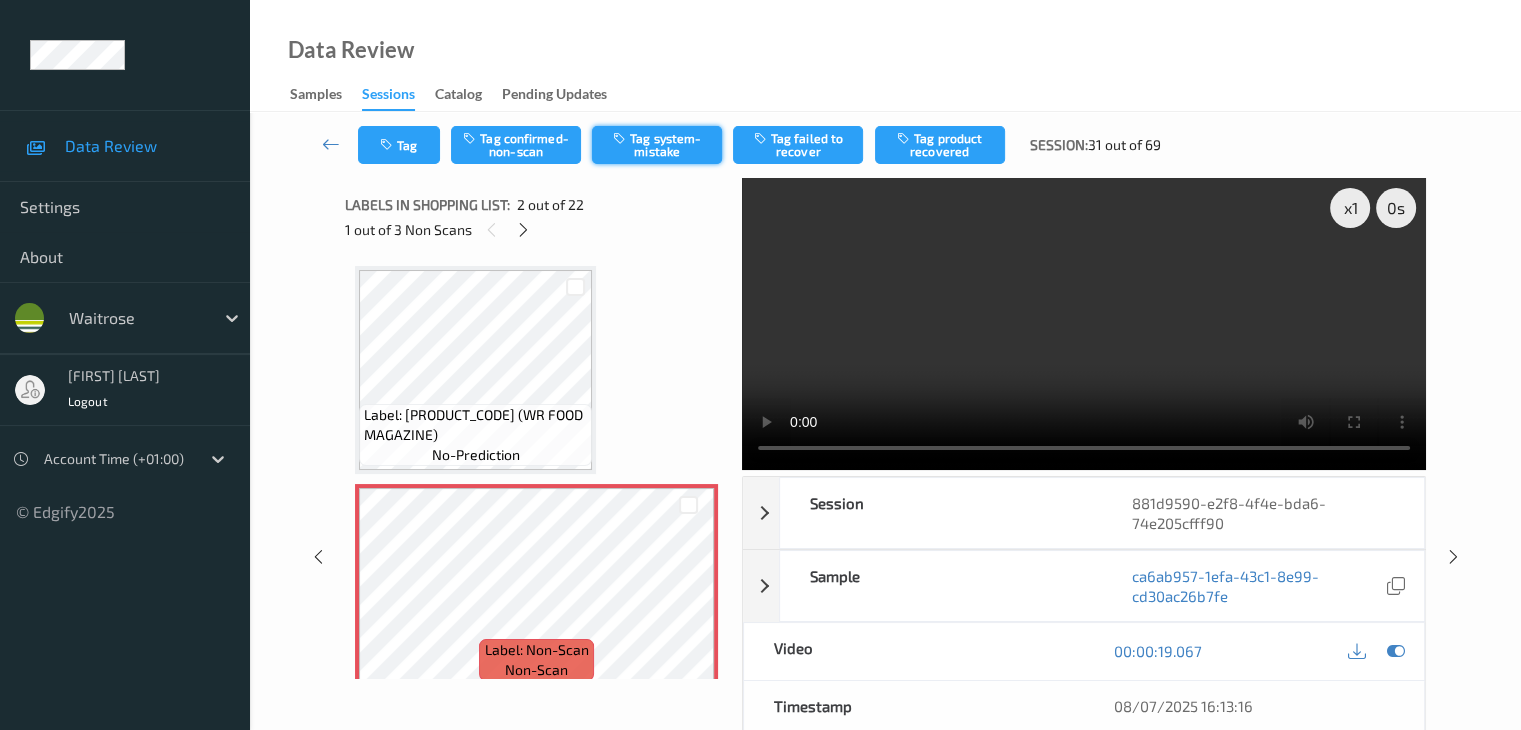 click on "Tag   system-mistake" at bounding box center [657, 145] 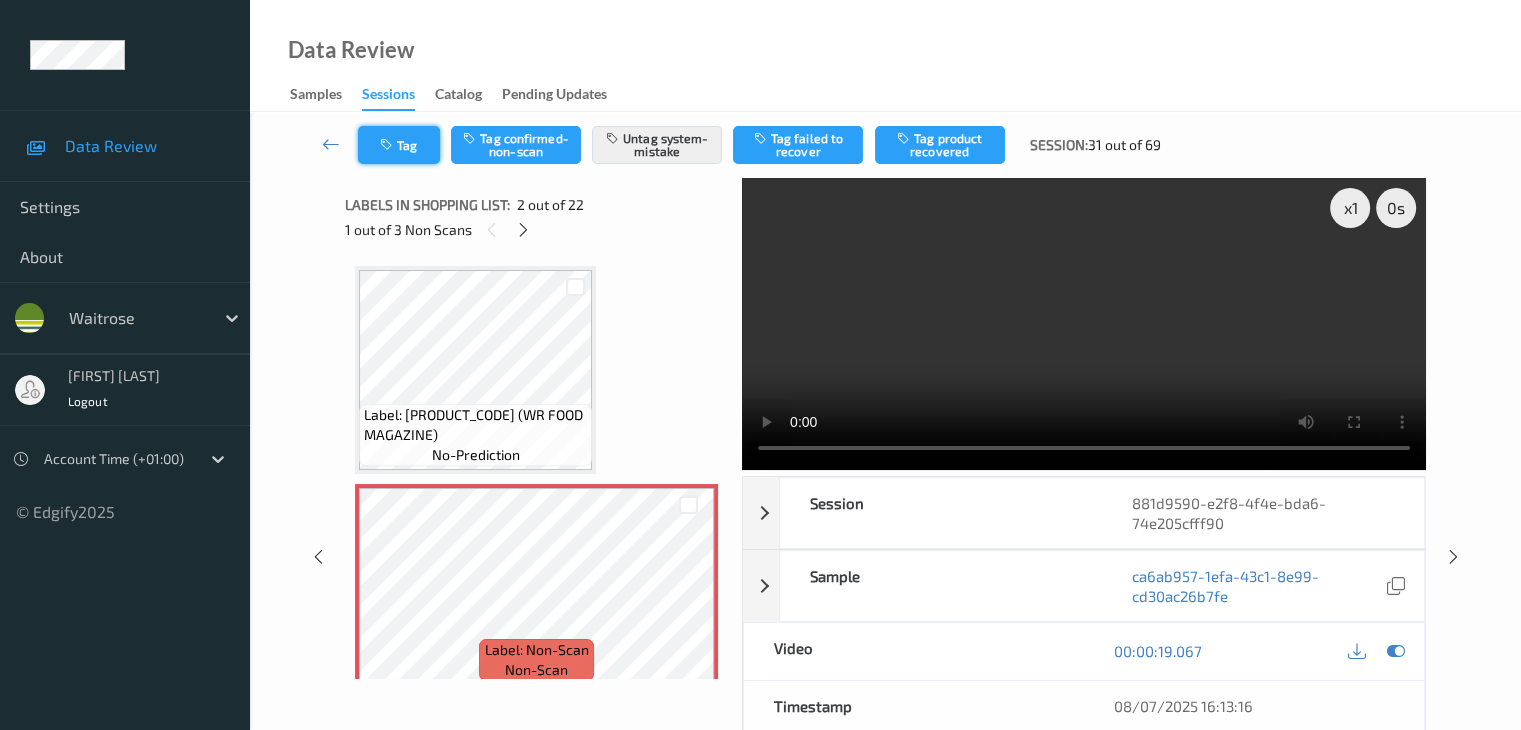 click on "Tag" at bounding box center (399, 145) 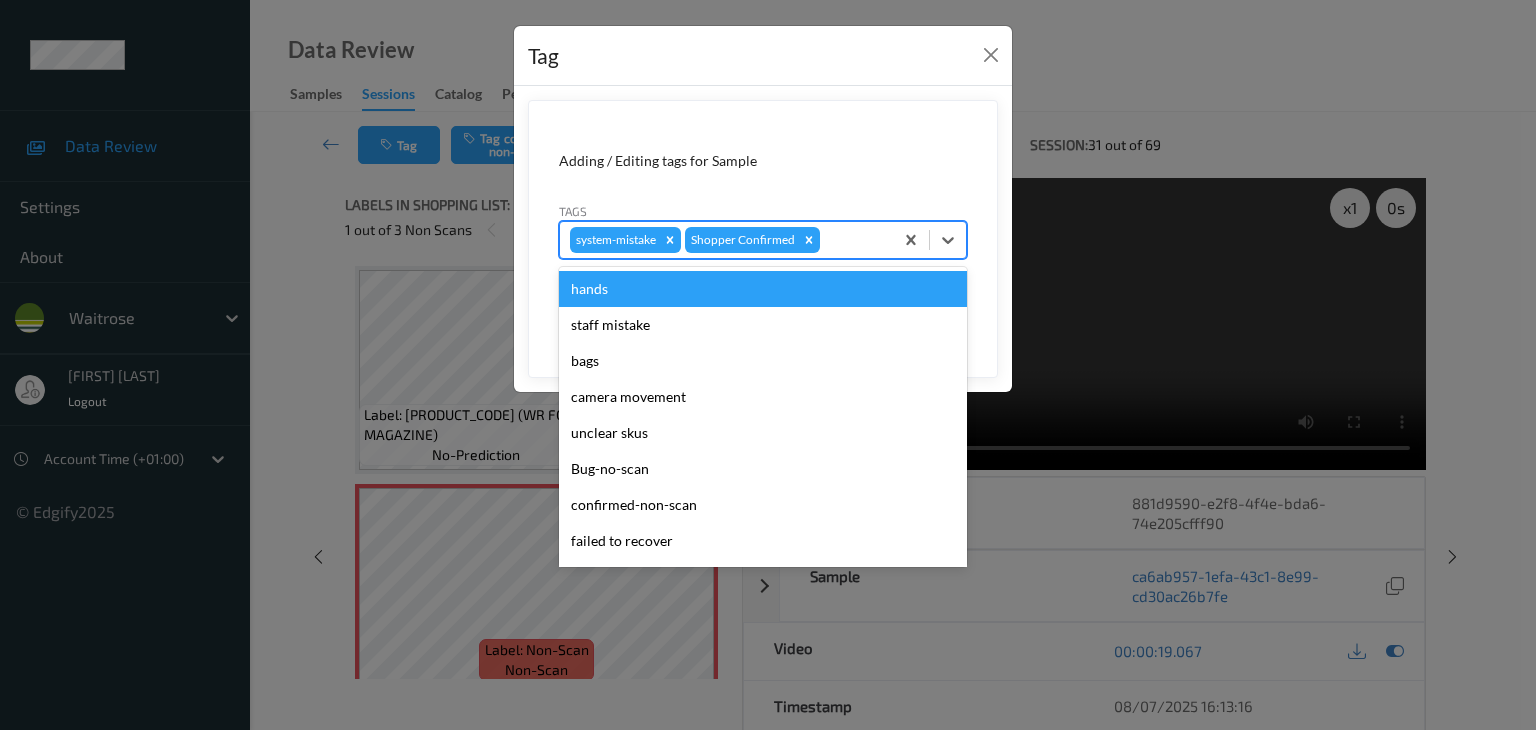click at bounding box center (853, 240) 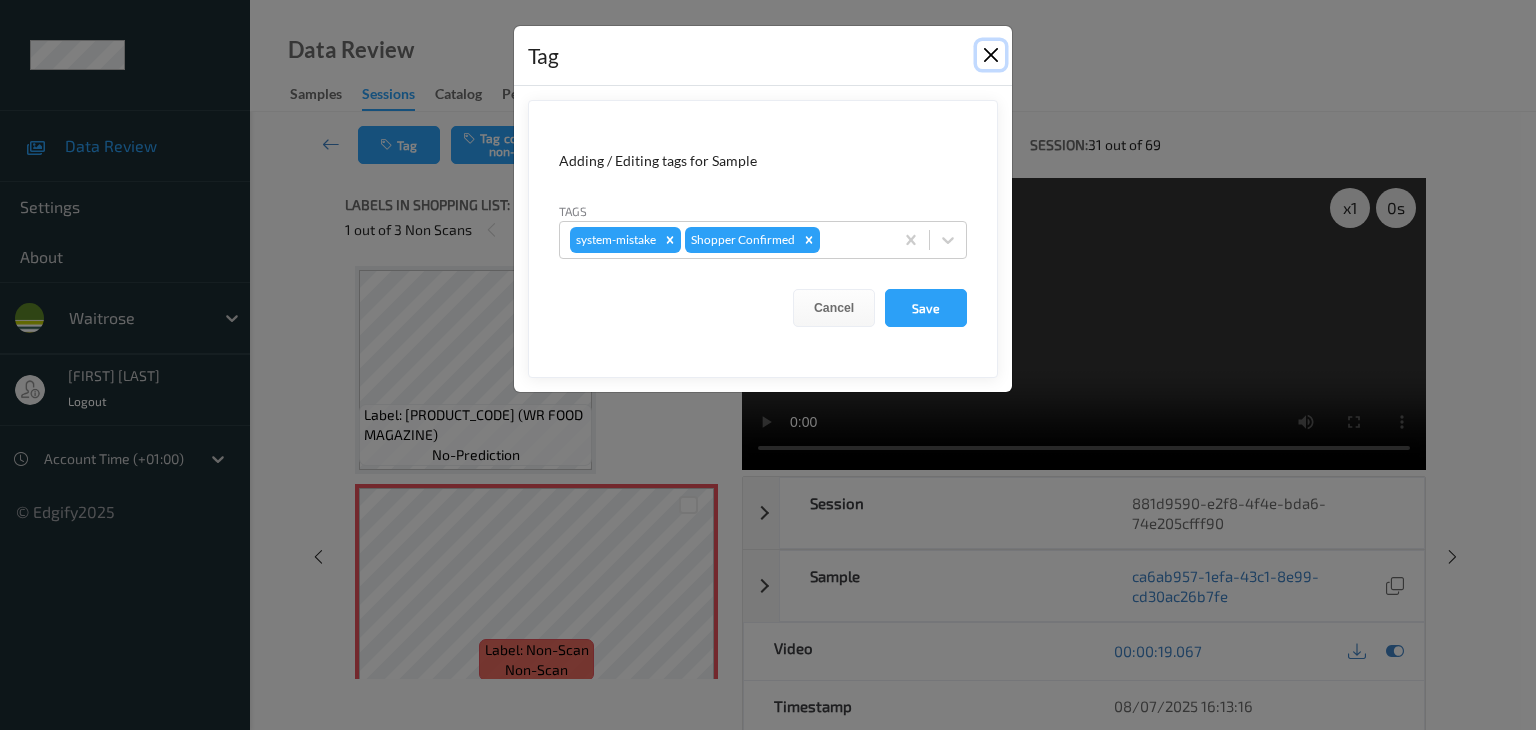 click at bounding box center (991, 55) 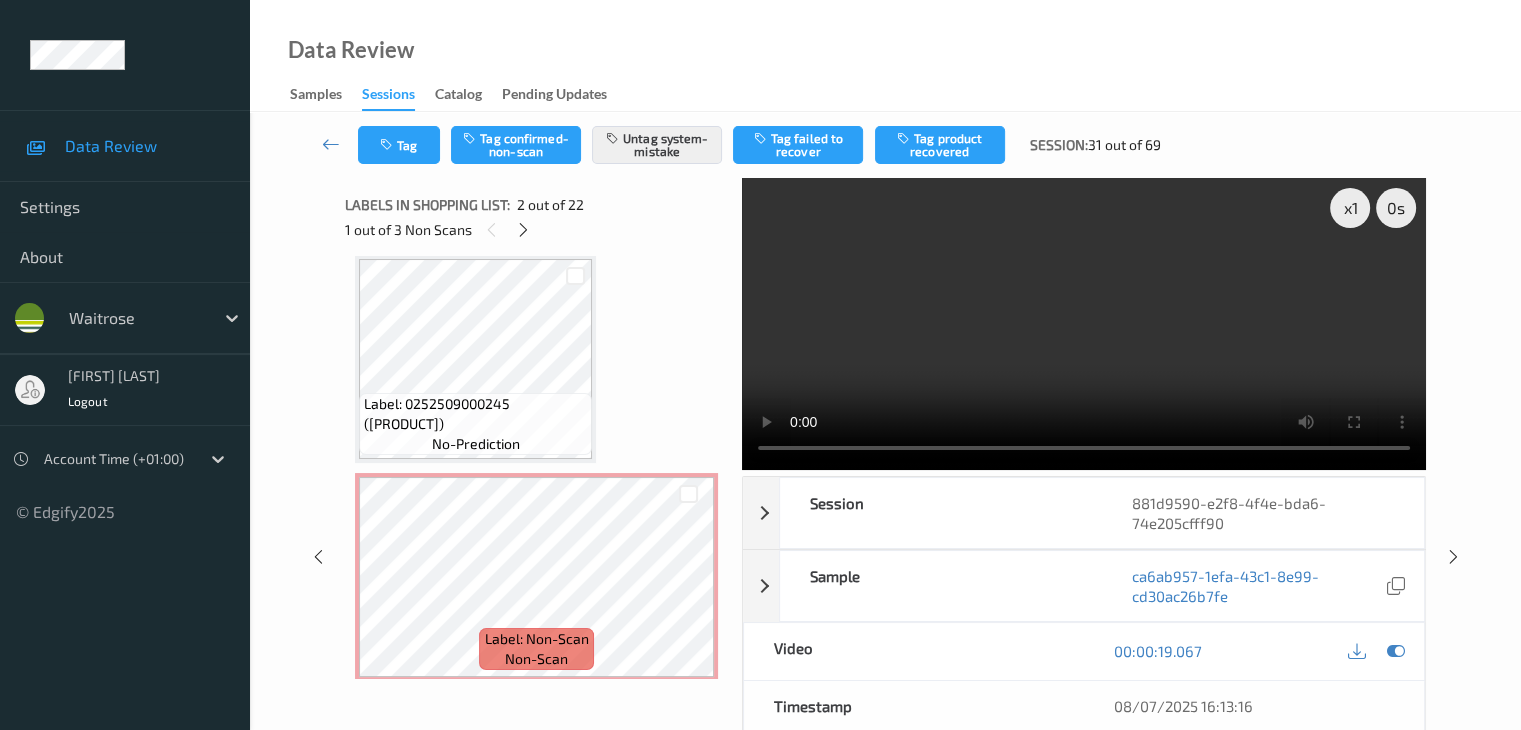 scroll, scrollTop: 3200, scrollLeft: 0, axis: vertical 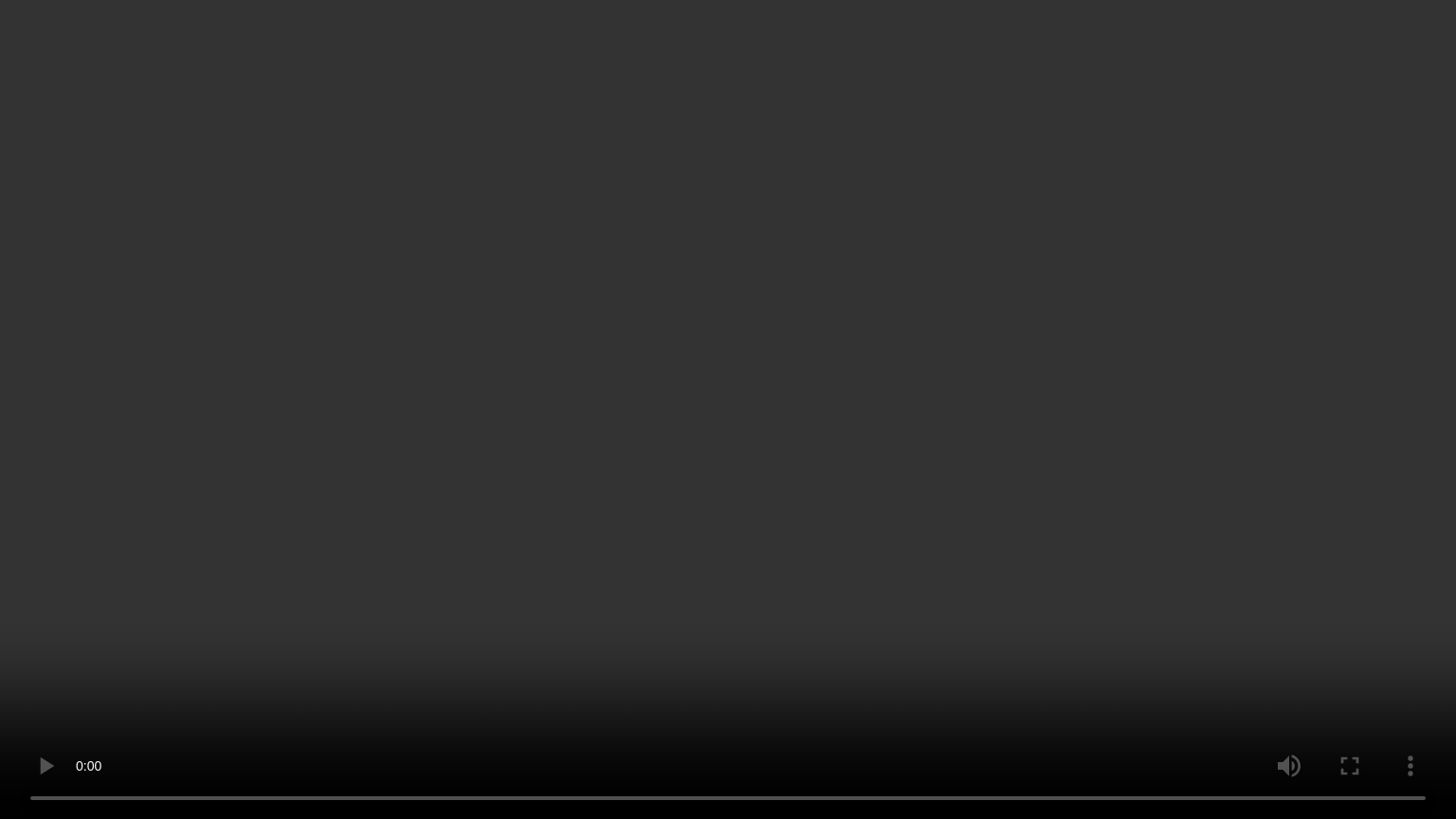 type 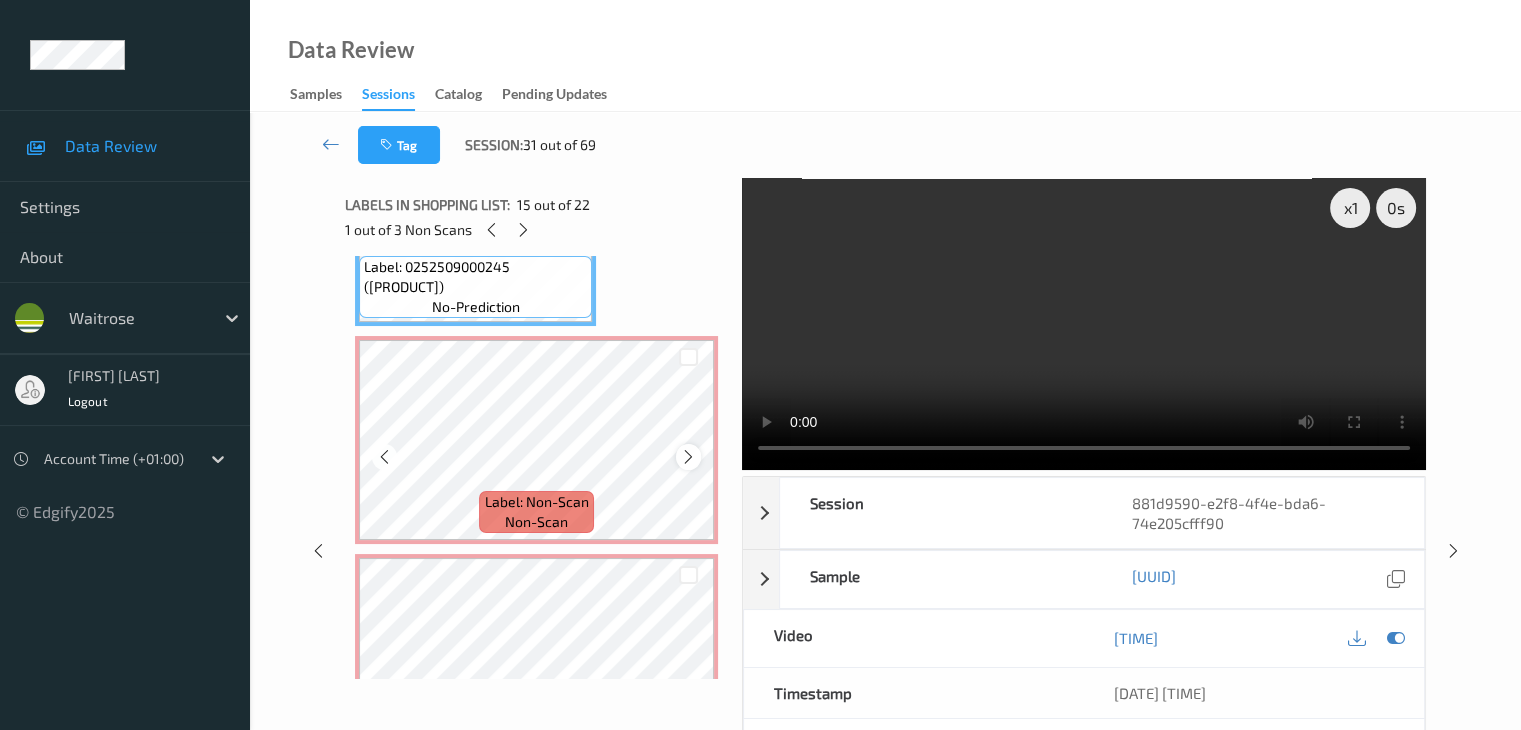click at bounding box center (688, 457) 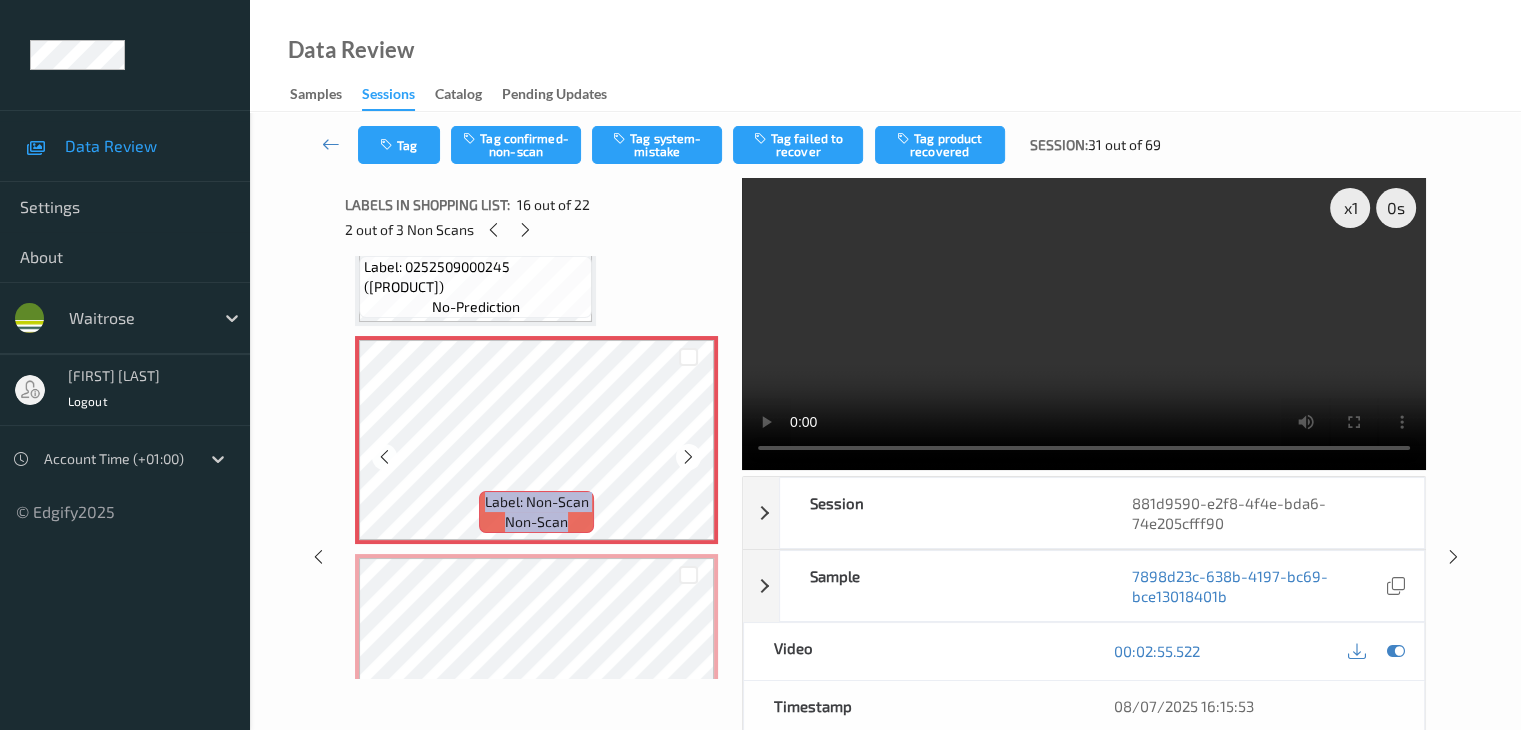 click at bounding box center [688, 457] 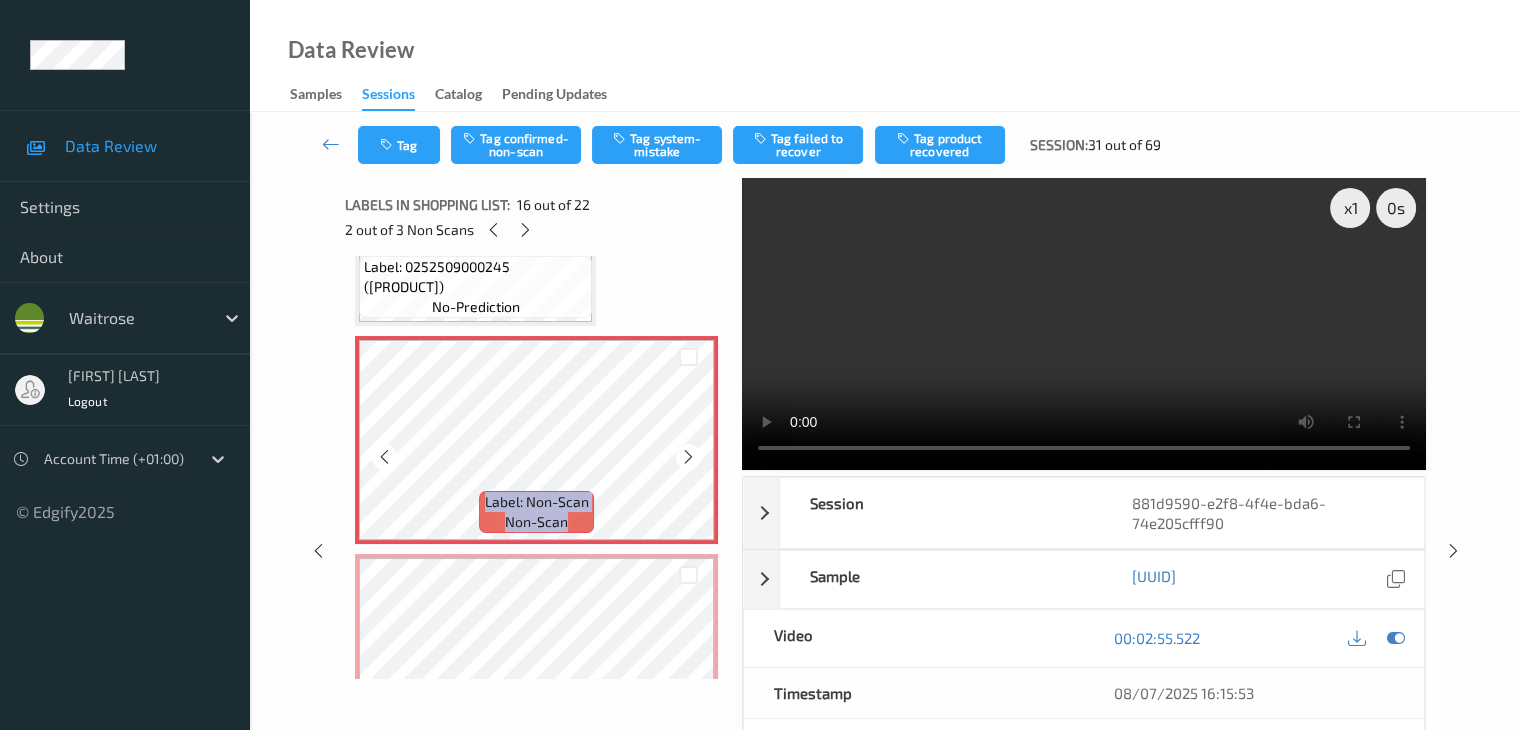 click at bounding box center (688, 457) 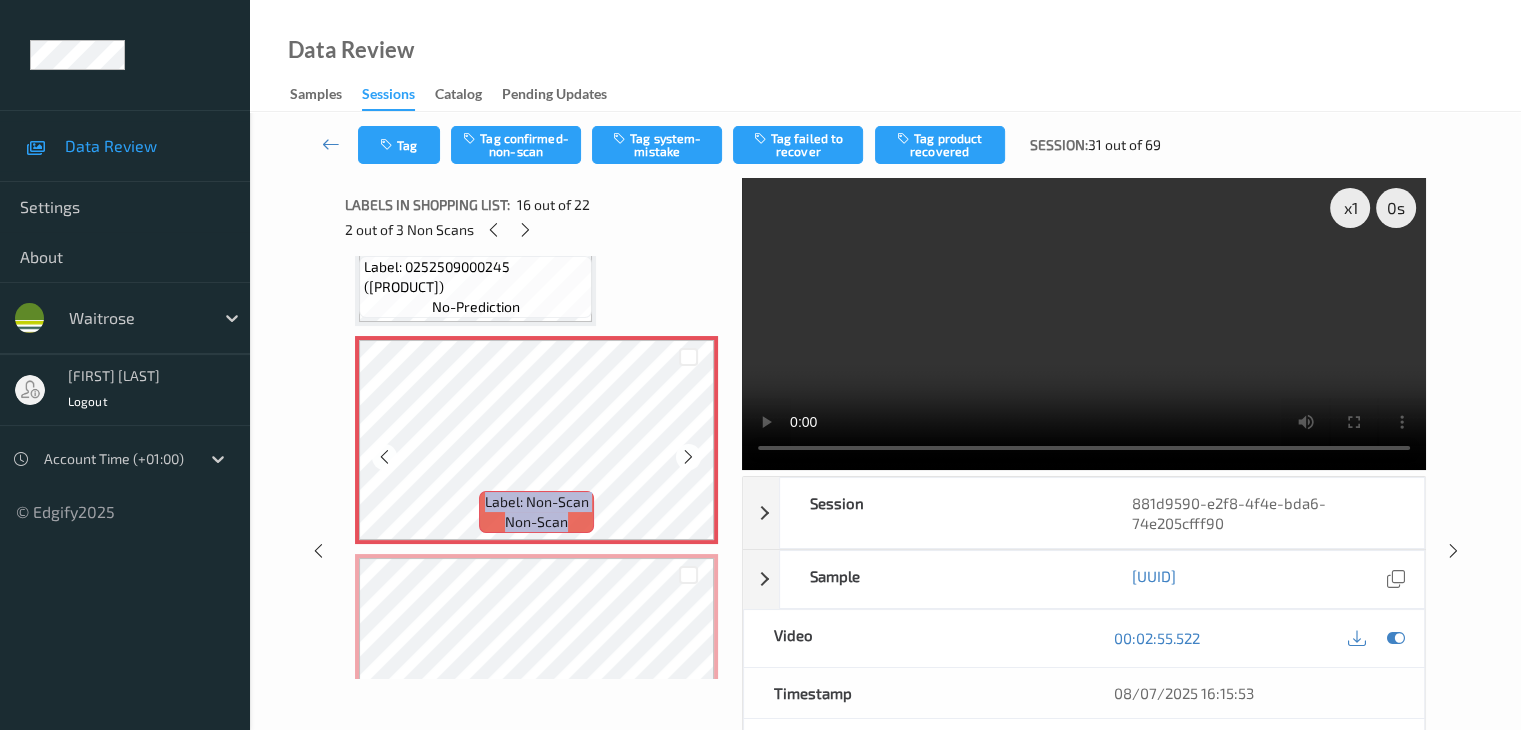 click at bounding box center [688, 457] 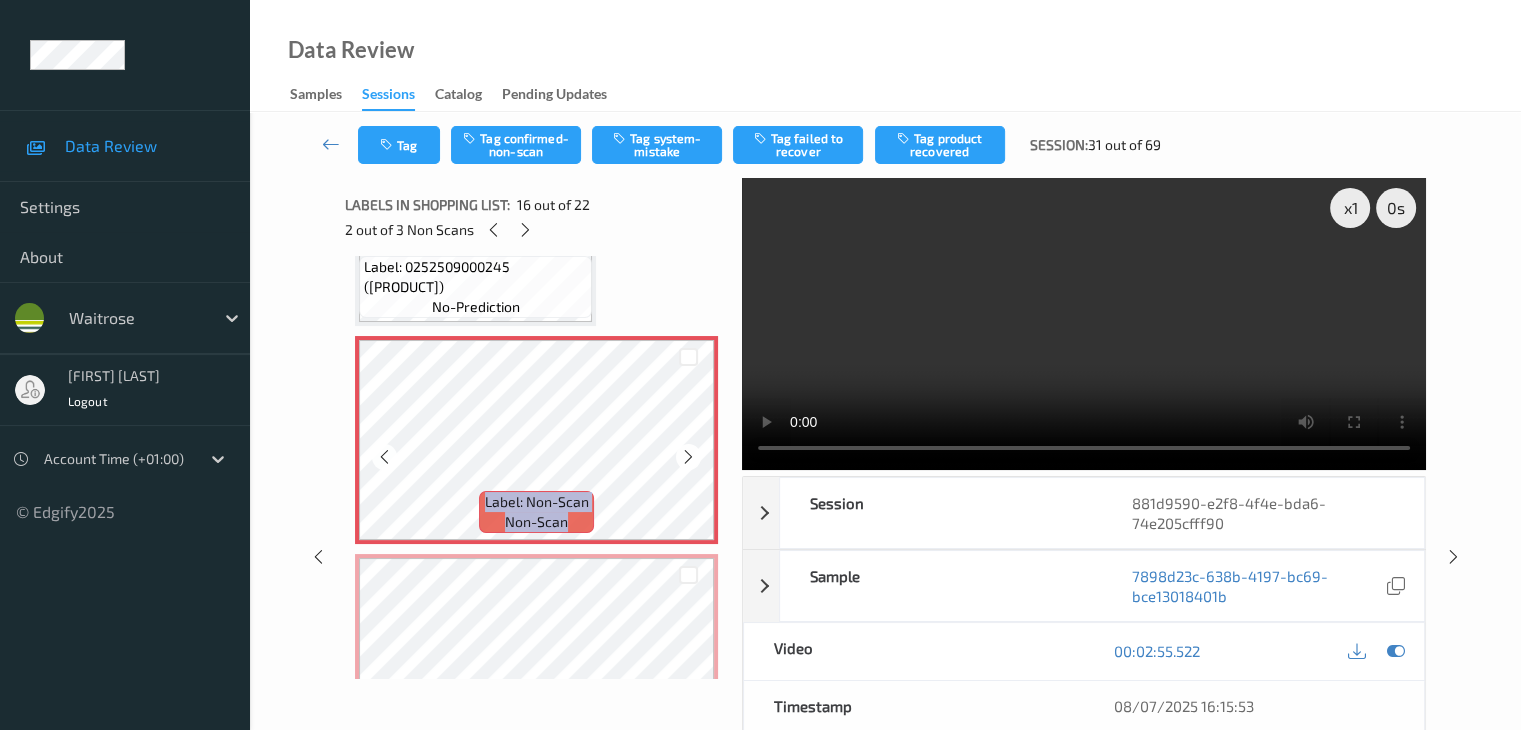 click at bounding box center (688, 457) 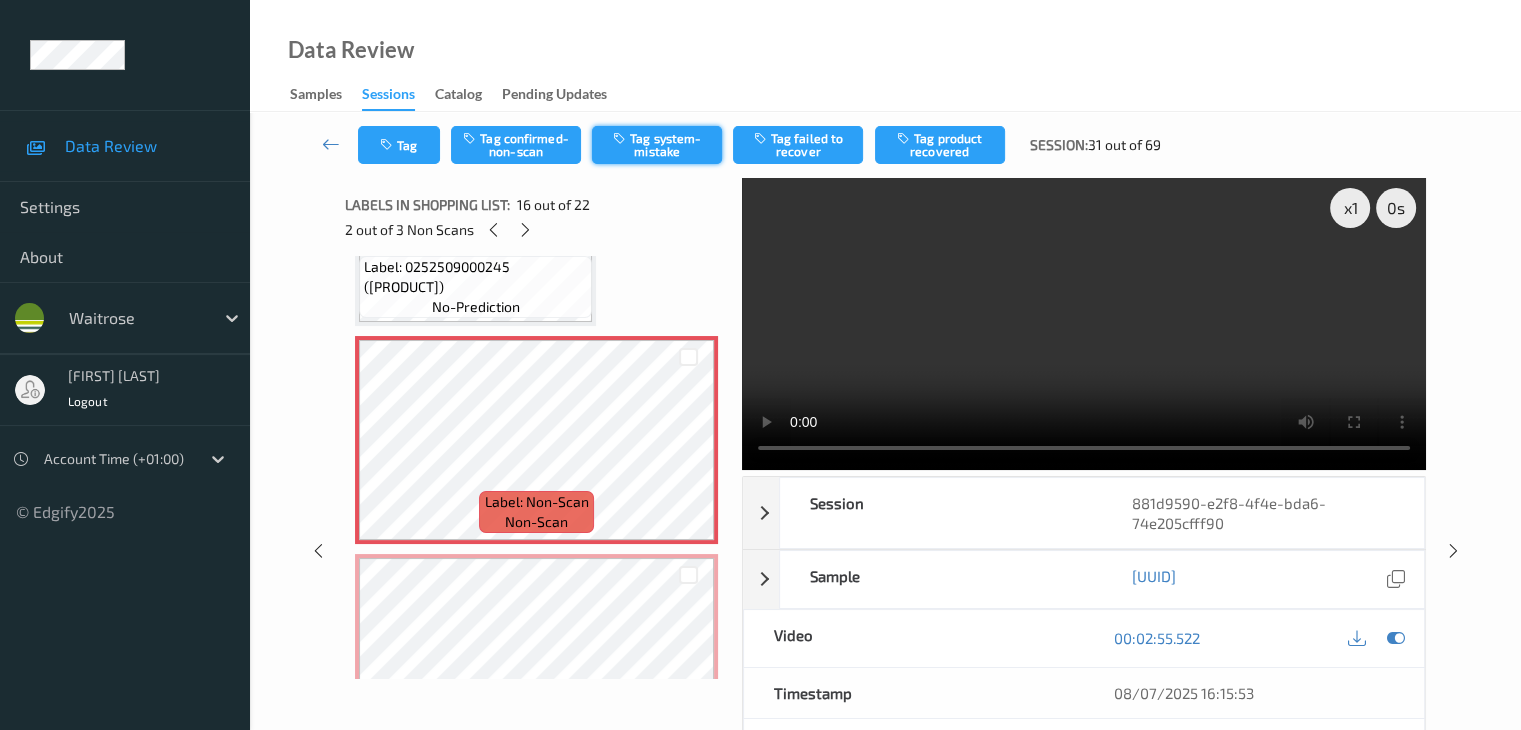 click on "Tag   system-mistake" at bounding box center (657, 145) 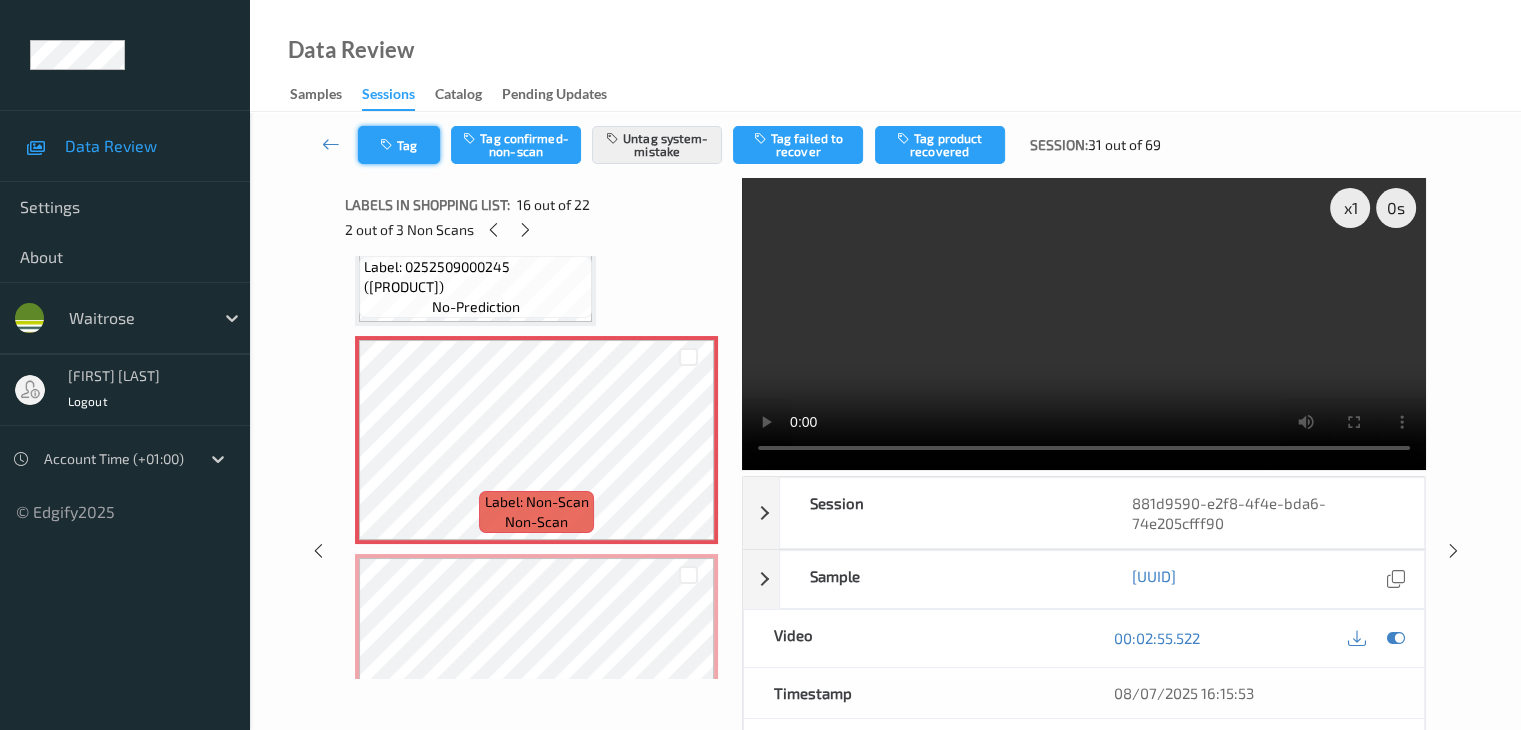 click on "Tag" at bounding box center [399, 145] 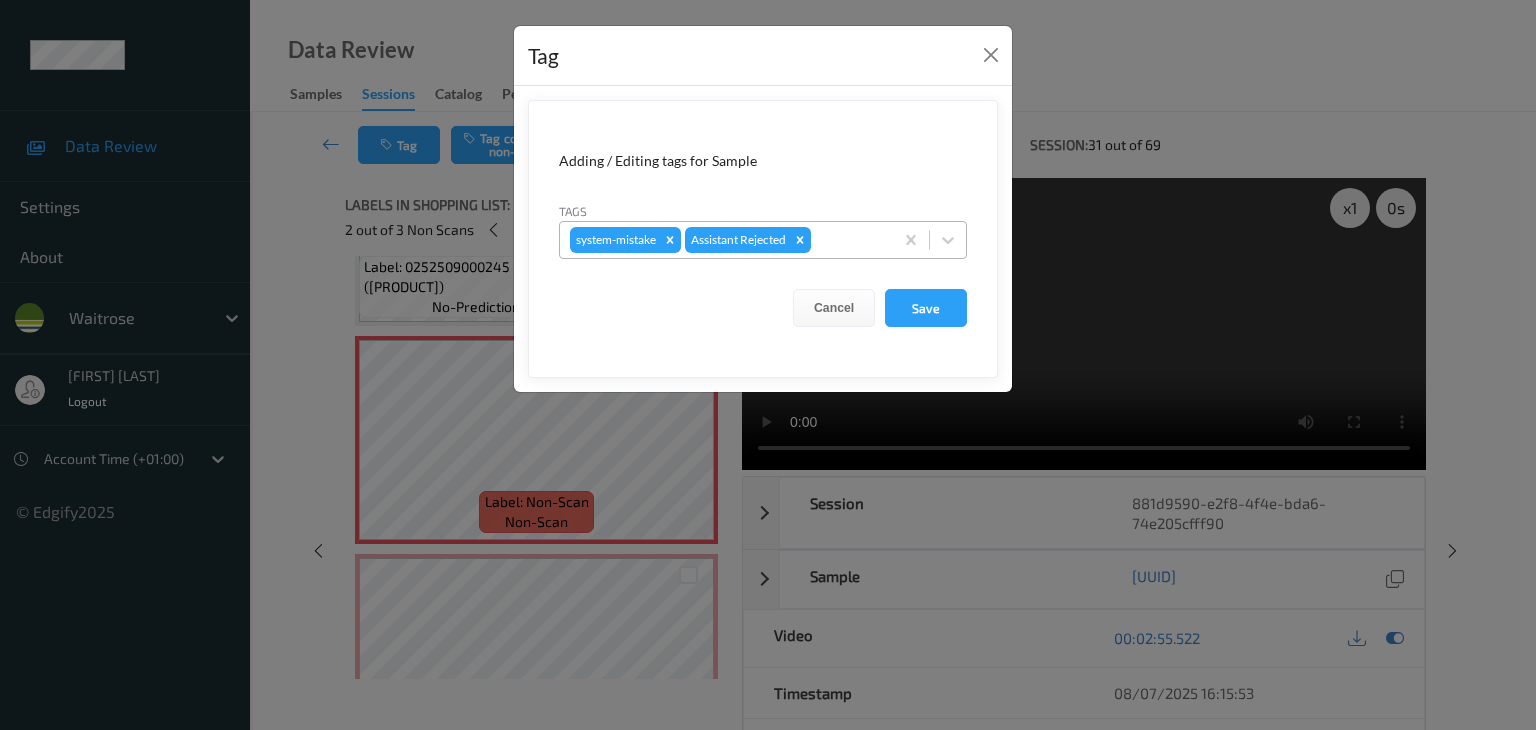 click at bounding box center [849, 240] 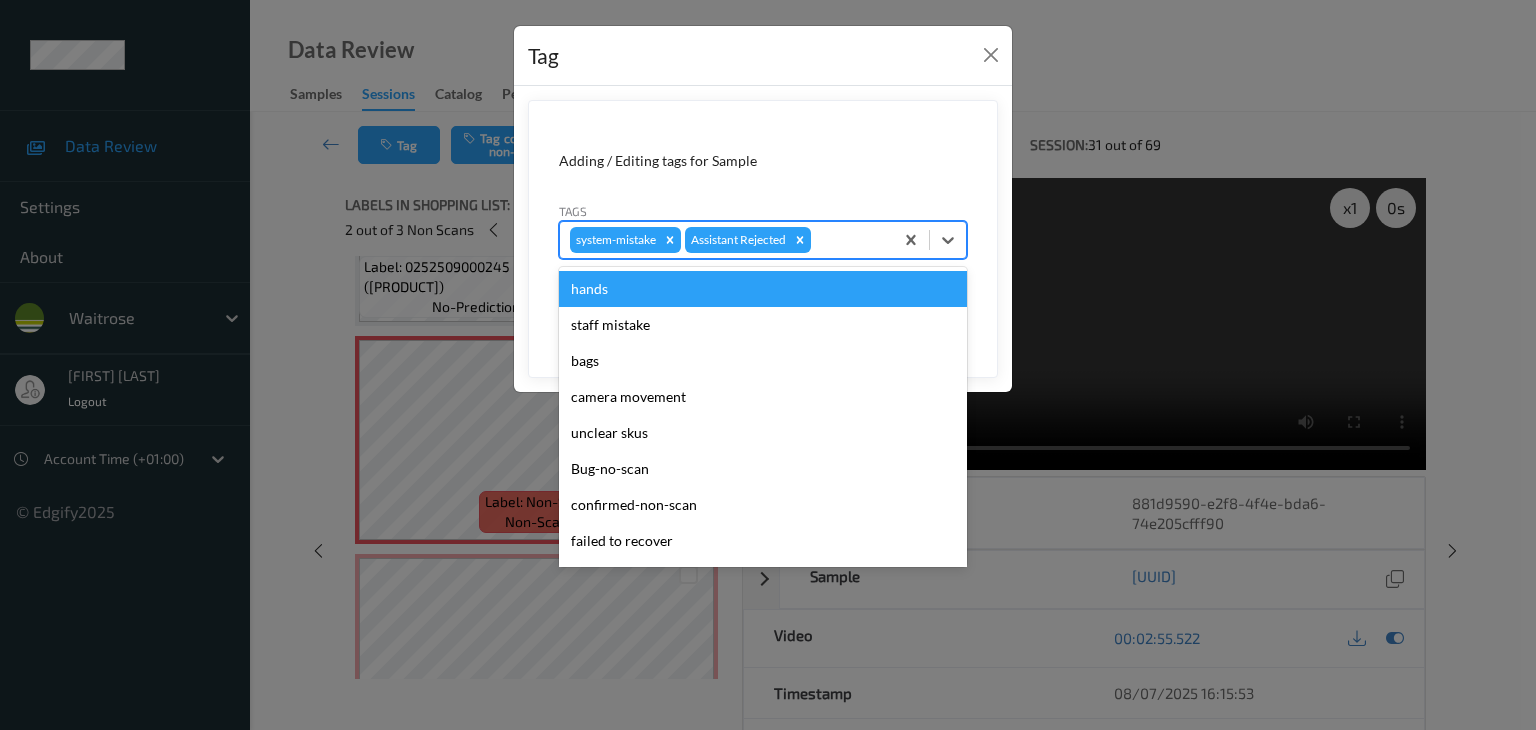 type on "p" 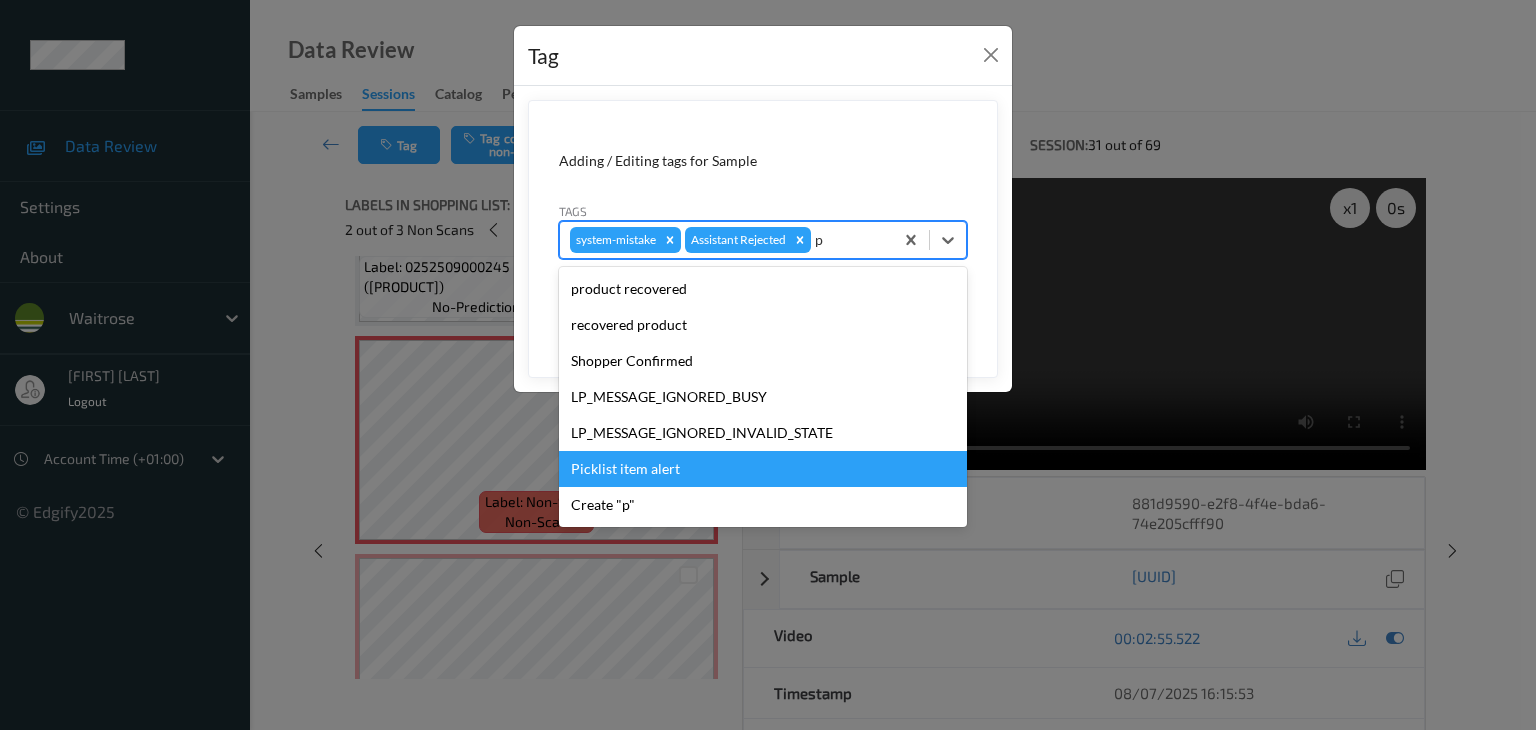 click on "Picklist item alert" at bounding box center (763, 469) 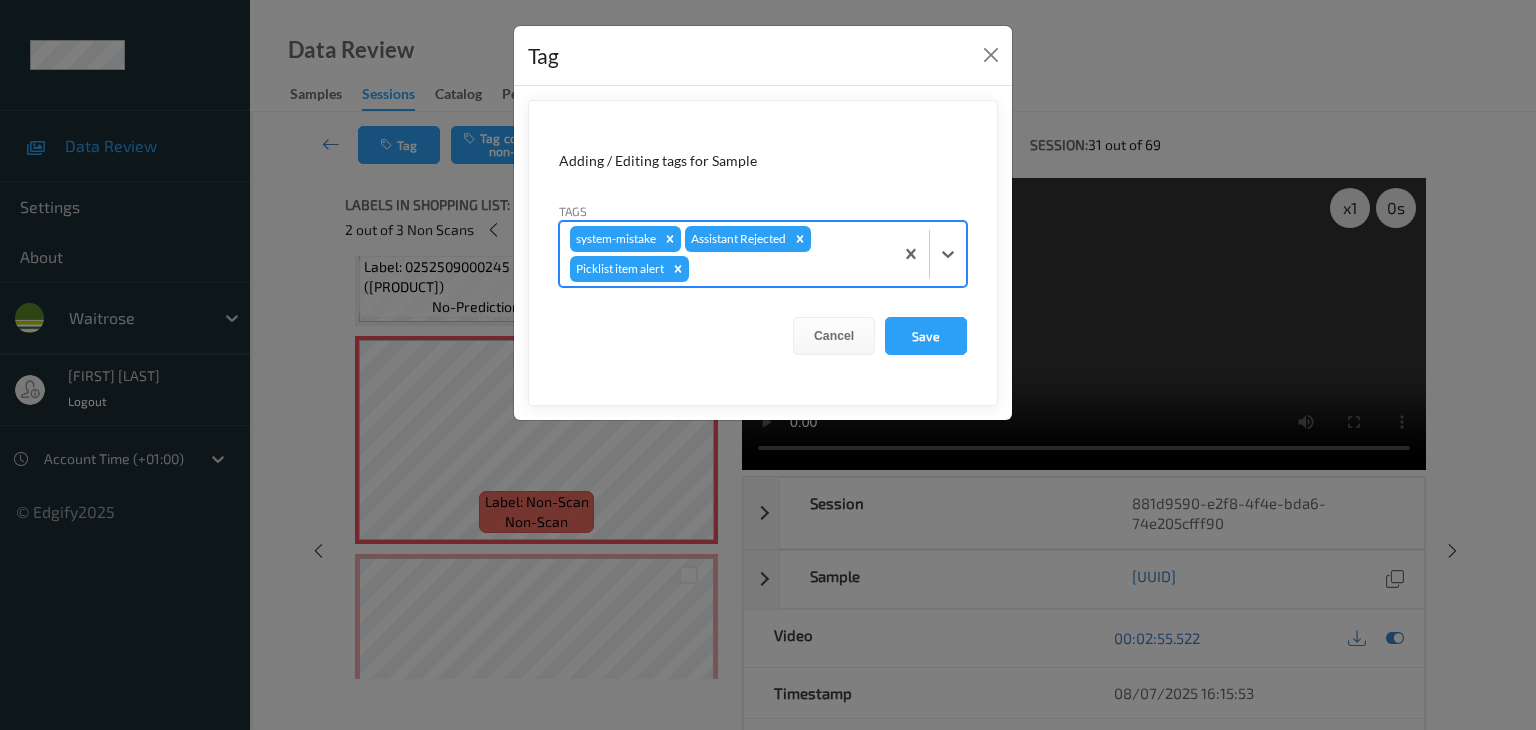 type on "u" 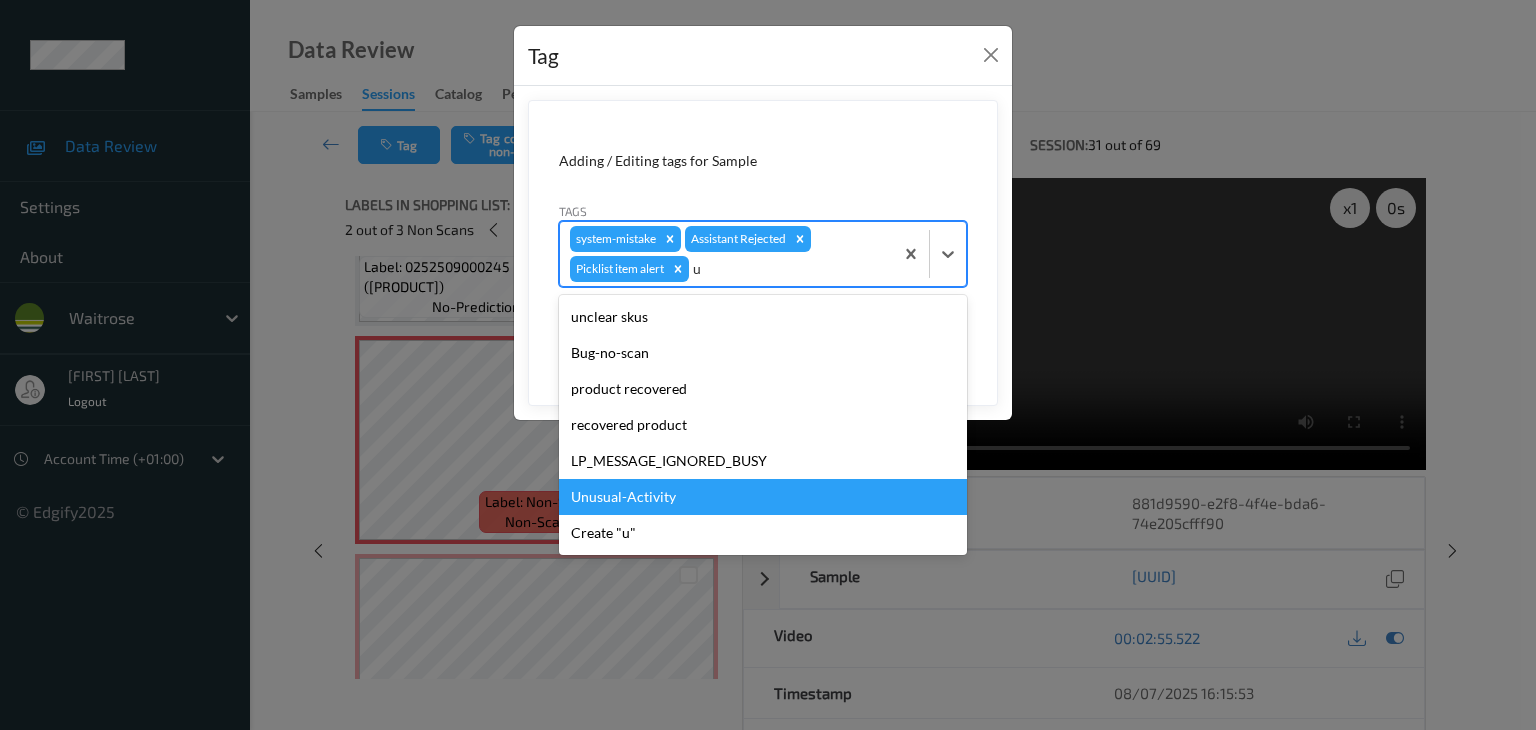click on "Unusual-Activity" at bounding box center [763, 497] 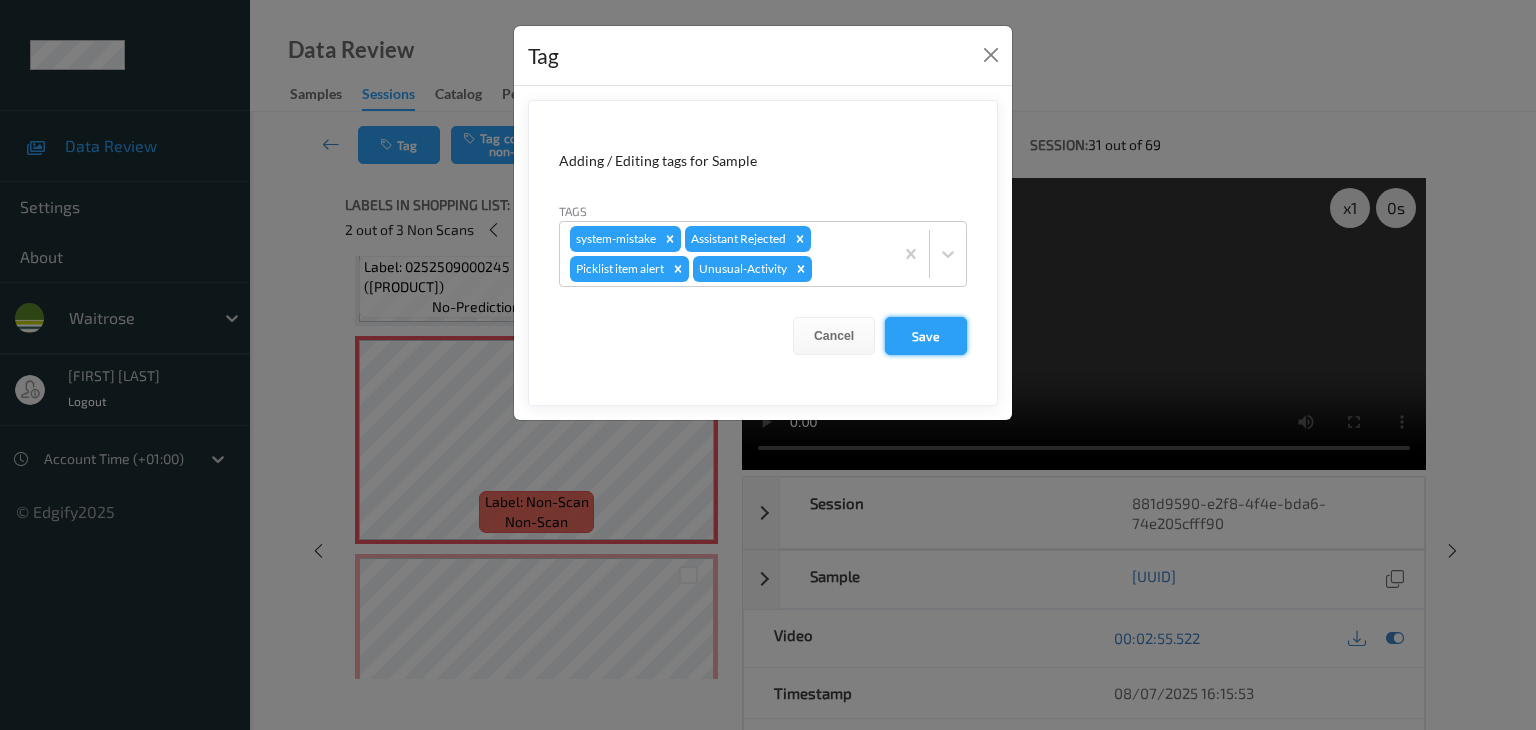 click on "Save" at bounding box center [926, 336] 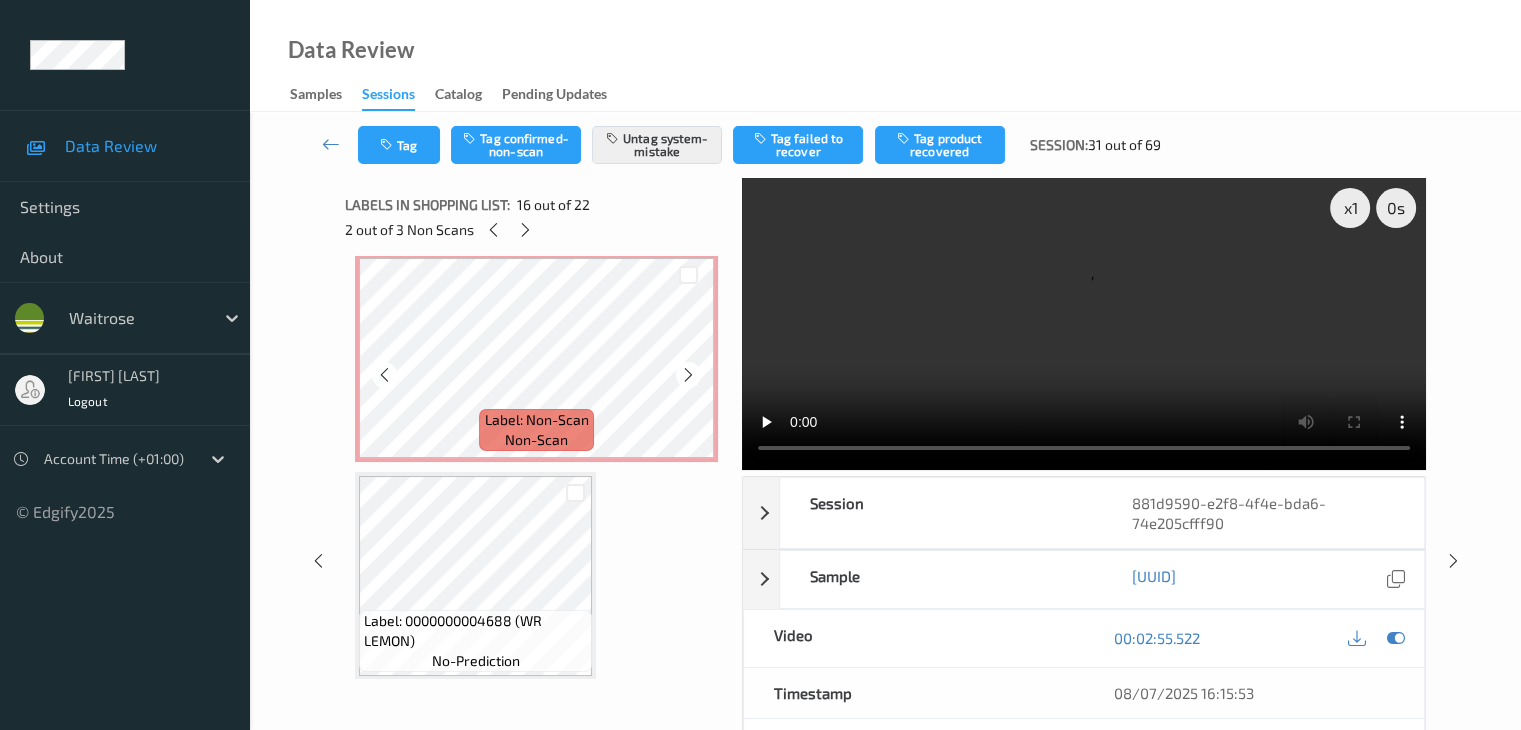 scroll, scrollTop: 3300, scrollLeft: 0, axis: vertical 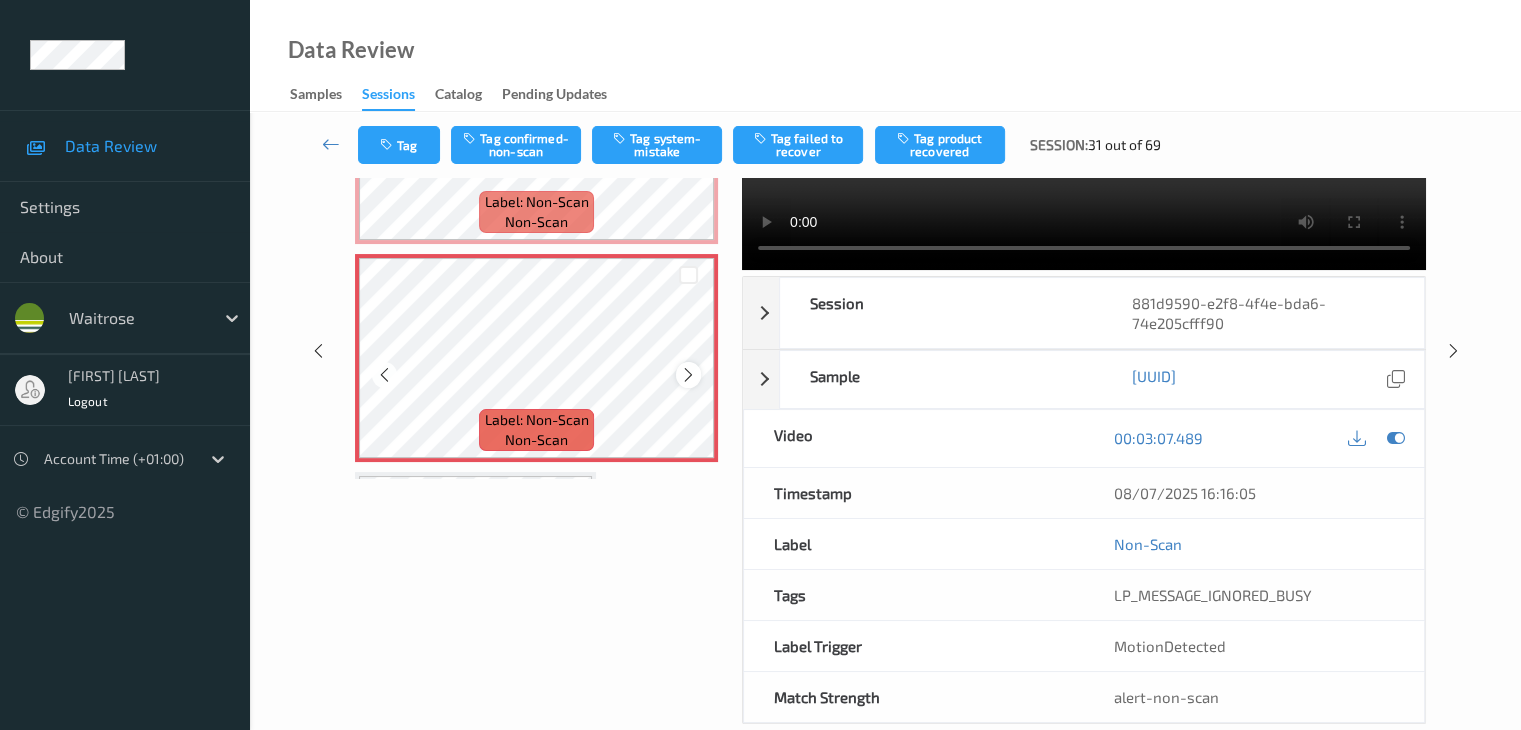 click at bounding box center (688, 375) 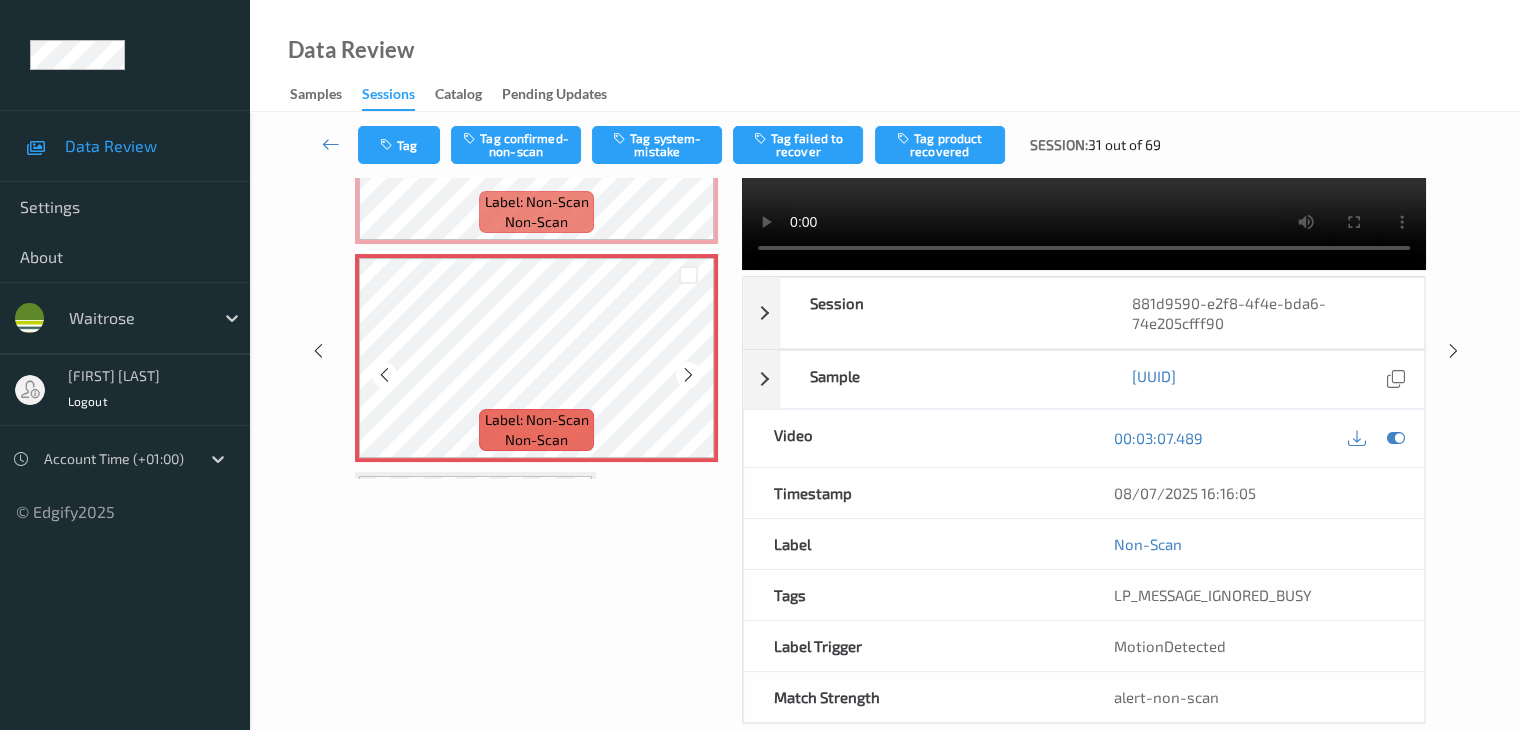 click at bounding box center (688, 375) 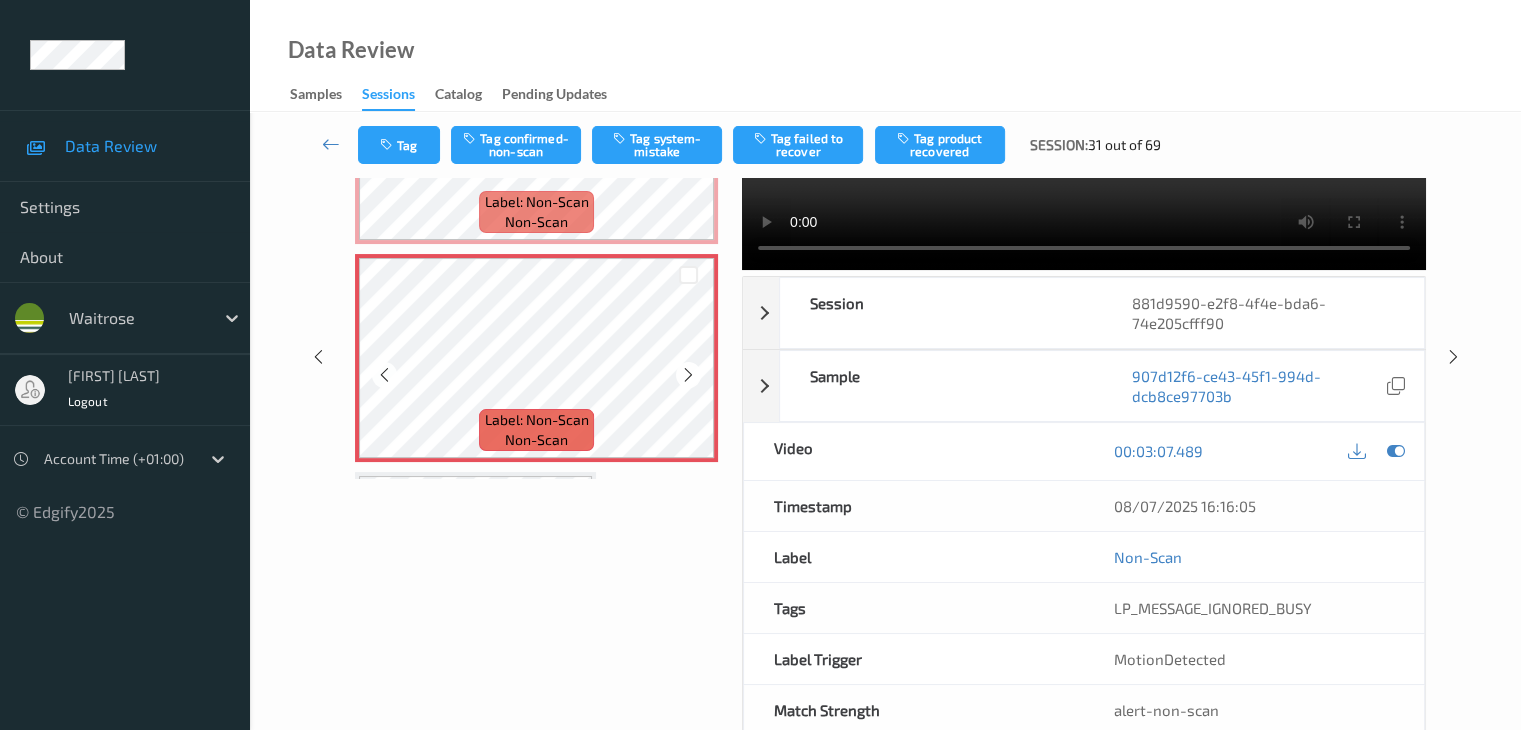 click at bounding box center (688, 375) 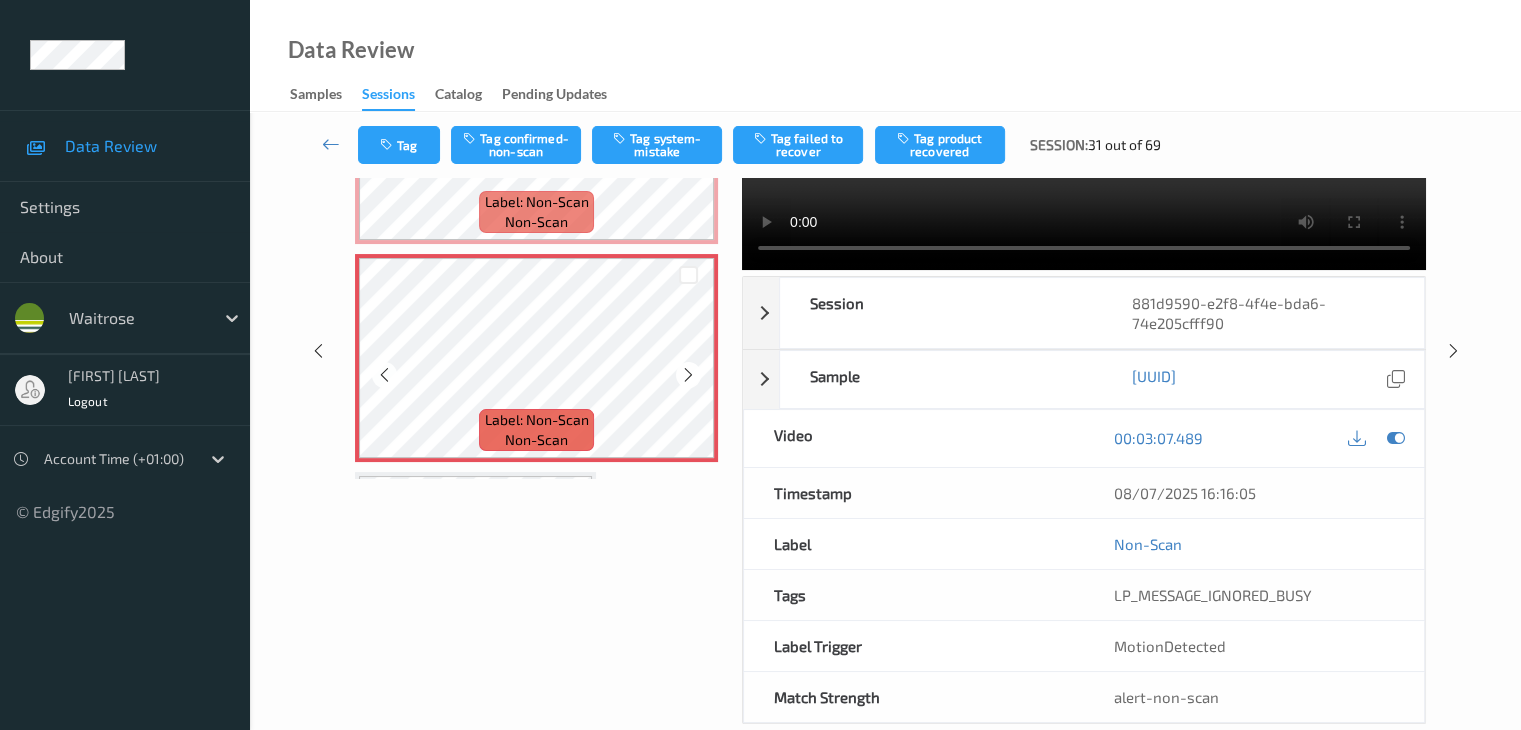 click at bounding box center [688, 375] 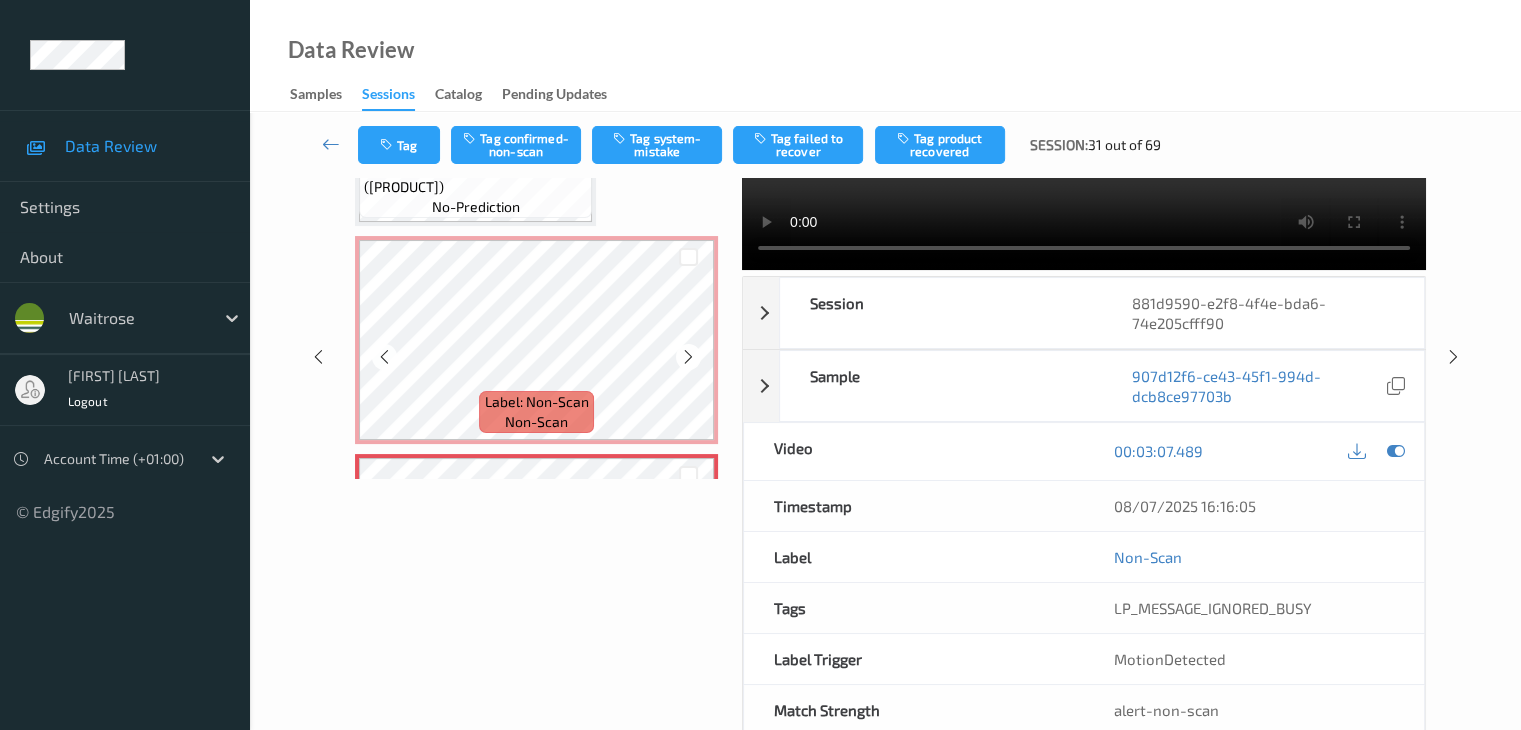 scroll, scrollTop: 3300, scrollLeft: 0, axis: vertical 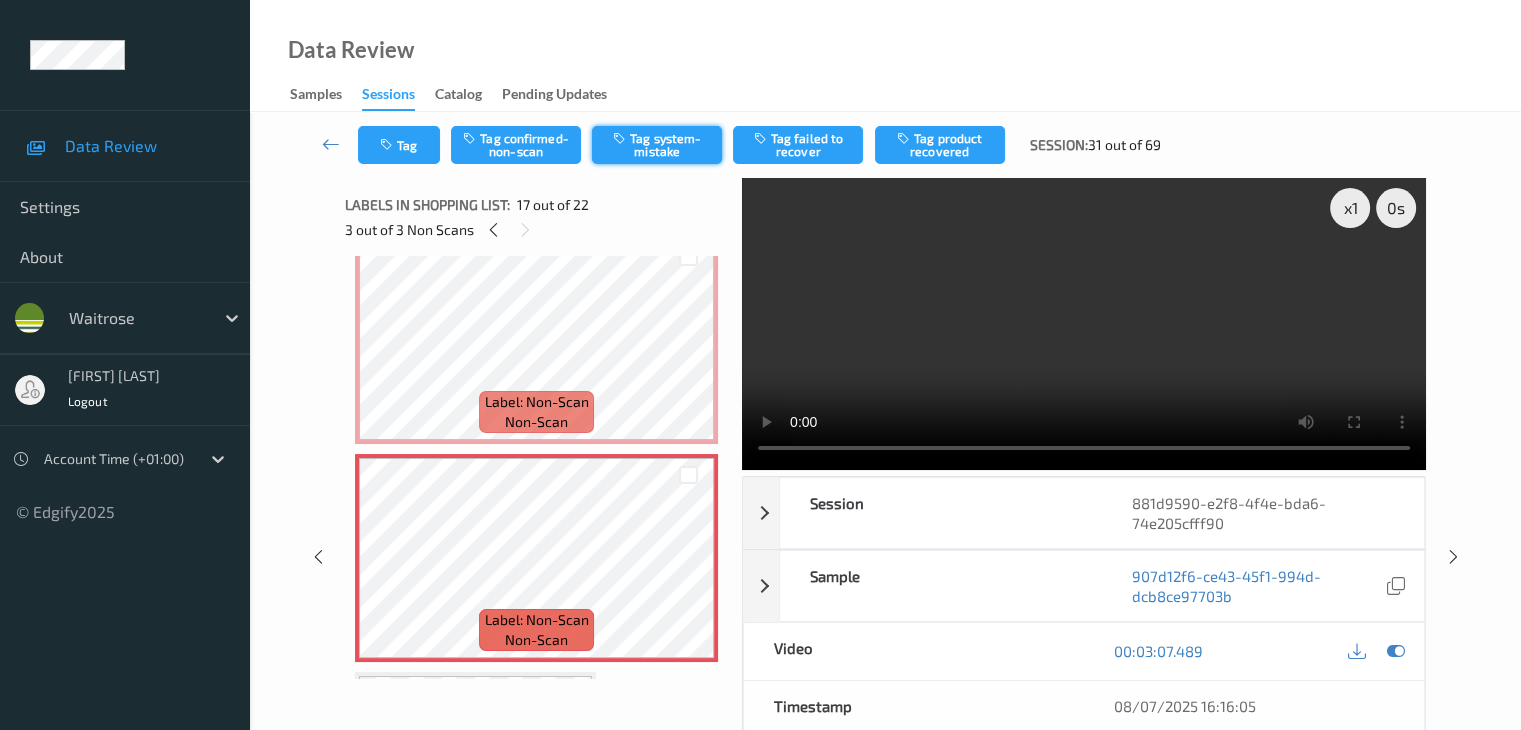 click on "Tag   system-mistake" at bounding box center (657, 145) 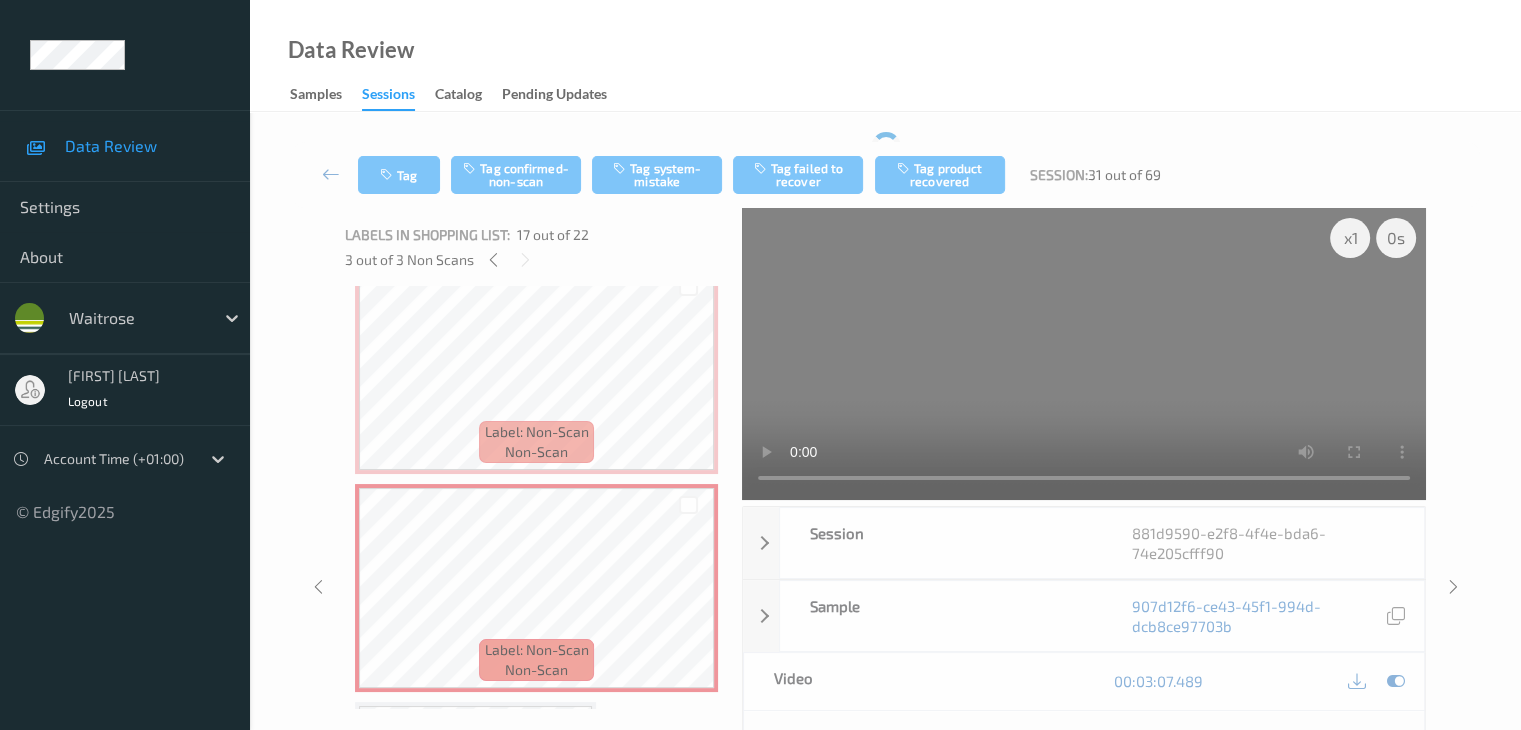 type 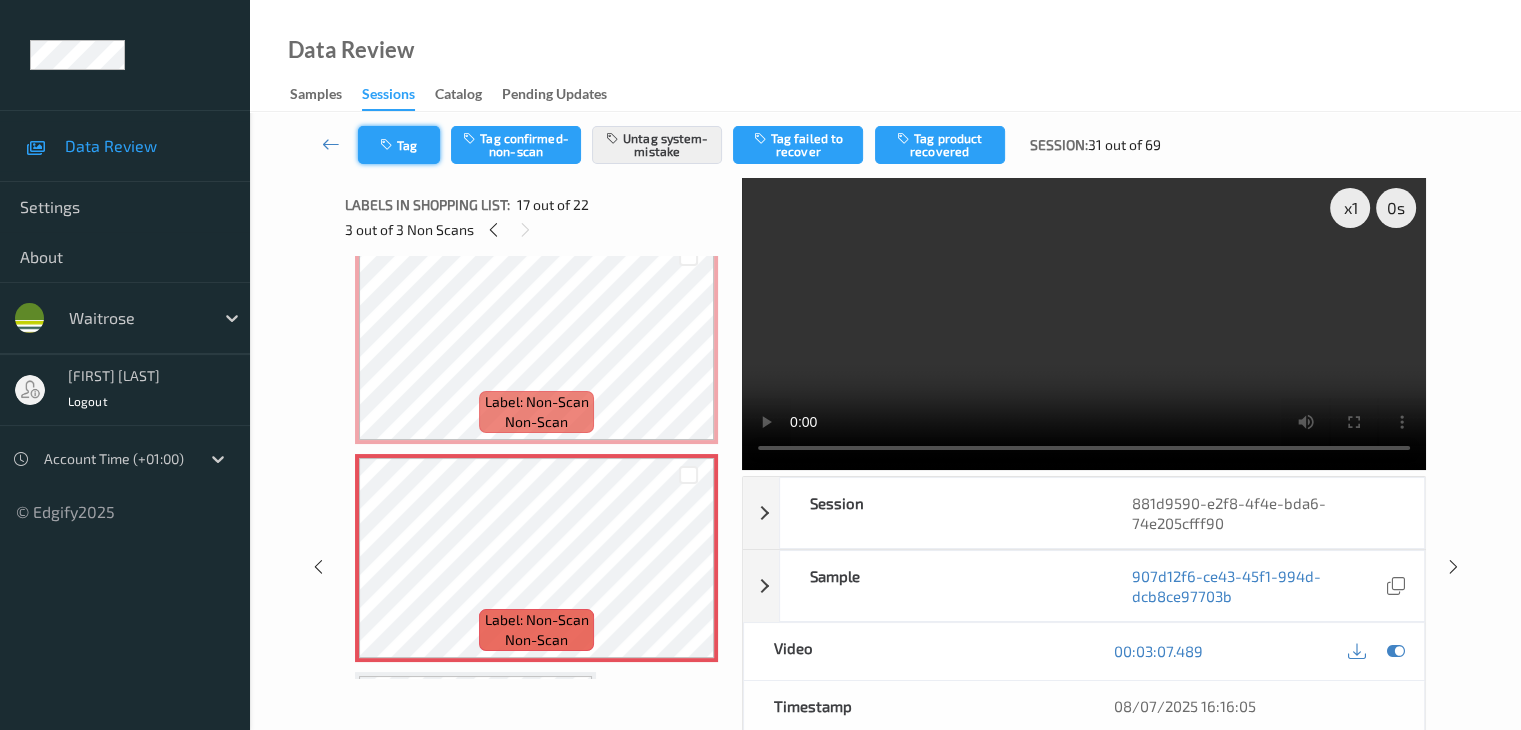 click on "Tag" at bounding box center [399, 145] 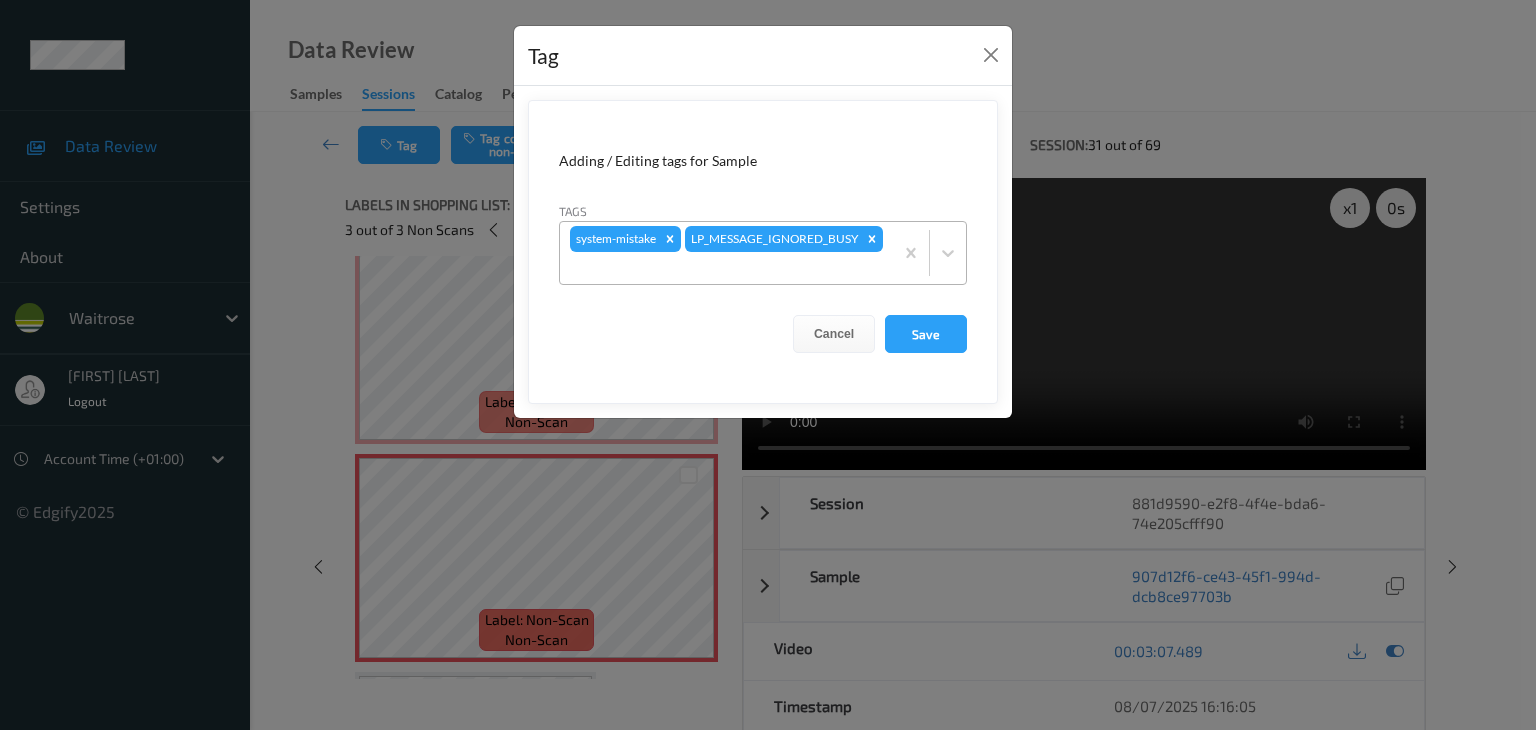 click at bounding box center (726, 268) 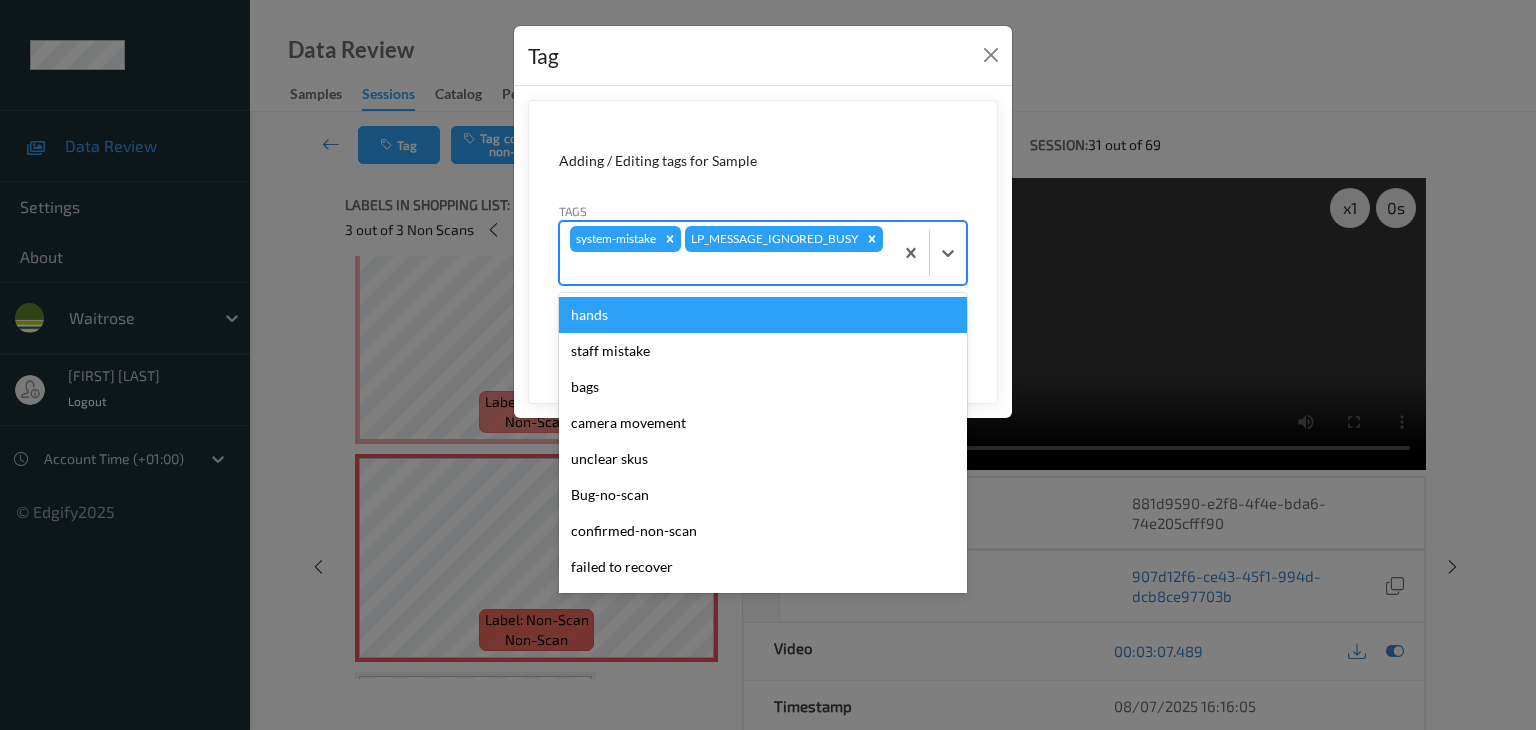 type on "u" 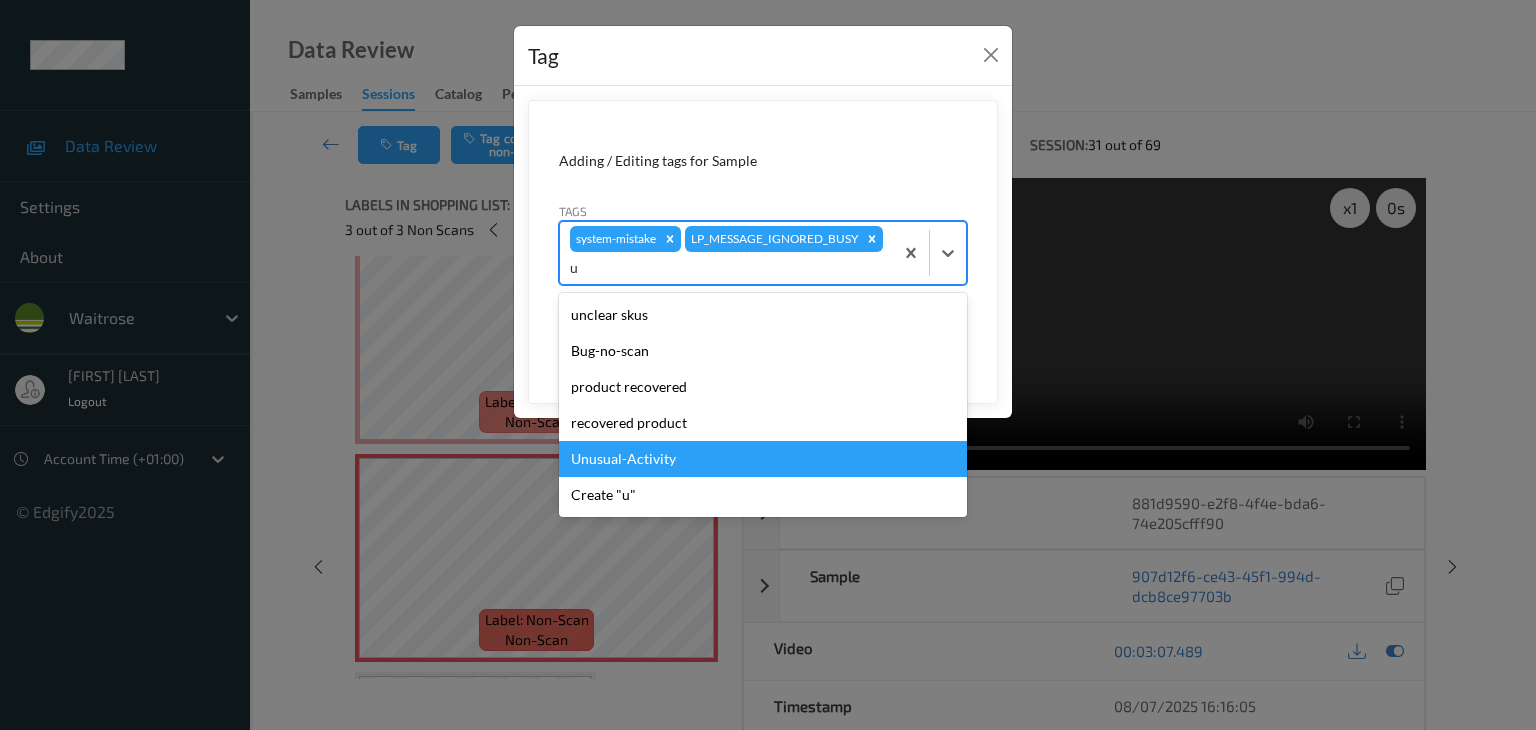 click on "Unusual-Activity" at bounding box center [763, 459] 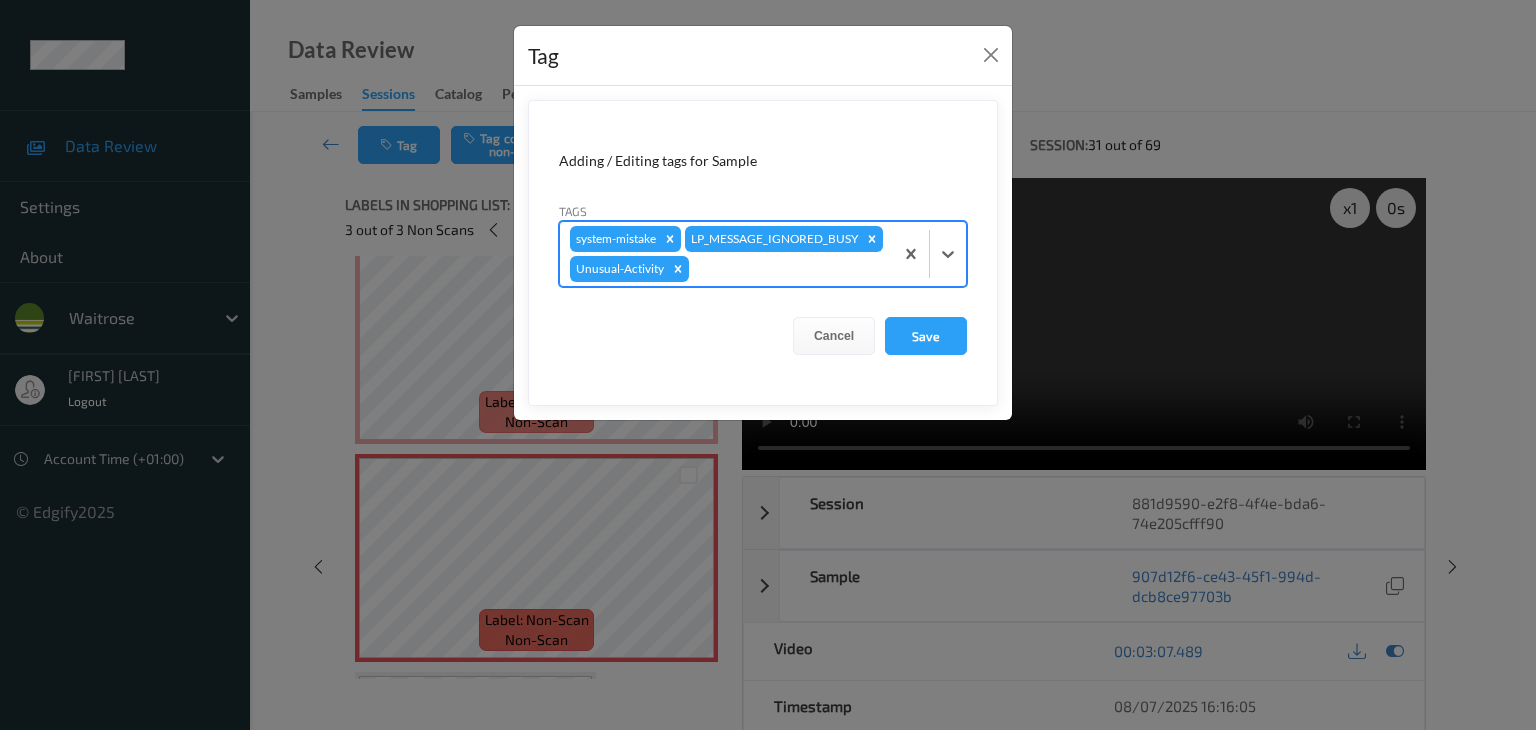 type on "p" 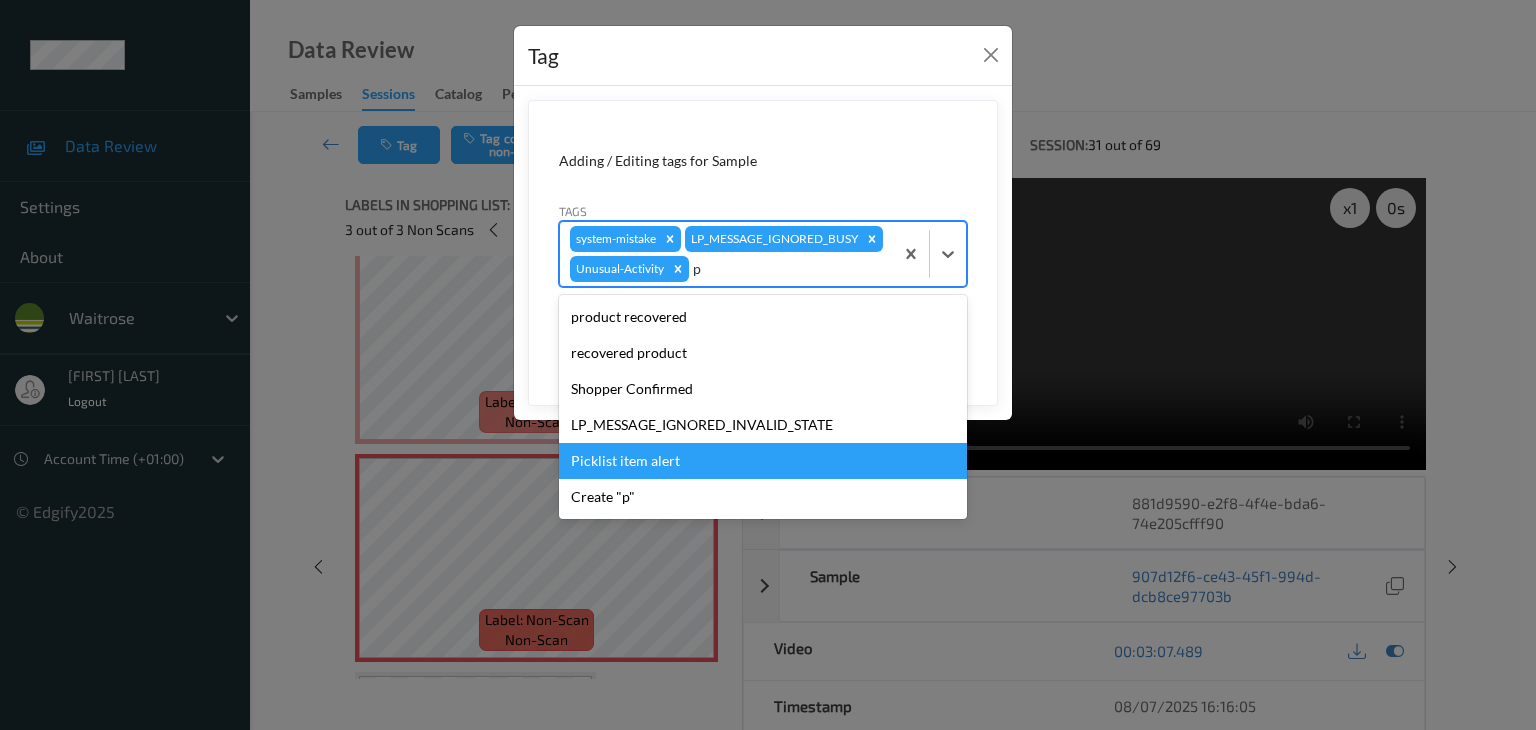 click on "Picklist item alert" at bounding box center (763, 461) 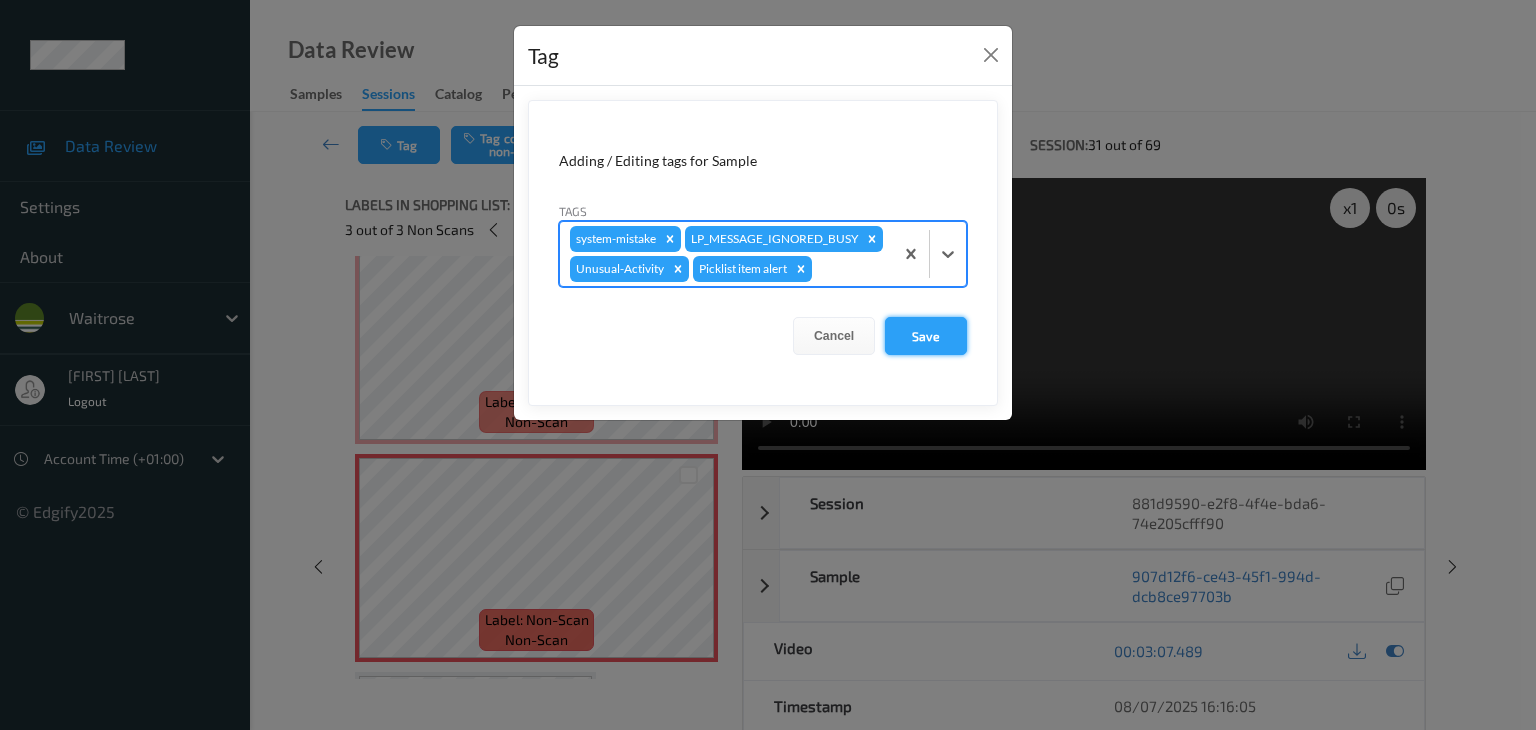 click on "Save" at bounding box center (926, 336) 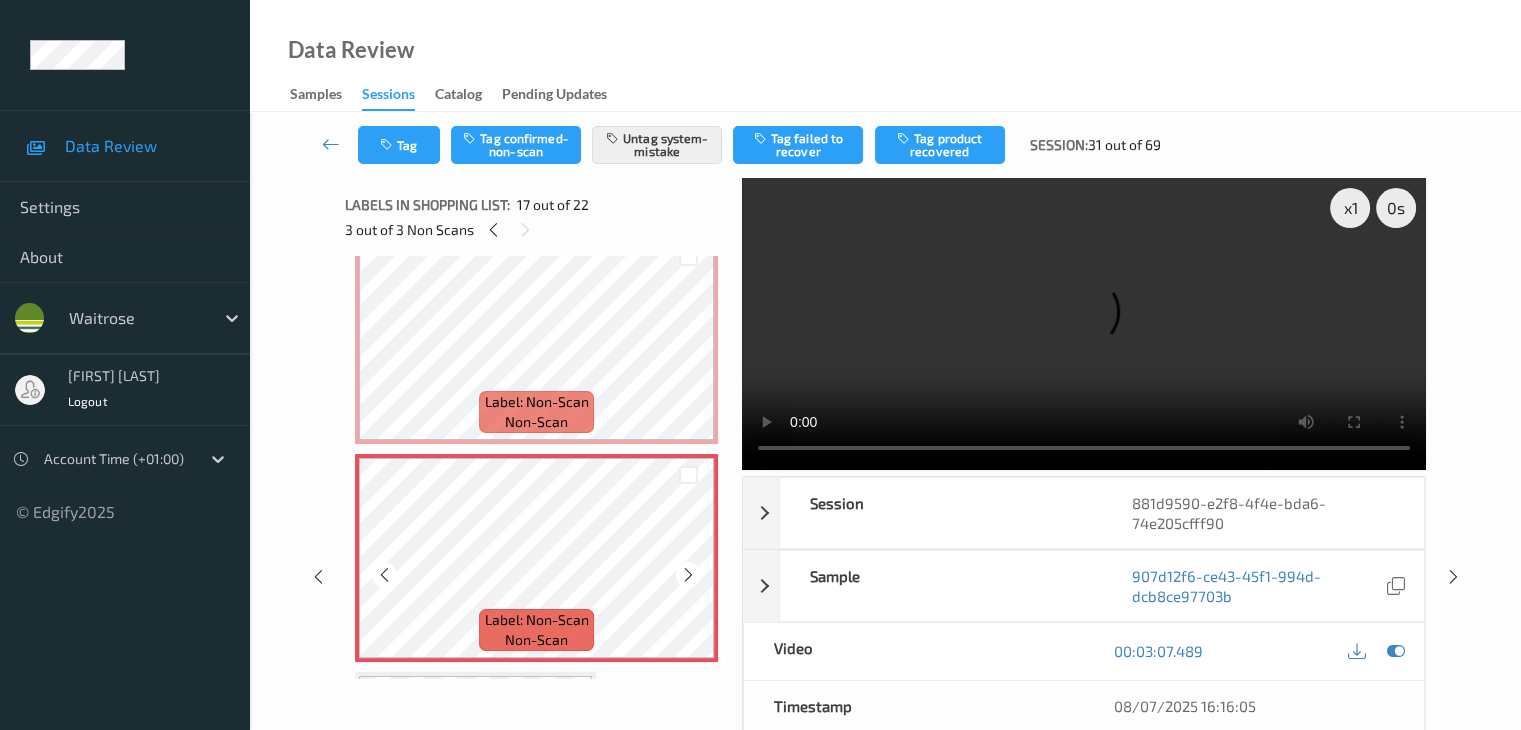 scroll, scrollTop: 3100, scrollLeft: 0, axis: vertical 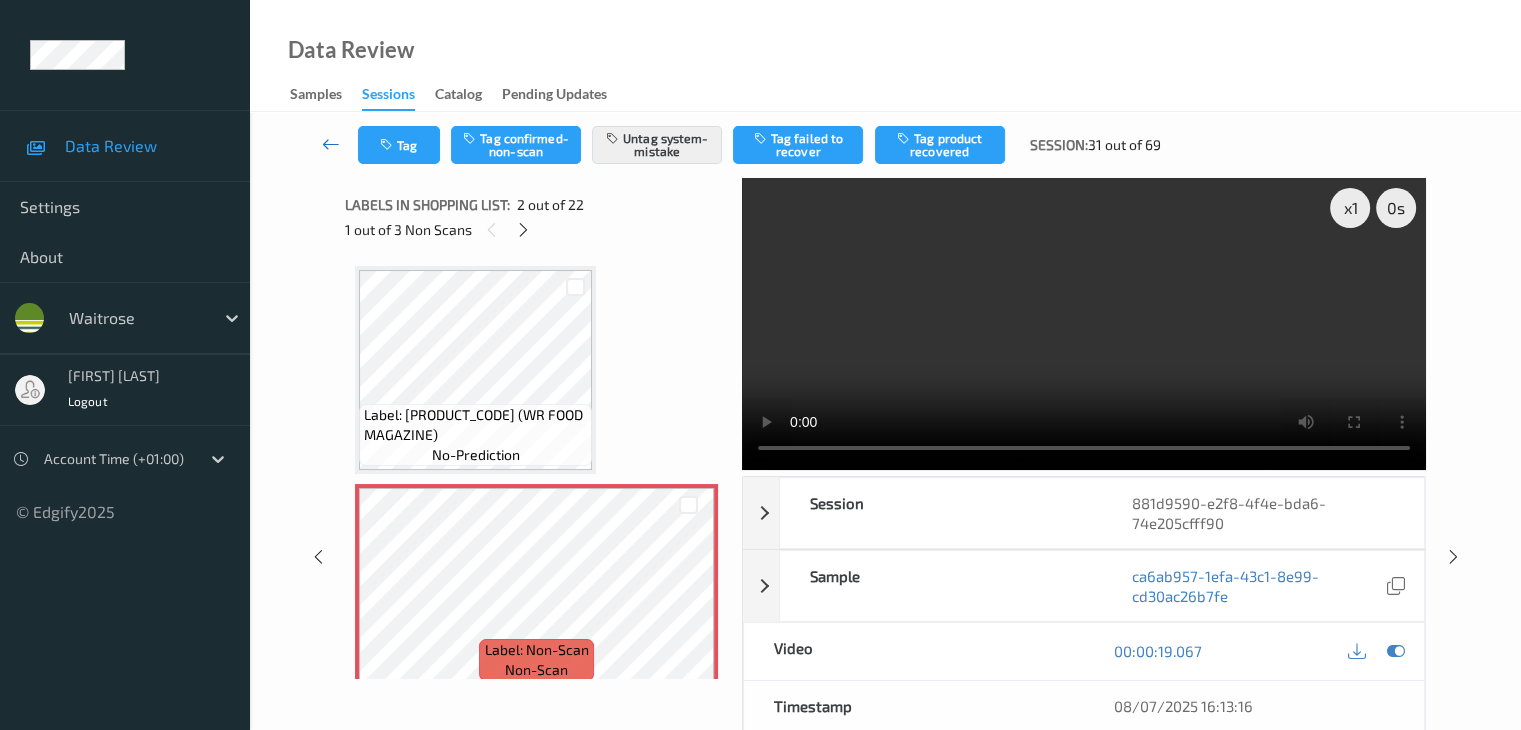 click at bounding box center (331, 144) 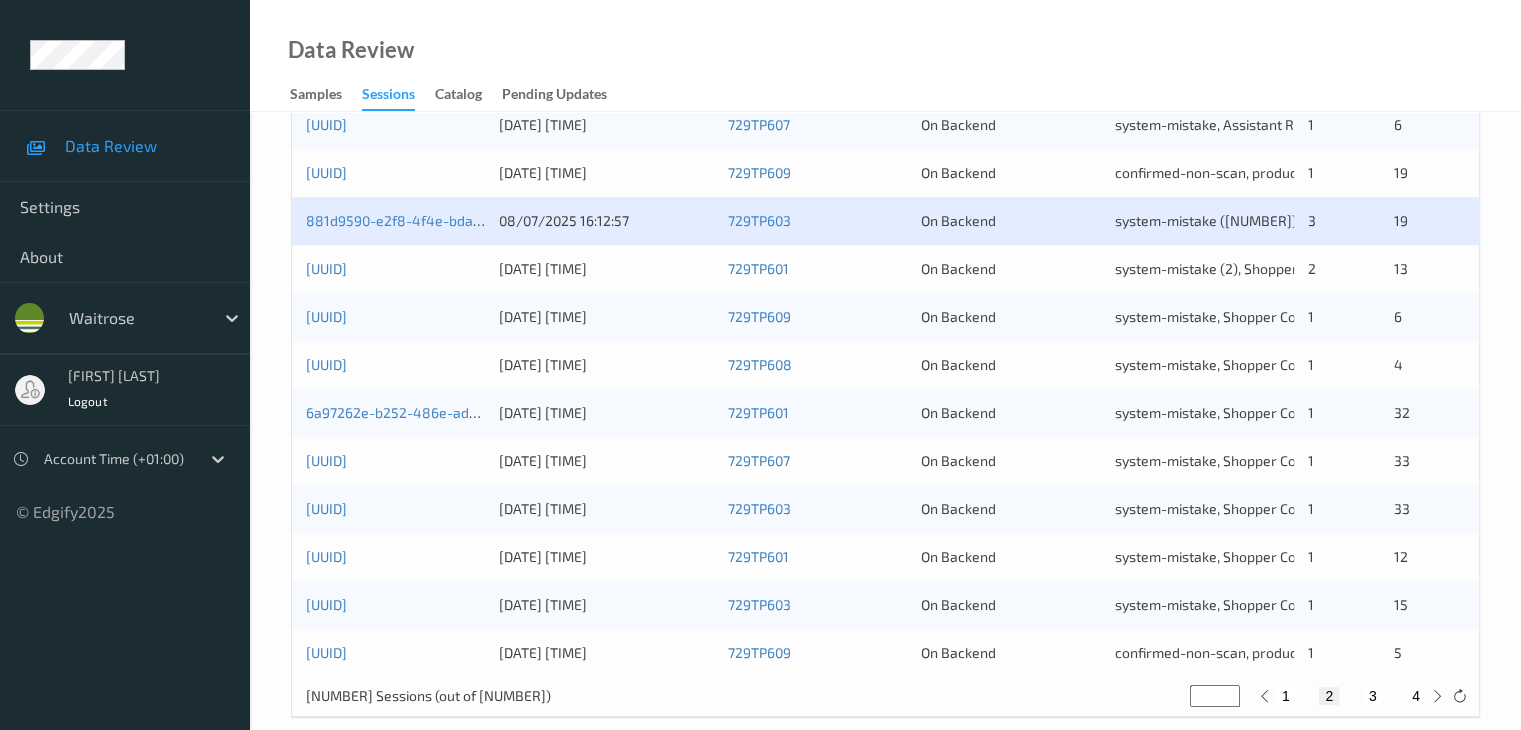 scroll, scrollTop: 932, scrollLeft: 0, axis: vertical 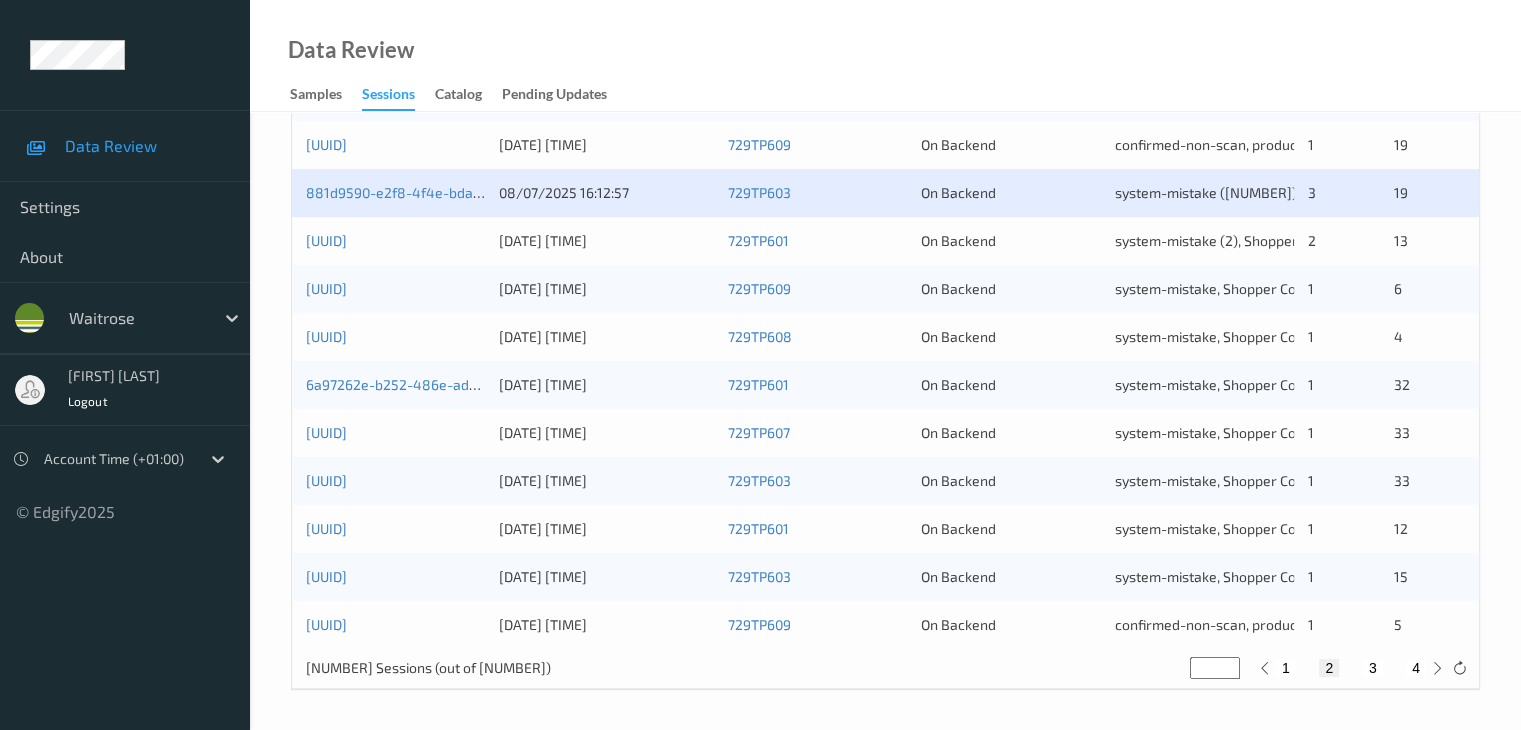 click on "1   2   3   4" at bounding box center (1351, 668) 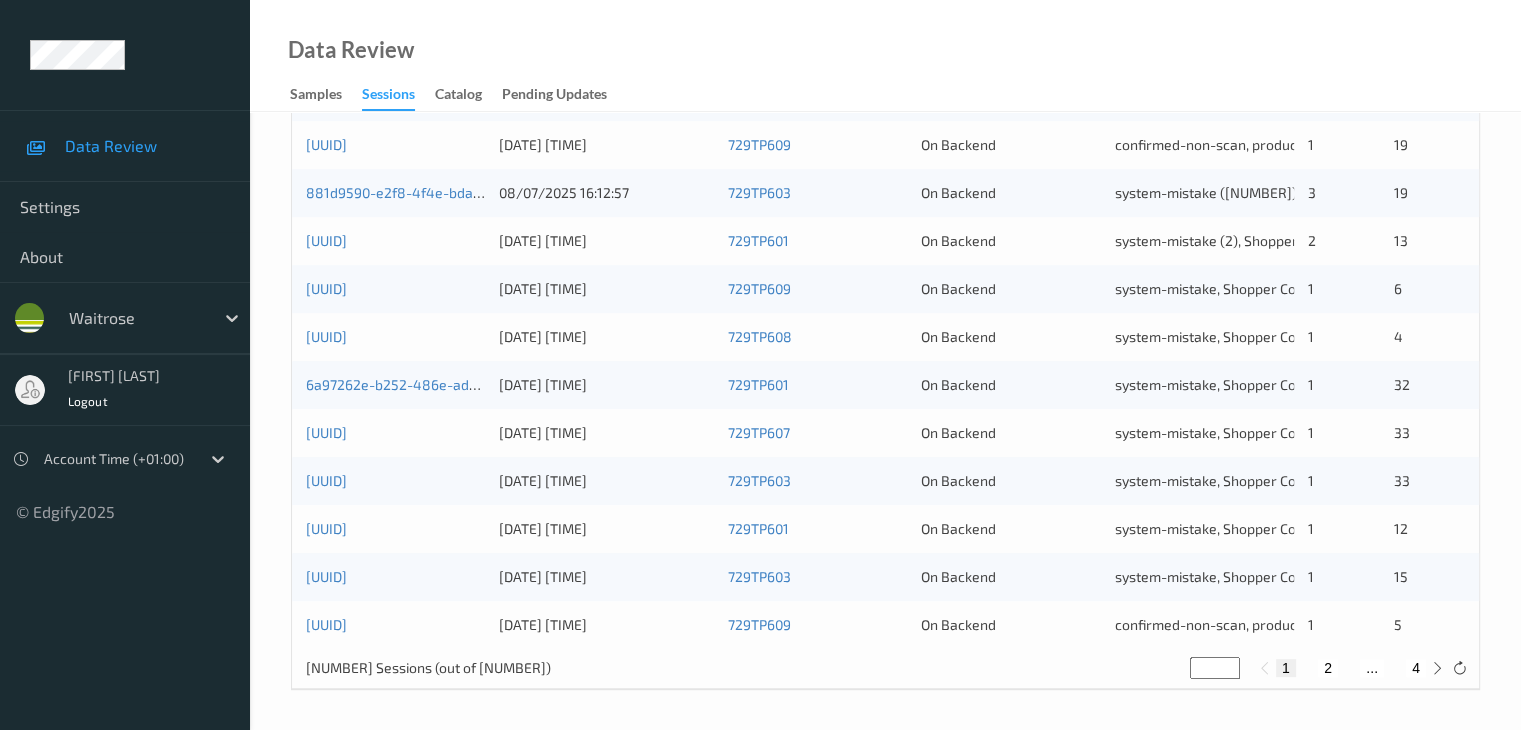 type on "*" 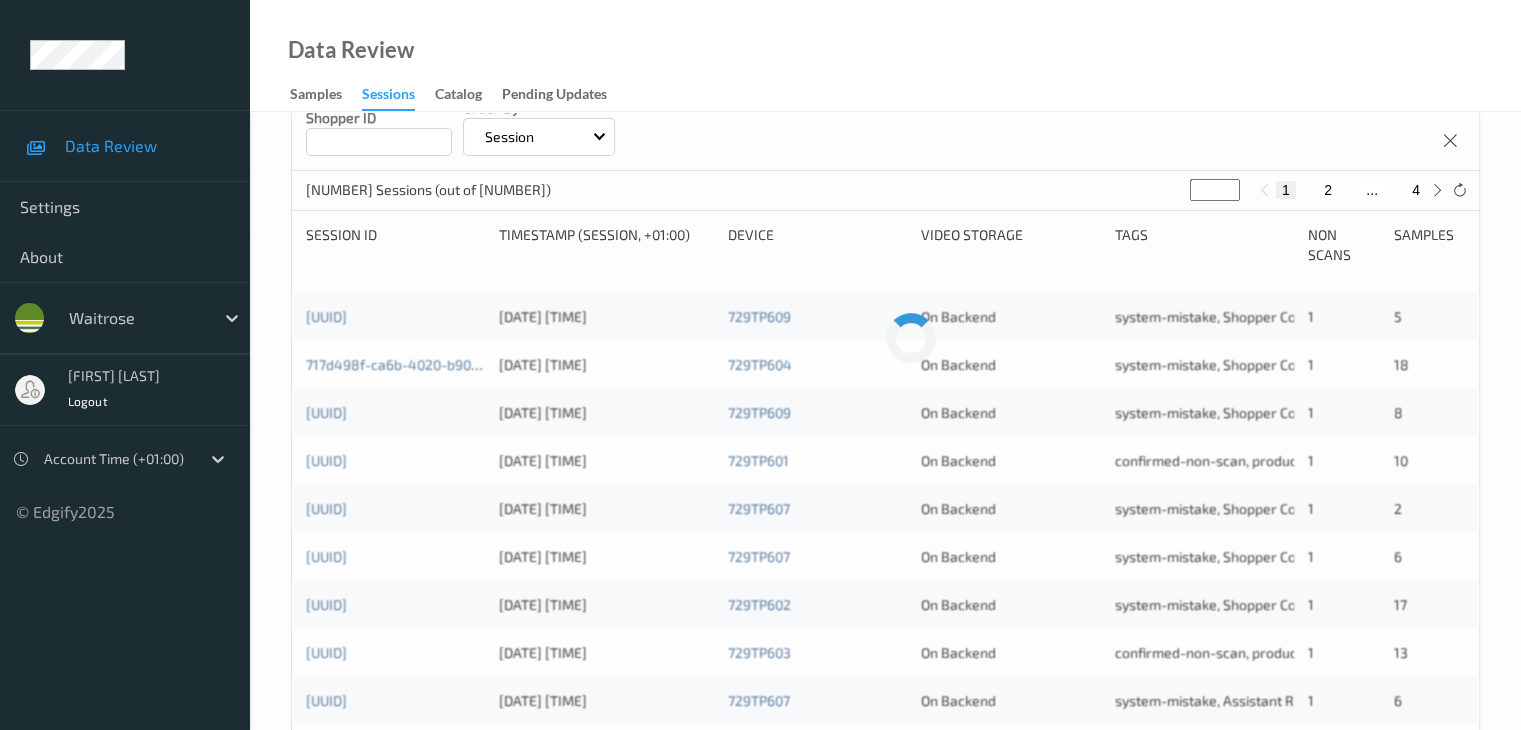 scroll, scrollTop: 82, scrollLeft: 0, axis: vertical 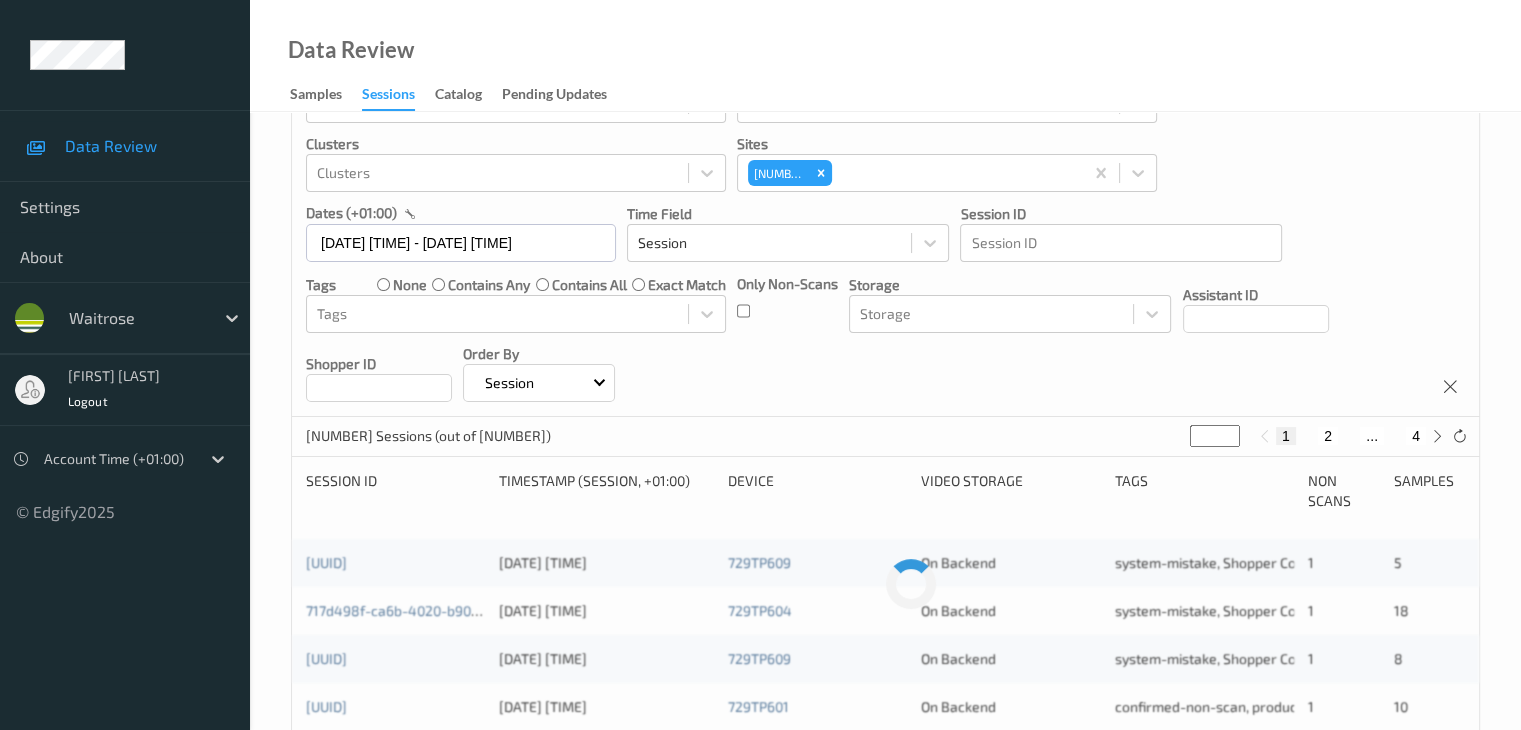 type 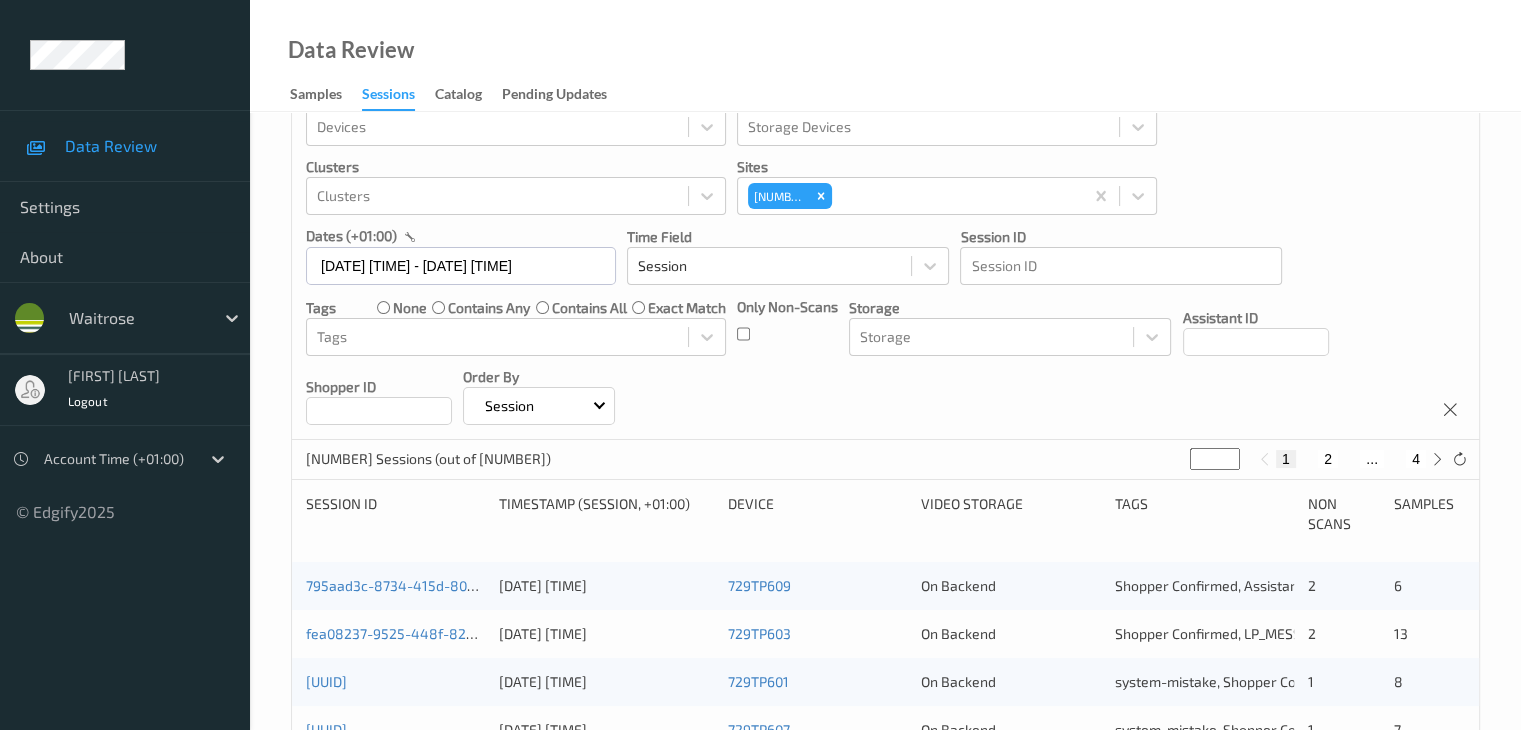 scroll, scrollTop: 300, scrollLeft: 0, axis: vertical 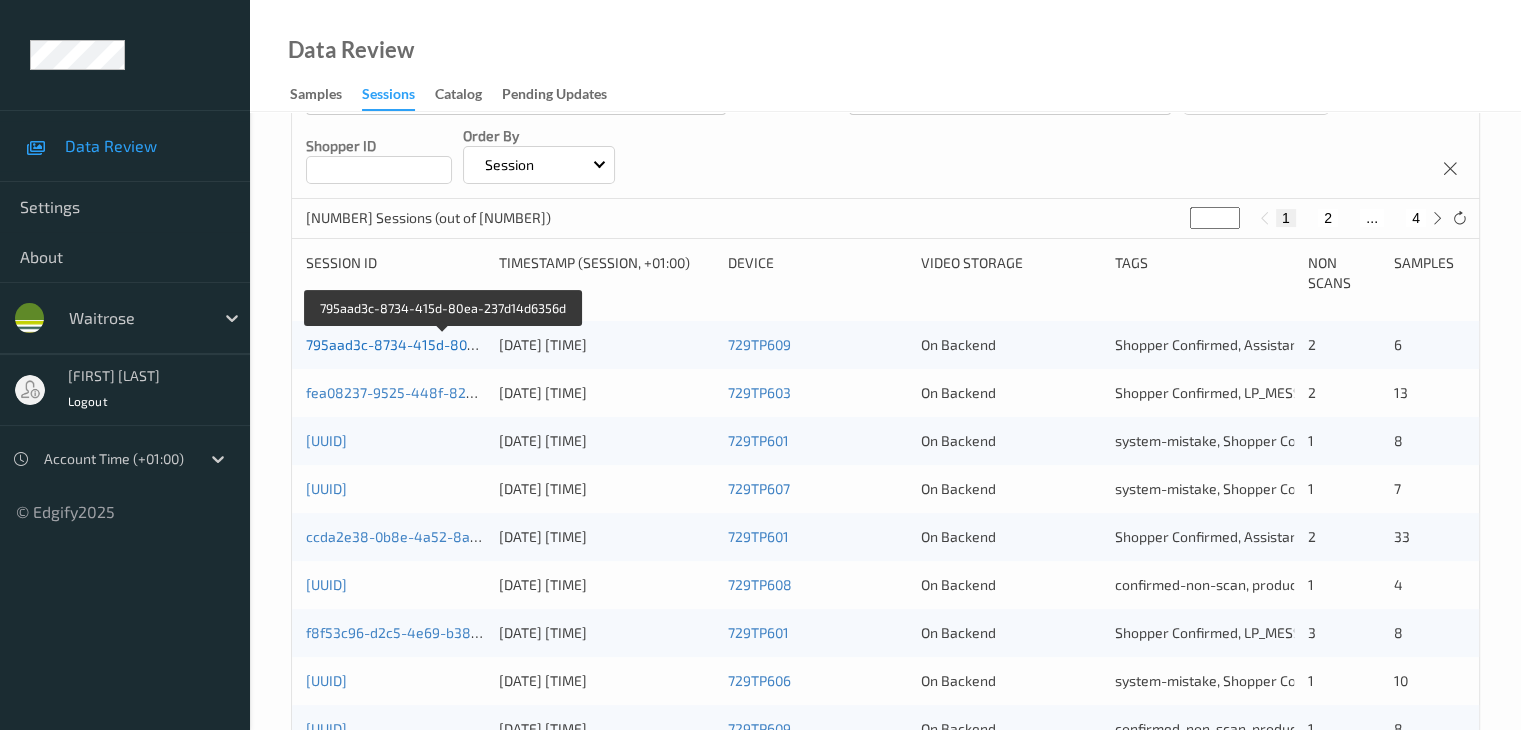click on "795aad3c-8734-415d-80ea-237d14d6356d" at bounding box center (444, 344) 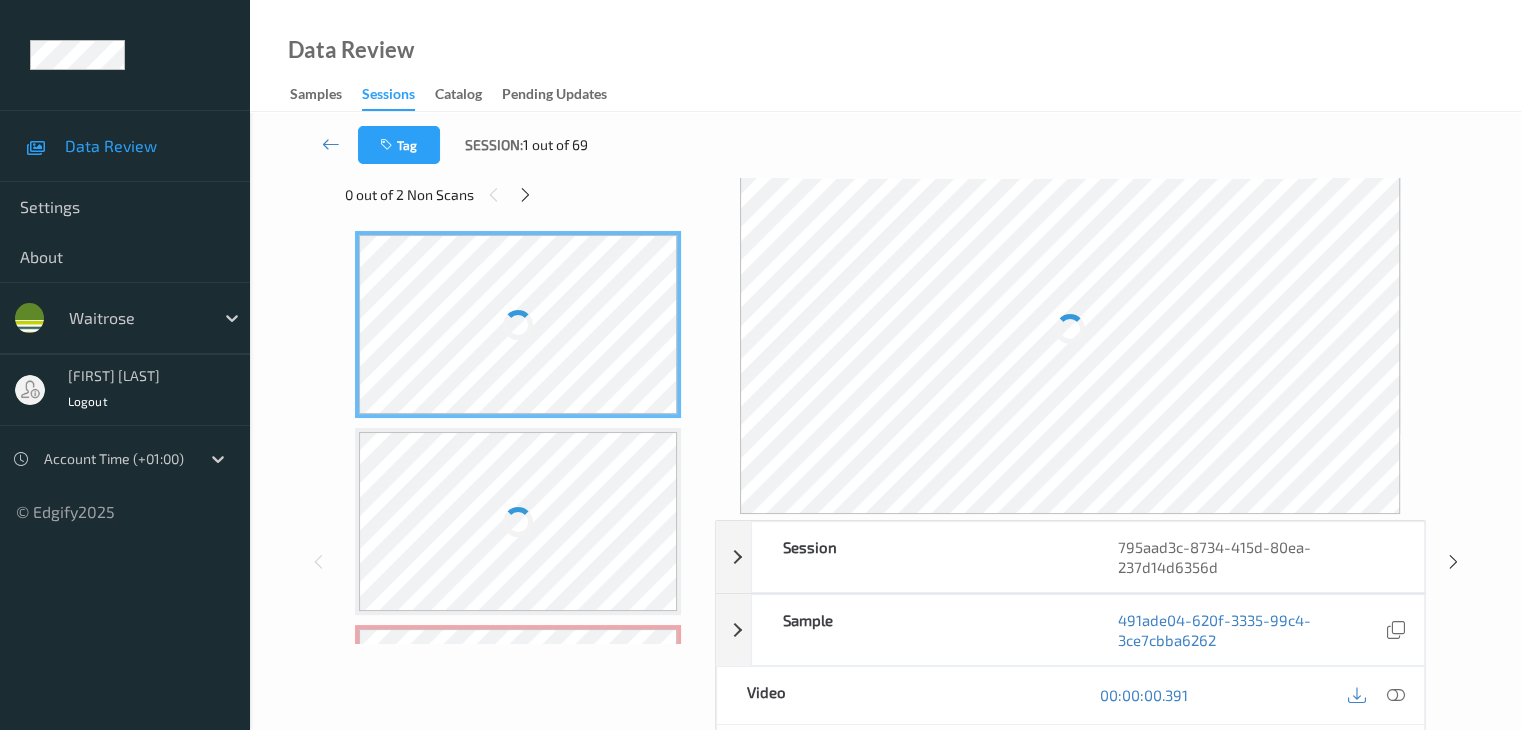 scroll, scrollTop: 0, scrollLeft: 0, axis: both 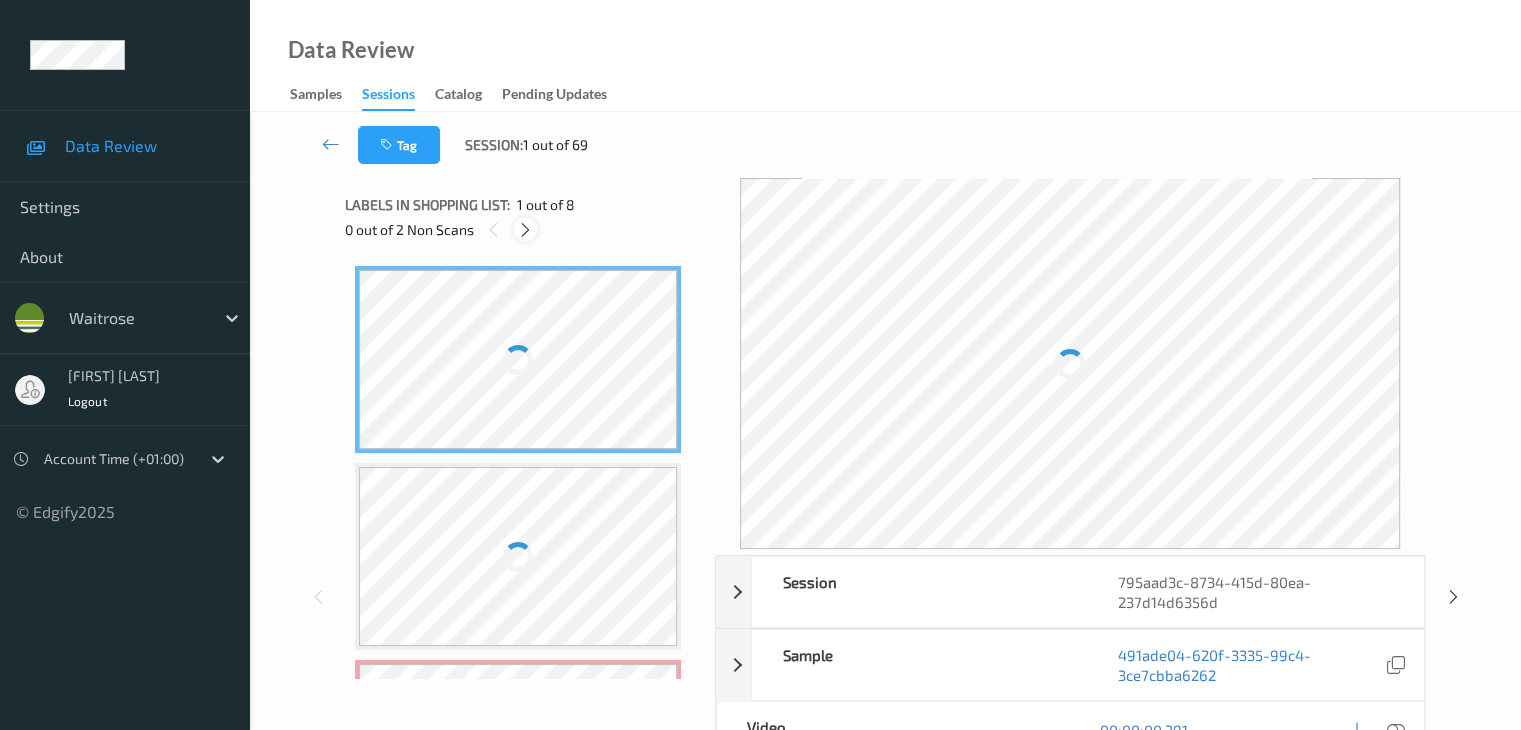 click at bounding box center (525, 230) 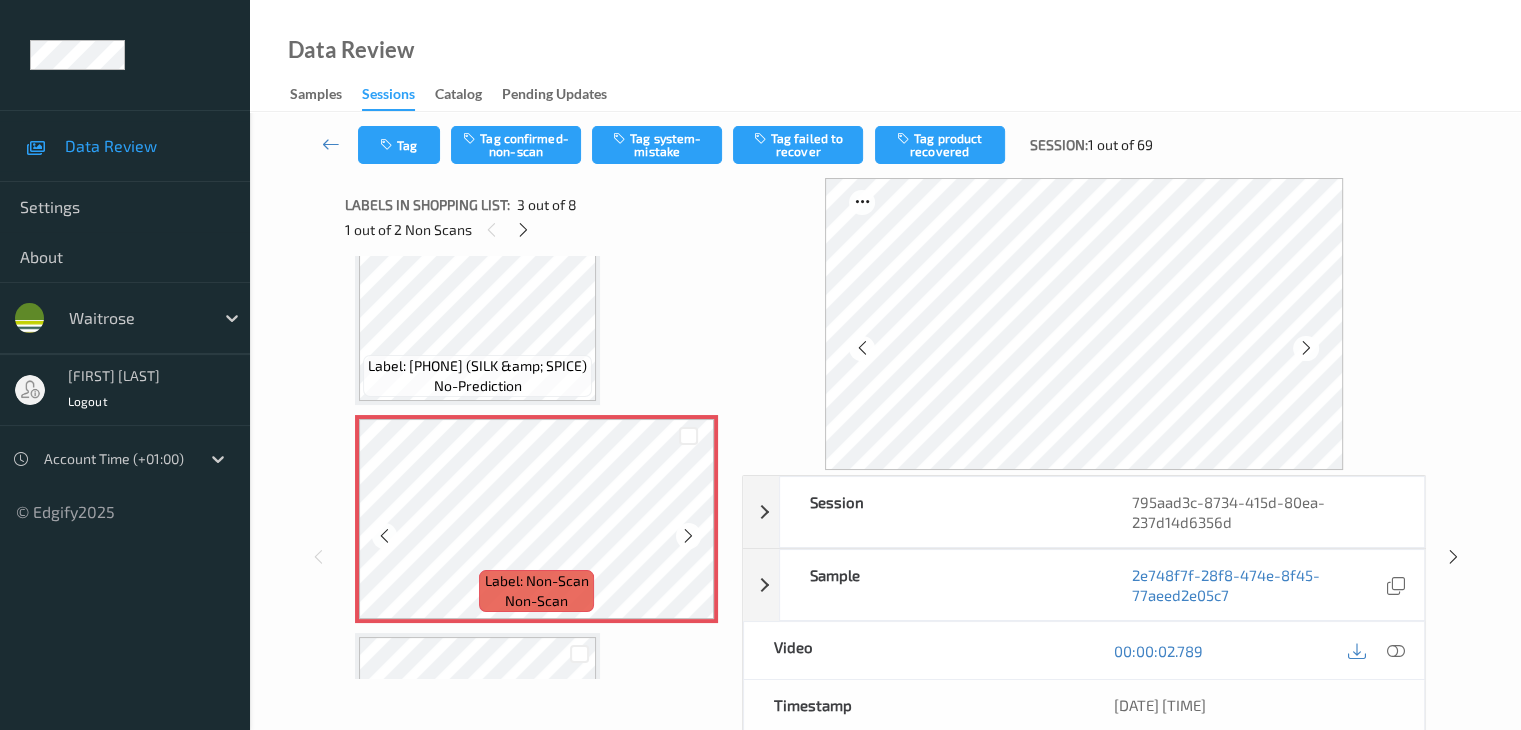 scroll, scrollTop: 228, scrollLeft: 0, axis: vertical 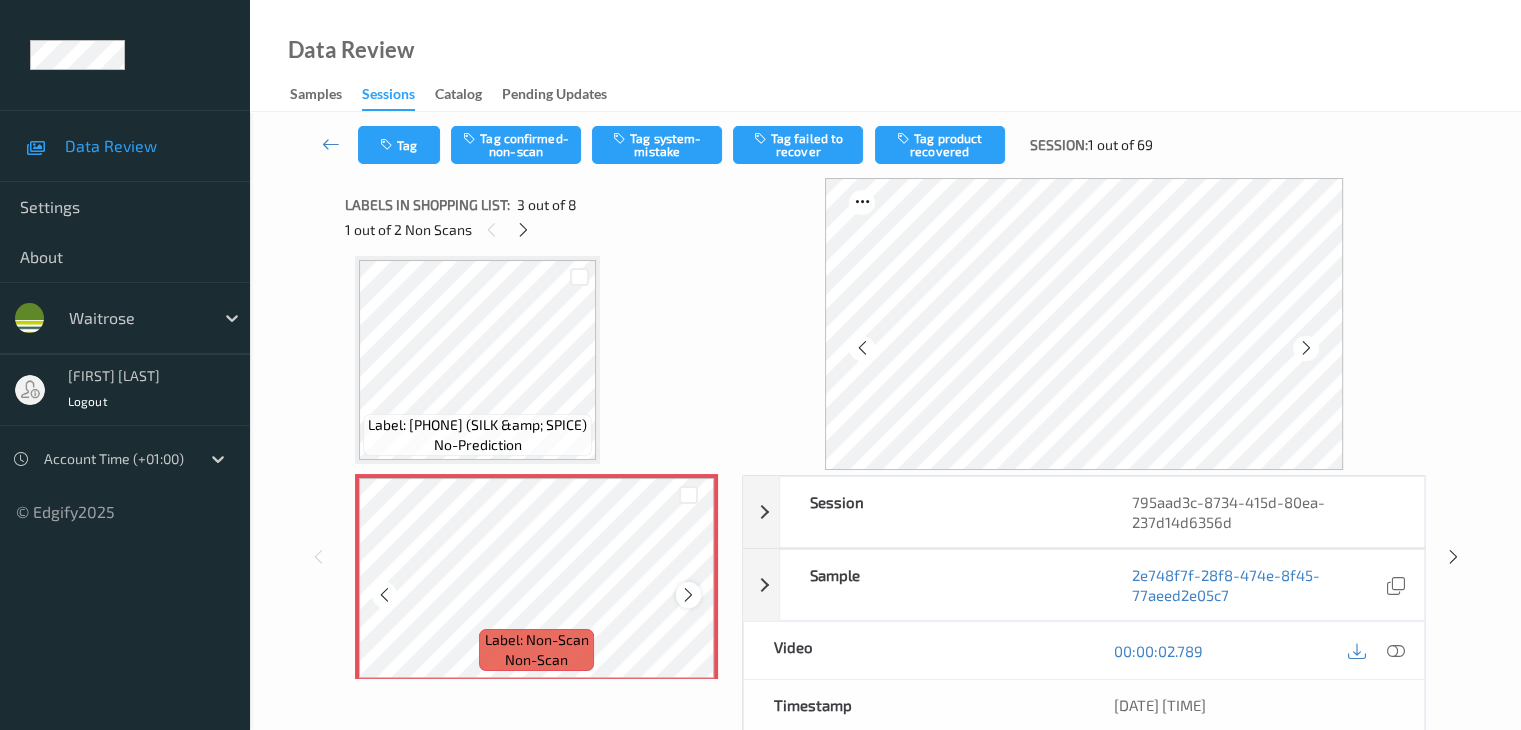 click at bounding box center (688, 595) 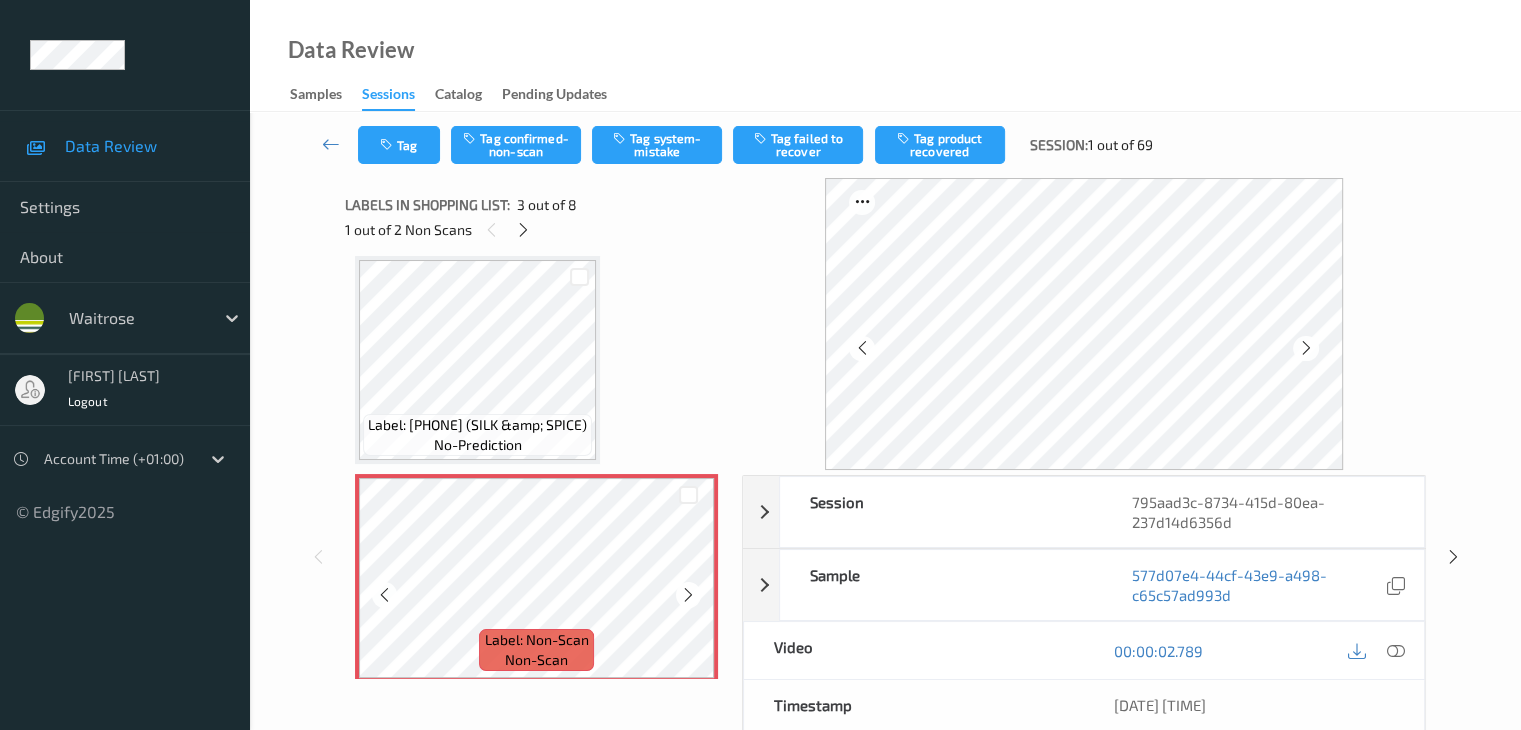 click at bounding box center (688, 595) 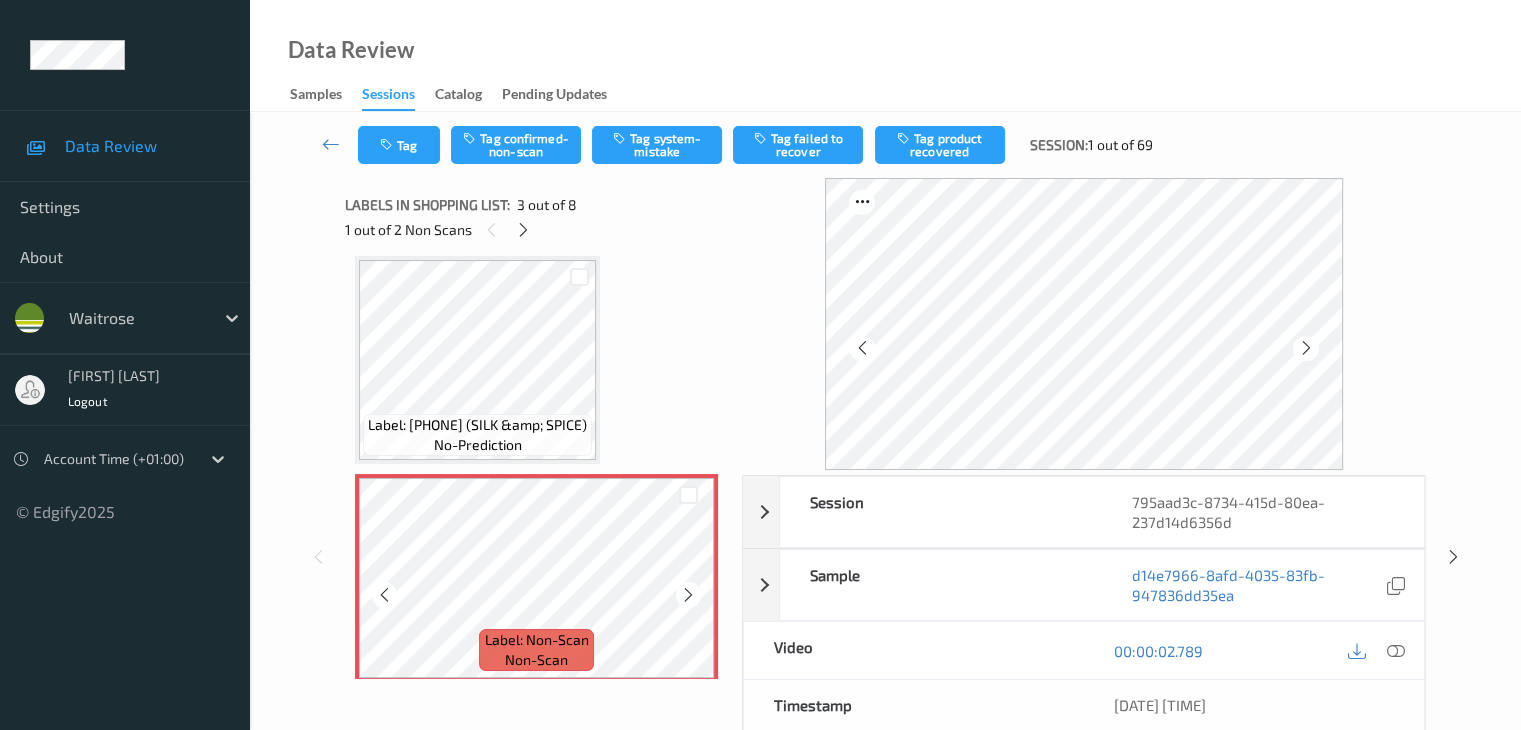 click at bounding box center [688, 595] 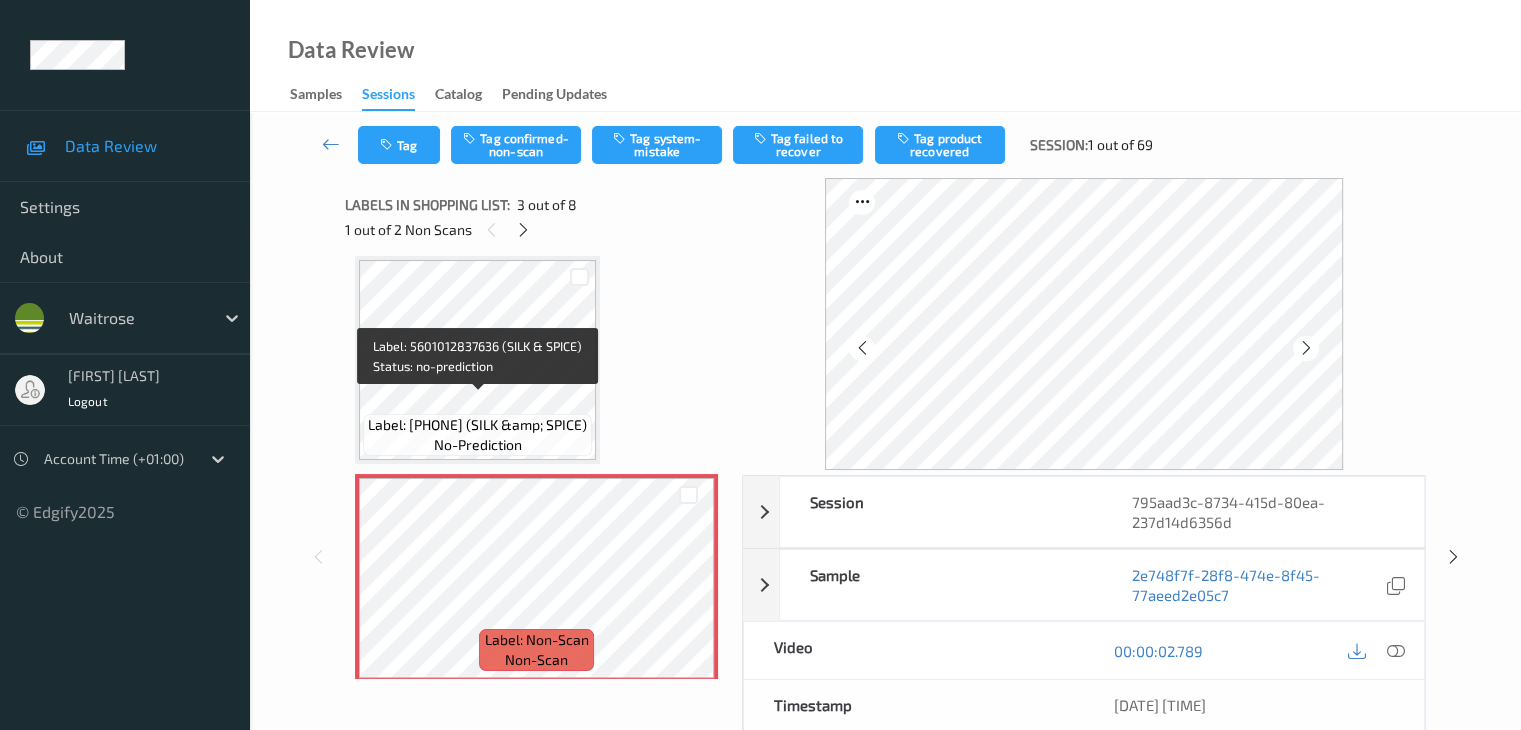 click on "Label: [PHONE] (SILK &amp; SPICE)" at bounding box center [477, 425] 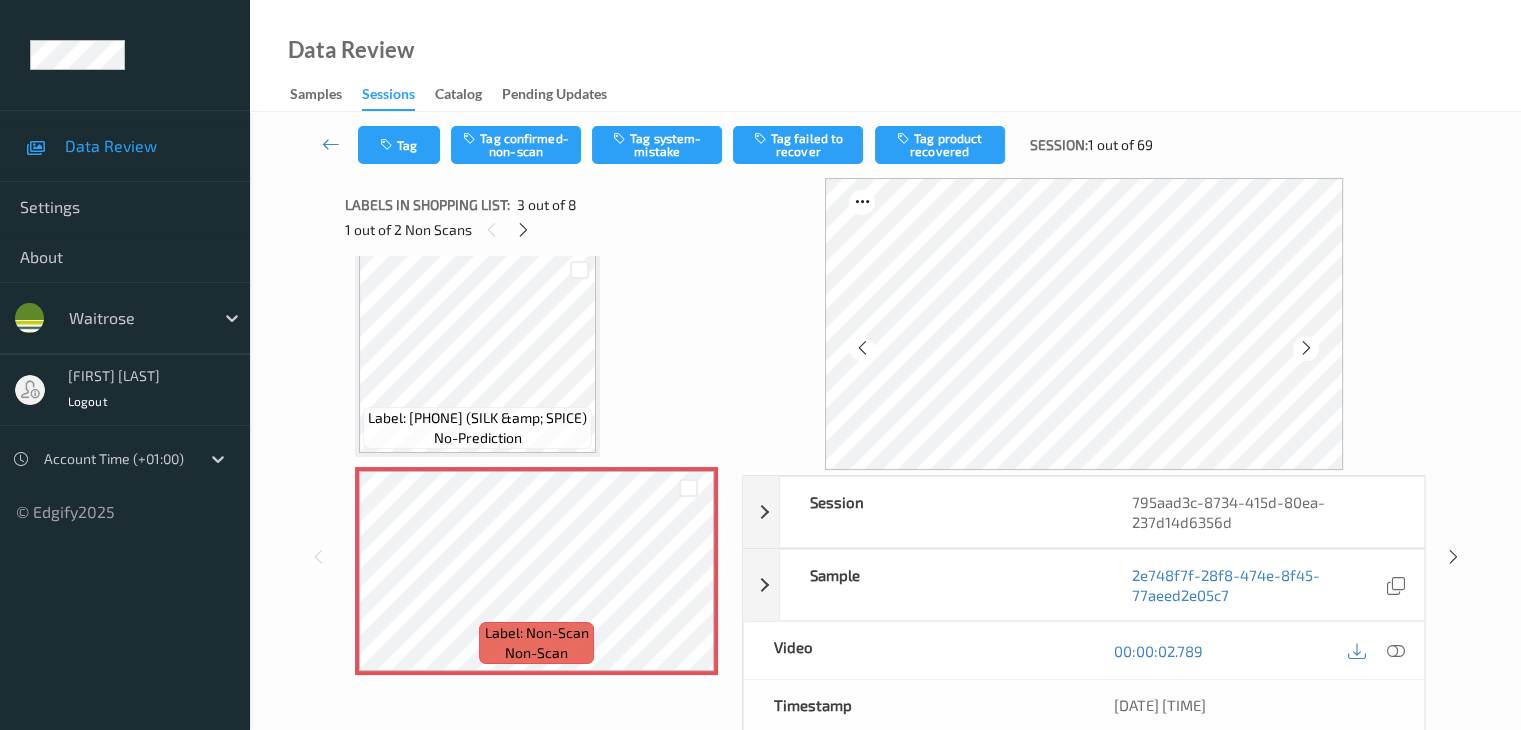 scroll, scrollTop: 228, scrollLeft: 0, axis: vertical 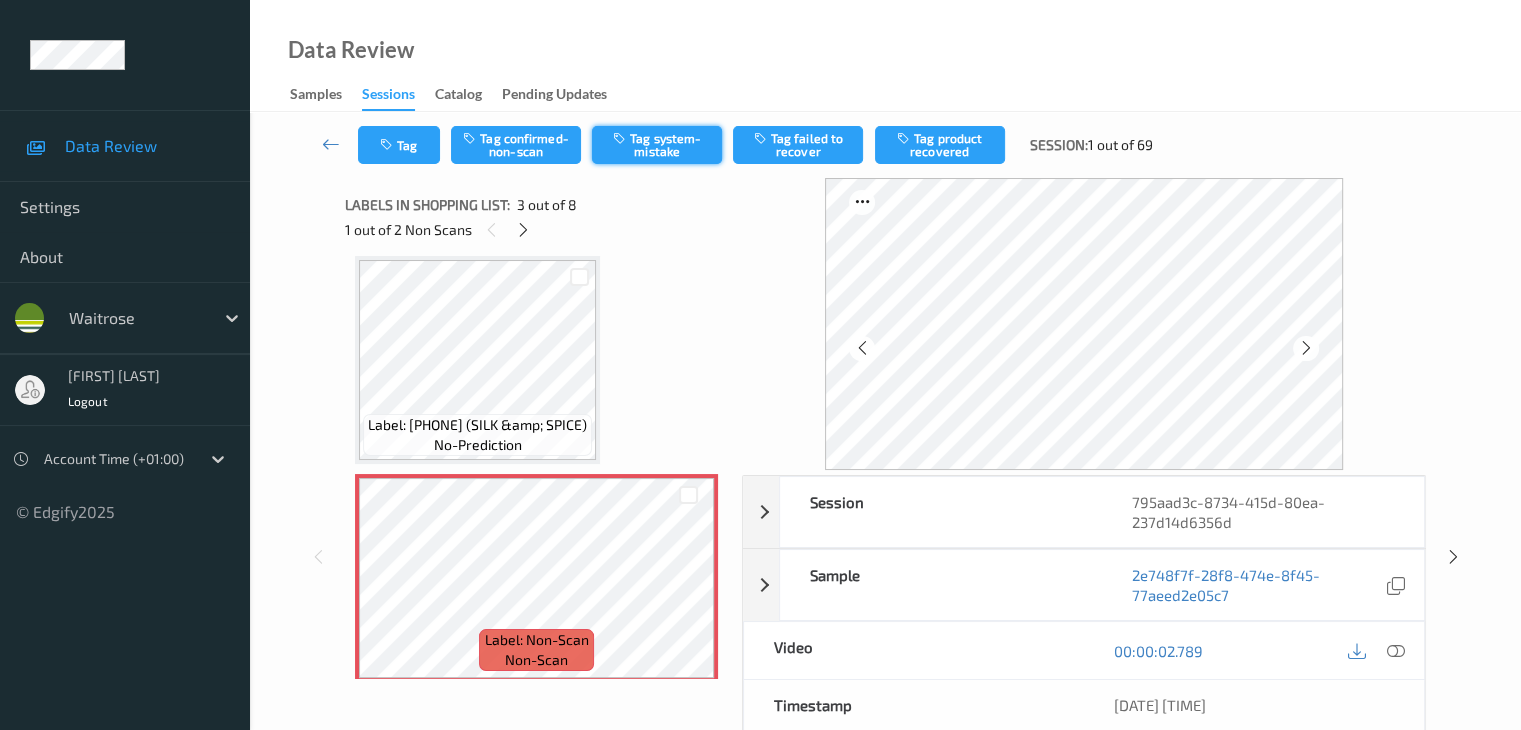 click on "Tag   system-mistake" at bounding box center (657, 145) 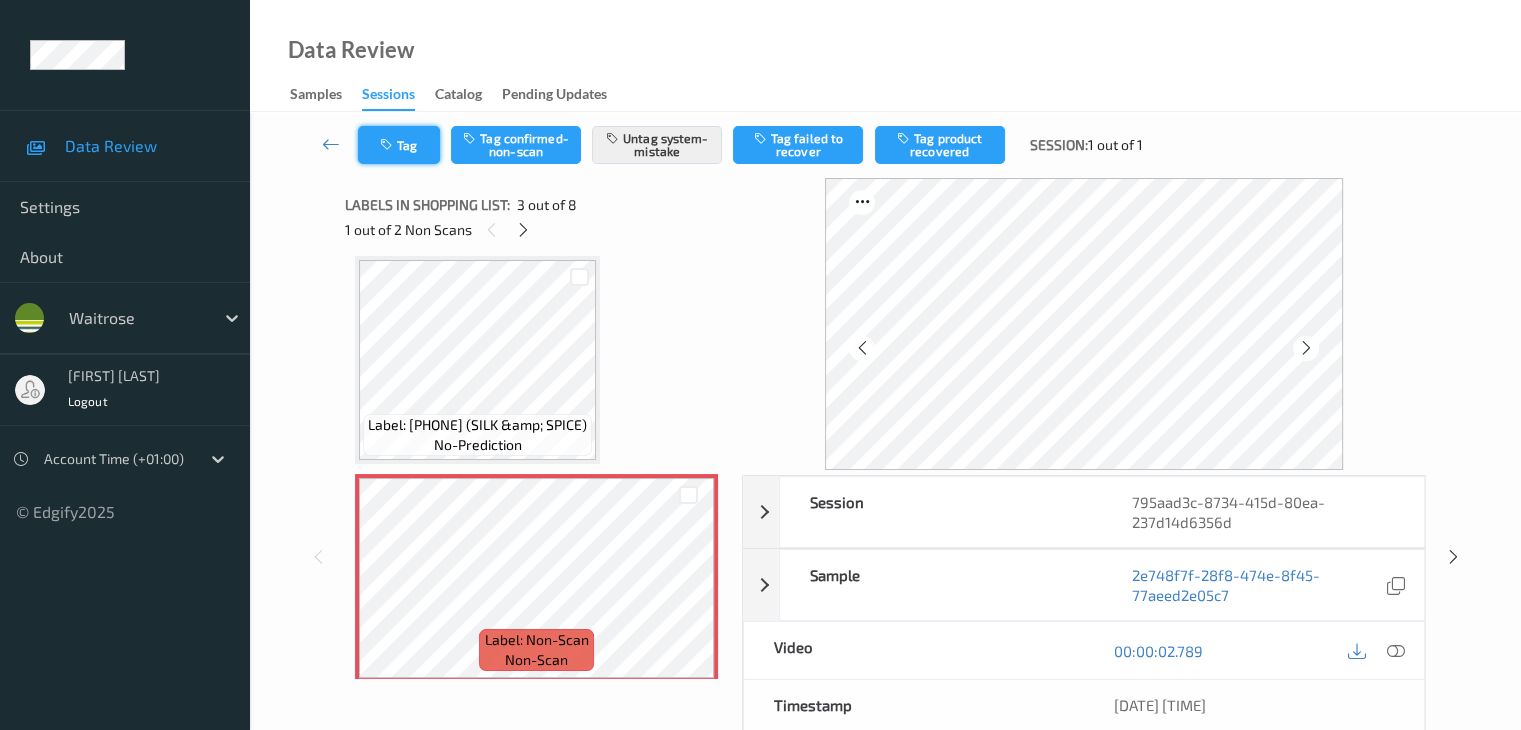 click on "Tag" at bounding box center (399, 145) 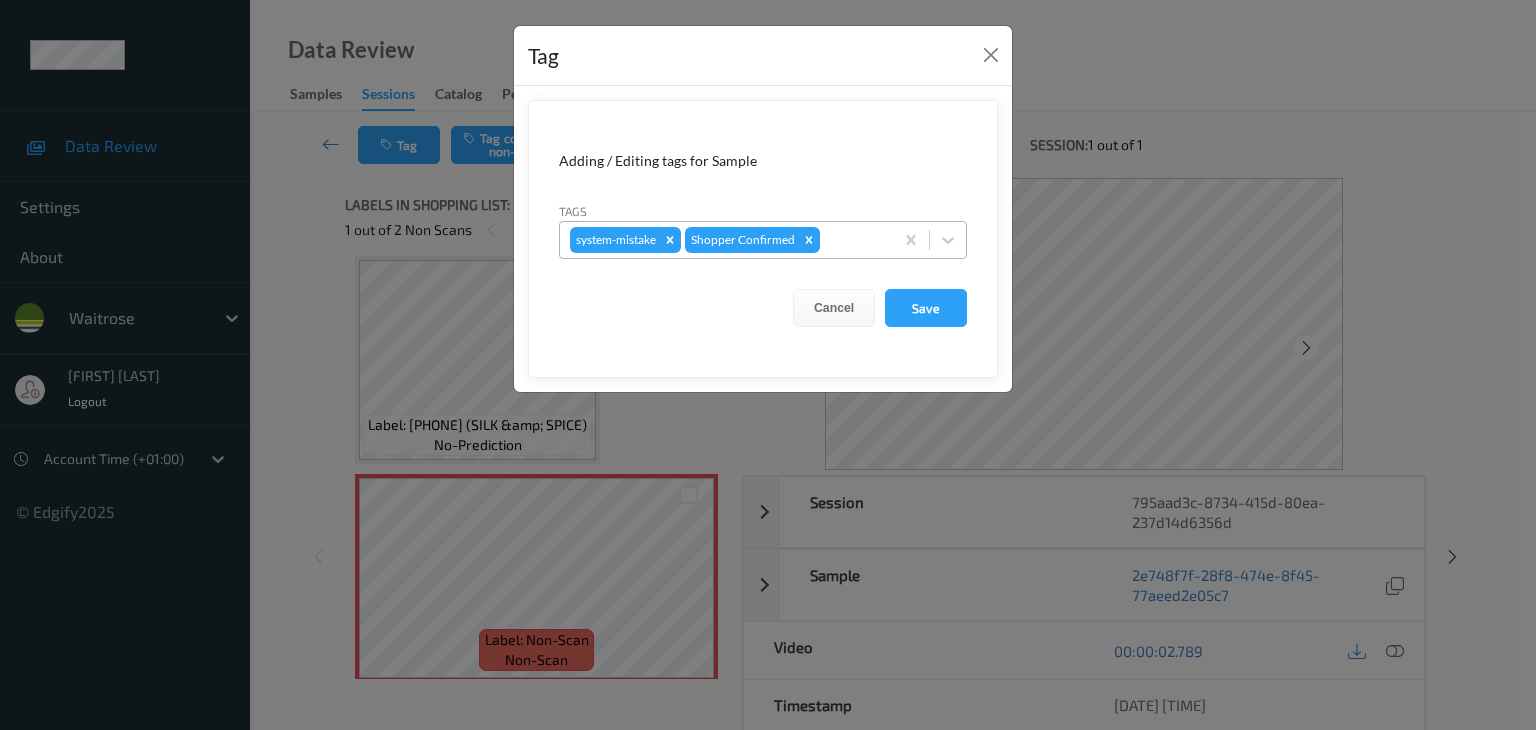 click at bounding box center [853, 240] 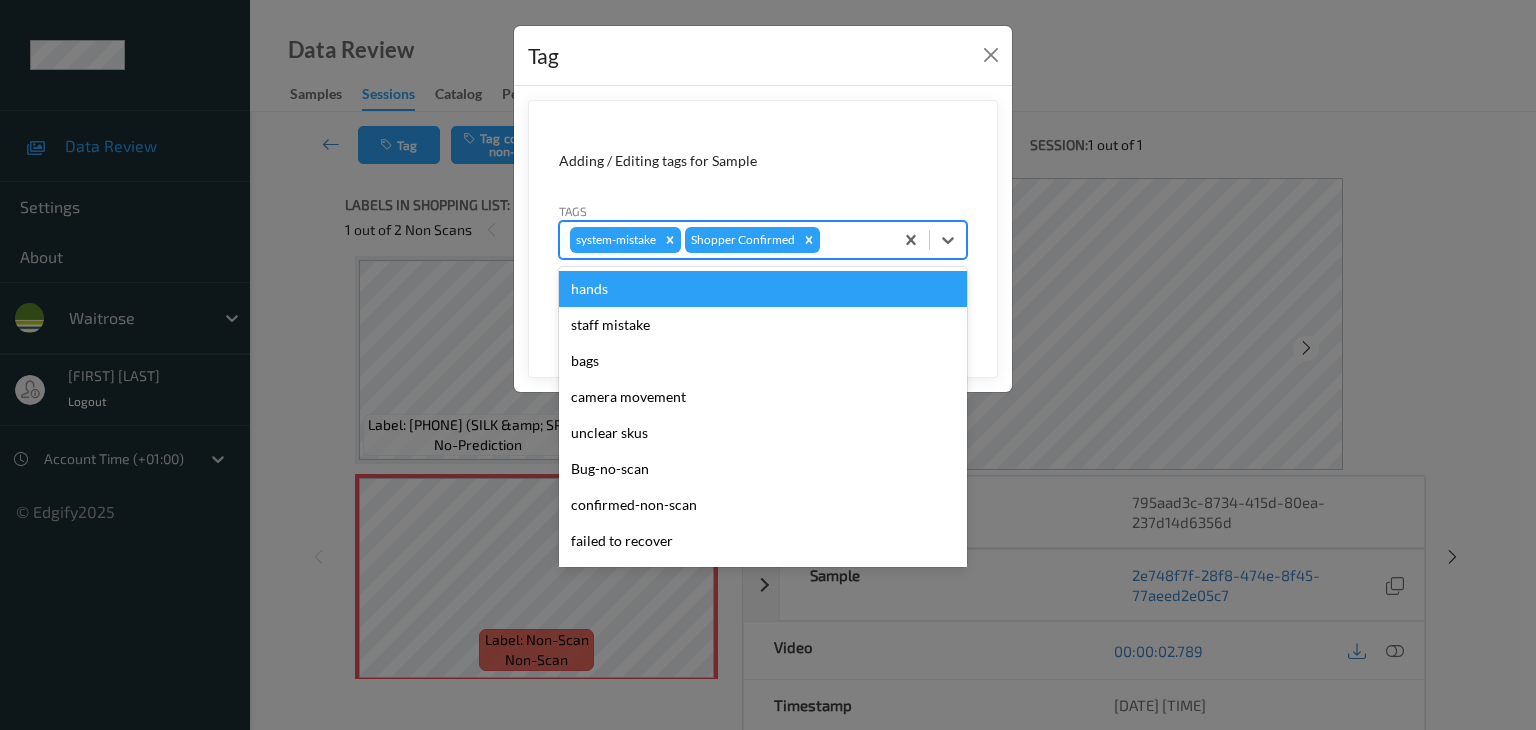 type on "u" 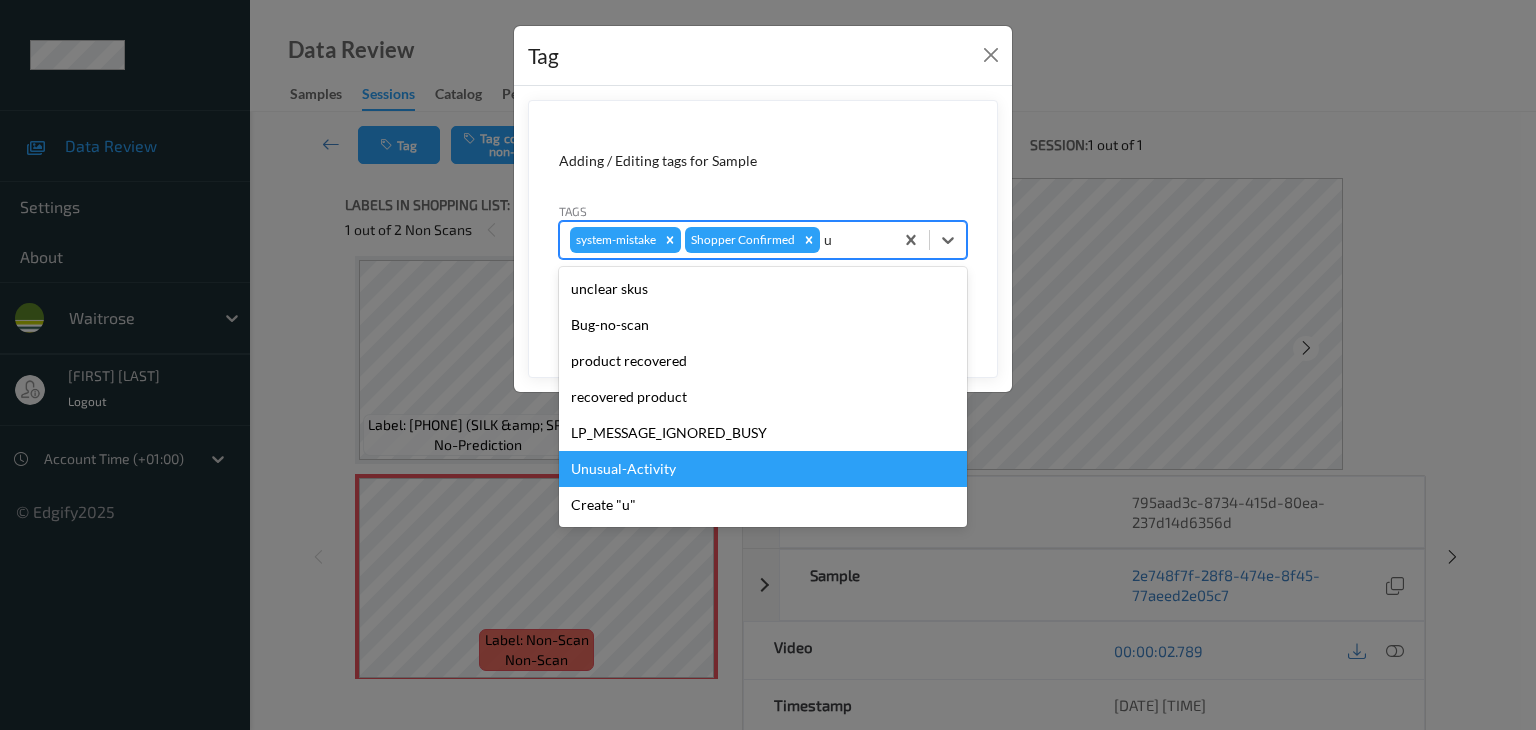 click on "Unusual-Activity" at bounding box center [763, 469] 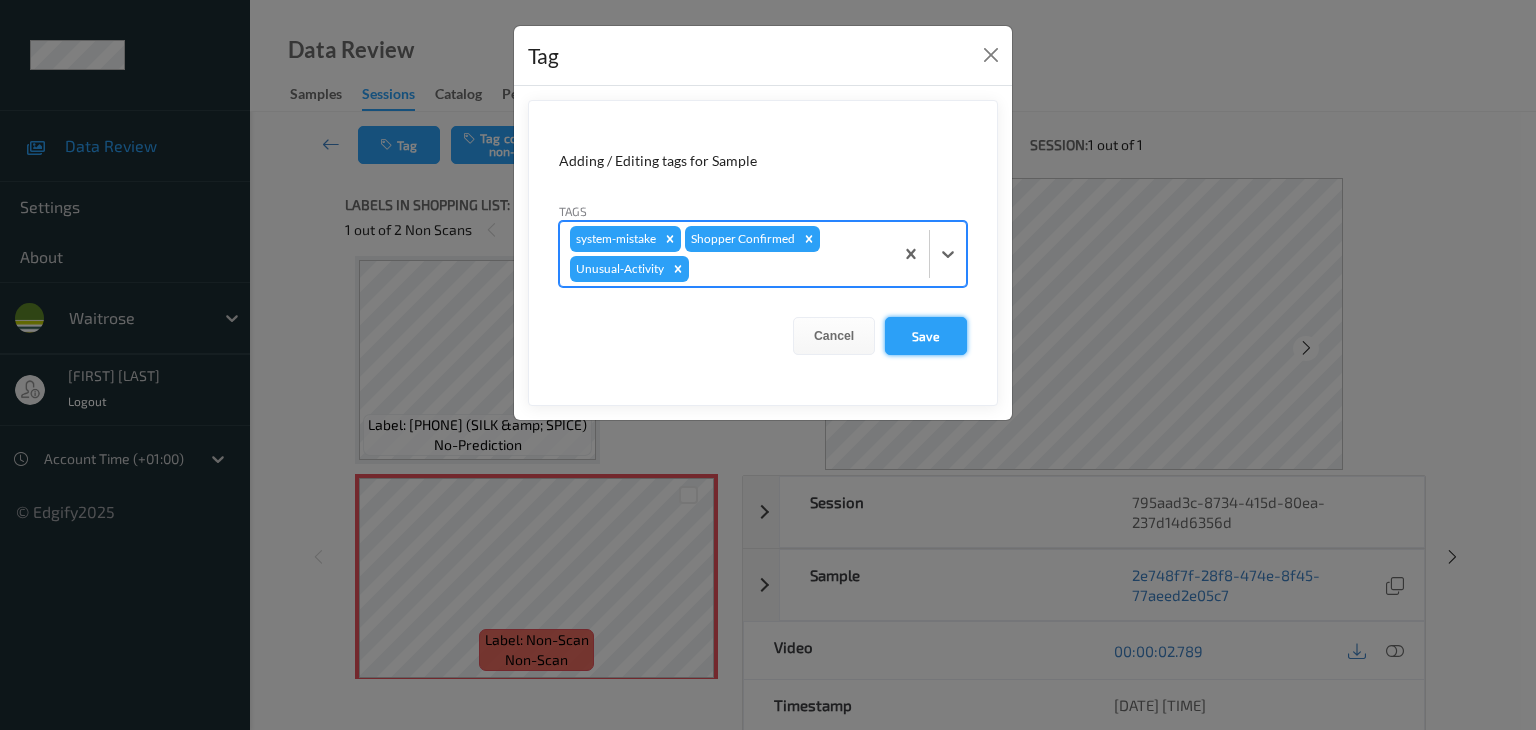 click on "Save" at bounding box center (926, 336) 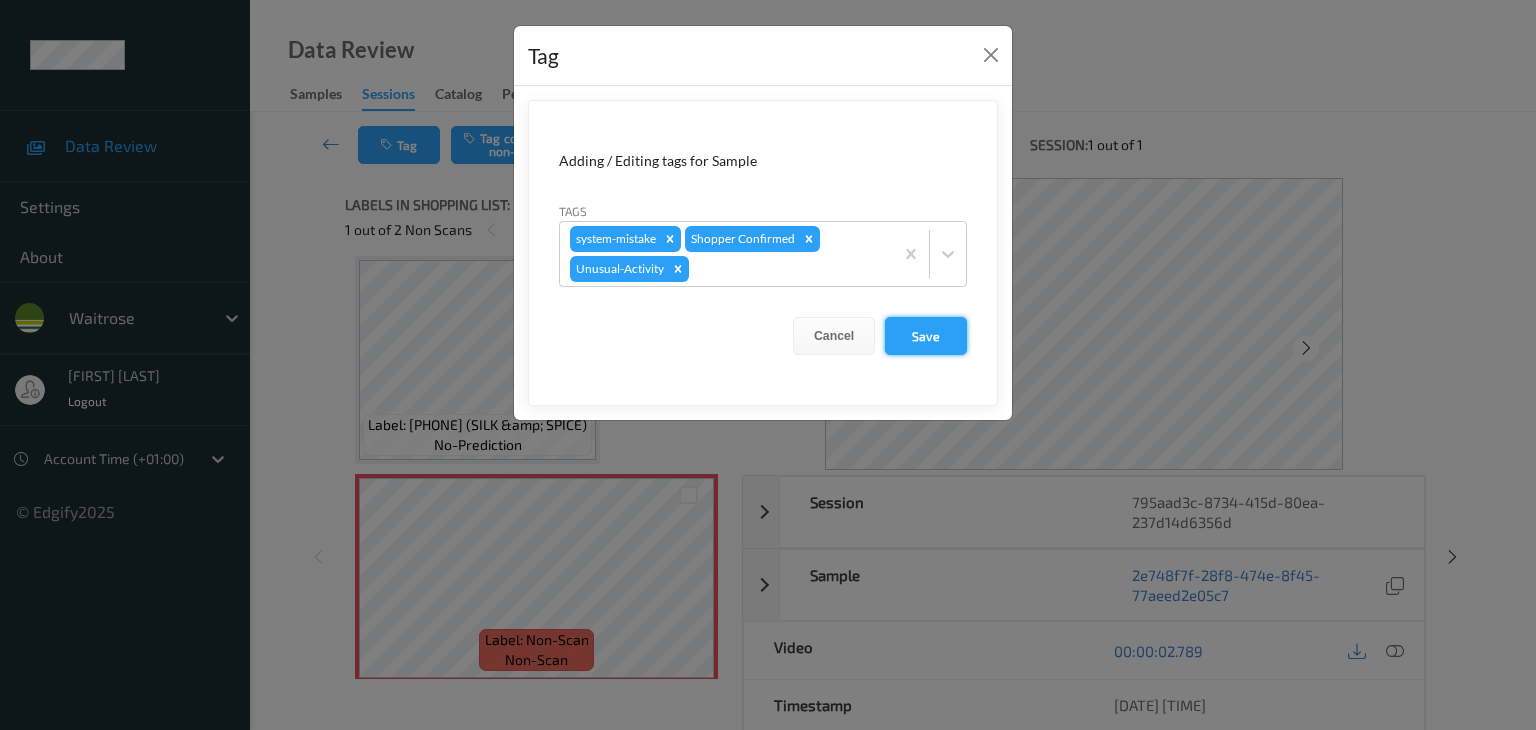 click on "Save" at bounding box center [926, 336] 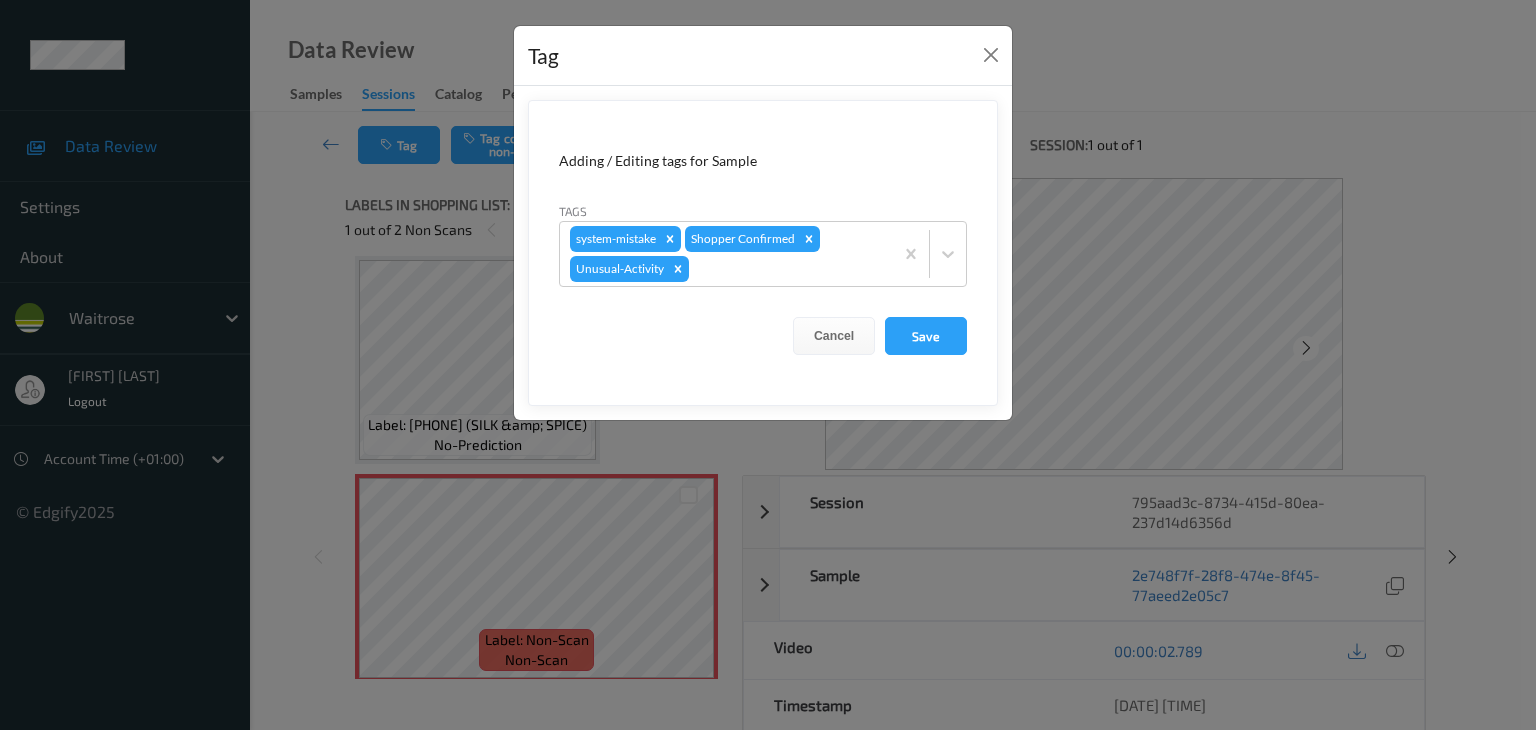 click on "Tag Adding / Editing tags for Sample   Tags system-mistake Shopper Confirmed Unusual-Activity Cancel Save" at bounding box center [768, 365] 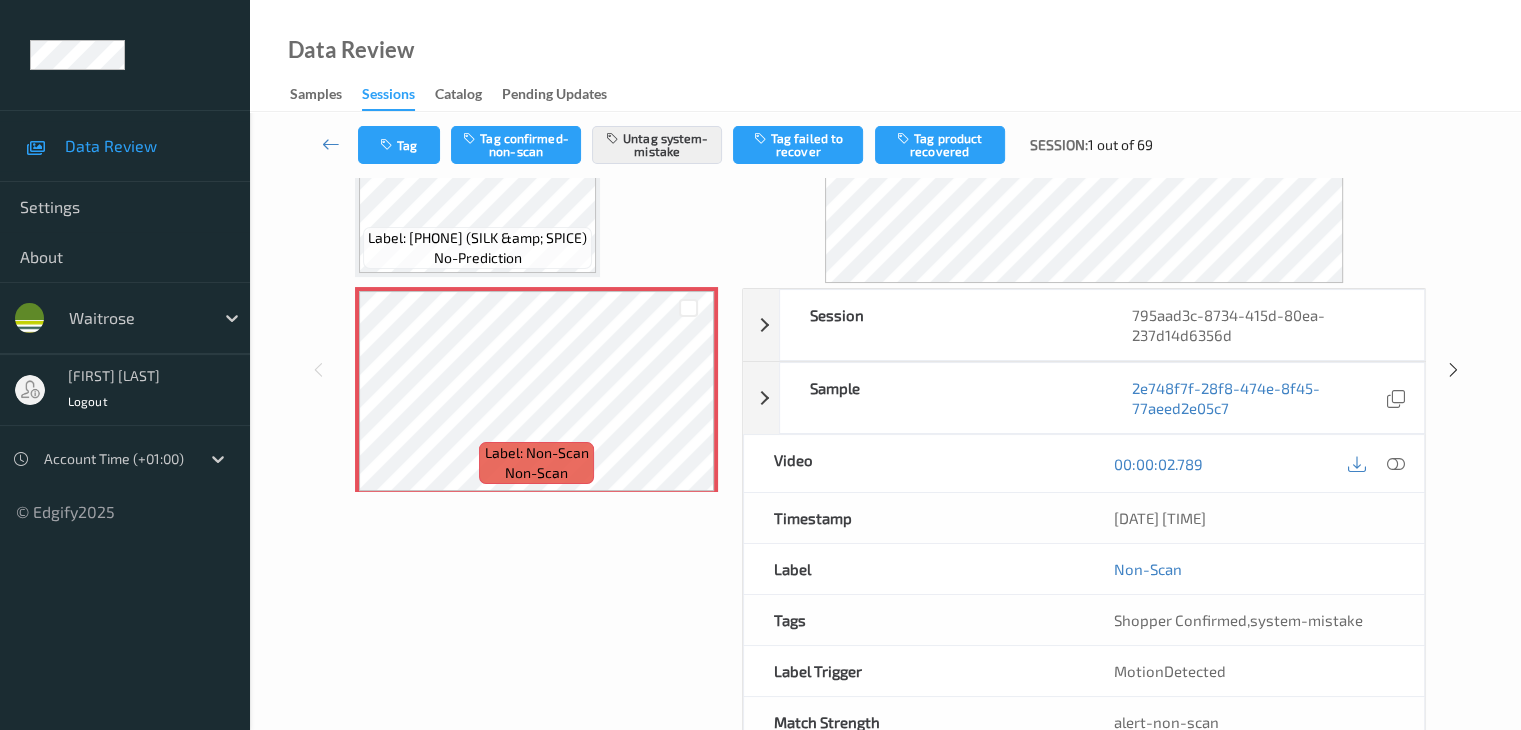 scroll, scrollTop: 200, scrollLeft: 0, axis: vertical 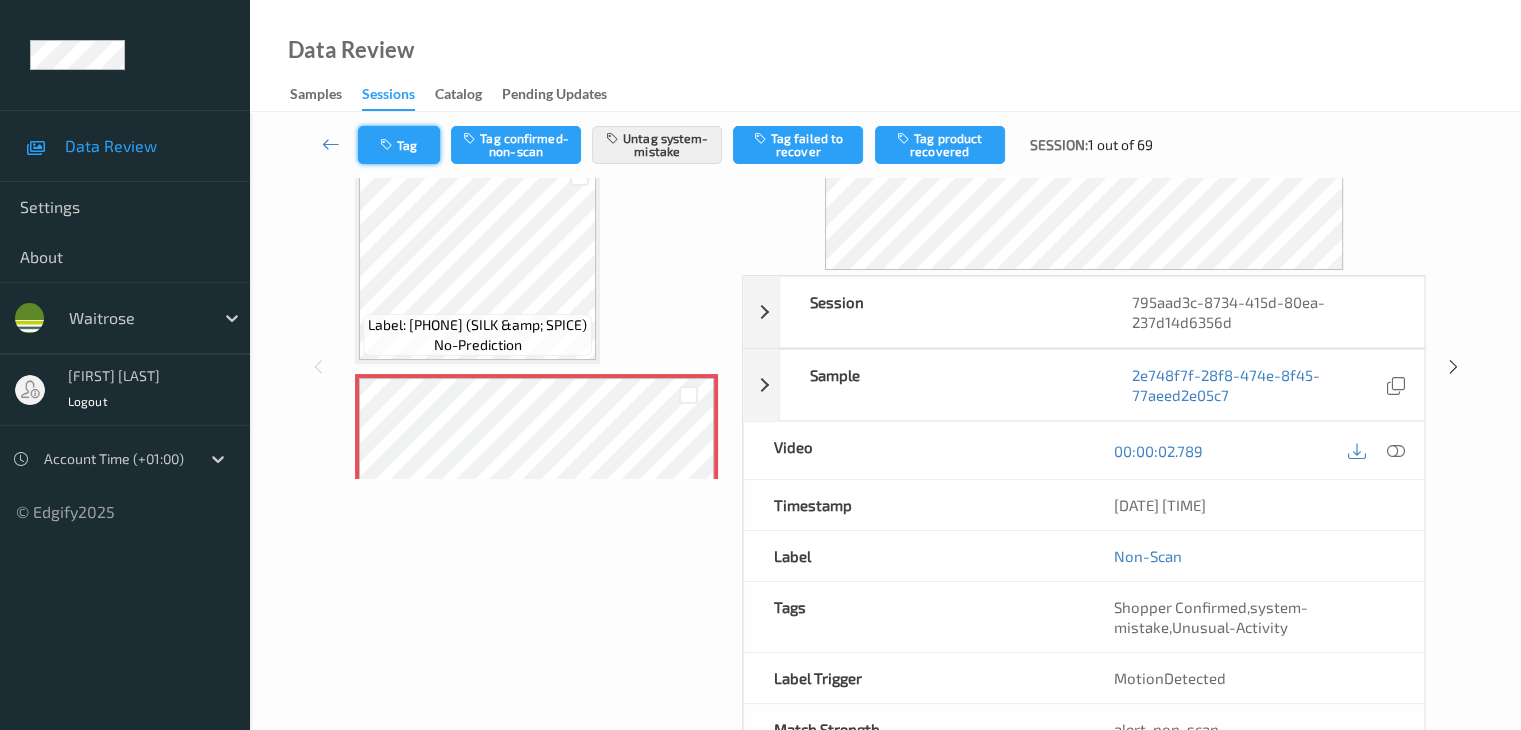 click on "Tag" at bounding box center [399, 145] 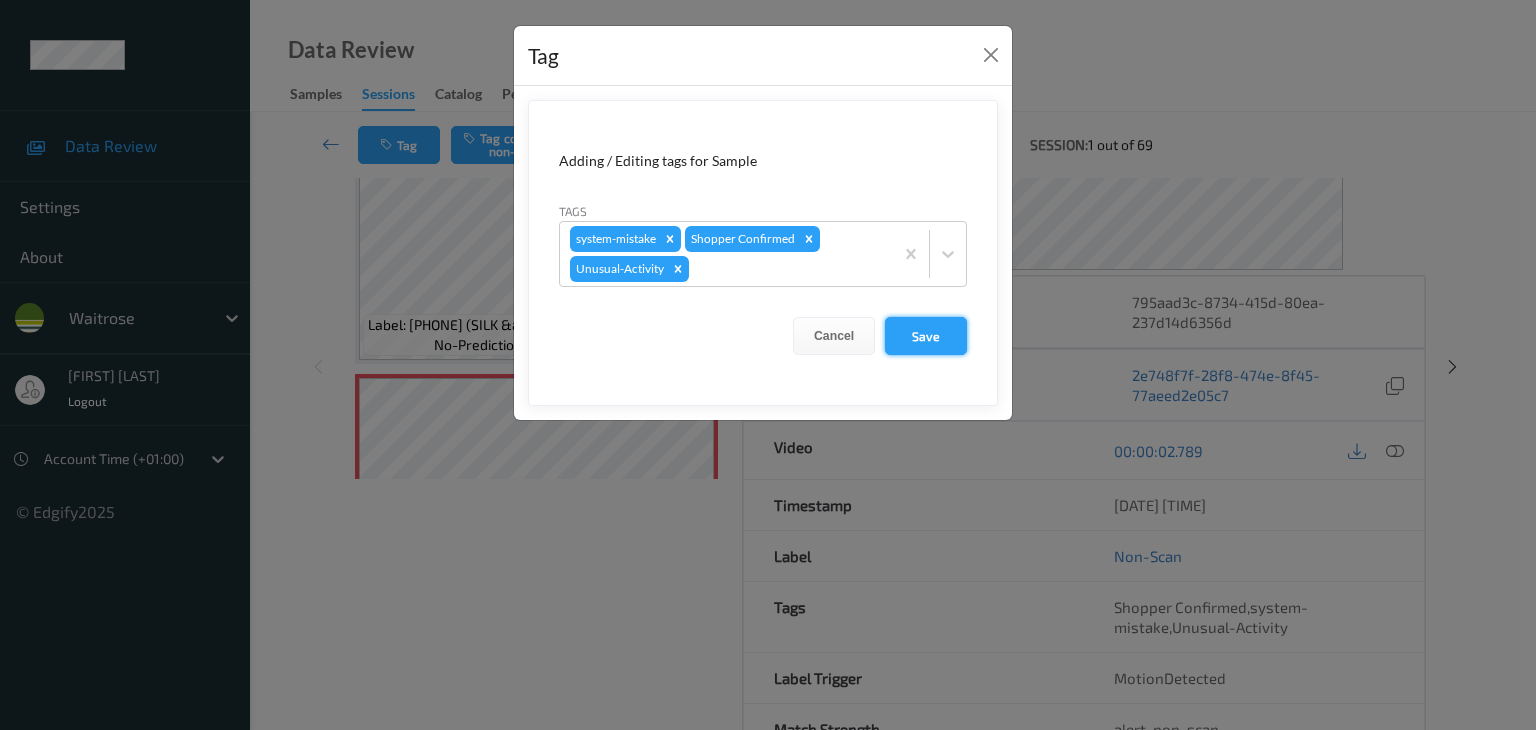 click on "Save" at bounding box center [926, 336] 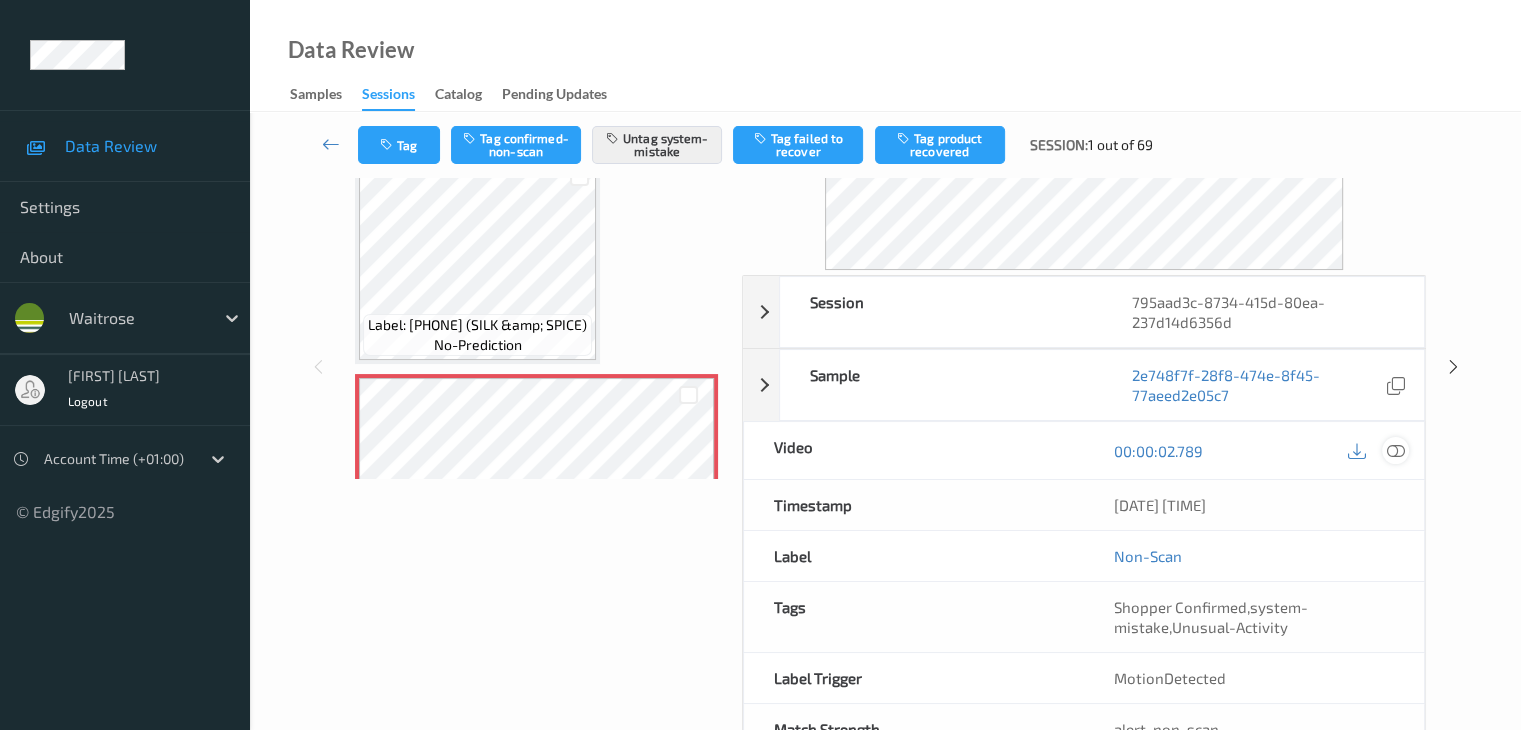 click at bounding box center (1395, 450) 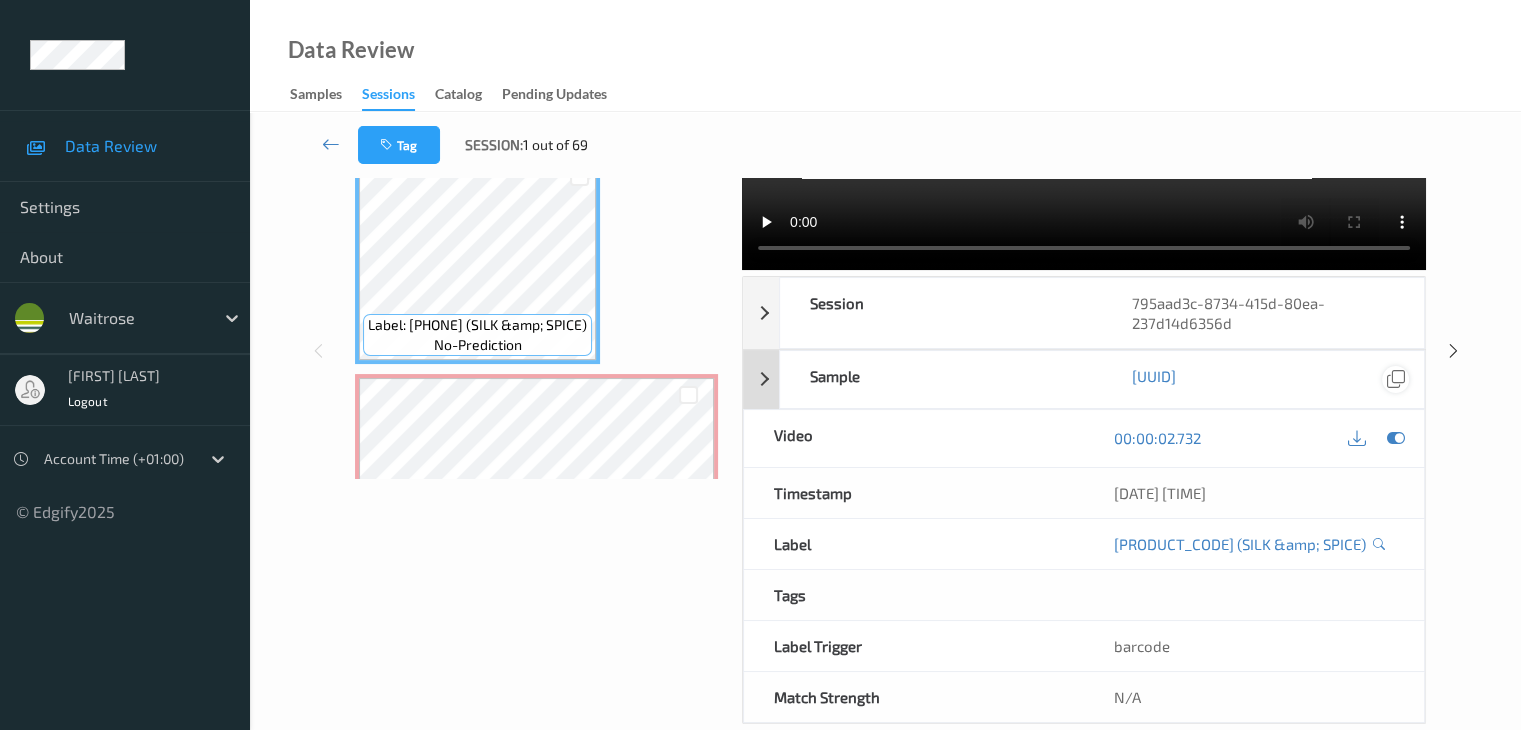 scroll, scrollTop: 0, scrollLeft: 0, axis: both 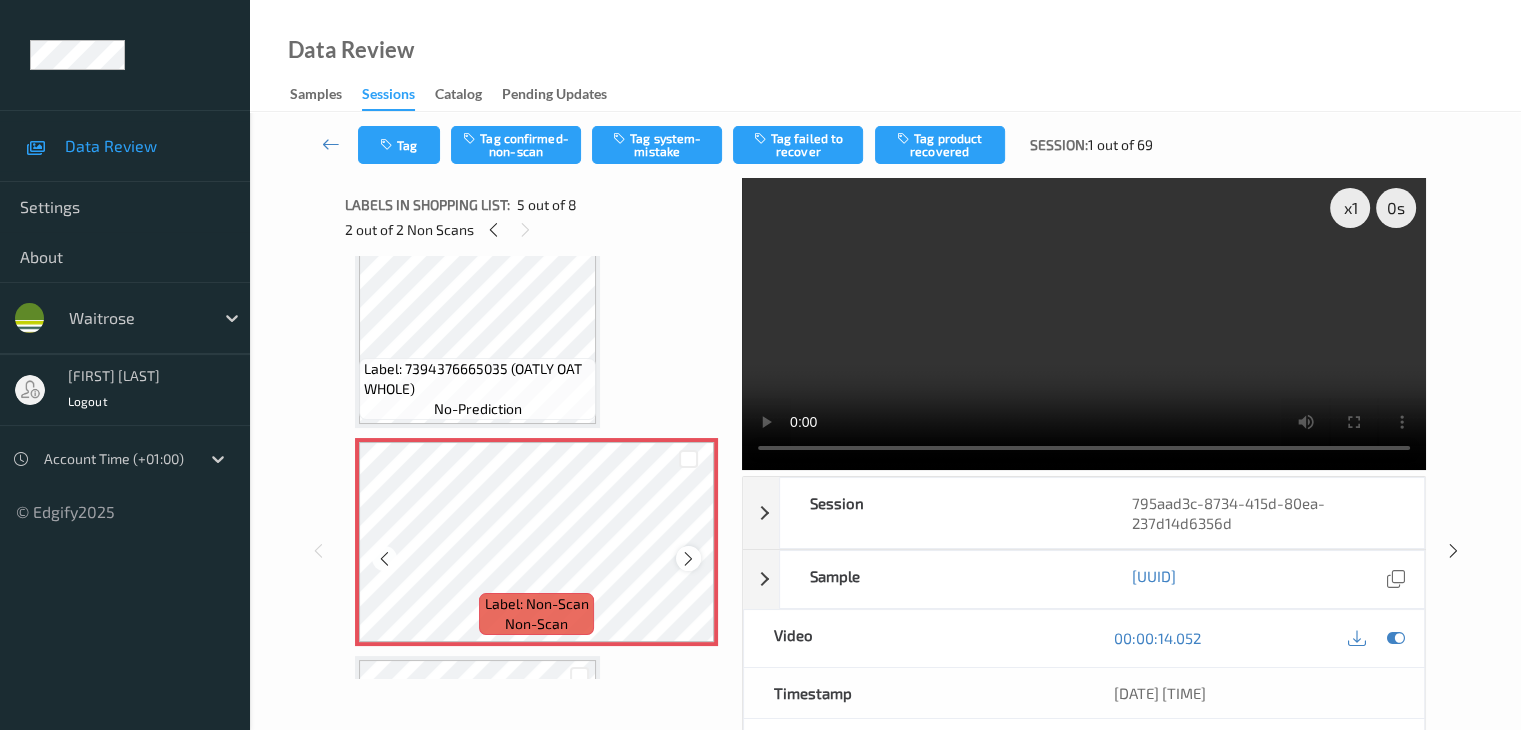 click at bounding box center (688, 559) 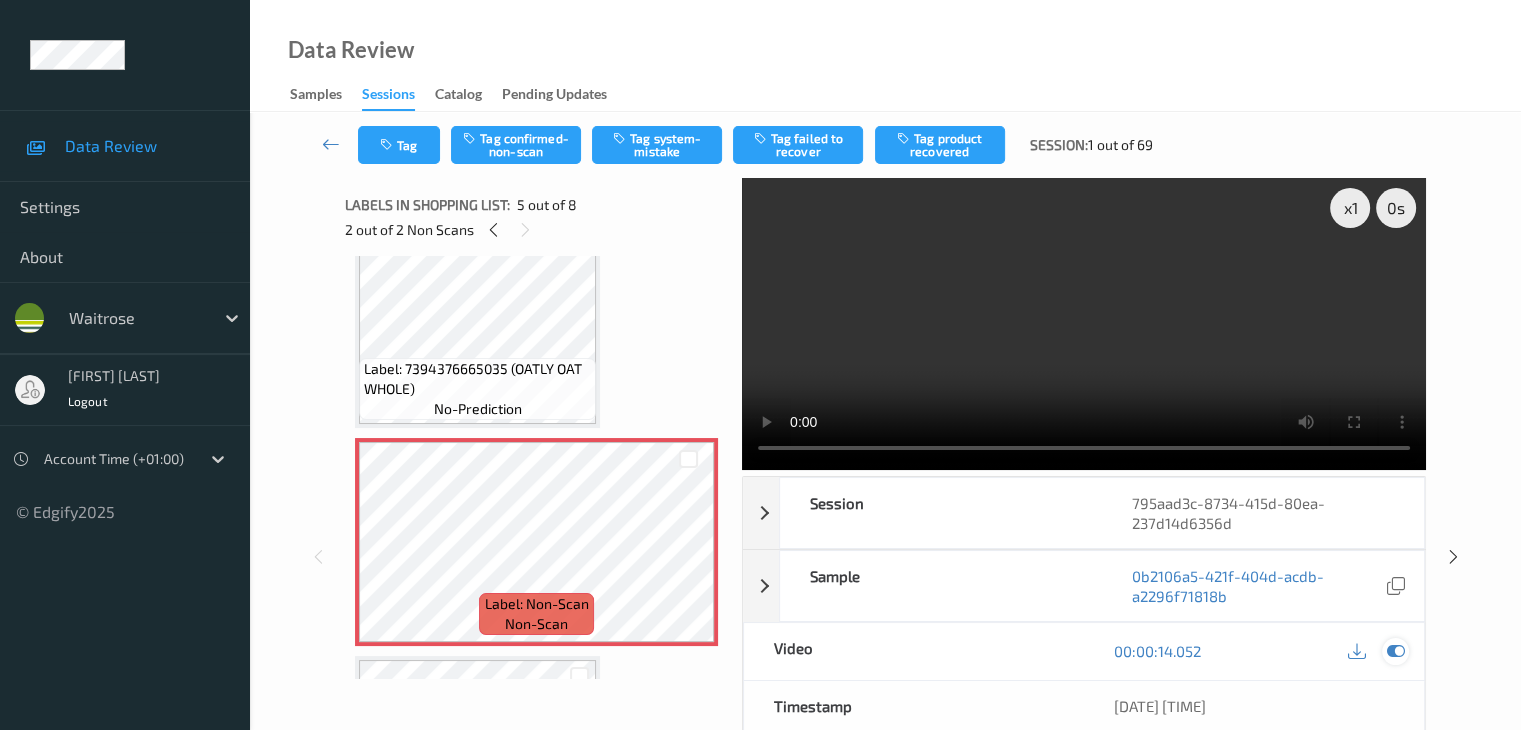 click at bounding box center (1395, 651) 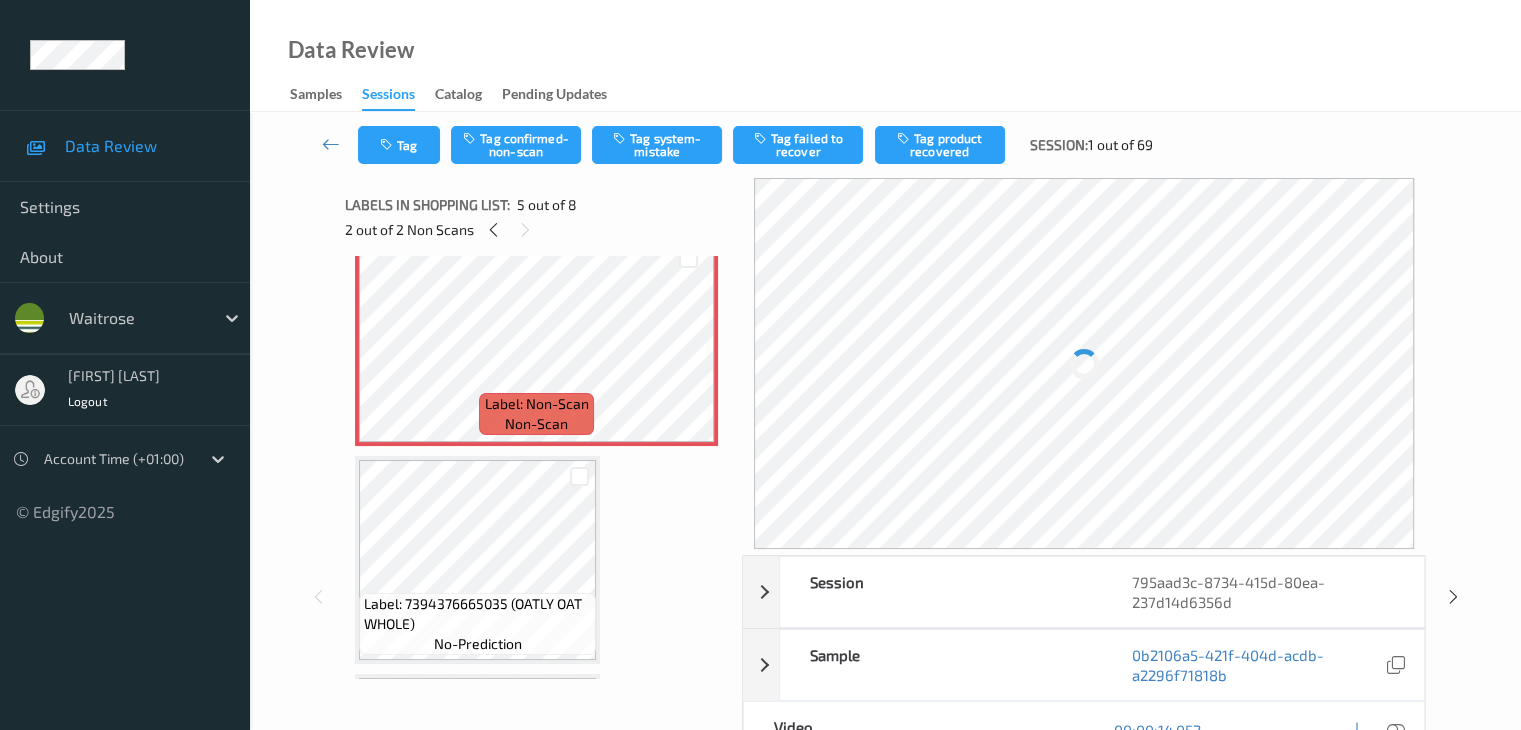 scroll, scrollTop: 800, scrollLeft: 0, axis: vertical 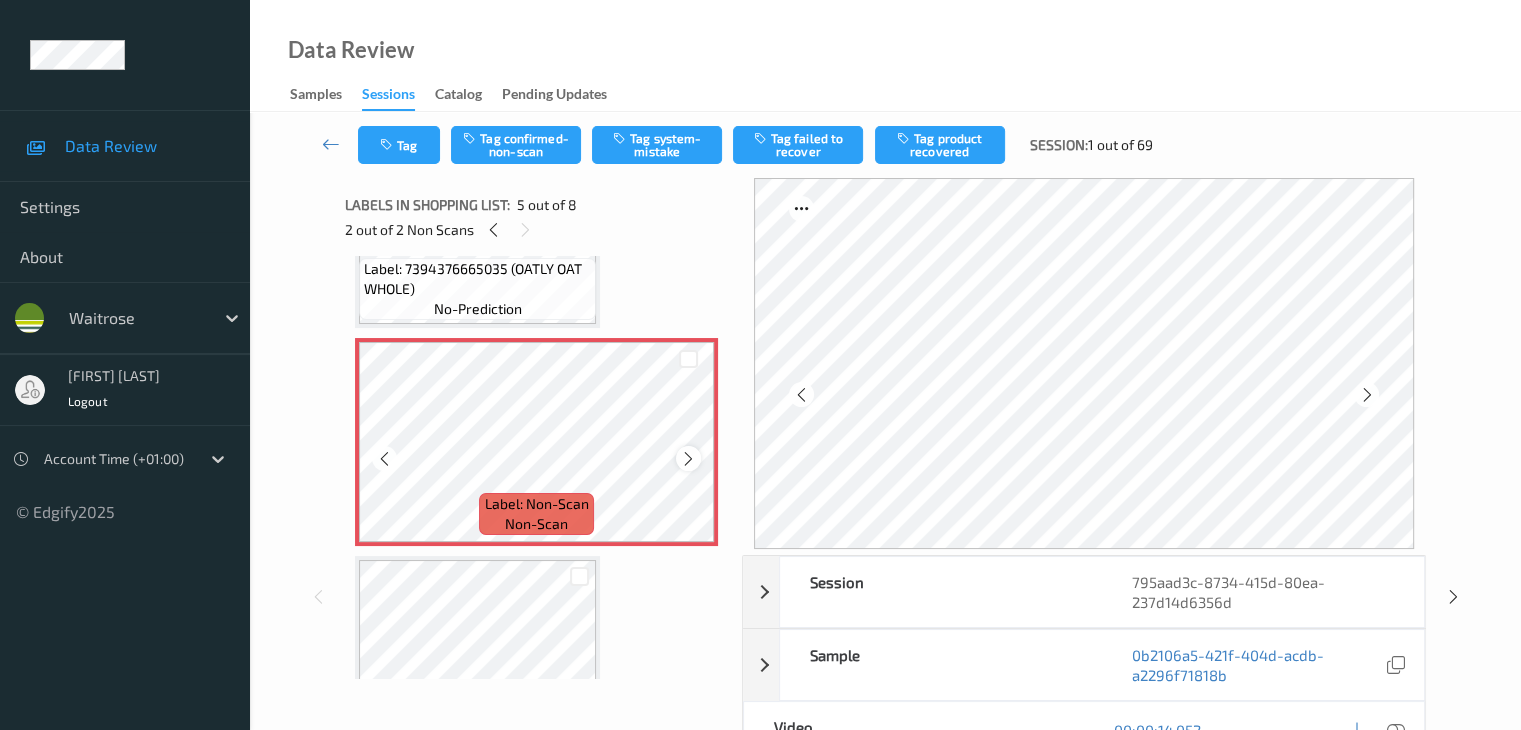 click at bounding box center [688, 459] 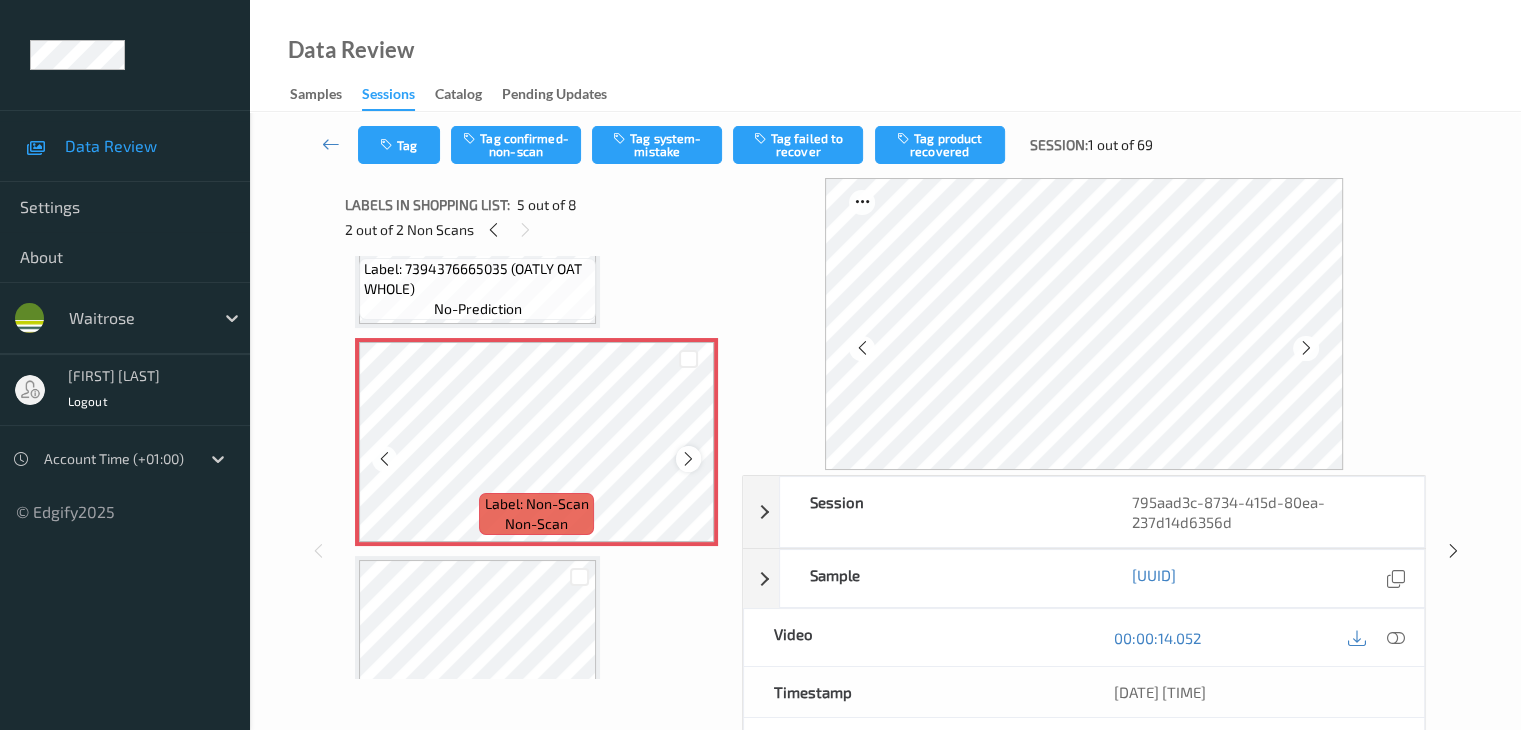 click at bounding box center (688, 459) 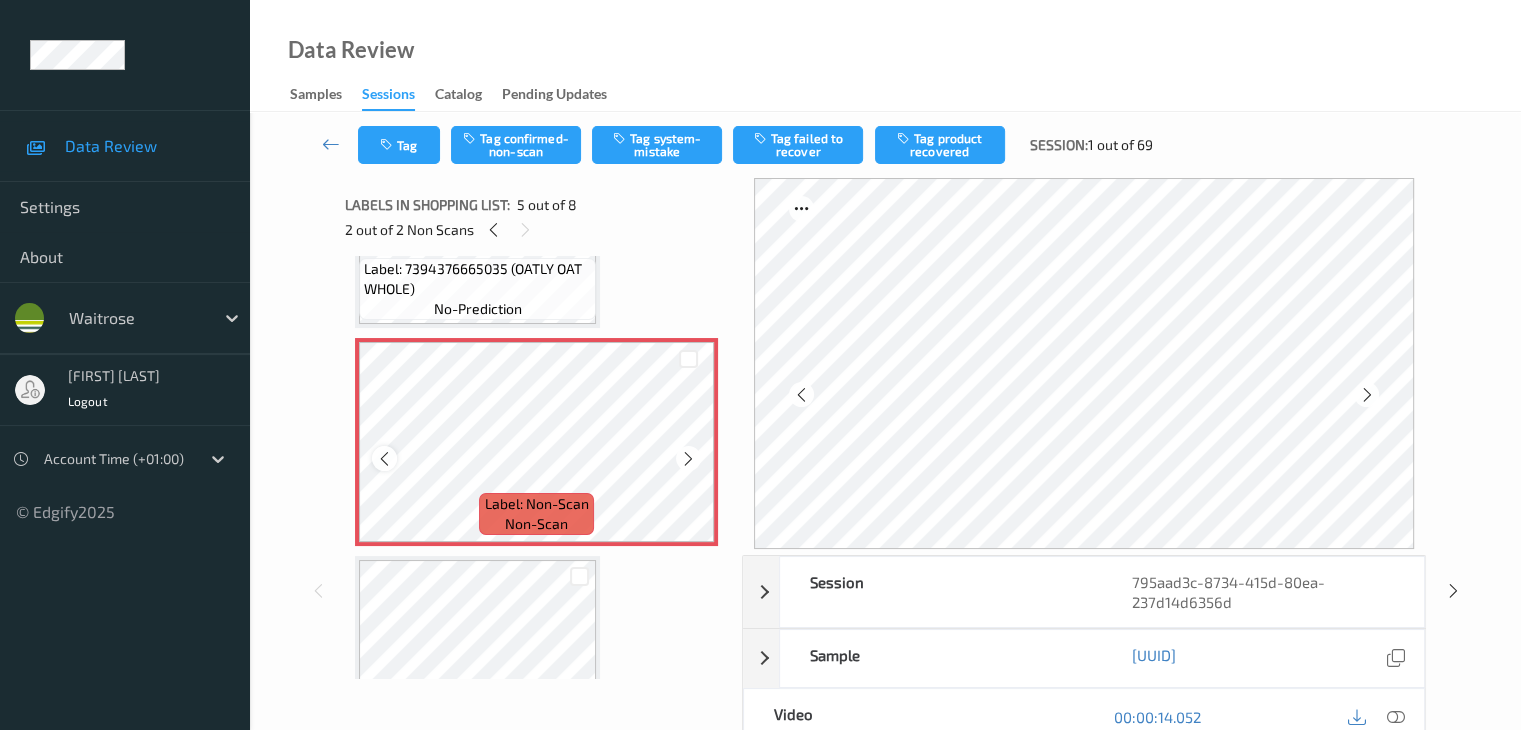 click at bounding box center [384, 459] 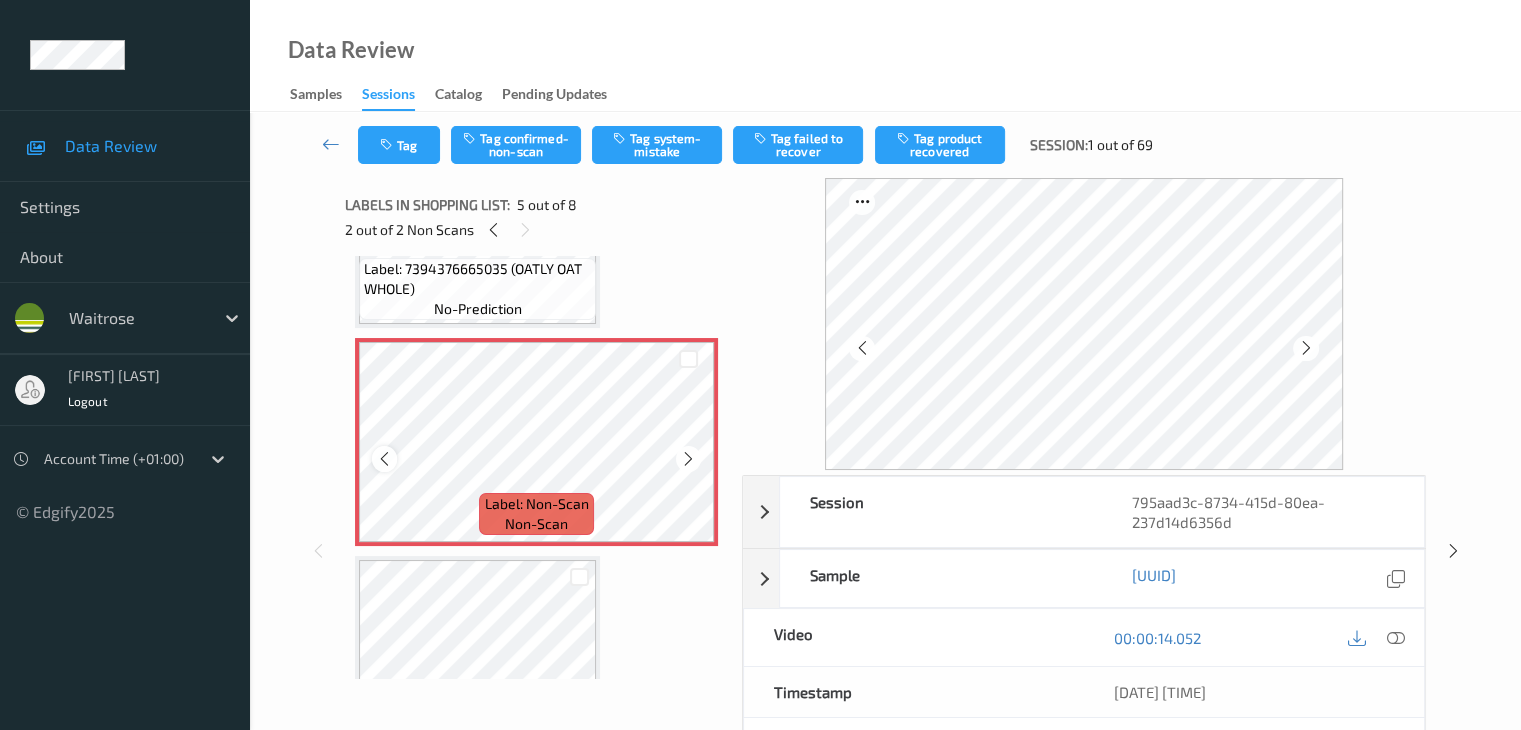 click at bounding box center [384, 459] 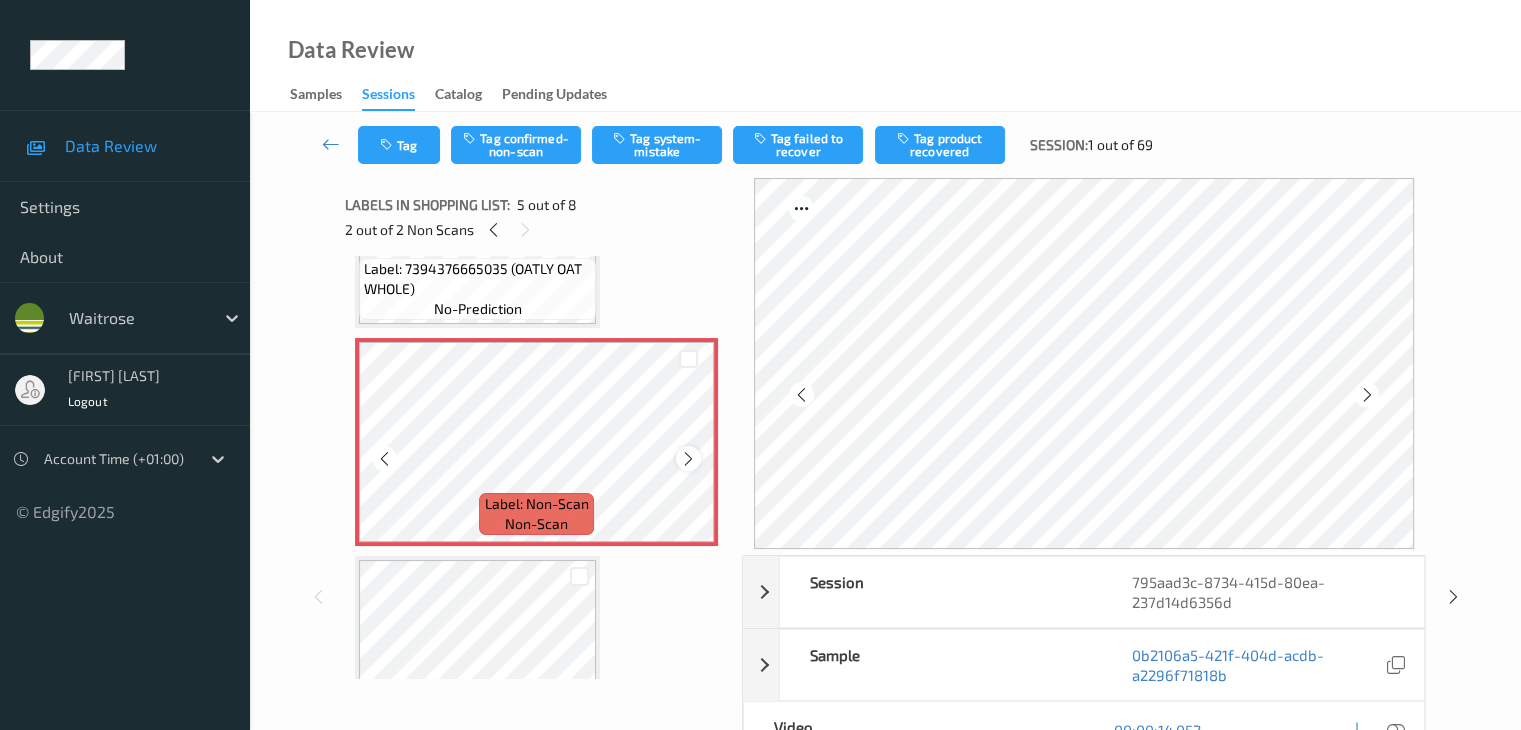 click at bounding box center [688, 459] 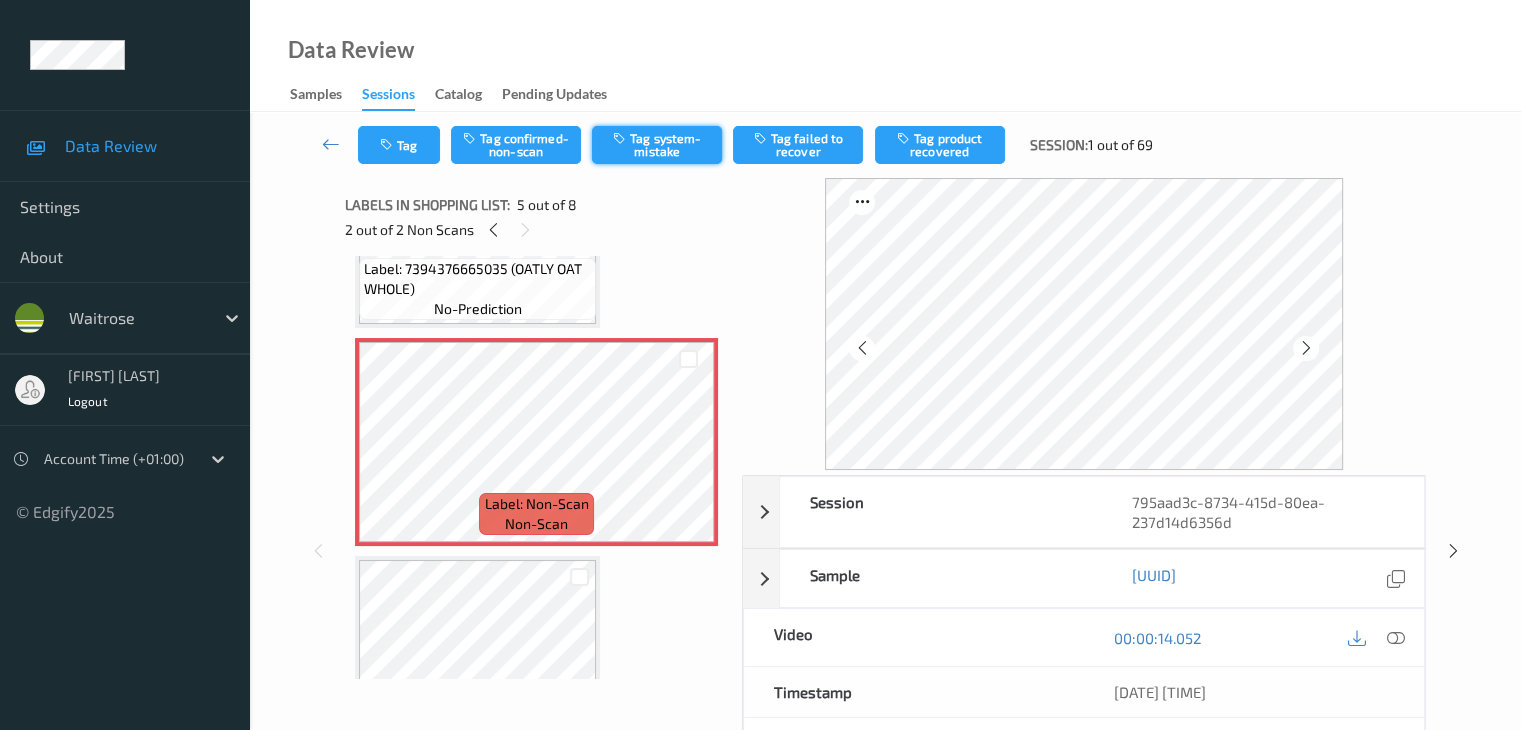 click on "Tag   system-mistake" at bounding box center [657, 145] 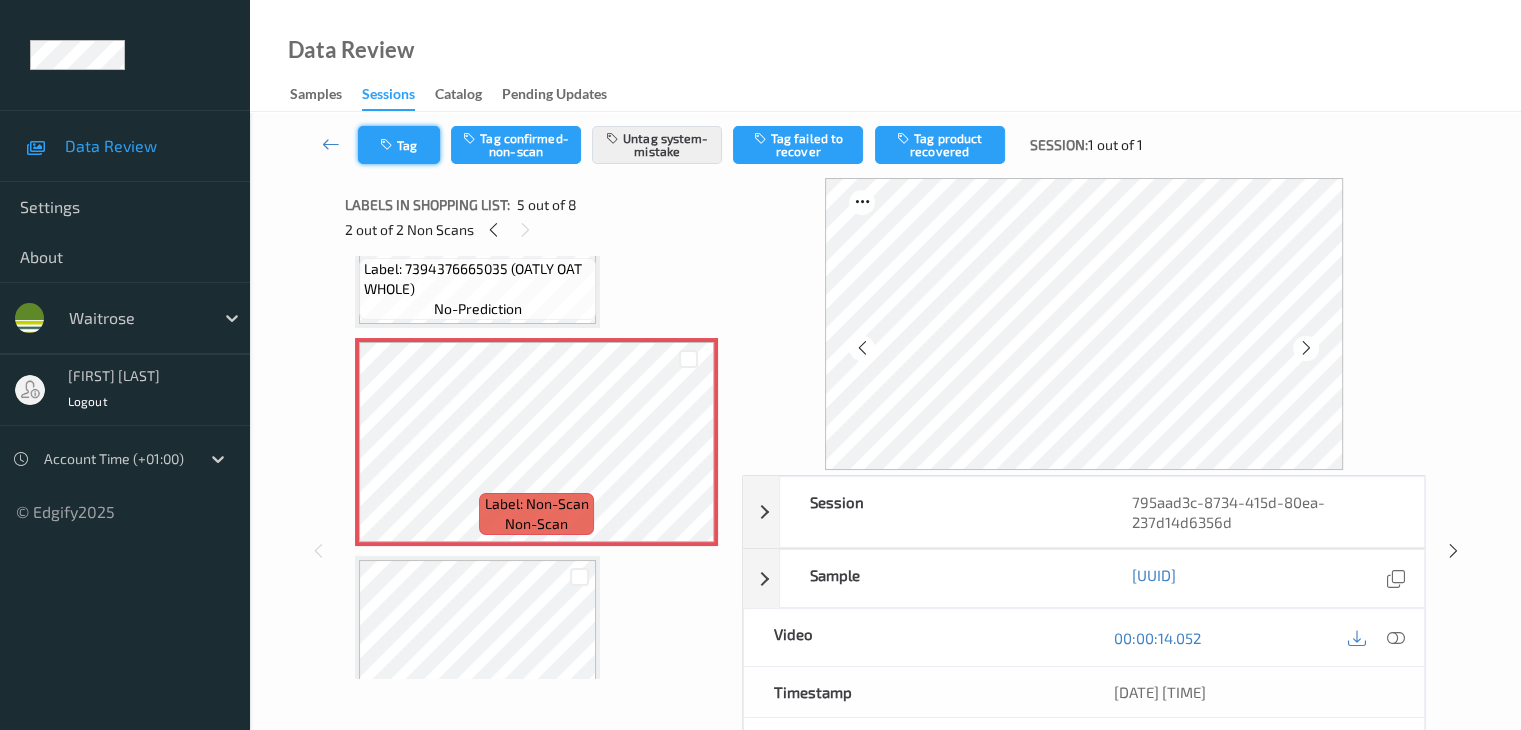 click on "Tag" at bounding box center [399, 145] 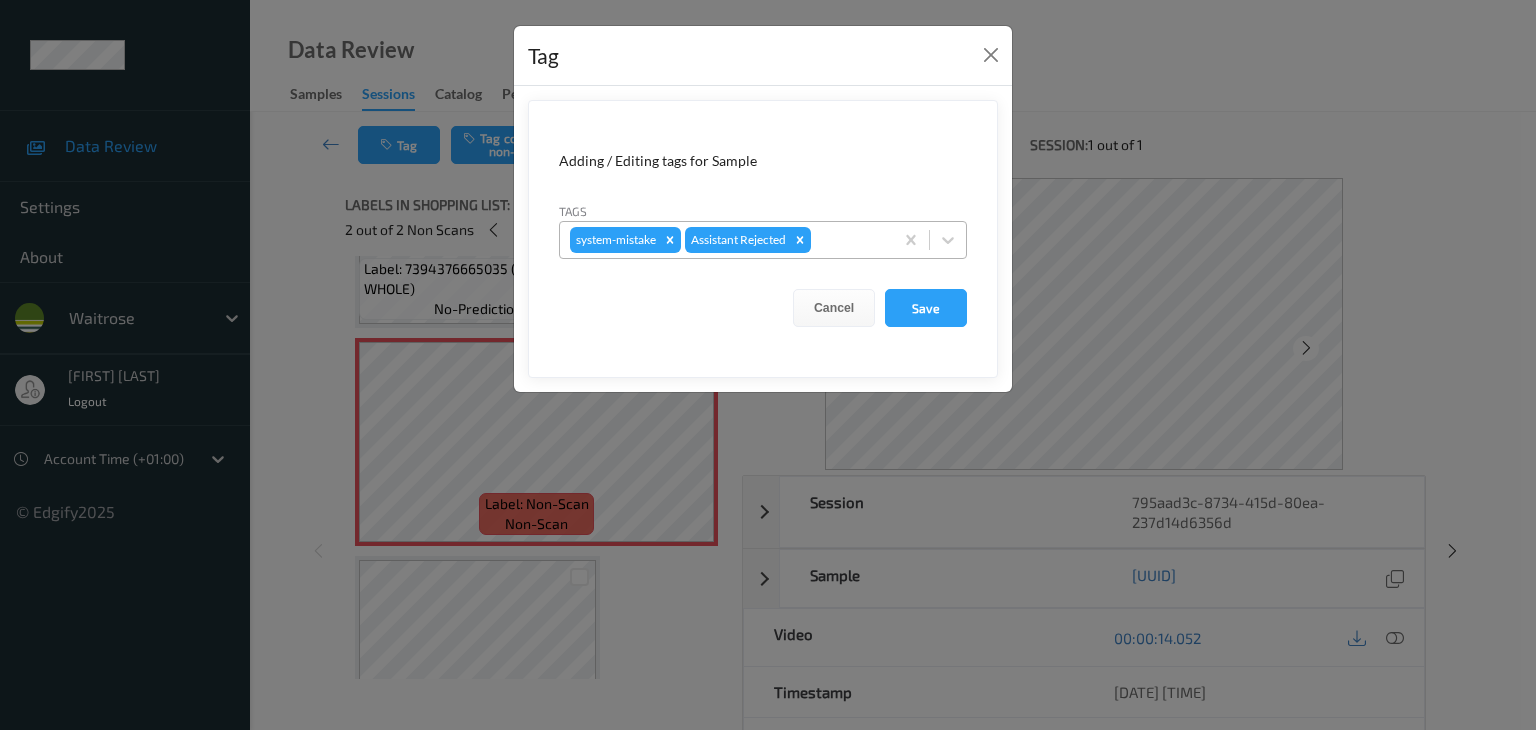 click at bounding box center (849, 240) 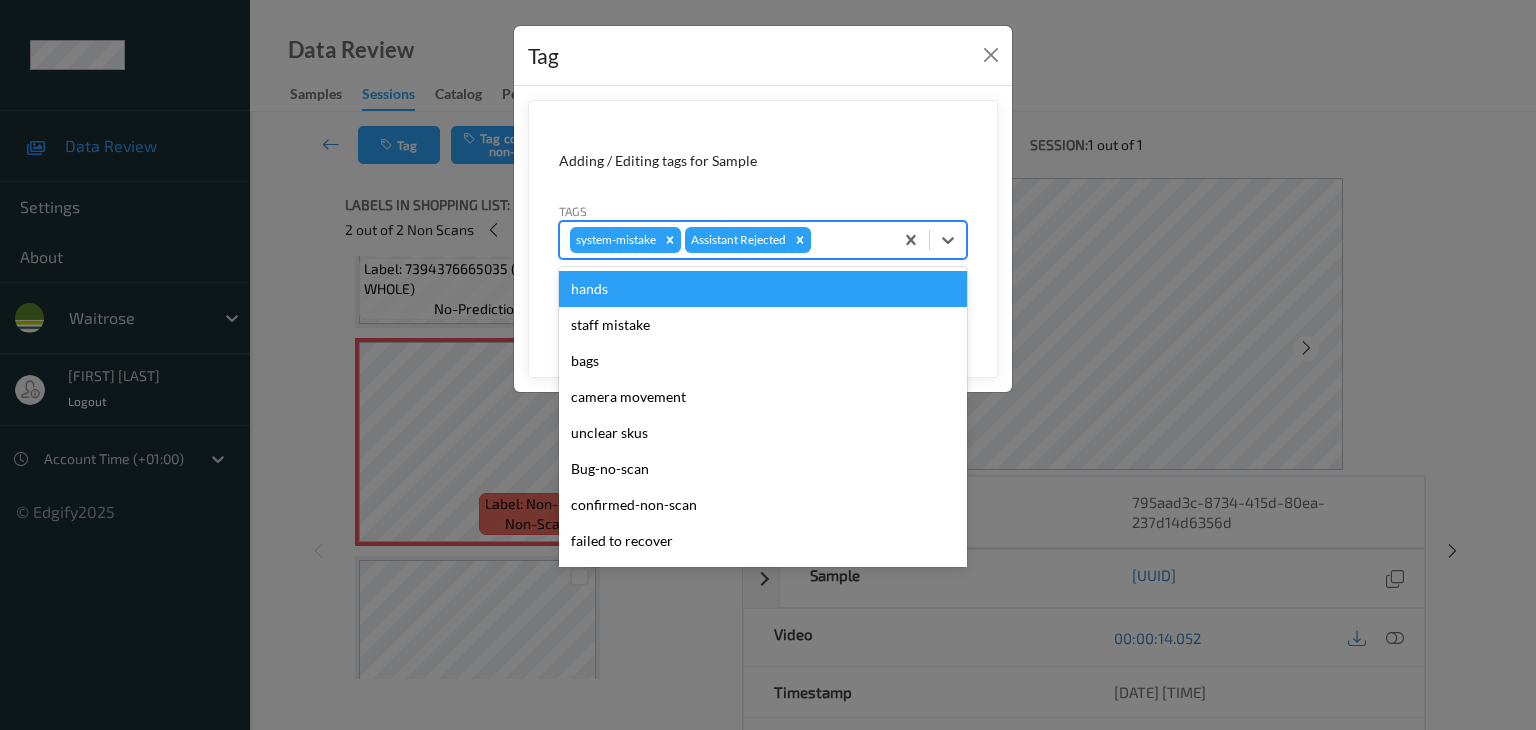 type on "u" 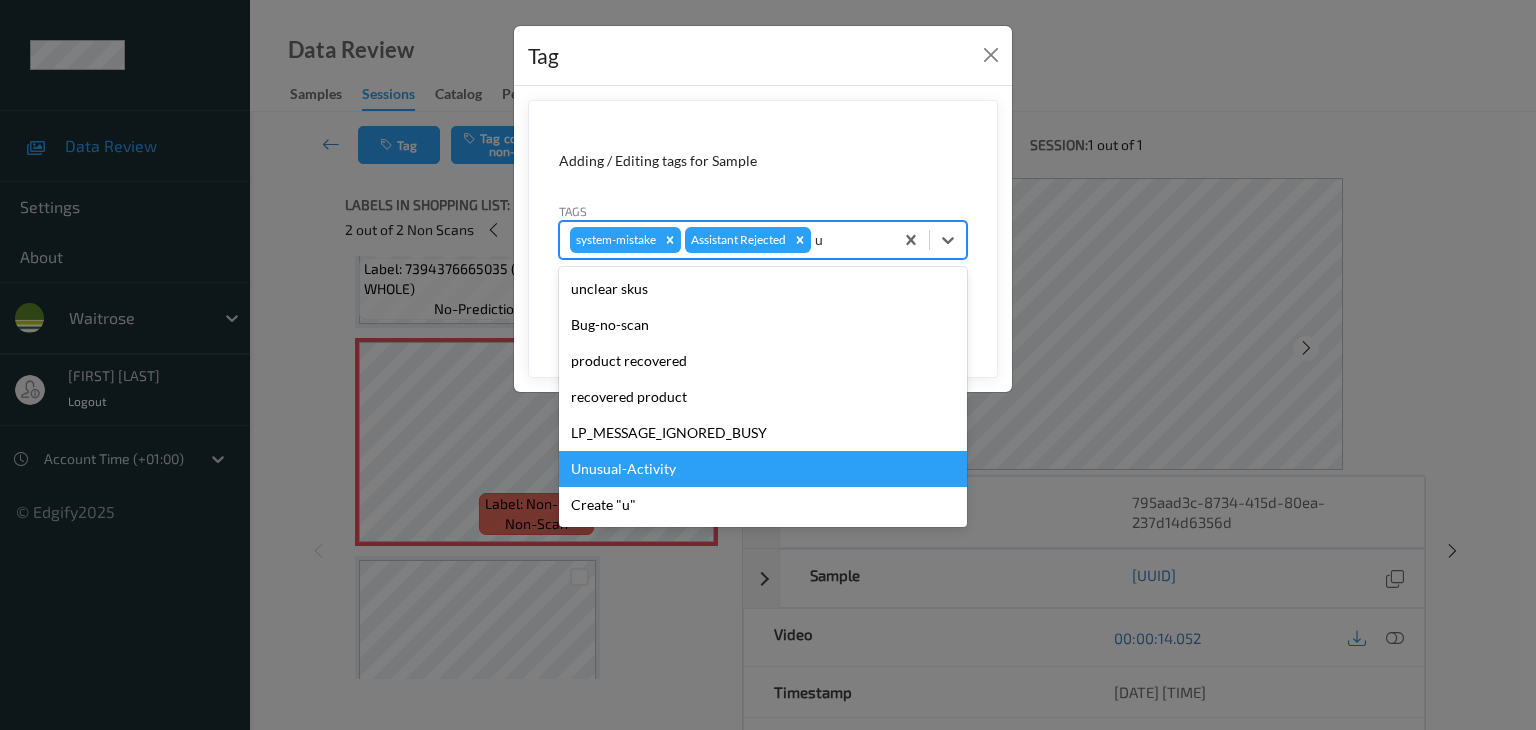 click on "Unusual-Activity" at bounding box center (763, 469) 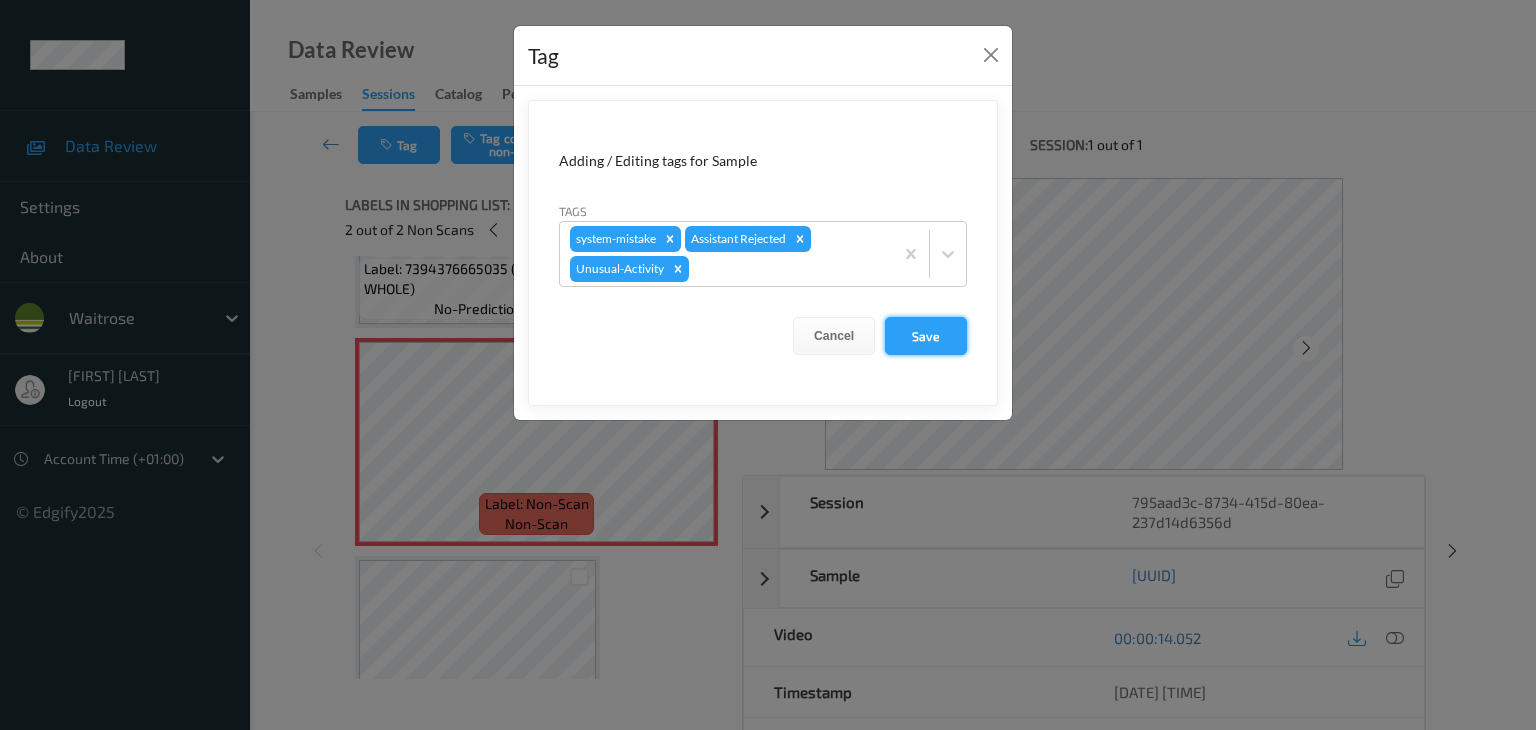 click on "Save" at bounding box center [926, 336] 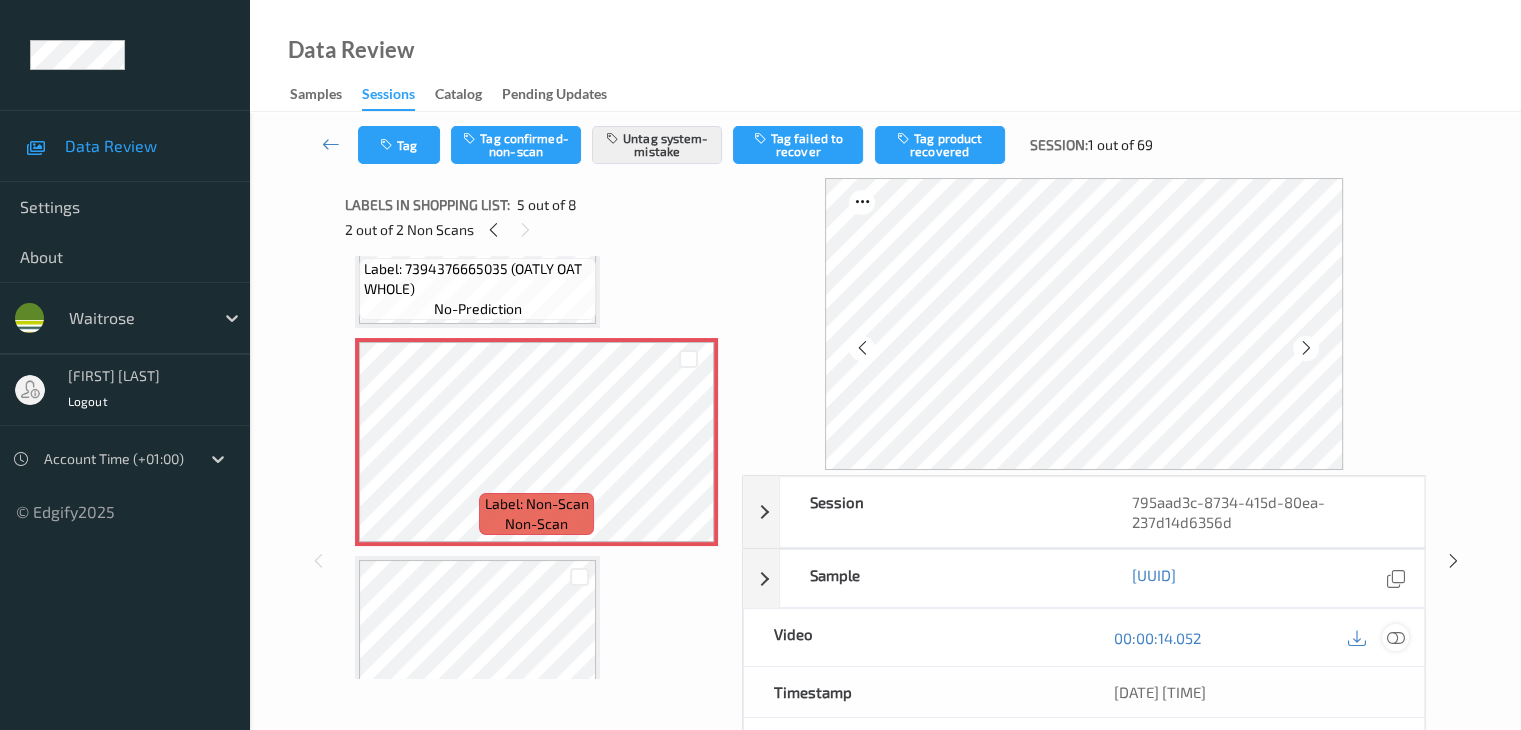 click at bounding box center (1395, 638) 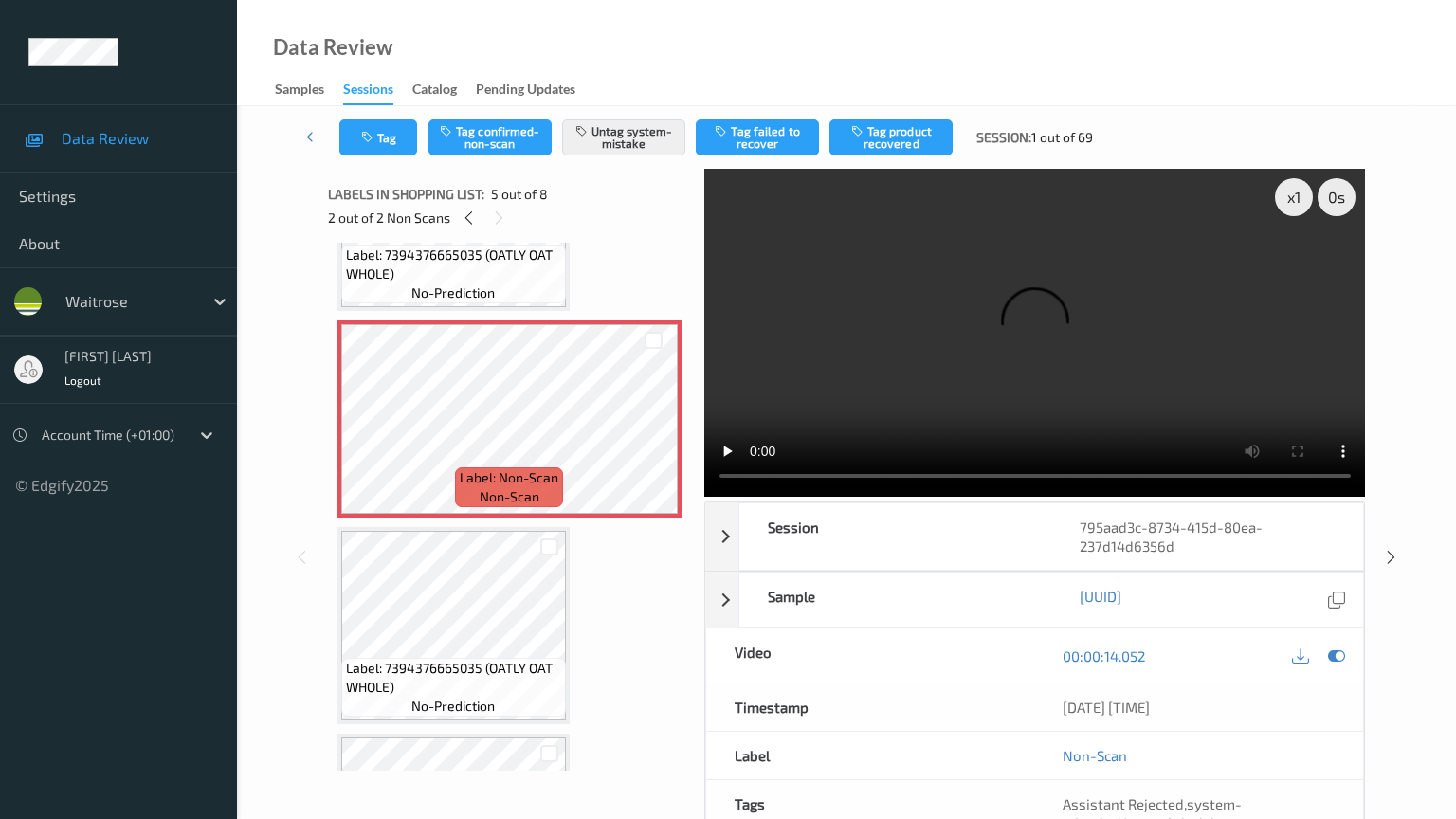 type 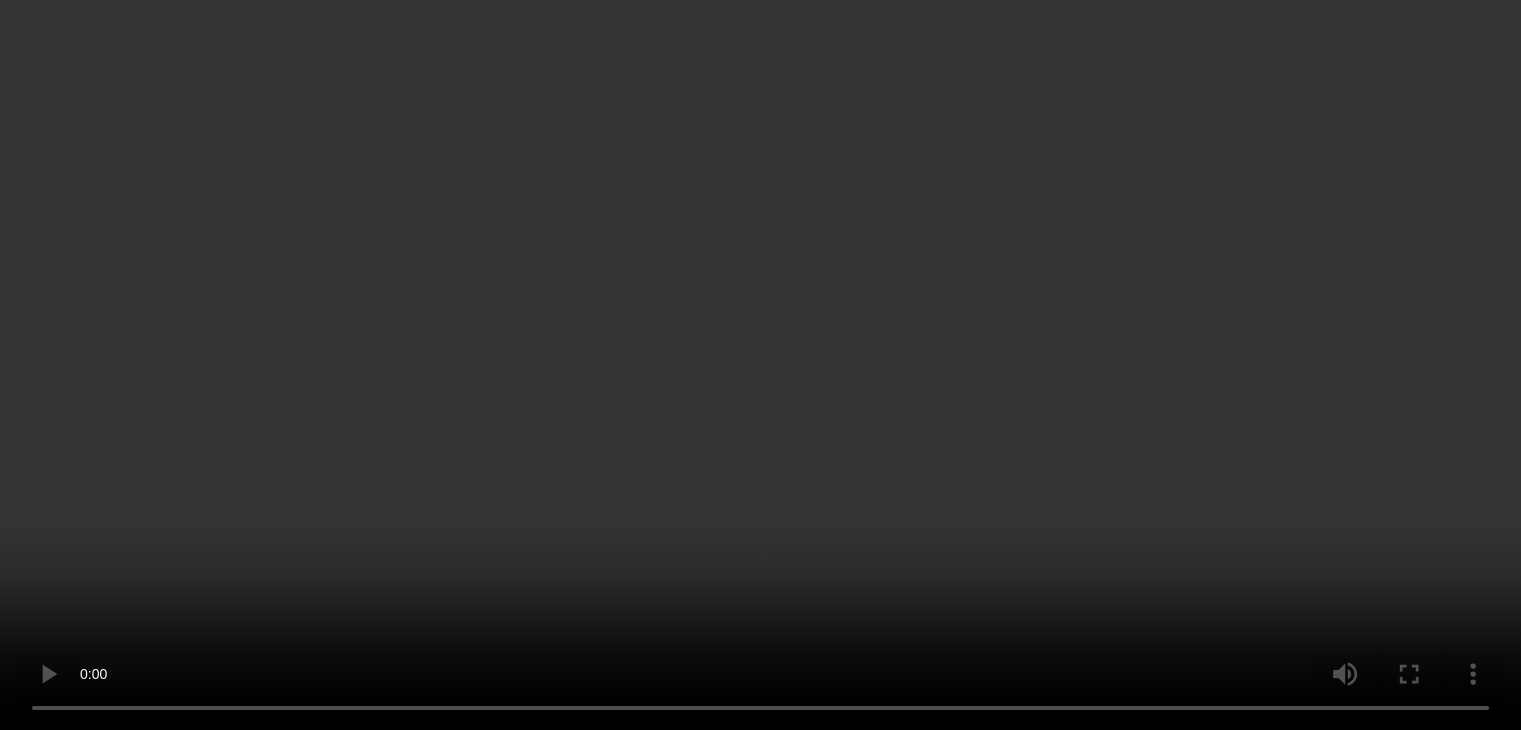 scroll, scrollTop: 700, scrollLeft: 0, axis: vertical 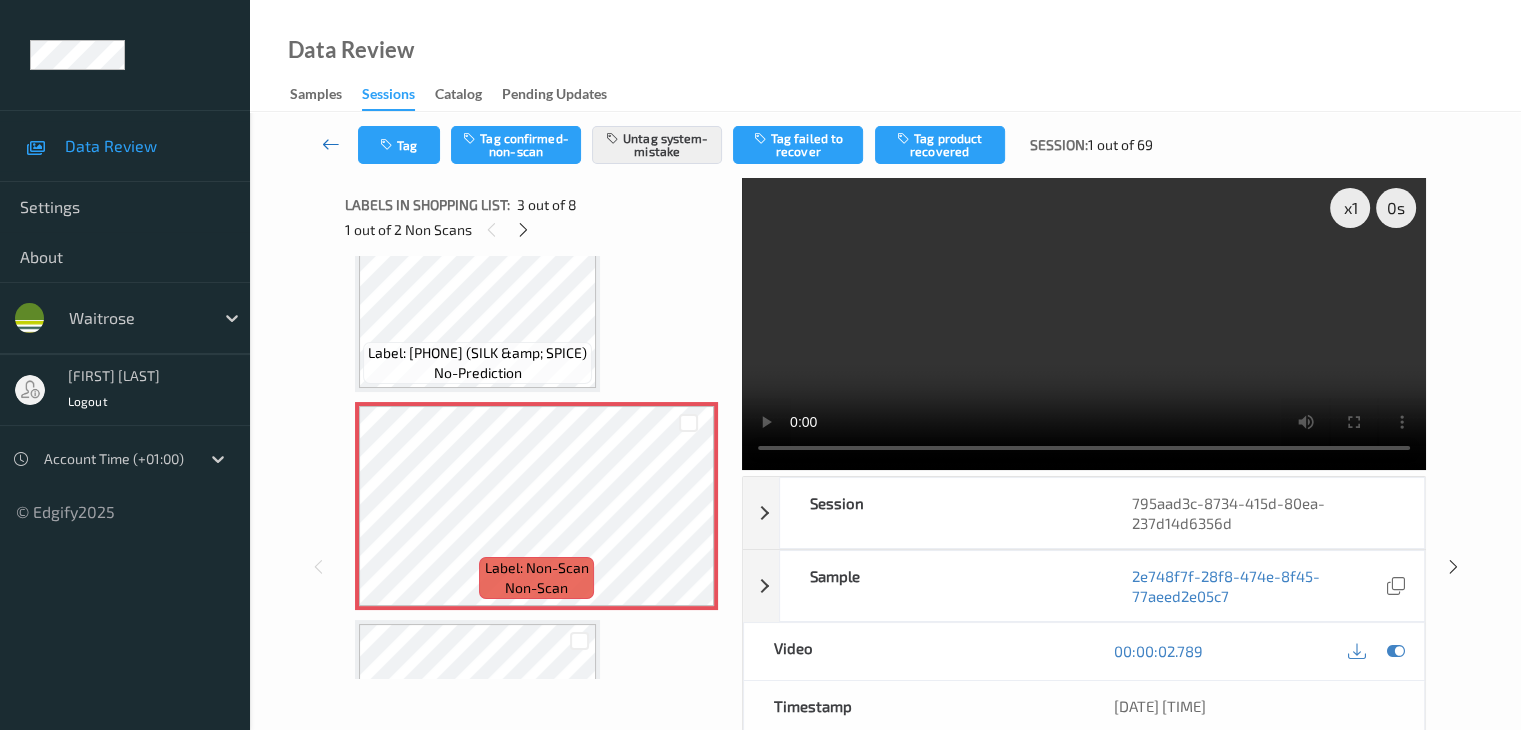 click at bounding box center (331, 144) 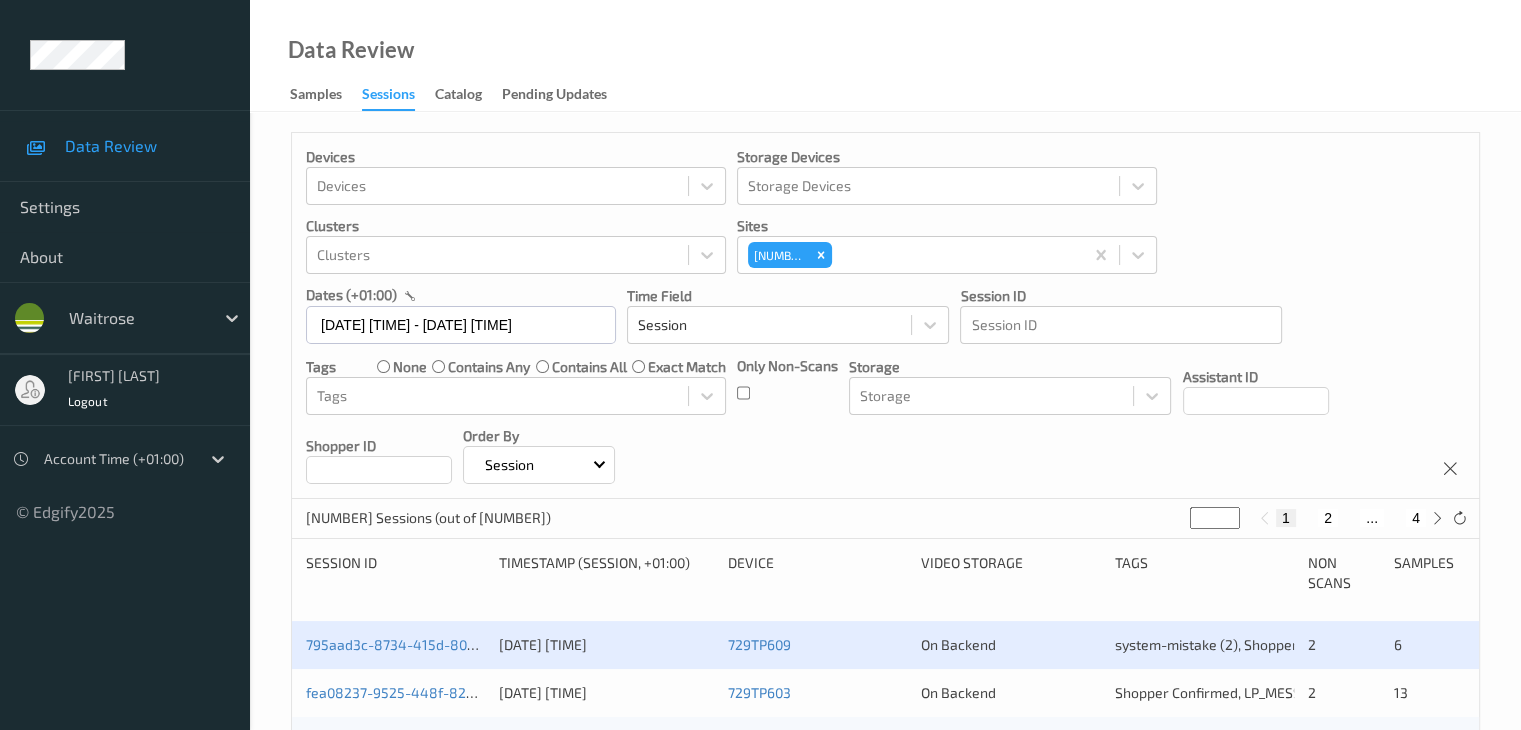 scroll, scrollTop: 200, scrollLeft: 0, axis: vertical 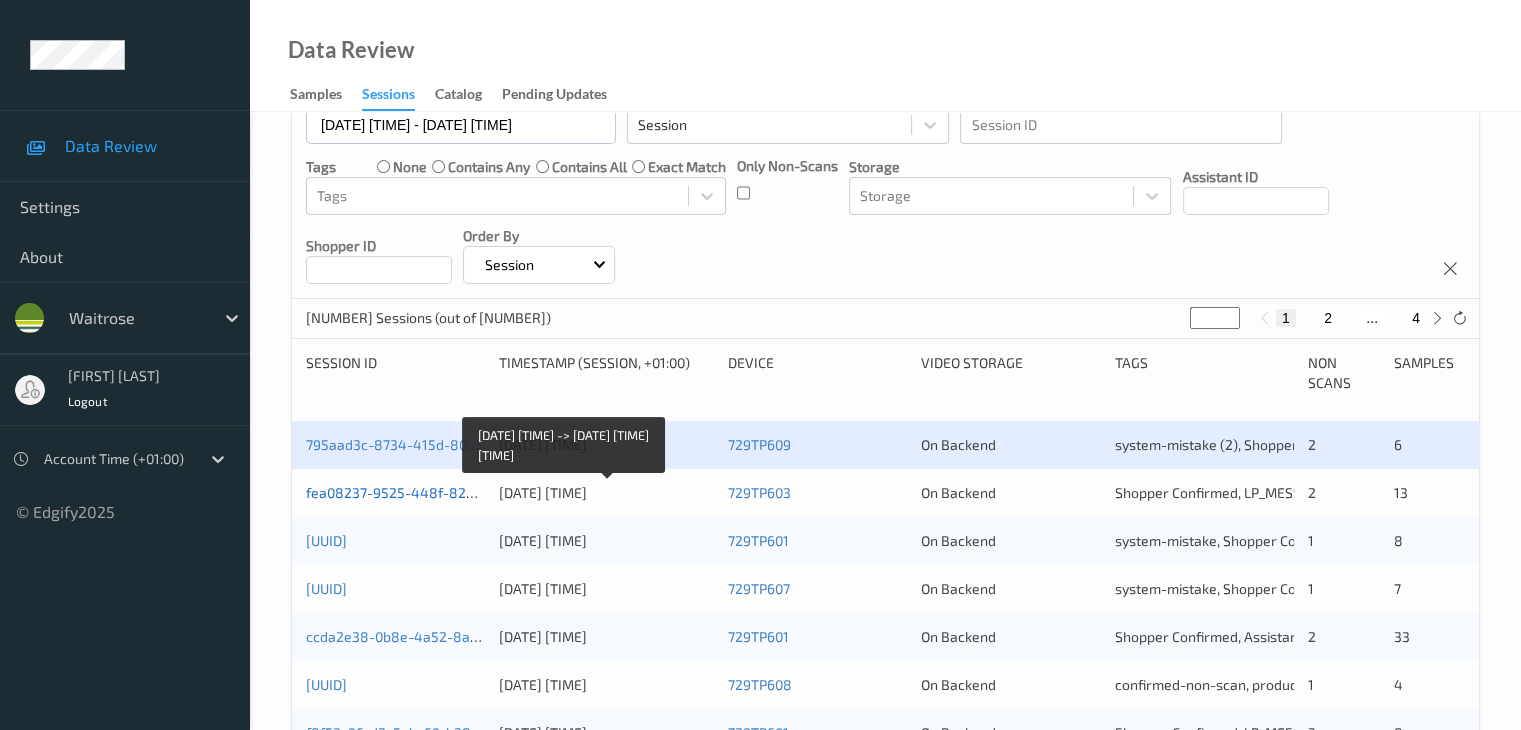 click on "fea08237-9525-448f-82ab-2a1dd3b1418e" at bounding box center [443, 492] 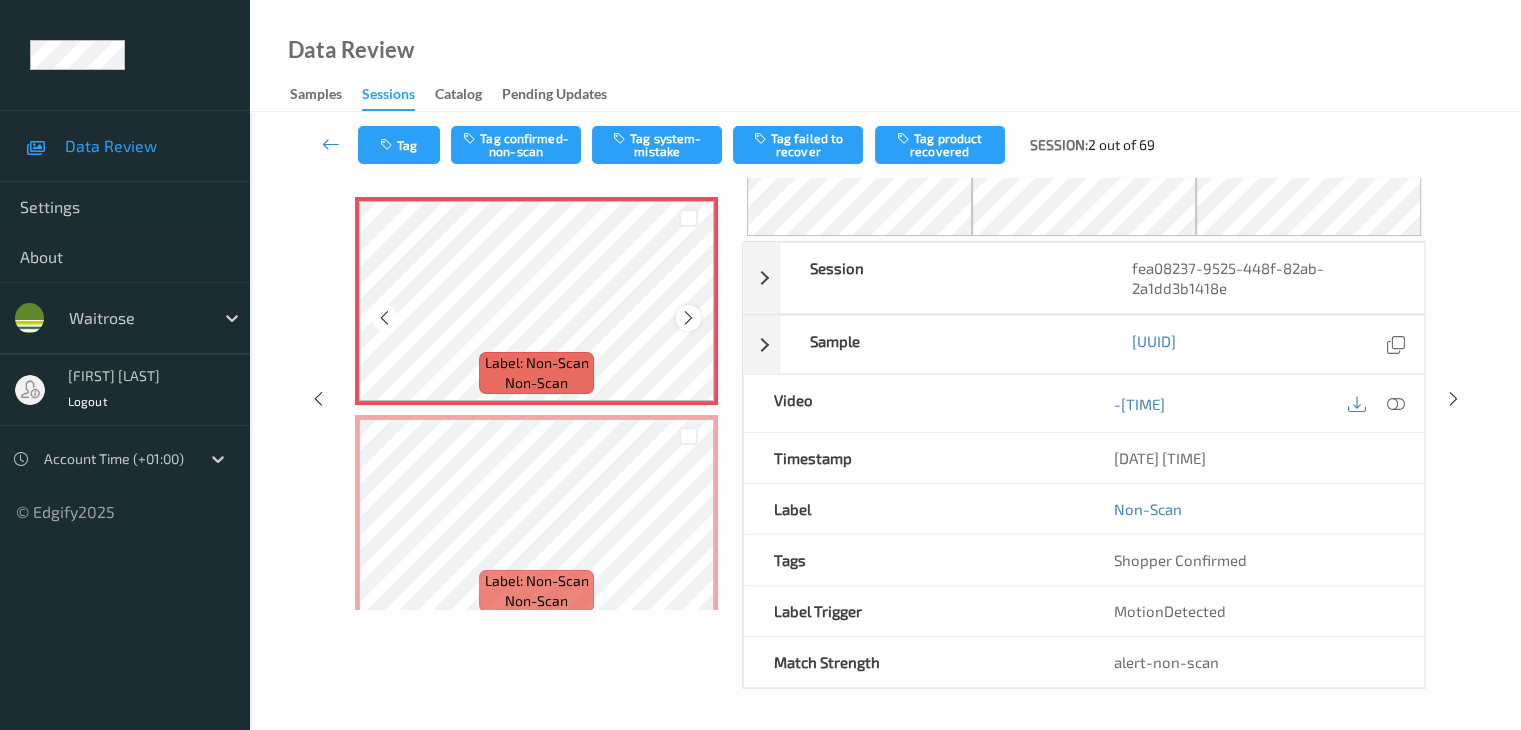 scroll, scrollTop: 0, scrollLeft: 0, axis: both 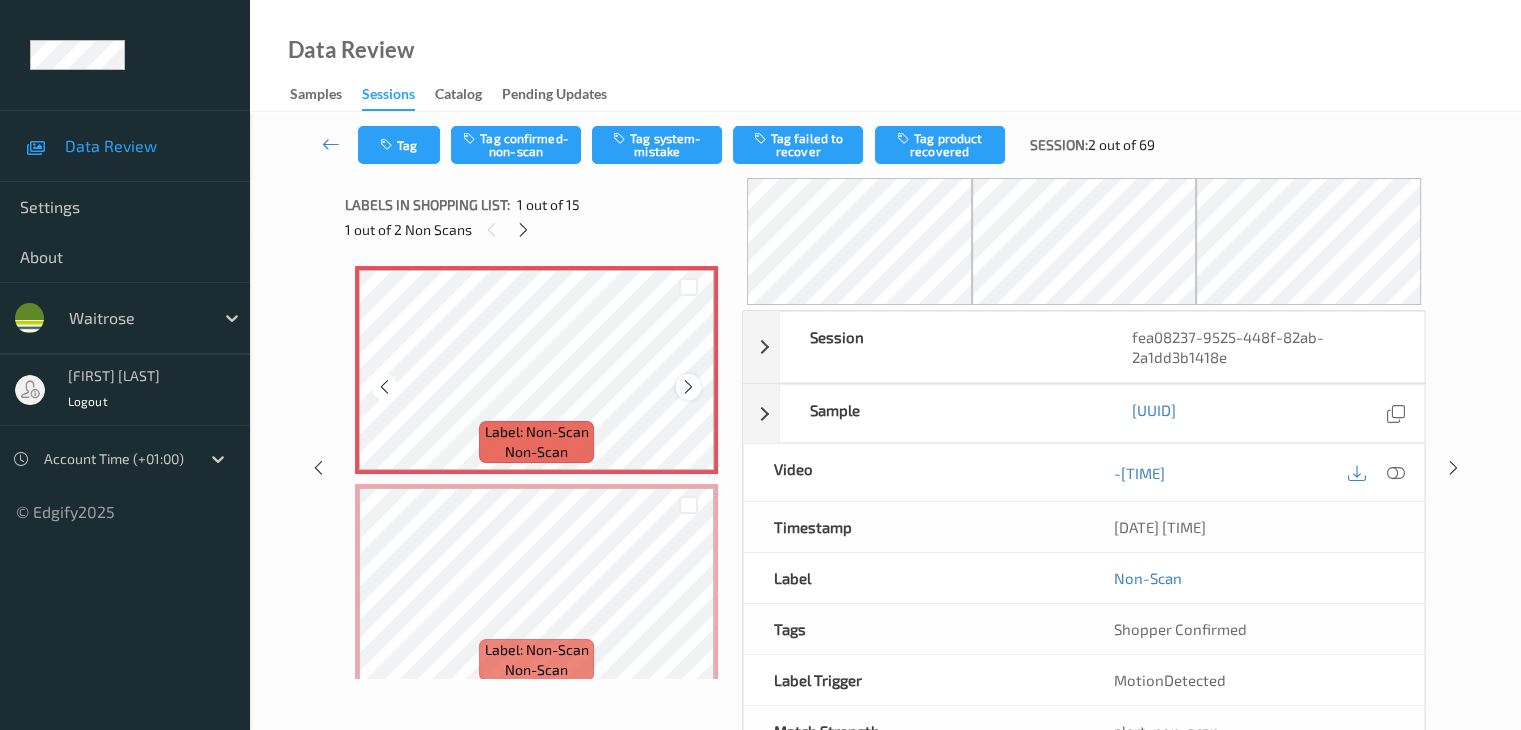 click at bounding box center (688, 387) 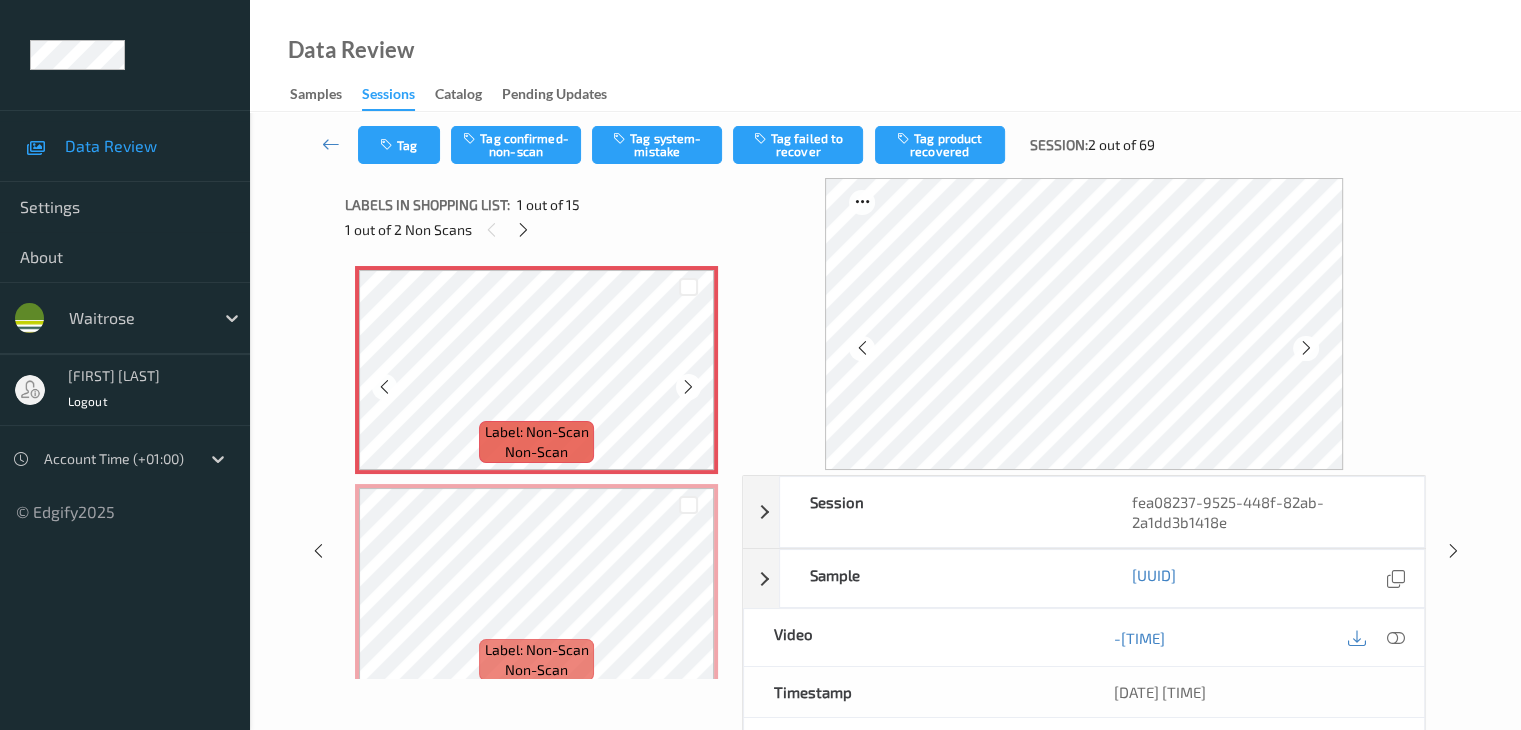 click at bounding box center [688, 387] 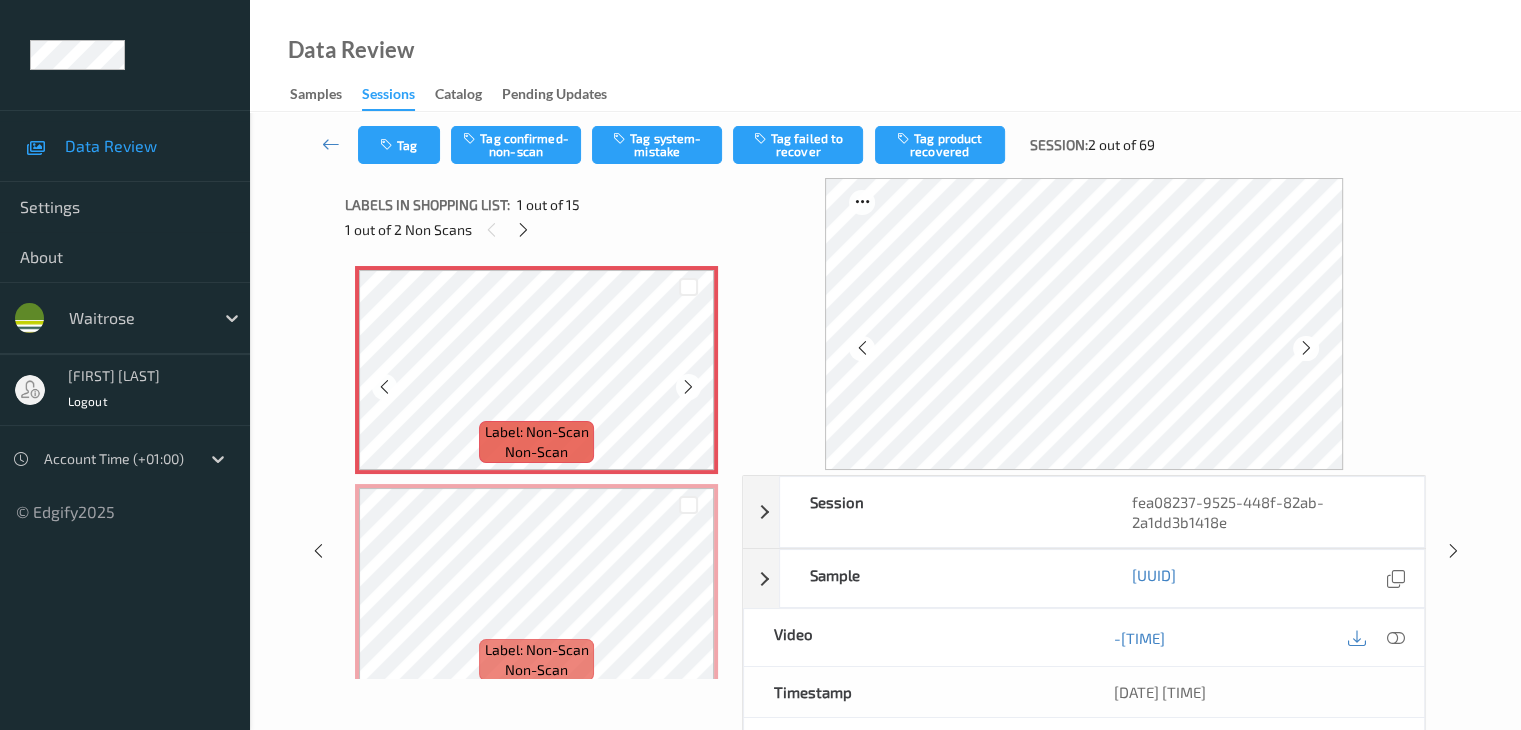 click at bounding box center (688, 387) 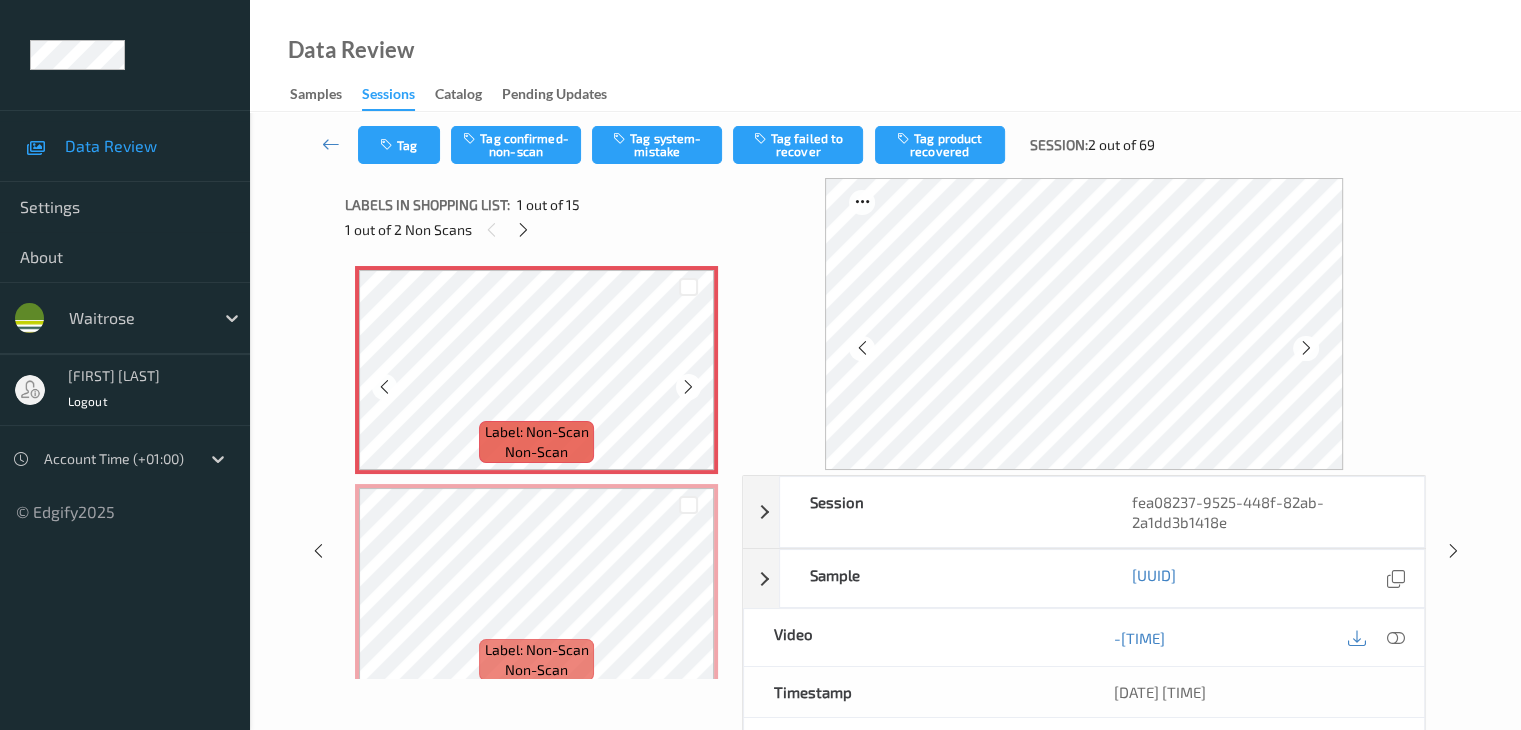 click at bounding box center (688, 387) 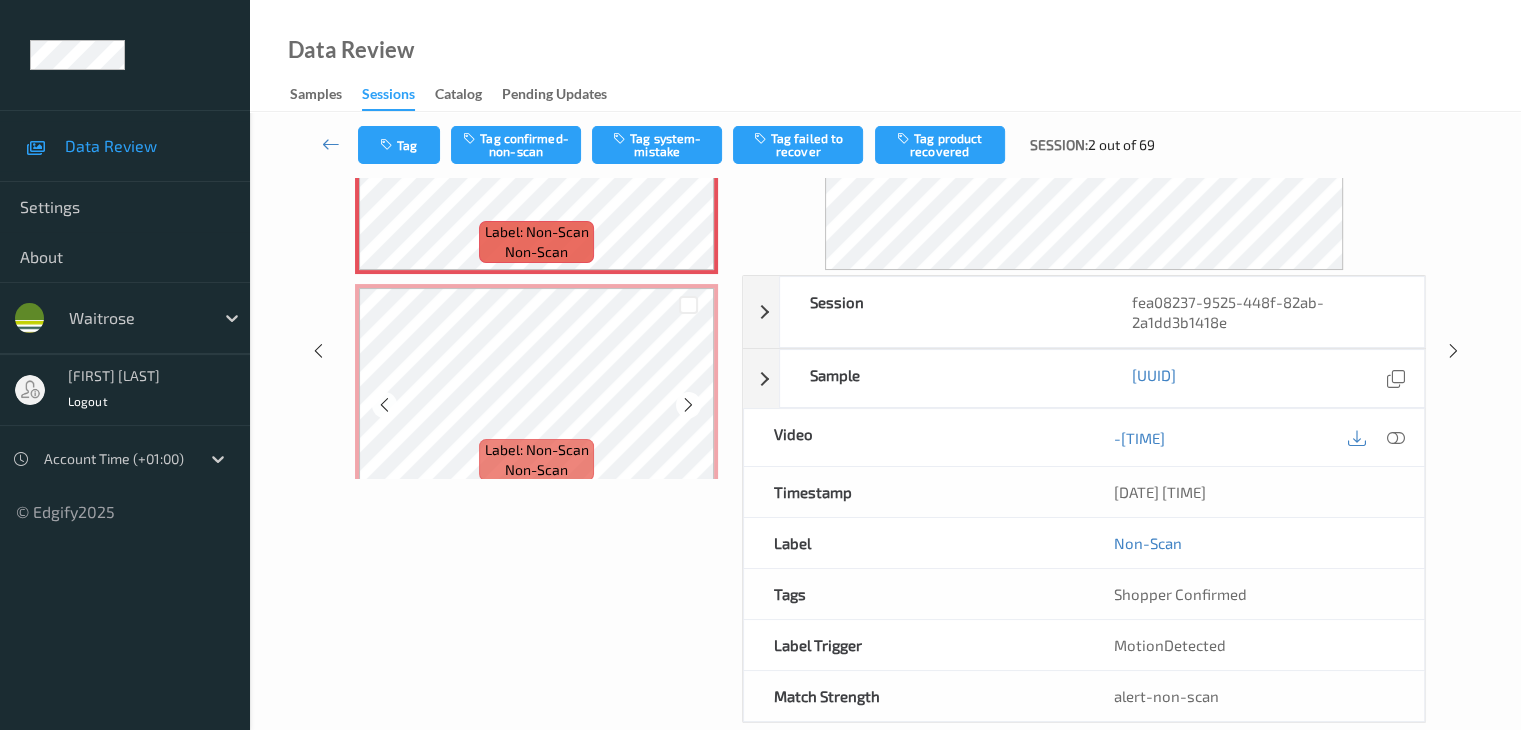 scroll, scrollTop: 0, scrollLeft: 0, axis: both 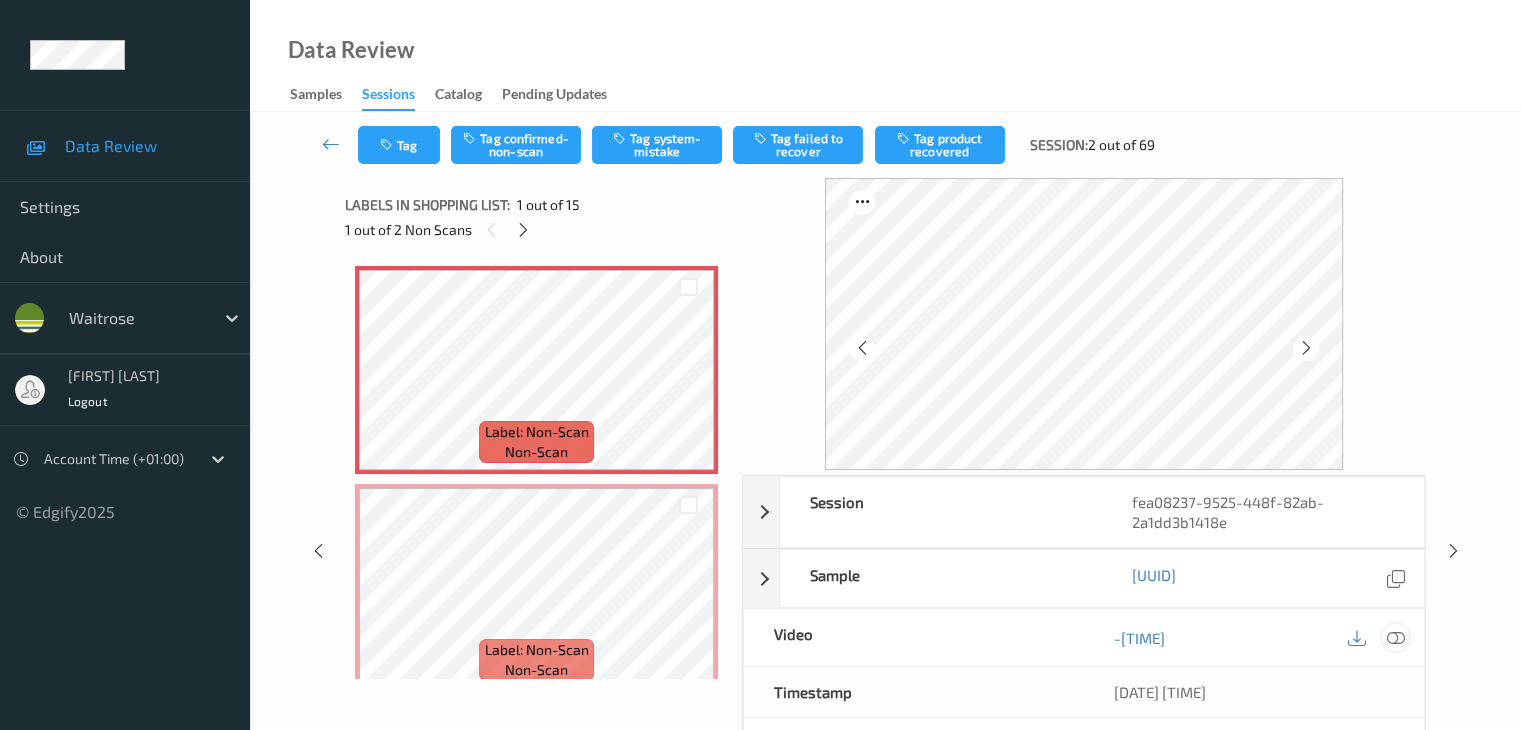 click at bounding box center [1395, 638] 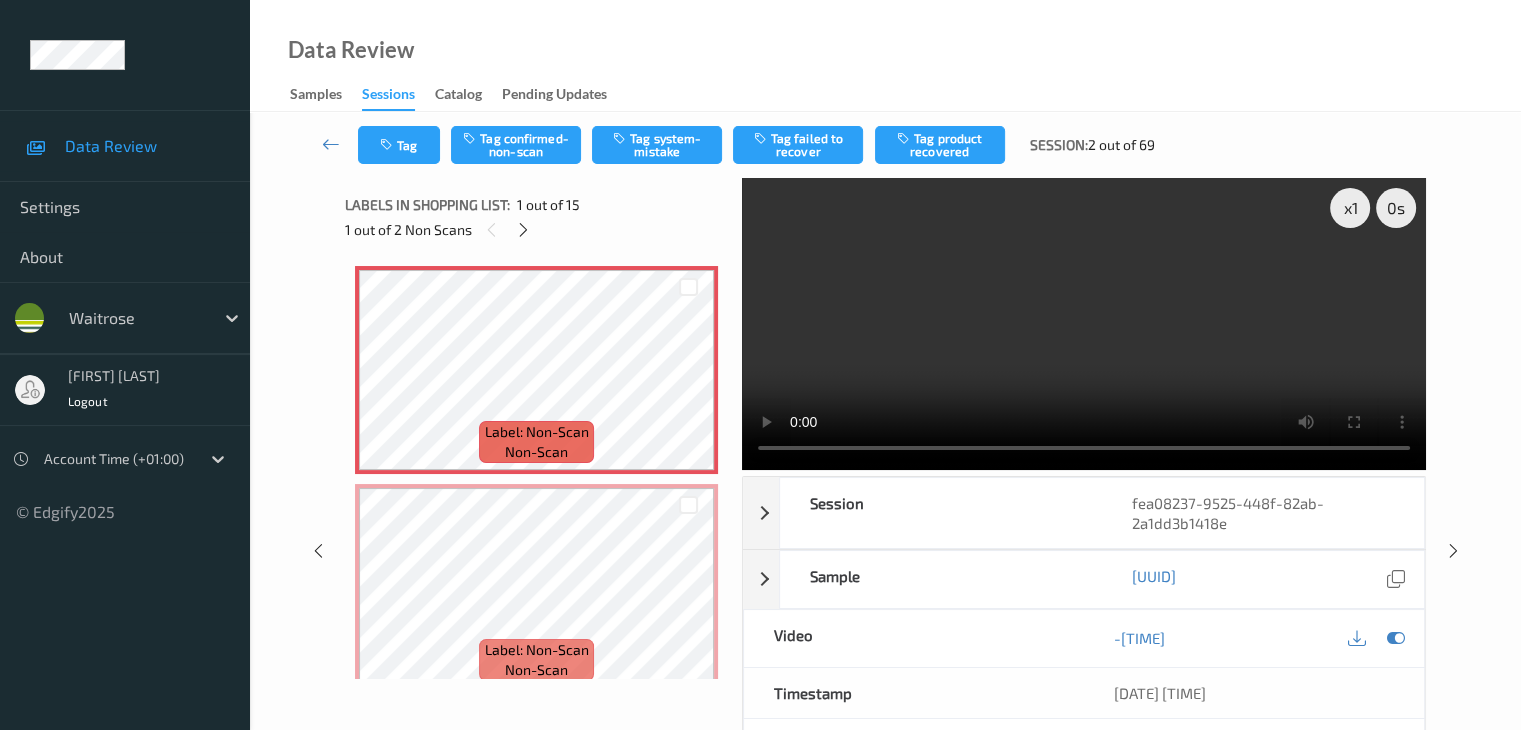 type 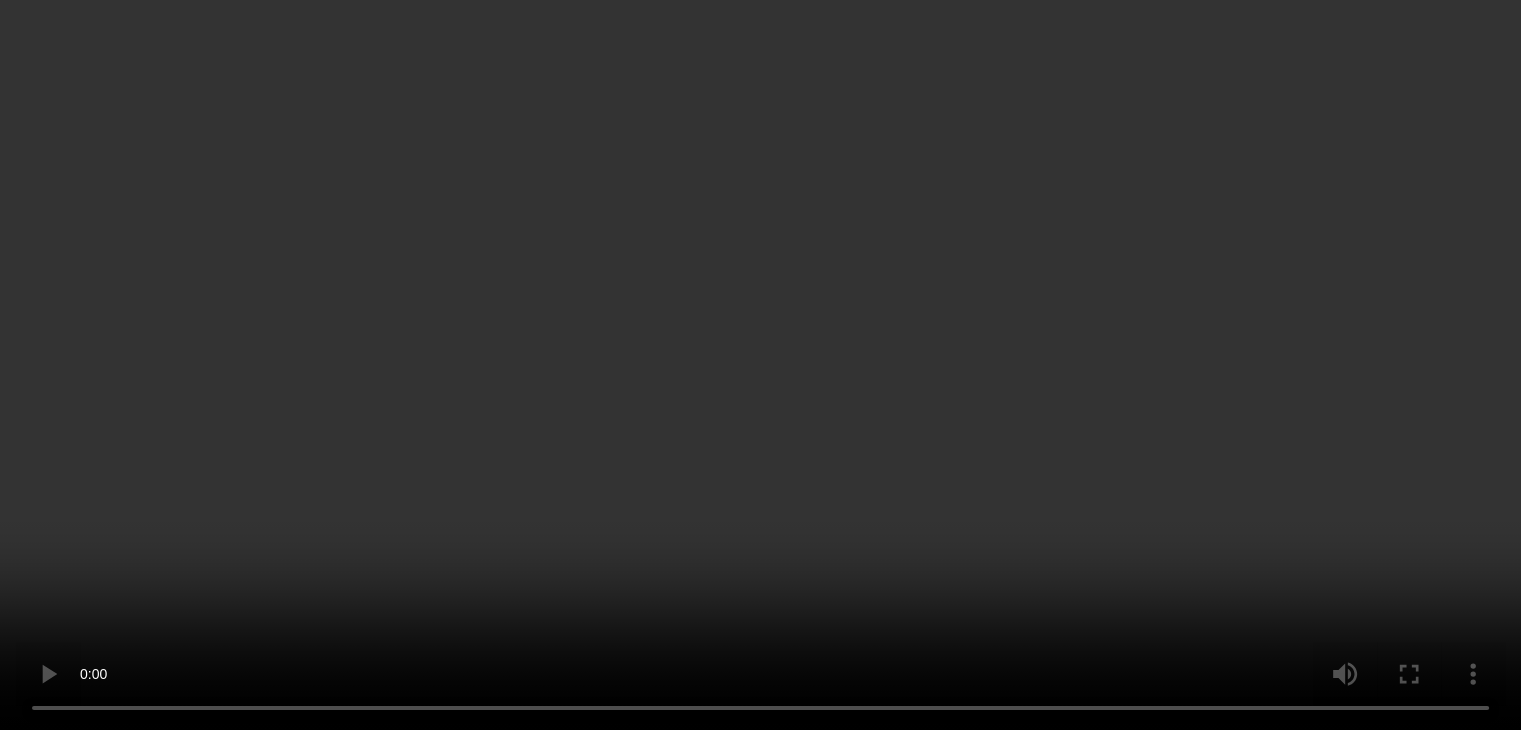 scroll, scrollTop: 300, scrollLeft: 0, axis: vertical 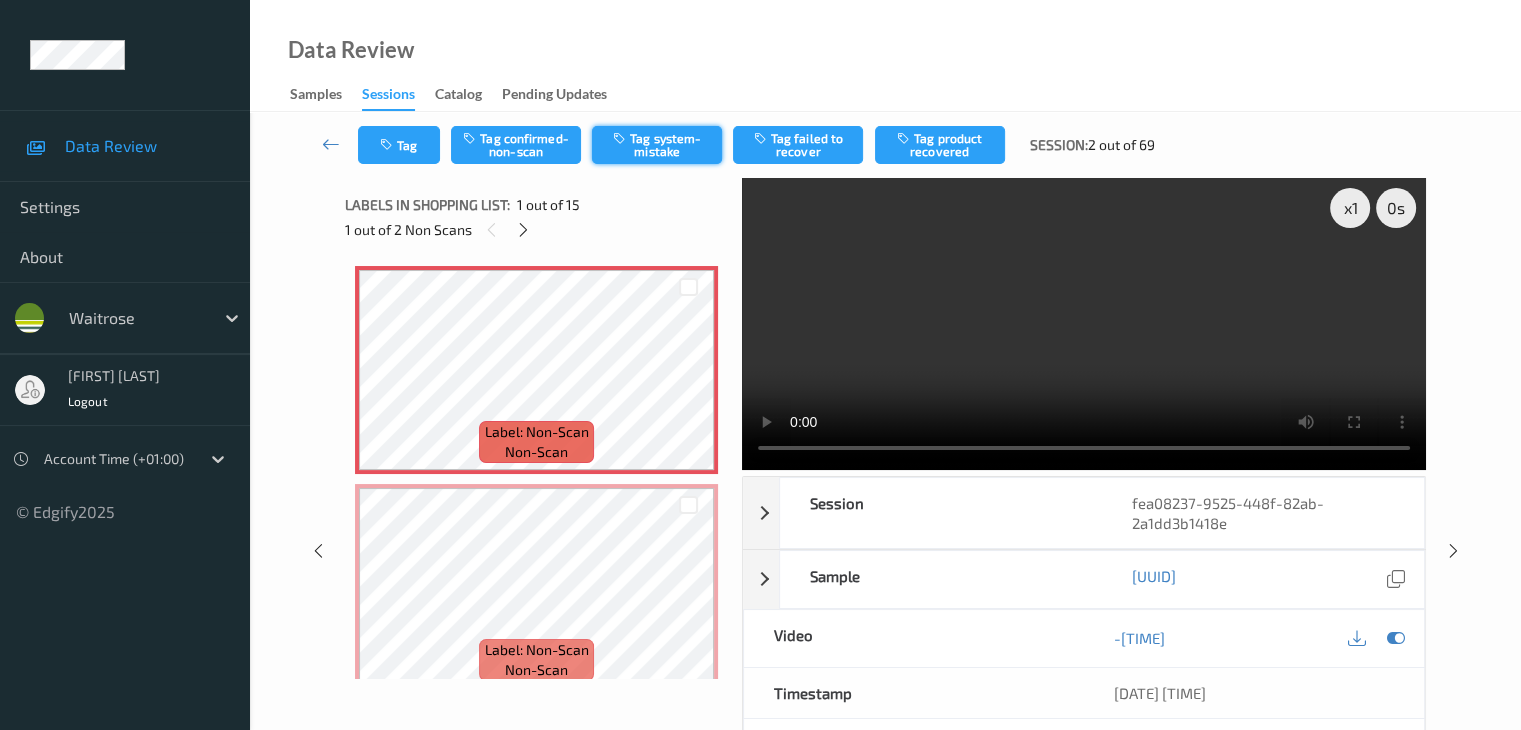 click on "Tag   system-mistake" at bounding box center (657, 145) 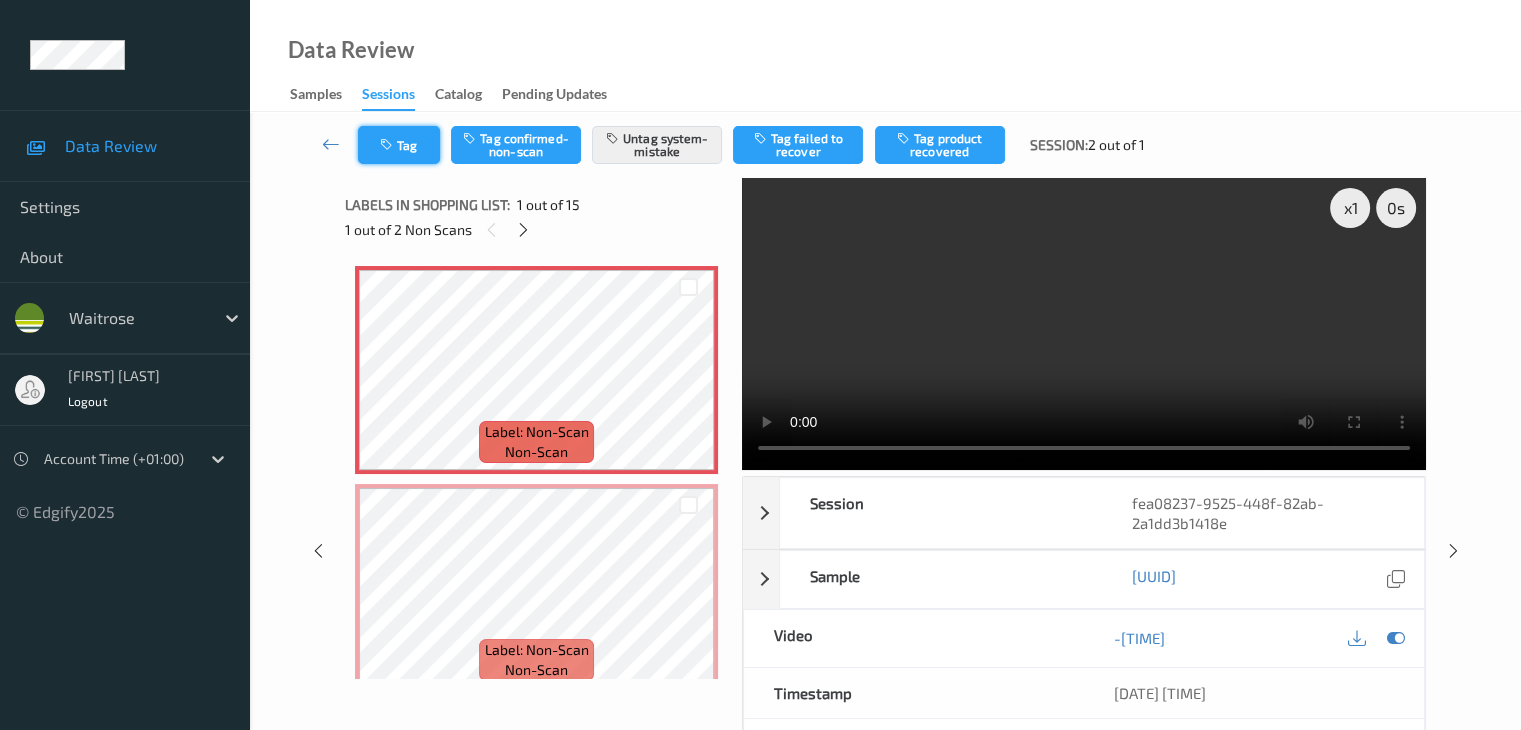 click on "Tag" at bounding box center (399, 145) 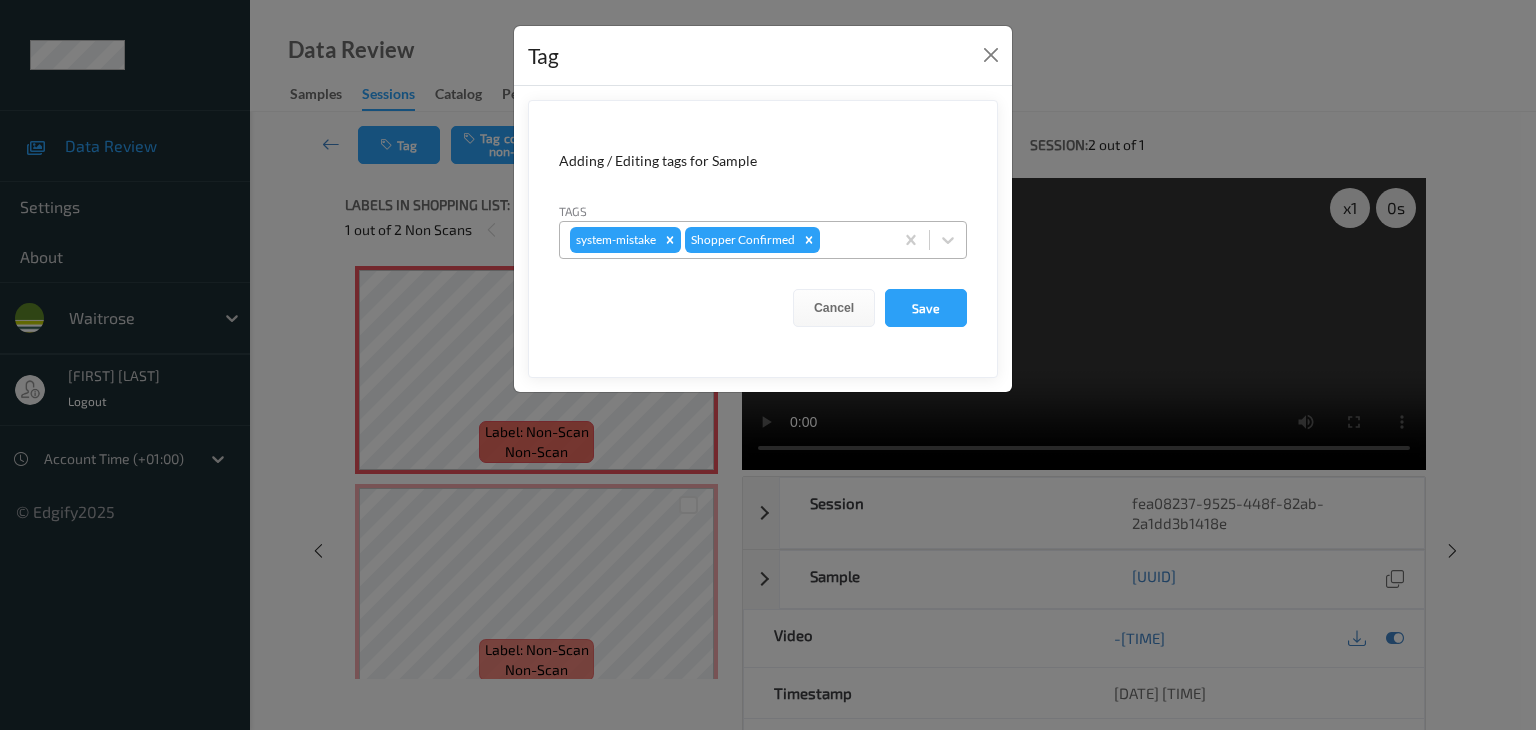 click on "system-mistake Shopper Confirmed" at bounding box center (726, 240) 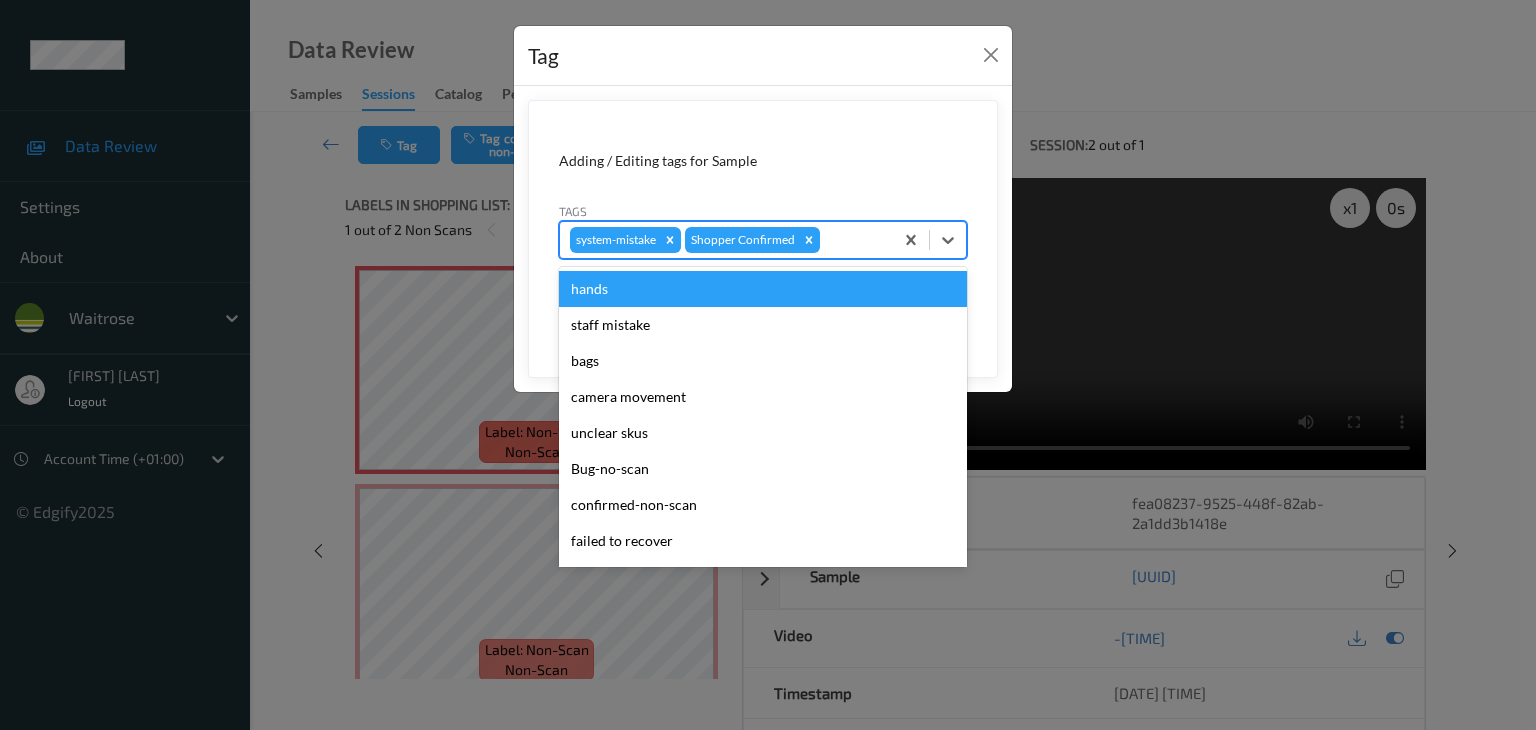 type on "u" 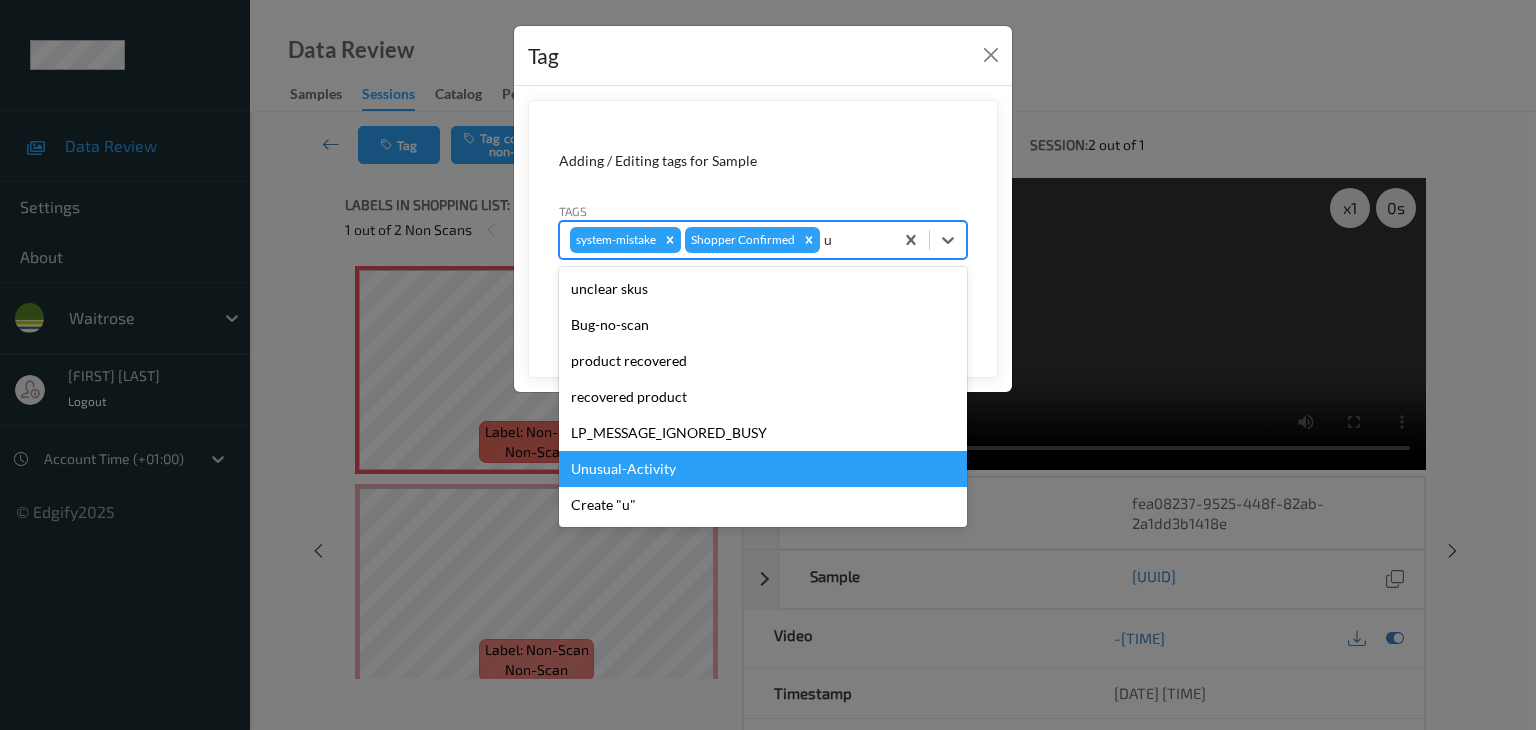 click on "Unusual-Activity" at bounding box center [763, 469] 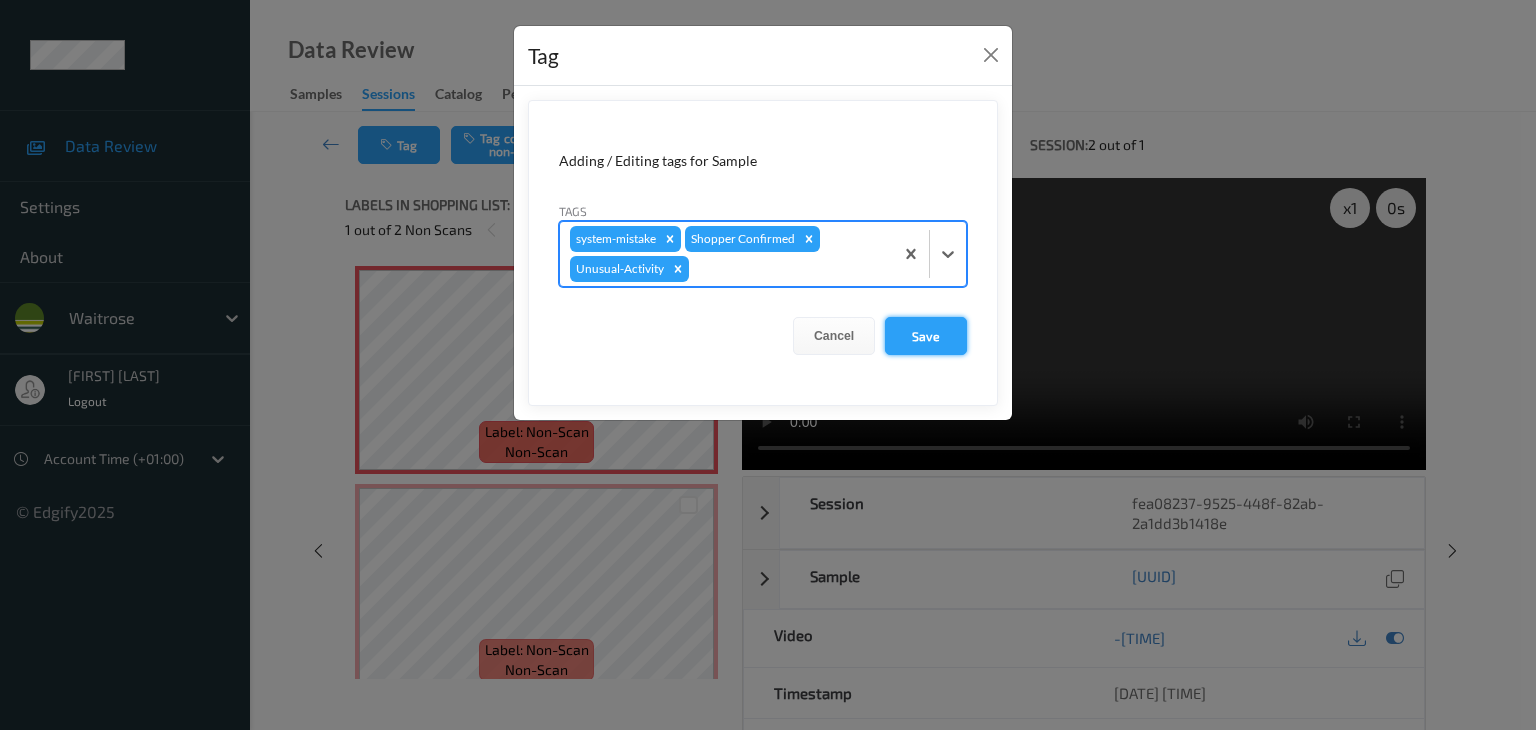 click on "Save" at bounding box center [926, 336] 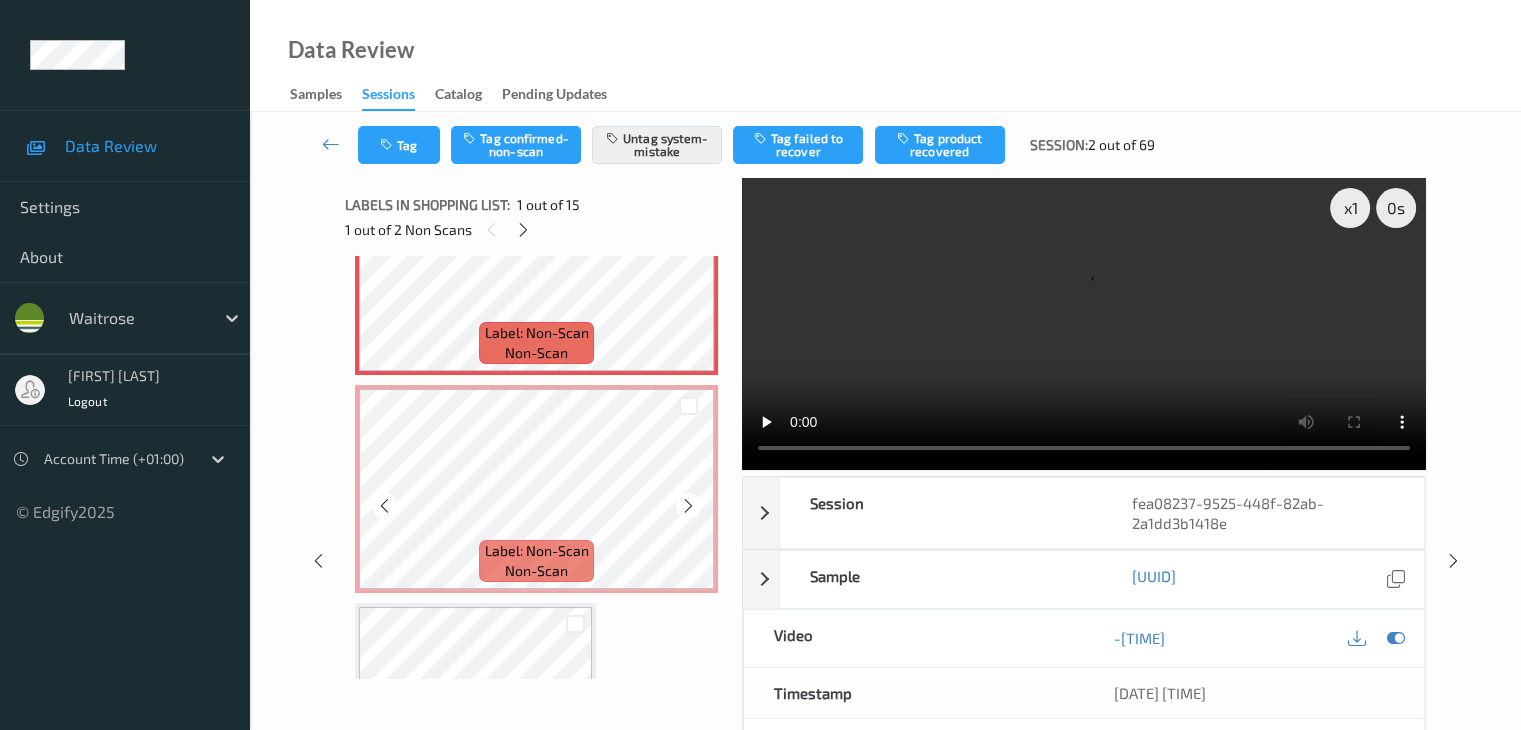 scroll, scrollTop: 100, scrollLeft: 0, axis: vertical 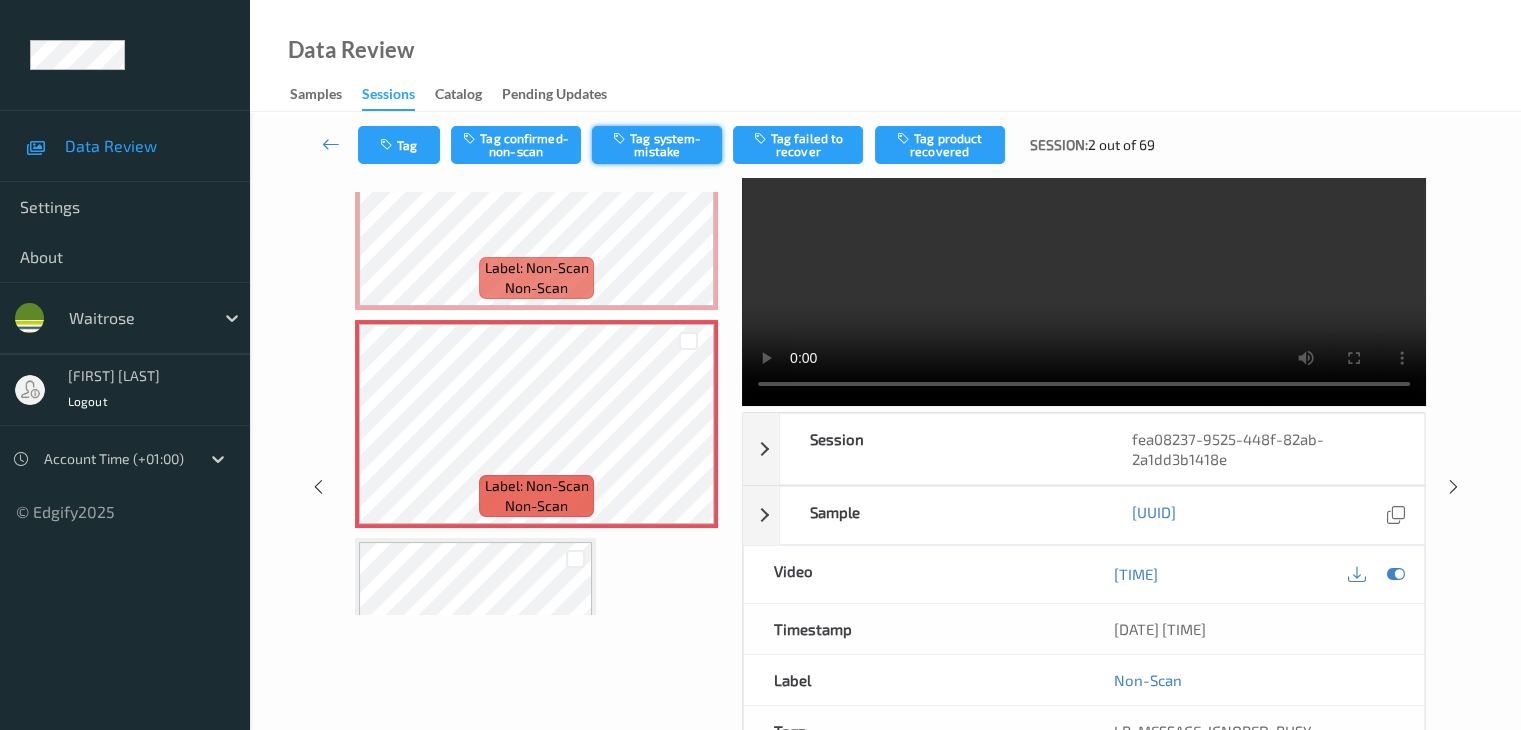 click on "Tag   system-mistake" at bounding box center [657, 145] 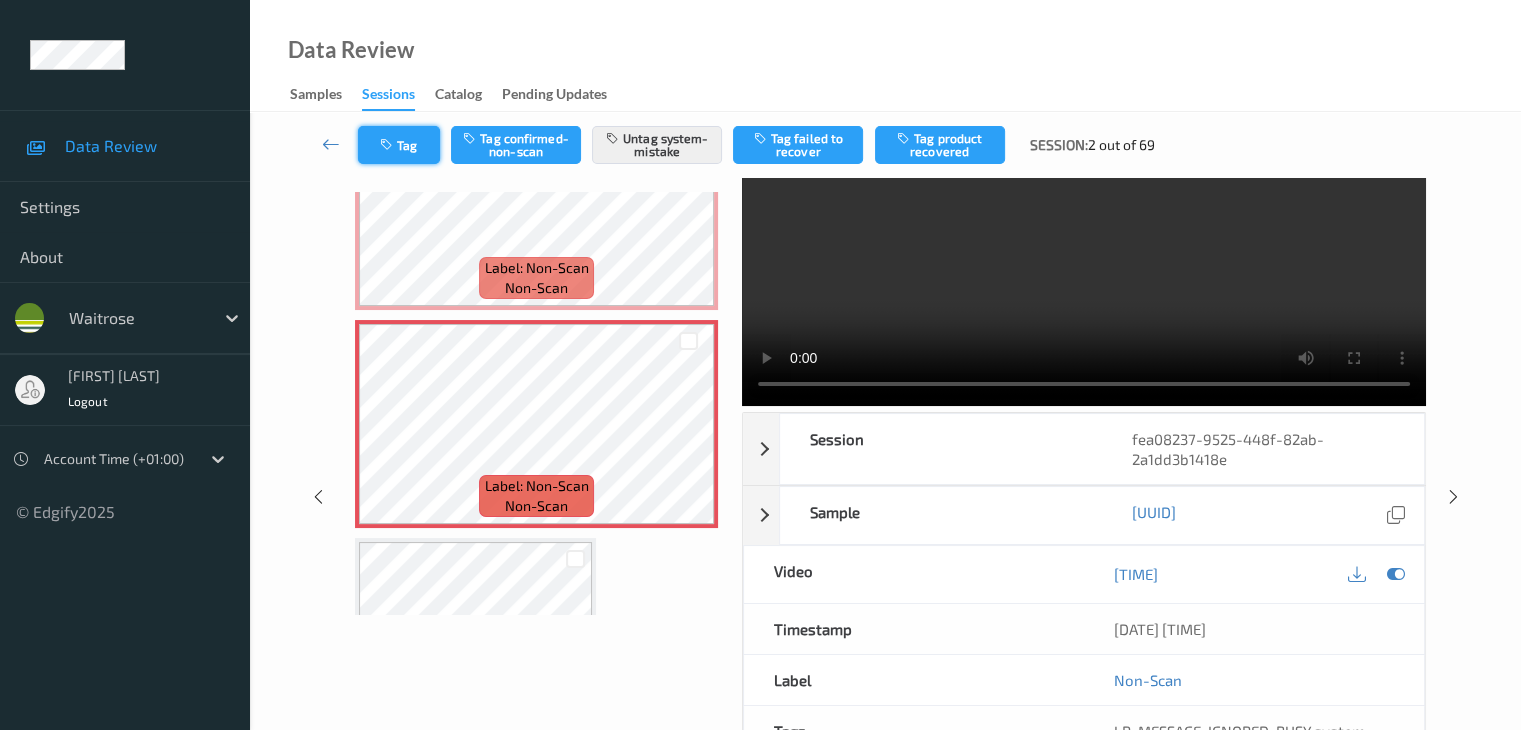click on "Tag" at bounding box center (399, 145) 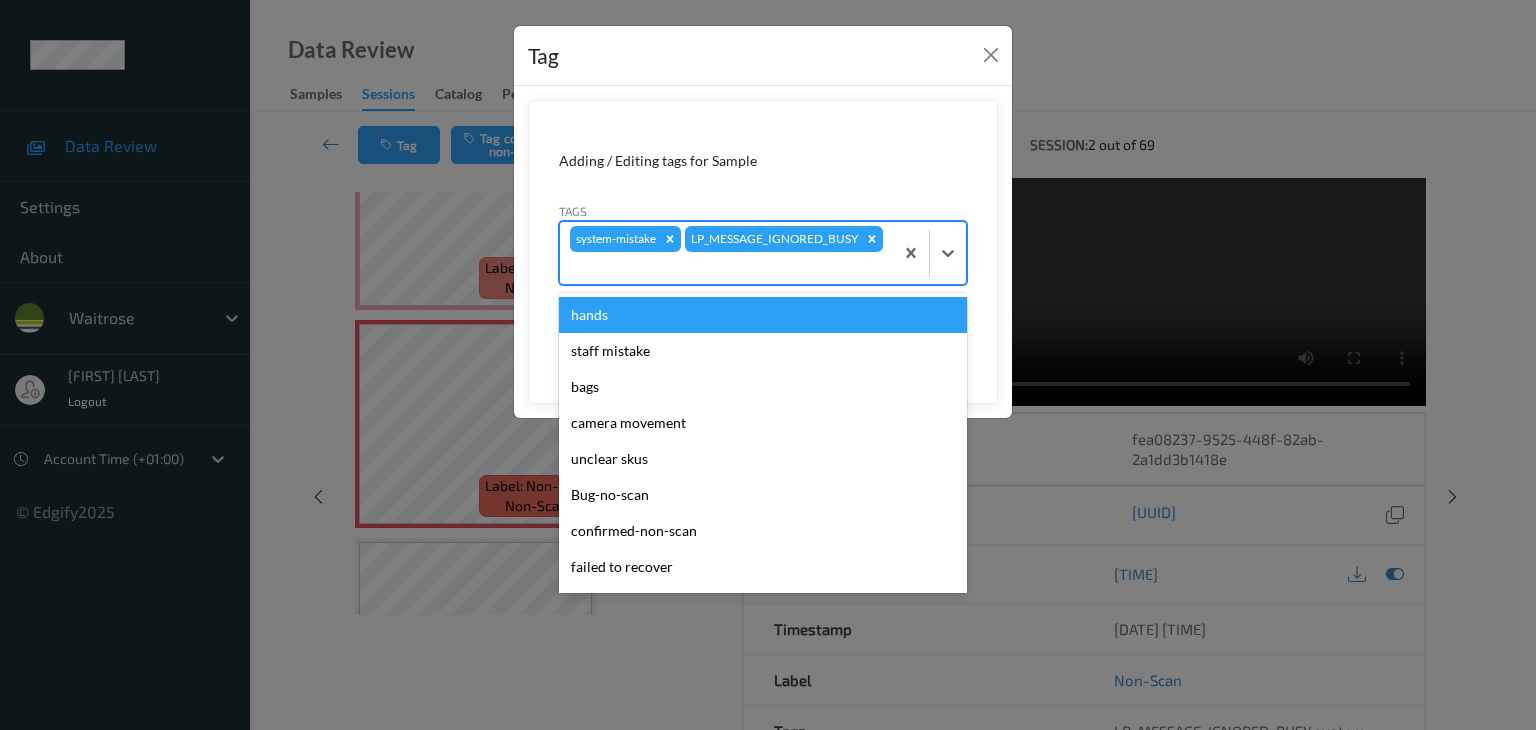 click on "system-mistake LP_MESSAGE_IGNORED_BUSY" at bounding box center [726, 253] 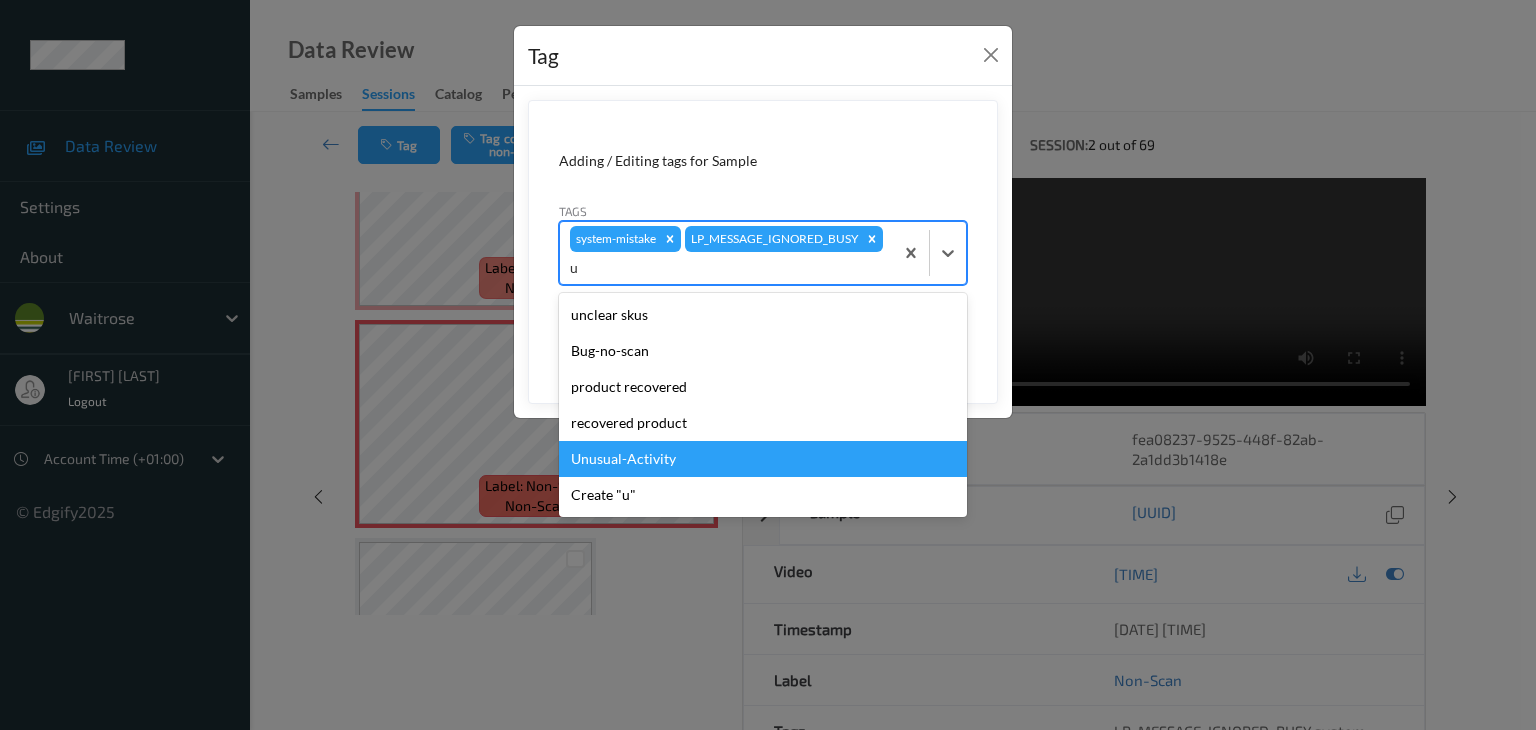 click on "Unusual-Activity" at bounding box center [763, 459] 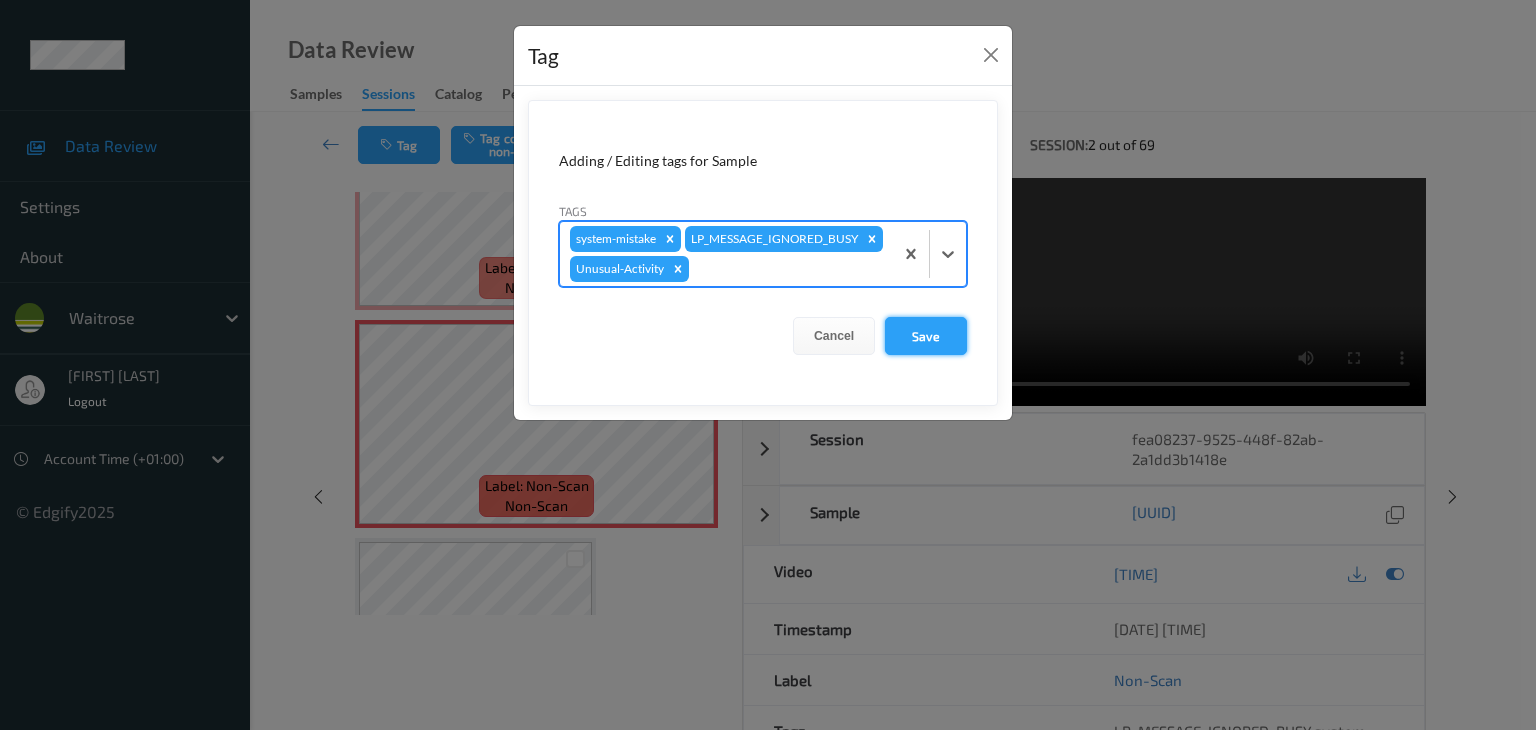 click on "Save" at bounding box center (926, 336) 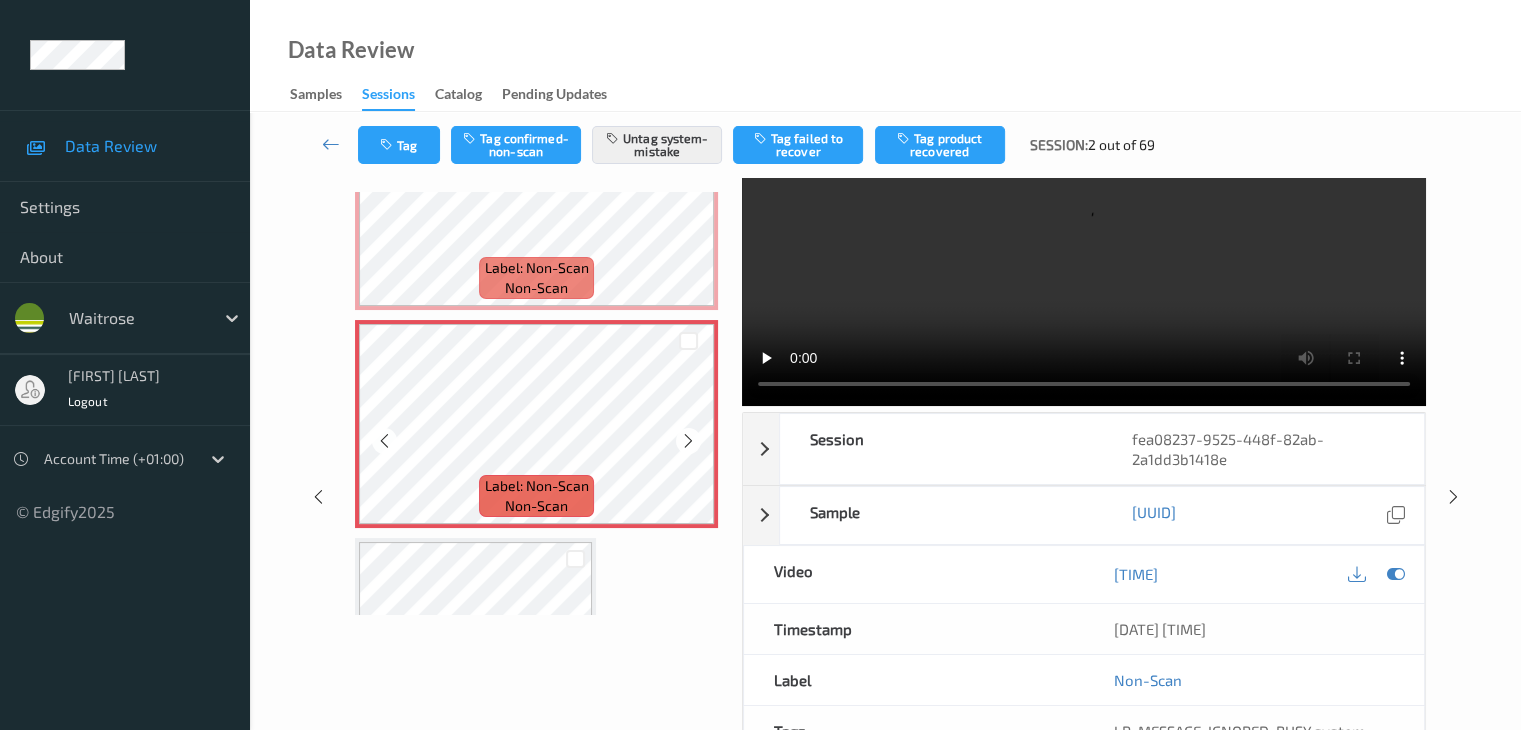 scroll, scrollTop: 300, scrollLeft: 0, axis: vertical 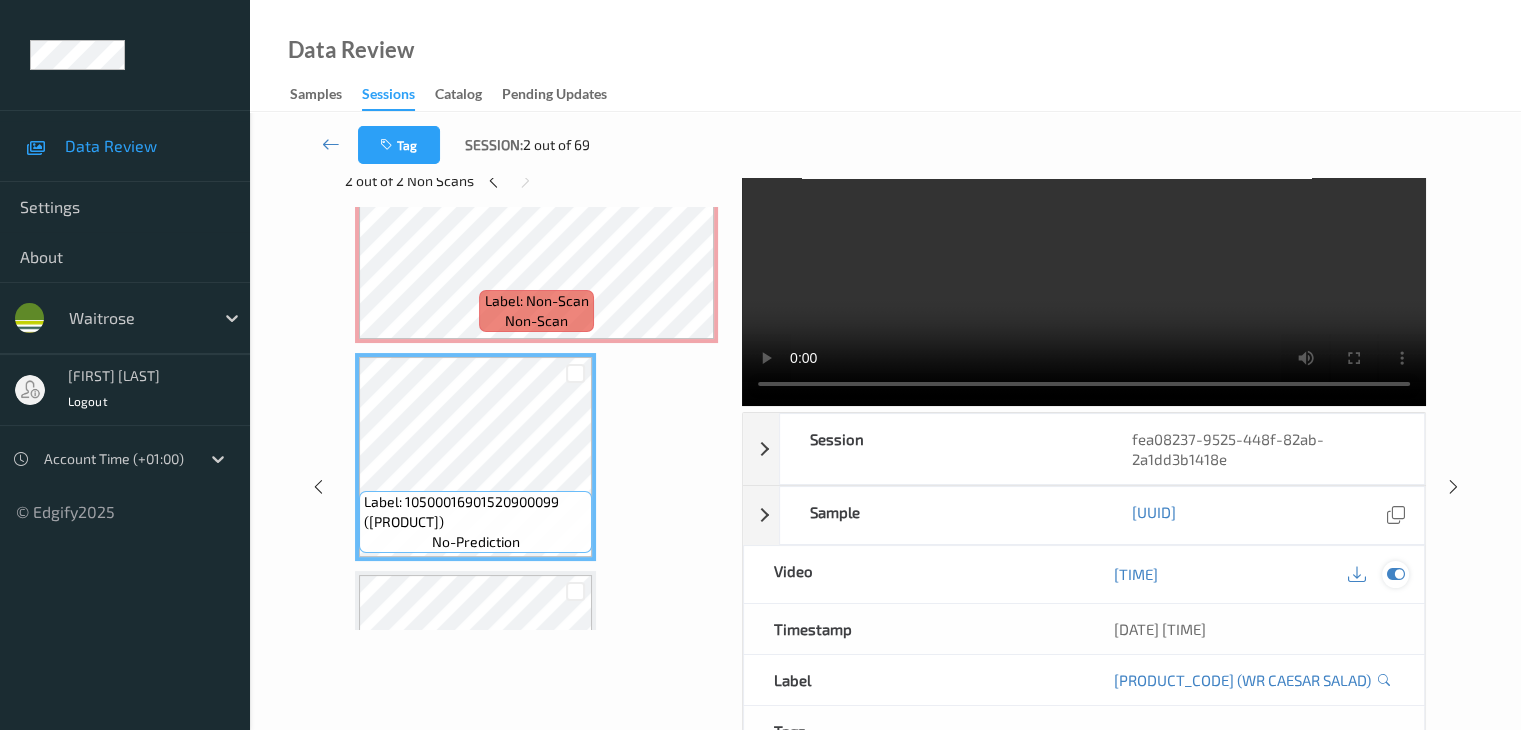 click at bounding box center (1395, 574) 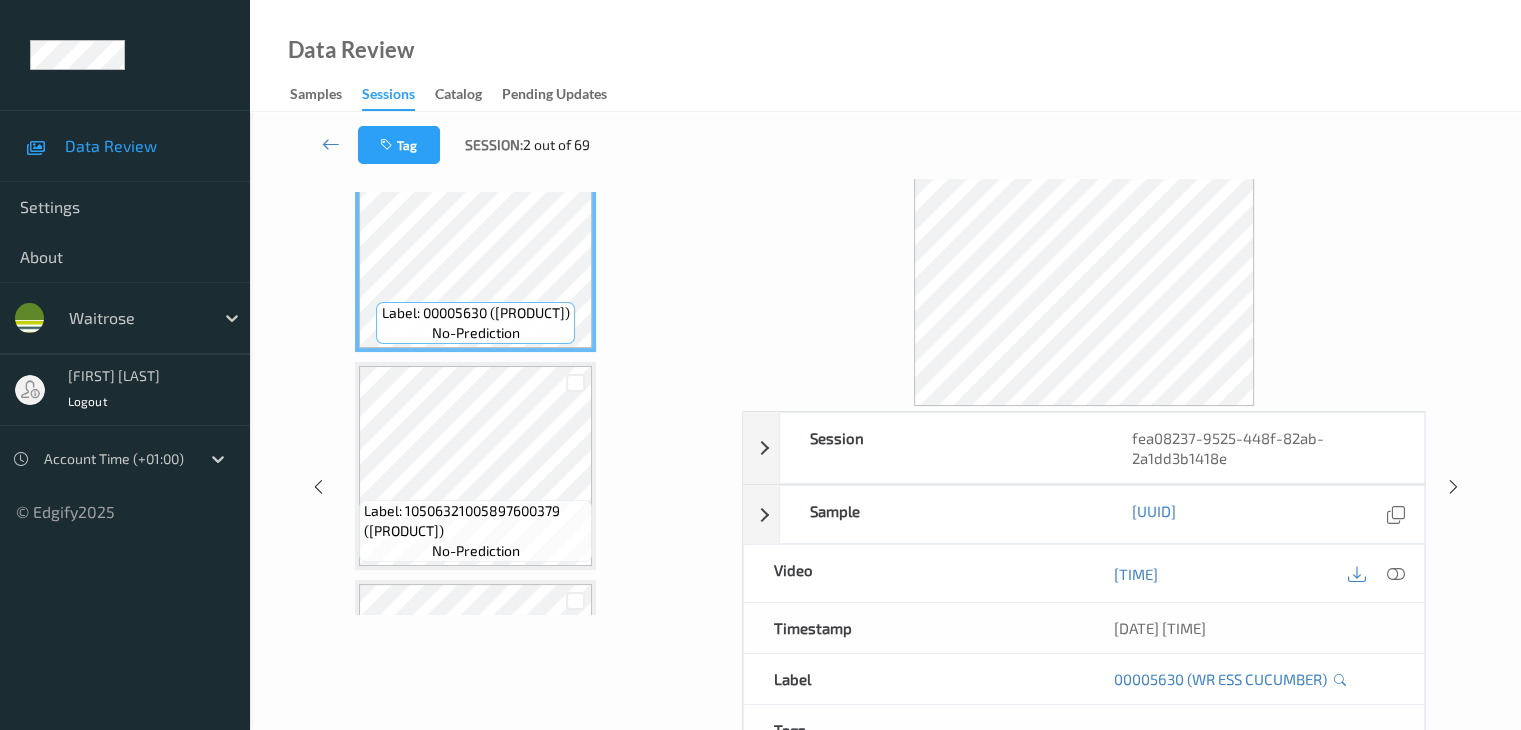 scroll, scrollTop: 1200, scrollLeft: 0, axis: vertical 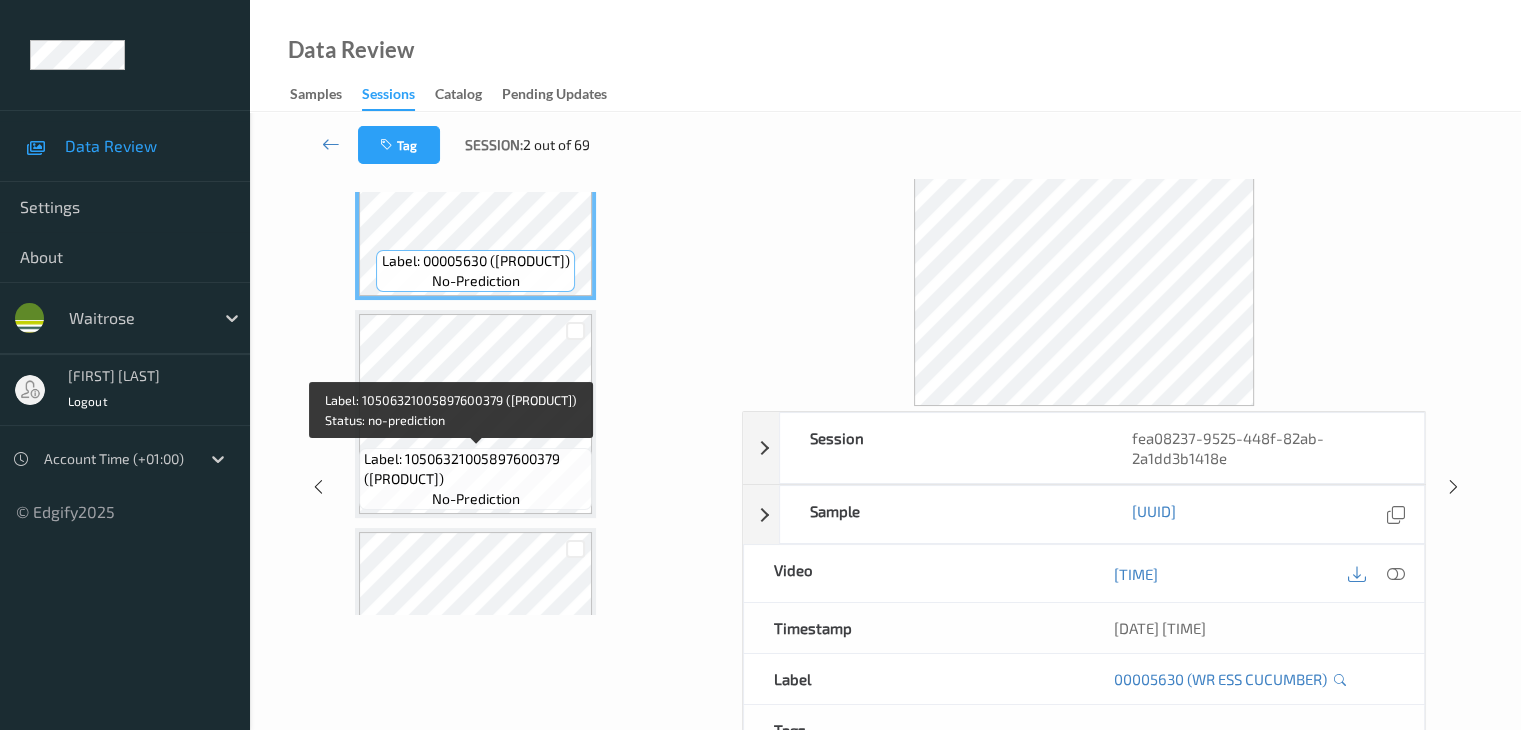 click on "Label: 10506321005897600379 ([PRODUCT])" at bounding box center (475, 469) 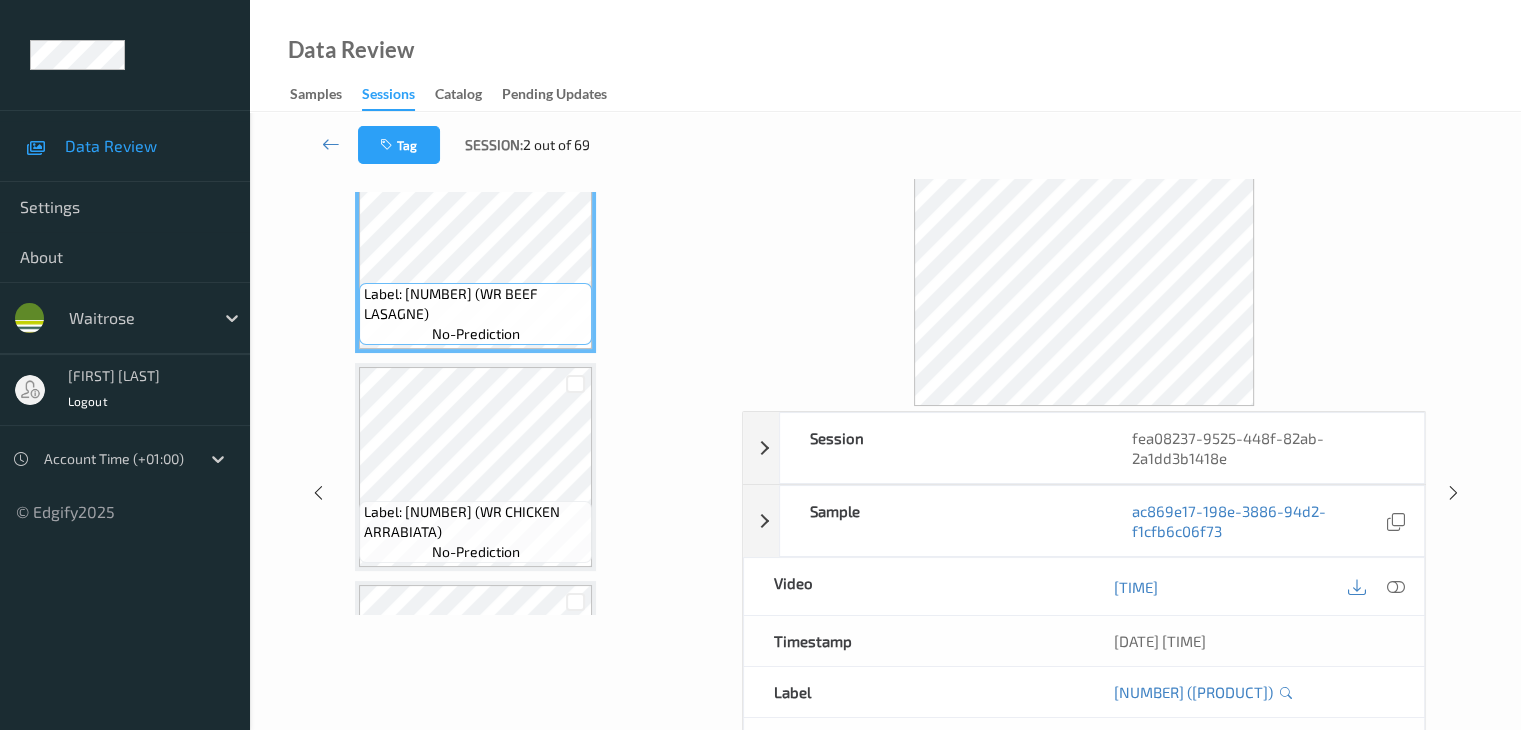 scroll, scrollTop: 1600, scrollLeft: 0, axis: vertical 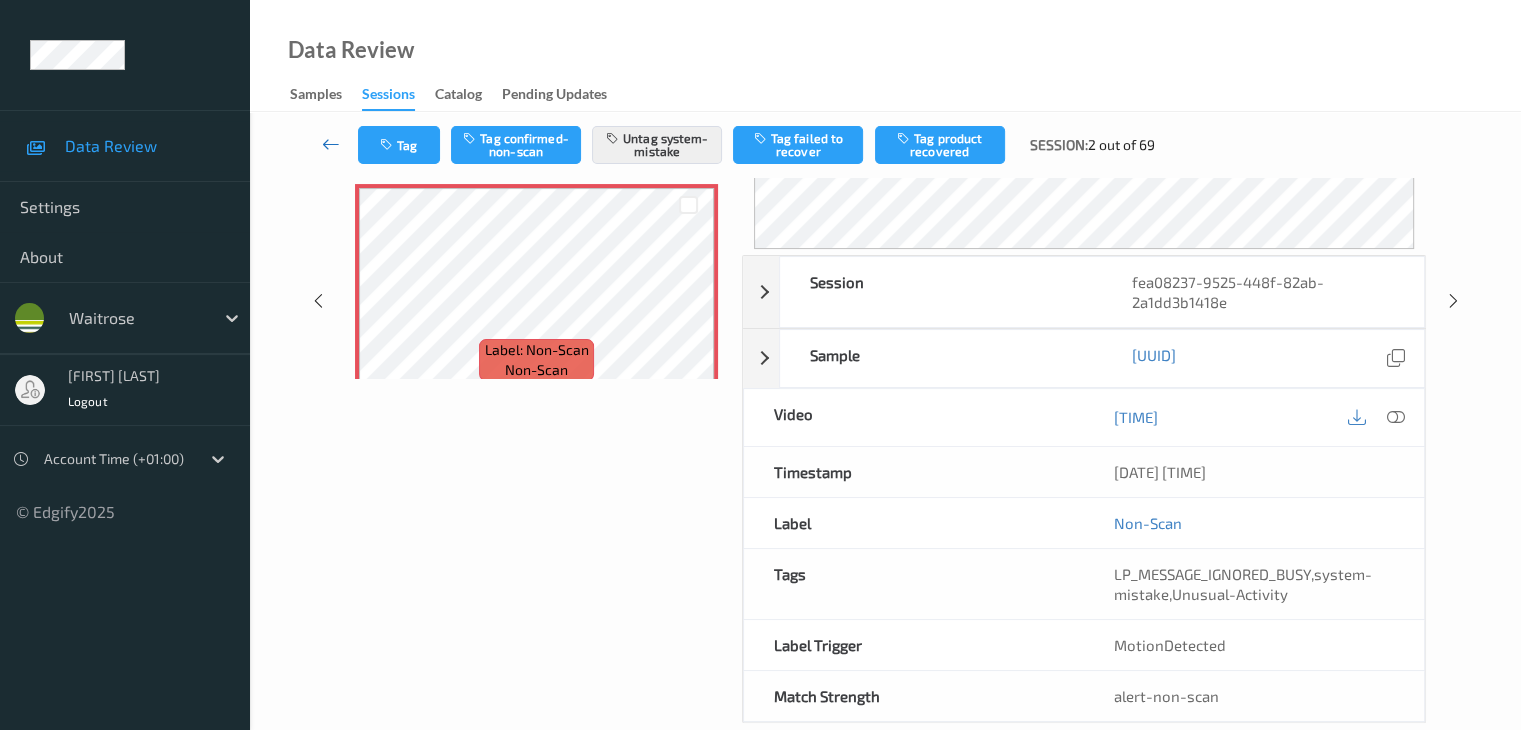 click at bounding box center [331, 144] 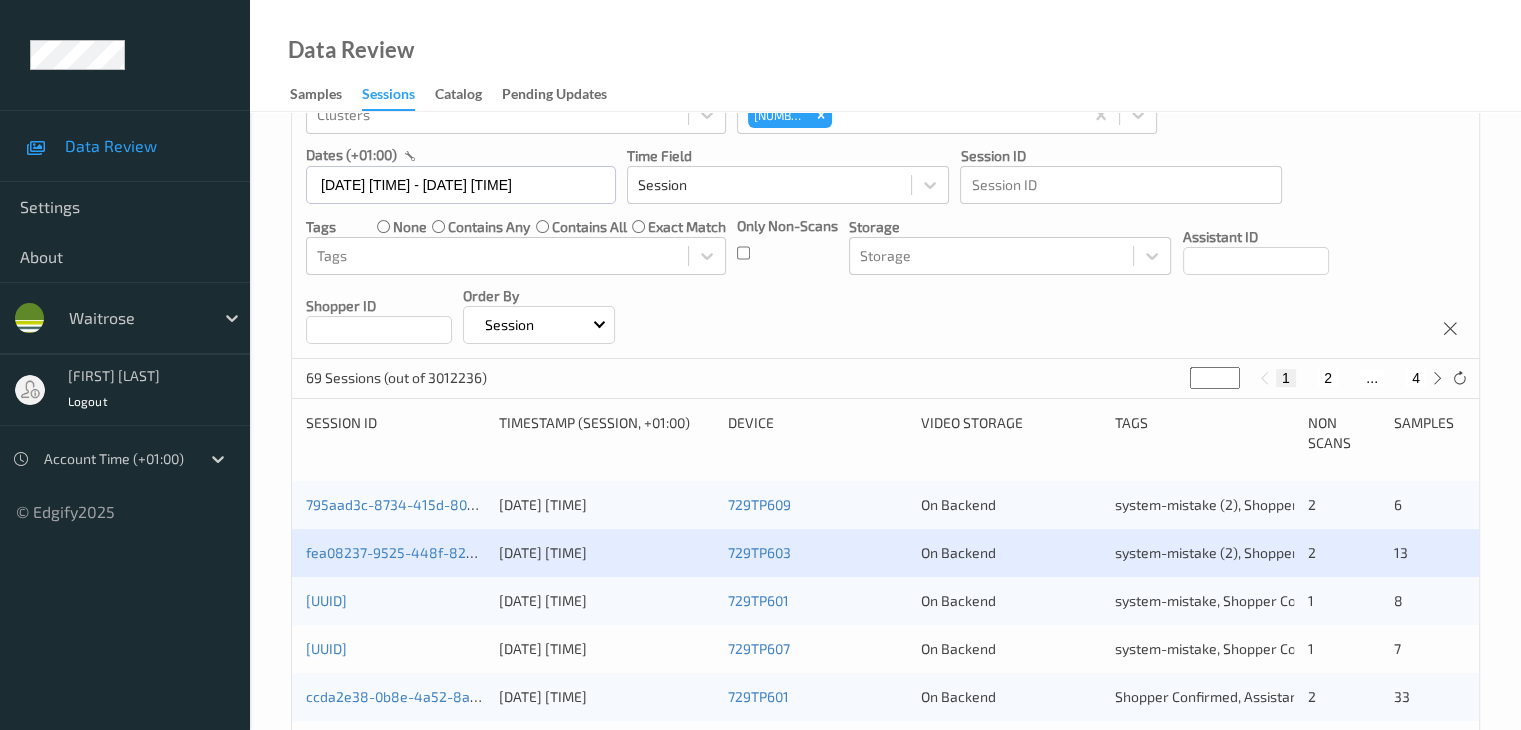 scroll, scrollTop: 500, scrollLeft: 0, axis: vertical 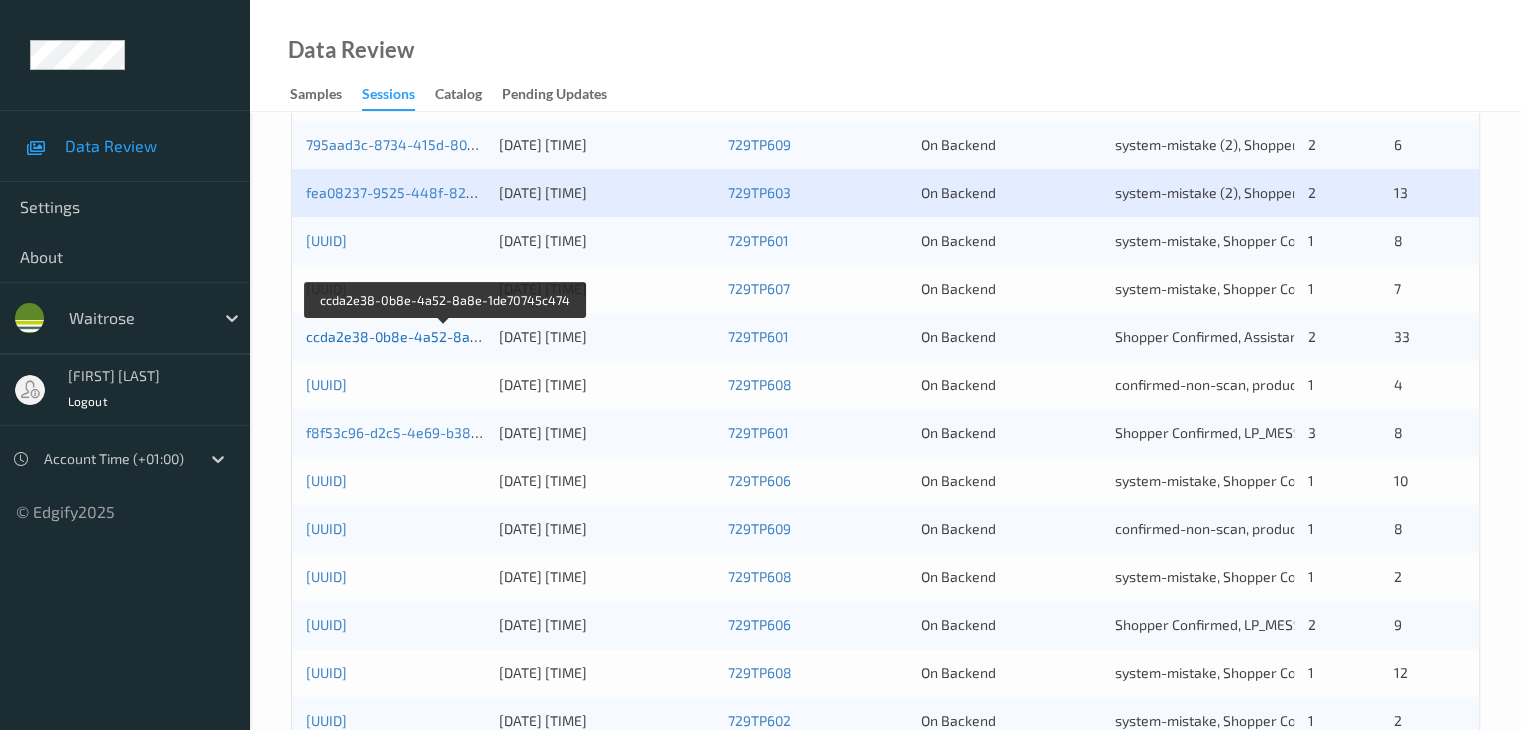 click on "ccda2e38-0b8e-4a52-8a8e-1de70745c474" at bounding box center [446, 336] 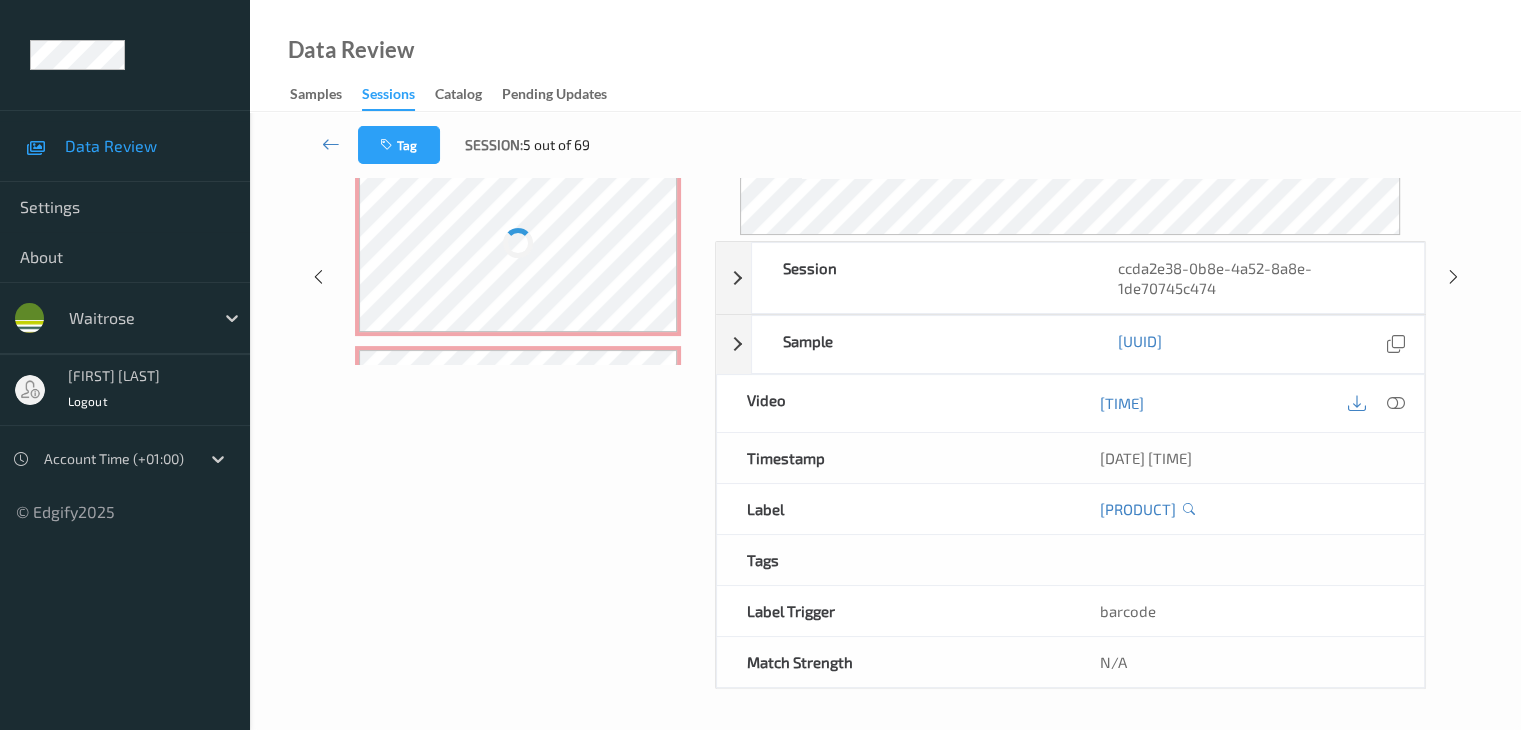 scroll, scrollTop: 24, scrollLeft: 0, axis: vertical 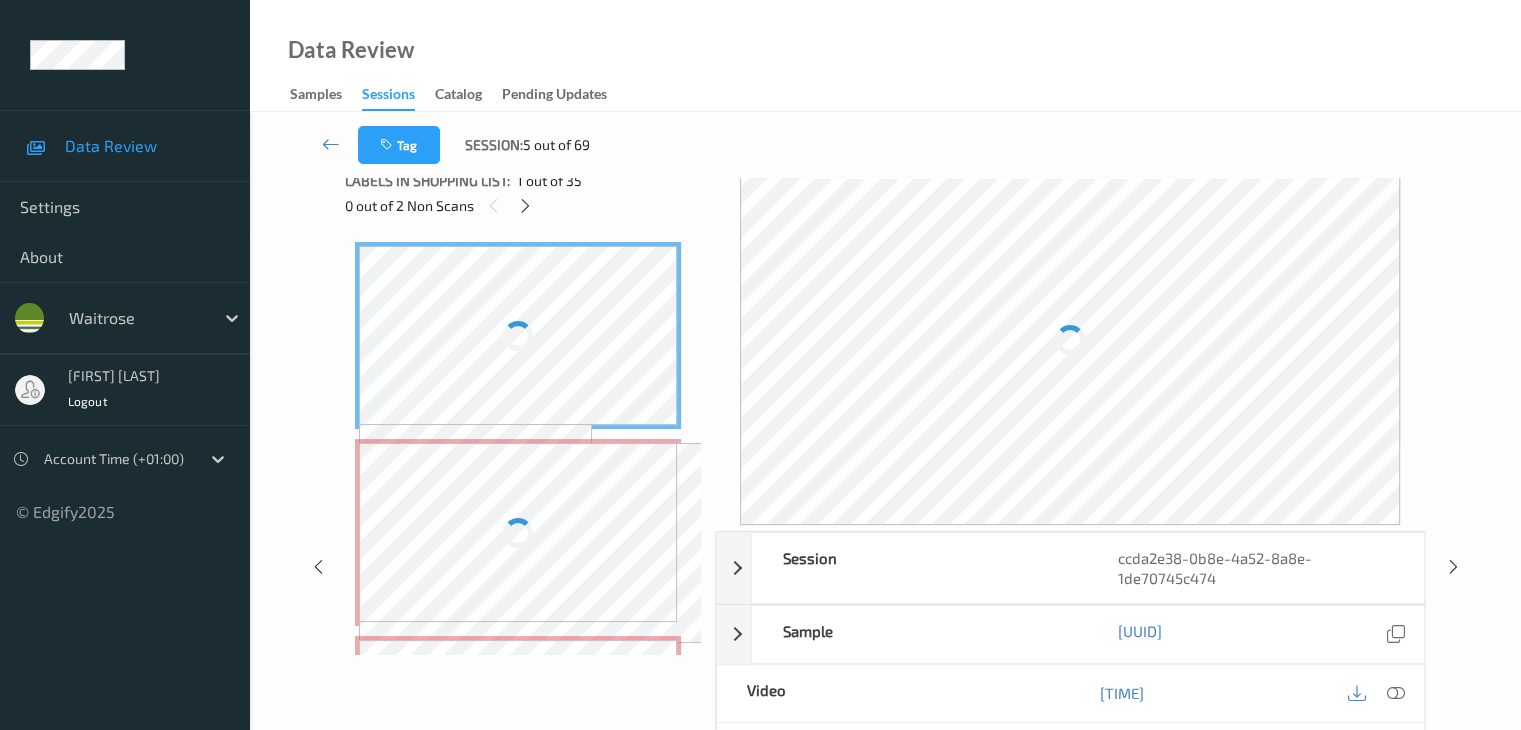 click at bounding box center [518, 532] 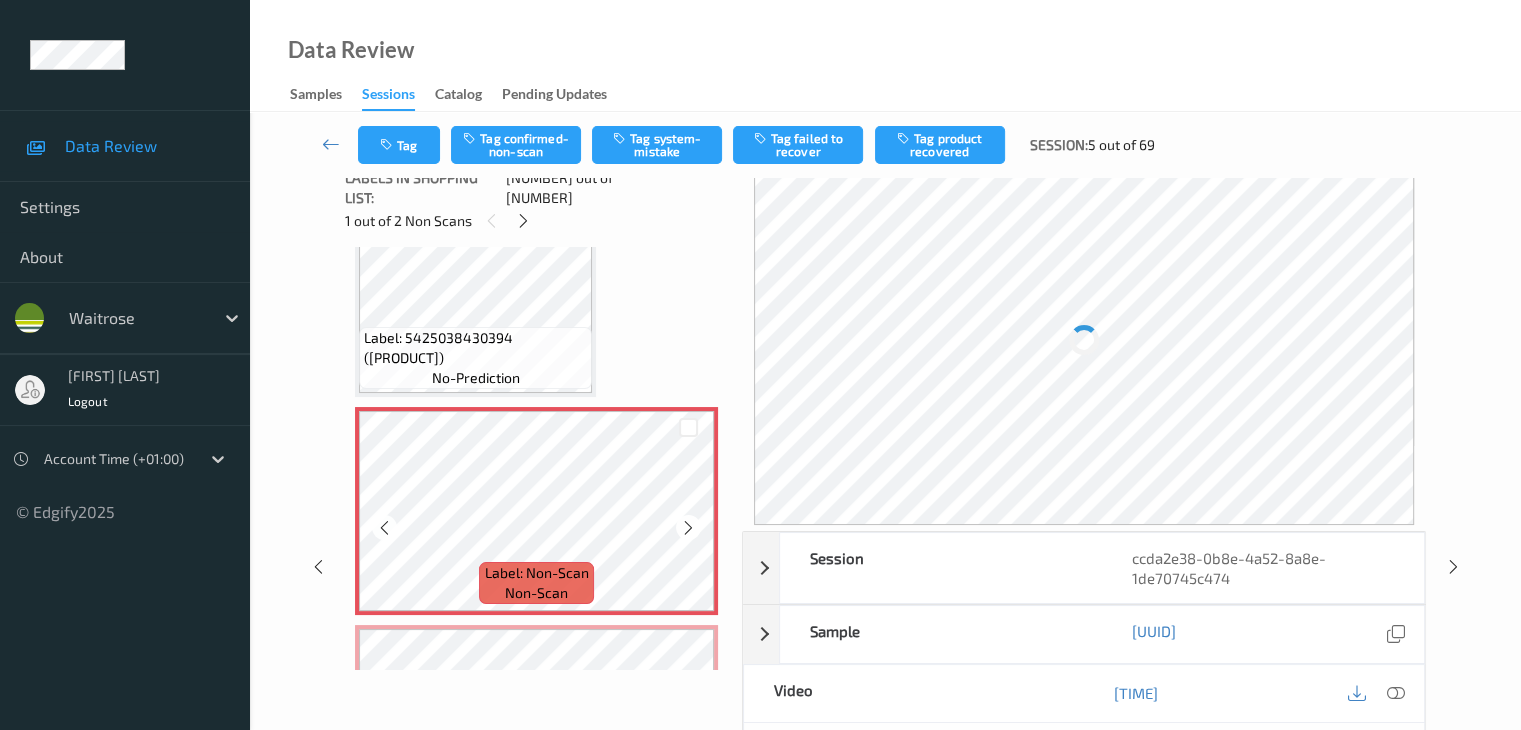 scroll, scrollTop: 200, scrollLeft: 0, axis: vertical 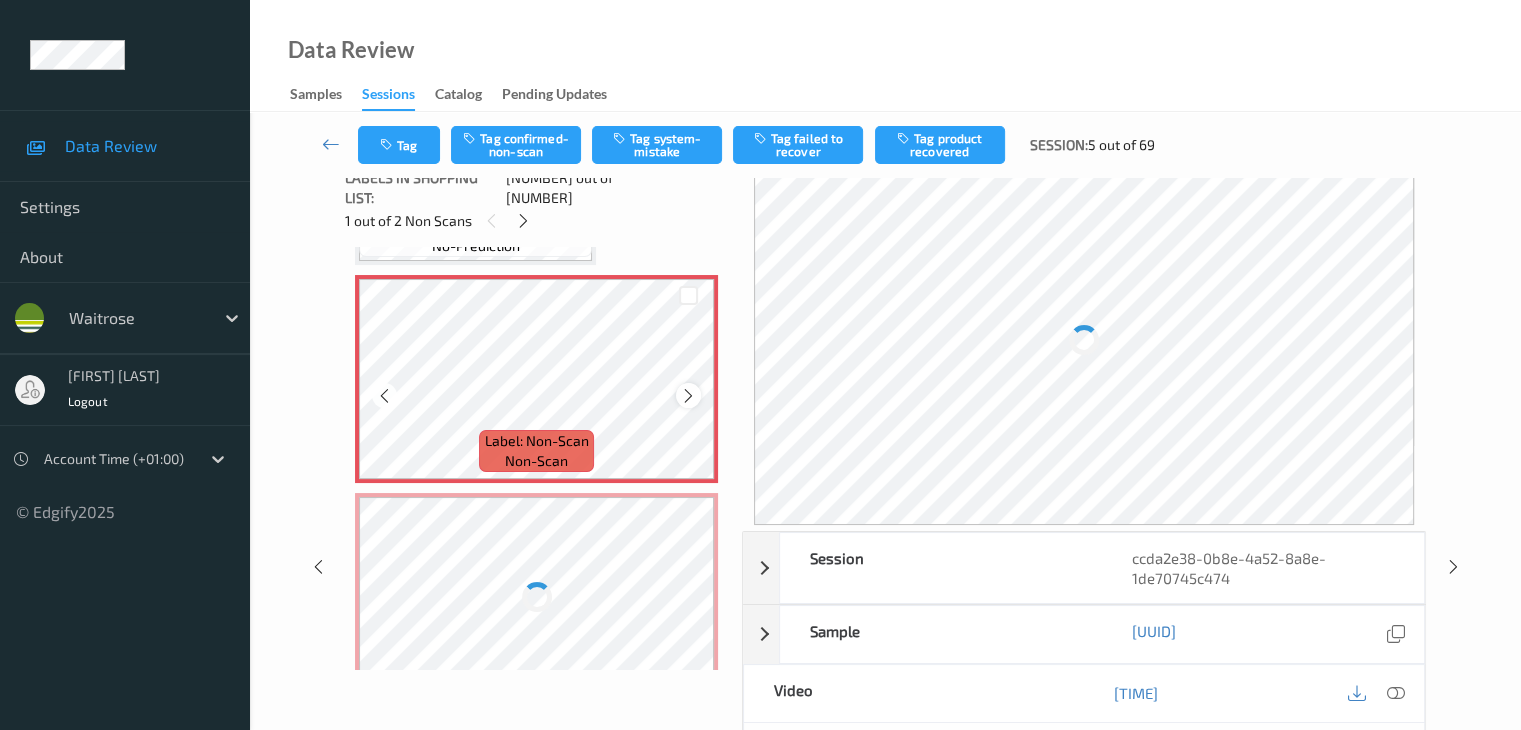 click at bounding box center (688, 396) 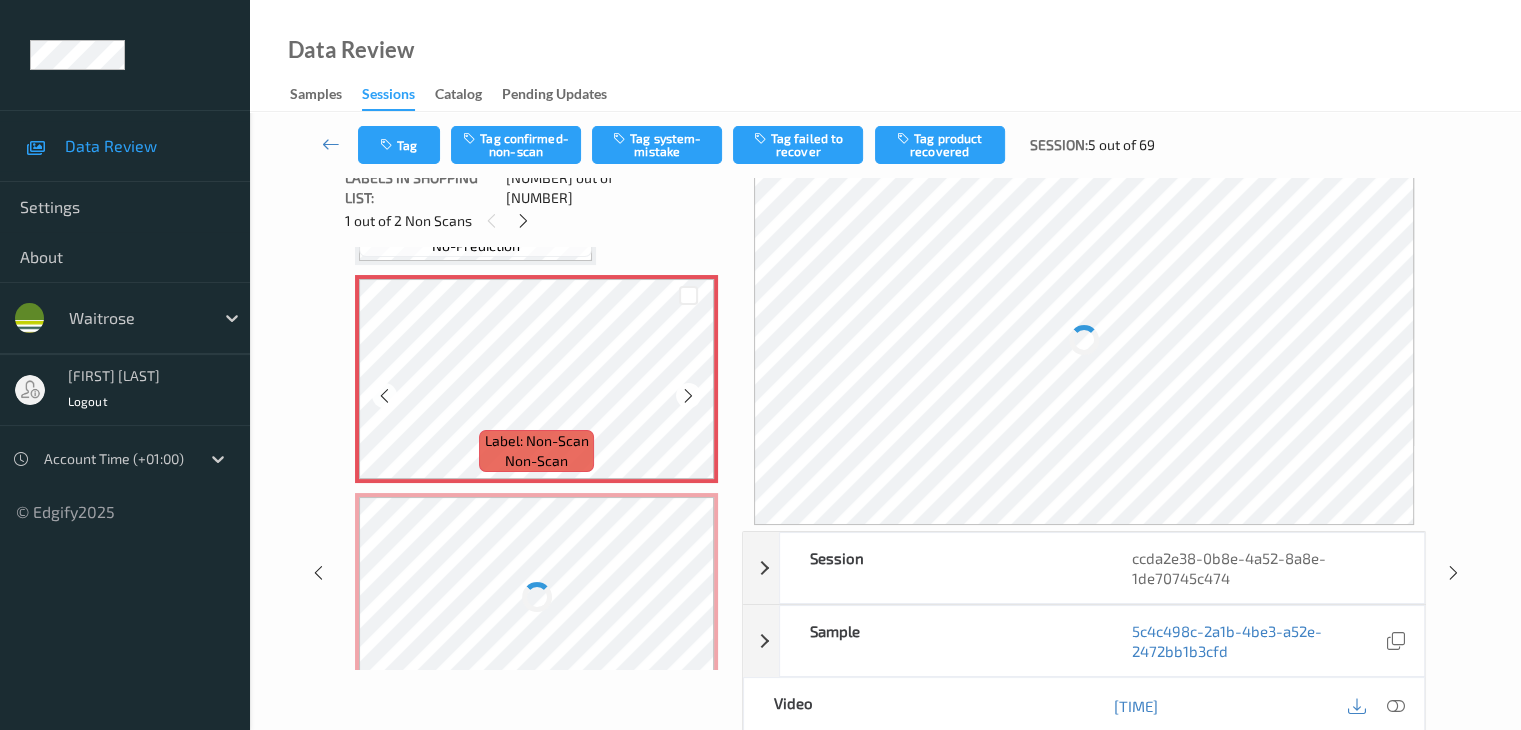 click at bounding box center (688, 396) 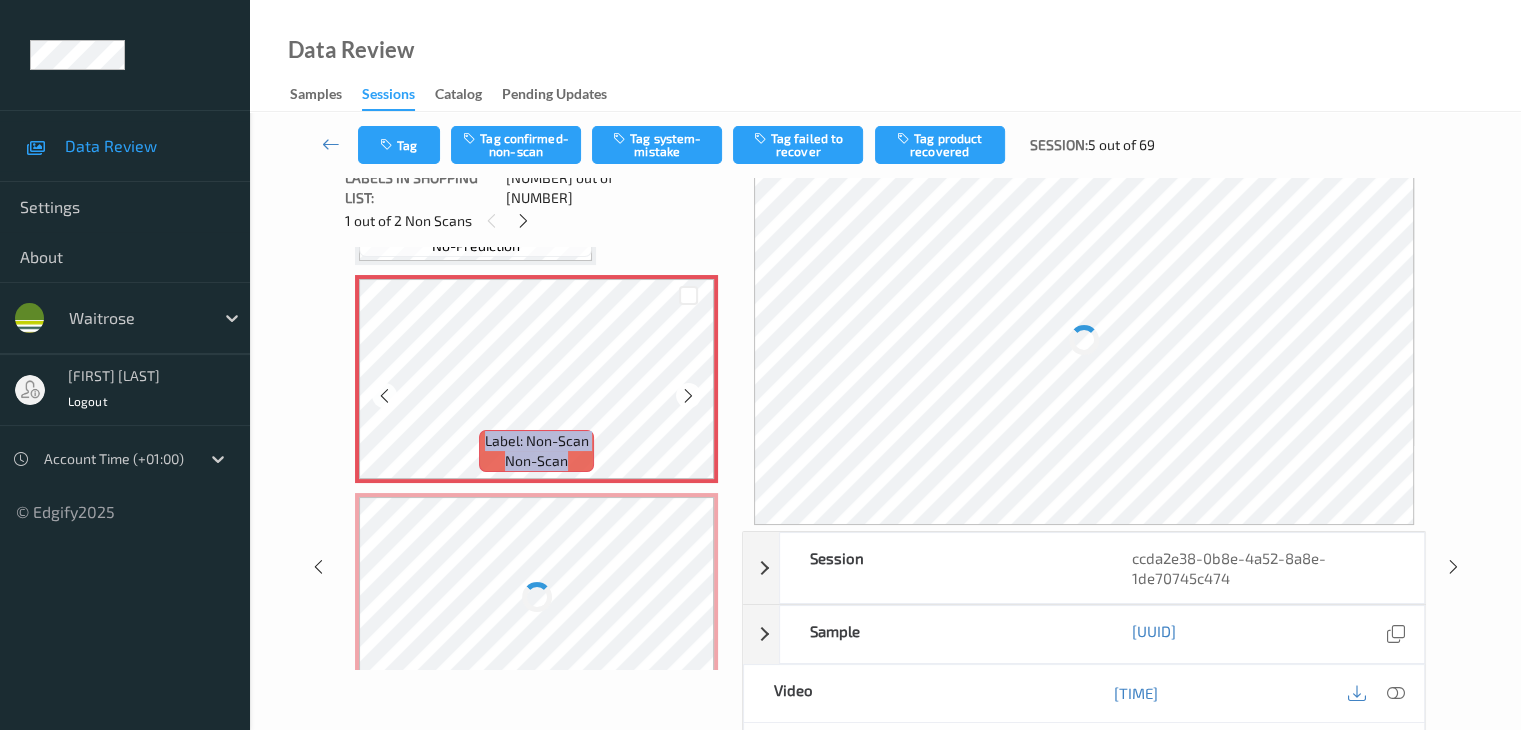 click at bounding box center (688, 396) 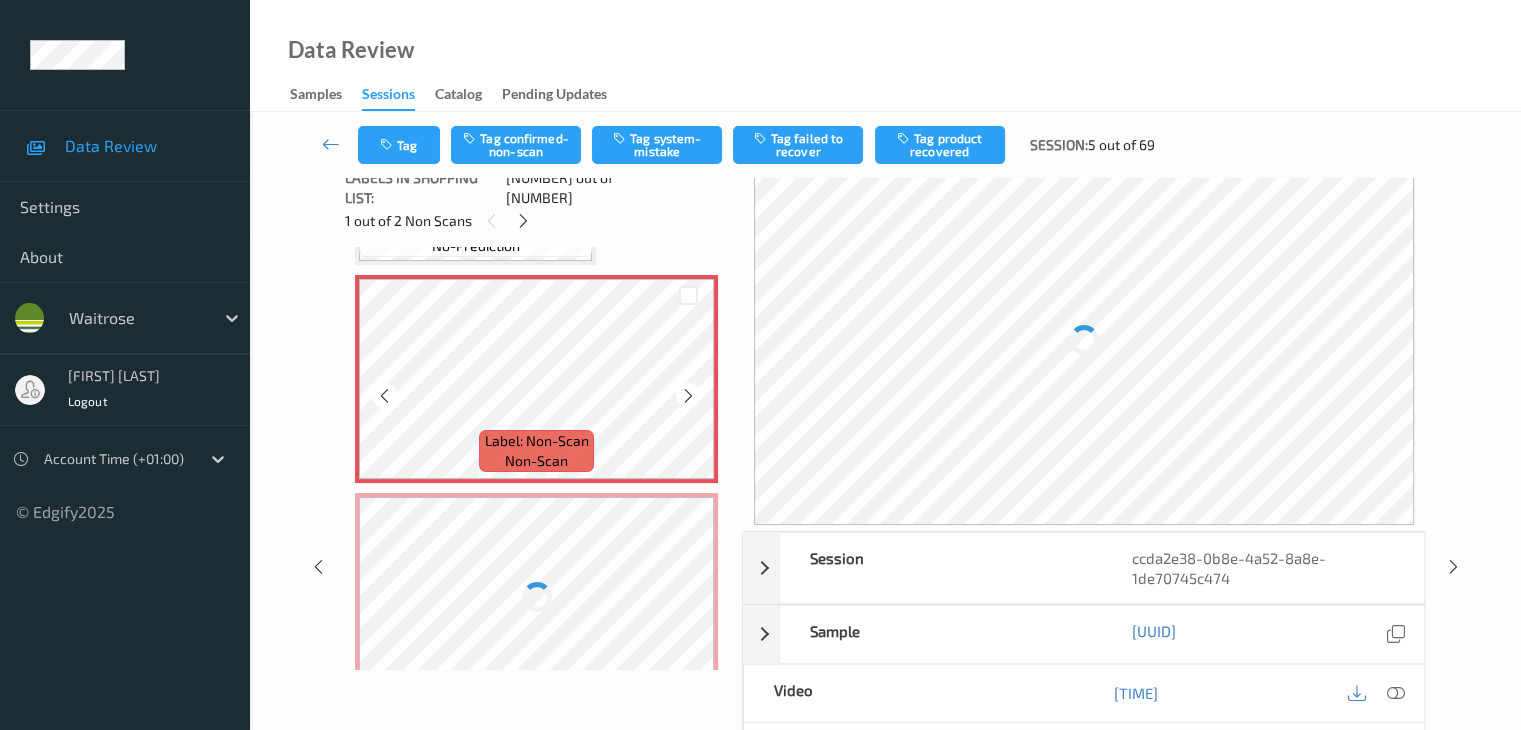 click at bounding box center [688, 396] 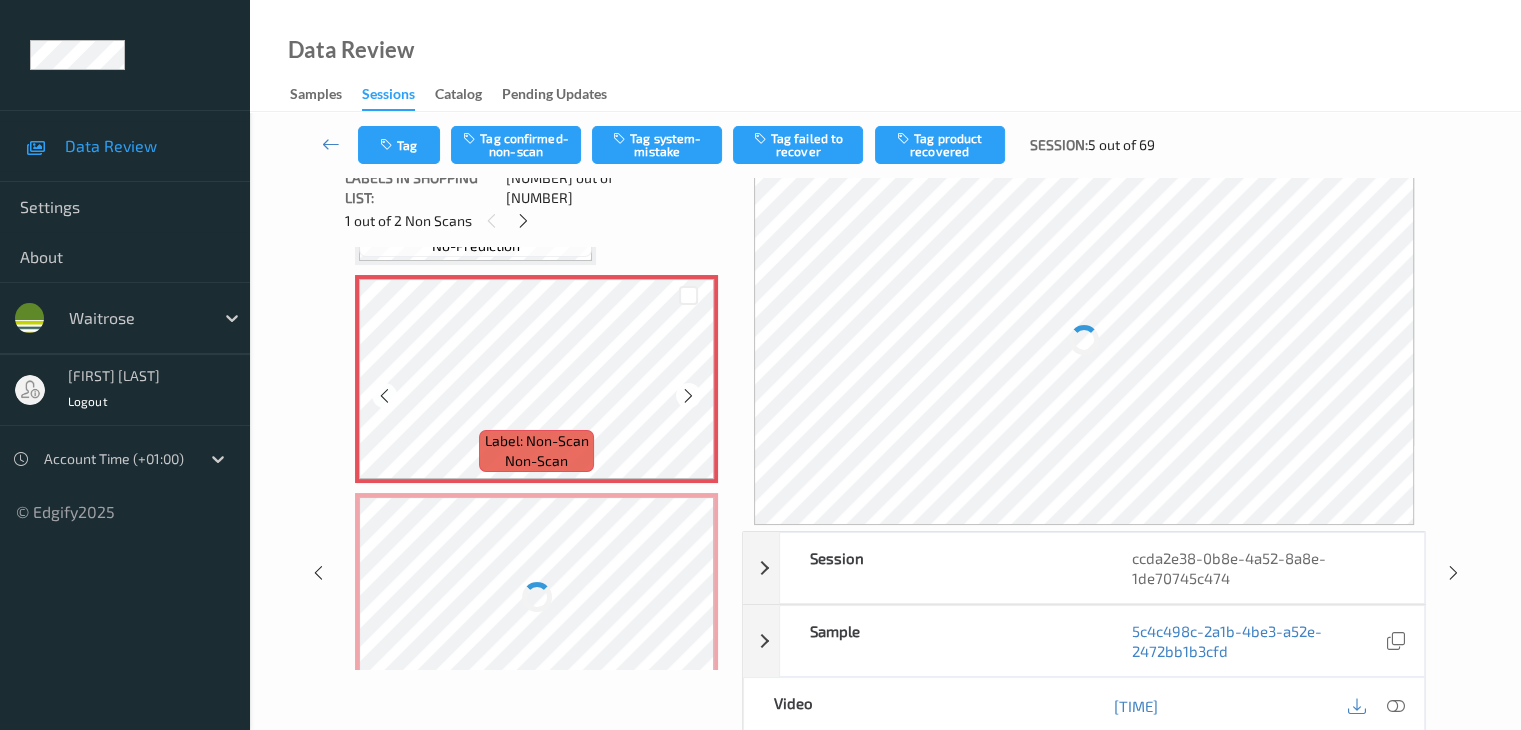 click at bounding box center (688, 396) 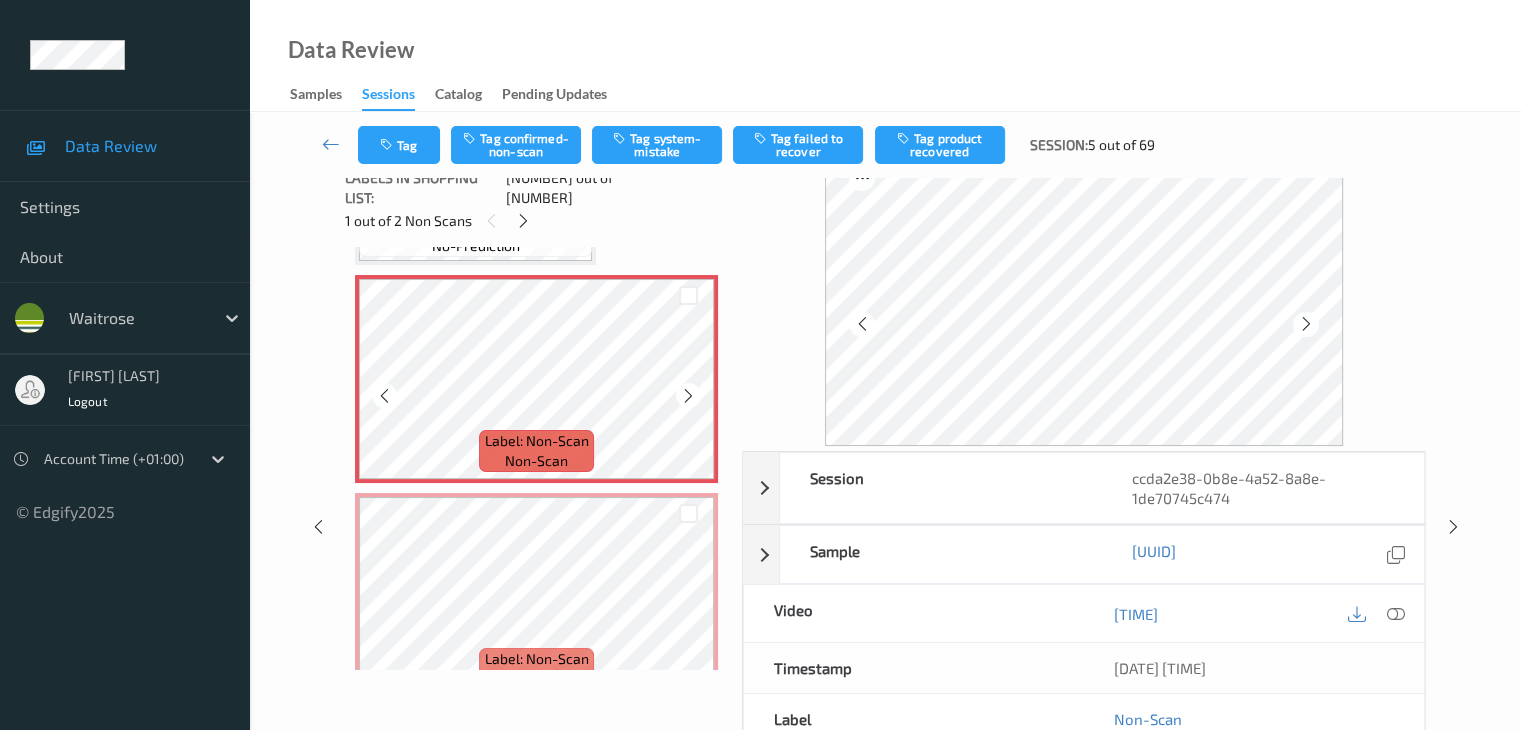 click at bounding box center [688, 396] 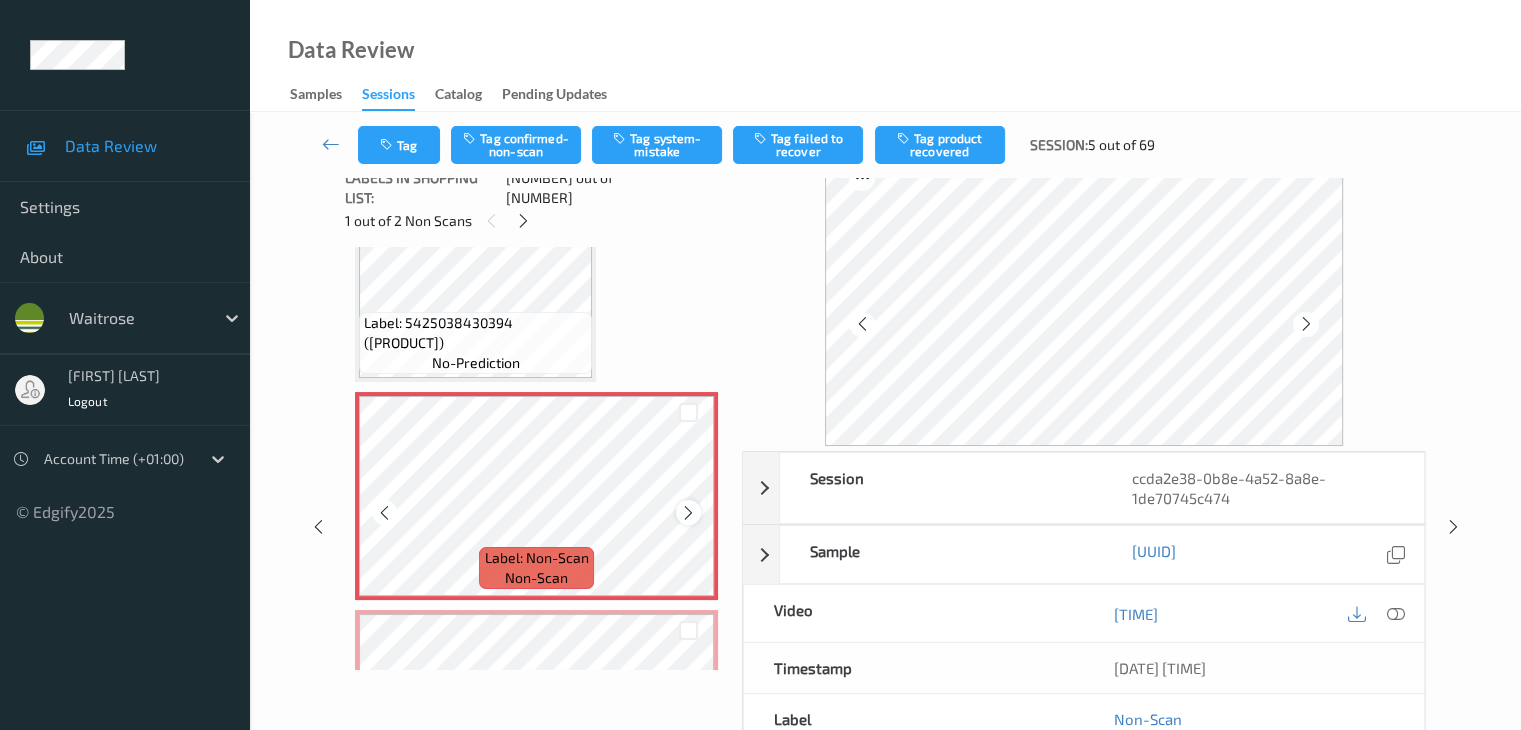 scroll, scrollTop: 0, scrollLeft: 0, axis: both 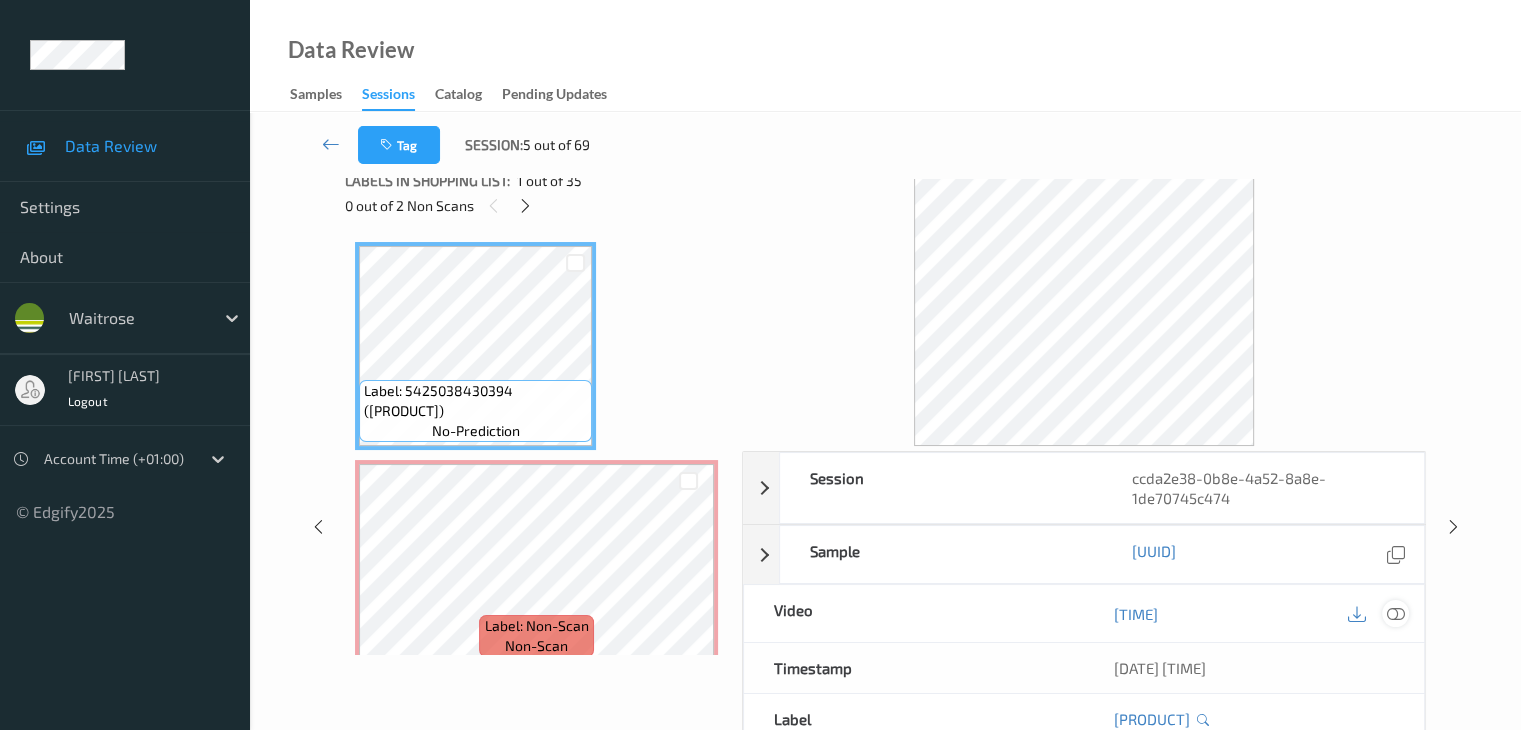 click at bounding box center (1395, 614) 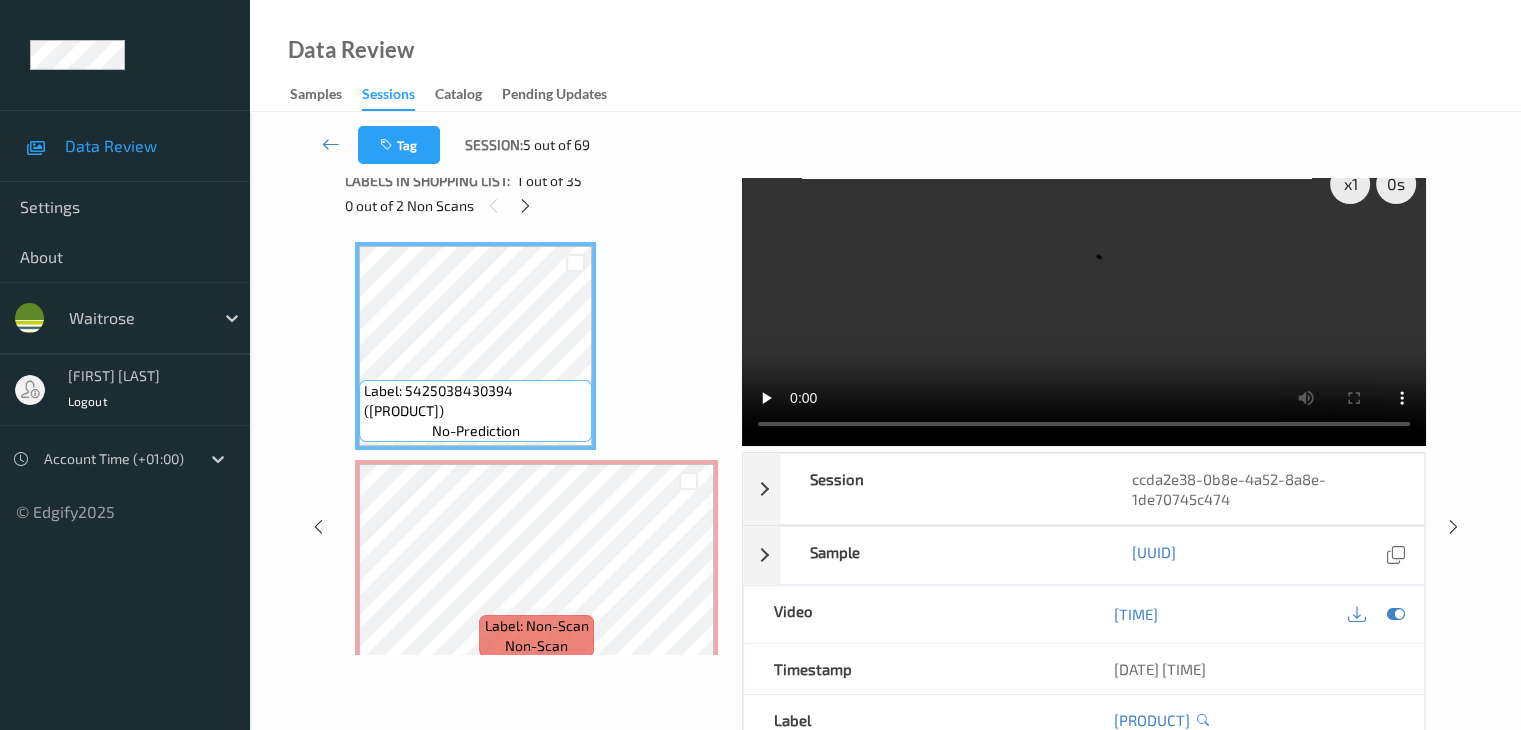 scroll, scrollTop: 0, scrollLeft: 0, axis: both 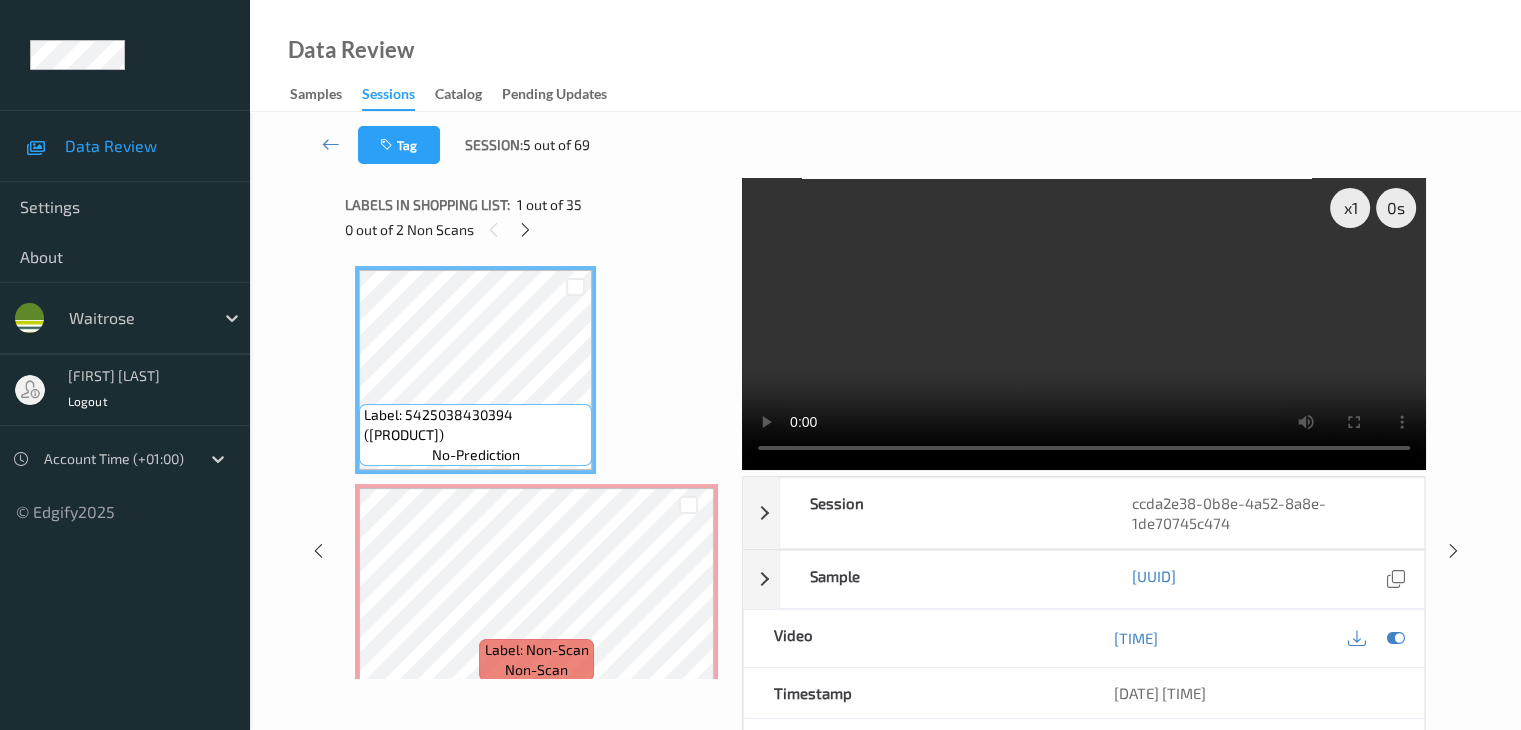type 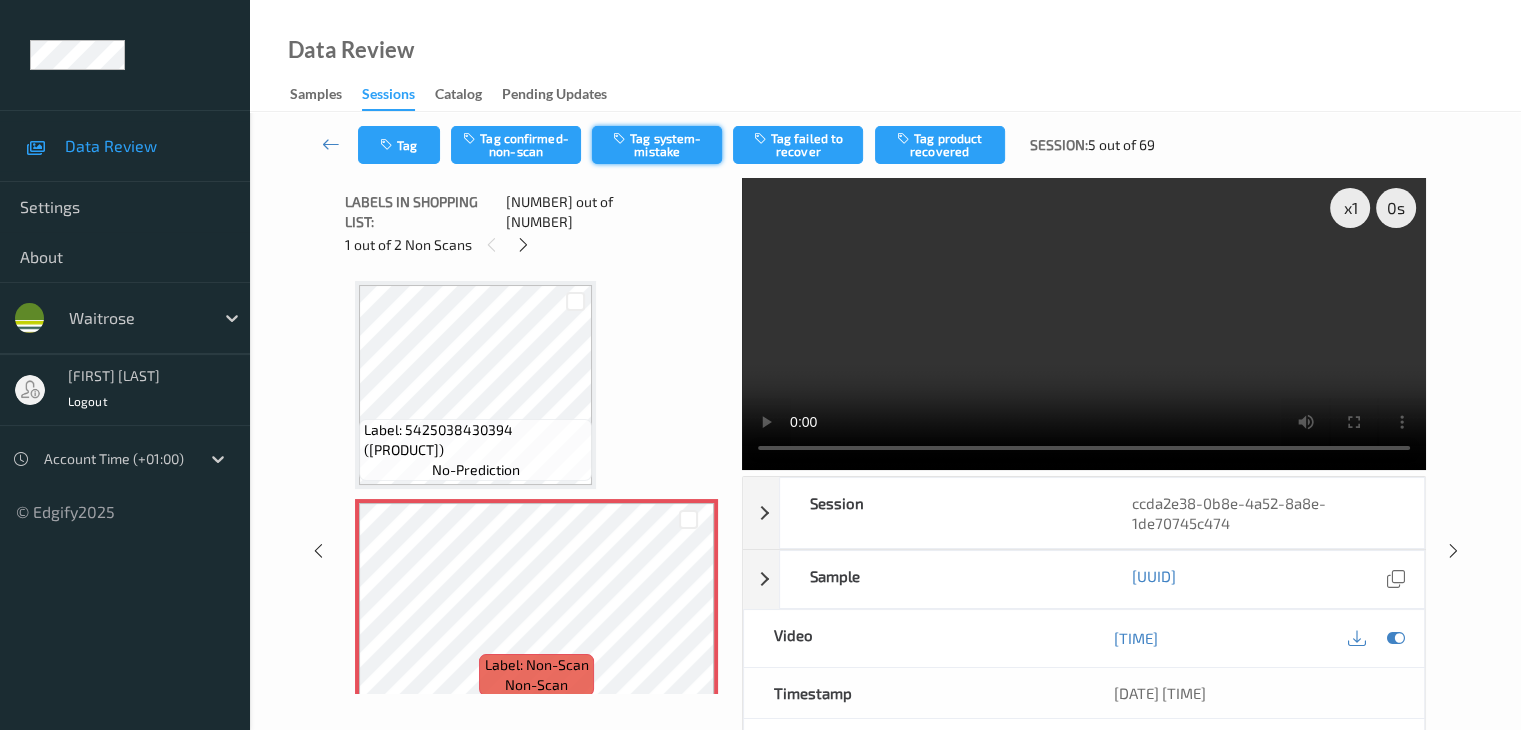click on "Tag   system-mistake" at bounding box center [657, 145] 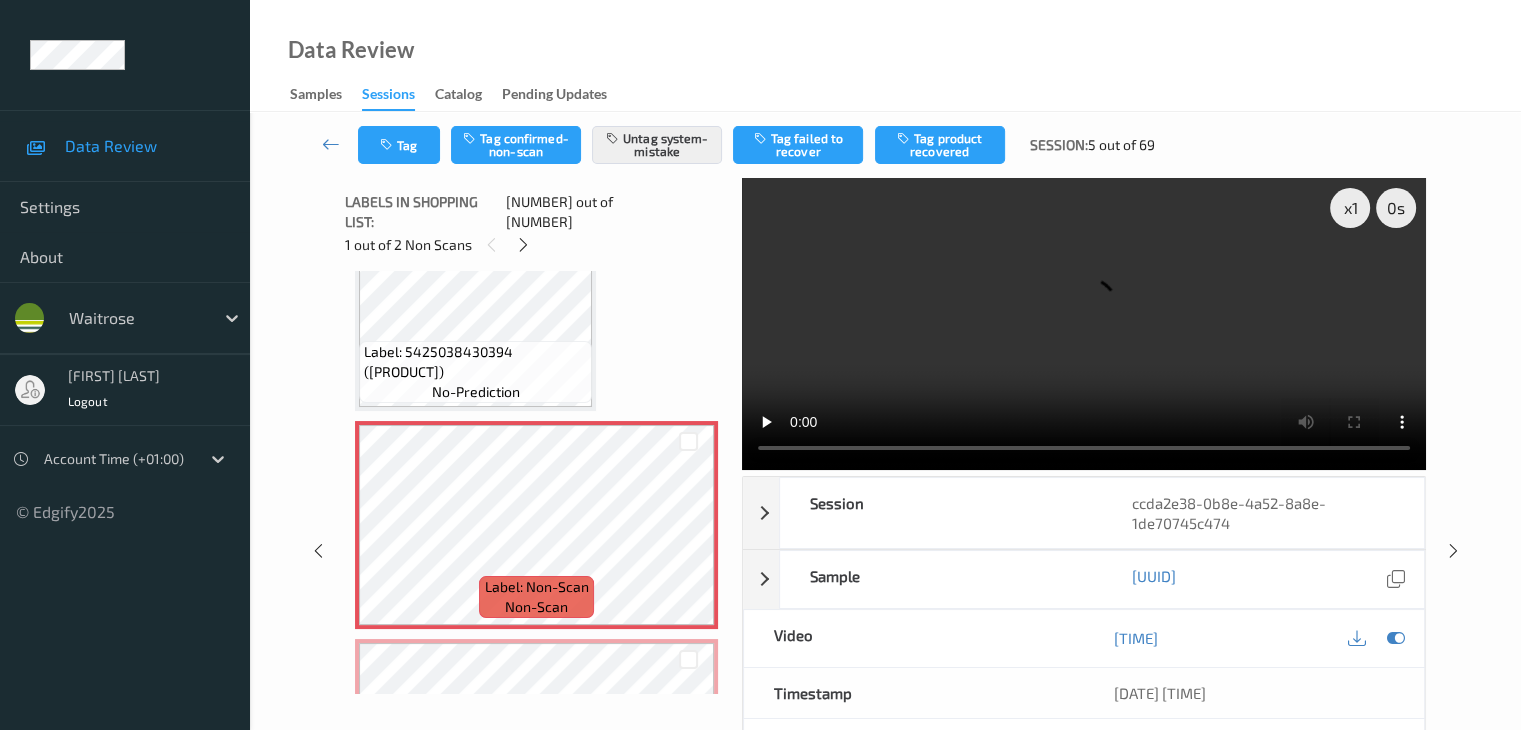 scroll, scrollTop: 200, scrollLeft: 0, axis: vertical 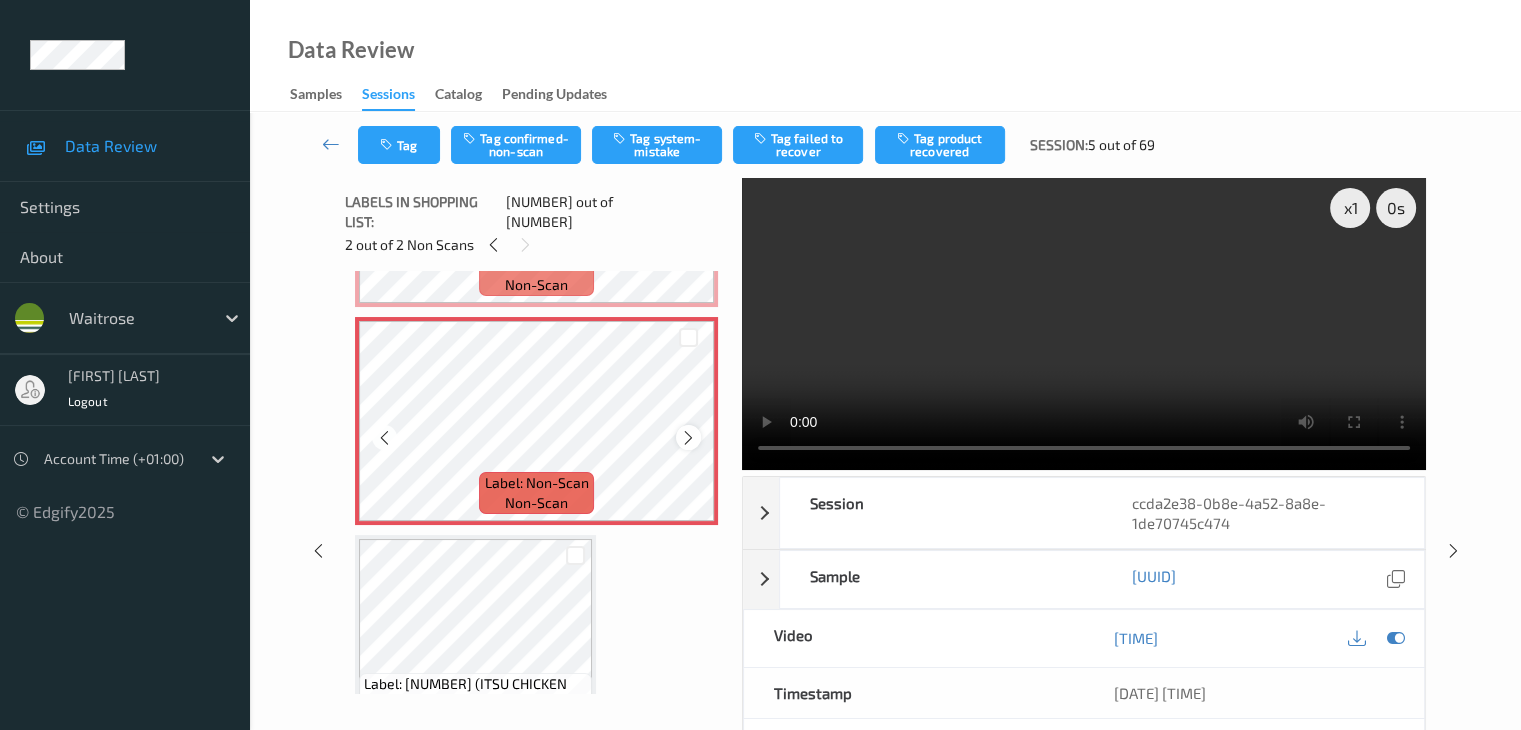 click at bounding box center [688, 438] 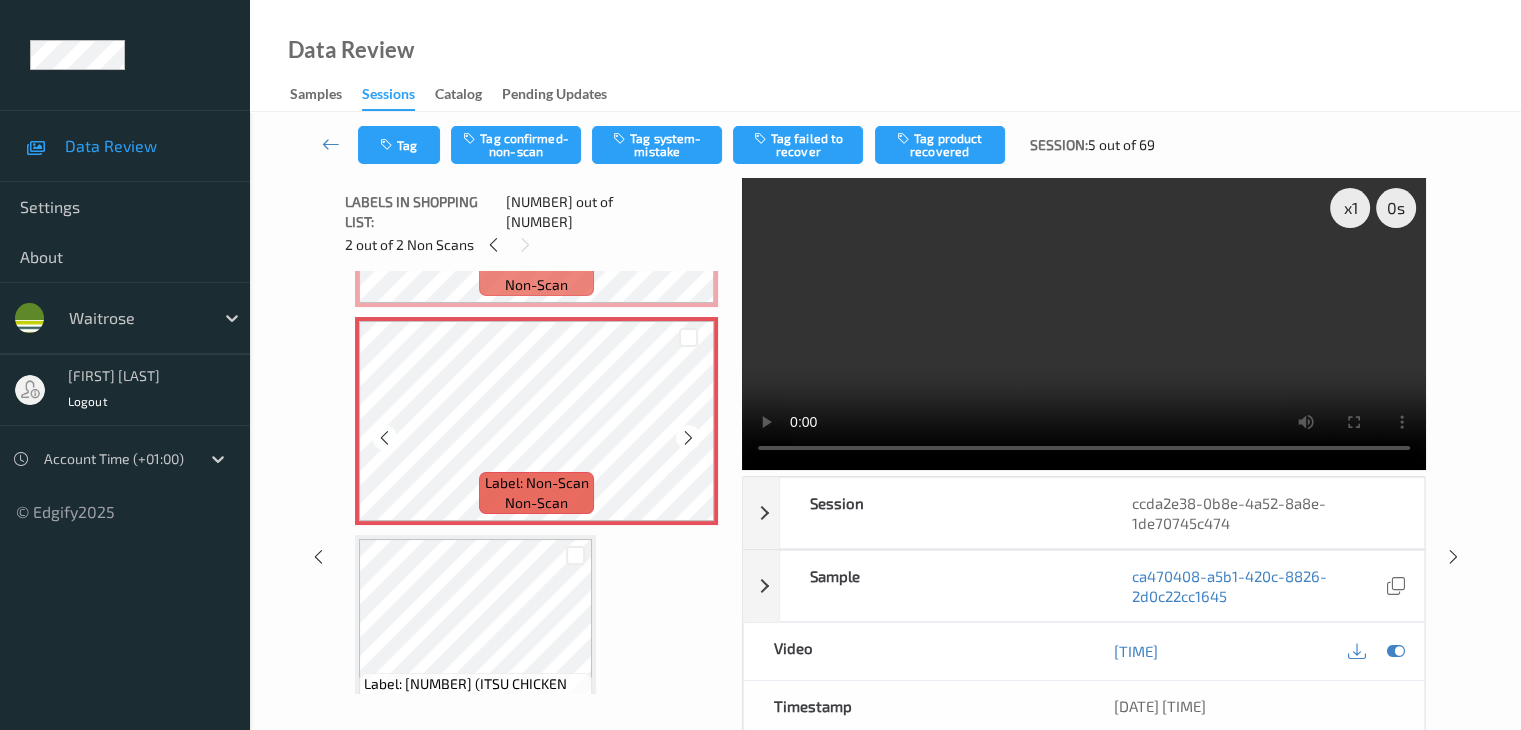 click at bounding box center [688, 438] 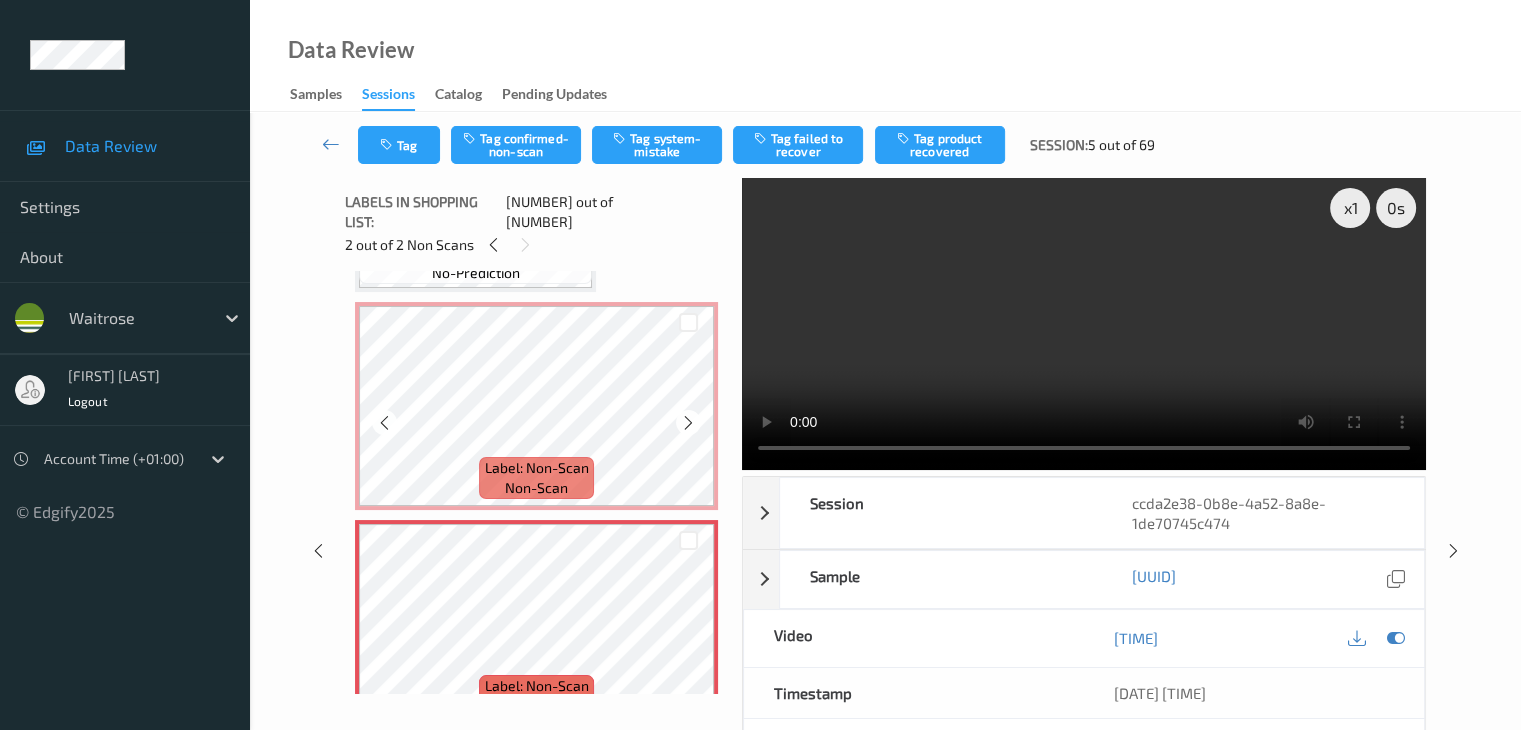 scroll, scrollTop: 200, scrollLeft: 0, axis: vertical 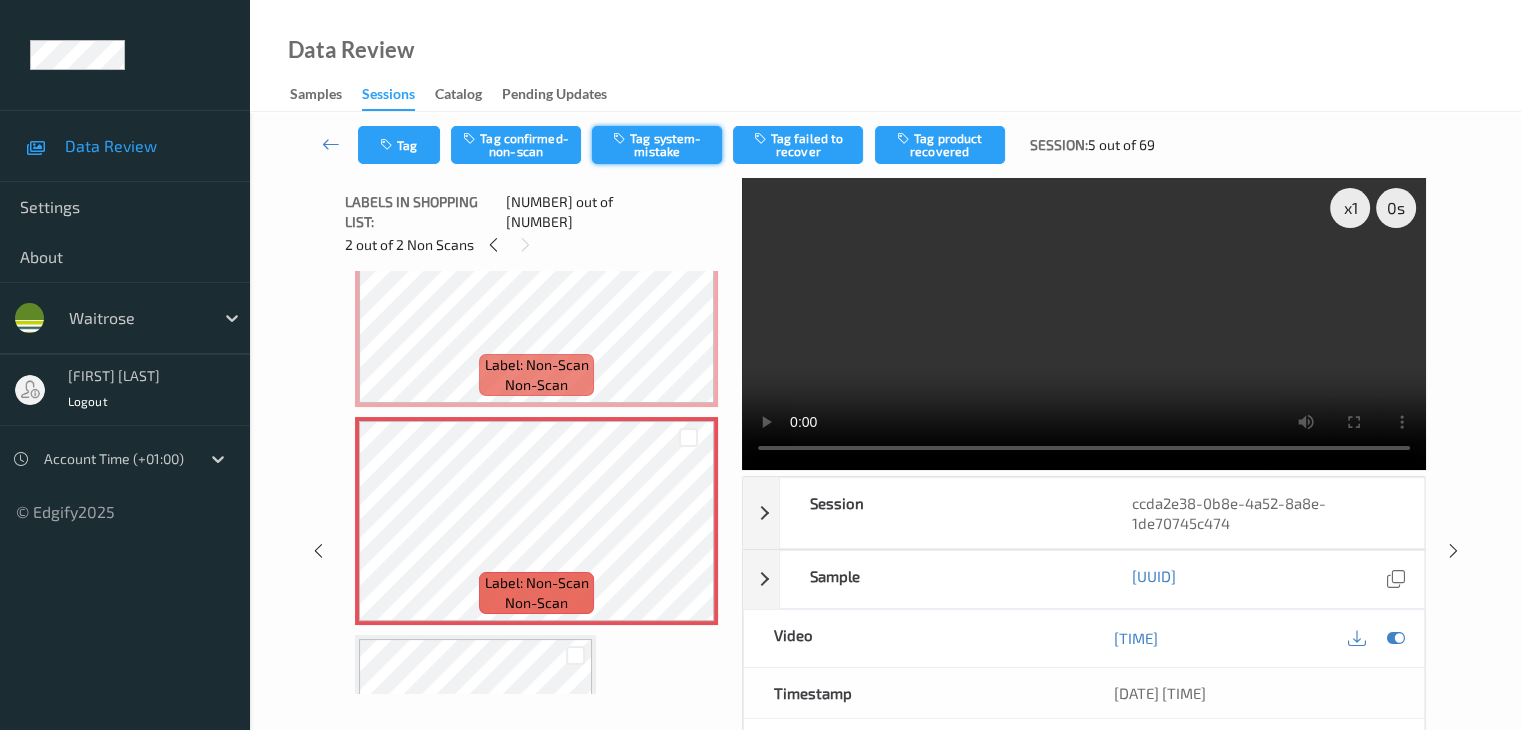 click on "Tag   system-mistake" at bounding box center (657, 145) 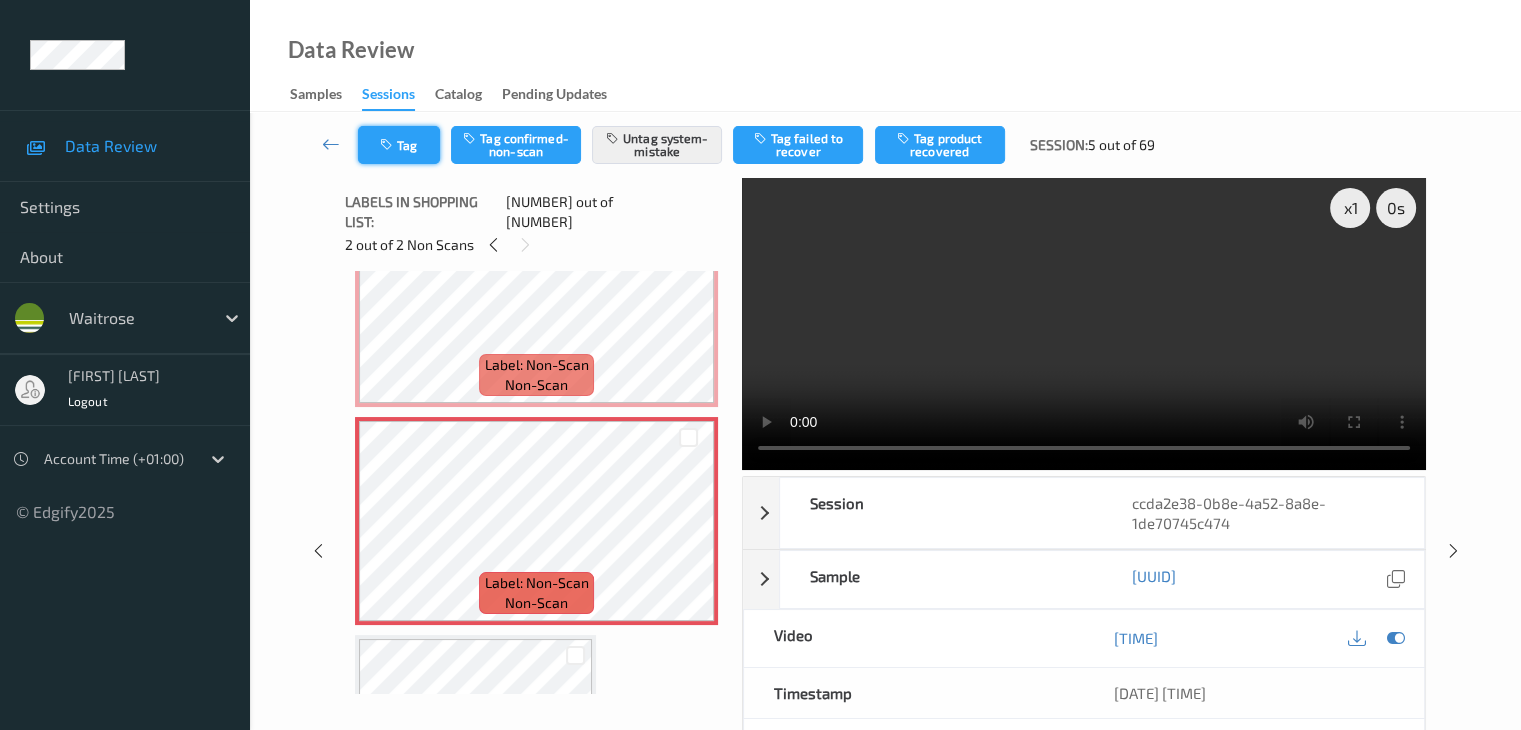 click on "Tag" at bounding box center (399, 145) 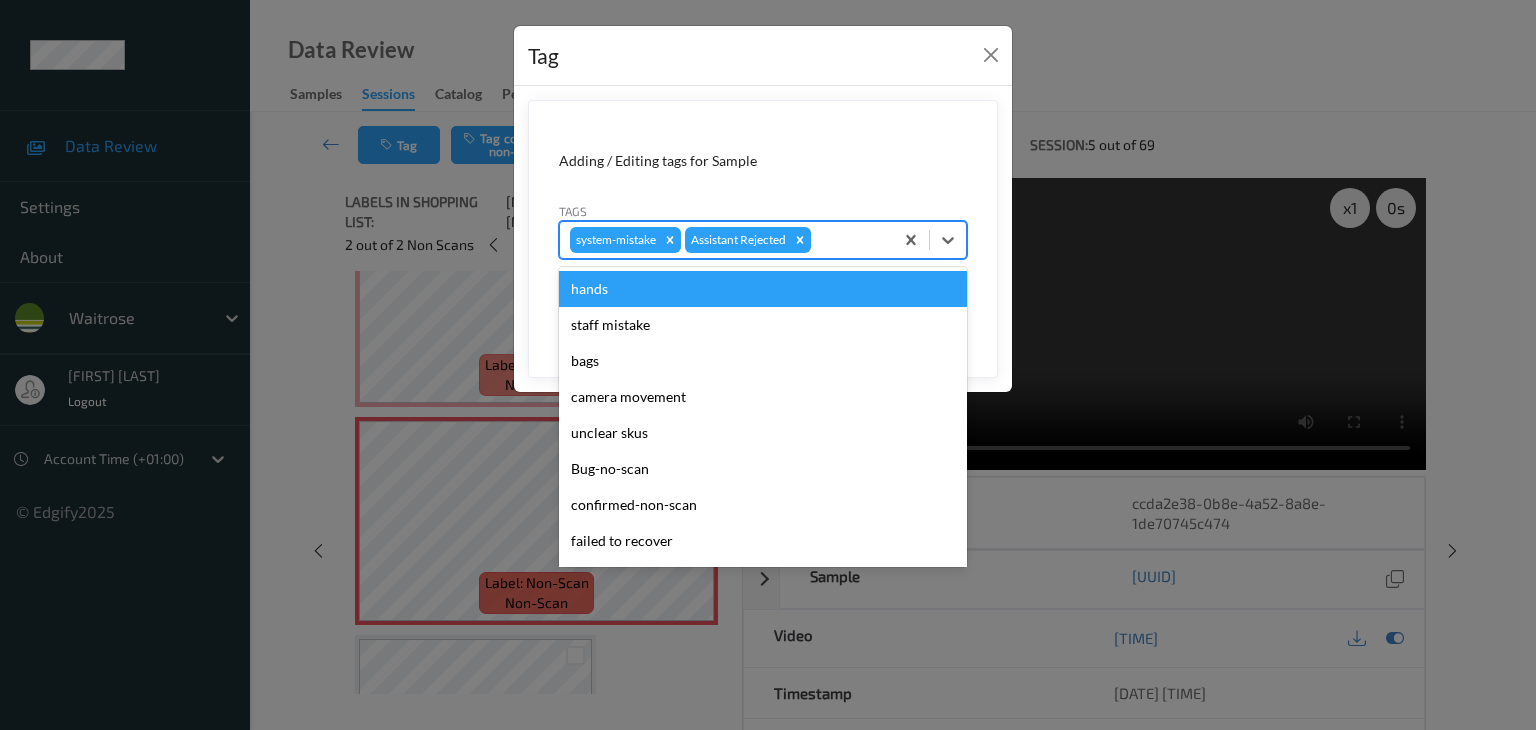 click at bounding box center (849, 240) 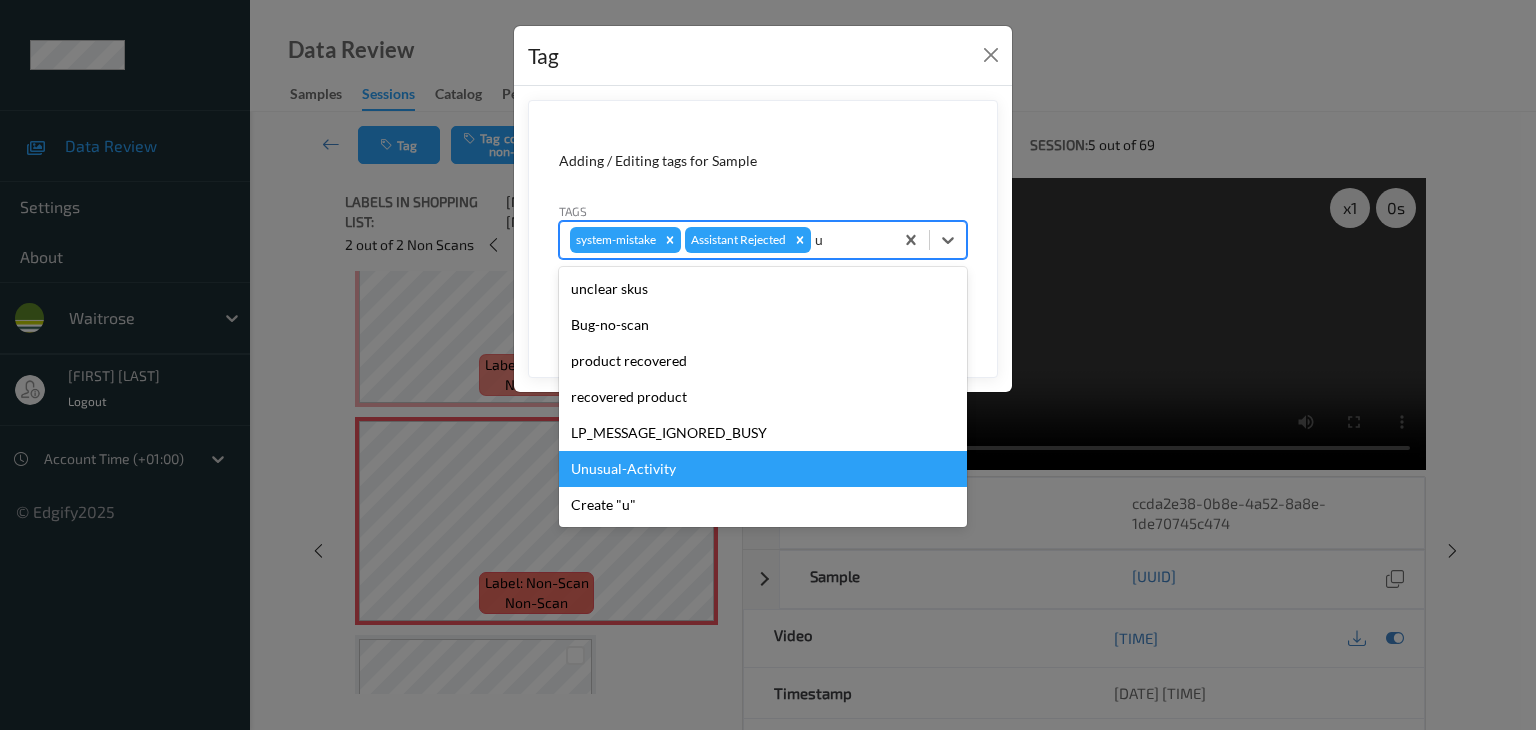 click on "Unusual-Activity" at bounding box center [763, 469] 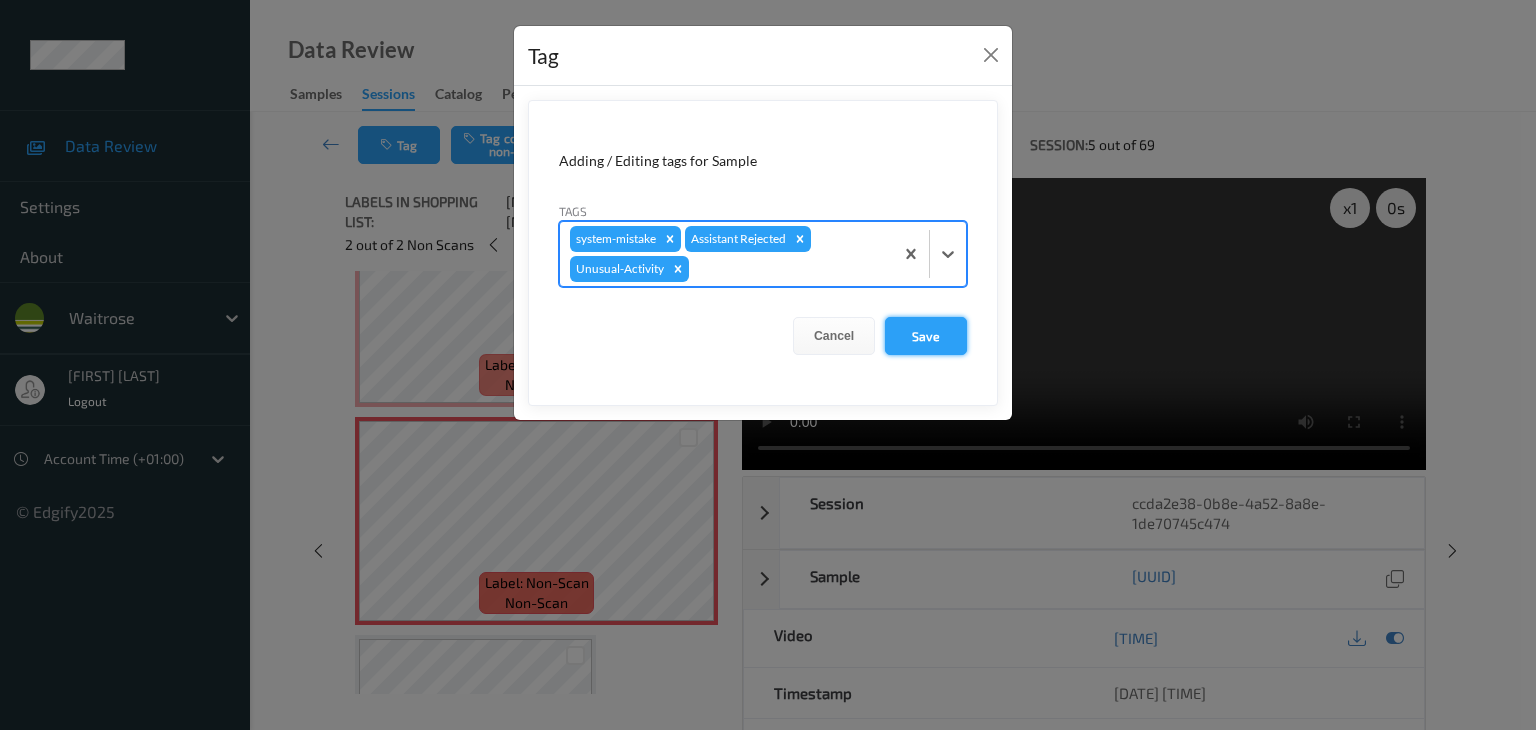click on "Save" at bounding box center (926, 336) 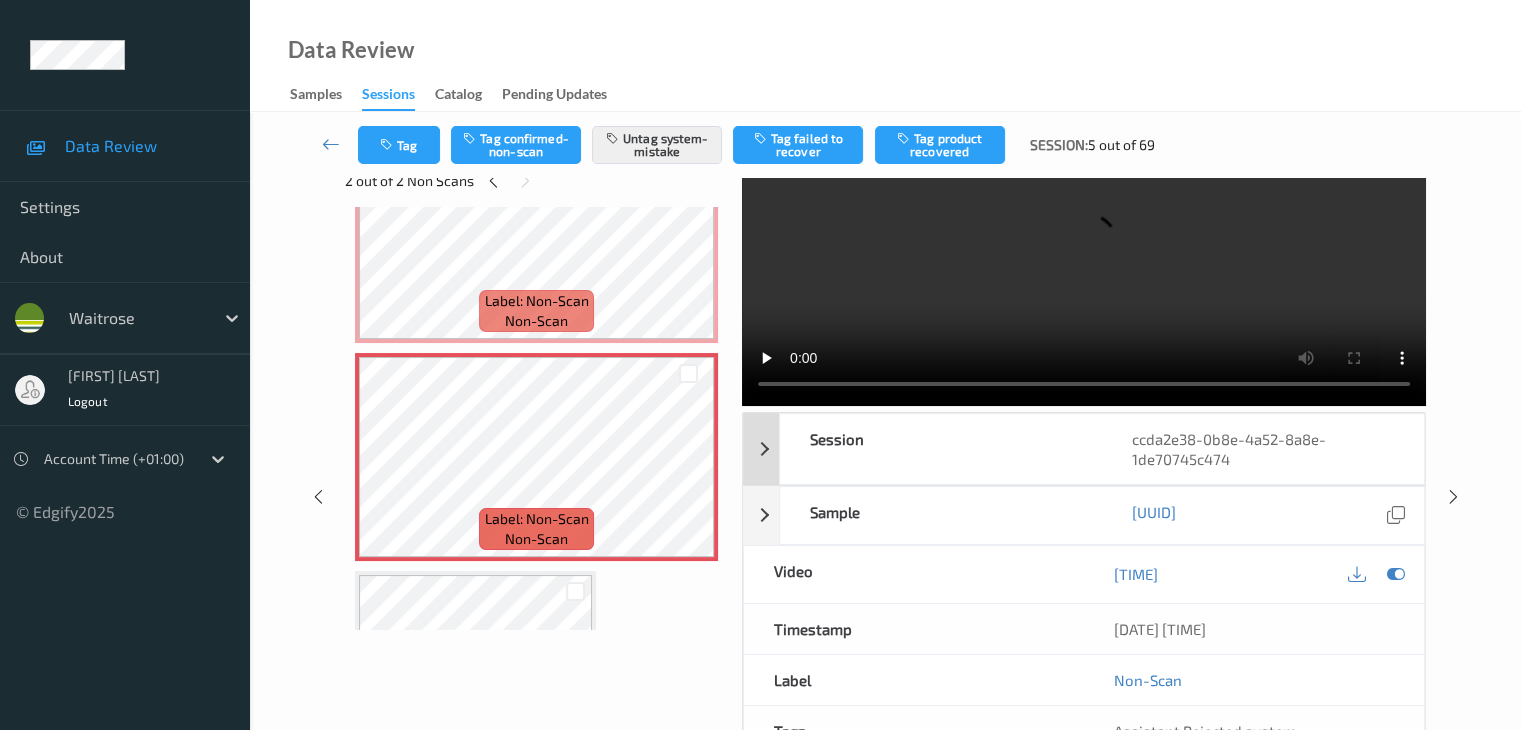 scroll, scrollTop: 0, scrollLeft: 0, axis: both 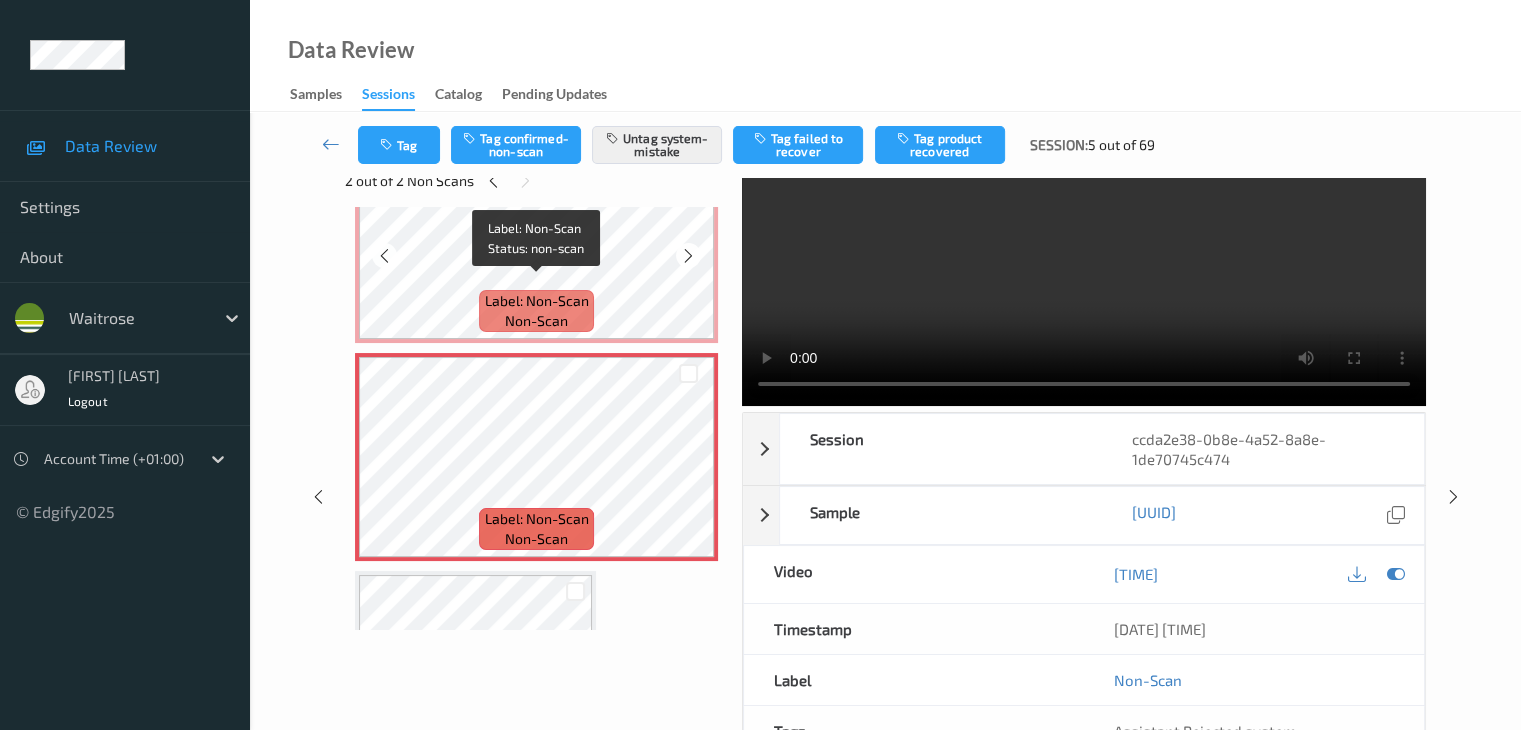 click on "Label: Non-Scan non-scan" at bounding box center (536, 311) 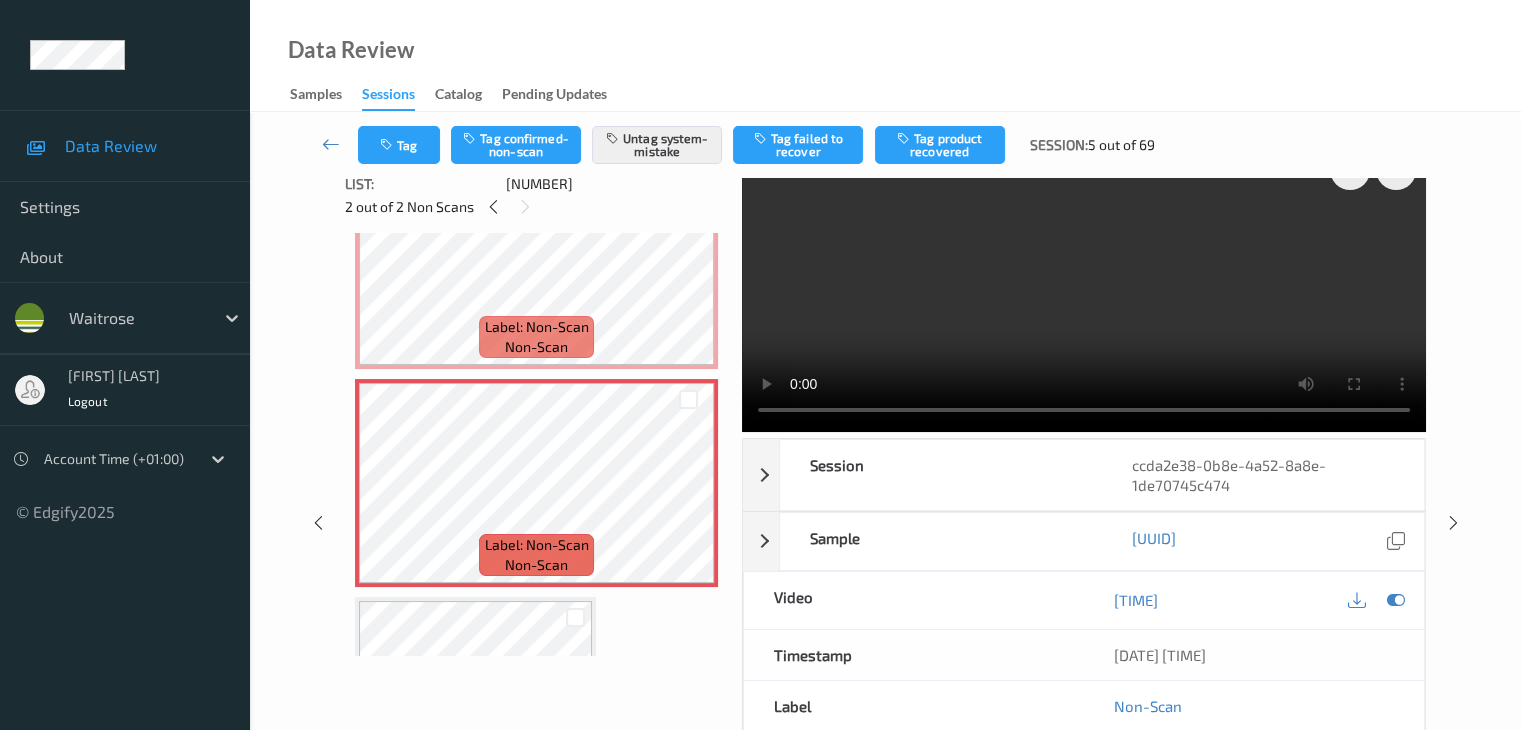 scroll, scrollTop: 0, scrollLeft: 0, axis: both 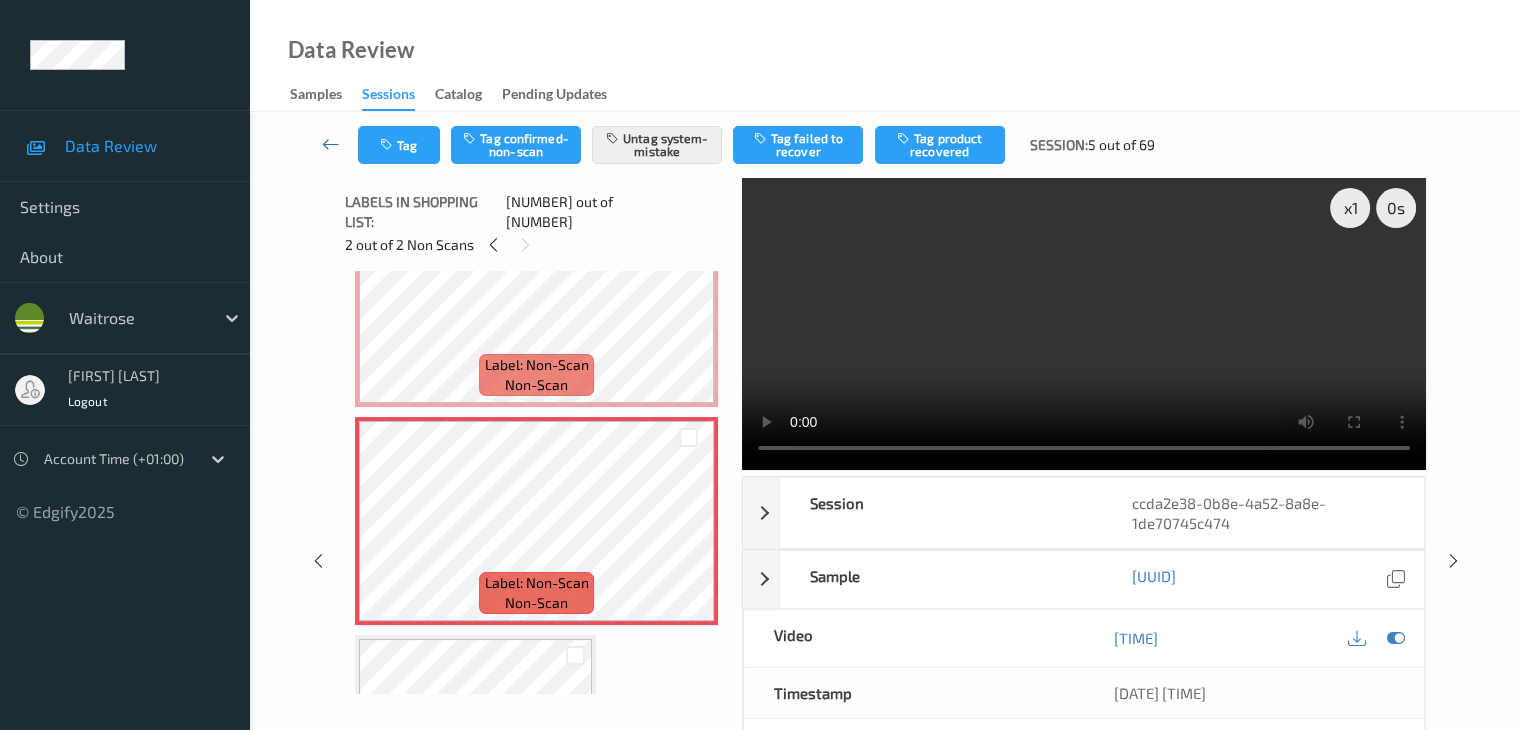 click at bounding box center (331, 144) 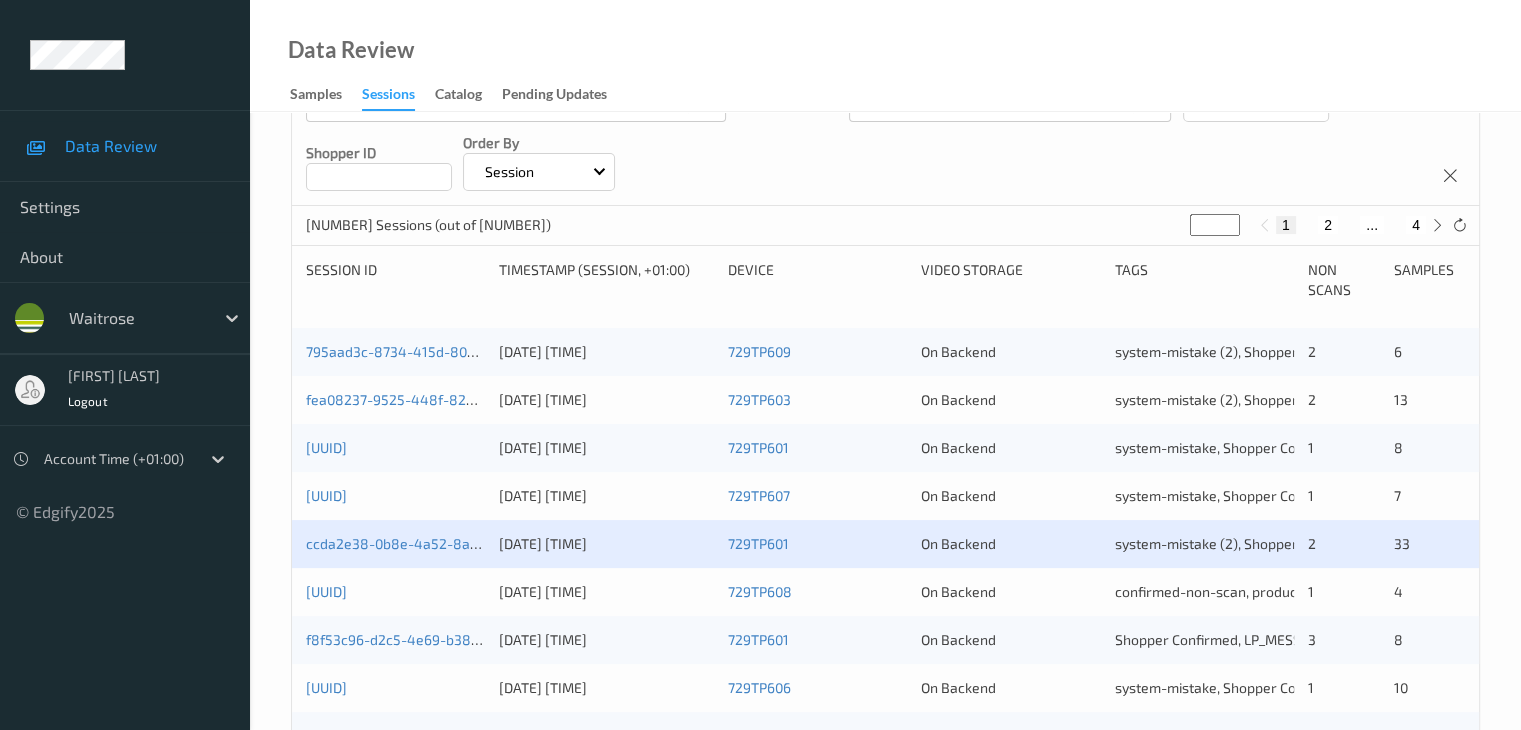 scroll, scrollTop: 400, scrollLeft: 0, axis: vertical 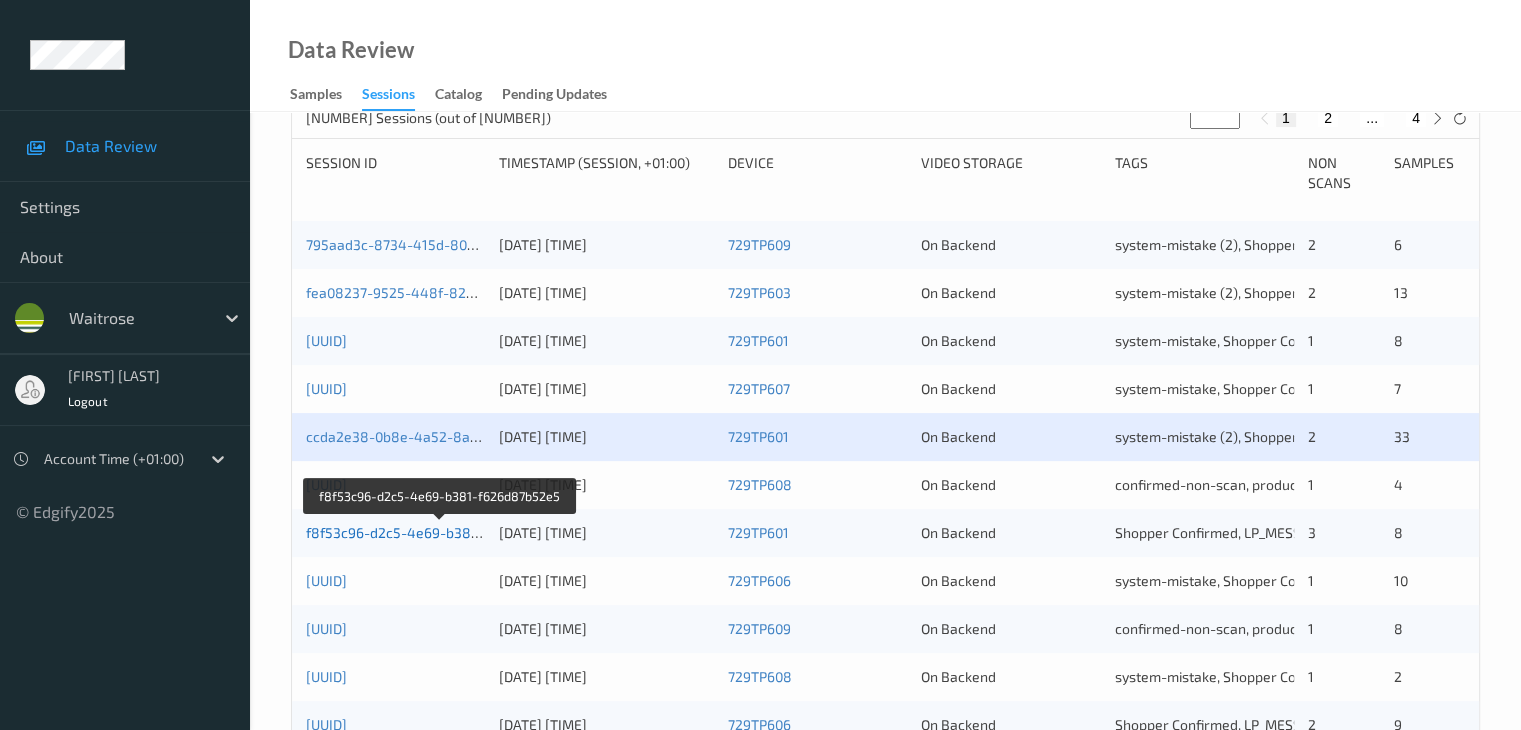 click on "f8f53c96-d2c5-4e69-b381-f626d87b52e5" at bounding box center (441, 532) 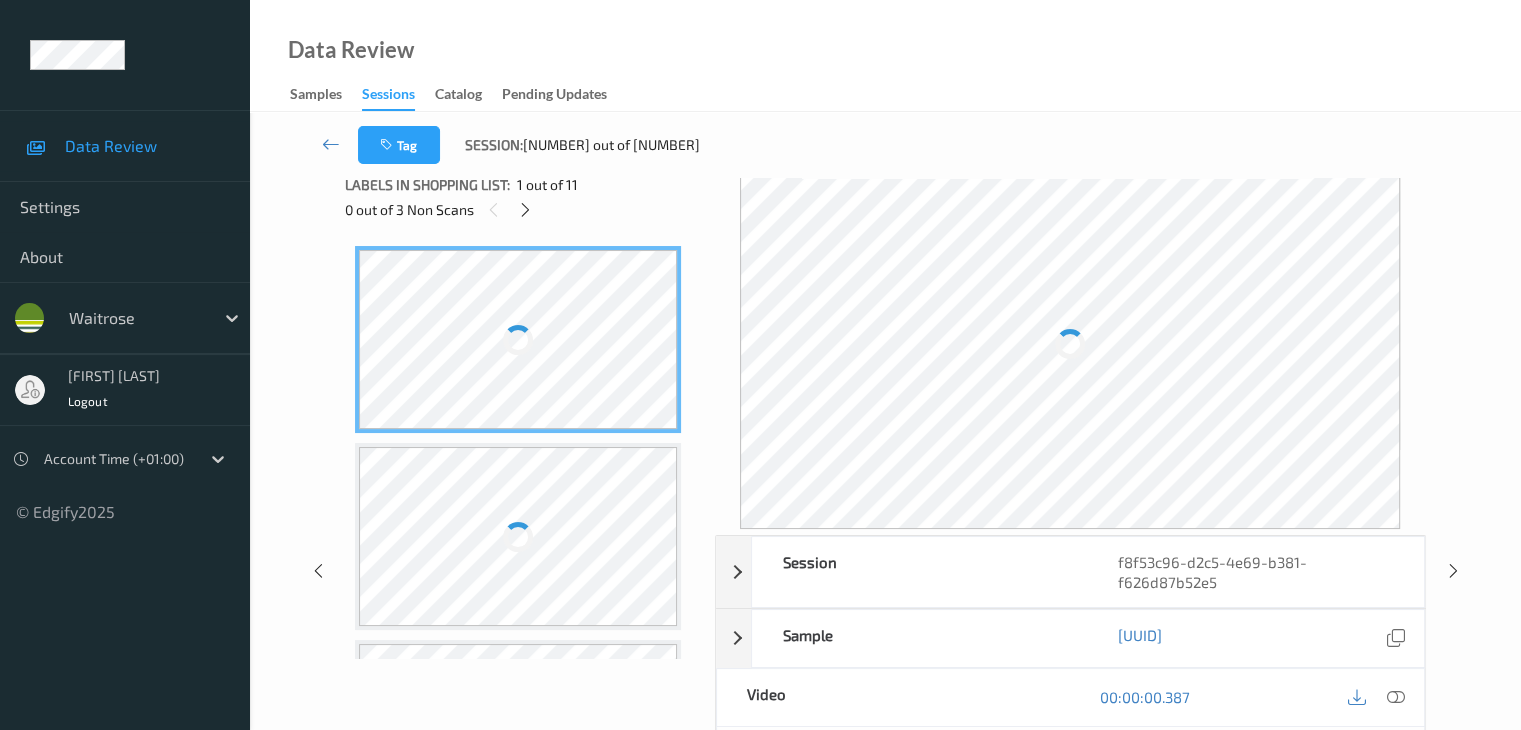 scroll, scrollTop: 0, scrollLeft: 0, axis: both 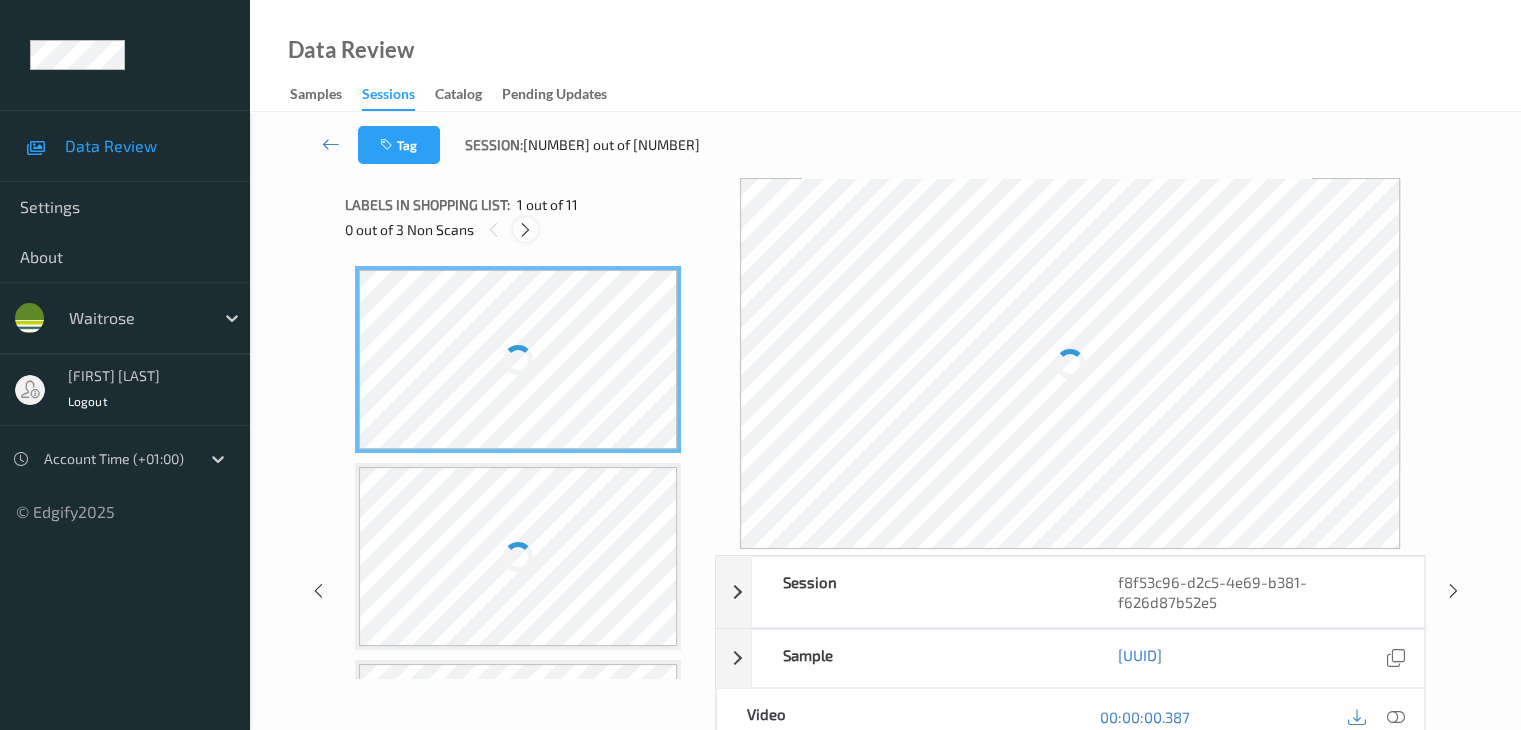click at bounding box center (525, 230) 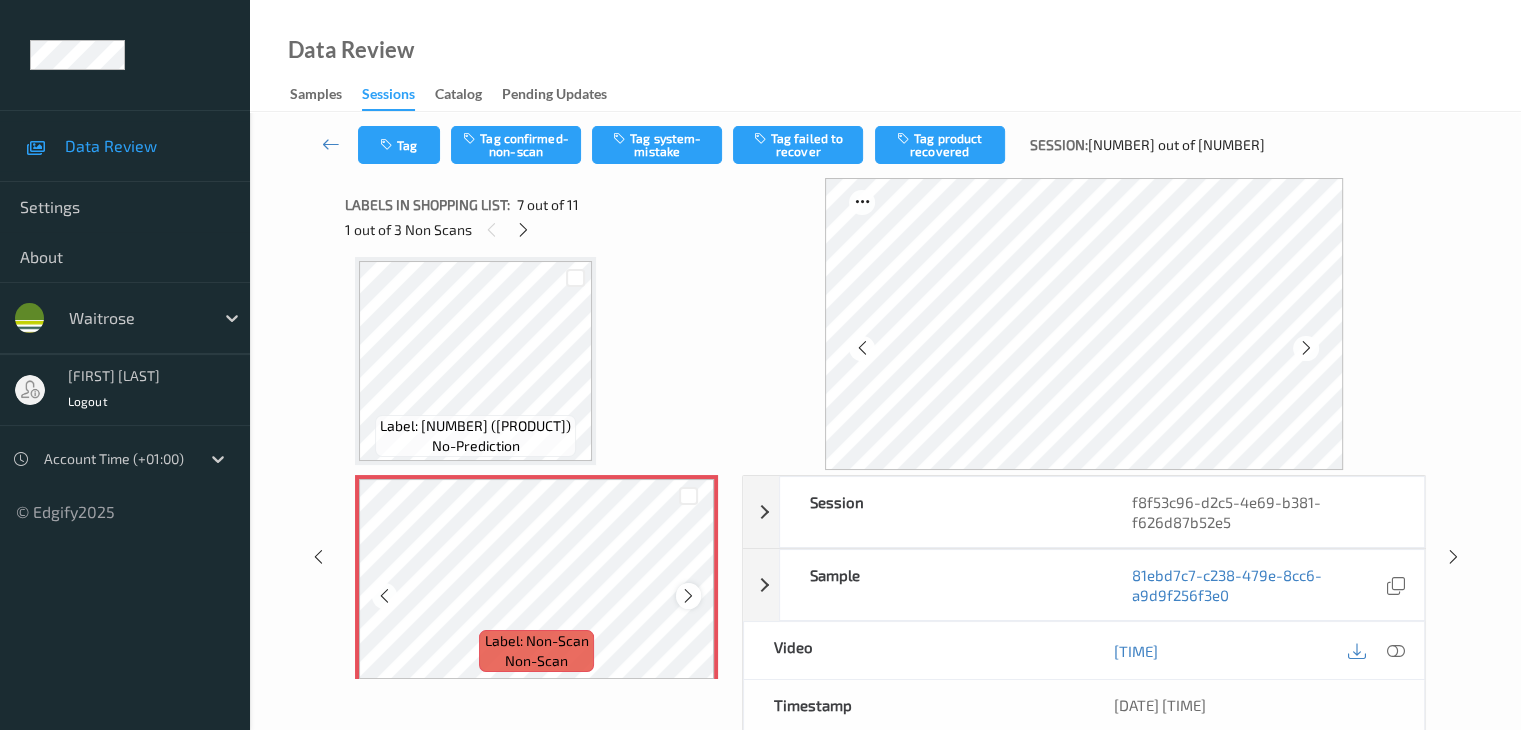 scroll, scrollTop: 1100, scrollLeft: 0, axis: vertical 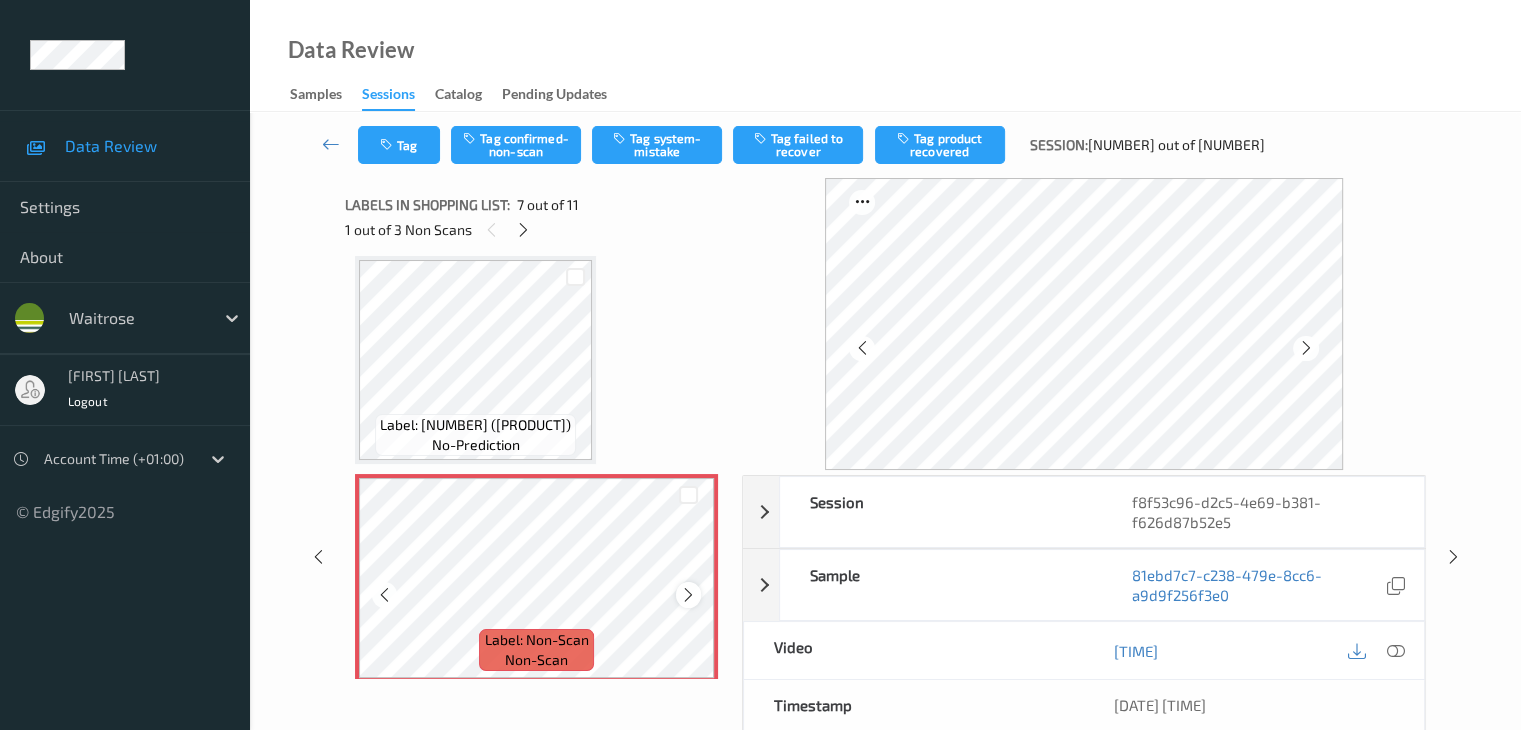 click at bounding box center (688, 595) 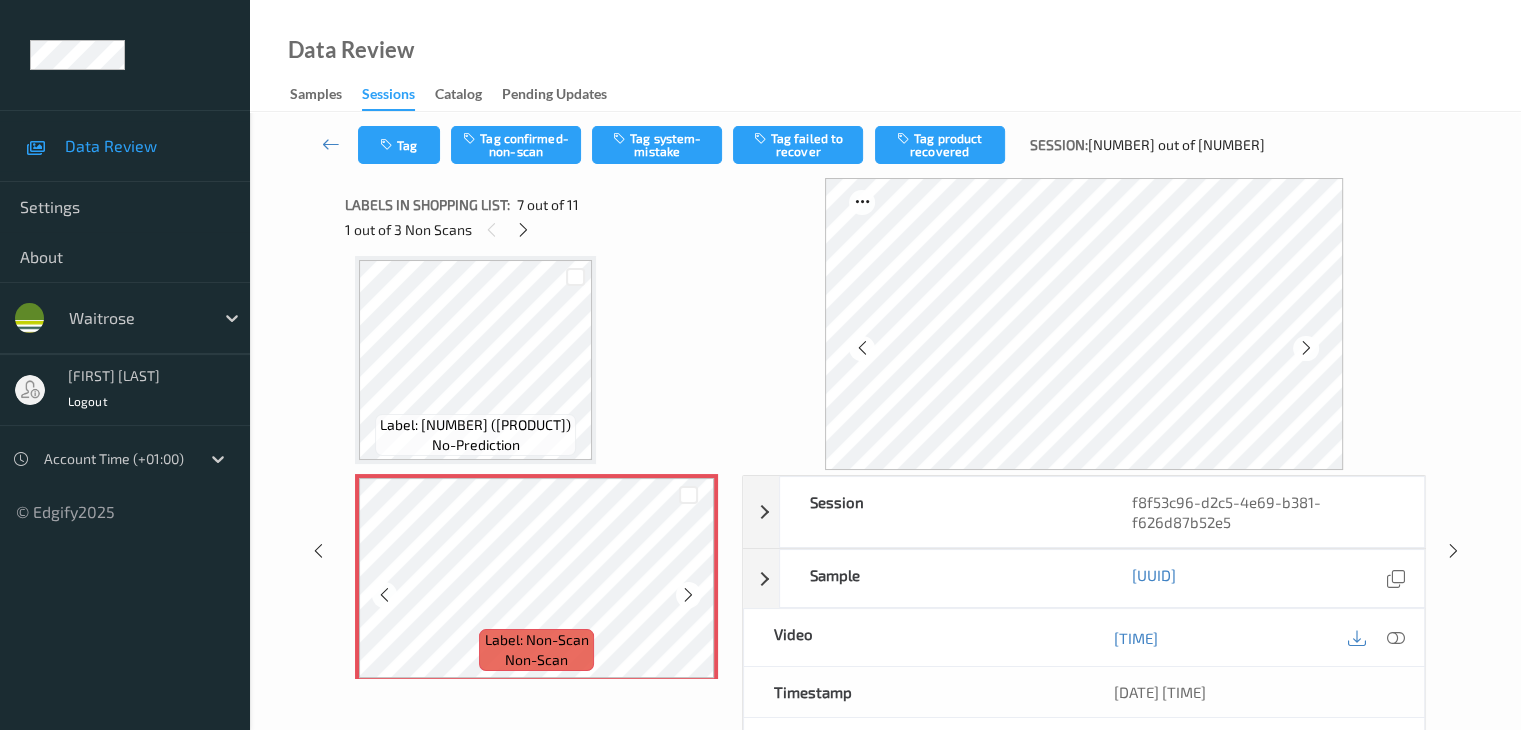 click at bounding box center [688, 595] 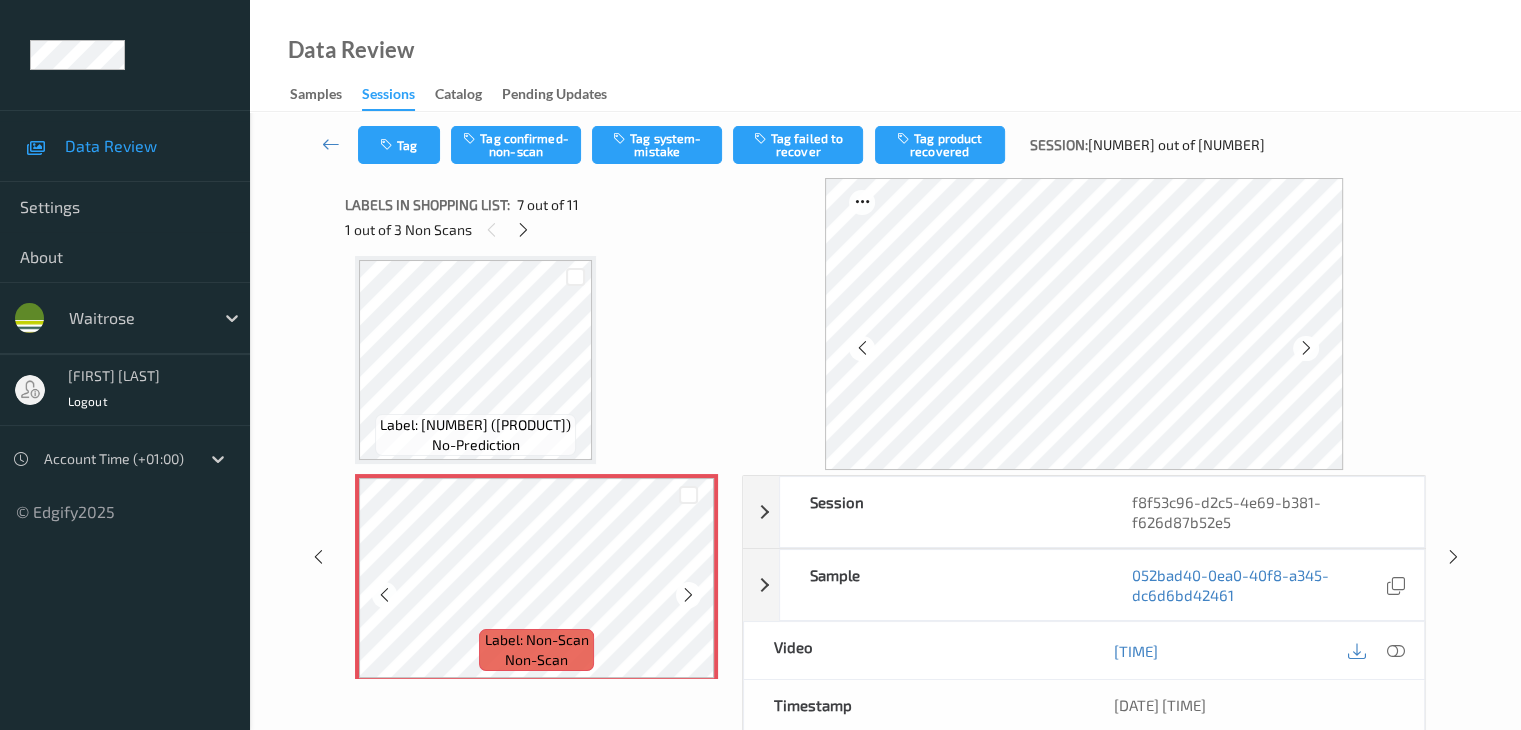 click at bounding box center (688, 595) 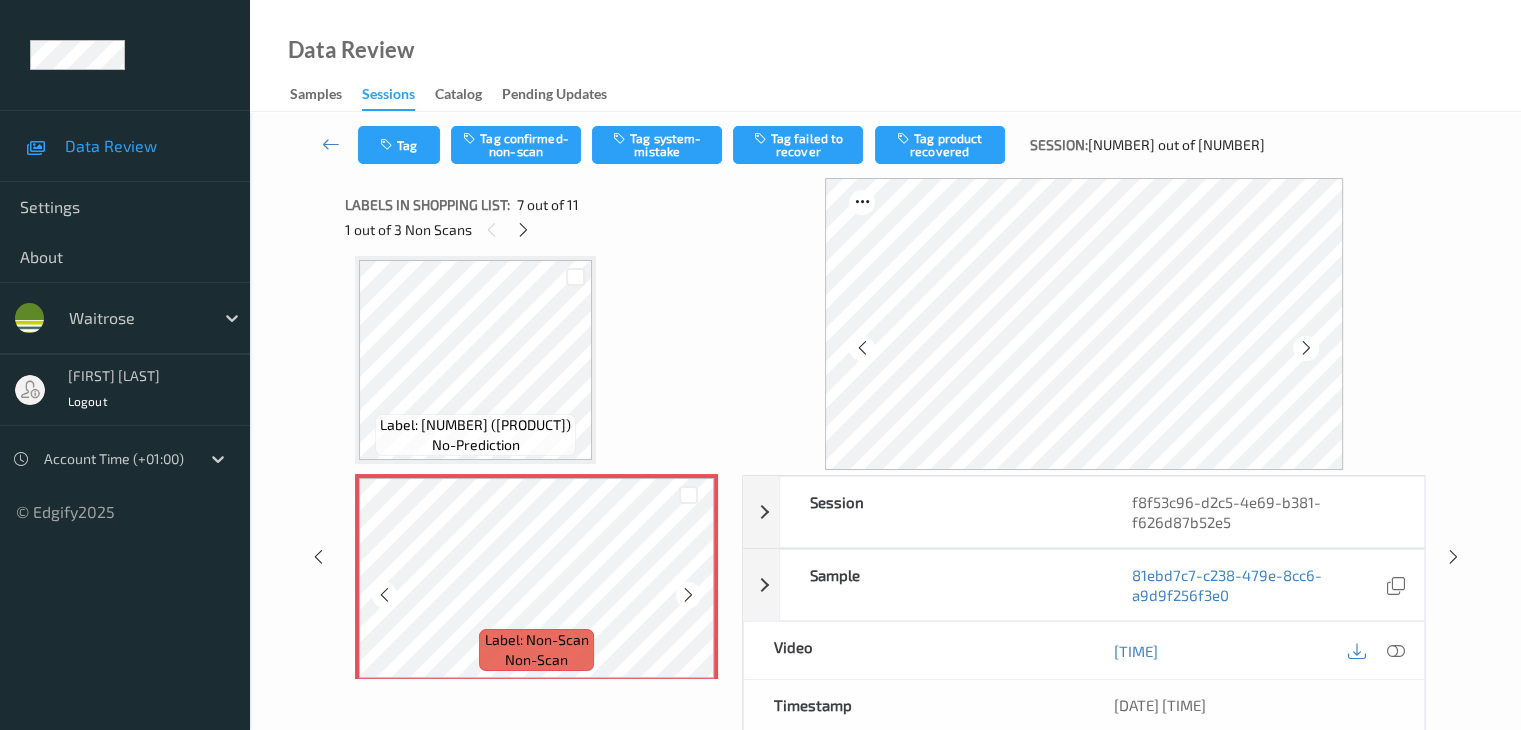 click at bounding box center (688, 595) 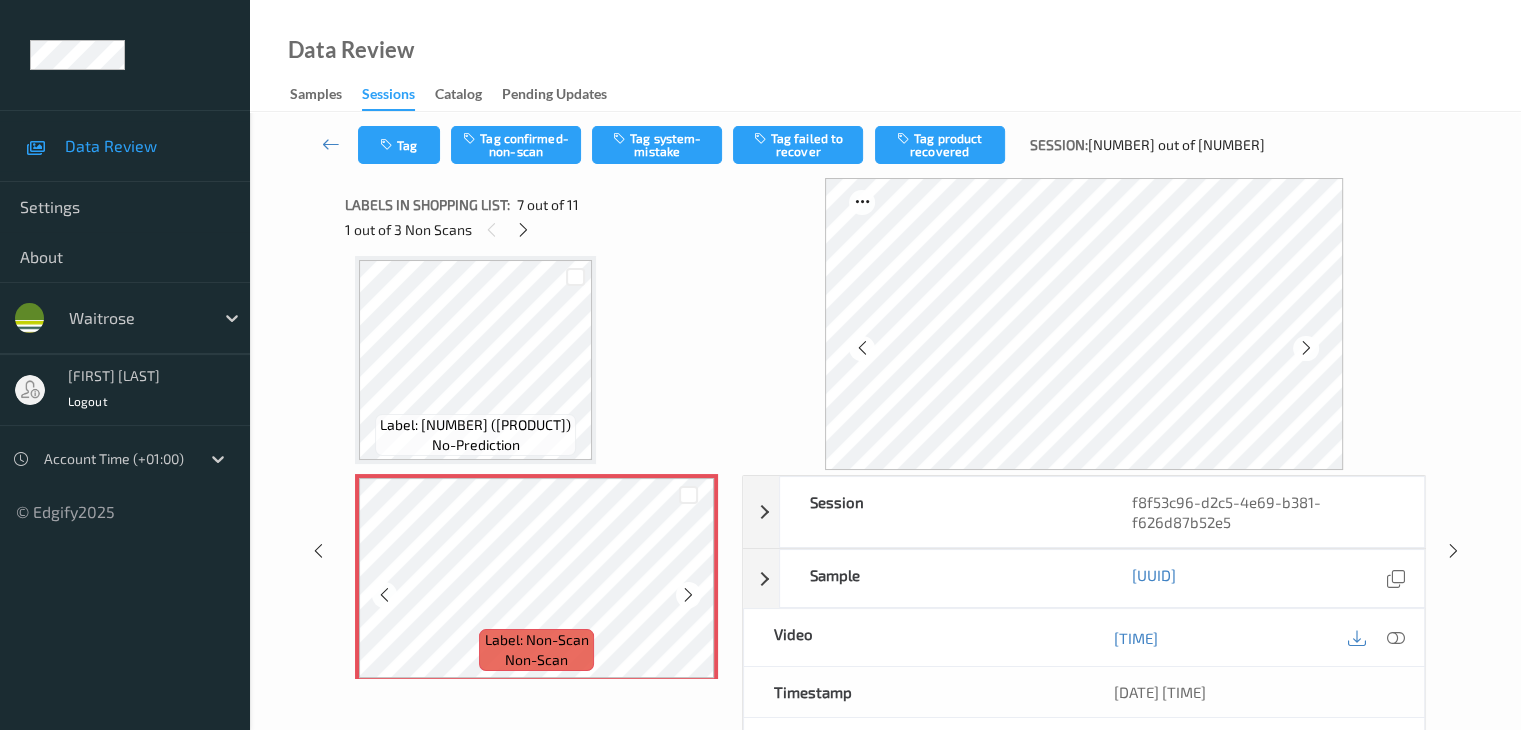 click at bounding box center (688, 595) 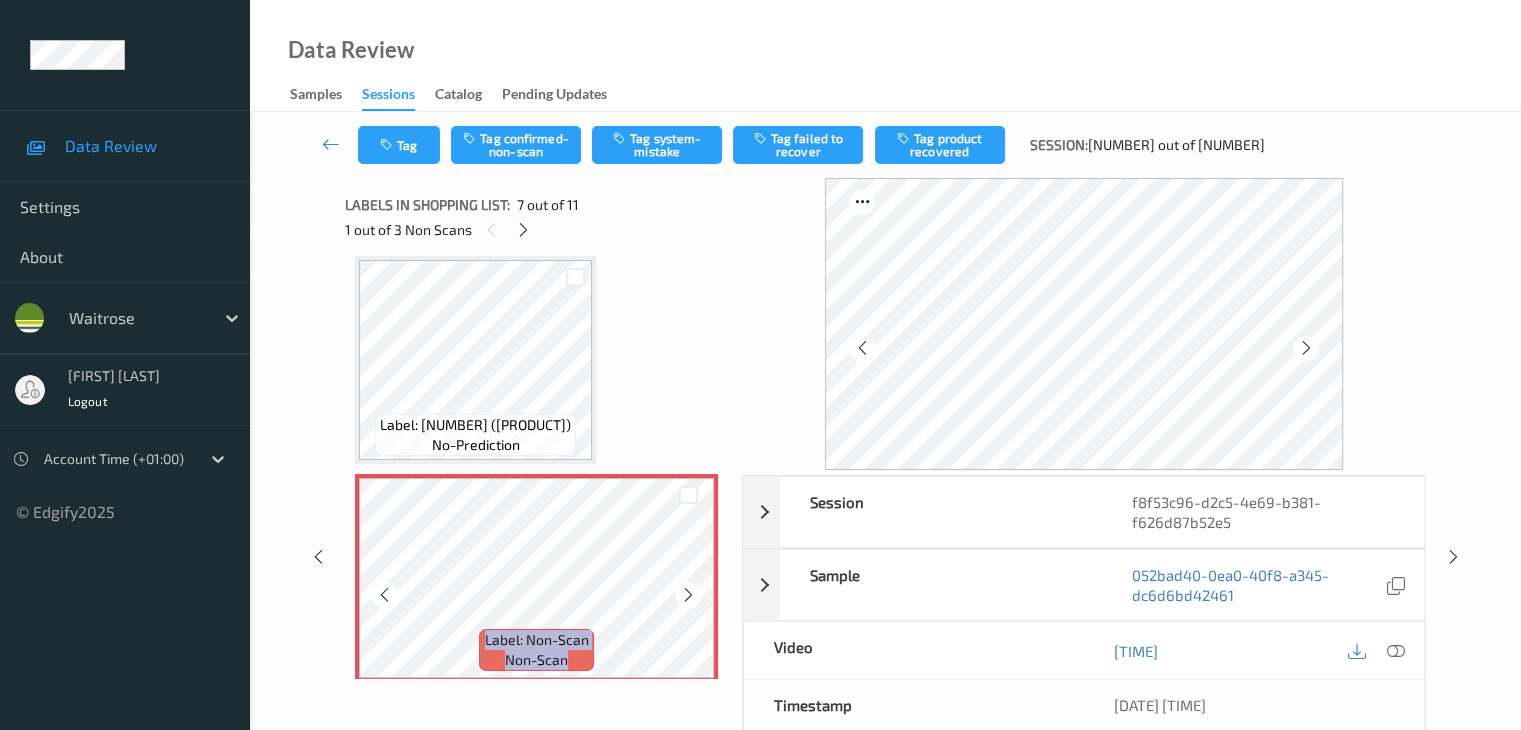 click at bounding box center [688, 595] 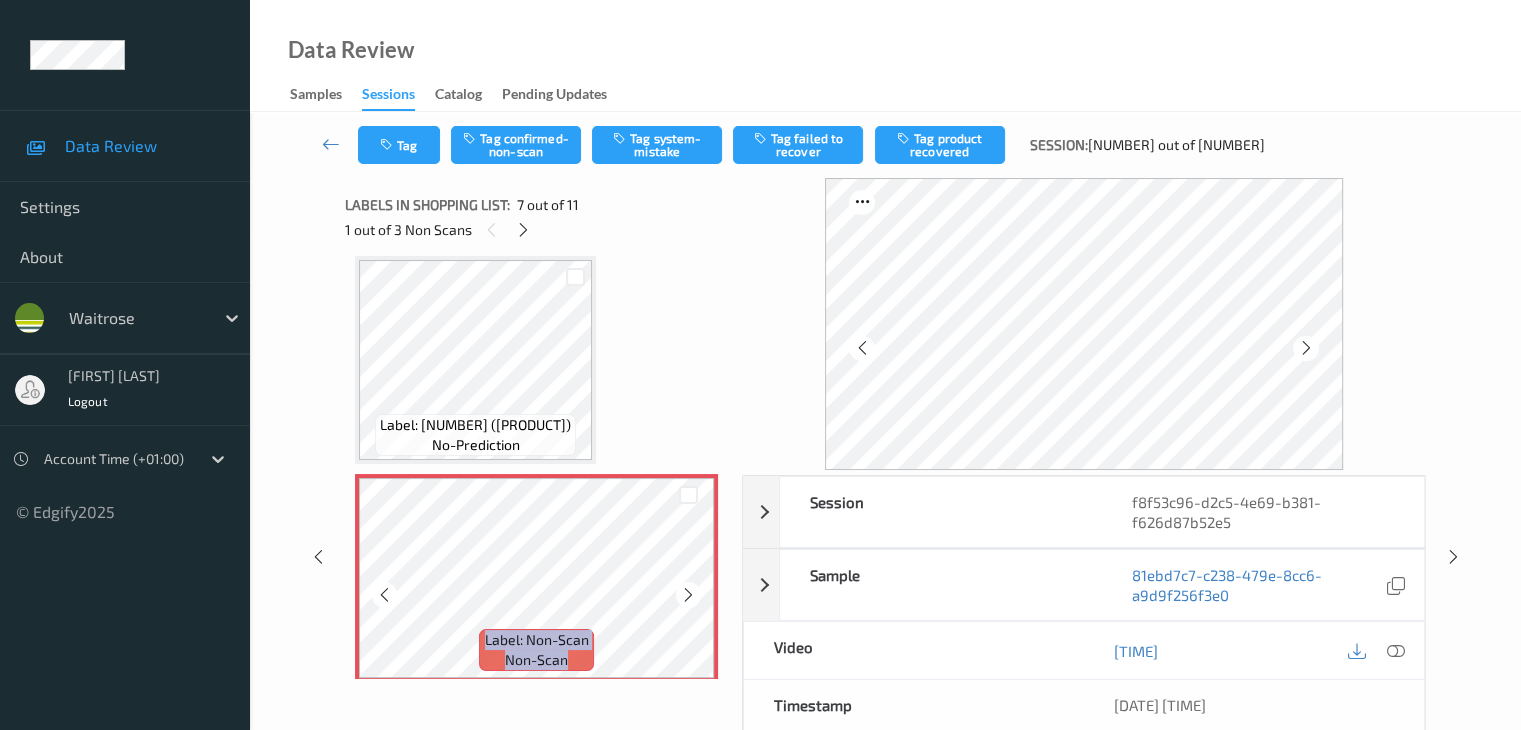 click at bounding box center (688, 595) 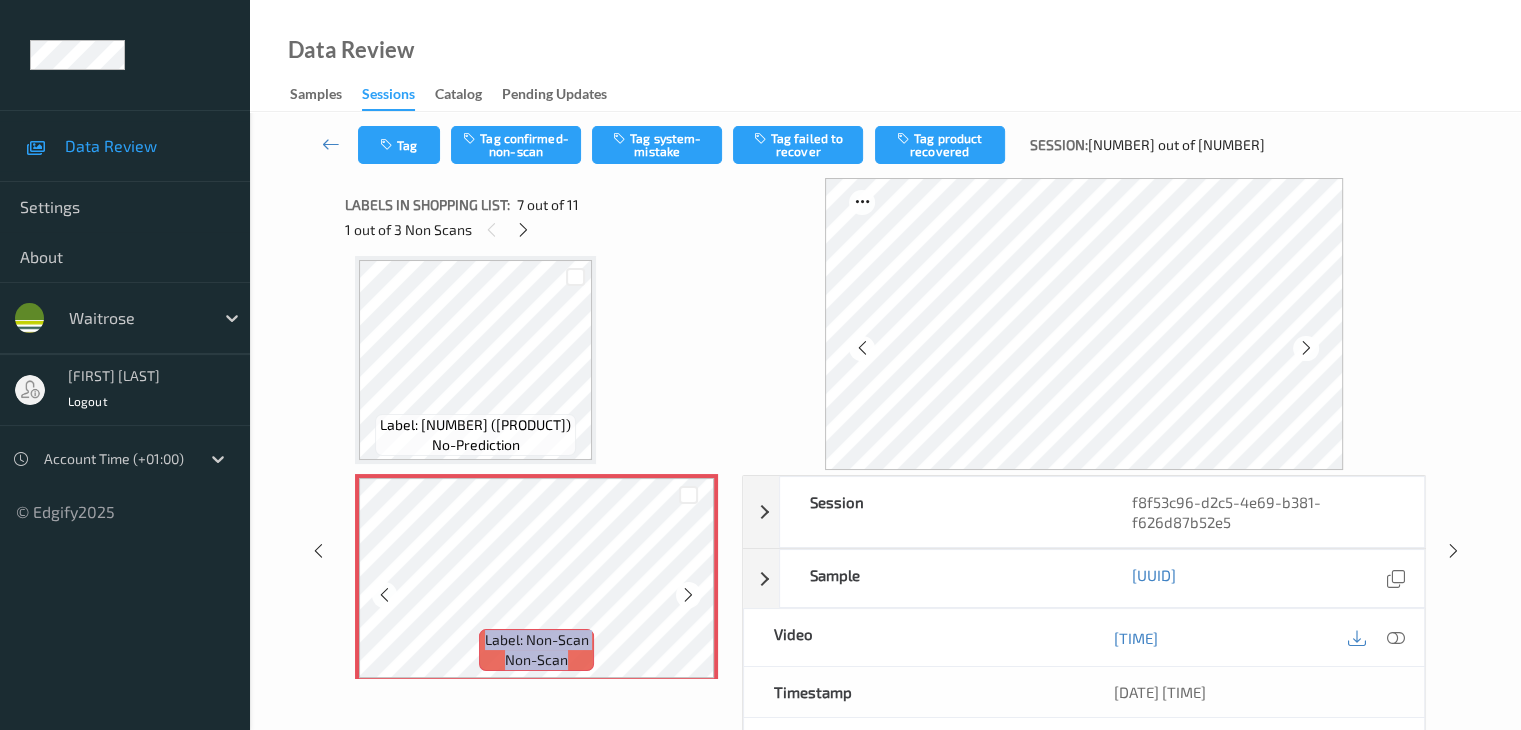 click at bounding box center [688, 595] 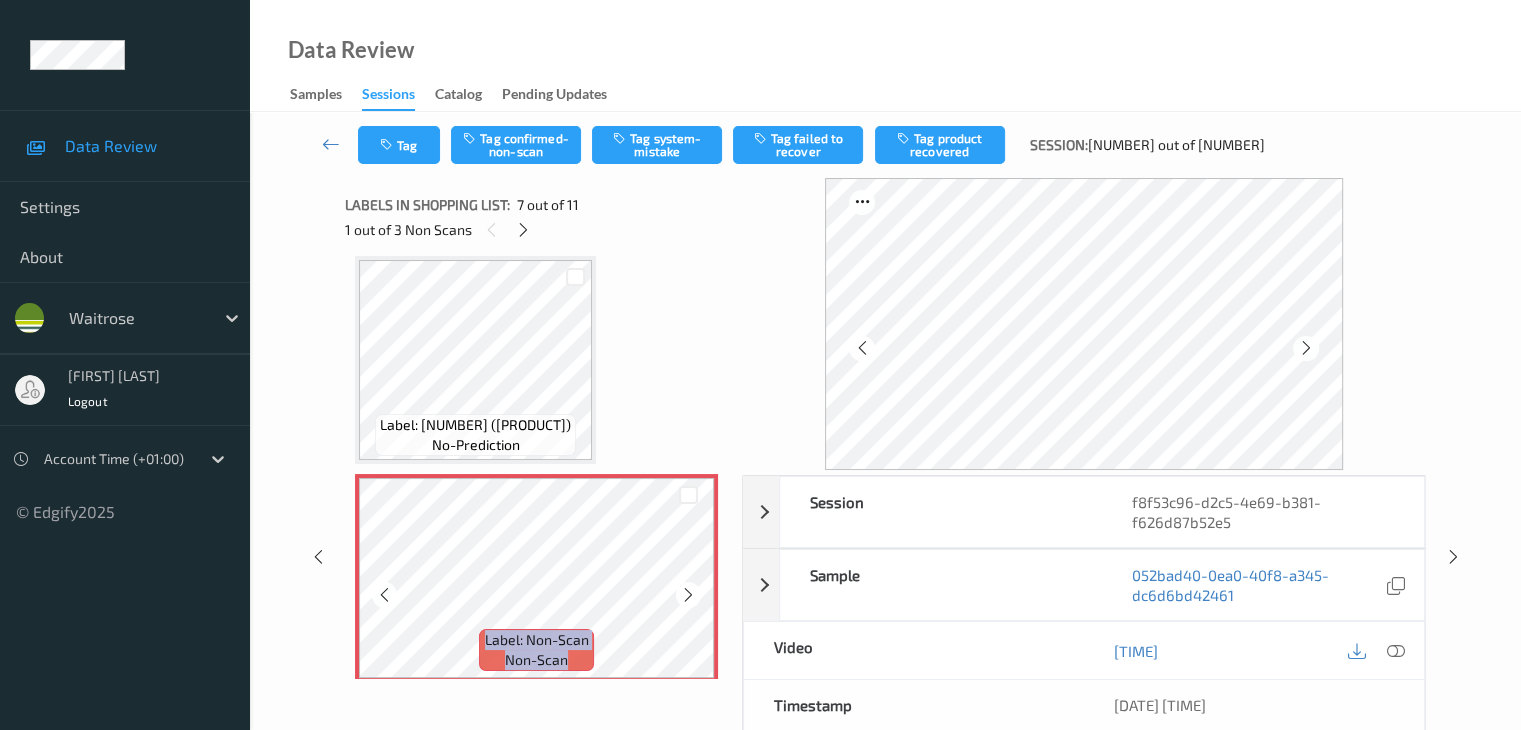 click at bounding box center [688, 595] 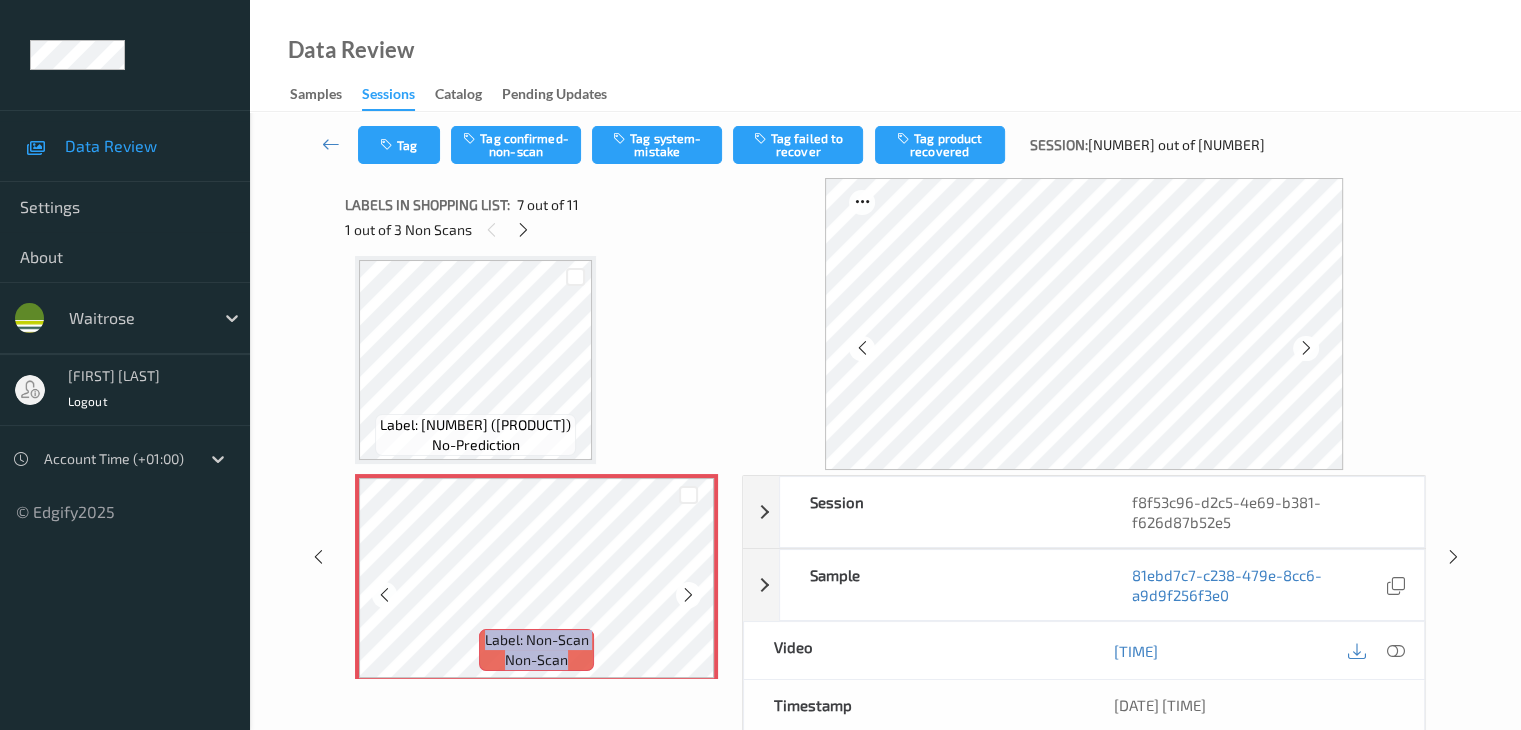 click at bounding box center [688, 595] 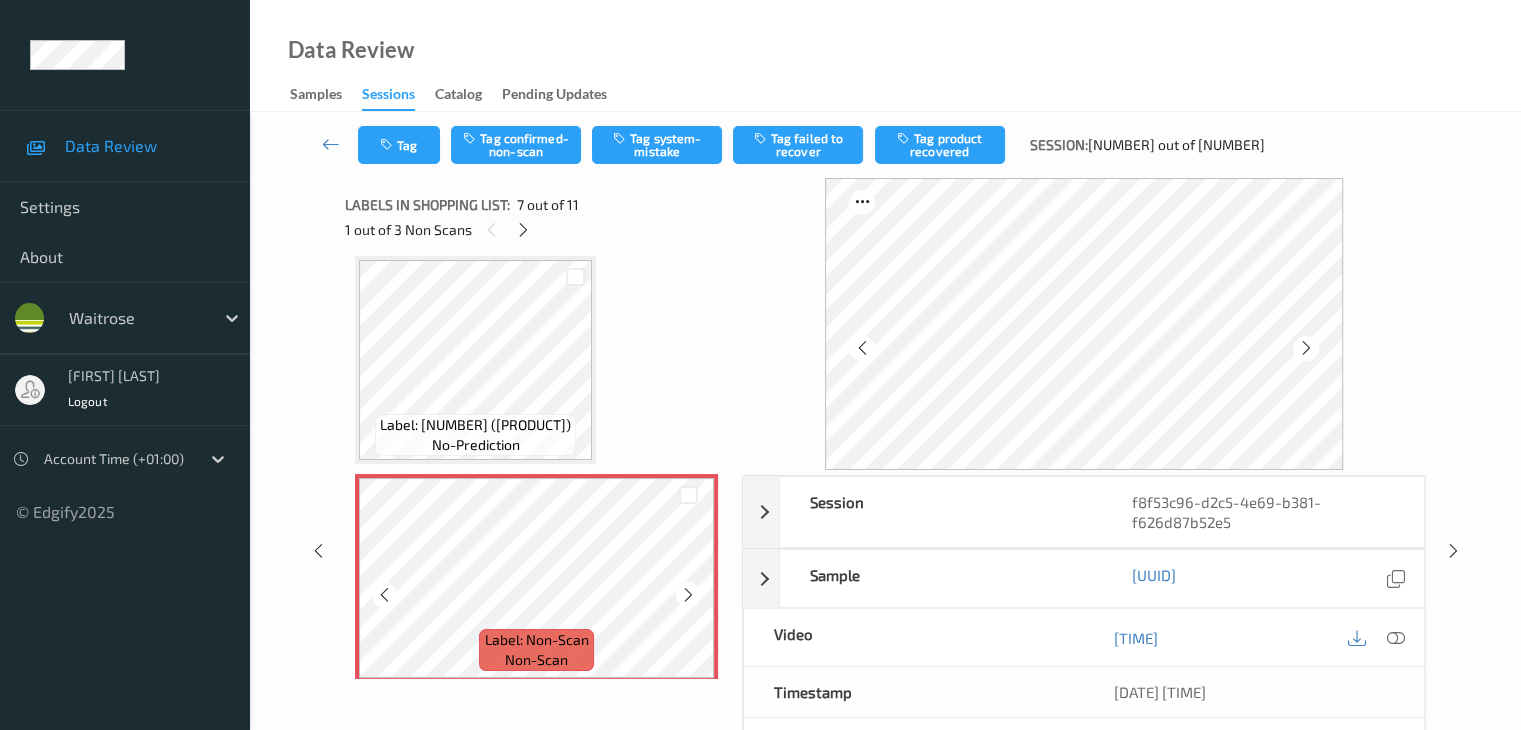 click at bounding box center (688, 595) 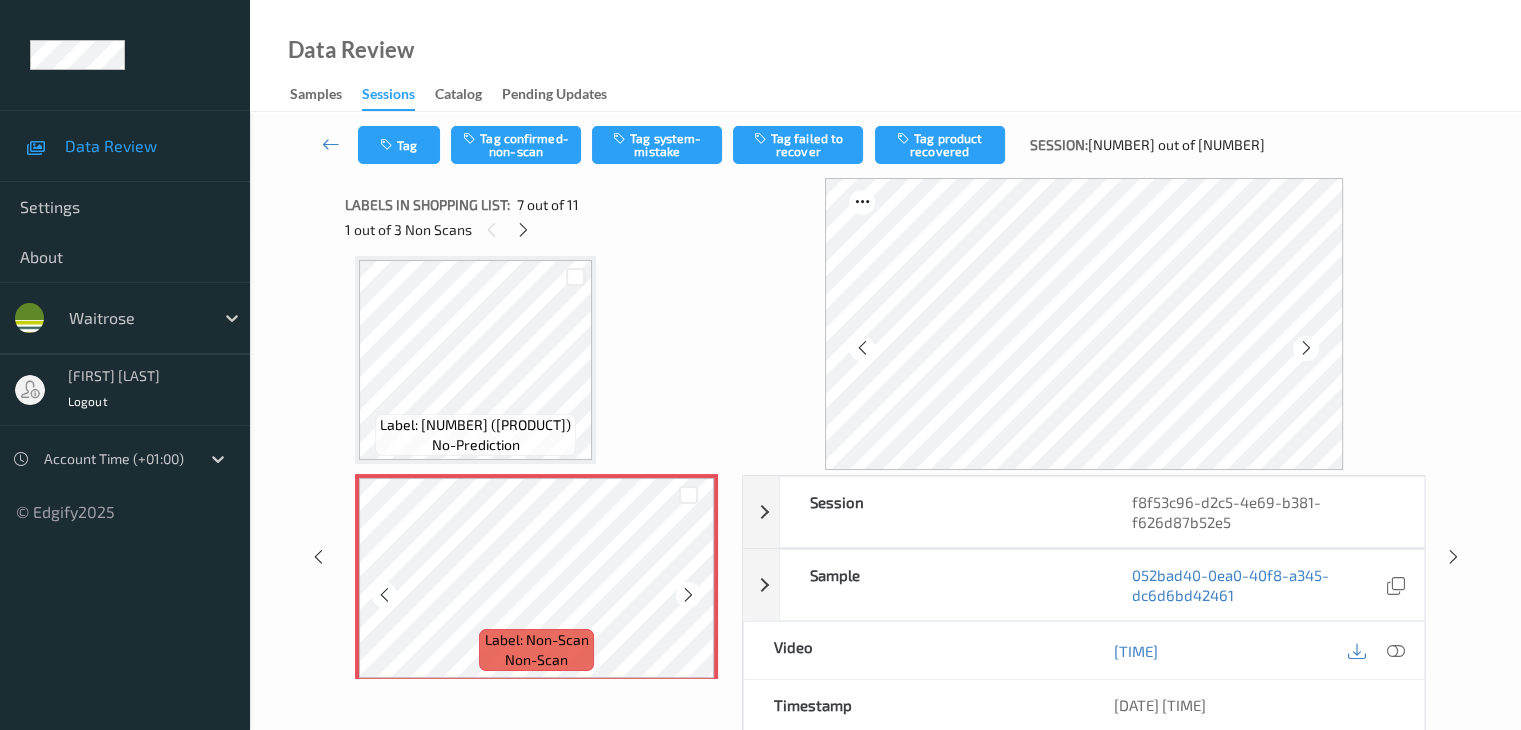 click at bounding box center (688, 595) 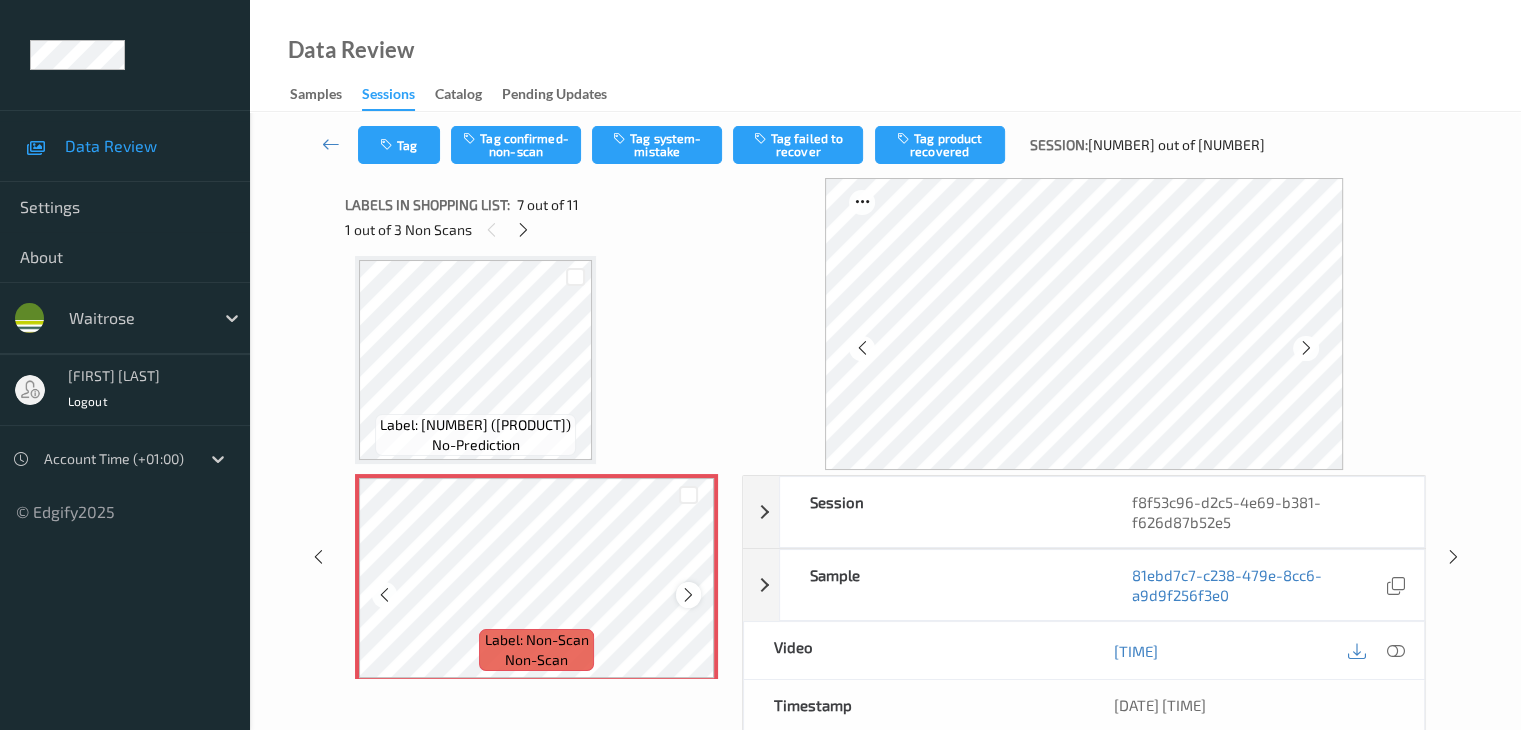 click at bounding box center [688, 595] 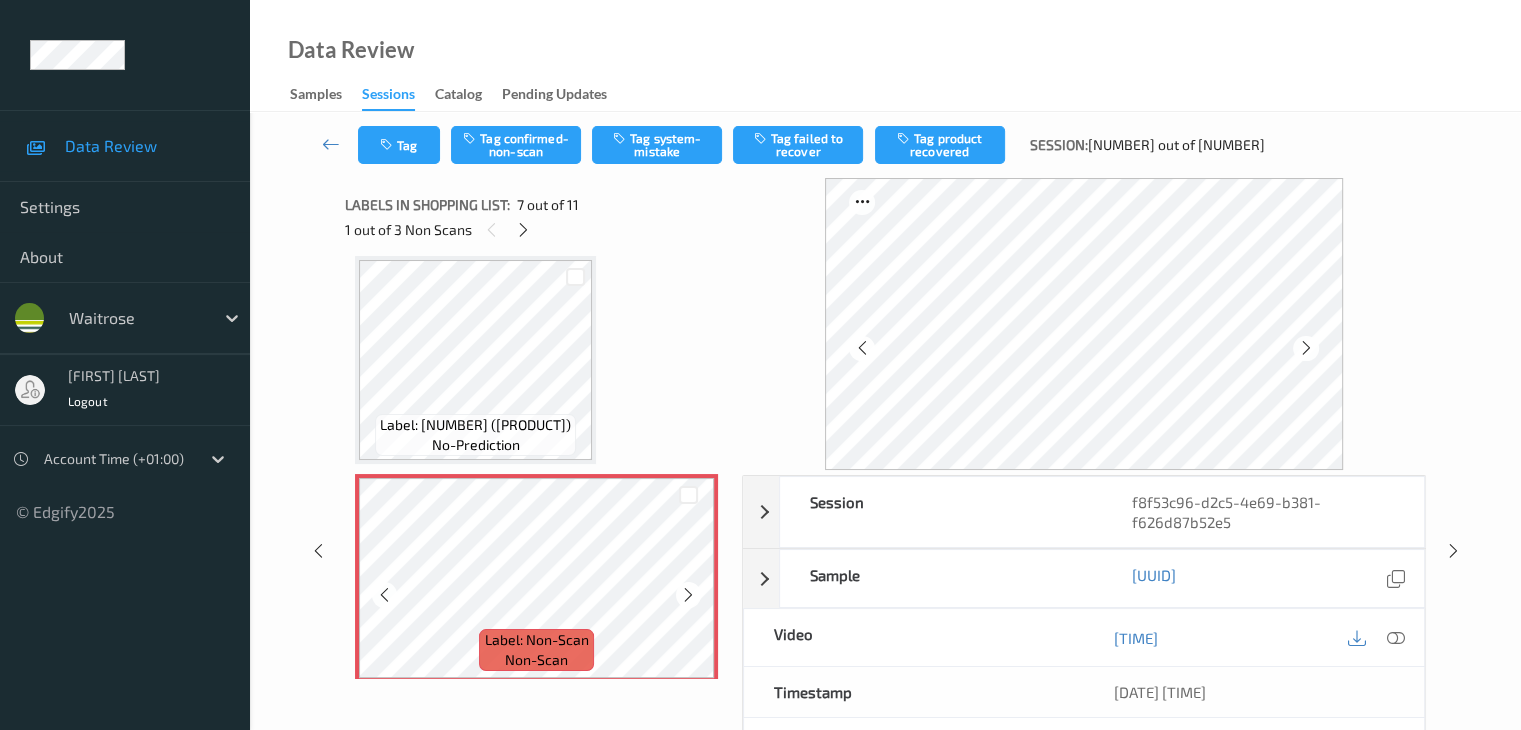 click at bounding box center [688, 595] 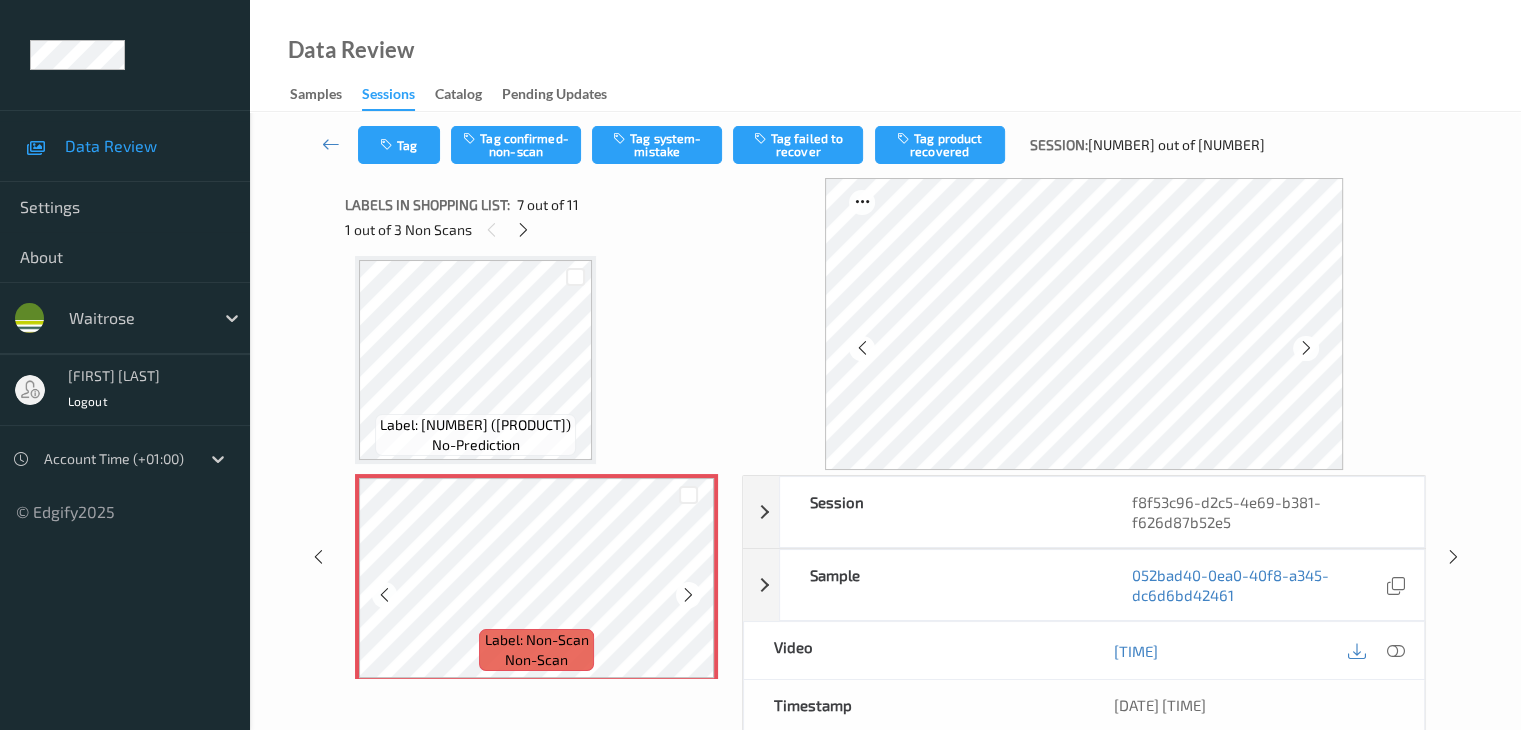 click at bounding box center [688, 595] 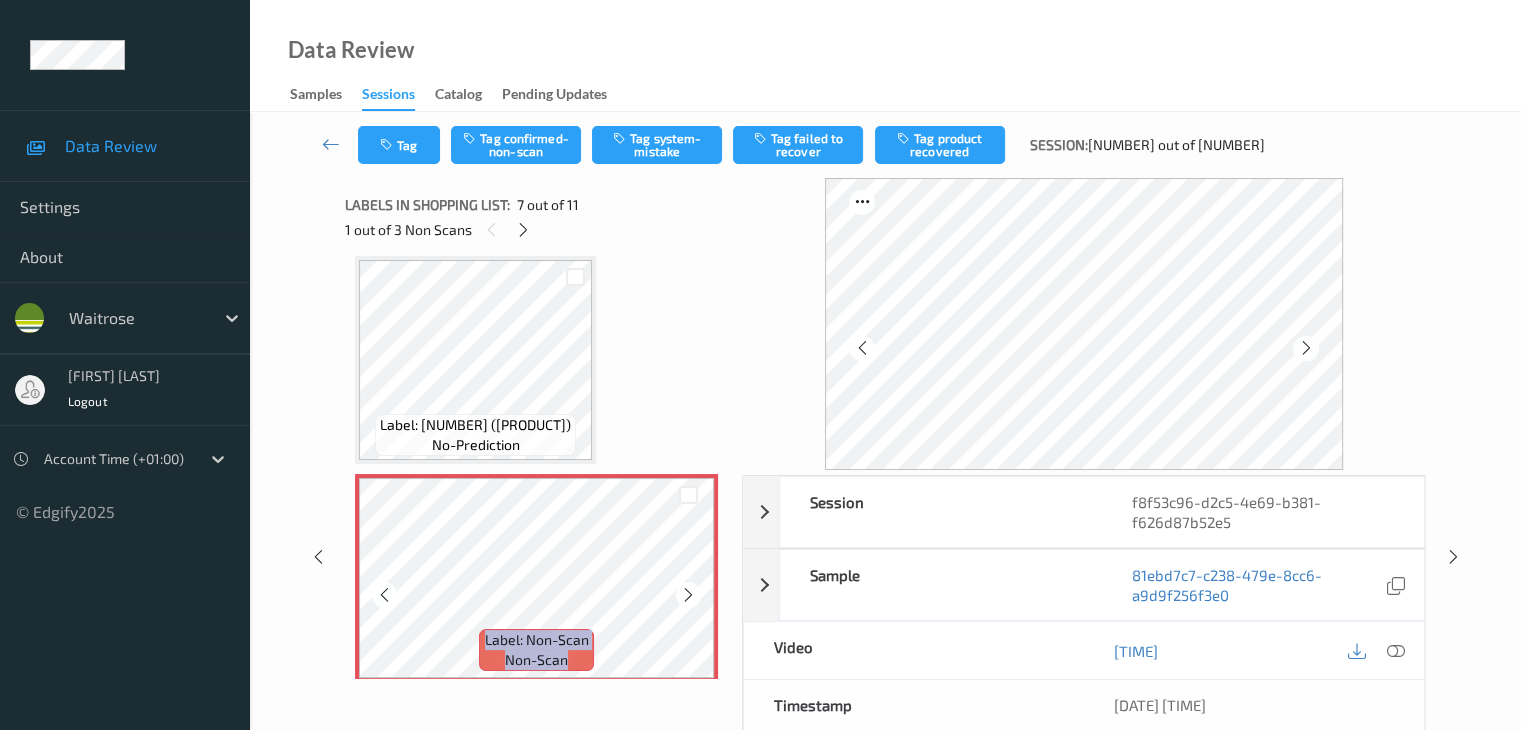 click at bounding box center (688, 595) 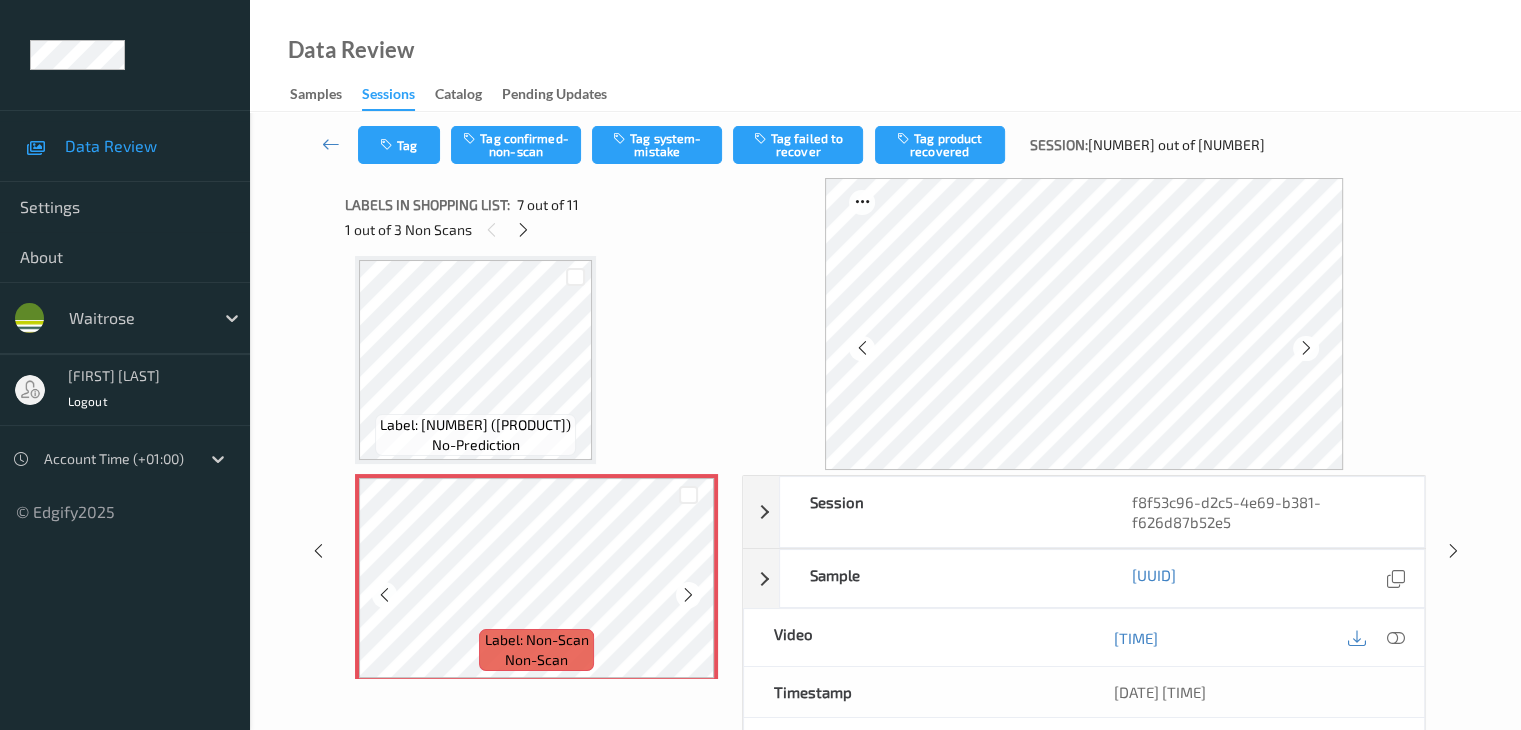click at bounding box center (688, 595) 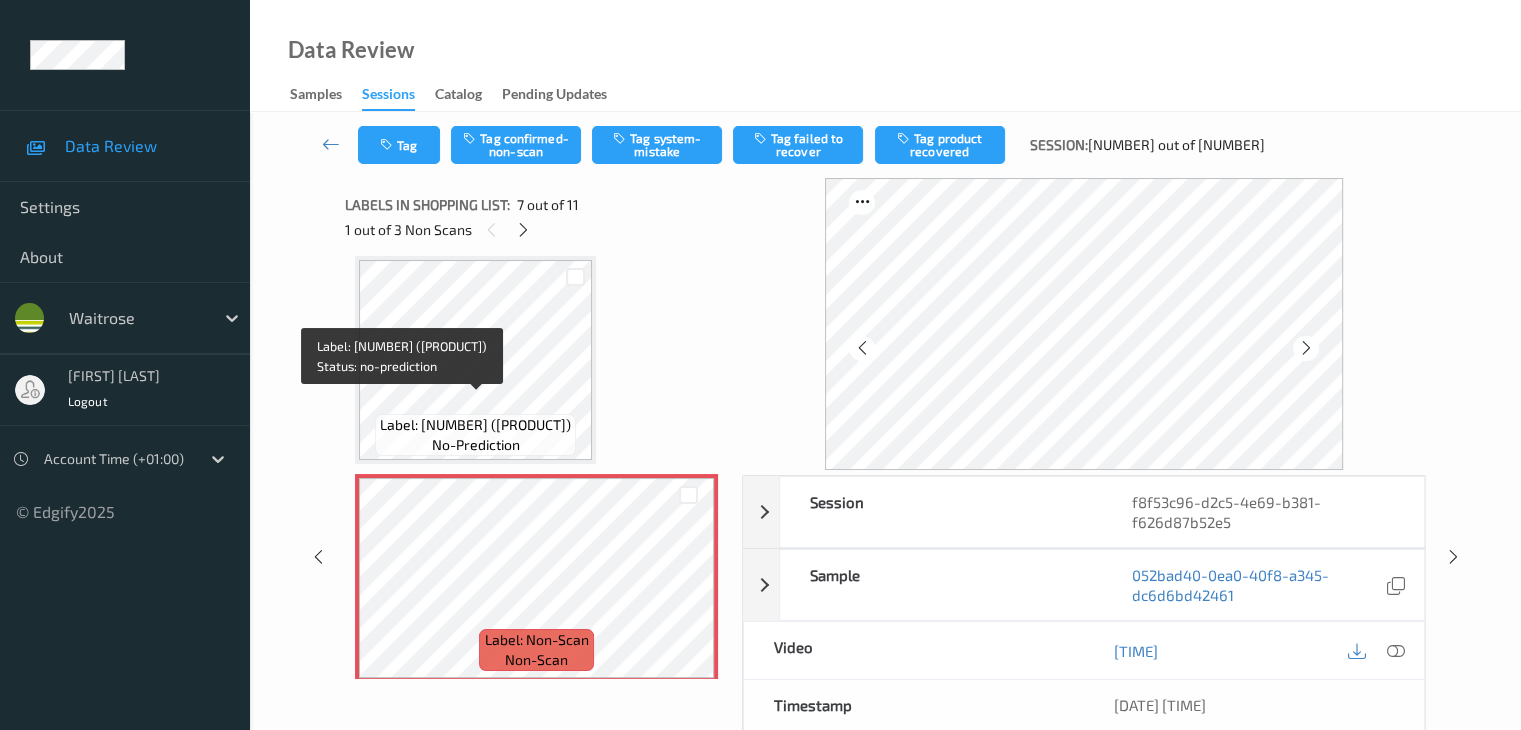 click on "Label: [NUMBER] ([PRODUCT])" at bounding box center [475, 425] 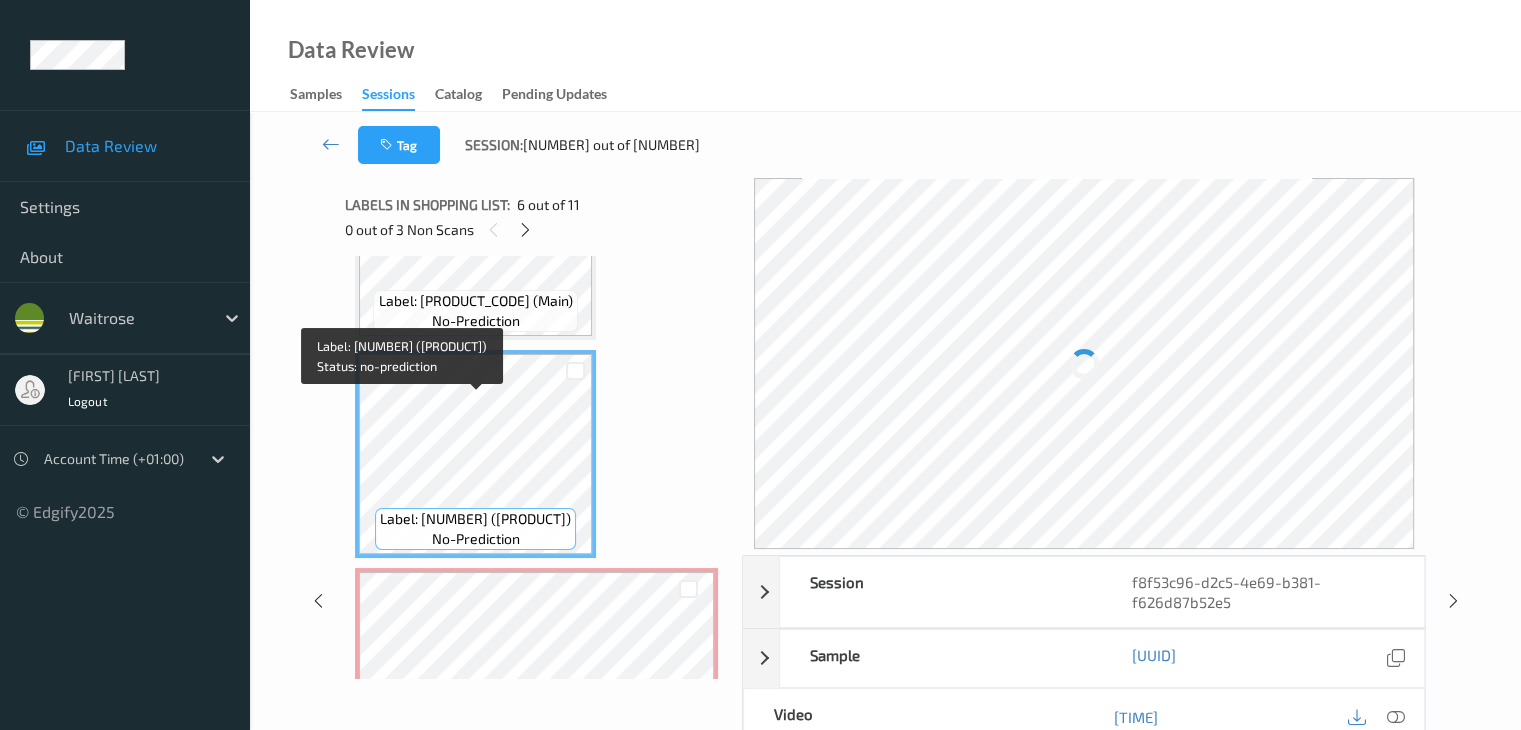 scroll, scrollTop: 900, scrollLeft: 0, axis: vertical 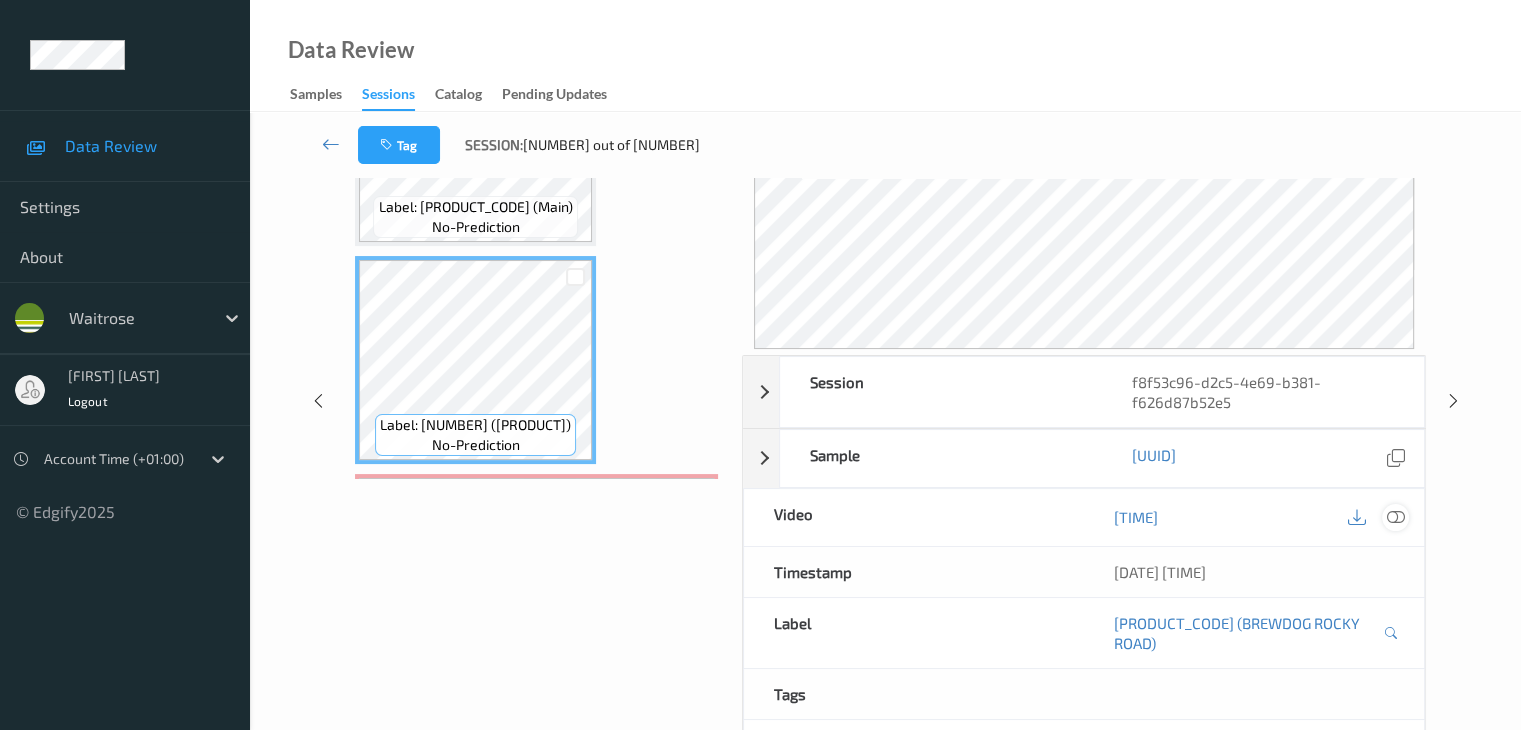 click at bounding box center [1395, 517] 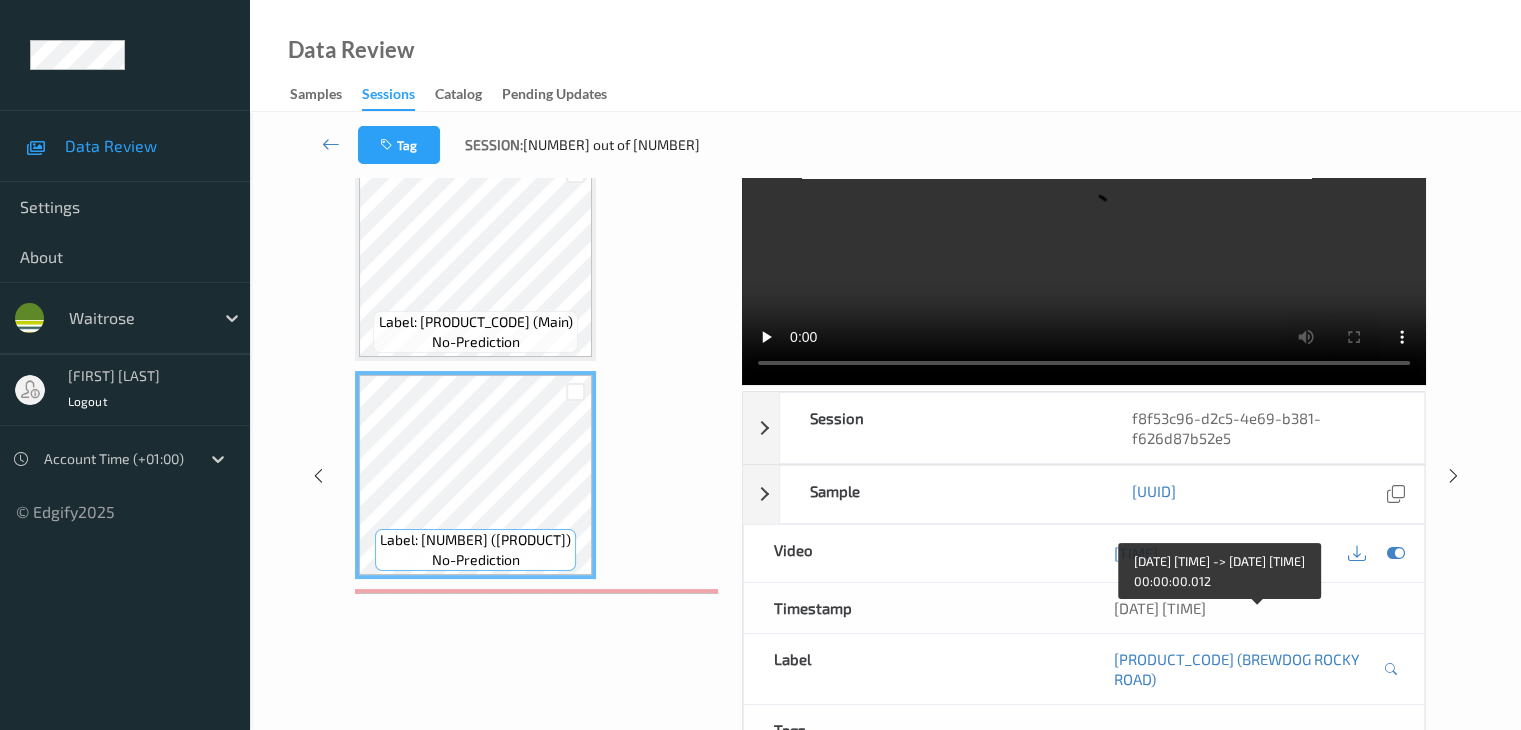 scroll, scrollTop: 0, scrollLeft: 0, axis: both 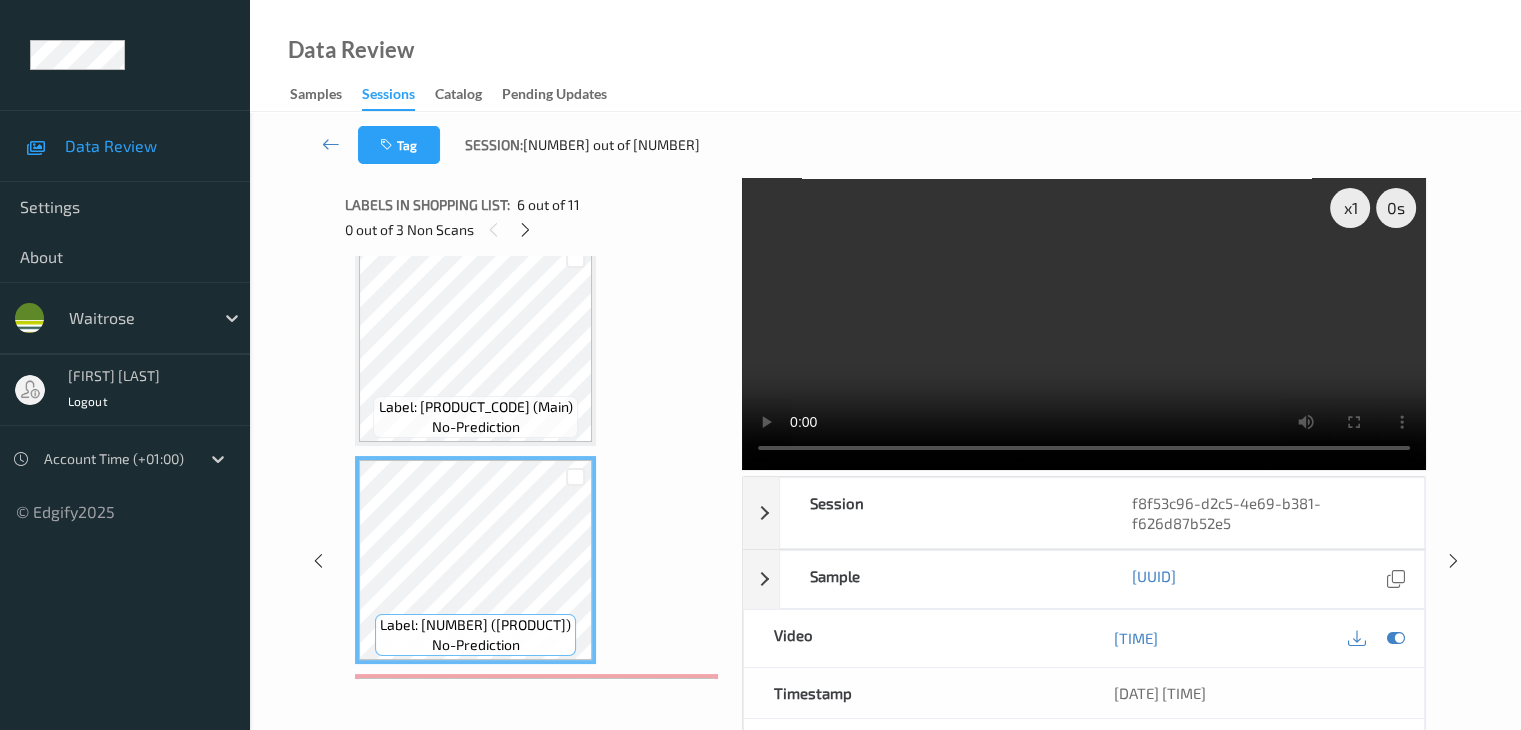 type 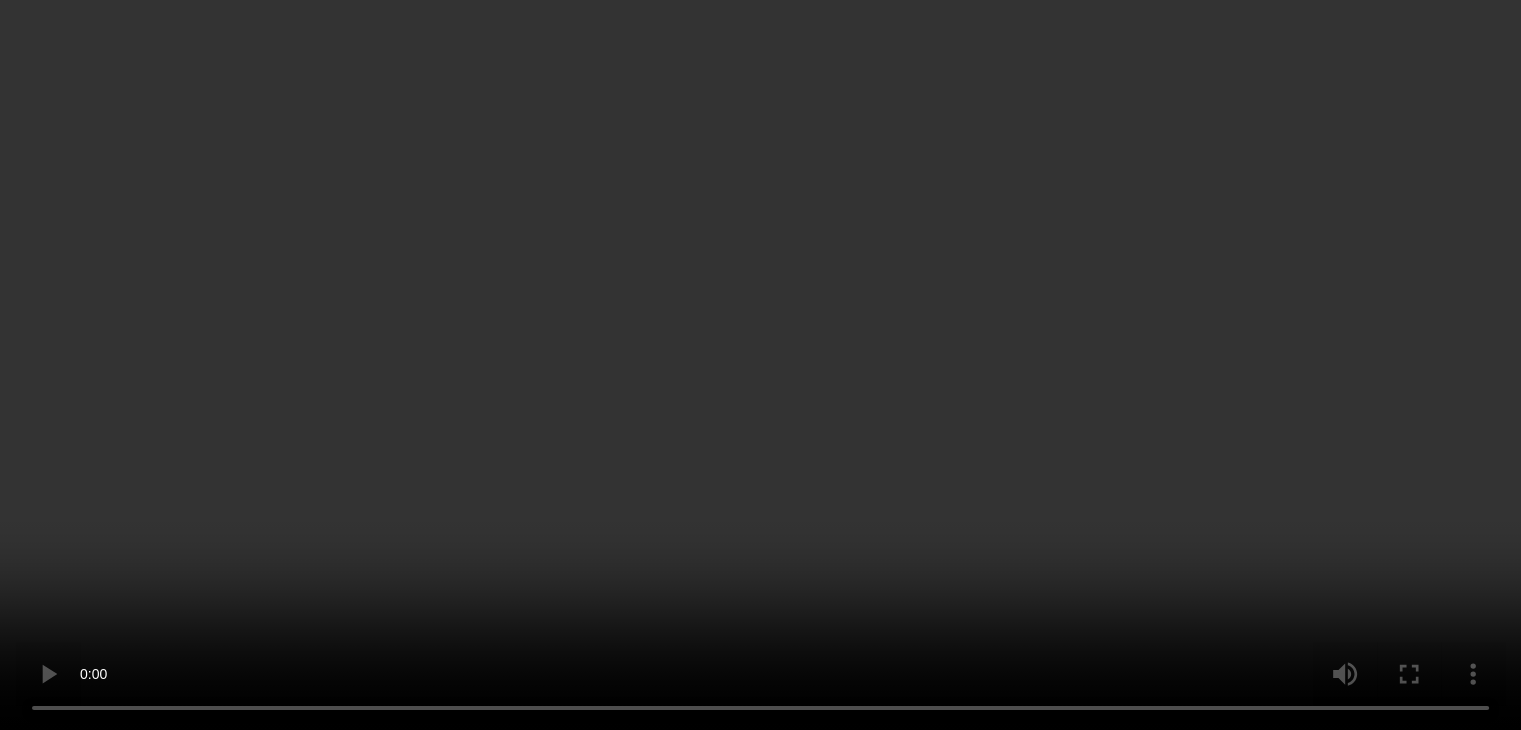 scroll, scrollTop: 1285, scrollLeft: 0, axis: vertical 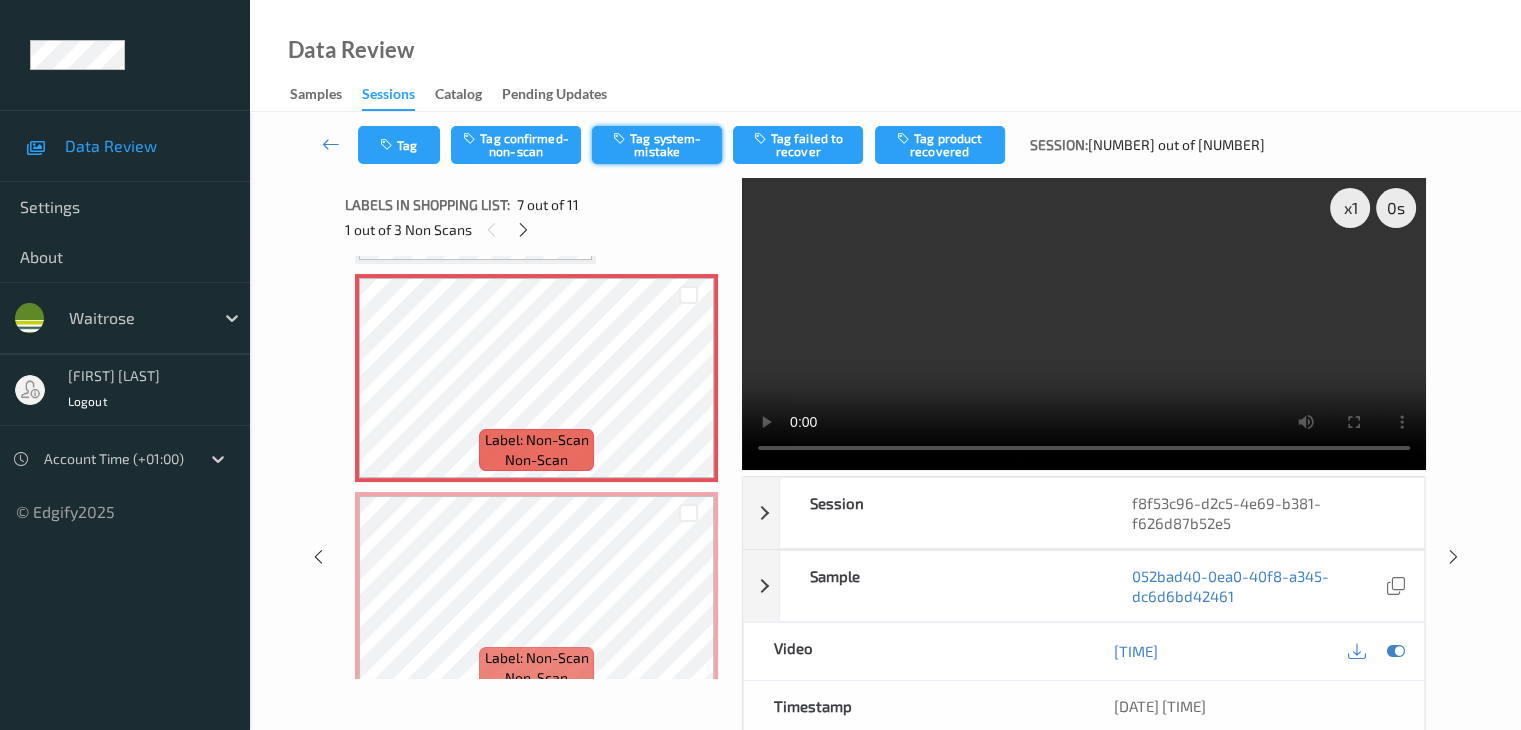 click on "Tag   system-mistake" at bounding box center (657, 145) 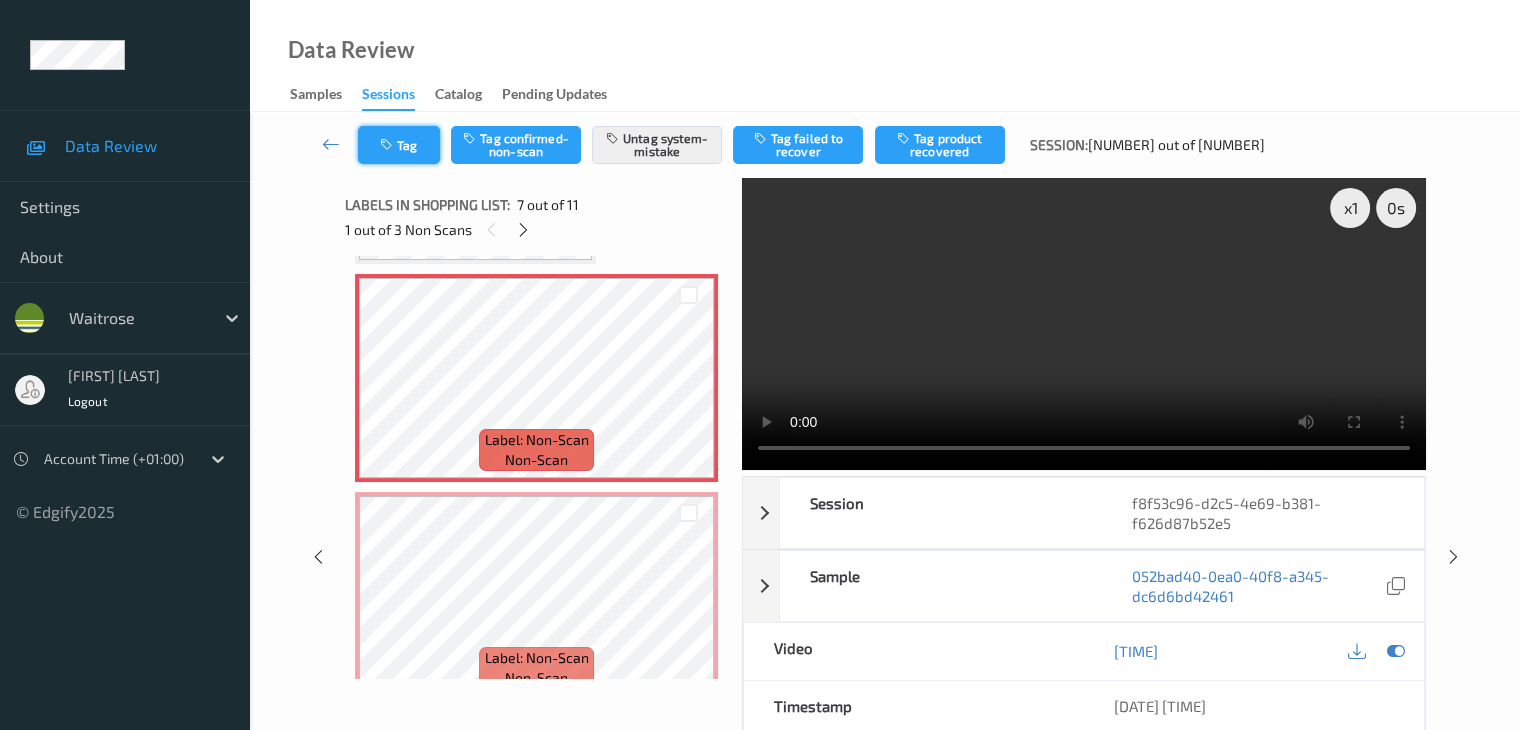 click on "Tag" at bounding box center (399, 145) 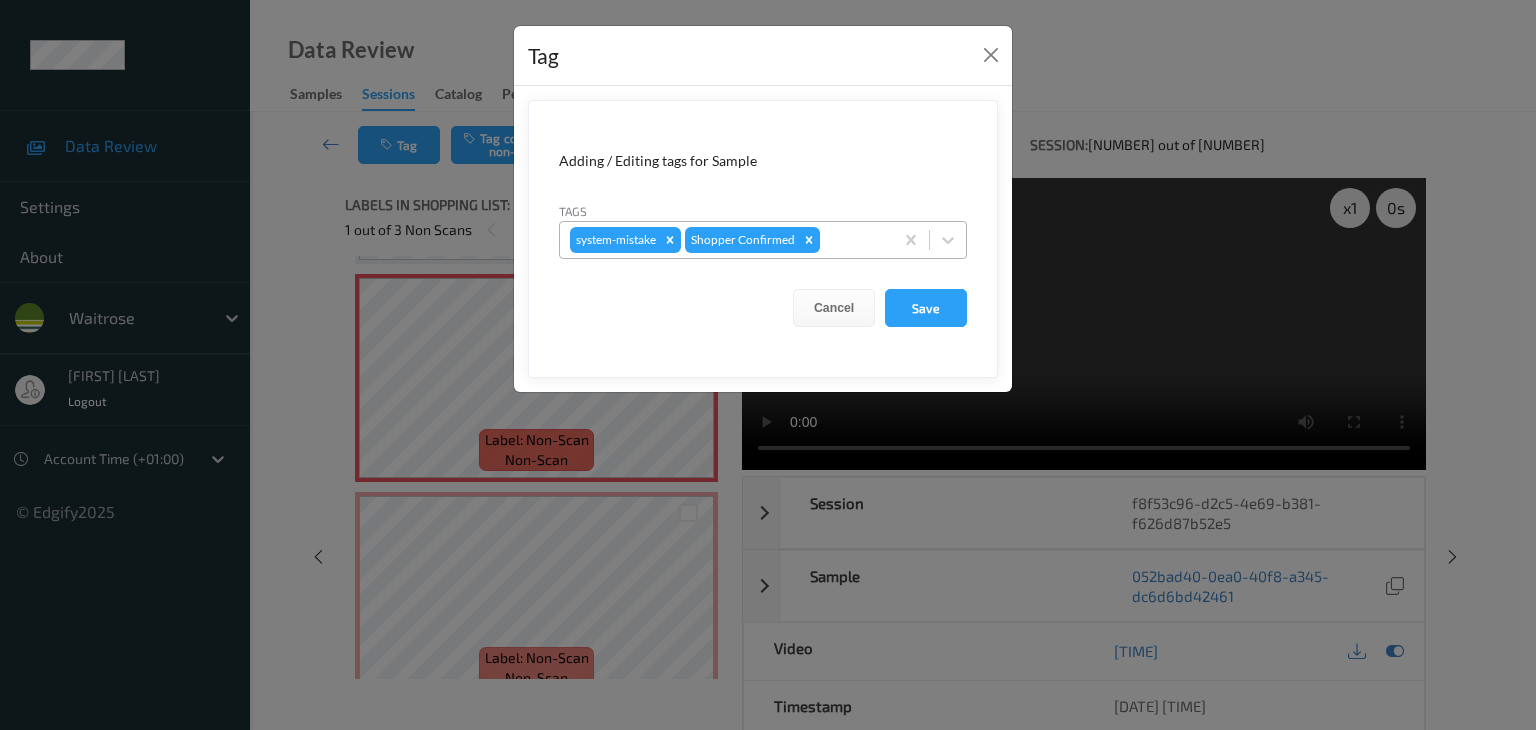click at bounding box center (853, 240) 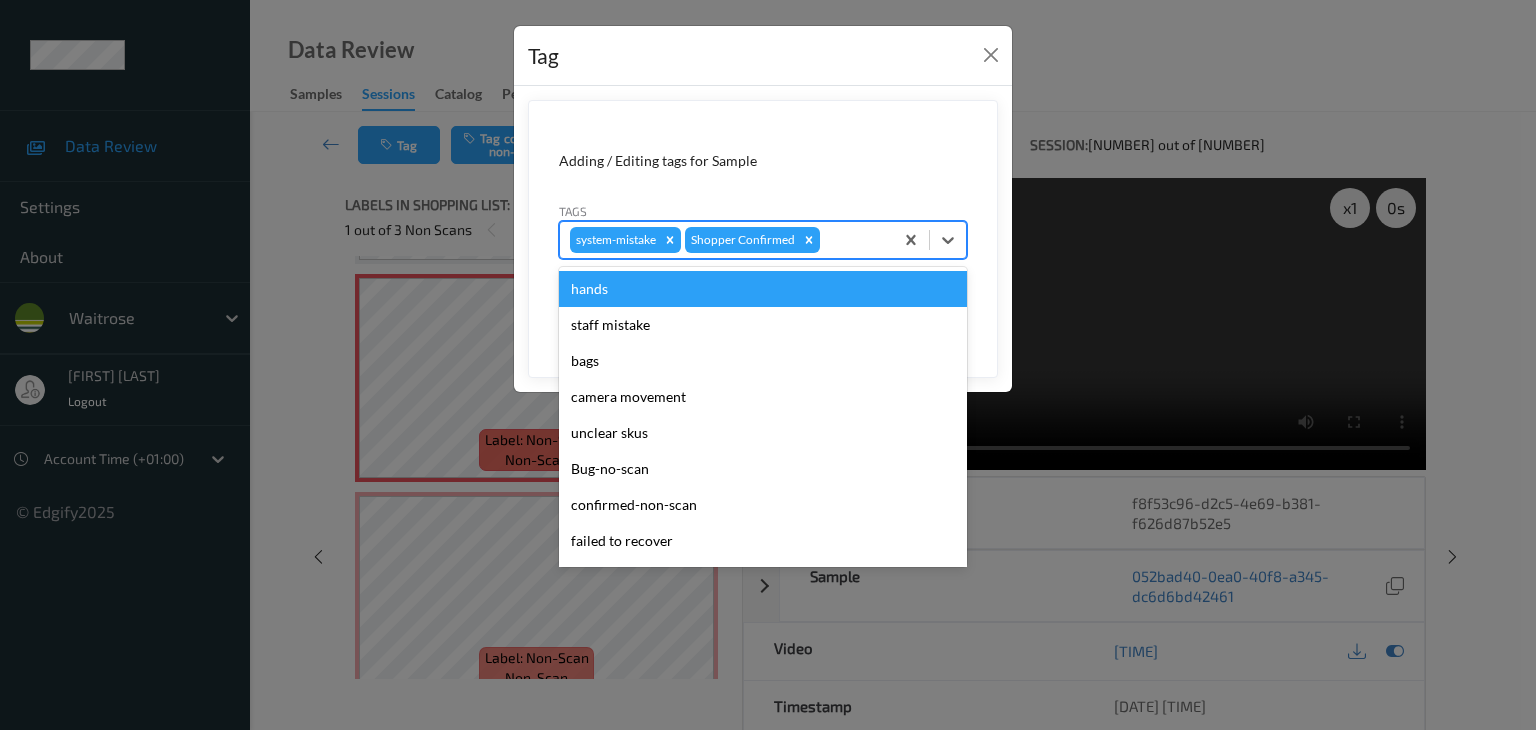 type on "u" 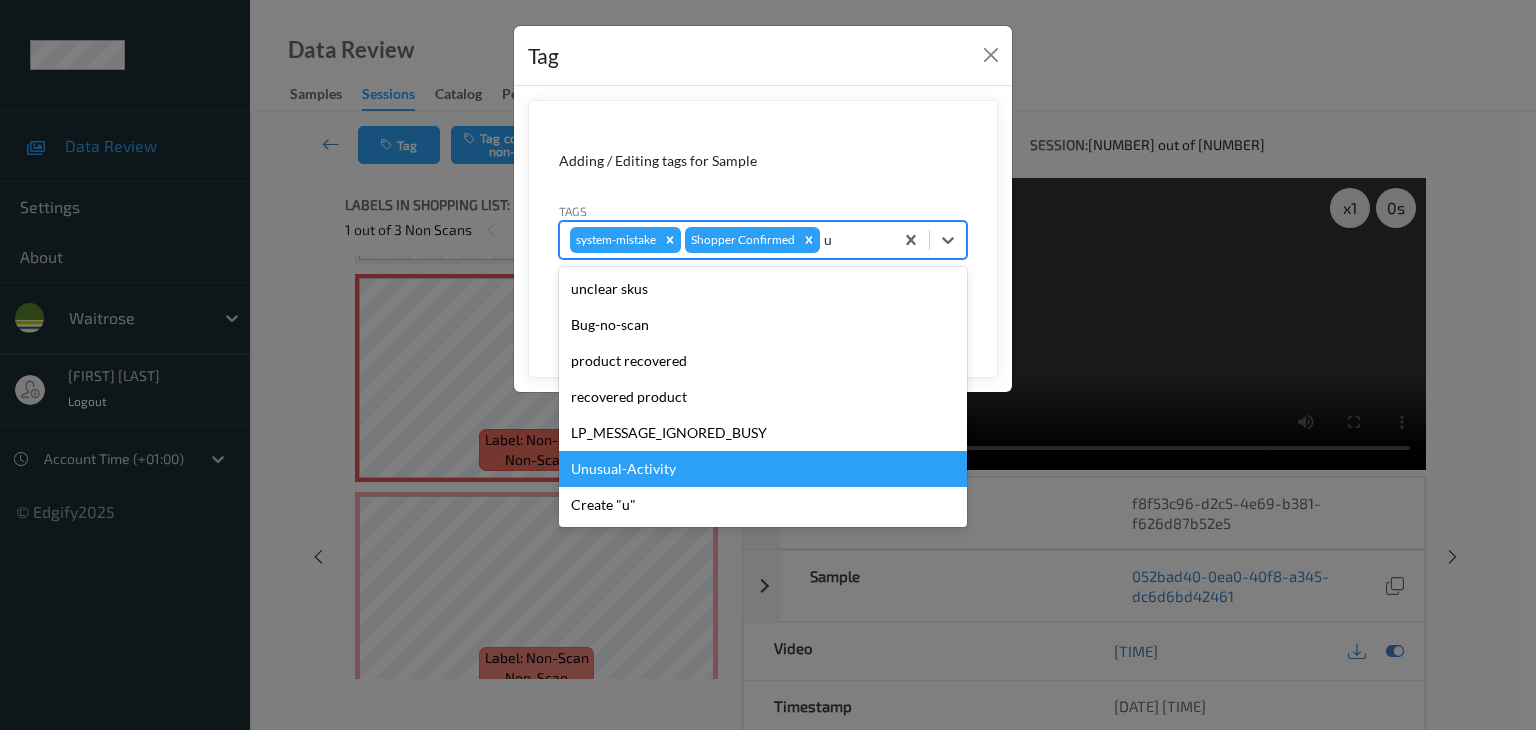 click on "Unusual-Activity" at bounding box center (763, 469) 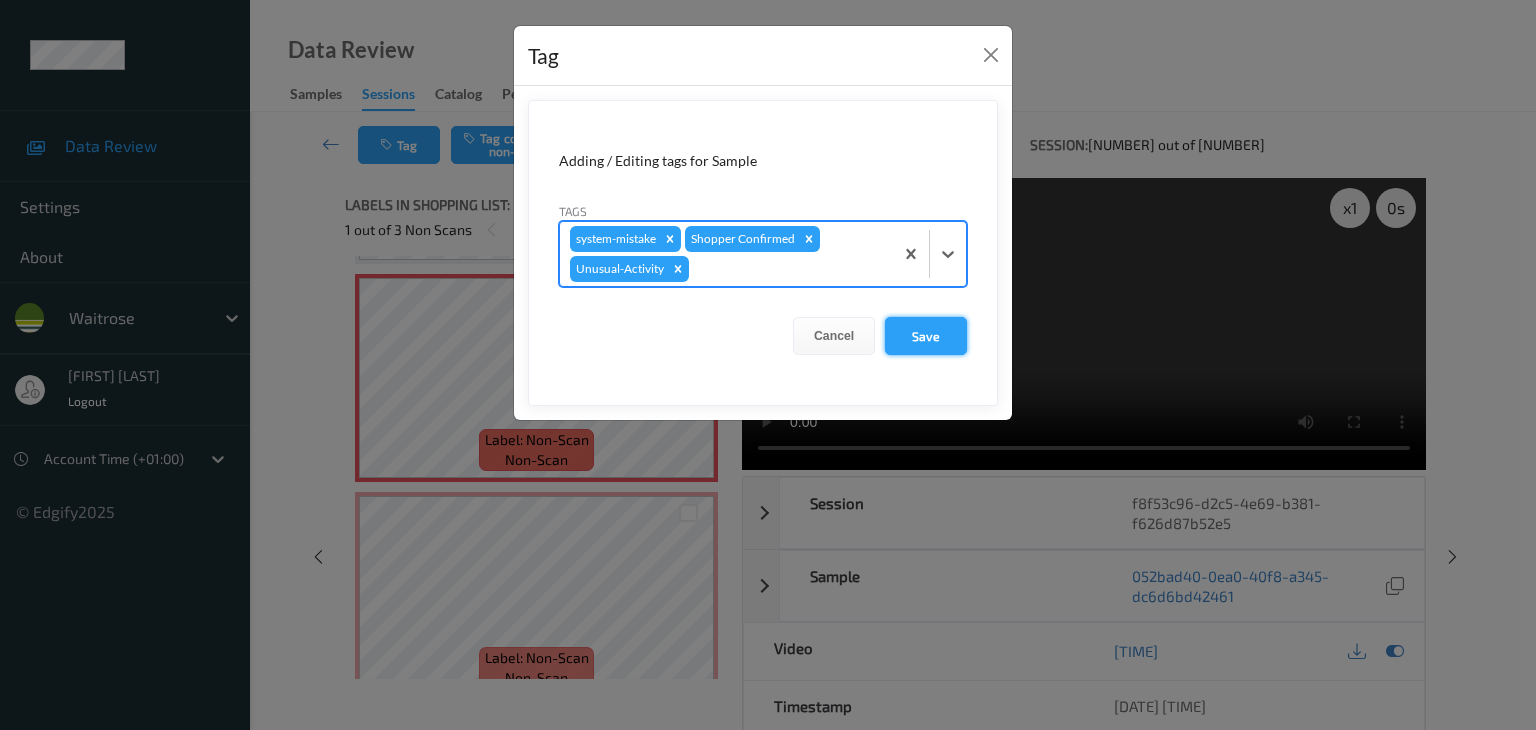 click on "Save" at bounding box center (926, 336) 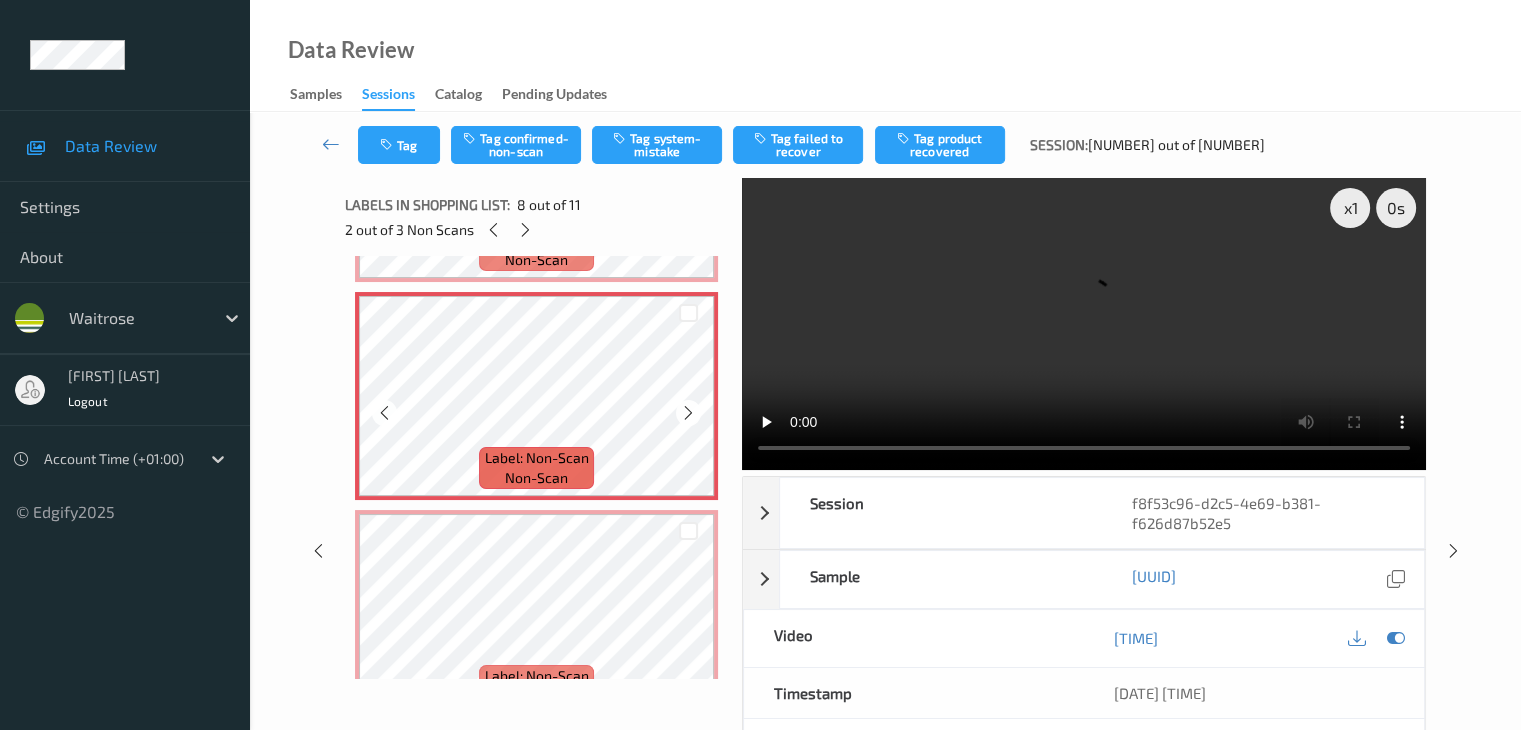 scroll, scrollTop: 1300, scrollLeft: 0, axis: vertical 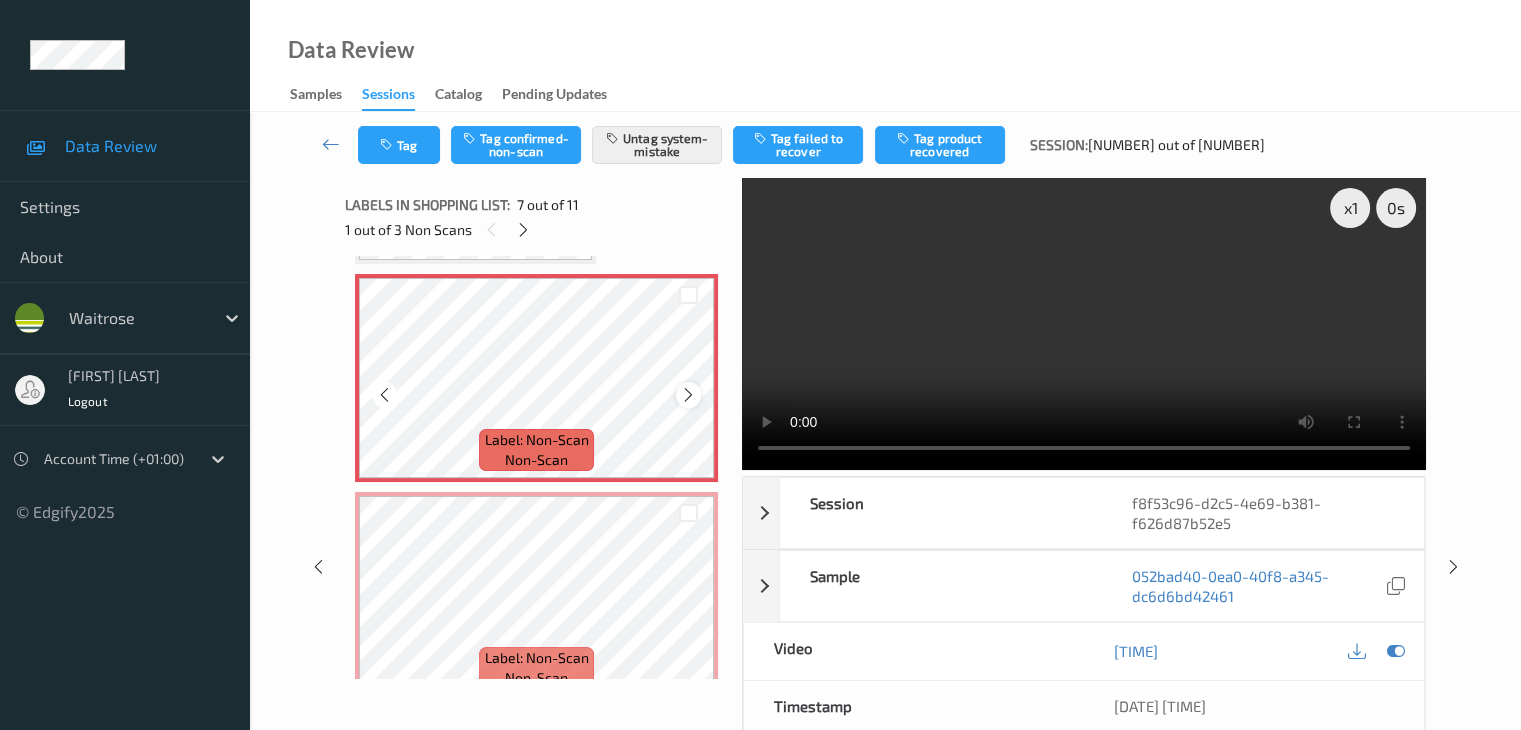 click at bounding box center [688, 395] 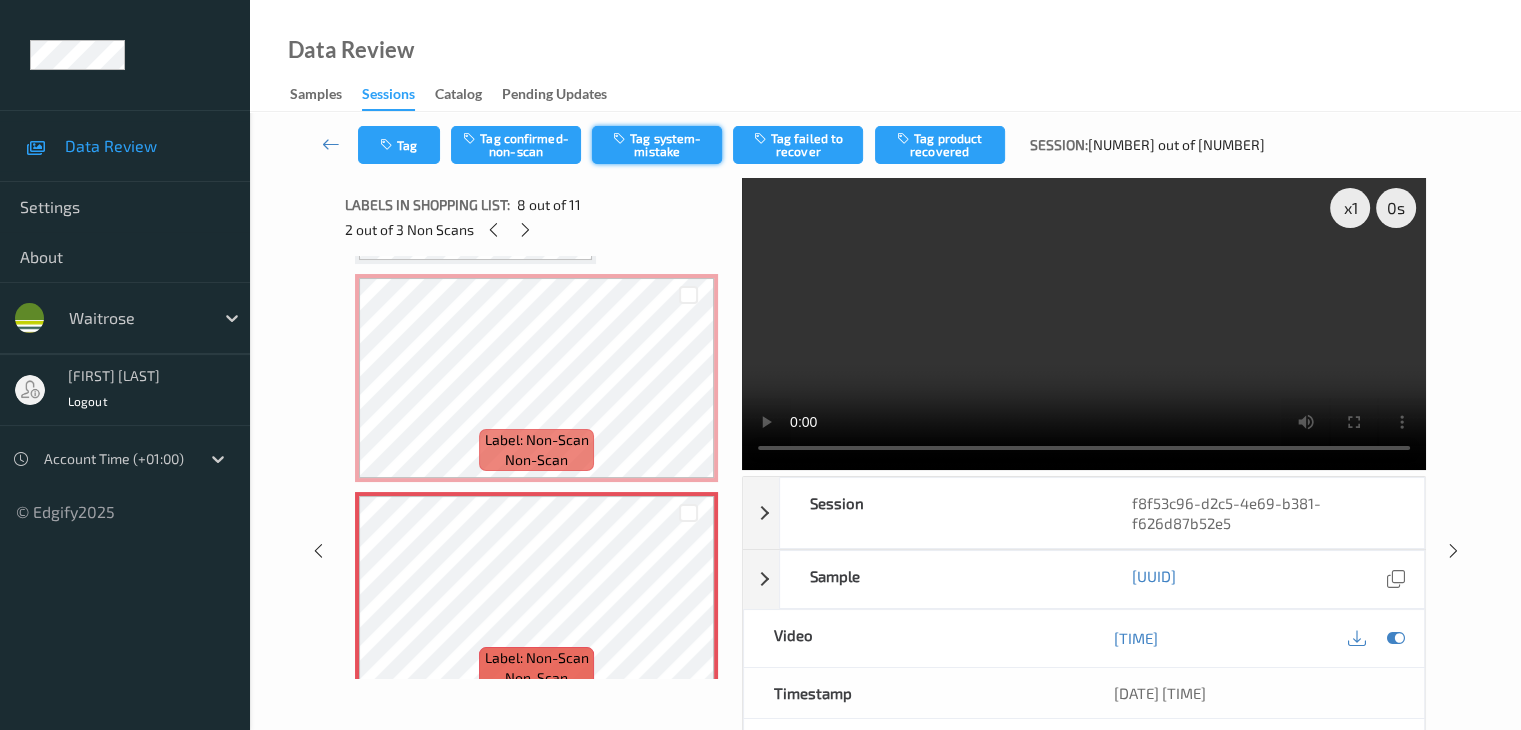 click on "Tag   system-mistake" at bounding box center (657, 145) 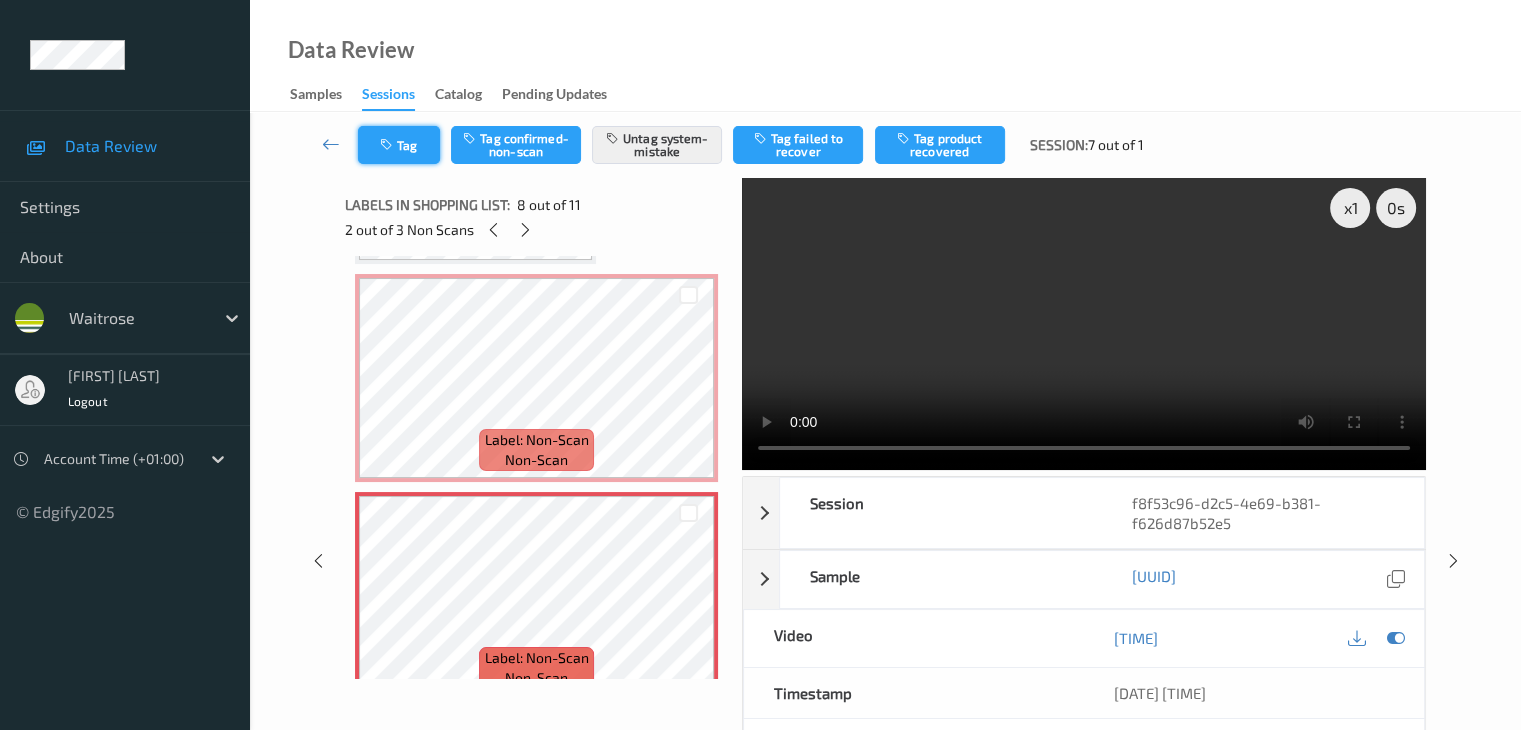 click on "Tag" at bounding box center [399, 145] 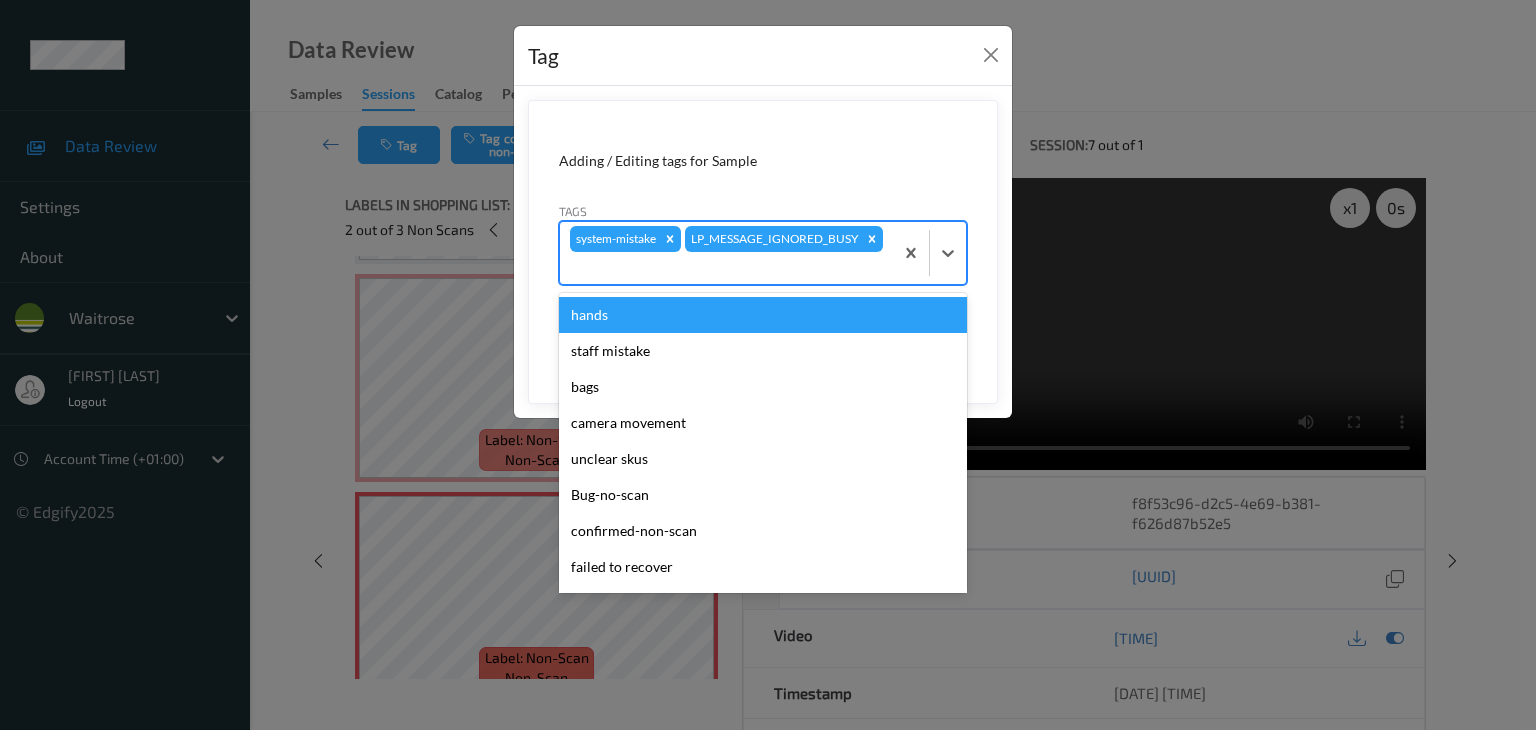 click at bounding box center [726, 268] 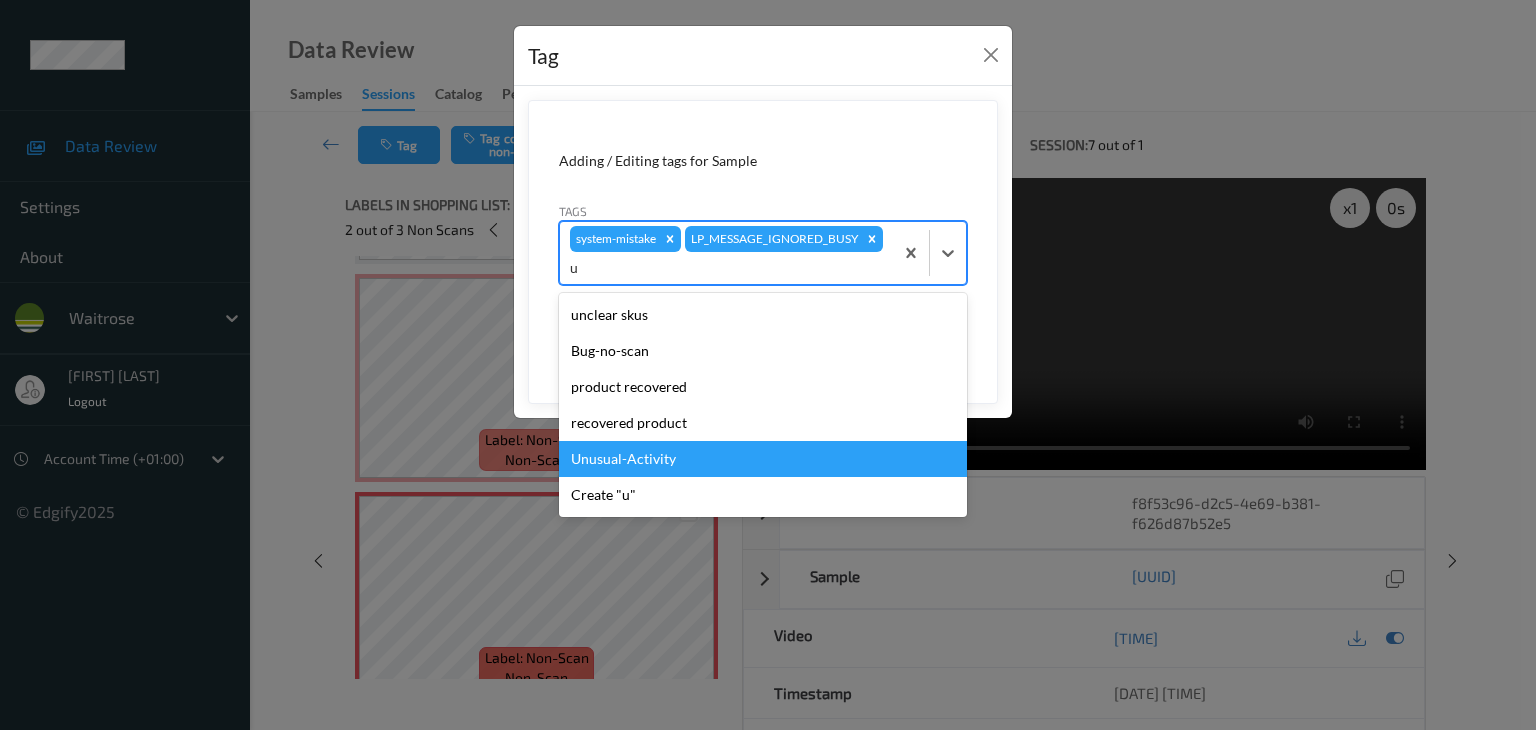 click on "Unusual-Activity" at bounding box center (763, 459) 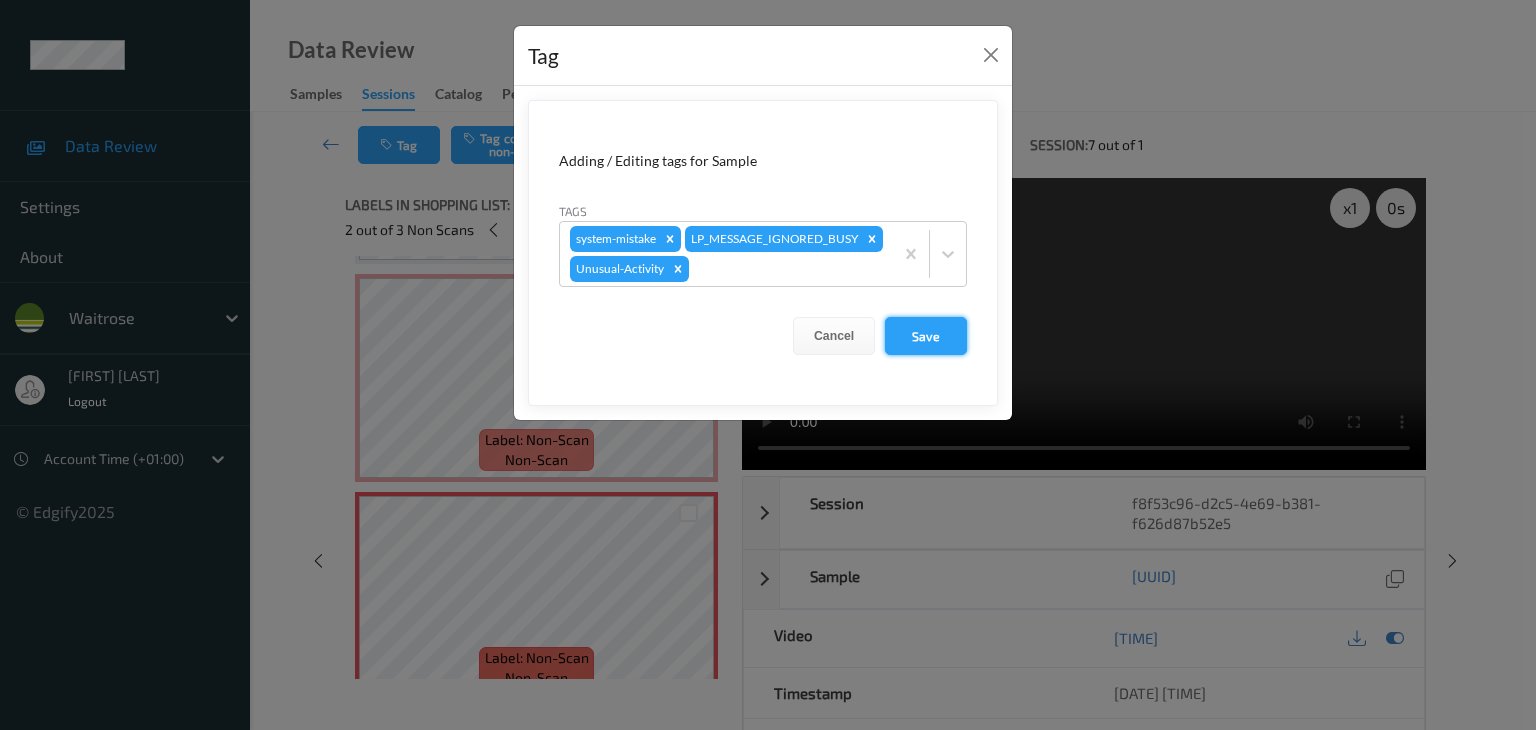 click on "Save" at bounding box center (926, 336) 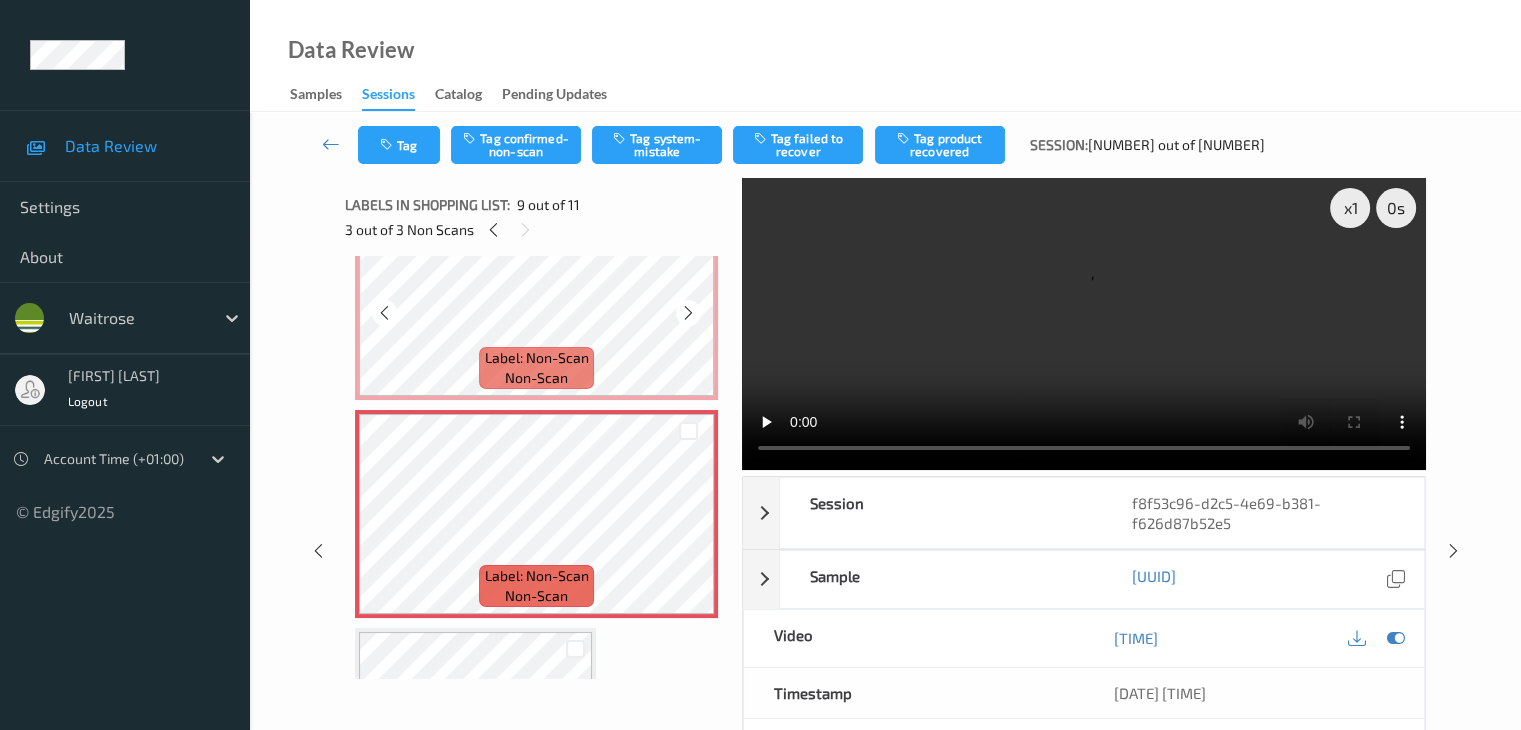 scroll, scrollTop: 1500, scrollLeft: 0, axis: vertical 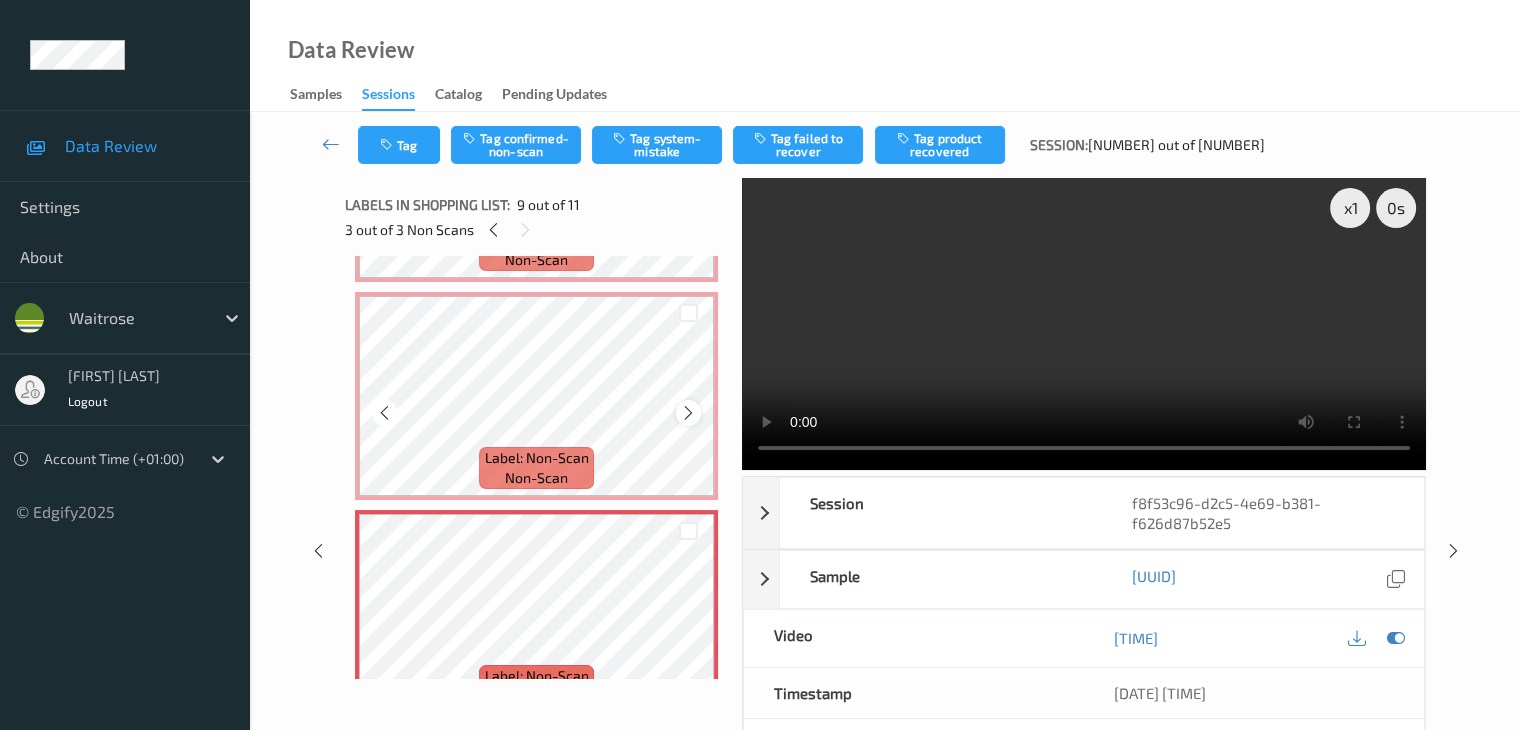 click at bounding box center (688, 413) 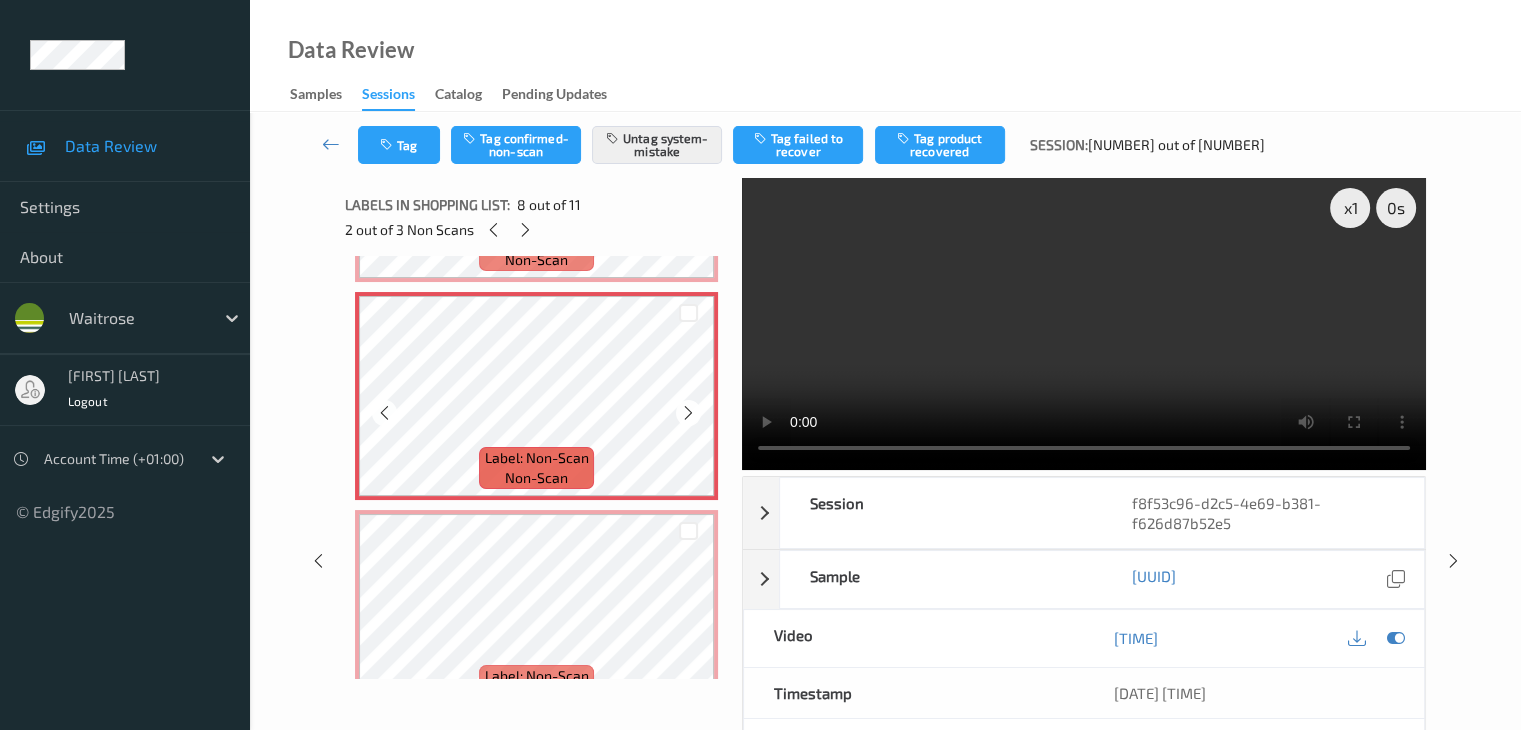 click at bounding box center (688, 413) 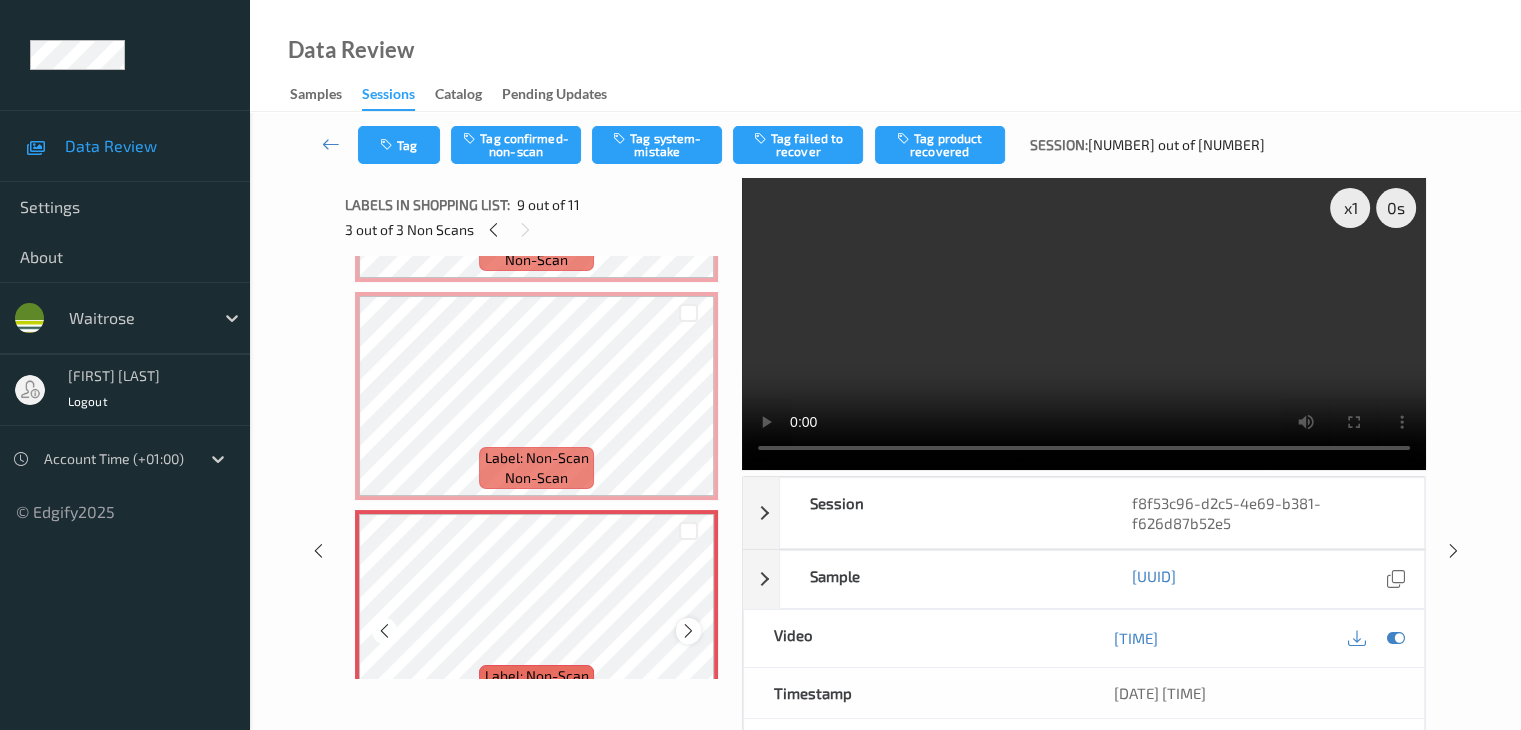 scroll, scrollTop: 1600, scrollLeft: 0, axis: vertical 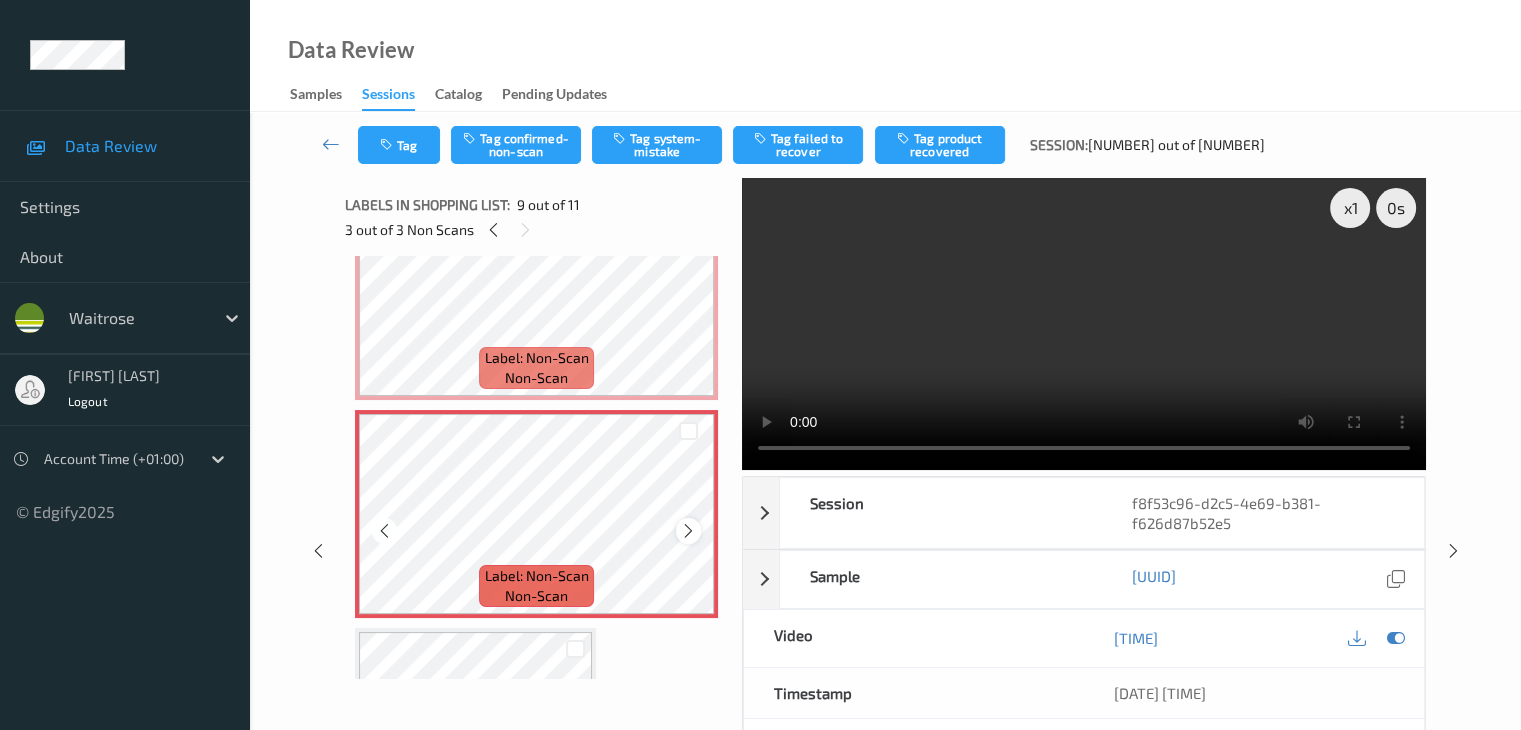 click at bounding box center [688, 531] 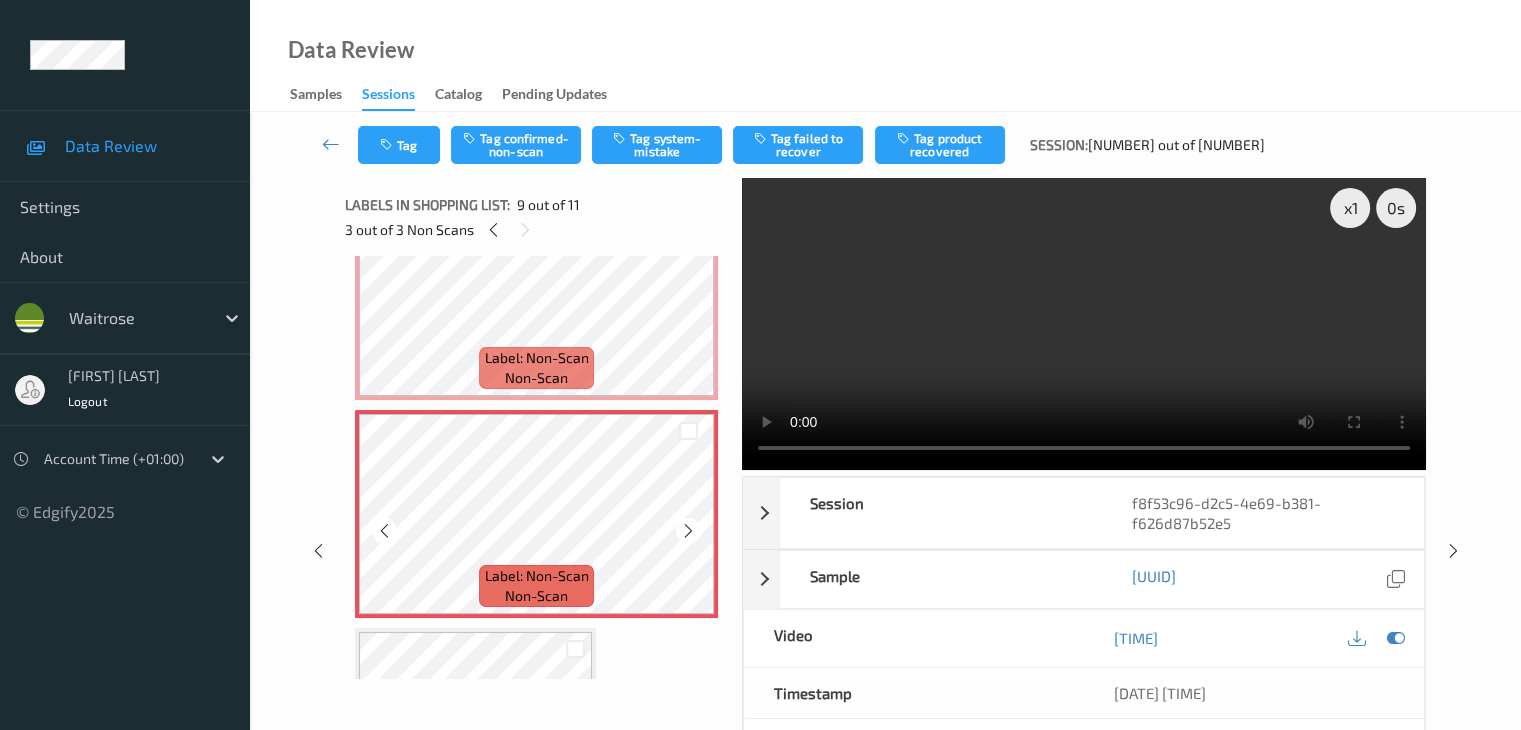 click at bounding box center [688, 531] 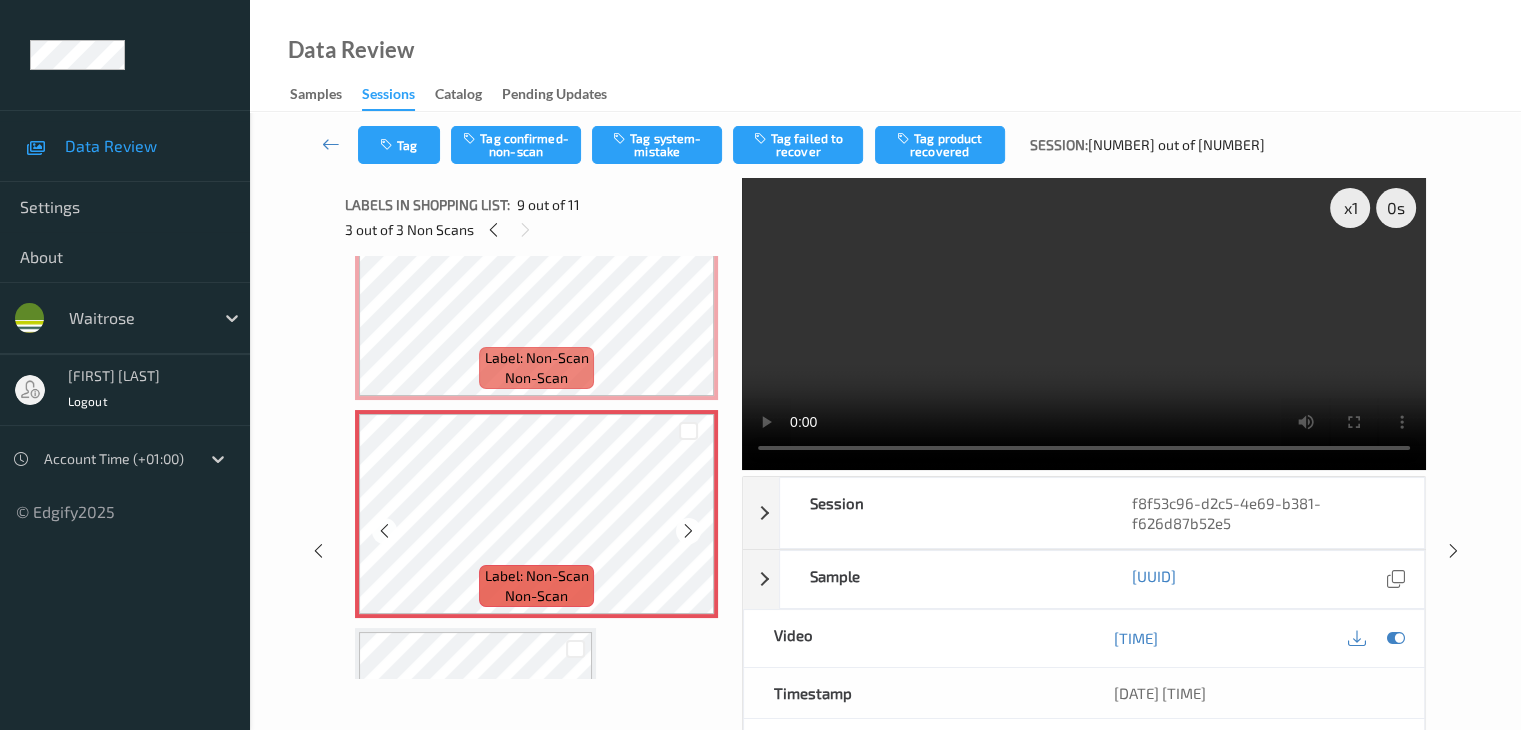 click at bounding box center [688, 531] 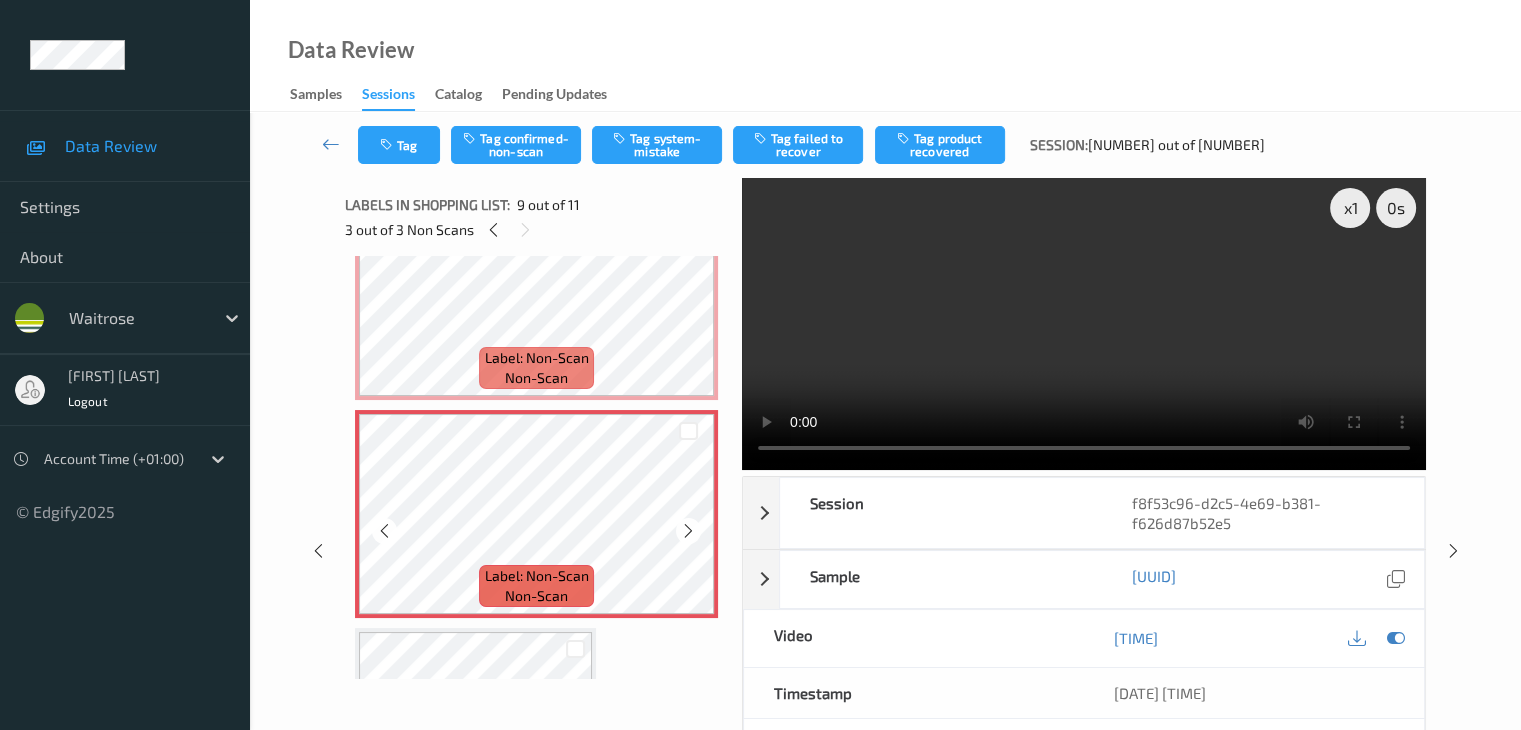 click at bounding box center [688, 531] 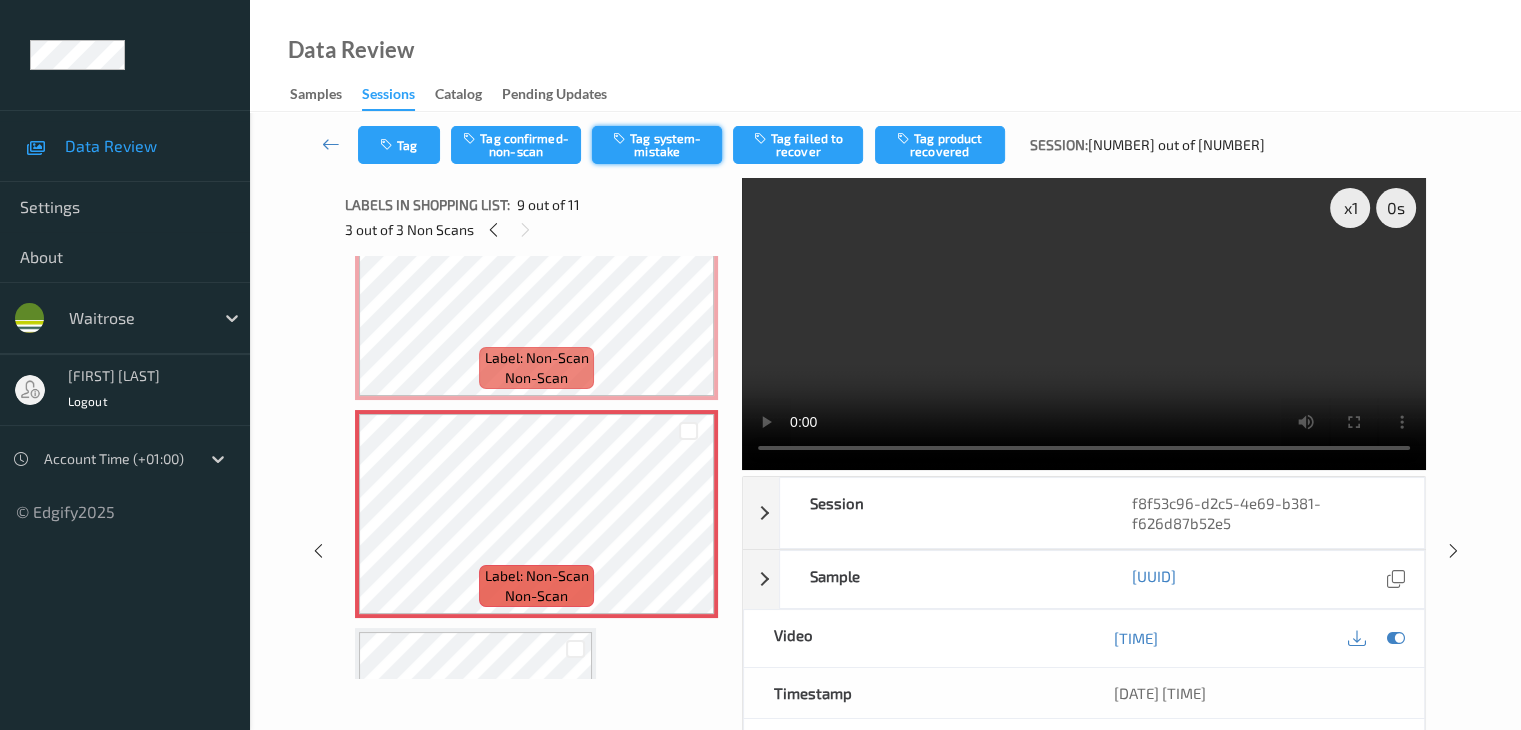 click on "Tag   system-mistake" at bounding box center [657, 145] 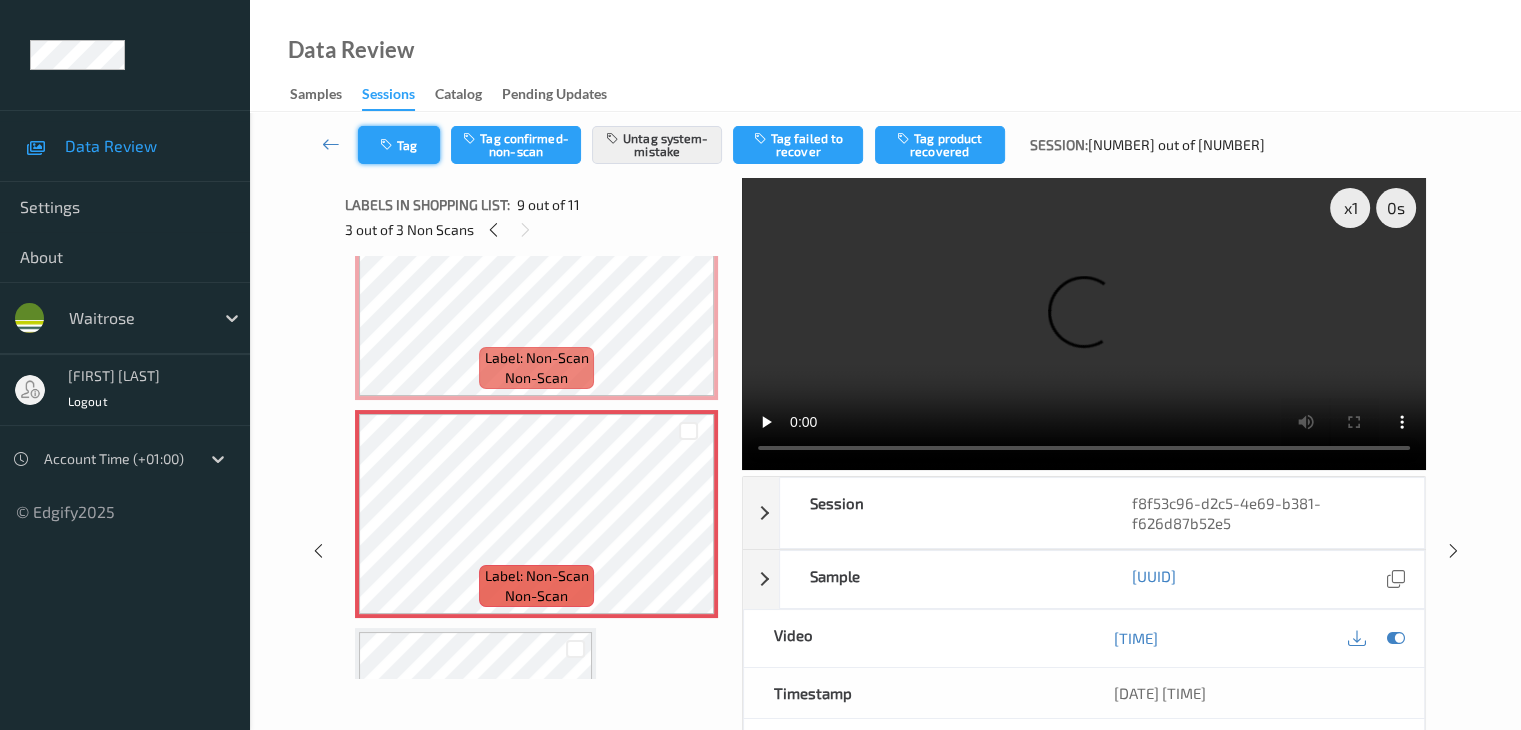 click on "Tag" at bounding box center (399, 145) 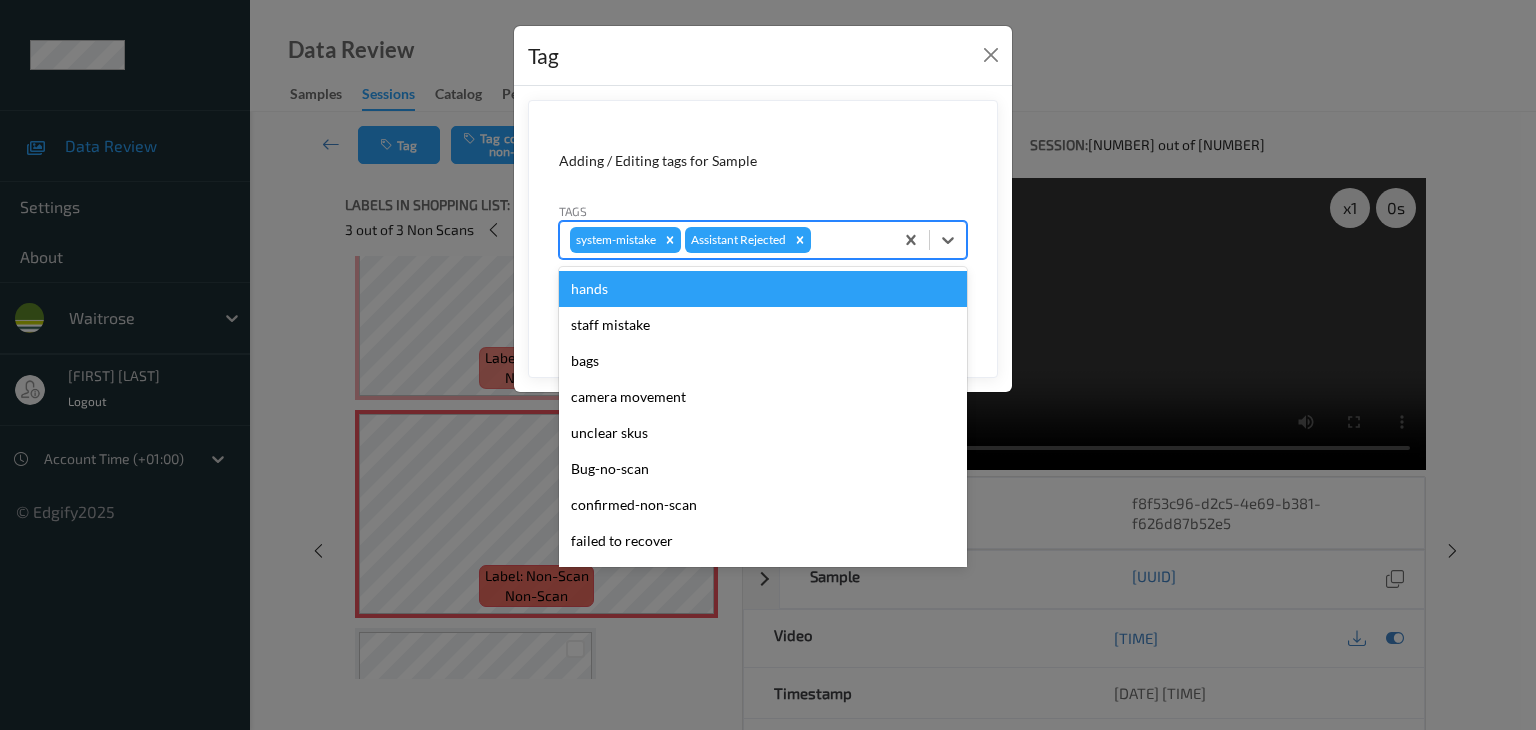 click at bounding box center (849, 240) 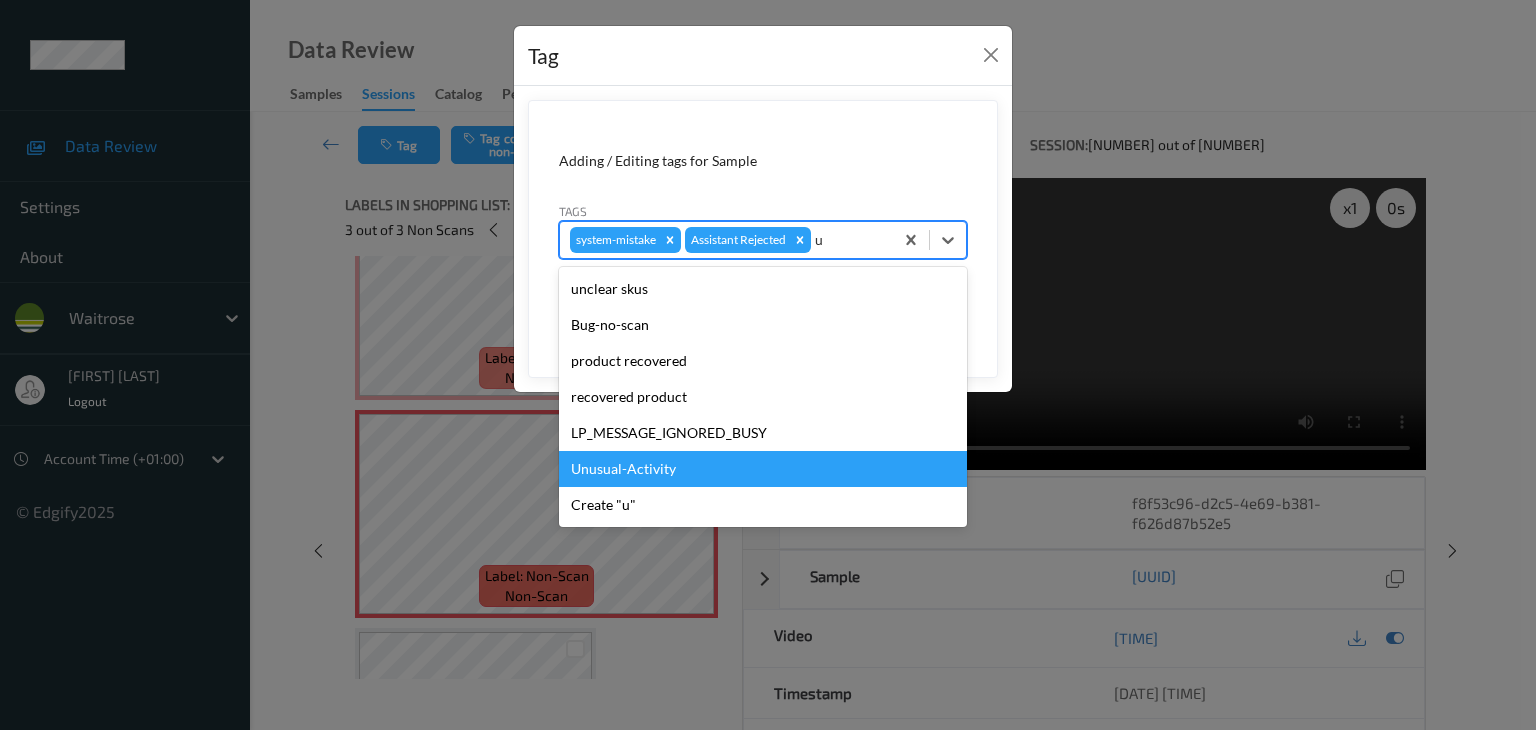 click on "Unusual-Activity" at bounding box center (763, 469) 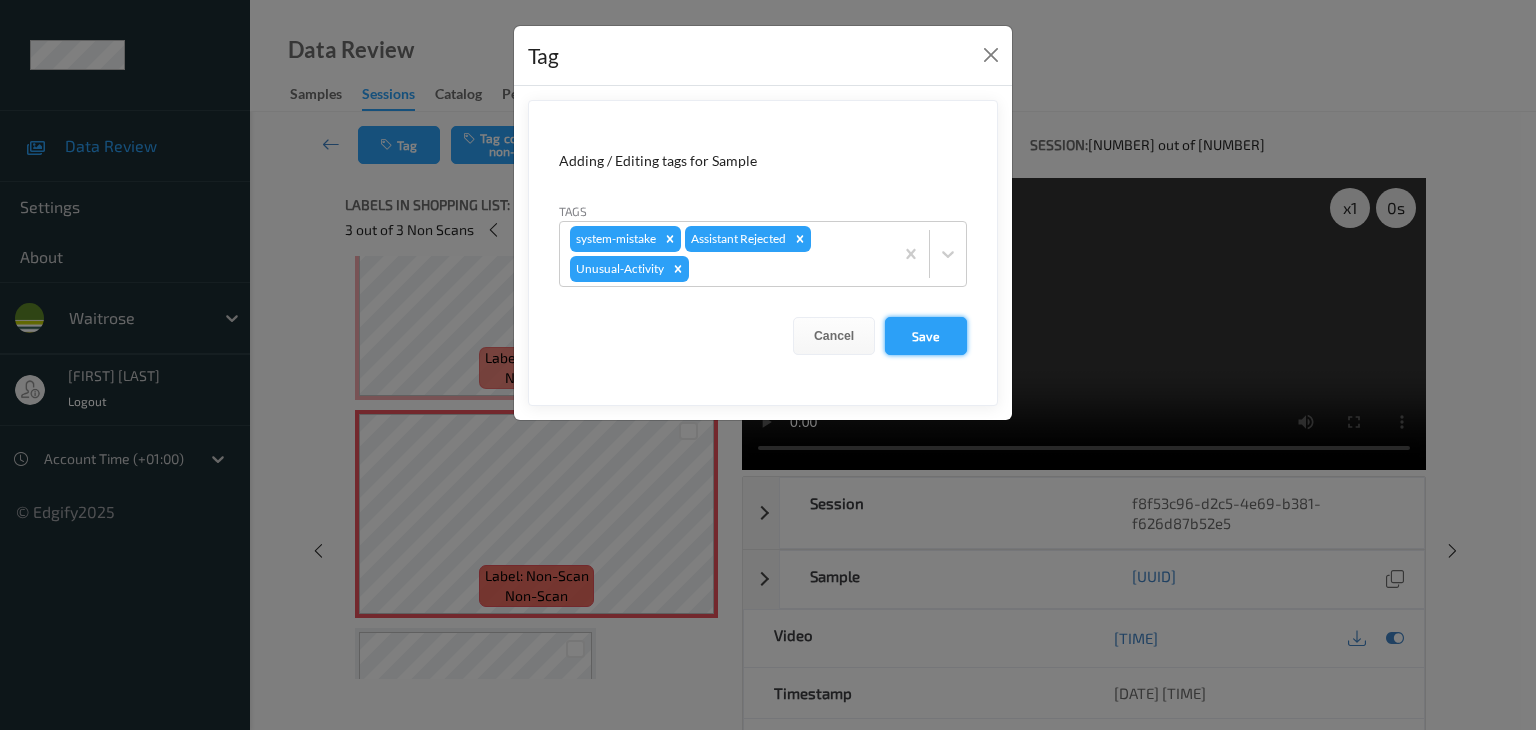 click on "Save" at bounding box center [926, 336] 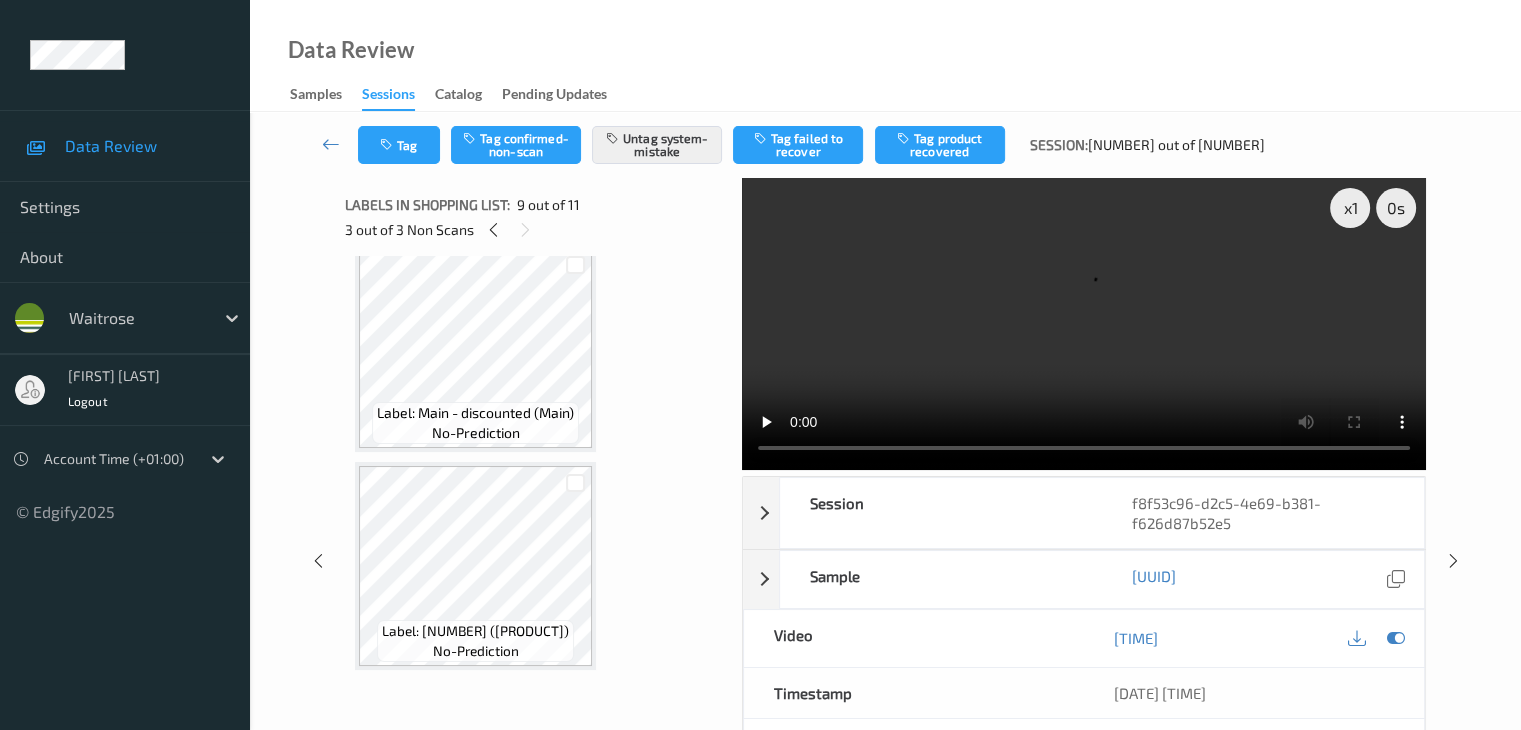 scroll, scrollTop: 1985, scrollLeft: 0, axis: vertical 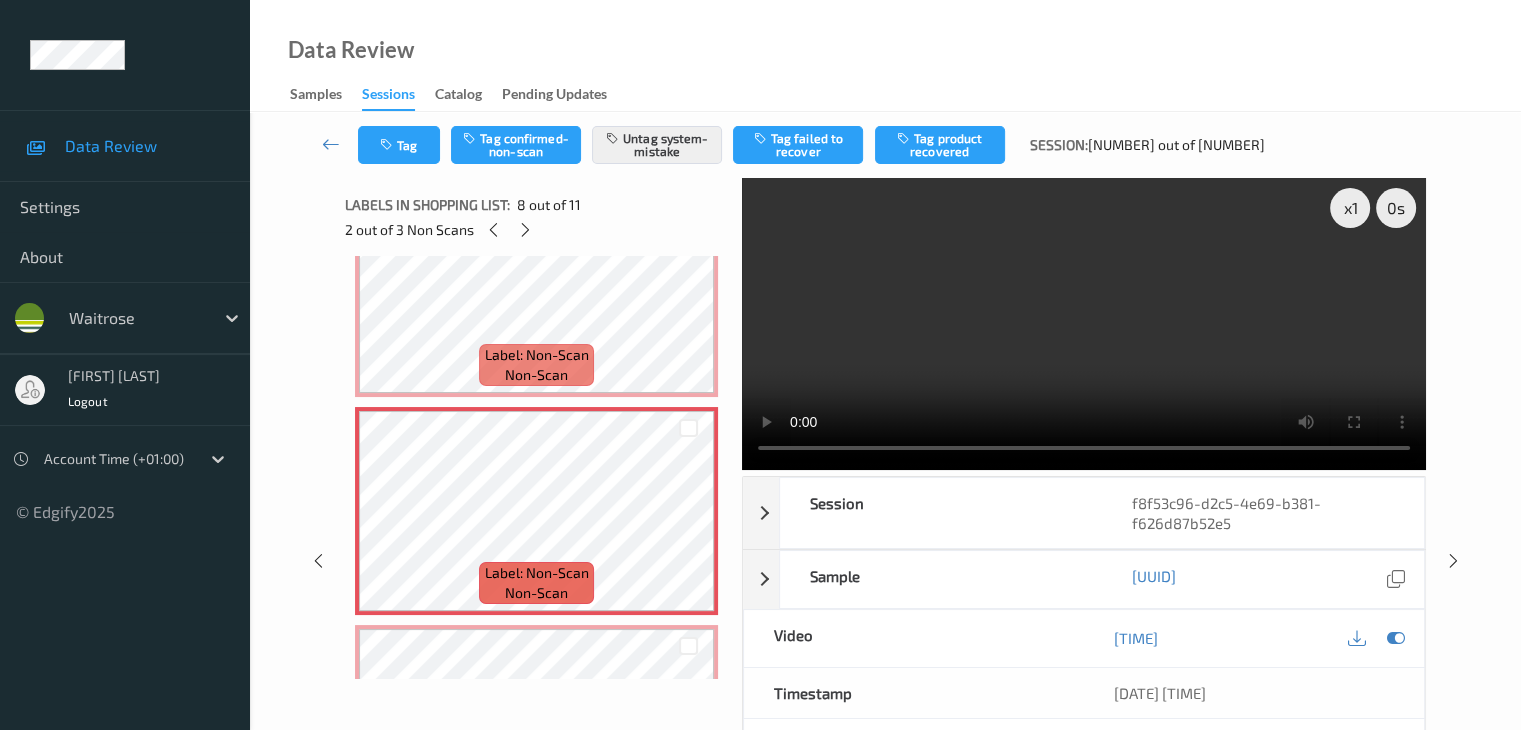 click on "Label: Non-Scan non-scan" at bounding box center (536, 729) 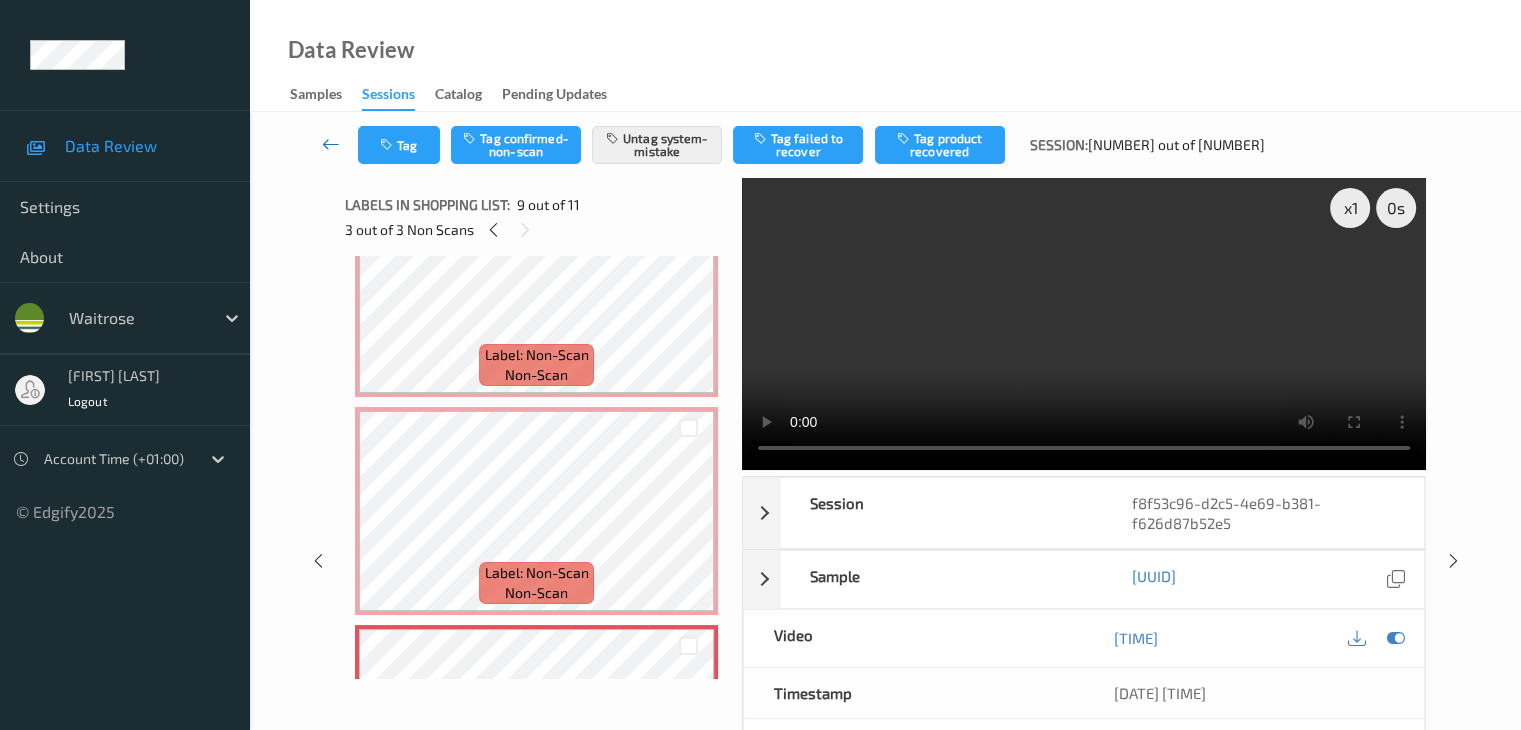 click at bounding box center [331, 144] 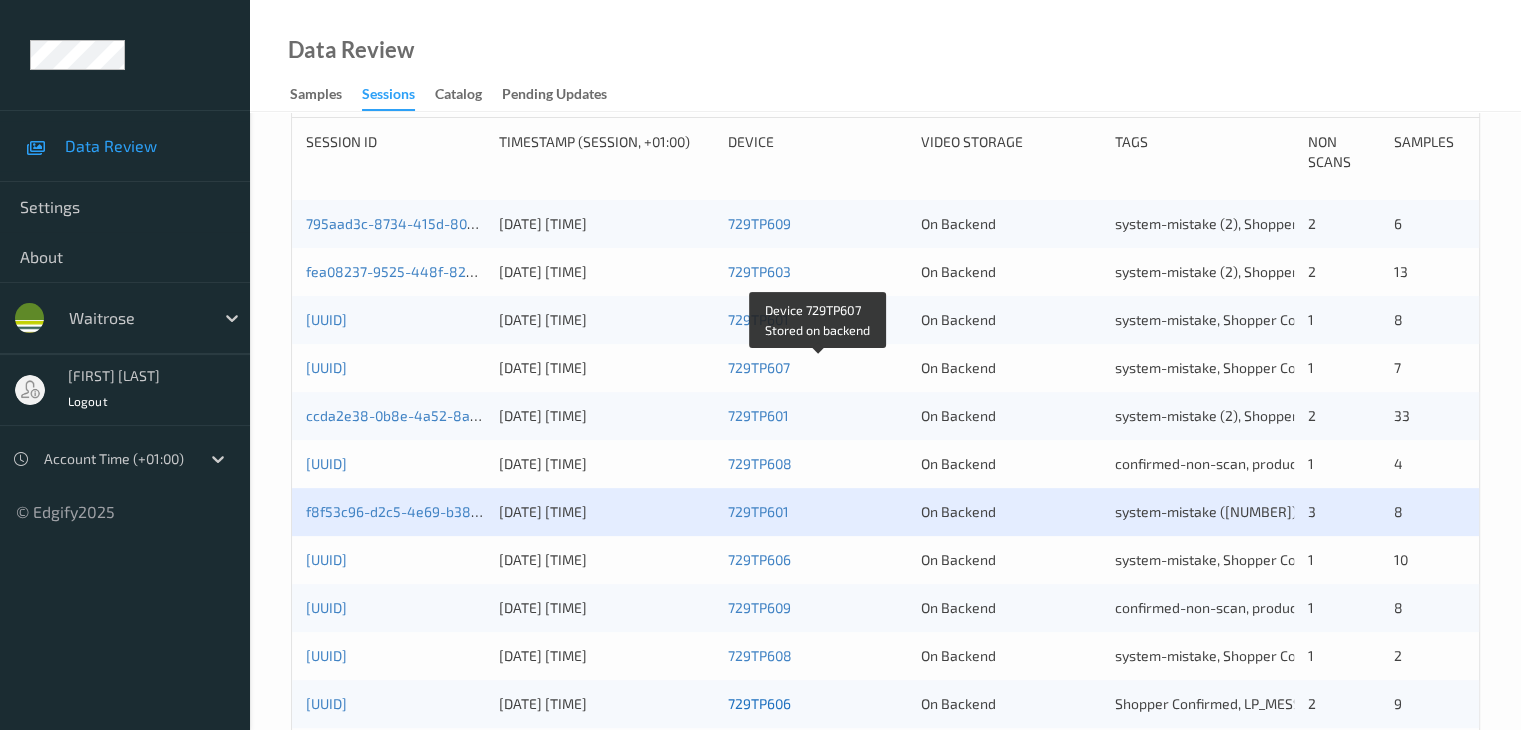 scroll, scrollTop: 595, scrollLeft: 0, axis: vertical 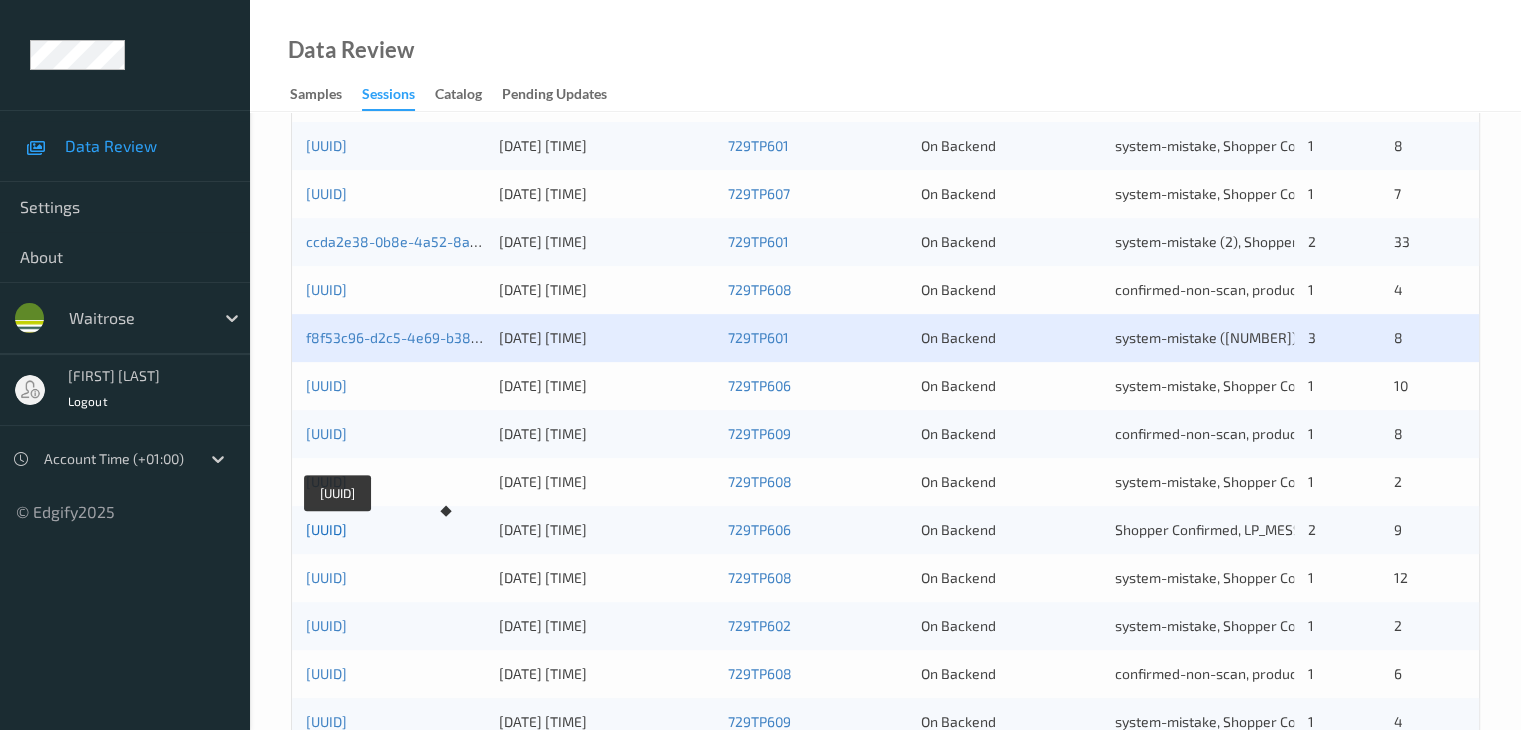 click on "[UUID]" at bounding box center [326, 529] 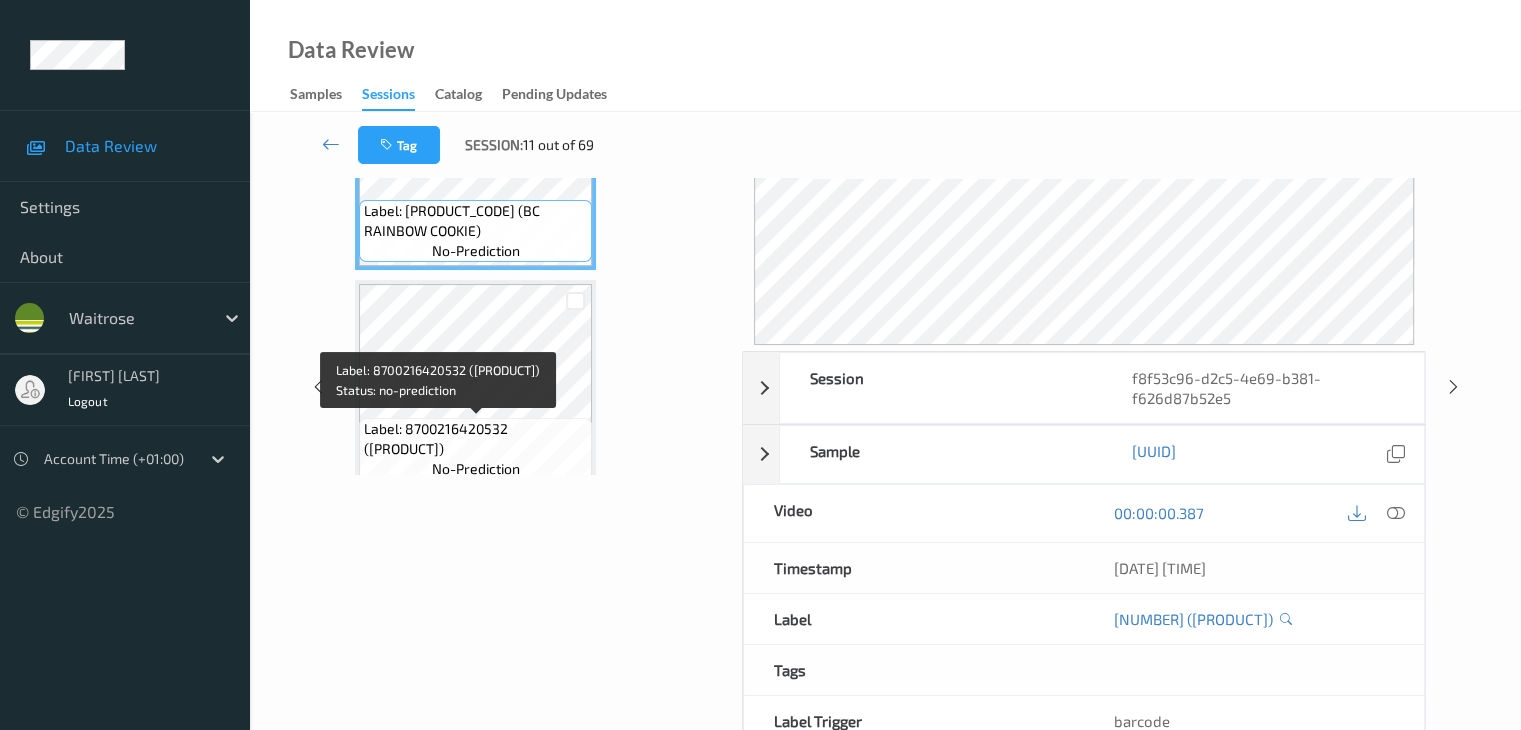 scroll, scrollTop: 44, scrollLeft: 0, axis: vertical 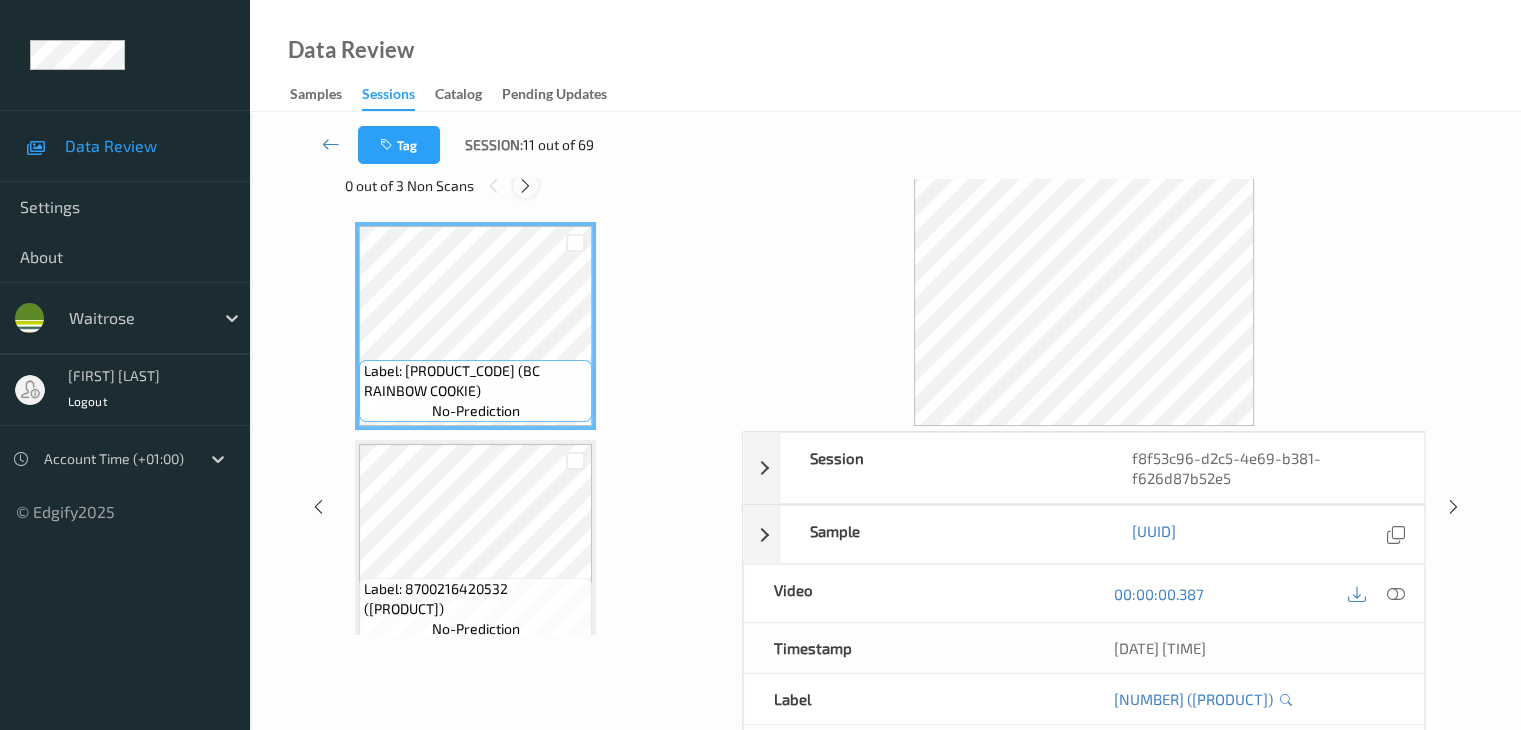 click at bounding box center (525, 186) 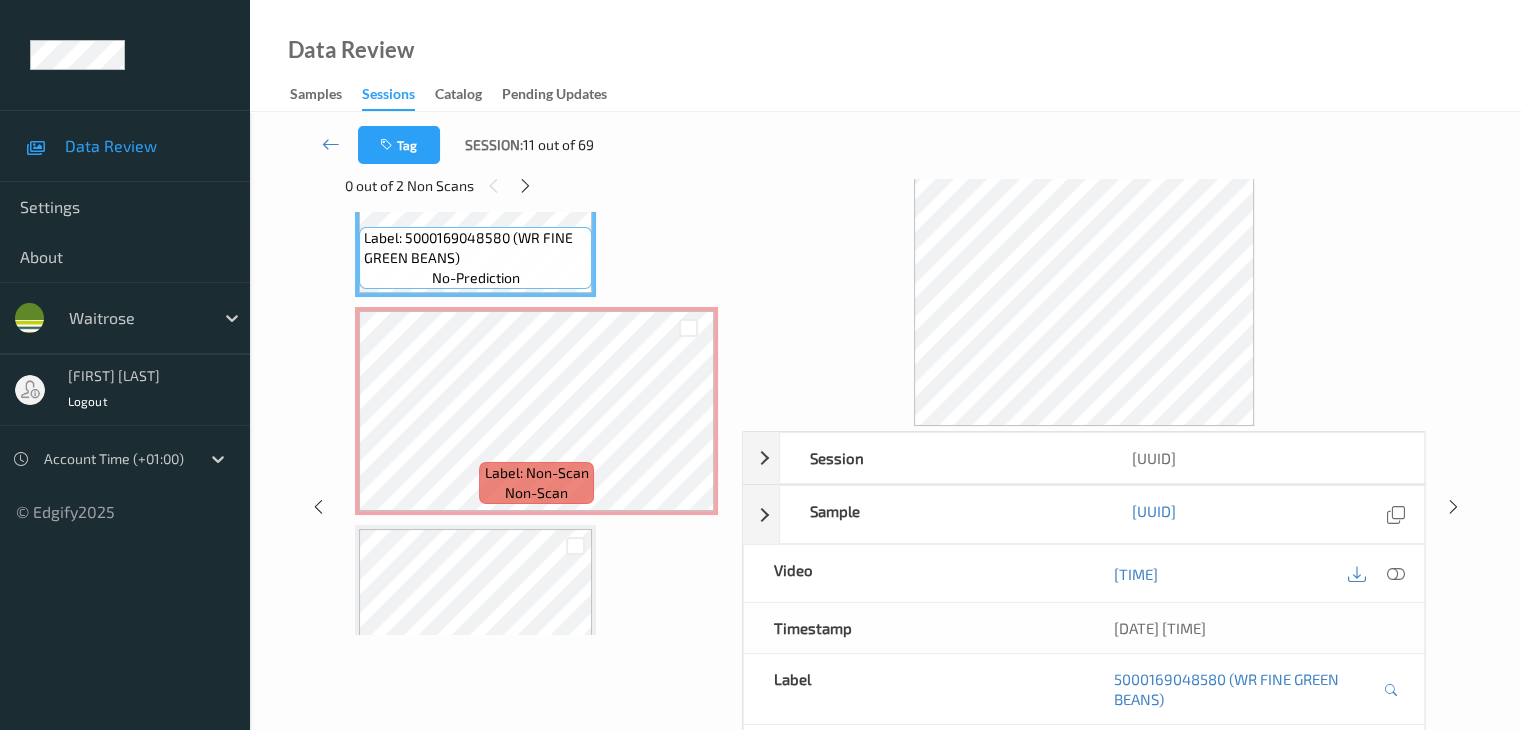 scroll, scrollTop: 1564, scrollLeft: 0, axis: vertical 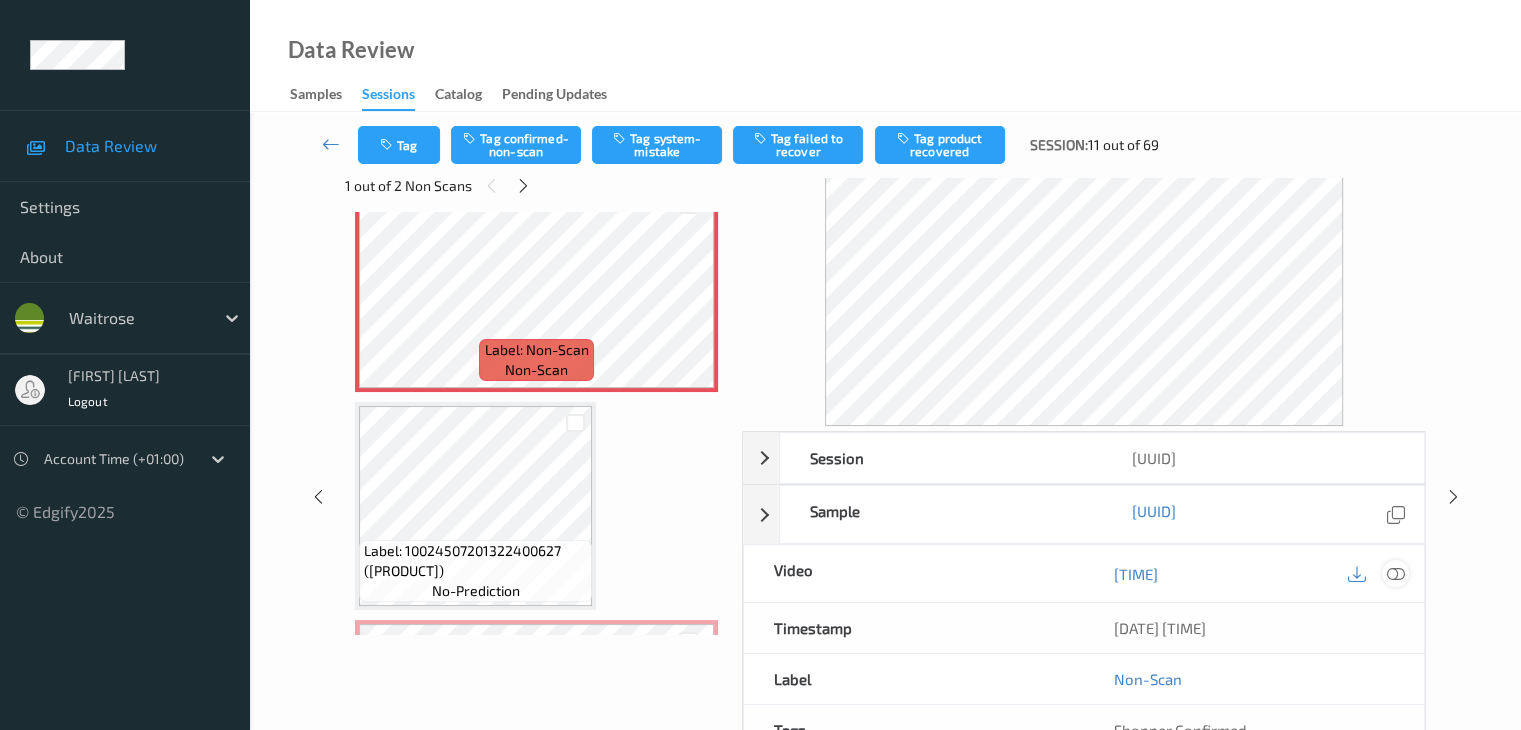 click at bounding box center (1395, 574) 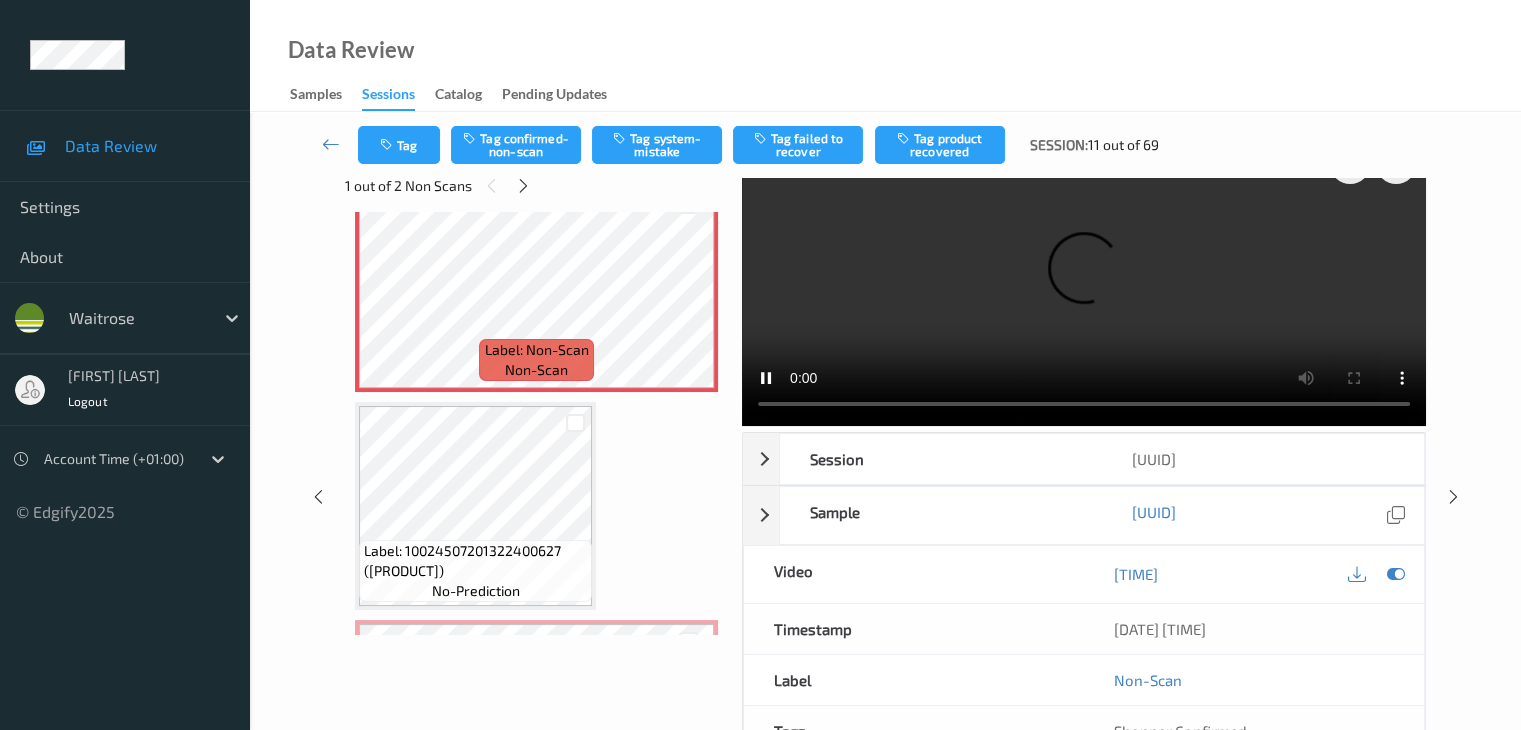 scroll, scrollTop: 0, scrollLeft: 0, axis: both 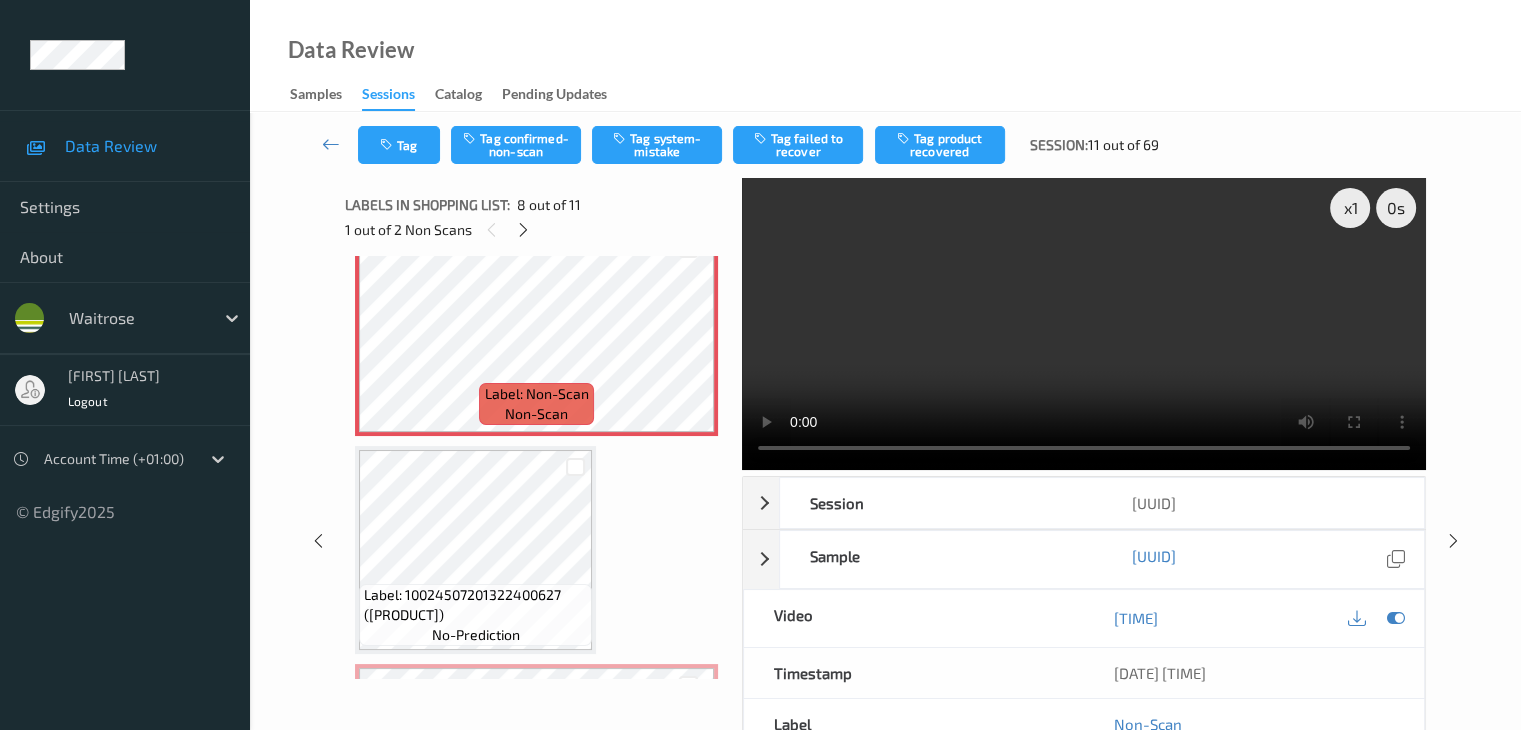type 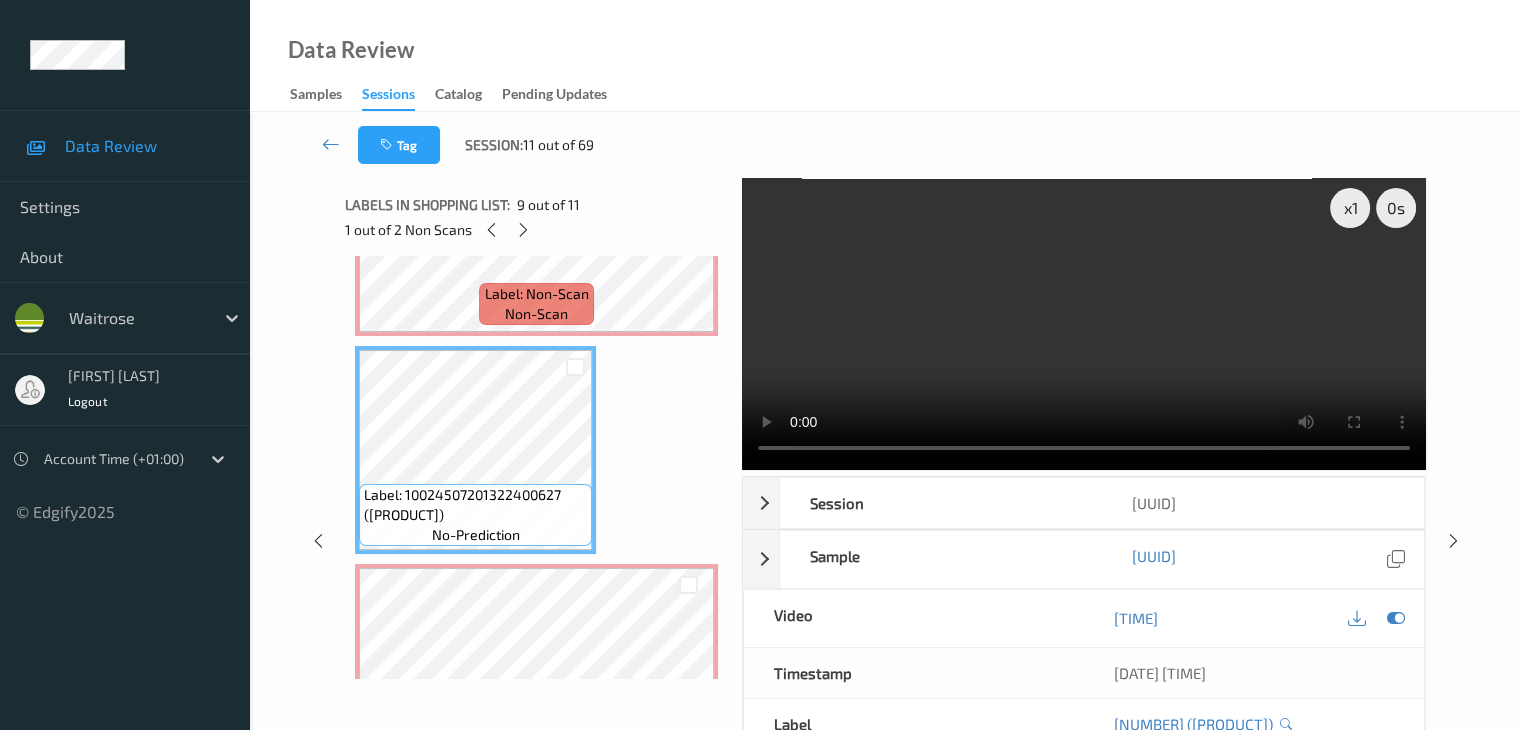 scroll, scrollTop: 1564, scrollLeft: 0, axis: vertical 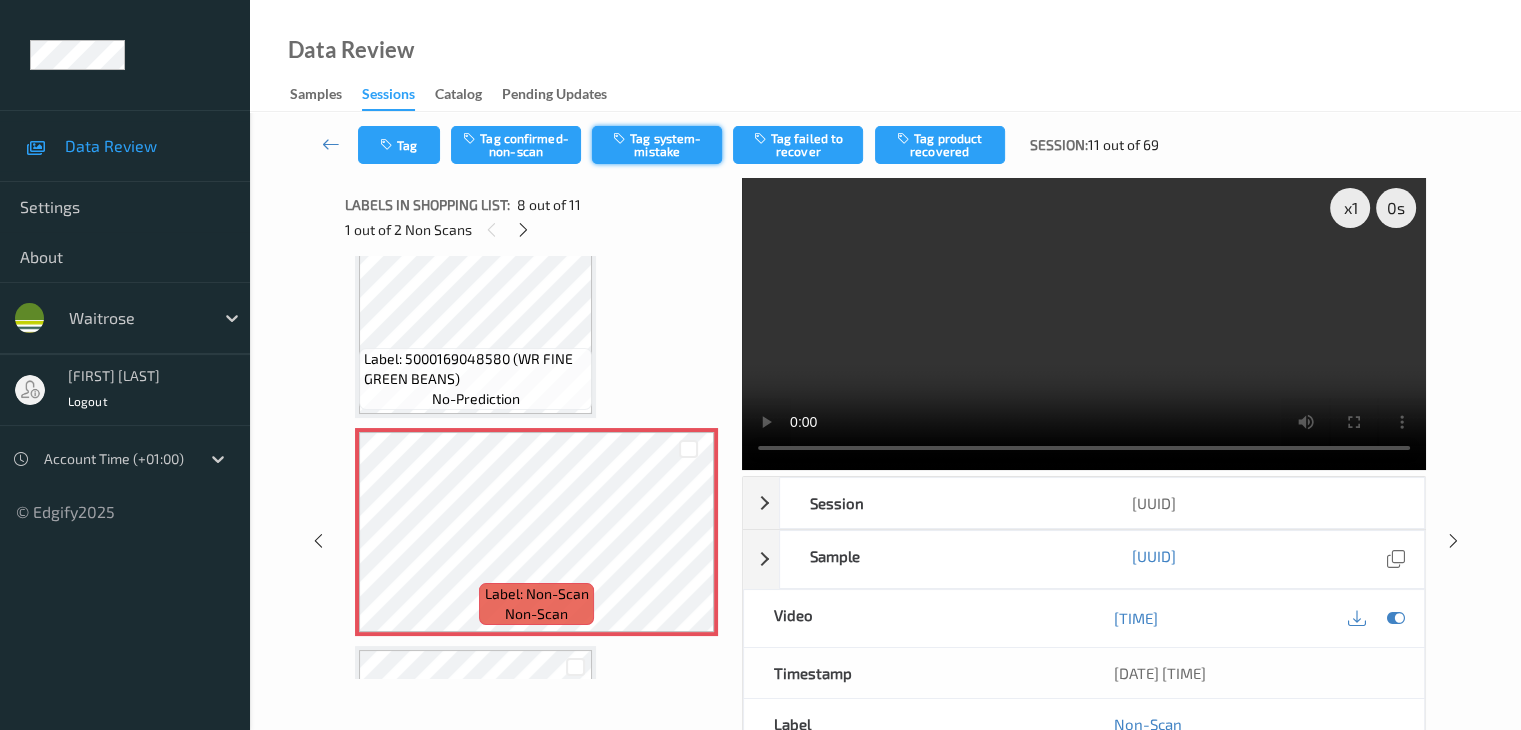 click on "Tag   system-mistake" at bounding box center [657, 145] 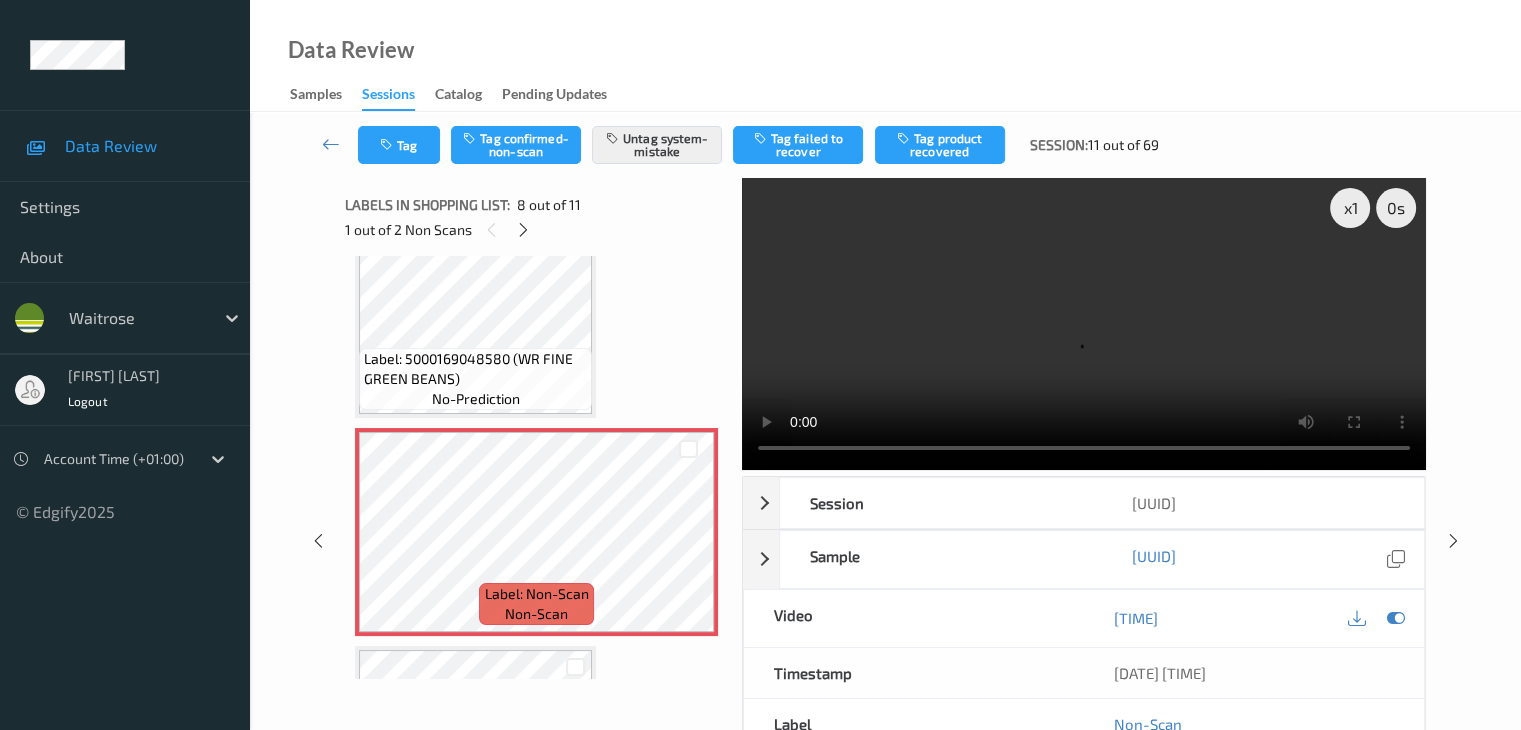 click on "Tag Tag   confirmed-non-scan Untag   system-mistake Tag   failed to recover Tag   product recovered Session: [NUMBER] out of [NUMBER]" at bounding box center [885, 145] 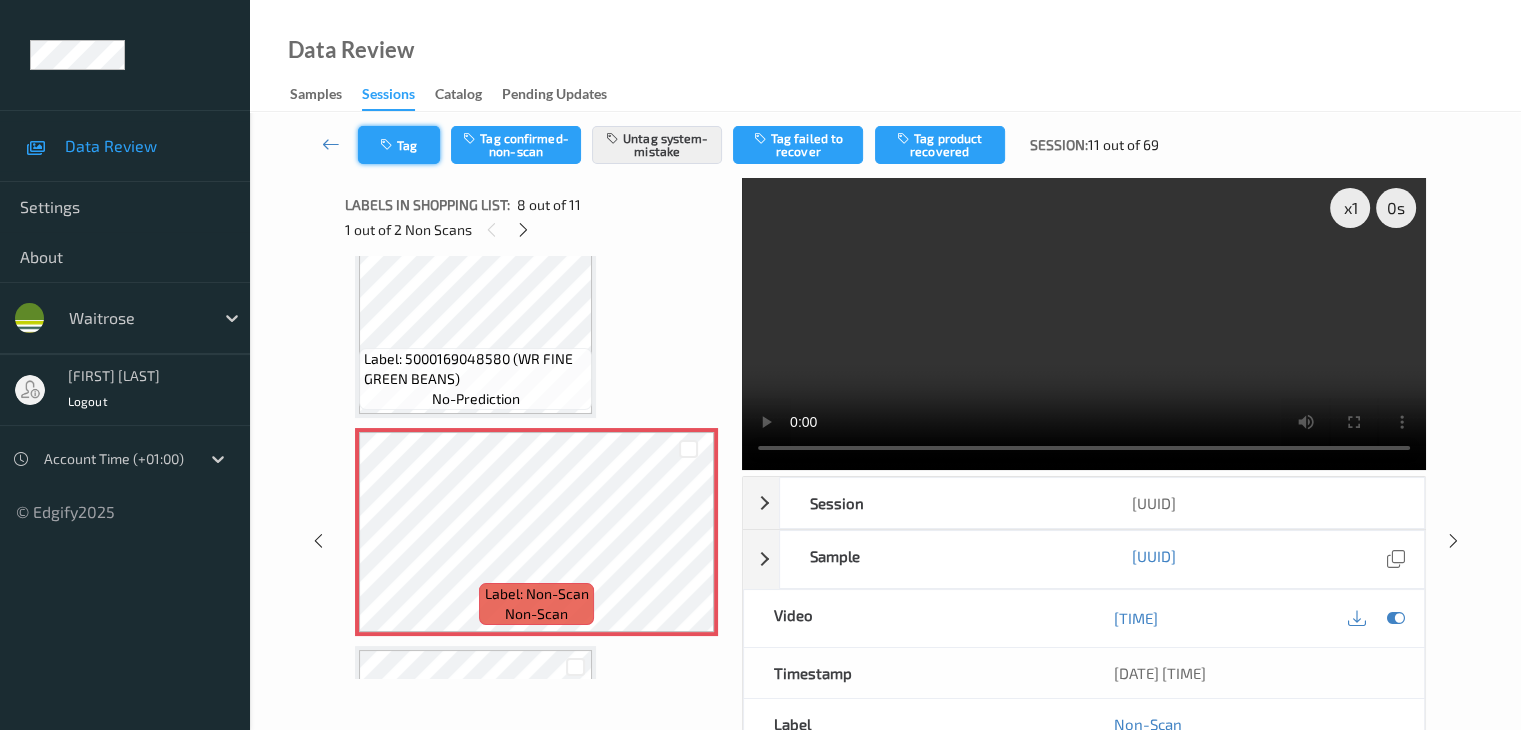 click on "Tag" at bounding box center [399, 145] 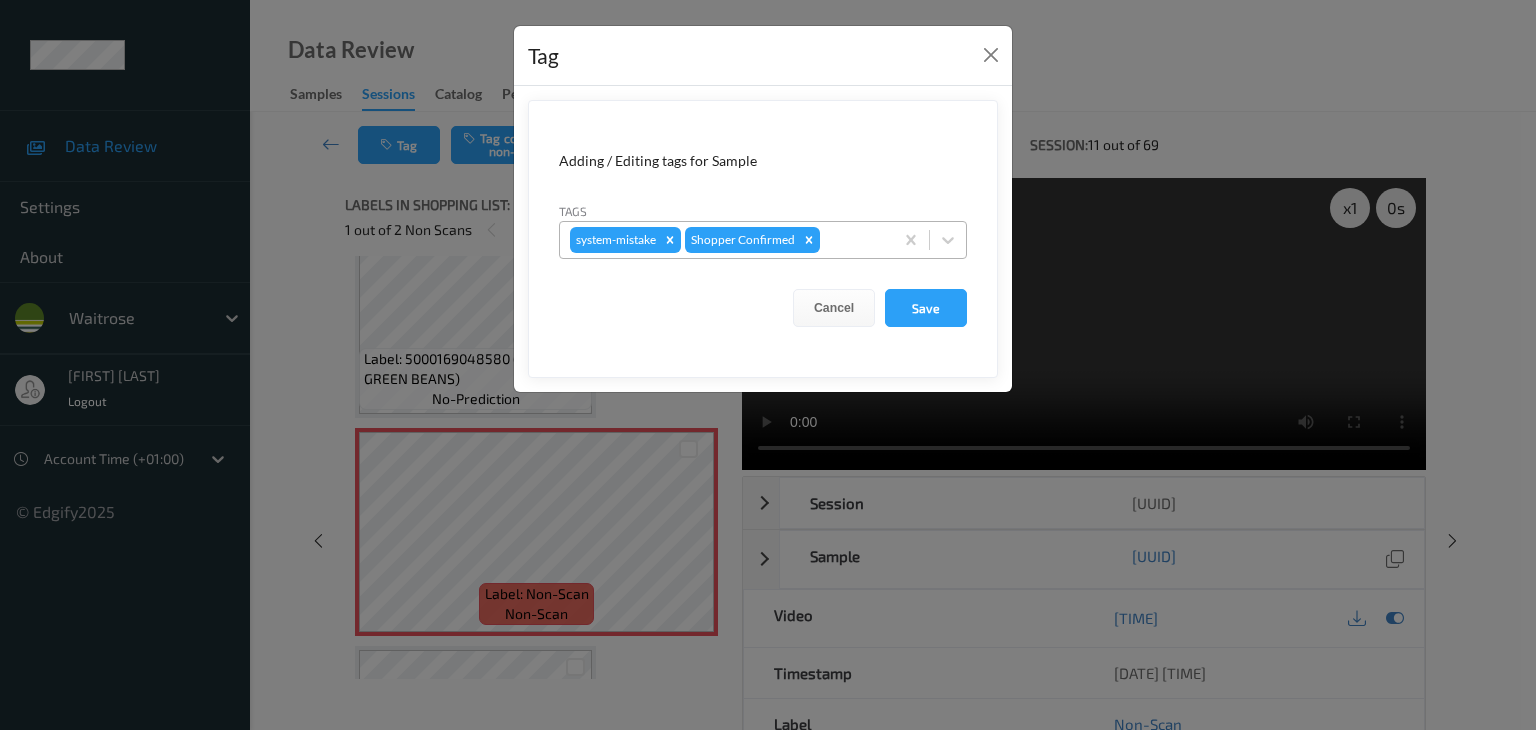 click at bounding box center [853, 240] 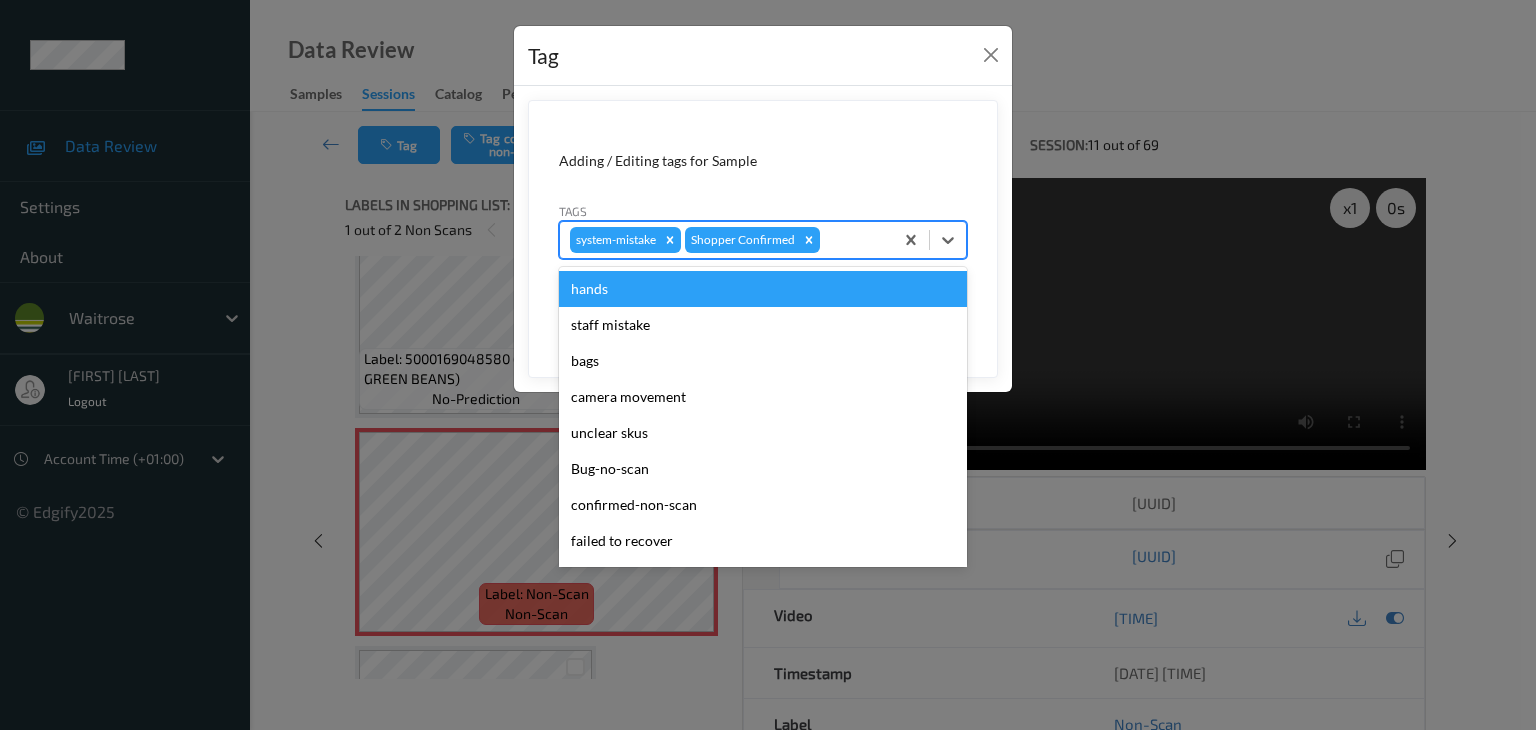 type on "u" 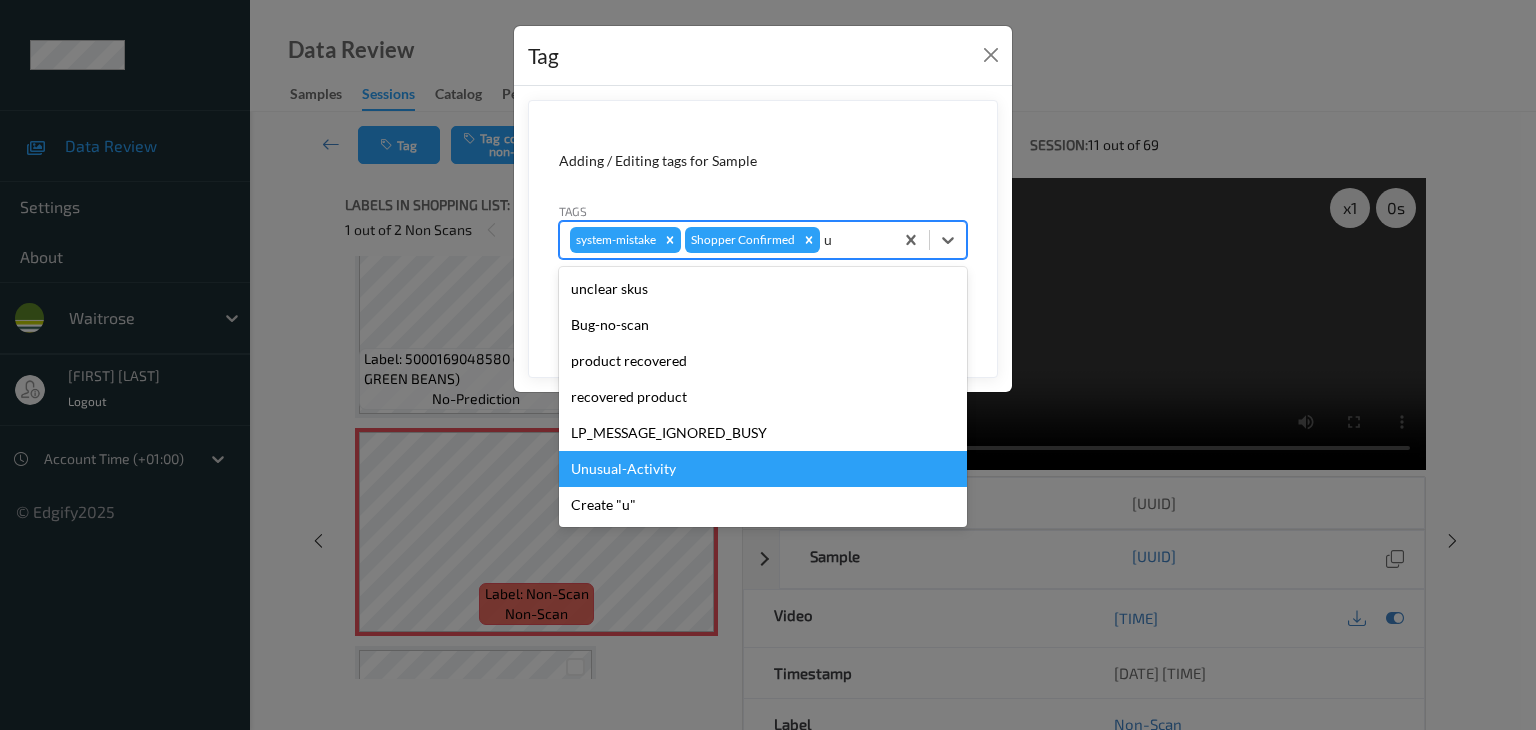 click on "Unusual-Activity" at bounding box center (763, 469) 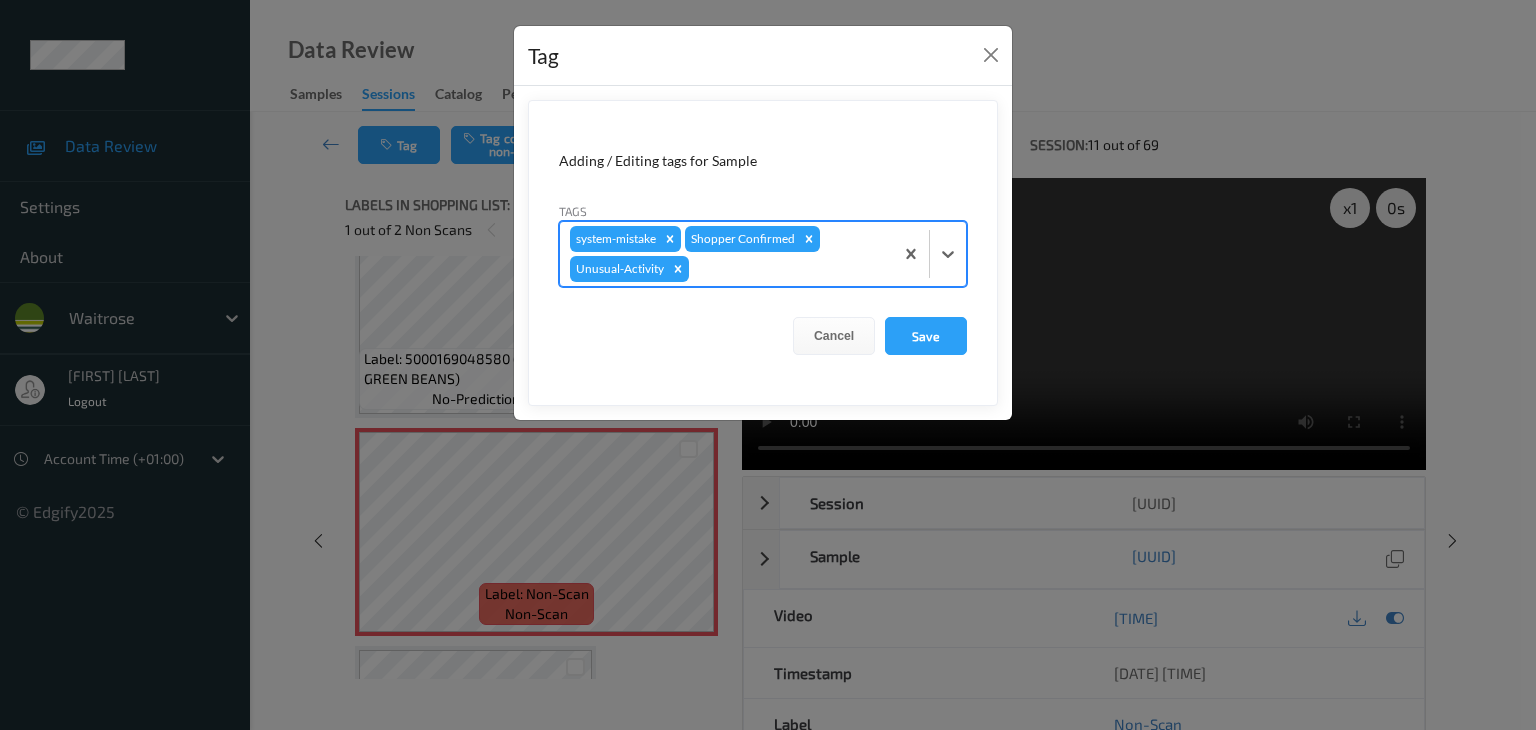 type on "p" 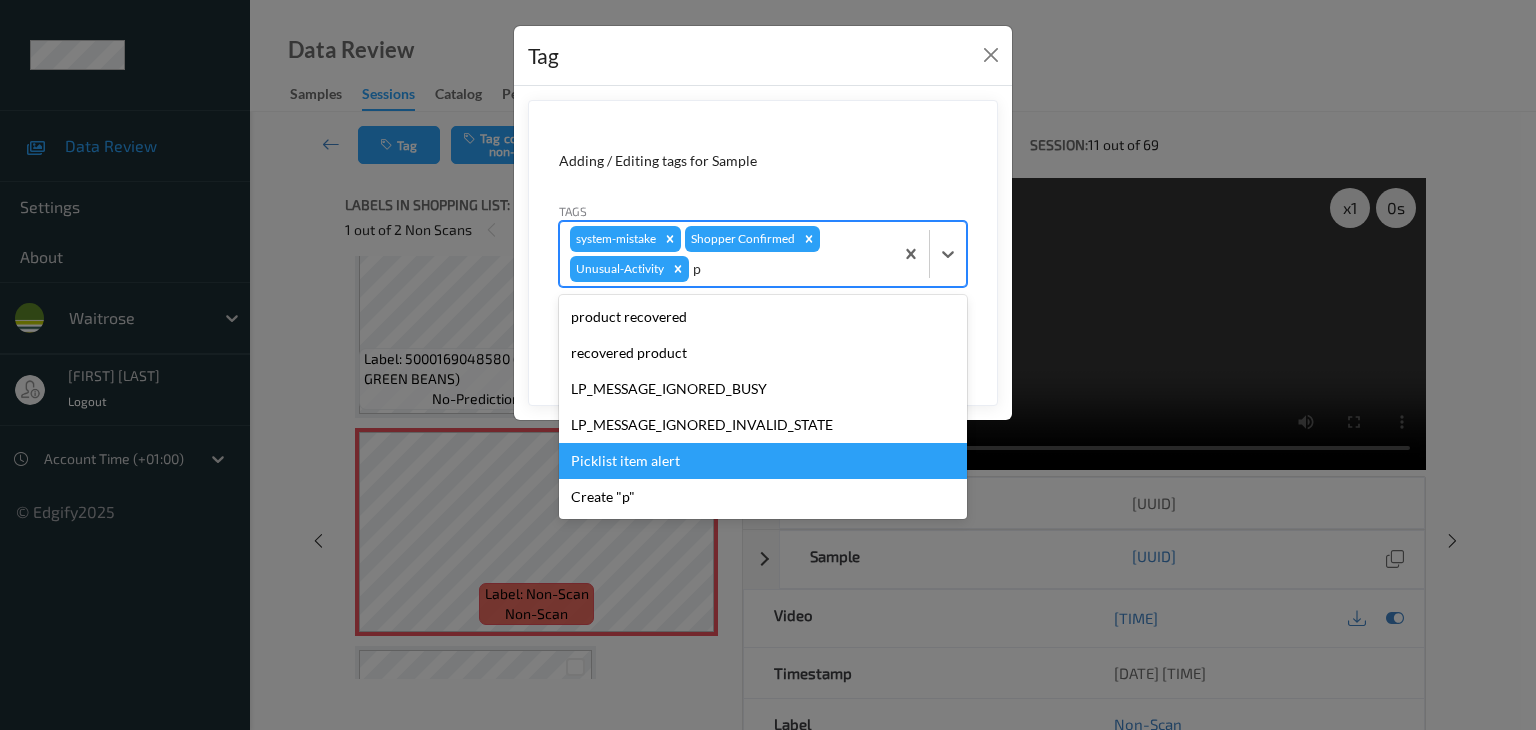 click on "Picklist item alert" at bounding box center (763, 461) 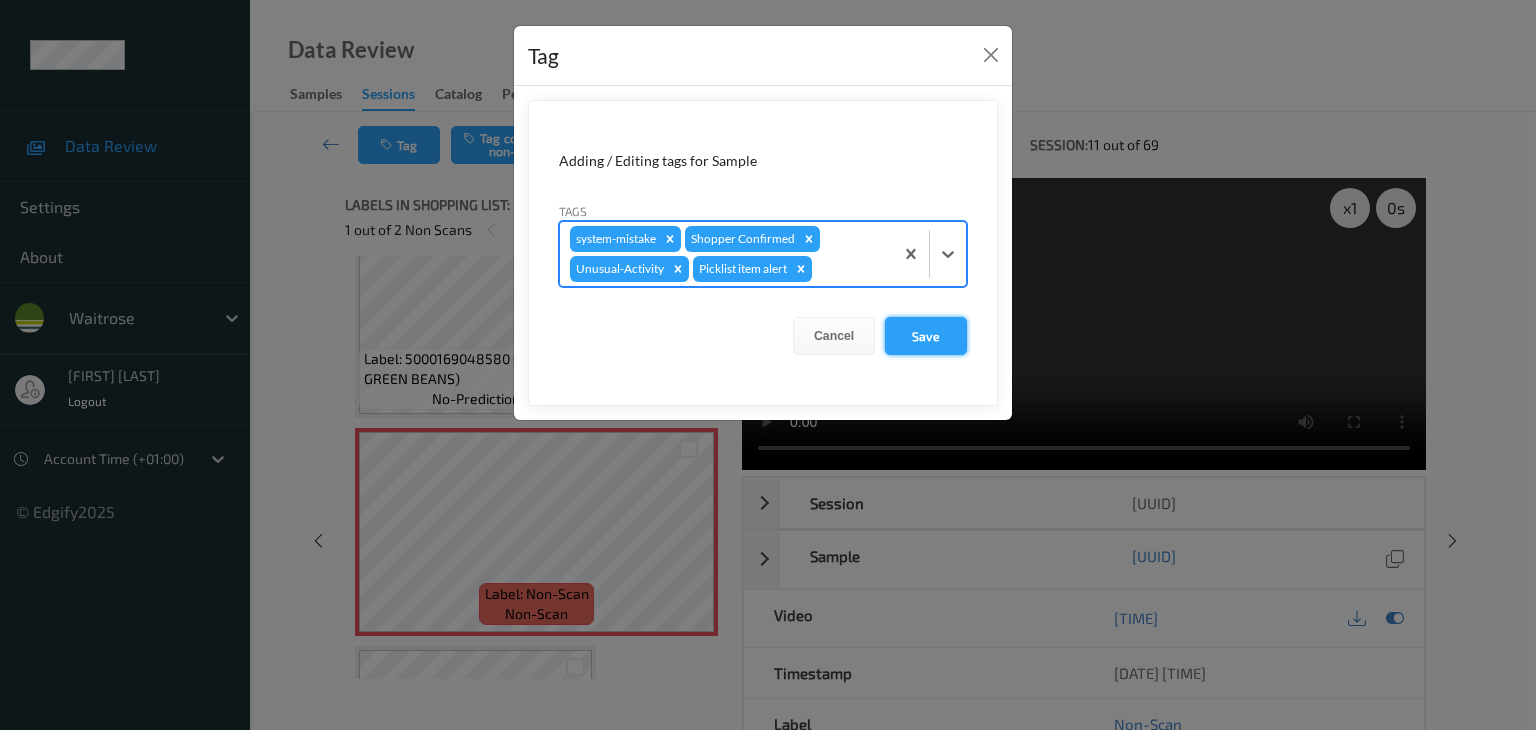 click on "Save" at bounding box center (926, 336) 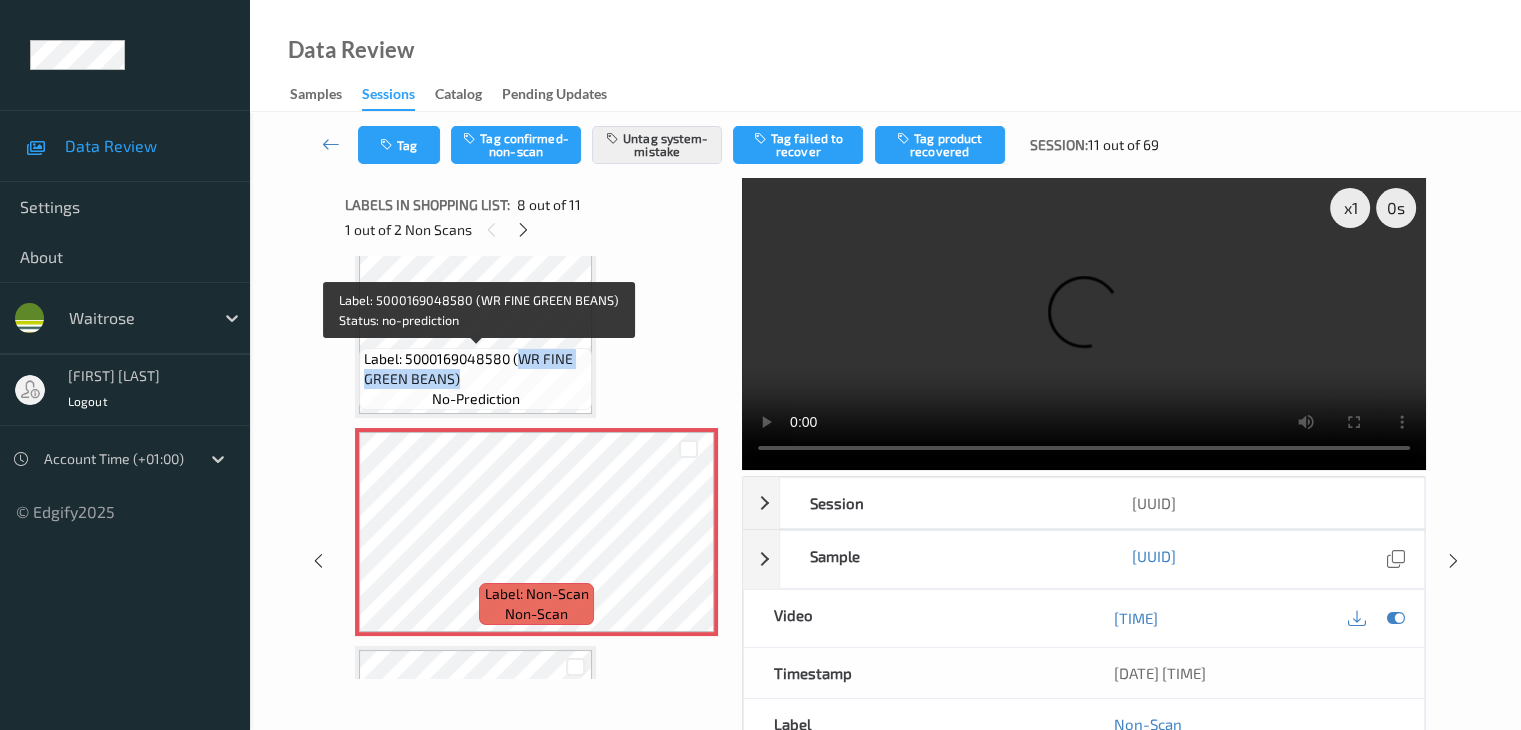 drag, startPoint x: 521, startPoint y: 357, endPoint x: 521, endPoint y: 373, distance: 16 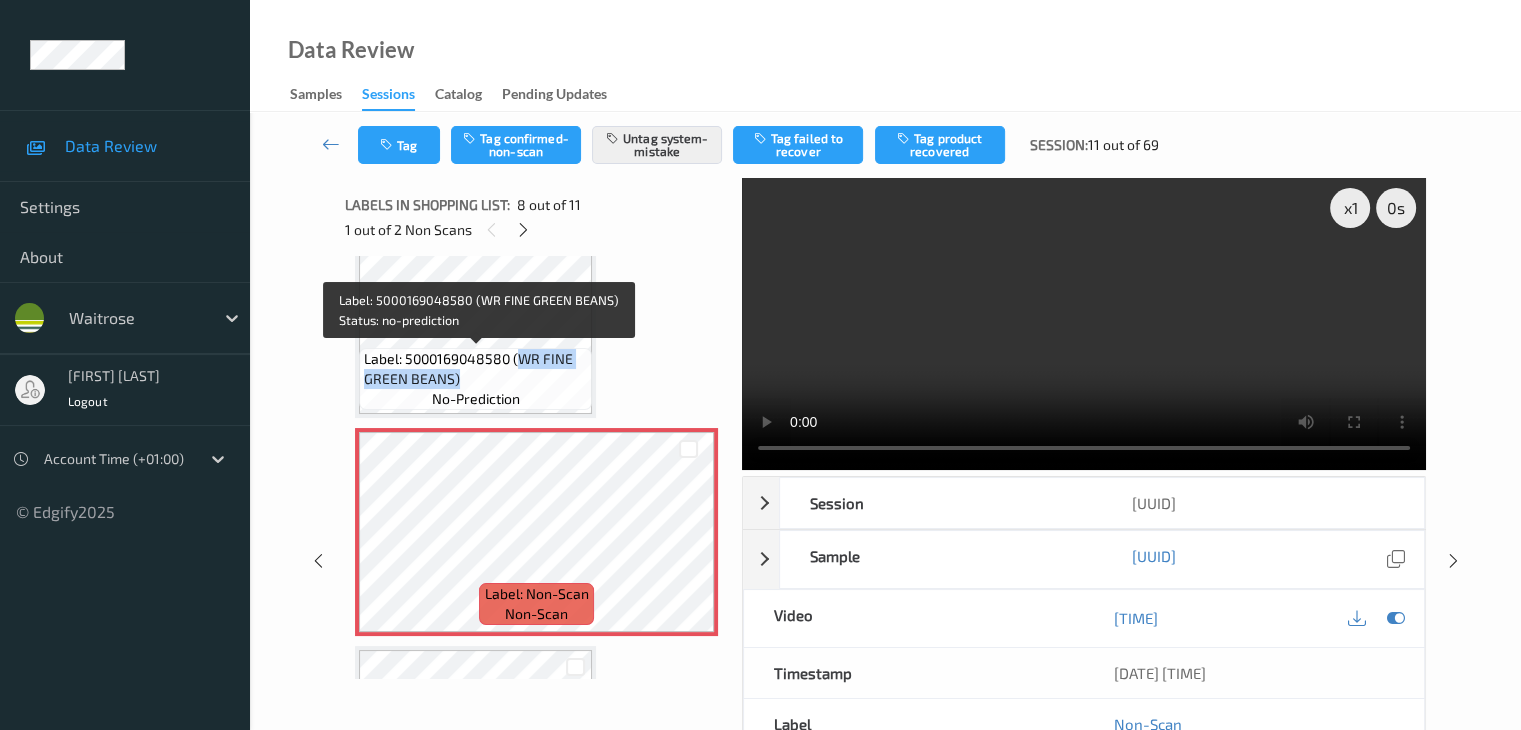 click on "Label: 5000169048580 (WR FINE GREEN BEANS)" at bounding box center (475, 369) 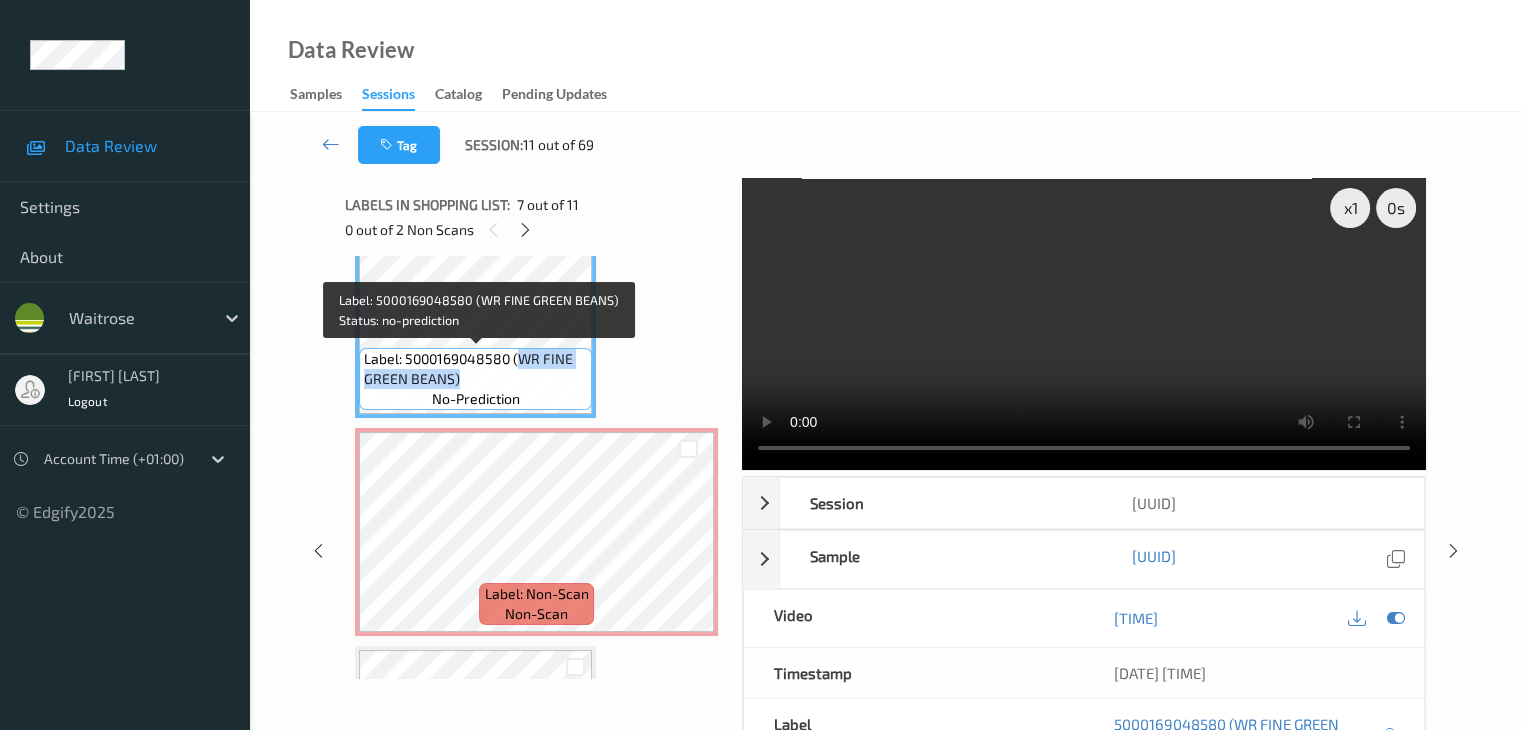 copy on "WR FINE GREEN BEANS)" 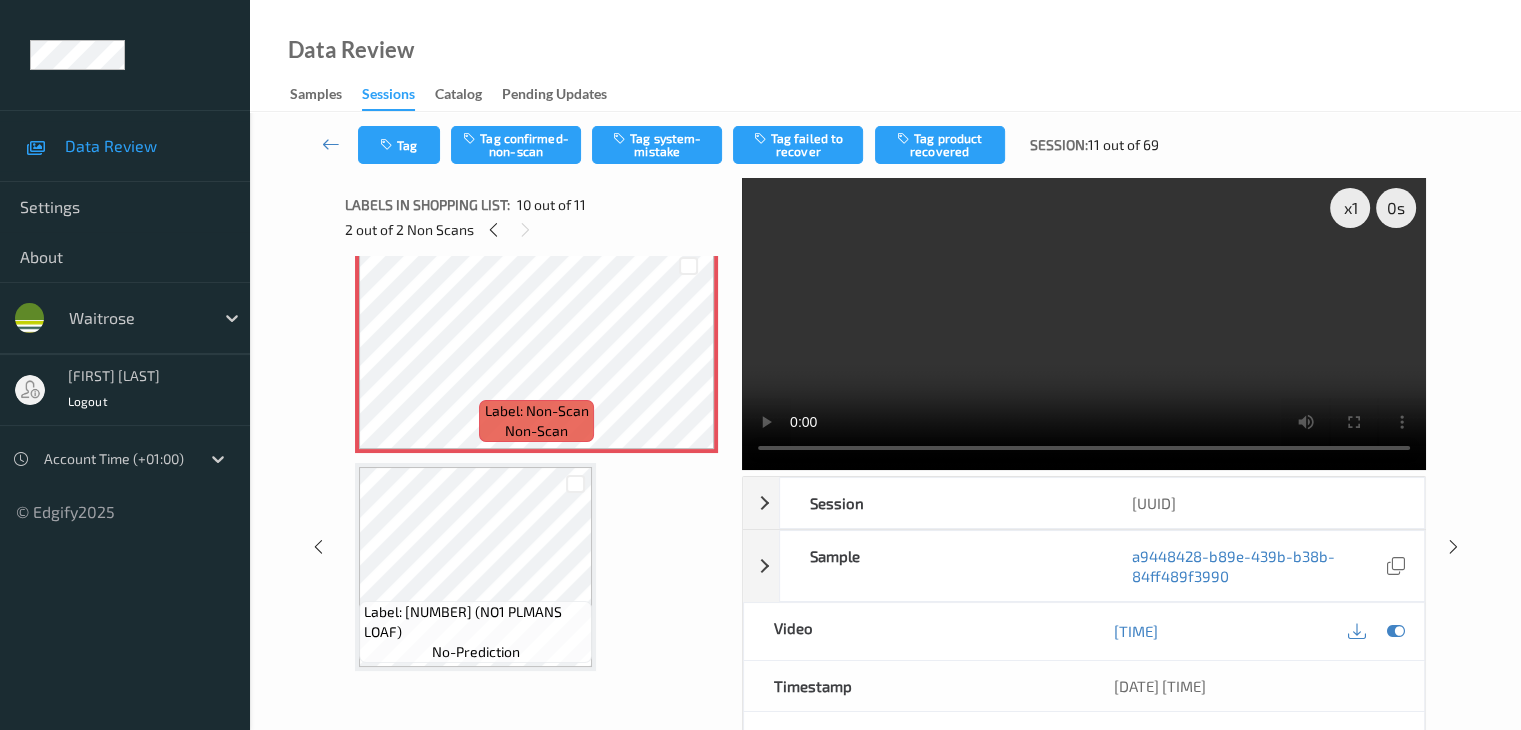 scroll, scrollTop: 1985, scrollLeft: 0, axis: vertical 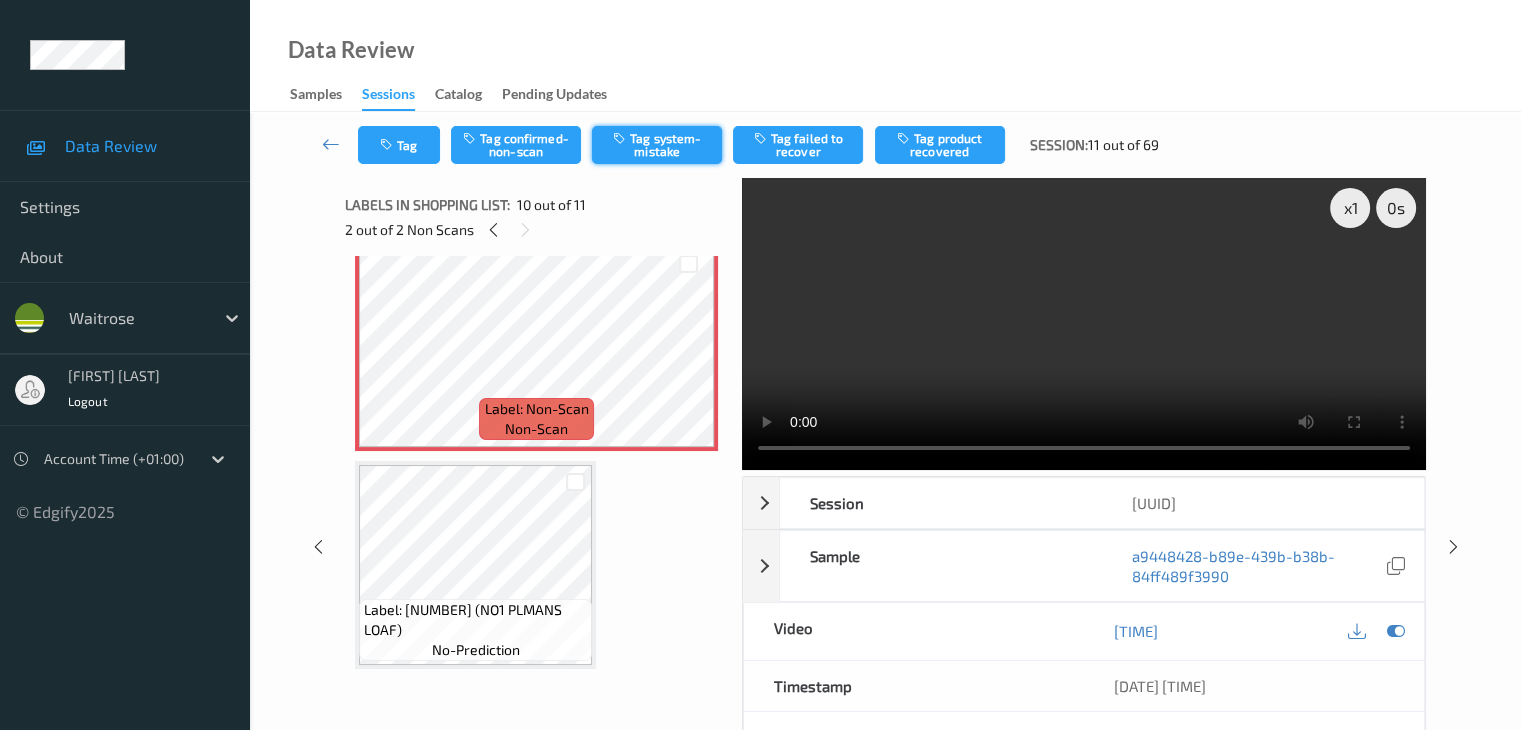 click on "Tag   system-mistake" at bounding box center (657, 145) 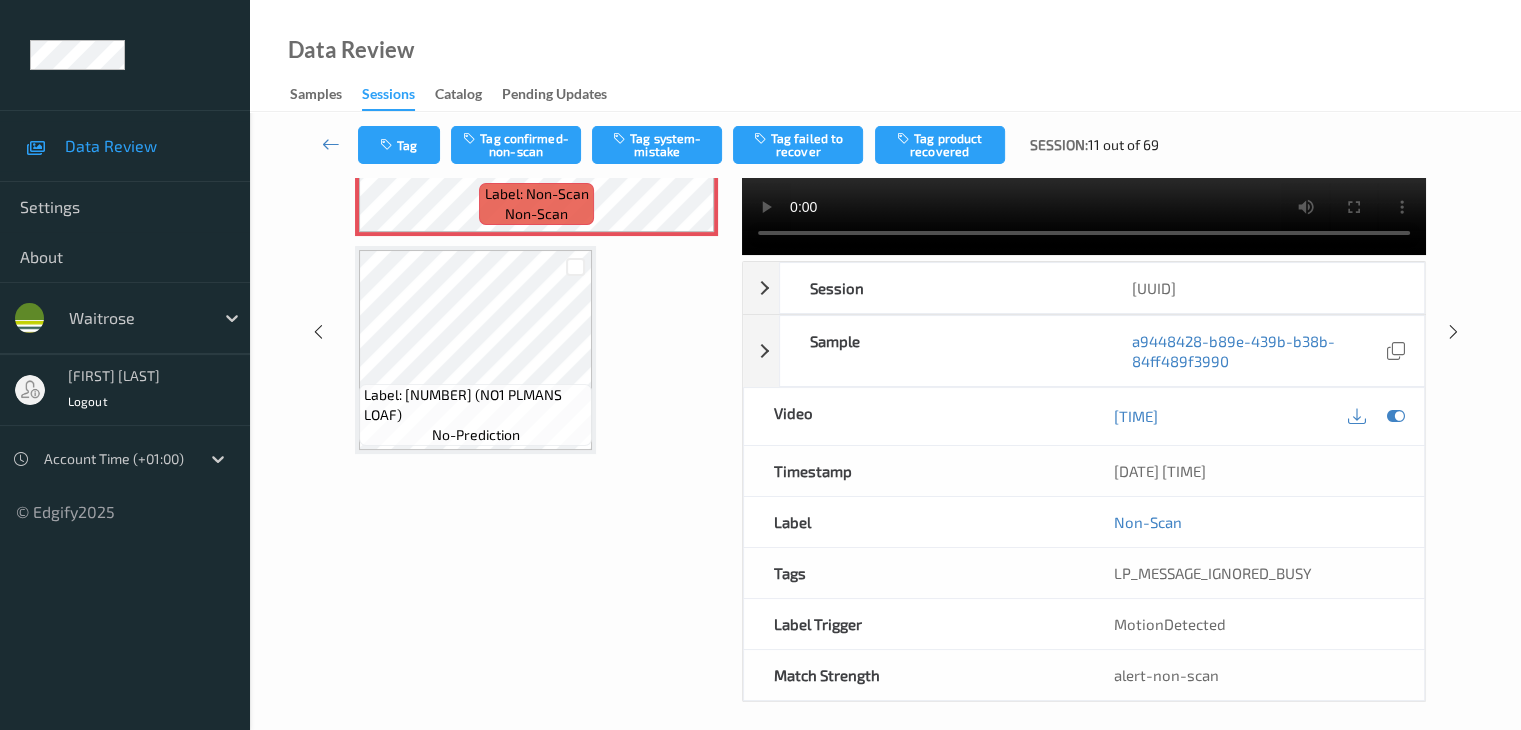 scroll, scrollTop: 244, scrollLeft: 0, axis: vertical 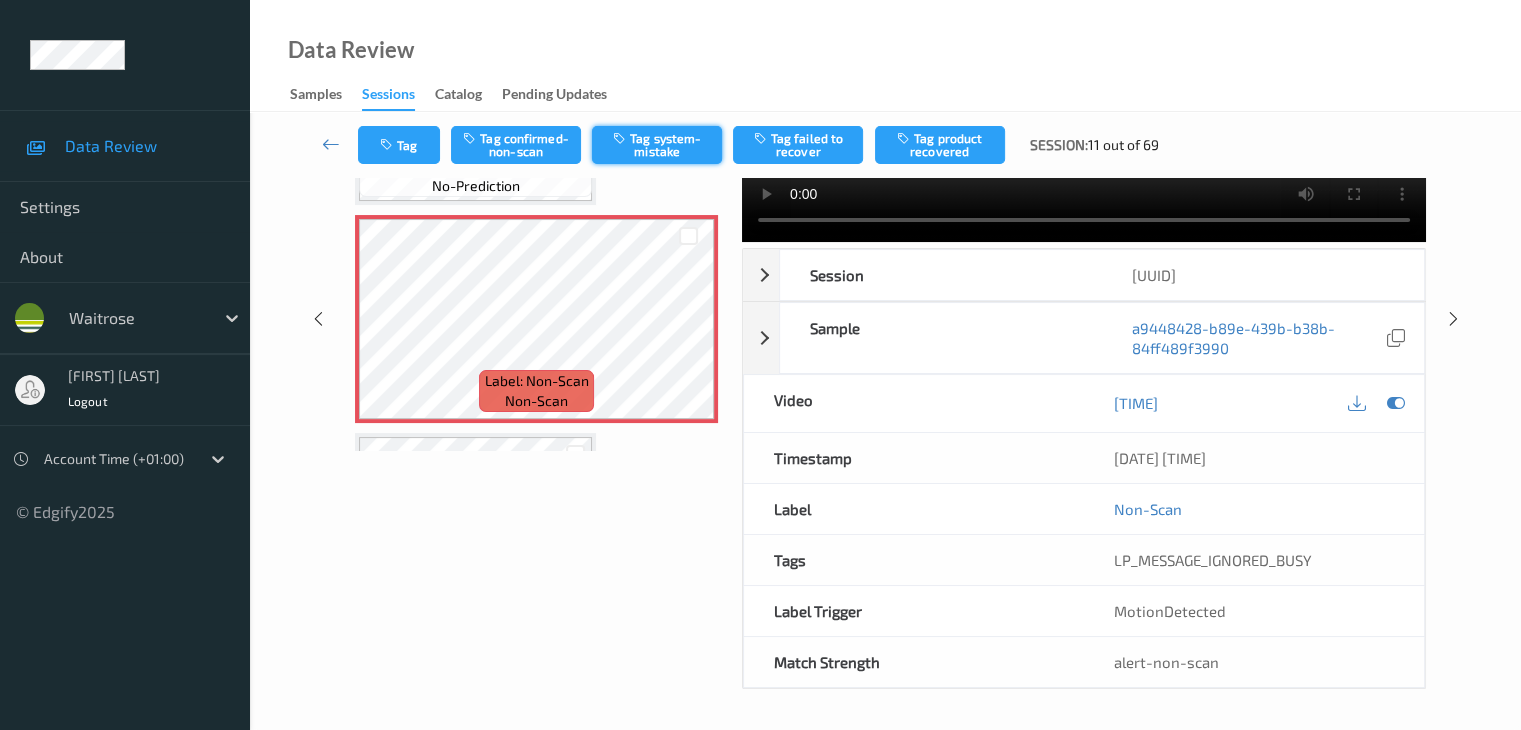 click on "Tag   system-mistake" at bounding box center [657, 145] 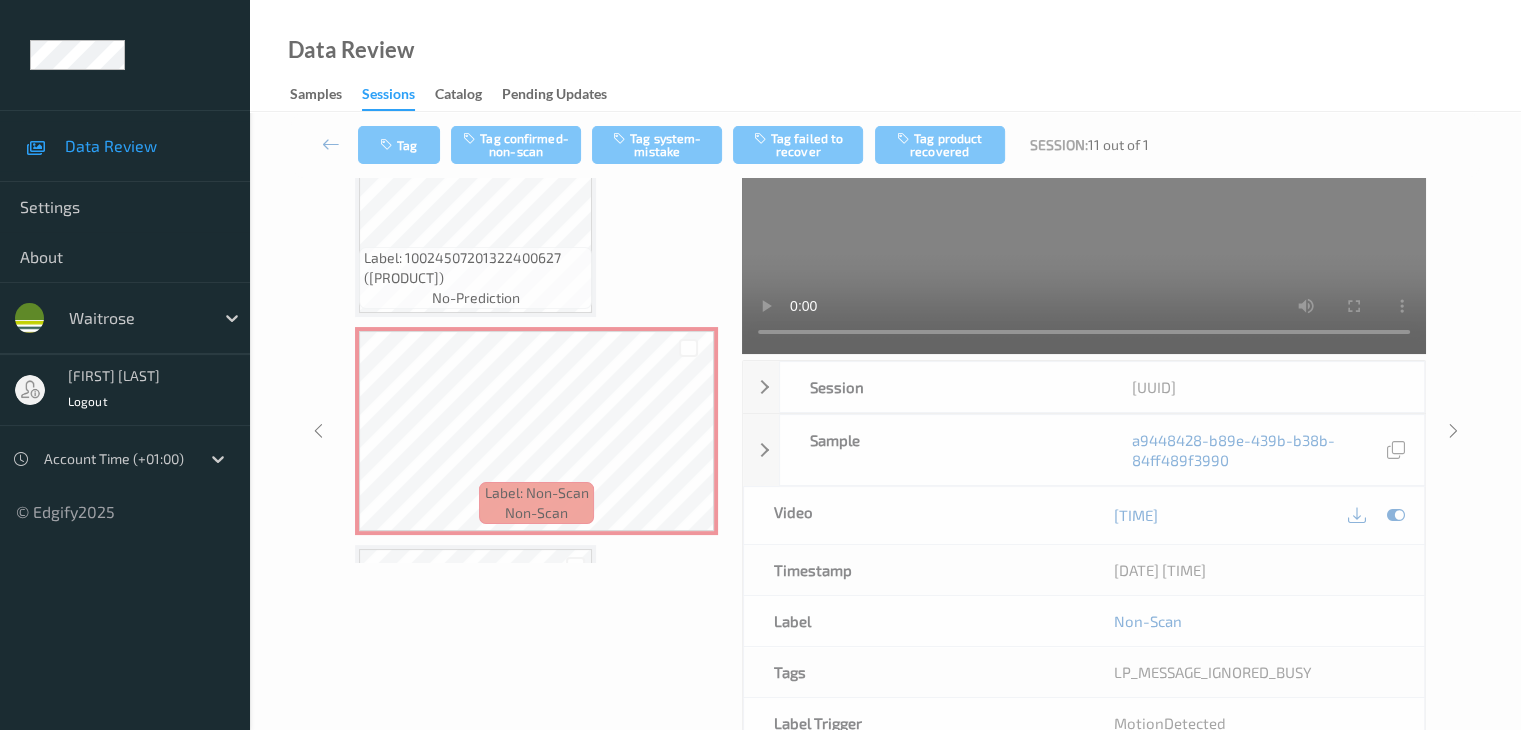 scroll, scrollTop: 0, scrollLeft: 0, axis: both 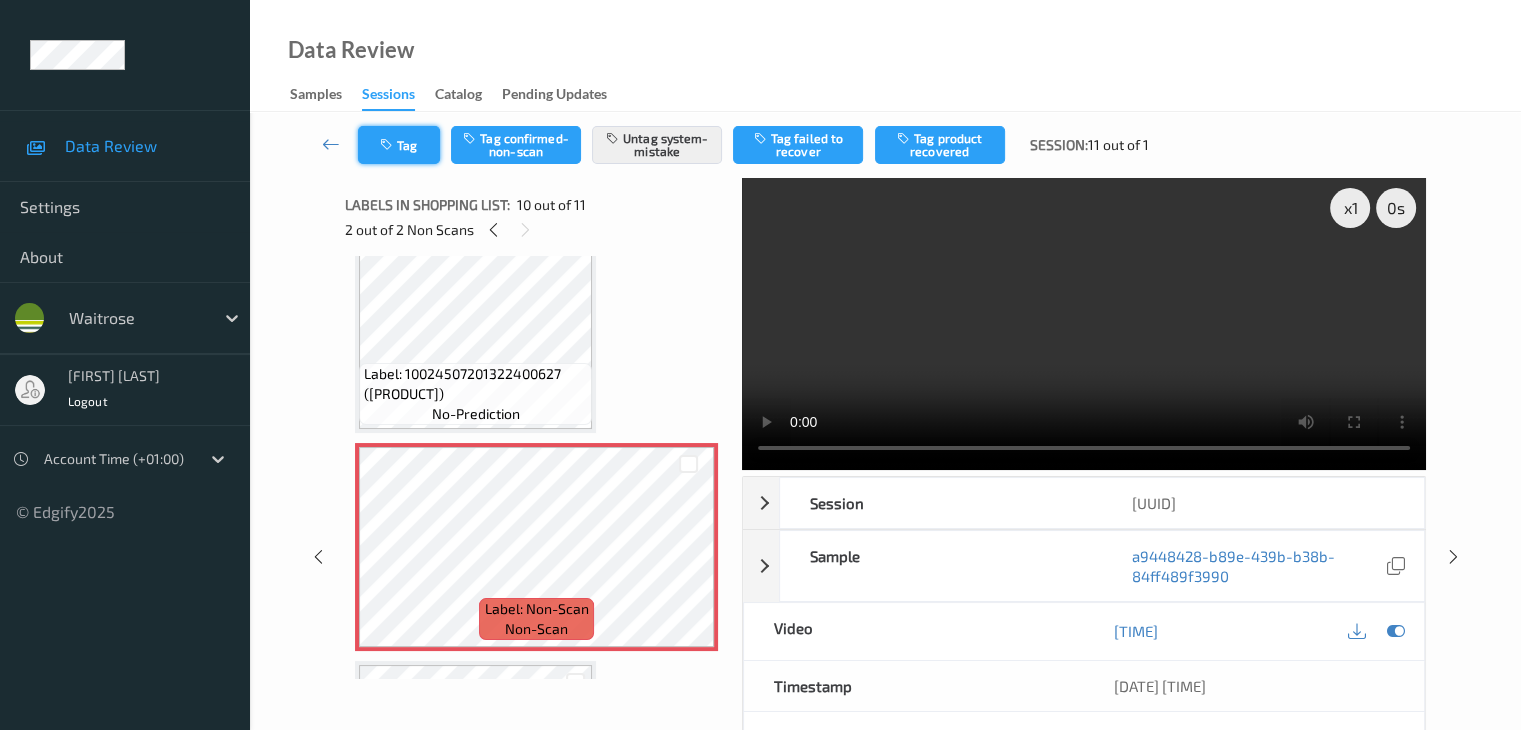 click on "Tag" at bounding box center [399, 145] 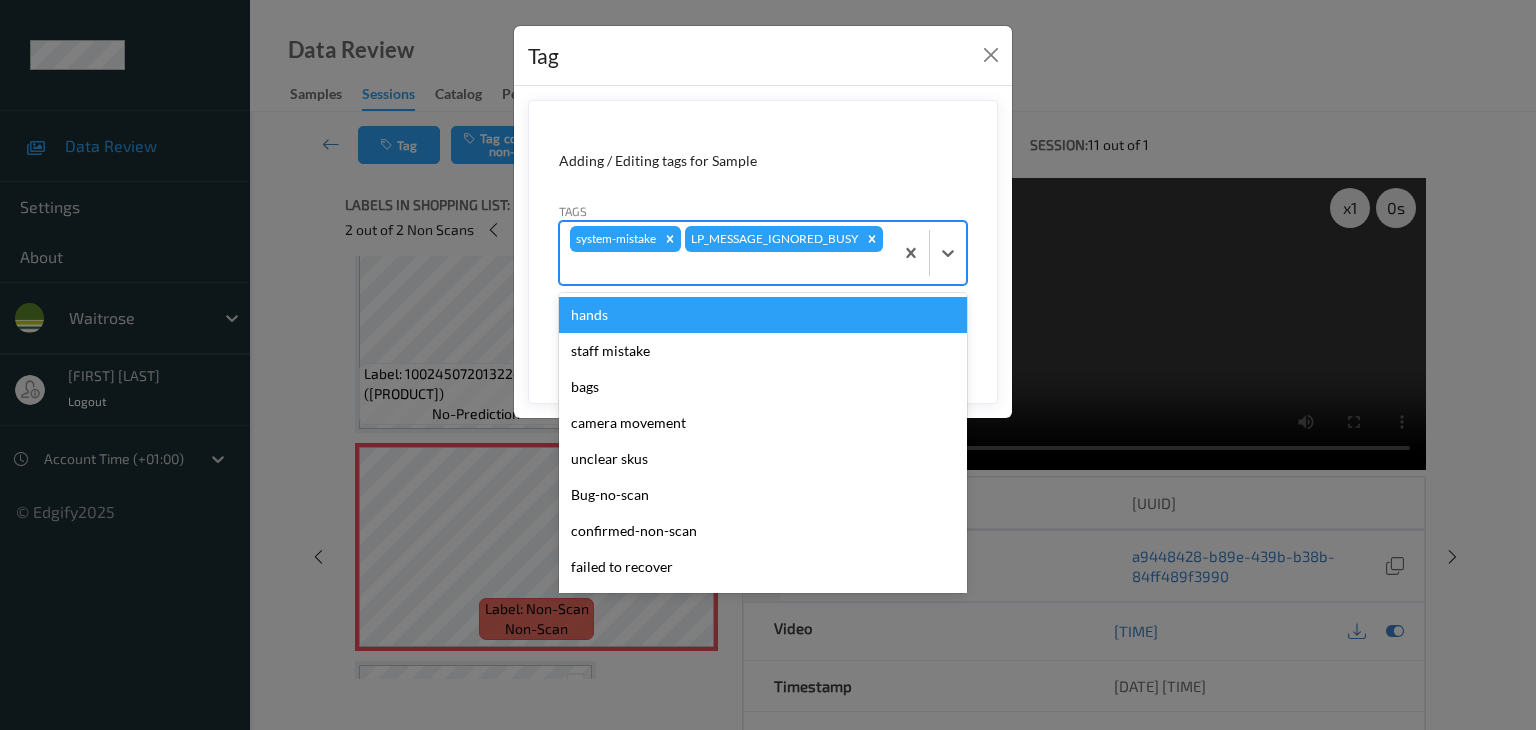 click at bounding box center (726, 268) 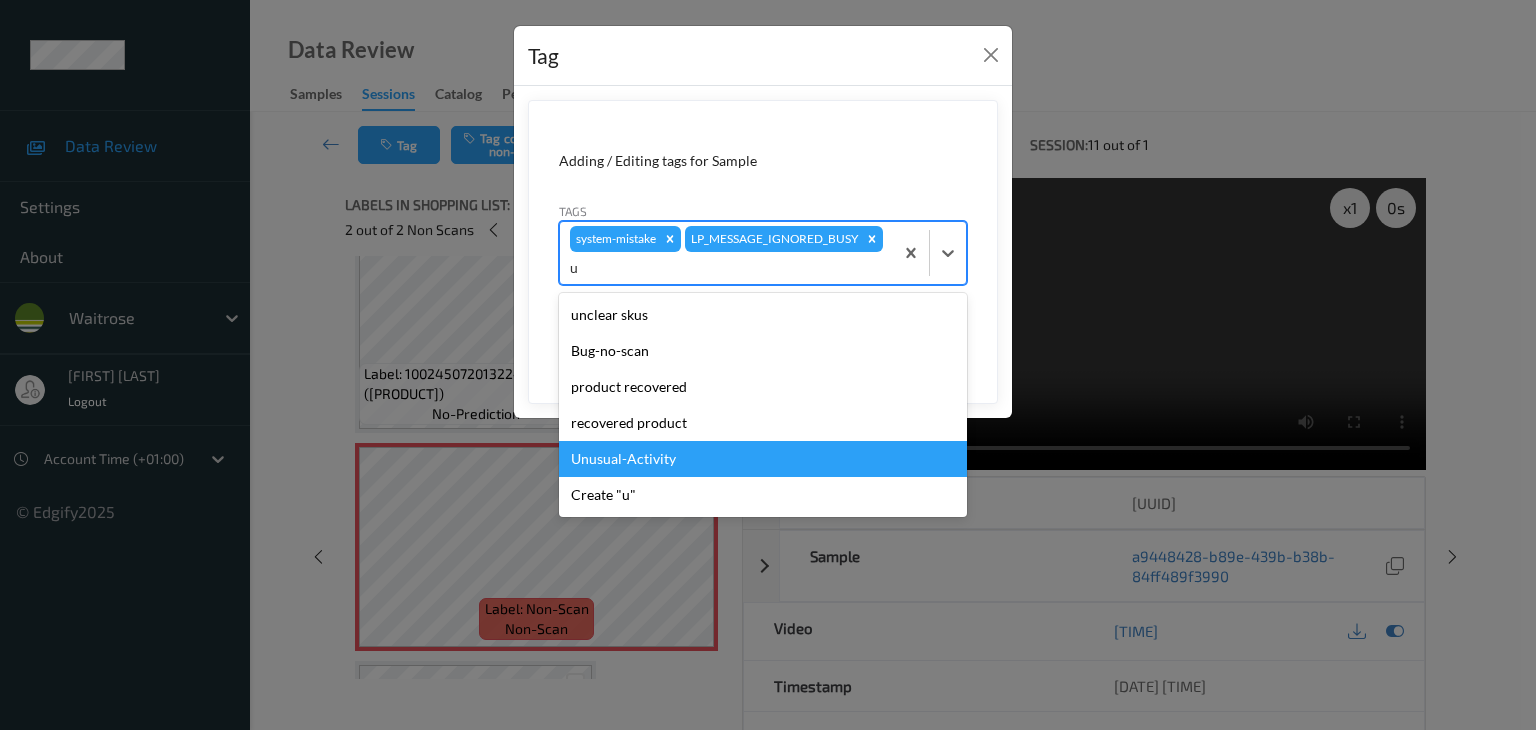 click on "Unusual-Activity" at bounding box center [763, 459] 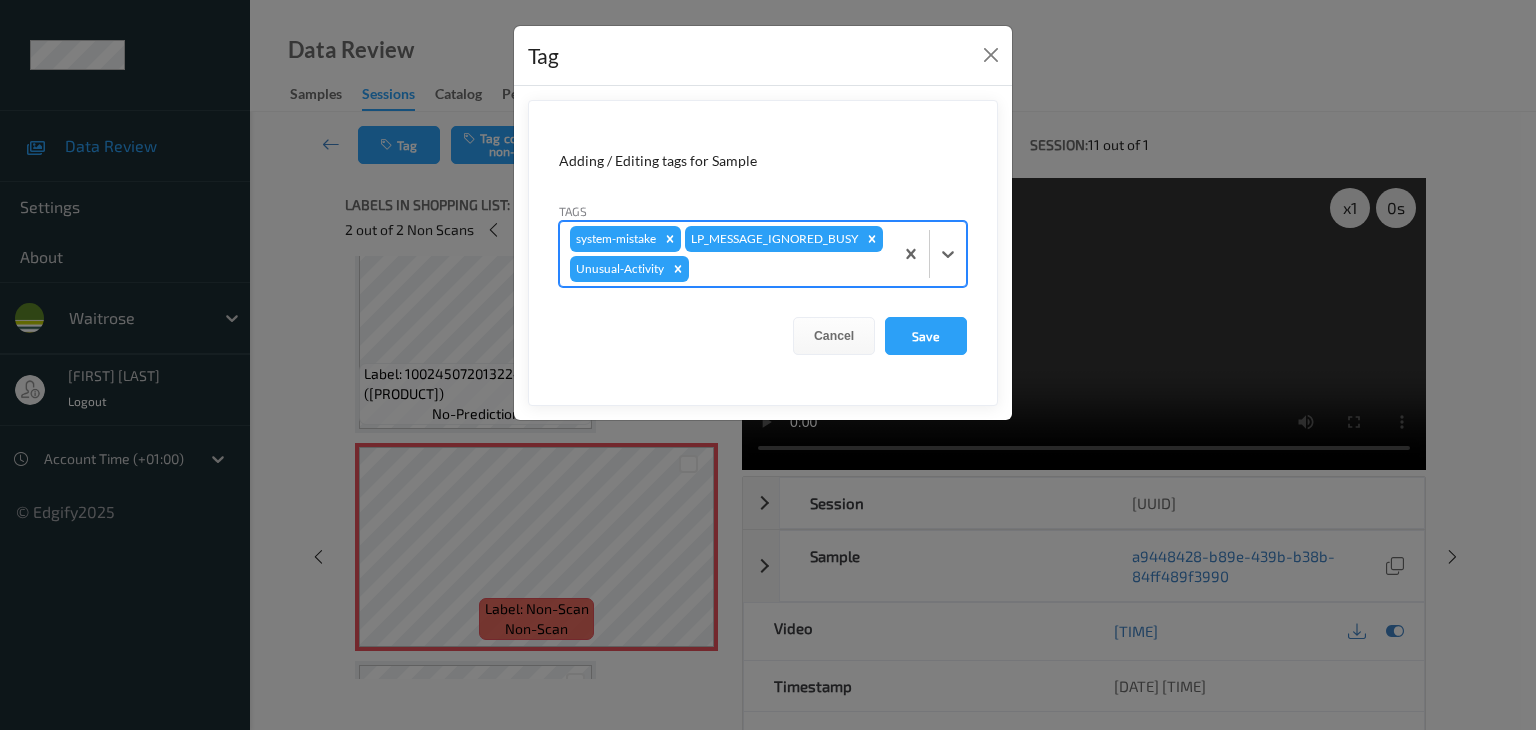 type on "p" 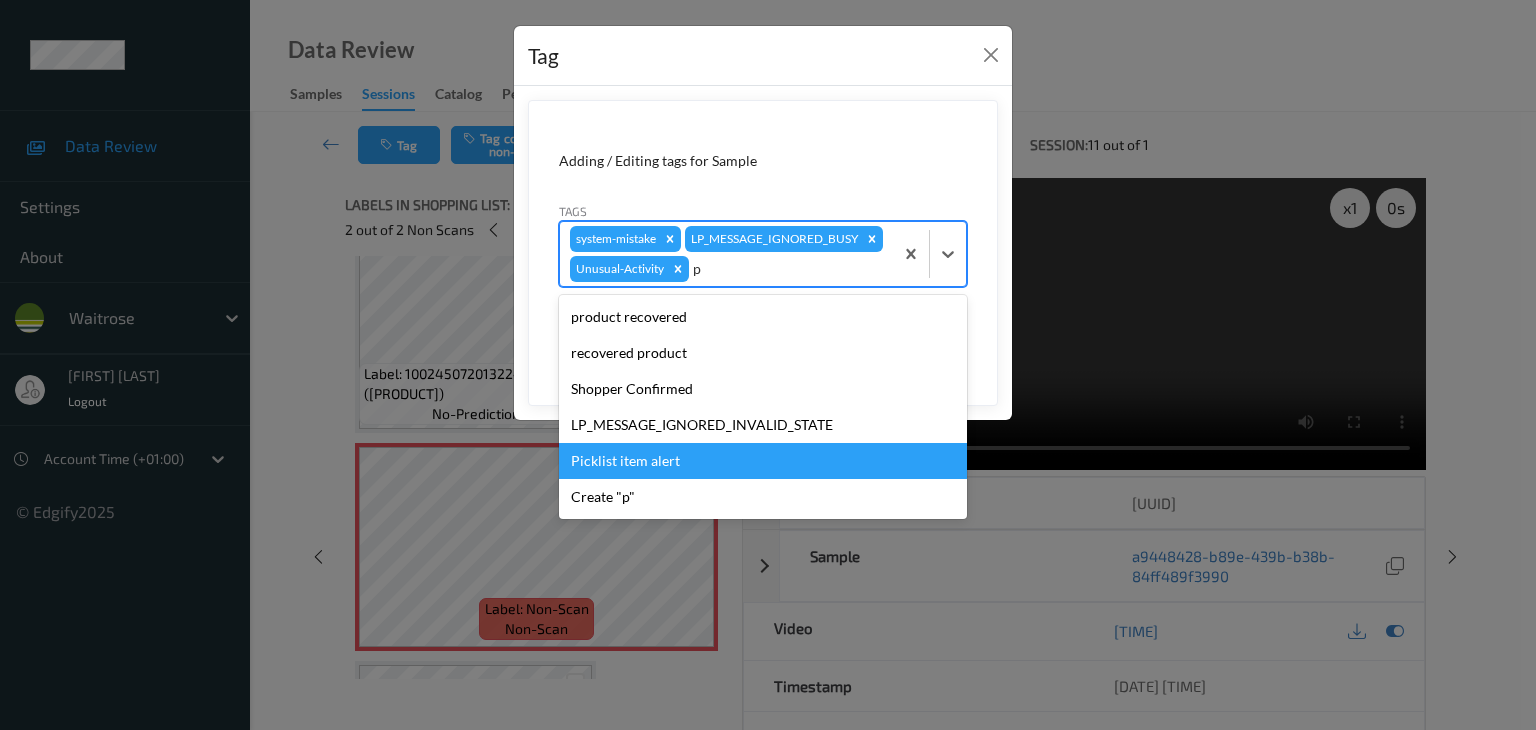 click on "Picklist item alert" at bounding box center (763, 461) 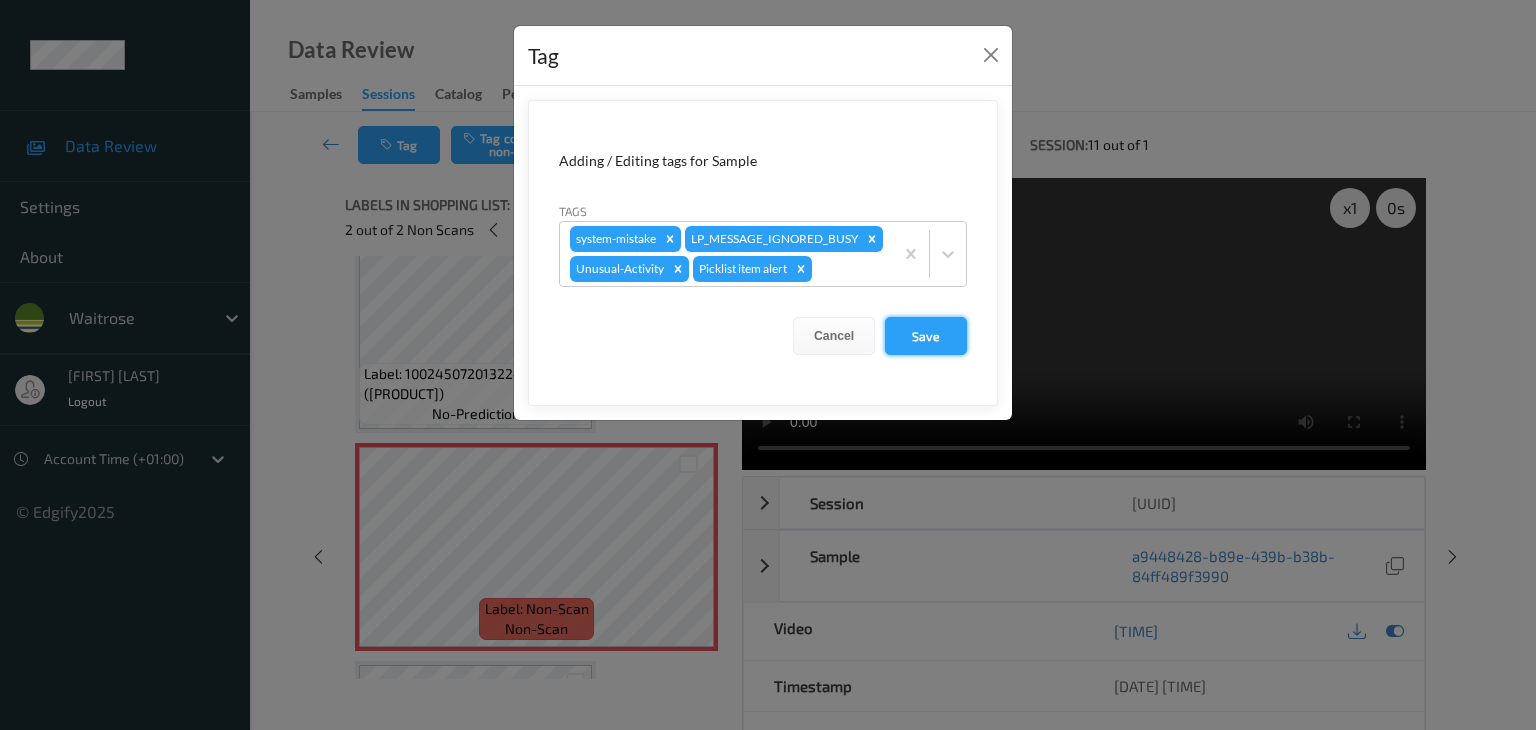 click on "Save" at bounding box center (926, 336) 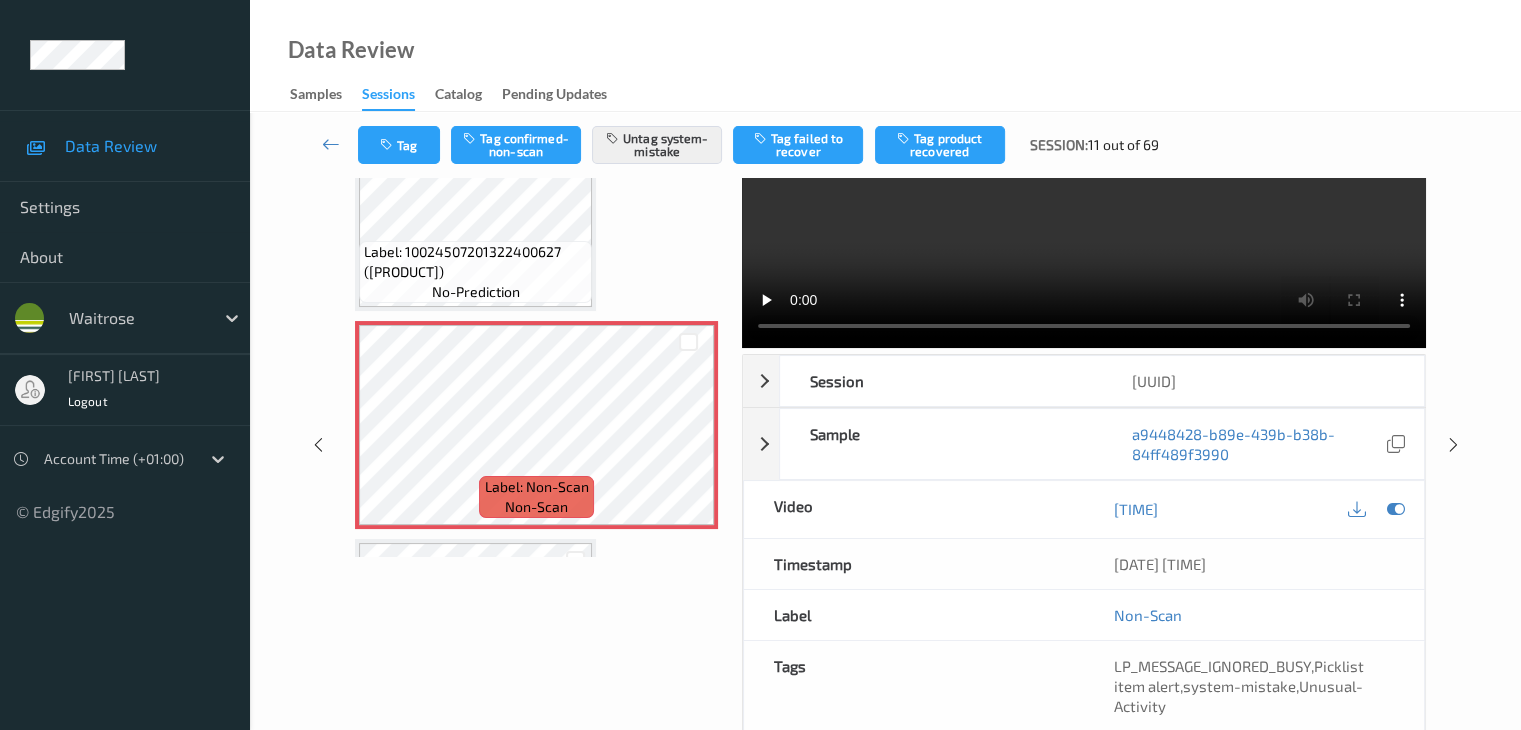 scroll, scrollTop: 0, scrollLeft: 0, axis: both 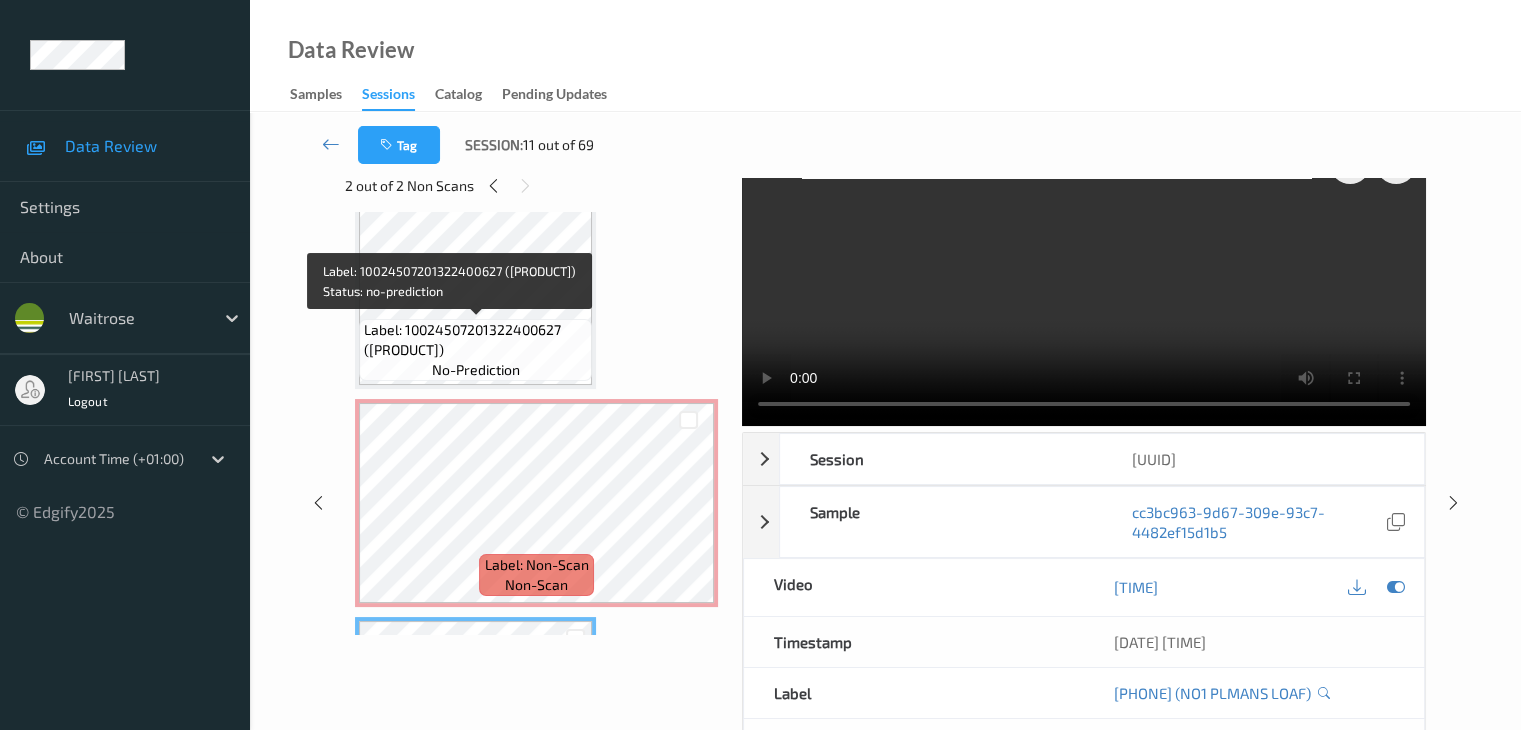drag, startPoint x: 568, startPoint y: 328, endPoint x: 476, endPoint y: 345, distance: 93.55747 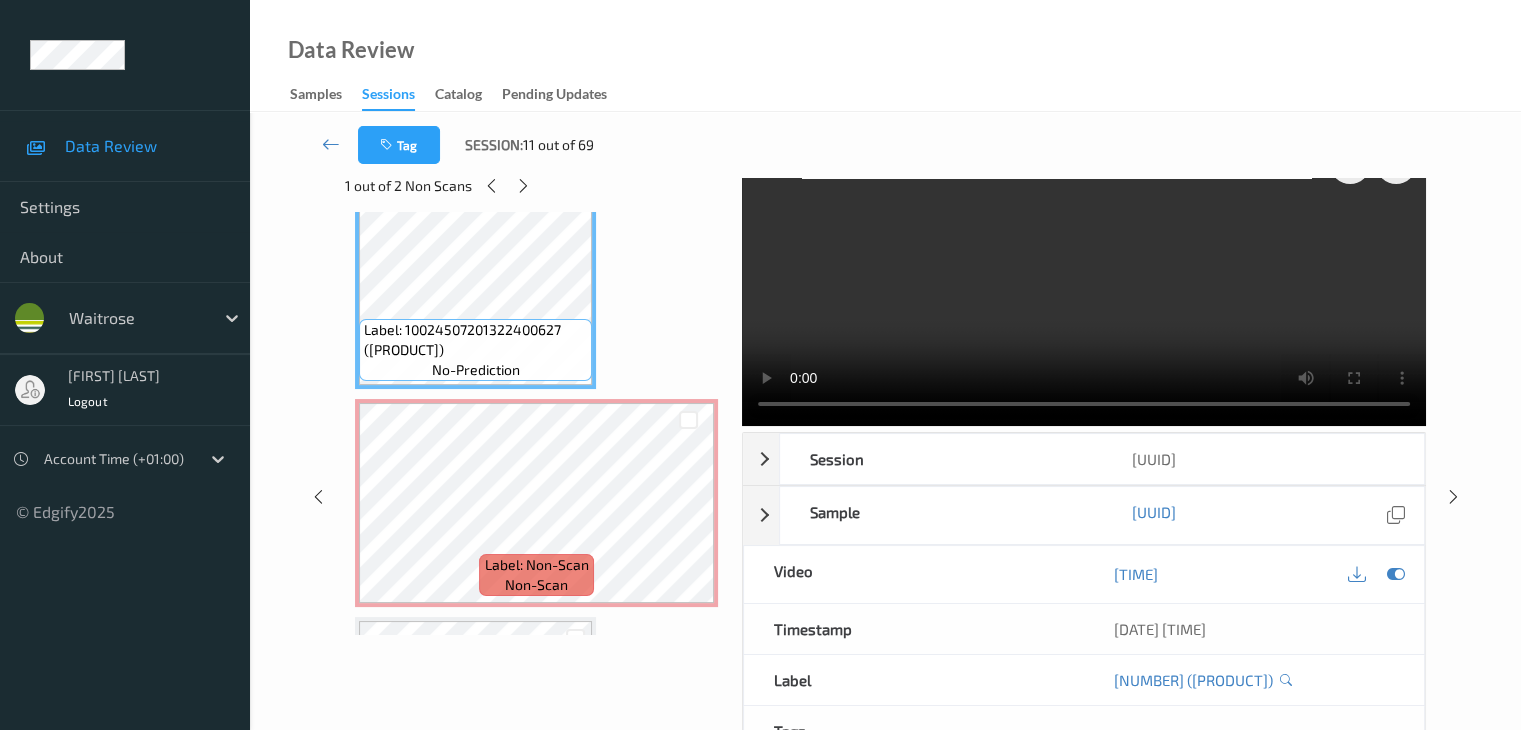 copy on "[PRODUCT]" 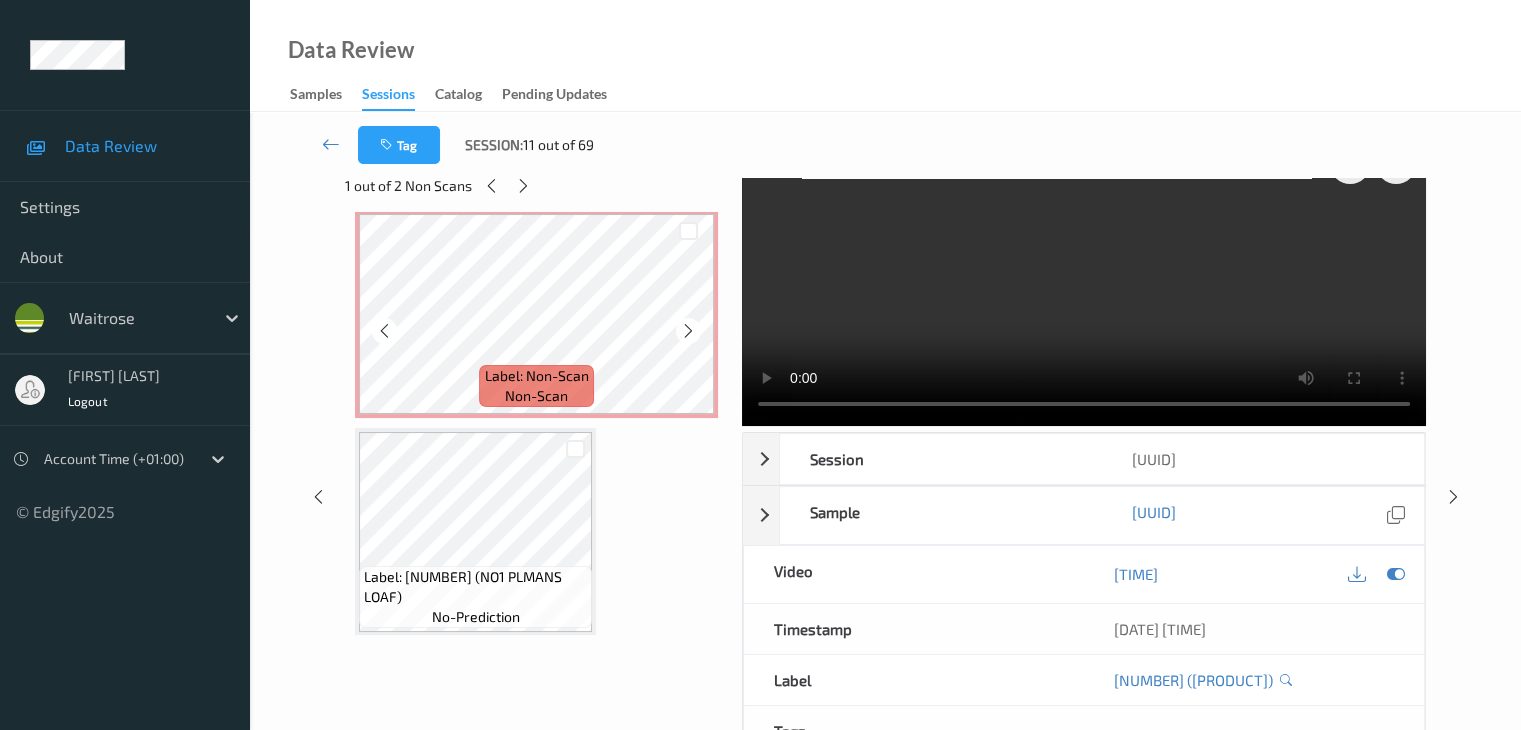 scroll, scrollTop: 1985, scrollLeft: 0, axis: vertical 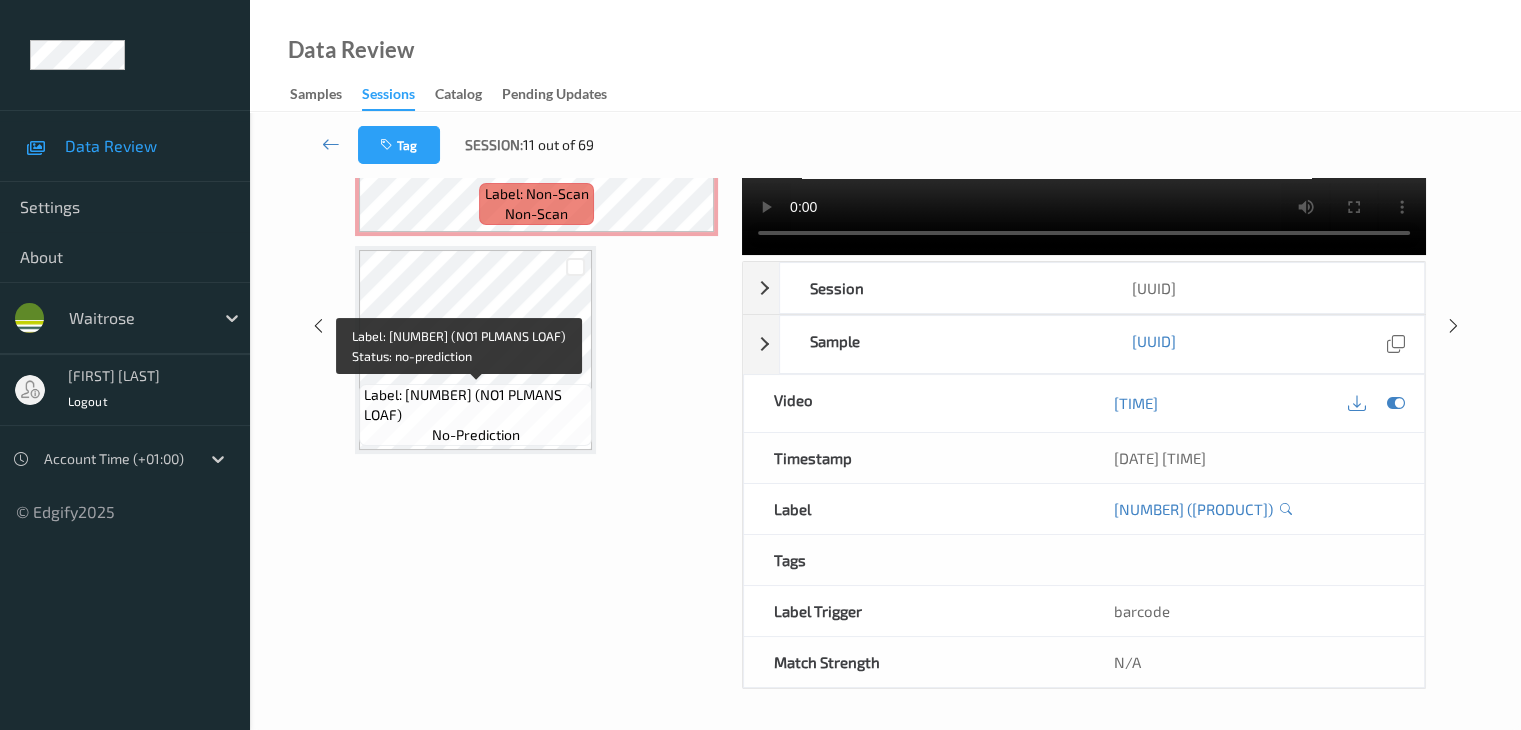drag, startPoint x: 516, startPoint y: 341, endPoint x: 452, endPoint y: 369, distance: 69.856995 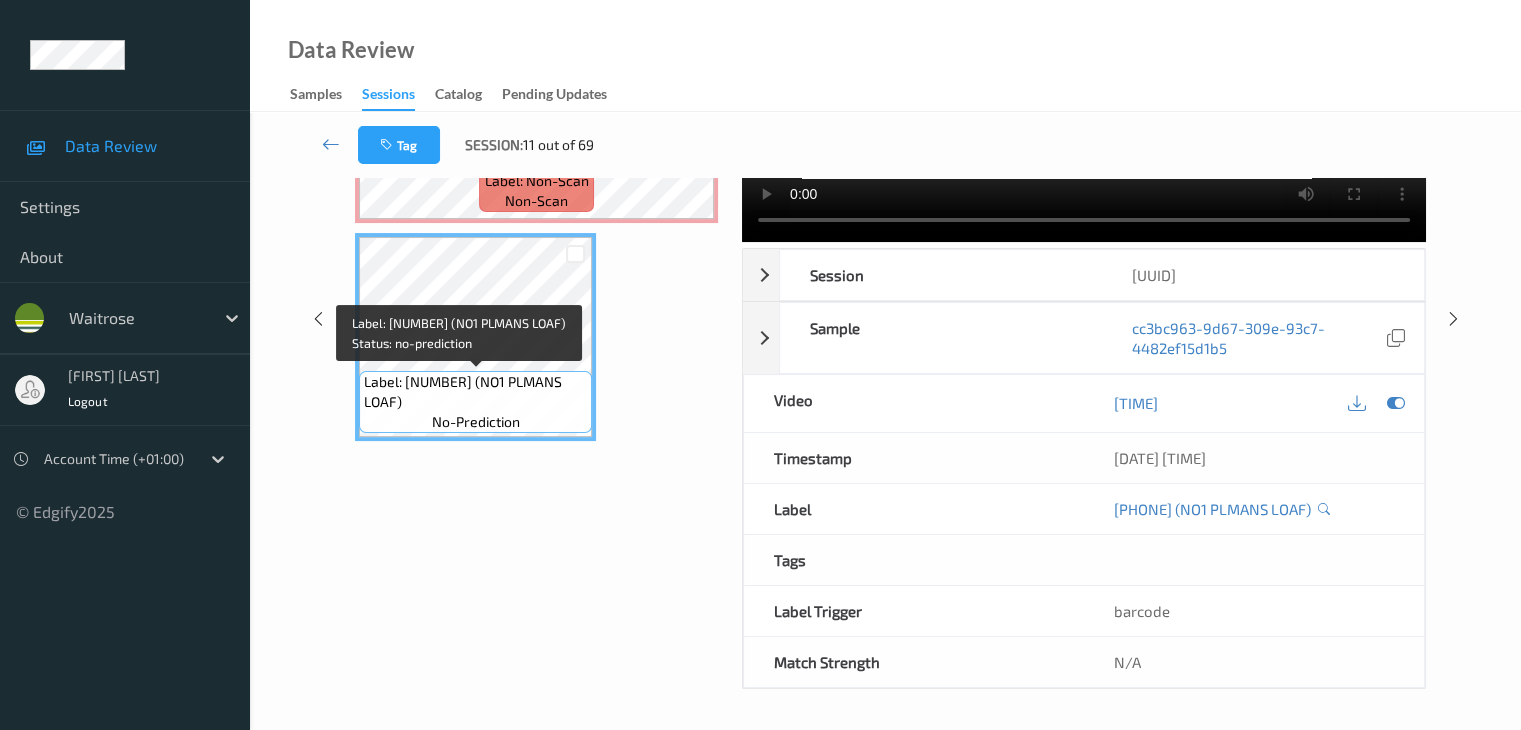 scroll, scrollTop: 244, scrollLeft: 0, axis: vertical 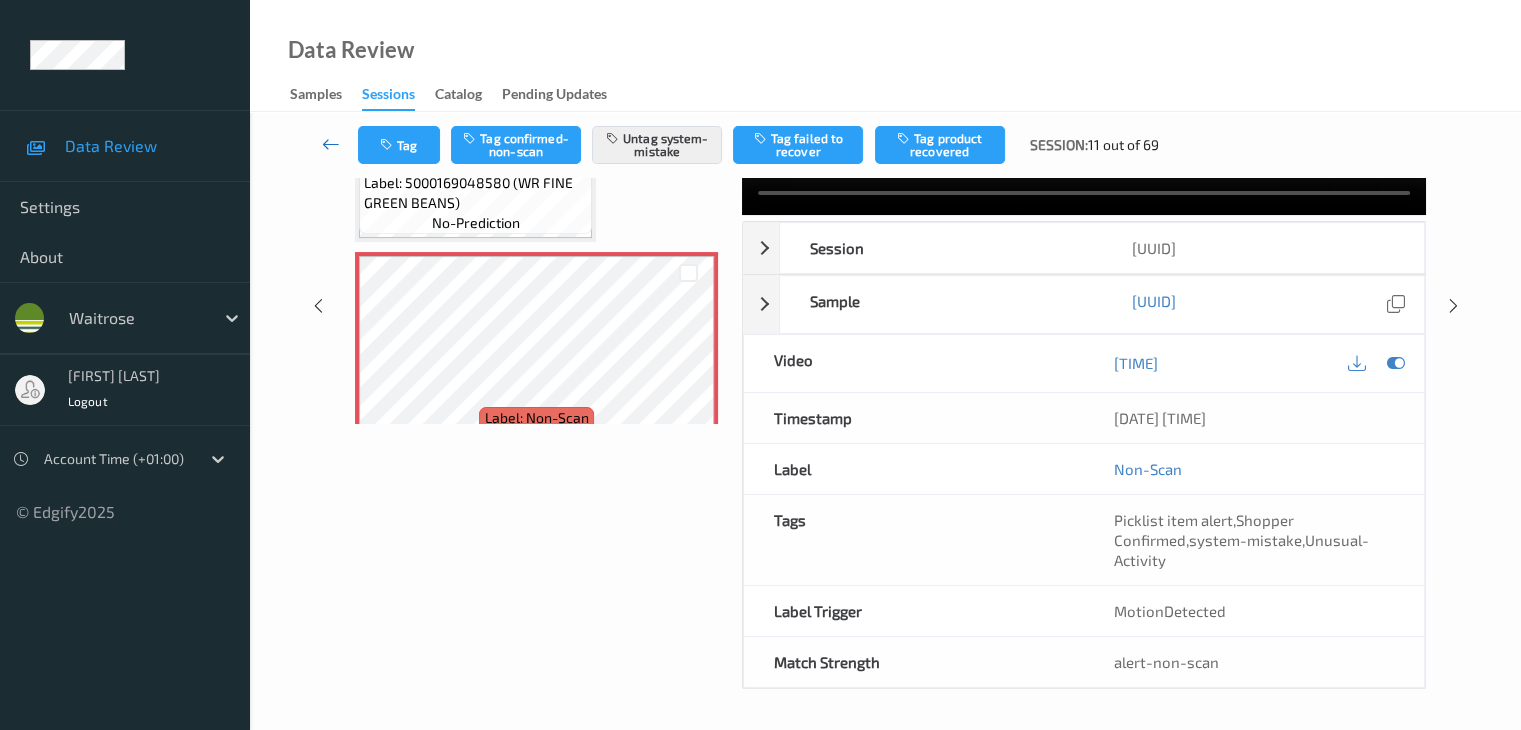 click at bounding box center (331, 144) 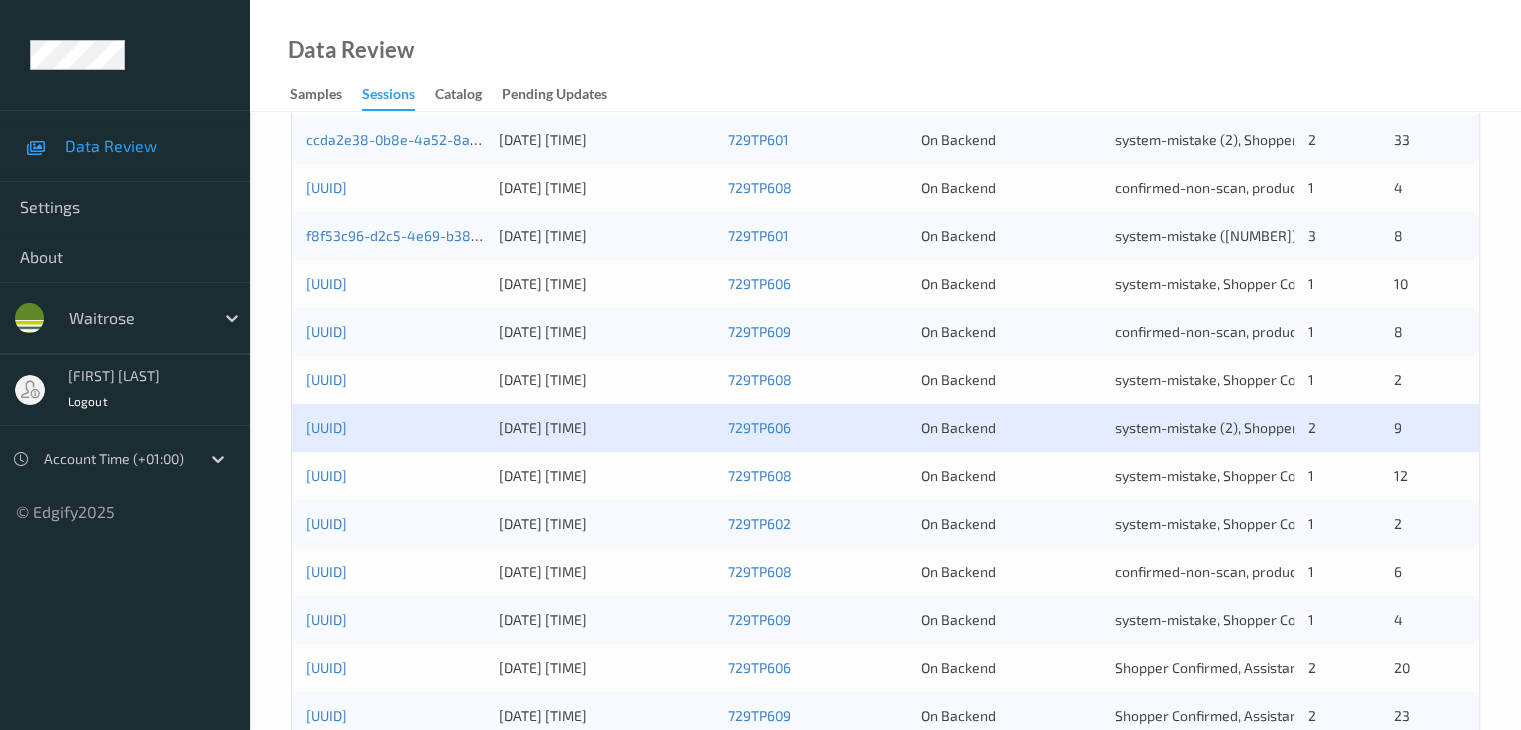 scroll, scrollTop: 700, scrollLeft: 0, axis: vertical 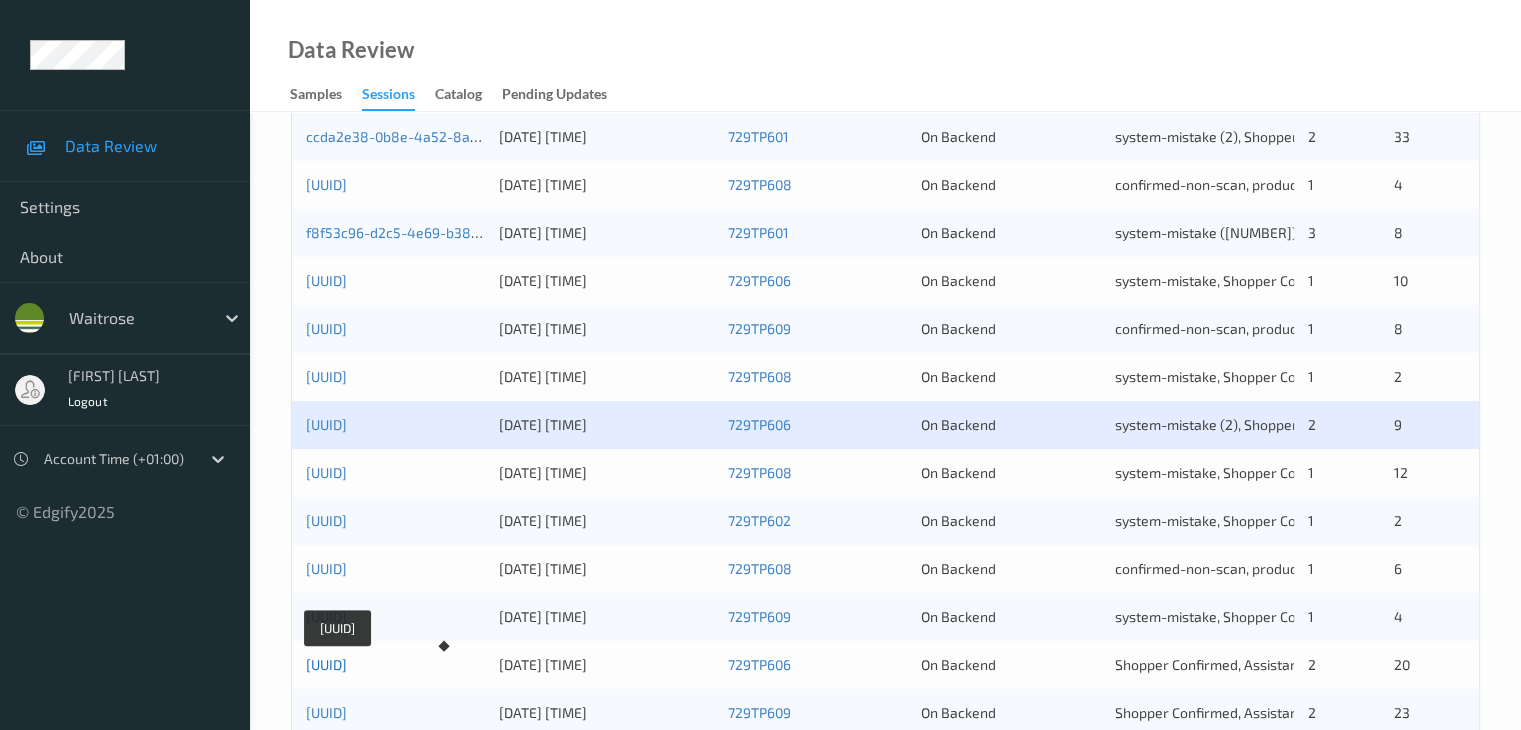 click on "[UUID]" at bounding box center (326, 664) 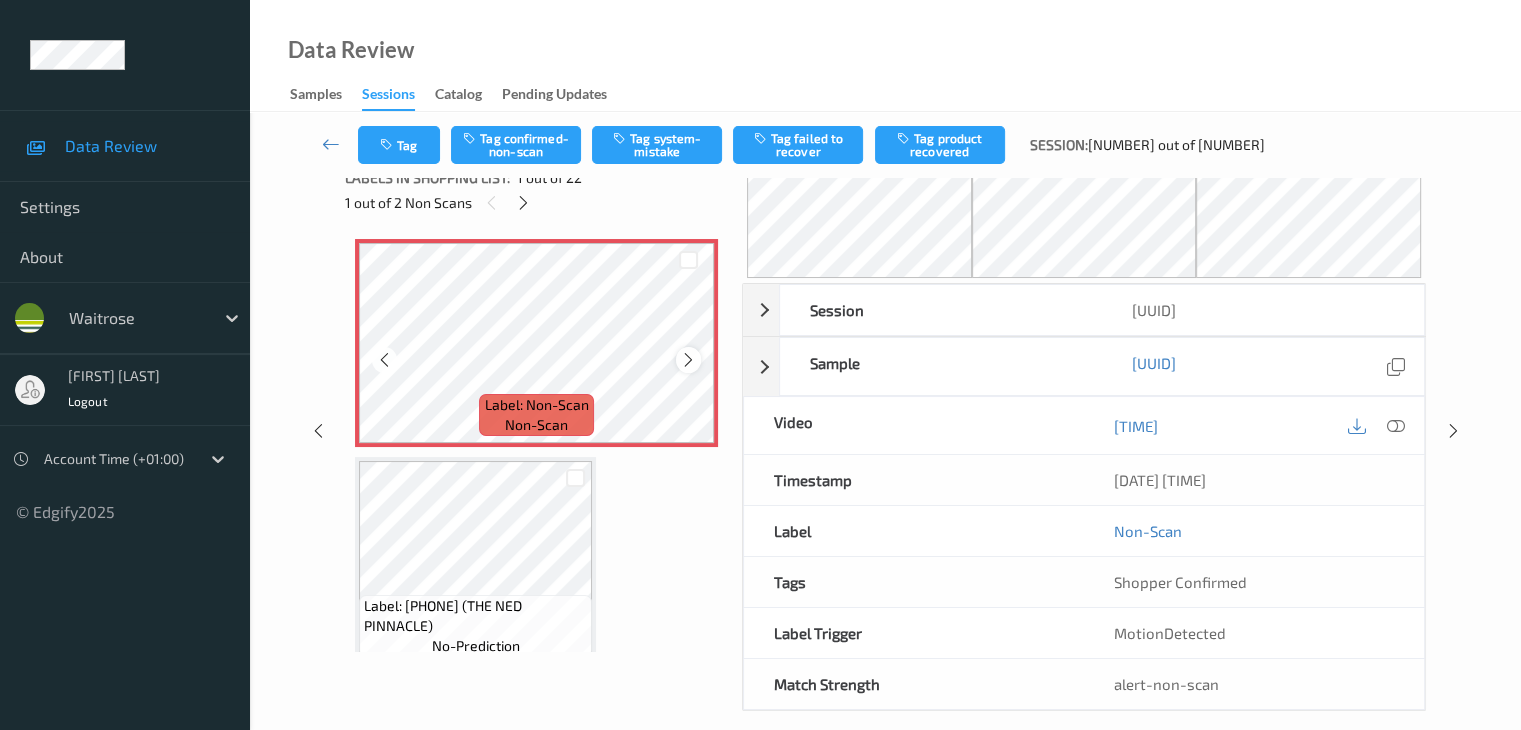 scroll, scrollTop: 0, scrollLeft: 0, axis: both 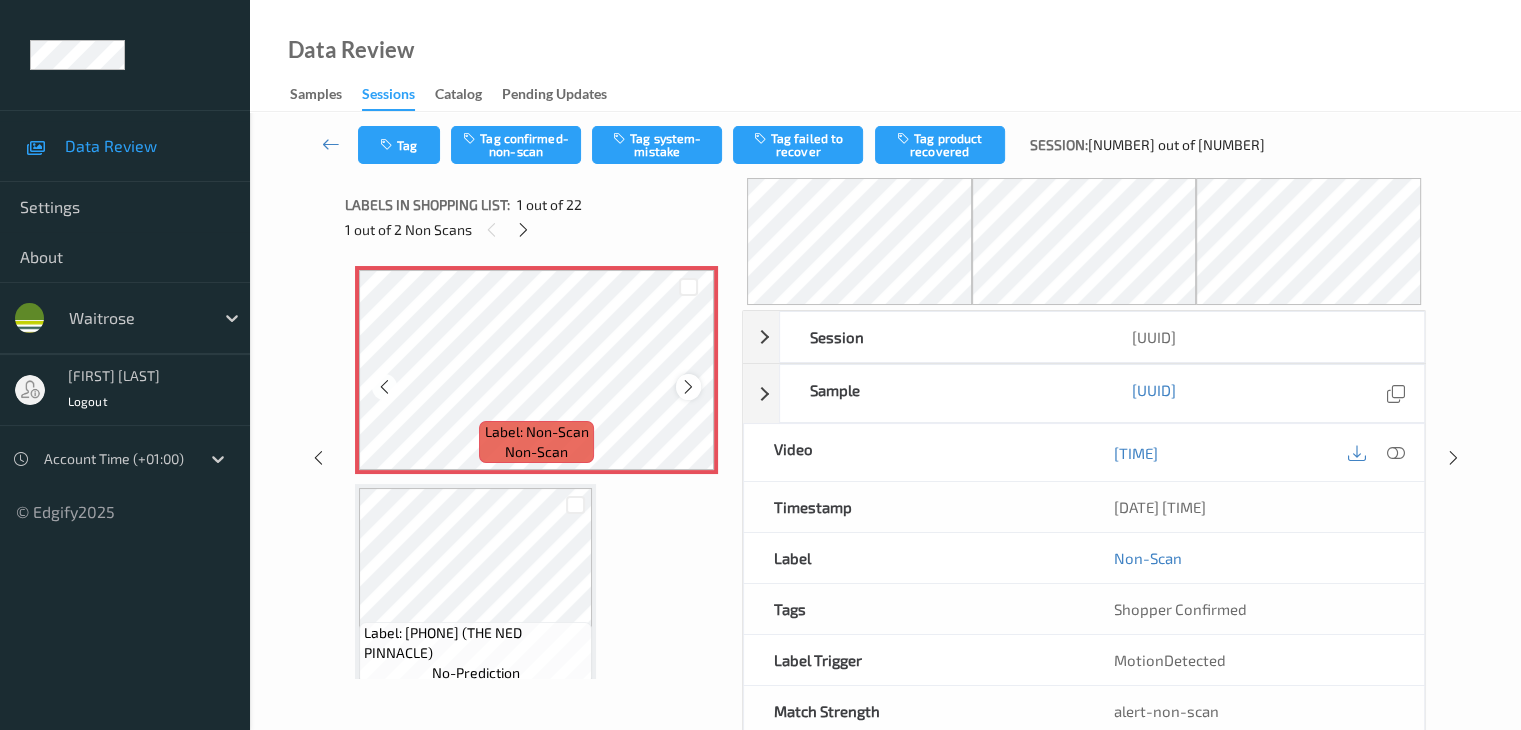 click at bounding box center [688, 387] 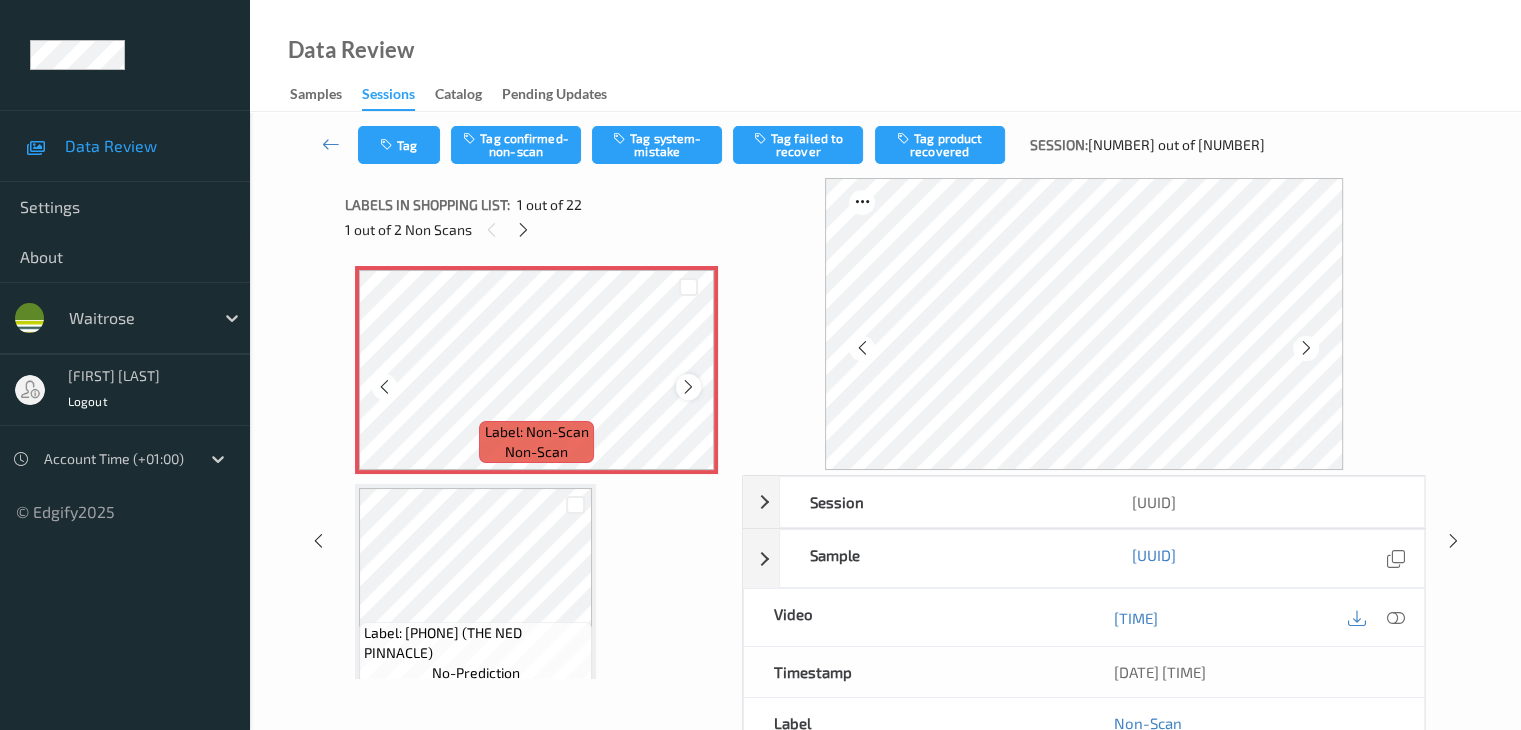 click at bounding box center (688, 387) 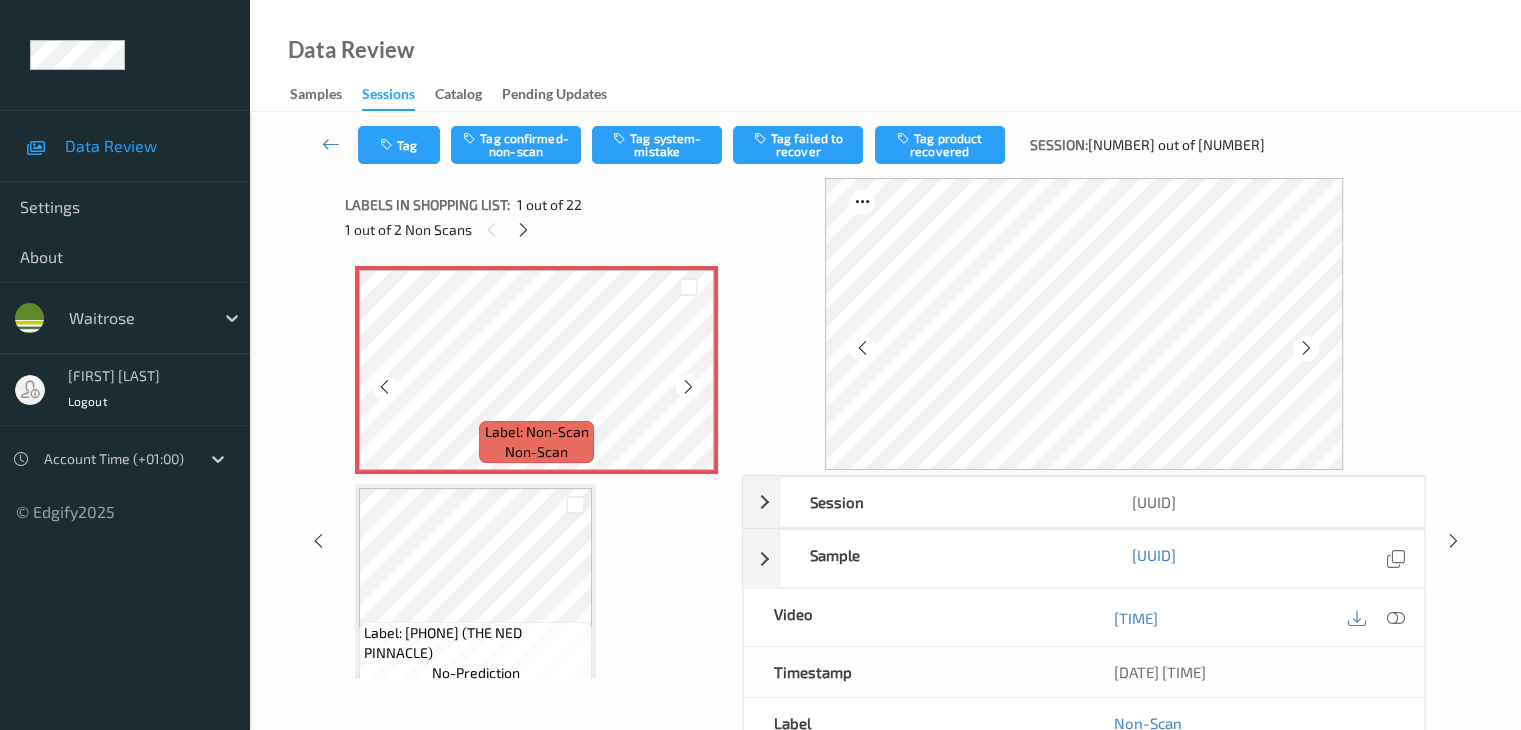 click at bounding box center (688, 387) 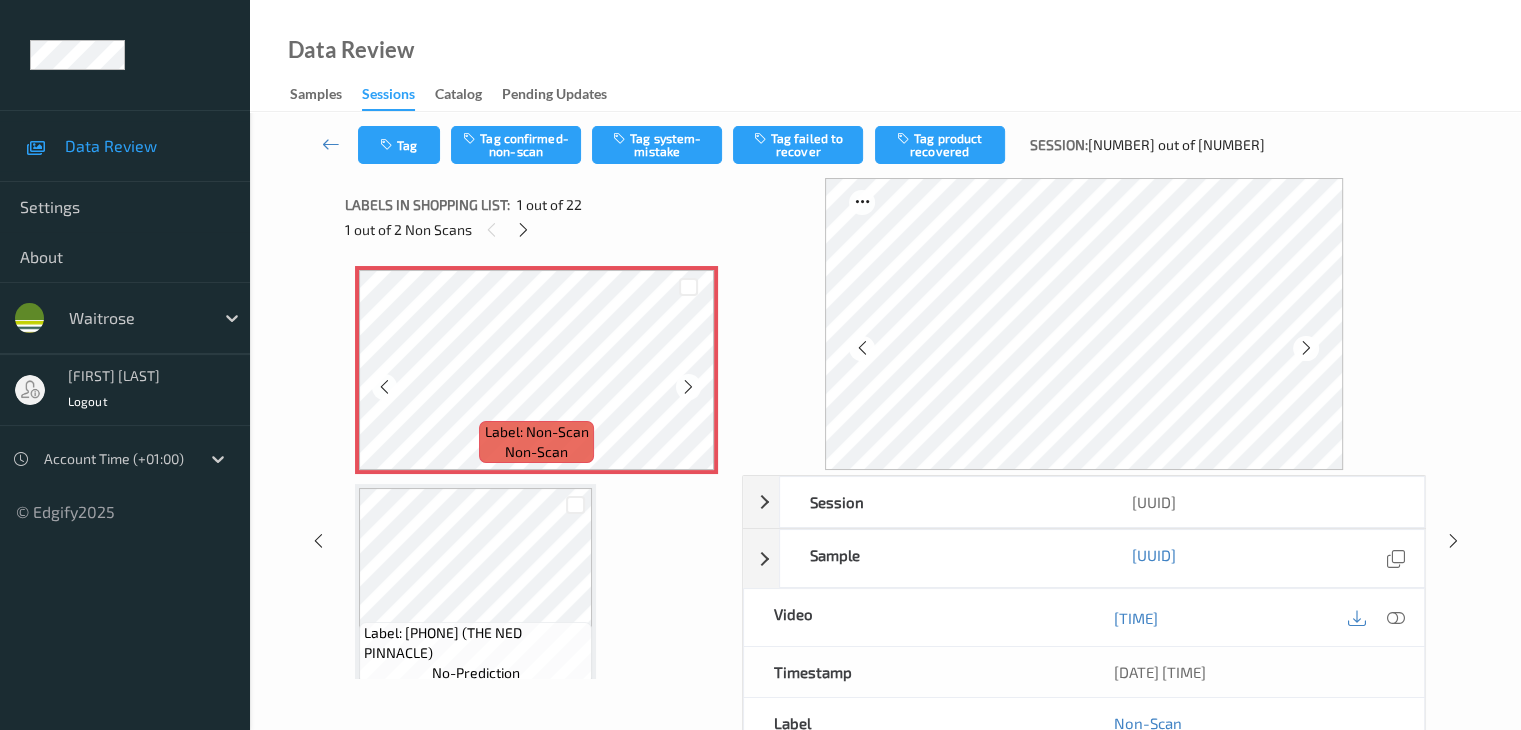 click at bounding box center [688, 387] 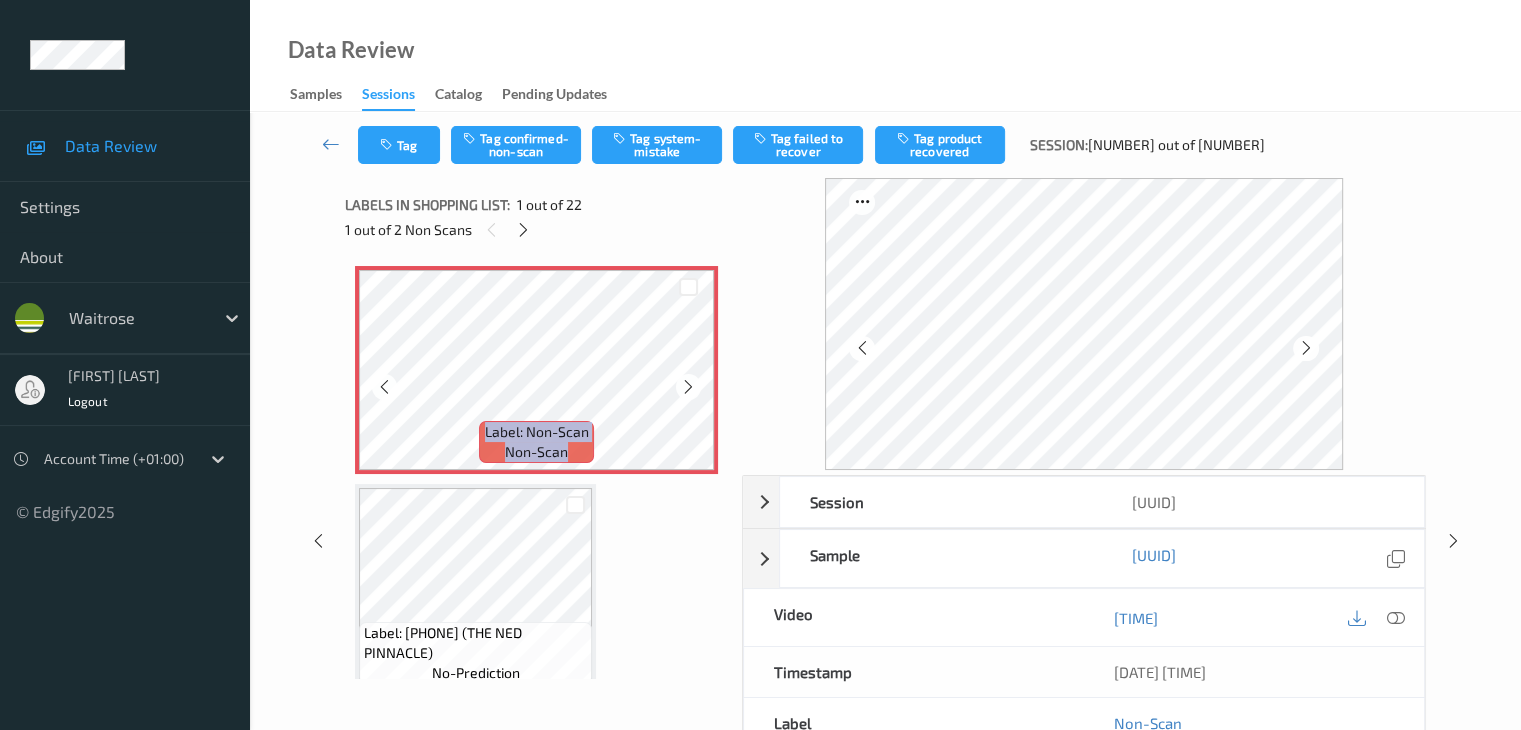 click at bounding box center (688, 387) 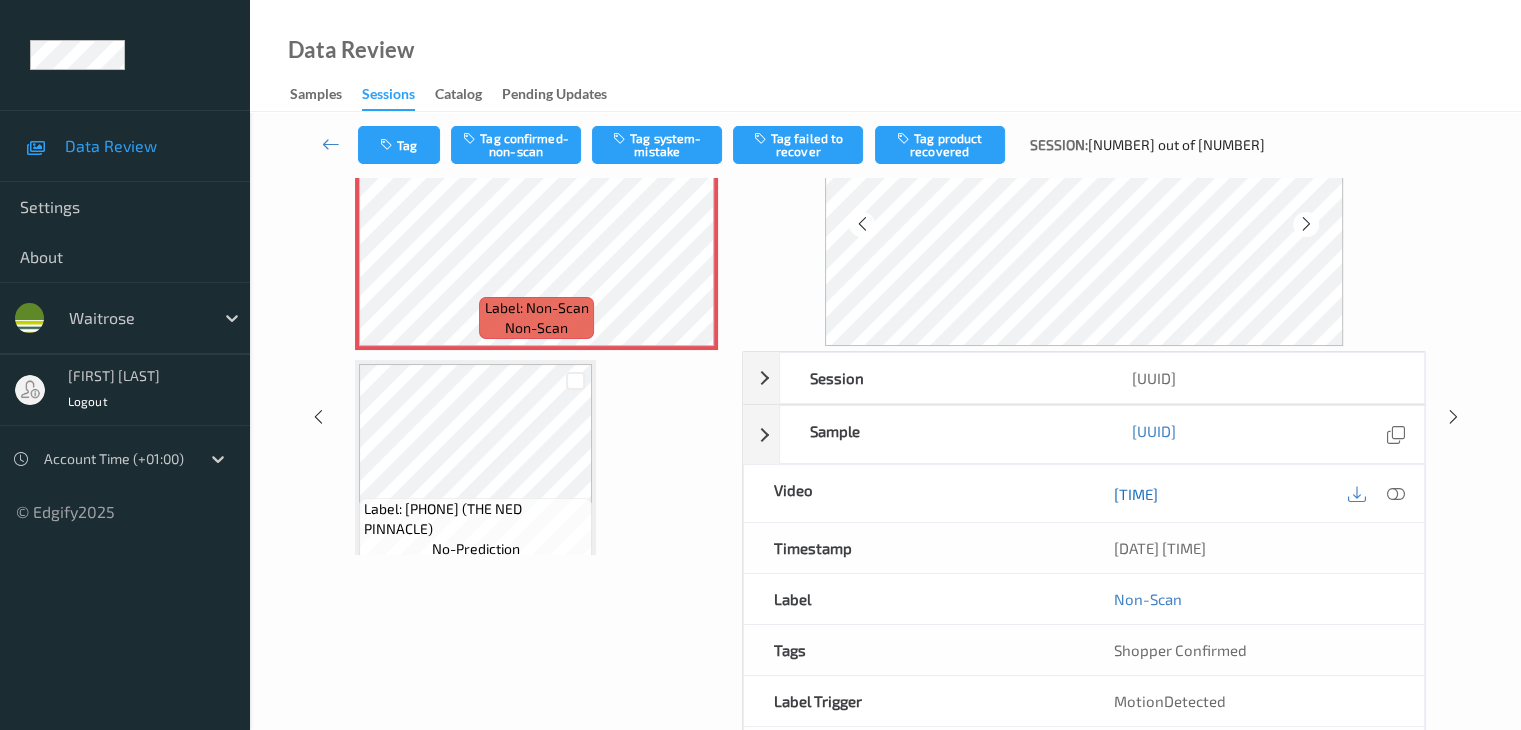 scroll, scrollTop: 0, scrollLeft: 0, axis: both 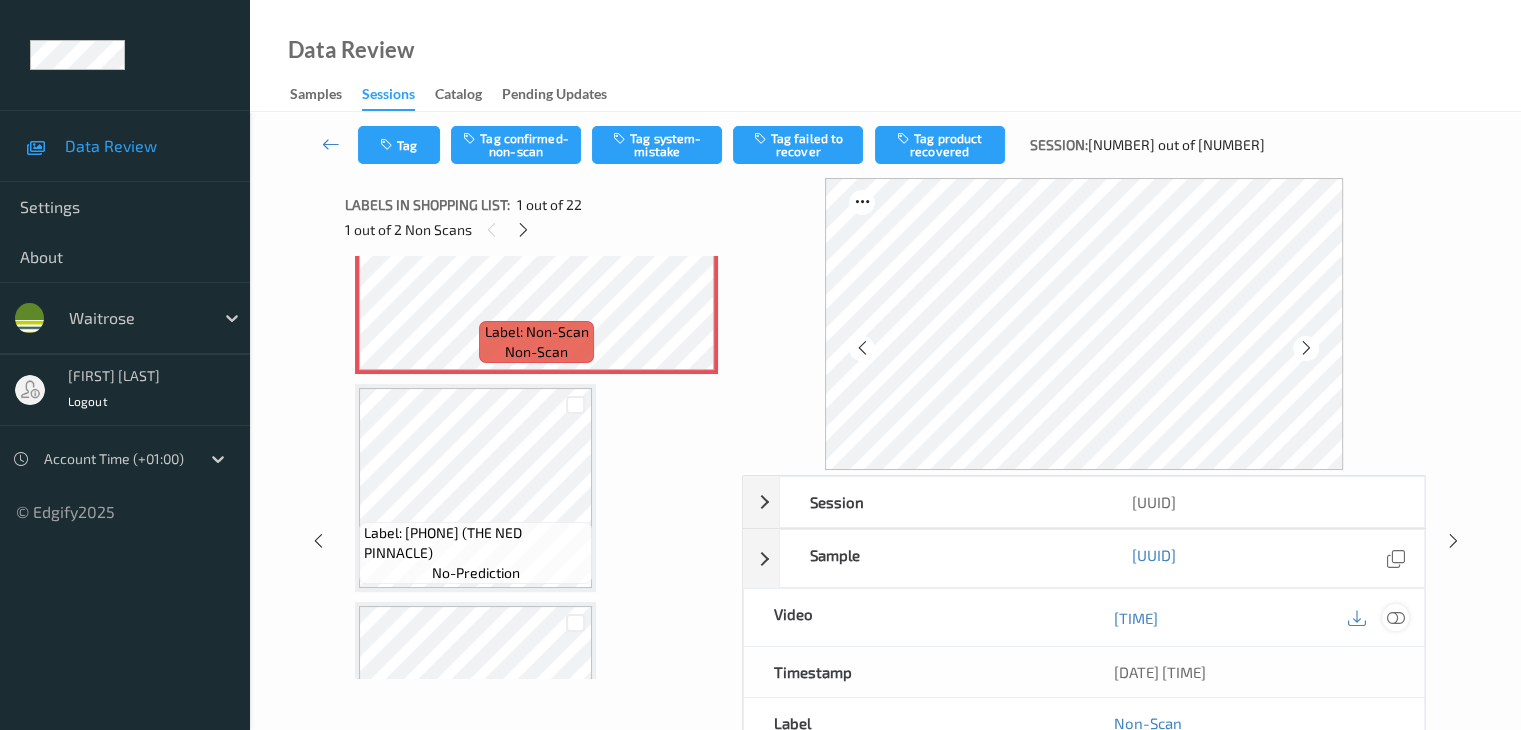 click at bounding box center [1395, 618] 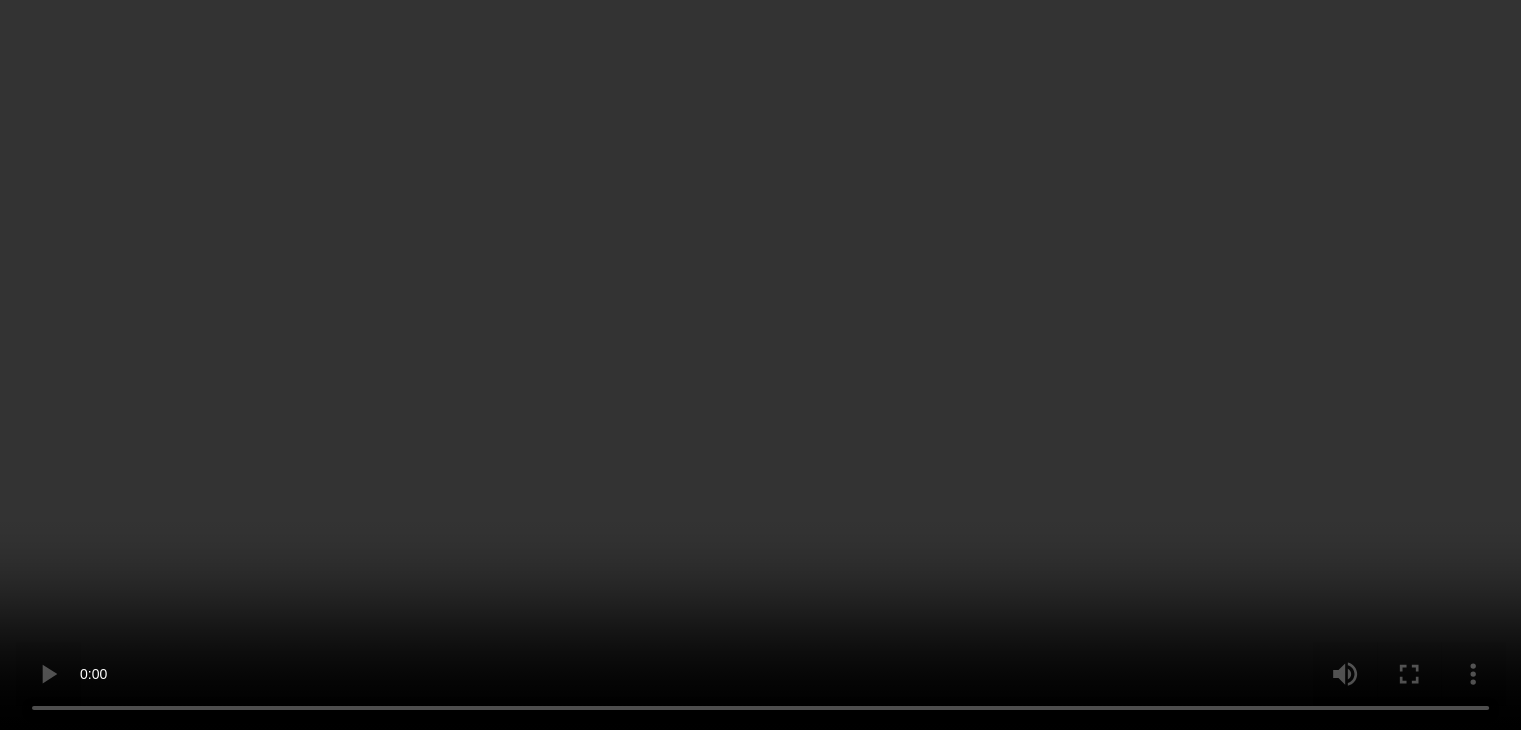 scroll, scrollTop: 0, scrollLeft: 0, axis: both 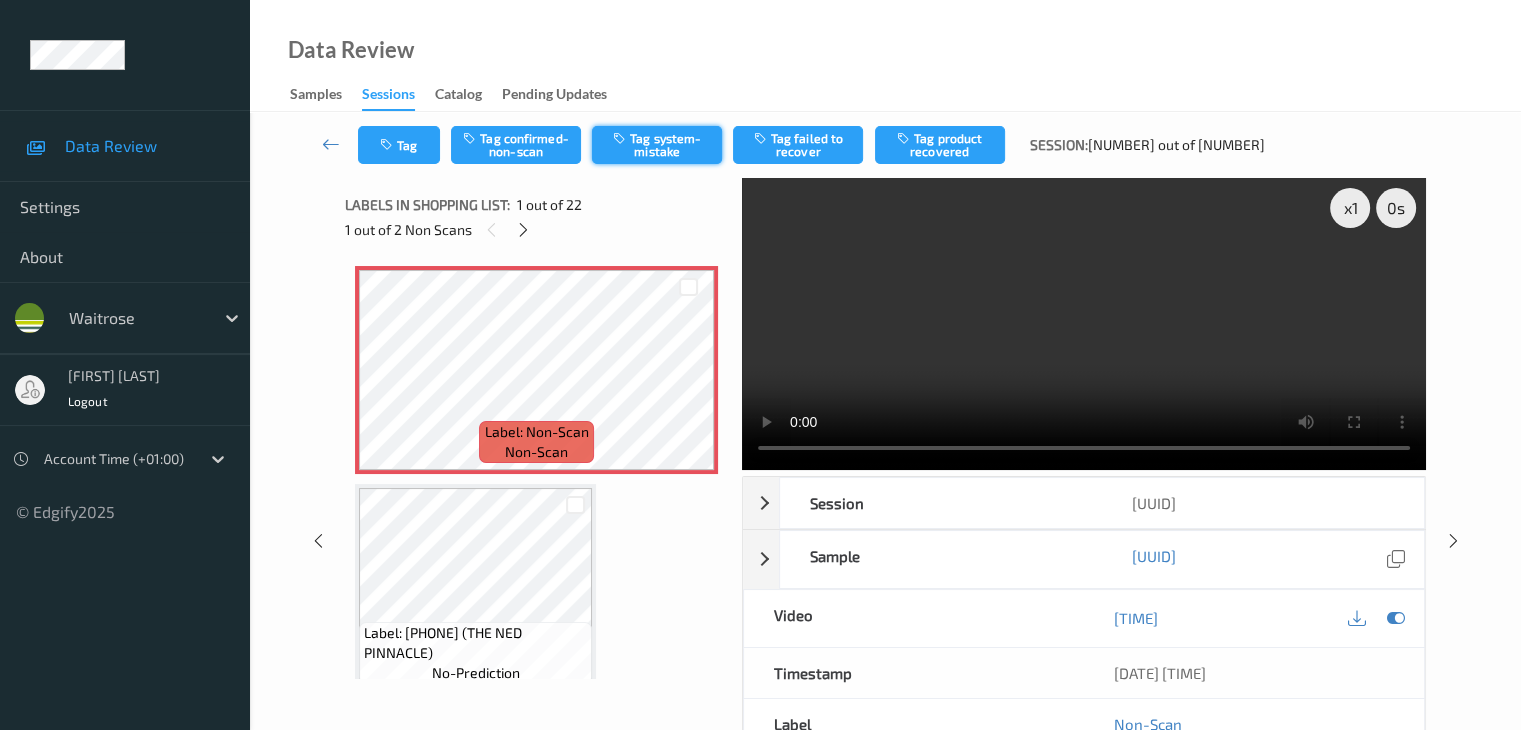 click on "Tag   system-mistake" at bounding box center (657, 145) 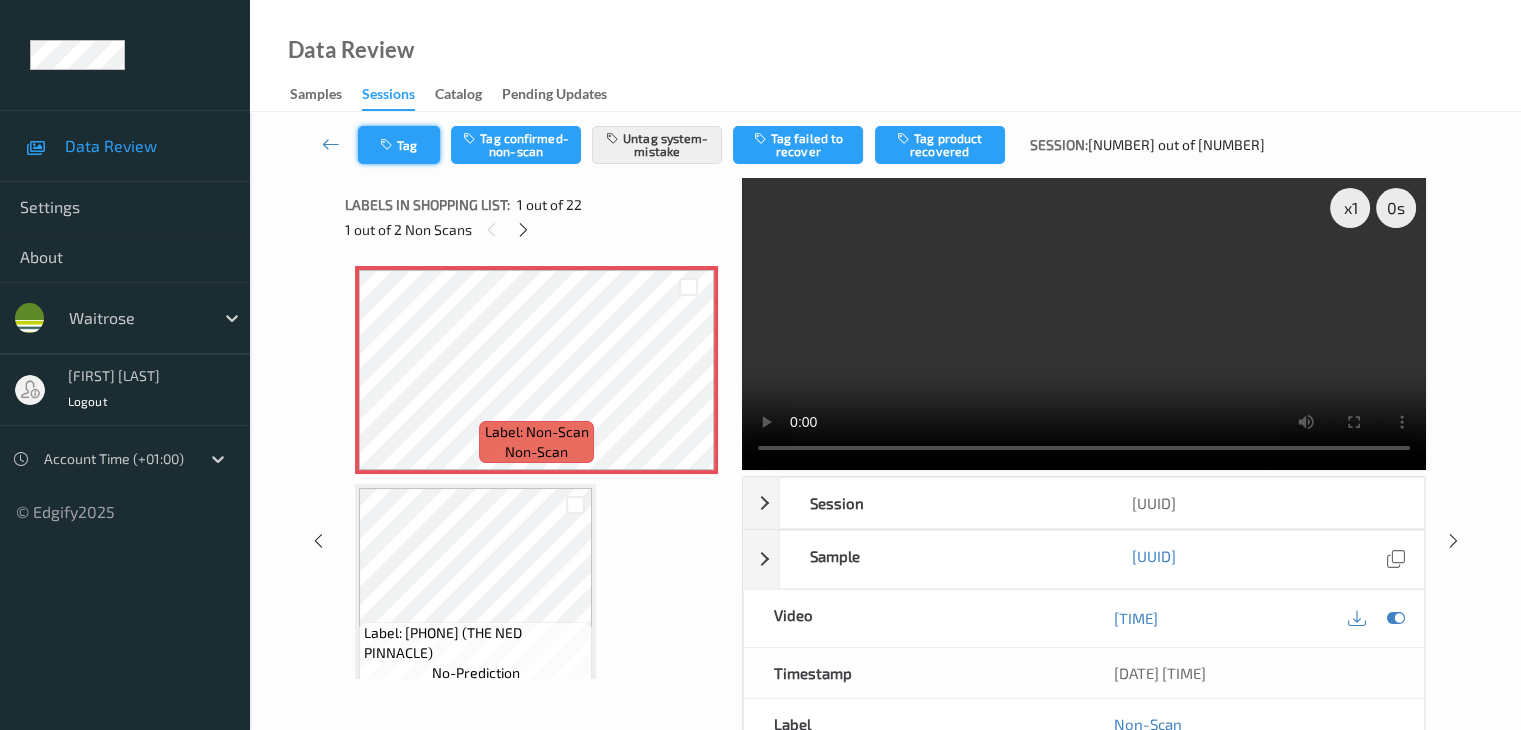 click on "Tag" at bounding box center [399, 145] 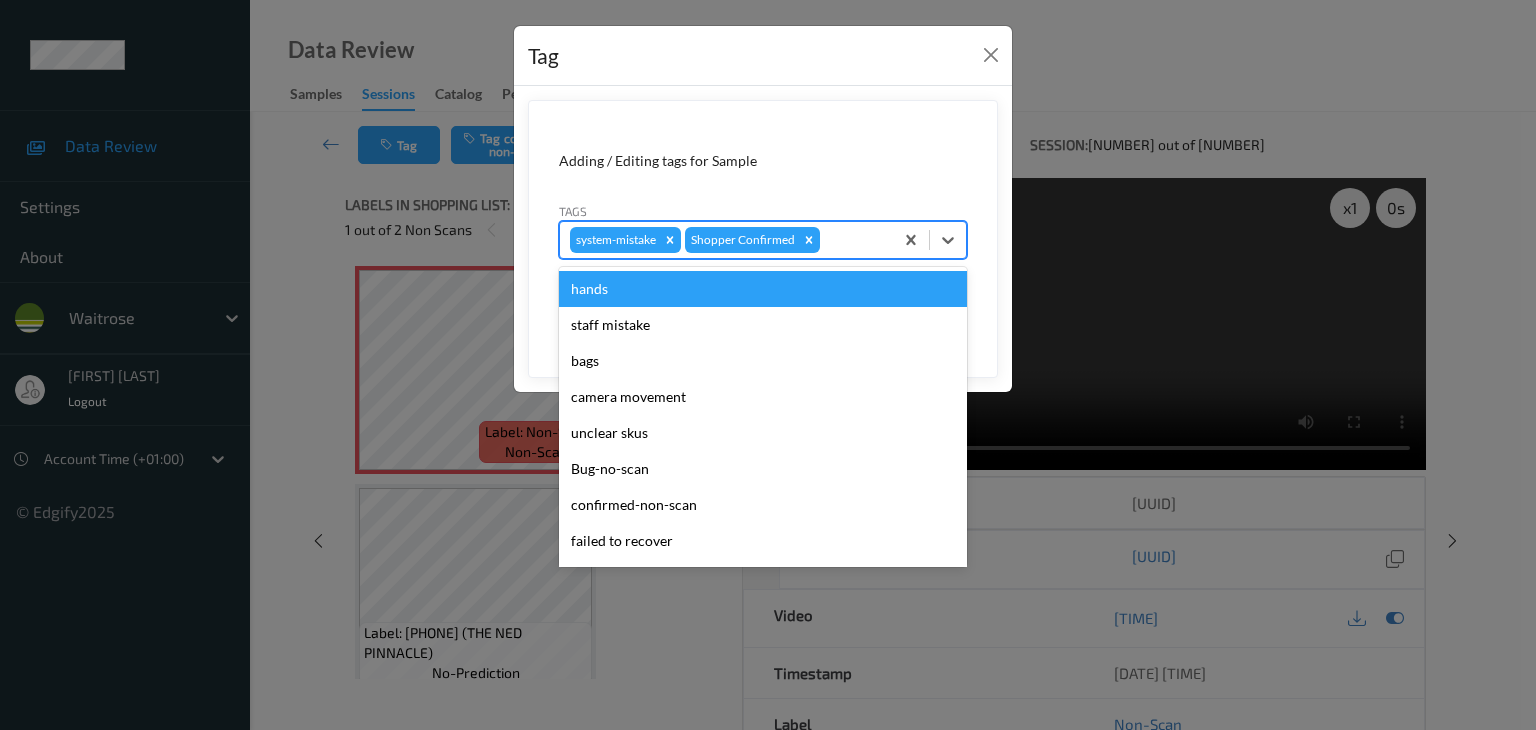 click at bounding box center (853, 240) 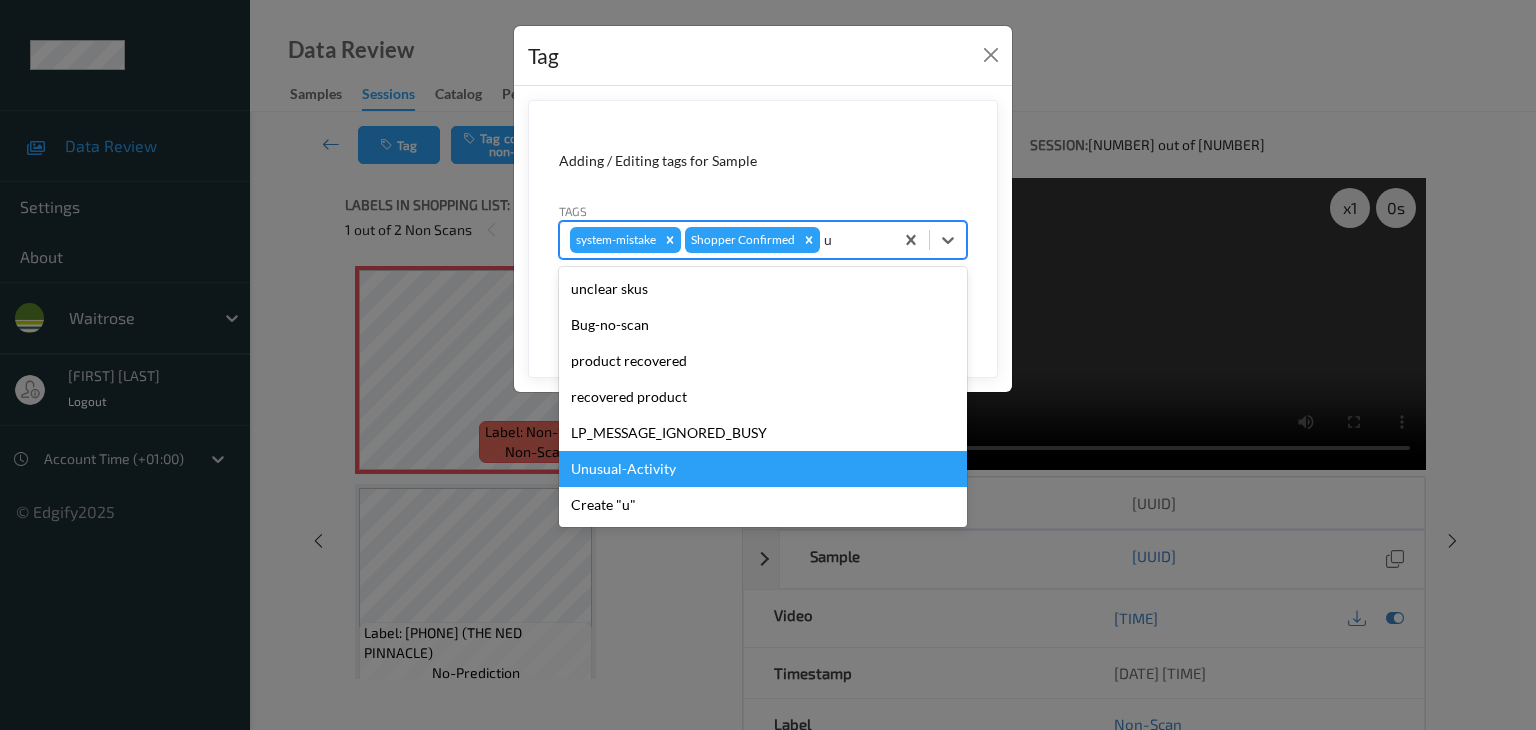 click on "Unusual-Activity" at bounding box center [763, 469] 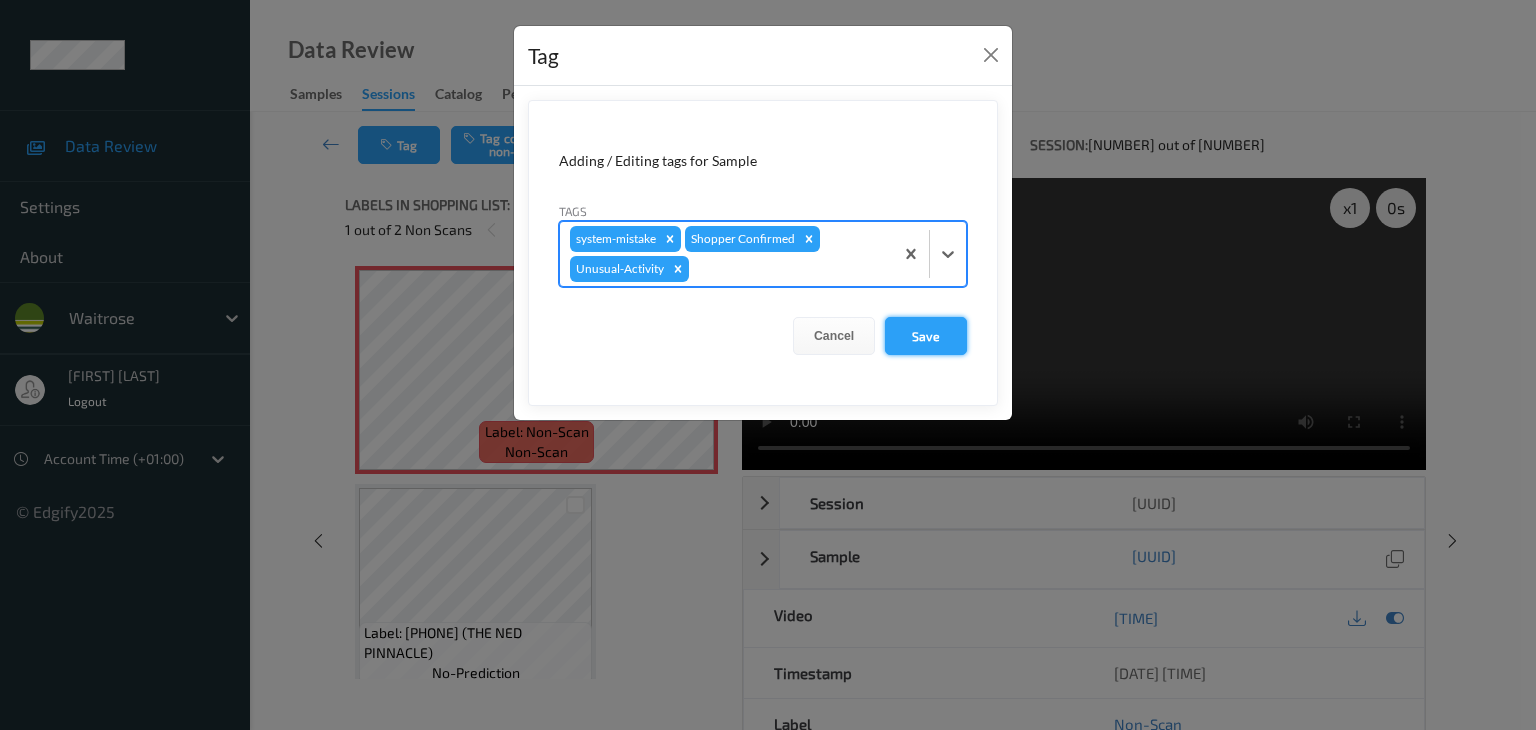 click on "Save" at bounding box center (926, 336) 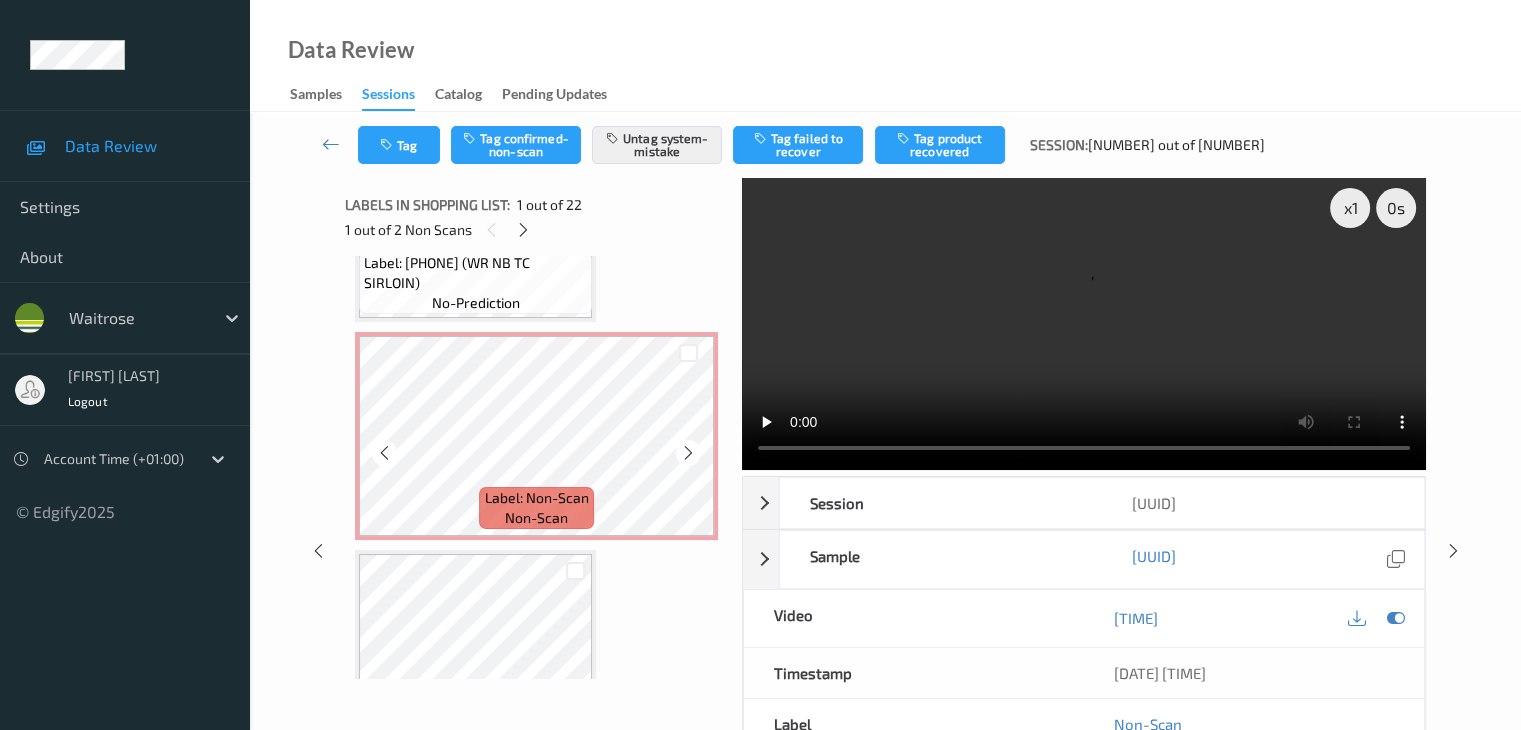 scroll, scrollTop: 600, scrollLeft: 0, axis: vertical 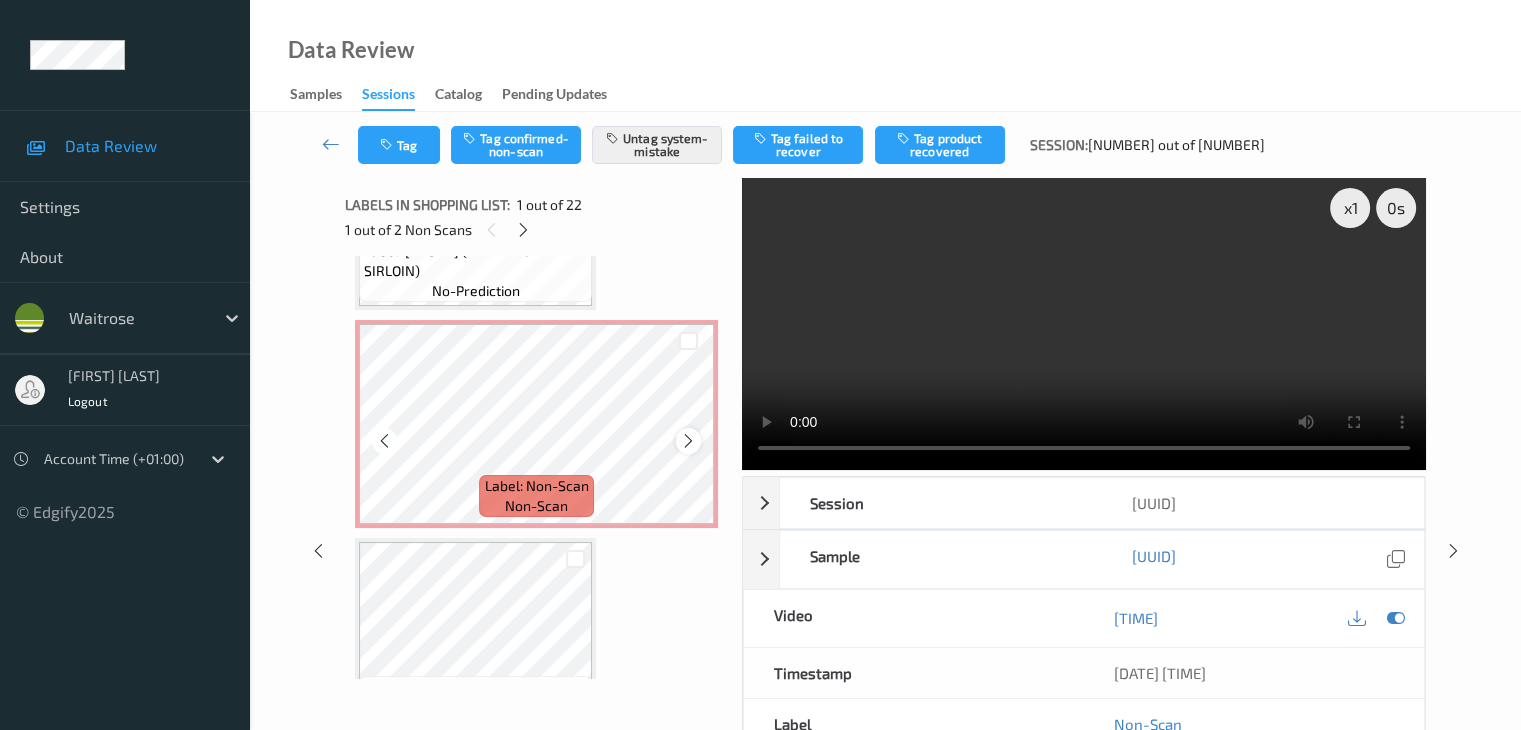 click at bounding box center [688, 440] 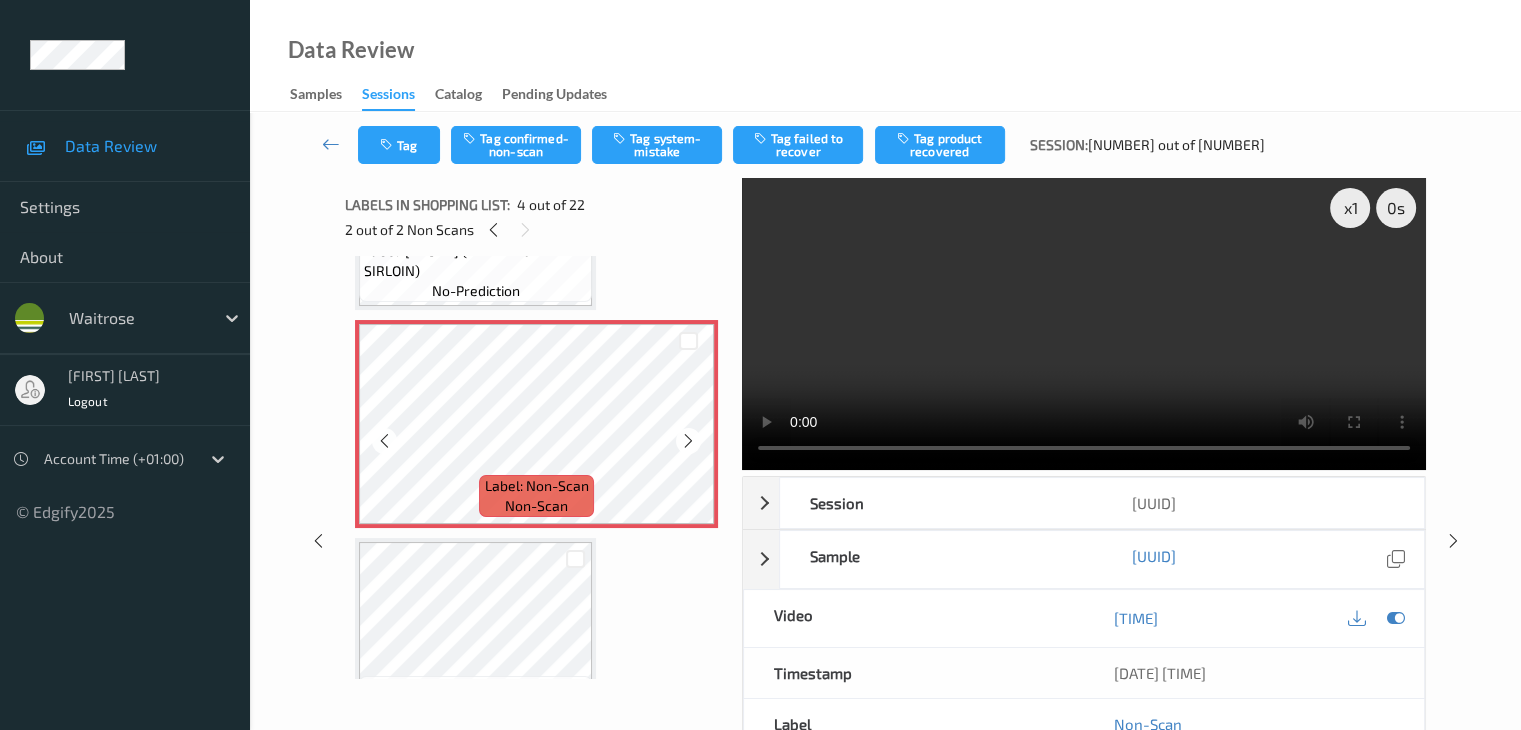 click at bounding box center (688, 440) 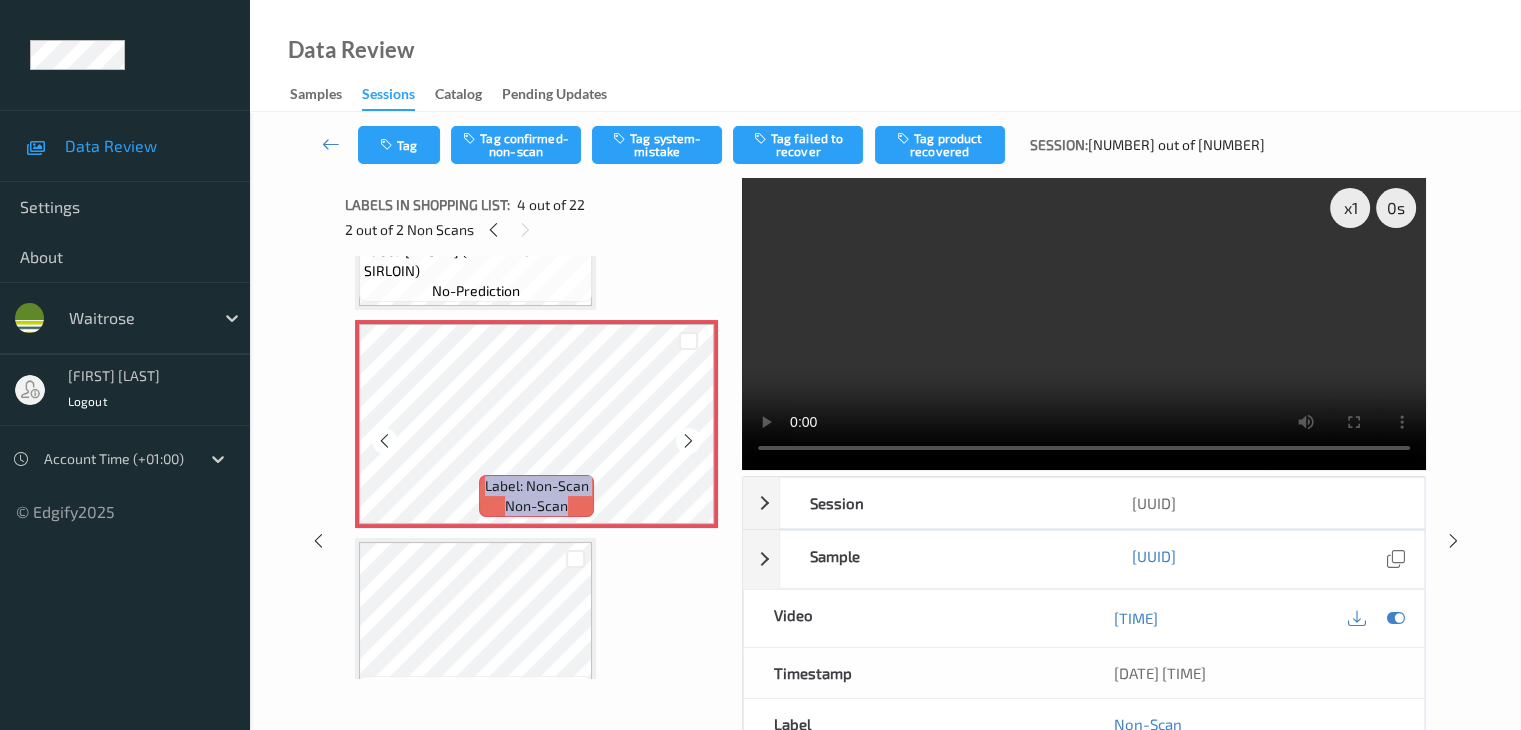 click at bounding box center (688, 440) 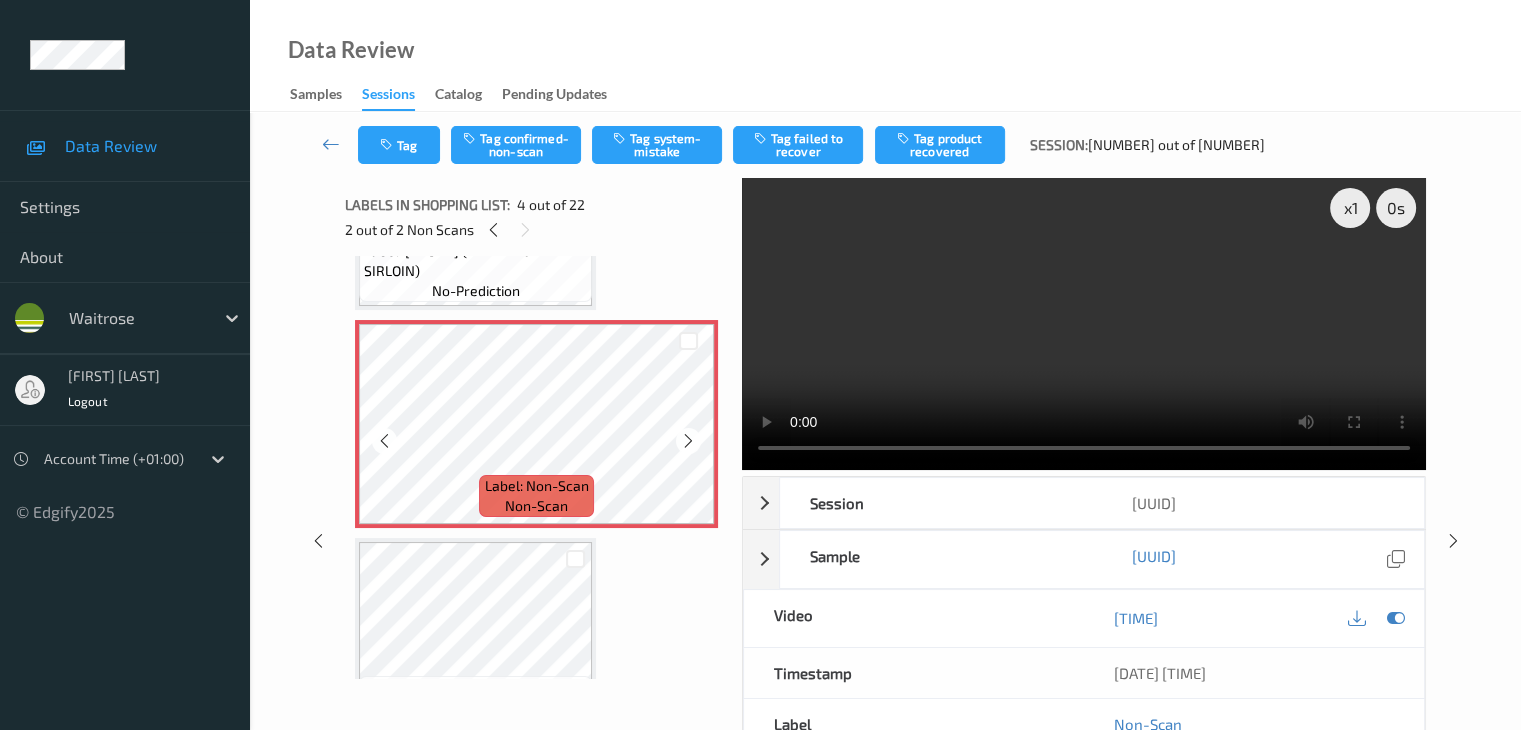 click at bounding box center (688, 440) 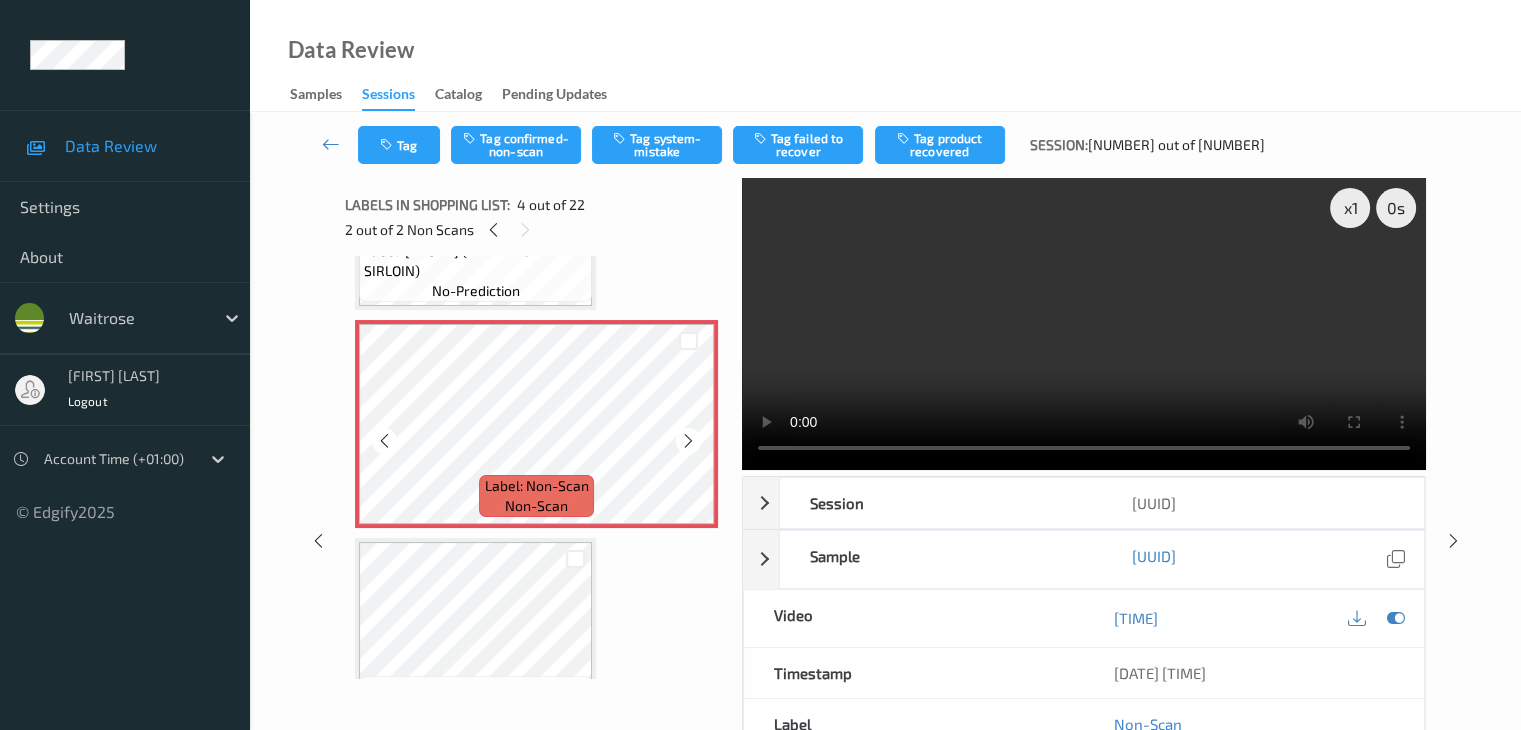 click at bounding box center [688, 440] 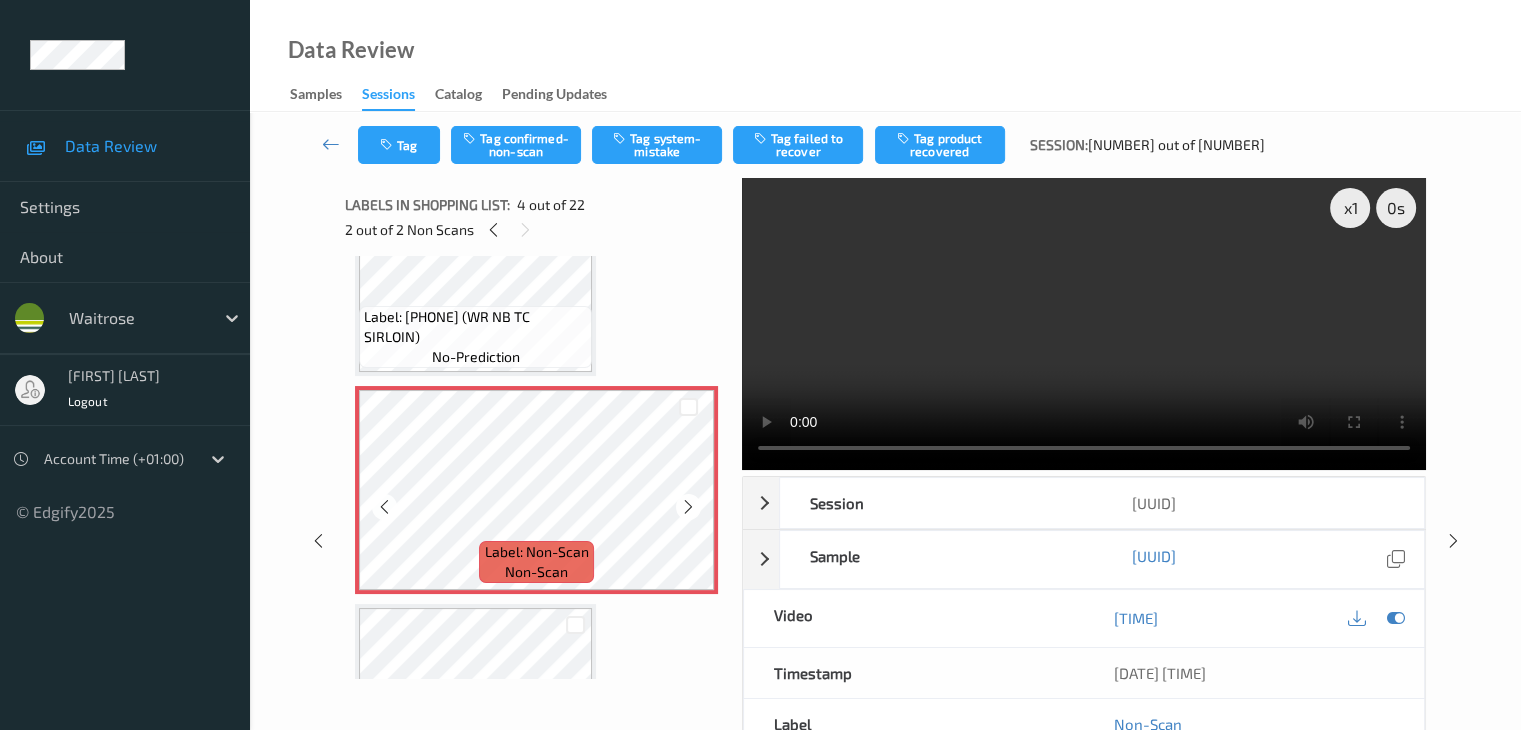 scroll, scrollTop: 500, scrollLeft: 0, axis: vertical 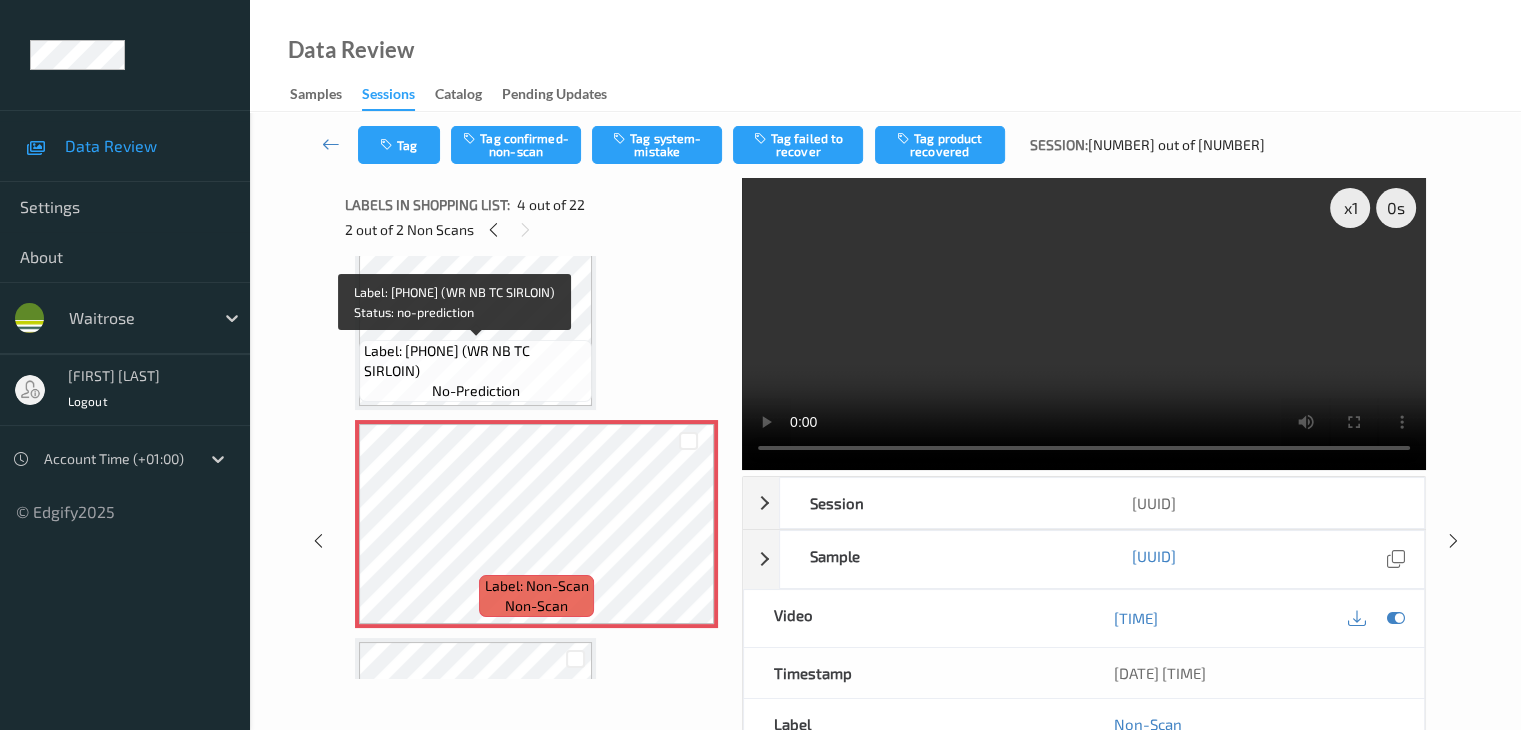 click on "Label: [PHONE] (WR NB TC SIRLOIN)" at bounding box center [475, 361] 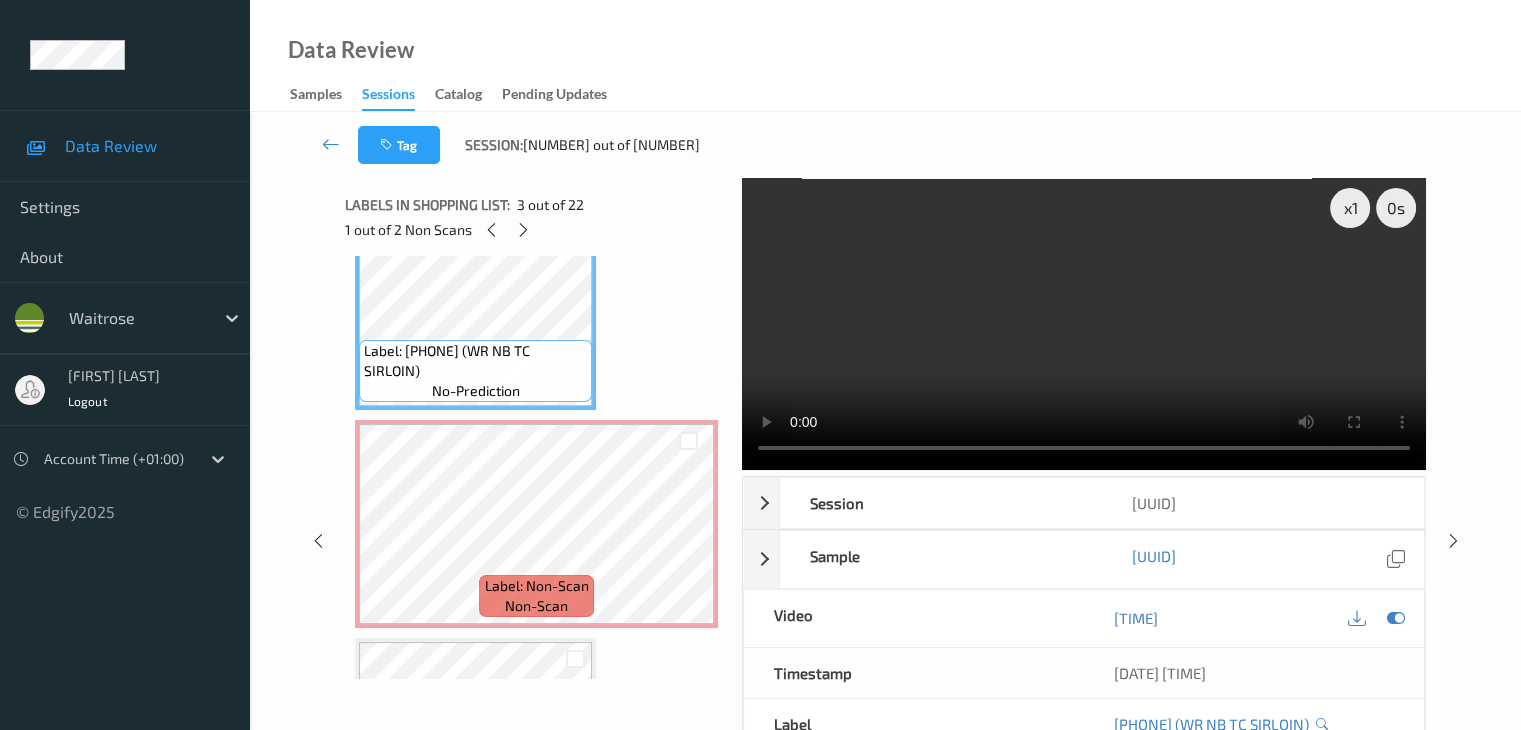 type 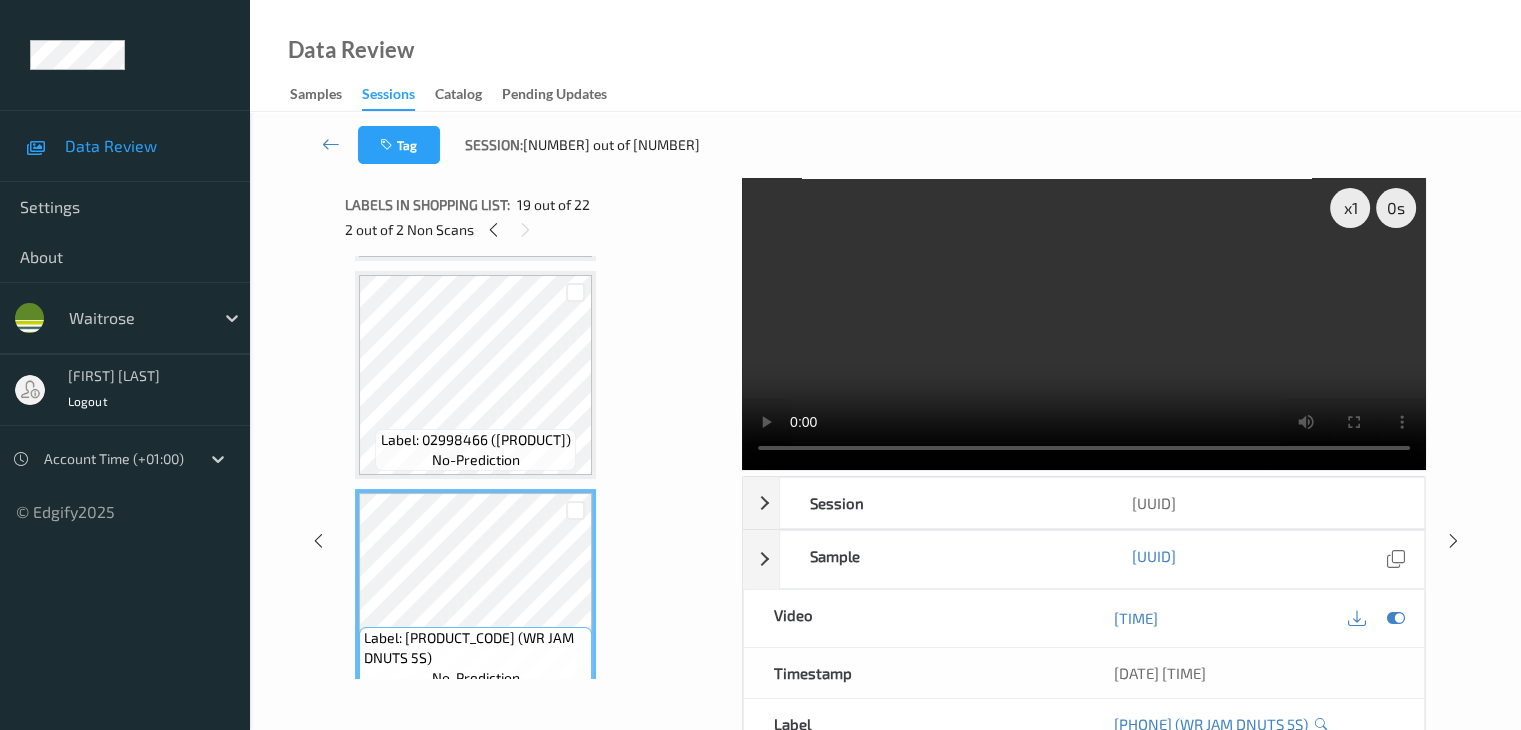 scroll, scrollTop: 3600, scrollLeft: 0, axis: vertical 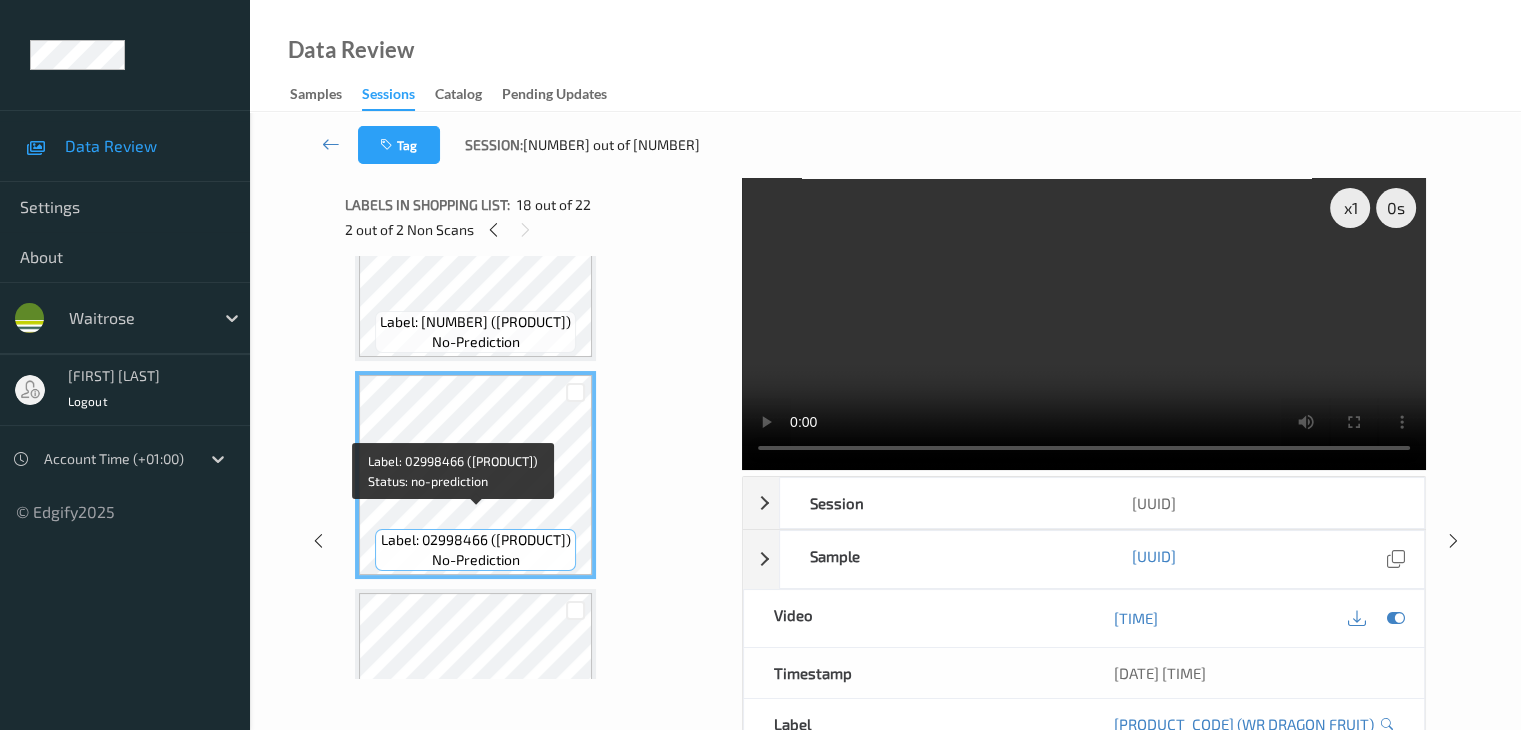 click on "Label: 02998466 ([PRODUCT])" at bounding box center (476, 540) 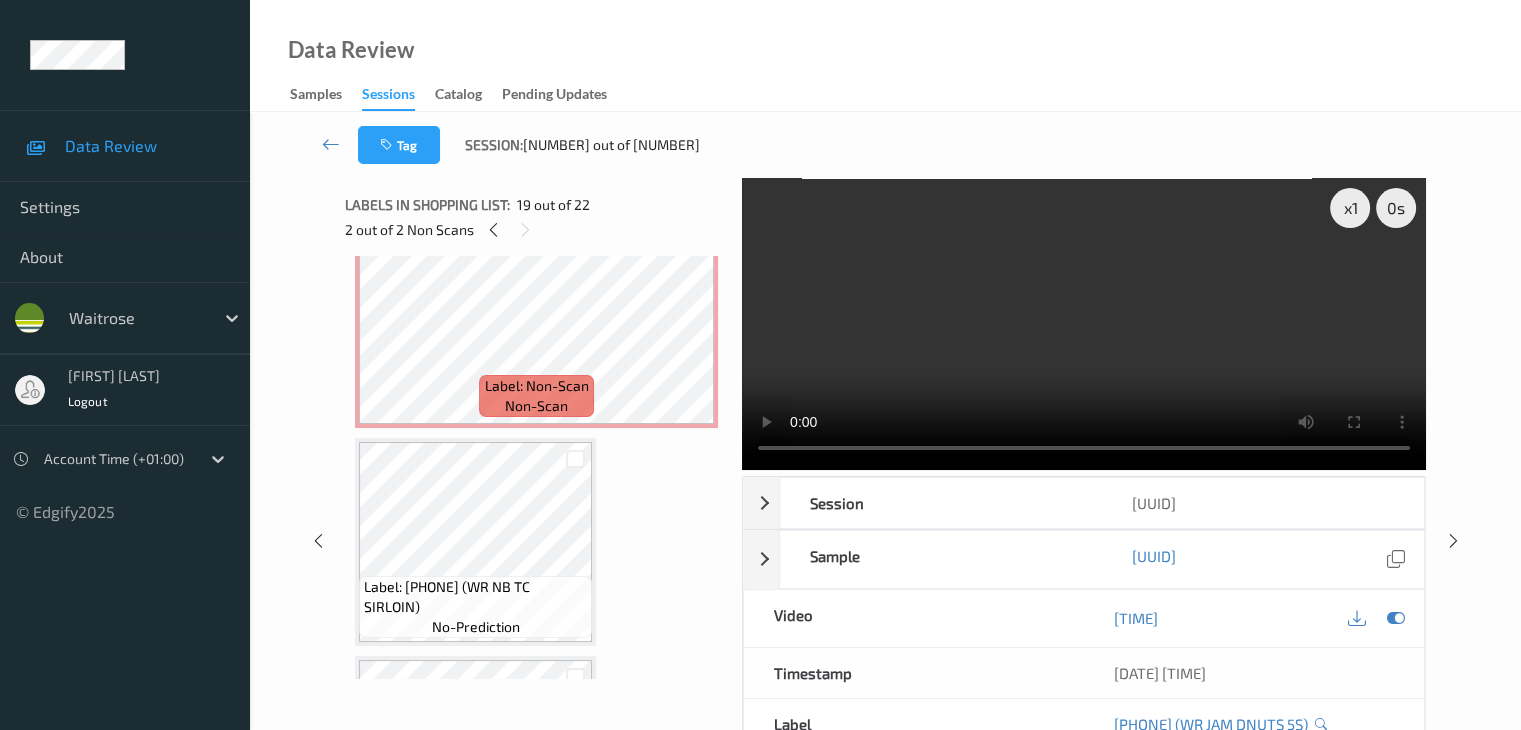 scroll, scrollTop: 400, scrollLeft: 0, axis: vertical 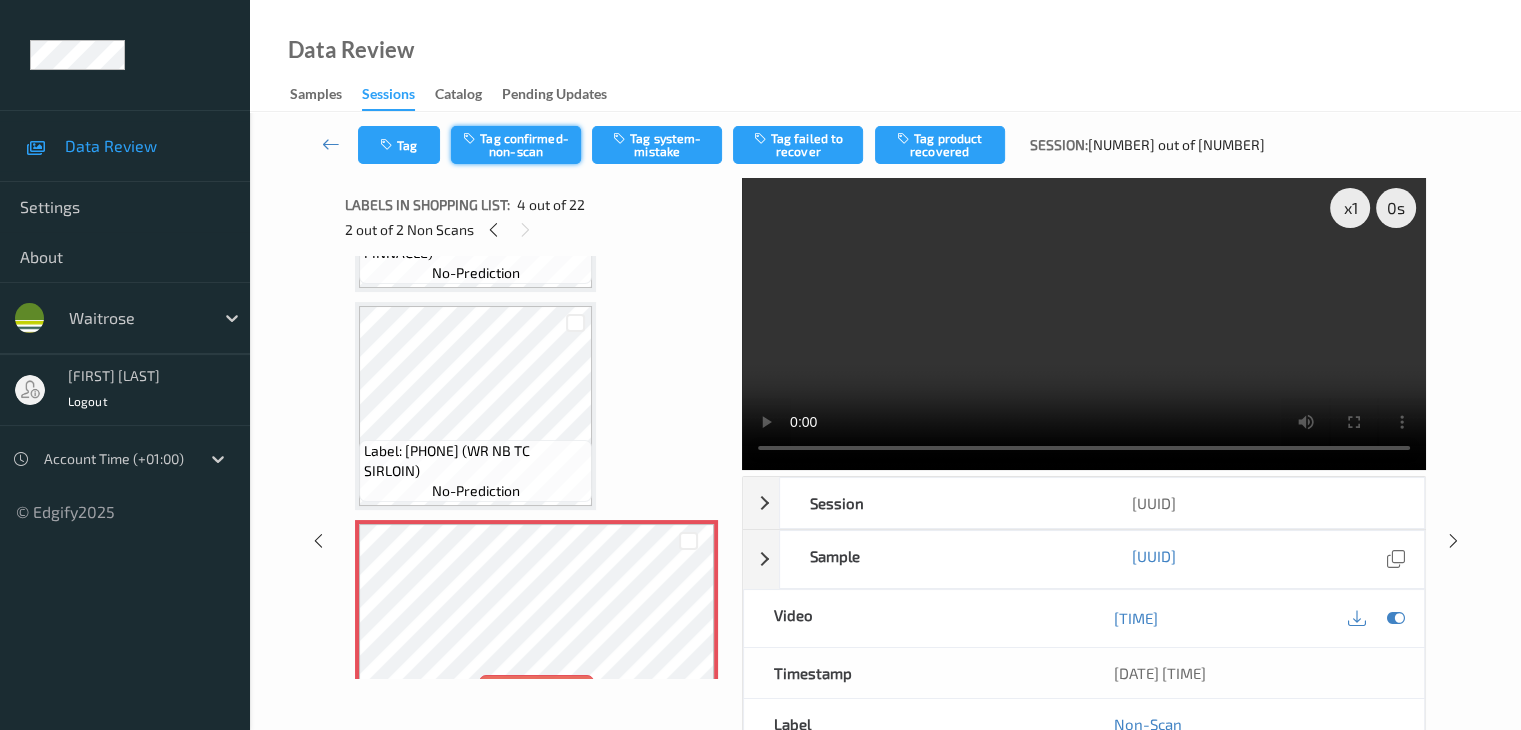 click on "Tag   confirmed-non-scan" at bounding box center [516, 145] 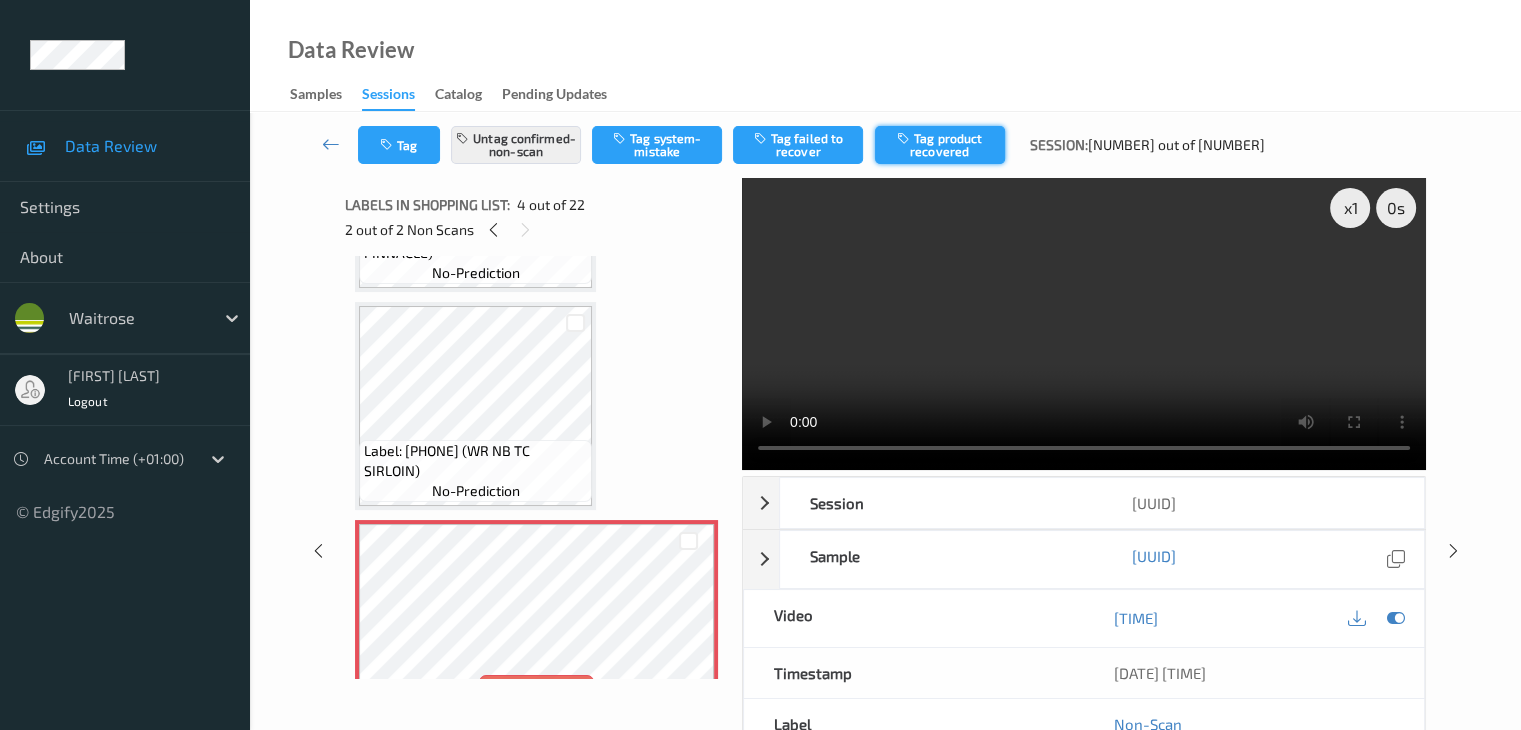 click on "Tag   product recovered" at bounding box center (940, 145) 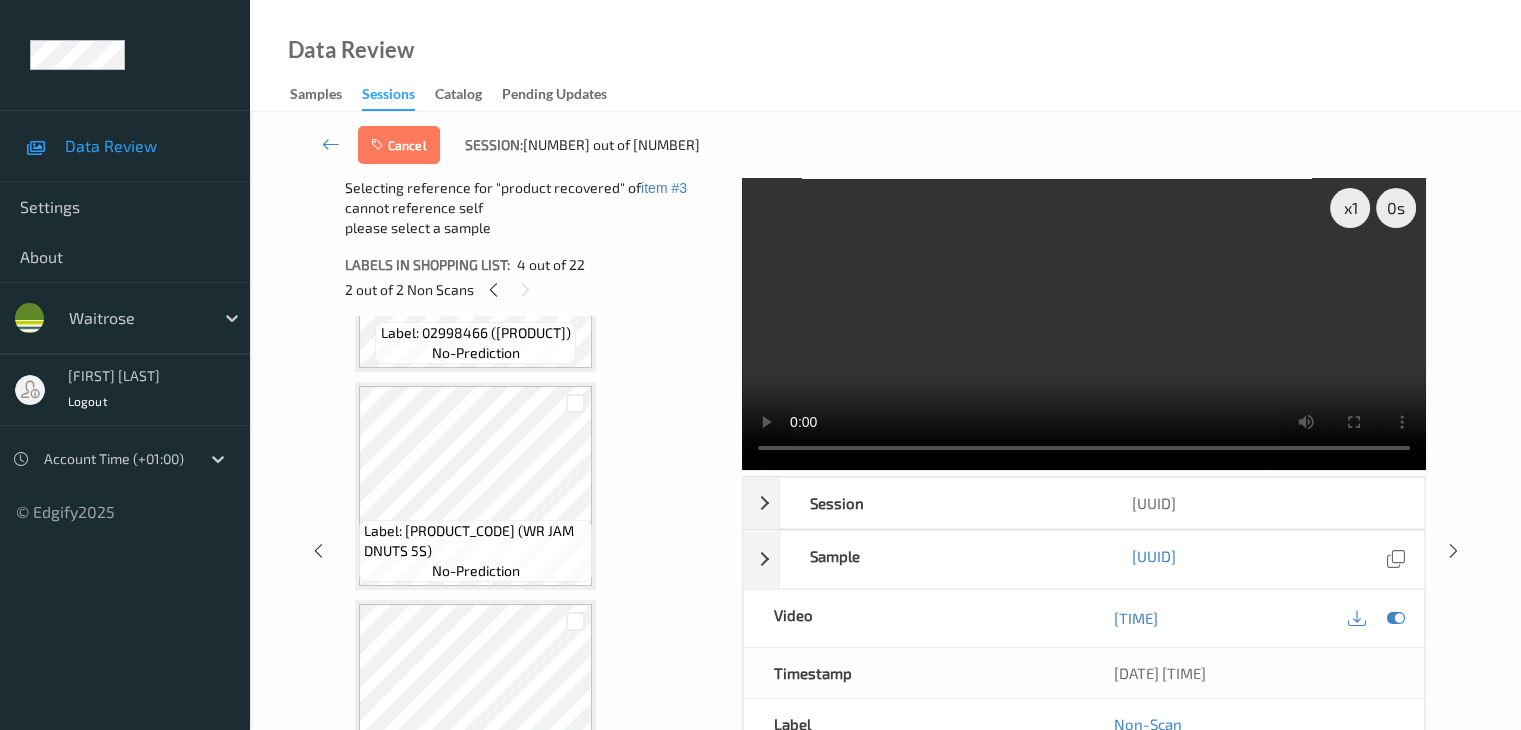 scroll, scrollTop: 3900, scrollLeft: 0, axis: vertical 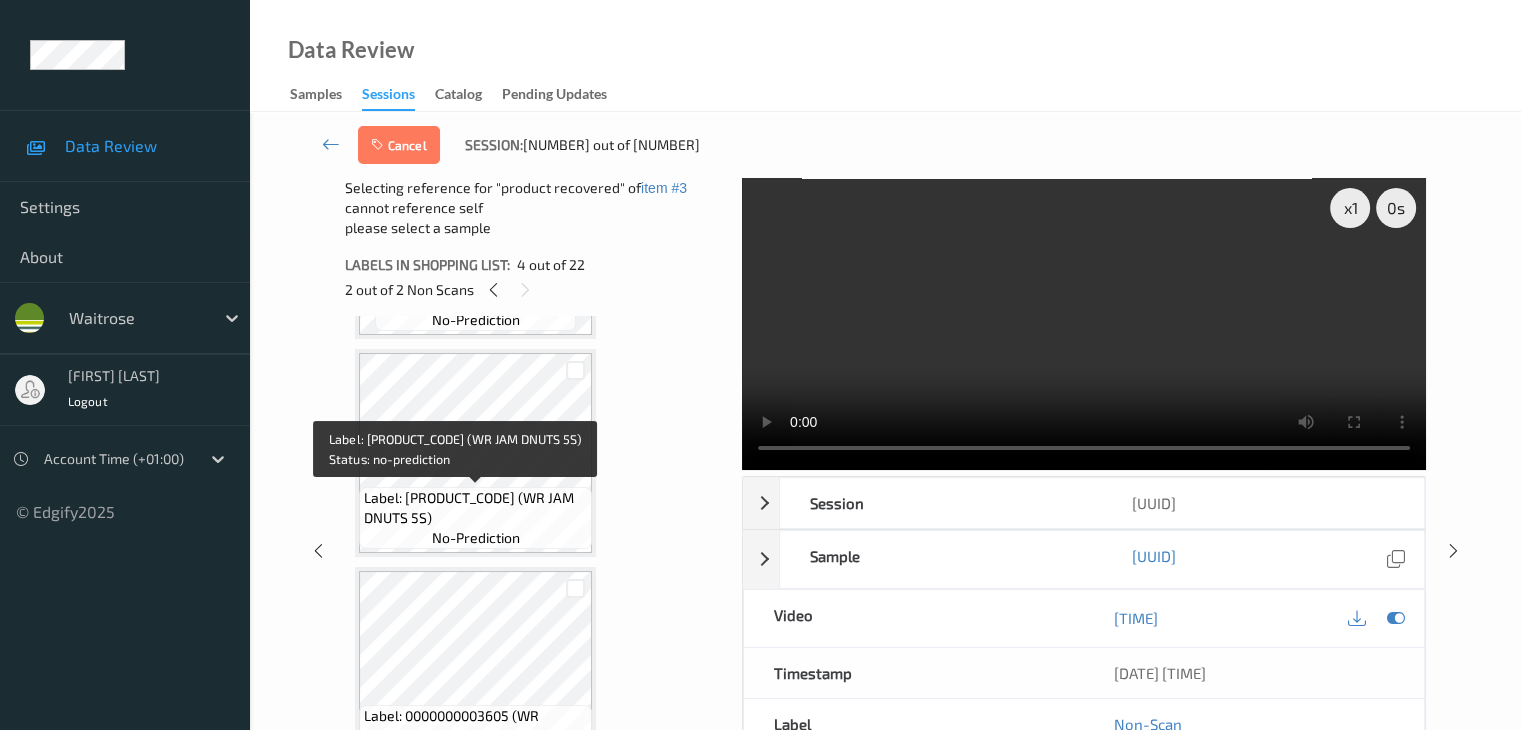 click on "Label: [PRODUCT_CODE] (WR JAM DNUTS 5S)" at bounding box center [475, 508] 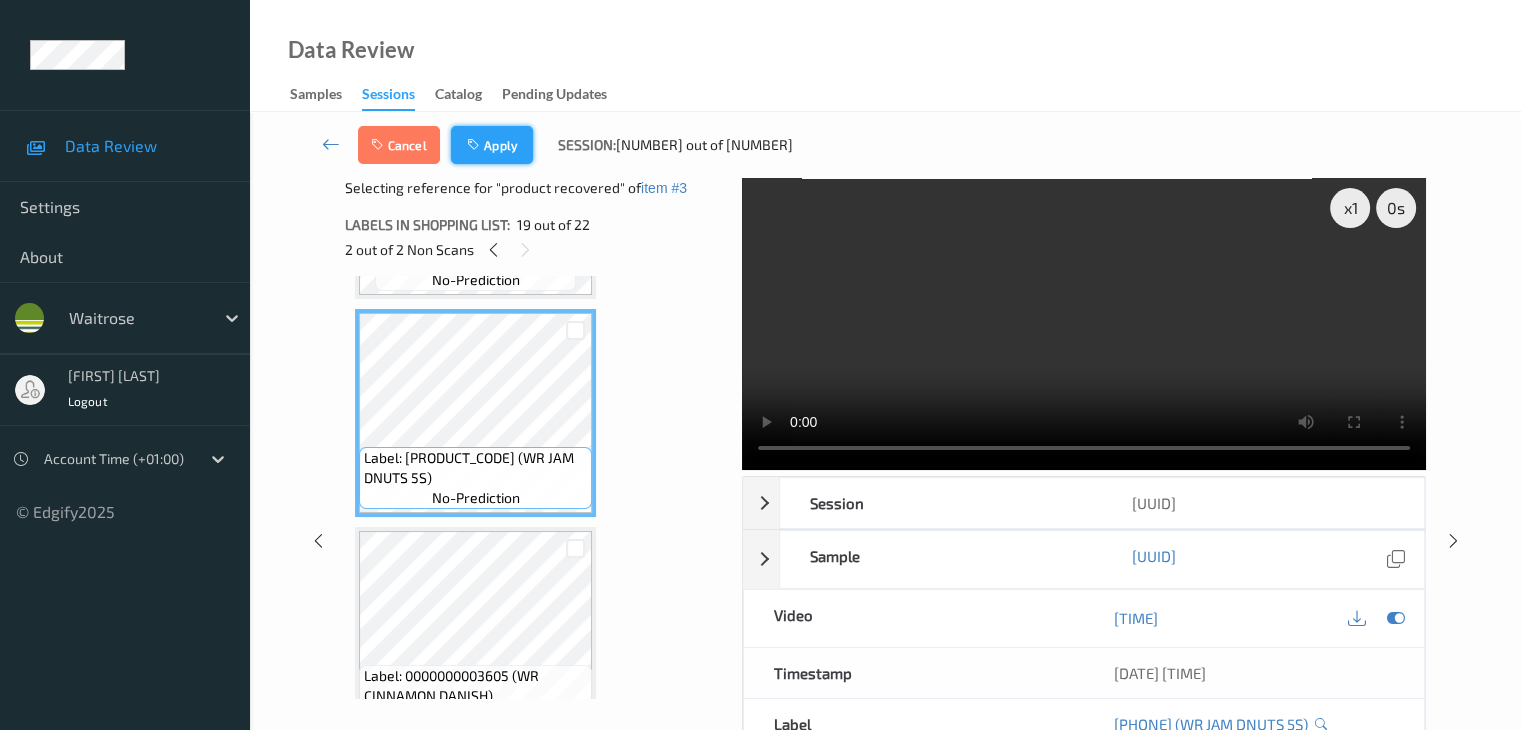 click on "Apply" at bounding box center (492, 145) 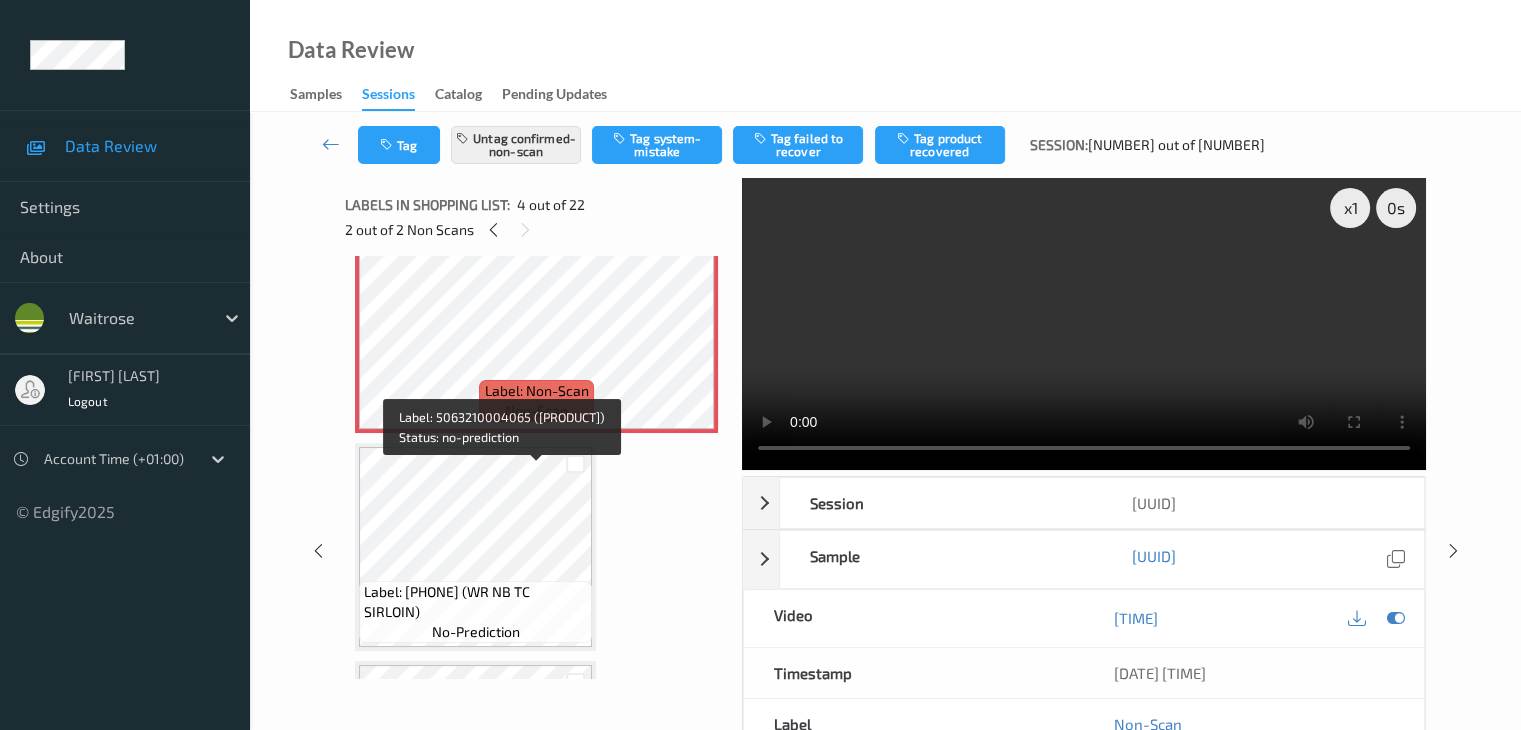 scroll, scrollTop: 682, scrollLeft: 0, axis: vertical 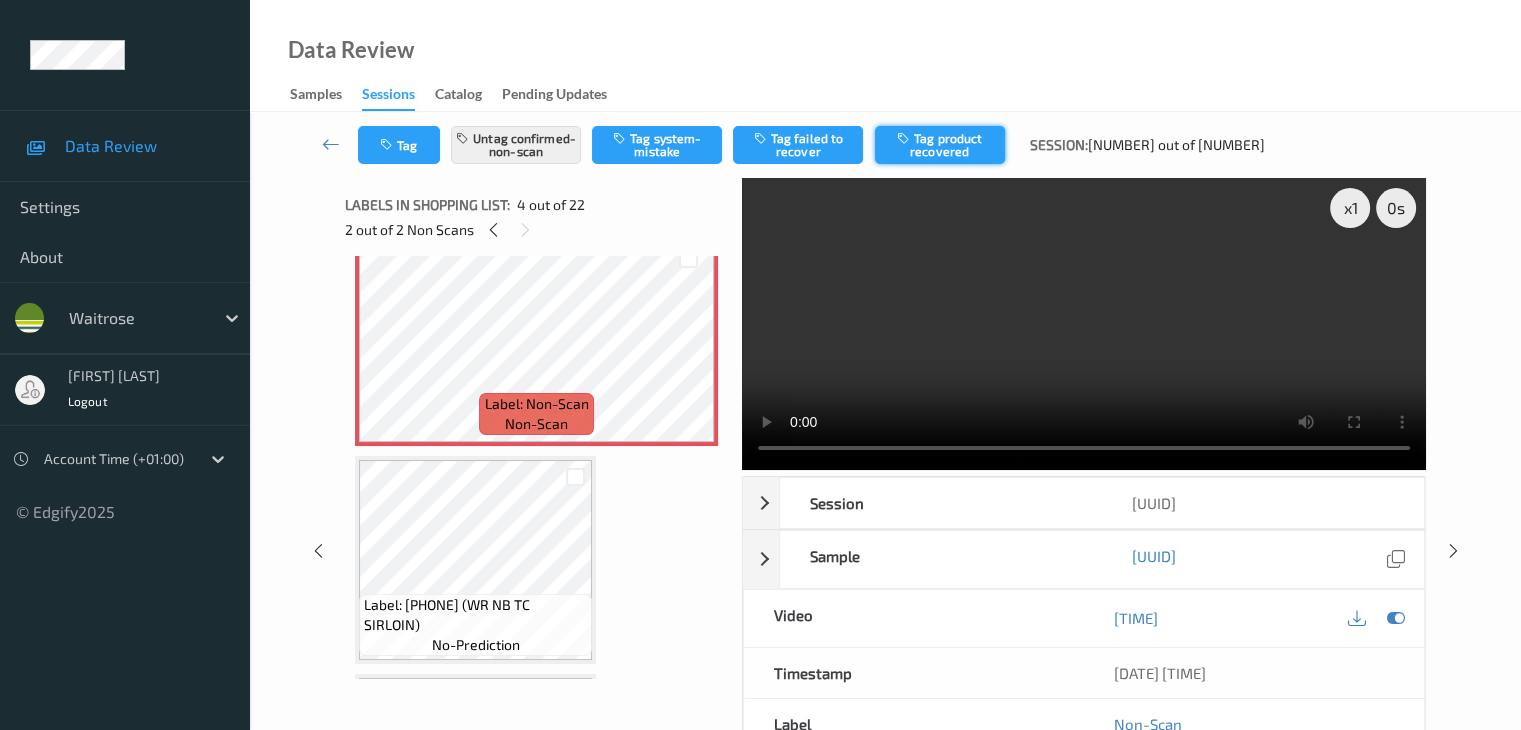 click on "Tag   product recovered" at bounding box center [940, 145] 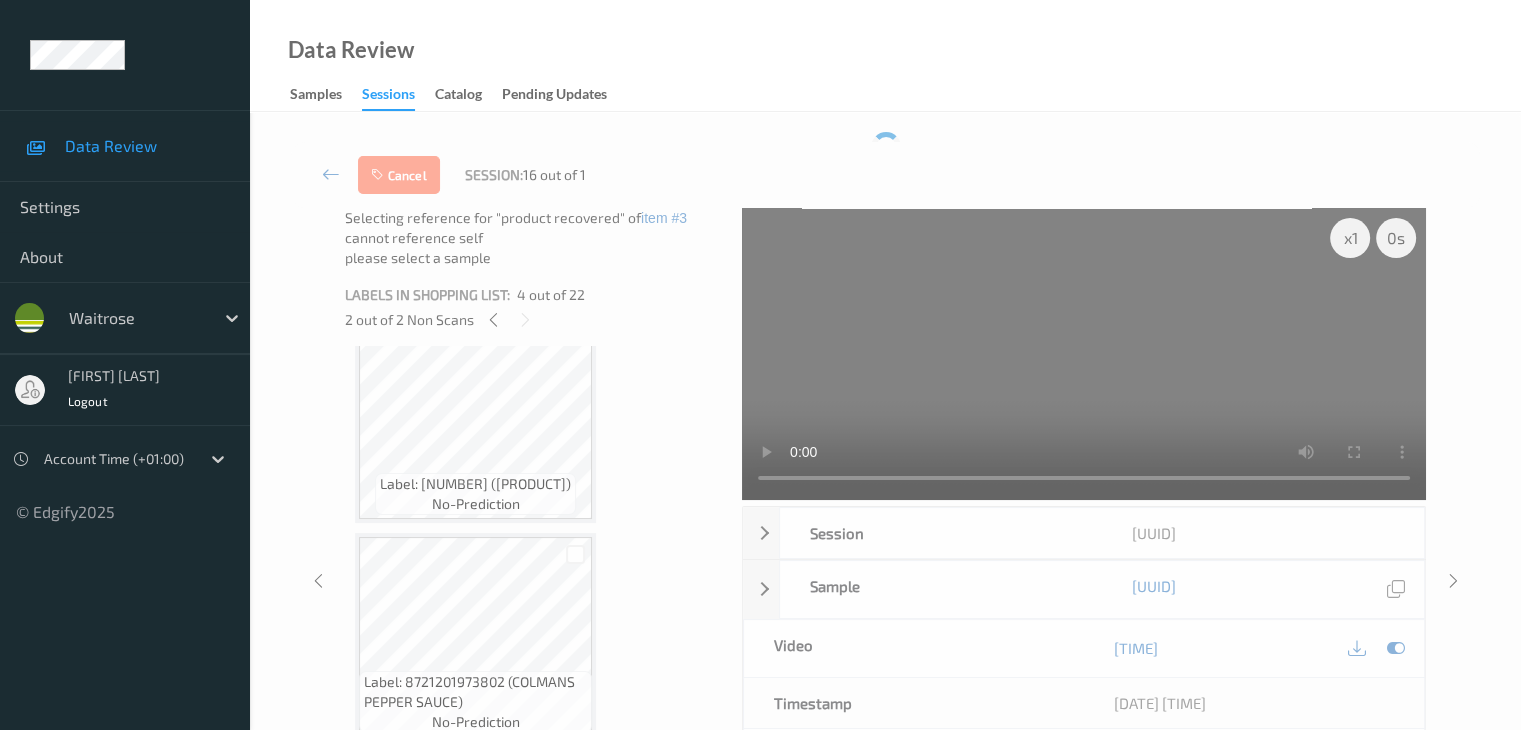 scroll, scrollTop: 2882, scrollLeft: 0, axis: vertical 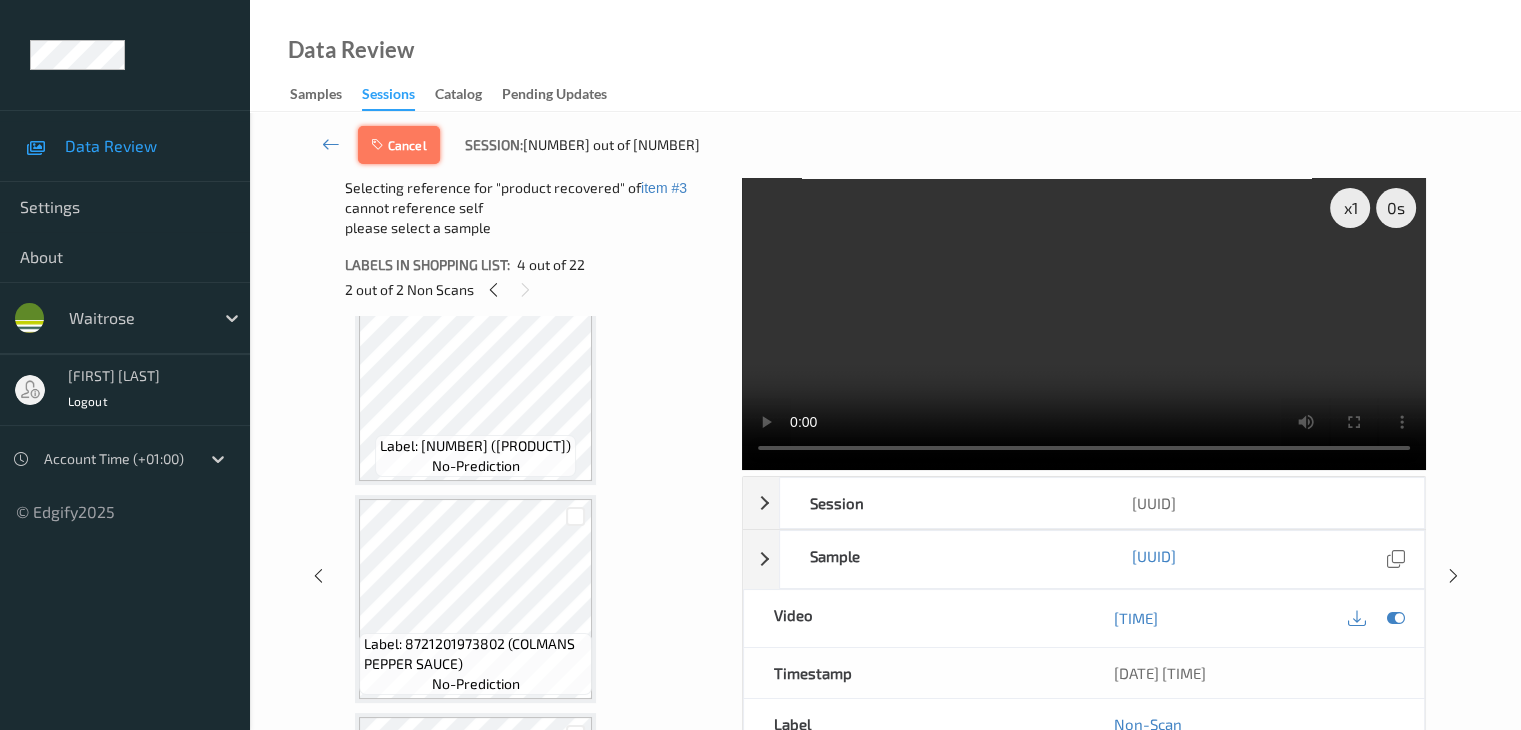 click on "Cancel" at bounding box center [399, 145] 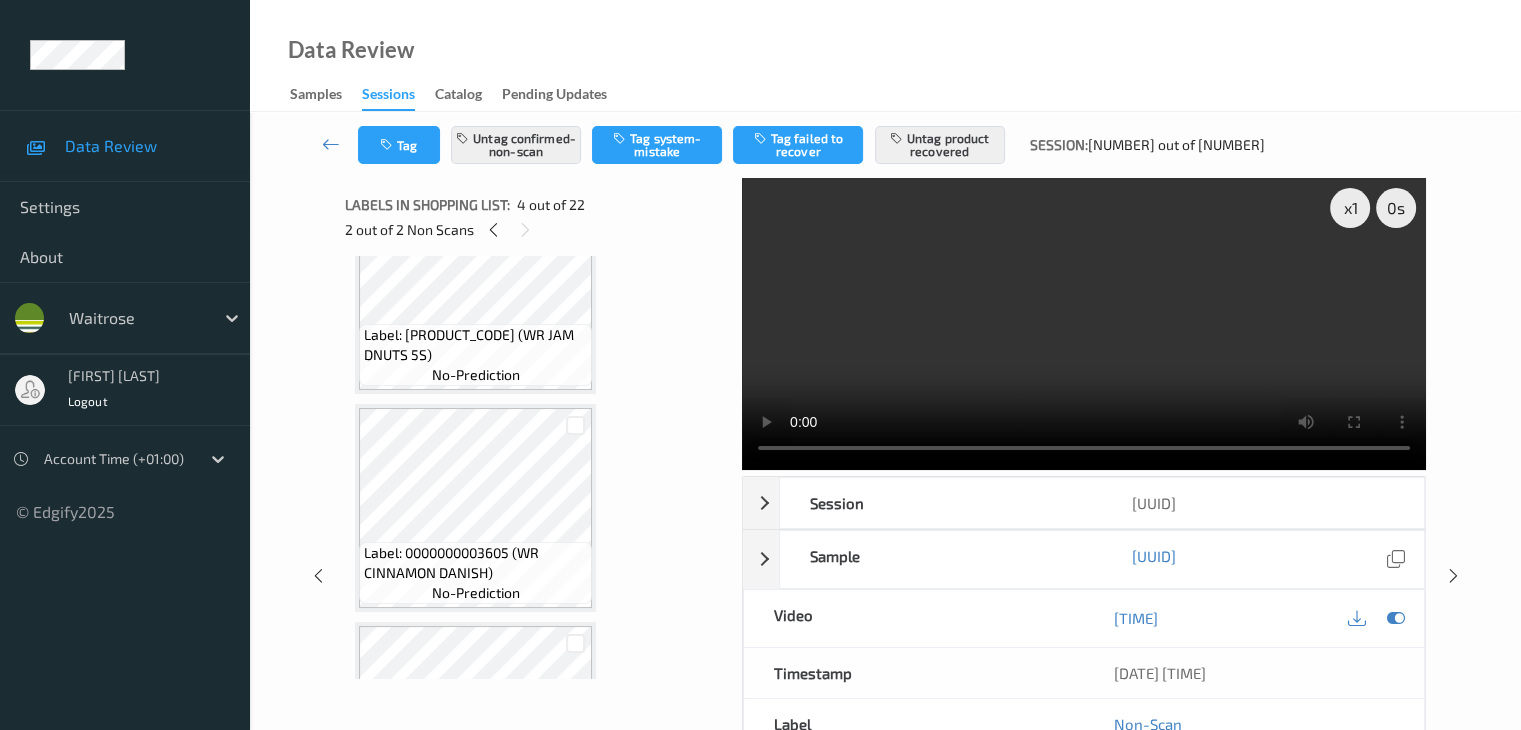 scroll, scrollTop: 4082, scrollLeft: 0, axis: vertical 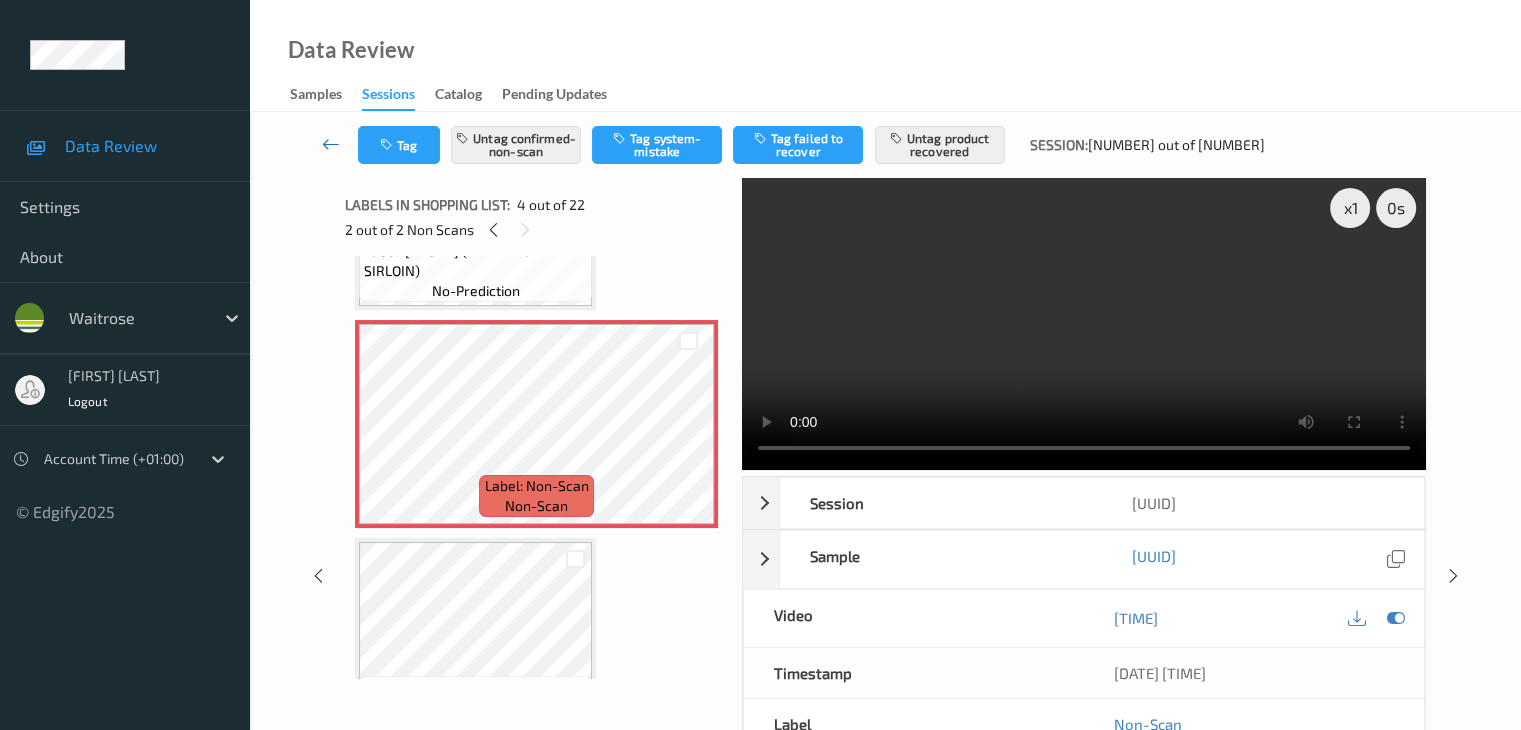click at bounding box center [331, 144] 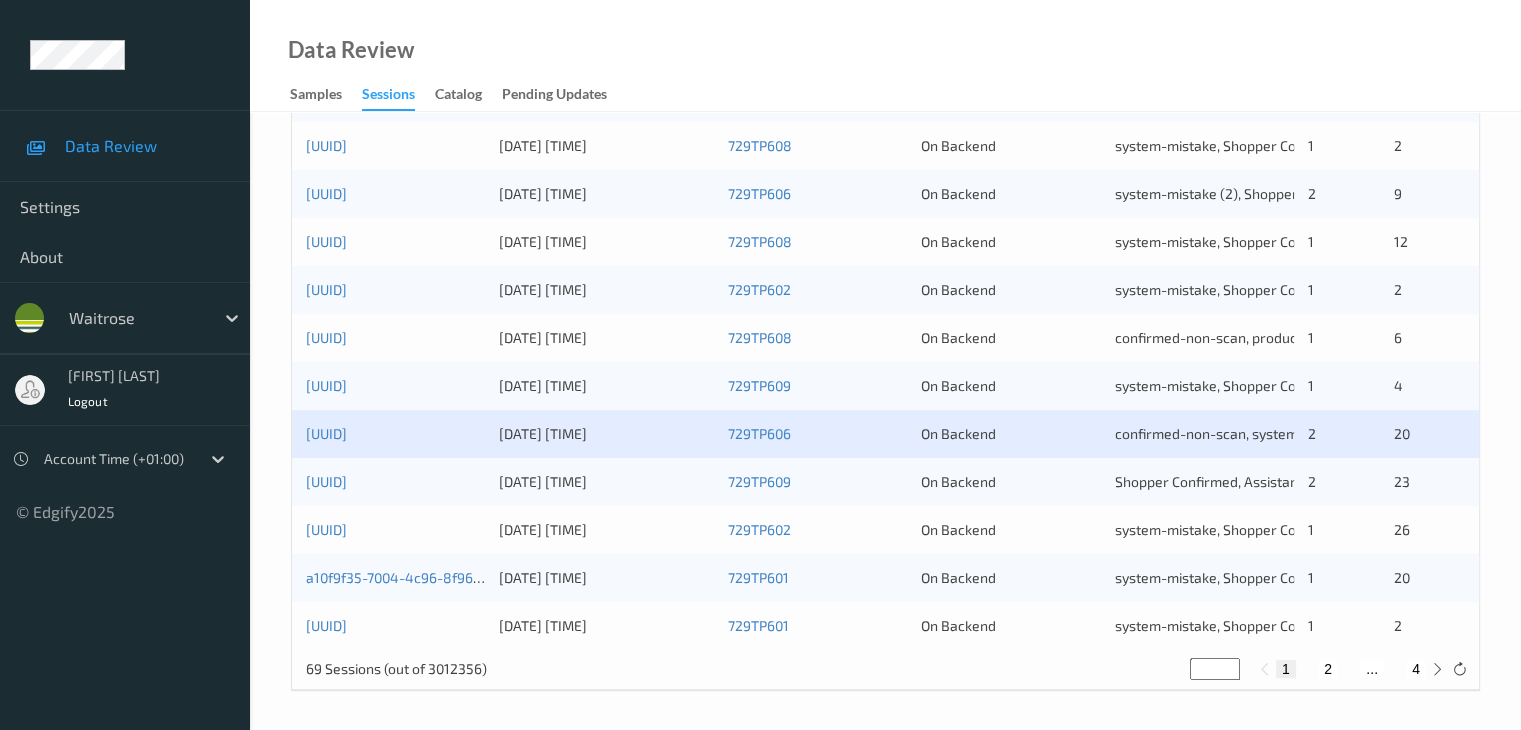 scroll, scrollTop: 932, scrollLeft: 0, axis: vertical 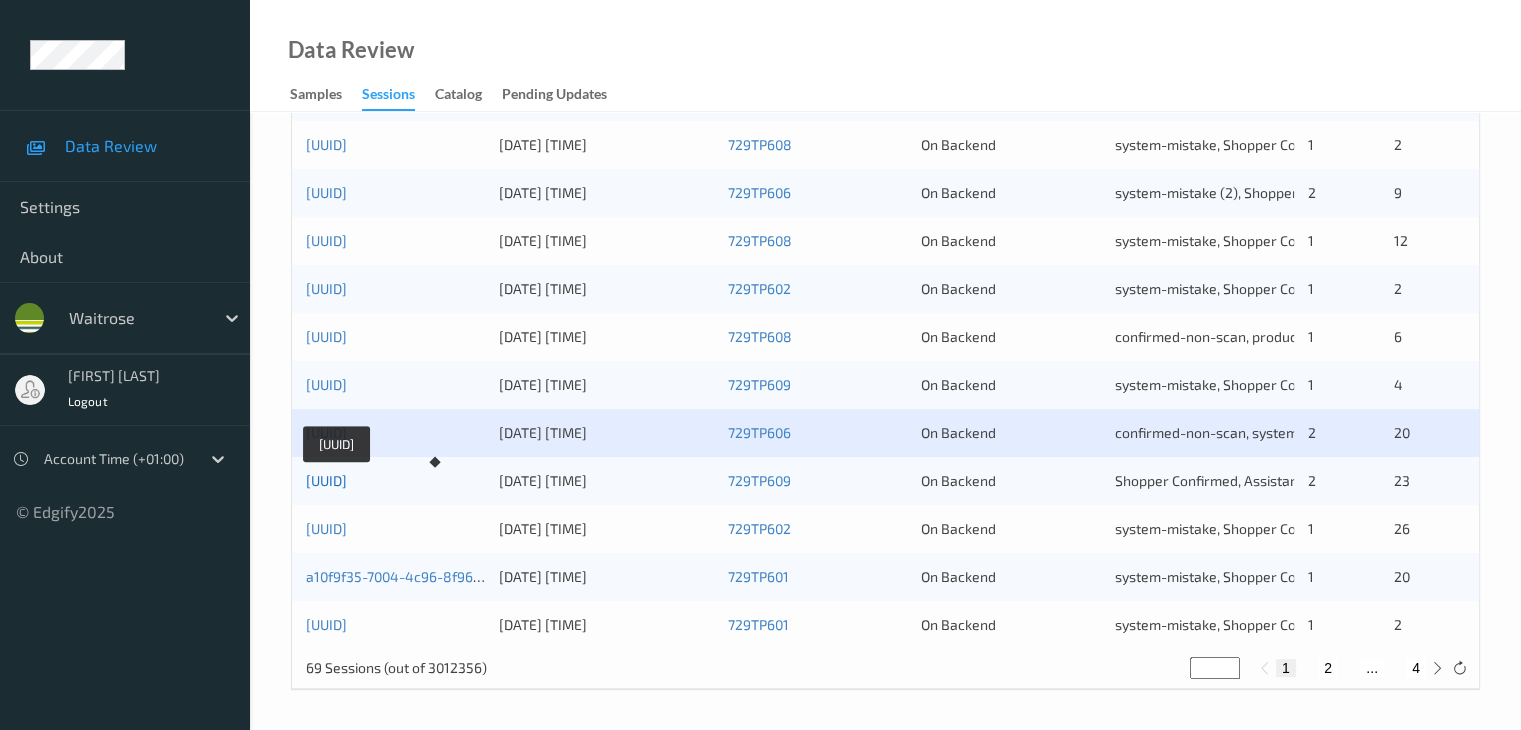 click on "[UUID]" at bounding box center [326, 480] 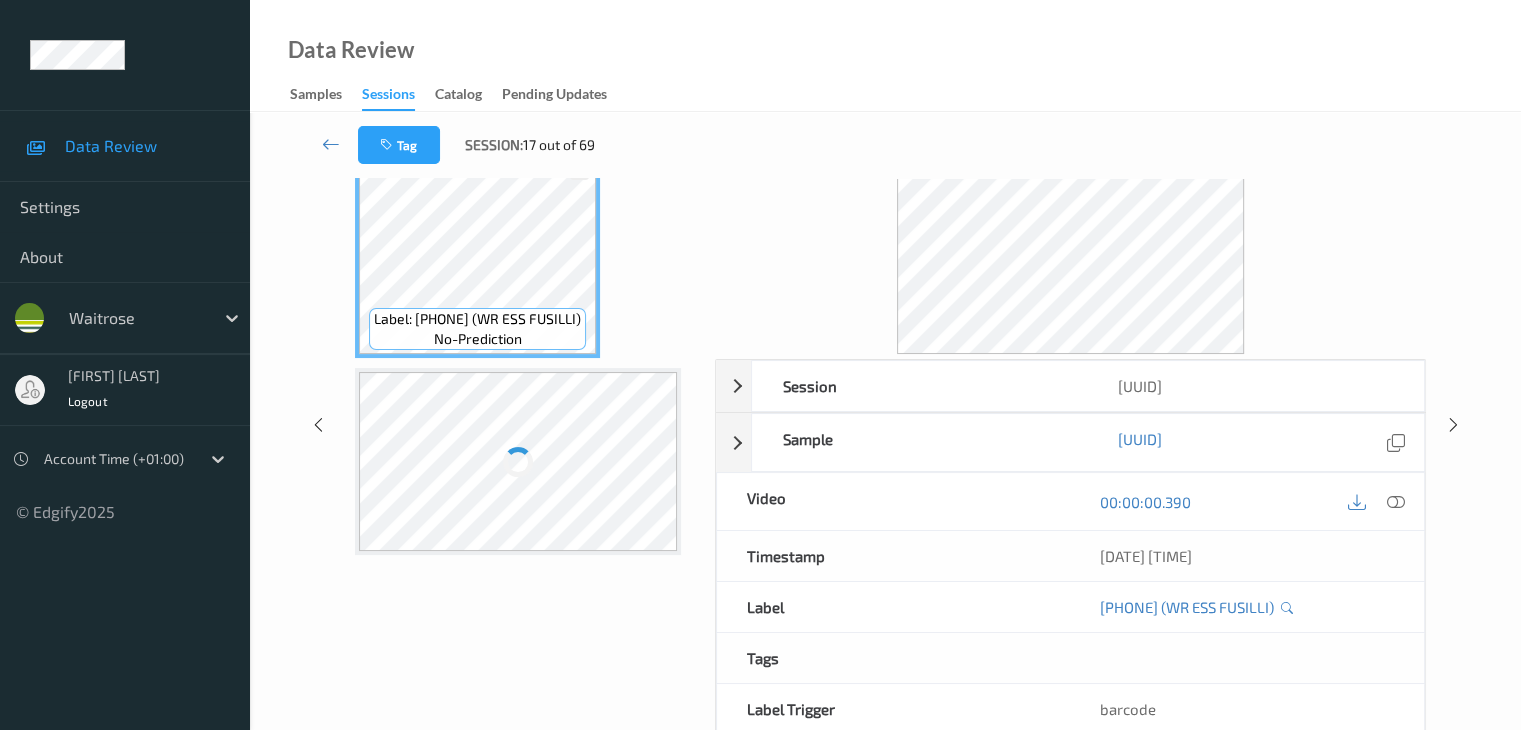 scroll, scrollTop: 0, scrollLeft: 0, axis: both 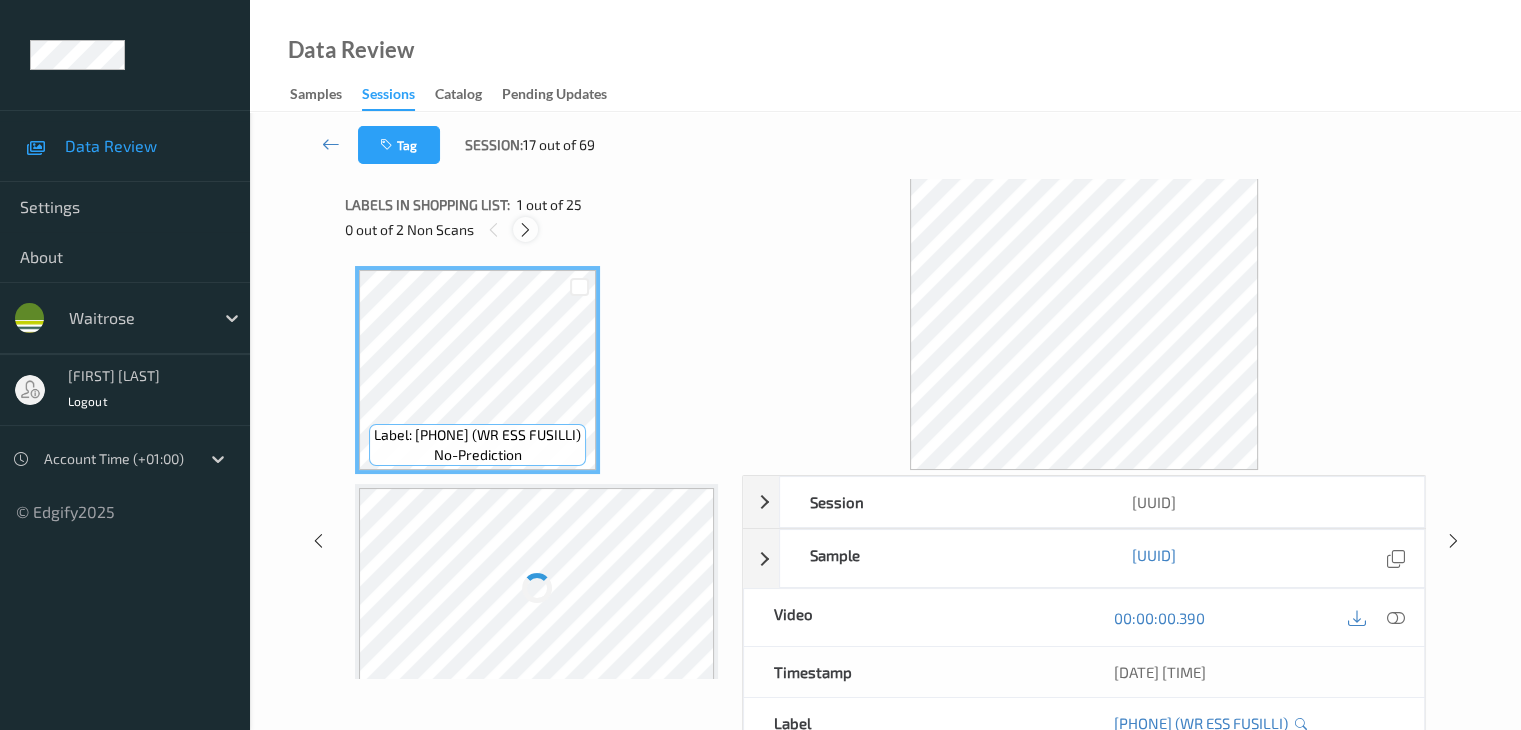 click at bounding box center [525, 230] 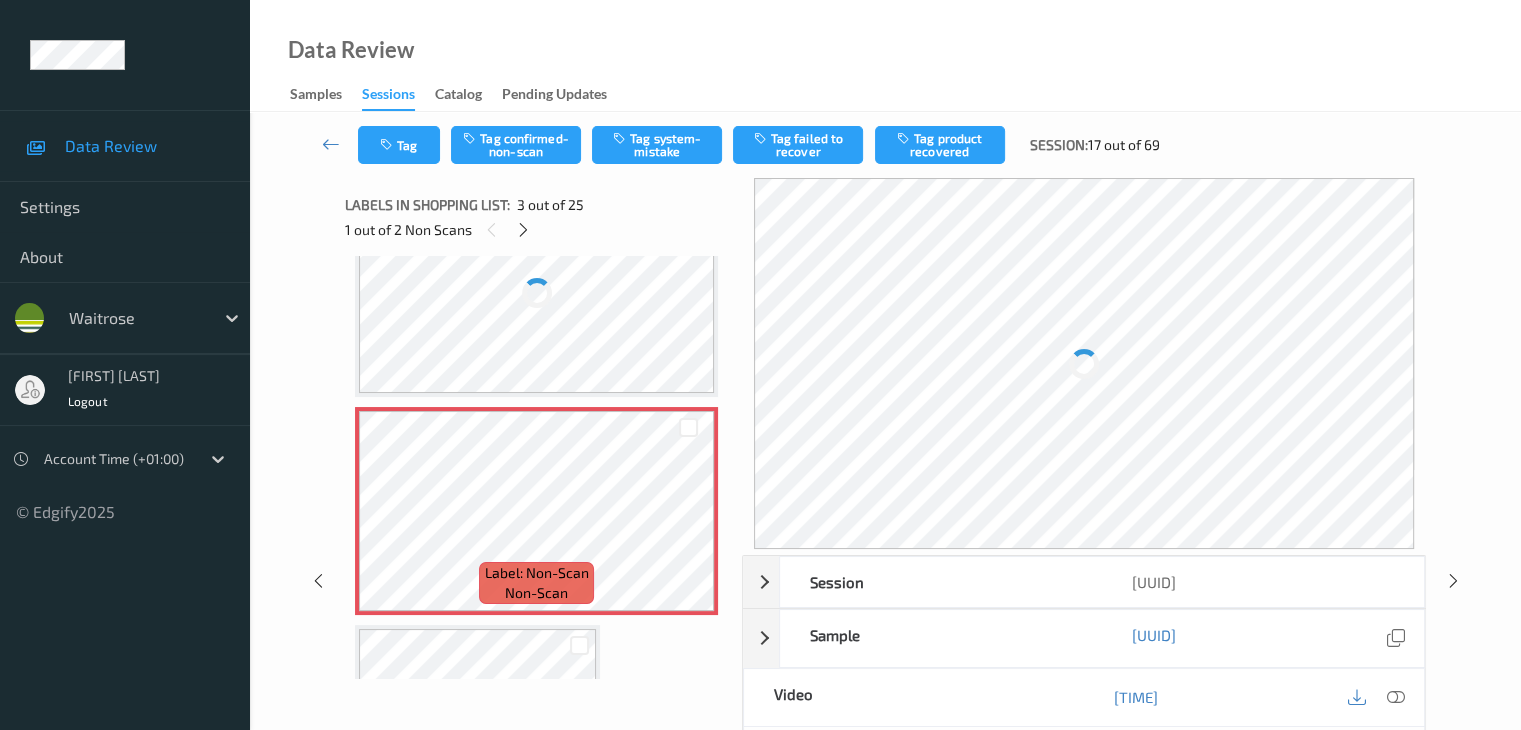 scroll, scrollTop: 428, scrollLeft: 0, axis: vertical 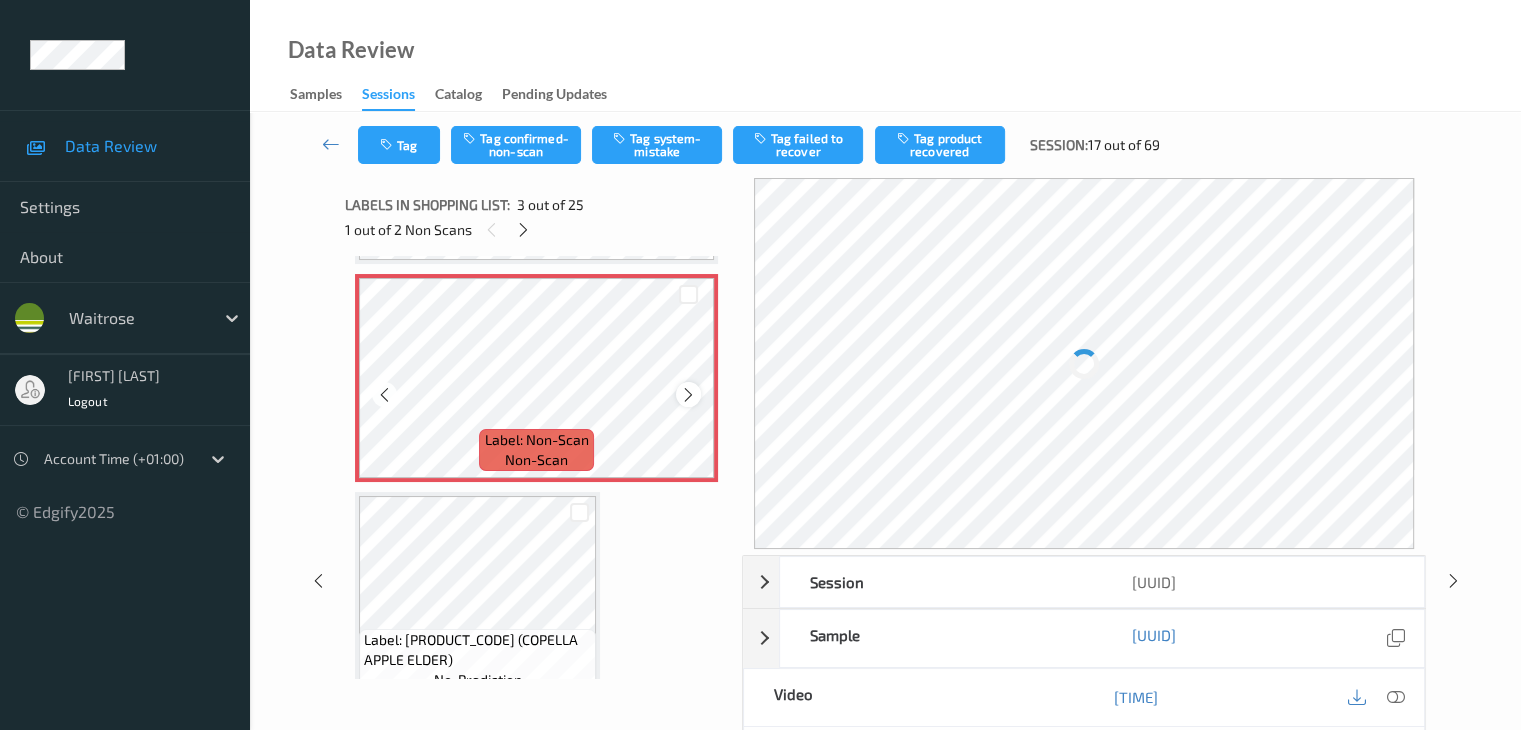 click at bounding box center [688, 395] 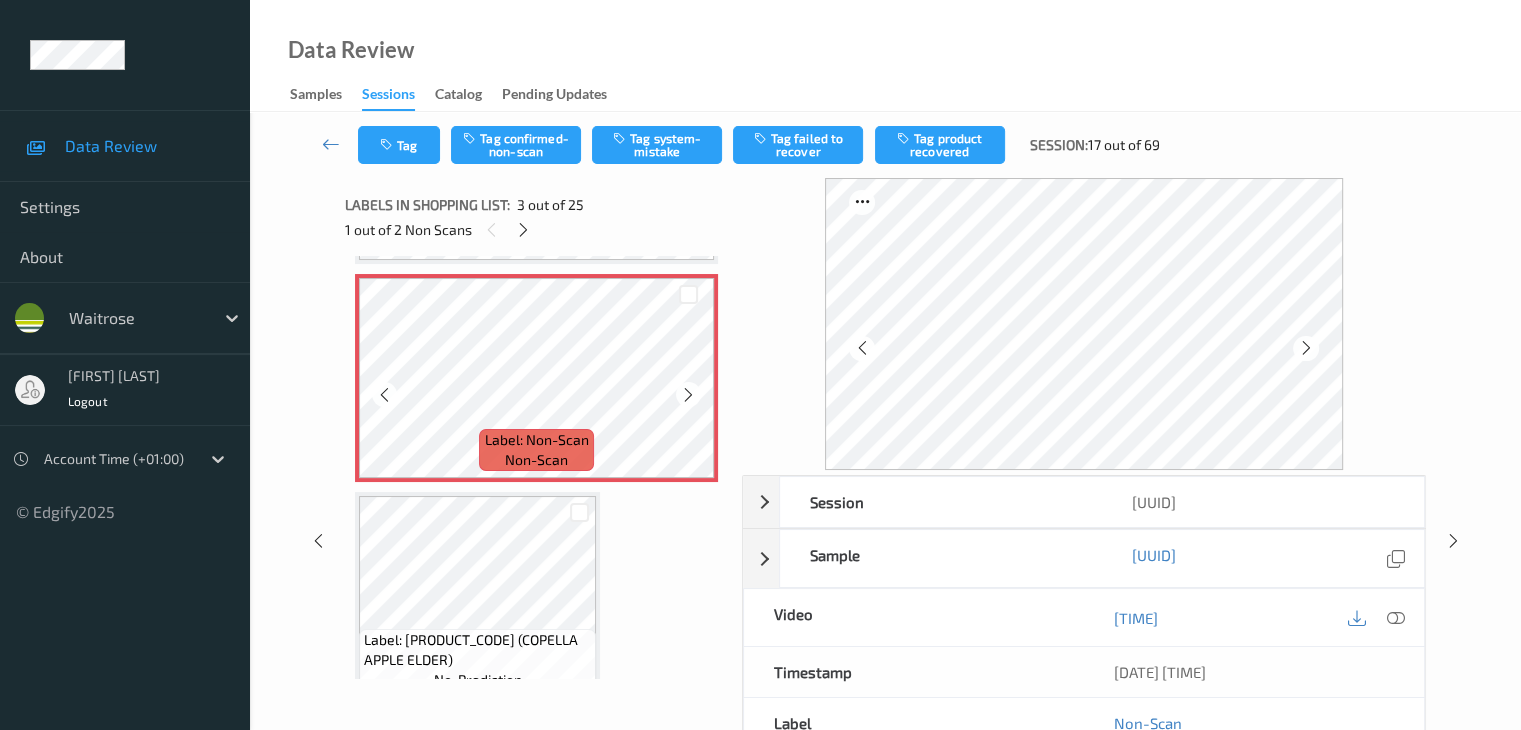 click at bounding box center [688, 395] 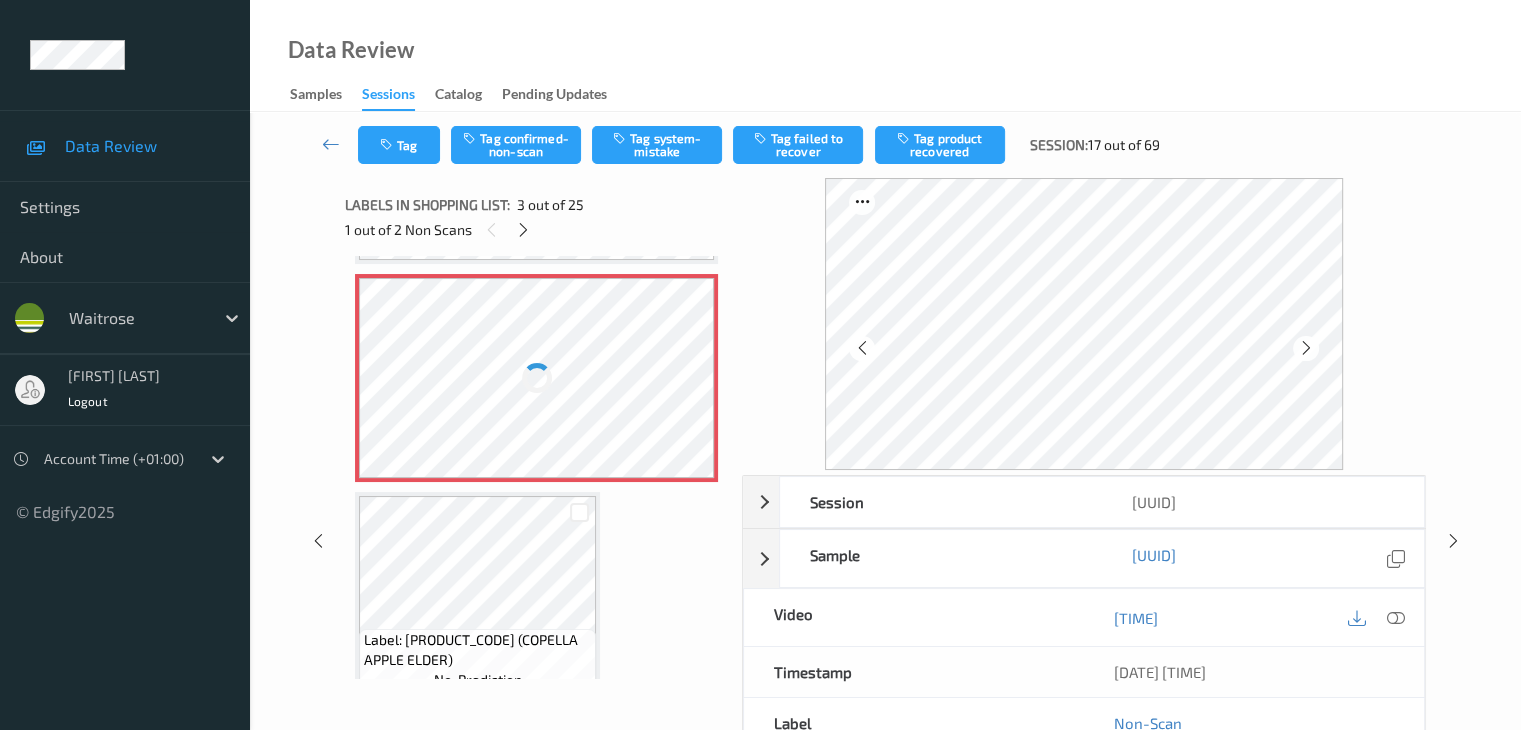 click at bounding box center [536, 378] 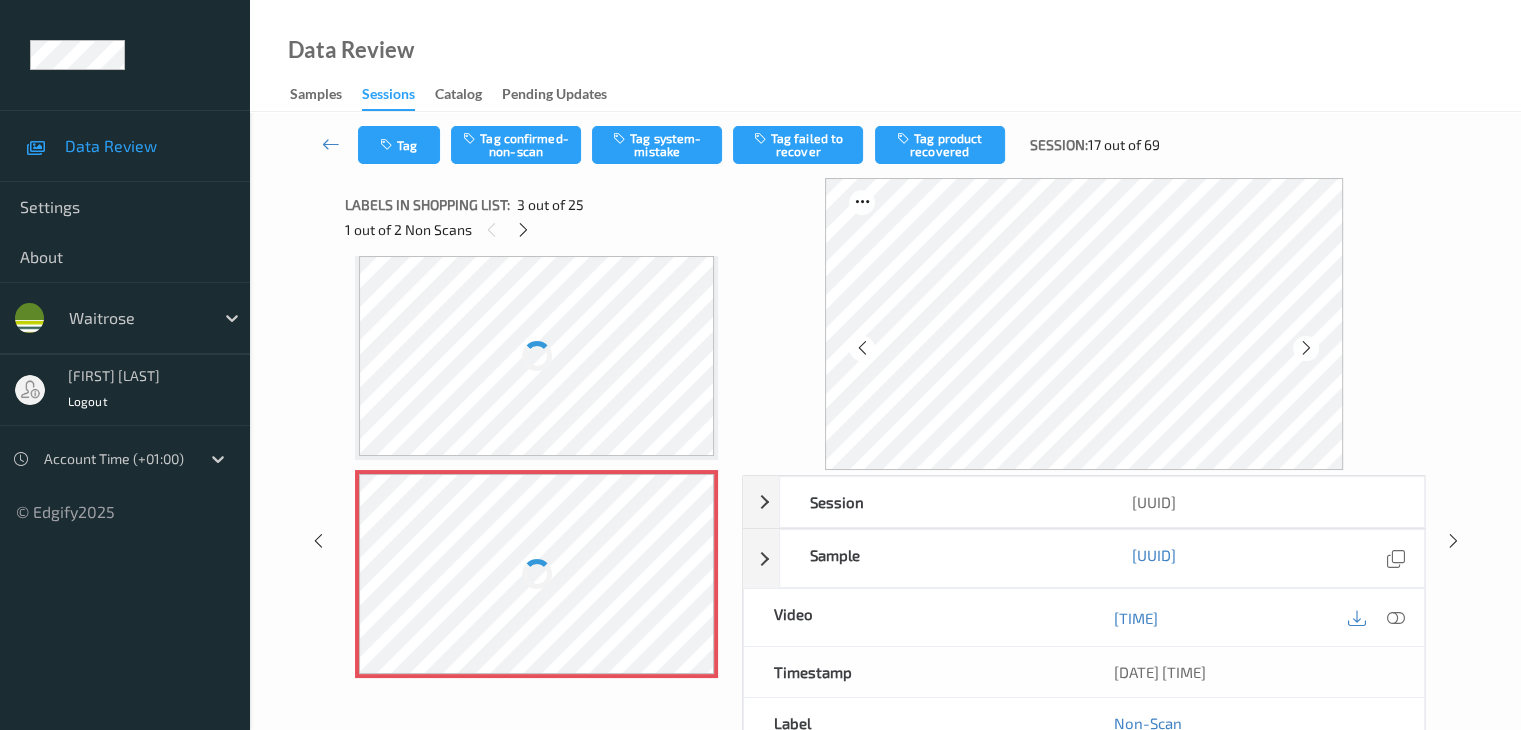 scroll, scrollTop: 228, scrollLeft: 0, axis: vertical 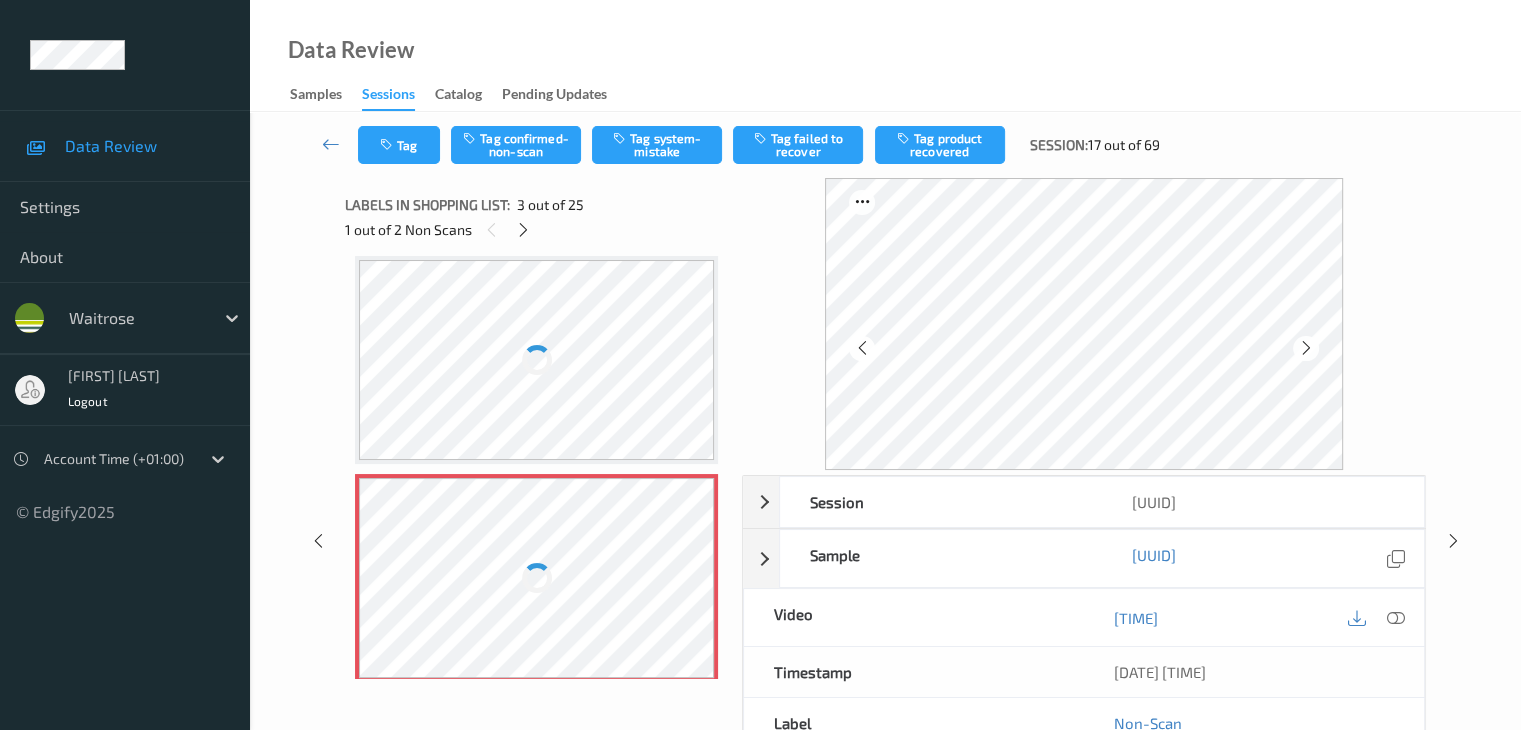 click at bounding box center [536, 360] 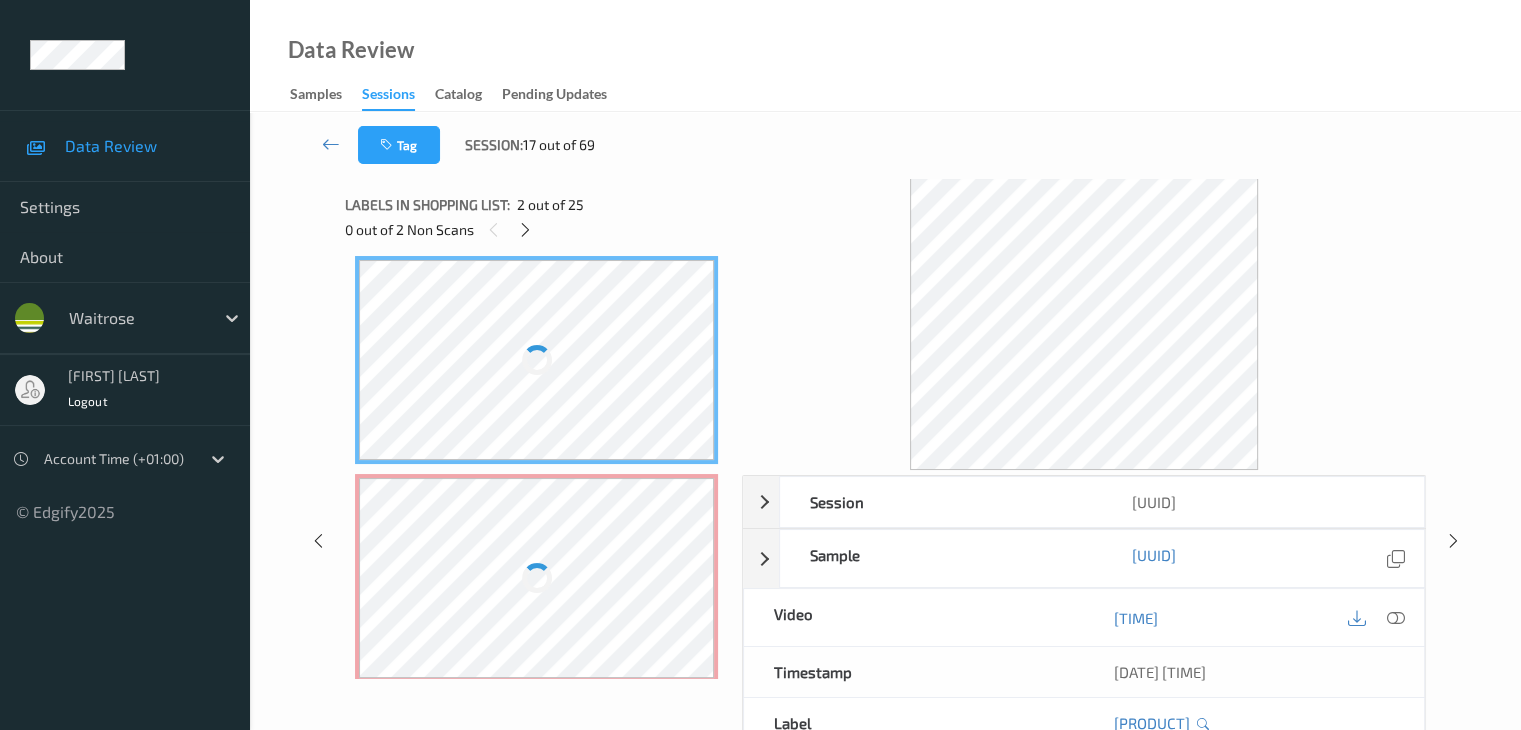 click at bounding box center [536, 578] 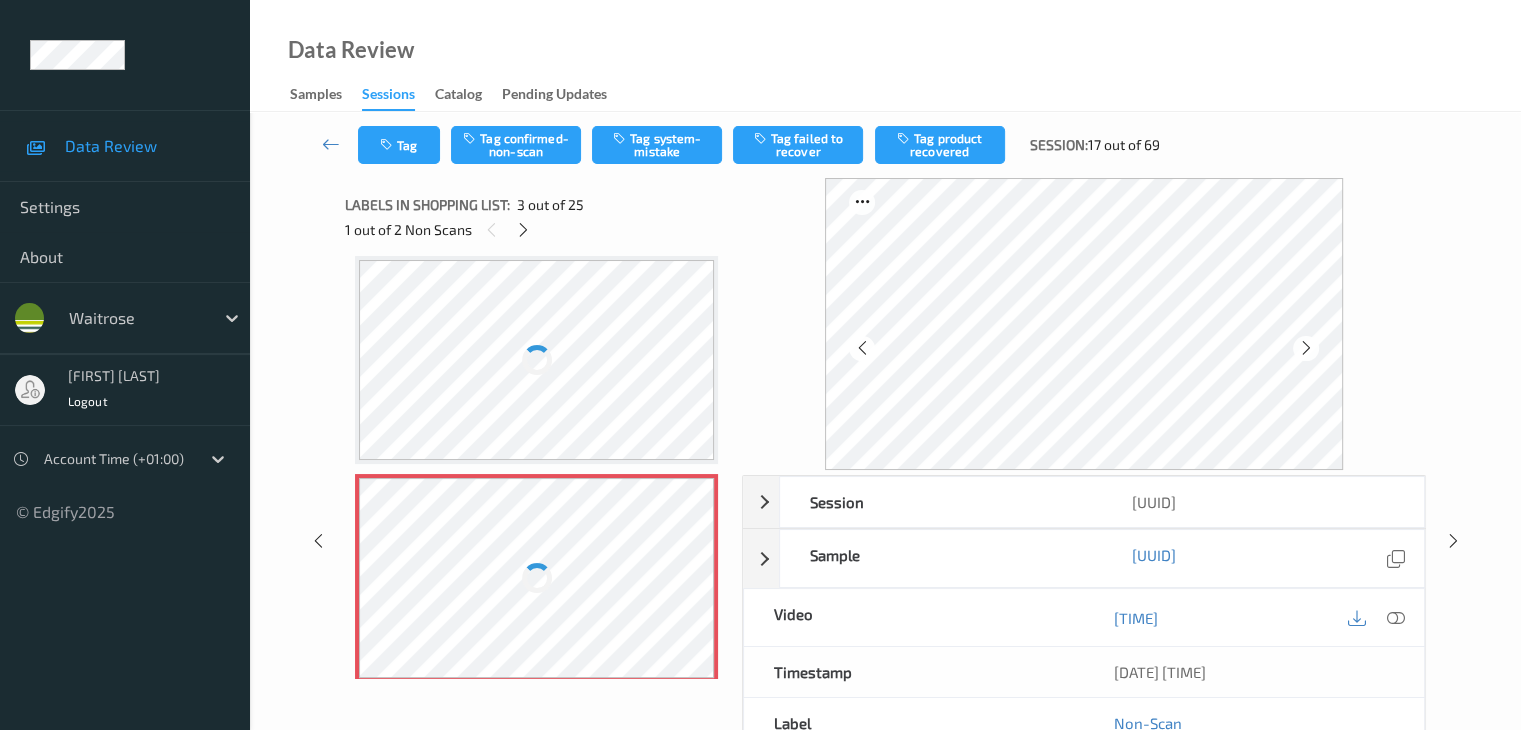 click at bounding box center (536, 360) 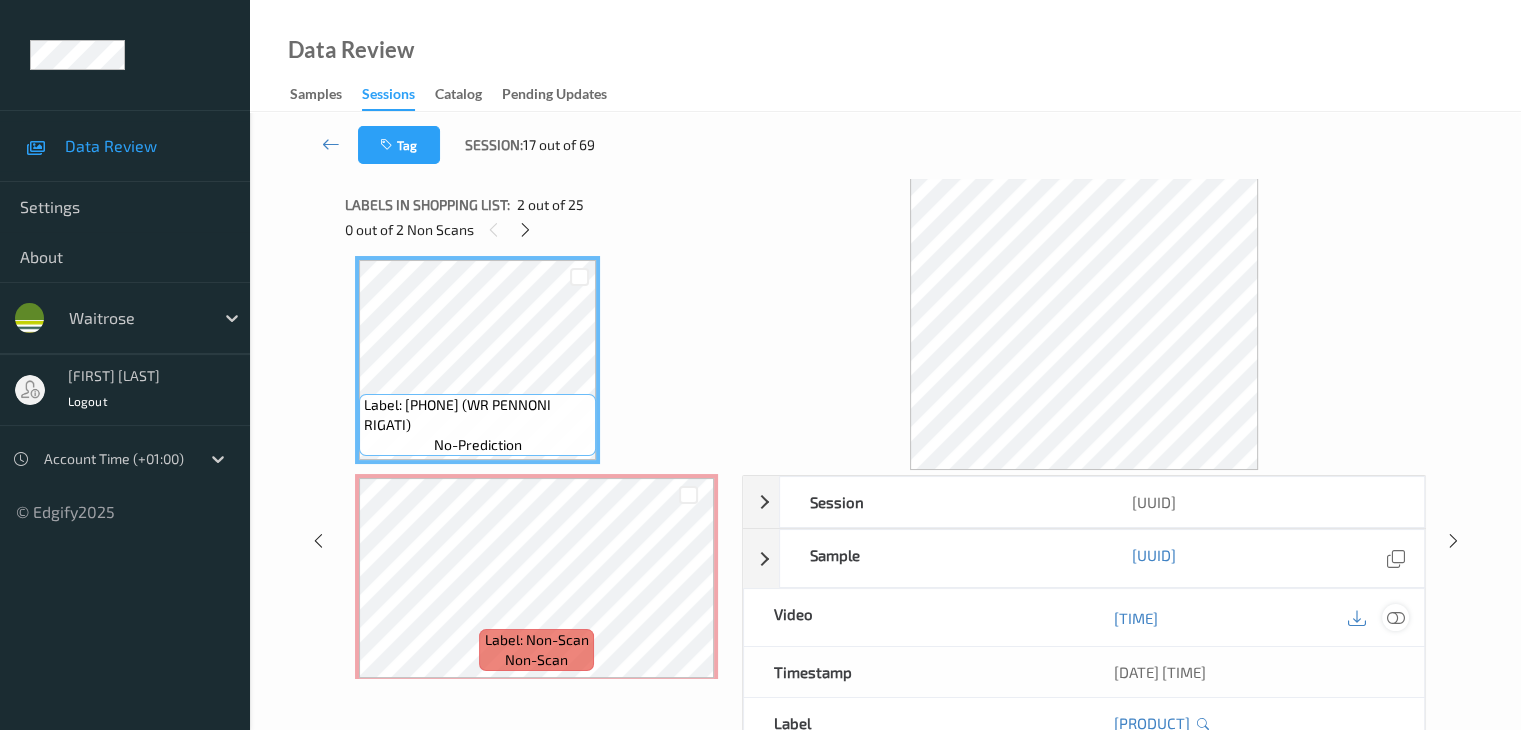 click at bounding box center [1395, 618] 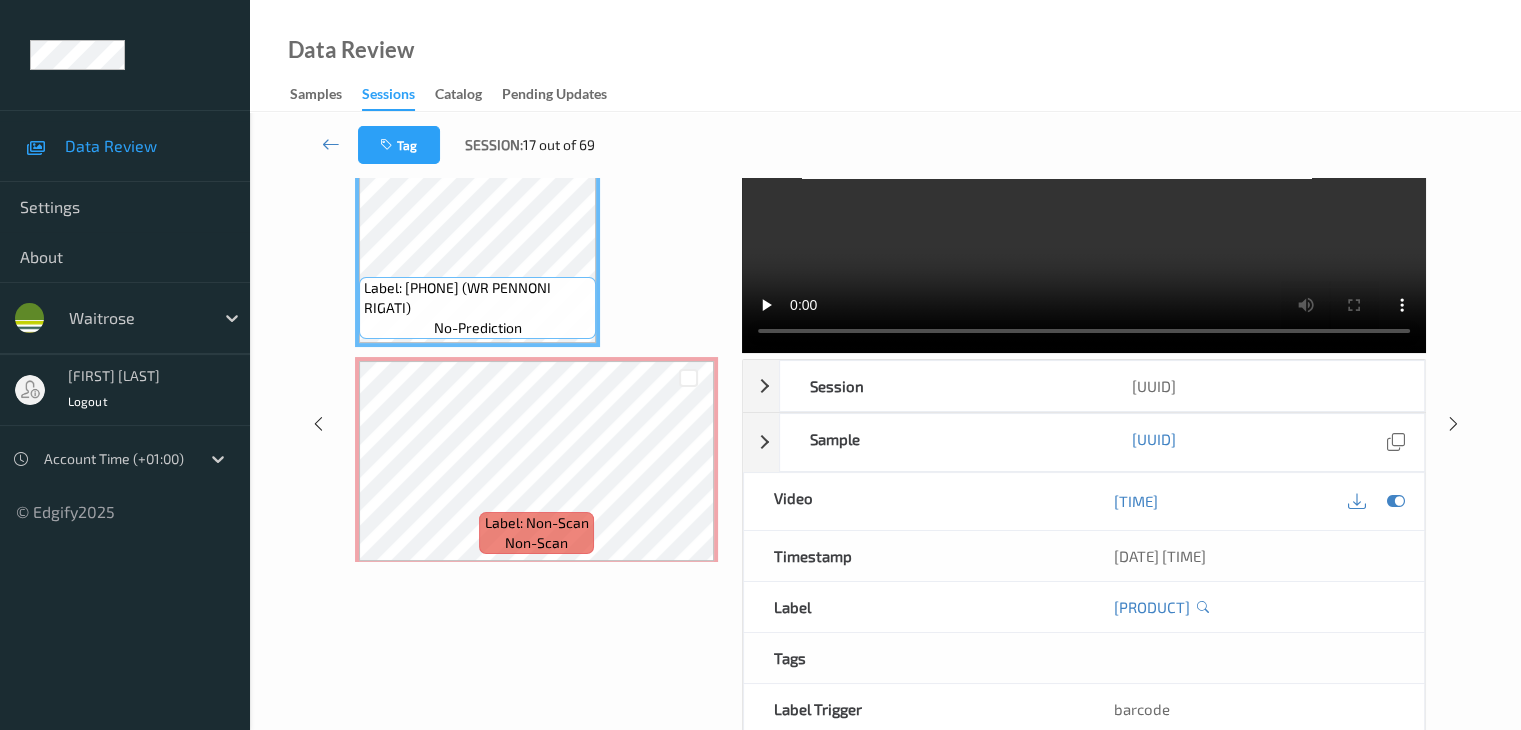 scroll, scrollTop: 0, scrollLeft: 0, axis: both 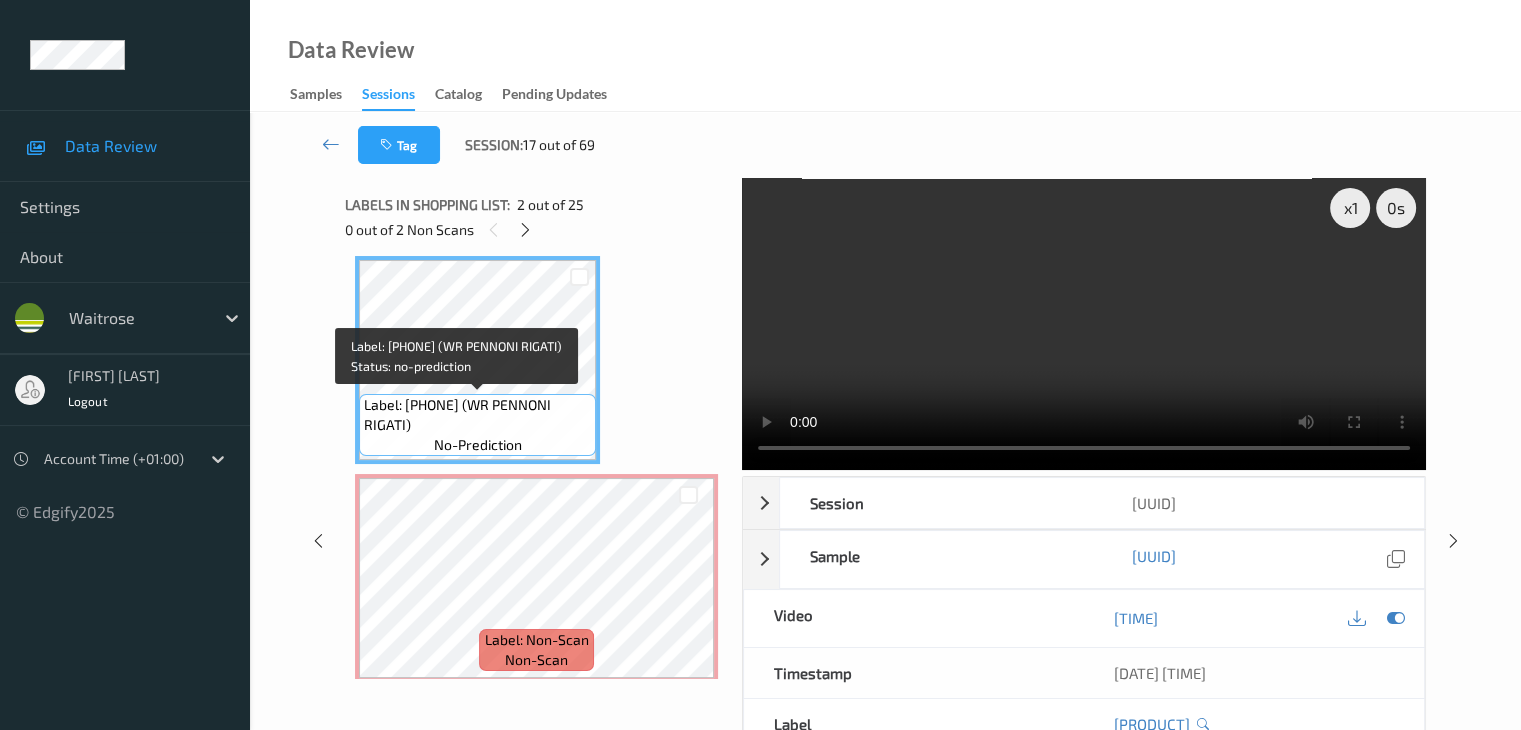 click on "Label: [PHONE] (WR PENNONI RIGATI)" at bounding box center [477, 415] 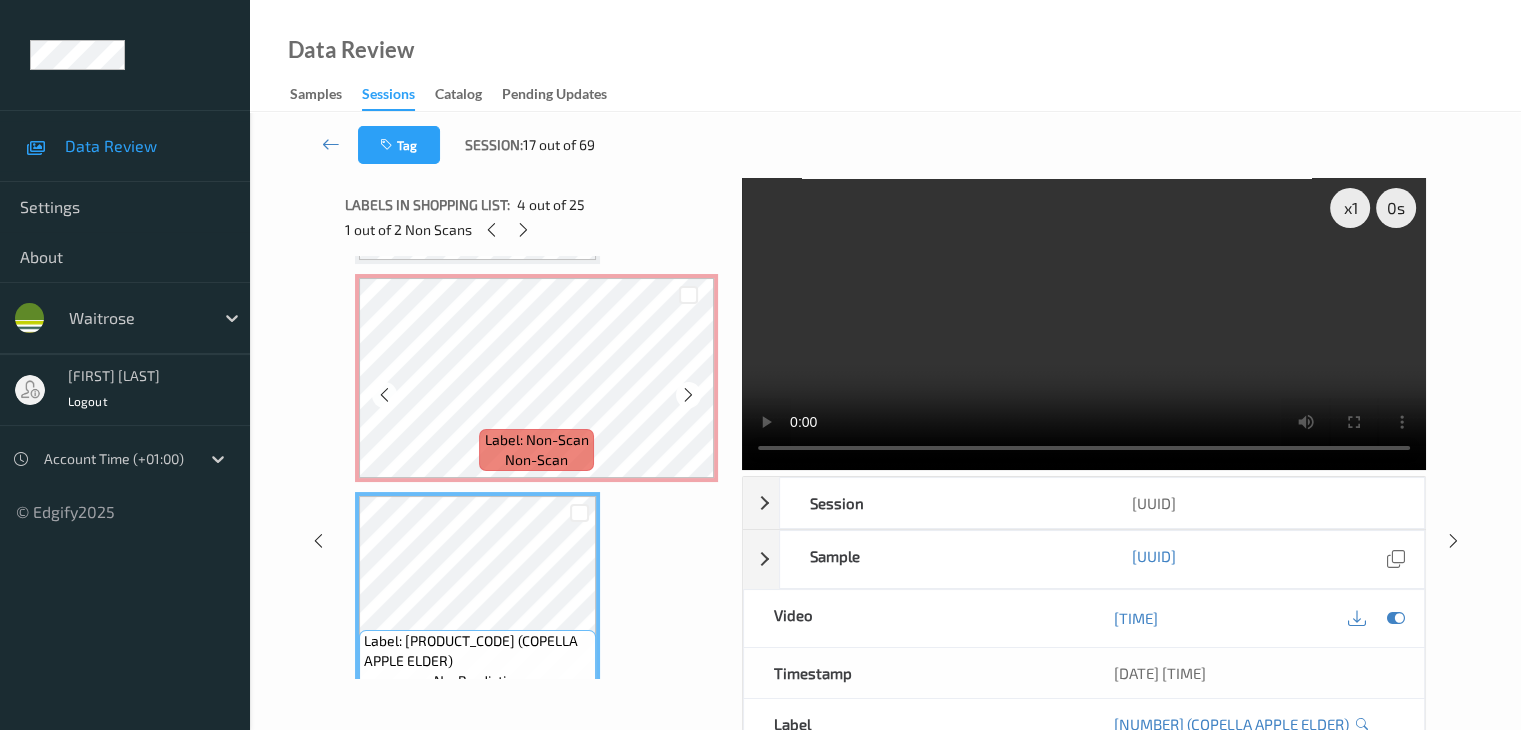scroll, scrollTop: 428, scrollLeft: 0, axis: vertical 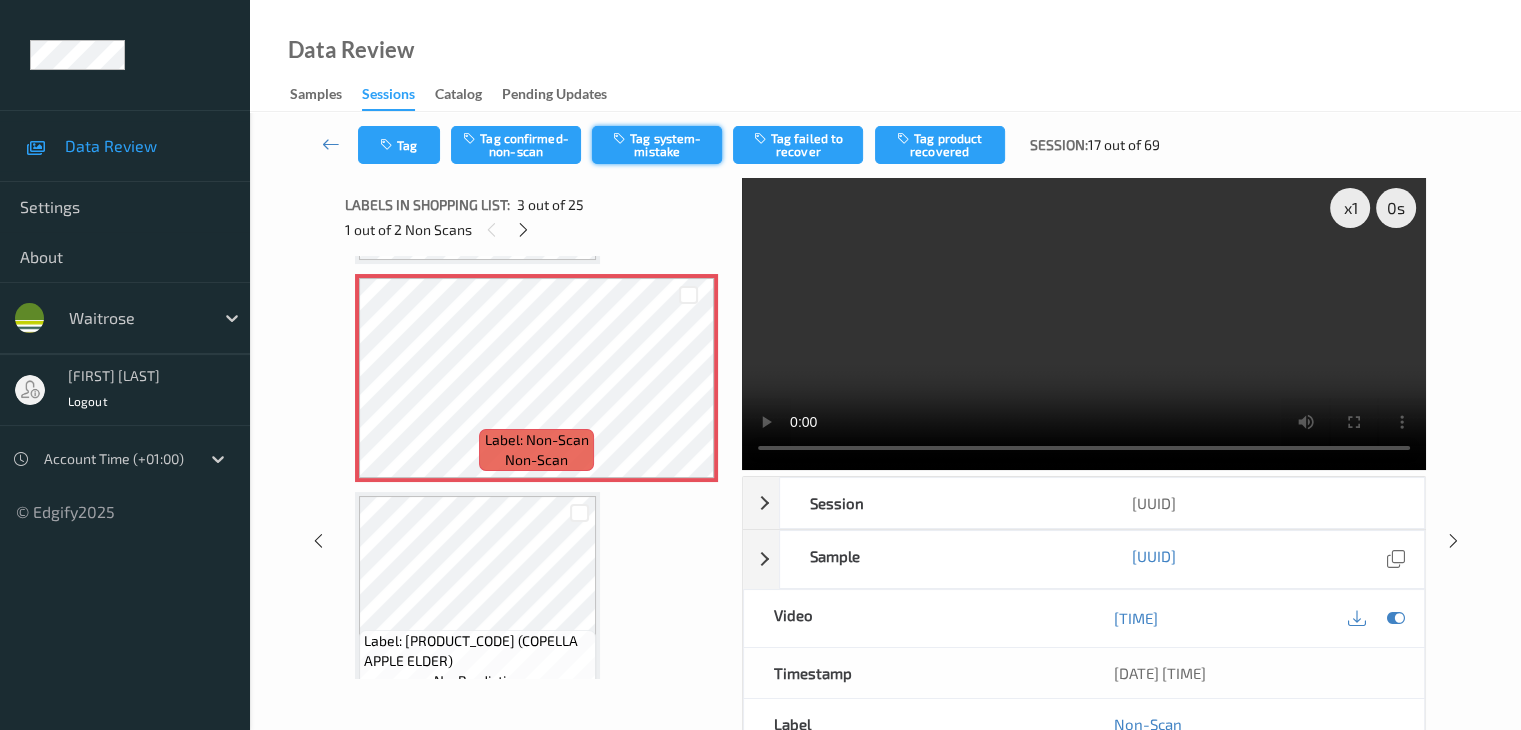 click on "Tag   system-mistake" at bounding box center [657, 145] 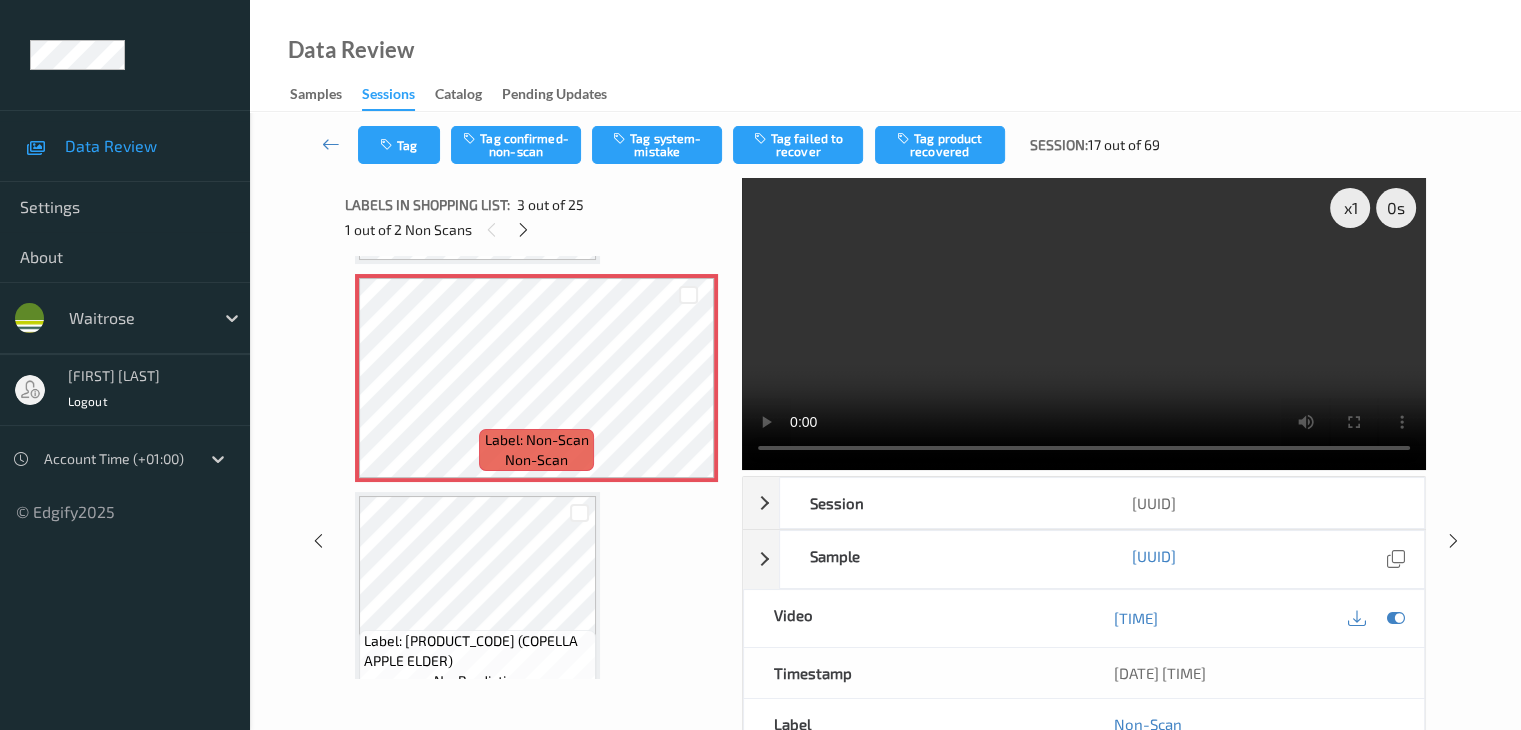 type 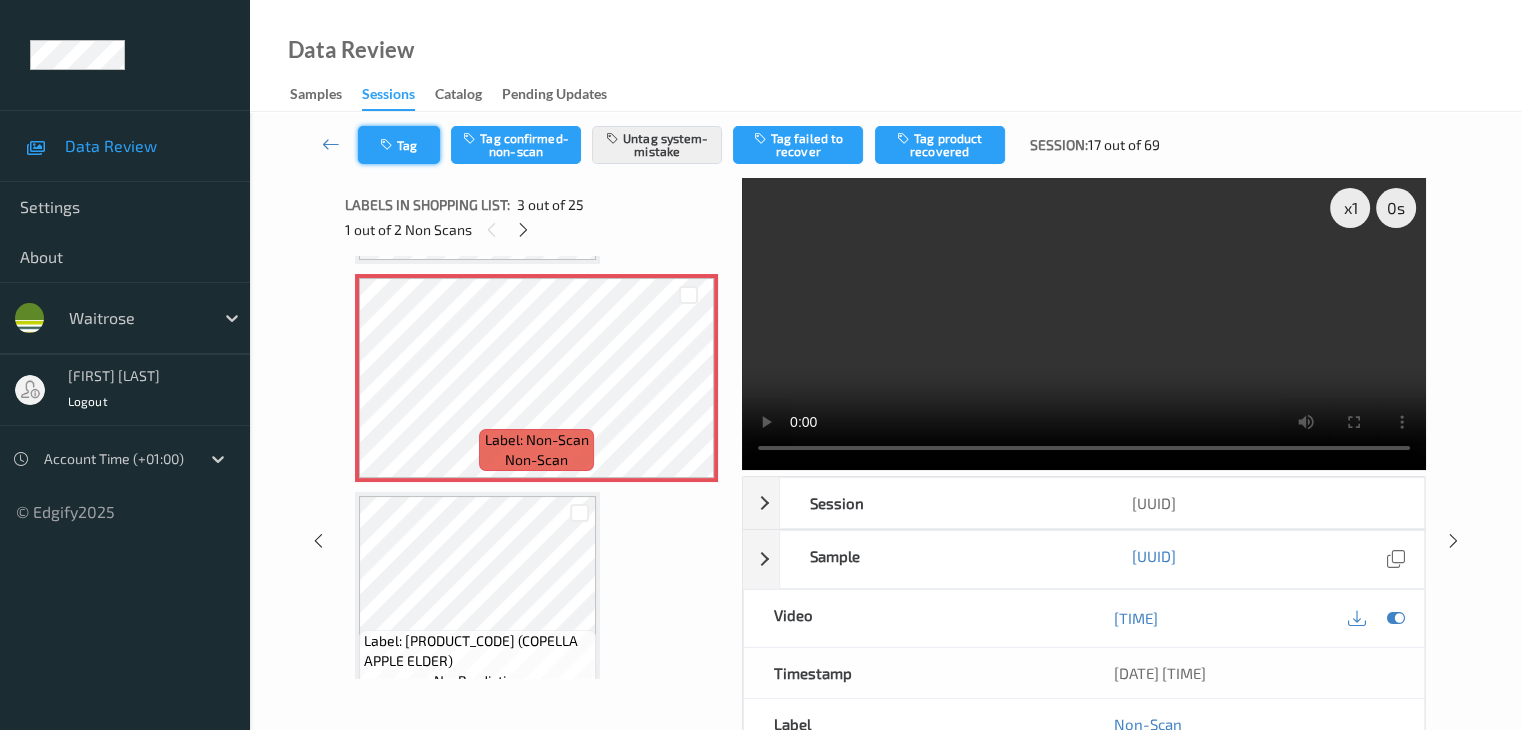 click on "Tag" at bounding box center (399, 145) 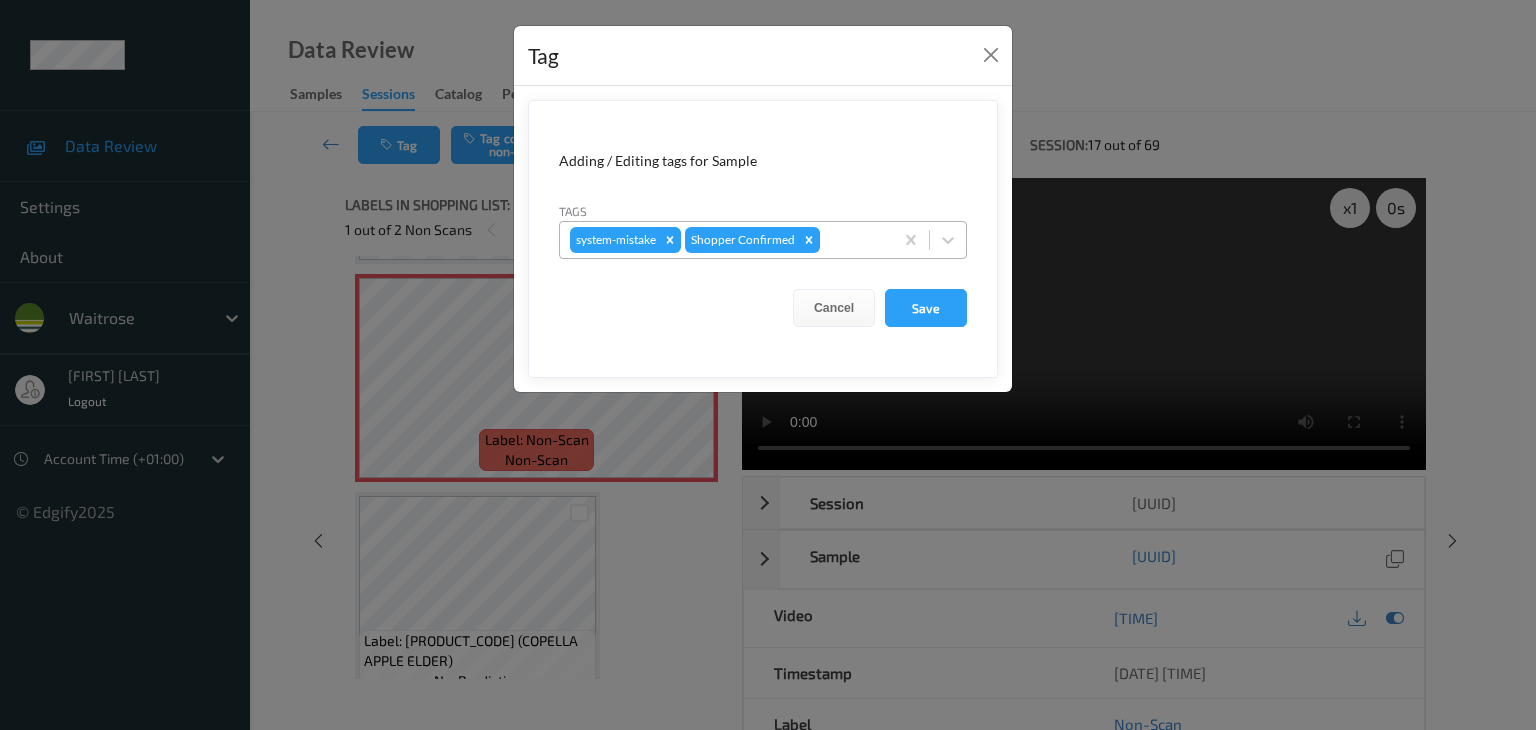 click at bounding box center (853, 240) 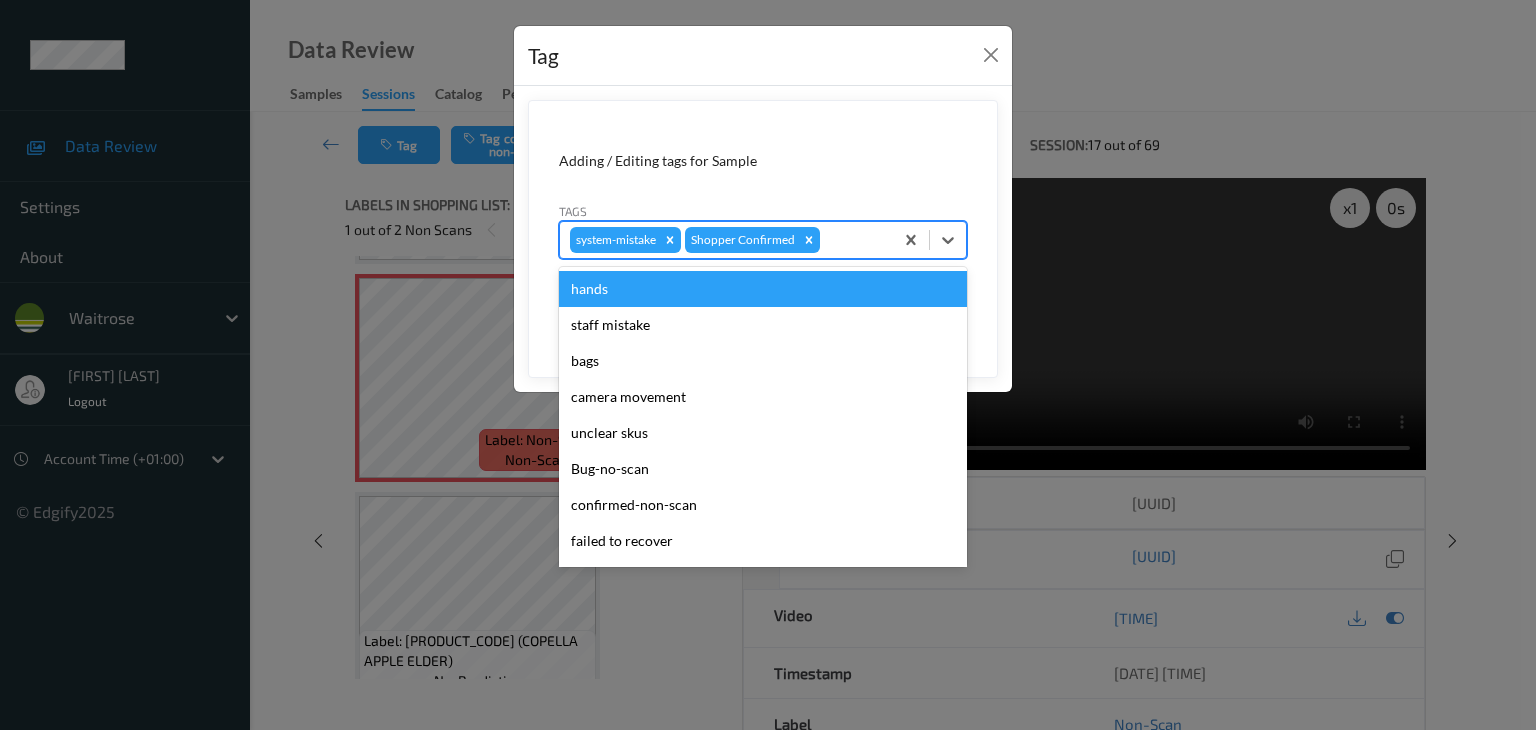 type on "u" 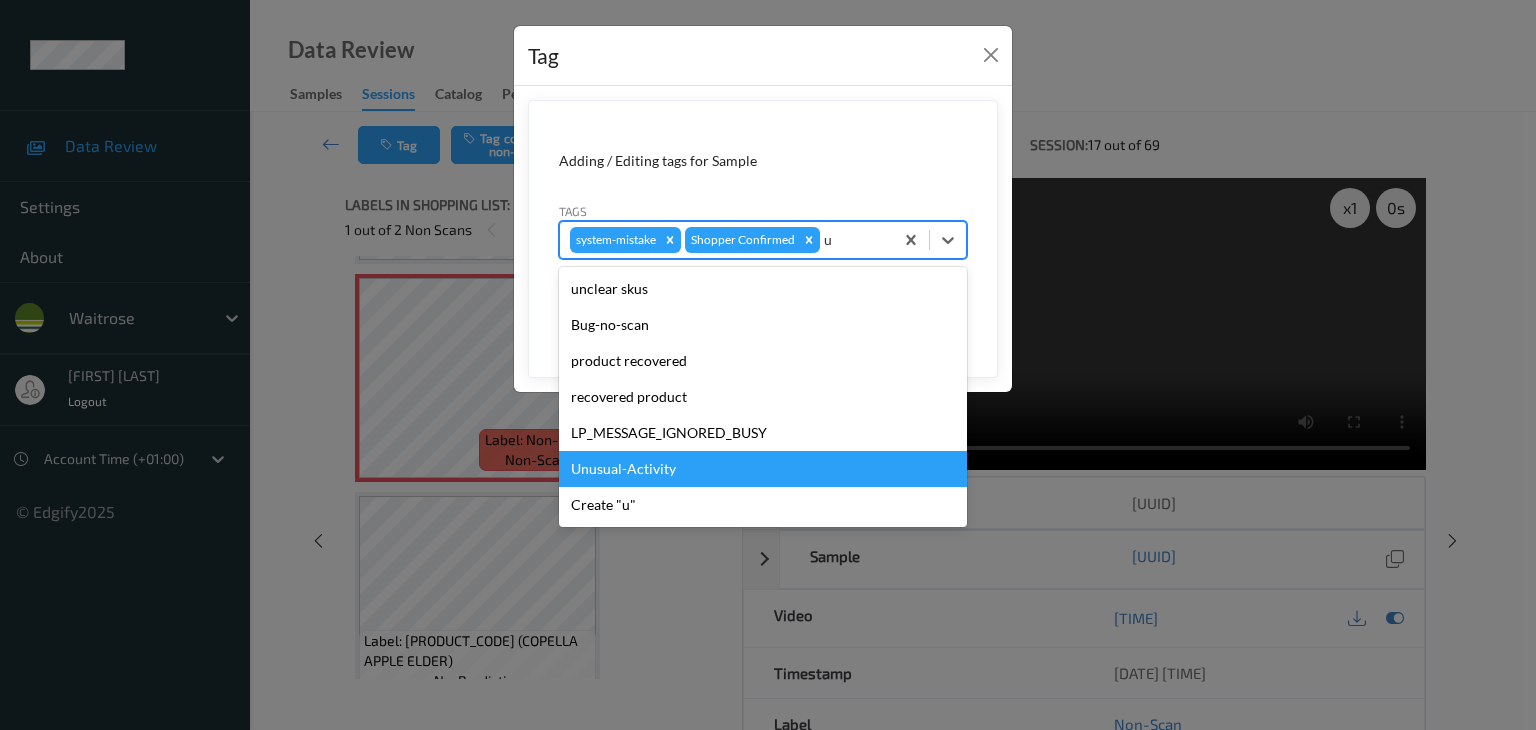 click on "Unusual-Activity" at bounding box center [763, 469] 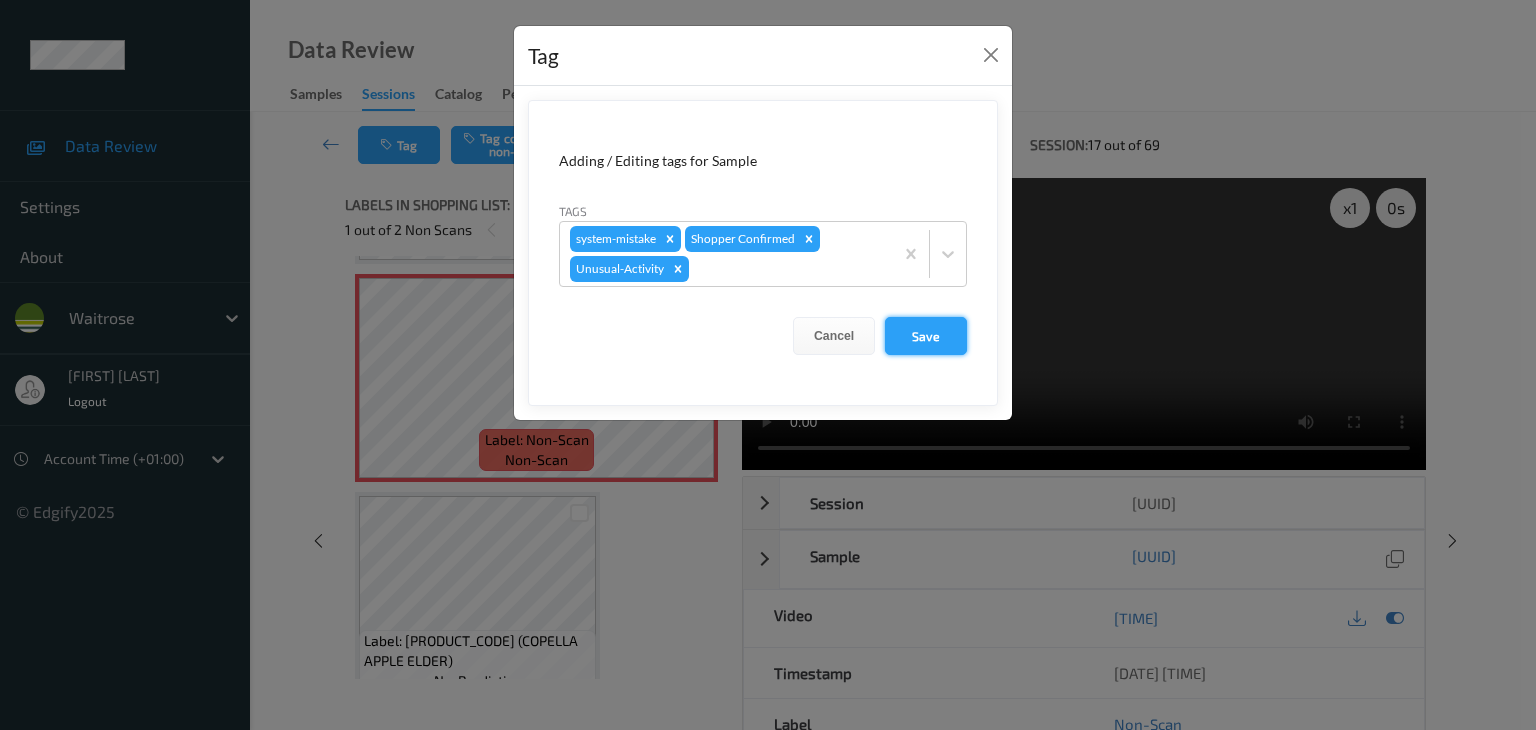 click on "Save" at bounding box center (926, 336) 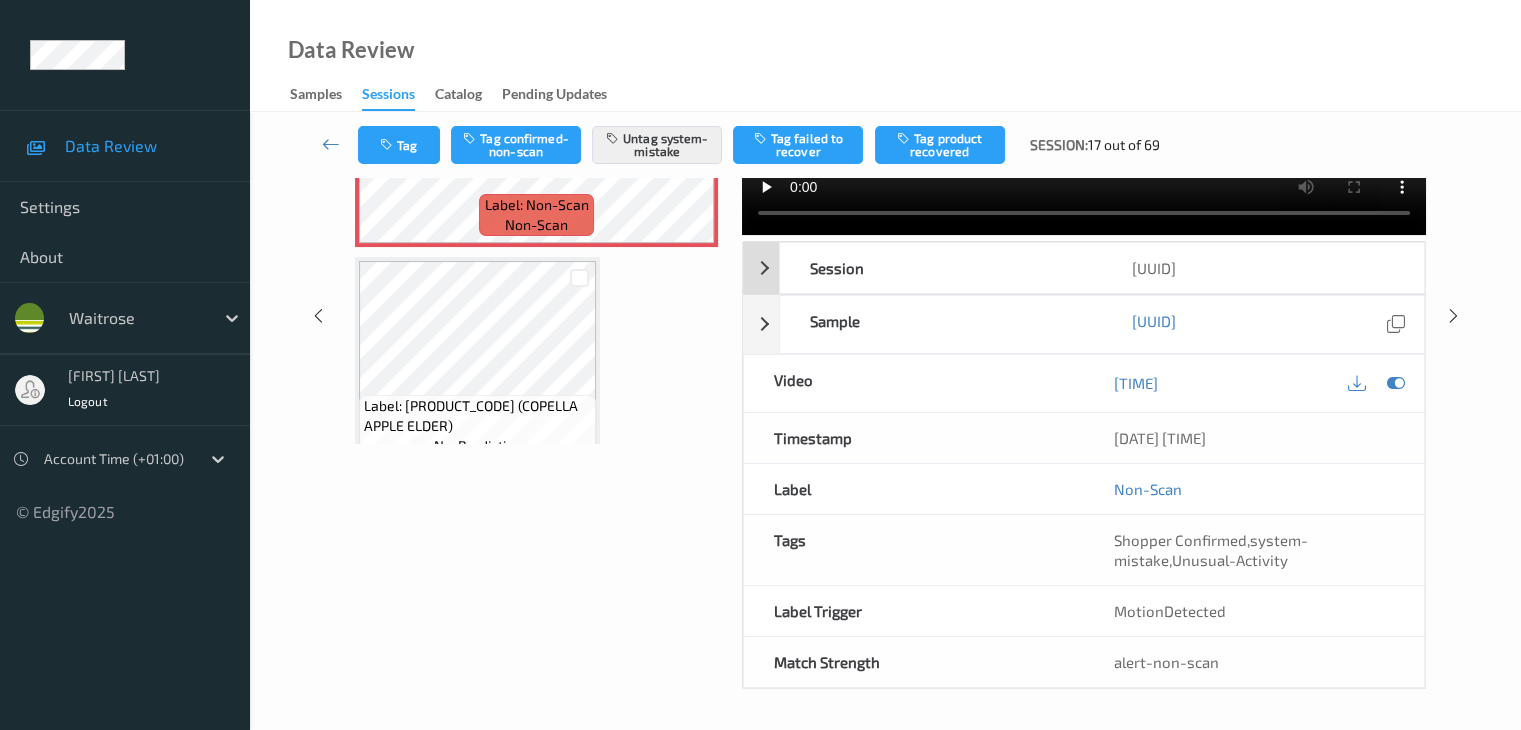 scroll, scrollTop: 264, scrollLeft: 0, axis: vertical 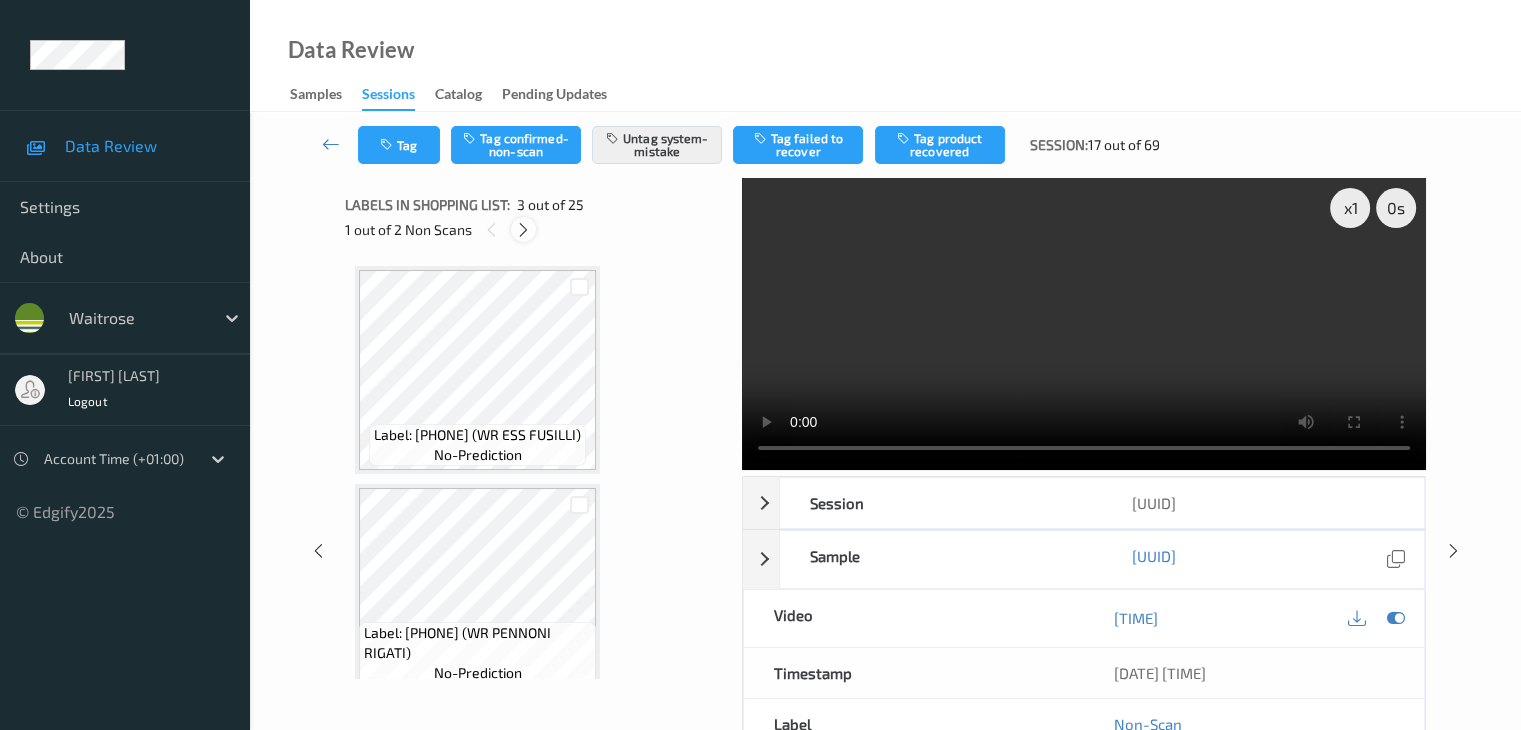 click at bounding box center [523, 230] 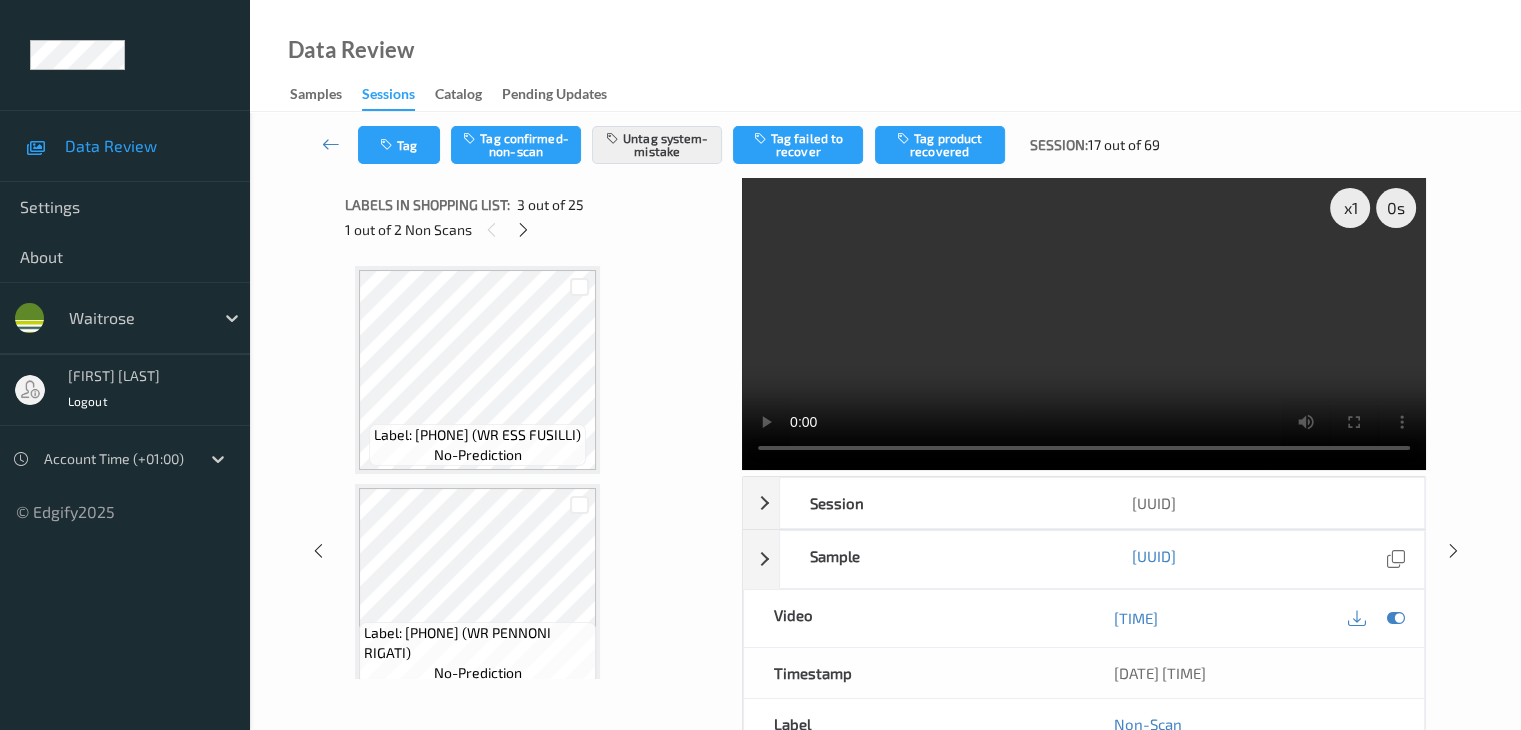scroll, scrollTop: 2844, scrollLeft: 0, axis: vertical 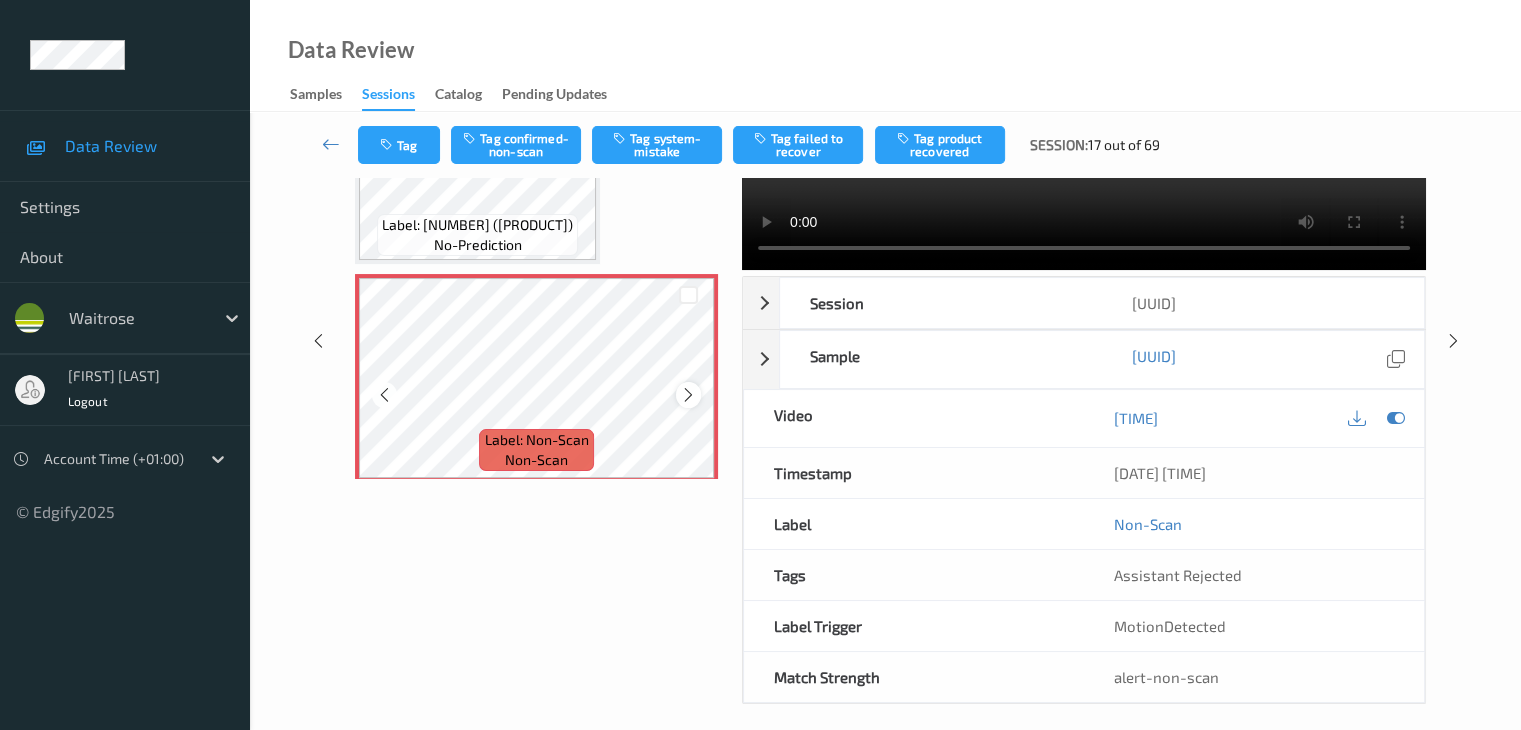 click at bounding box center [688, 395] 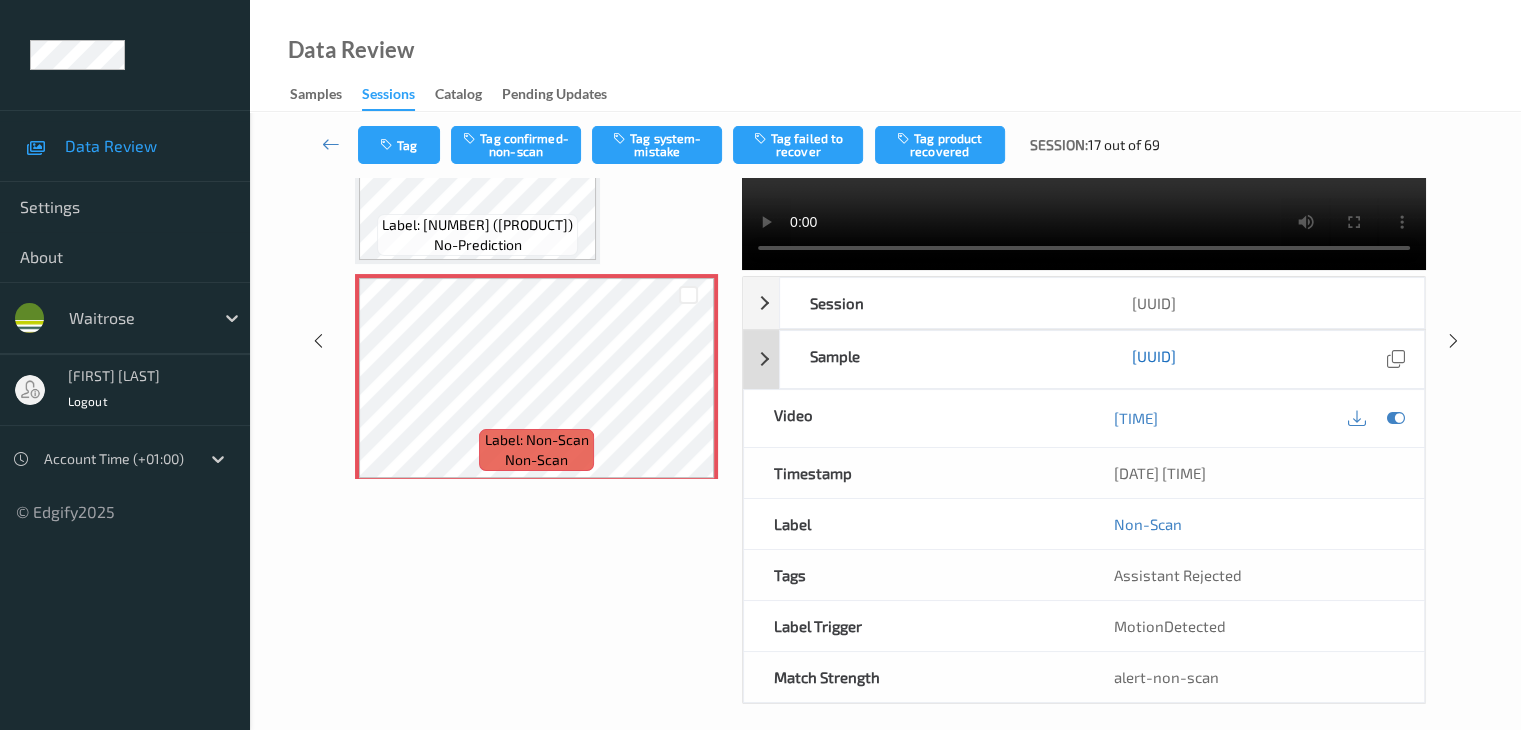 scroll, scrollTop: 0, scrollLeft: 0, axis: both 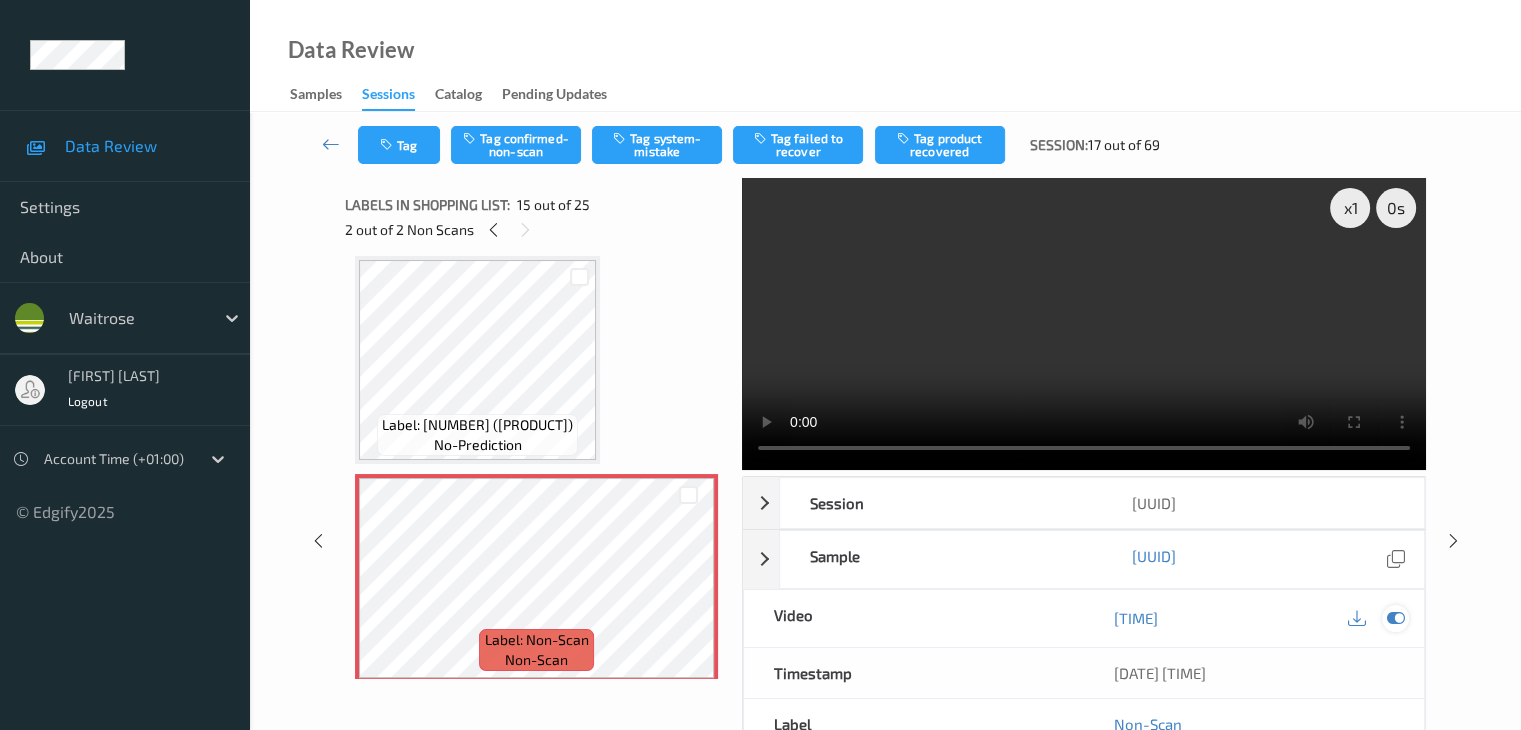 click at bounding box center (1395, 618) 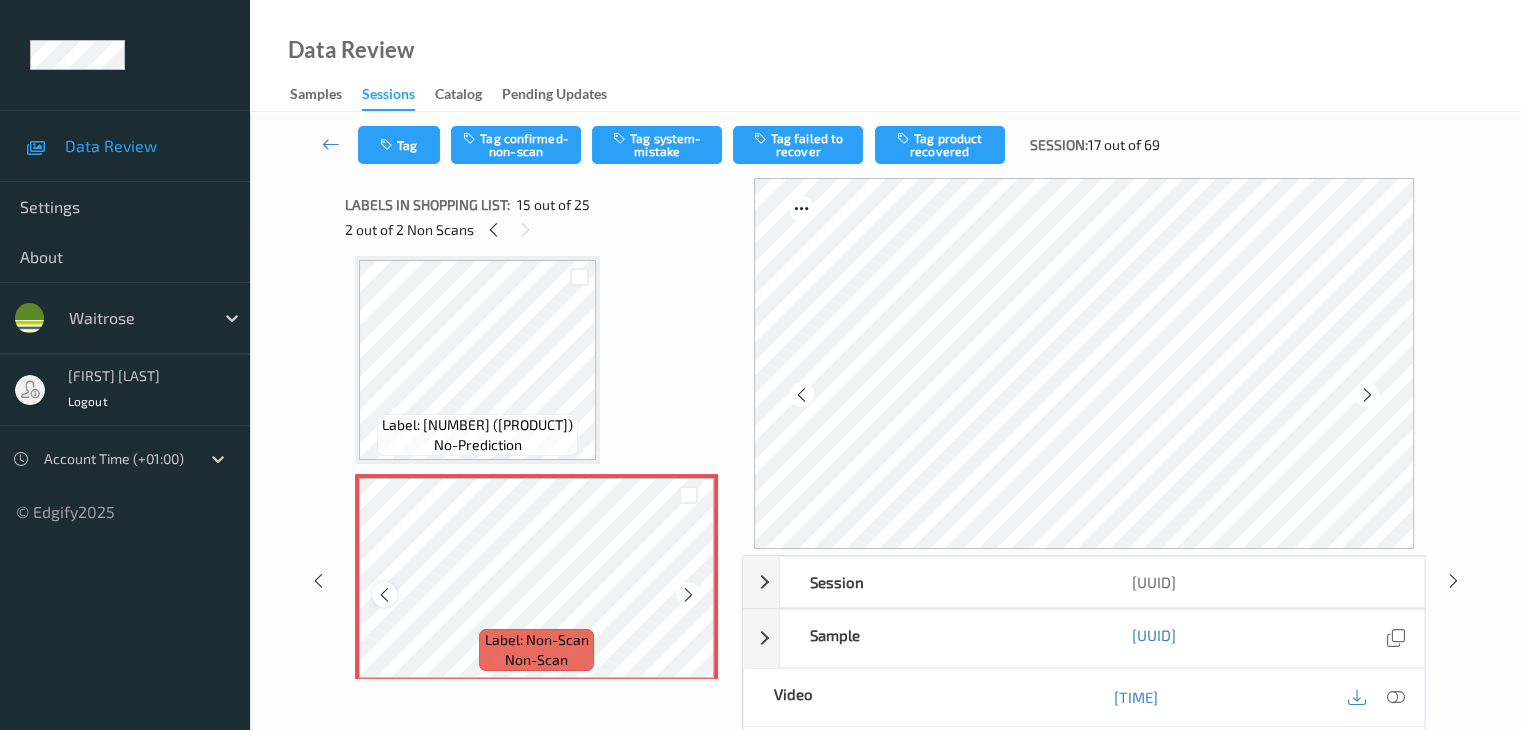 click at bounding box center [384, 595] 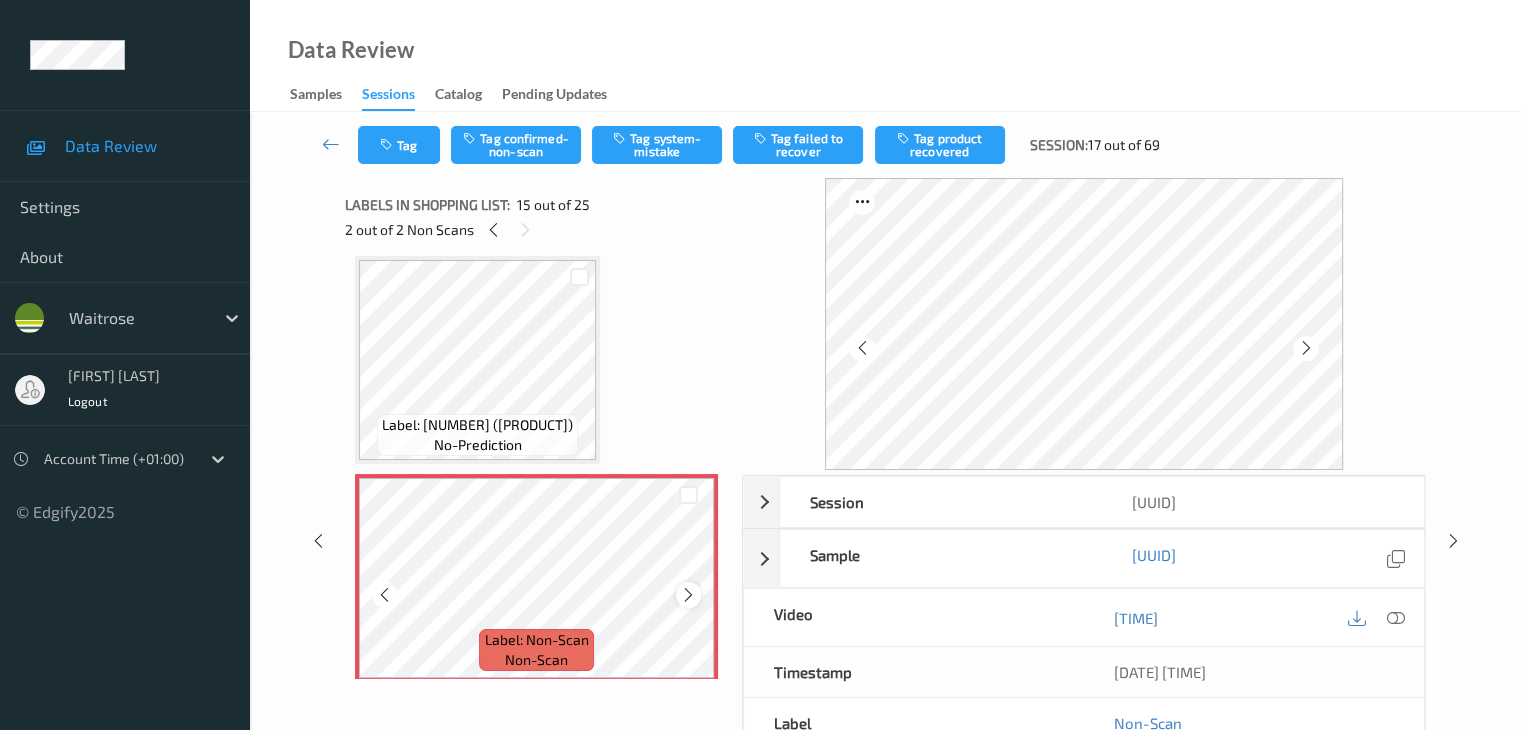 click at bounding box center [688, 595] 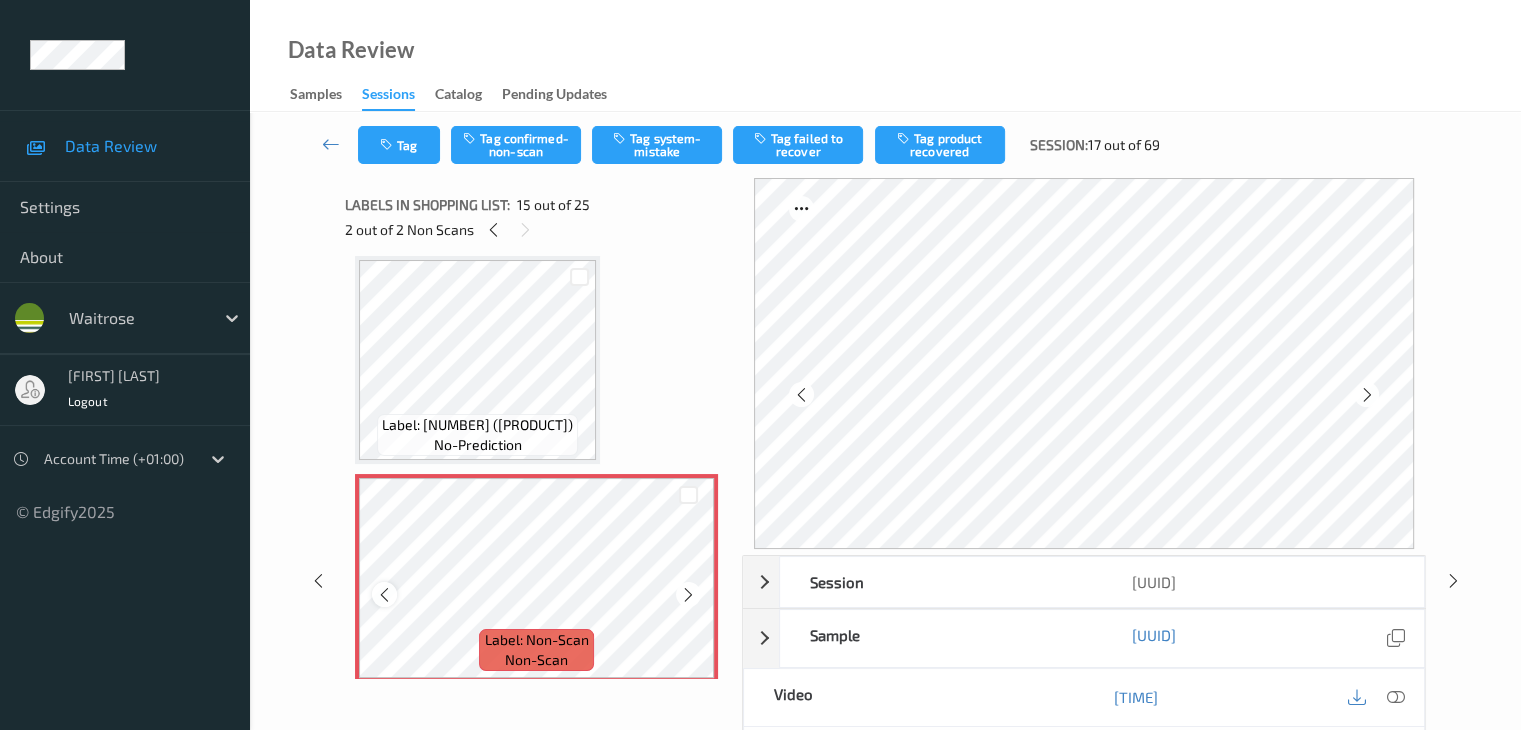 click at bounding box center [384, 594] 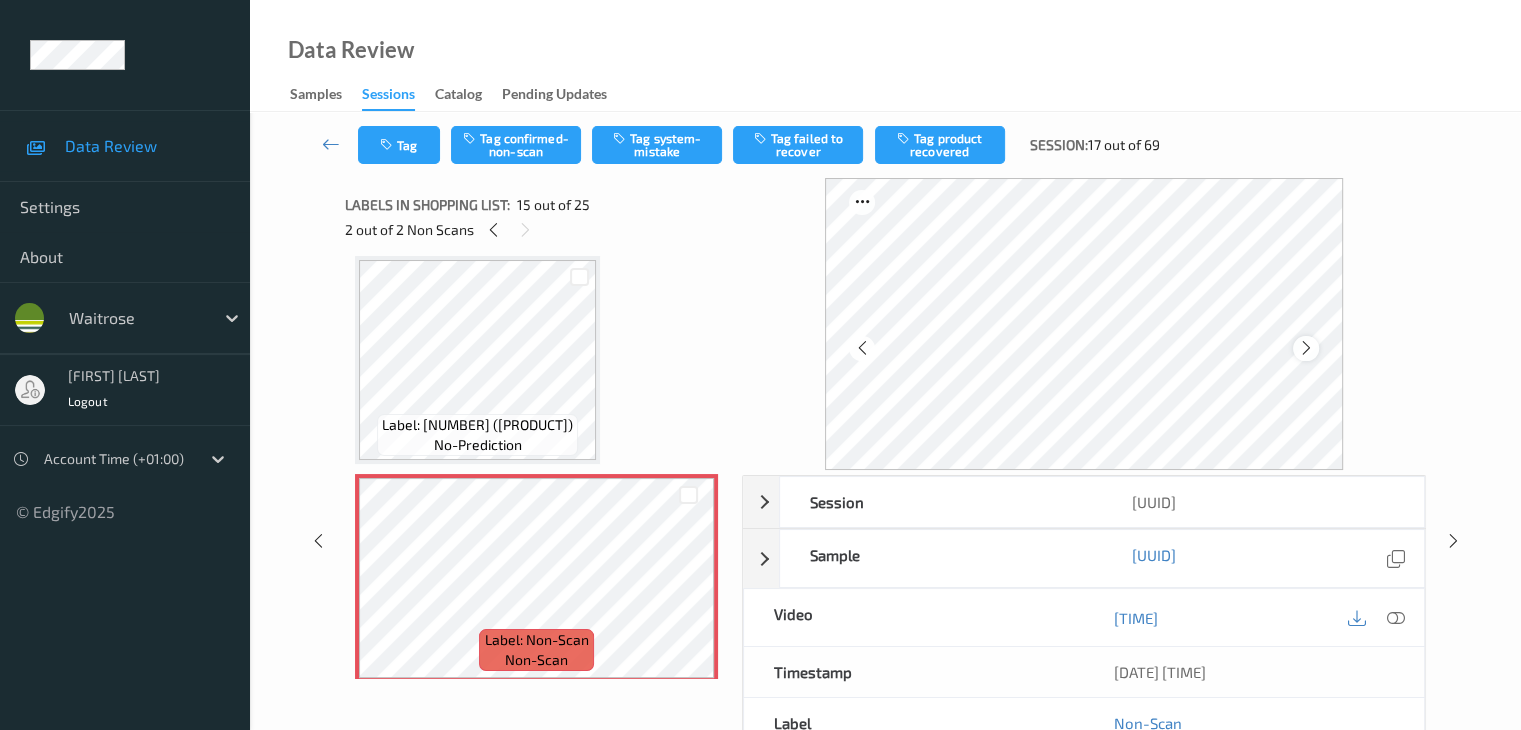 click at bounding box center (1306, 348) 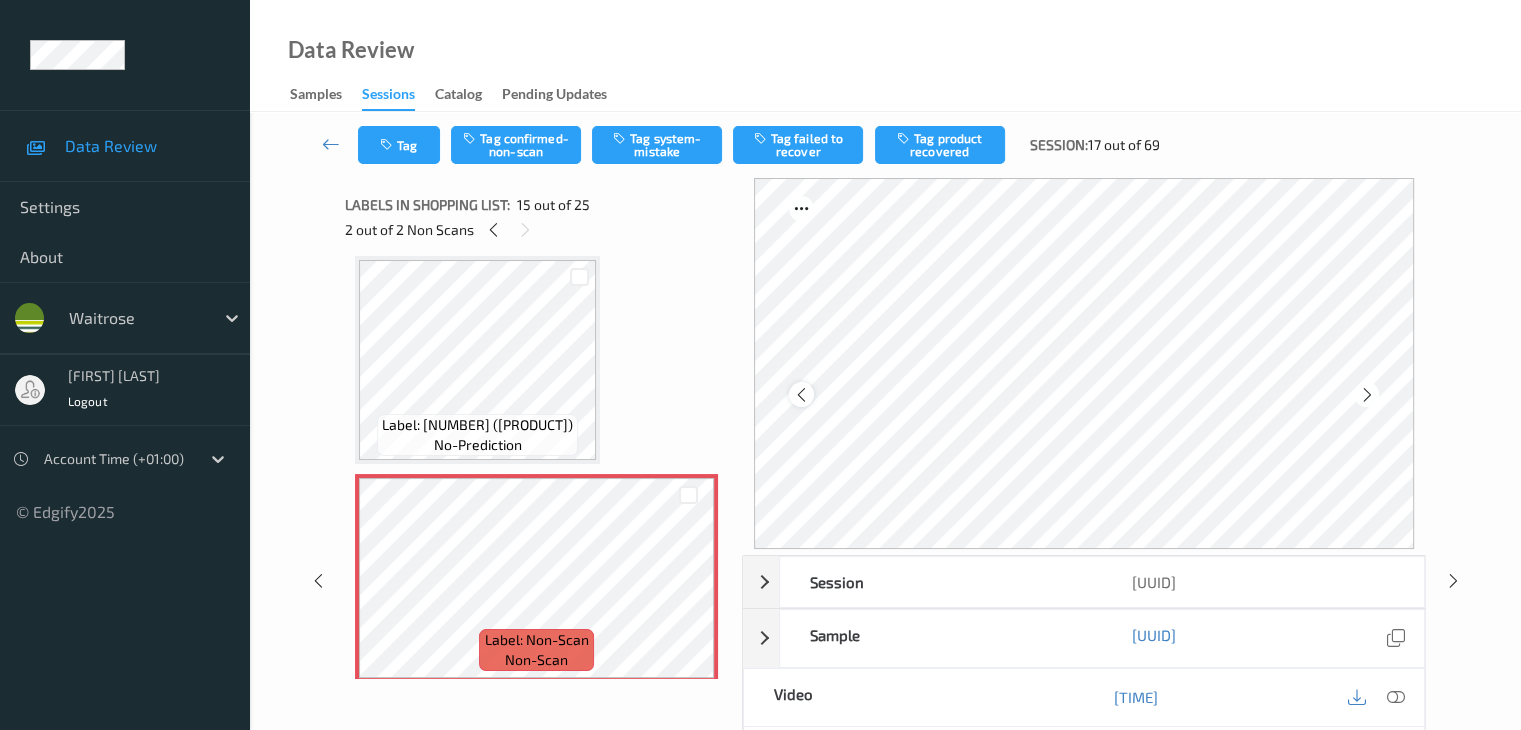 click at bounding box center [801, 394] 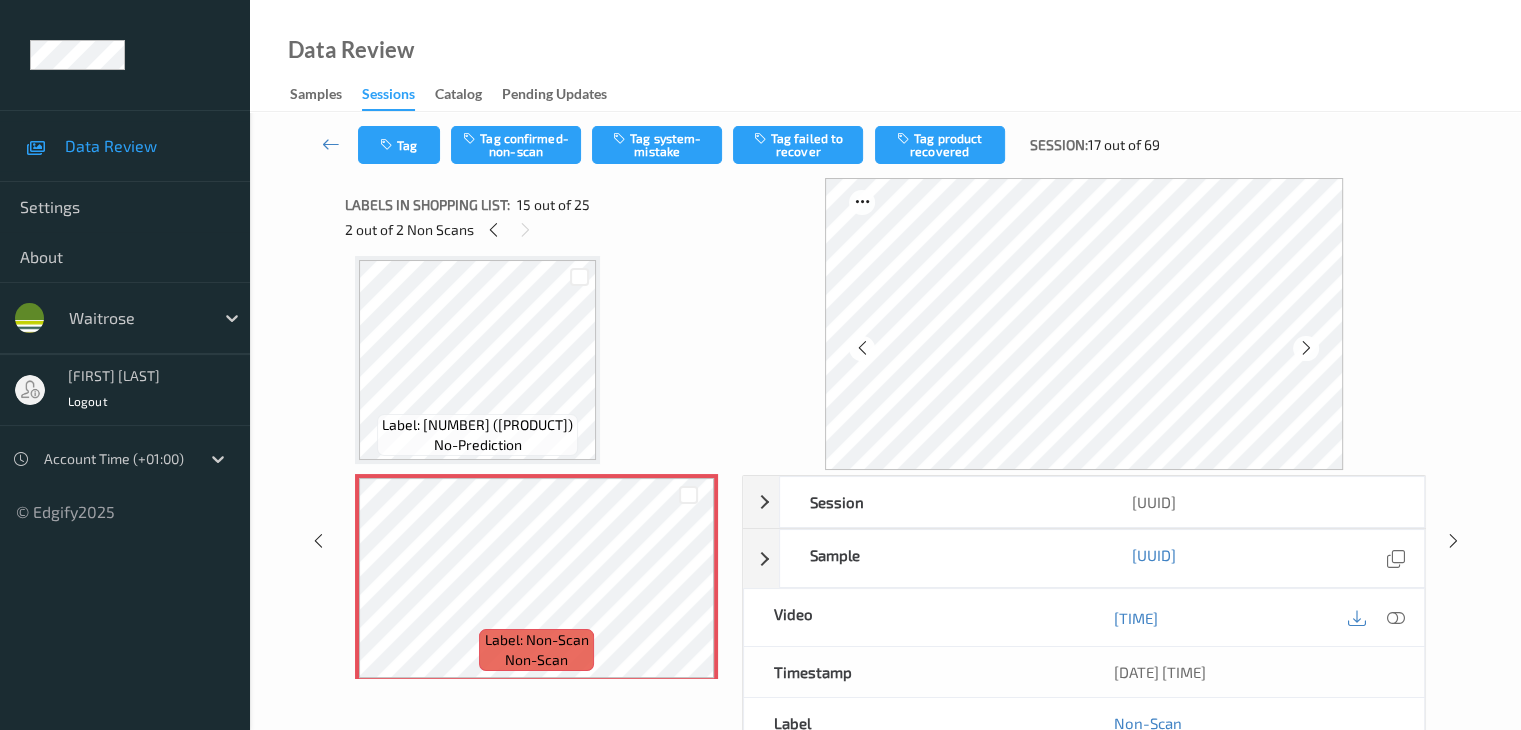 click at bounding box center (1084, 324) 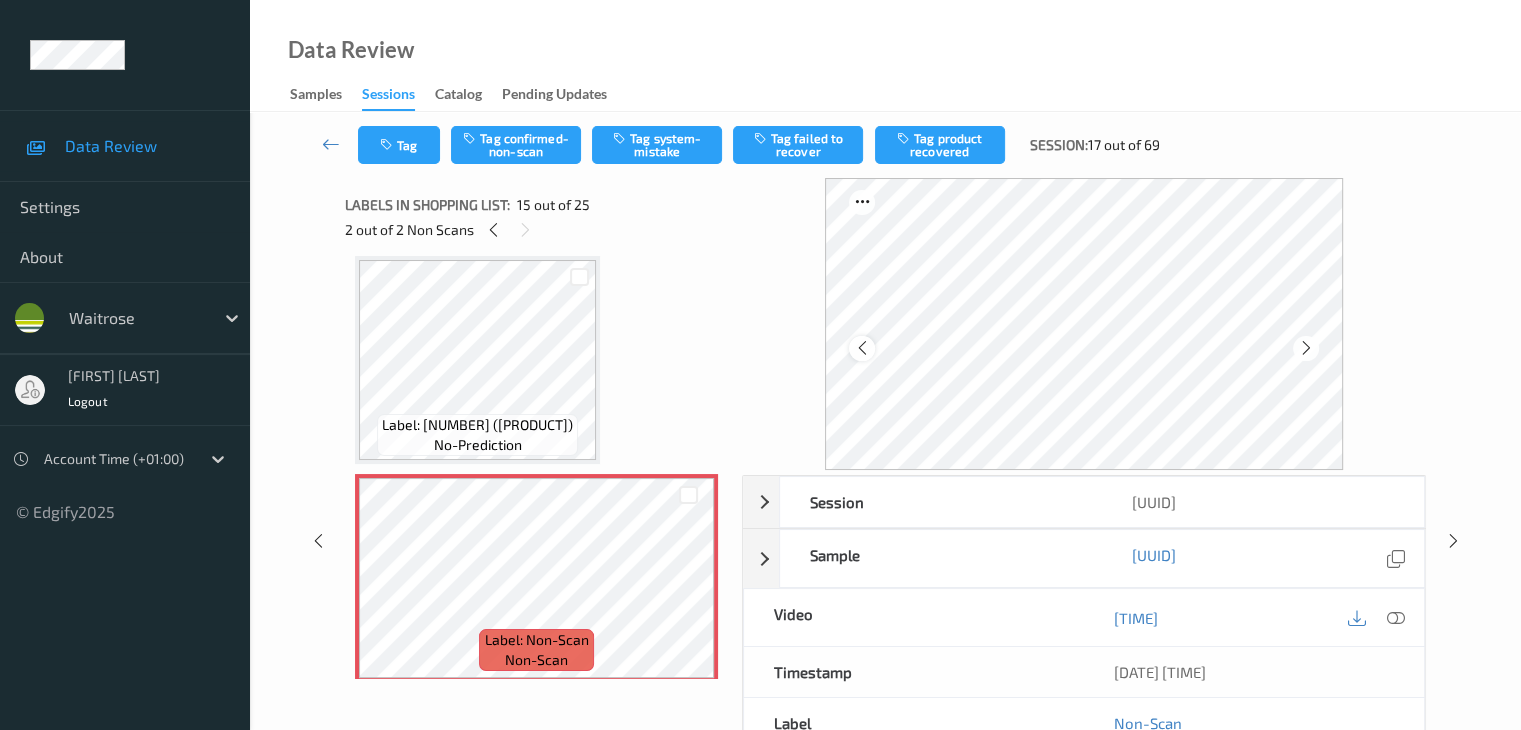 click at bounding box center (861, 348) 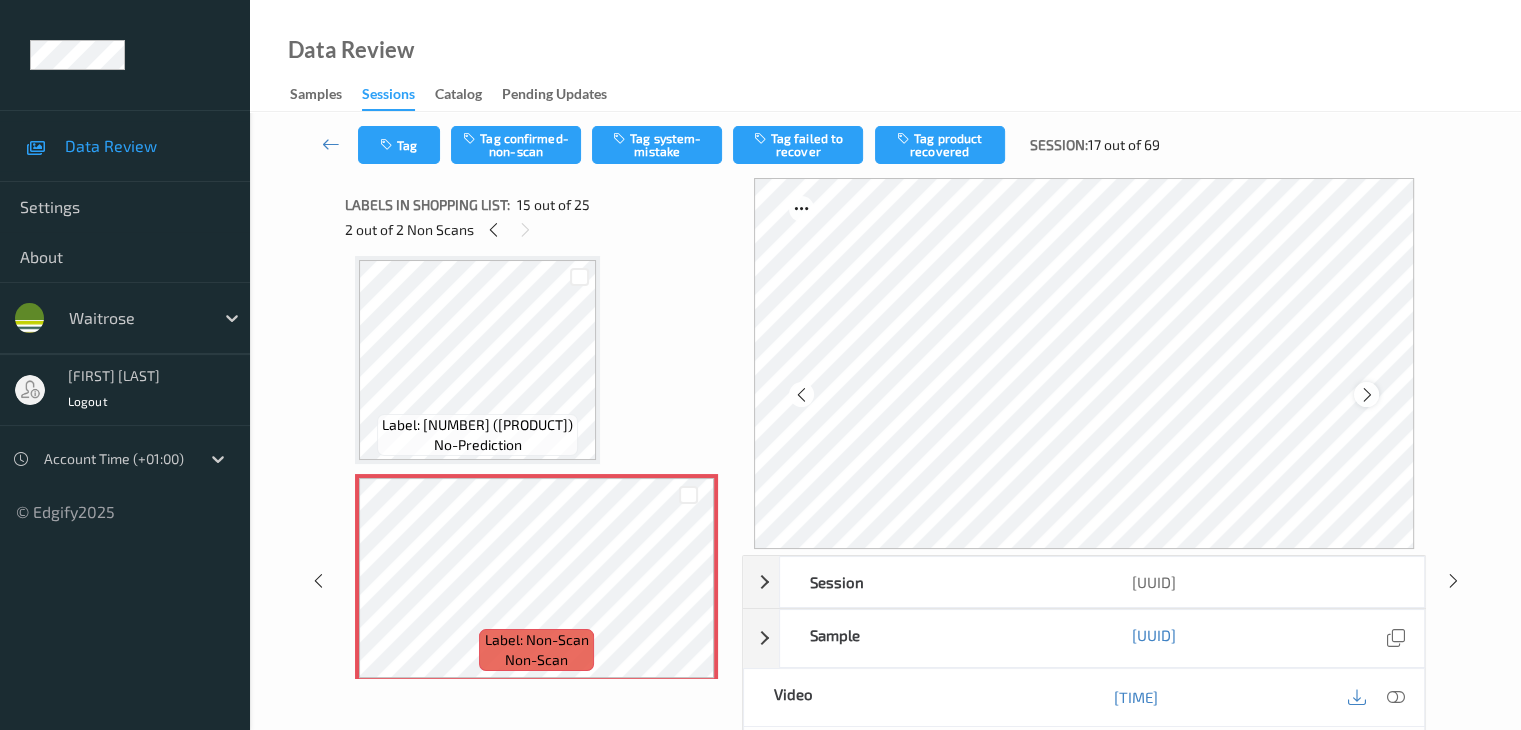 click at bounding box center (1366, 395) 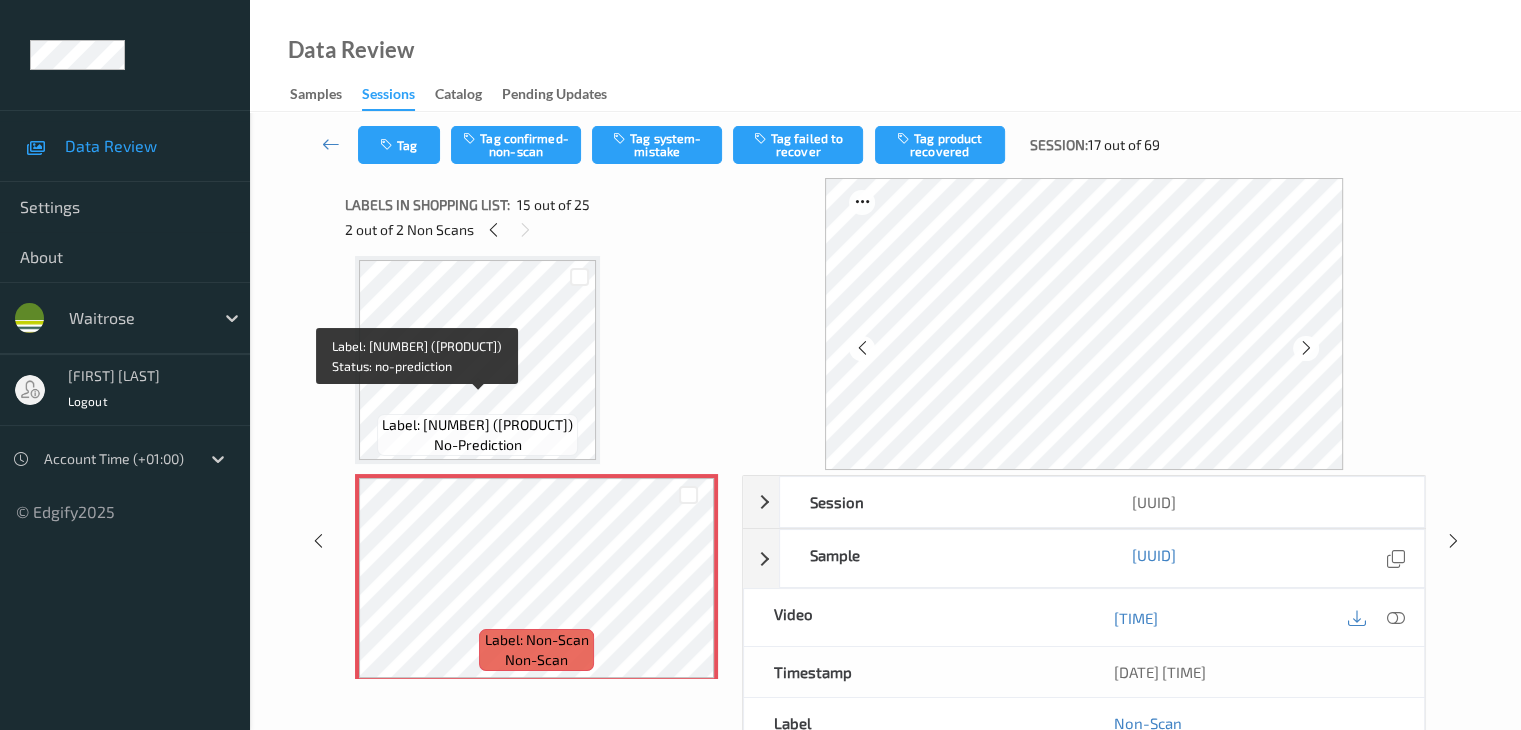 click on "no-prediction" at bounding box center (478, 445) 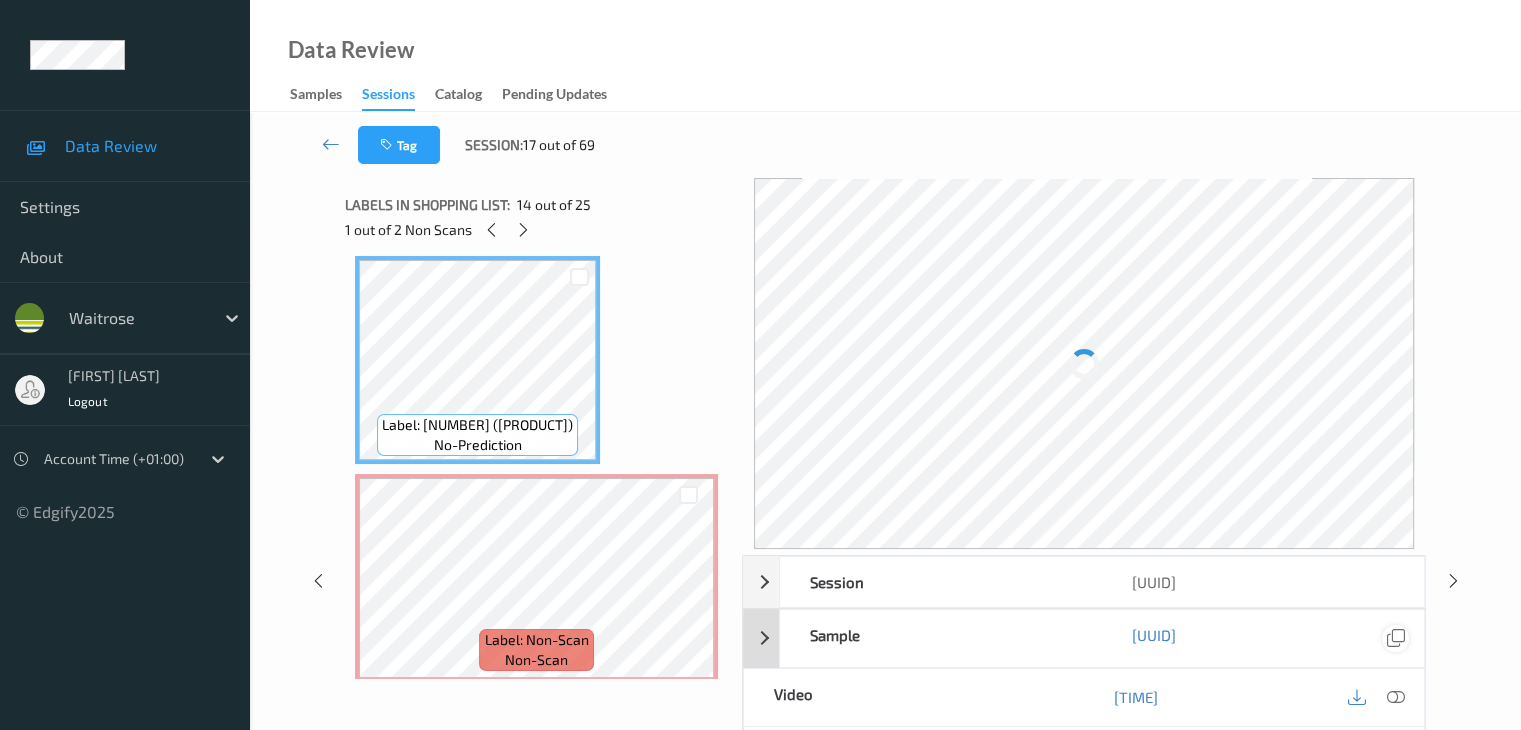 click at bounding box center [1395, 638] 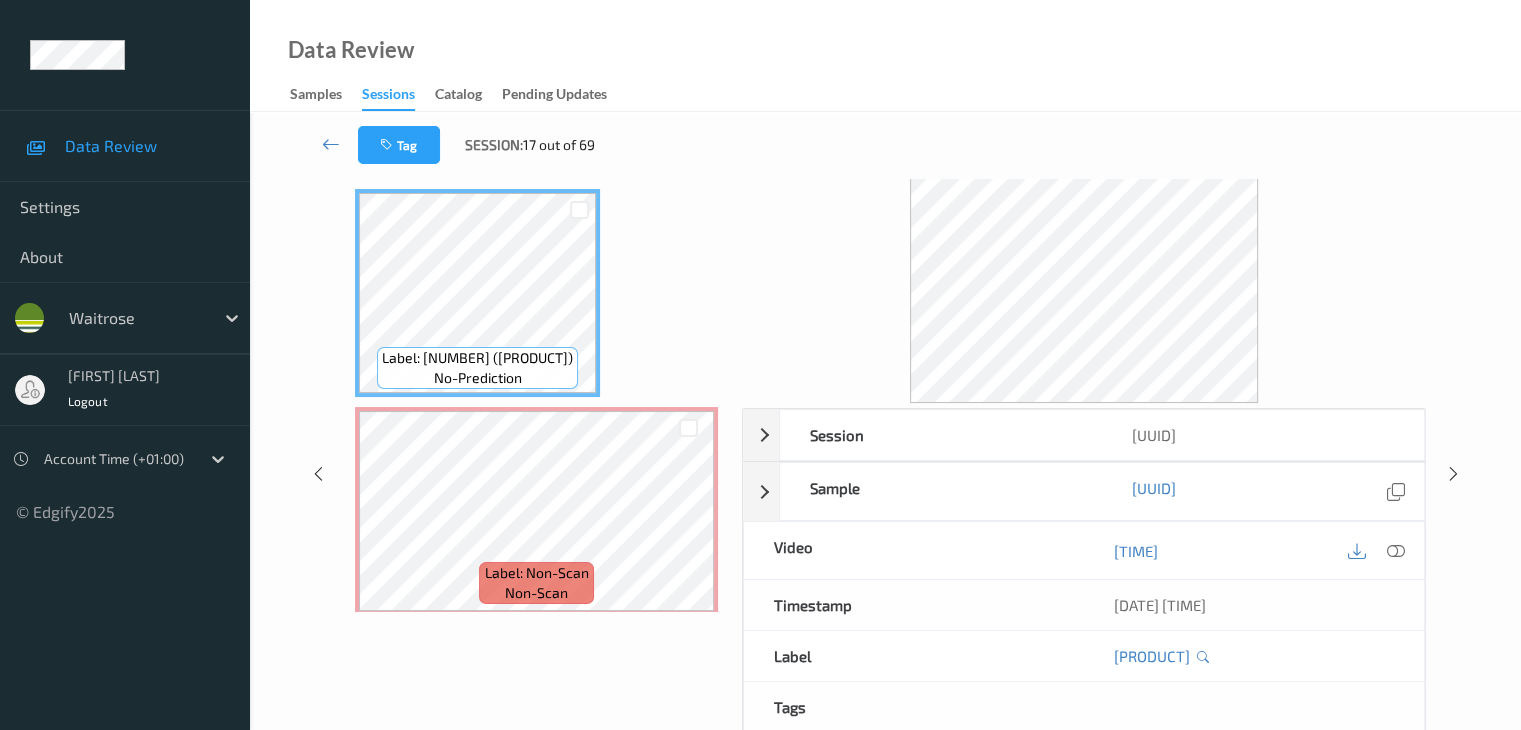 scroll, scrollTop: 100, scrollLeft: 0, axis: vertical 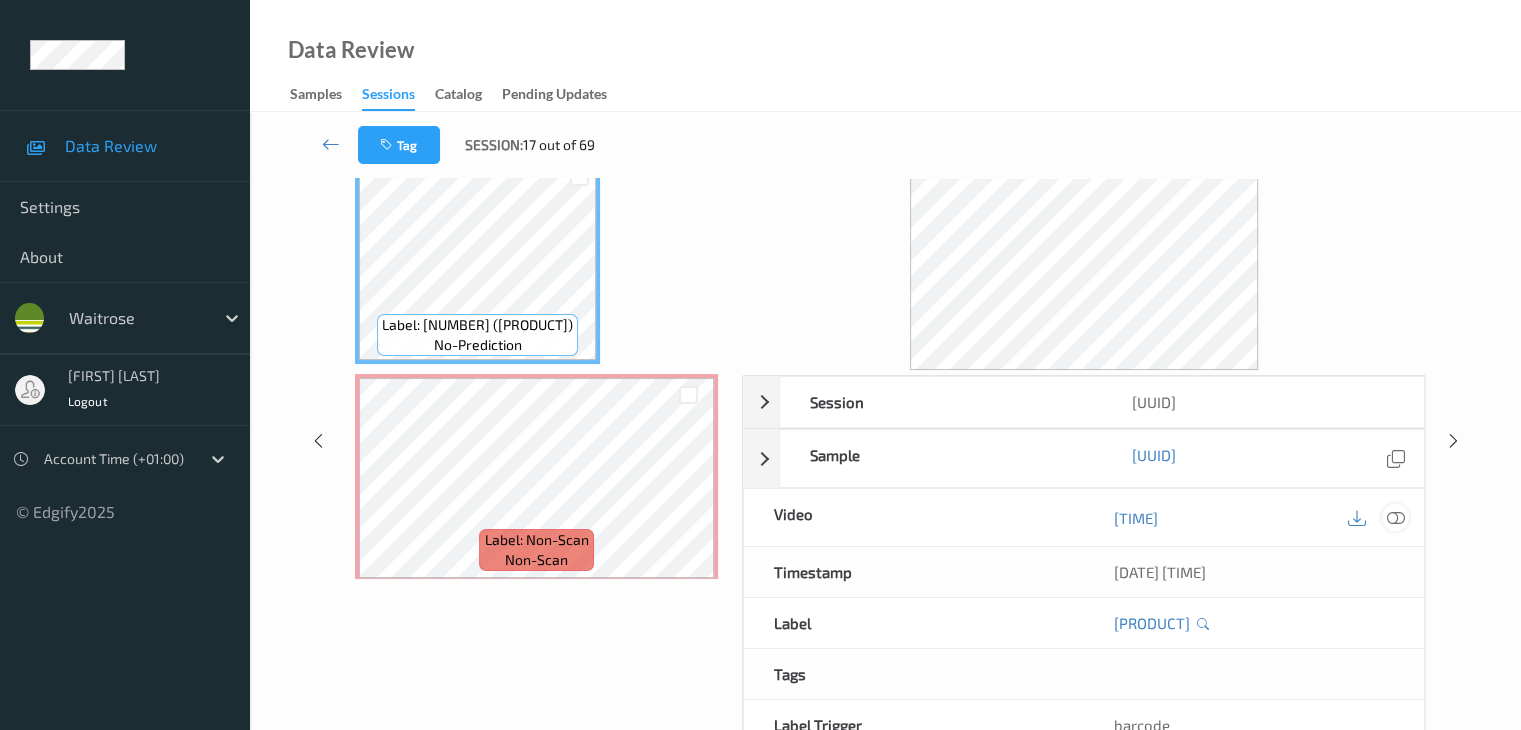 click at bounding box center [1395, 518] 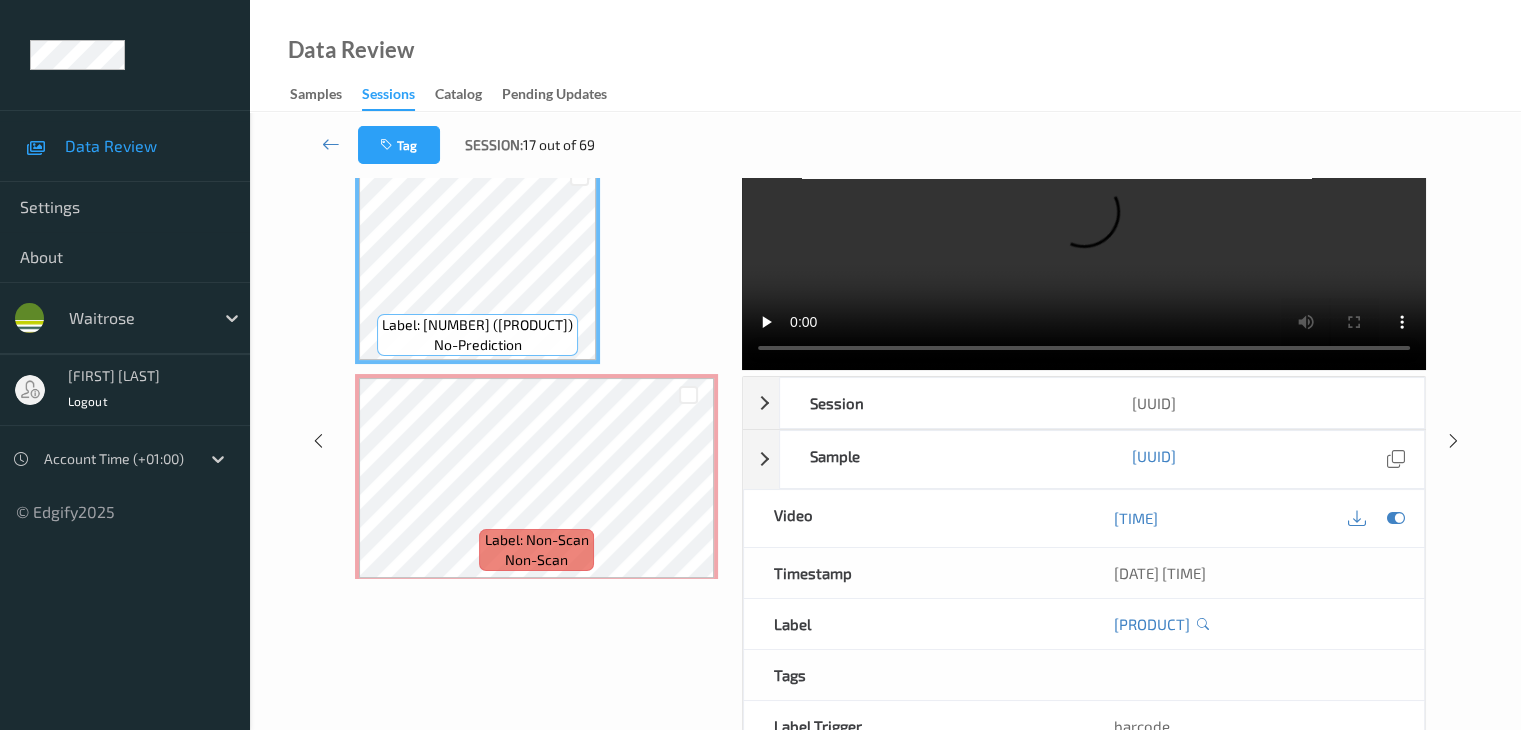 click on "Label: 5000342000398 (RICHMOND MF SAUSAGES) no-prediction" at bounding box center [477, 335] 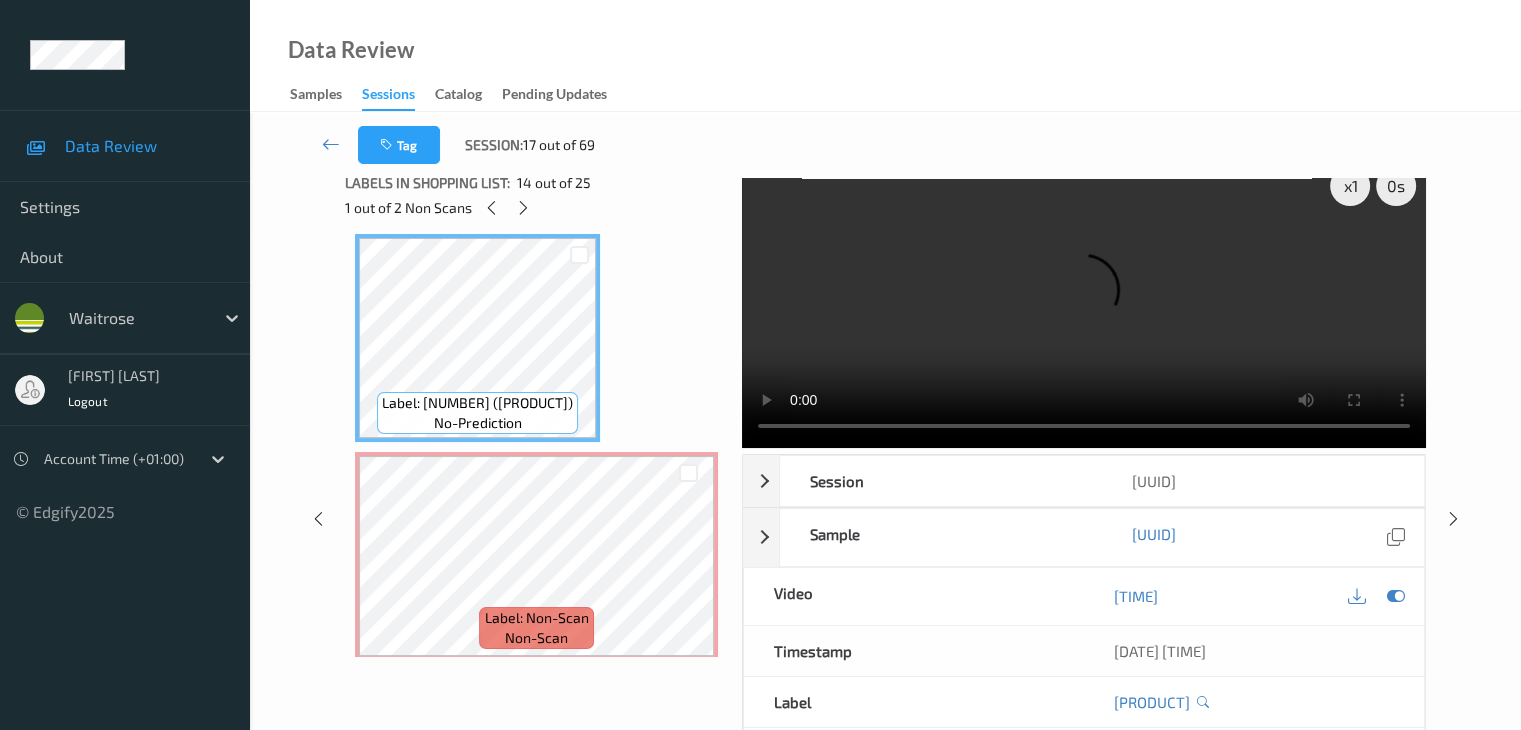 scroll, scrollTop: 0, scrollLeft: 0, axis: both 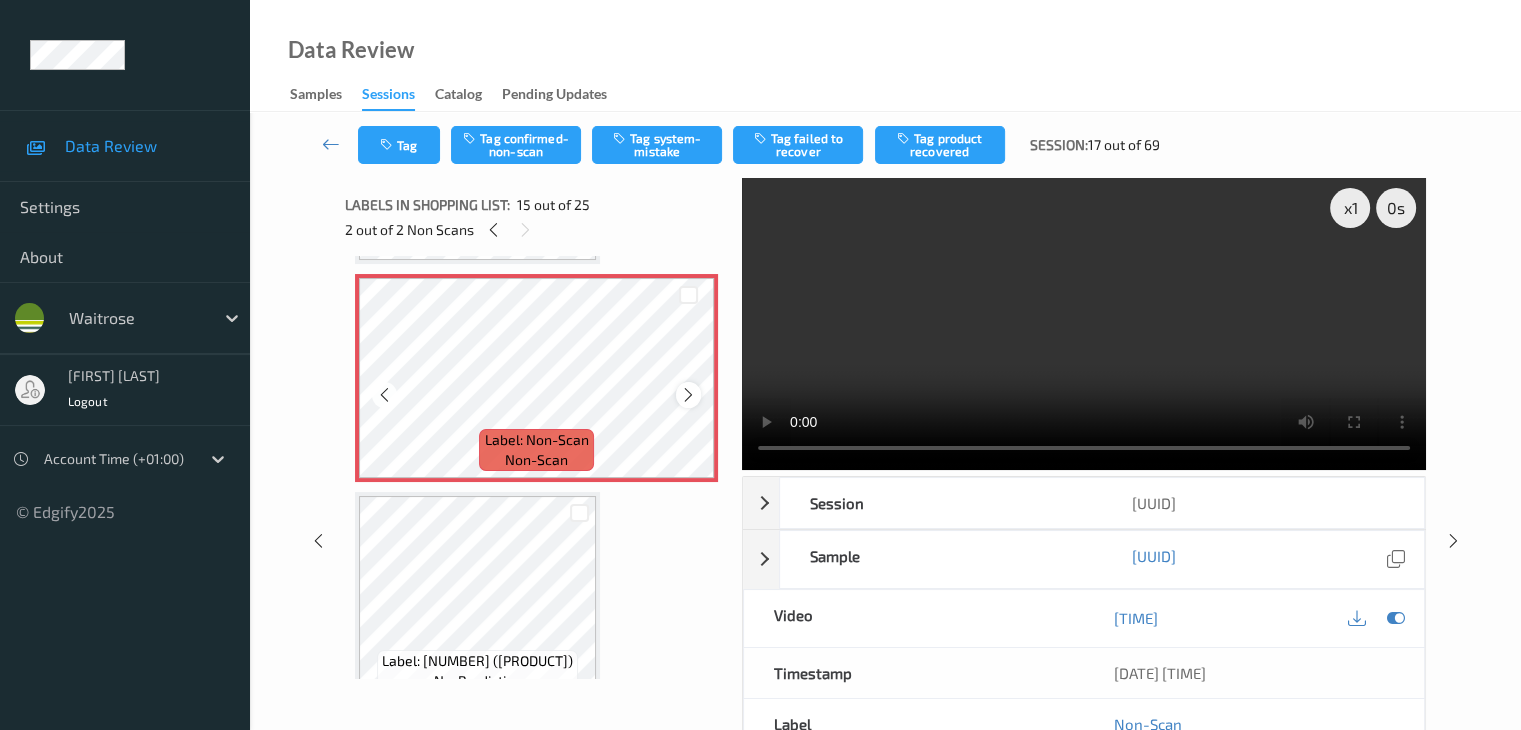 click at bounding box center (688, 394) 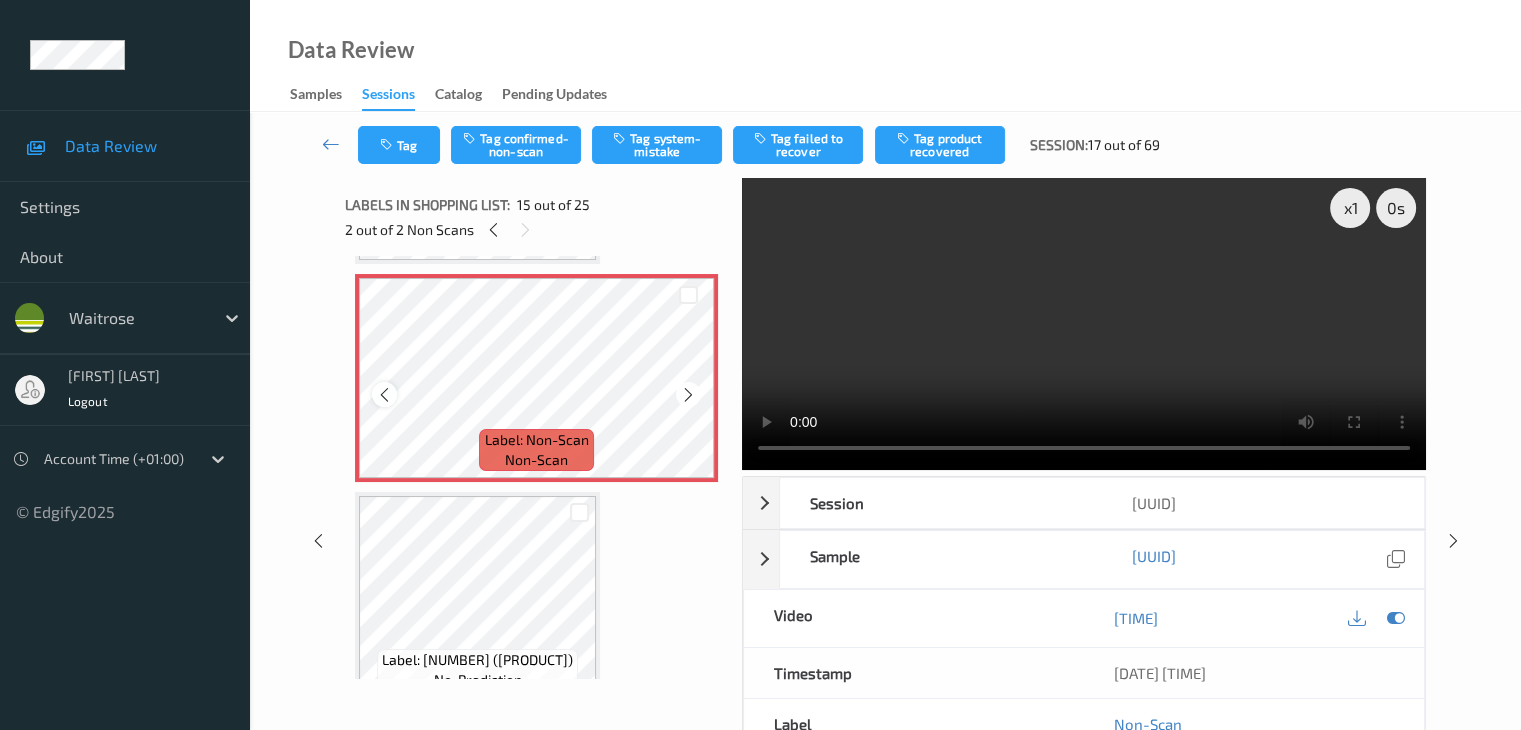 click at bounding box center [384, 395] 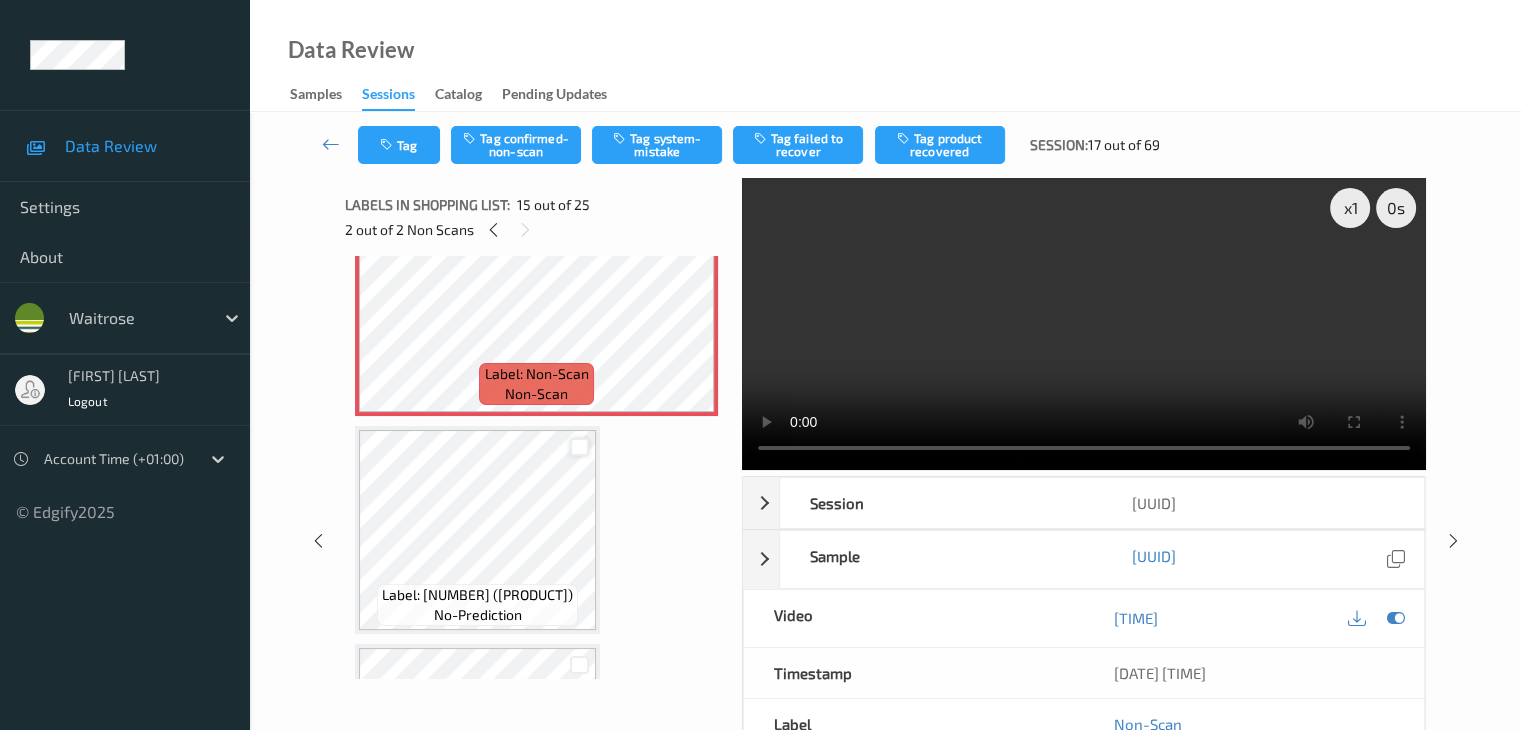 scroll, scrollTop: 3144, scrollLeft: 0, axis: vertical 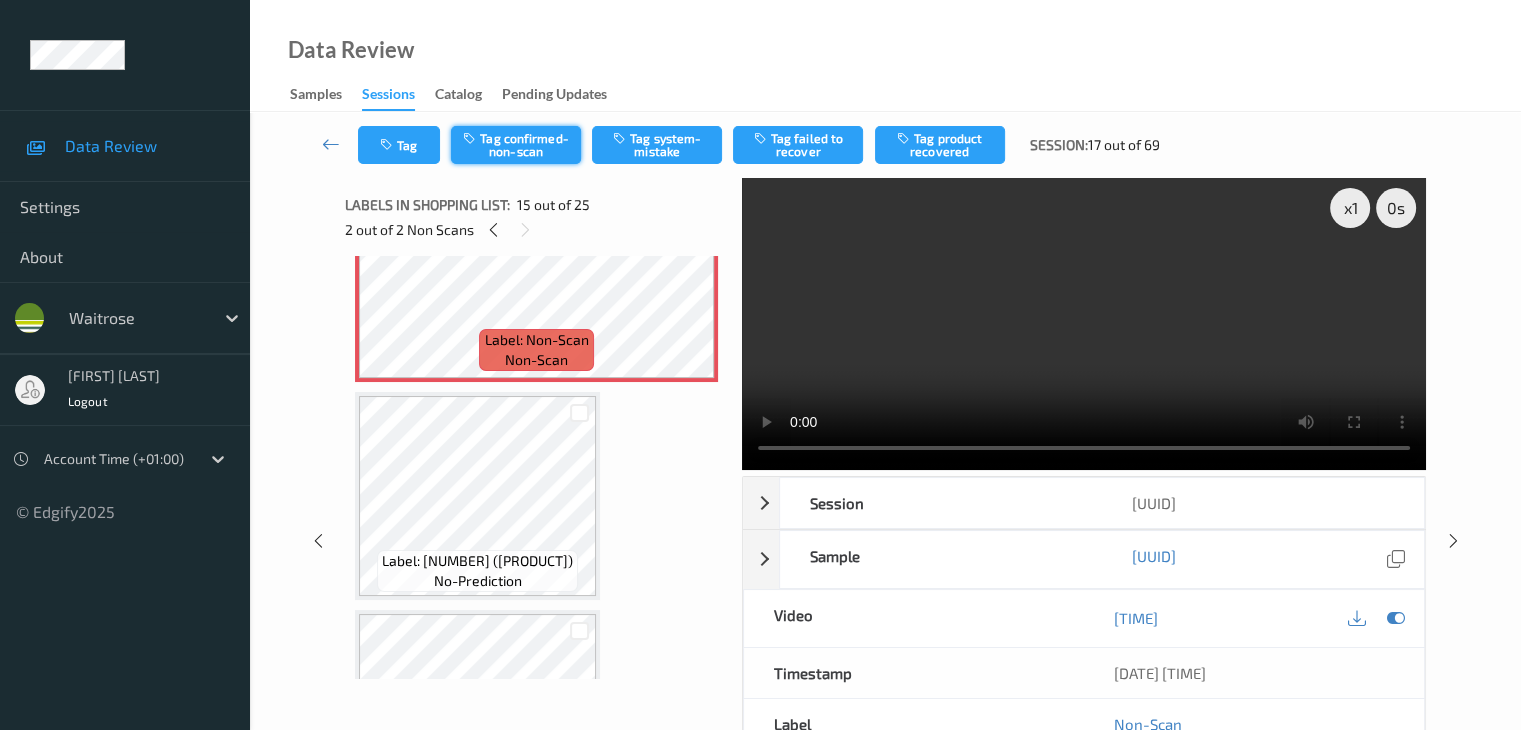 click on "Tag   confirmed-non-scan" at bounding box center [516, 145] 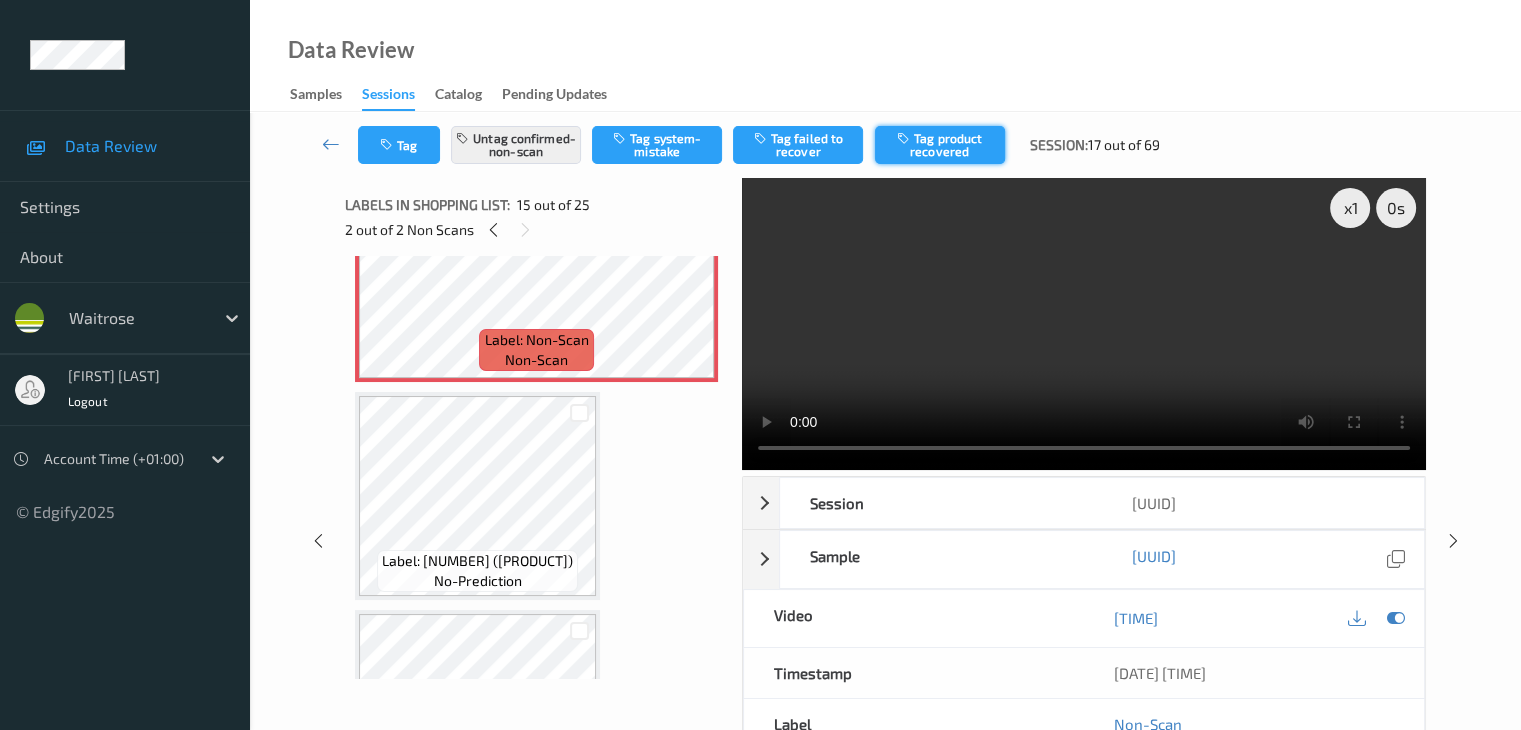 click on "Tag   product recovered" at bounding box center [940, 145] 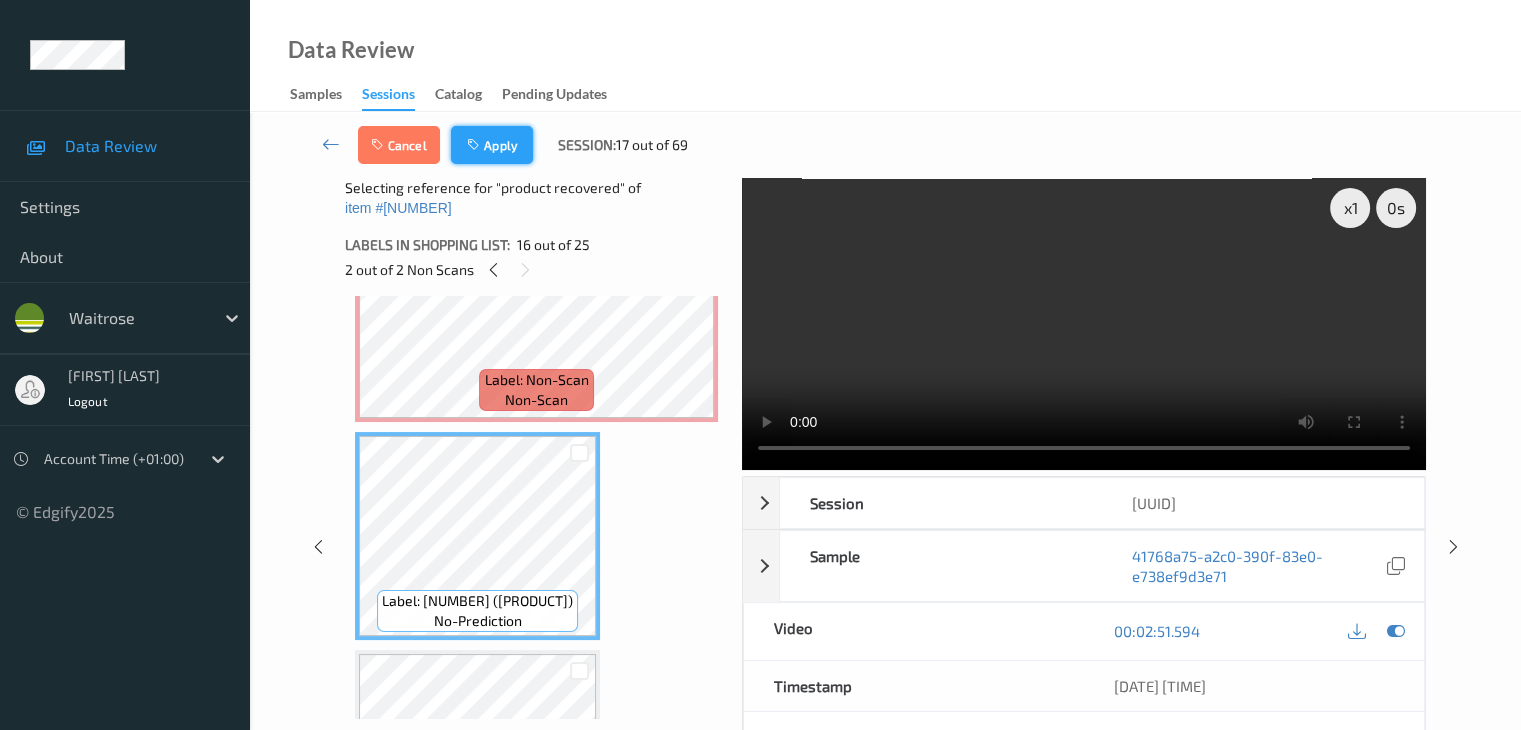 click on "Apply" at bounding box center (492, 145) 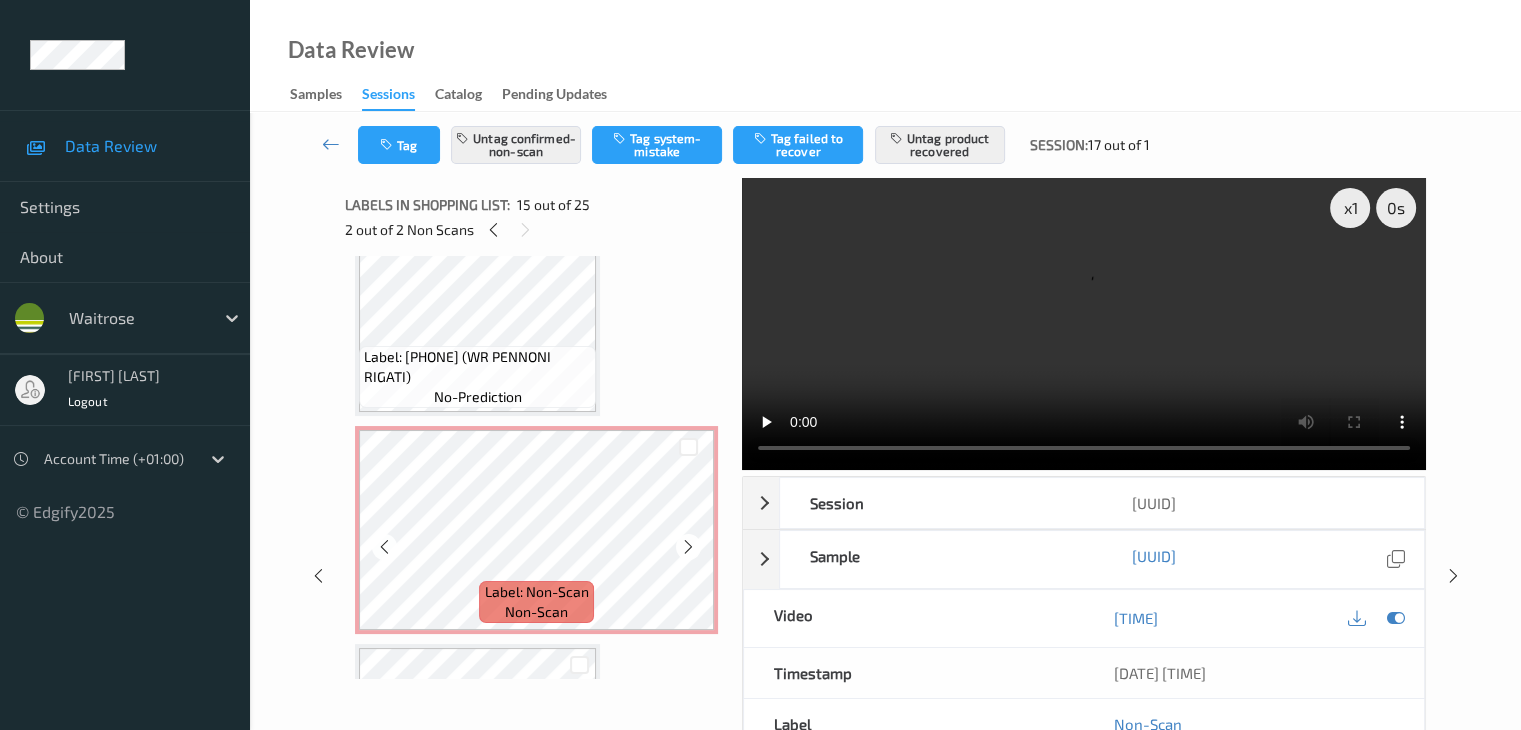 scroll, scrollTop: 344, scrollLeft: 0, axis: vertical 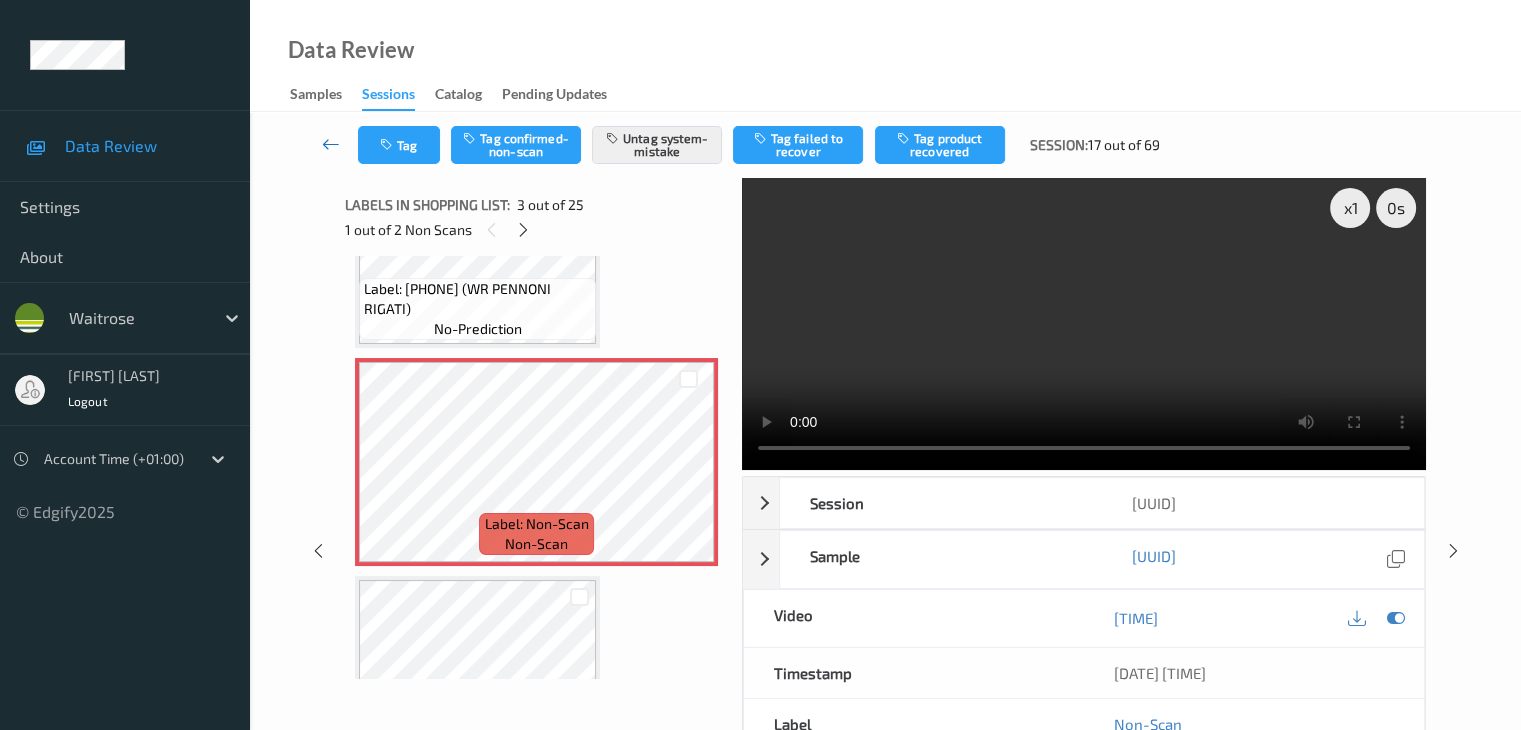 click at bounding box center (331, 144) 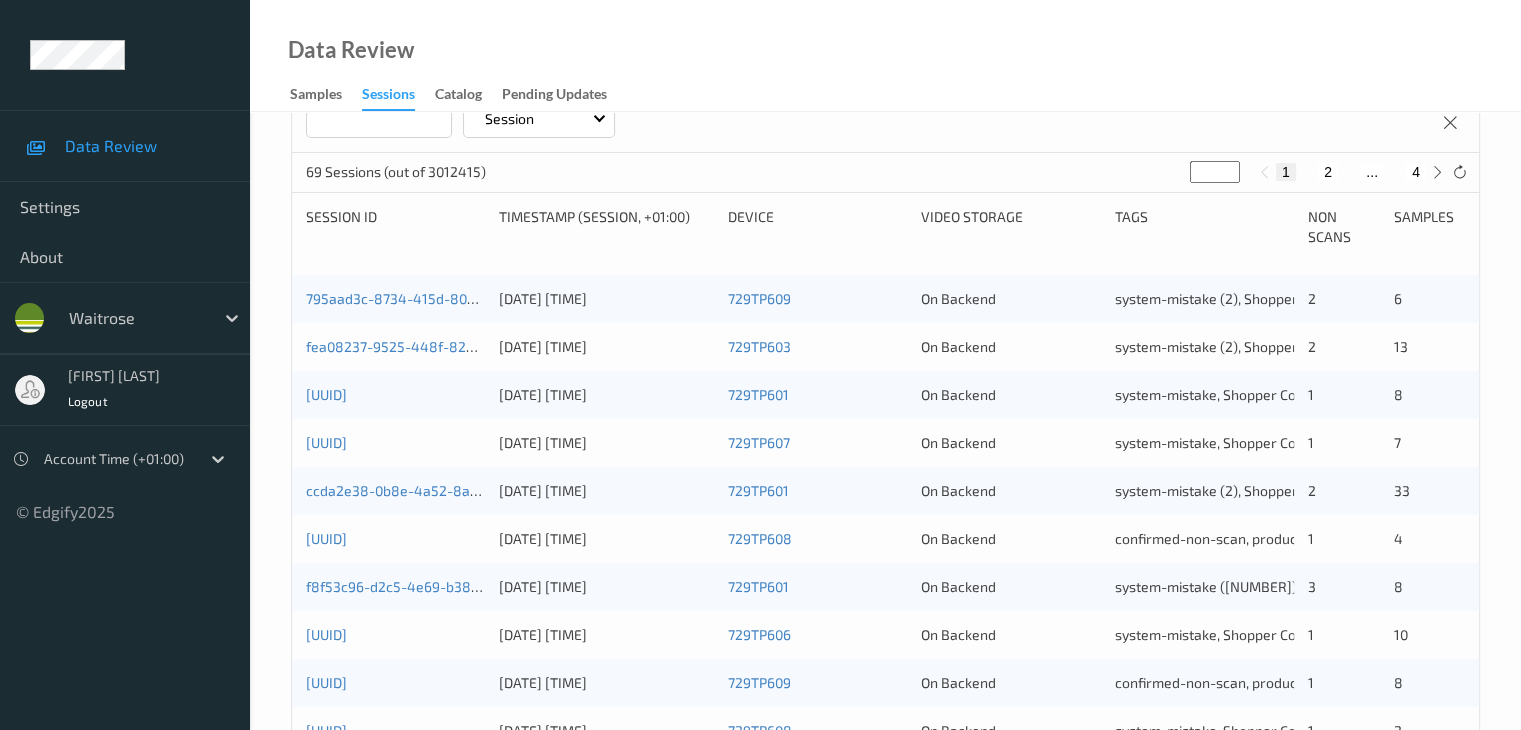 scroll, scrollTop: 232, scrollLeft: 0, axis: vertical 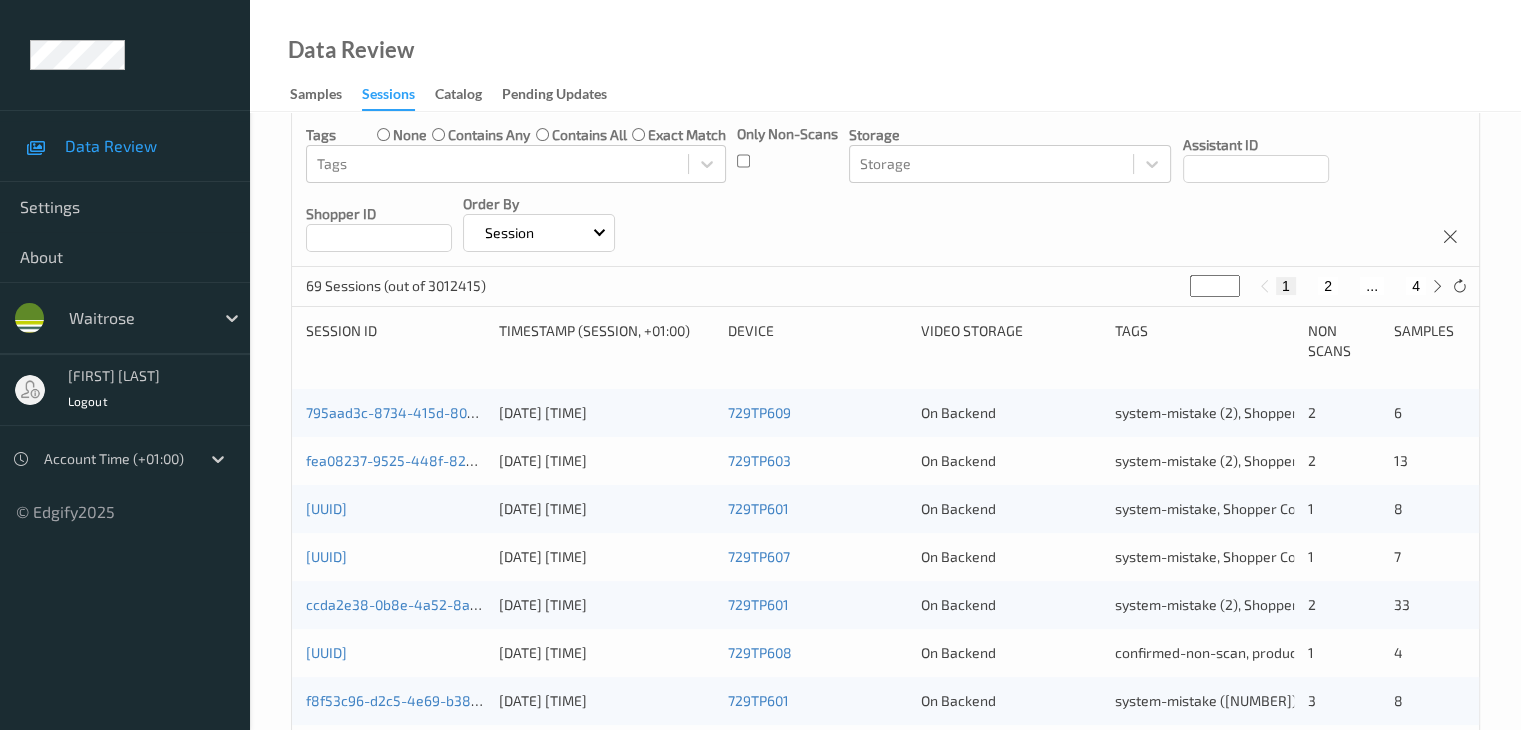 click on "4" at bounding box center [1416, 286] 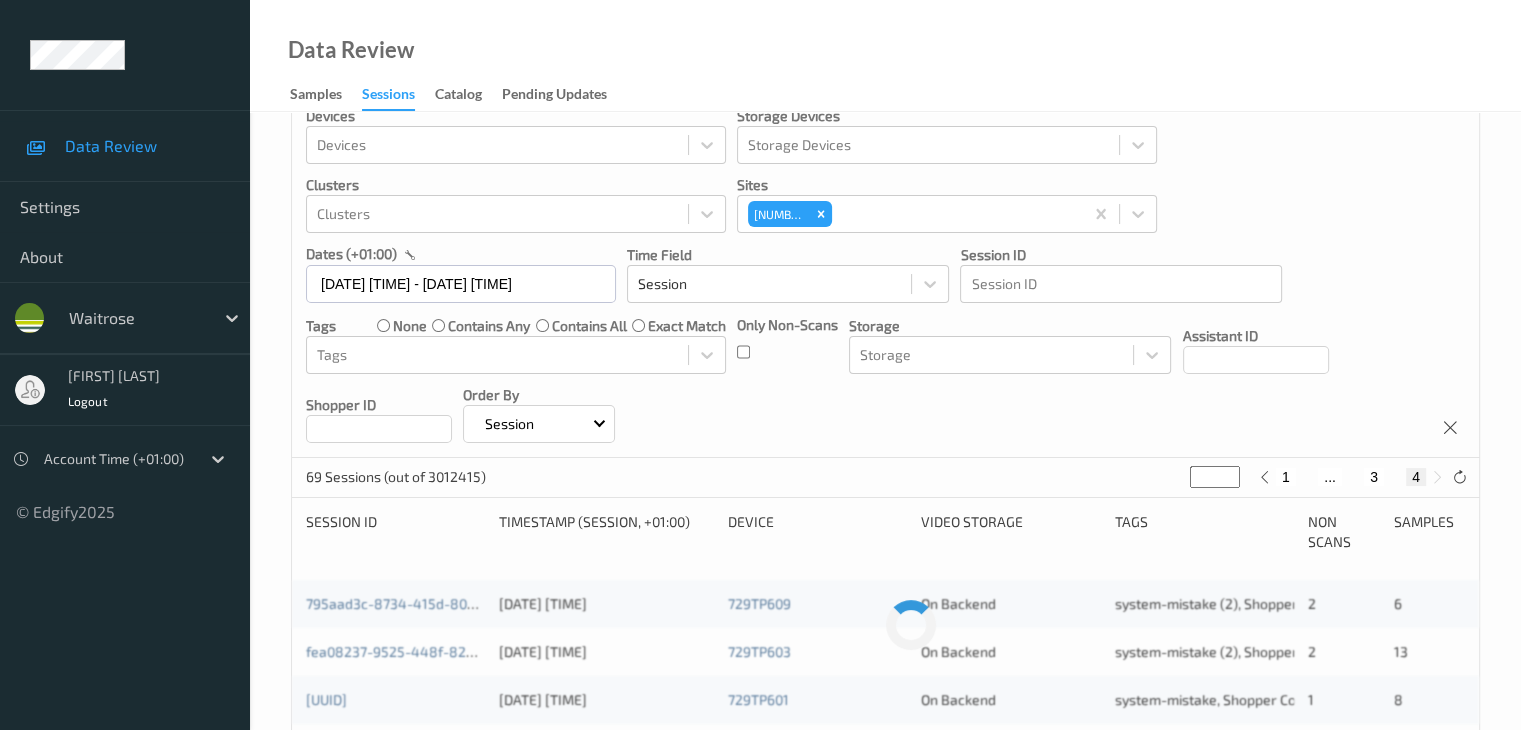 scroll, scrollTop: 0, scrollLeft: 0, axis: both 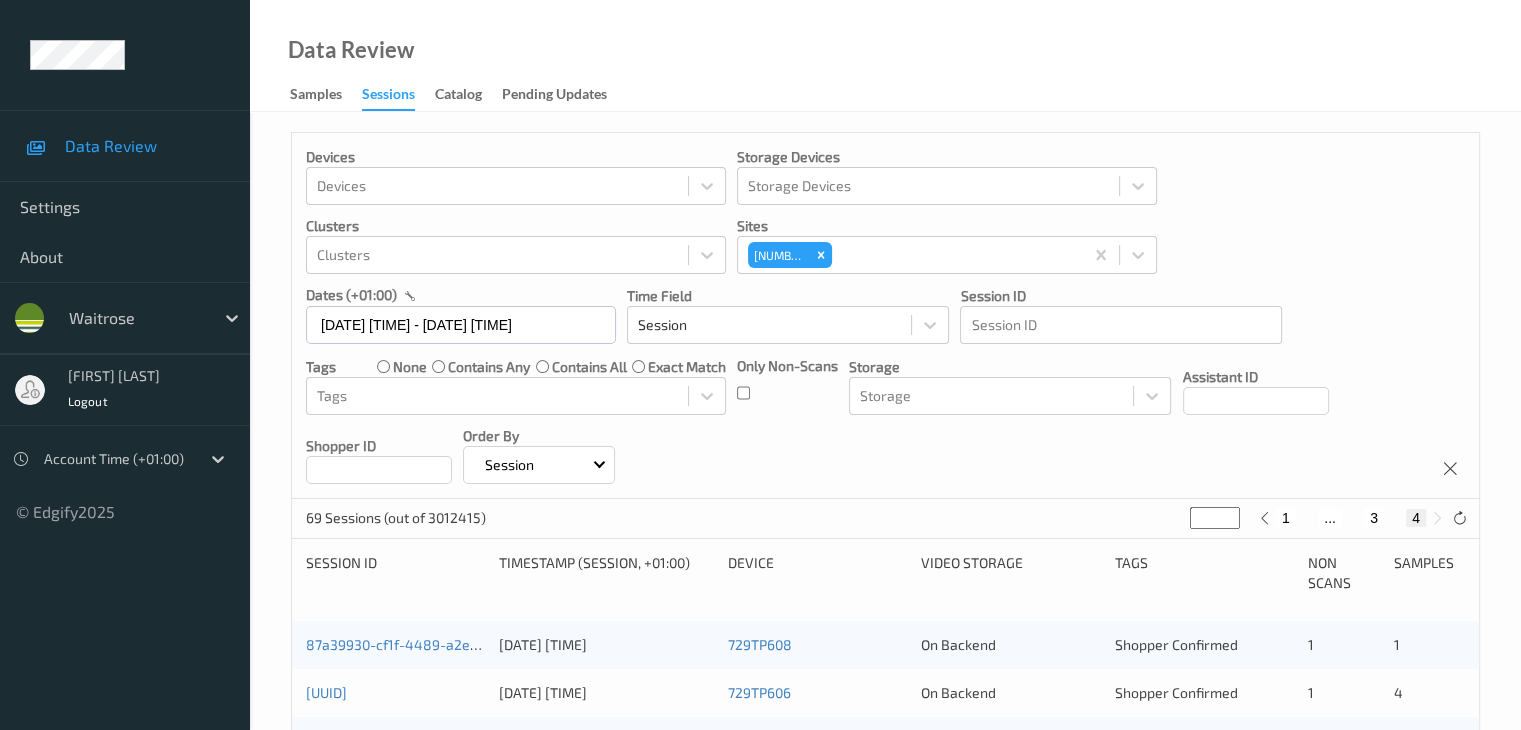 click on "3" at bounding box center (1374, 518) 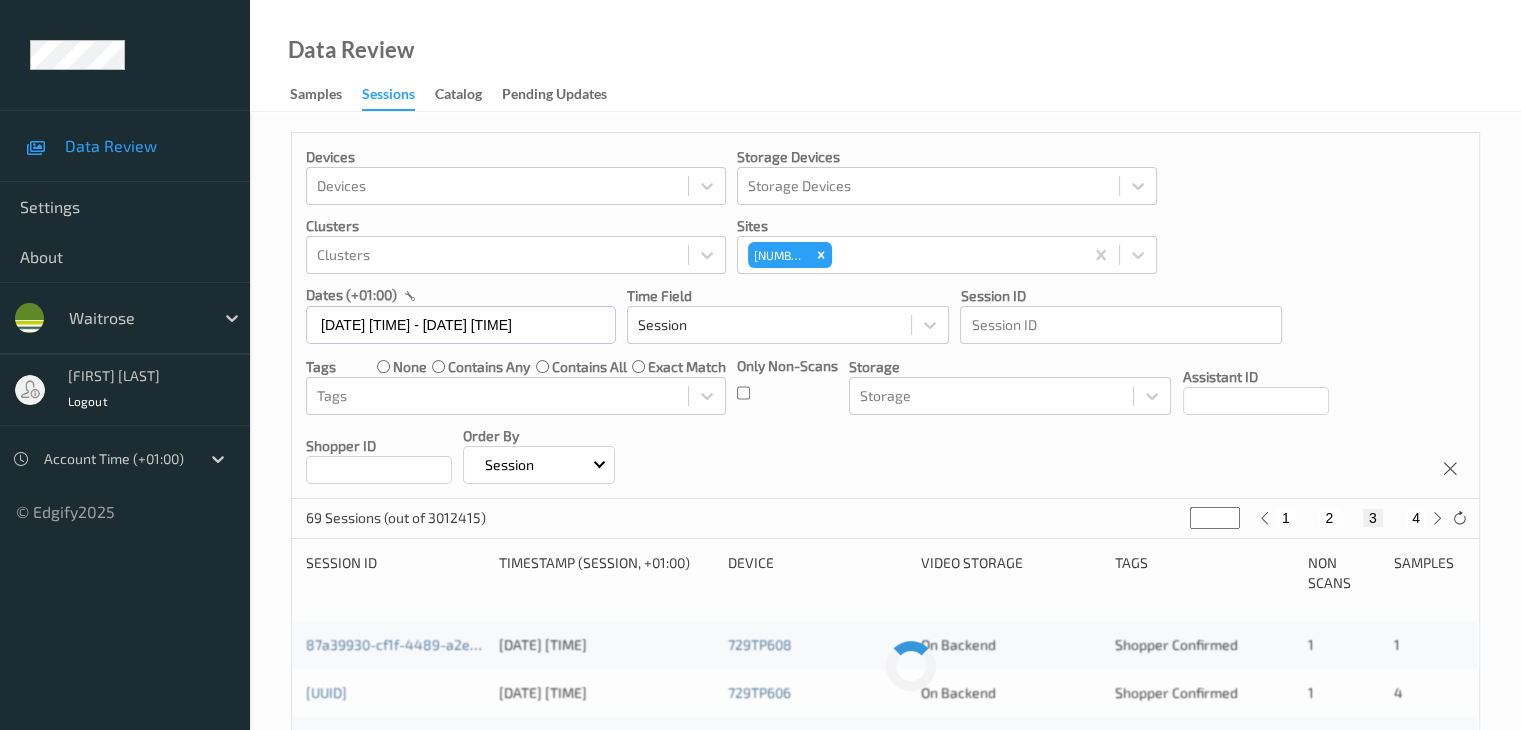 type 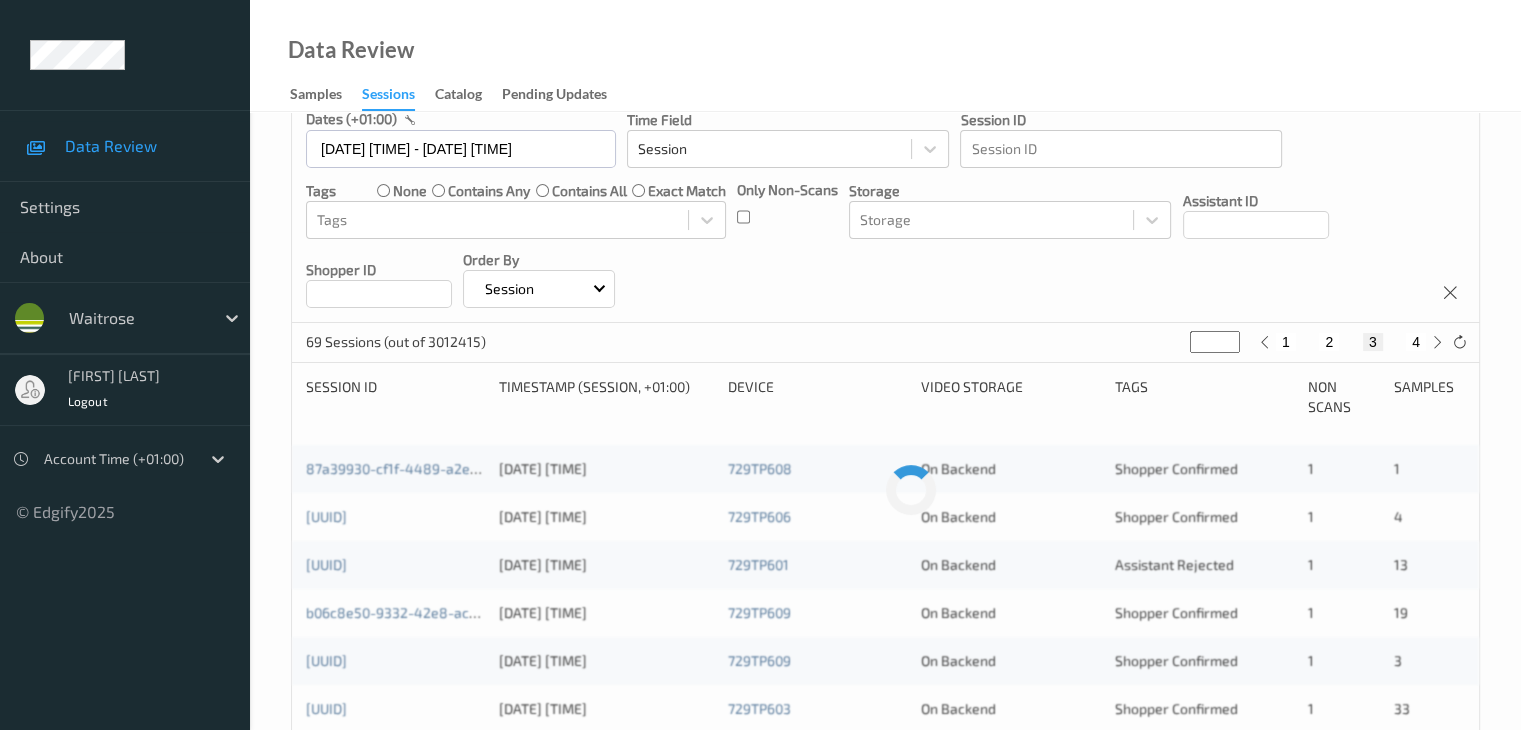 scroll, scrollTop: 300, scrollLeft: 0, axis: vertical 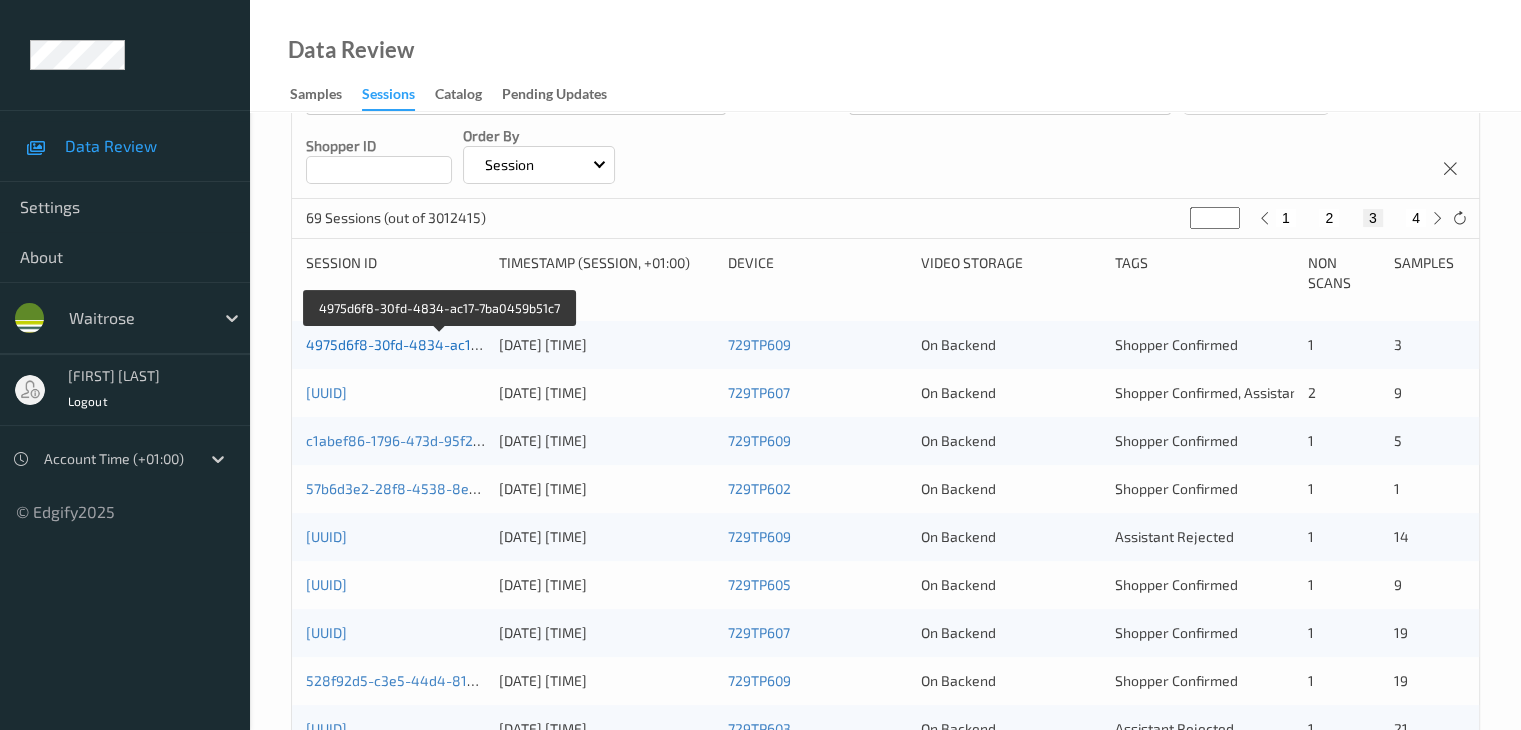 click on "4975d6f8-30fd-4834-ac17-7ba0459b51c7" at bounding box center [440, 344] 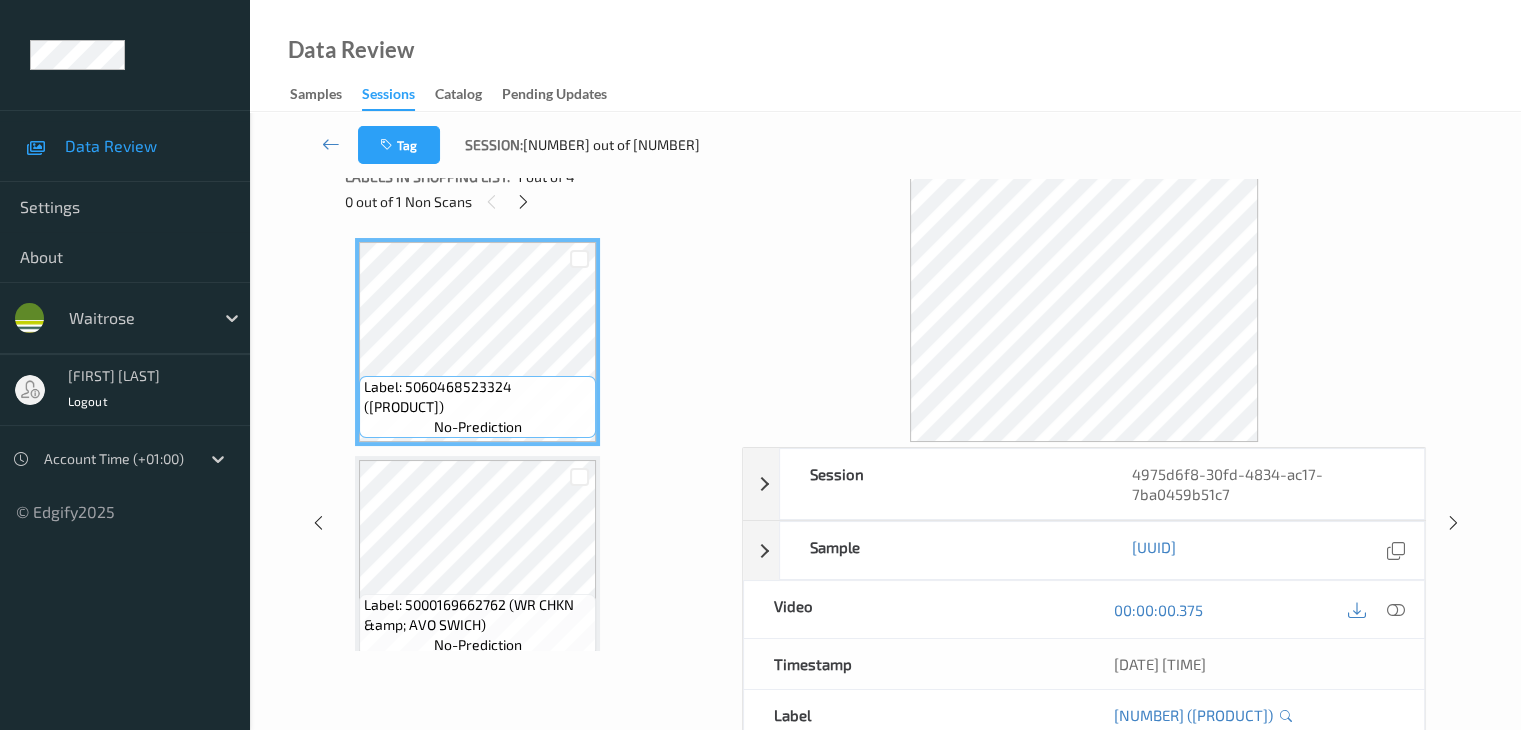 scroll, scrollTop: 0, scrollLeft: 0, axis: both 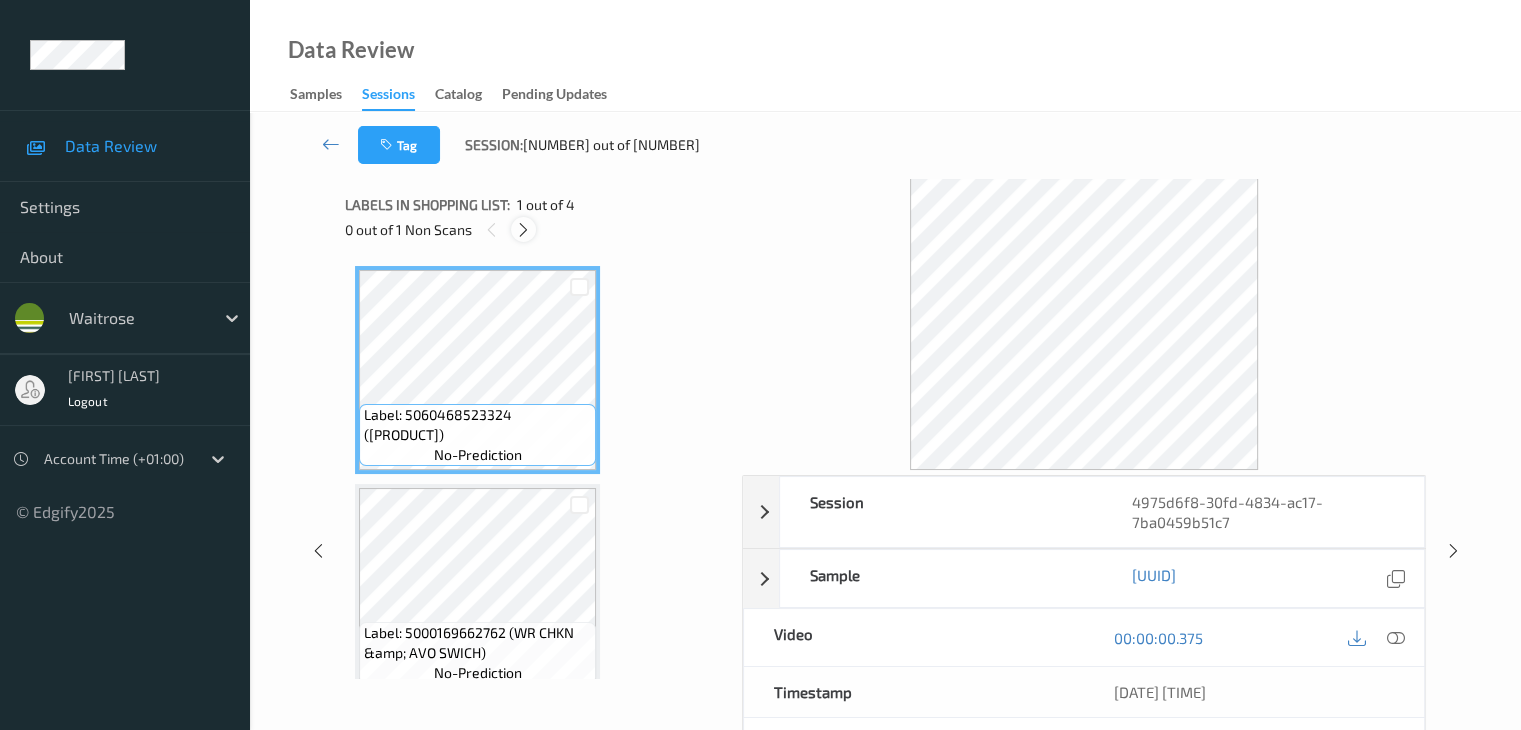 click at bounding box center (523, 230) 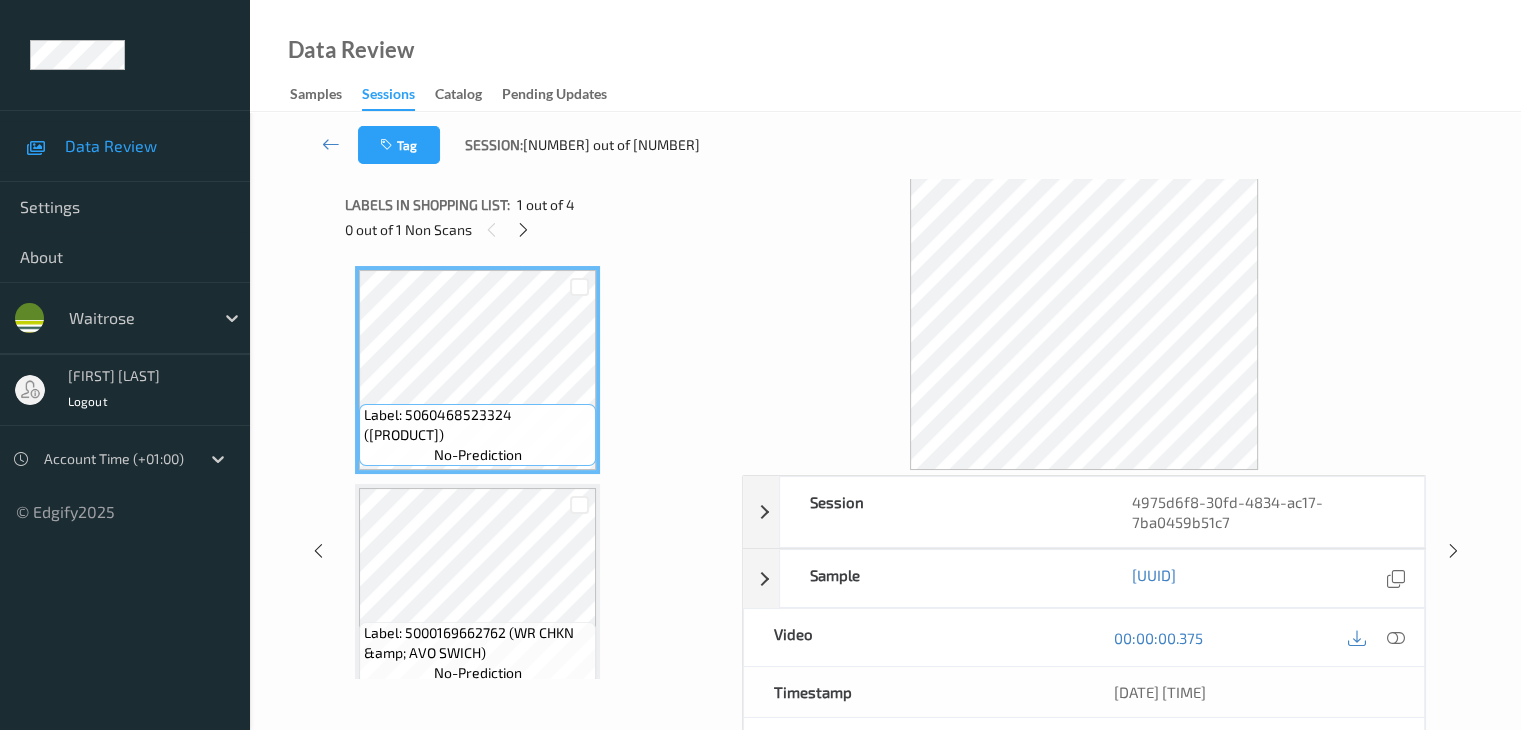 scroll, scrollTop: 228, scrollLeft: 0, axis: vertical 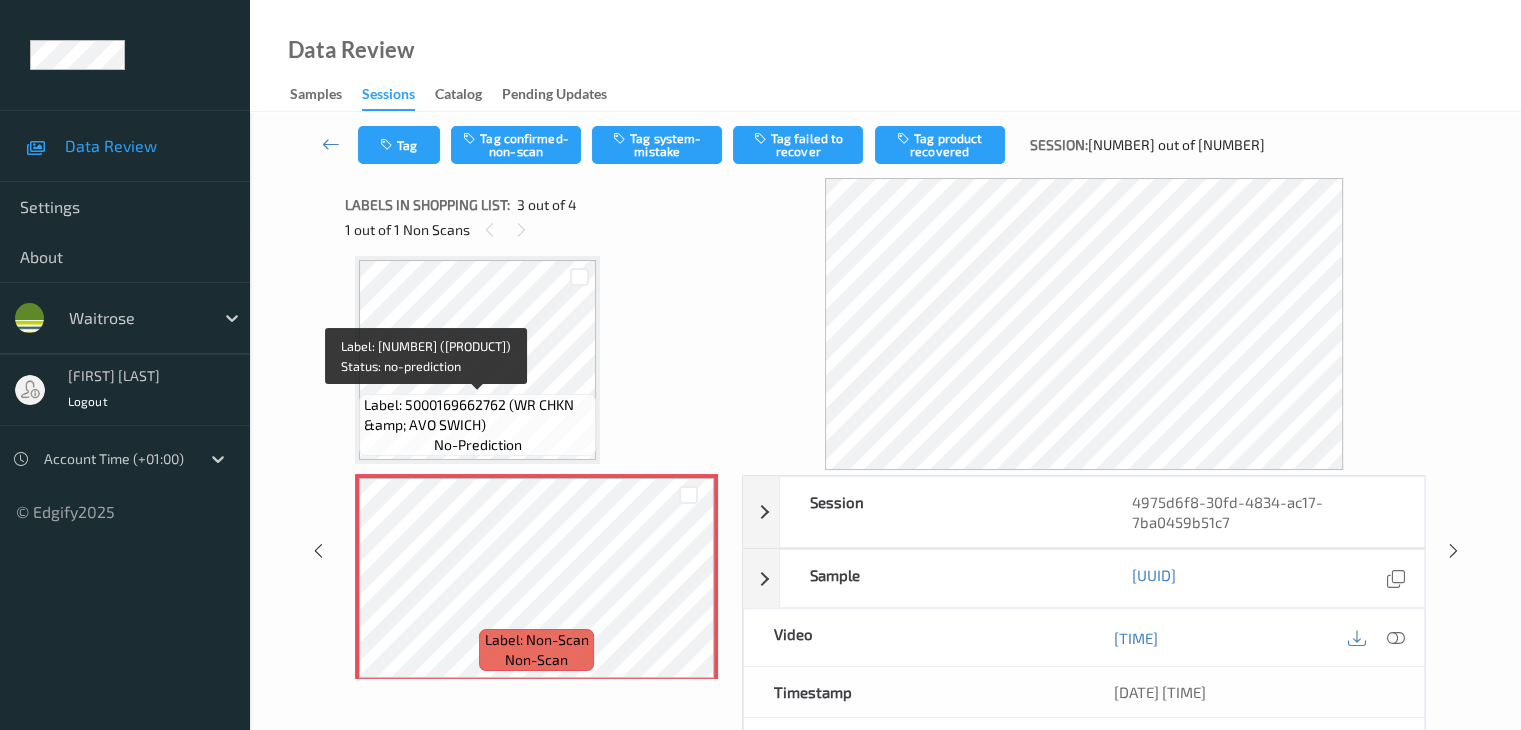 click on "Label: 5000169662762 (WR CHKN &amp; AVO SWICH)" at bounding box center (477, 415) 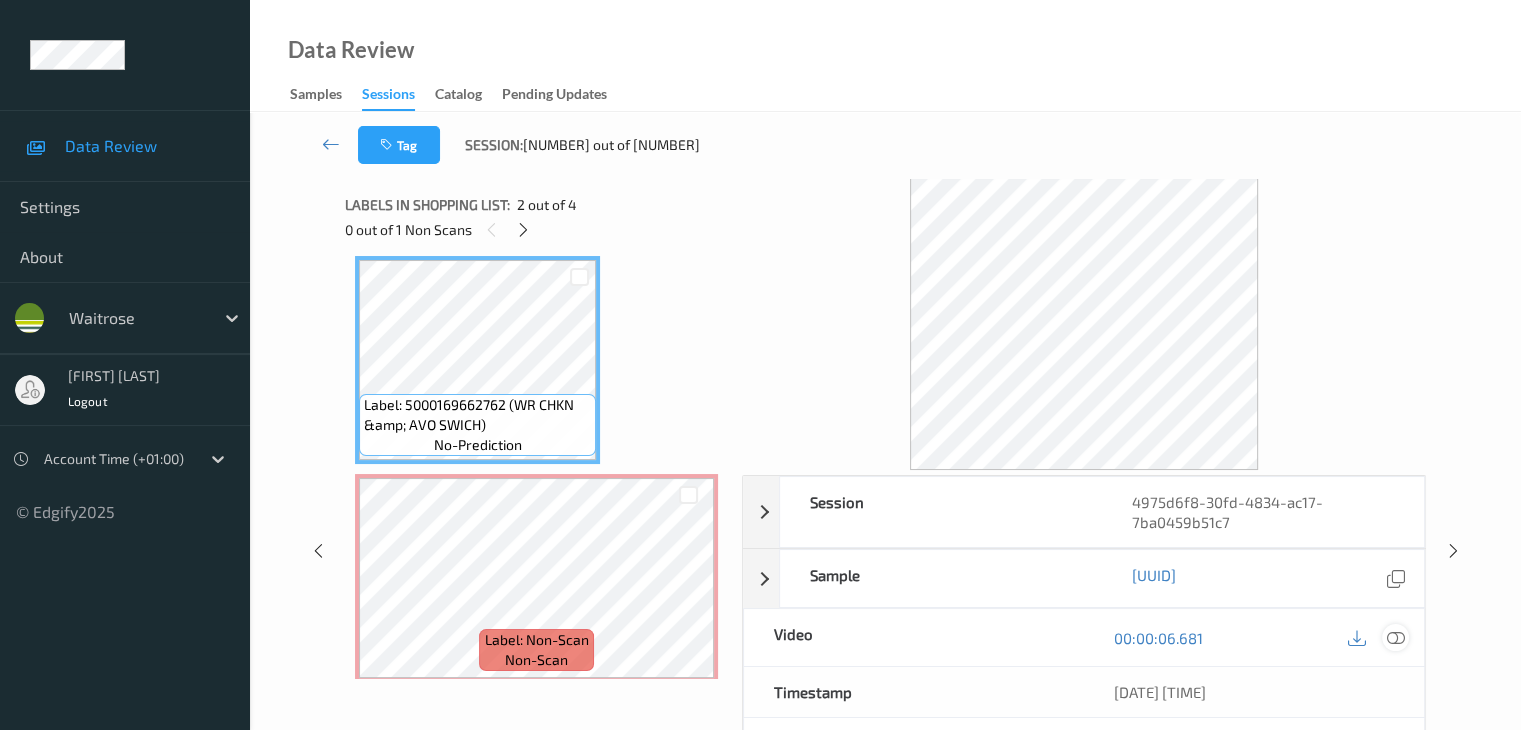 click at bounding box center [1395, 638] 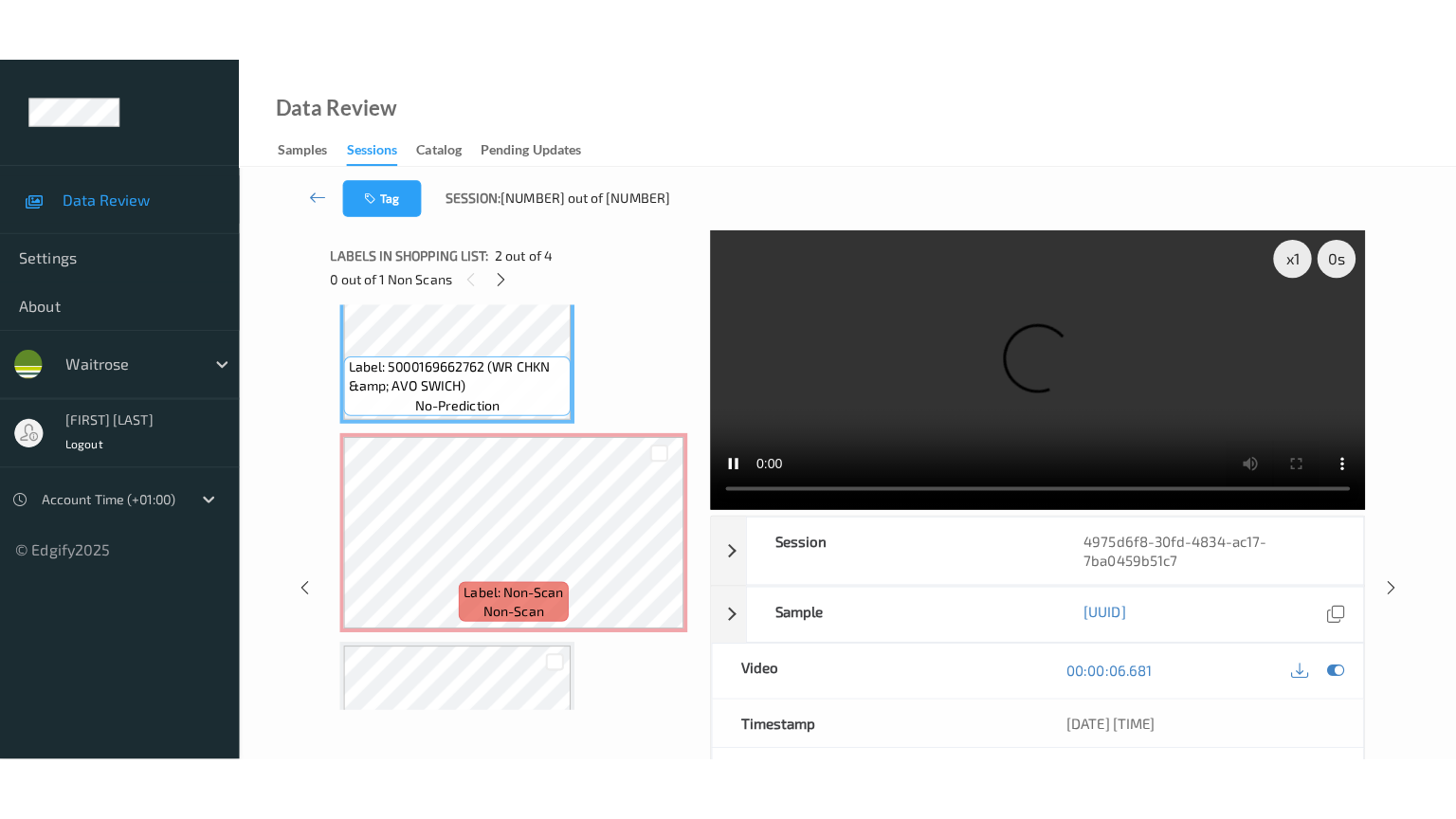 scroll, scrollTop: 406, scrollLeft: 0, axis: vertical 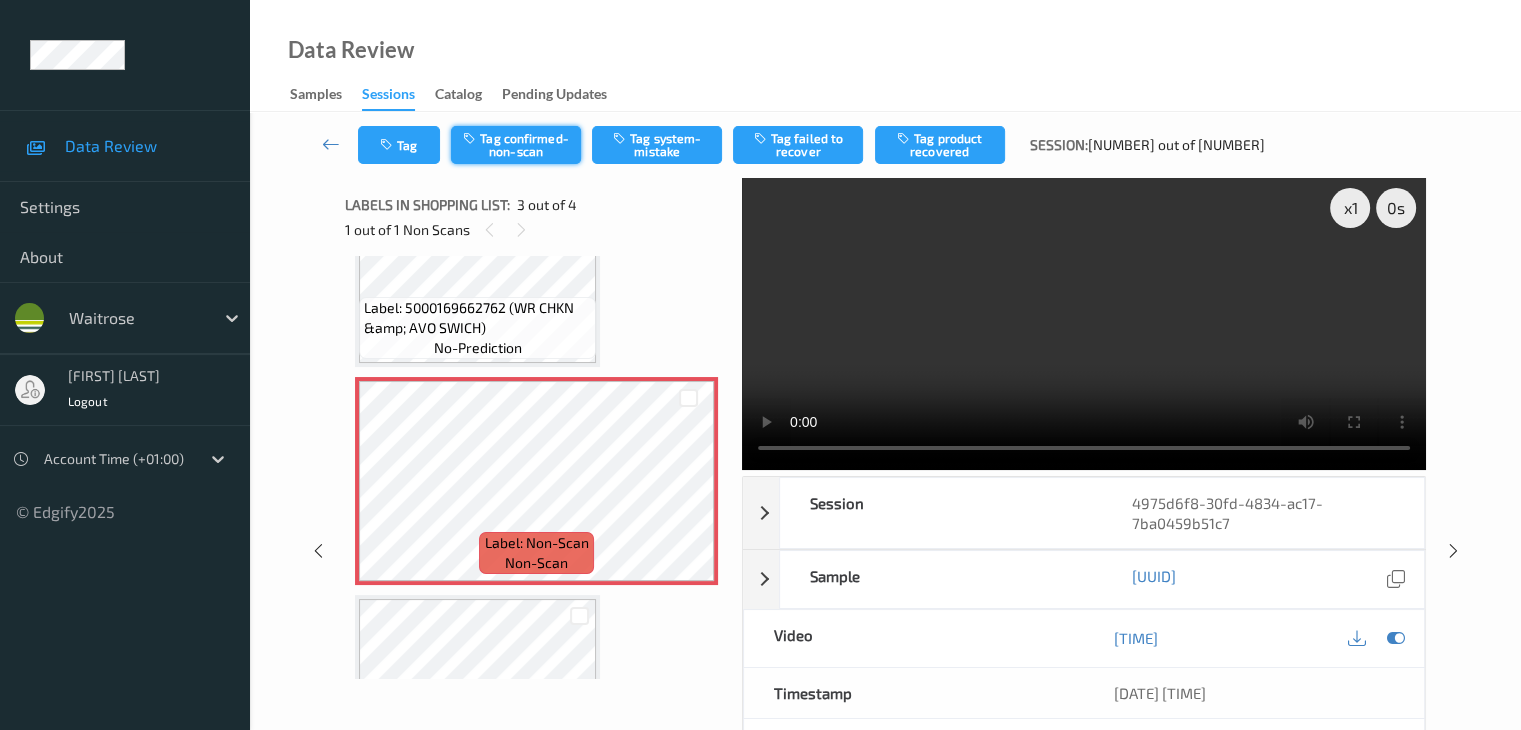 click on "Tag   confirmed-non-scan" at bounding box center [516, 145] 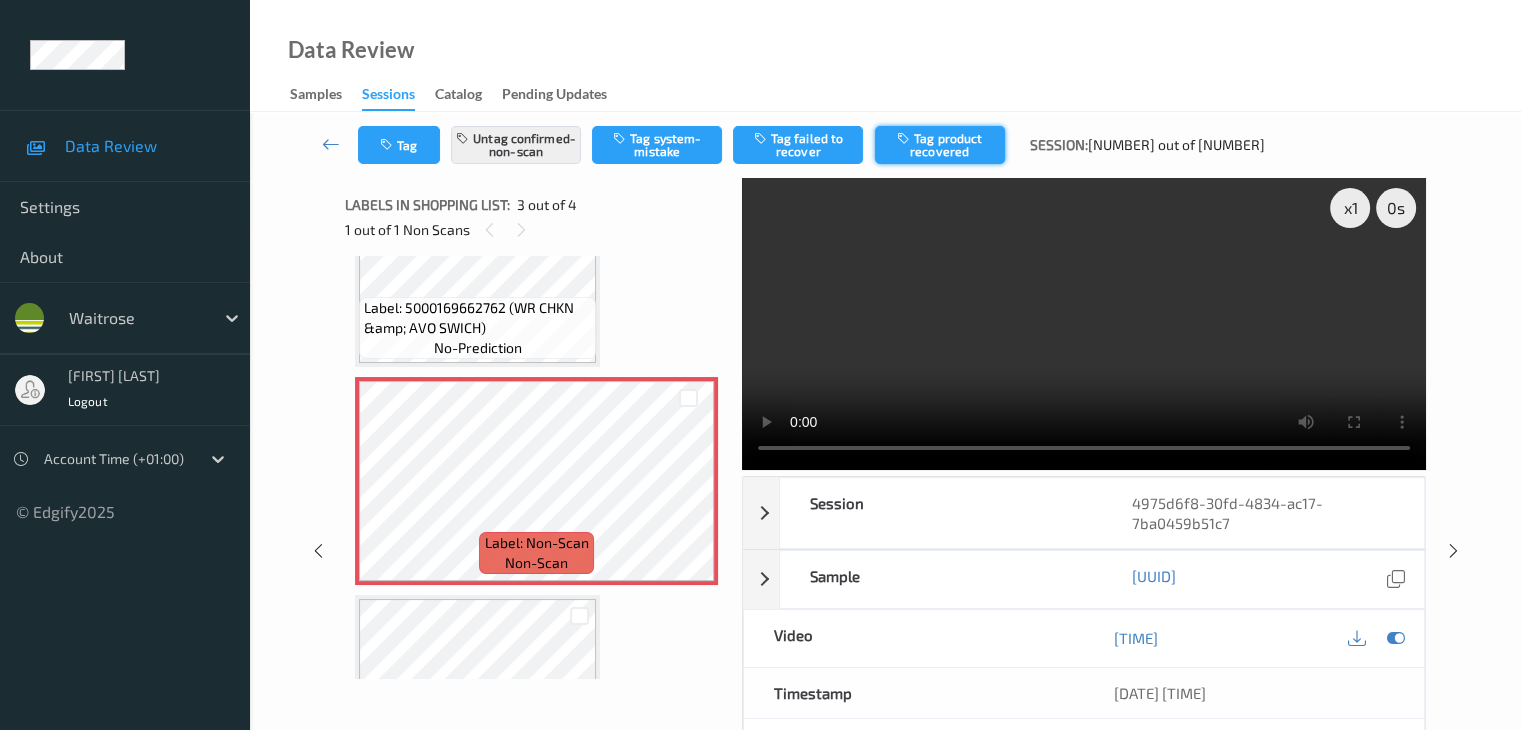click on "Tag   product recovered" at bounding box center [940, 145] 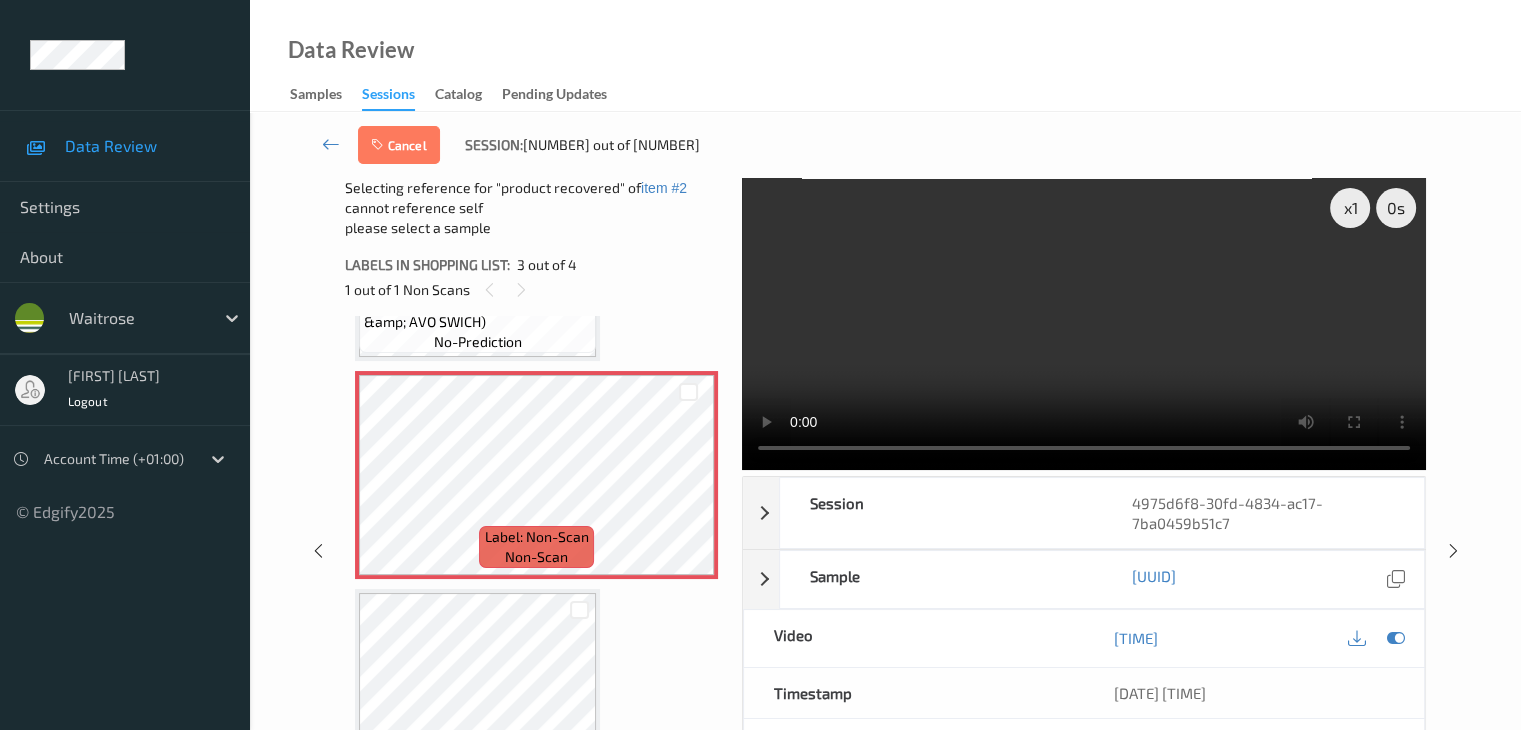 scroll, scrollTop: 459, scrollLeft: 0, axis: vertical 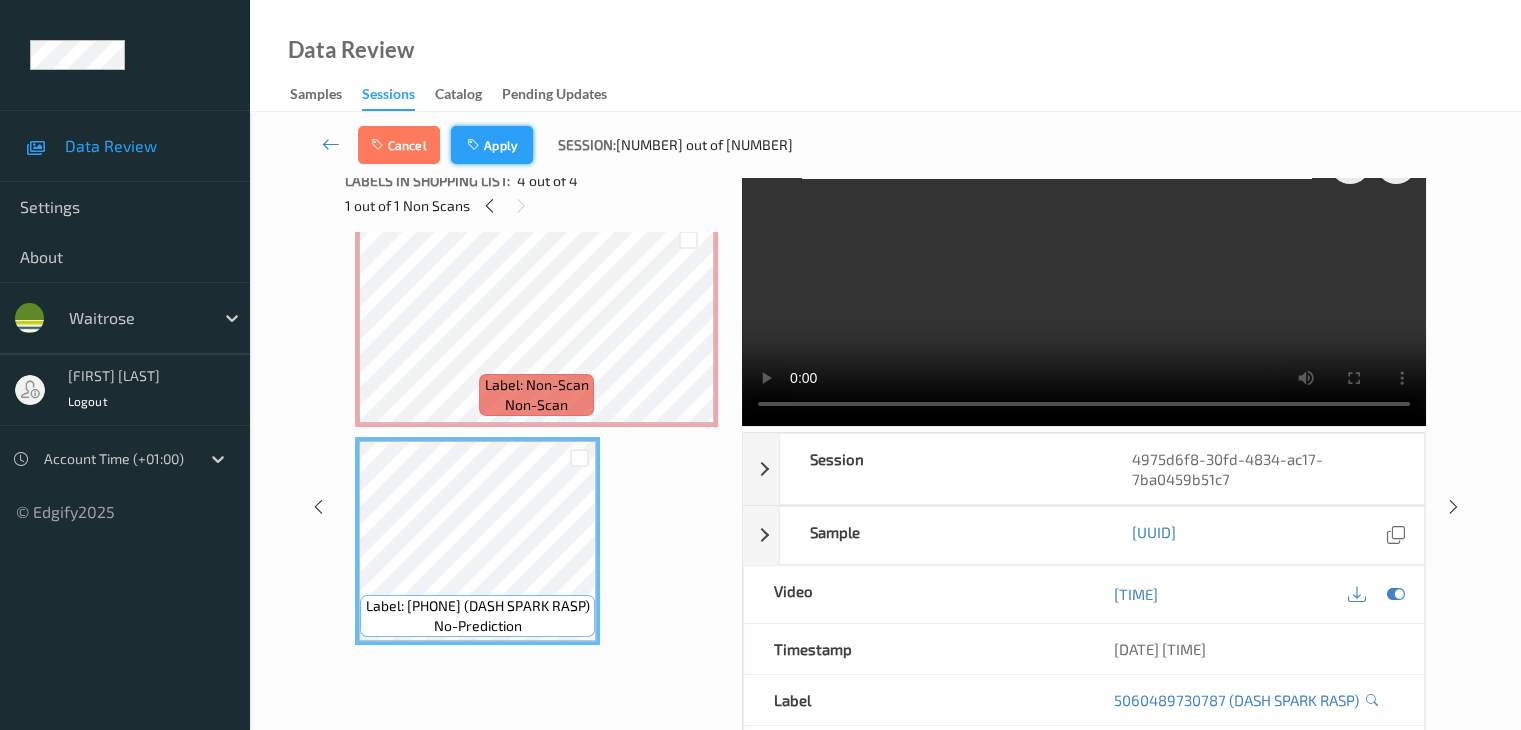 click on "Apply" at bounding box center [492, 145] 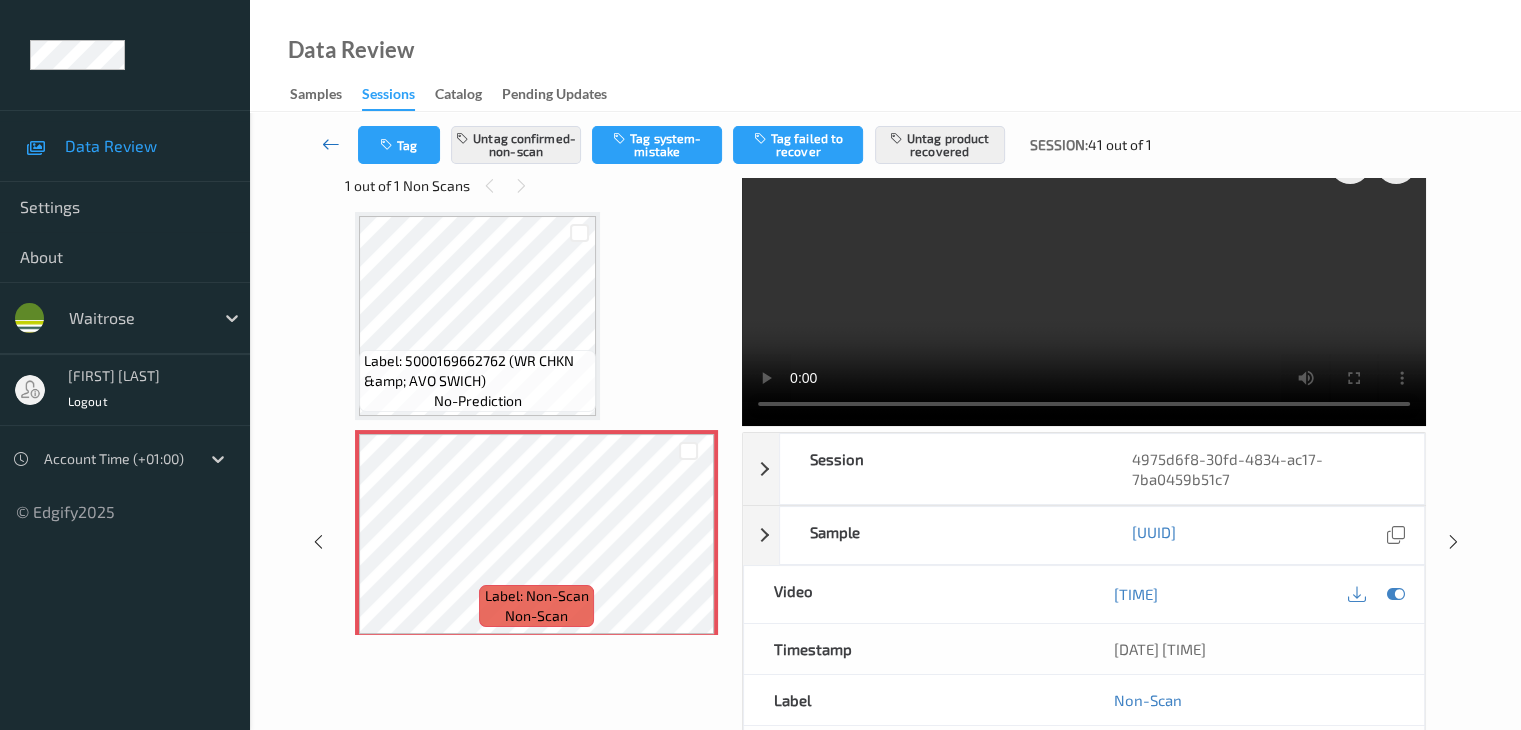 click at bounding box center (331, 144) 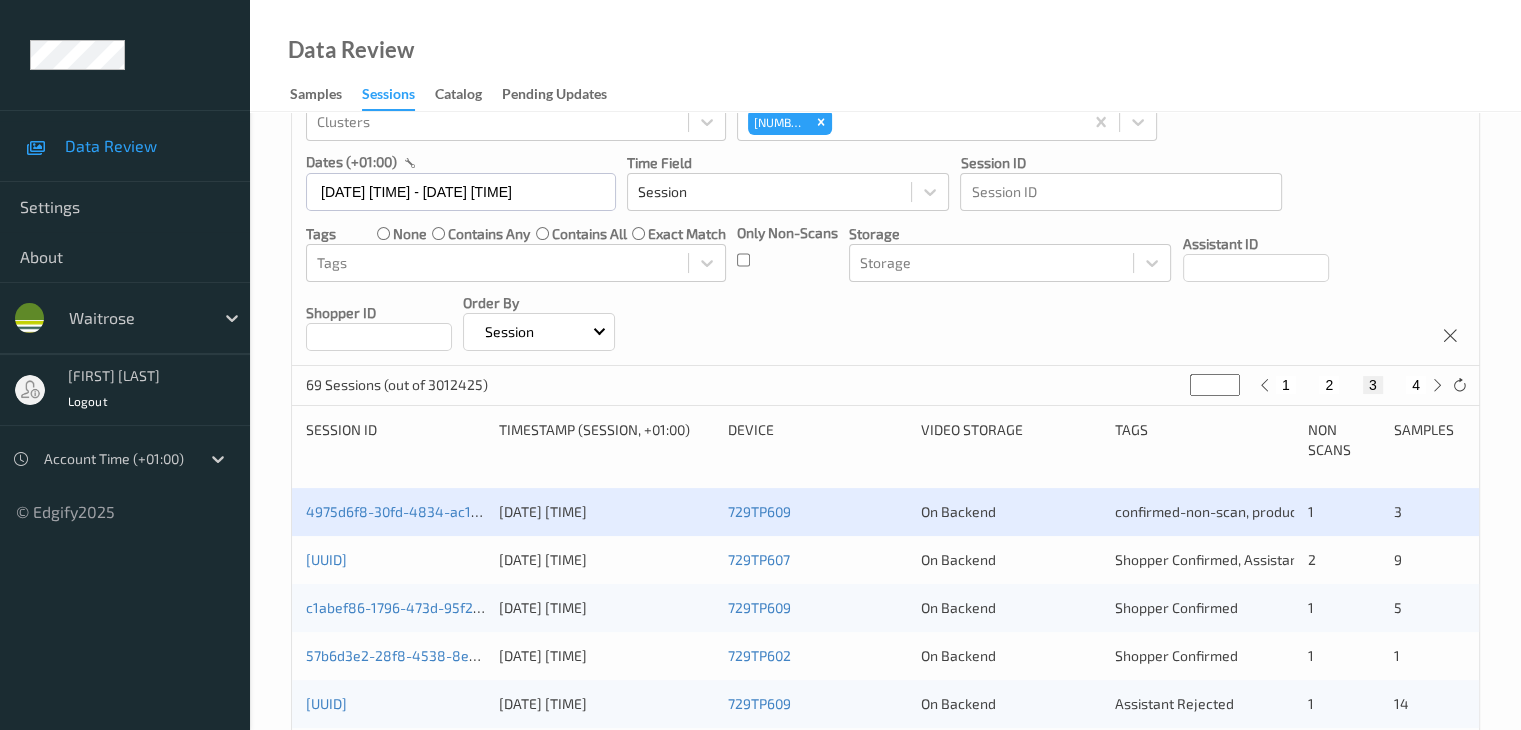 scroll, scrollTop: 300, scrollLeft: 0, axis: vertical 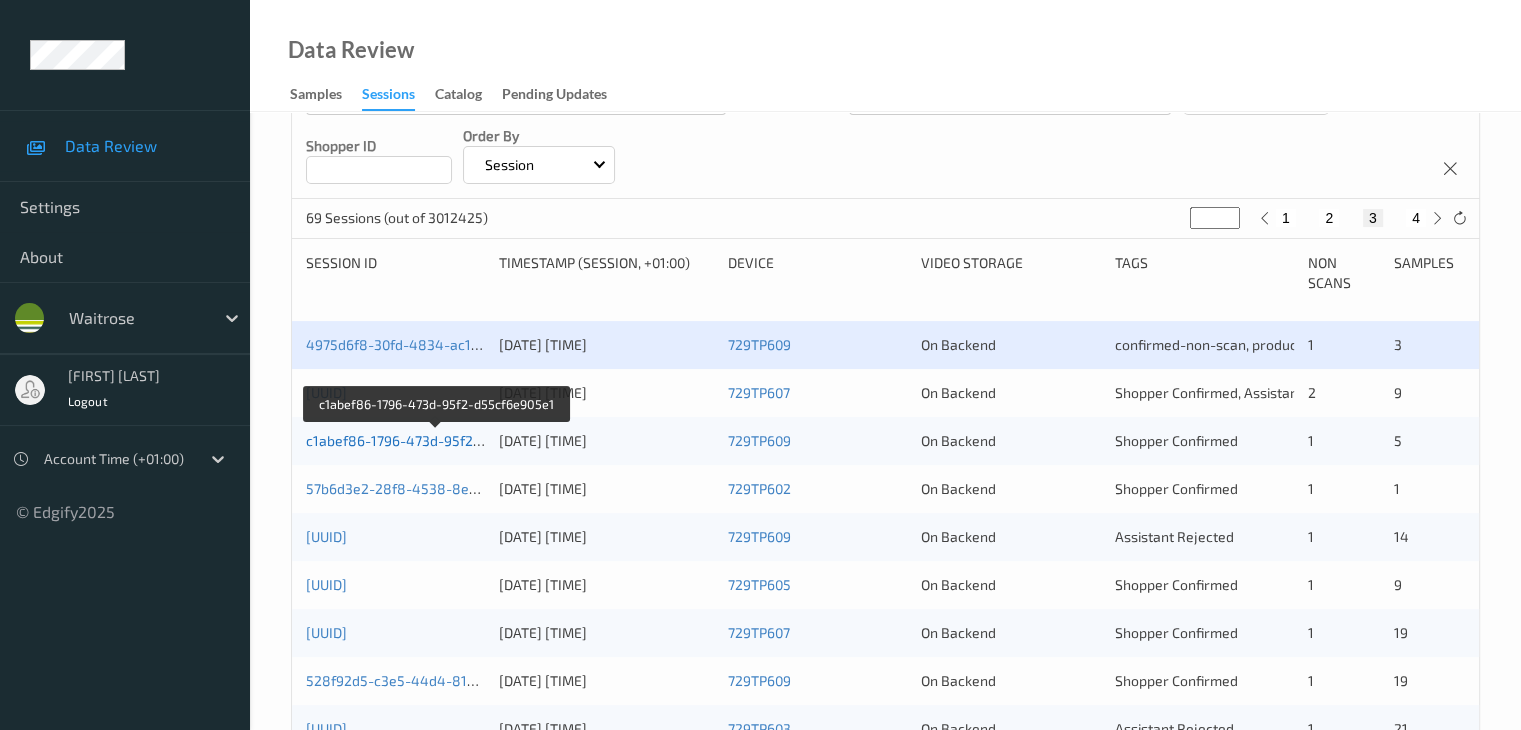 click on "c1abef86-1796-473d-95f2-d55cf6e905e1" at bounding box center (437, 440) 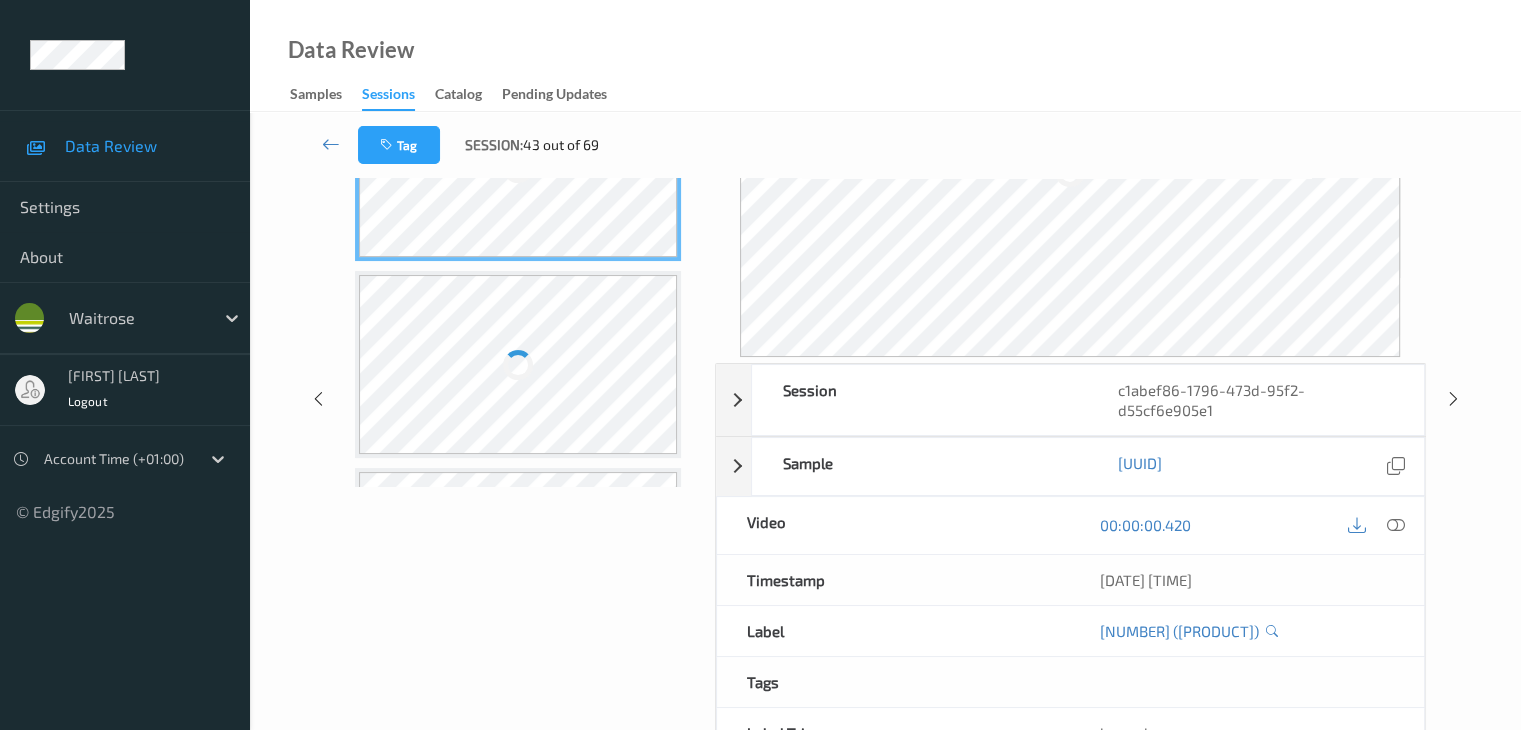 scroll, scrollTop: 0, scrollLeft: 0, axis: both 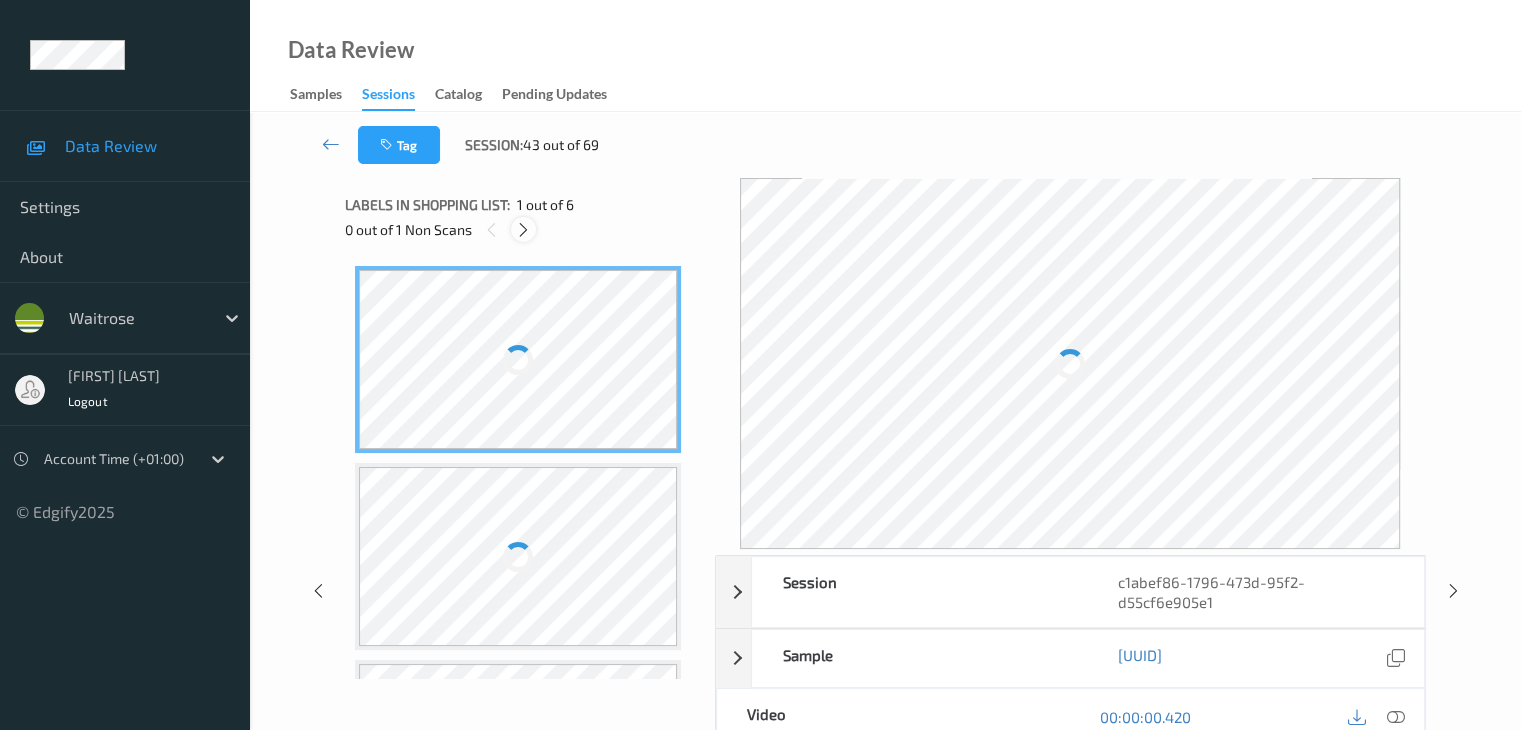 click at bounding box center (523, 230) 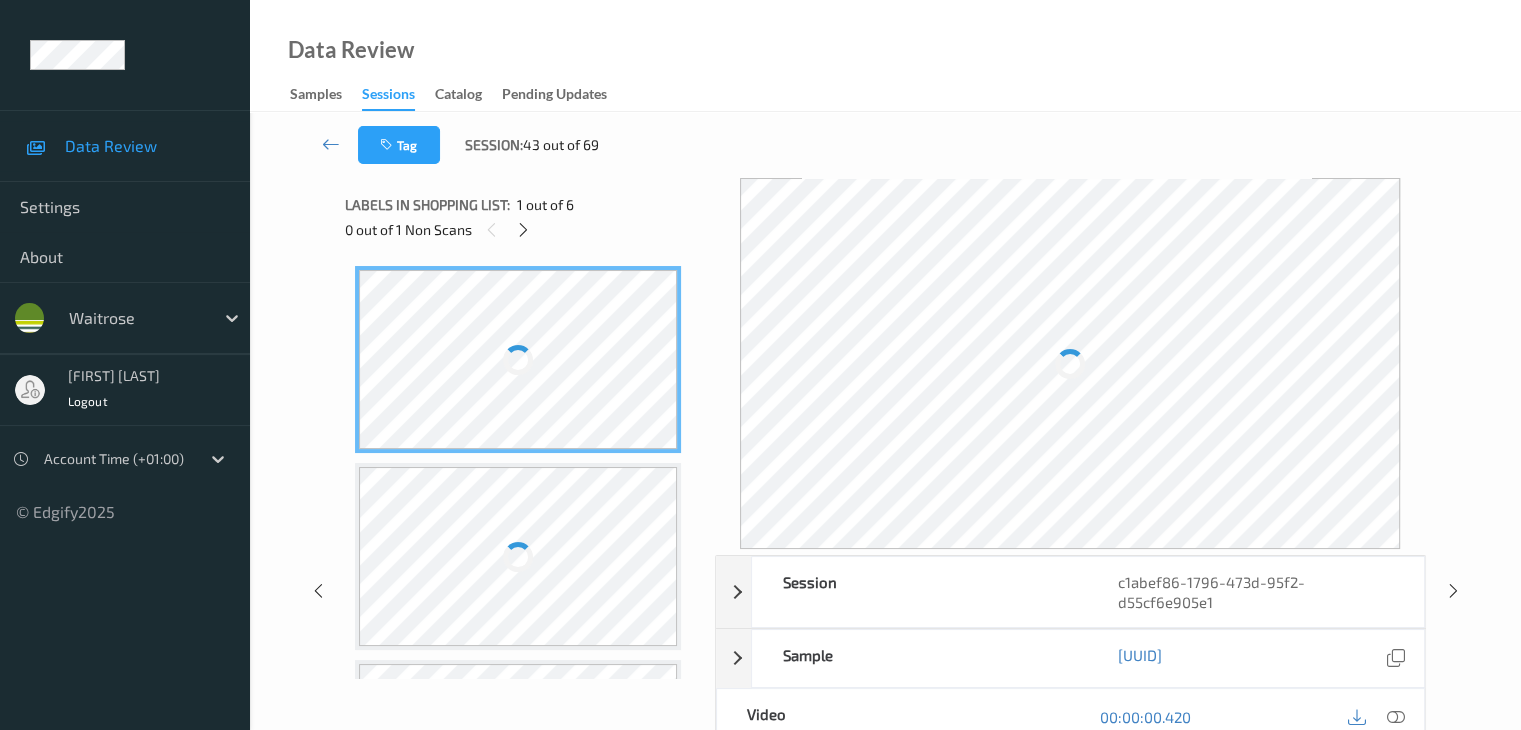 scroll, scrollTop: 404, scrollLeft: 0, axis: vertical 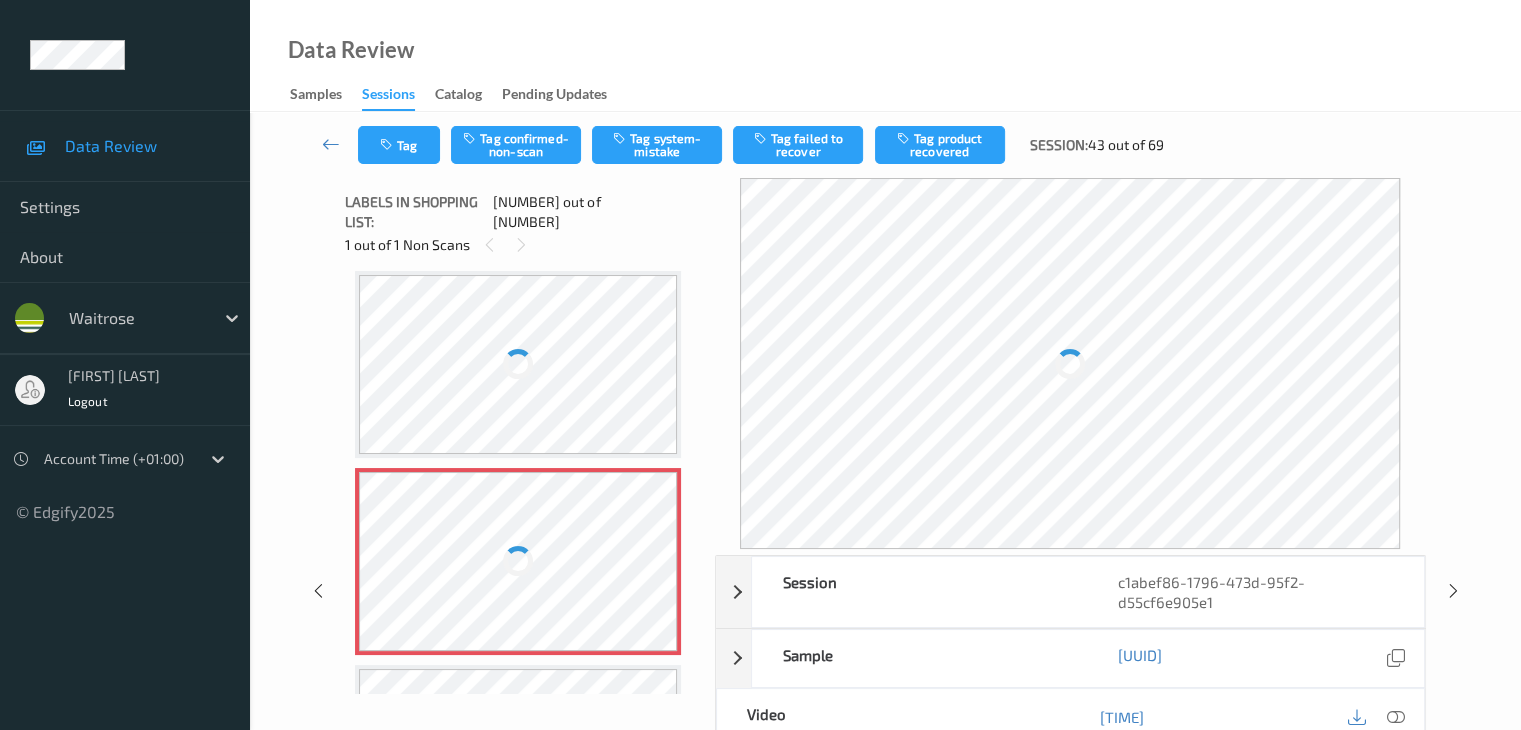 click at bounding box center [518, 561] 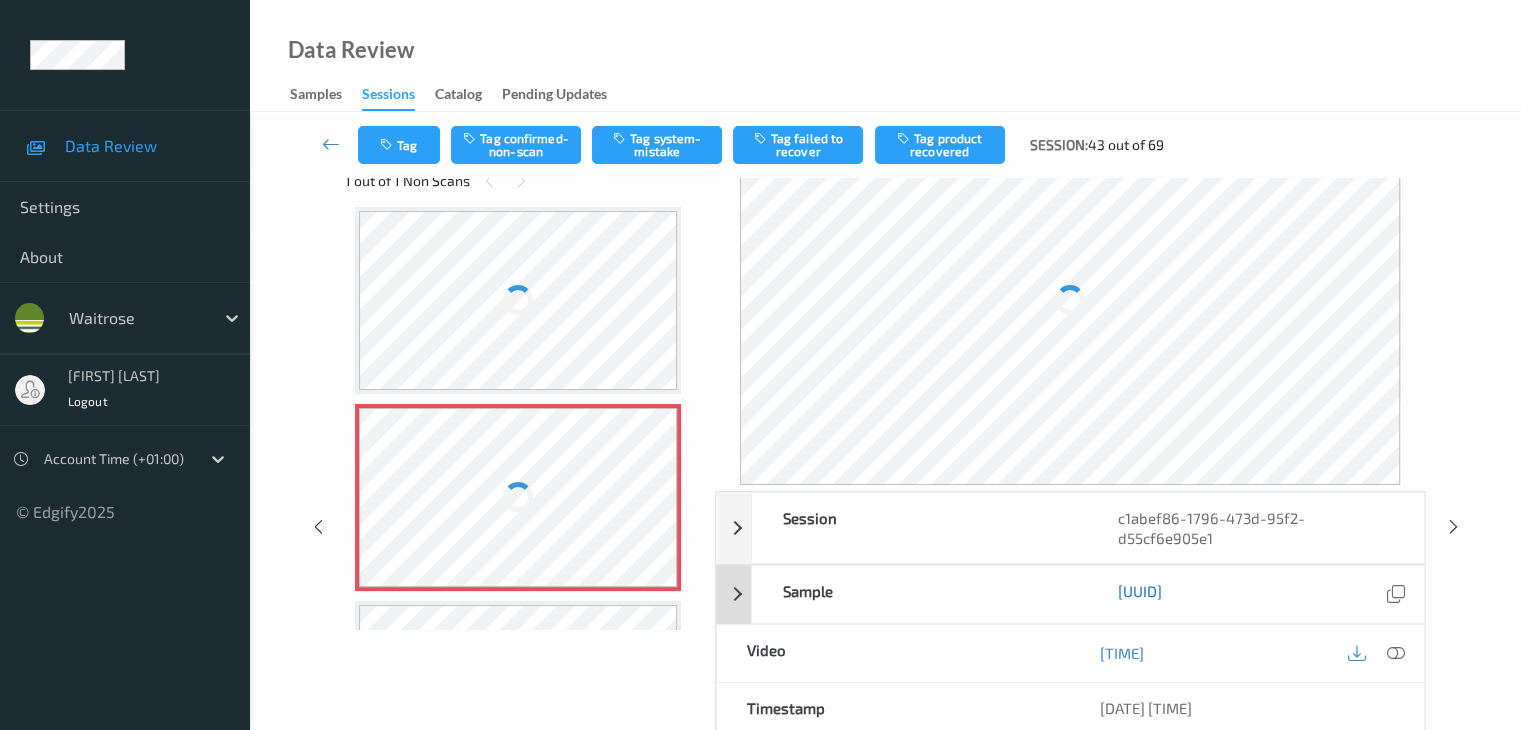 scroll, scrollTop: 100, scrollLeft: 0, axis: vertical 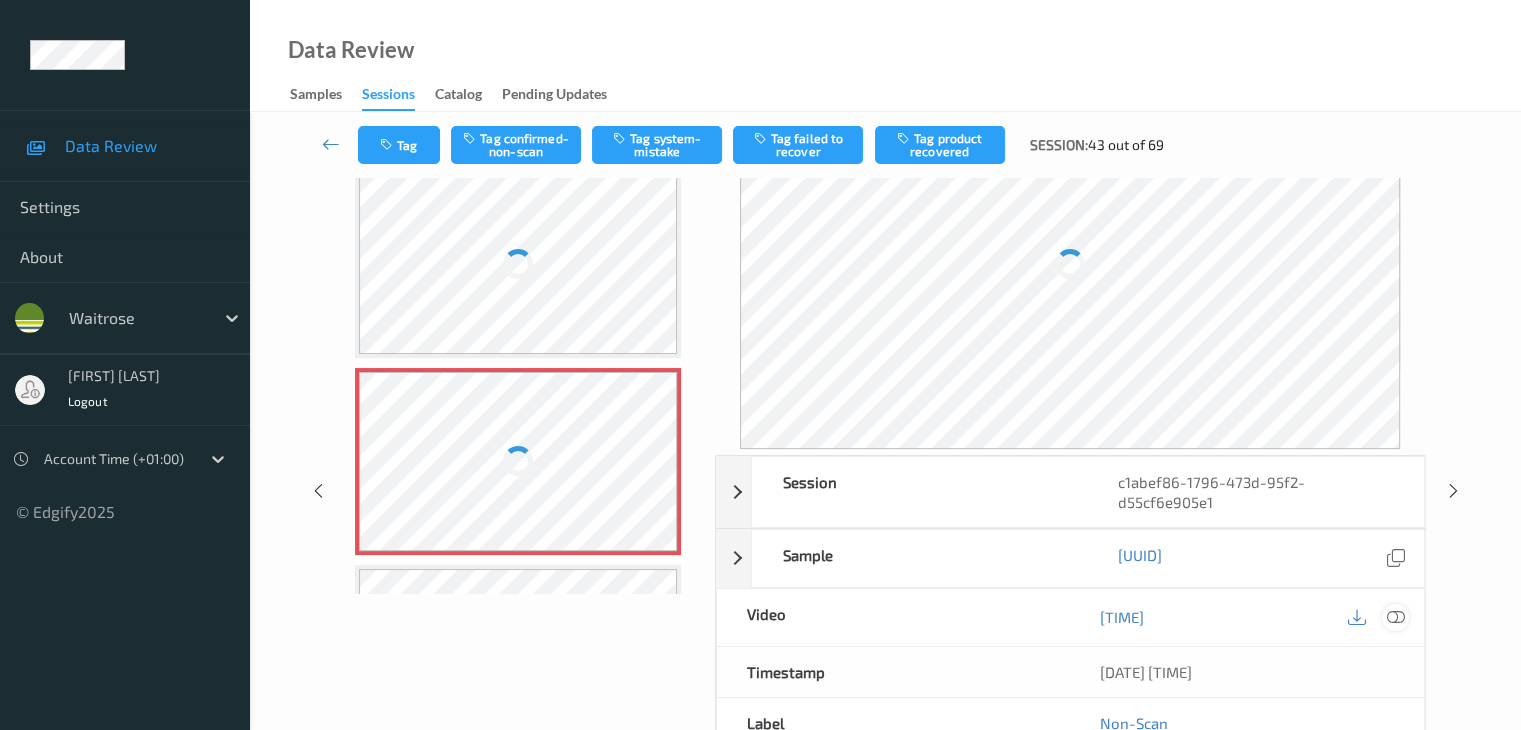 click at bounding box center [1395, 617] 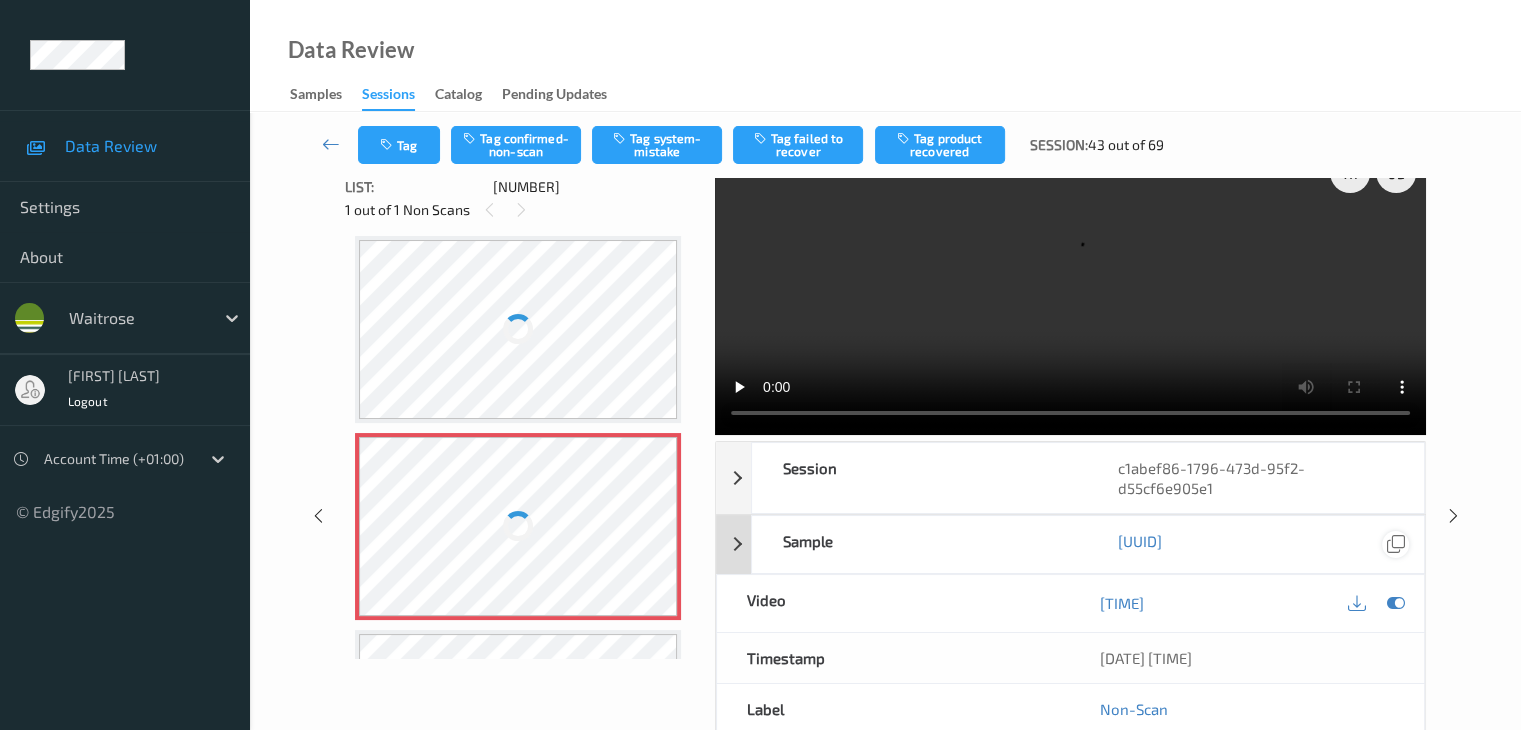scroll, scrollTop: 0, scrollLeft: 0, axis: both 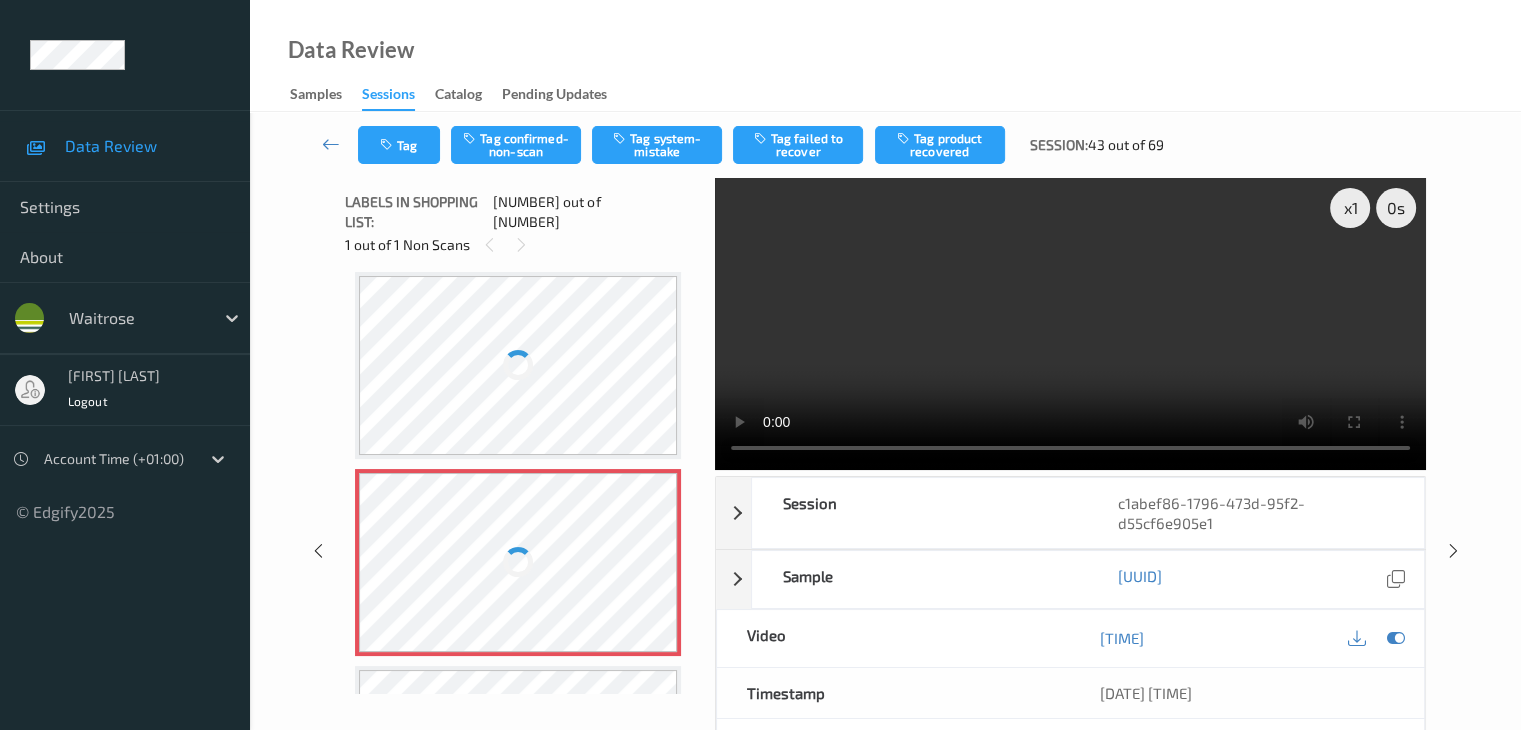 click at bounding box center [518, 365] 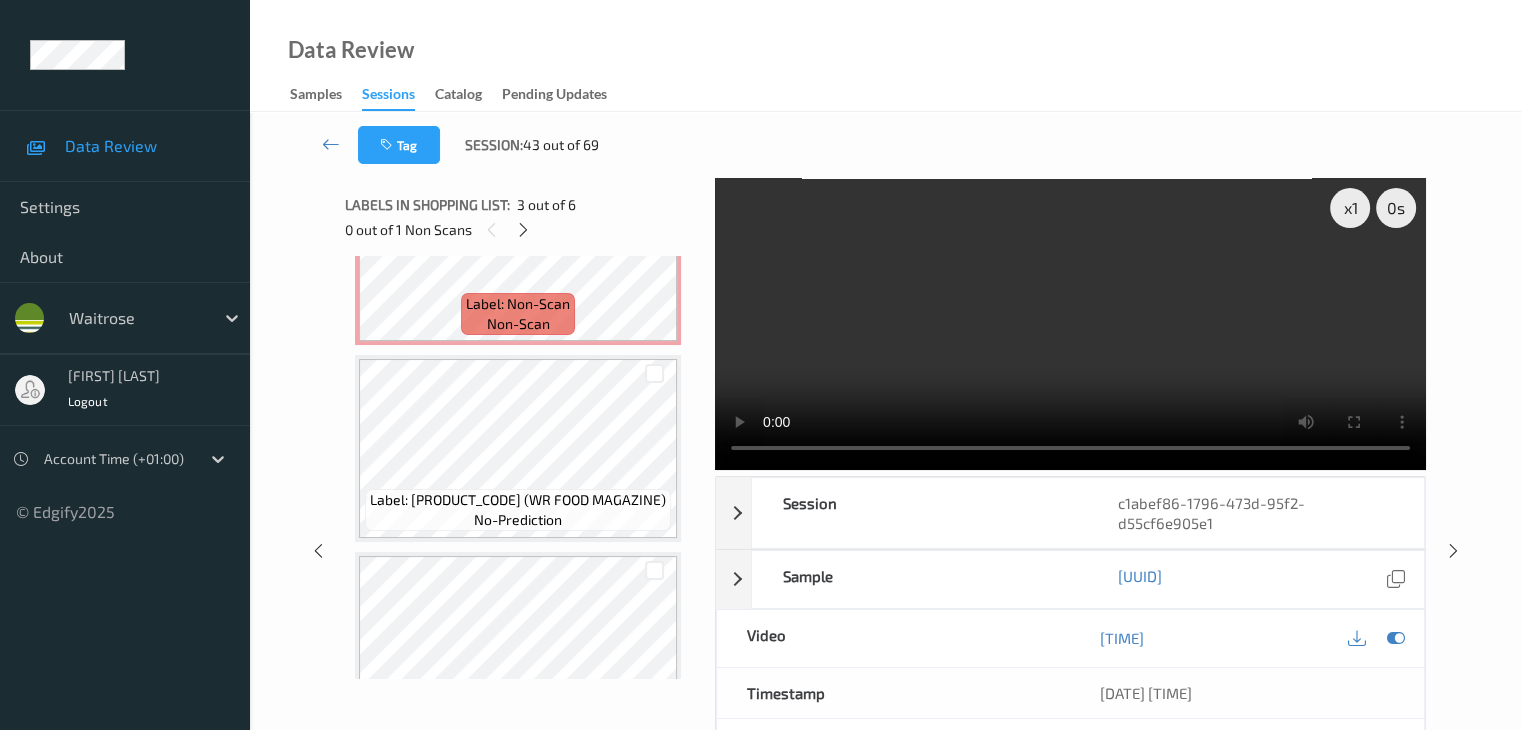 scroll, scrollTop: 724, scrollLeft: 0, axis: vertical 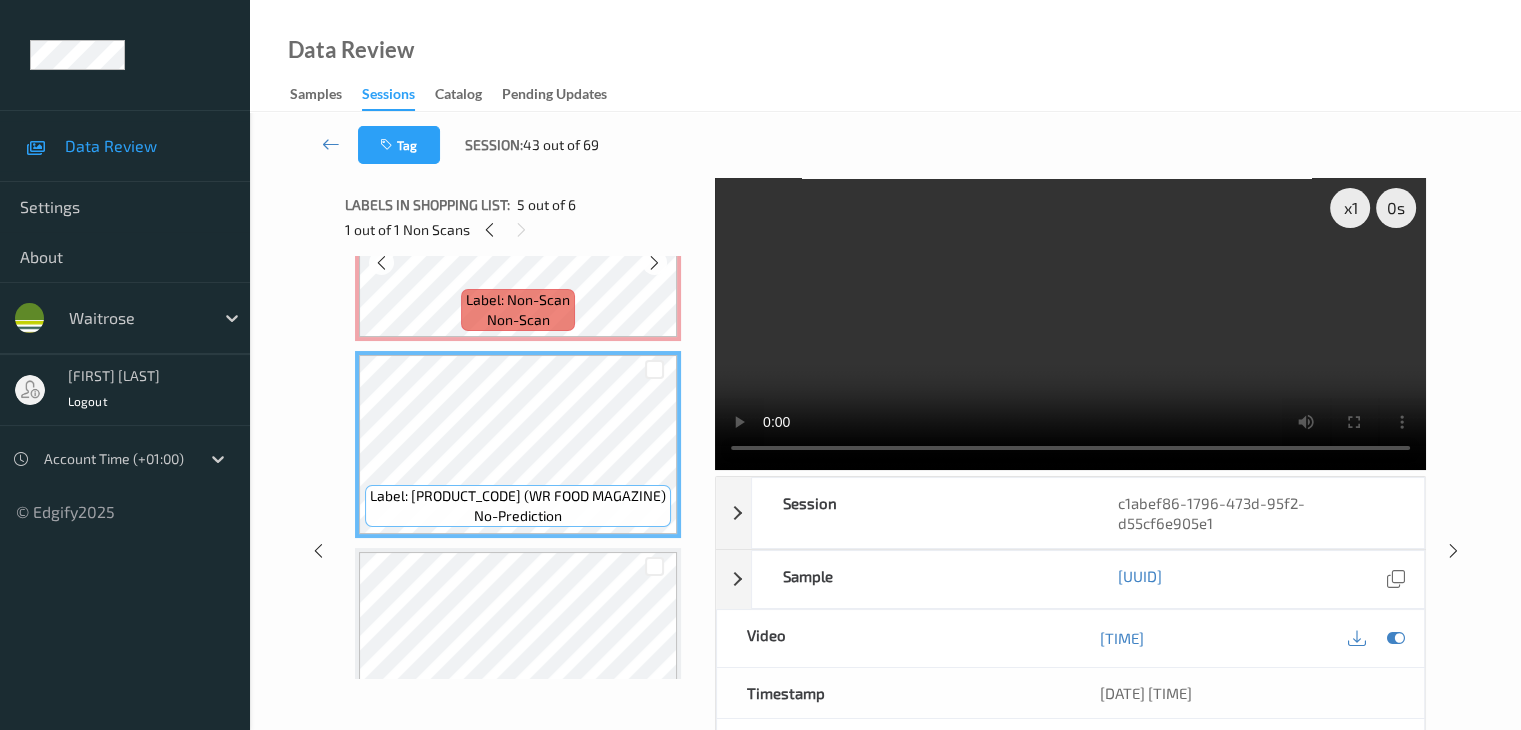 click on "Label: Non-Scan non-scan" at bounding box center (518, 310) 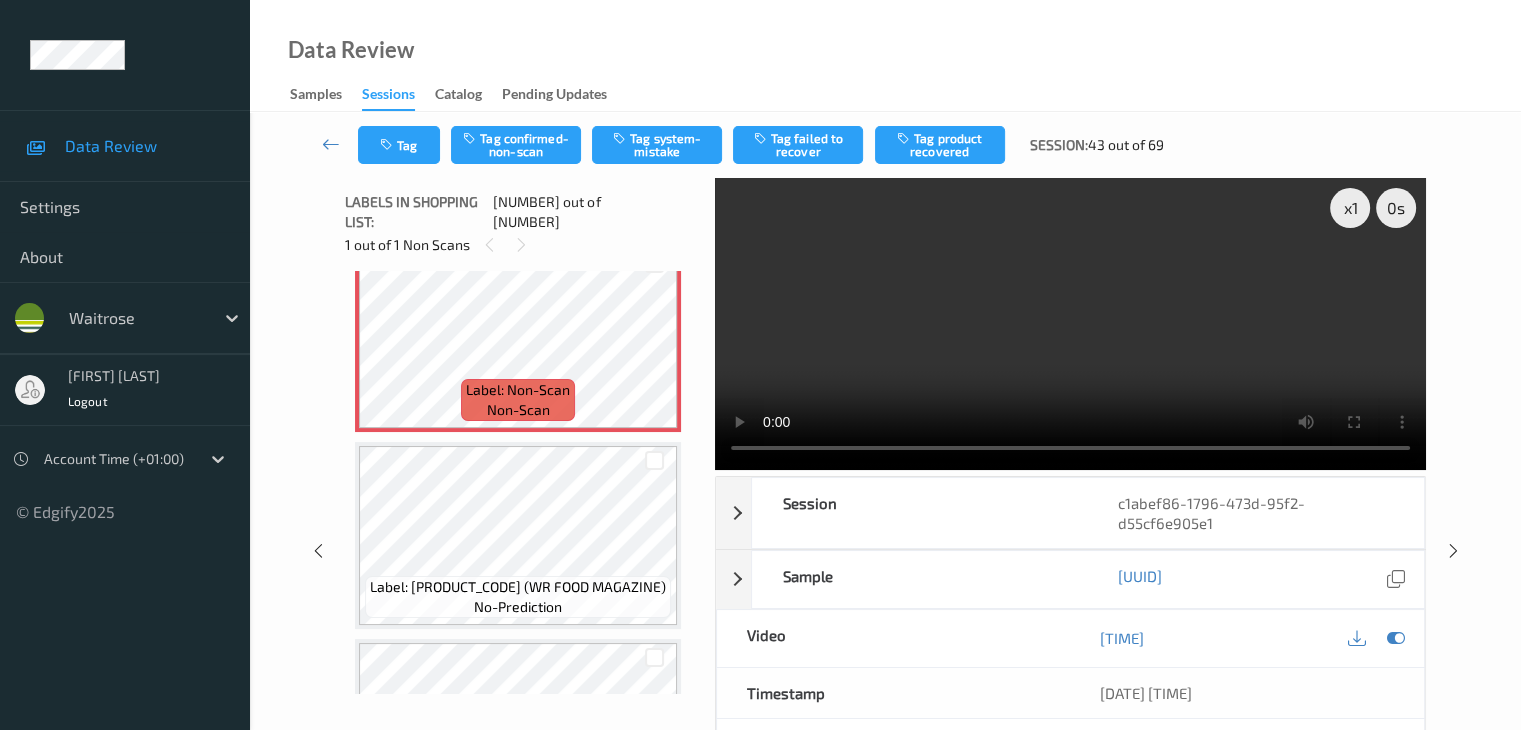 scroll, scrollTop: 524, scrollLeft: 0, axis: vertical 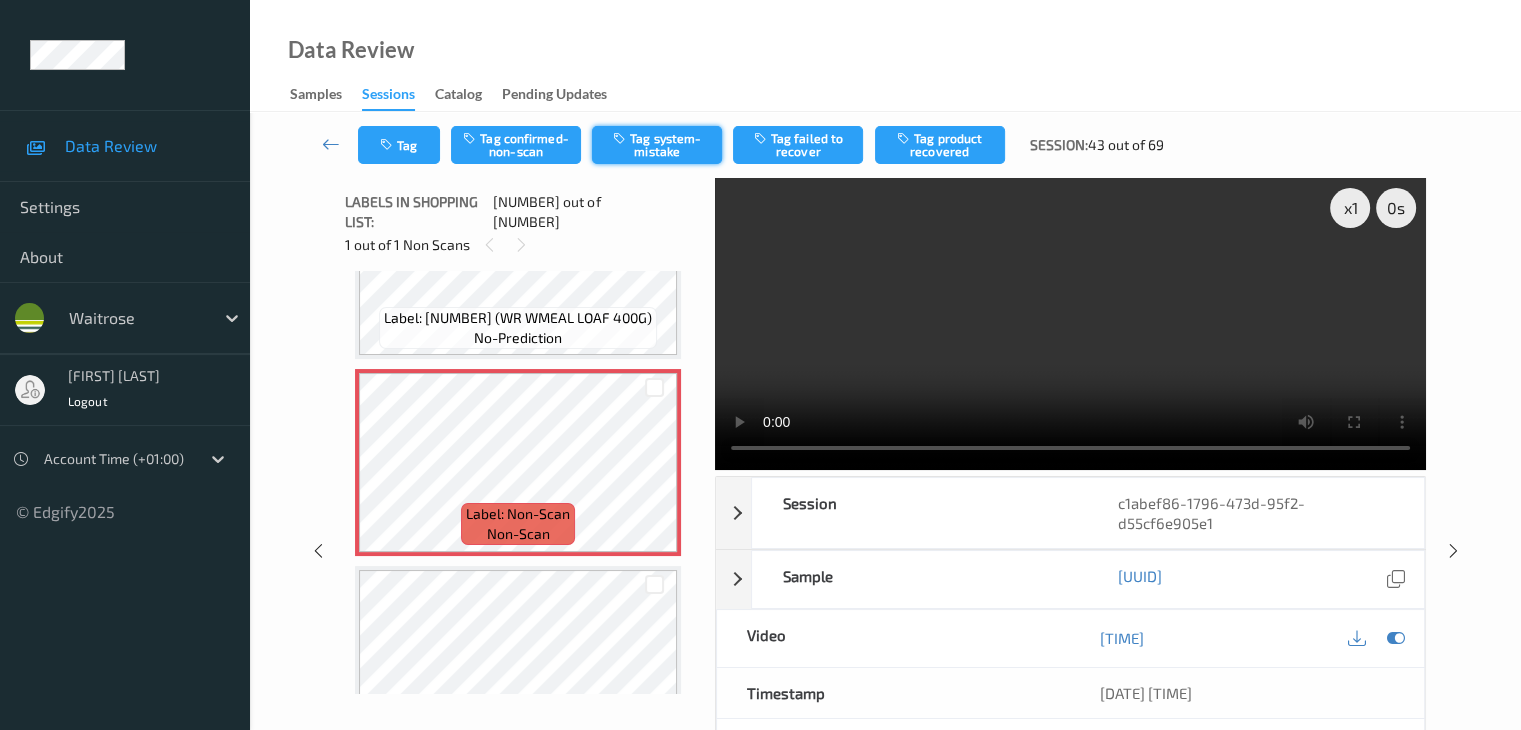 click at bounding box center (621, 138) 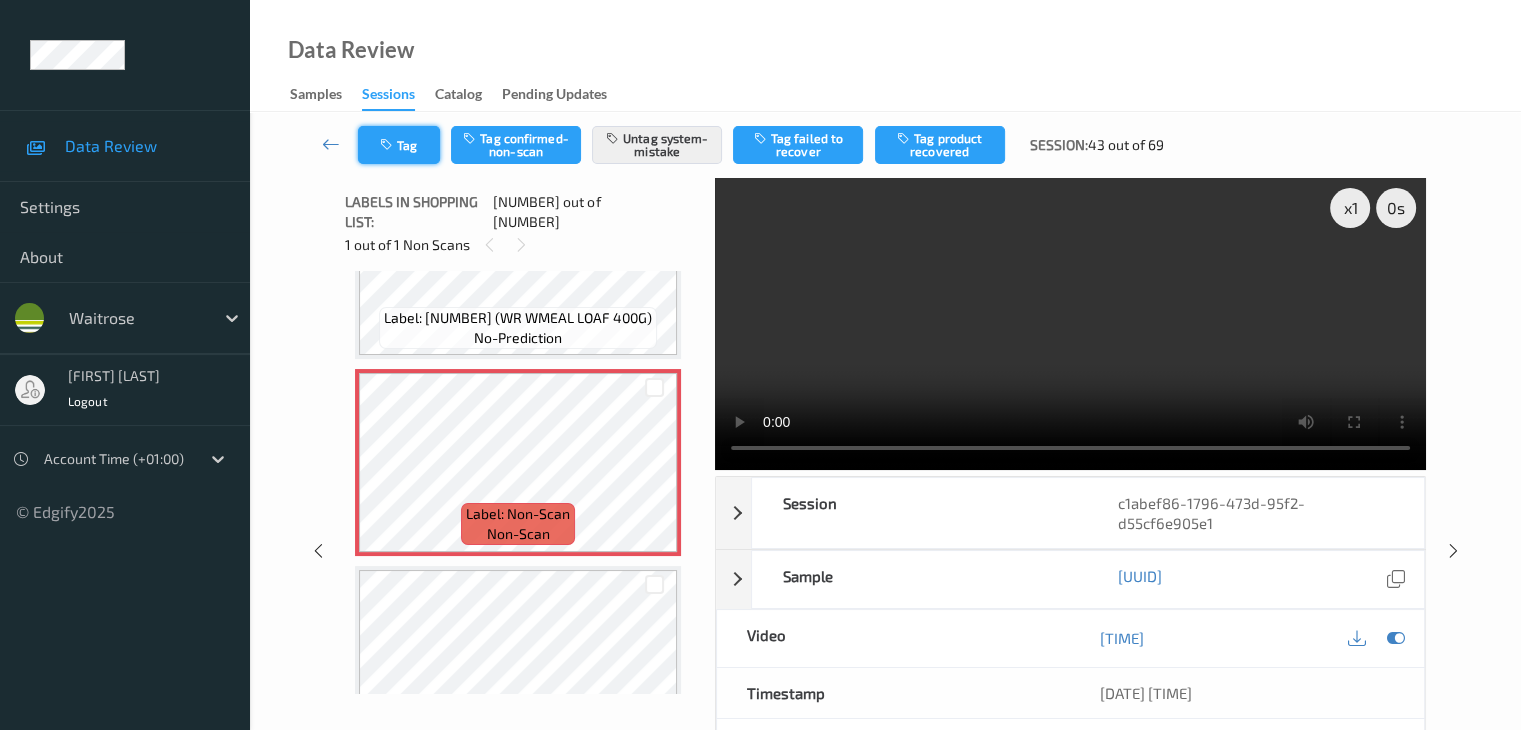 click on "Tag" at bounding box center (399, 145) 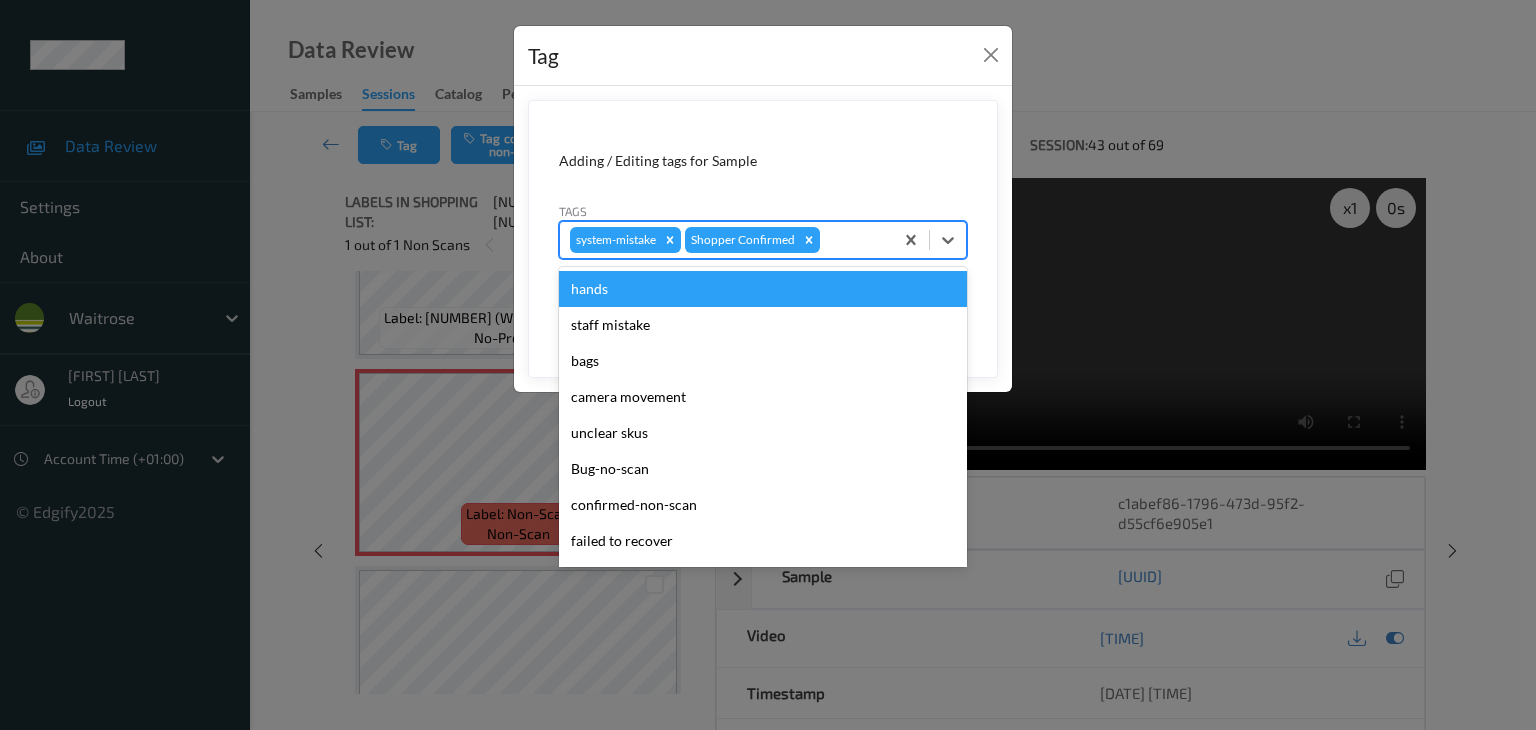 click at bounding box center (853, 240) 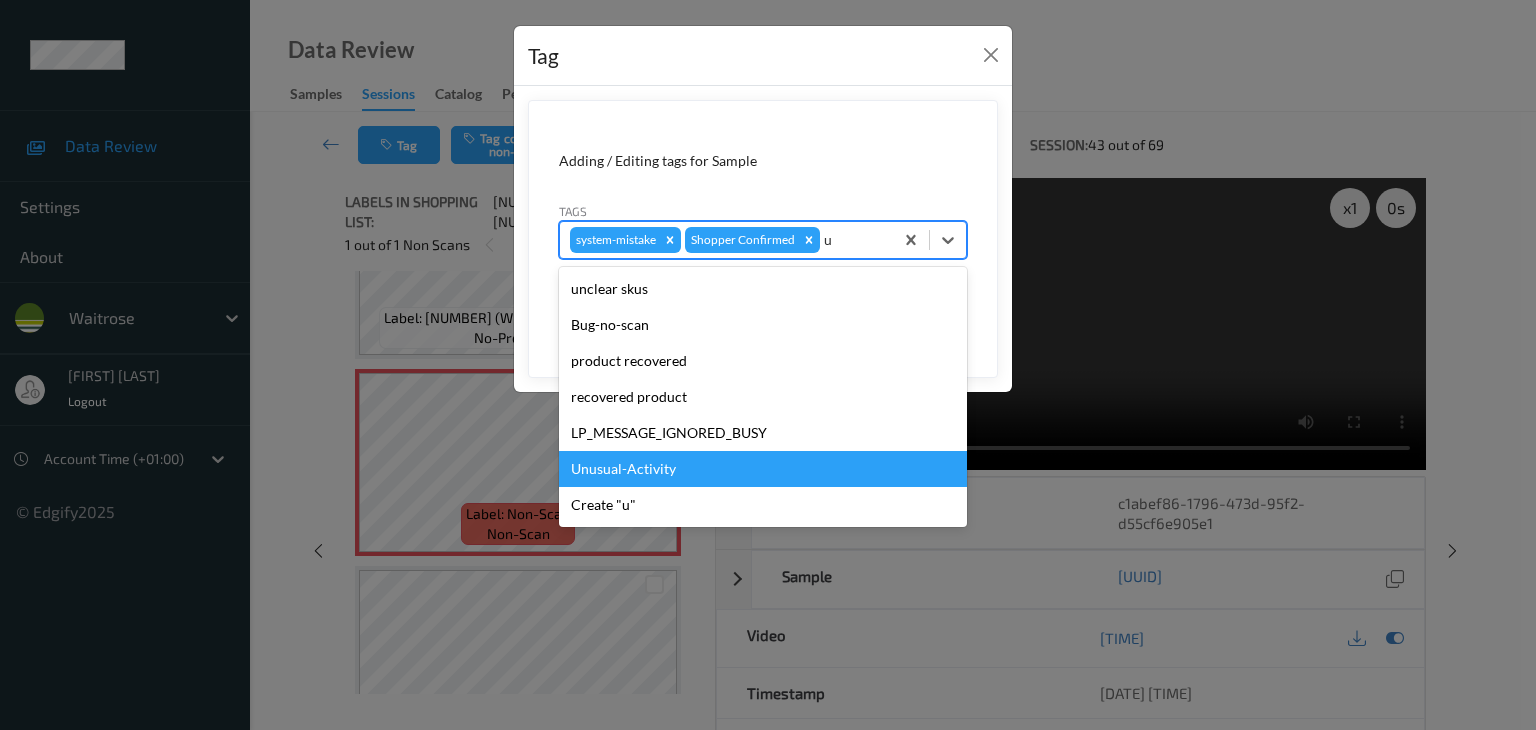 click on "Unusual-Activity" at bounding box center [763, 469] 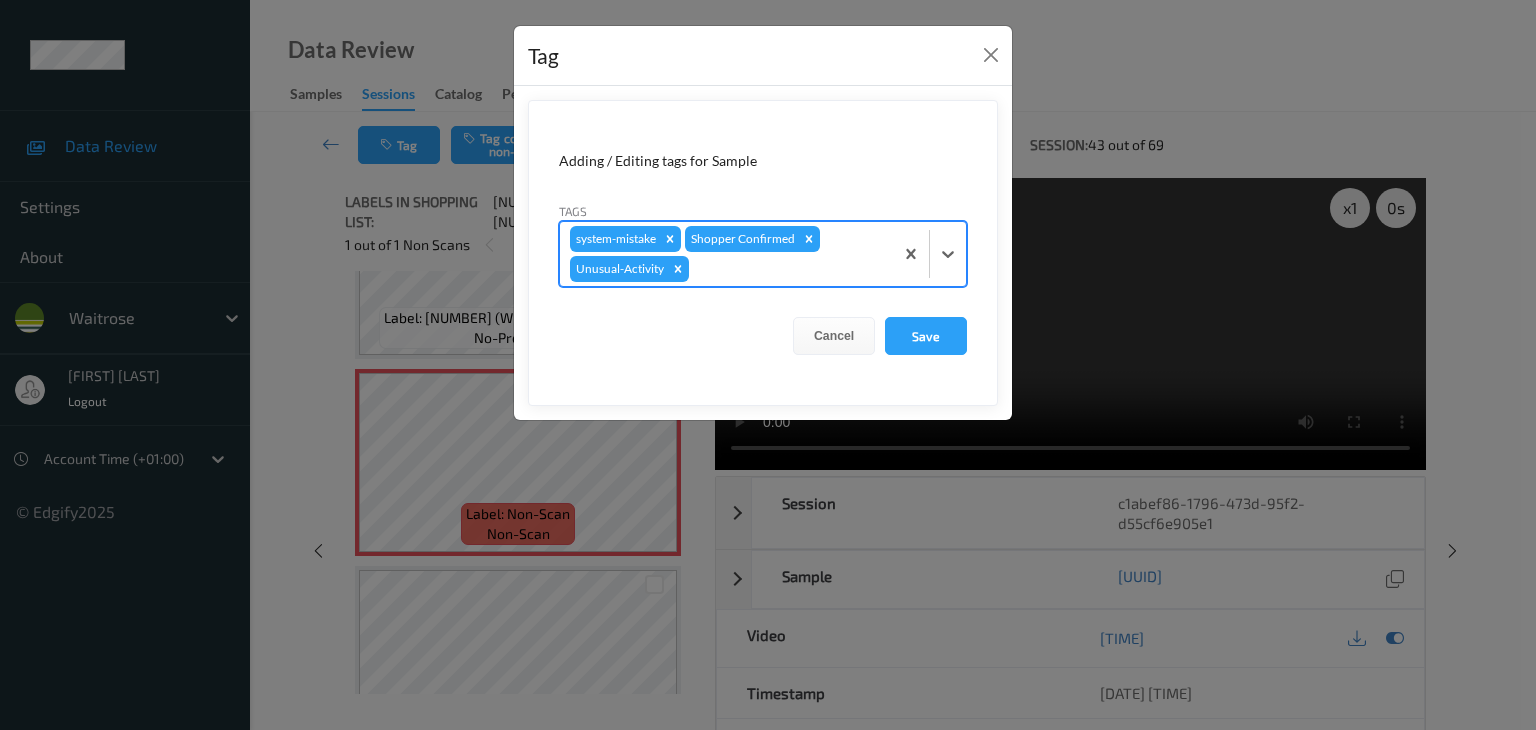 type on "p" 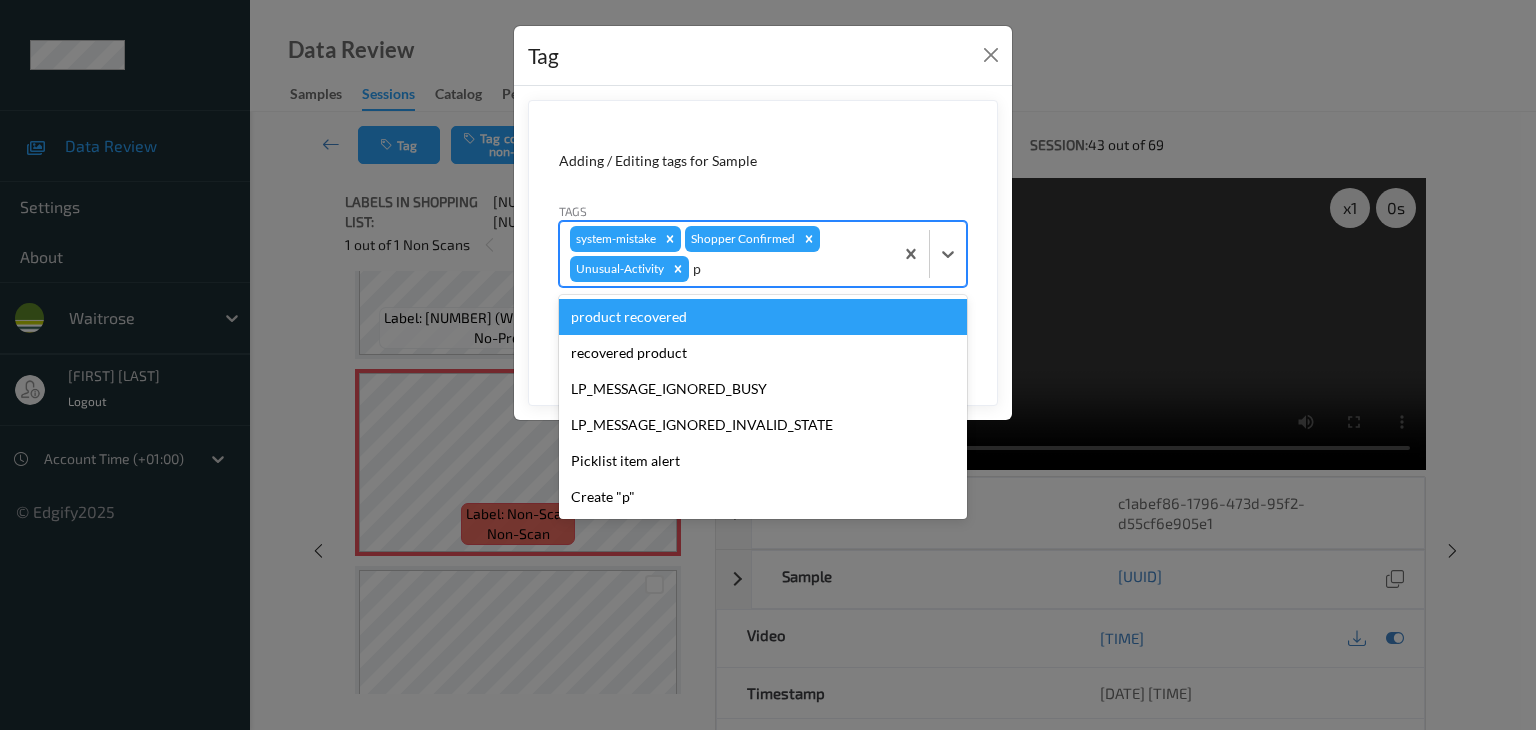 click on "Picklist item alert" at bounding box center (763, 461) 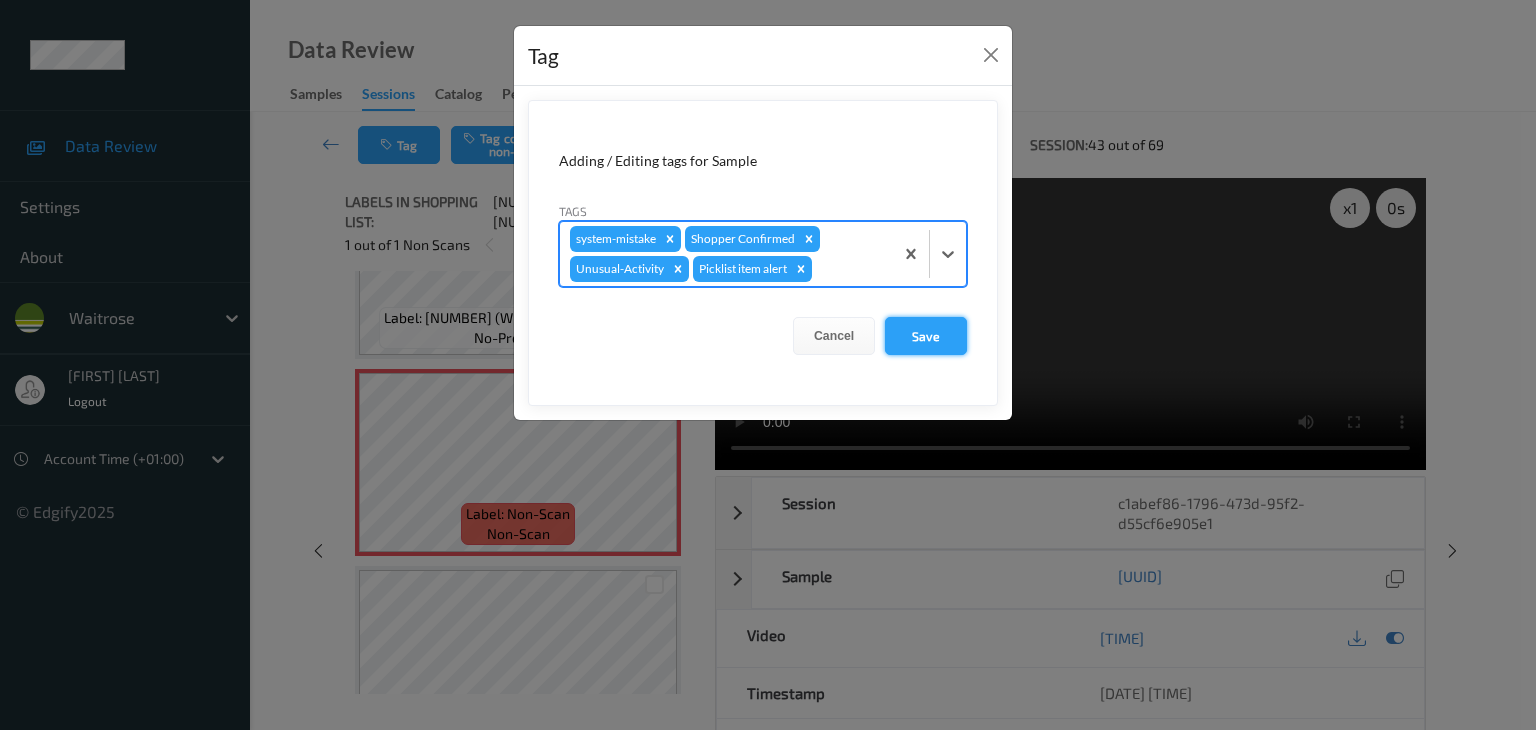 click on "Save" at bounding box center [926, 336] 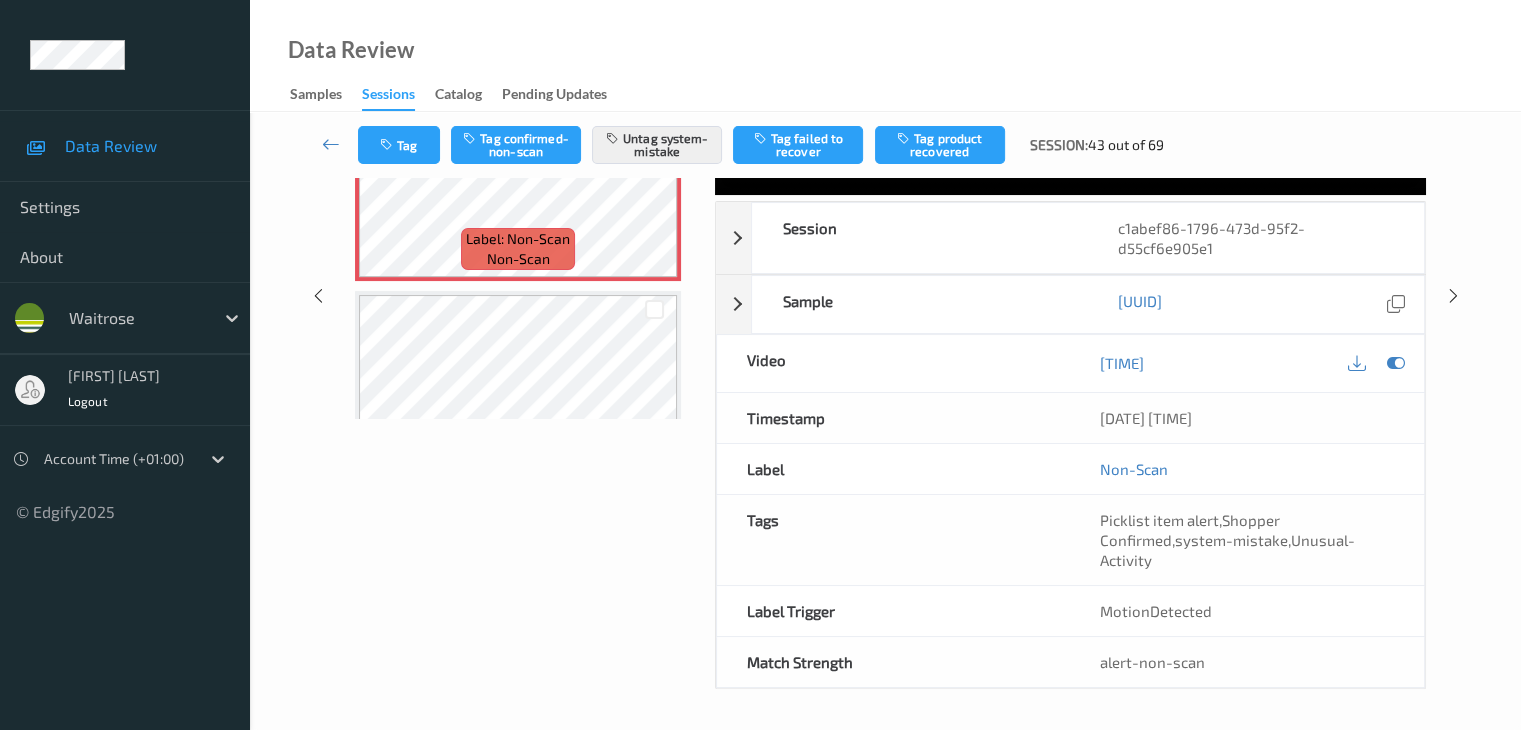 scroll, scrollTop: 0, scrollLeft: 0, axis: both 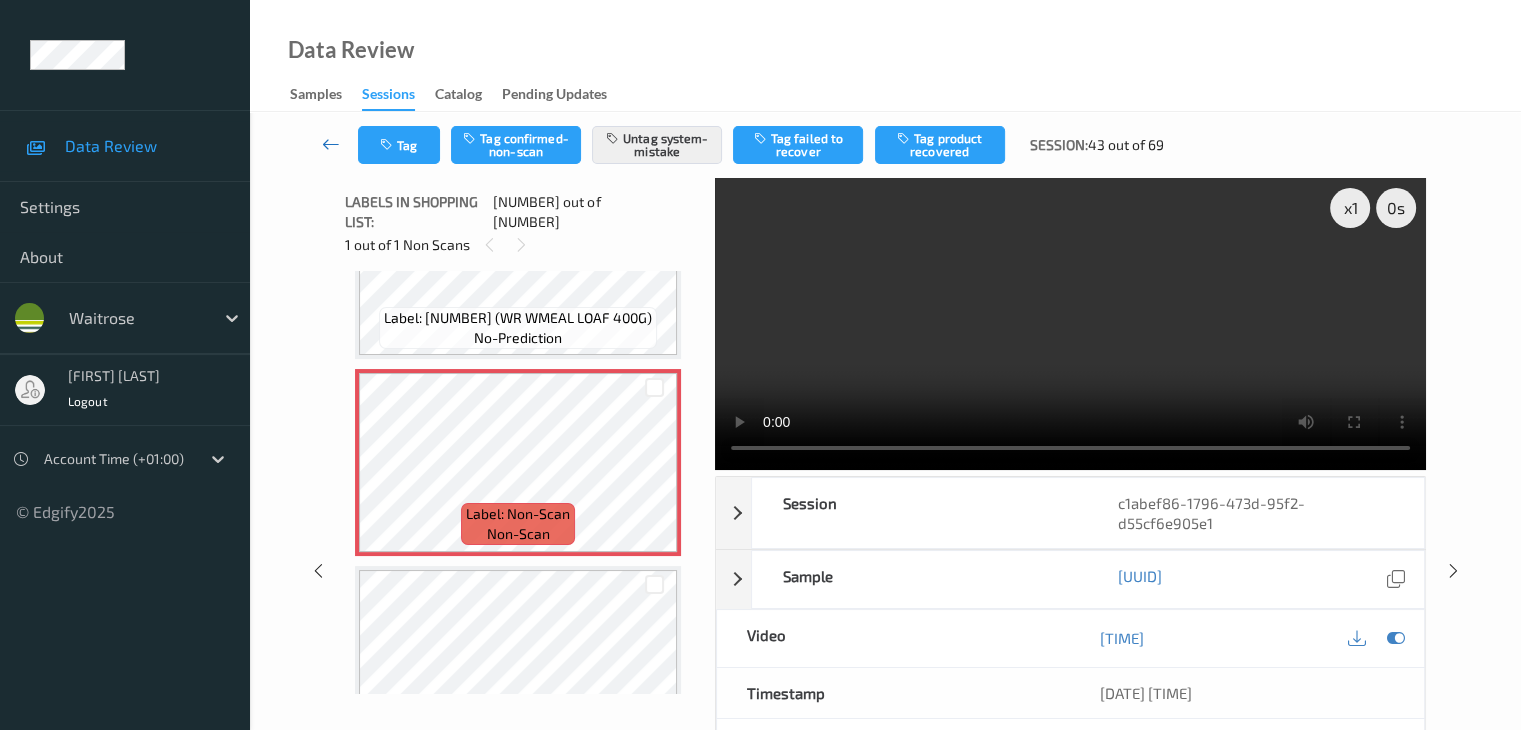 click at bounding box center [331, 144] 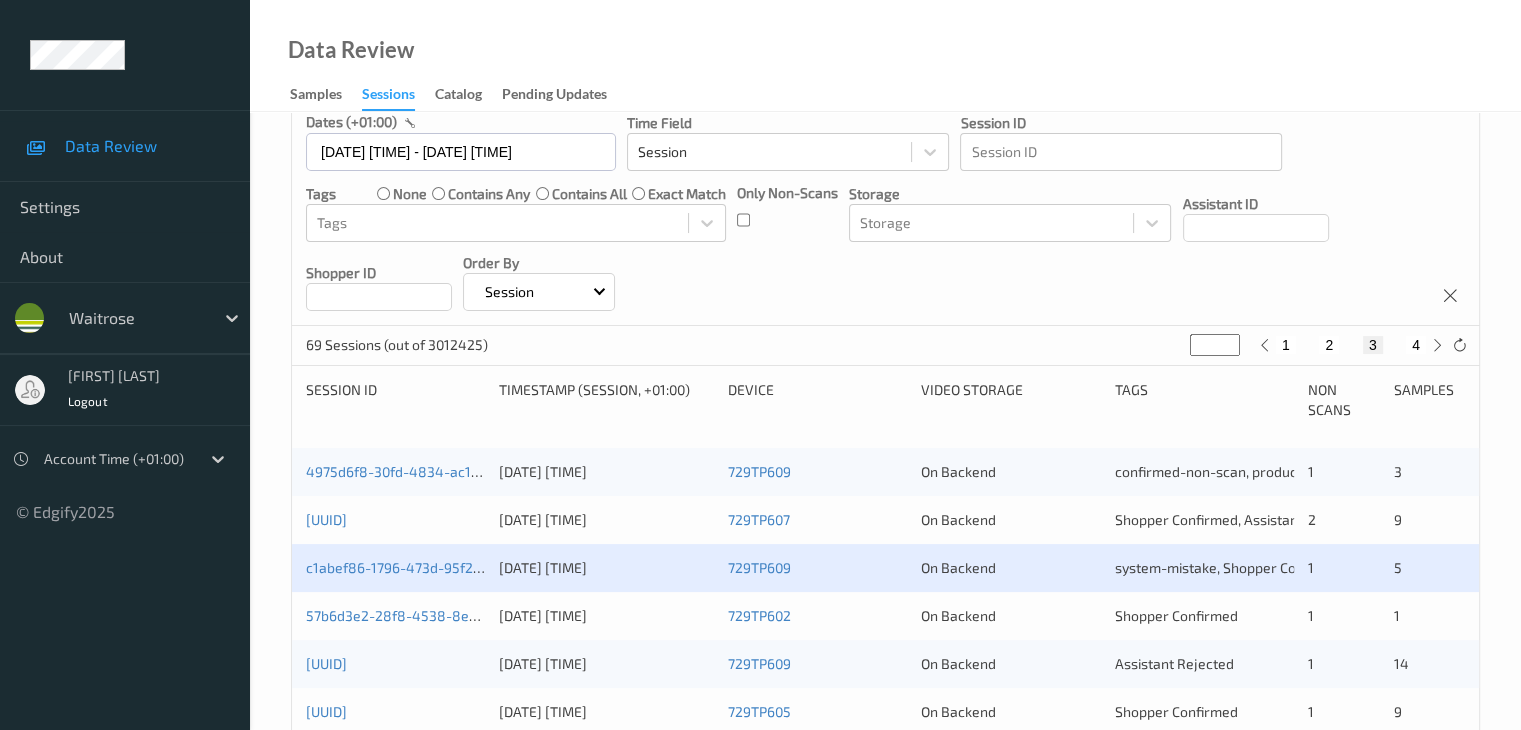 scroll, scrollTop: 300, scrollLeft: 0, axis: vertical 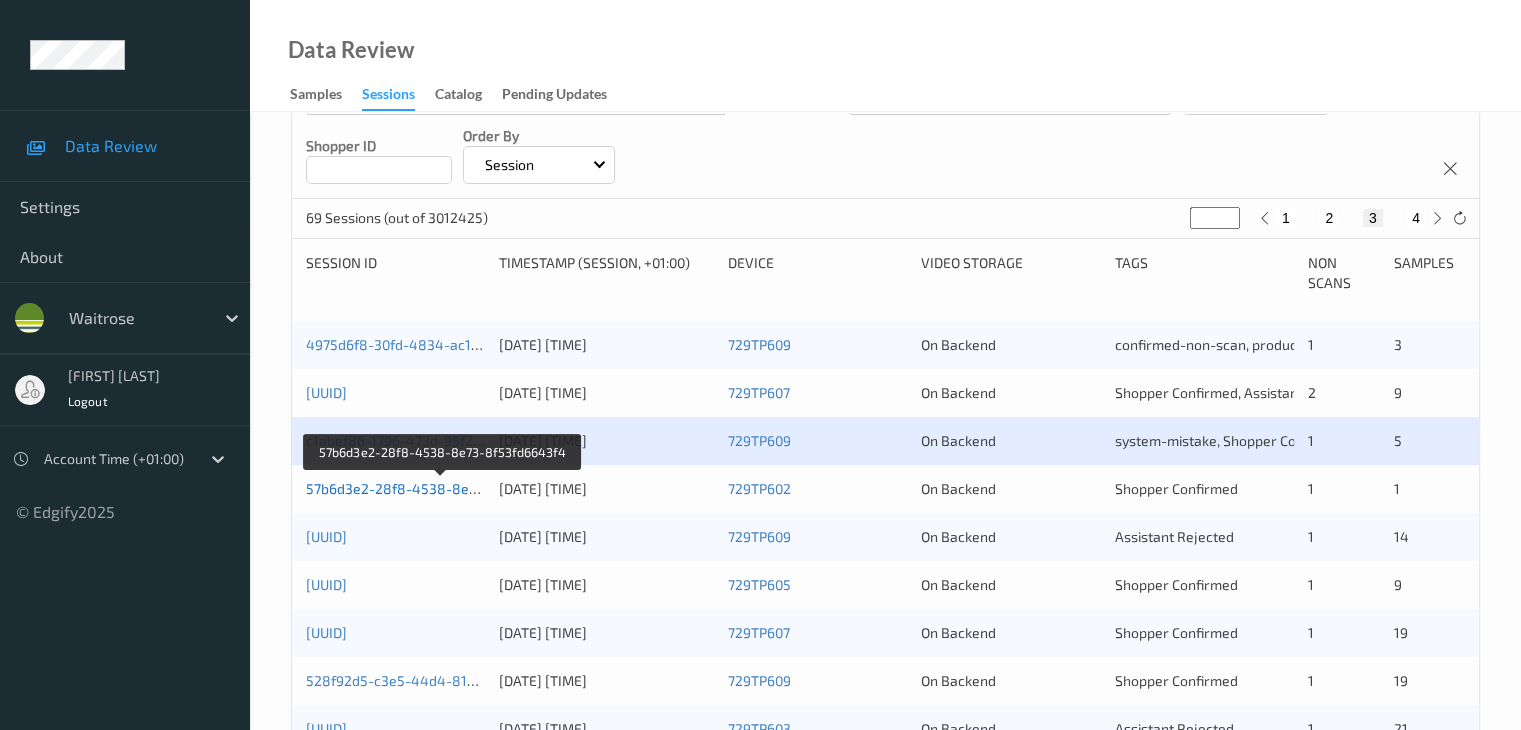 click on "57b6d3e2-28f8-4538-8e73-8f53fd6643f4" at bounding box center [443, 488] 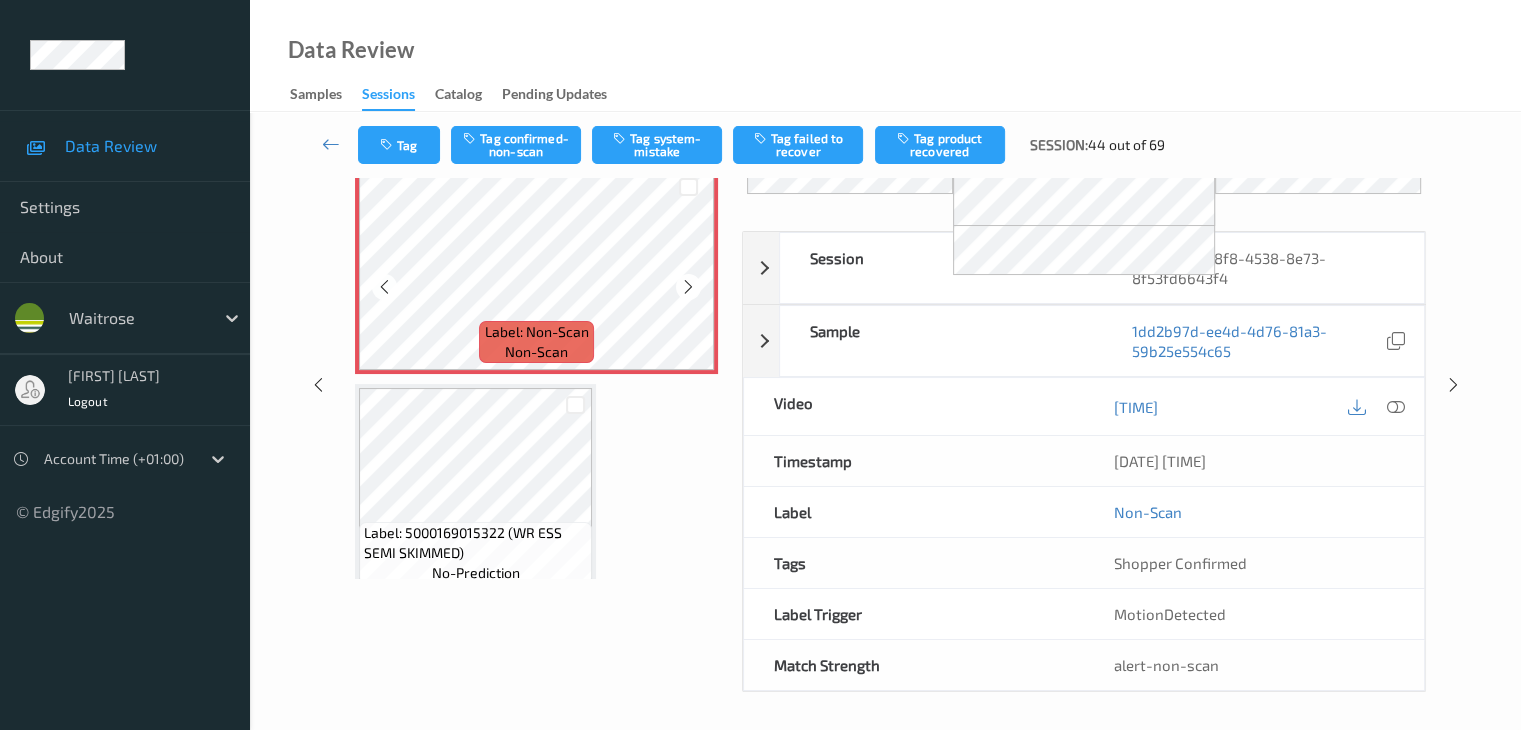 scroll, scrollTop: 80, scrollLeft: 0, axis: vertical 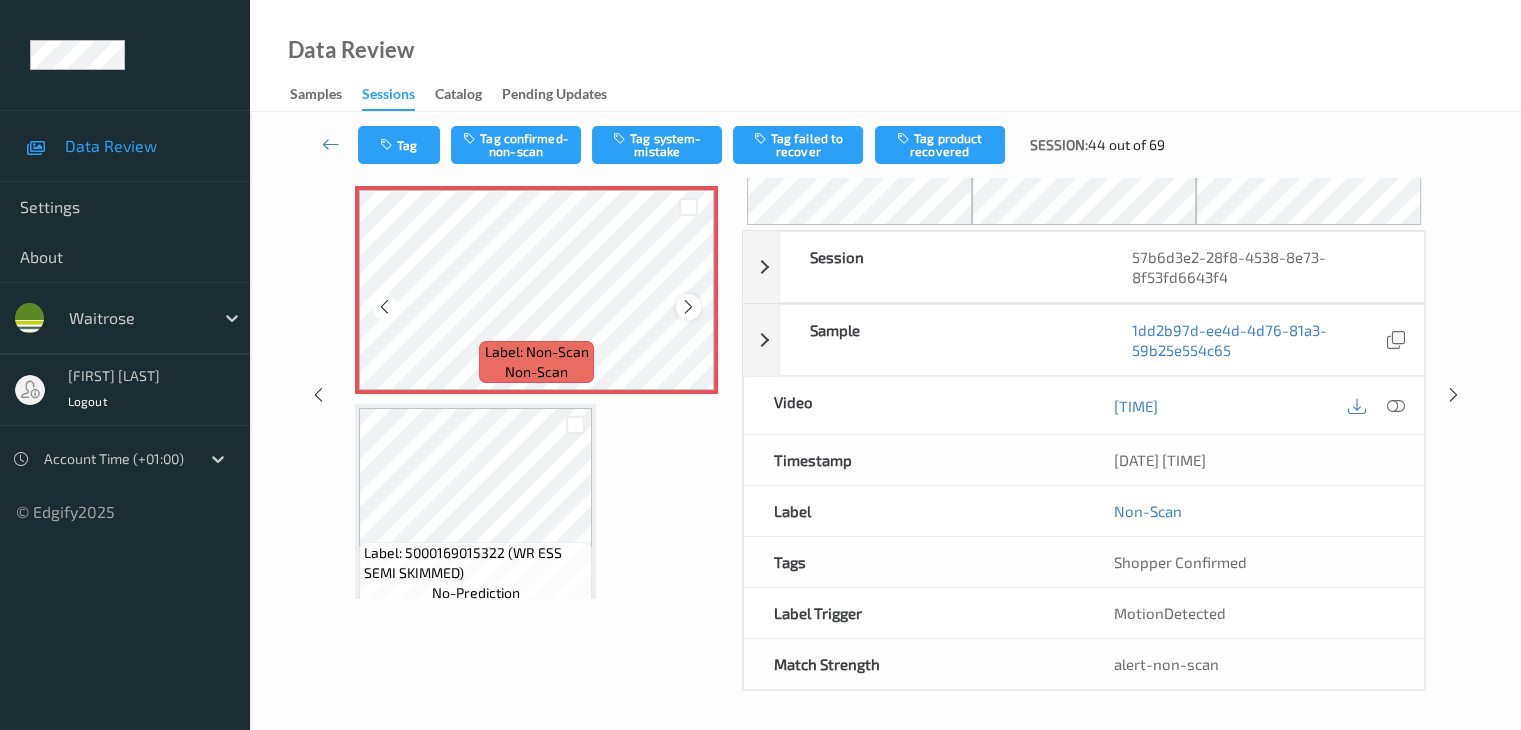 click at bounding box center [688, 307] 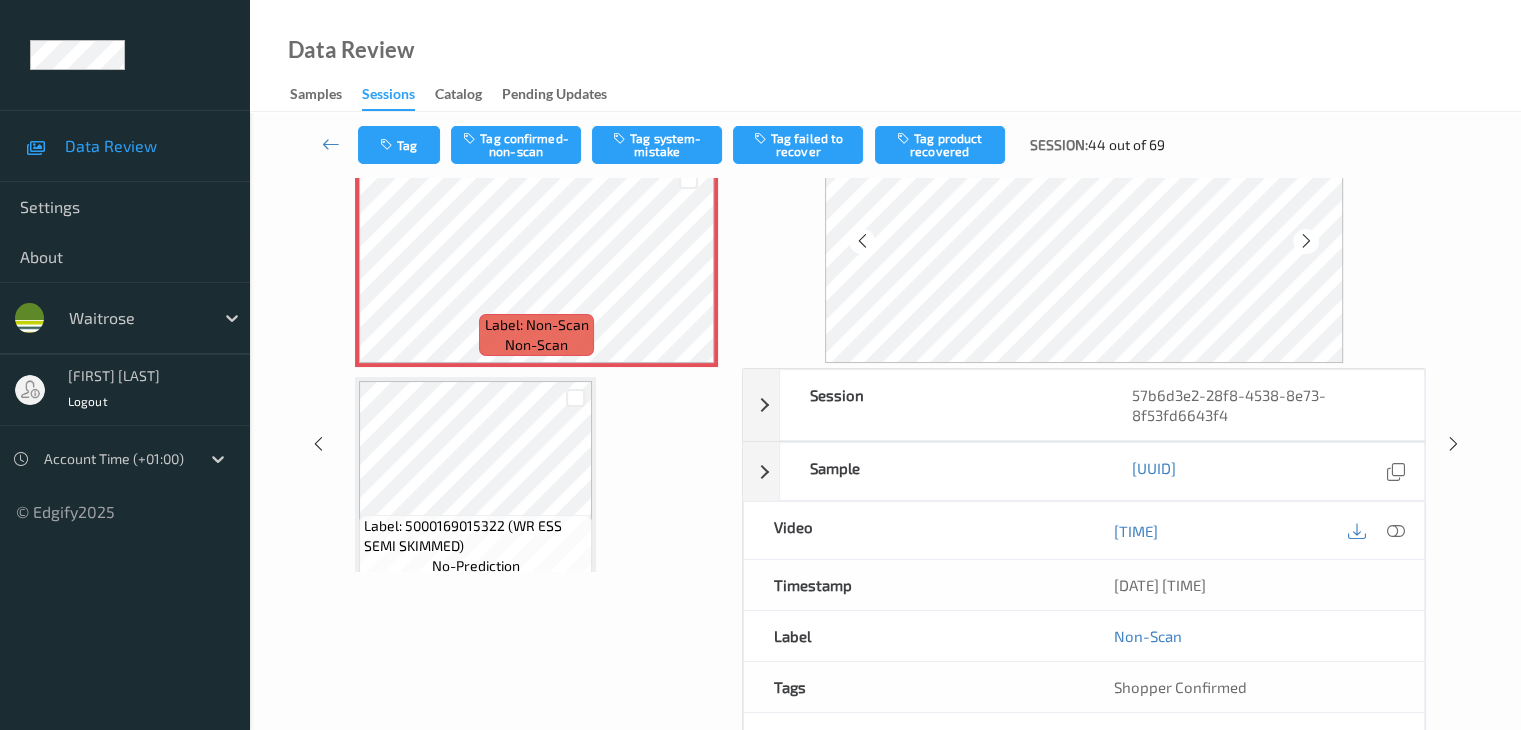 scroll, scrollTop: 0, scrollLeft: 0, axis: both 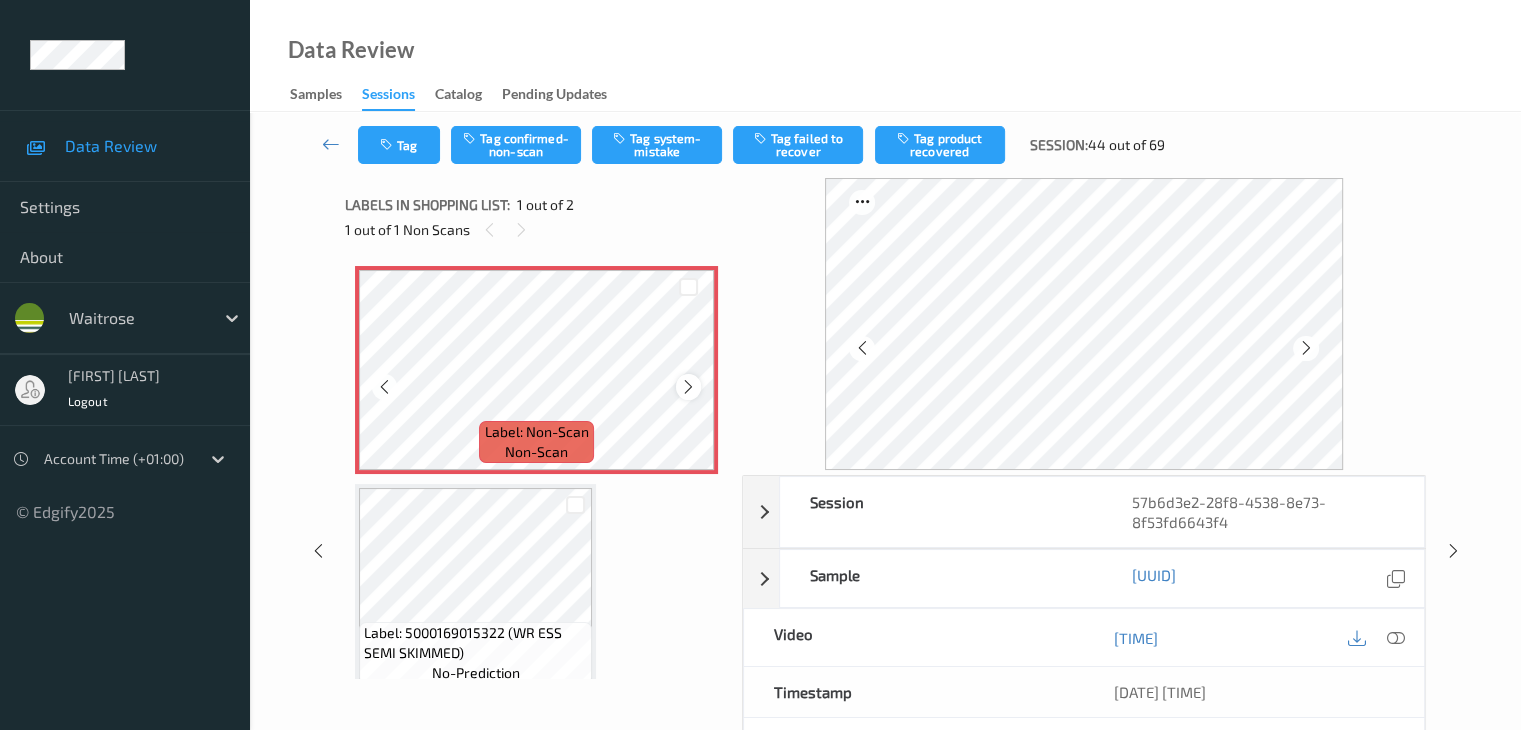 click at bounding box center (688, 387) 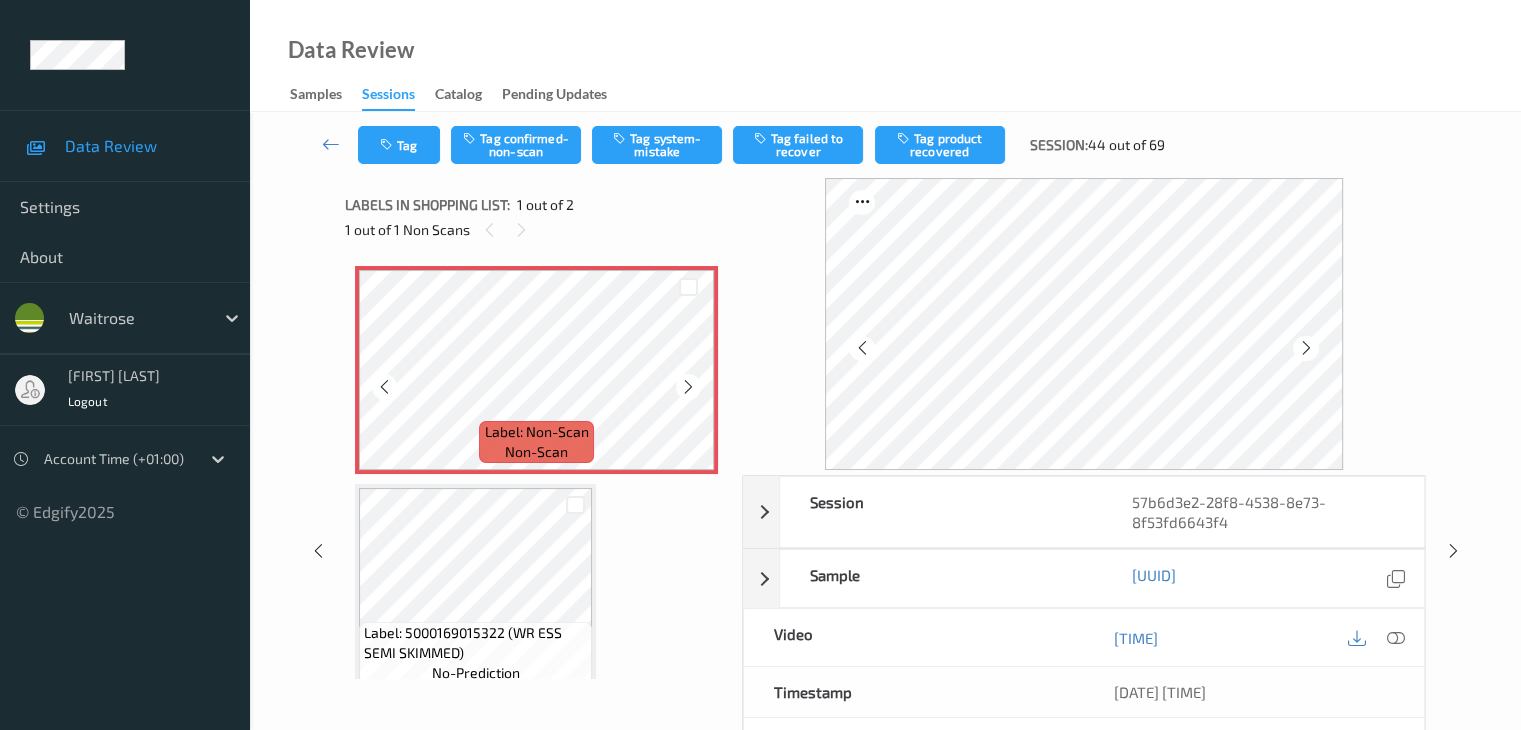 click at bounding box center [688, 387] 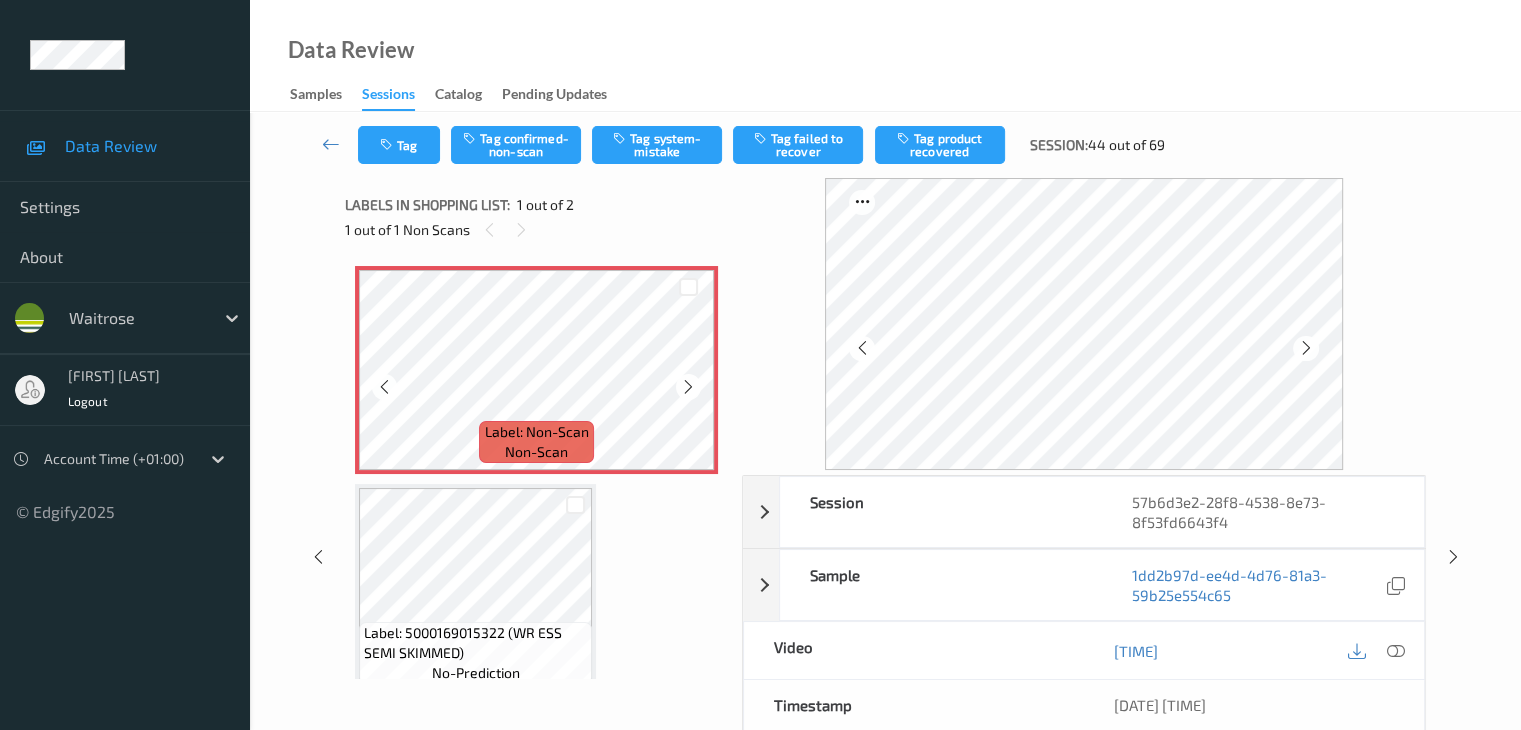 click at bounding box center [688, 387] 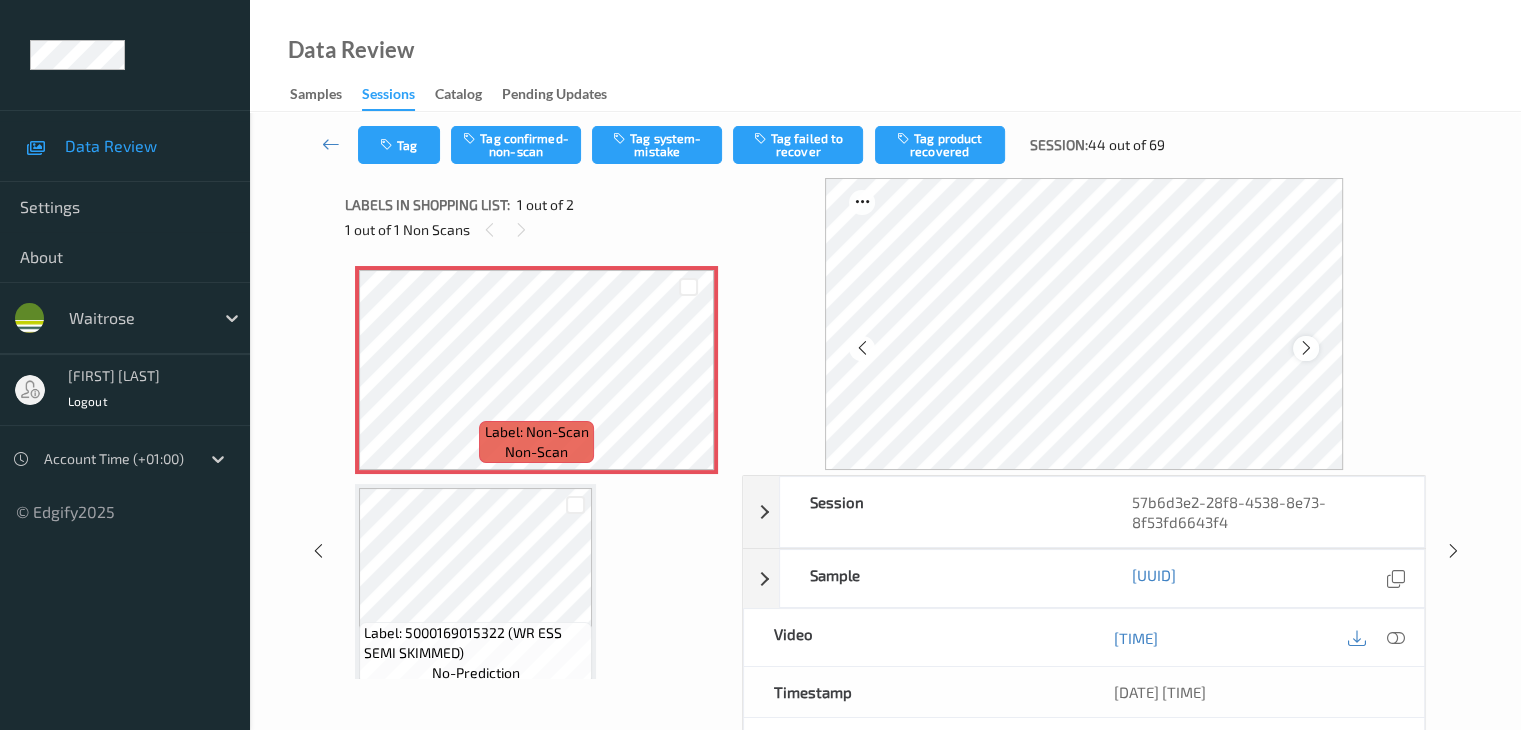 click at bounding box center (1306, 348) 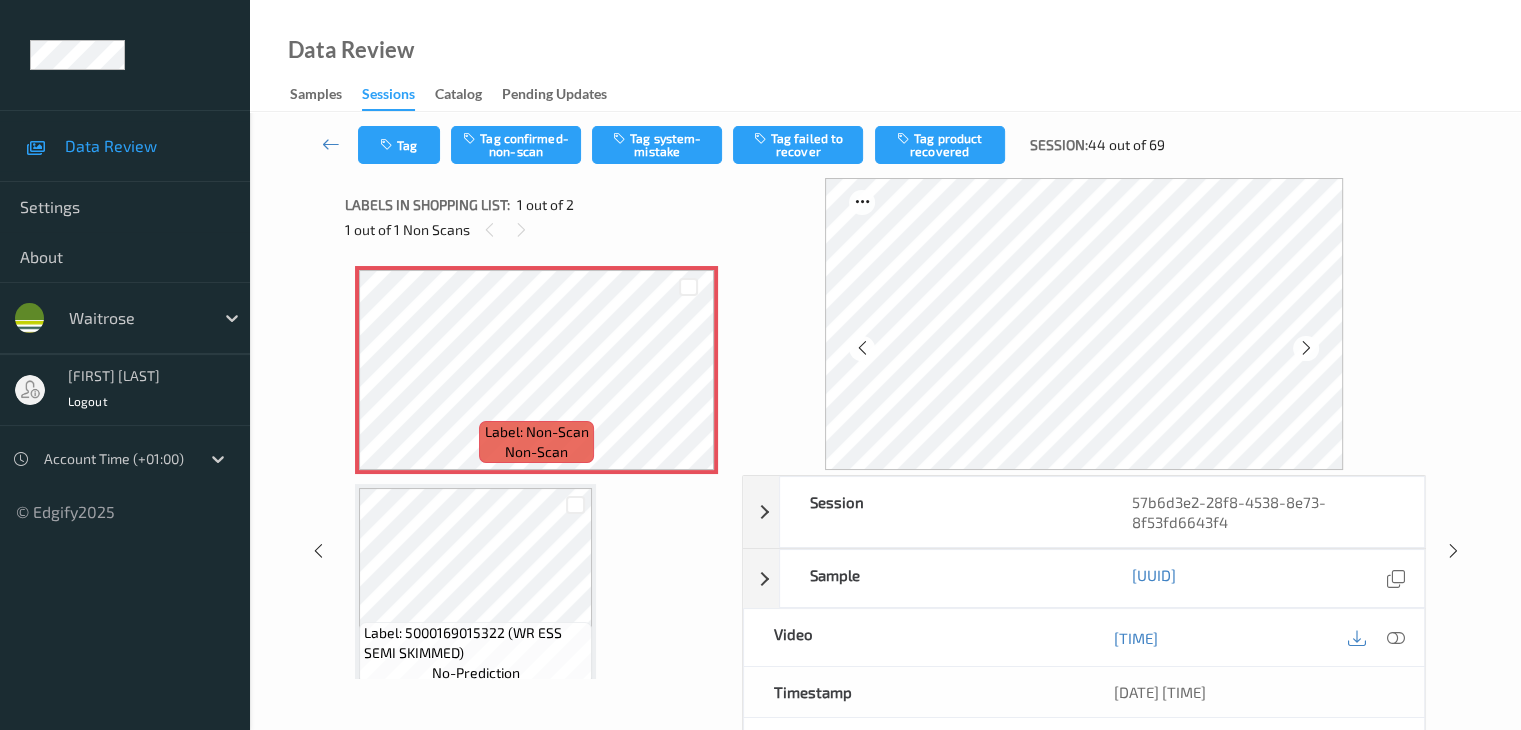 click at bounding box center [1306, 348] 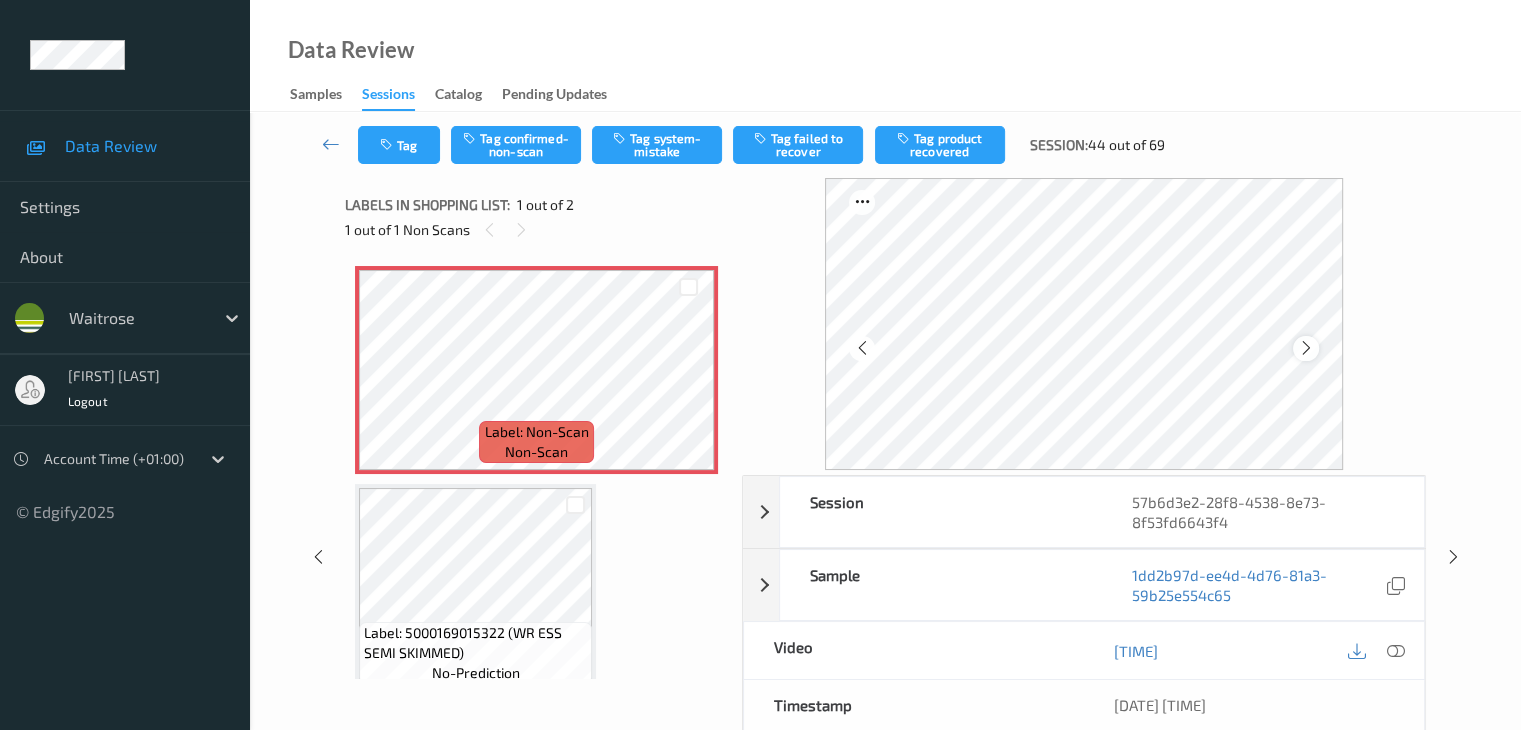 click at bounding box center (1306, 348) 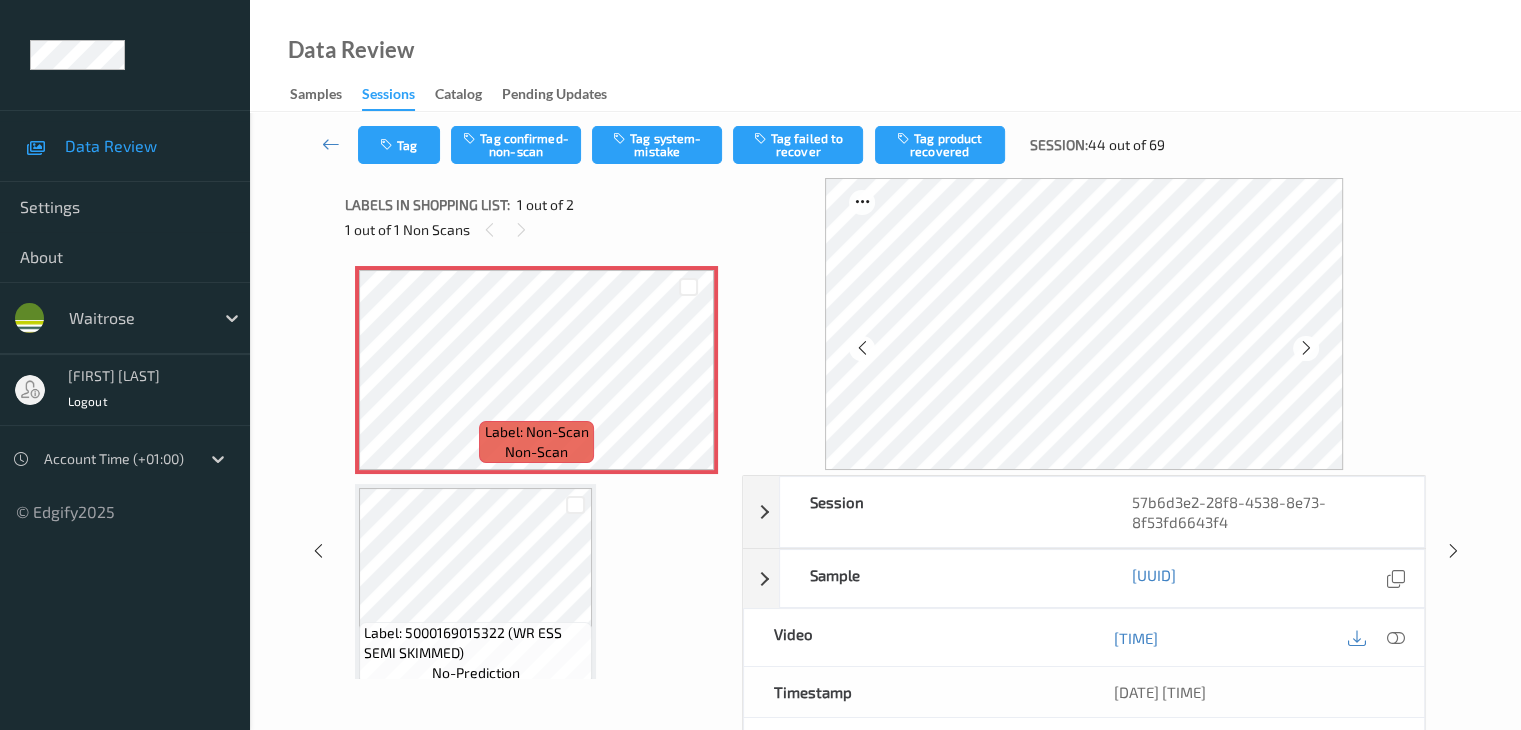 click at bounding box center [1306, 348] 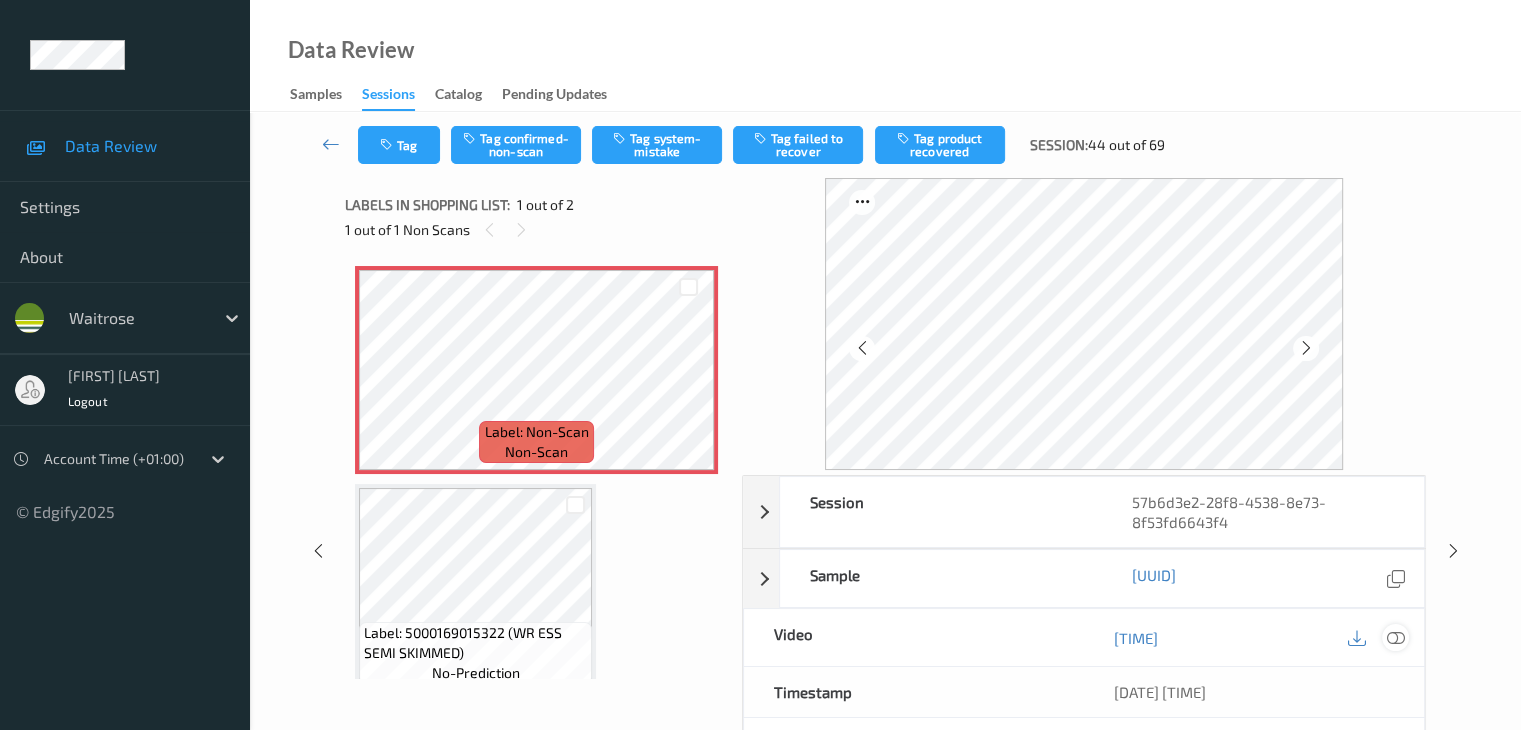click at bounding box center [1395, 638] 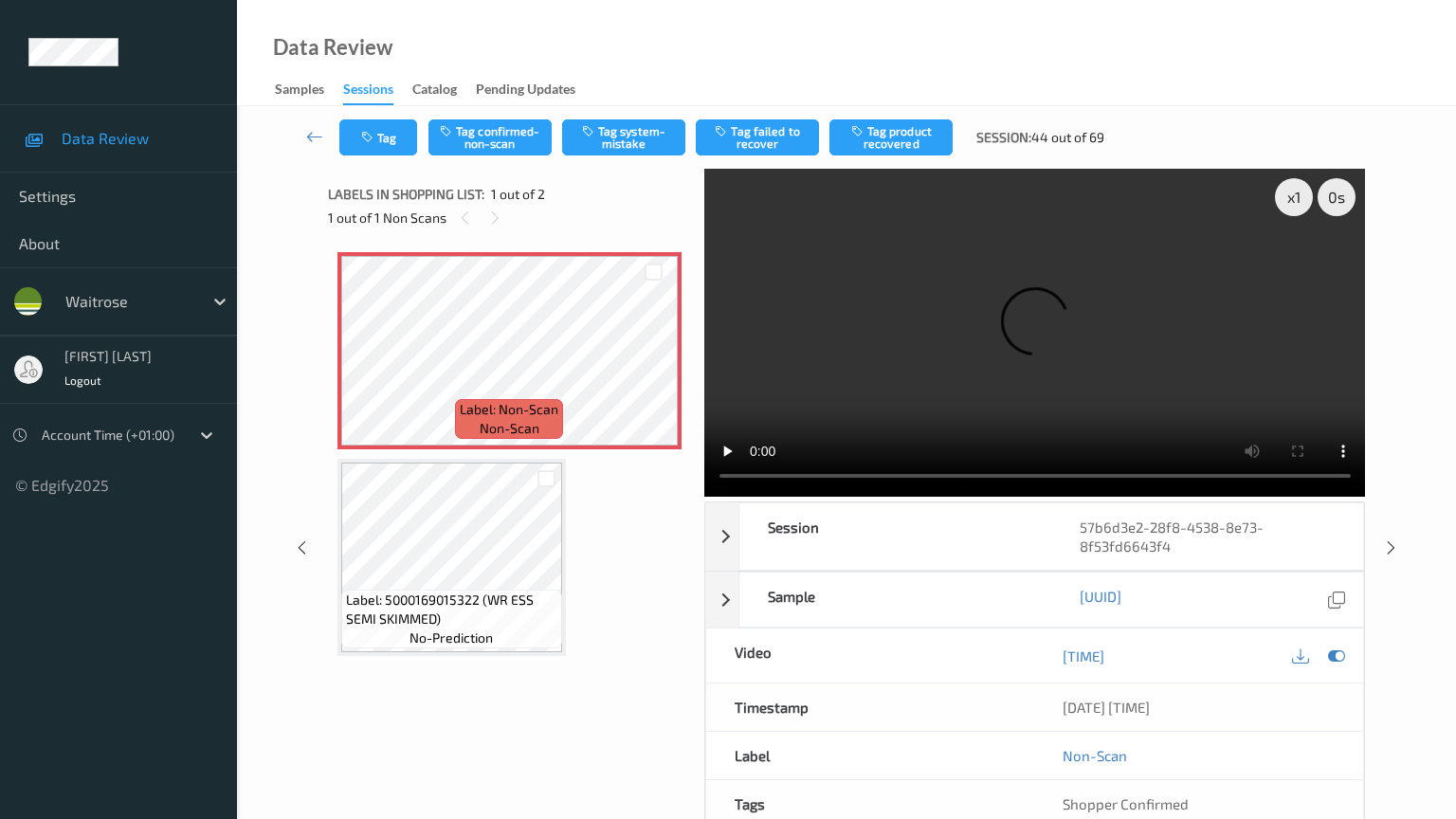type 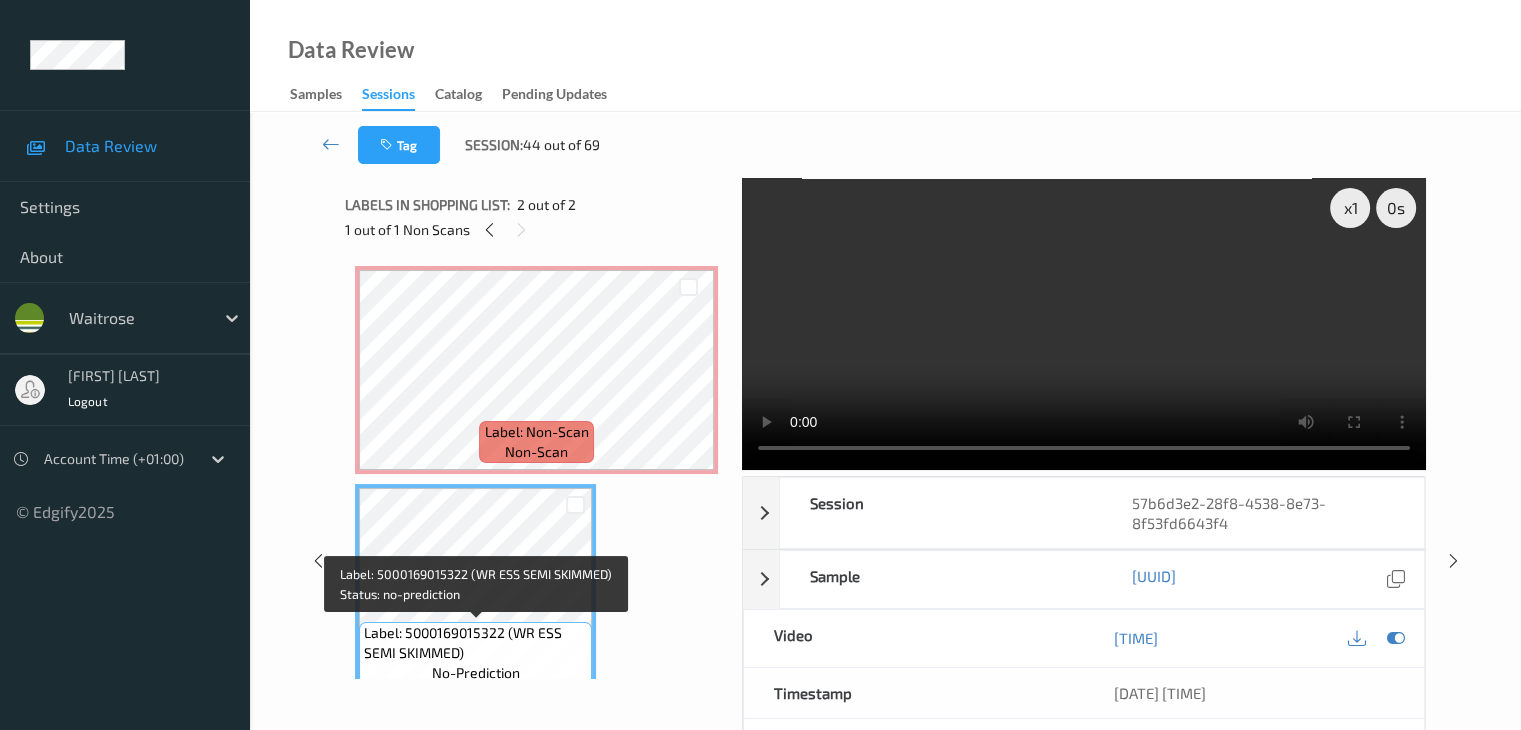click on "Label: 5000169015322 (WR ESS SEMI SKIMMED)" at bounding box center [475, 643] 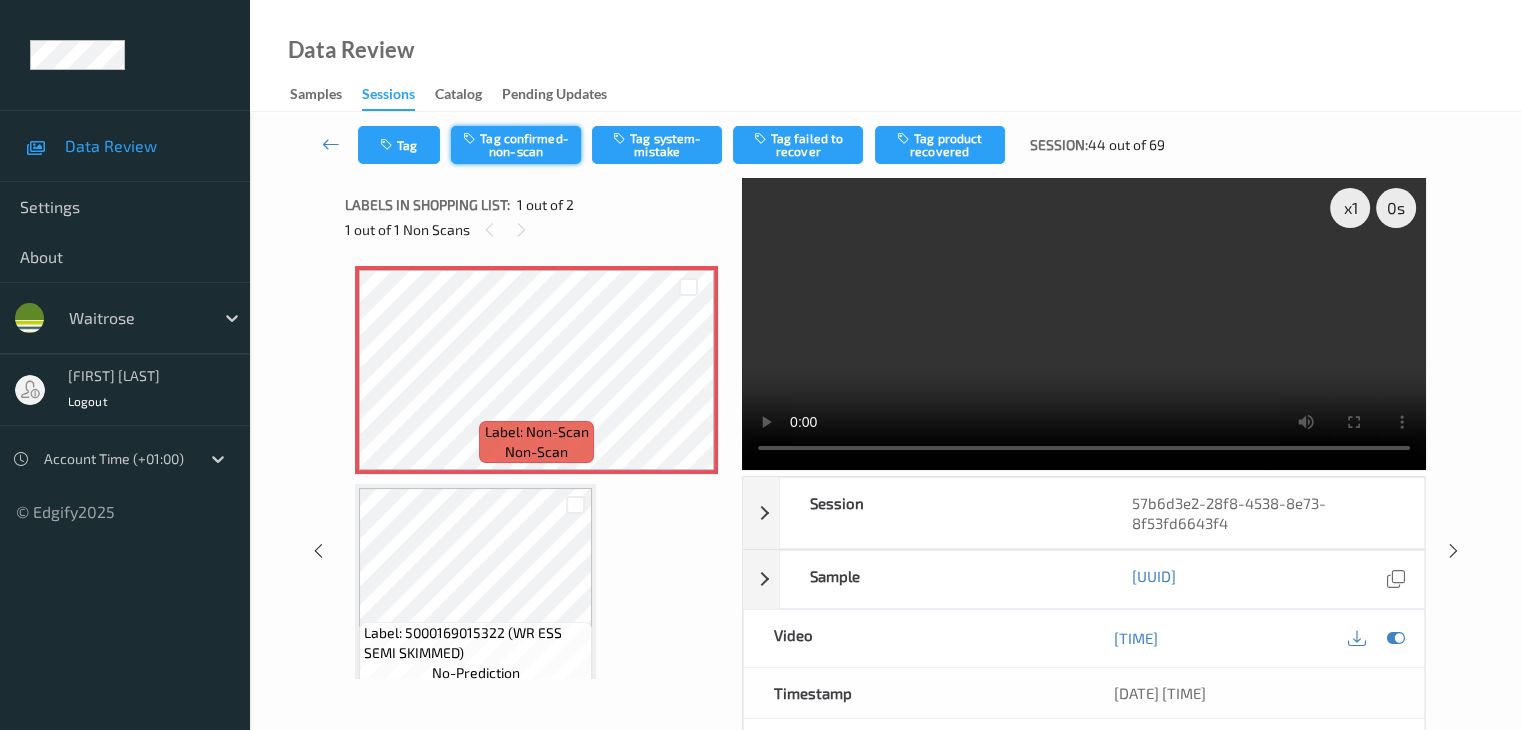 click on "Tag   confirmed-non-scan" at bounding box center (516, 145) 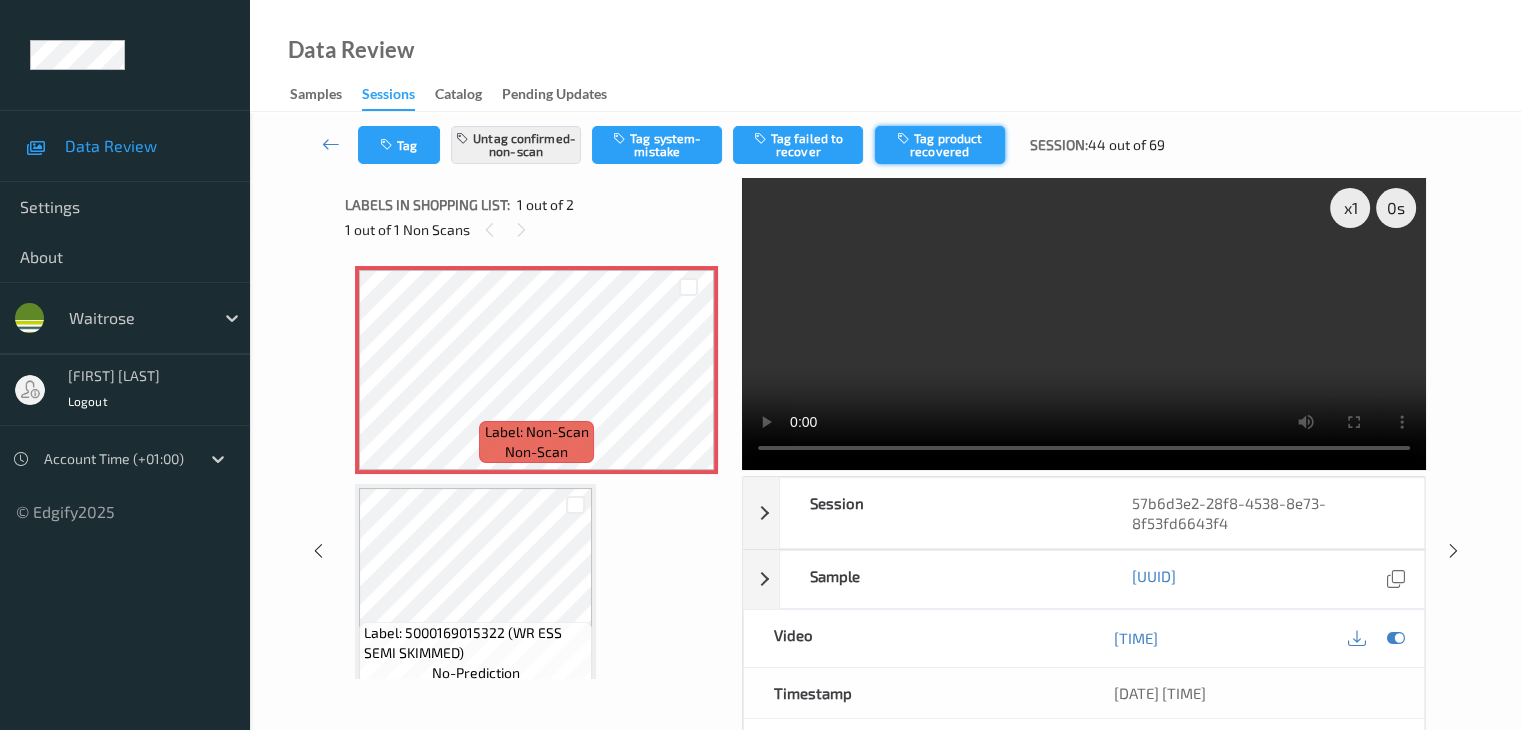 click on "Tag   product recovered" at bounding box center [940, 145] 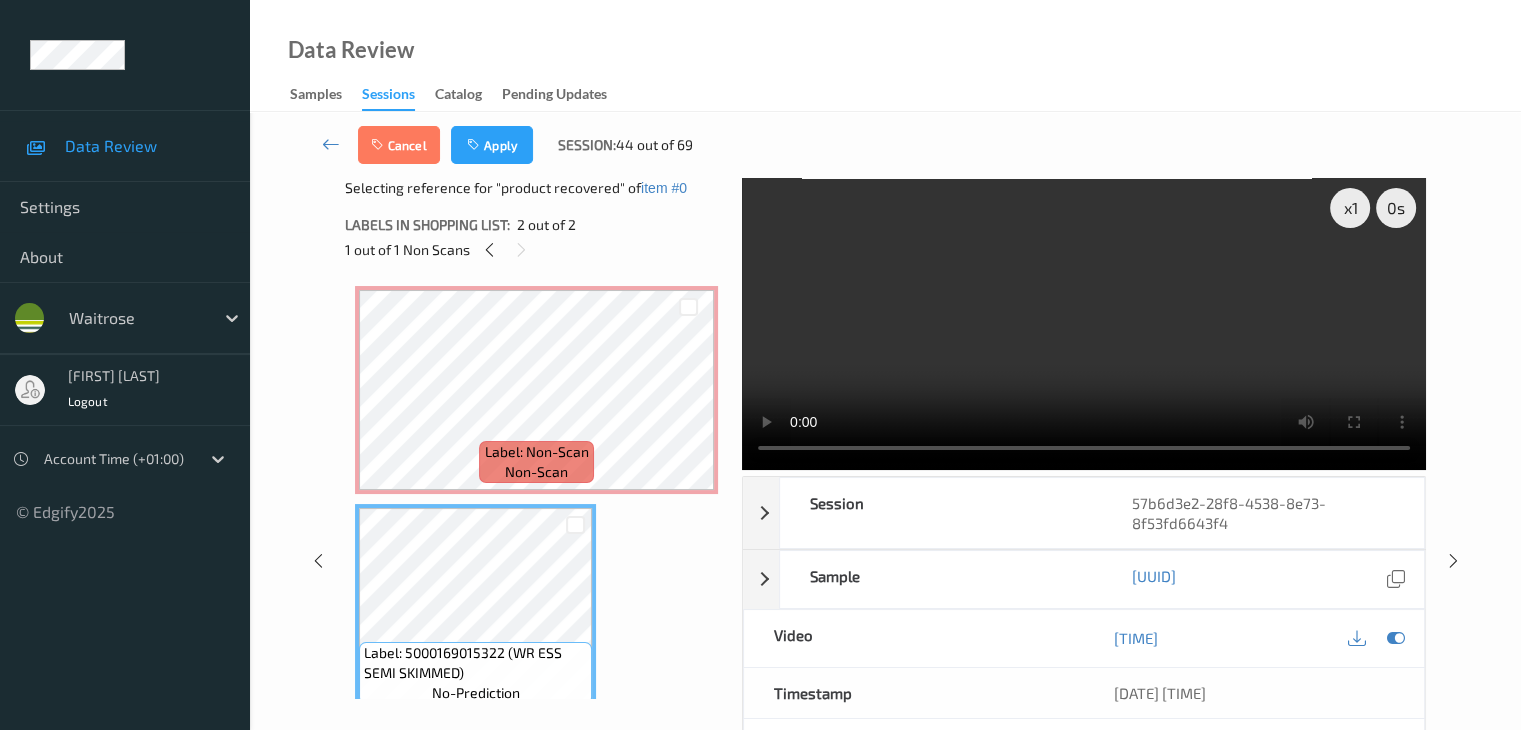 click on "Cancel Apply Session: [NUMBER] out of [NUMBER]" at bounding box center [885, 145] 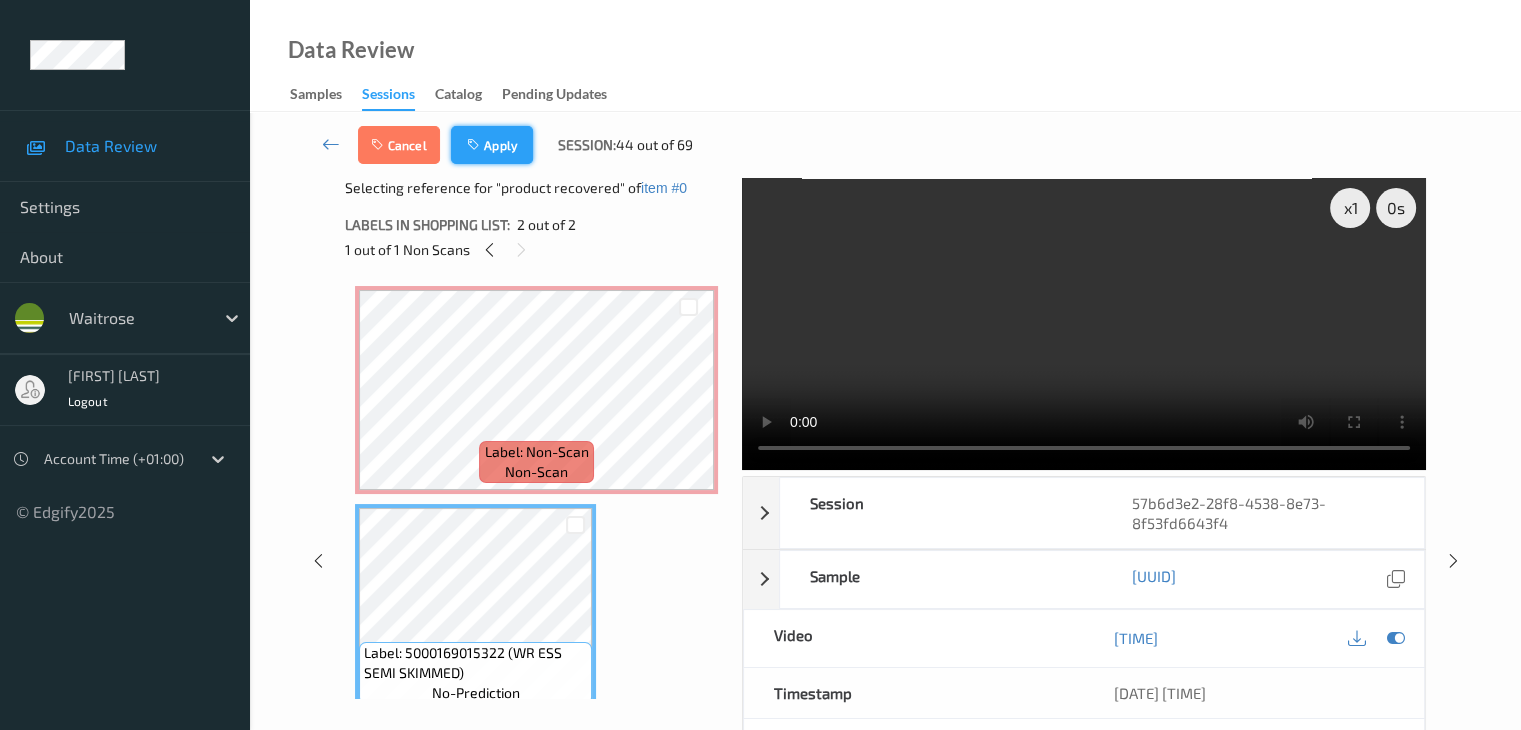 click at bounding box center [475, 145] 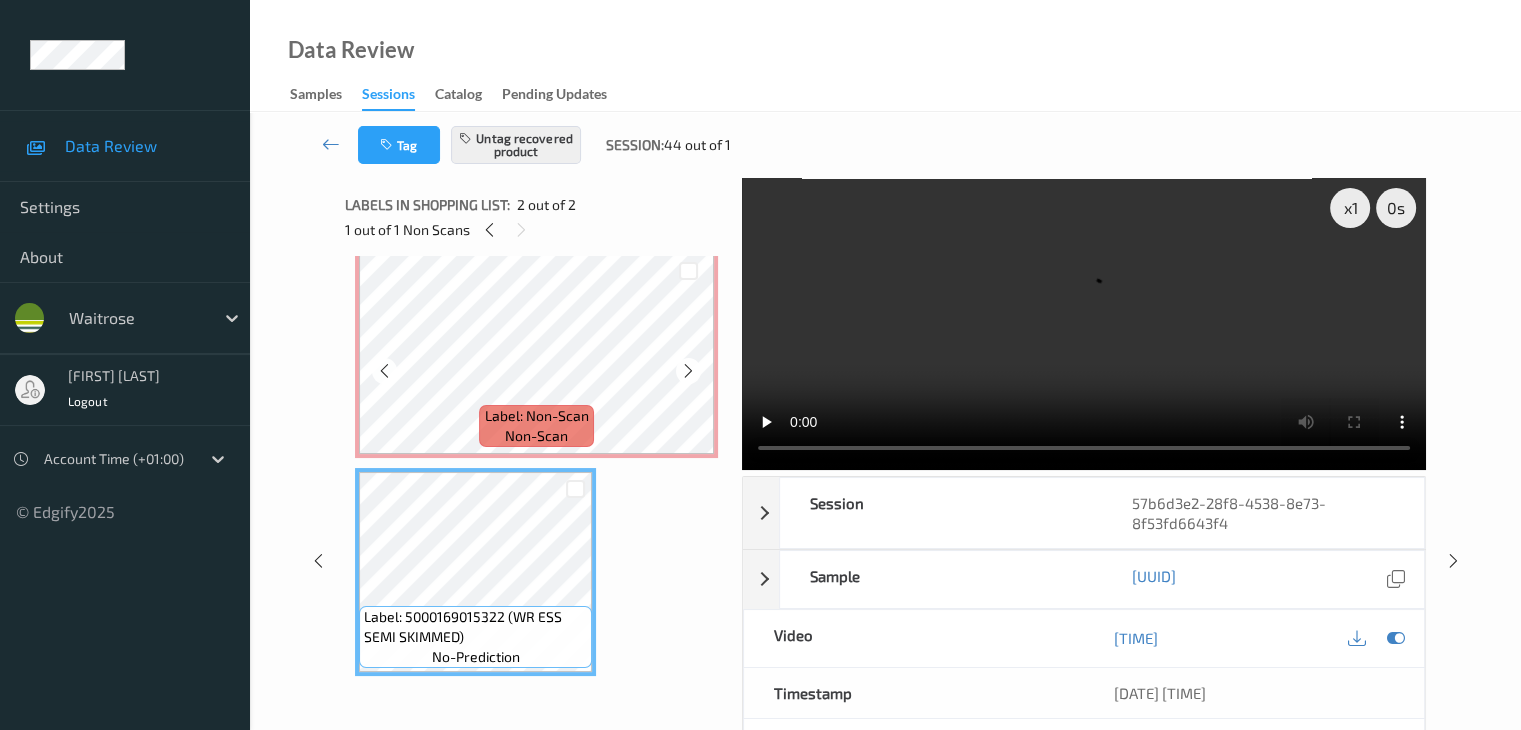 scroll, scrollTop: 23, scrollLeft: 0, axis: vertical 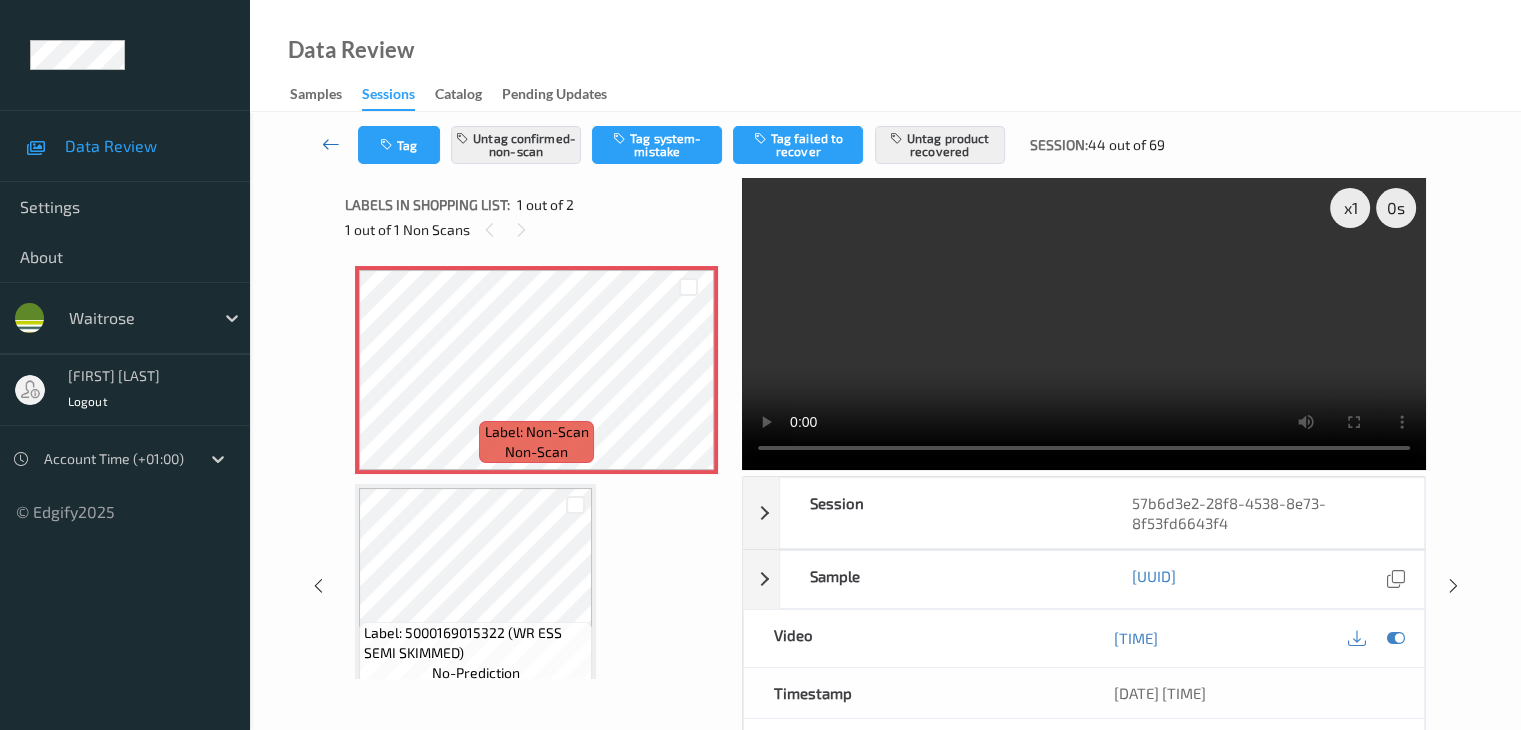 click at bounding box center [331, 144] 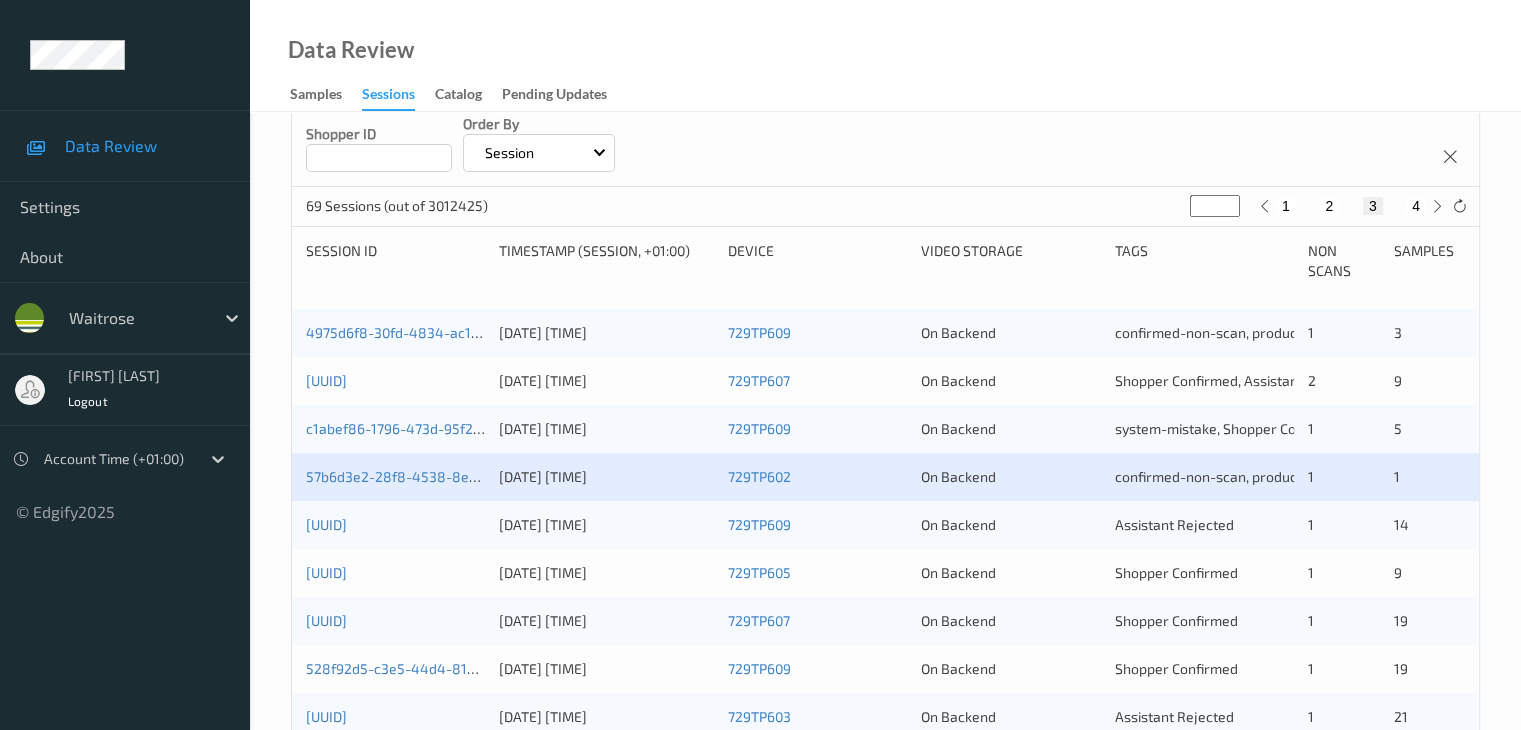 scroll, scrollTop: 500, scrollLeft: 0, axis: vertical 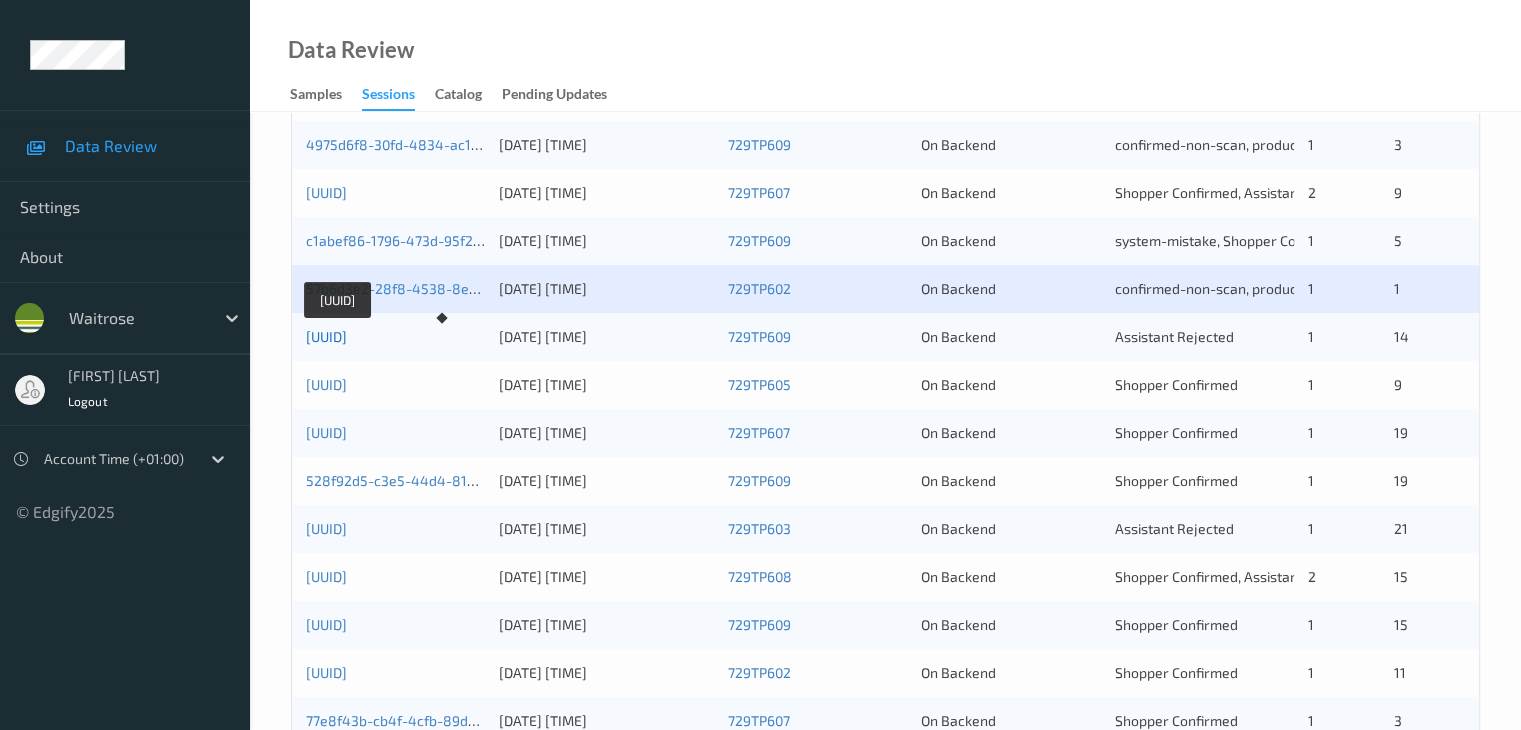 click on "[UUID]" at bounding box center (326, 336) 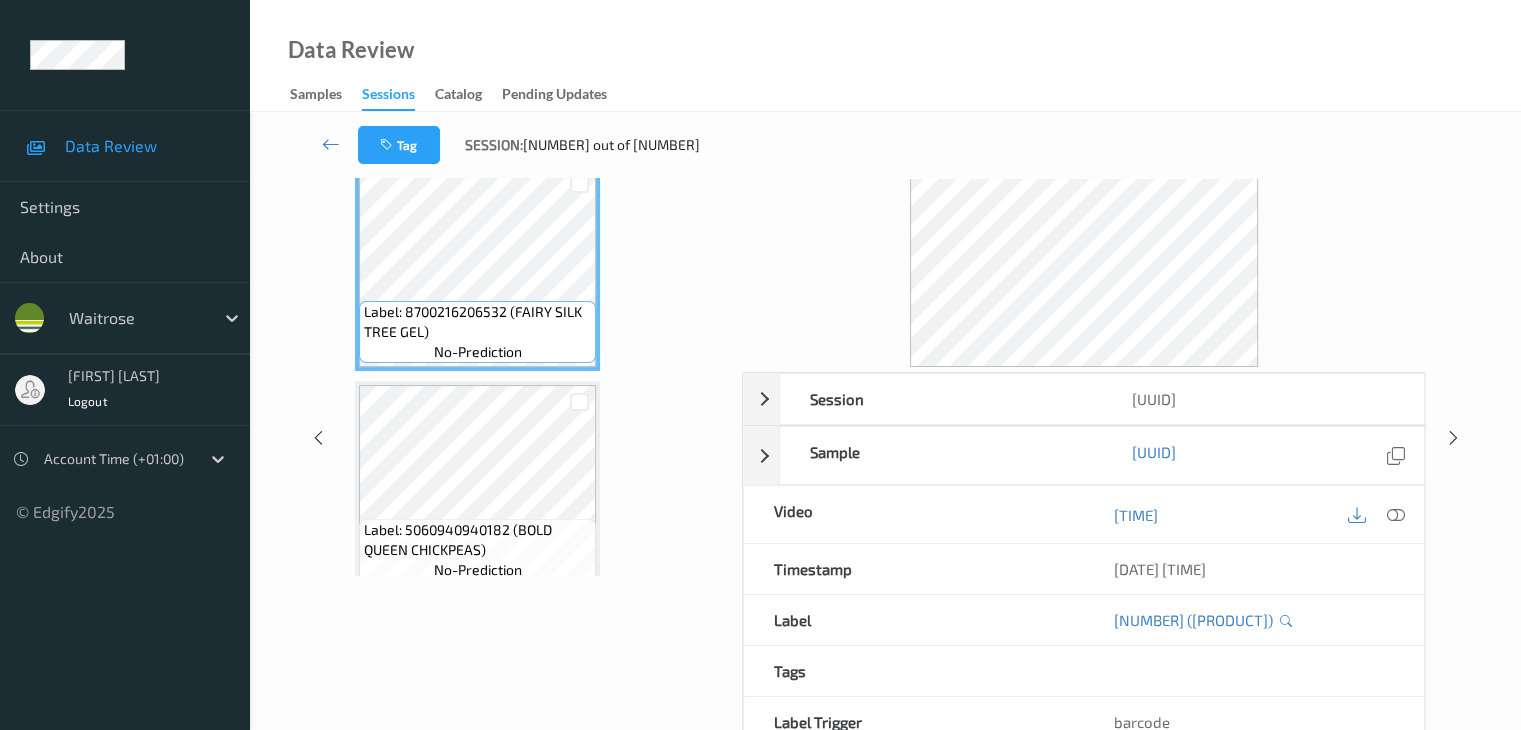 scroll, scrollTop: 0, scrollLeft: 0, axis: both 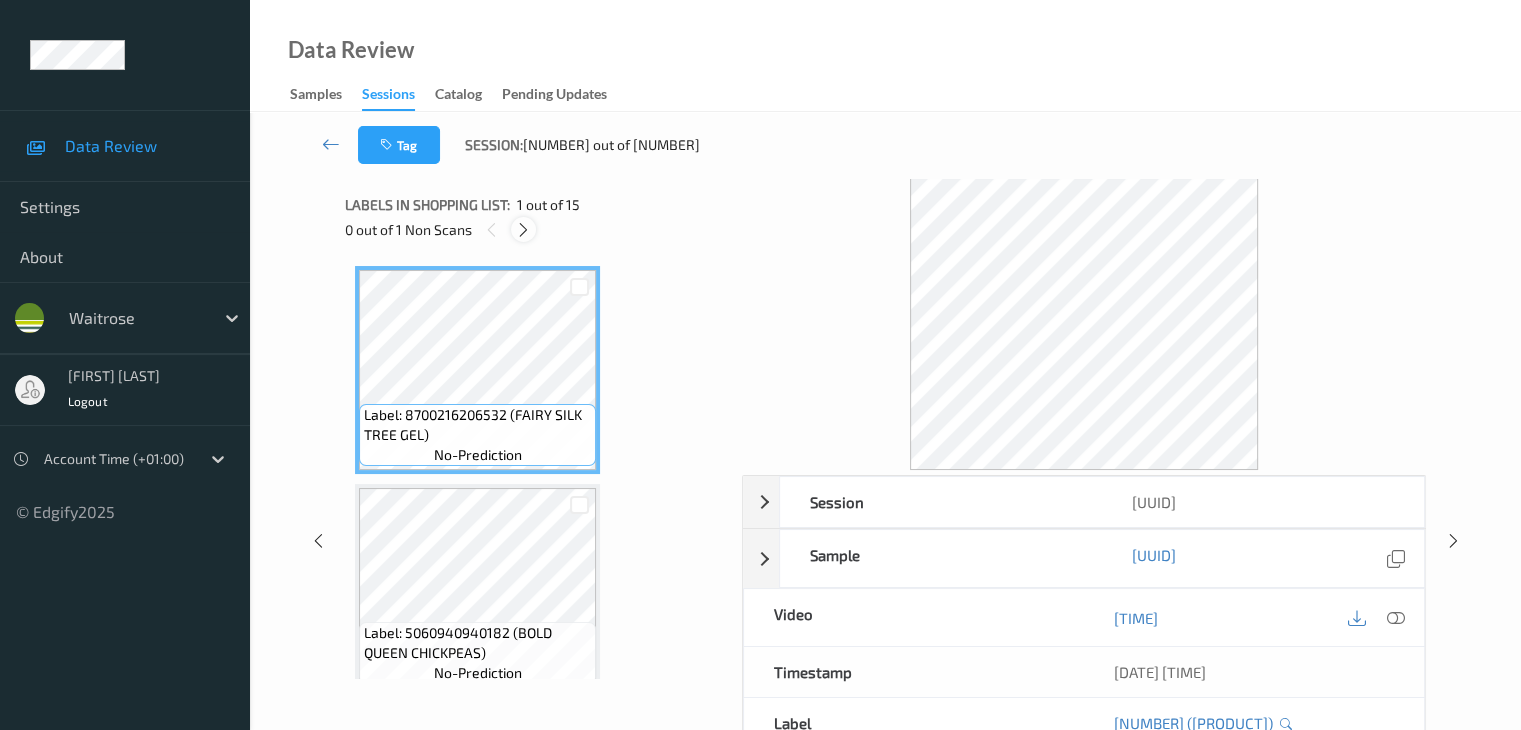 click at bounding box center (523, 230) 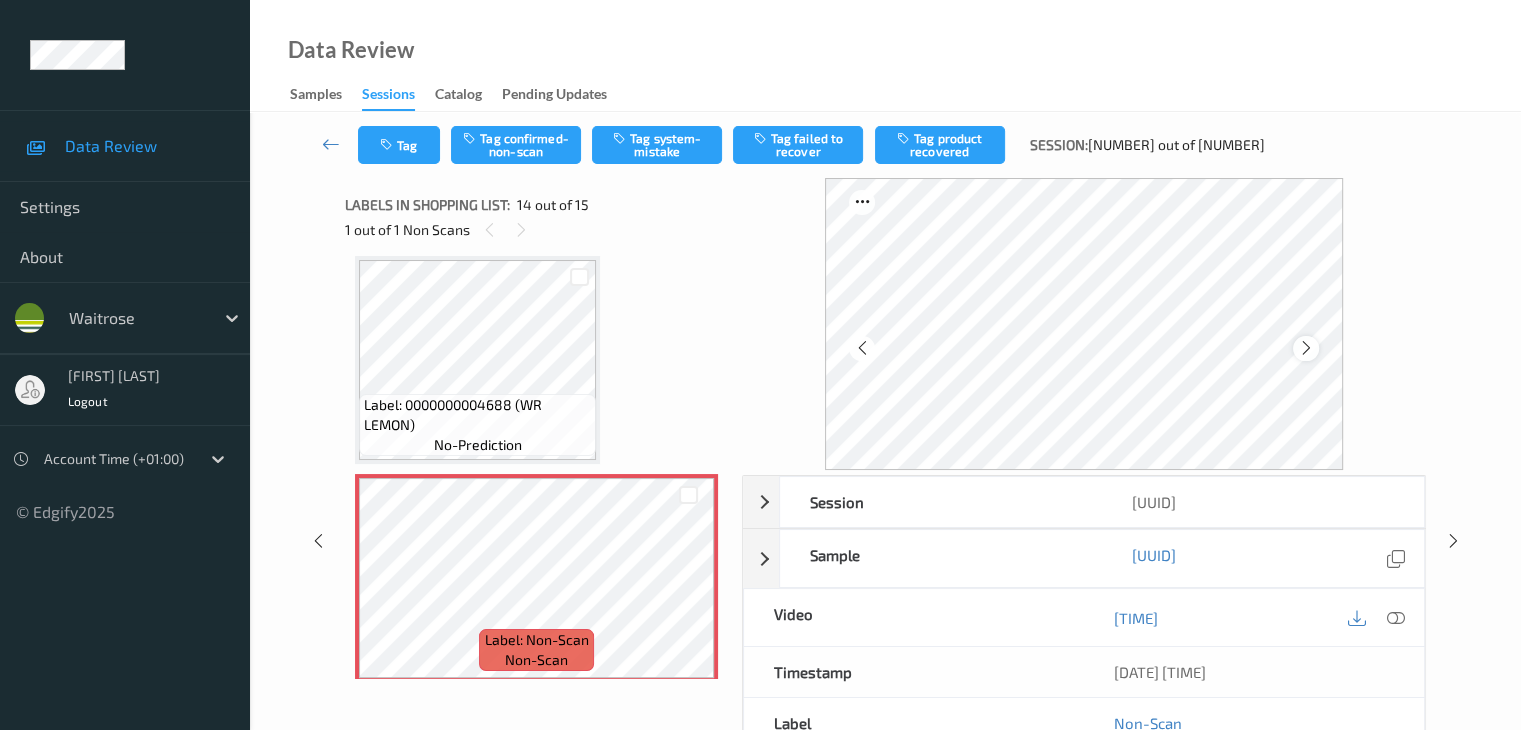 click at bounding box center (1306, 348) 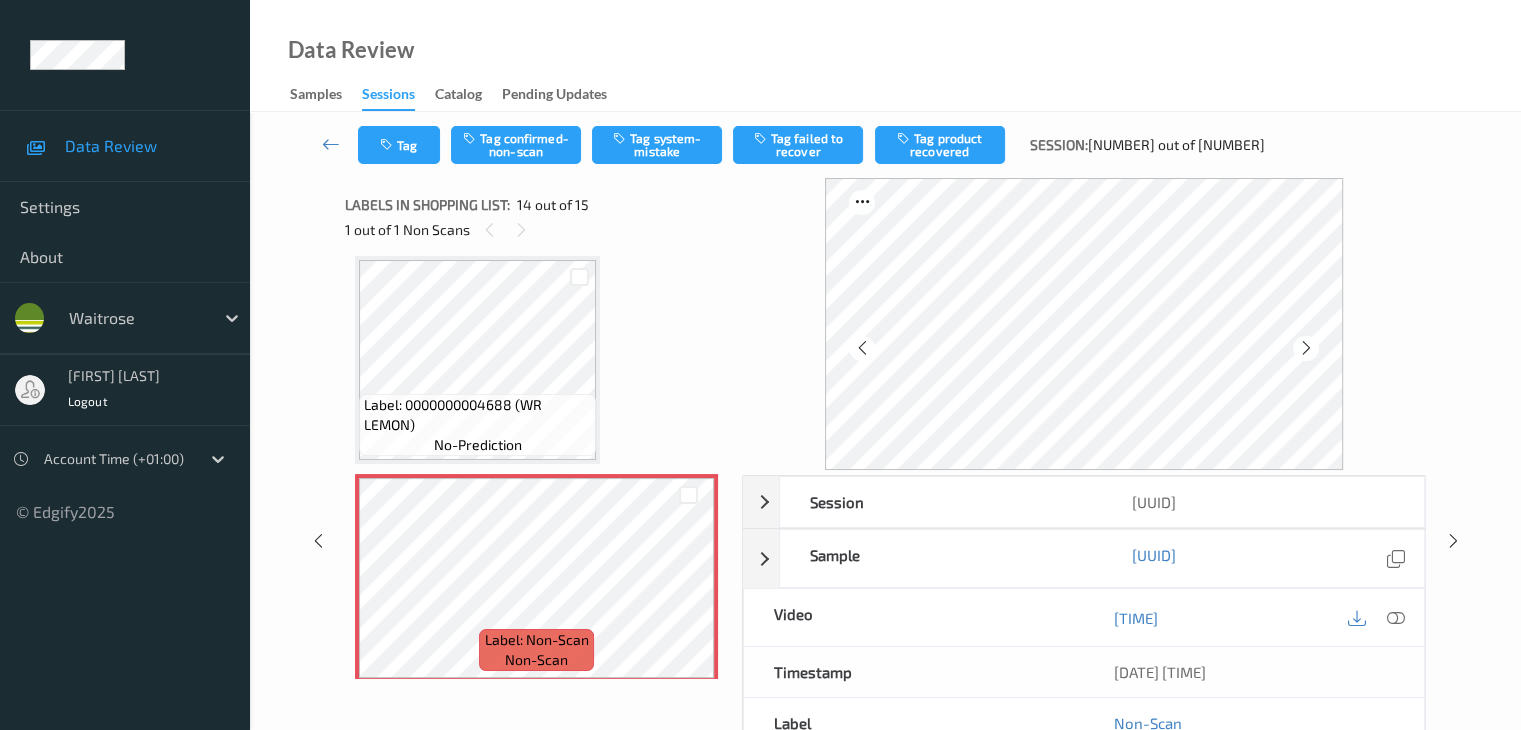 click at bounding box center (1306, 348) 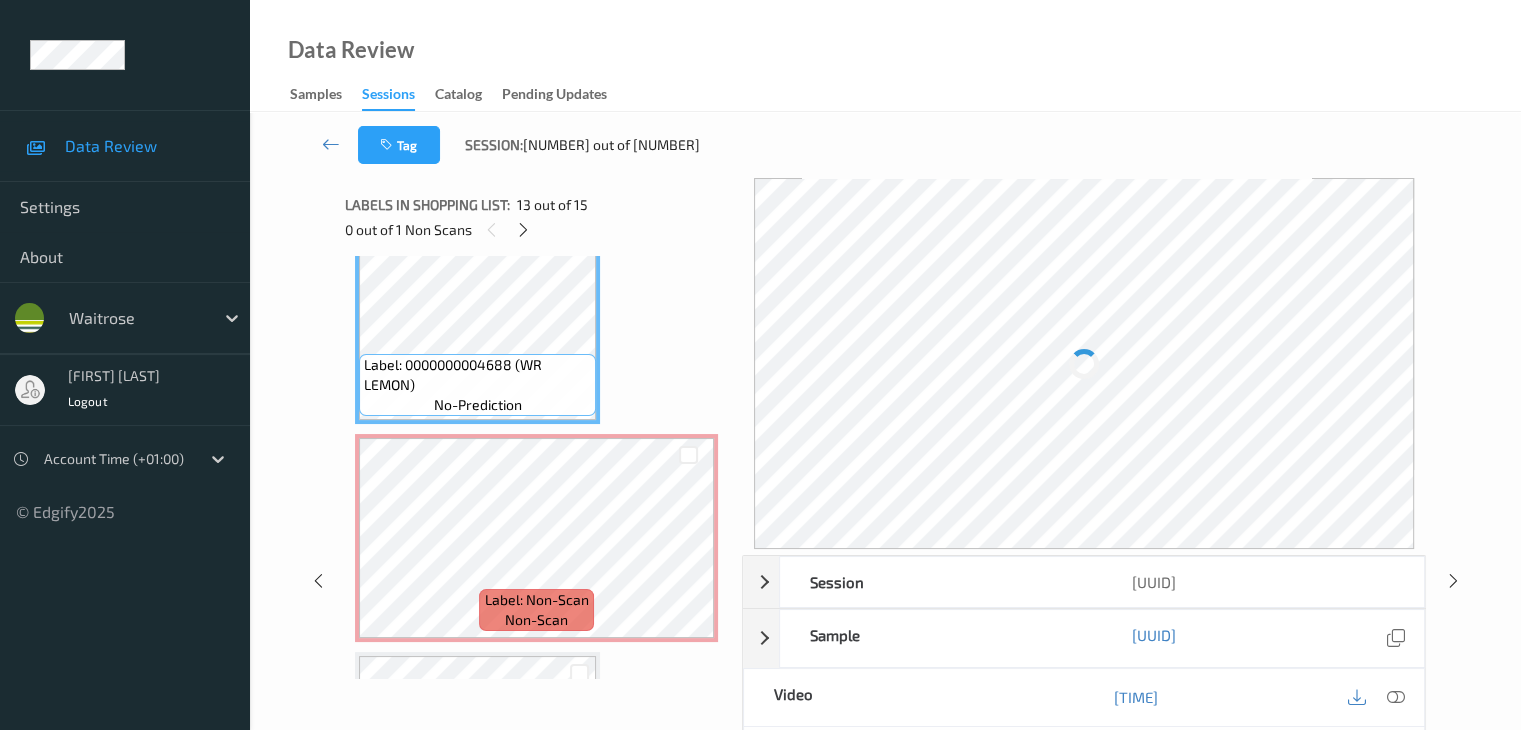 scroll, scrollTop: 2657, scrollLeft: 0, axis: vertical 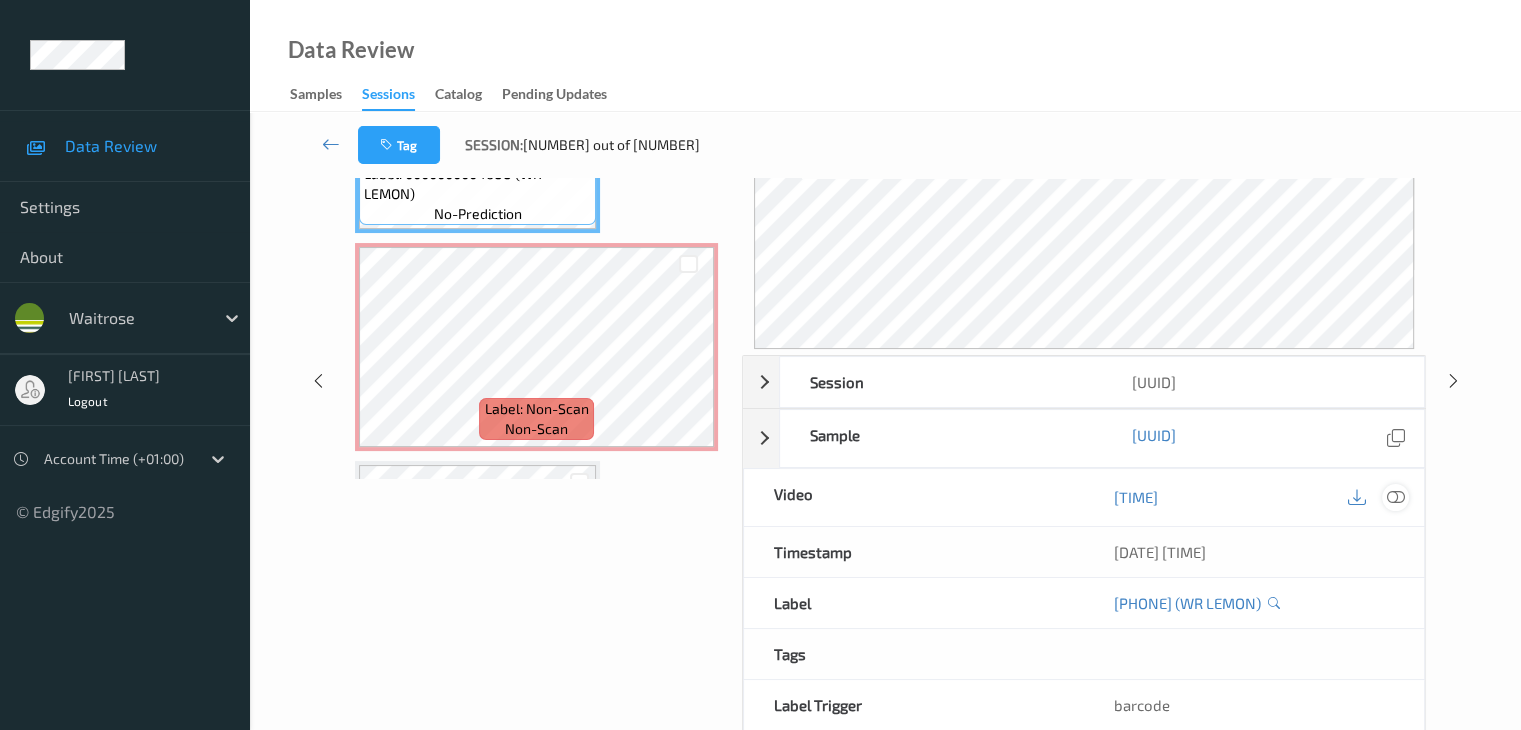 click at bounding box center (1395, 497) 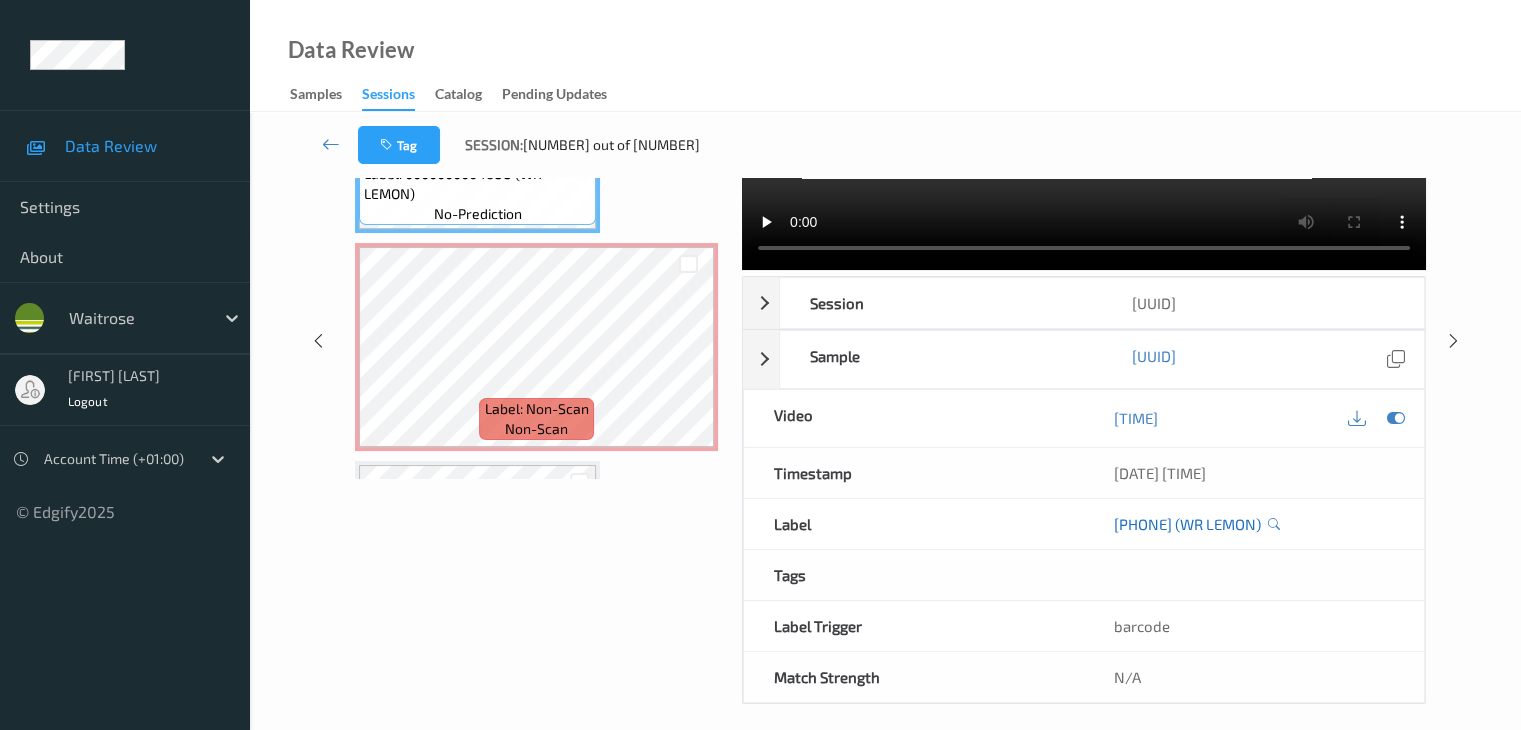 scroll, scrollTop: 0, scrollLeft: 0, axis: both 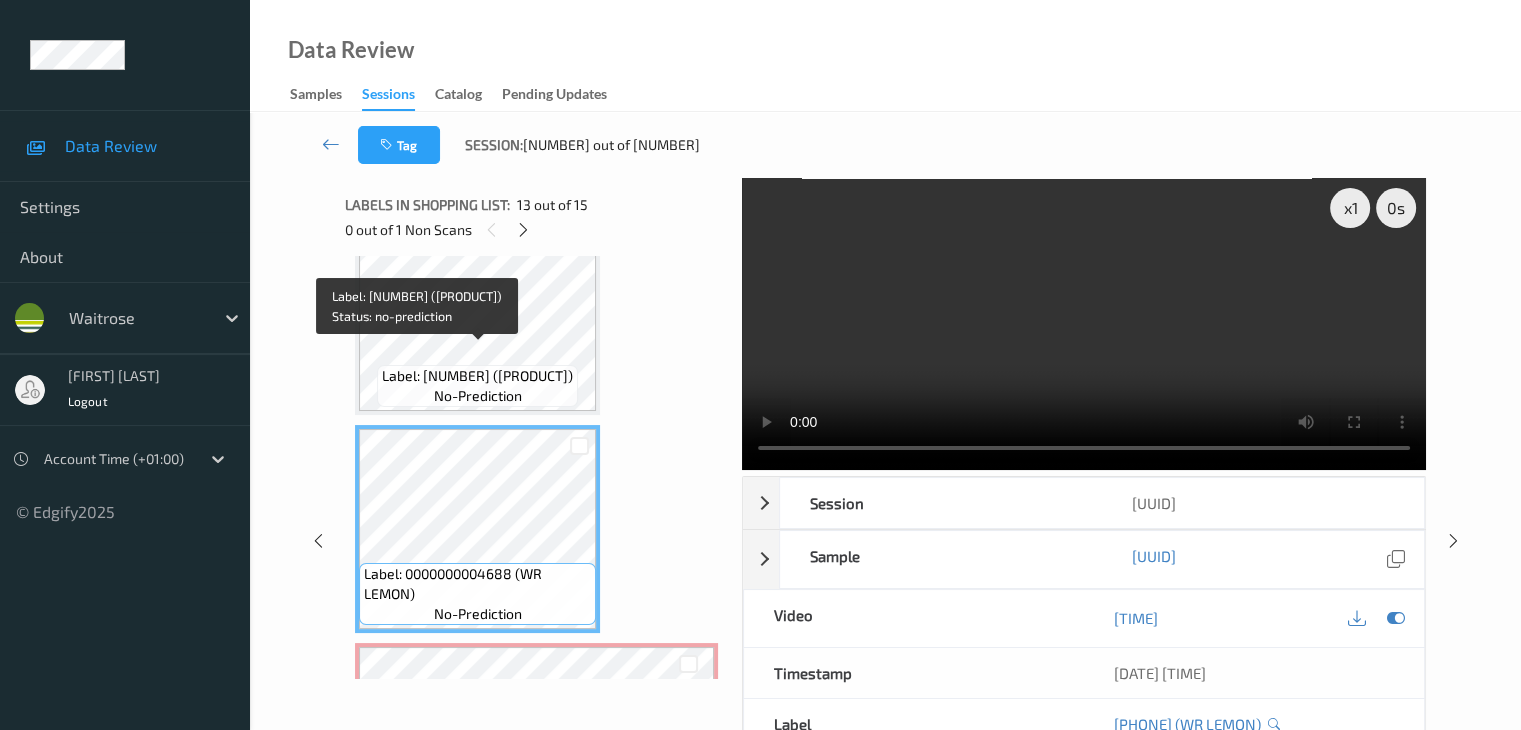 click on "Label: [NUMBER] ([PRODUCT])" at bounding box center (477, 376) 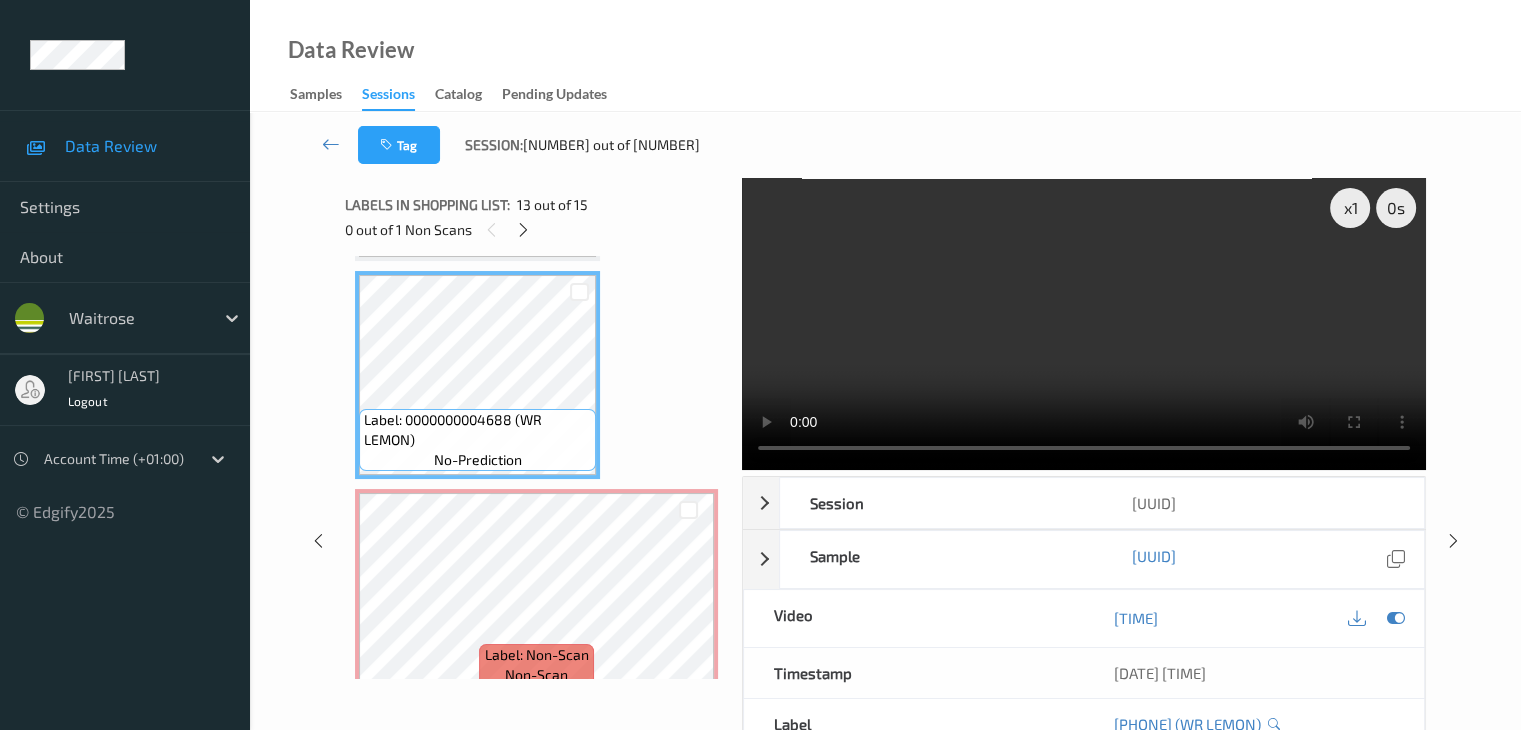scroll, scrollTop: 2657, scrollLeft: 0, axis: vertical 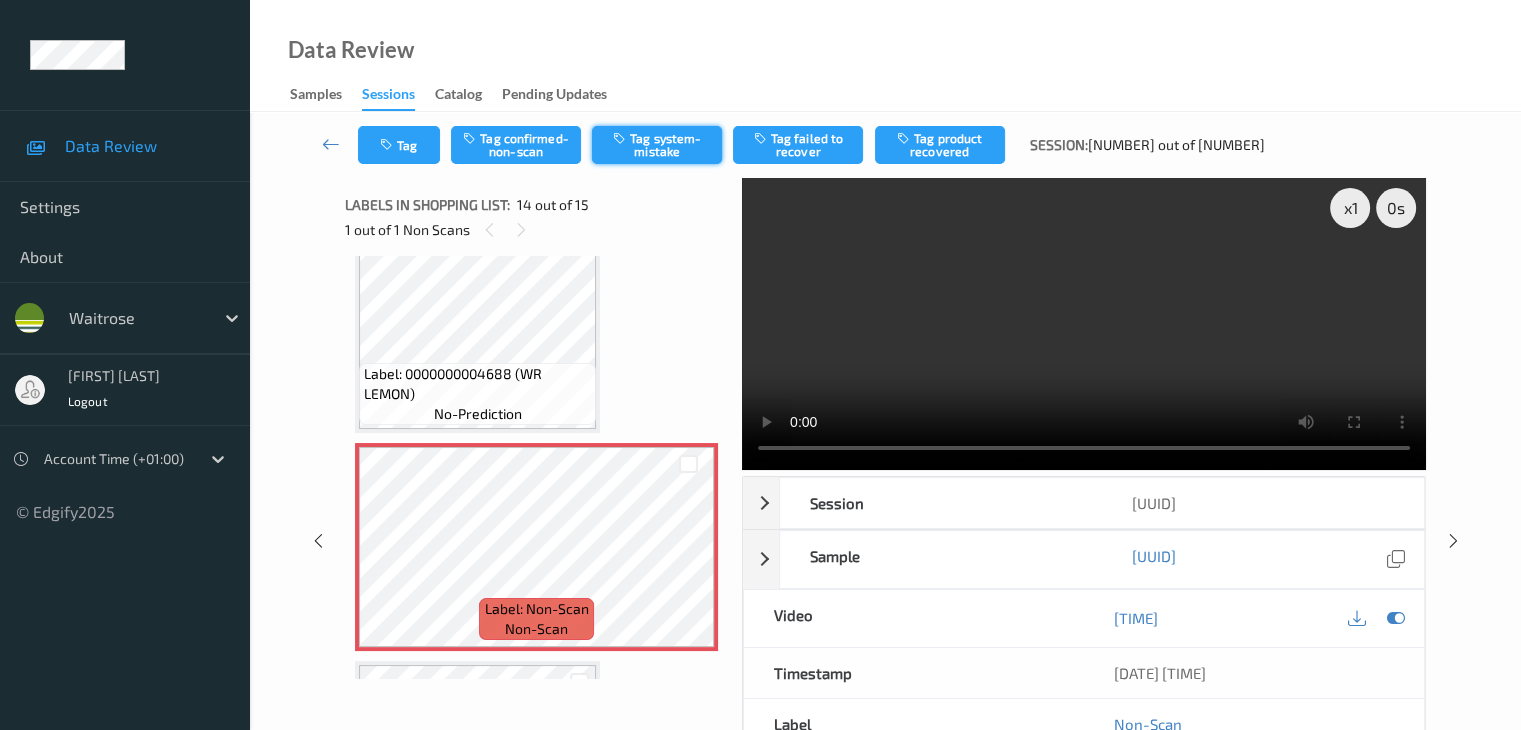 click on "Tag   system-mistake" at bounding box center [657, 145] 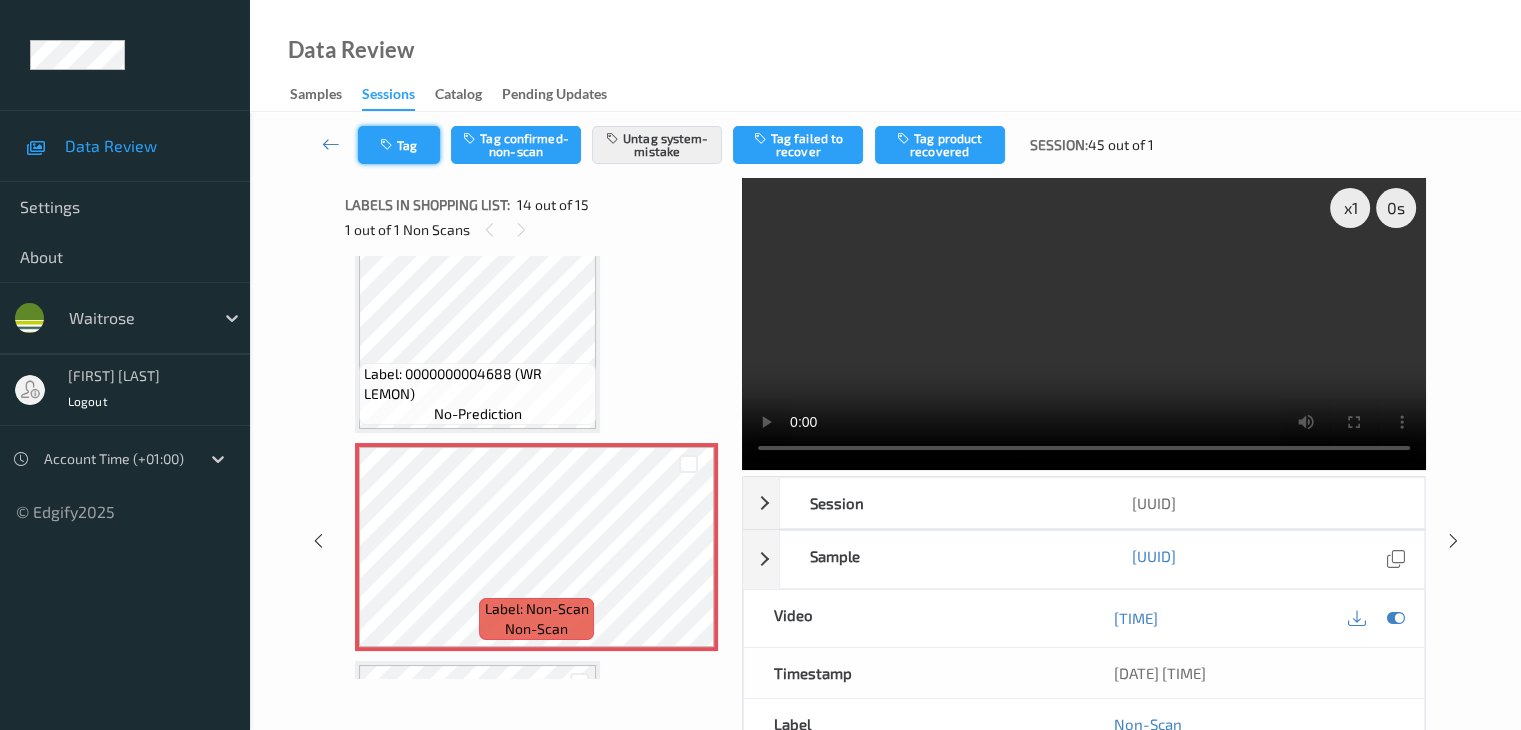 click on "Tag" at bounding box center [399, 145] 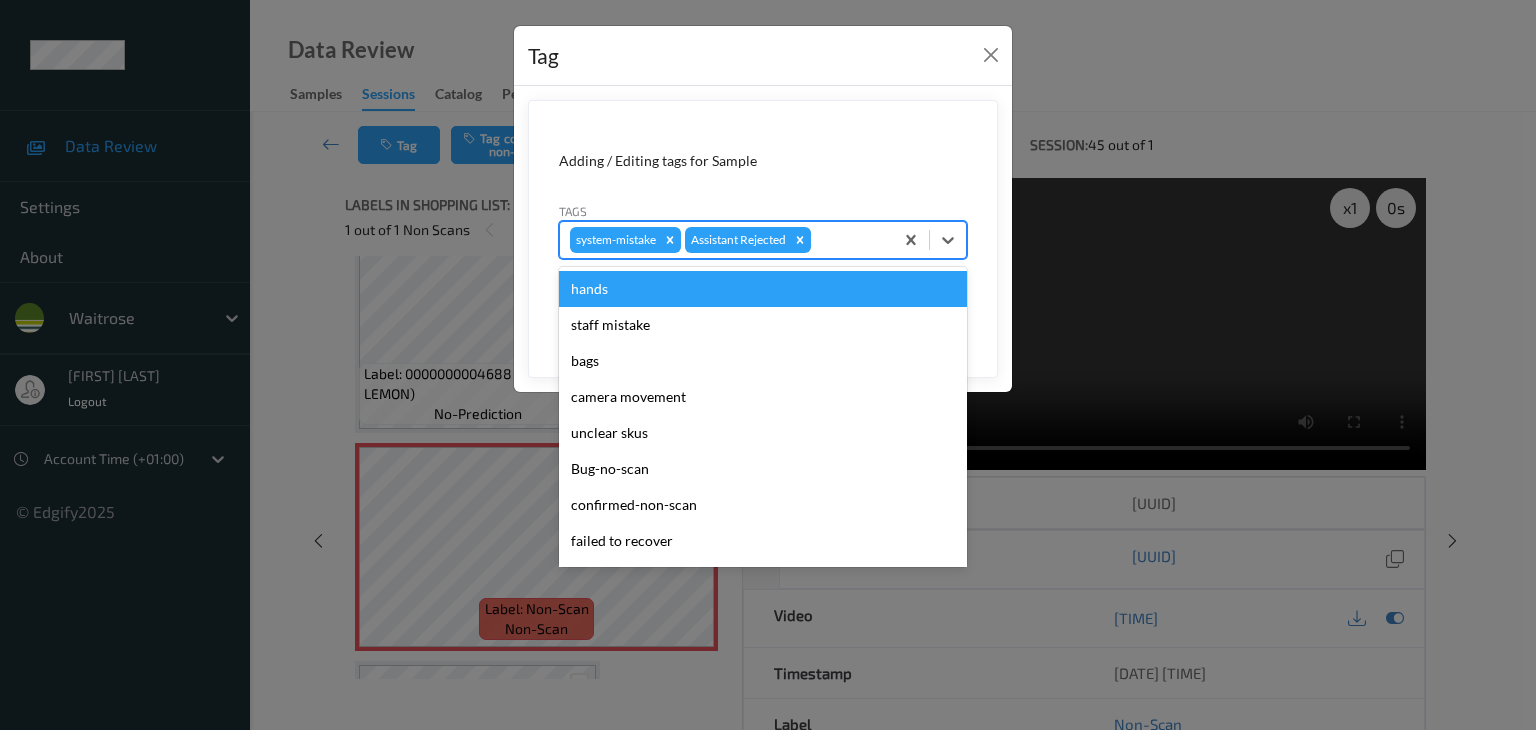 click at bounding box center [849, 240] 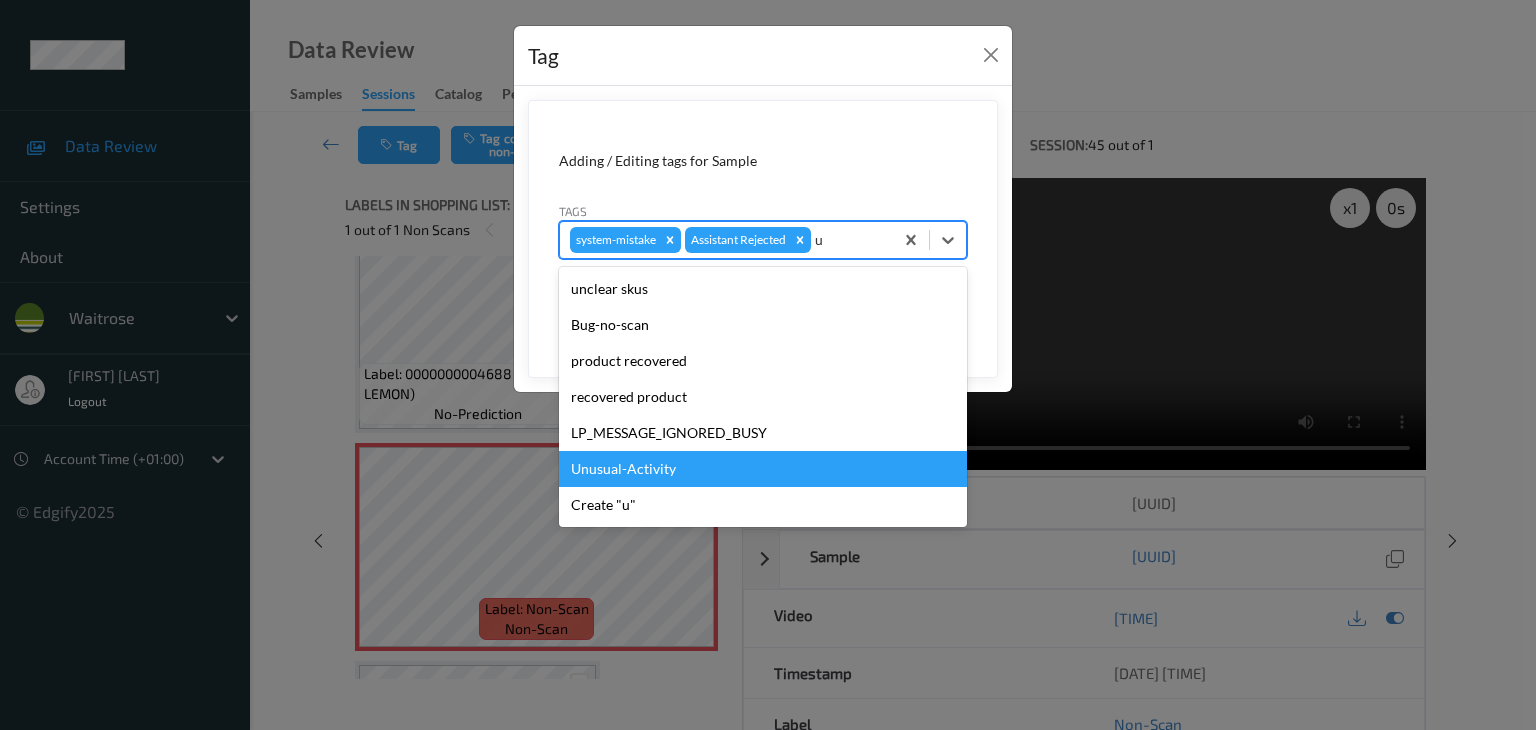 click on "Unusual-Activity" at bounding box center [763, 469] 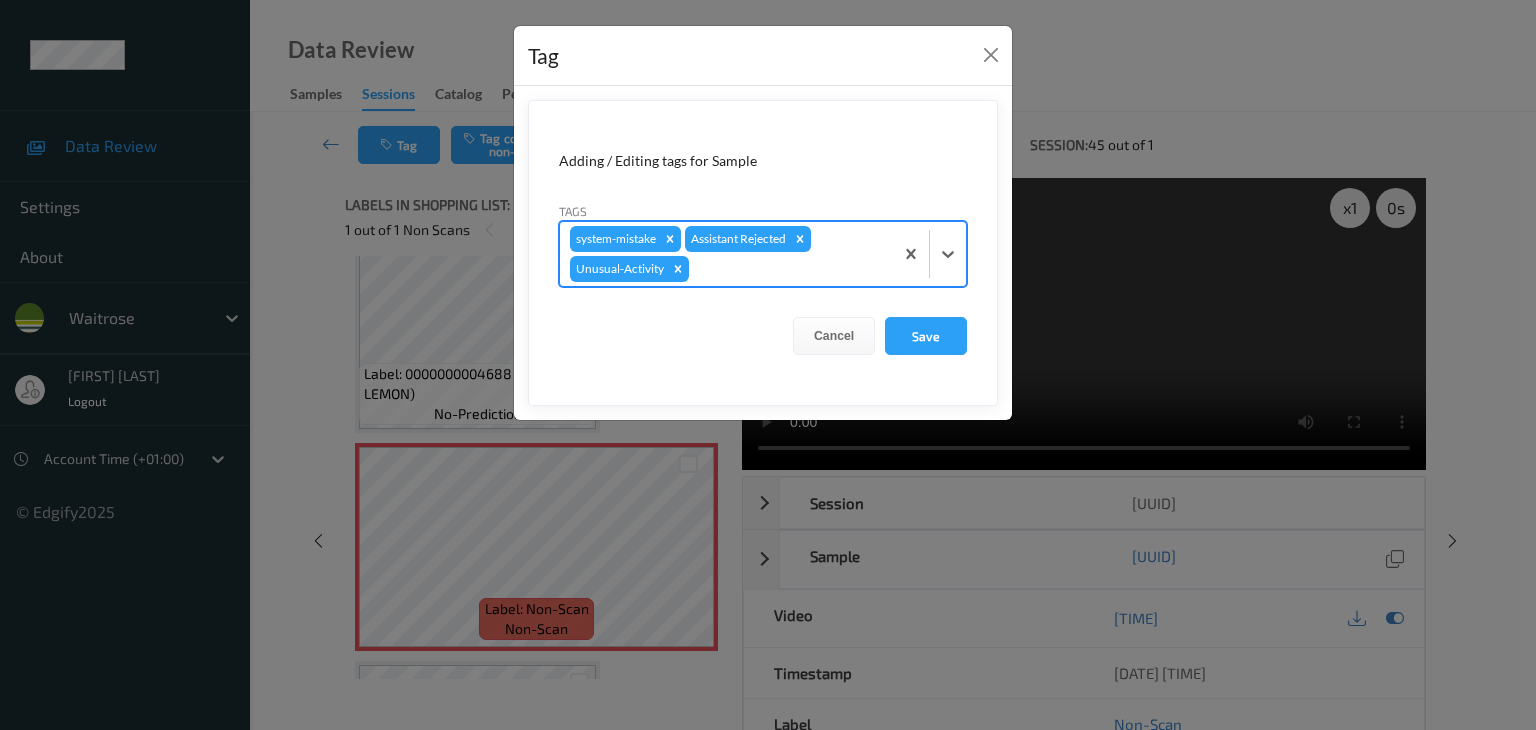 type on "p" 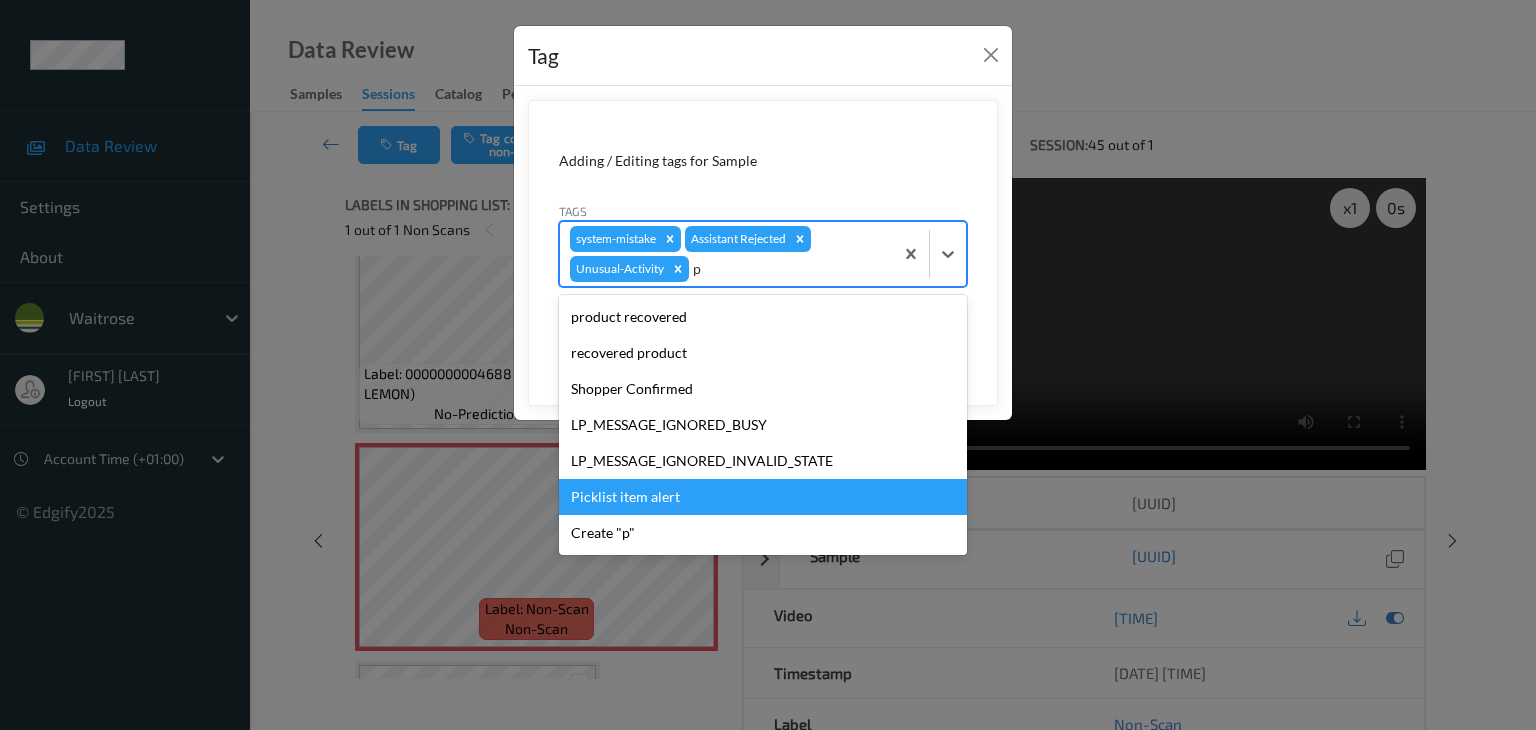 click on "Picklist item alert" at bounding box center [763, 497] 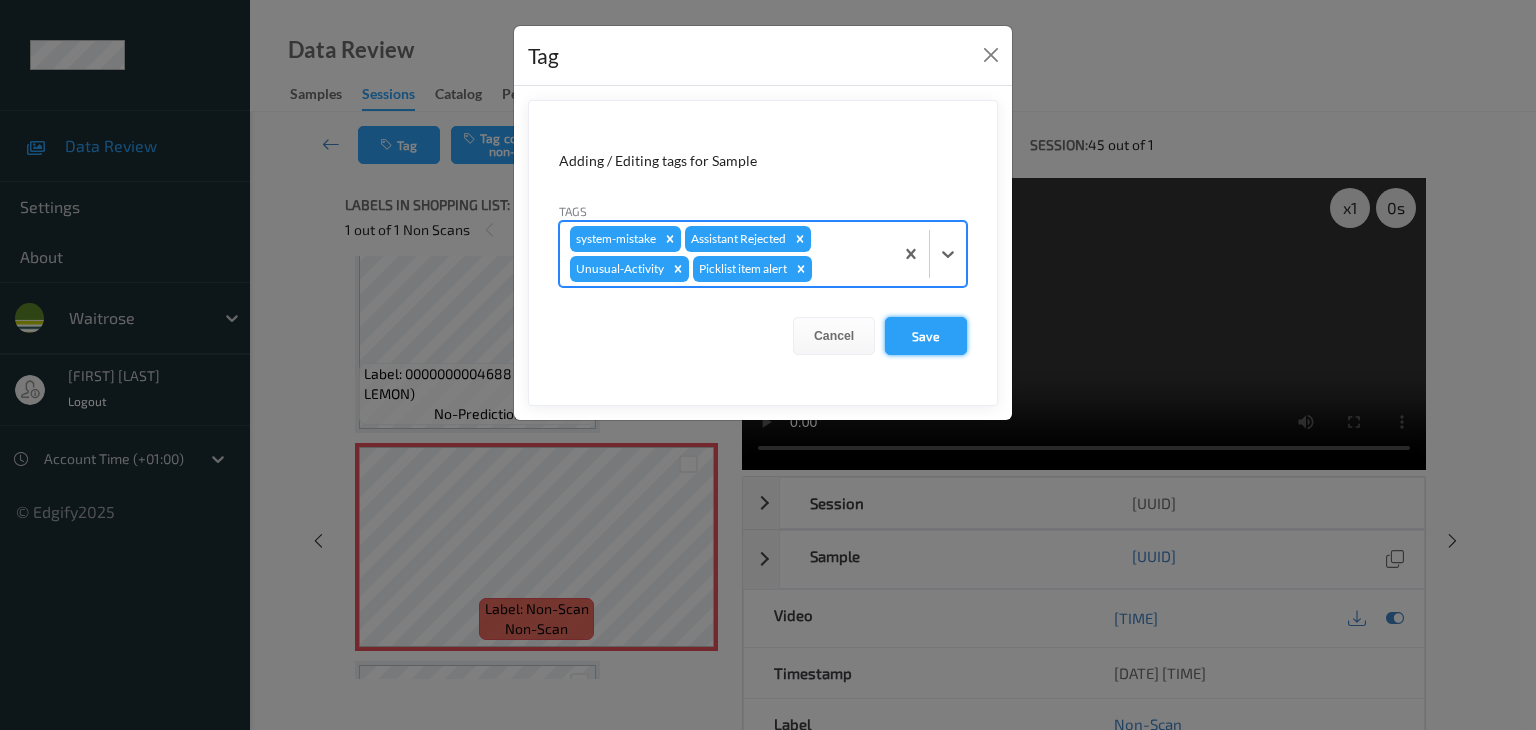 click on "Save" at bounding box center (926, 336) 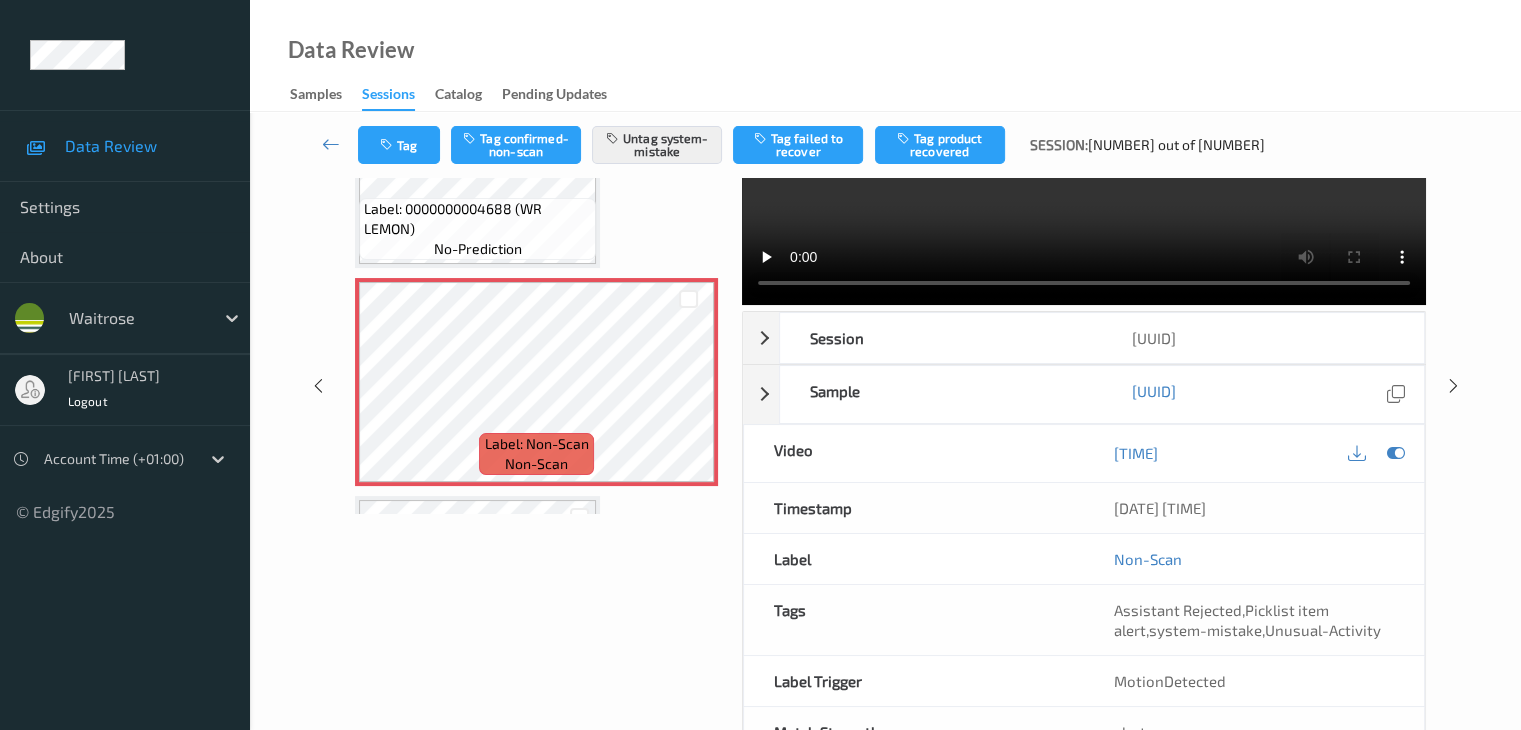 scroll, scrollTop: 164, scrollLeft: 0, axis: vertical 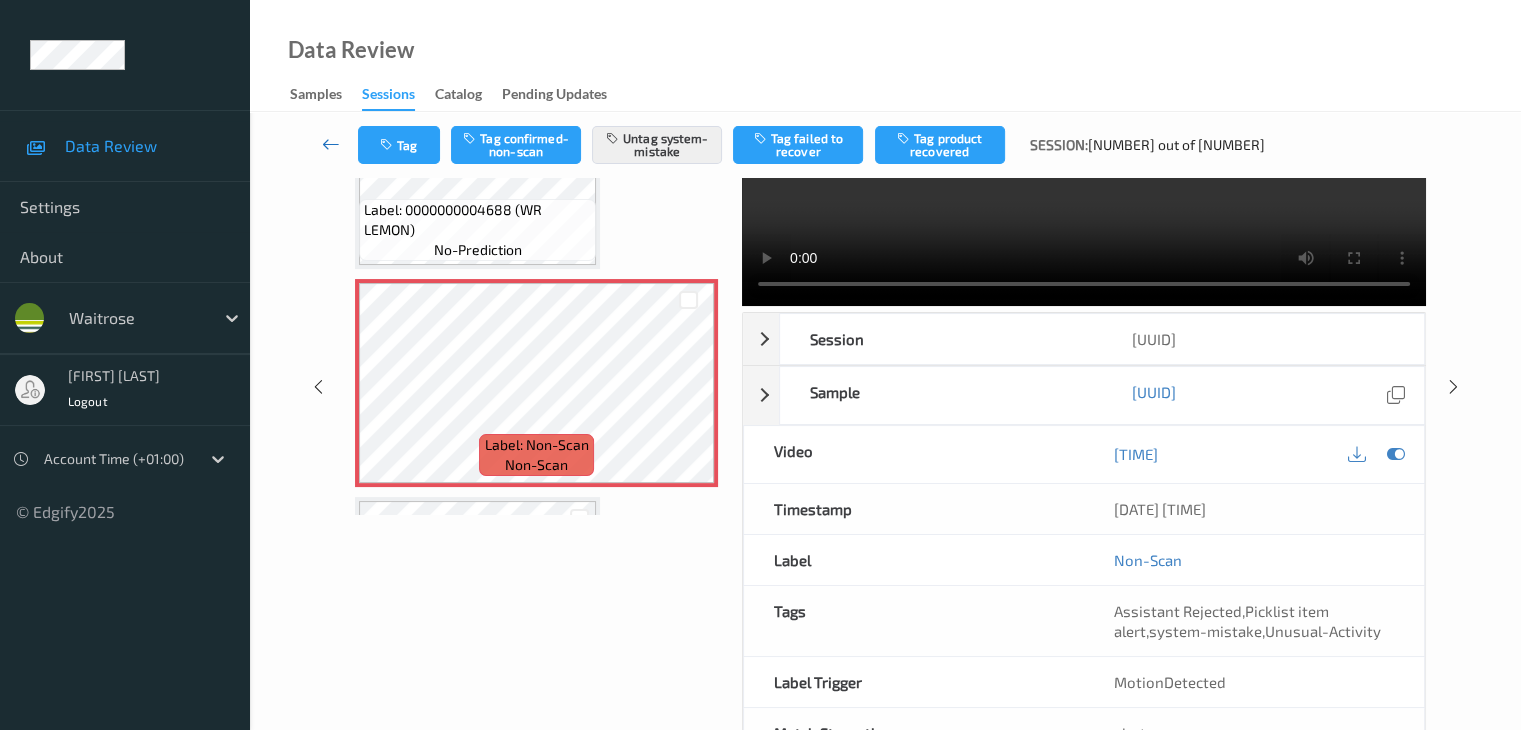 click at bounding box center [331, 144] 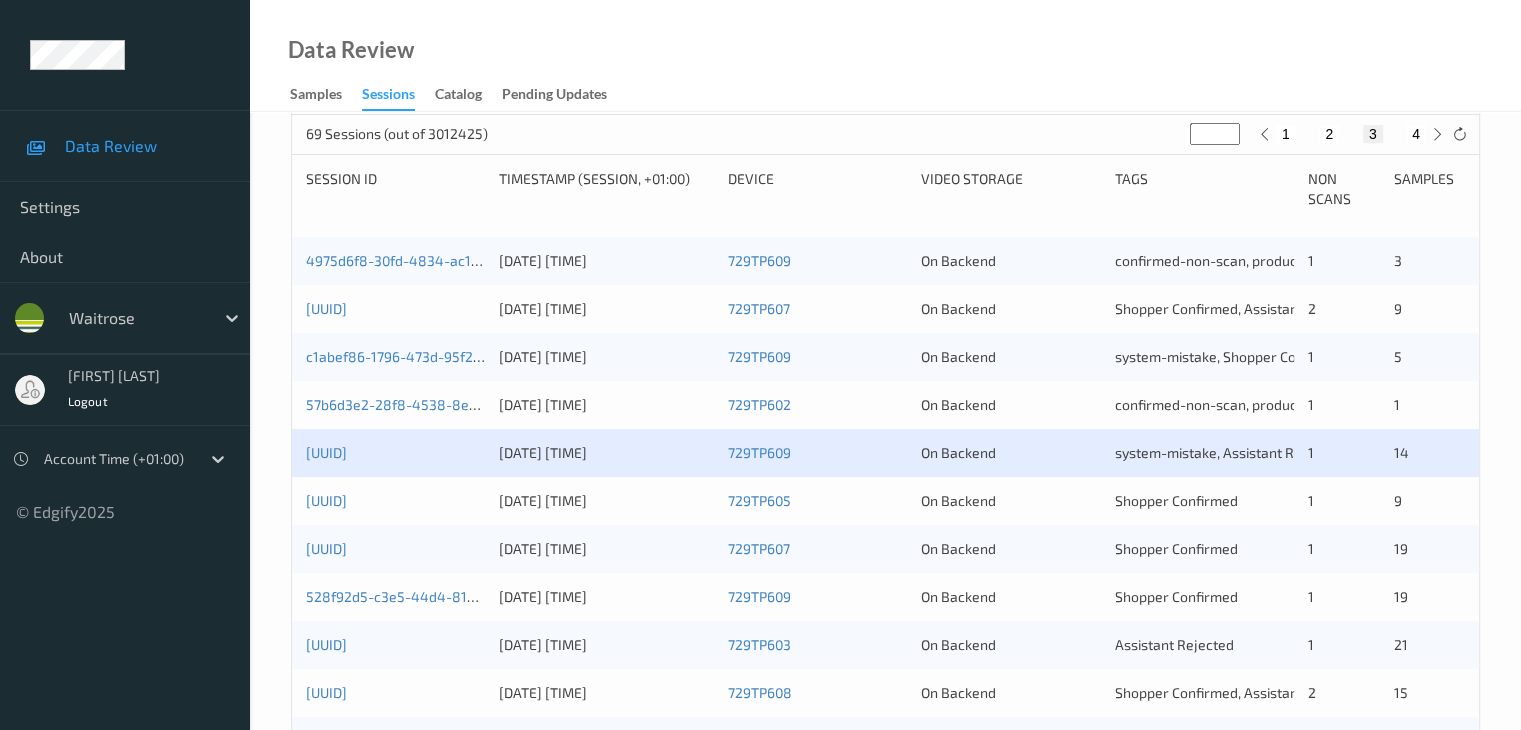 scroll, scrollTop: 400, scrollLeft: 0, axis: vertical 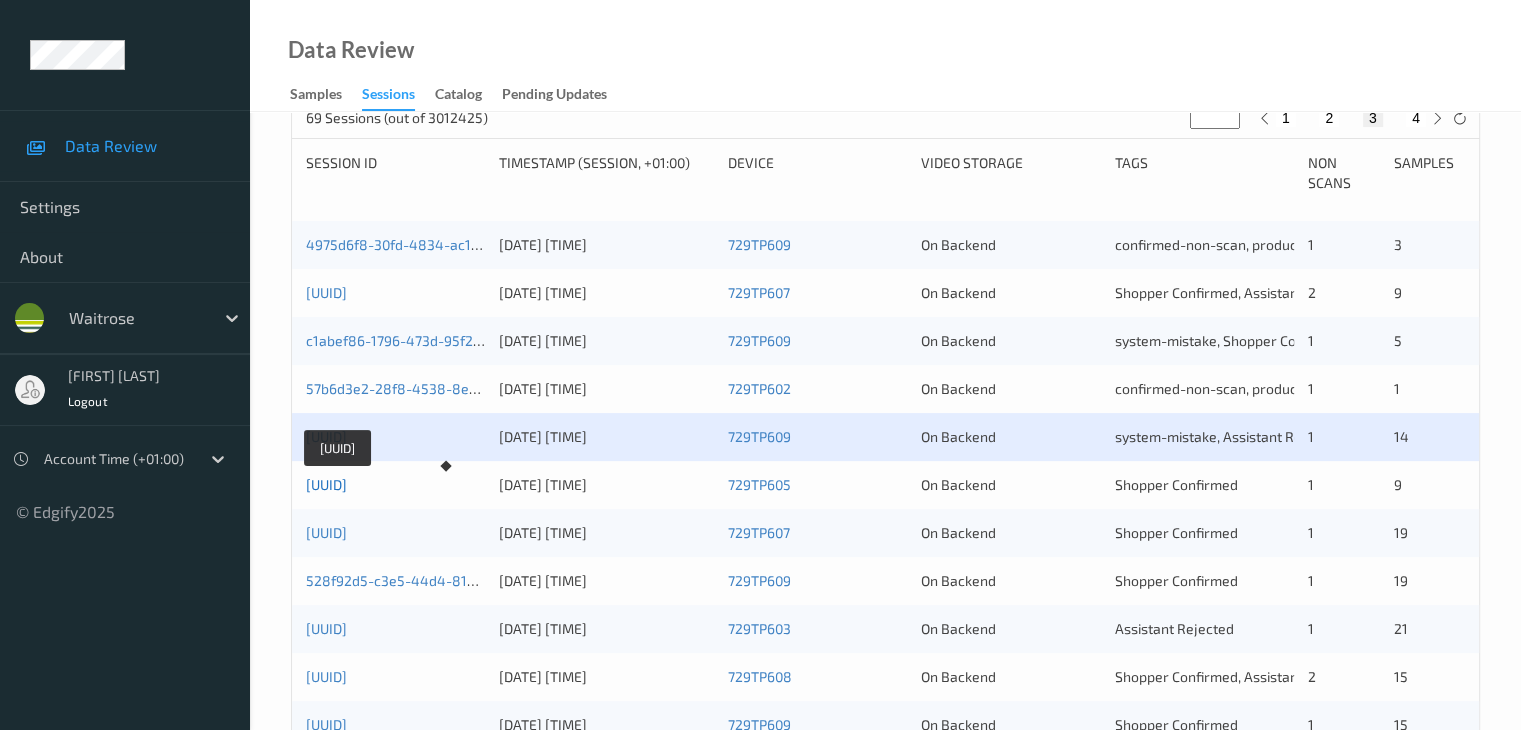 click on "[UUID]" at bounding box center (326, 484) 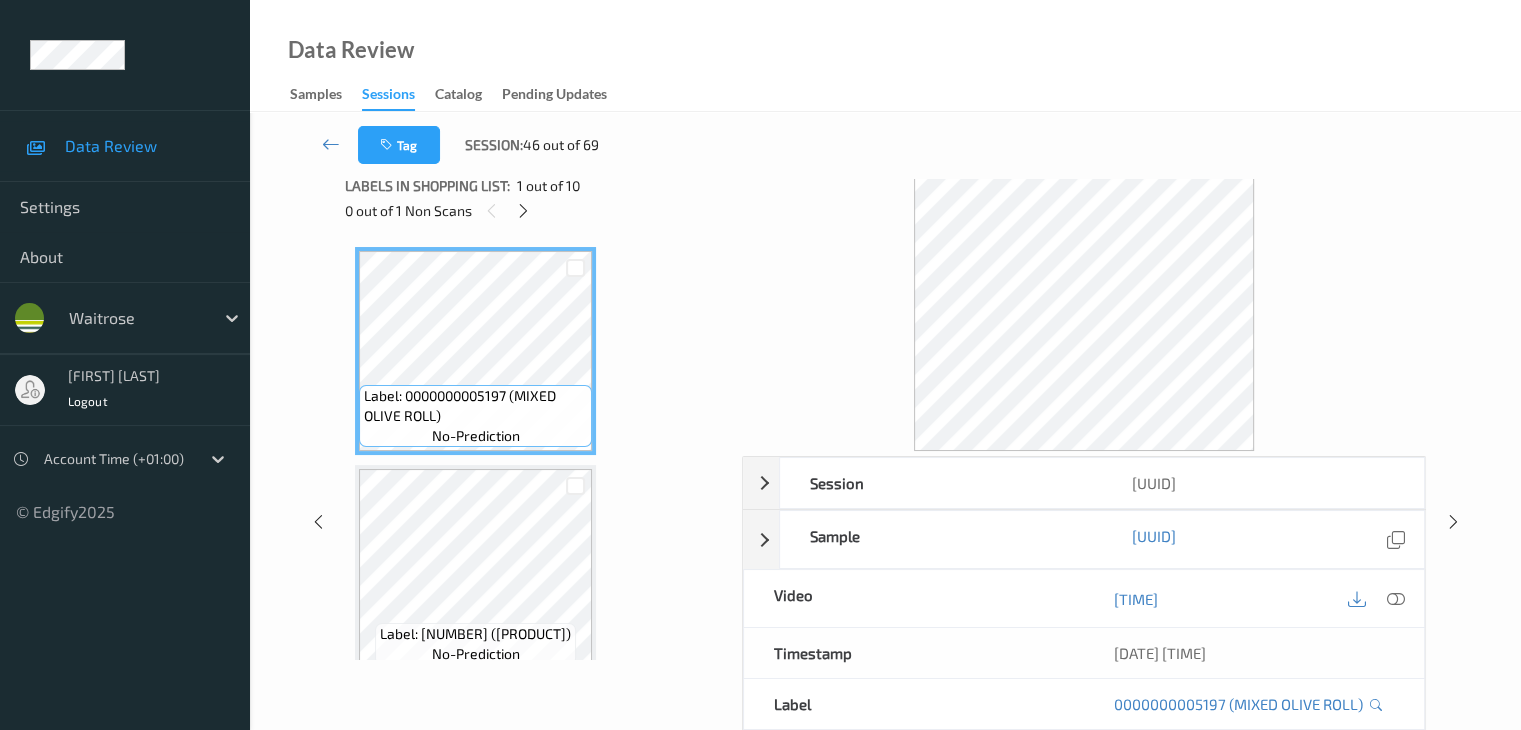 scroll, scrollTop: 0, scrollLeft: 0, axis: both 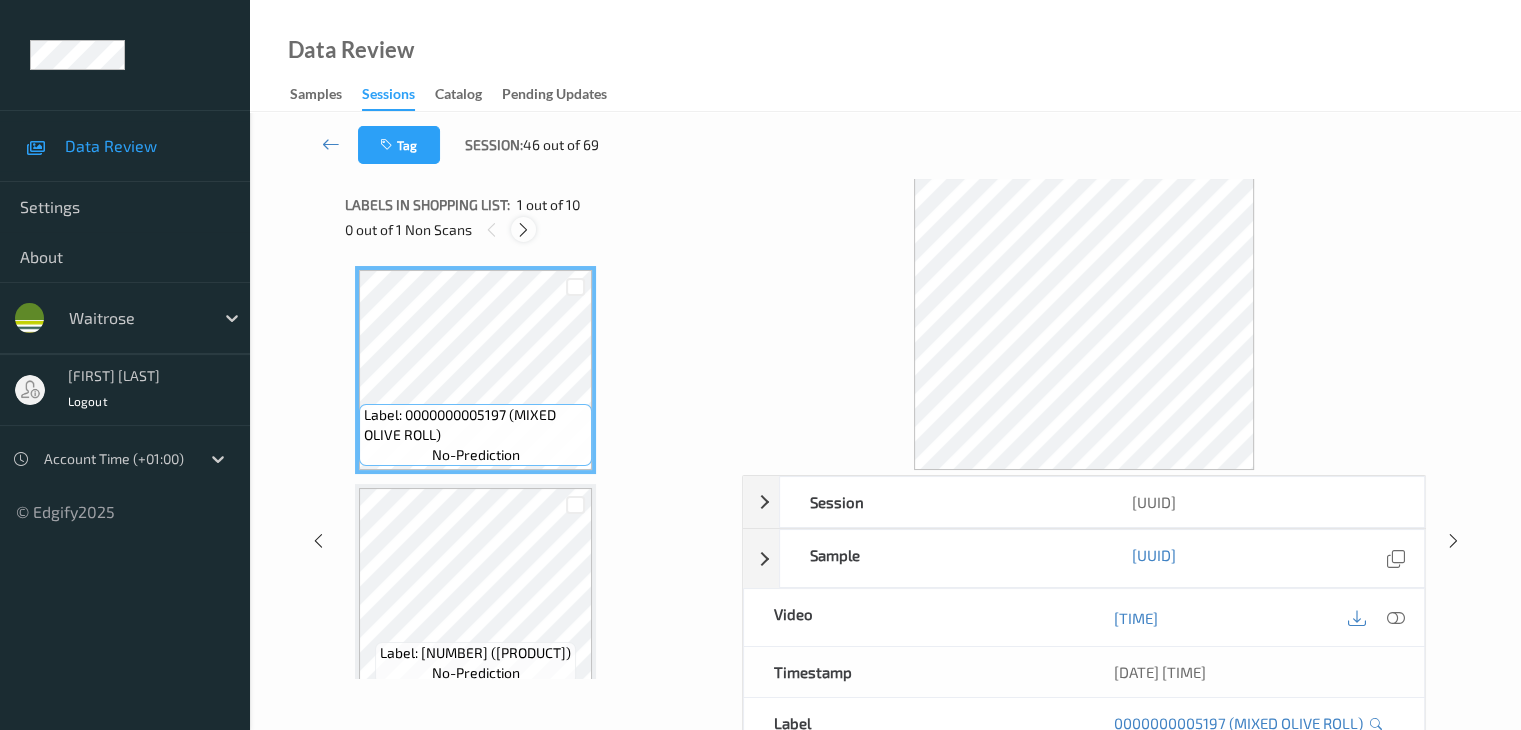 click at bounding box center (523, 230) 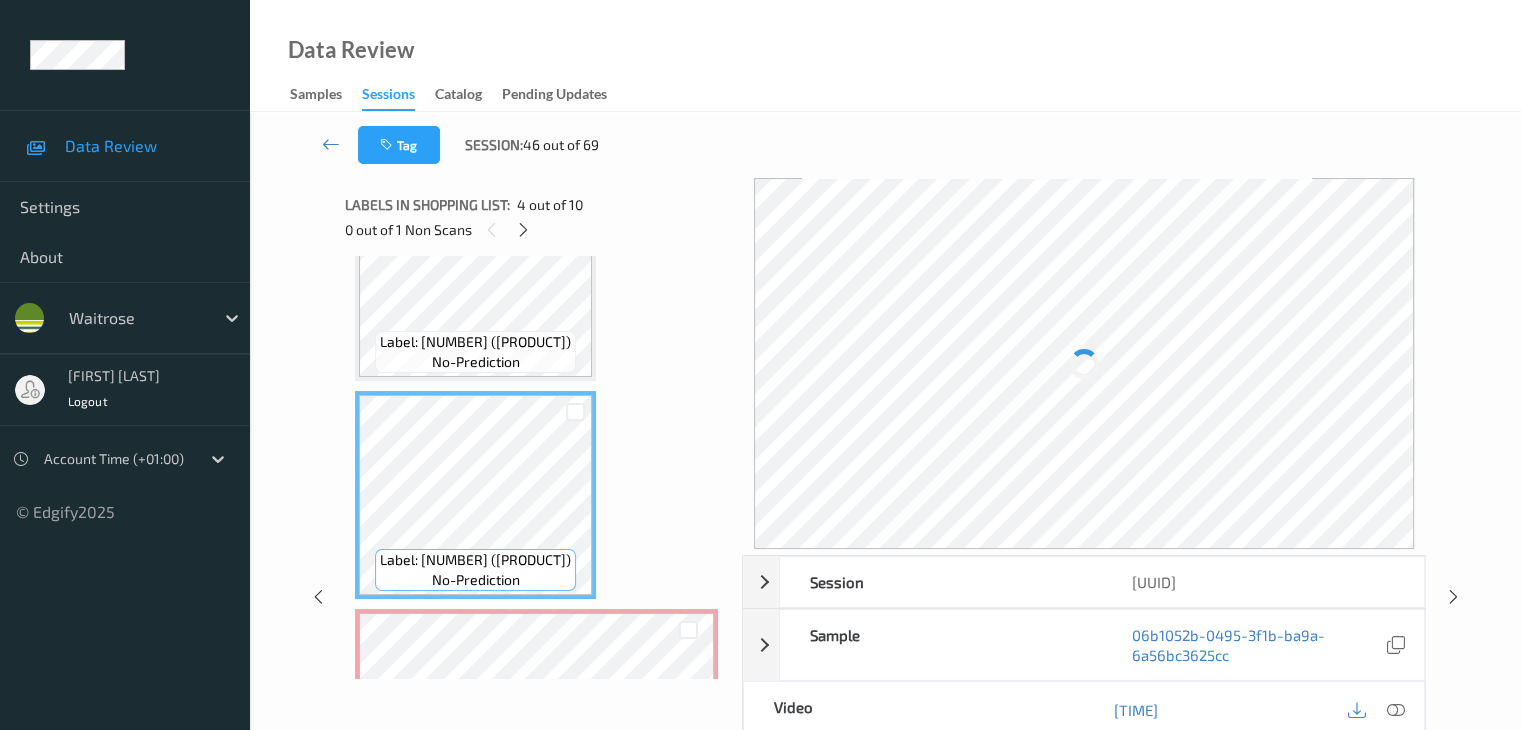 scroll, scrollTop: 564, scrollLeft: 0, axis: vertical 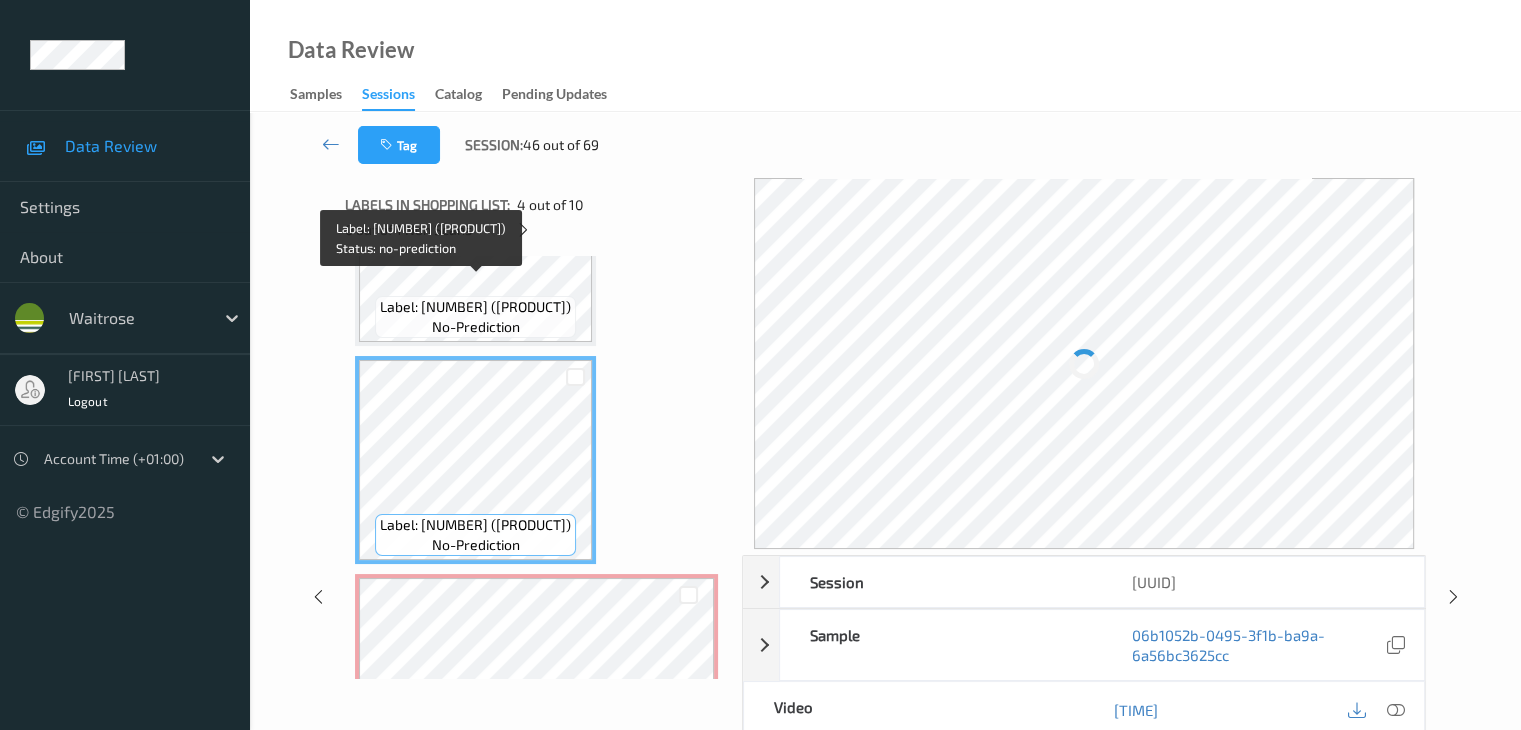 click on "Label: [PHONE] (WR CHEDDAR SOUFFLES) no-prediction" at bounding box center (475, 317) 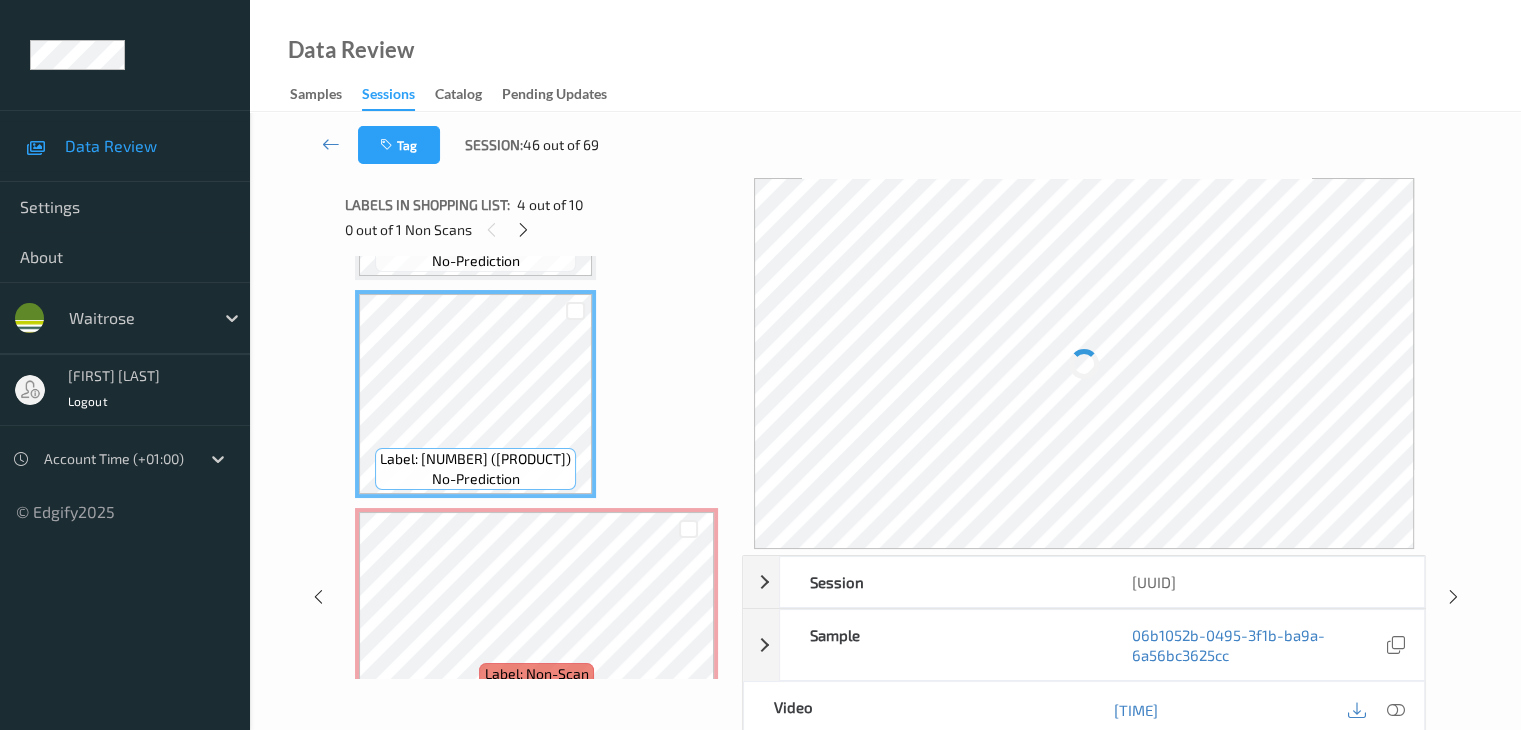 scroll, scrollTop: 664, scrollLeft: 0, axis: vertical 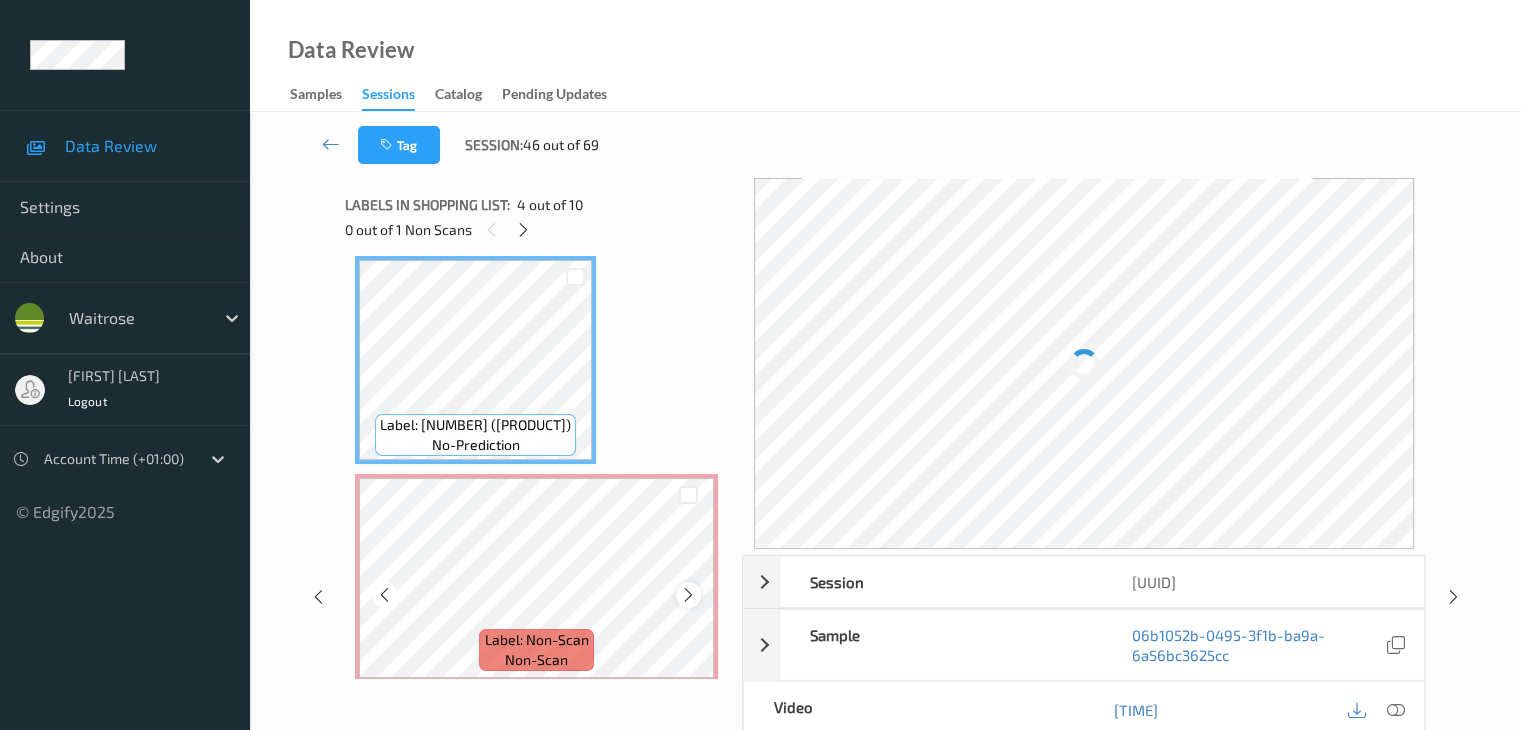 click at bounding box center (688, 595) 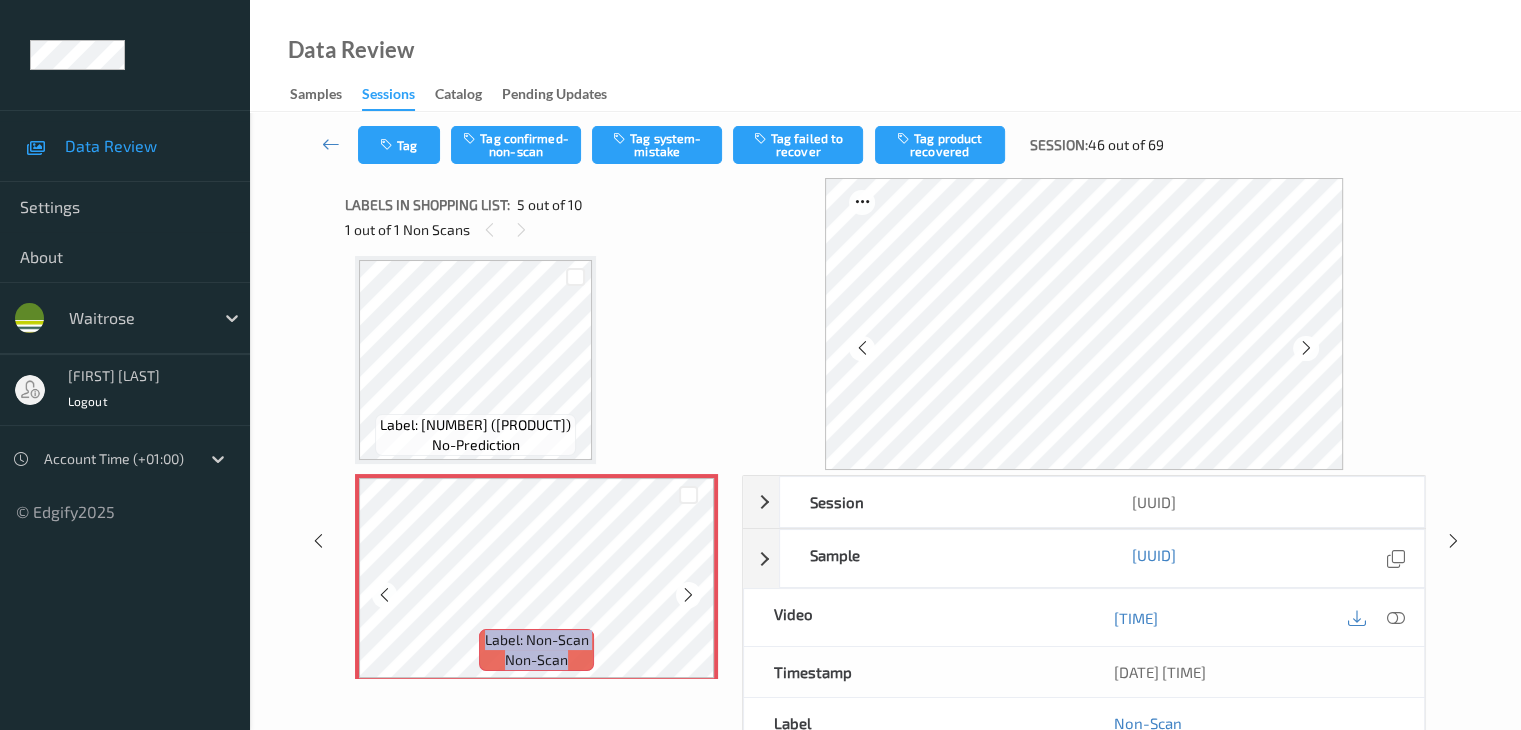 click at bounding box center (688, 595) 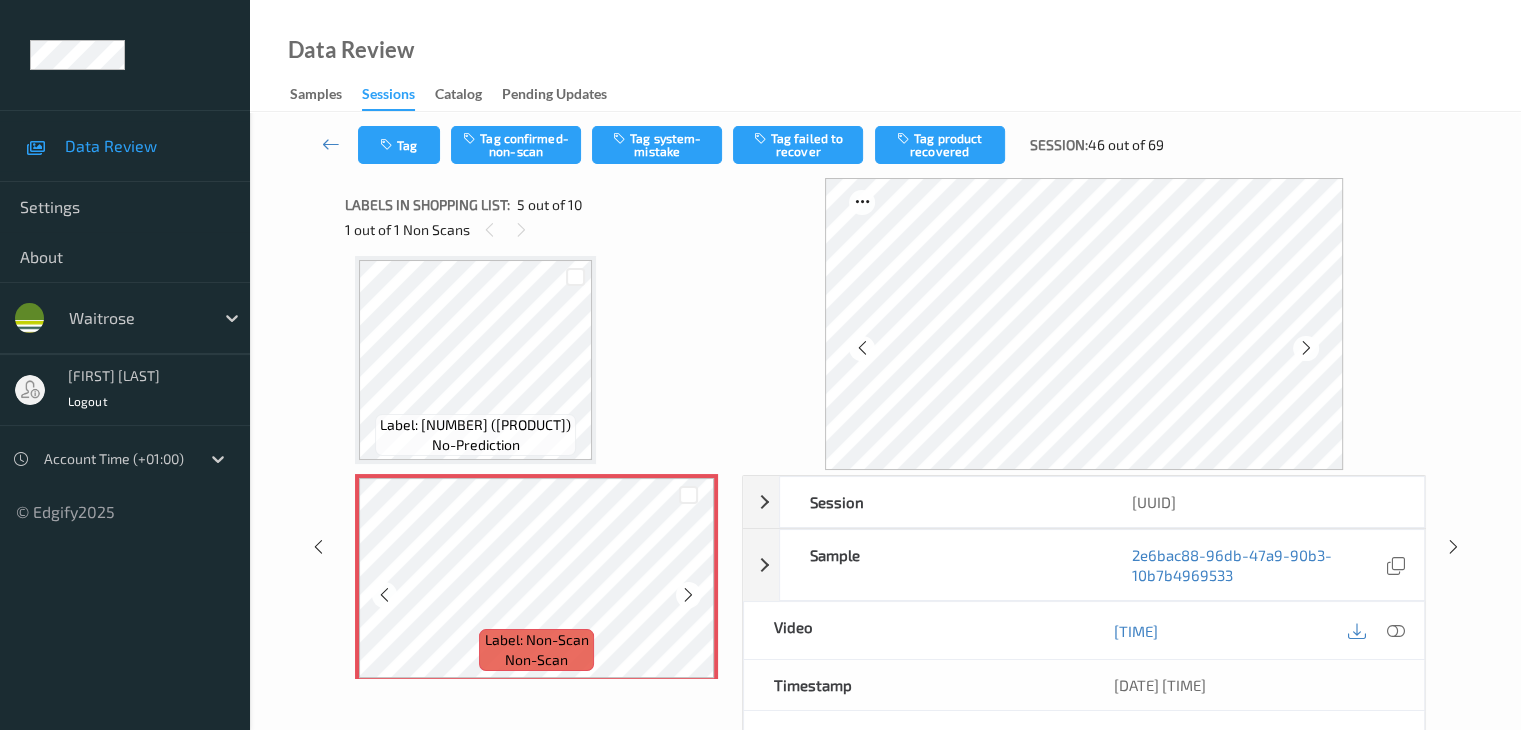 click at bounding box center [688, 595] 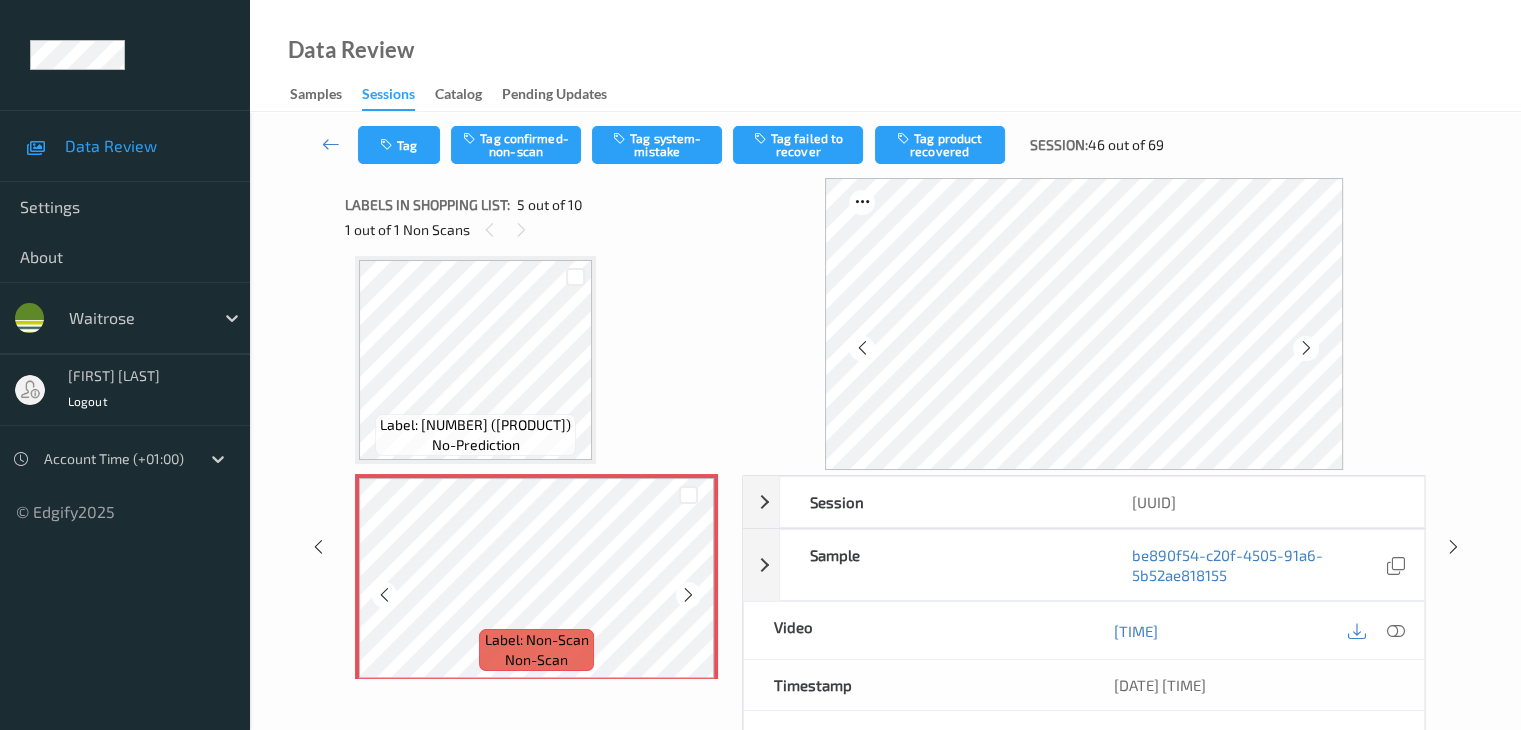 click at bounding box center (688, 595) 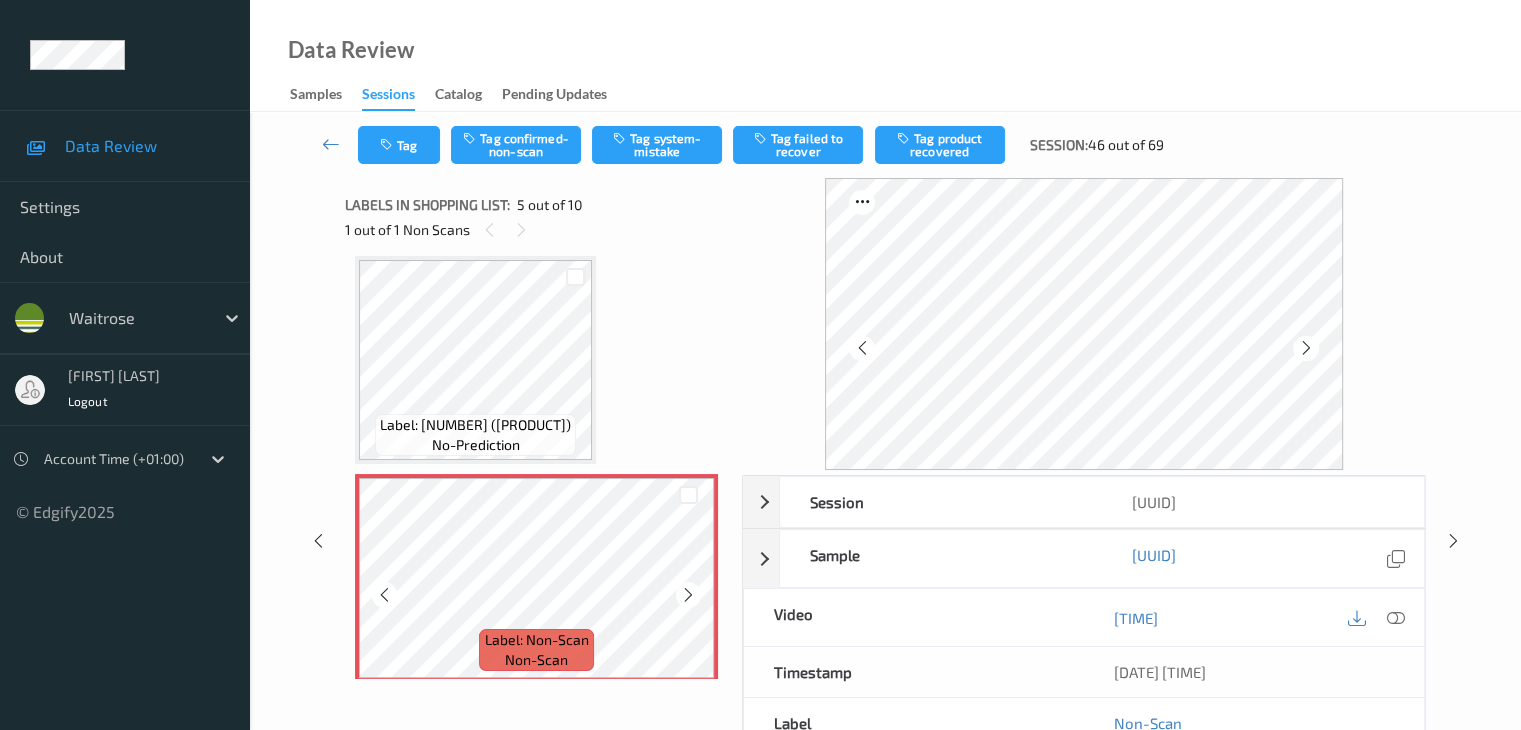 click at bounding box center (688, 595) 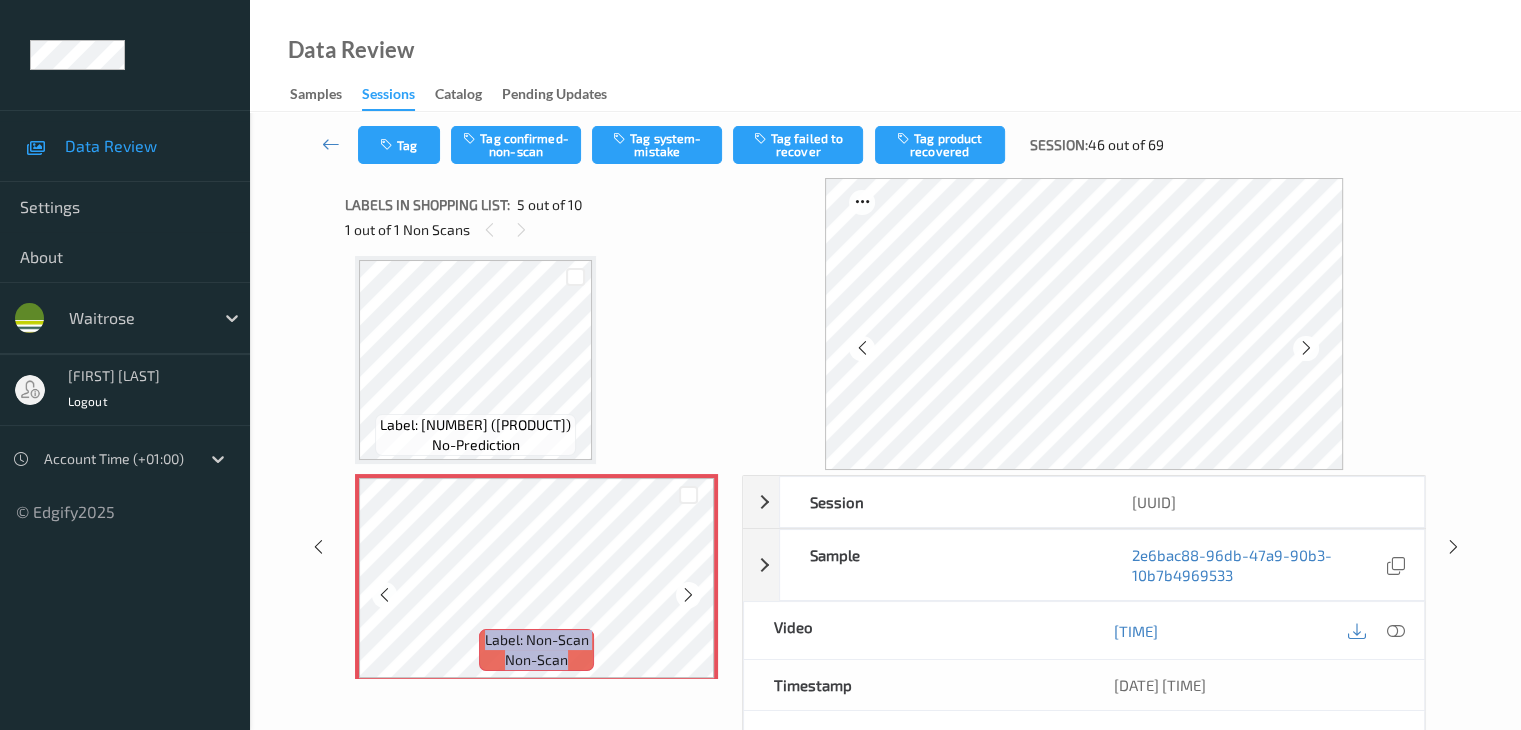 click at bounding box center [688, 595] 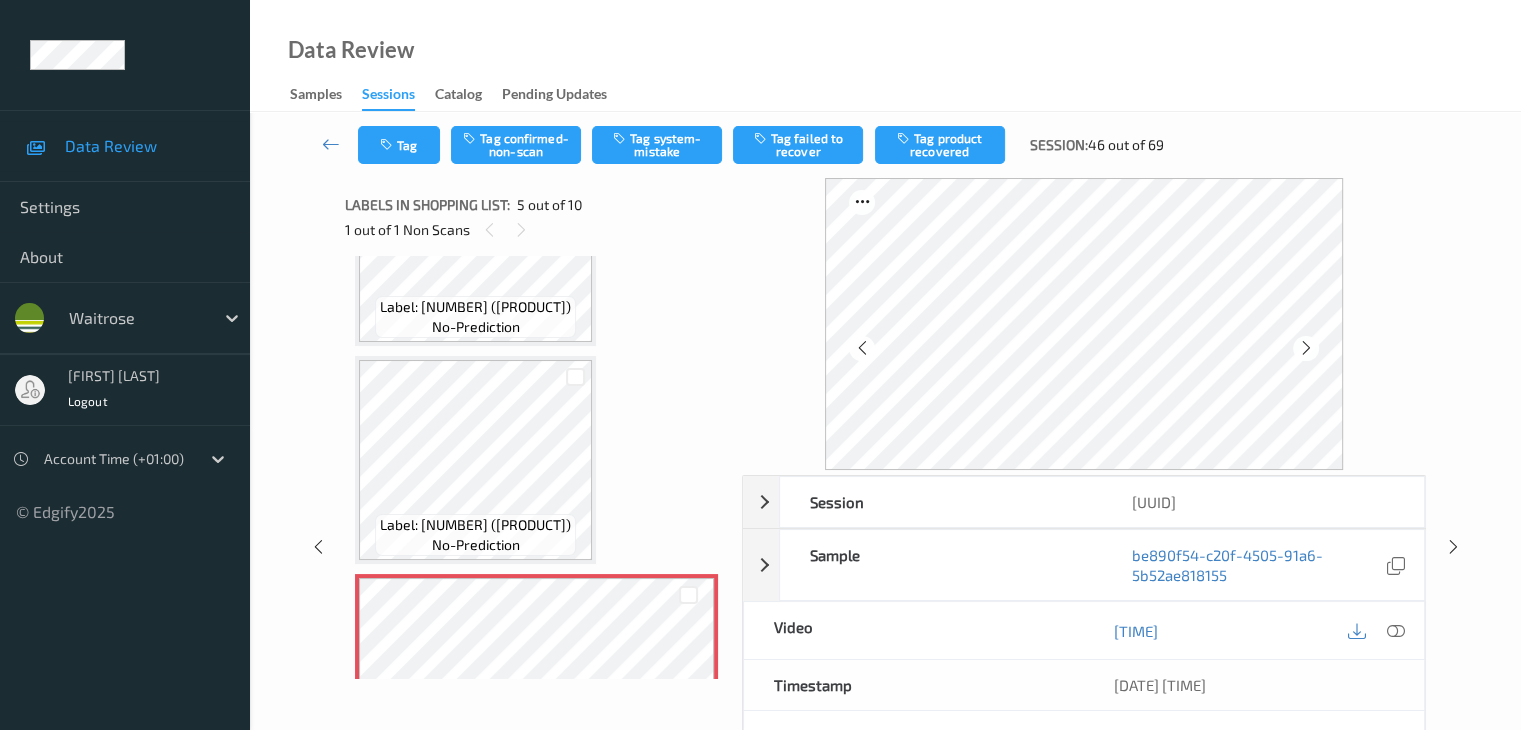 scroll, scrollTop: 564, scrollLeft: 0, axis: vertical 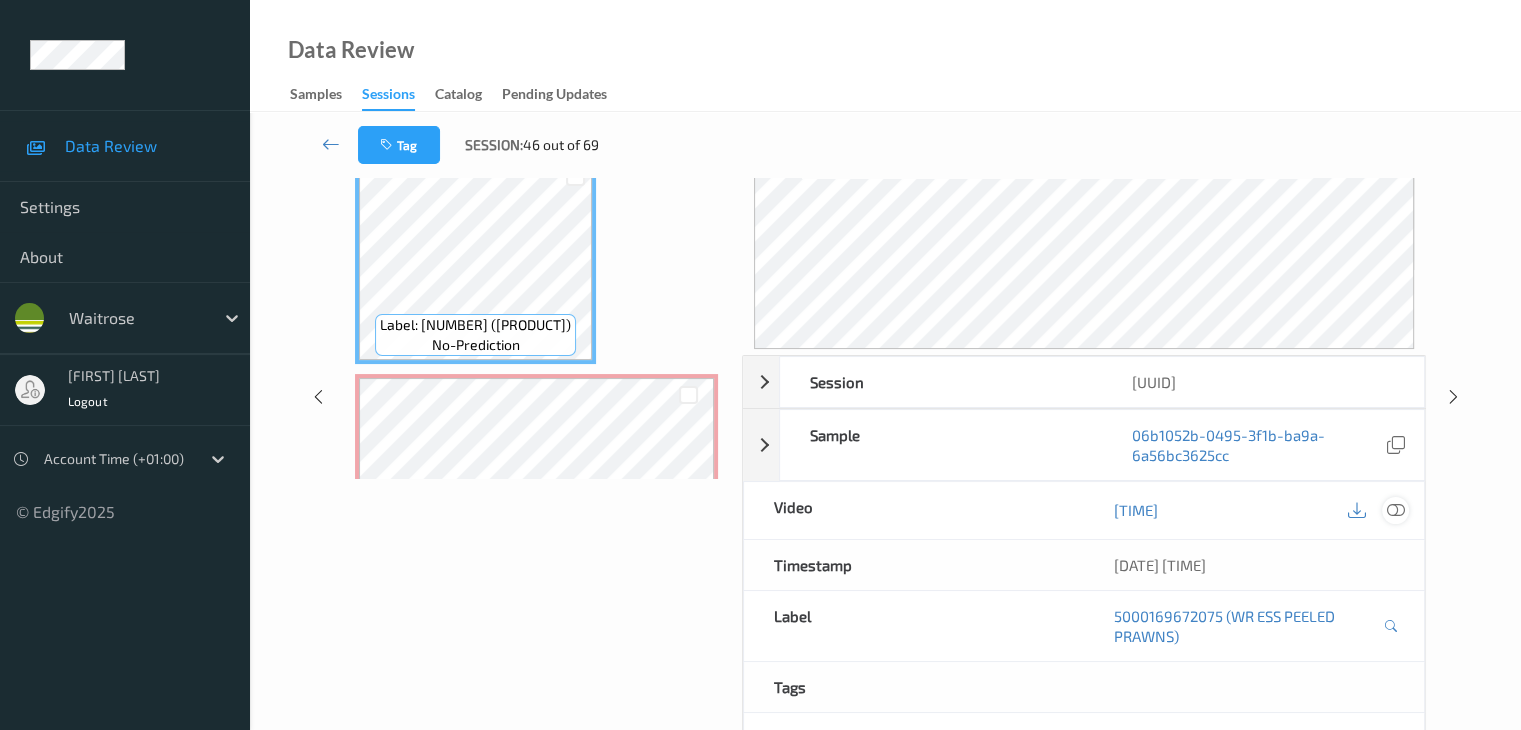 click at bounding box center [1395, 510] 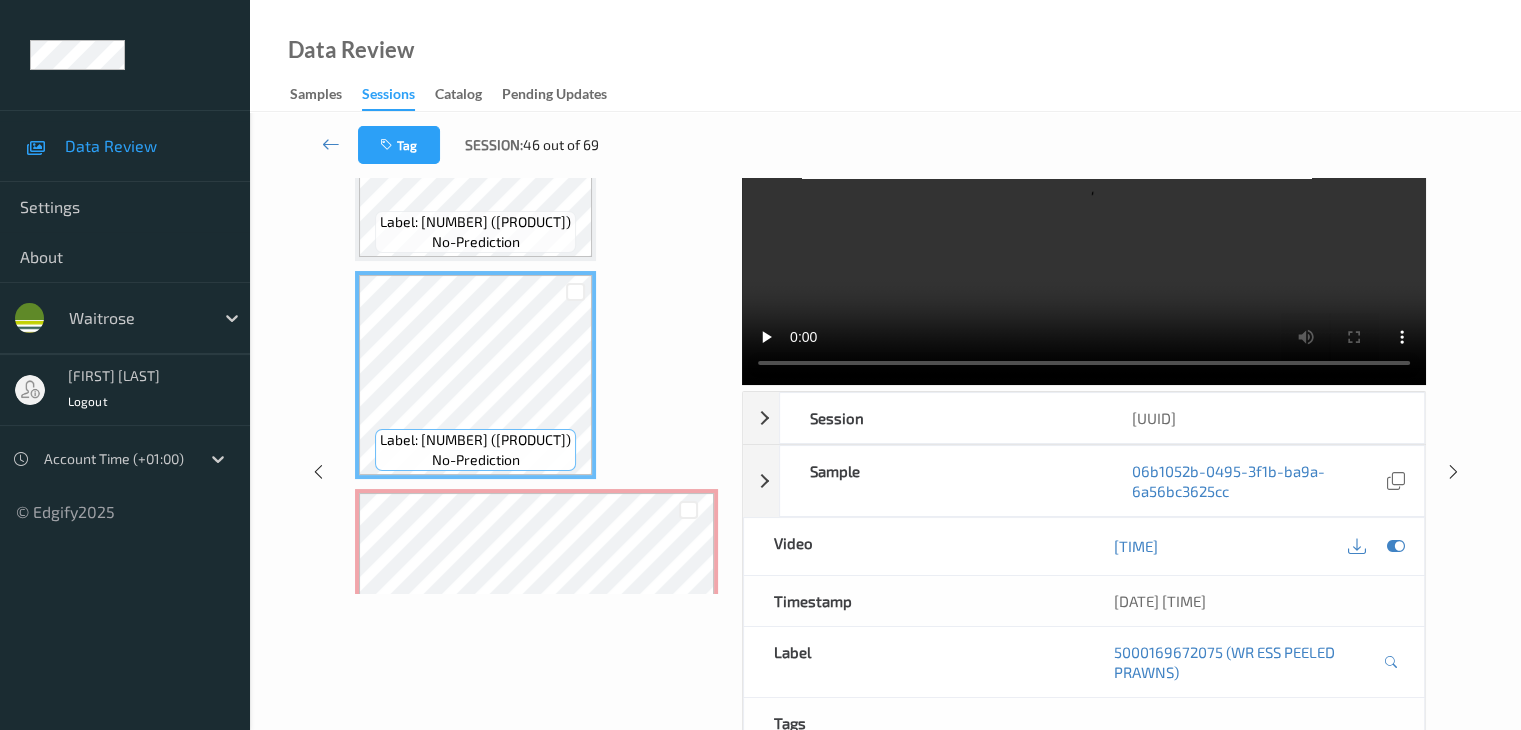 scroll, scrollTop: 0, scrollLeft: 0, axis: both 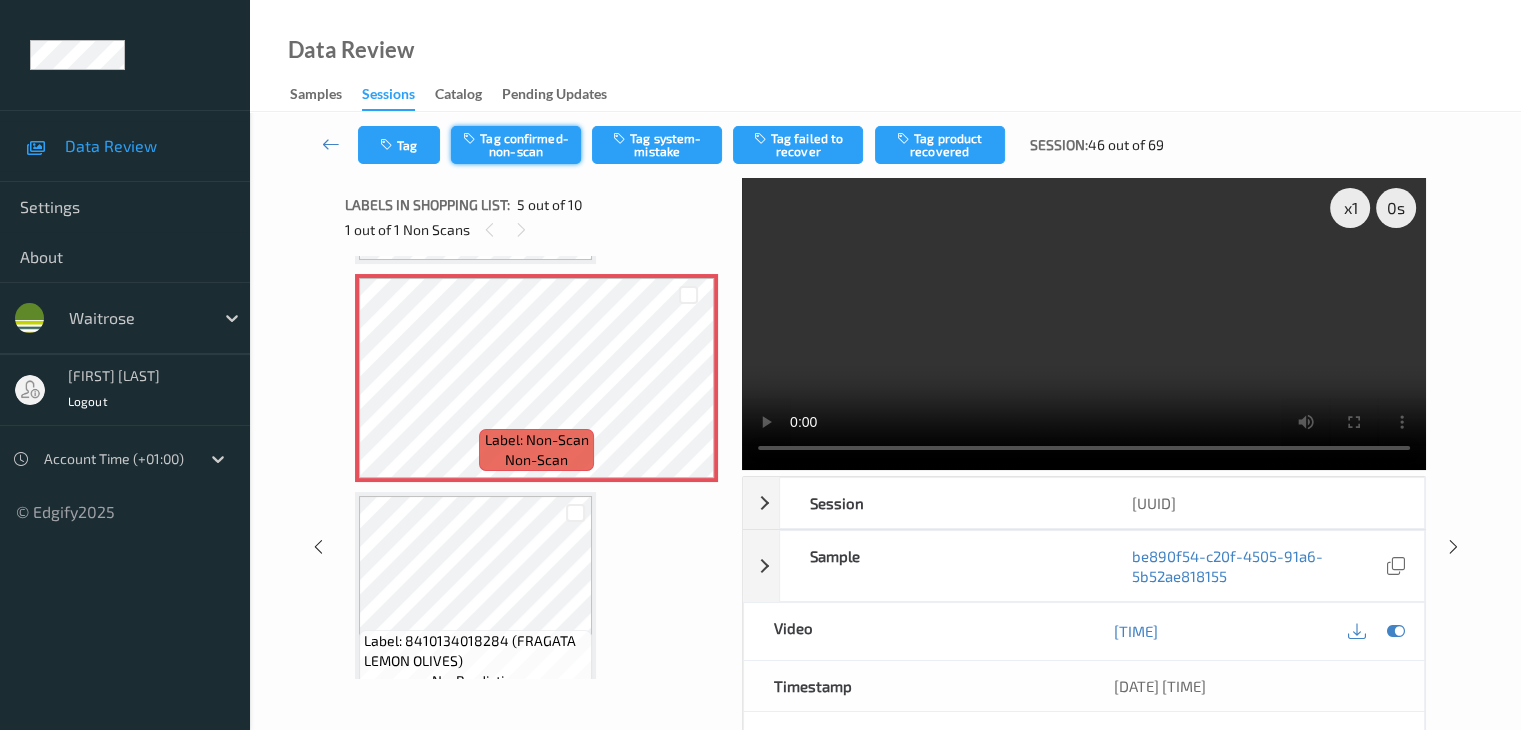 click on "Tag   confirmed-non-scan" at bounding box center [516, 145] 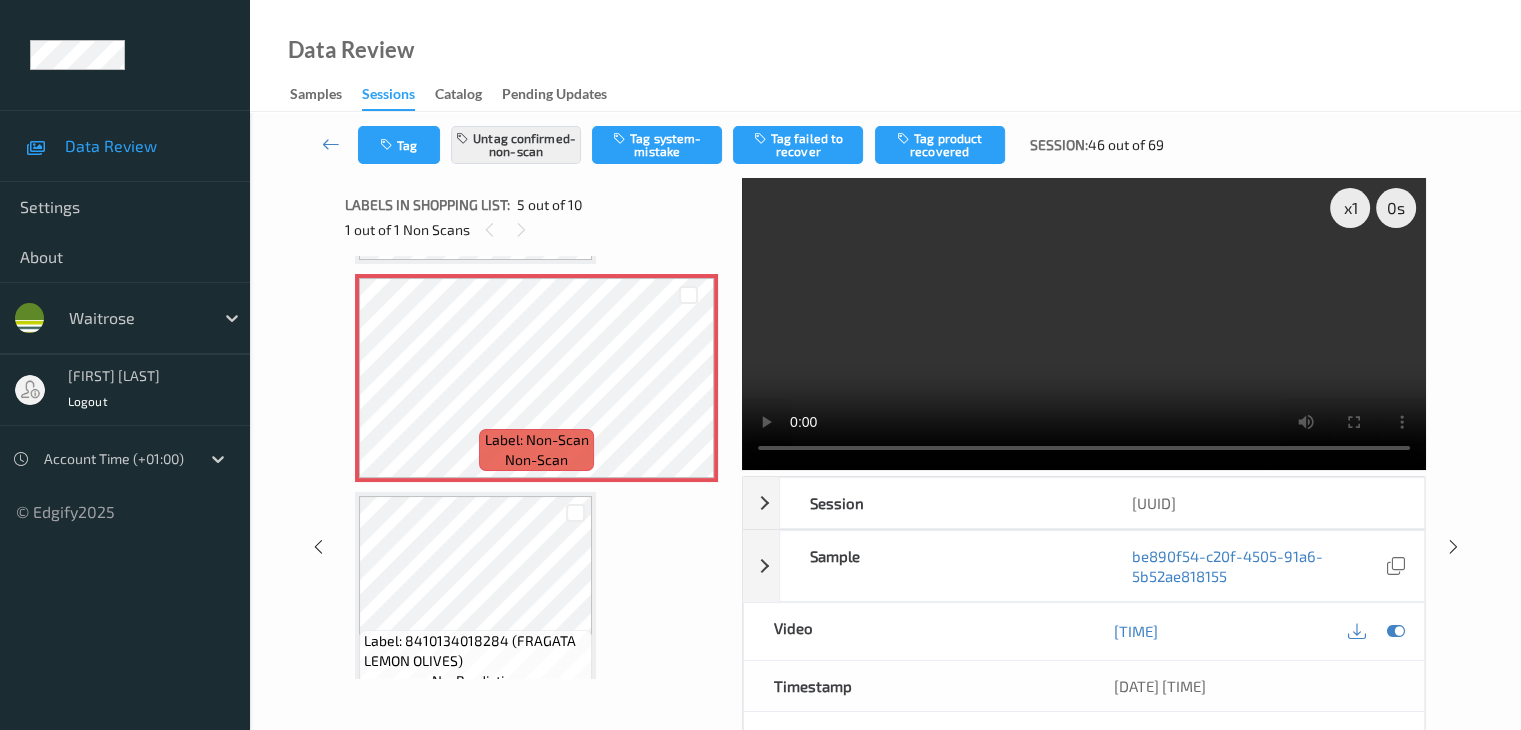 click at bounding box center [905, 138] 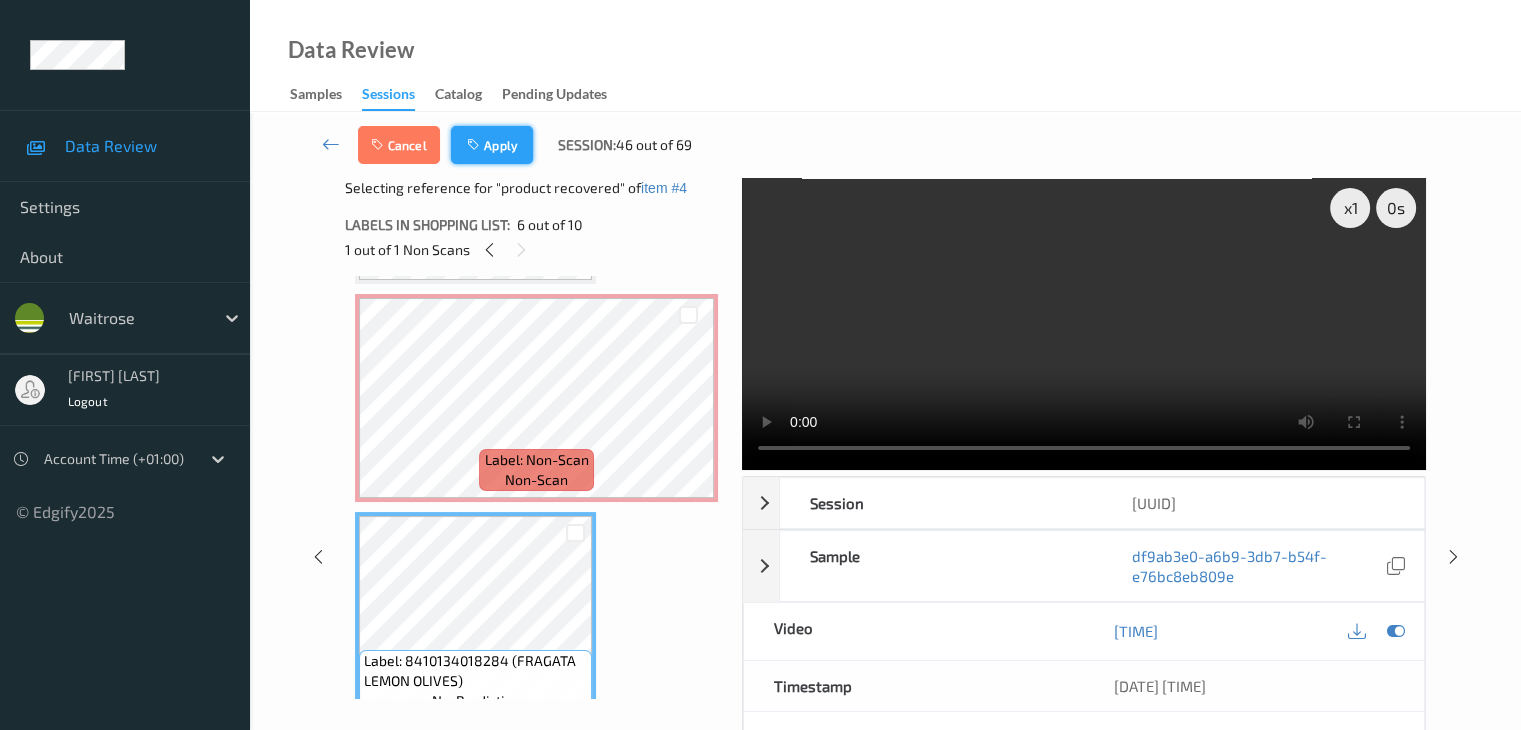 click on "Apply" at bounding box center [492, 145] 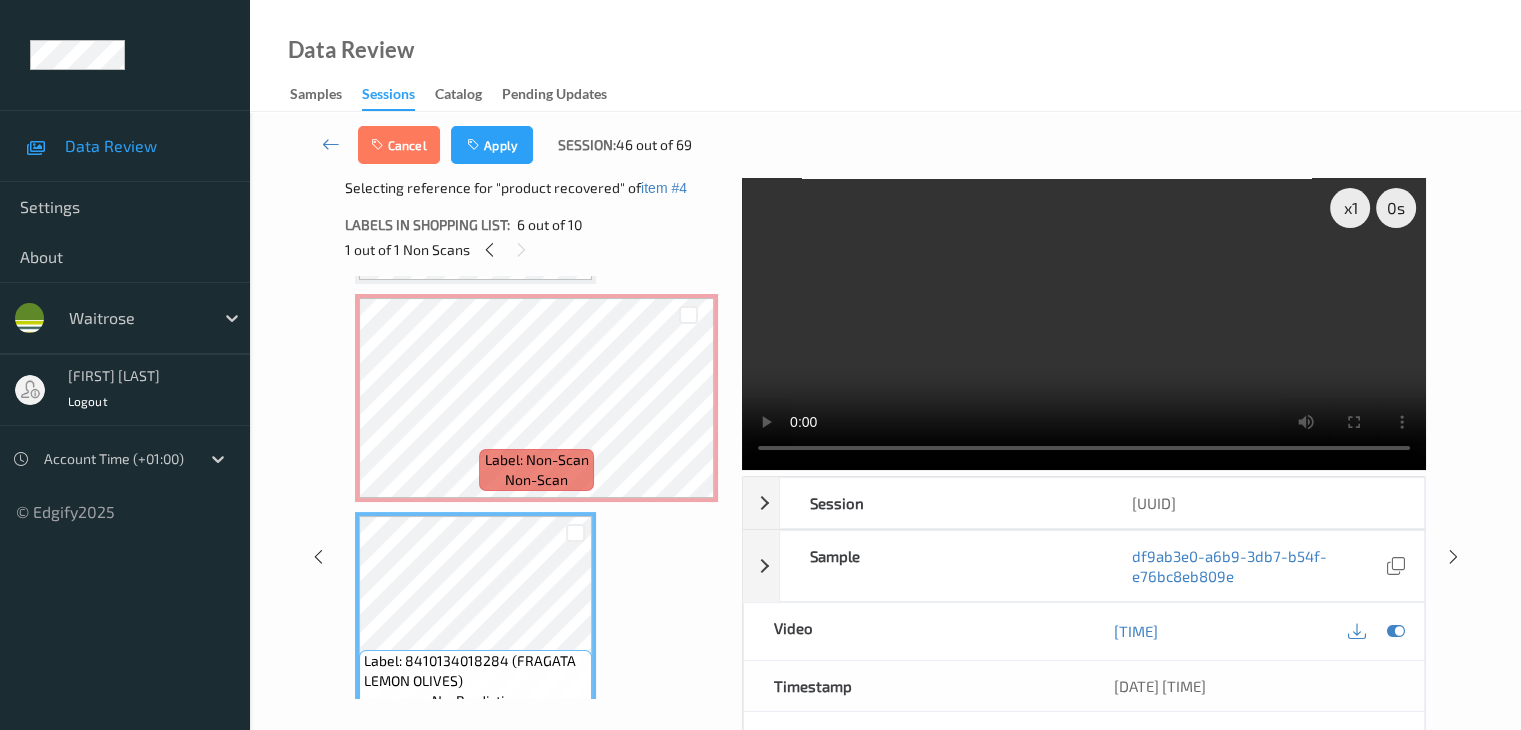 scroll, scrollTop: 664, scrollLeft: 0, axis: vertical 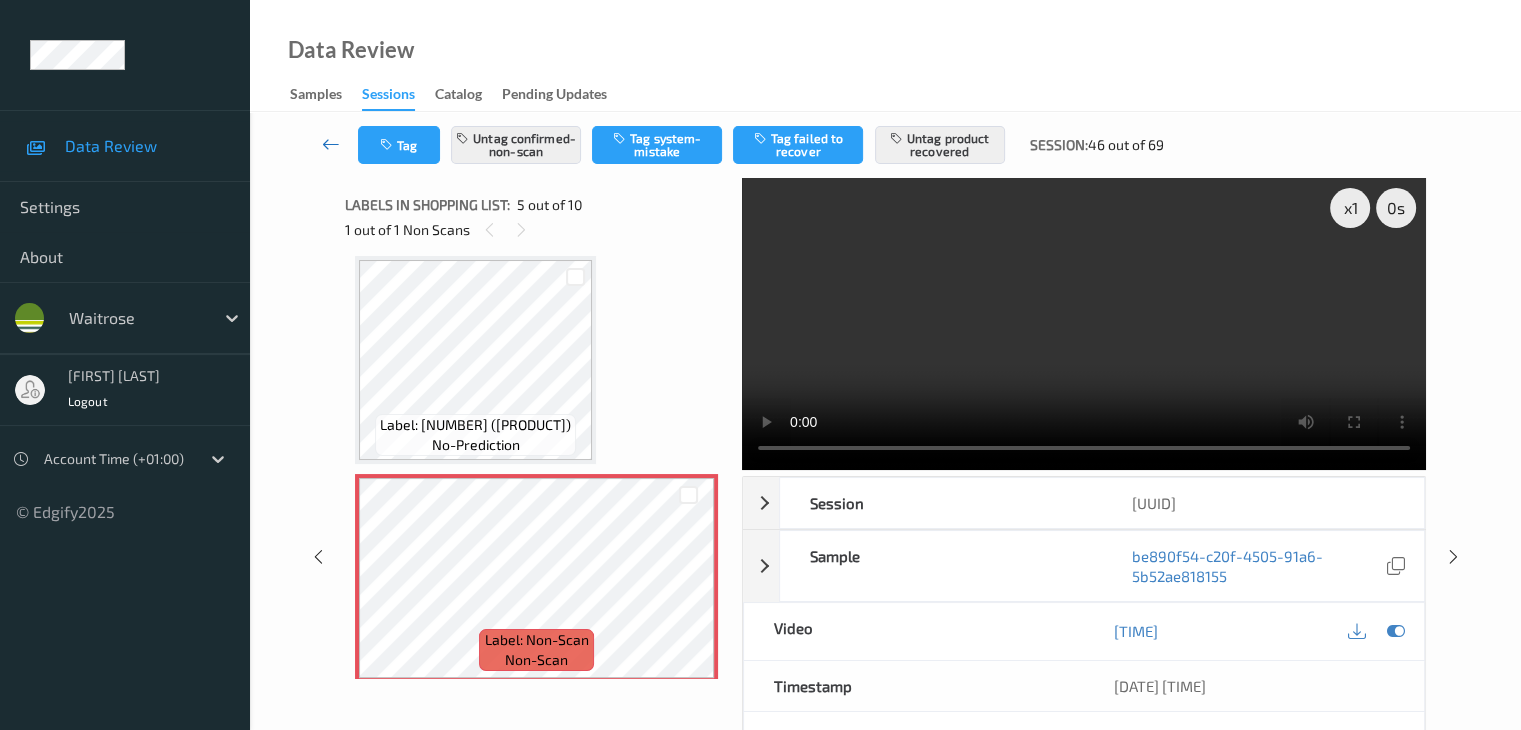 click at bounding box center (331, 144) 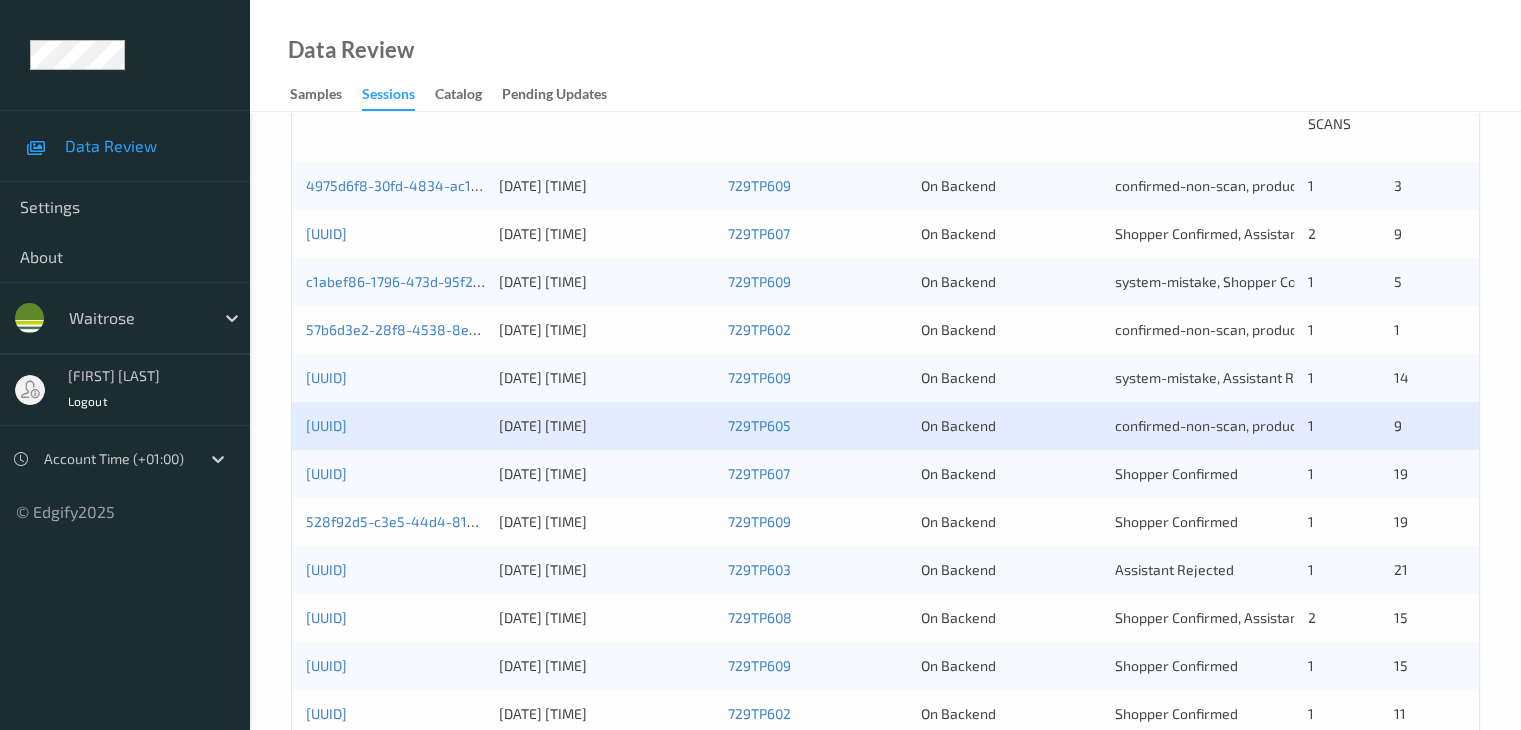scroll, scrollTop: 500, scrollLeft: 0, axis: vertical 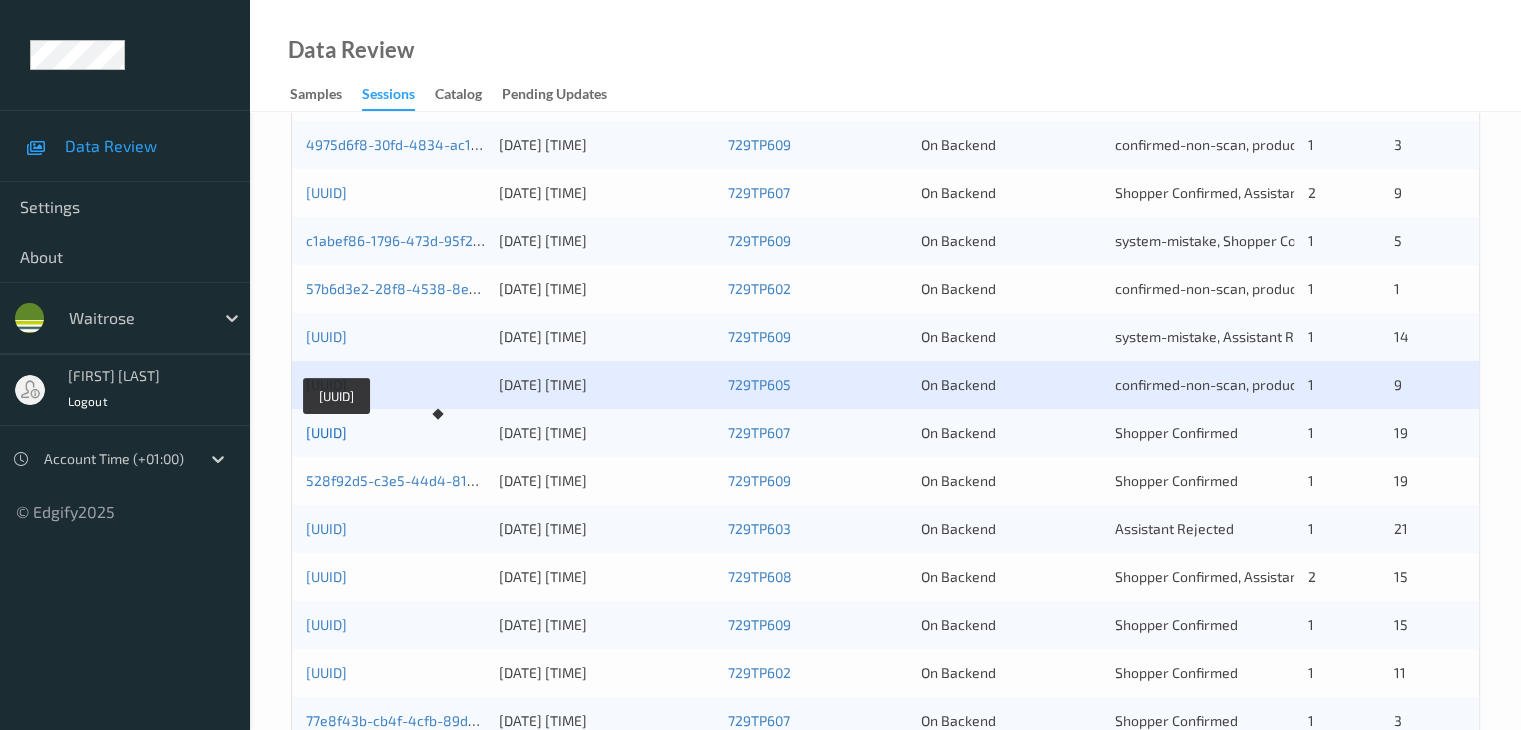 click on "[UUID]" at bounding box center [326, 432] 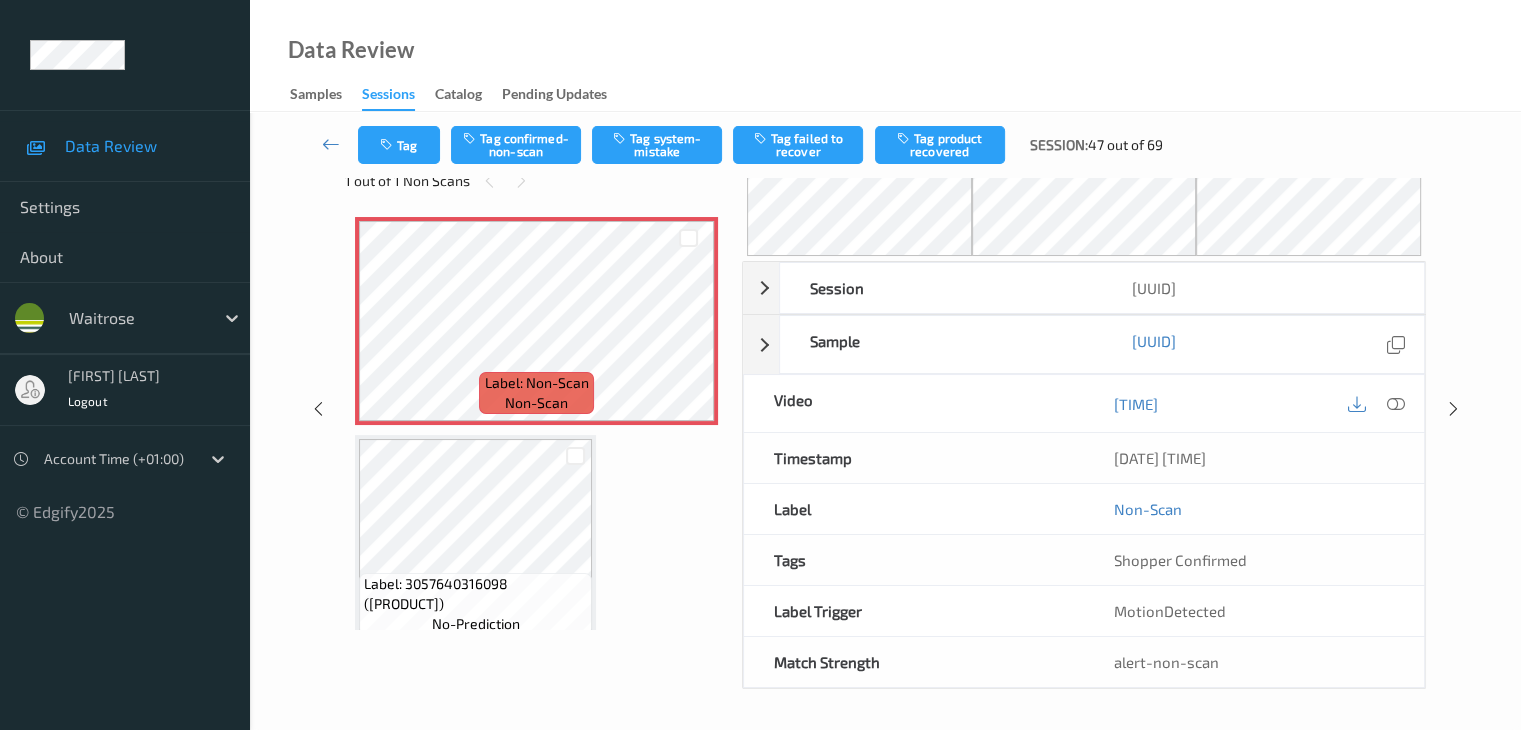 scroll, scrollTop: 0, scrollLeft: 0, axis: both 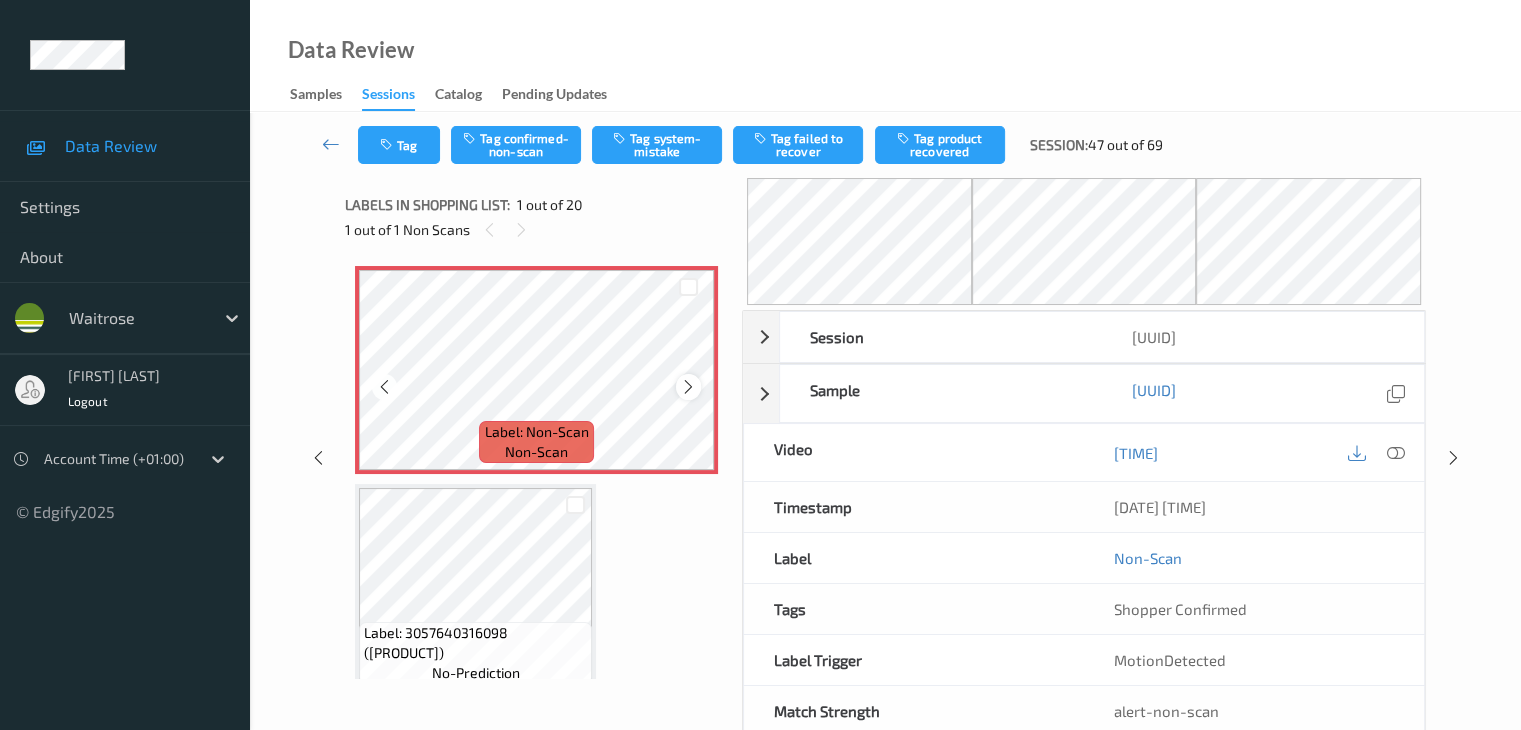click at bounding box center [688, 387] 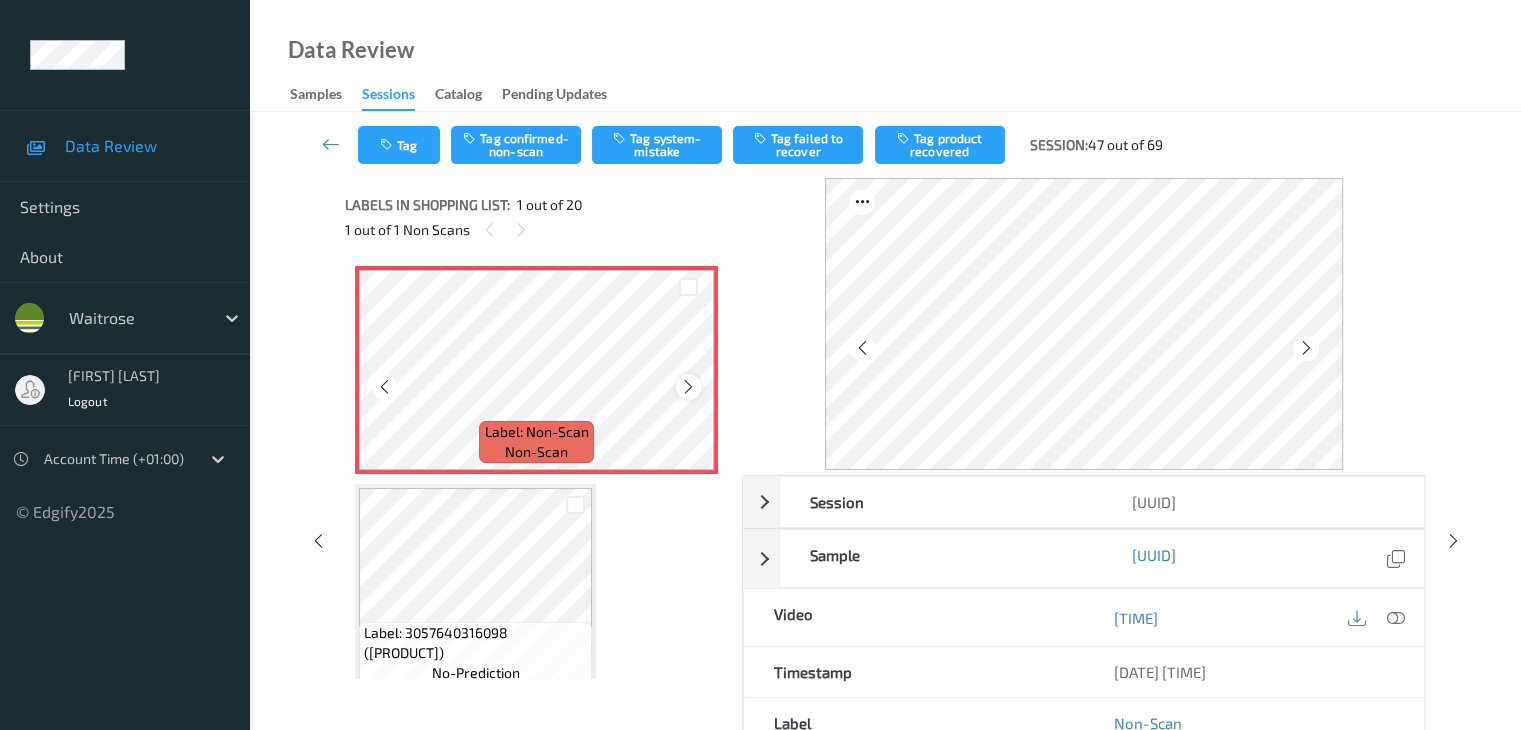 click at bounding box center (688, 387) 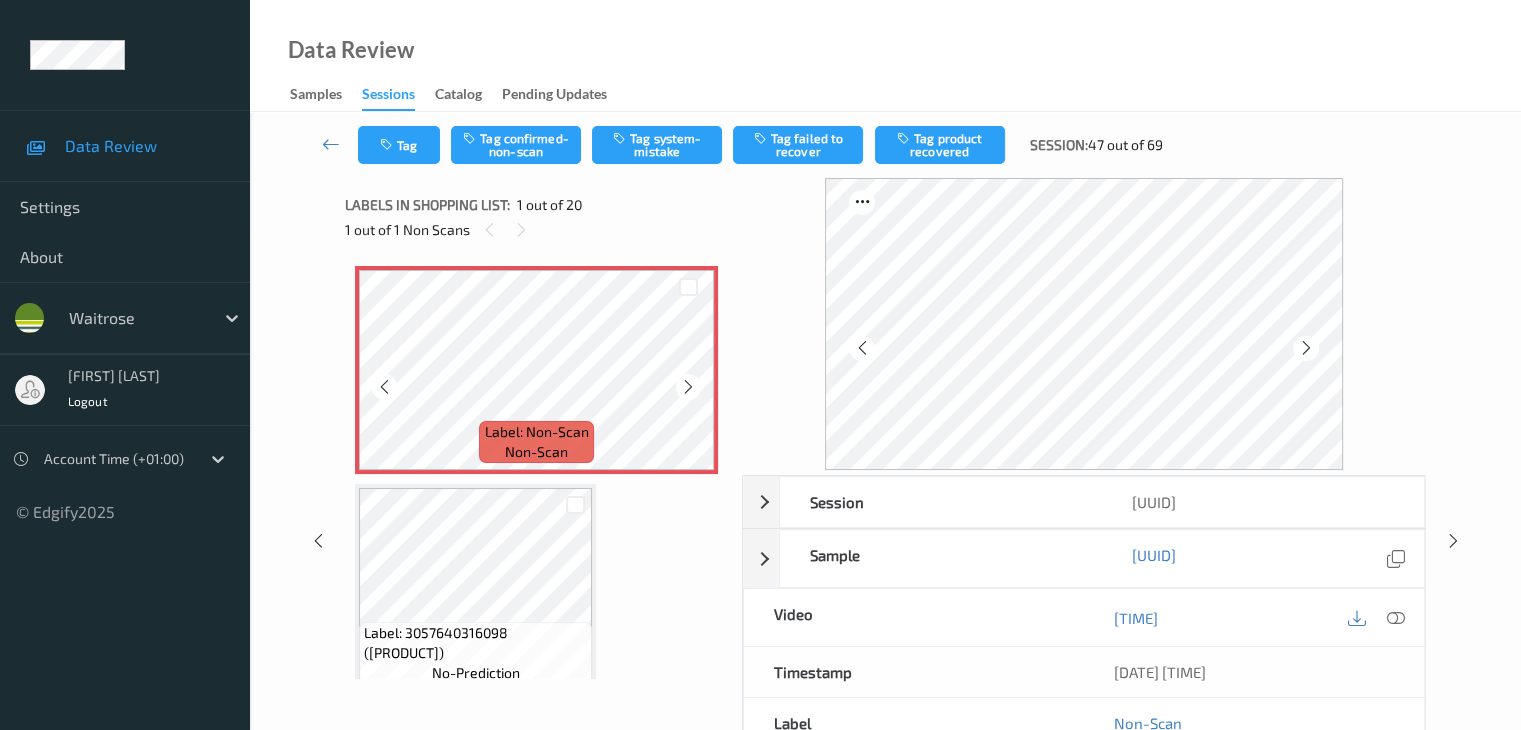 click at bounding box center (688, 387) 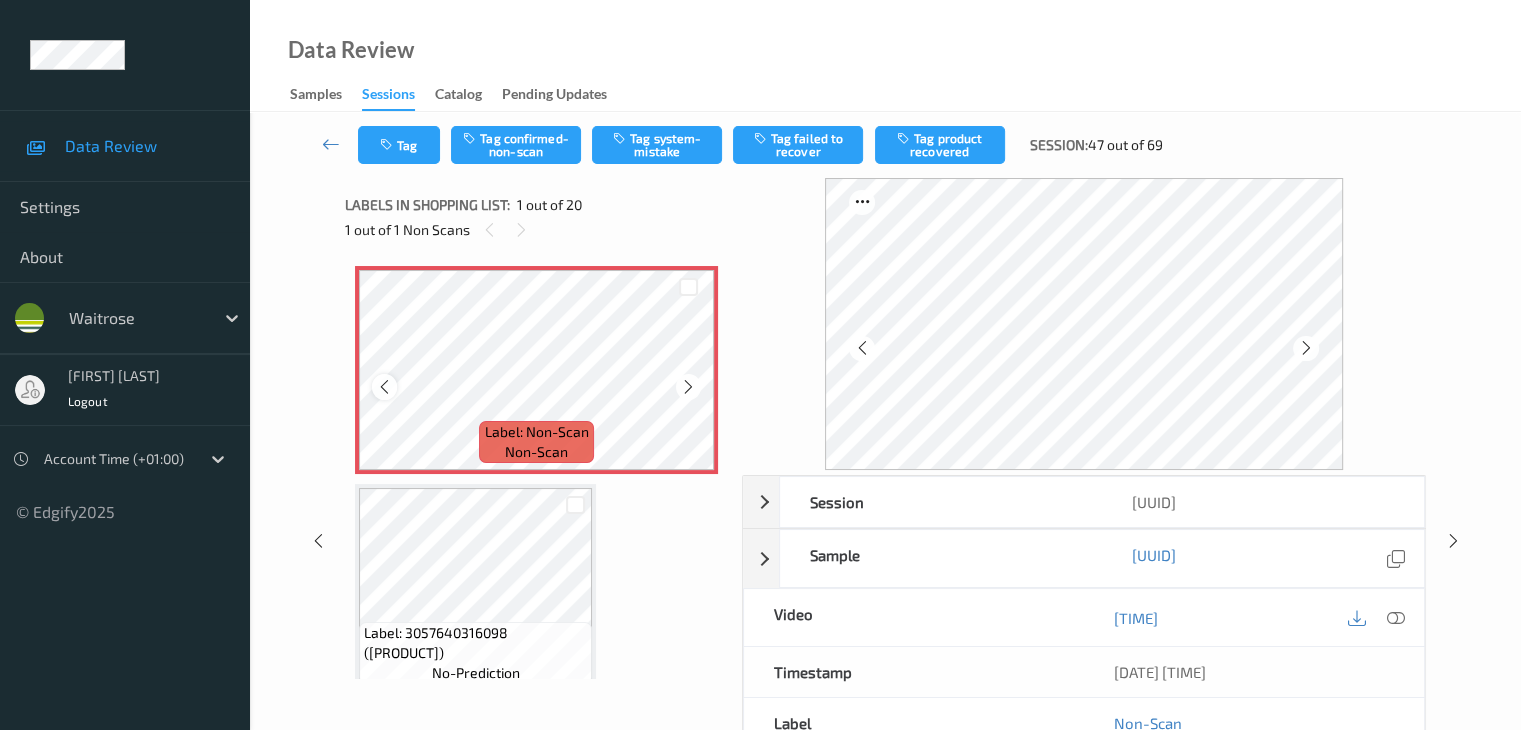 click at bounding box center [384, 387] 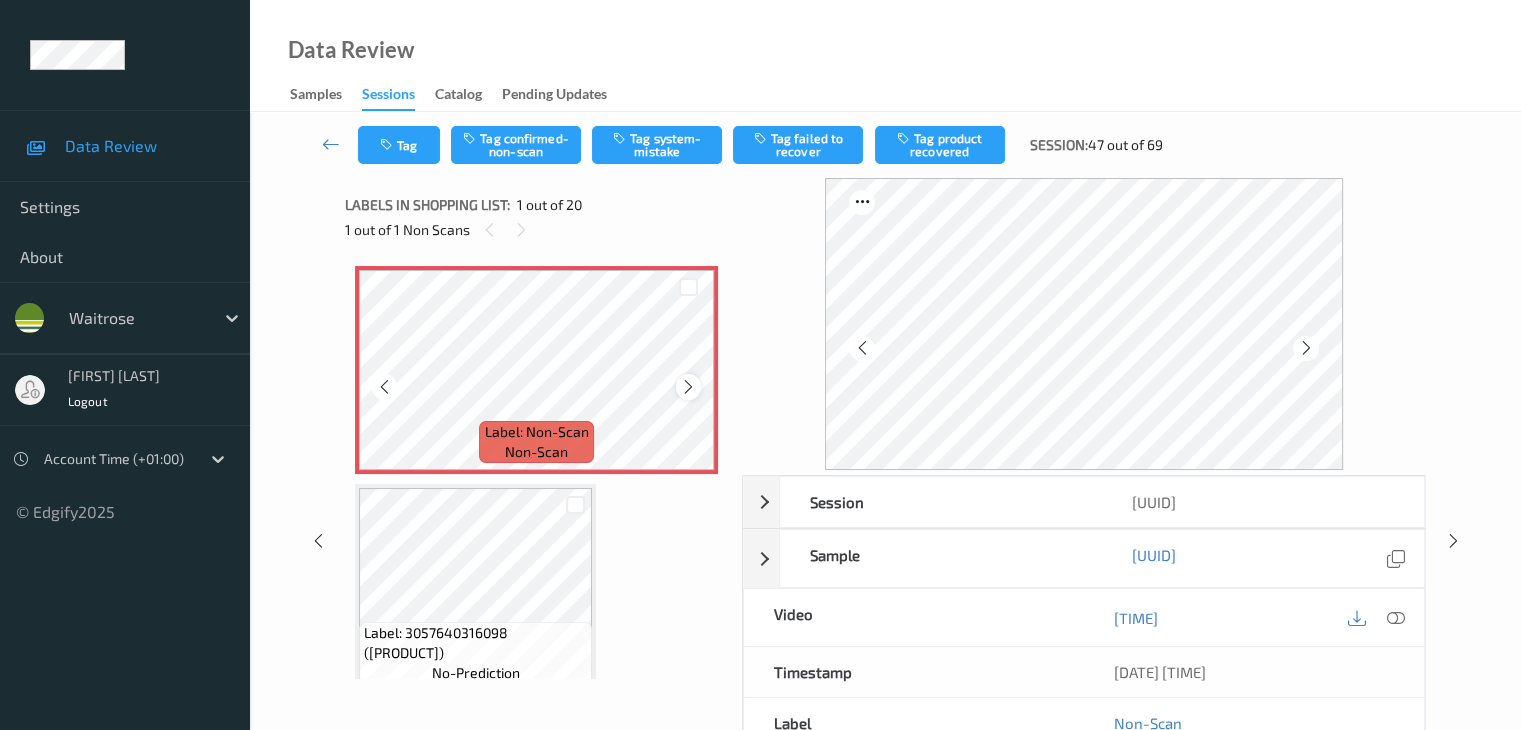 click at bounding box center (688, 387) 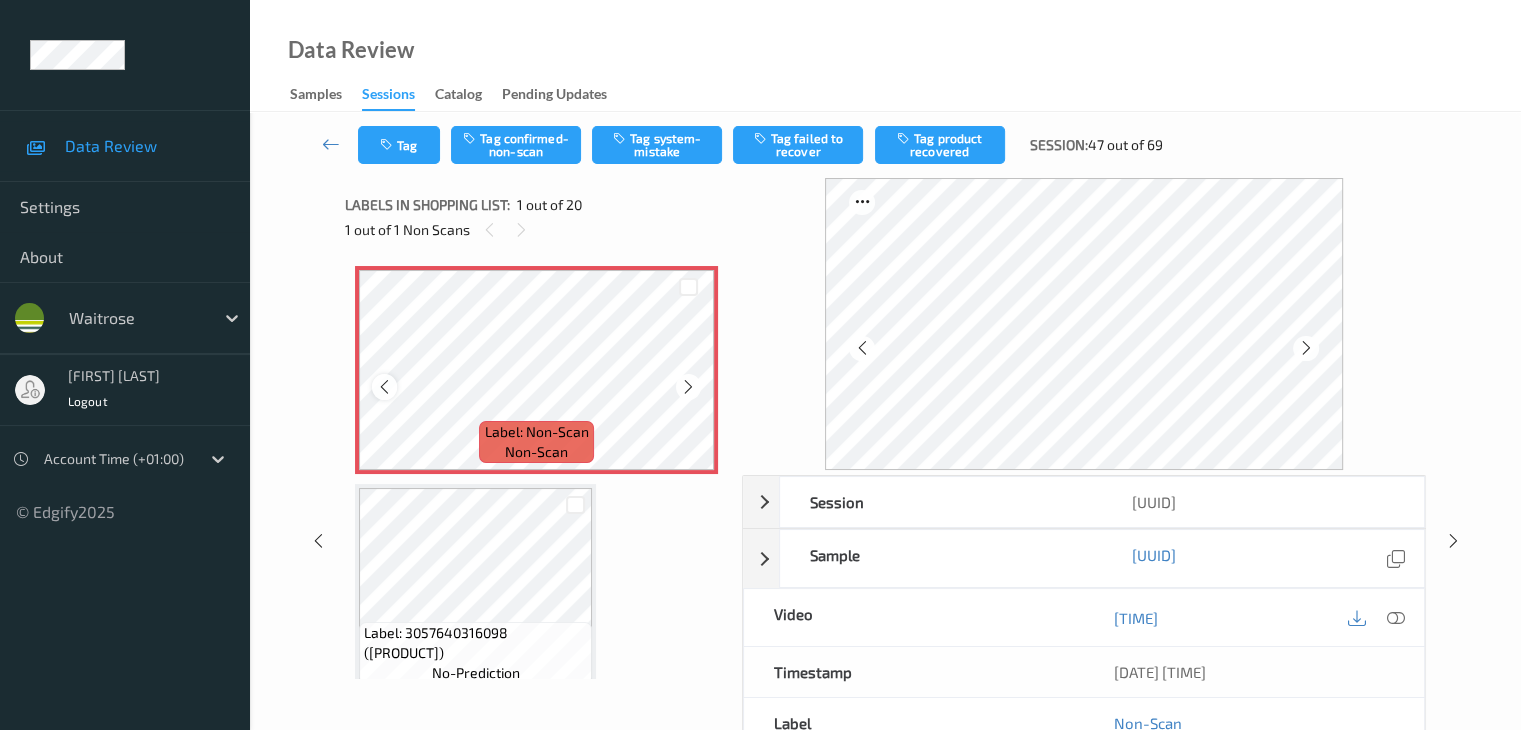click at bounding box center [384, 387] 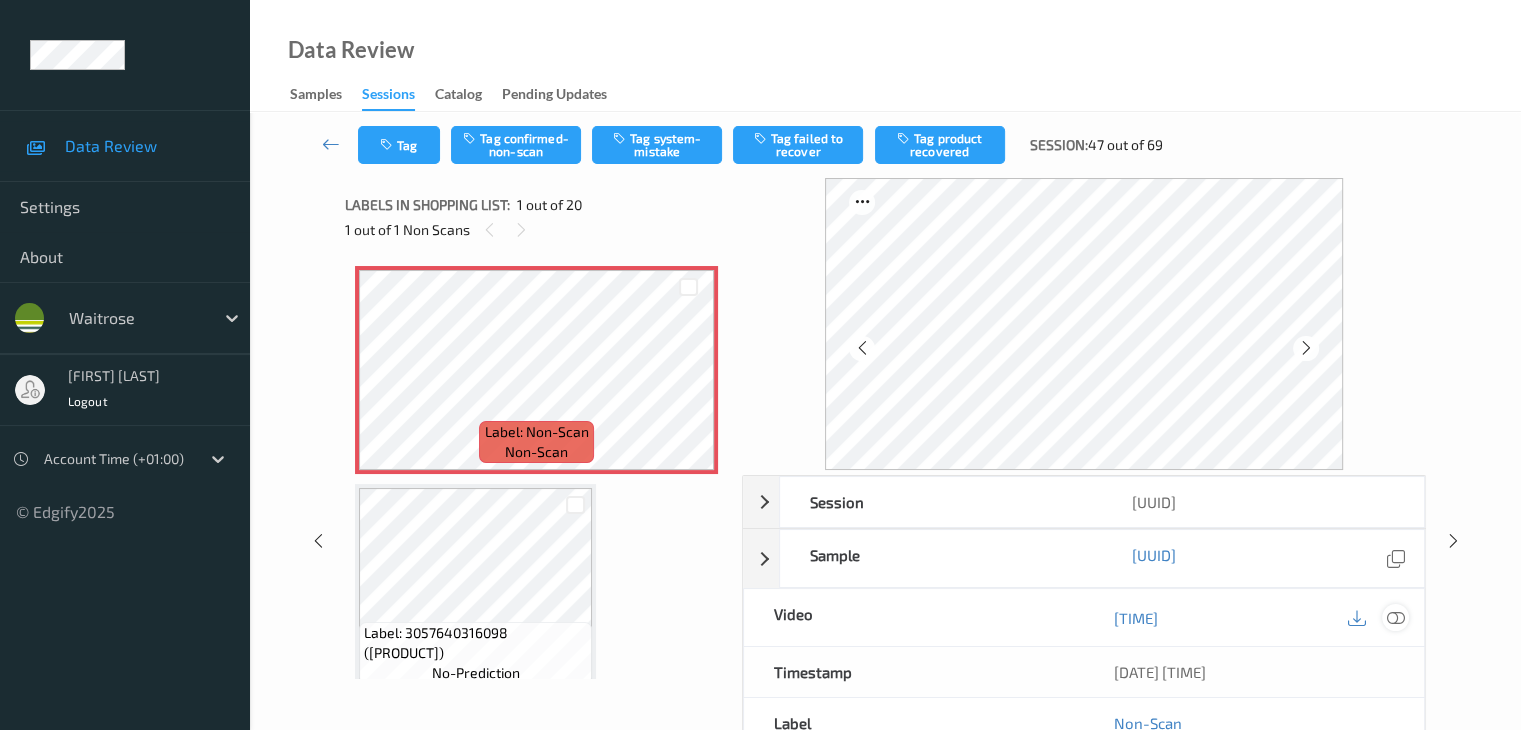 click at bounding box center [1395, 618] 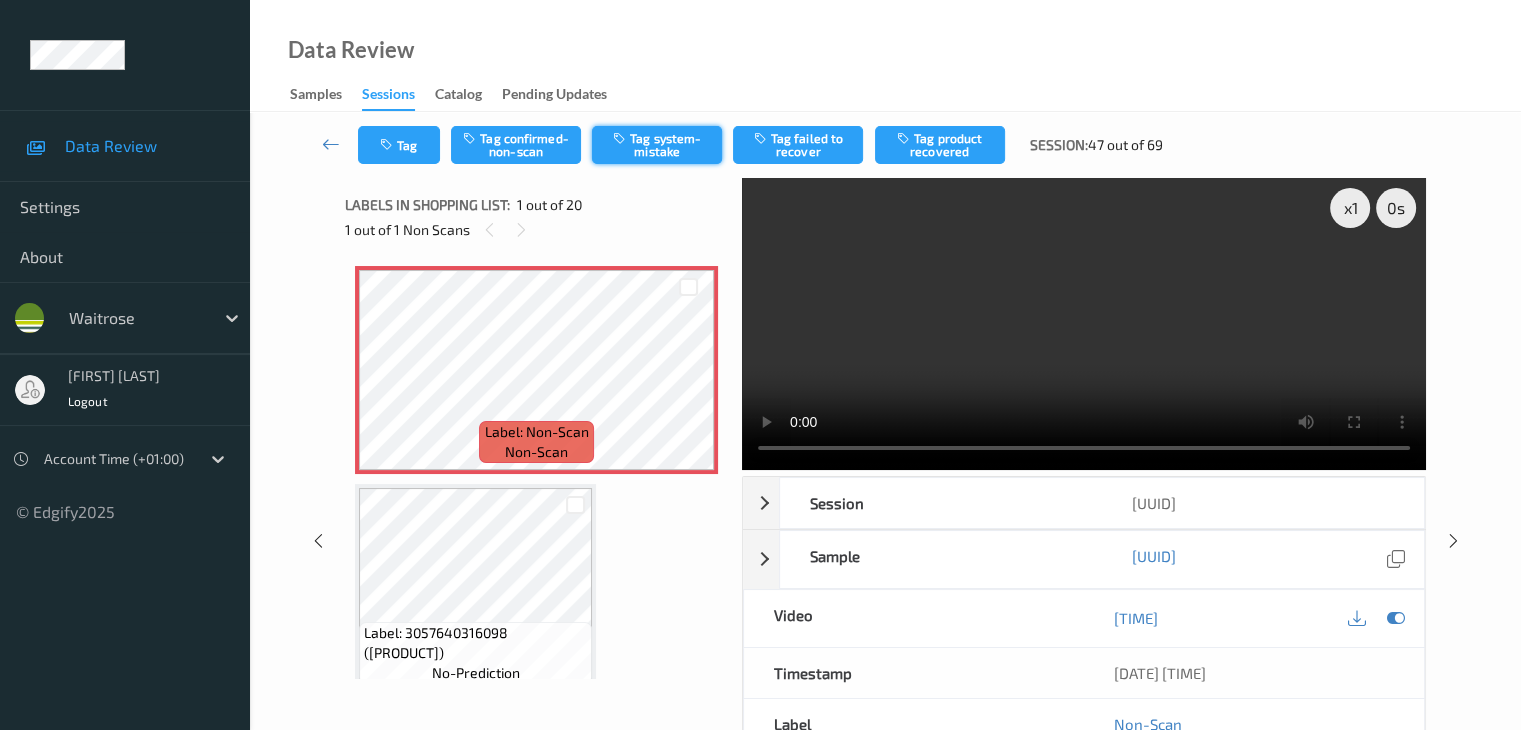 click on "Tag   system-mistake" at bounding box center (657, 145) 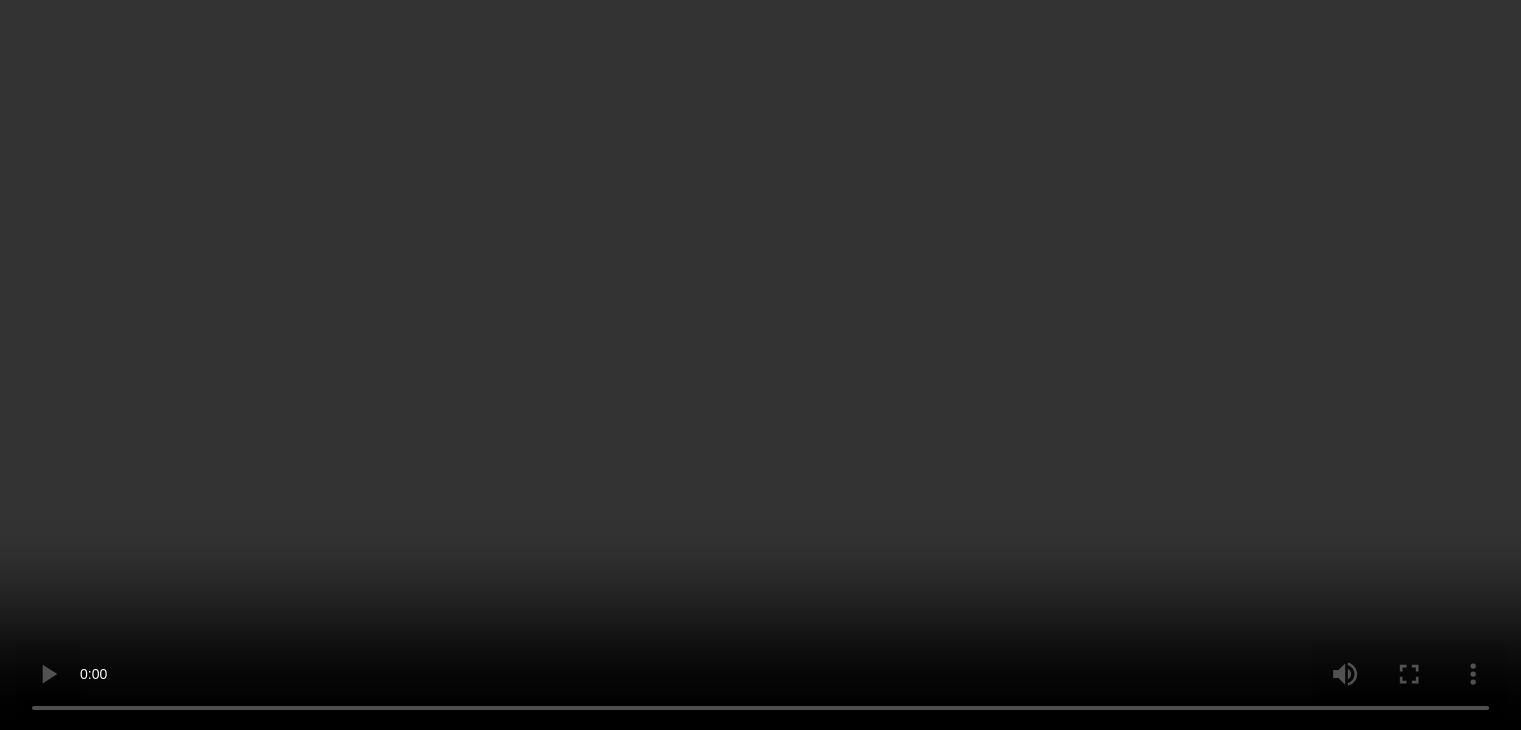 scroll, scrollTop: 200, scrollLeft: 0, axis: vertical 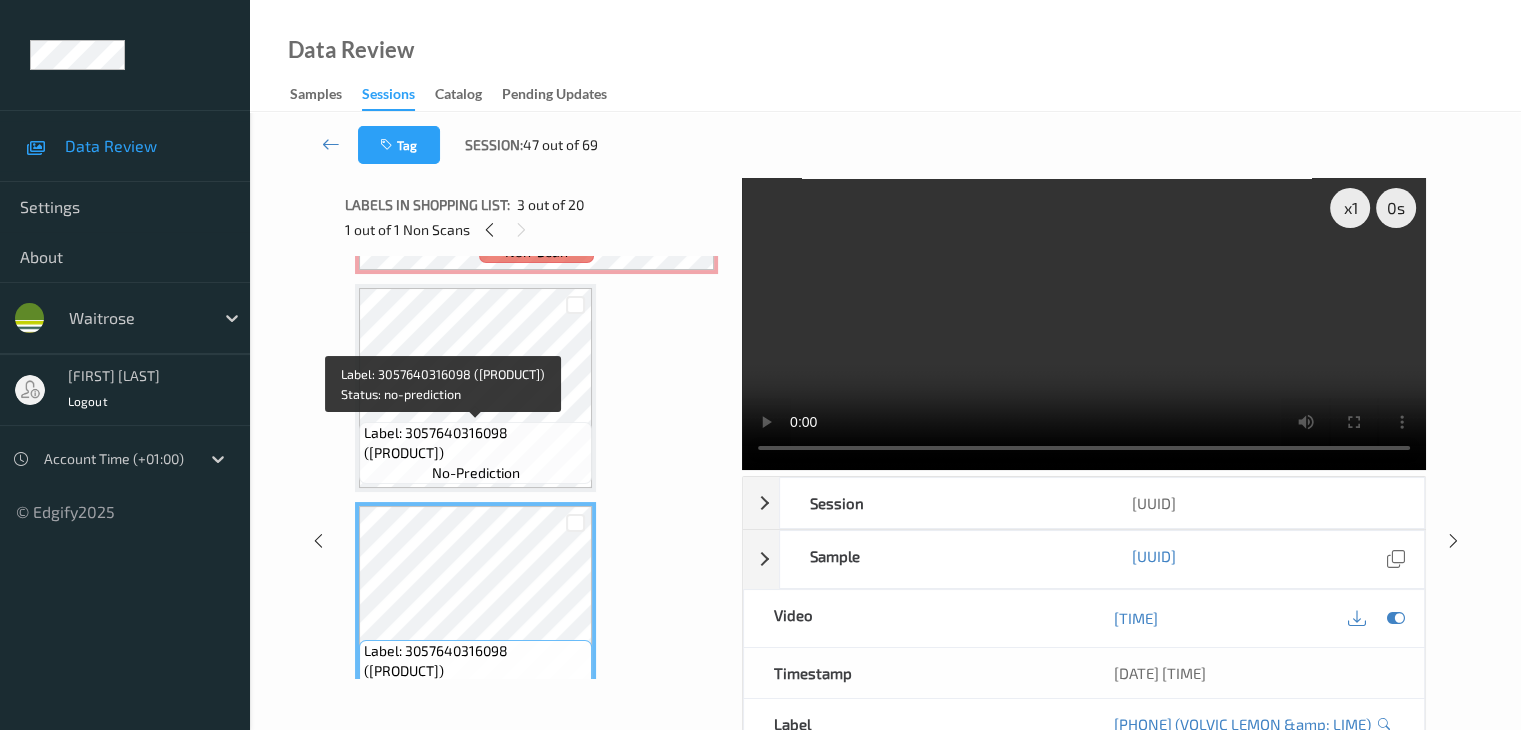 click on "Label: 3057640316098 ([PRODUCT])" at bounding box center [475, 443] 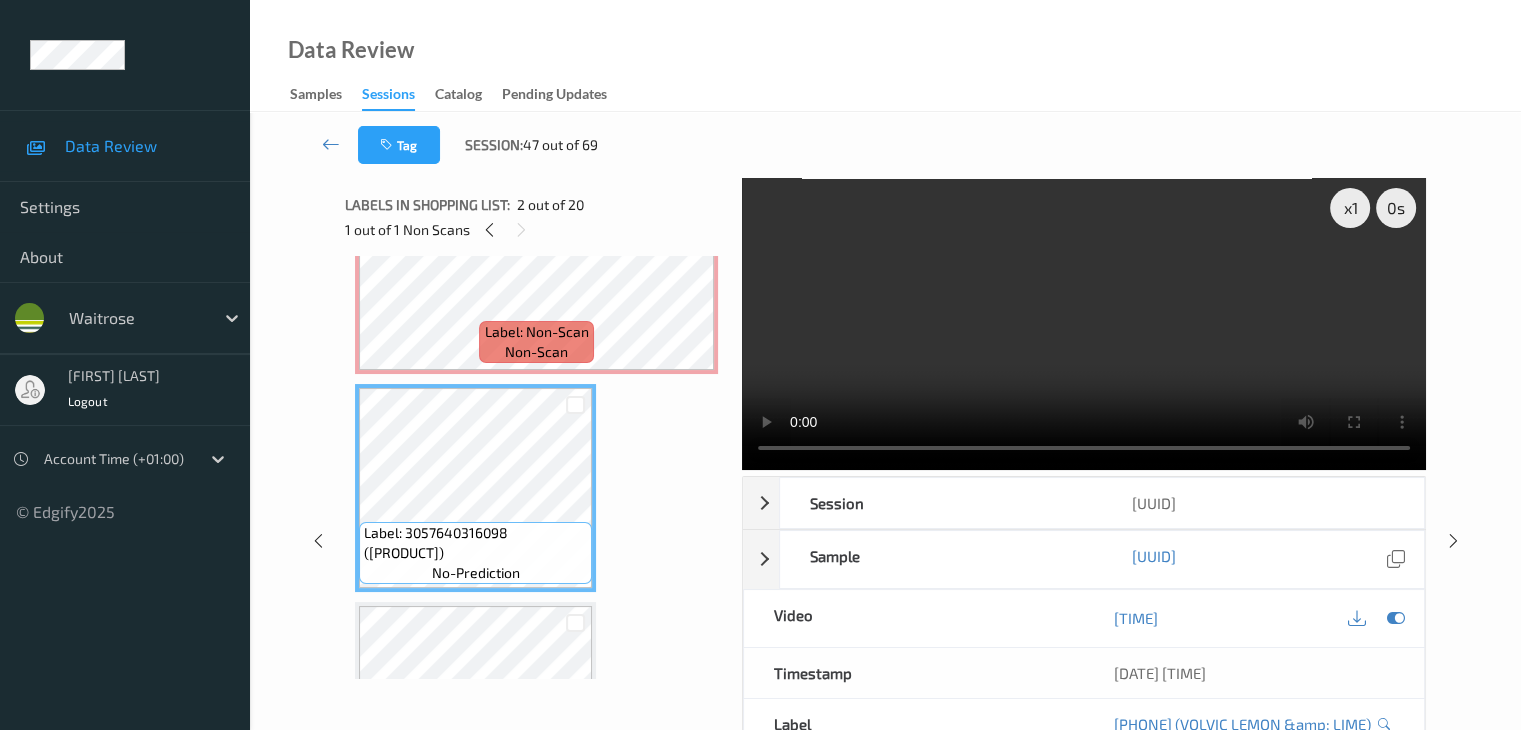 scroll, scrollTop: 100, scrollLeft: 0, axis: vertical 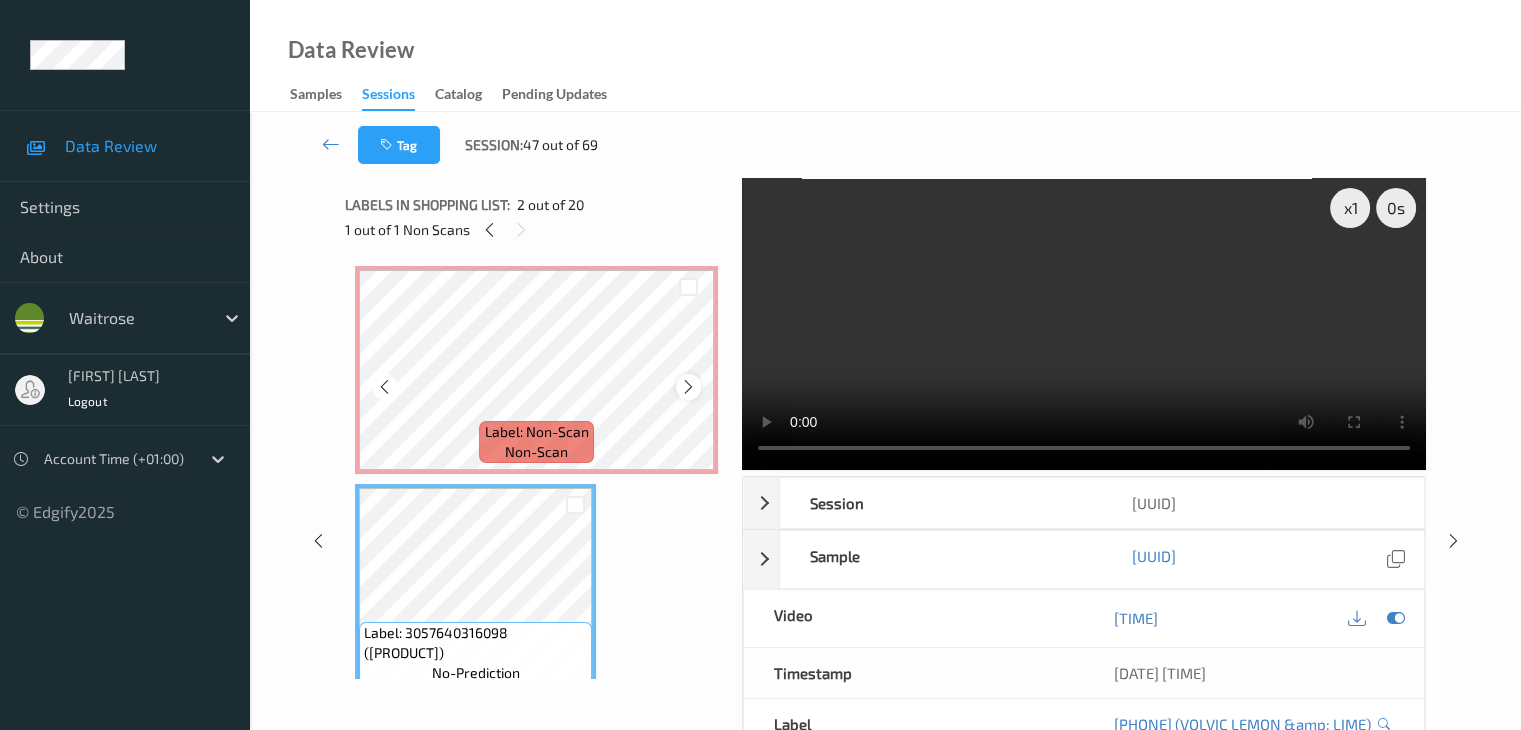 click at bounding box center (688, 387) 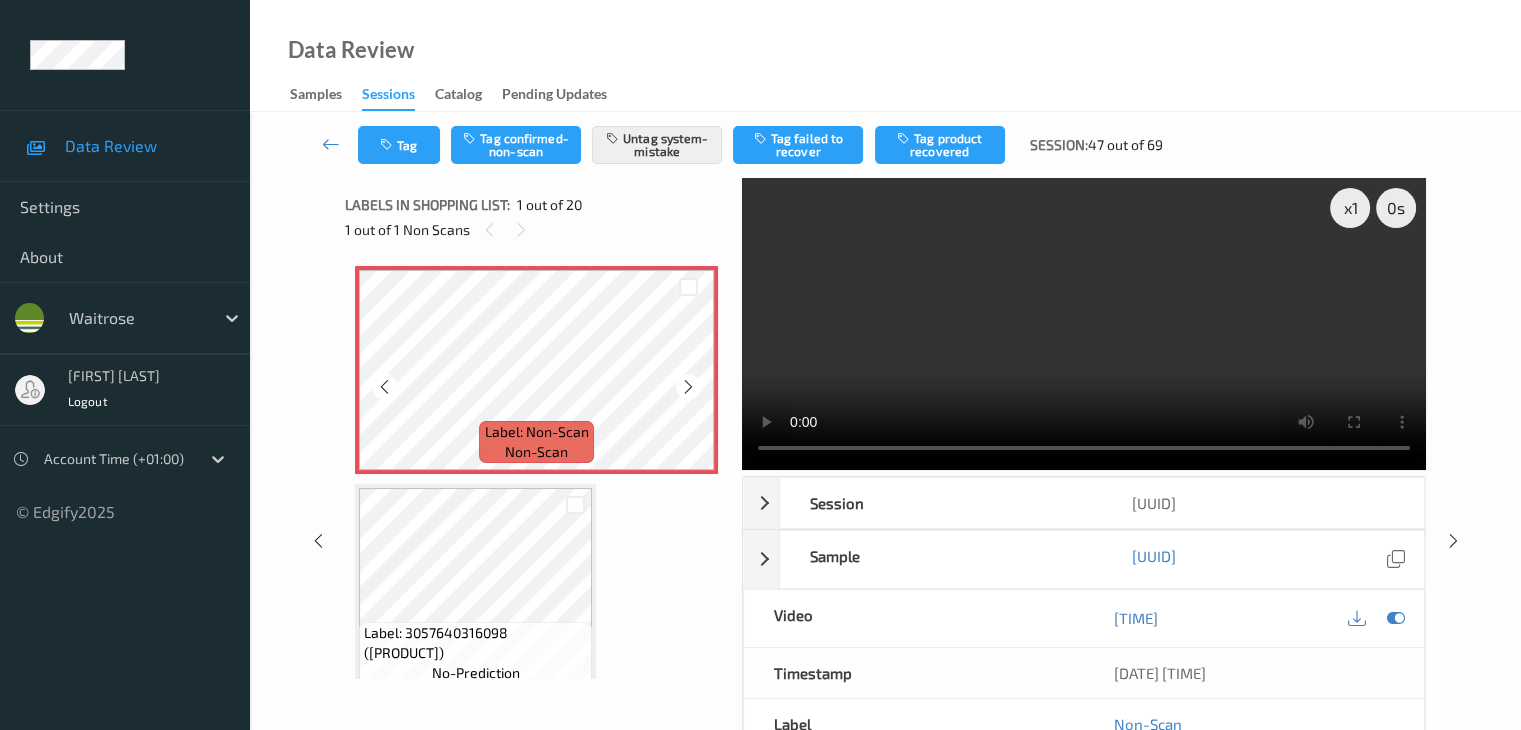 click at bounding box center [688, 387] 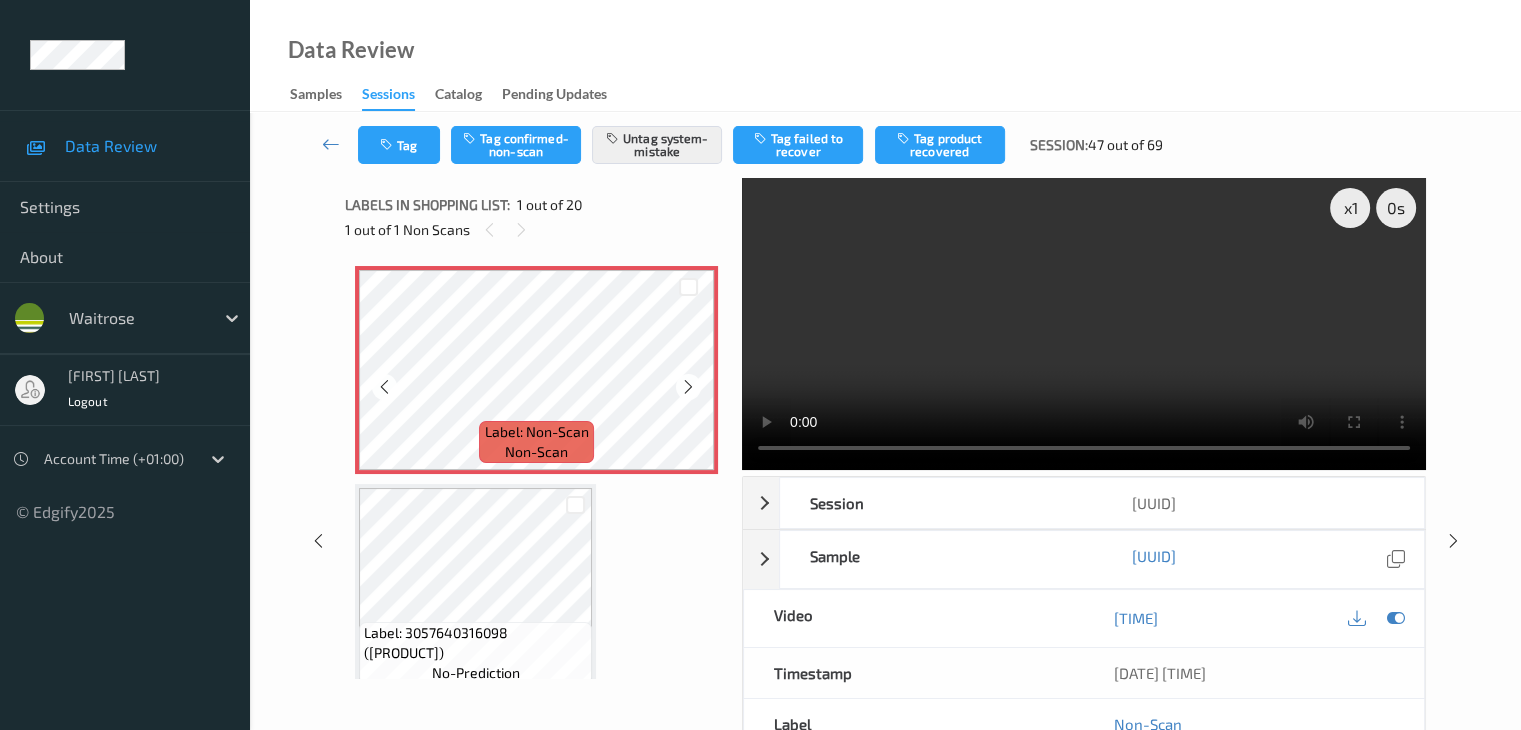 click at bounding box center (688, 387) 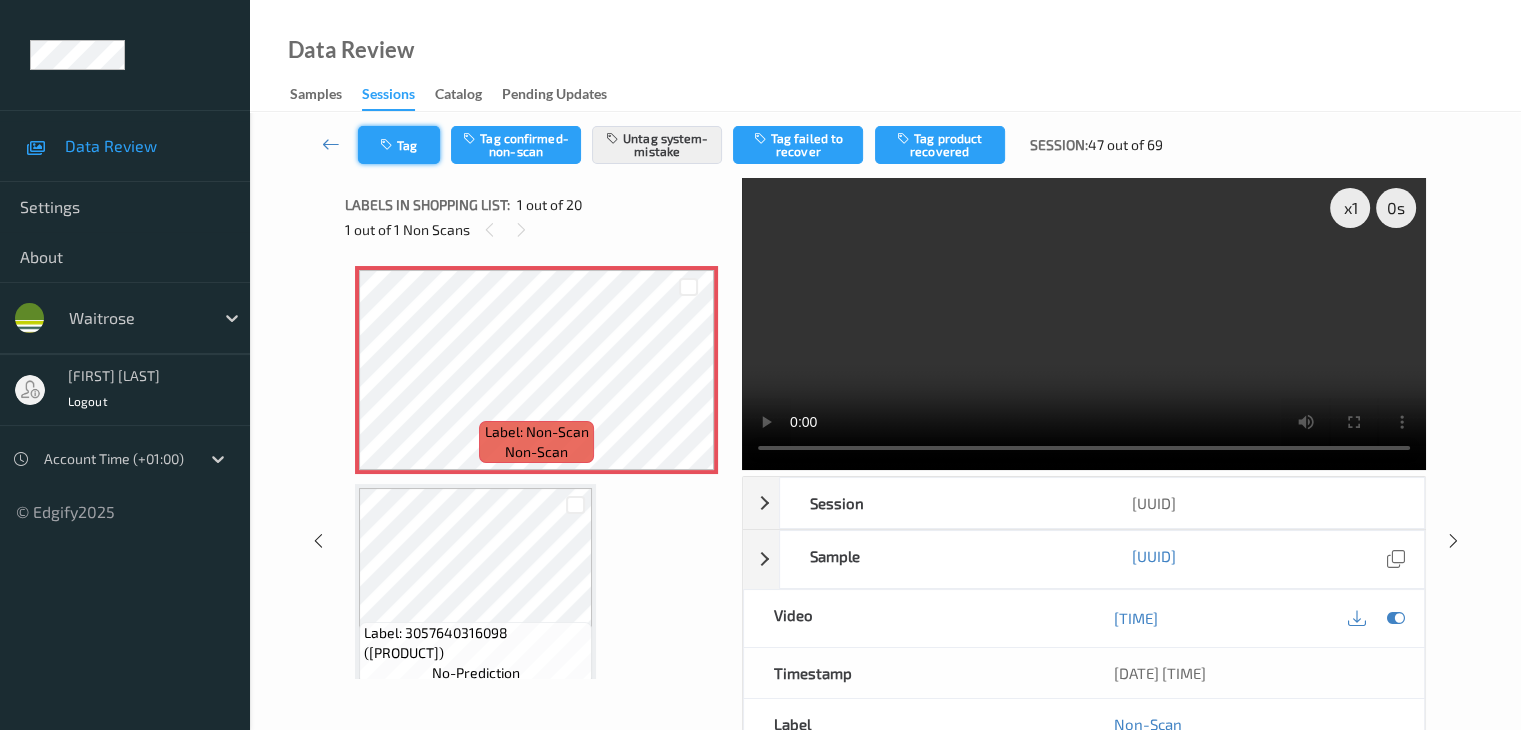 click on "Tag" at bounding box center (399, 145) 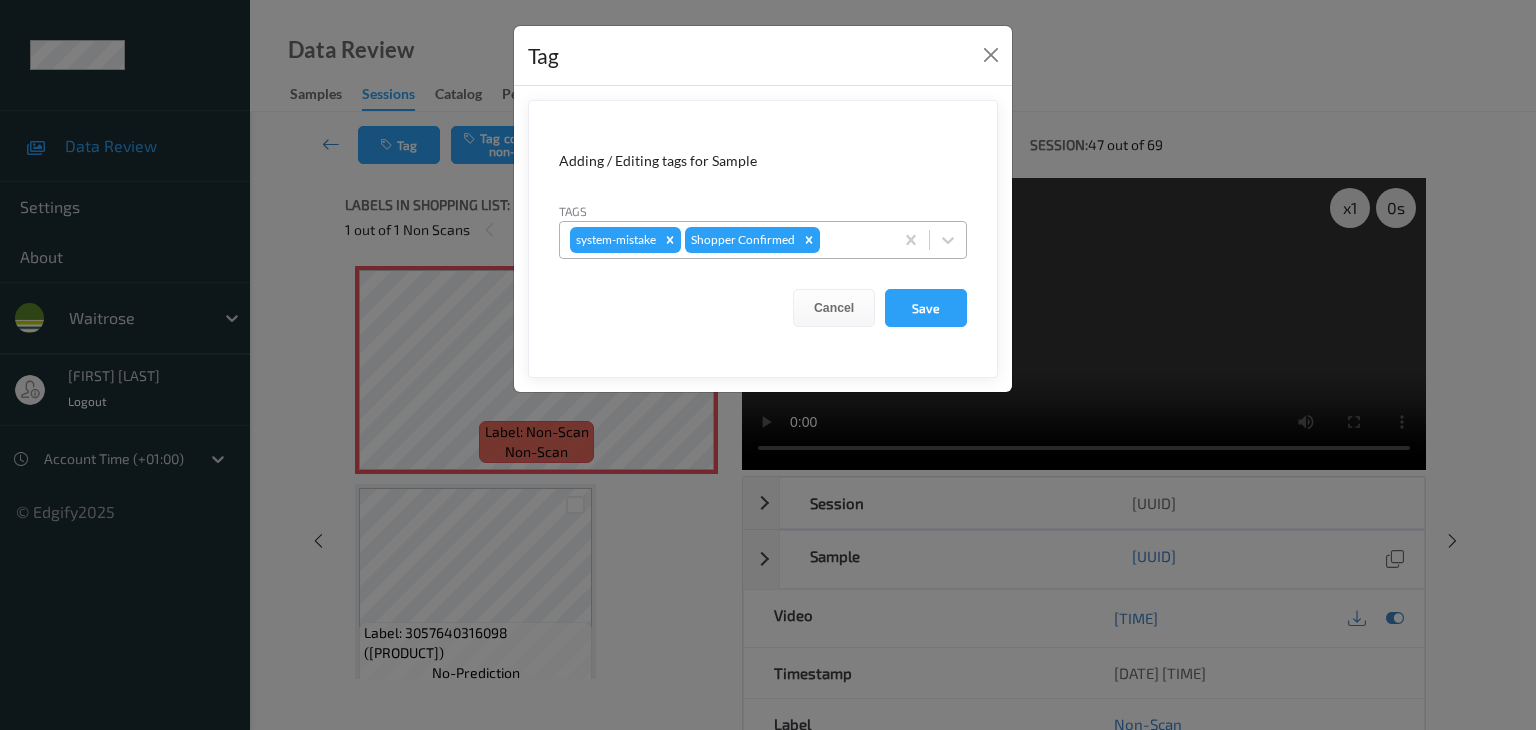 click at bounding box center [853, 240] 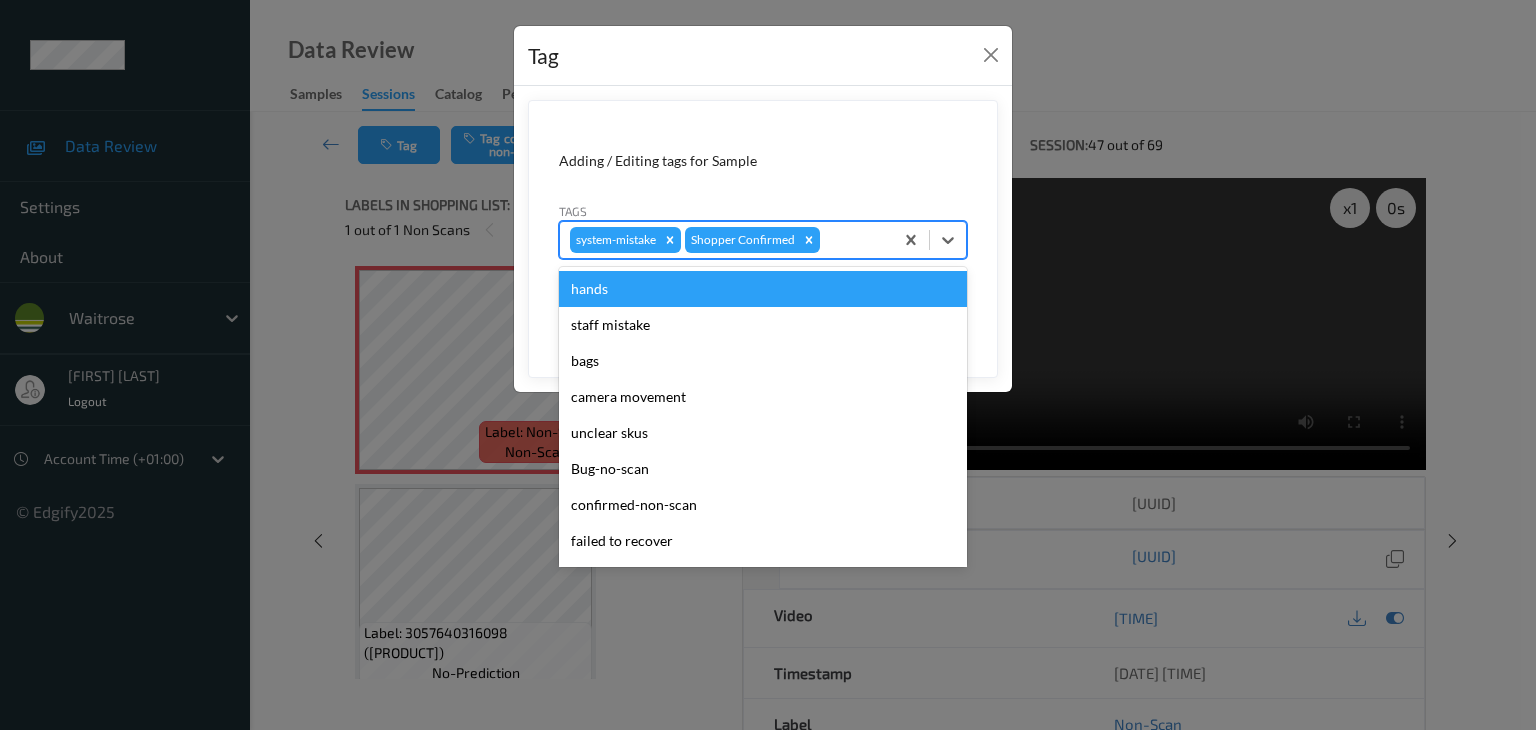 type on "u" 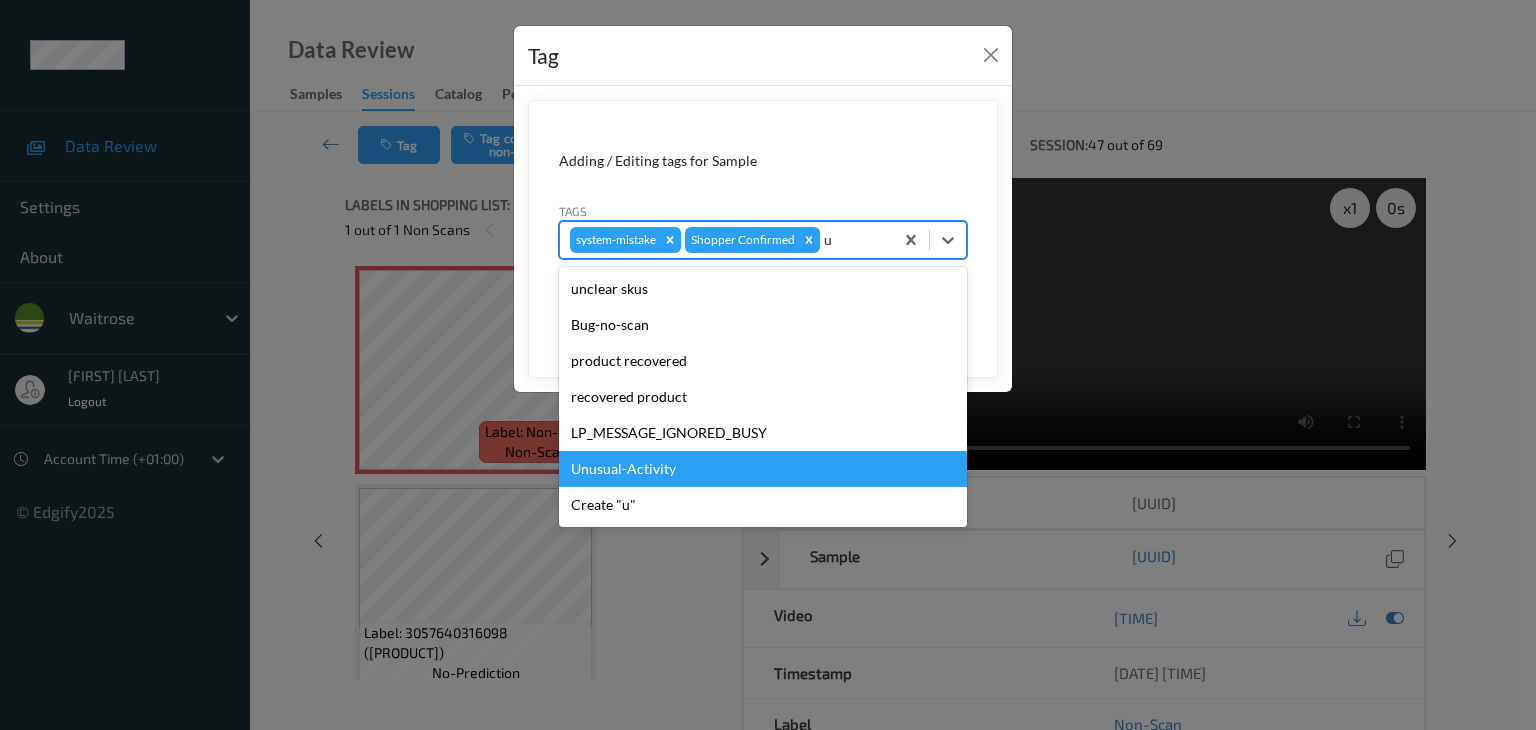 click on "Unusual-Activity" at bounding box center (763, 469) 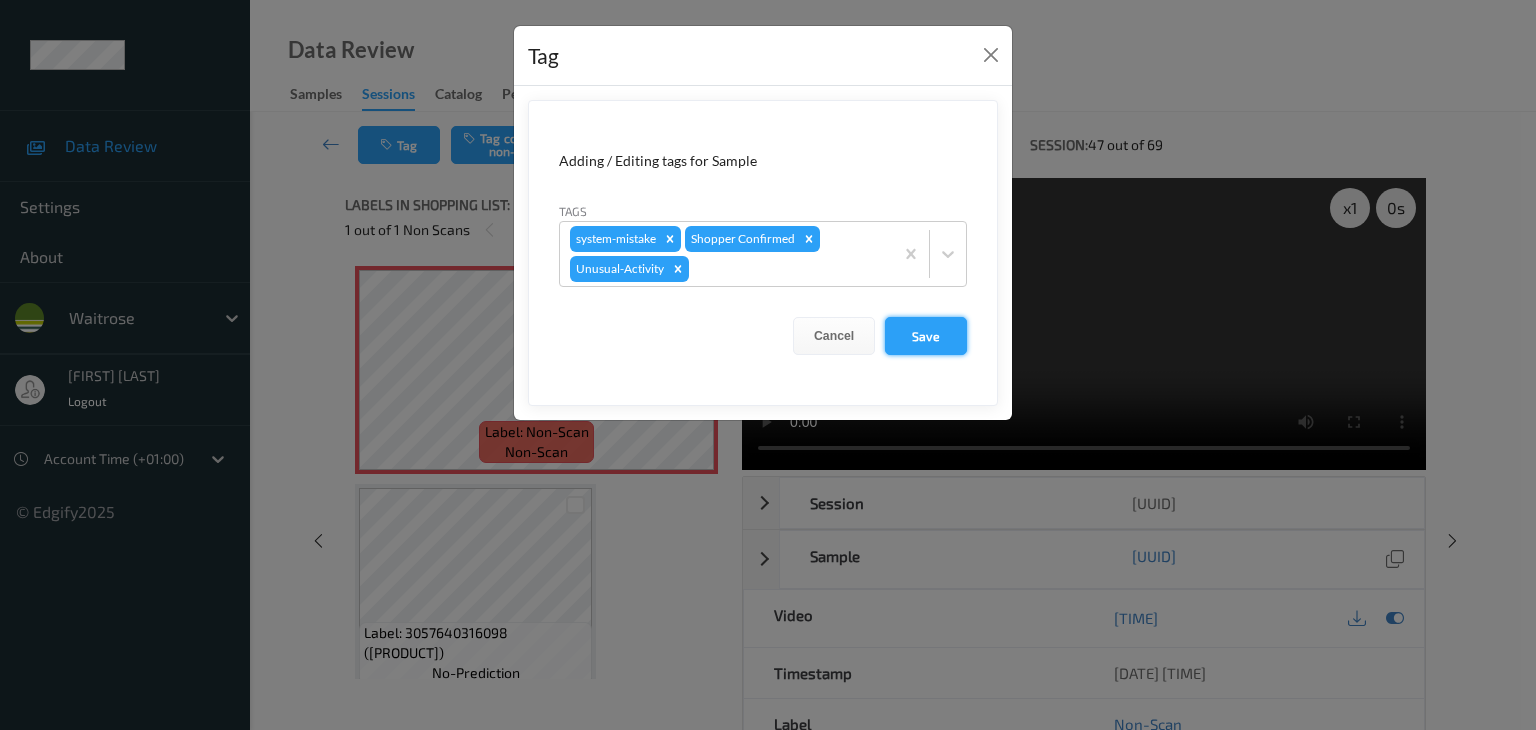 click on "Save" at bounding box center (926, 336) 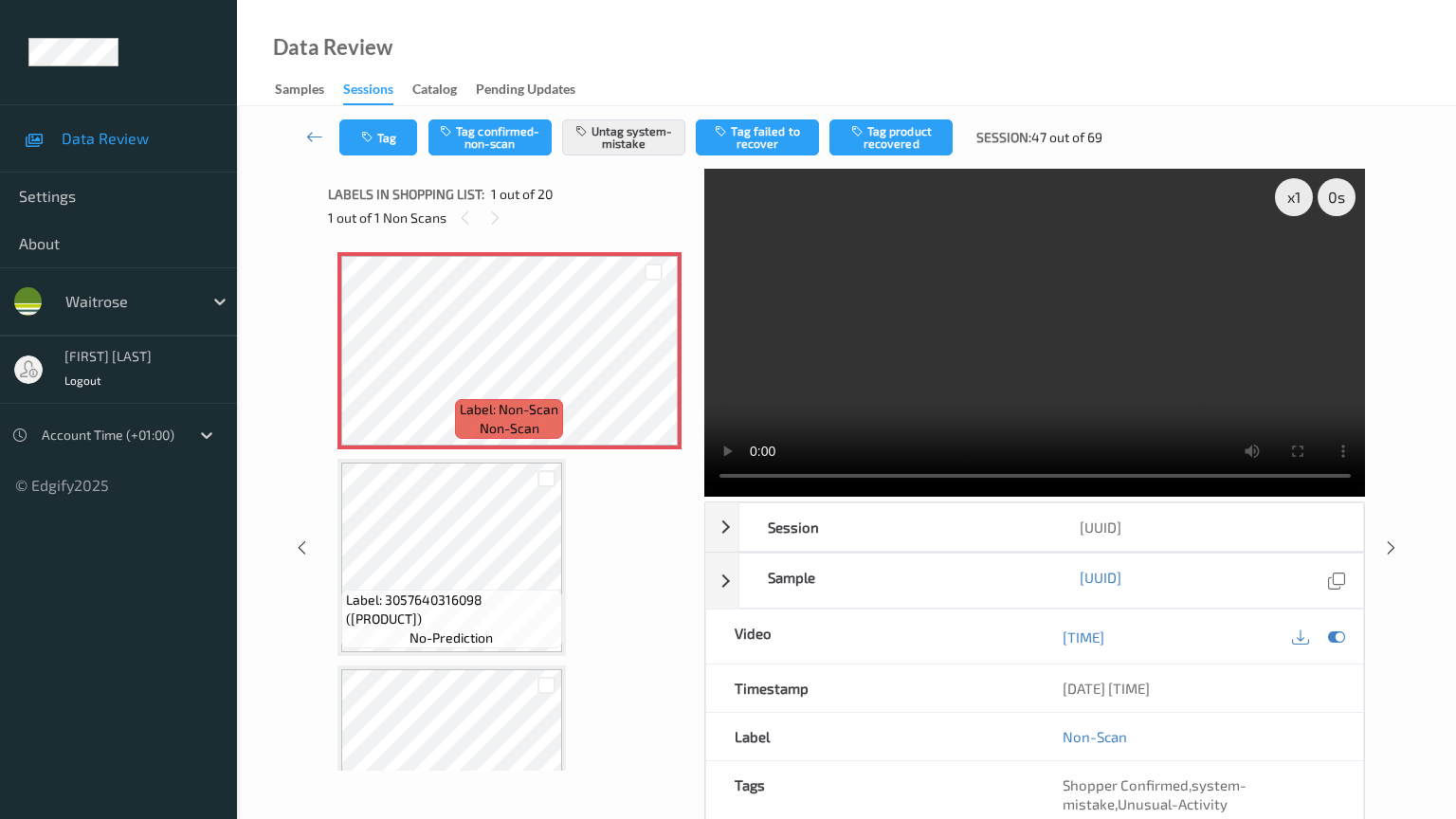 type 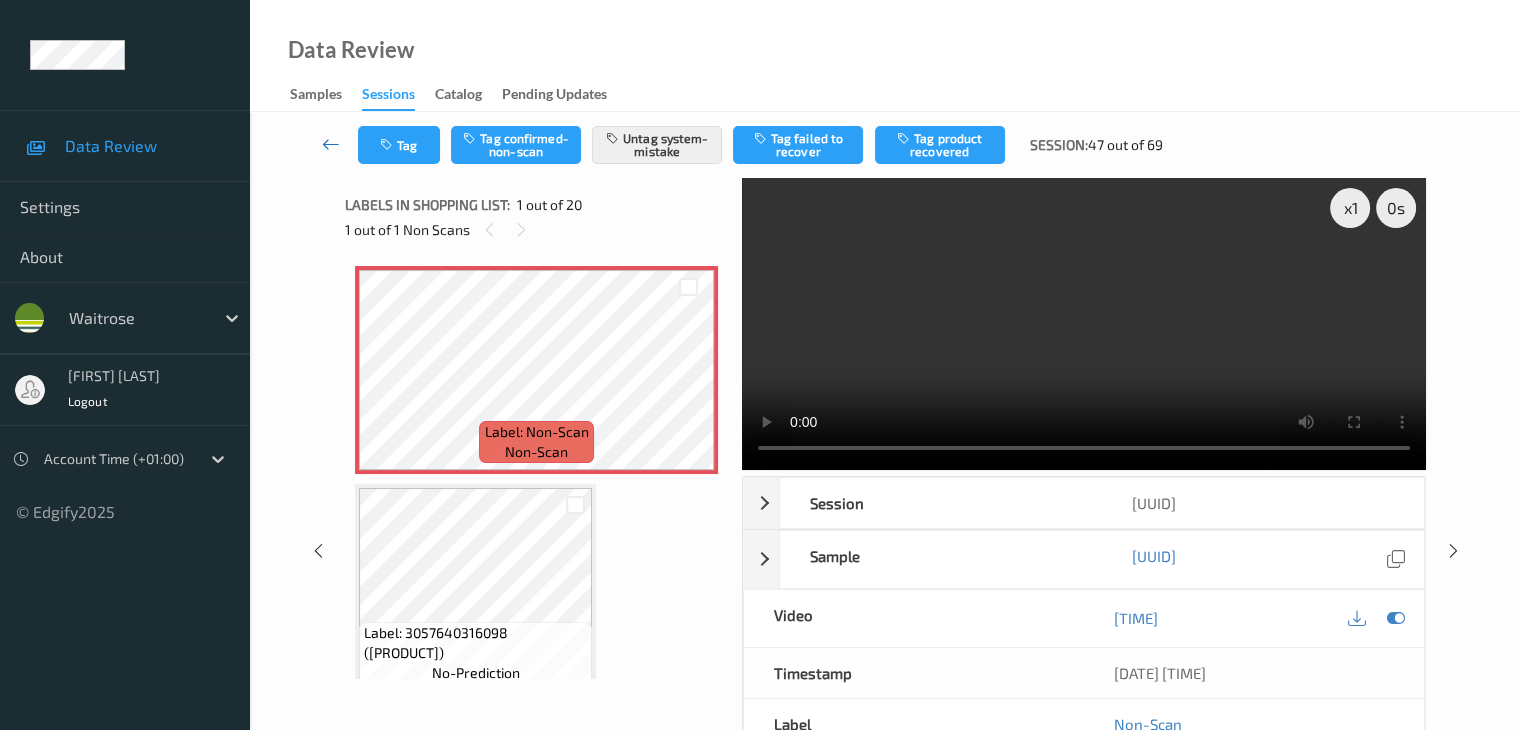 click at bounding box center (331, 144) 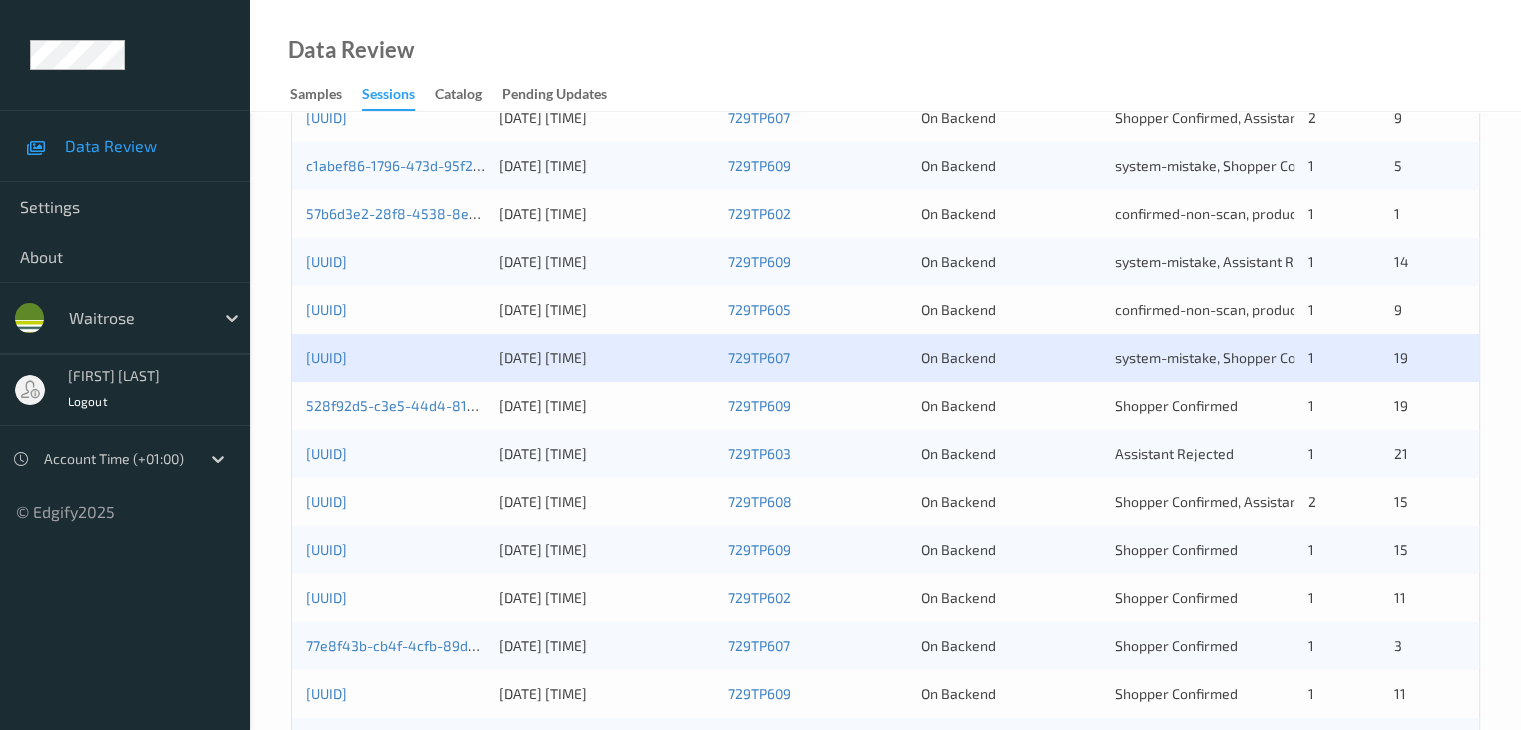 scroll, scrollTop: 600, scrollLeft: 0, axis: vertical 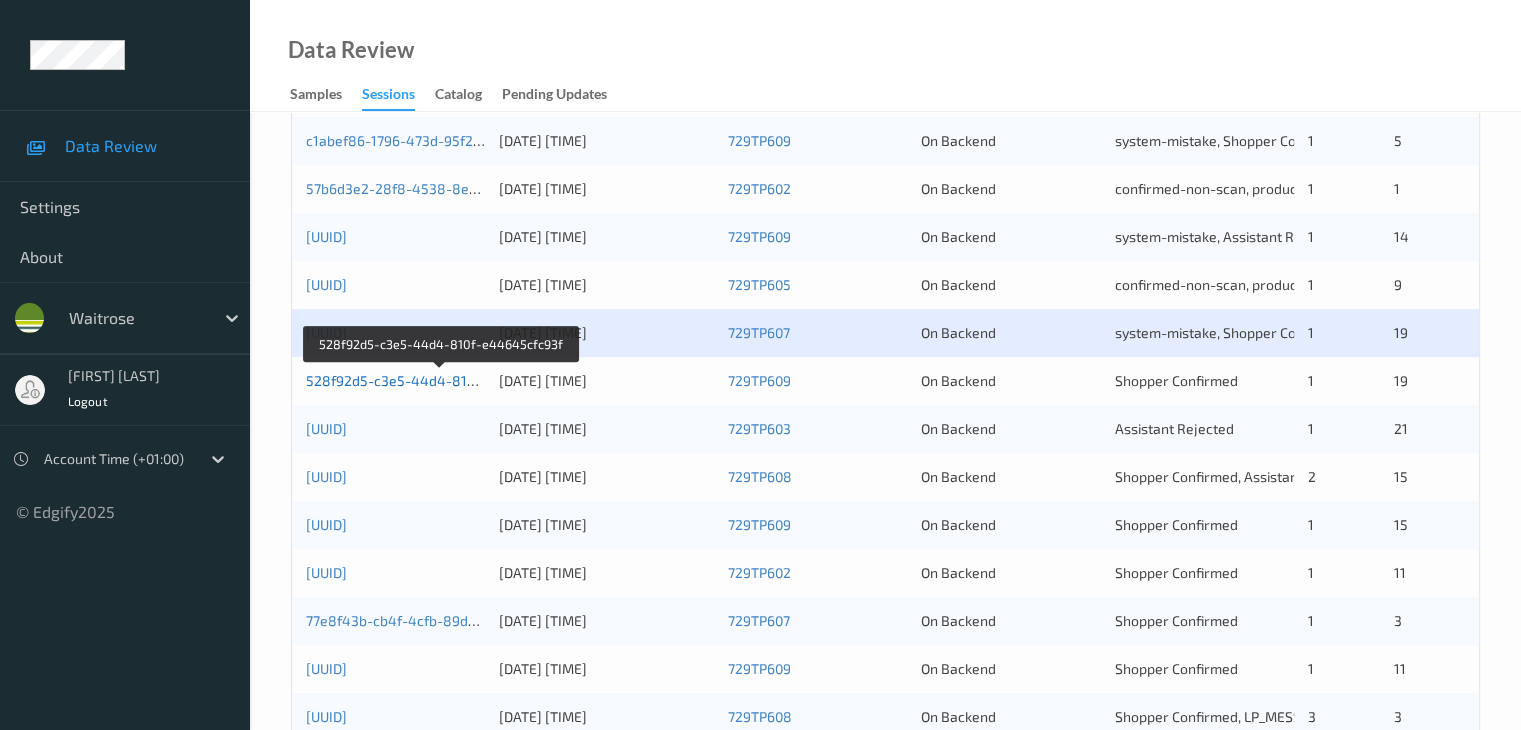 click on "528f92d5-c3e5-44d4-810f-e44645cfc93f" at bounding box center [441, 380] 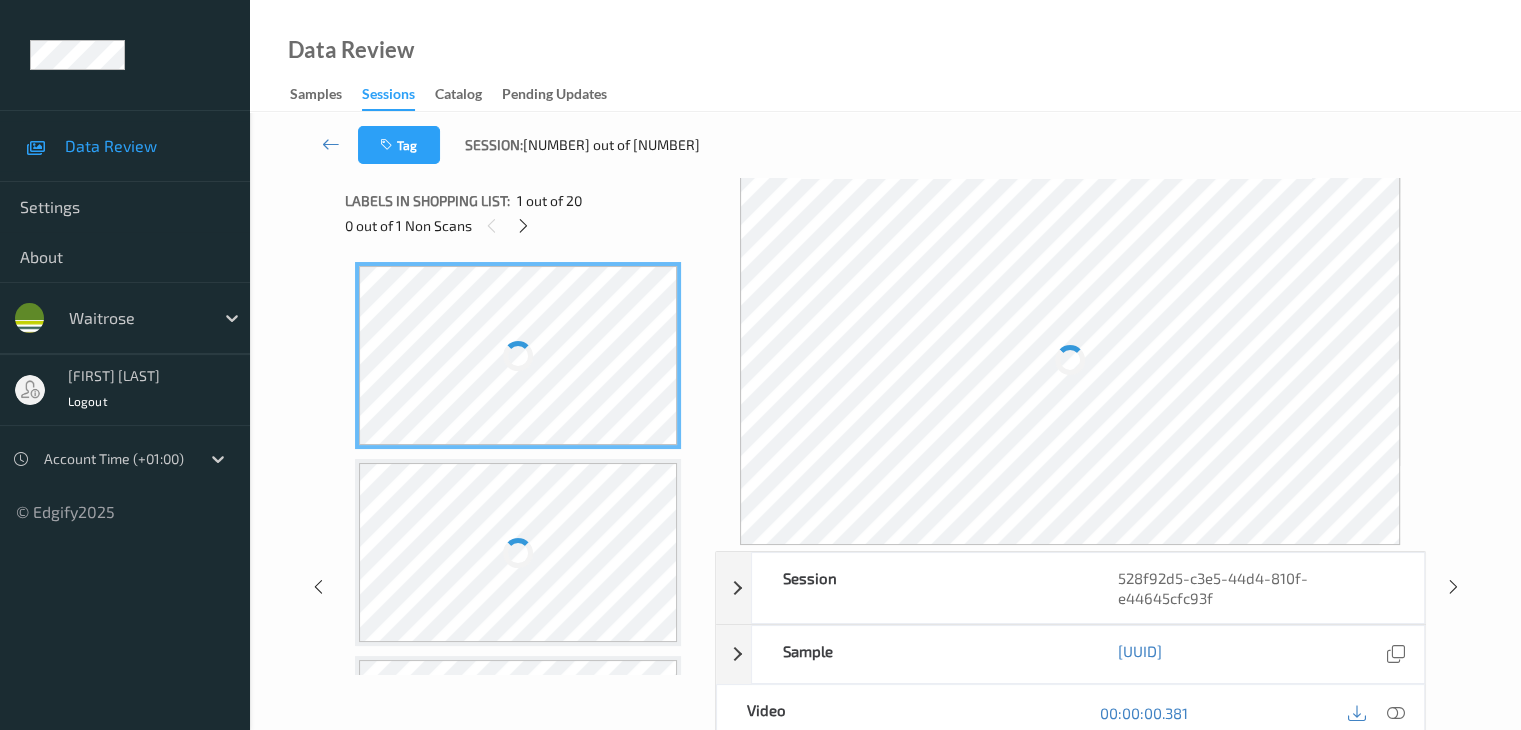 scroll, scrollTop: 0, scrollLeft: 0, axis: both 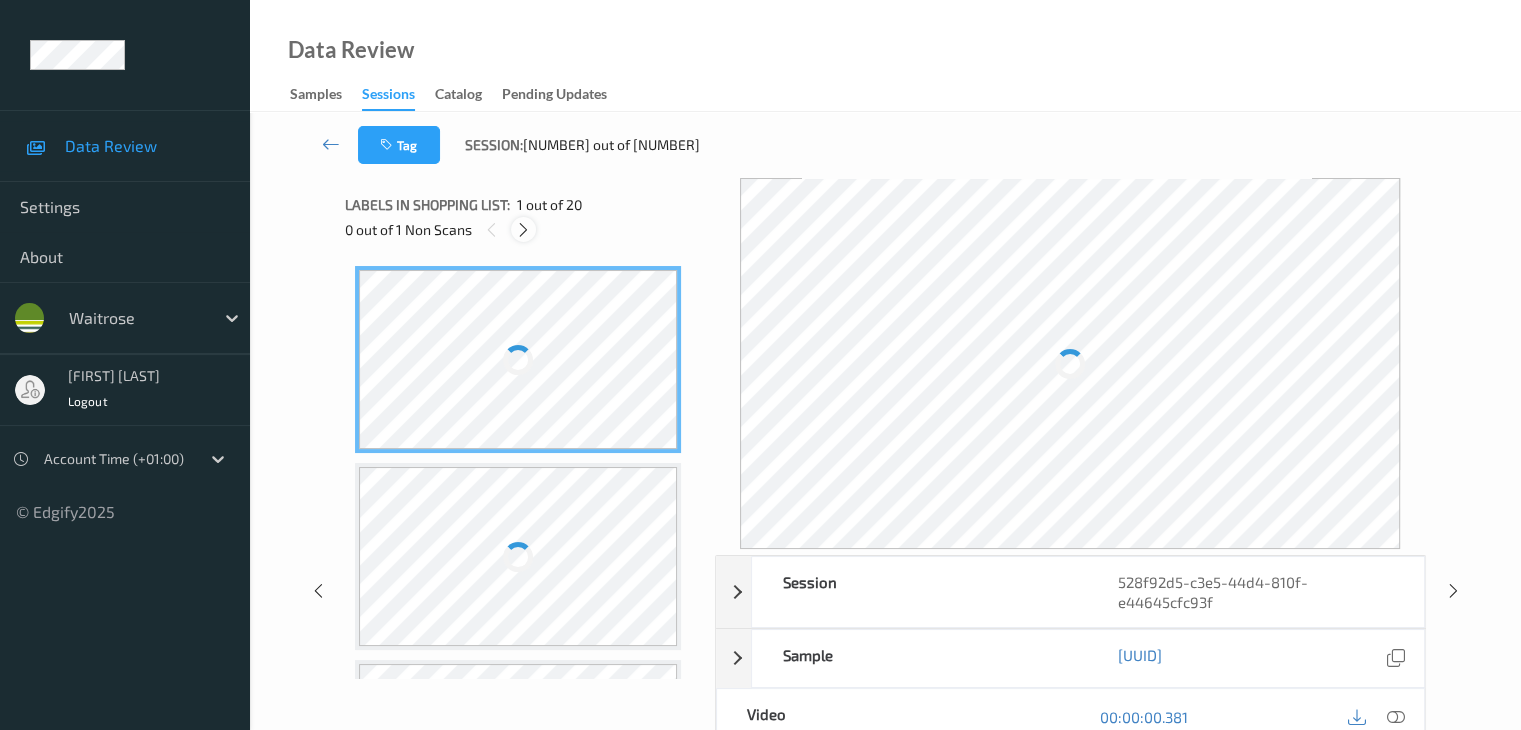 click at bounding box center (523, 230) 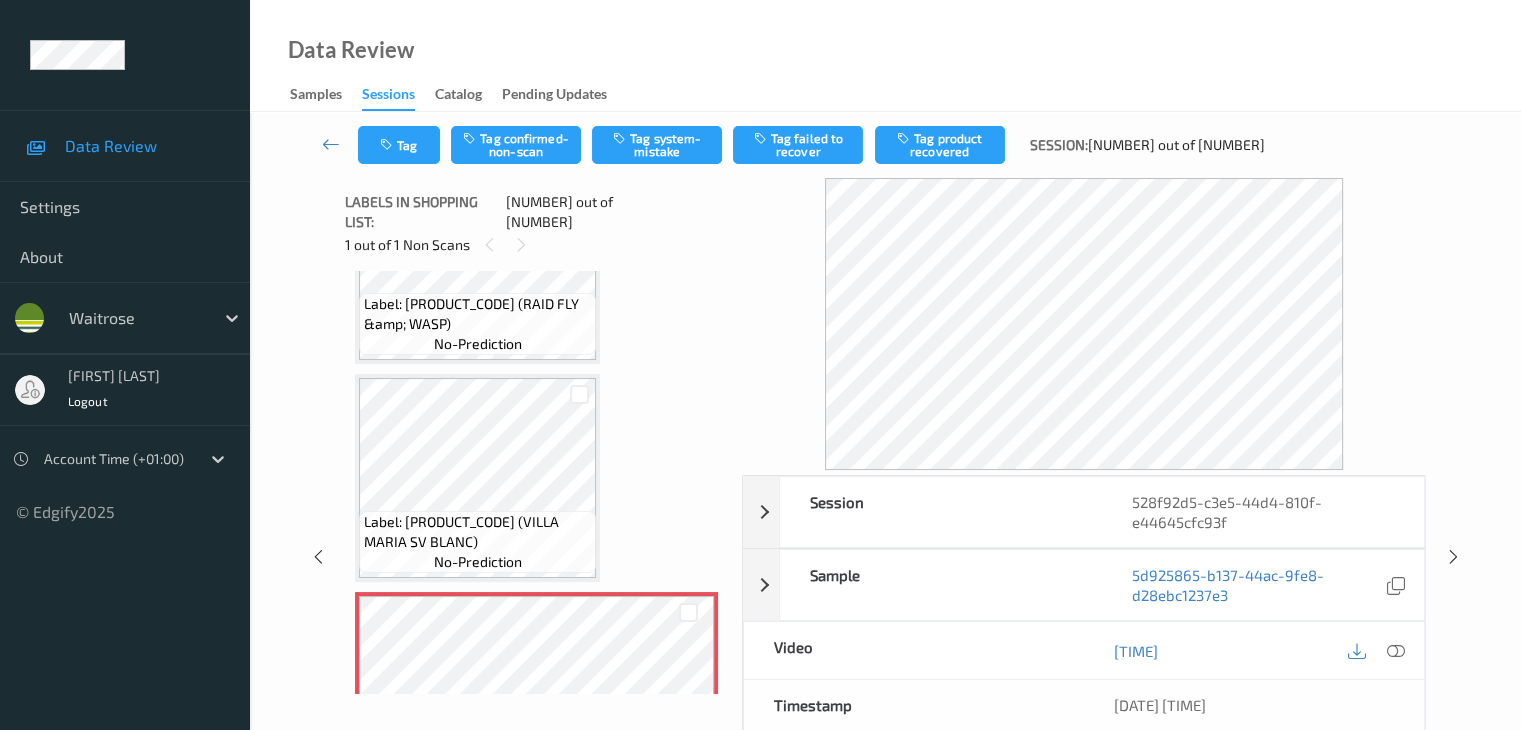 scroll, scrollTop: 564, scrollLeft: 0, axis: vertical 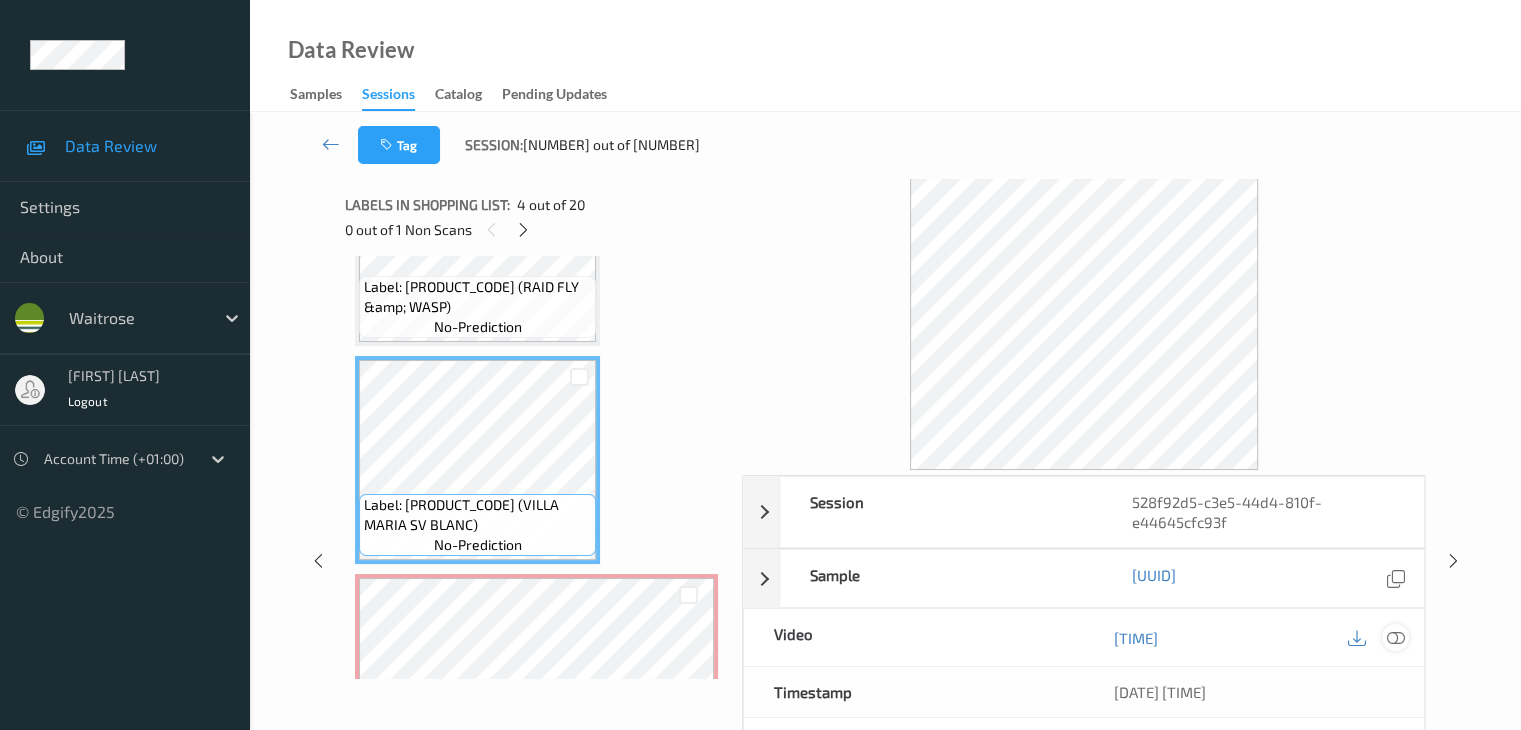click at bounding box center (1395, 638) 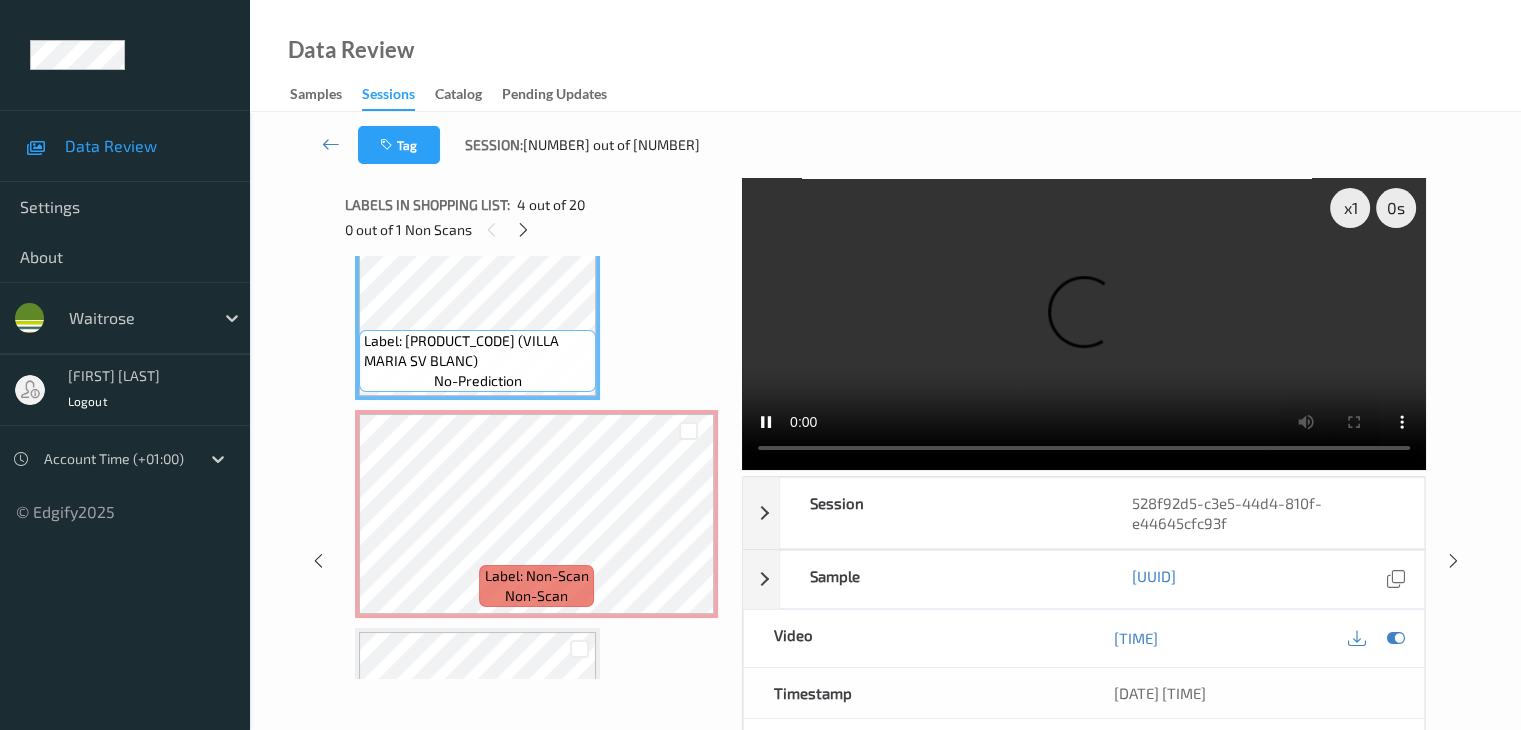 scroll, scrollTop: 764, scrollLeft: 0, axis: vertical 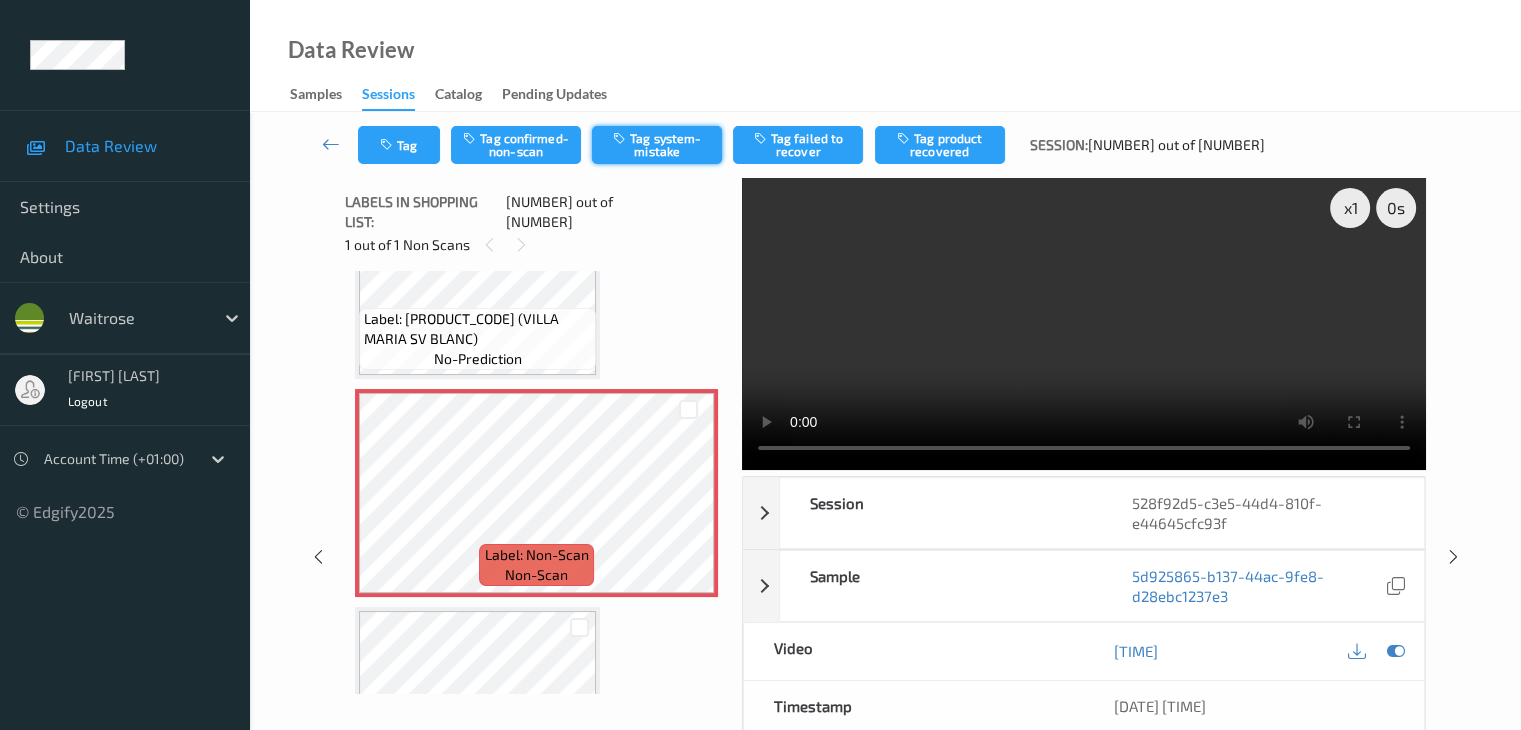click on "Tag   system-mistake" at bounding box center [657, 145] 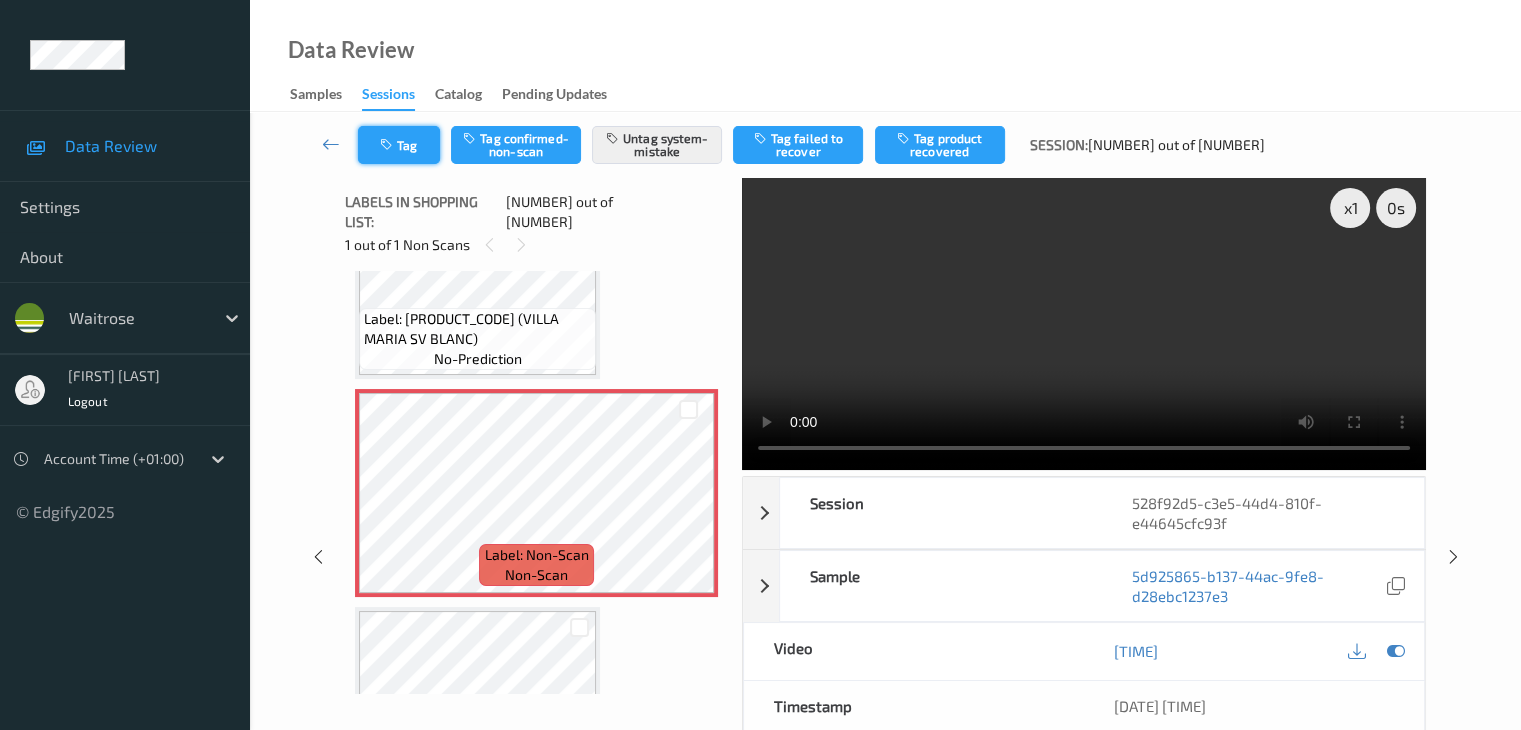click on "Tag" at bounding box center (399, 145) 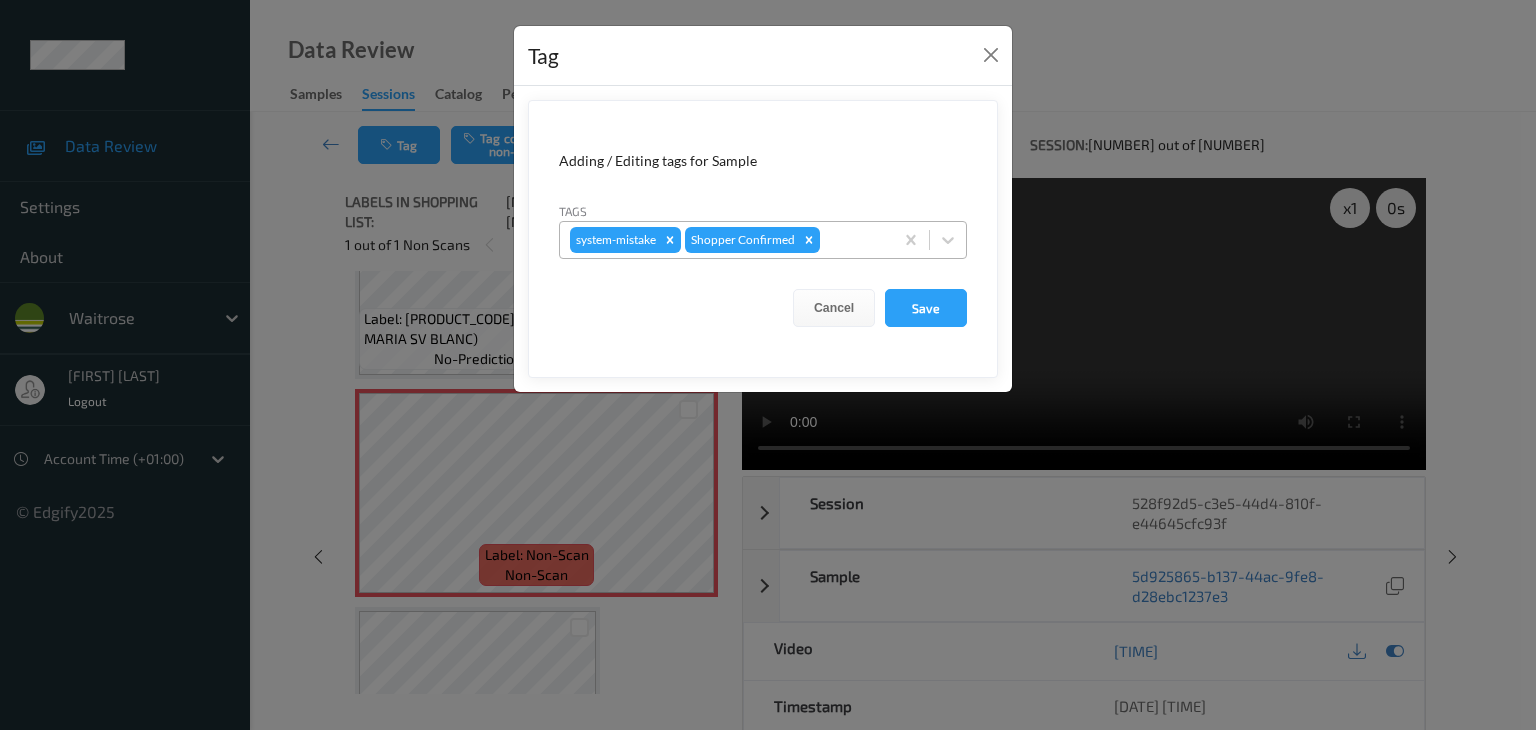 click at bounding box center [853, 240] 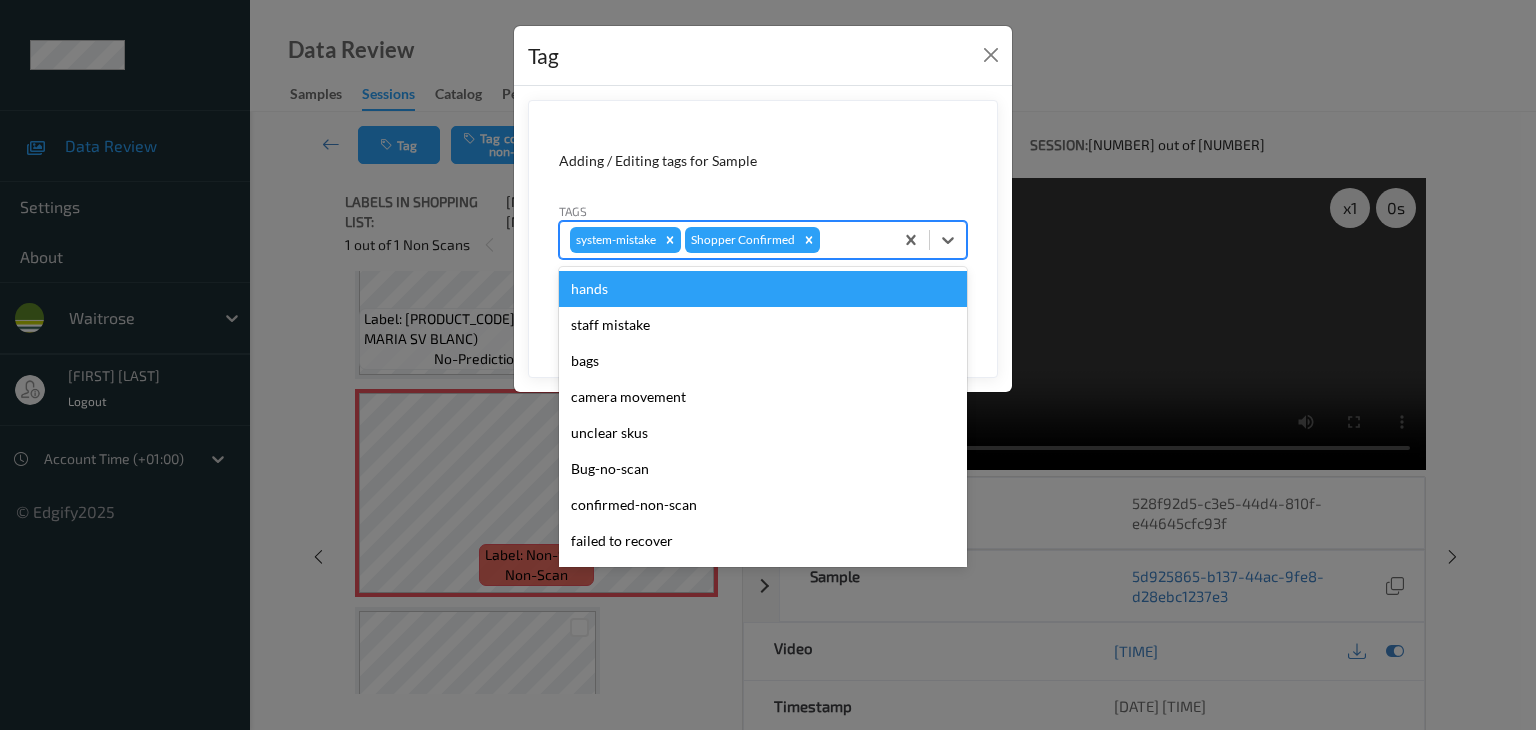 type on "u" 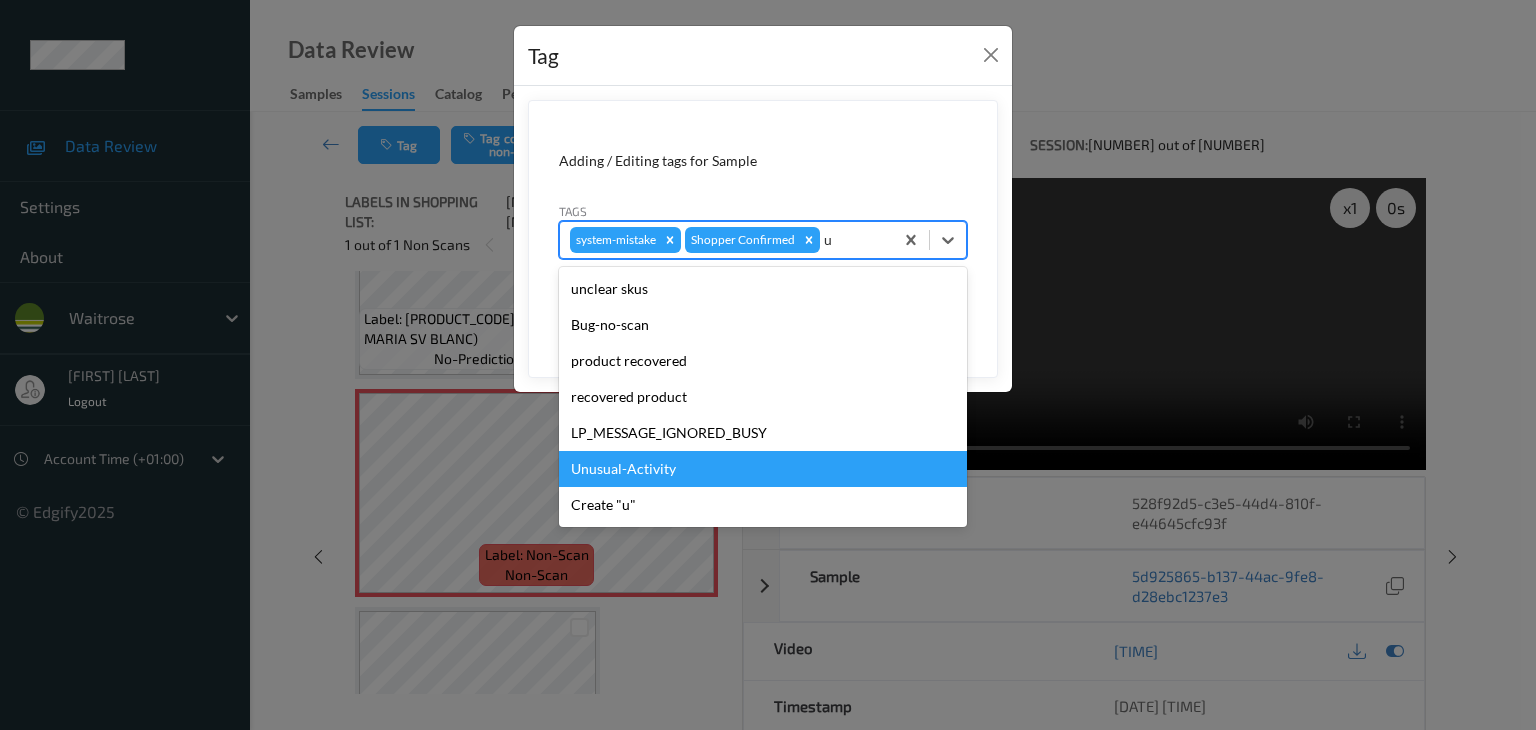 click on "Unusual-Activity" at bounding box center [763, 469] 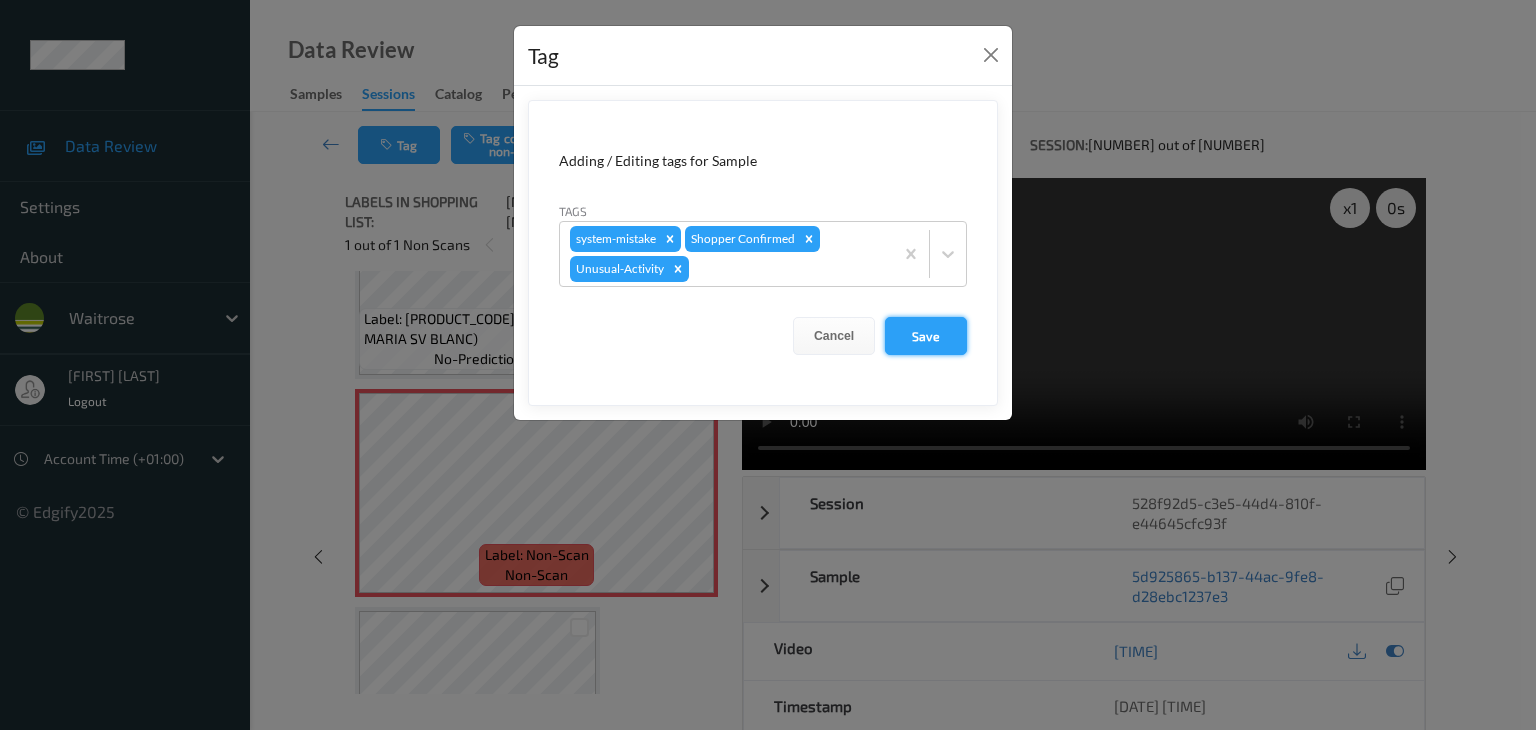 click on "Save" at bounding box center (926, 336) 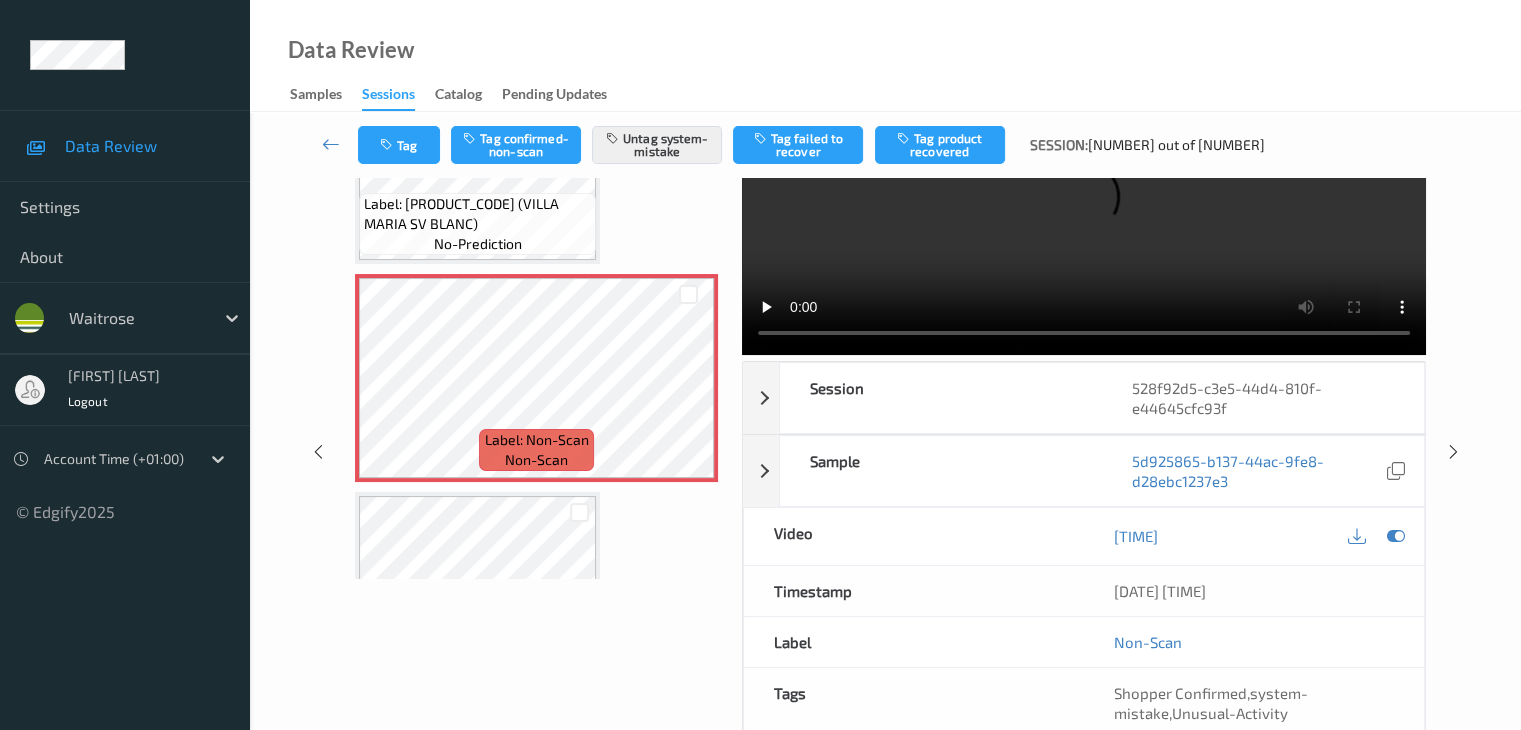 scroll, scrollTop: 0, scrollLeft: 0, axis: both 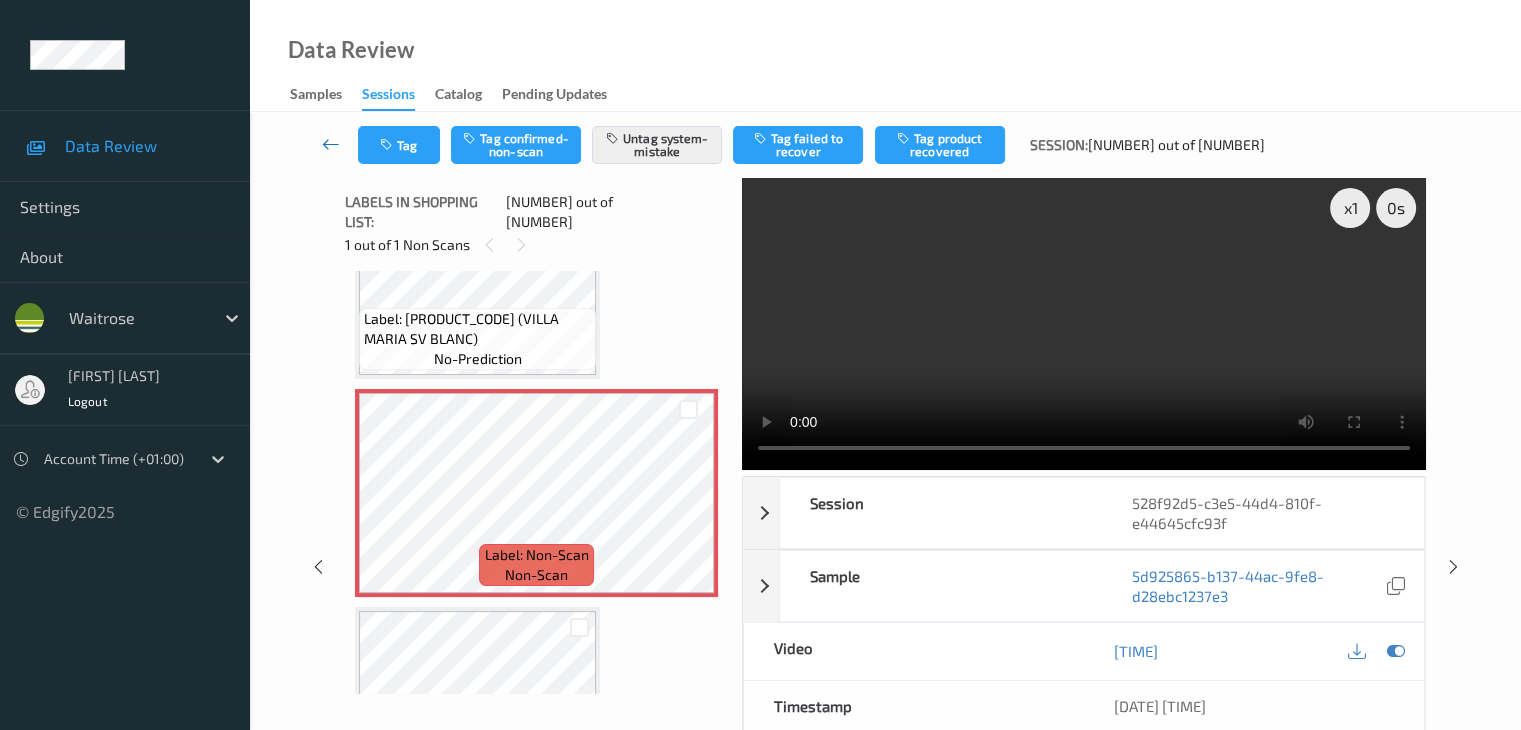 click at bounding box center [331, 144] 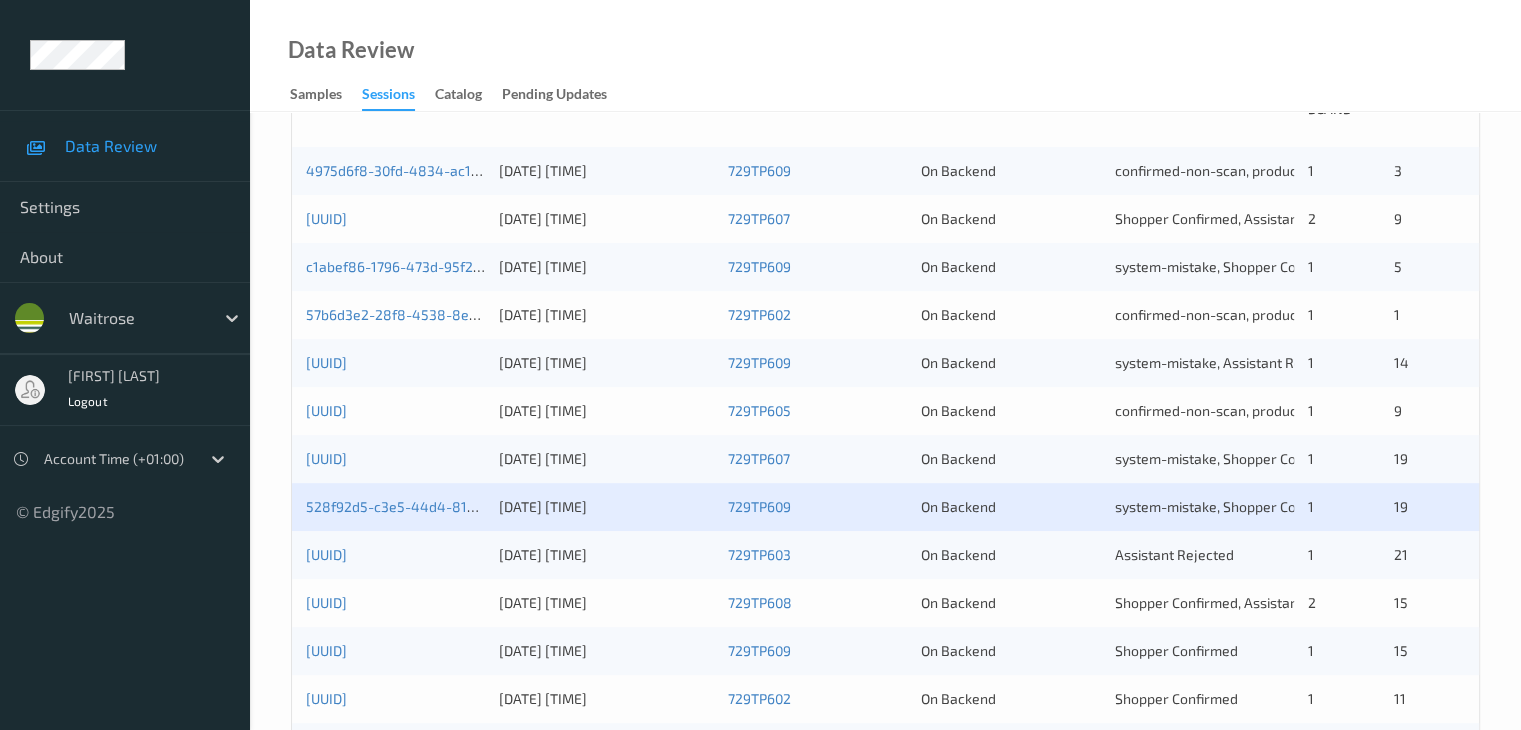 scroll, scrollTop: 600, scrollLeft: 0, axis: vertical 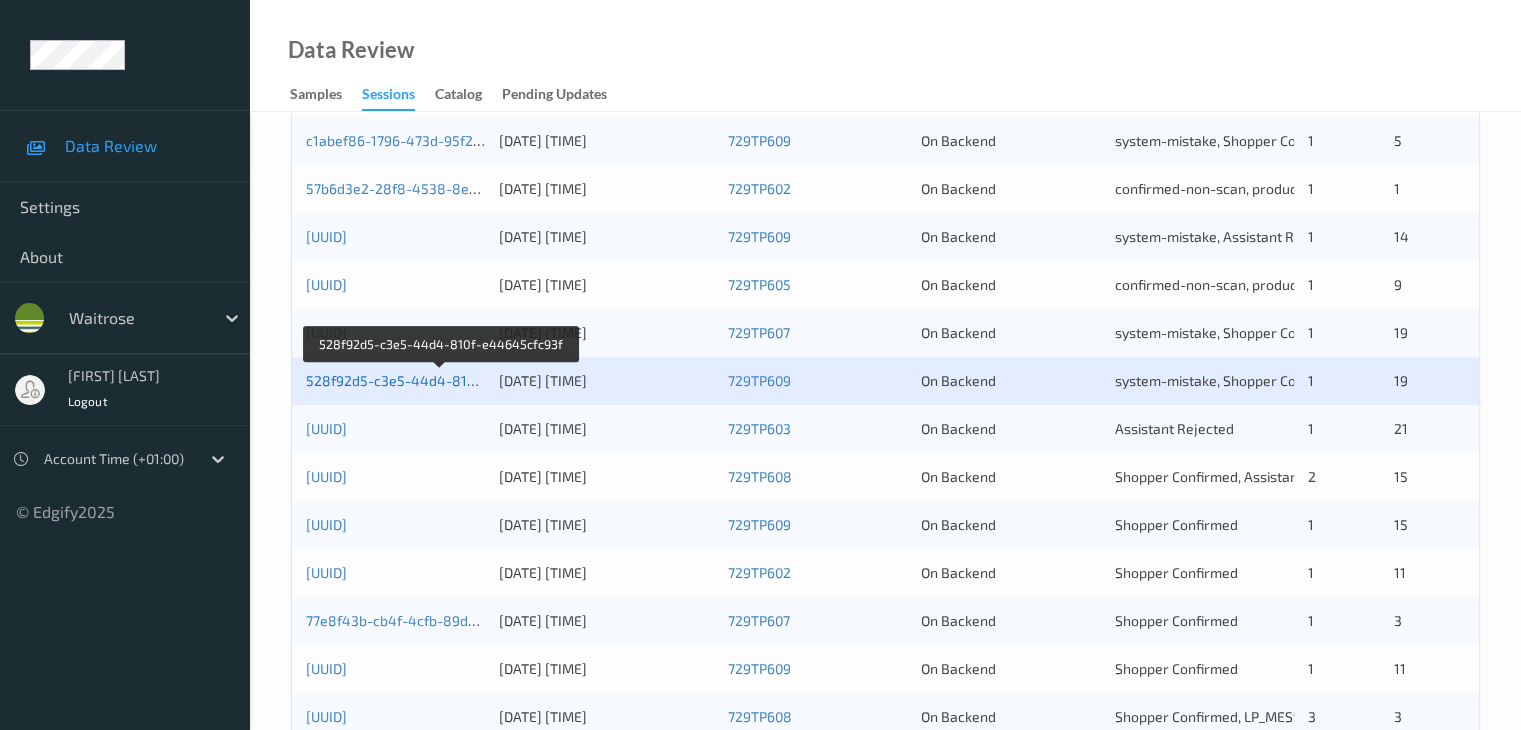 click on "528f92d5-c3e5-44d4-810f-e44645cfc93f" at bounding box center (441, 380) 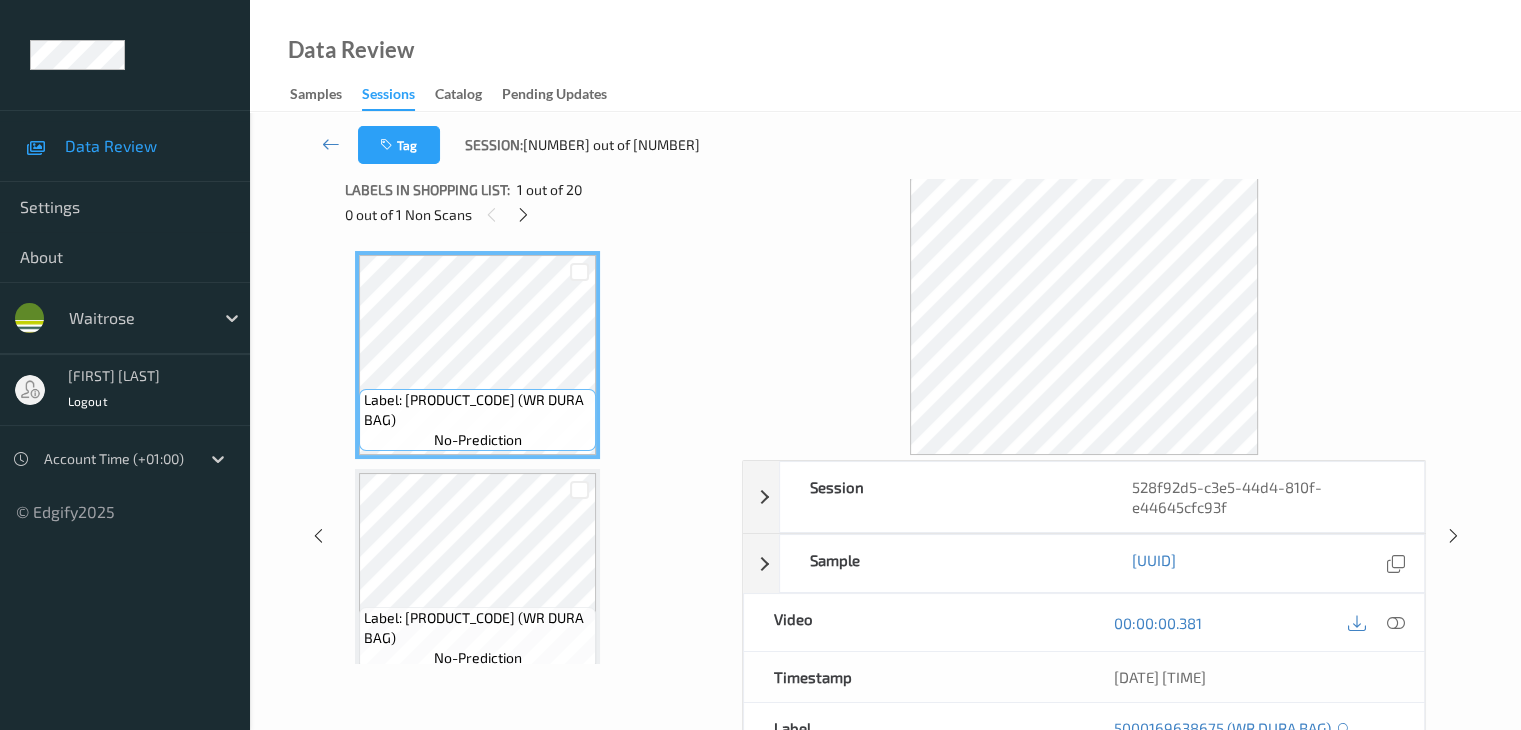 scroll, scrollTop: 0, scrollLeft: 0, axis: both 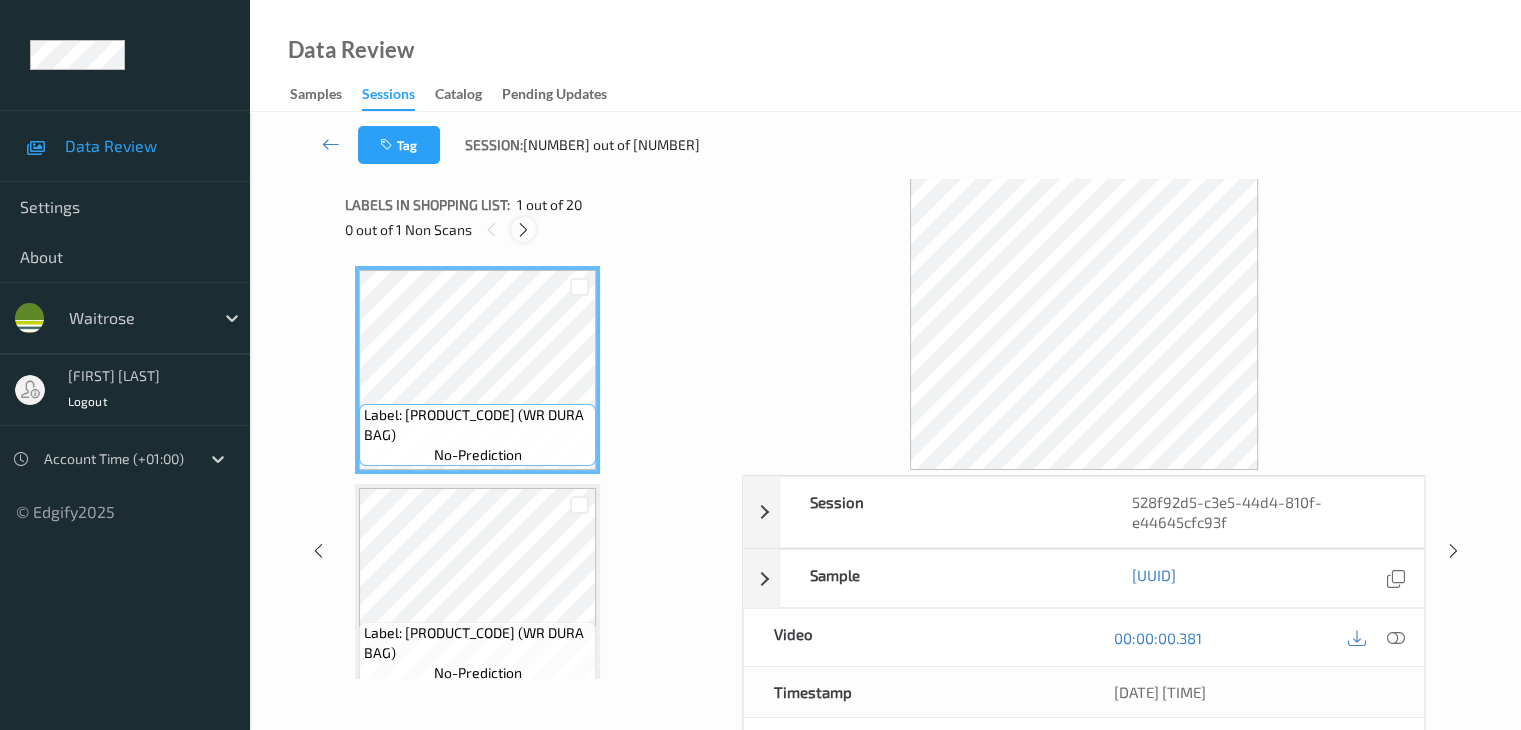 click at bounding box center [523, 230] 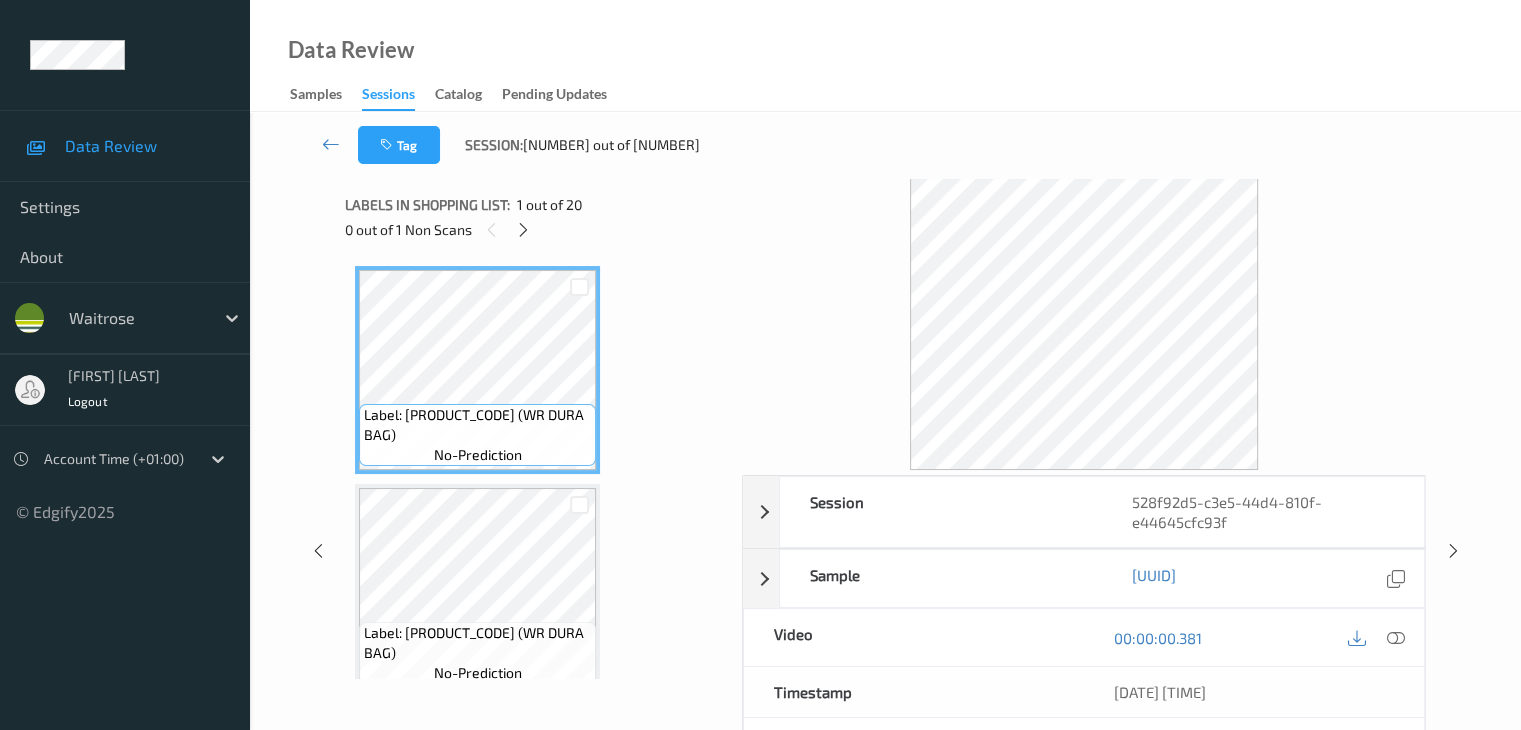 scroll, scrollTop: 664, scrollLeft: 0, axis: vertical 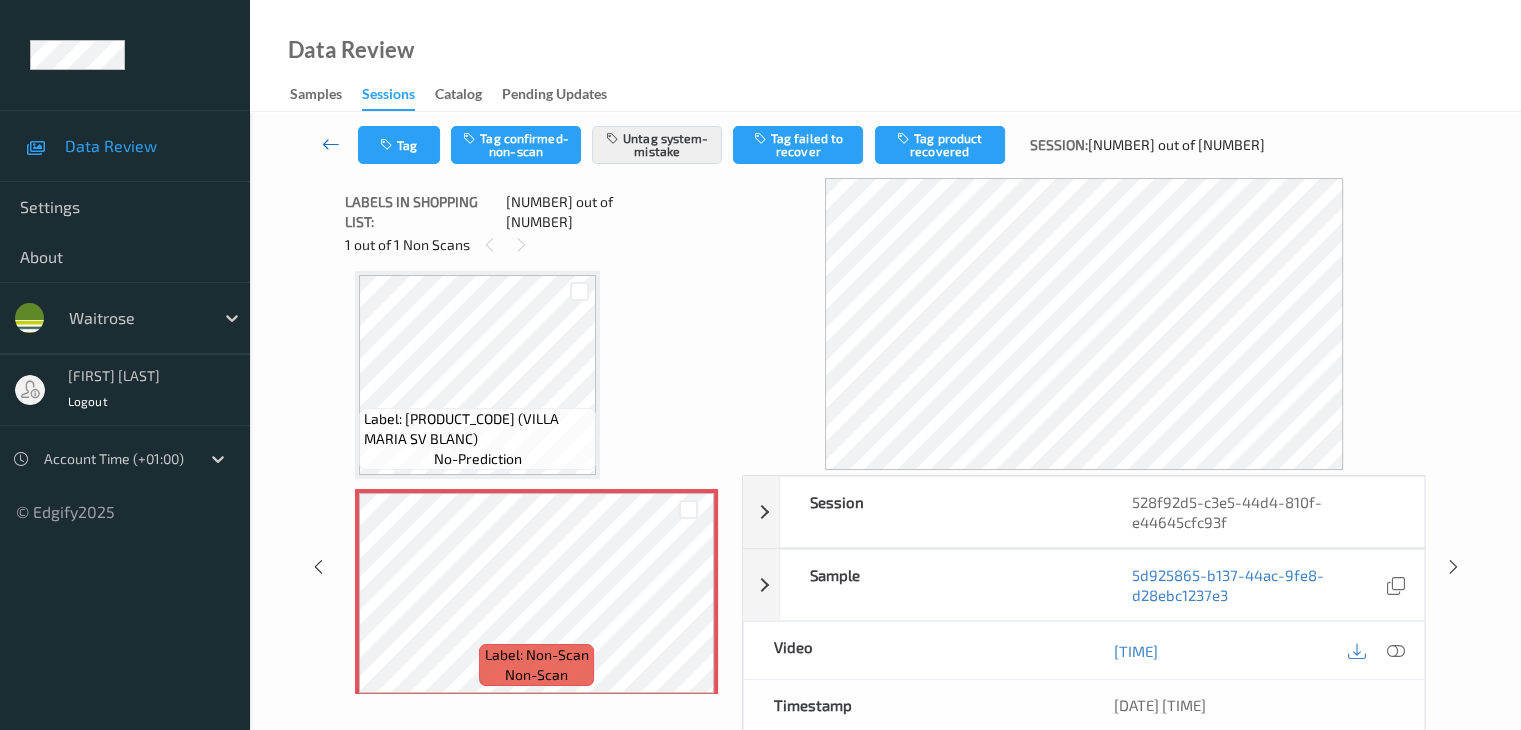 click at bounding box center (331, 144) 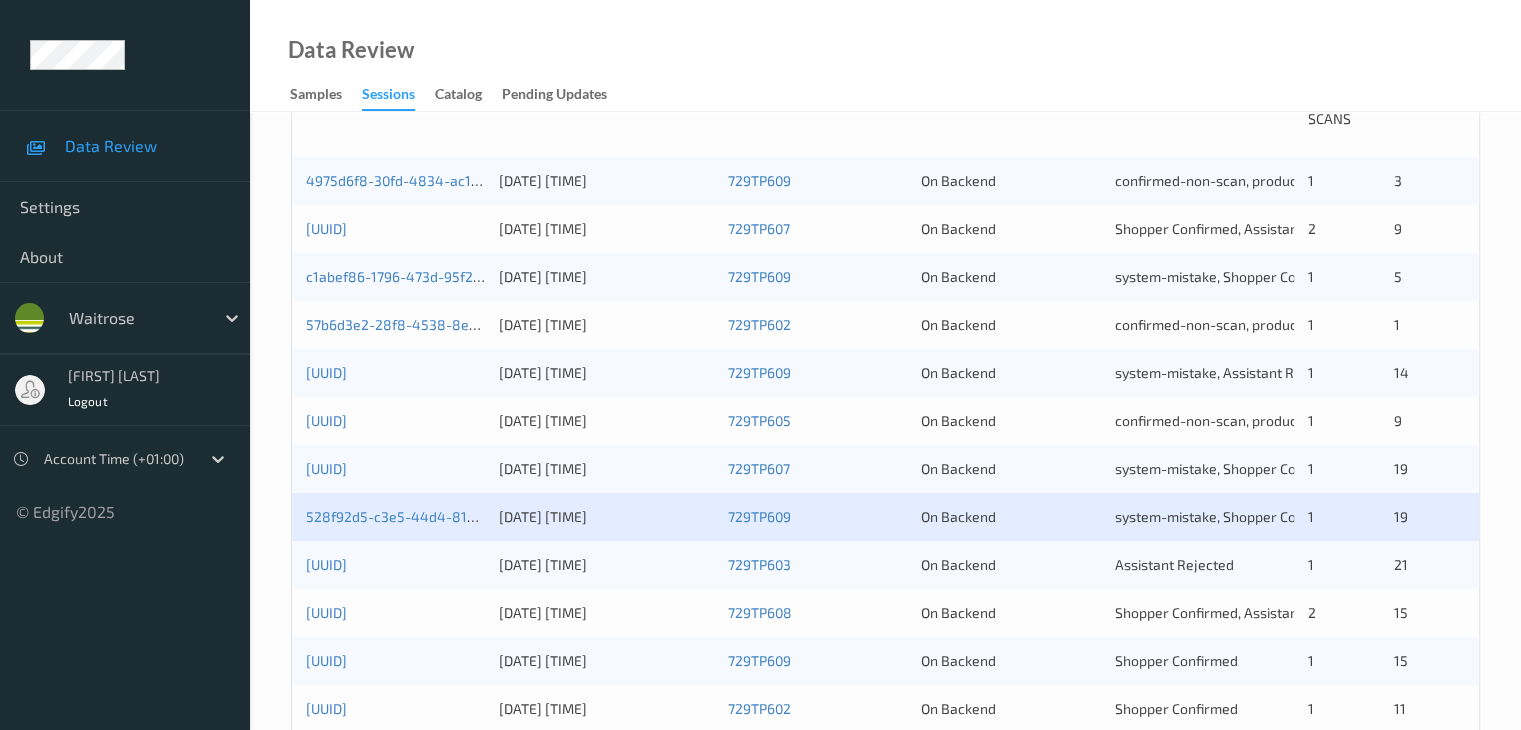 scroll, scrollTop: 500, scrollLeft: 0, axis: vertical 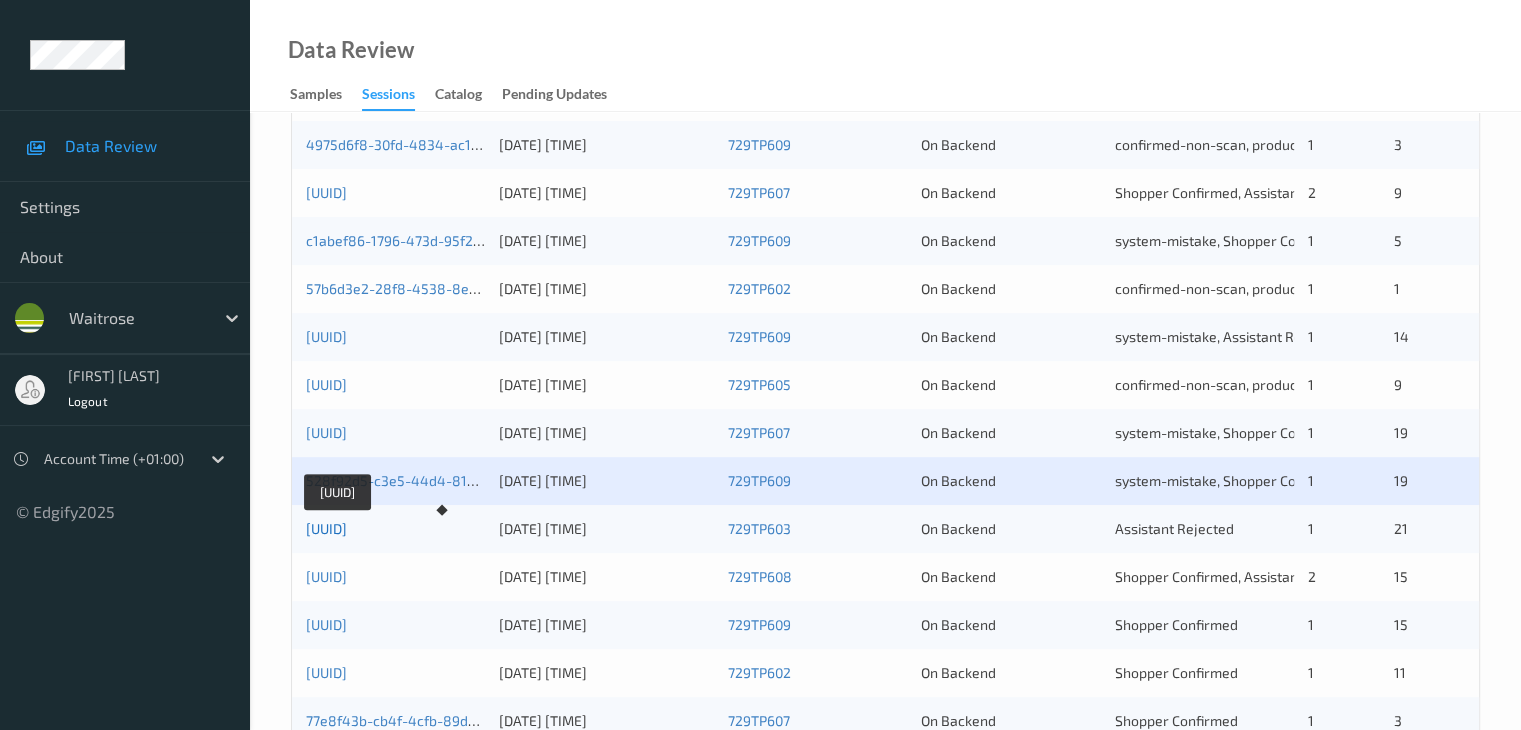 click on "[UUID]" at bounding box center (326, 528) 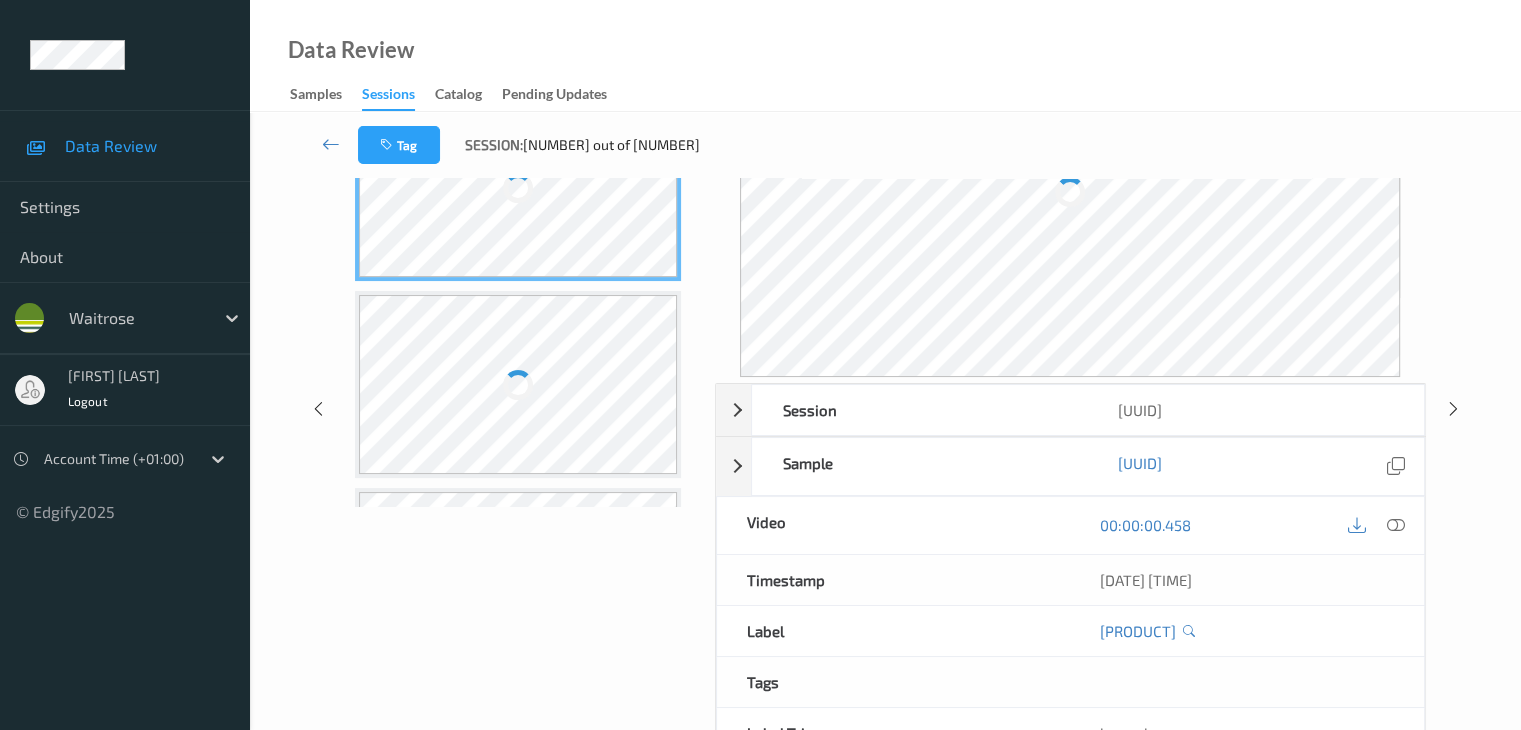 scroll, scrollTop: 24, scrollLeft: 0, axis: vertical 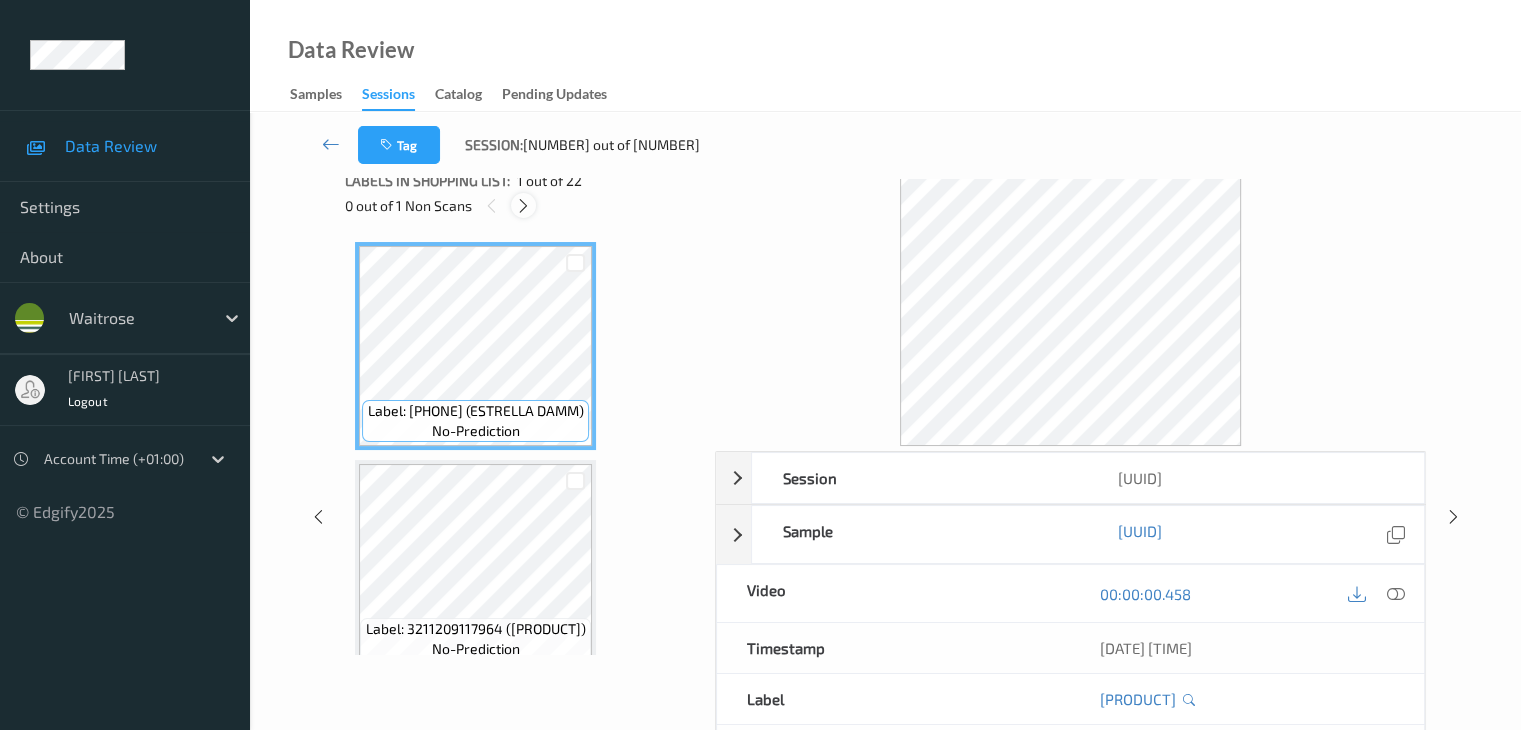 click at bounding box center (523, 206) 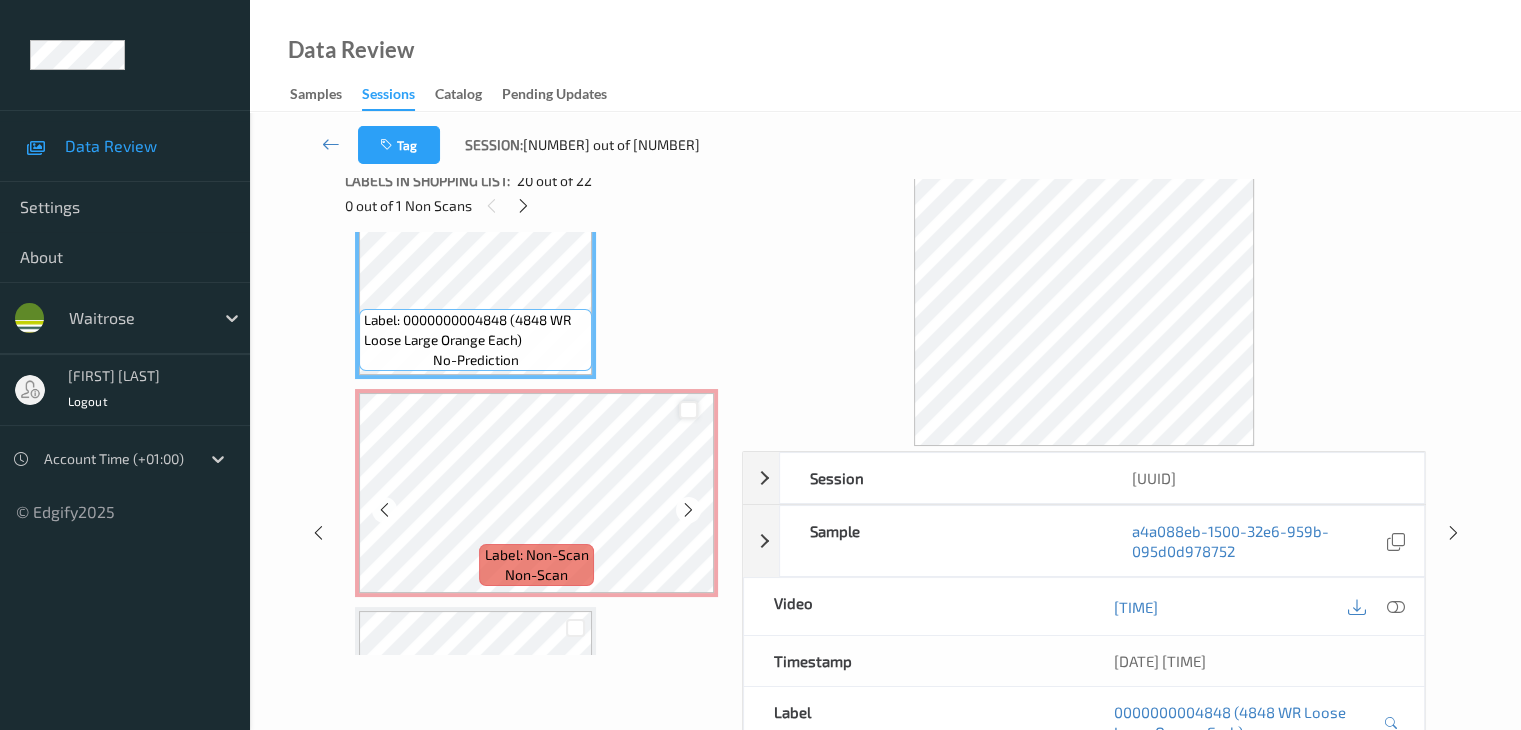 scroll, scrollTop: 4252, scrollLeft: 0, axis: vertical 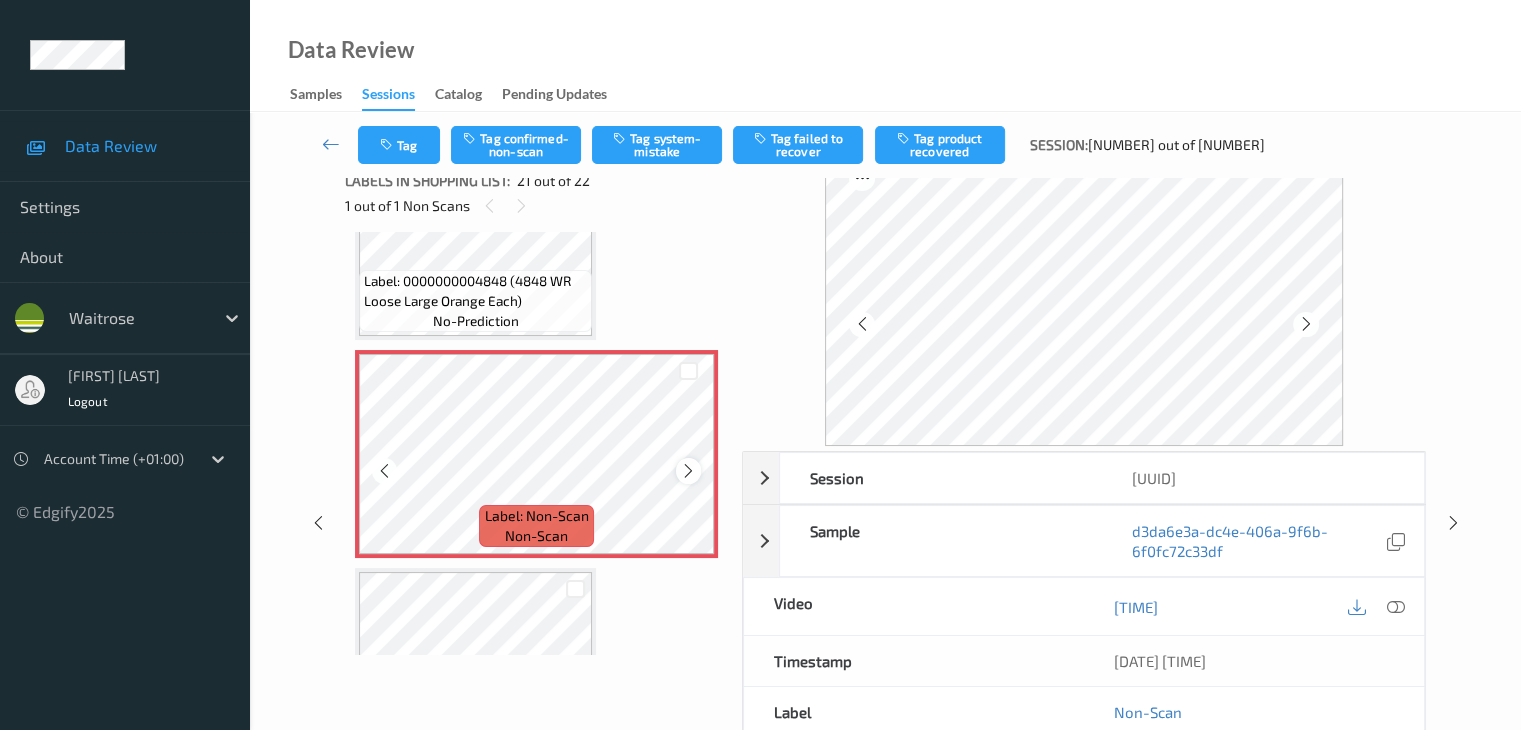 click at bounding box center [688, 471] 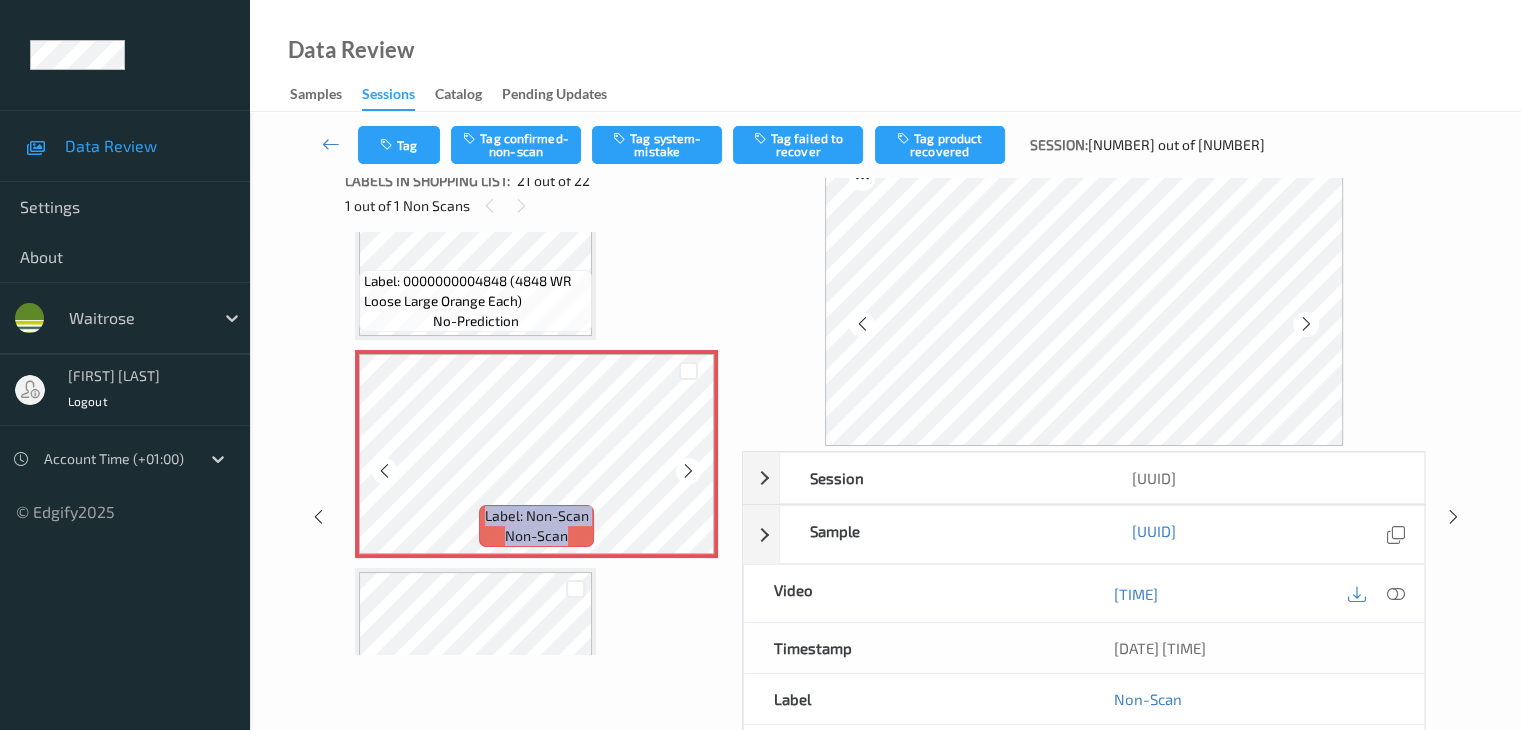click at bounding box center [688, 471] 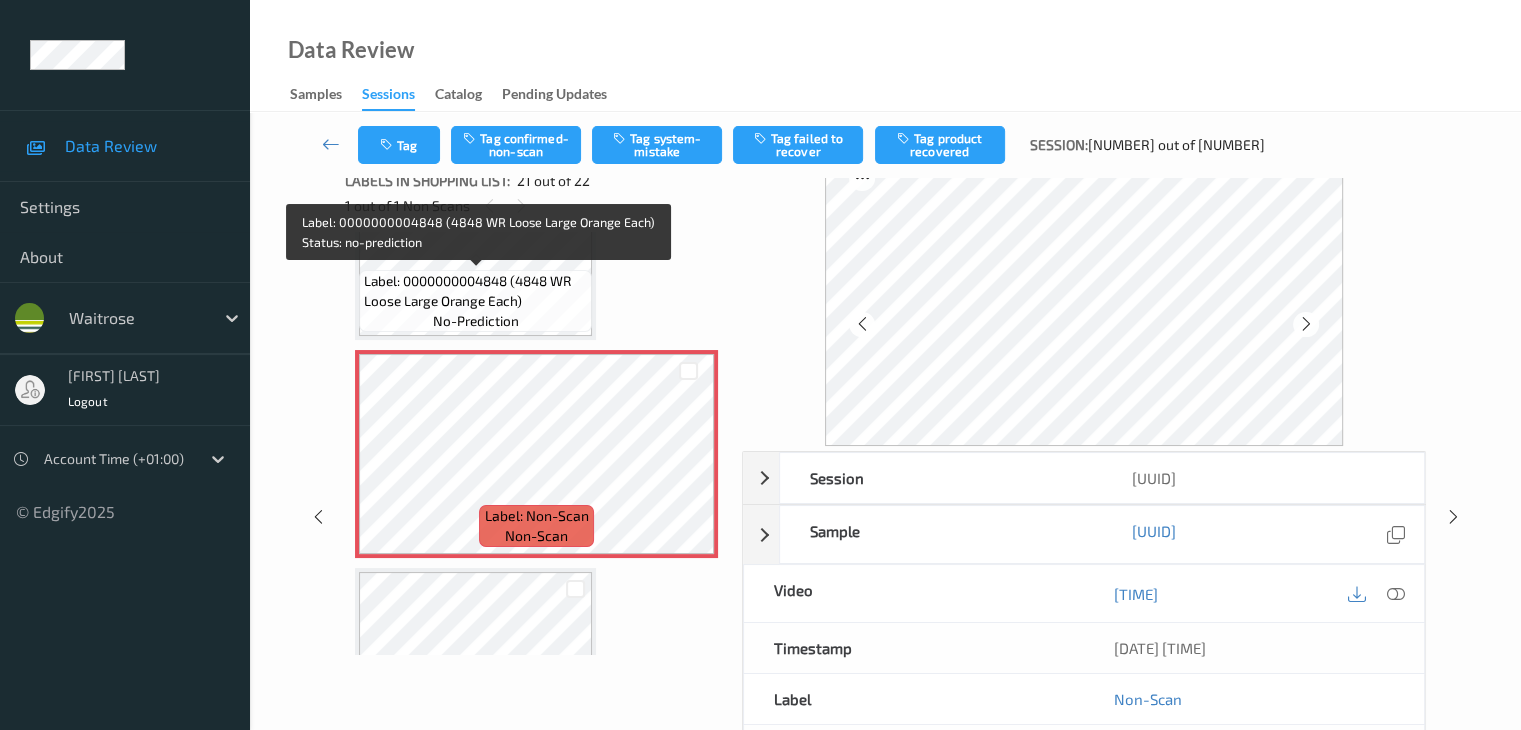 click on "Label: 0000000004848 (4848 WR Loose Large Orange Each)" at bounding box center [475, 291] 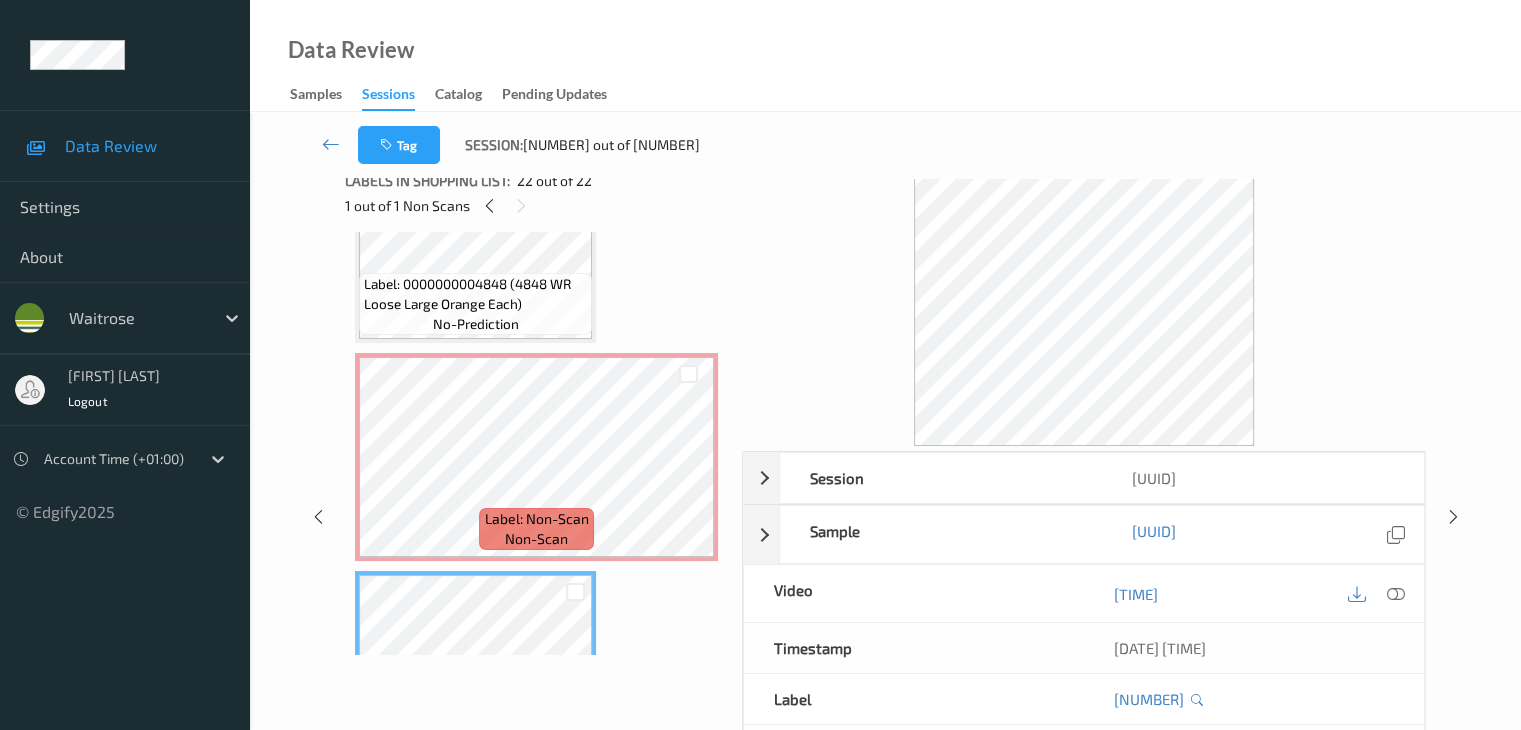 scroll, scrollTop: 4083, scrollLeft: 0, axis: vertical 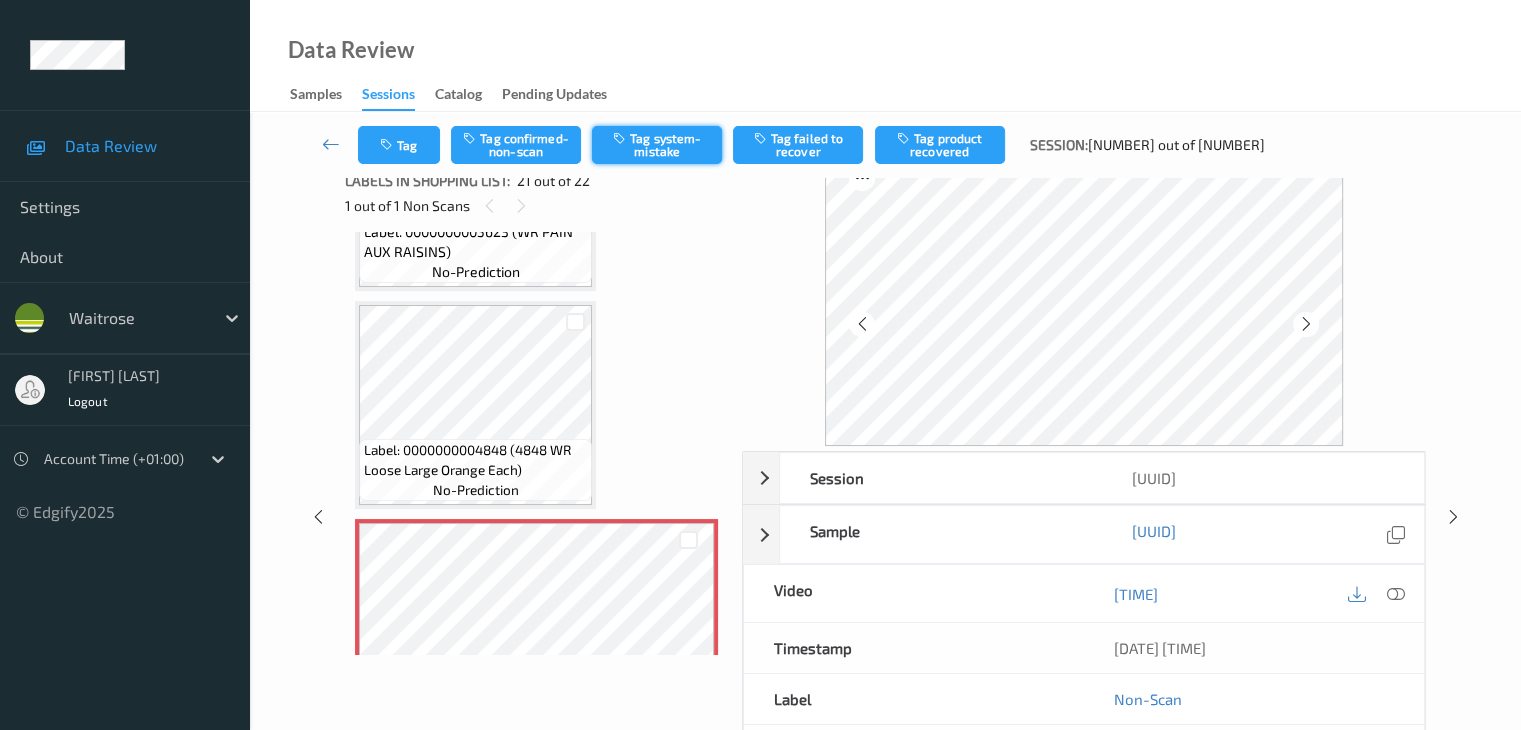 click on "Tag   system-mistake" at bounding box center [657, 145] 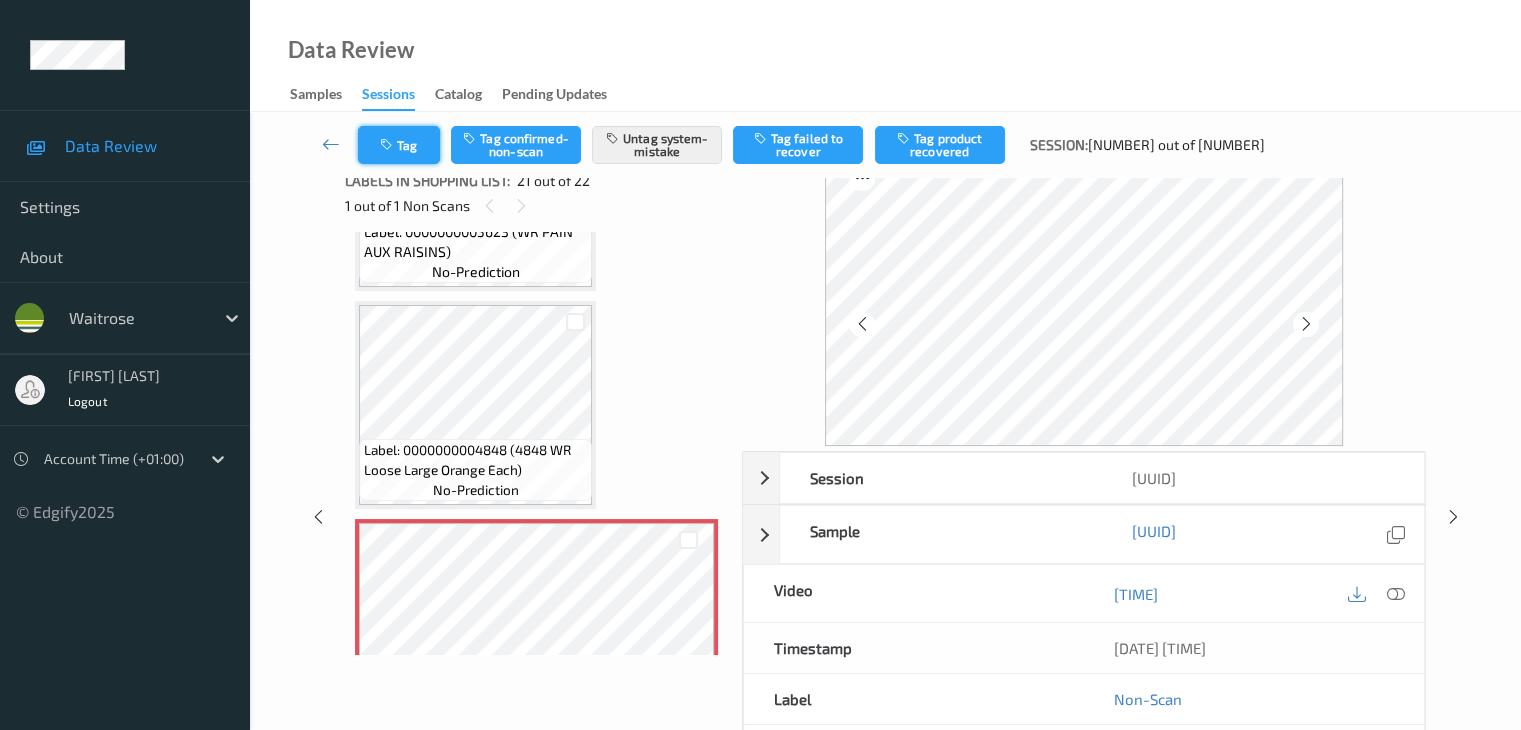 click on "Tag" at bounding box center (399, 145) 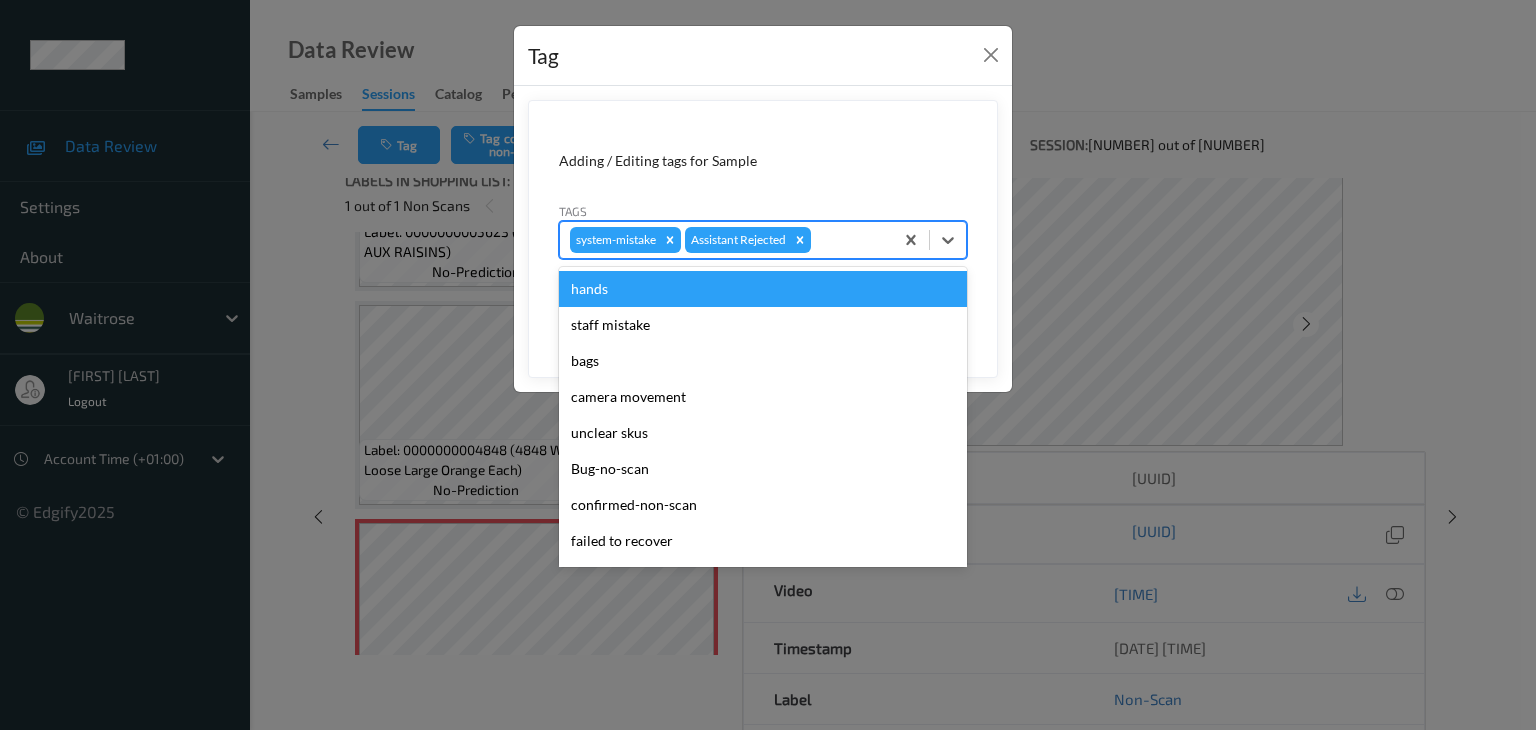 click at bounding box center (849, 240) 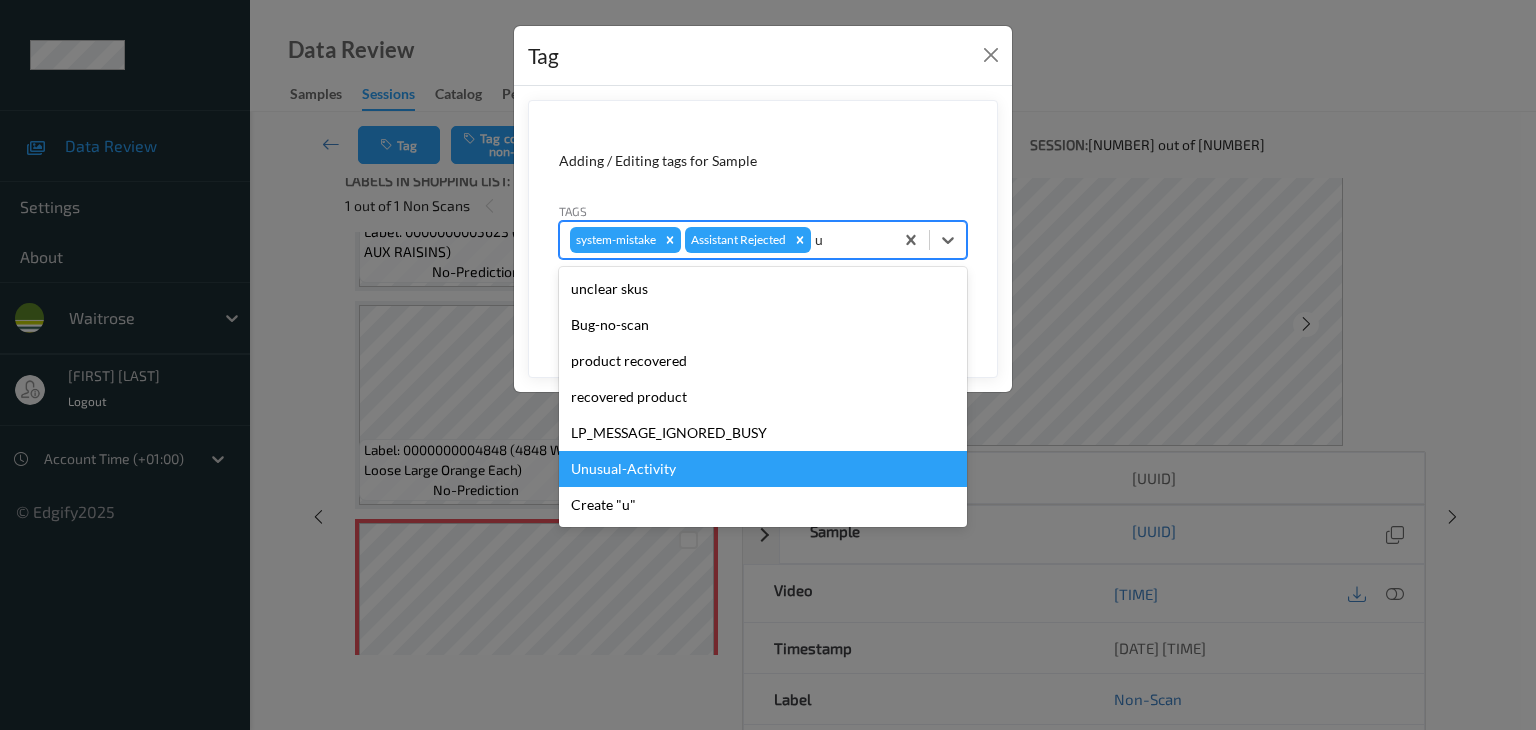 click on "Unusual-Activity" at bounding box center [763, 469] 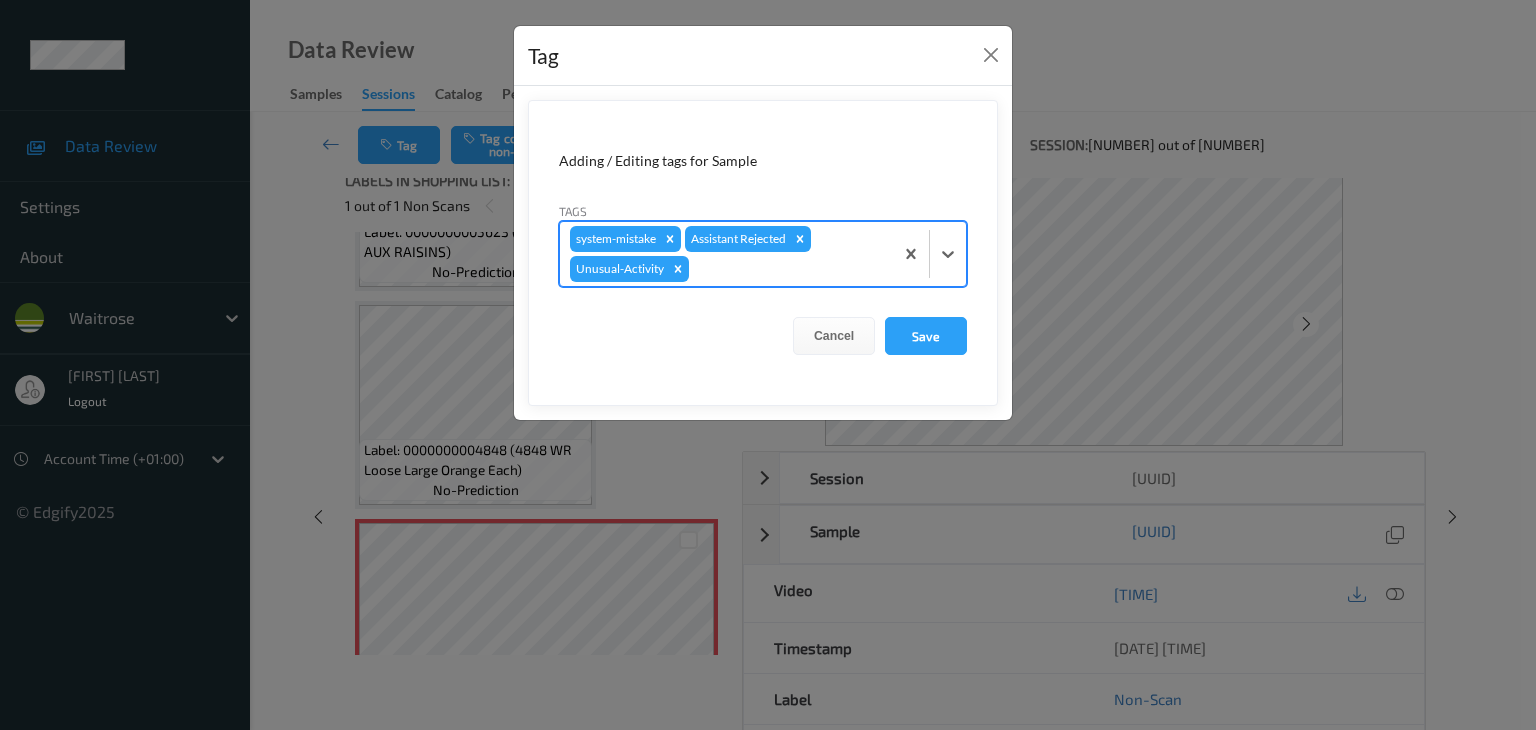 type on "p" 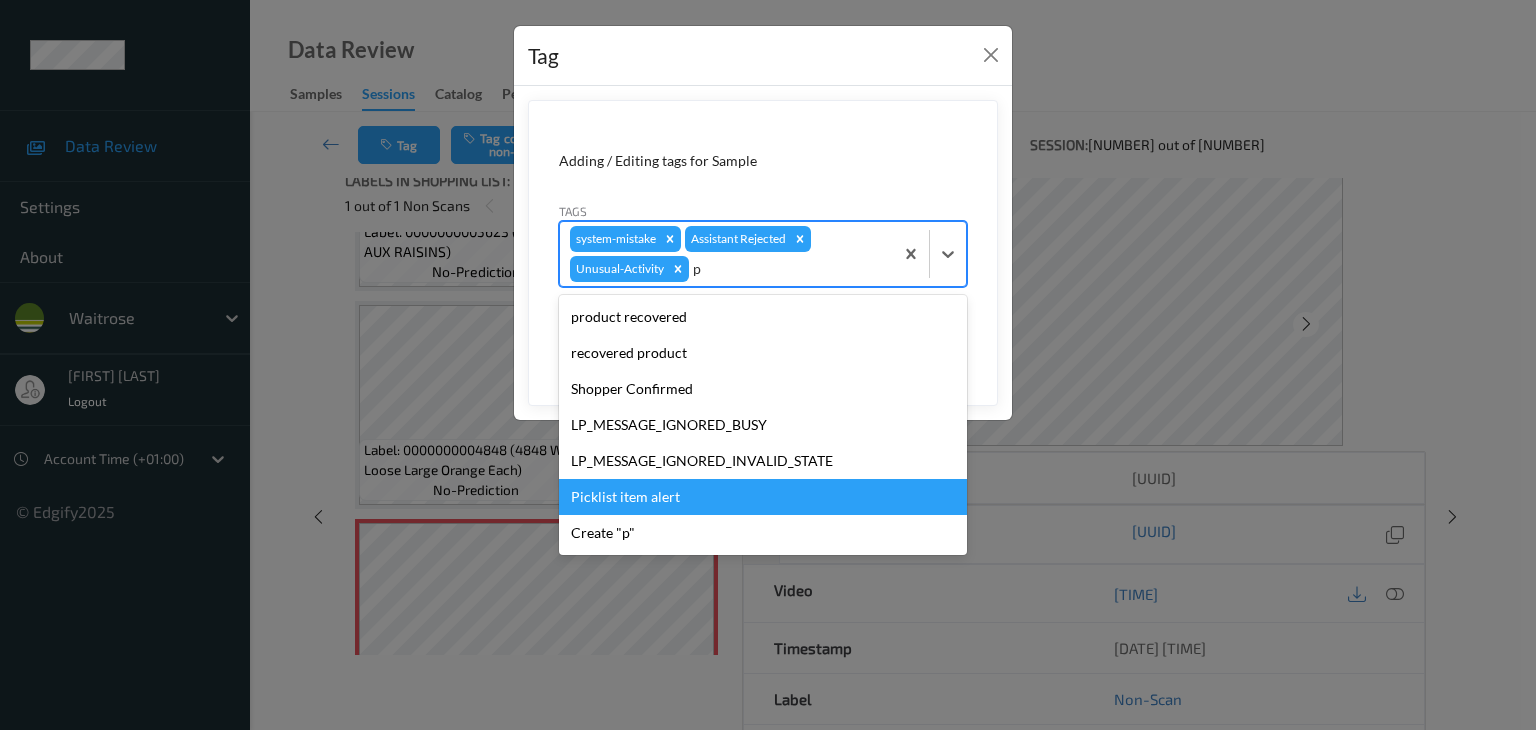 click on "Picklist item alert" at bounding box center [763, 497] 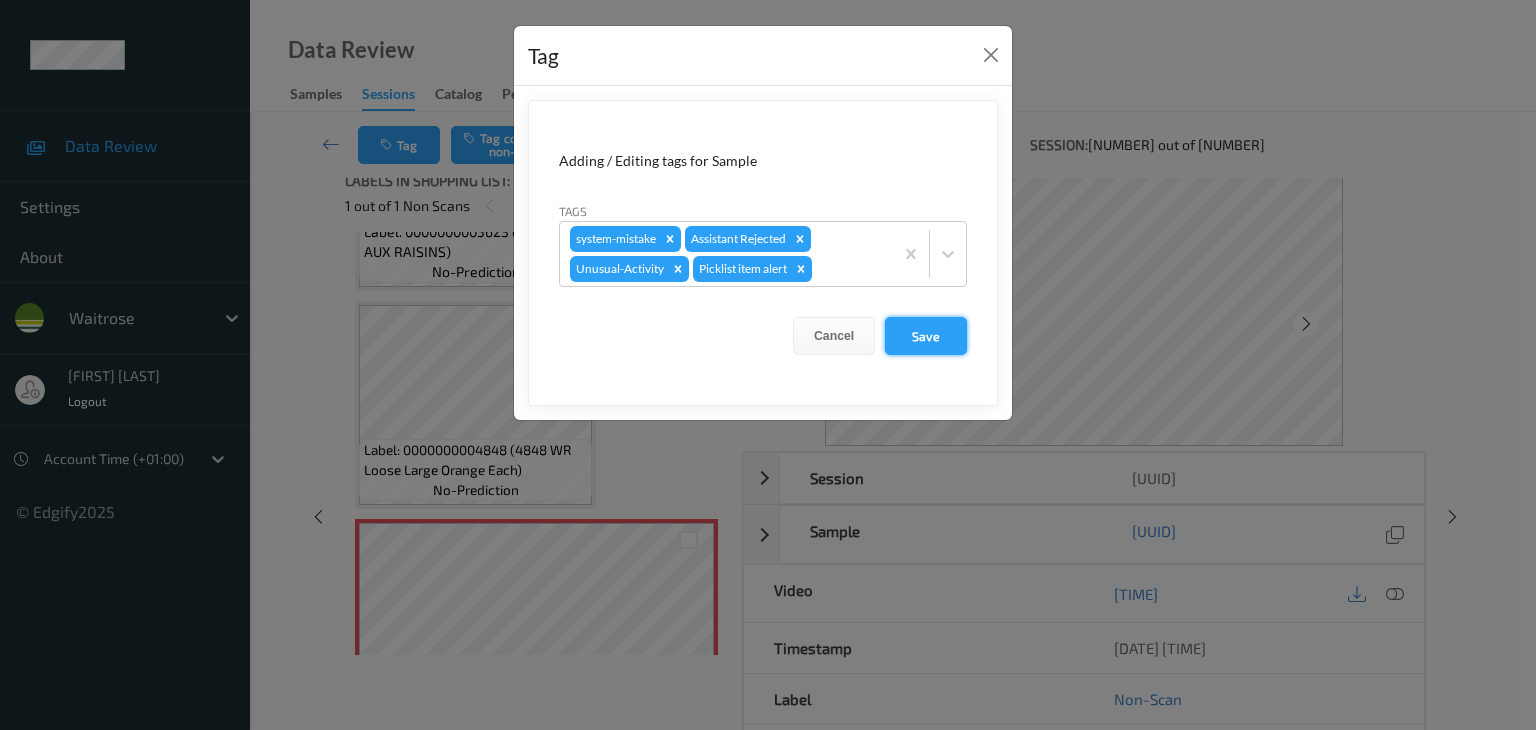 click on "Save" at bounding box center [926, 336] 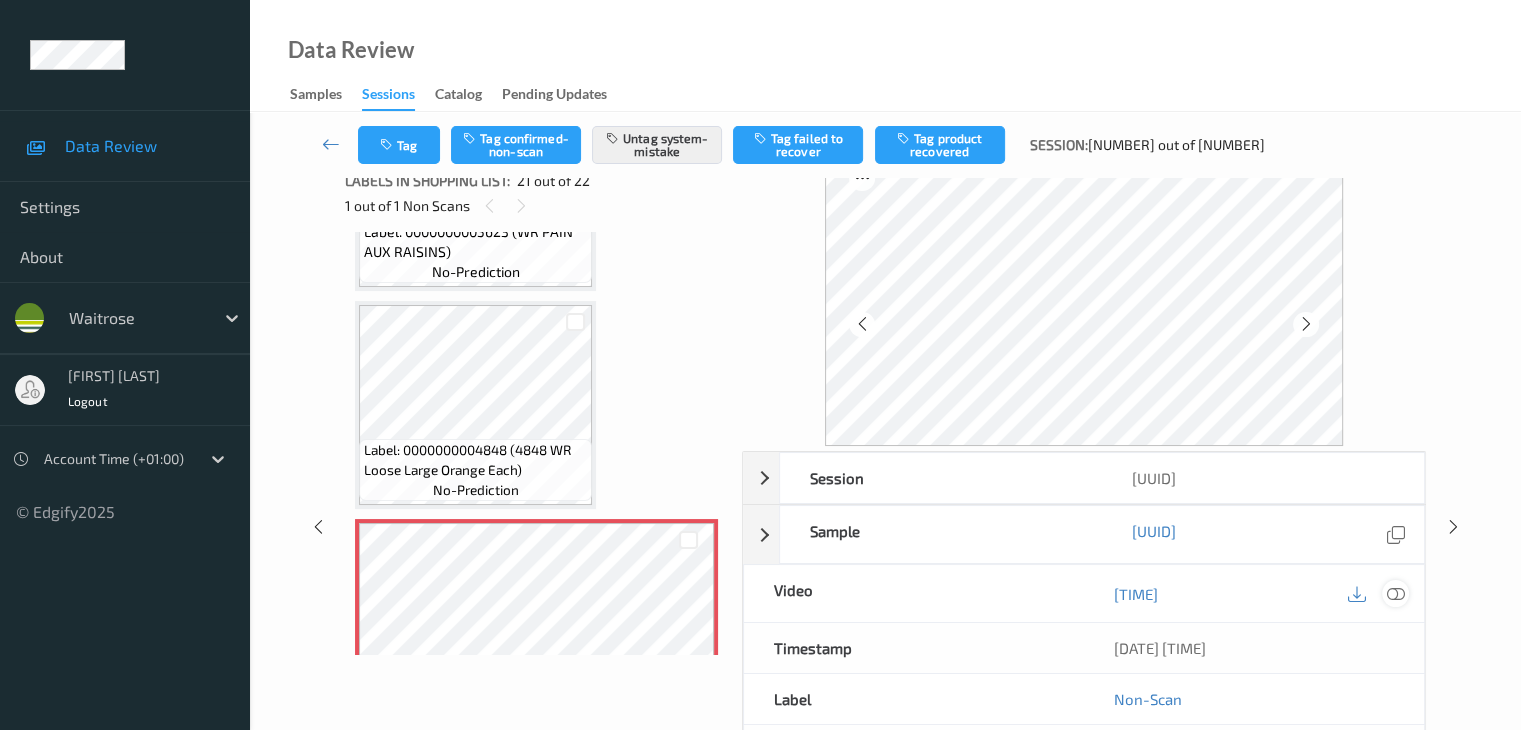 click at bounding box center (1395, 594) 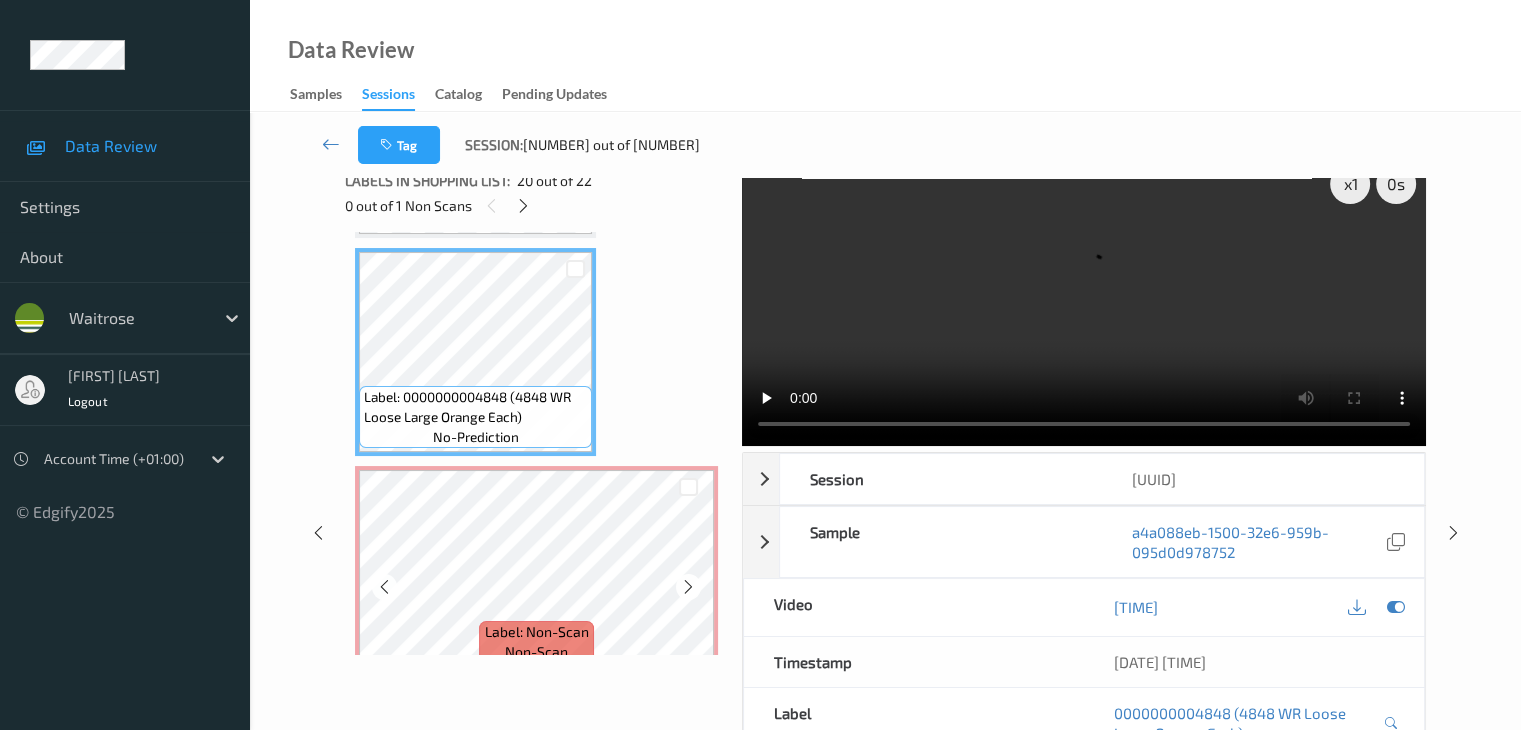 scroll, scrollTop: 4183, scrollLeft: 0, axis: vertical 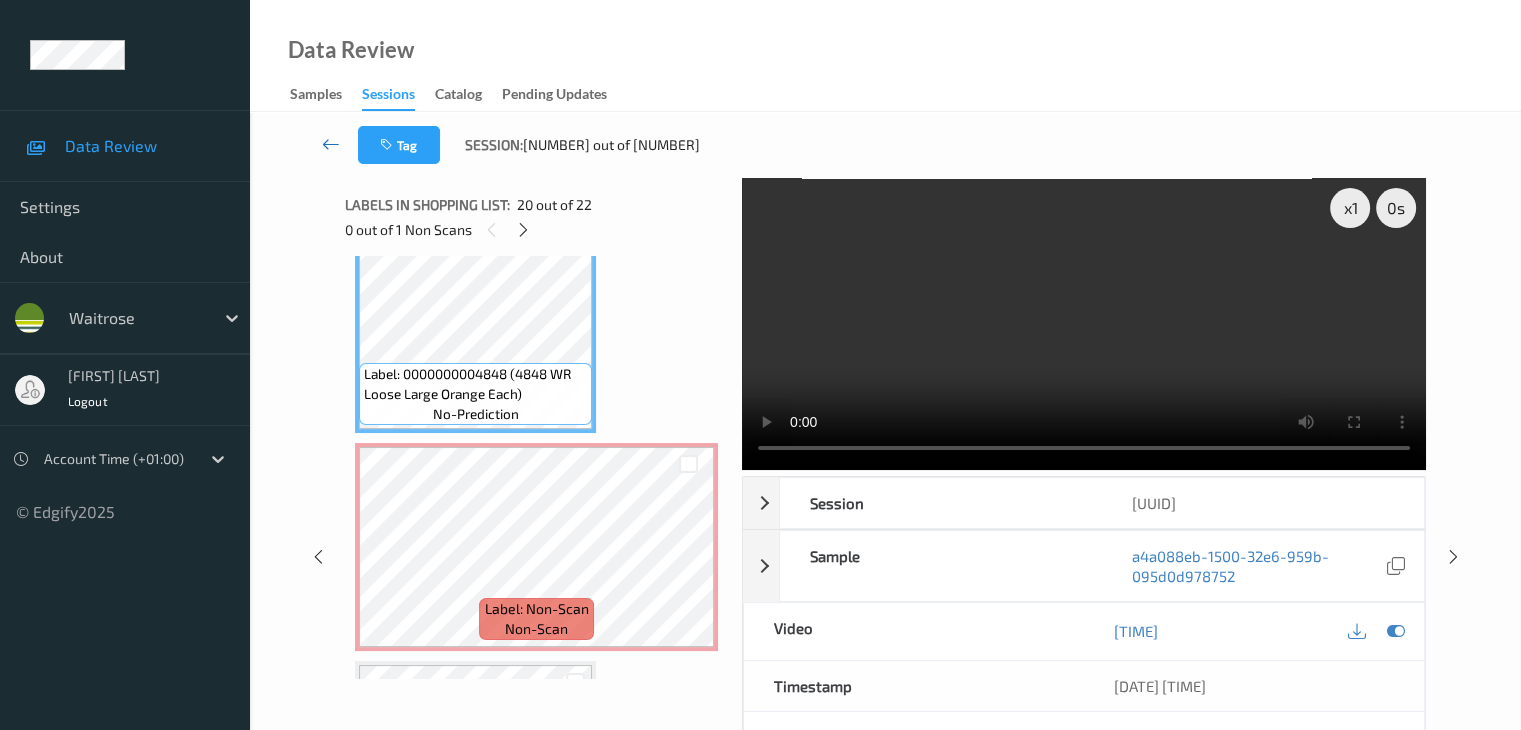 click at bounding box center (331, 144) 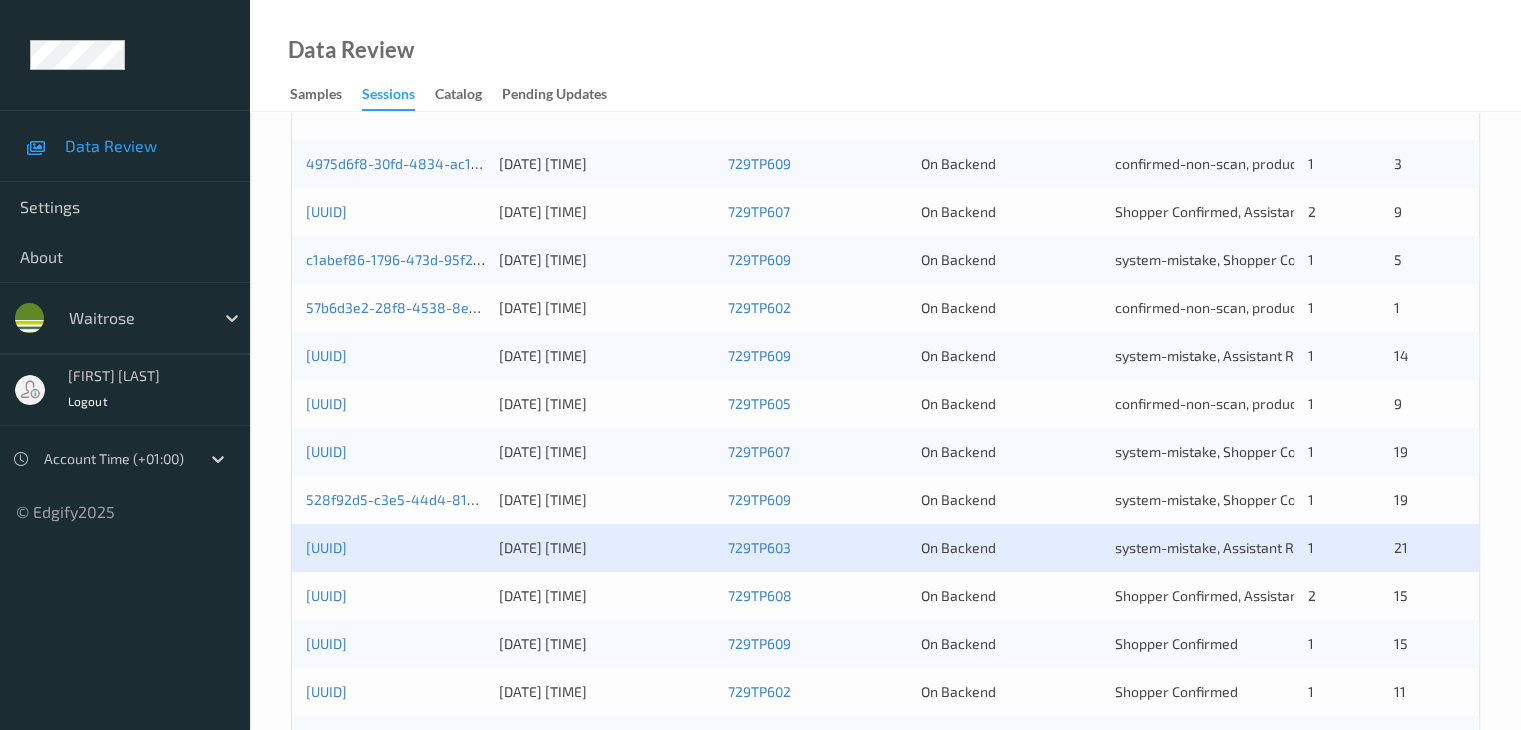 scroll, scrollTop: 600, scrollLeft: 0, axis: vertical 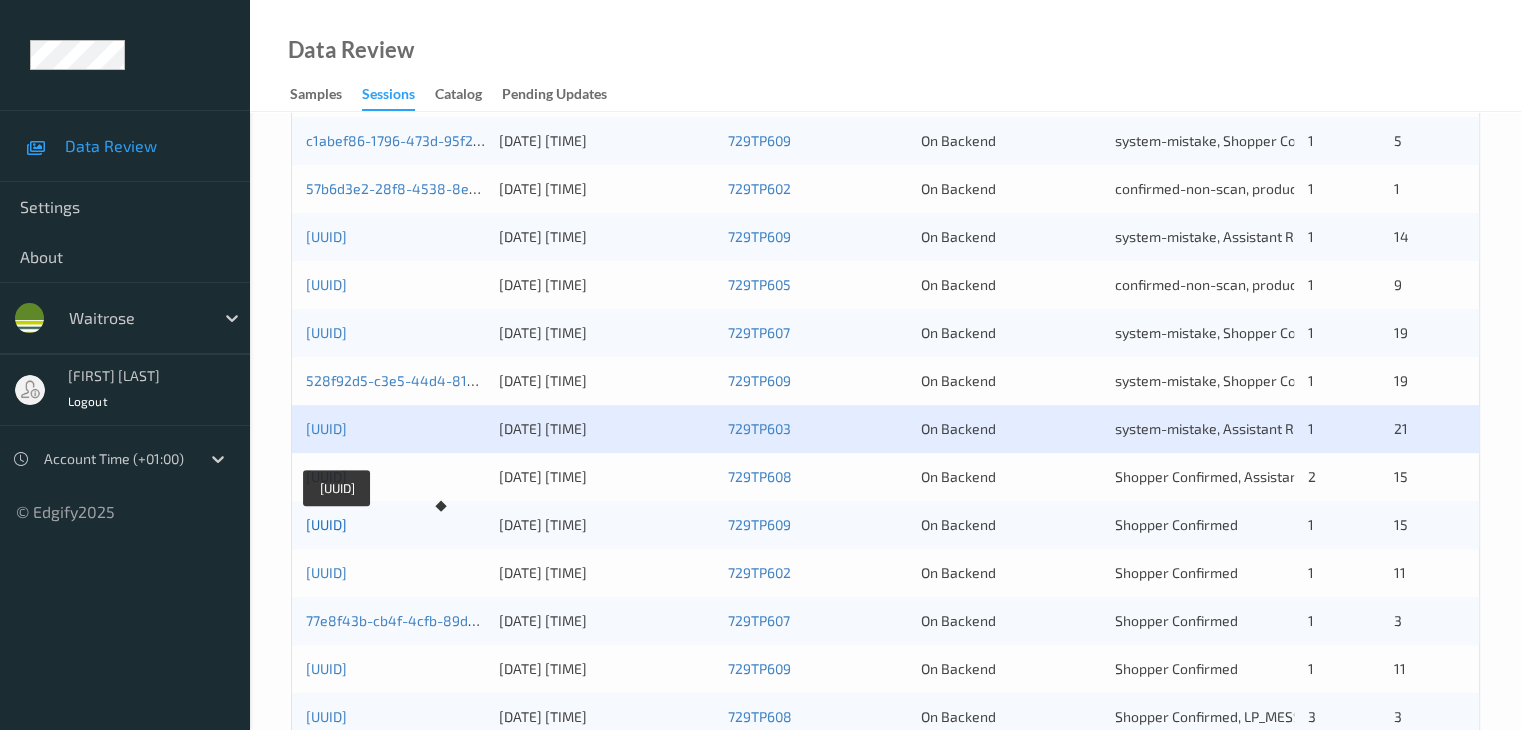 click on "[UUID]" at bounding box center [326, 524] 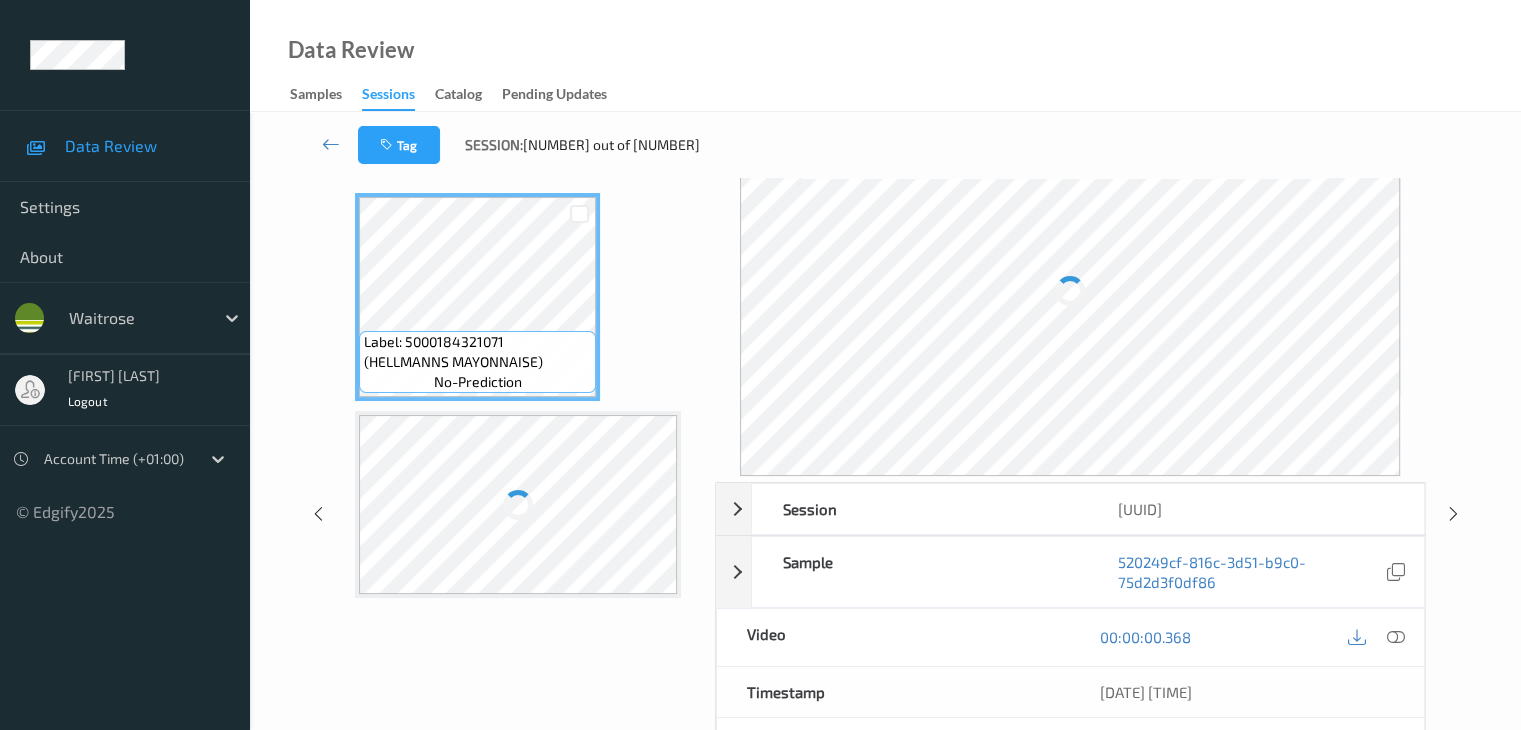 scroll, scrollTop: 0, scrollLeft: 0, axis: both 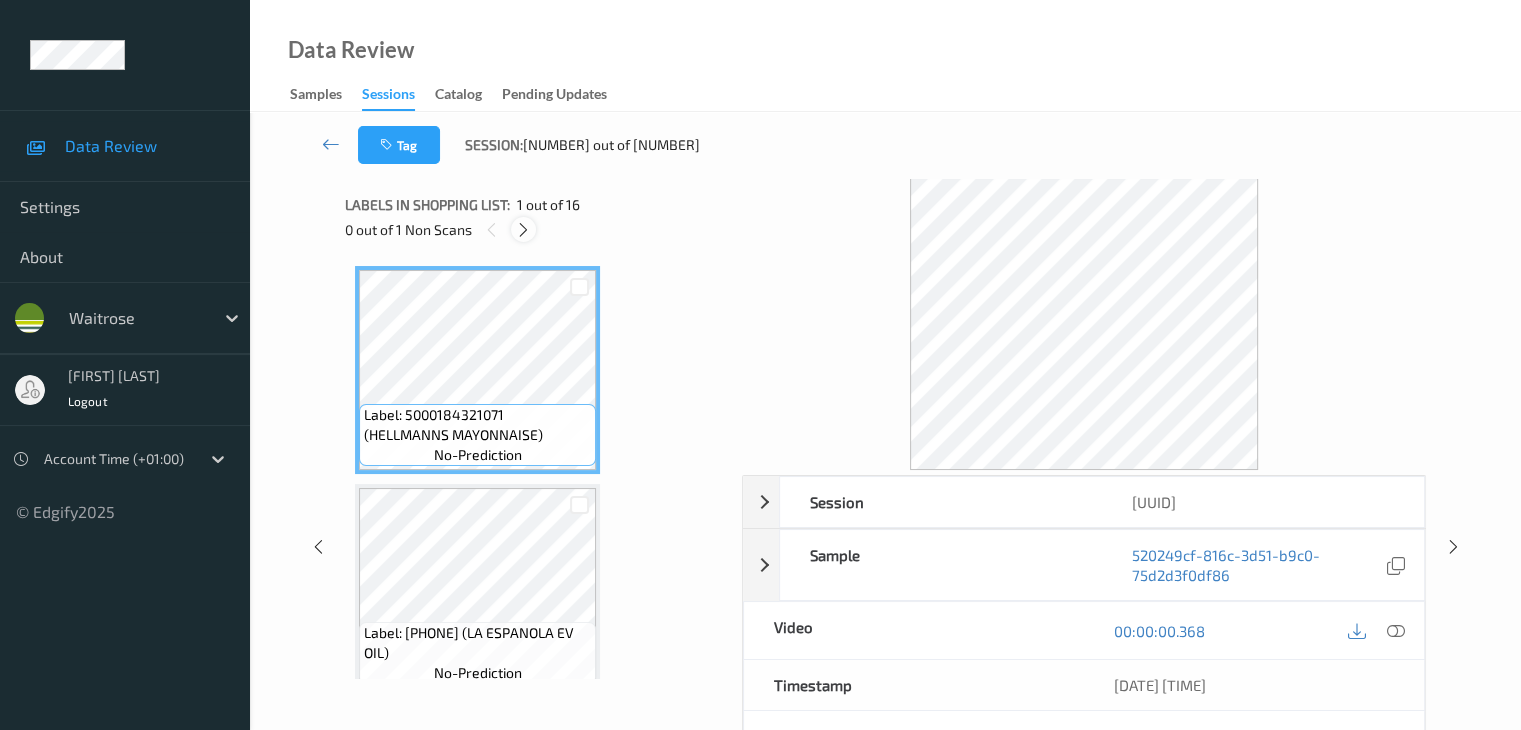 click at bounding box center [523, 229] 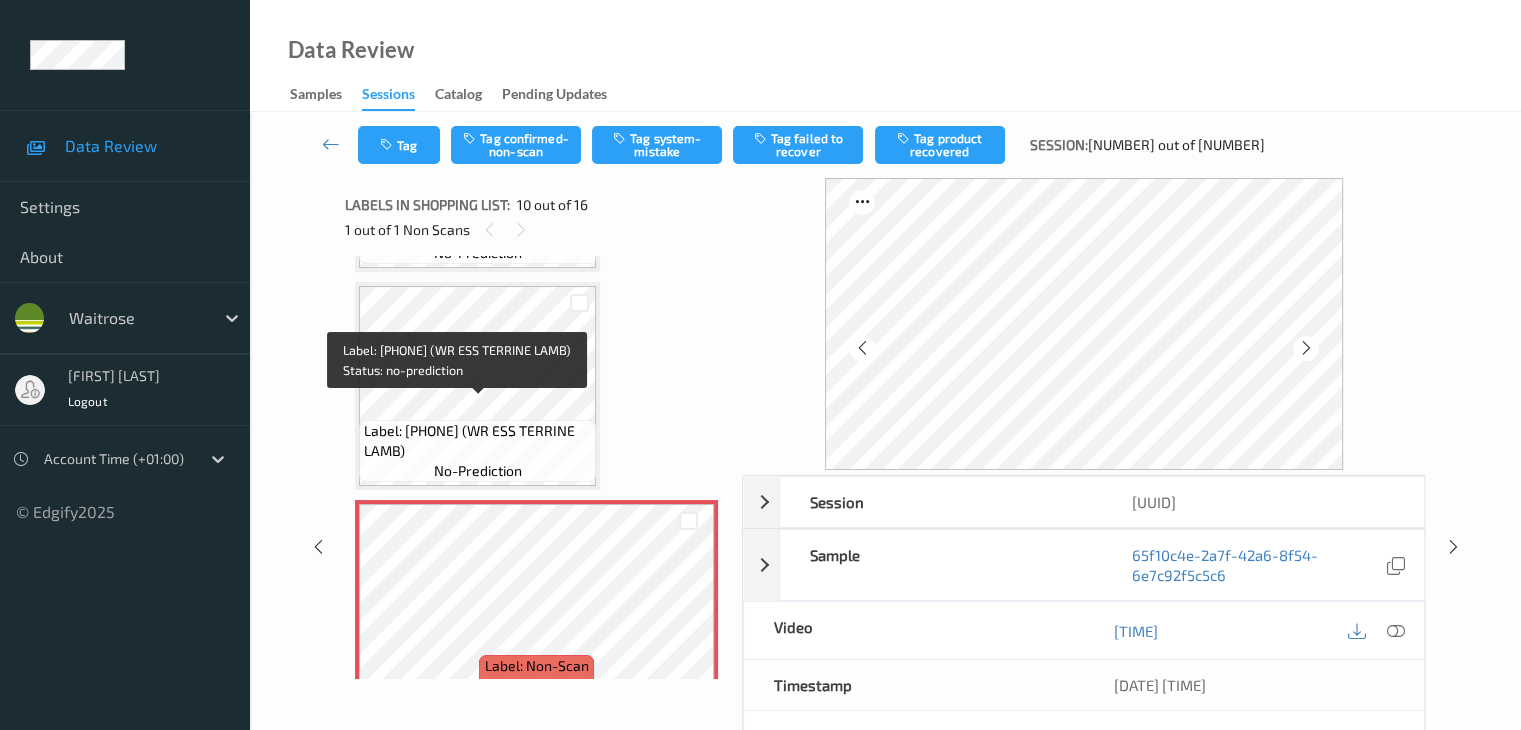 scroll, scrollTop: 1754, scrollLeft: 0, axis: vertical 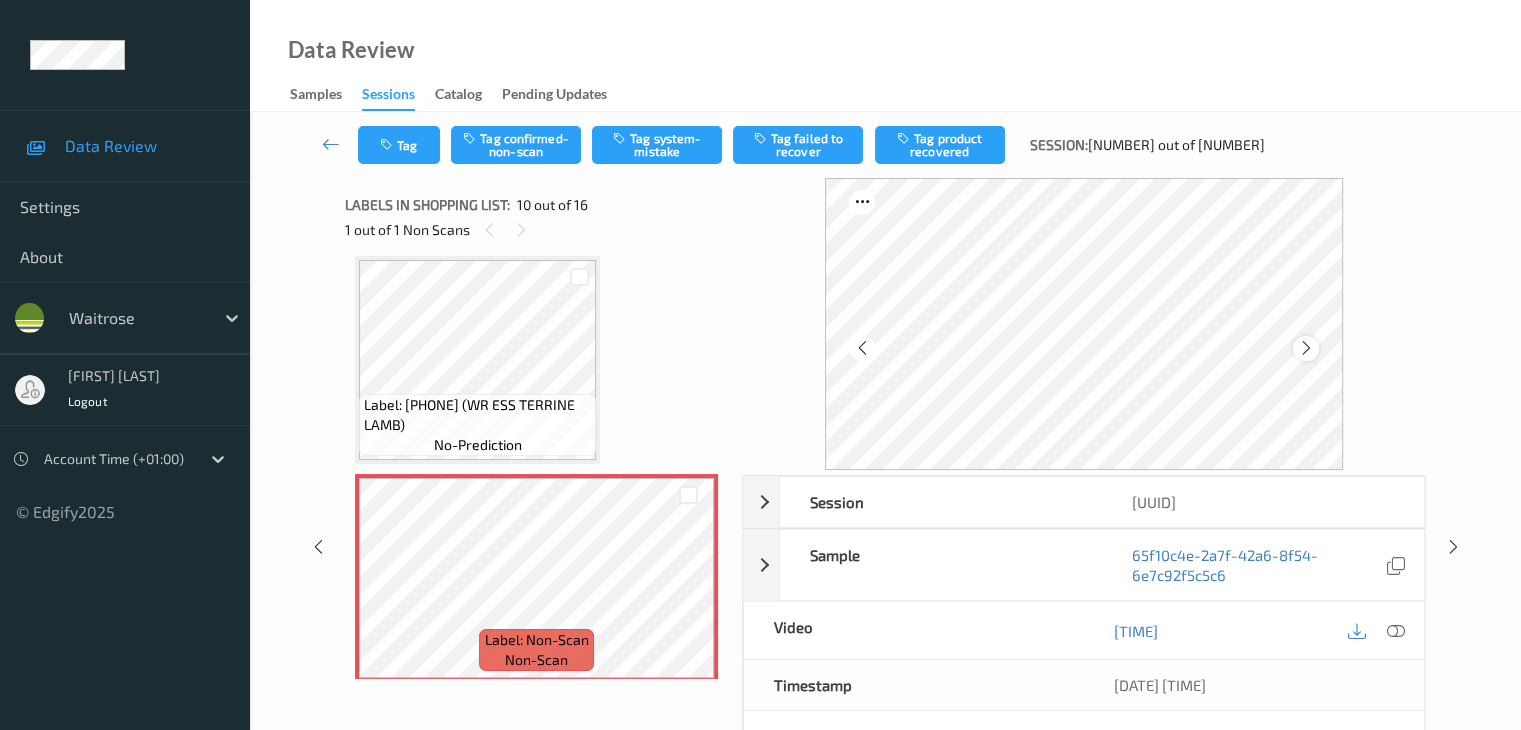 click at bounding box center [1306, 348] 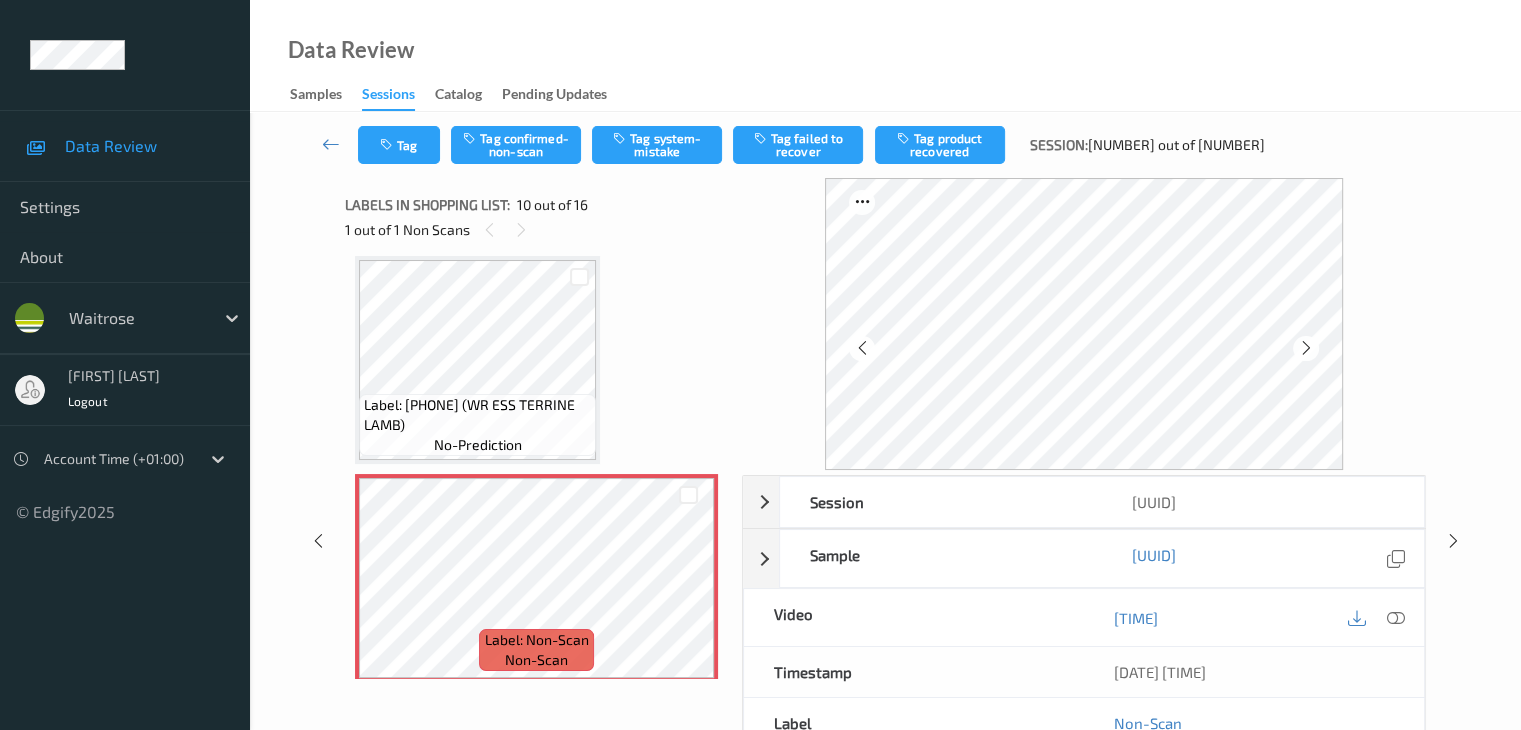 click at bounding box center [1306, 348] 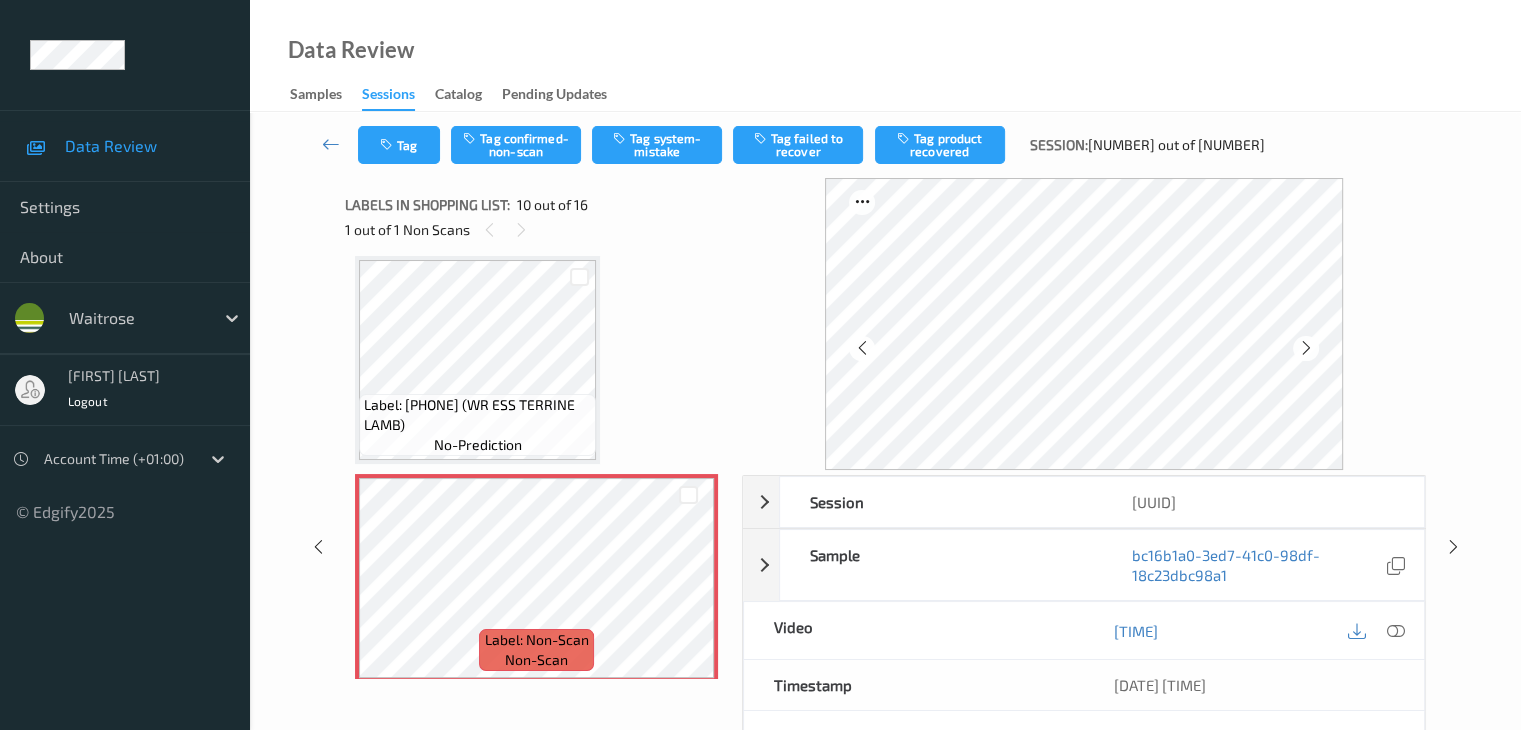 click at bounding box center (1306, 348) 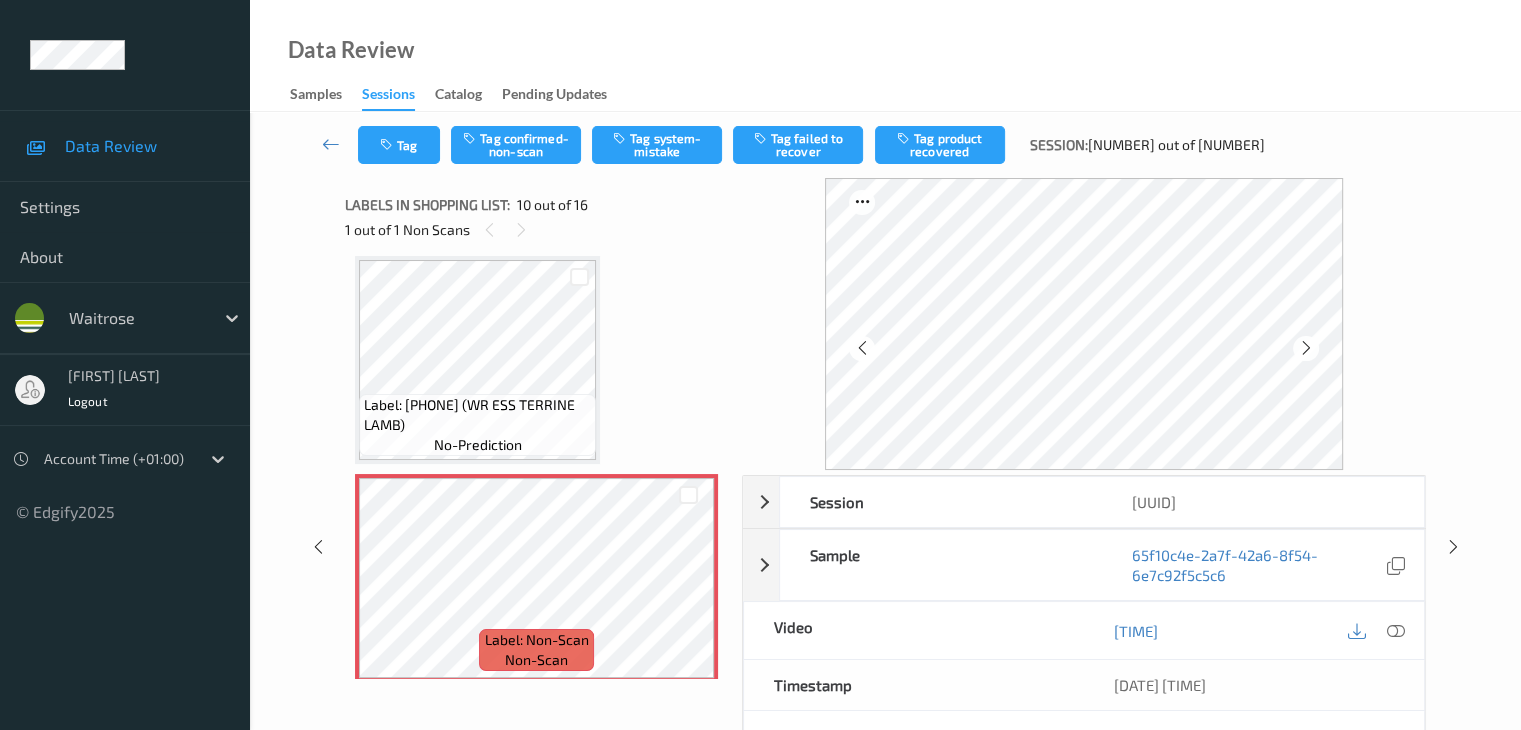 click at bounding box center [1306, 348] 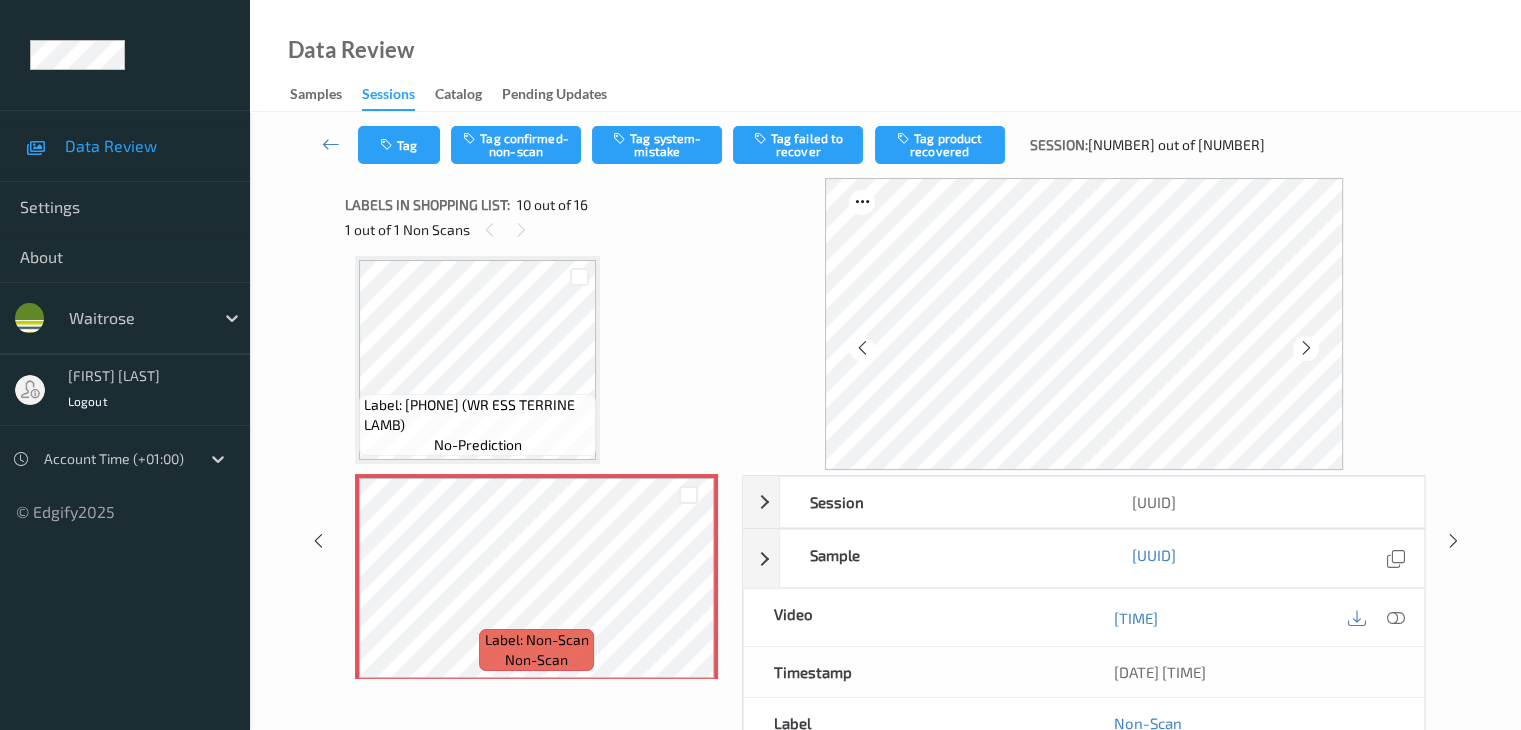 click at bounding box center [1306, 348] 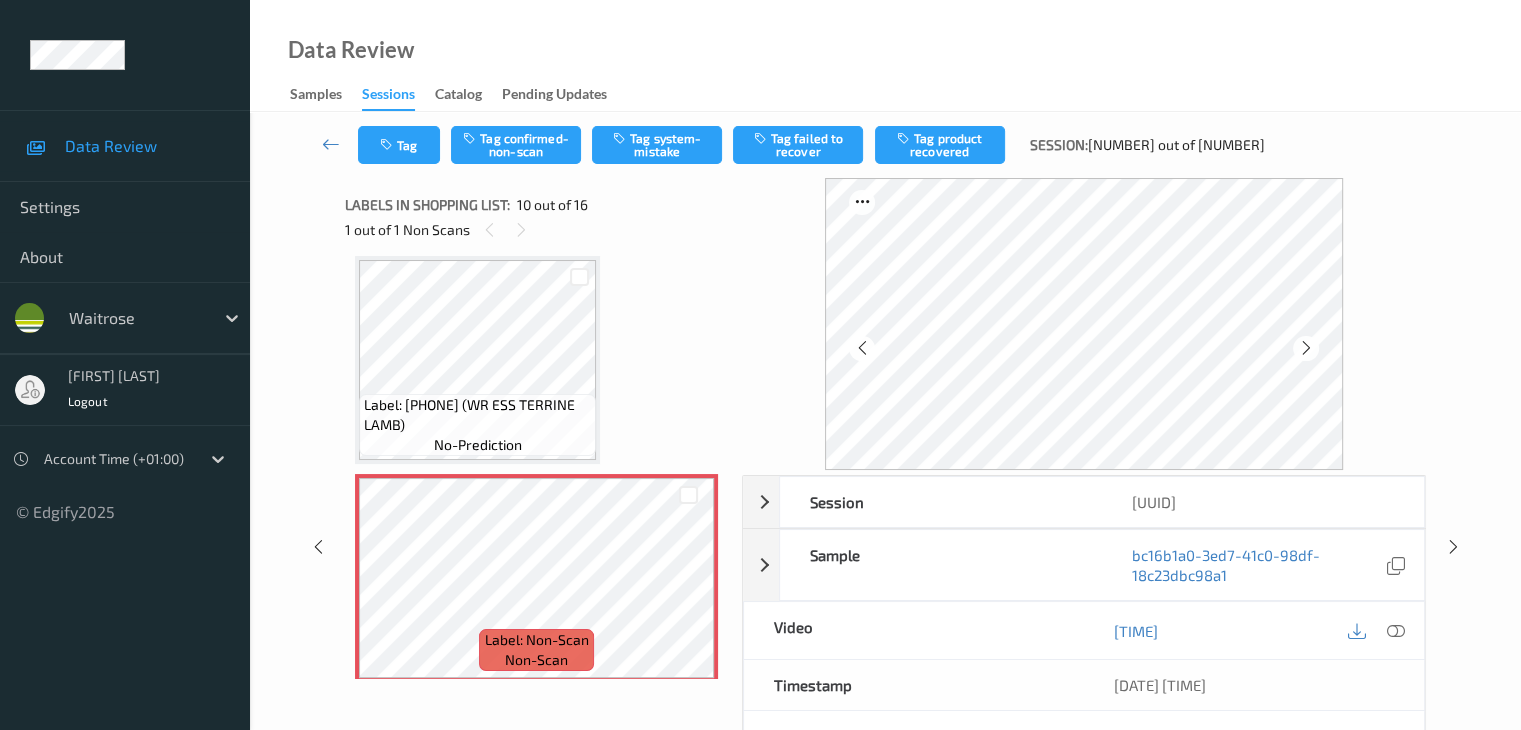 click at bounding box center (1306, 348) 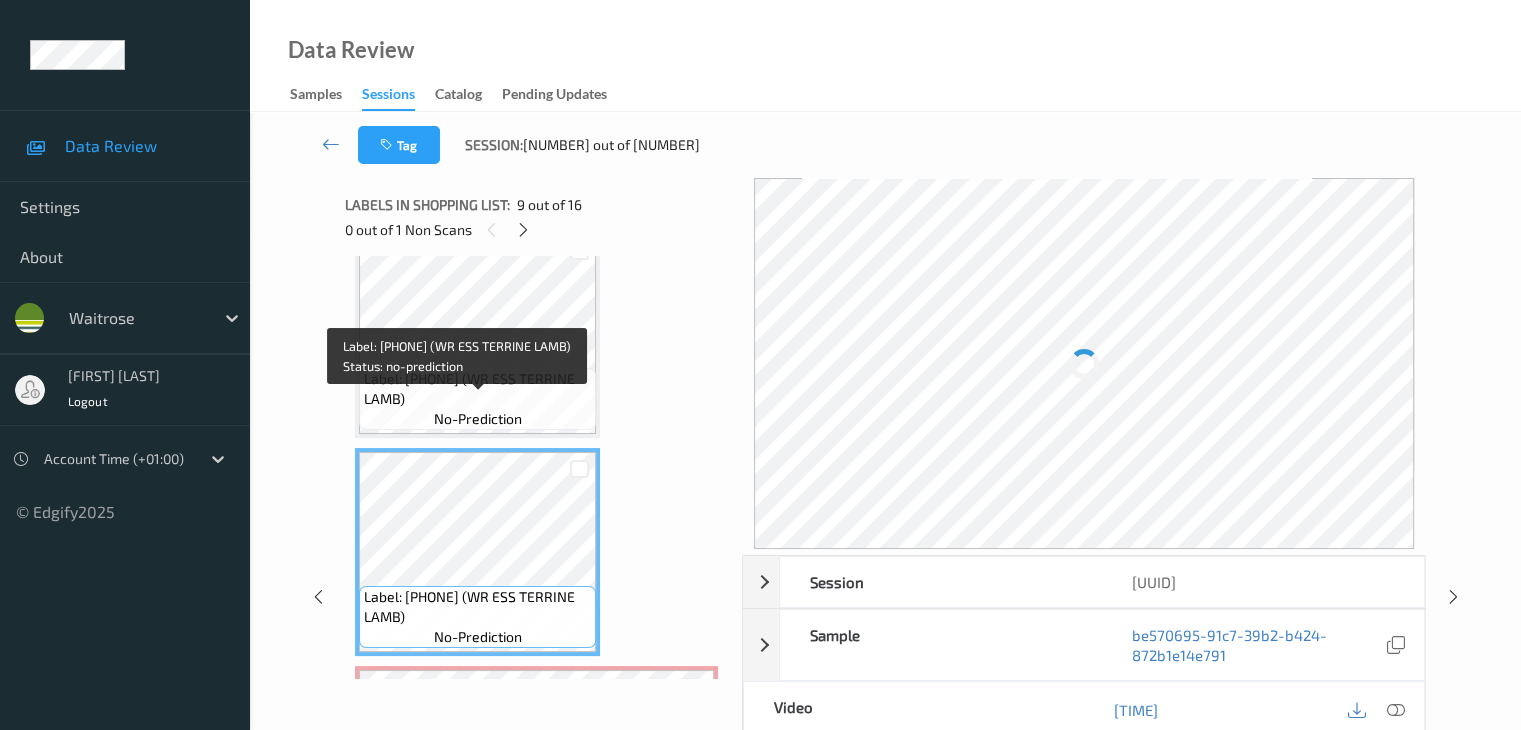 scroll, scrollTop: 1554, scrollLeft: 0, axis: vertical 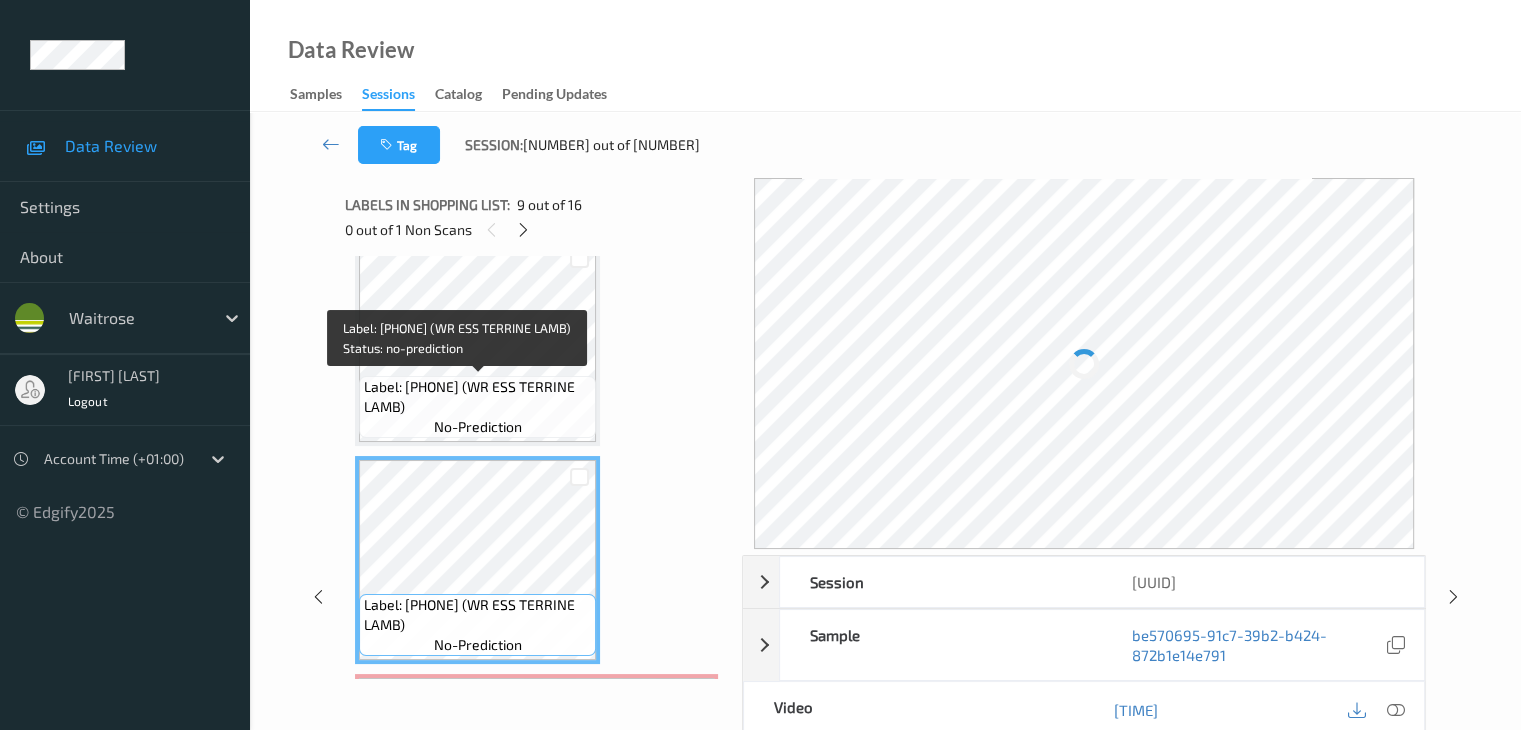 click on "Label: [PHONE] (WR ESS TERRINE LAMB)" at bounding box center [477, 397] 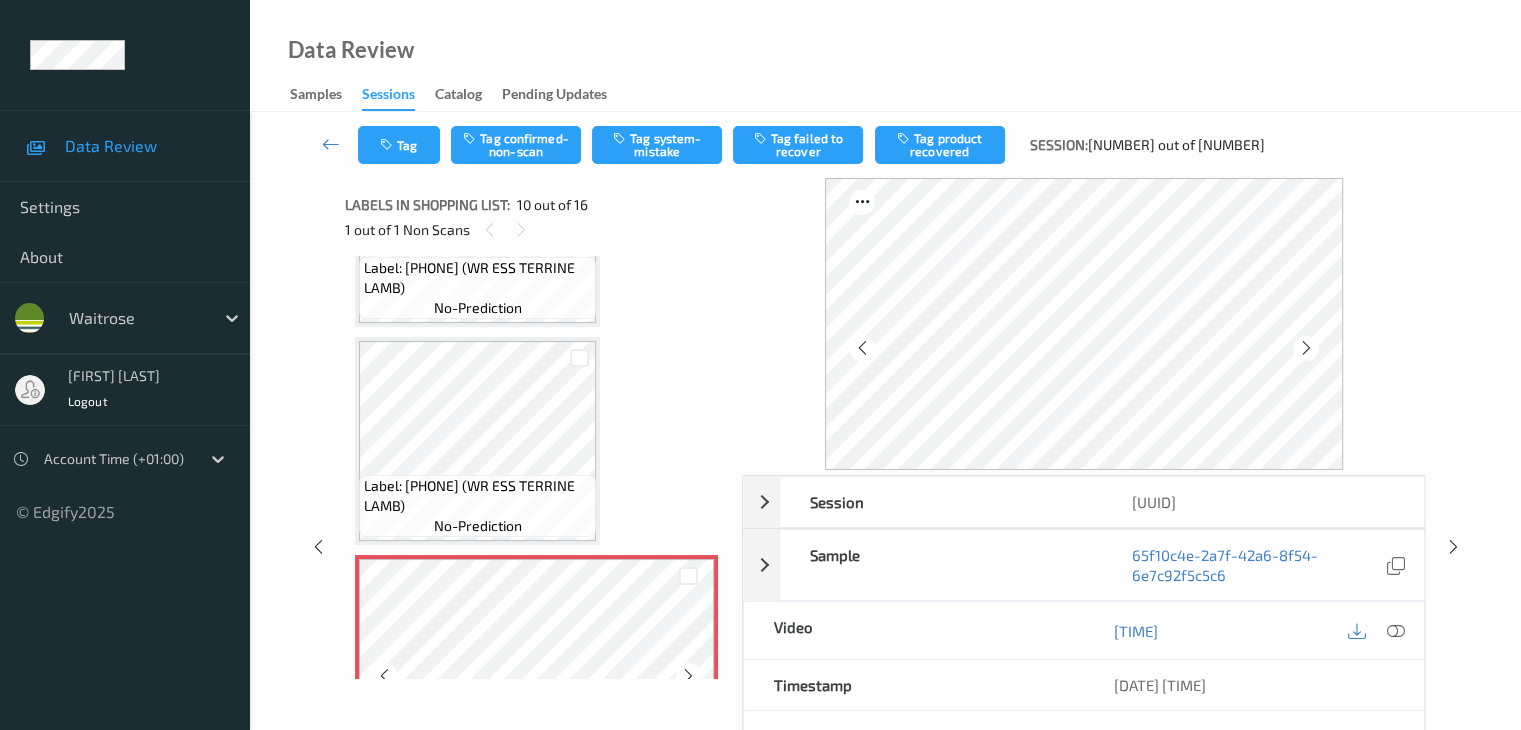 scroll, scrollTop: 1554, scrollLeft: 0, axis: vertical 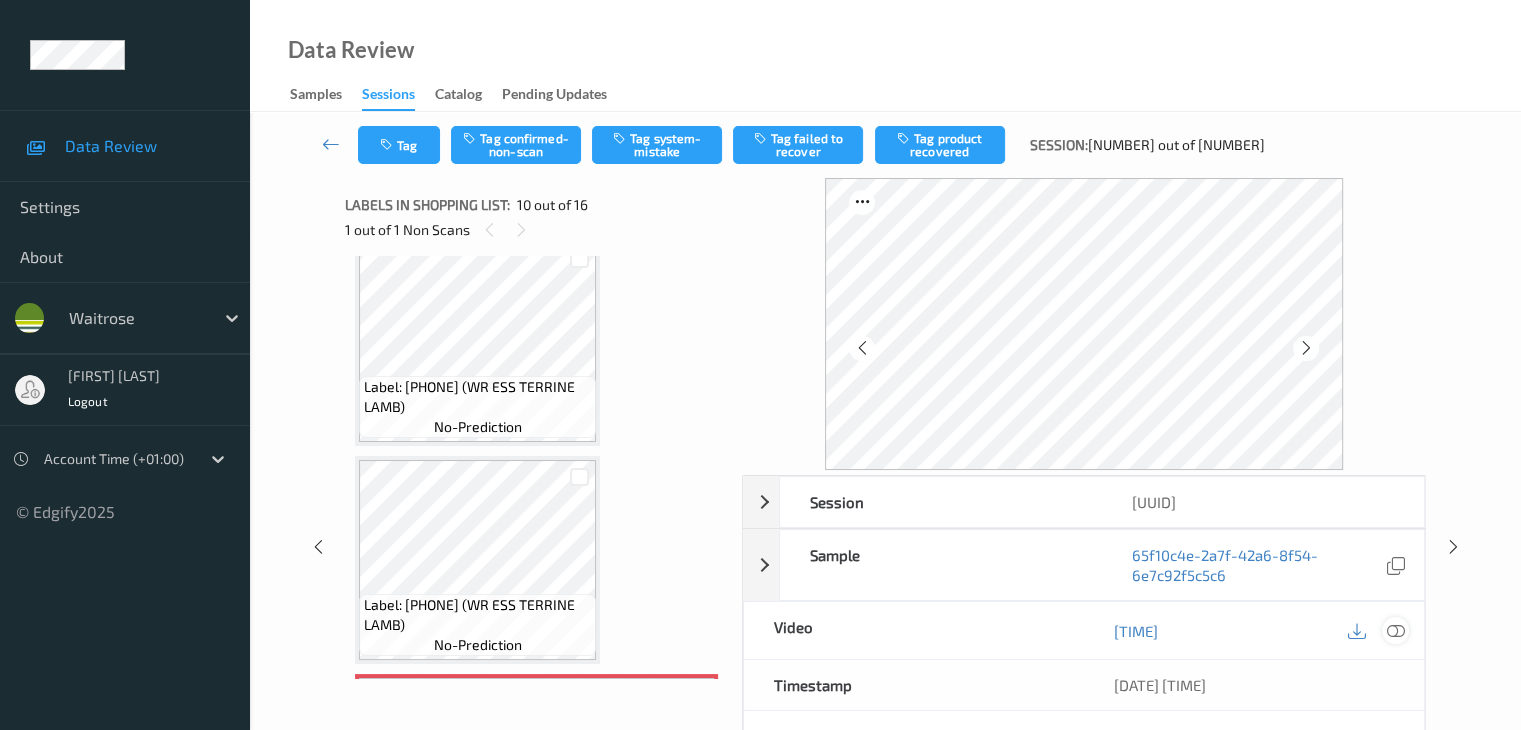 click at bounding box center (1395, 631) 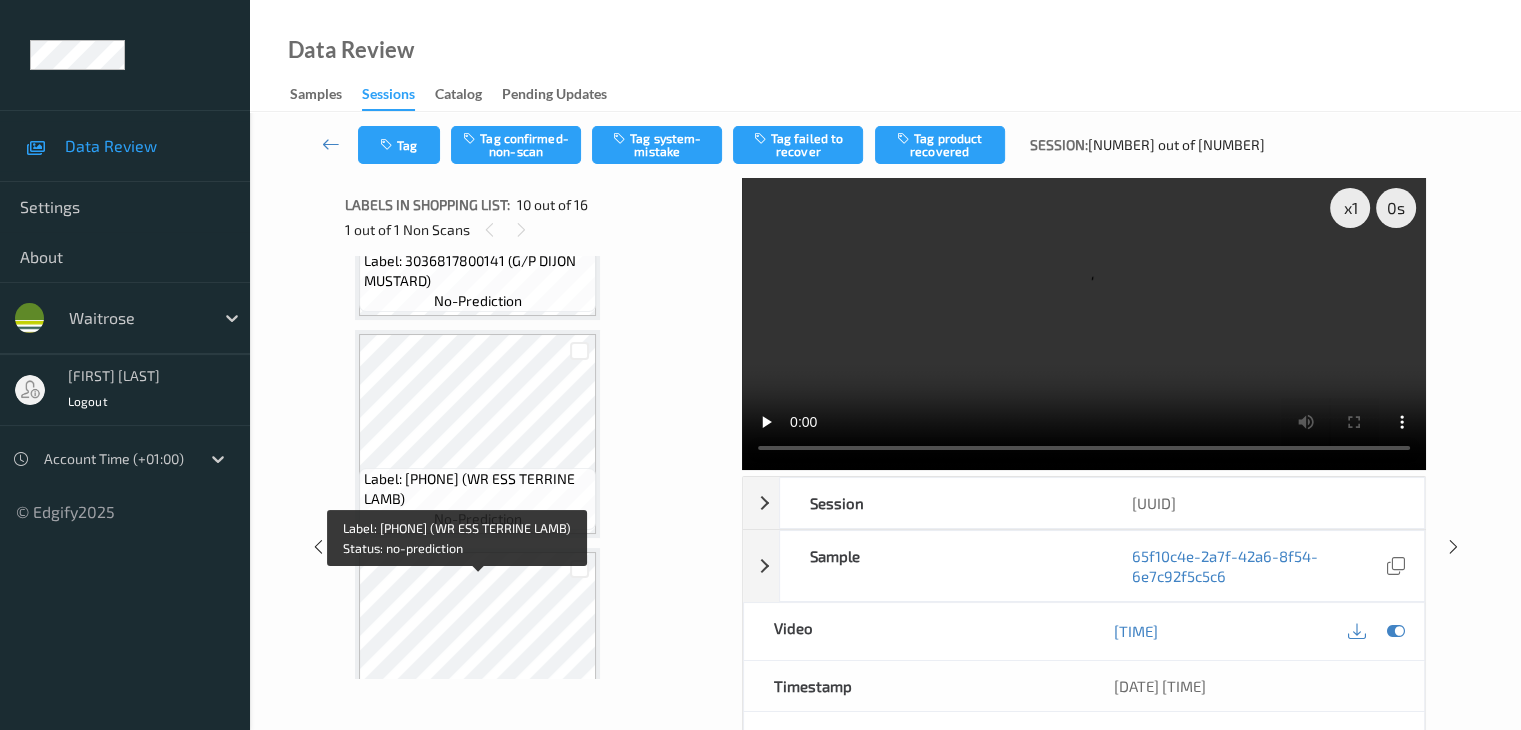 scroll, scrollTop: 1554, scrollLeft: 0, axis: vertical 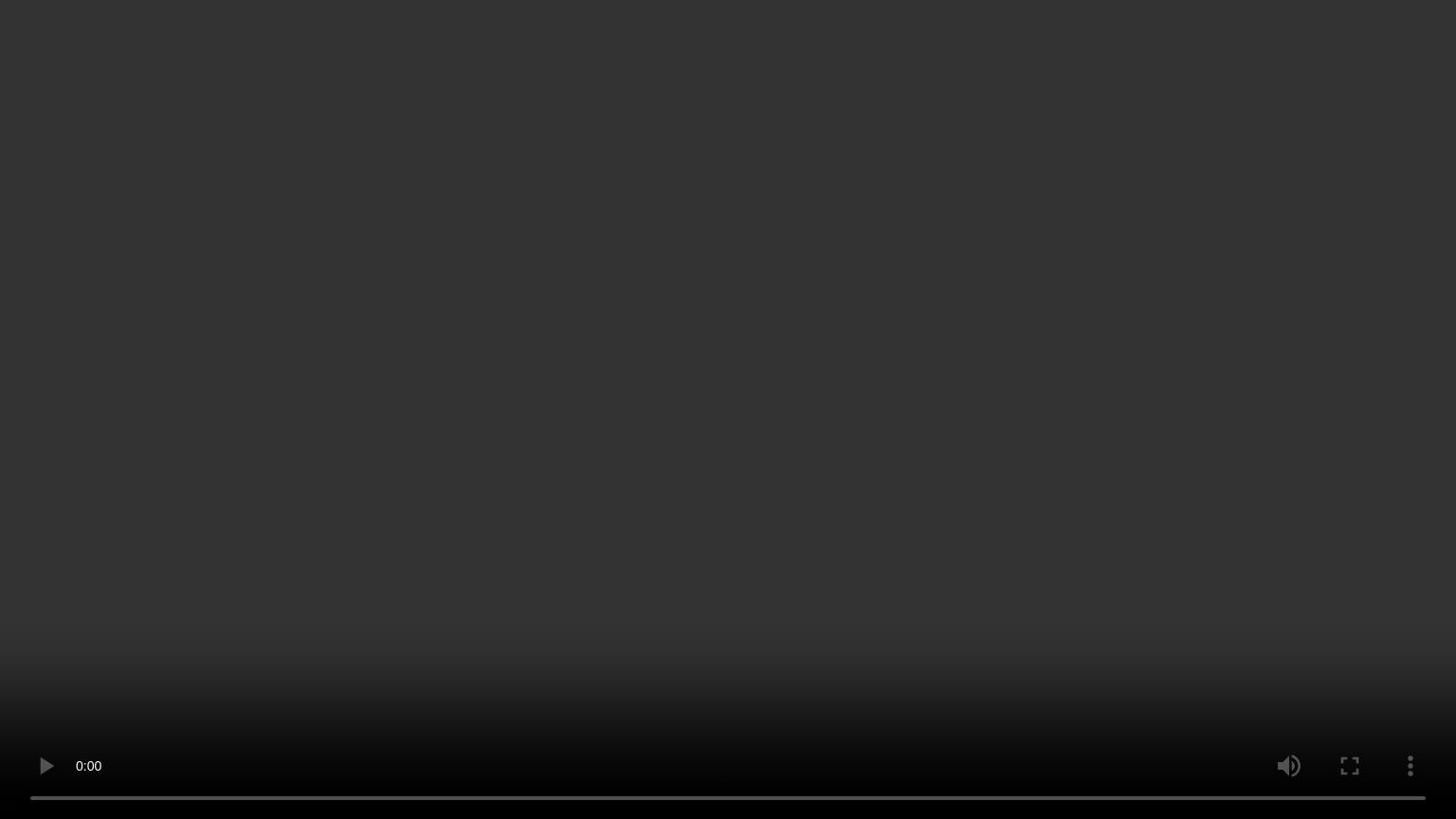type 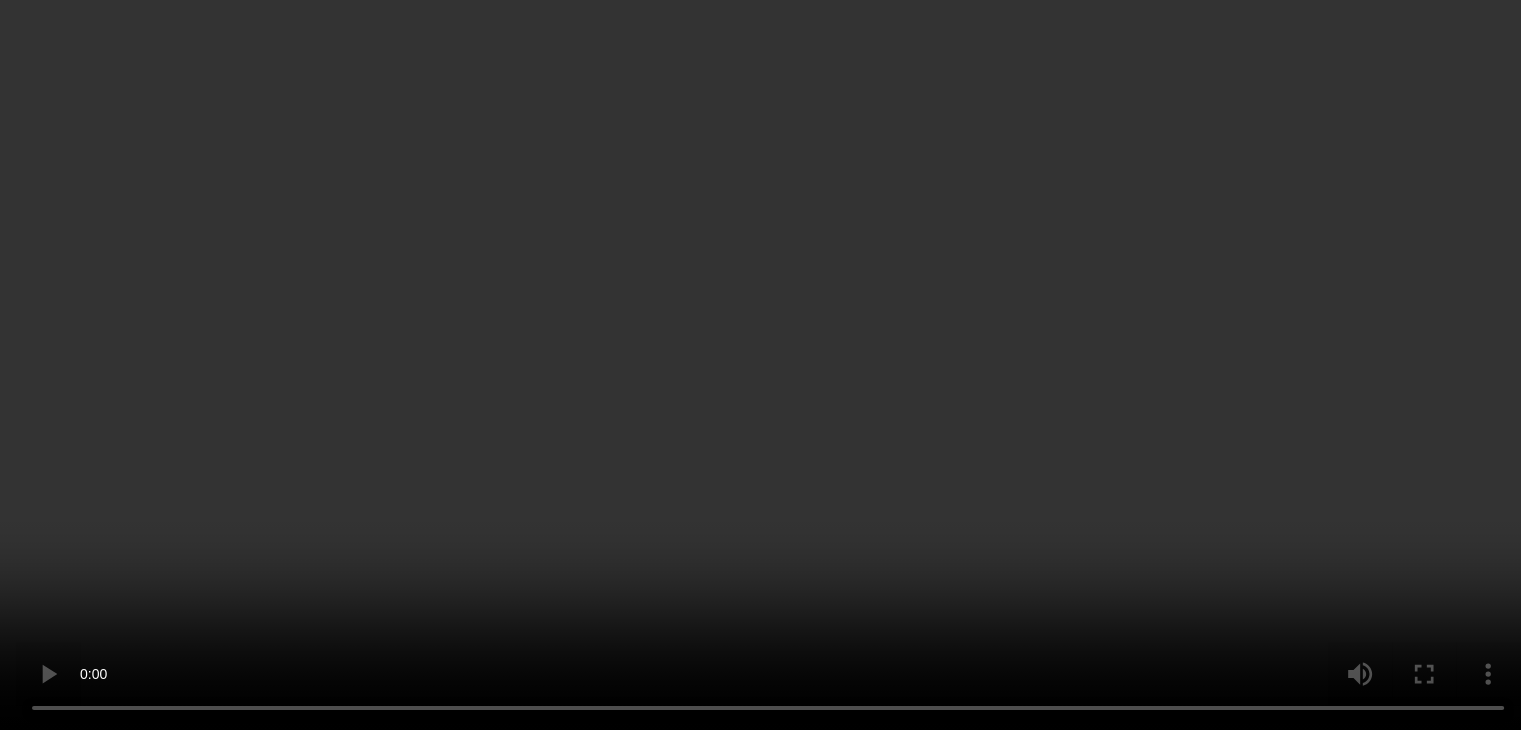 scroll, scrollTop: 1354, scrollLeft: 0, axis: vertical 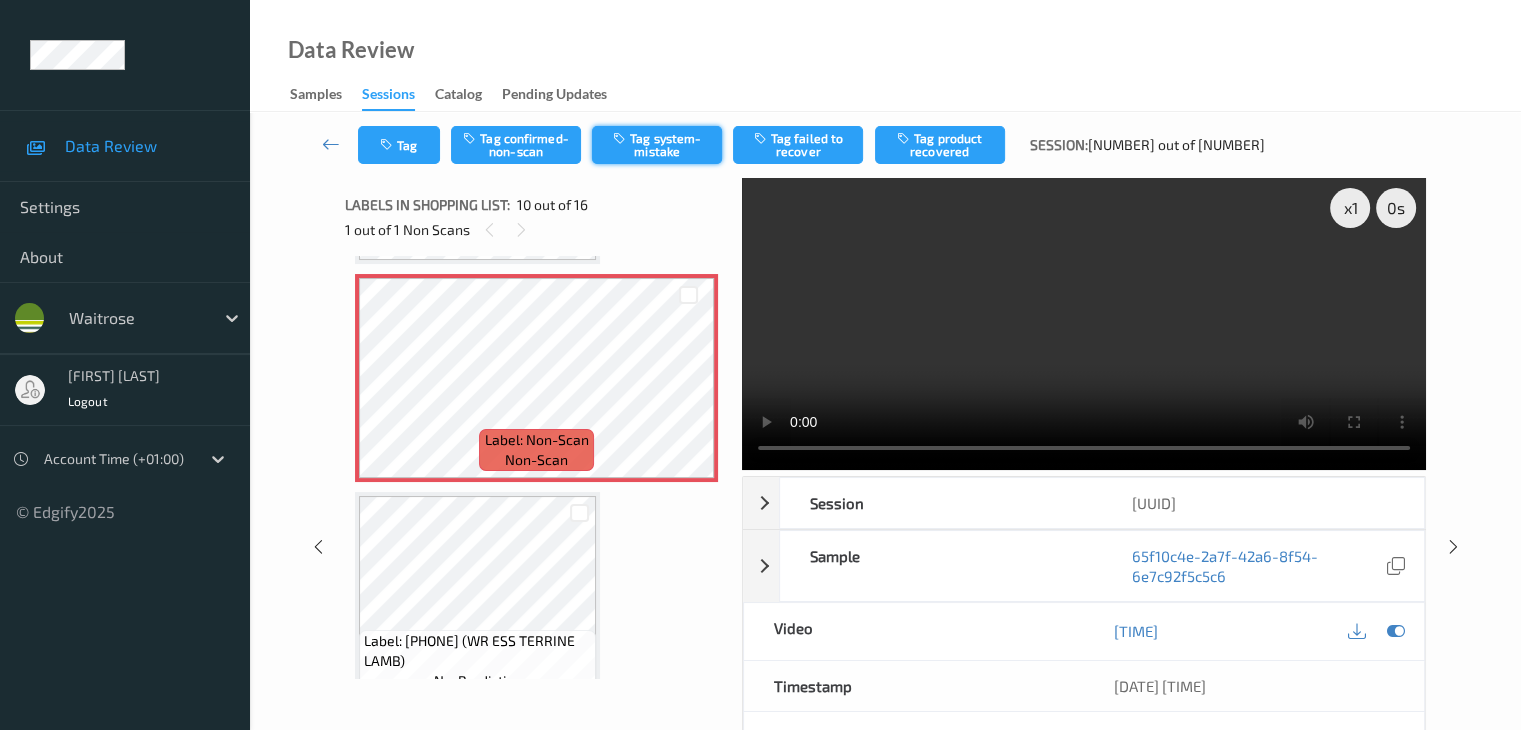 click on "Tag   system-mistake" at bounding box center [657, 145] 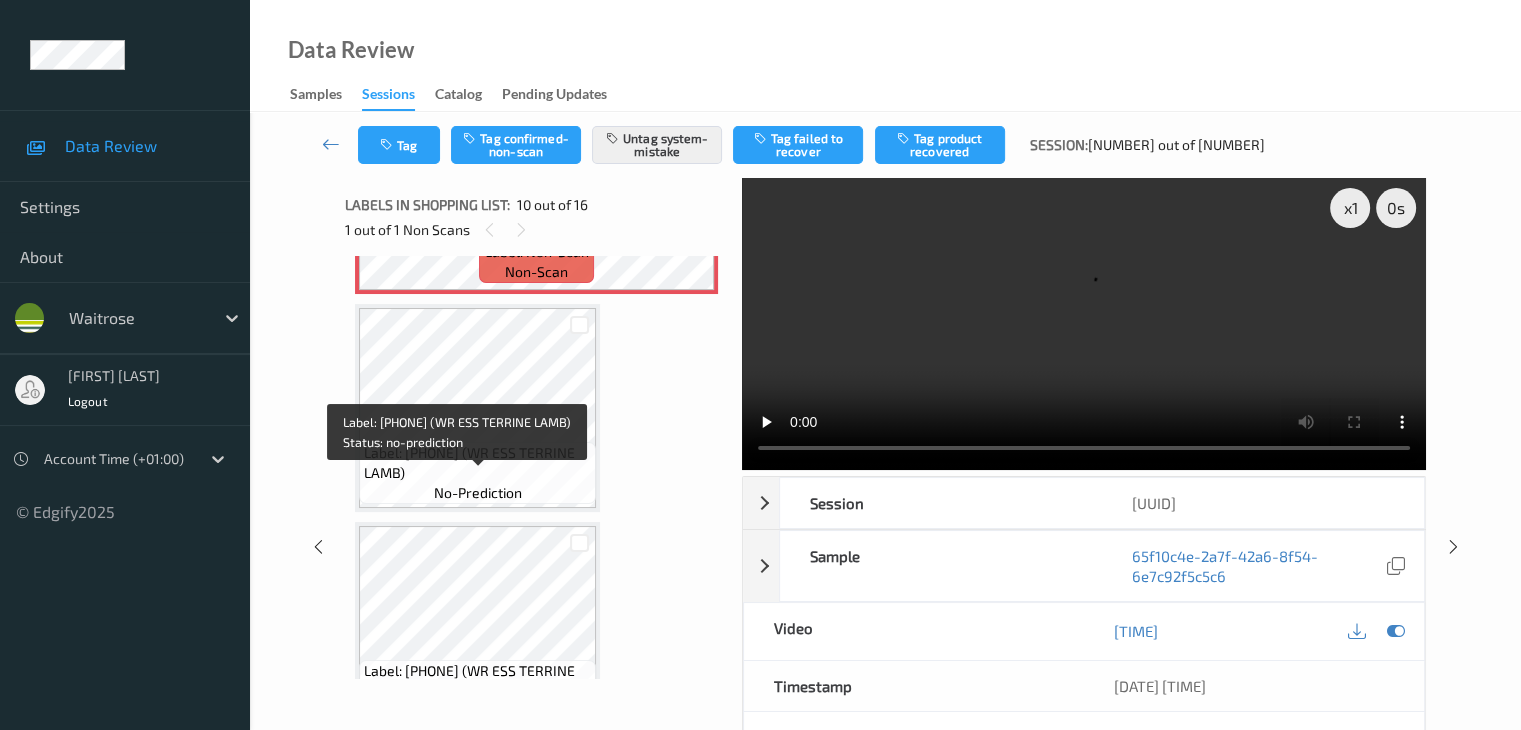 scroll, scrollTop: 2154, scrollLeft: 0, axis: vertical 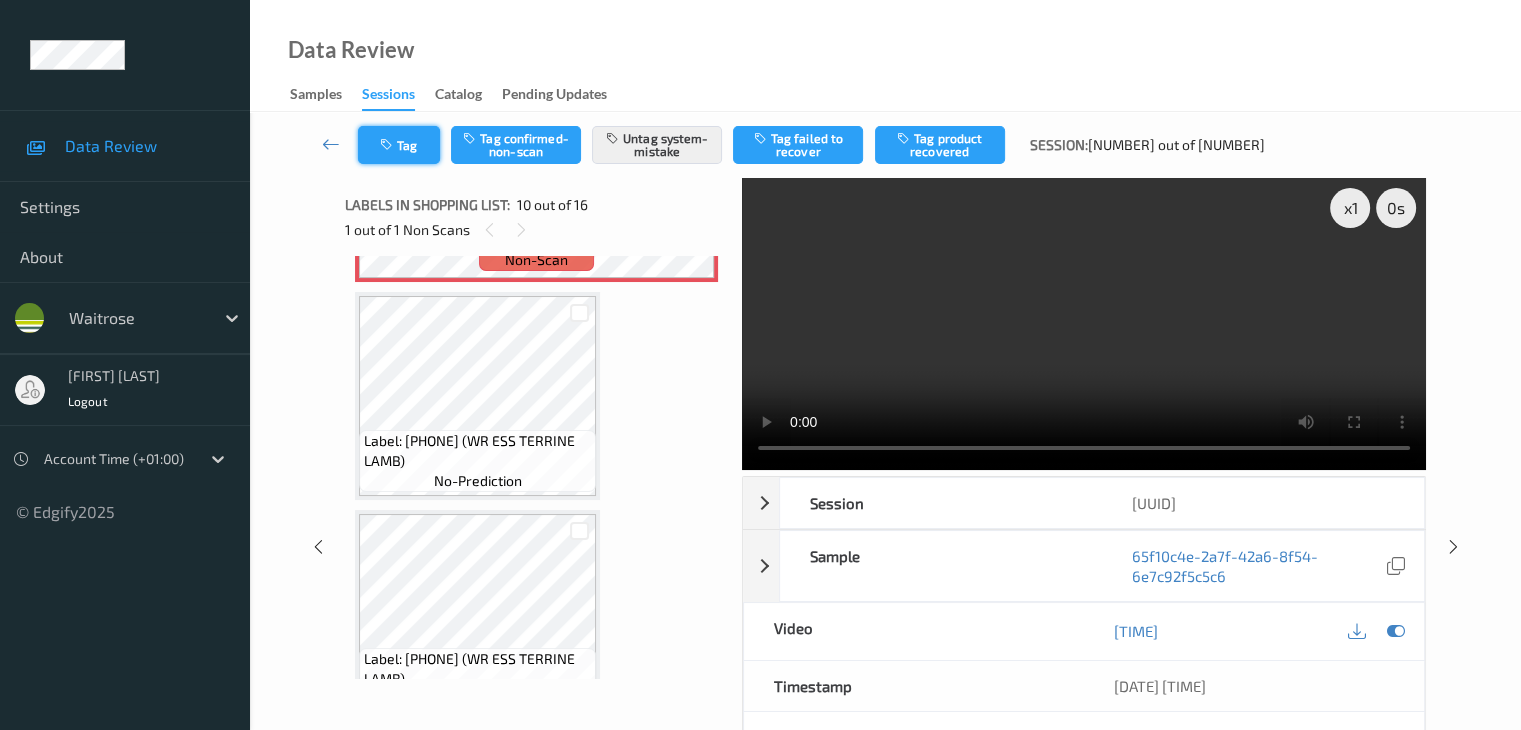 click on "Tag" at bounding box center [399, 145] 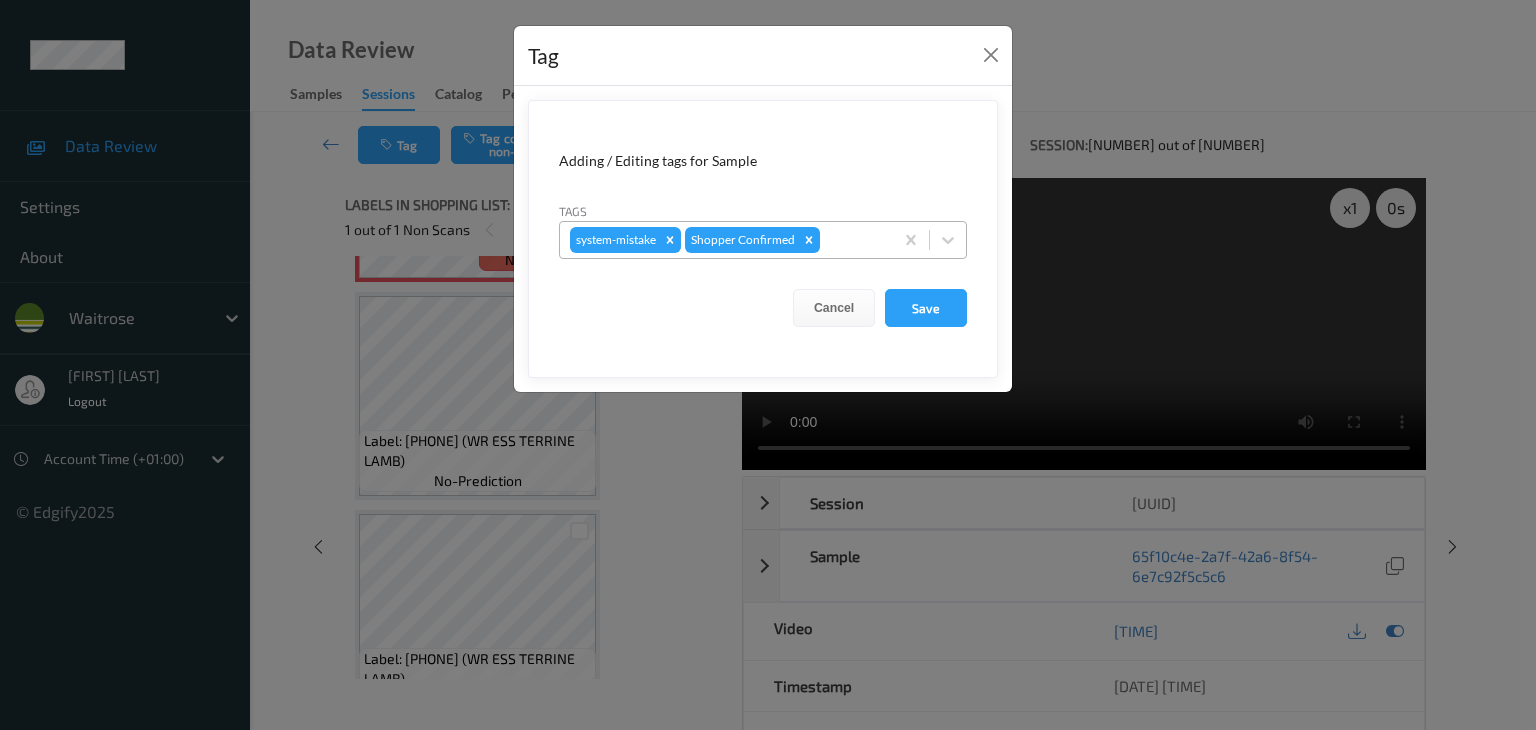click at bounding box center (853, 240) 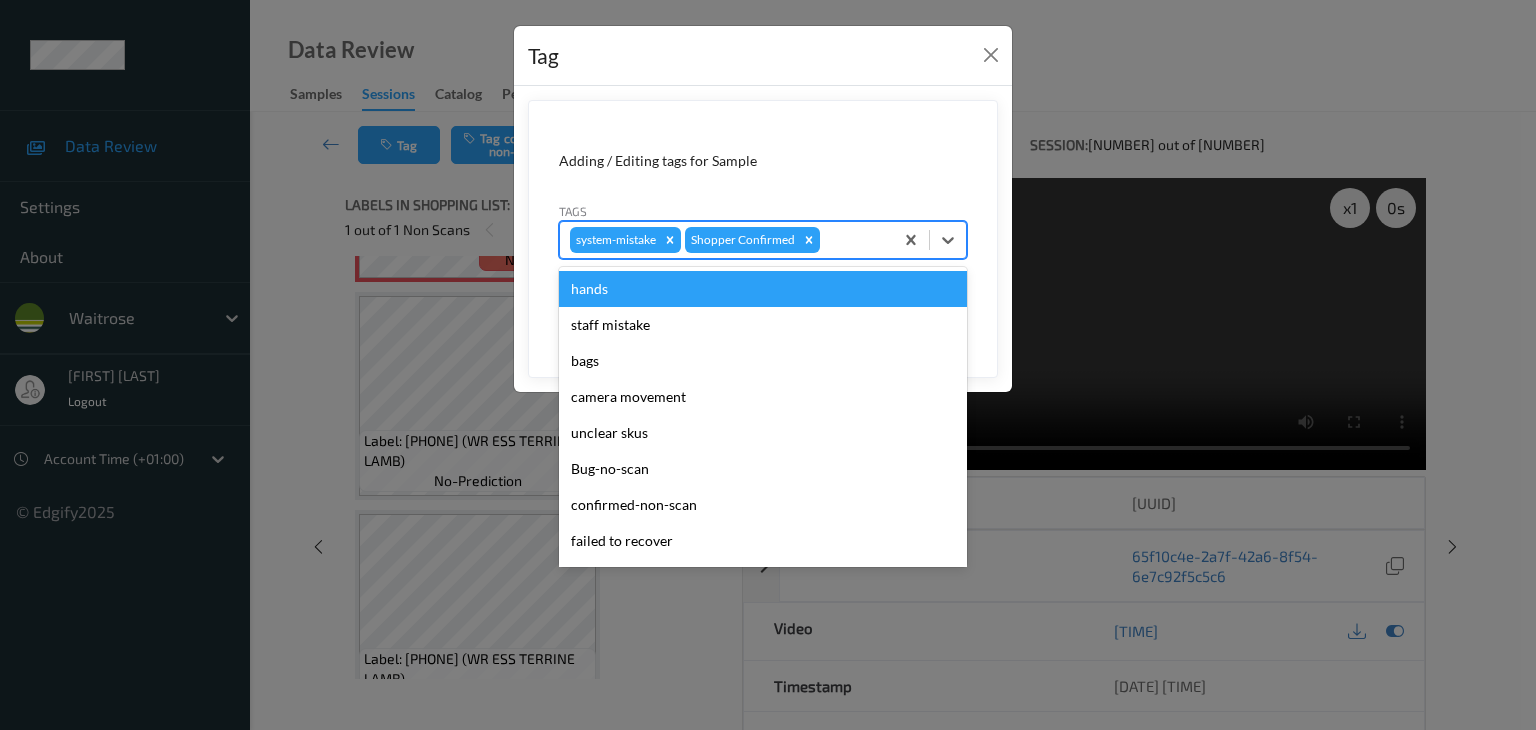 type on "u" 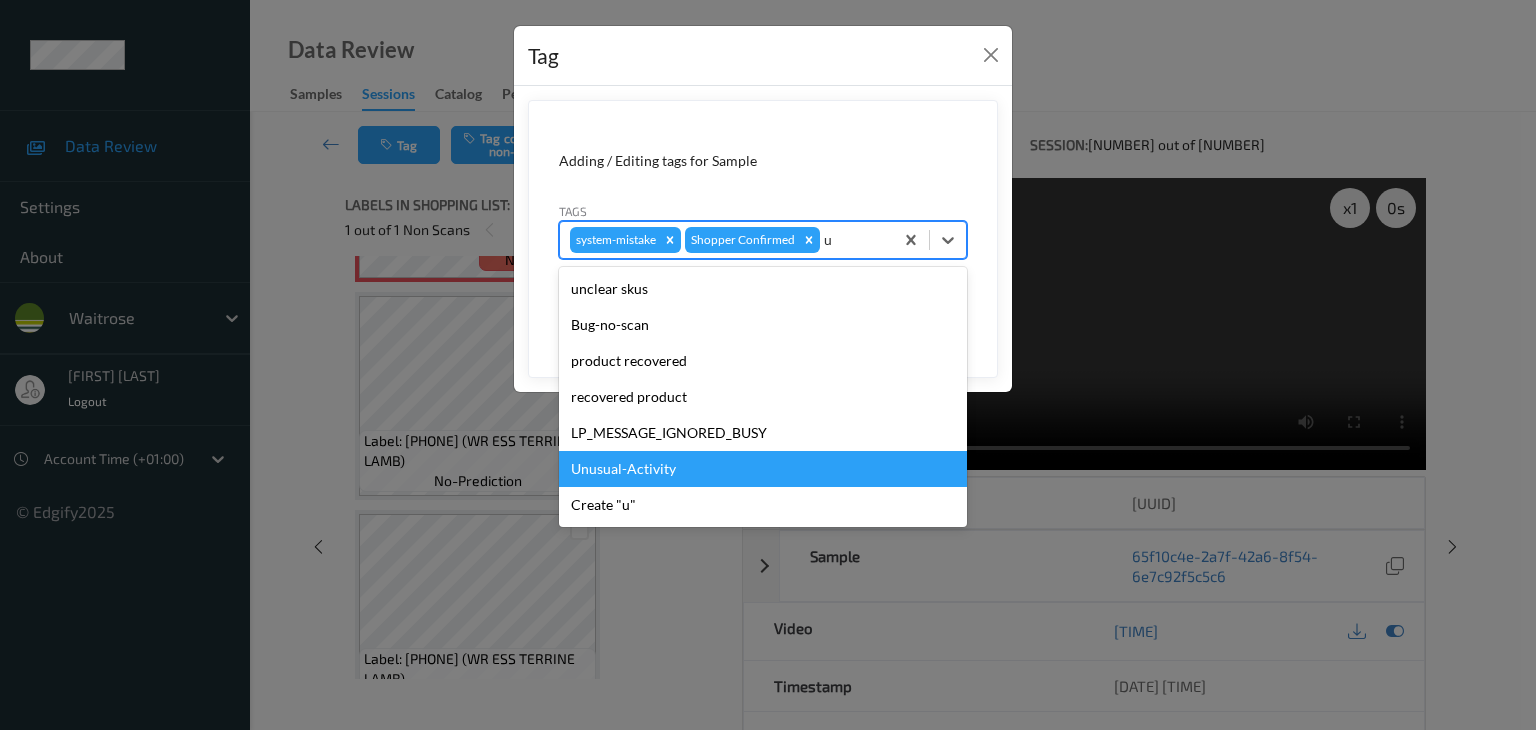 click on "Unusual-Activity" at bounding box center (763, 469) 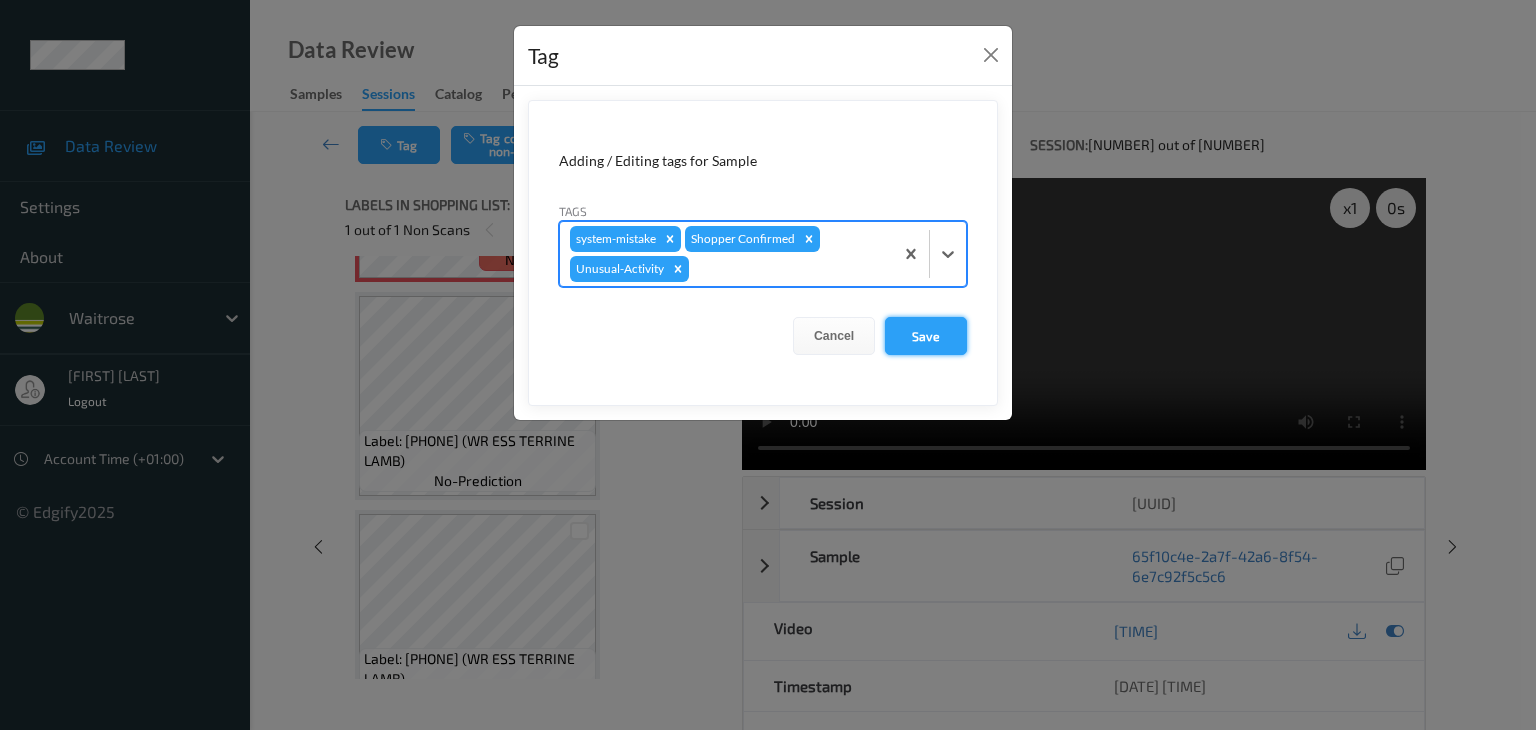 click on "Save" at bounding box center [926, 336] 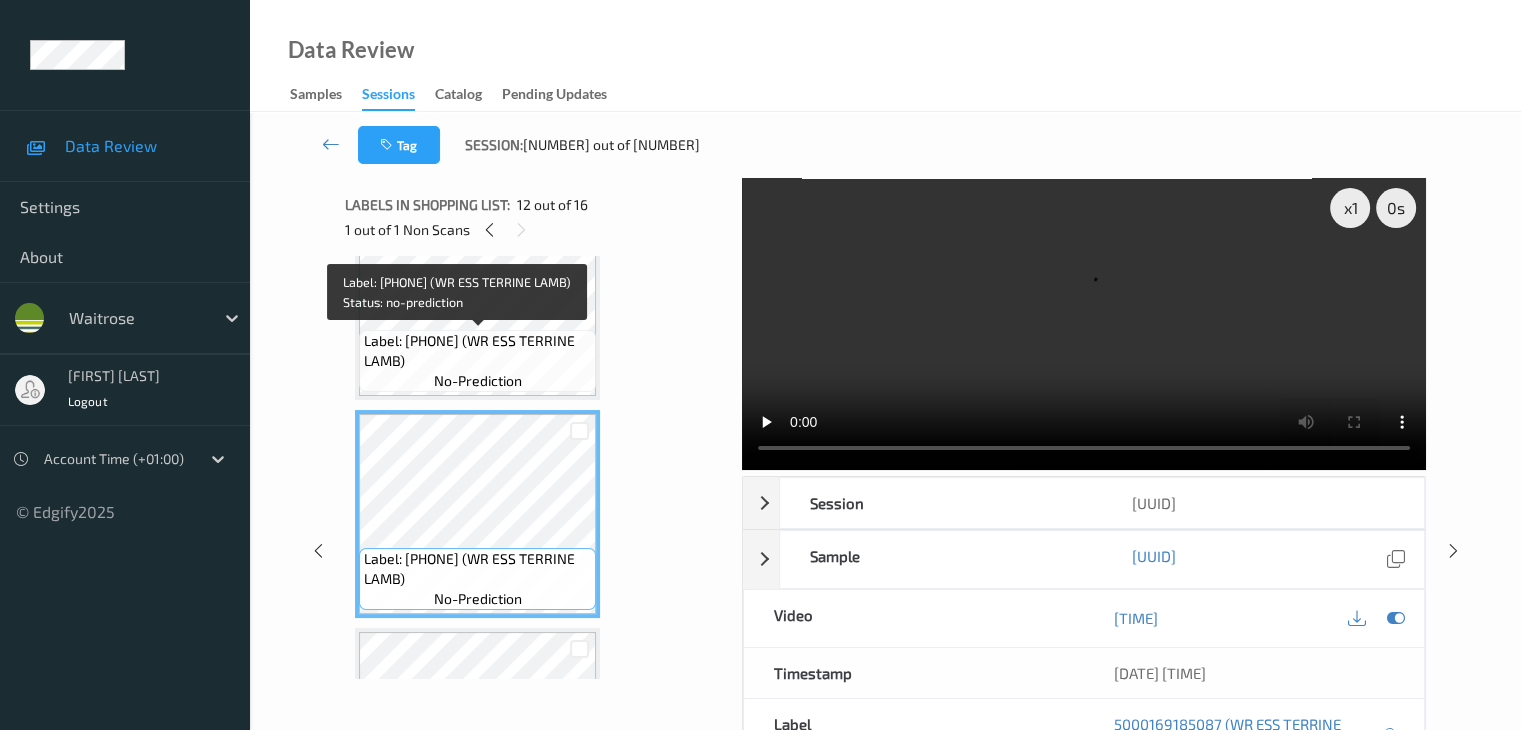 scroll, scrollTop: 2054, scrollLeft: 0, axis: vertical 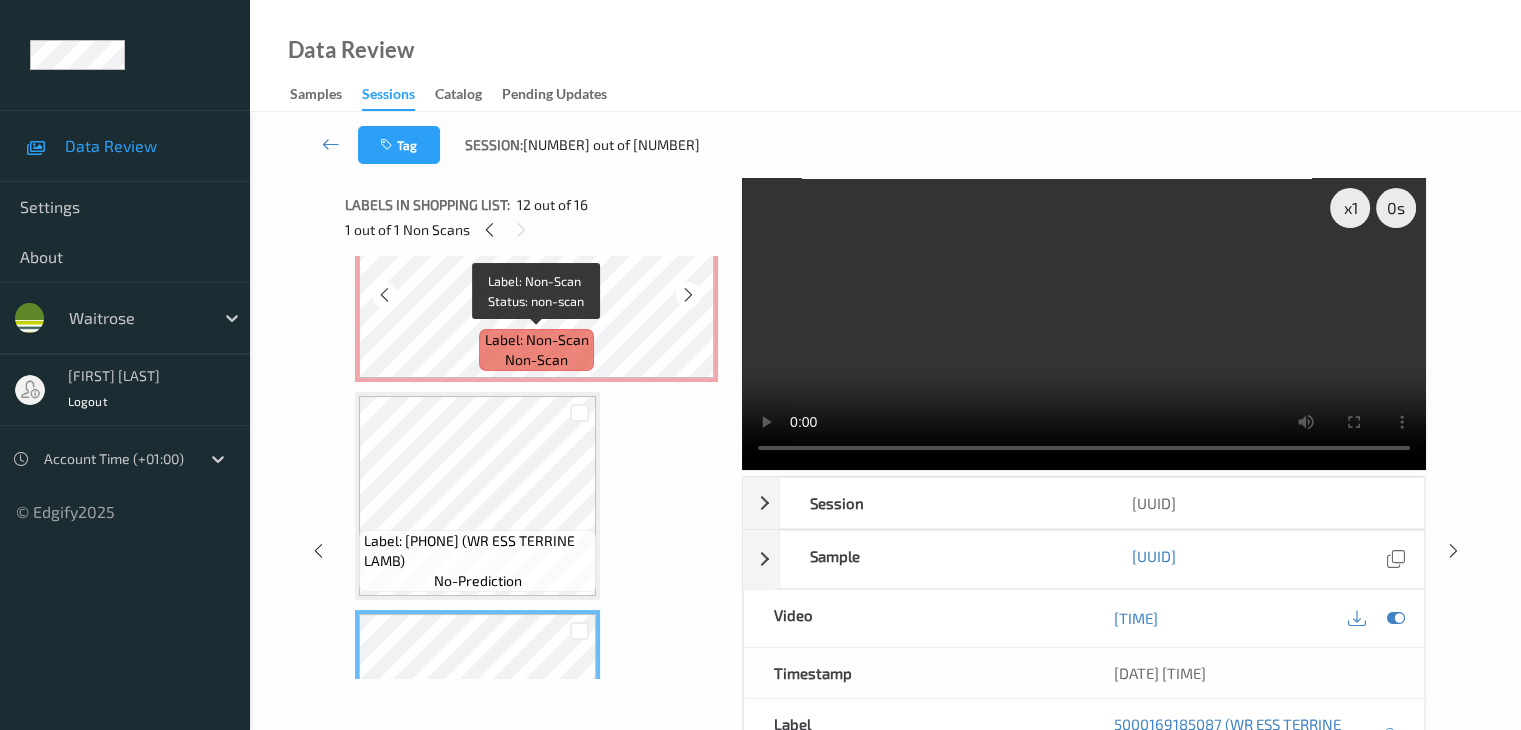 click on "non-scan" at bounding box center [536, 360] 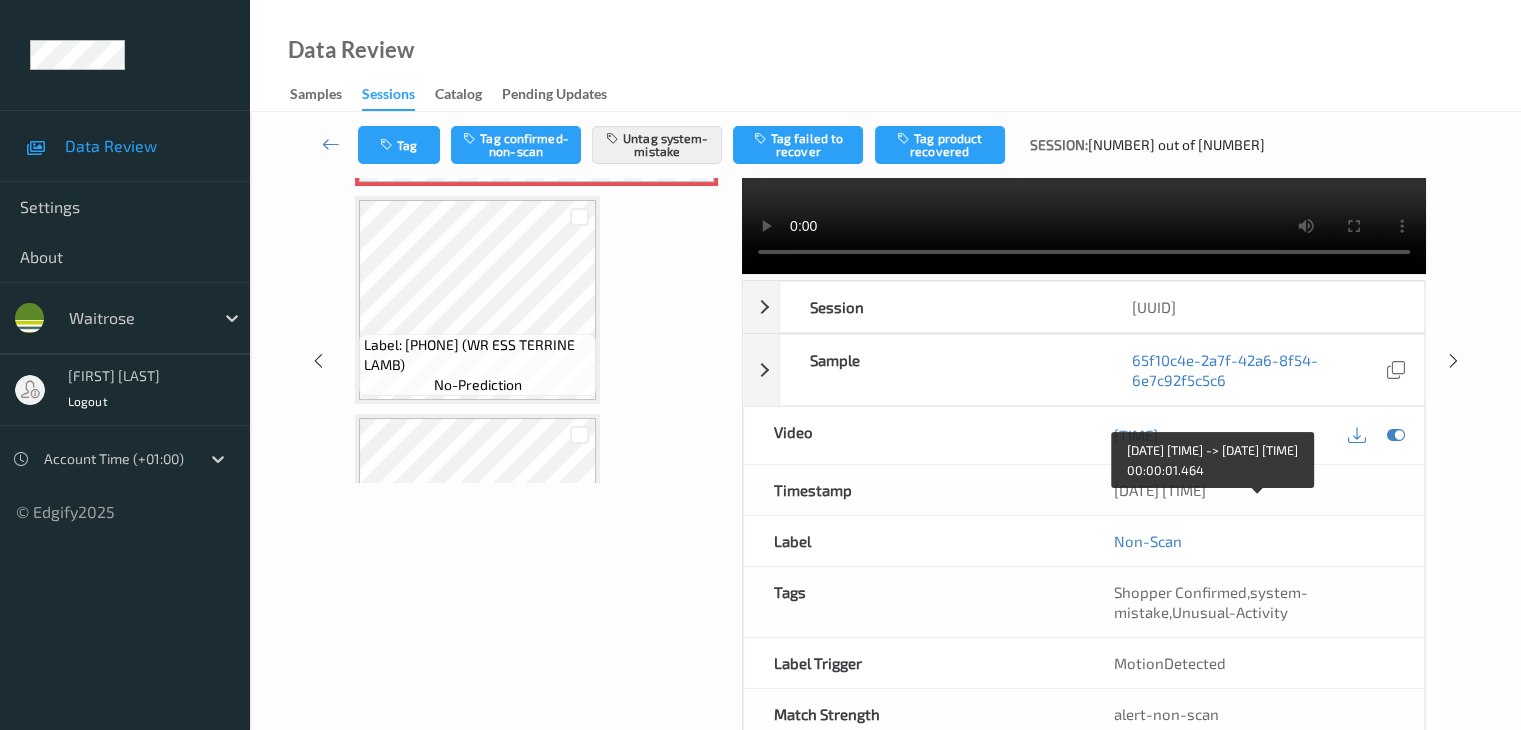 scroll, scrollTop: 200, scrollLeft: 0, axis: vertical 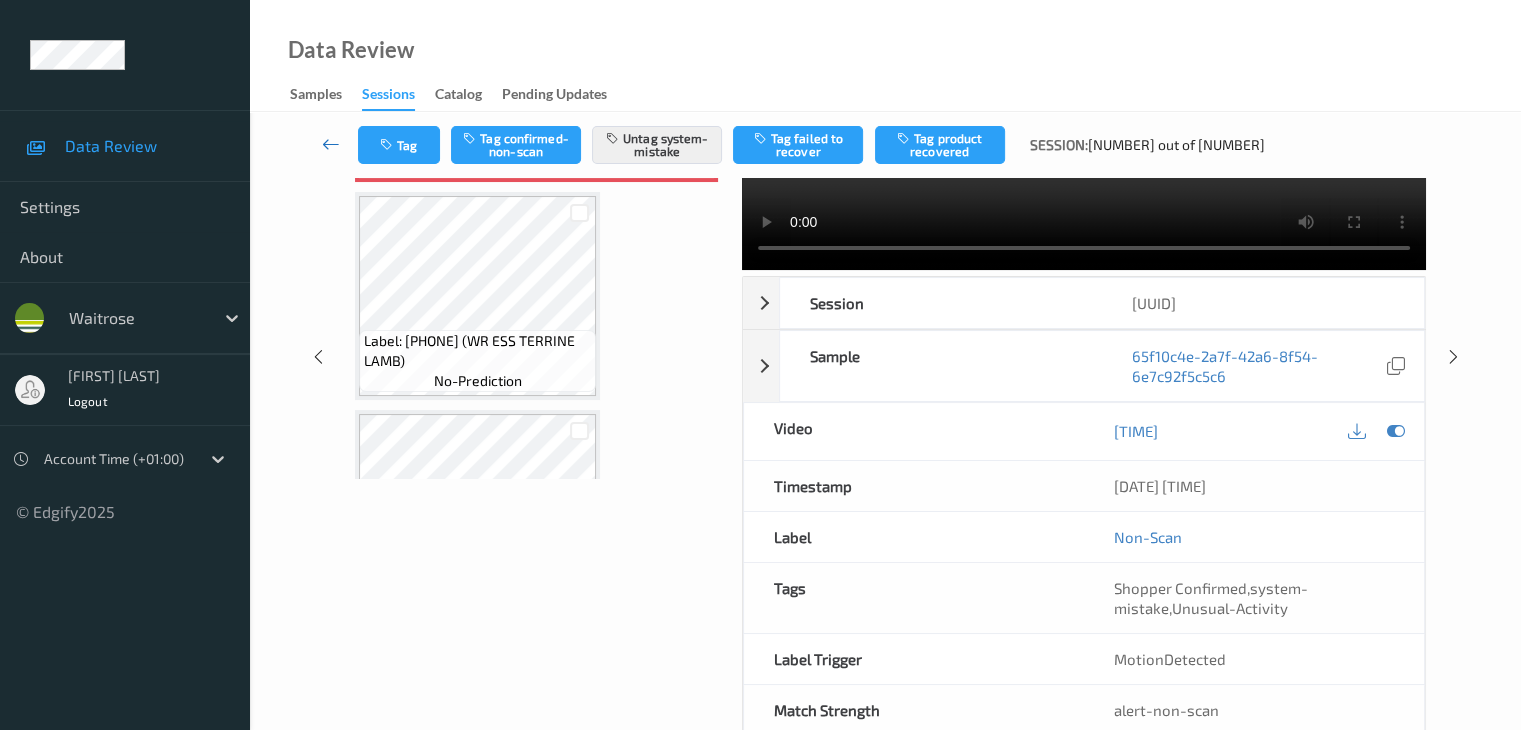 click at bounding box center [331, 144] 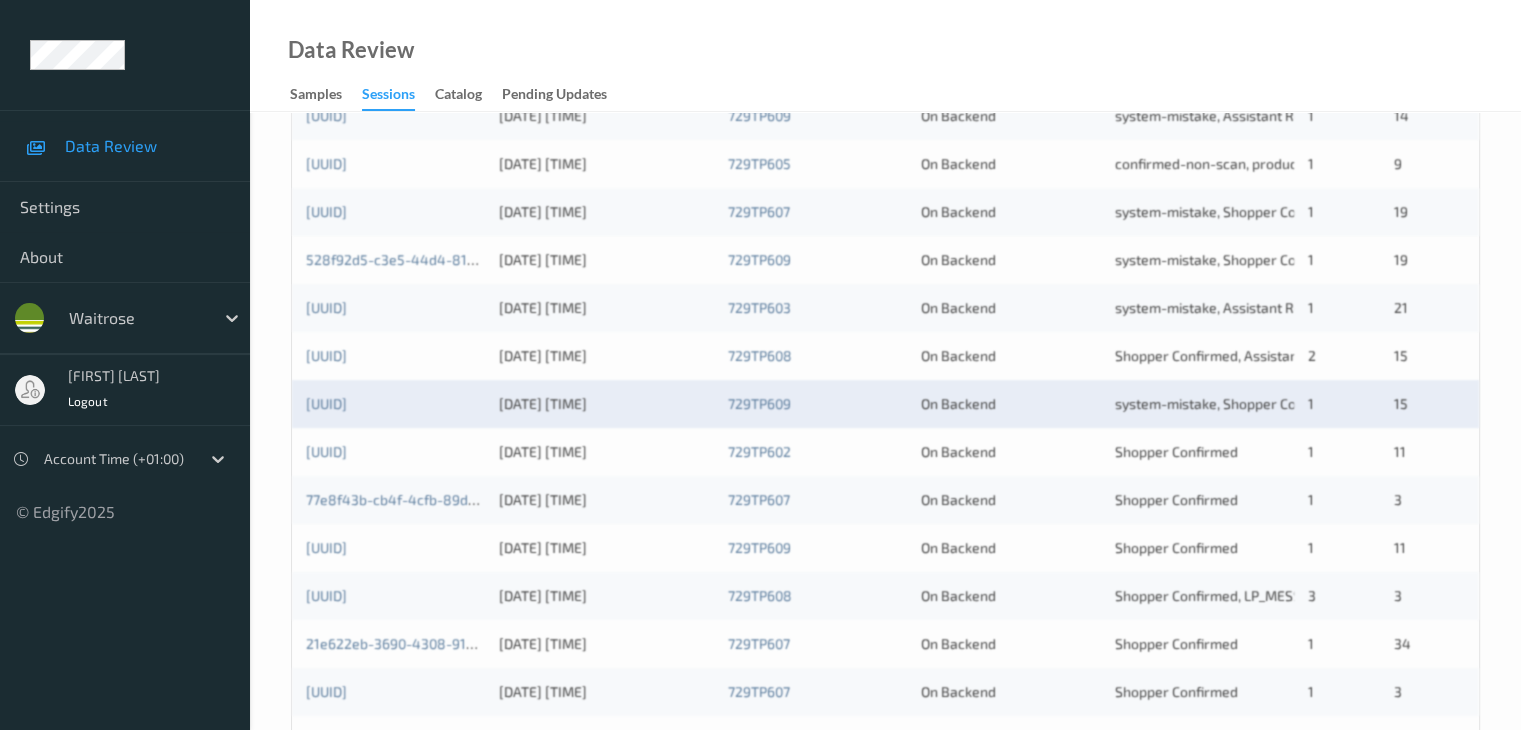 scroll, scrollTop: 800, scrollLeft: 0, axis: vertical 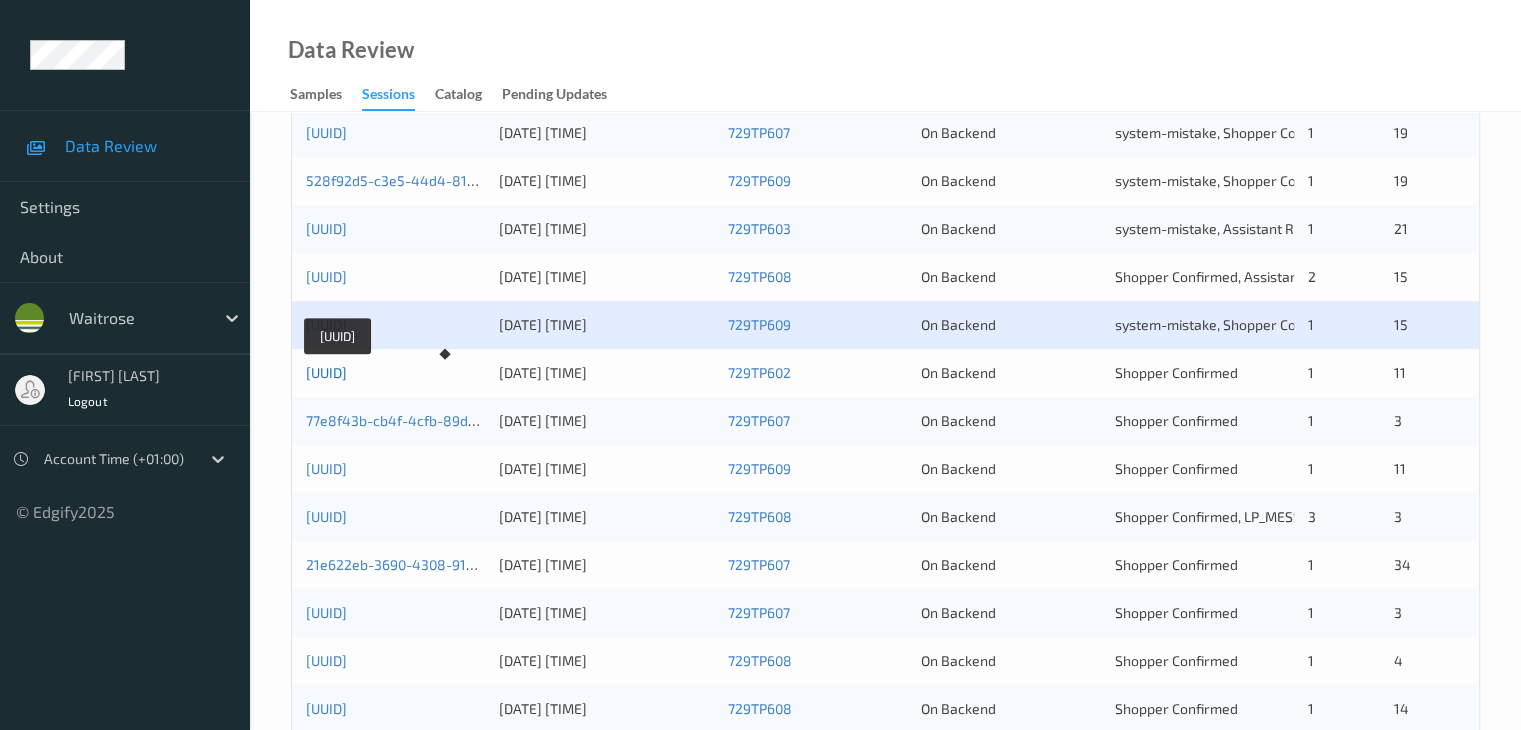 click on "[UUID]" at bounding box center [326, 372] 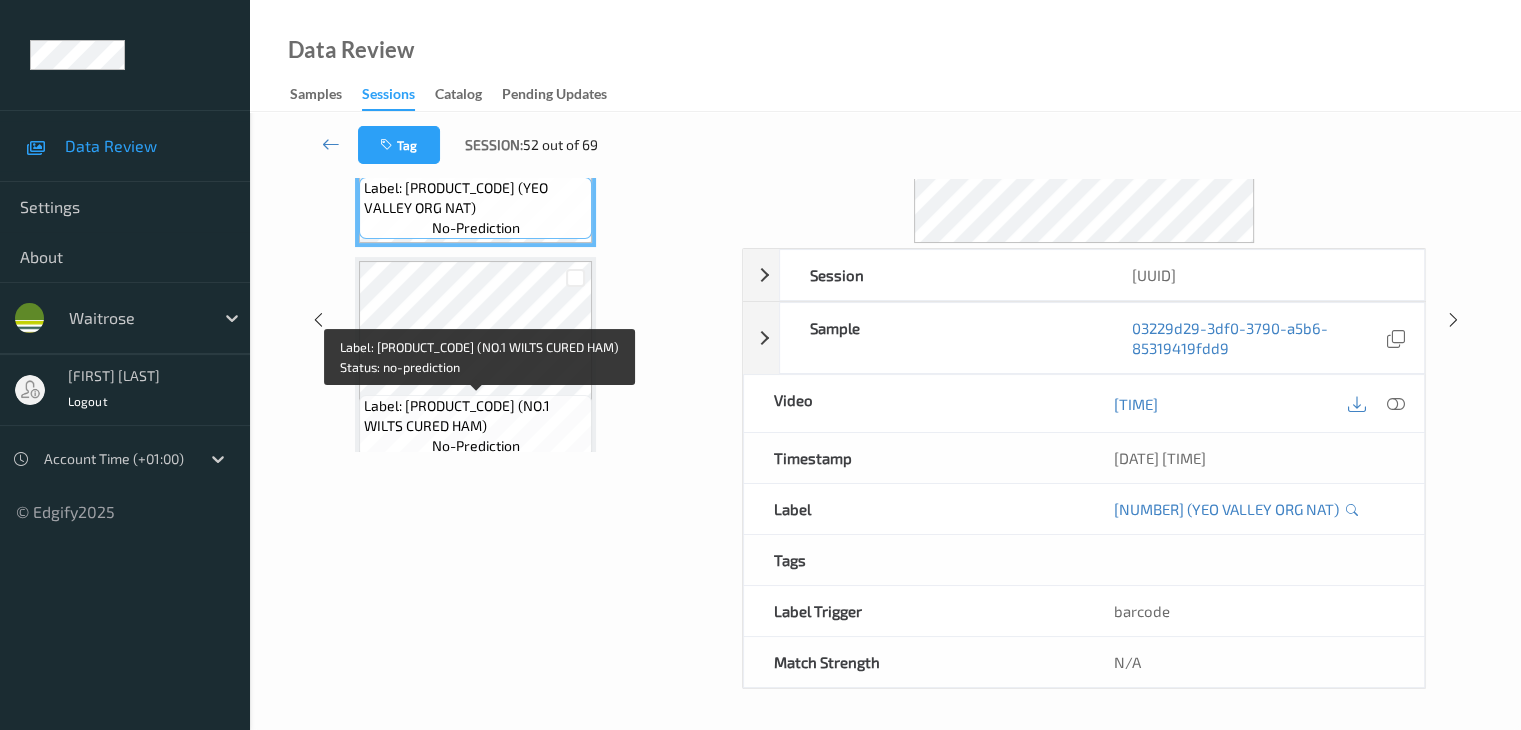 scroll, scrollTop: 0, scrollLeft: 0, axis: both 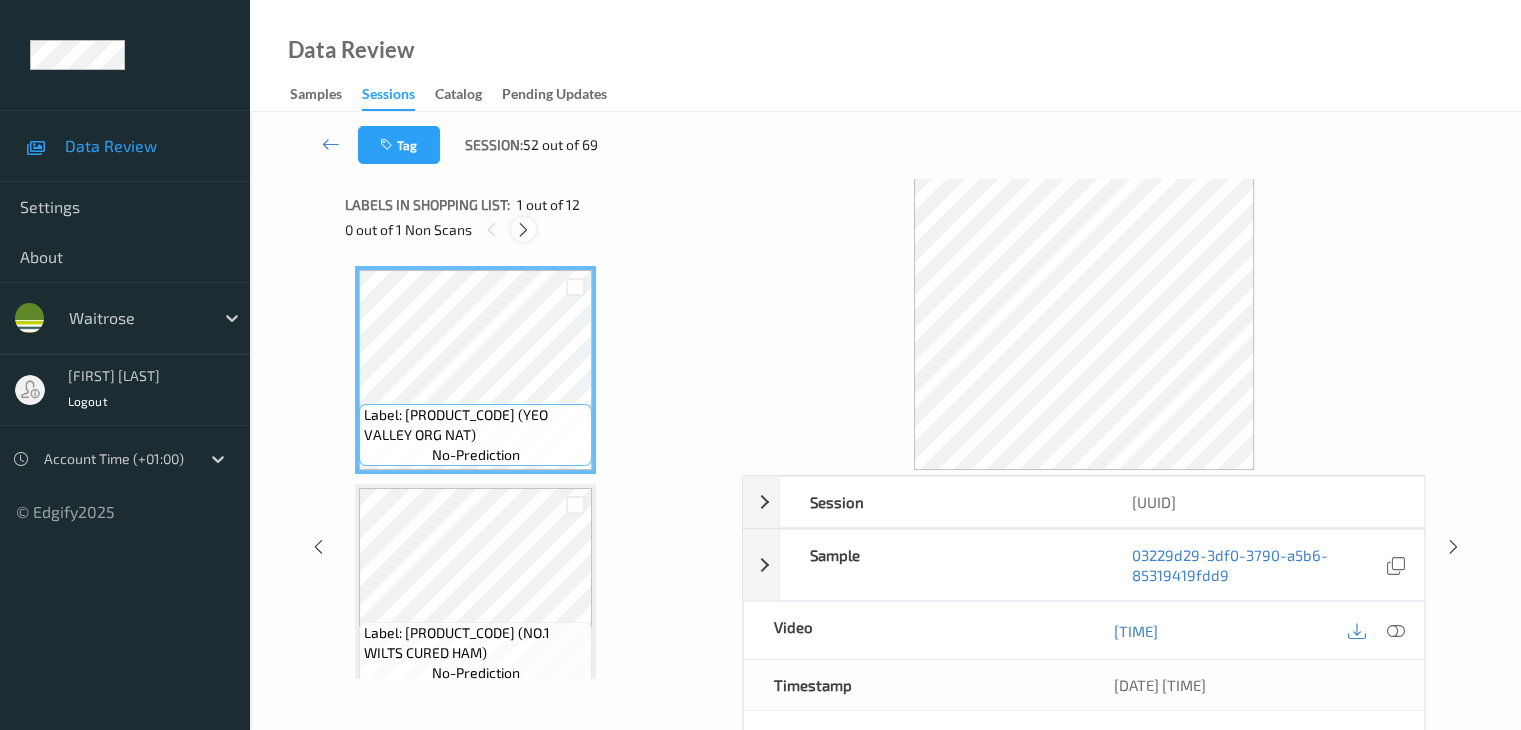 click at bounding box center (523, 230) 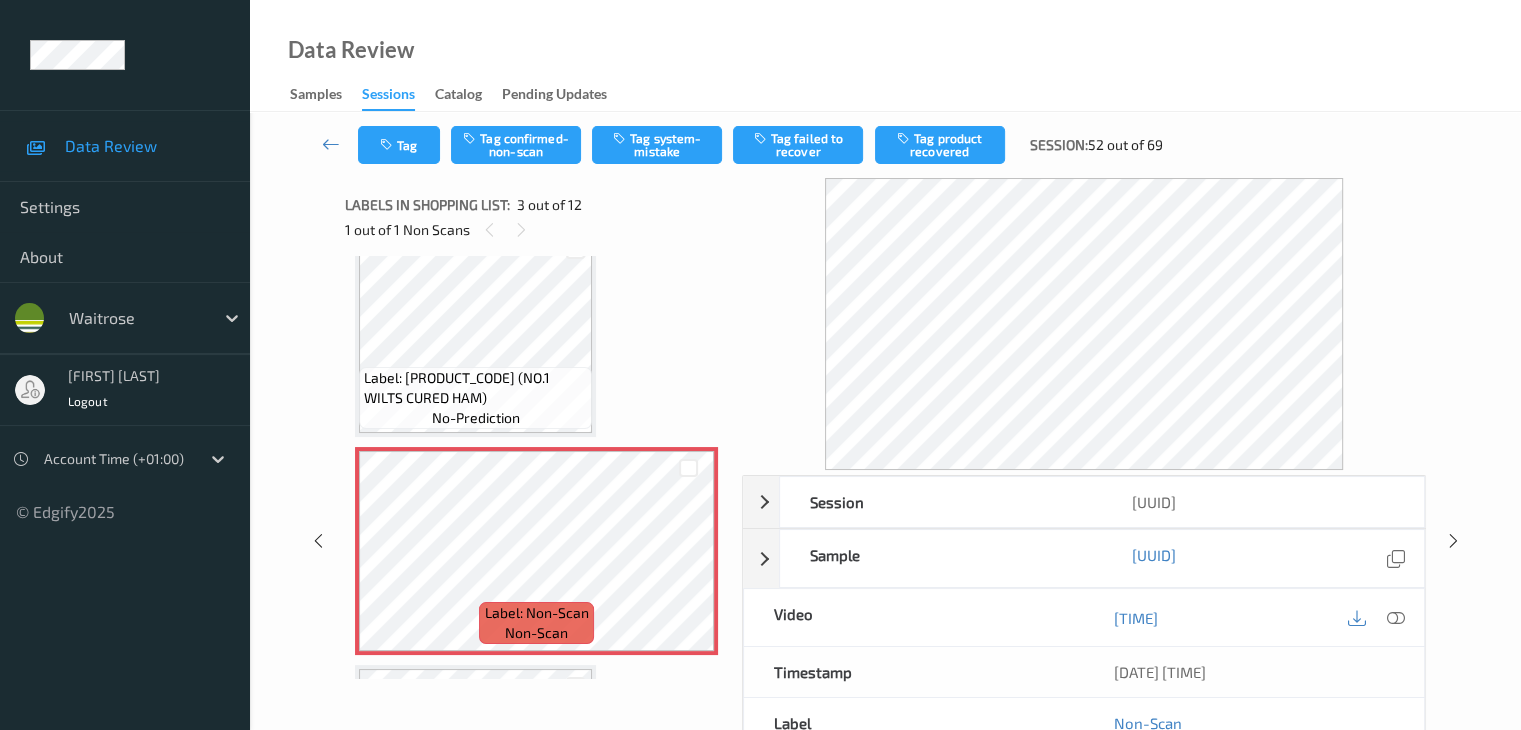 scroll, scrollTop: 328, scrollLeft: 0, axis: vertical 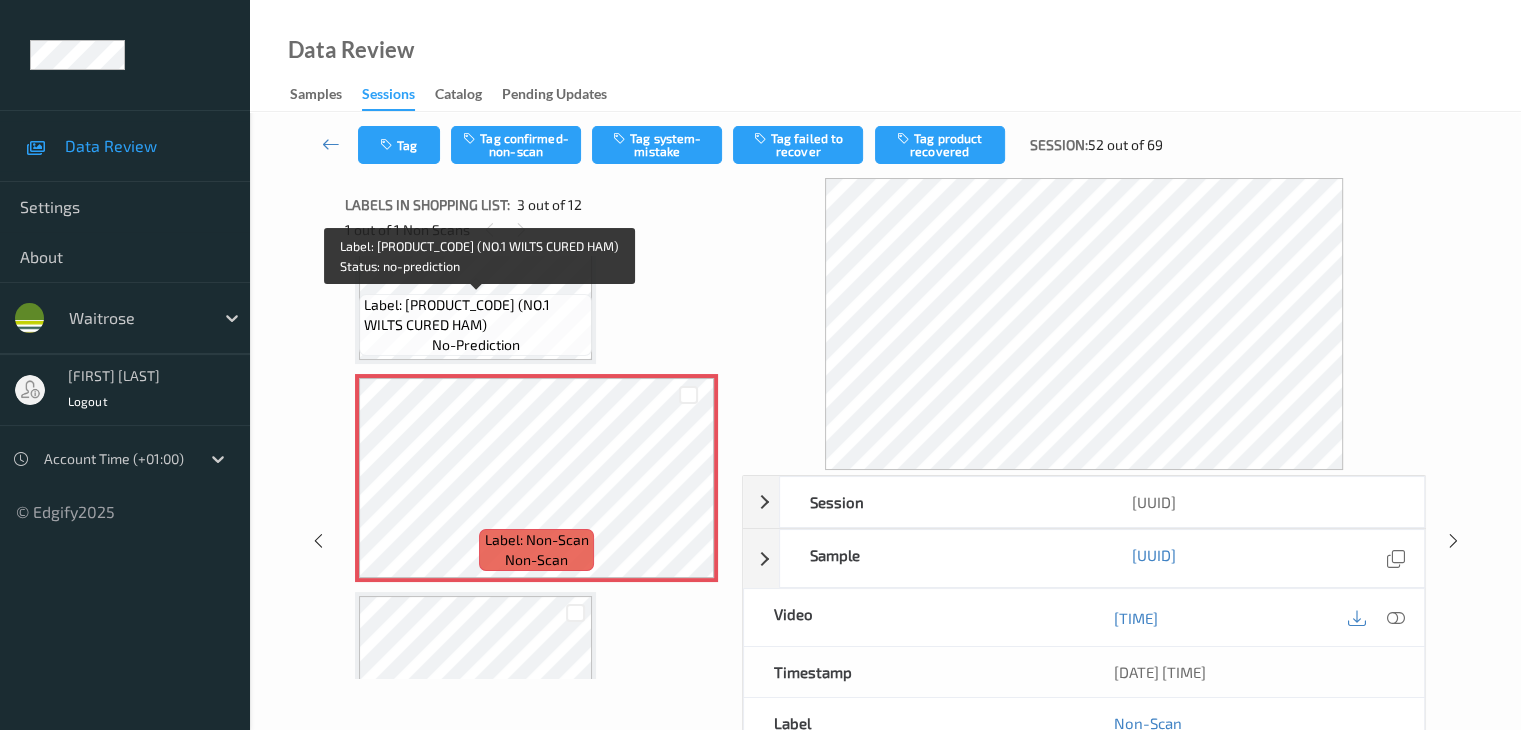 click on "Label: [PRODUCT_CODE] (NO.1 WILTS CURED HAM)" at bounding box center [475, 315] 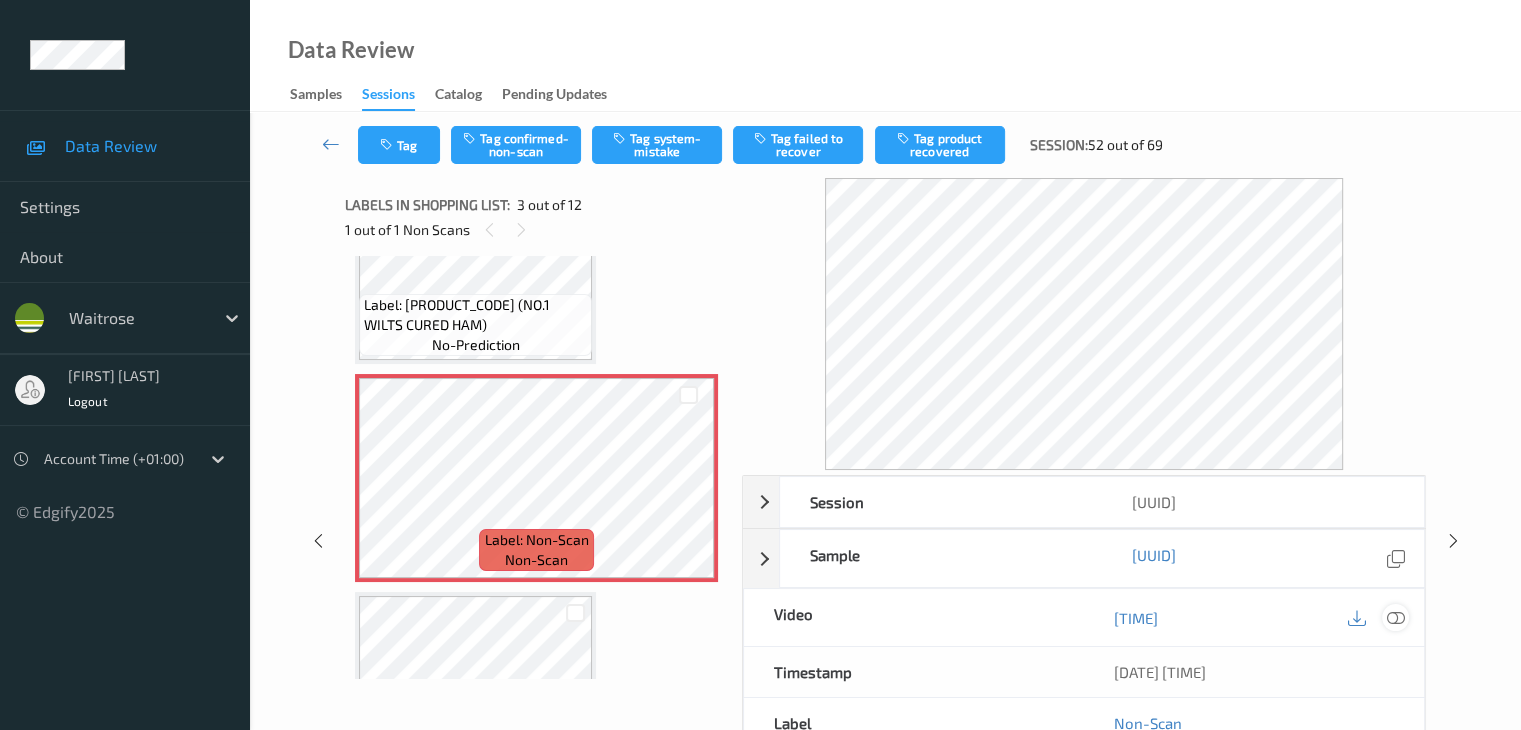 click at bounding box center (1395, 618) 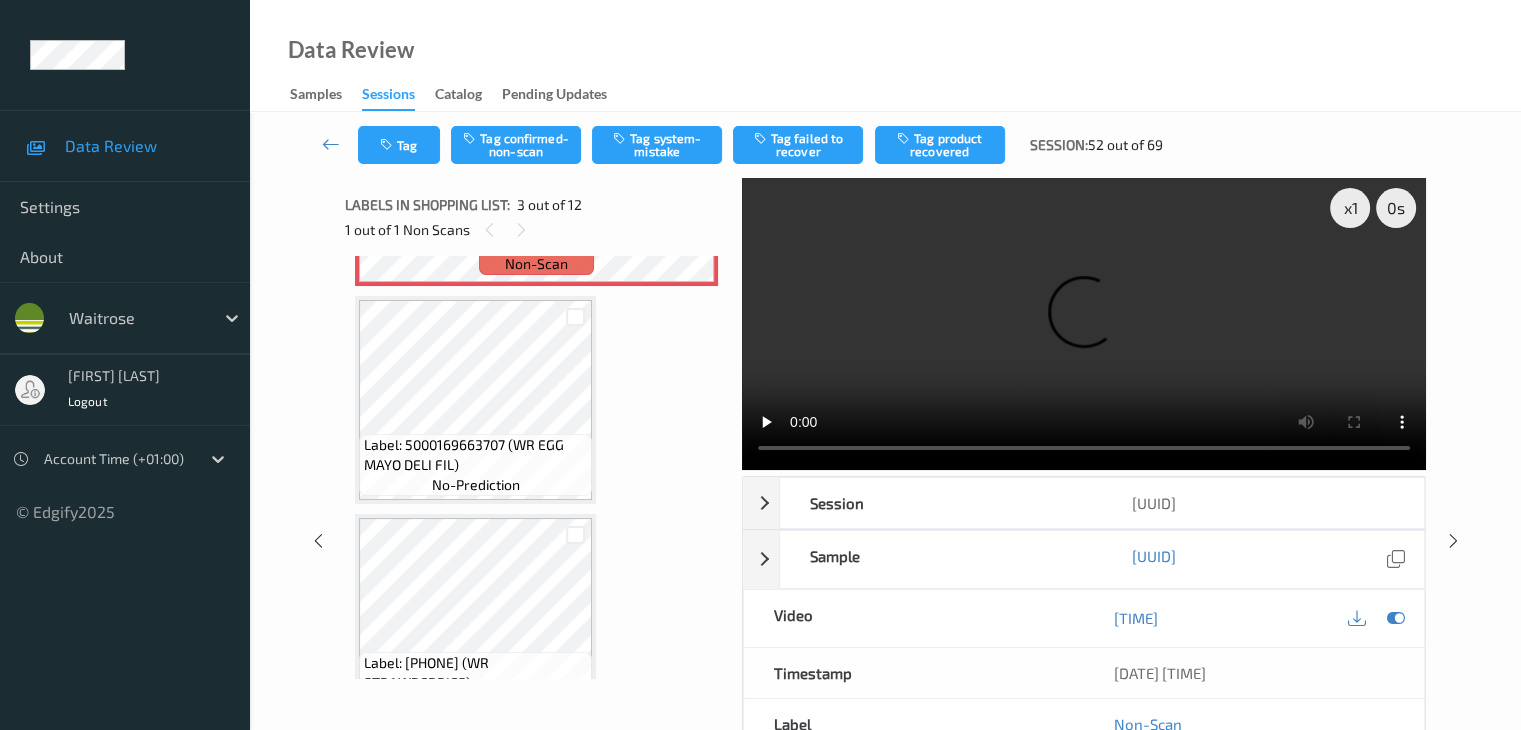 scroll, scrollTop: 628, scrollLeft: 0, axis: vertical 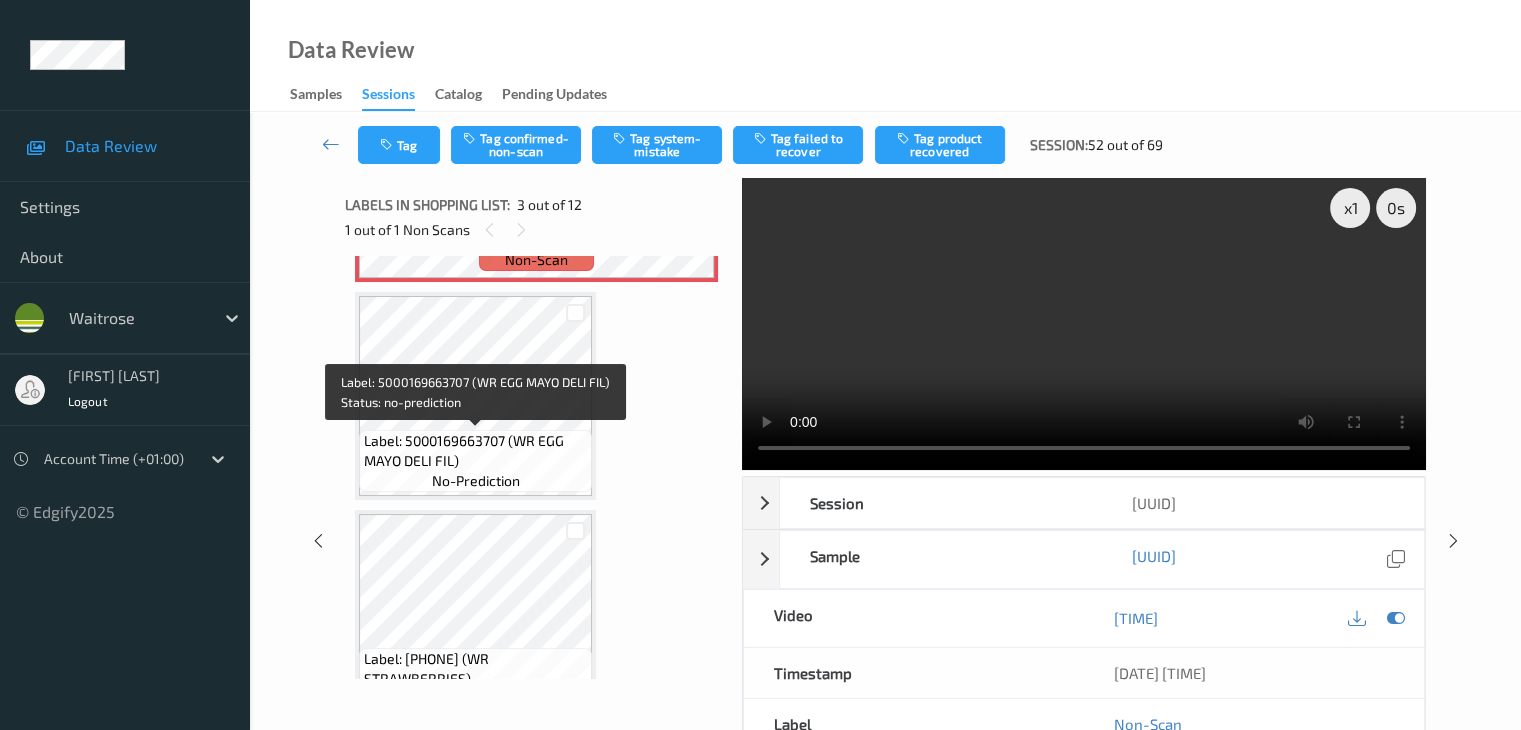 click on "Label: 5000169663707 (WR EGG MAYO DELI FIL)" at bounding box center [475, 451] 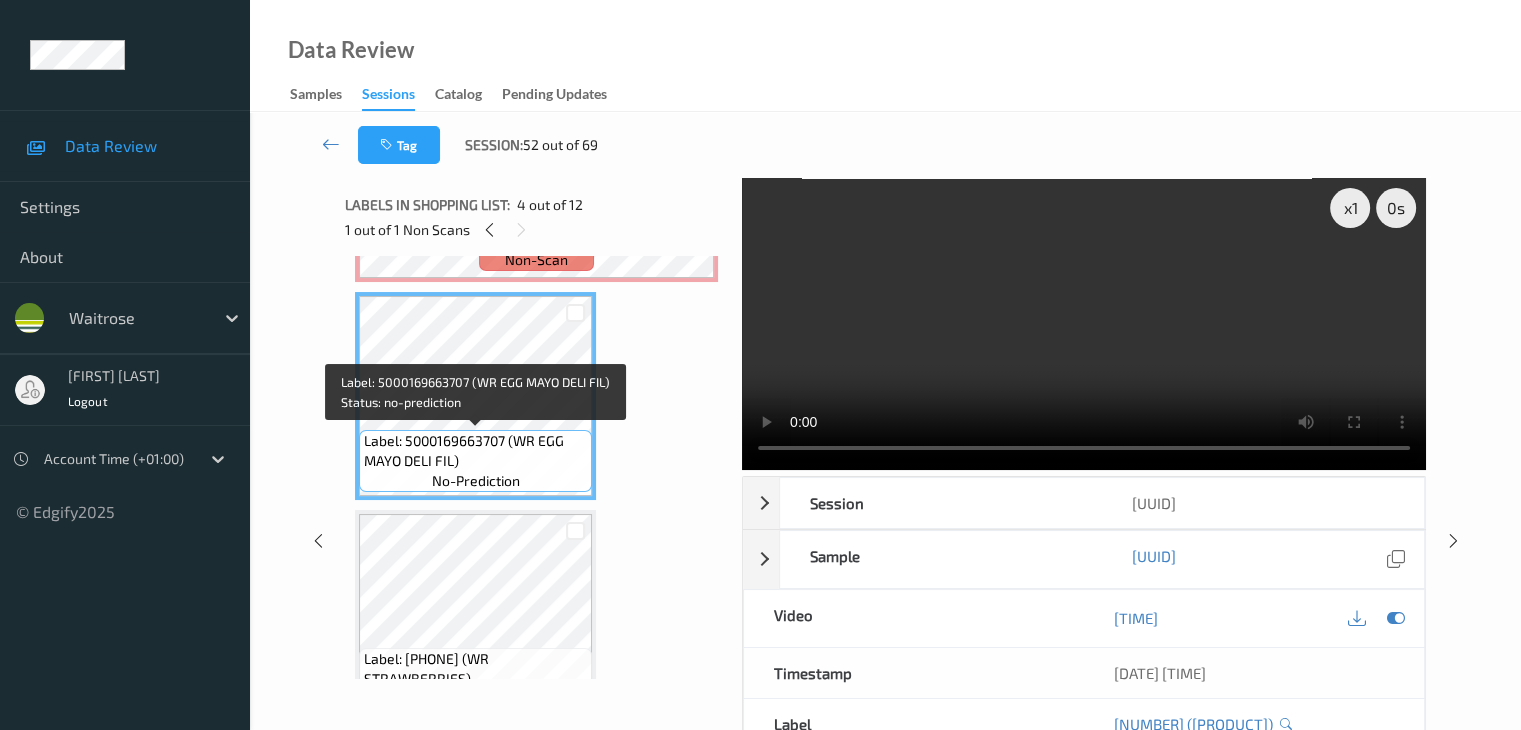 scroll, scrollTop: 428, scrollLeft: 0, axis: vertical 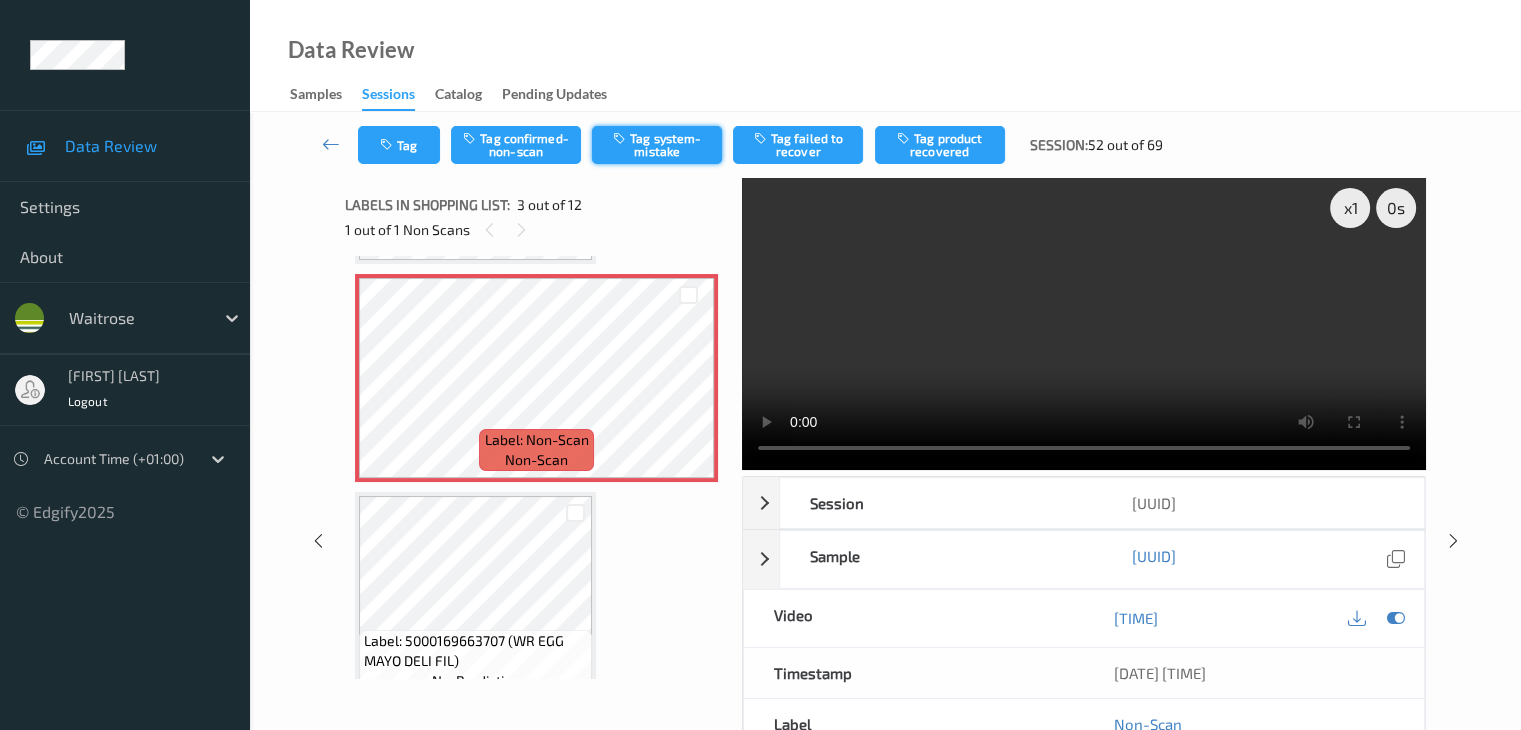 click on "Tag   system-mistake" at bounding box center (657, 145) 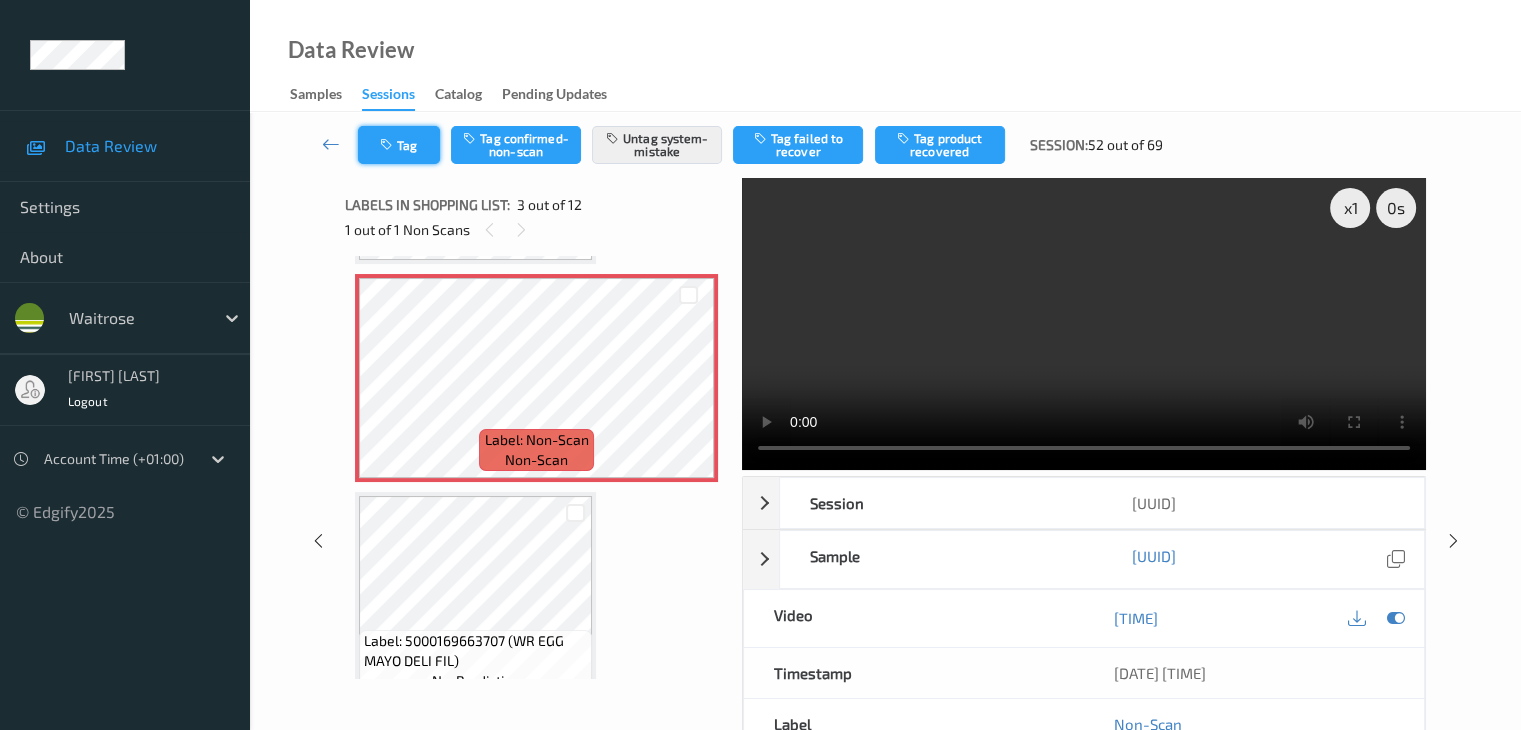 click on "Tag" at bounding box center [399, 145] 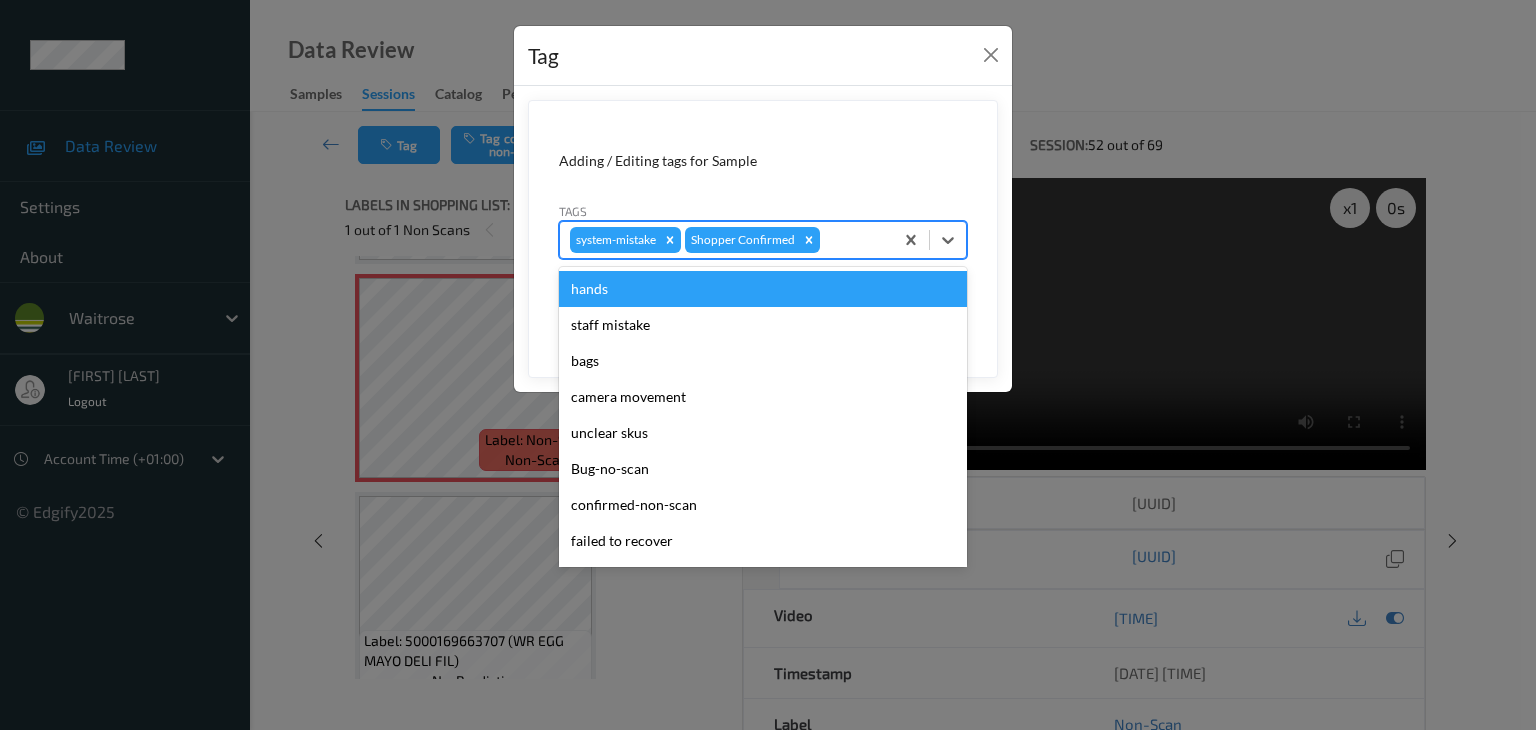 click at bounding box center (853, 240) 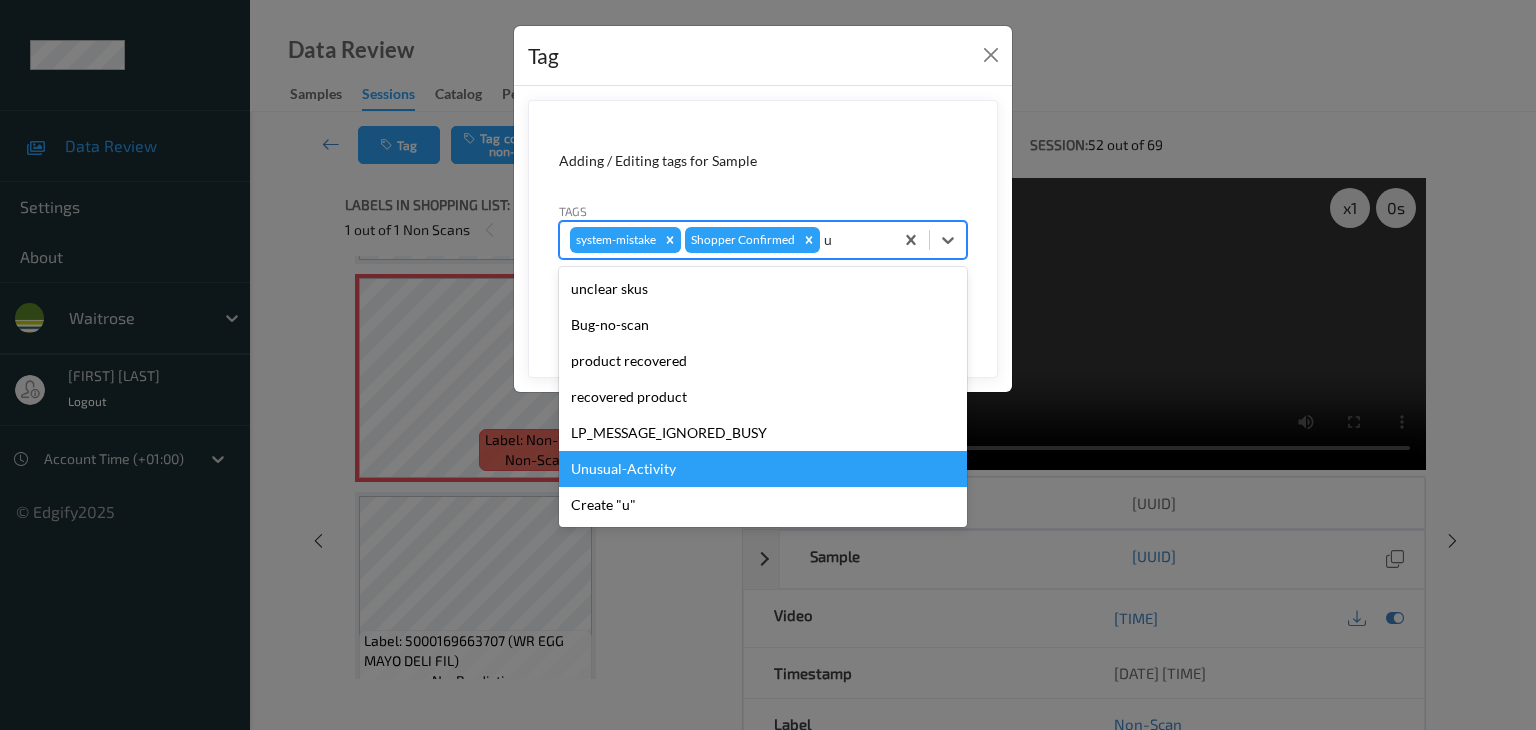 click on "Unusual-Activity" at bounding box center [763, 469] 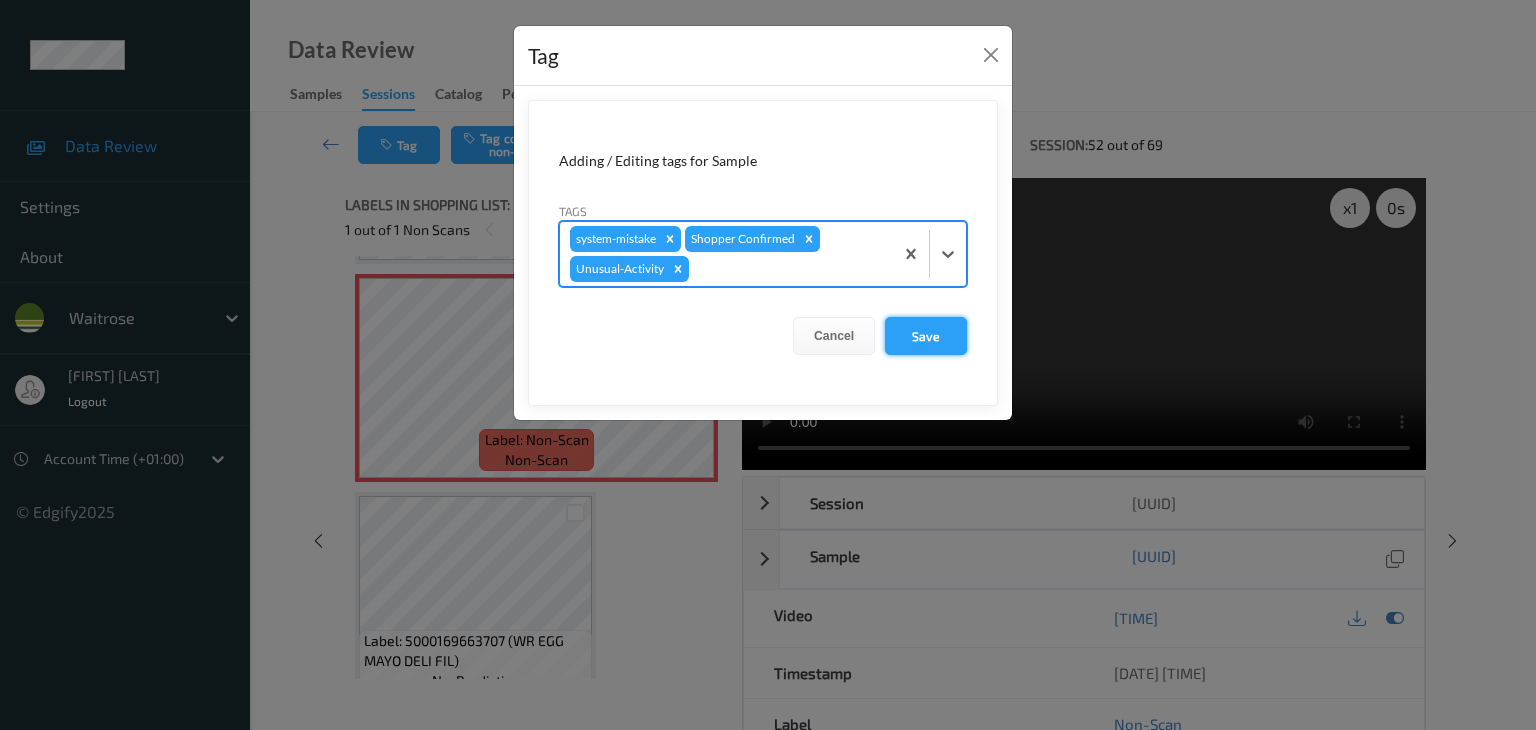 click on "Save" at bounding box center (926, 336) 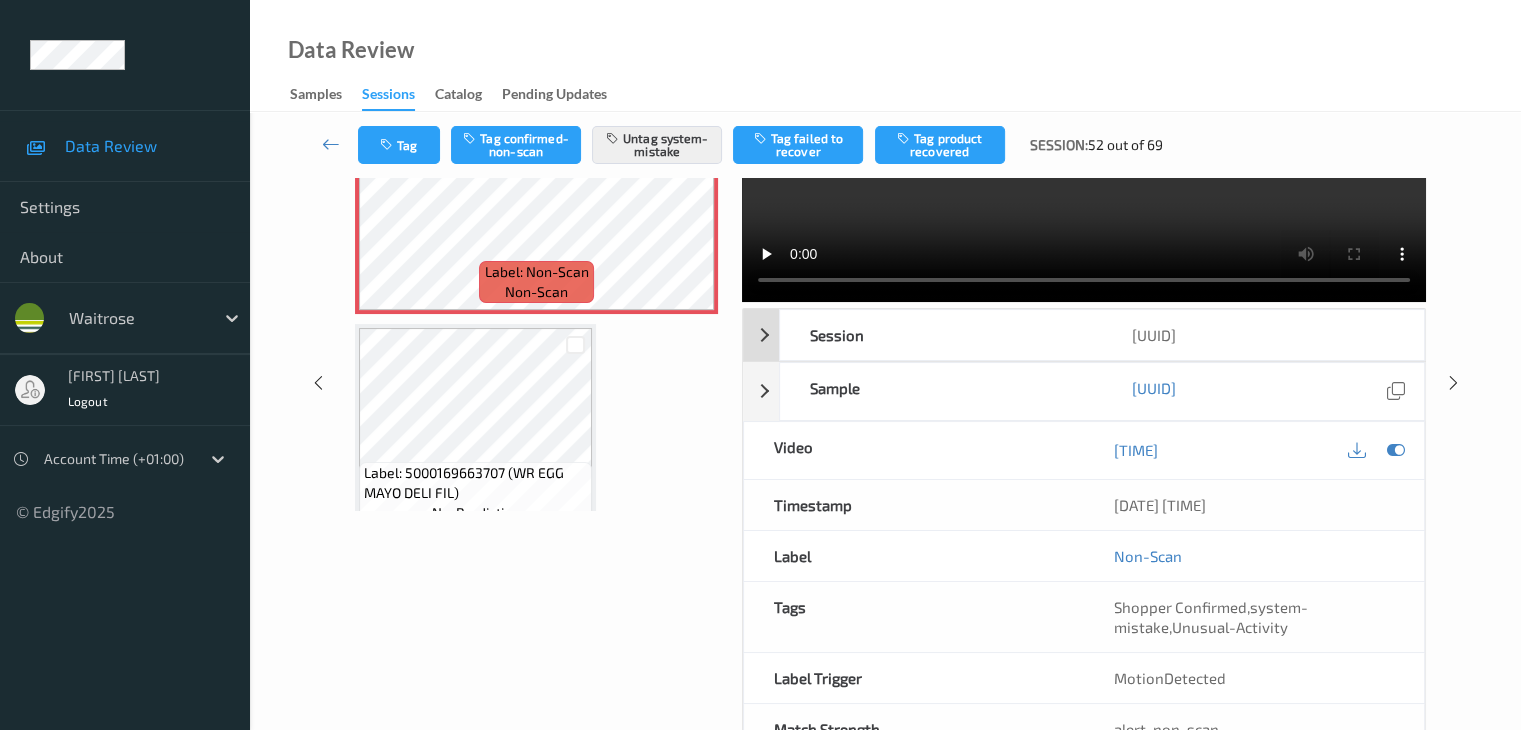 scroll, scrollTop: 64, scrollLeft: 0, axis: vertical 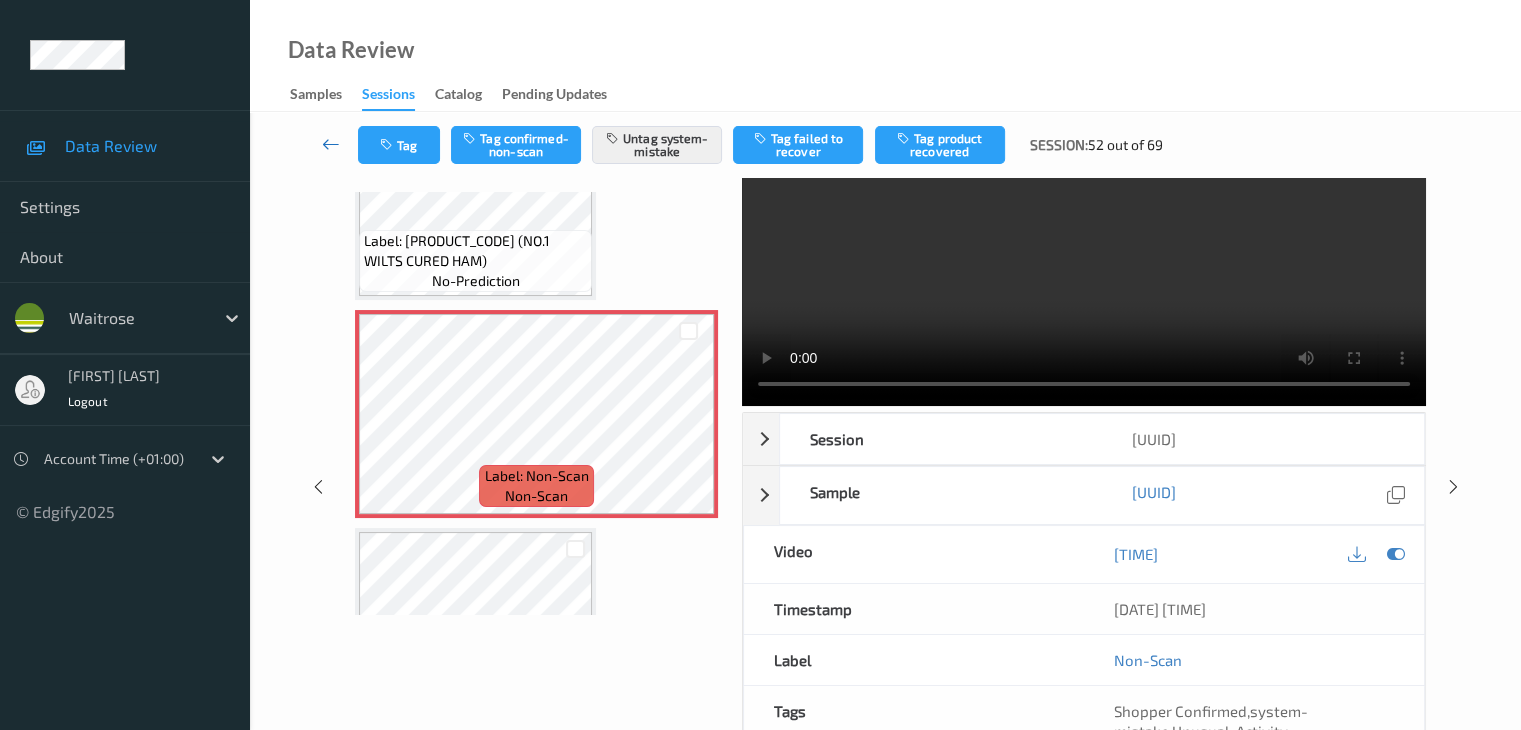 click at bounding box center [331, 144] 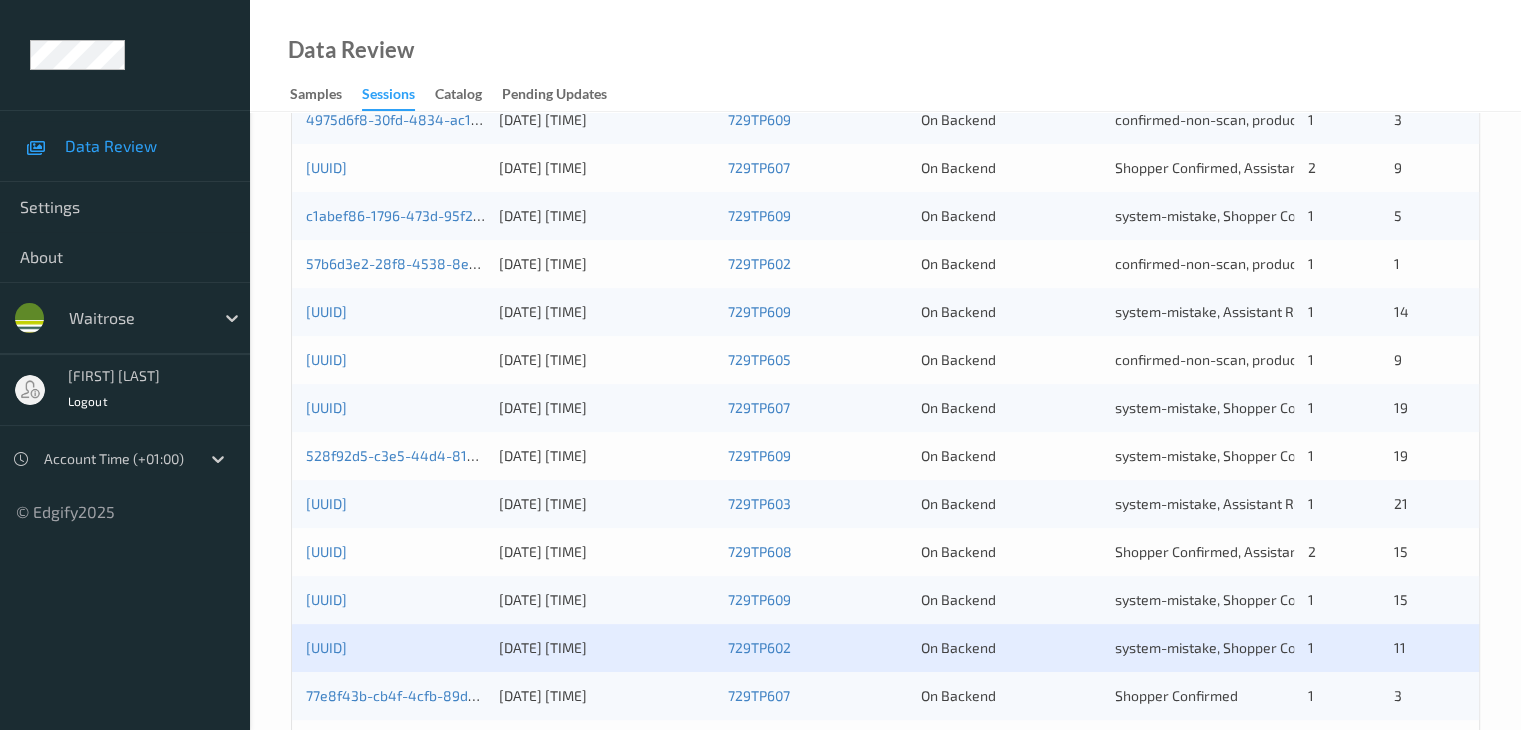 scroll, scrollTop: 800, scrollLeft: 0, axis: vertical 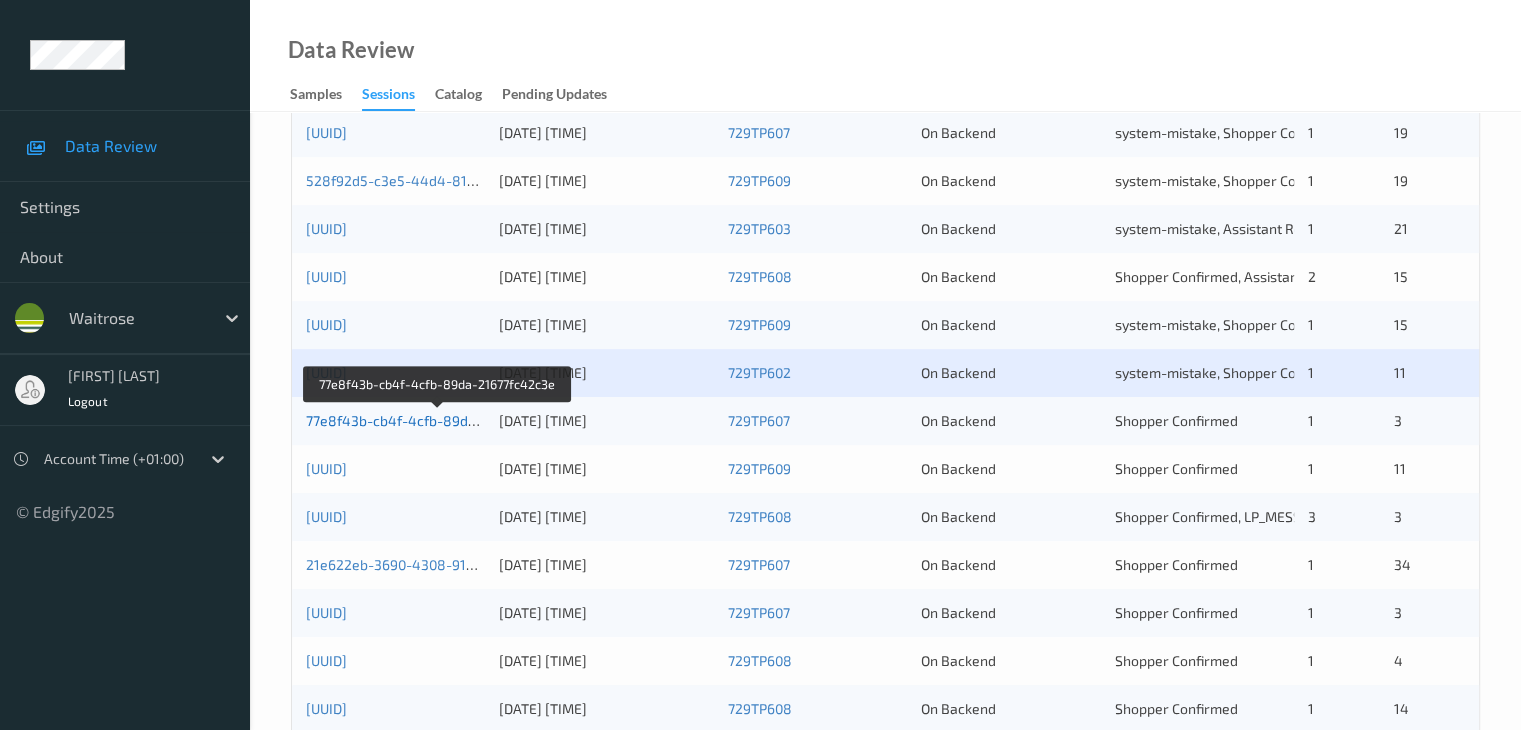 click on "77e8f43b-cb4f-4cfb-89da-21677fc42c3e" at bounding box center [438, 420] 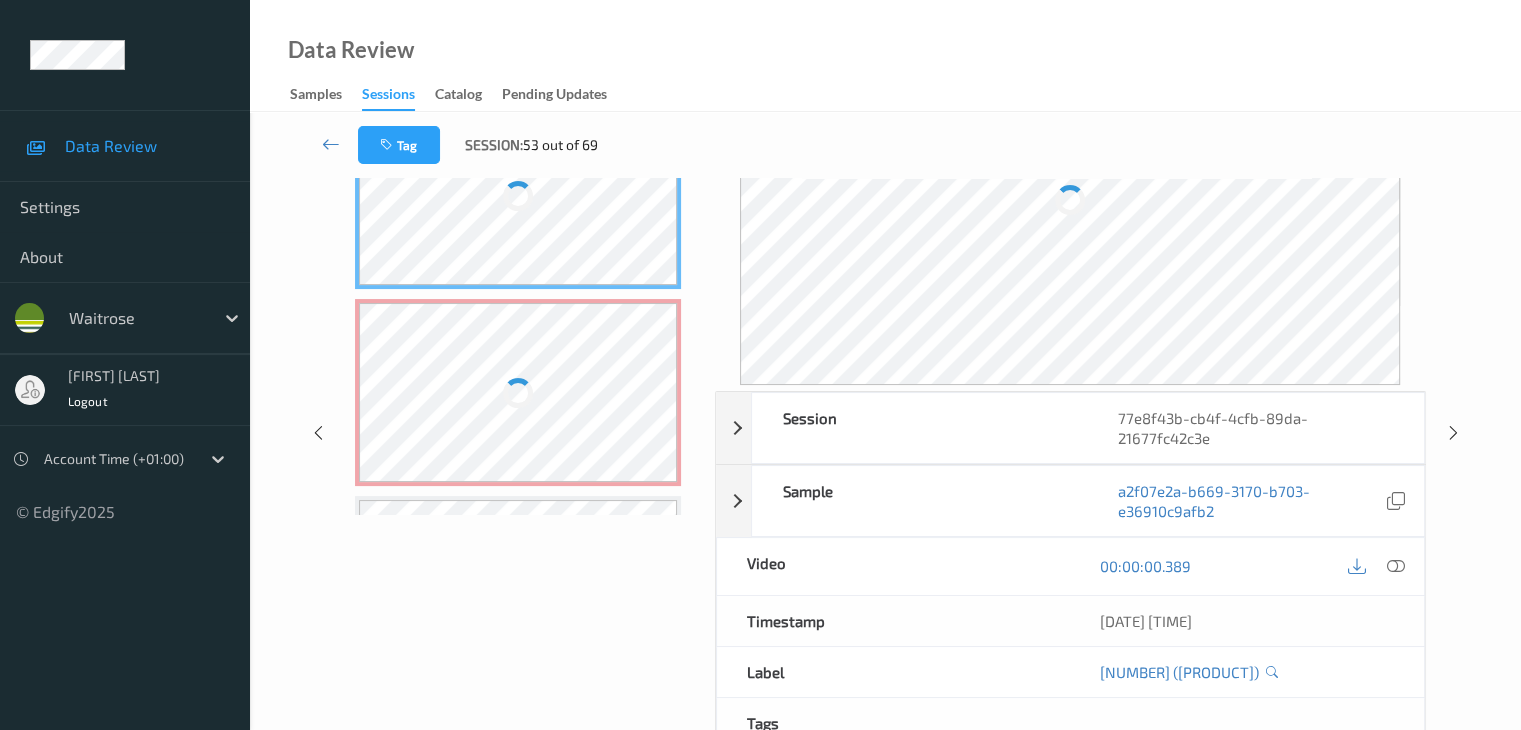 scroll, scrollTop: 44, scrollLeft: 0, axis: vertical 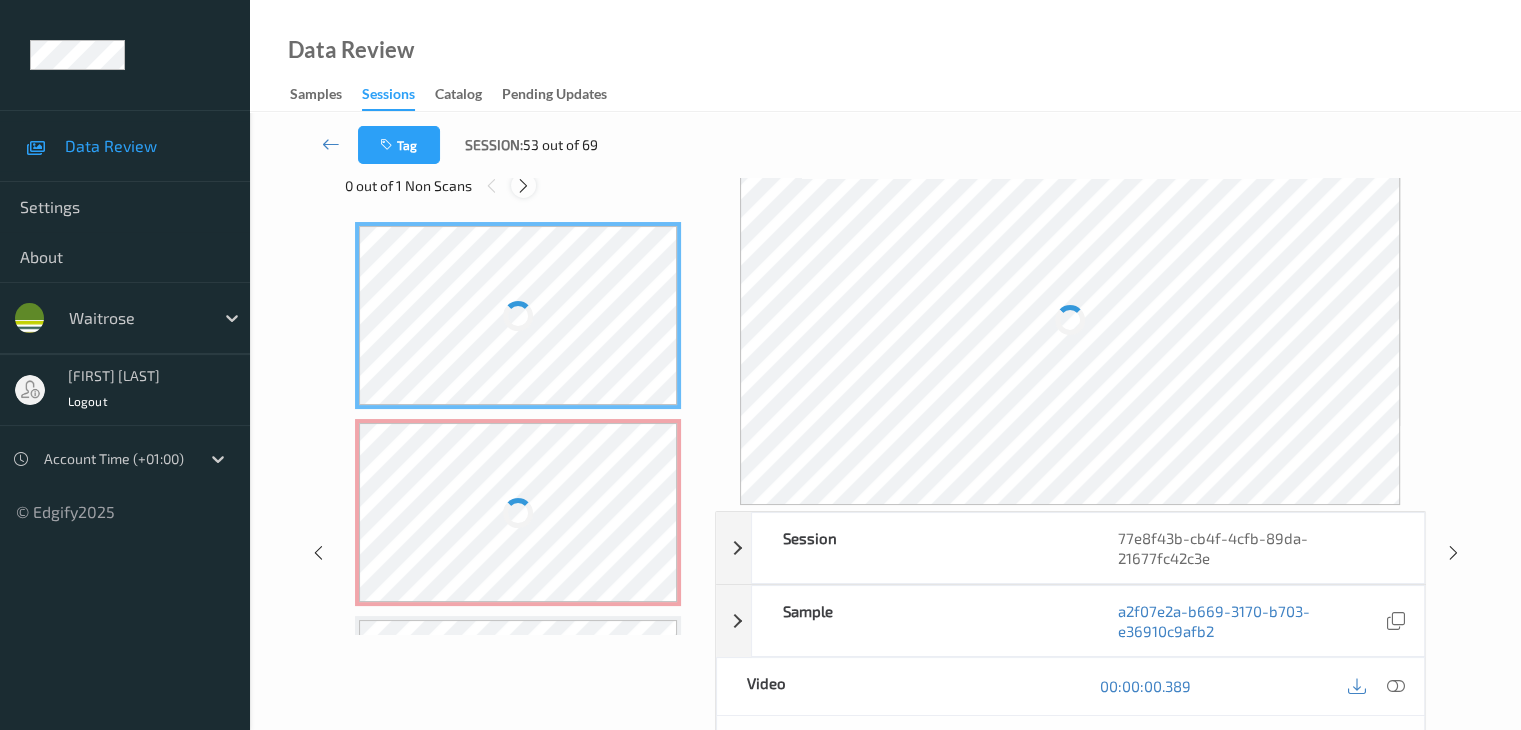 click at bounding box center (523, 186) 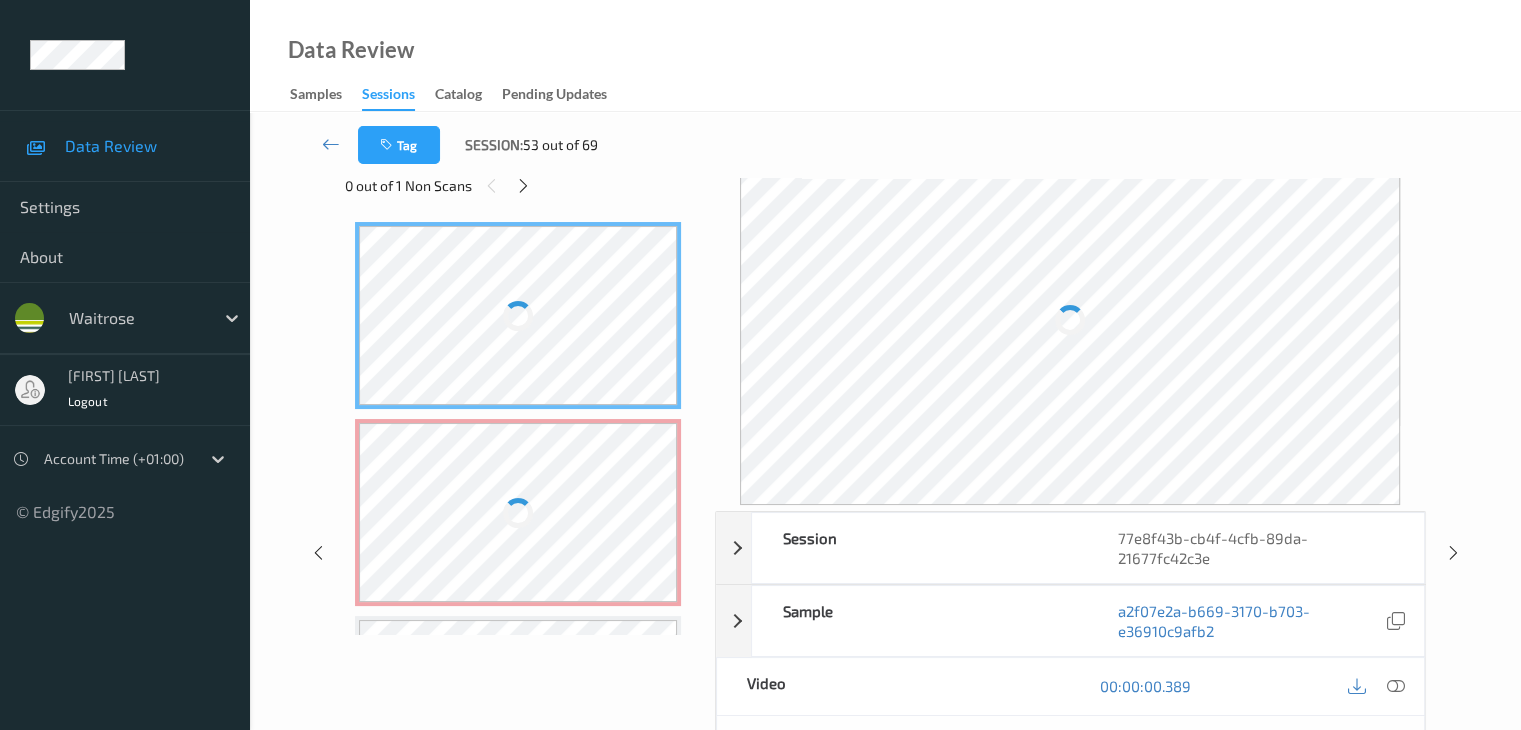 scroll, scrollTop: 10, scrollLeft: 0, axis: vertical 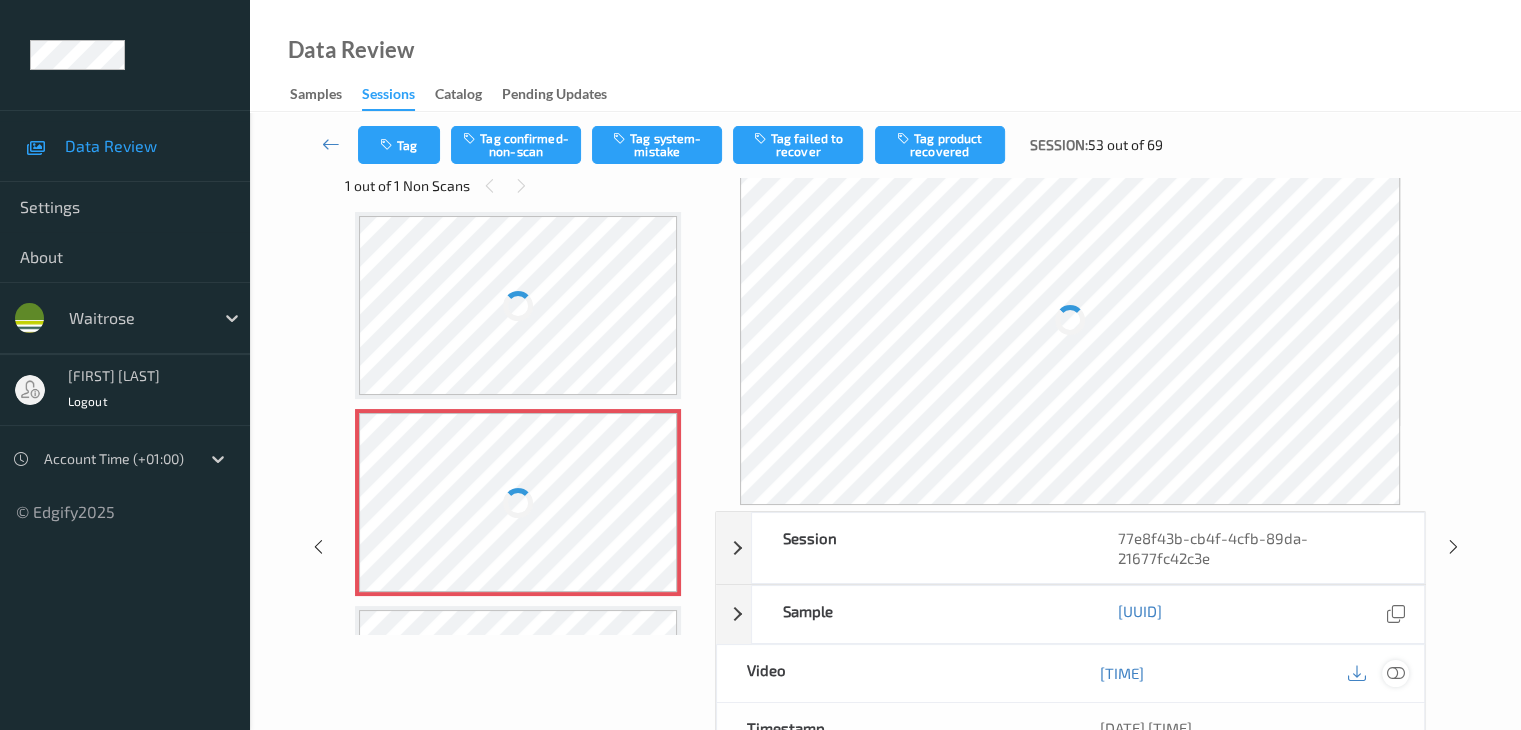 click at bounding box center [1395, 673] 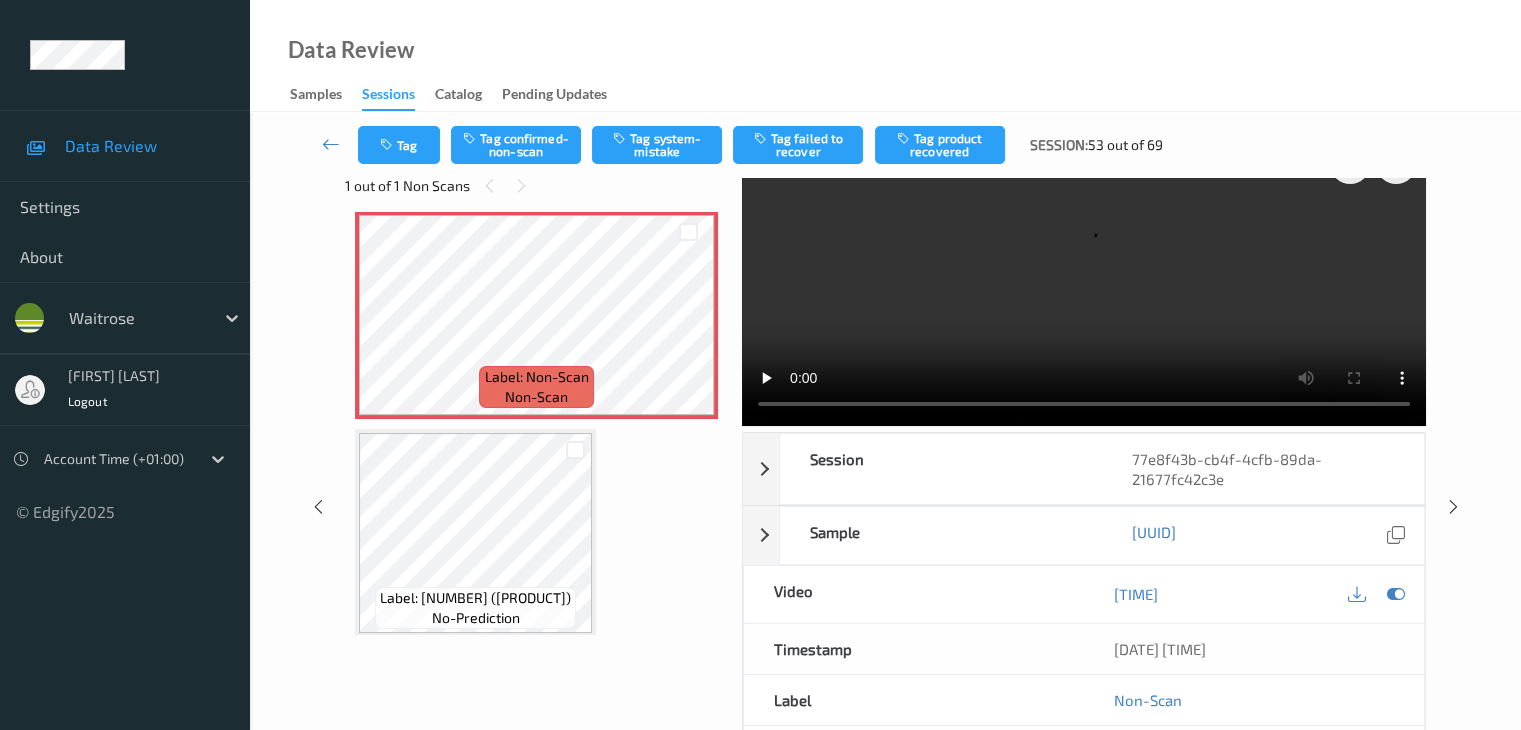 scroll, scrollTop: 110, scrollLeft: 0, axis: vertical 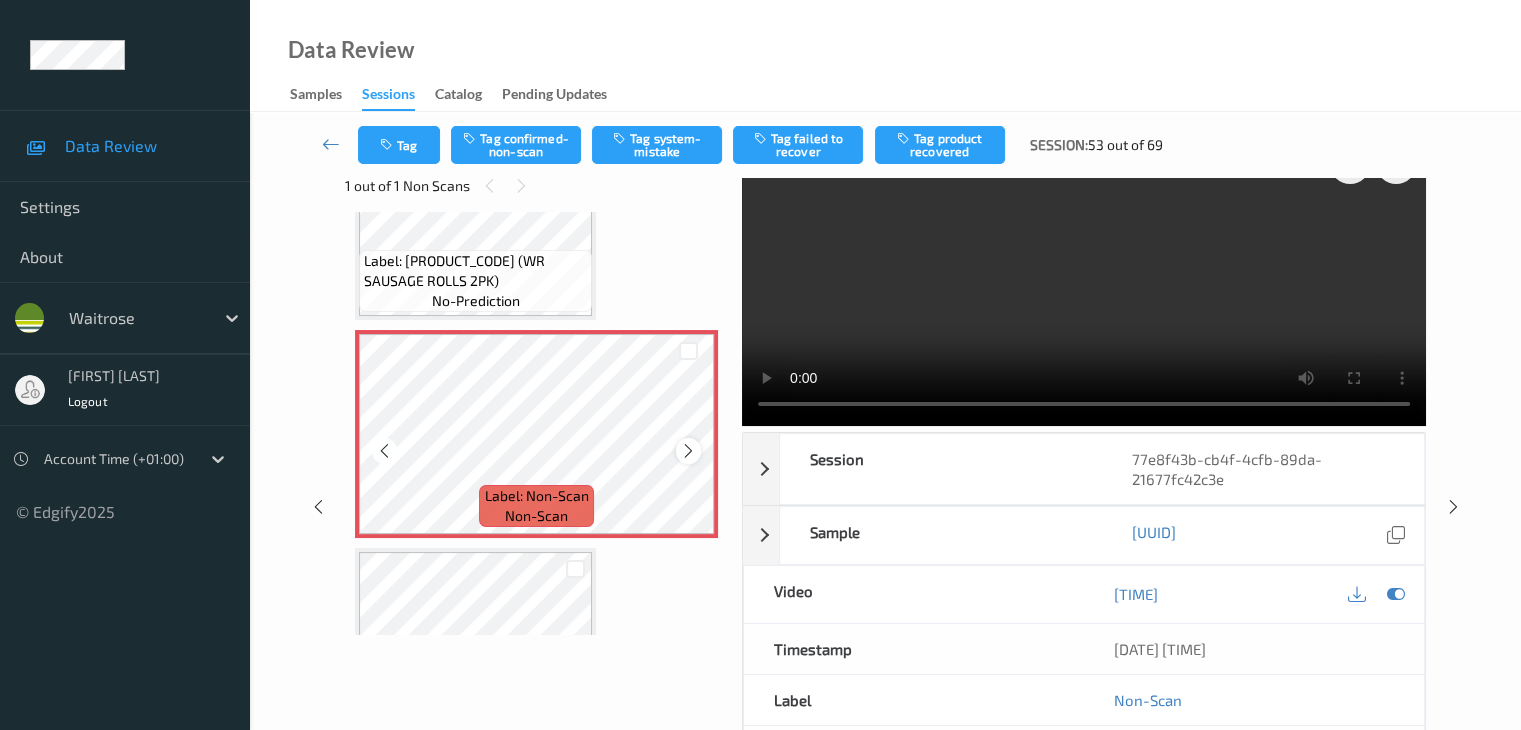 click at bounding box center [688, 451] 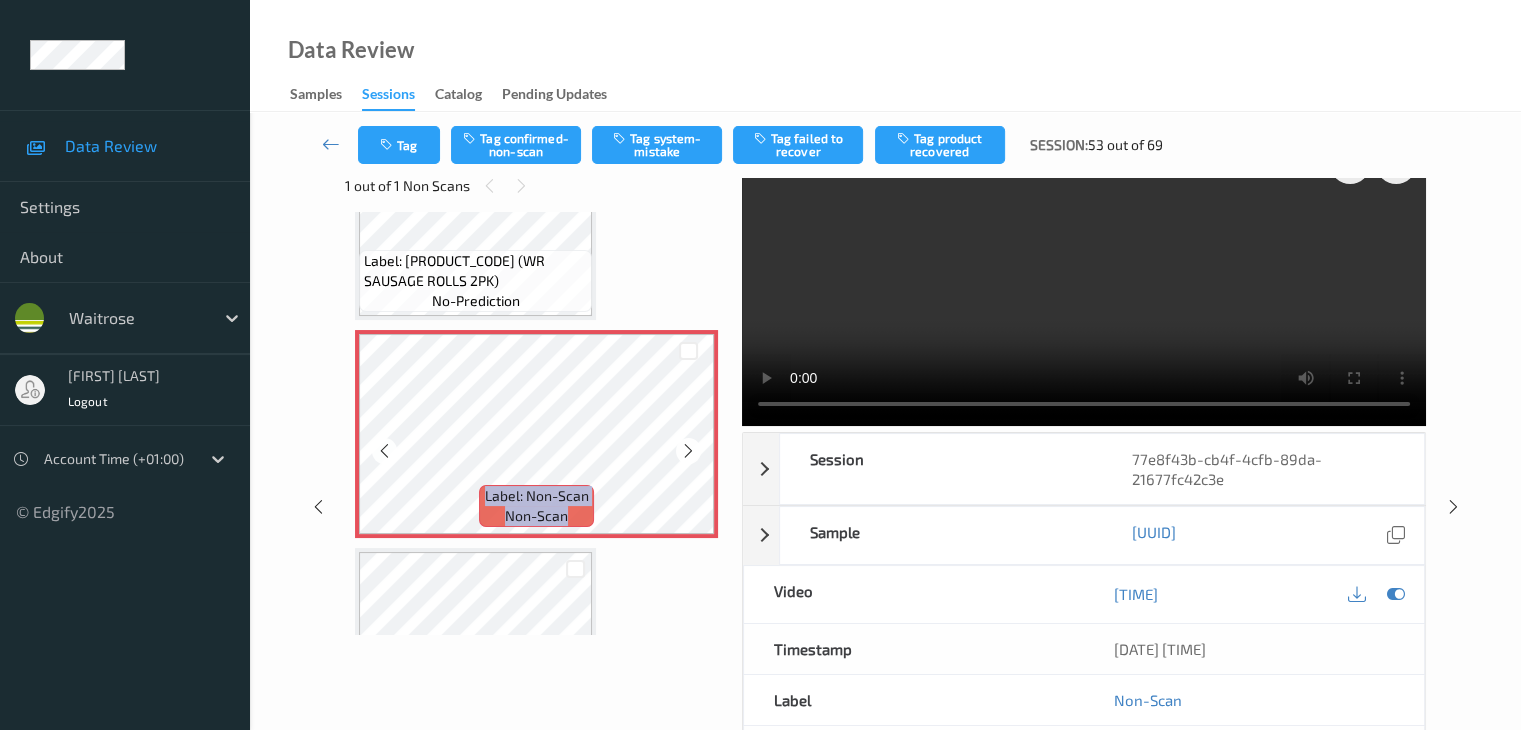 click at bounding box center [688, 451] 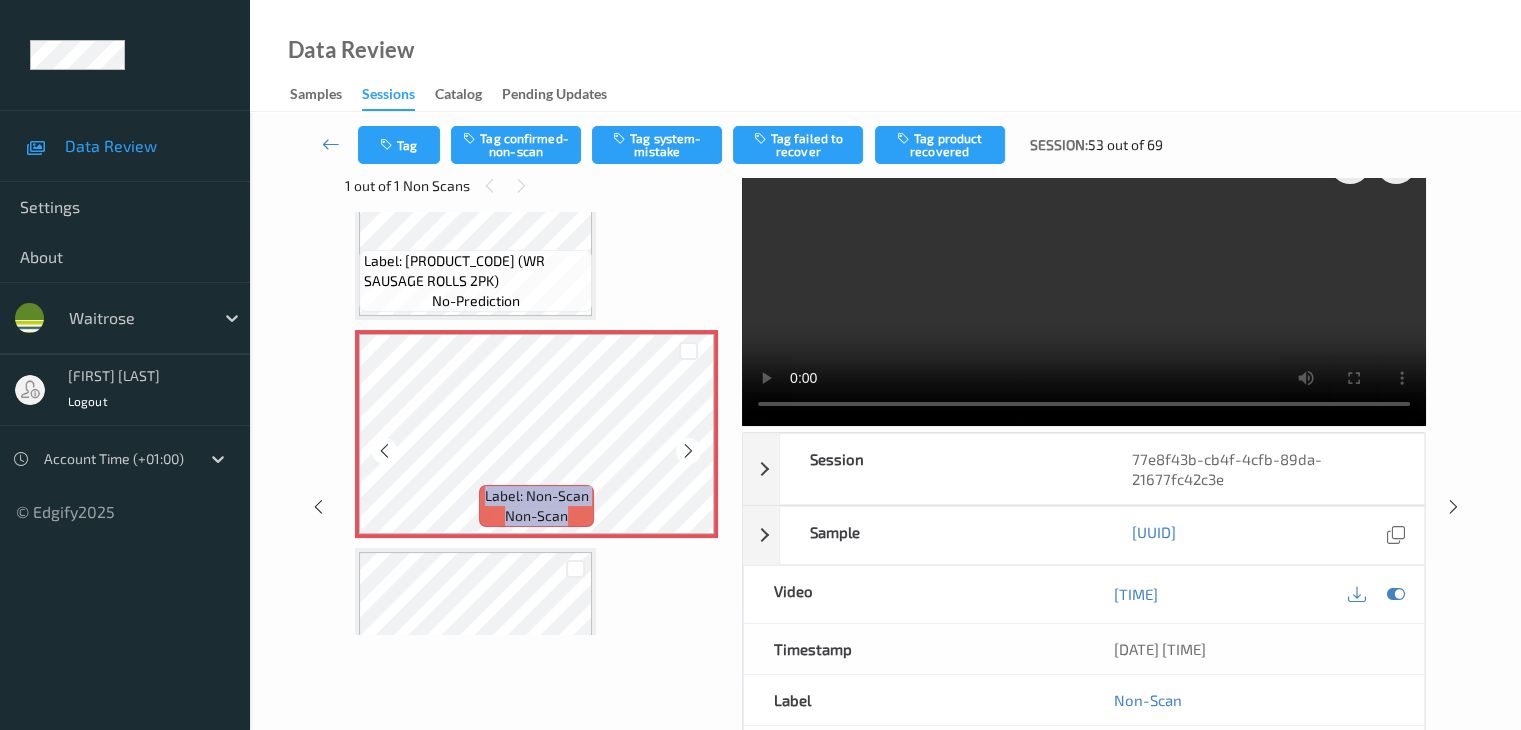 click at bounding box center (688, 451) 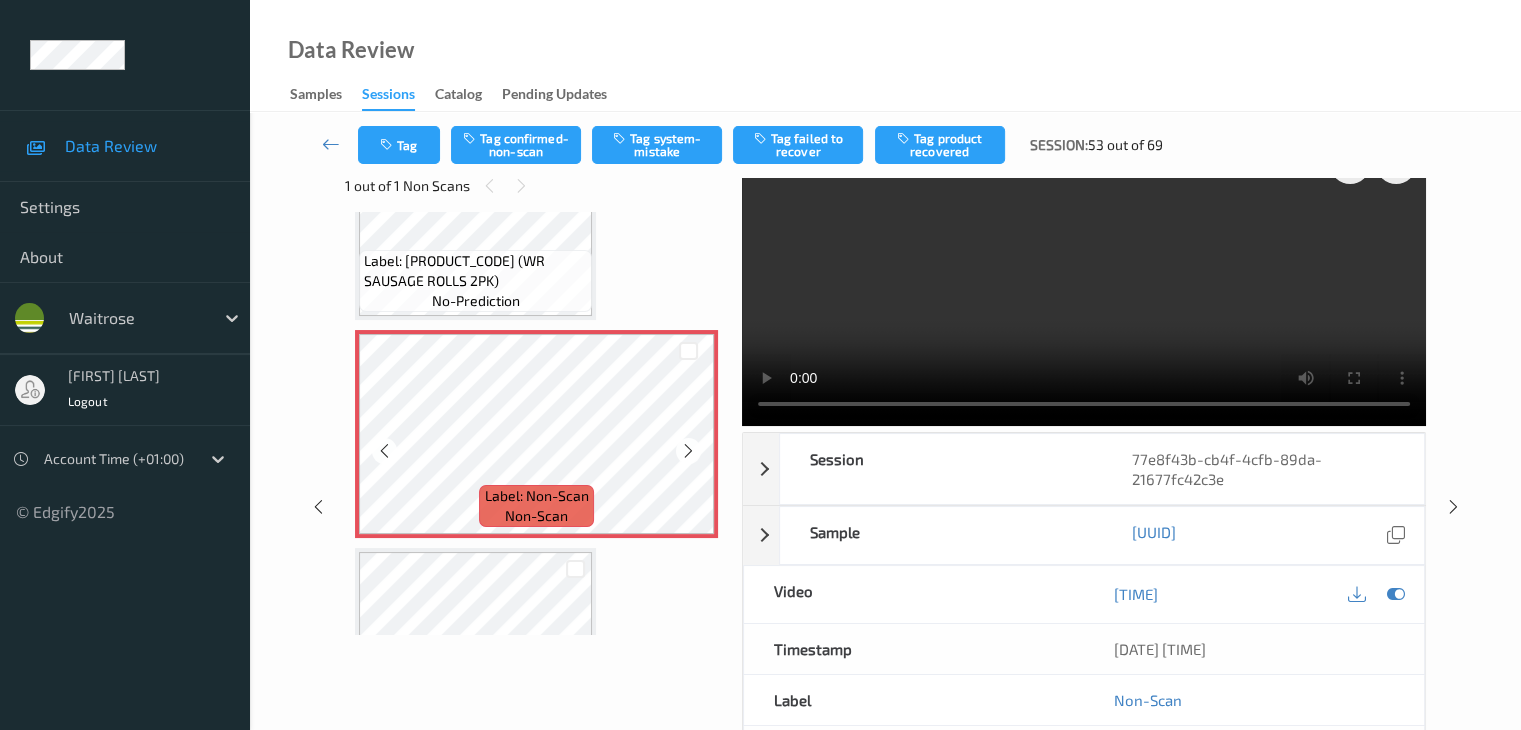 click at bounding box center (688, 451) 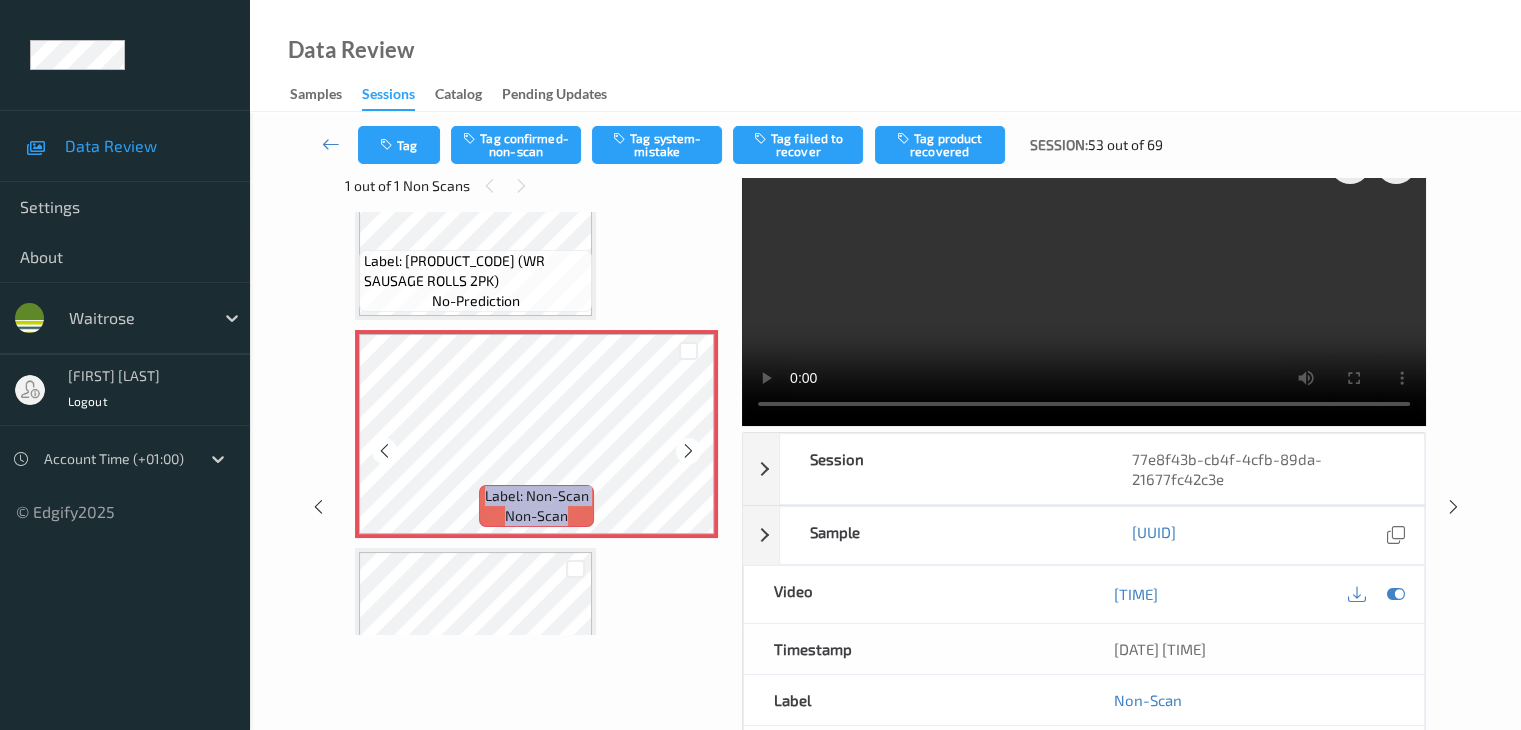 click at bounding box center (688, 451) 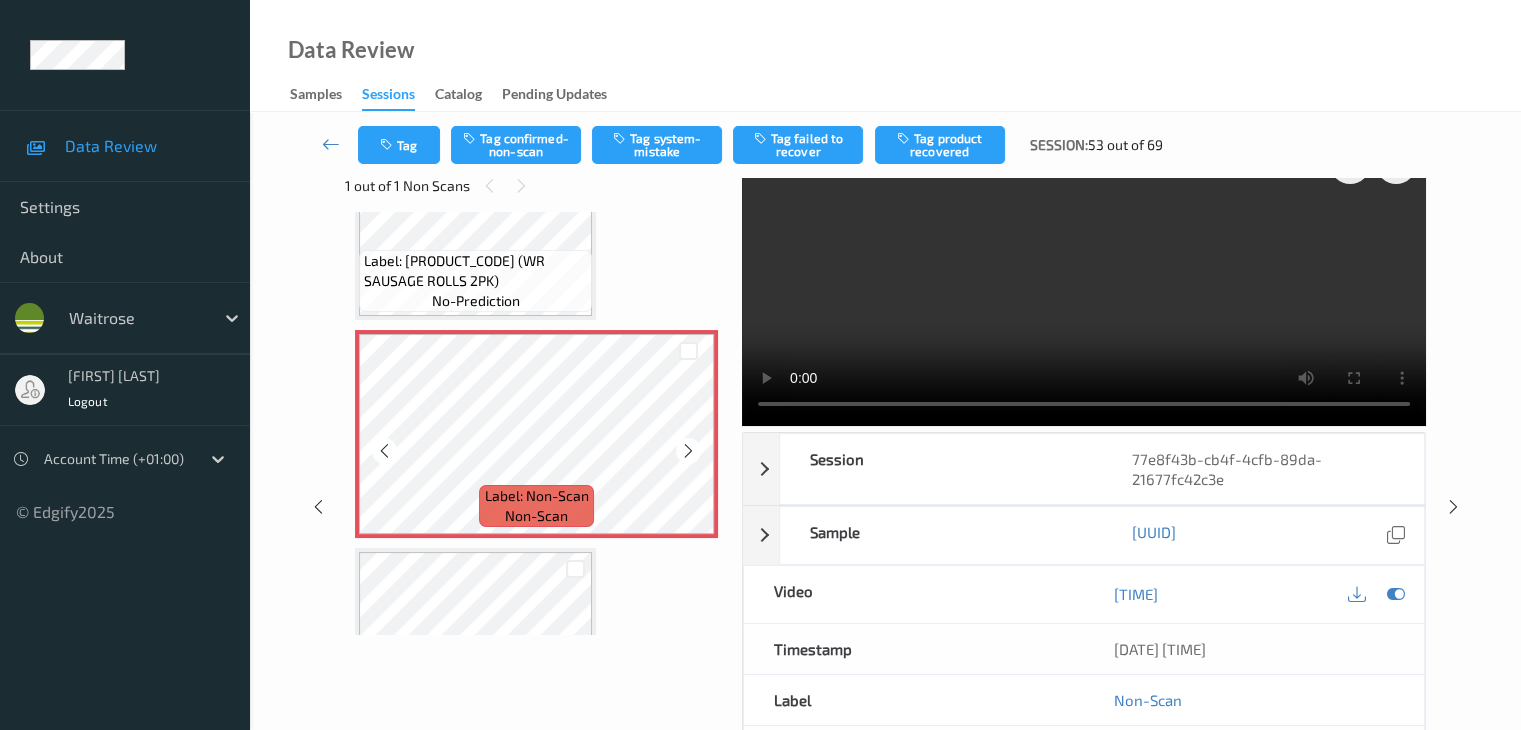scroll, scrollTop: 10, scrollLeft: 0, axis: vertical 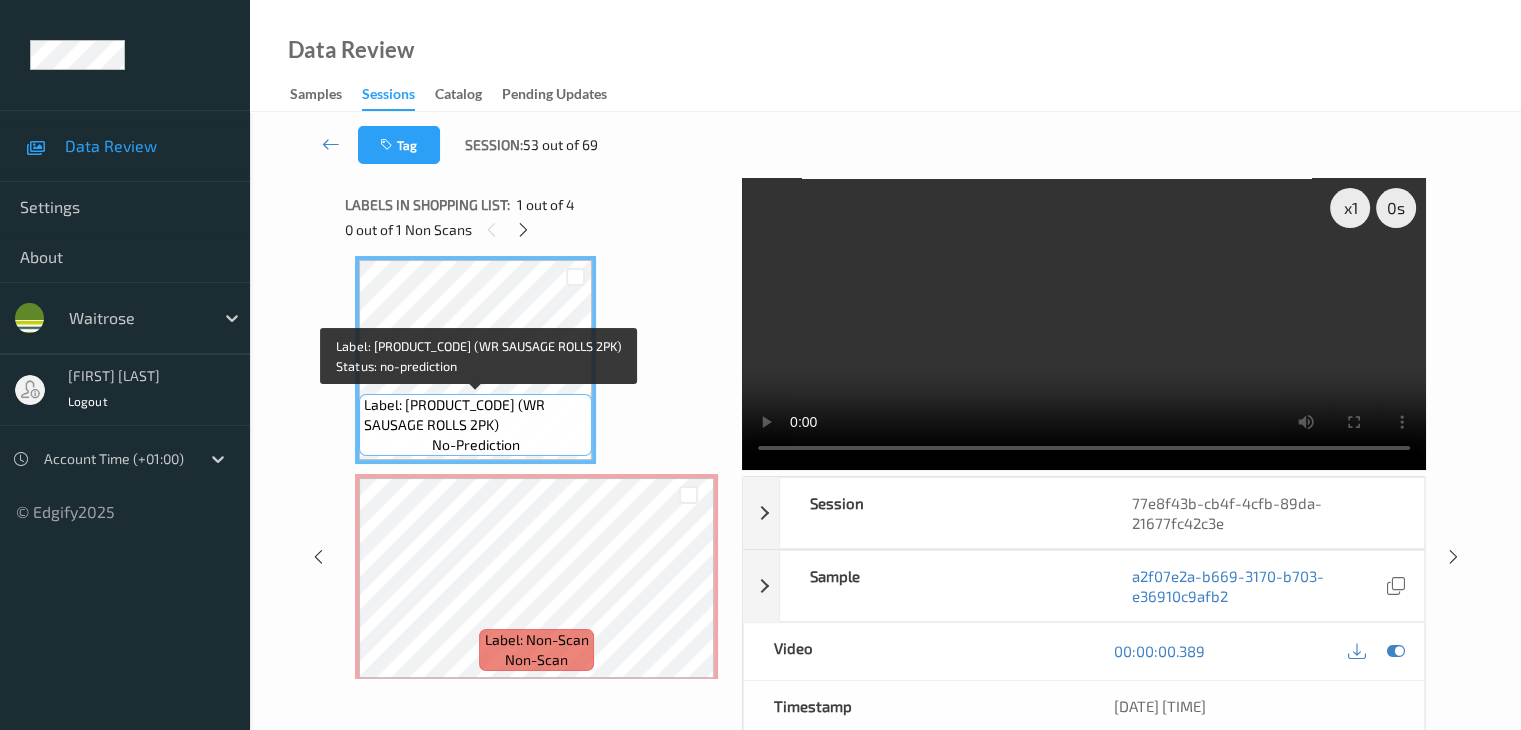 click on "Label: [PRODUCT_CODE] (WR SAUSAGE ROLLS 2PK)" at bounding box center [475, 415] 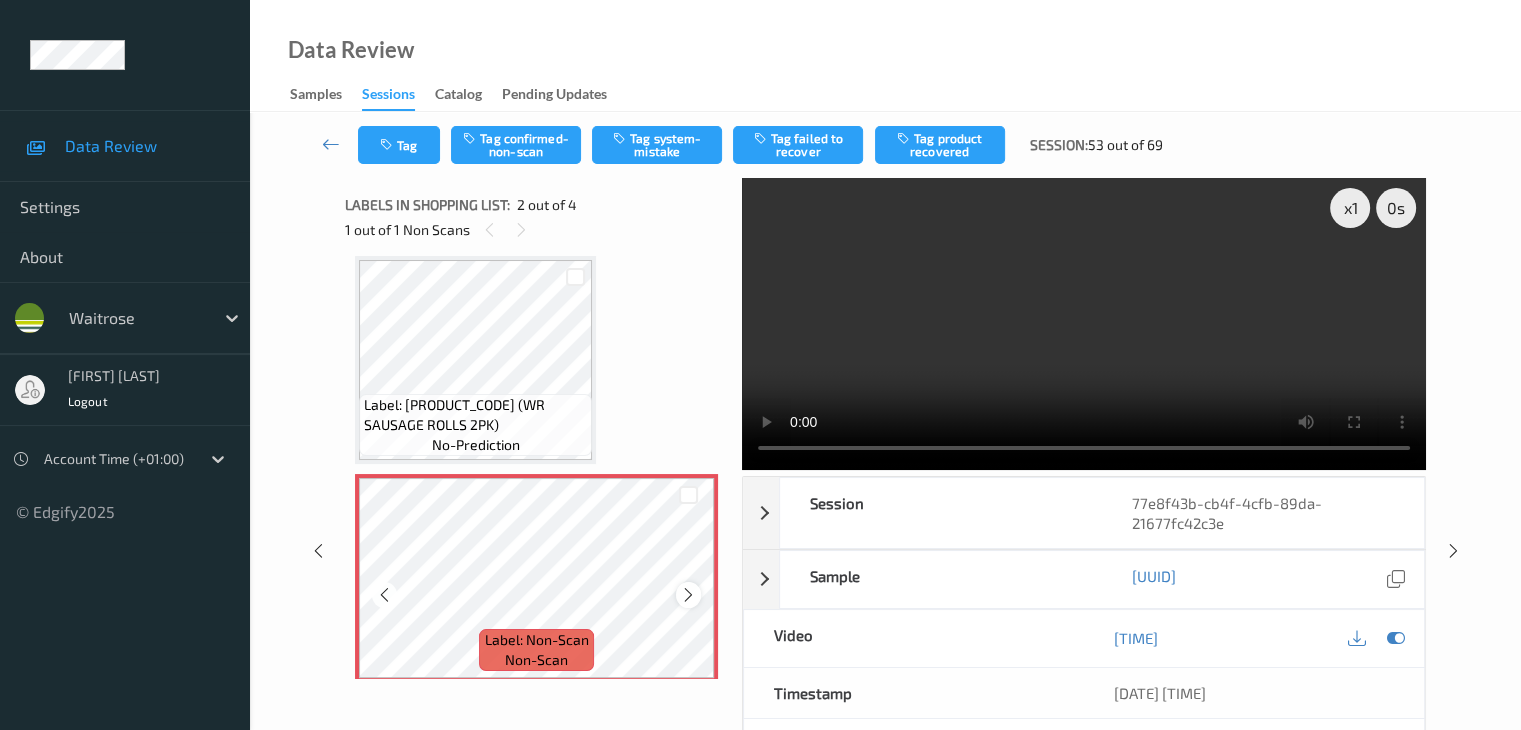 click at bounding box center [688, 595] 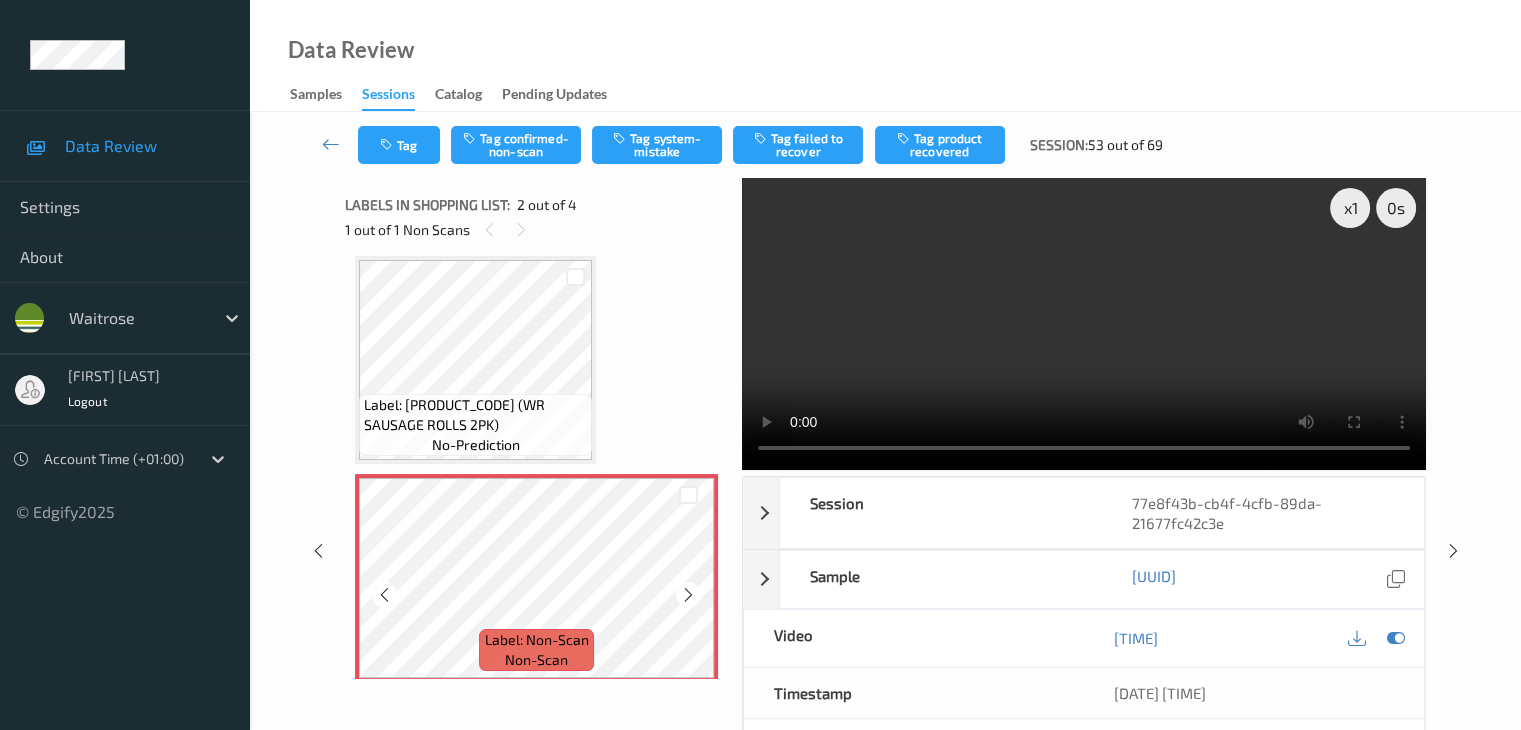 scroll, scrollTop: 100, scrollLeft: 0, axis: vertical 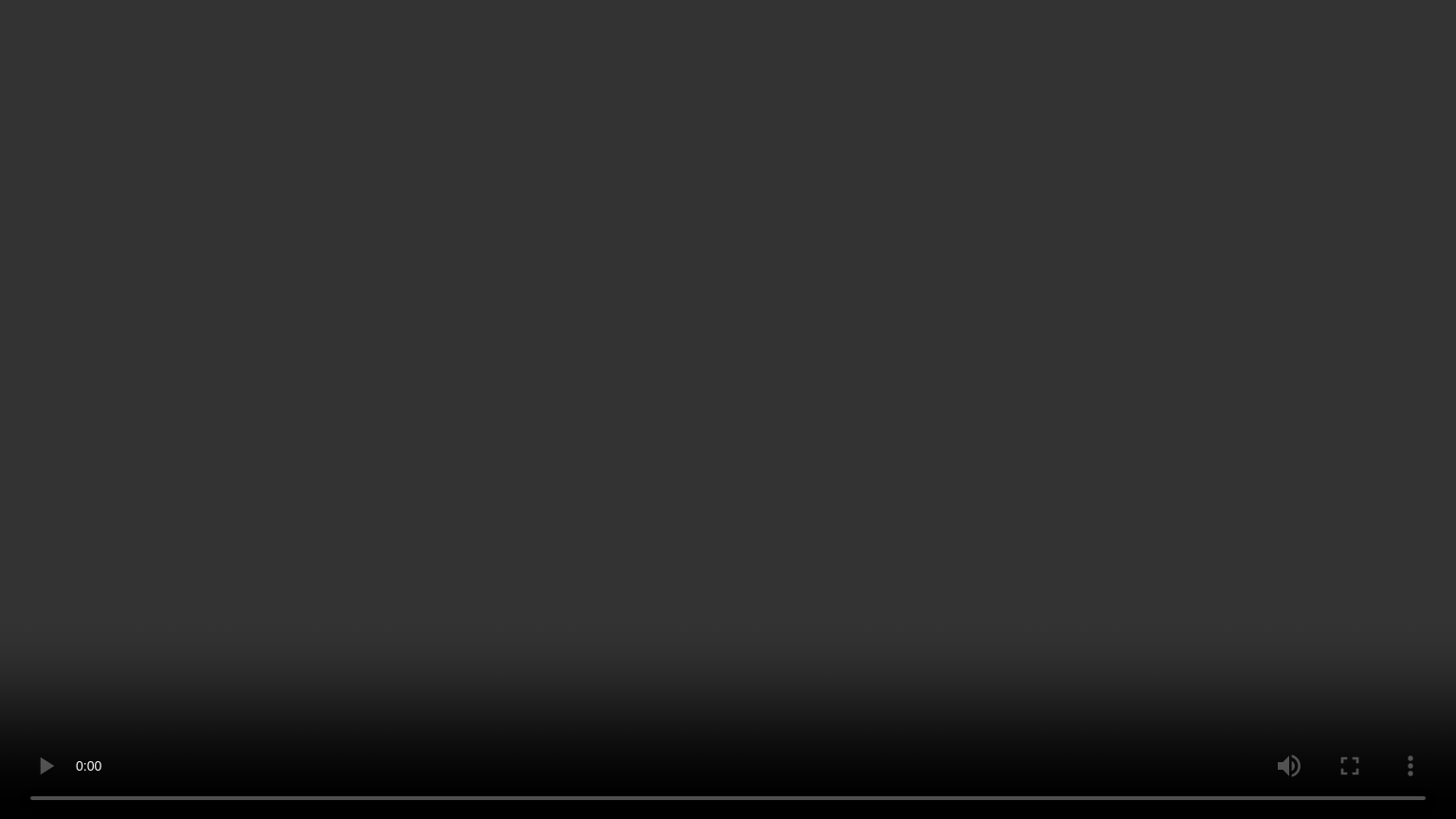 type 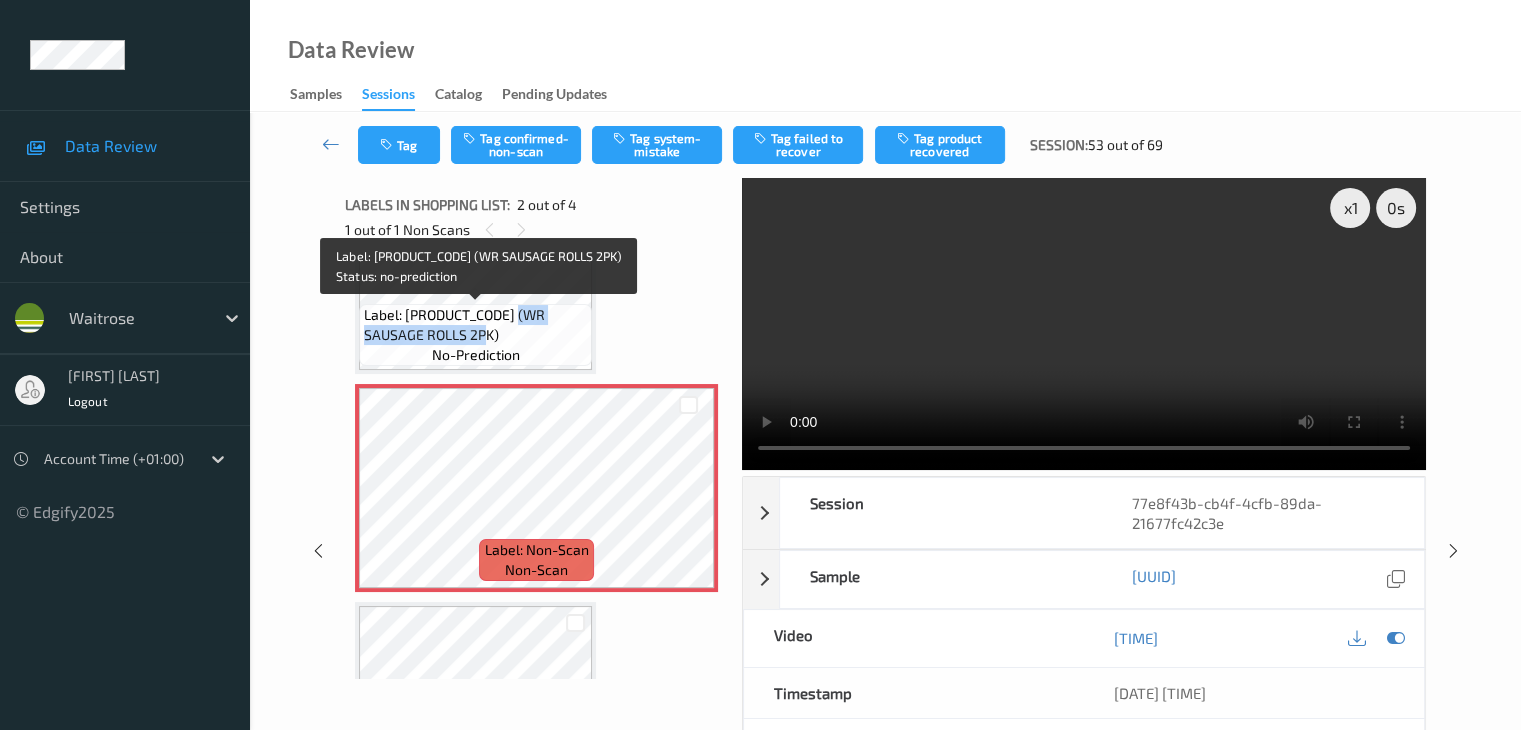 drag, startPoint x: 518, startPoint y: 313, endPoint x: 493, endPoint y: 339, distance: 36.069378 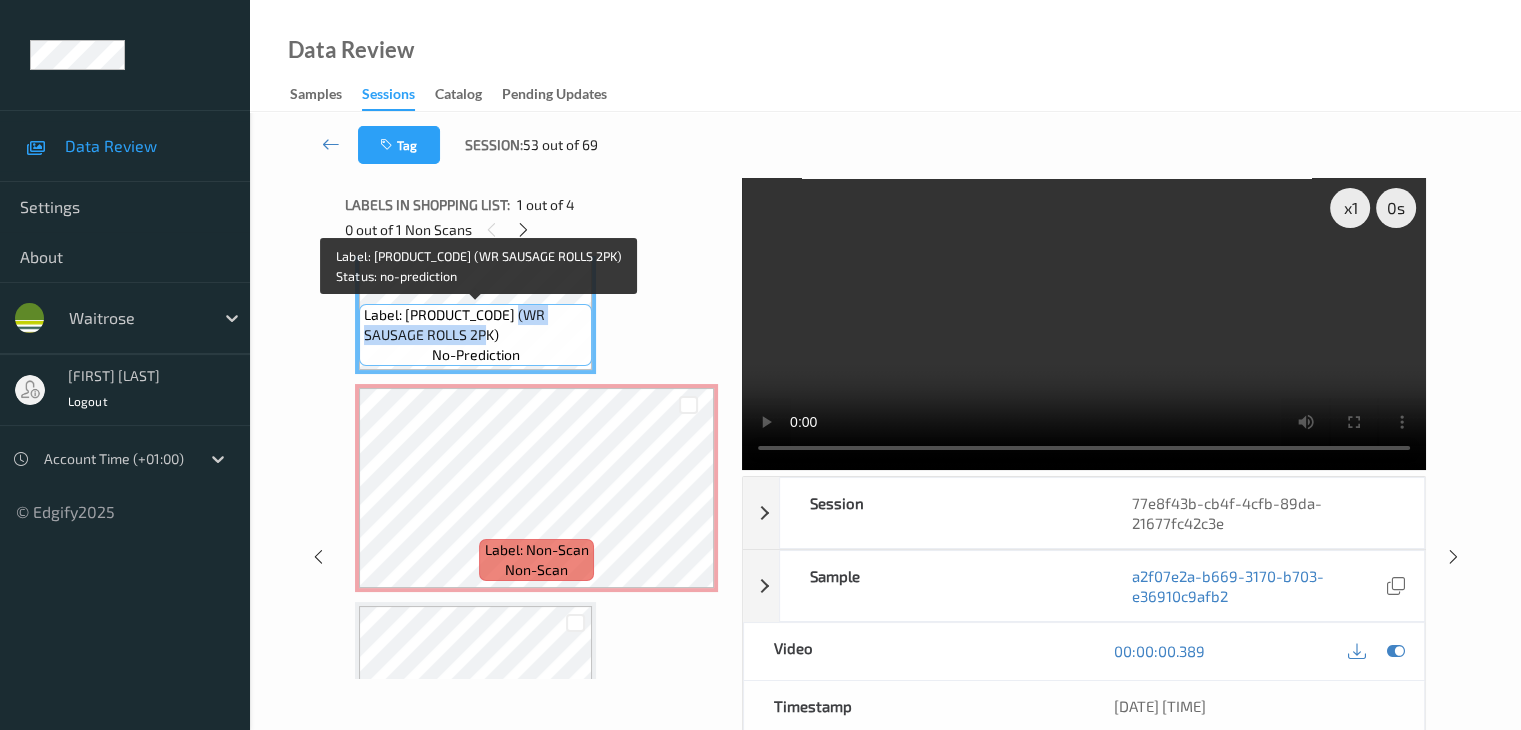 copy on "WR SAUSAGE ROLLS 2PK" 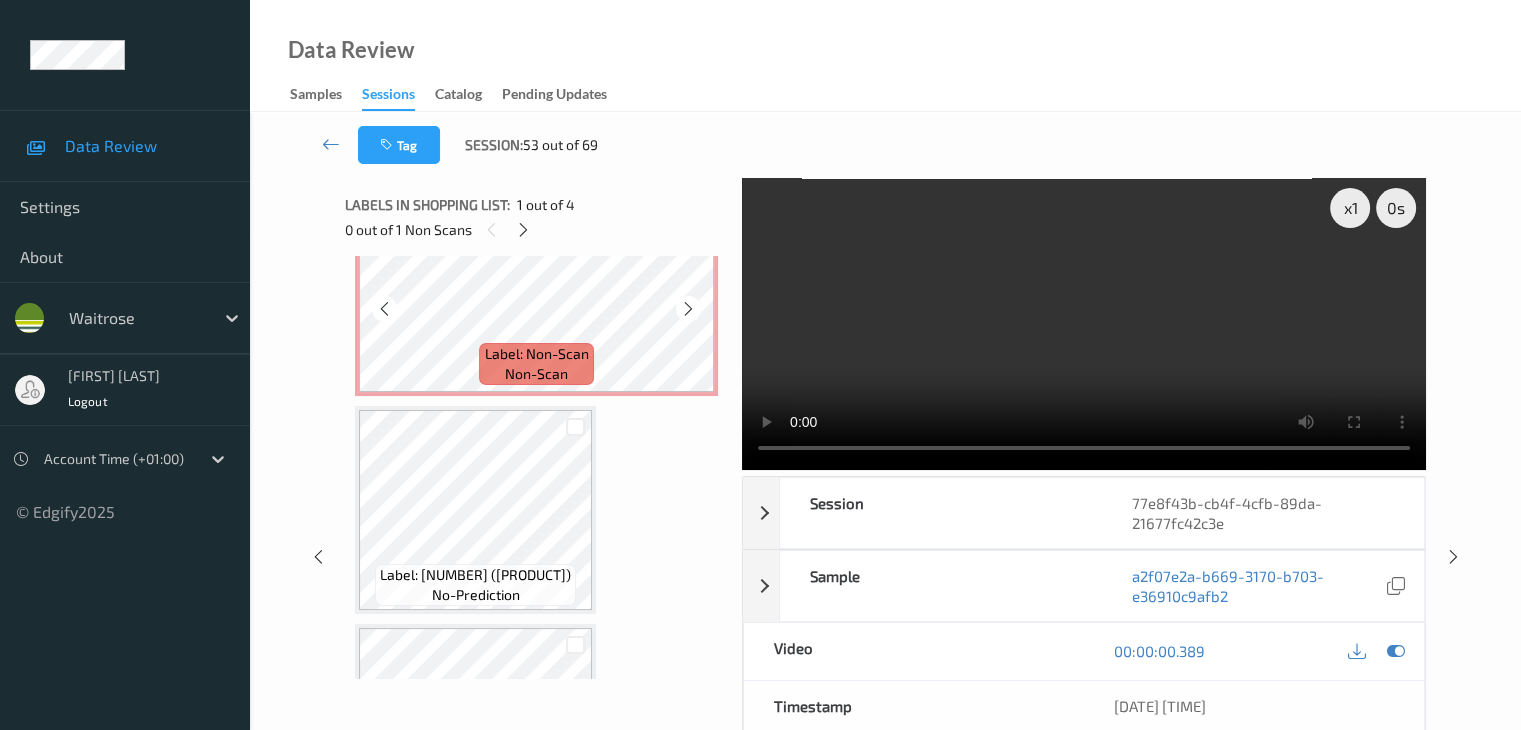 scroll, scrollTop: 300, scrollLeft: 0, axis: vertical 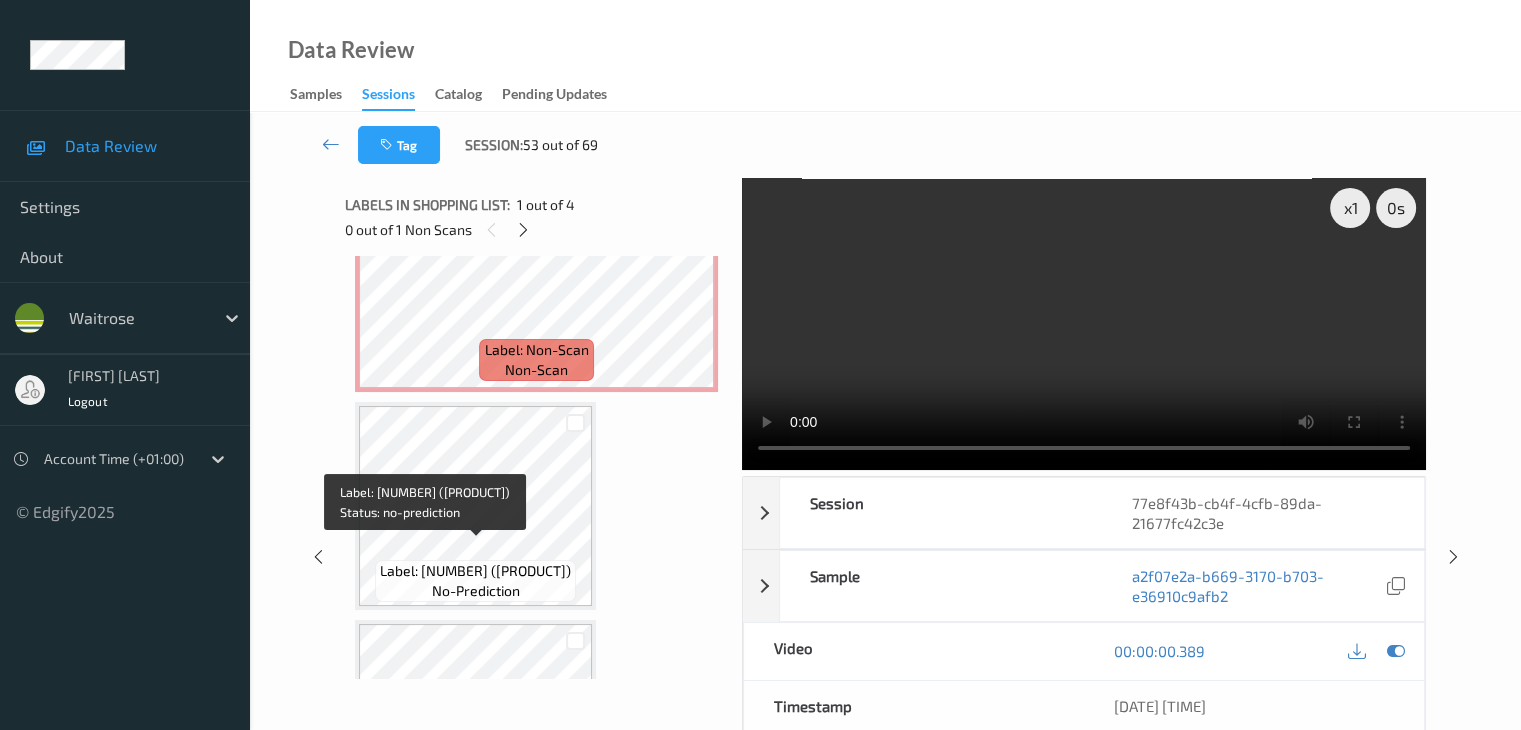 drag, startPoint x: 518, startPoint y: 554, endPoint x: 434, endPoint y: 572, distance: 85.90693 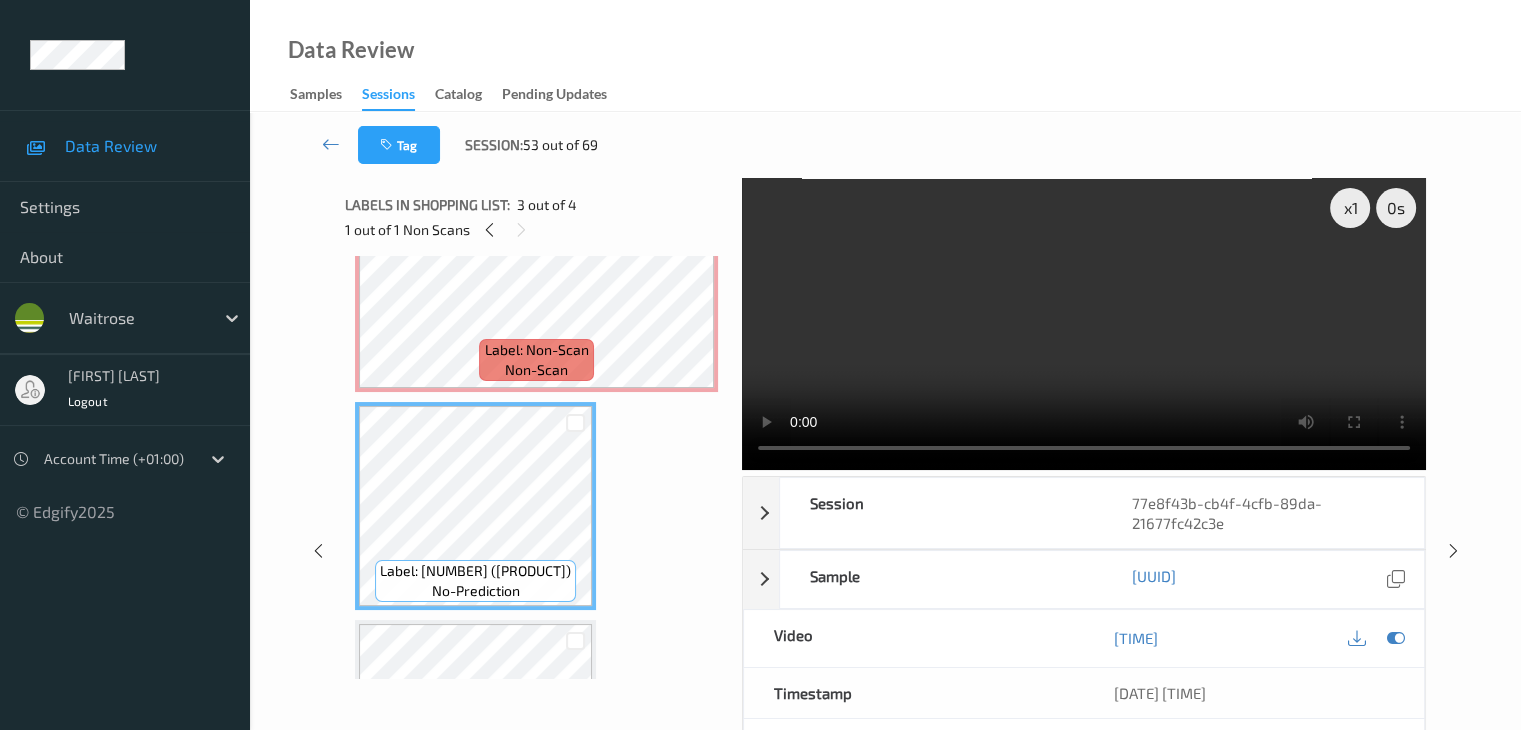 copy on "WR MLTISD FHSE 400G" 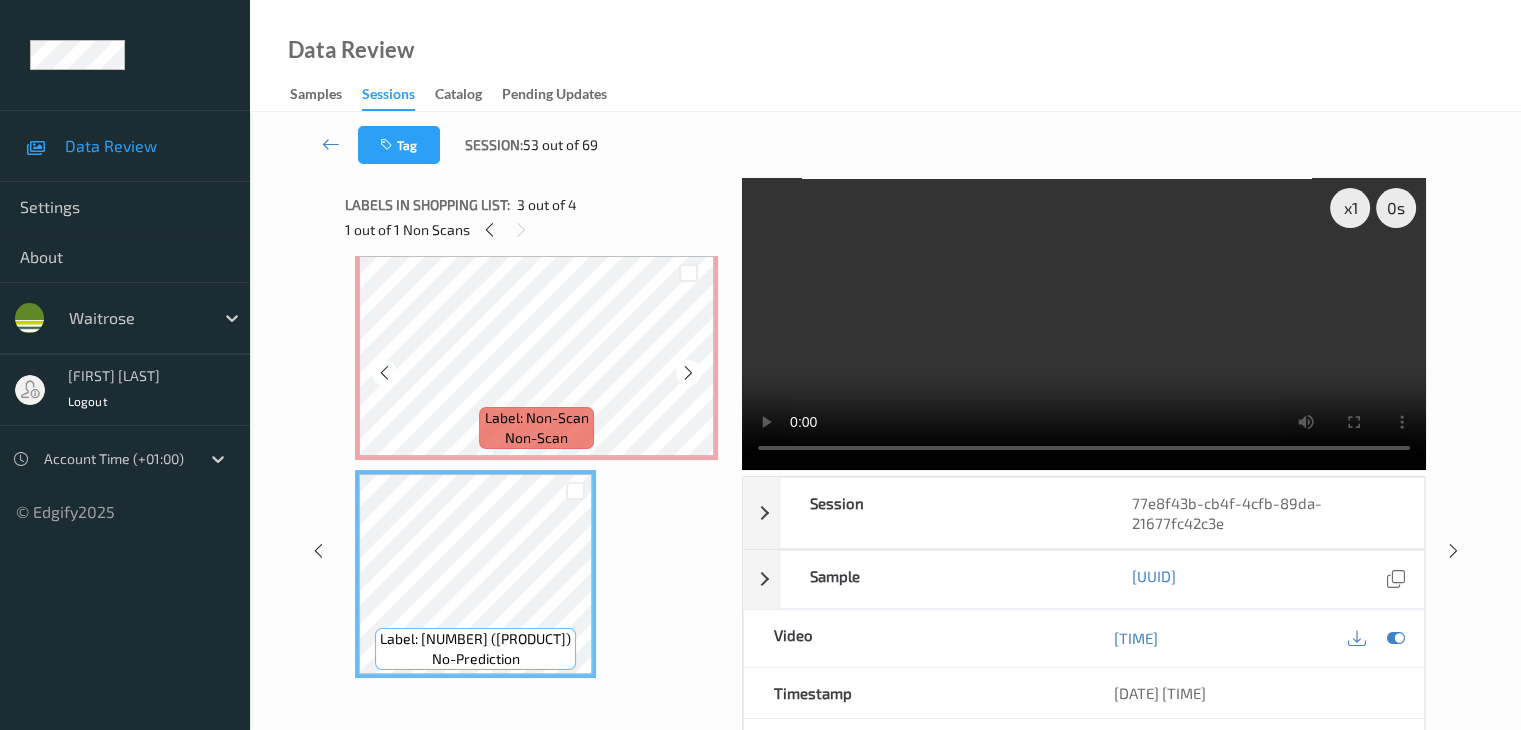scroll, scrollTop: 100, scrollLeft: 0, axis: vertical 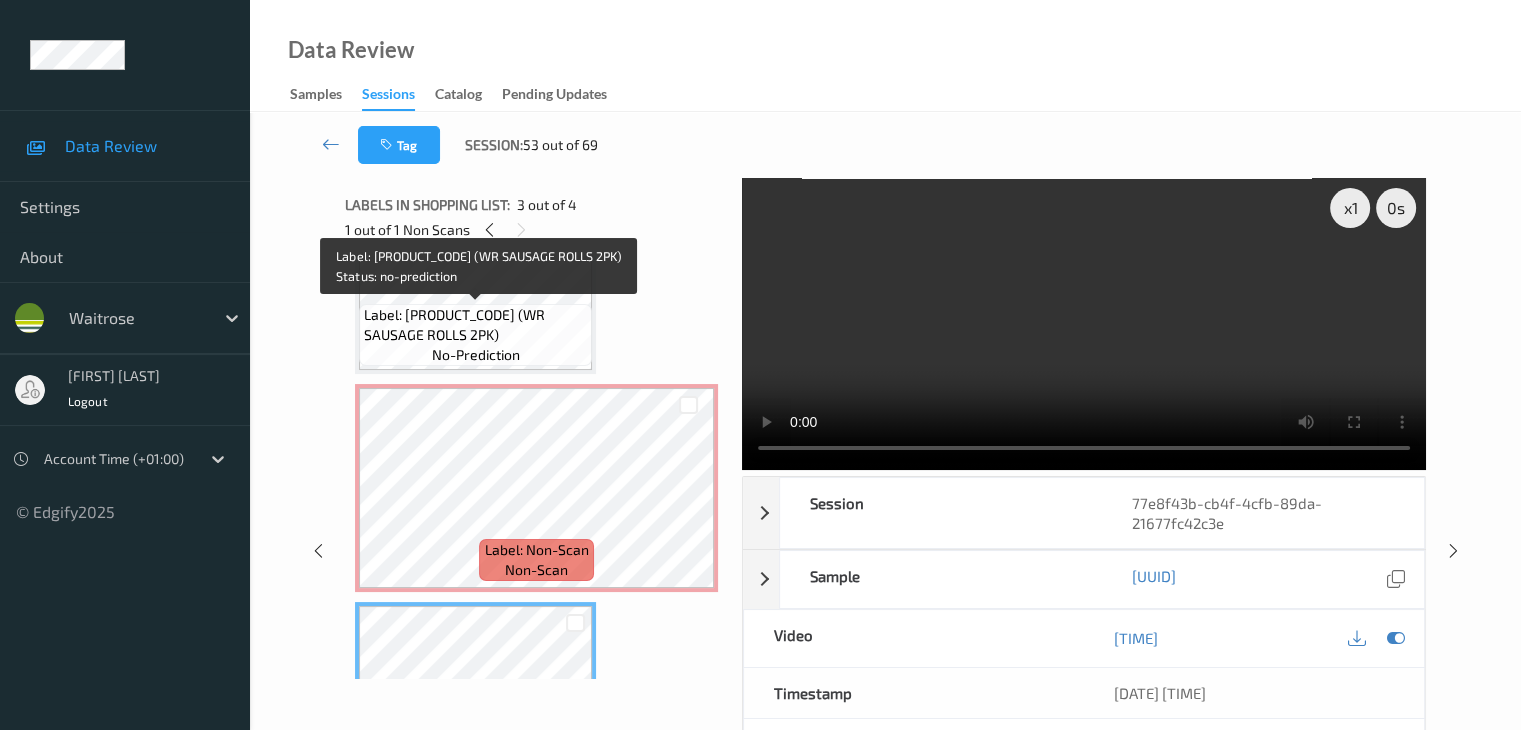 click on "Label: [PRODUCT_CODE] (WR SAUSAGE ROLLS 2PK)" at bounding box center (475, 325) 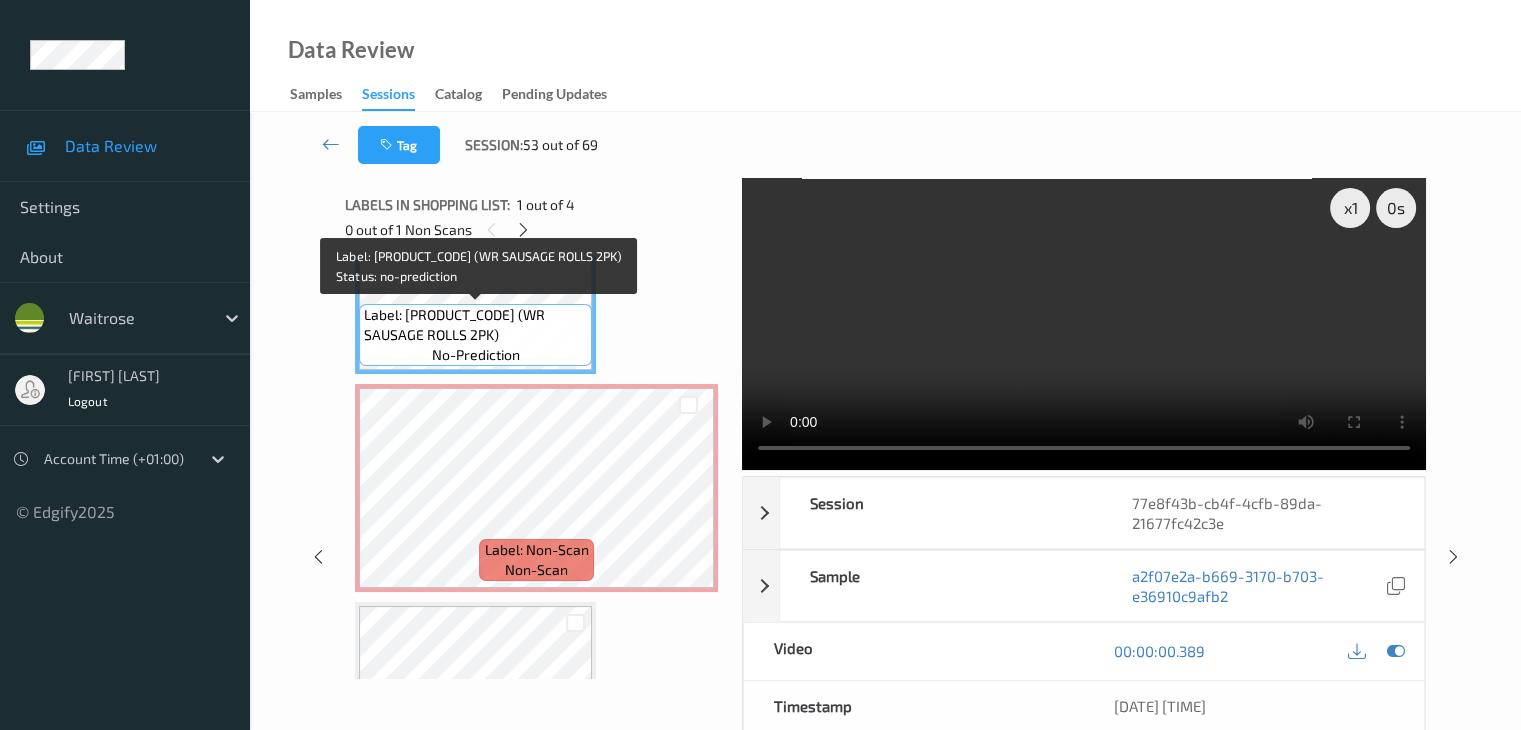 click on "Label: [PRODUCT_CODE] (WR SAUSAGE ROLLS 2PK)" at bounding box center [475, 325] 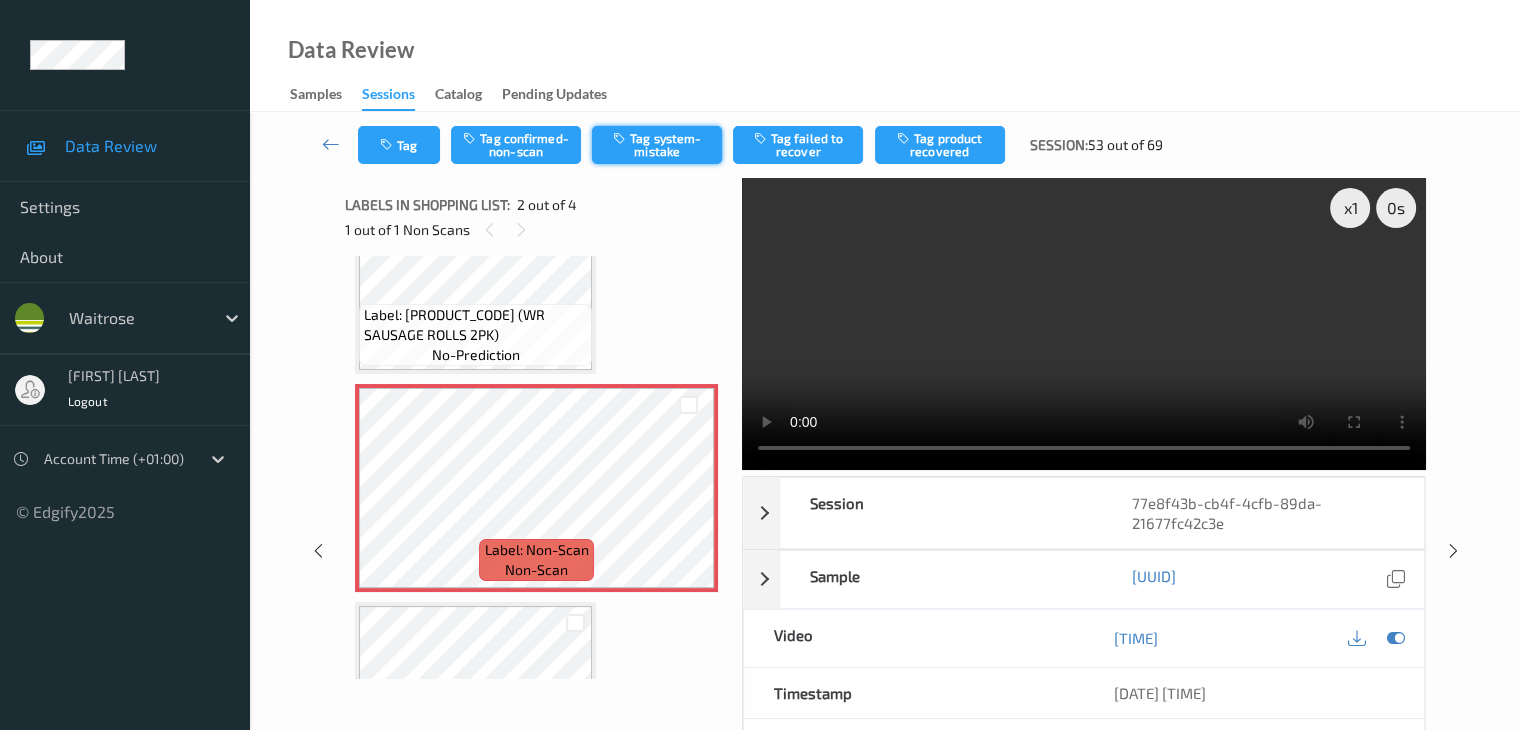 click on "Tag   system-mistake" at bounding box center (657, 145) 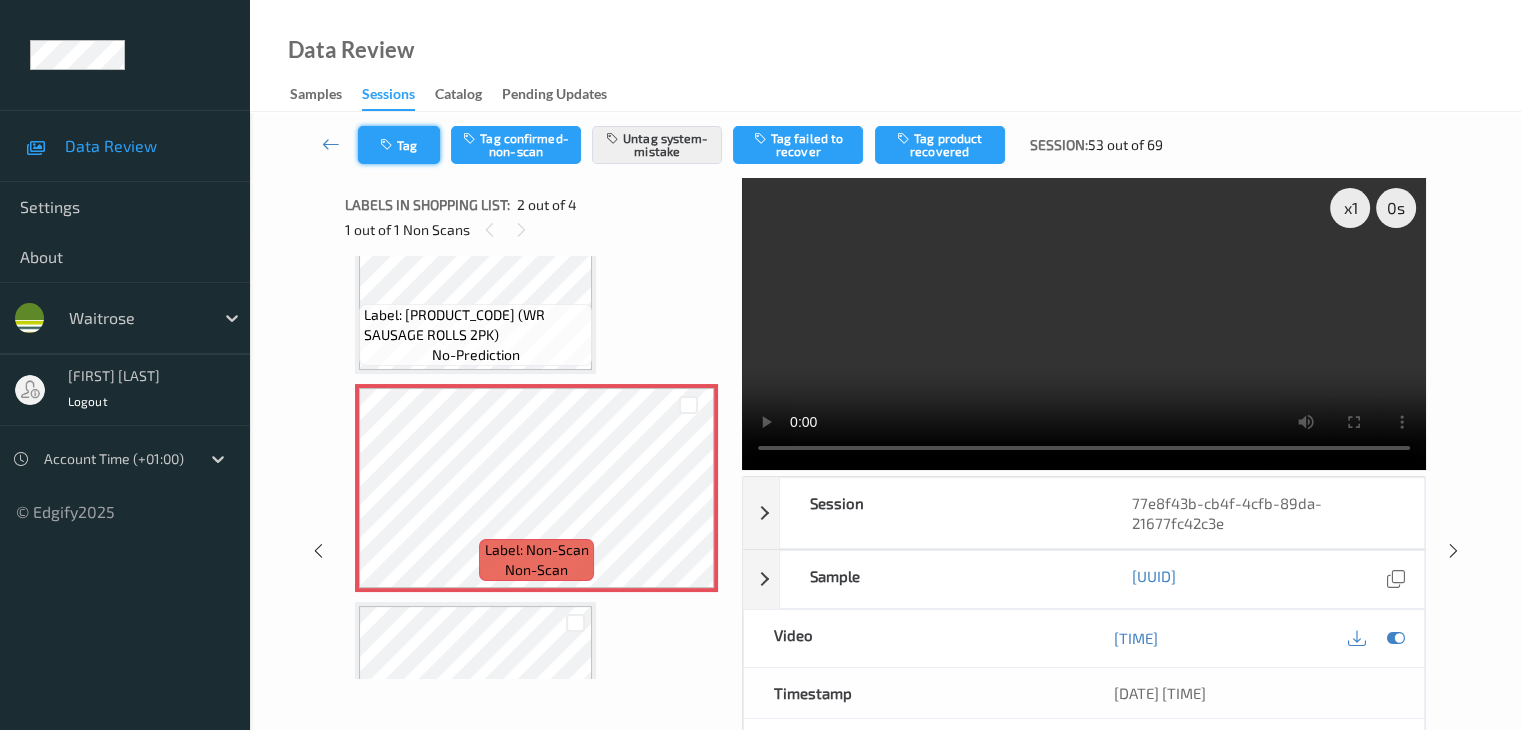 click on "Tag" at bounding box center (399, 145) 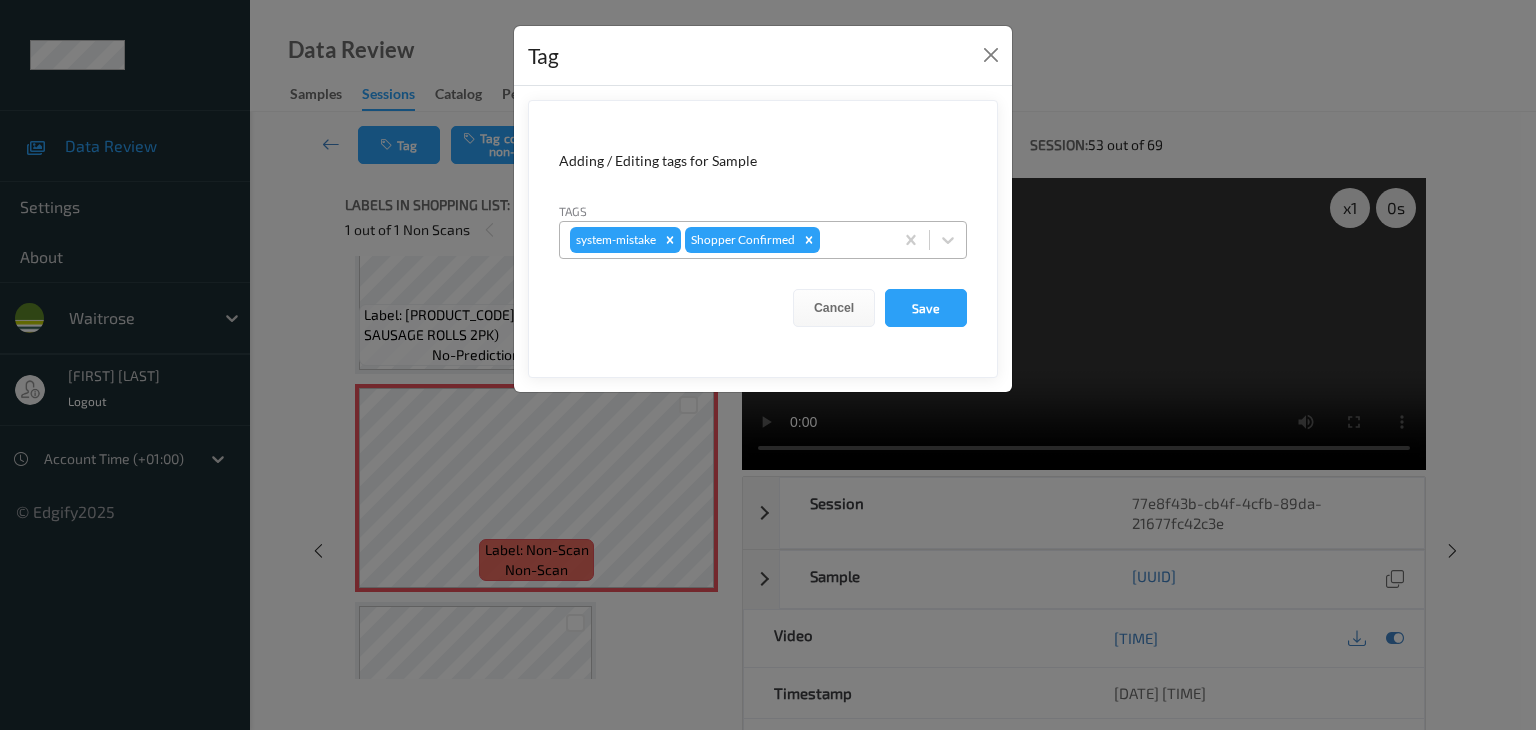 click at bounding box center [853, 240] 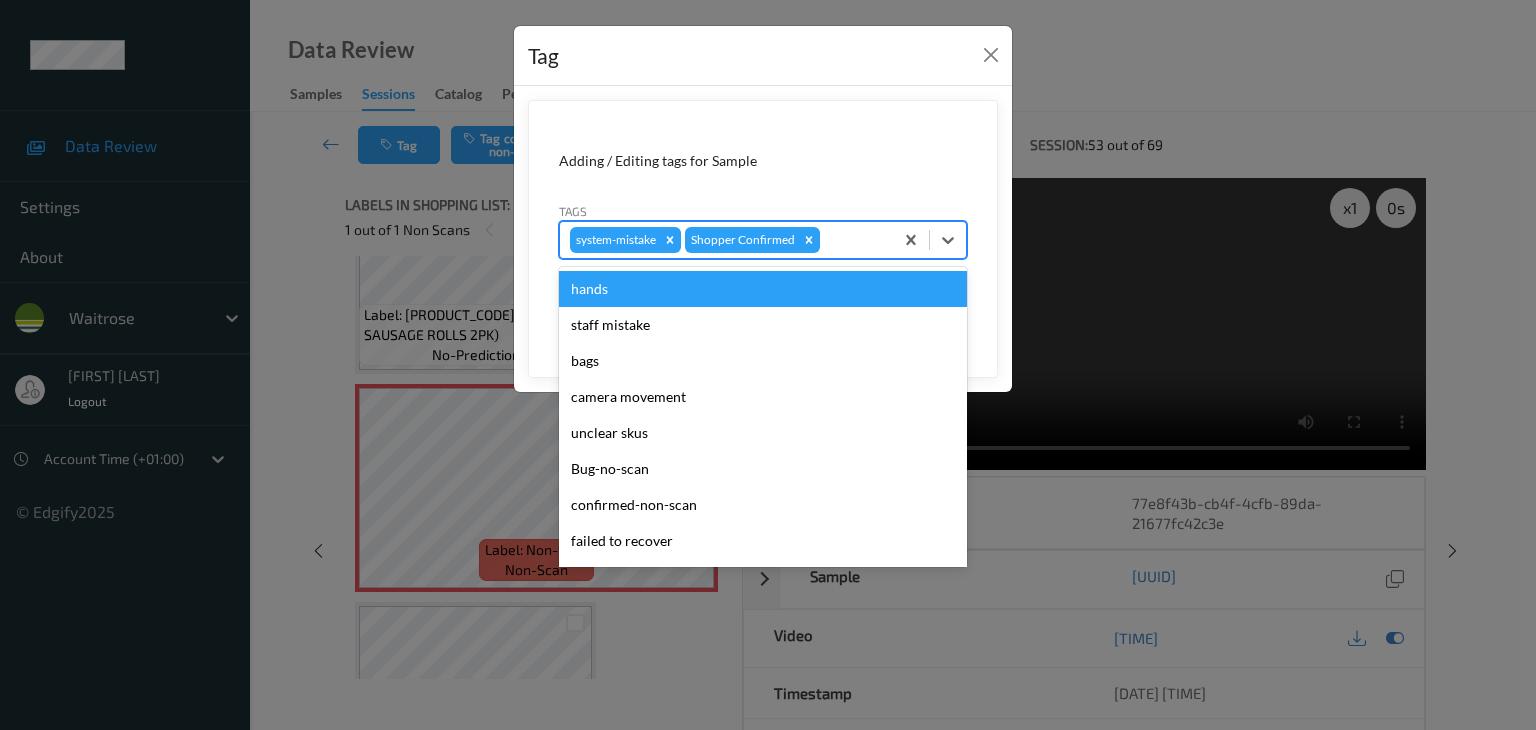 type on "u" 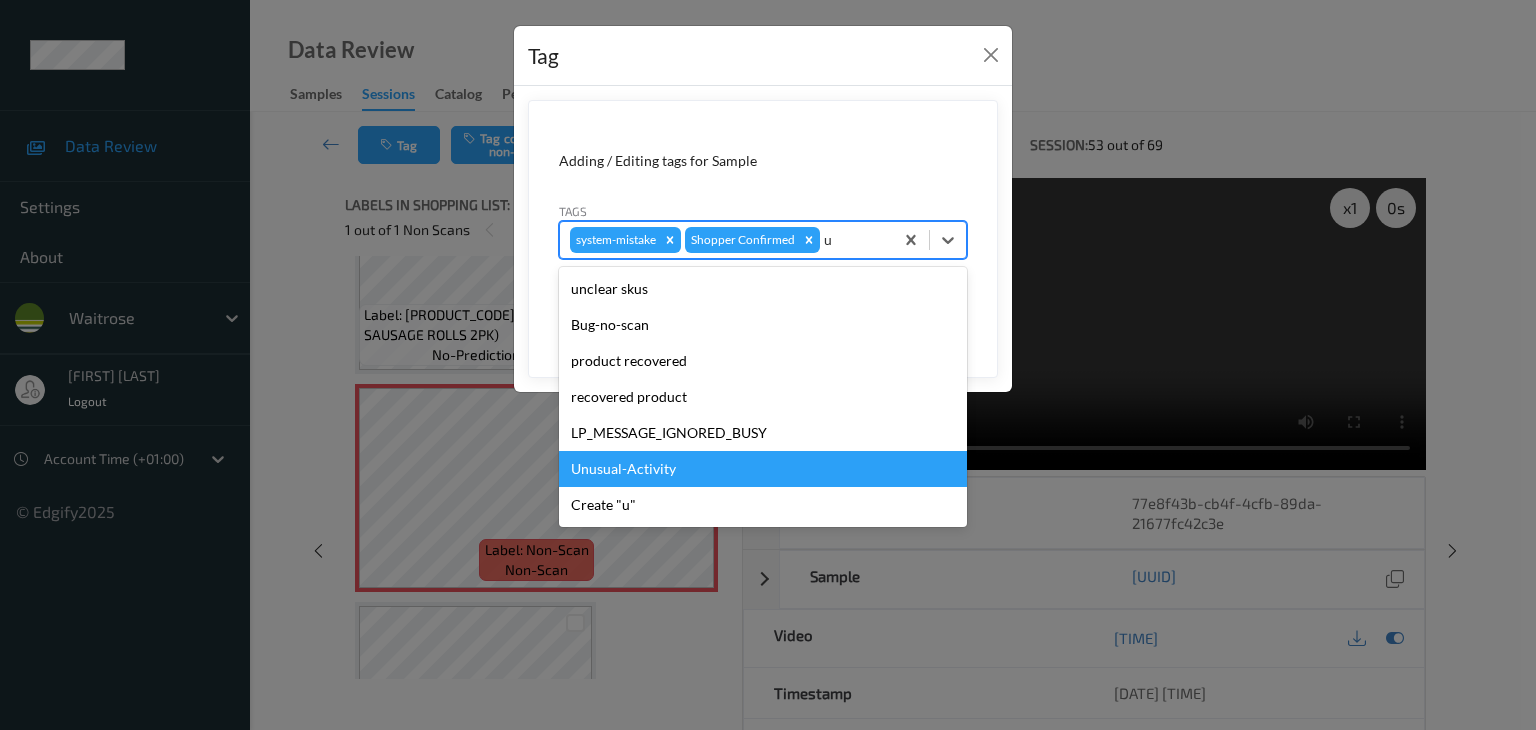 click on "Unusual-Activity" at bounding box center [763, 469] 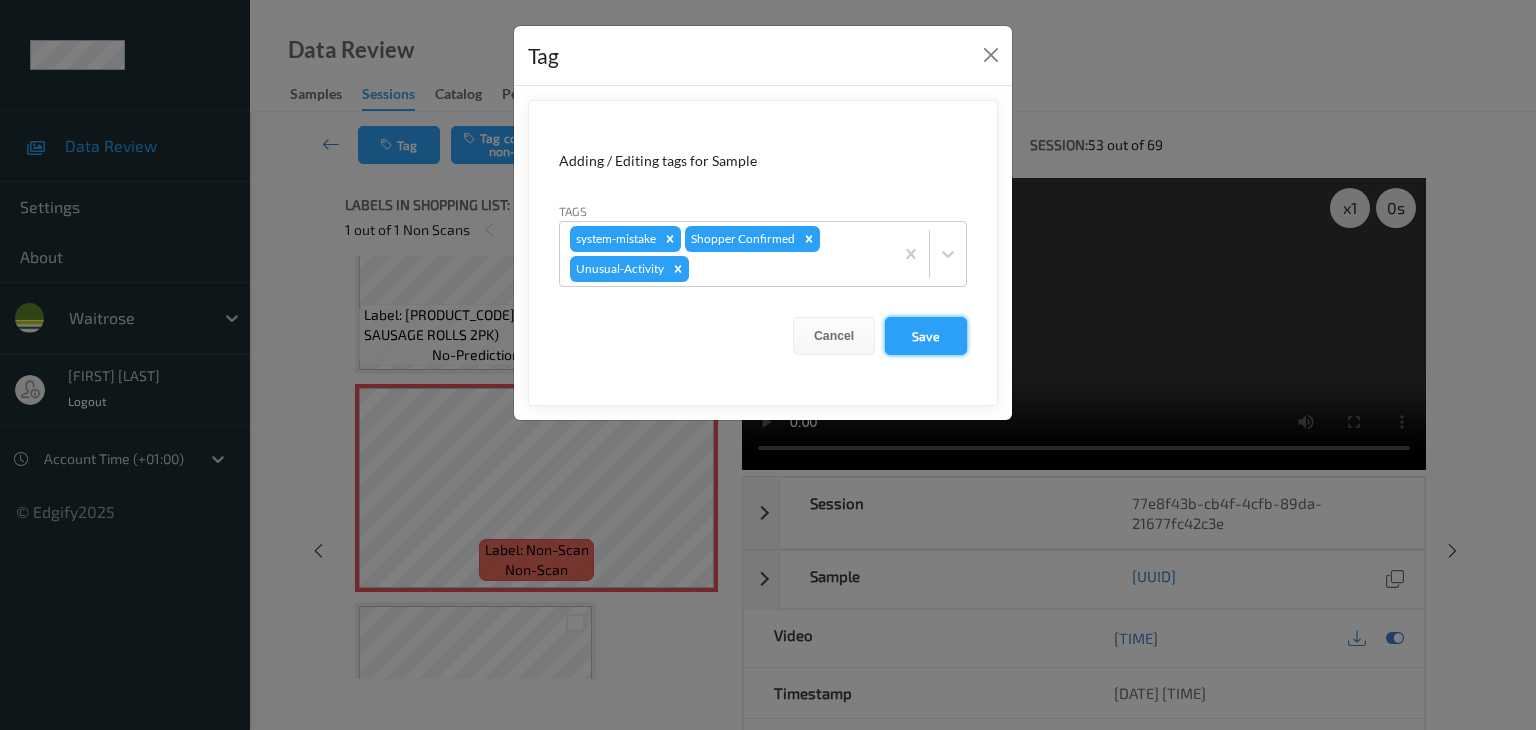 click on "Save" at bounding box center [926, 336] 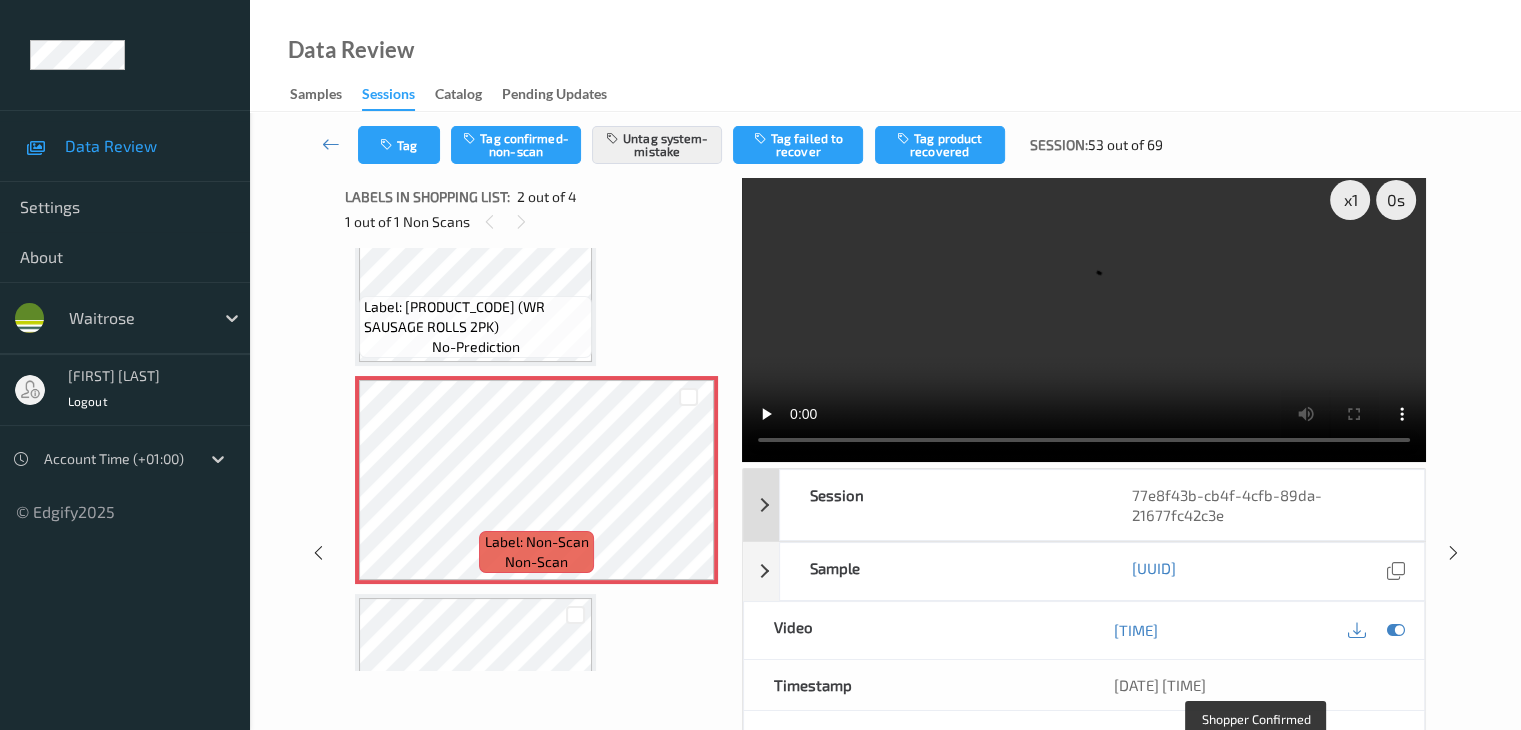 scroll, scrollTop: 0, scrollLeft: 0, axis: both 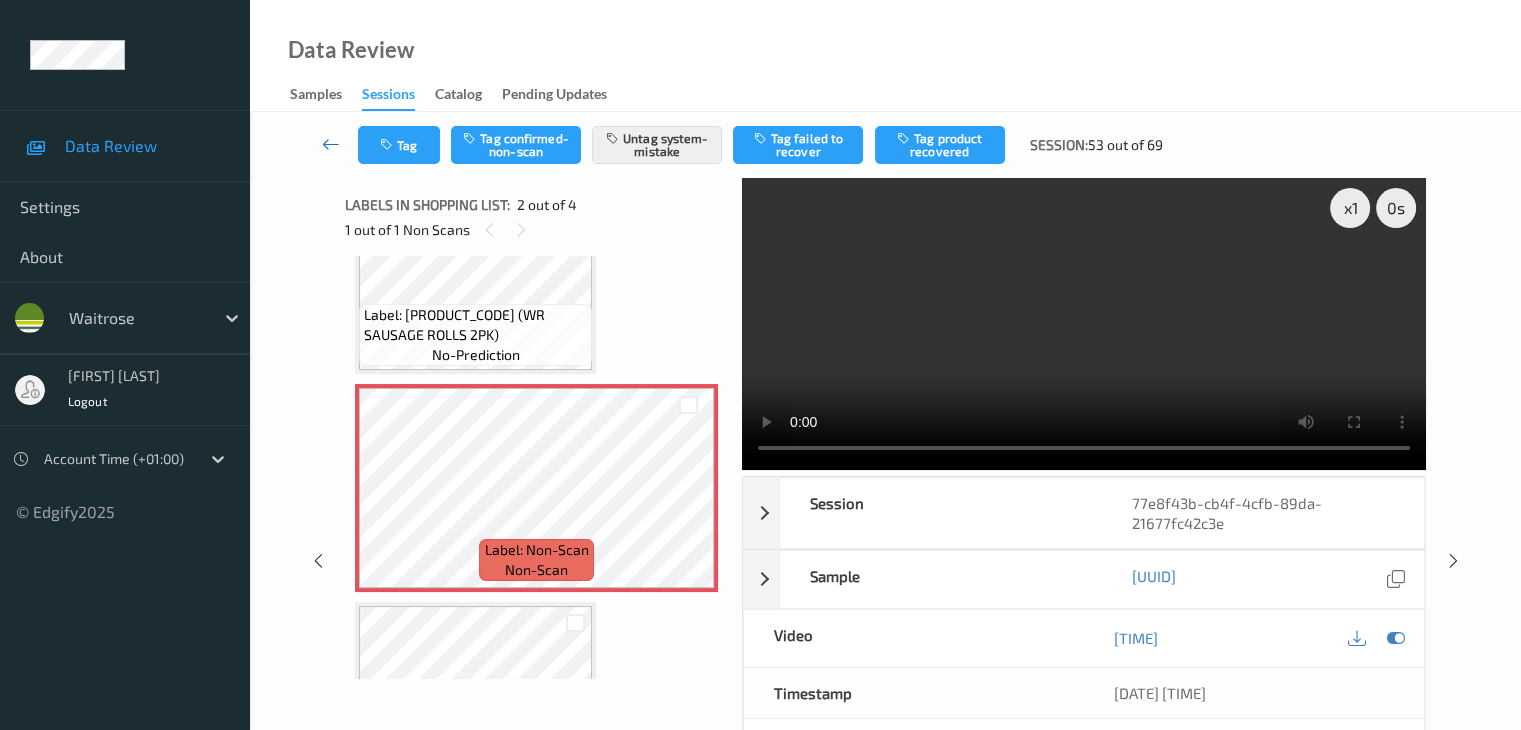 click at bounding box center (331, 144) 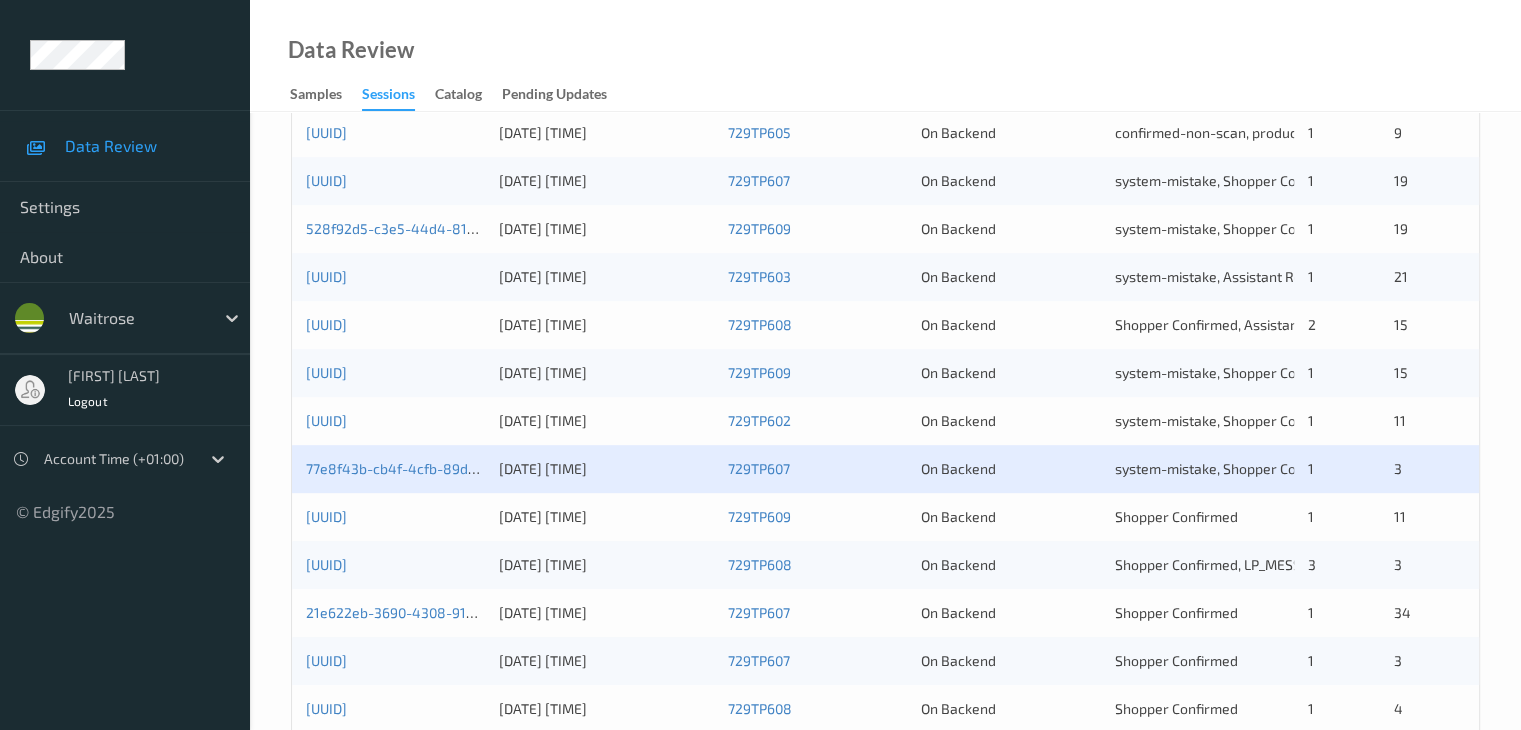 scroll, scrollTop: 900, scrollLeft: 0, axis: vertical 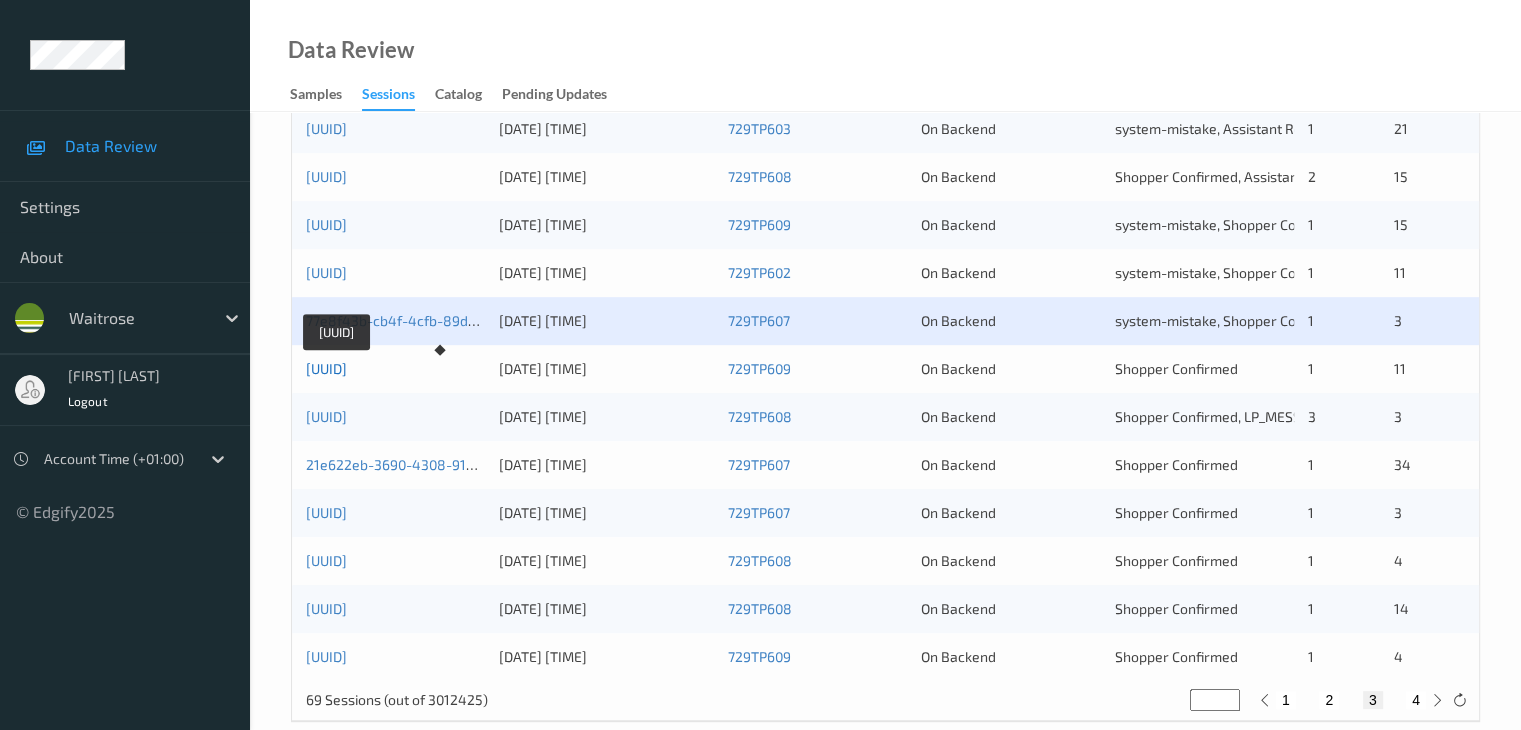 click on "[UUID]" at bounding box center (326, 368) 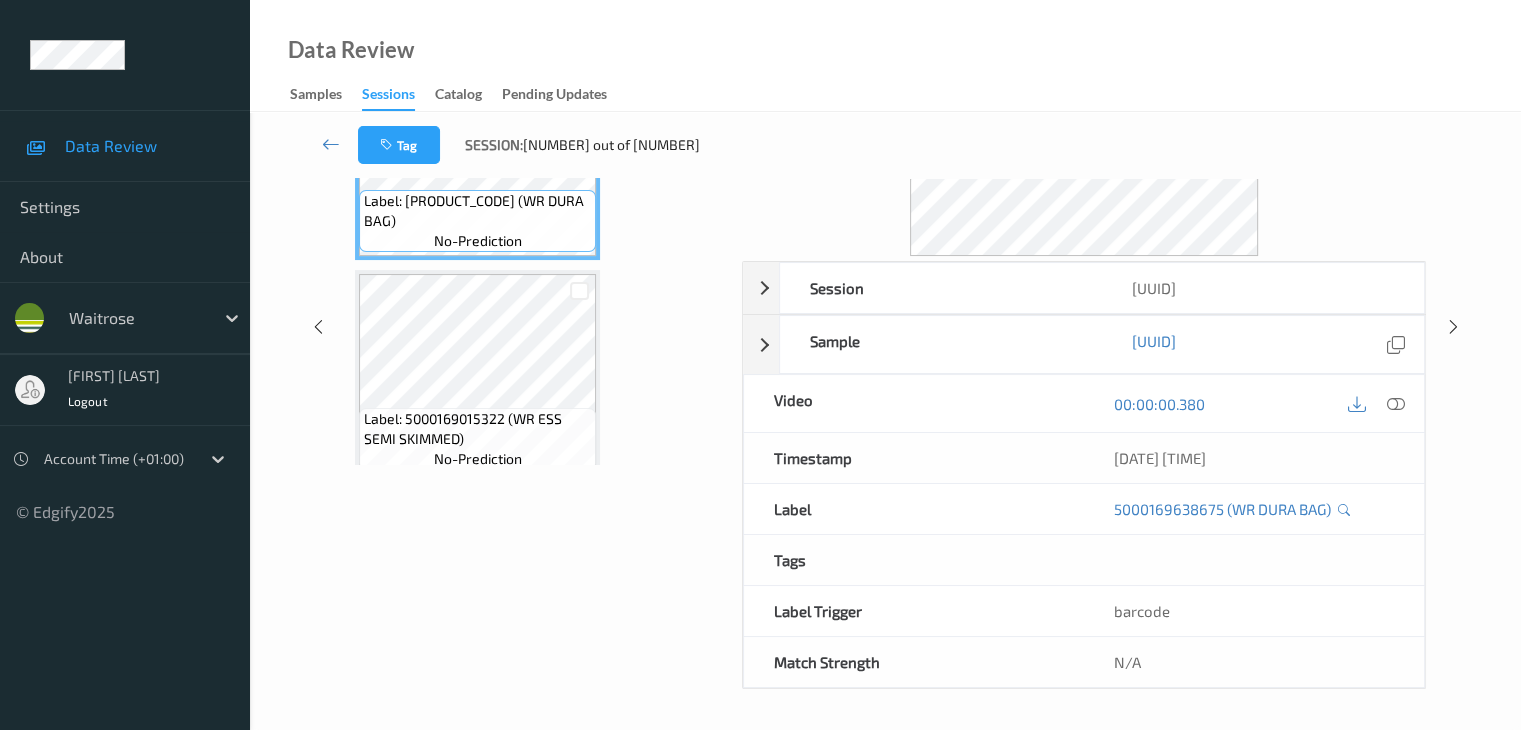 scroll, scrollTop: 0, scrollLeft: 0, axis: both 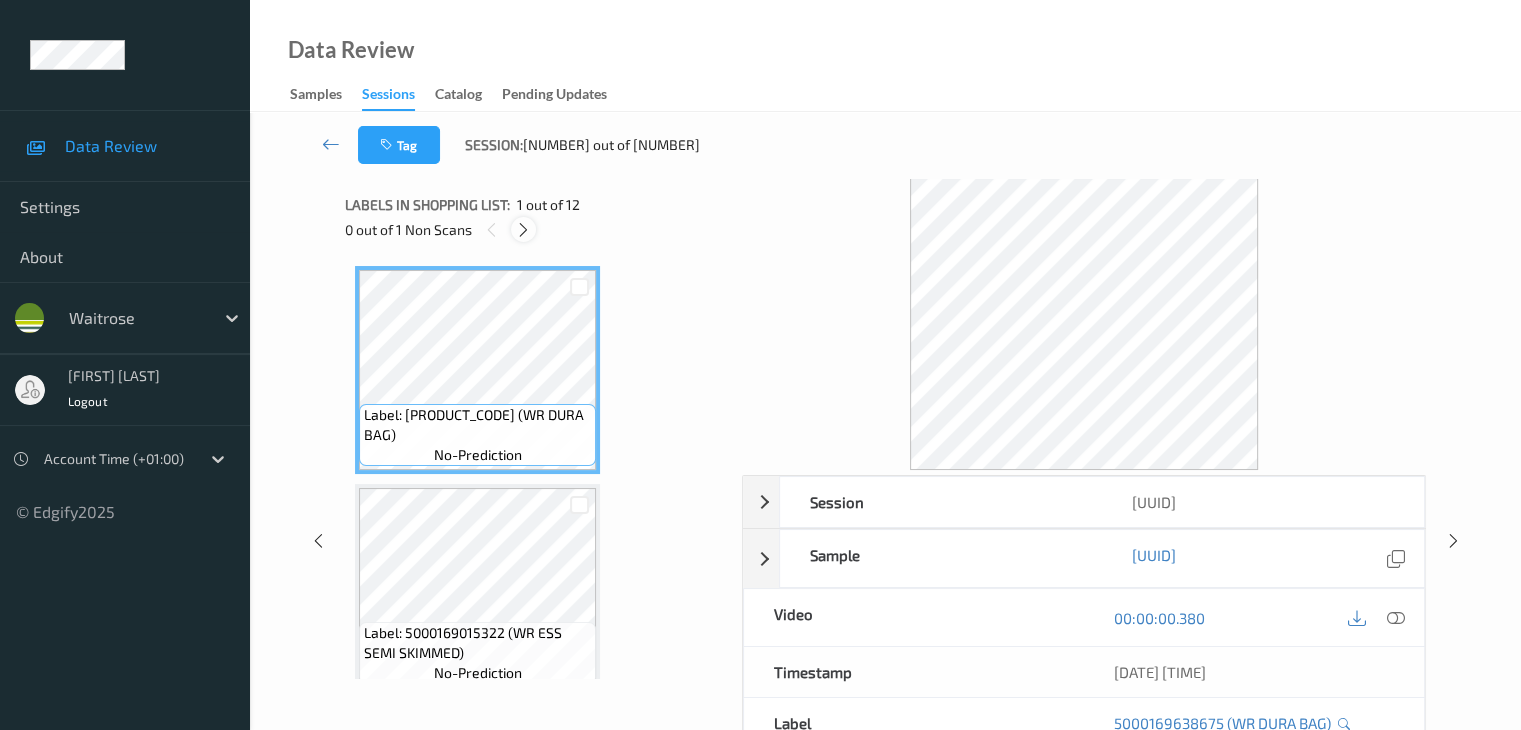 click at bounding box center (523, 230) 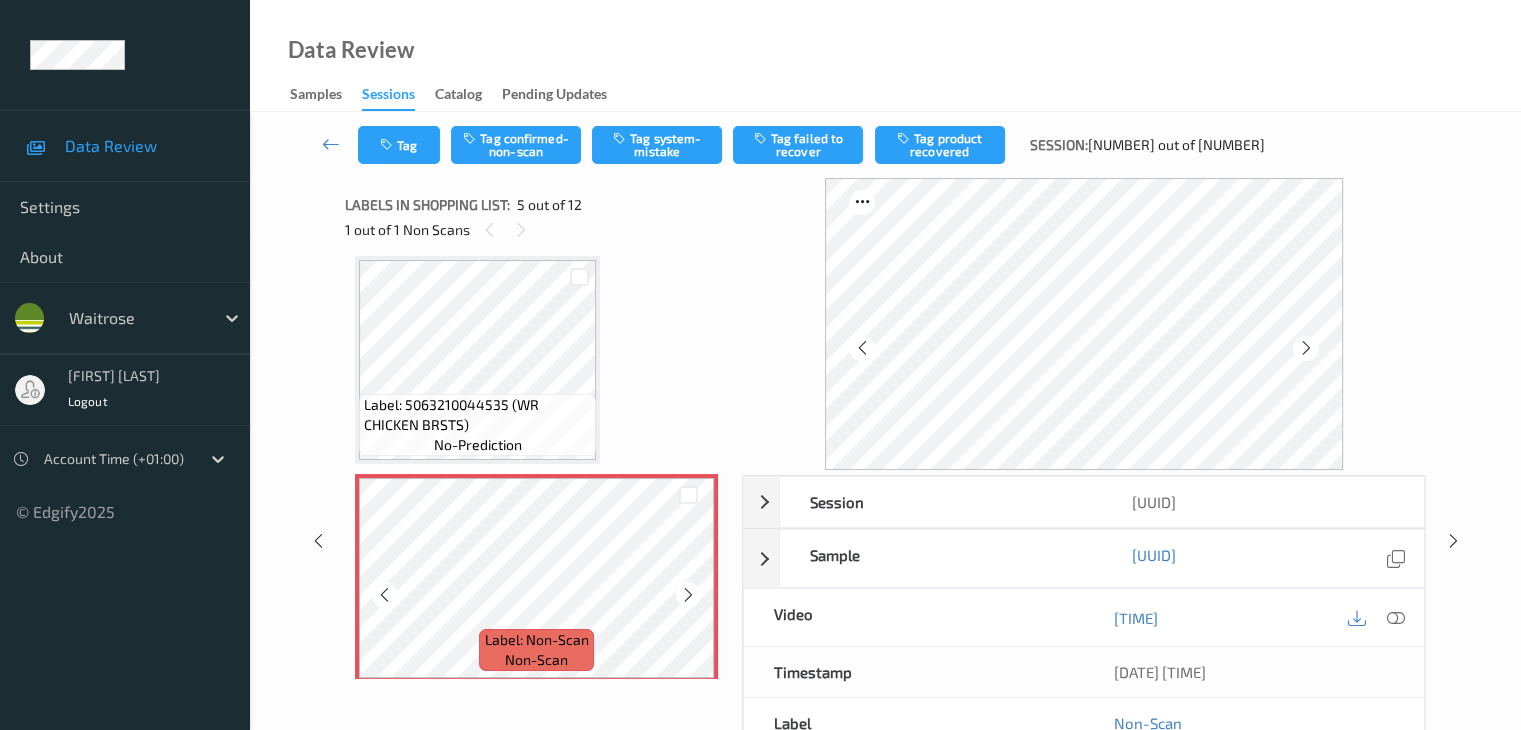 scroll, scrollTop: 764, scrollLeft: 0, axis: vertical 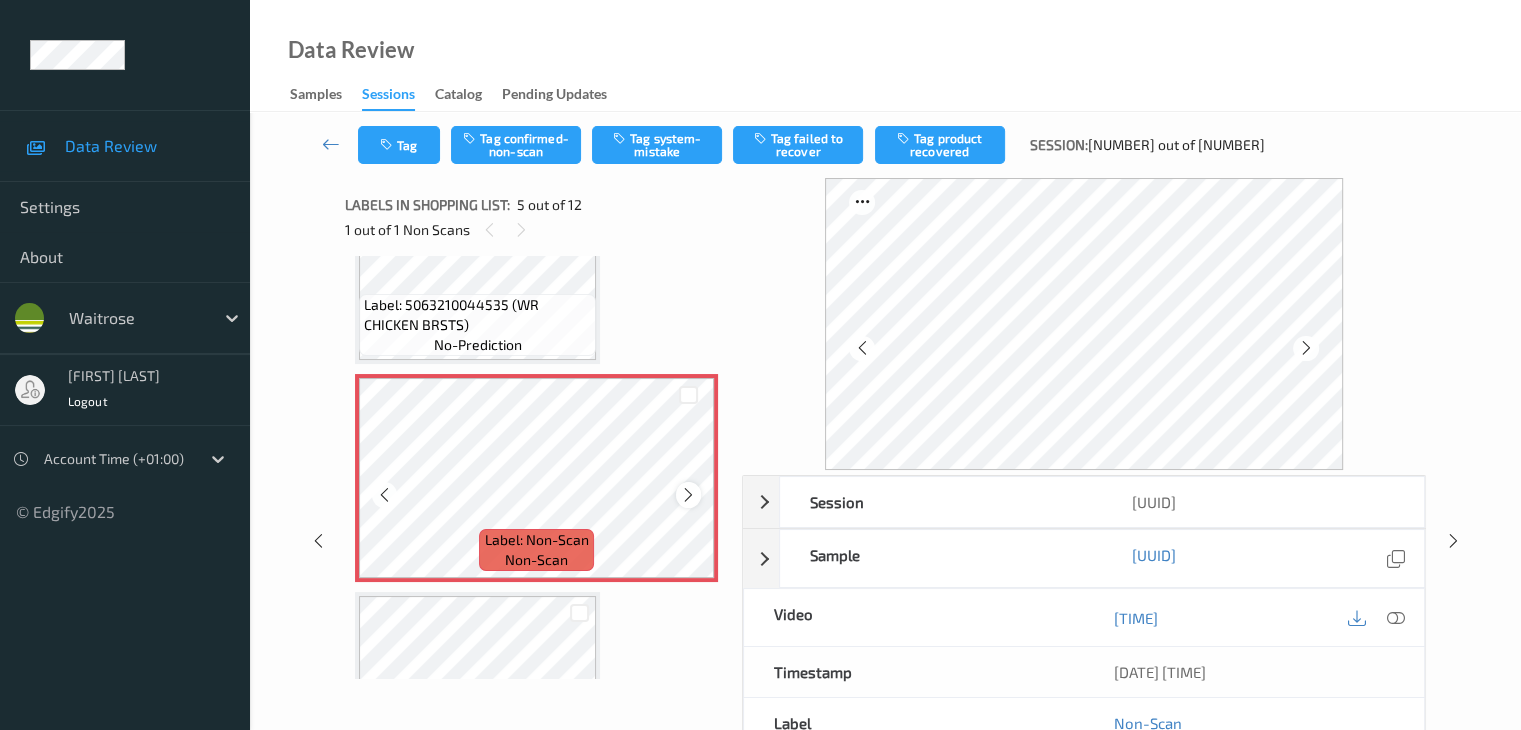 click at bounding box center (688, 495) 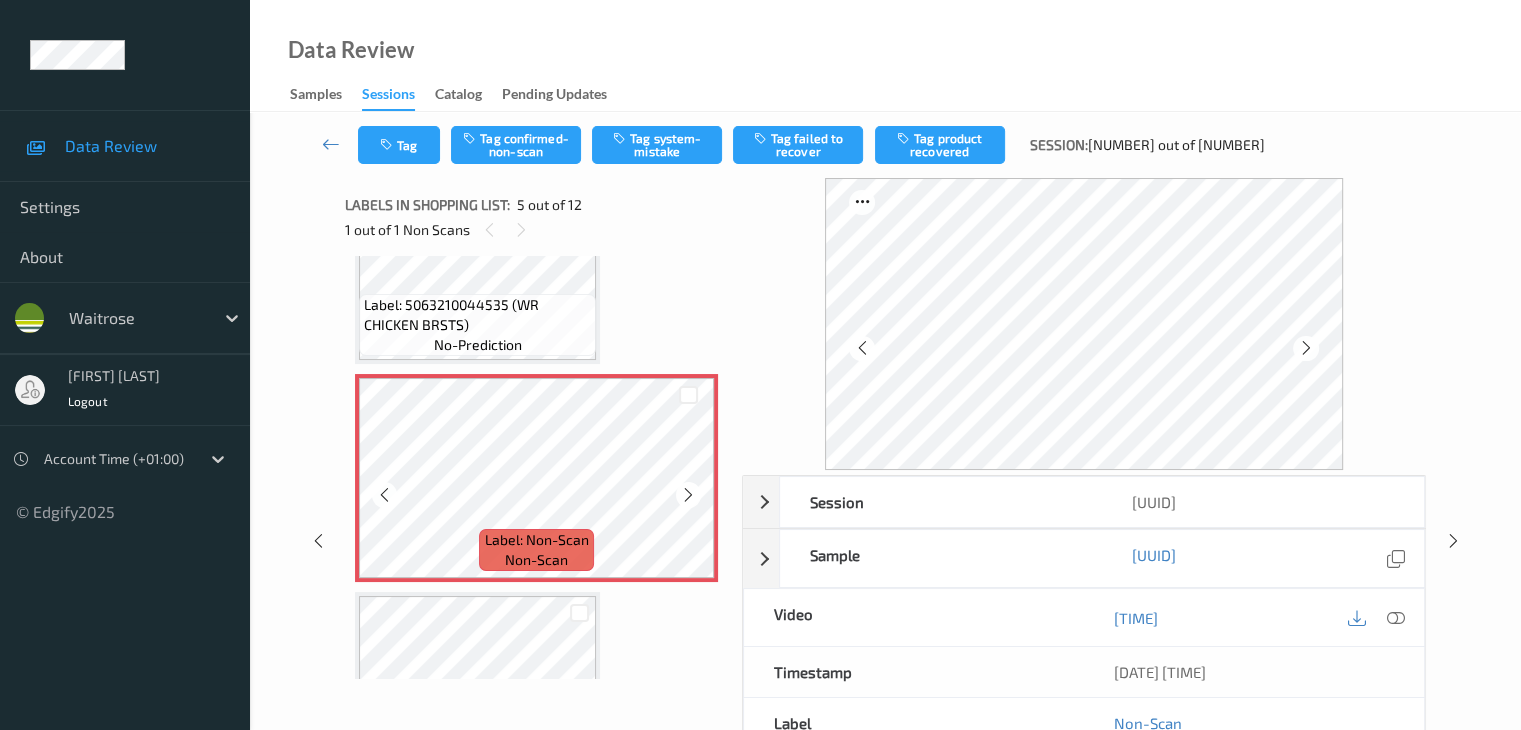 click at bounding box center [688, 495] 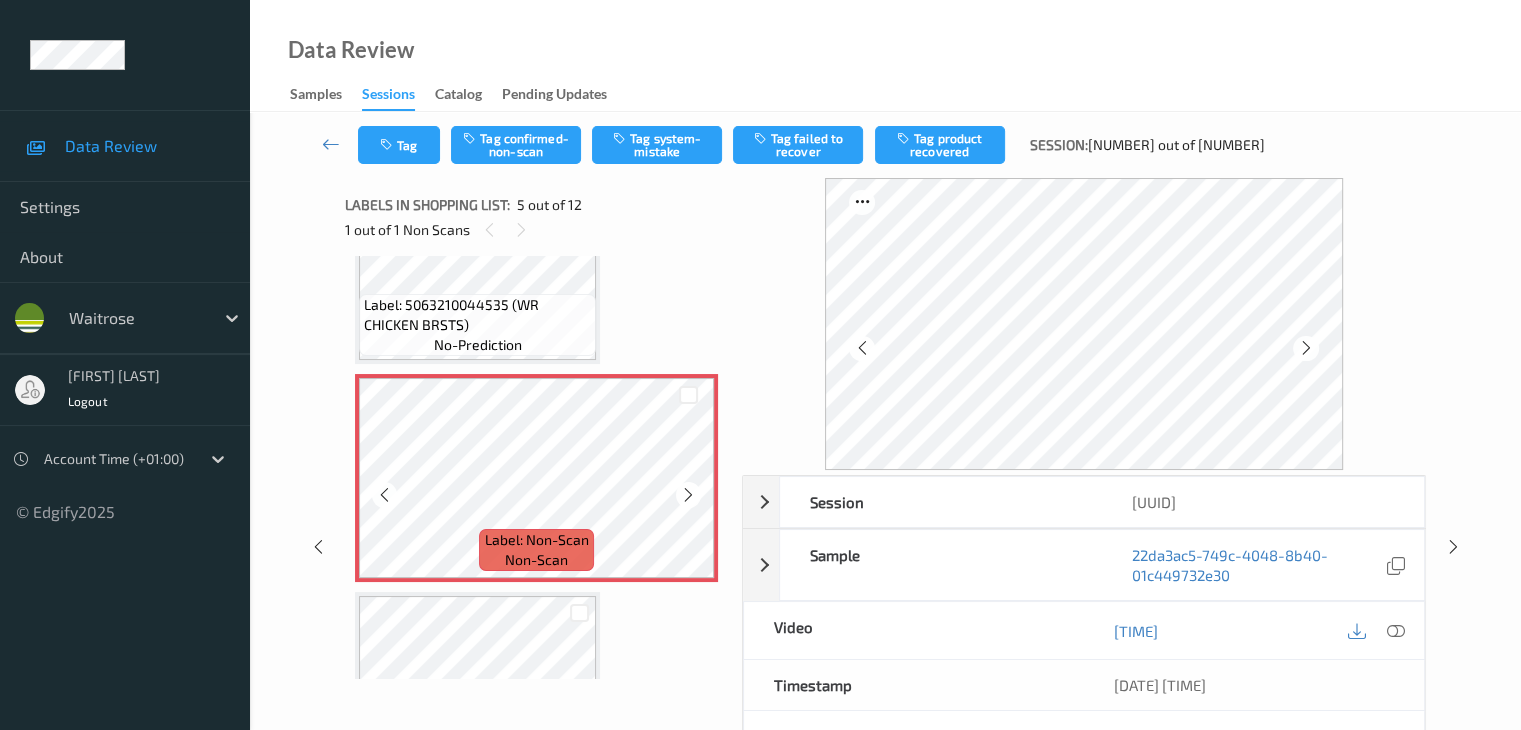 click at bounding box center [688, 495] 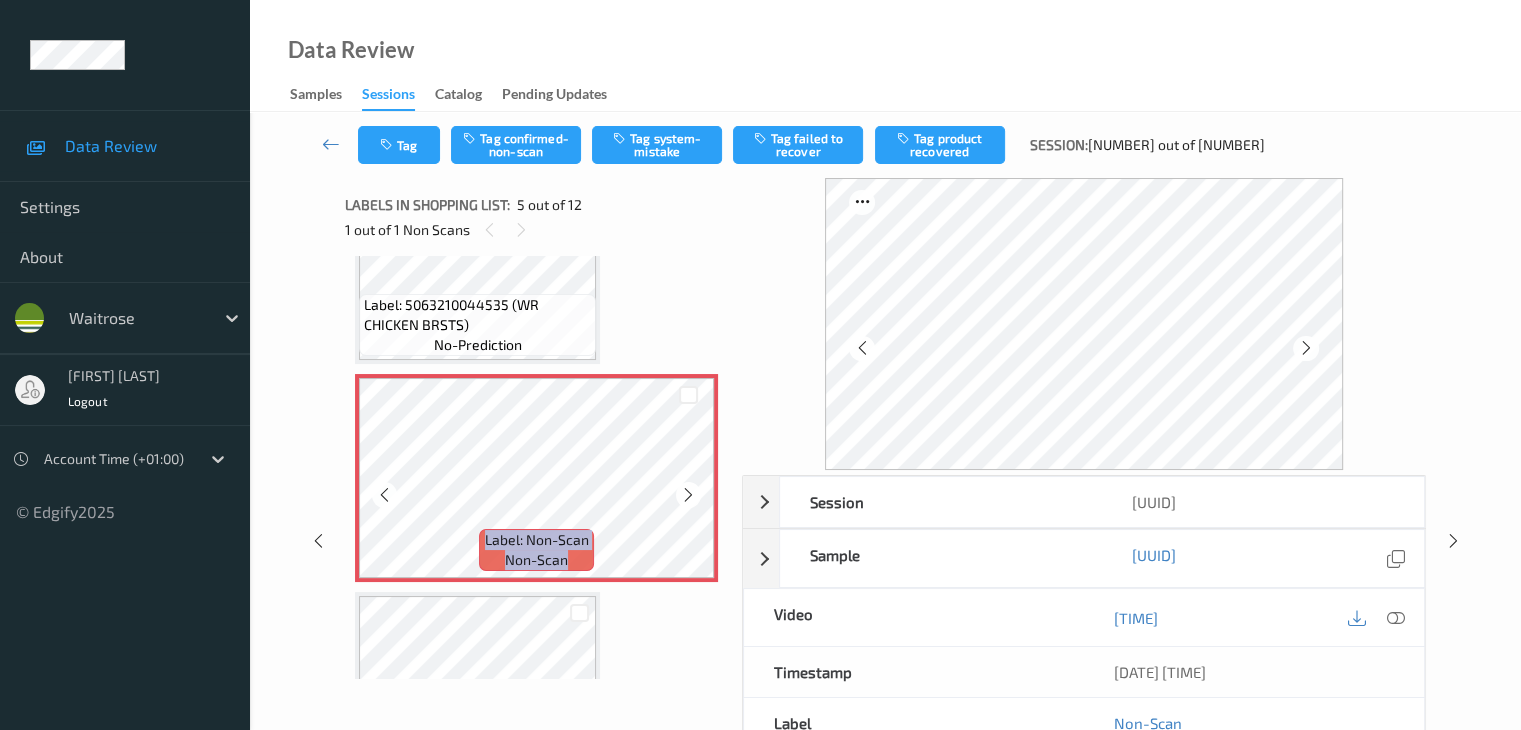 click at bounding box center (688, 495) 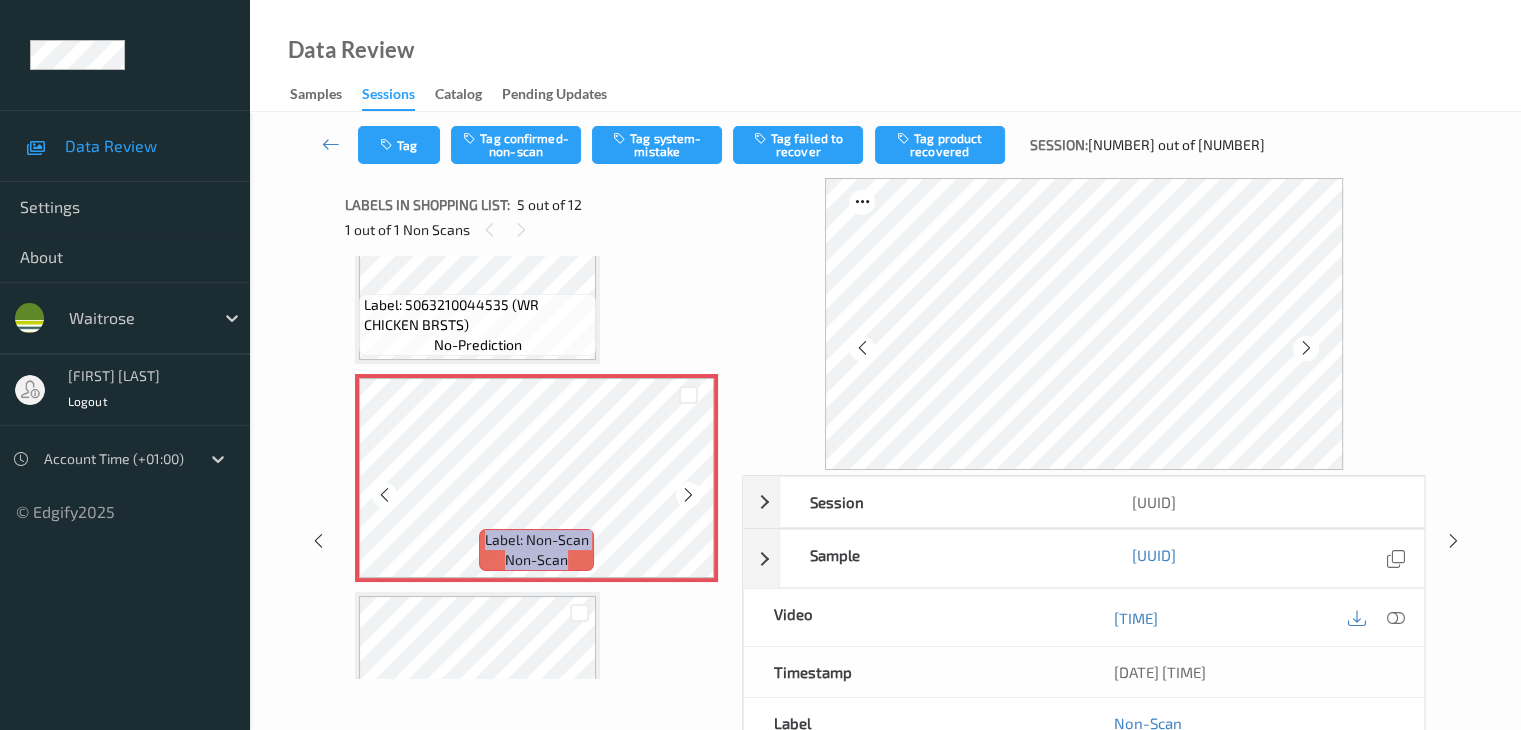 click at bounding box center (688, 495) 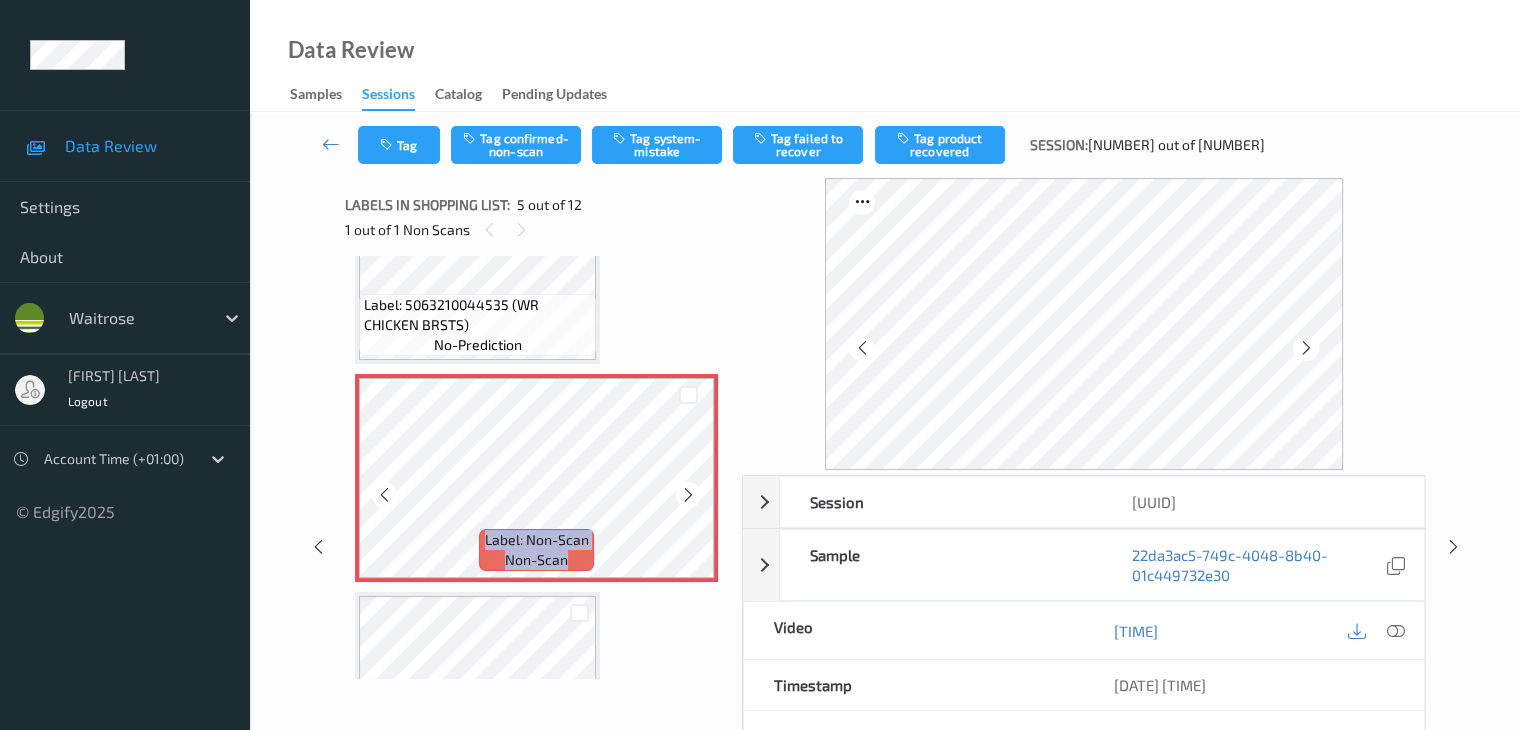 click at bounding box center (688, 495) 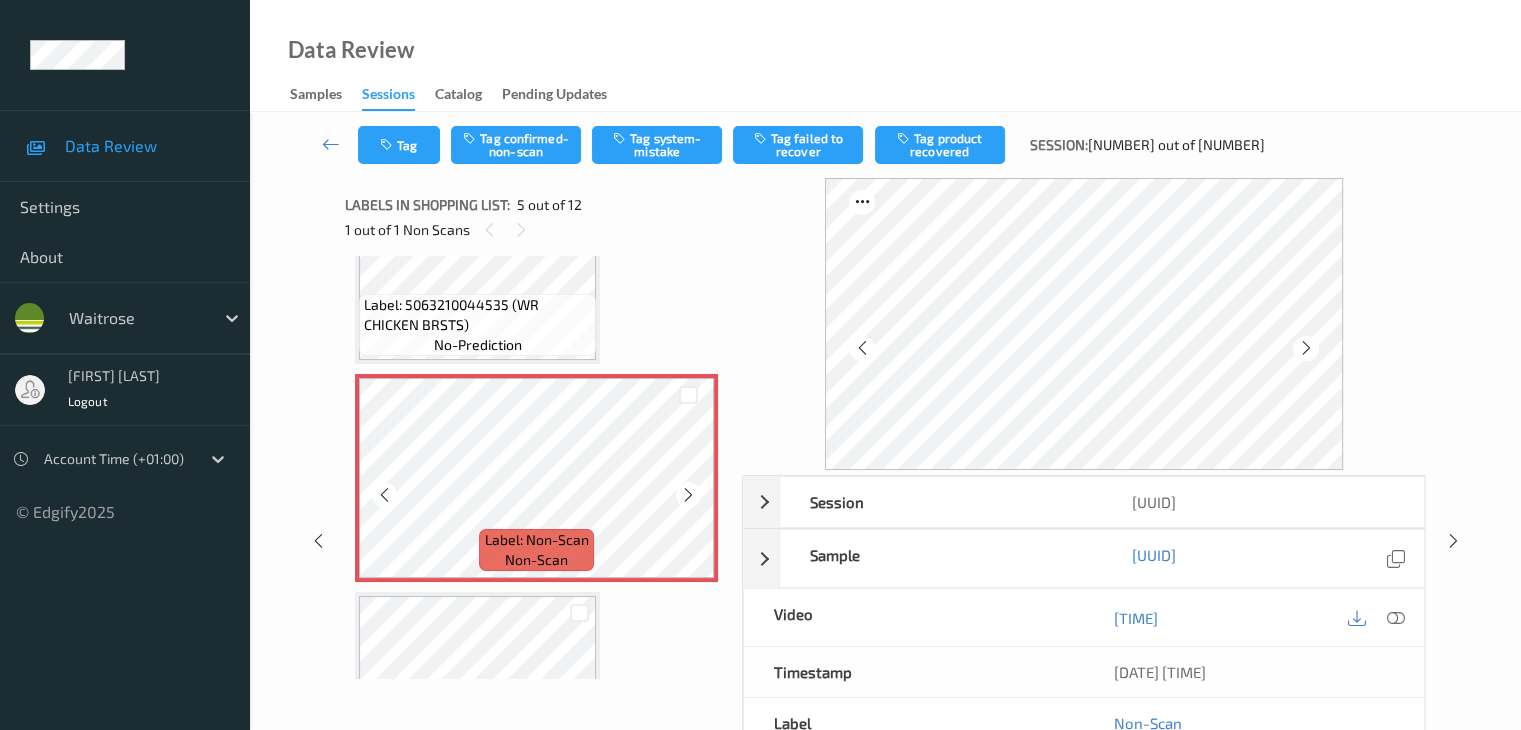 click at bounding box center (688, 495) 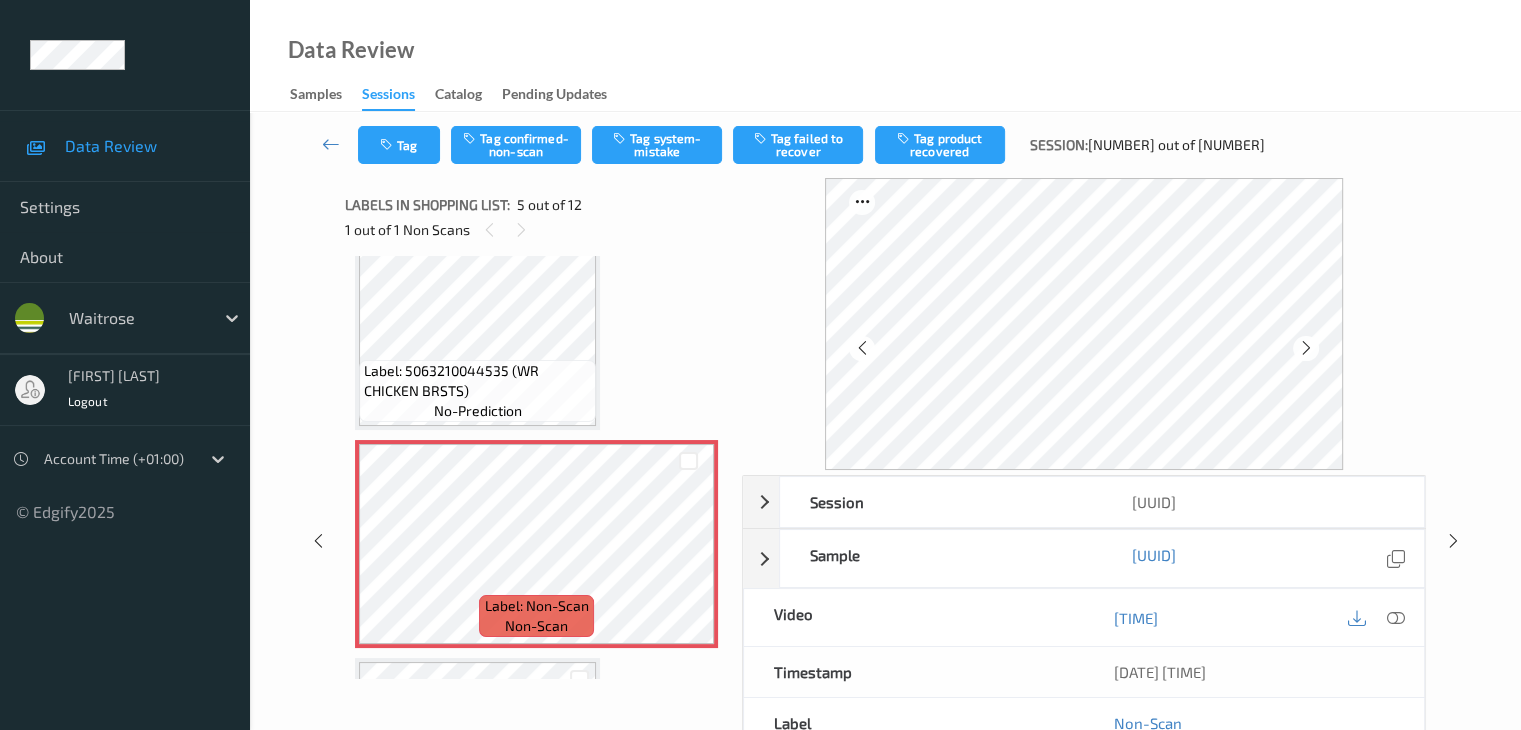 scroll, scrollTop: 664, scrollLeft: 0, axis: vertical 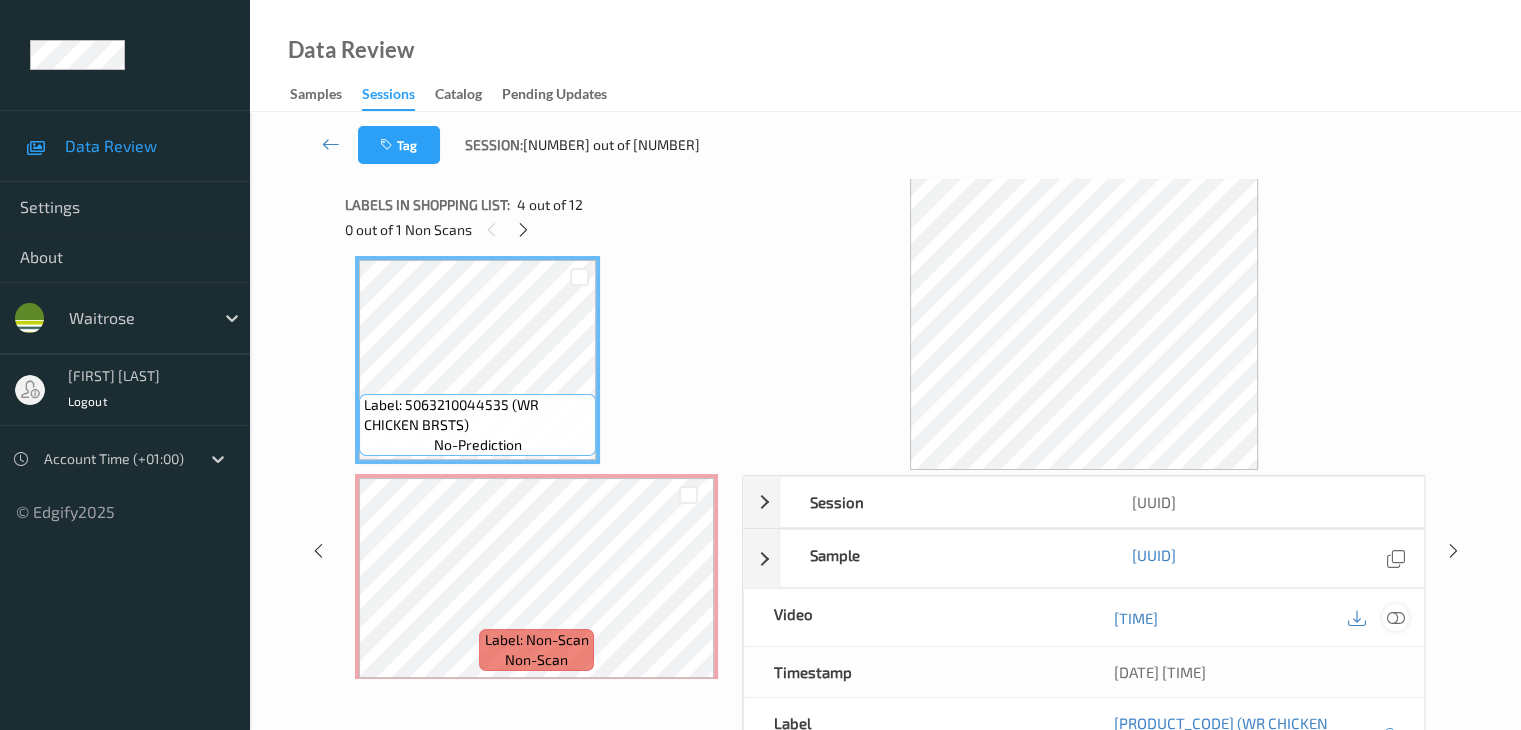 click at bounding box center [1395, 618] 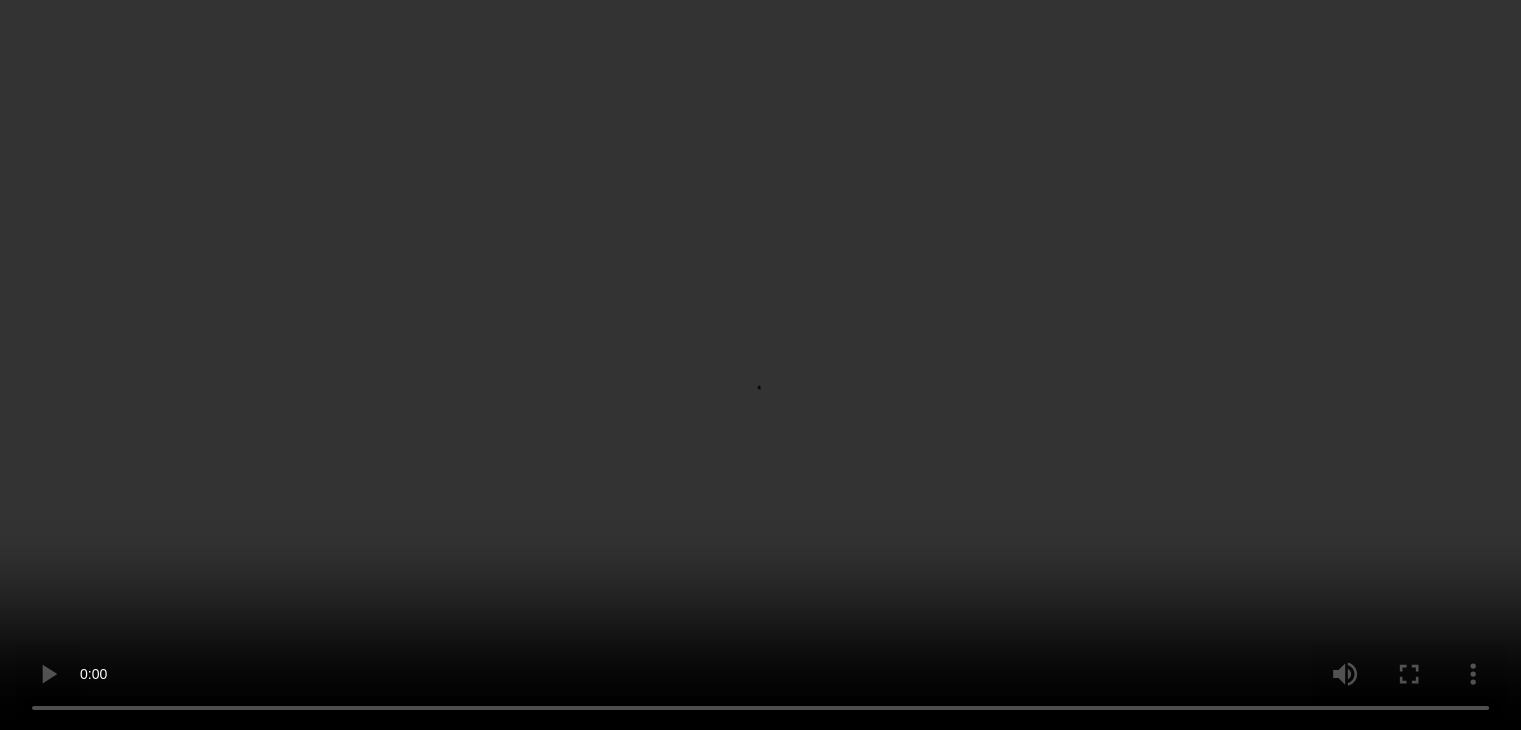 scroll, scrollTop: 764, scrollLeft: 0, axis: vertical 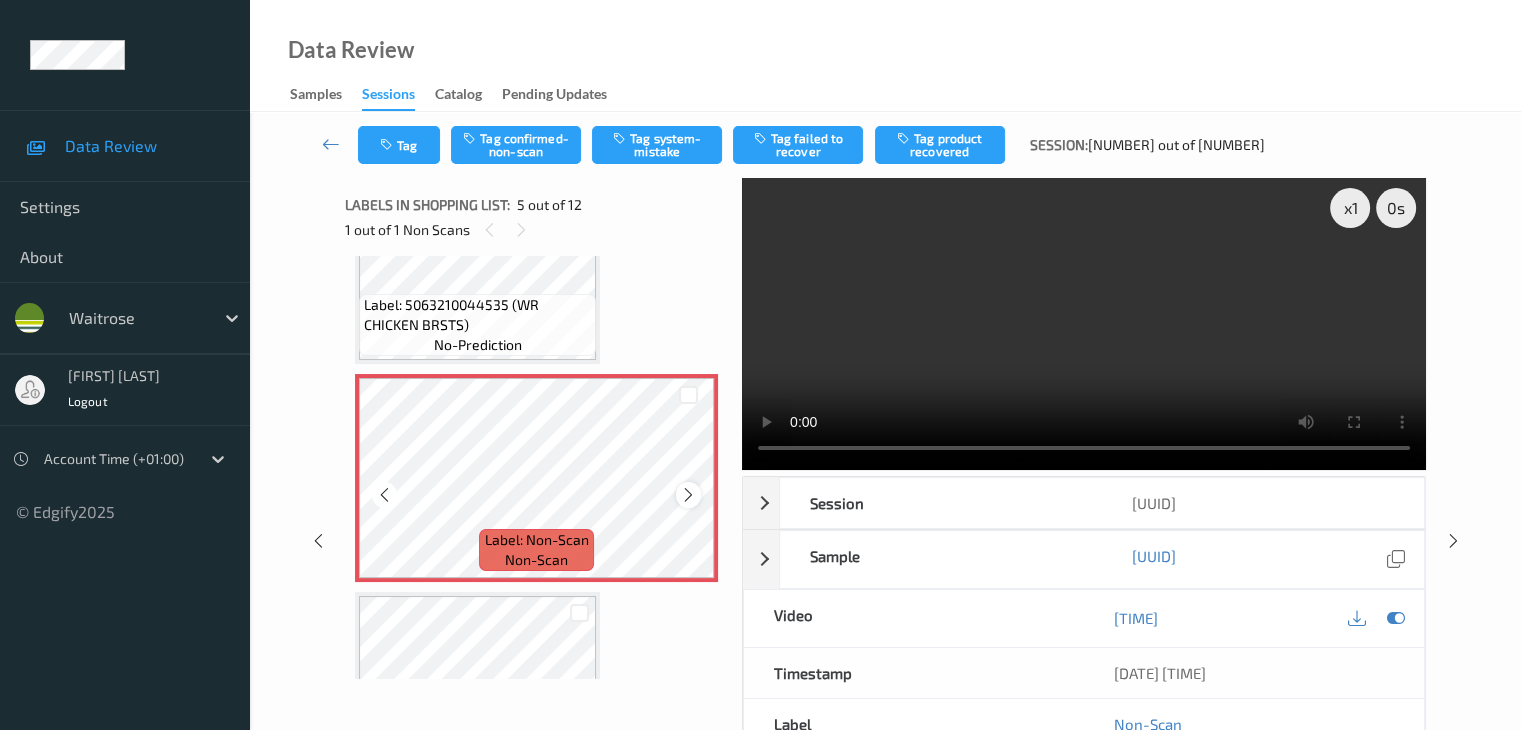 click at bounding box center [688, 495] 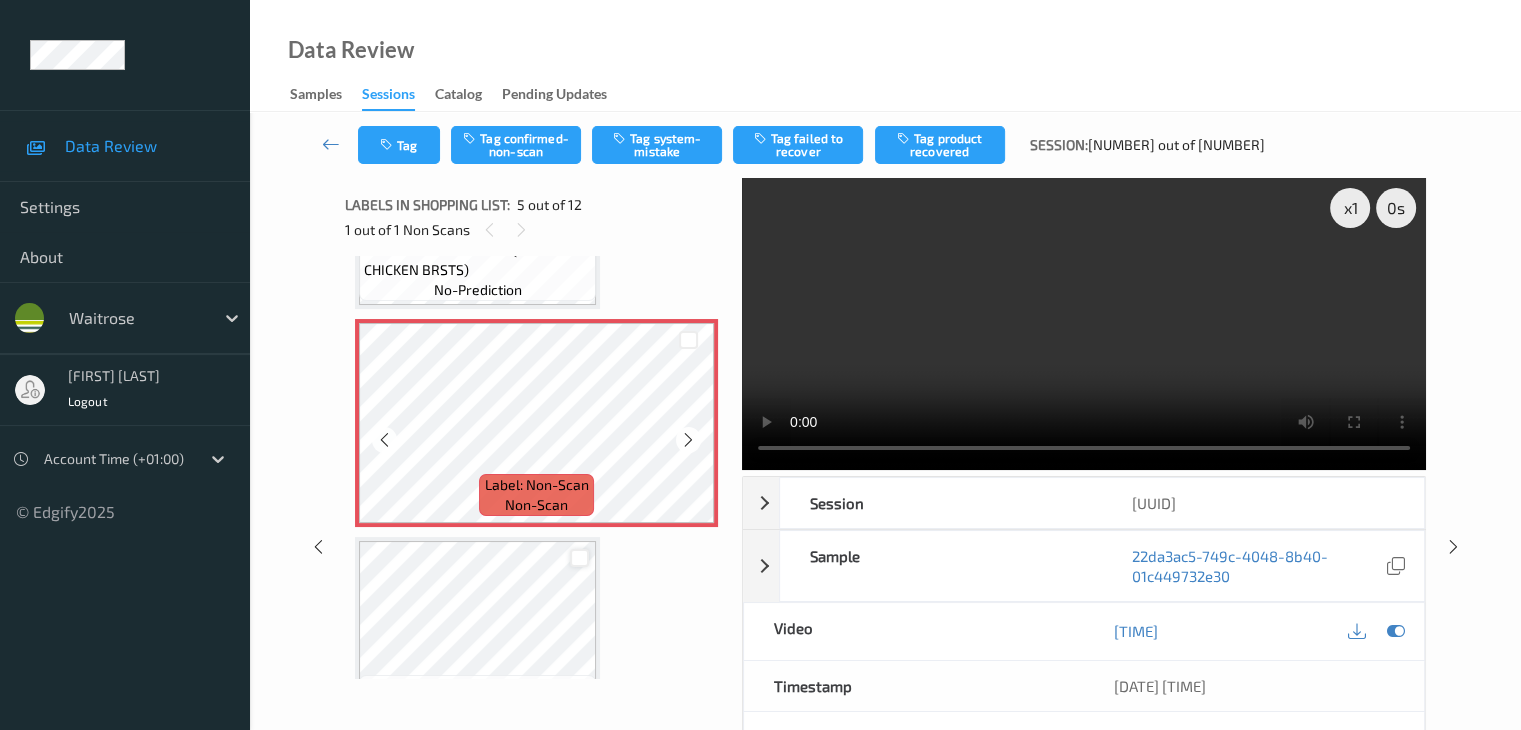 scroll, scrollTop: 864, scrollLeft: 0, axis: vertical 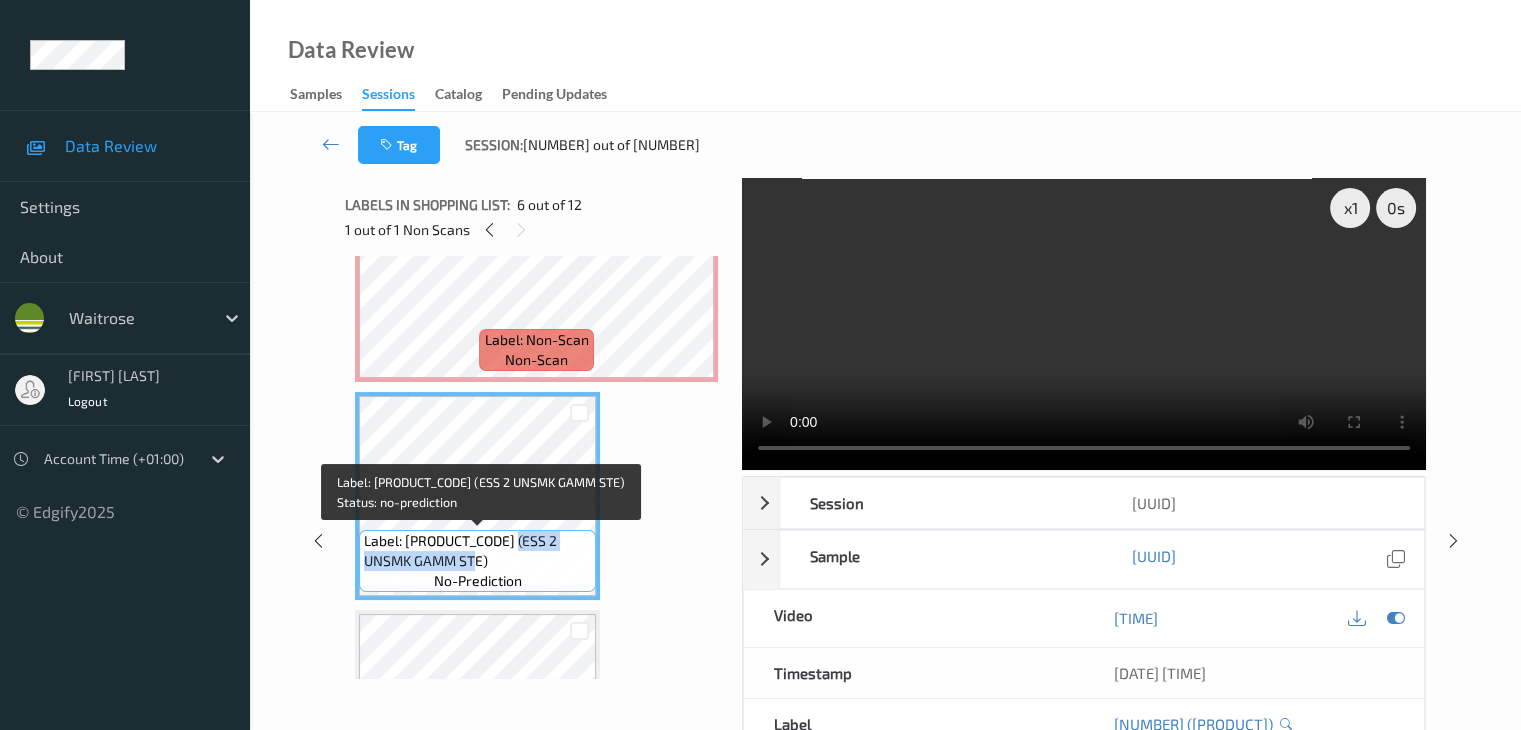 drag, startPoint x: 512, startPoint y: 540, endPoint x: 484, endPoint y: 563, distance: 36.23534 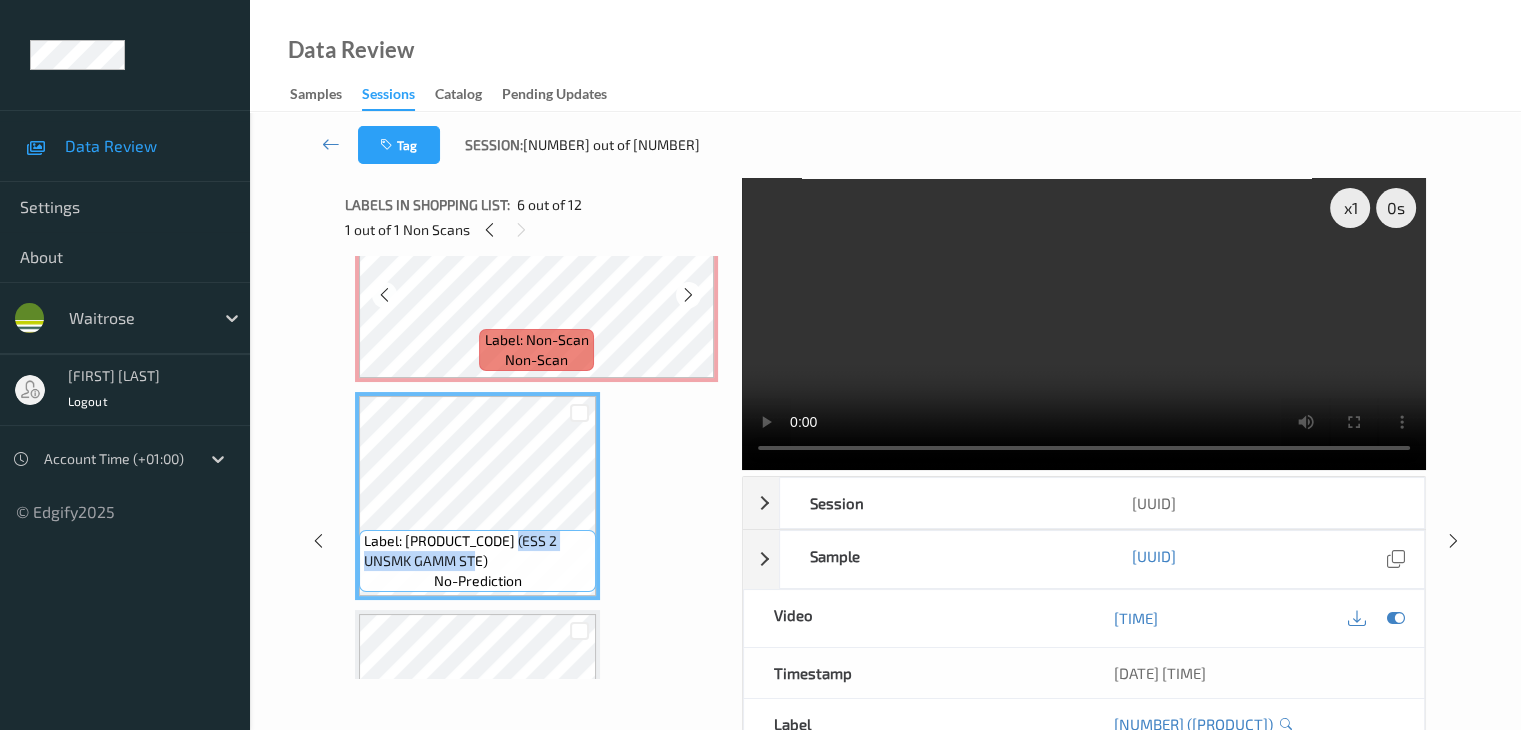copy on "[PRODUCT]" 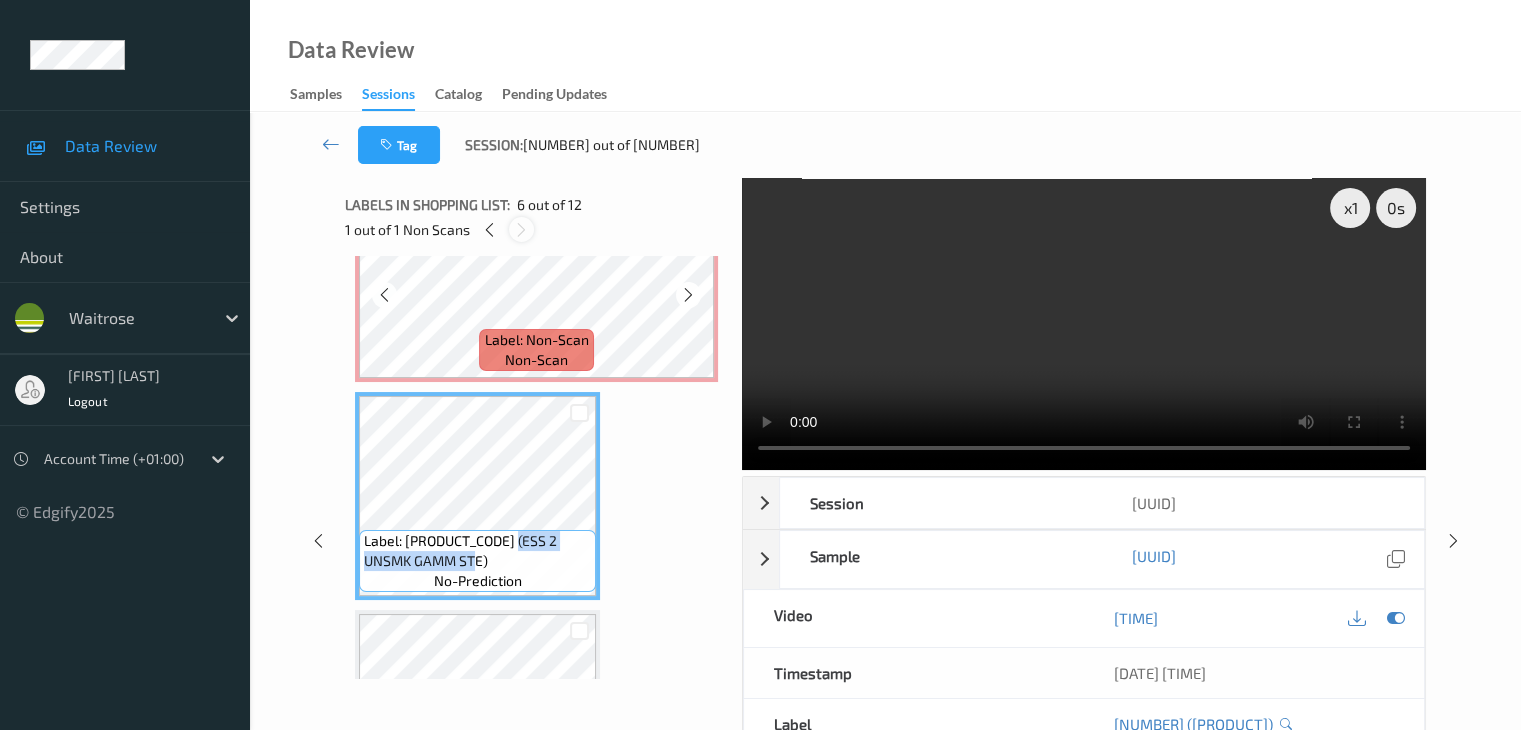 scroll, scrollTop: 764, scrollLeft: 0, axis: vertical 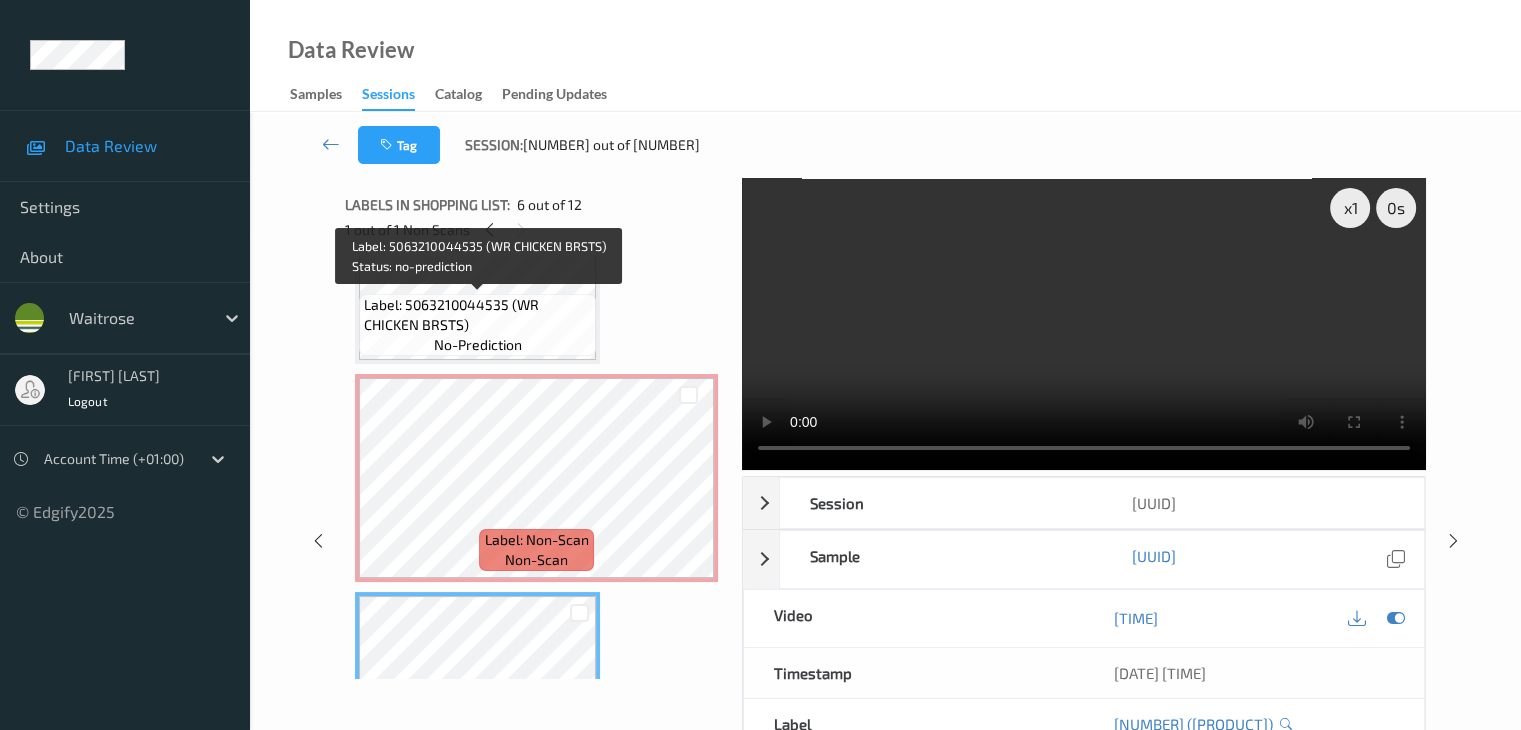 click on "Label: 5063210044535 (WR CHICKEN BRSTS)" at bounding box center [477, 315] 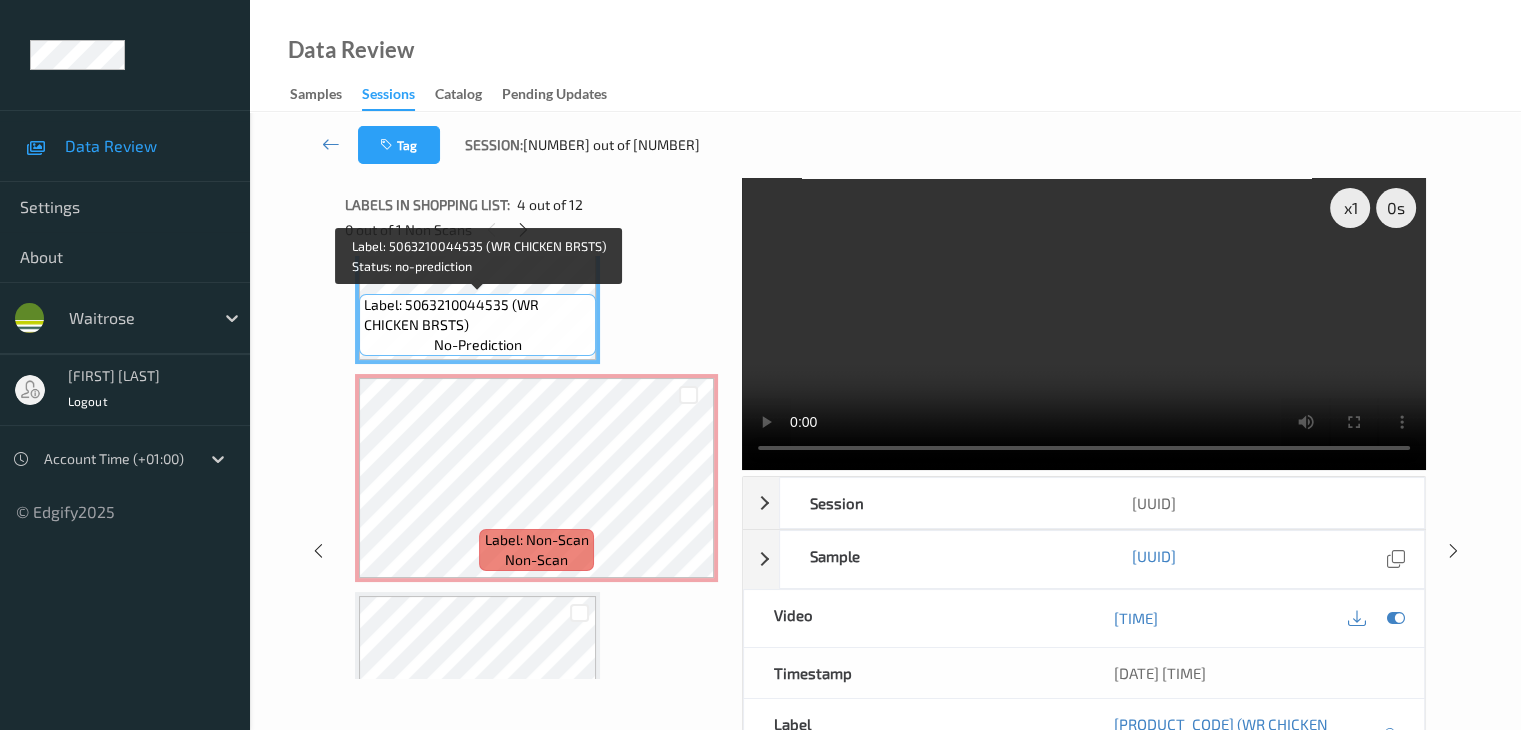 click on "Label: 5063210044535 (WR CHICKEN BRSTS)" at bounding box center [477, 315] 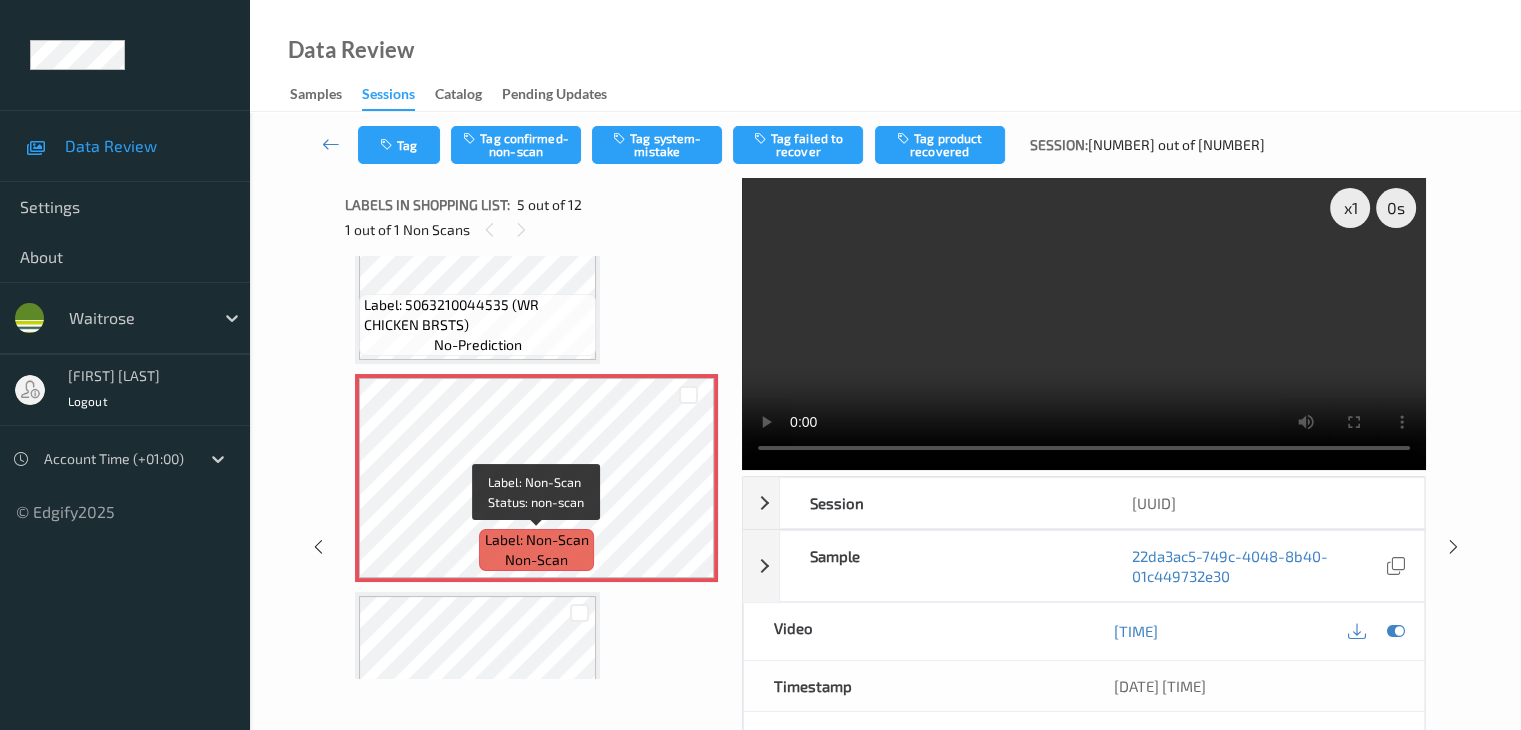 scroll, scrollTop: 864, scrollLeft: 0, axis: vertical 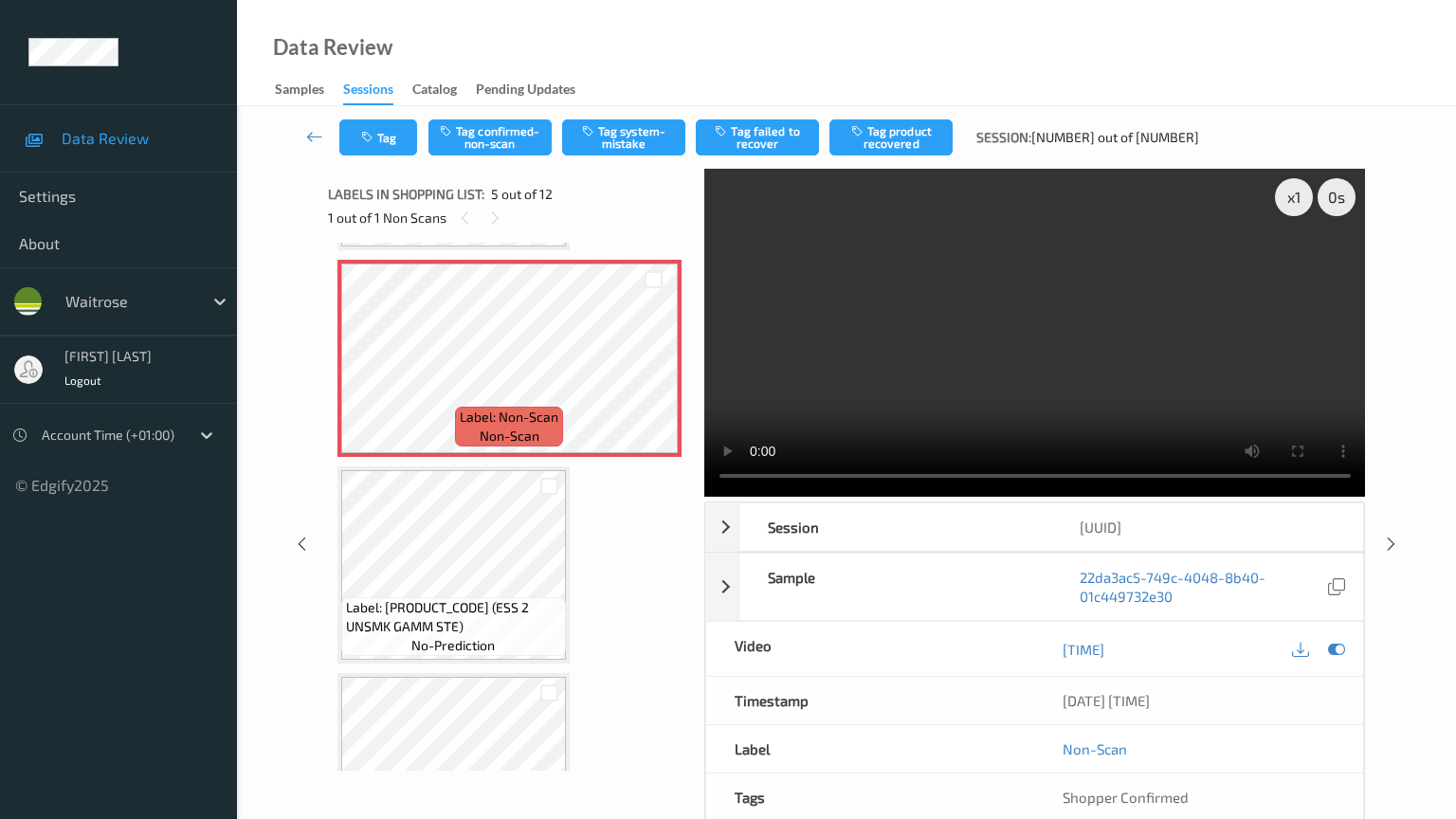 type 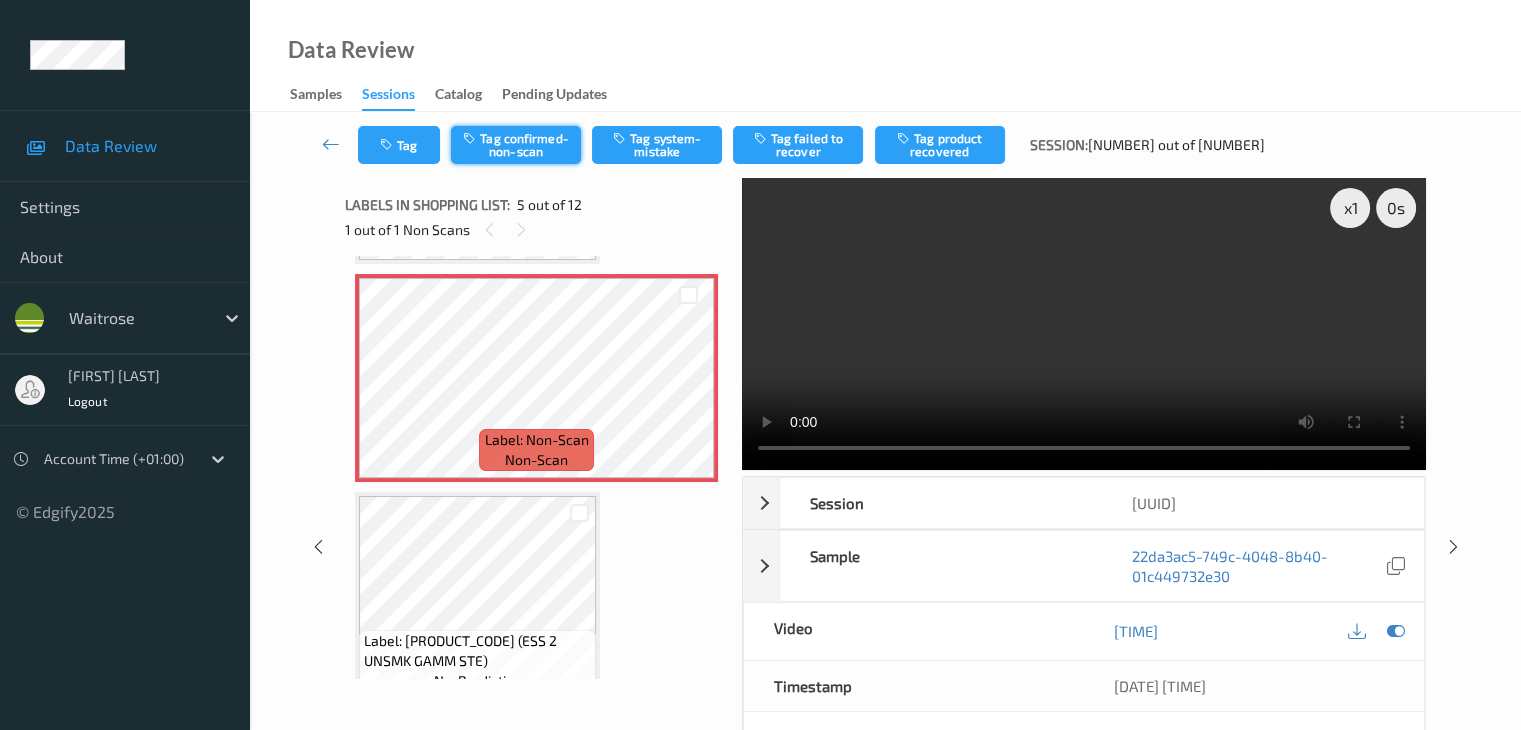 click on "Tag   confirmed-non-scan" at bounding box center (516, 145) 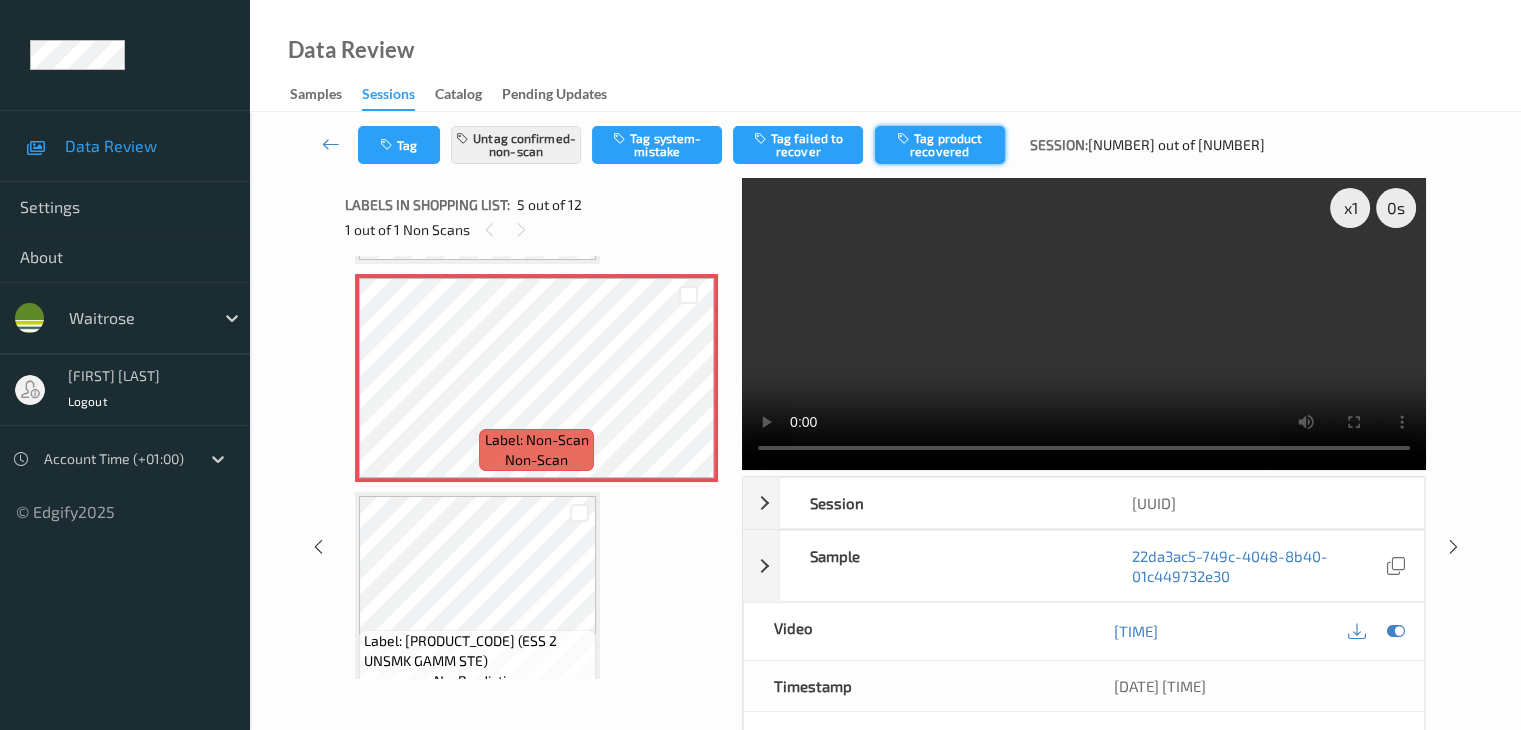 click on "Tag   product recovered" at bounding box center [940, 145] 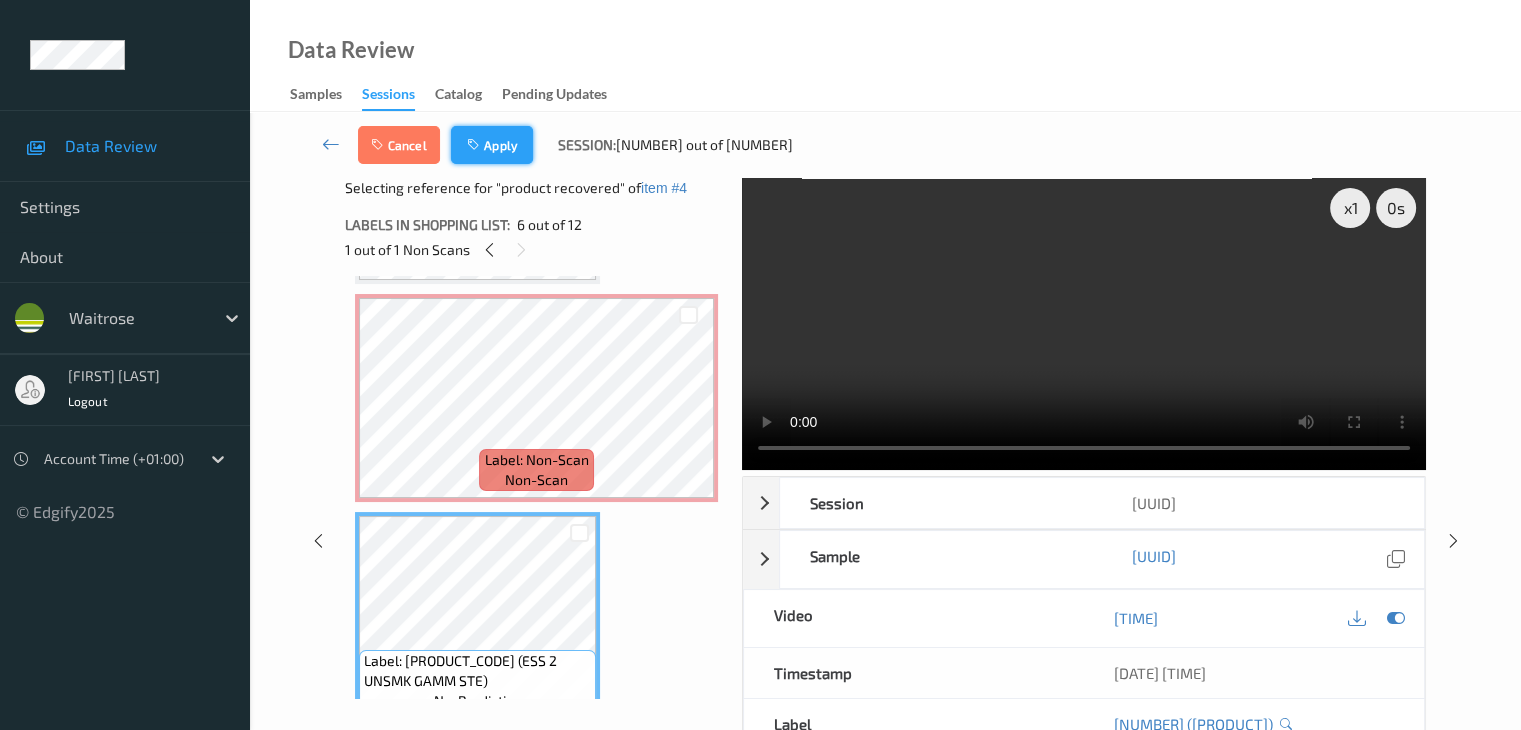 click on "Apply" at bounding box center (492, 145) 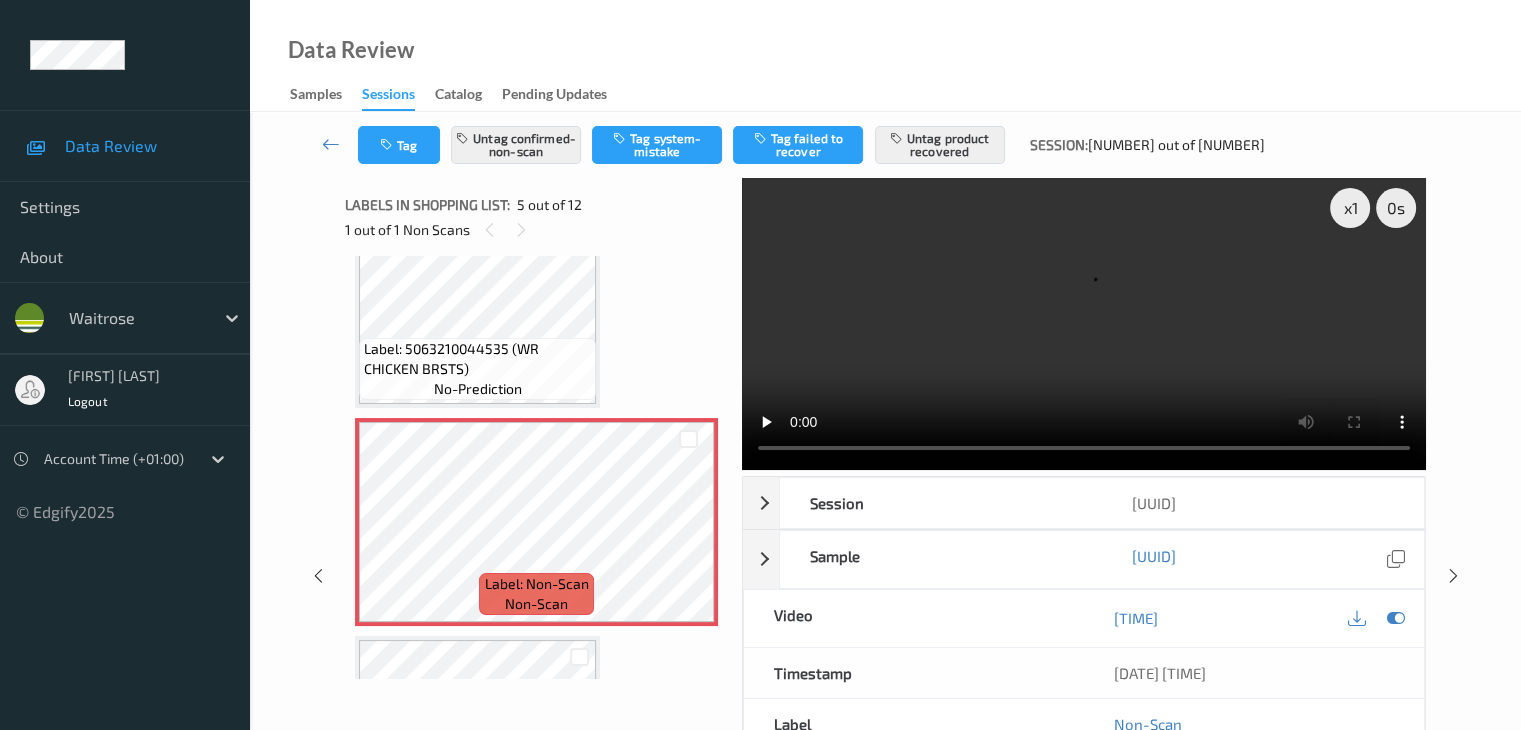 scroll, scrollTop: 964, scrollLeft: 0, axis: vertical 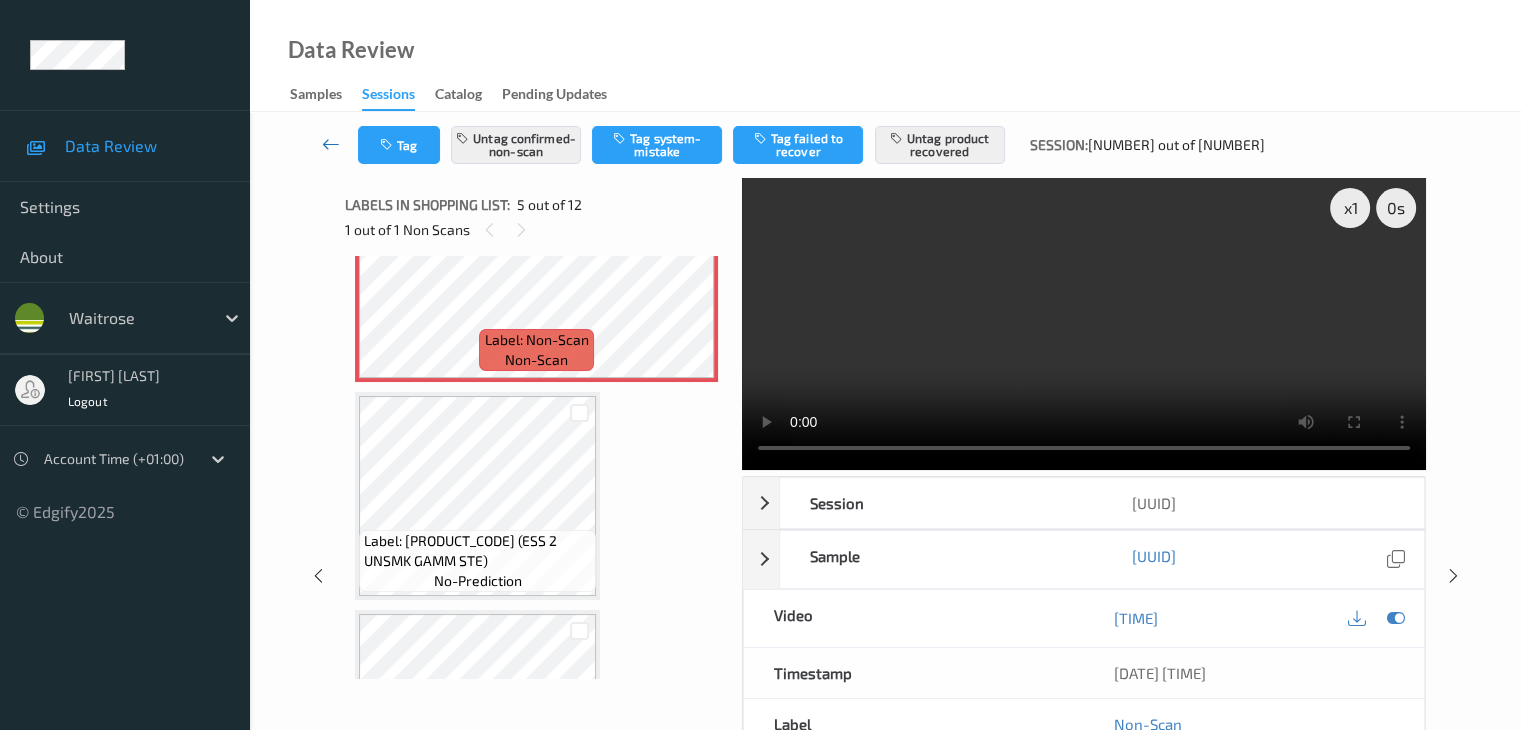 click at bounding box center [331, 144] 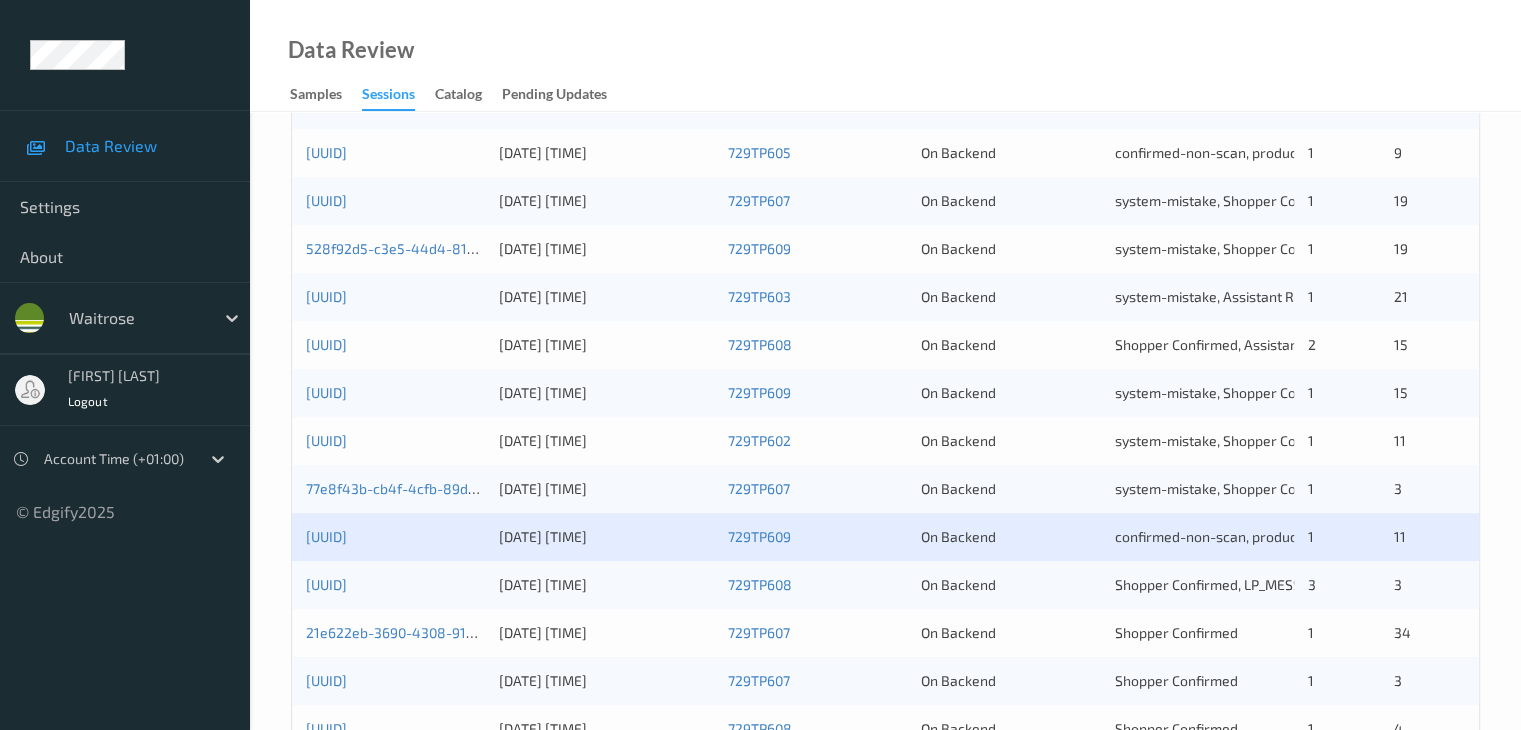 scroll, scrollTop: 700, scrollLeft: 0, axis: vertical 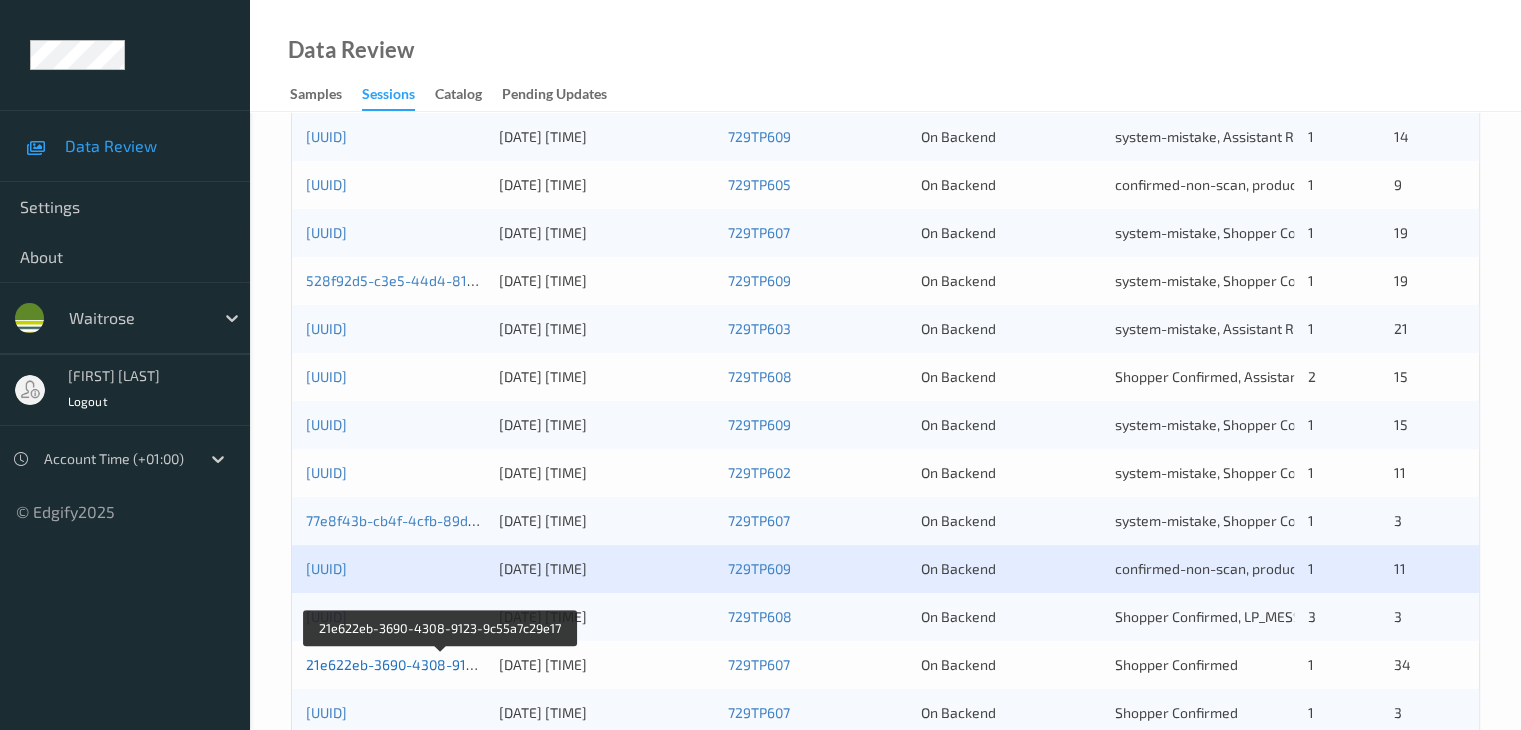 click on "21e622eb-3690-4308-9123-9c55a7c29e17" at bounding box center [442, 664] 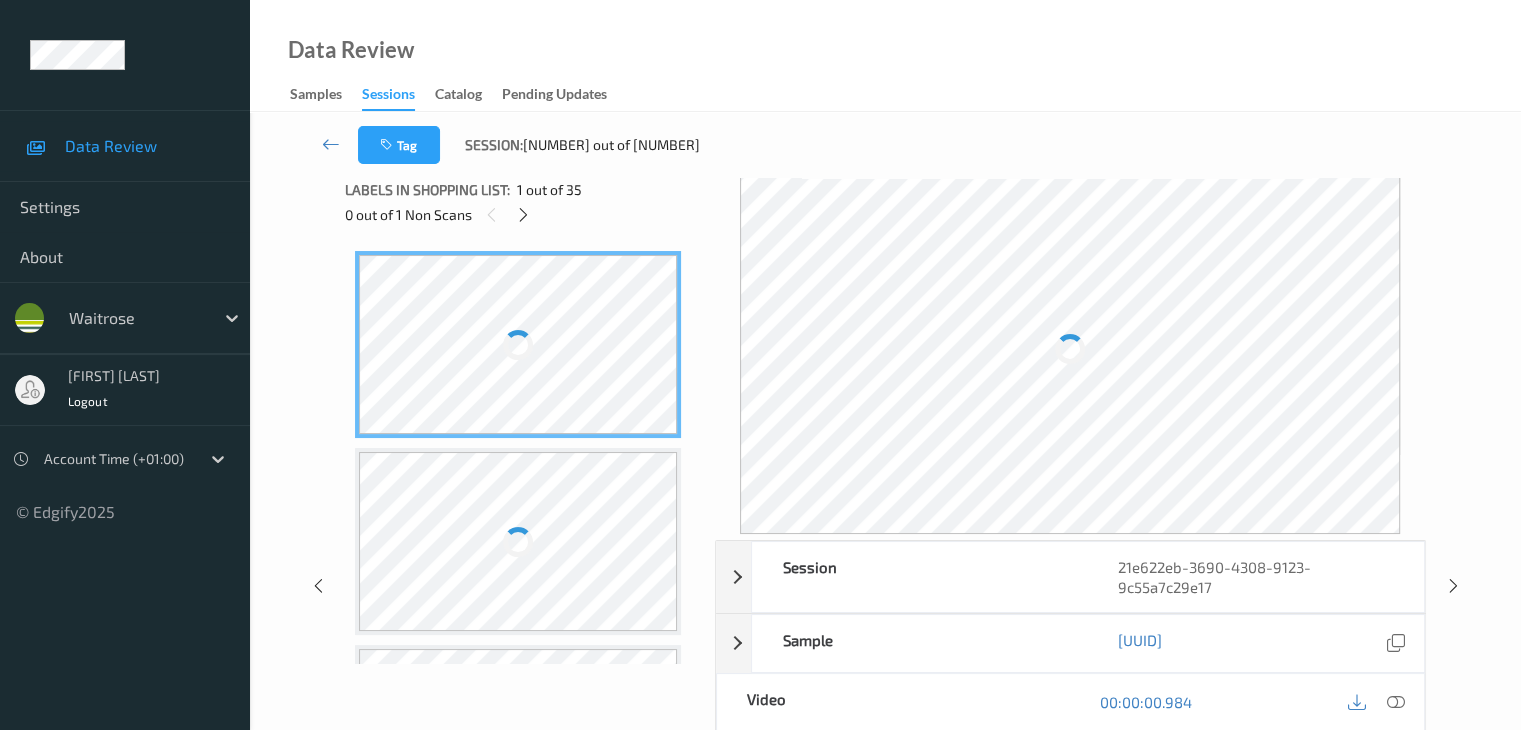 scroll, scrollTop: 0, scrollLeft: 0, axis: both 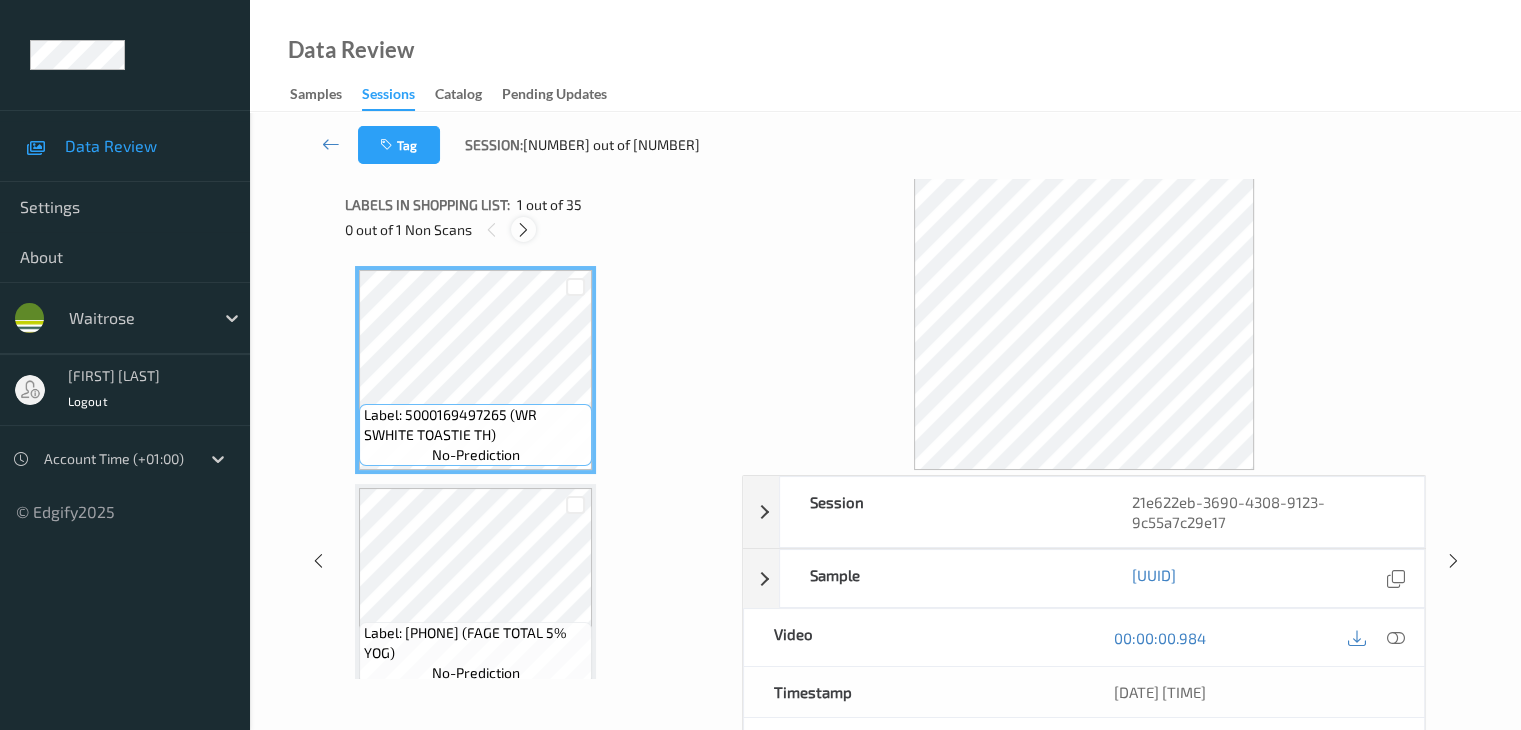 click at bounding box center (523, 230) 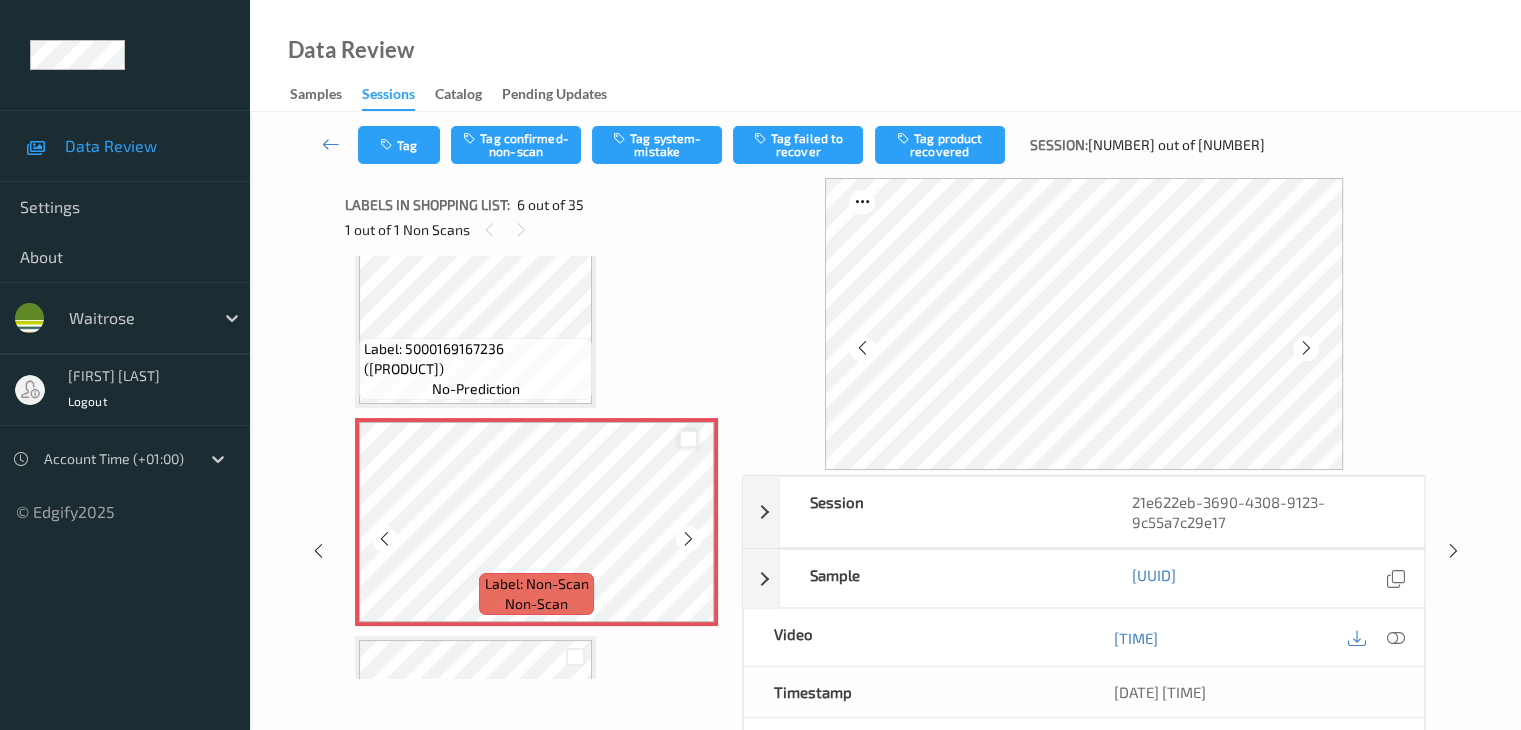 scroll, scrollTop: 1082, scrollLeft: 0, axis: vertical 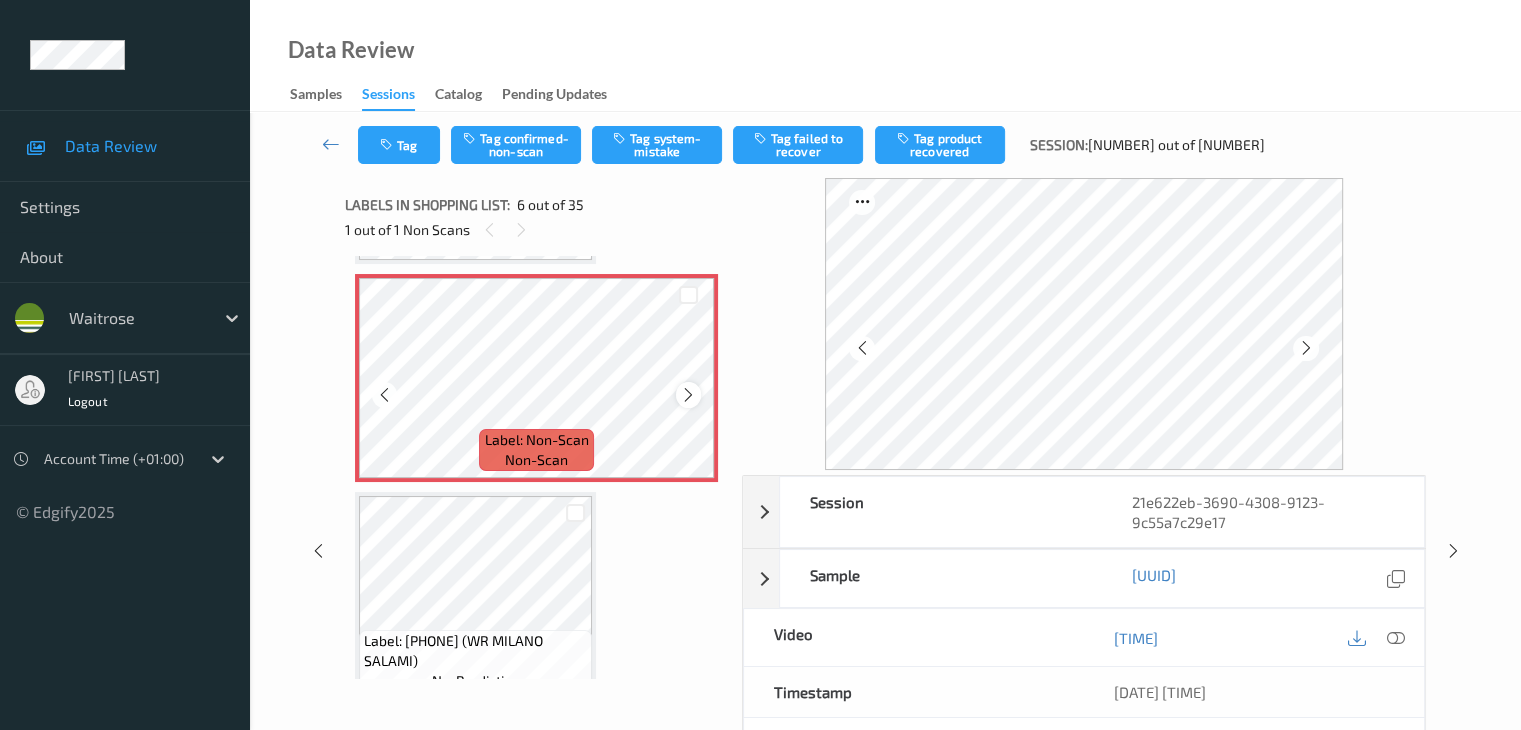 click at bounding box center (688, 394) 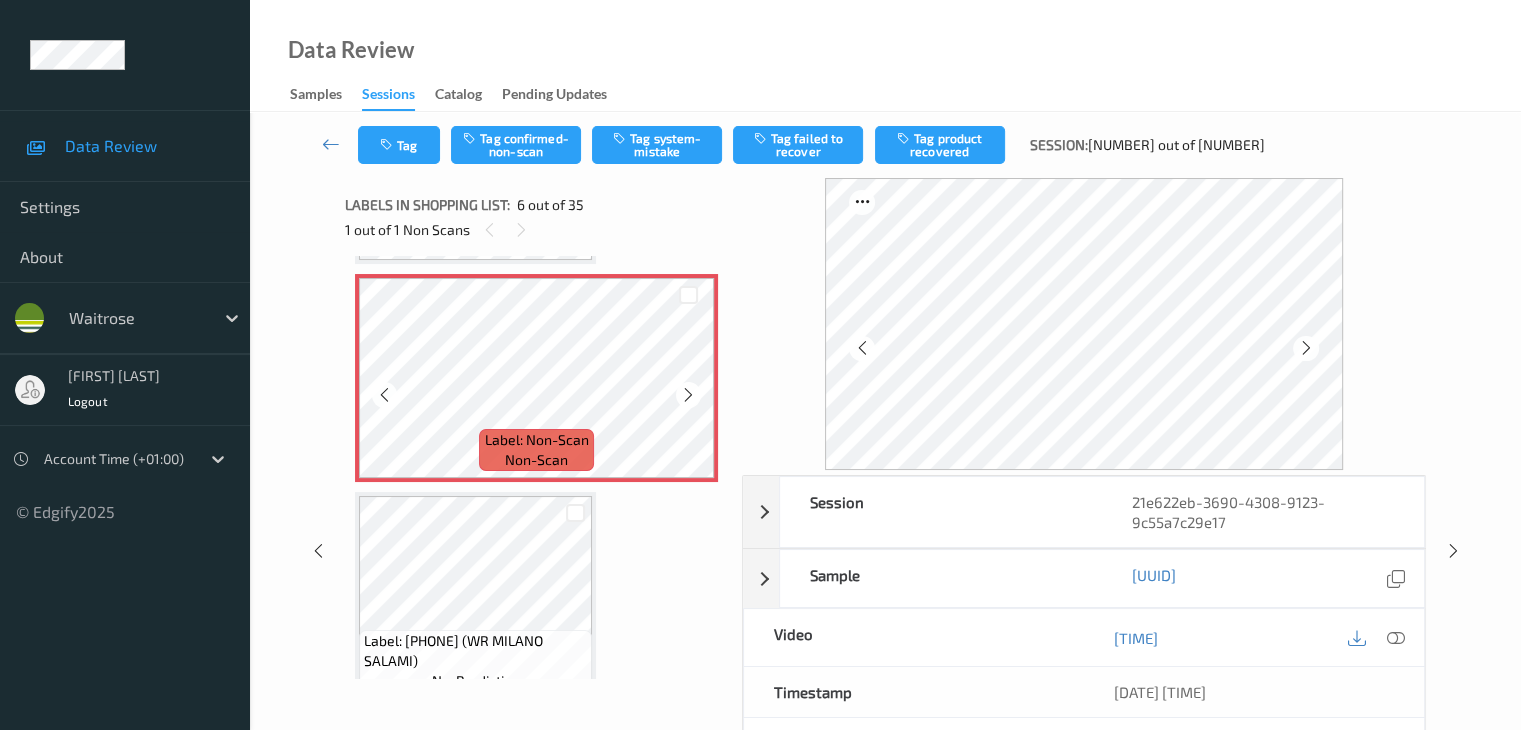 click at bounding box center (688, 394) 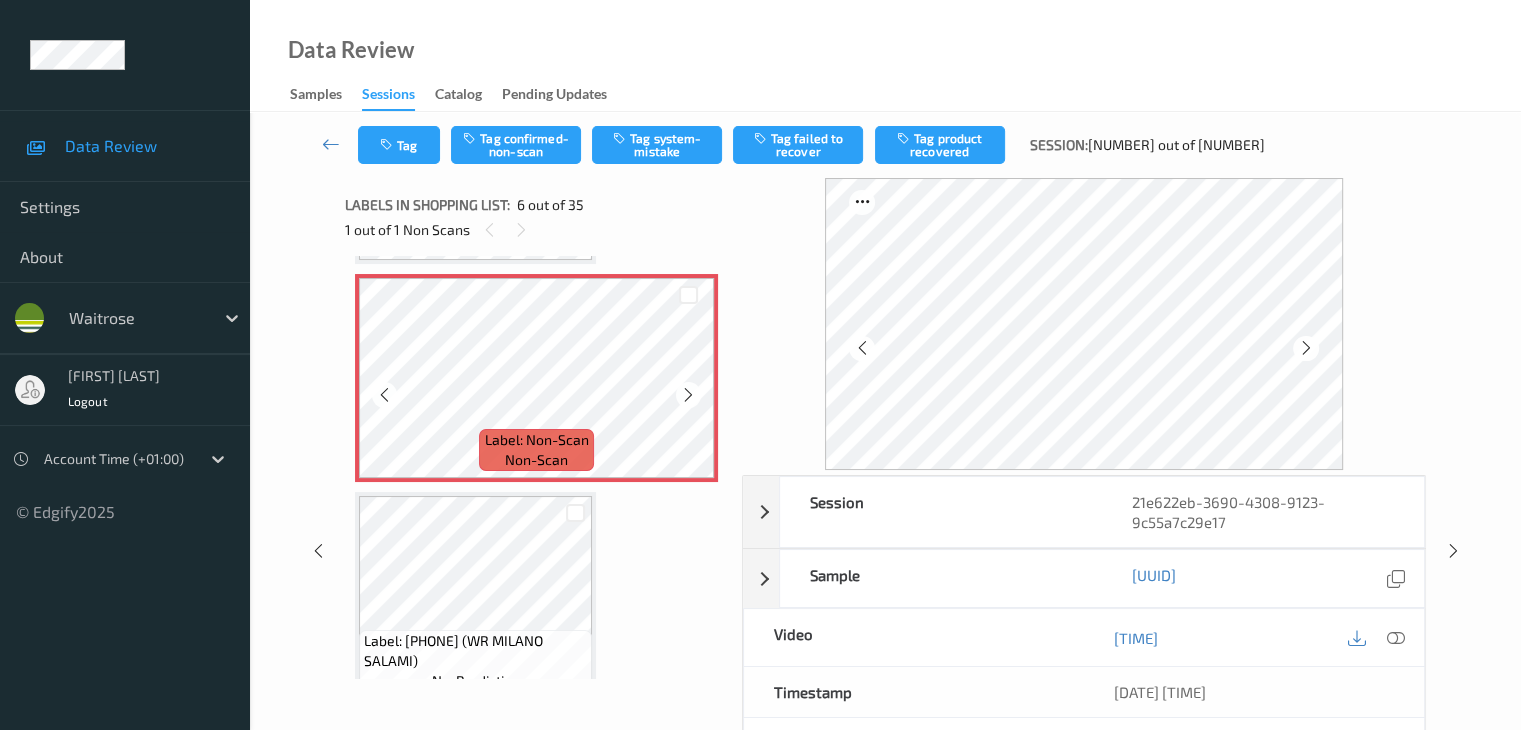 click at bounding box center (688, 394) 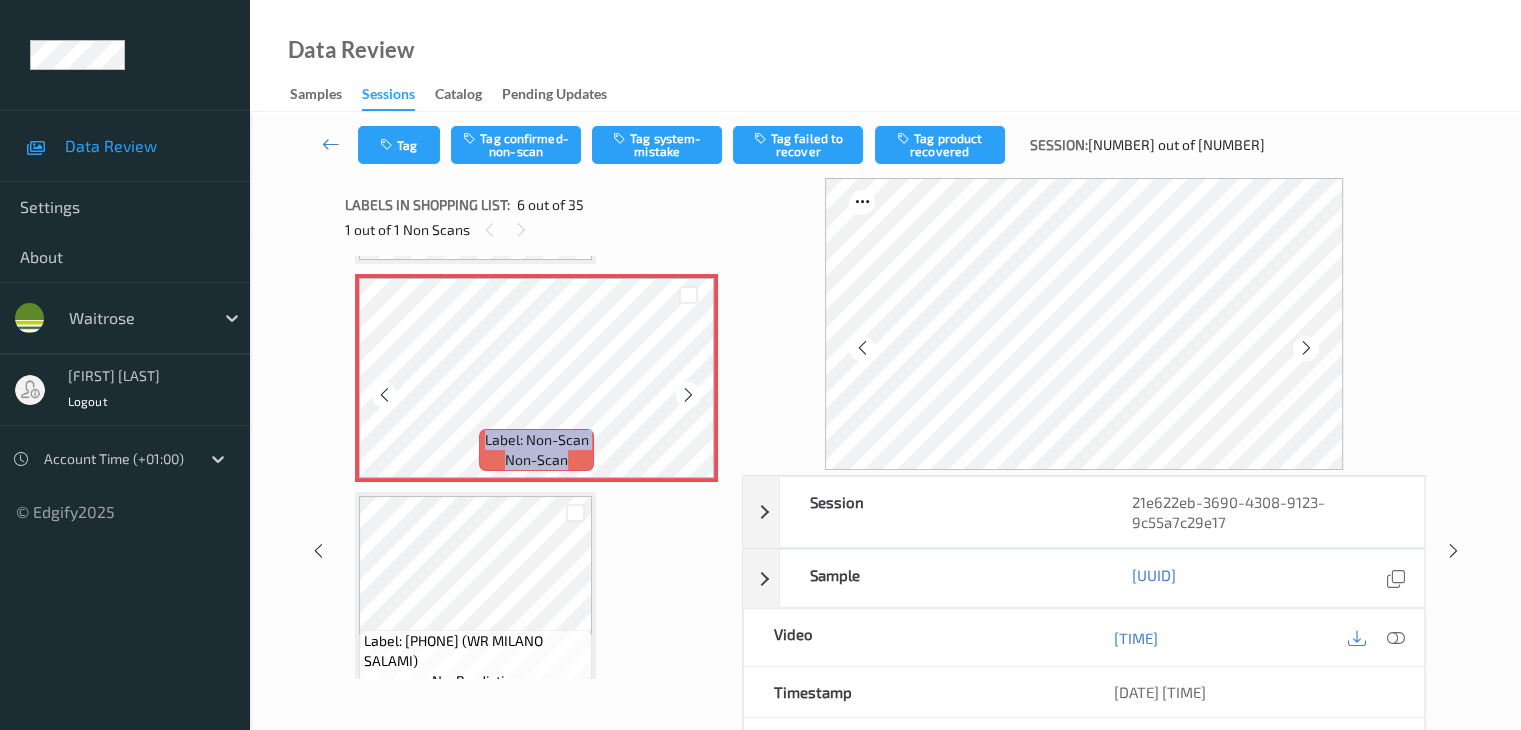 click at bounding box center (688, 394) 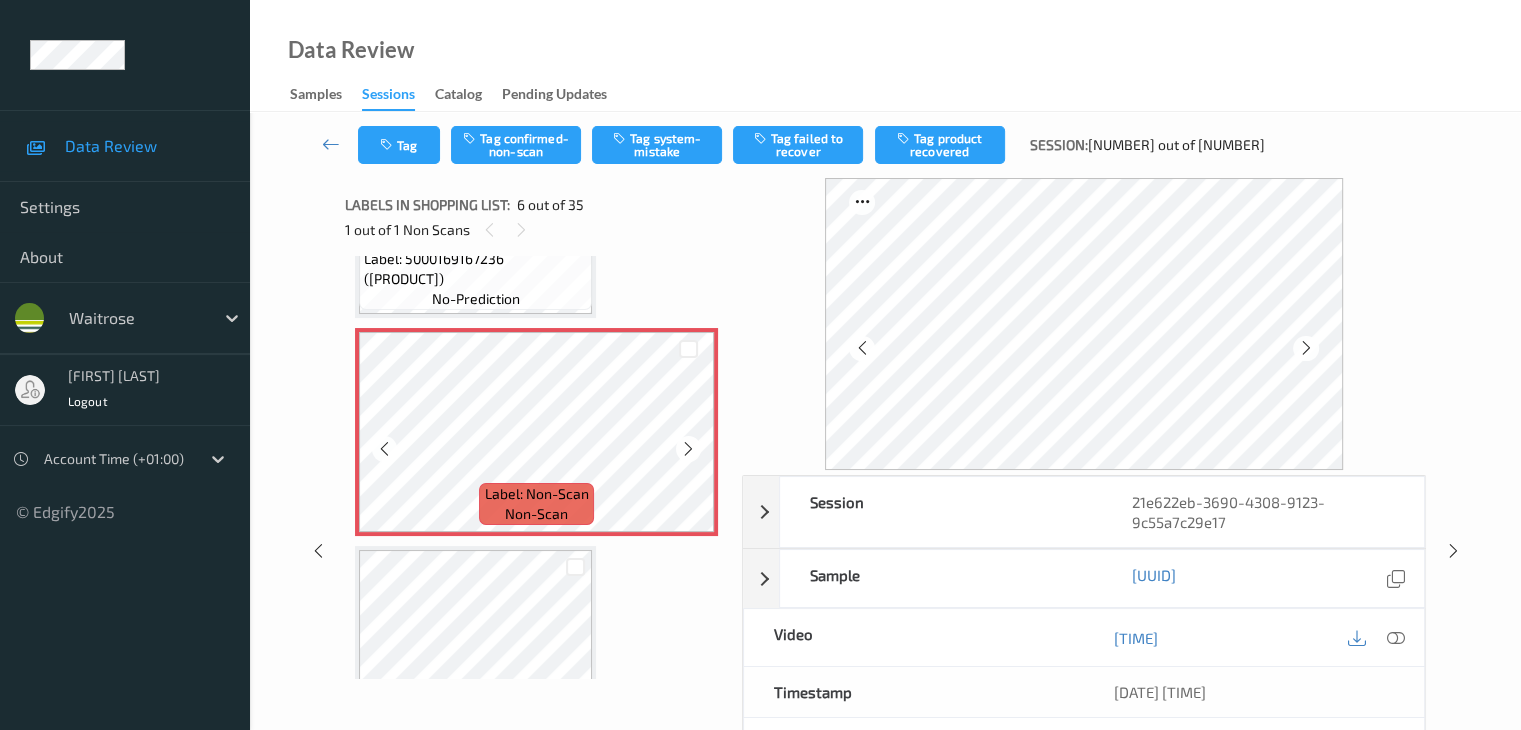 scroll, scrollTop: 982, scrollLeft: 0, axis: vertical 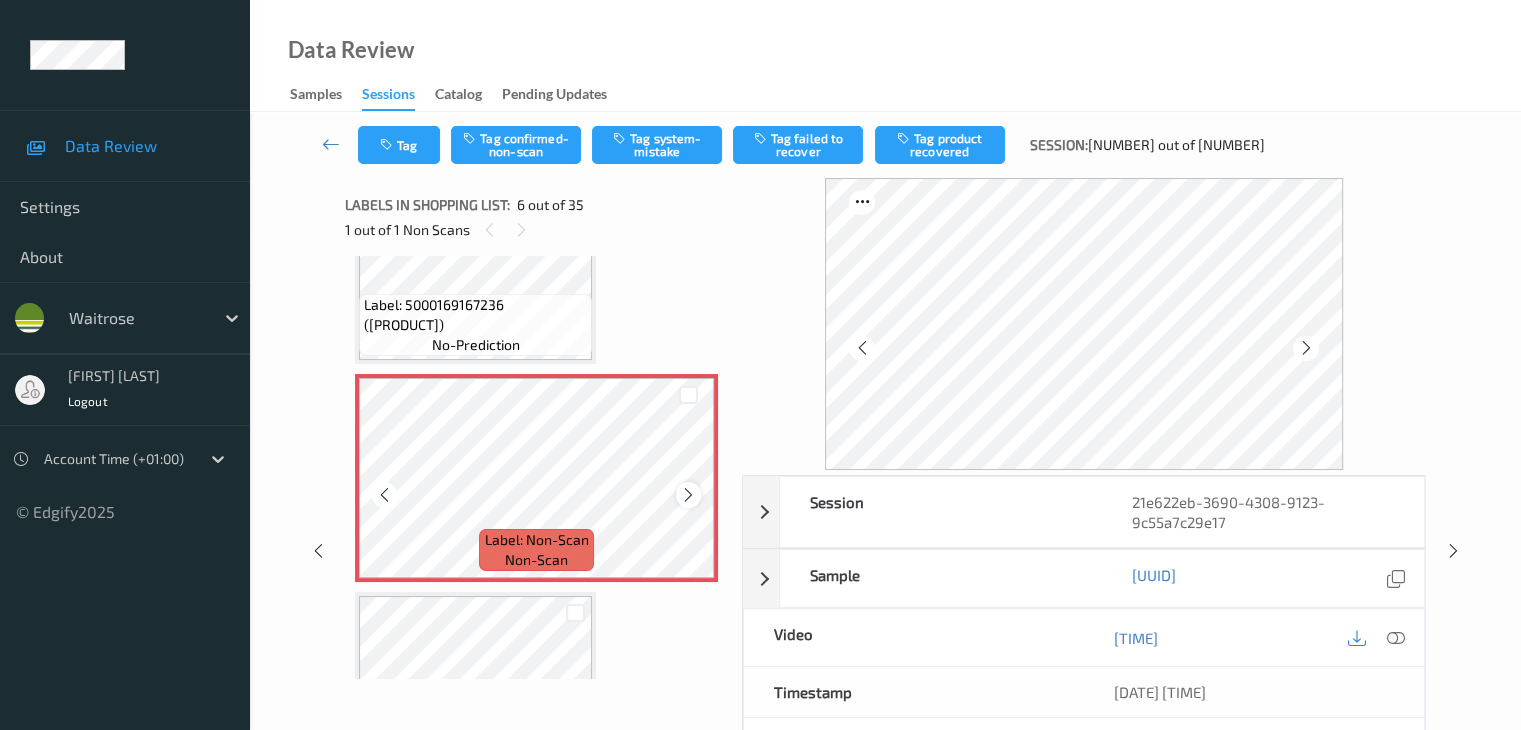 click at bounding box center [688, 495] 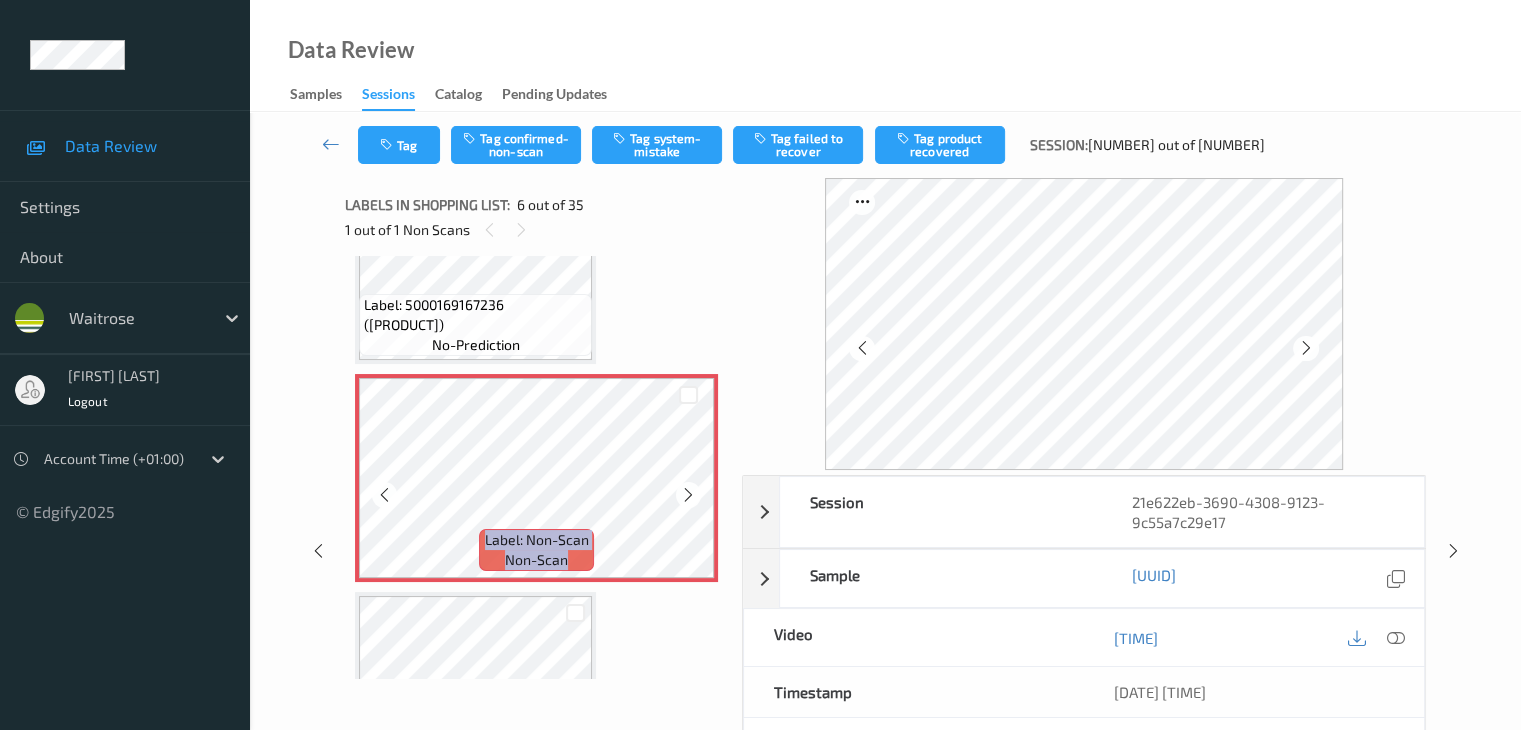 click at bounding box center [688, 495] 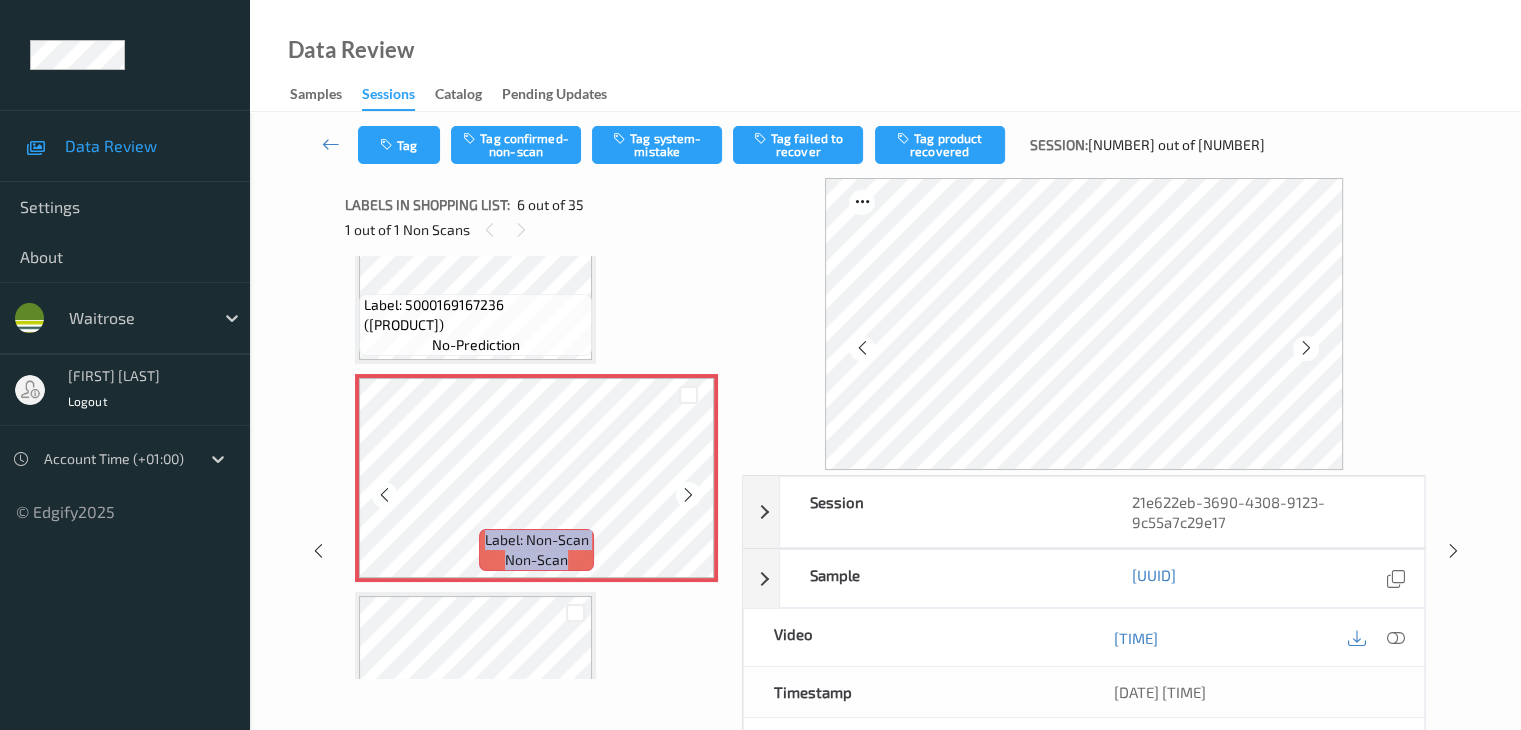 click at bounding box center [688, 495] 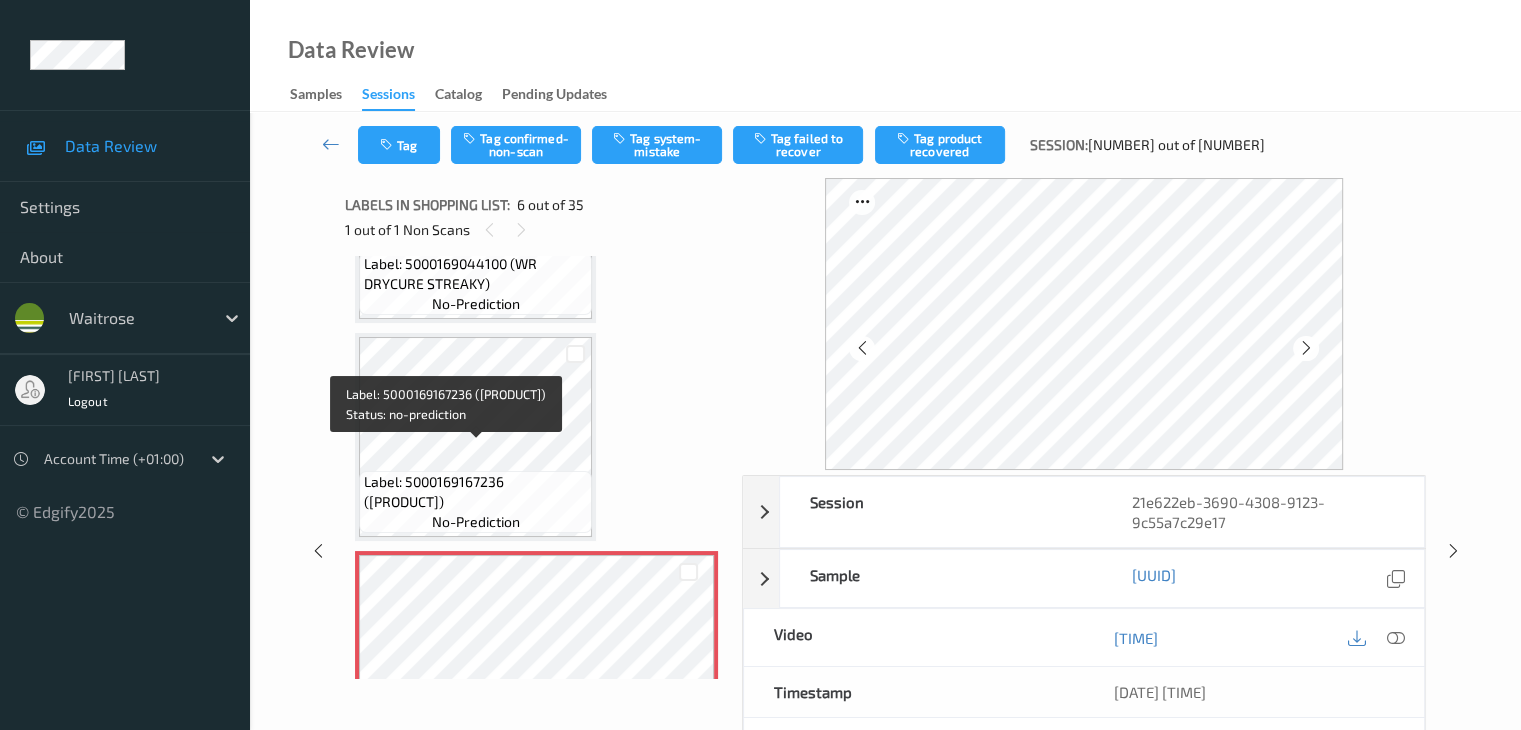 scroll, scrollTop: 782, scrollLeft: 0, axis: vertical 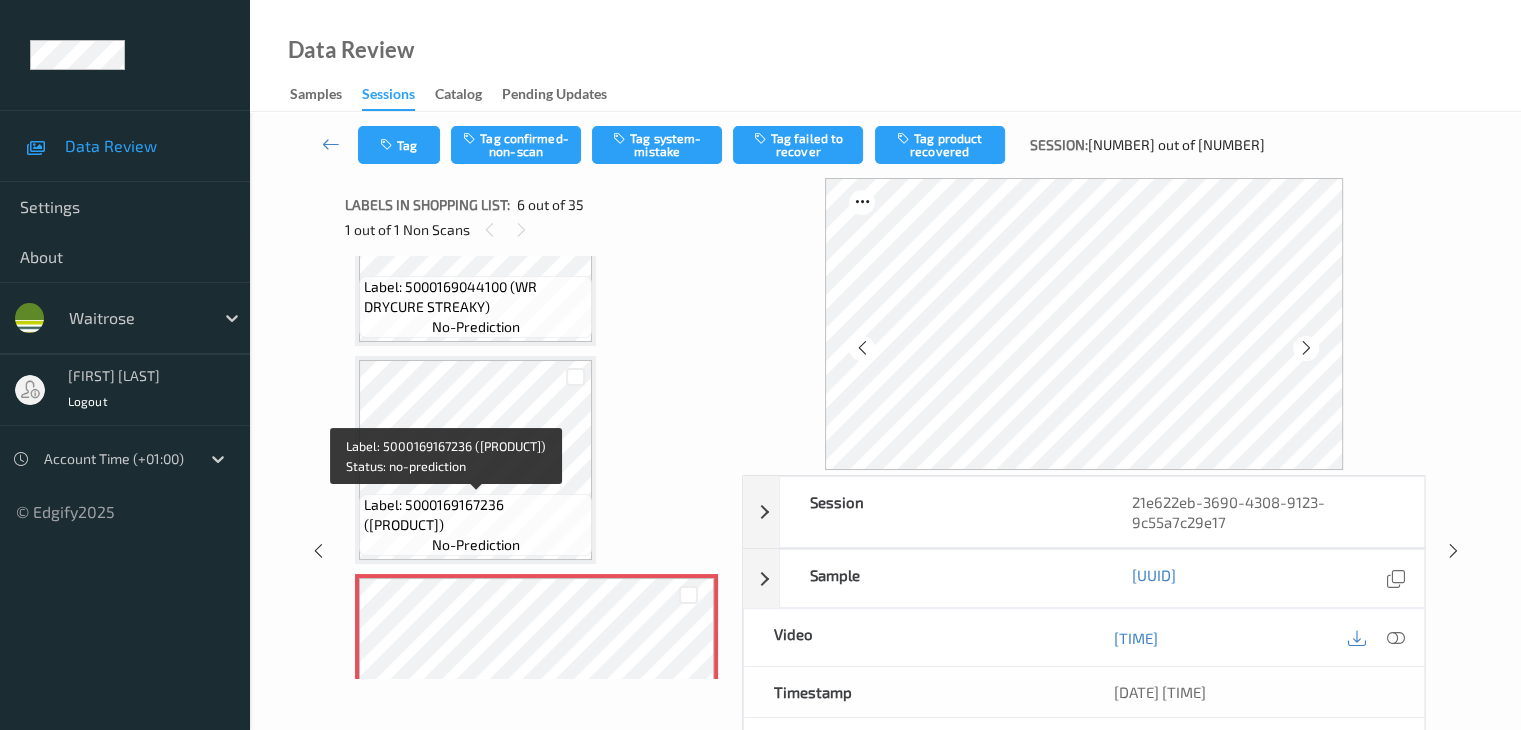 click on "Label: 5000169167236 ([PRODUCT])" at bounding box center (475, 515) 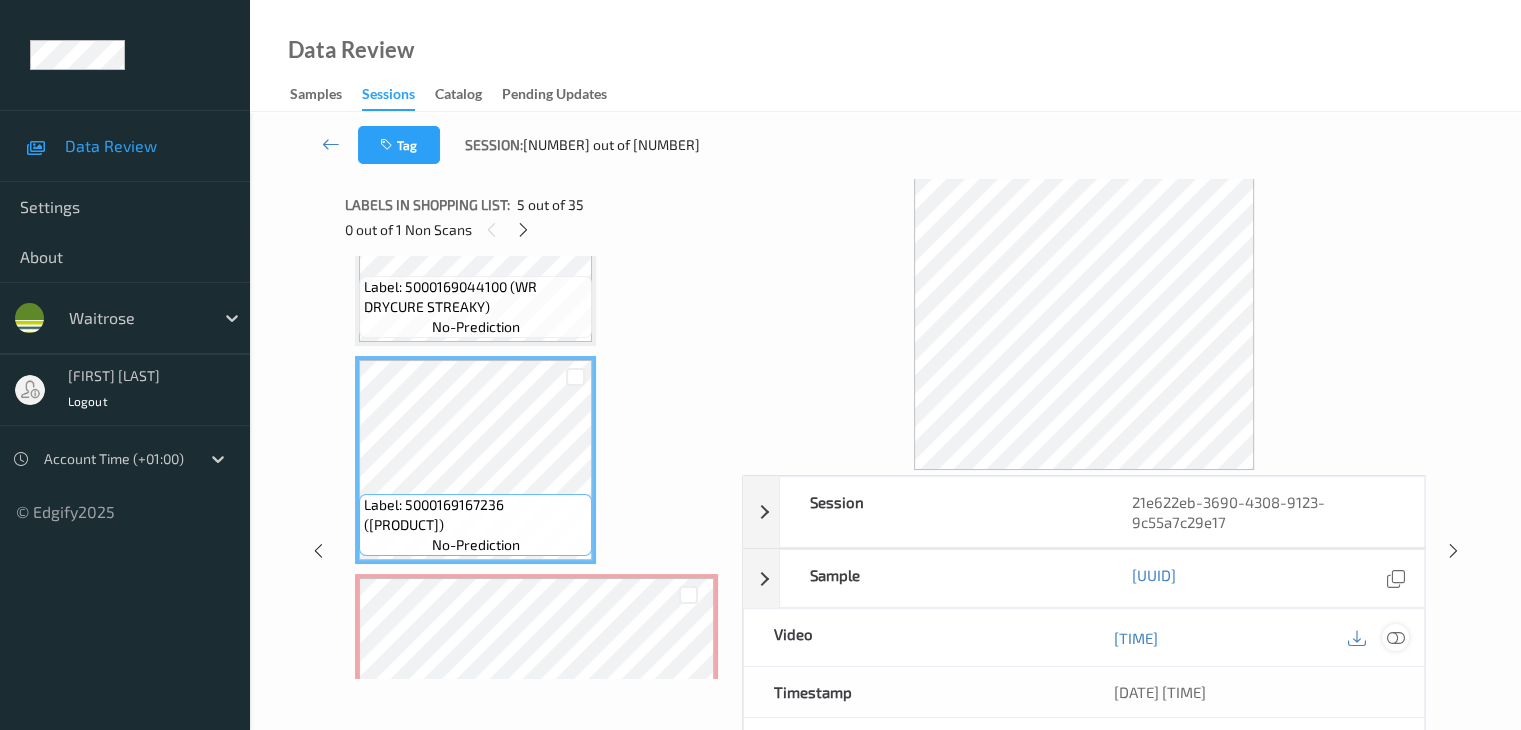 click at bounding box center (1395, 638) 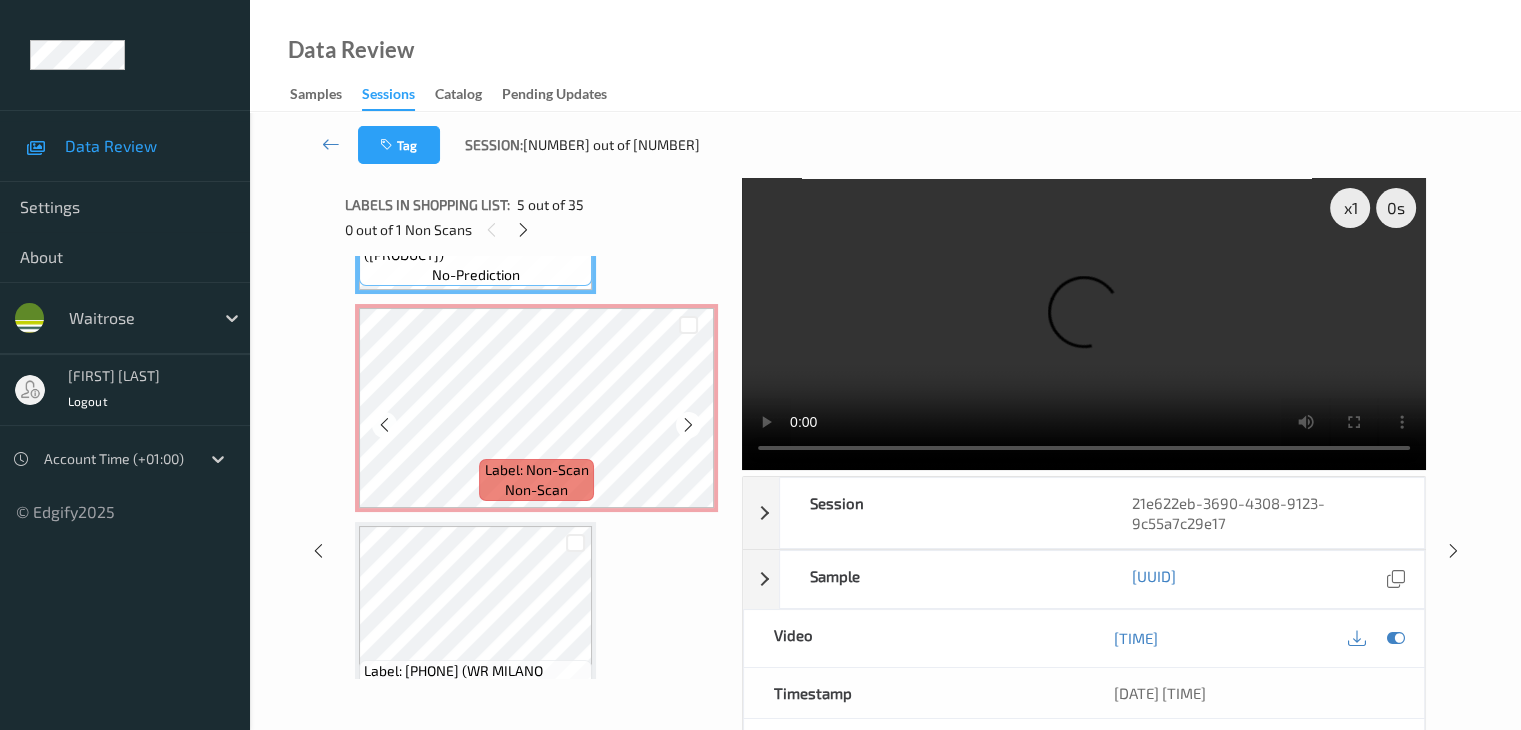 scroll, scrollTop: 1082, scrollLeft: 0, axis: vertical 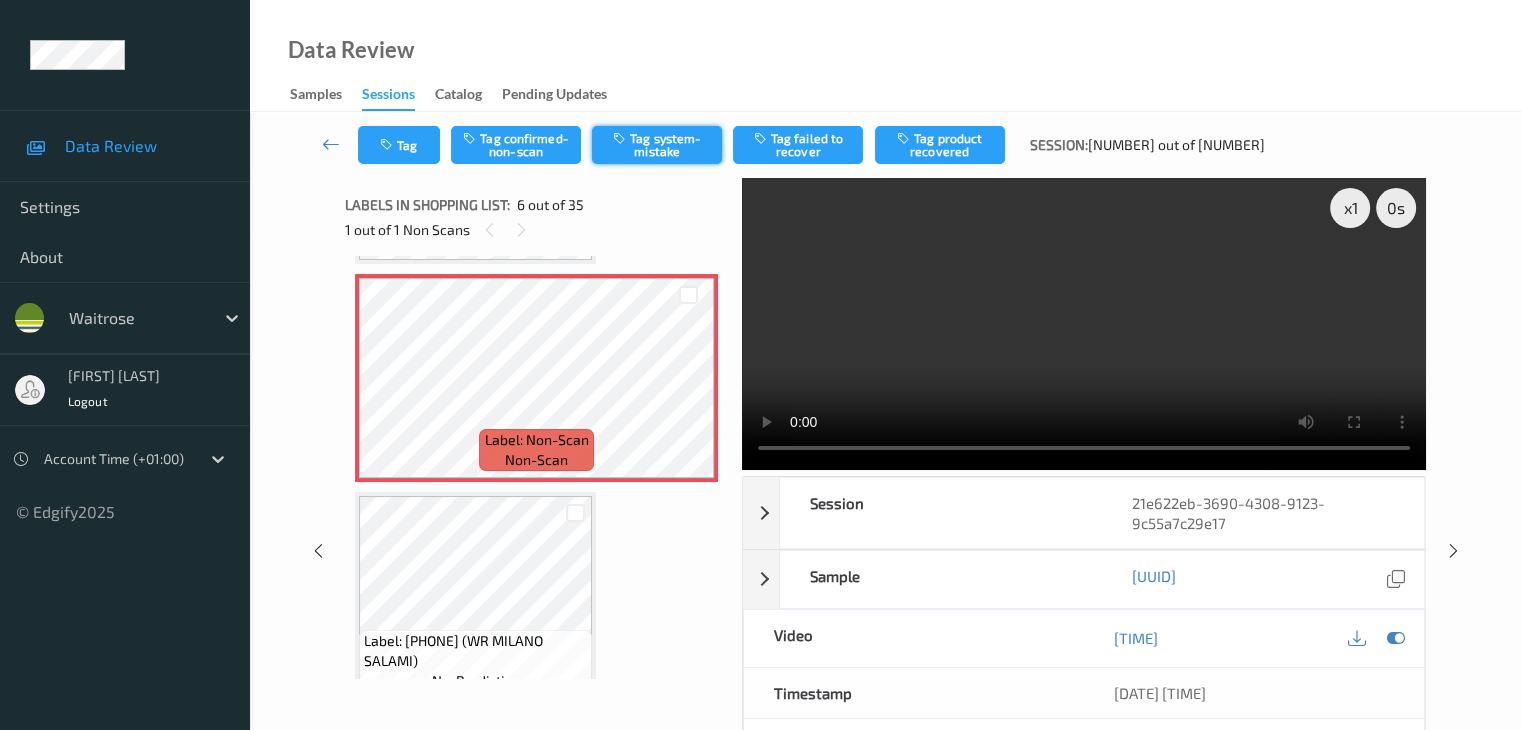 click on "Tag   system-mistake" at bounding box center [657, 145] 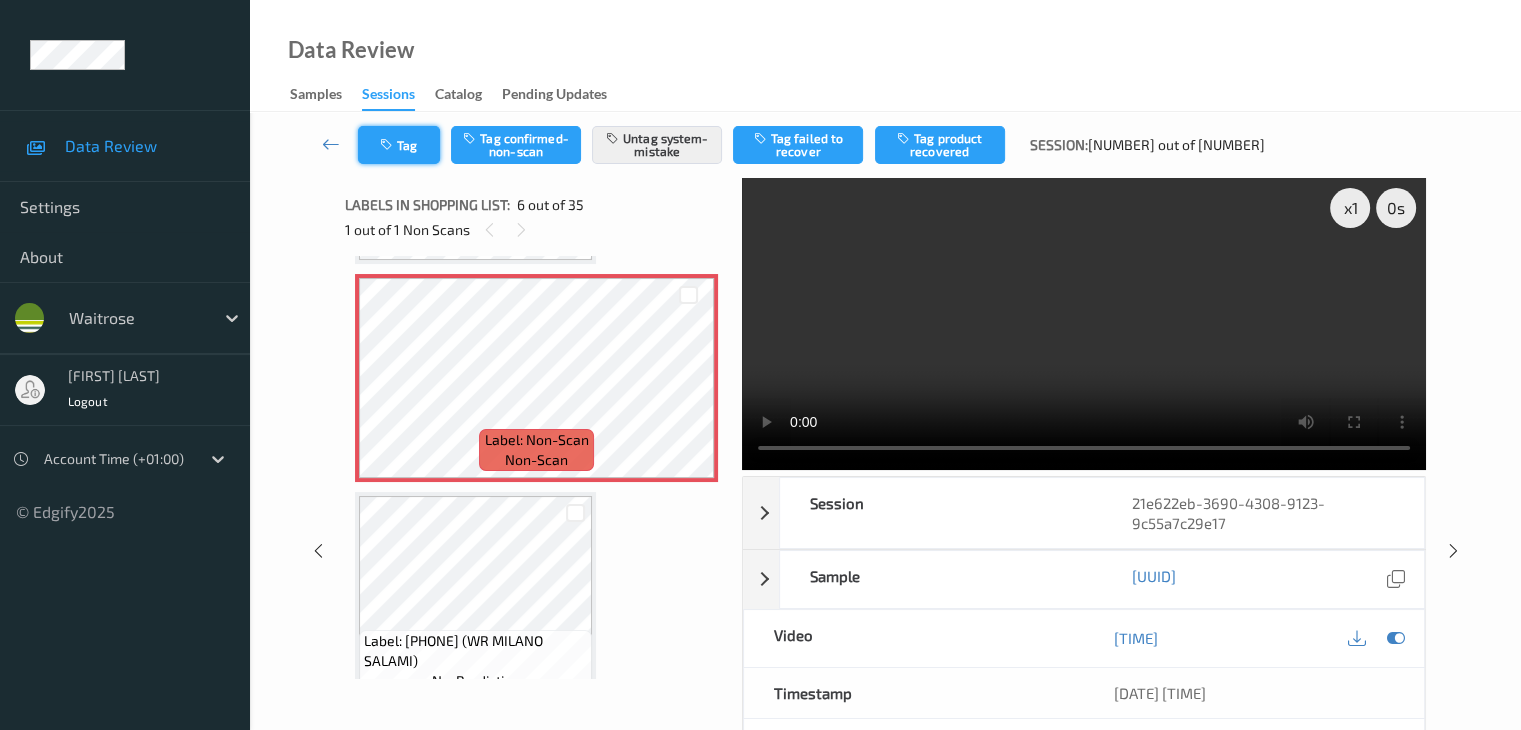 click on "Tag" at bounding box center (399, 145) 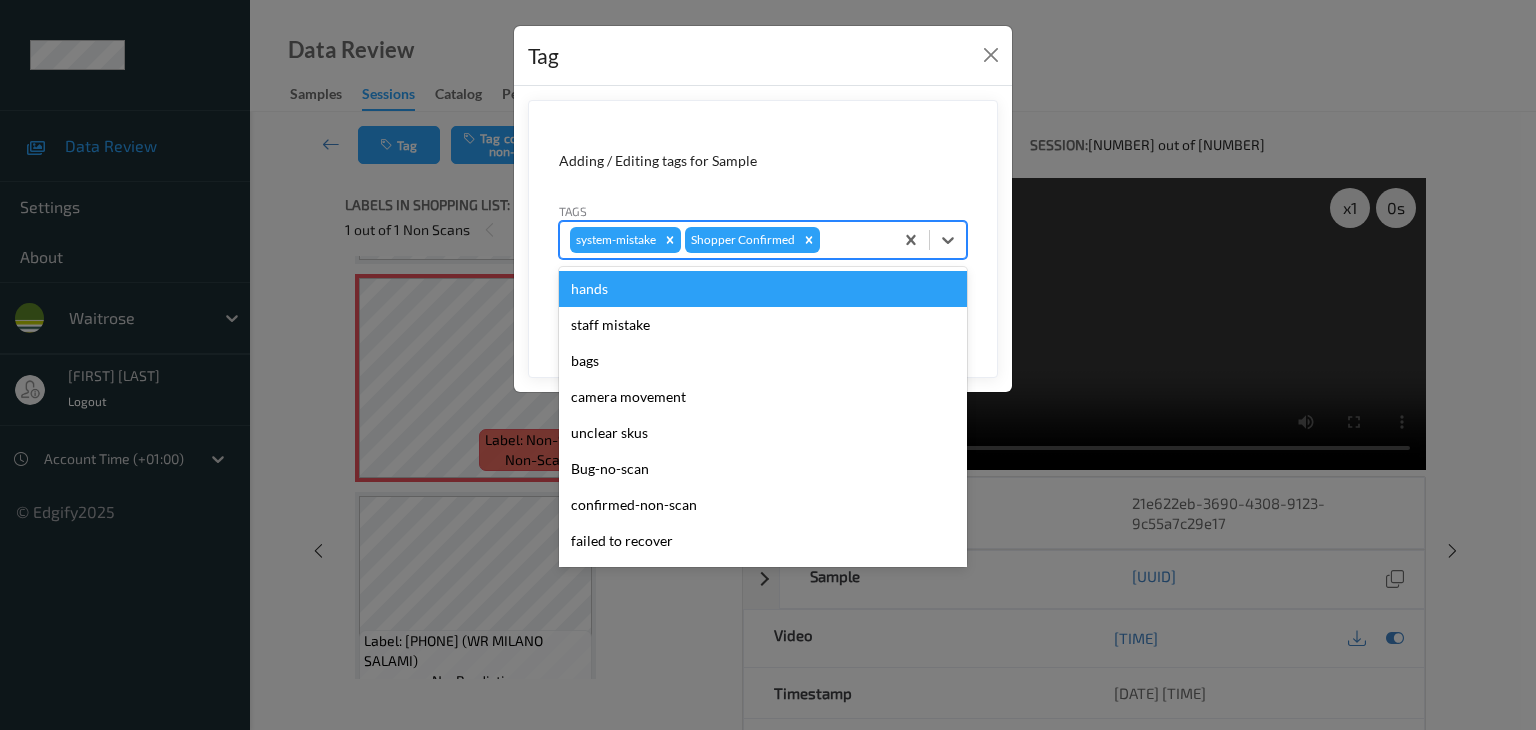 click at bounding box center [853, 240] 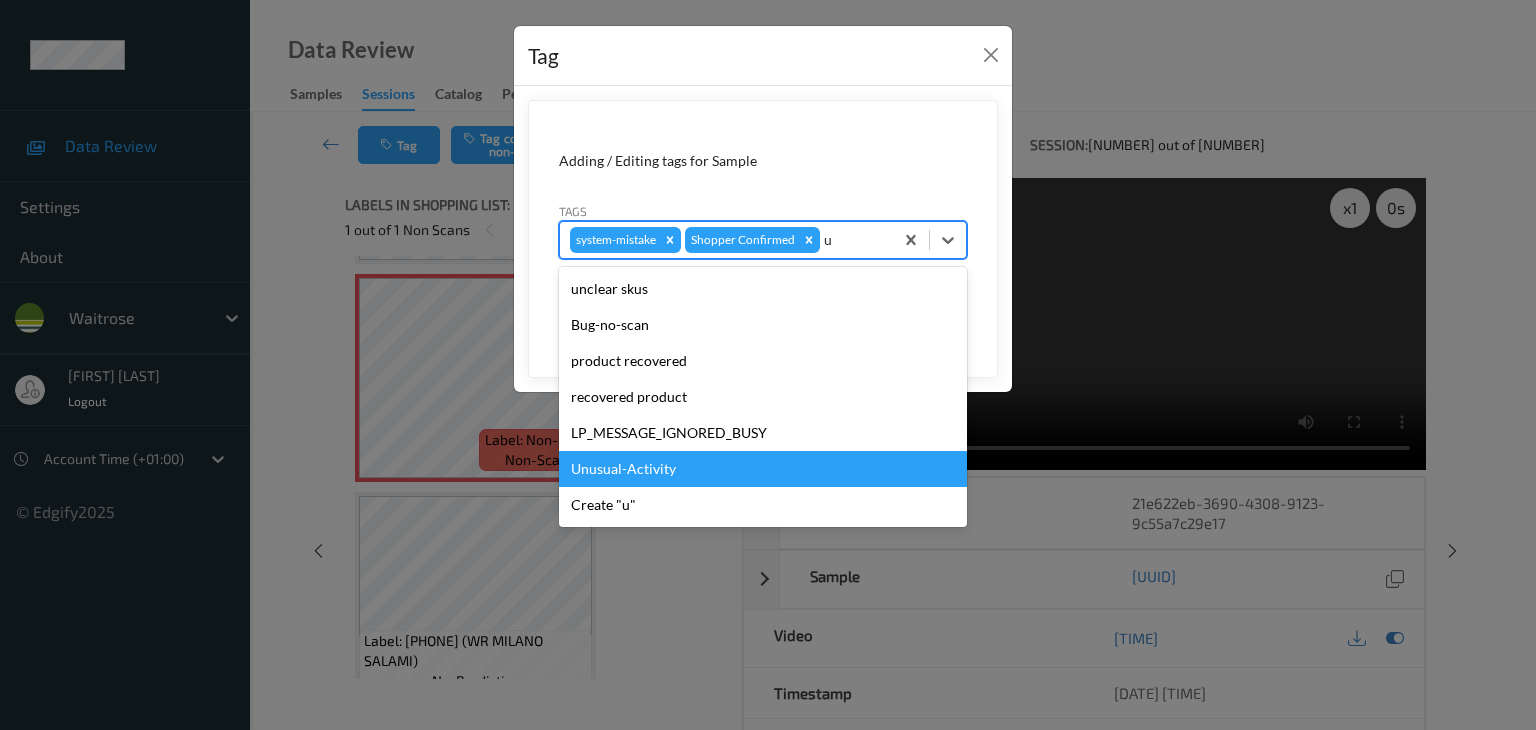 click on "Unusual-Activity" at bounding box center (763, 469) 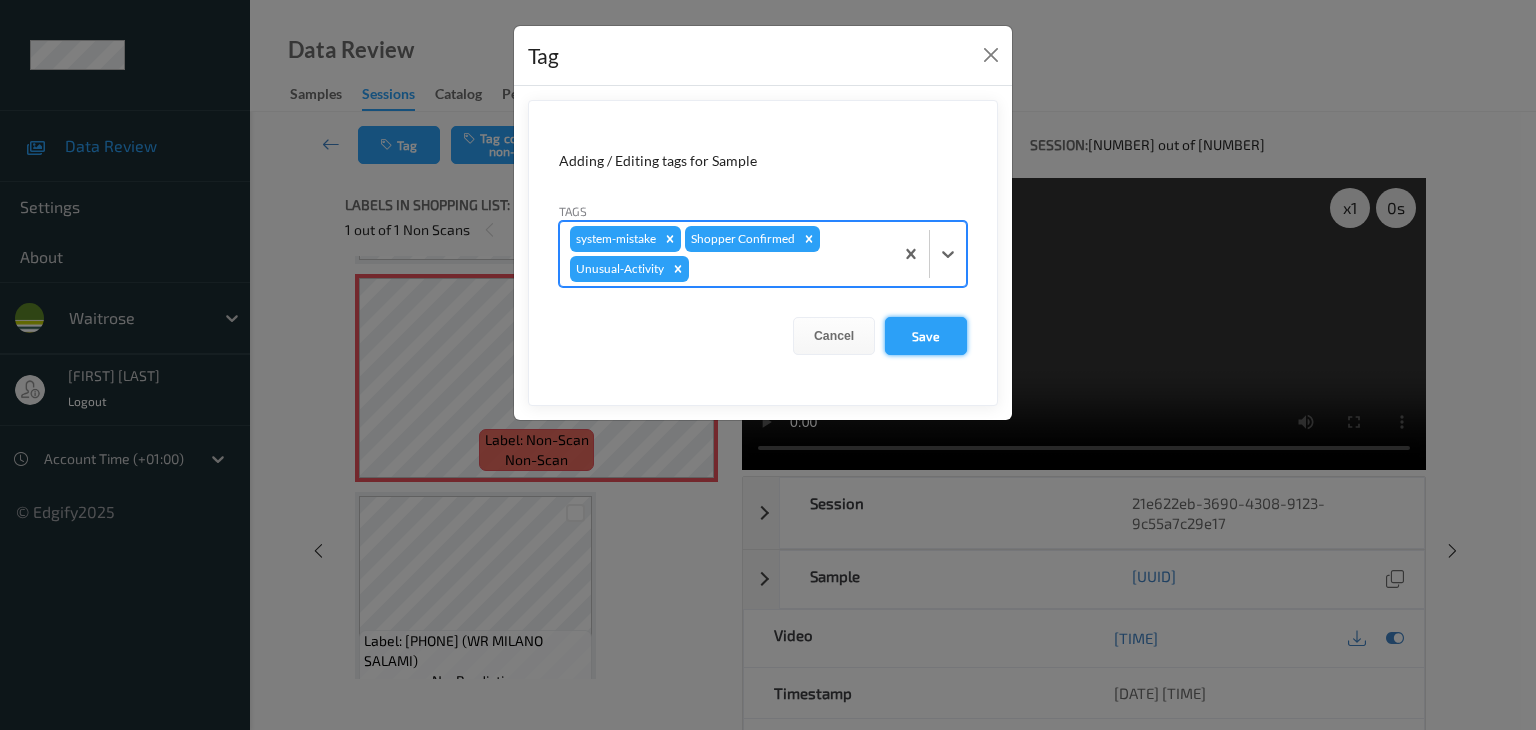 click on "Save" at bounding box center (926, 336) 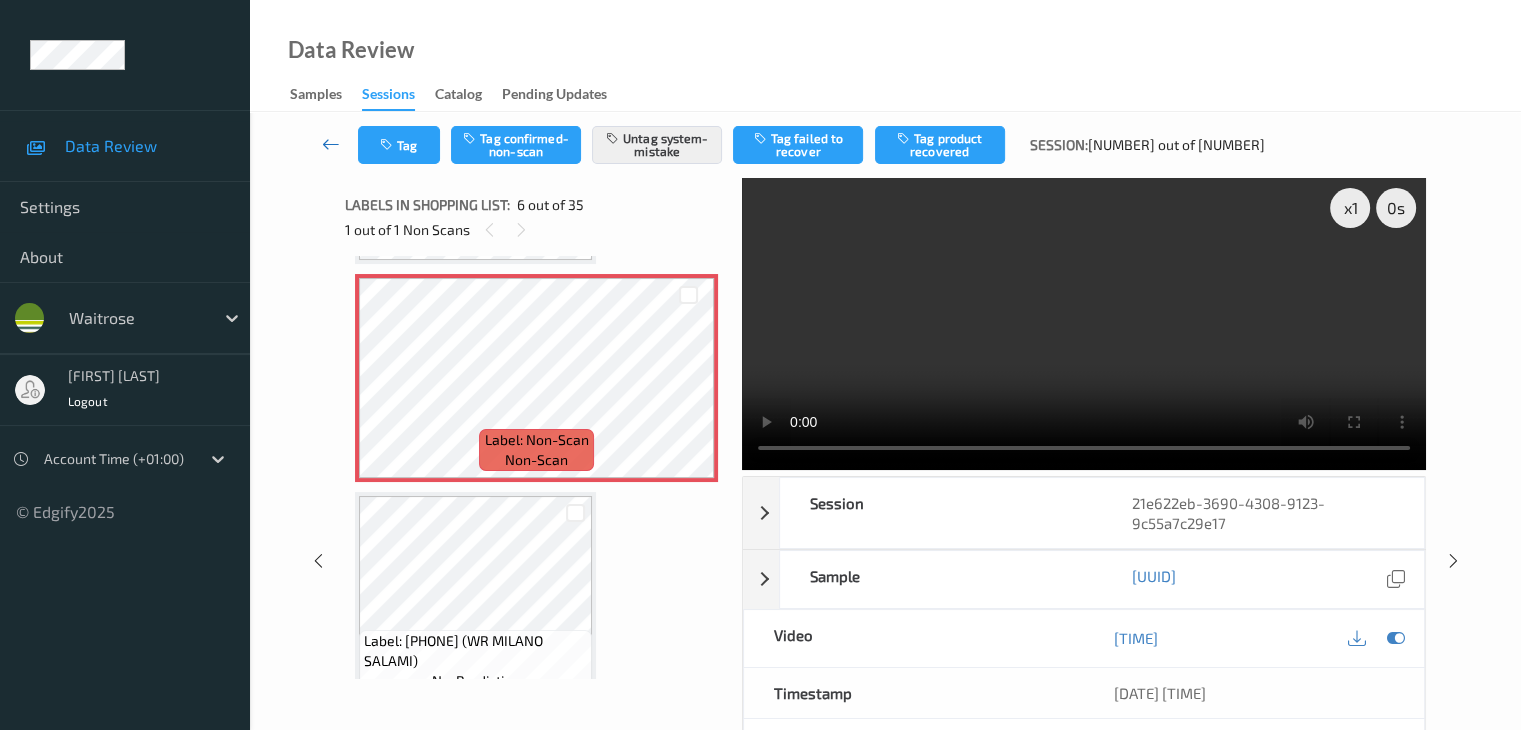 click at bounding box center (331, 144) 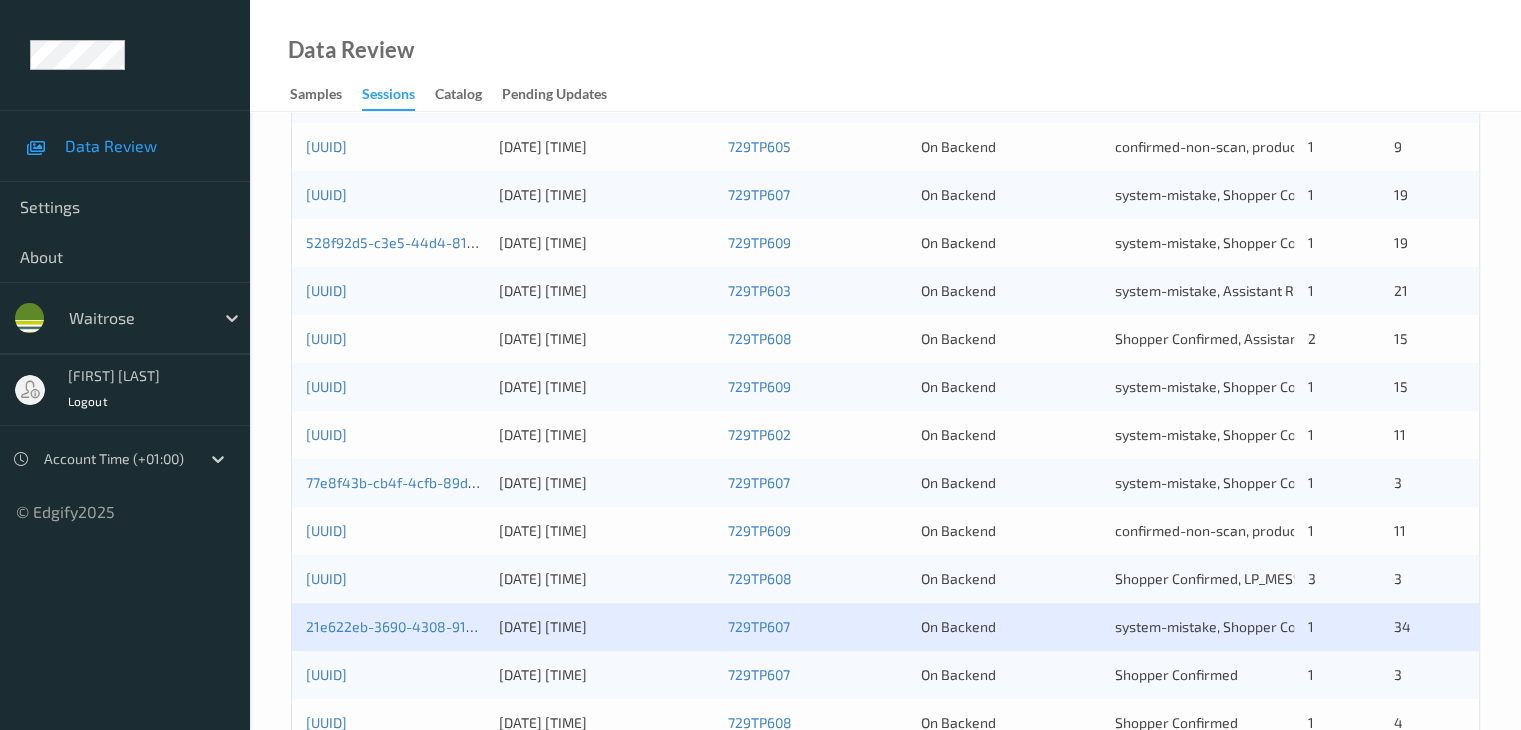 scroll, scrollTop: 800, scrollLeft: 0, axis: vertical 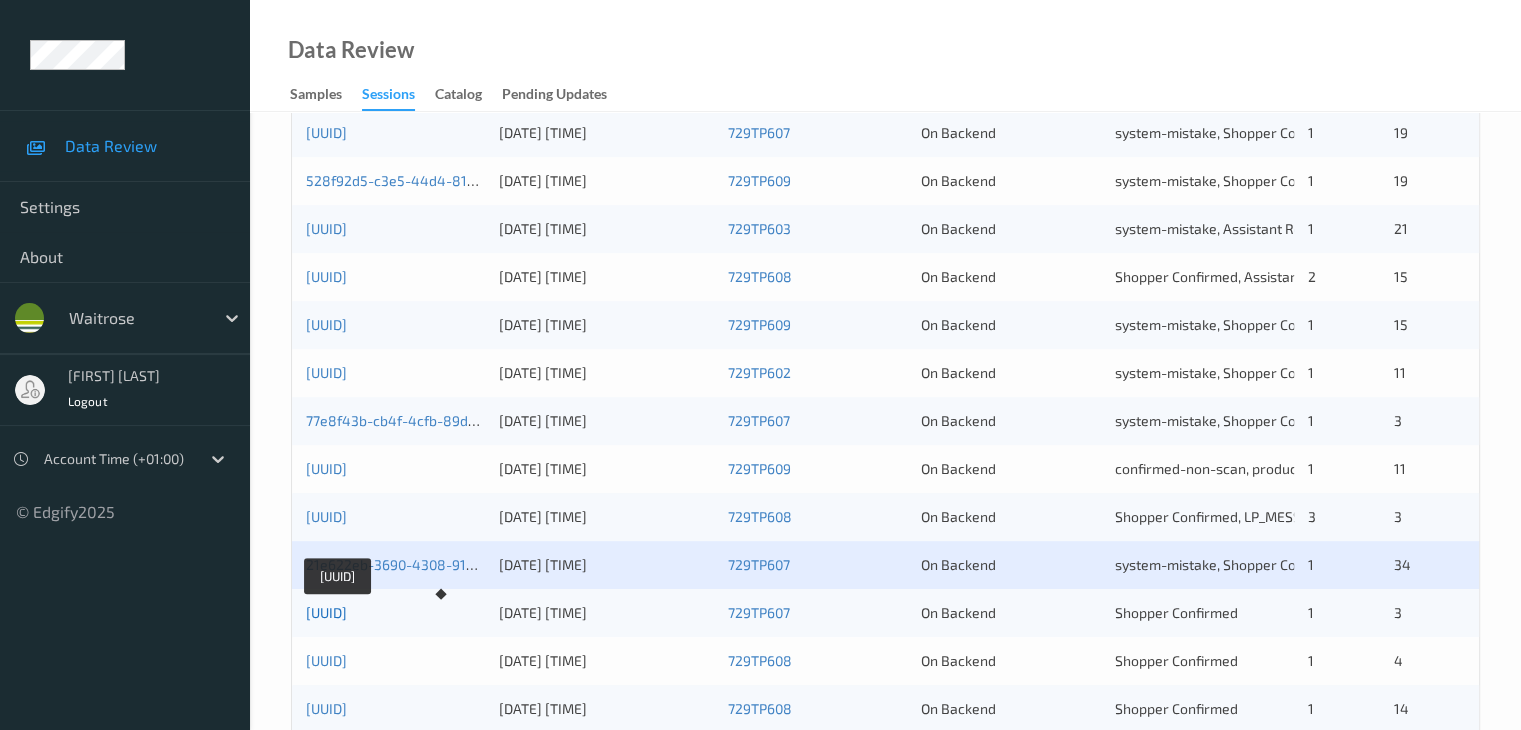 click on "[UUID]" at bounding box center (326, 612) 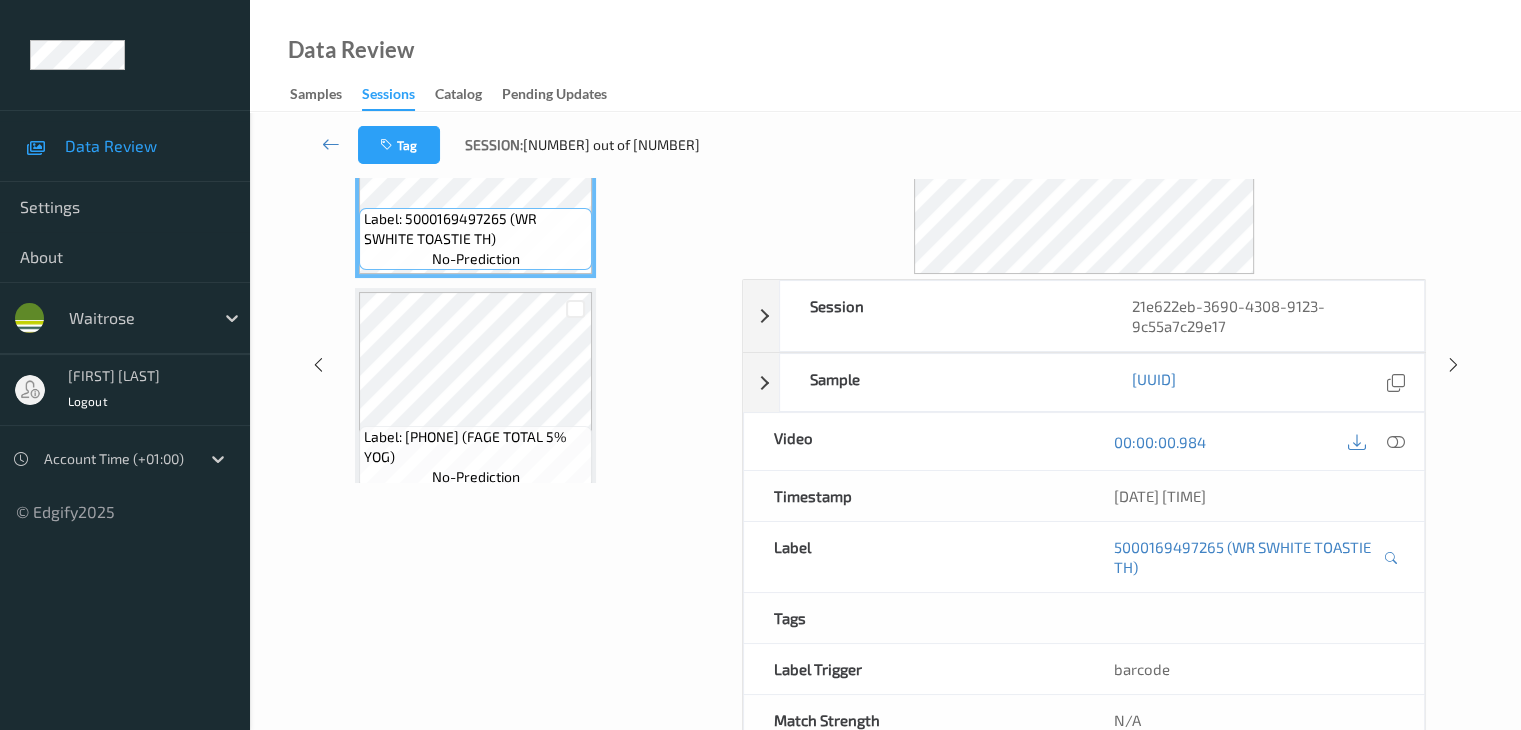scroll, scrollTop: 0, scrollLeft: 0, axis: both 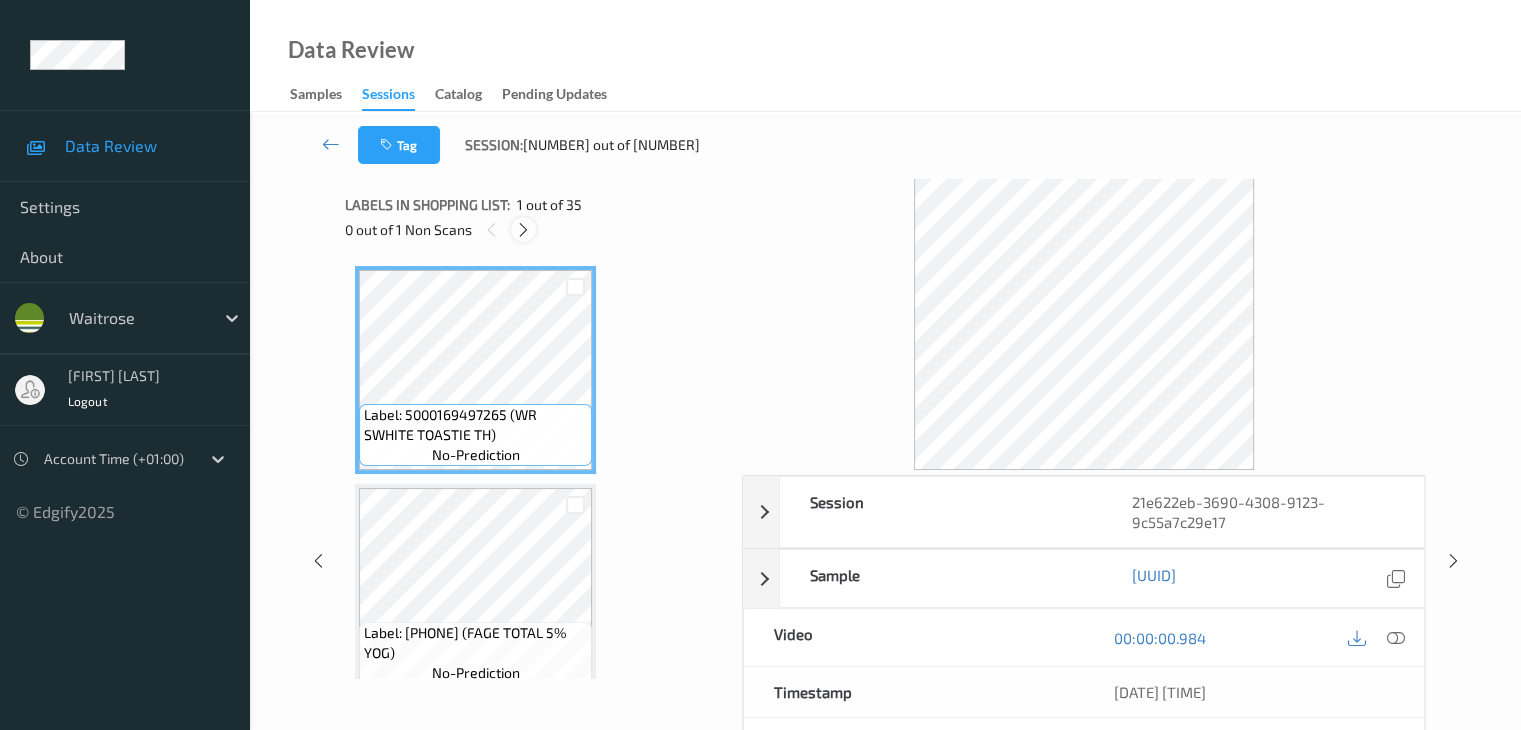 click at bounding box center [523, 230] 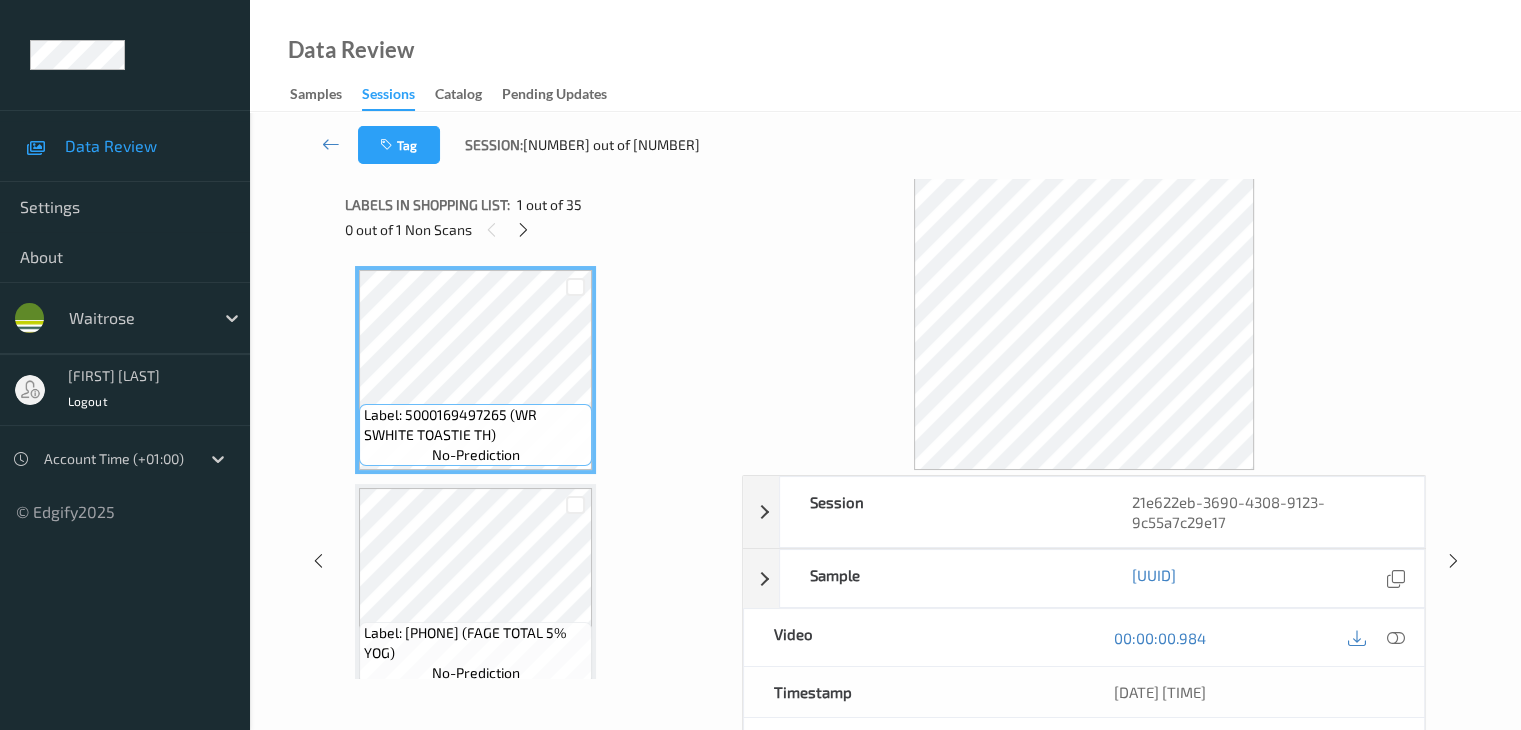 scroll, scrollTop: 10, scrollLeft: 0, axis: vertical 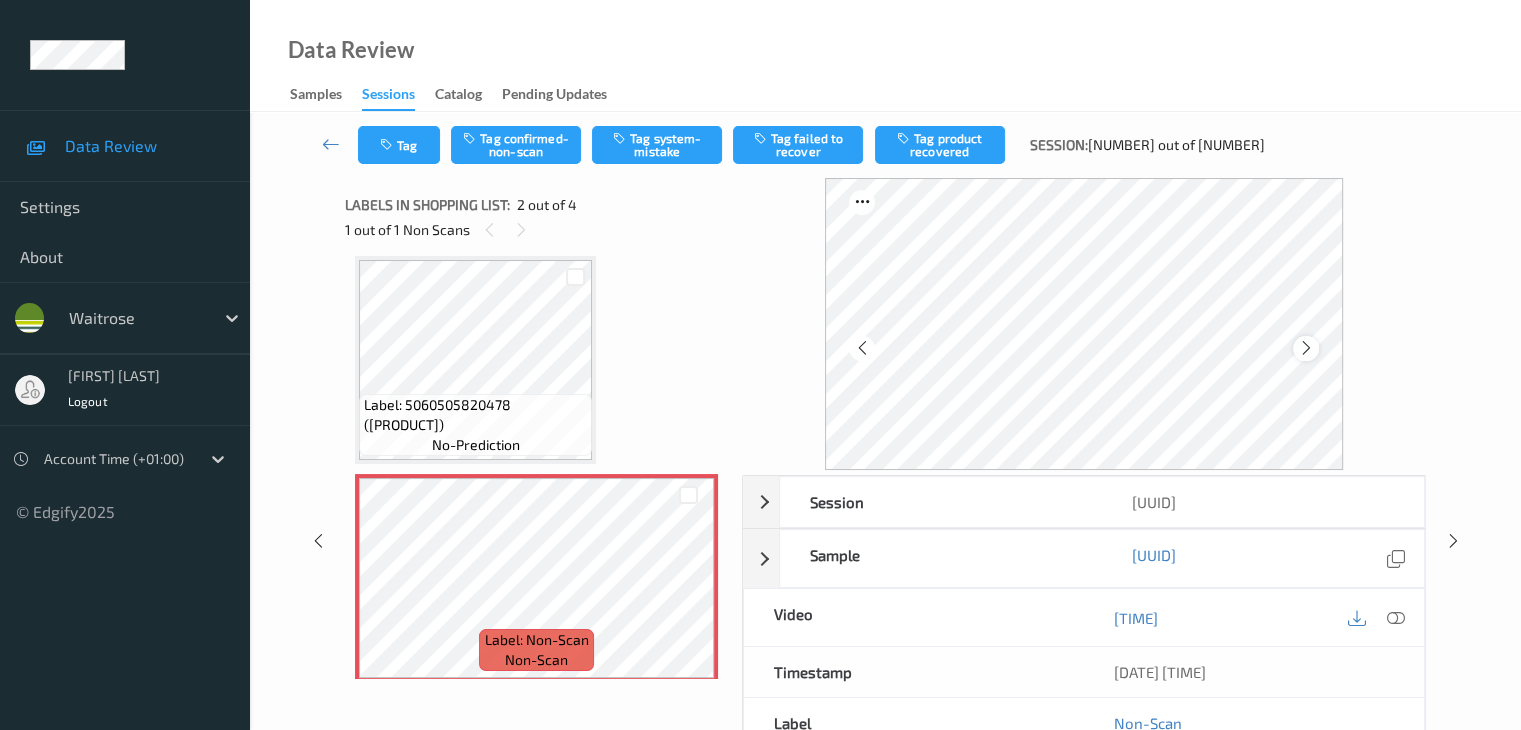 click at bounding box center [1306, 348] 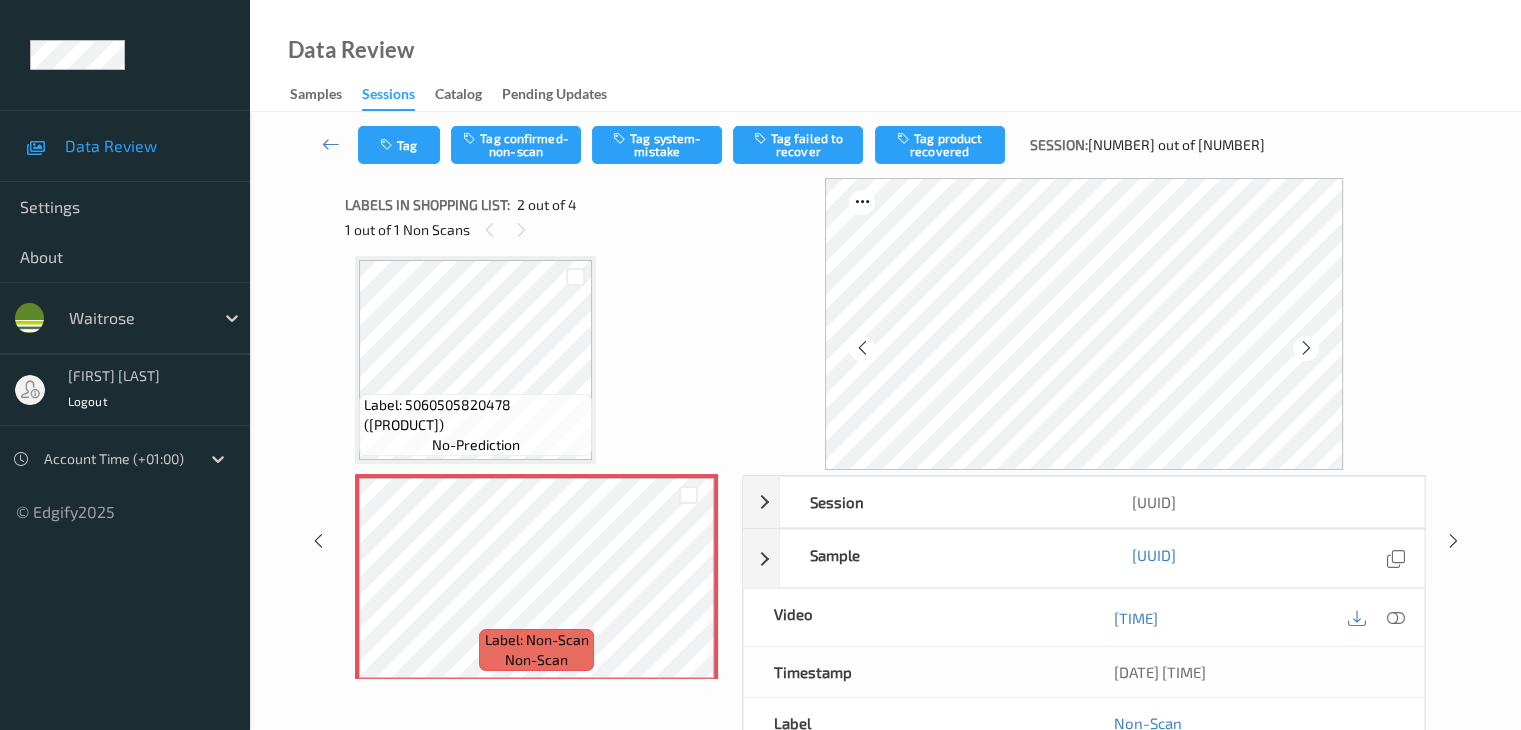click at bounding box center [1306, 348] 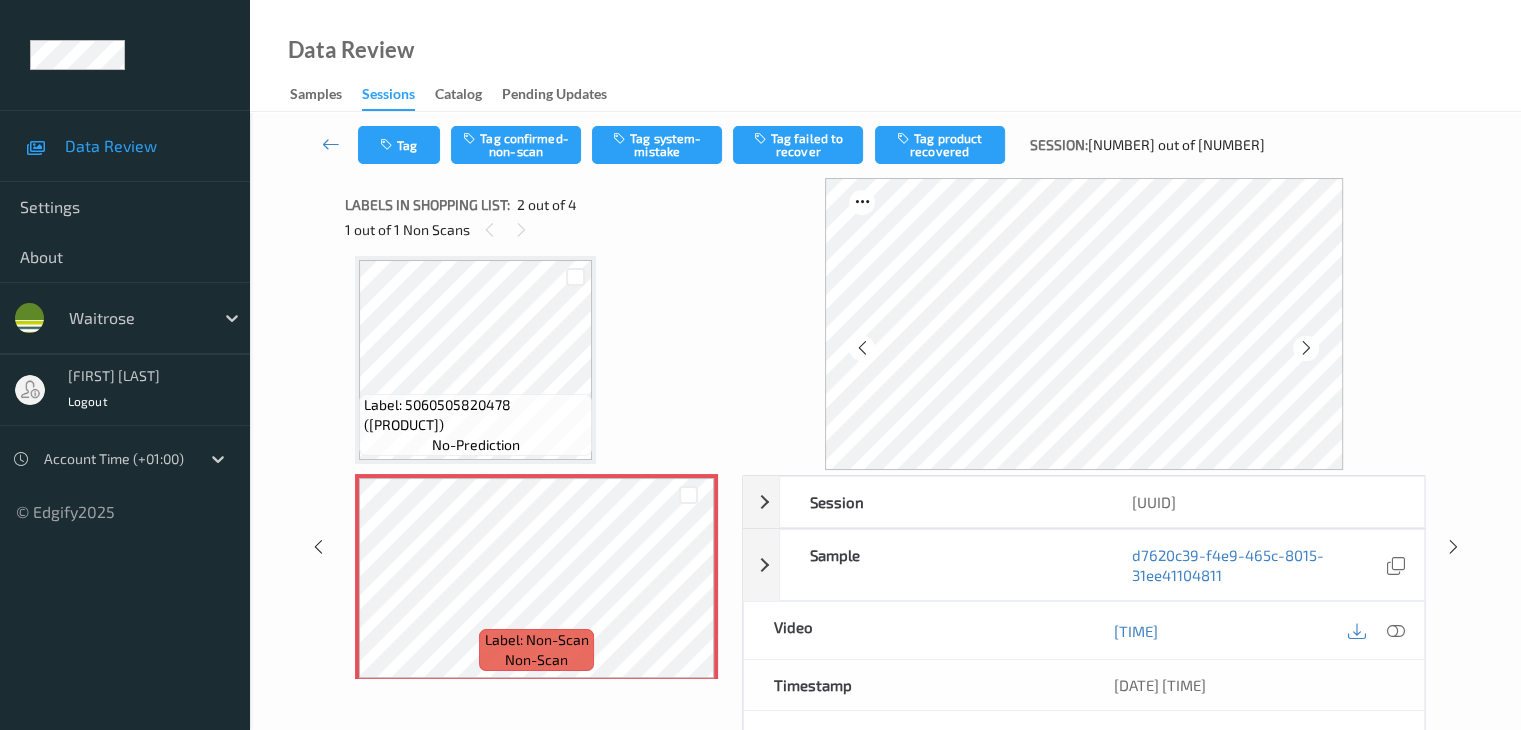 click at bounding box center [1306, 348] 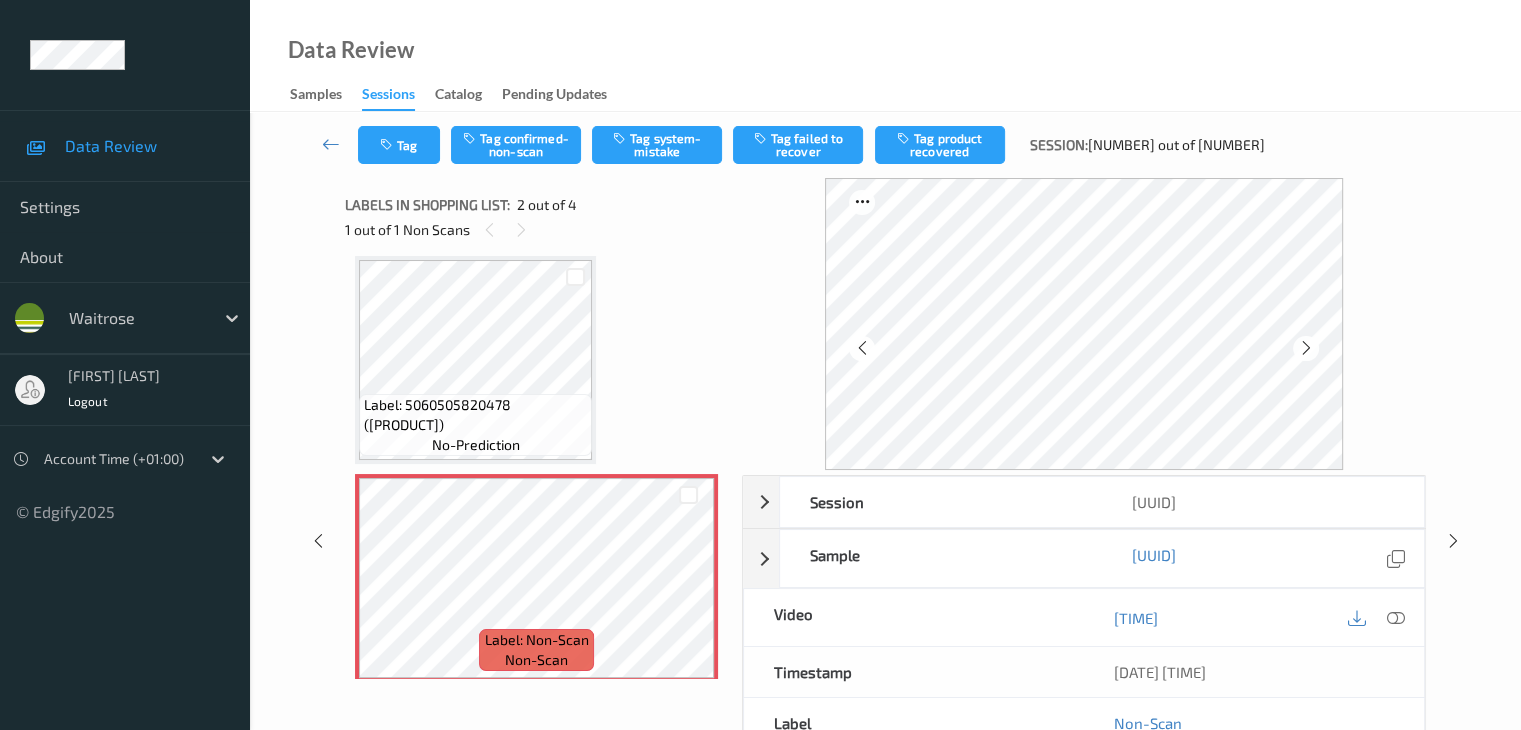 click at bounding box center [1306, 348] 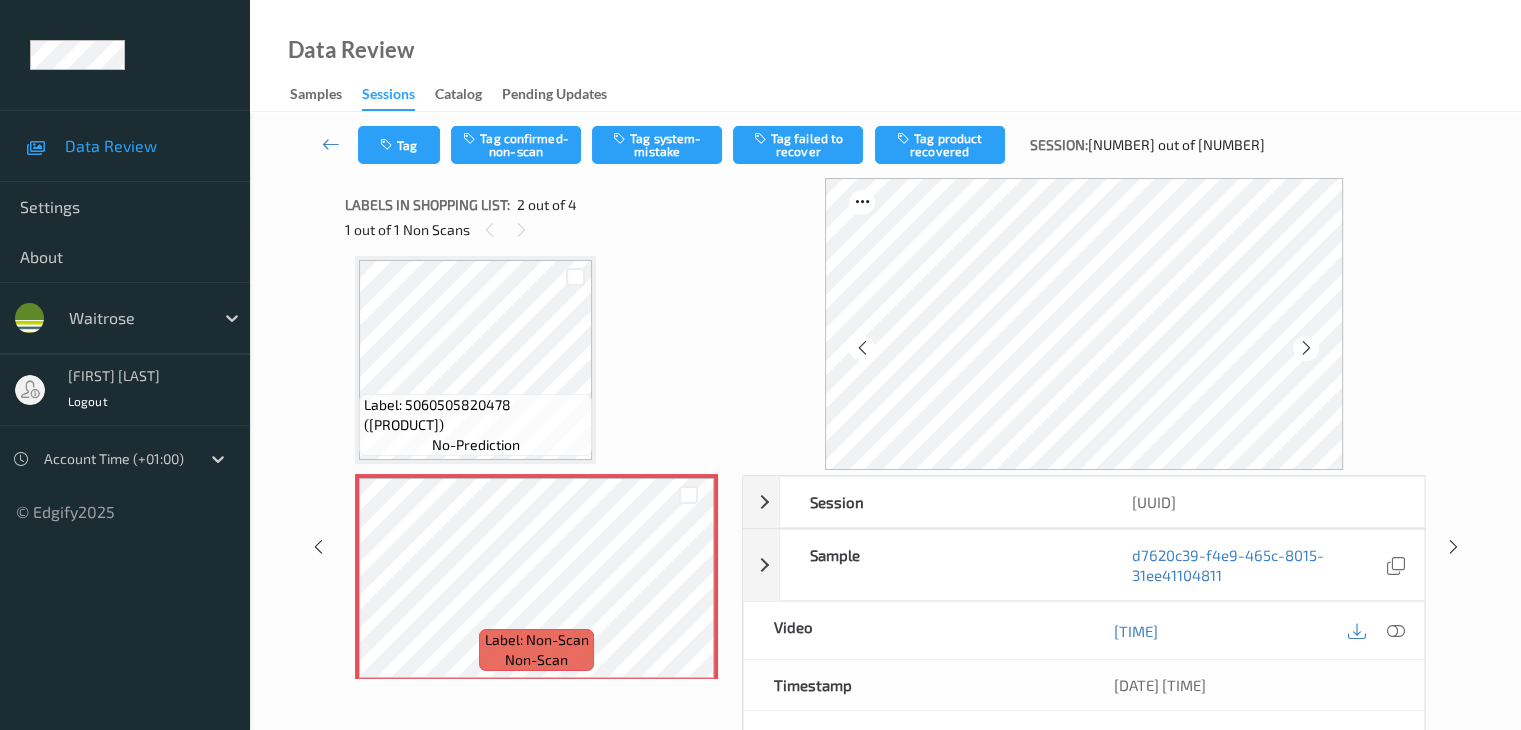 click at bounding box center [1306, 348] 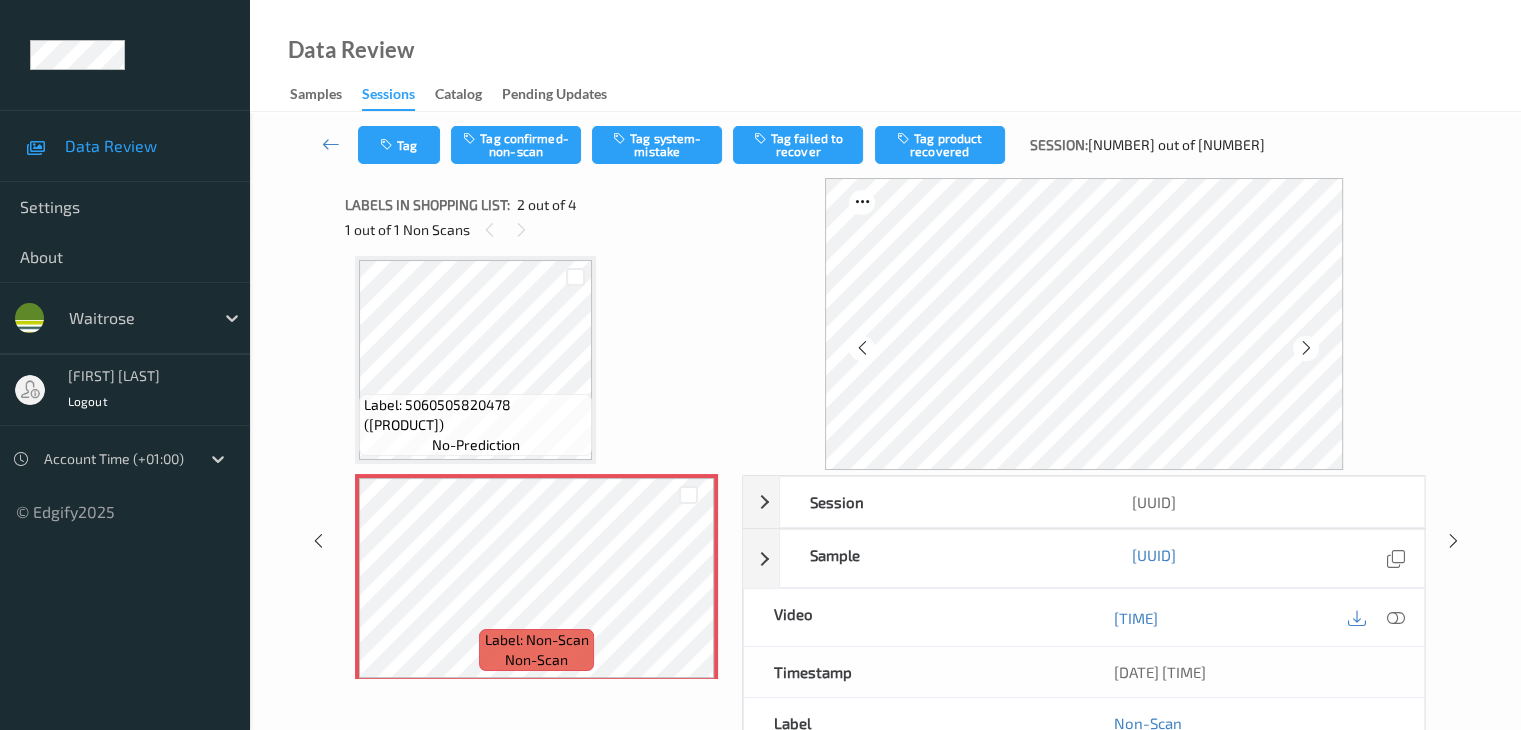 click at bounding box center (1306, 348) 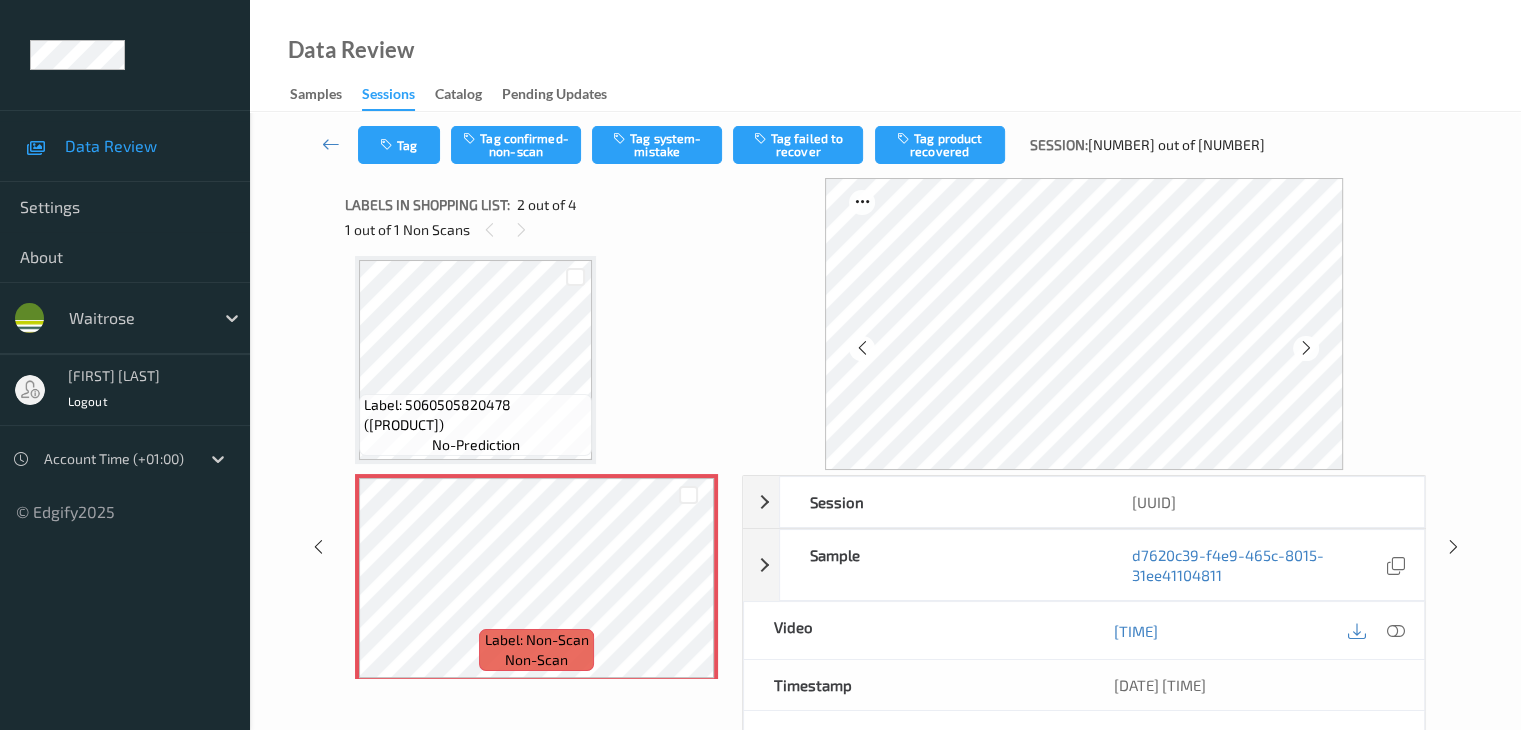click at bounding box center [1306, 348] 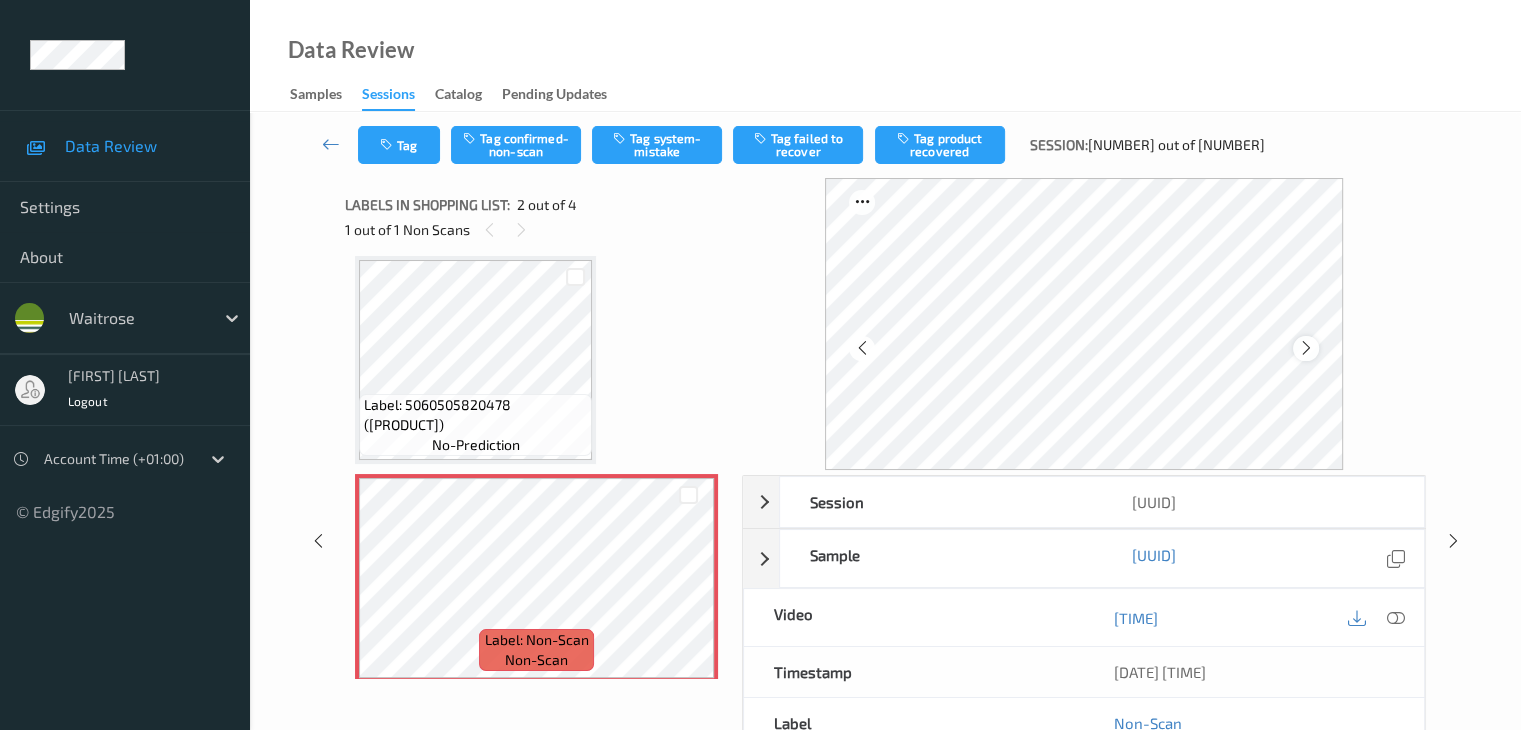 click at bounding box center [1306, 348] 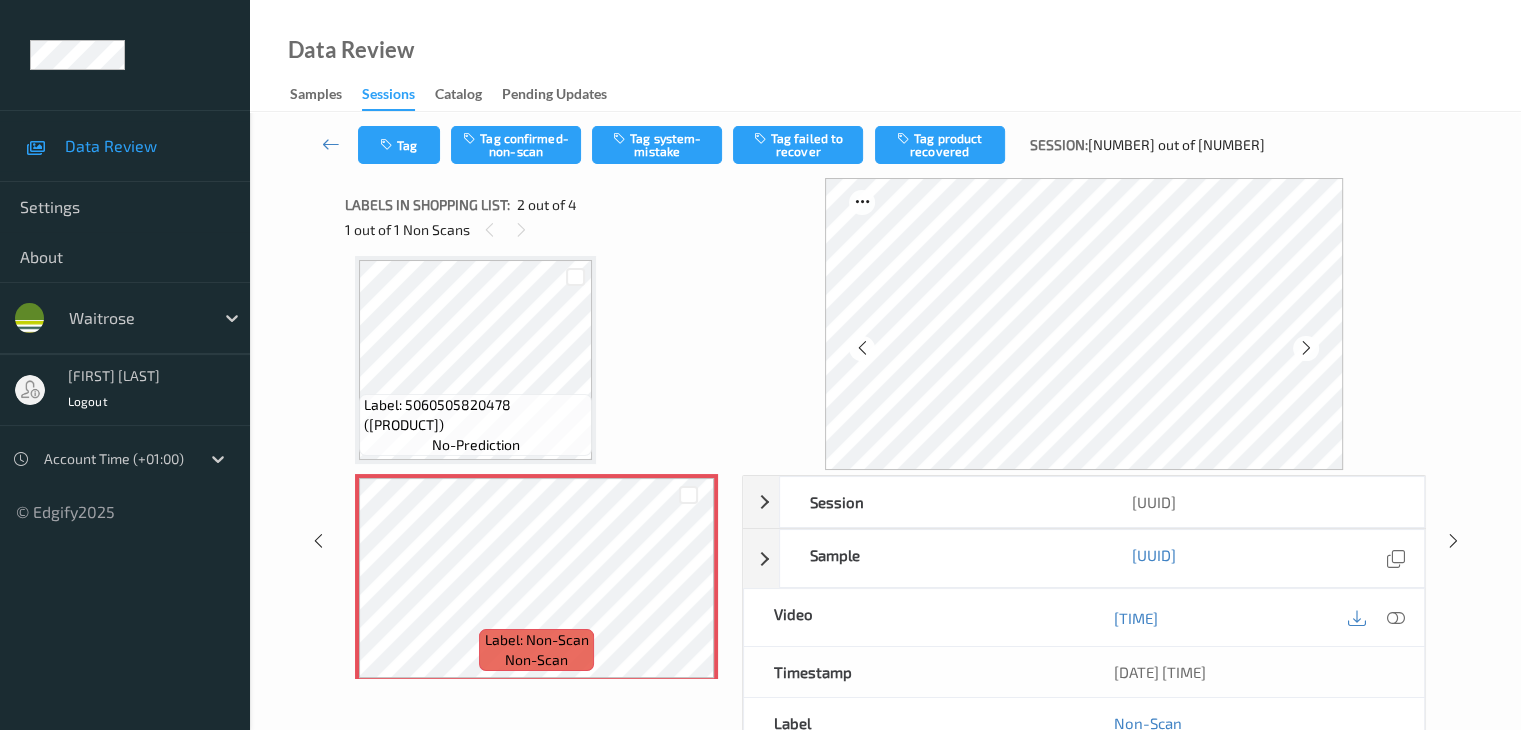 click at bounding box center (1306, 348) 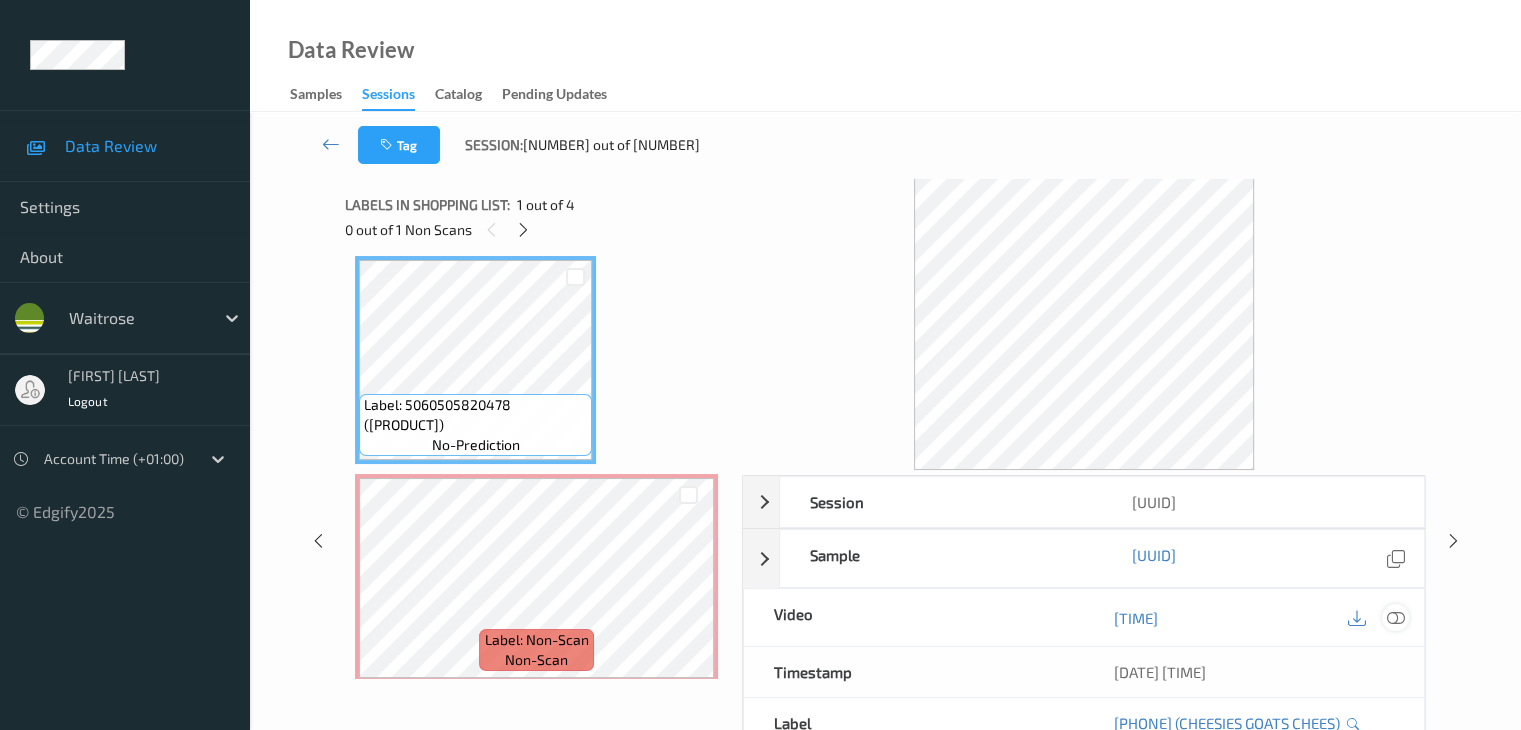 click at bounding box center (1395, 618) 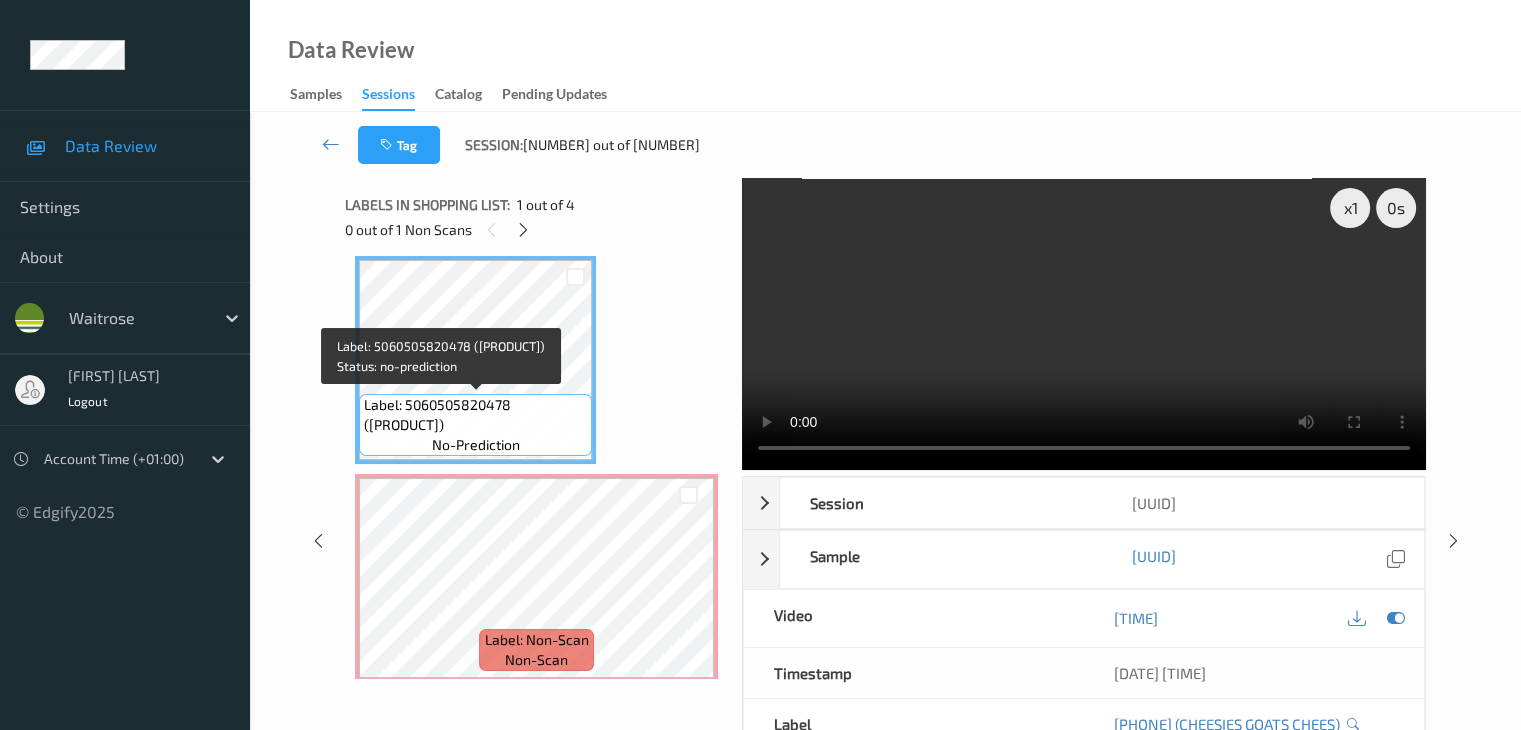click on "Label: 5060505820478 ([PRODUCT])" at bounding box center [475, 415] 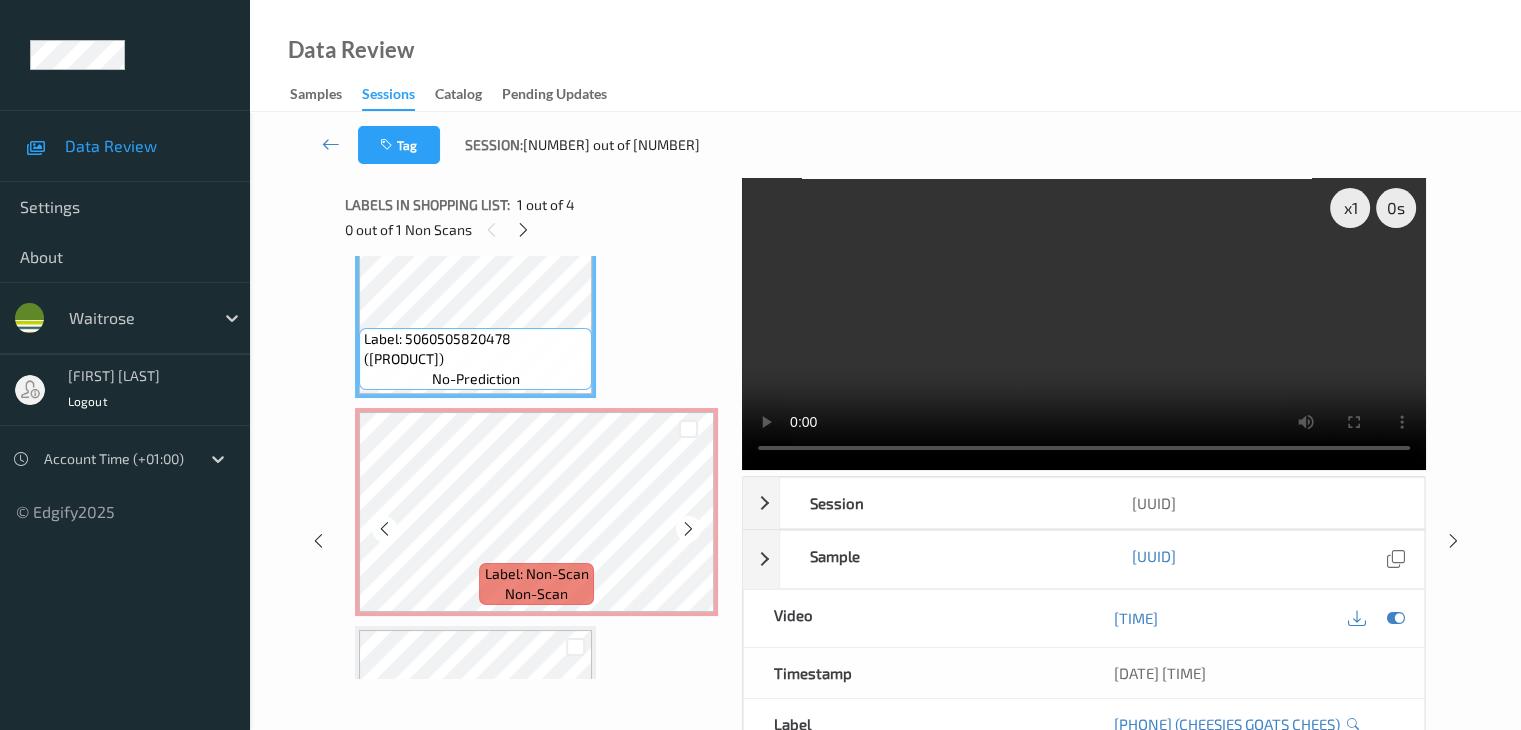 scroll, scrollTop: 110, scrollLeft: 0, axis: vertical 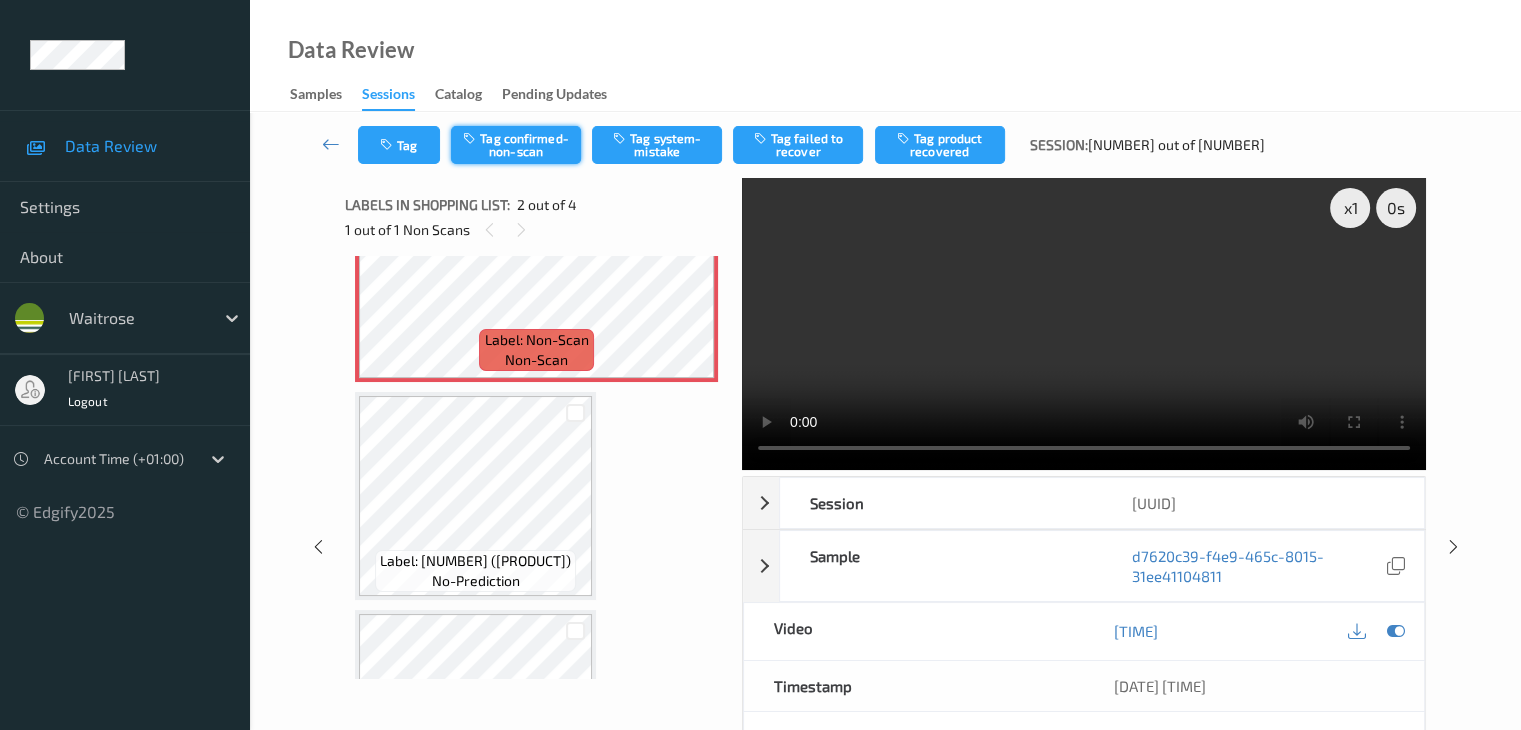 click on "Tag   confirmed-non-scan" at bounding box center [516, 145] 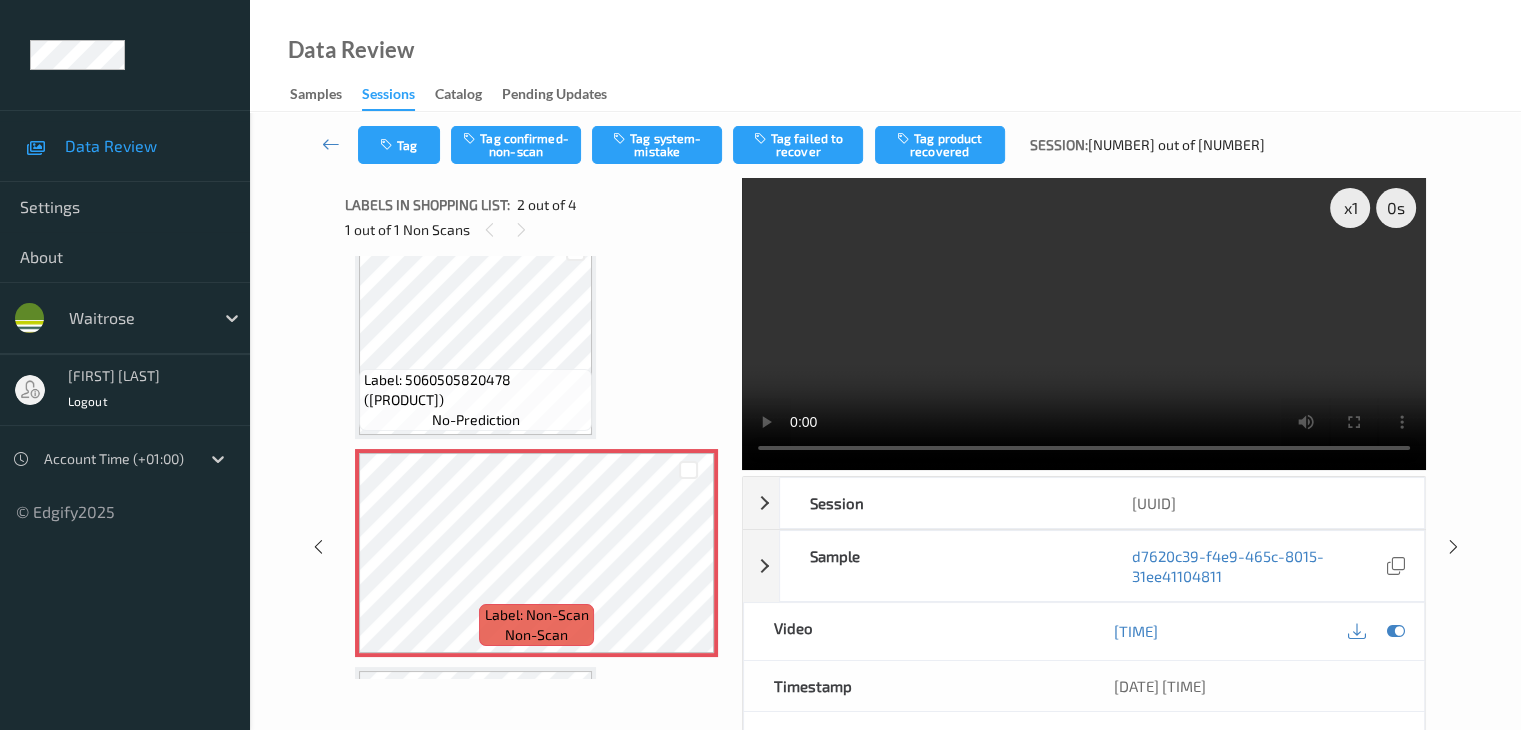 scroll, scrollTop: 10, scrollLeft: 0, axis: vertical 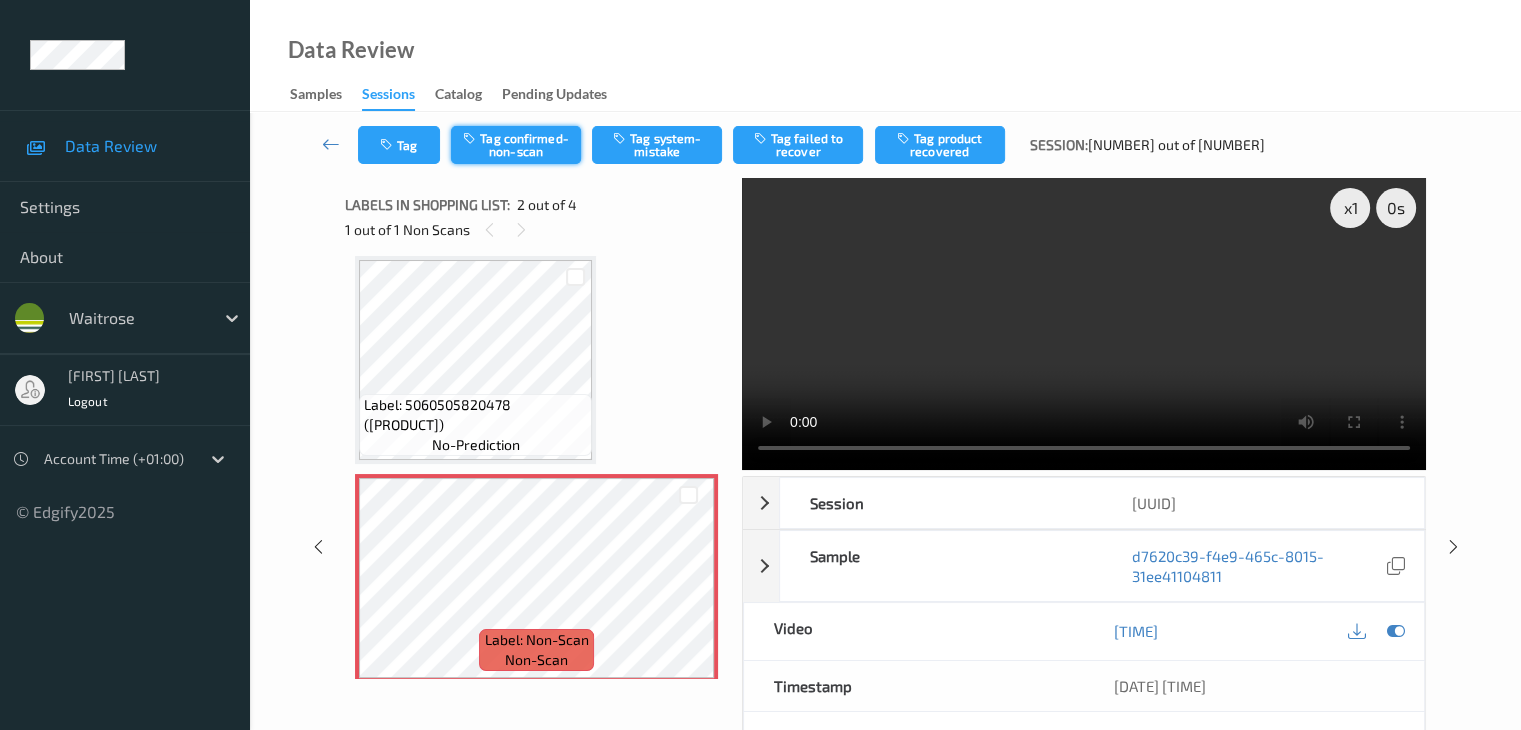 click on "Tag   confirmed-non-scan" at bounding box center [516, 145] 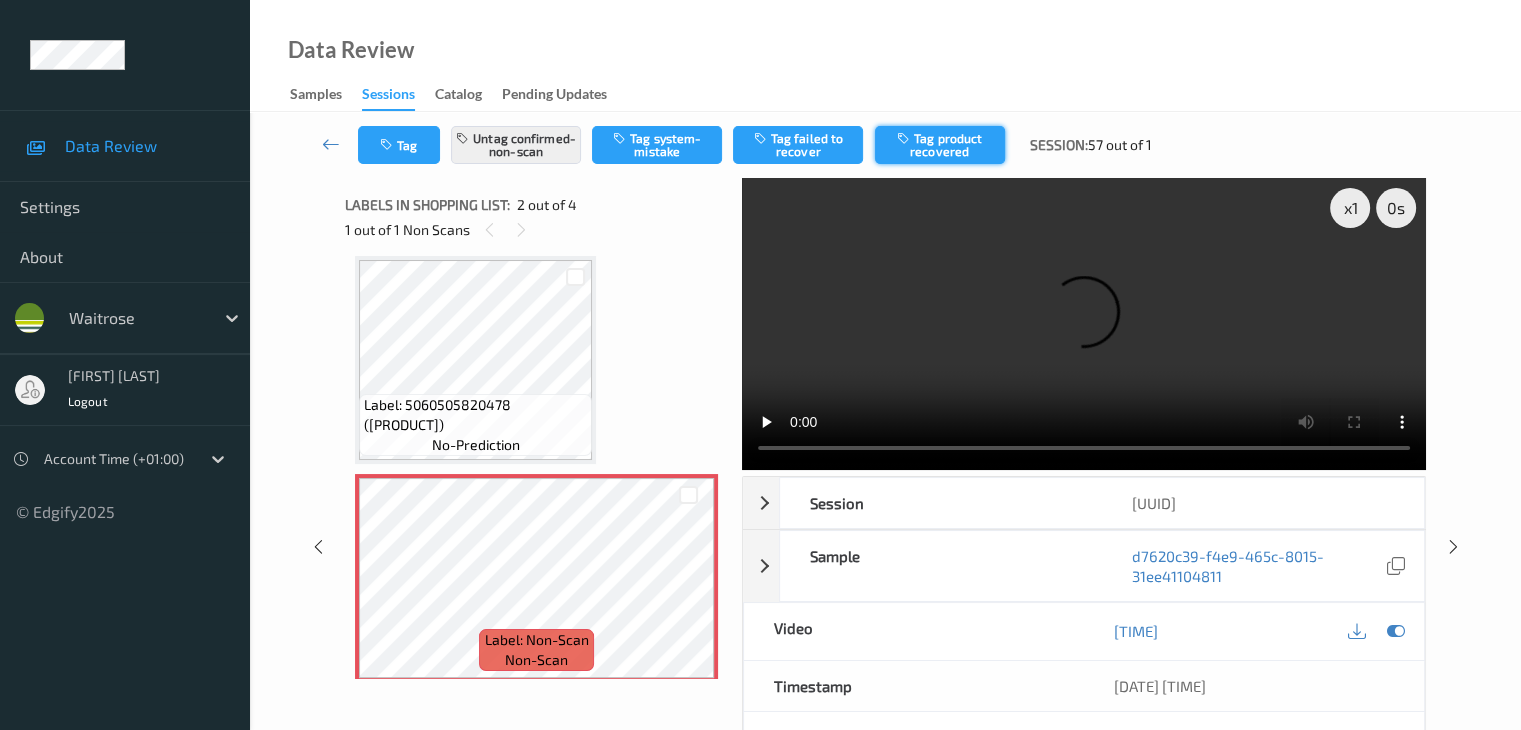 click on "Tag   product recovered" at bounding box center (940, 145) 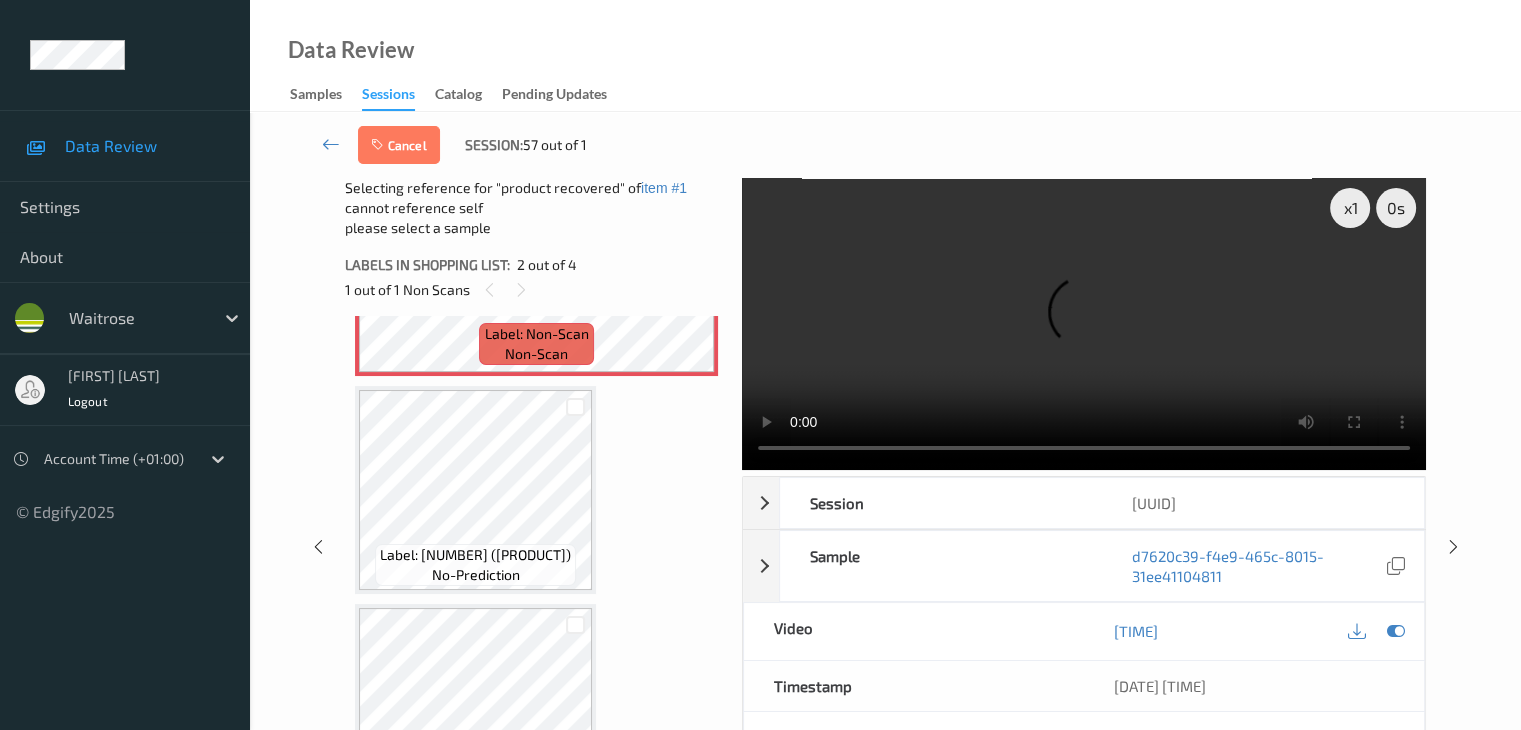 scroll, scrollTop: 410, scrollLeft: 0, axis: vertical 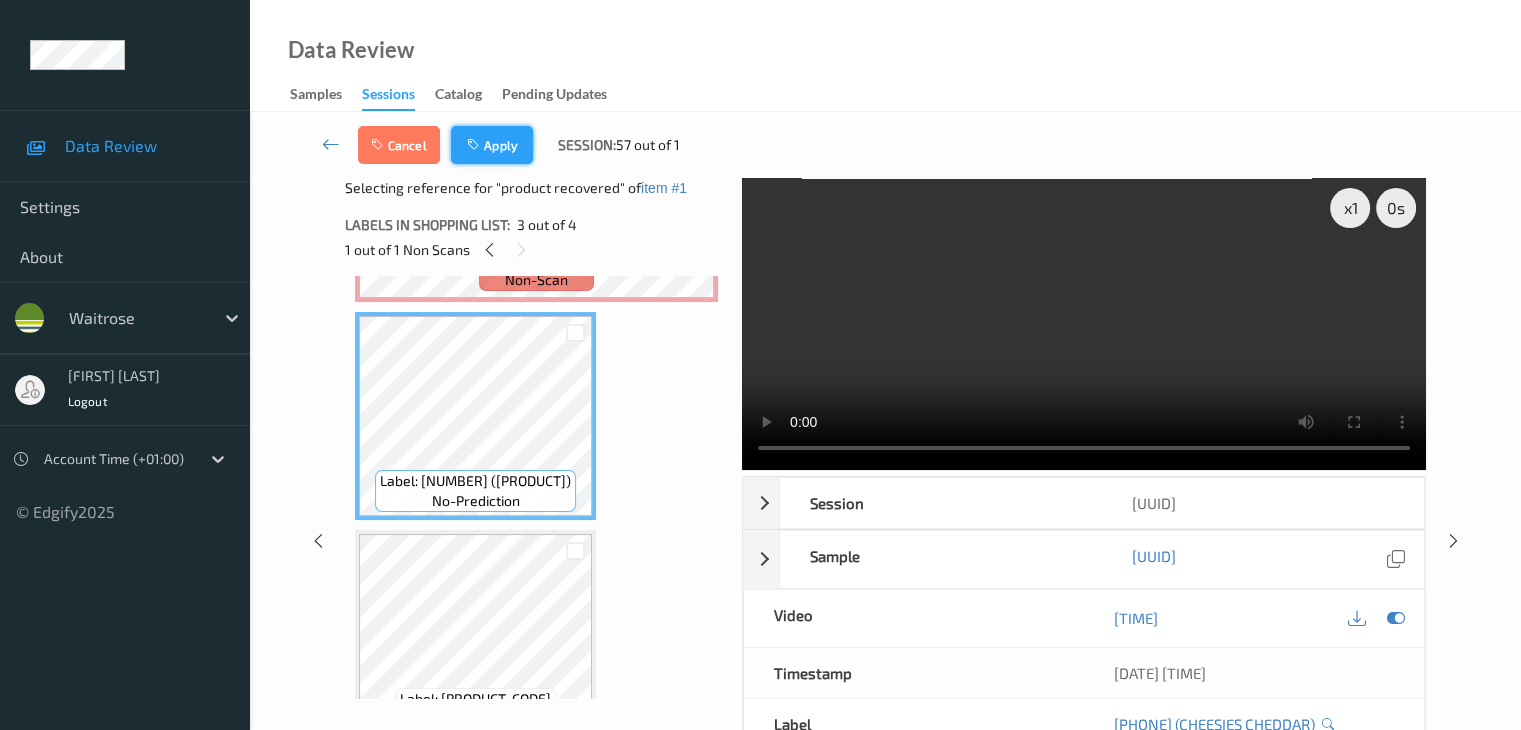 click on "Apply" at bounding box center [492, 145] 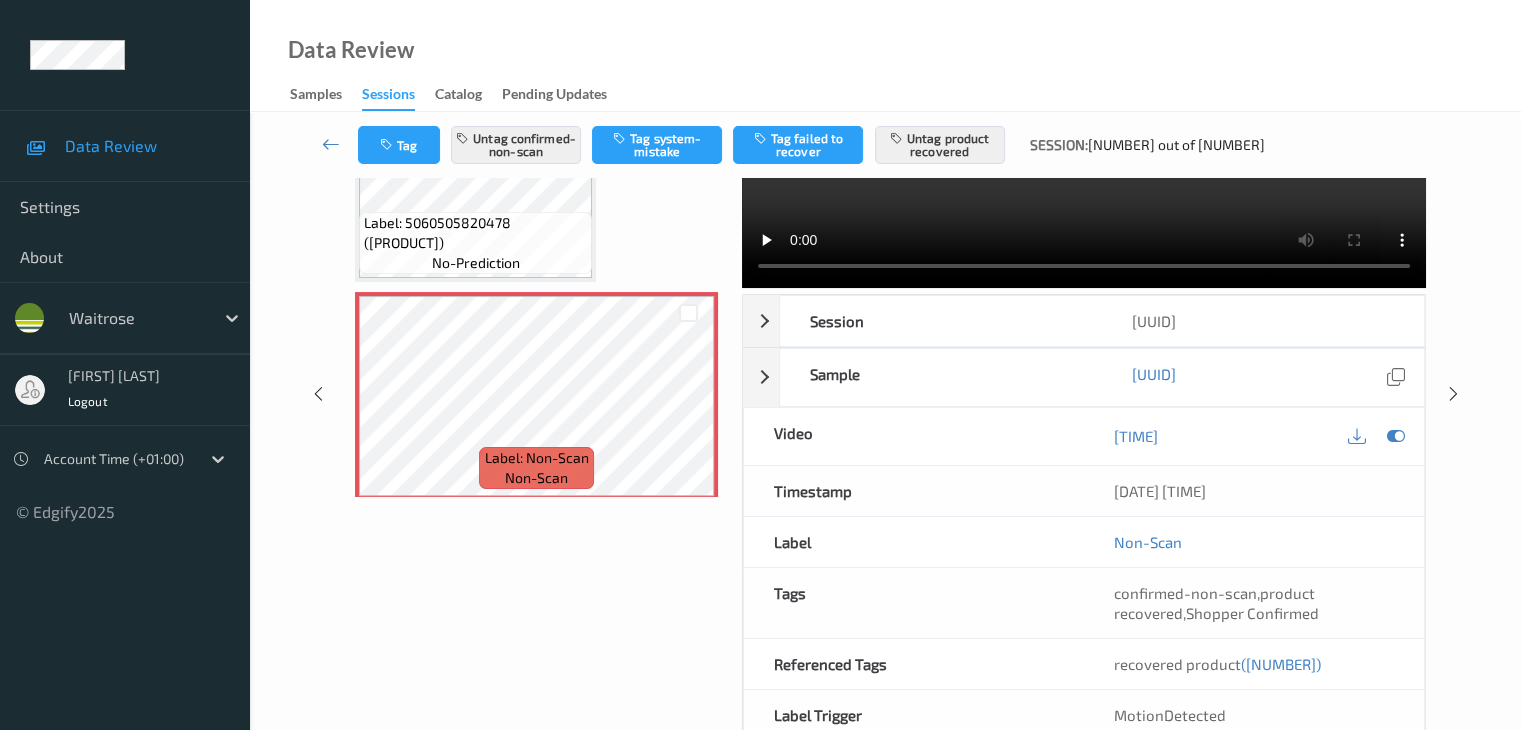scroll, scrollTop: 300, scrollLeft: 0, axis: vertical 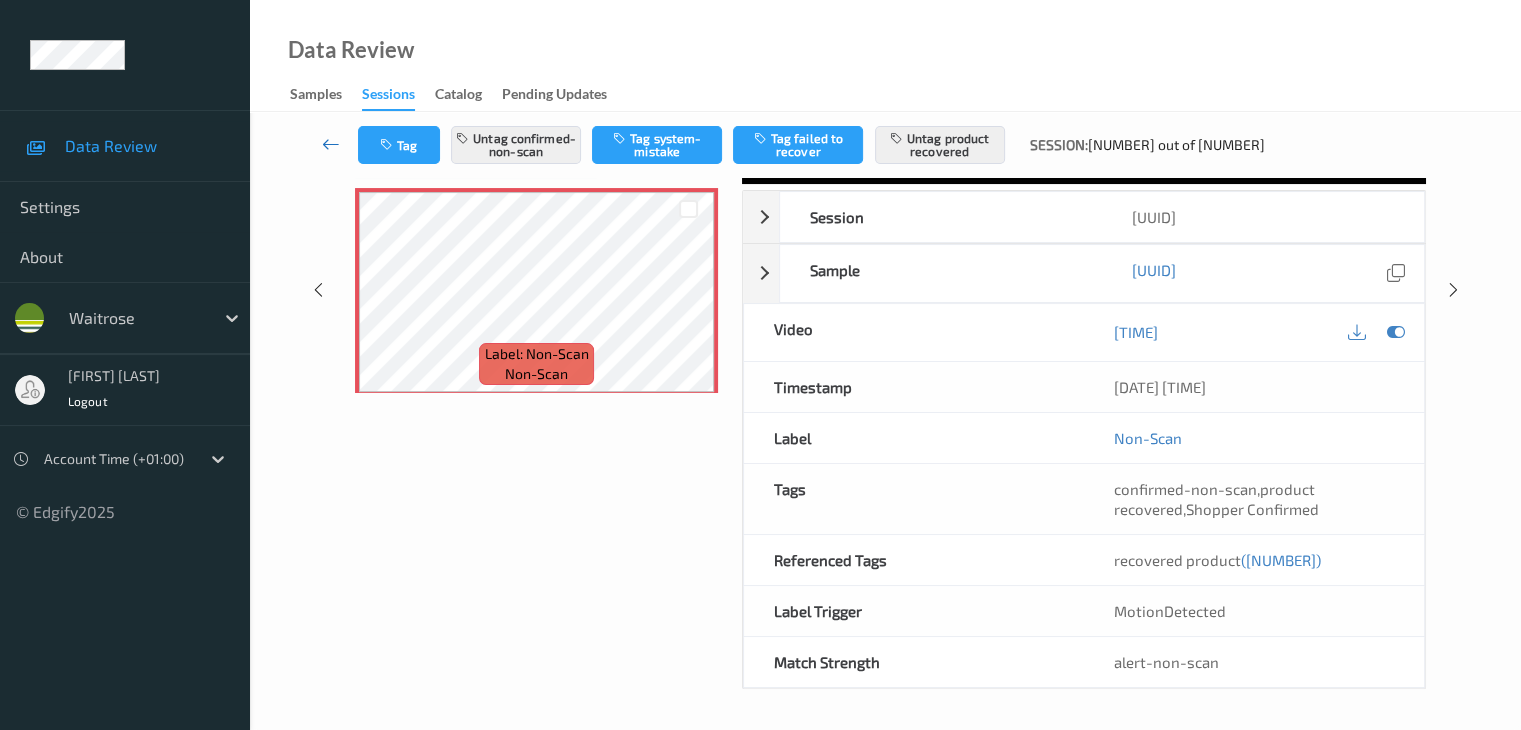 click at bounding box center (331, 144) 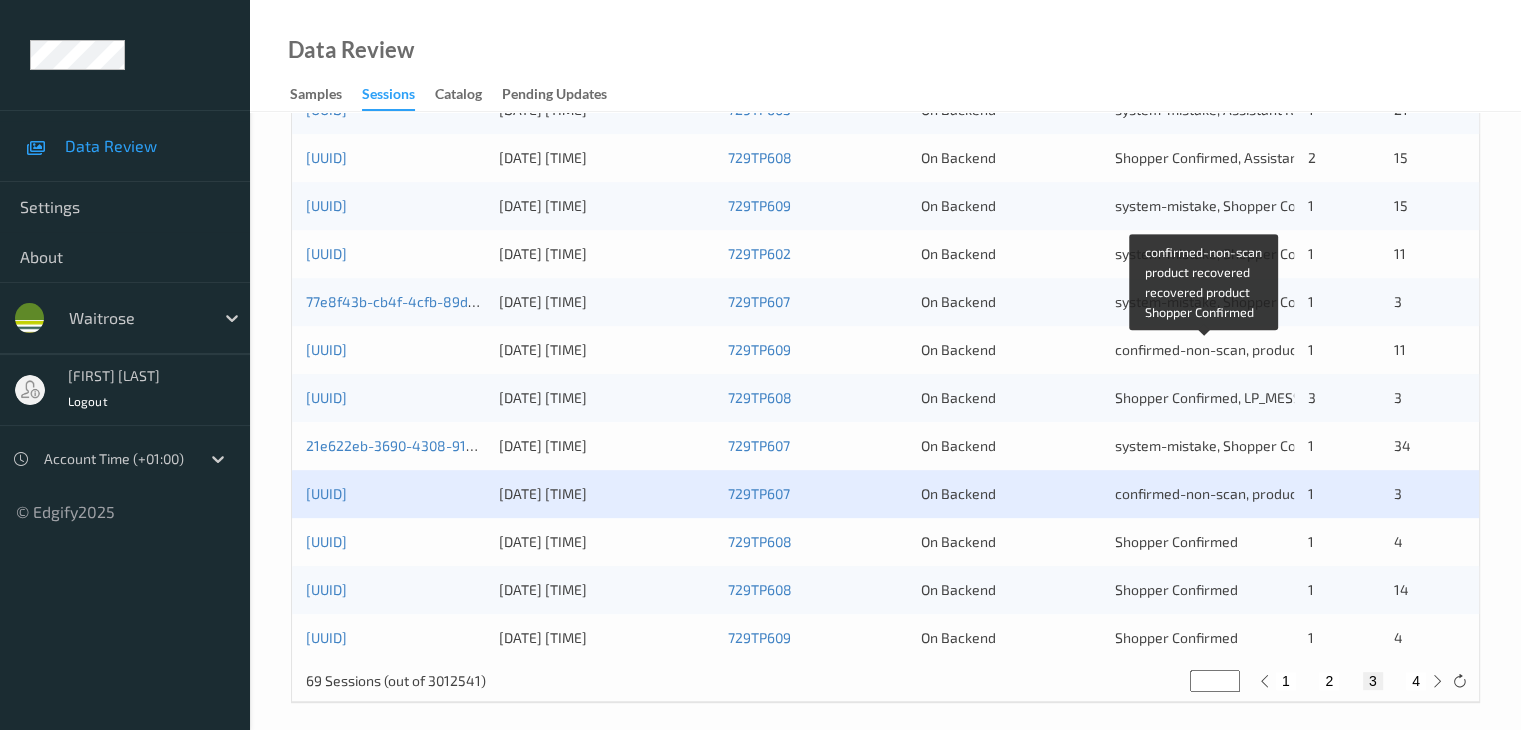 scroll, scrollTop: 932, scrollLeft: 0, axis: vertical 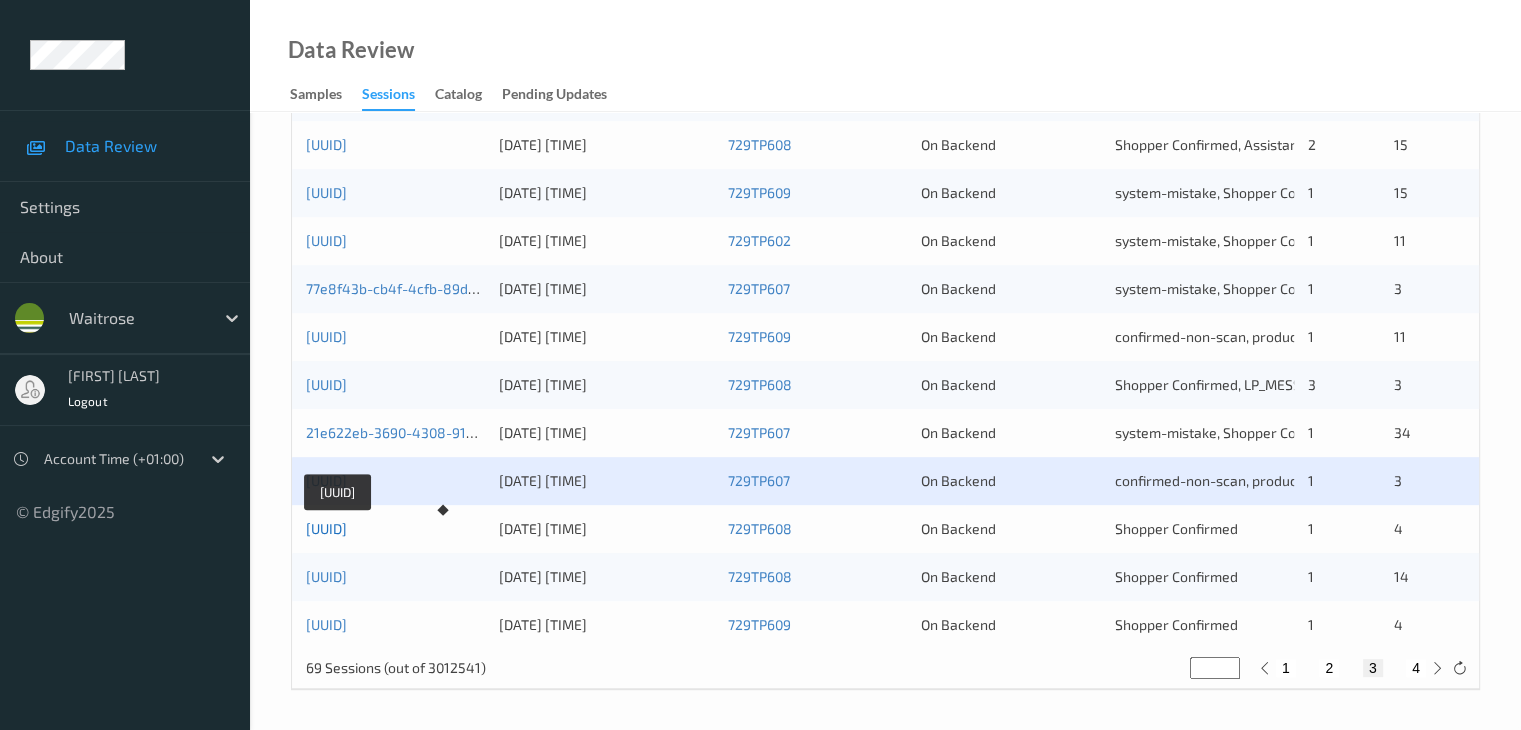 click on "[UUID]" at bounding box center (326, 528) 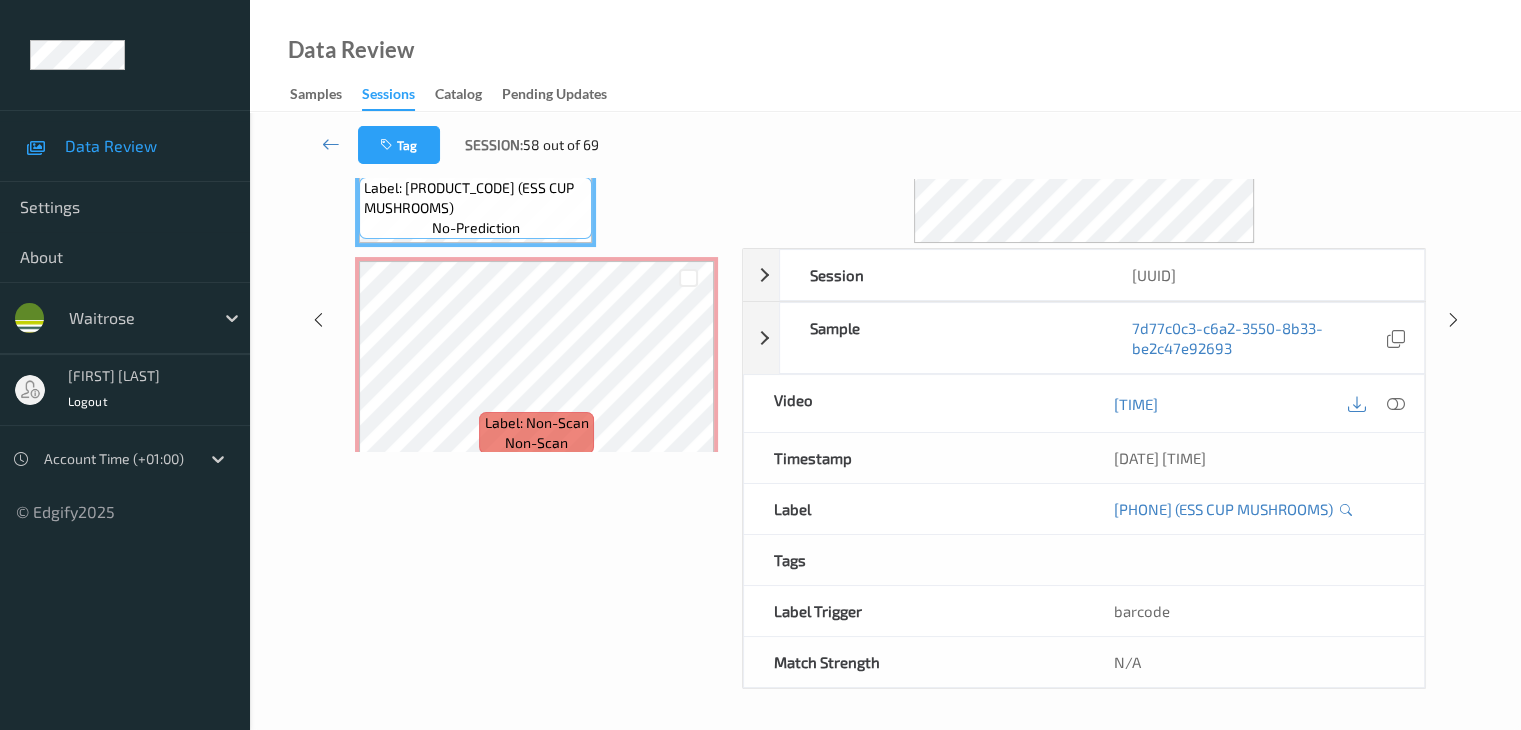 scroll, scrollTop: 64, scrollLeft: 0, axis: vertical 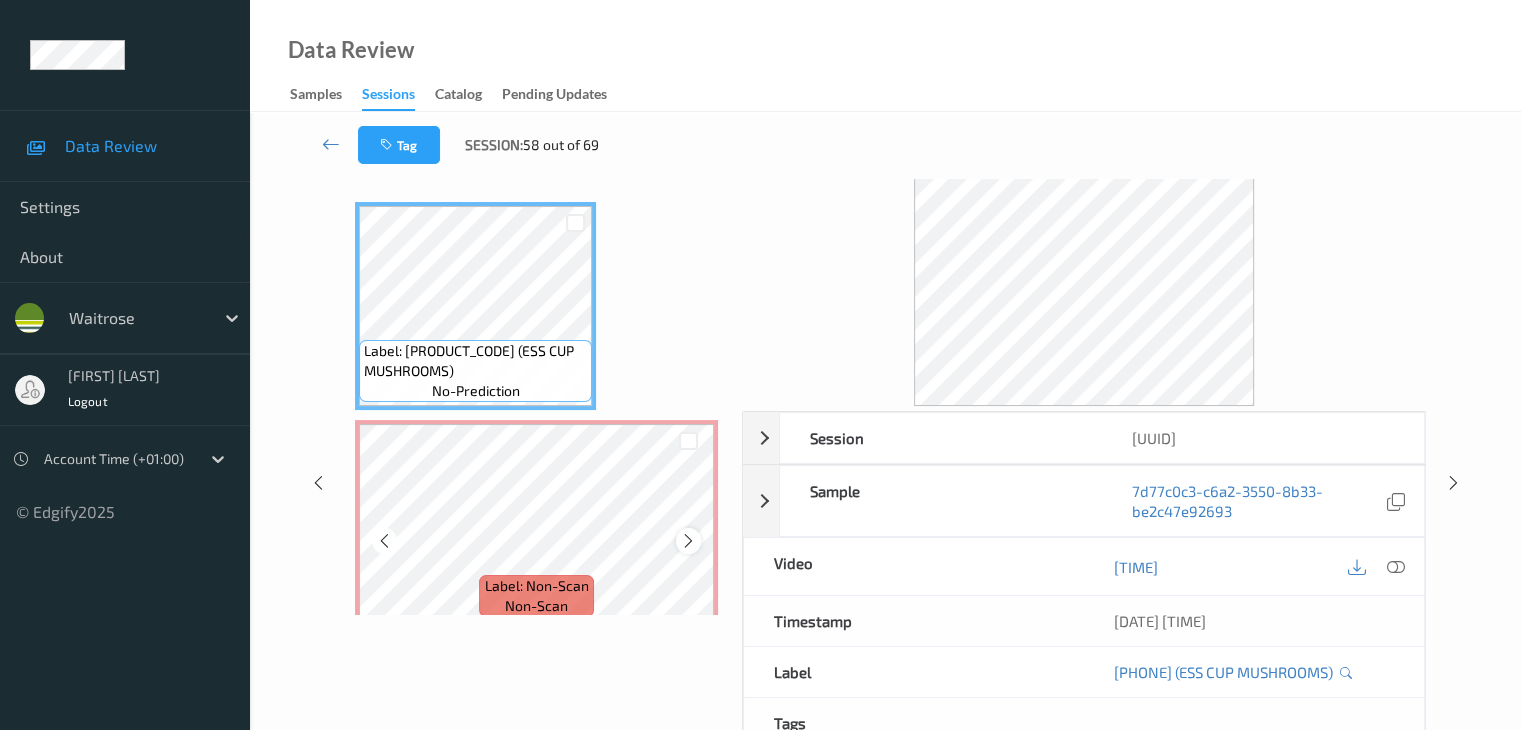 click at bounding box center (688, 541) 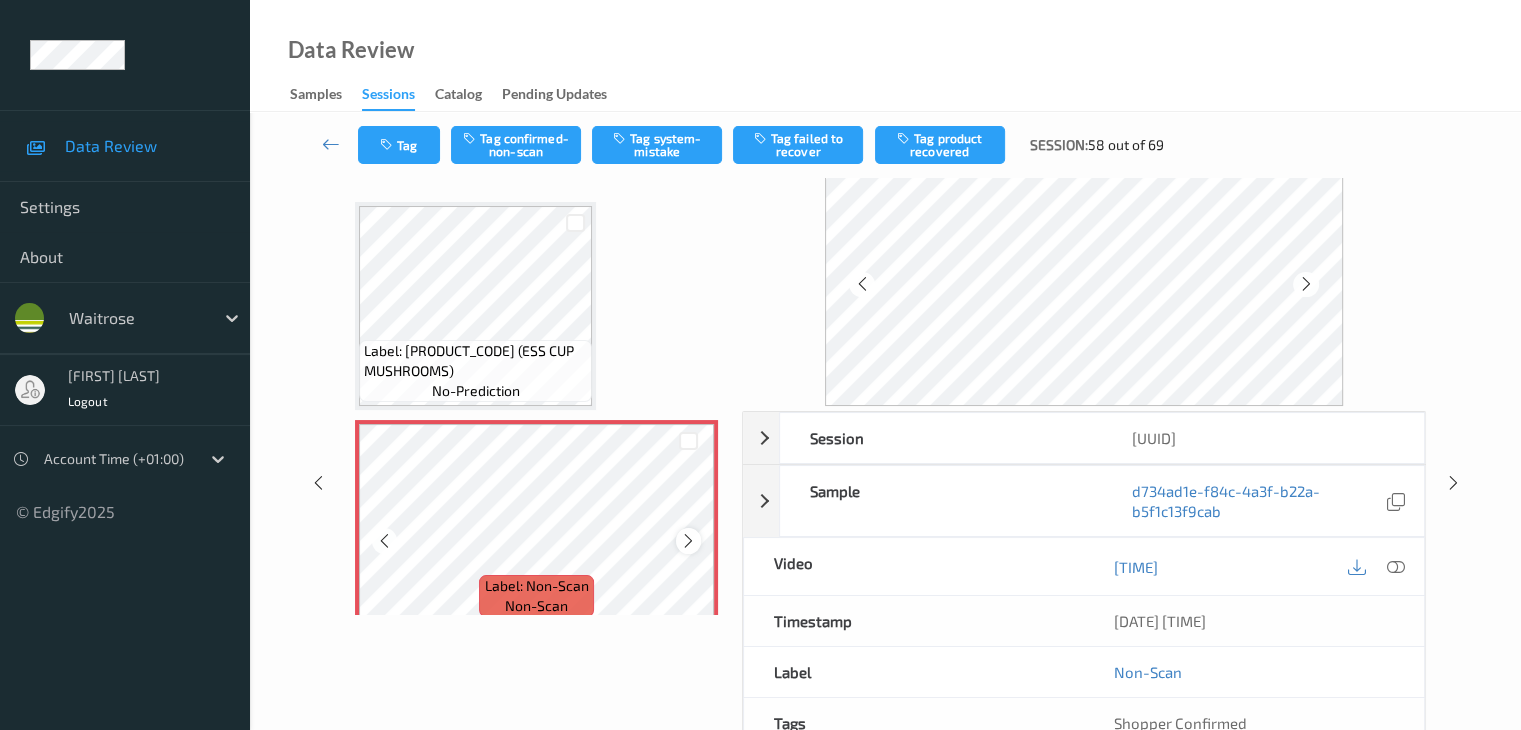 click at bounding box center [688, 541] 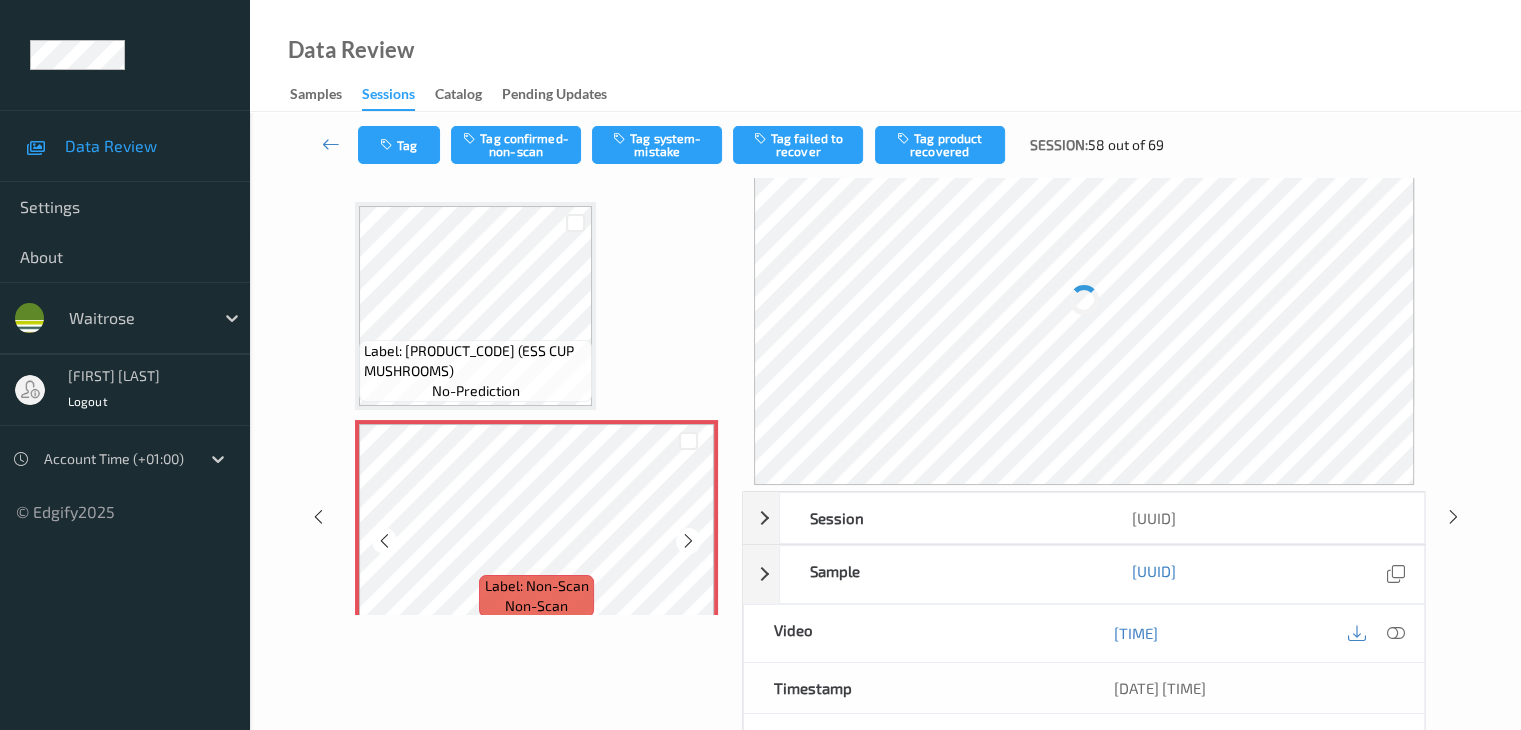 click at bounding box center (688, 541) 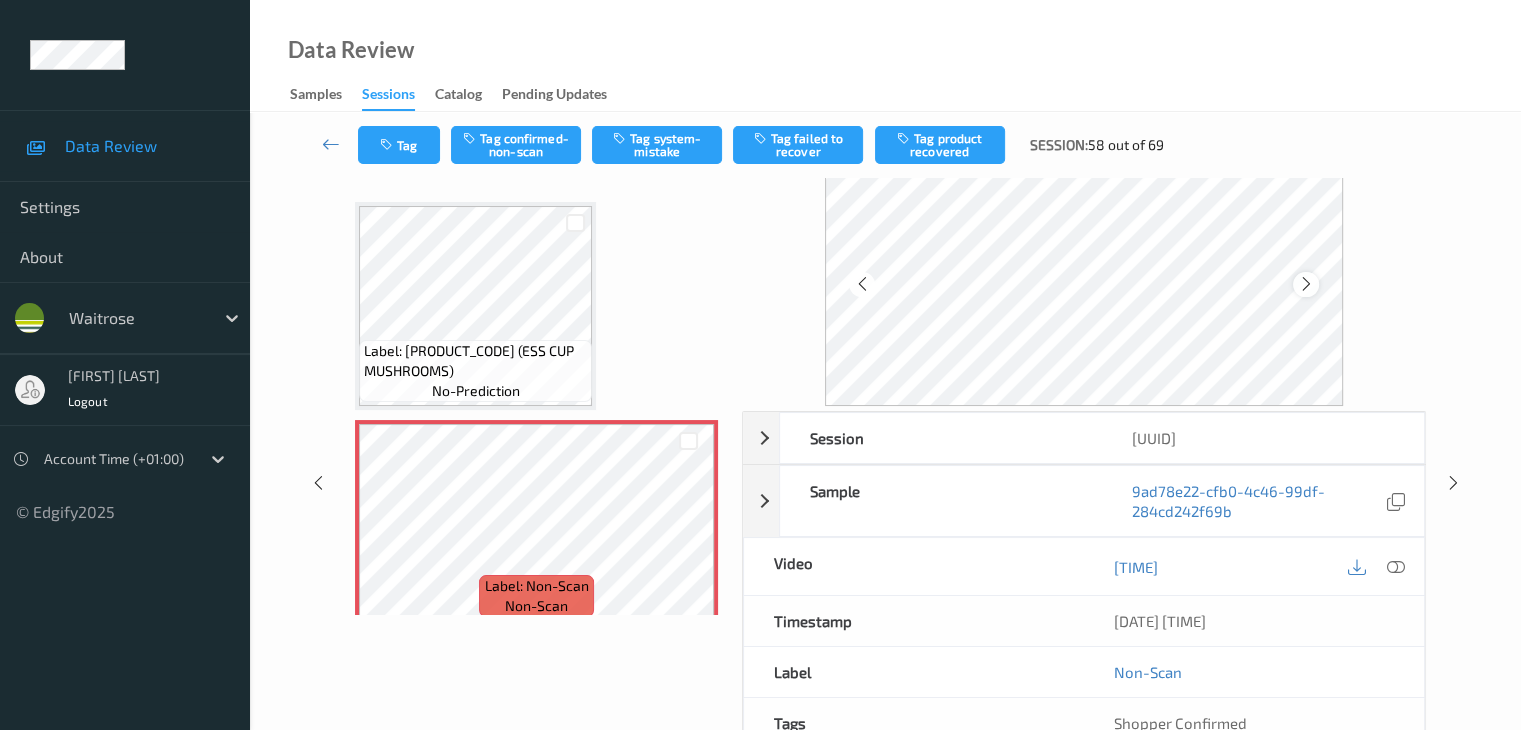 click at bounding box center (1306, 284) 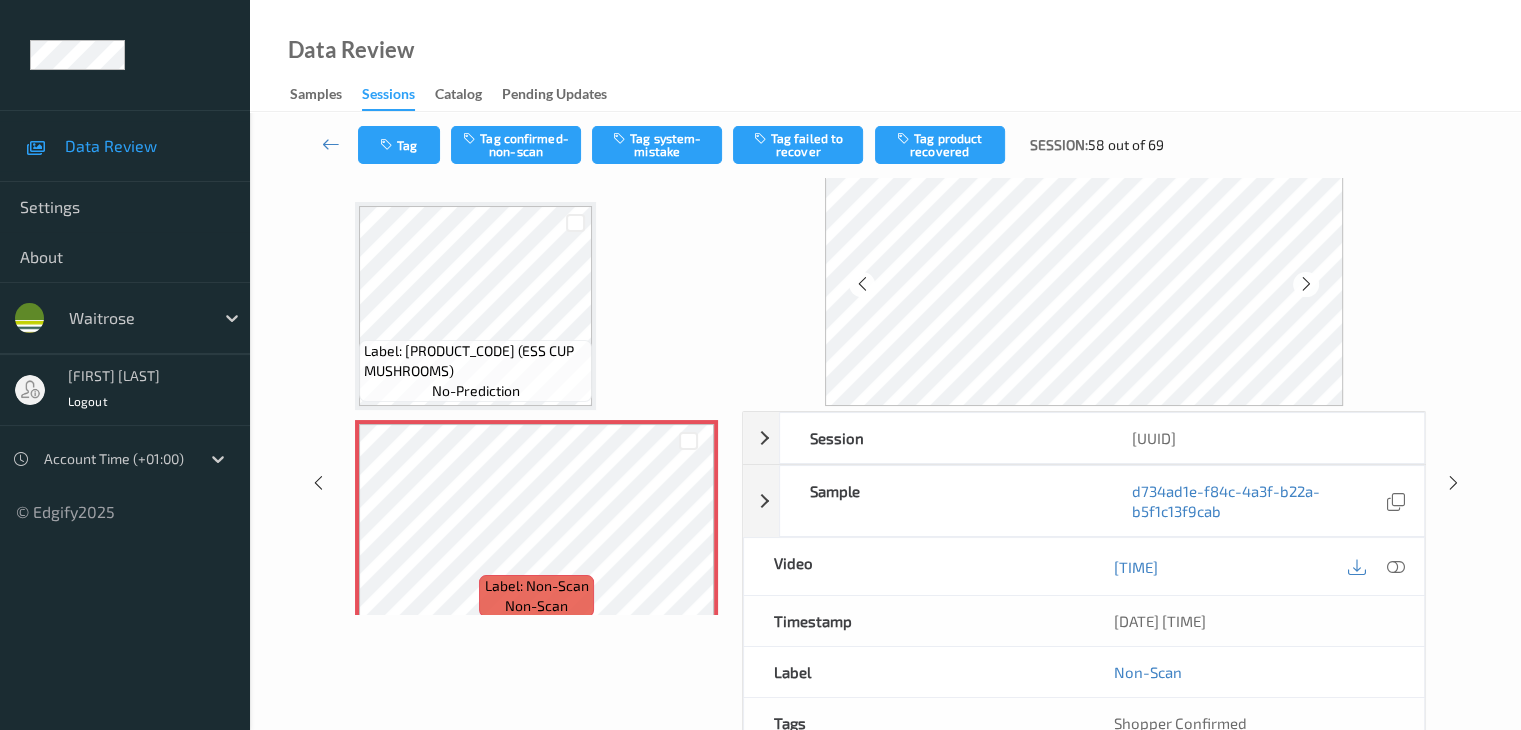 click at bounding box center [1306, 284] 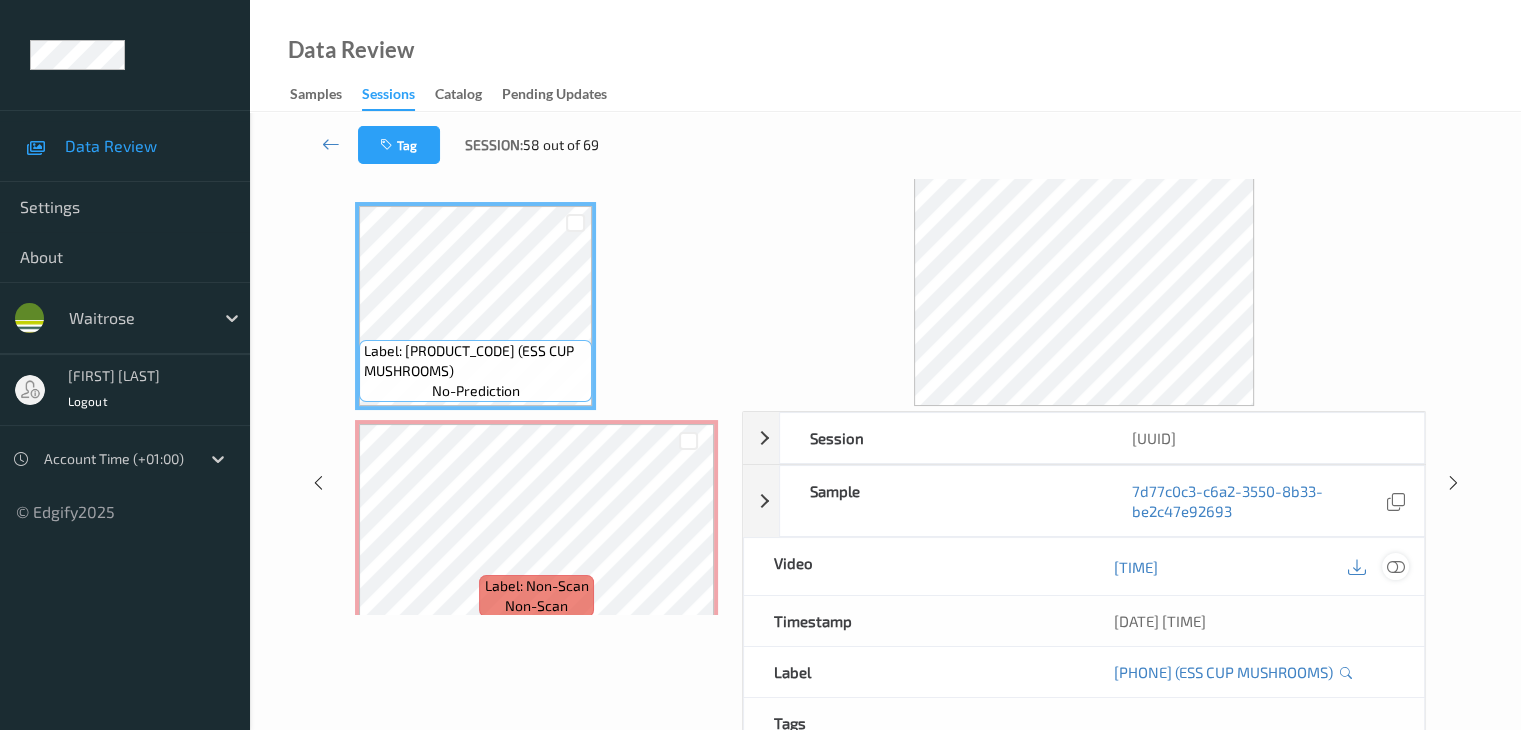 click at bounding box center [1395, 567] 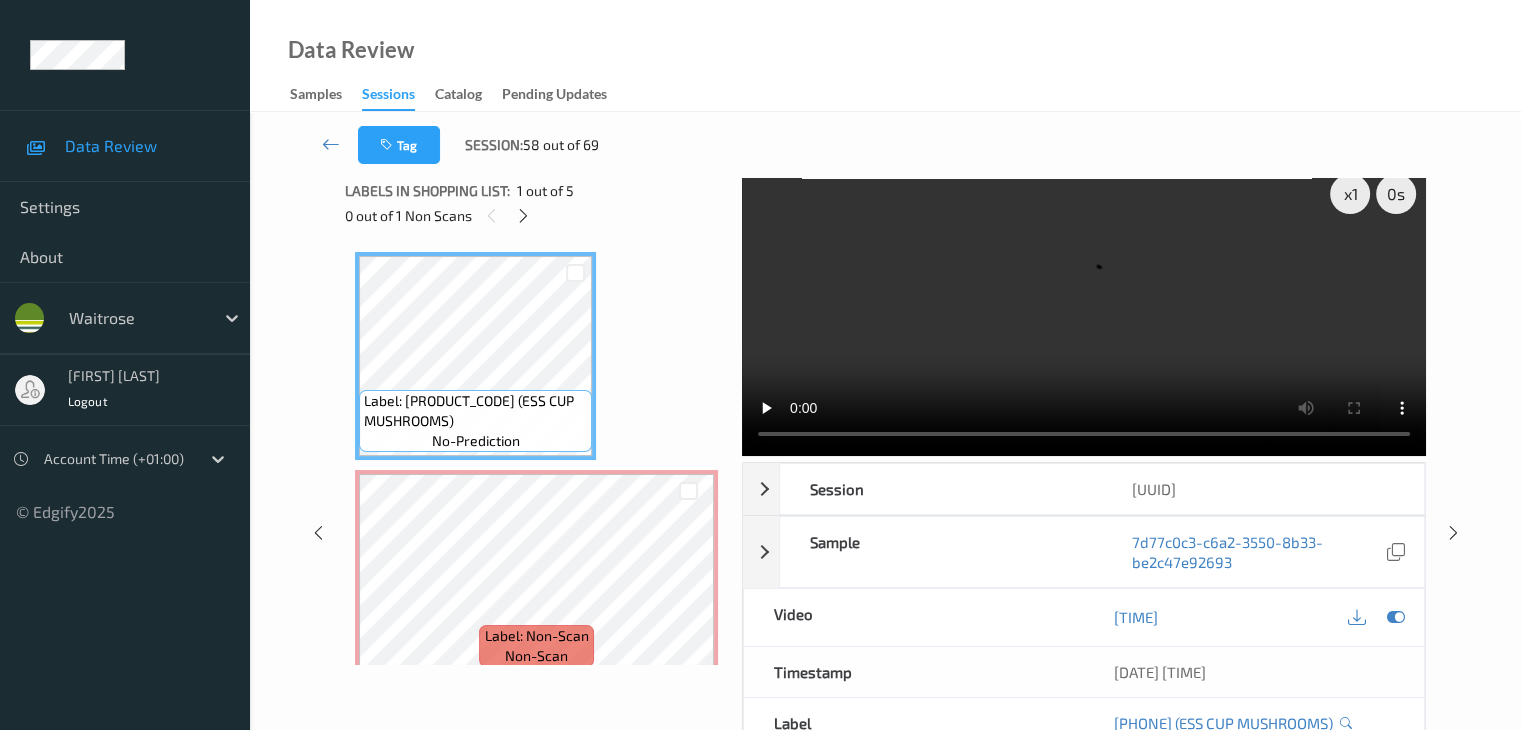 scroll, scrollTop: 0, scrollLeft: 0, axis: both 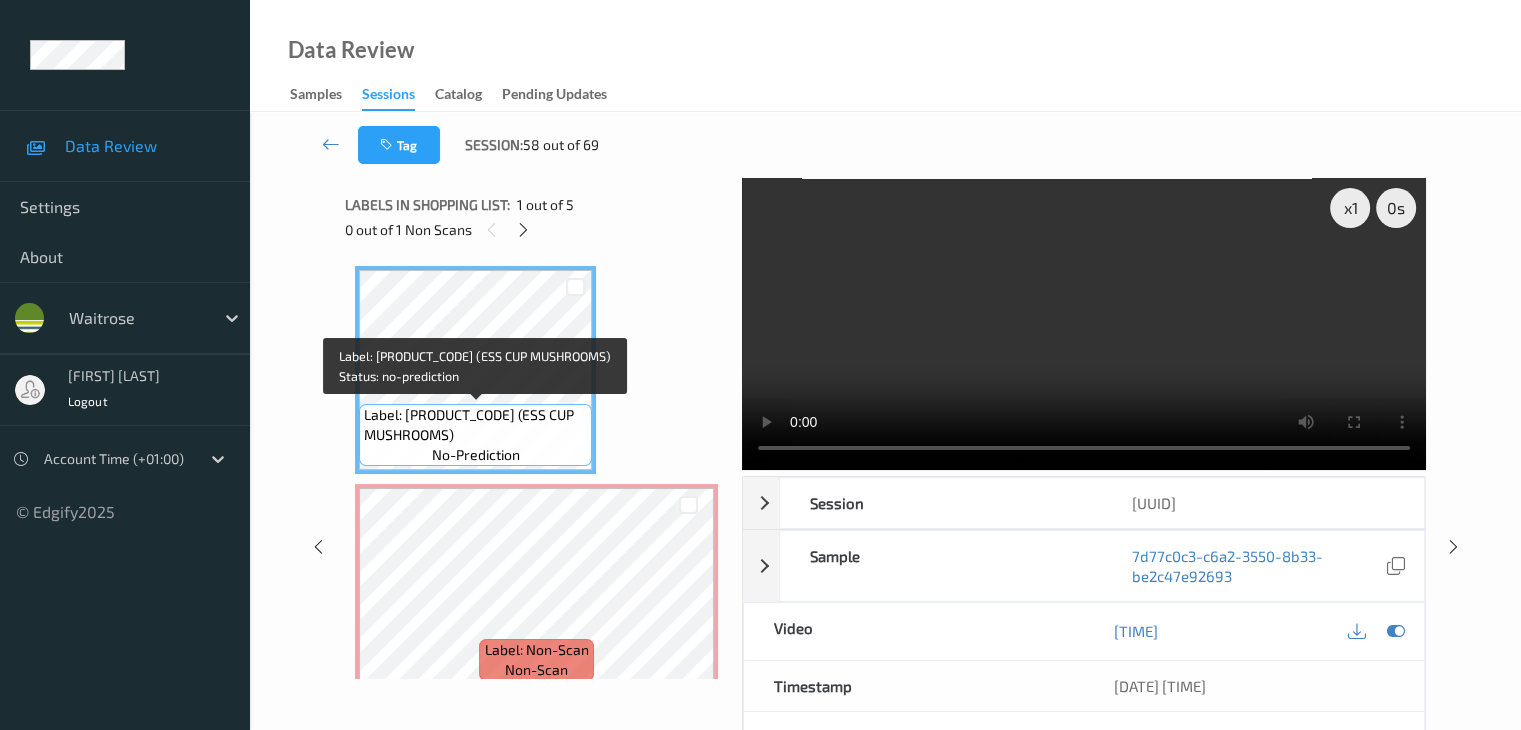 click on "Label: [PRODUCT_CODE] (ESS CUP MUSHROOMS)" at bounding box center (475, 425) 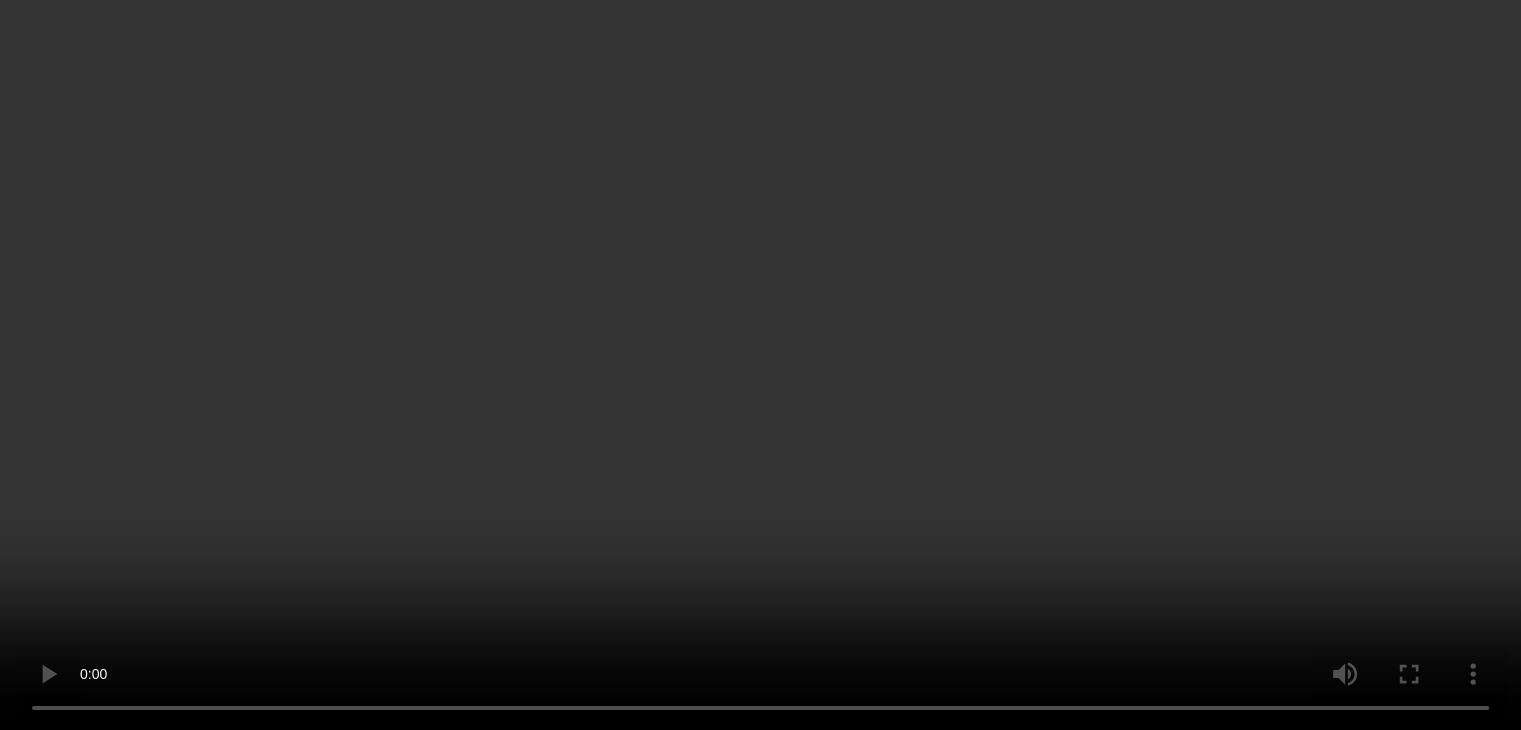 scroll, scrollTop: 200, scrollLeft: 0, axis: vertical 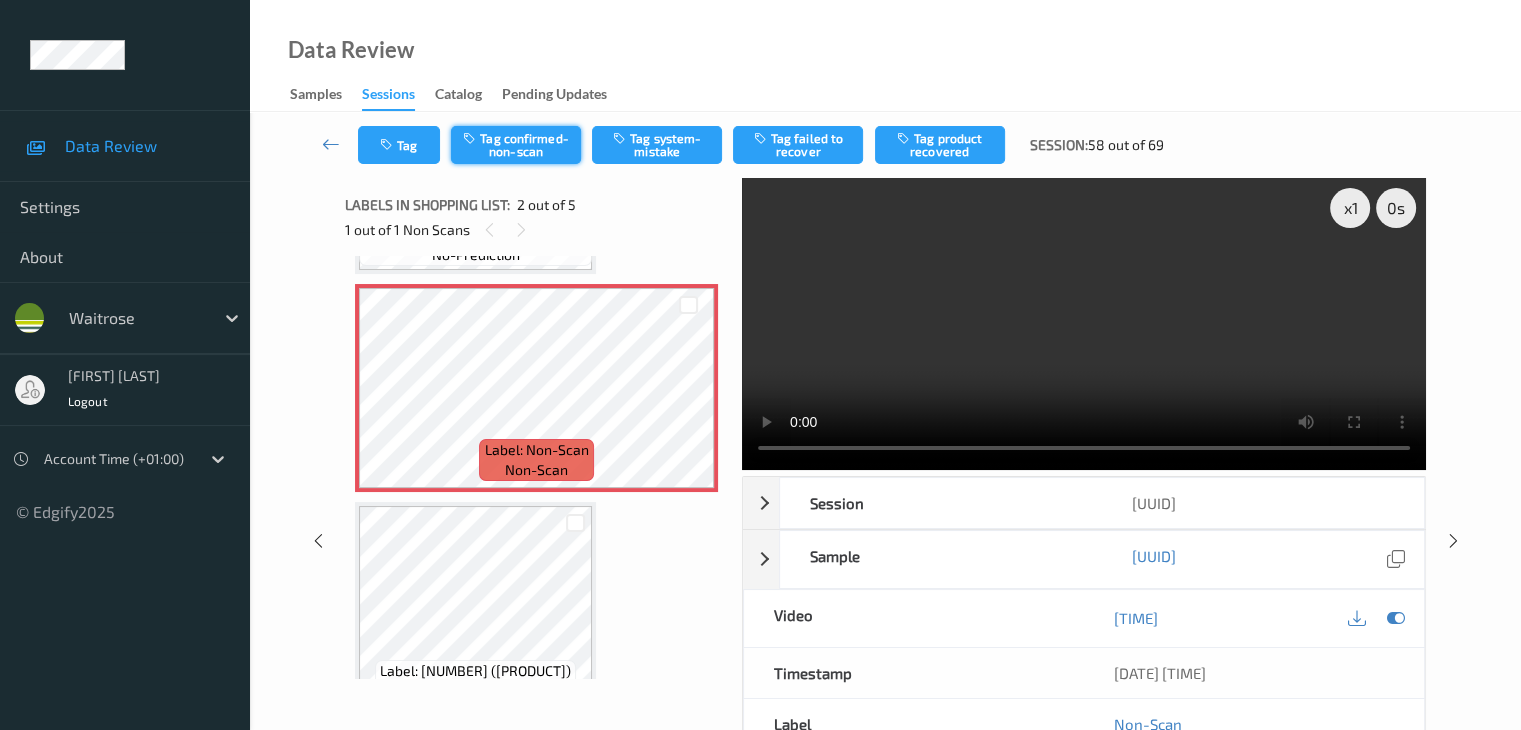 click on "Tag   confirmed-non-scan" at bounding box center [516, 145] 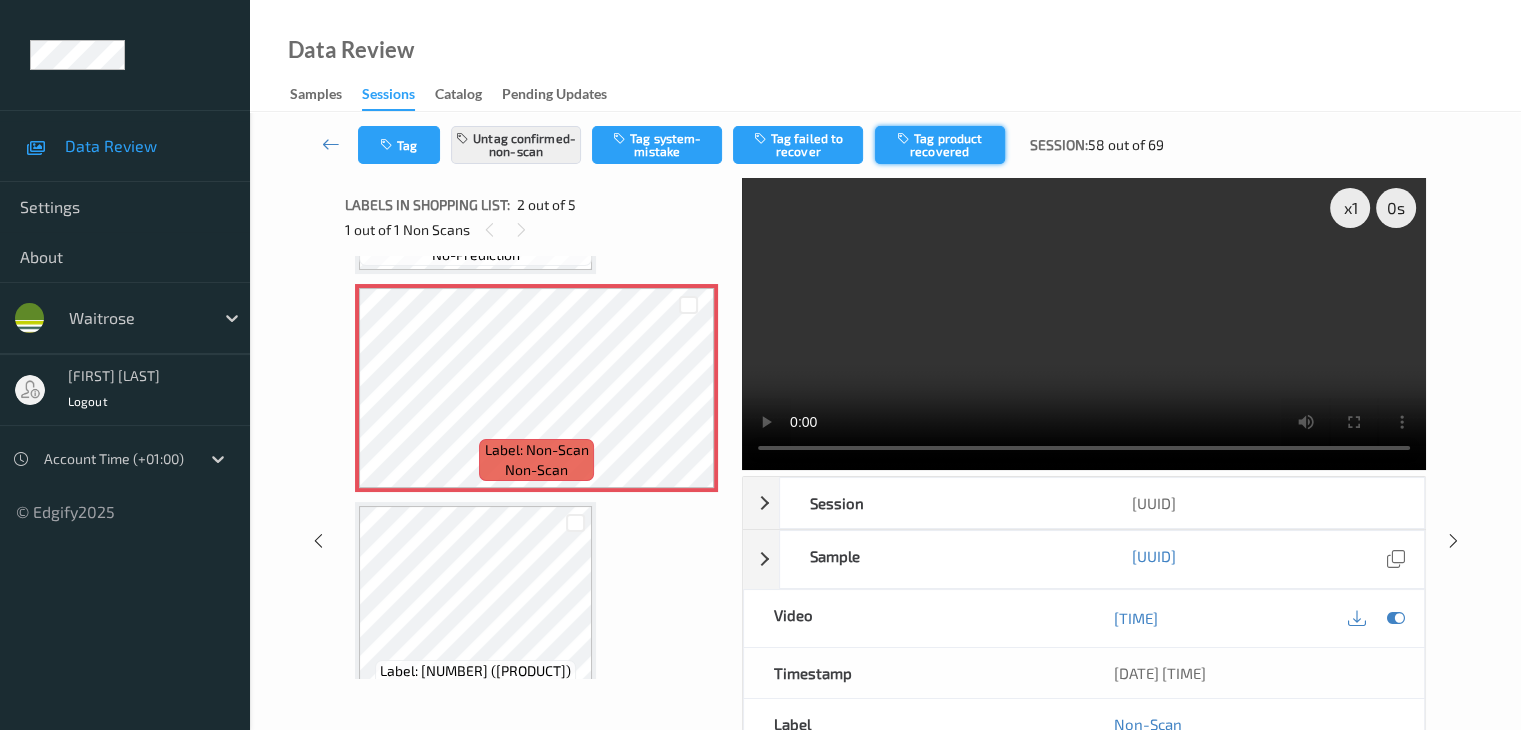click at bounding box center [905, 138] 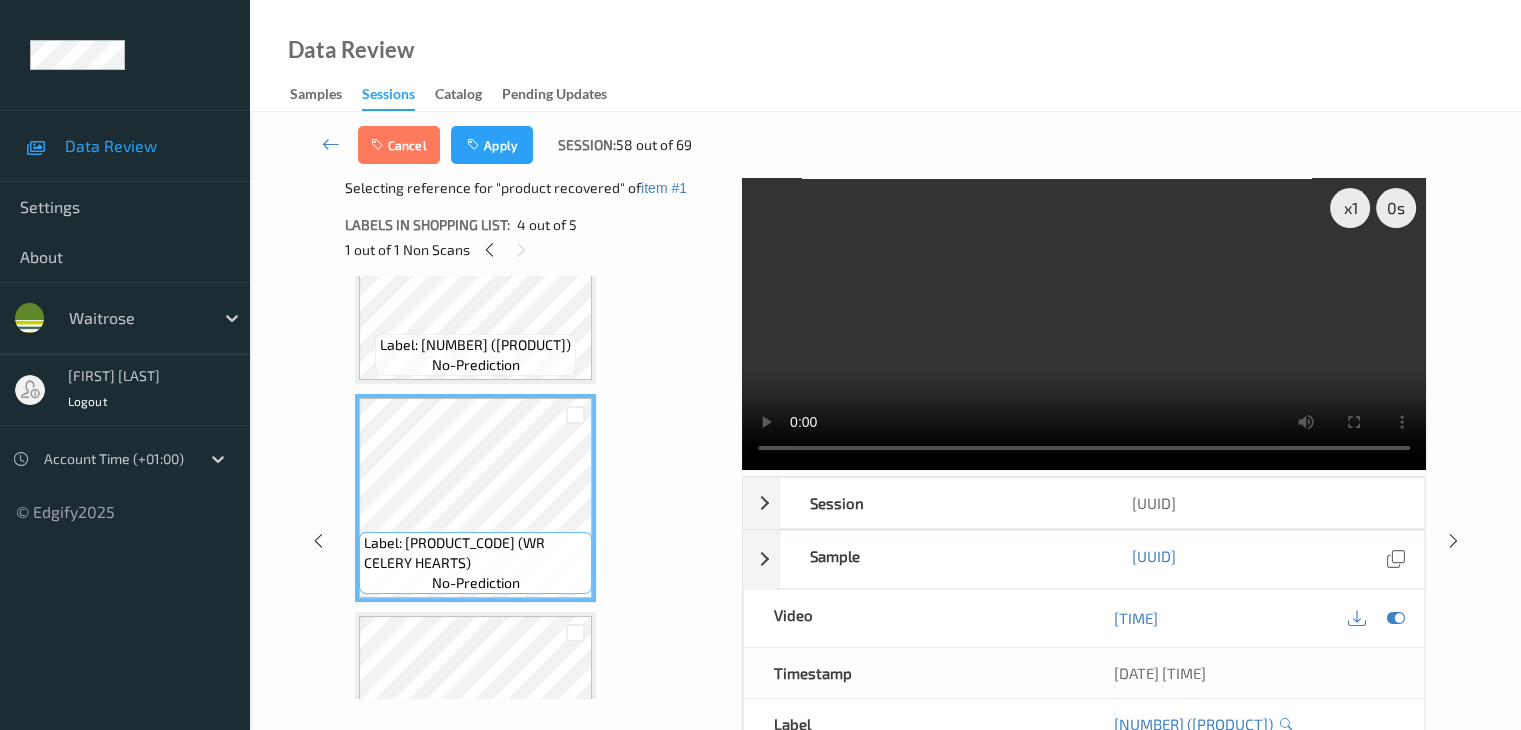 scroll, scrollTop: 600, scrollLeft: 0, axis: vertical 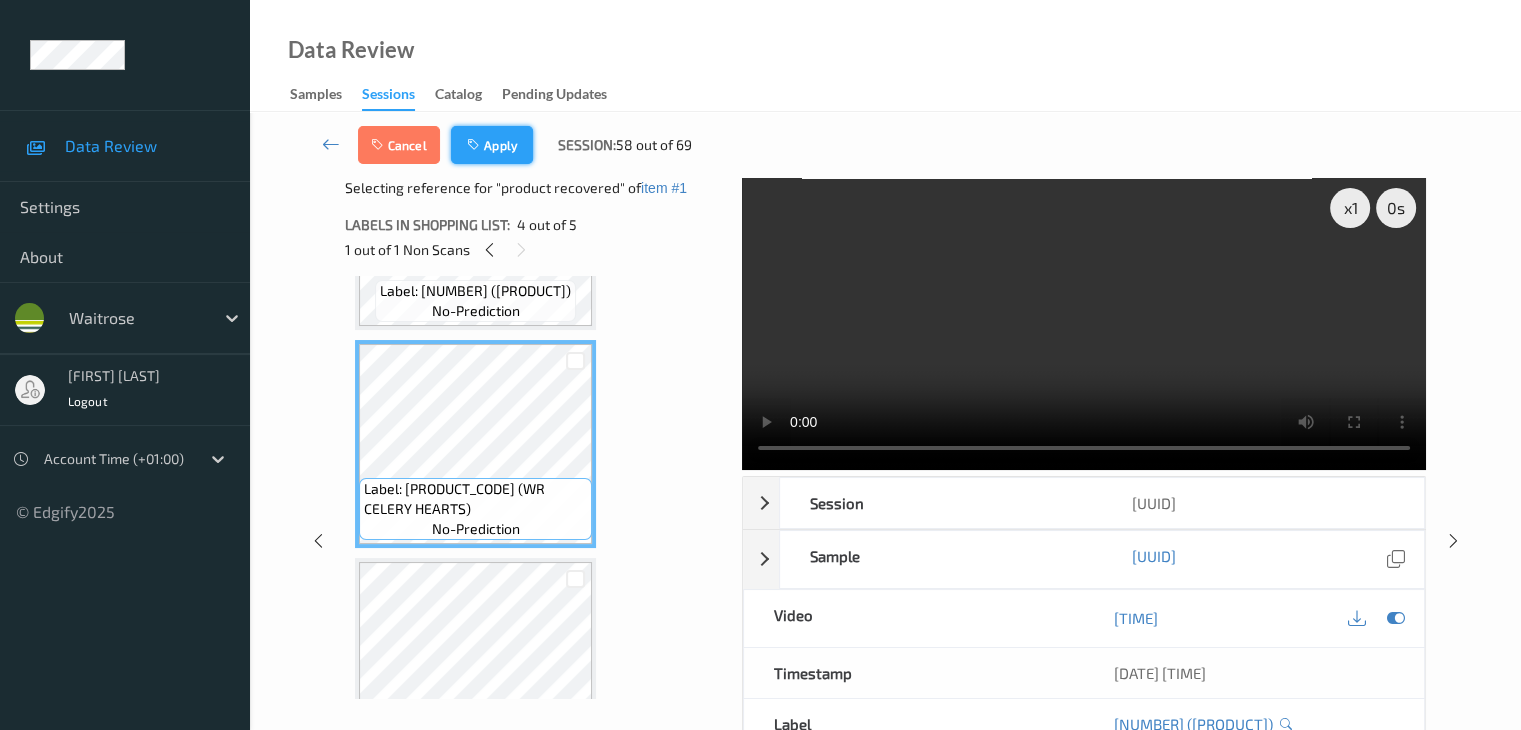 click on "Apply" at bounding box center [492, 145] 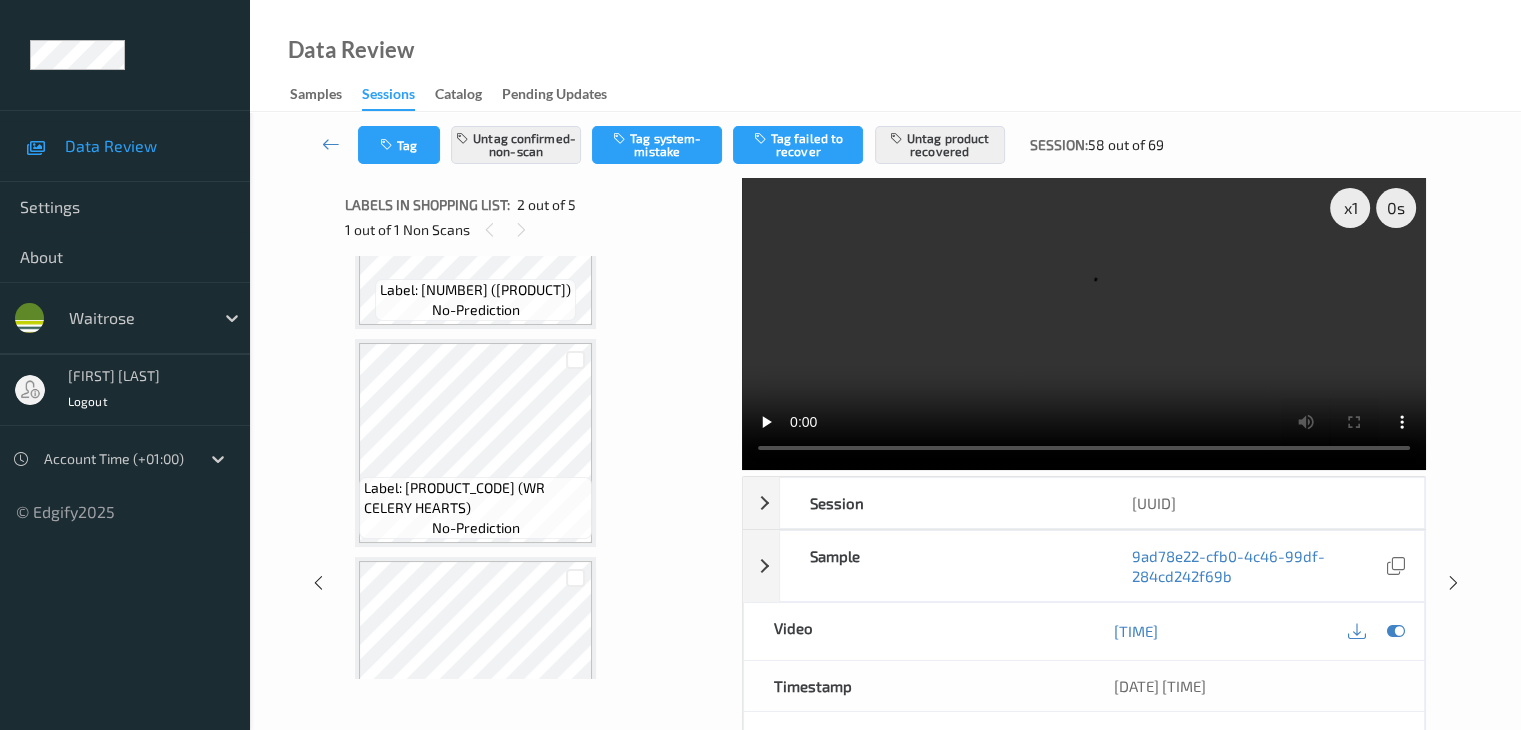 scroll, scrollTop: 677, scrollLeft: 0, axis: vertical 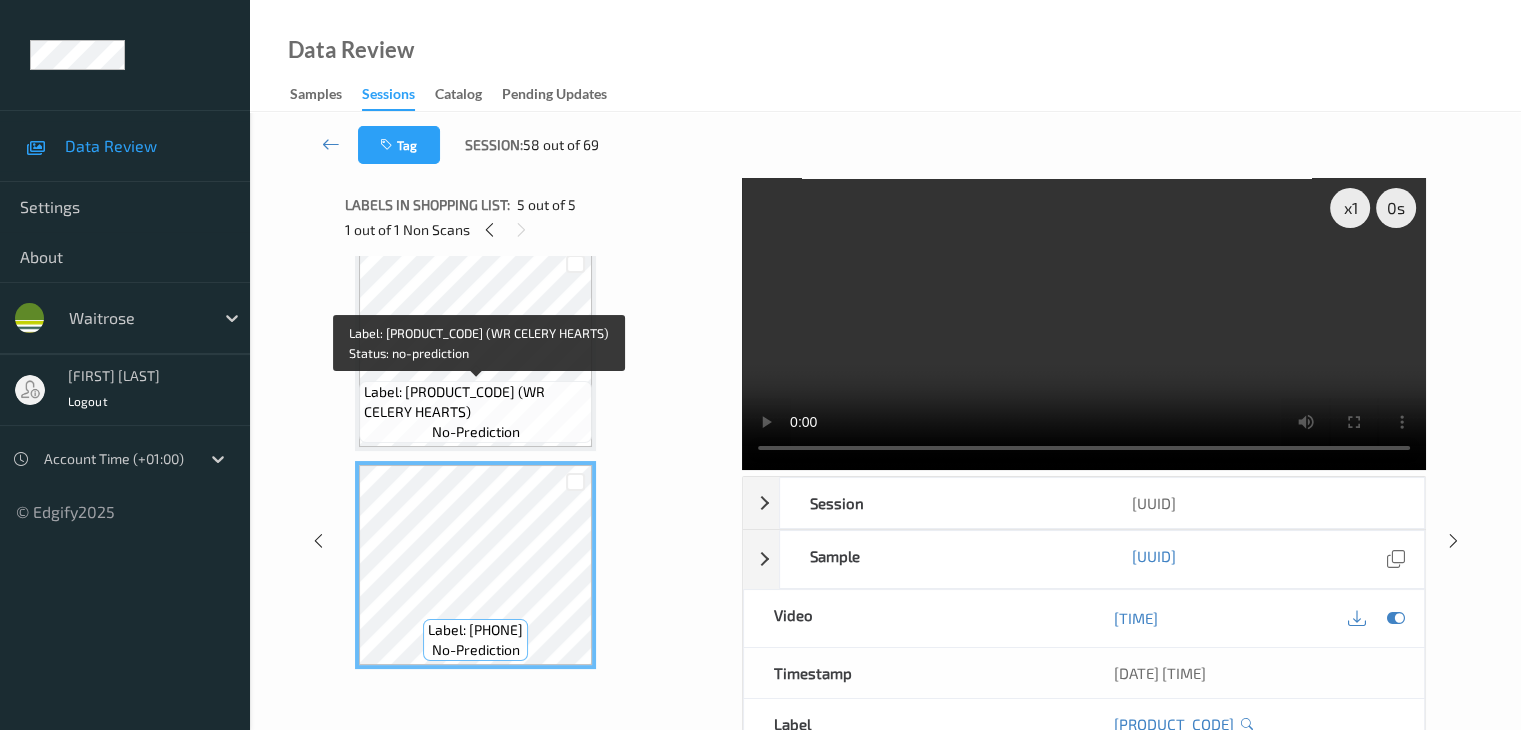 click on "Label: [PRODUCT_CODE] (WR CELERY HEARTS)" at bounding box center (475, 402) 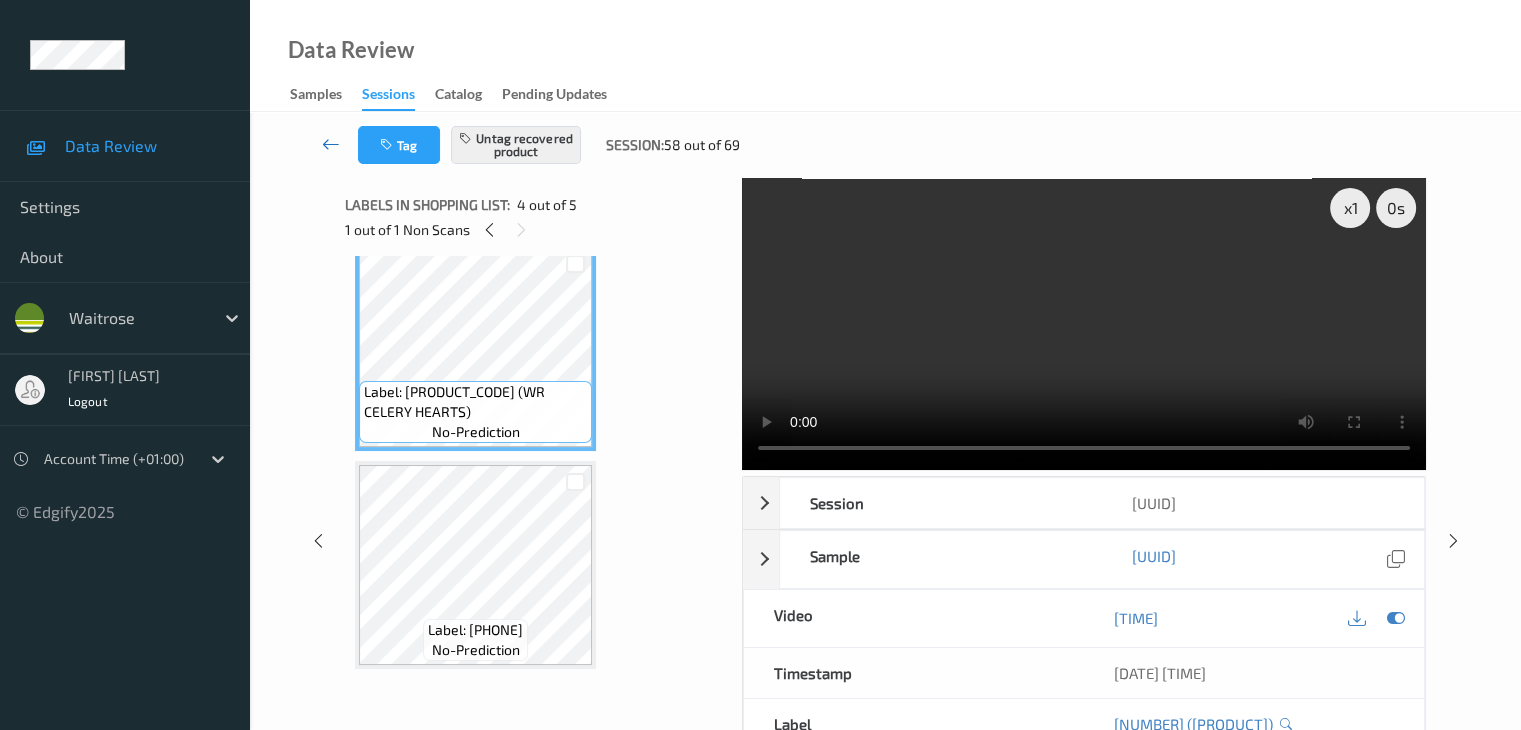 click at bounding box center (331, 144) 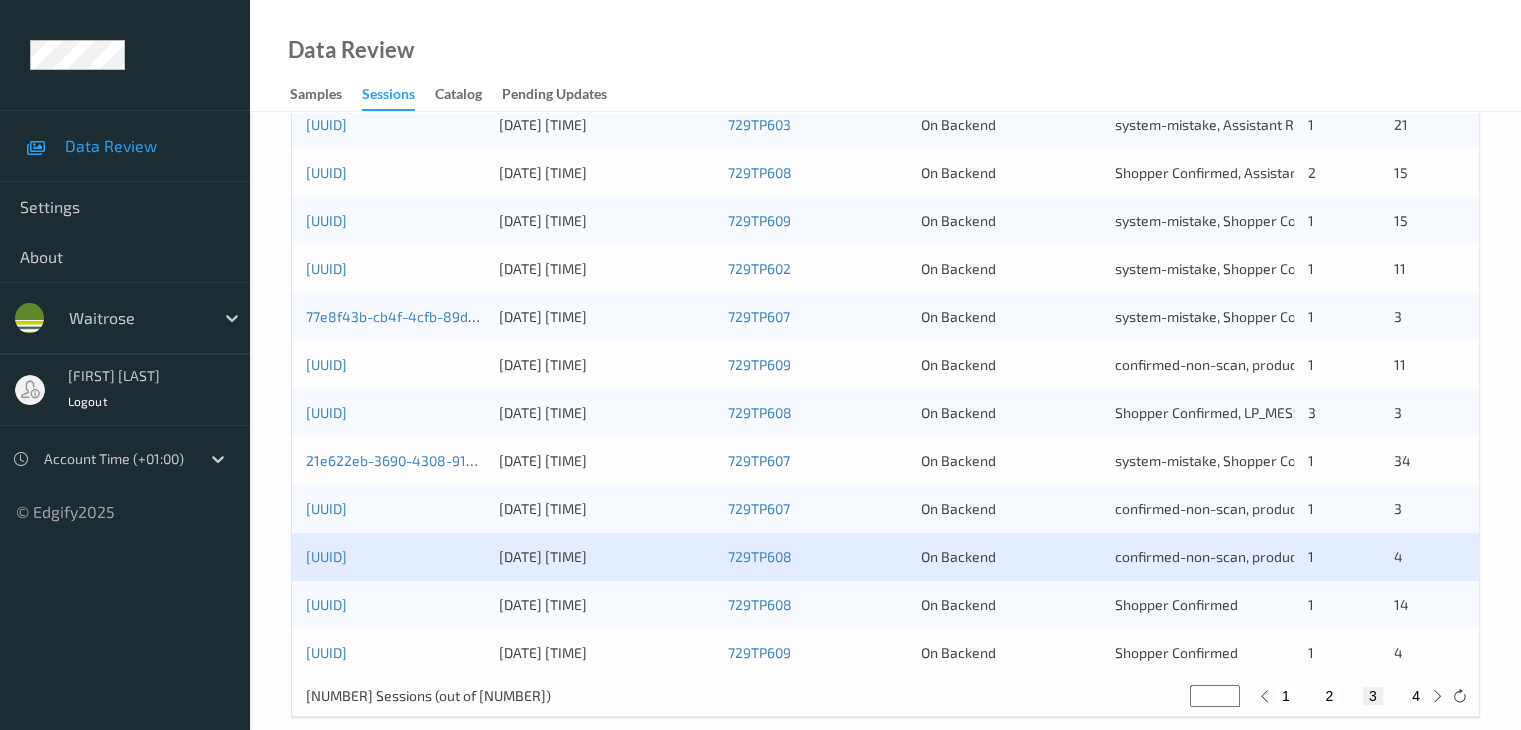 scroll, scrollTop: 932, scrollLeft: 0, axis: vertical 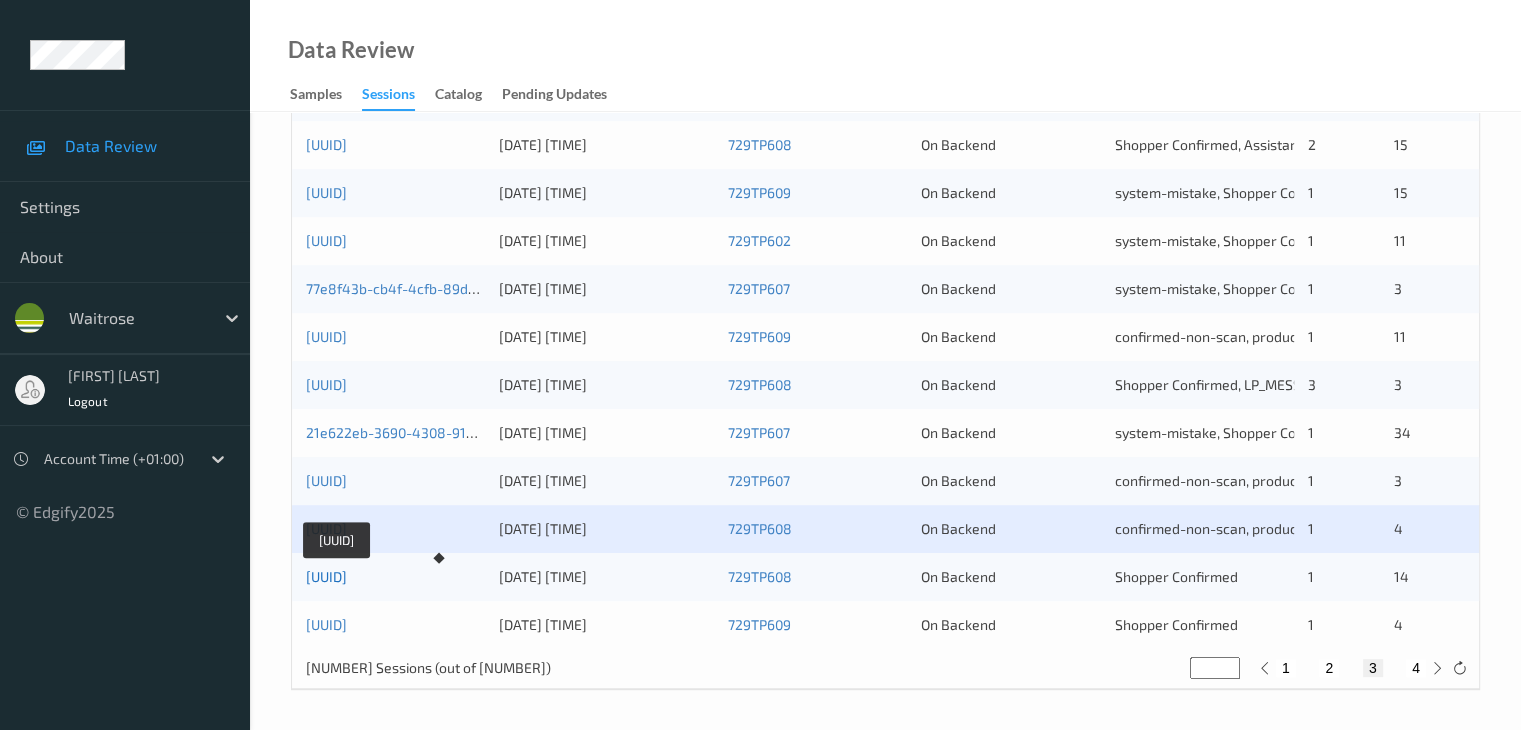 click on "[UUID]" at bounding box center [326, 576] 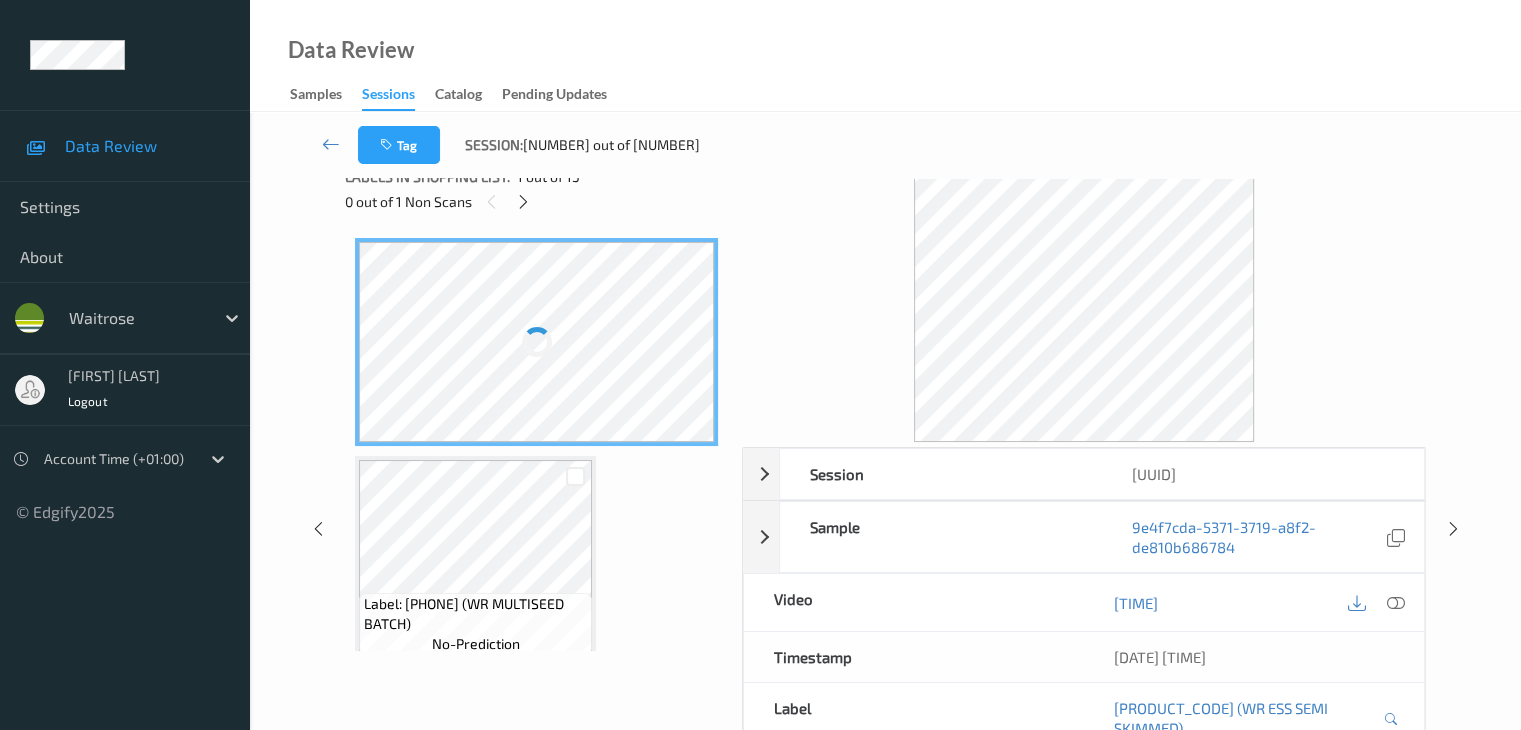 scroll, scrollTop: 0, scrollLeft: 0, axis: both 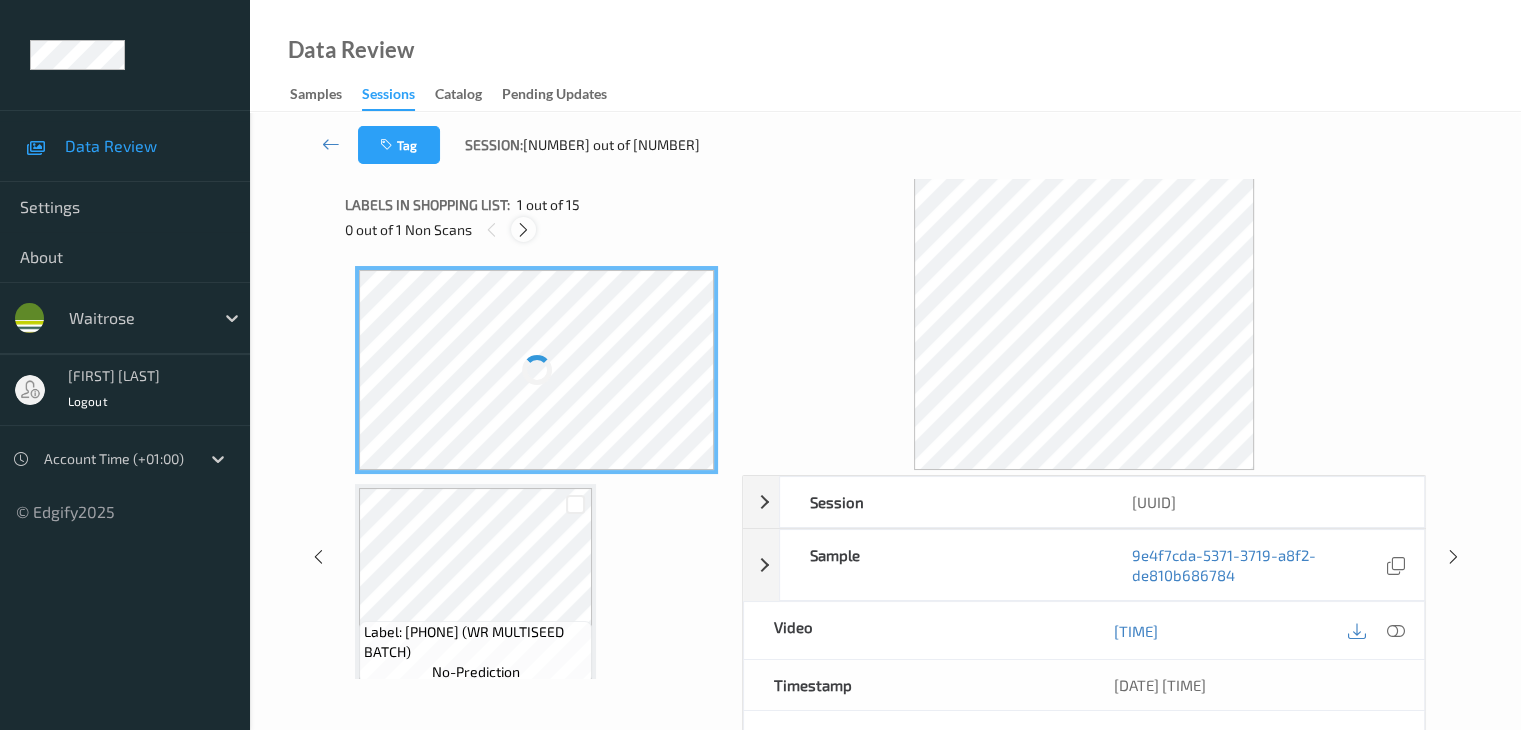 click at bounding box center (523, 230) 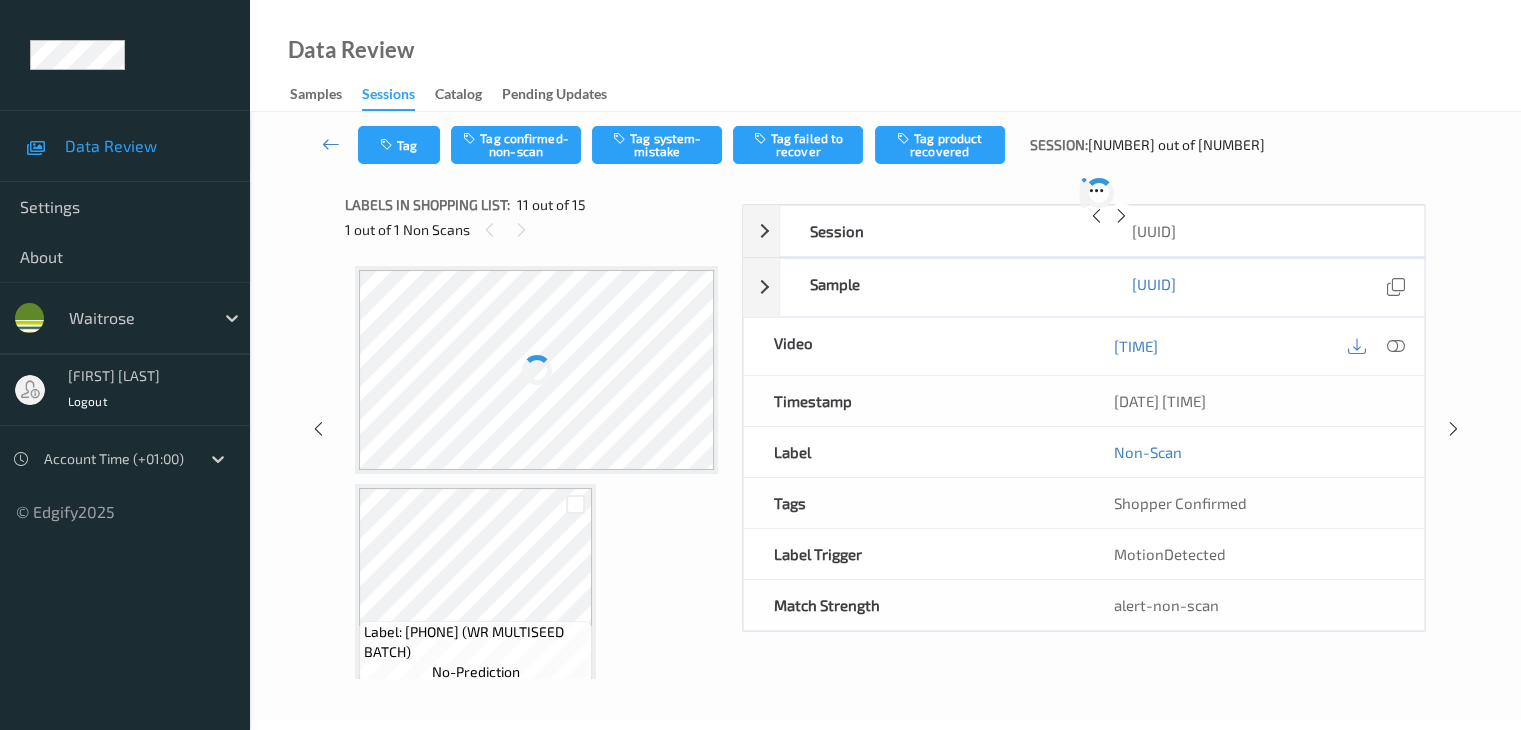 scroll, scrollTop: 1971, scrollLeft: 0, axis: vertical 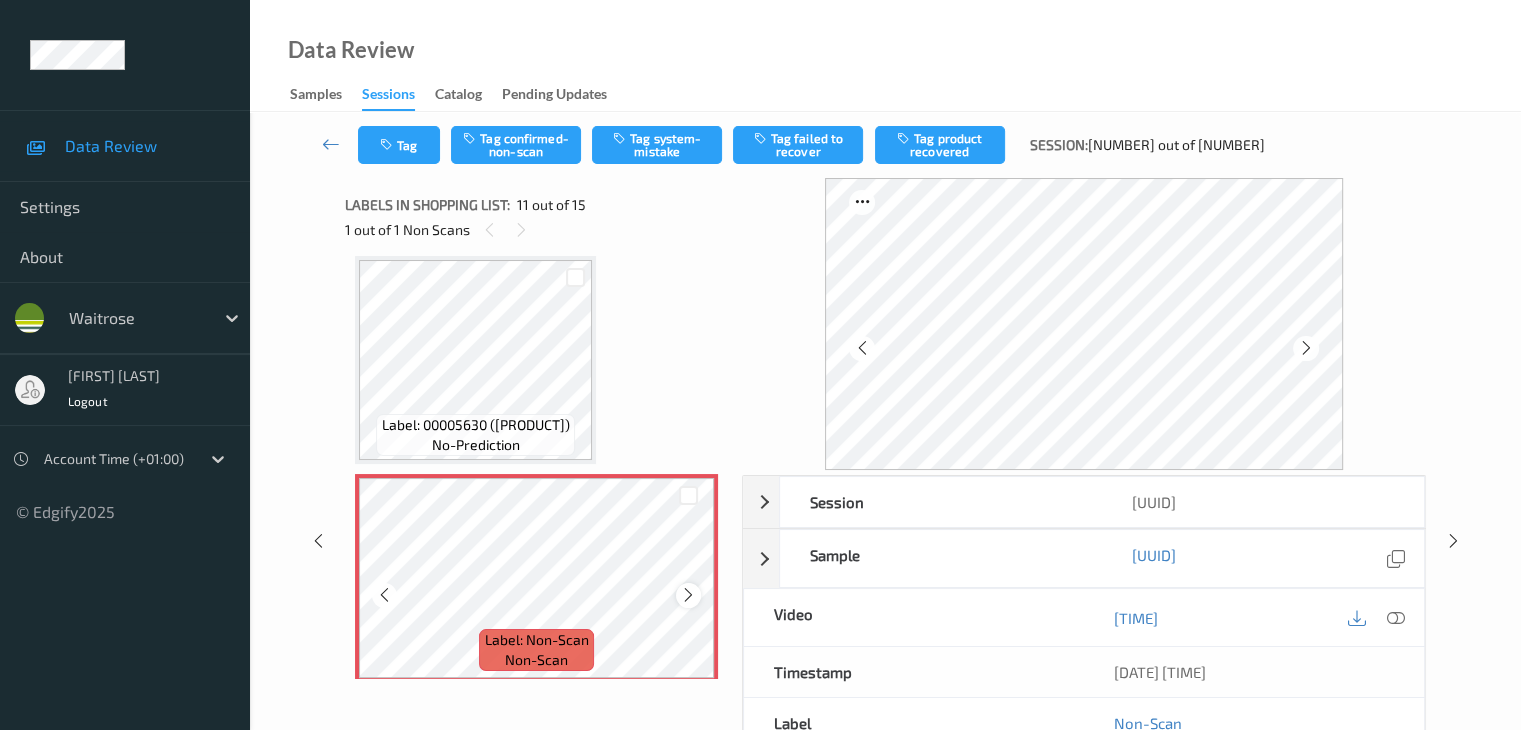 click at bounding box center [688, 595] 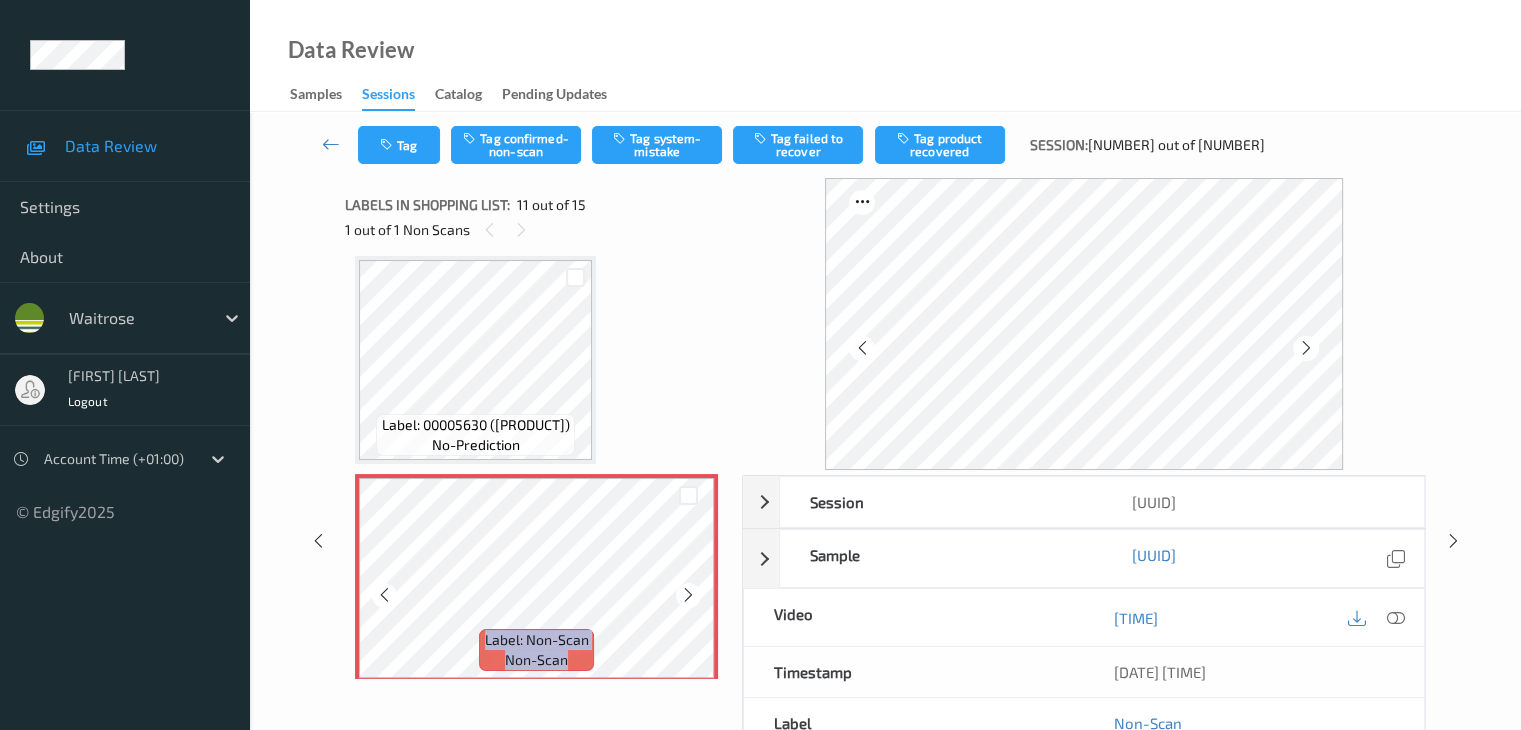 click at bounding box center [688, 595] 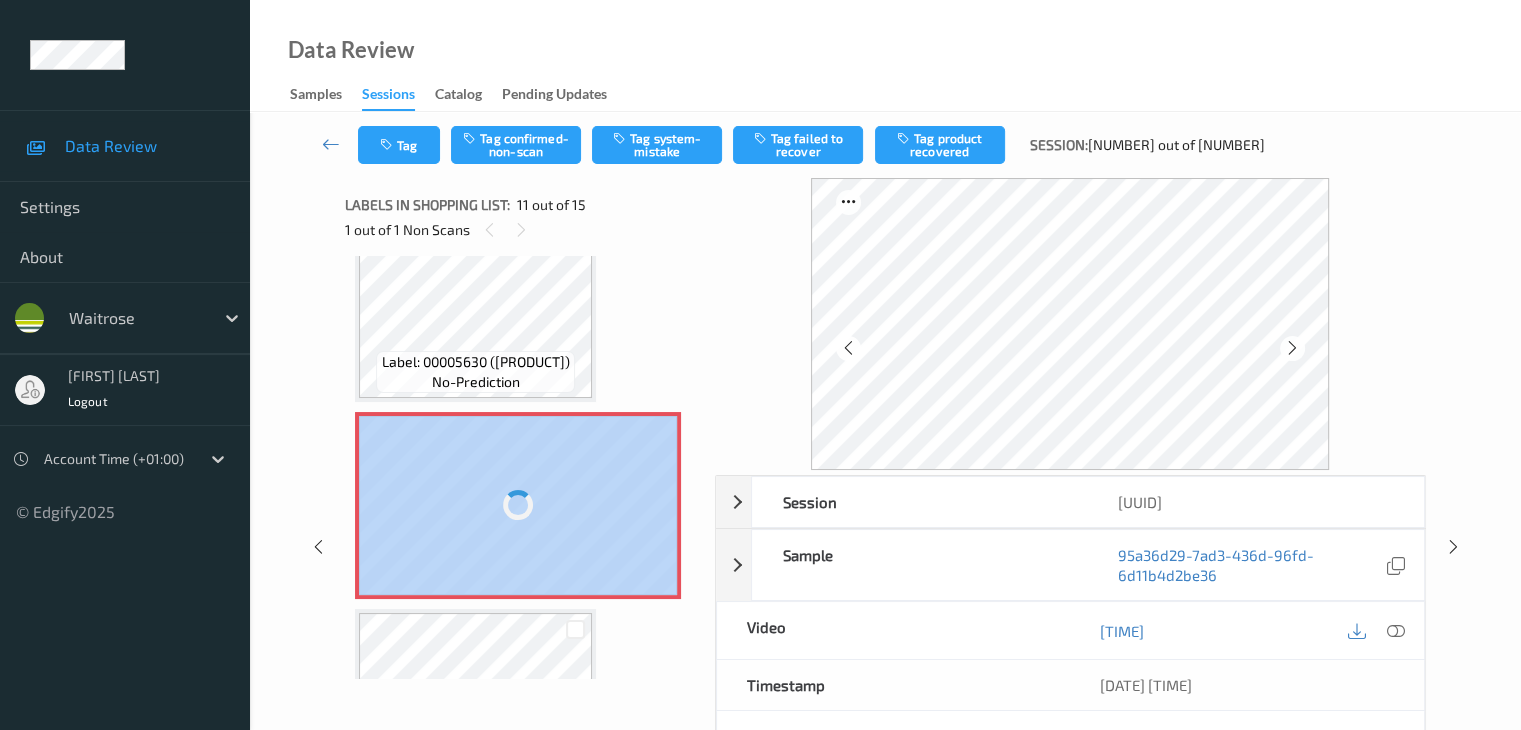 click on "Label: [NUMBER] ([PRODUCT]) no-prediction Label: [NUMBER] ([PRODUCT]) no-prediction Label: [NUMBER] ([PRODUCT]) no-prediction Label: [NUMBER] ([PRODUCT]) no-prediction Label: [NUMBER] ([PRODUCT]) no-prediction Label: [NUMBER] ([PRODUCT]) no-prediction Label: [NUMBER] ([PRODUCT]) no-prediction Label: [NUMBER] ([PRODUCT]) no-prediction Label: [NUMBER] ([PRODUCT]) no-prediction Label: [NUMBER] ([PRODUCT]) no-prediction Label: Non-Scan non-scan Label: Non-Scan non-scan Label: Non-Scan non-scan Label: [NUMBER] ([PRODUCT]) no-prediction Label: [NUMBER] ([PRODUCT]) no-prediction Label: [NUMBER] no-prediction Label: [NUMBER] no-prediction" at bounding box center [523, 467] 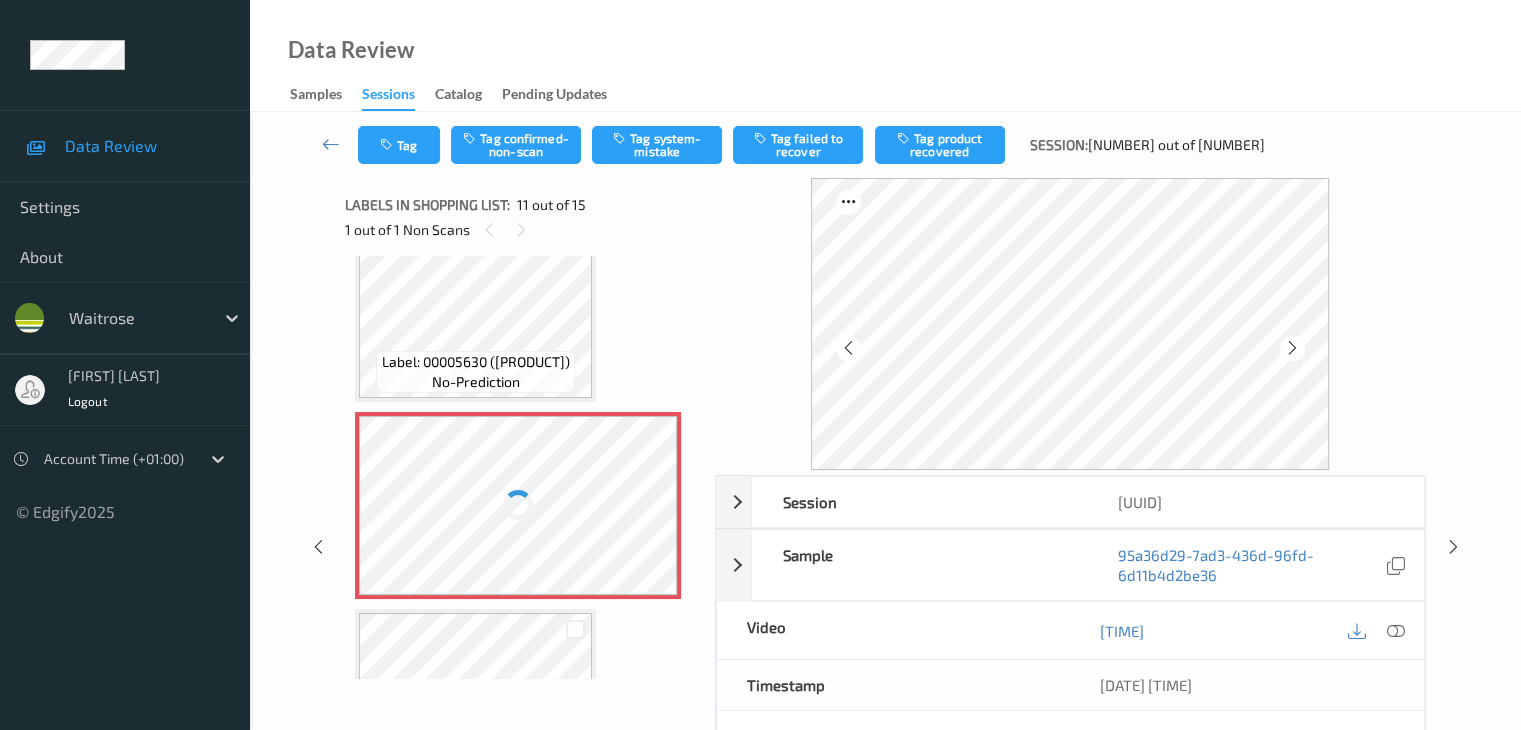 click at bounding box center (518, 505) 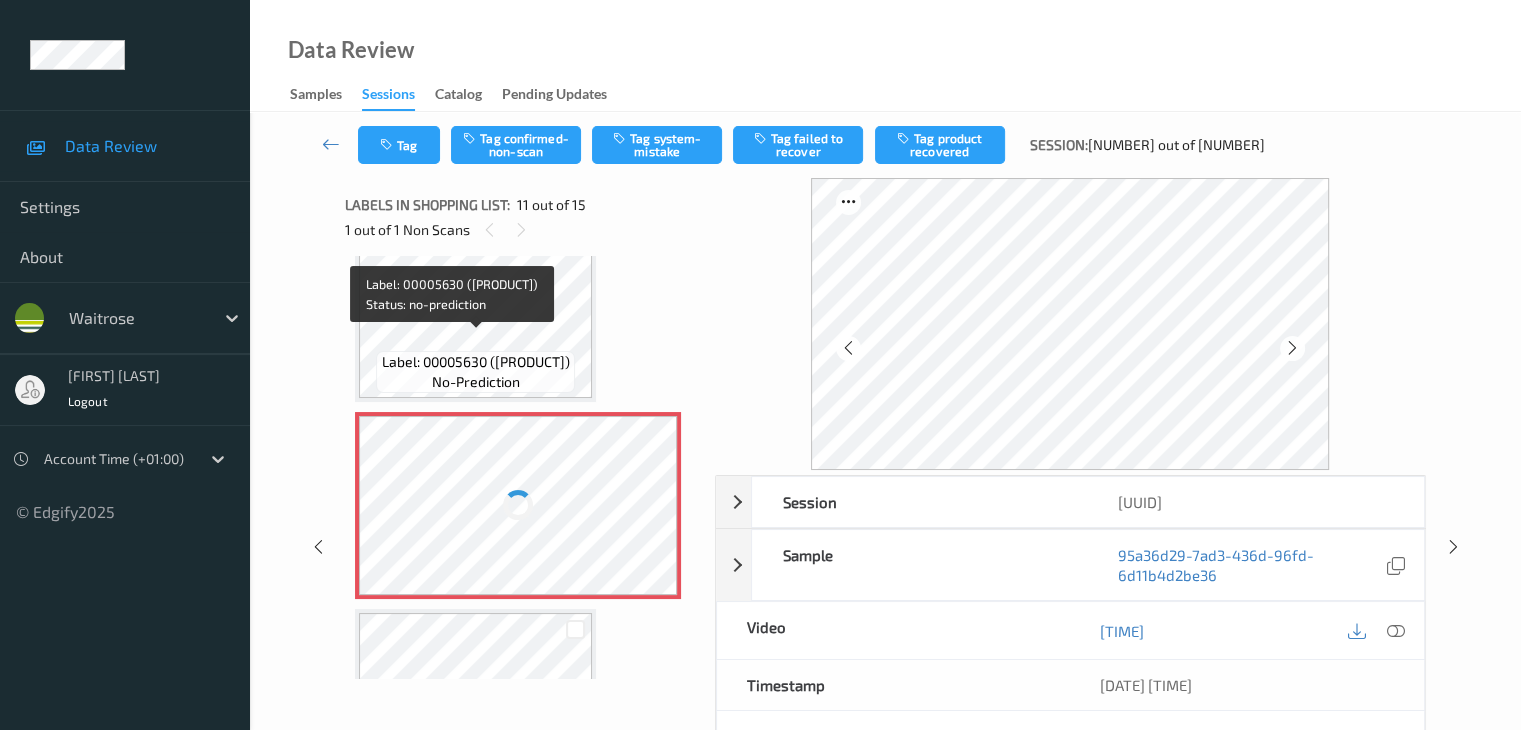 click on "Label: 00005630 ([PRODUCT])" at bounding box center [476, 362] 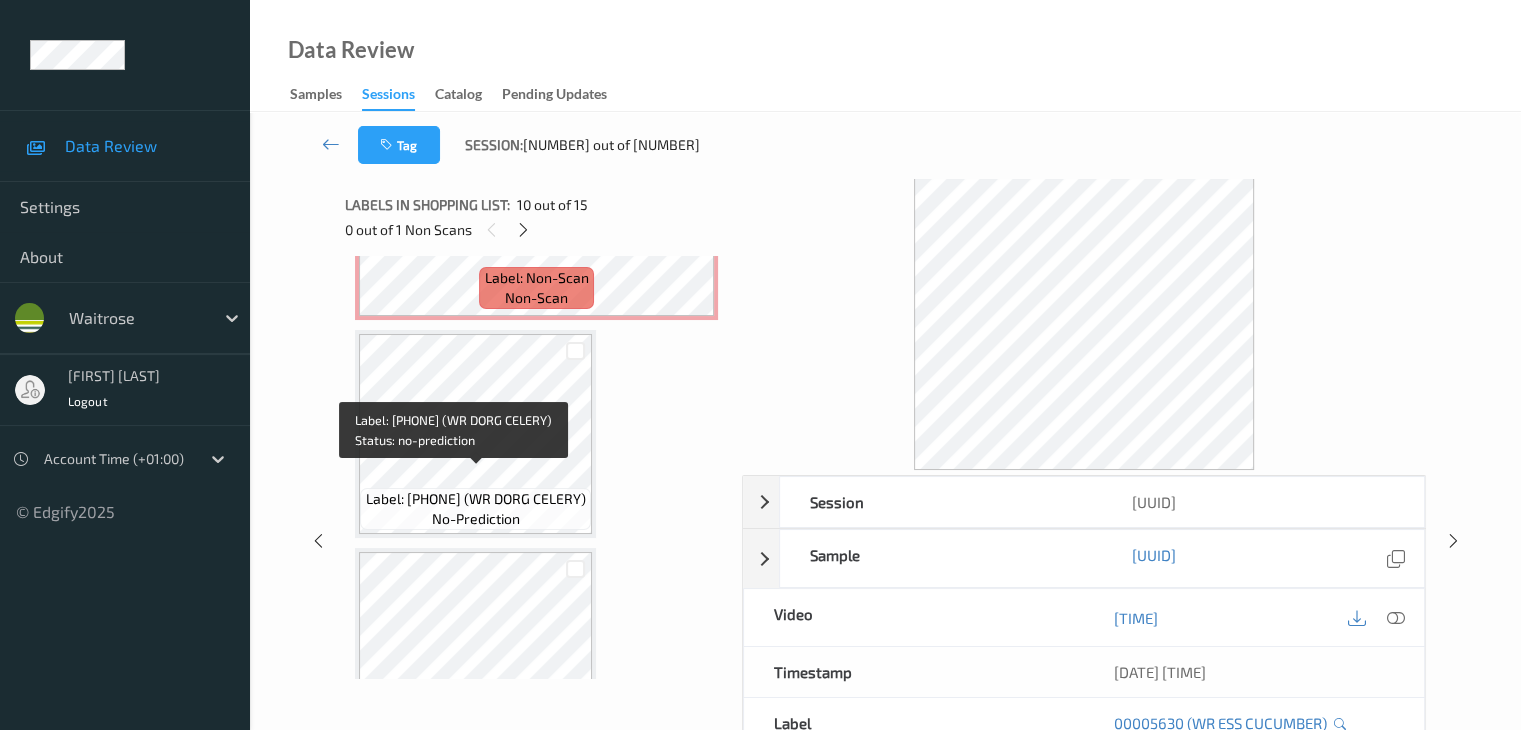 scroll, scrollTop: 2134, scrollLeft: 0, axis: vertical 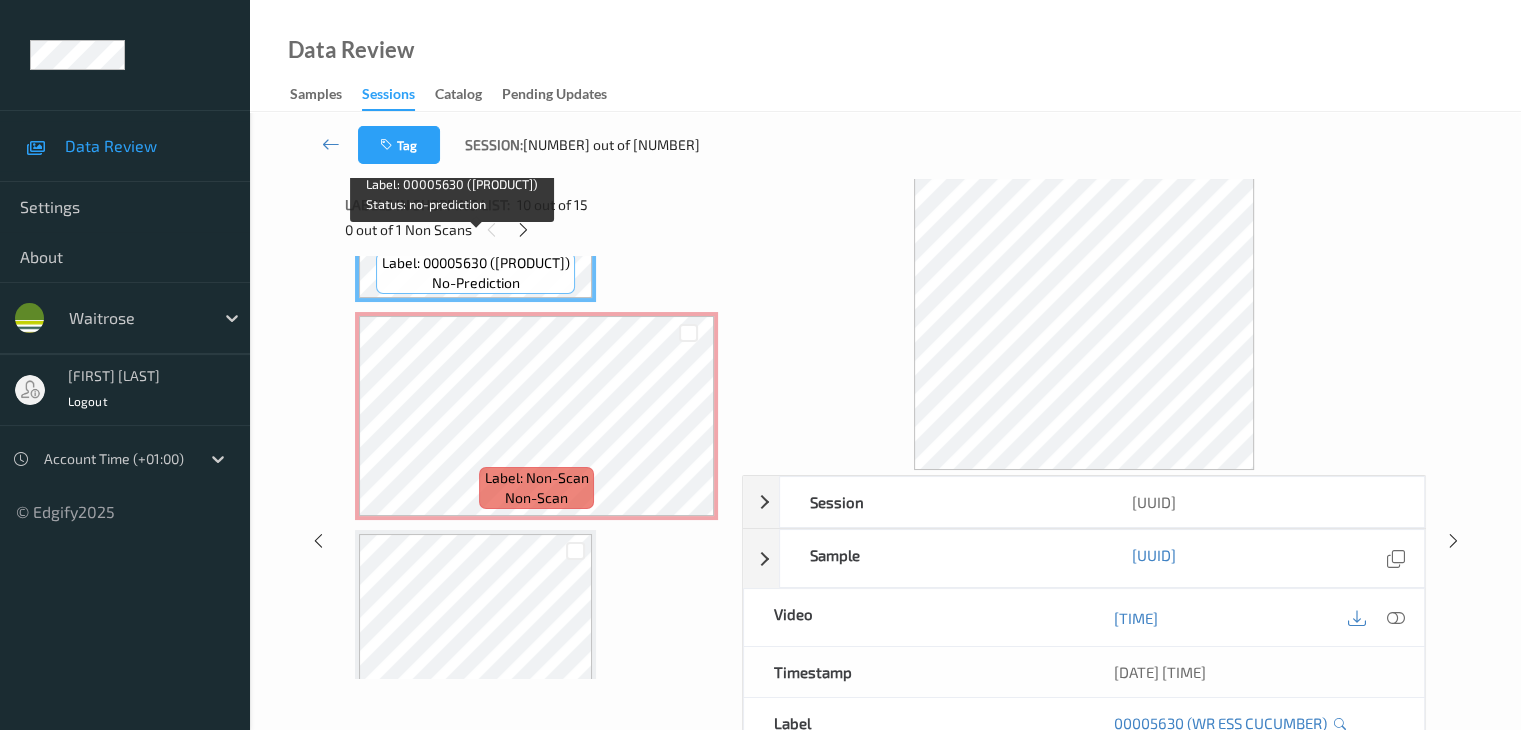 click on "Label: [PHONE] (WR ESS CUCUMBER) no-prediction" at bounding box center [475, 273] 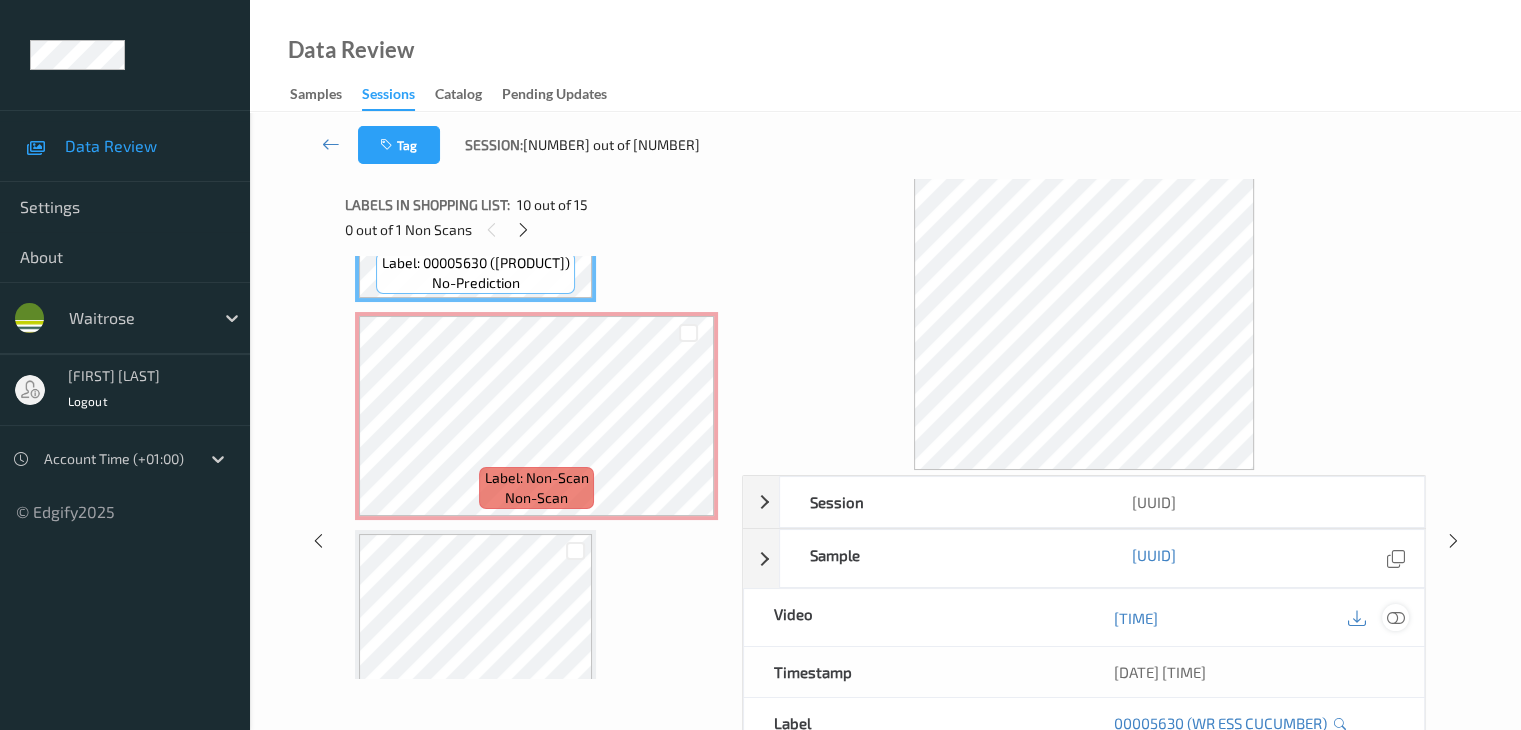 click at bounding box center [1395, 618] 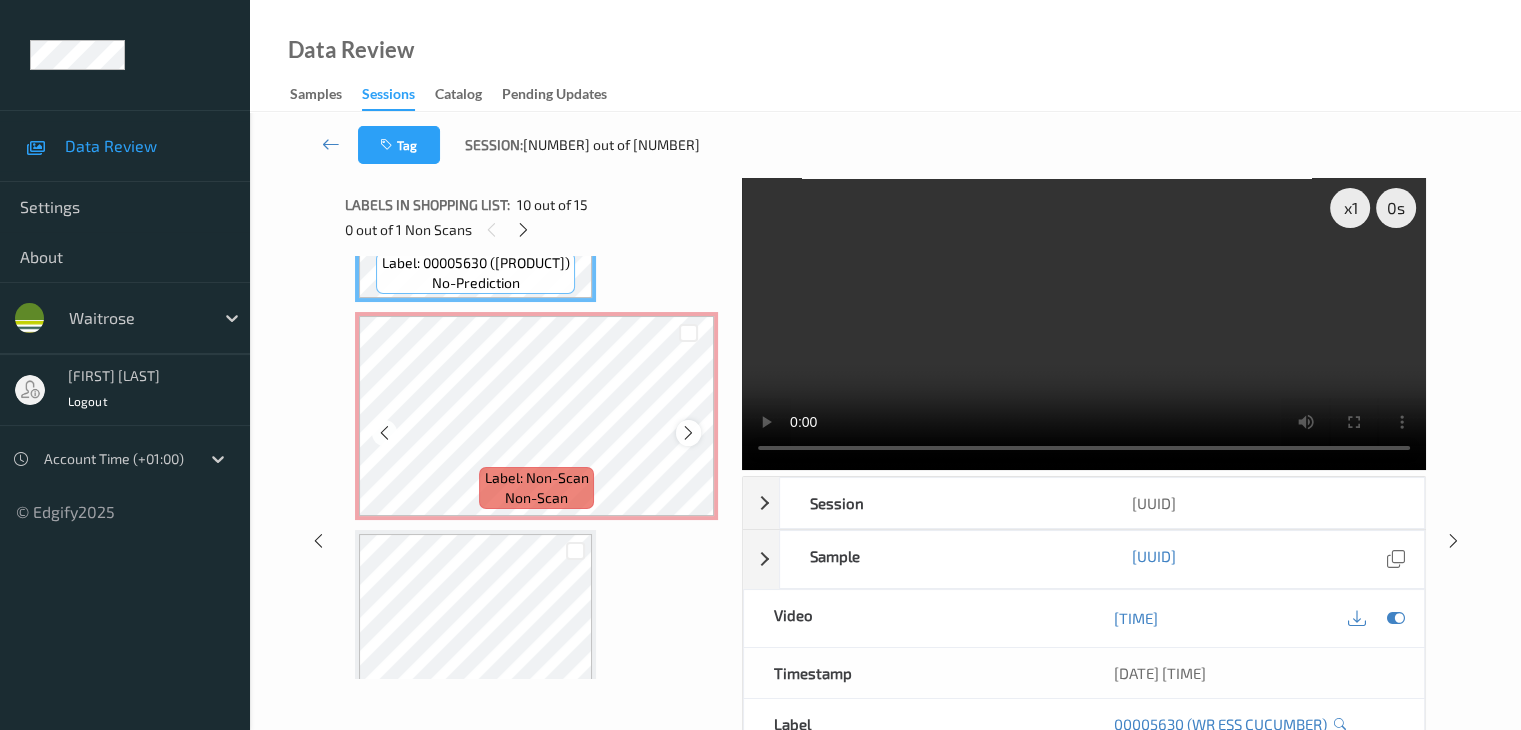 click at bounding box center [688, 433] 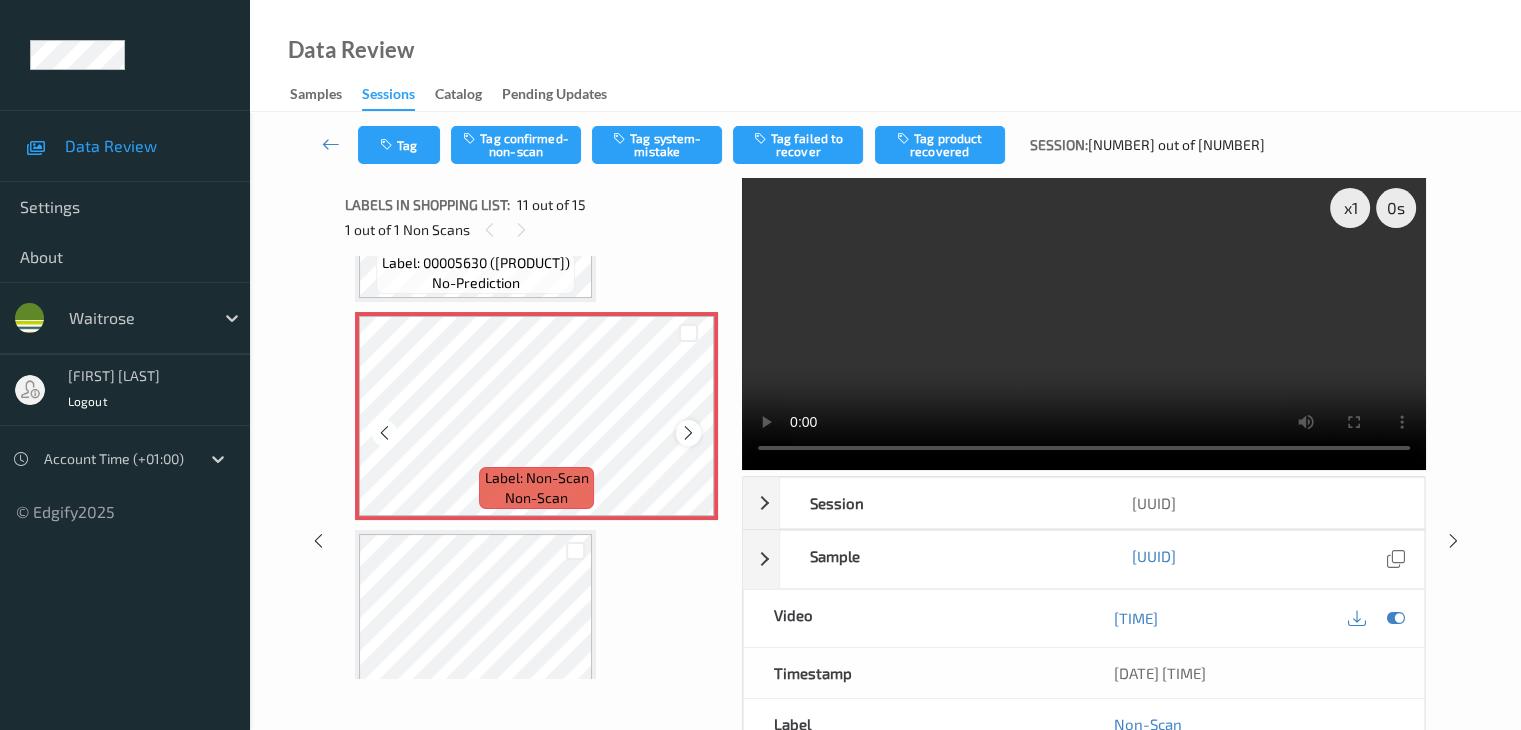 click at bounding box center [688, 433] 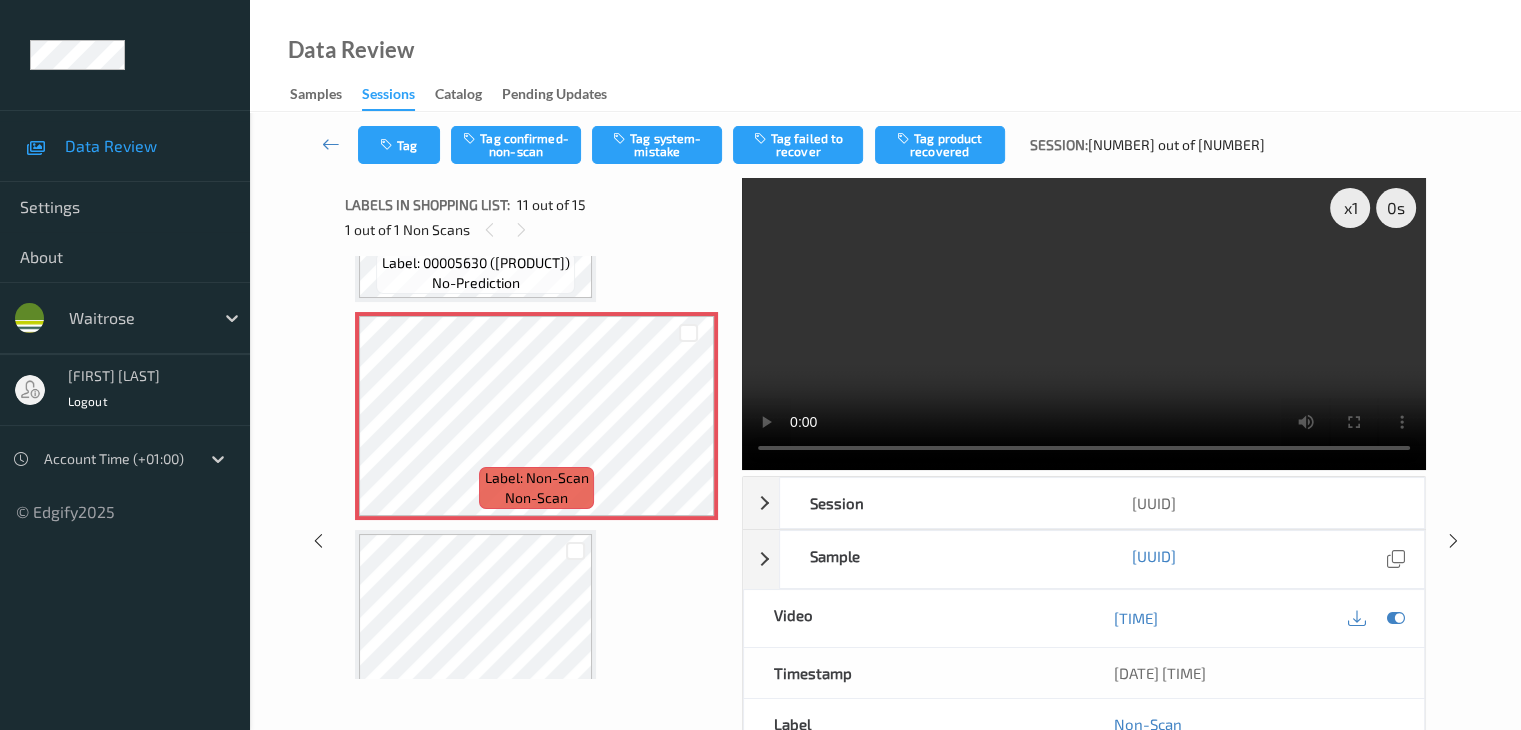 click on "no-prediction" at bounding box center (476, 283) 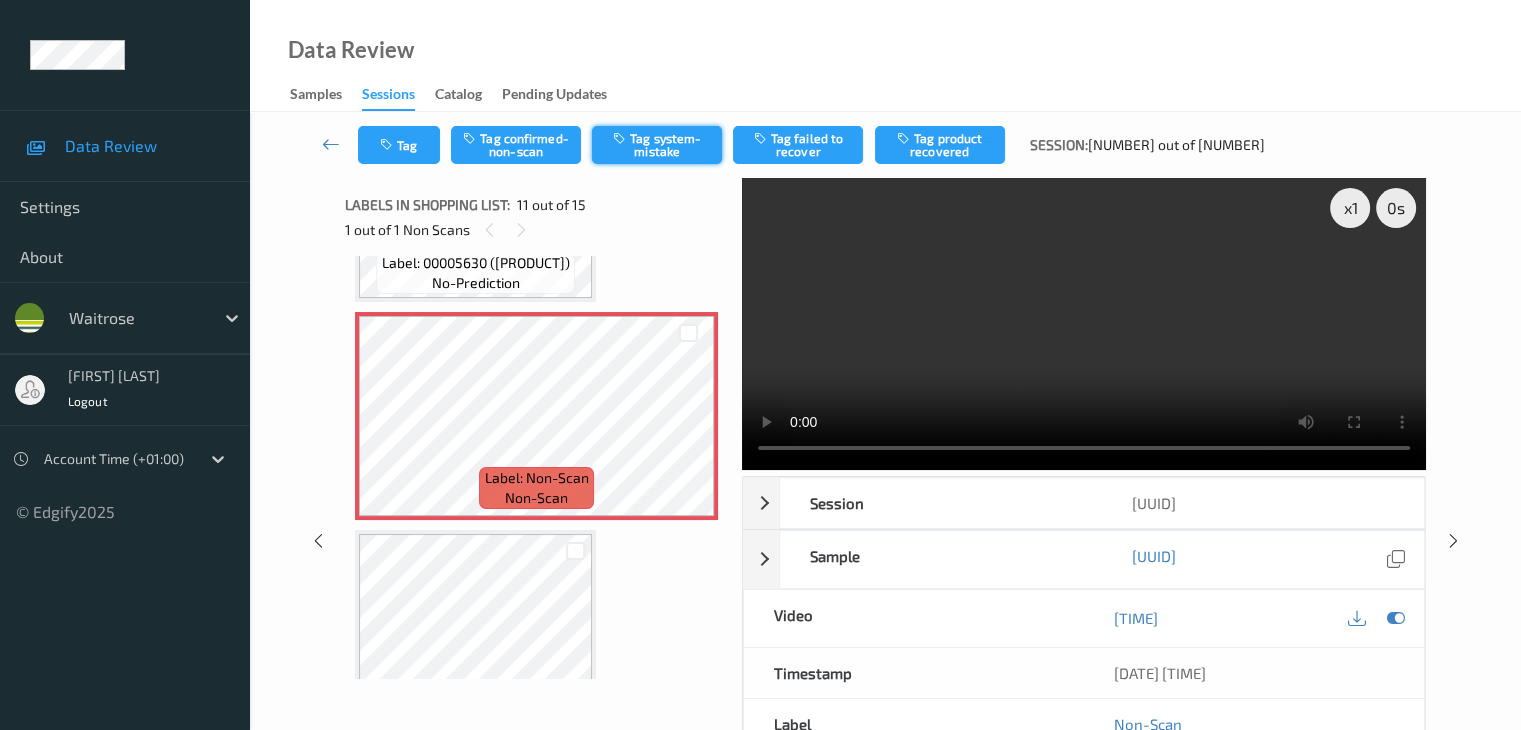 click on "Tag   system-mistake" at bounding box center [657, 145] 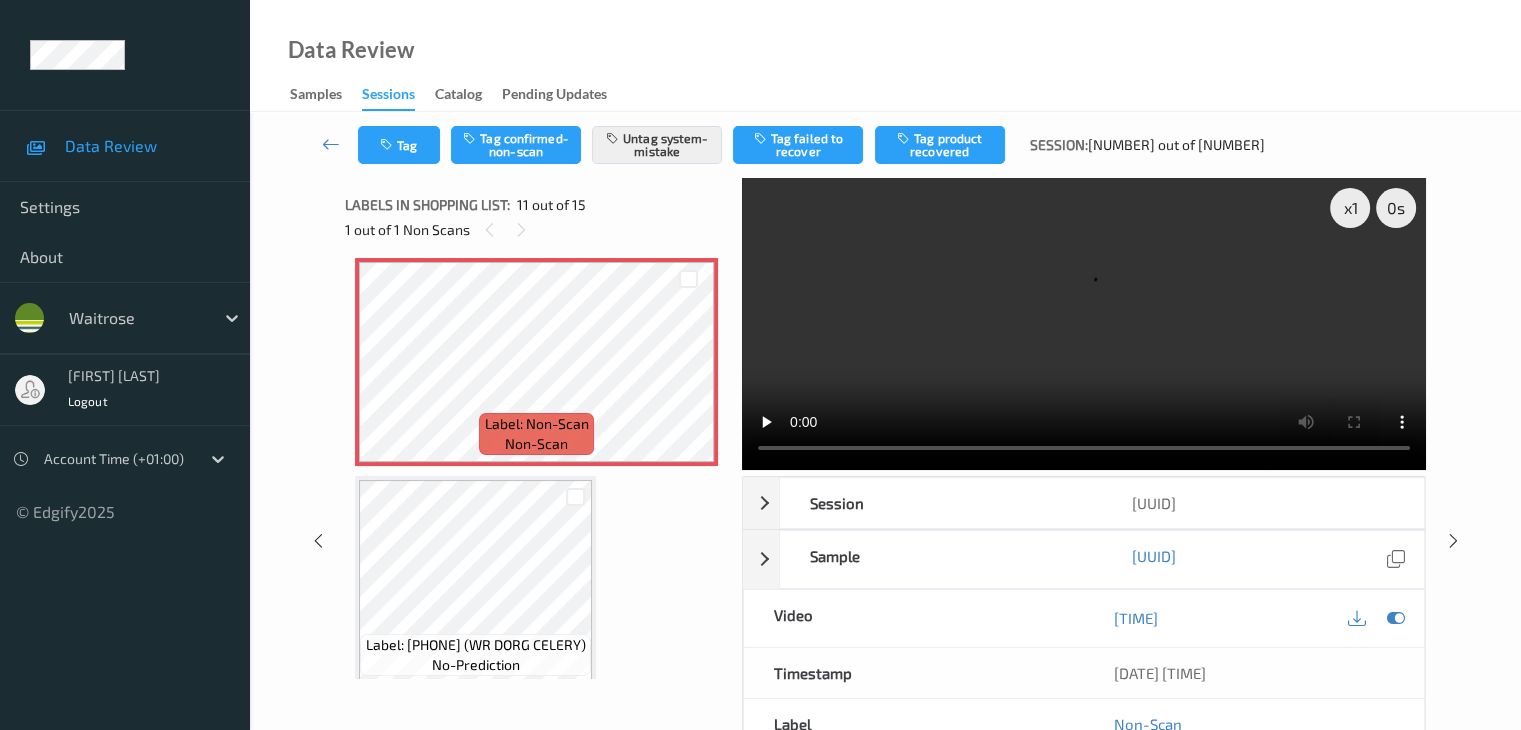 scroll, scrollTop: 2234, scrollLeft: 0, axis: vertical 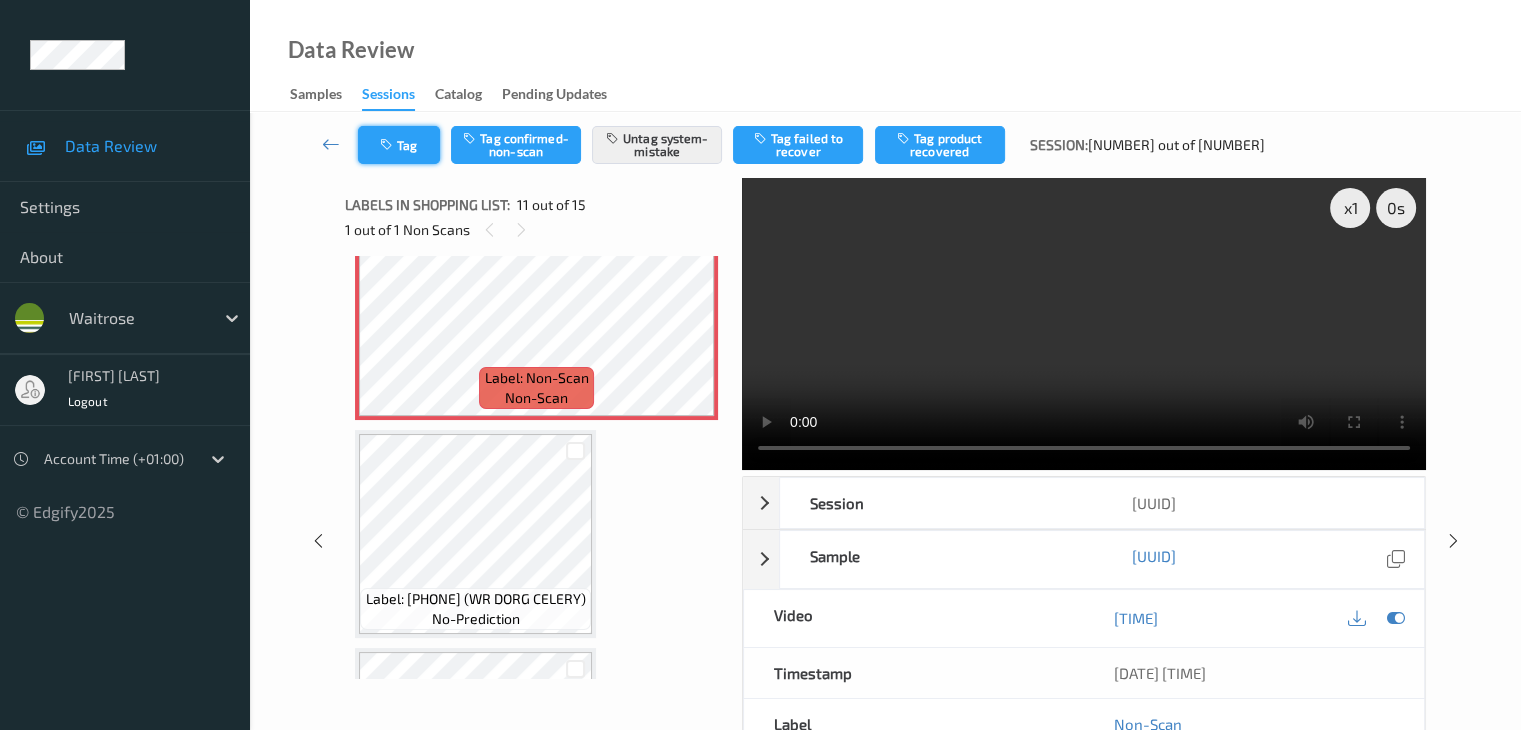 click at bounding box center (388, 145) 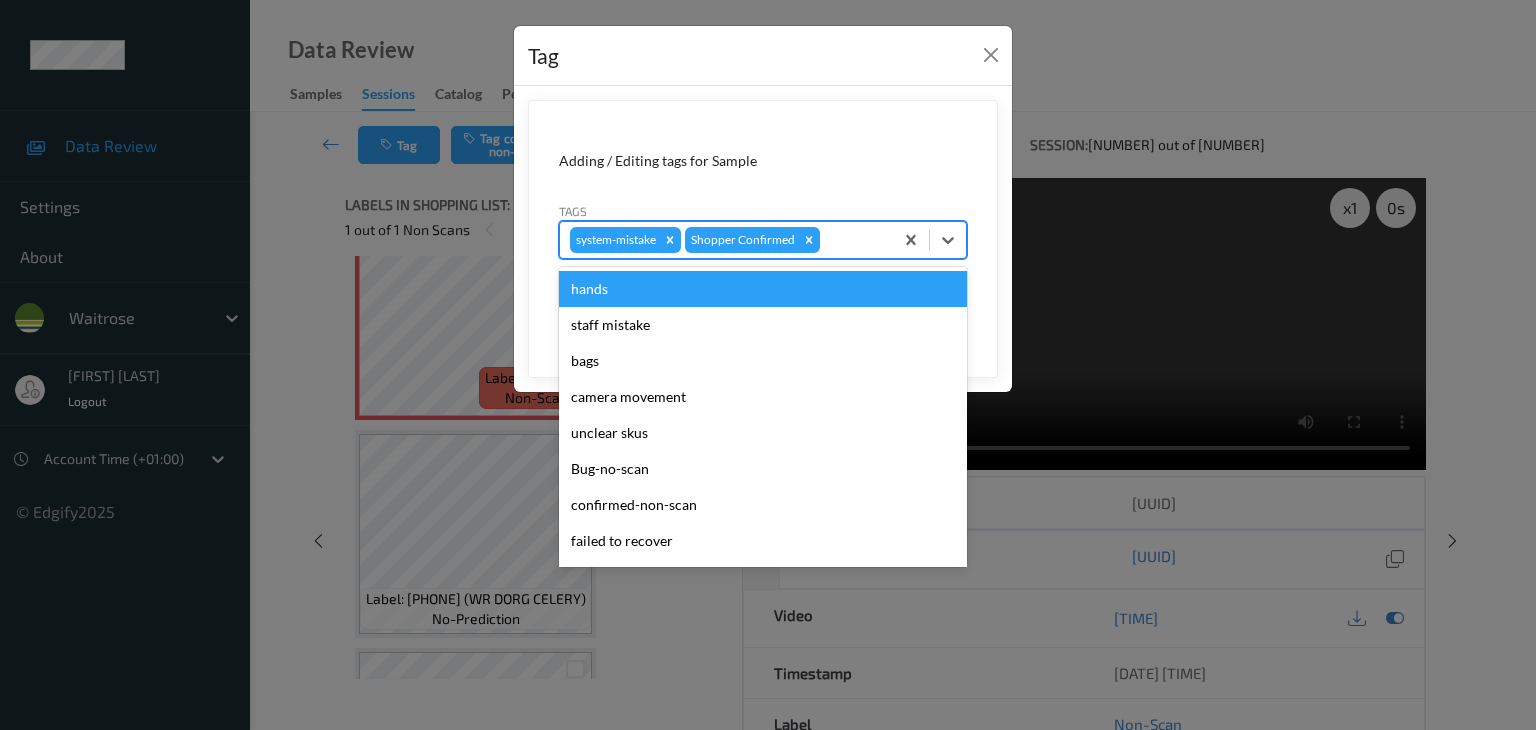 click on "system-mistake Shopper Confirmed" at bounding box center [726, 240] 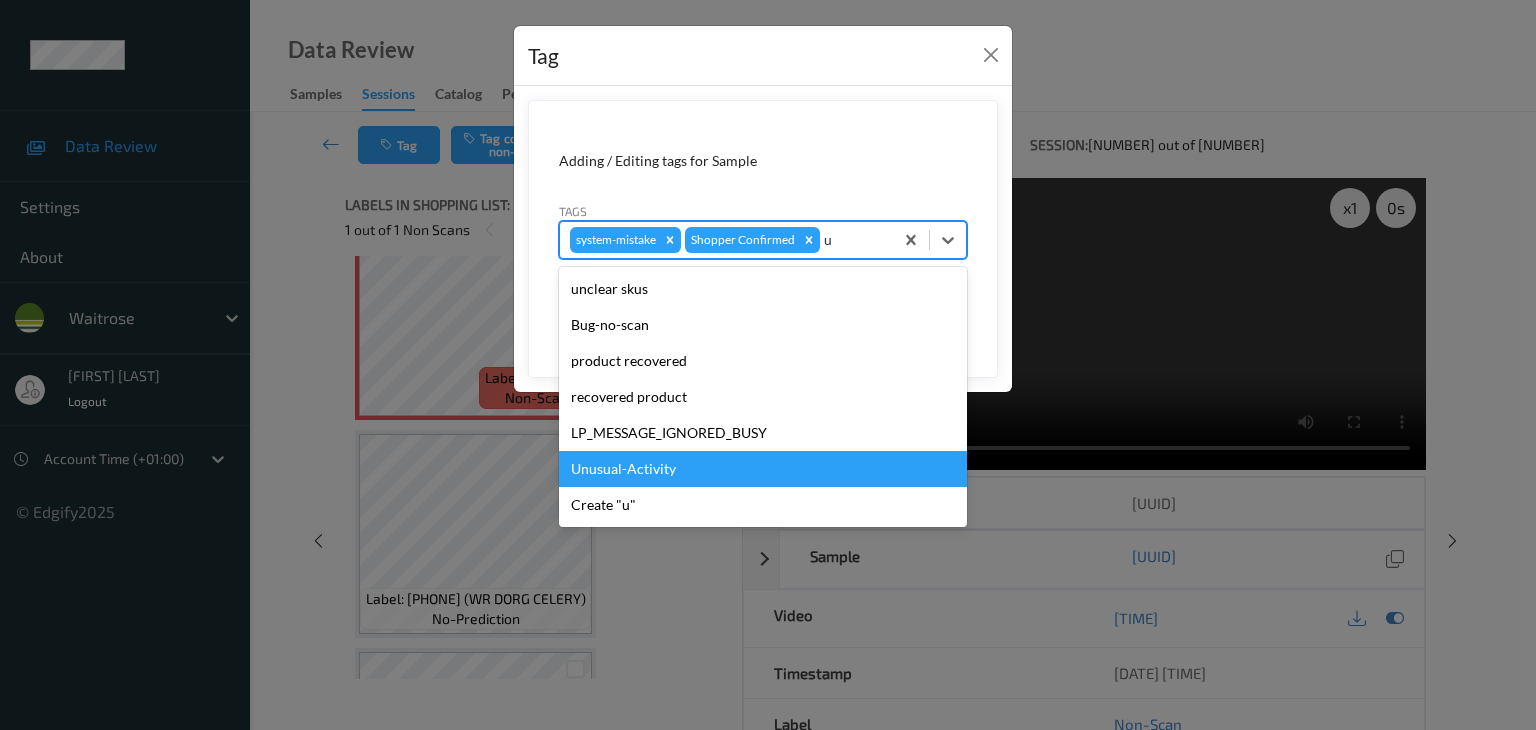 click on "Unusual-Activity" at bounding box center [763, 469] 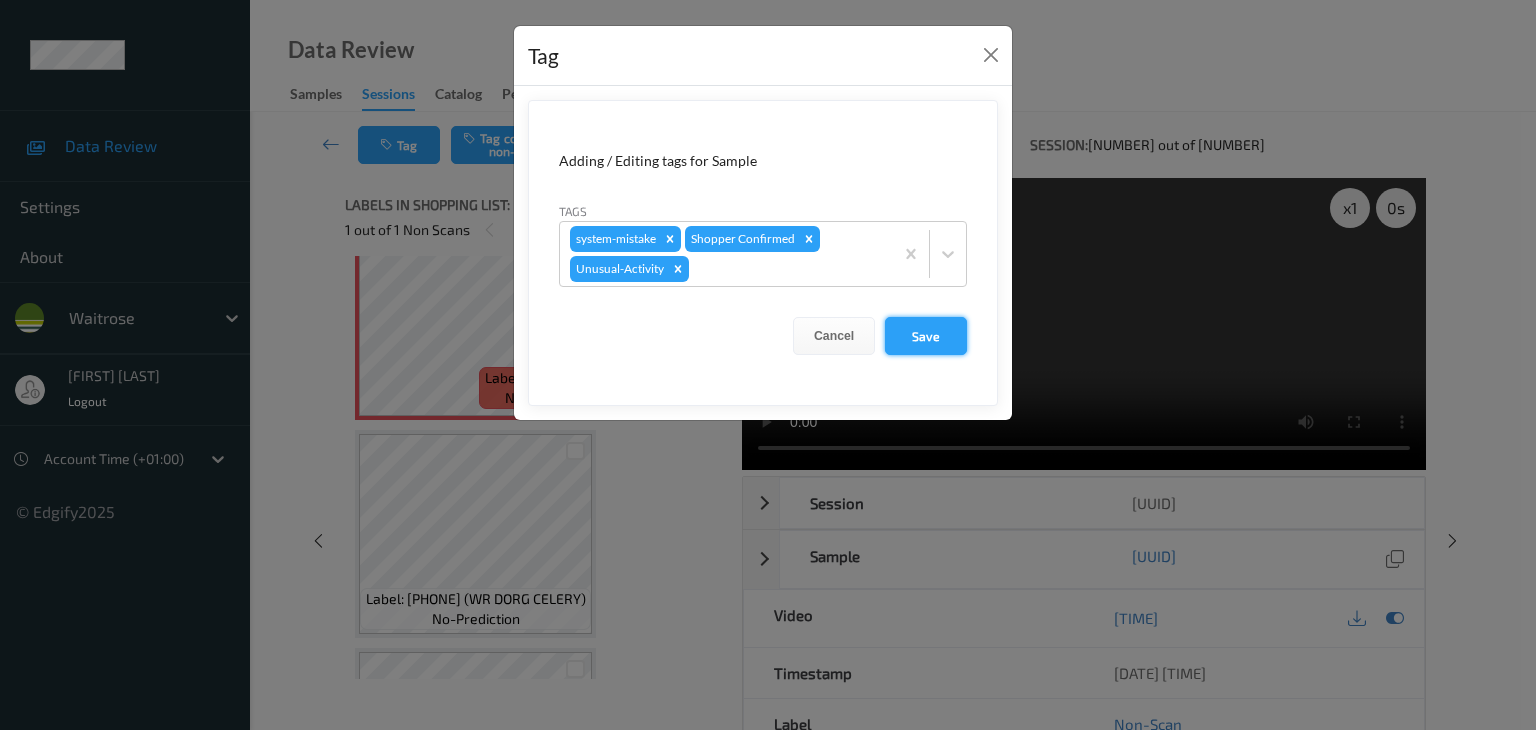 click on "Save" at bounding box center (926, 336) 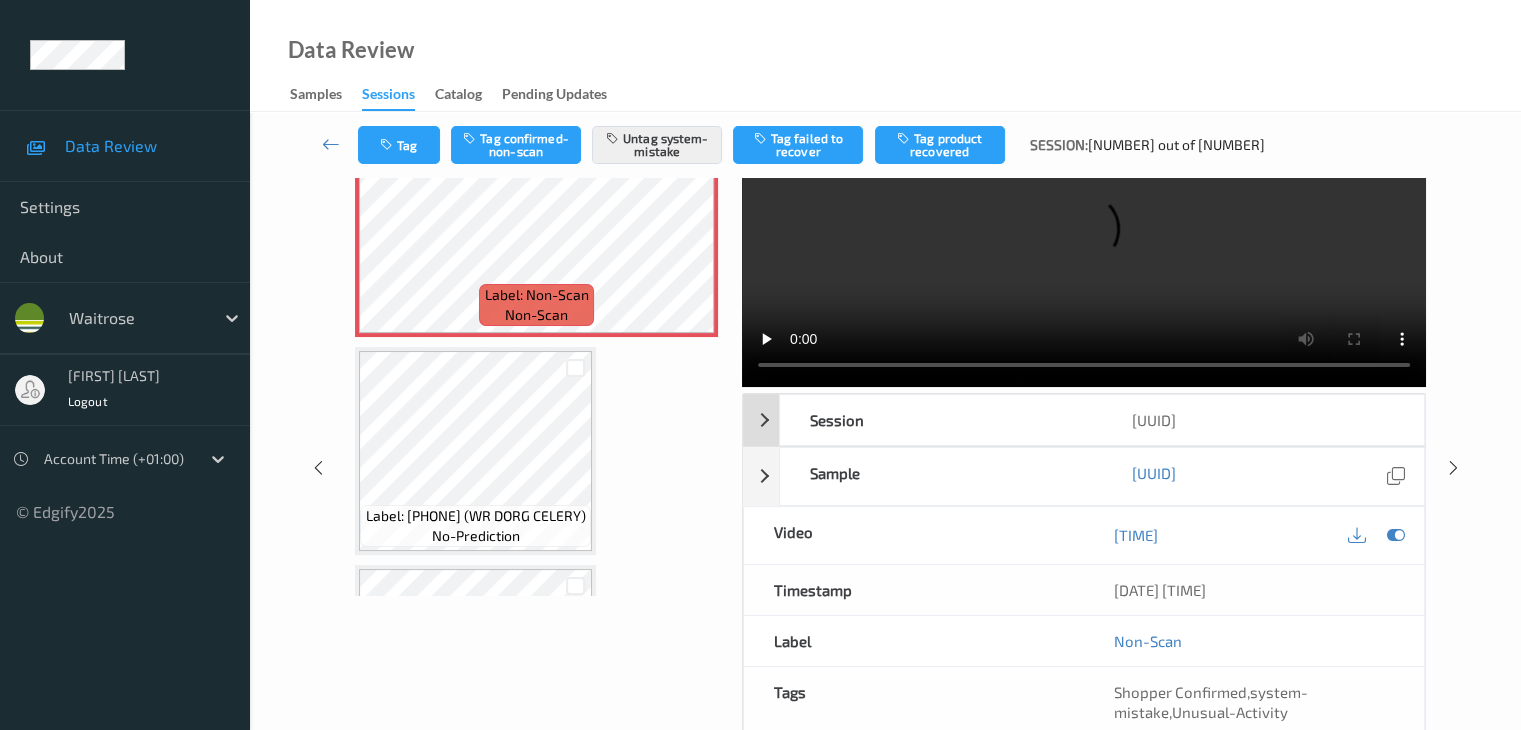scroll, scrollTop: 0, scrollLeft: 0, axis: both 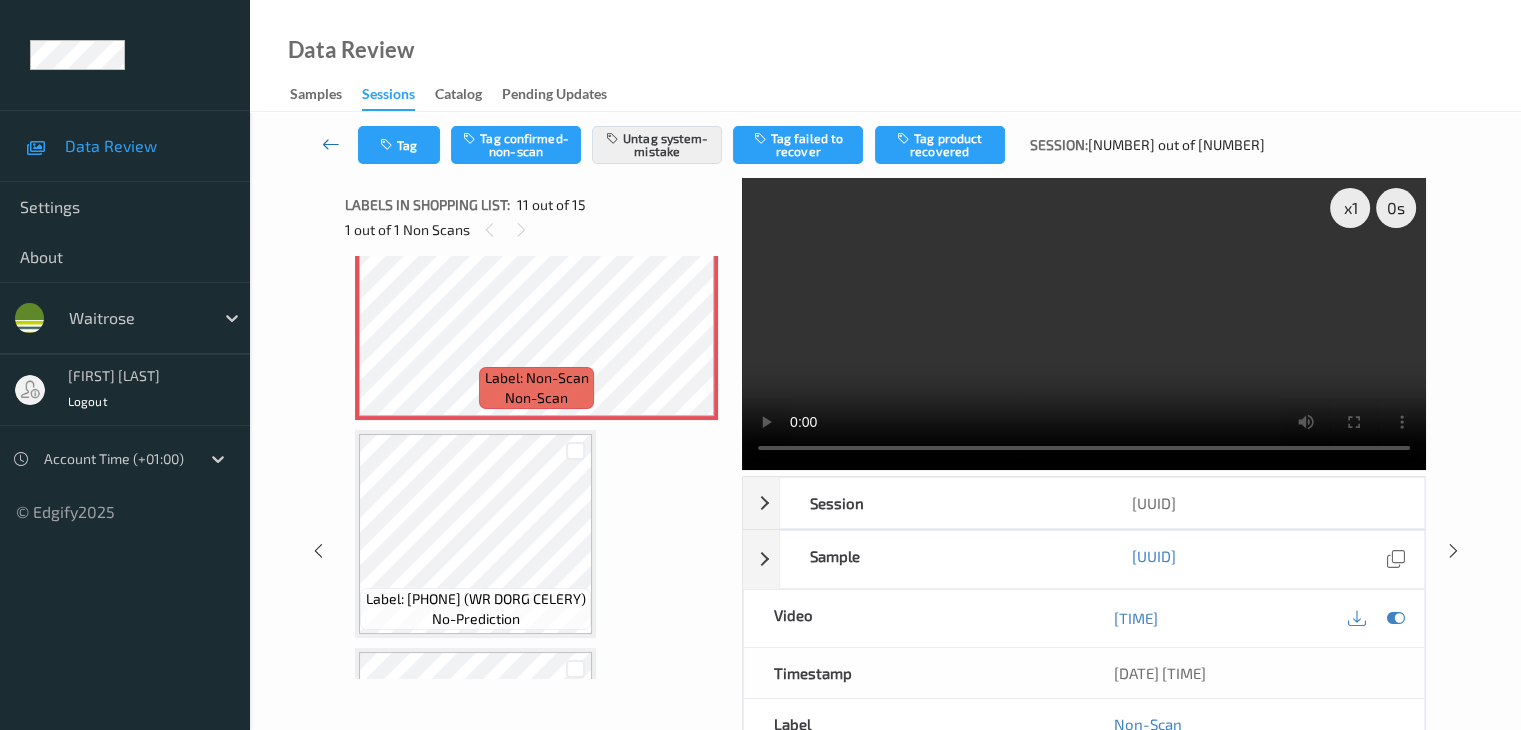click at bounding box center (331, 144) 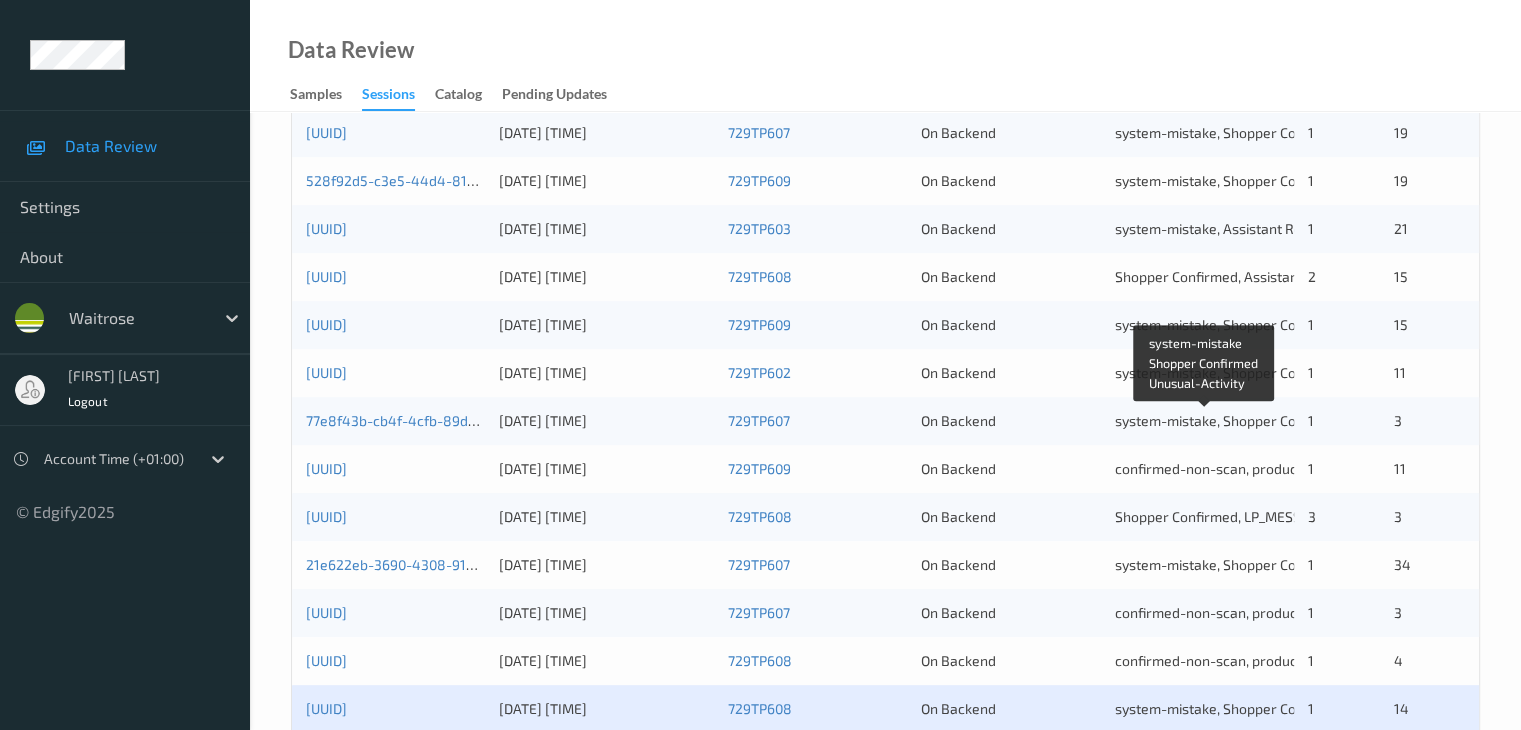 scroll, scrollTop: 932, scrollLeft: 0, axis: vertical 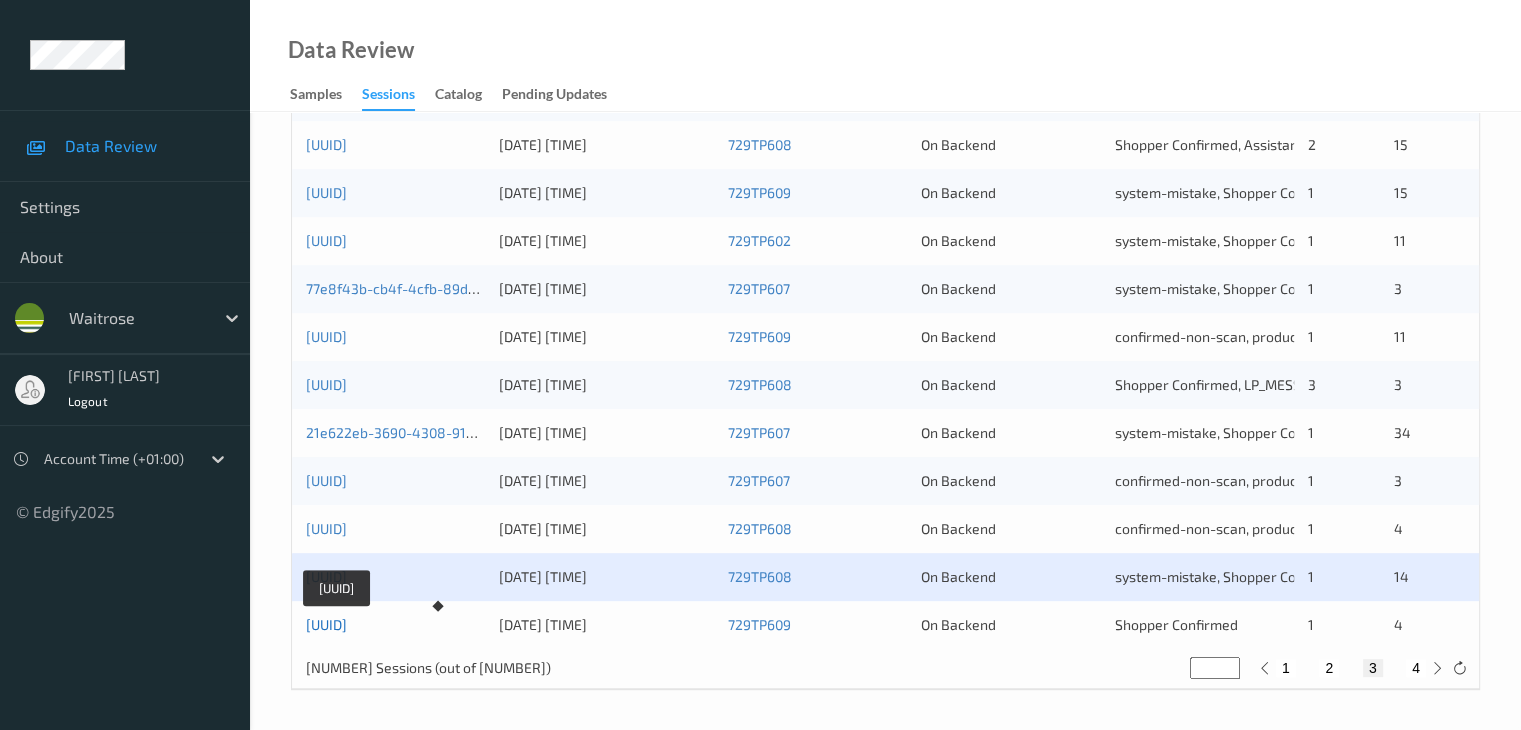 click on "[UUID]" at bounding box center (326, 624) 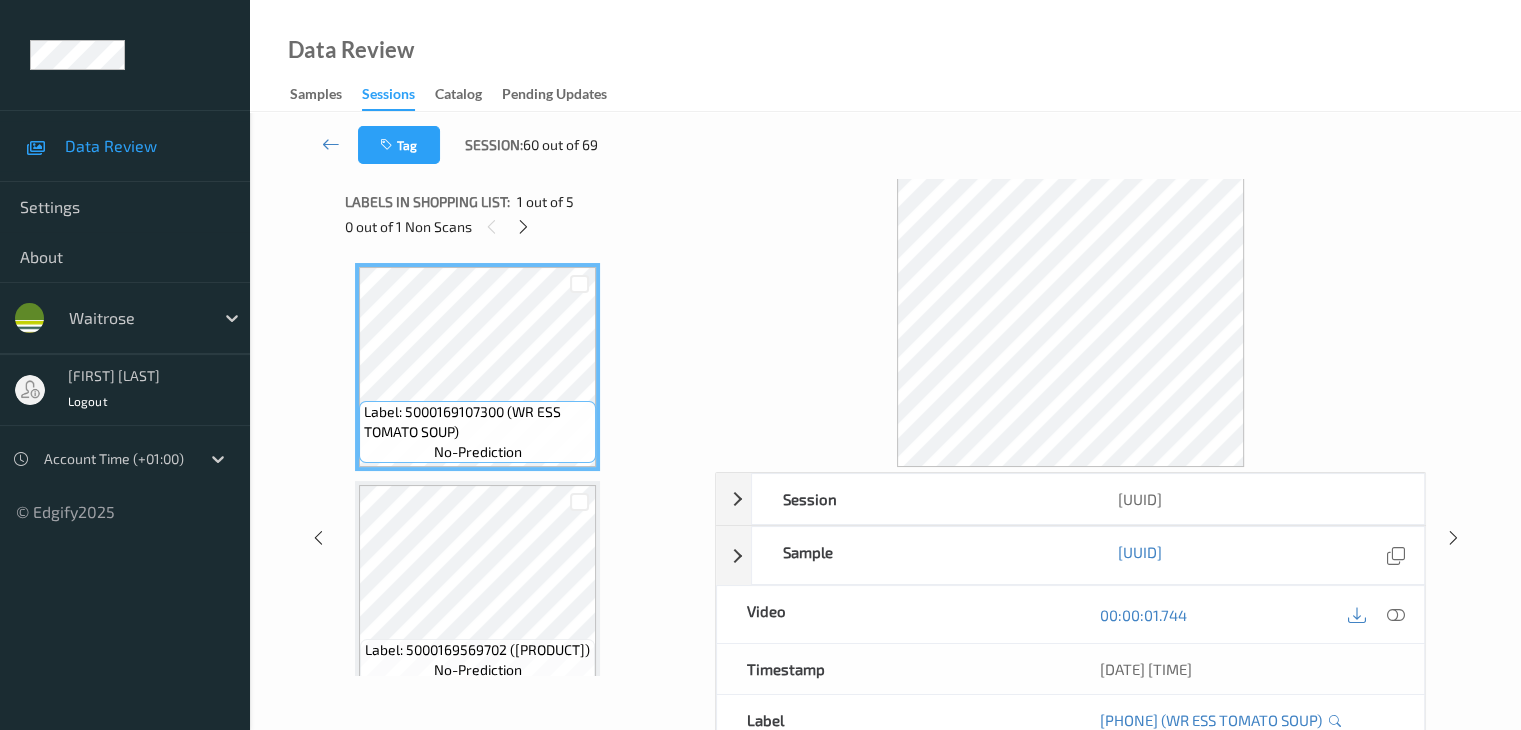 scroll, scrollTop: 0, scrollLeft: 0, axis: both 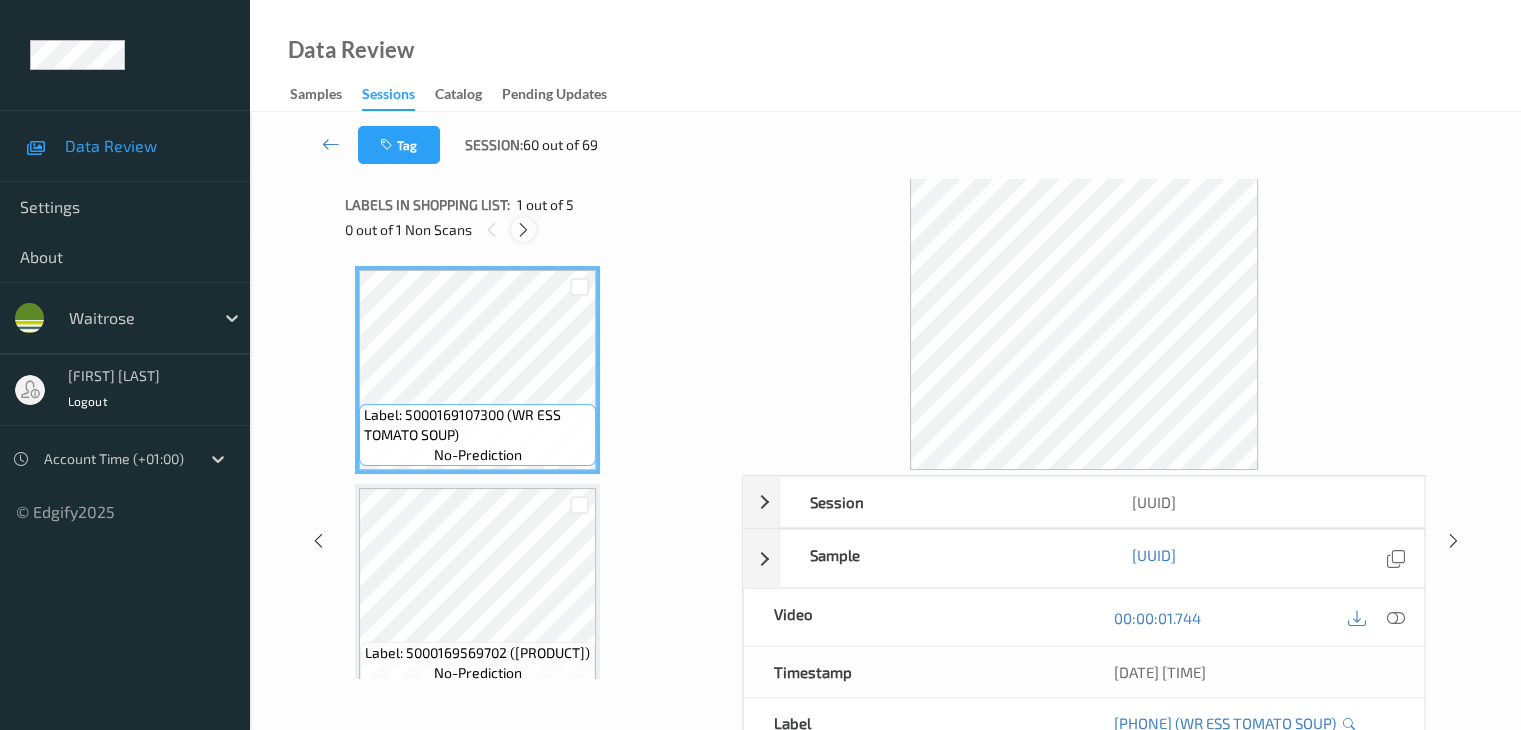 click at bounding box center [523, 230] 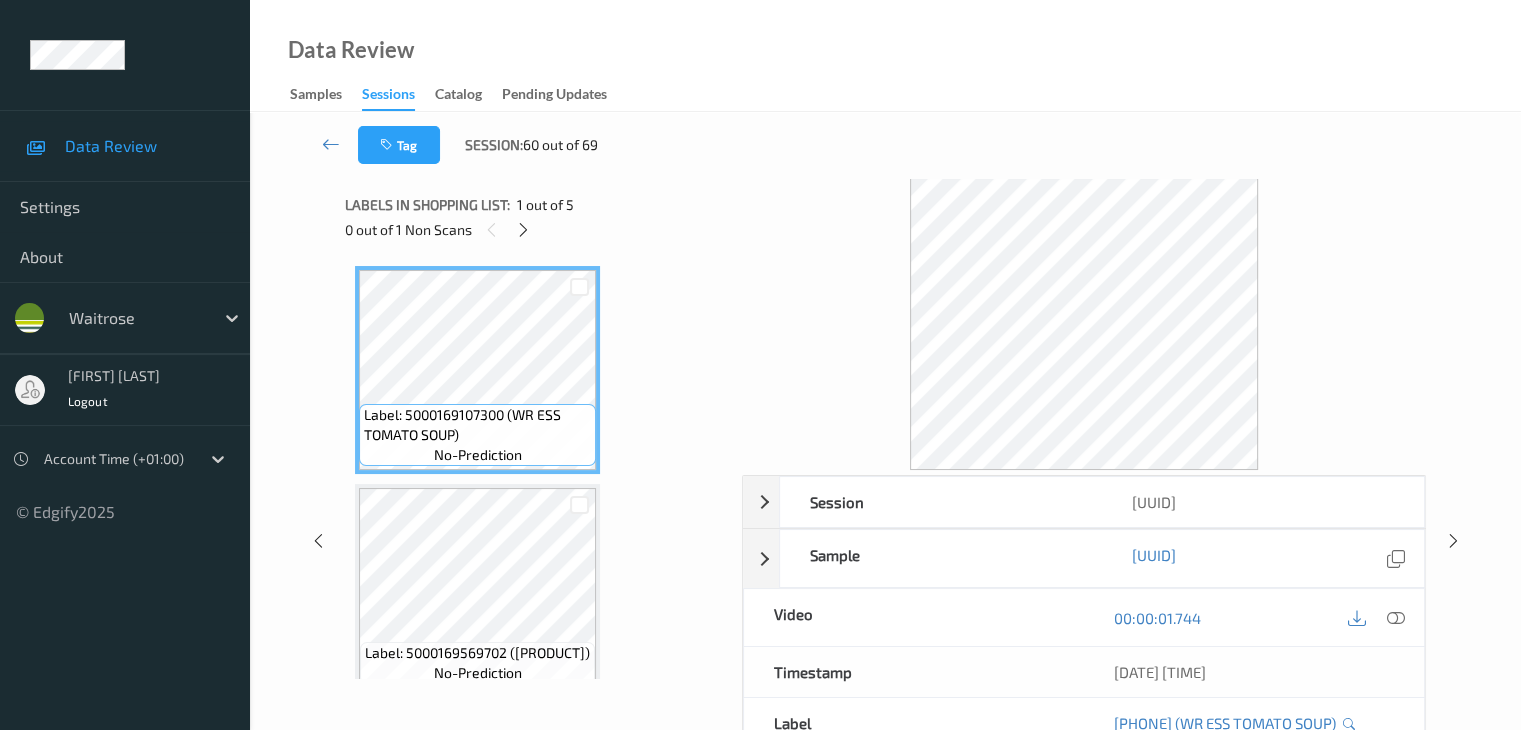 scroll, scrollTop: 446, scrollLeft: 0, axis: vertical 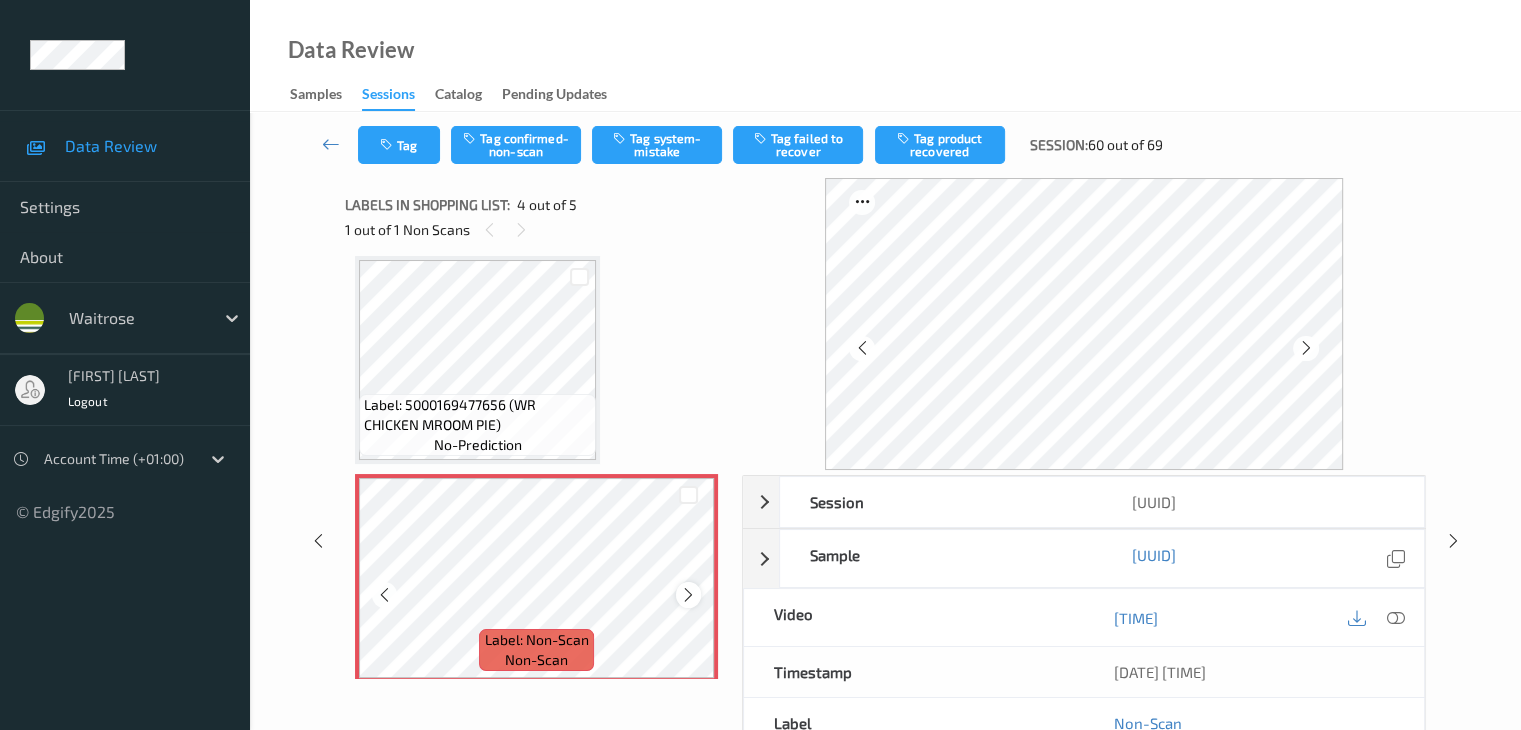 click at bounding box center [688, 595] 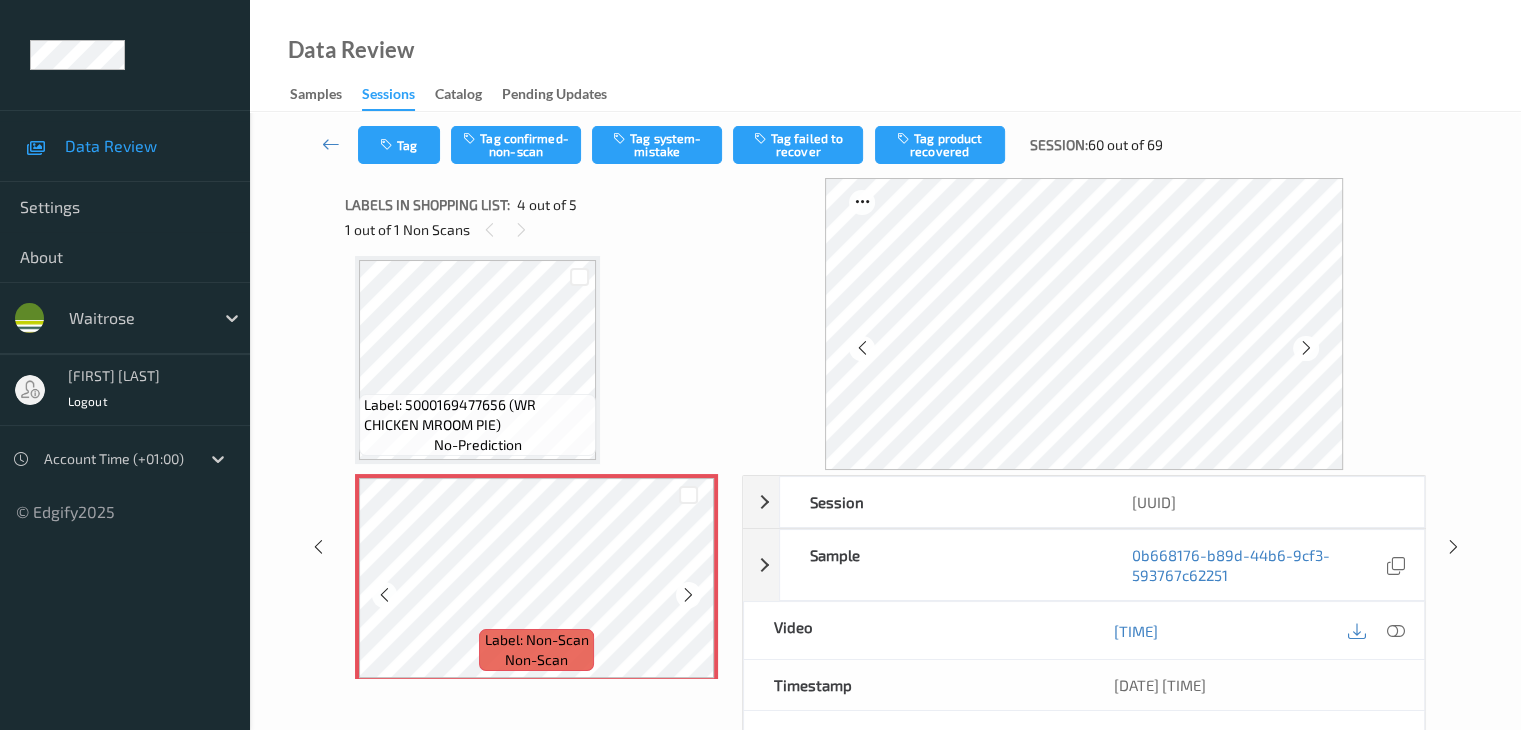 click at bounding box center (688, 595) 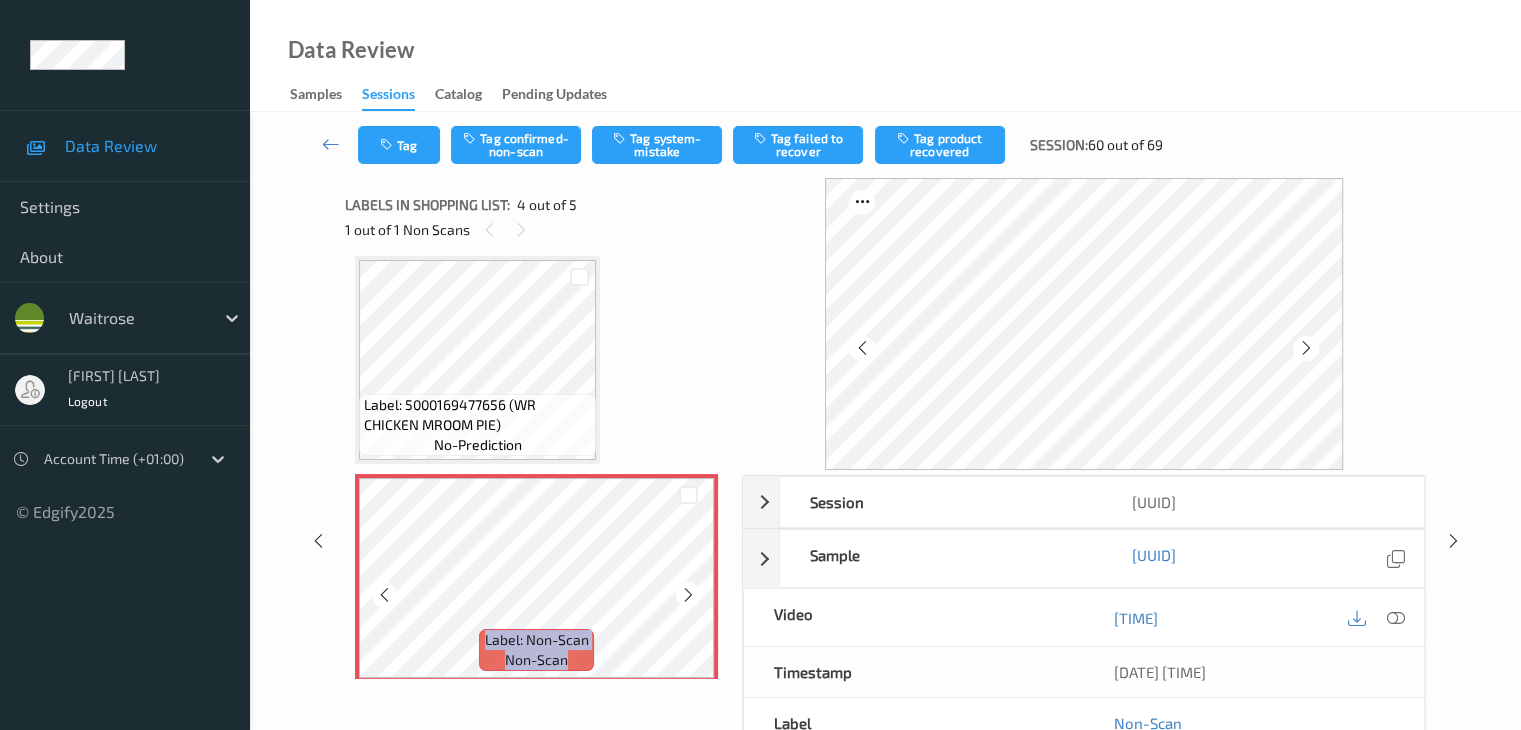 click at bounding box center [688, 595] 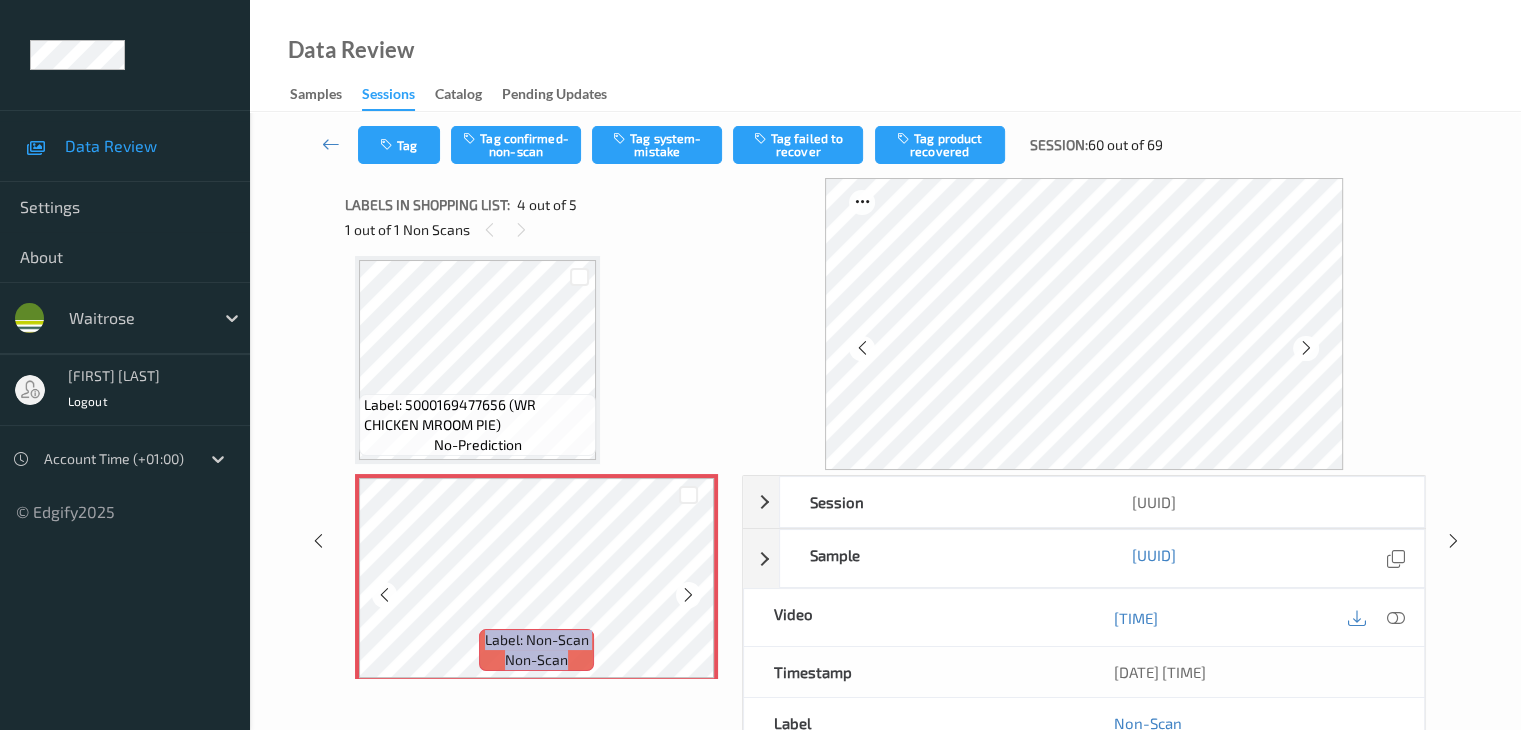 click at bounding box center (688, 595) 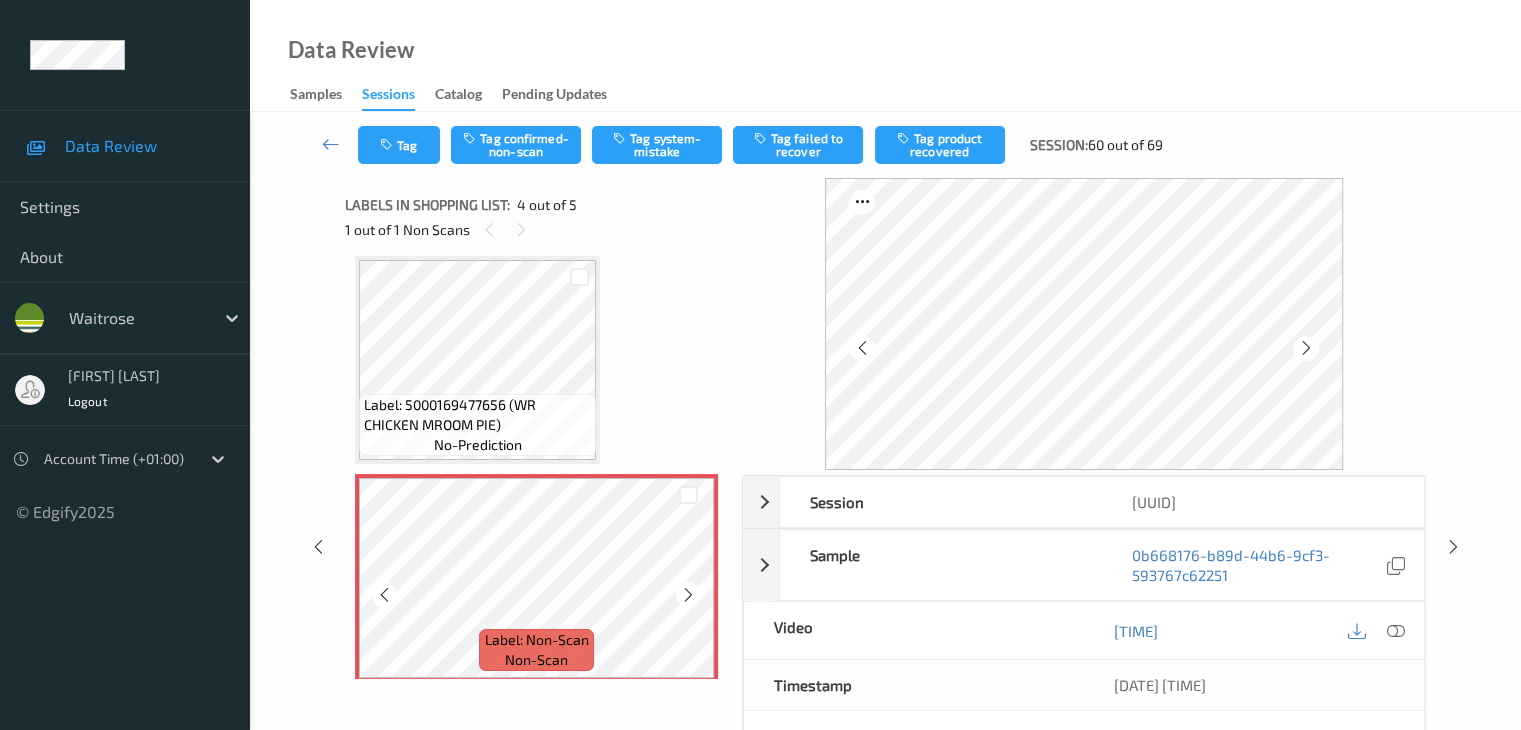 click at bounding box center [688, 595] 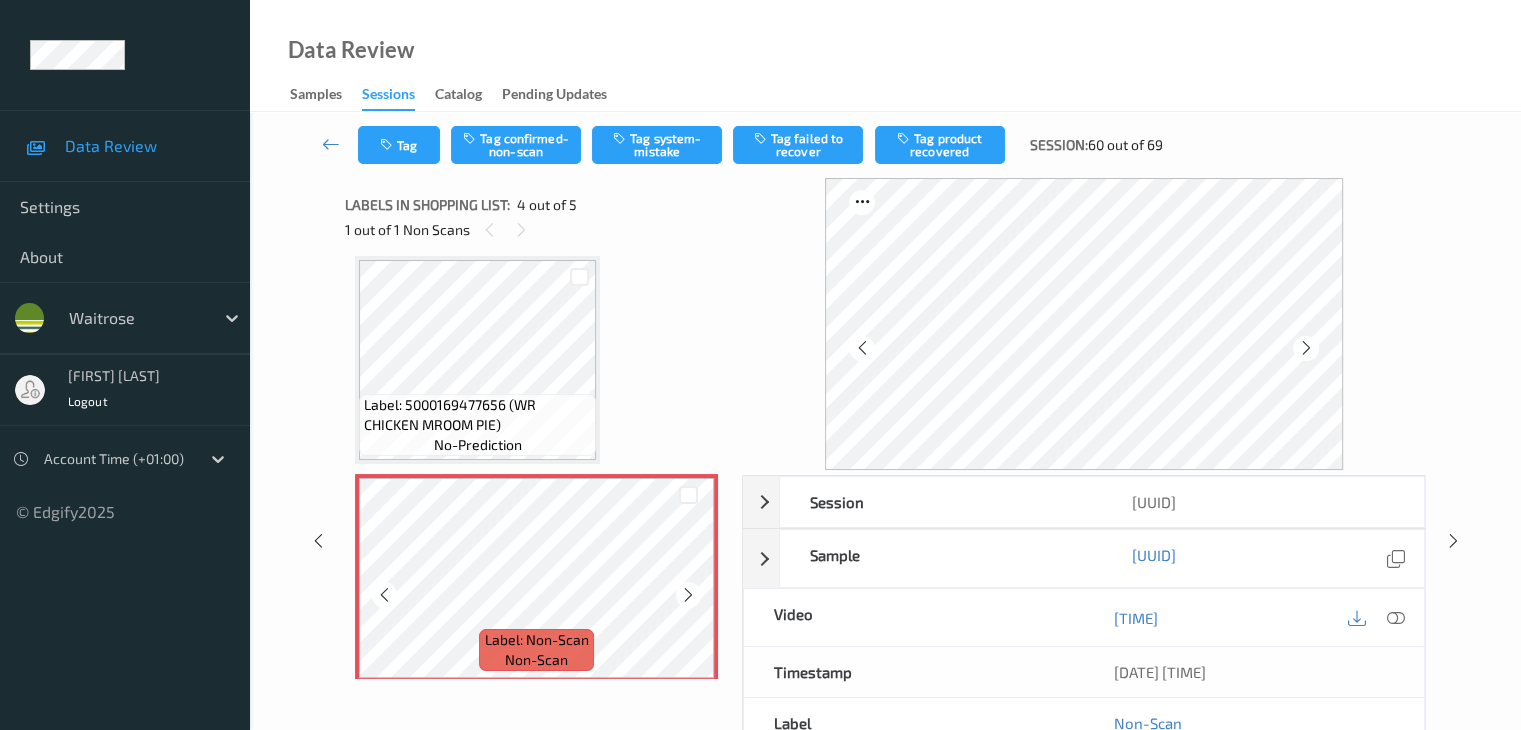 click at bounding box center [688, 595] 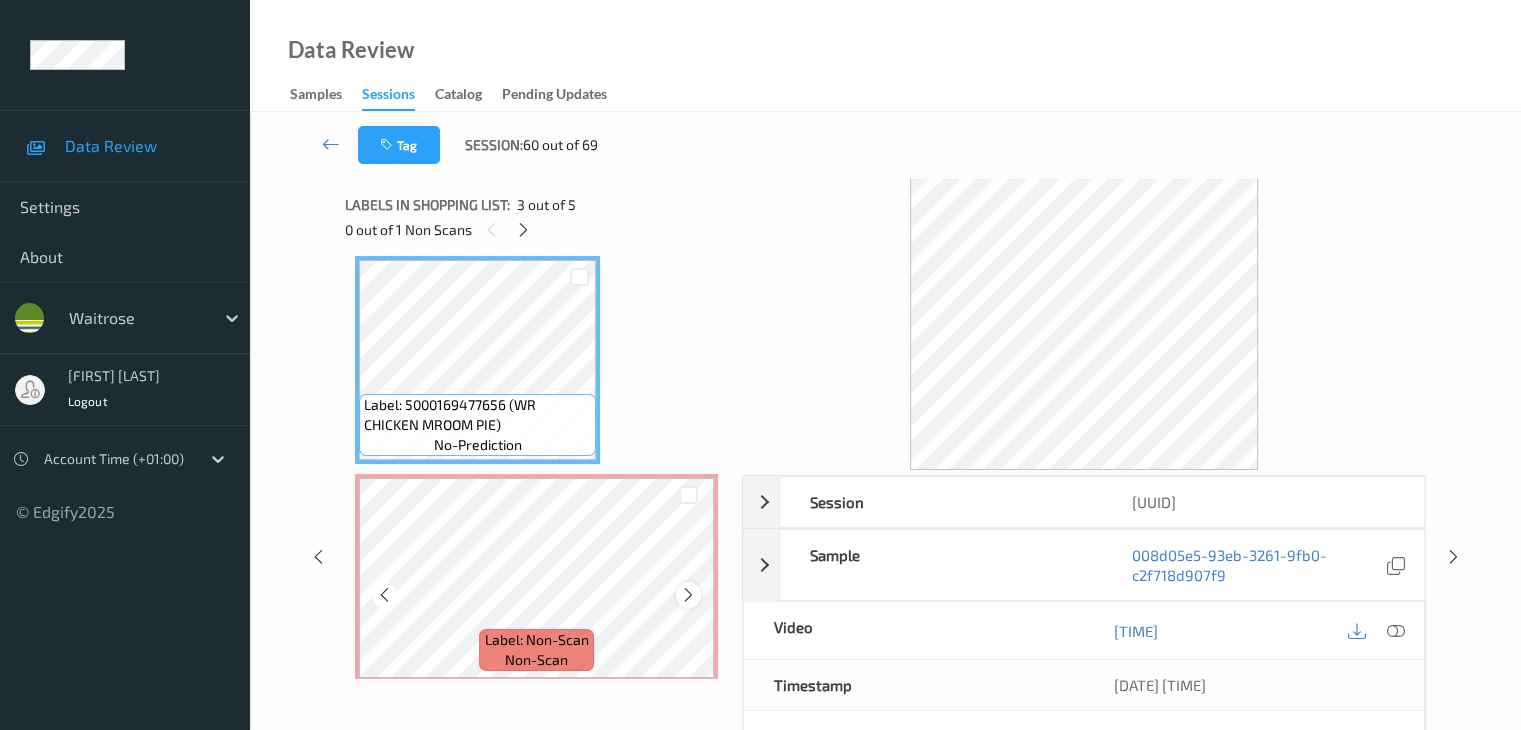 click at bounding box center (688, 595) 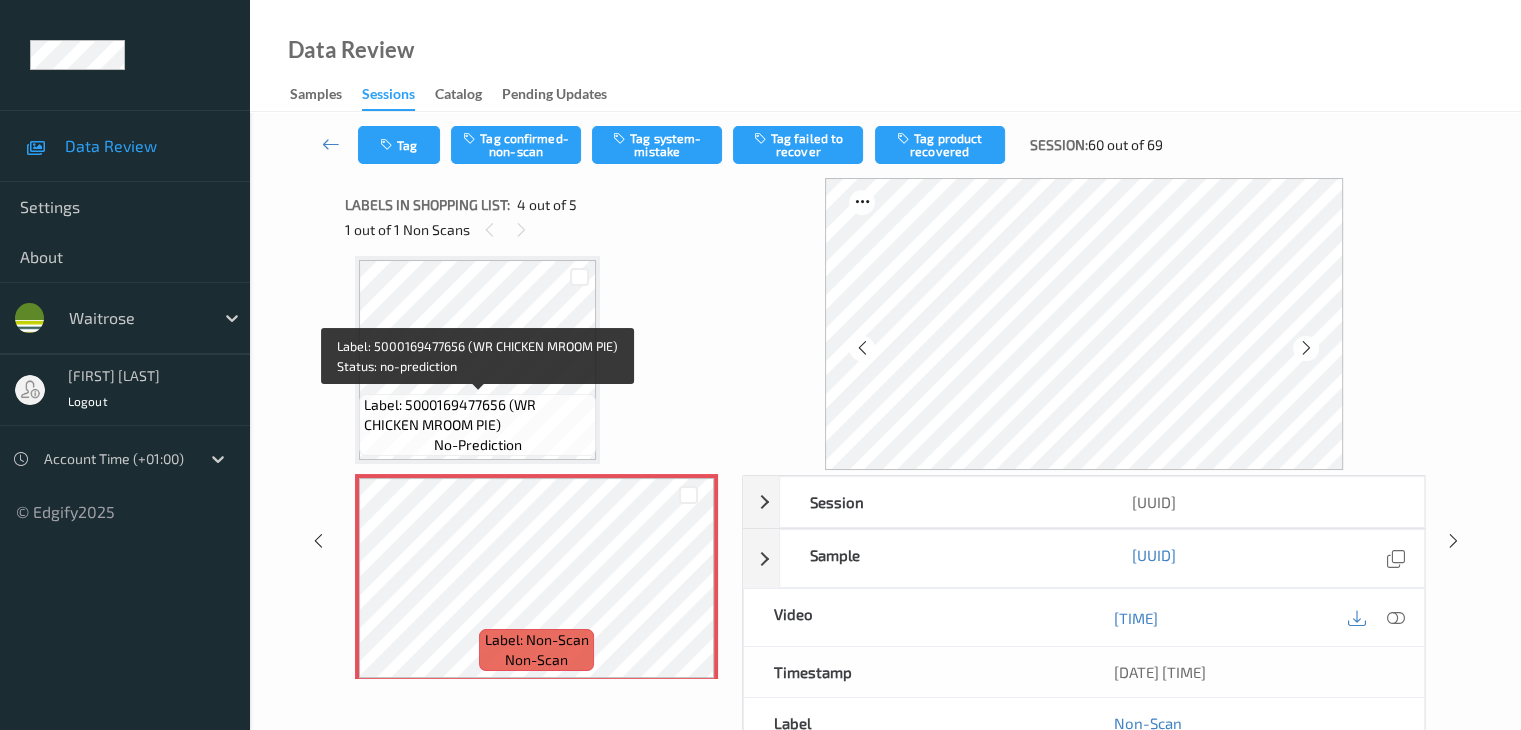 click on "Label: 5000169477656 ([PRODUCT]) no-prediction" at bounding box center (477, 425) 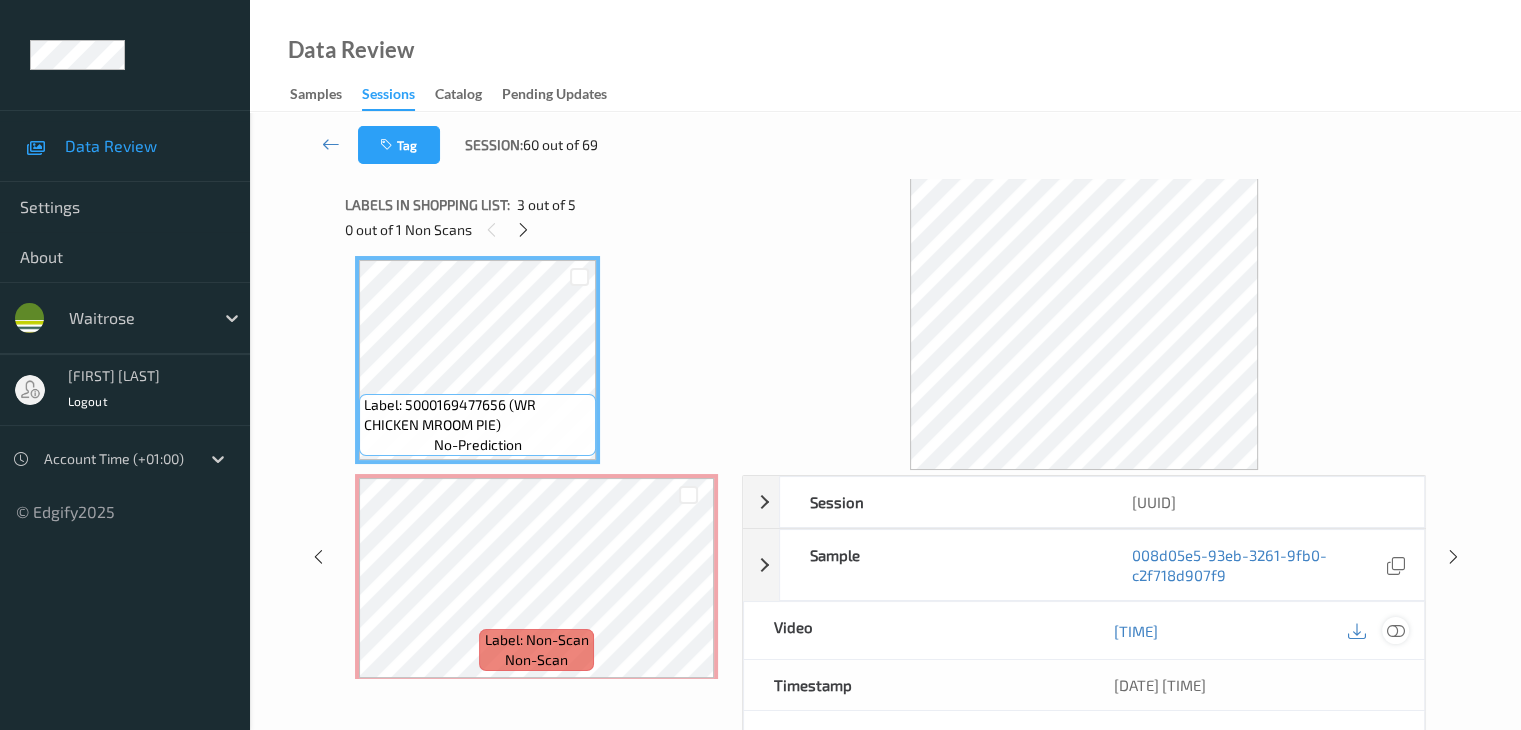 click at bounding box center [1395, 631] 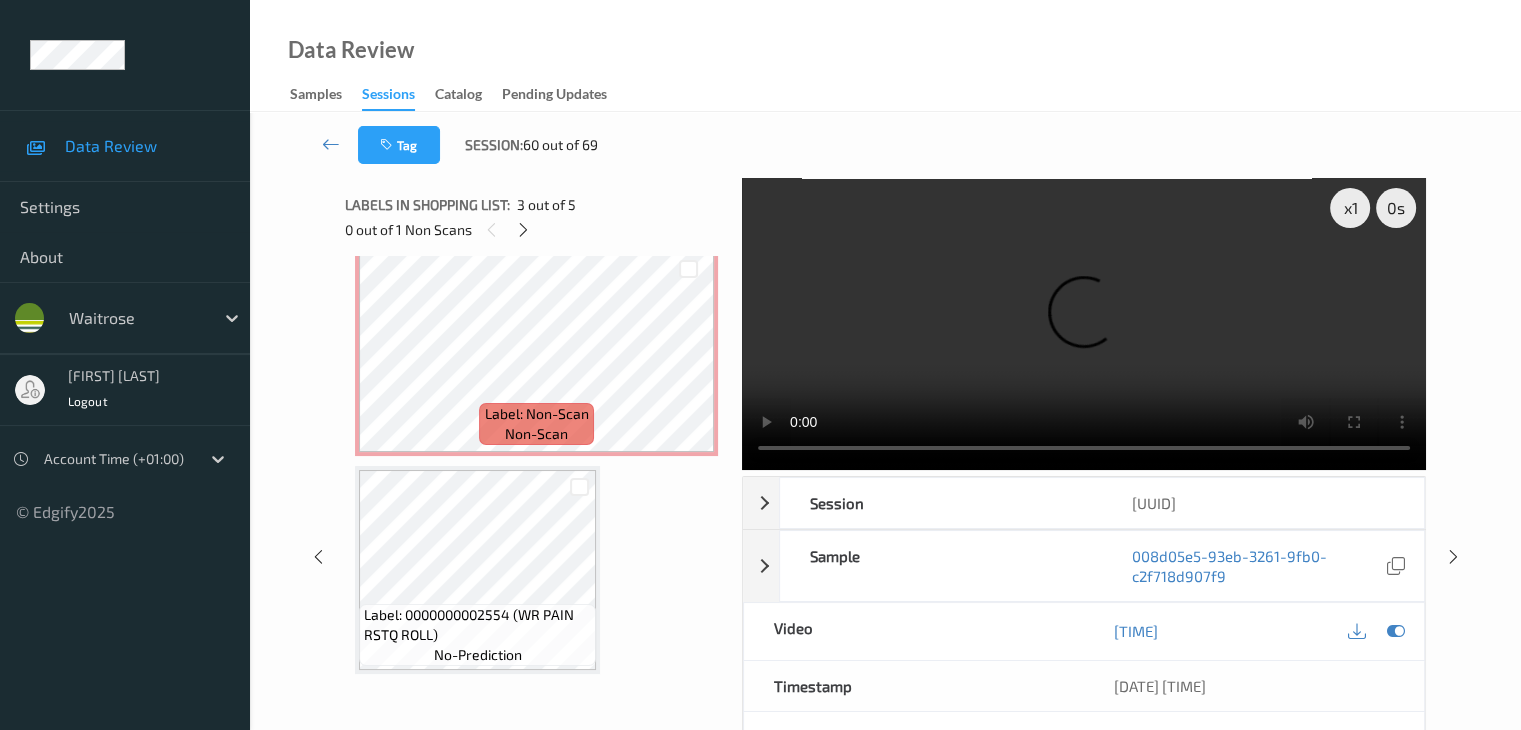 scroll, scrollTop: 677, scrollLeft: 0, axis: vertical 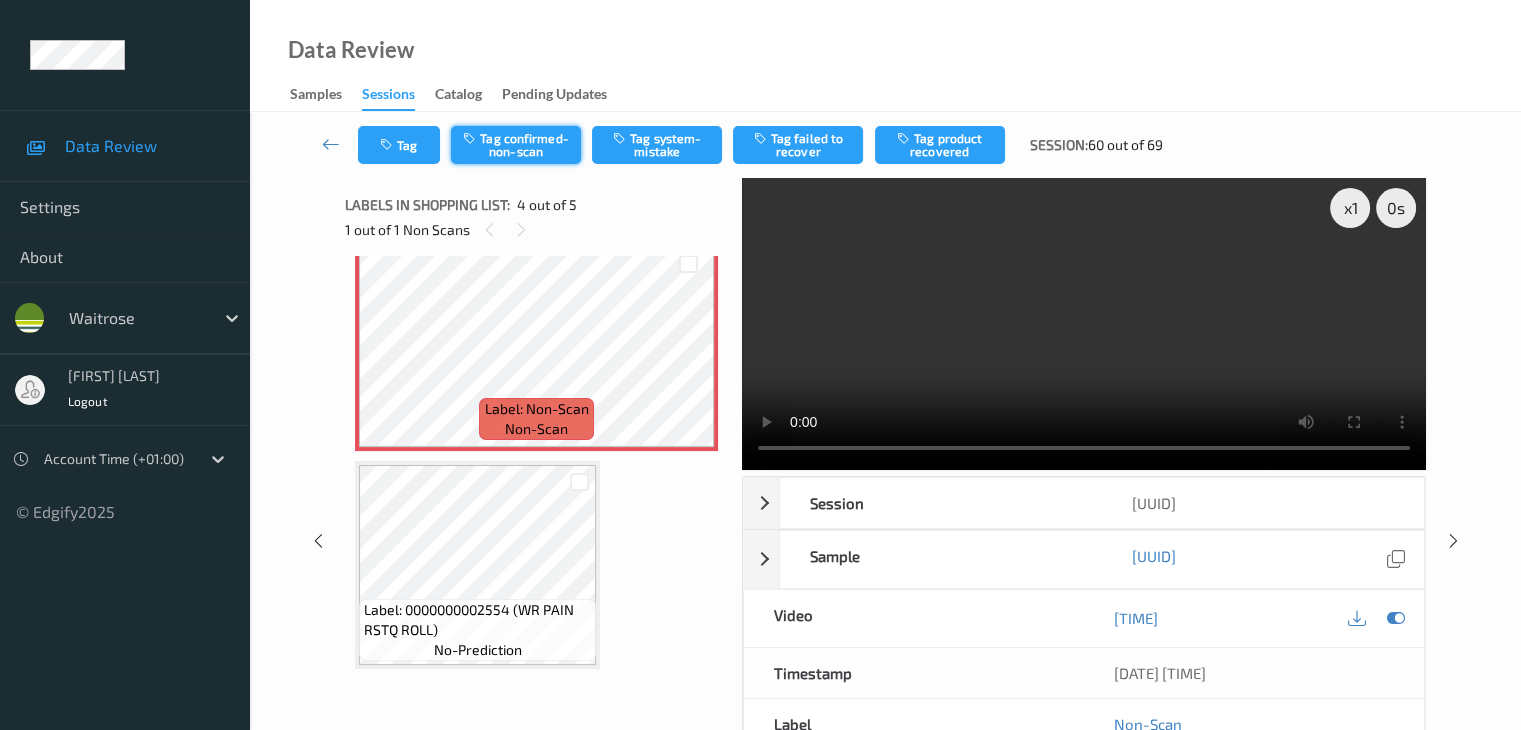 click on "Tag   confirmed-non-scan" at bounding box center (516, 145) 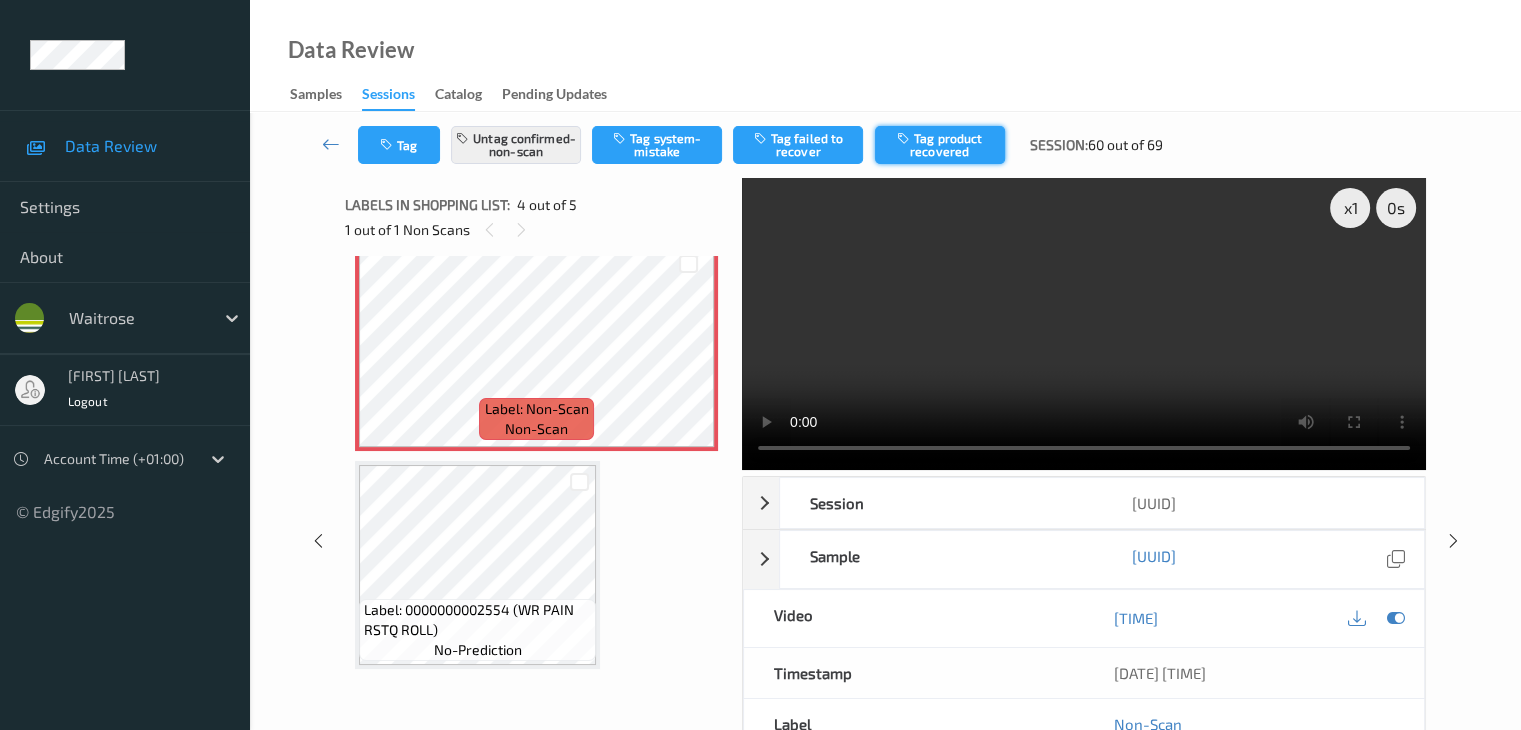 click on "Tag   product recovered" at bounding box center [940, 145] 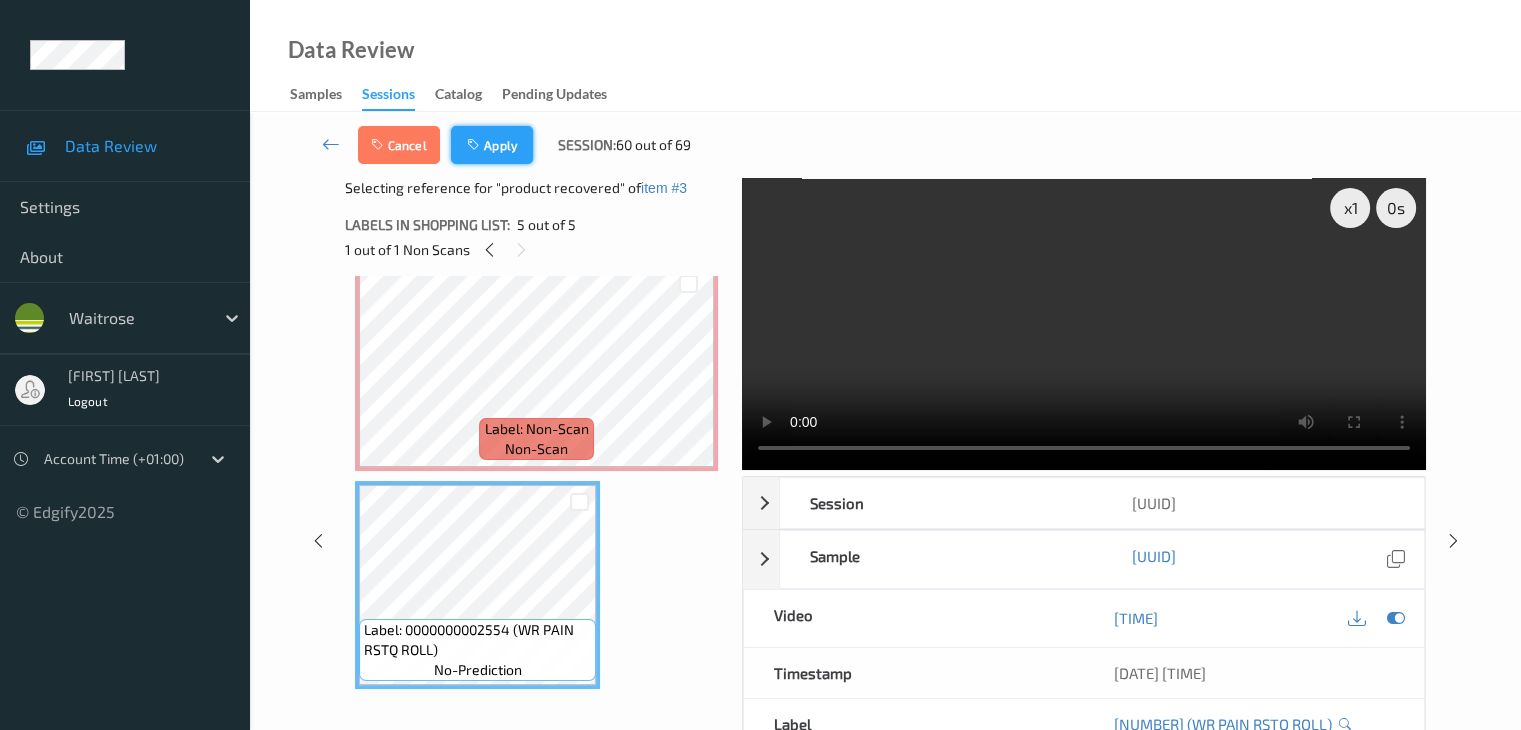 click on "Apply" at bounding box center (492, 145) 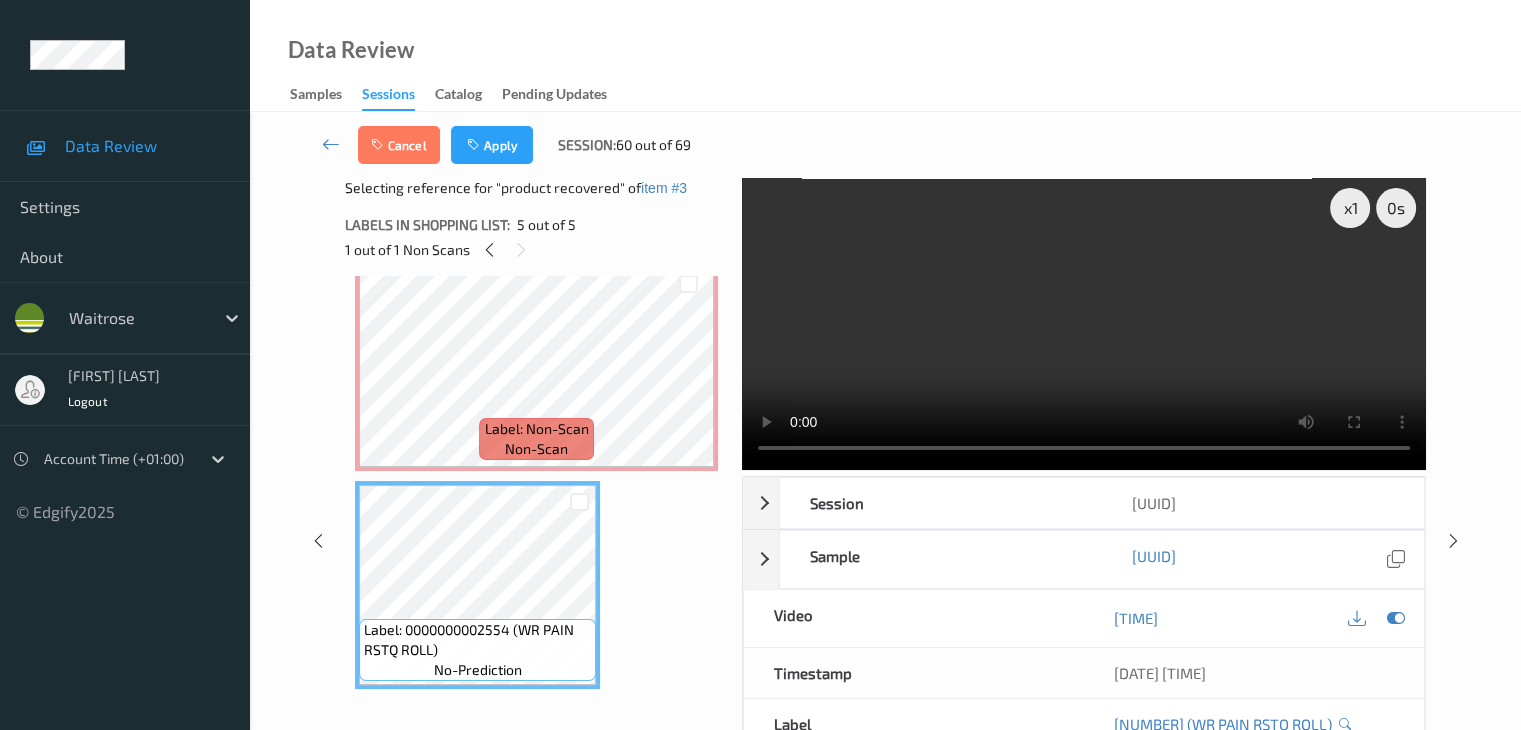 scroll, scrollTop: 446, scrollLeft: 0, axis: vertical 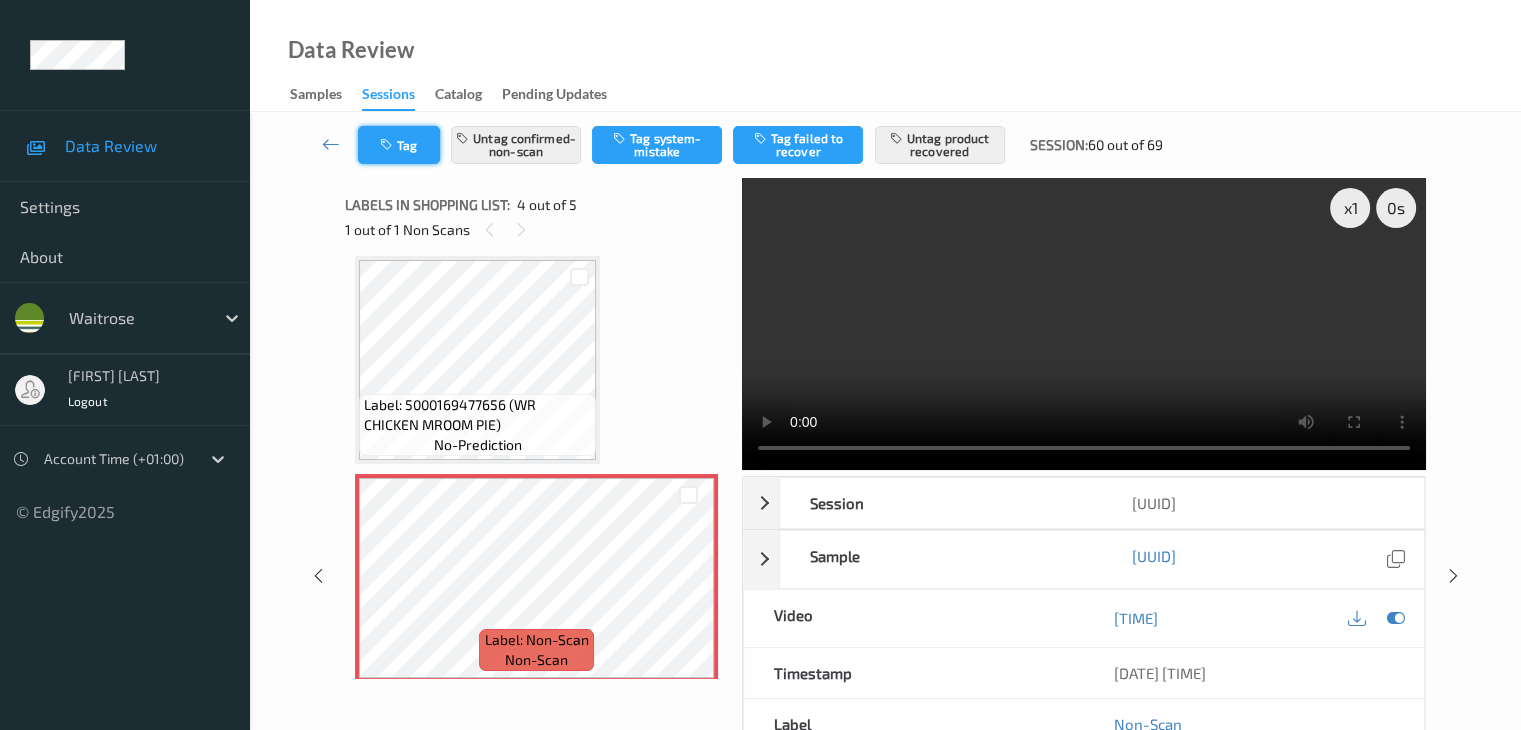click on "Tag" at bounding box center [399, 145] 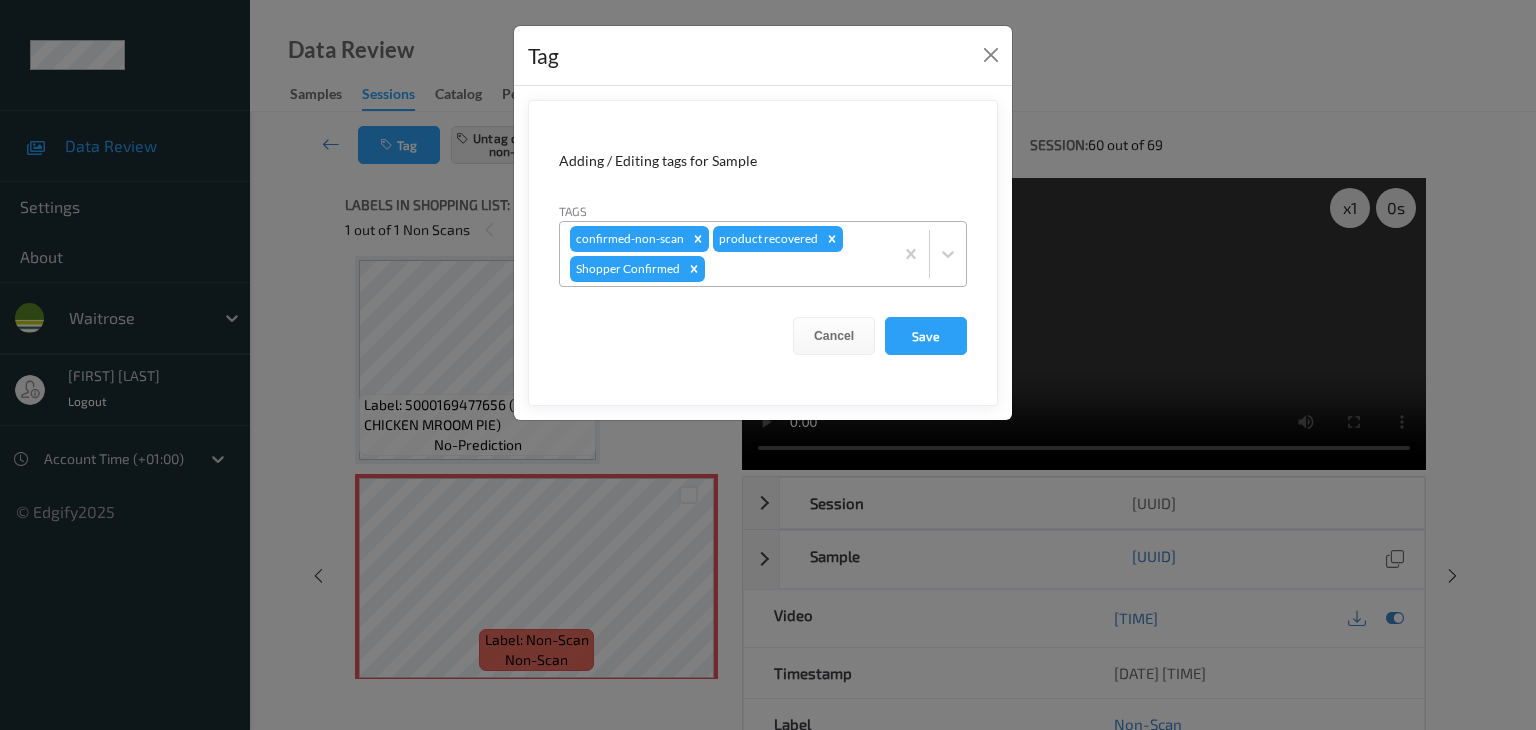 click at bounding box center [796, 269] 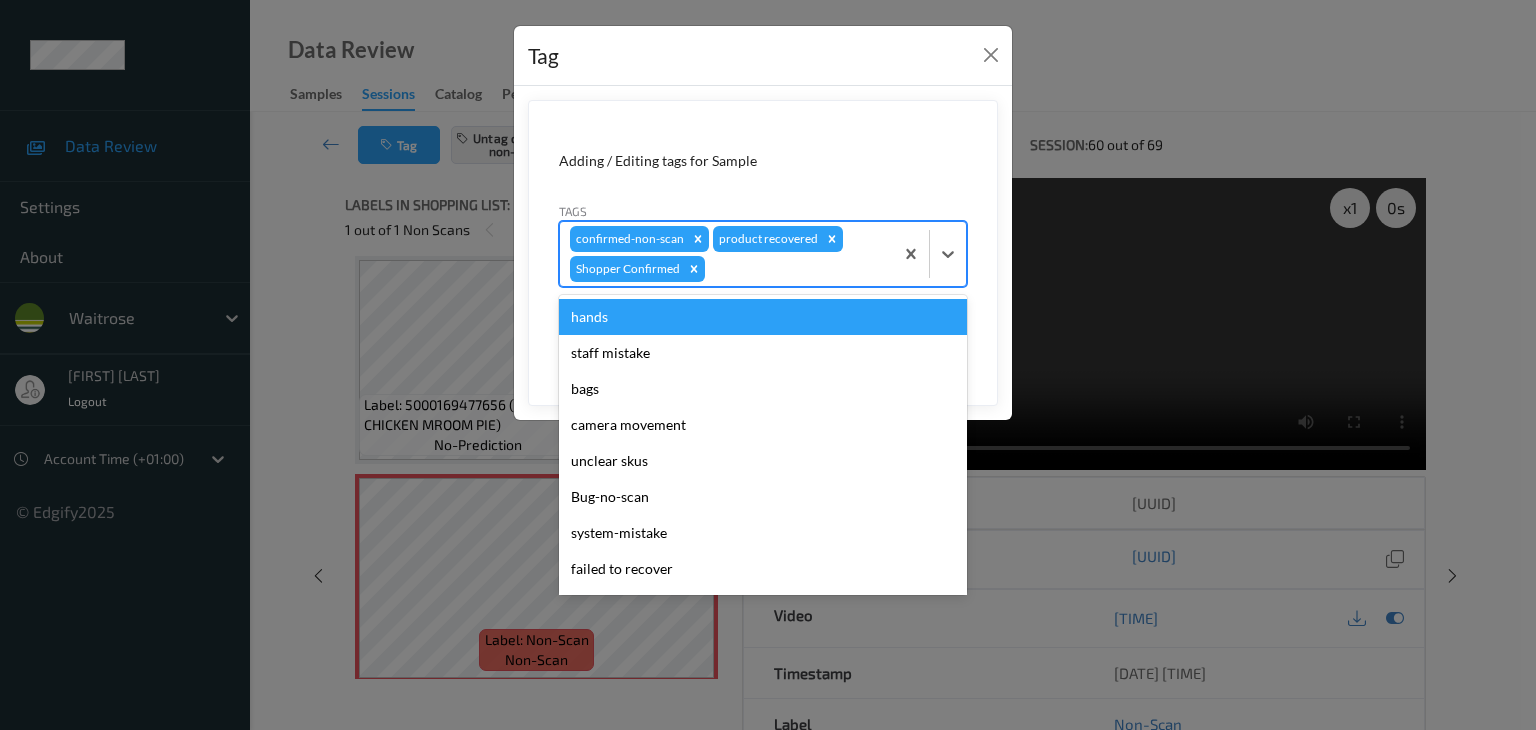 type on "u" 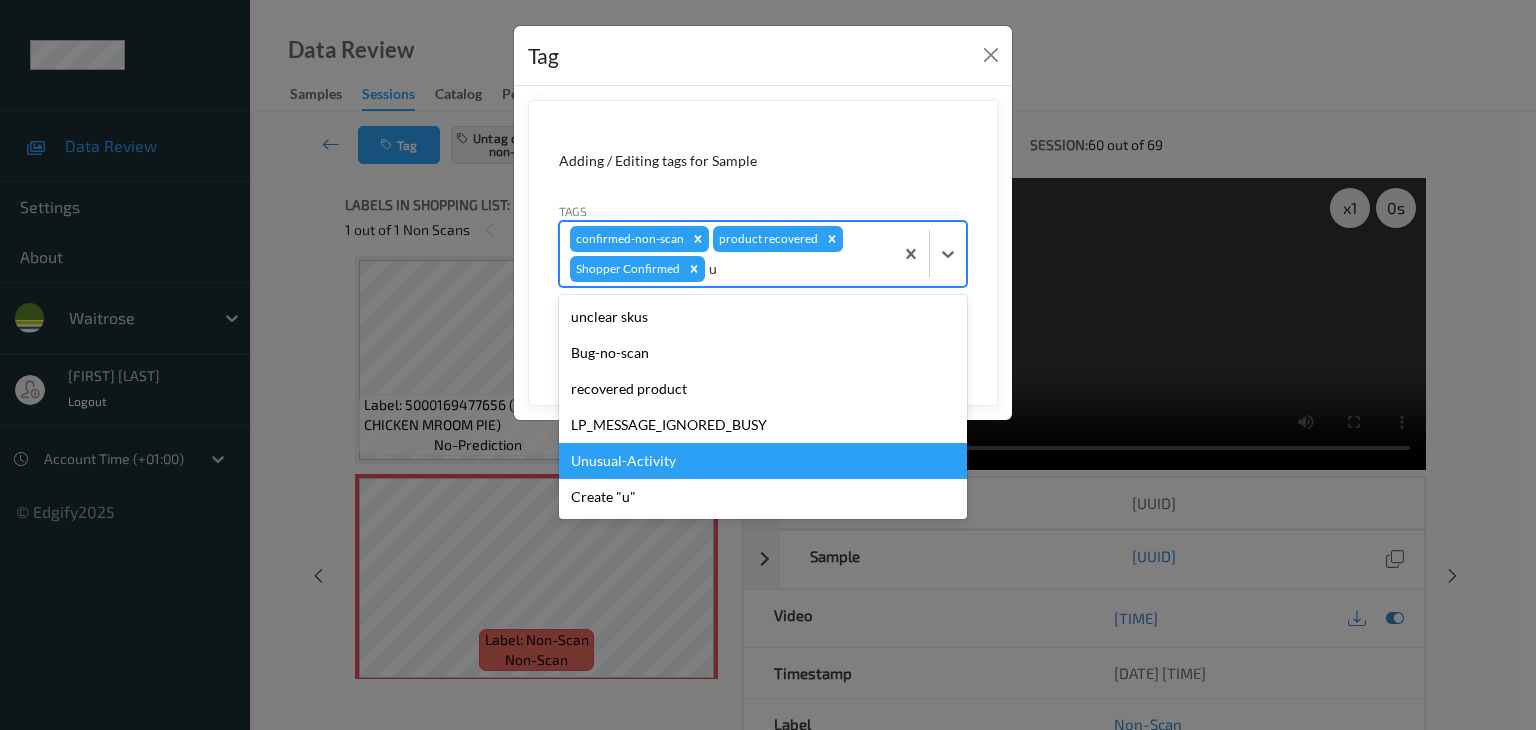 click on "Unusual-Activity" at bounding box center (763, 461) 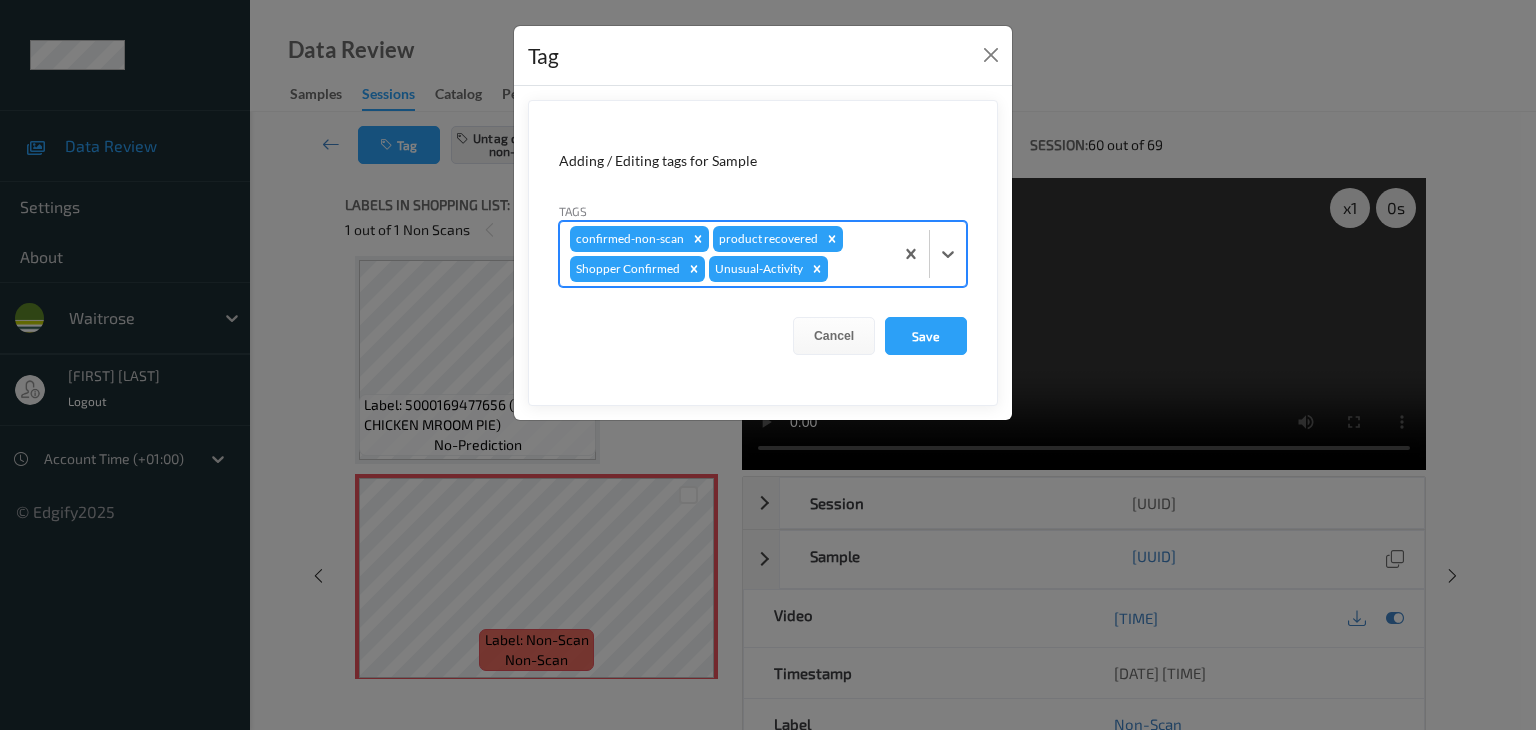 type on "p" 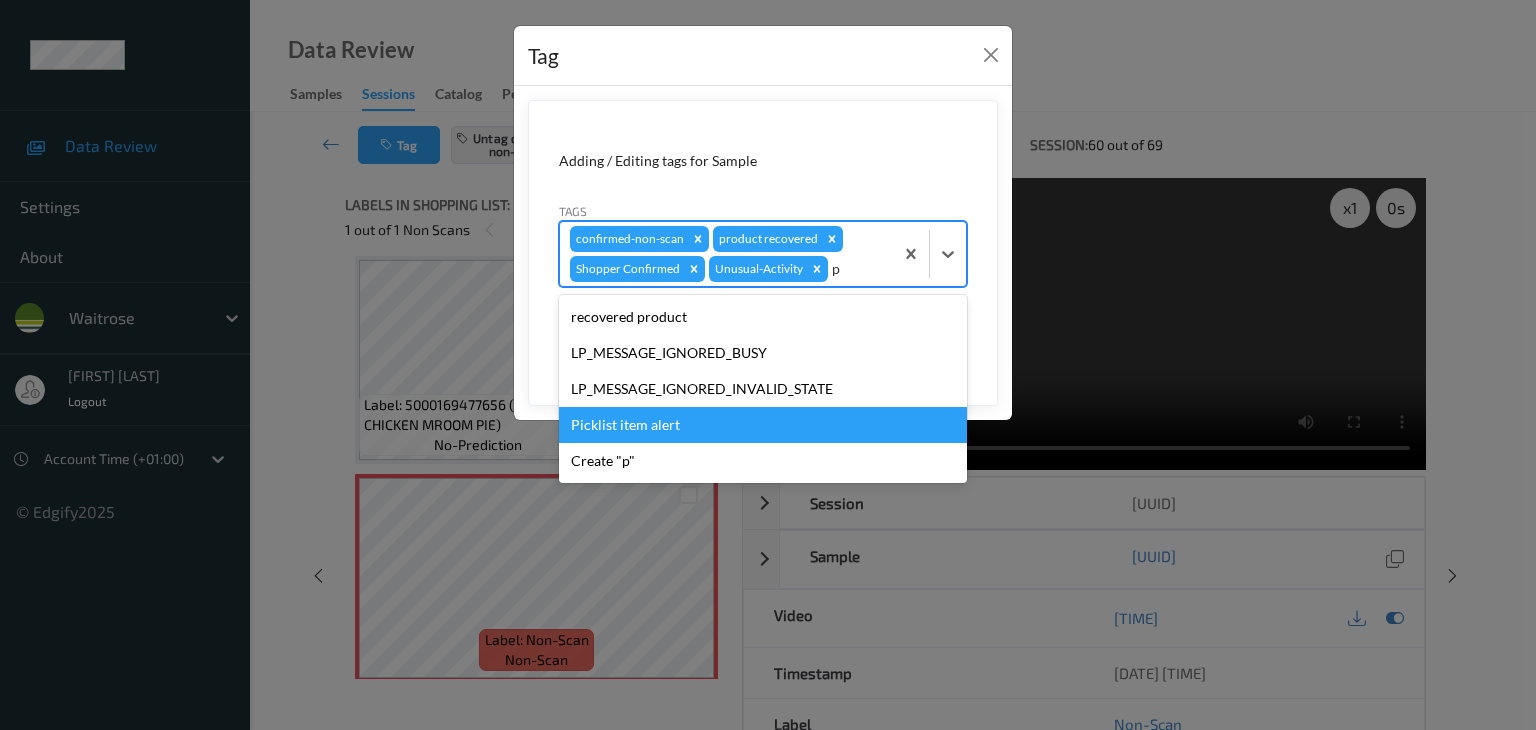click on "Picklist item alert" at bounding box center (763, 425) 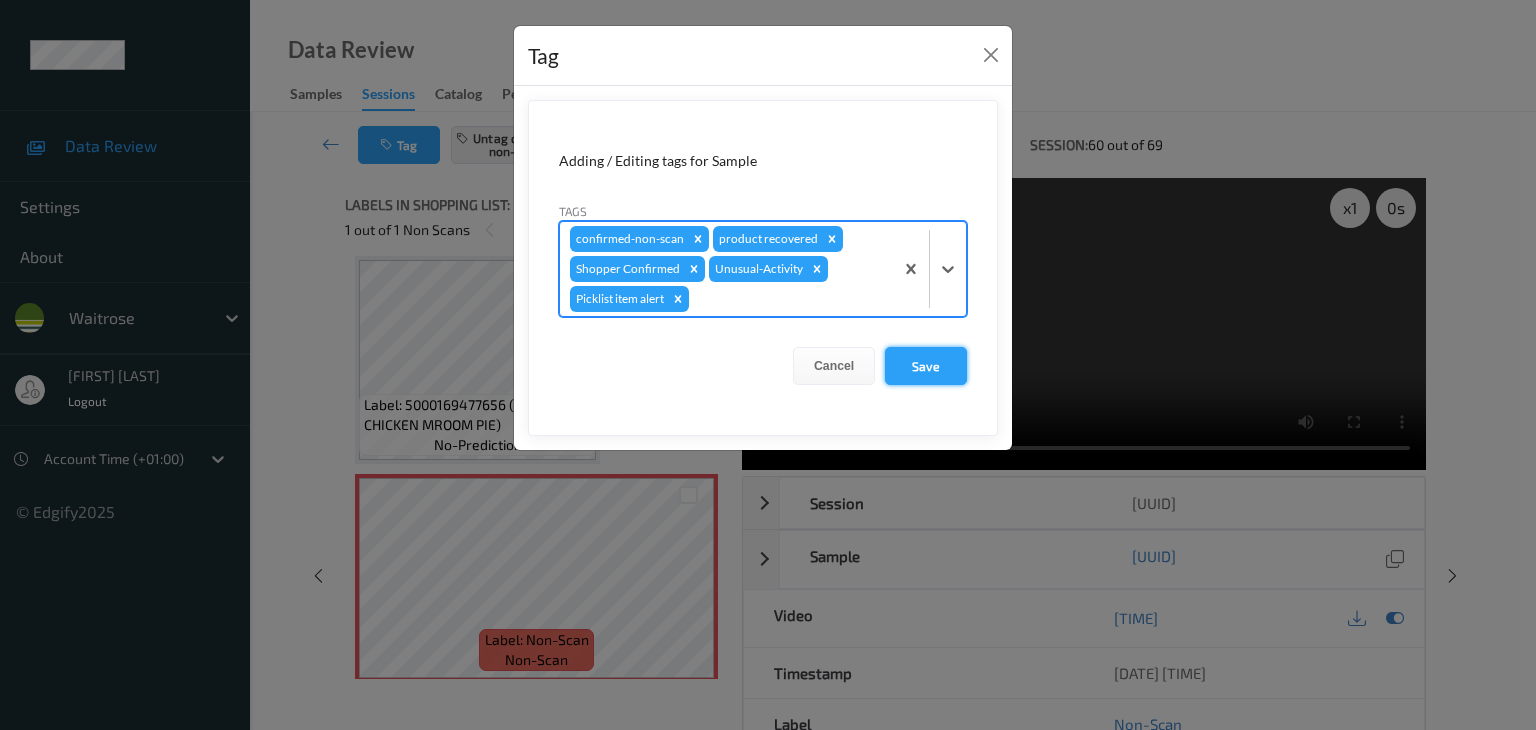 click on "Save" at bounding box center (926, 366) 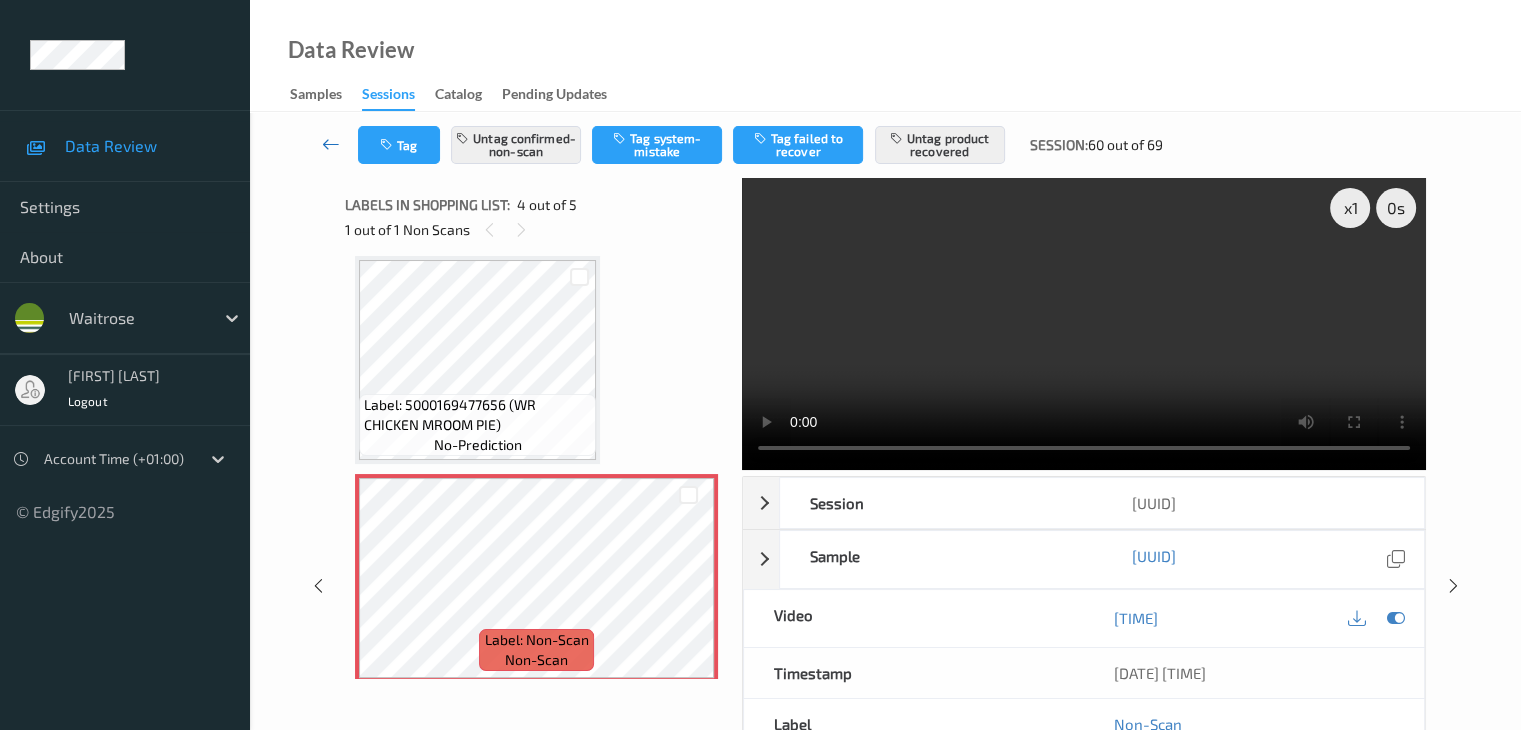 click at bounding box center [331, 144] 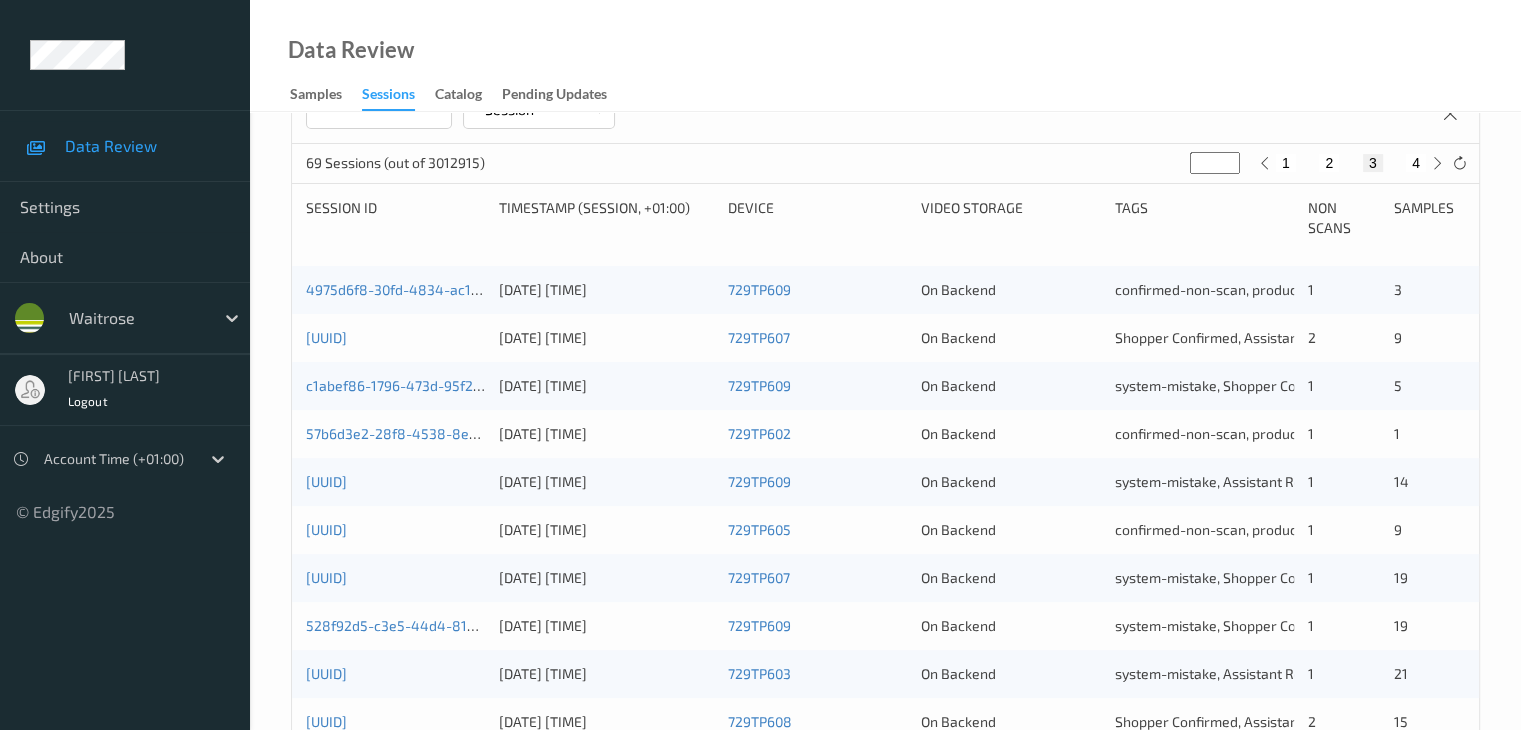 scroll, scrollTop: 332, scrollLeft: 0, axis: vertical 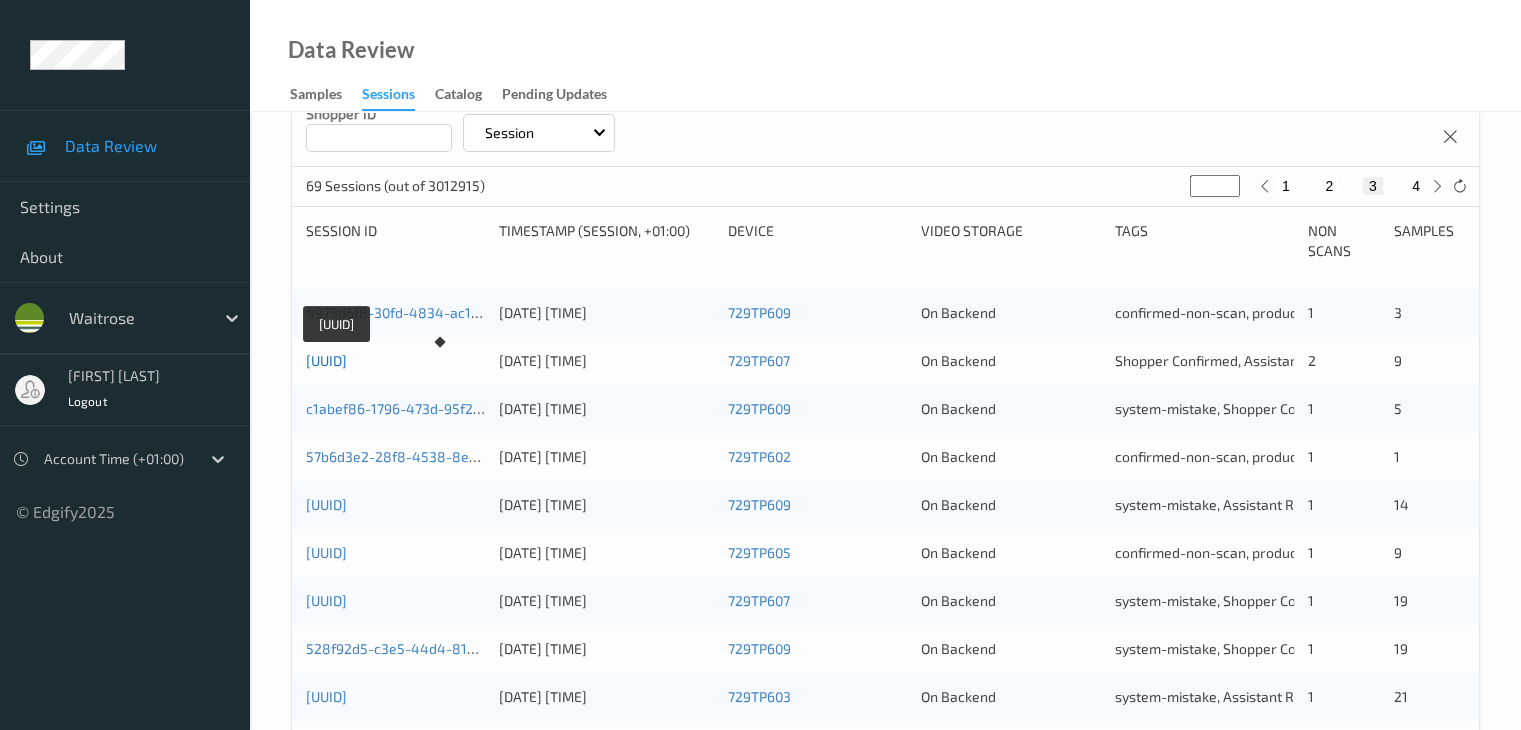 click on "[UUID]" at bounding box center [326, 360] 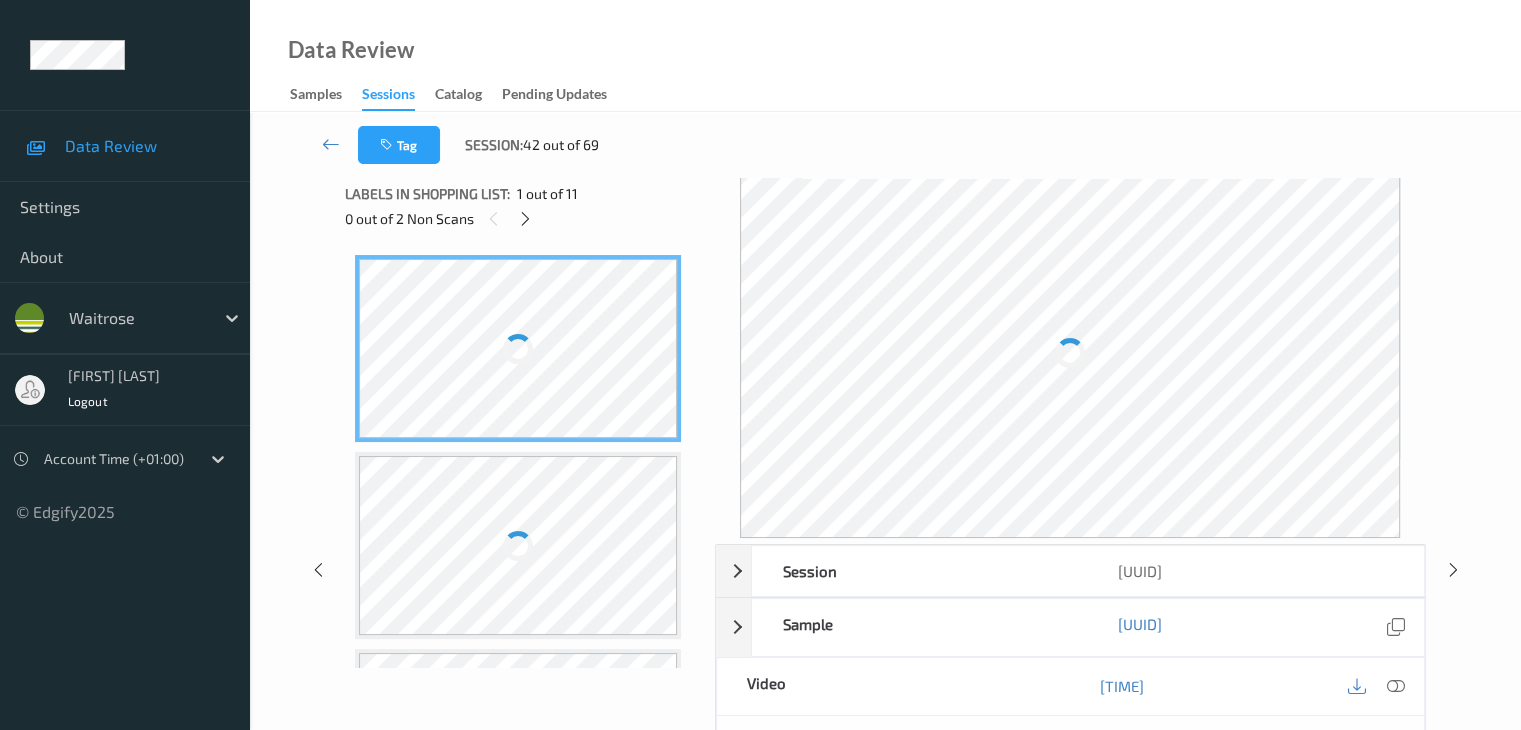 scroll, scrollTop: 0, scrollLeft: 0, axis: both 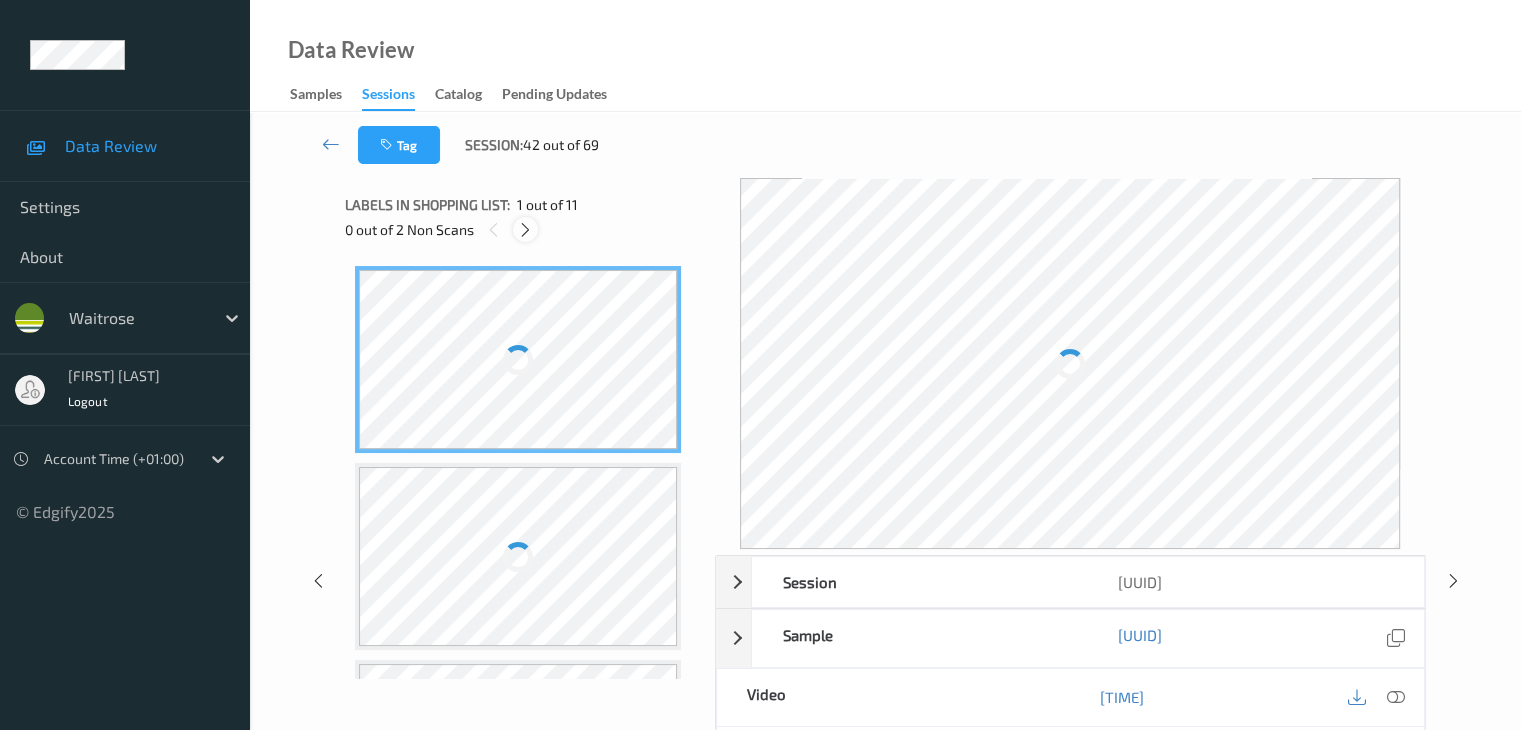 click at bounding box center (525, 230) 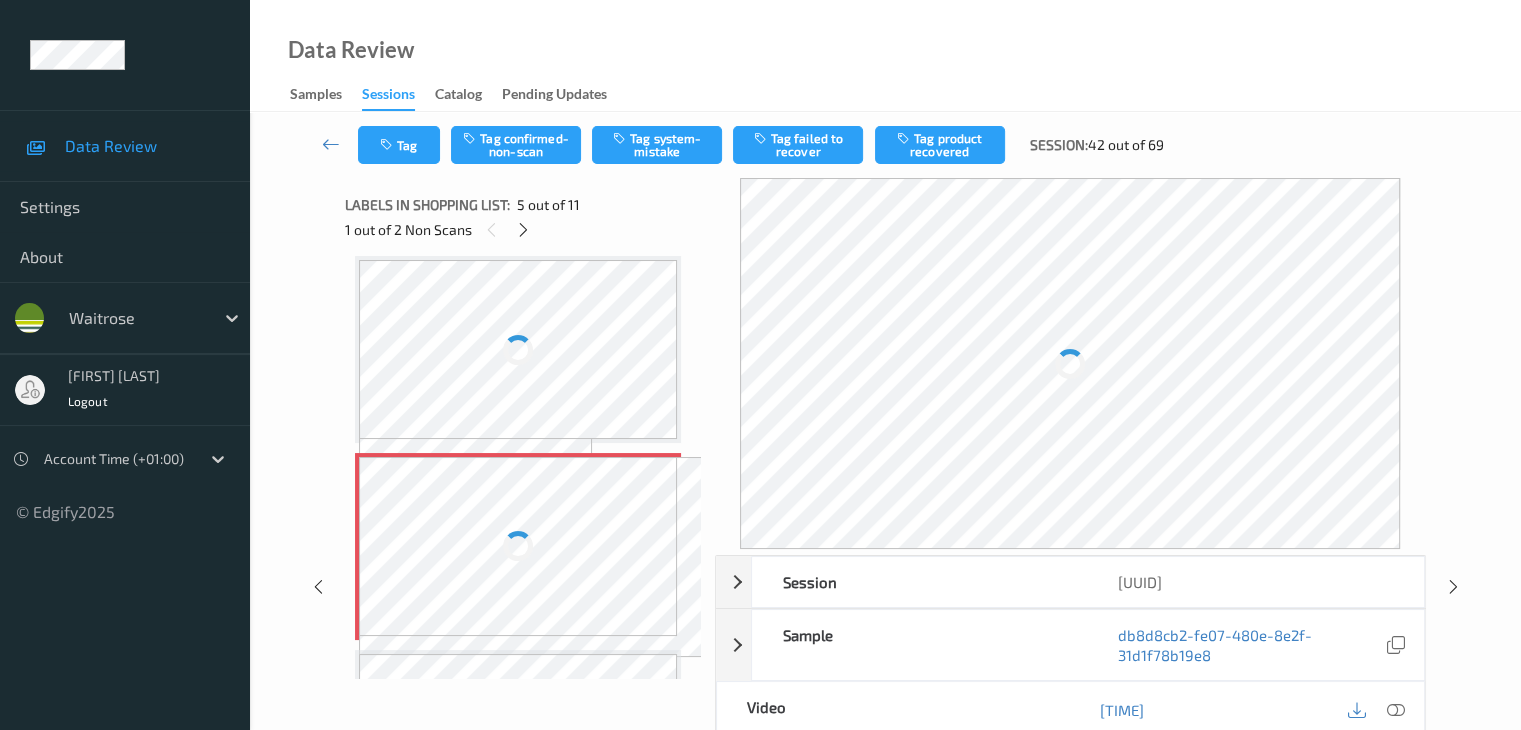 scroll, scrollTop: 664, scrollLeft: 0, axis: vertical 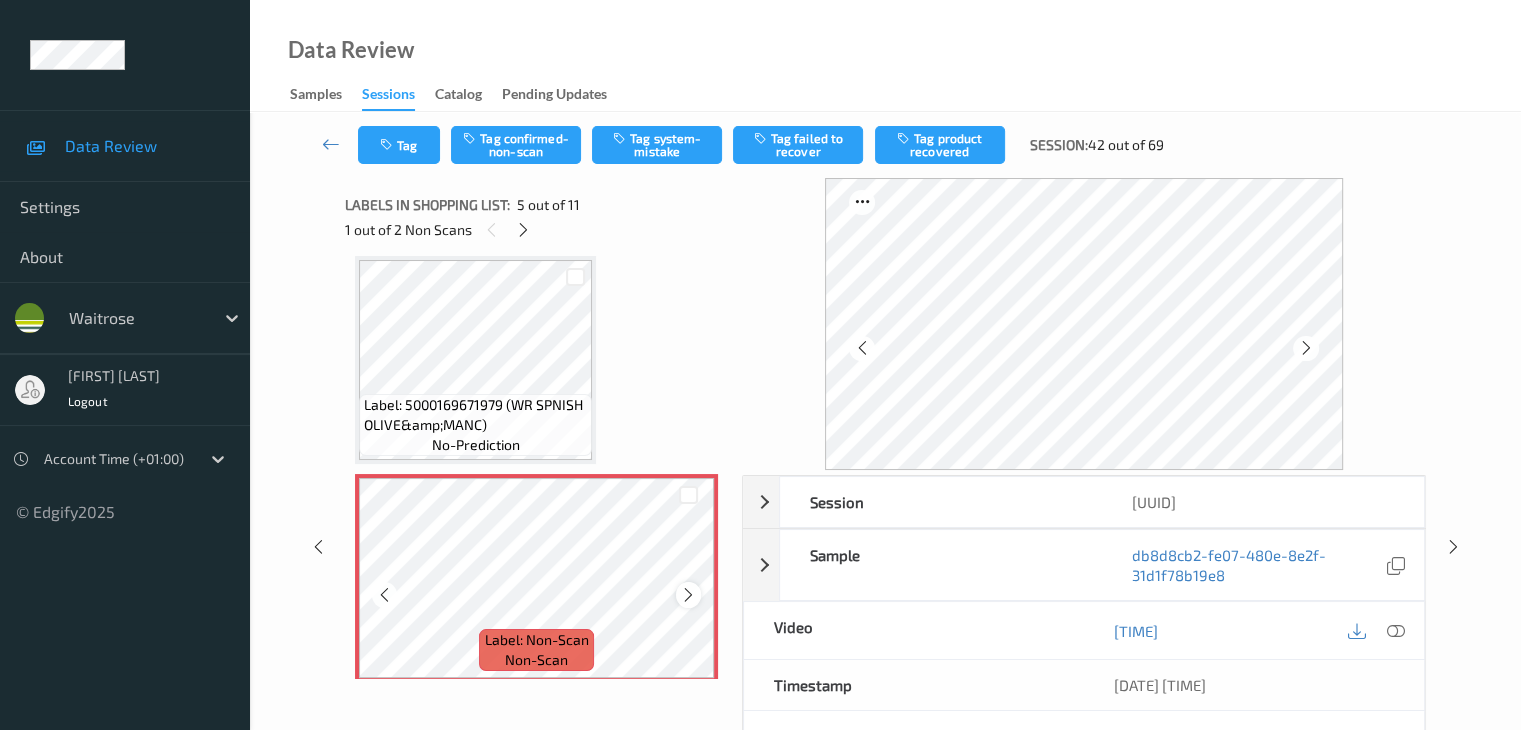 click at bounding box center [688, 595] 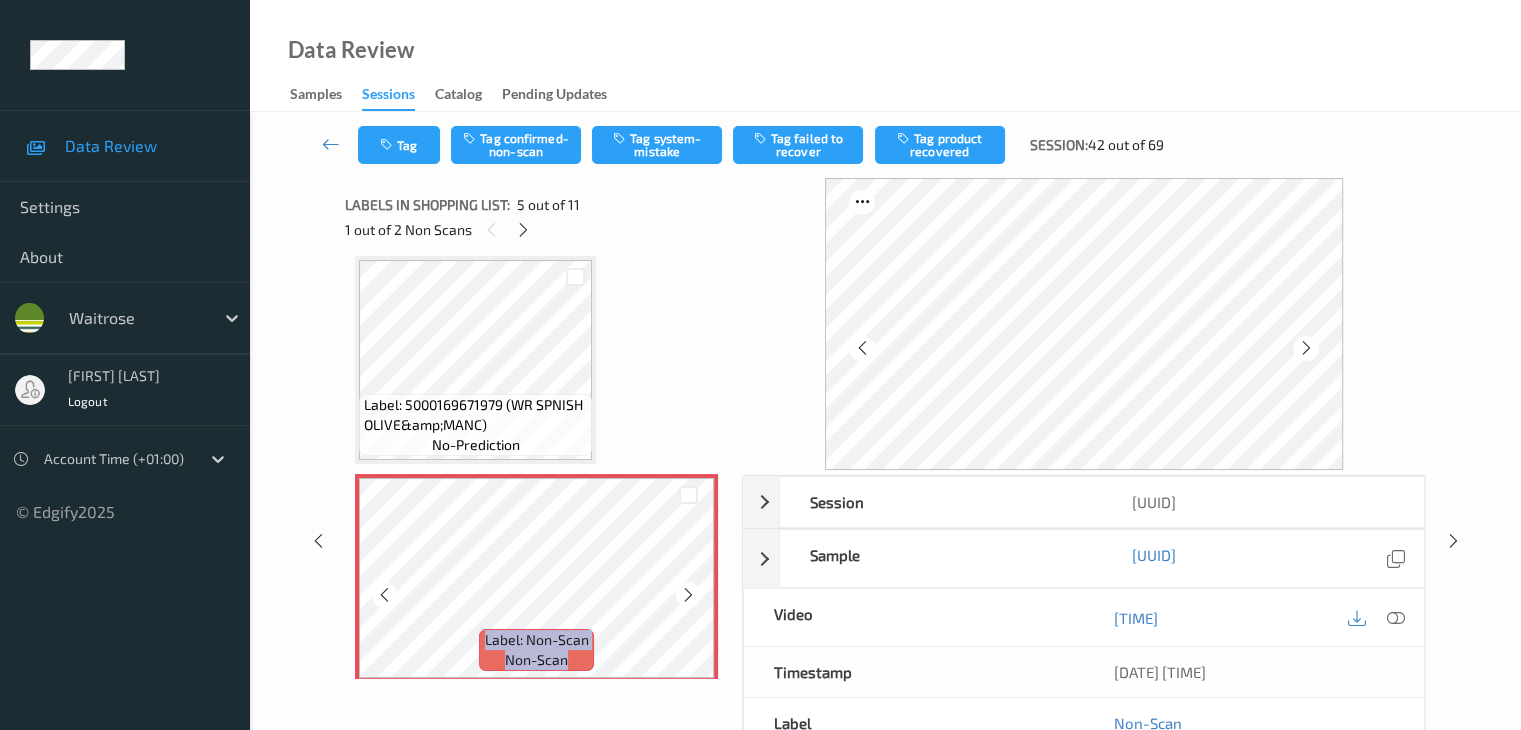 click at bounding box center [688, 595] 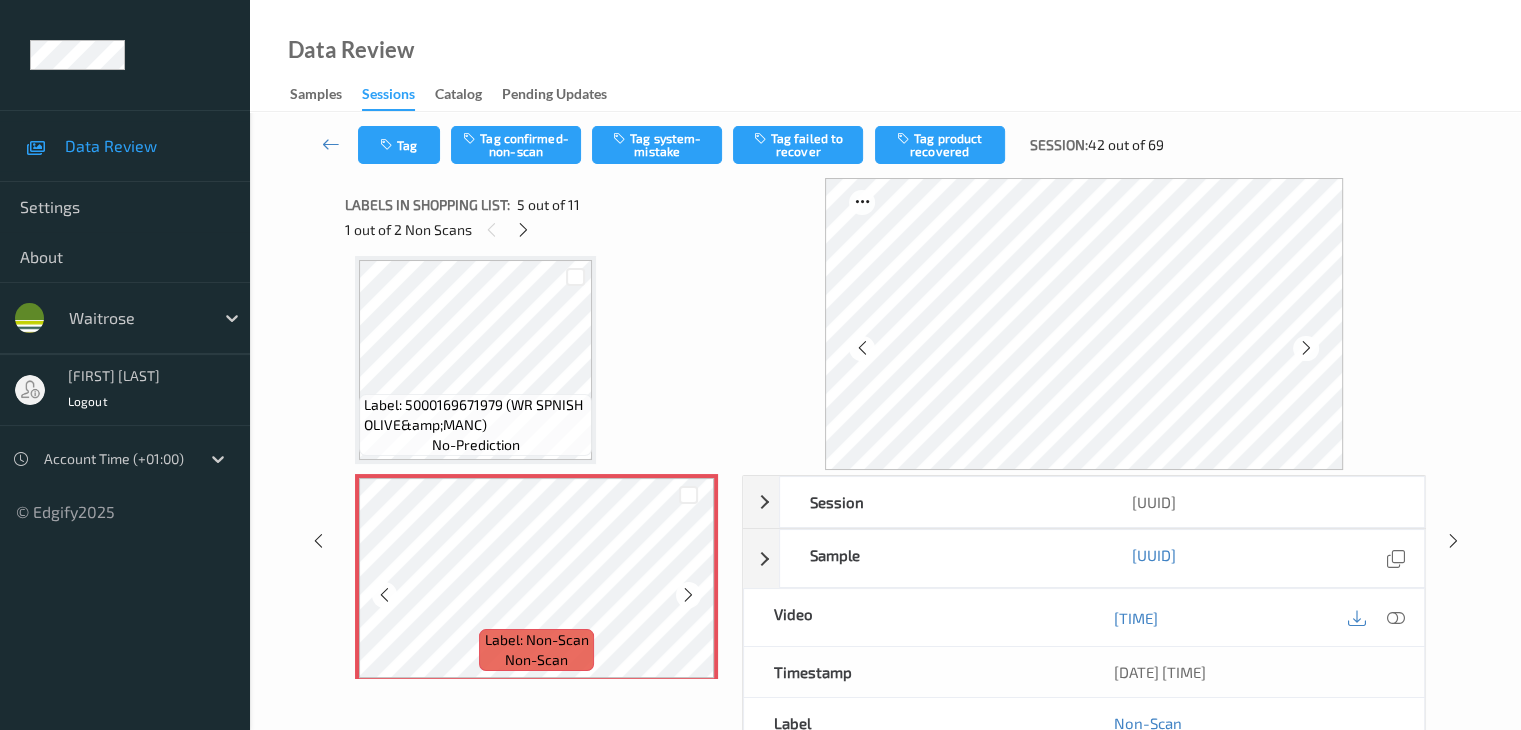 click at bounding box center [688, 595] 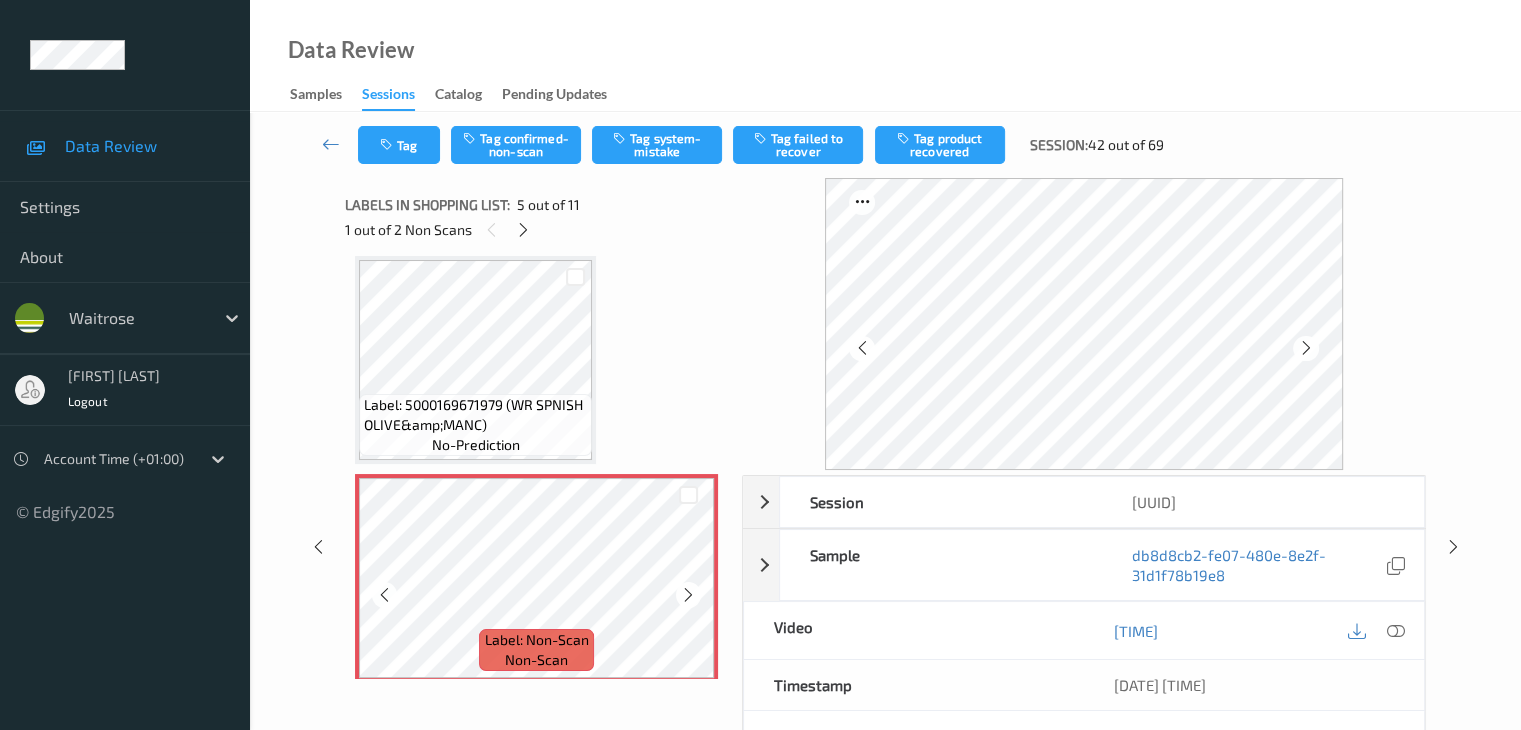click at bounding box center [688, 595] 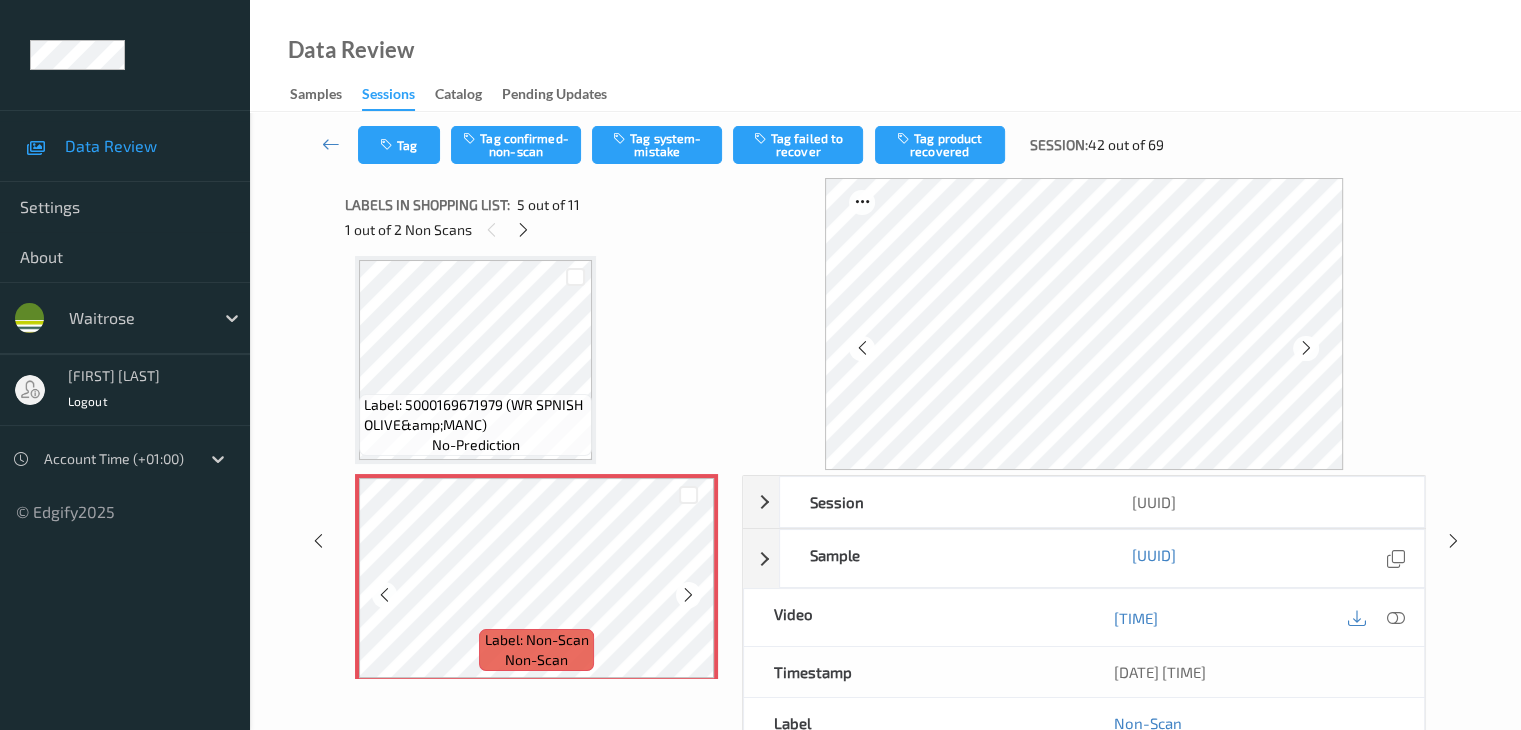 click at bounding box center (688, 595) 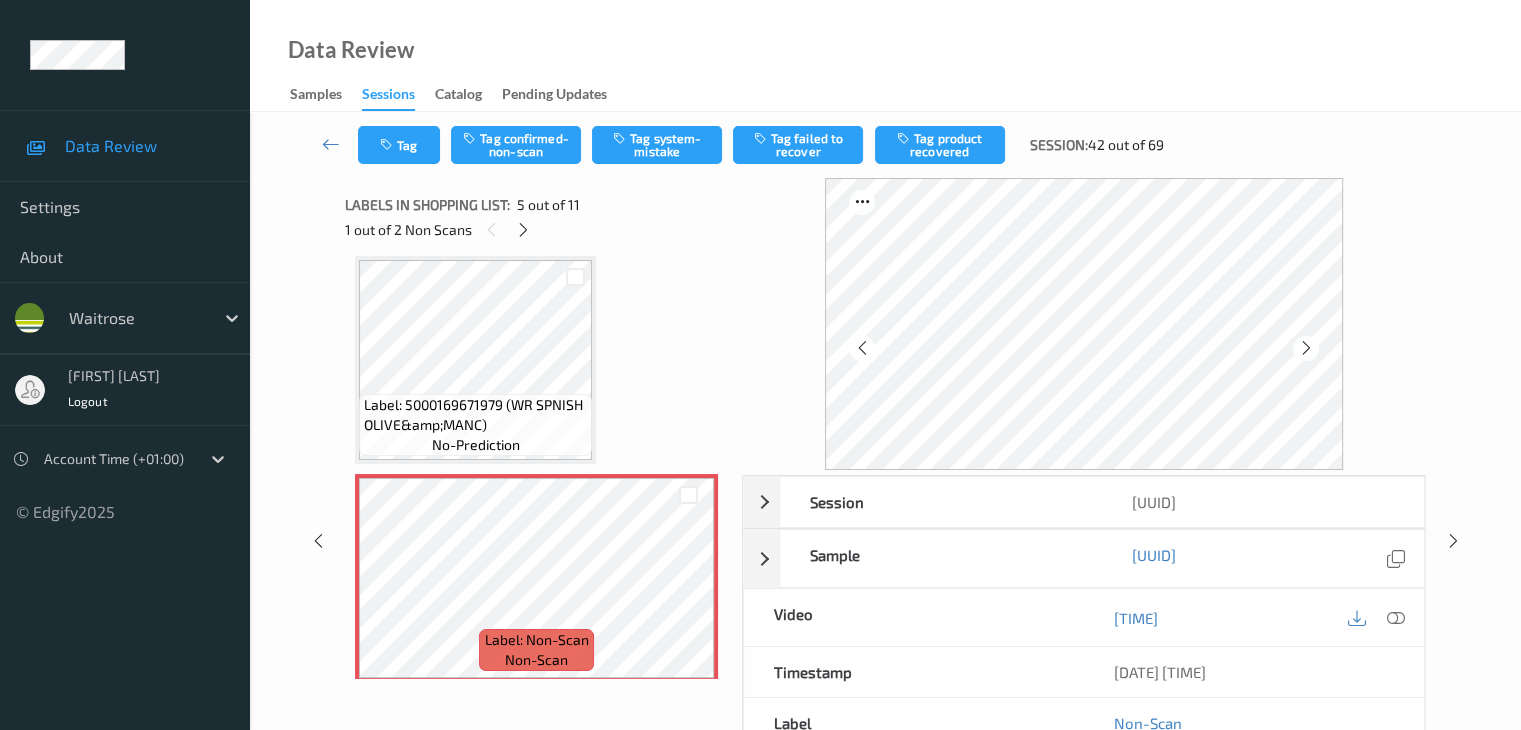 click on "Label: 5000169671979 (WR SPNISH OLIVE&amp;MANC)" at bounding box center [475, 415] 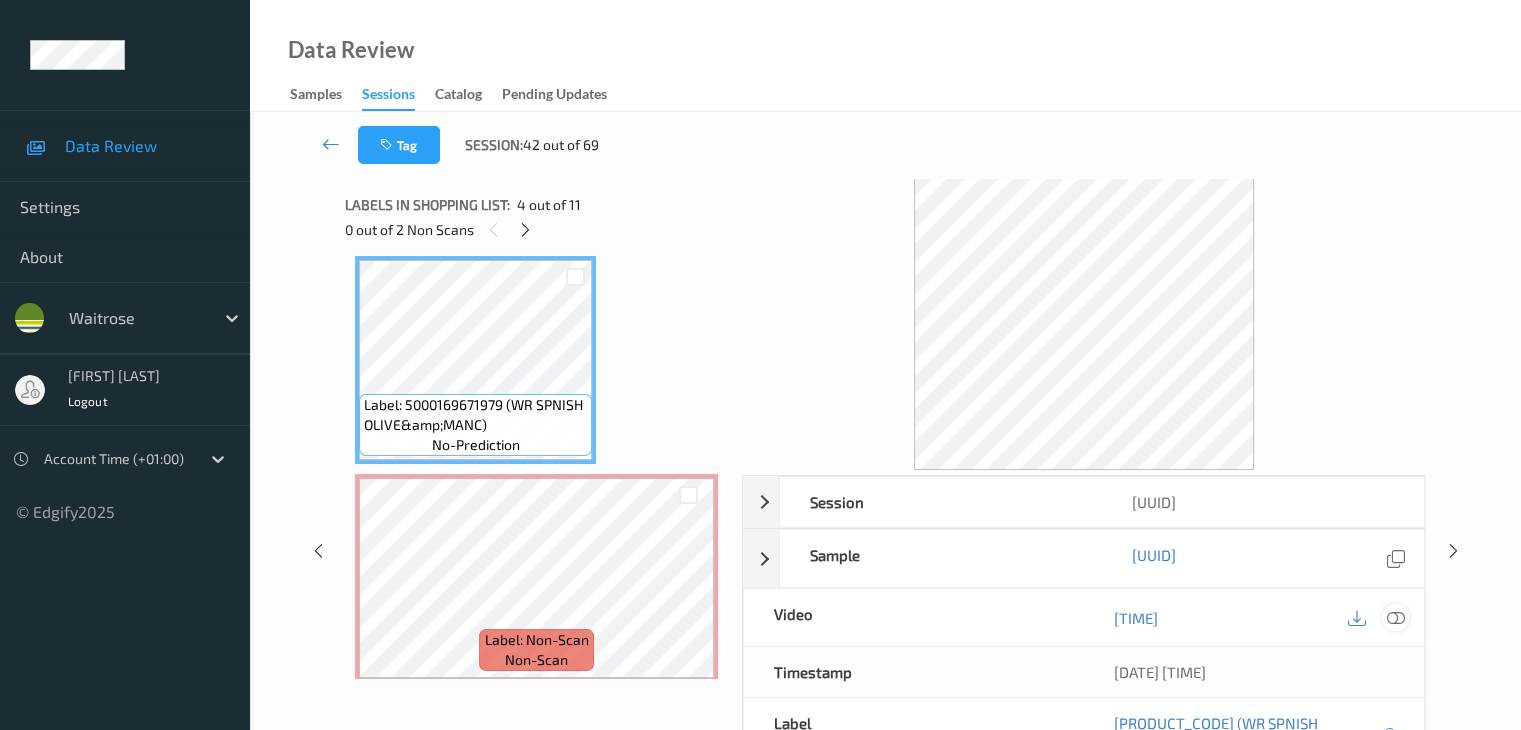 click at bounding box center [1395, 617] 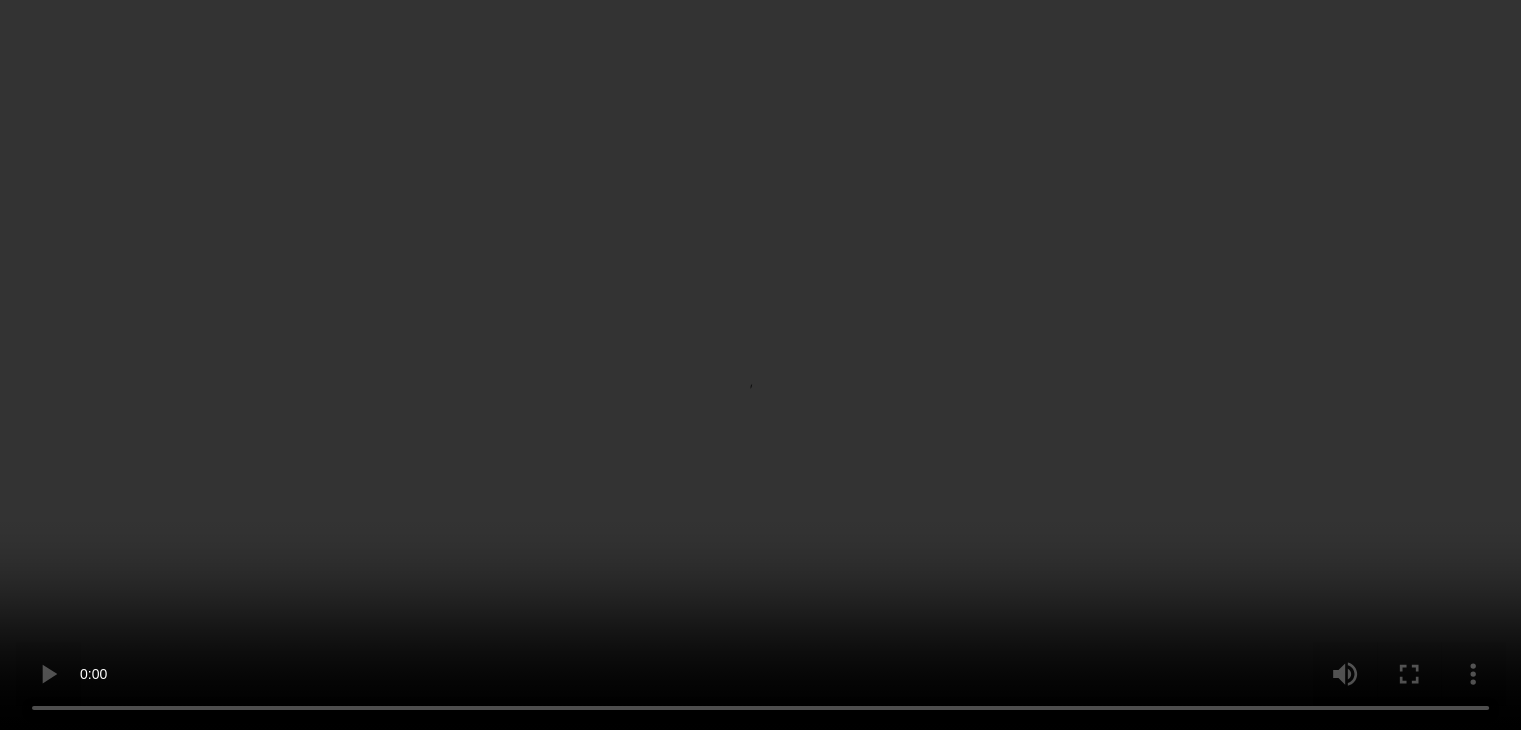 scroll, scrollTop: 964, scrollLeft: 0, axis: vertical 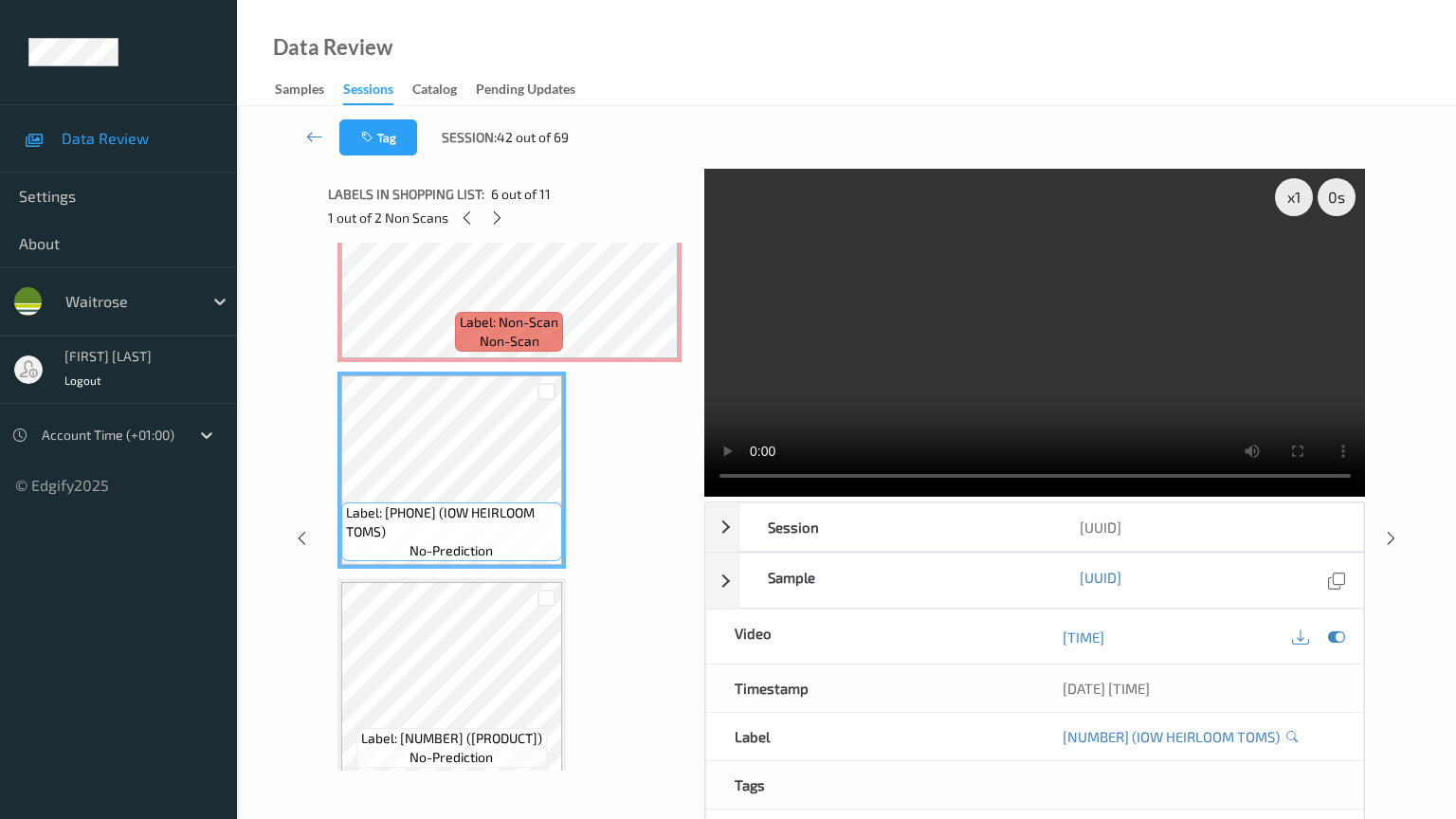 type 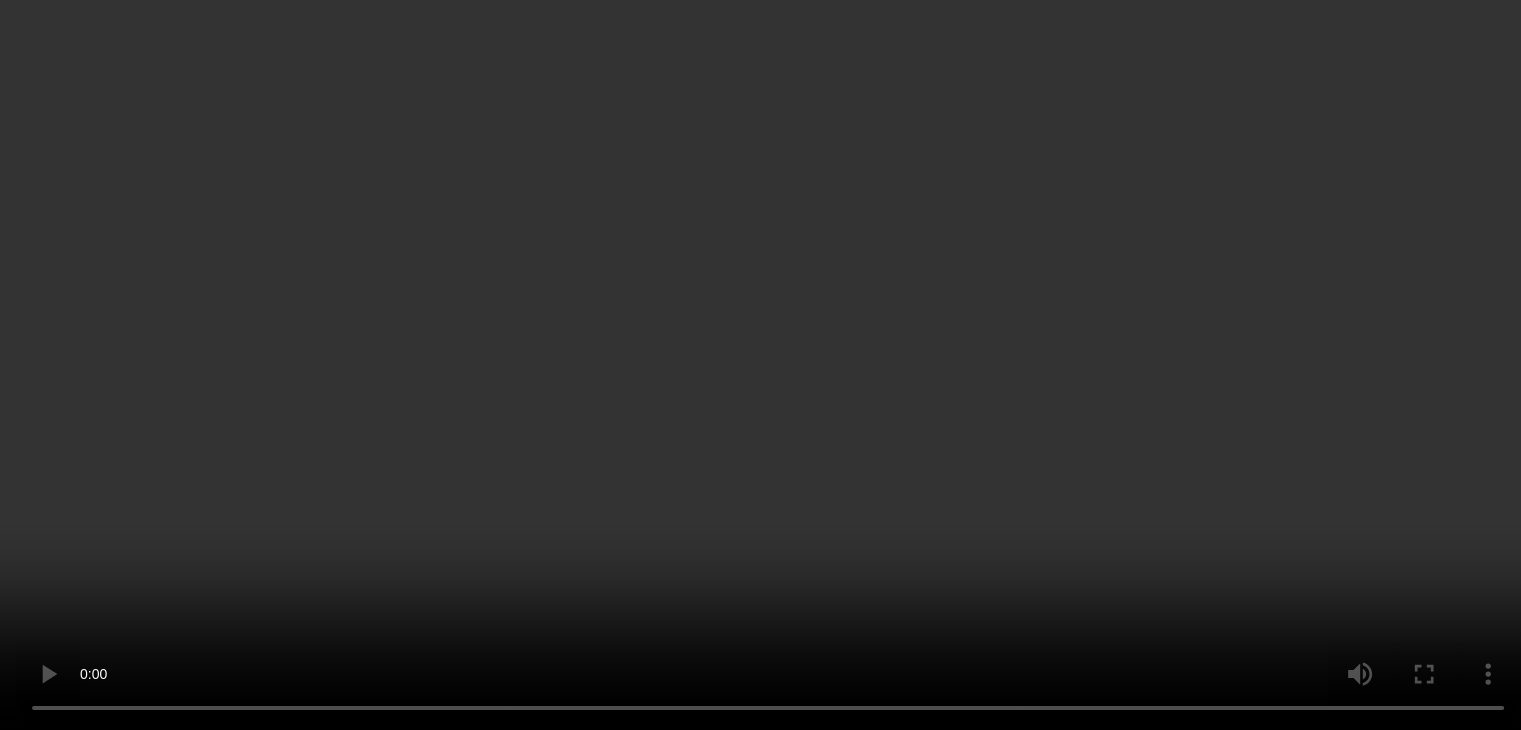 scroll, scrollTop: 864, scrollLeft: 0, axis: vertical 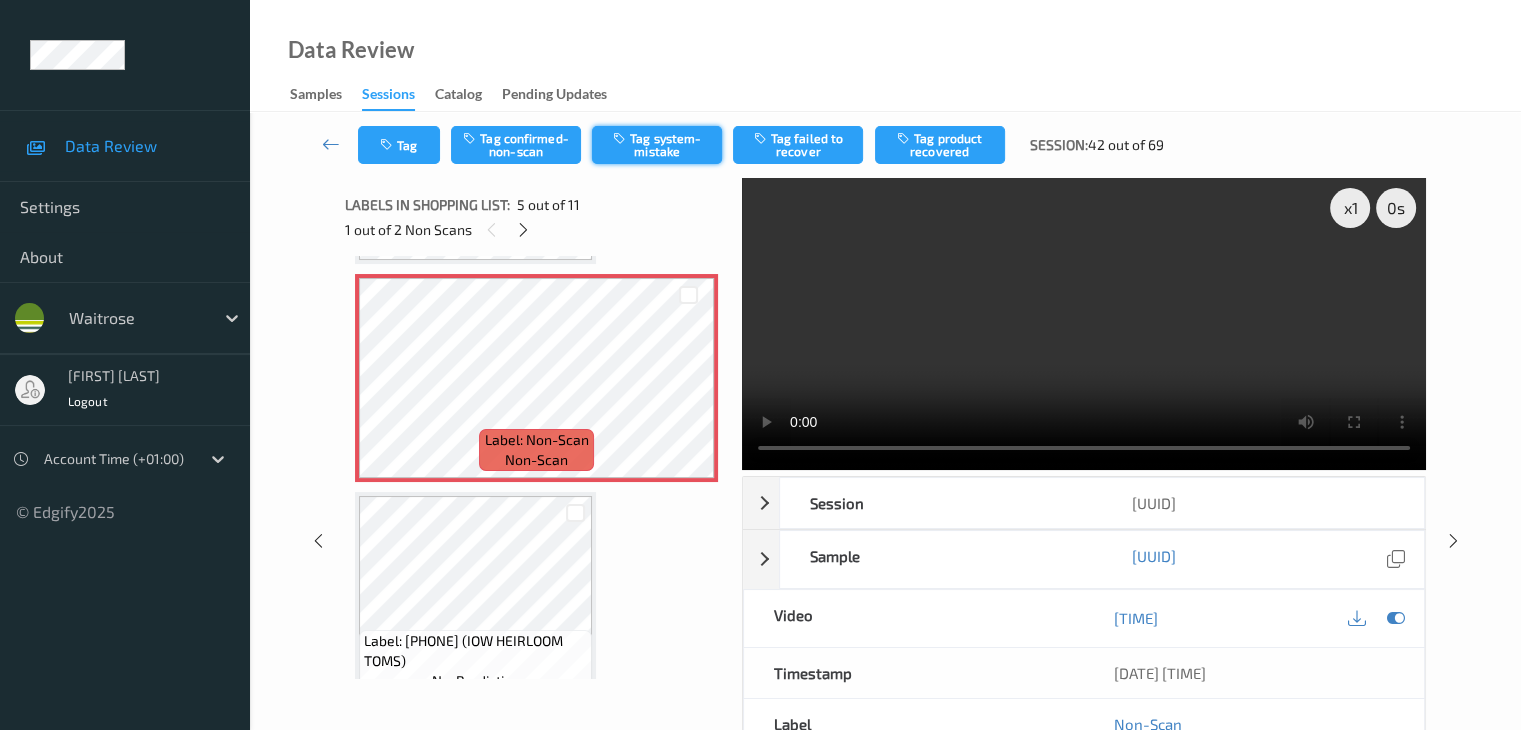 click on "Tag   system-mistake" at bounding box center (657, 145) 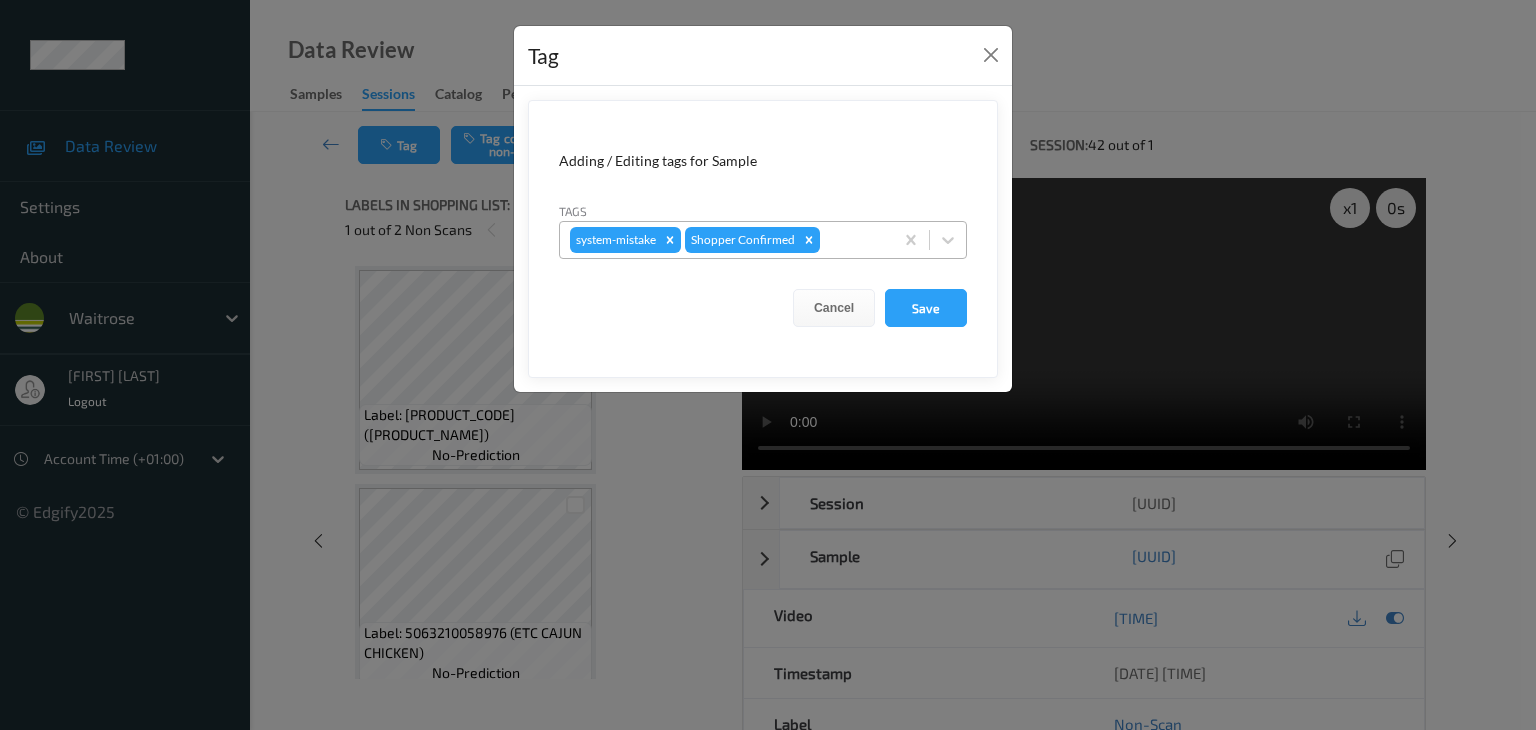 scroll, scrollTop: 0, scrollLeft: 0, axis: both 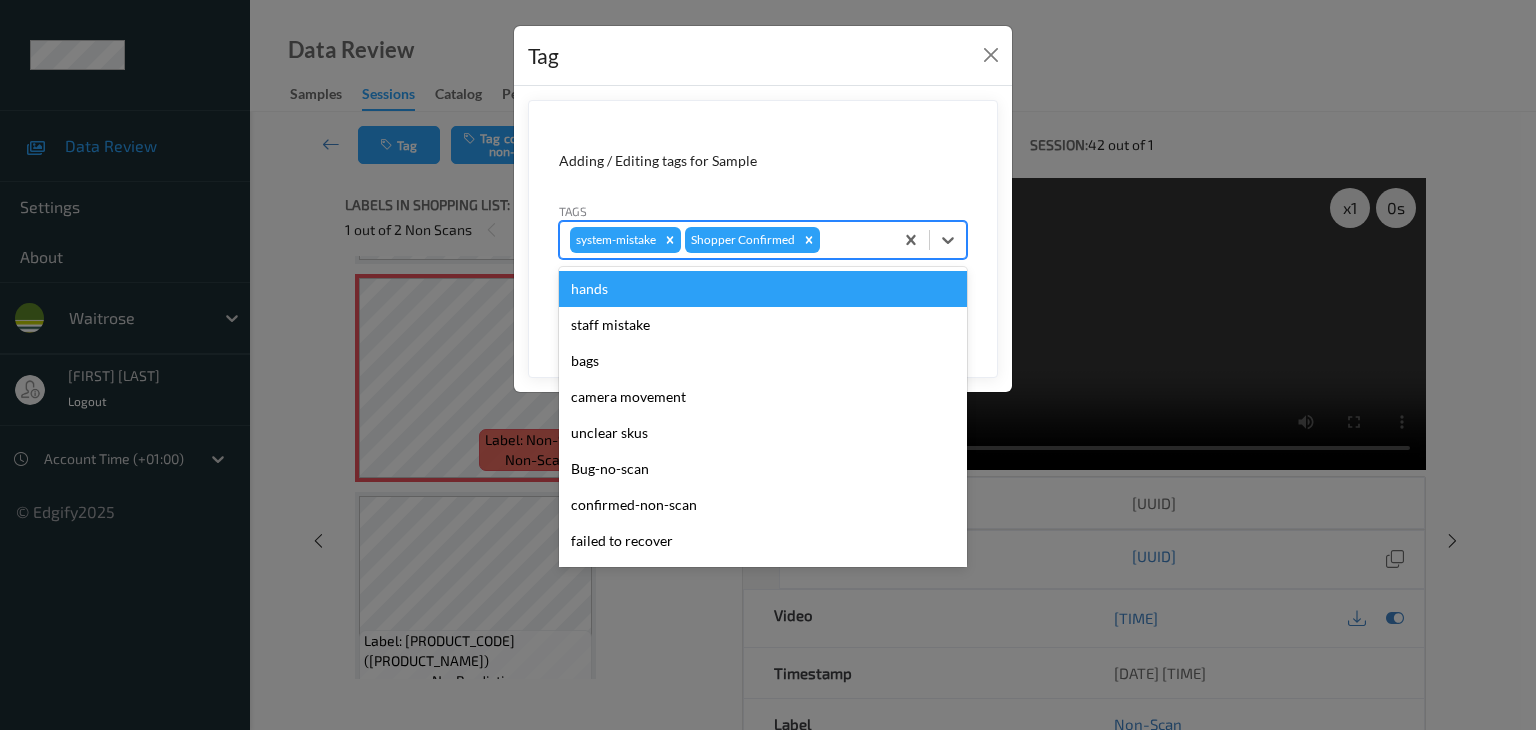 click at bounding box center (853, 240) 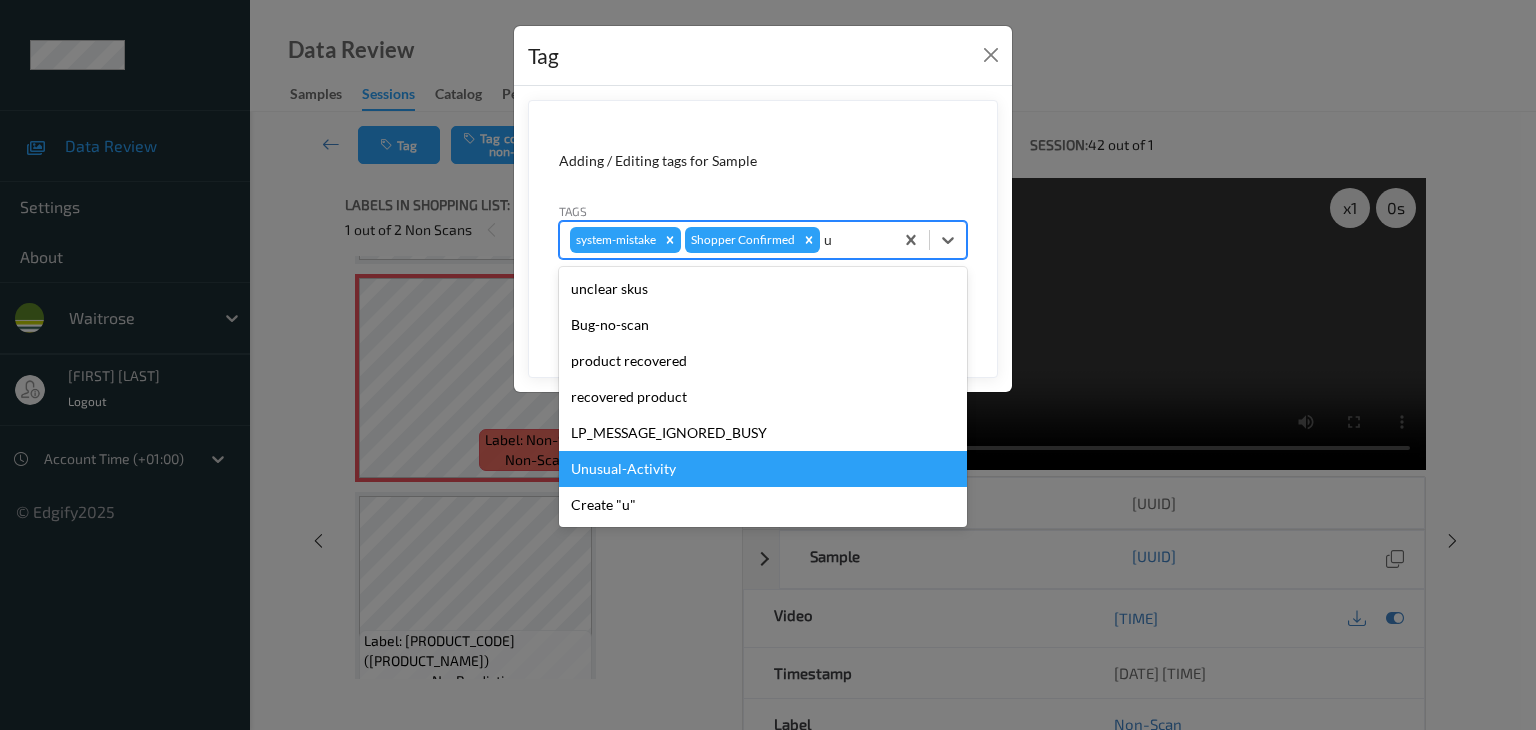click on "Unusual-Activity" at bounding box center (763, 469) 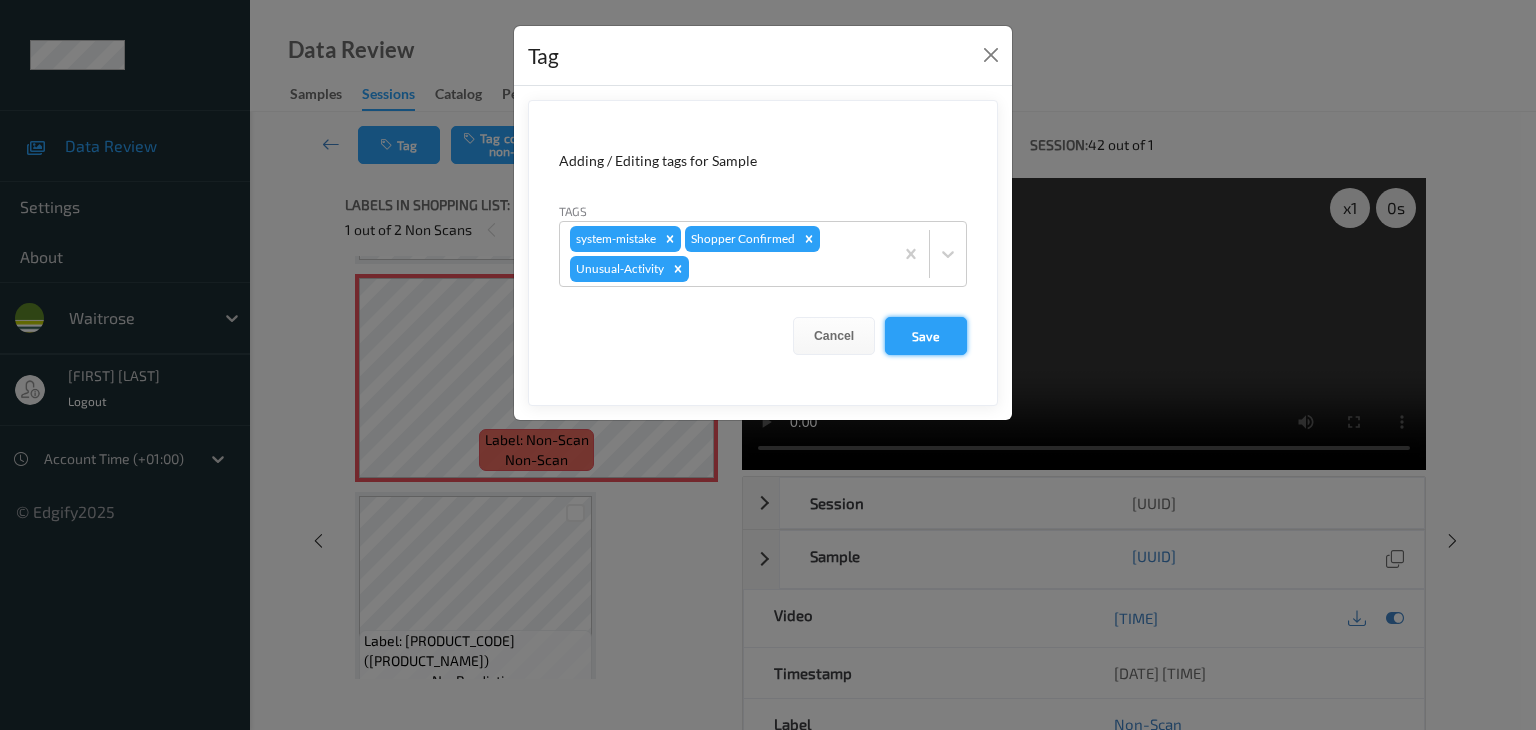 click on "Save" at bounding box center [926, 336] 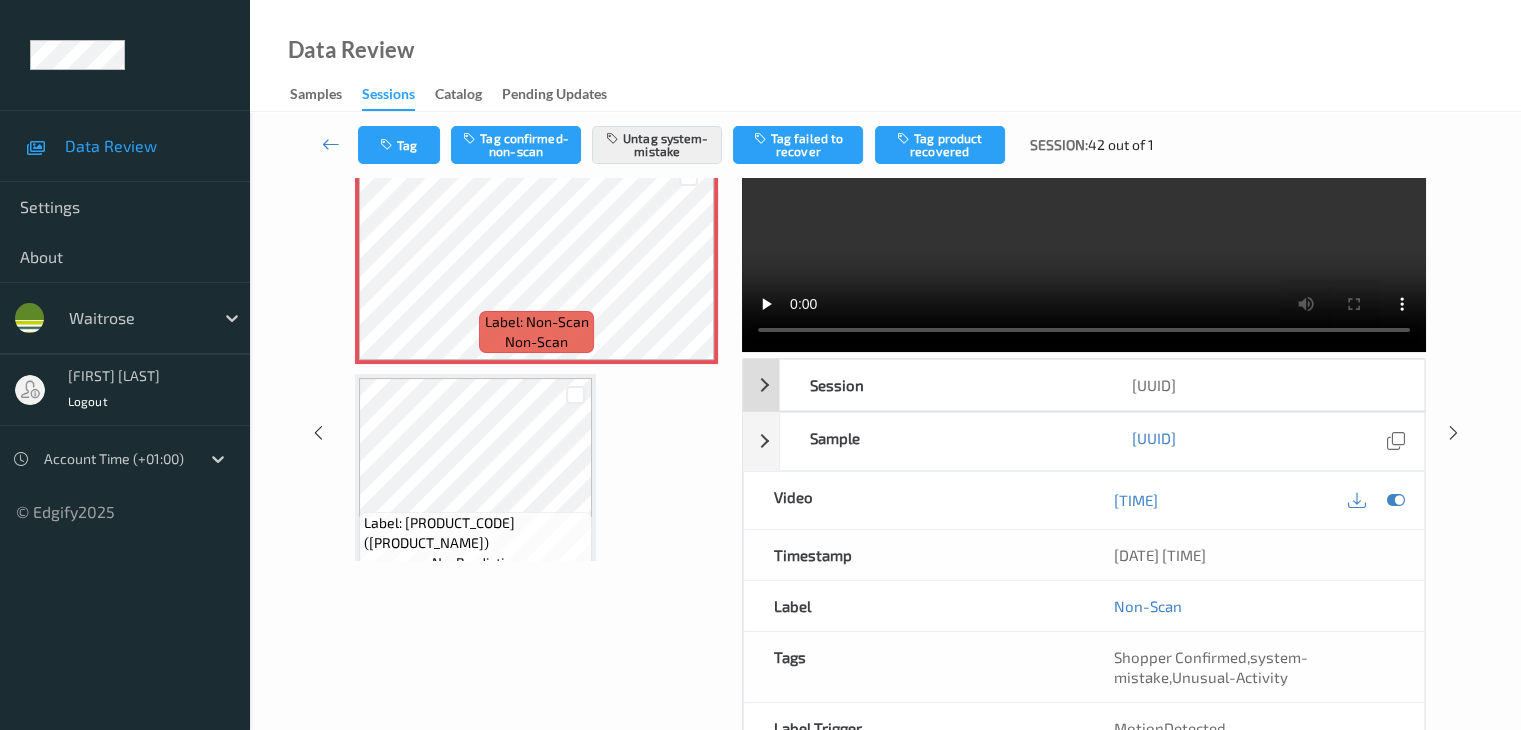 scroll, scrollTop: 200, scrollLeft: 0, axis: vertical 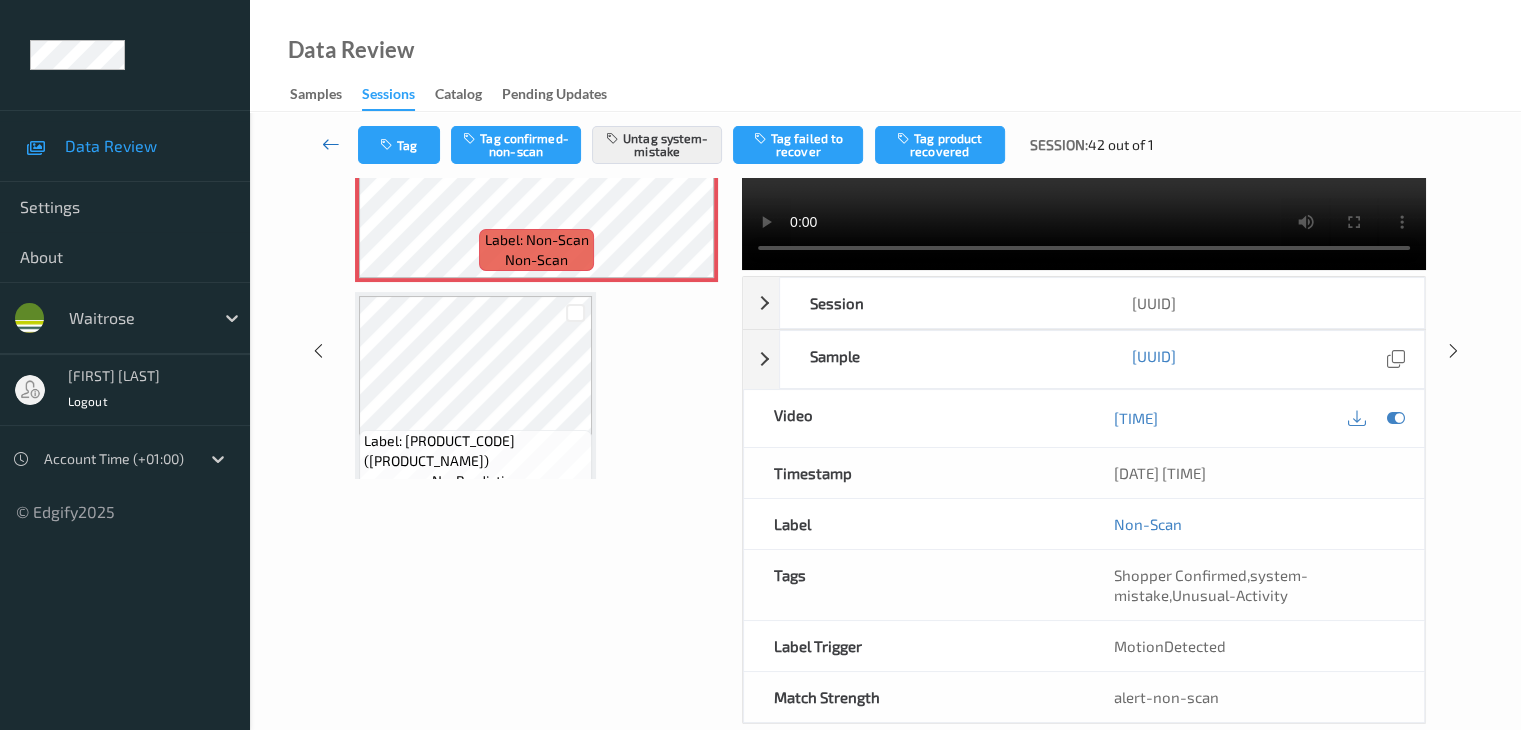 click at bounding box center [331, 144] 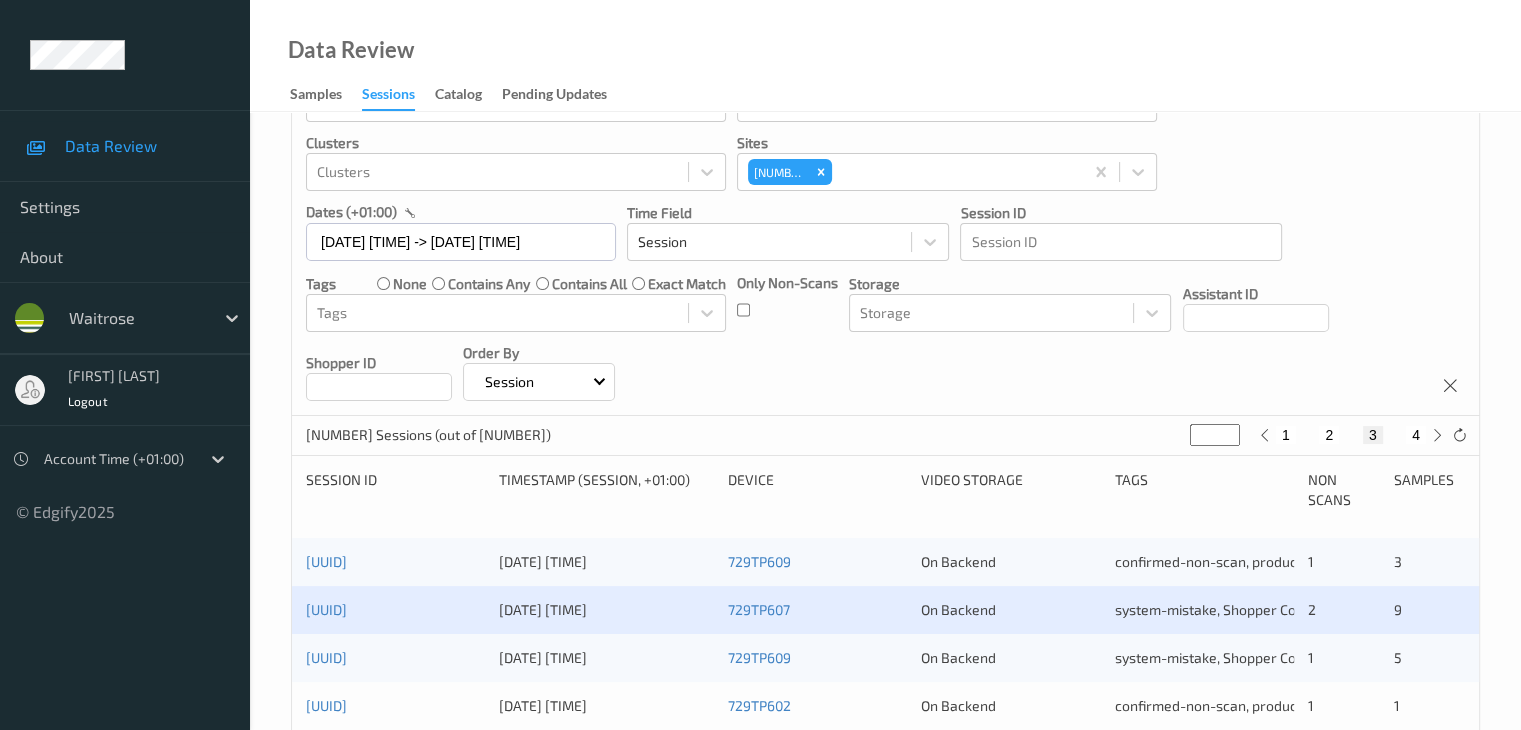scroll, scrollTop: 400, scrollLeft: 0, axis: vertical 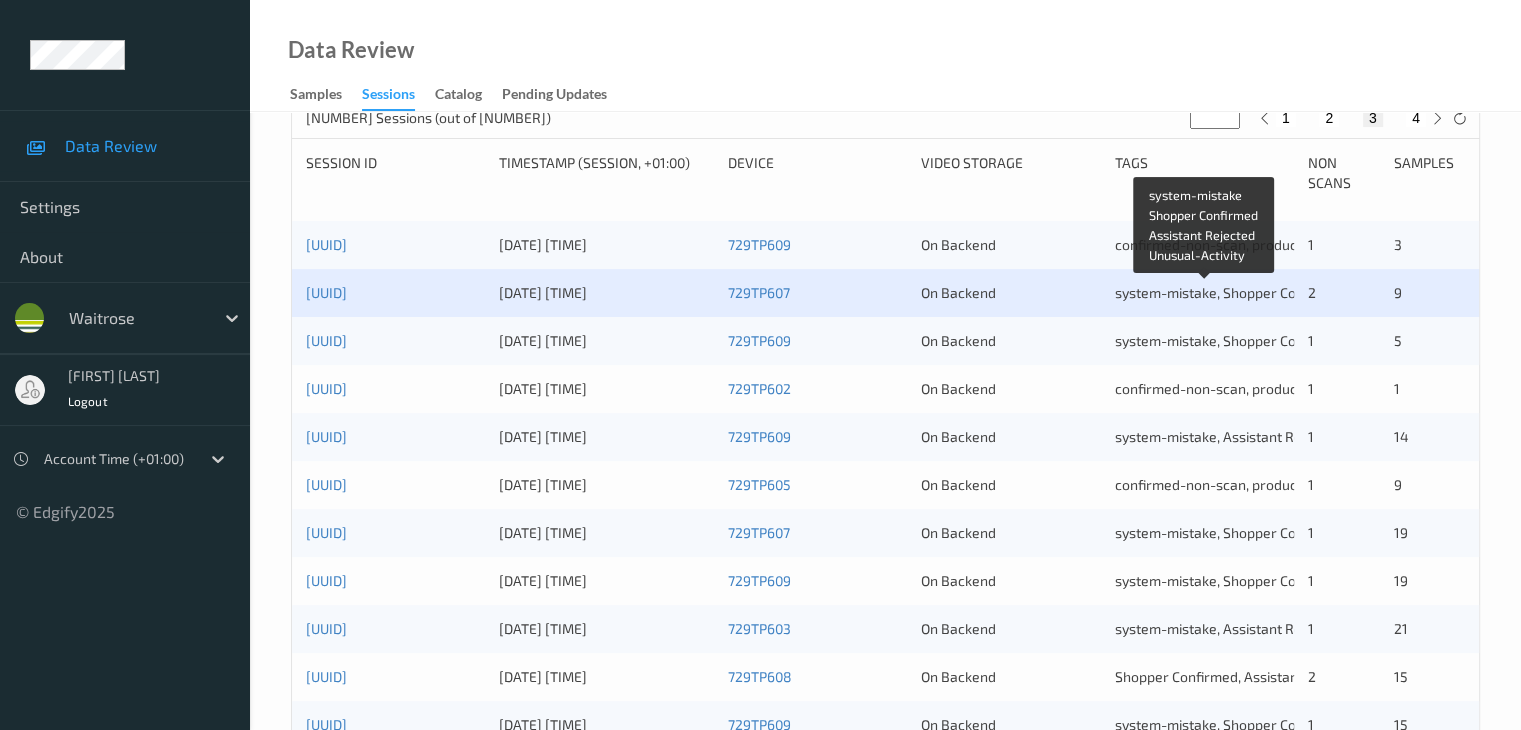 click on "system-mistake, Shopper Confirmed, Assistant Rejected, Unusual-Activity" at bounding box center [1348, 292] 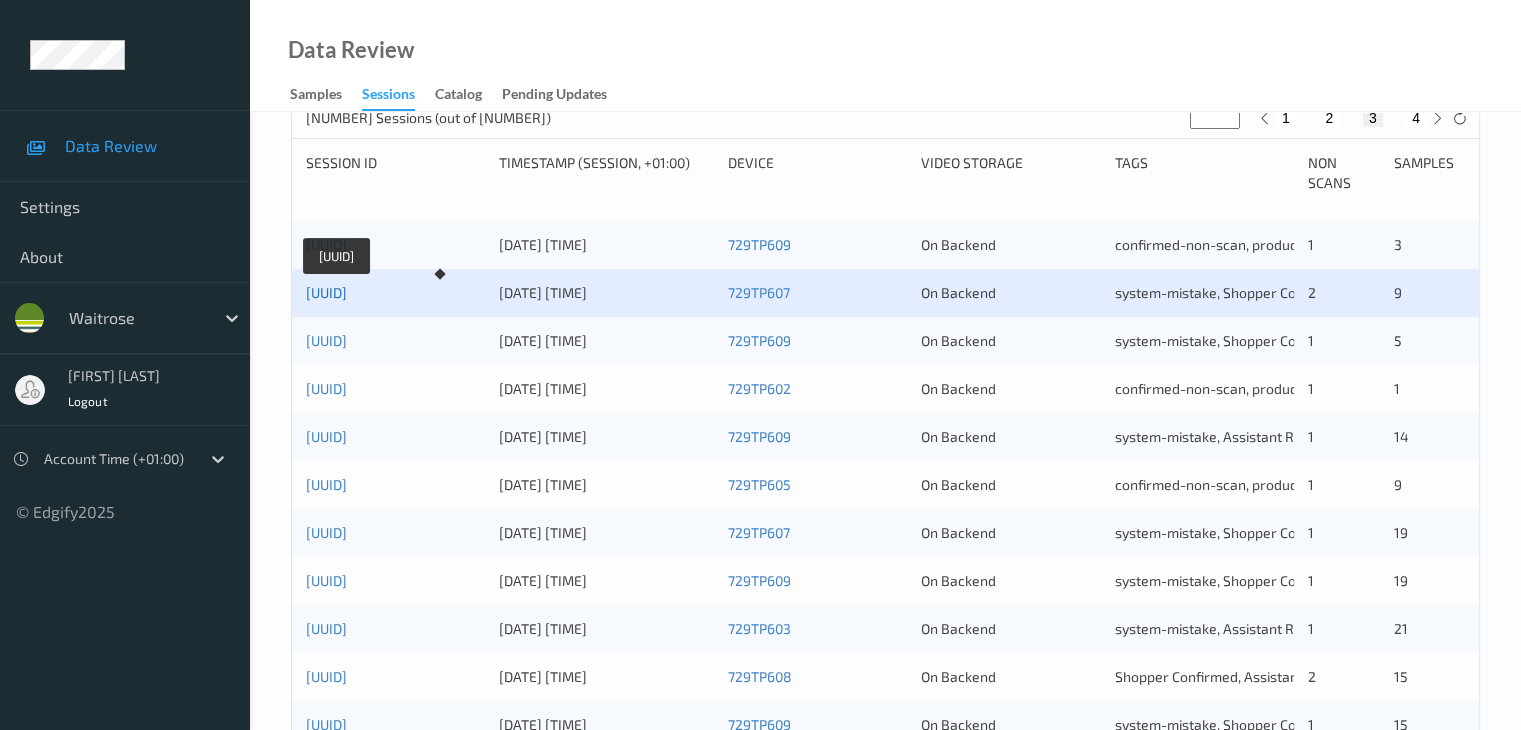 click on "[UUID]" at bounding box center (326, 292) 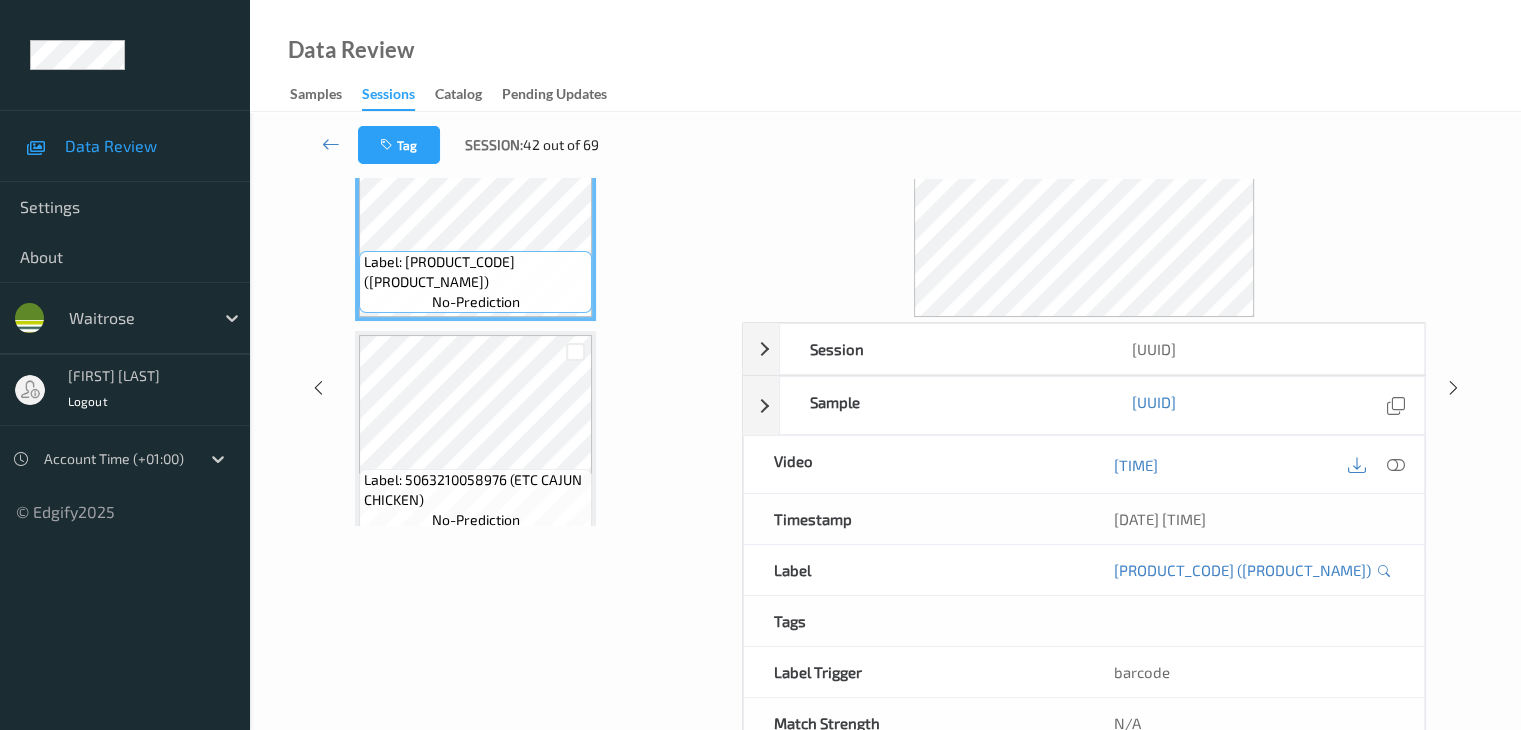 scroll, scrollTop: 0, scrollLeft: 0, axis: both 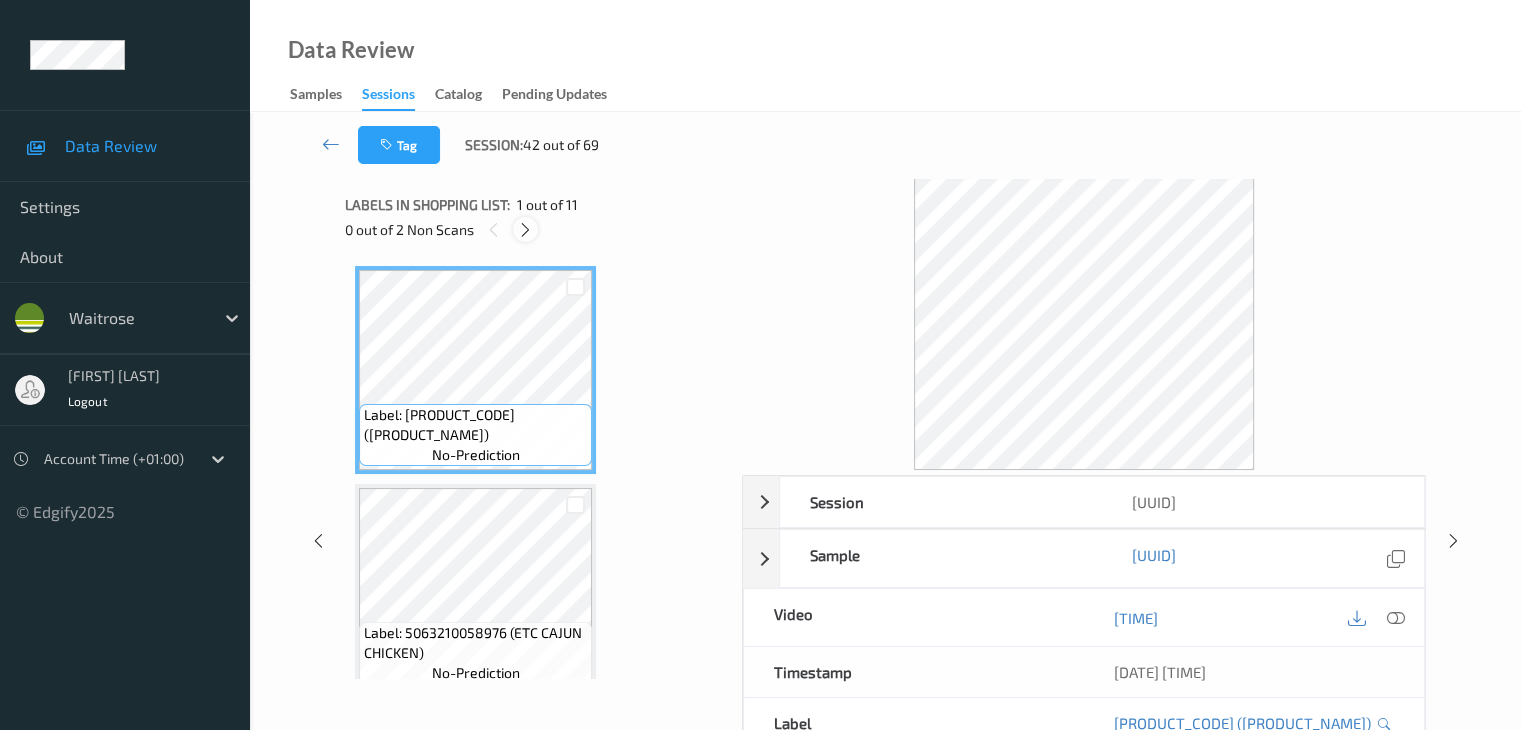 click at bounding box center (525, 230) 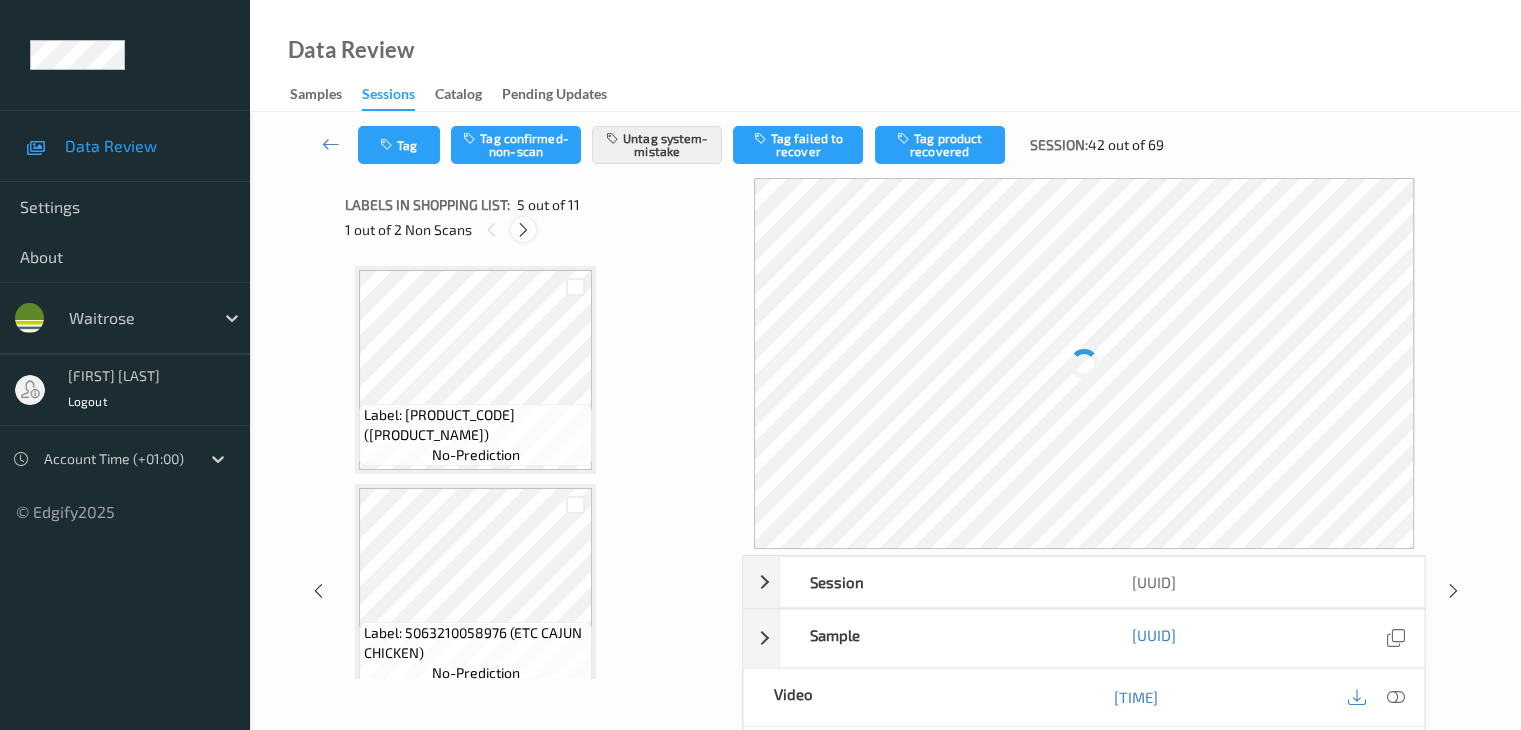 scroll, scrollTop: 664, scrollLeft: 0, axis: vertical 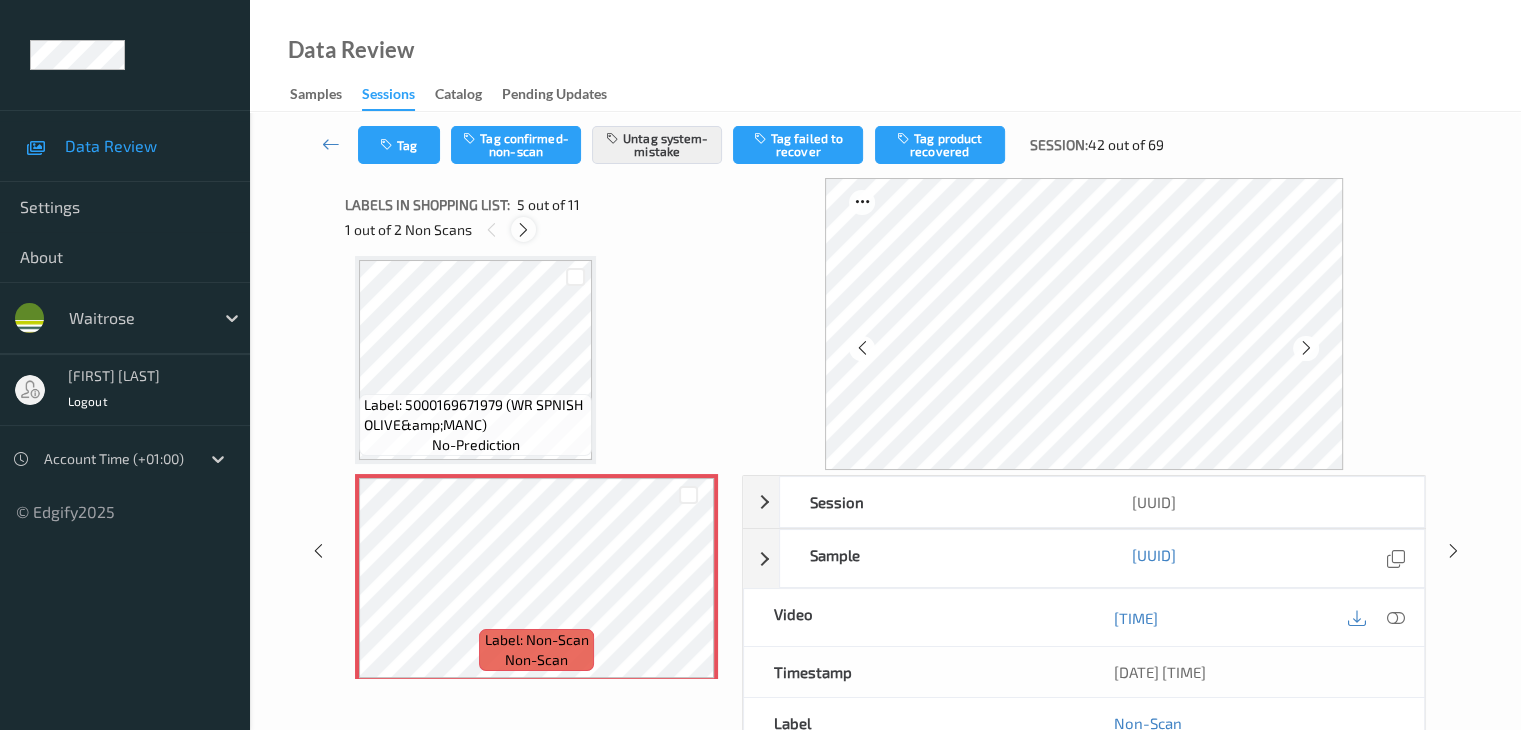 click at bounding box center (523, 230) 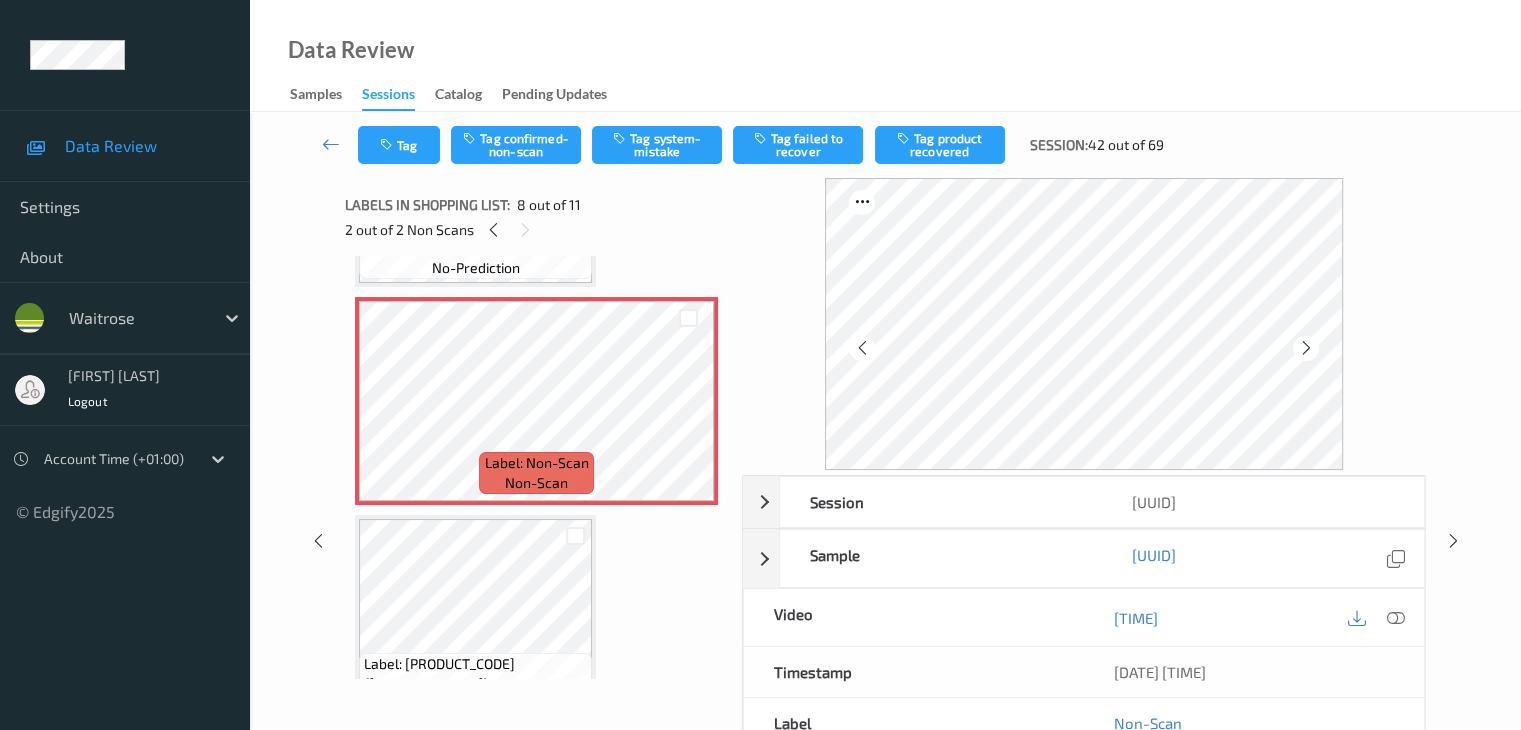 scroll, scrollTop: 1518, scrollLeft: 0, axis: vertical 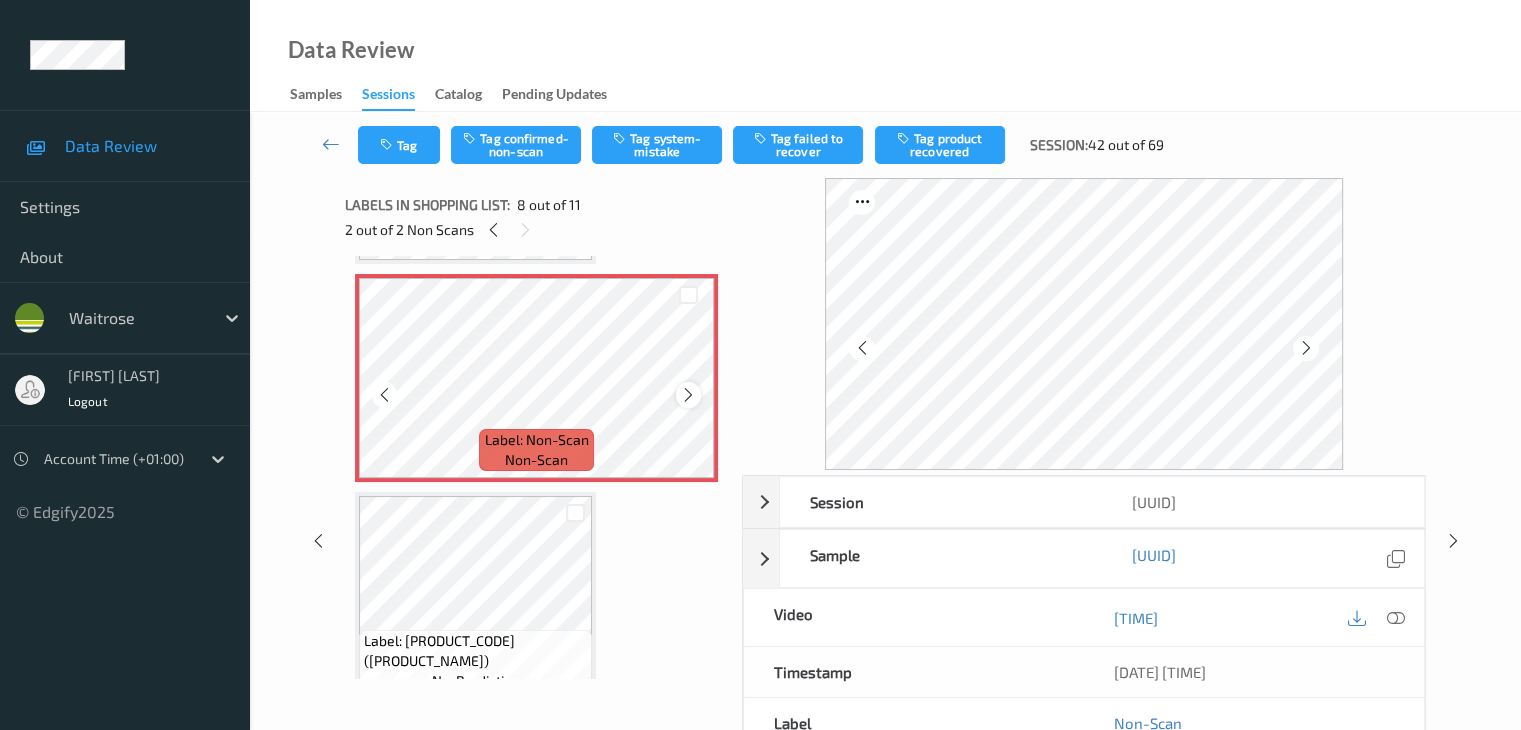 click at bounding box center (688, 395) 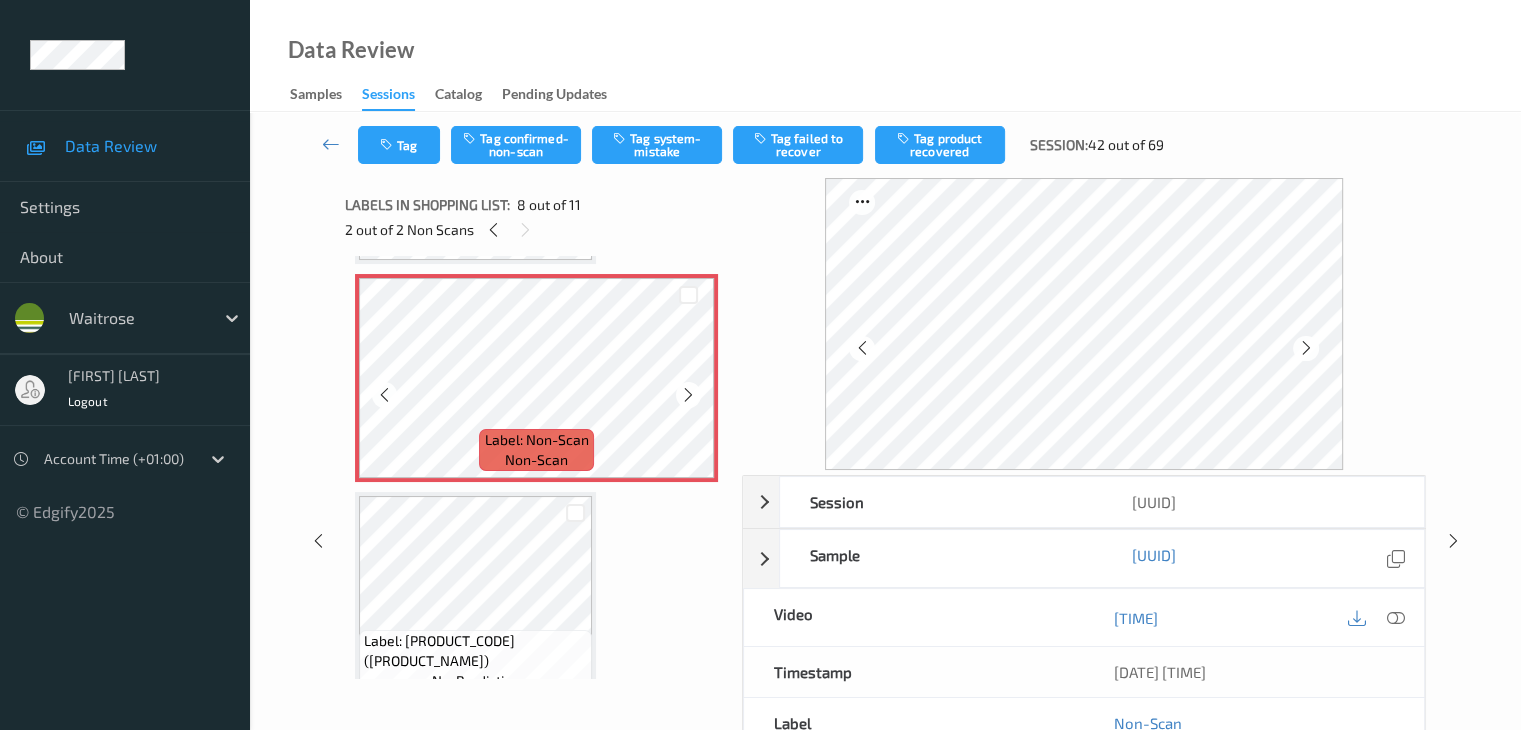 click at bounding box center [688, 395] 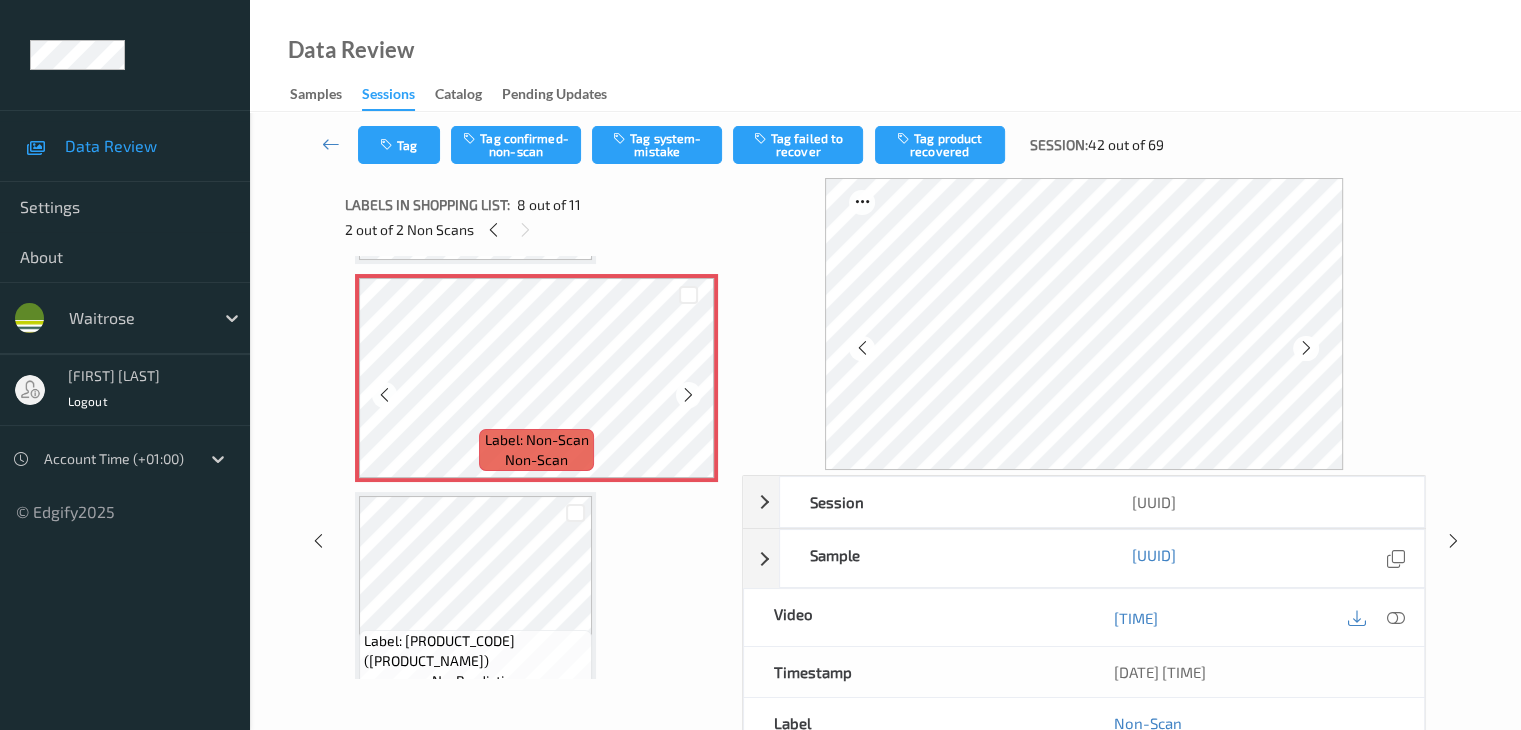 click at bounding box center (688, 395) 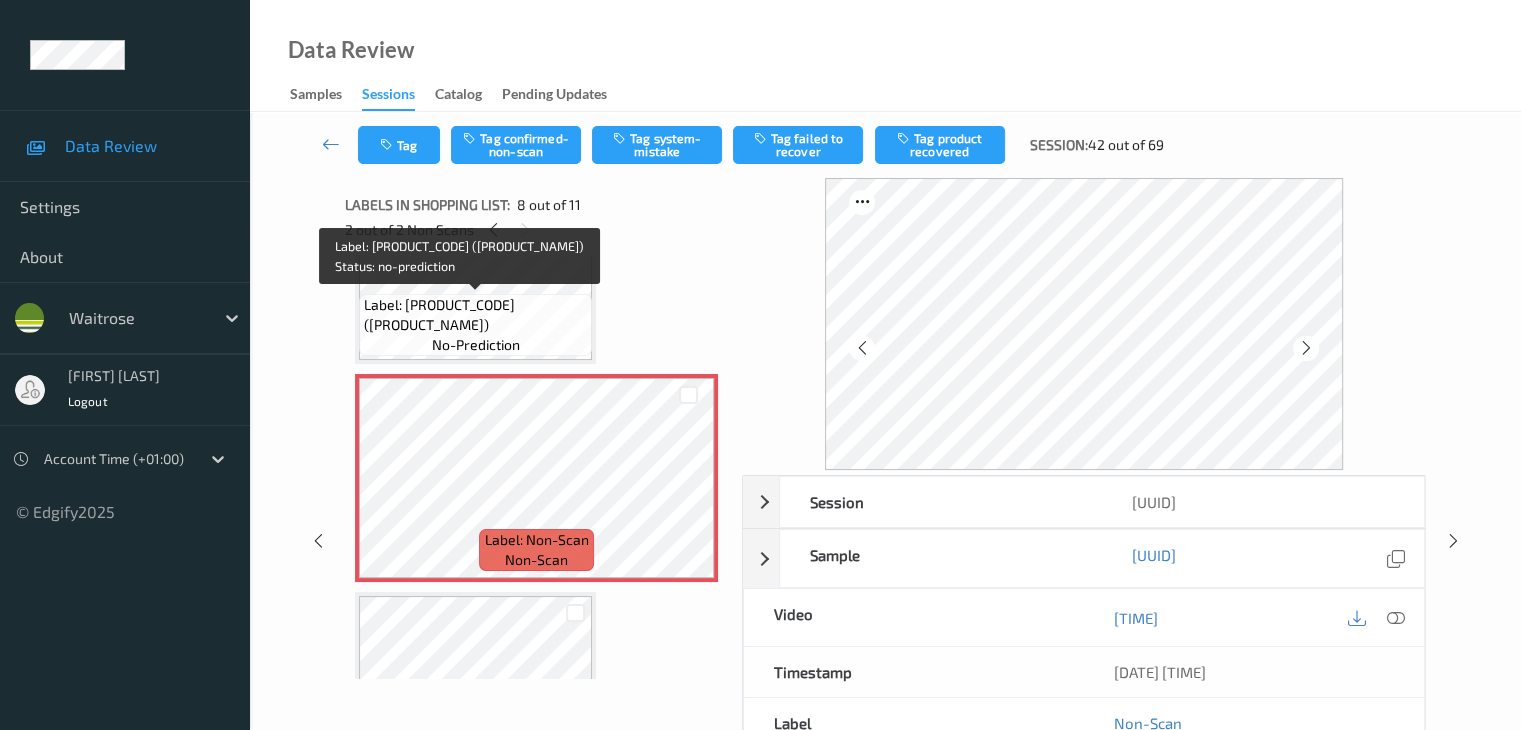 scroll, scrollTop: 1218, scrollLeft: 0, axis: vertical 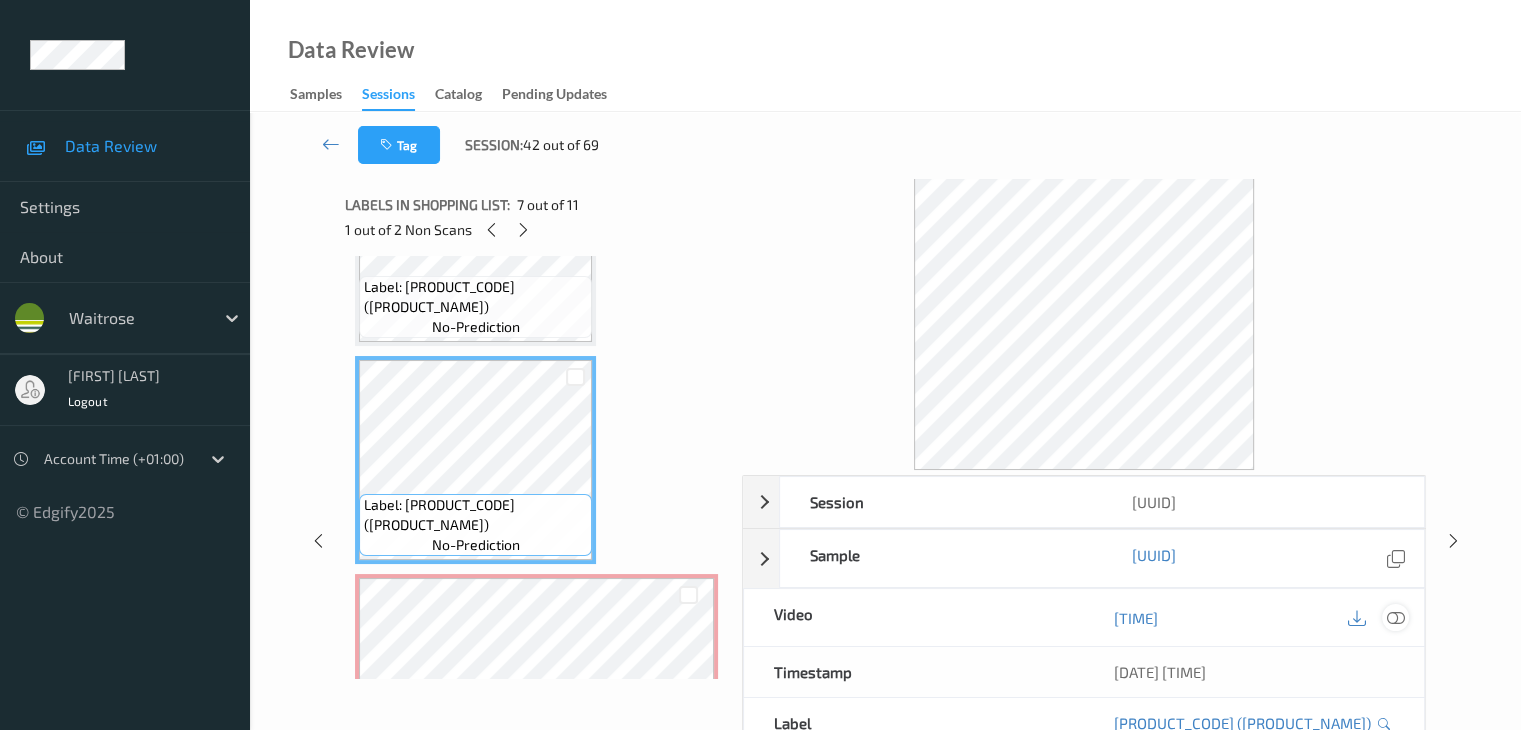 click at bounding box center [1395, 618] 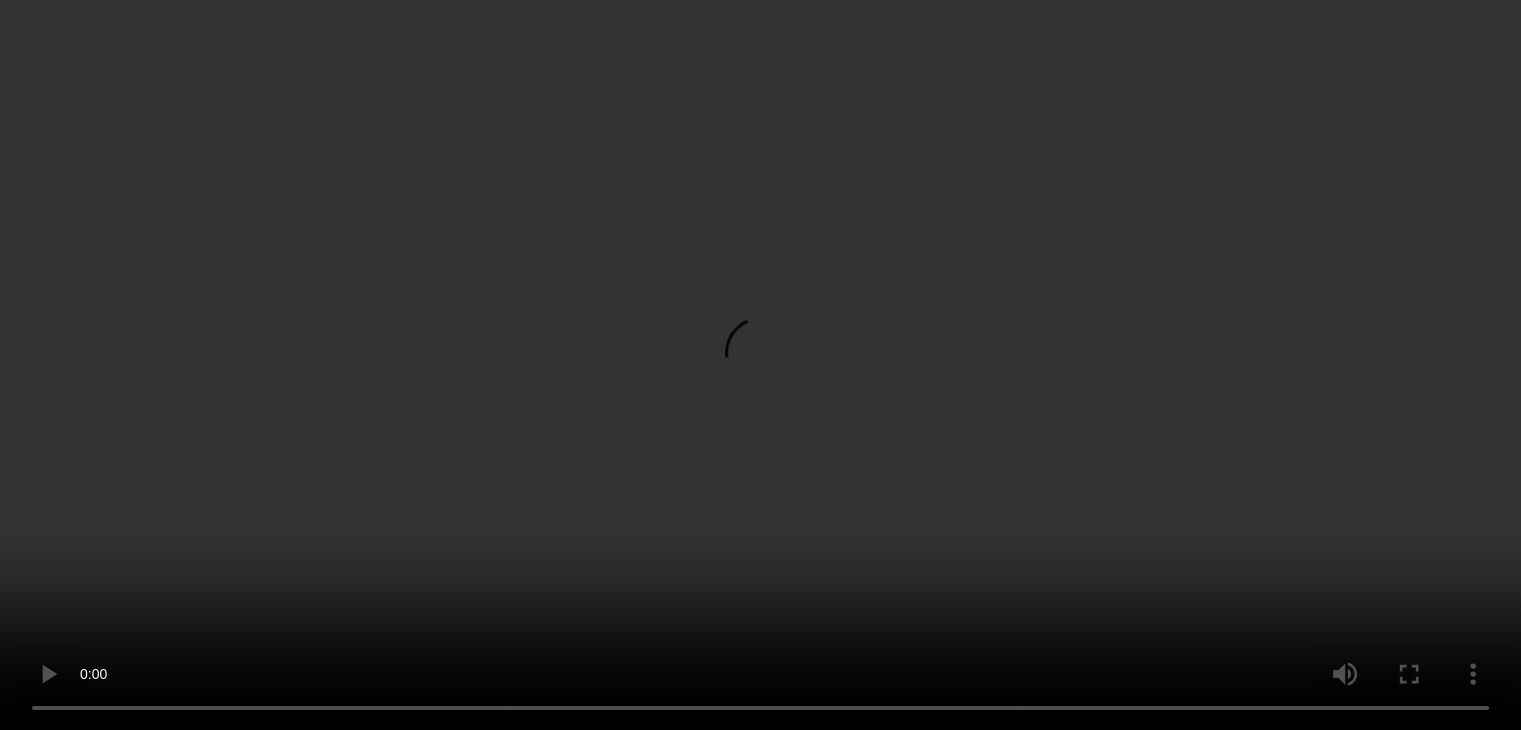 scroll, scrollTop: 1418, scrollLeft: 0, axis: vertical 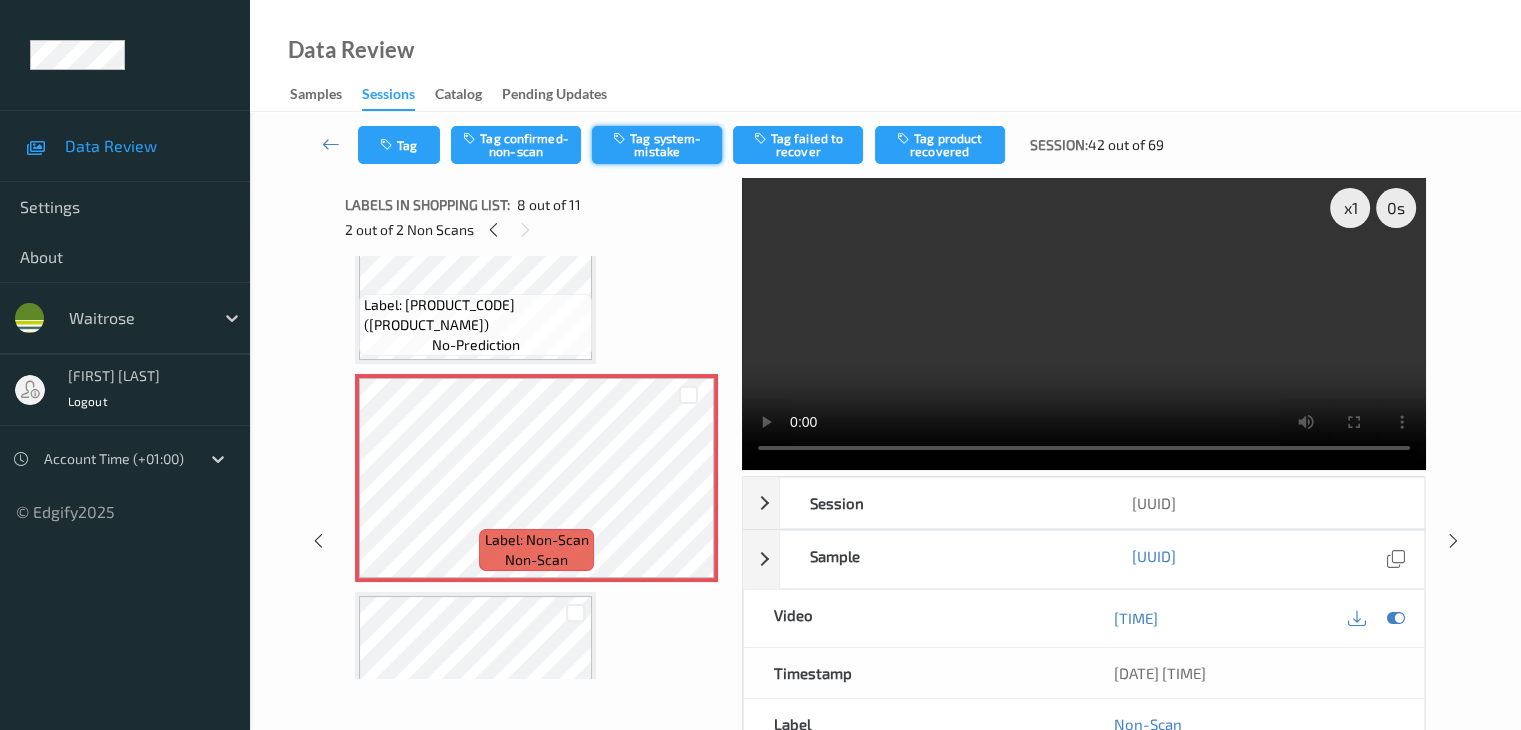 click on "Tag   system-mistake" at bounding box center [657, 145] 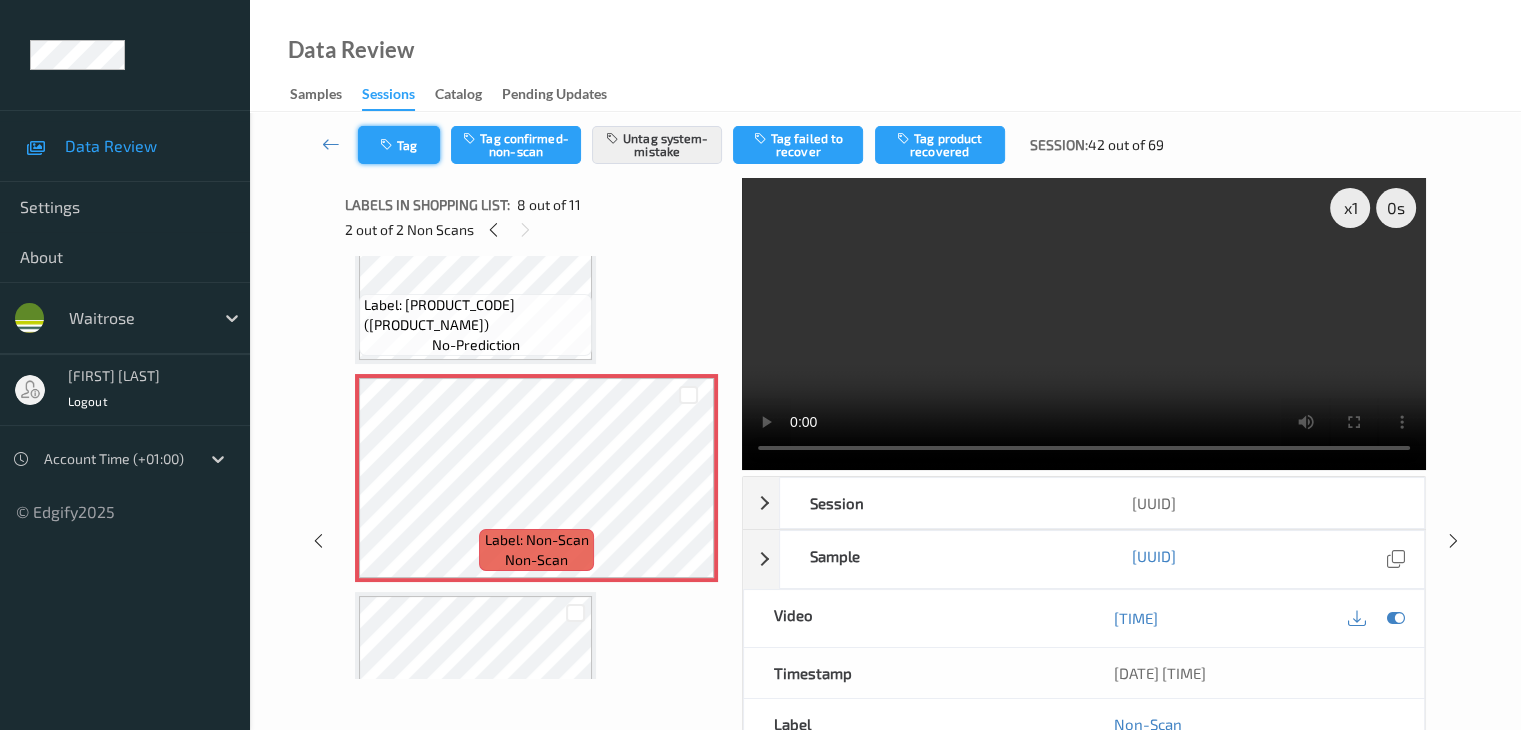 click on "Tag" at bounding box center [399, 145] 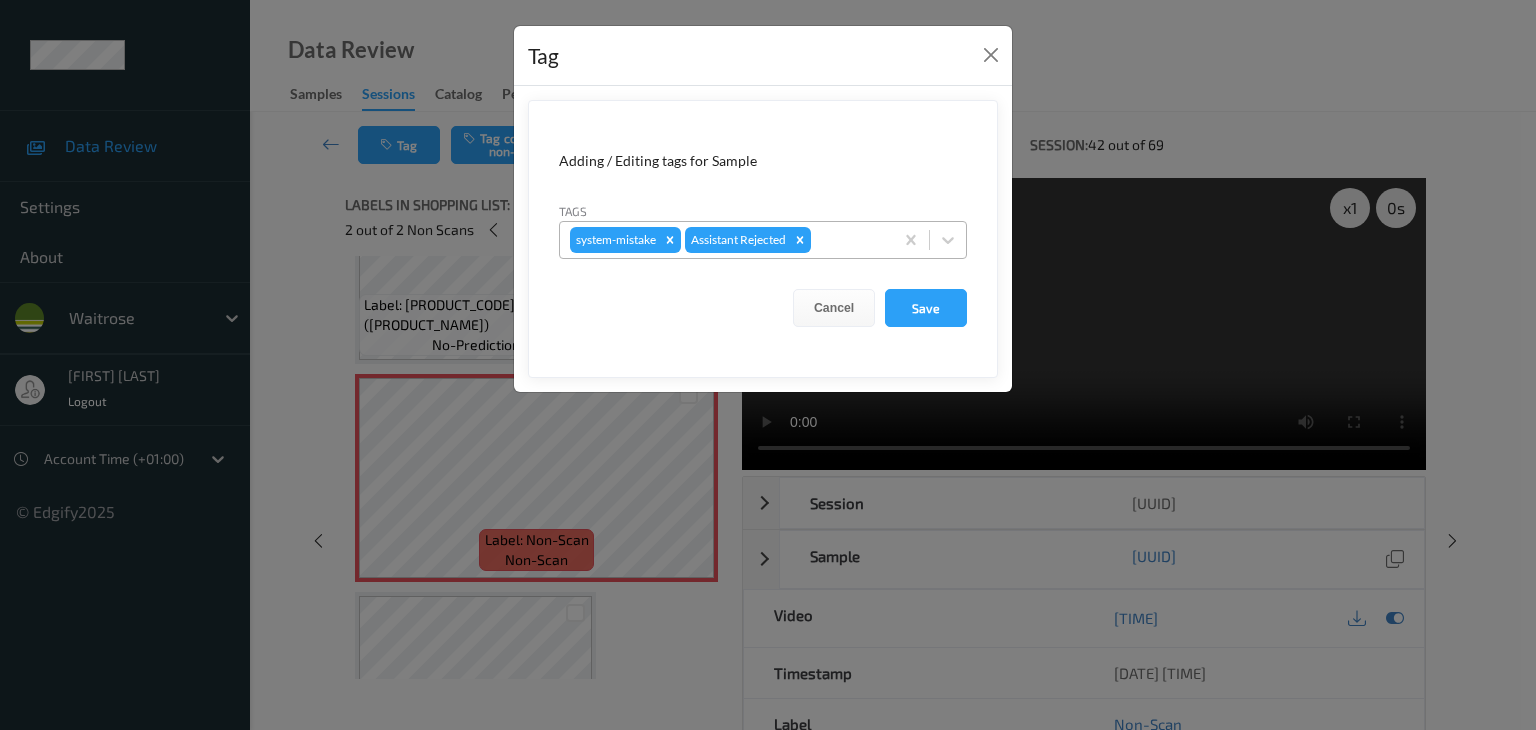 click at bounding box center [849, 240] 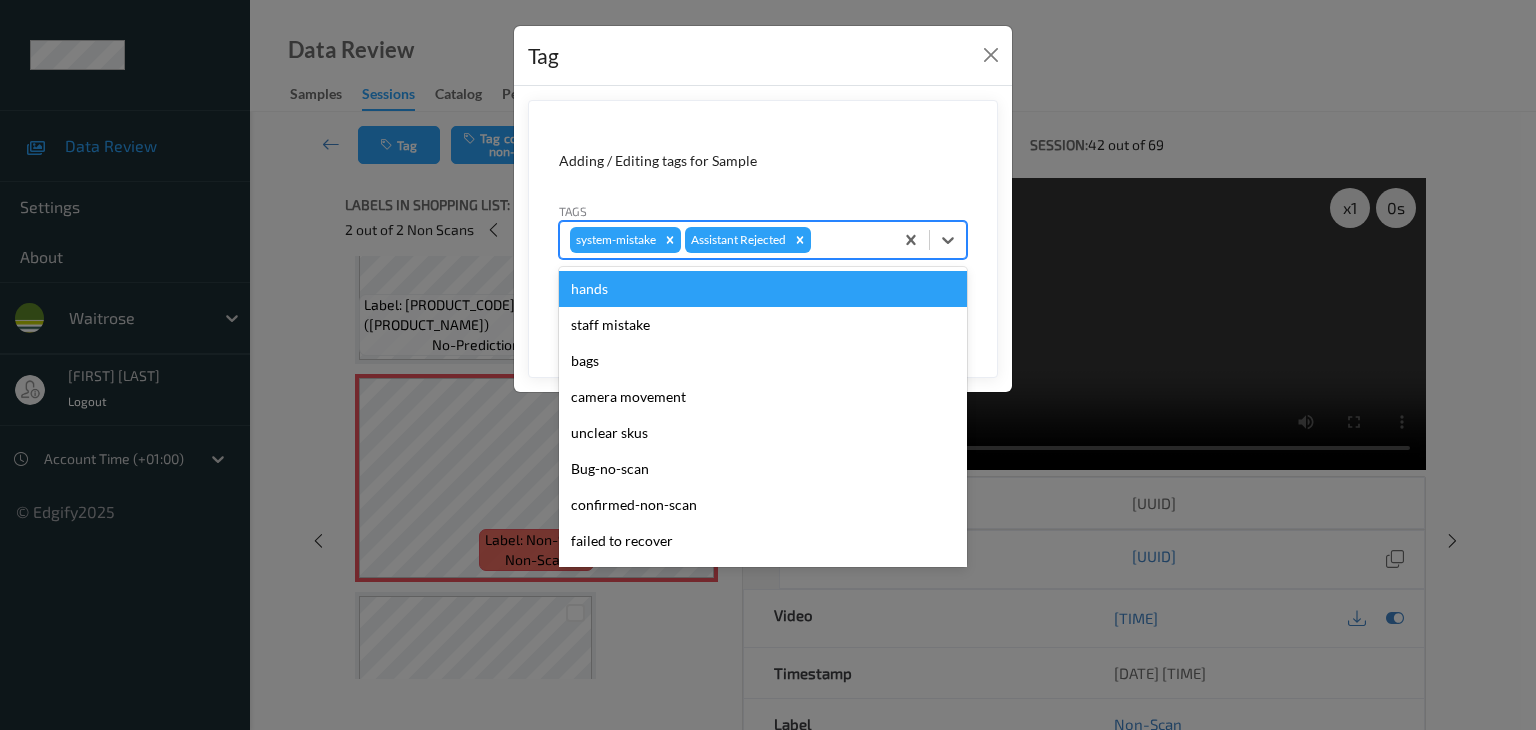 type on "u" 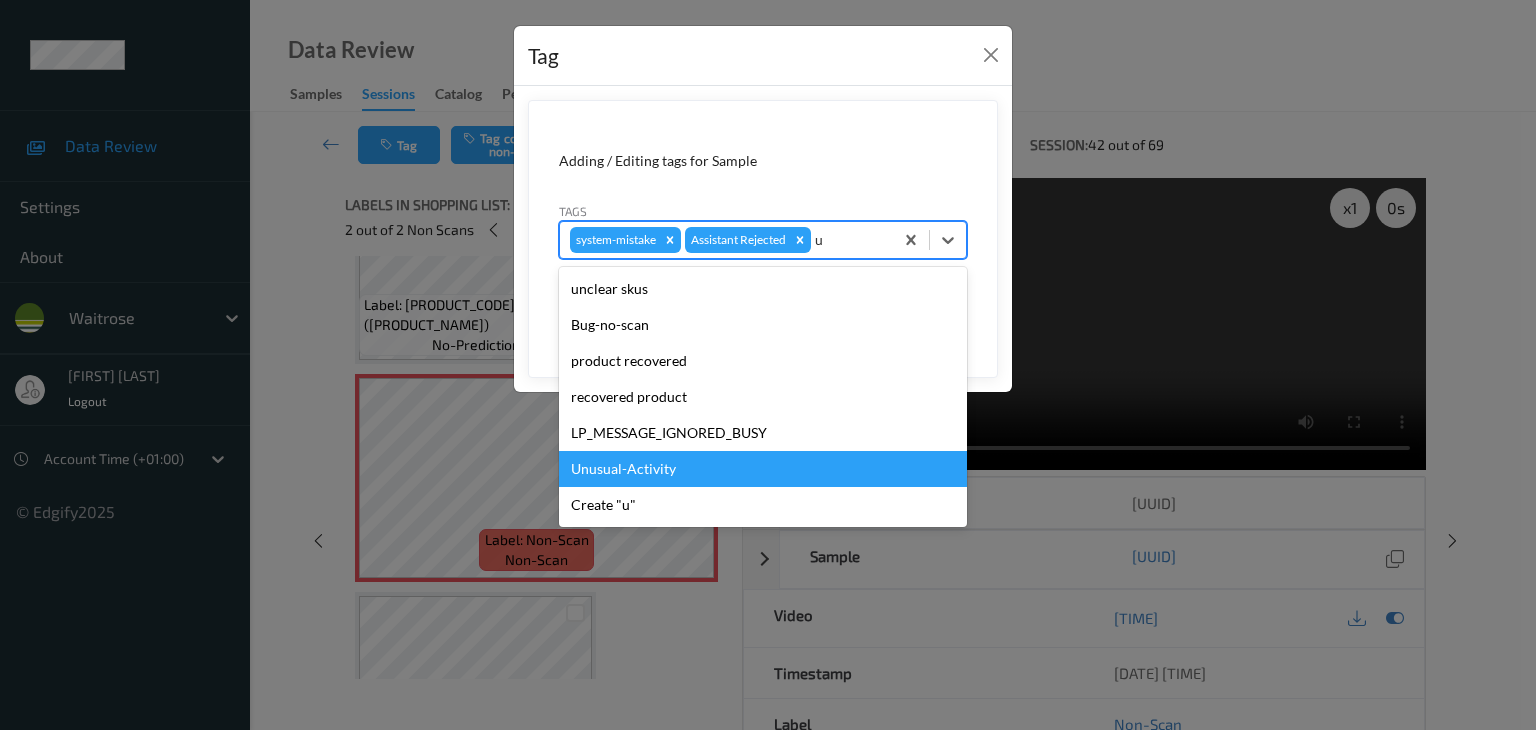 click on "Unusual-Activity" at bounding box center (763, 469) 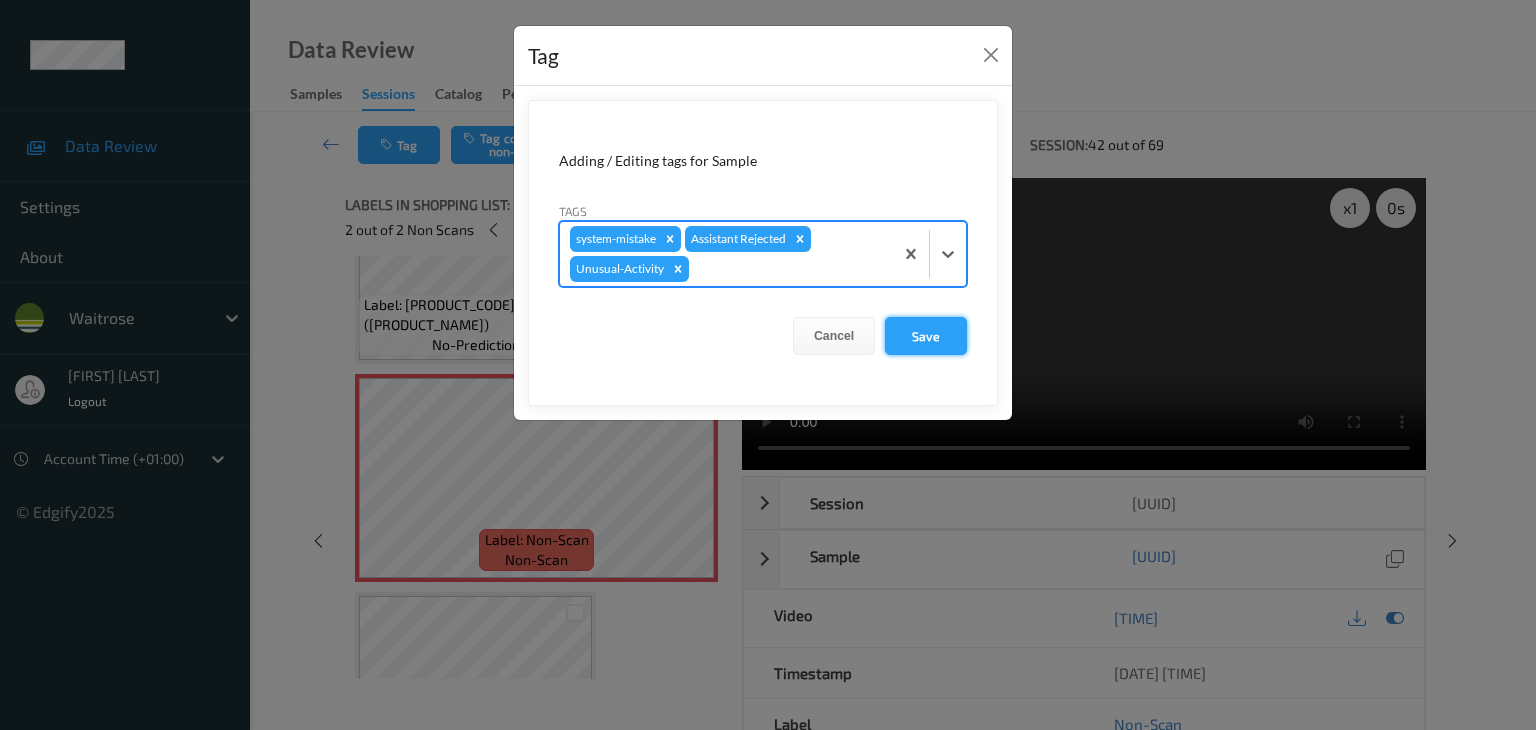 click on "Save" at bounding box center [926, 336] 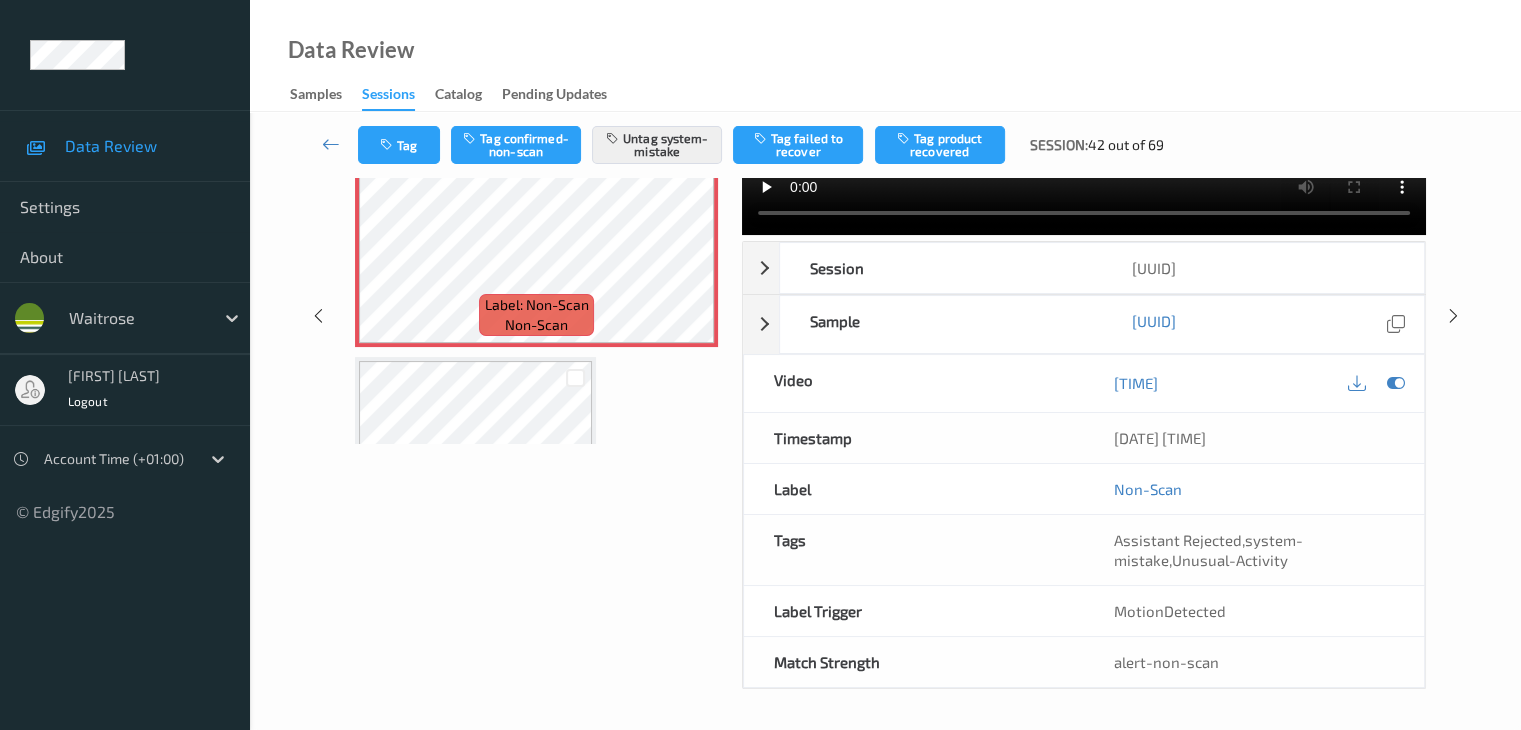 scroll, scrollTop: 264, scrollLeft: 0, axis: vertical 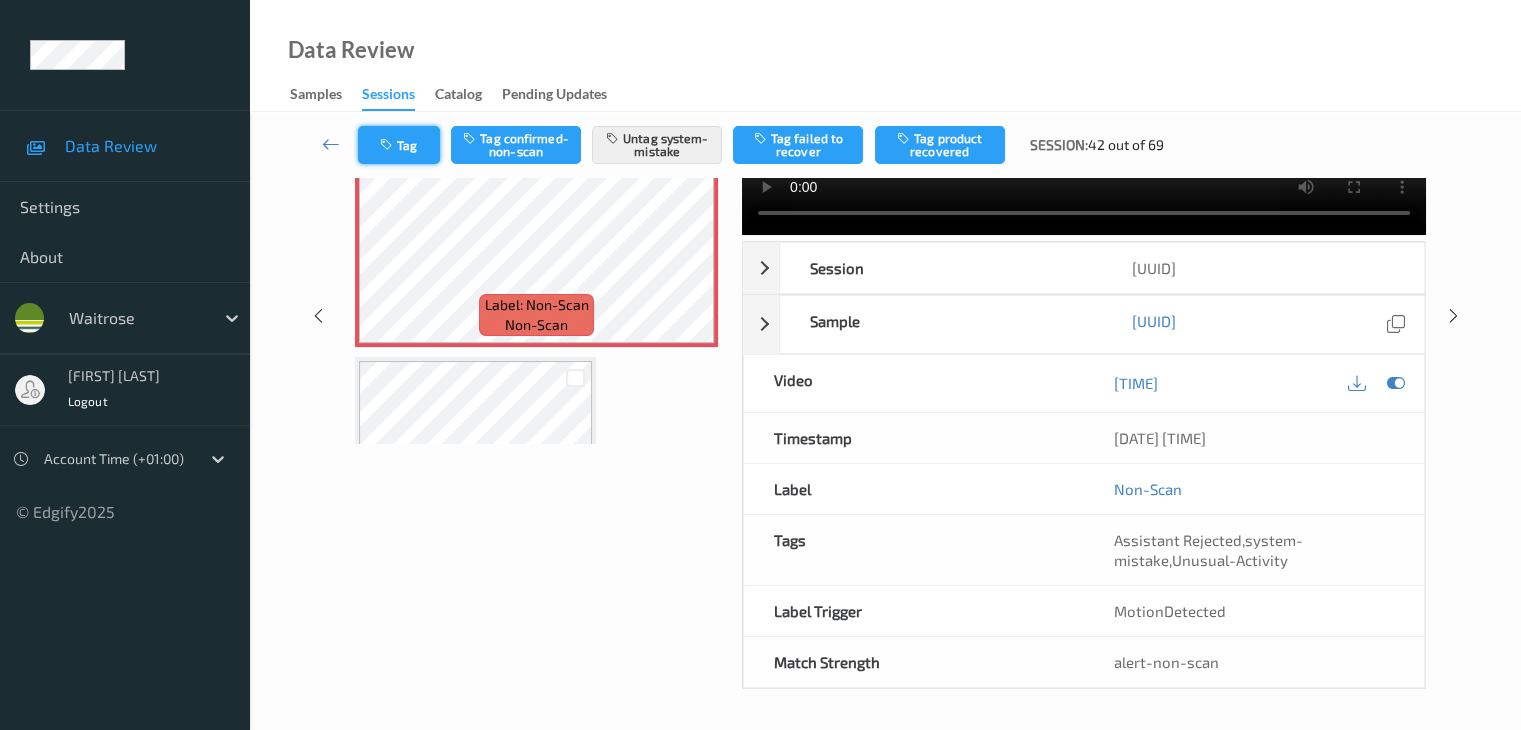 click on "Tag" at bounding box center (399, 145) 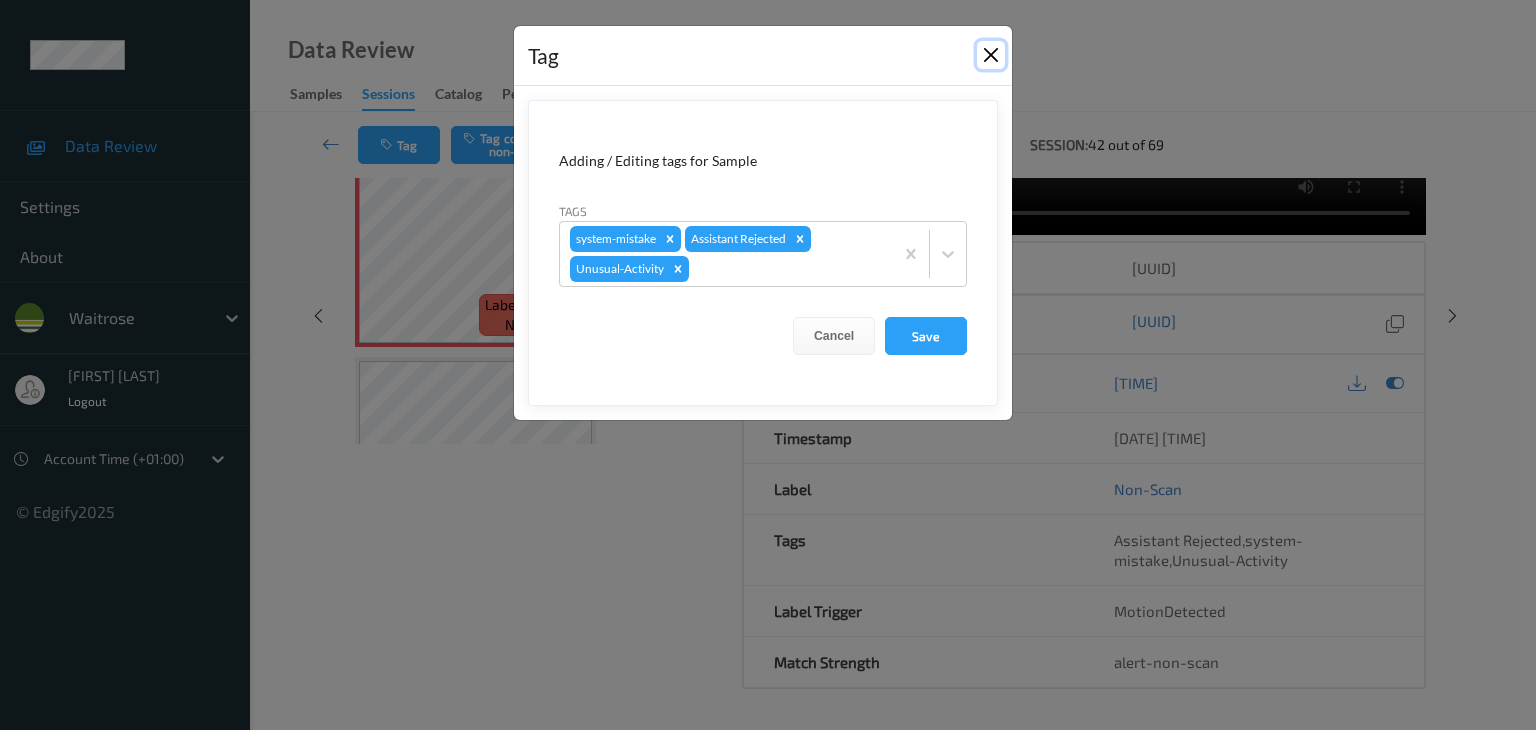 click at bounding box center [991, 55] 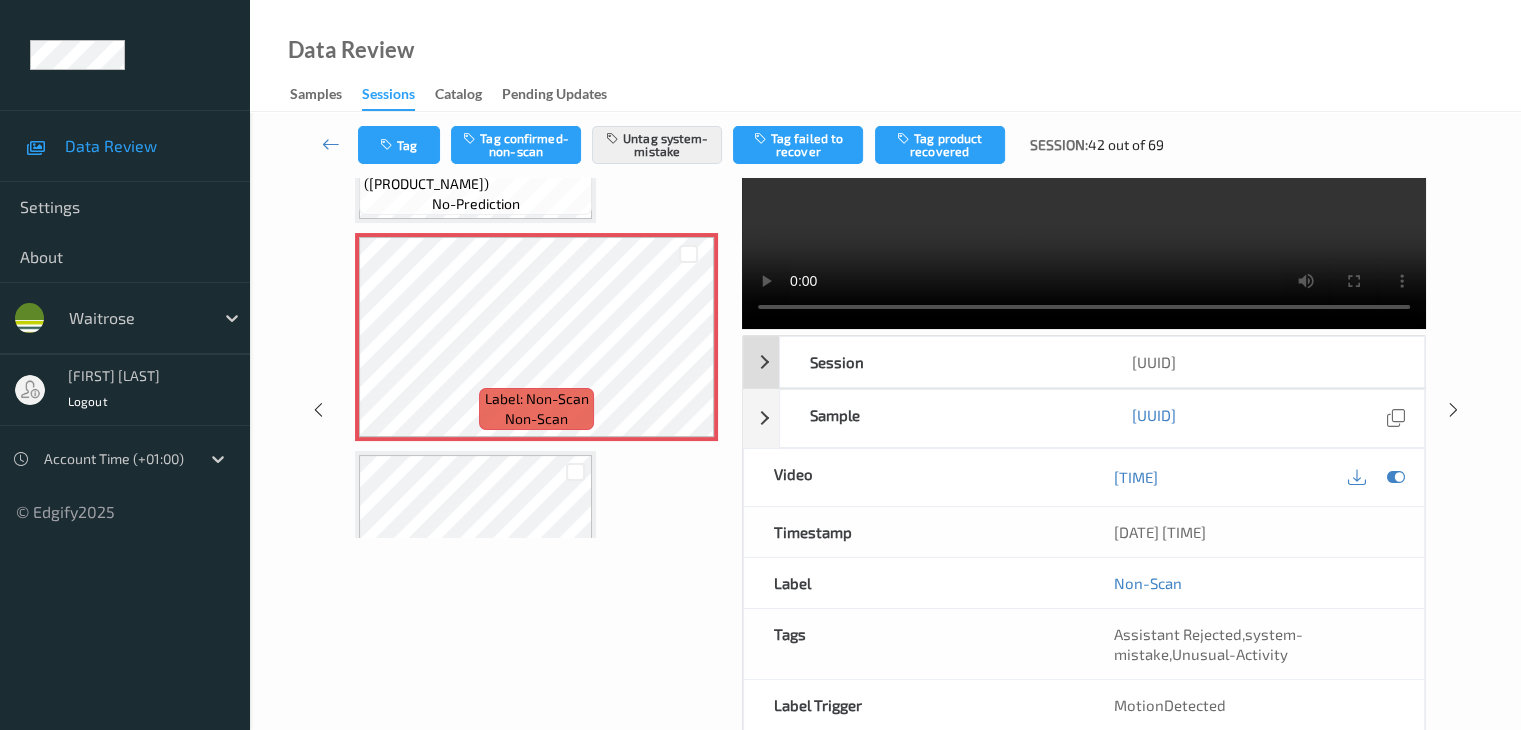 scroll, scrollTop: 0, scrollLeft: 0, axis: both 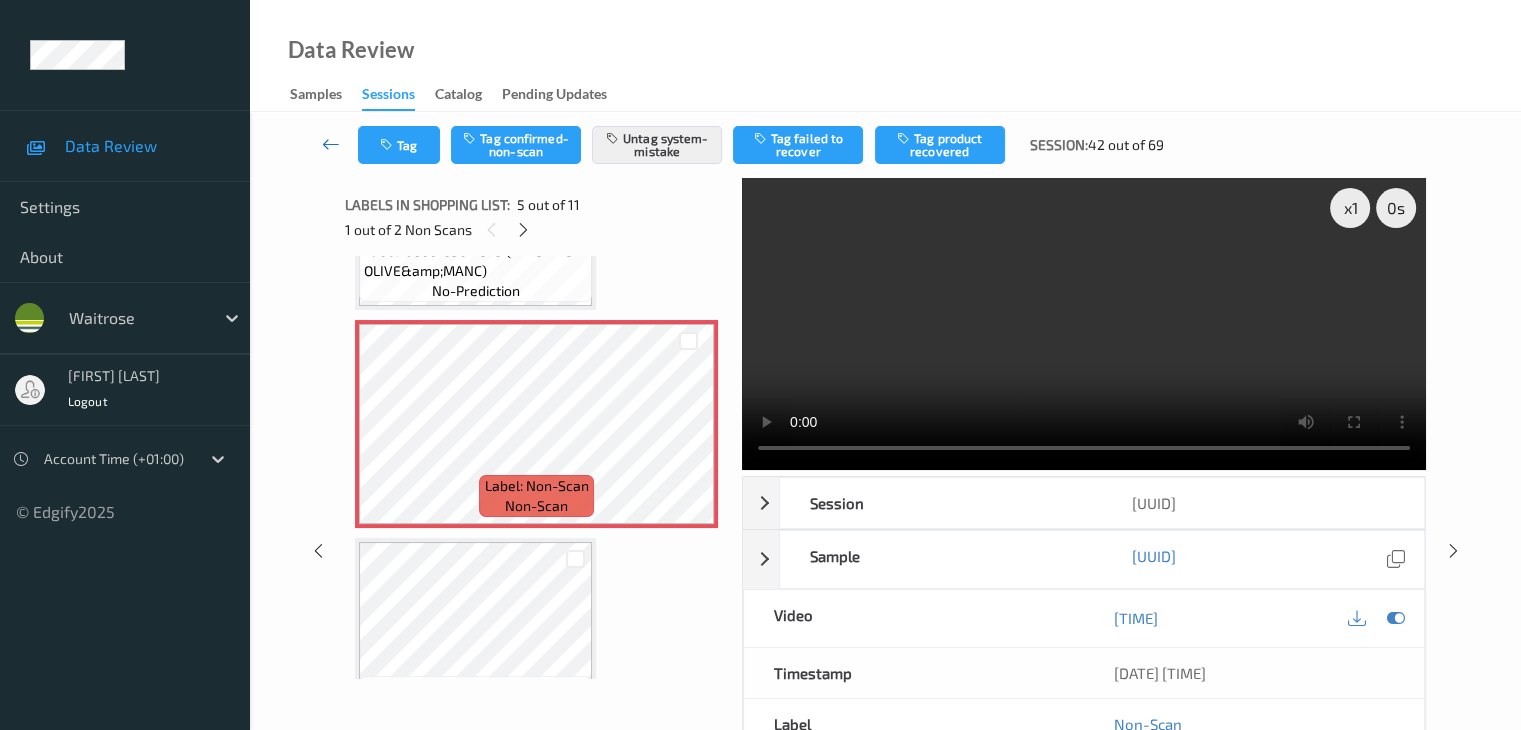 click at bounding box center (331, 144) 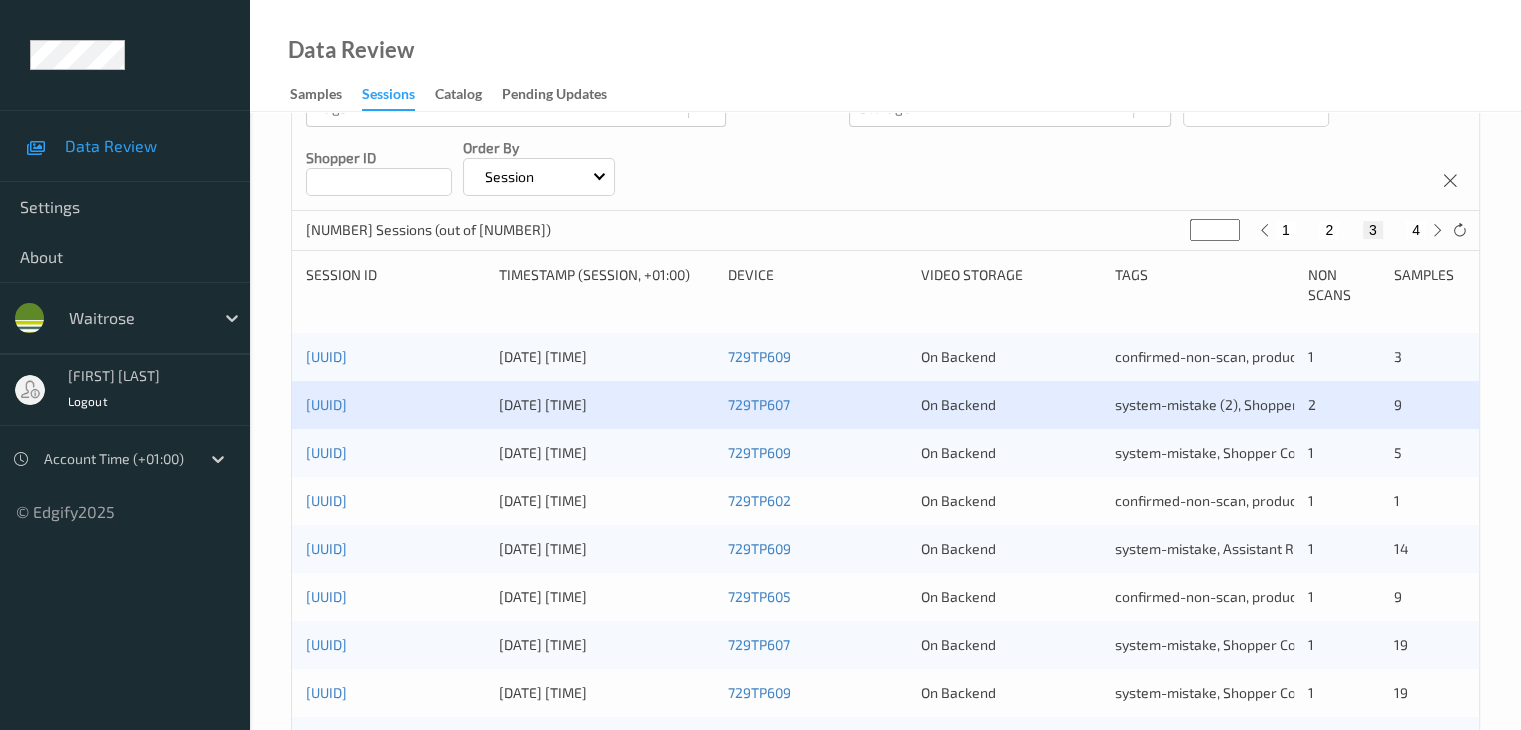 scroll, scrollTop: 300, scrollLeft: 0, axis: vertical 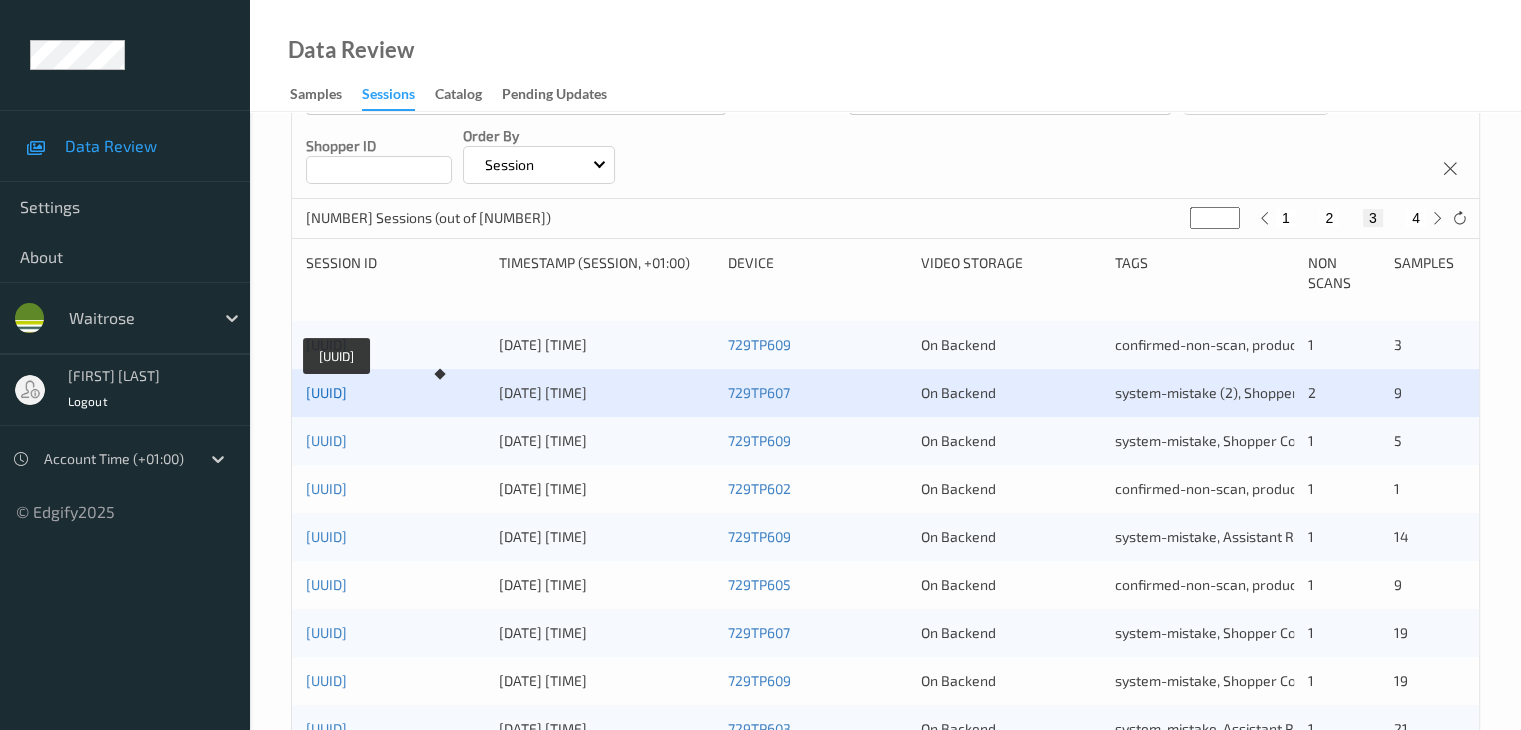 click on "[UUID]" at bounding box center (326, 392) 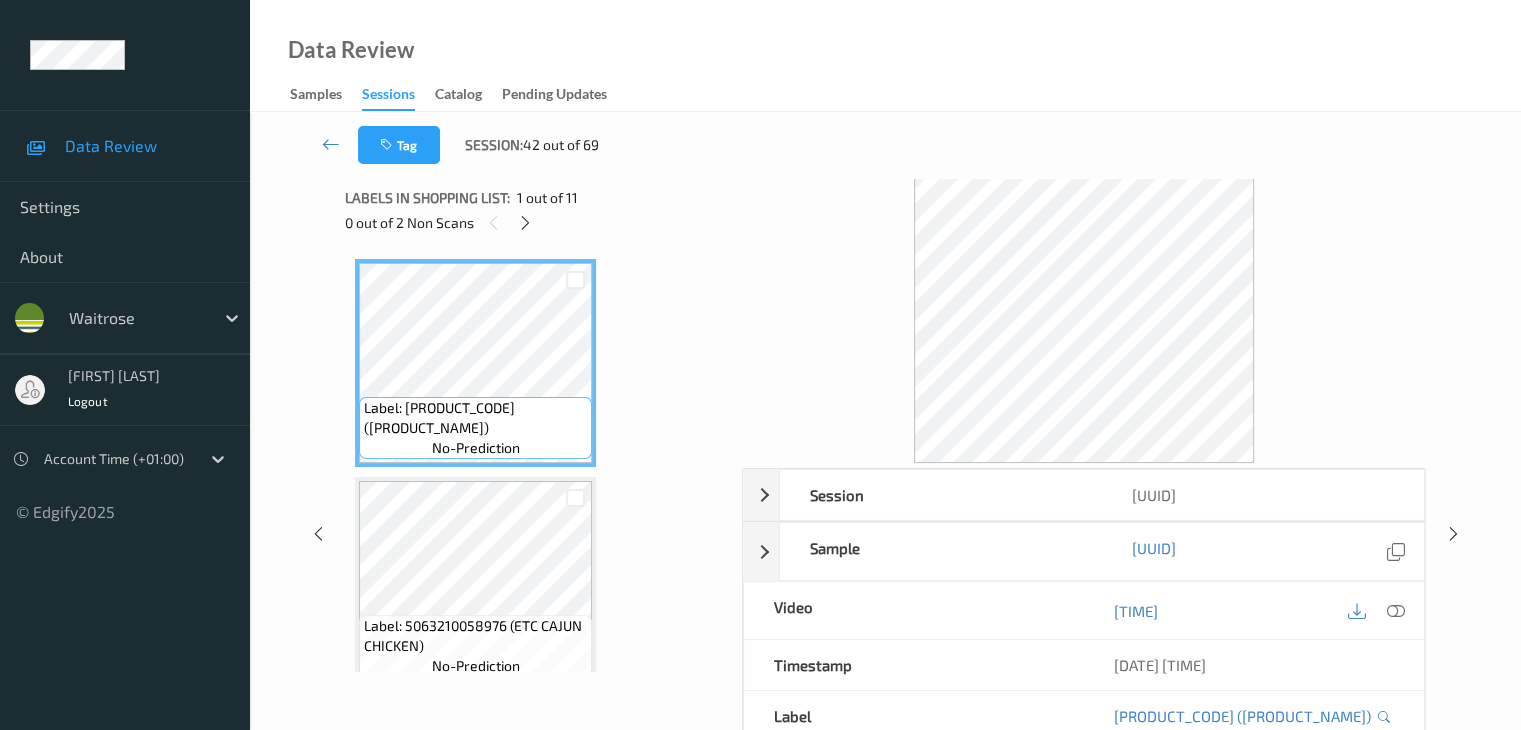 scroll, scrollTop: 0, scrollLeft: 0, axis: both 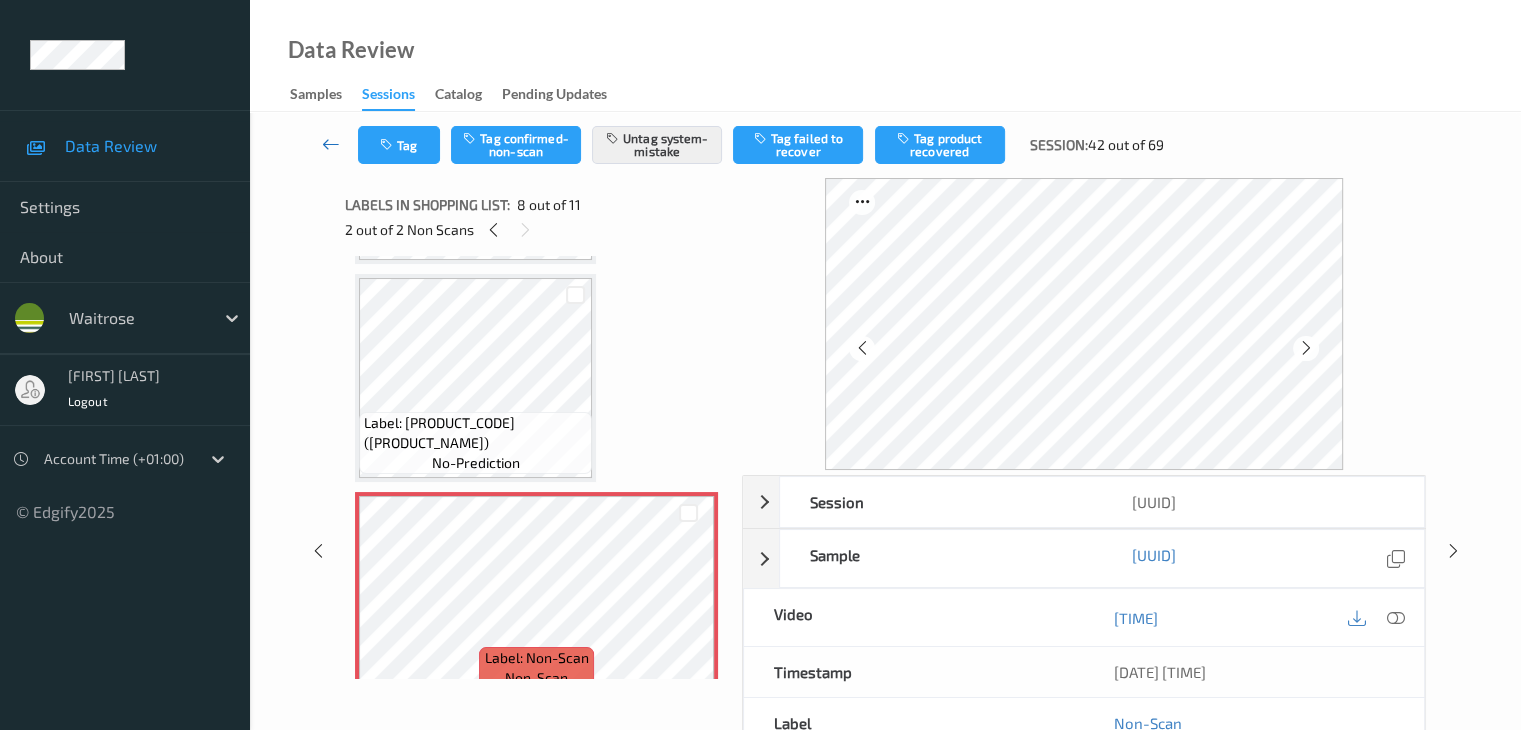 click at bounding box center [331, 144] 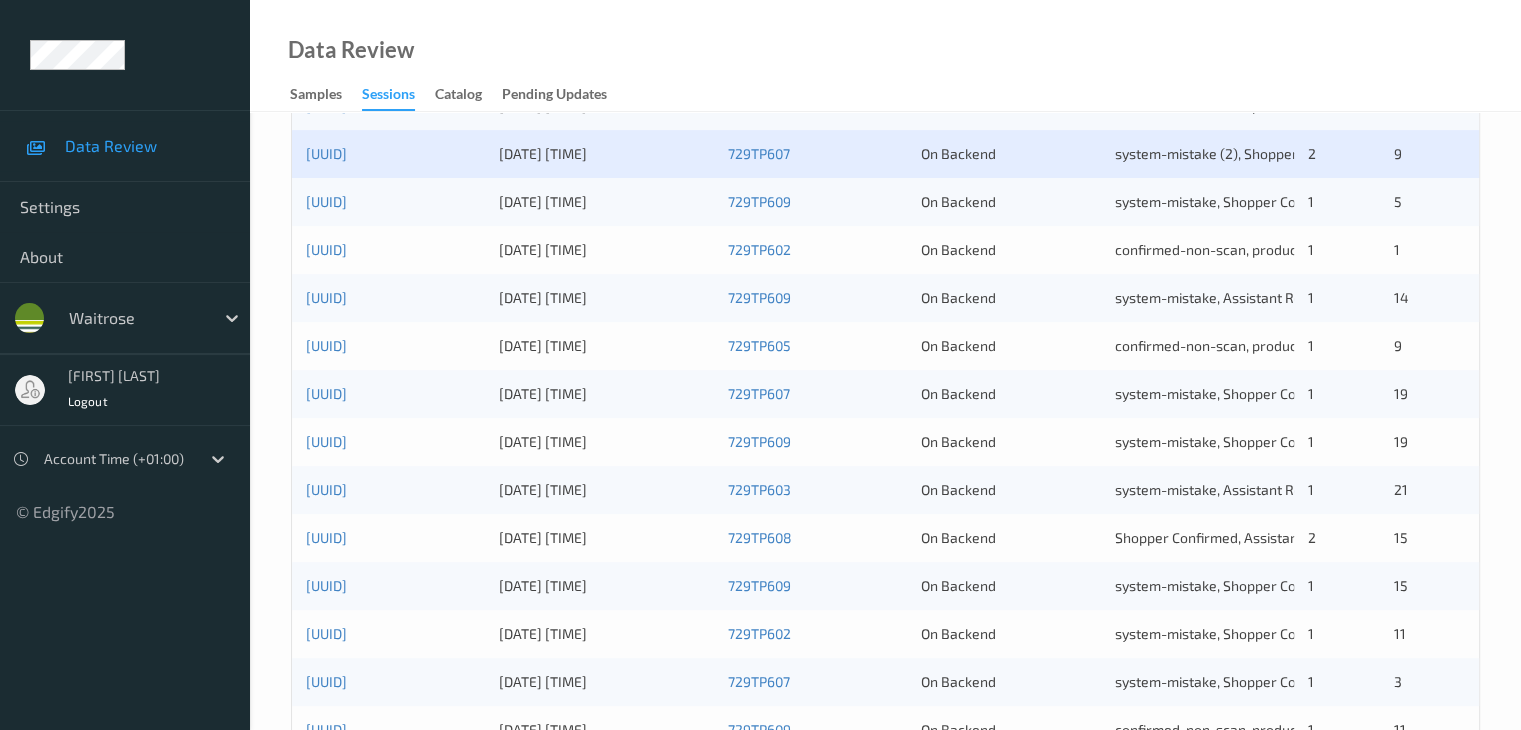 scroll, scrollTop: 600, scrollLeft: 0, axis: vertical 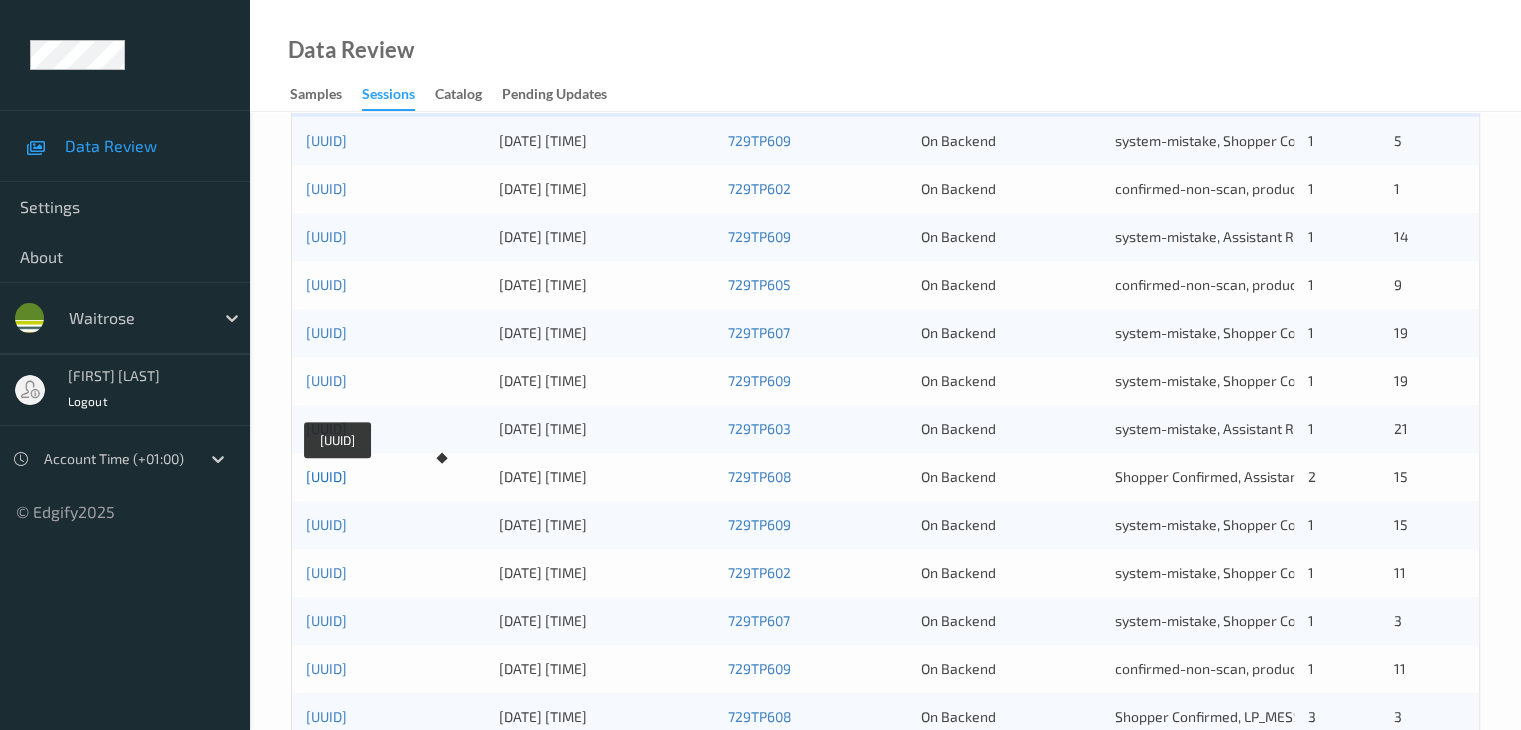 click on "[UUID]" at bounding box center [326, 476] 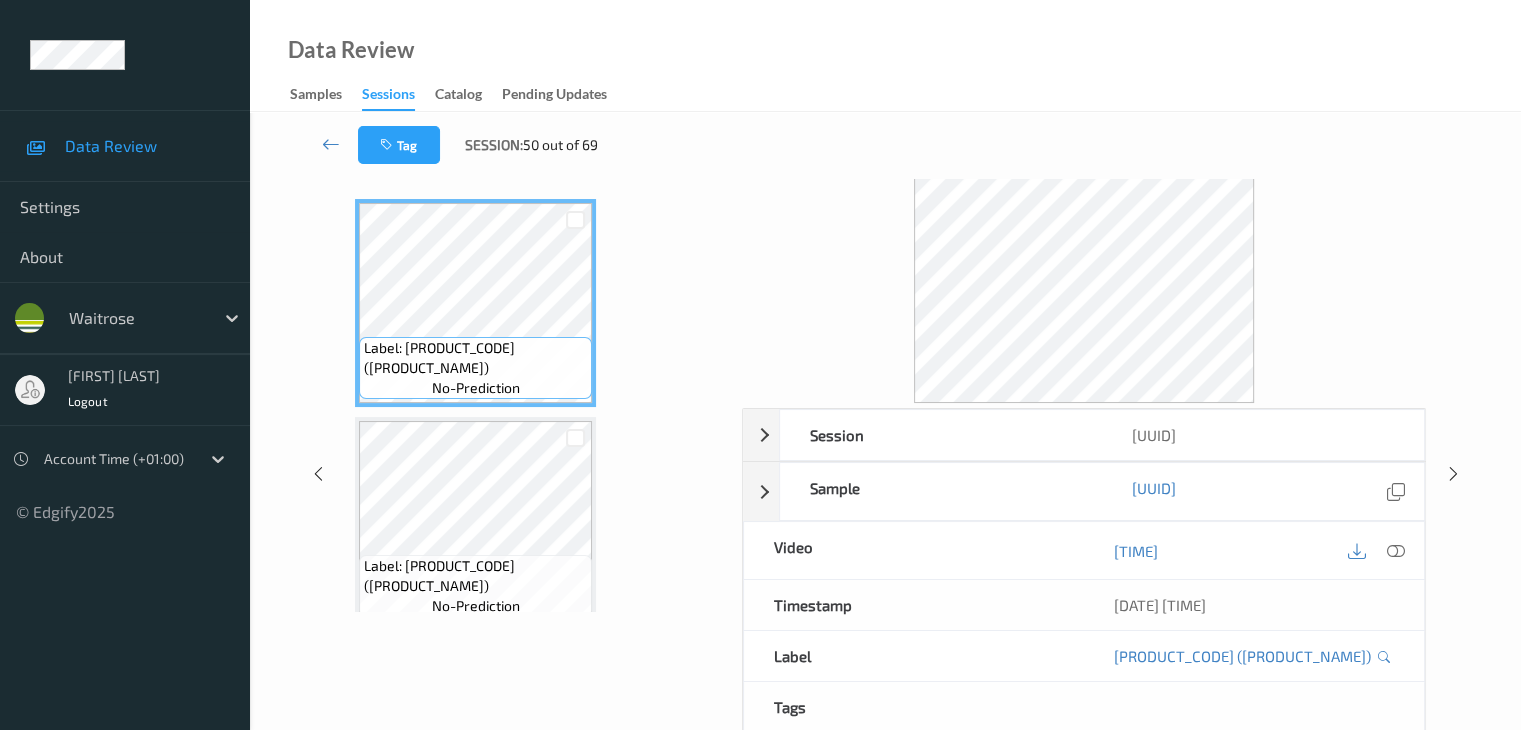 scroll, scrollTop: 0, scrollLeft: 0, axis: both 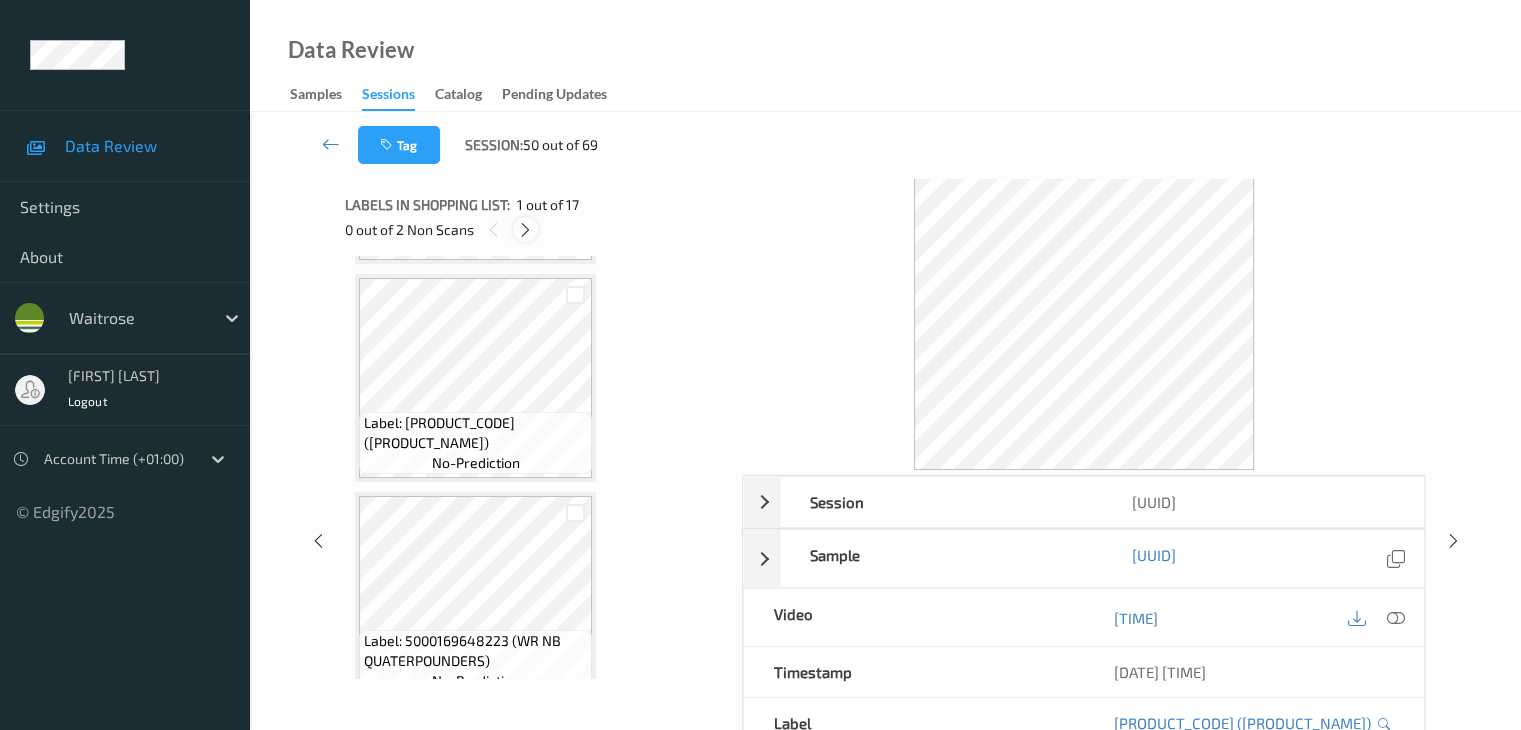 click at bounding box center [525, 230] 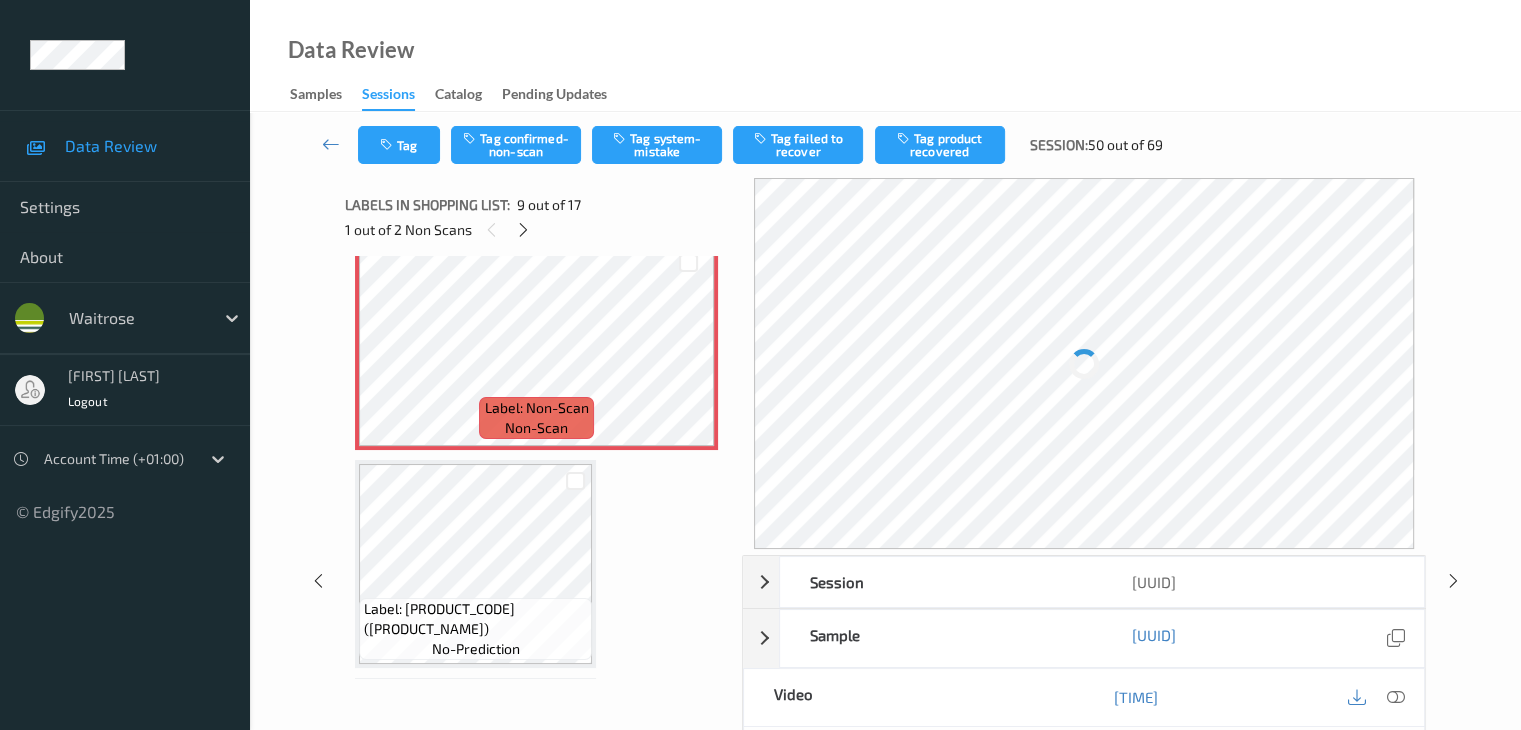 scroll, scrollTop: 1736, scrollLeft: 0, axis: vertical 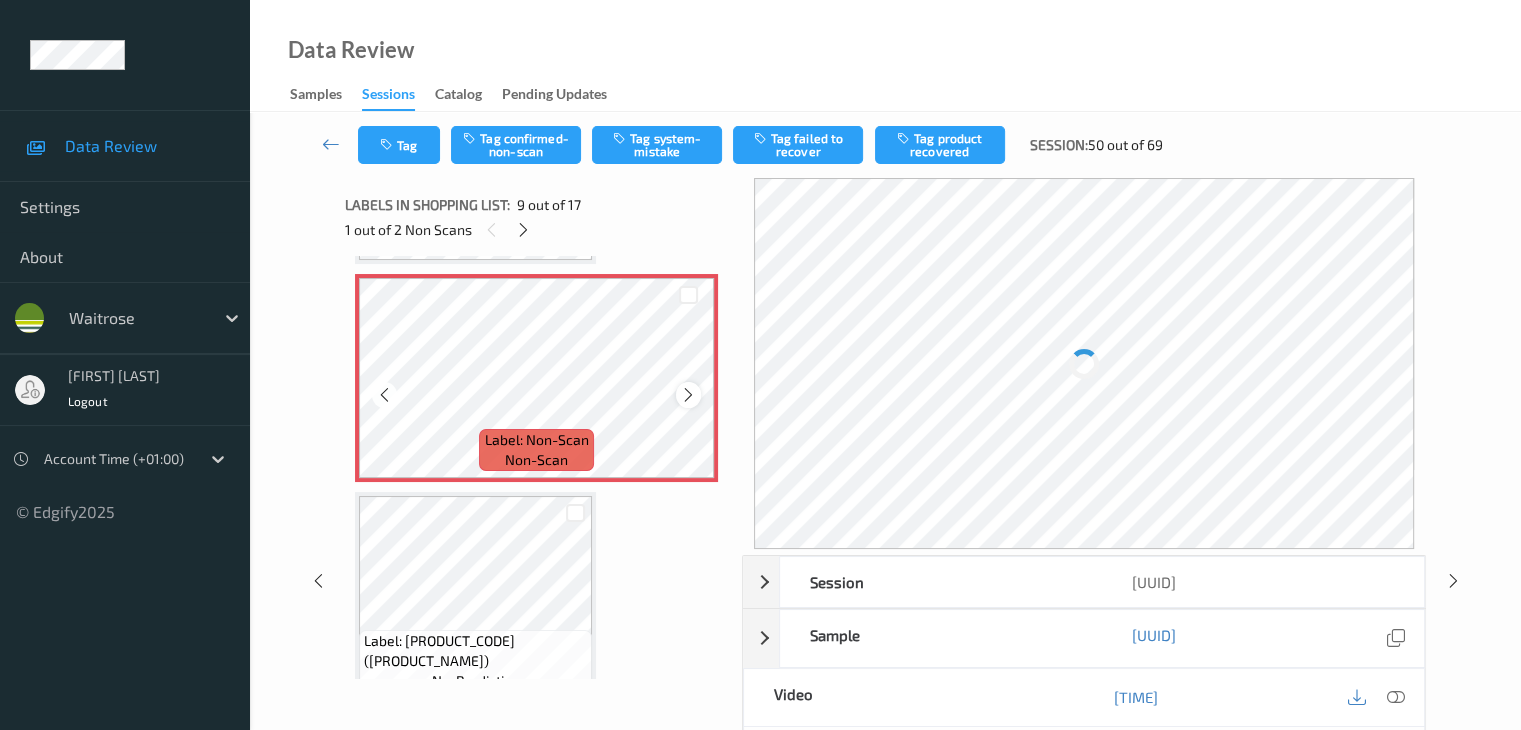 click at bounding box center (688, 395) 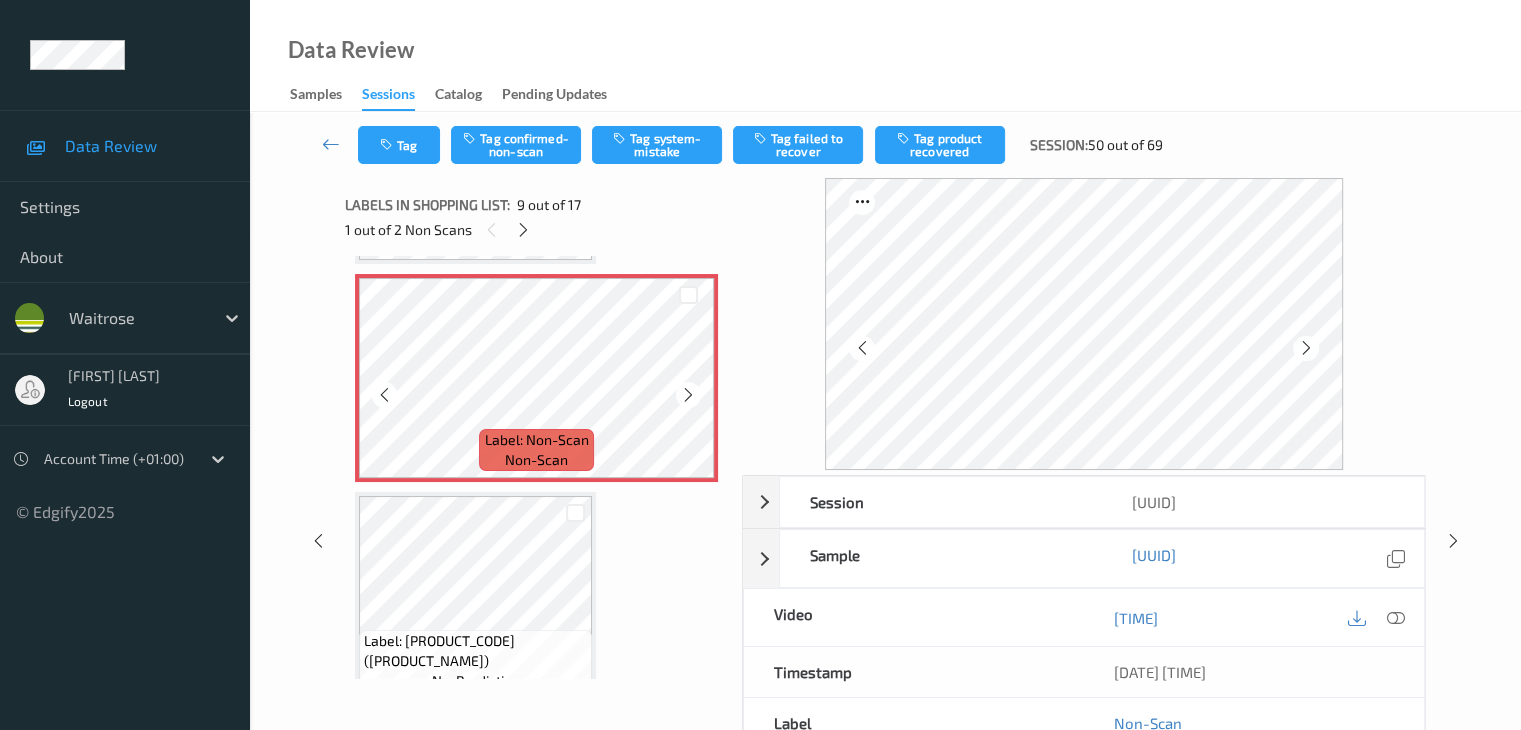 click at bounding box center (688, 395) 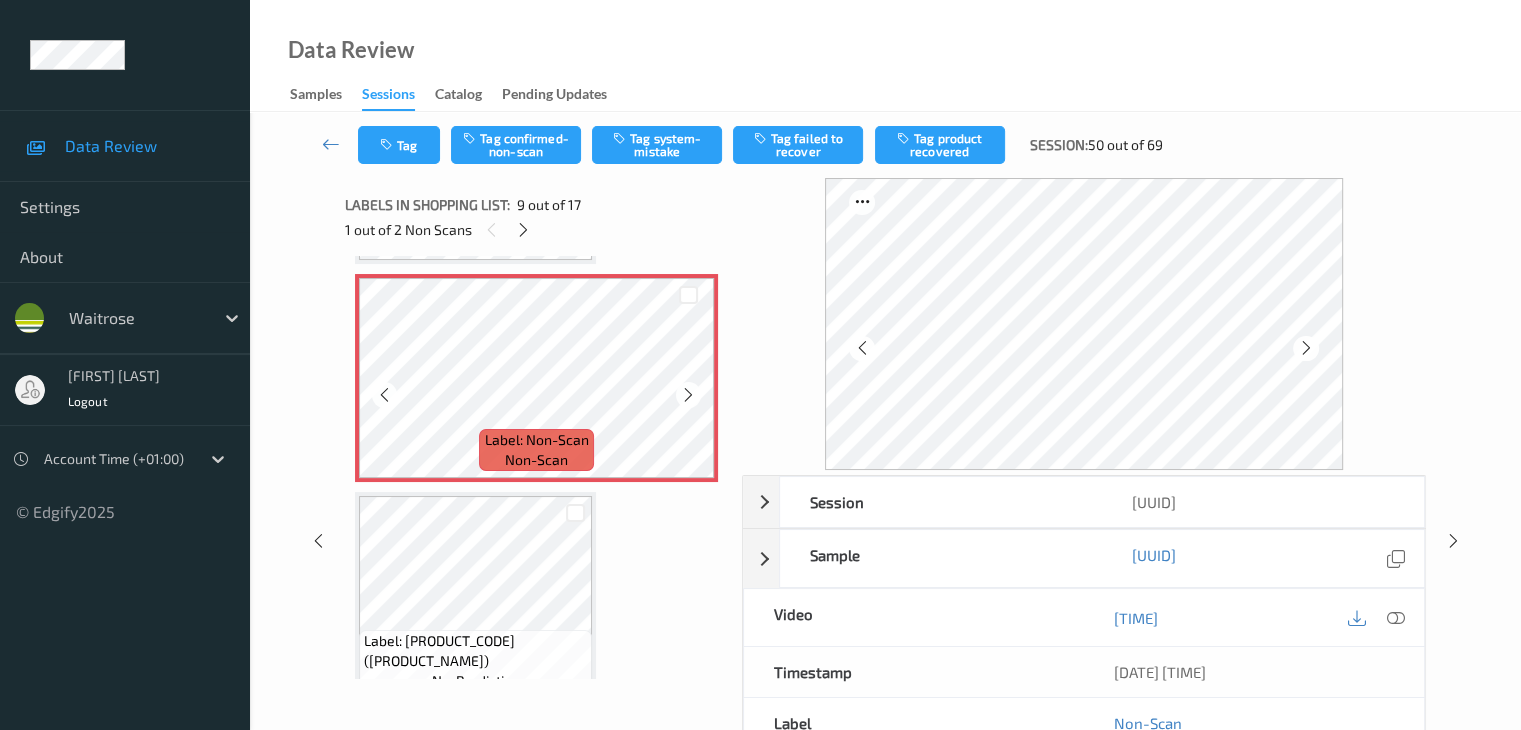 click at bounding box center [688, 395] 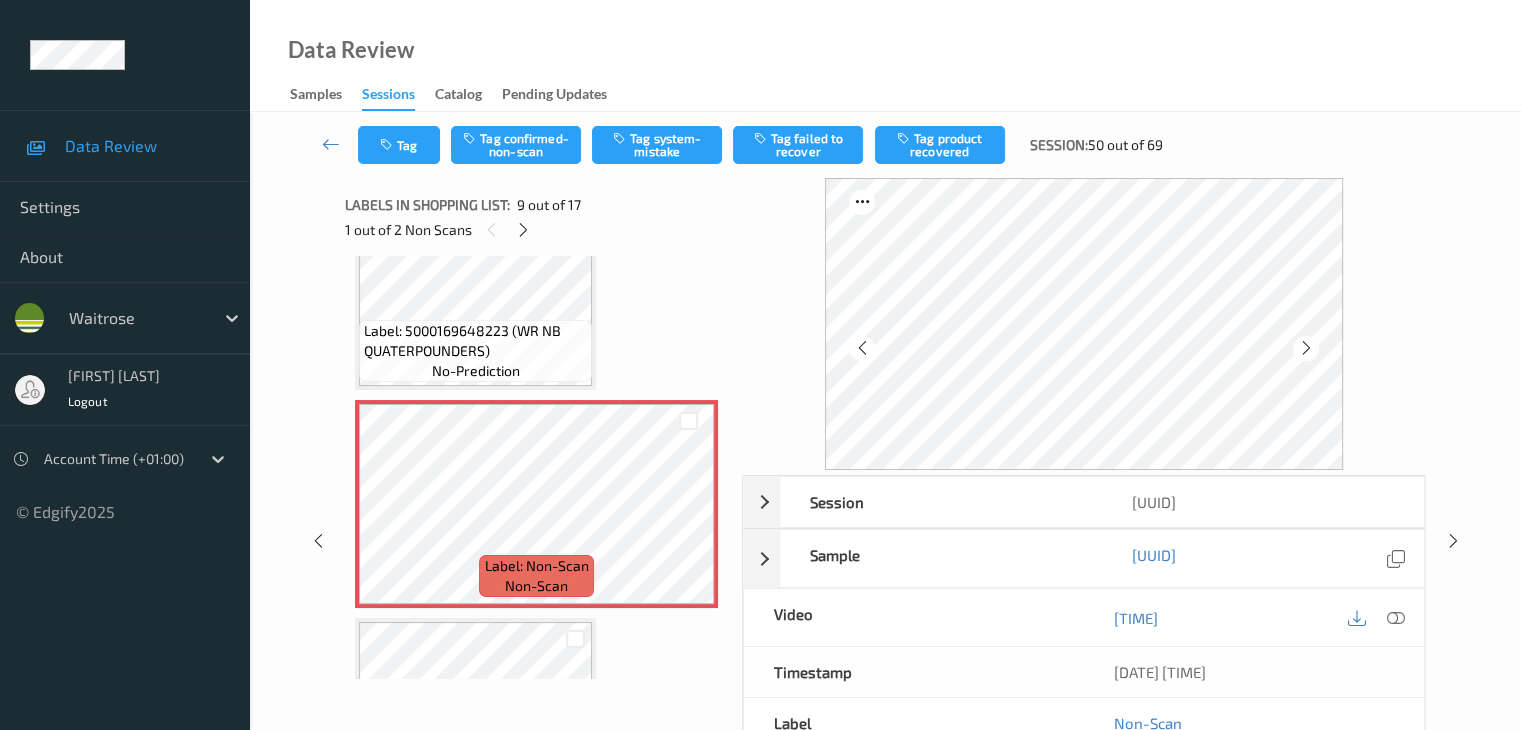 scroll, scrollTop: 1436, scrollLeft: 0, axis: vertical 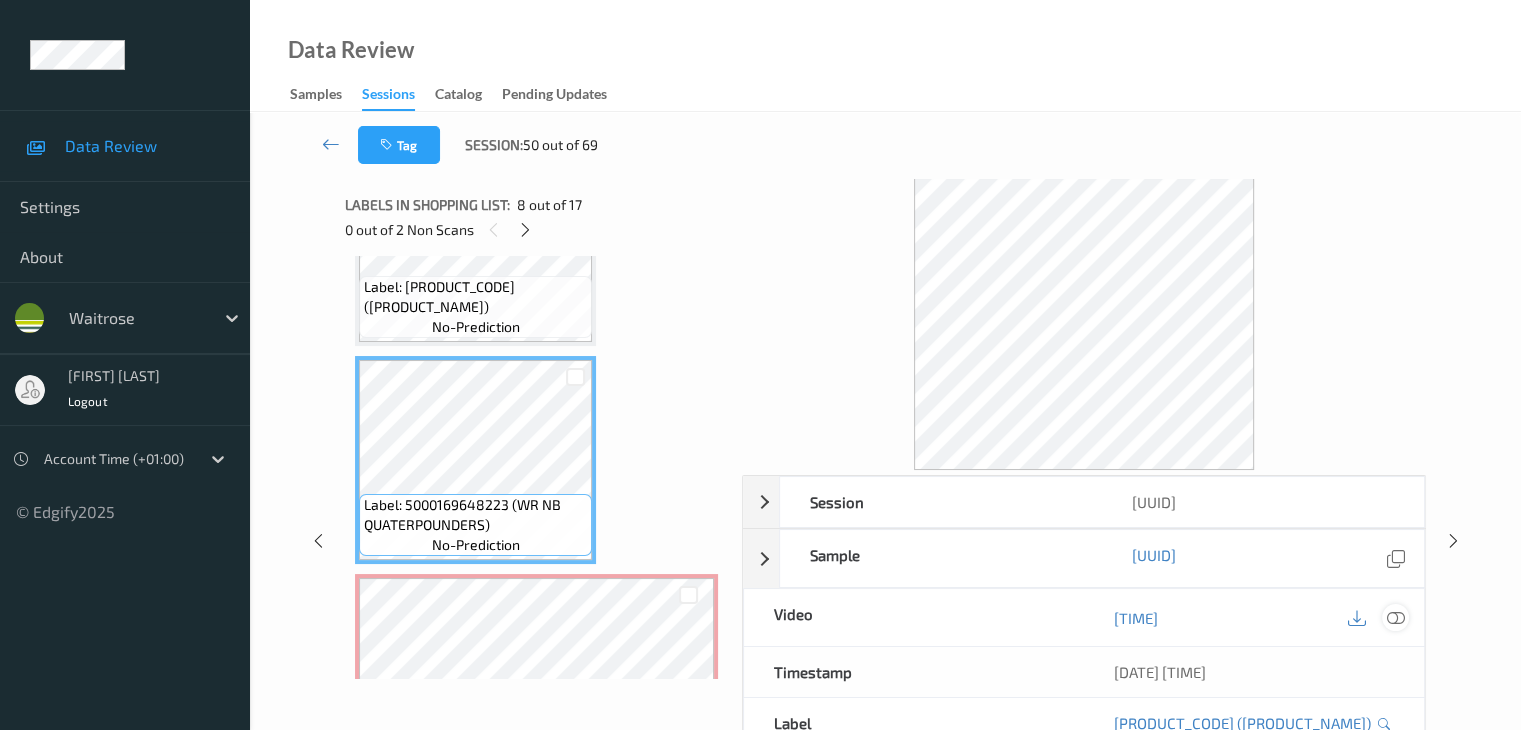click at bounding box center [1395, 618] 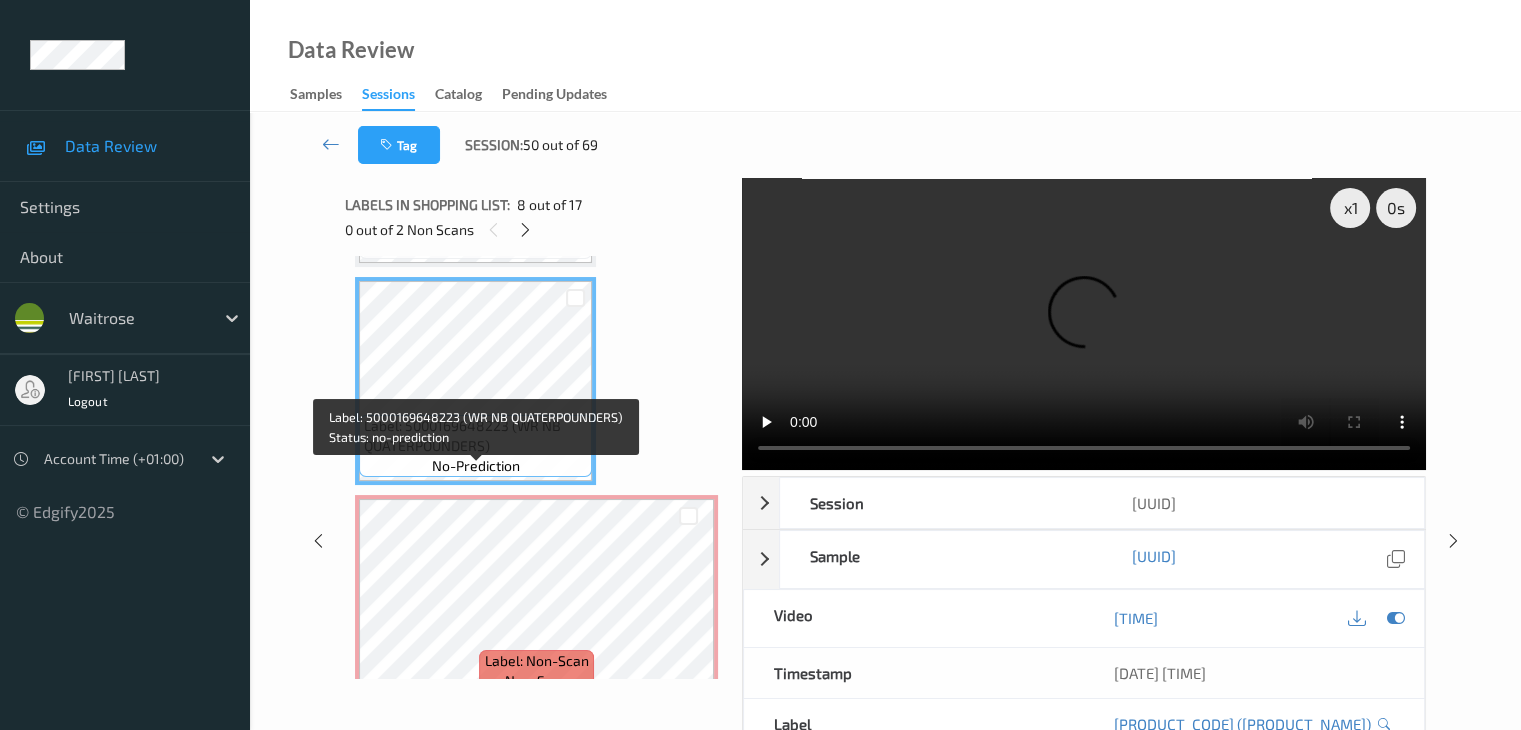 scroll, scrollTop: 1436, scrollLeft: 0, axis: vertical 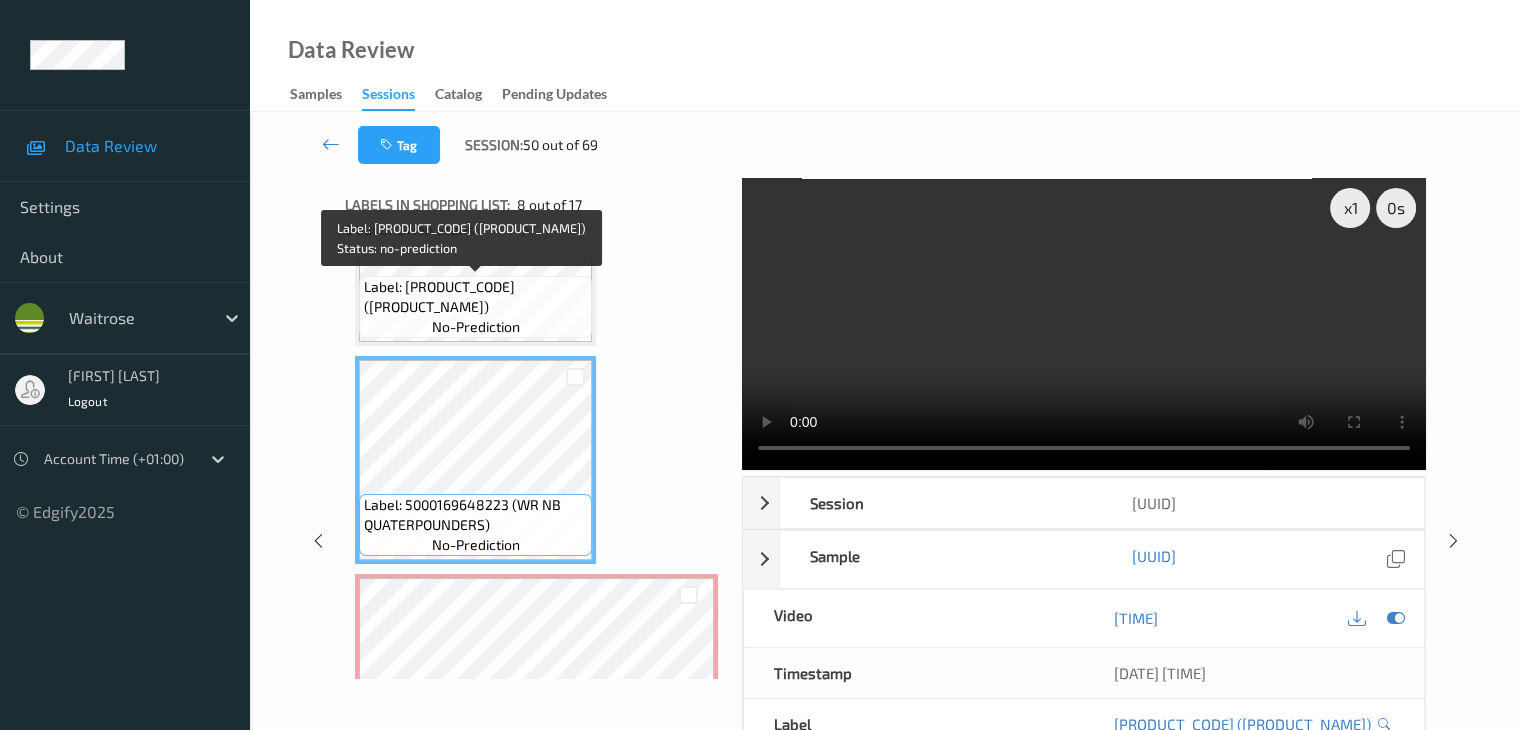 click on "Label: 5000169587065 (WR CUMBERLAND SAUS)" at bounding box center (475, 297) 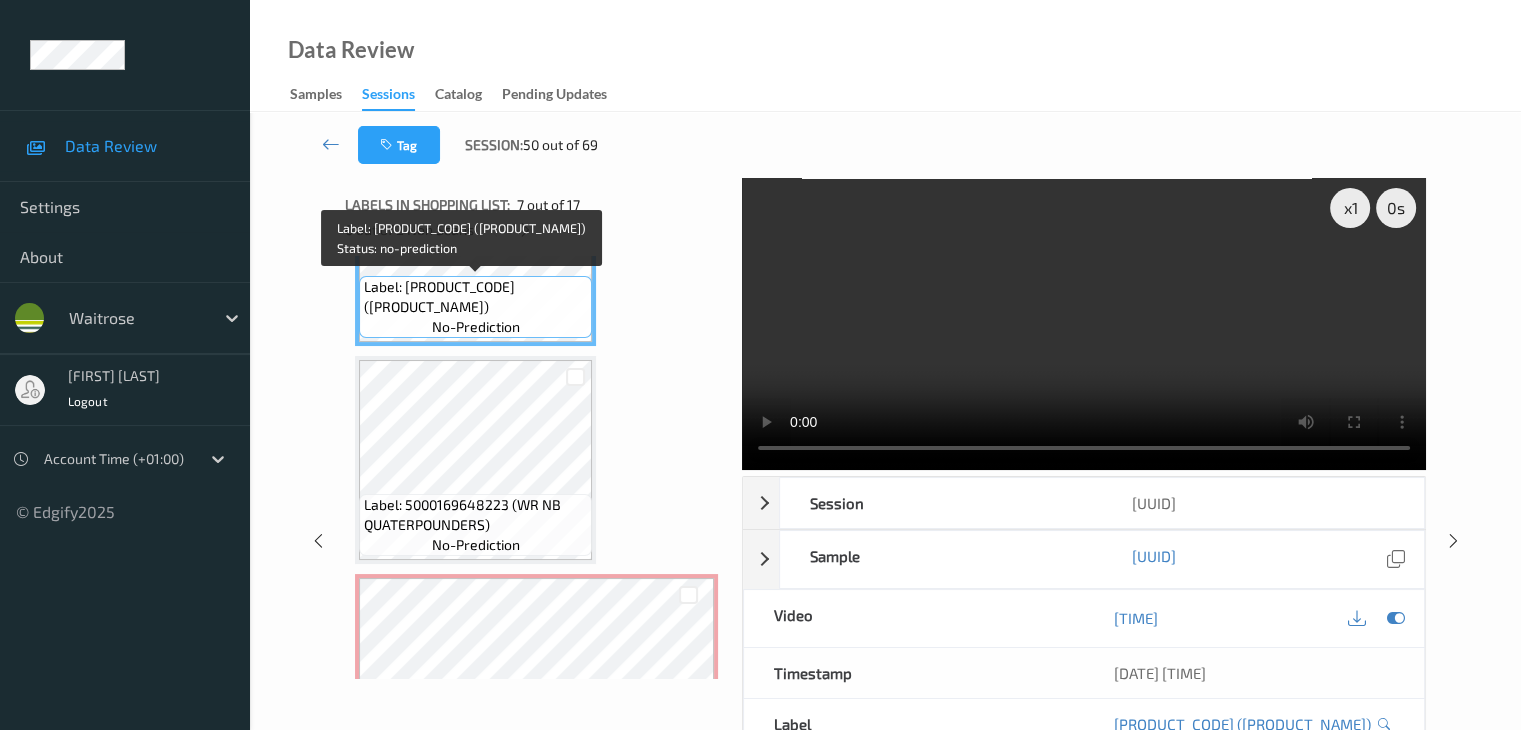 click on "Label: 5000169587065 (WR CUMBERLAND SAUS)" at bounding box center [475, 297] 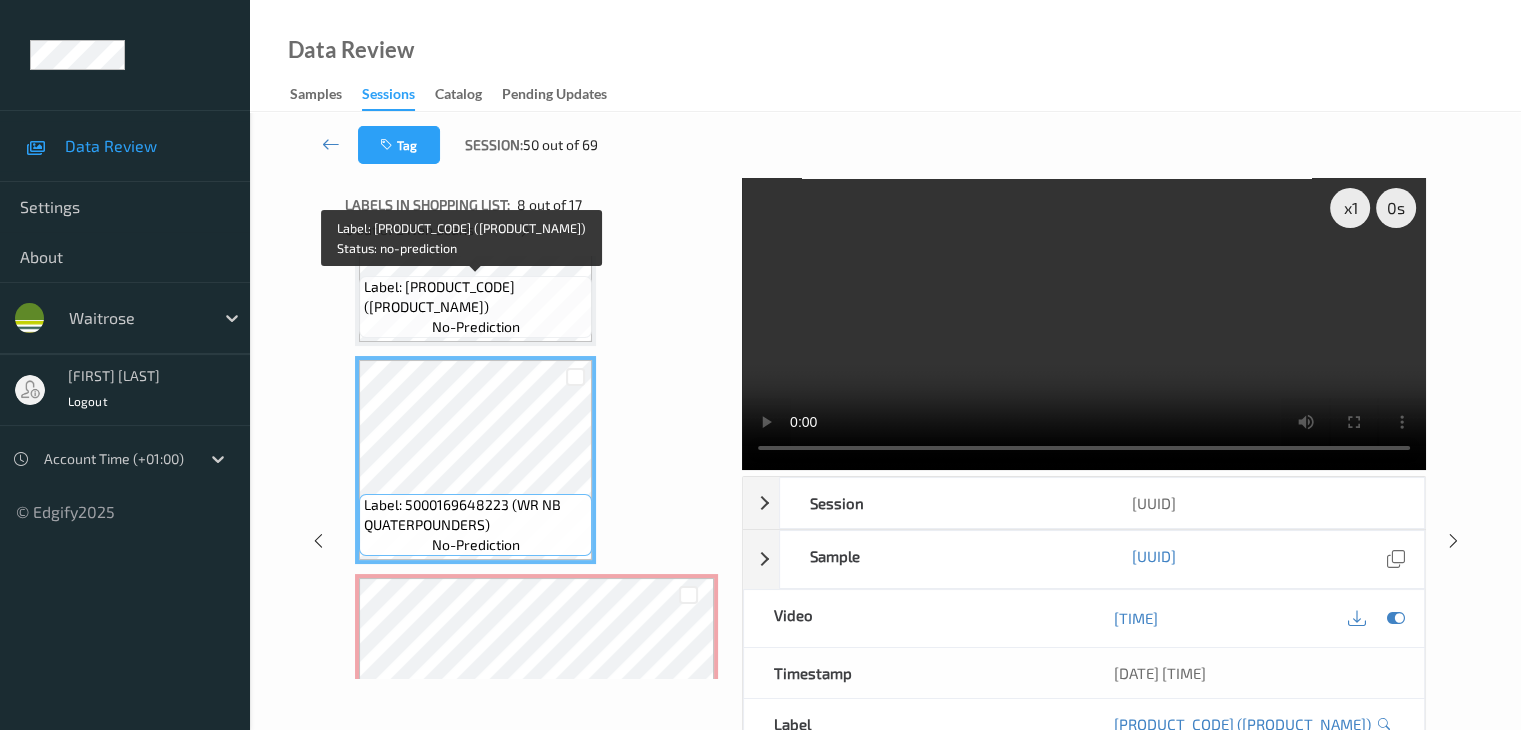 click on "Label: 5000169587065 (WR CUMBERLAND SAUS)" at bounding box center [475, 297] 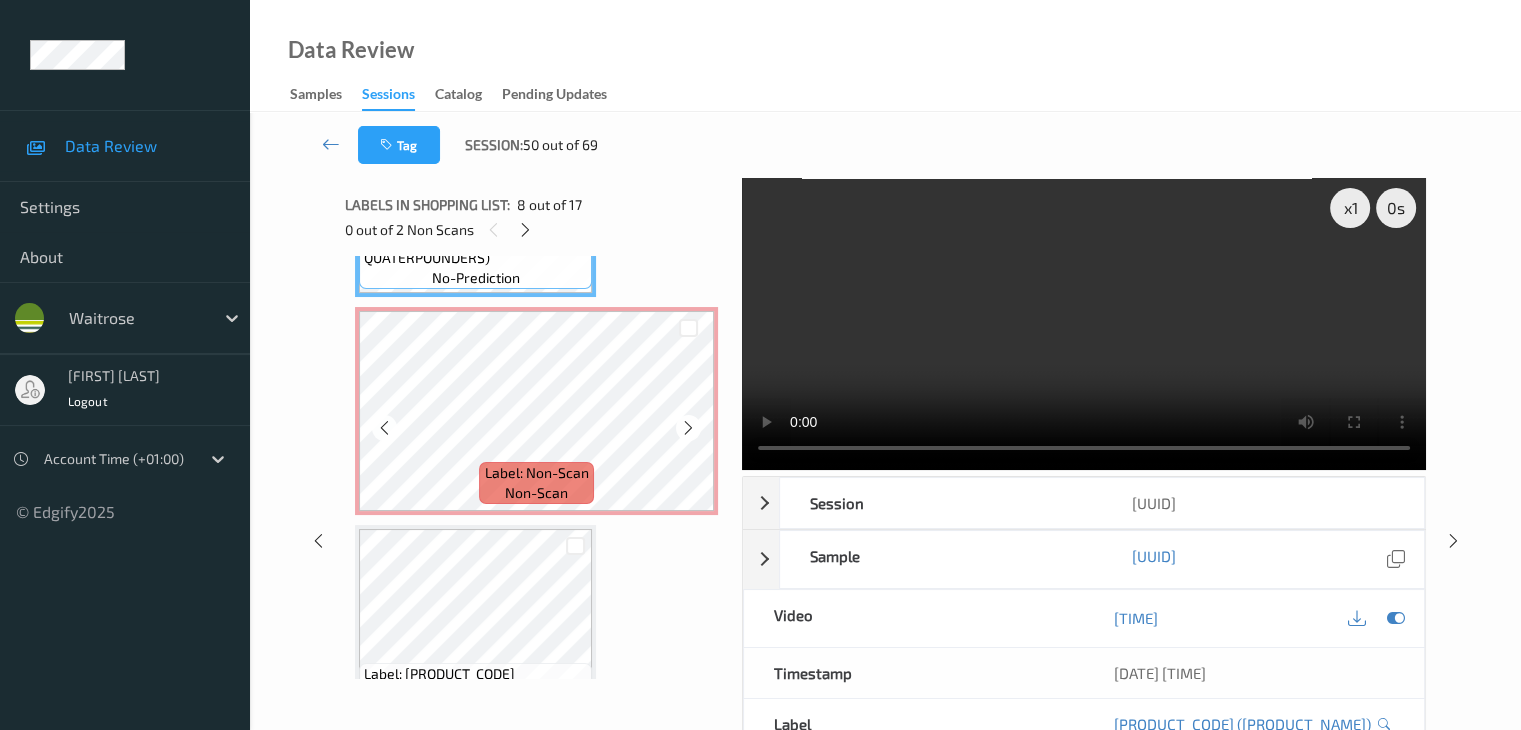 scroll, scrollTop: 1736, scrollLeft: 0, axis: vertical 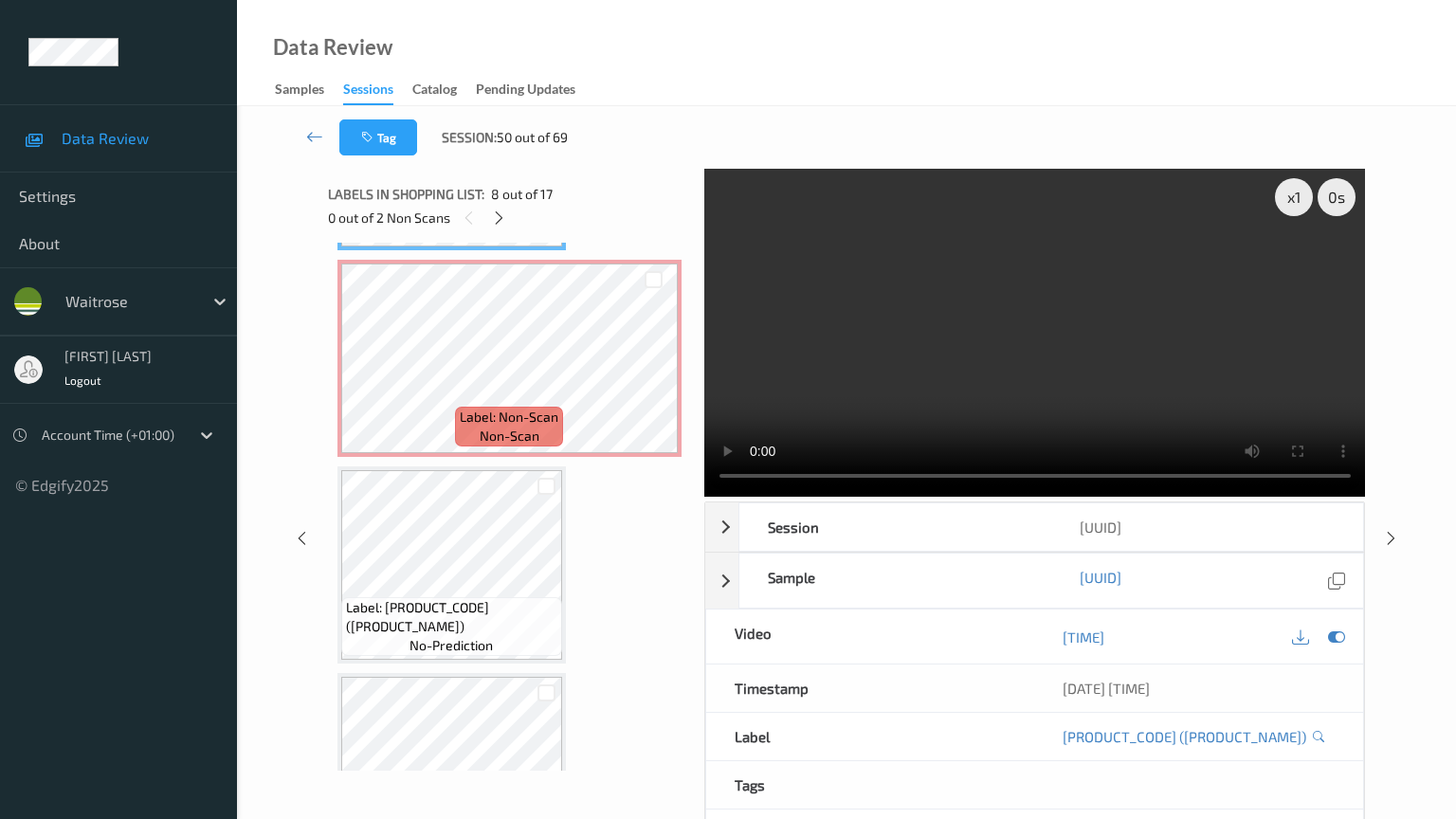 type 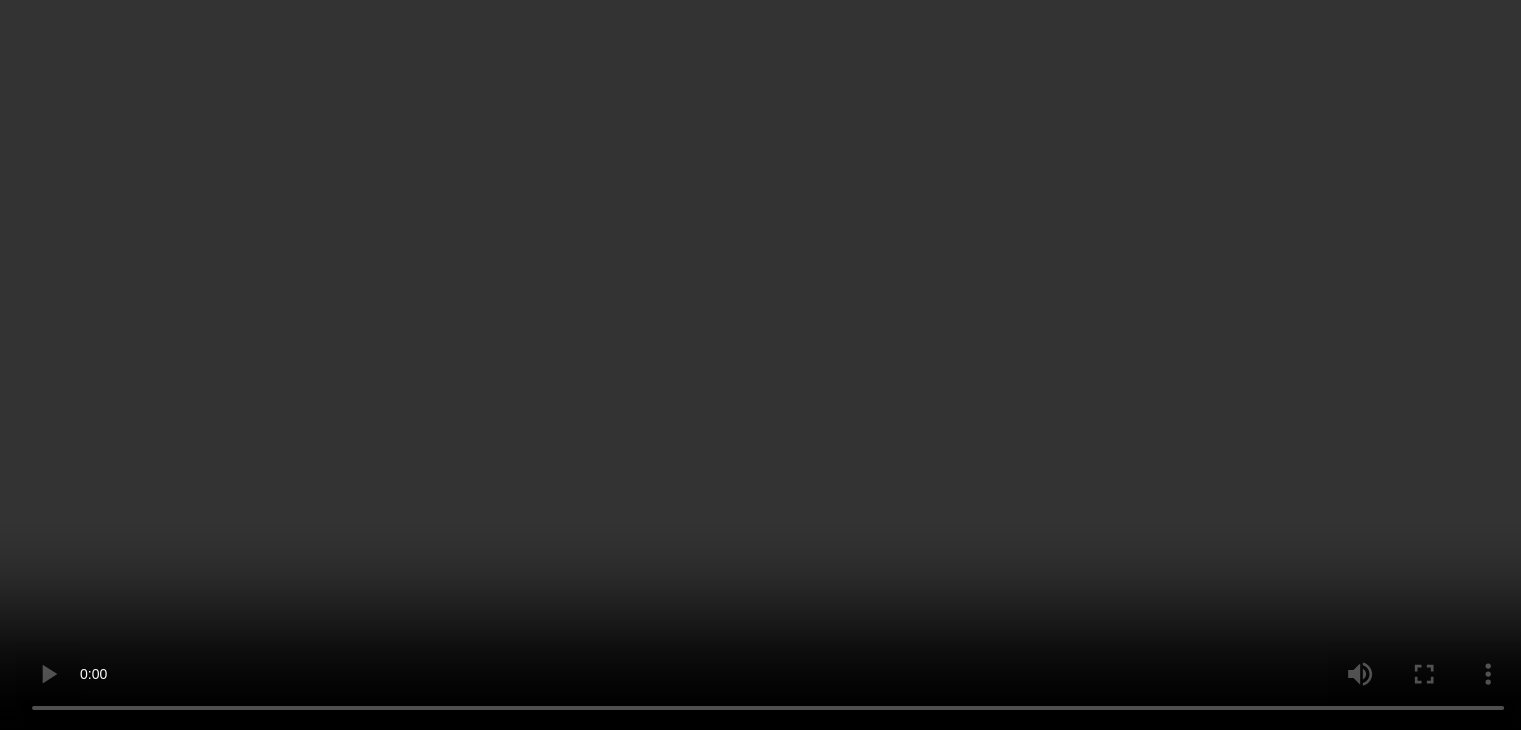 scroll, scrollTop: 2136, scrollLeft: 0, axis: vertical 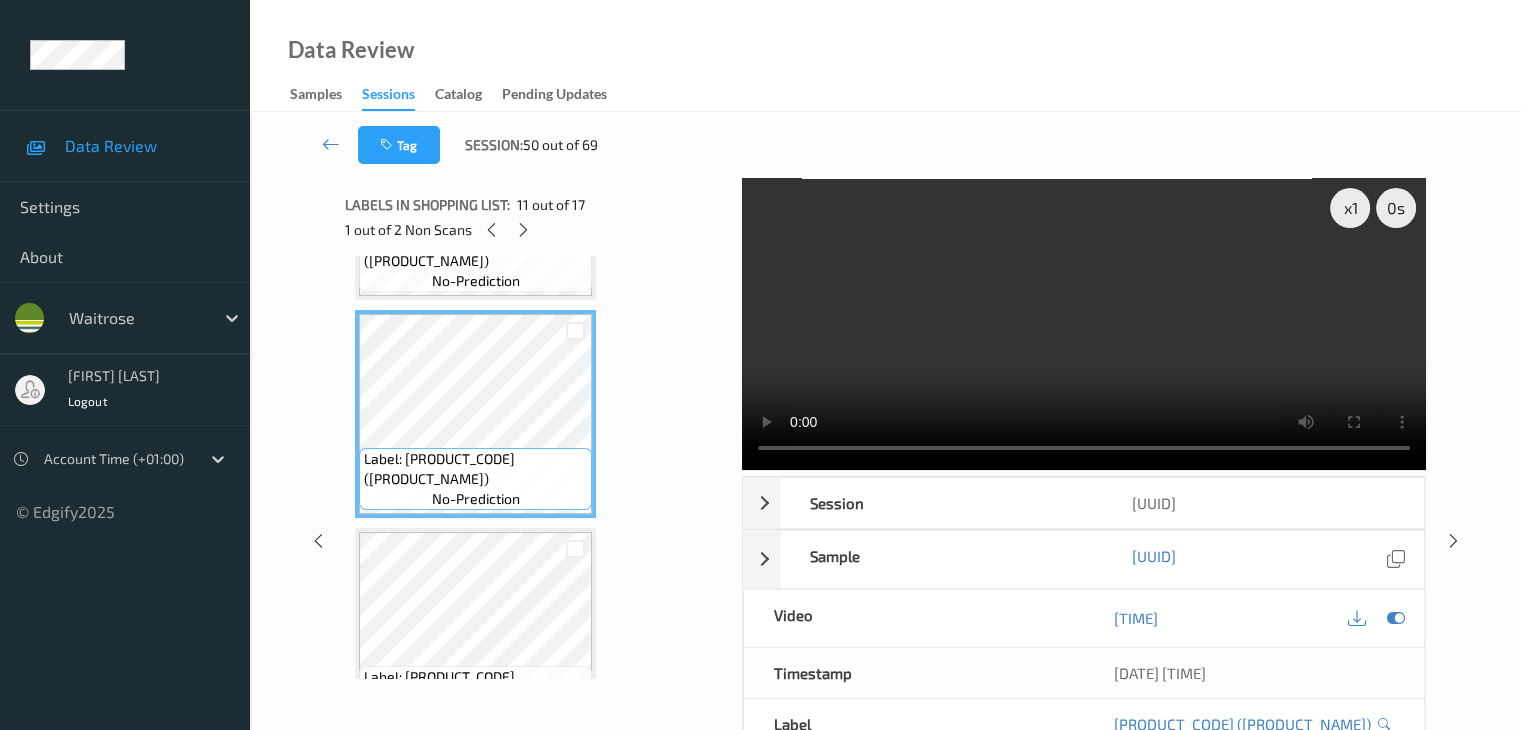 click at bounding box center (575, 548) 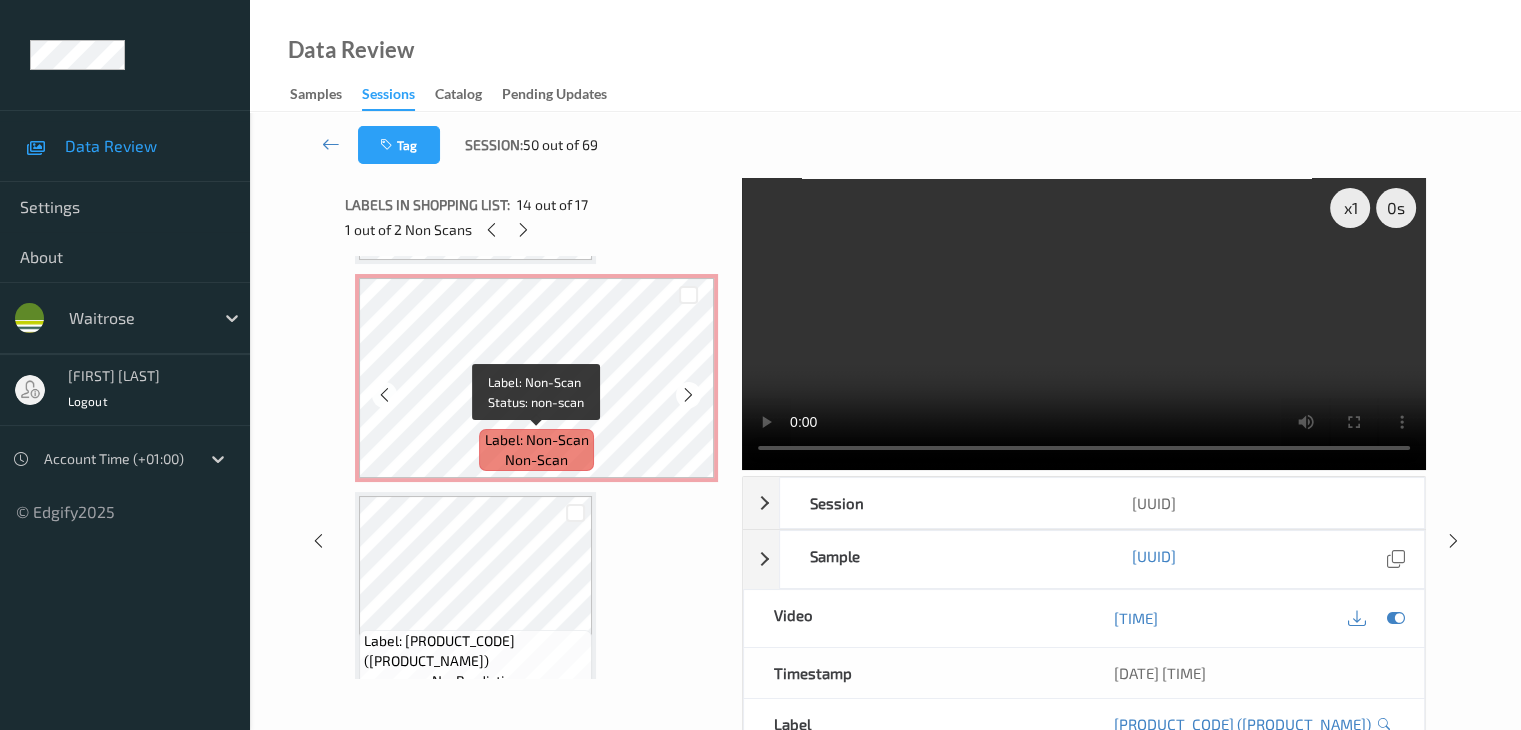 scroll, scrollTop: 1636, scrollLeft: 0, axis: vertical 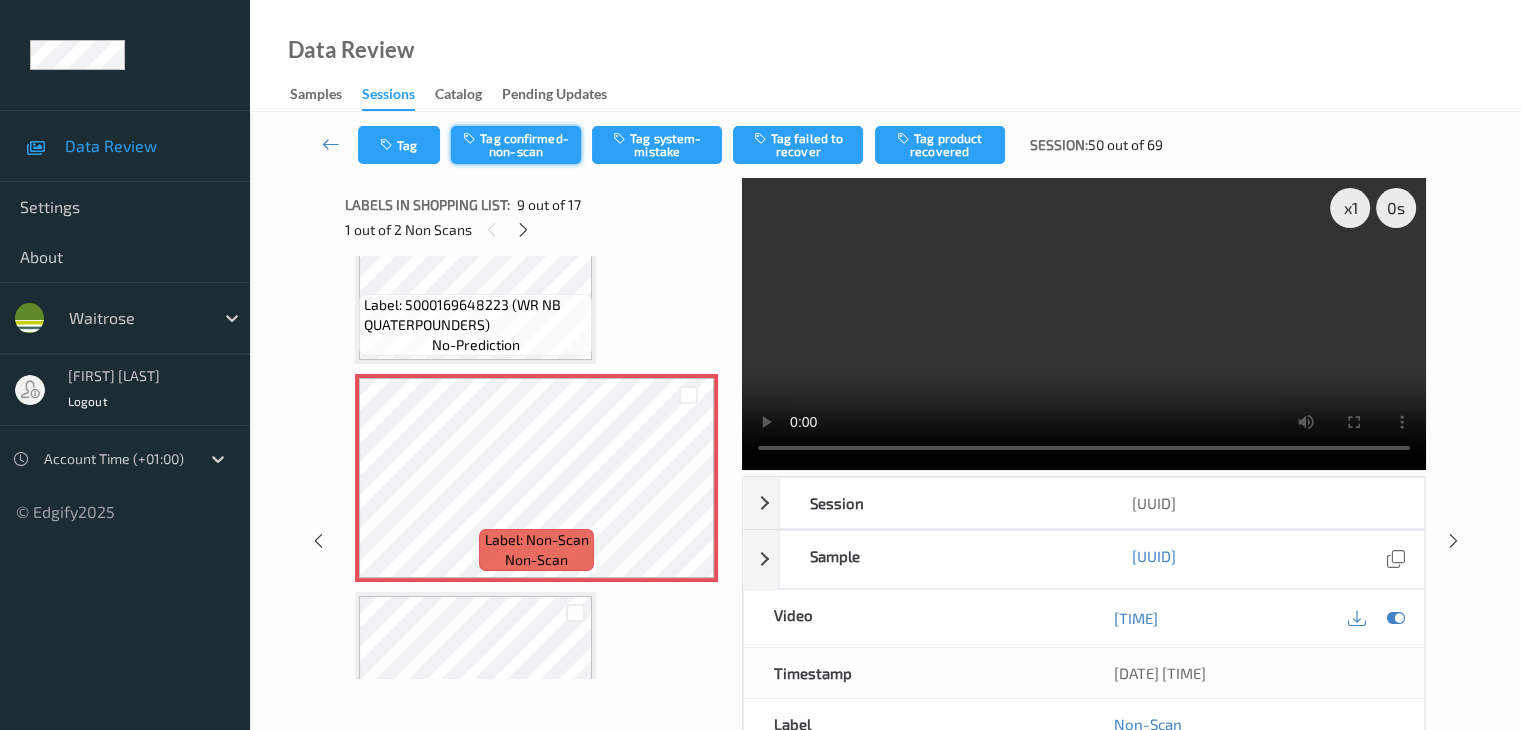 click on "Tag   confirmed-non-scan" at bounding box center [516, 145] 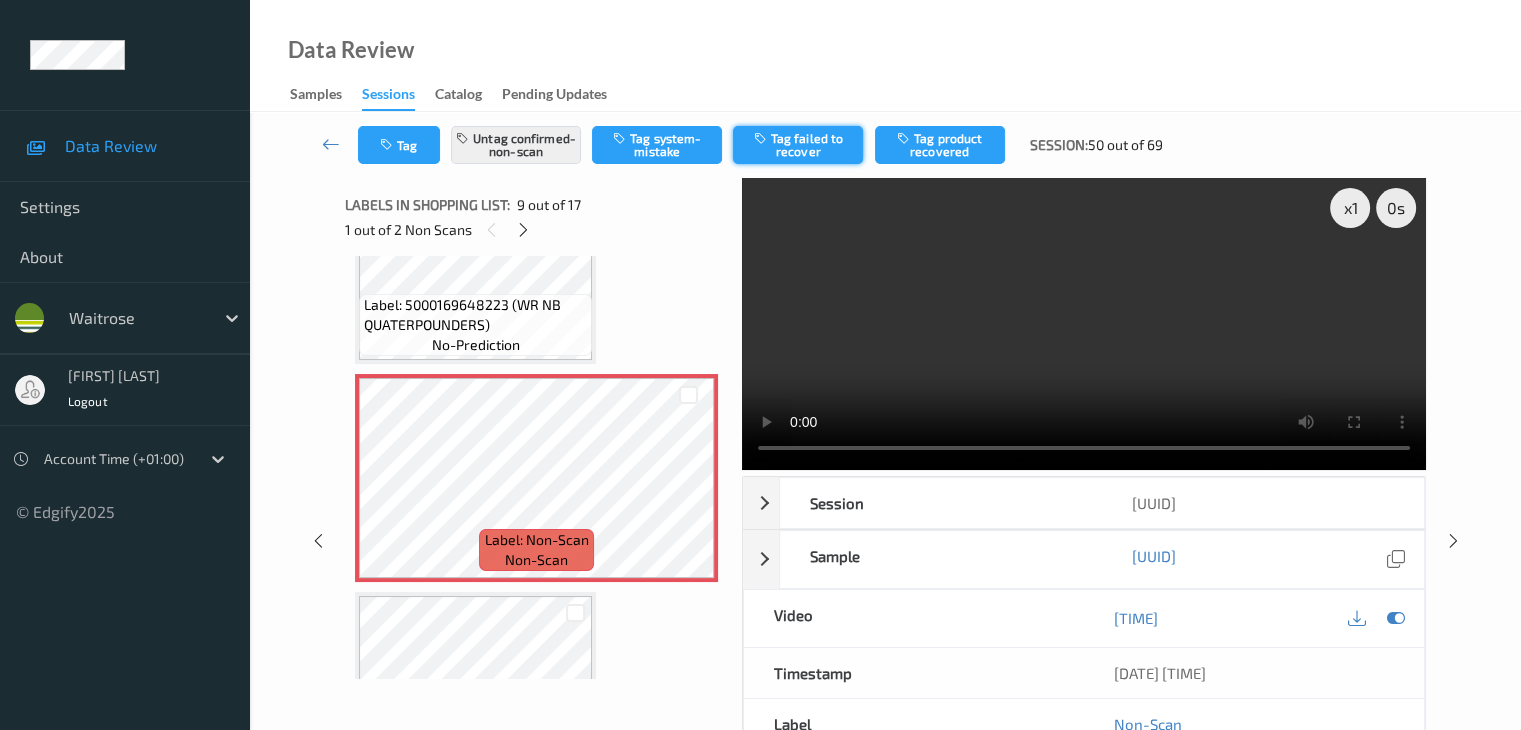 click on "Tag   failed to recover" at bounding box center (798, 145) 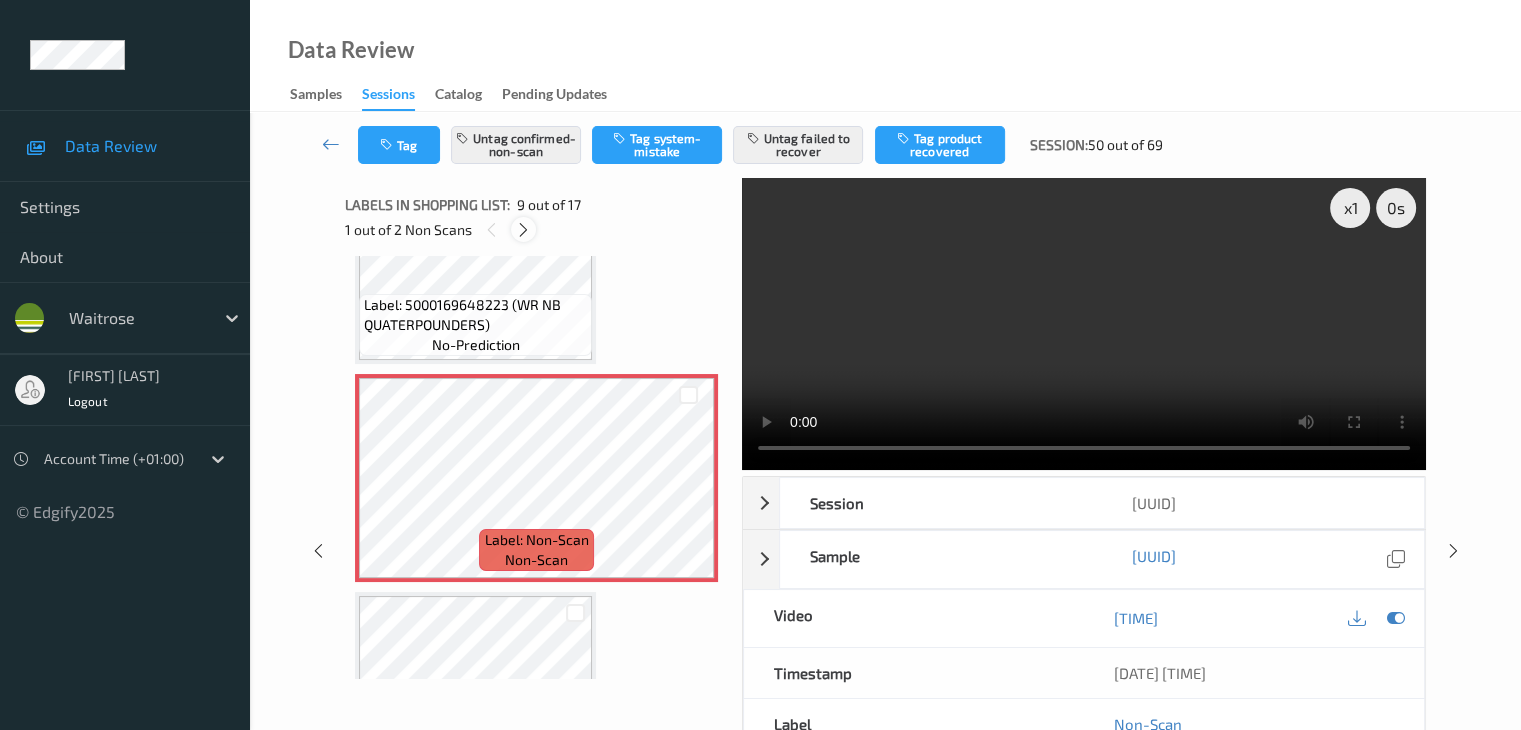 click at bounding box center [523, 230] 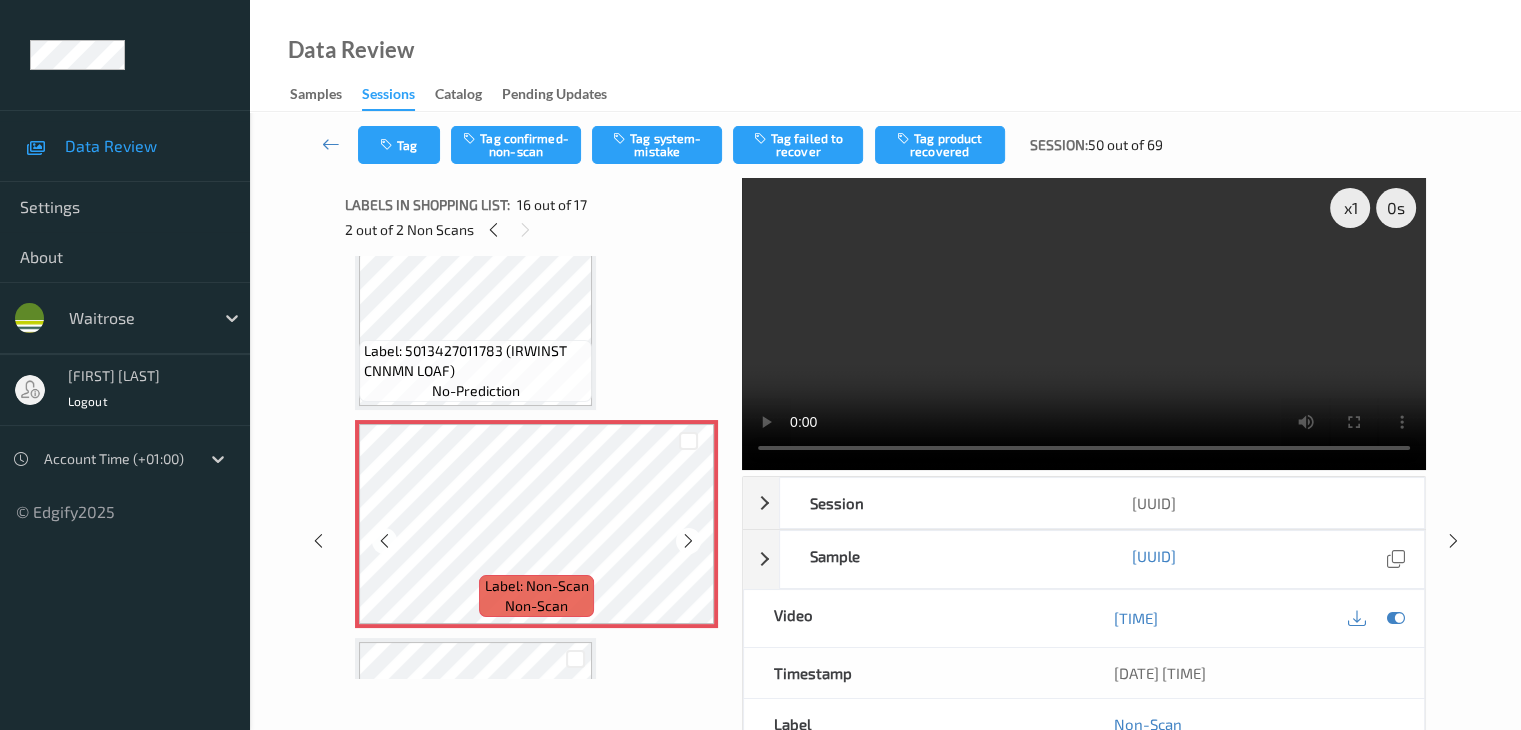 scroll, scrollTop: 3162, scrollLeft: 0, axis: vertical 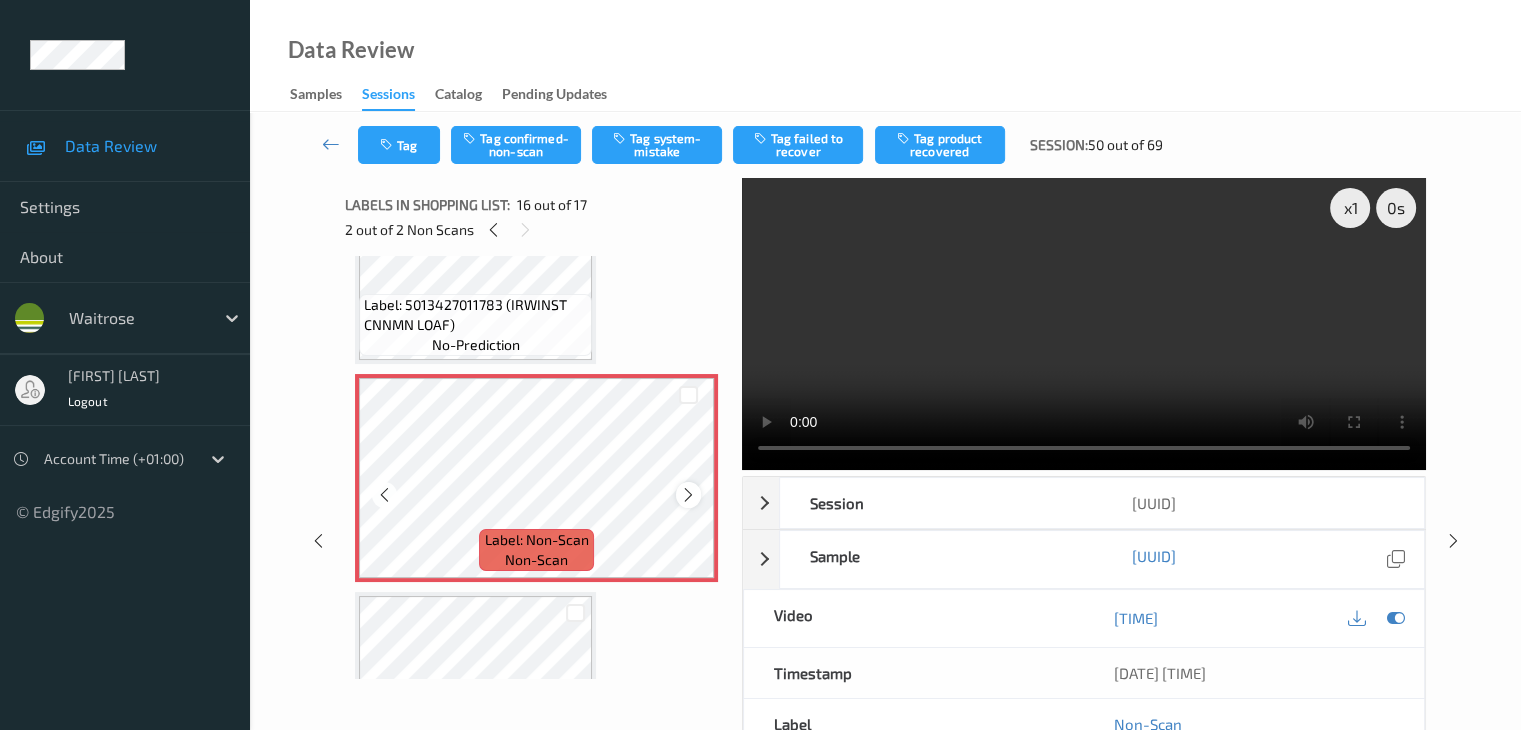 click at bounding box center (688, 495) 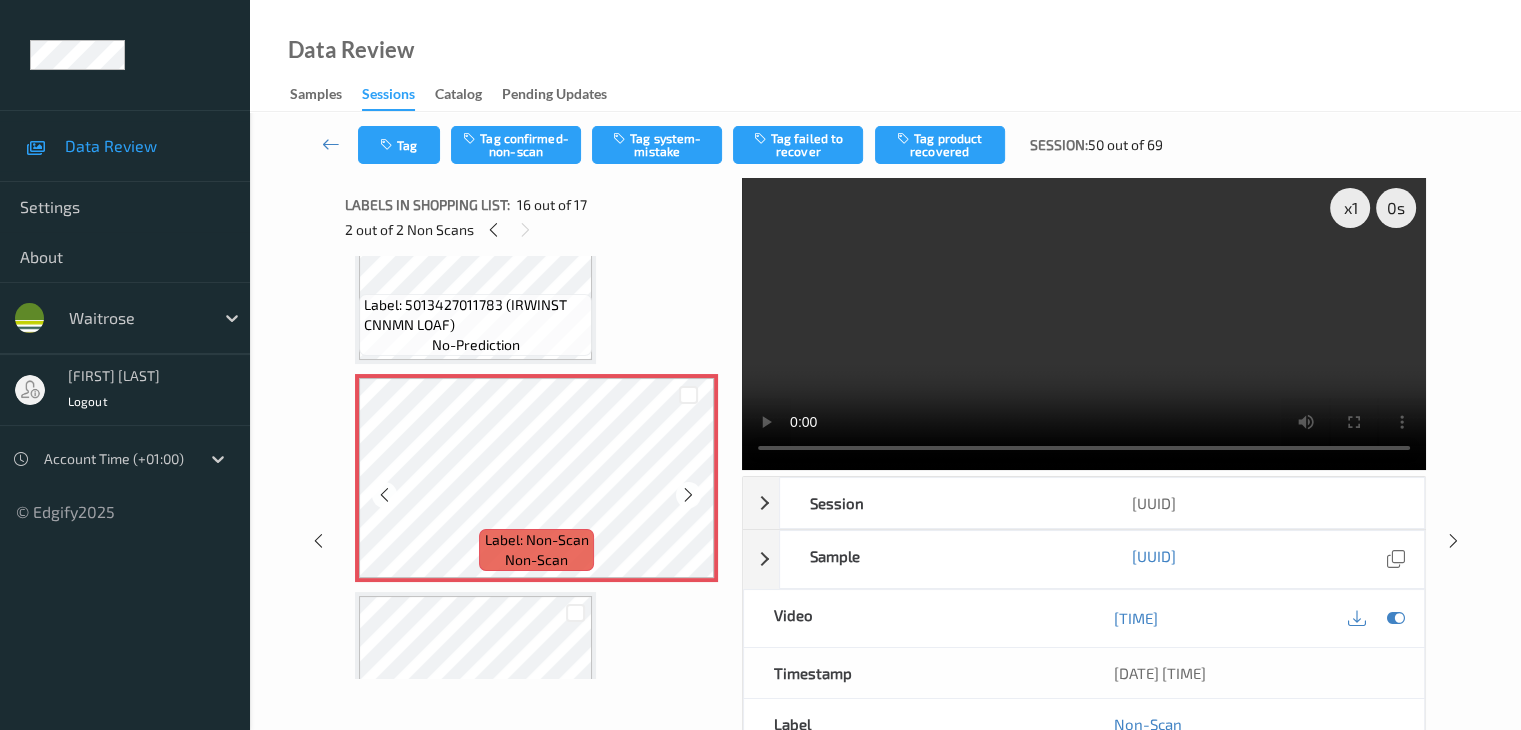 click at bounding box center [688, 495] 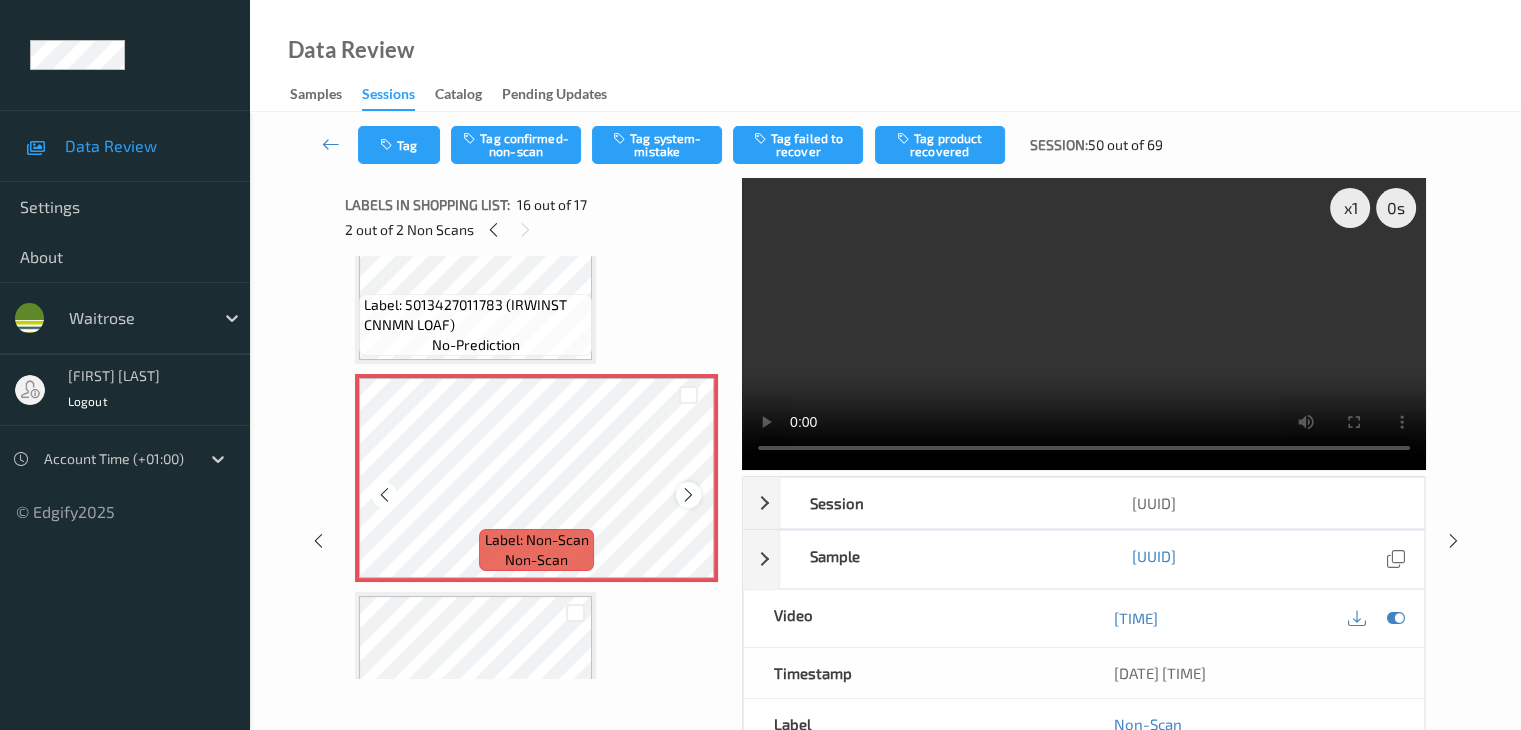 click at bounding box center (688, 495) 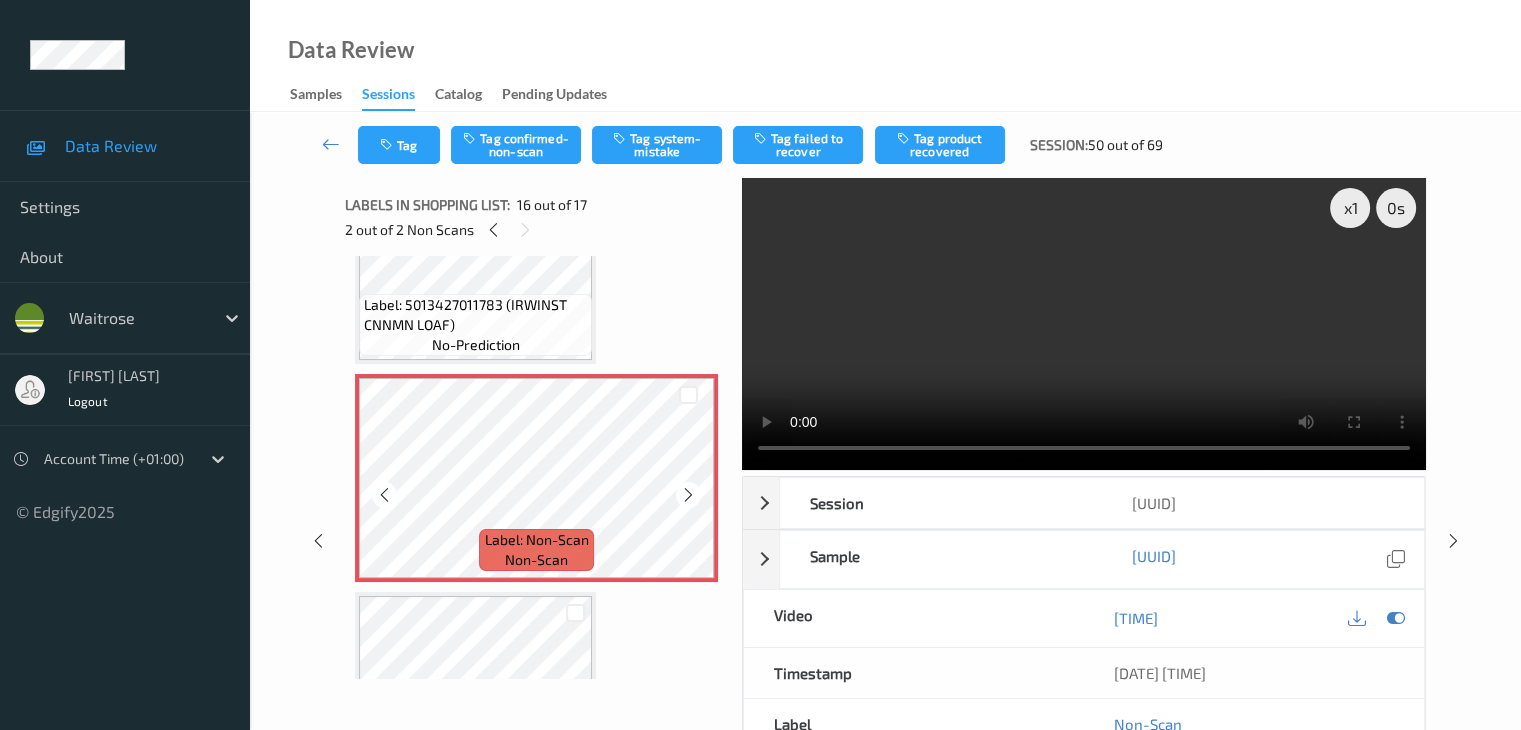 click at bounding box center (688, 495) 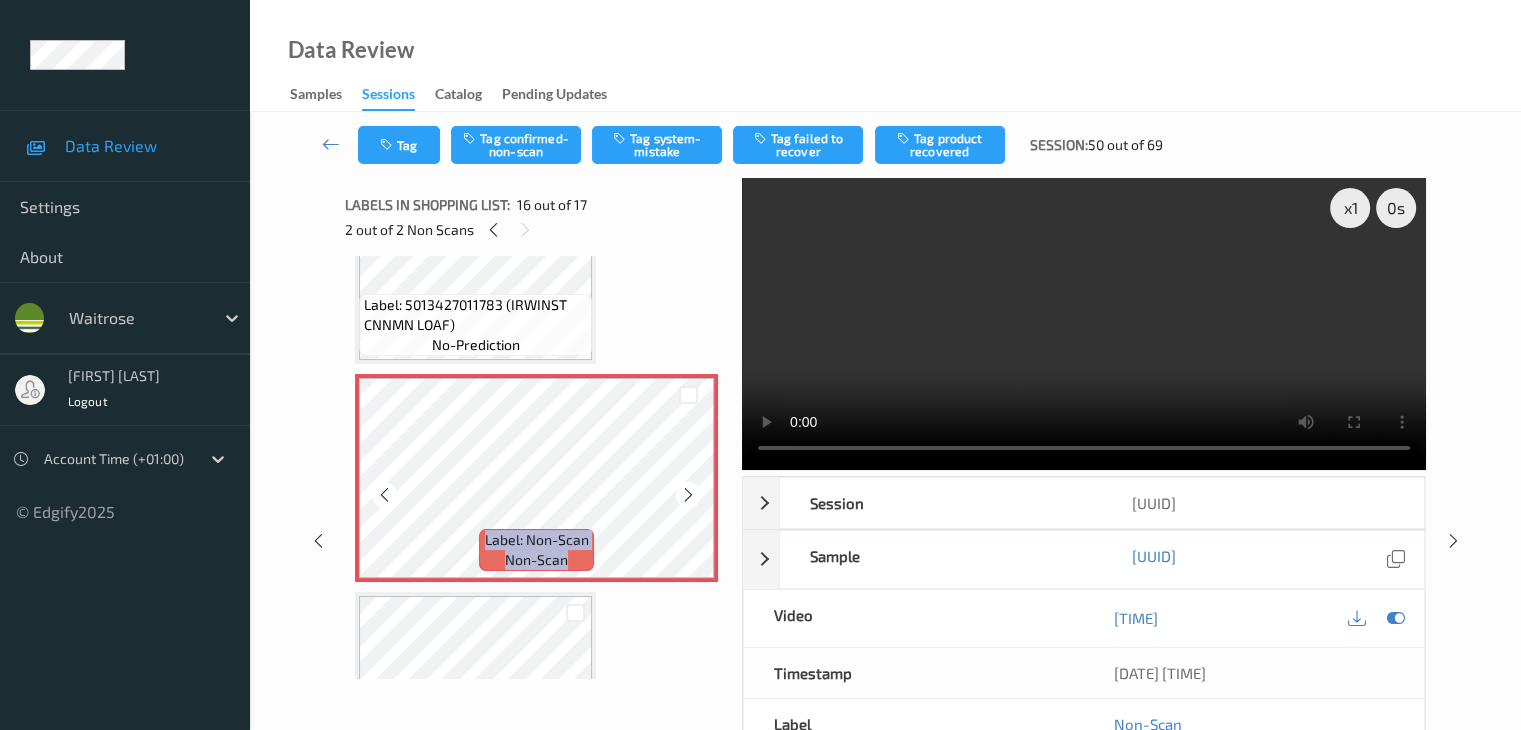 click at bounding box center (688, 495) 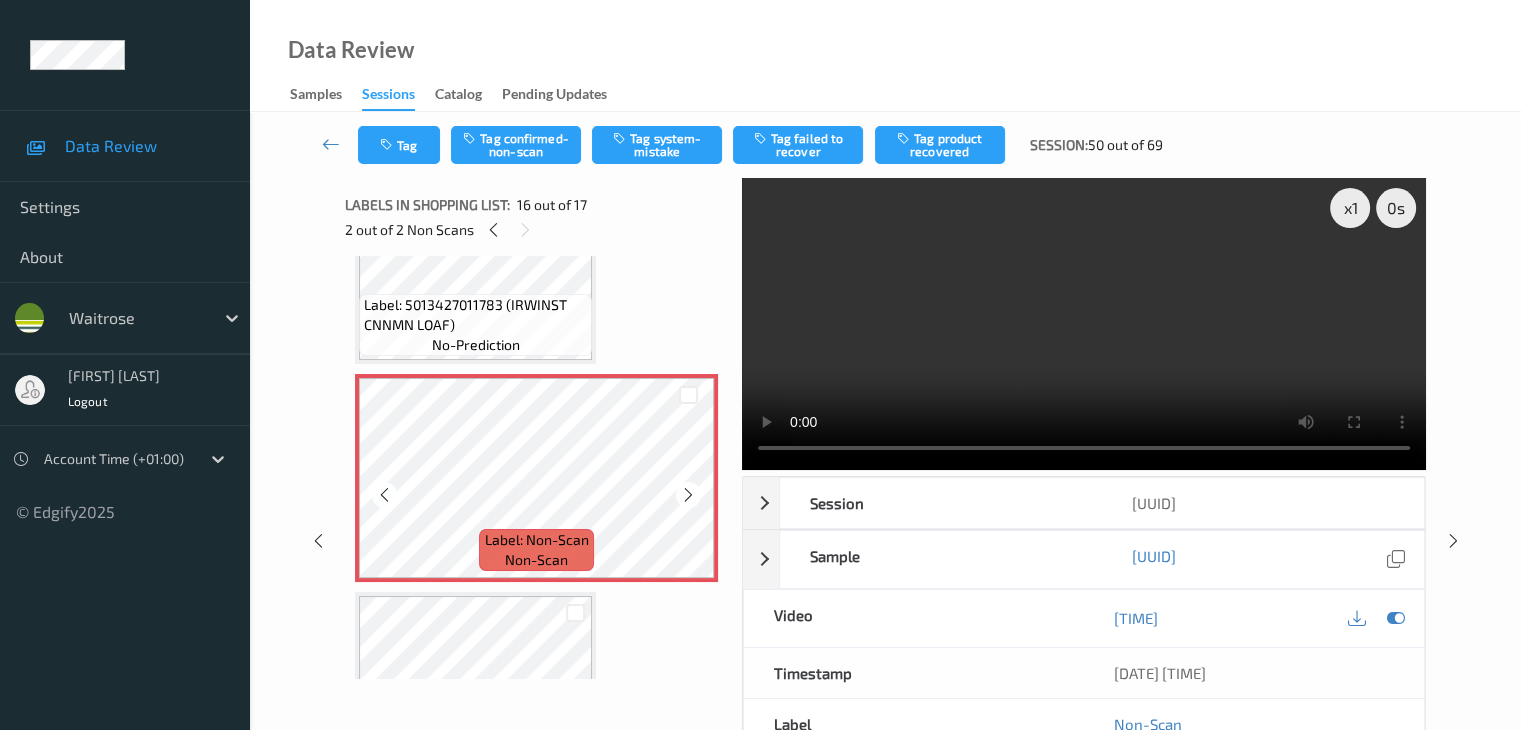 click at bounding box center (688, 495) 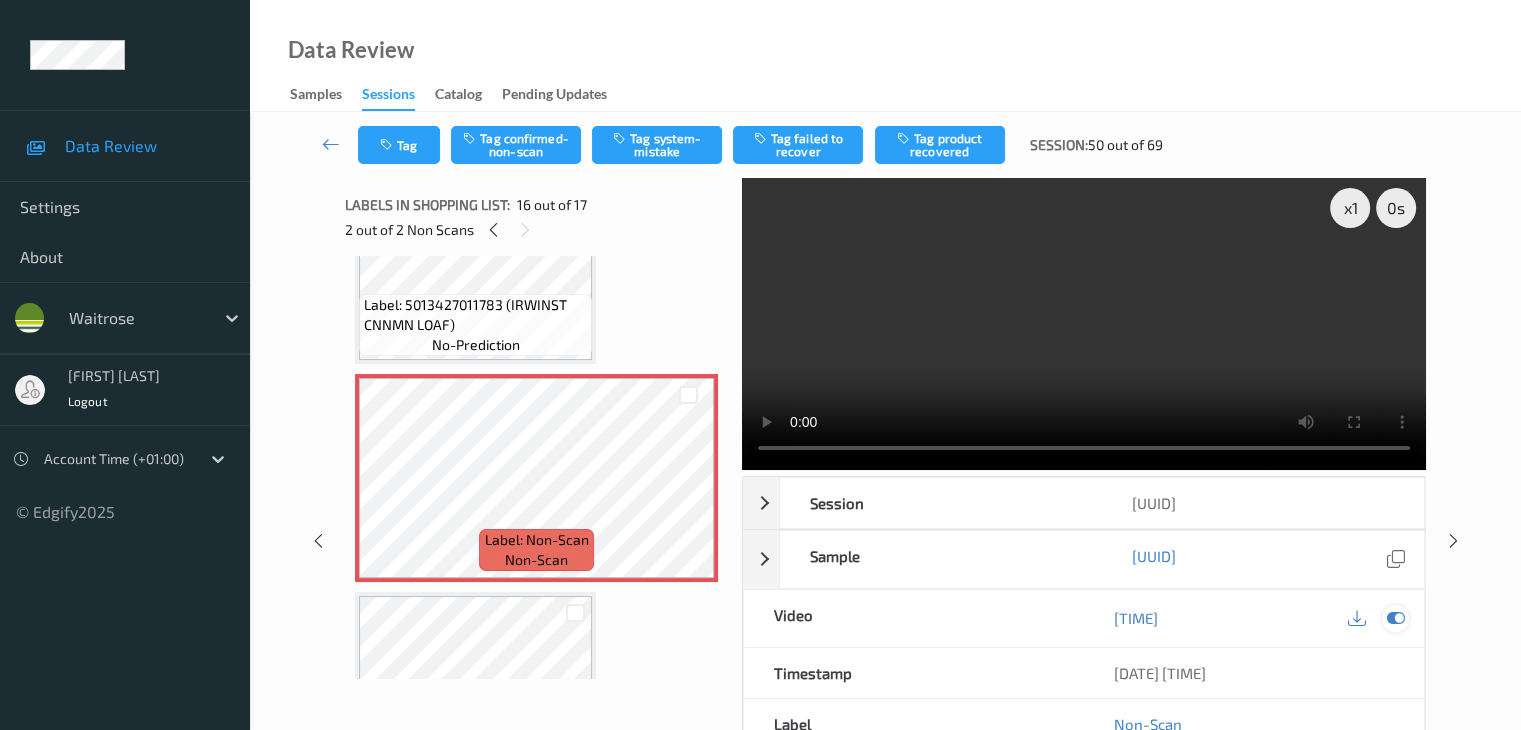 click at bounding box center (1395, 618) 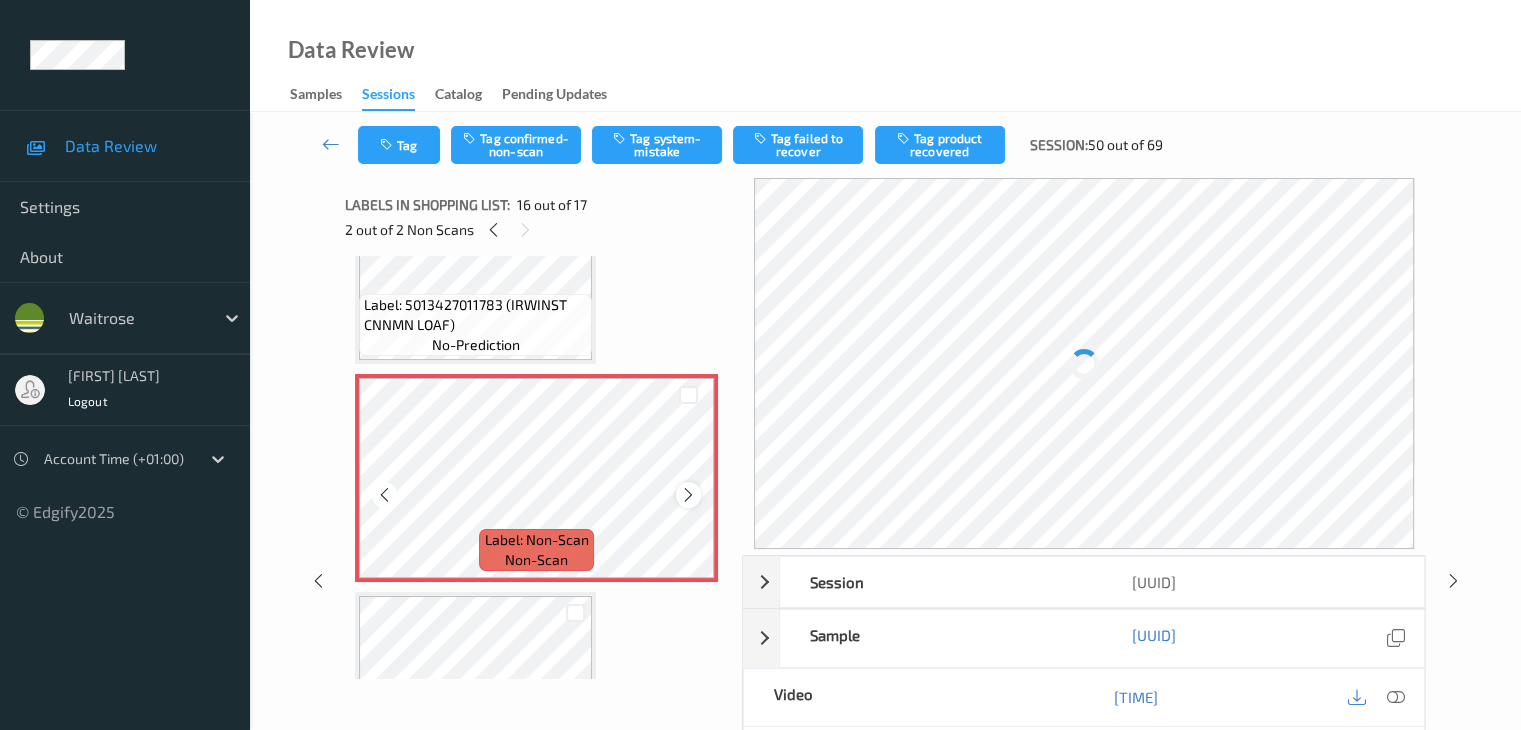 click at bounding box center (688, 495) 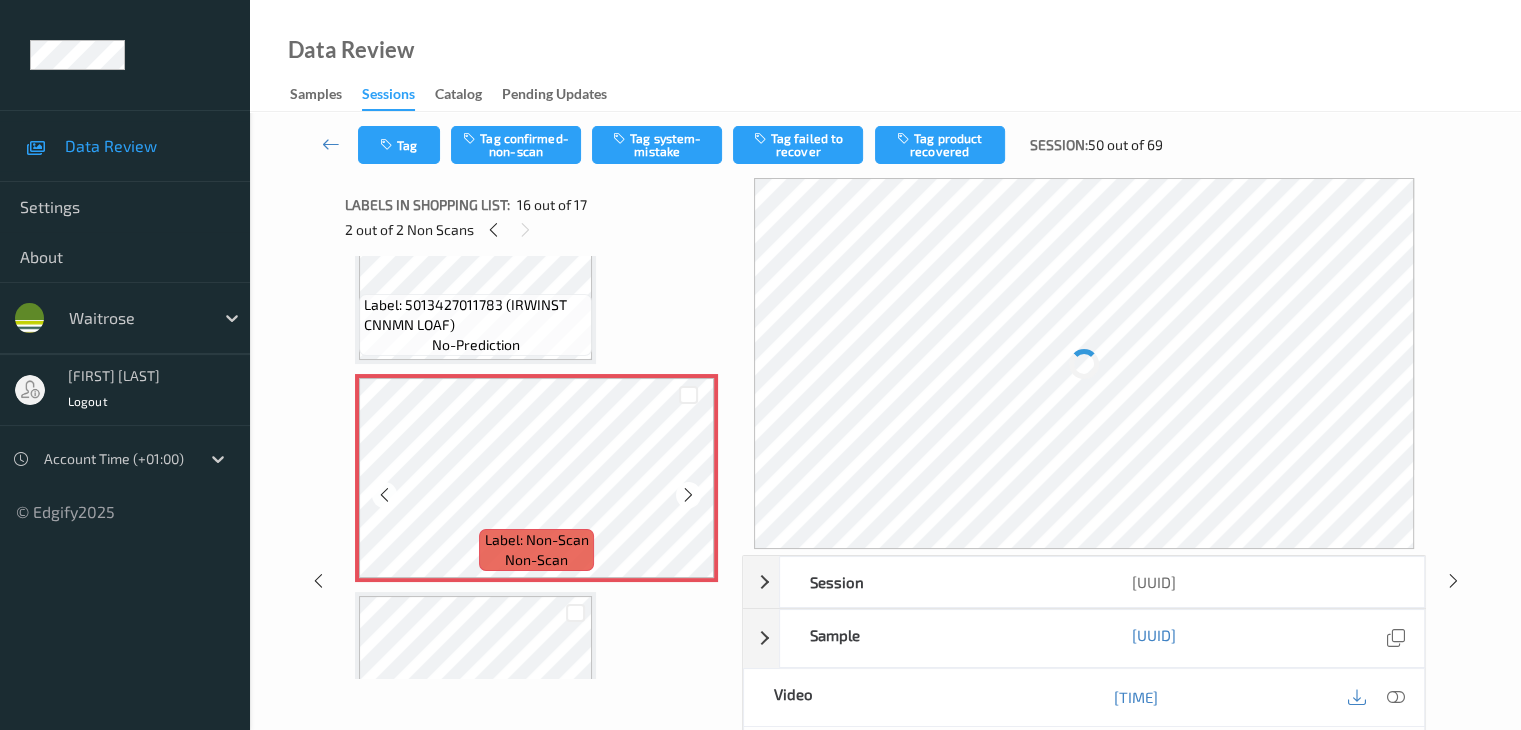 click at bounding box center (688, 495) 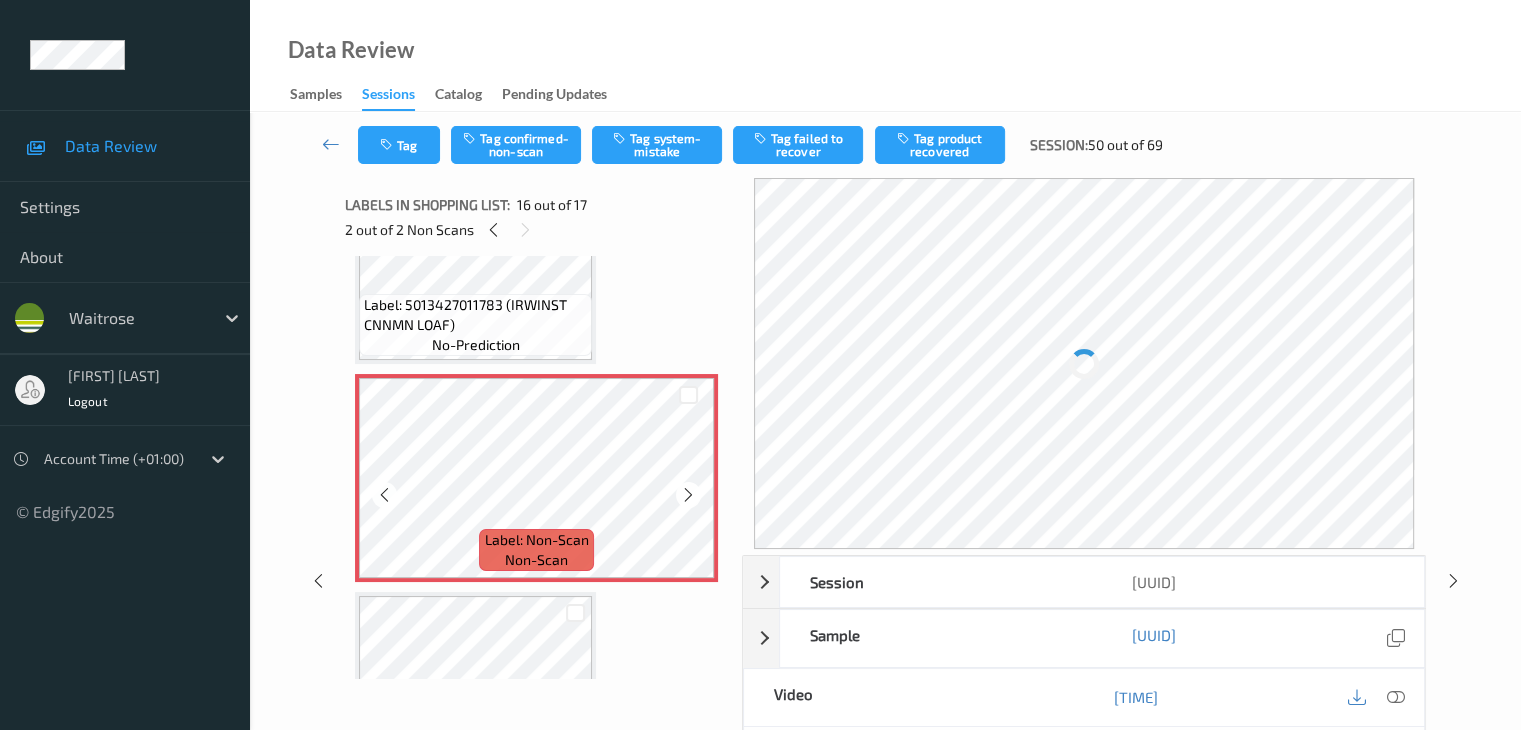 click at bounding box center (688, 495) 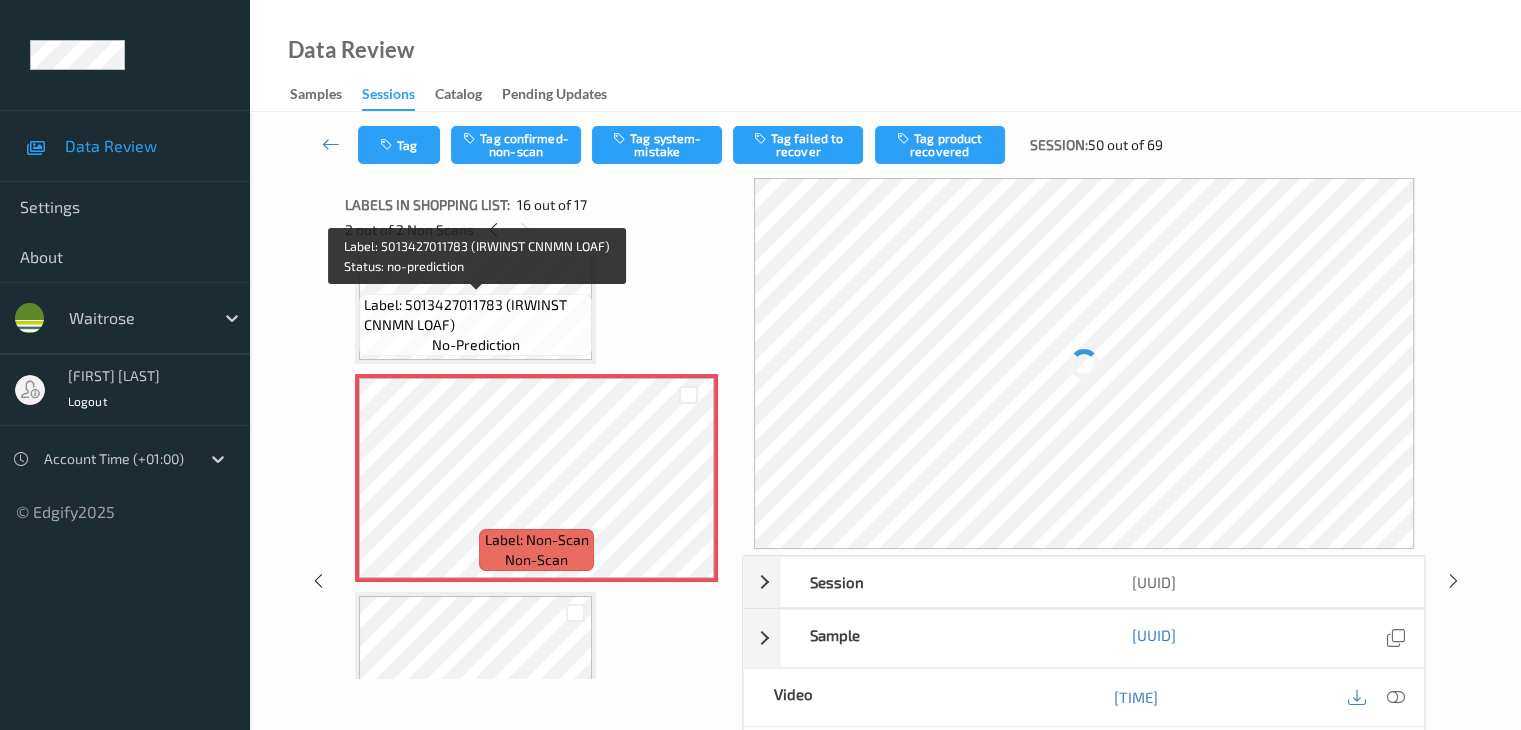 click on "Label: 5013427011783 (IRWINST CNNMN LOAF) no-prediction" at bounding box center (475, 325) 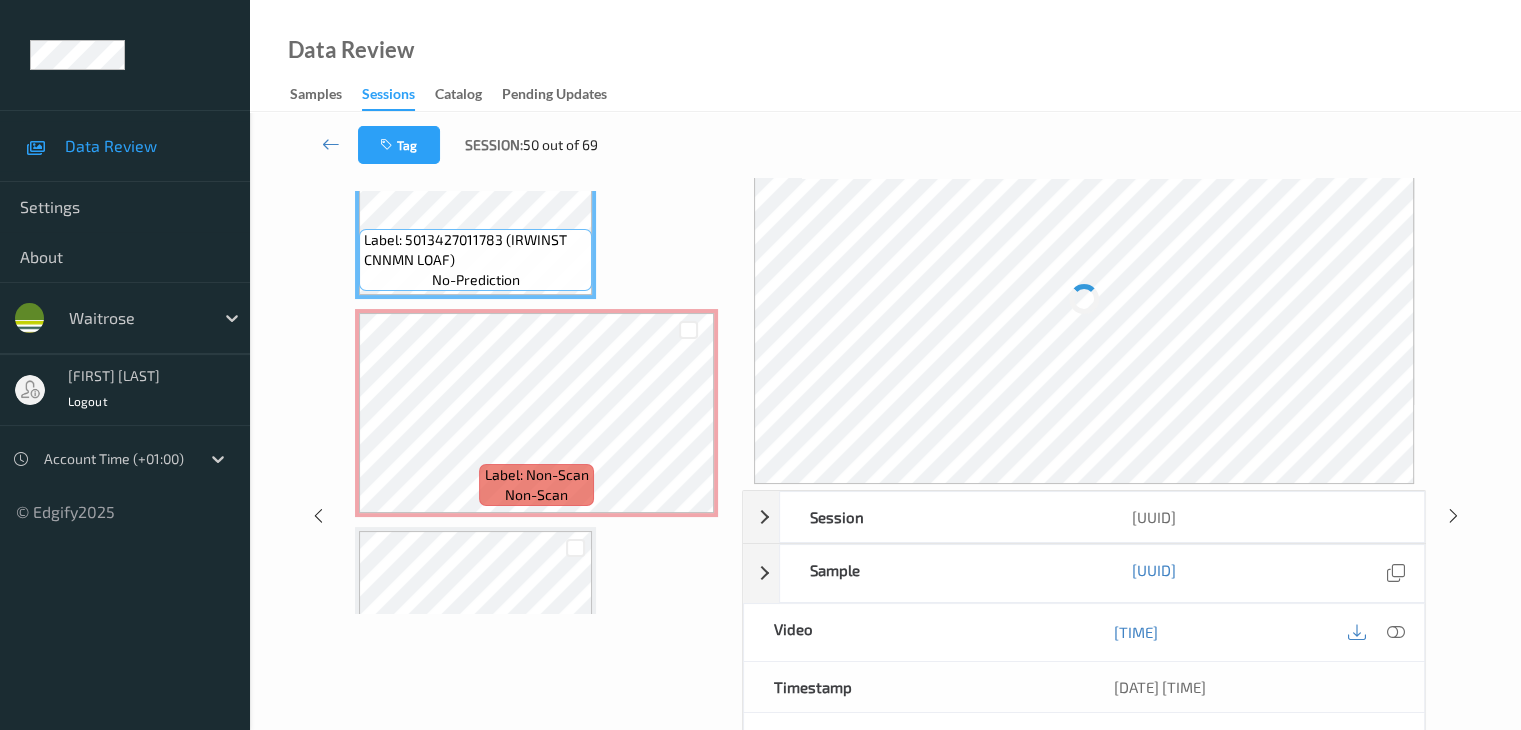 scroll, scrollTop: 100, scrollLeft: 0, axis: vertical 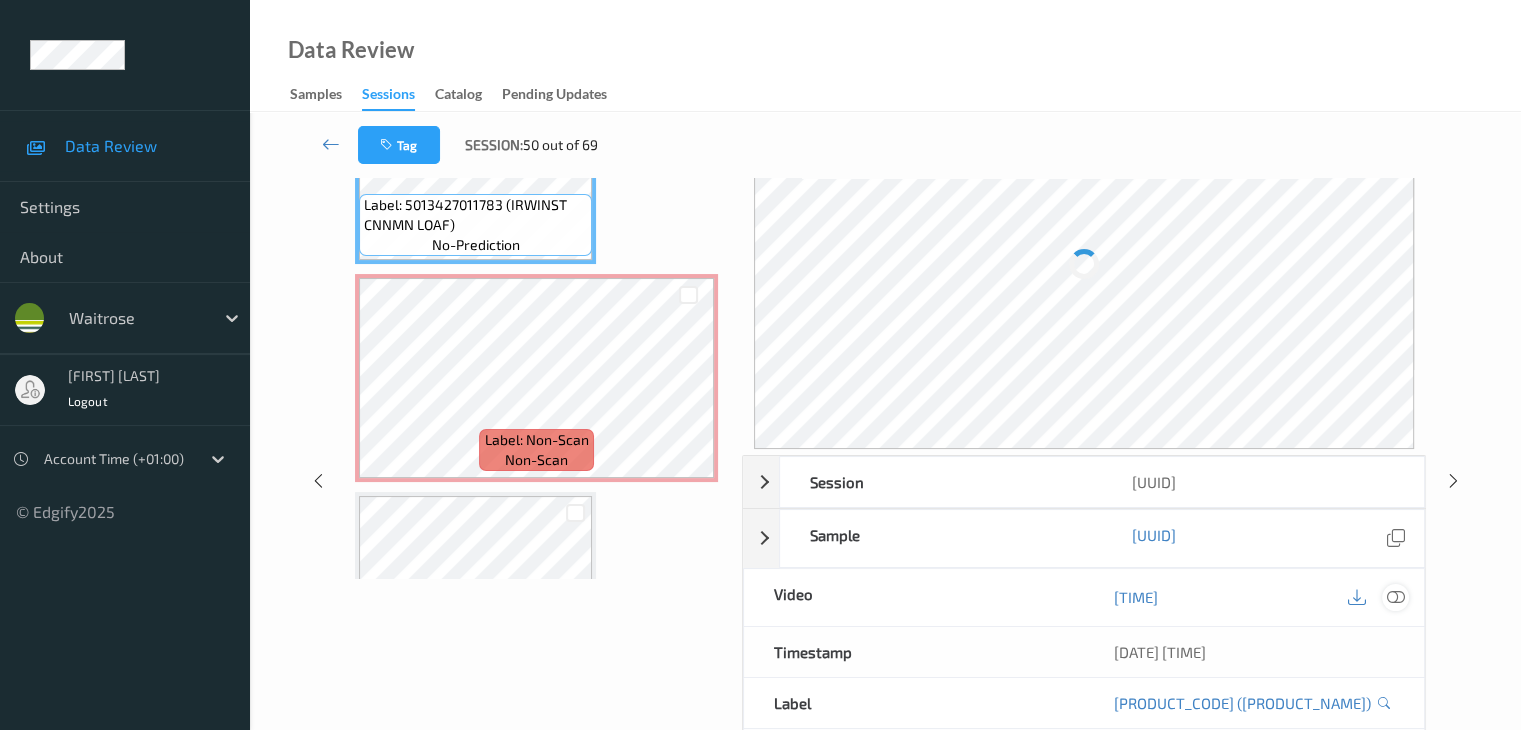 click at bounding box center (1395, 597) 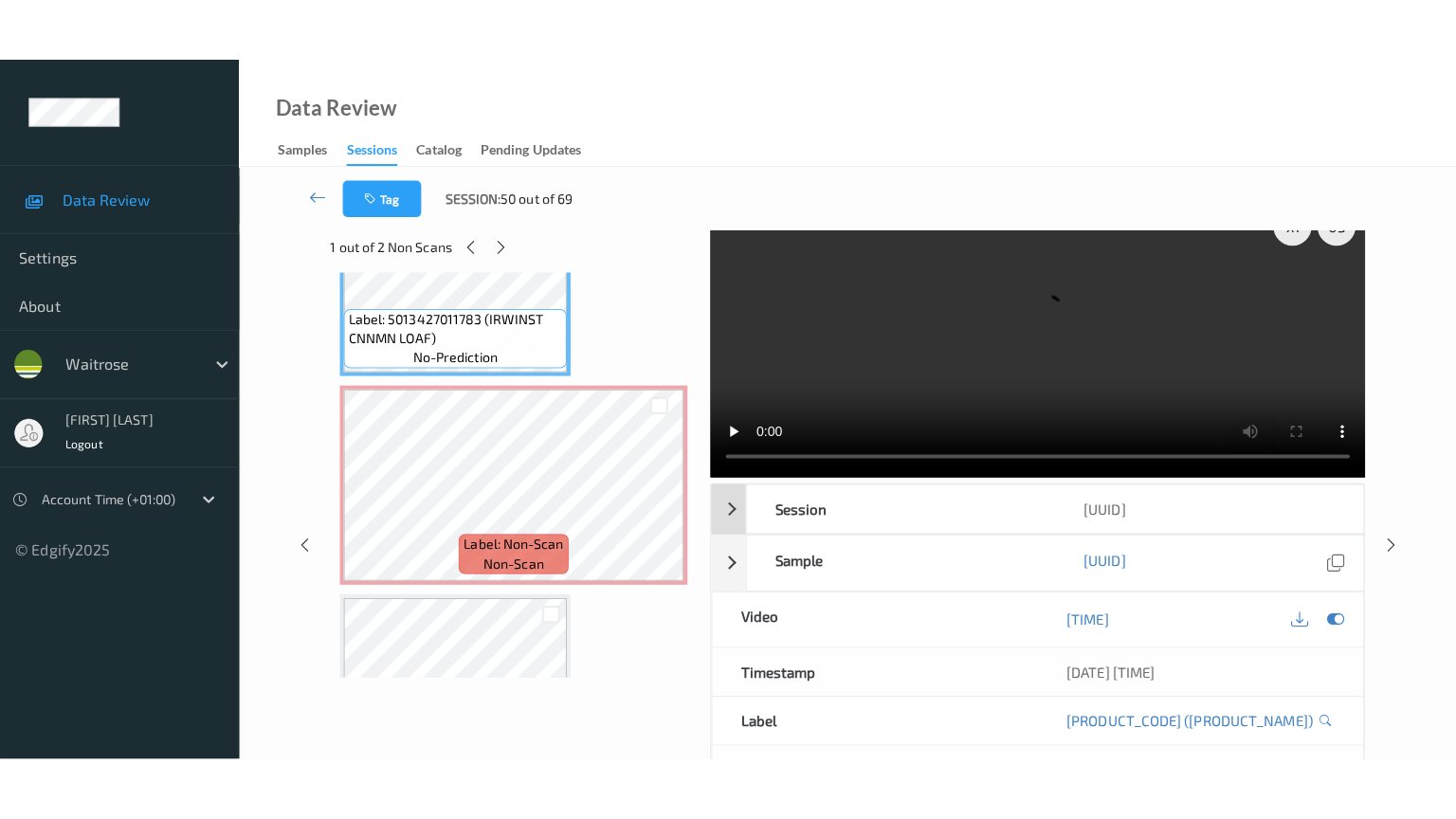 scroll, scrollTop: 0, scrollLeft: 0, axis: both 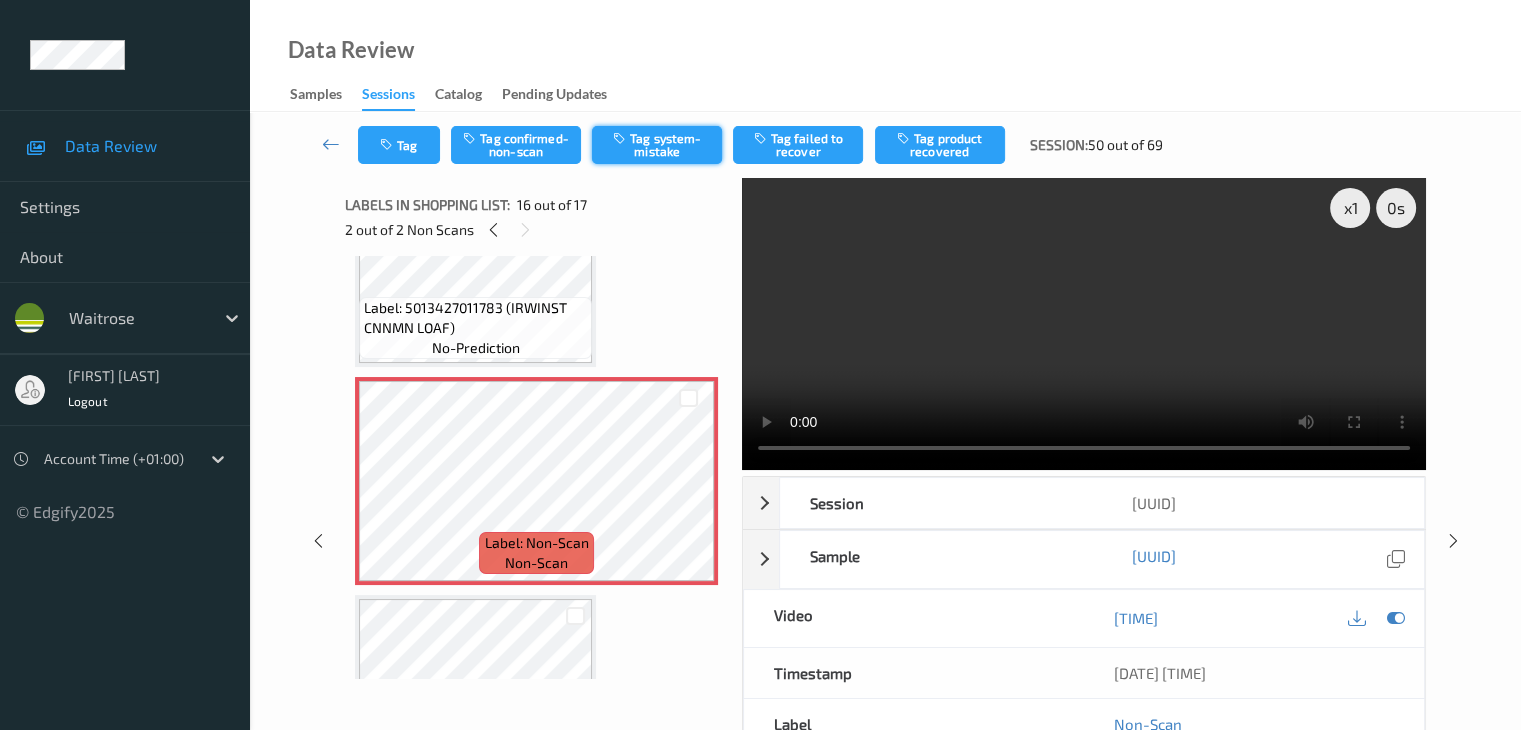 click on "Tag   system-mistake" at bounding box center [657, 145] 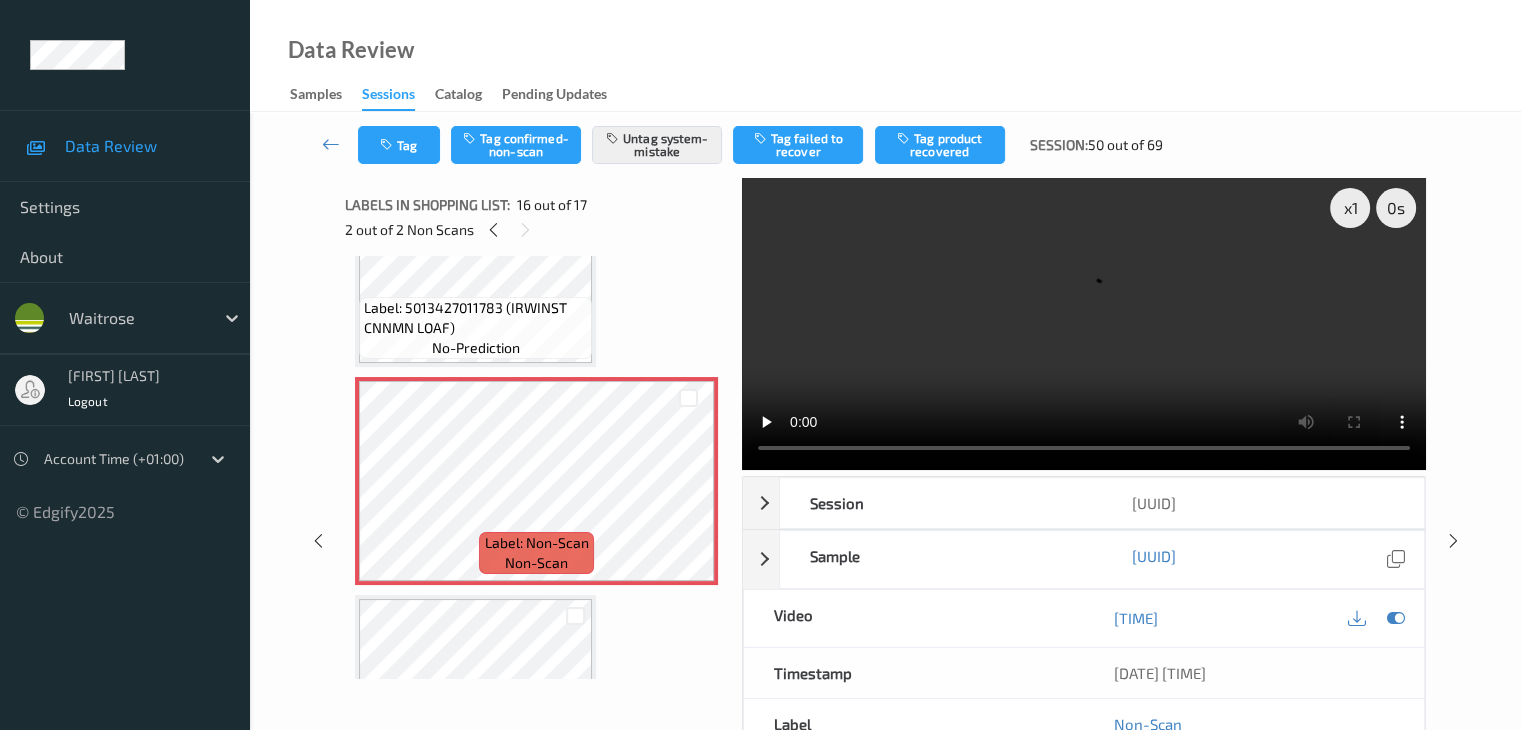 scroll, scrollTop: 0, scrollLeft: 0, axis: both 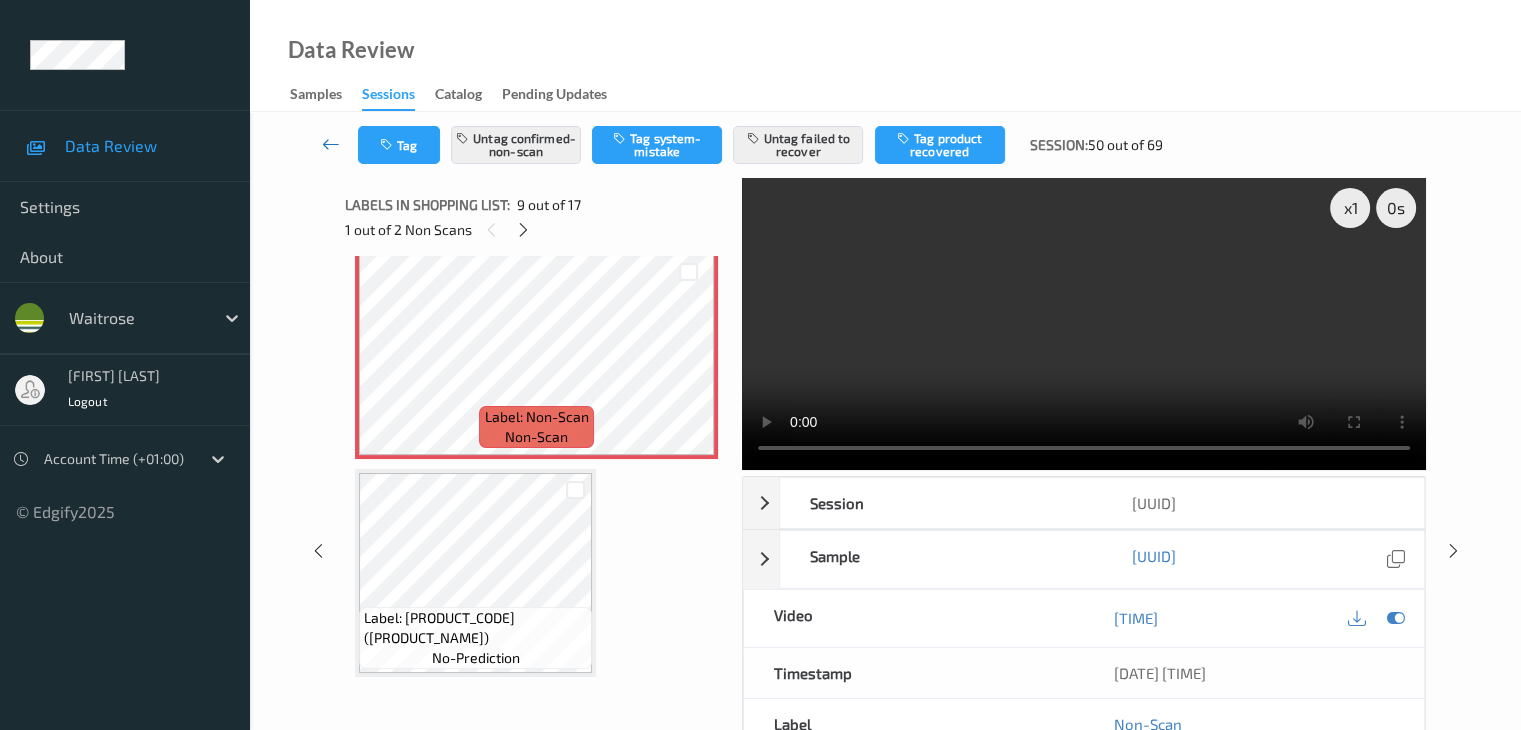 click at bounding box center [331, 144] 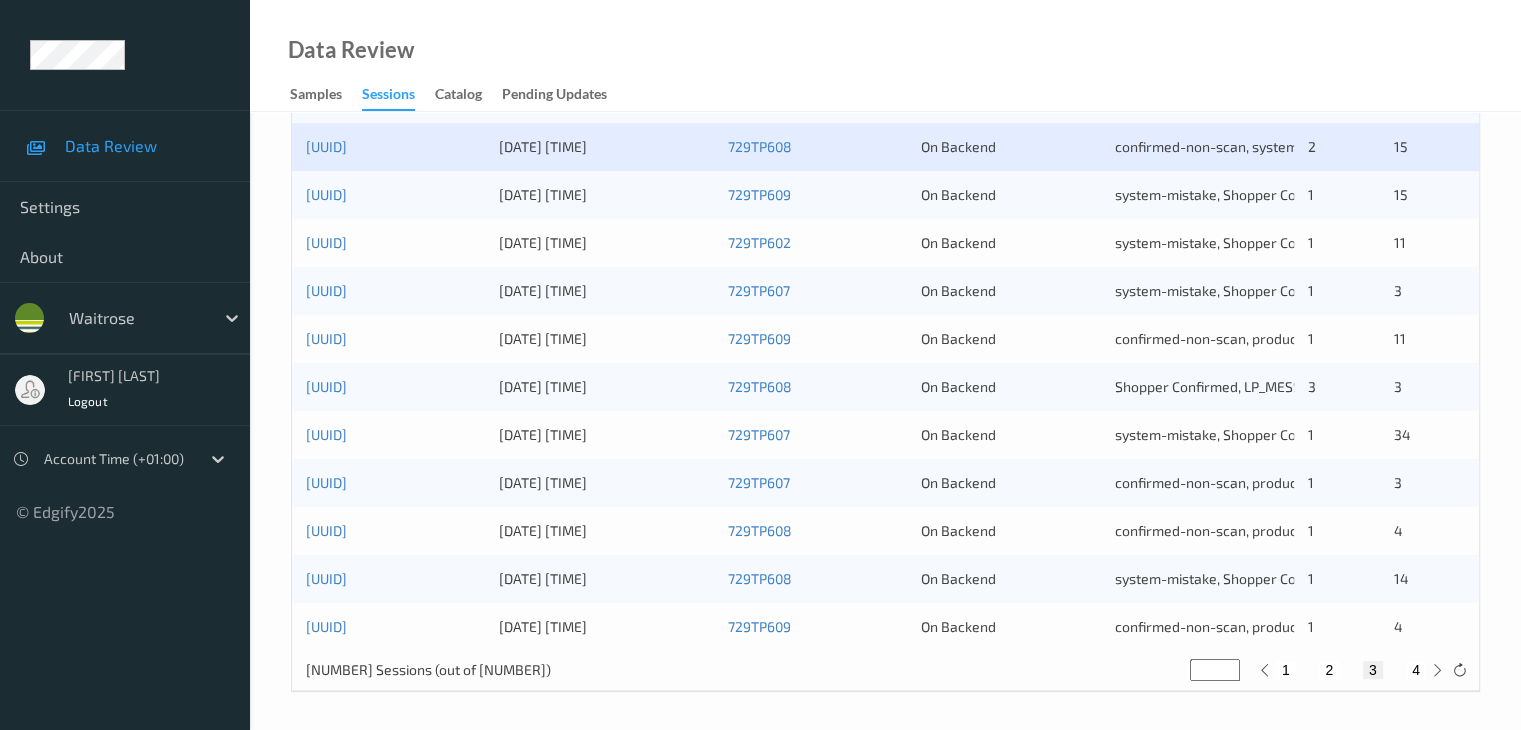 scroll, scrollTop: 932, scrollLeft: 0, axis: vertical 